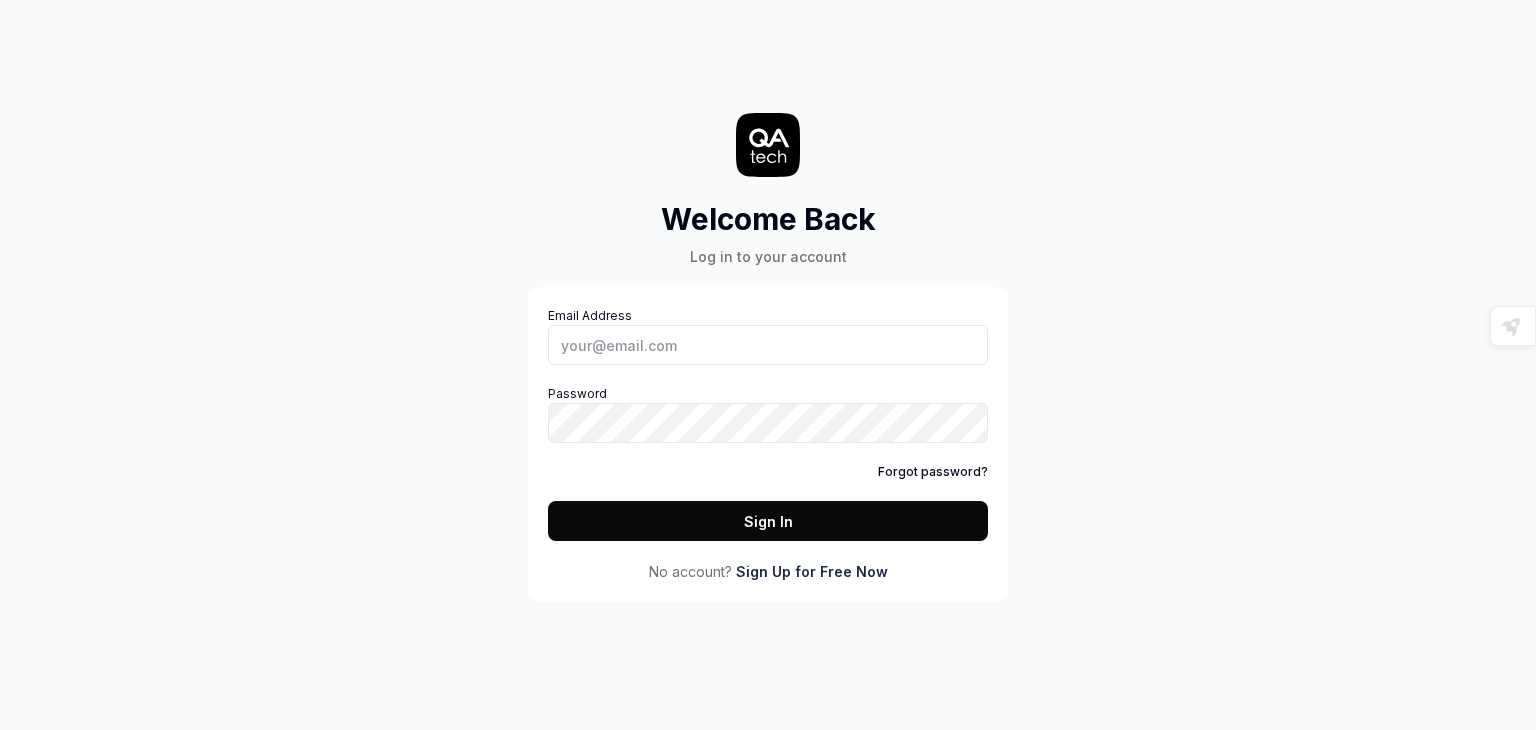 scroll, scrollTop: 0, scrollLeft: 0, axis: both 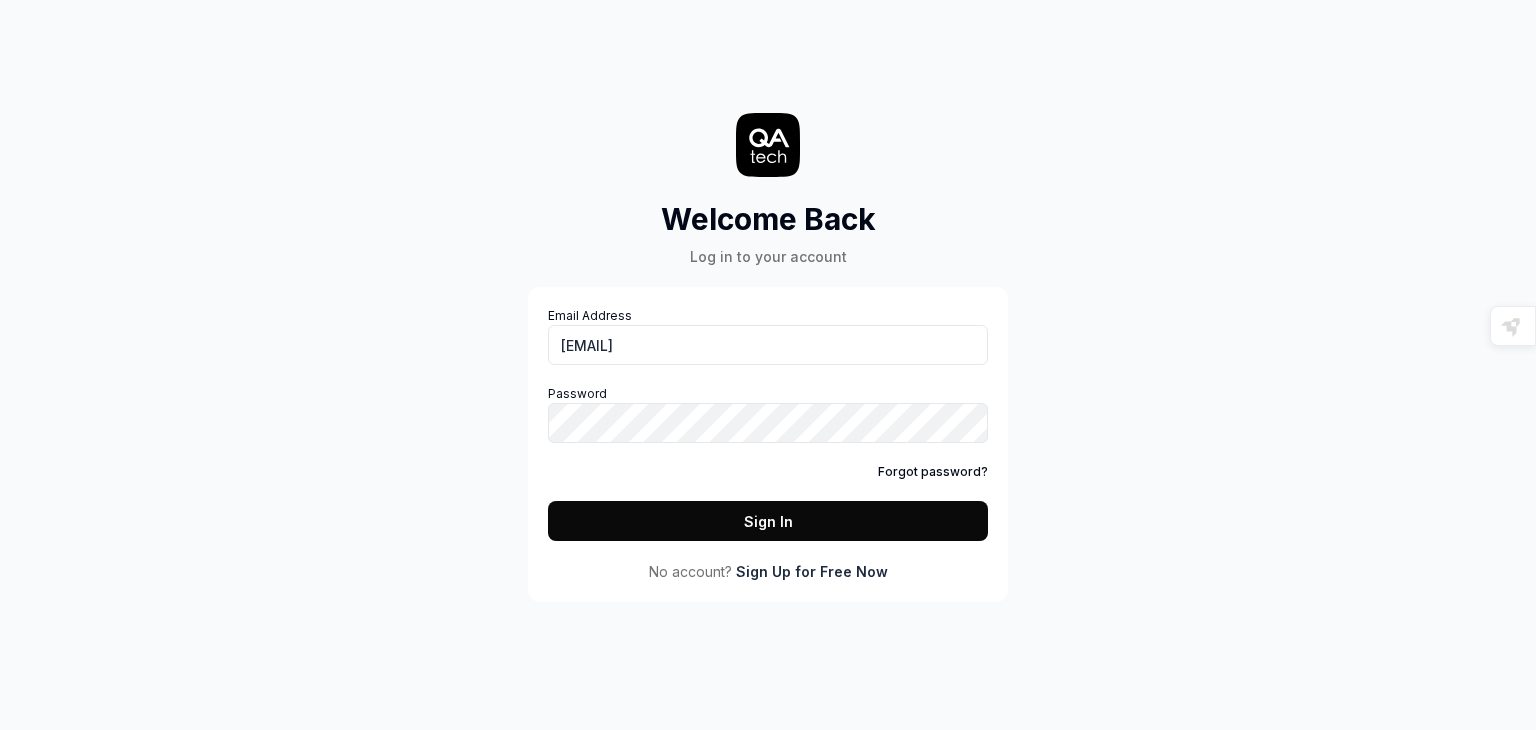 click on "Sign Up for Free Now" at bounding box center [812, 571] 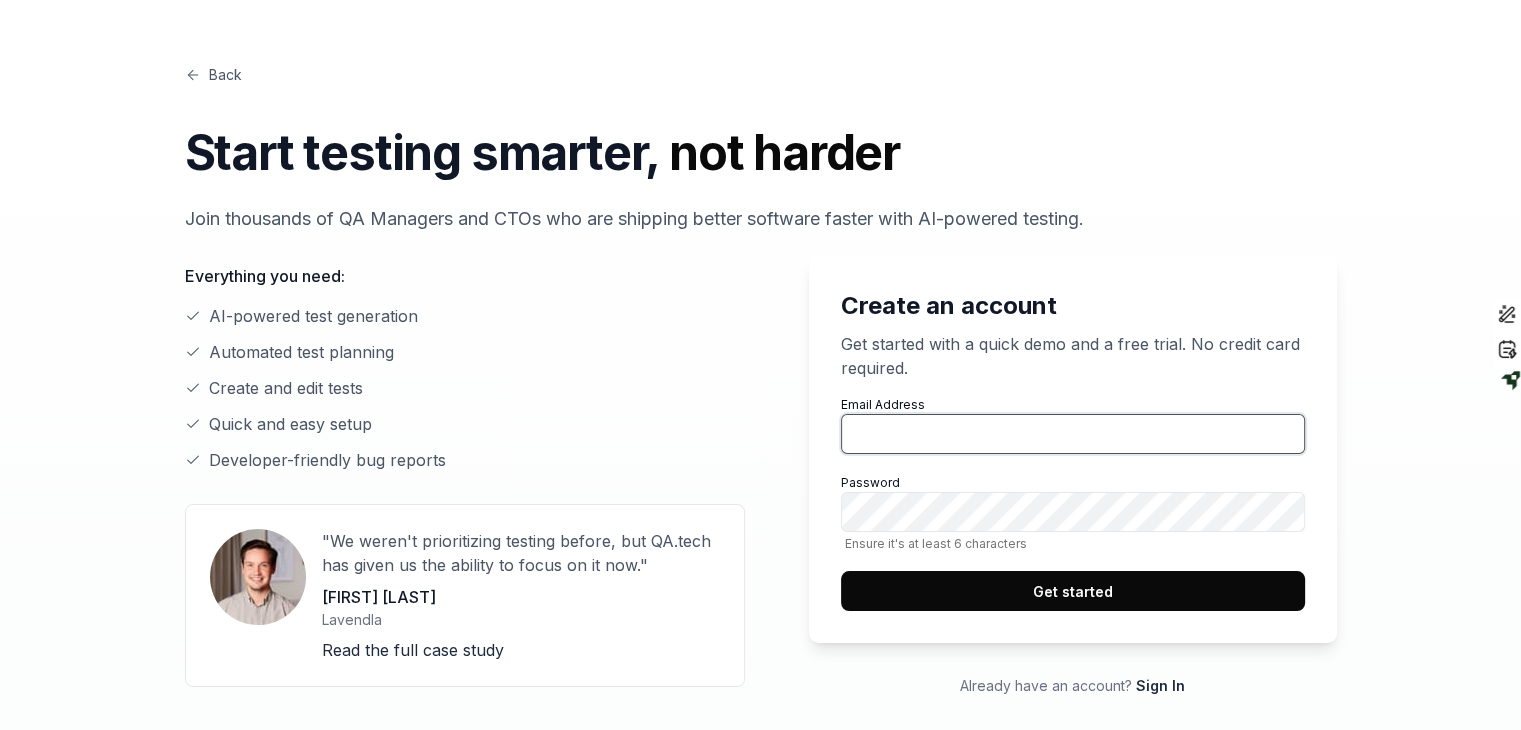 click on "Email Address" at bounding box center [1073, 434] 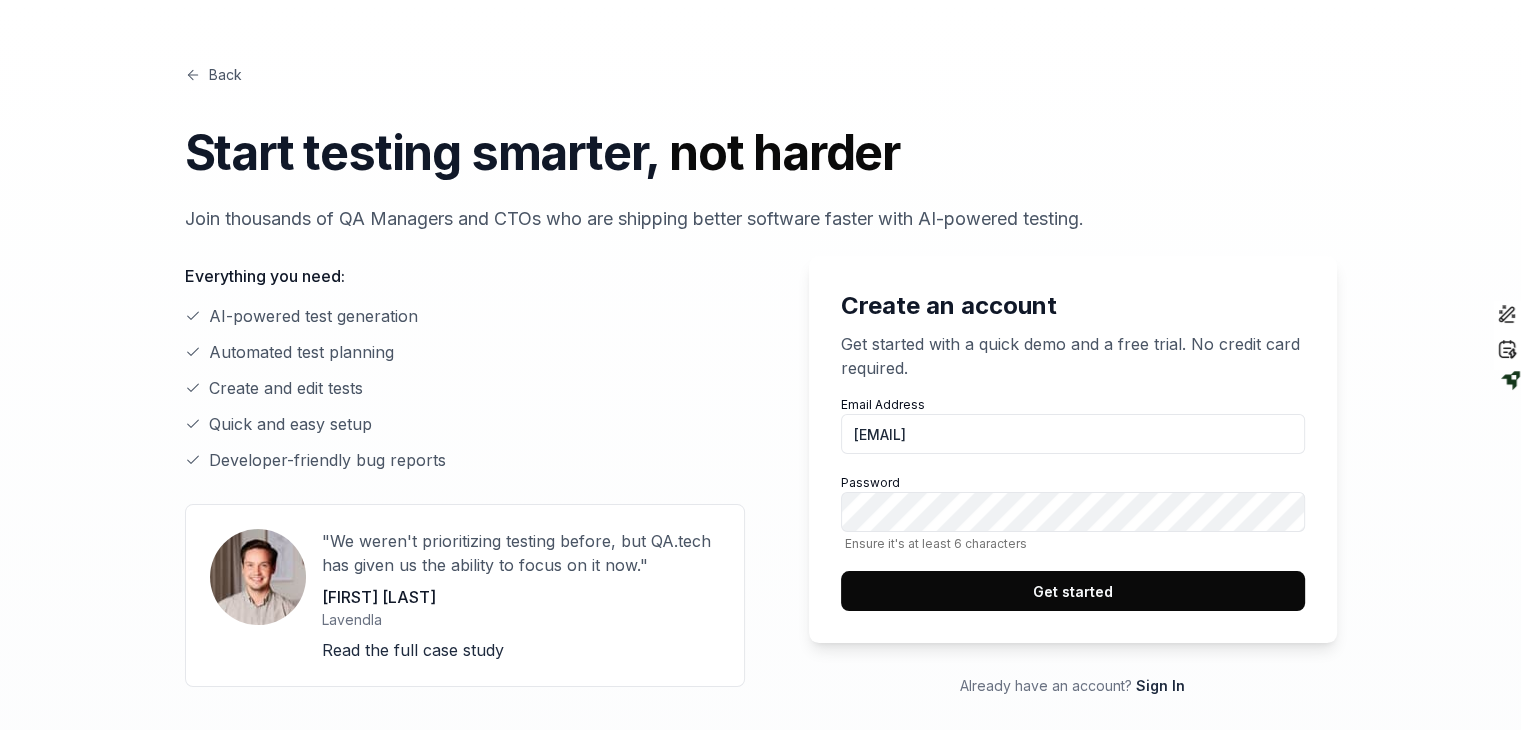 click on "Get started" at bounding box center (1073, 591) 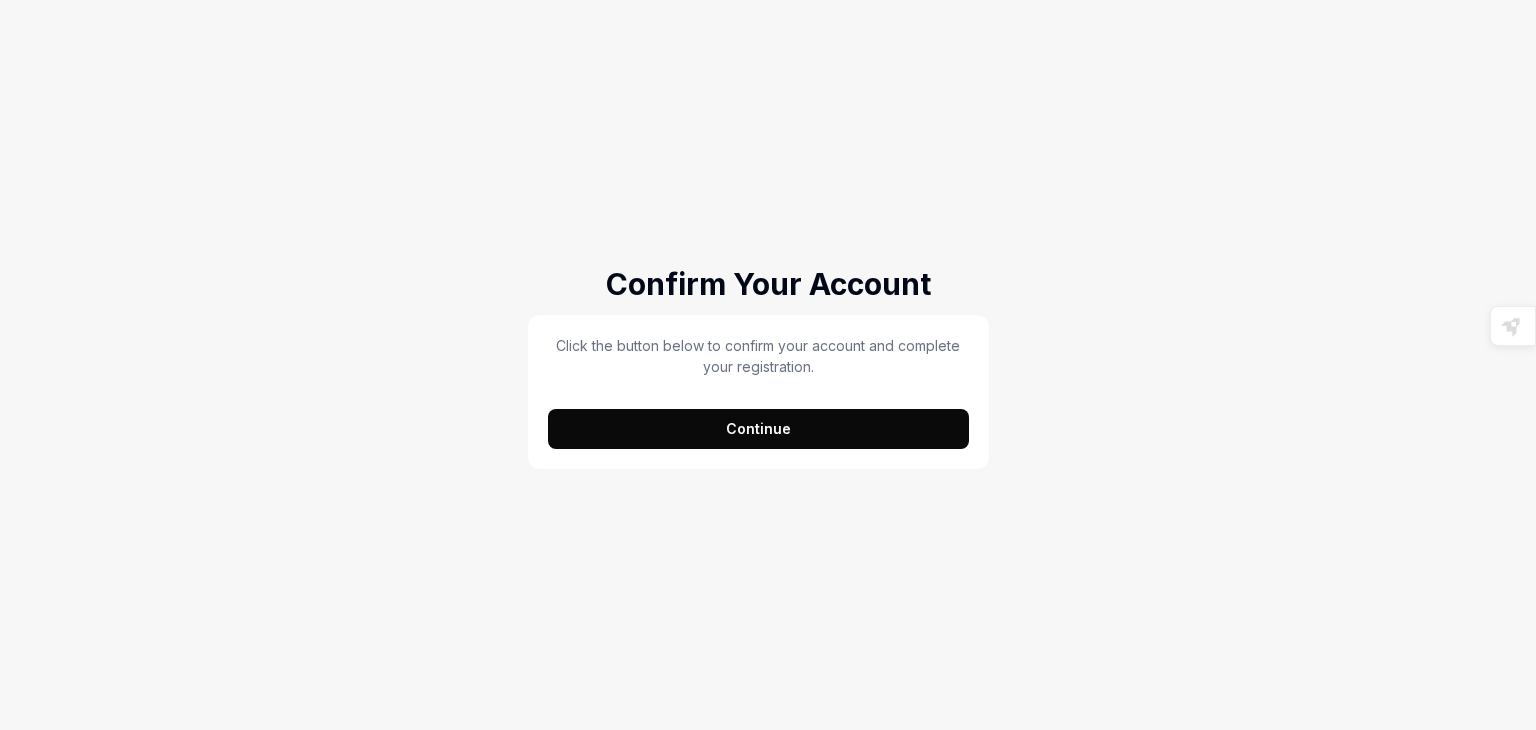 scroll, scrollTop: 0, scrollLeft: 0, axis: both 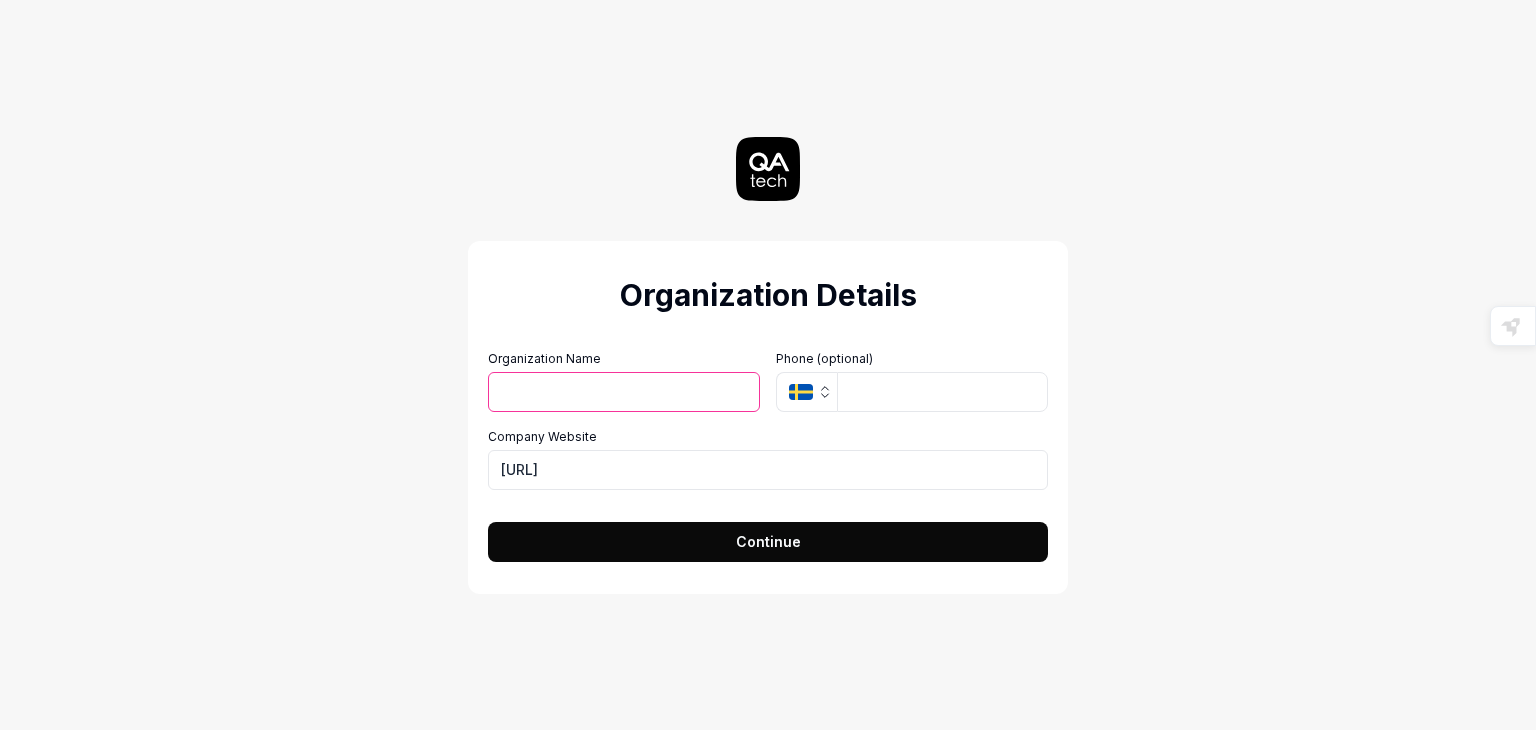 click on "Organization Name" at bounding box center (624, 392) 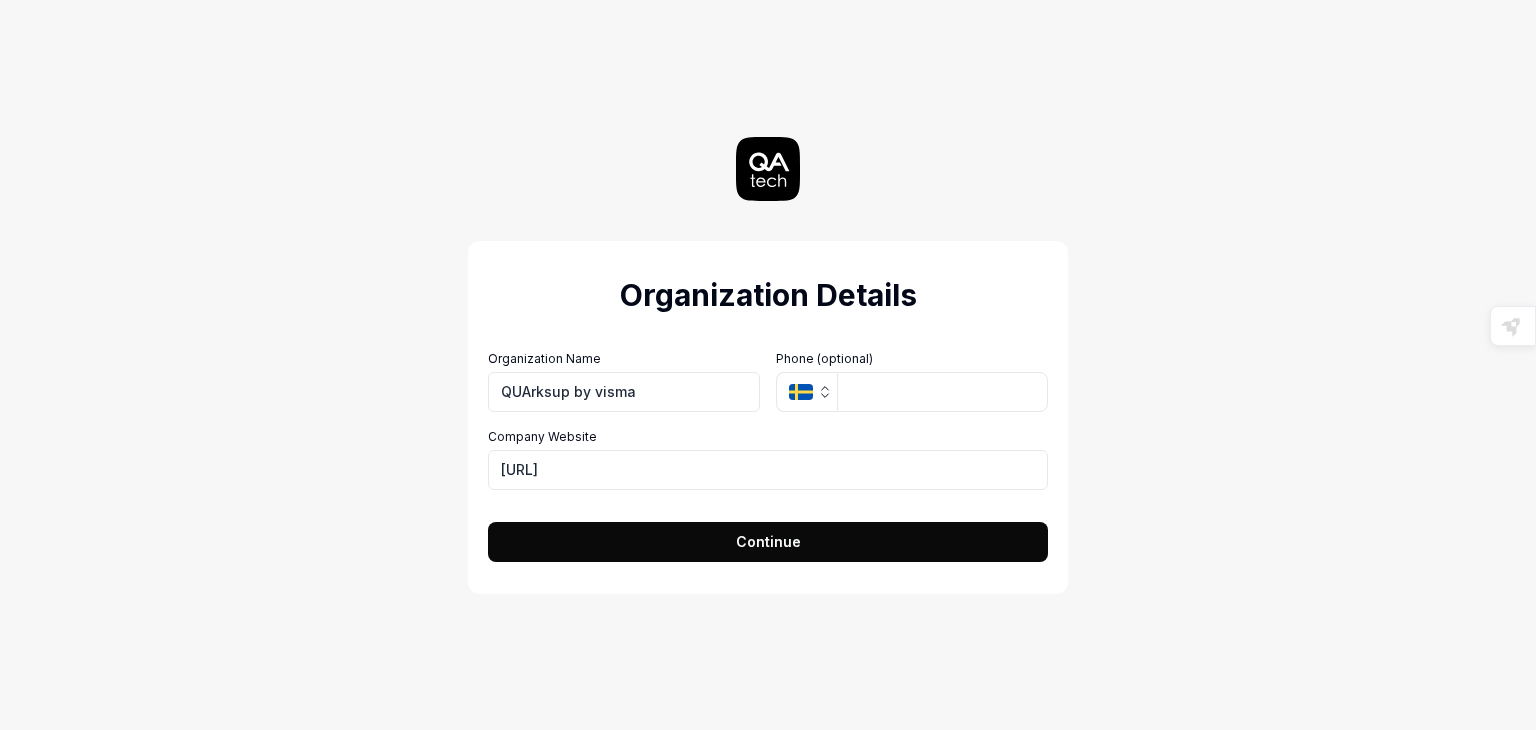 type on "QUArksup by visma" 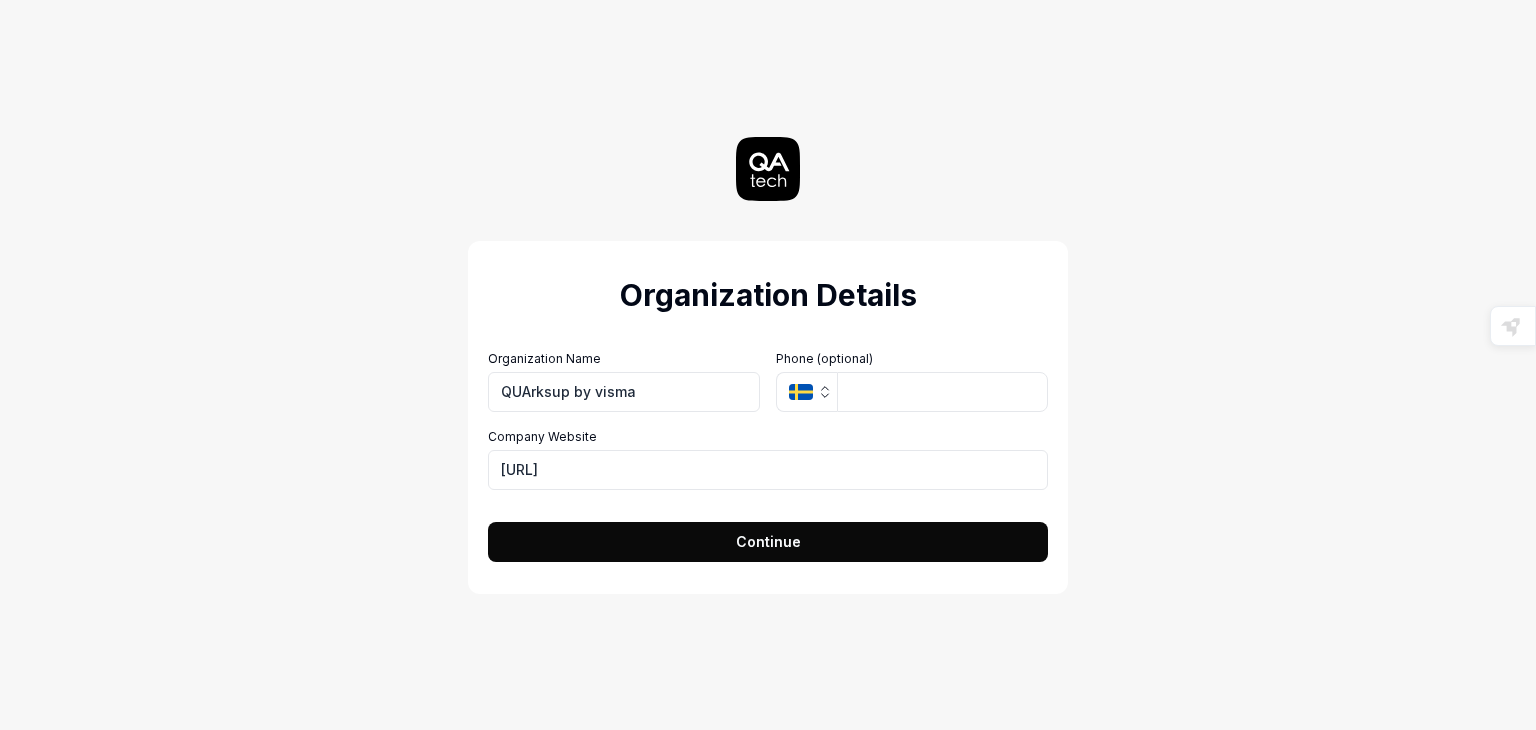 click 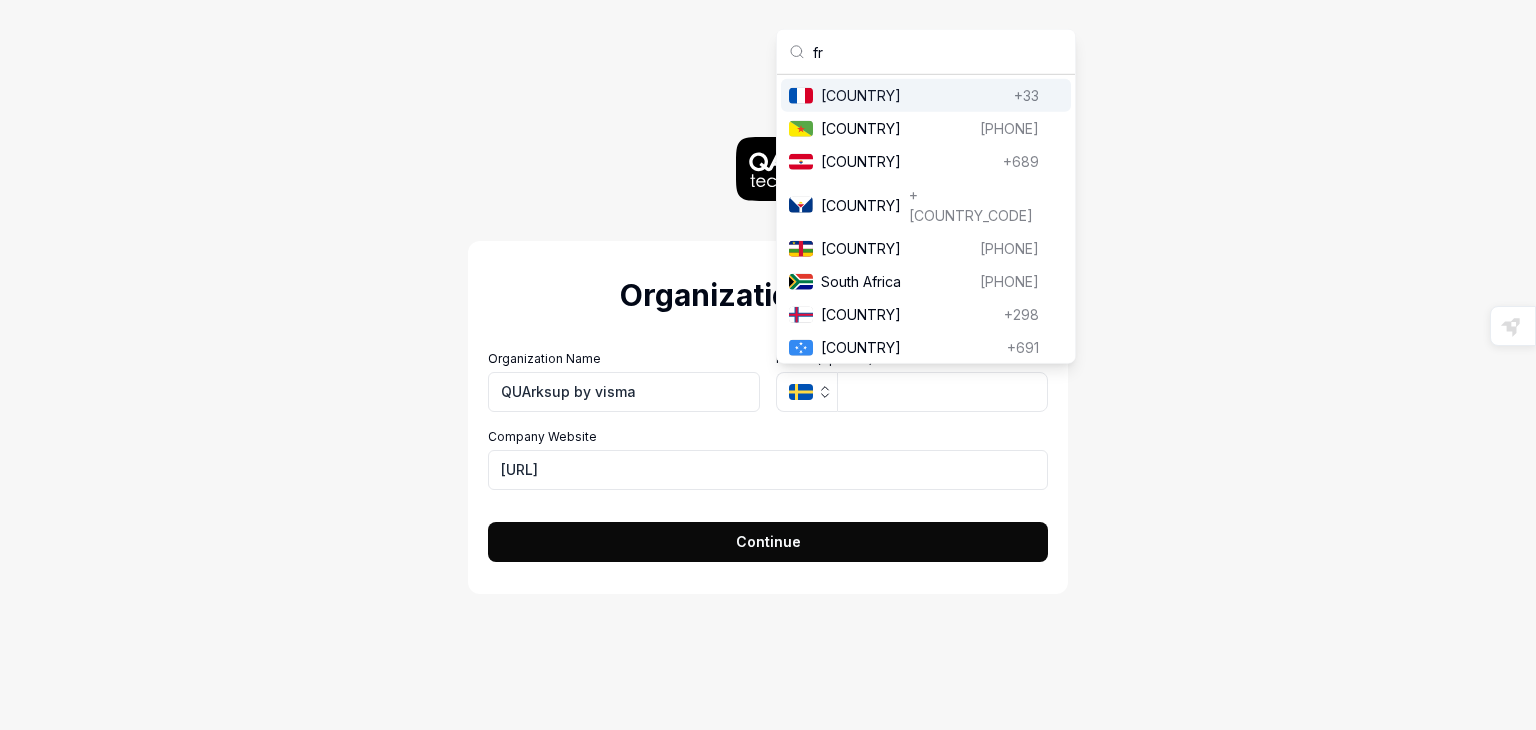 type on "fr" 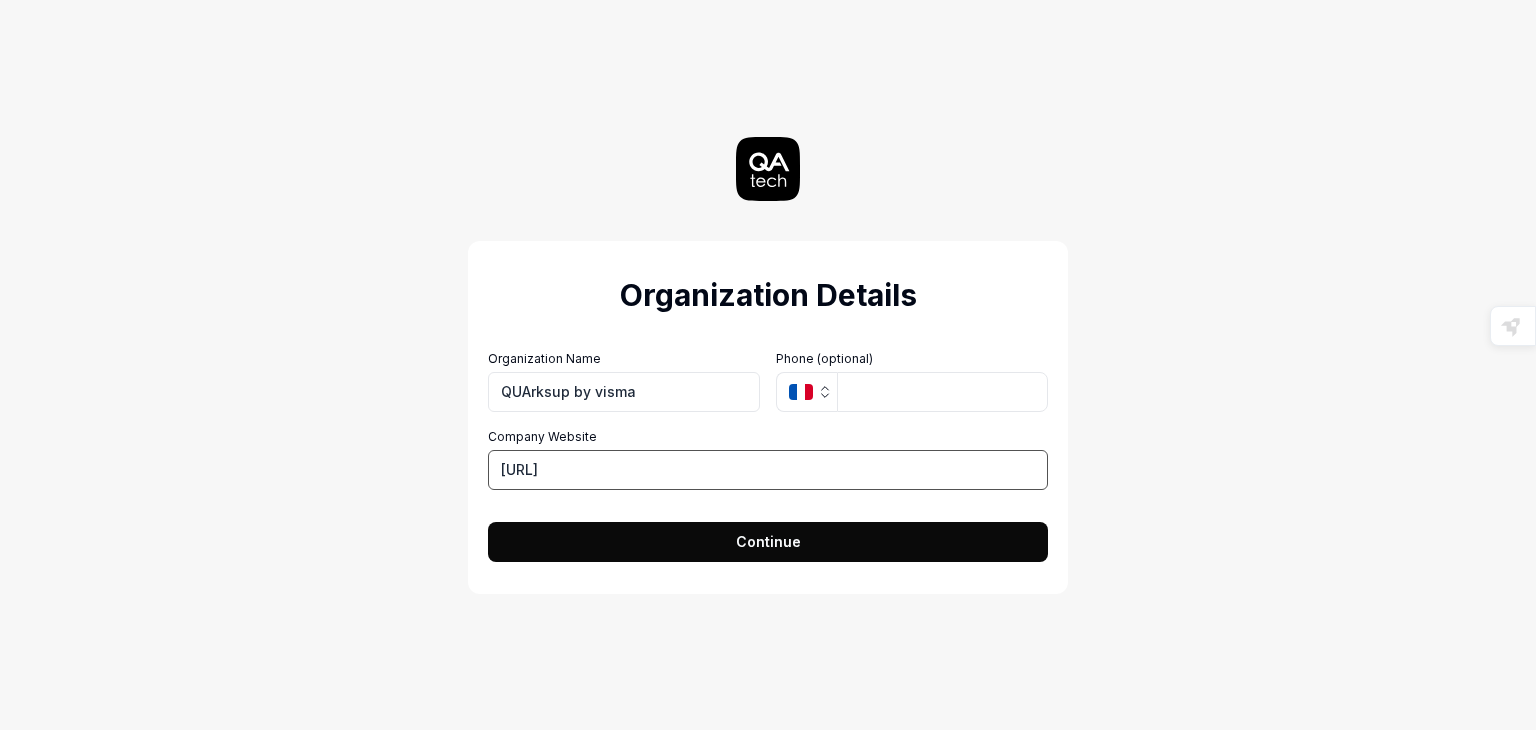 click on "[URL]" at bounding box center (768, 470) 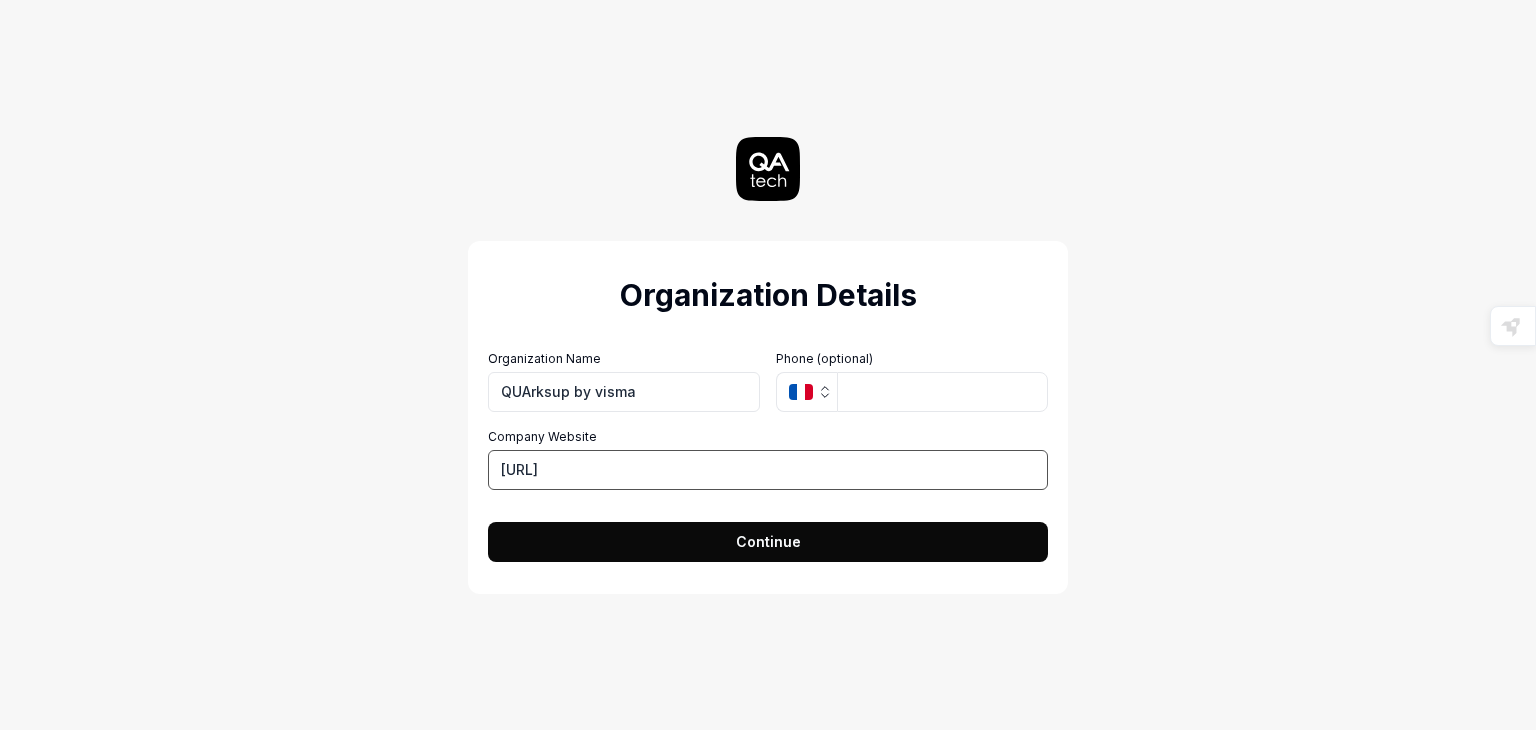 type on "[URL]" 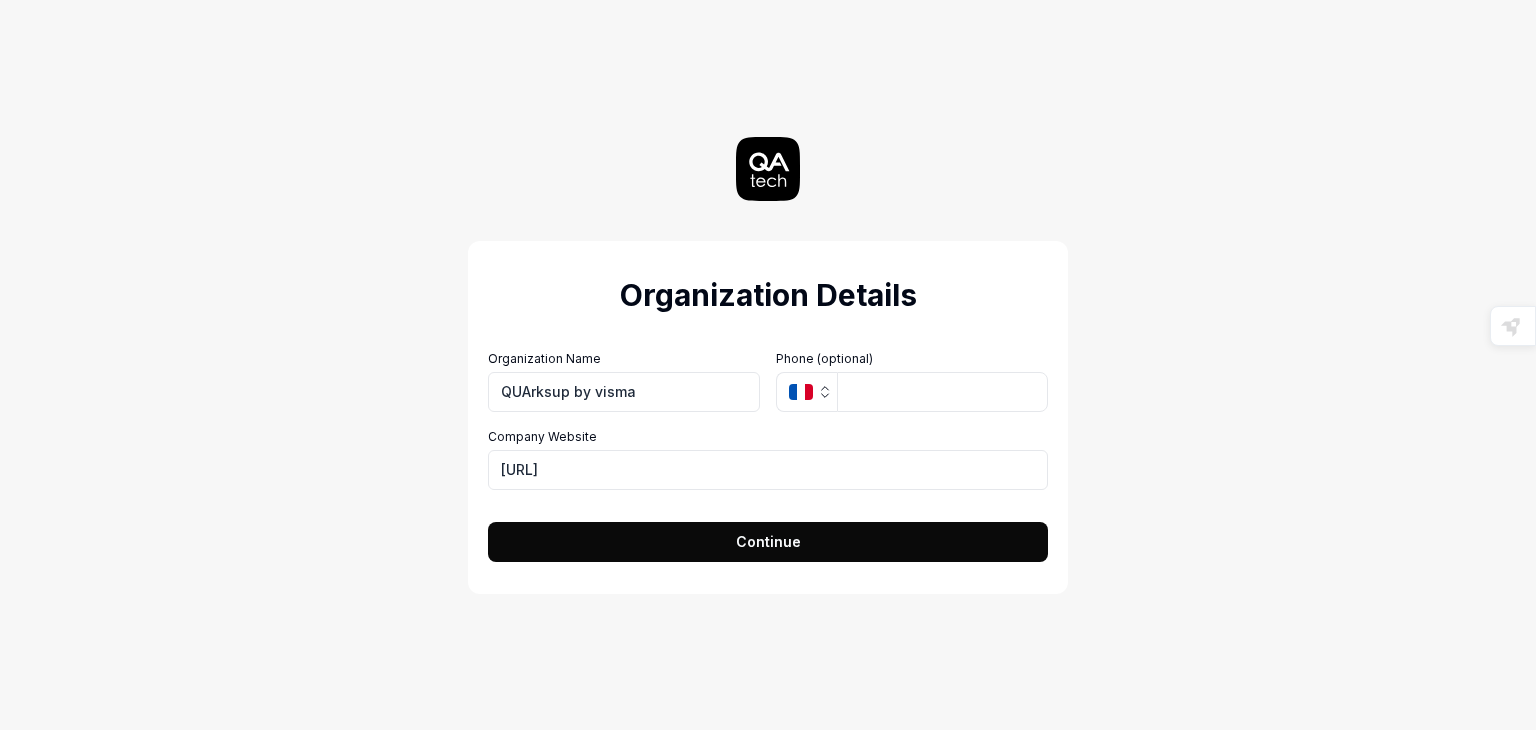 click on "Continue" at bounding box center (768, 542) 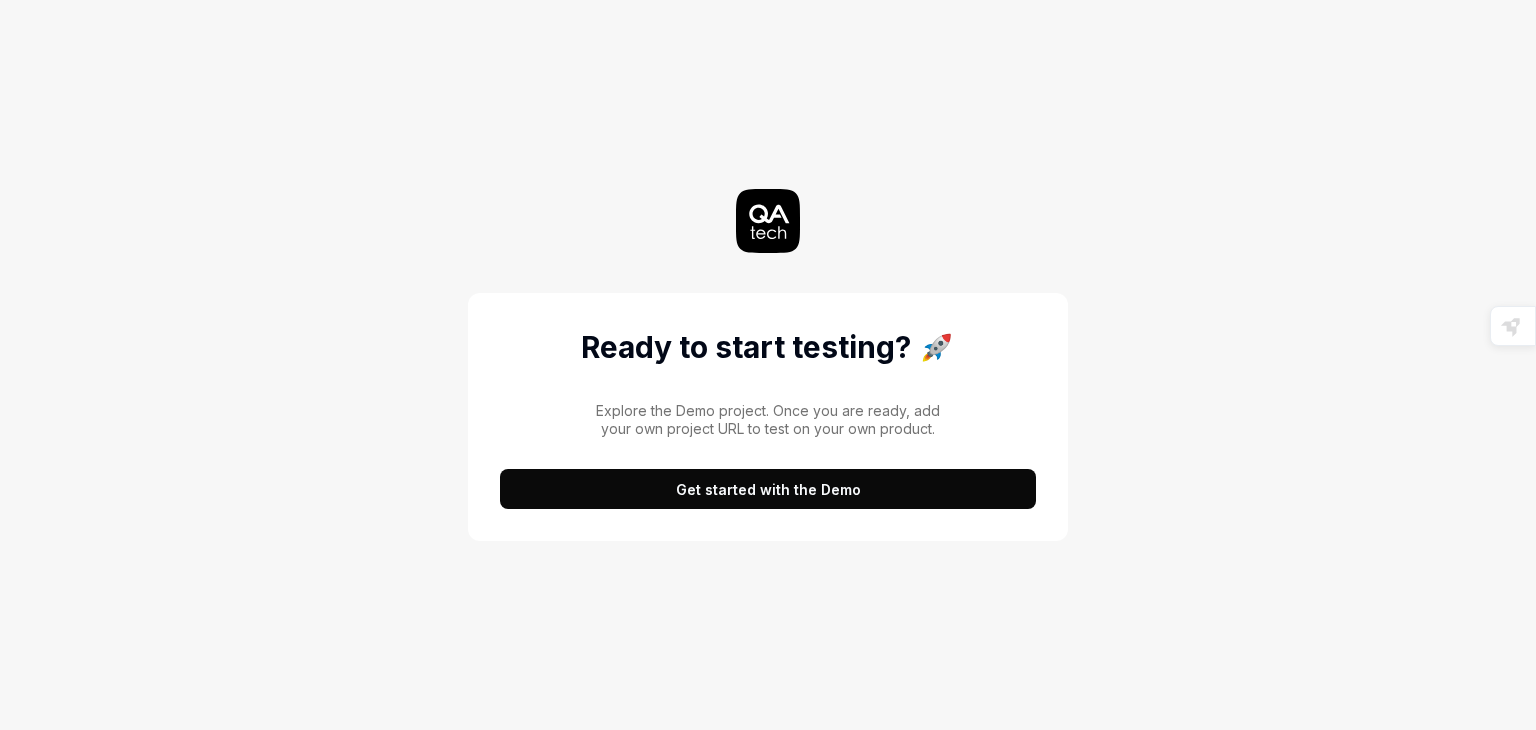 click on "Get started with the Demo" at bounding box center (768, 489) 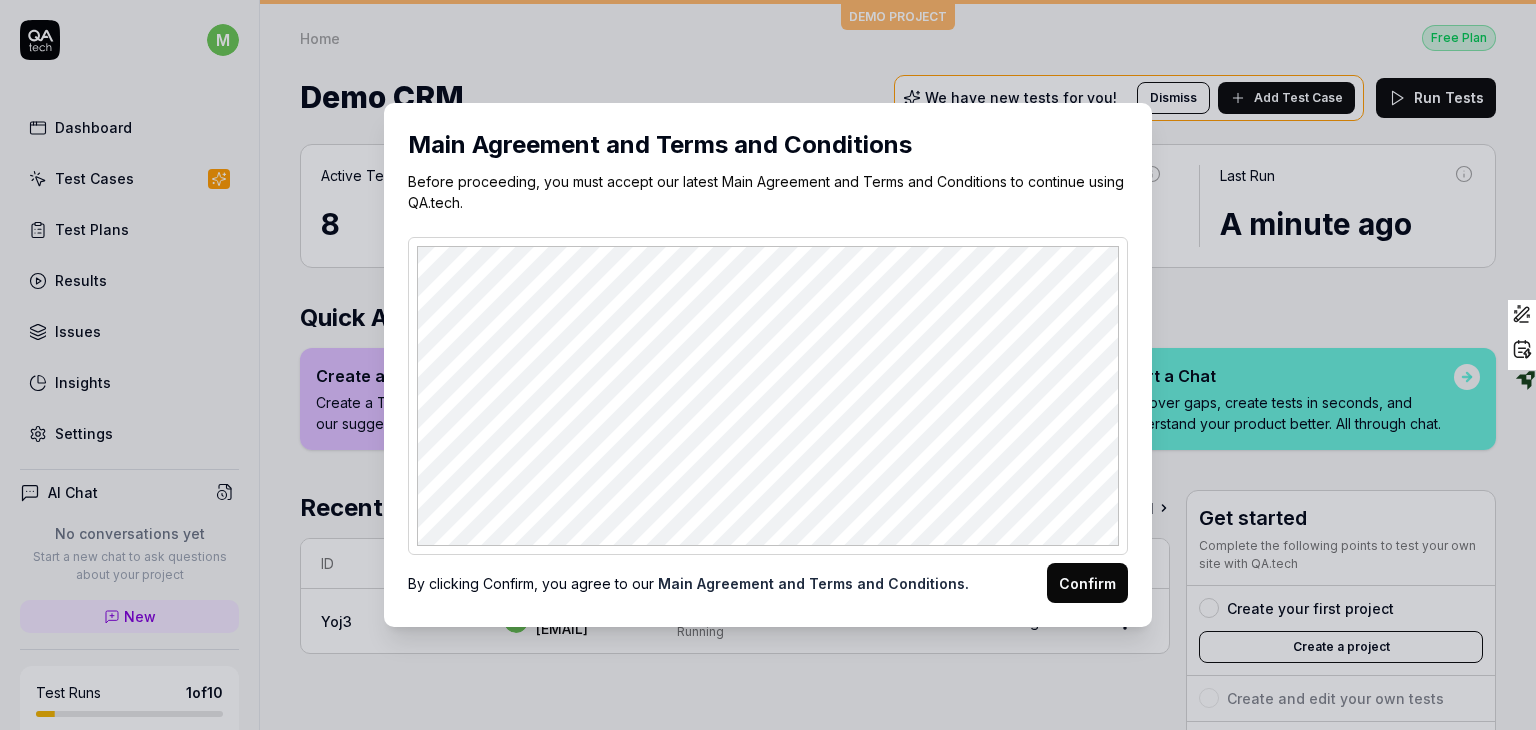 scroll, scrollTop: 0, scrollLeft: 0, axis: both 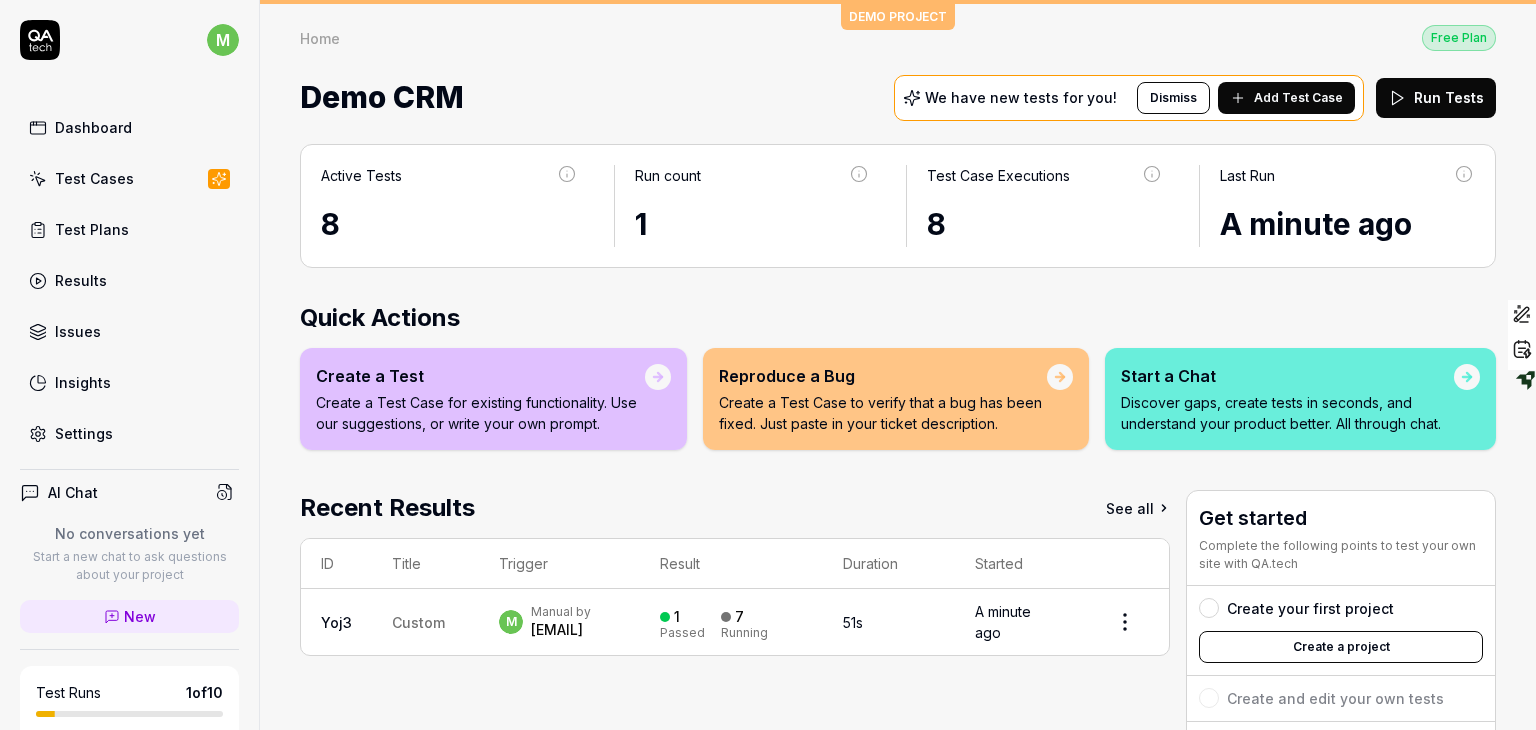 click on "Active Tests 8 Run count 1 Test Case Executions 8 Last Run A minute ago" at bounding box center (898, 206) 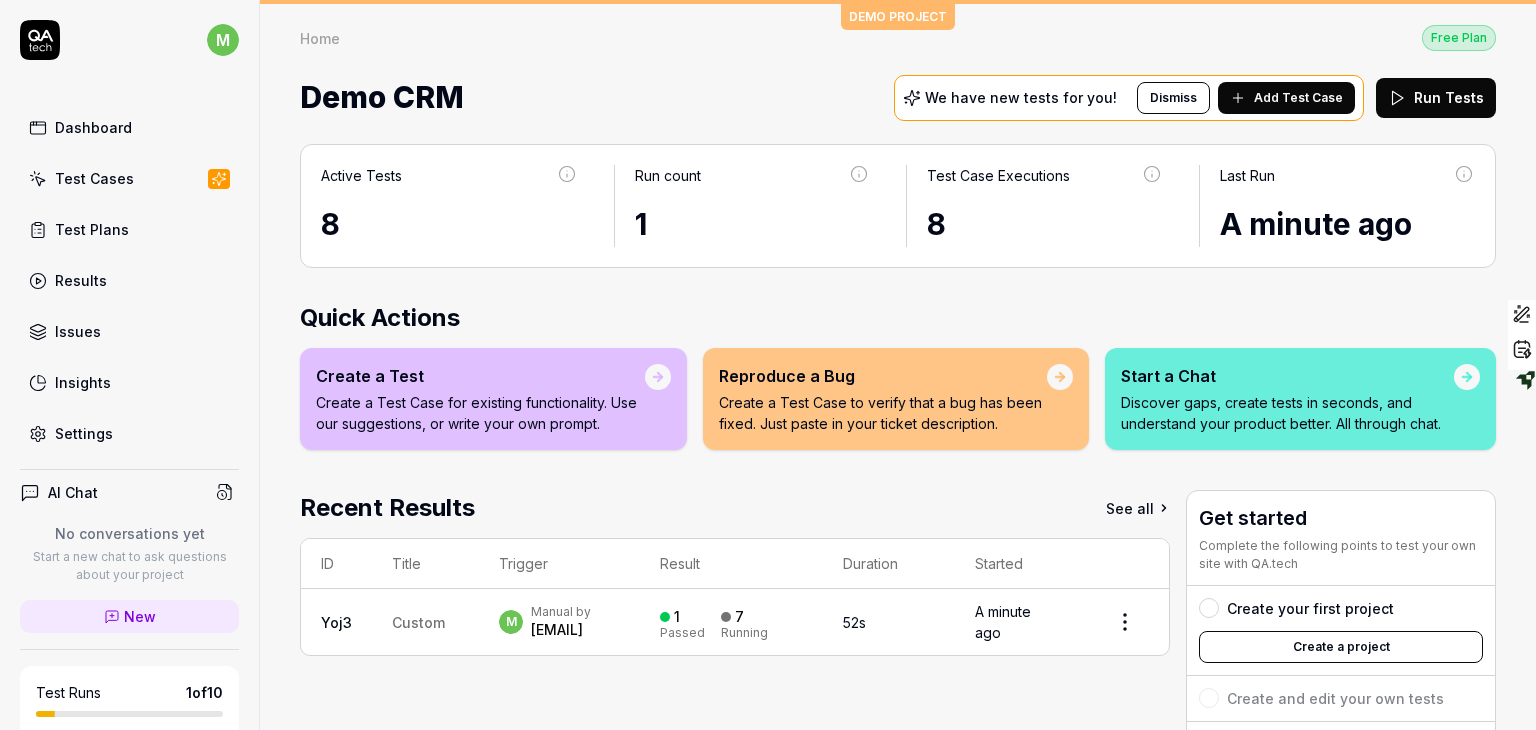 click on "Home Free Plan Home Free Plan Demo CRM We have new tests for you! Dismiss Add Test Case Run Tests" at bounding box center [898, 64] 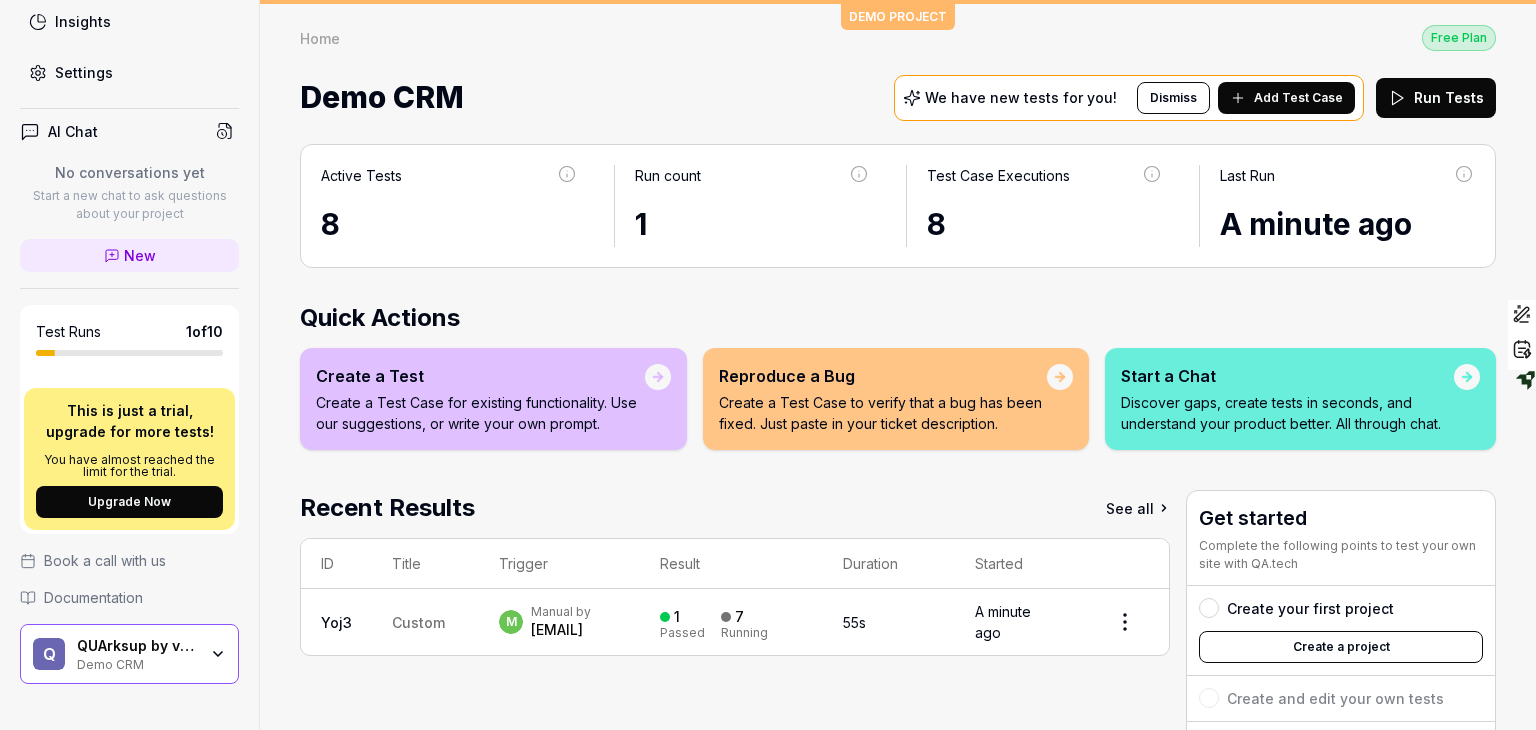 scroll, scrollTop: 408, scrollLeft: 0, axis: vertical 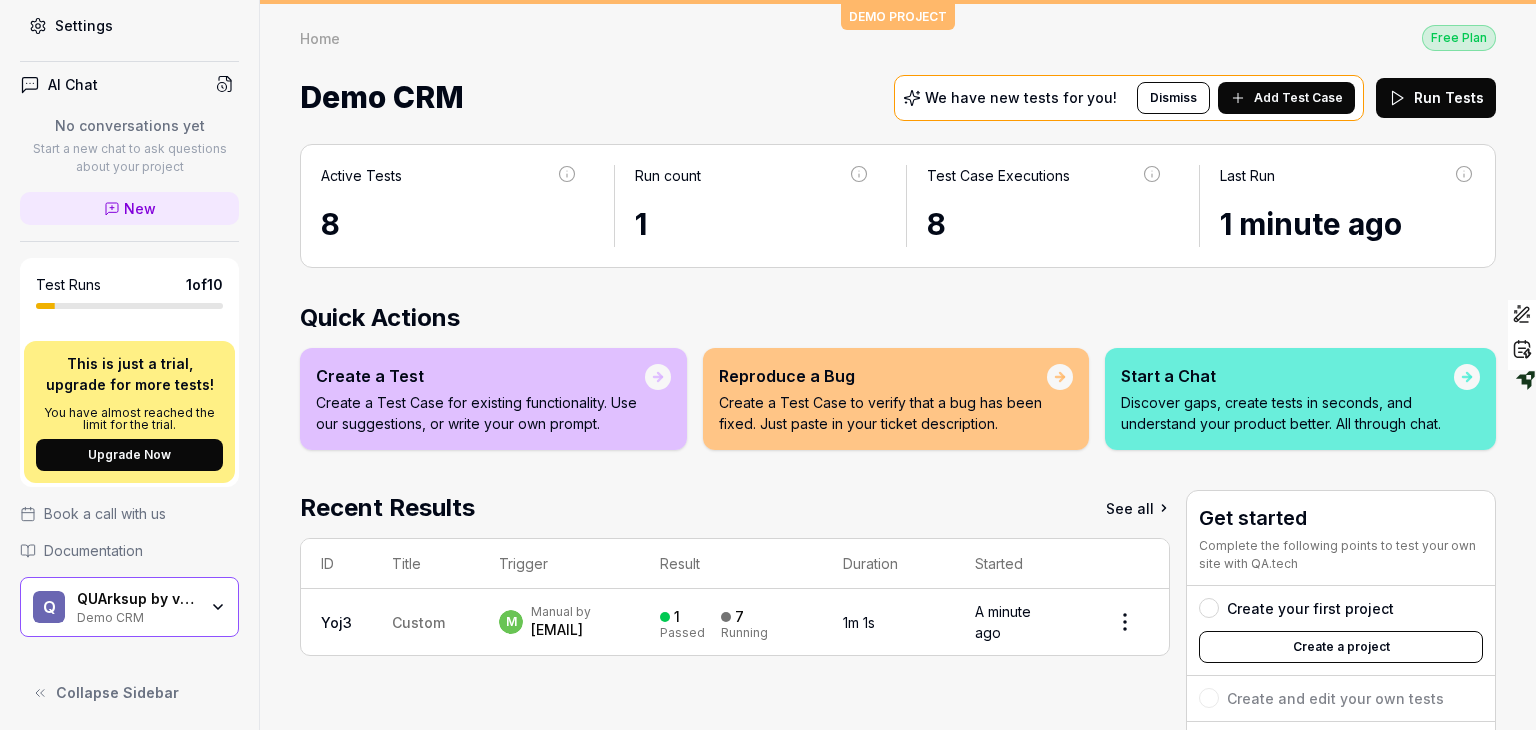 click on "Demo CRM" at bounding box center [137, 616] 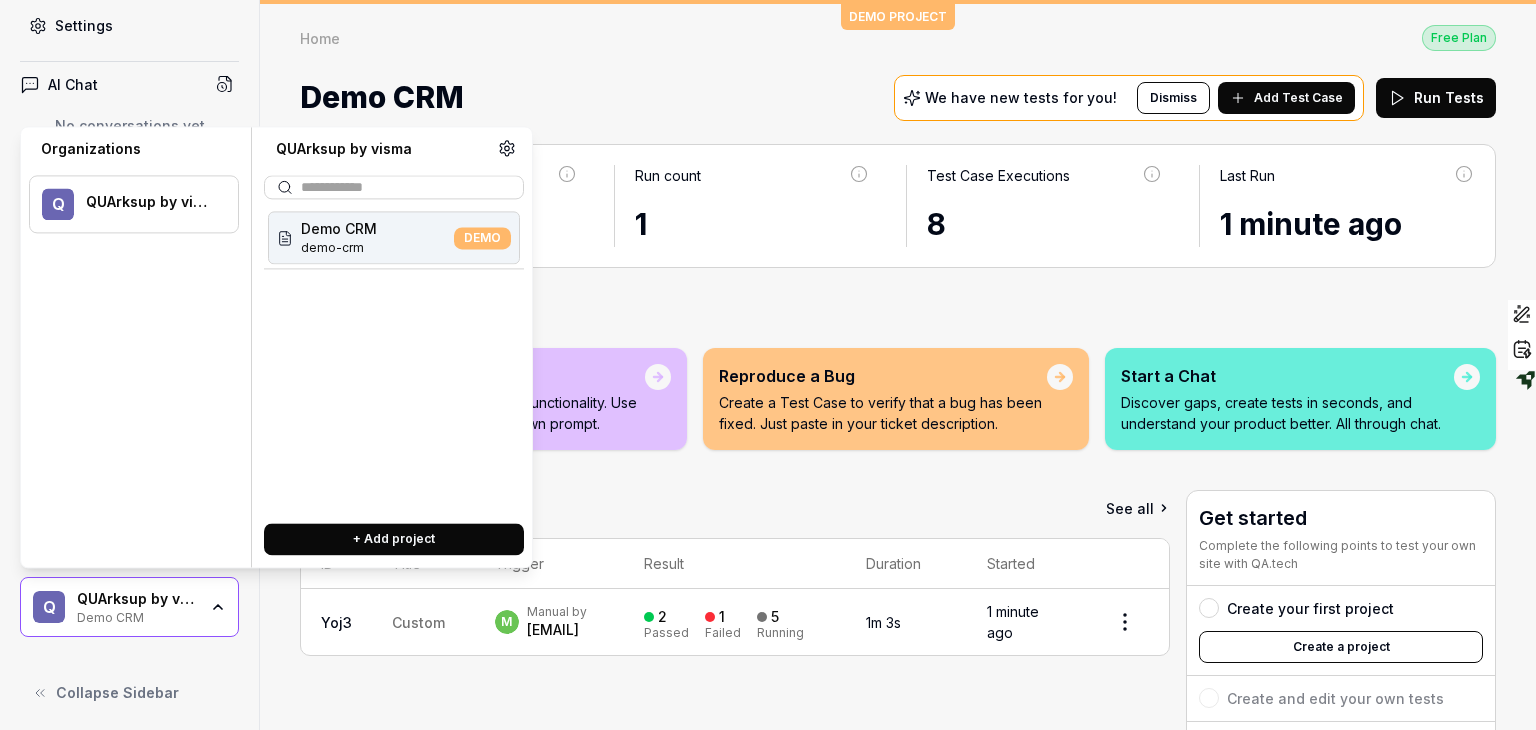 click on "Demo CRM demo-crm DEMO" at bounding box center [394, 237] 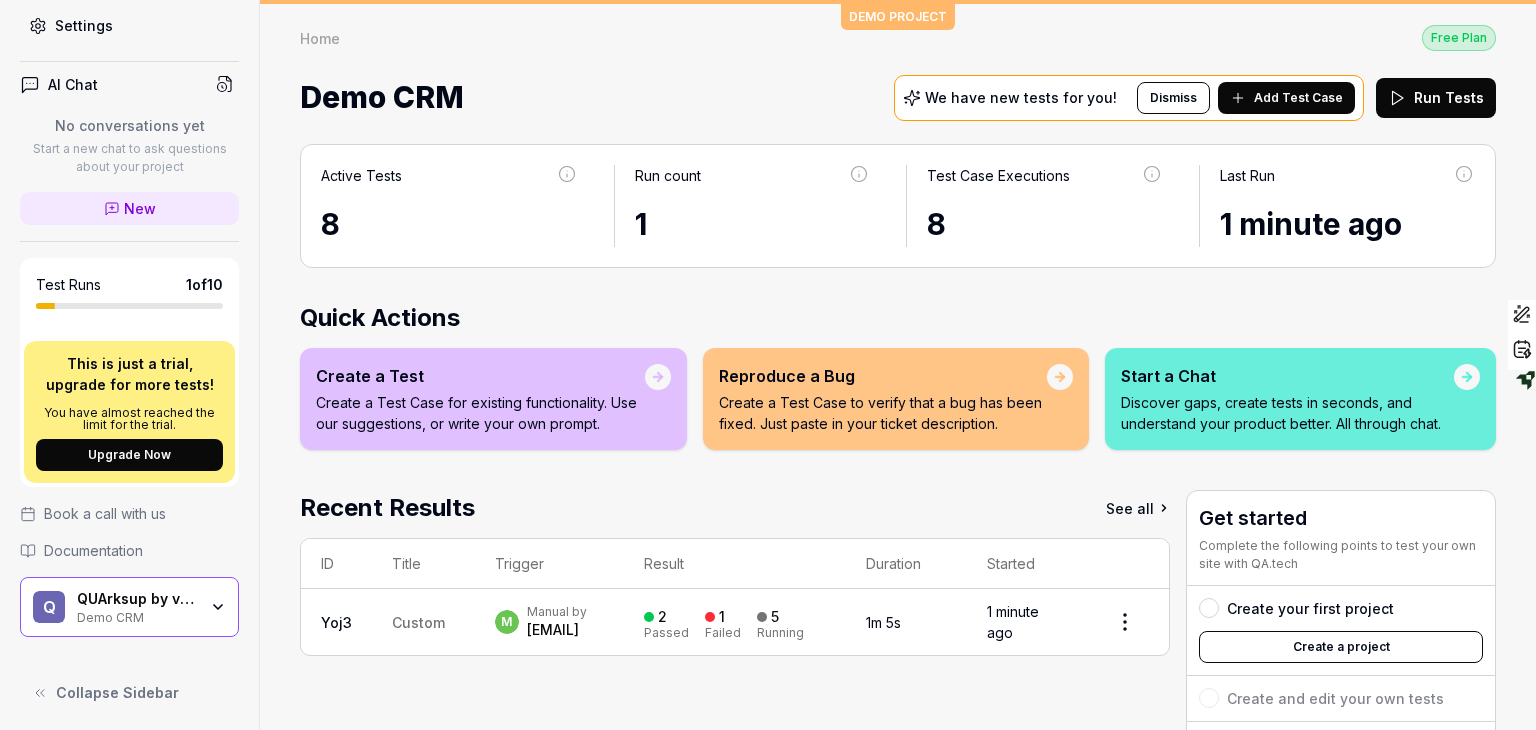 click on "Demo CRM" at bounding box center (137, 616) 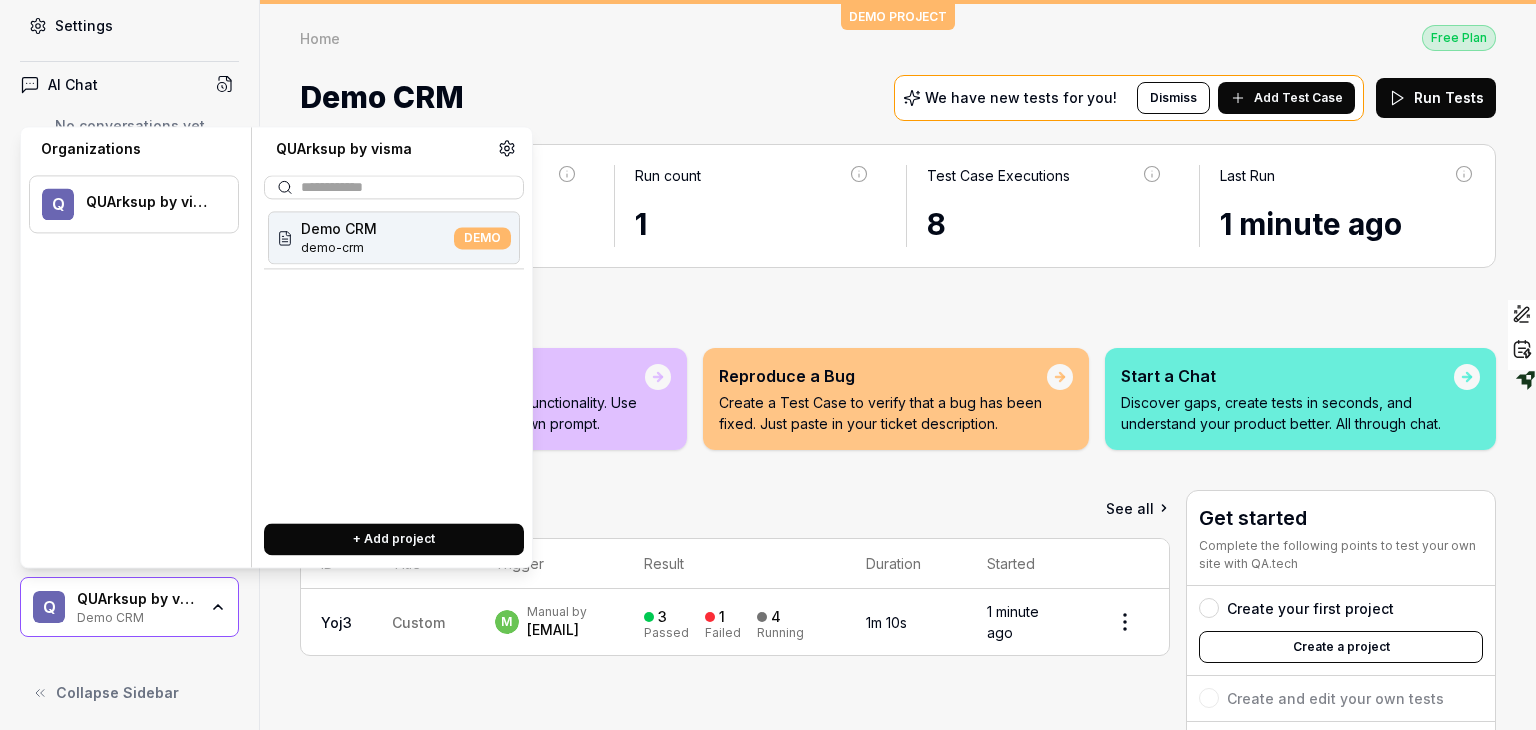 click on "QUArksup by visma" at bounding box center [149, 203] 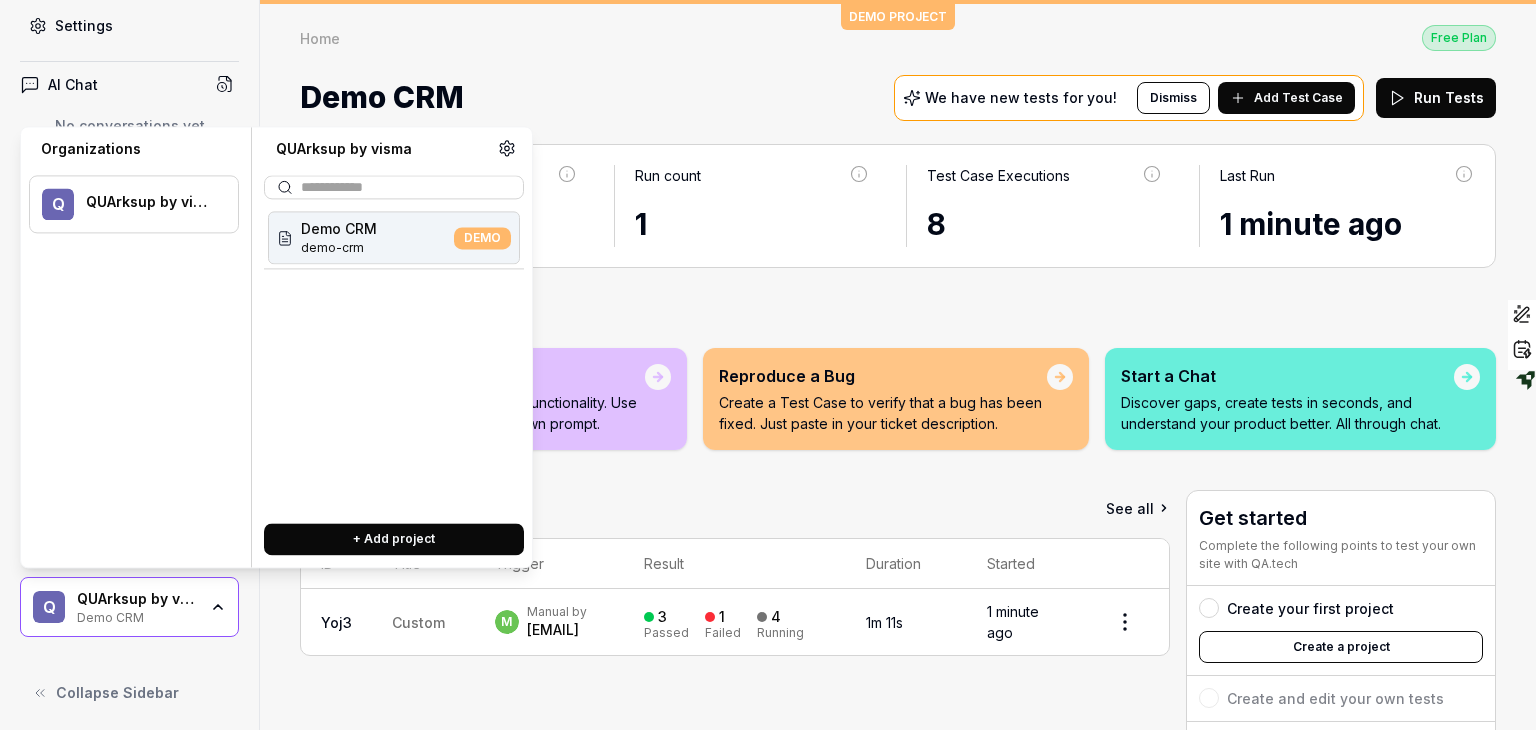 click on "QUArksup by visma" at bounding box center (149, 203) 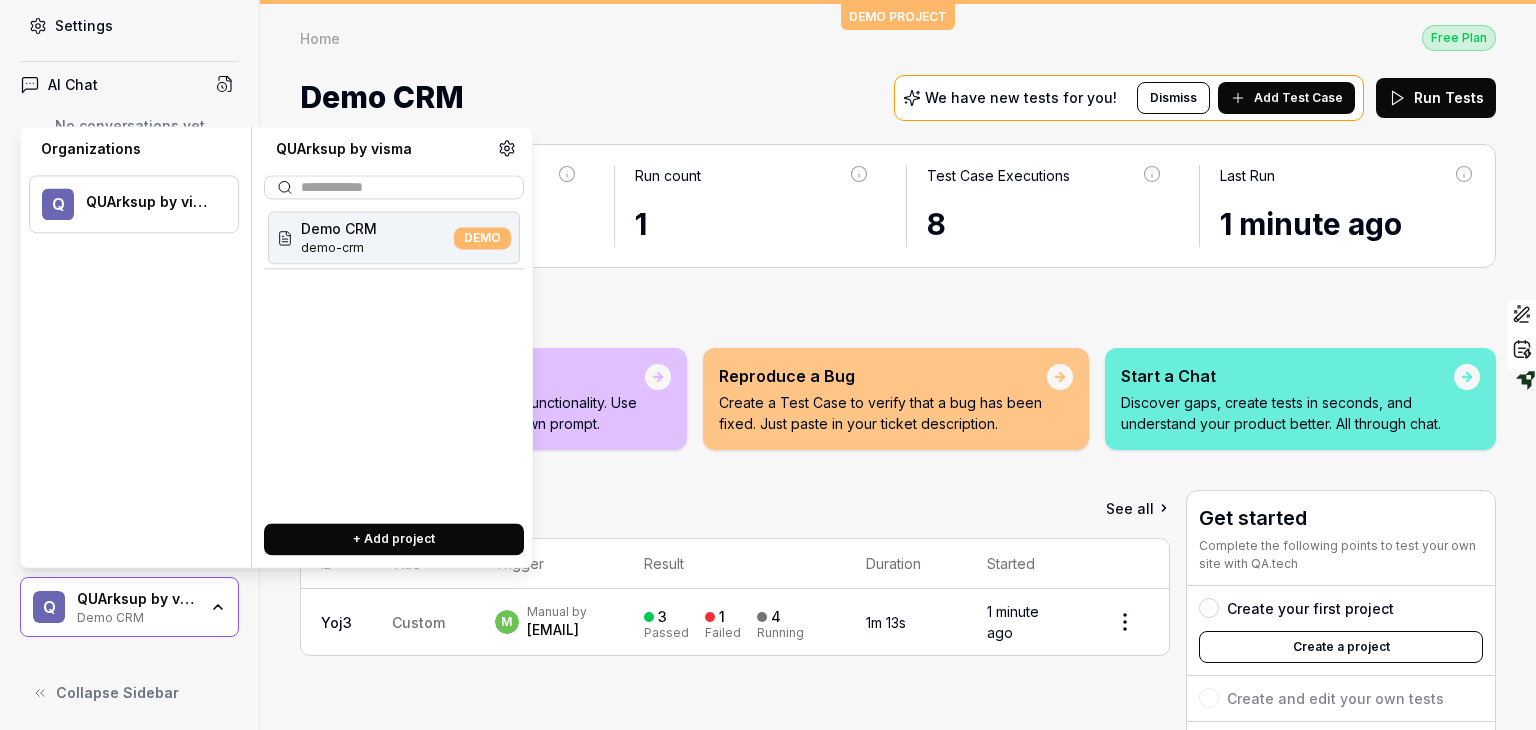 click on "+ Add project" at bounding box center [394, 539] 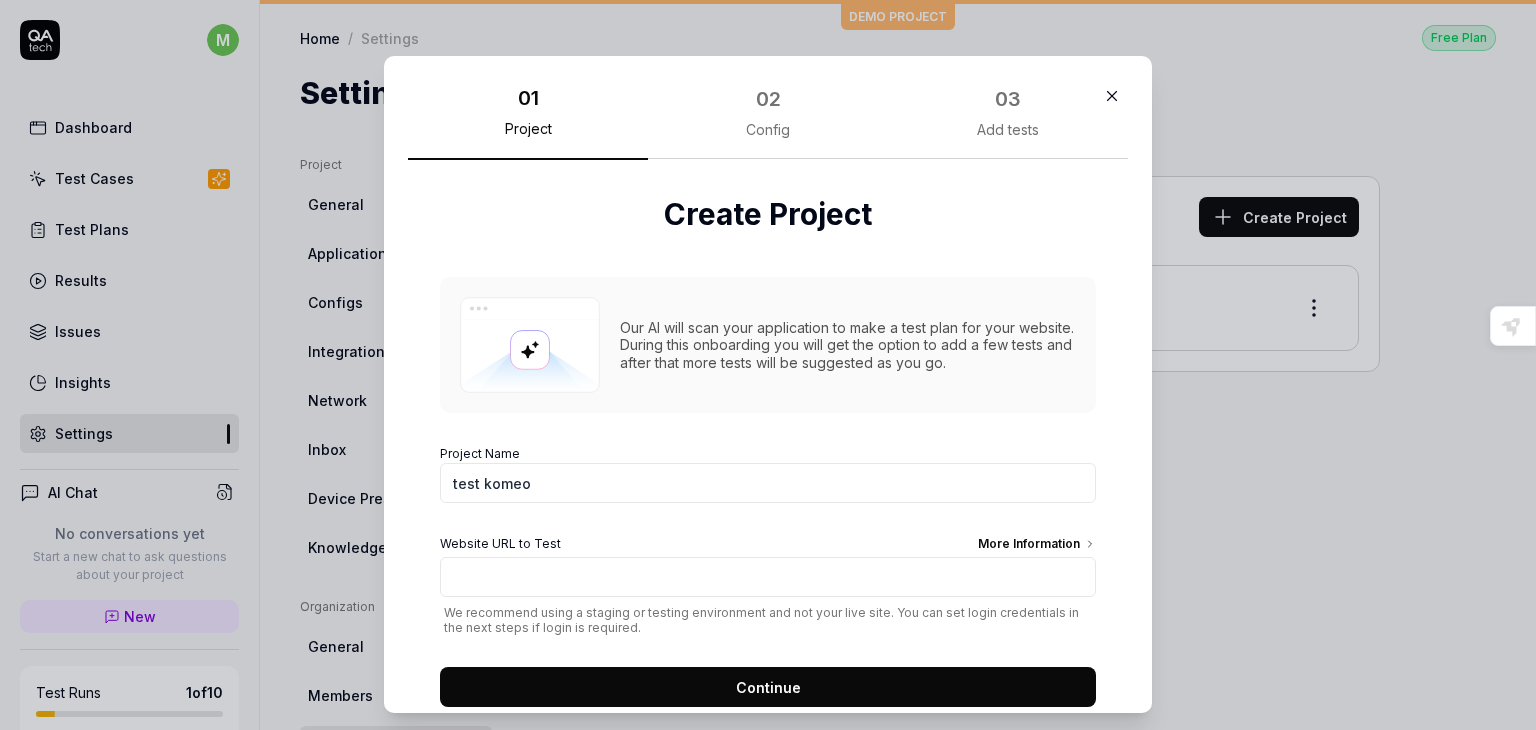type on "test komeo" 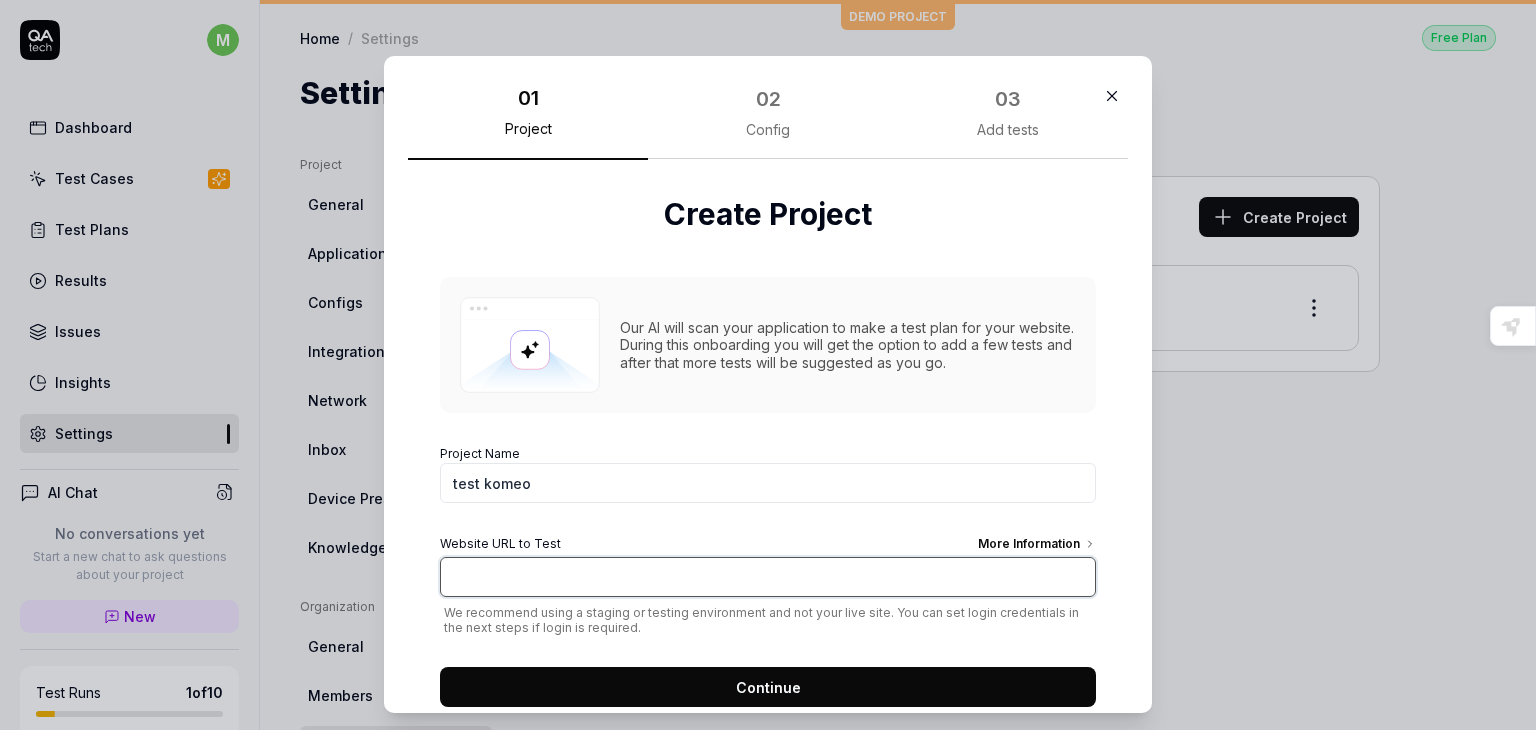 click on "Website URL to Test More Information" at bounding box center [768, 577] 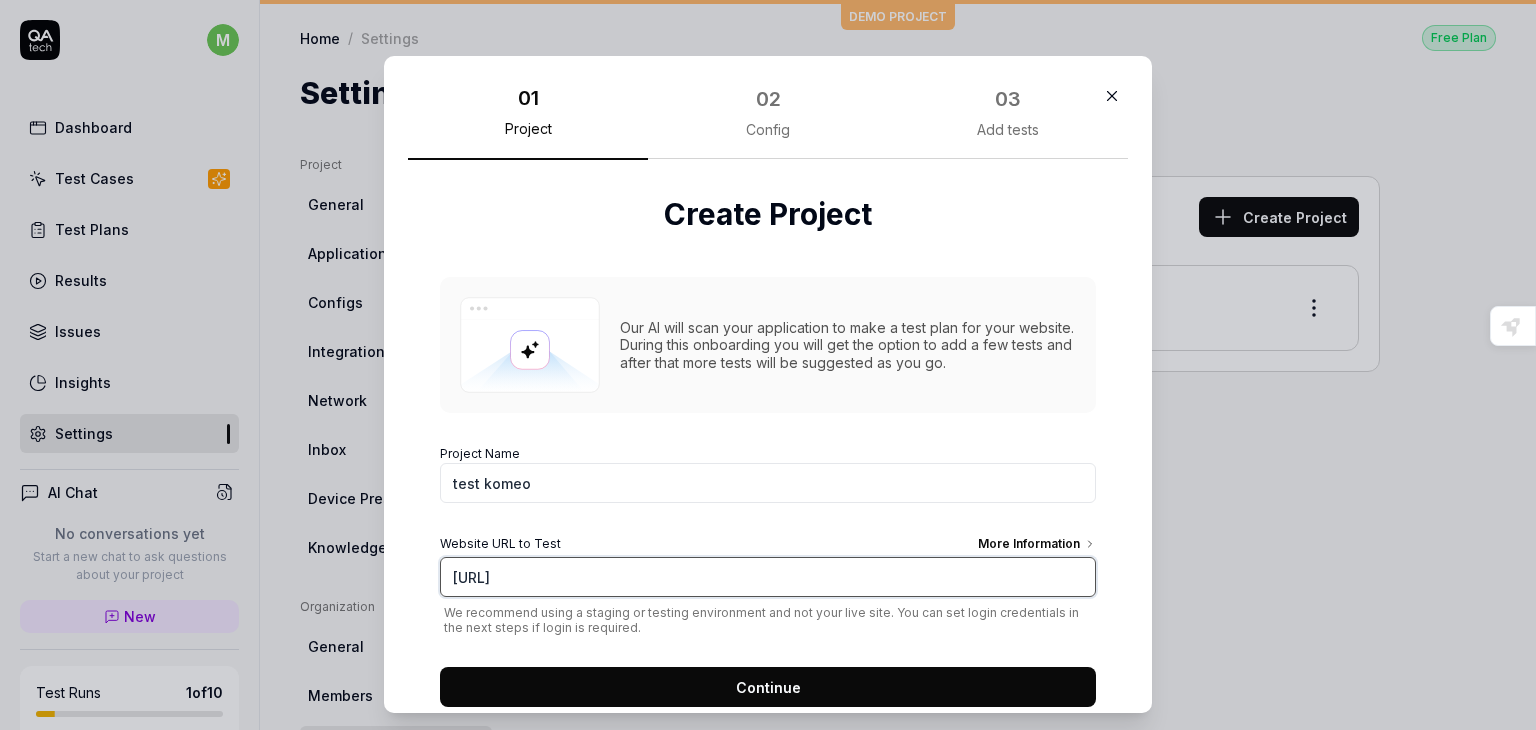 type on "[URL]" 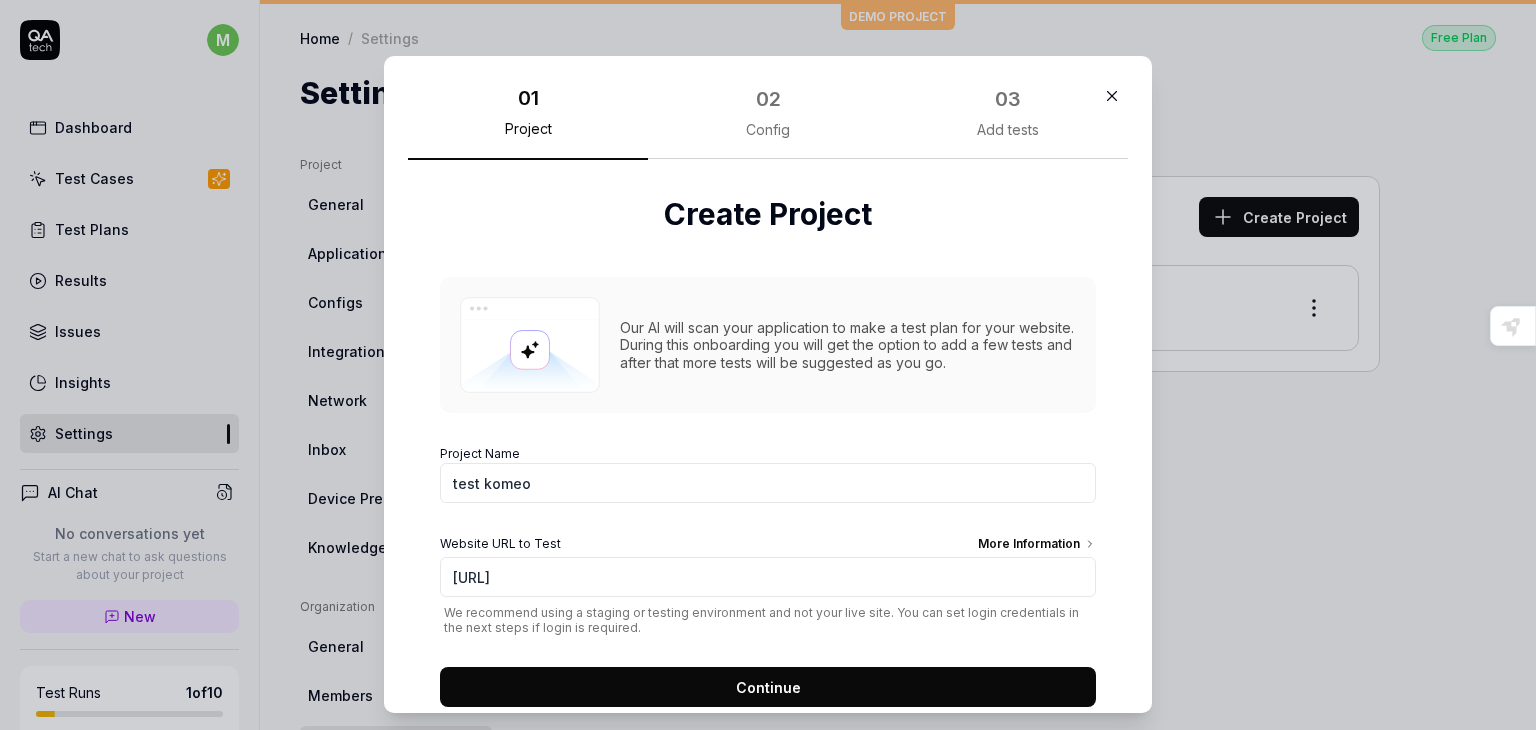 scroll, scrollTop: 49, scrollLeft: 0, axis: vertical 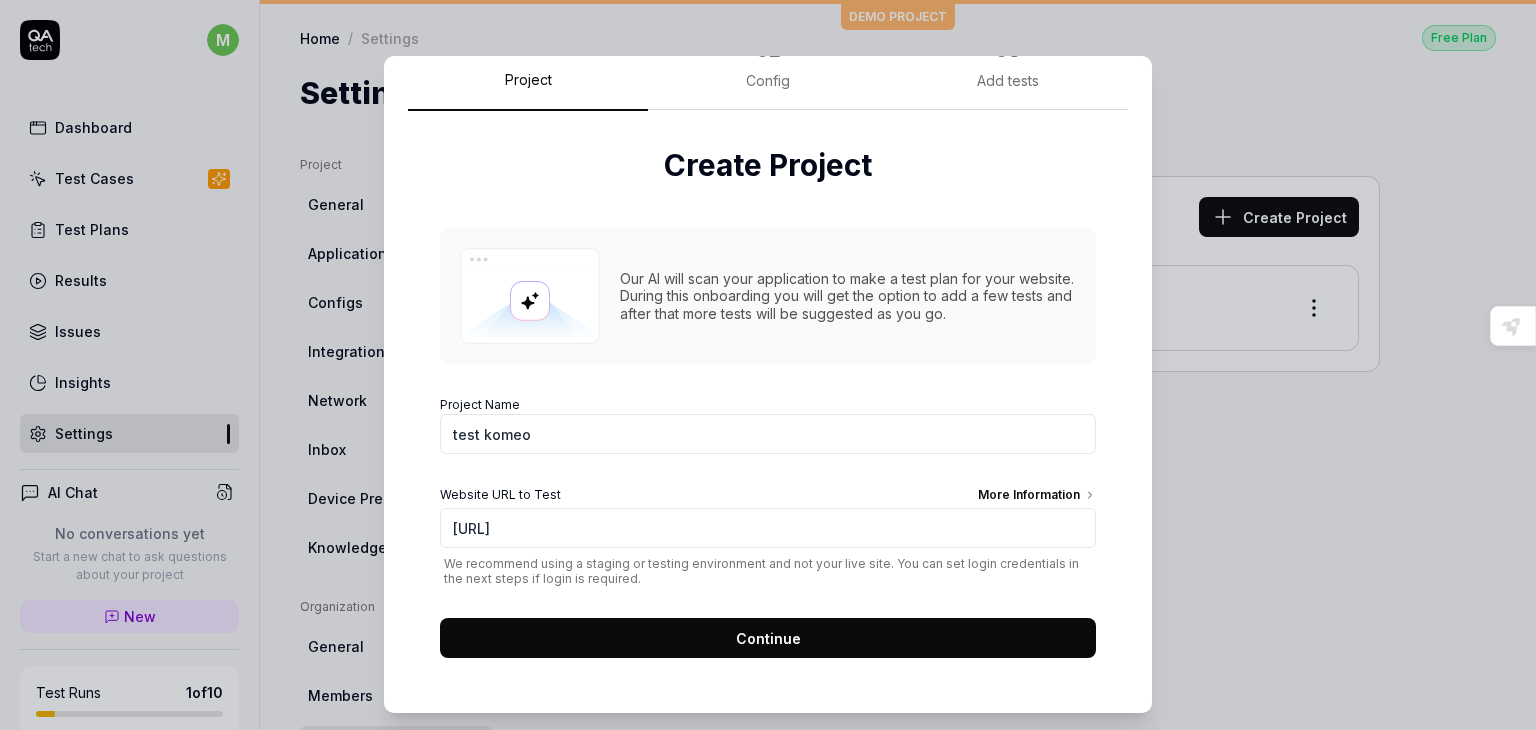 click on "Continue" at bounding box center (768, 638) 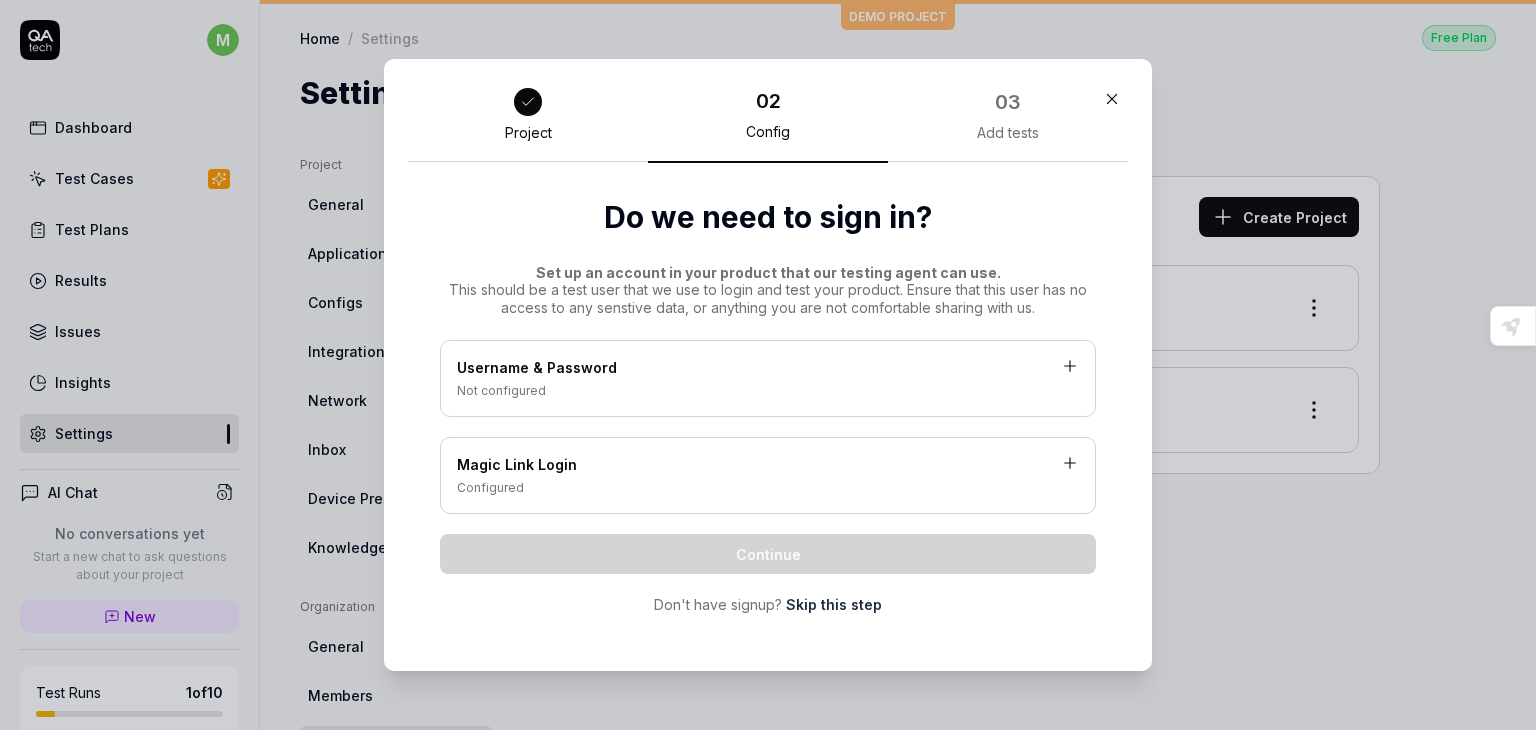 click on "Username & Password" at bounding box center (768, 369) 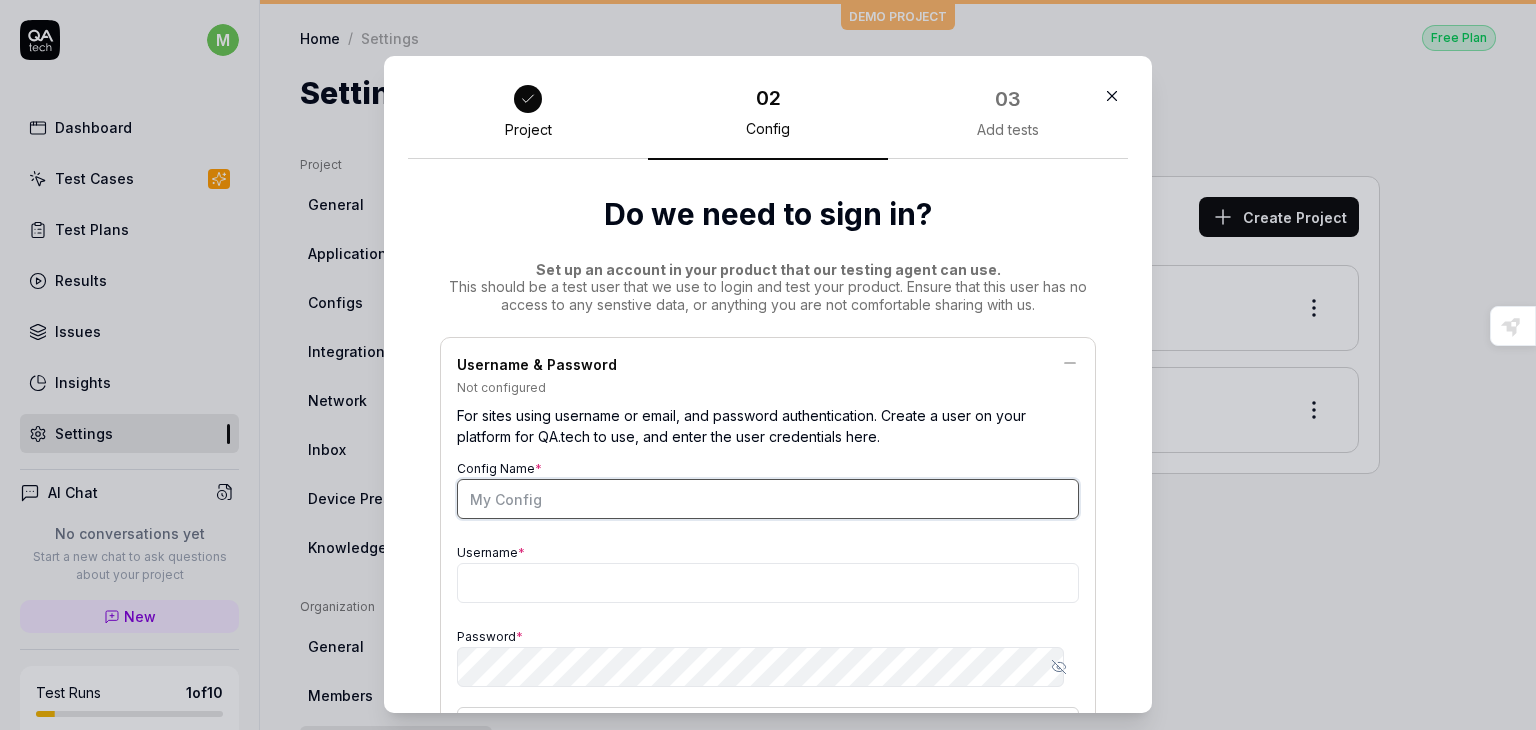 click on "Config Name  *" at bounding box center [768, 499] 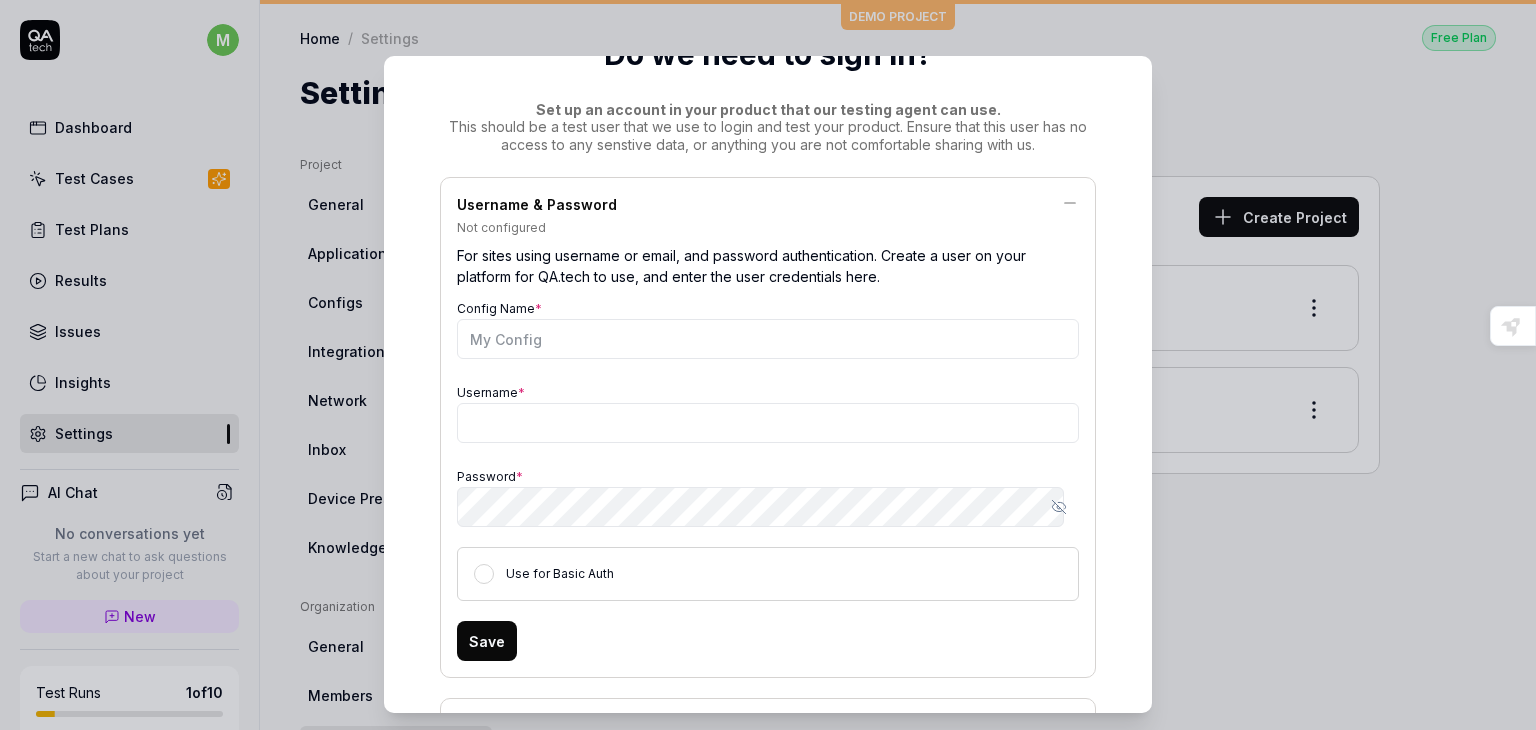 scroll, scrollTop: 183, scrollLeft: 0, axis: vertical 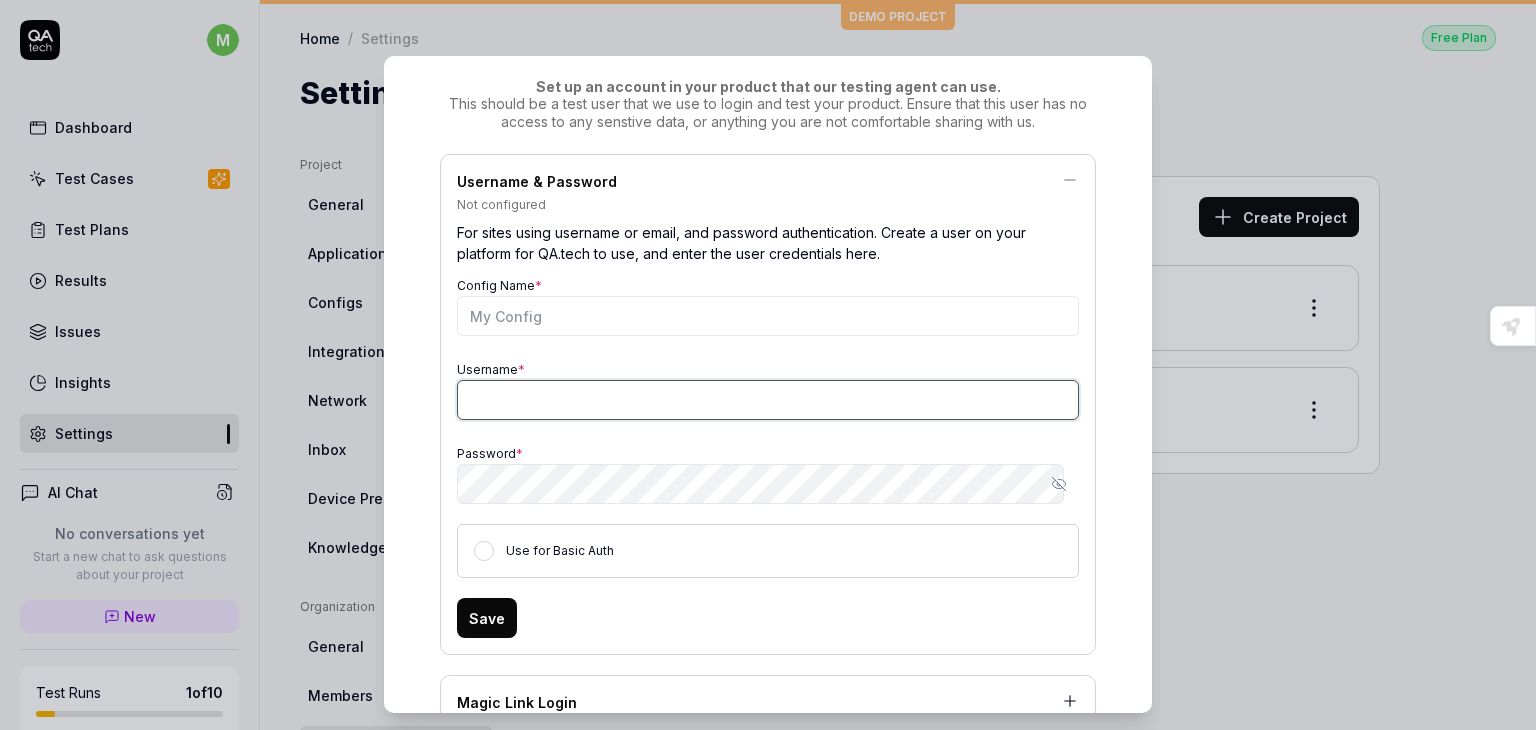 click on "[USERNAME]" at bounding box center (768, 400) 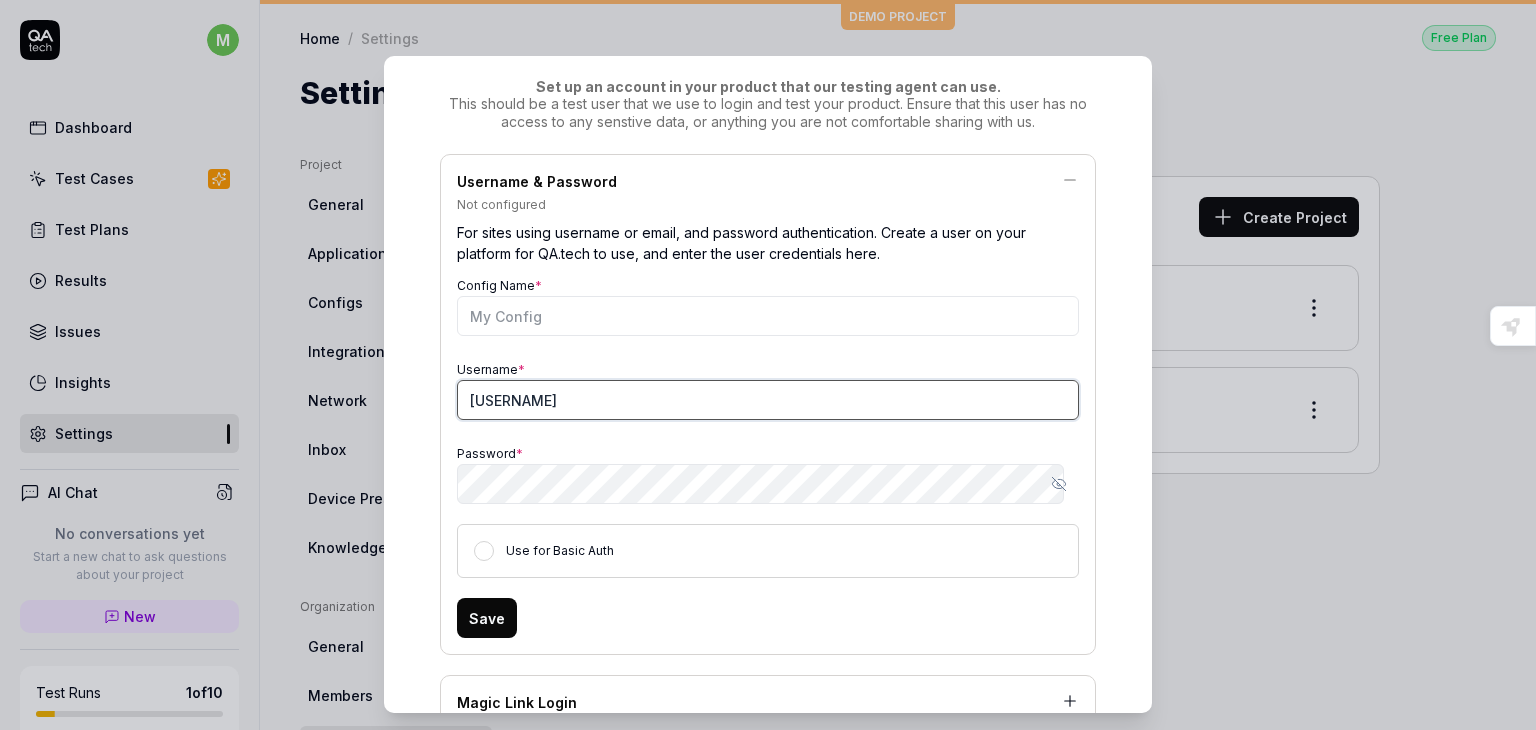 type on "[USERNAME]" 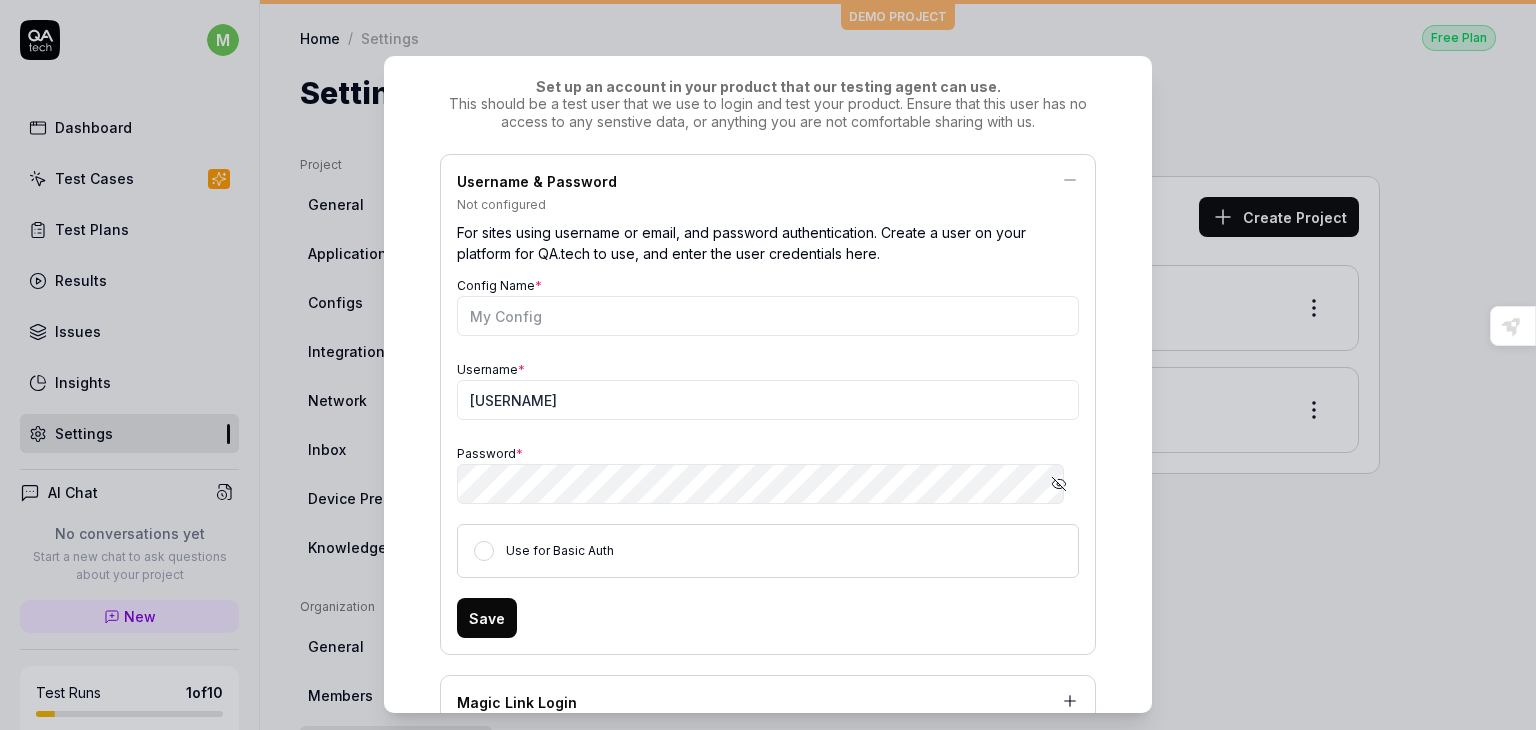 click on "Use for Basic Auth" at bounding box center (768, 551) 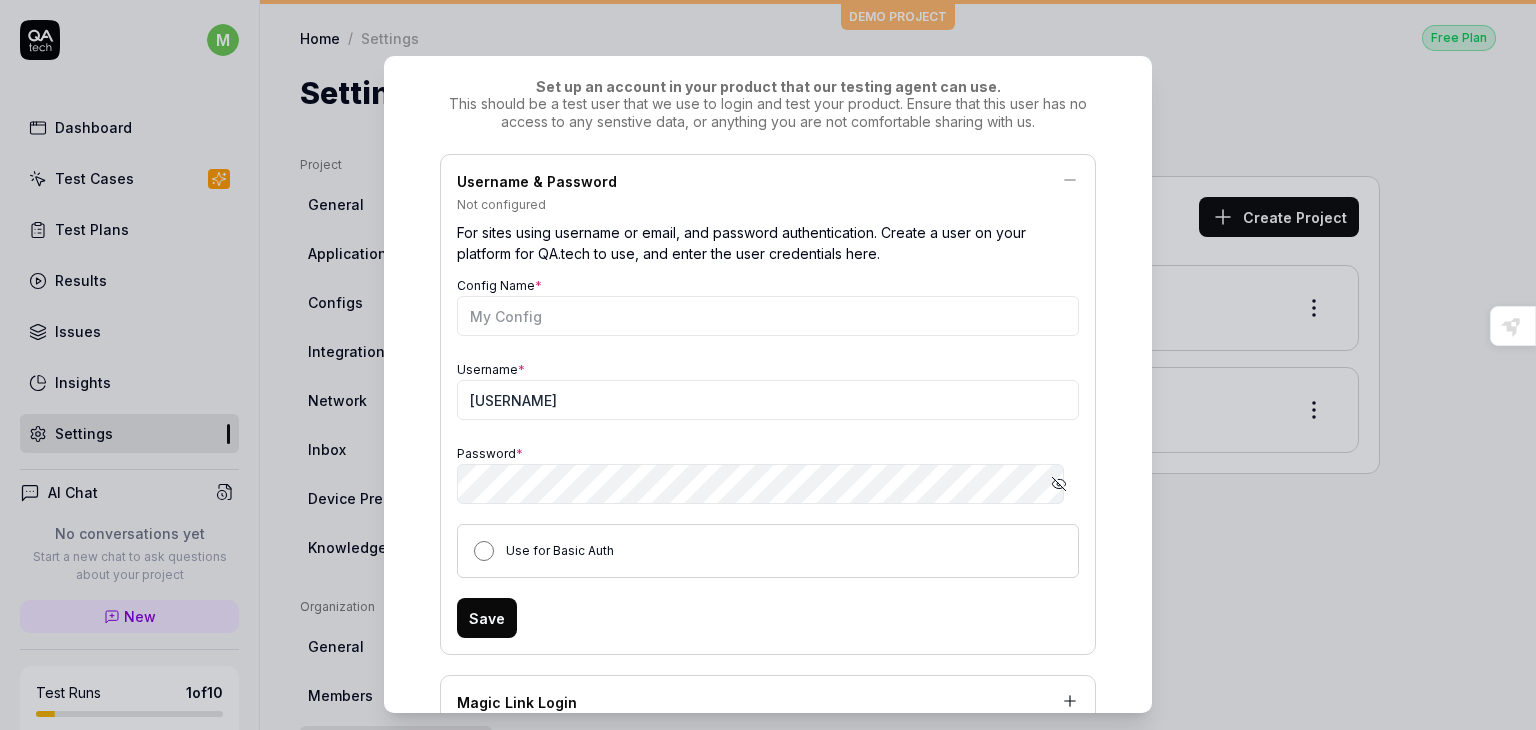 click on "Use for Basic Auth" at bounding box center (484, 551) 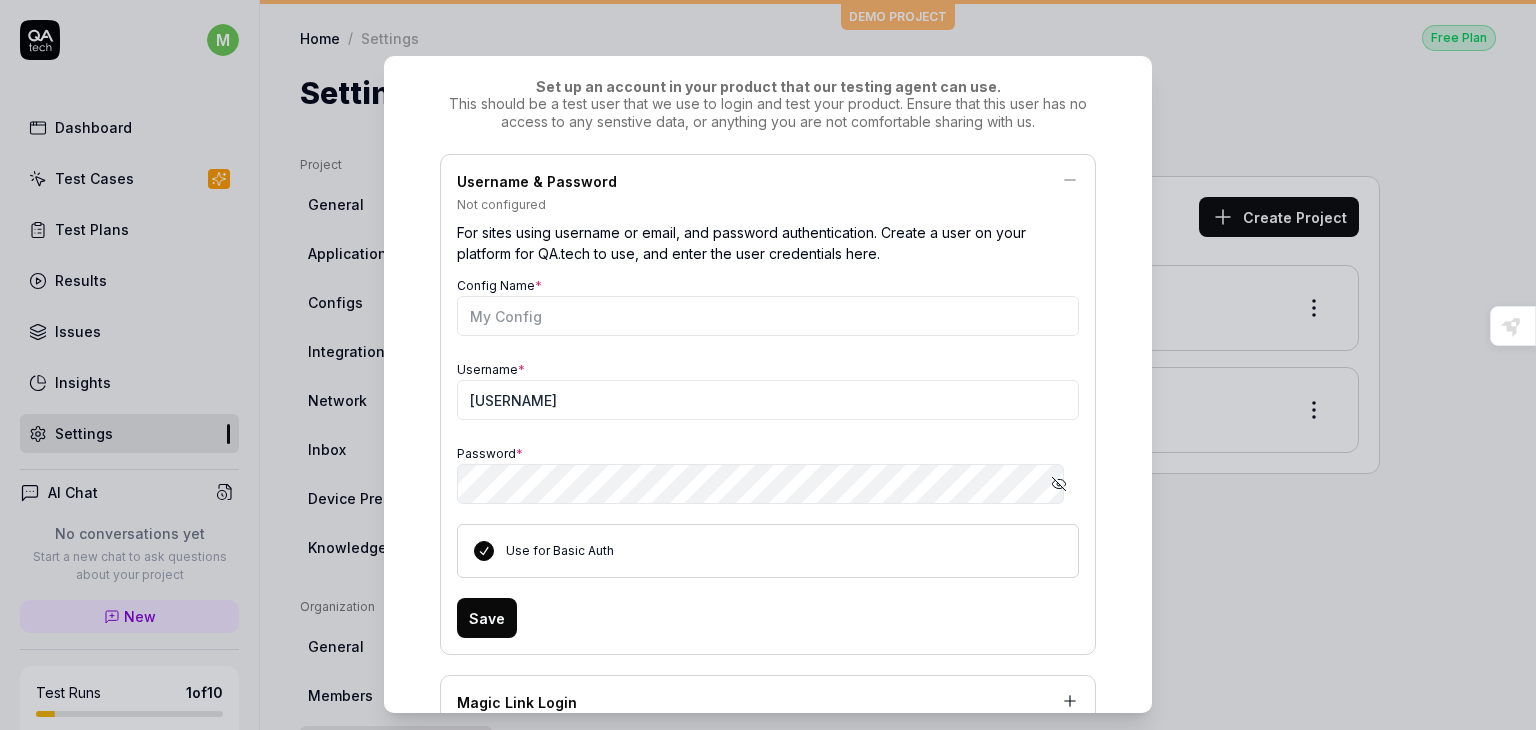 click on "Save" at bounding box center [487, 618] 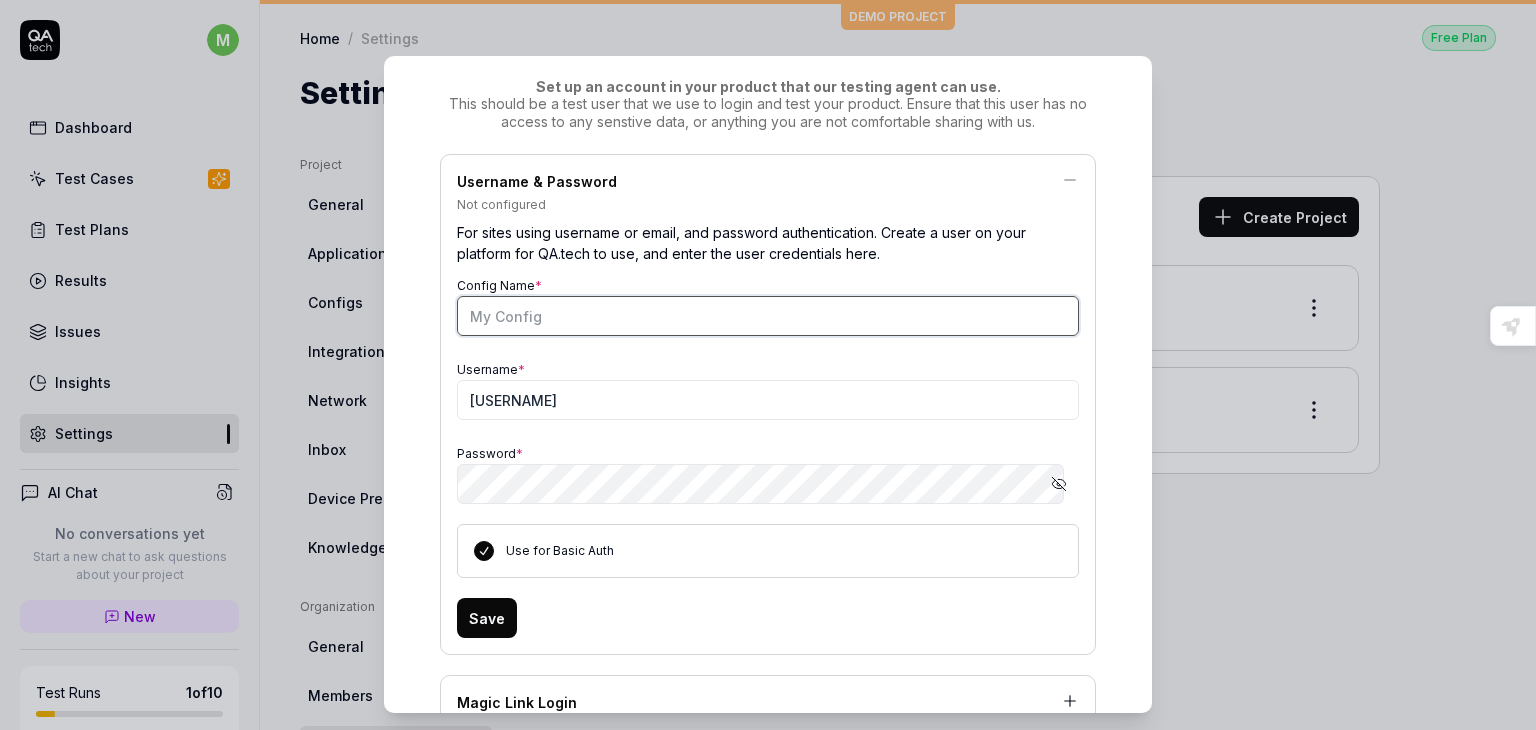 click on "Config Name  *" at bounding box center [768, 316] 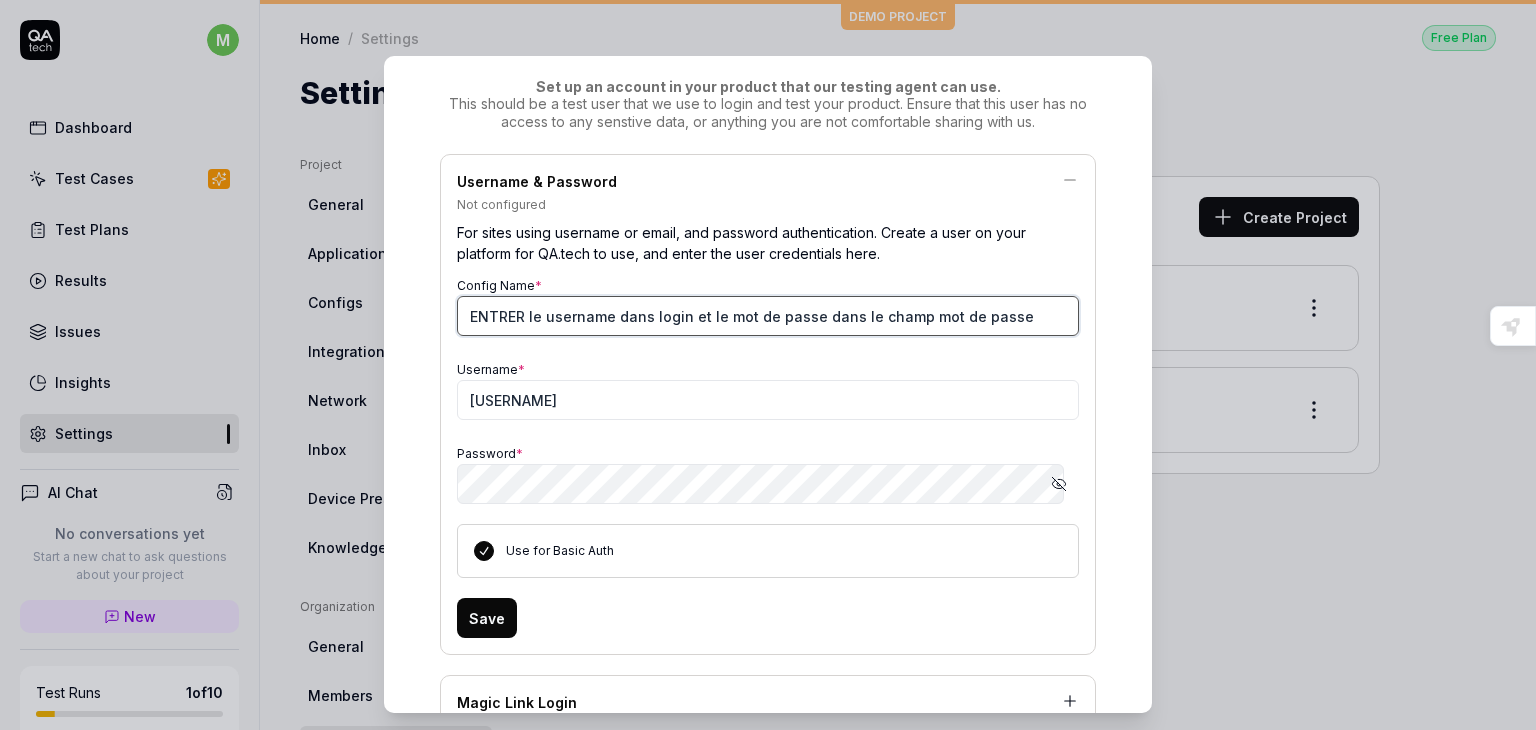 type on "ENTRER le username dans login et le mot de passe dans le champ mot de passe" 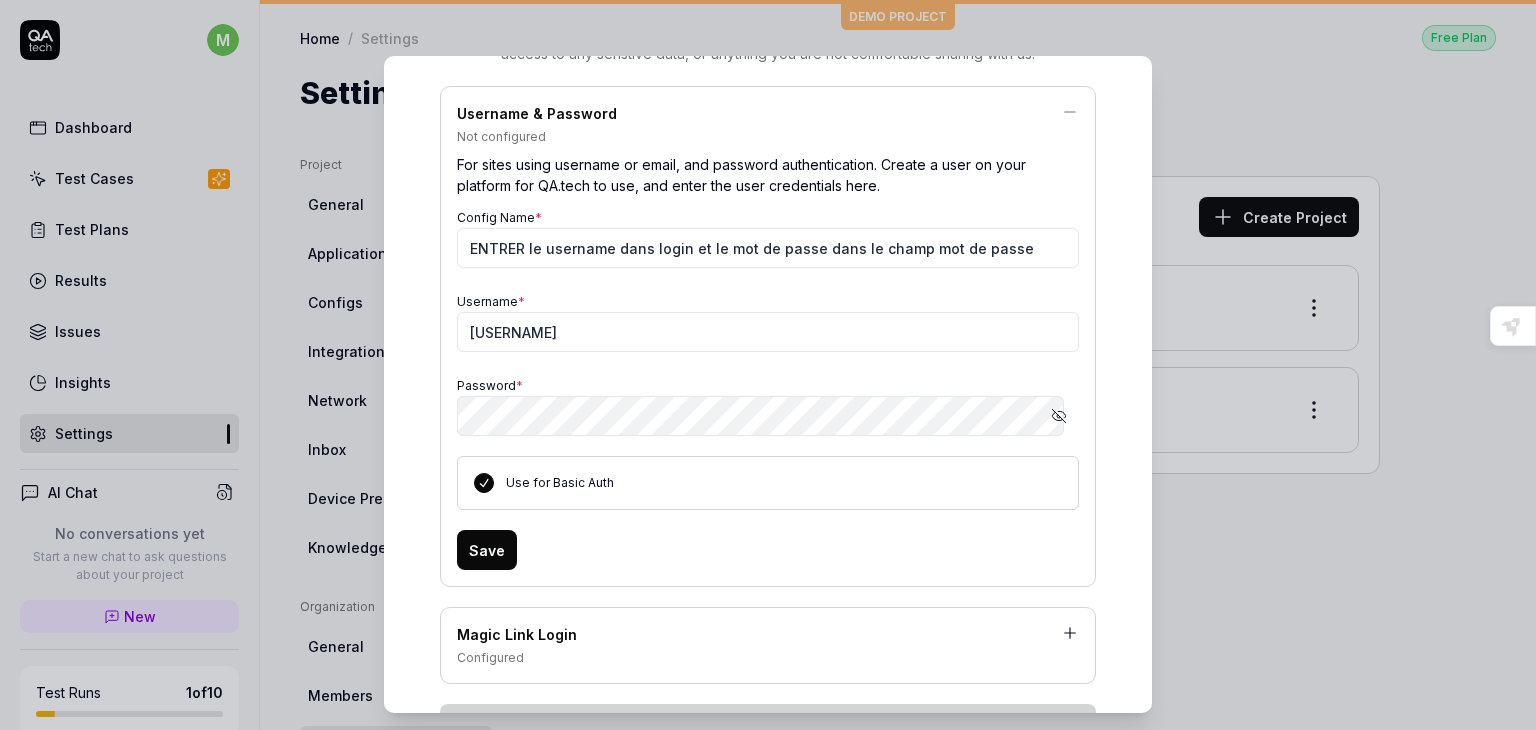 scroll, scrollTop: 359, scrollLeft: 0, axis: vertical 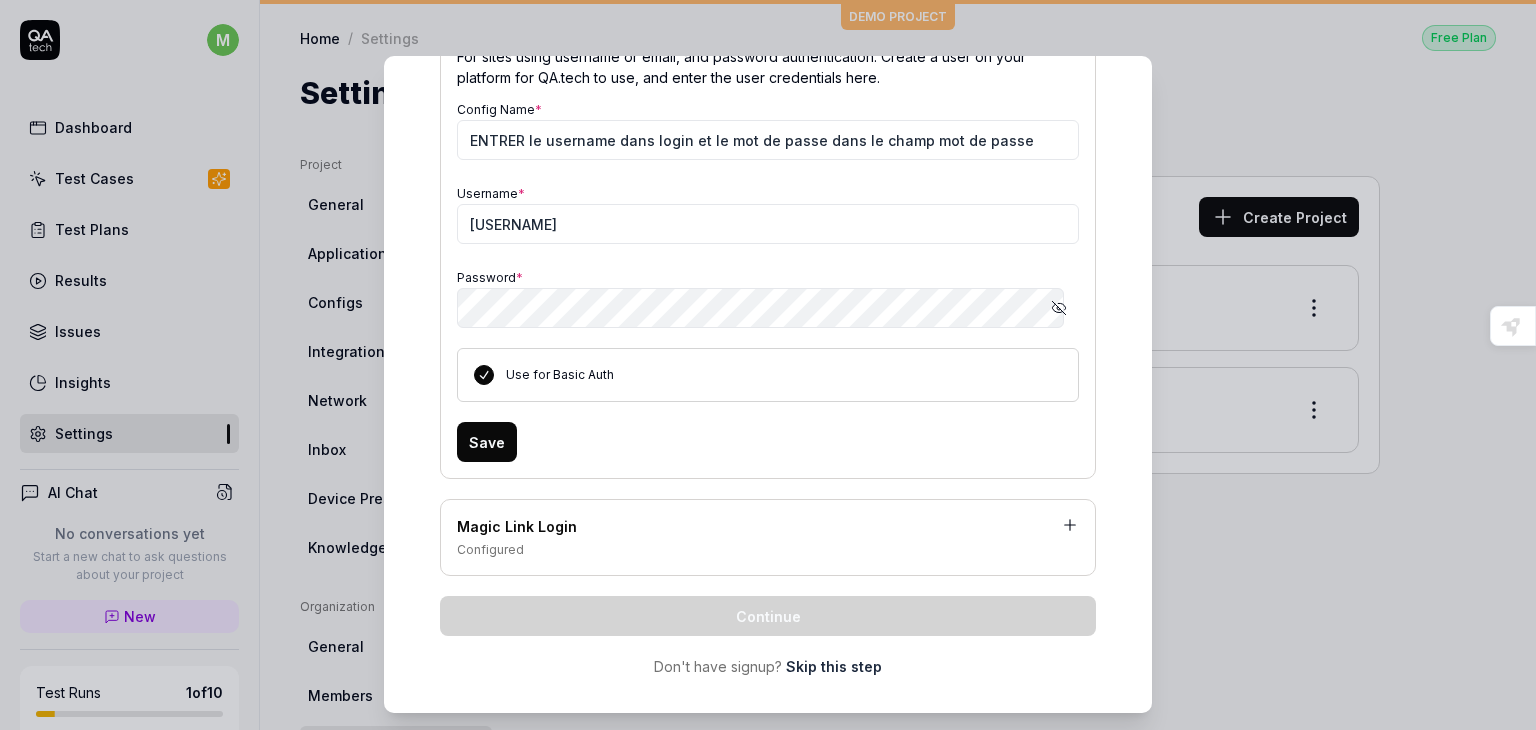 click on "Save" at bounding box center [487, 442] 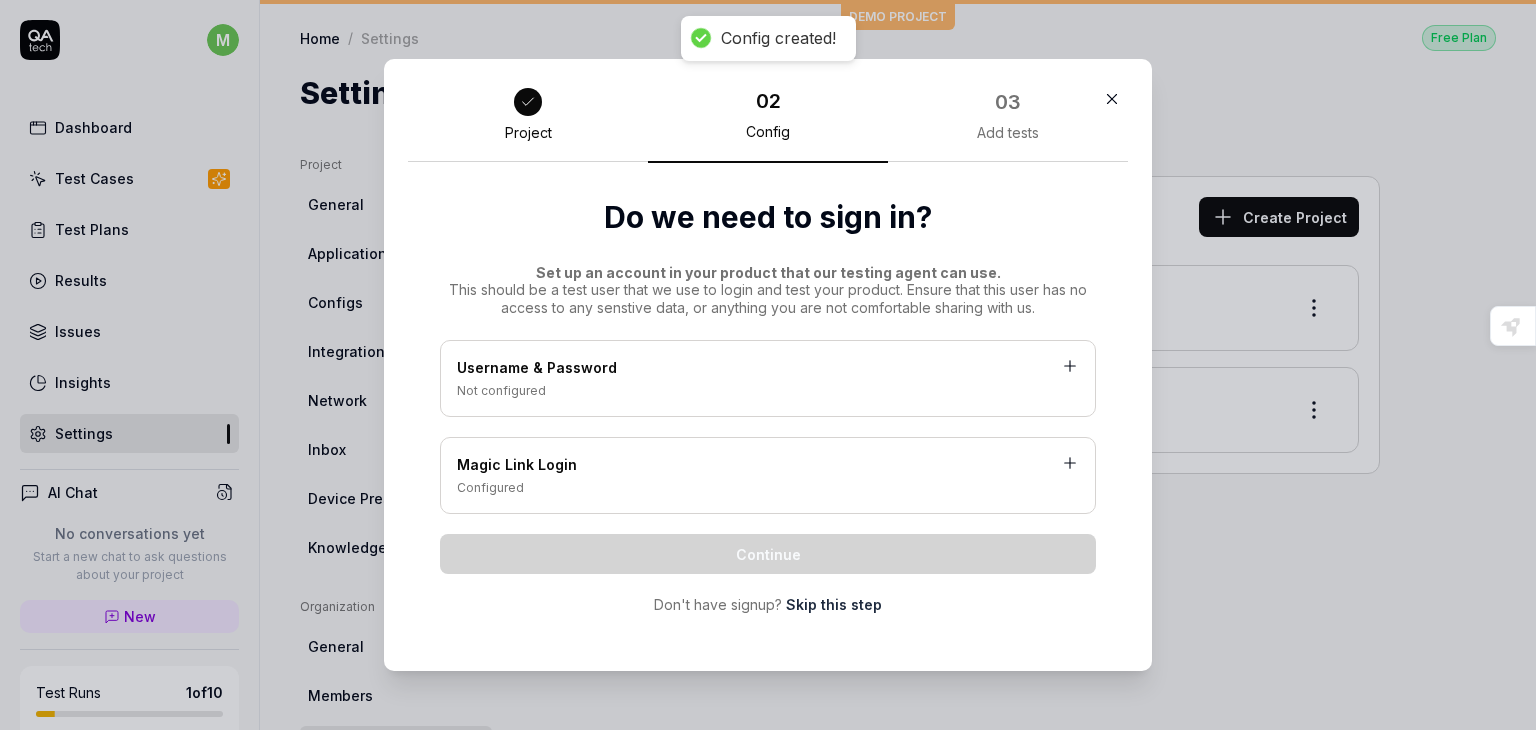scroll, scrollTop: 0, scrollLeft: 0, axis: both 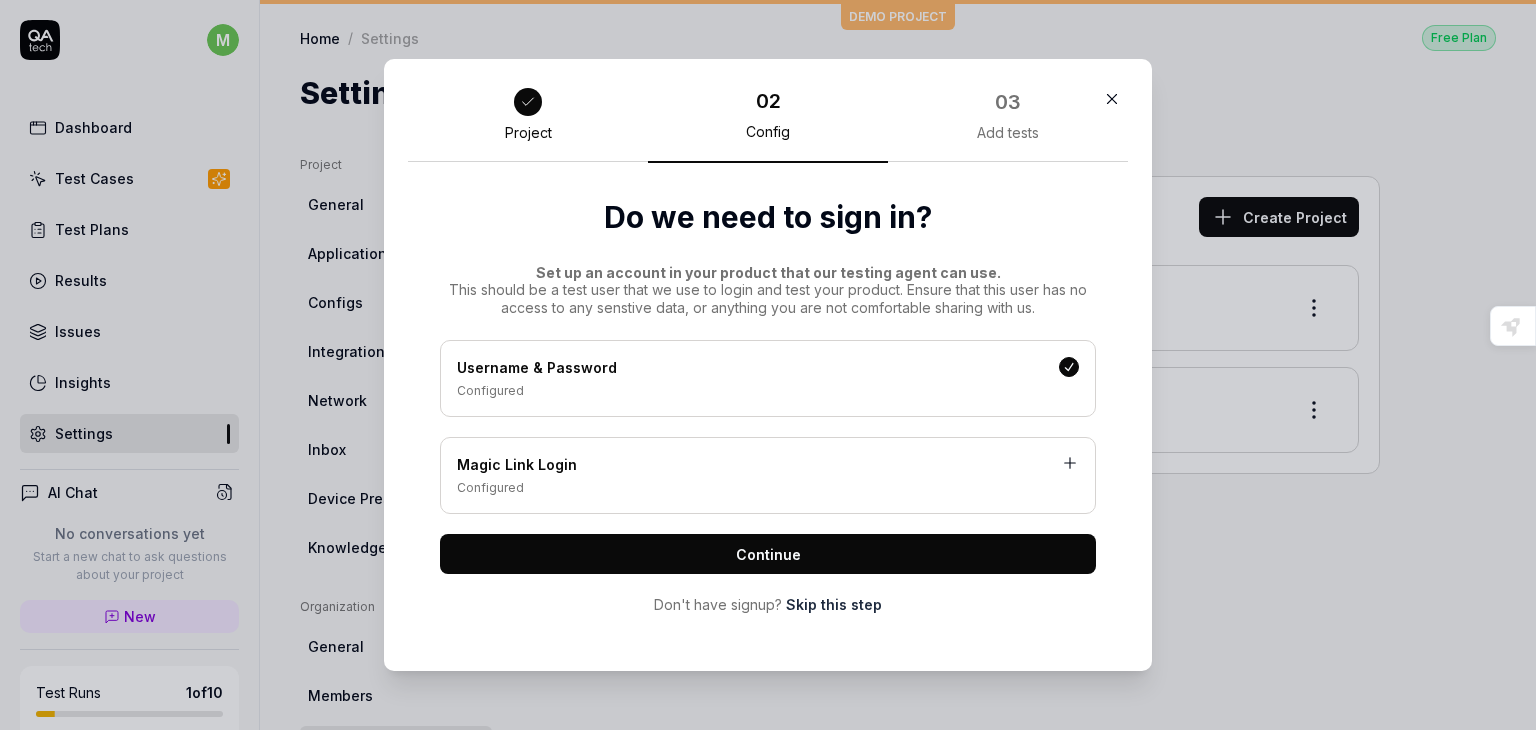 click on "Continue" at bounding box center (768, 554) 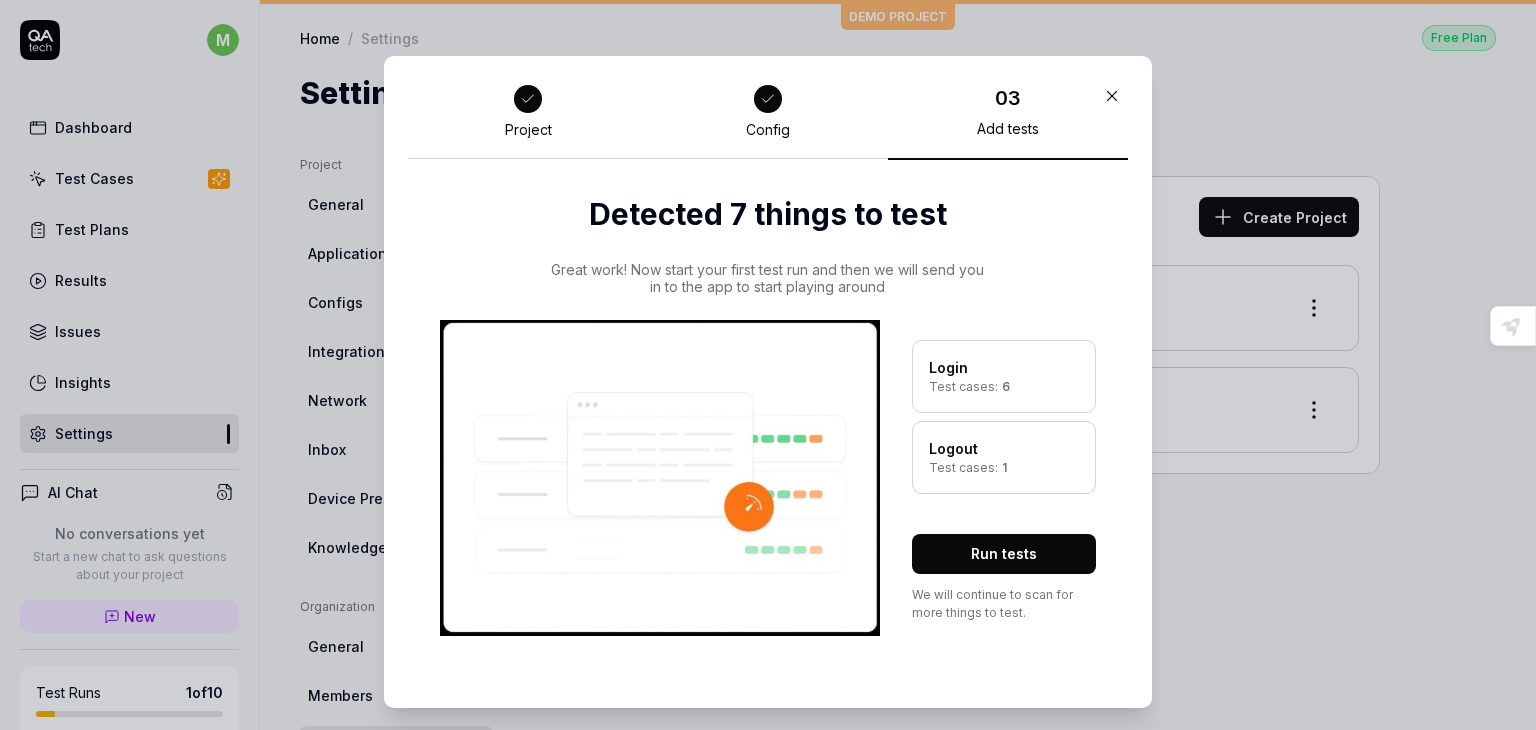 click on "Add tests" at bounding box center [1008, 129] 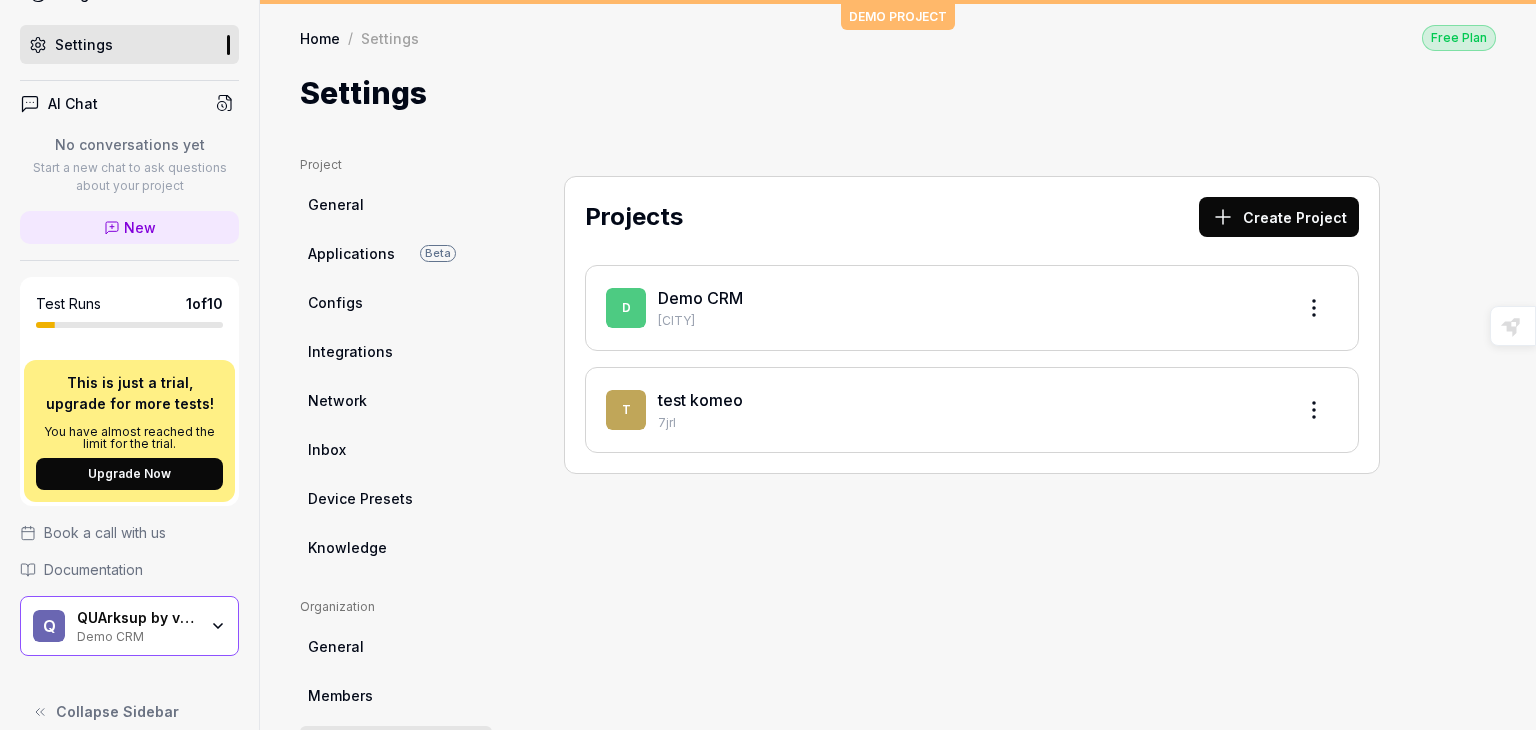 scroll, scrollTop: 408, scrollLeft: 0, axis: vertical 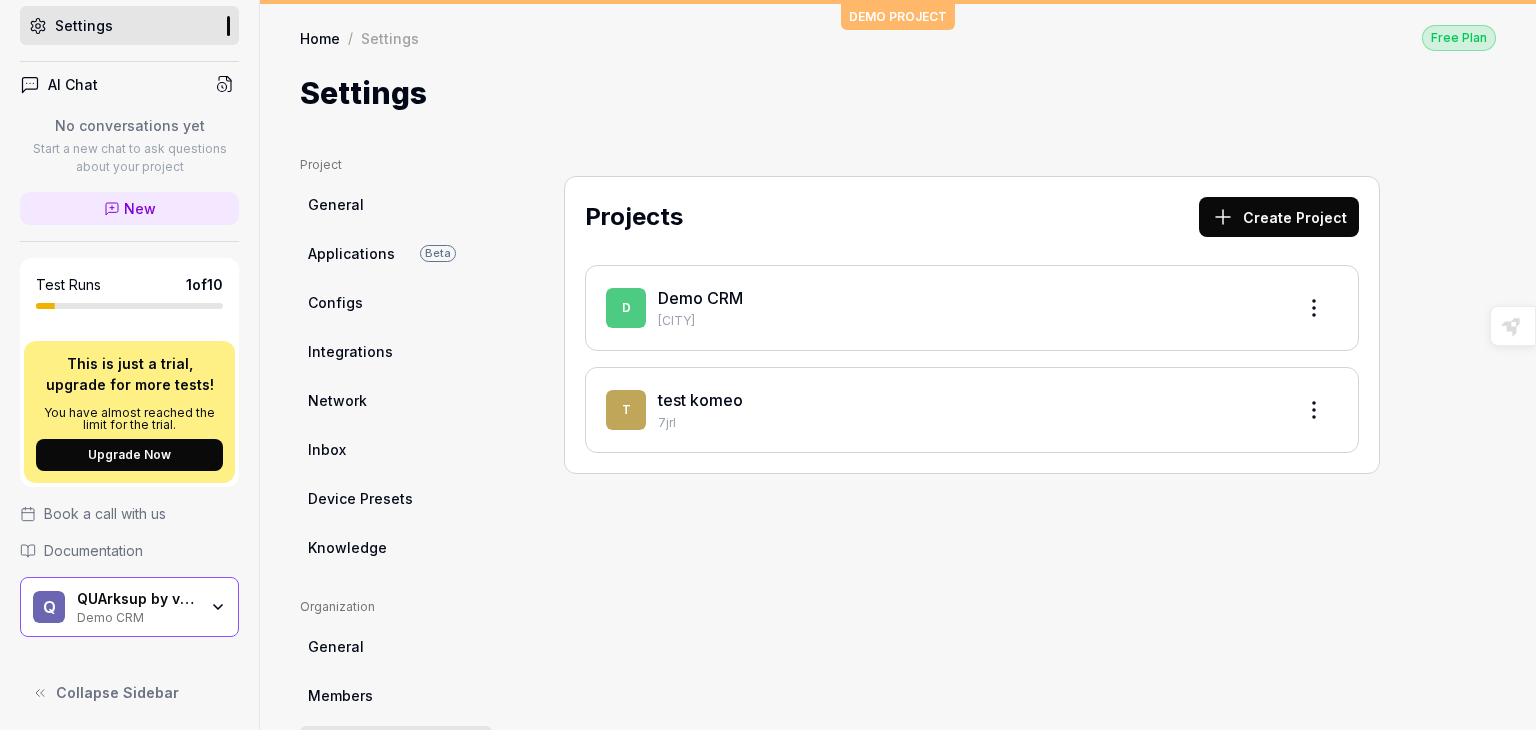 click on "[BRAND]" at bounding box center [129, 607] 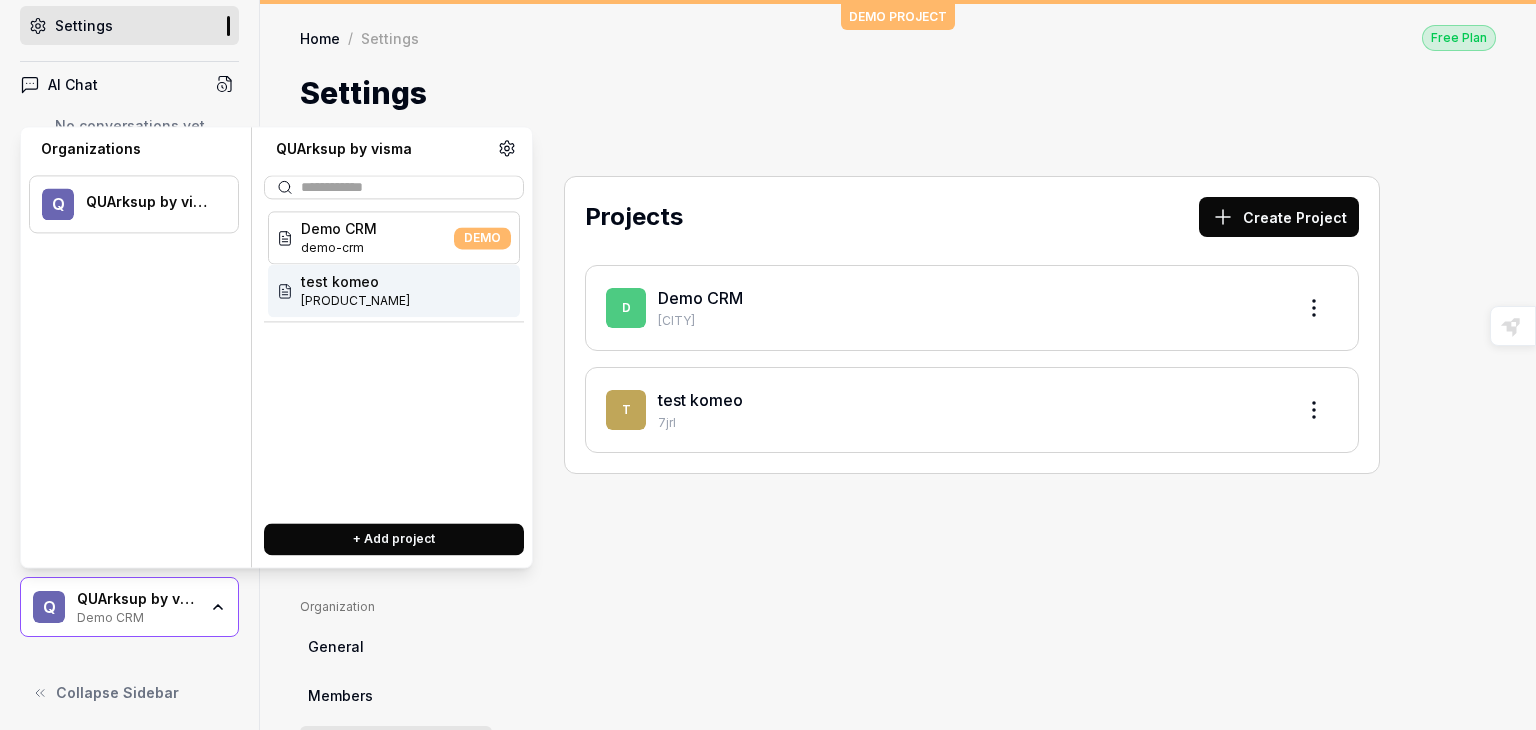 click on "[PRODUCT_NAME]" at bounding box center (355, 301) 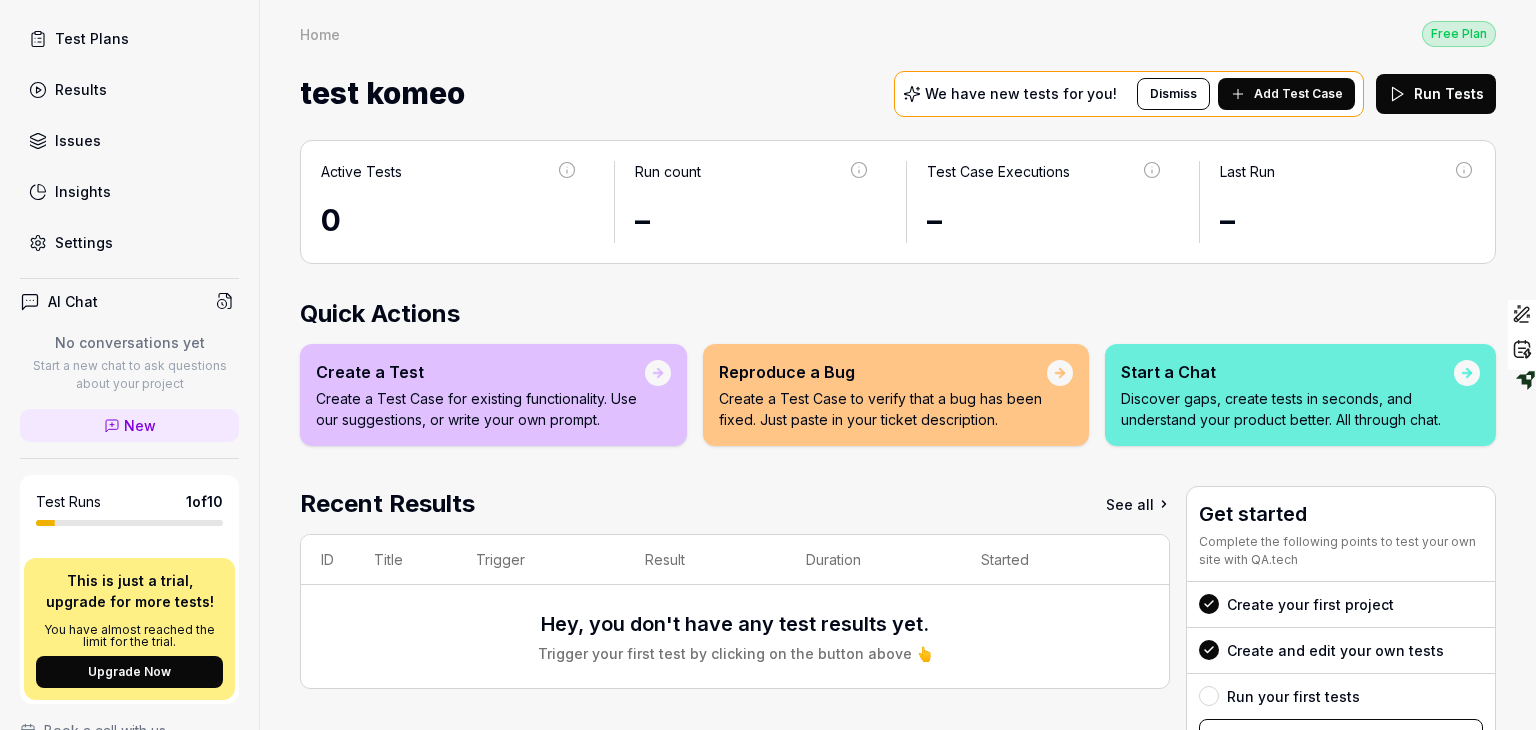 scroll, scrollTop: 192, scrollLeft: 0, axis: vertical 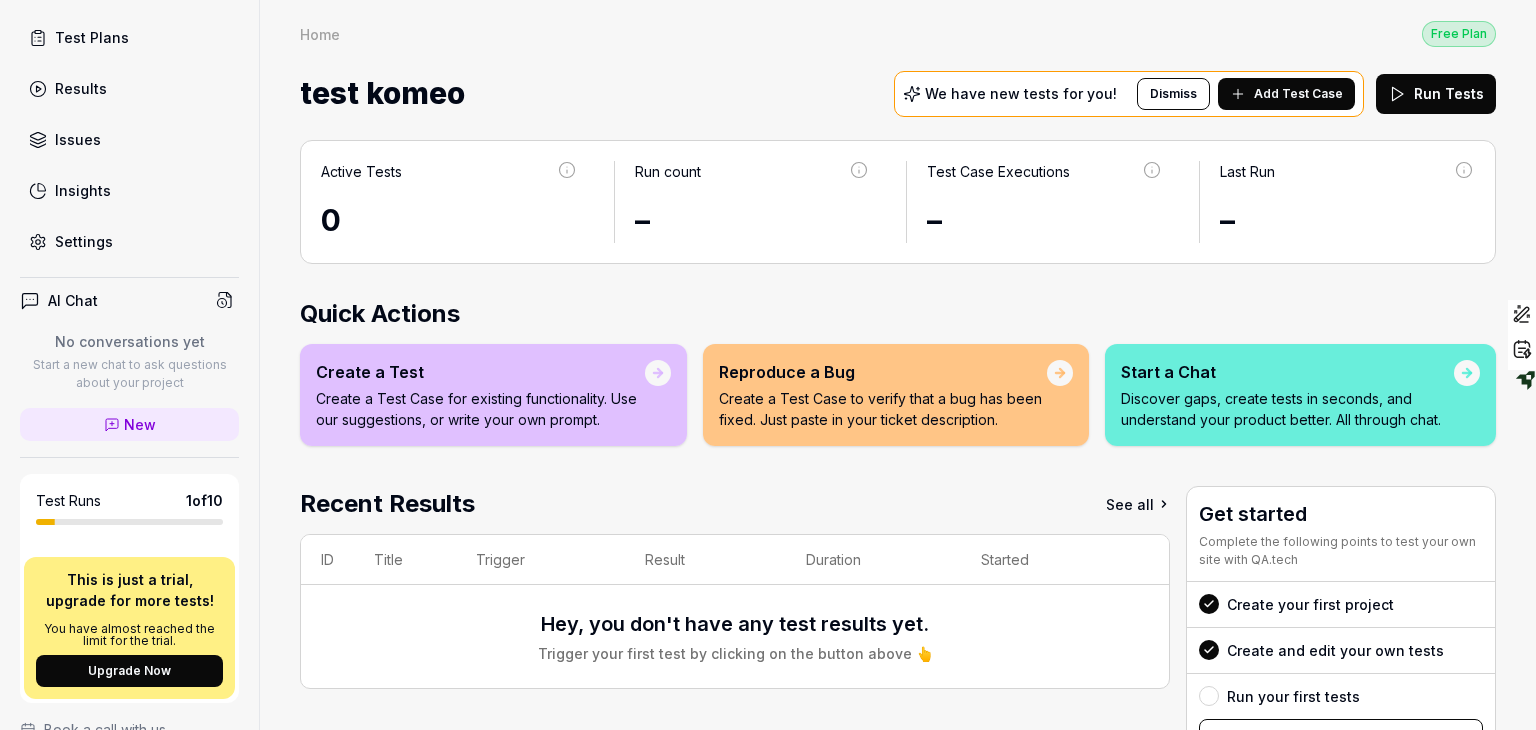 click on "Add Test Case" at bounding box center (1298, 94) 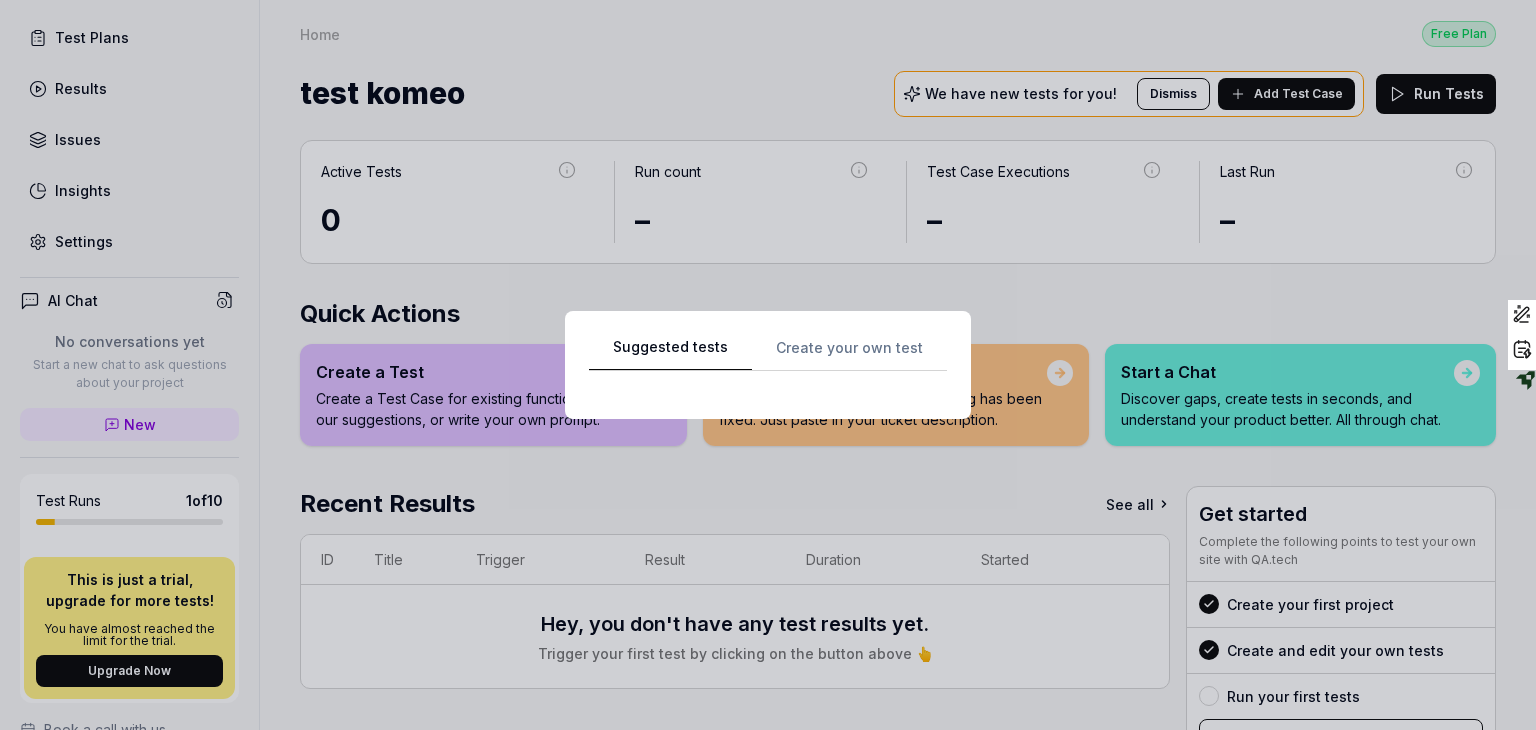 scroll, scrollTop: 0, scrollLeft: 0, axis: both 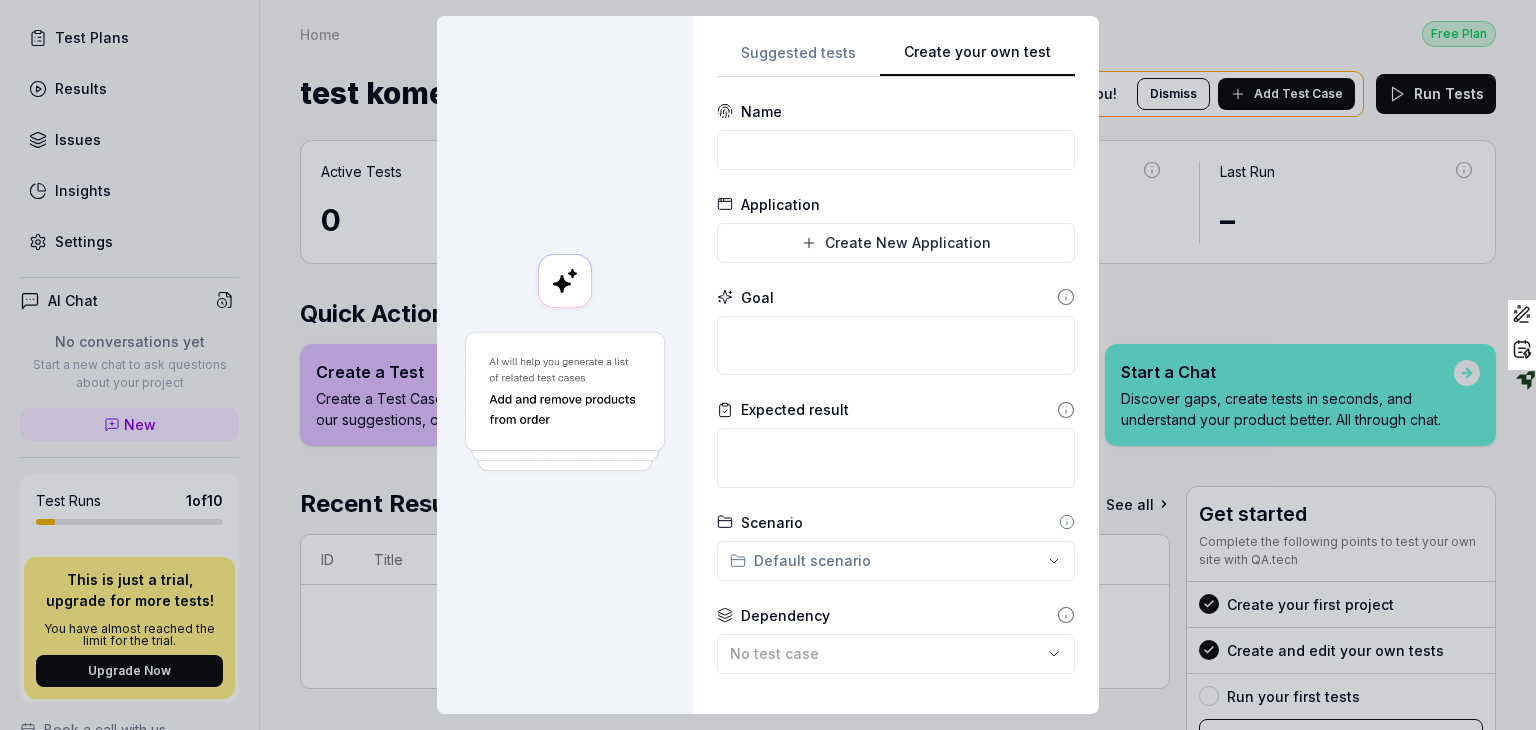 click on "Create your own test" at bounding box center [977, 59] 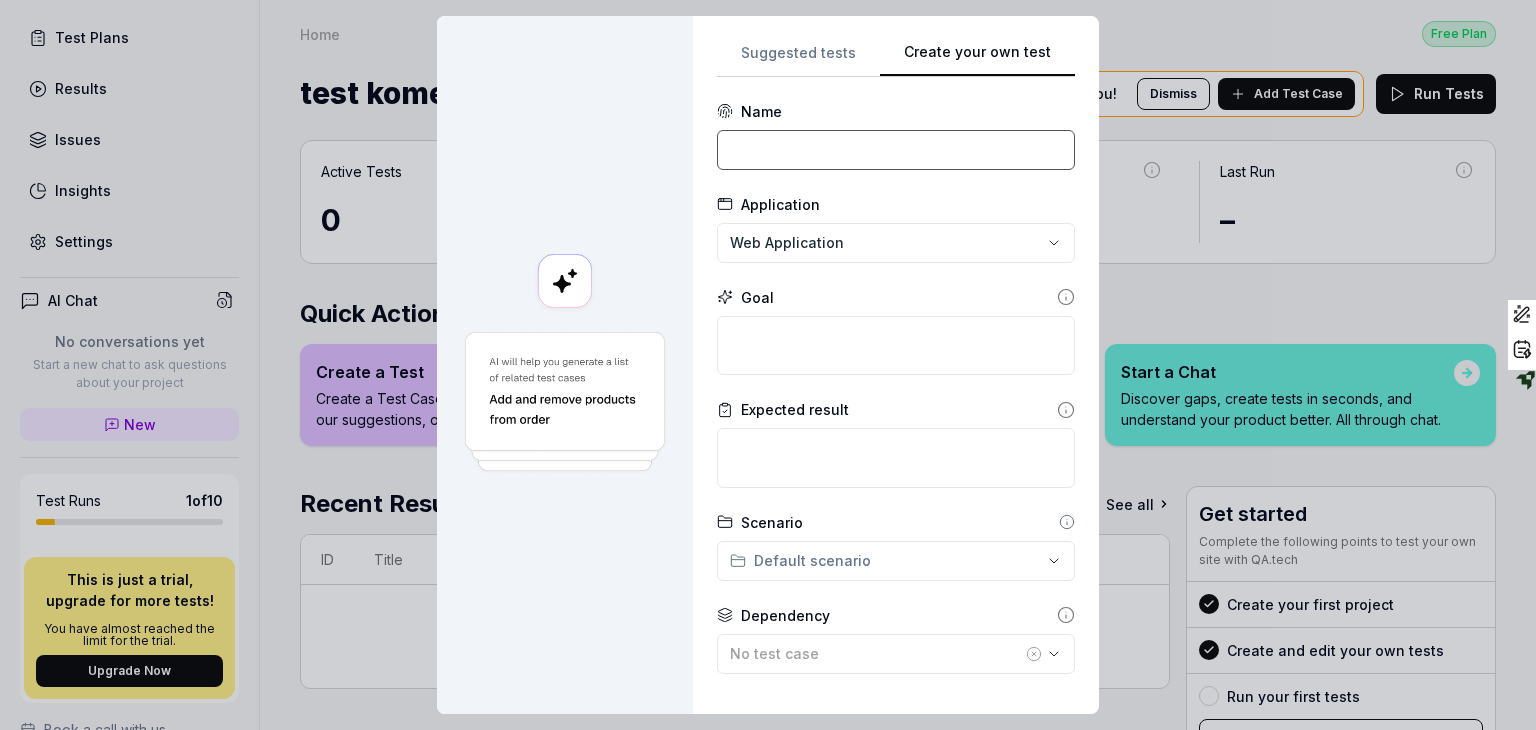 click at bounding box center (896, 150) 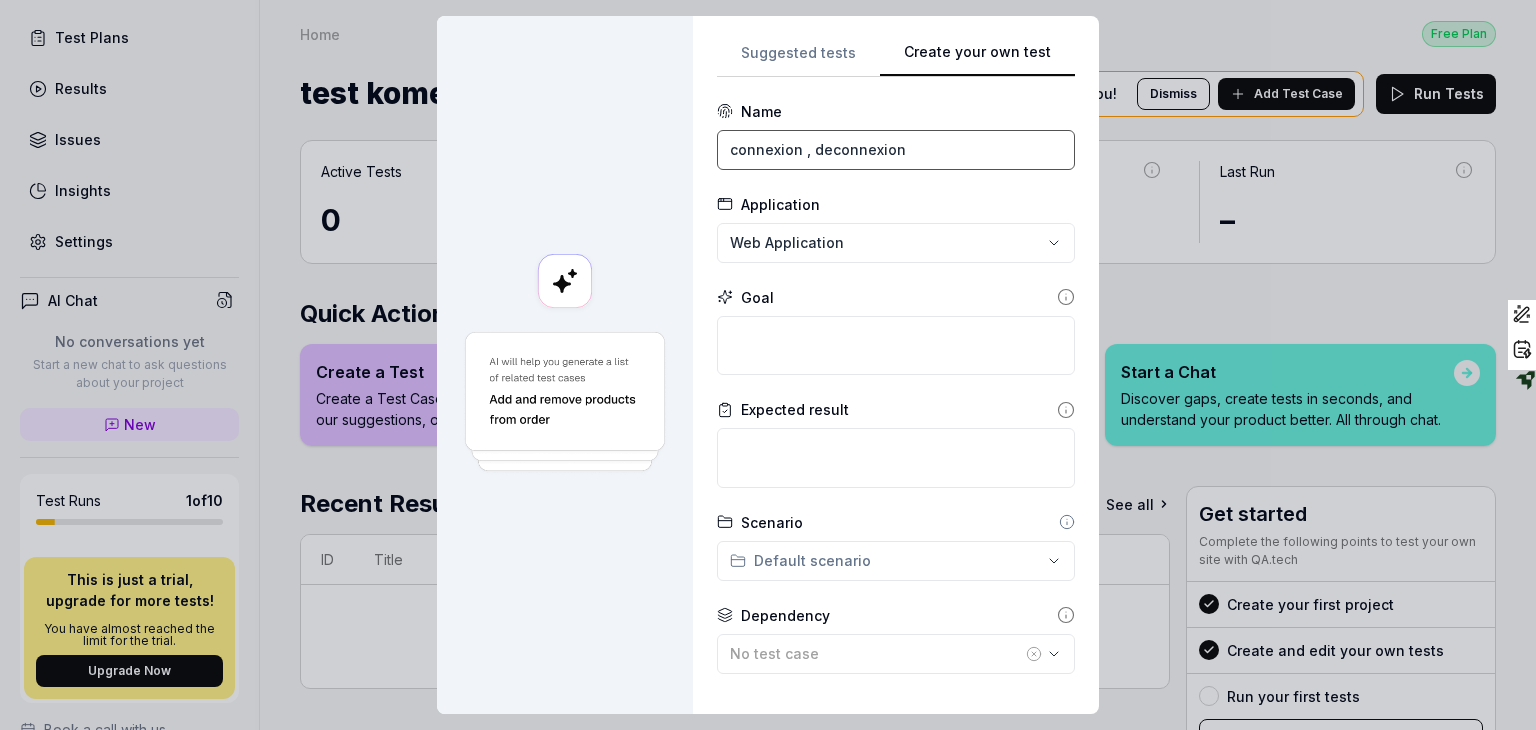 type on "connexion , deconnexion" 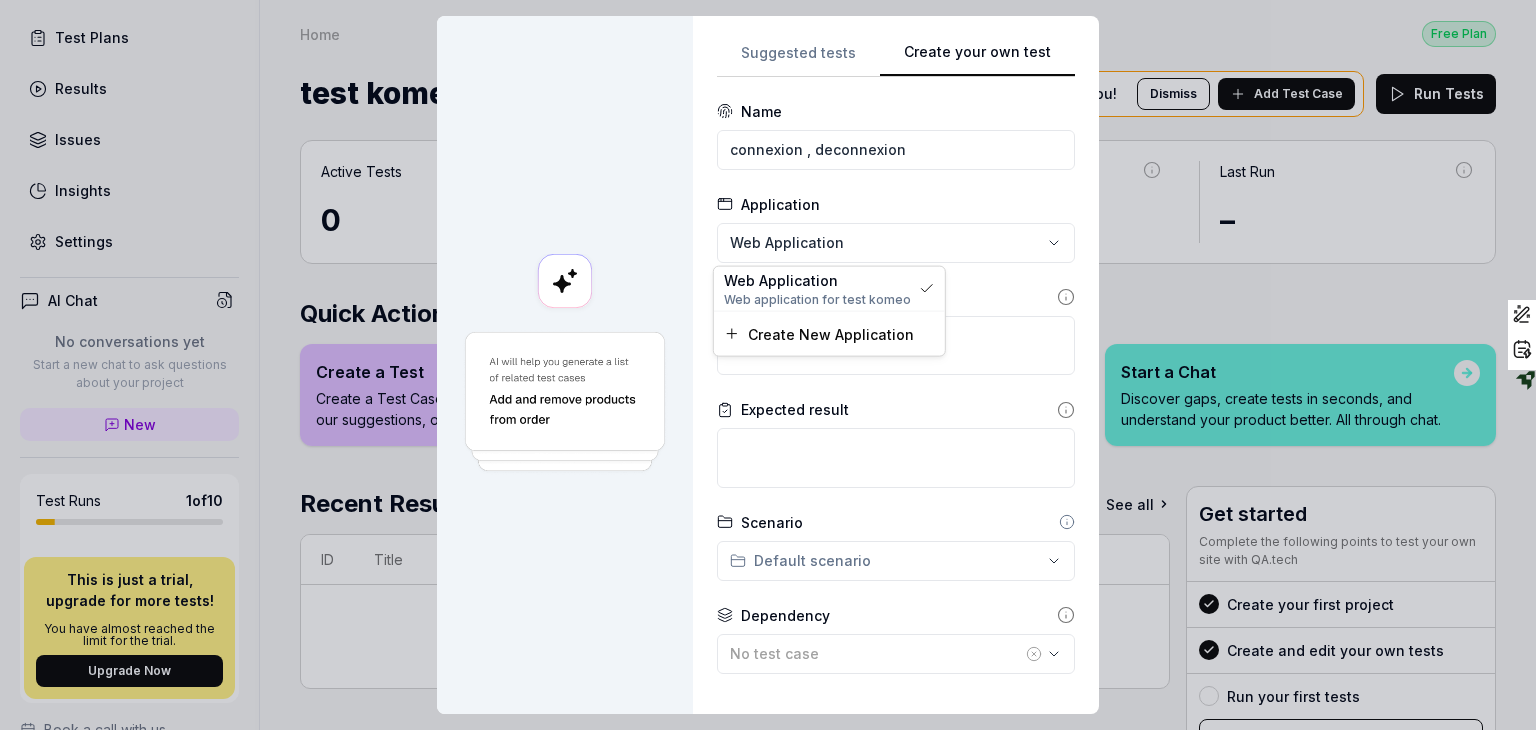click on "**********" at bounding box center [768, 365] 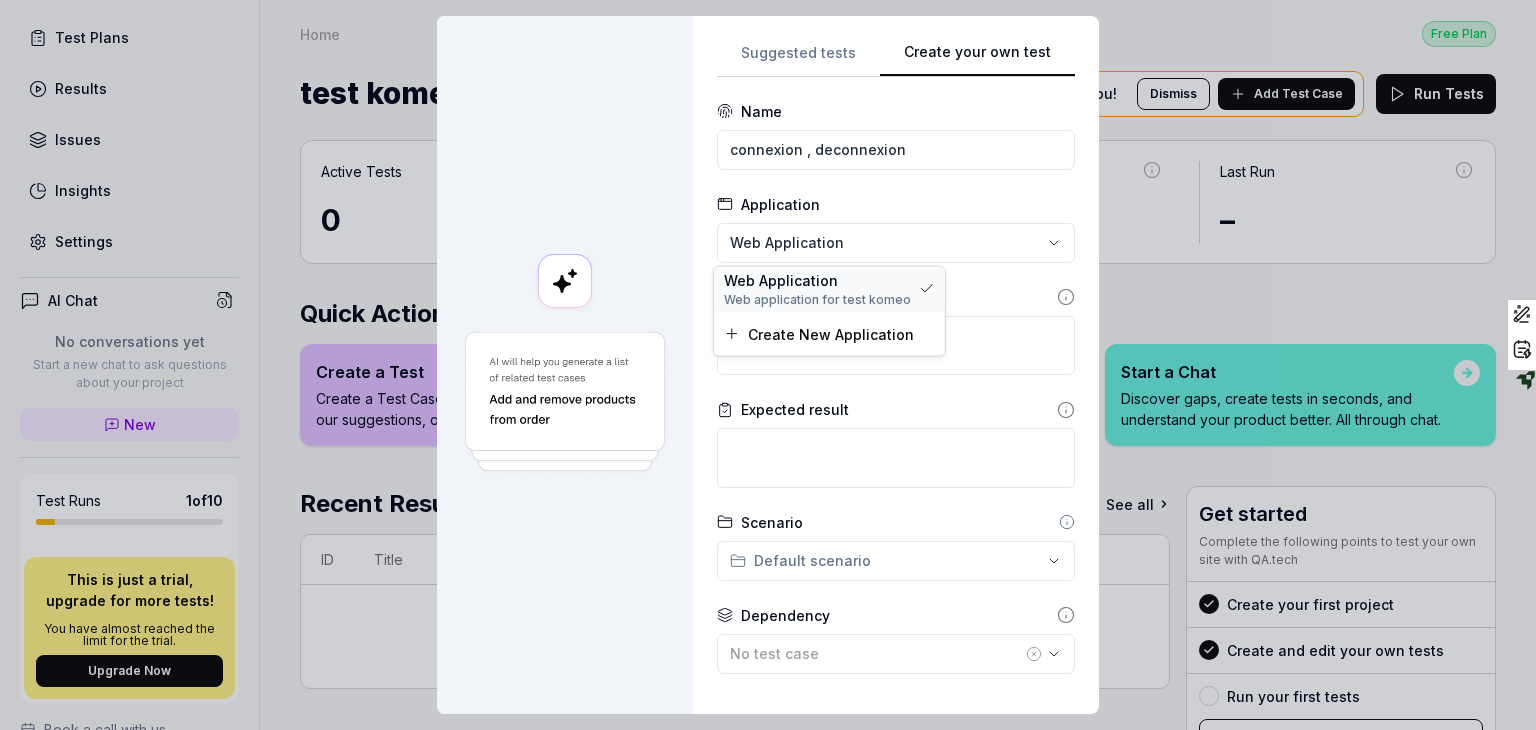 click on "Web Application" at bounding box center [781, 279] 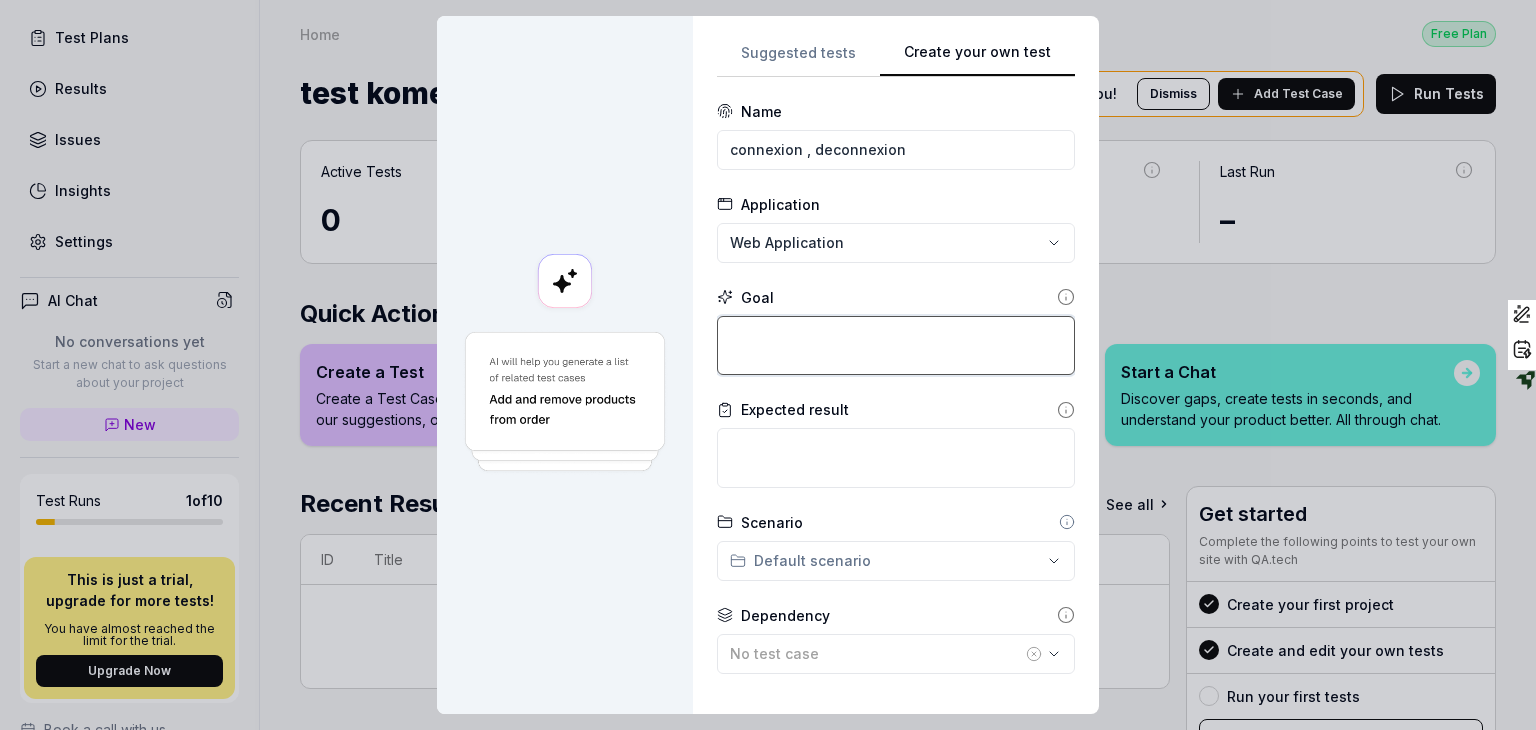 click at bounding box center [896, 346] 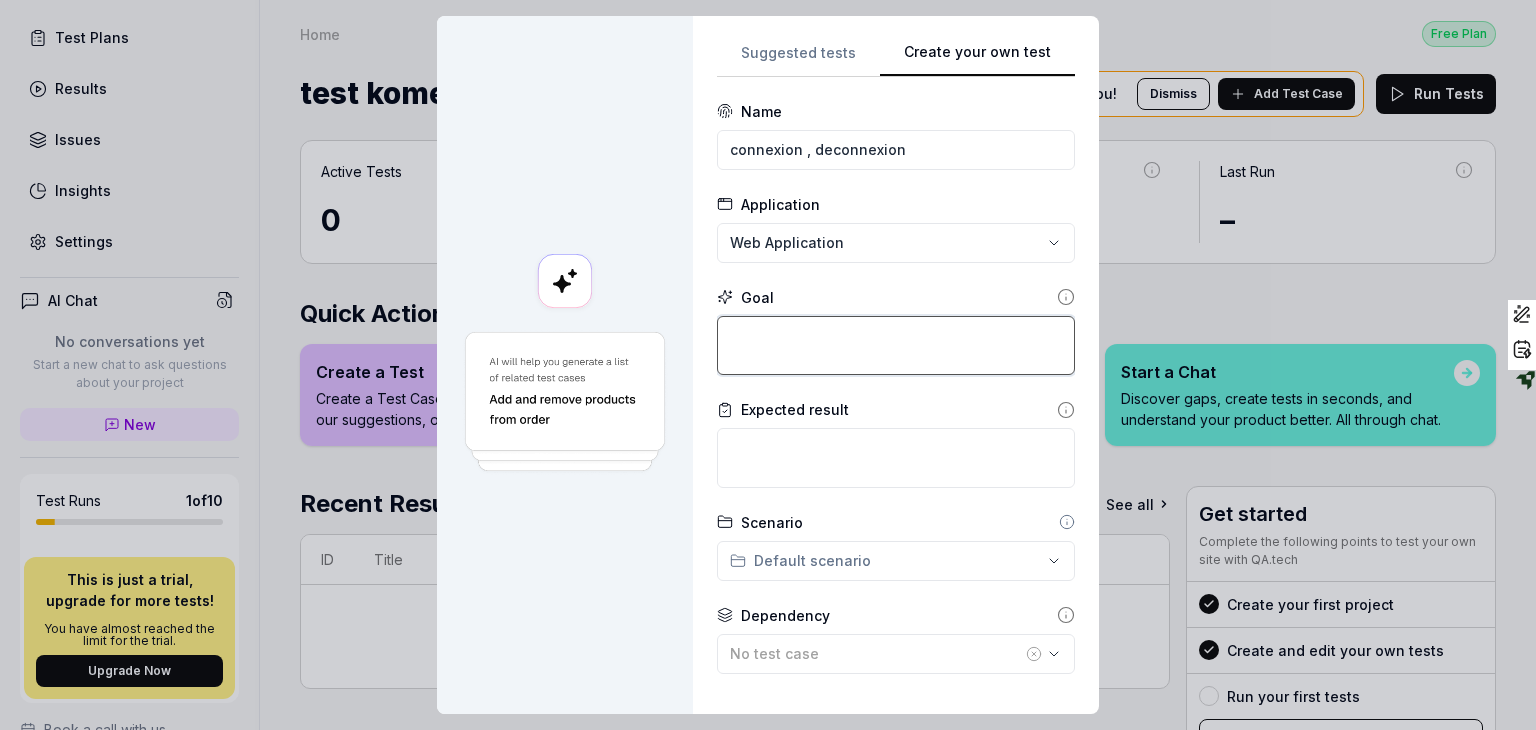 type on "*" 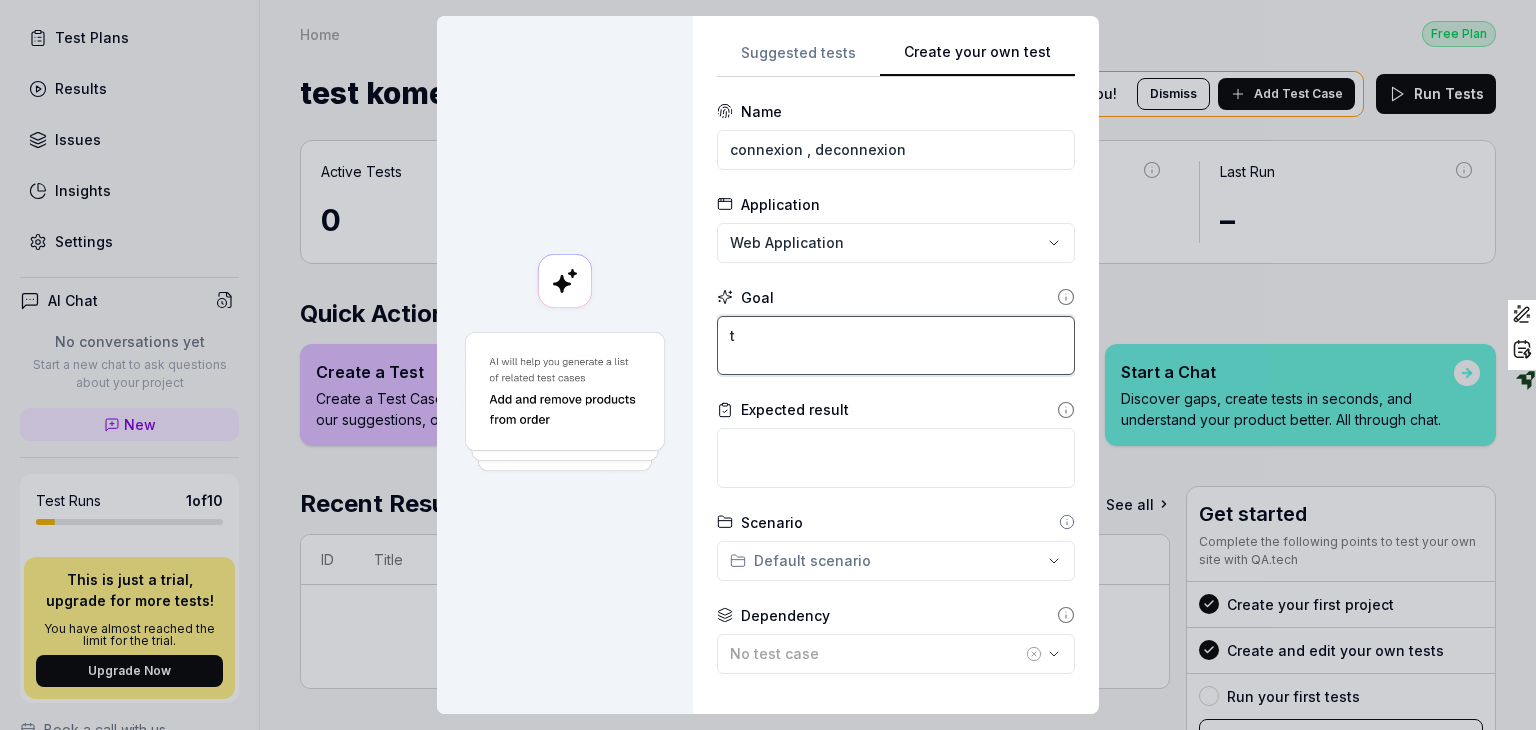 type on "*" 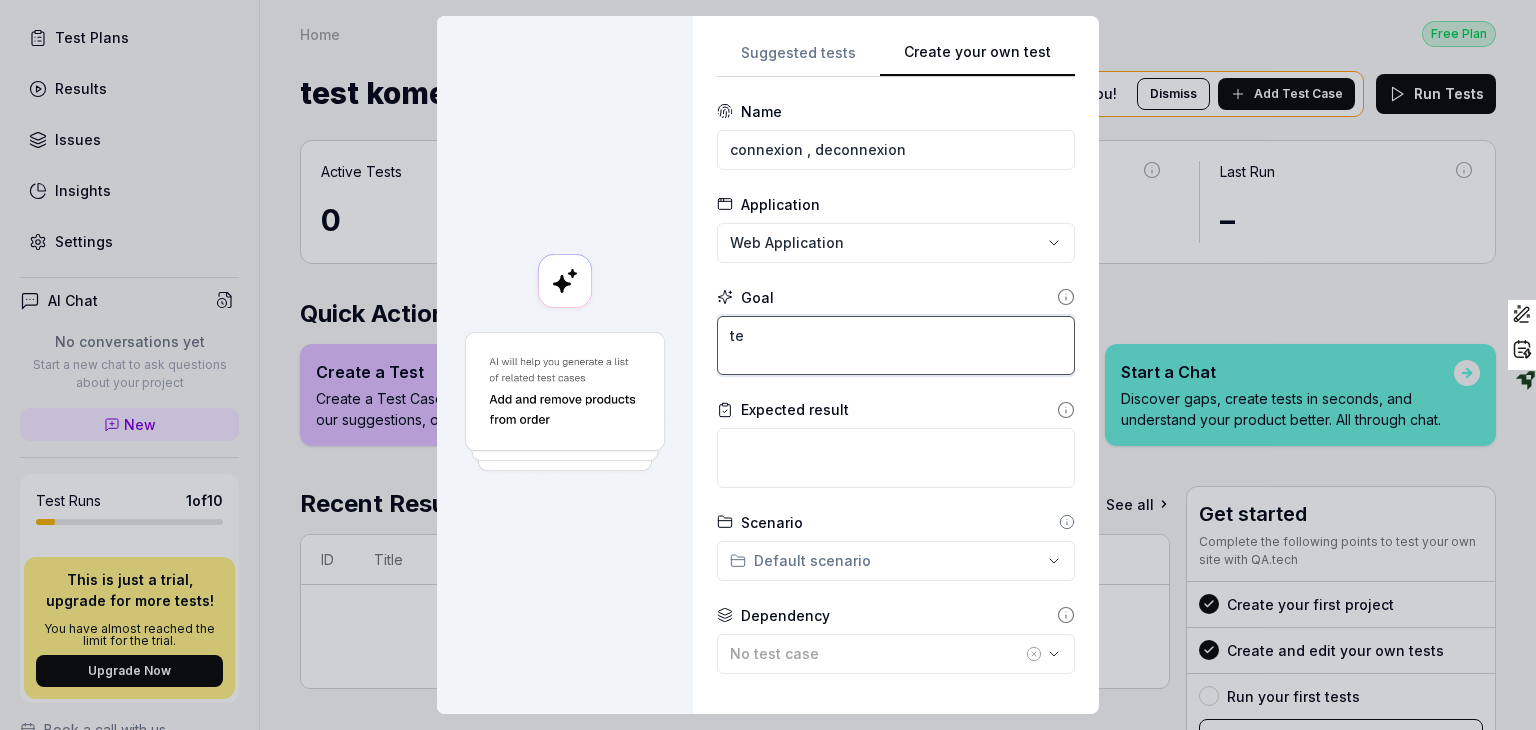 type on "*" 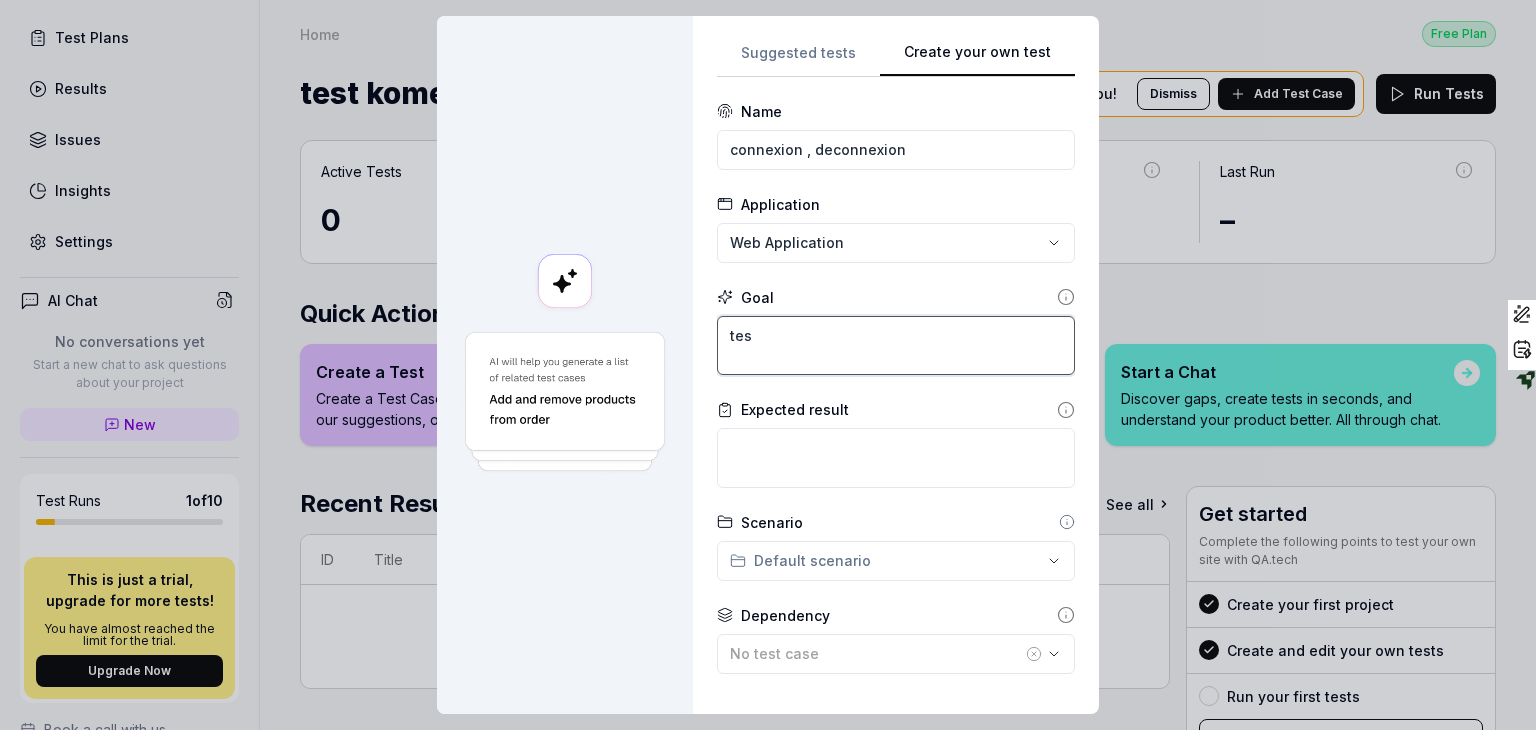 type on "*" 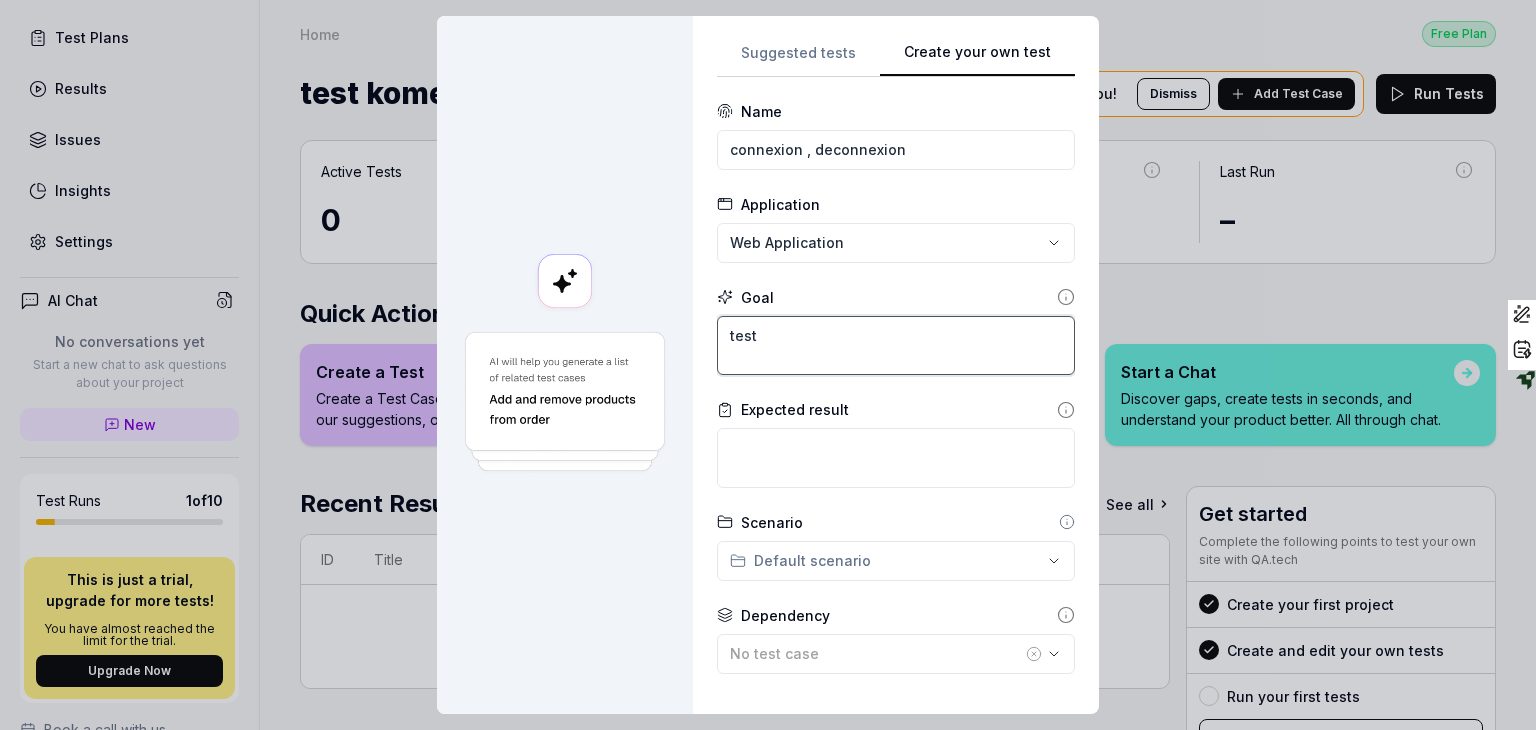 type on "*" 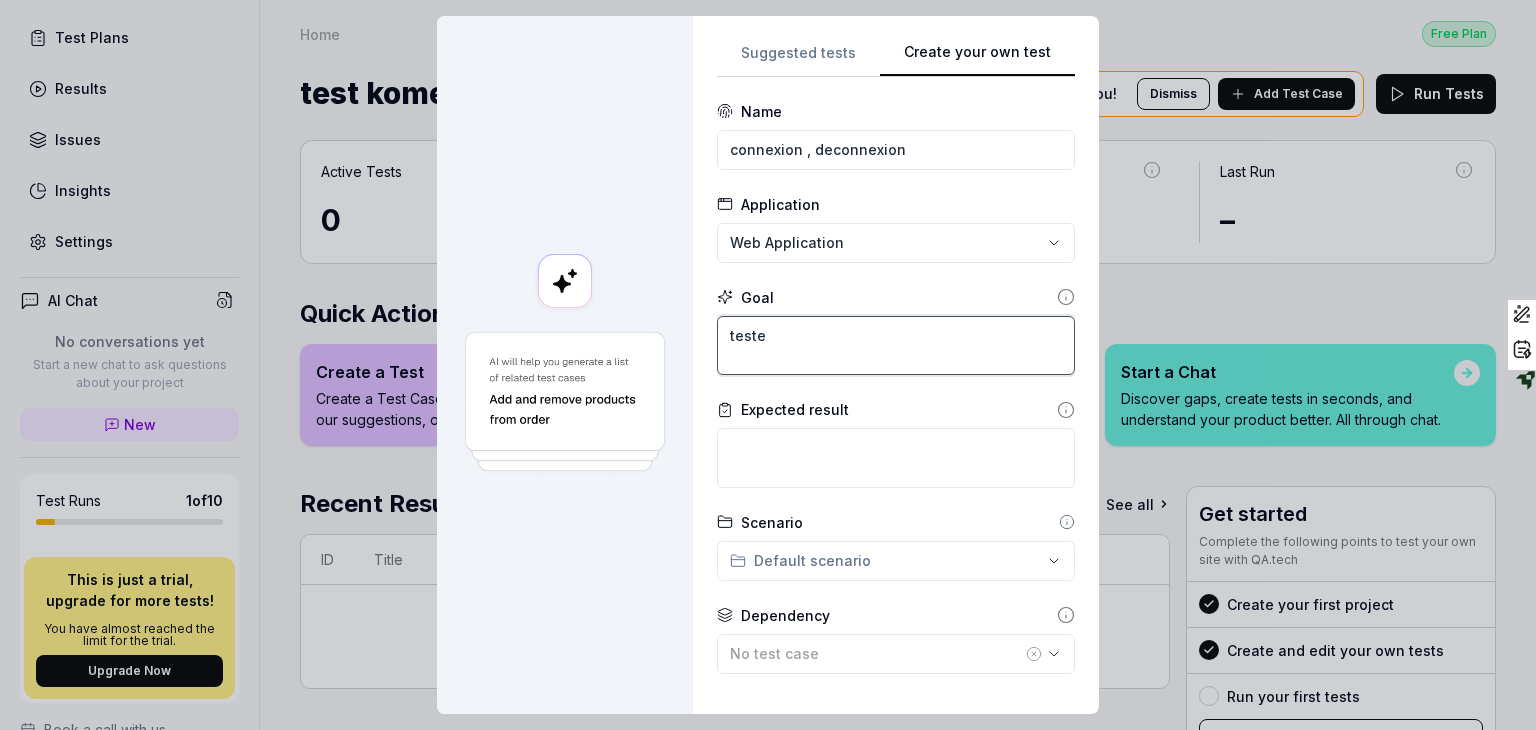 type on "*" 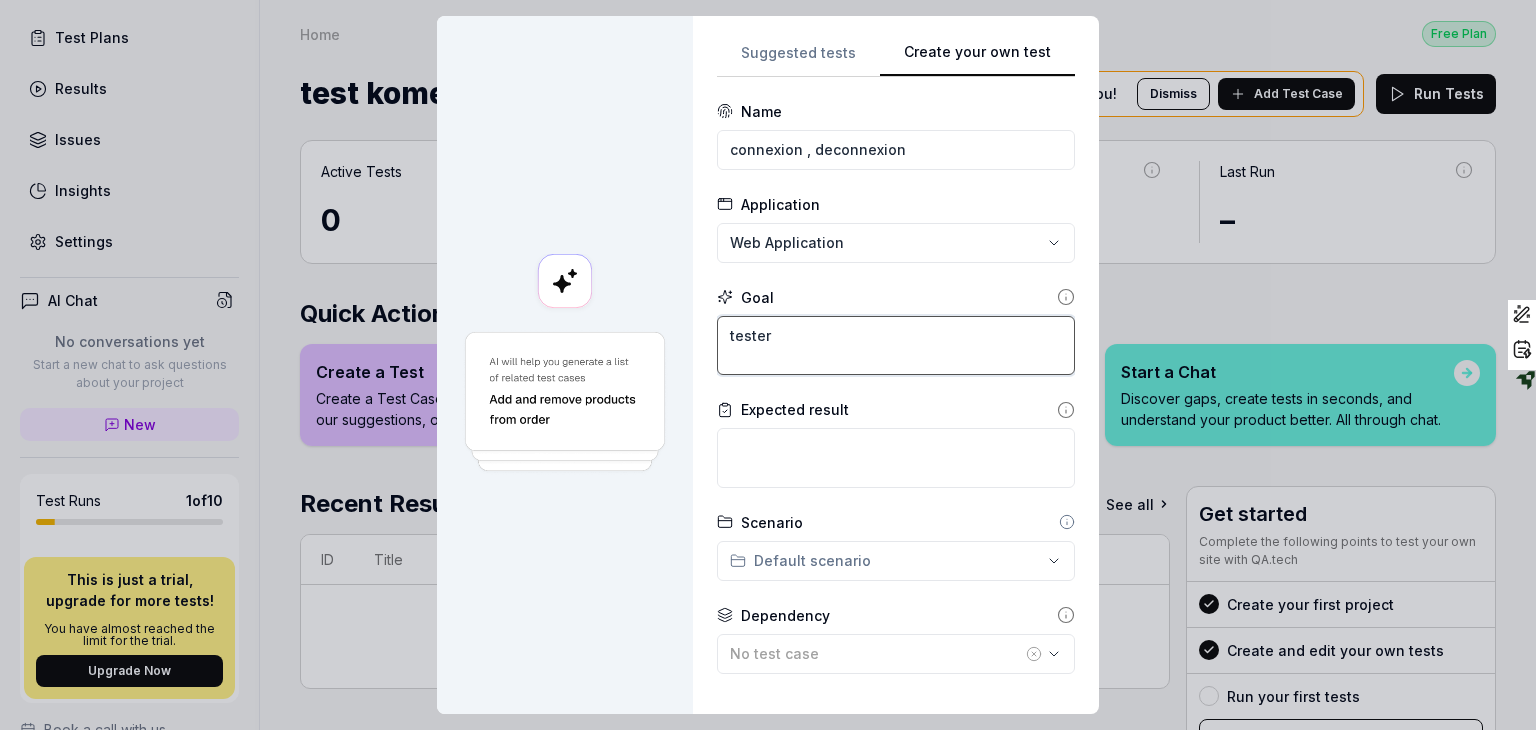 type on "*" 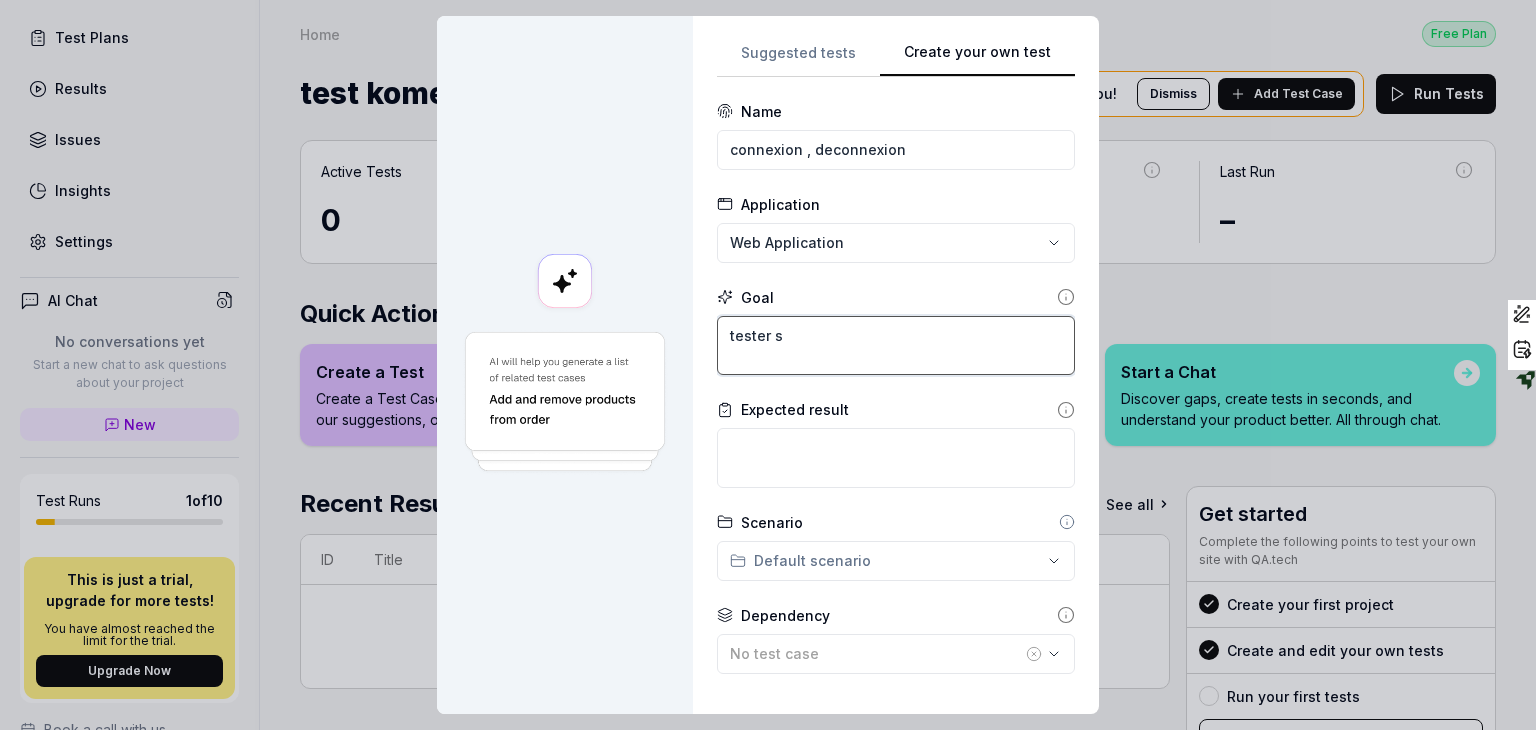 type on "*" 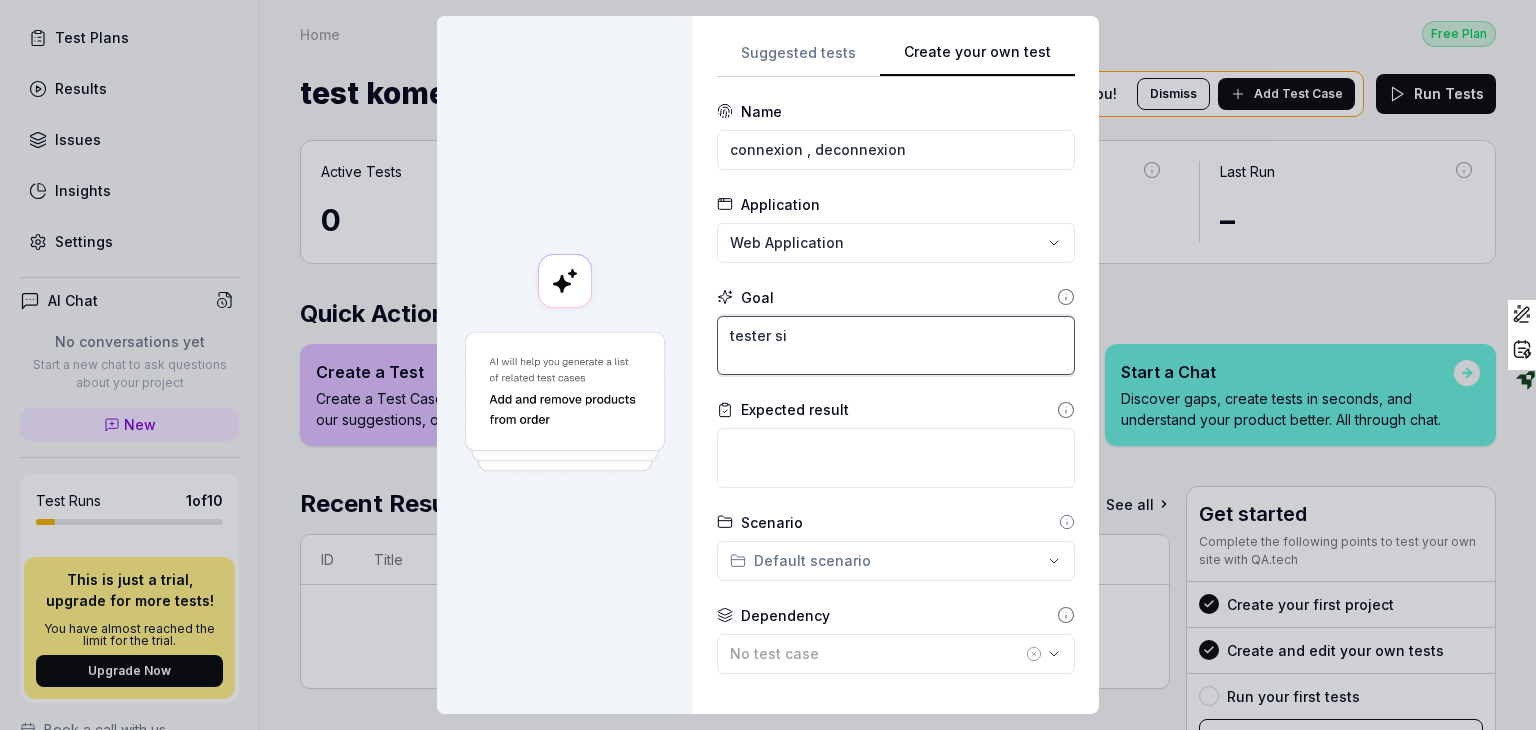 type on "*" 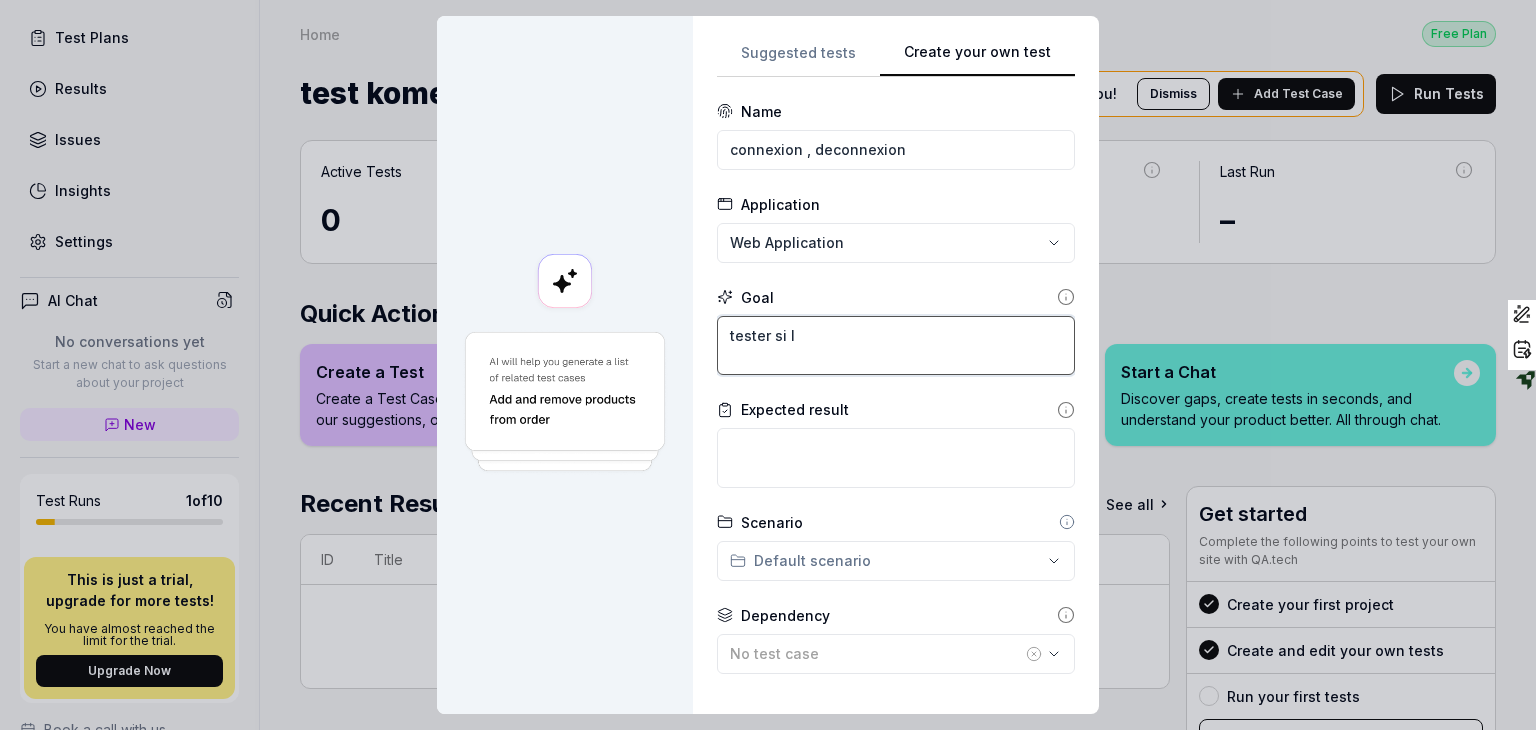 type on "*" 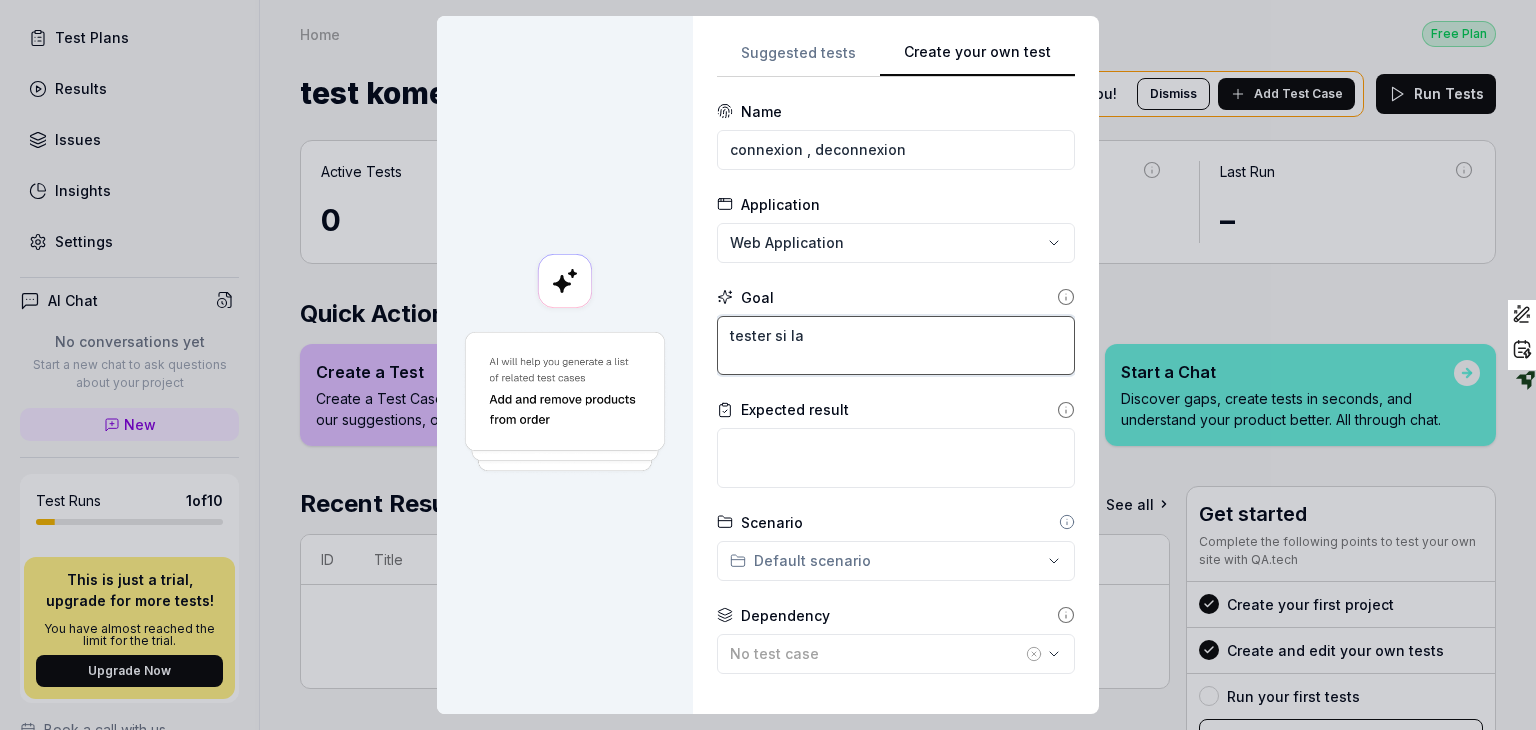 type on "*" 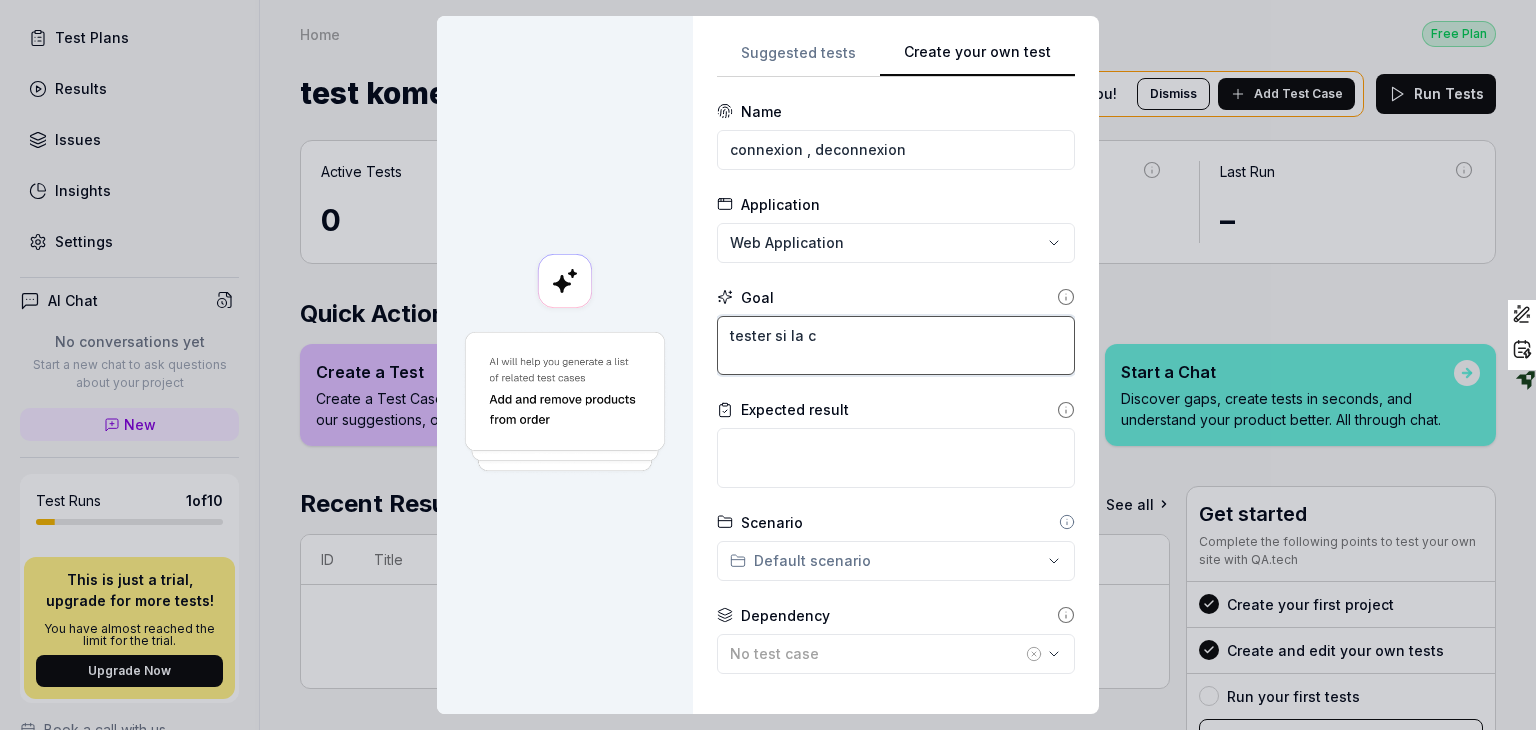 type on "*" 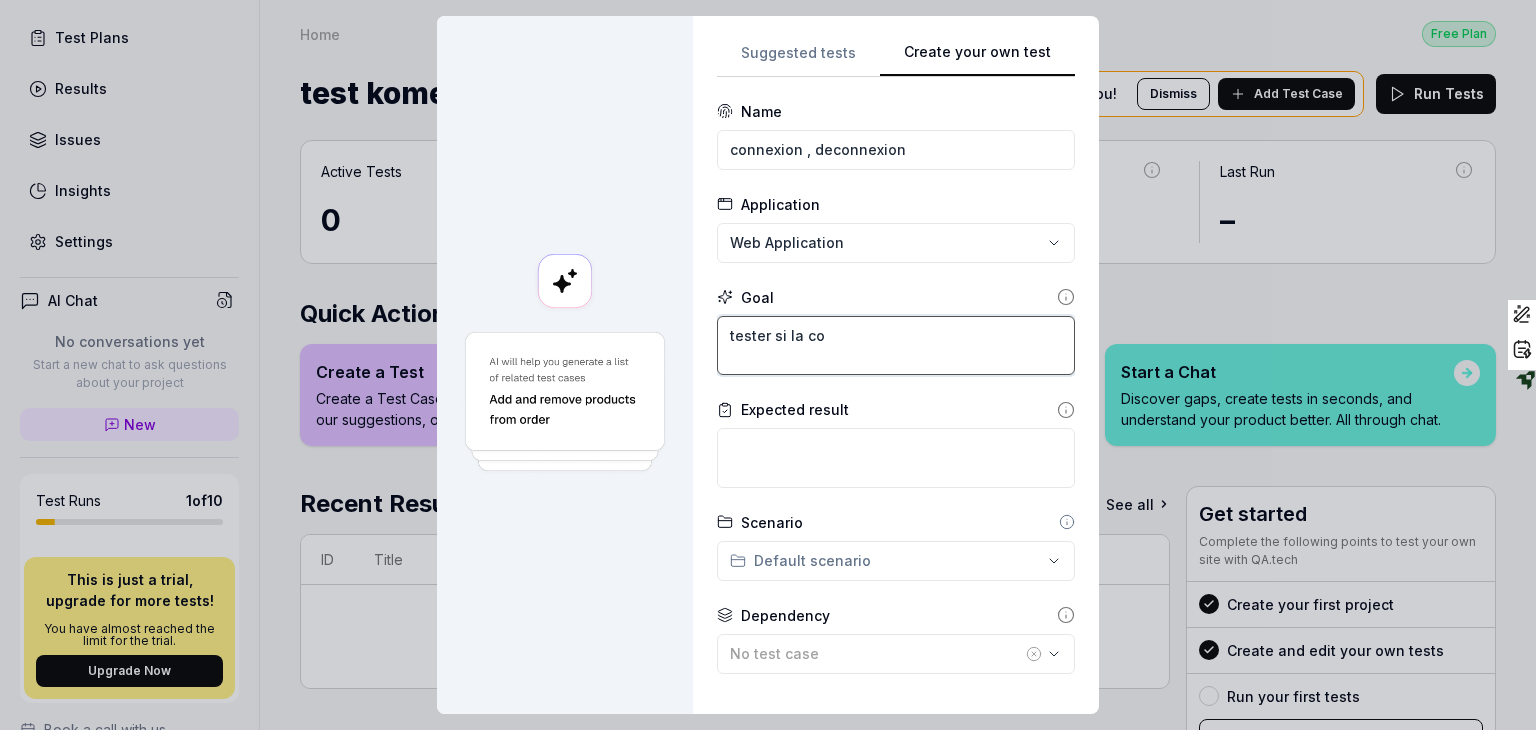type on "*" 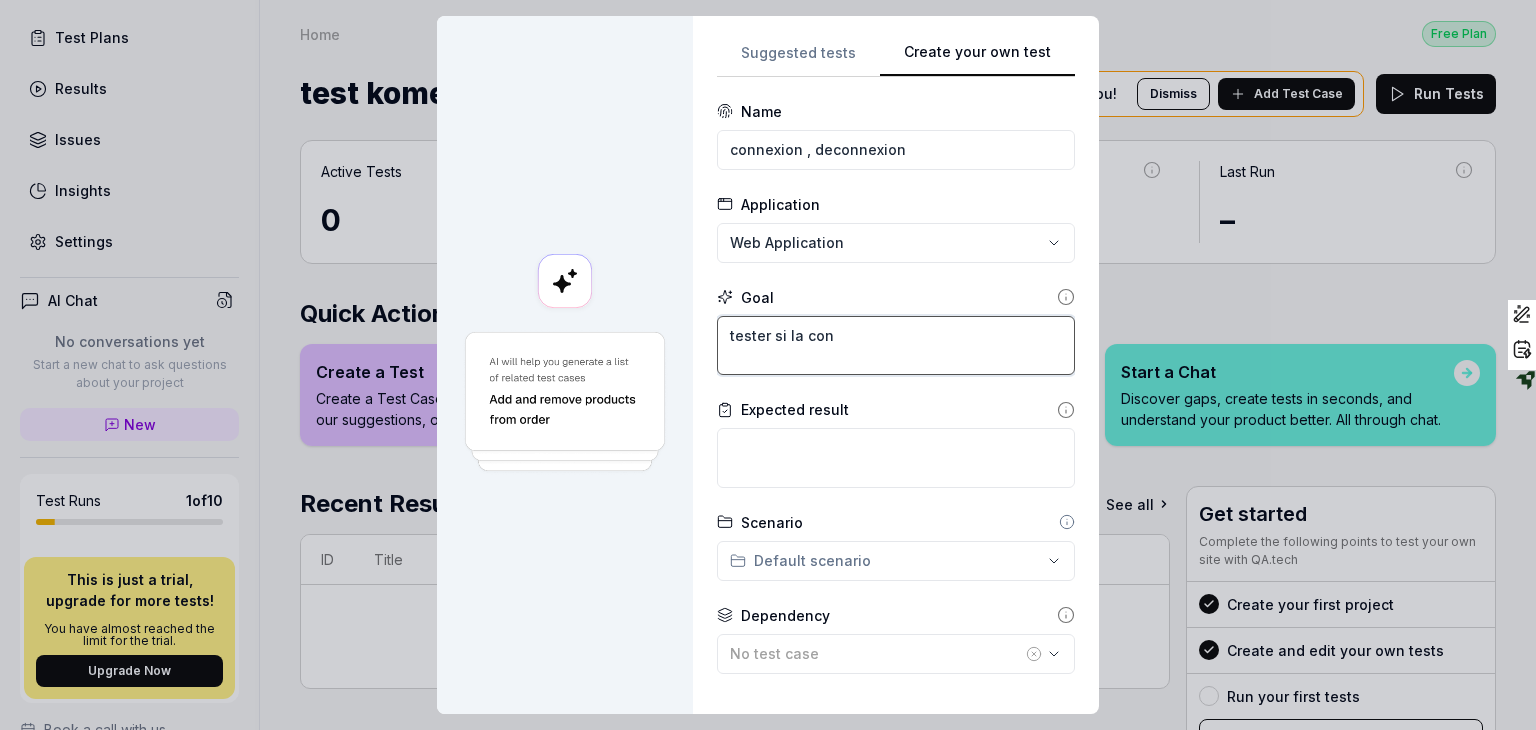 type on "*" 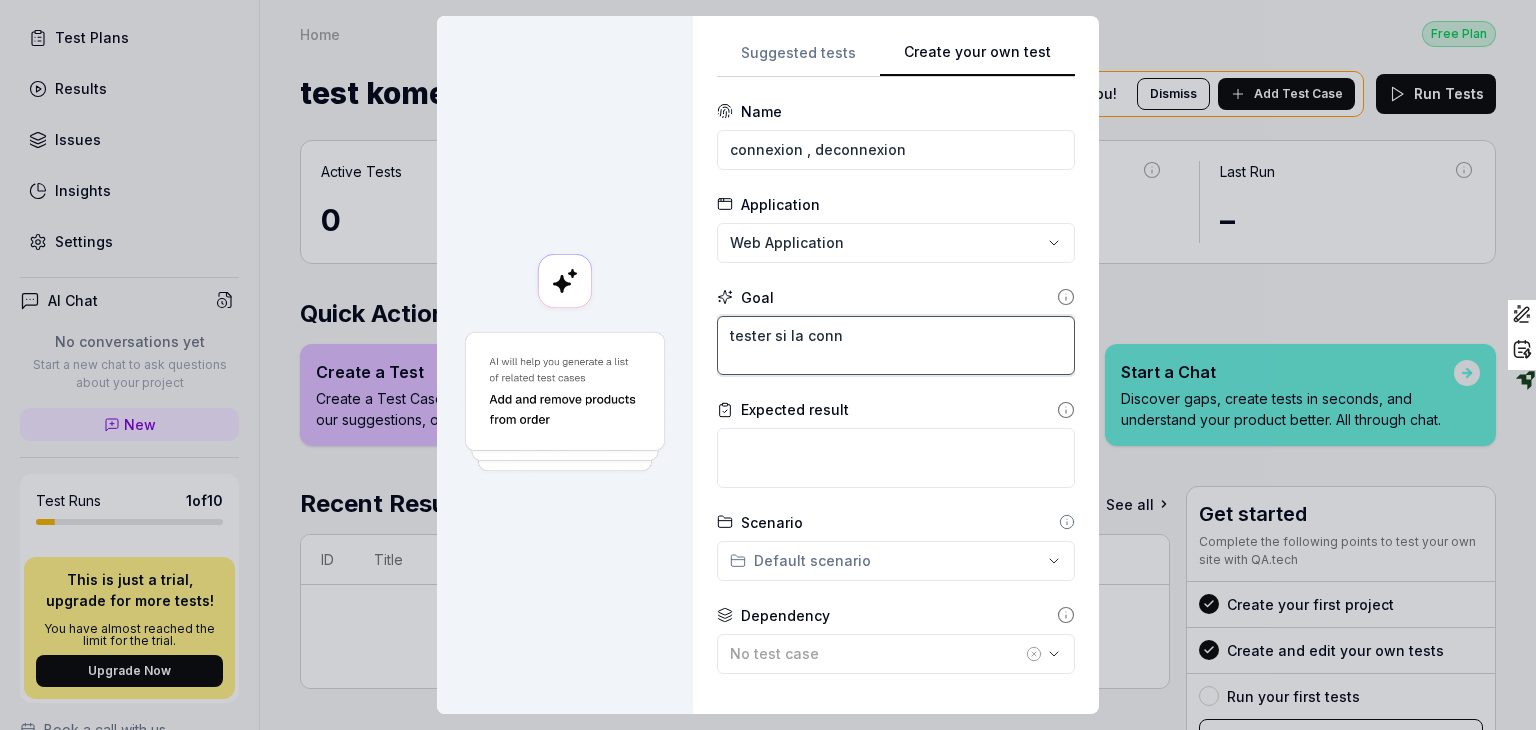type on "*" 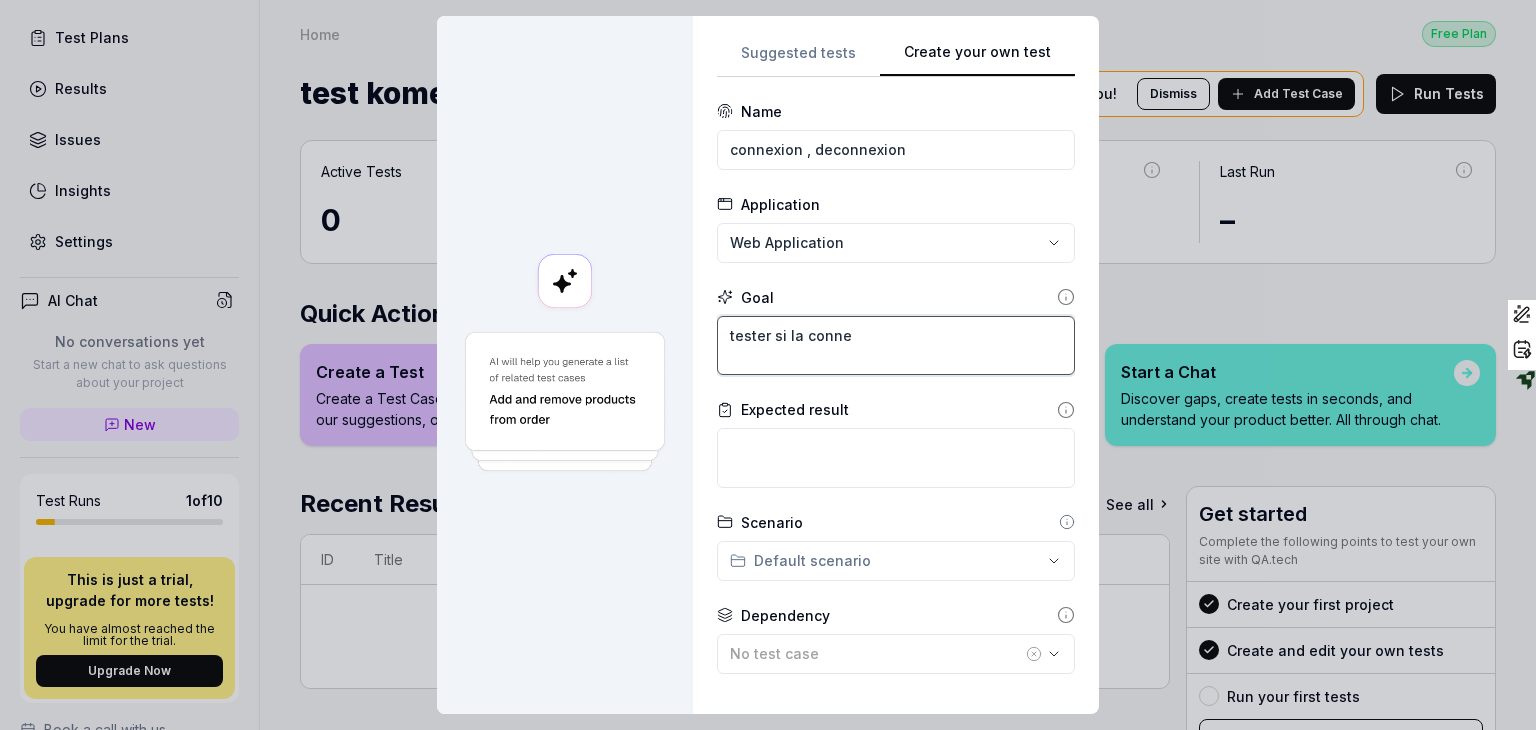 type on "*" 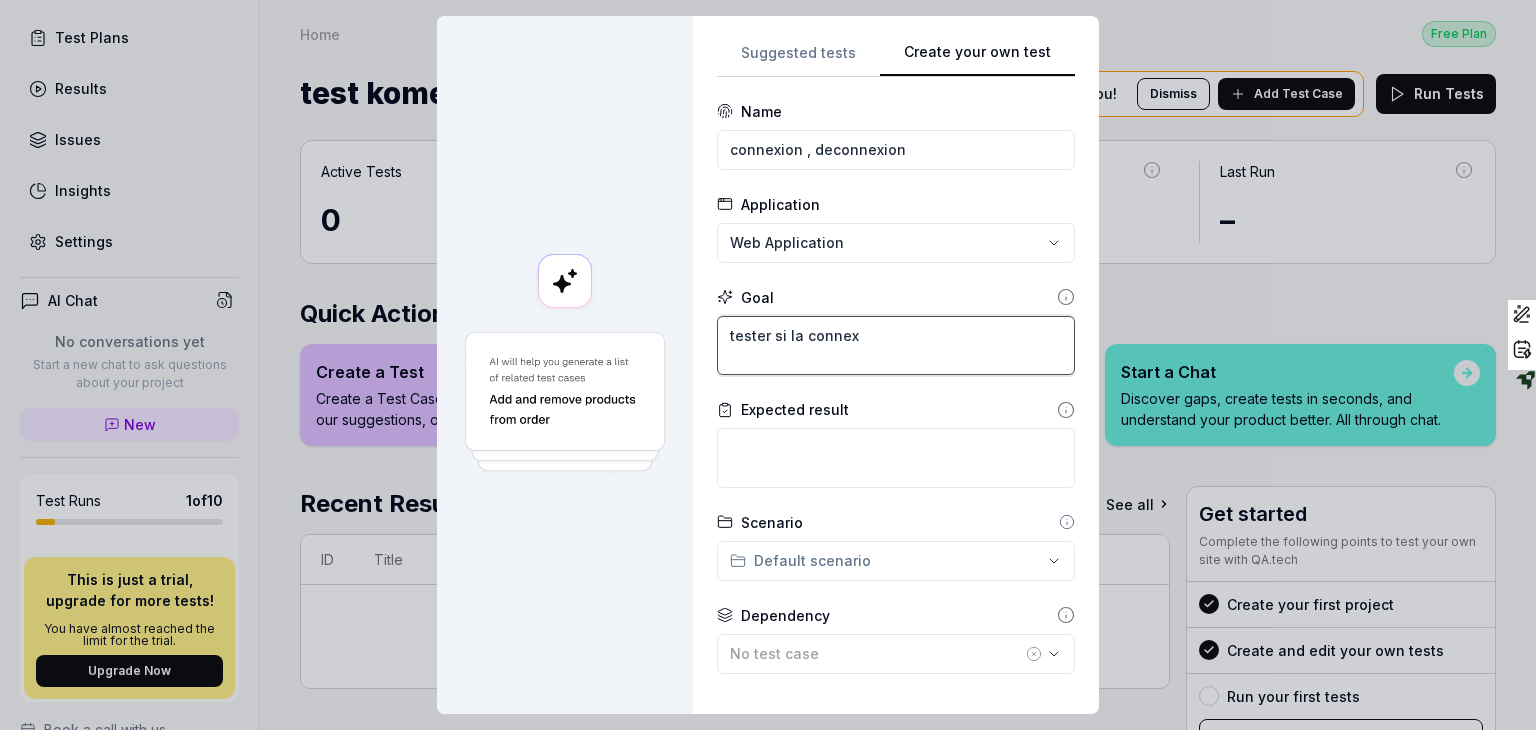type on "*" 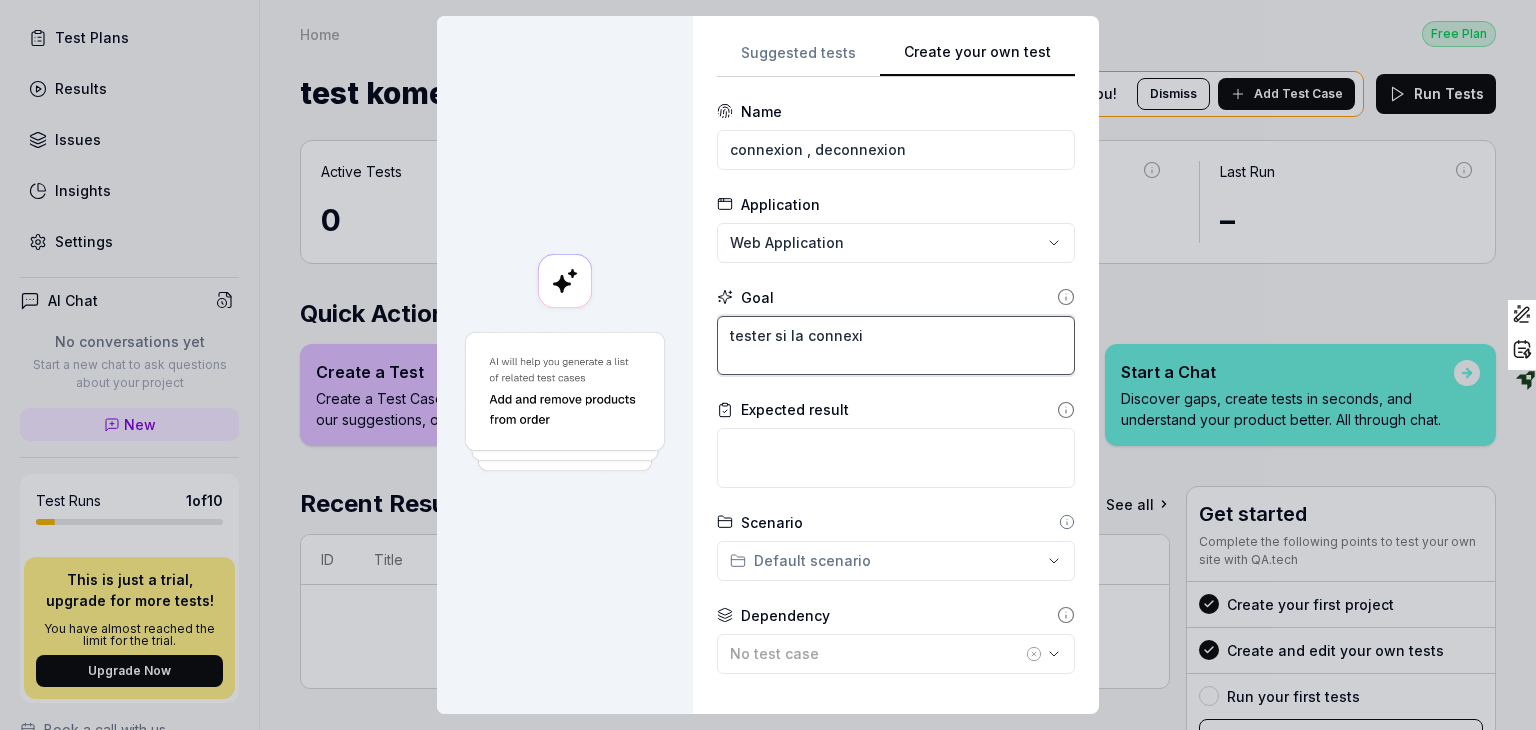 type on "*" 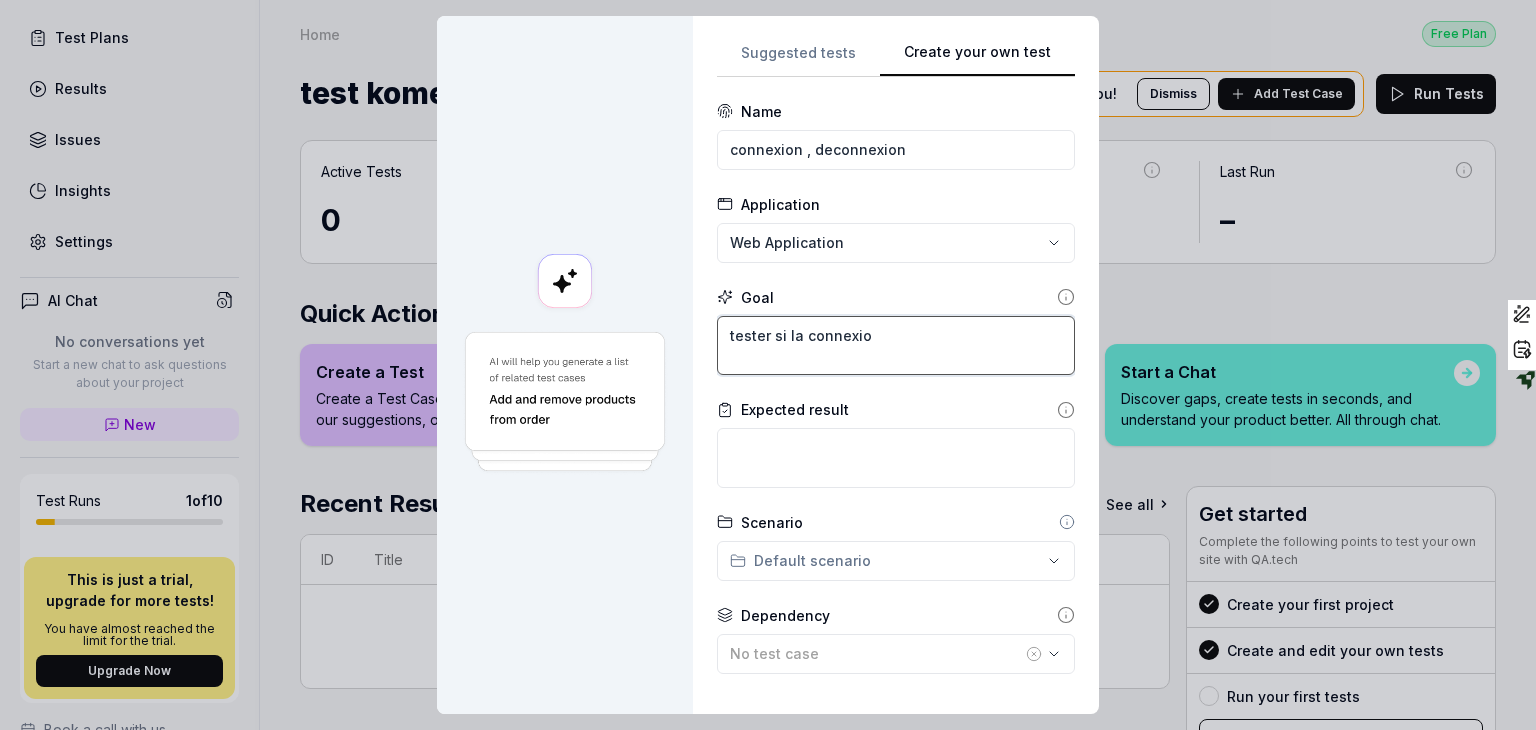 type on "*" 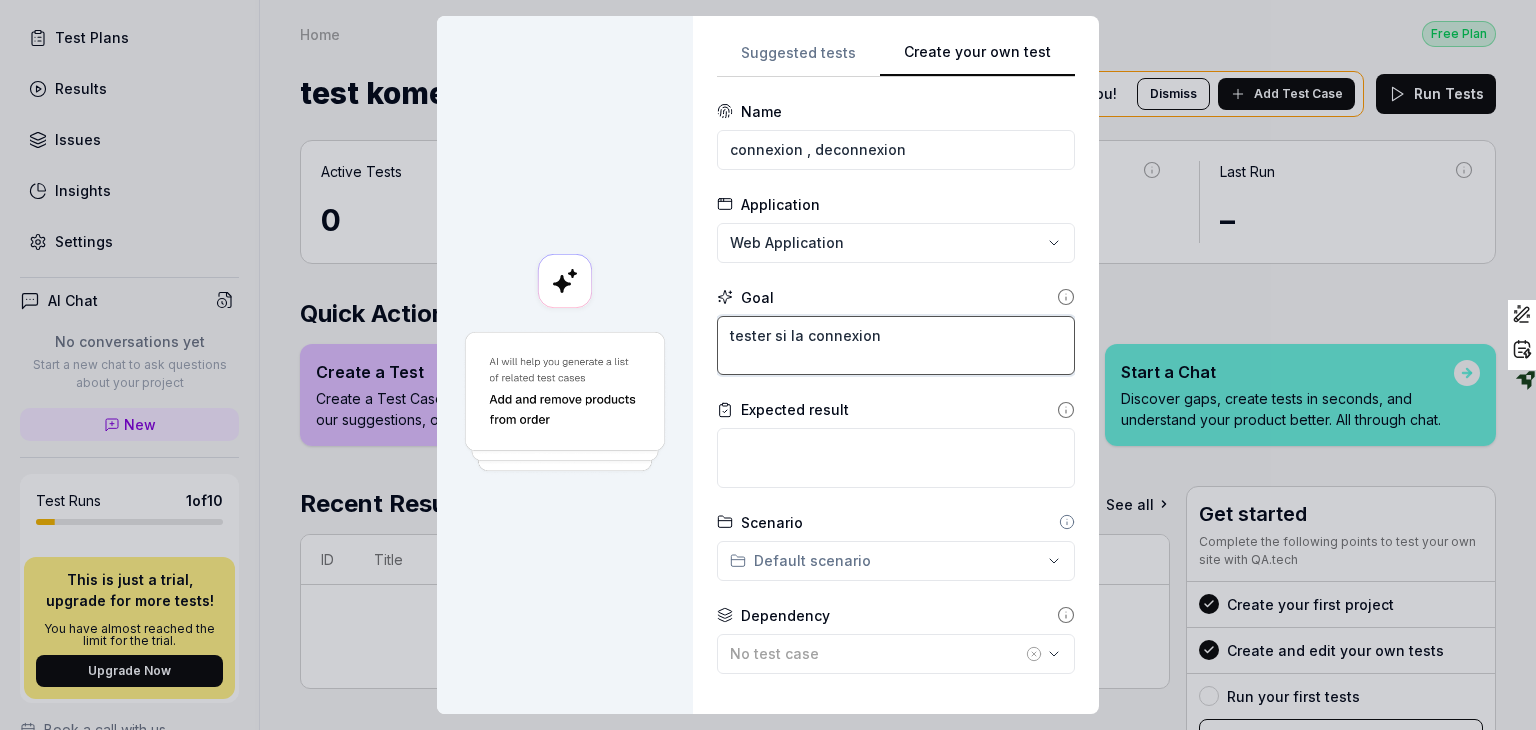 type on "*" 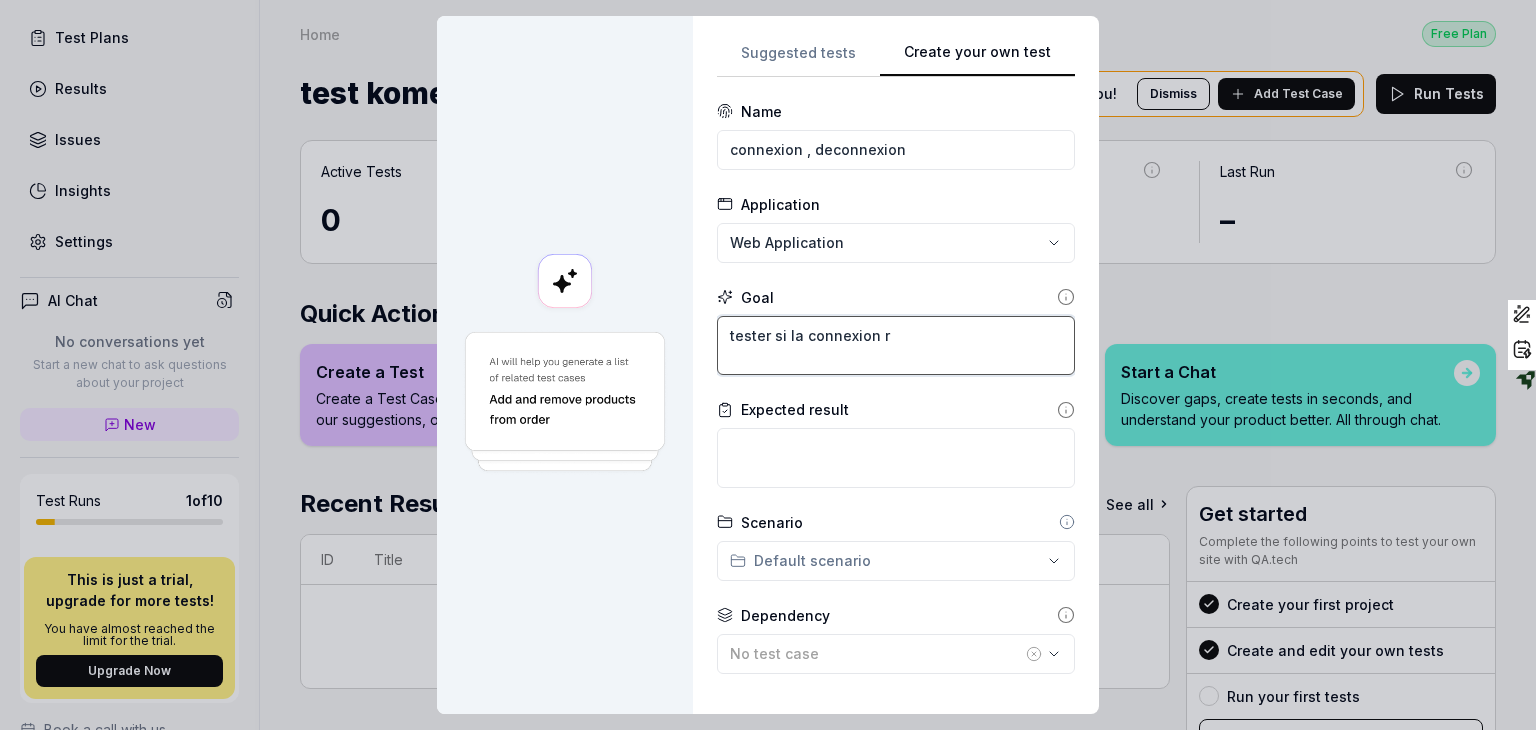 type on "*" 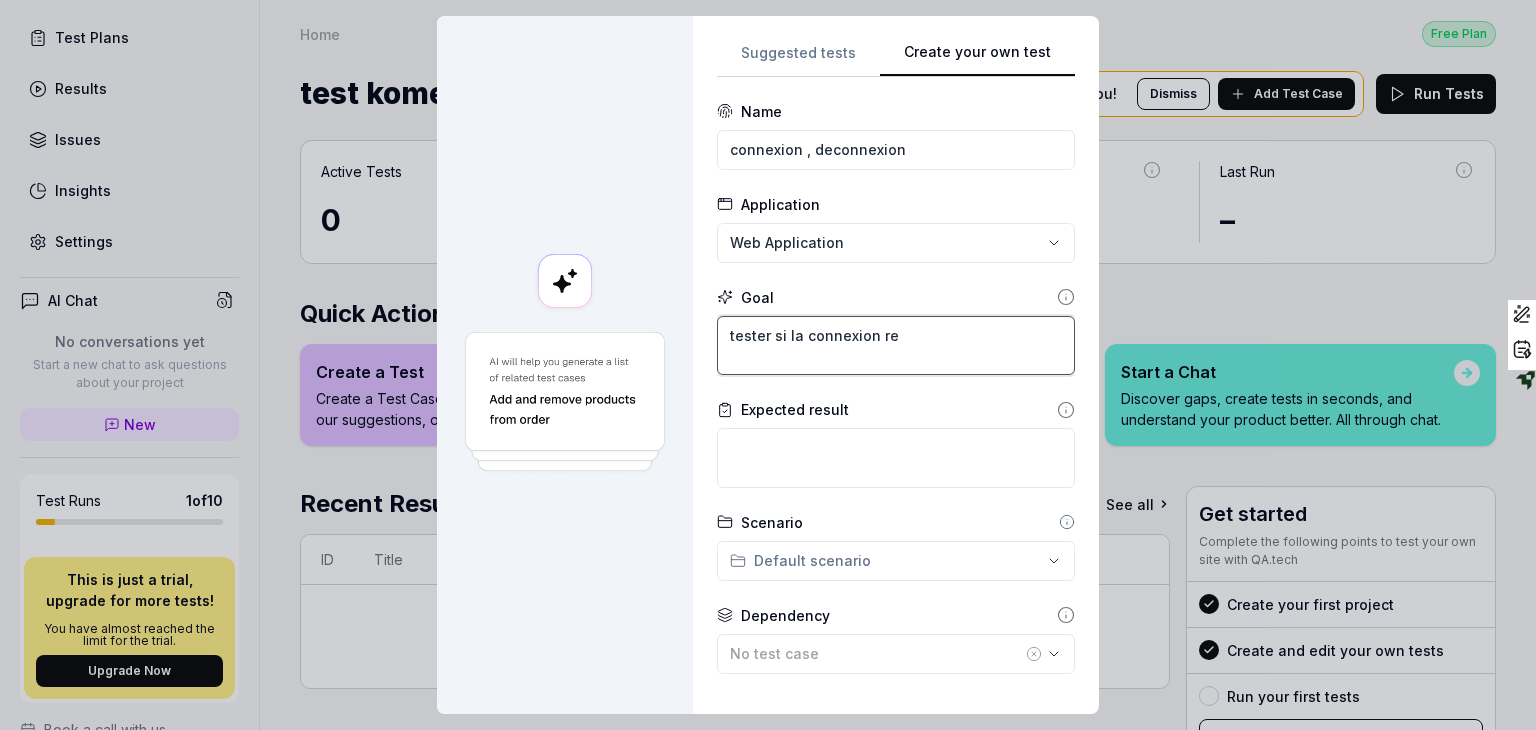 type on "*" 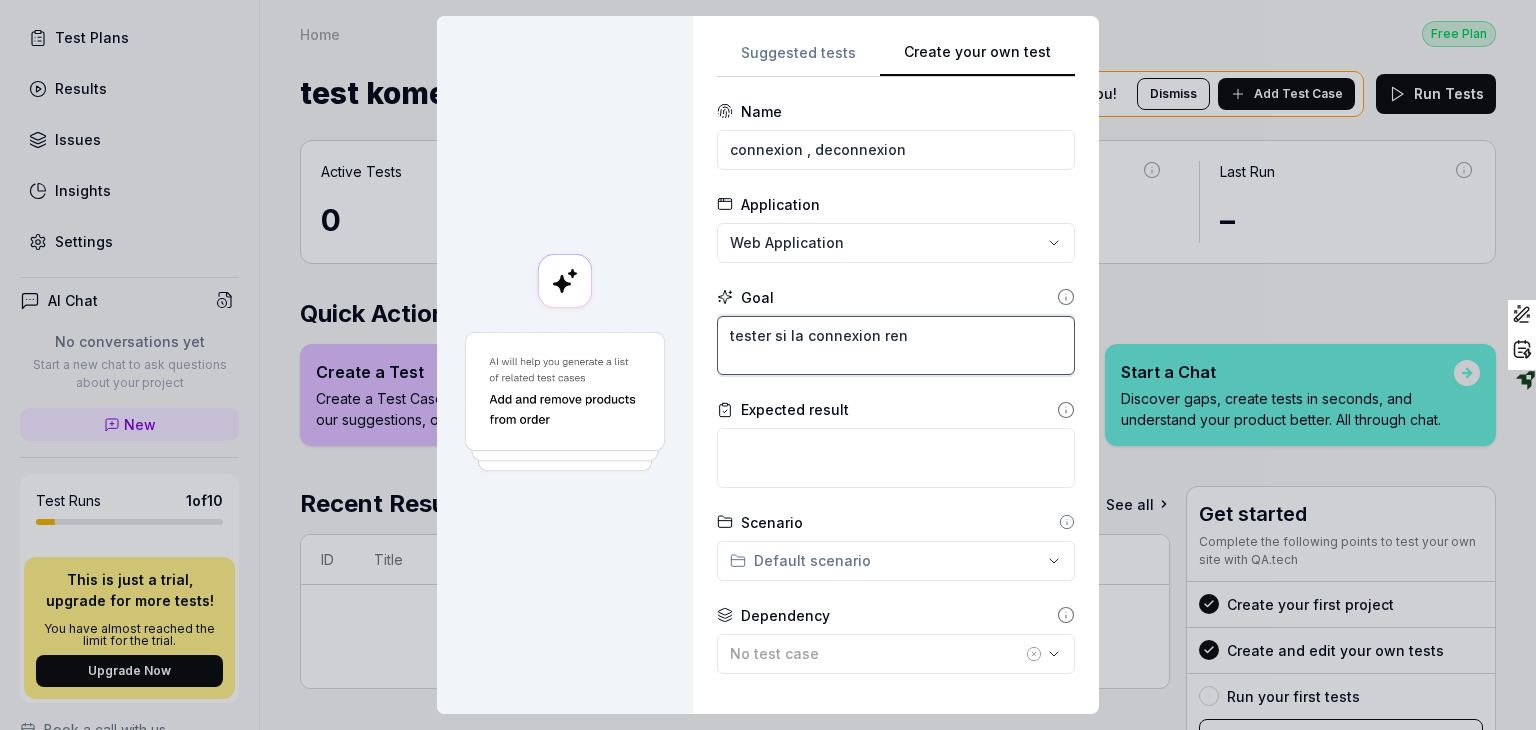type on "*" 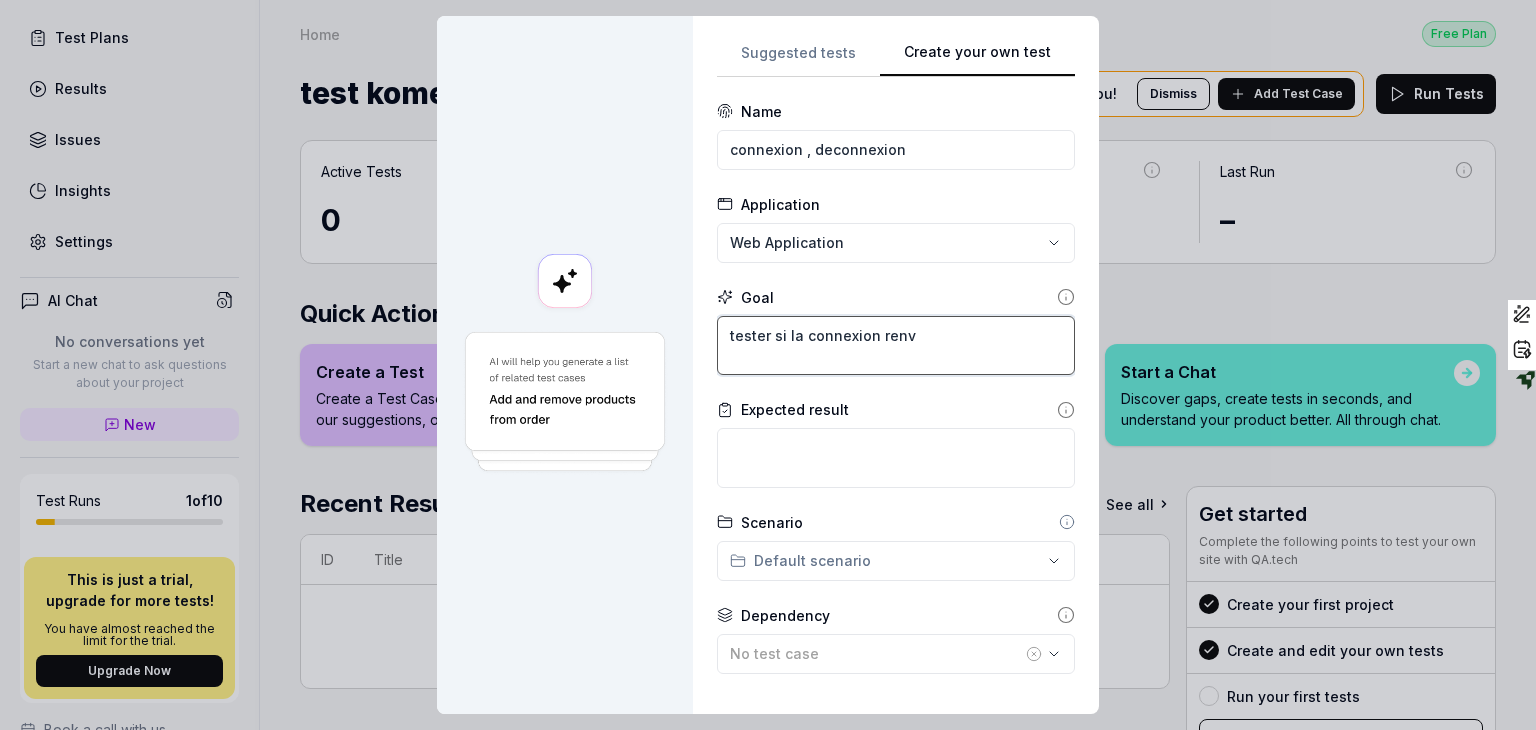 type on "*" 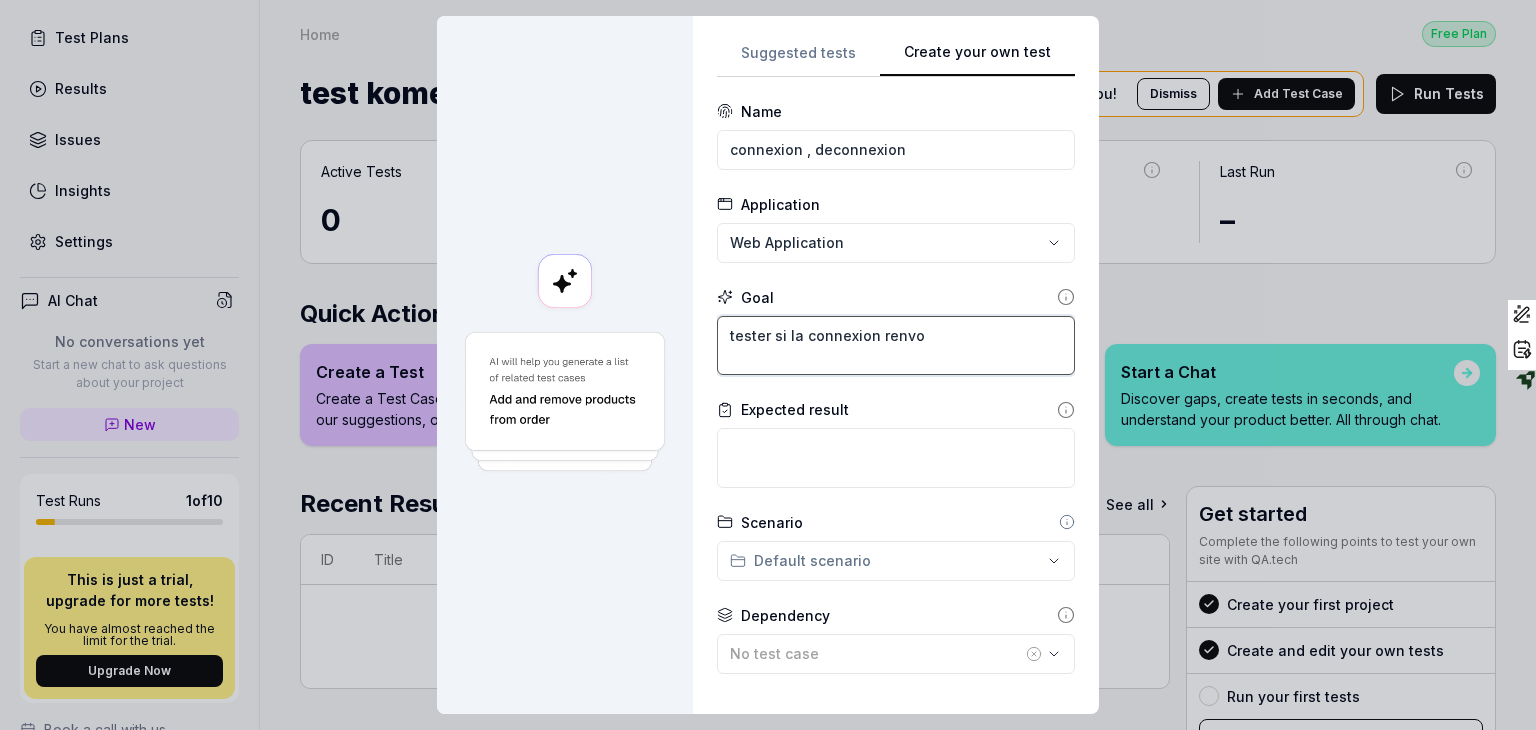 type on "*" 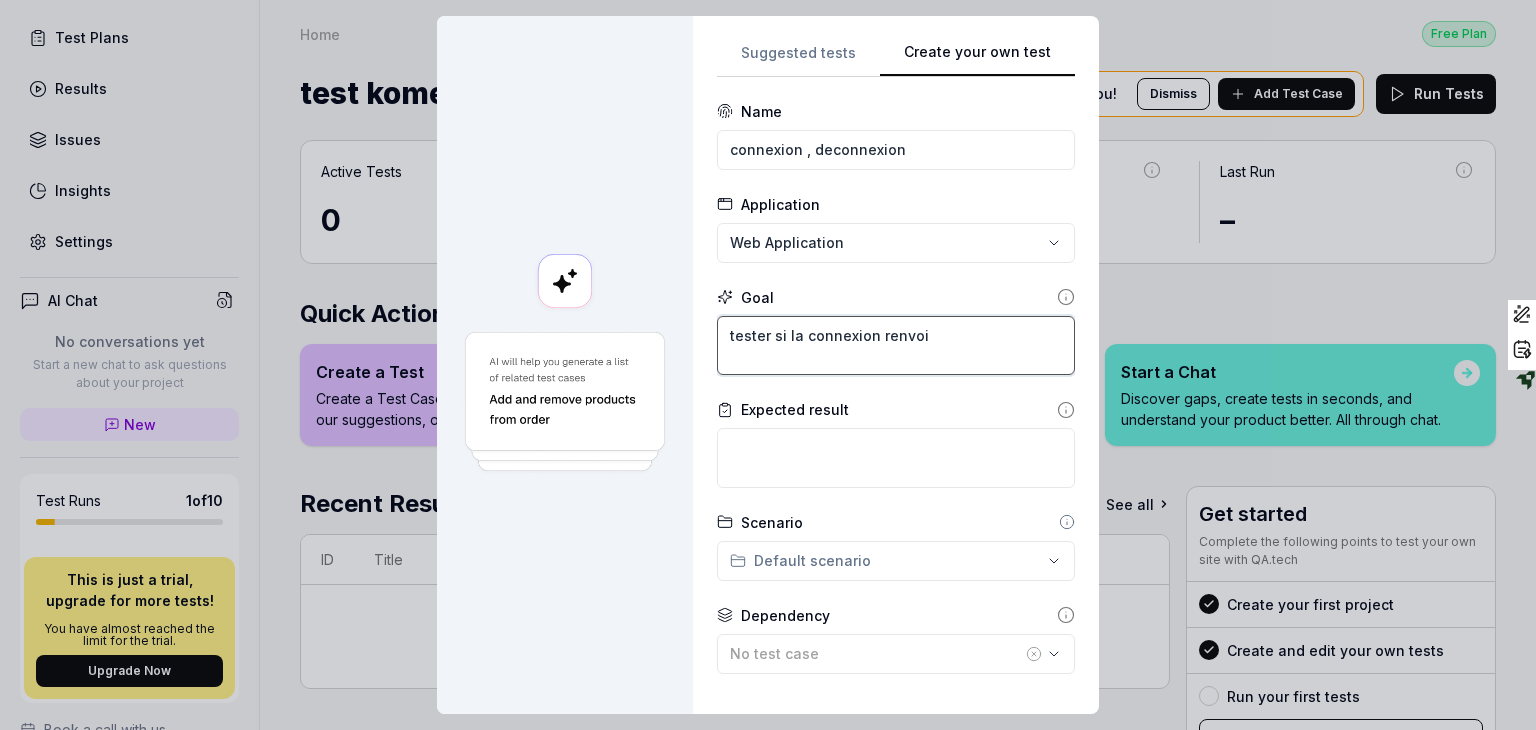 type on "*" 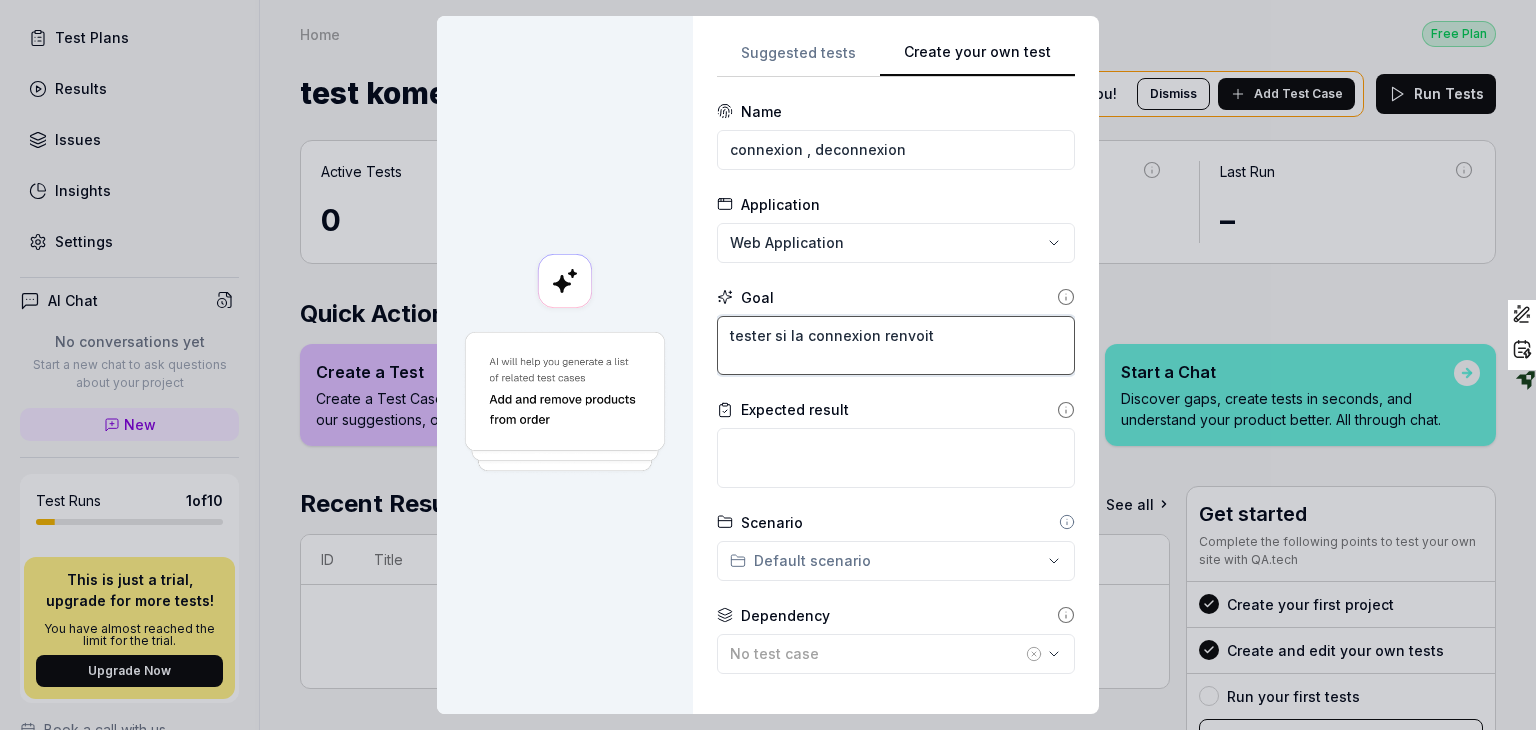 type on "*" 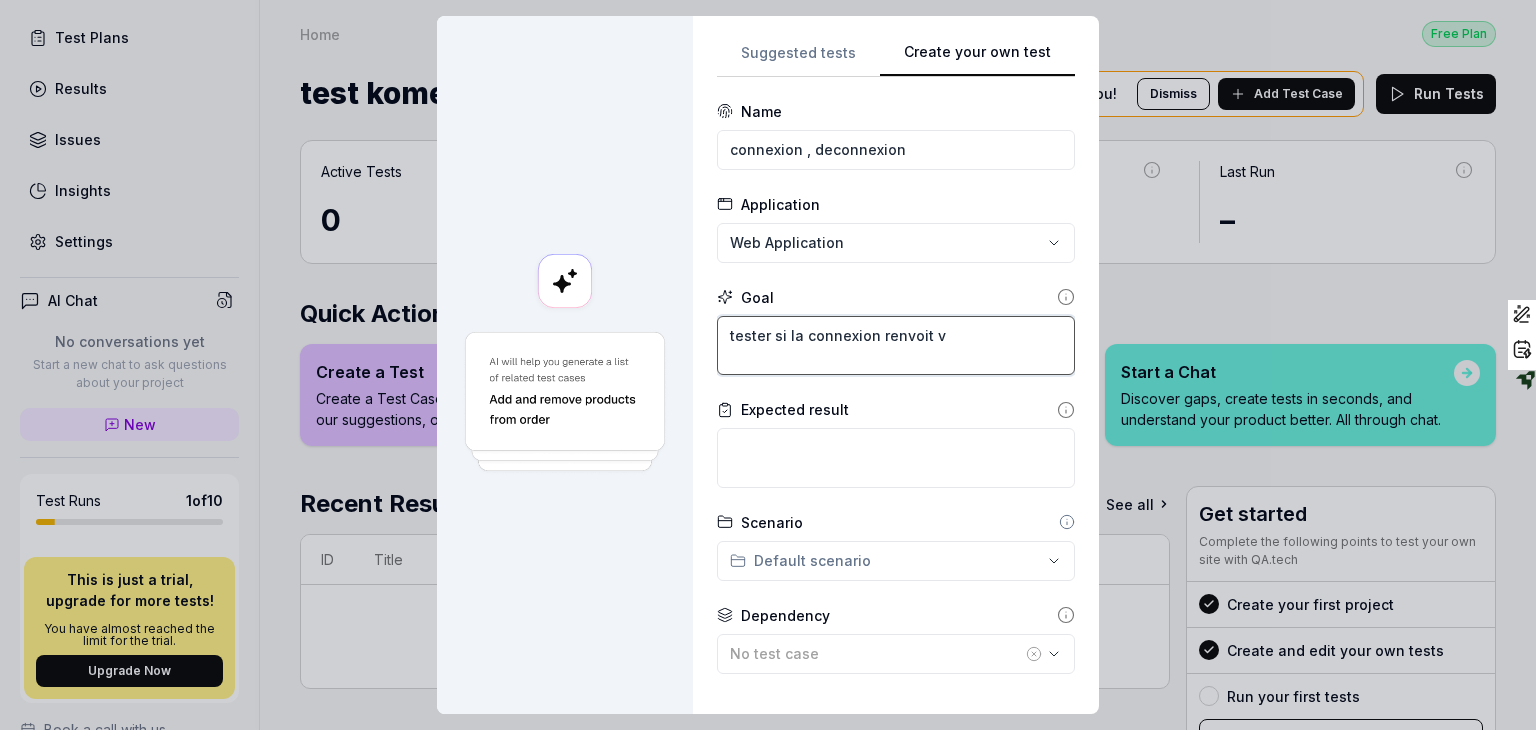 type on "tester si la connexion renvoit ve" 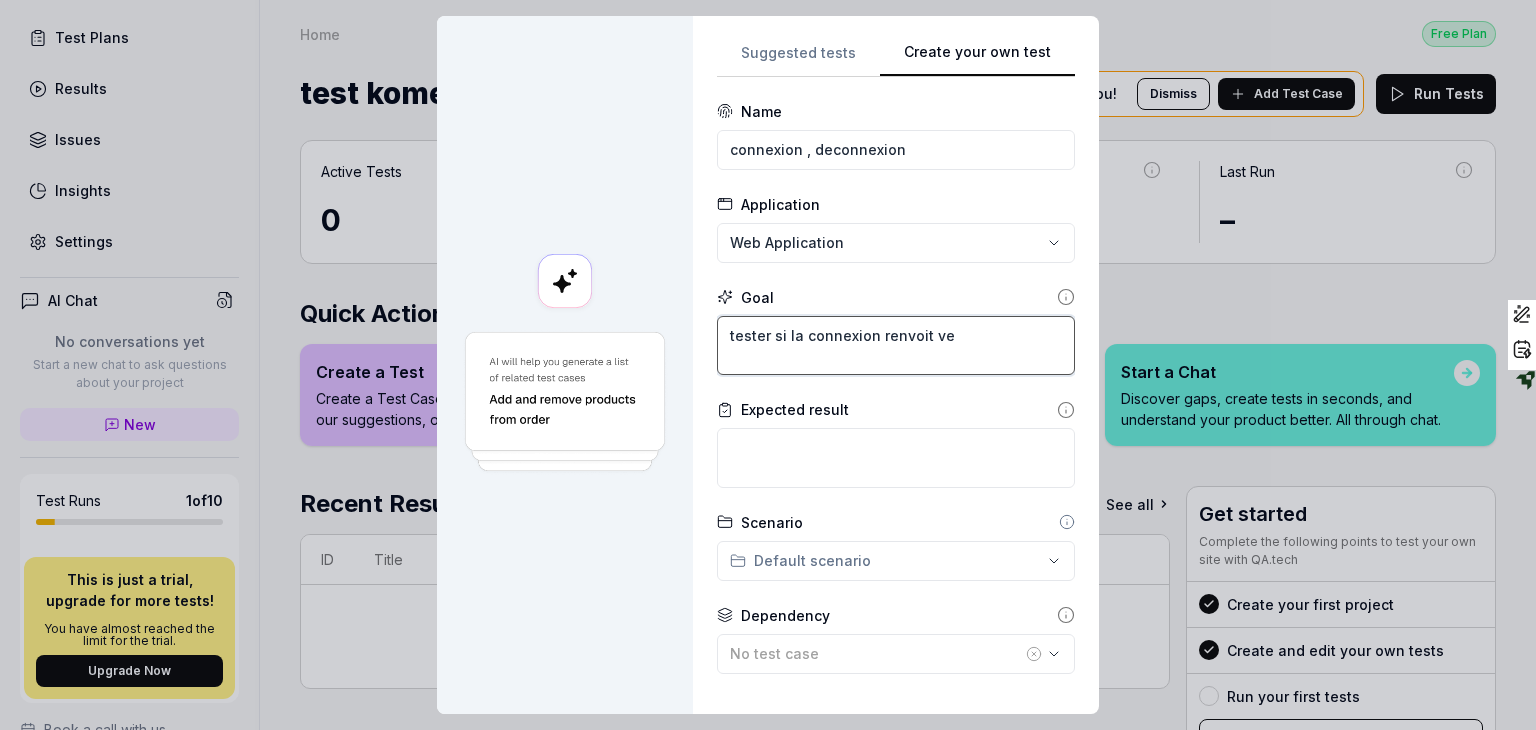 type on "*" 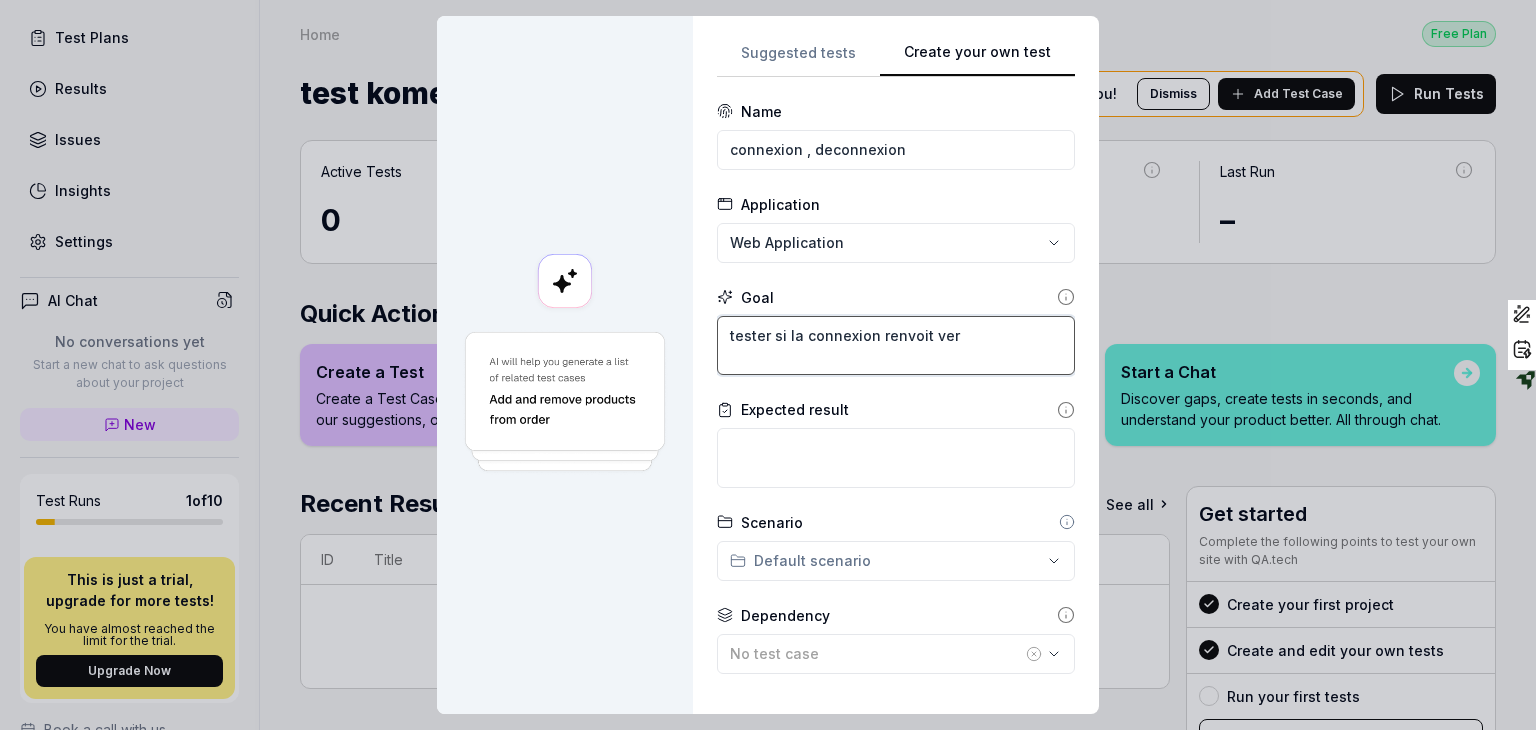 type on "*" 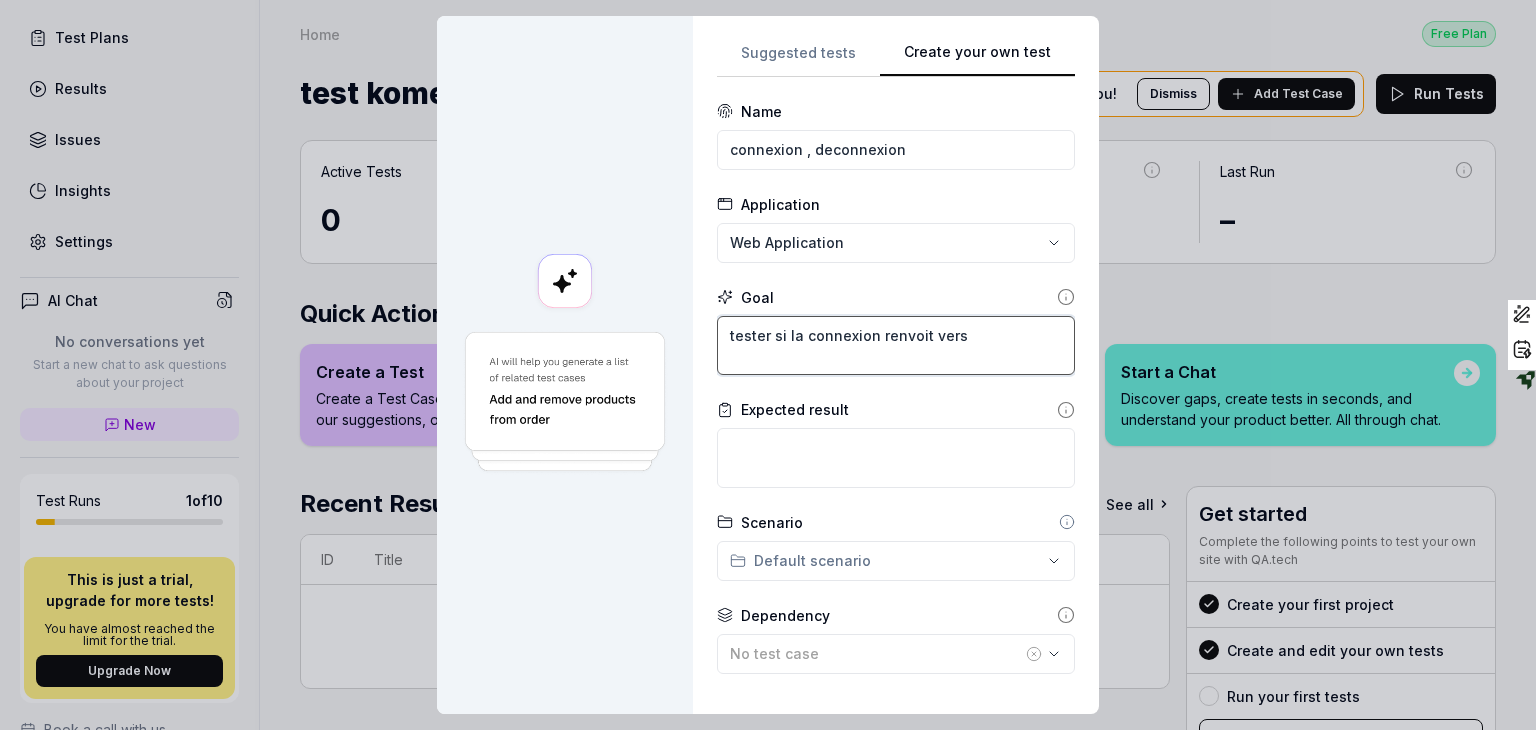 type on "*" 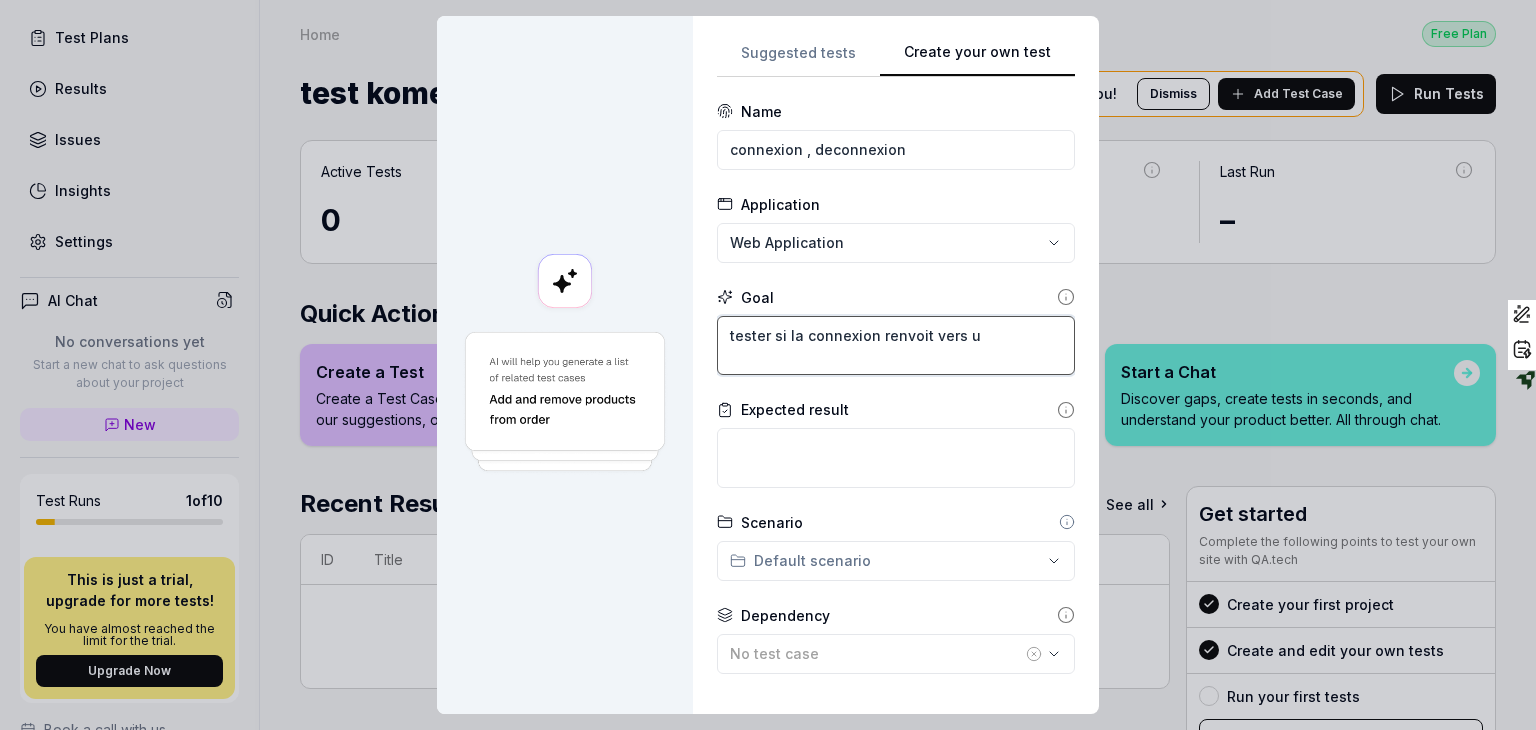 type on "*" 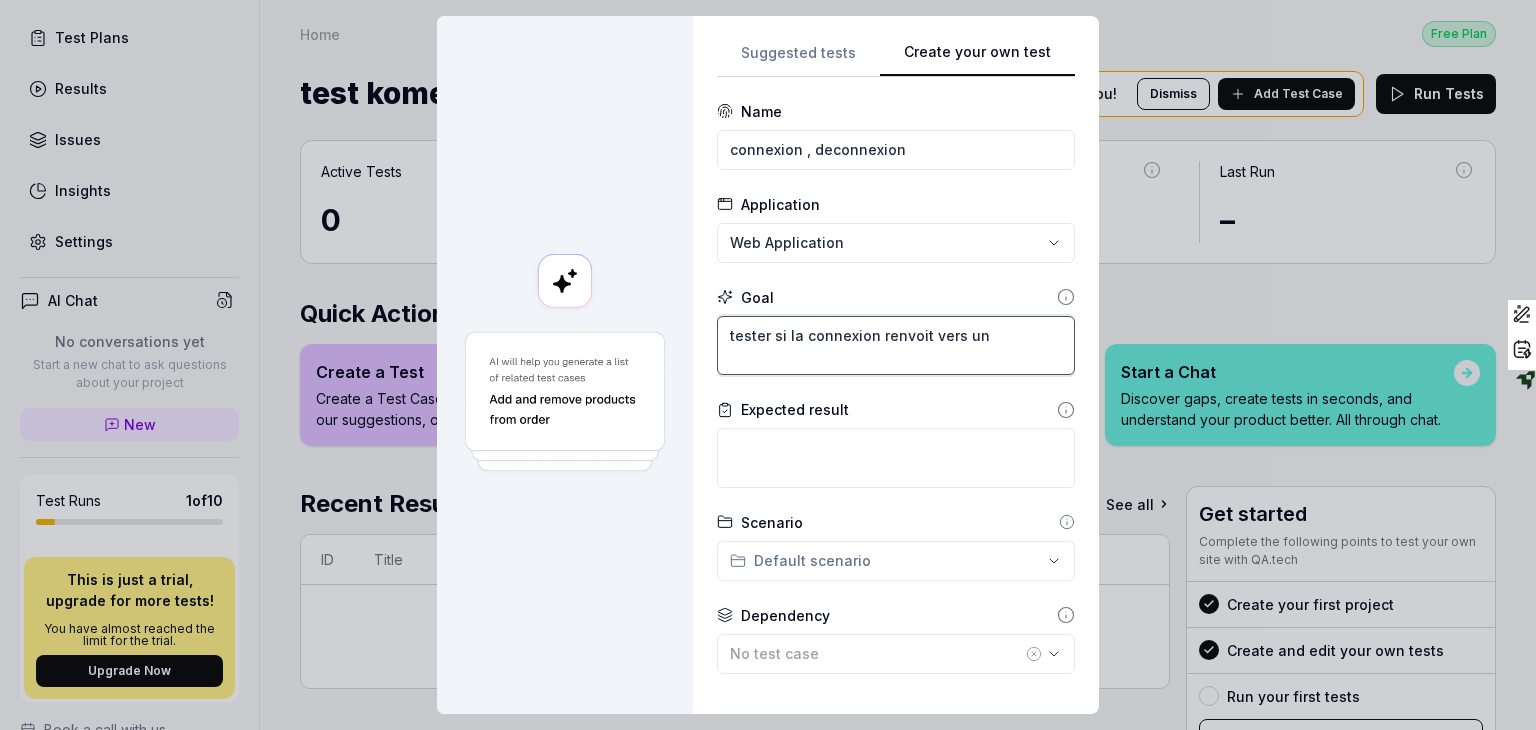 type on "*" 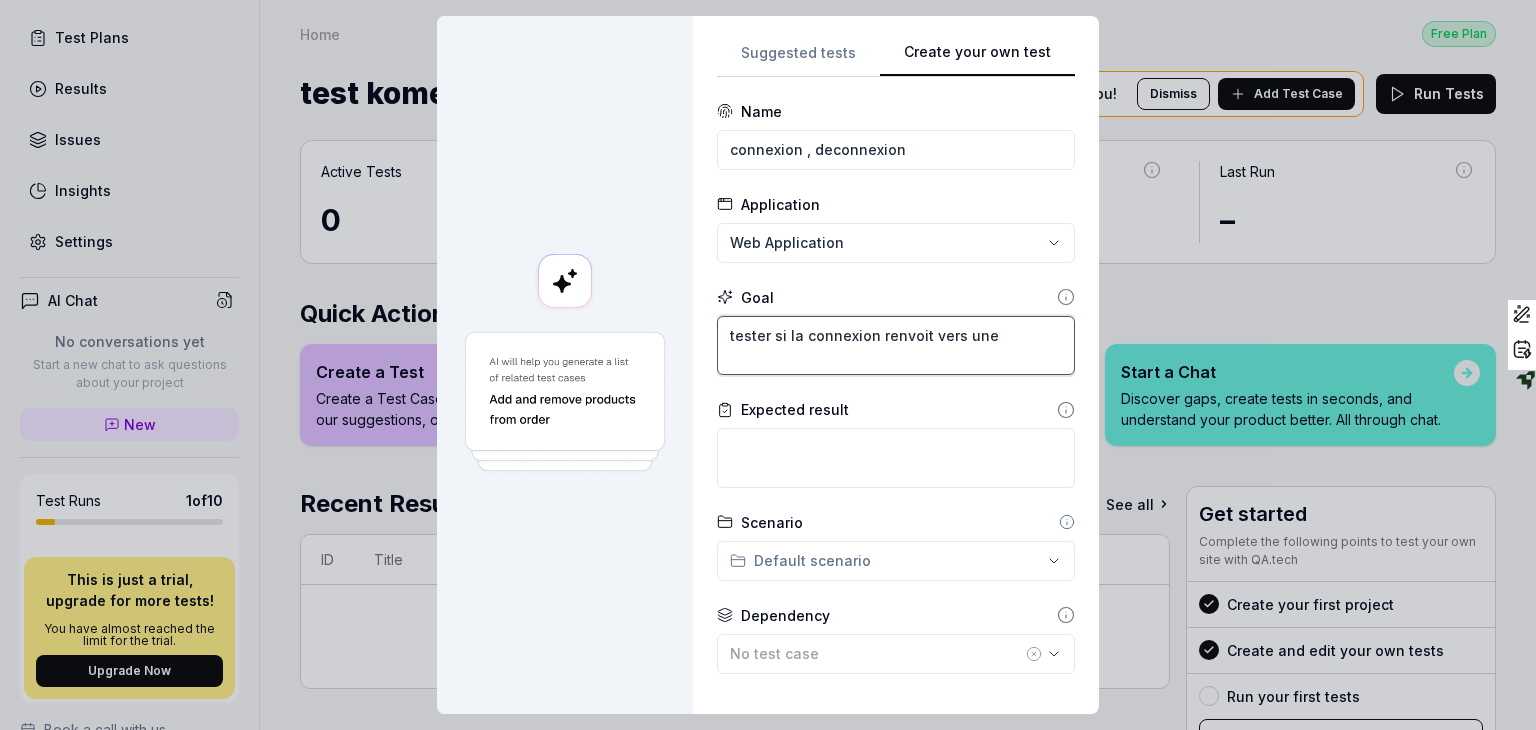 type on "tester si la connexion renvoit vers une" 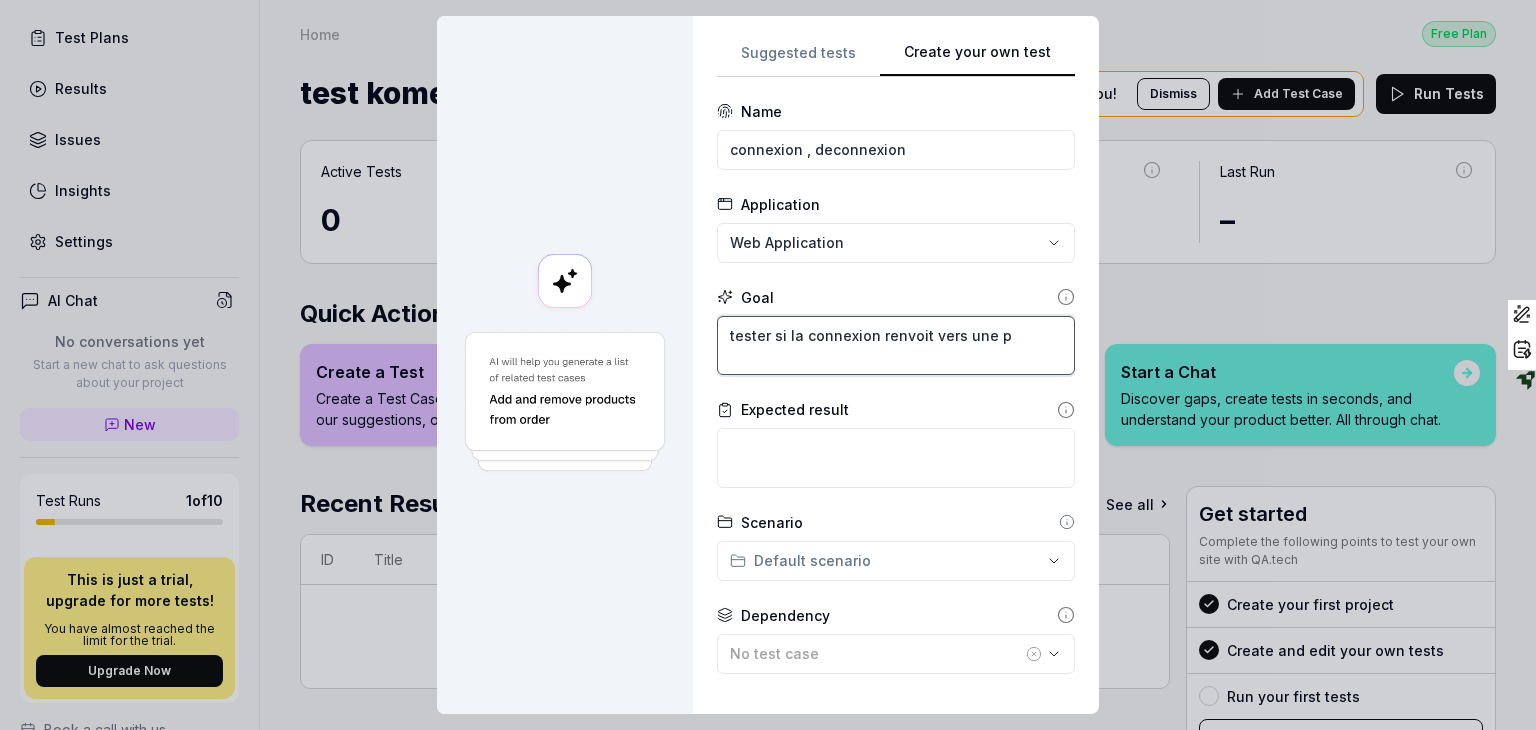 type on "*" 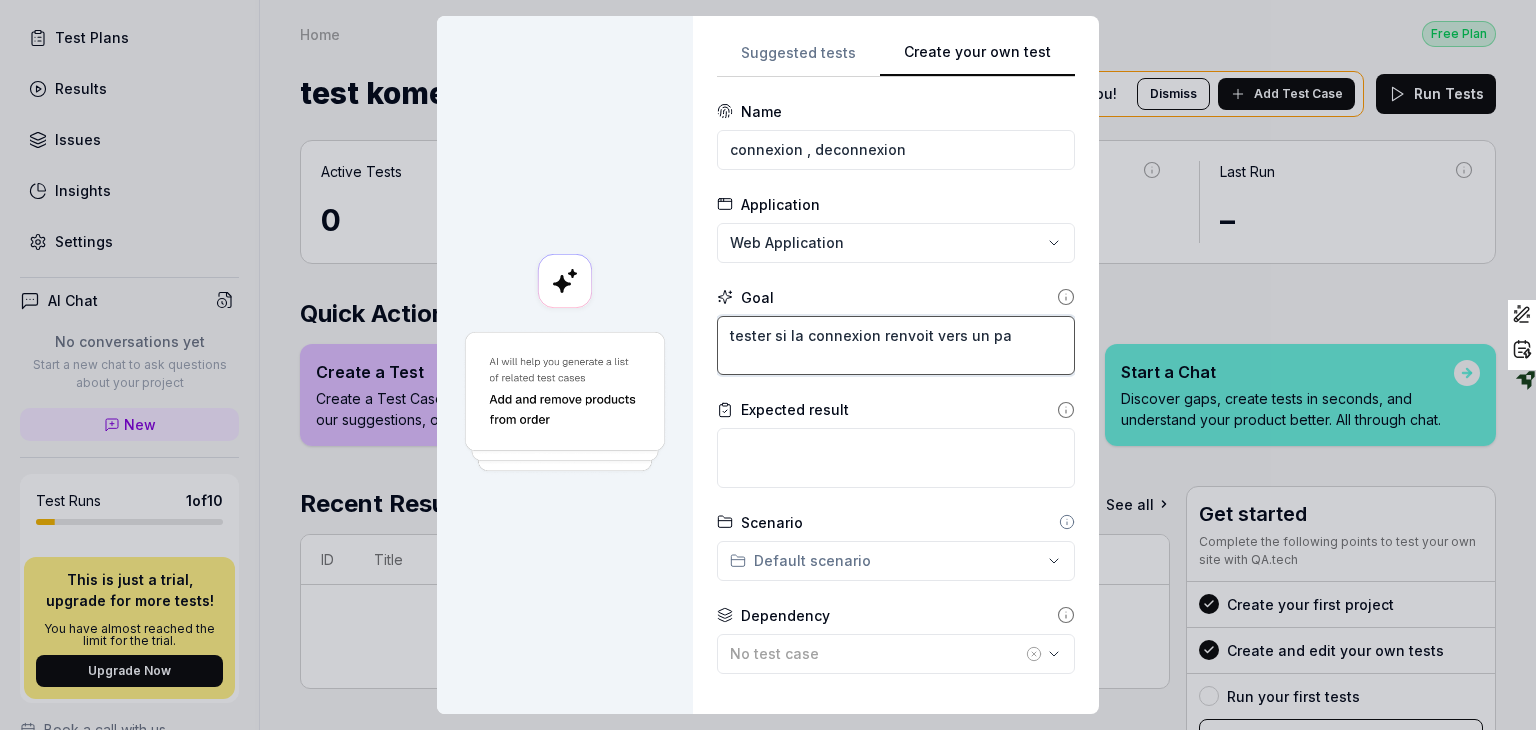 type on "*" 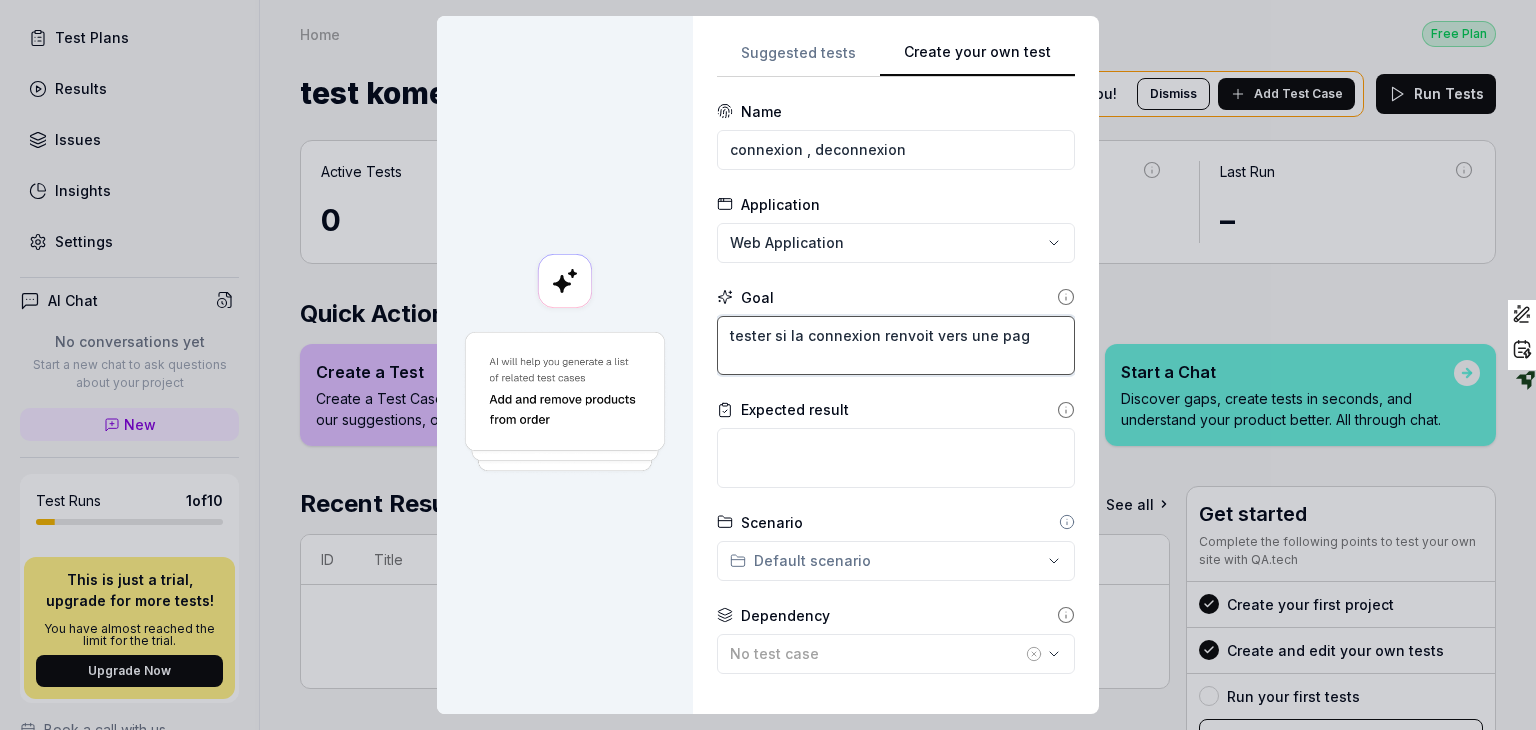 type on "*" 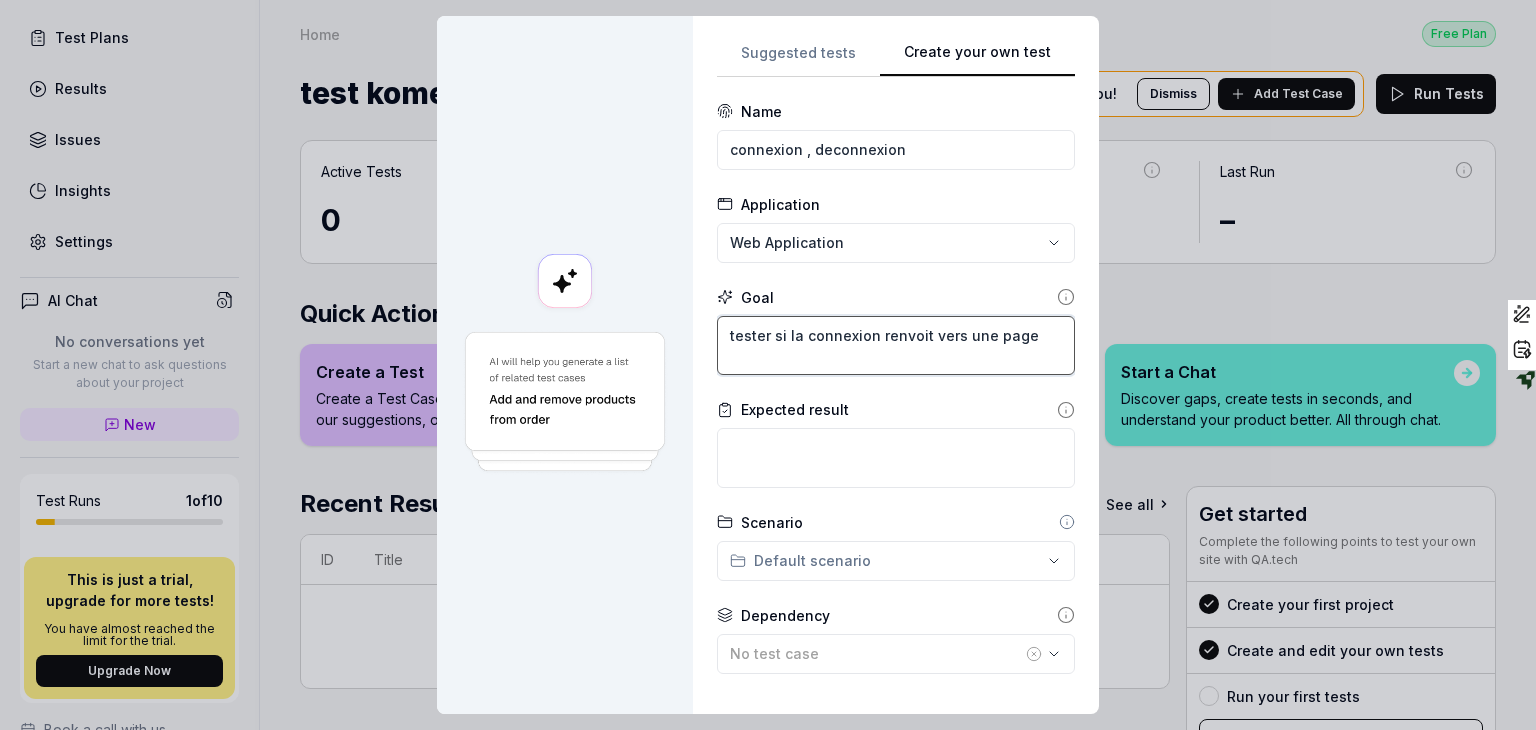 type on "*" 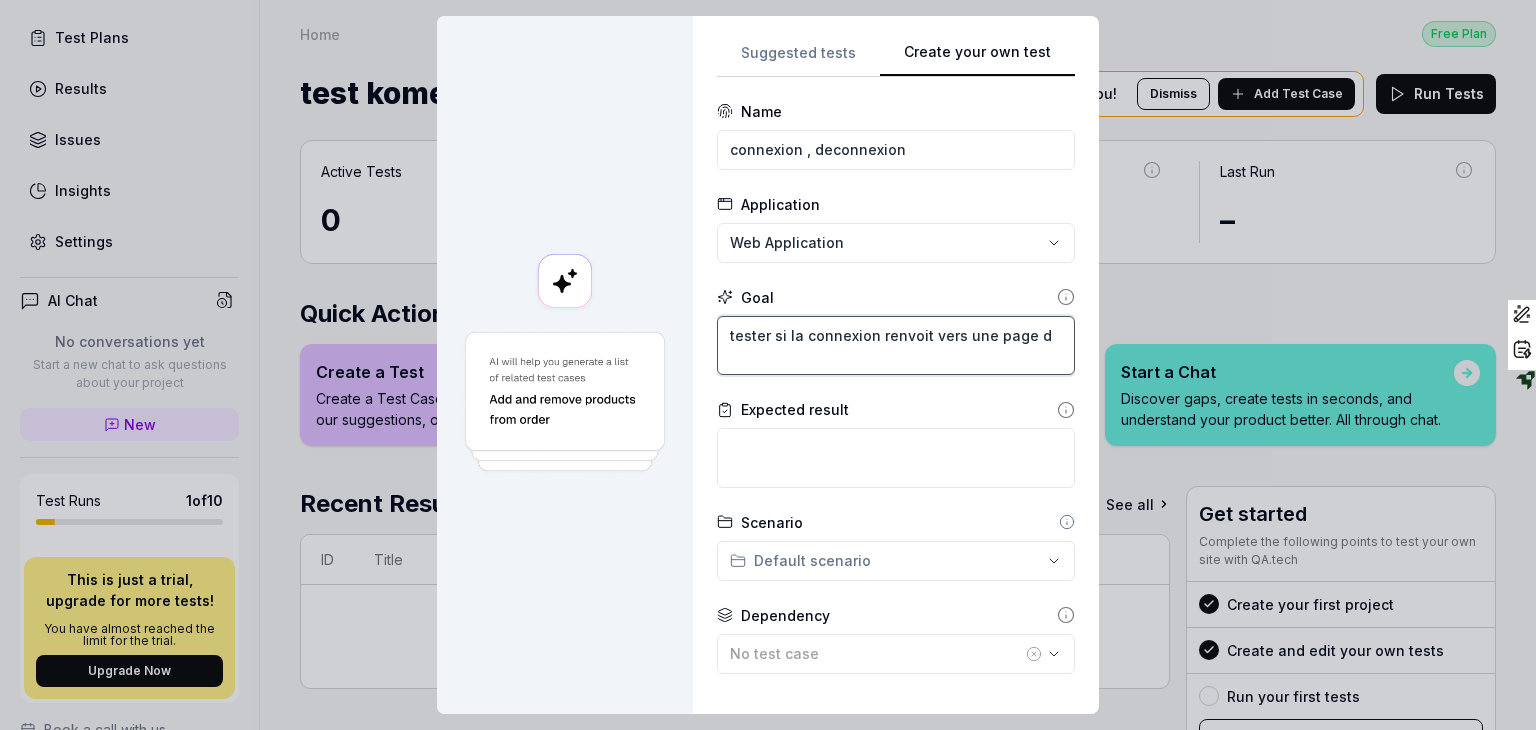 type on "*" 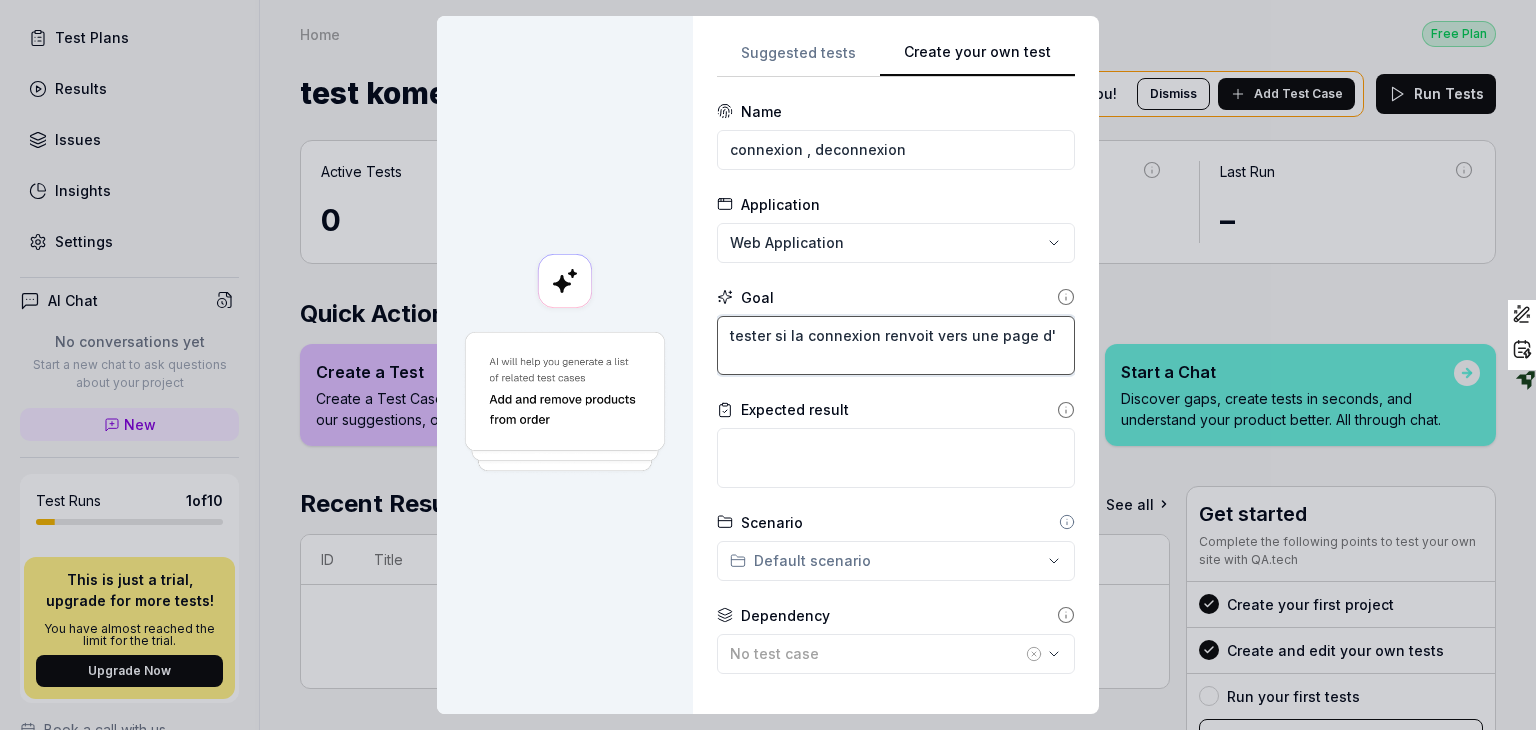type on "*" 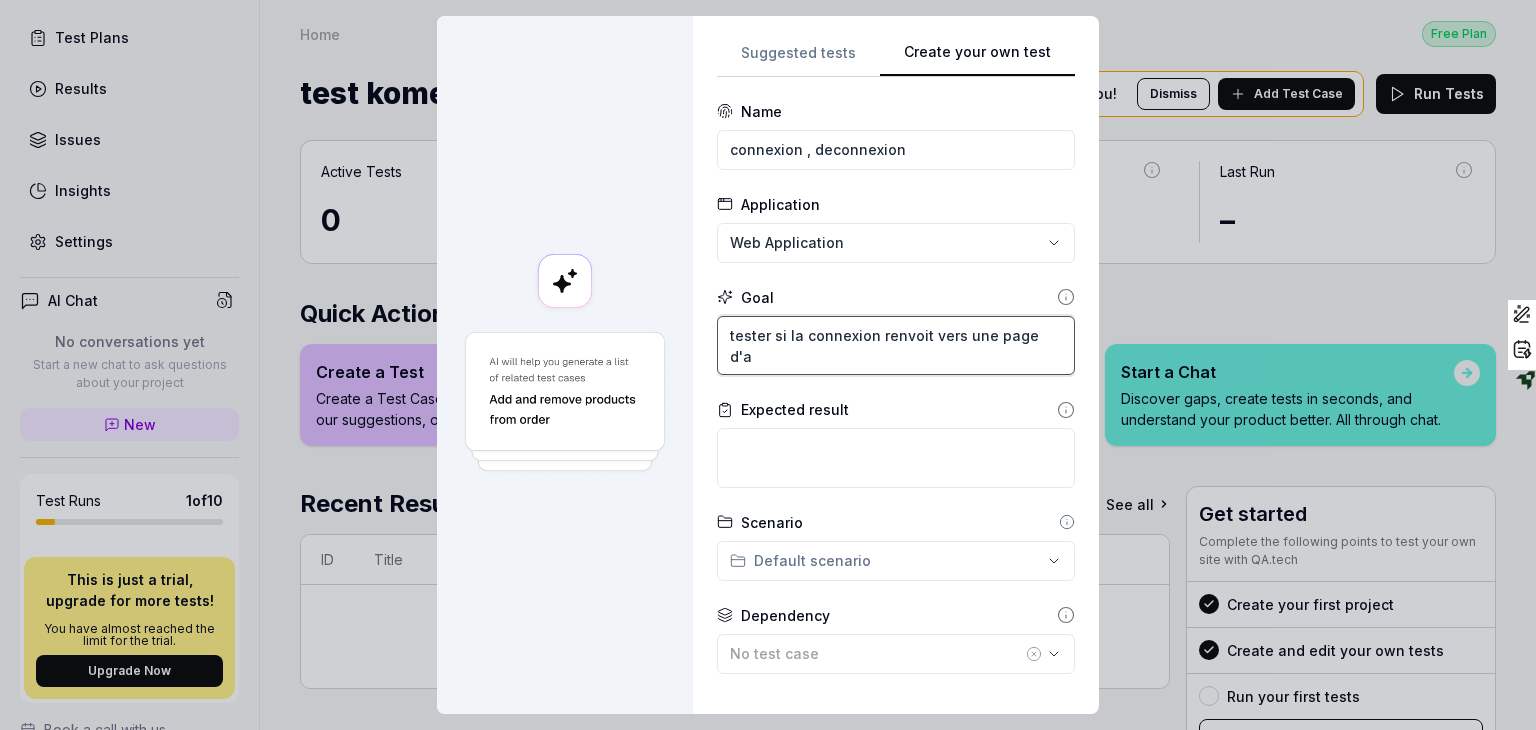 type on "*" 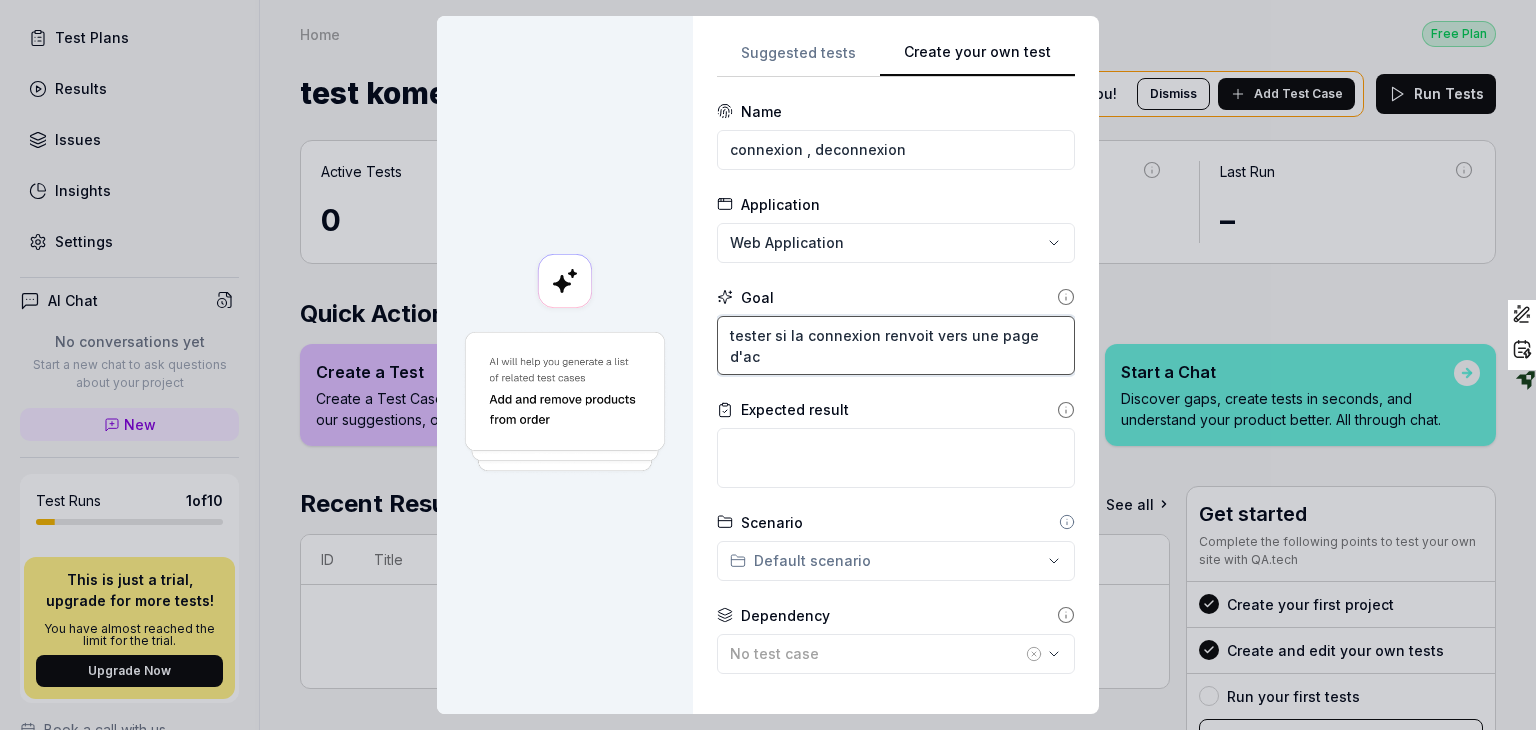 type on "*" 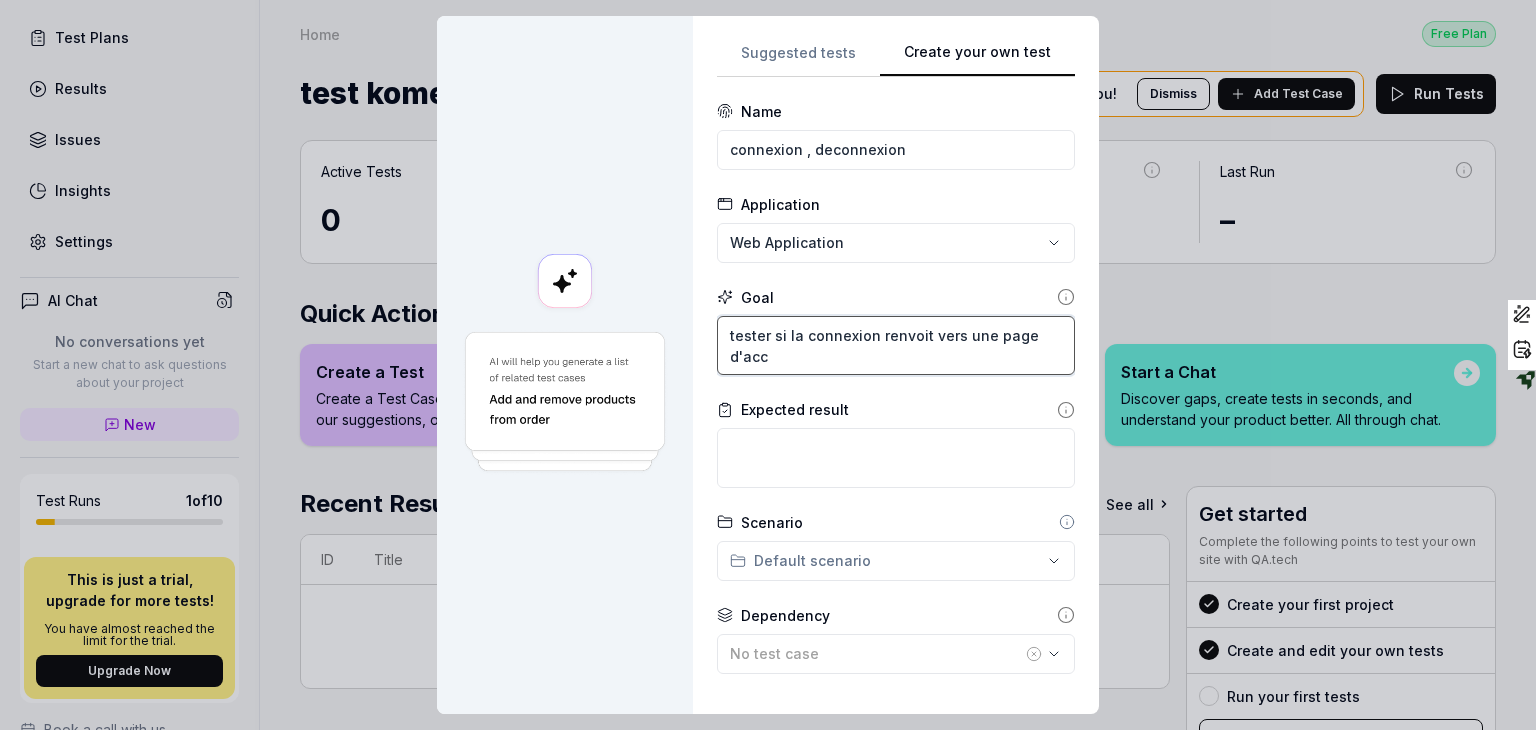 type on "*" 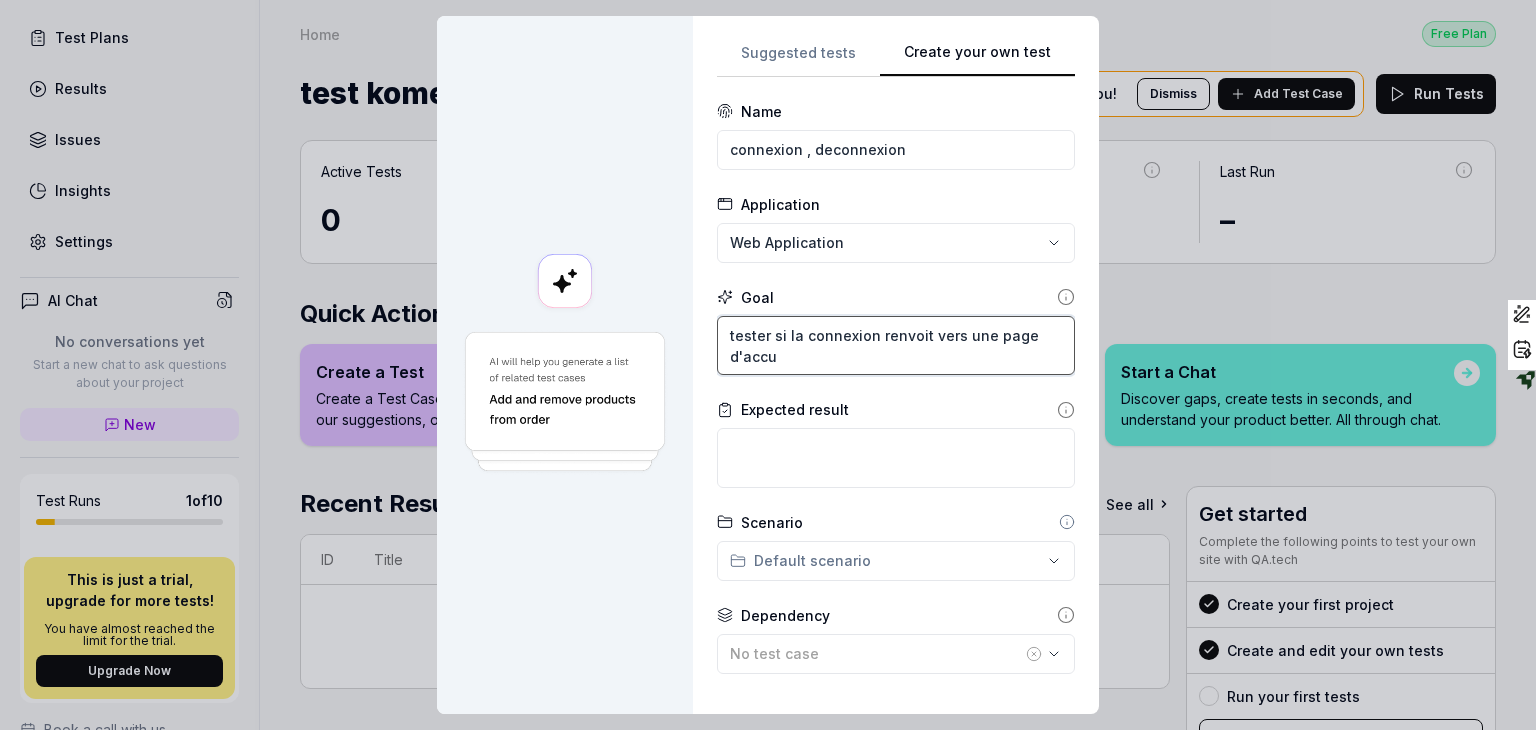 type on "*" 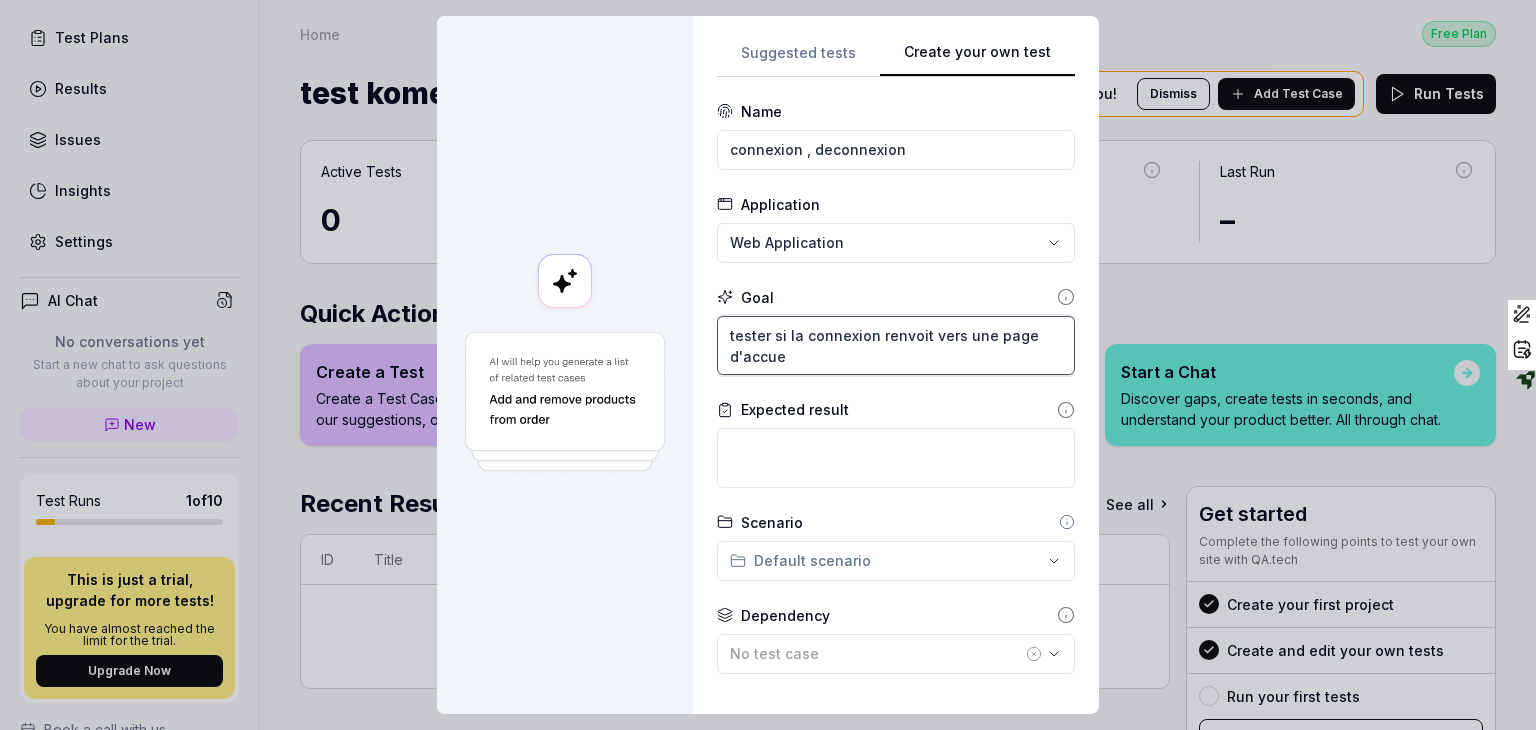 type on "*" 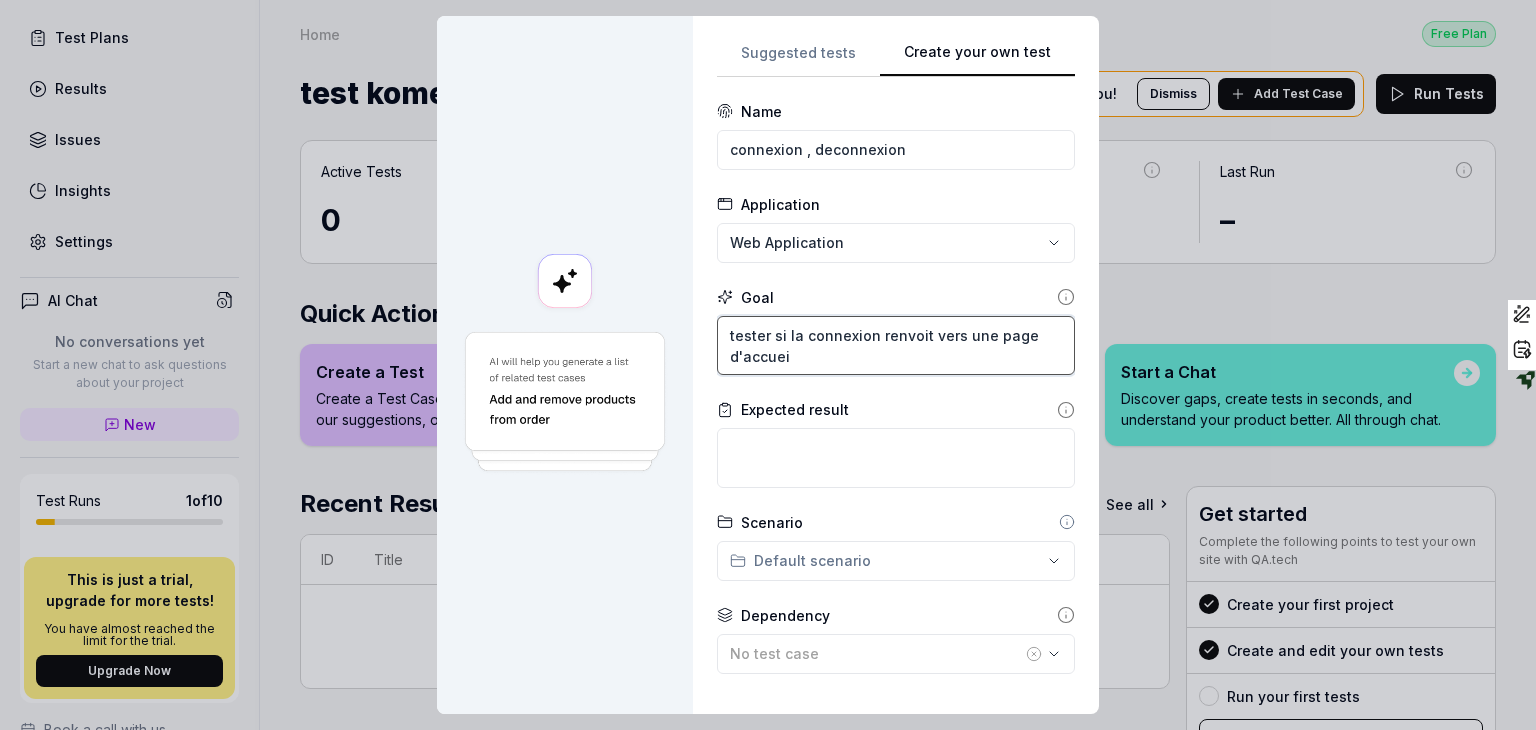 type on "*" 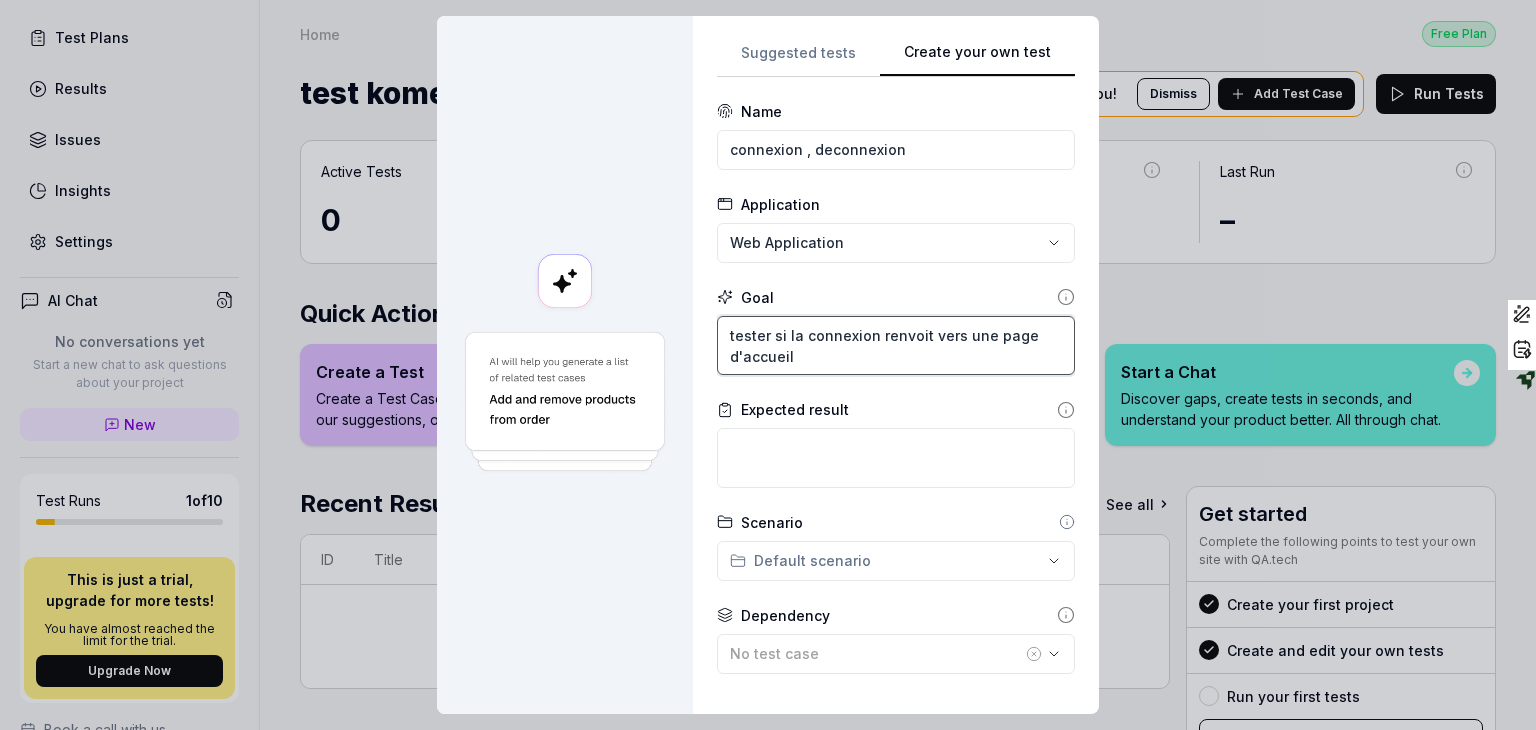 type on "*" 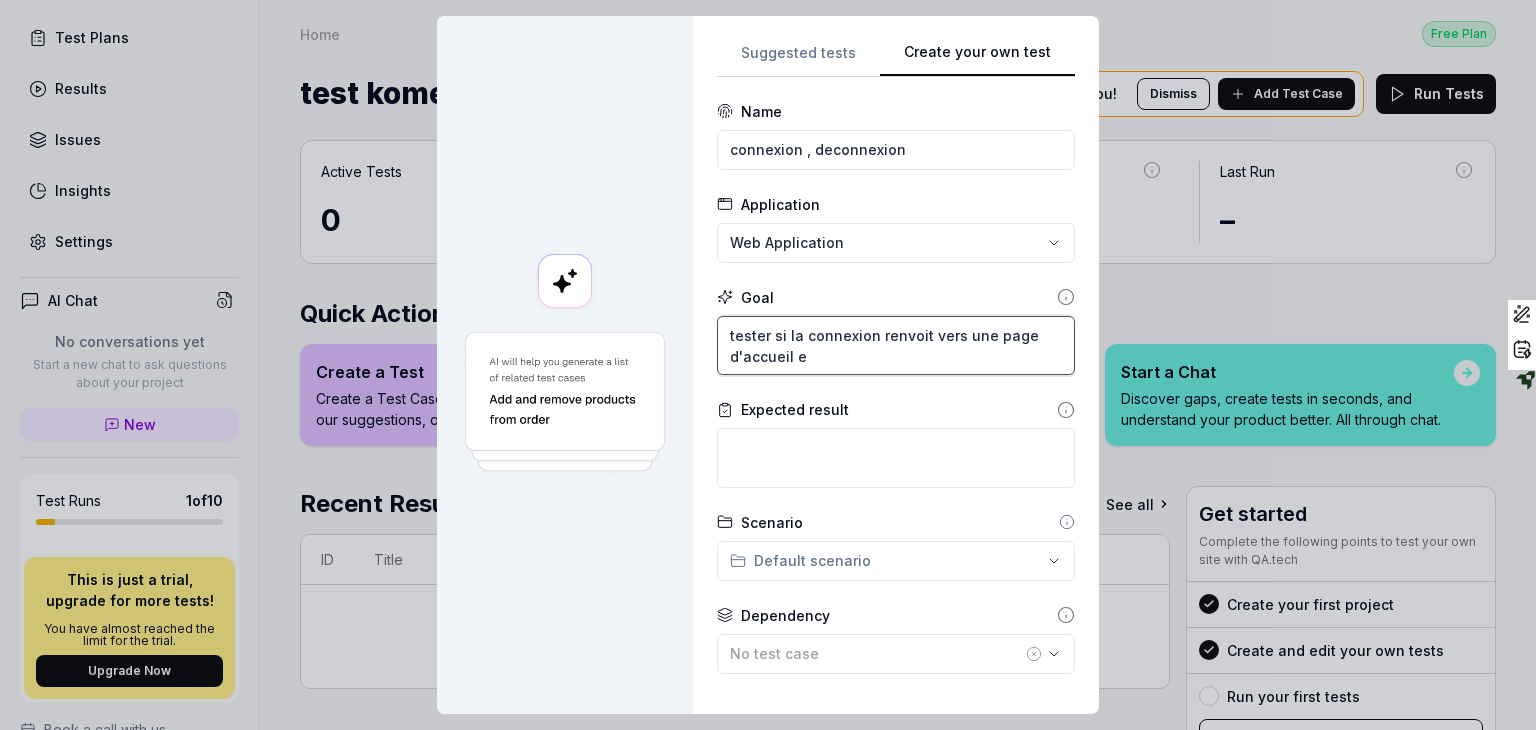 type on "*" 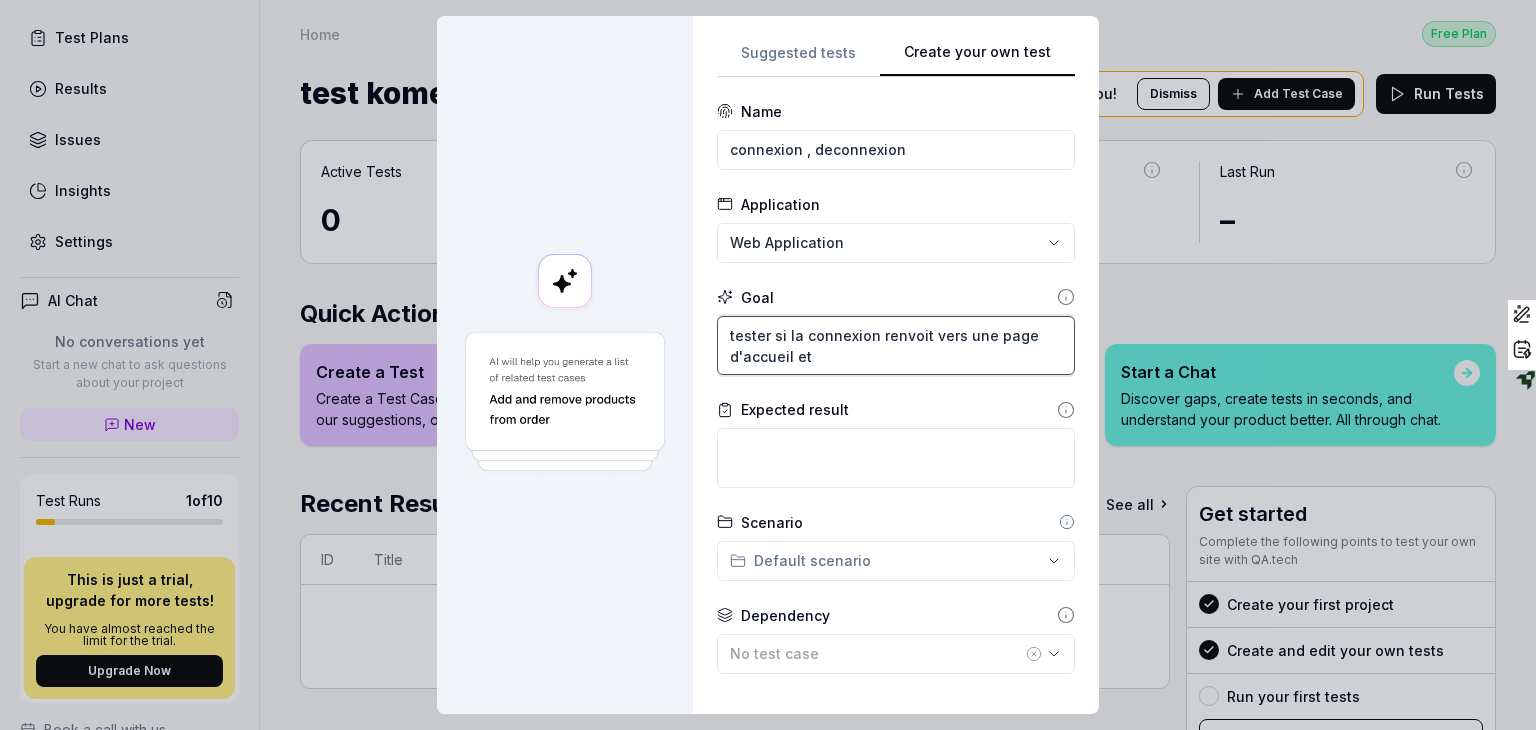 type on "tester si la connexion renvoit vers une page d'accueil et" 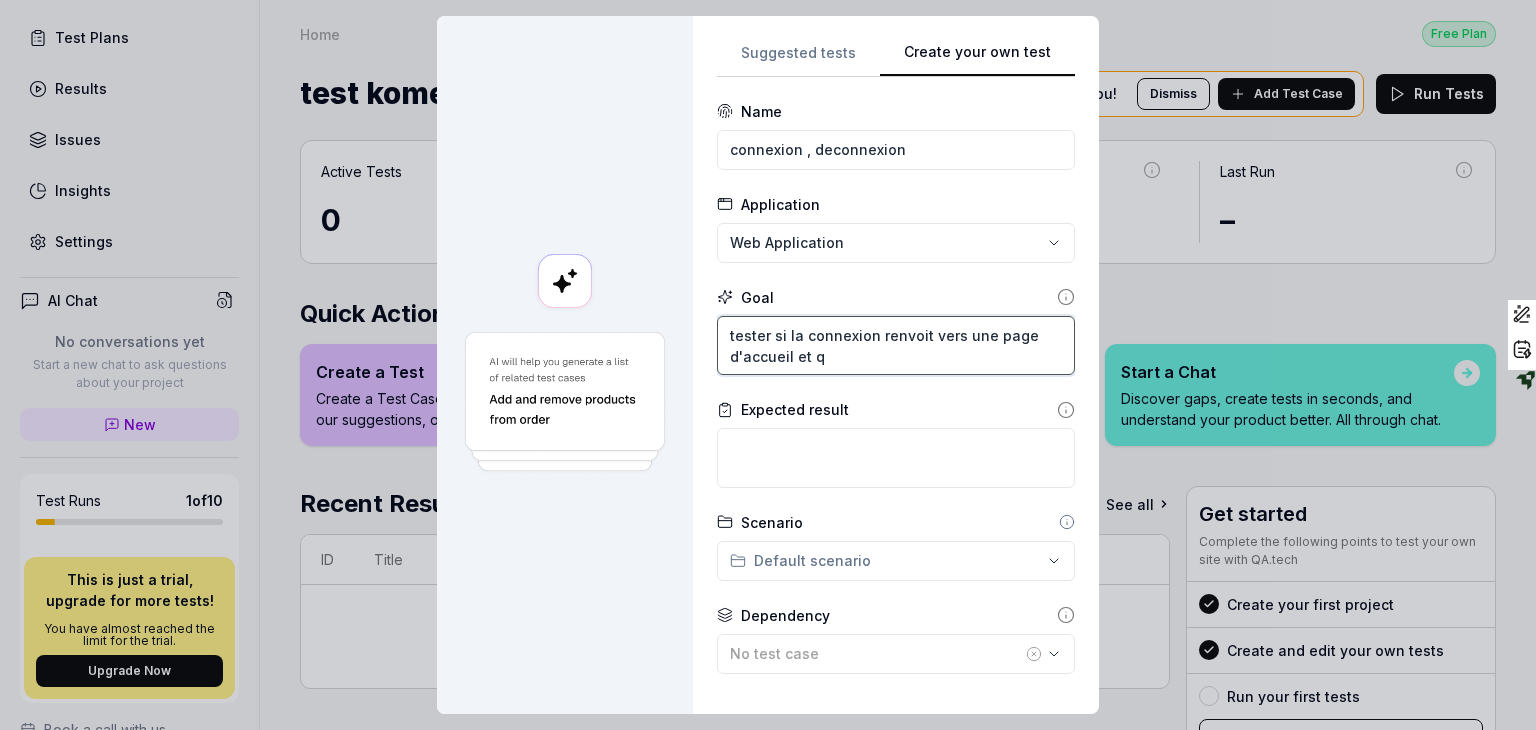 type on "*" 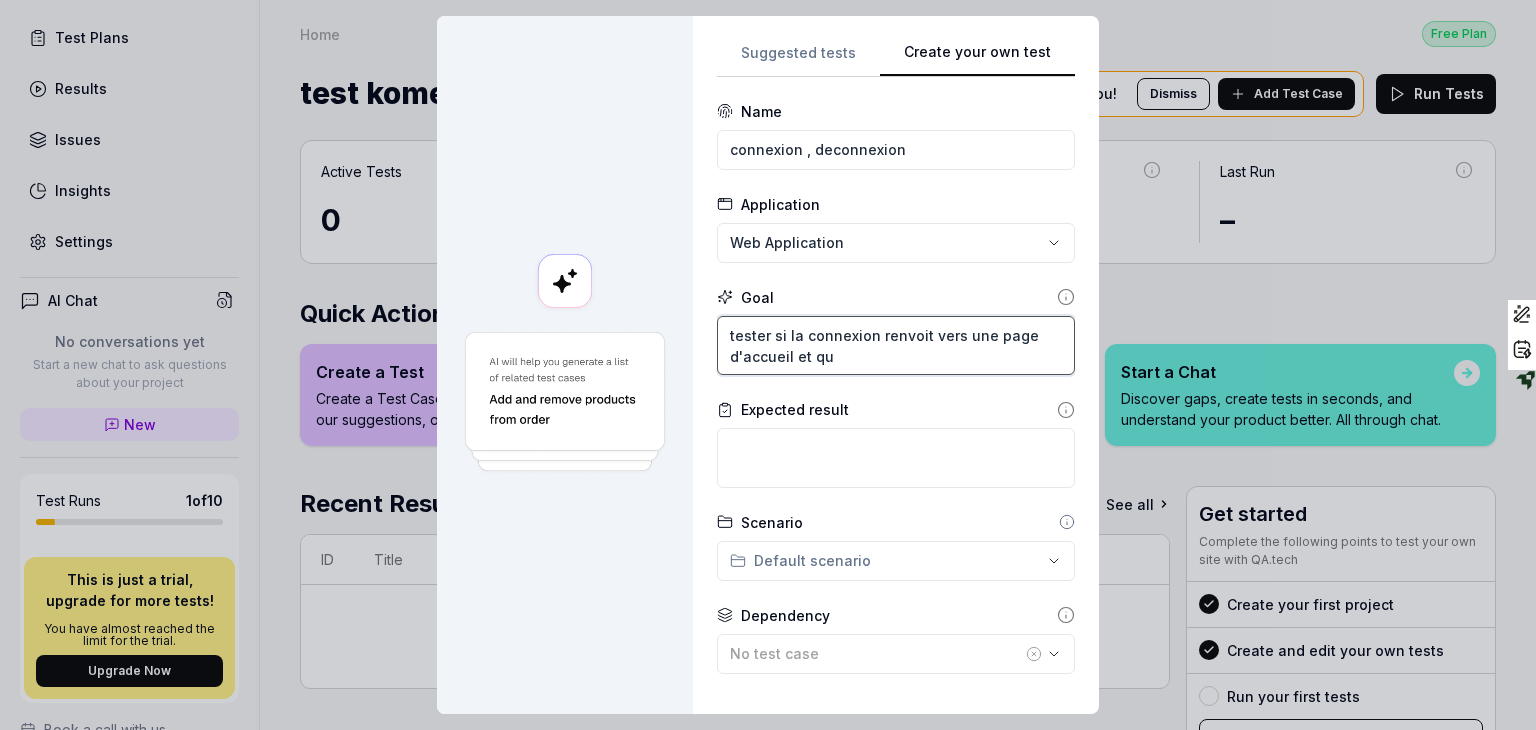 type on "*" 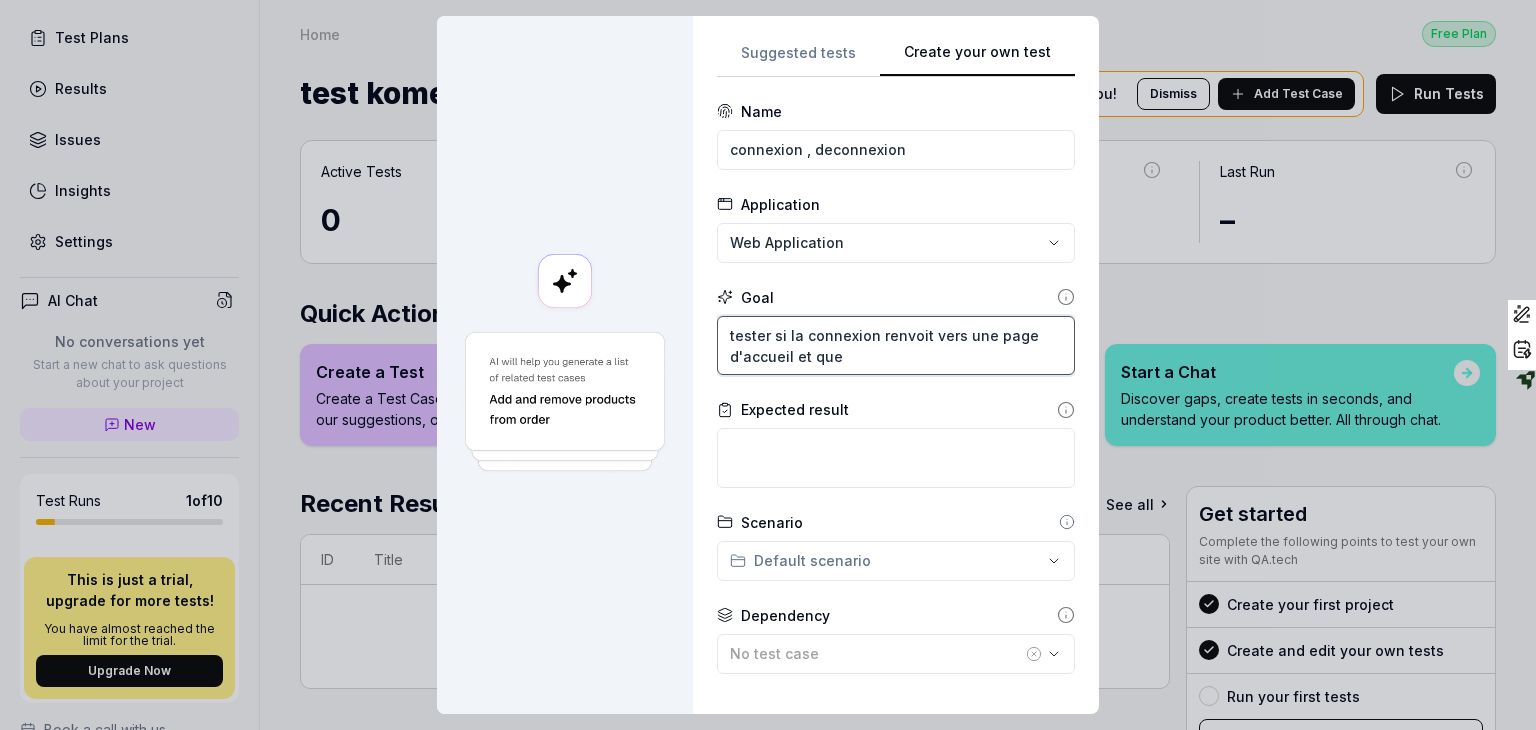 type on "tester si la connexion renvoit vers une page d'accueil et que" 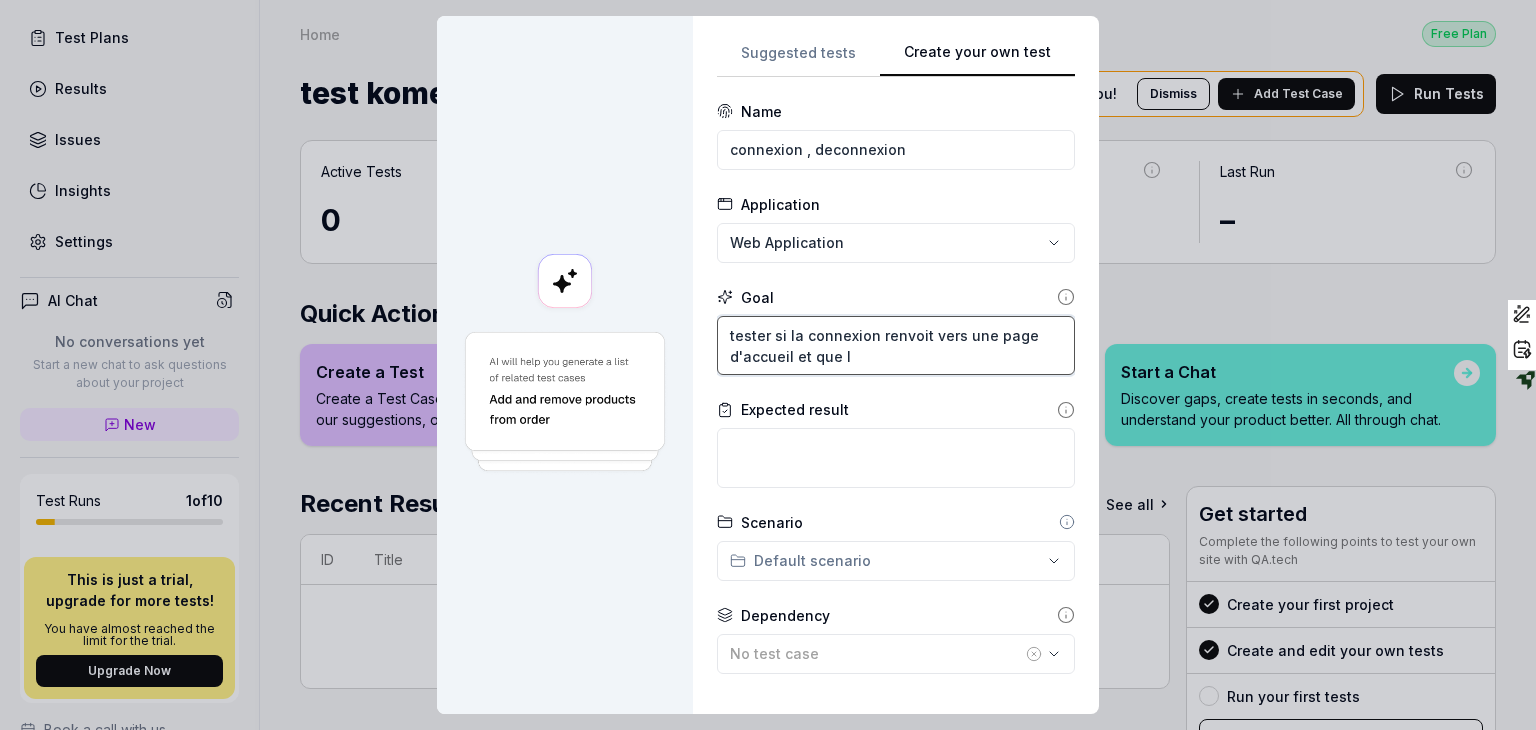 type on "*" 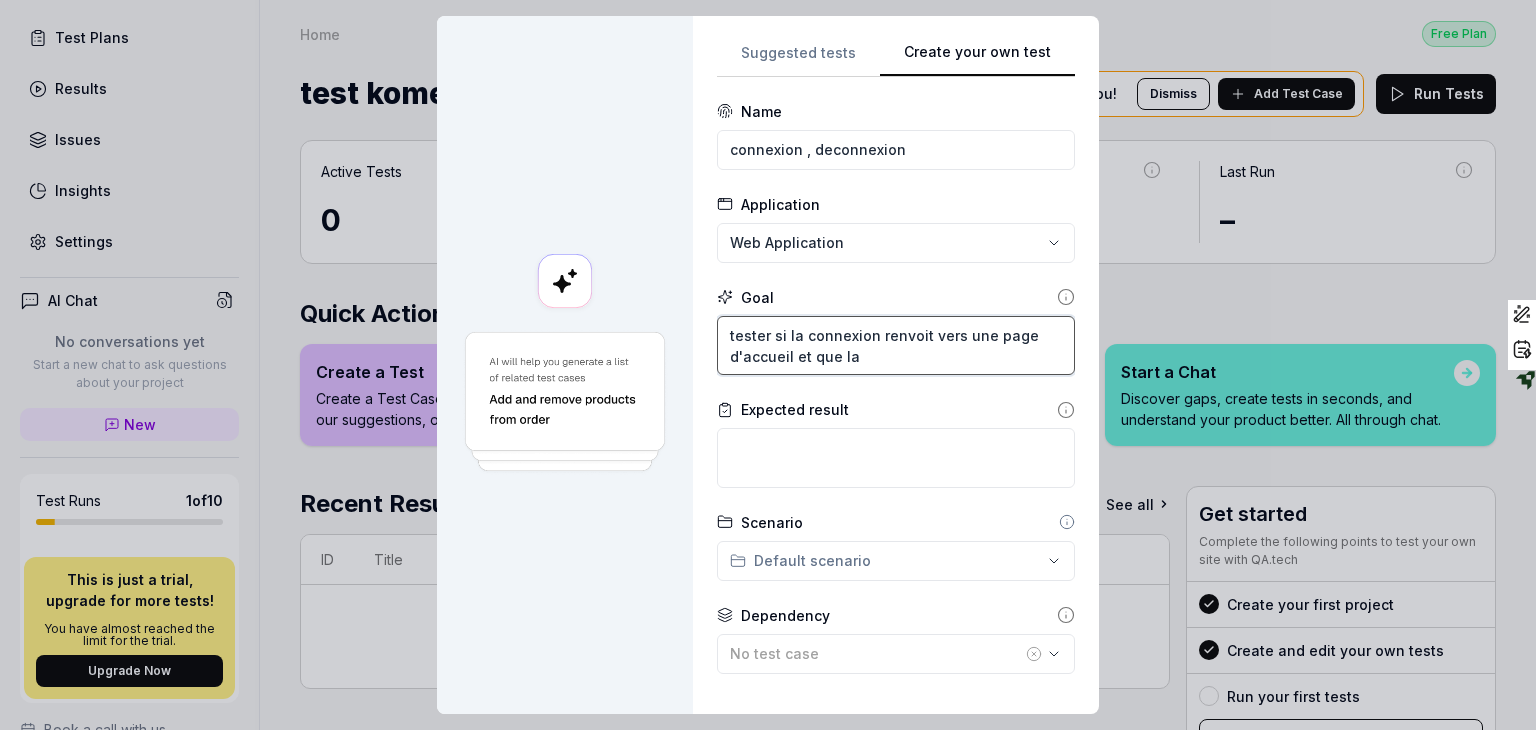 type on "*" 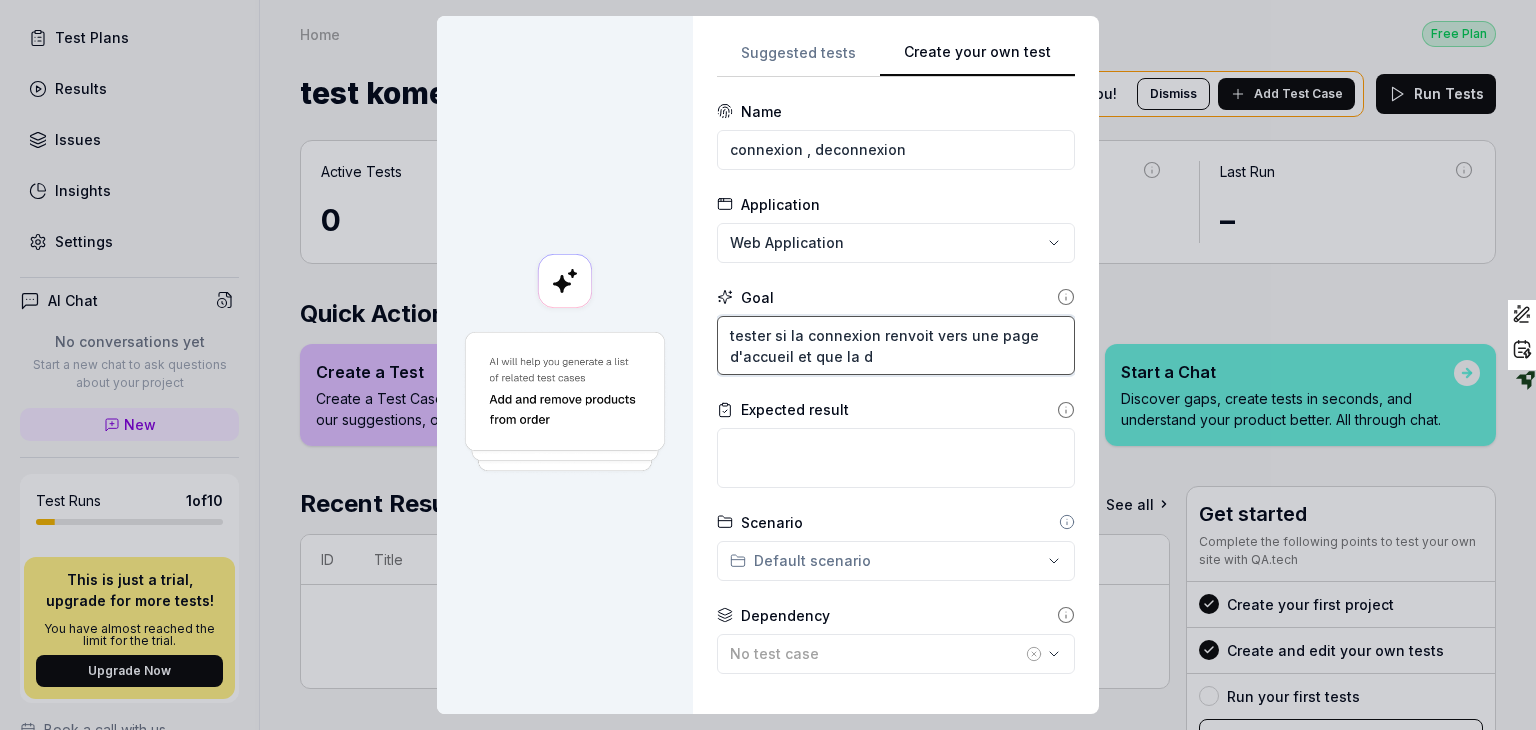 type on "*" 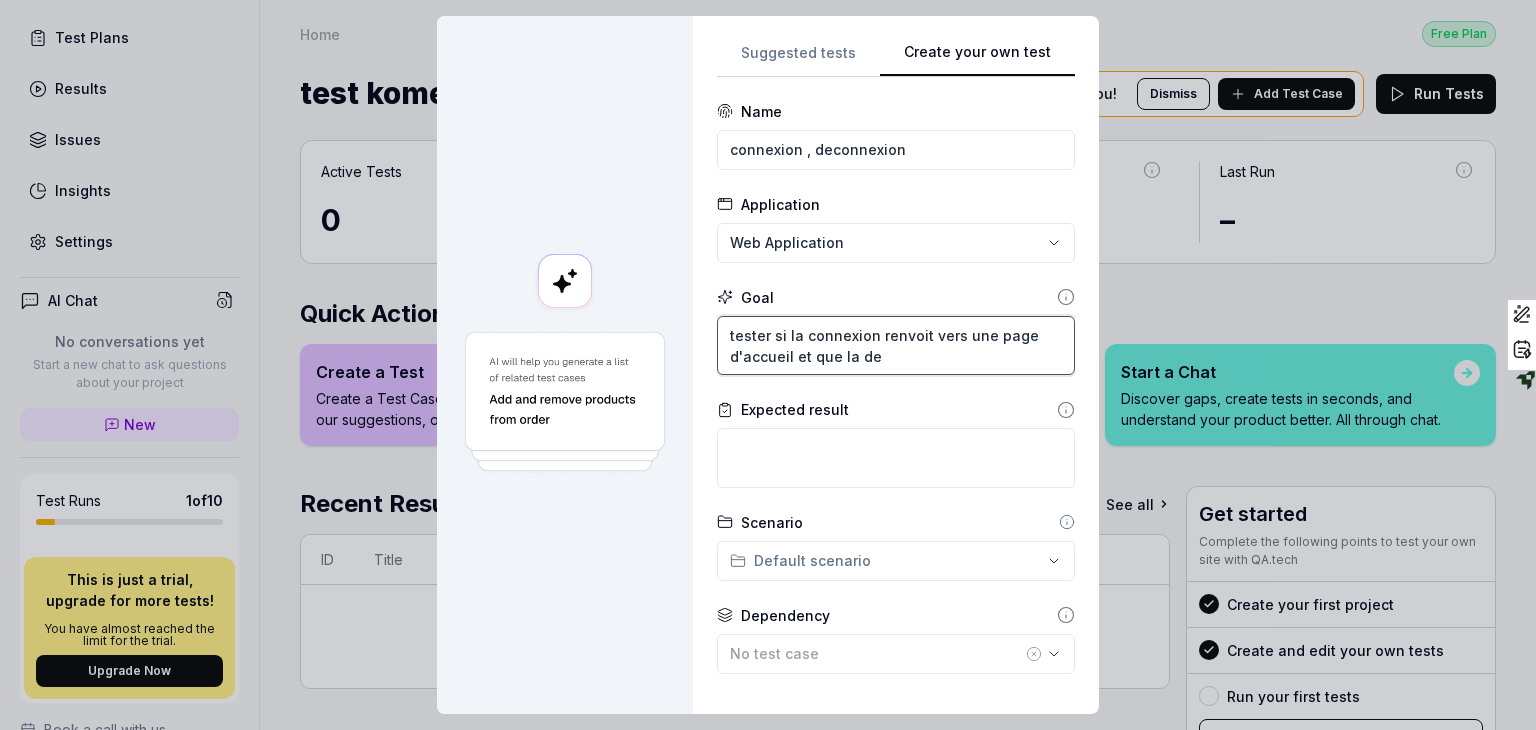 type on "*" 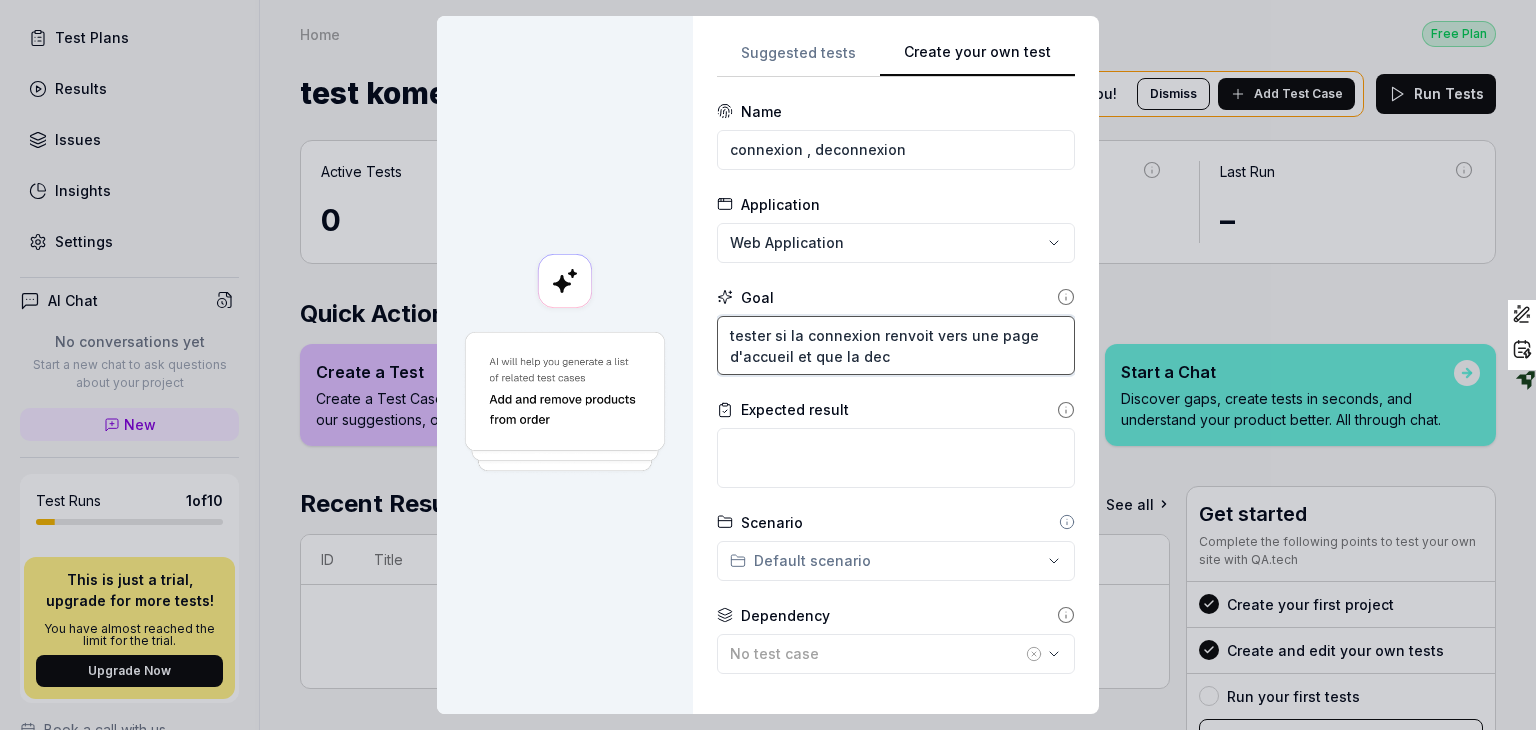 type on "*" 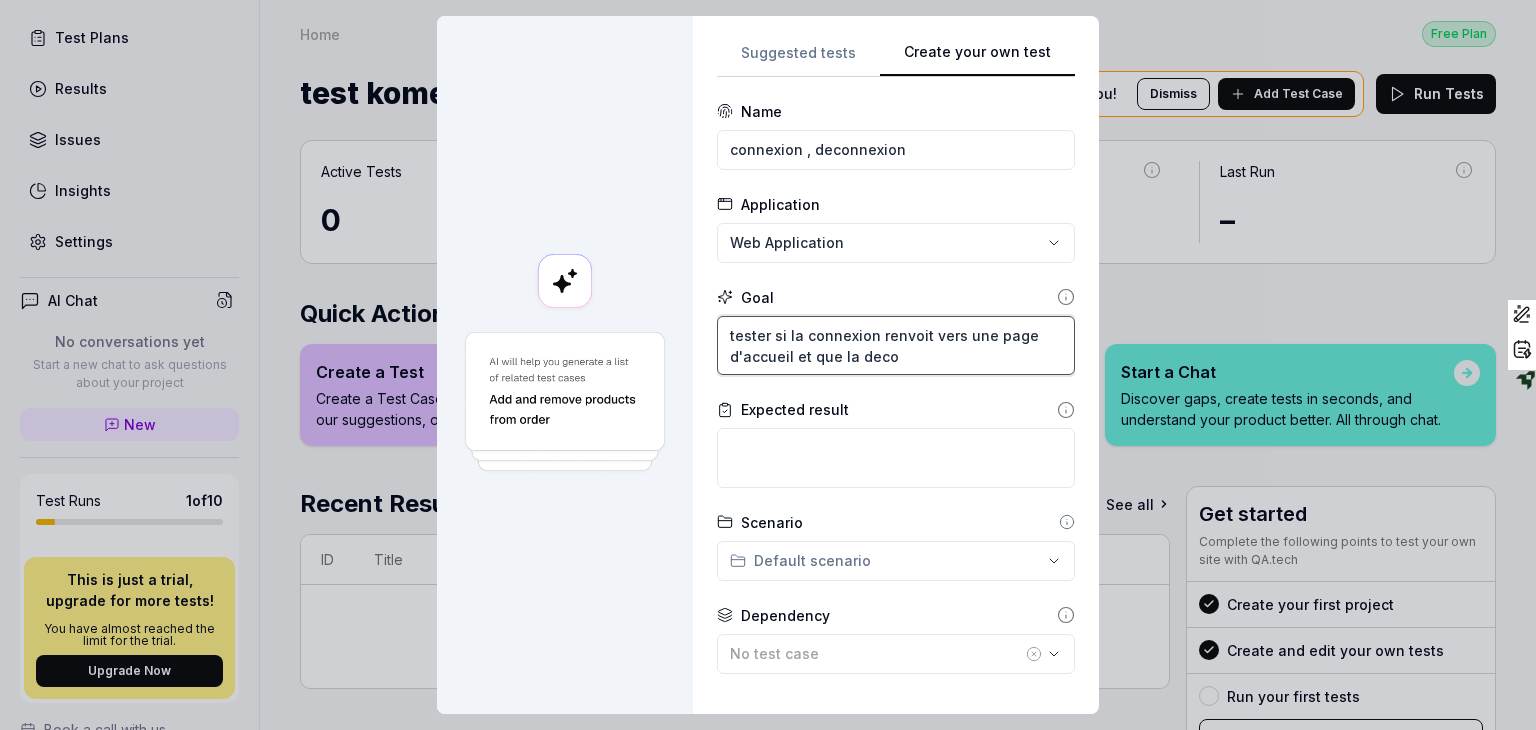 type on "*" 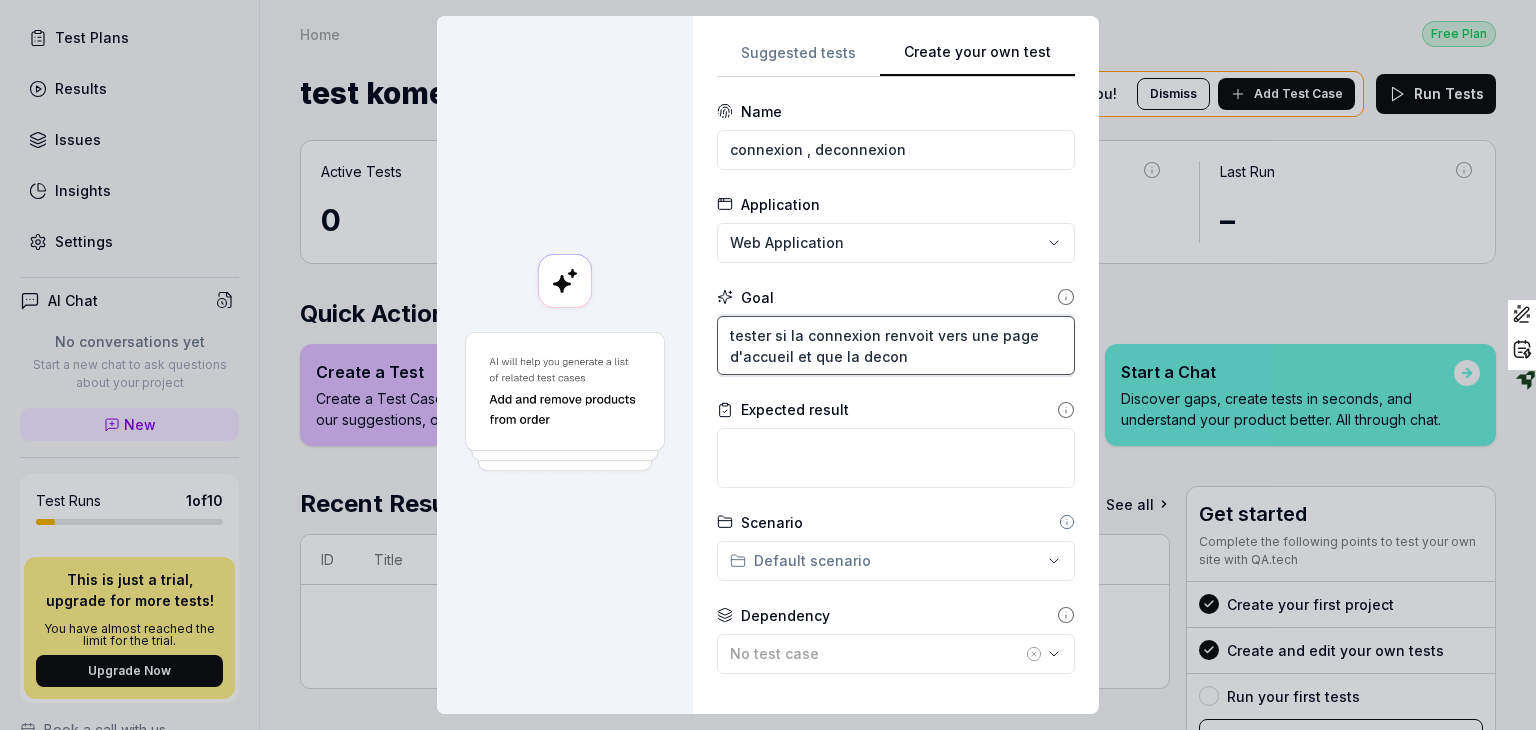 type on "*" 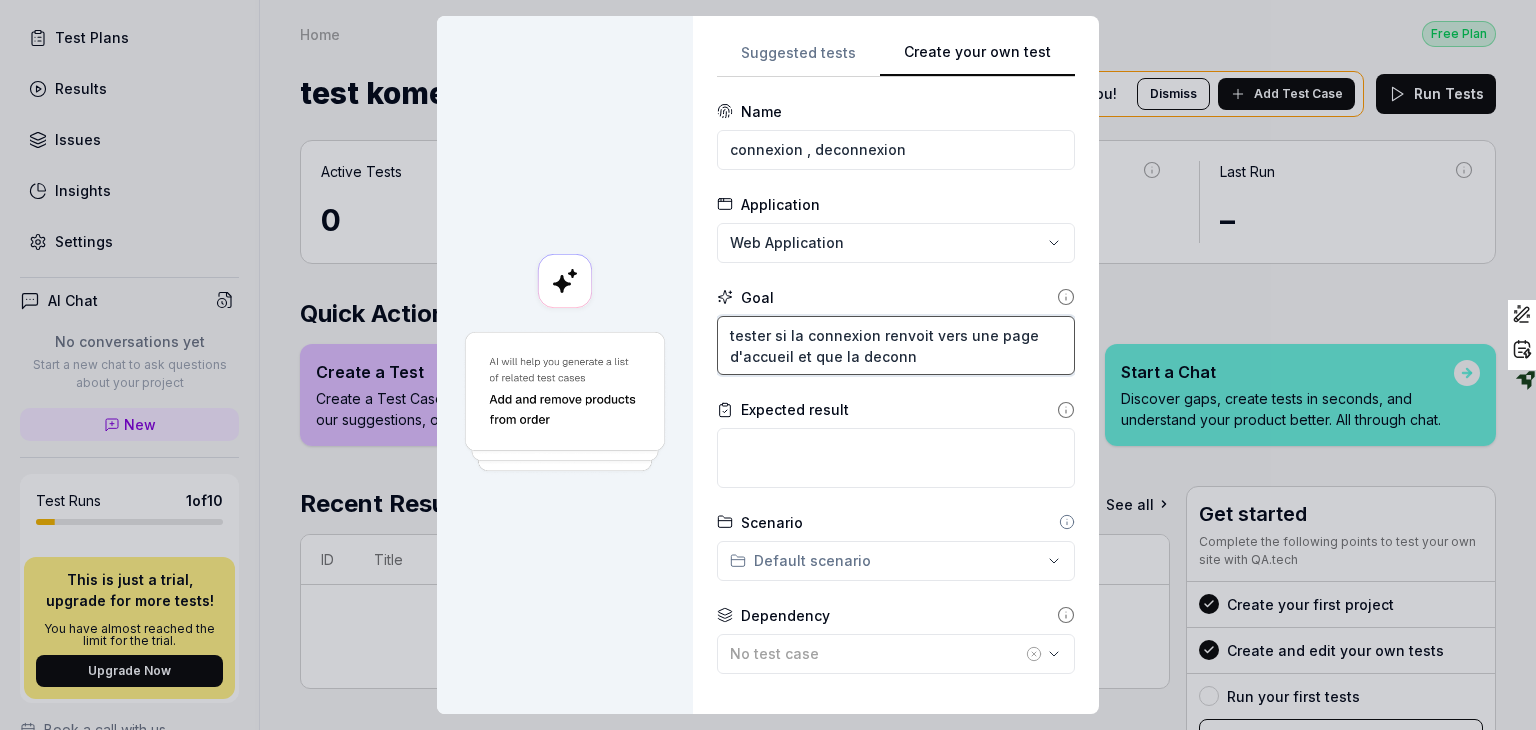 type on "*" 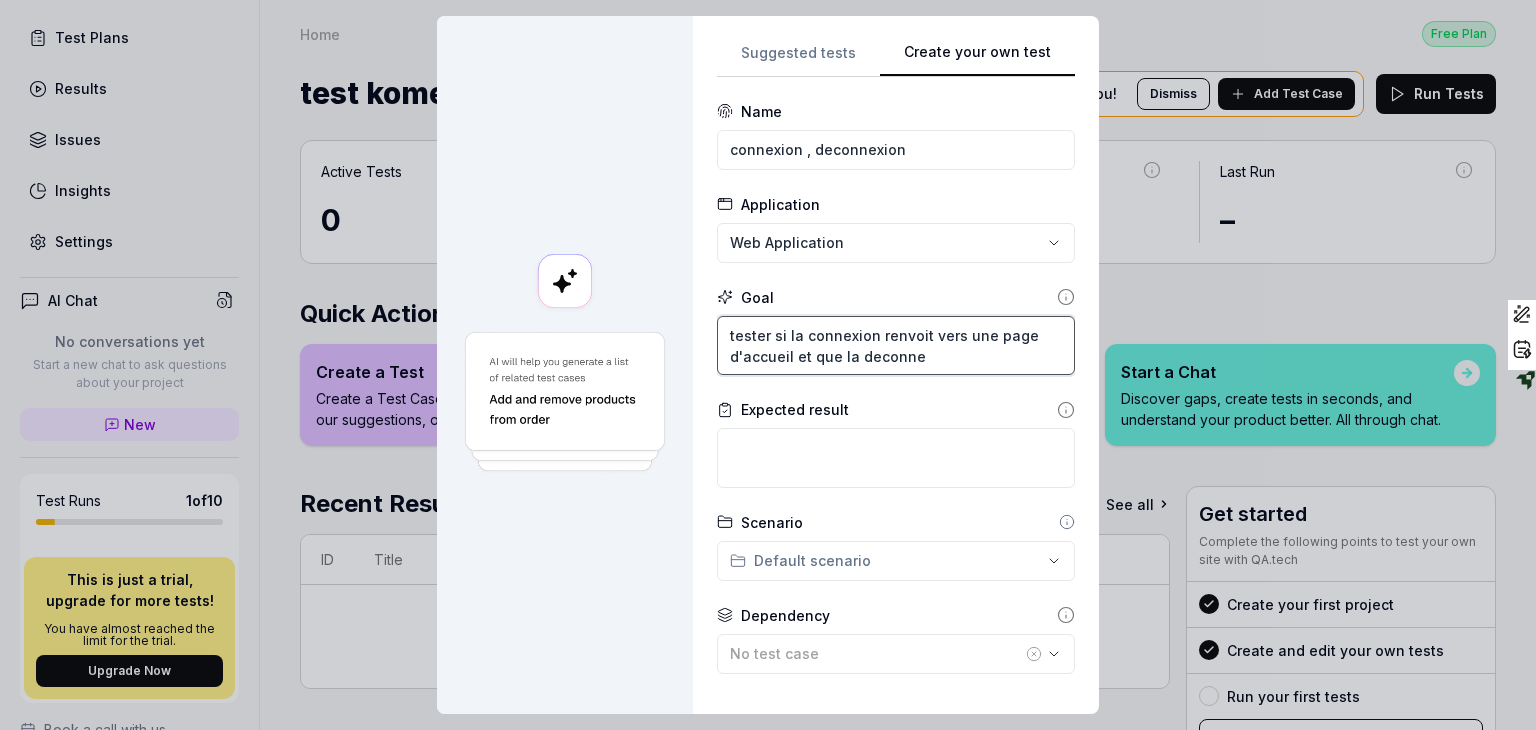 type on "*" 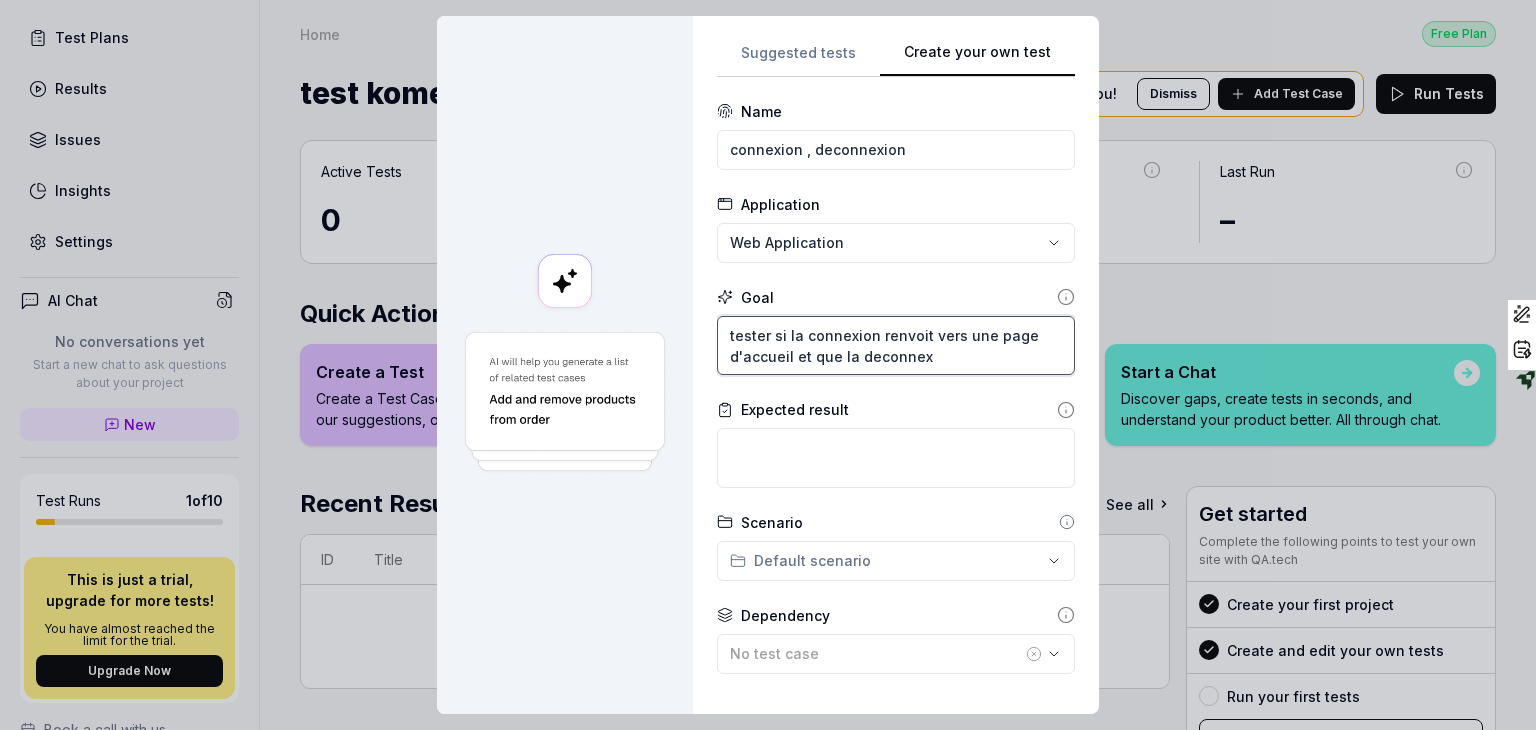 type on "*" 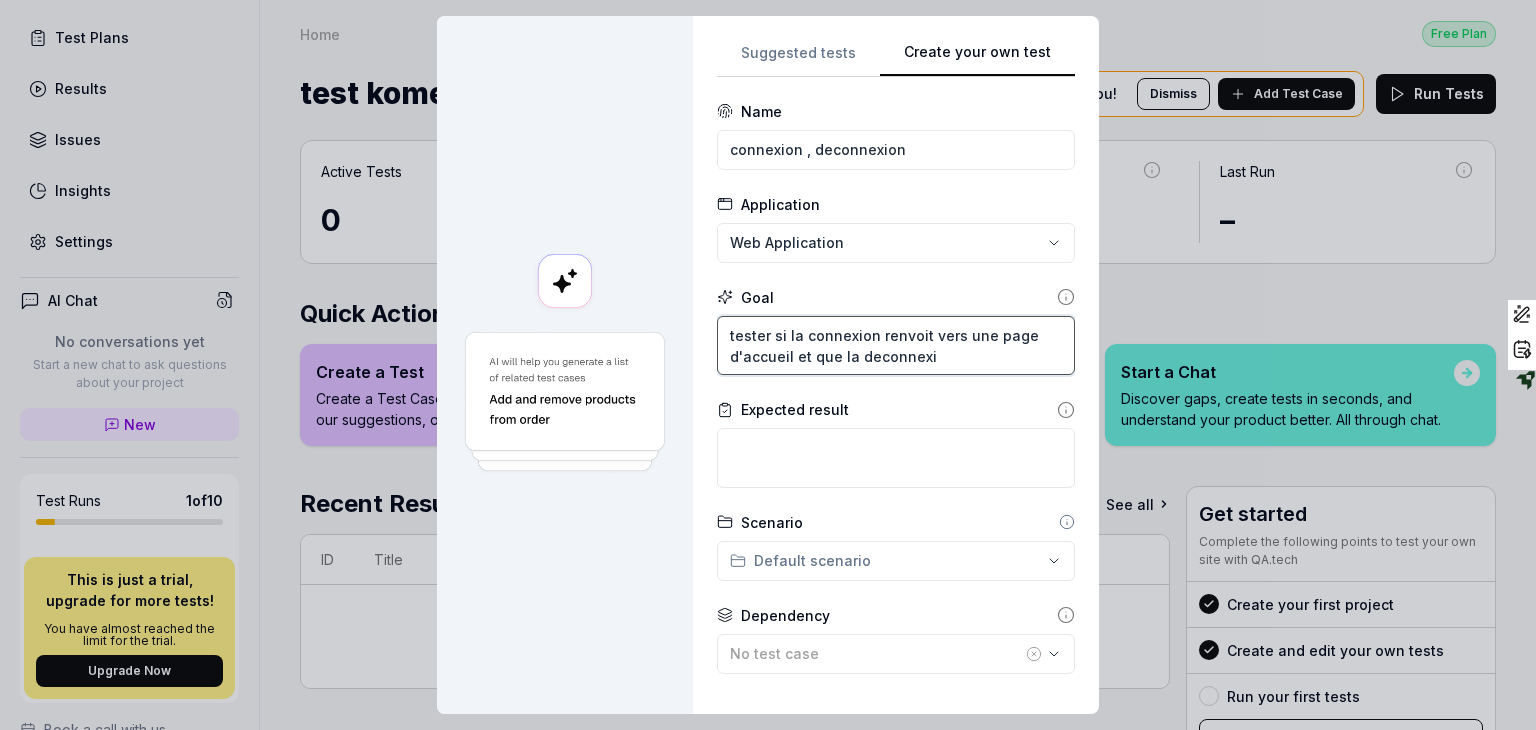 type on "*" 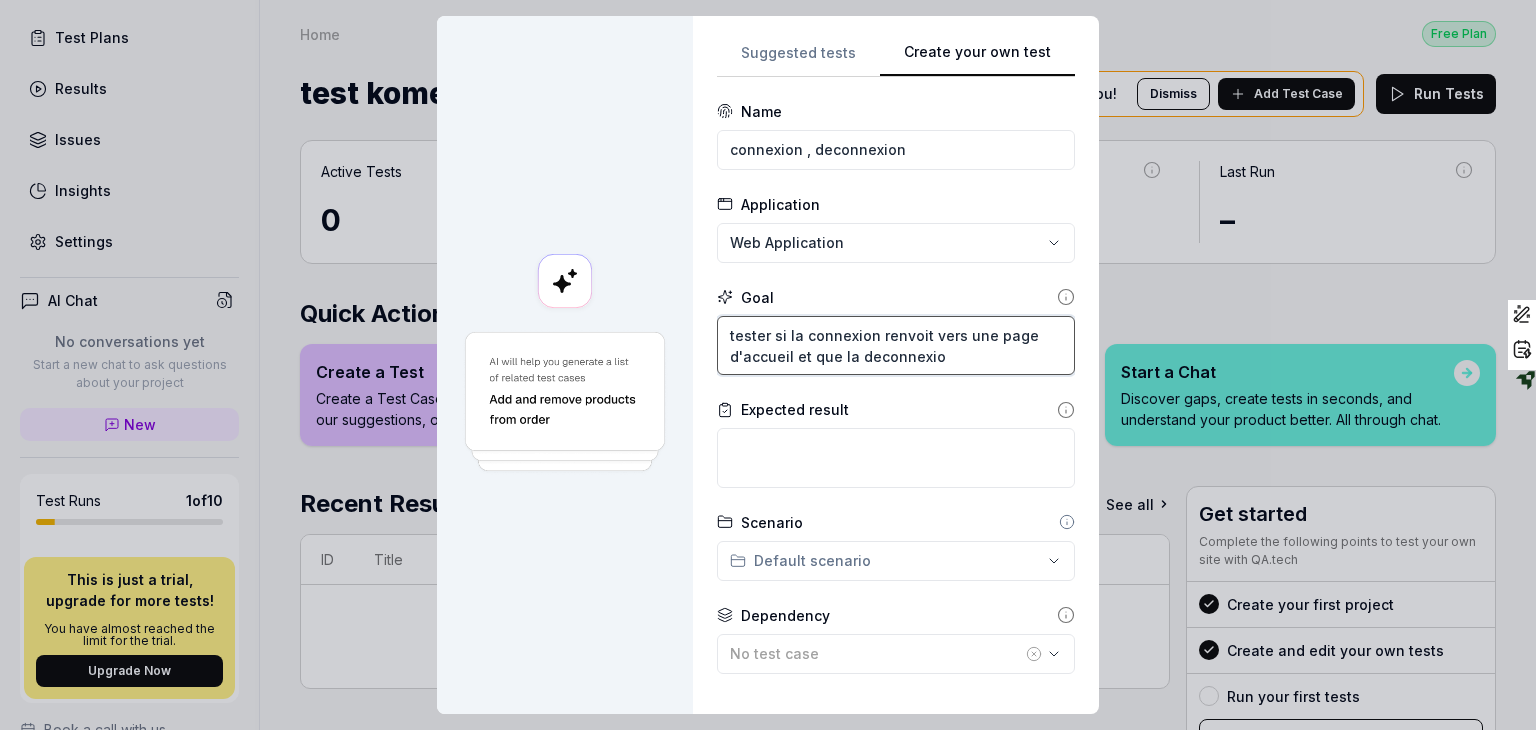 type on "*" 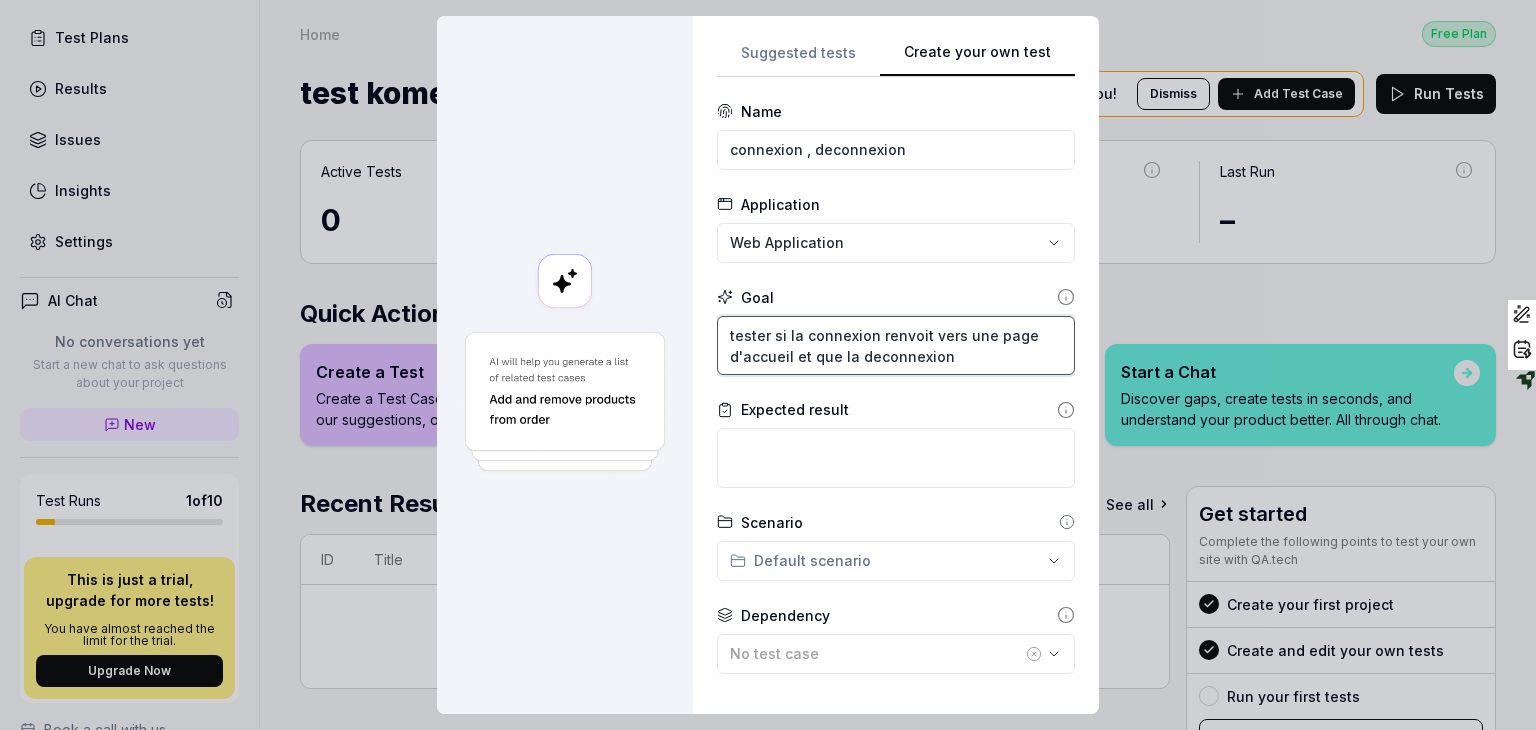 type on "tester si la connexion renvoit vers une page d'accueil et que la deconnexion" 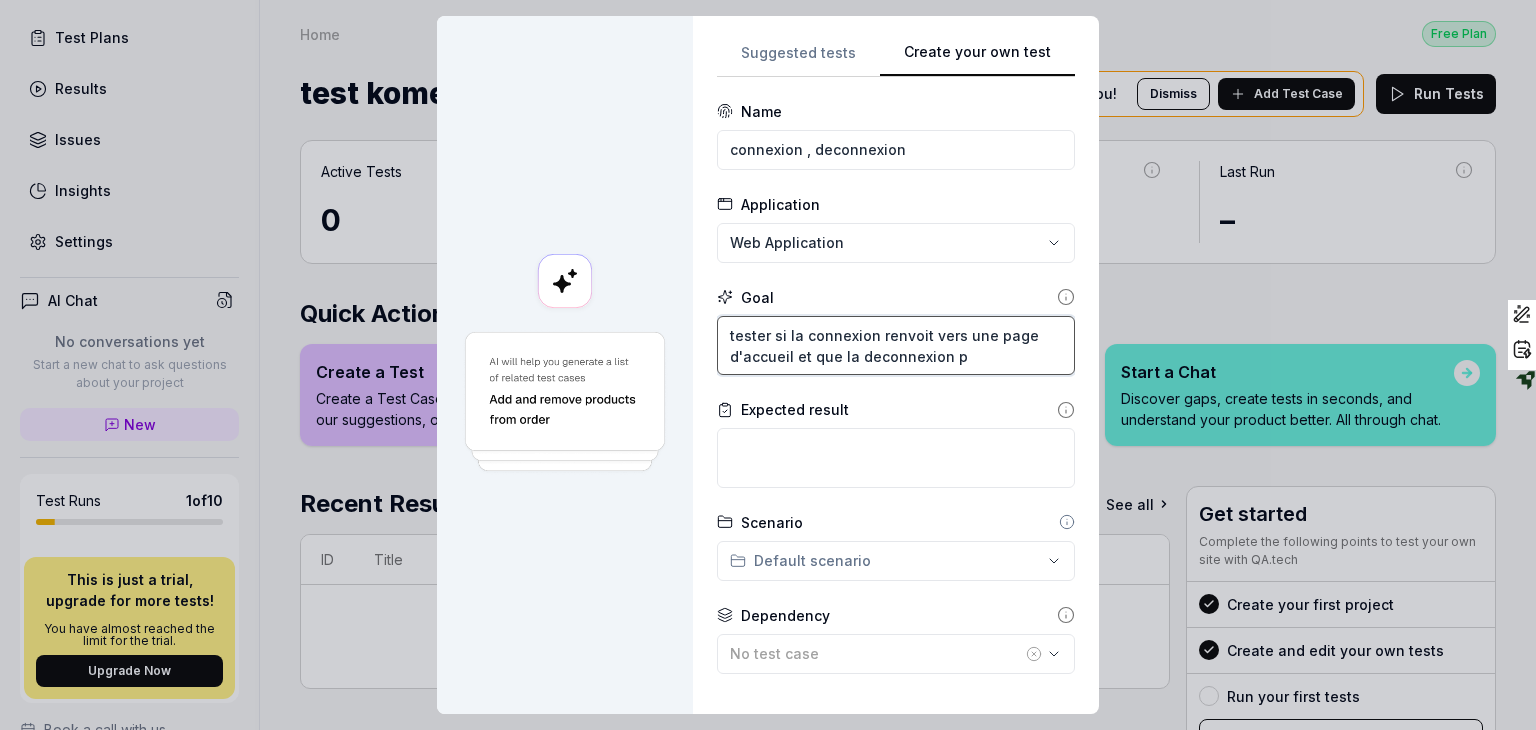 type on "*" 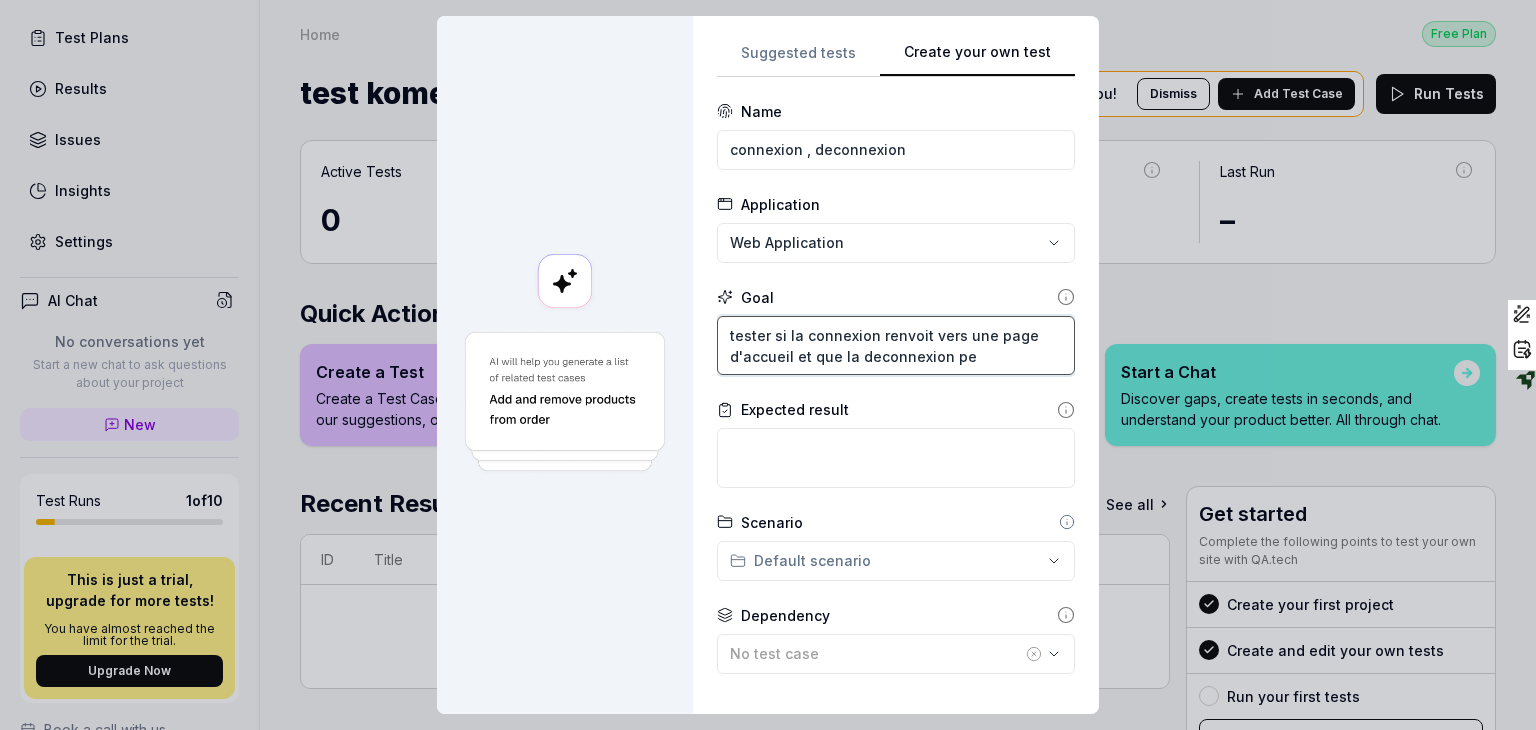 type on "*" 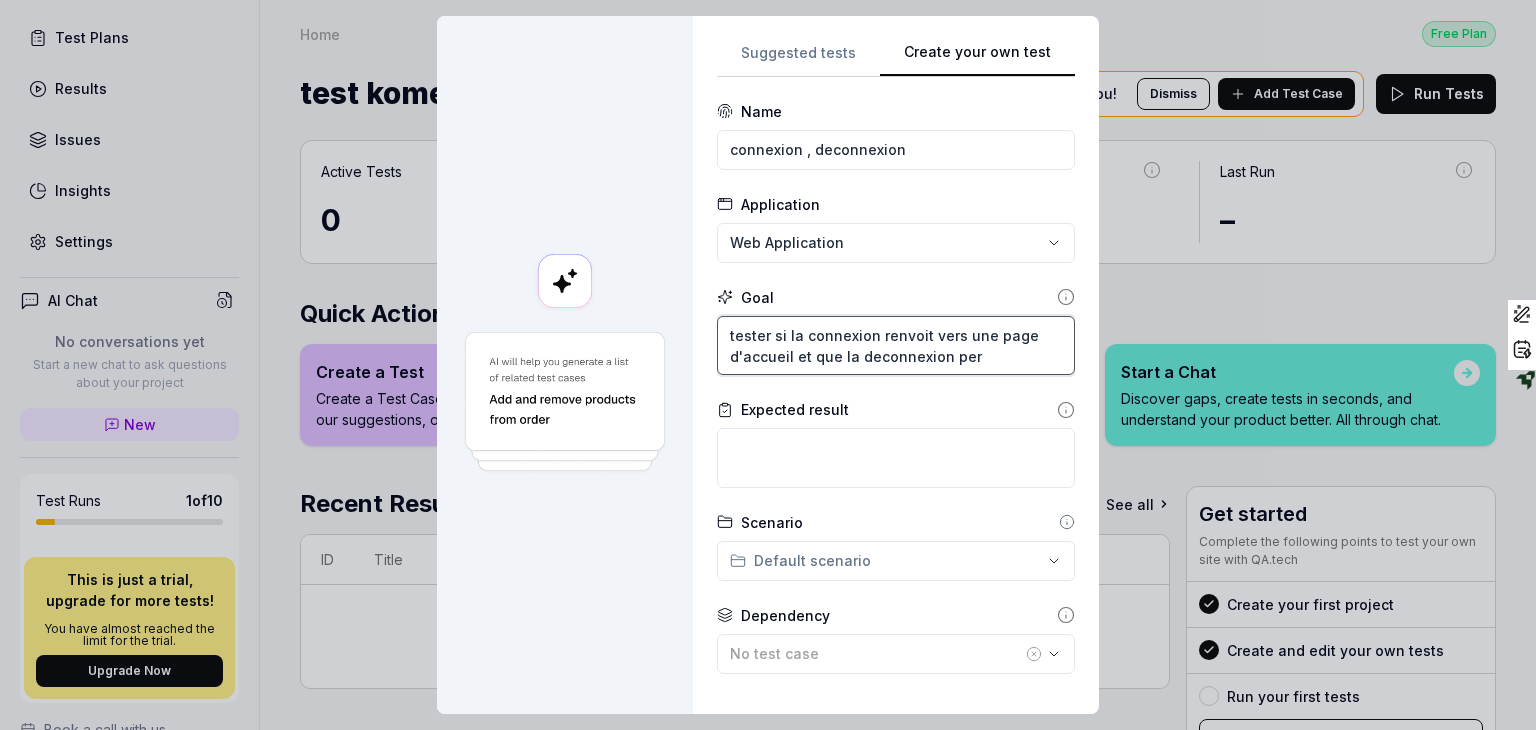 type on "*" 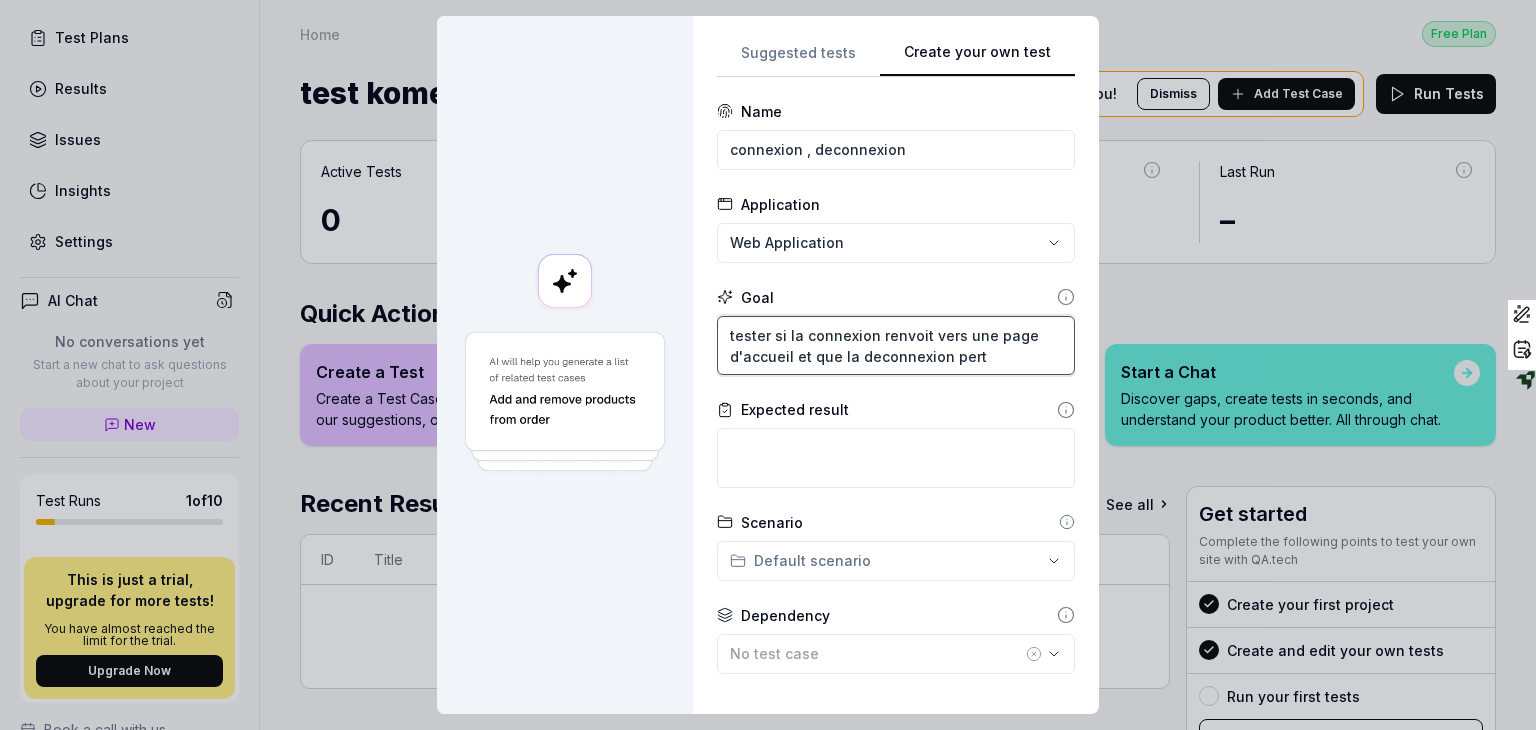 type on "*" 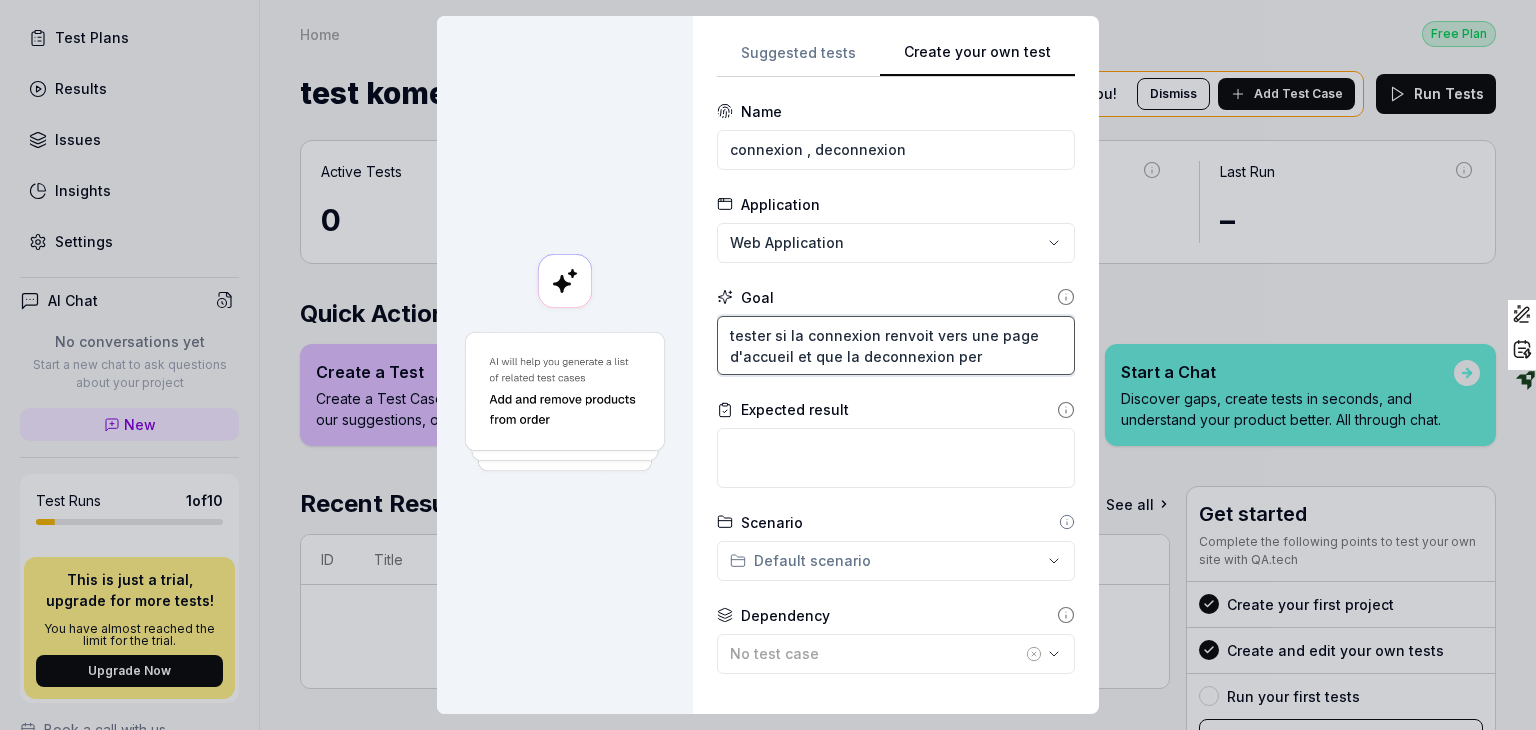 type on "*" 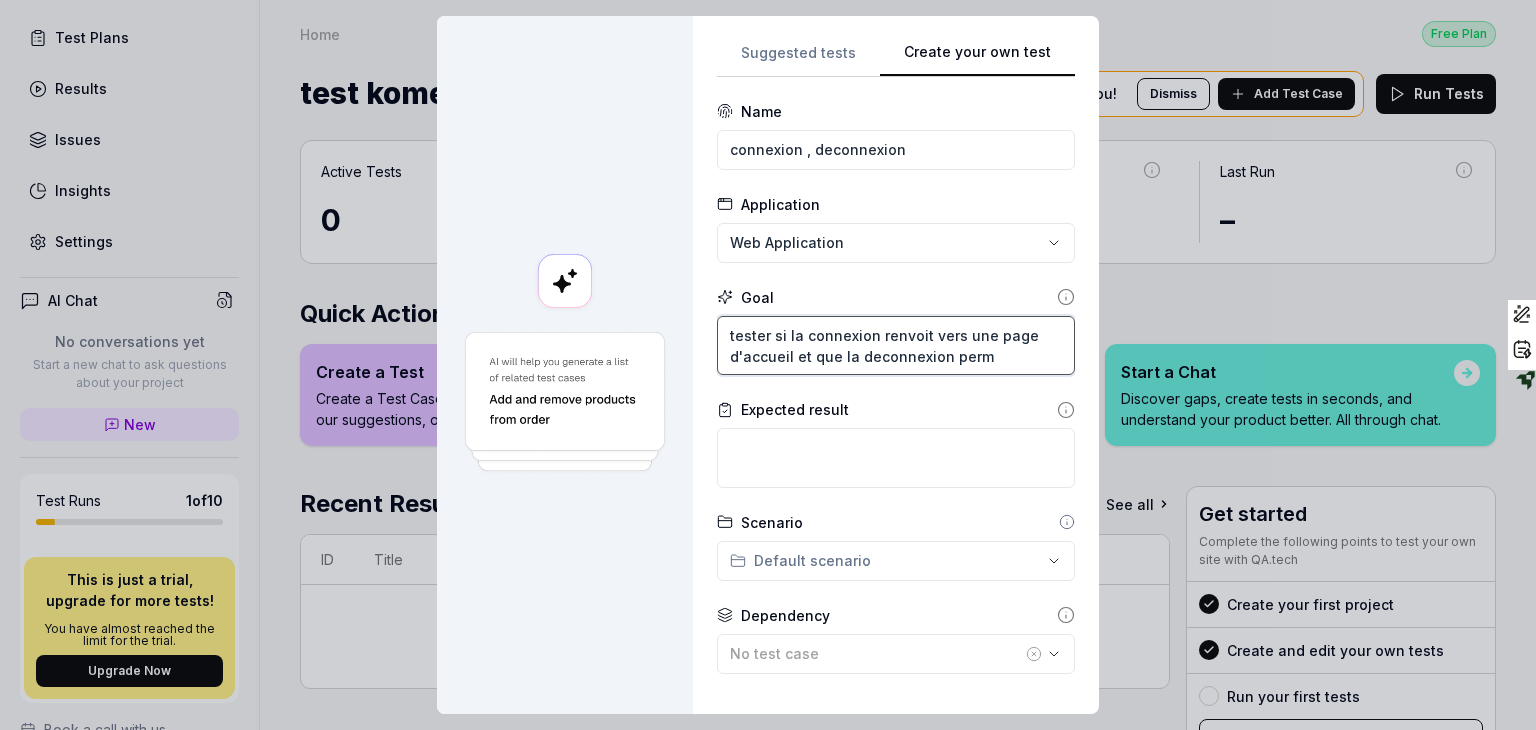 type on "*" 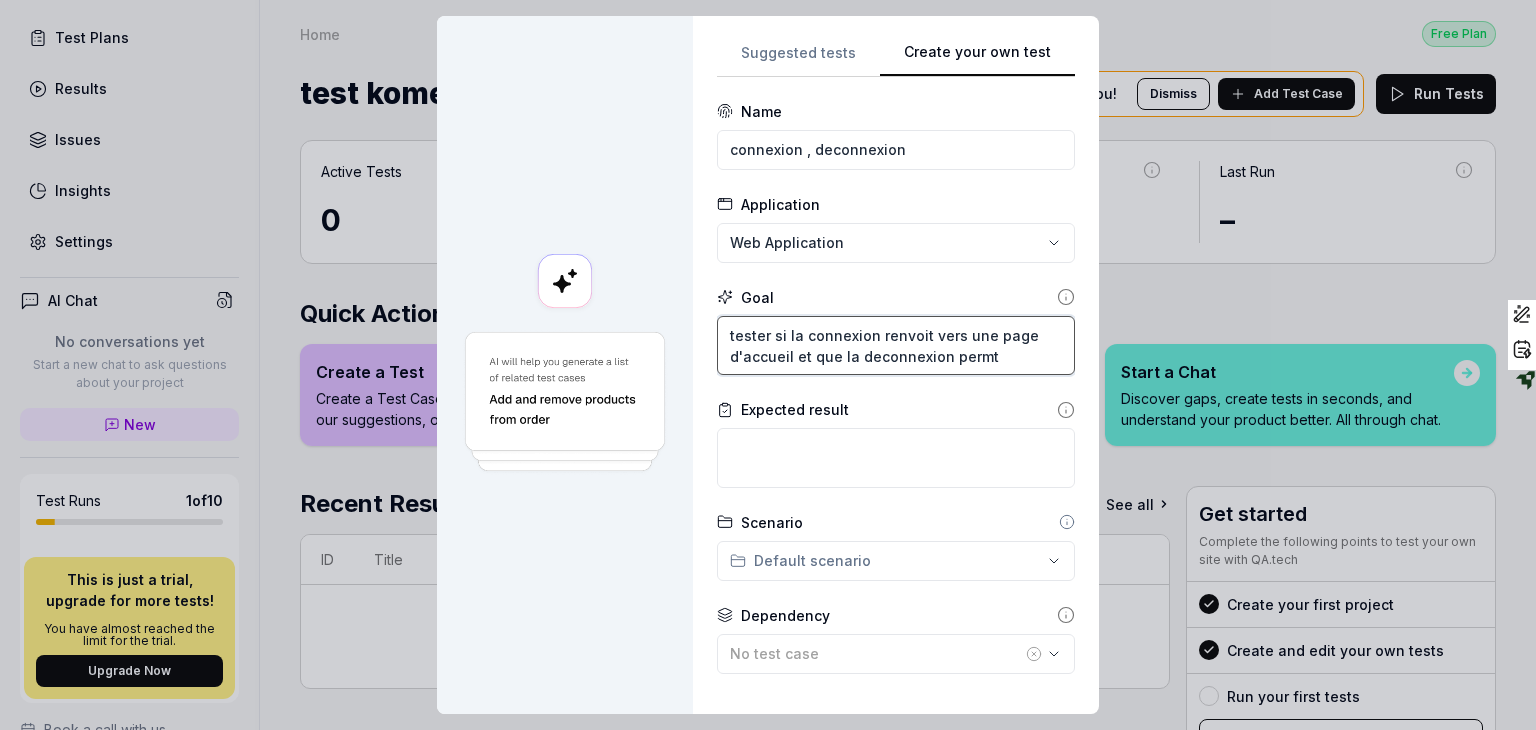 type on "*" 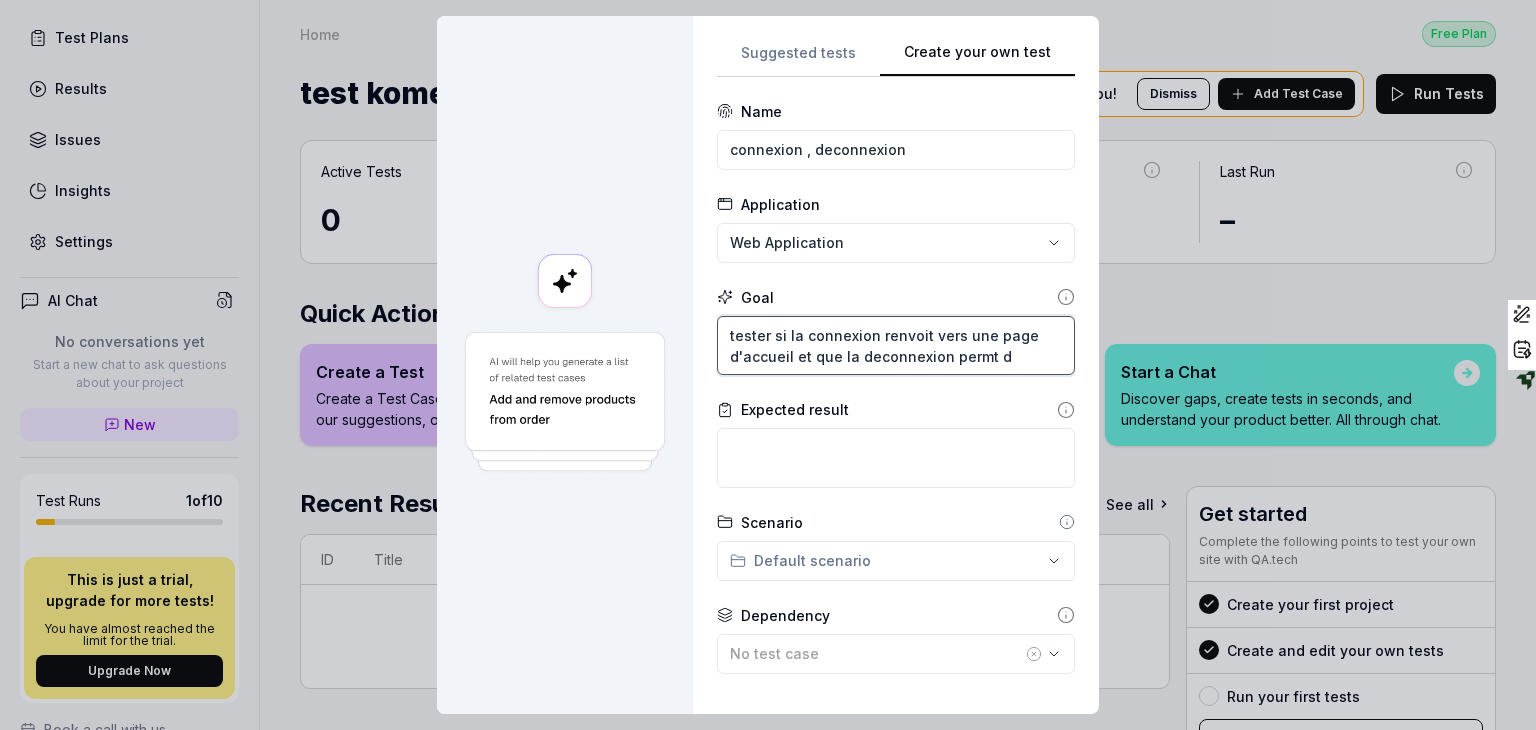 type on "*" 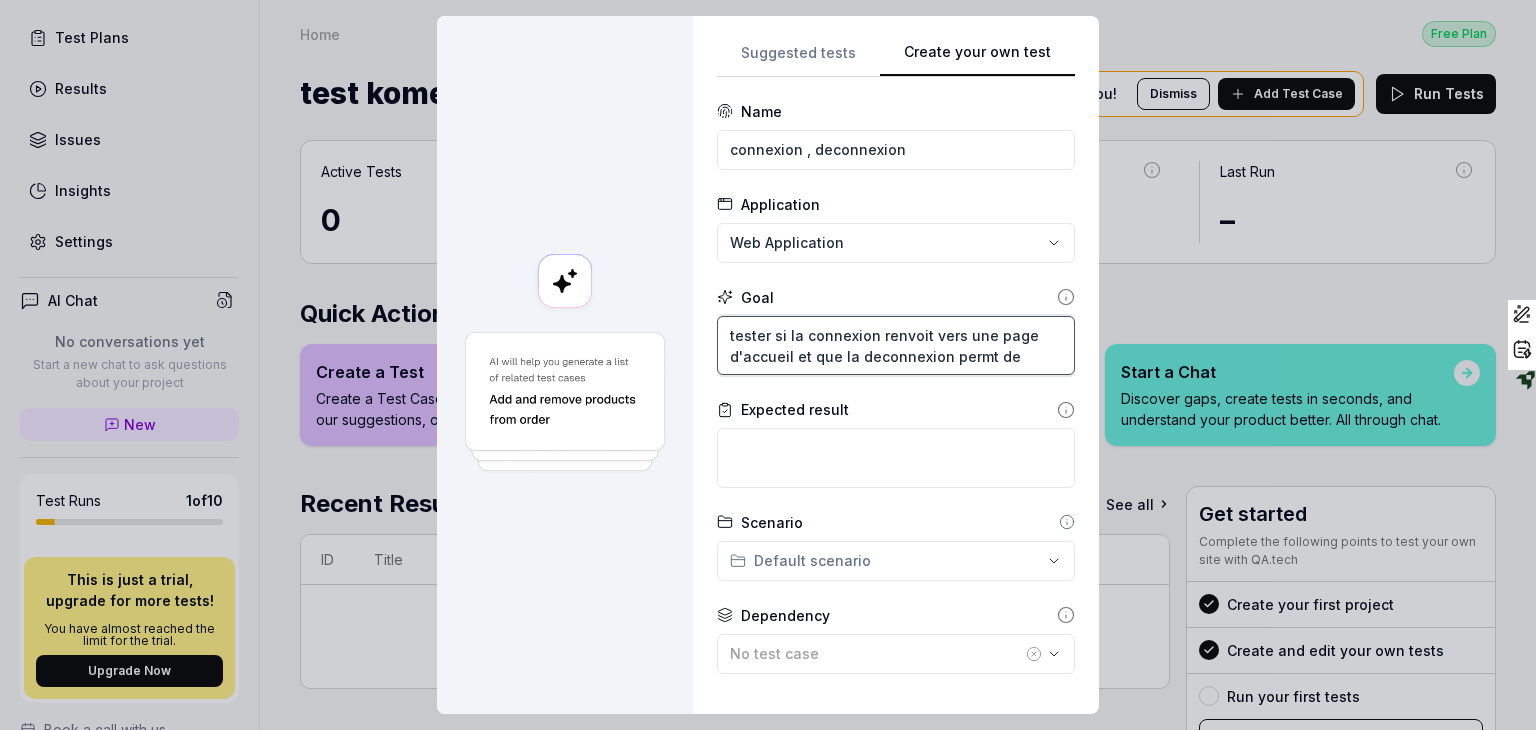 type on "*" 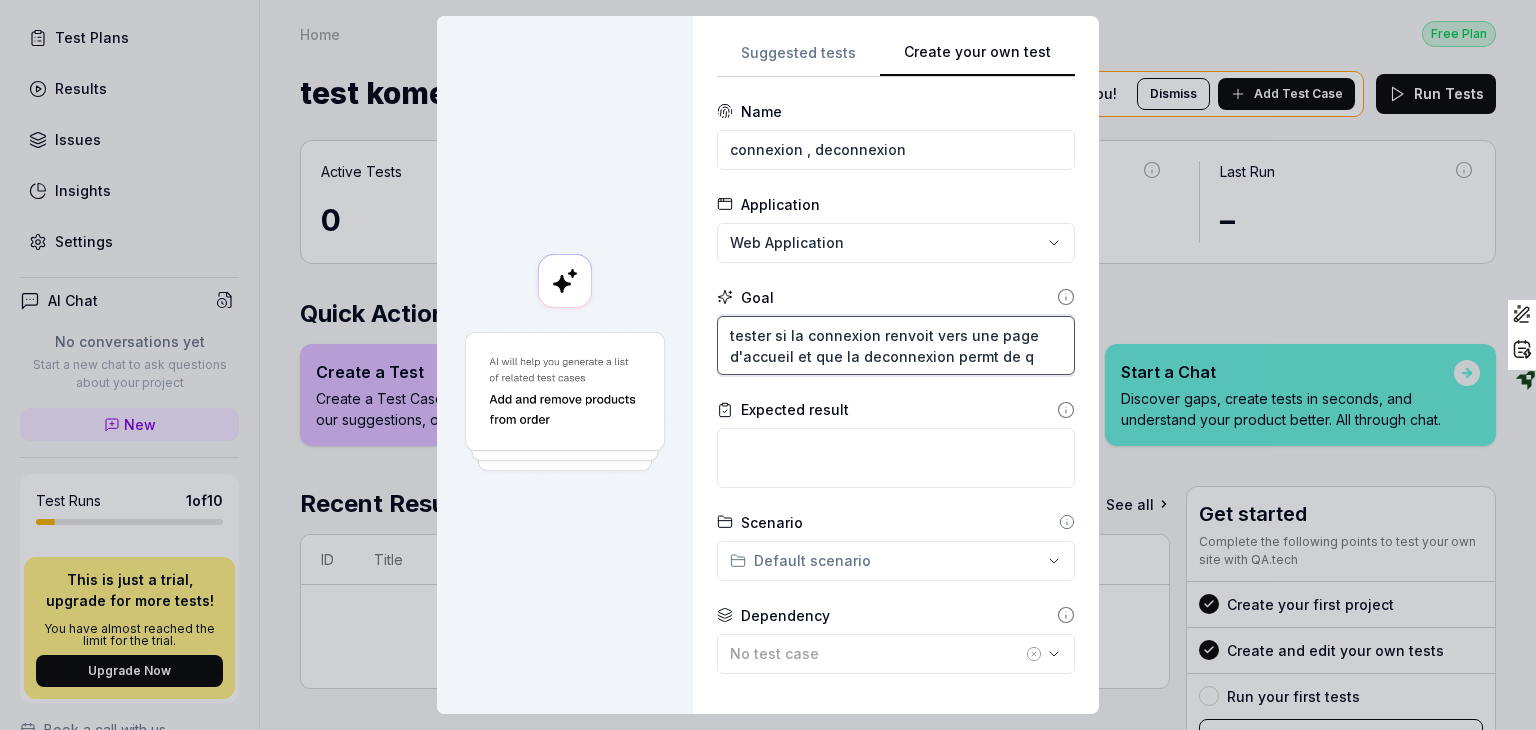 type on "*" 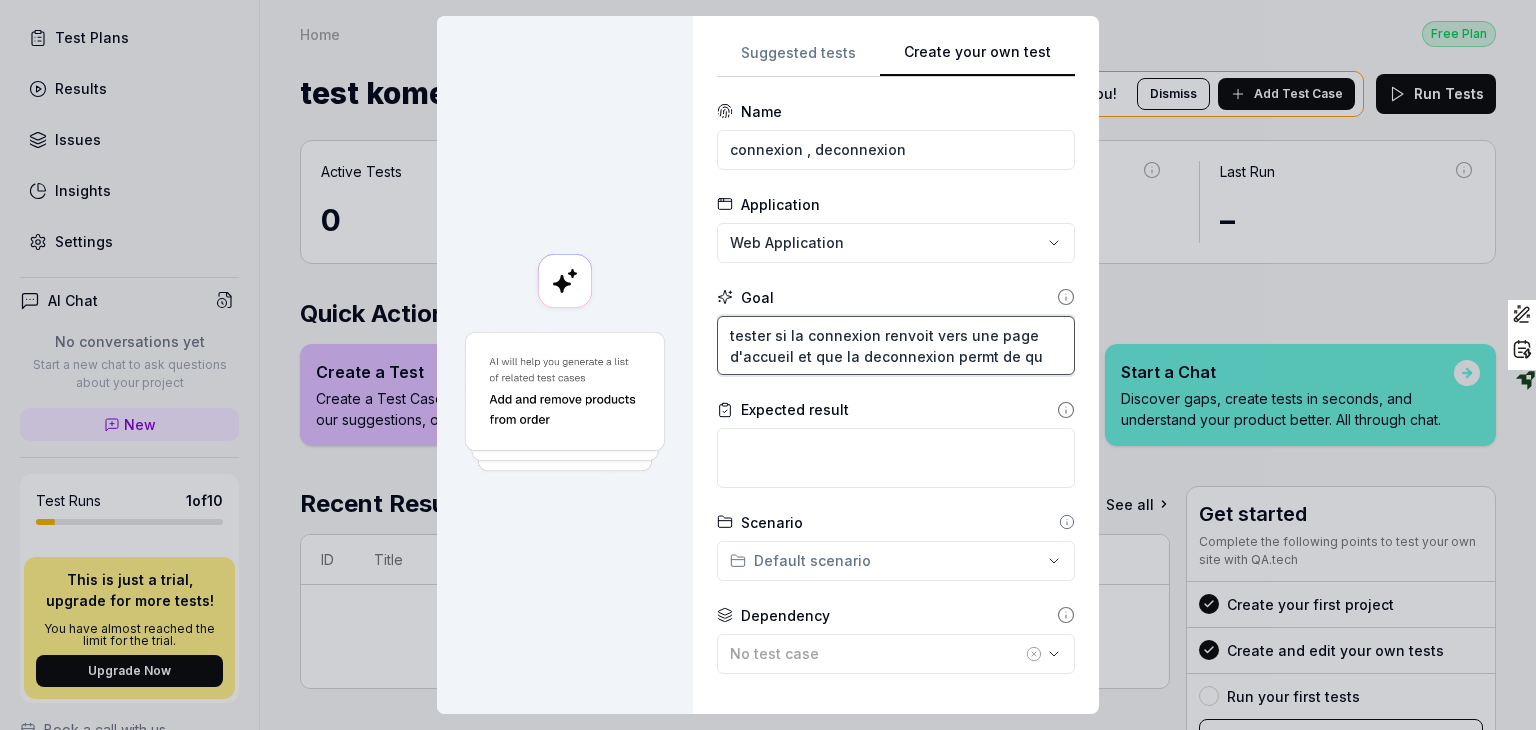 type on "*" 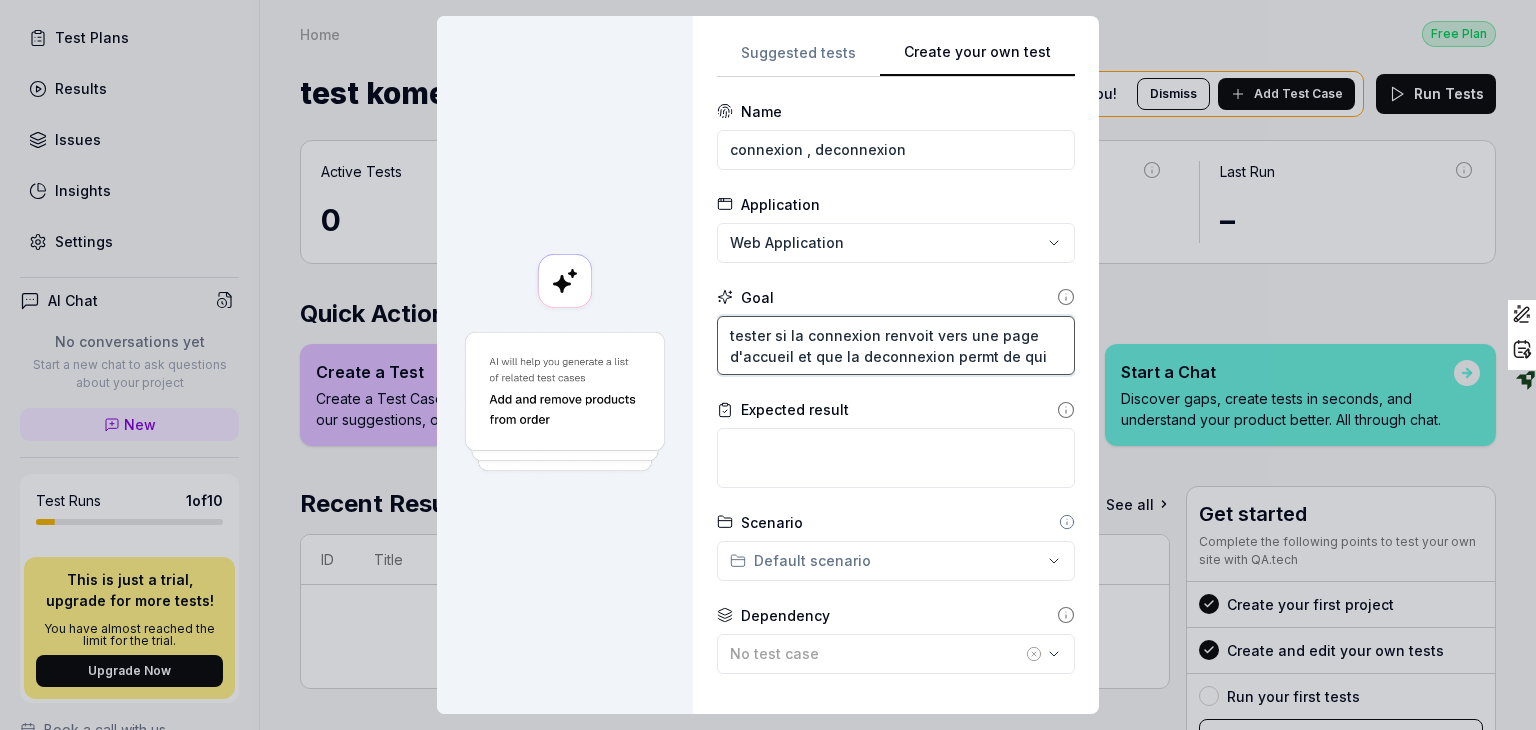 type on "*" 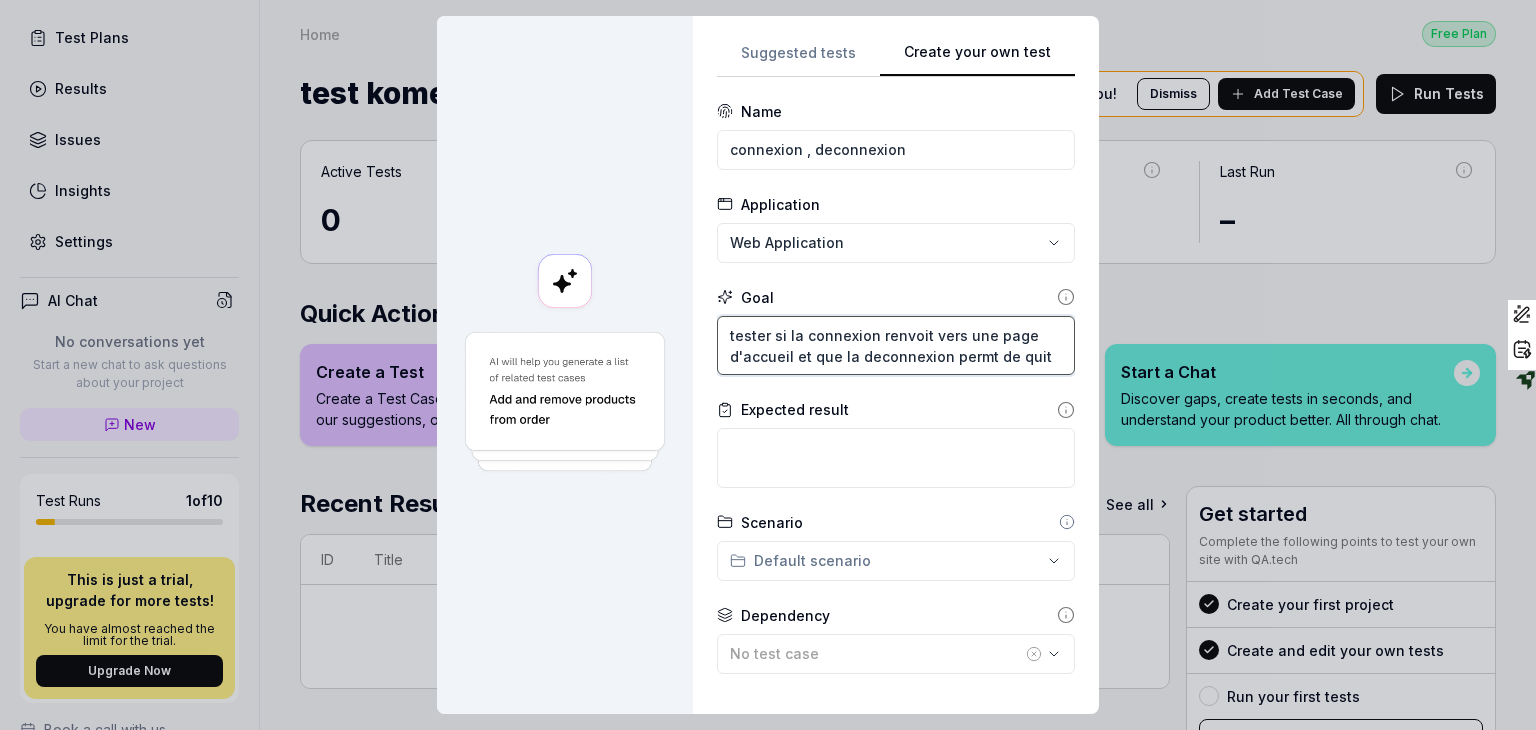 type on "*" 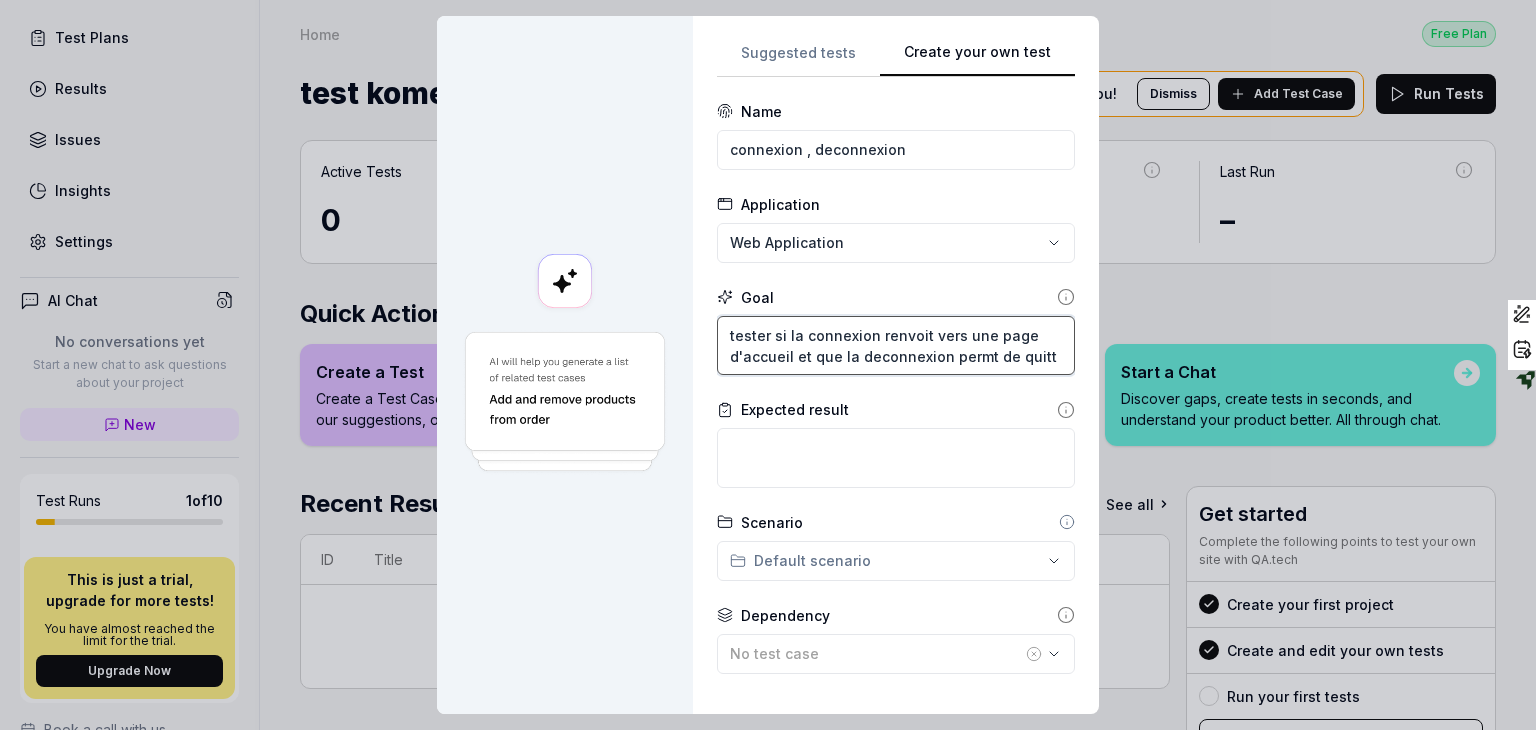 type on "*" 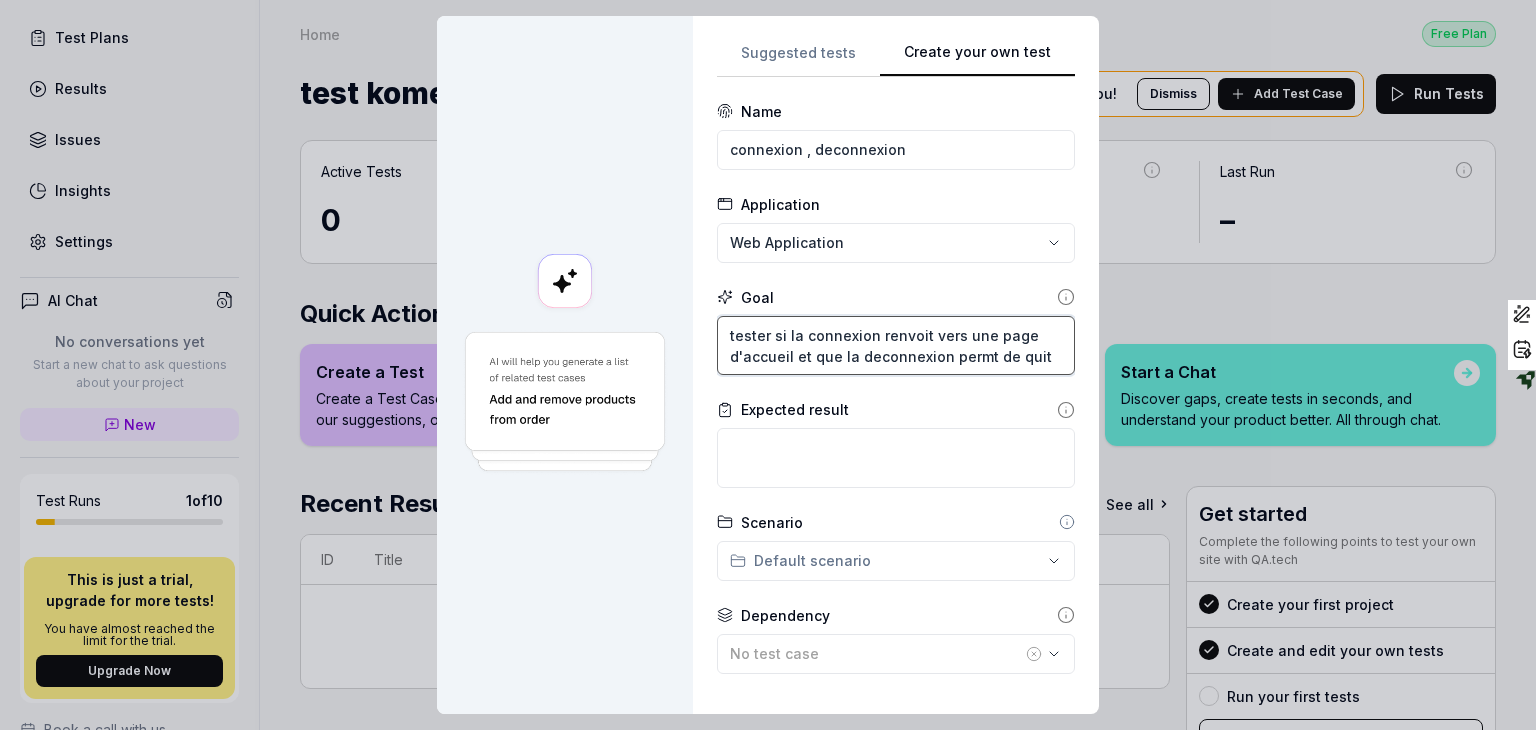 type on "*" 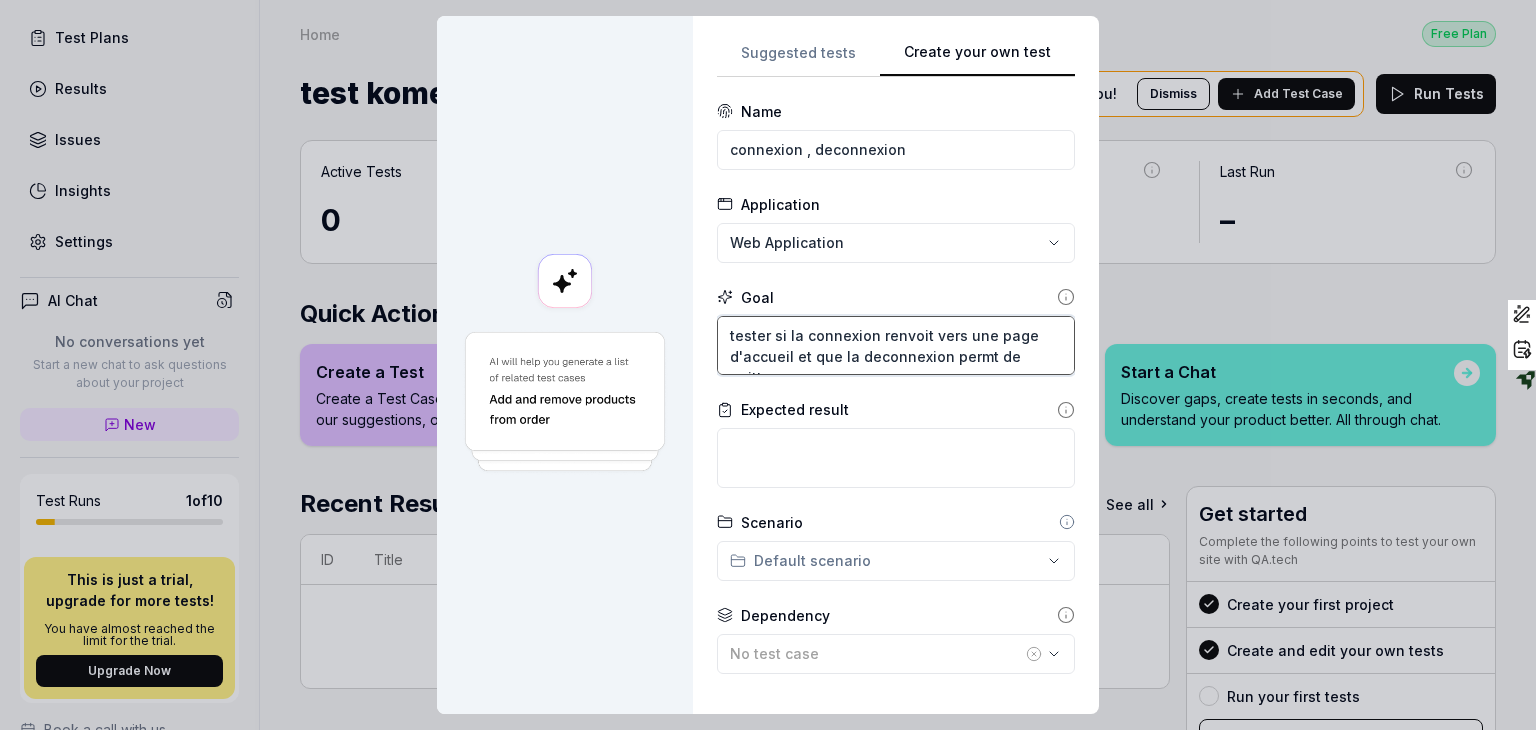 type on "*" 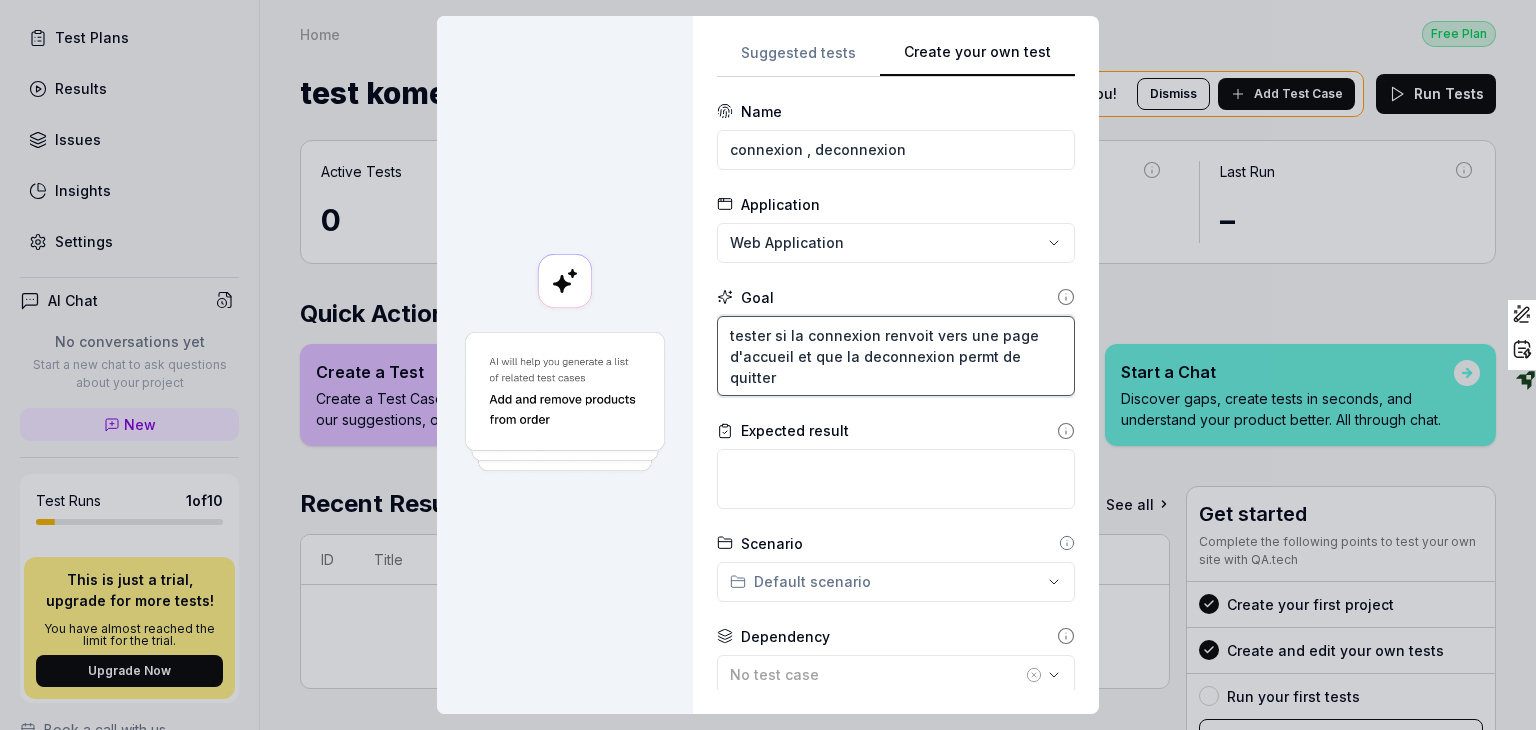 type on "*" 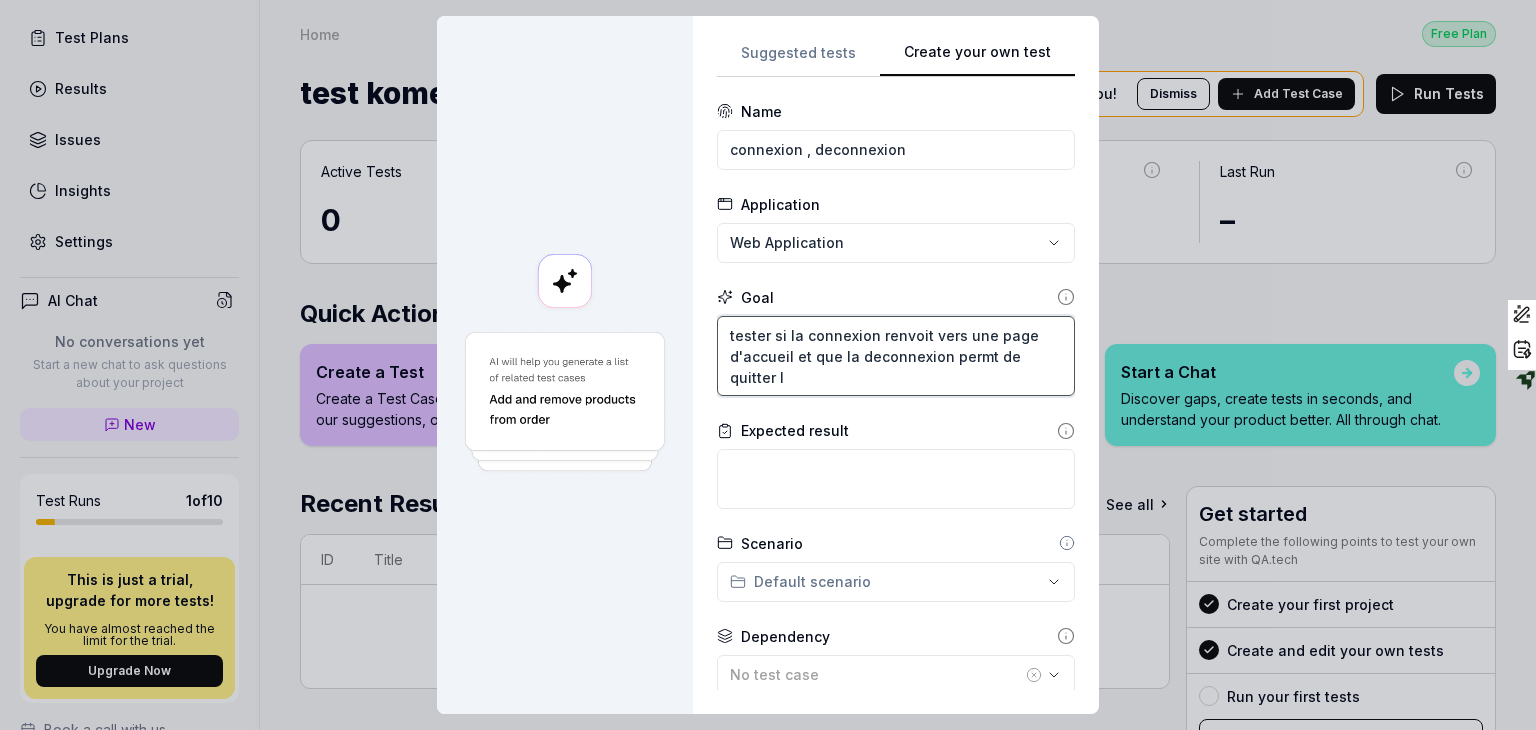 type on "*" 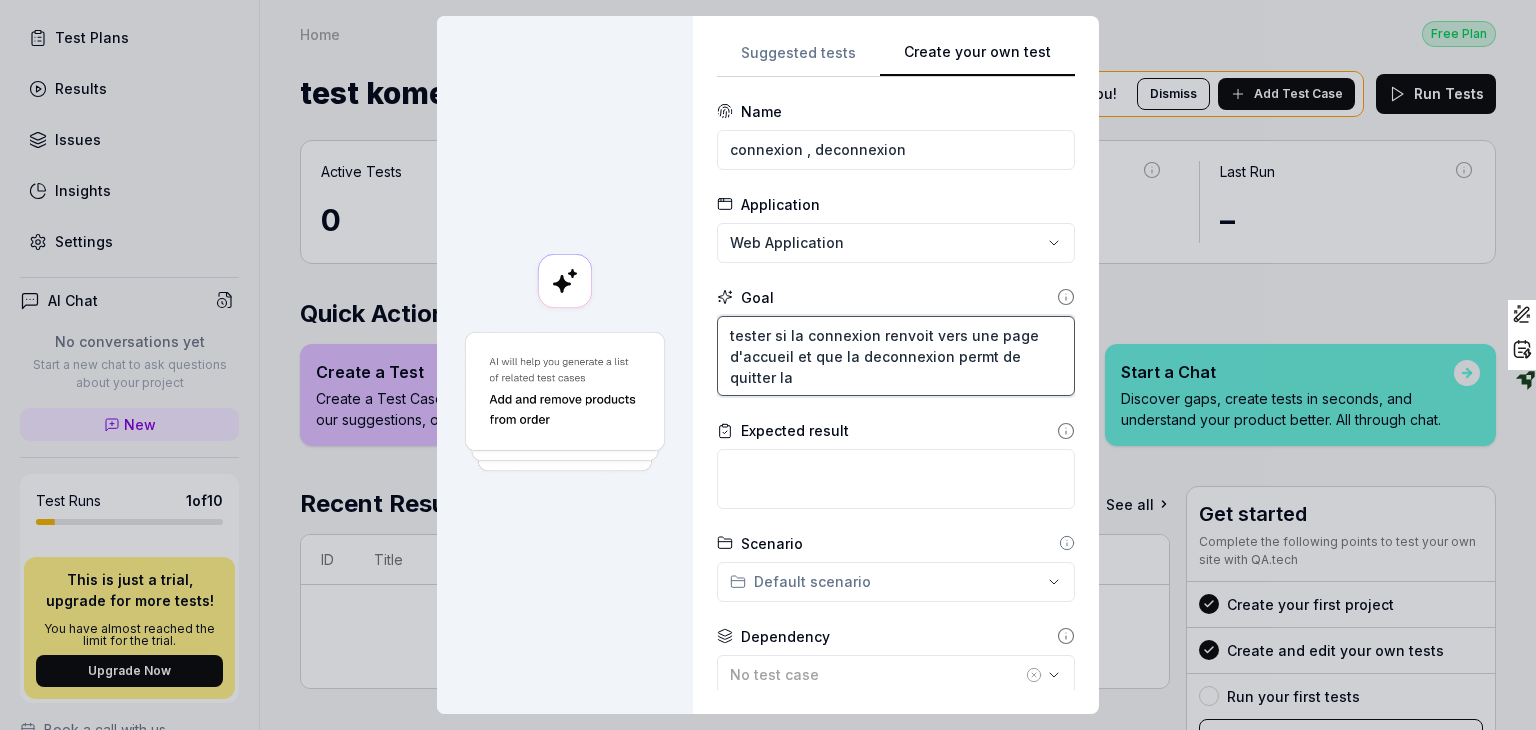 type on "*" 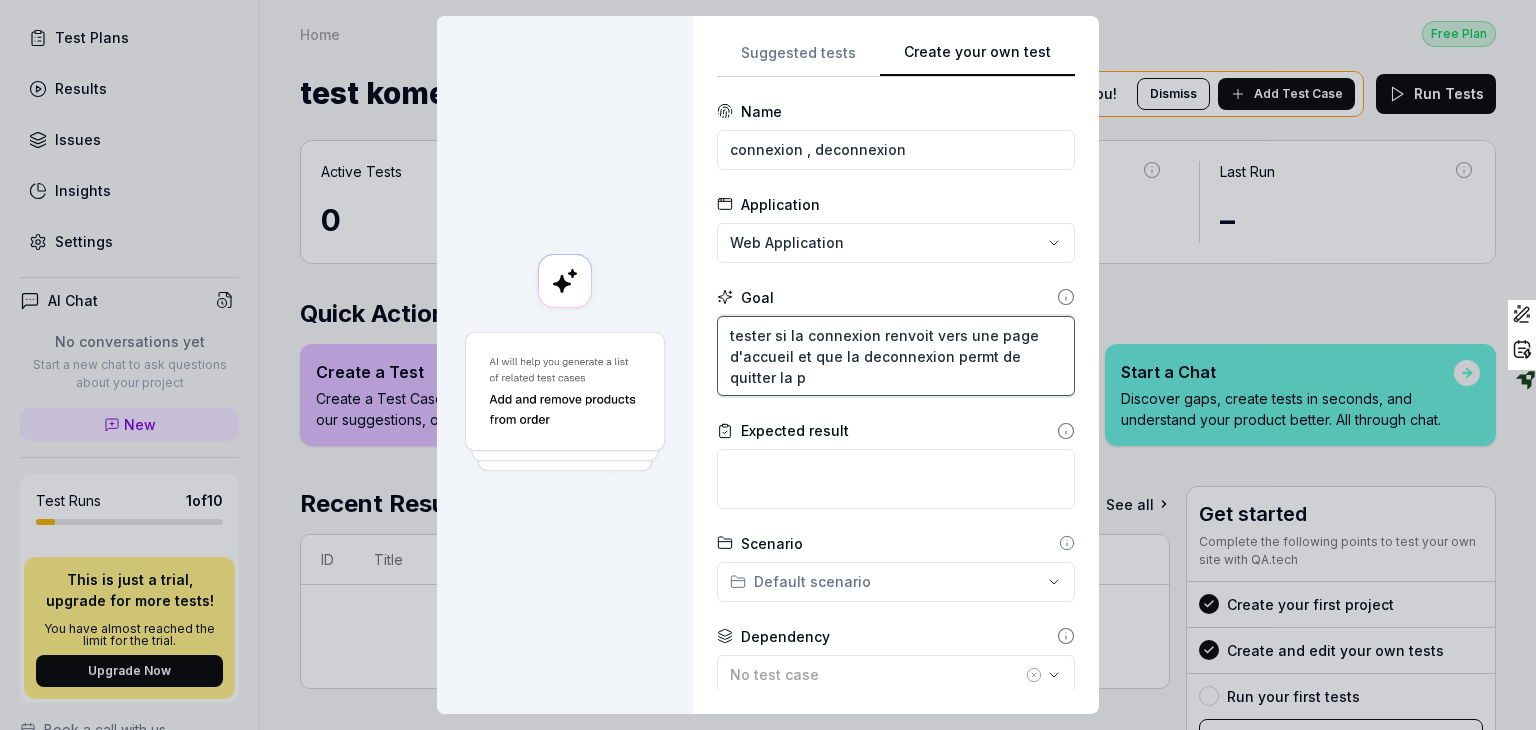 type on "*" 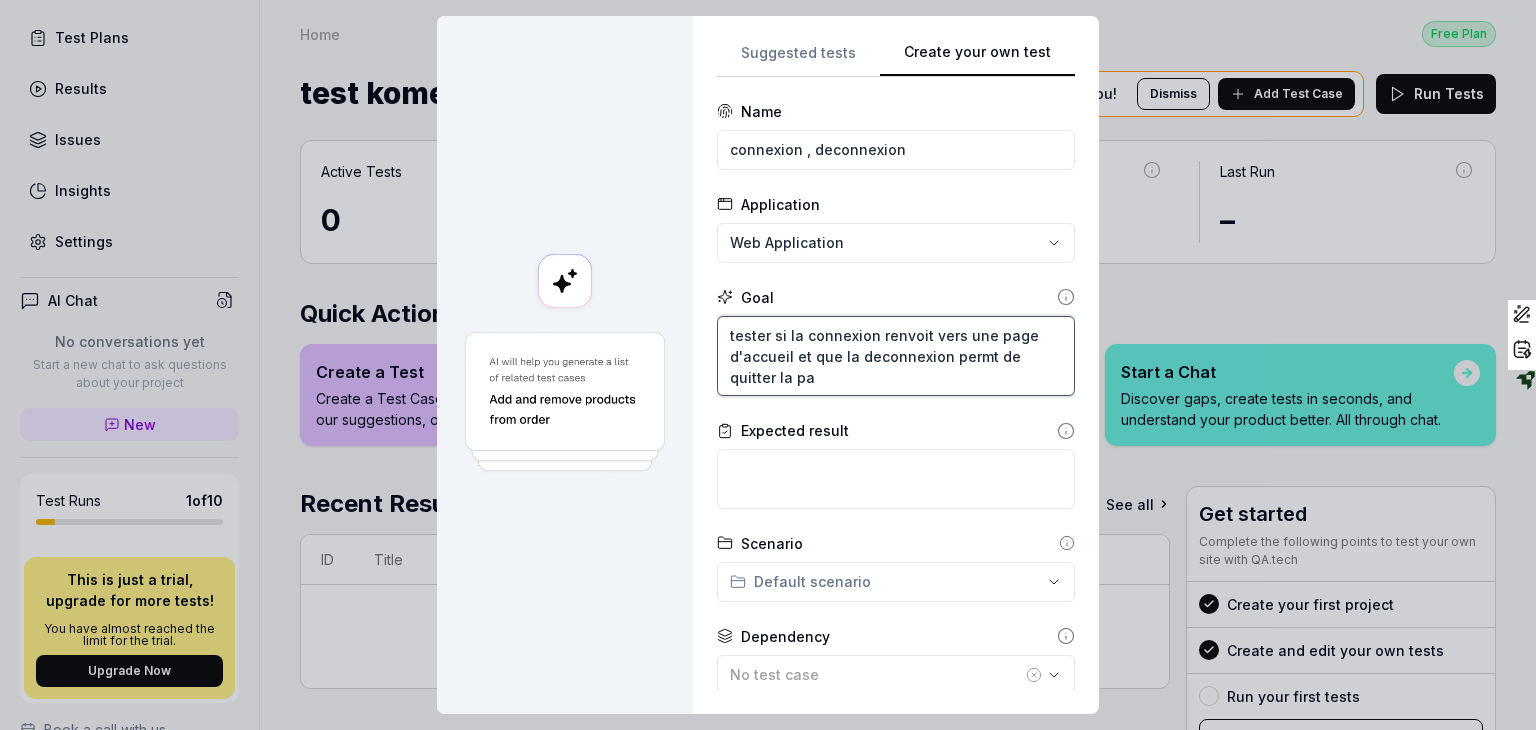 type 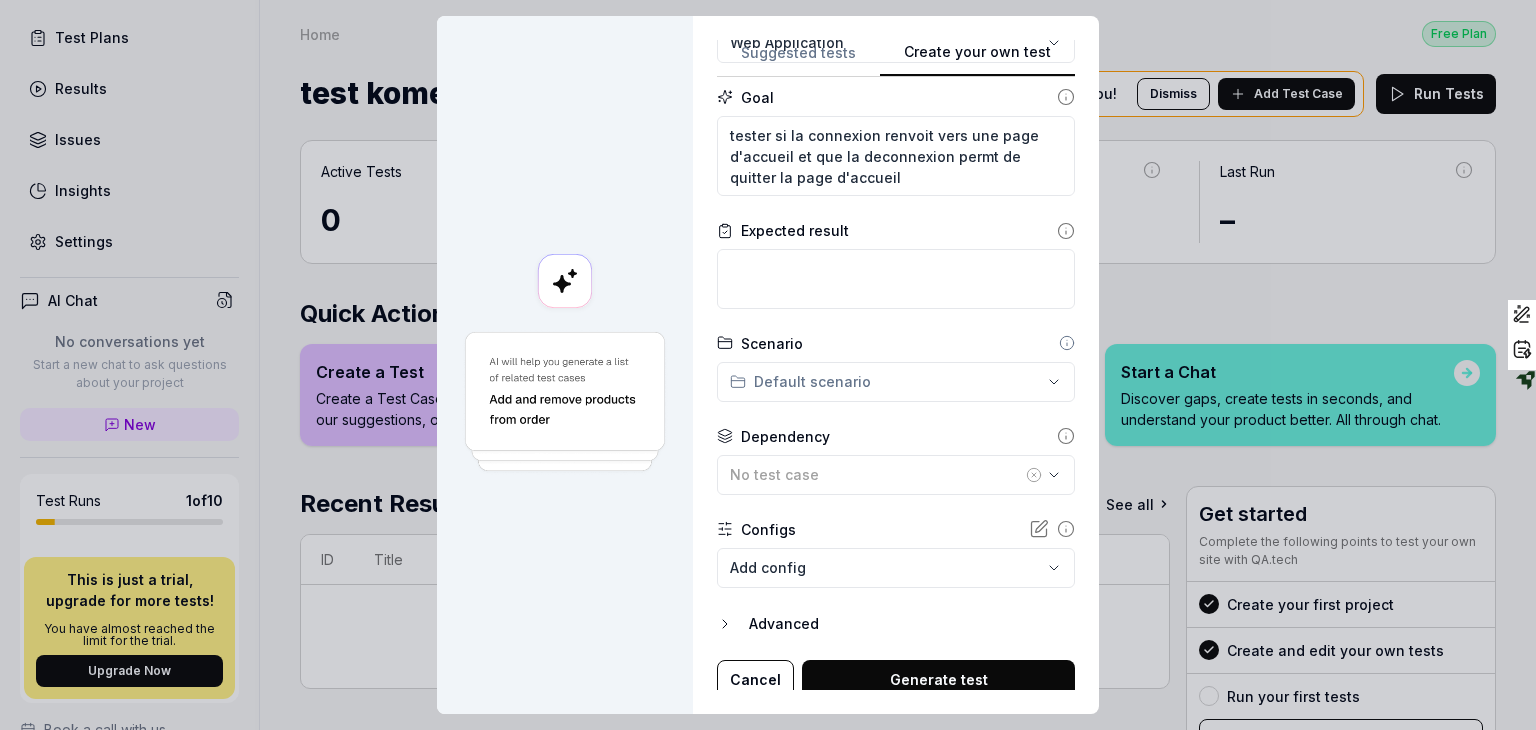 scroll, scrollTop: 209, scrollLeft: 0, axis: vertical 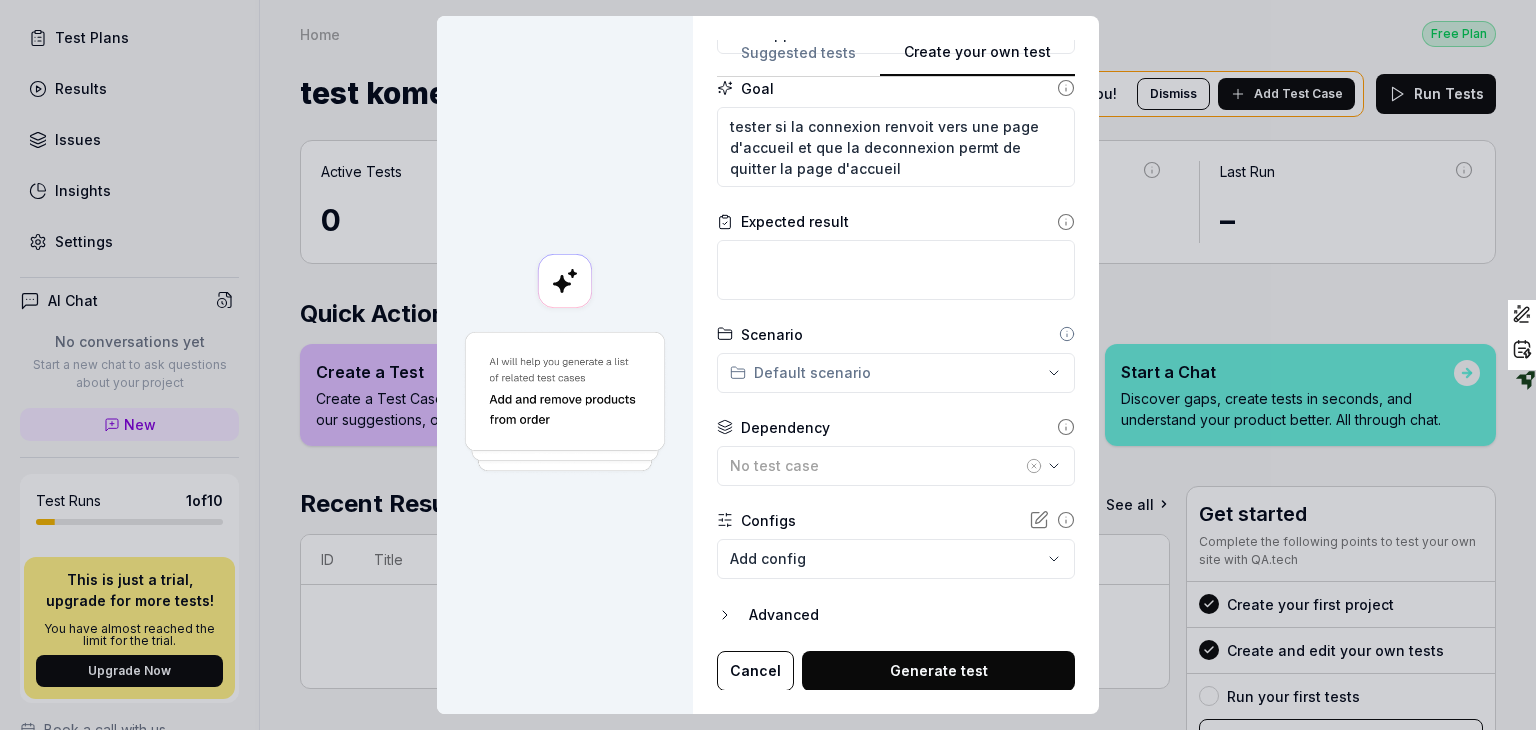 click on "Generate test" at bounding box center [938, 671] 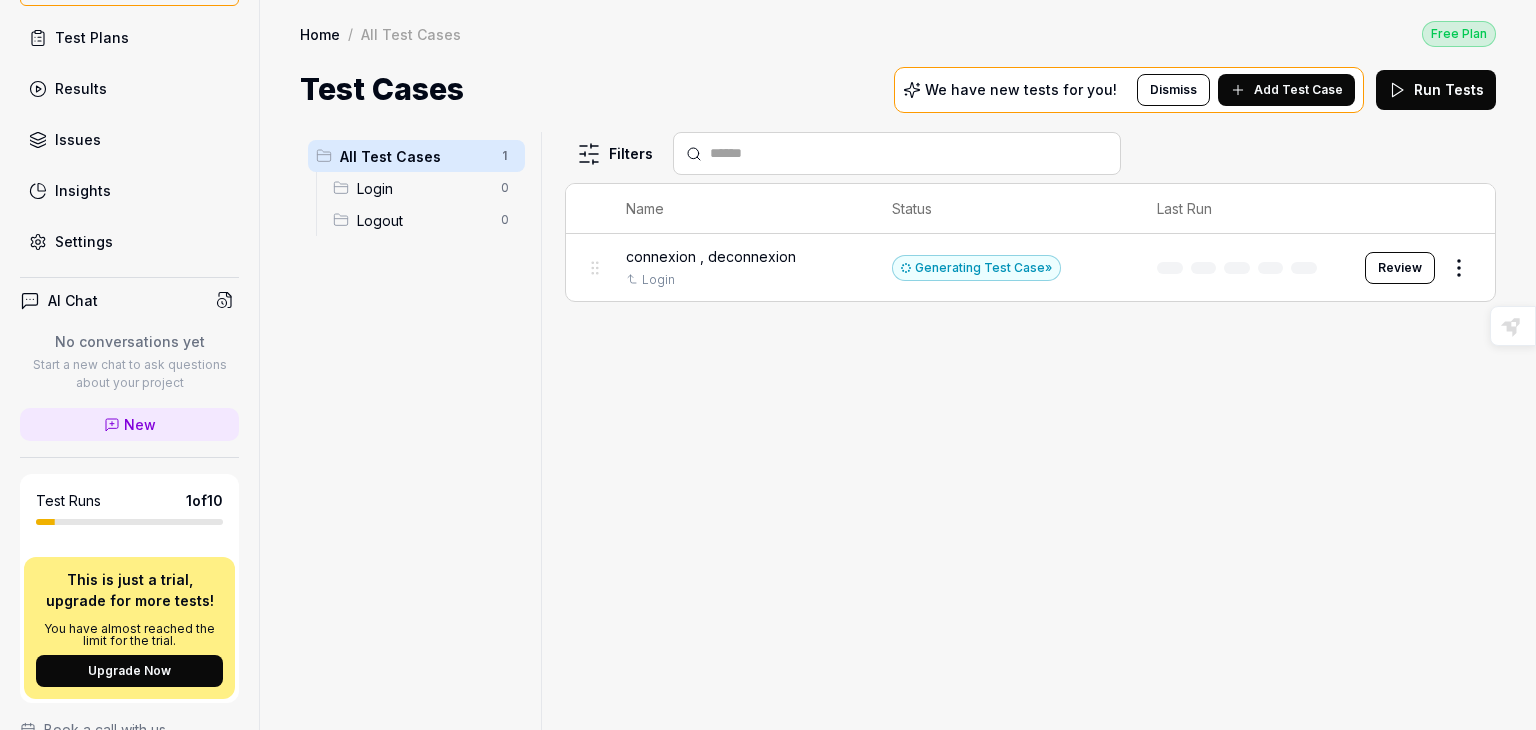 click on "Generating Test Case  »" at bounding box center [976, 268] 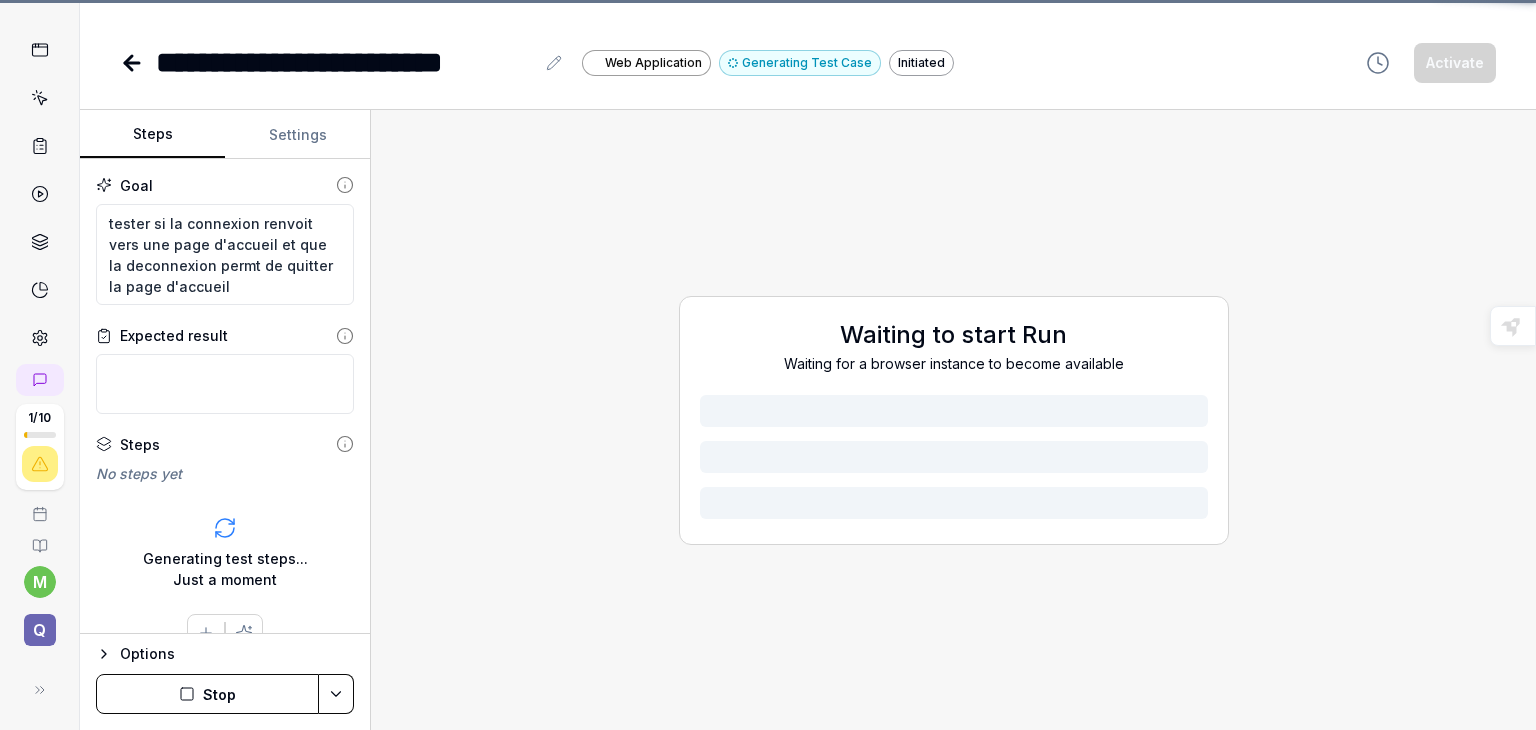 scroll, scrollTop: 73, scrollLeft: 0, axis: vertical 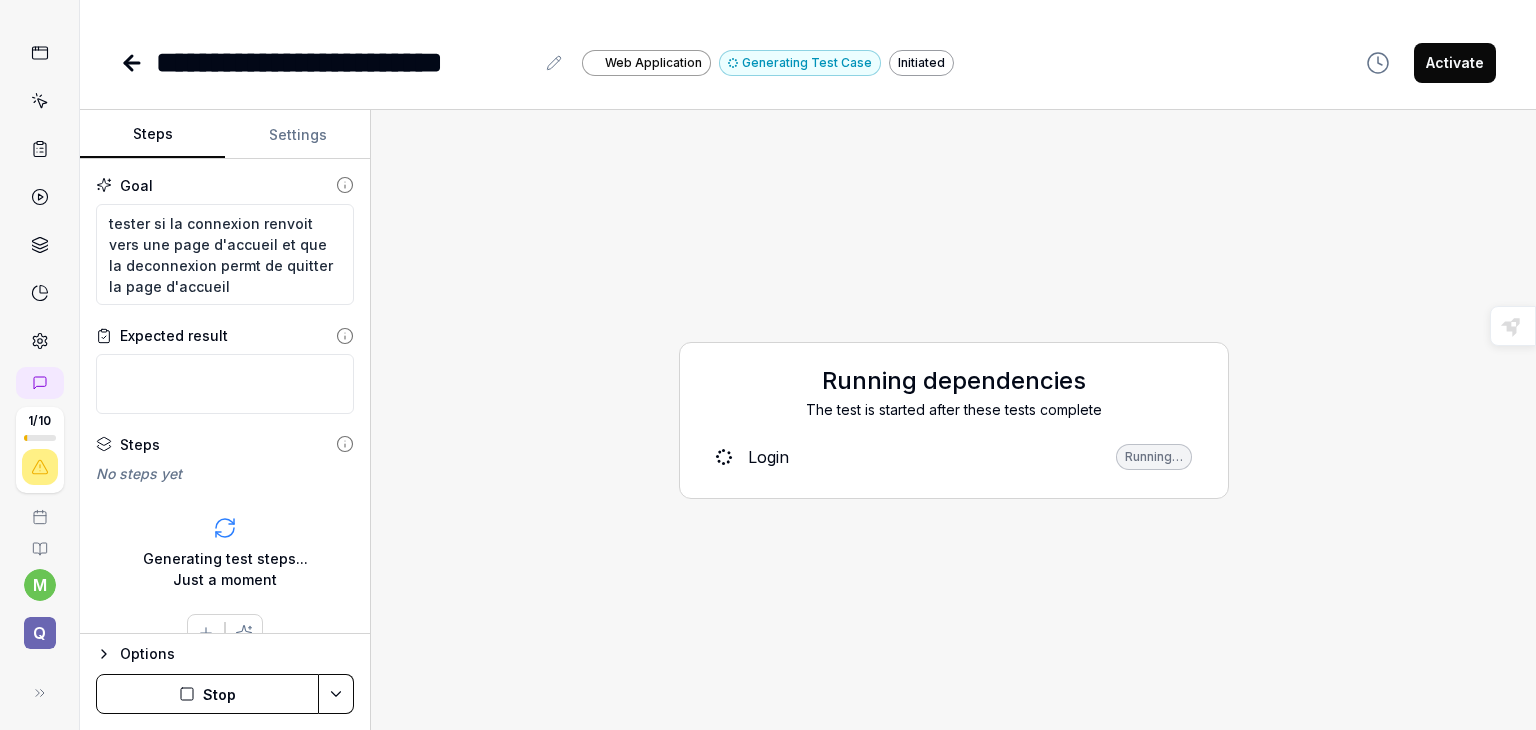 click on "Steps Settings Goal tester si la connexion renvoit vers une page d'accueil et que la deconnexion permt de quitter la page d'accueil Expected result Steps No steps yet
To pick up a draggable item, press the space bar.
While dragging, use the arrow keys to move the item.
Press space again to drop the item in its new position, or press escape to cancel.
Generating test steps... Just a moment Options Stop Running dependencies The test is started after these tests complete Login Running…" at bounding box center (808, 420) 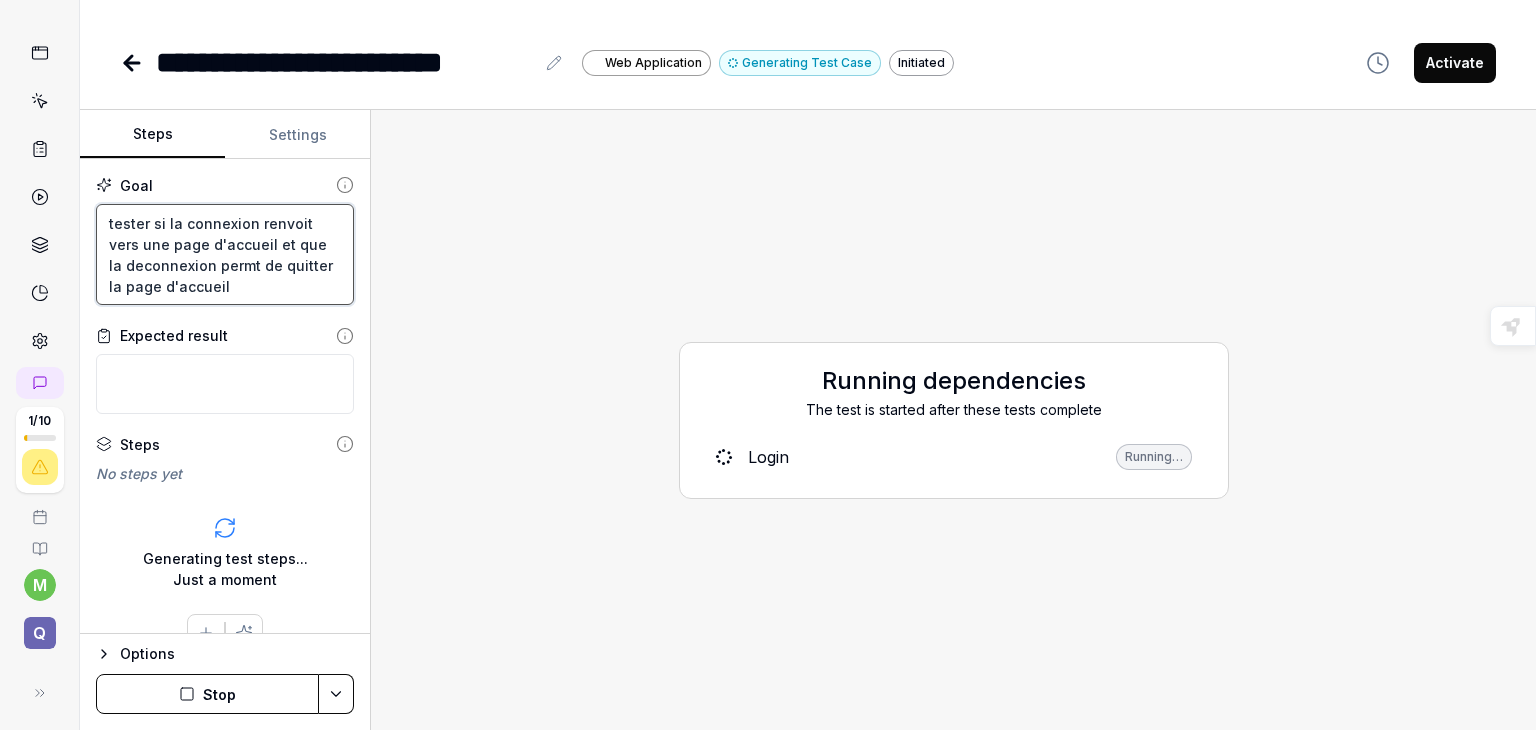 click on "tester si la connexion renvoit vers une page d'accueil et que la deconnexion permt de quitter la page d'accueil" at bounding box center [225, 255] 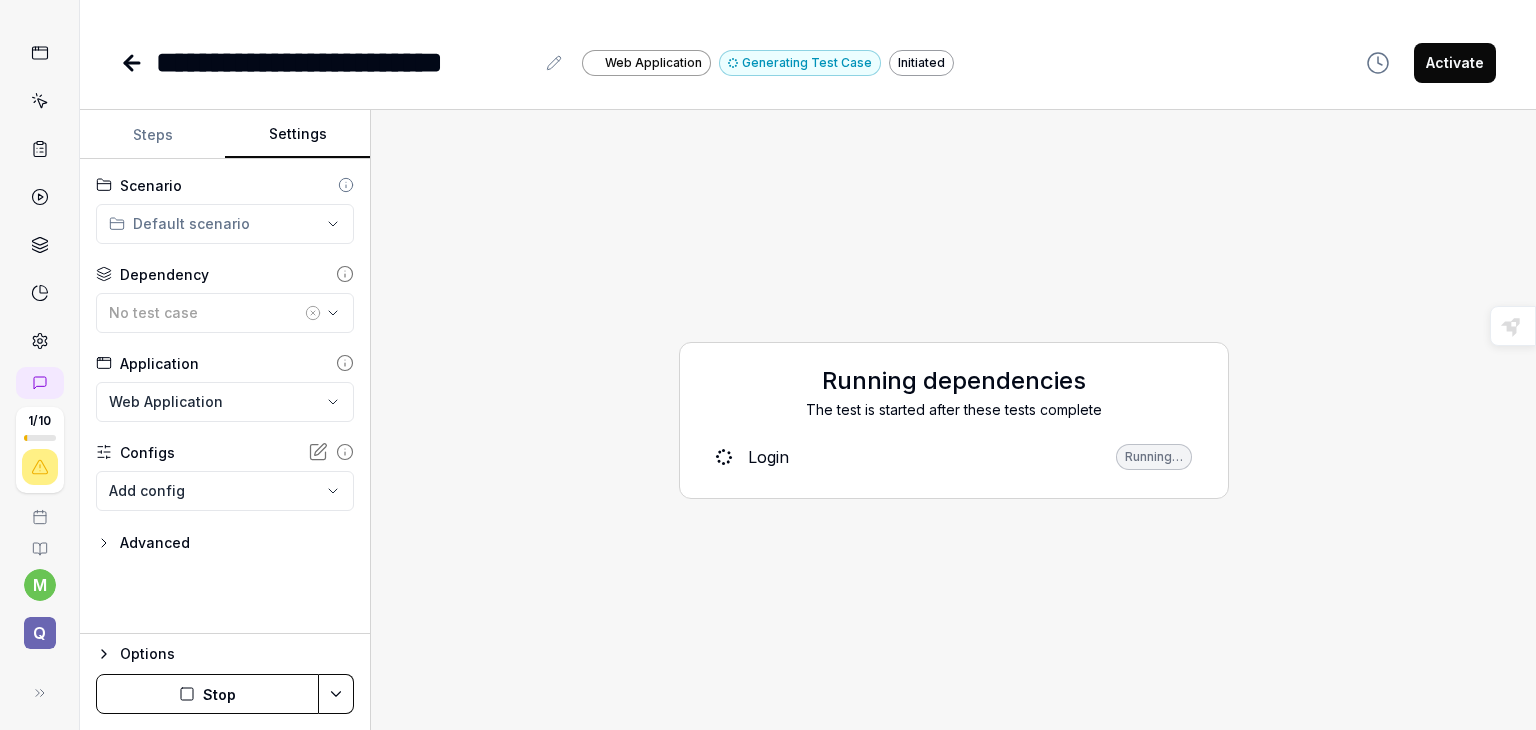 click on "Settings" at bounding box center [297, 135] 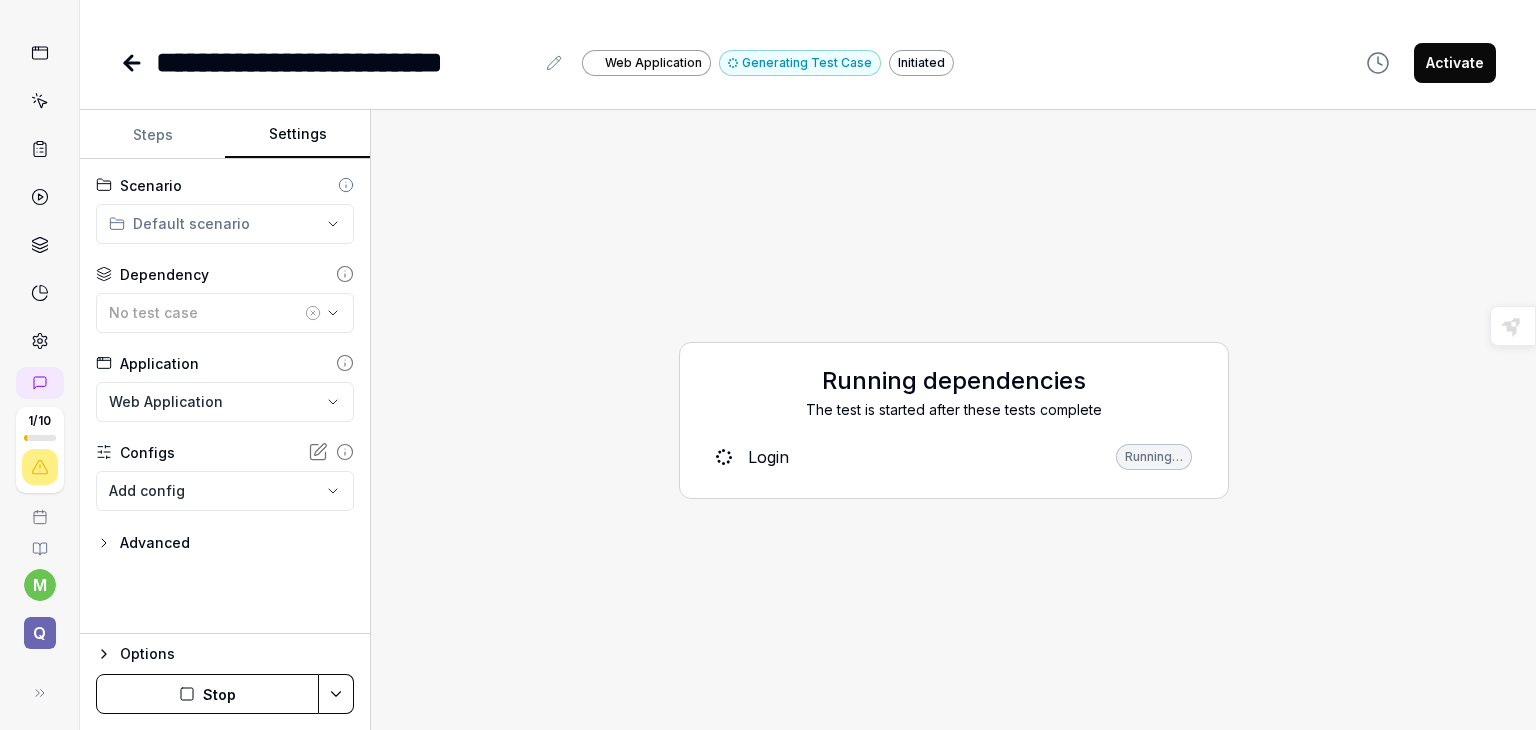 click on "**********" at bounding box center (768, 365) 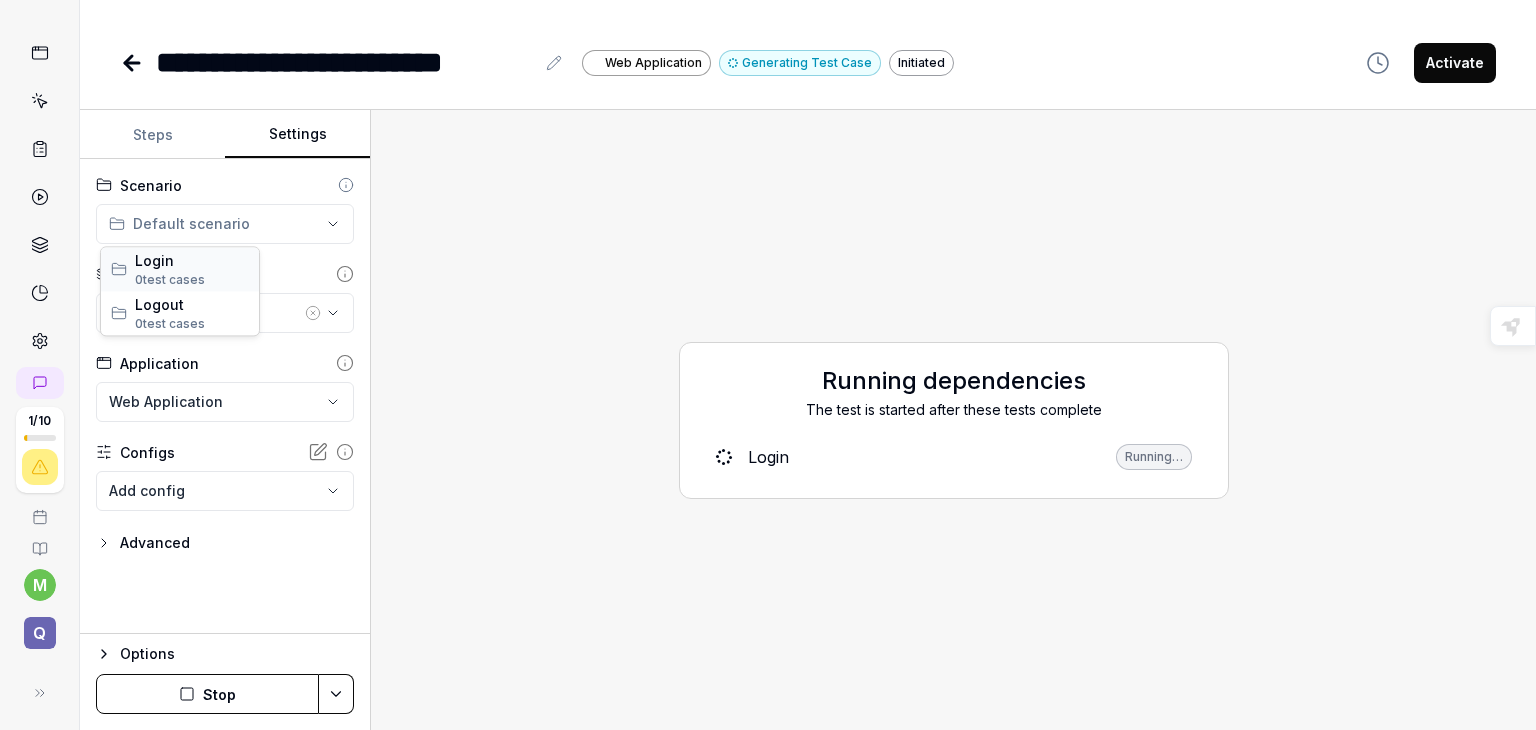 click on "0  test case" at bounding box center [166, 279] 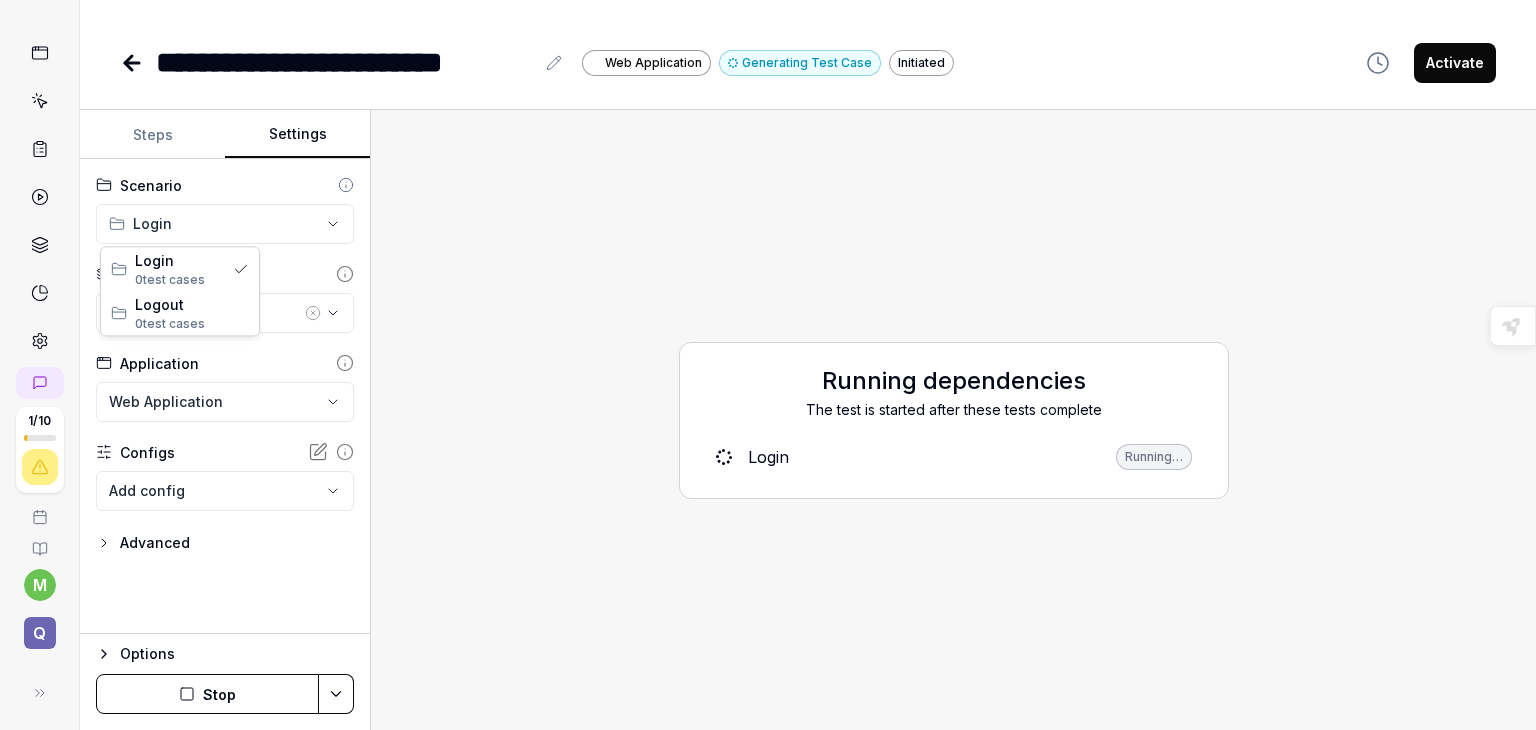 click on "**********" at bounding box center [768, 365] 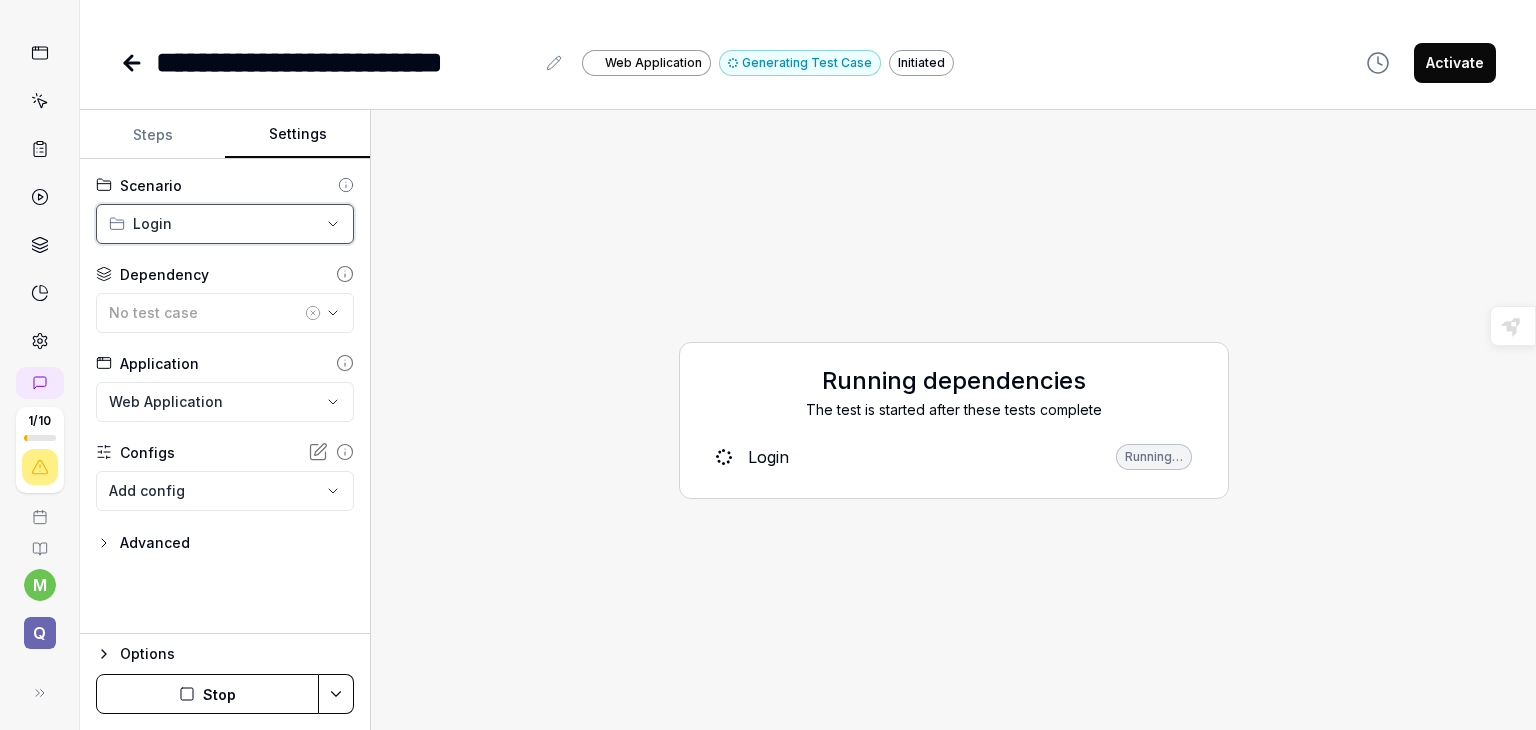click on "**********" at bounding box center (768, 365) 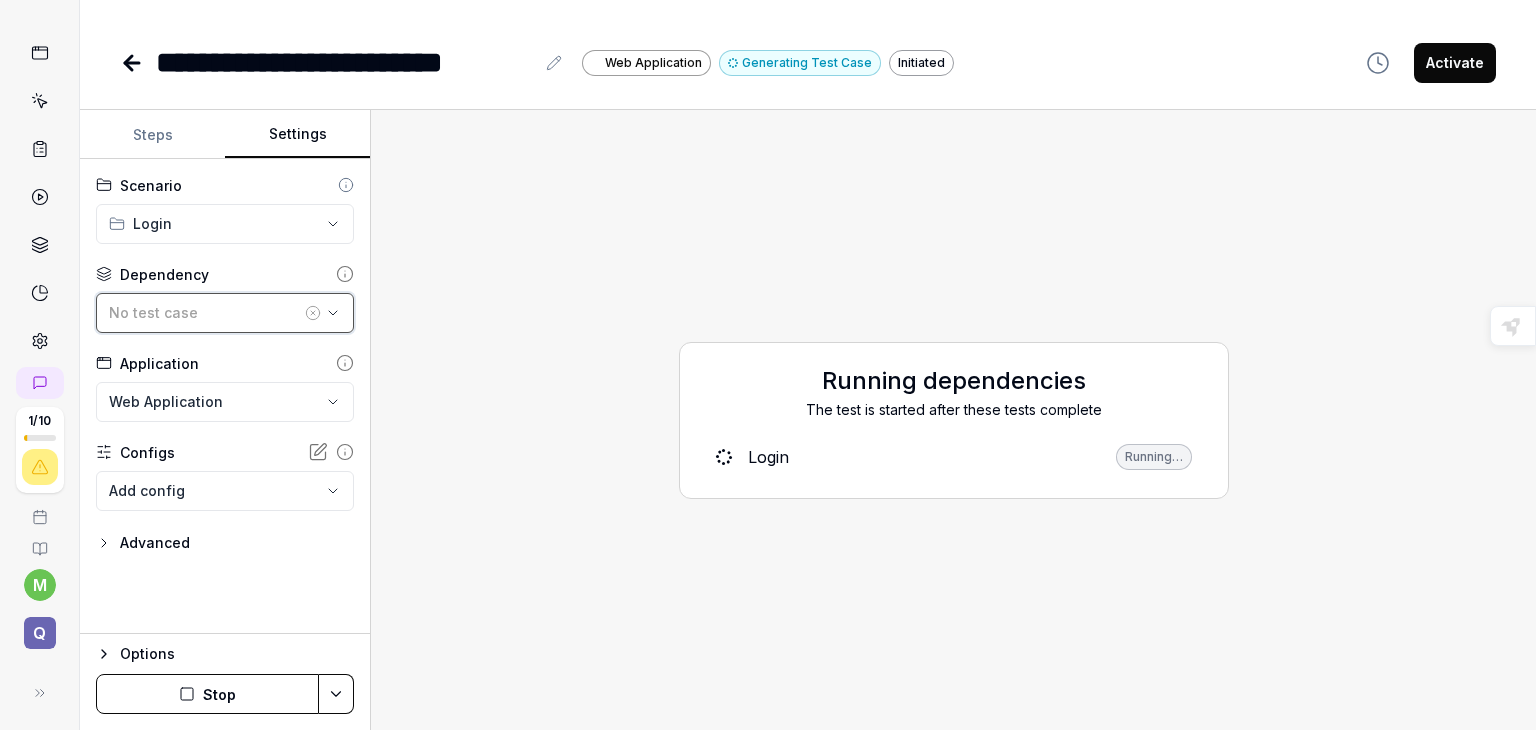 click 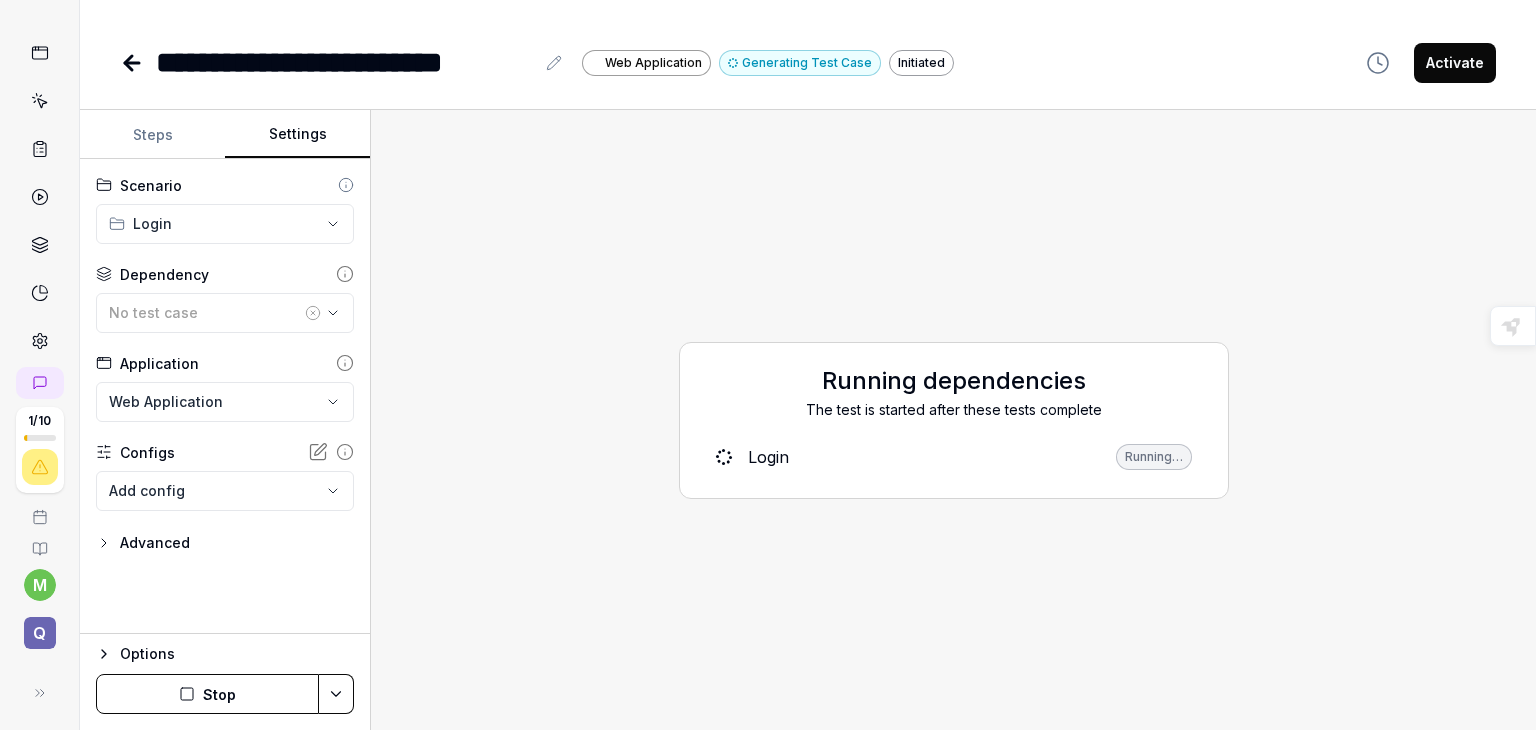 click on "Running dependencies The test is started after these tests complete Login Running…" at bounding box center [953, 420] 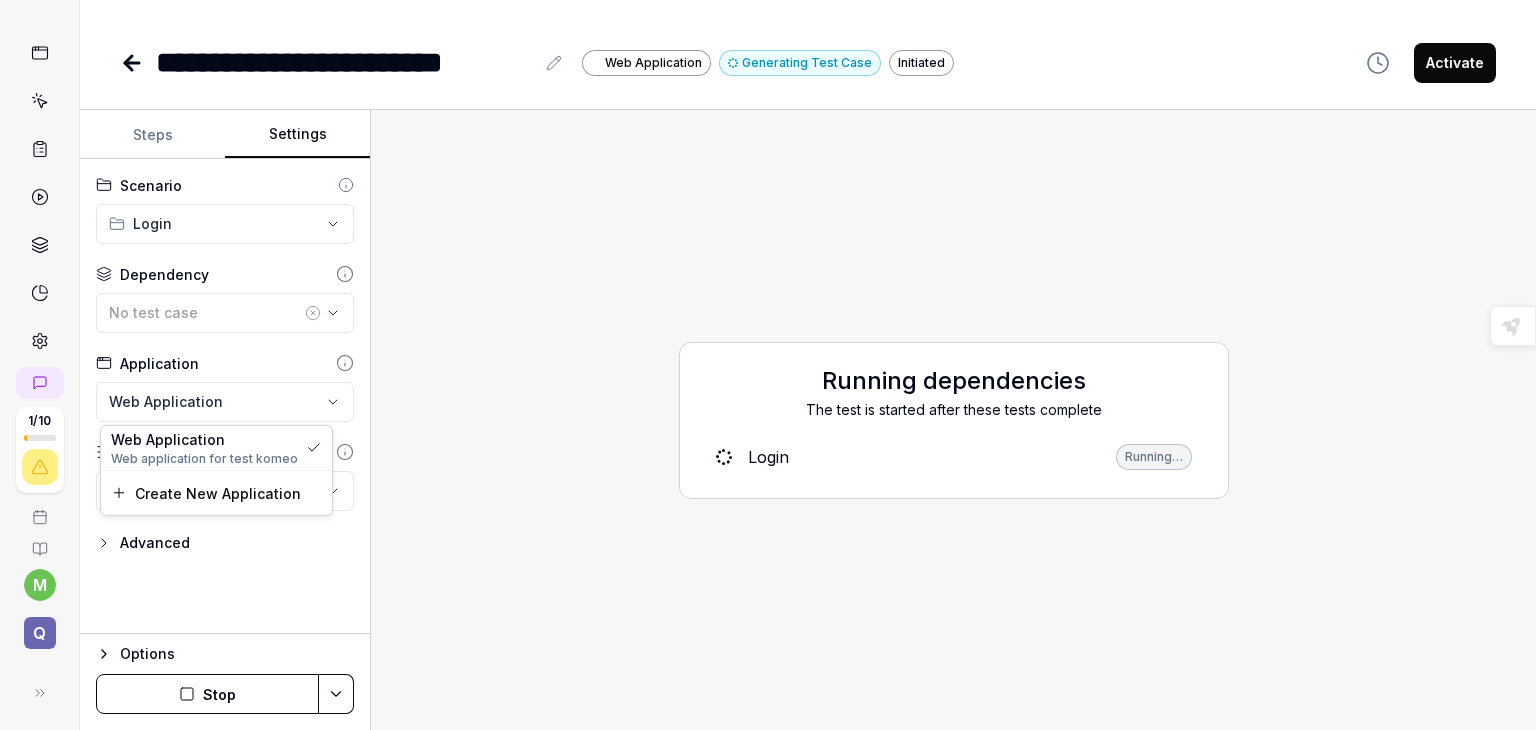 click on "**********" at bounding box center [768, 365] 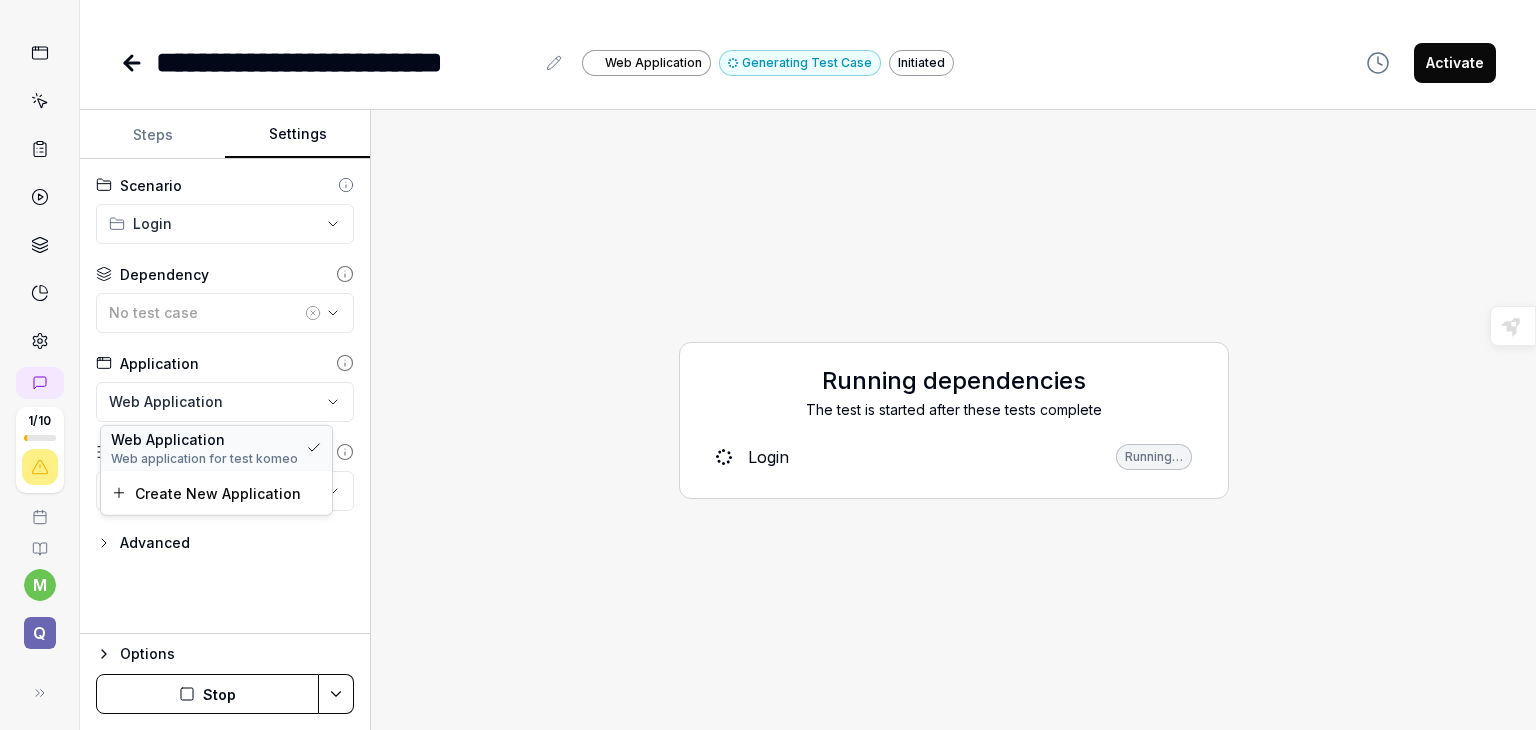 click on "Web Application" at bounding box center [168, 438] 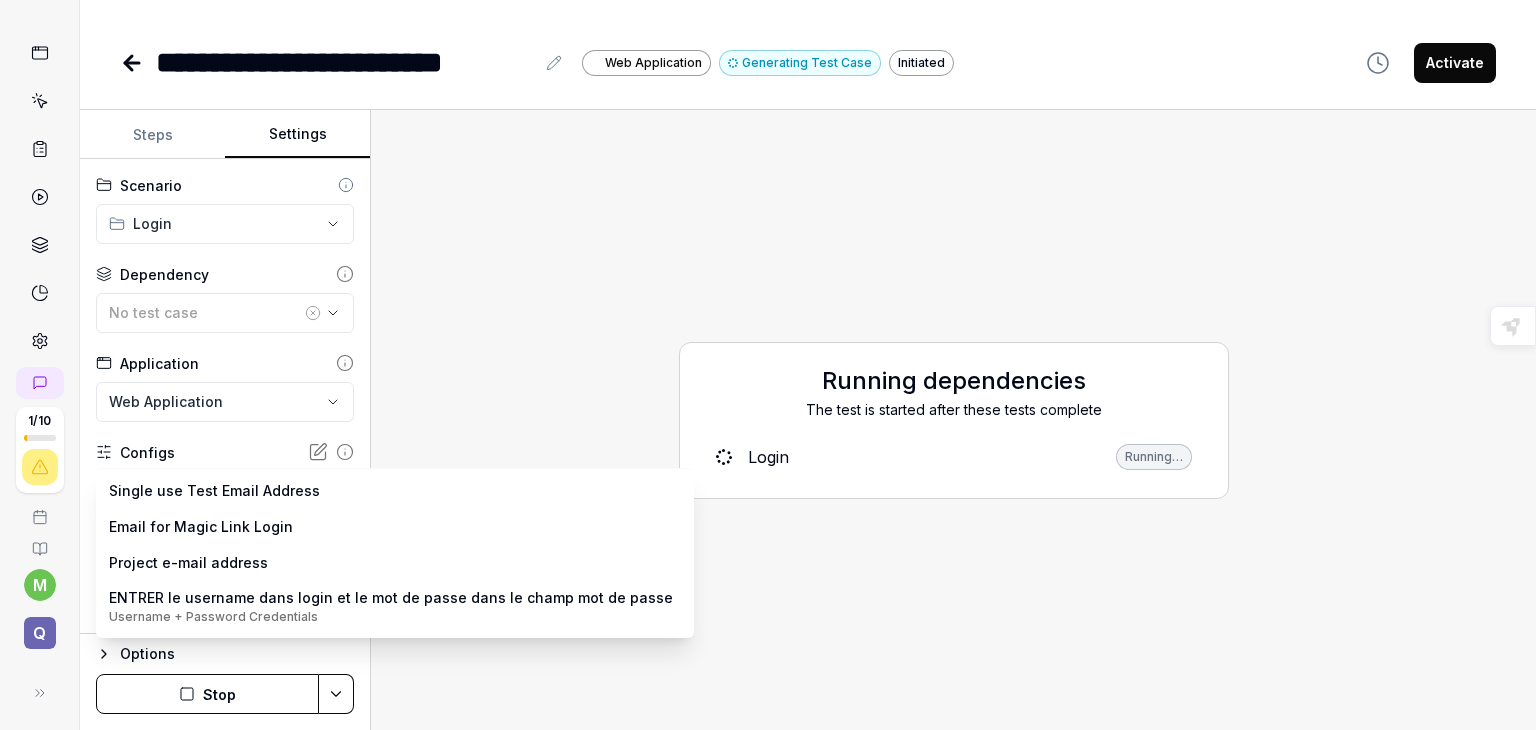 click on "**********" at bounding box center (768, 365) 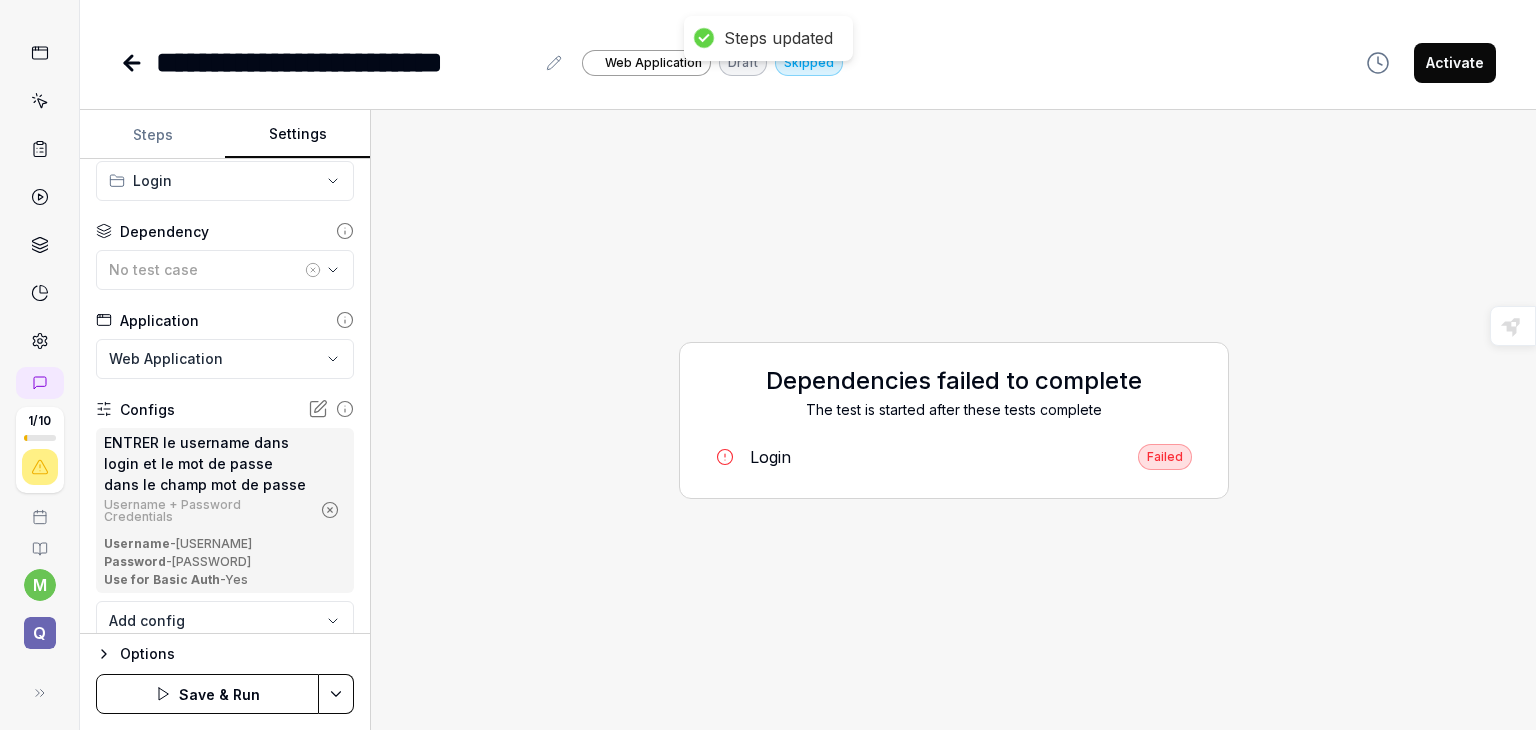 scroll, scrollTop: 109, scrollLeft: 0, axis: vertical 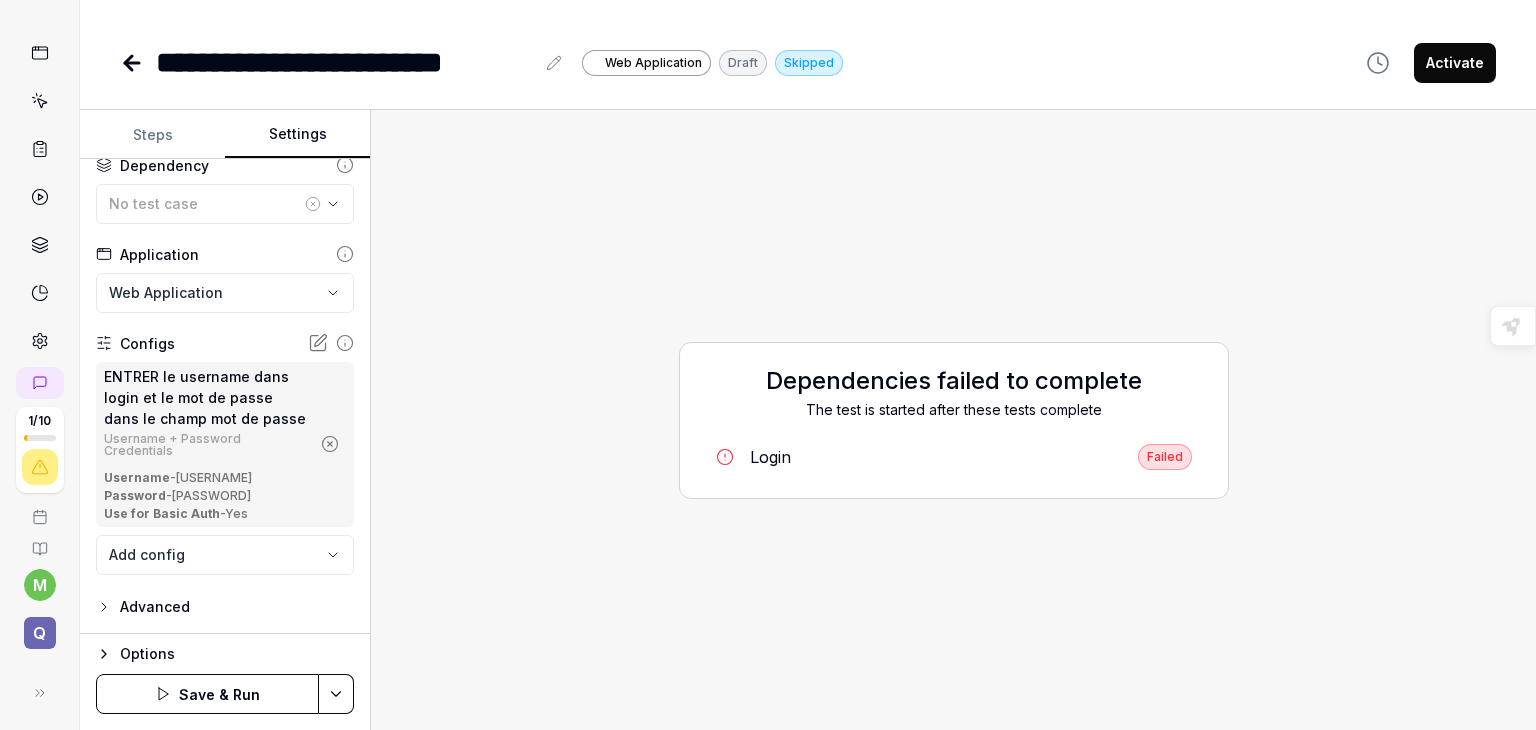 click on "Save & Run" at bounding box center [207, 694] 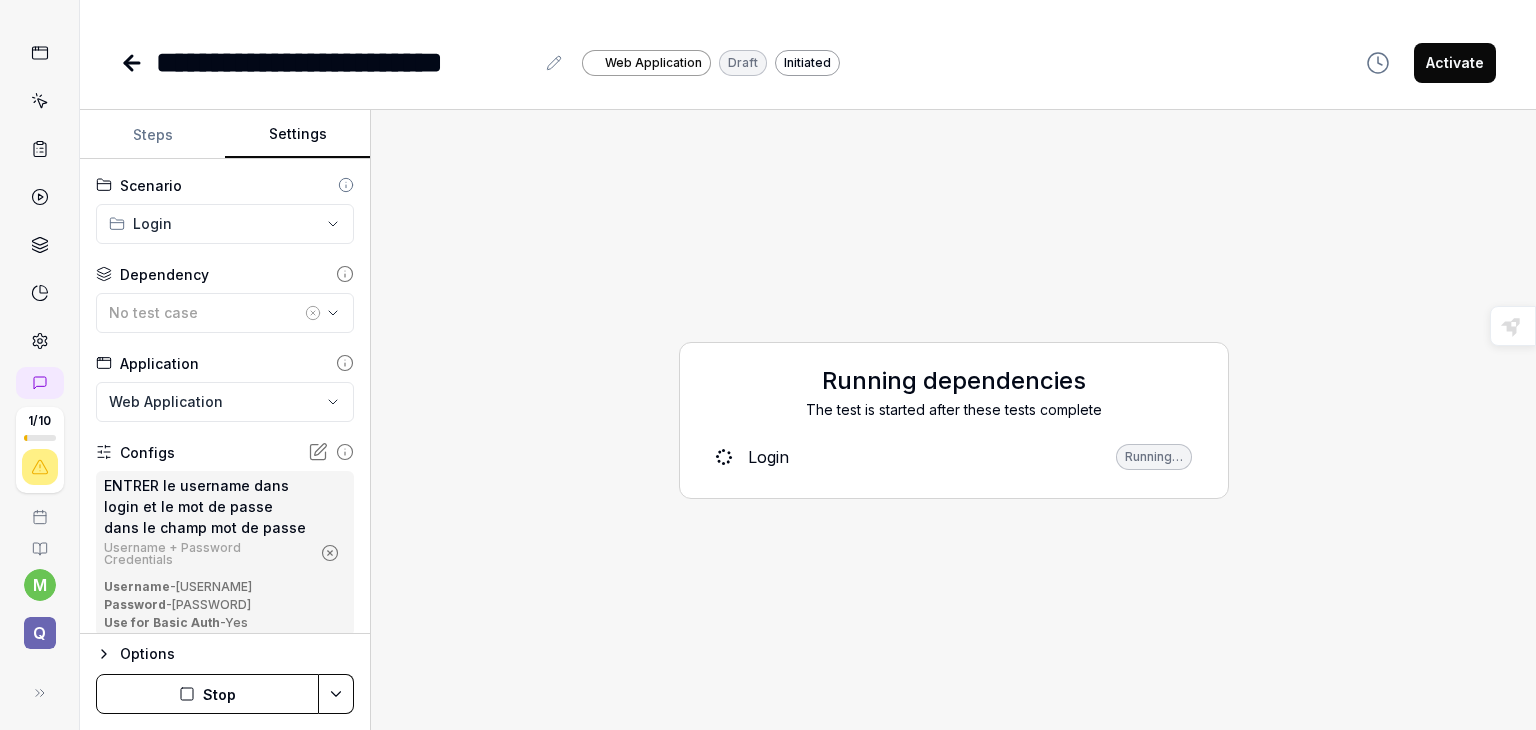 scroll, scrollTop: 109, scrollLeft: 0, axis: vertical 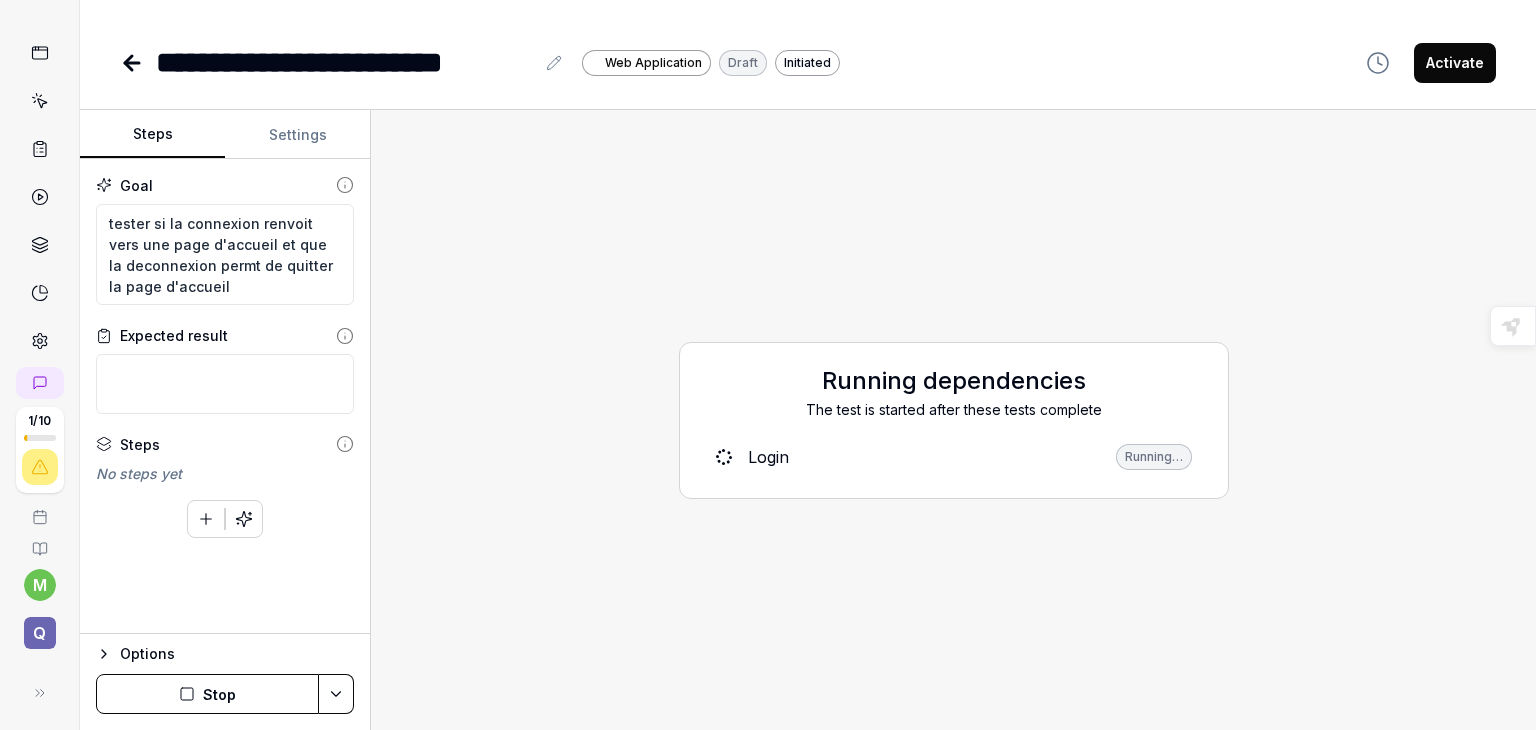 click on "Steps" at bounding box center [152, 135] 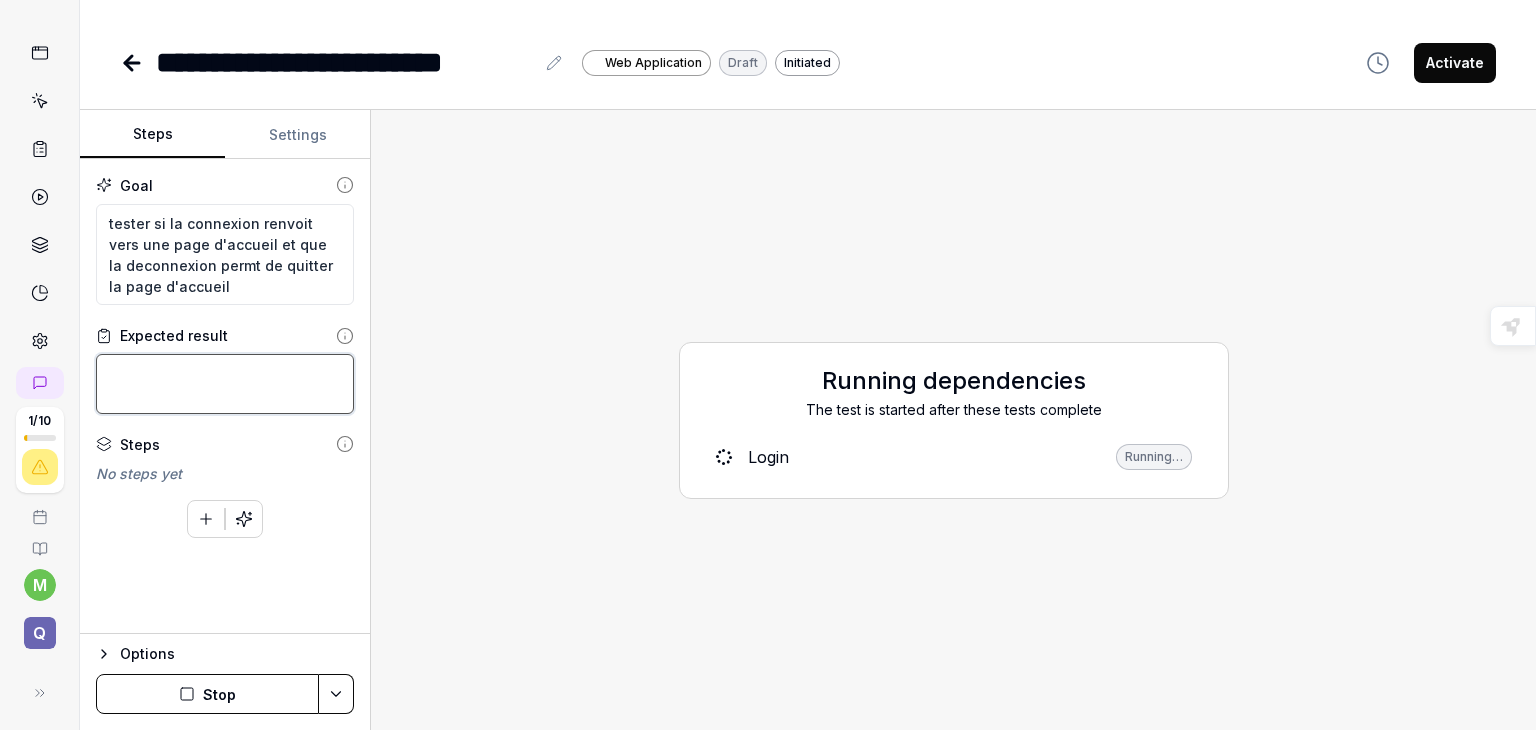 click at bounding box center [225, 384] 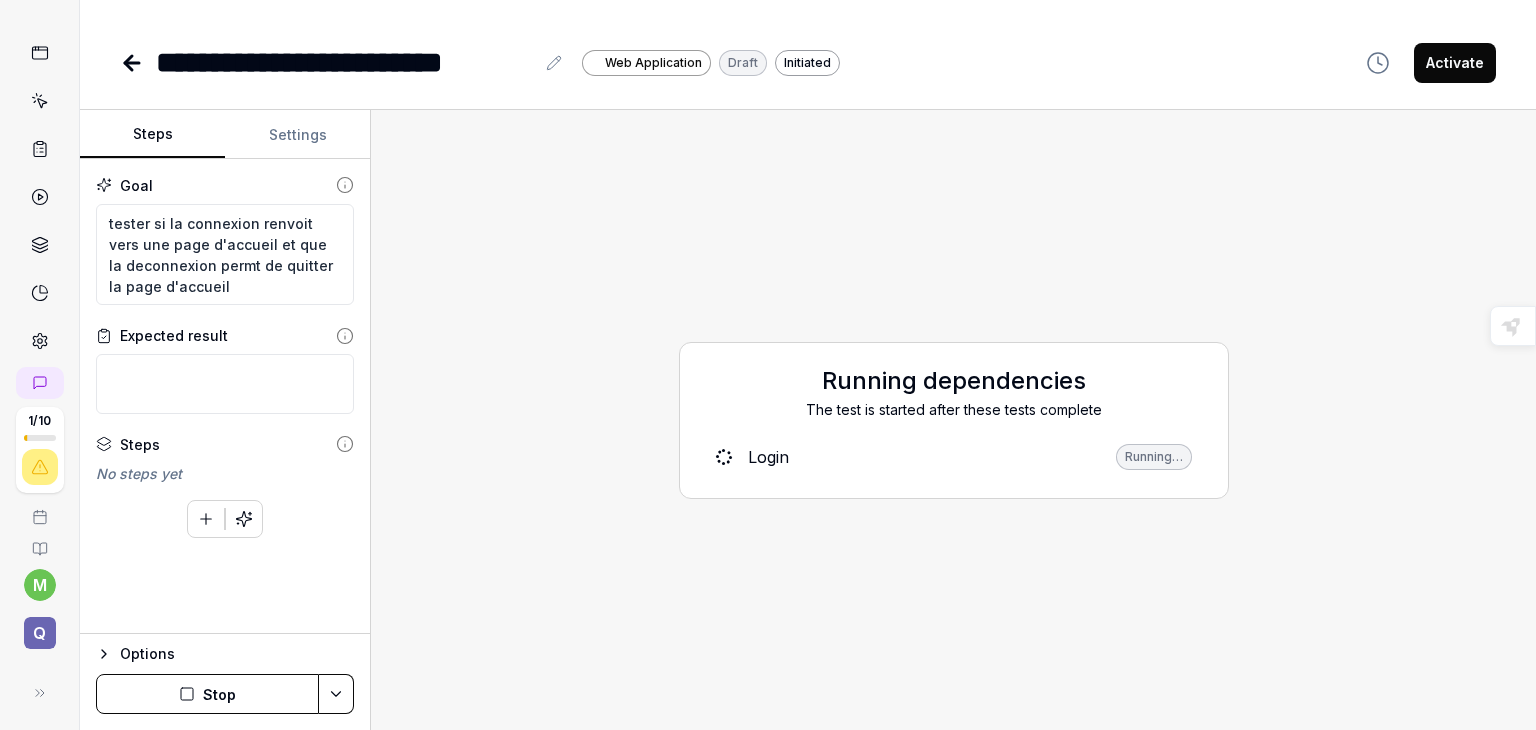 click 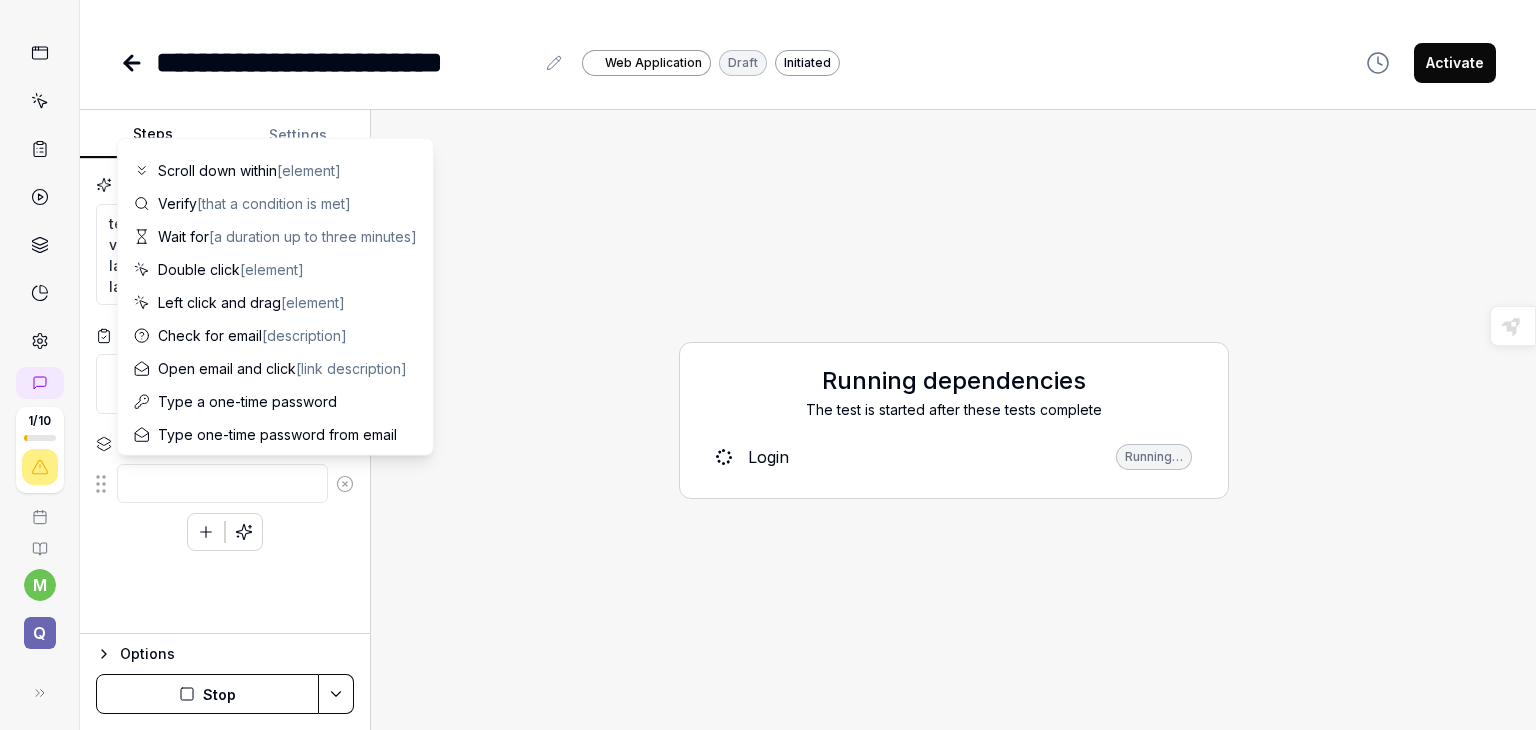 scroll, scrollTop: 195, scrollLeft: 0, axis: vertical 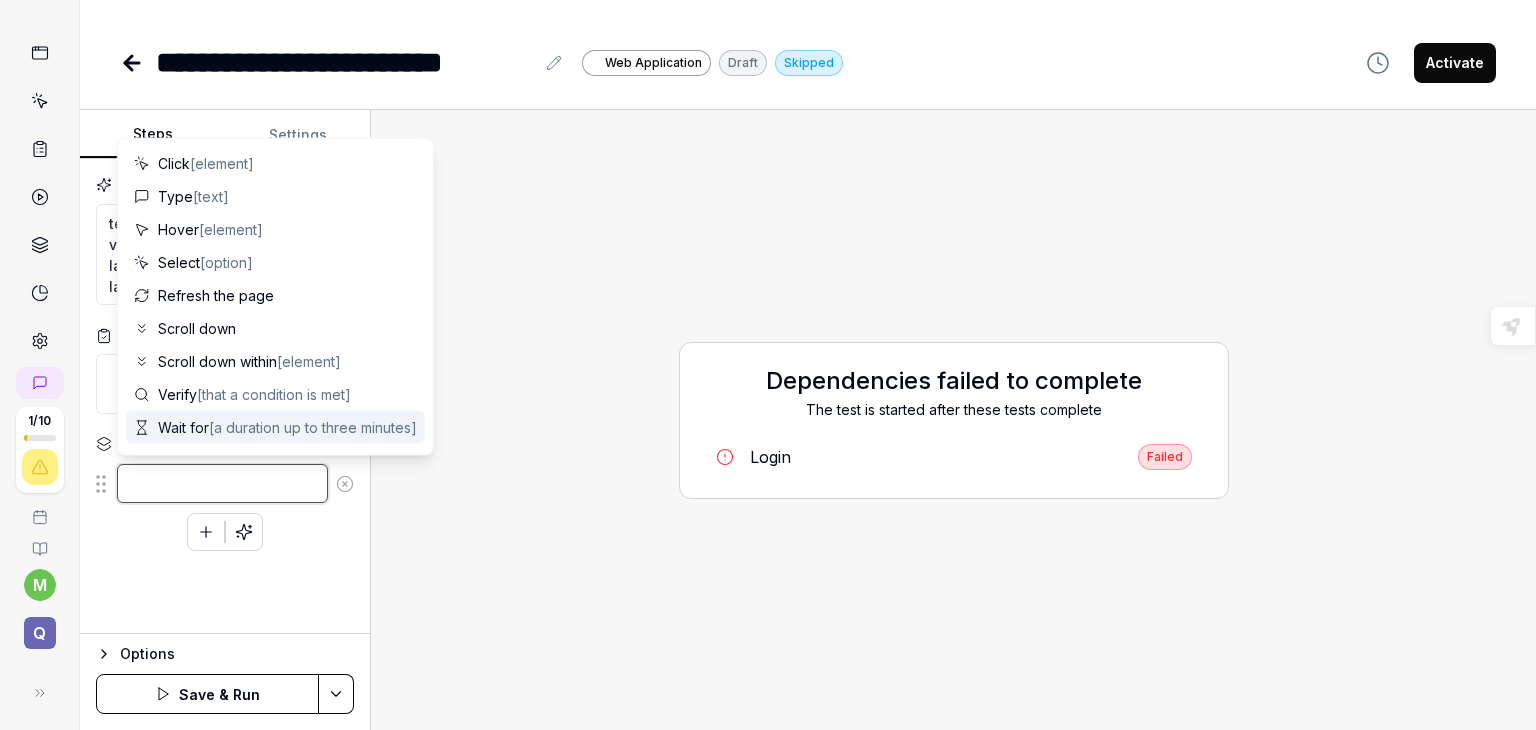 click at bounding box center (222, 483) 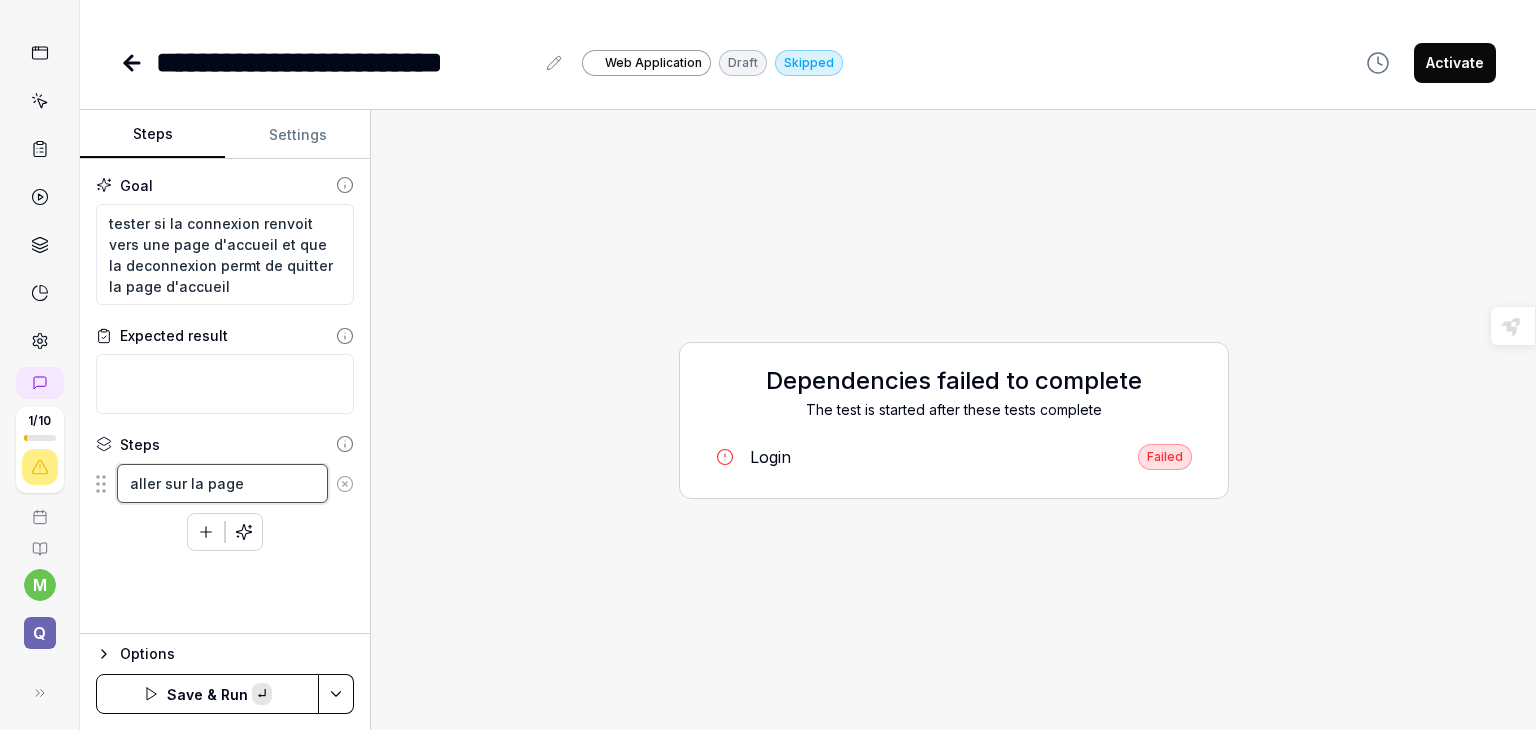 paste on "https://komeo.qupdev.net/" 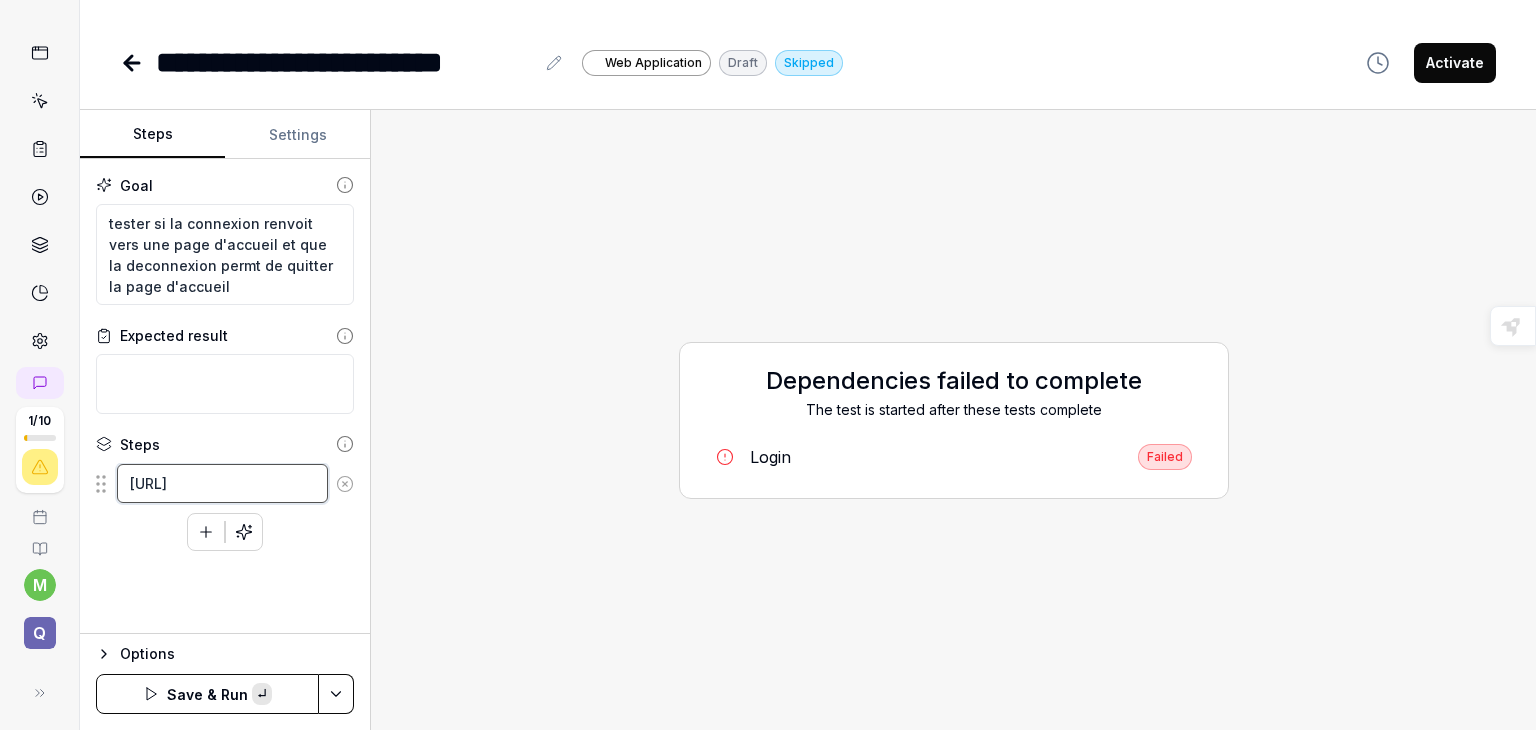 scroll, scrollTop: 10, scrollLeft: 0, axis: vertical 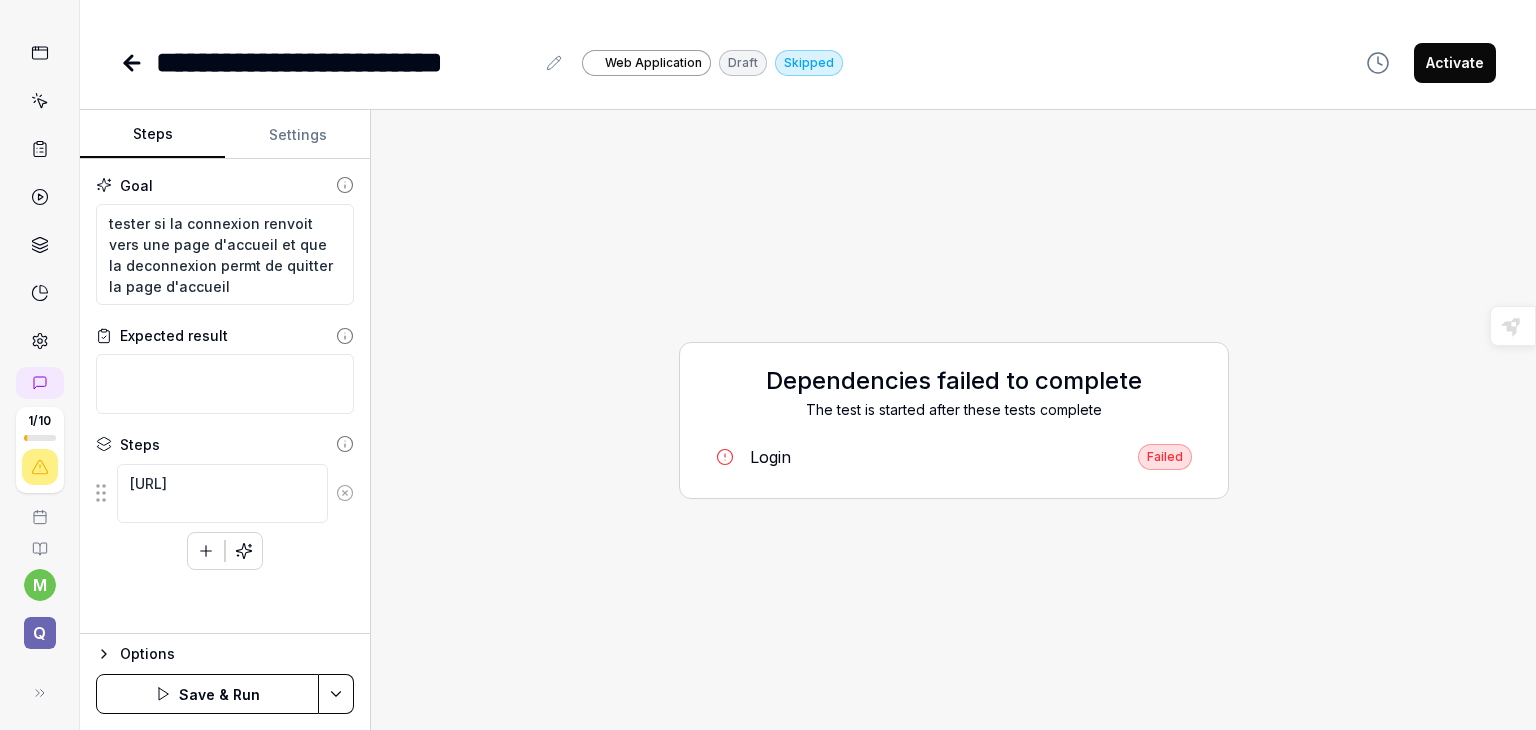 click at bounding box center [206, 551] 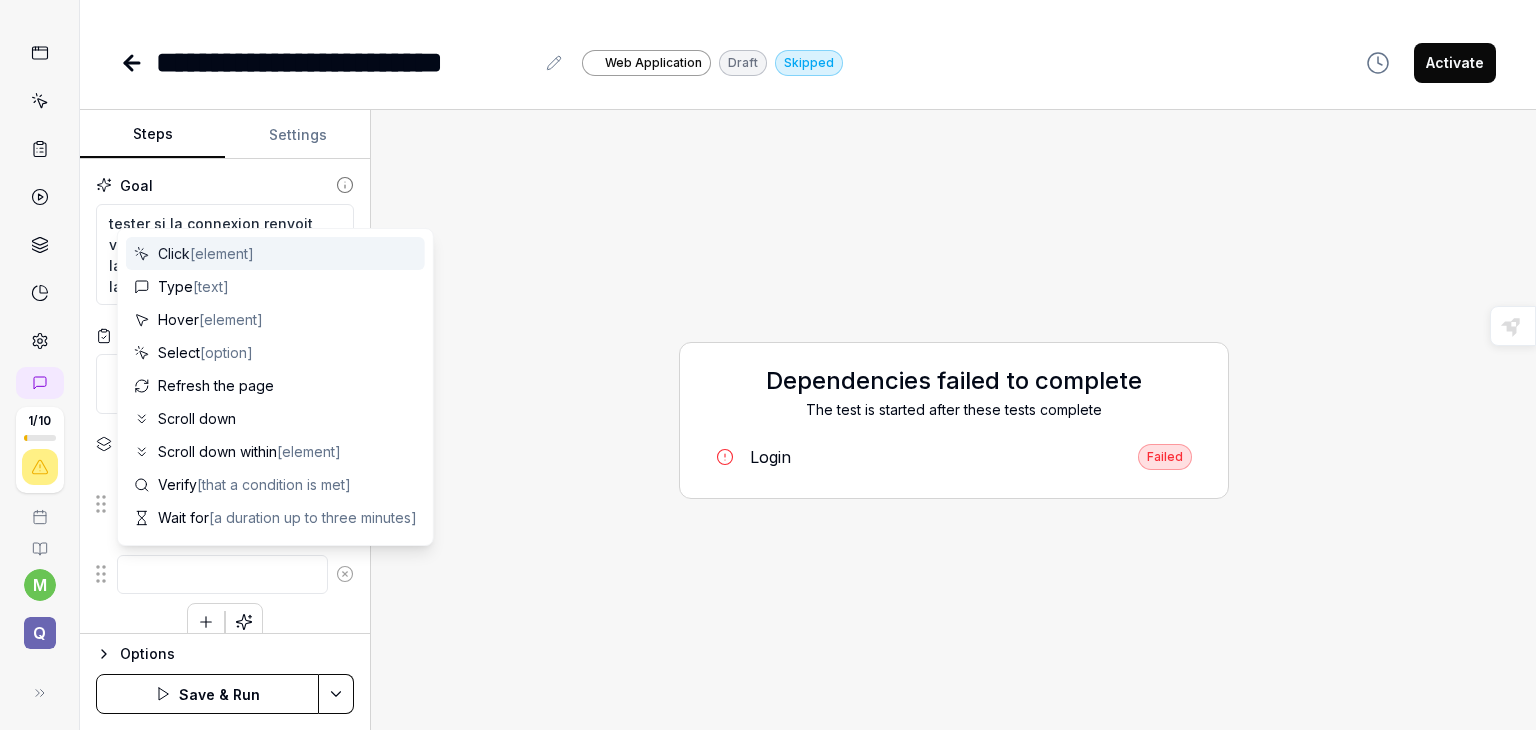 scroll, scrollTop: 0, scrollLeft: 0, axis: both 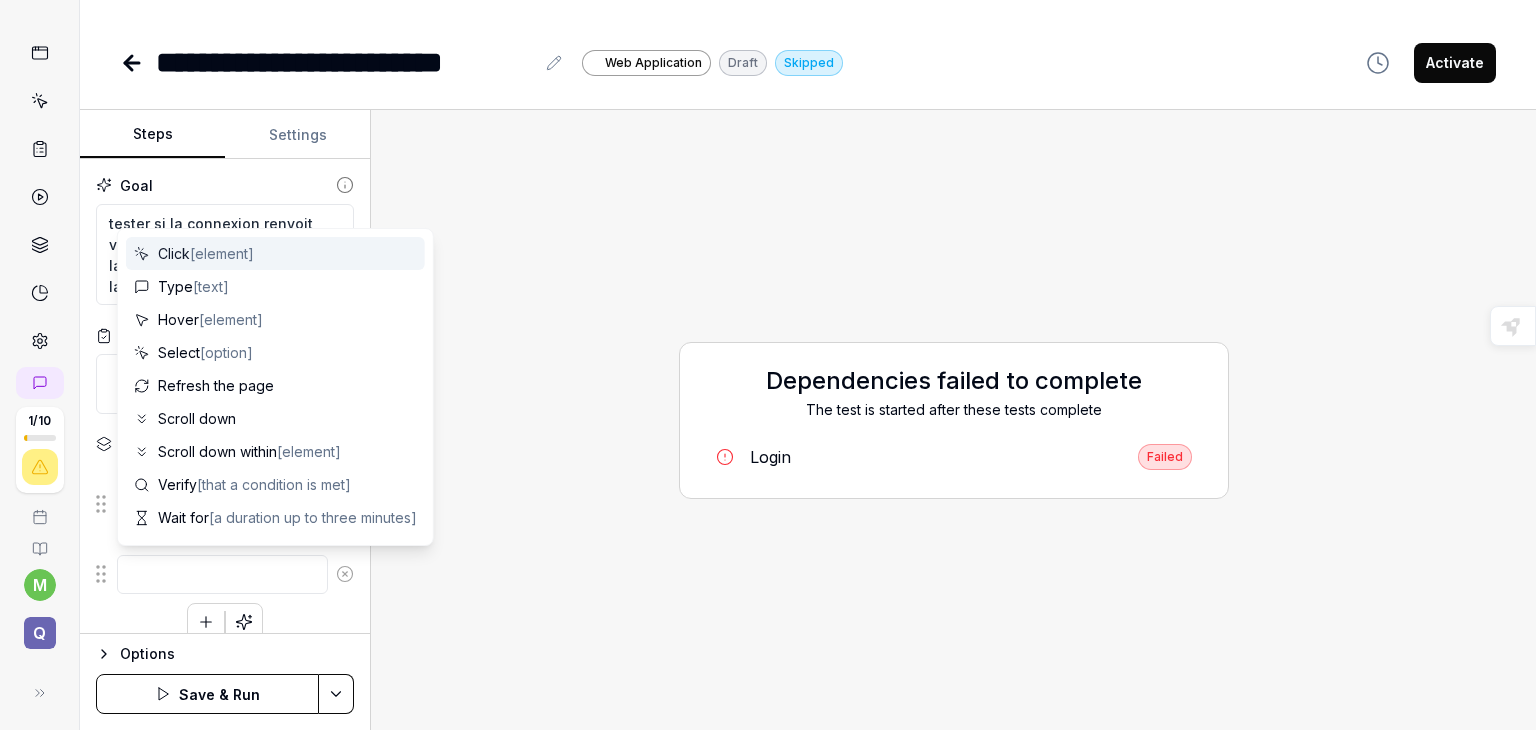click on "Click  [element]" at bounding box center [206, 253] 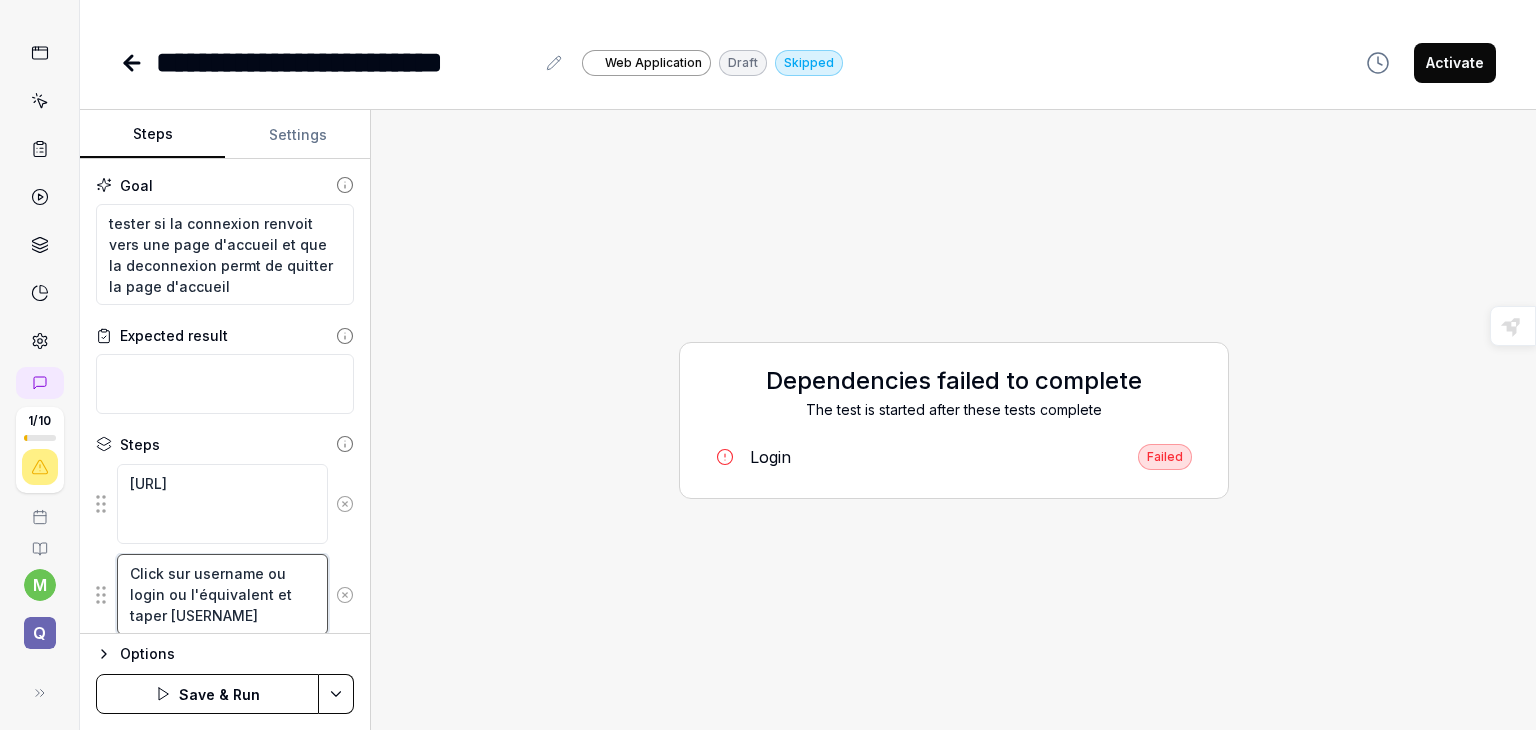 click on "Click sur username ou login ou l'équivalent et taper mouna mgh" at bounding box center (222, 594) 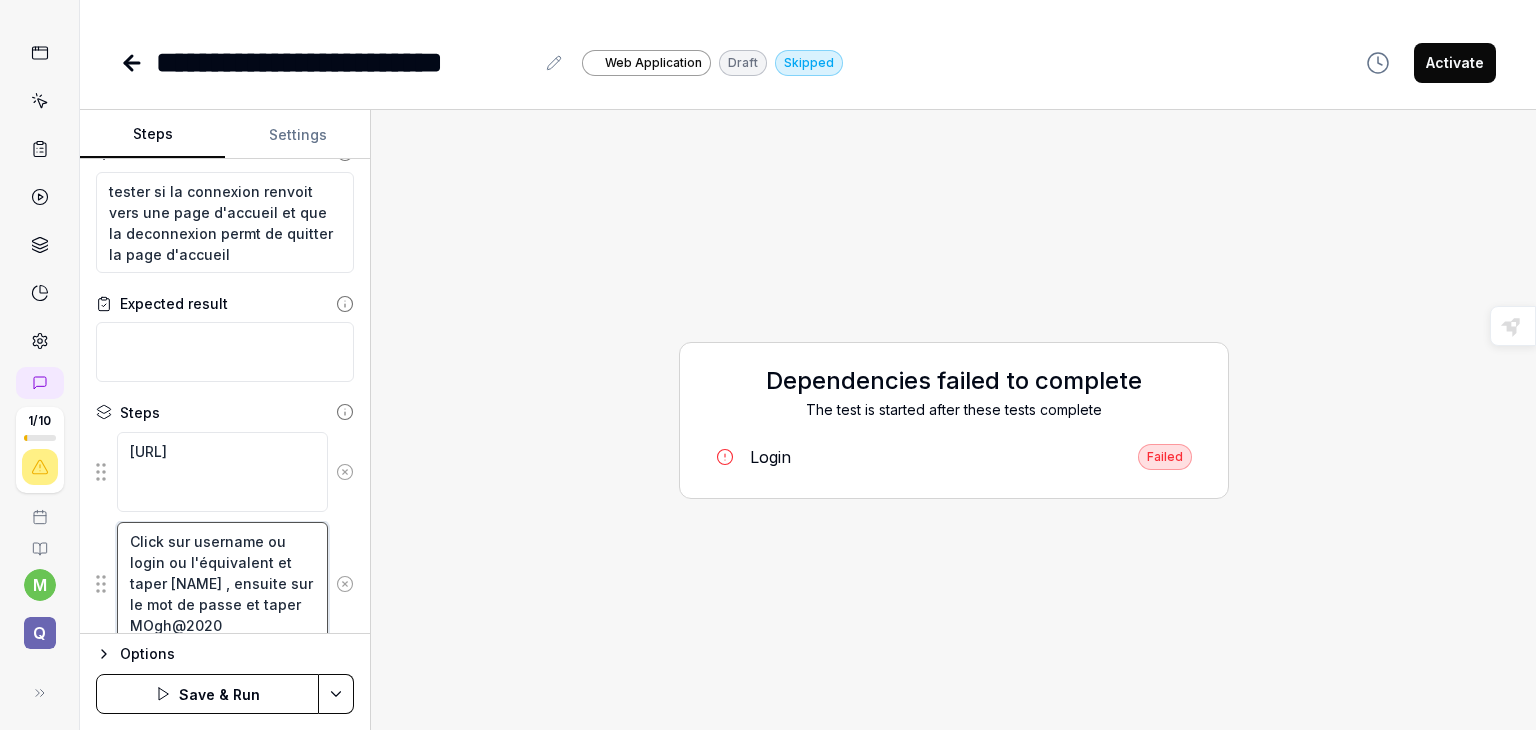 scroll, scrollTop: 52, scrollLeft: 0, axis: vertical 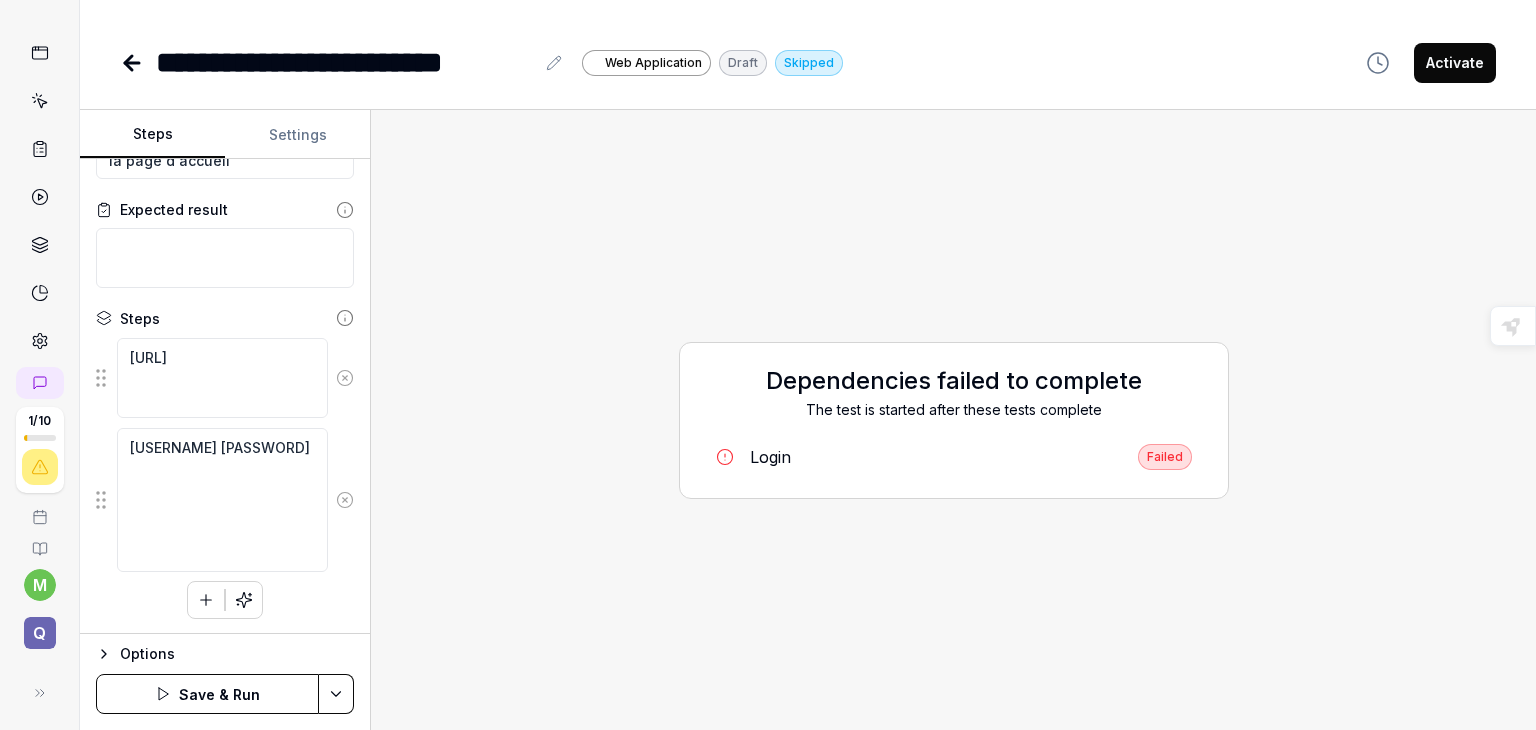 click 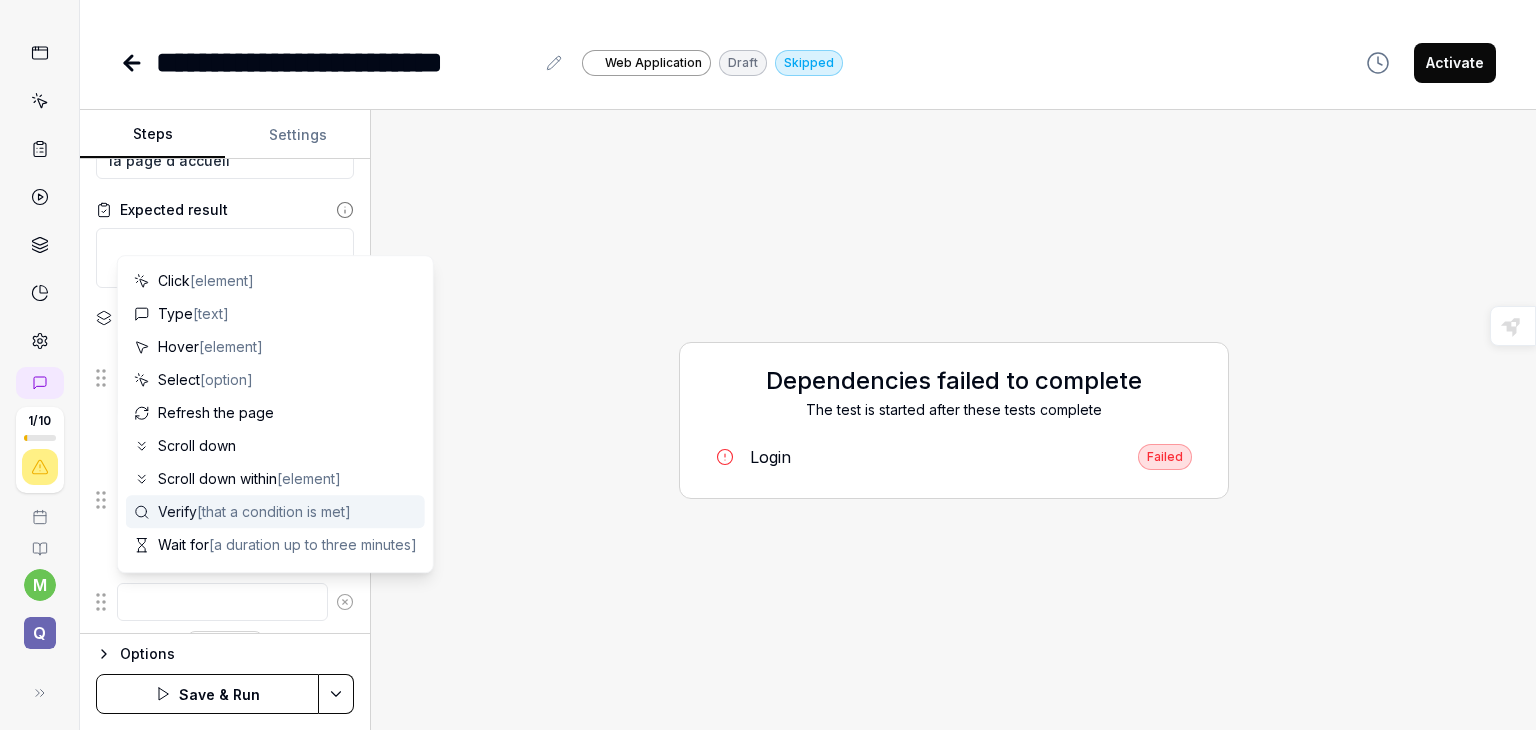 click on "Verify  [that a condition is met]" at bounding box center [254, 511] 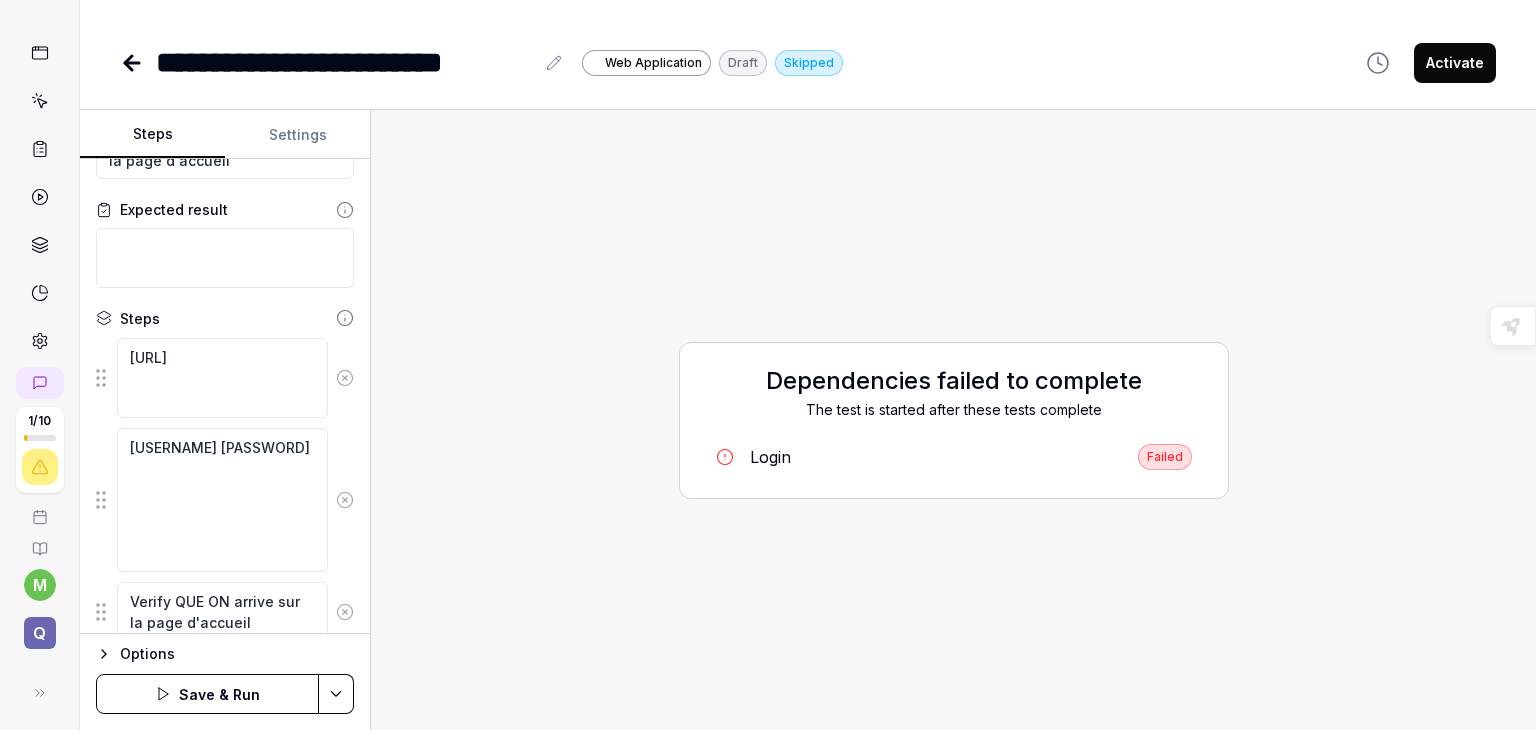 scroll, scrollTop: 195, scrollLeft: 0, axis: vertical 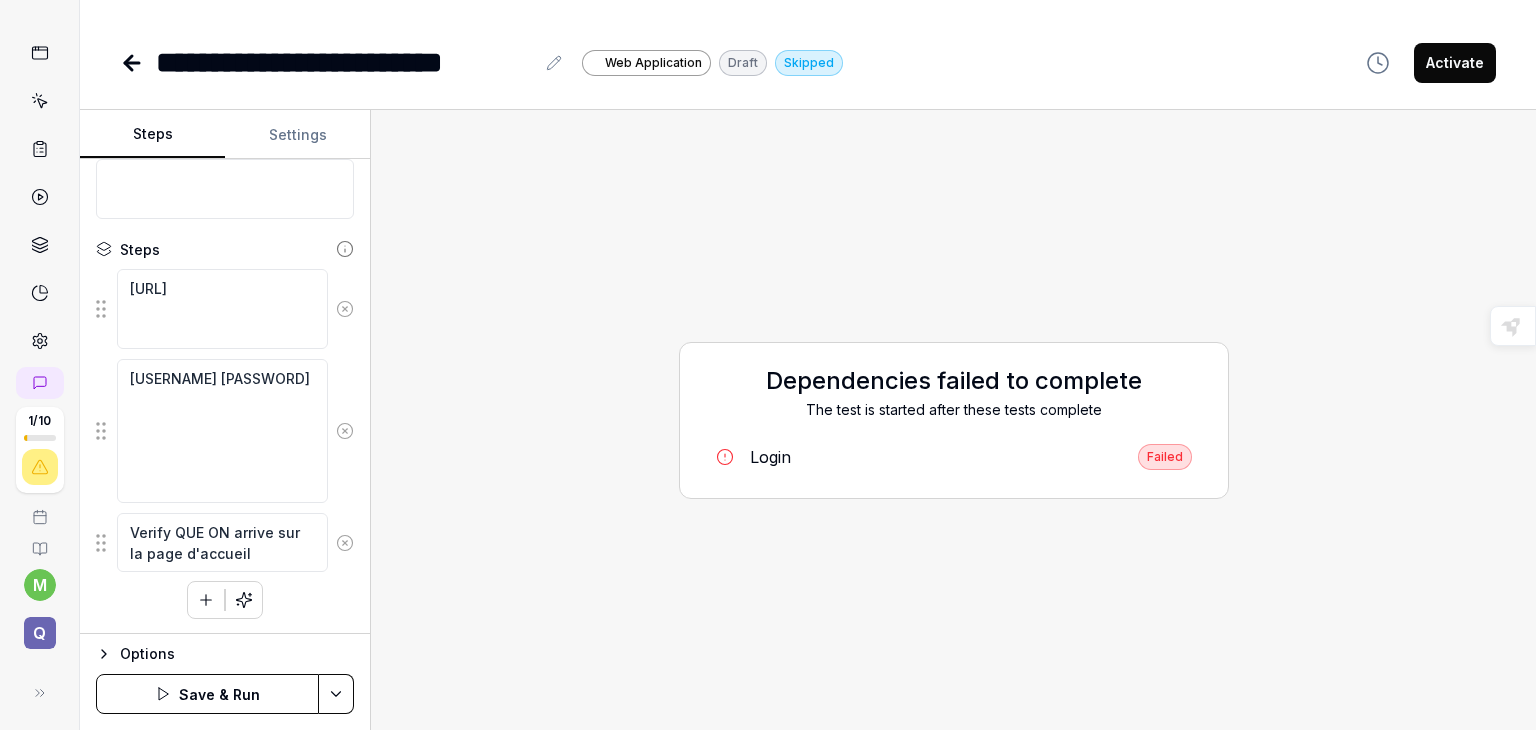 click 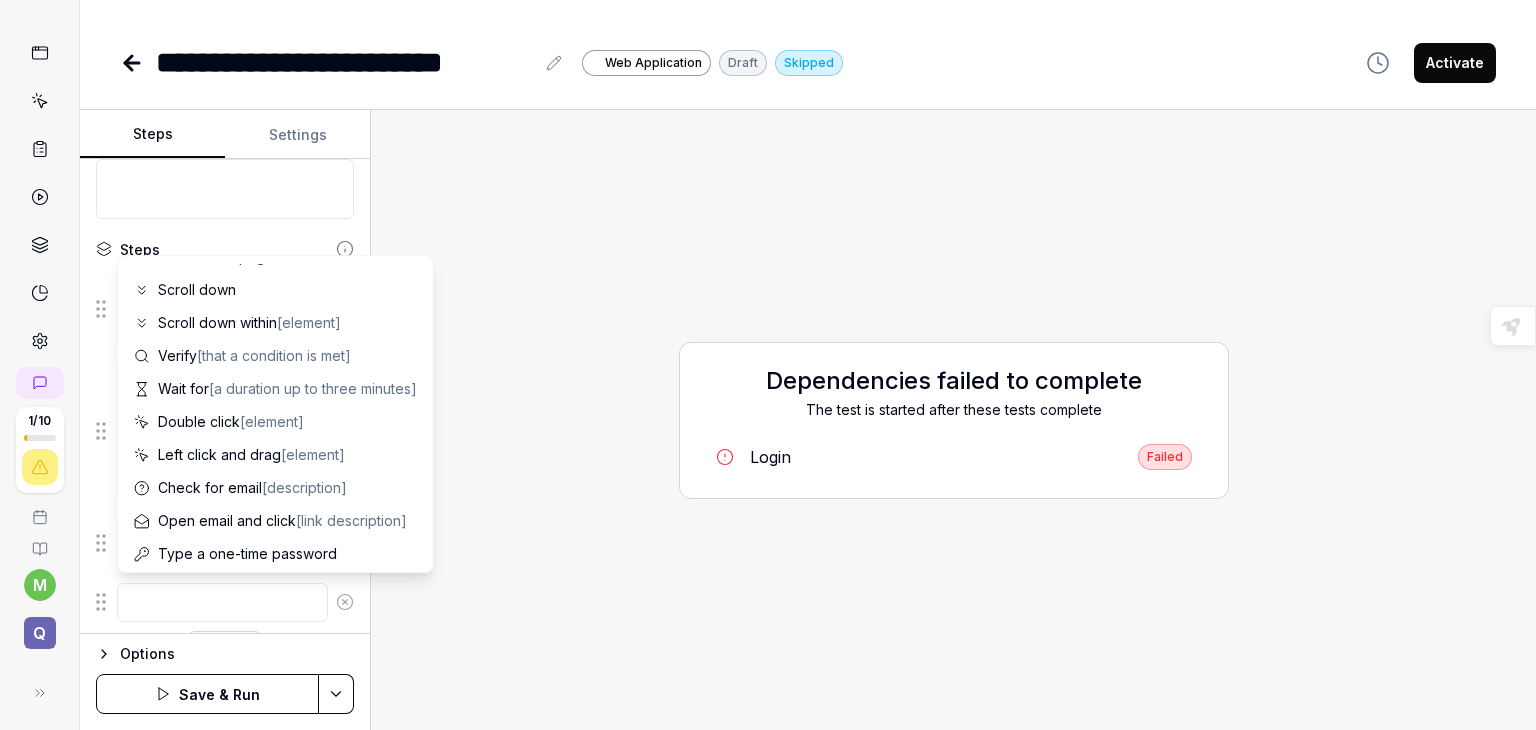 scroll, scrollTop: 195, scrollLeft: 0, axis: vertical 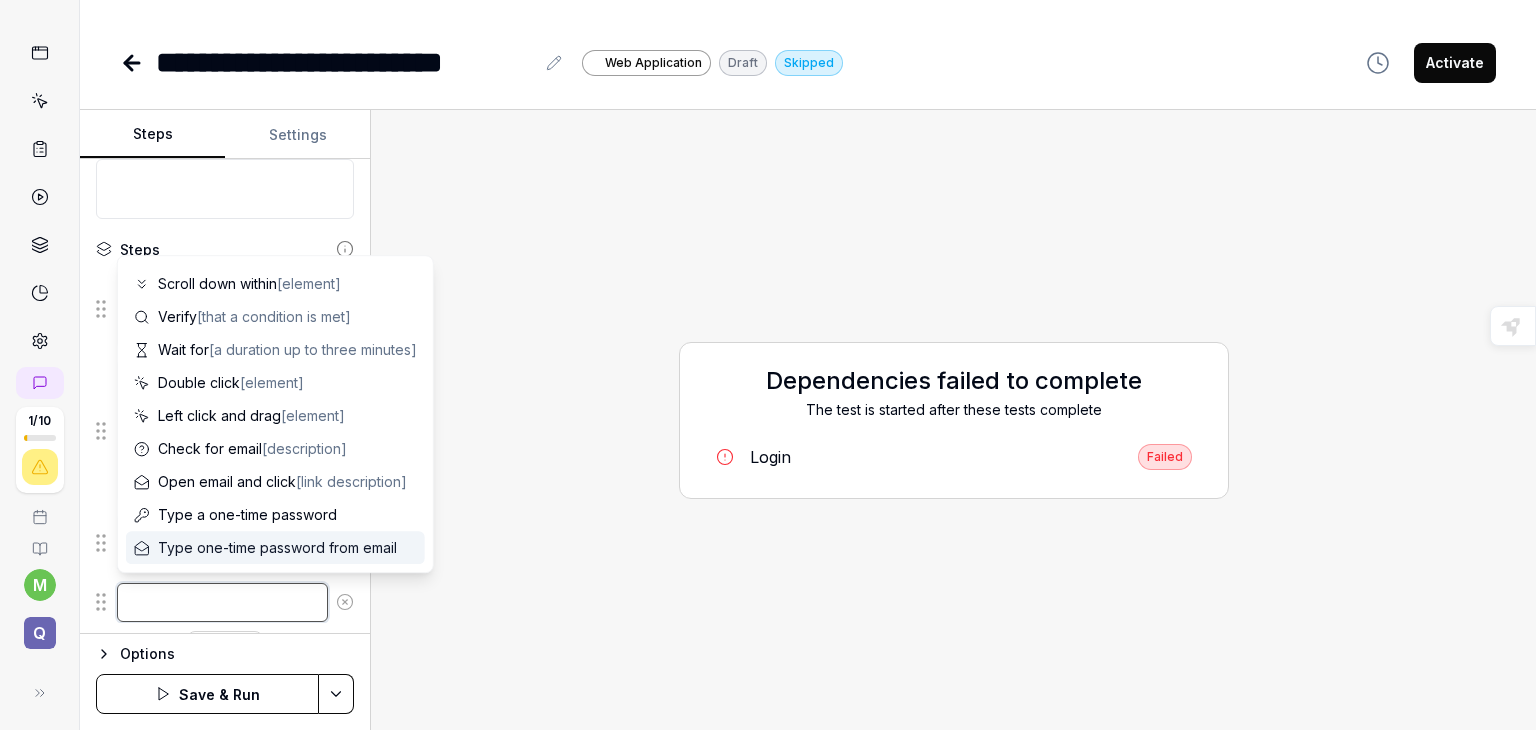 click at bounding box center [222, 602] 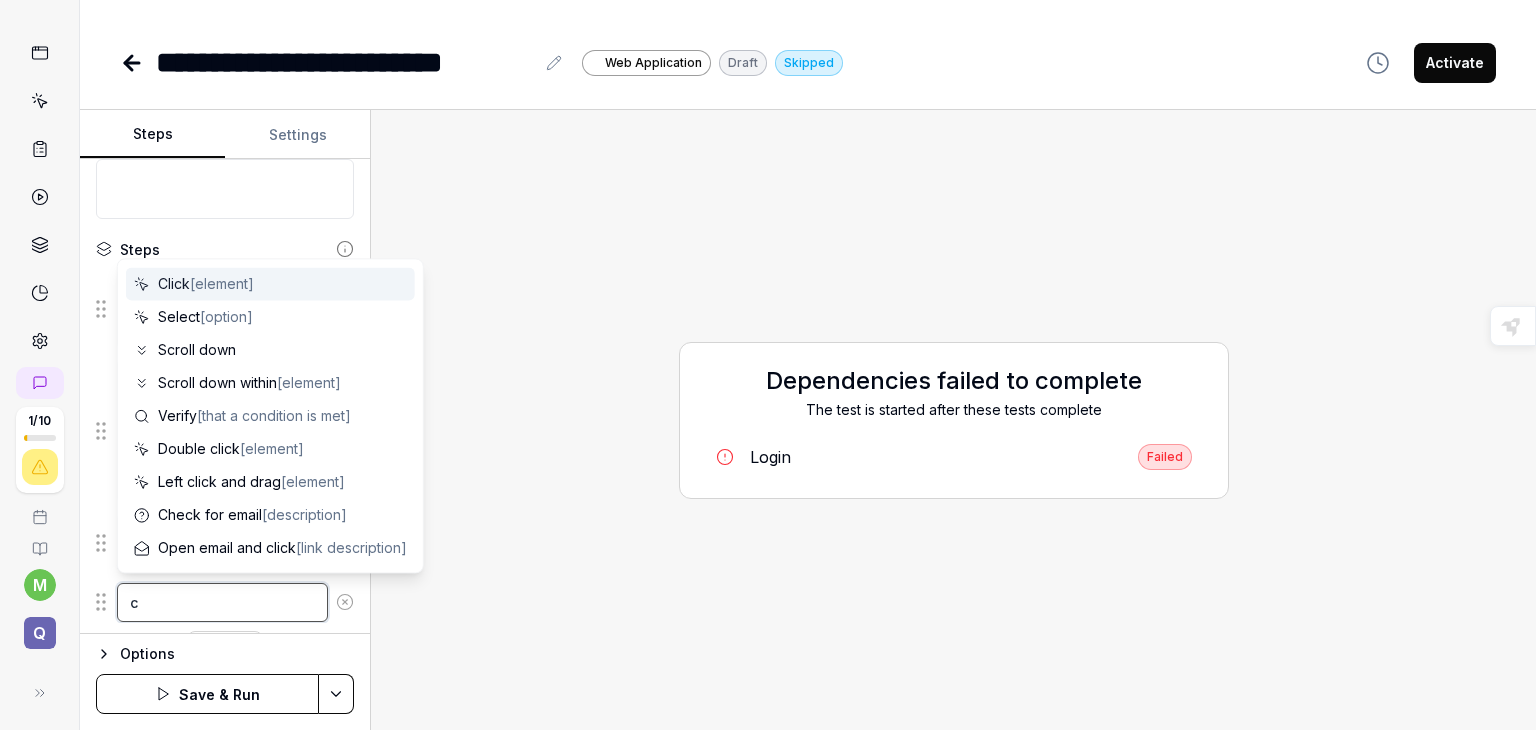 scroll, scrollTop: 0, scrollLeft: 0, axis: both 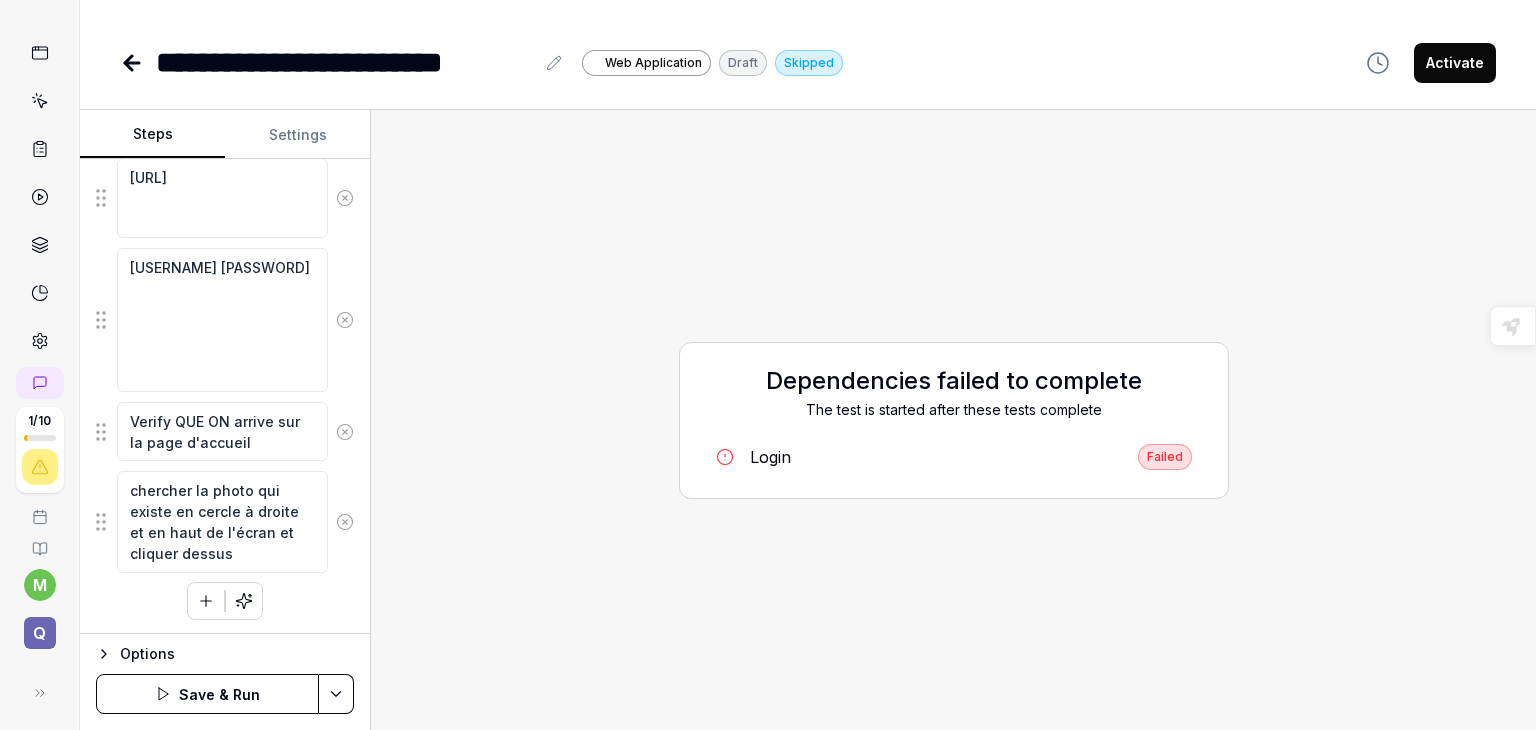 click 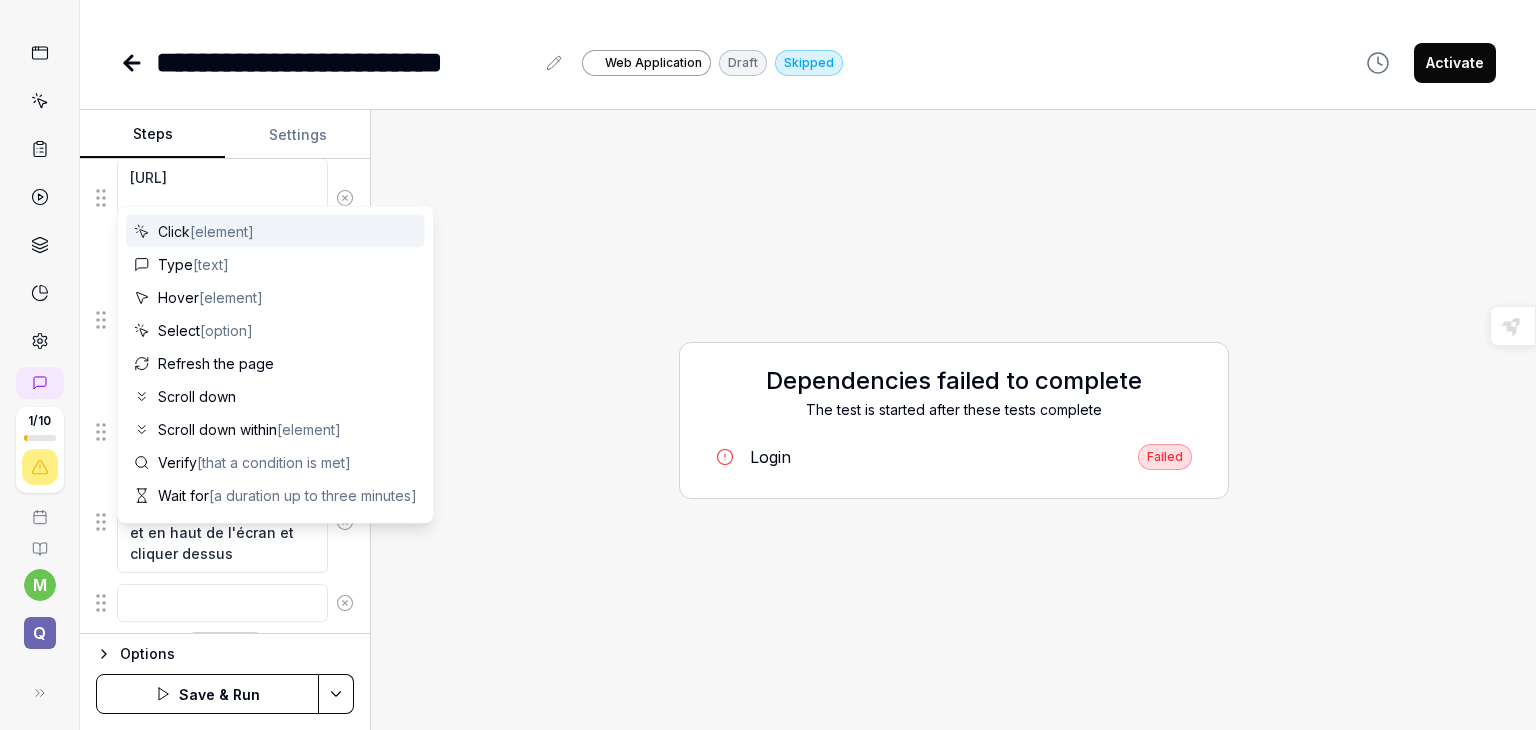 scroll, scrollTop: 356, scrollLeft: 0, axis: vertical 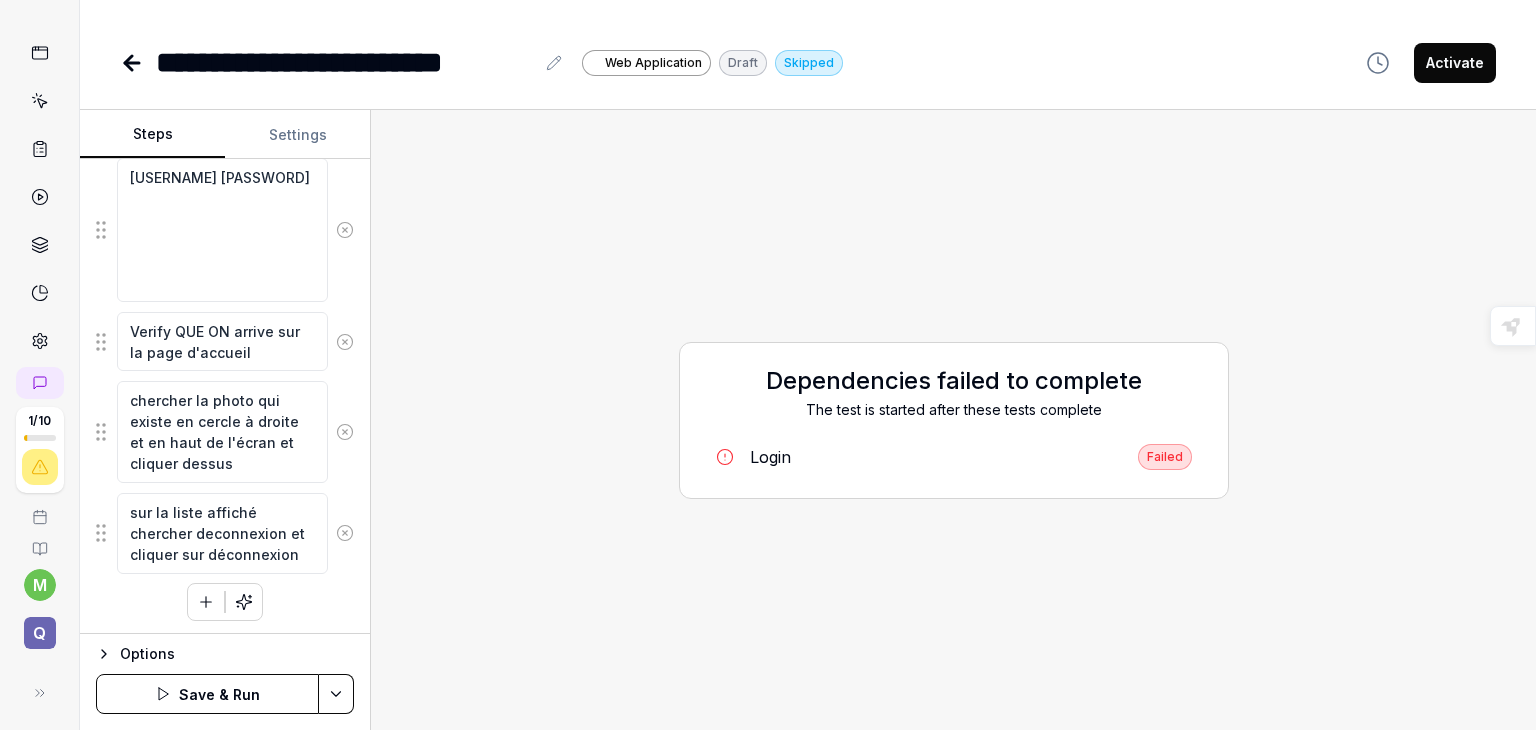 click 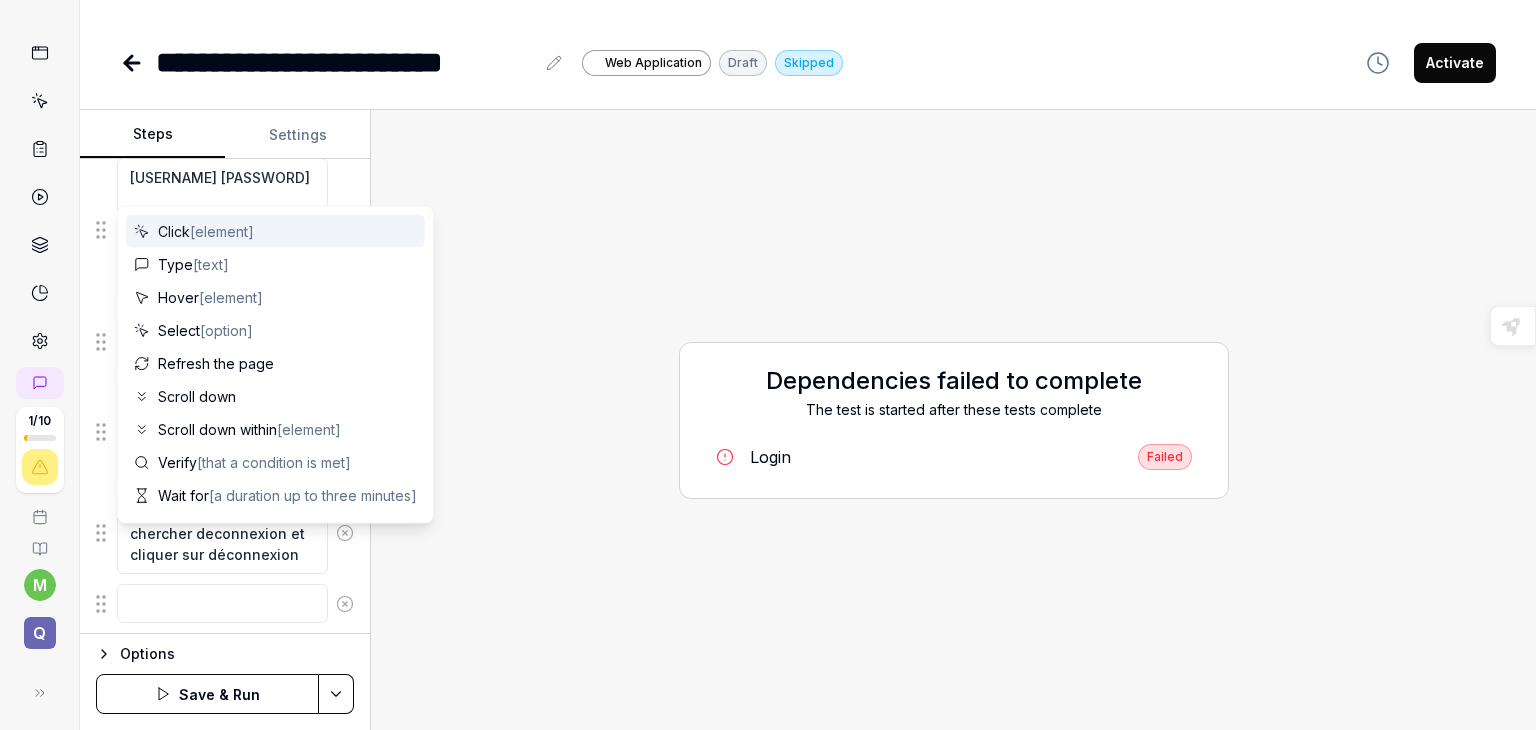 scroll, scrollTop: 446, scrollLeft: 0, axis: vertical 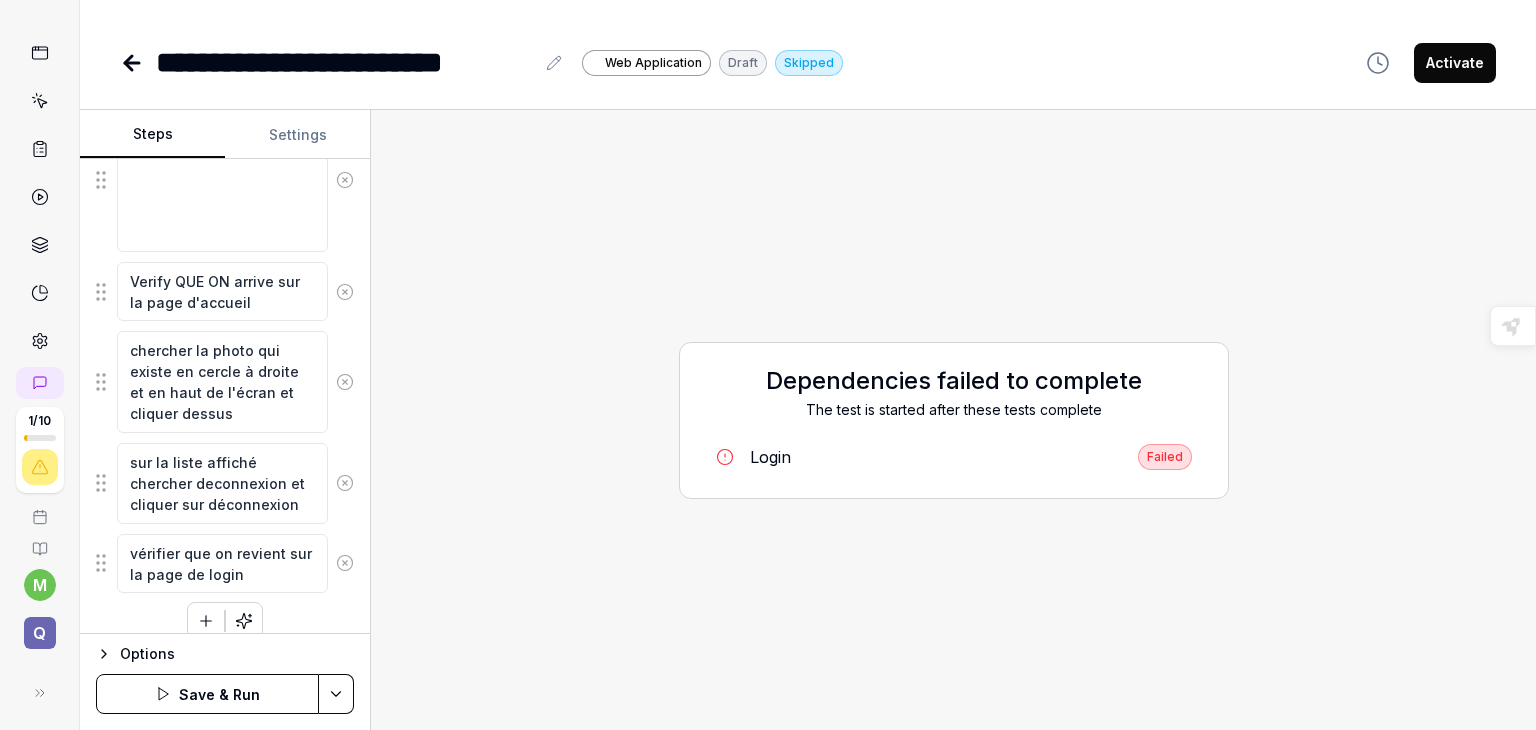 click on "Save & Run" at bounding box center [207, 694] 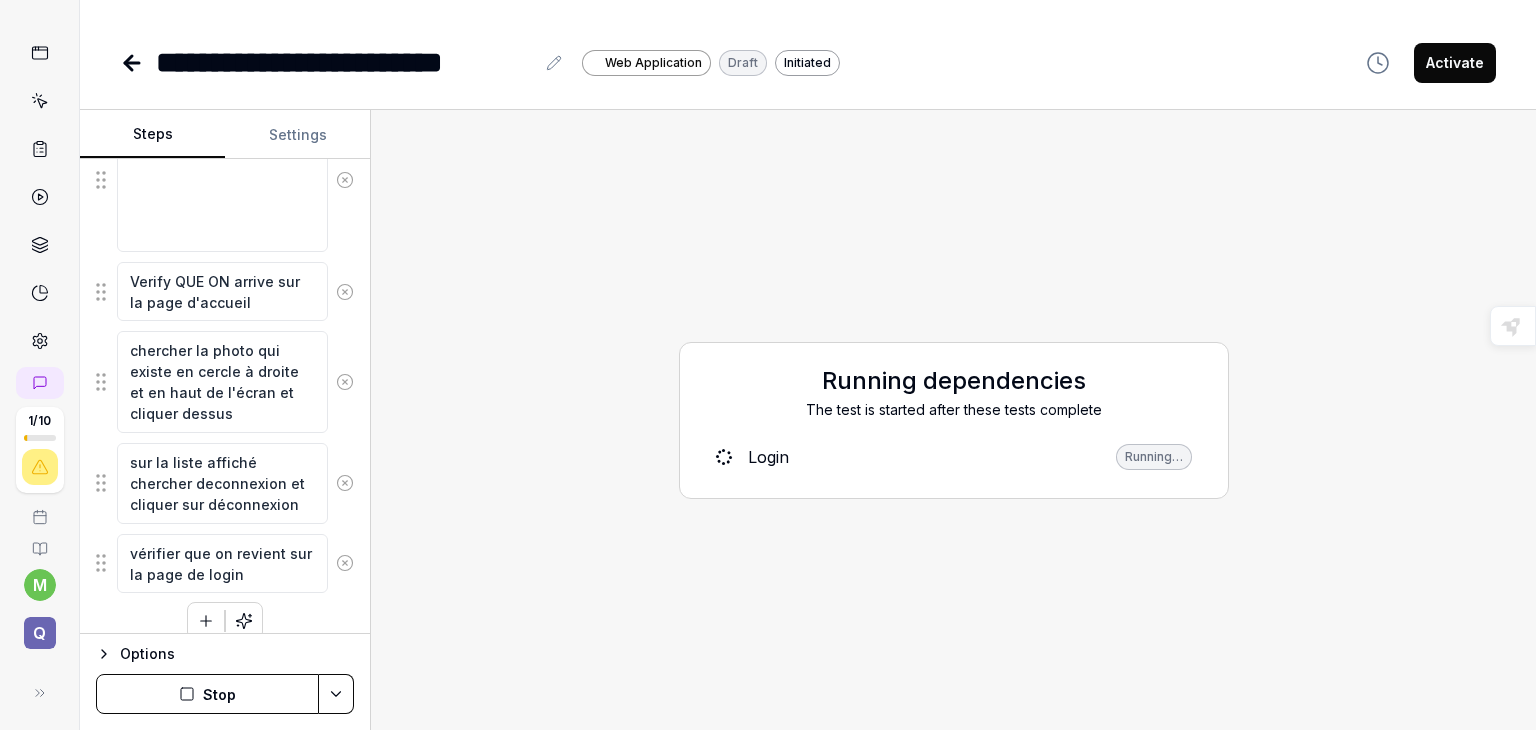 click on "Running dependencies" at bounding box center [954, 381] 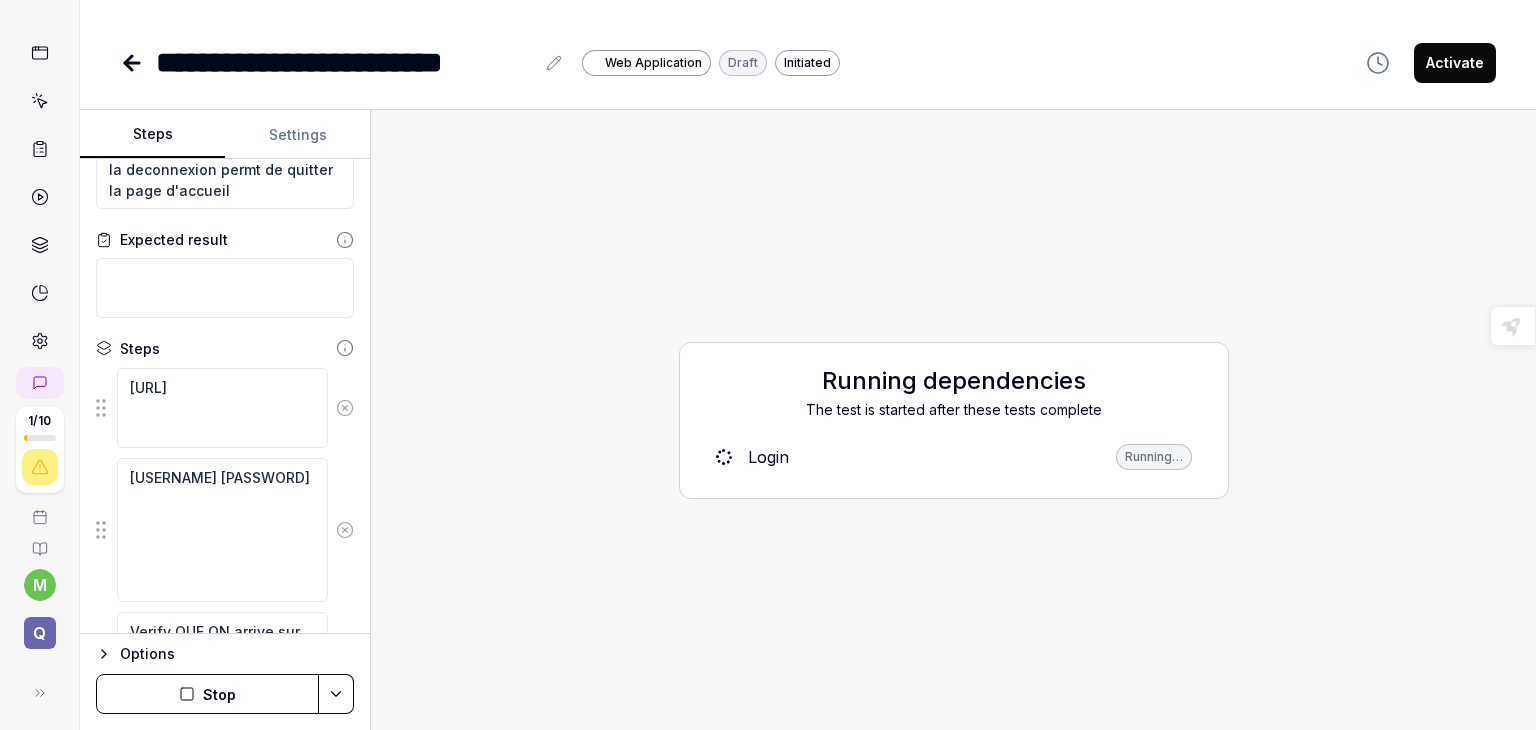 scroll, scrollTop: 0, scrollLeft: 0, axis: both 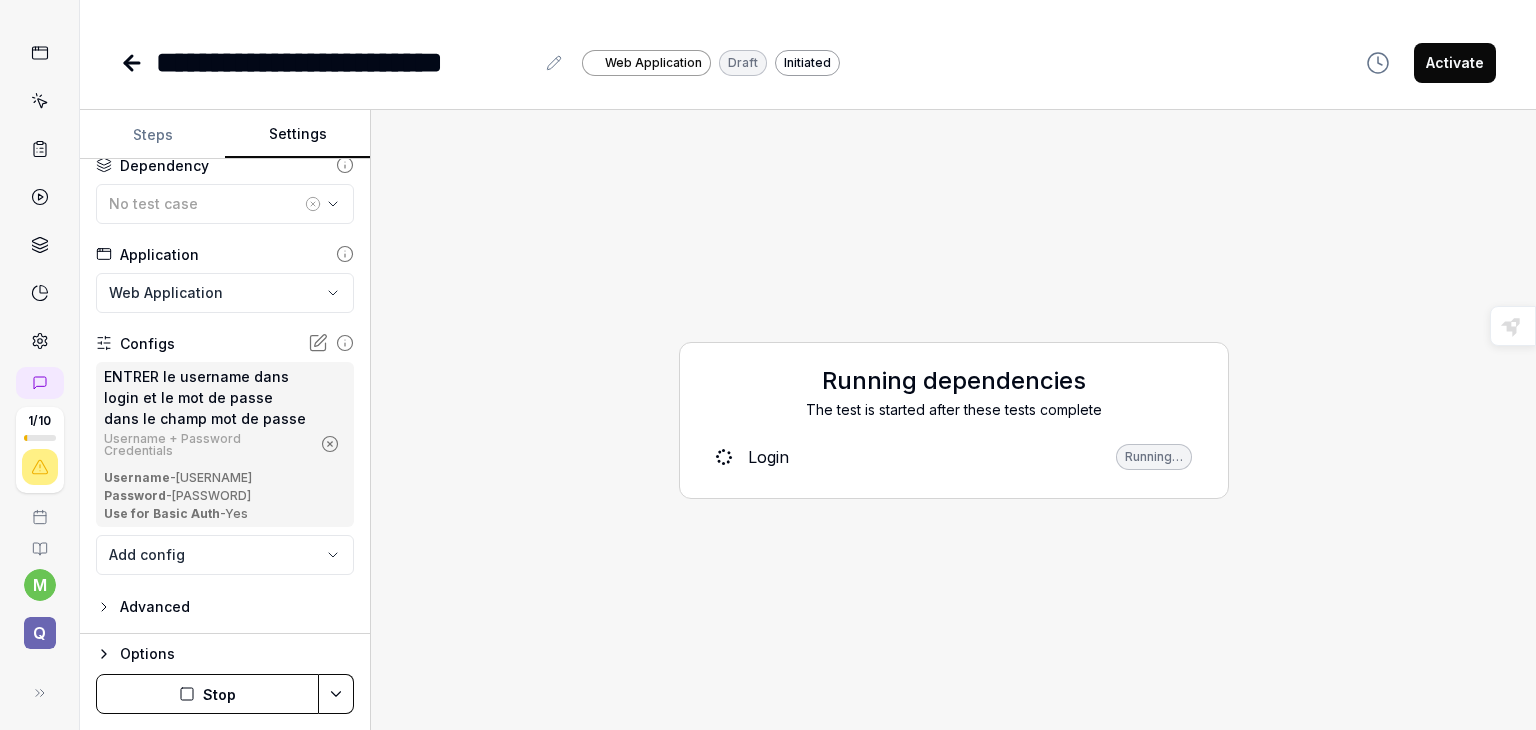 click on "Settings" at bounding box center [297, 135] 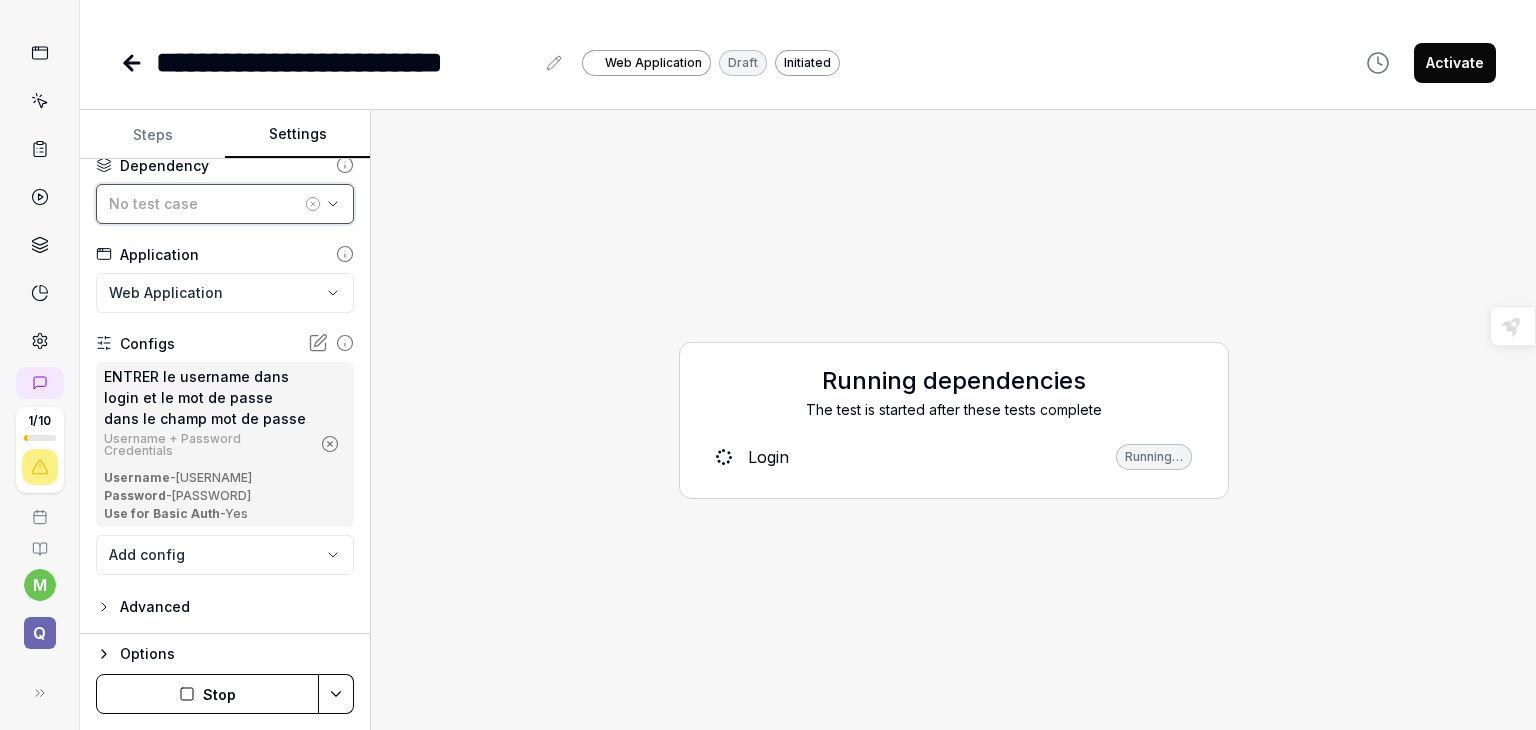 click 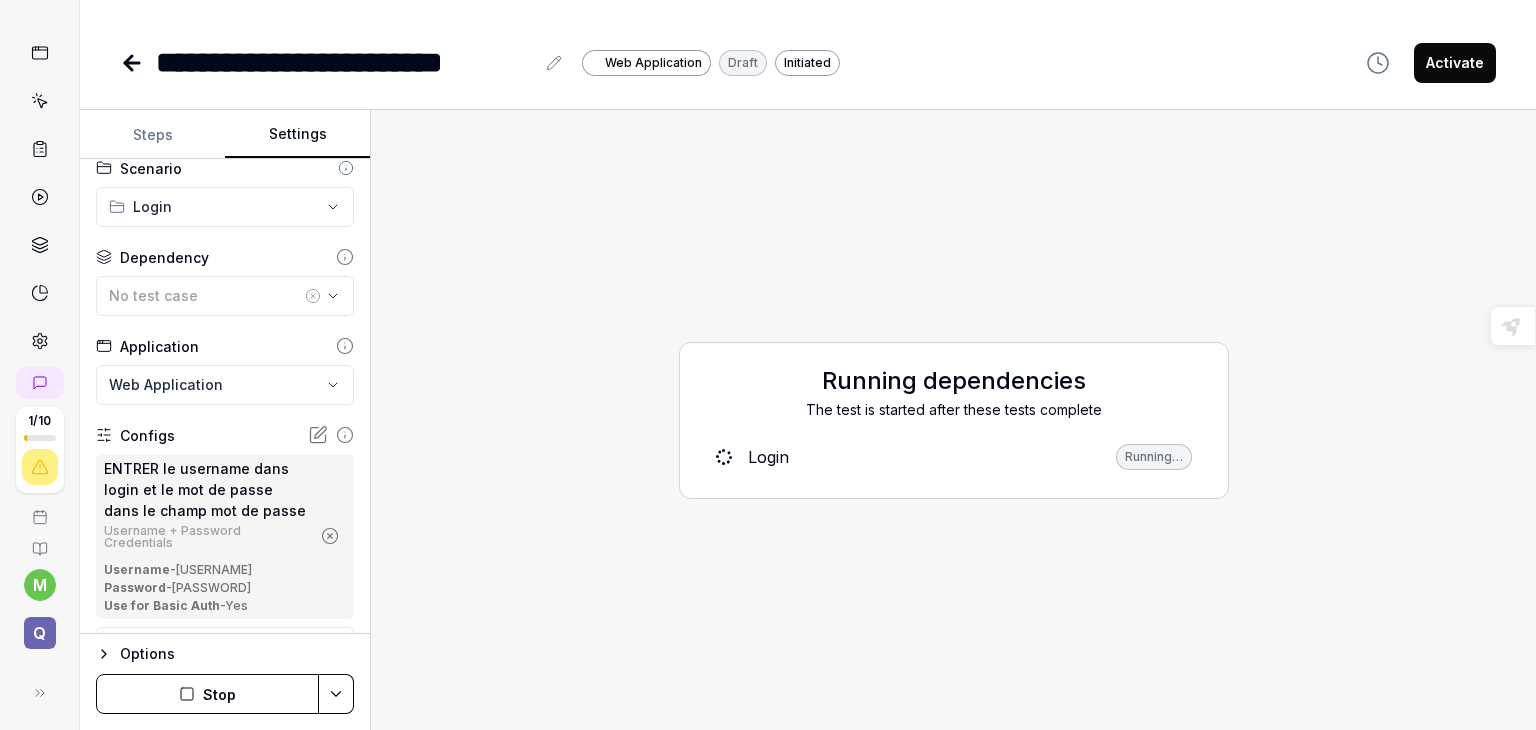scroll, scrollTop: 0, scrollLeft: 0, axis: both 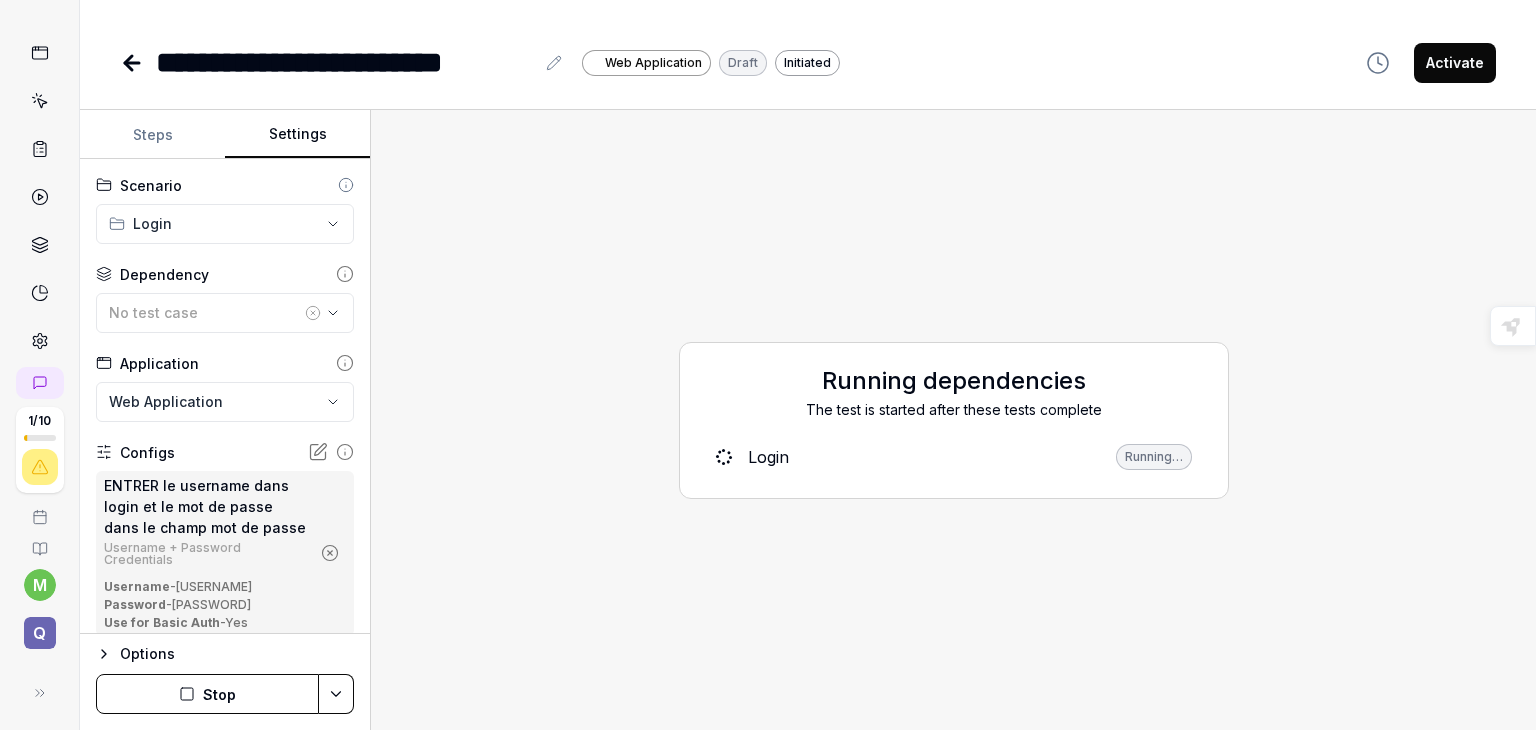 click on "**********" at bounding box center (768, 365) 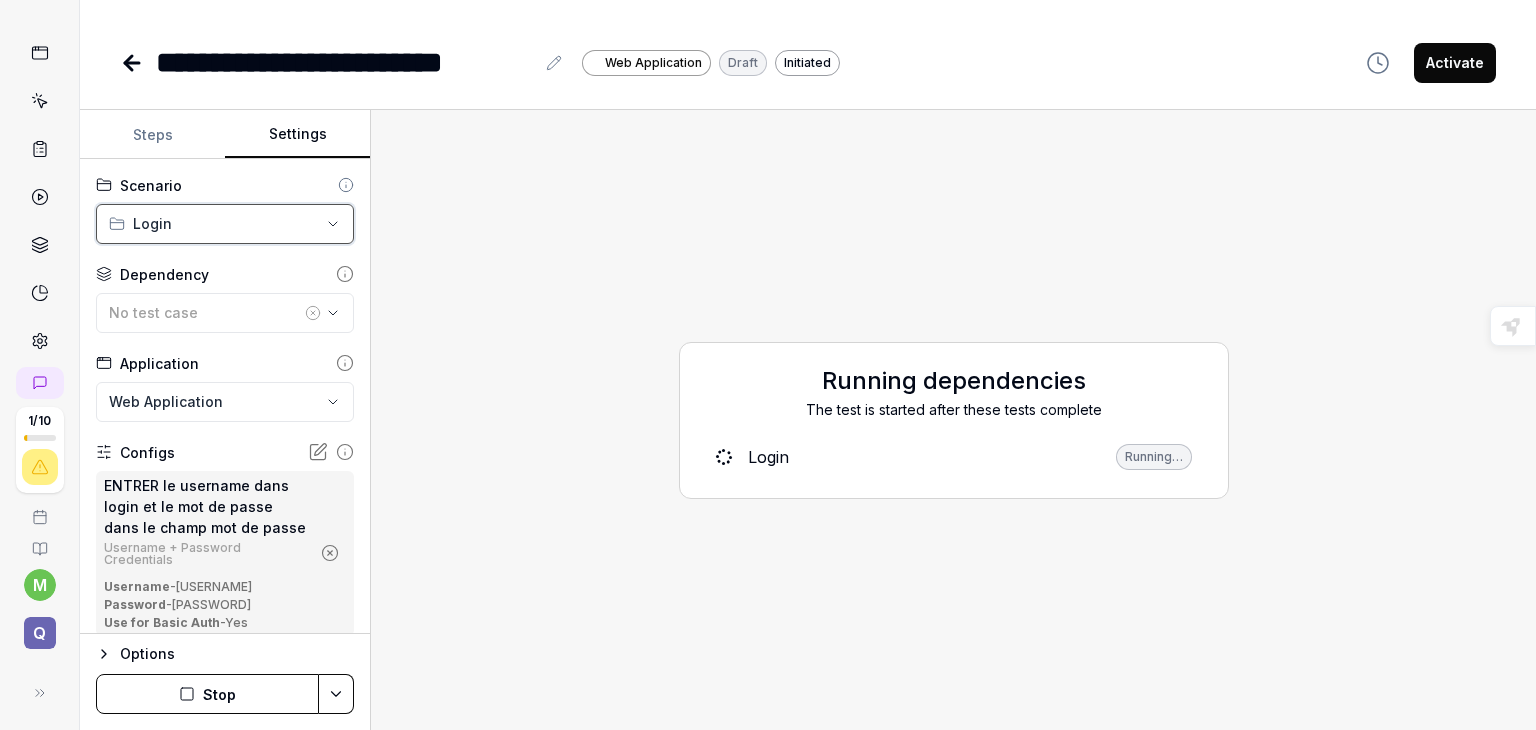 click on "**********" at bounding box center [768, 365] 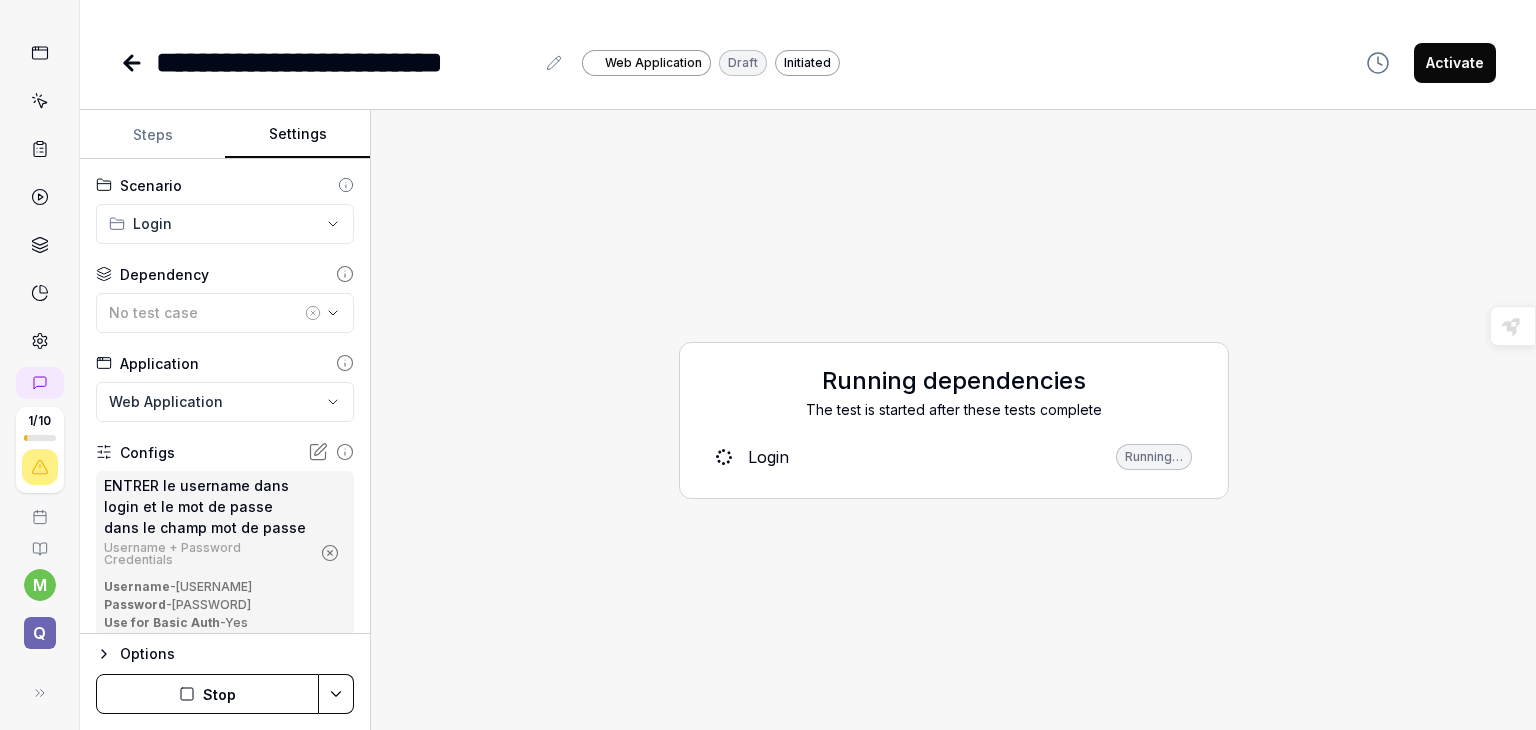 click on "Web Application" at bounding box center (646, 63) 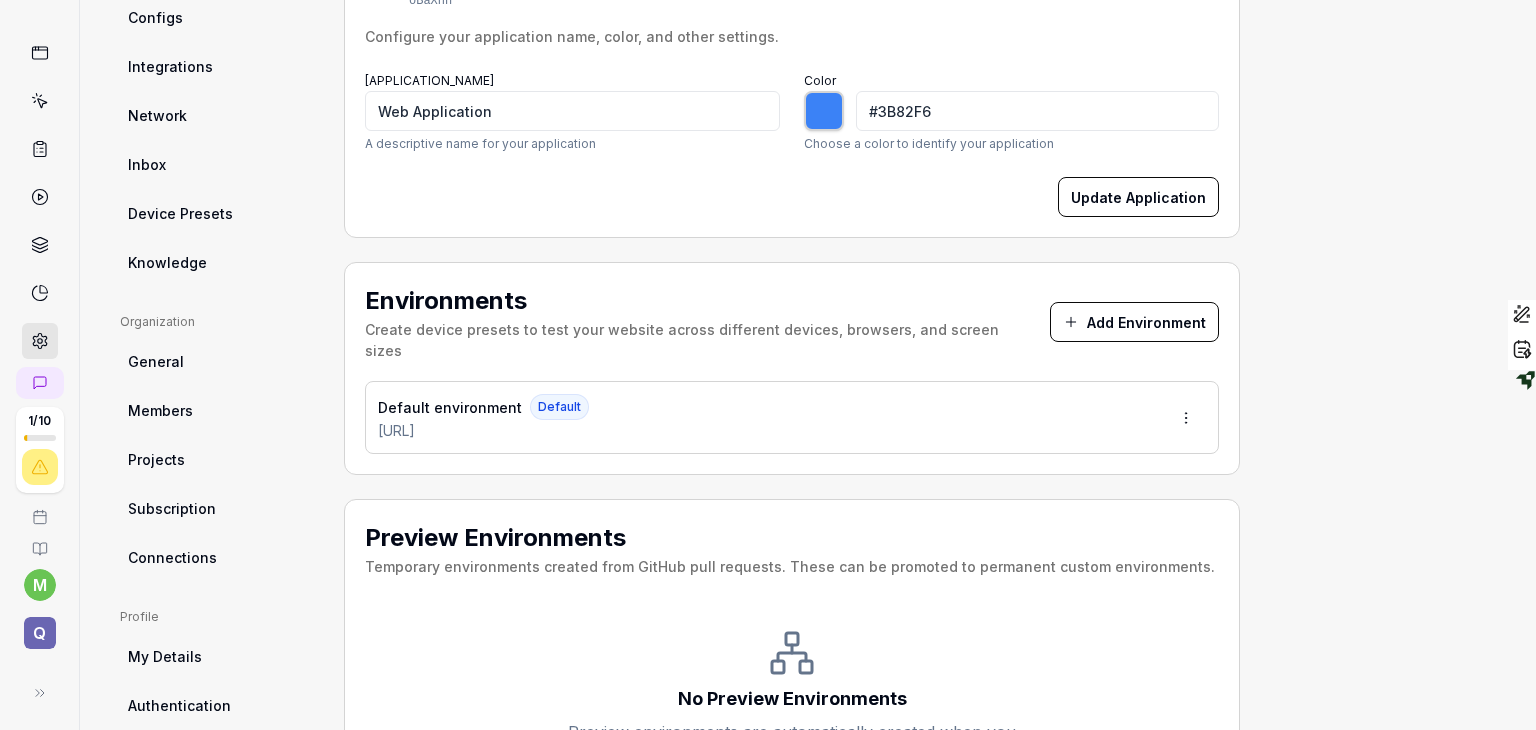 scroll, scrollTop: 0, scrollLeft: 0, axis: both 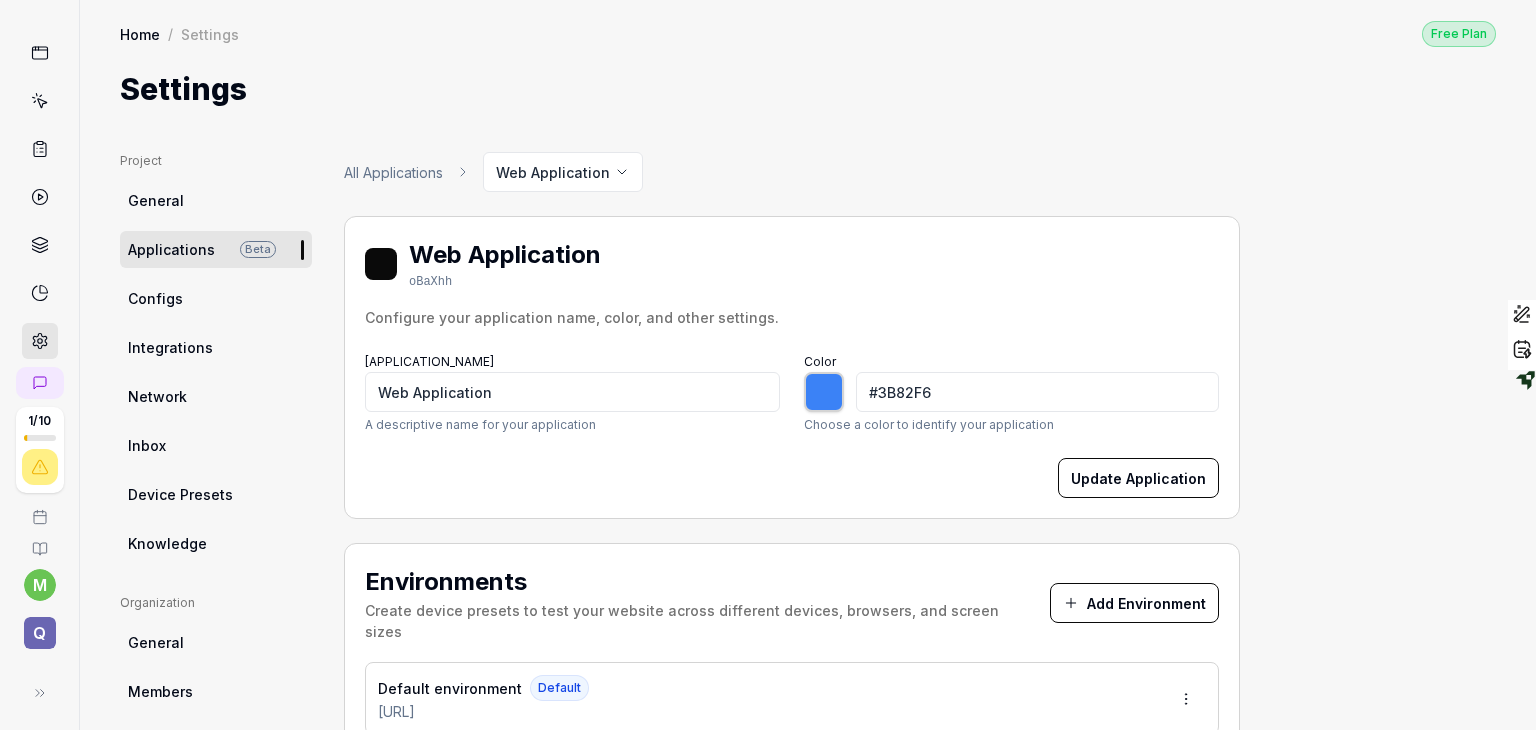 click on "Configs" at bounding box center [216, 298] 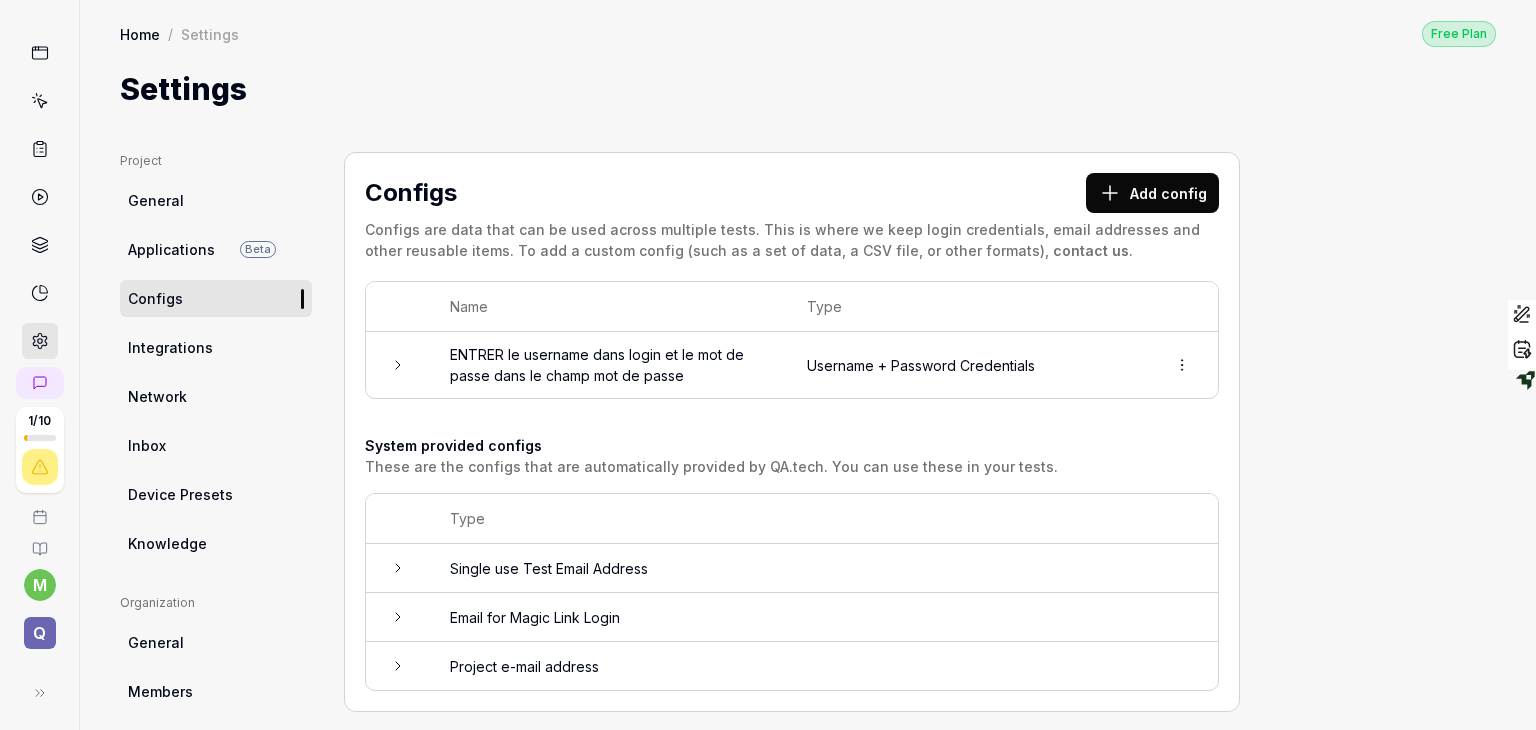 click on "General" at bounding box center (216, 200) 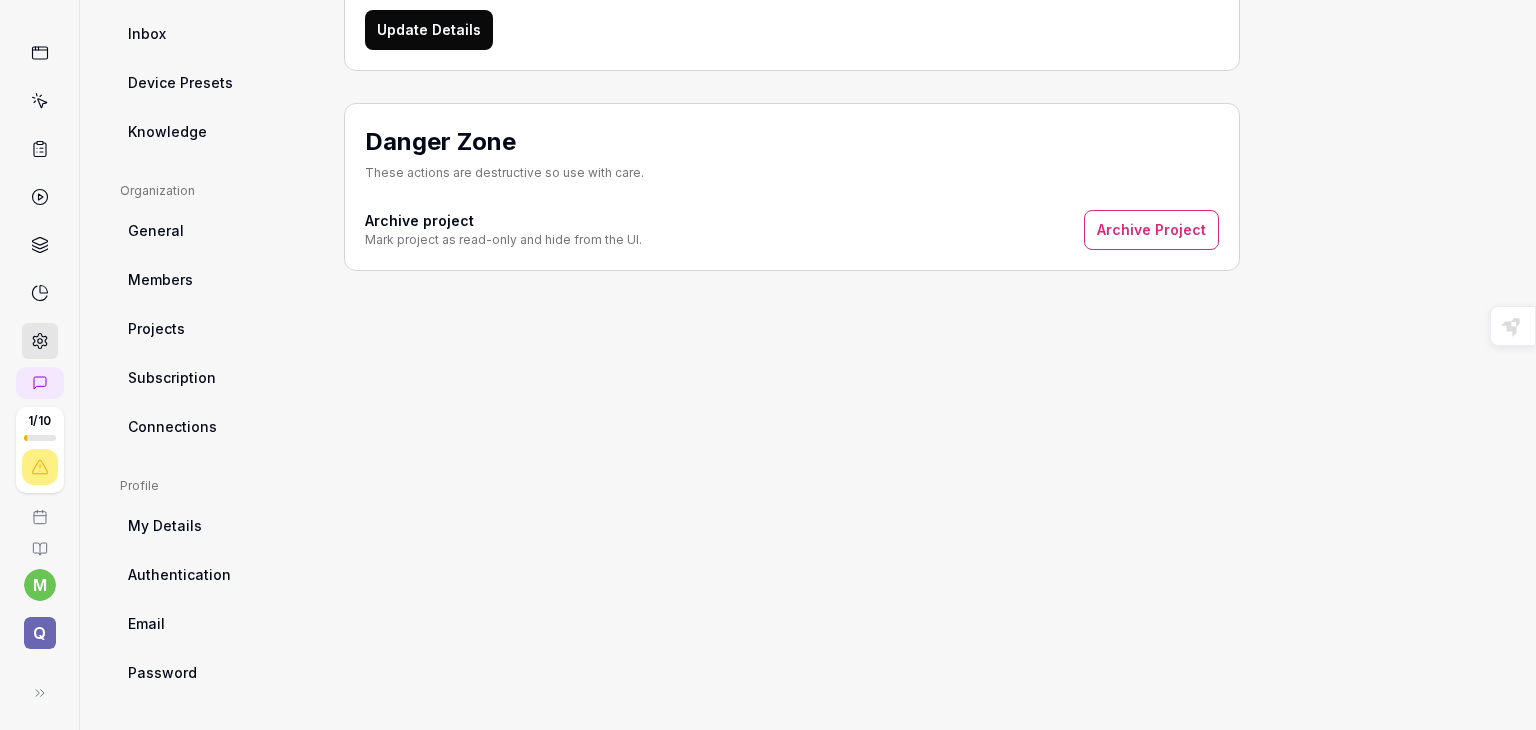 scroll, scrollTop: 0, scrollLeft: 0, axis: both 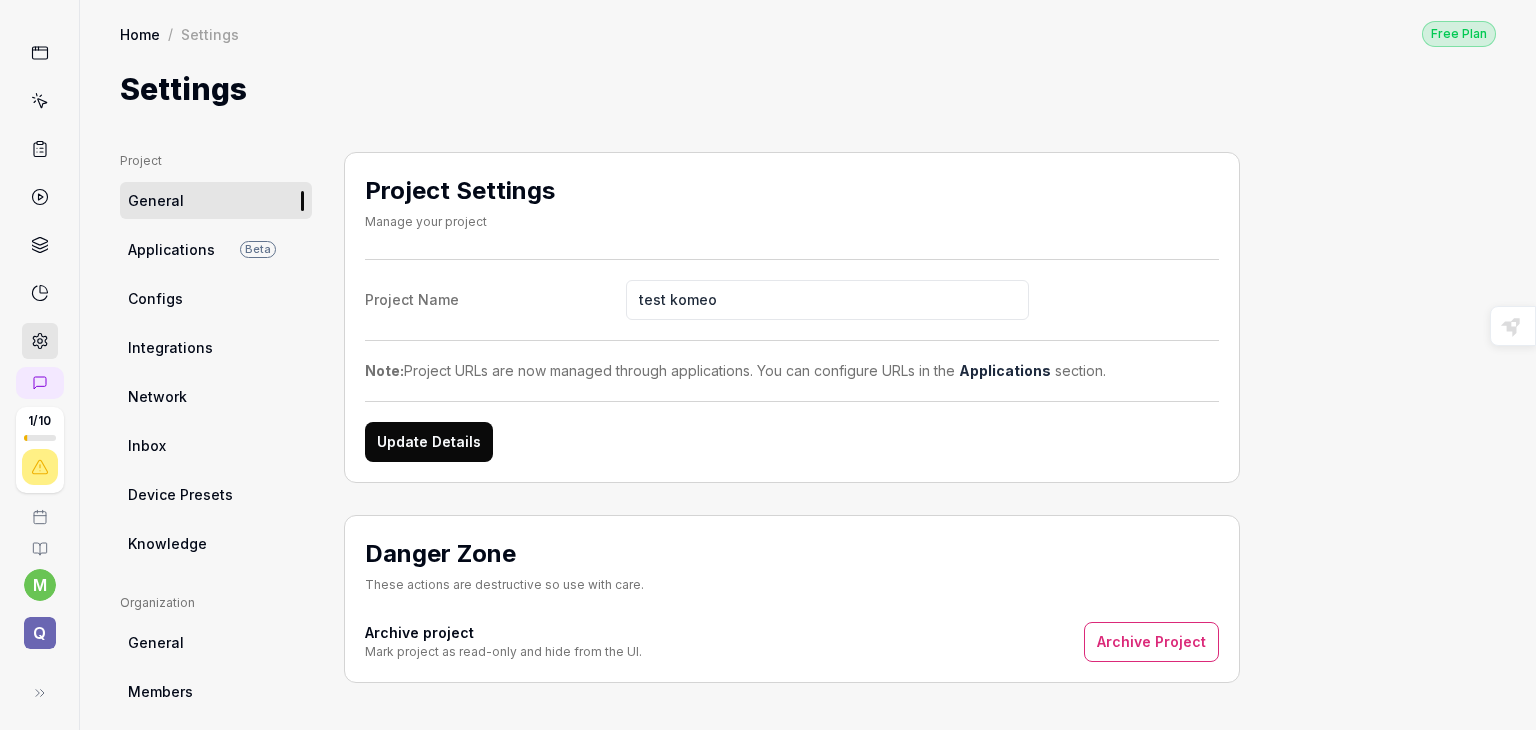 click on "Applications" at bounding box center [171, 249] 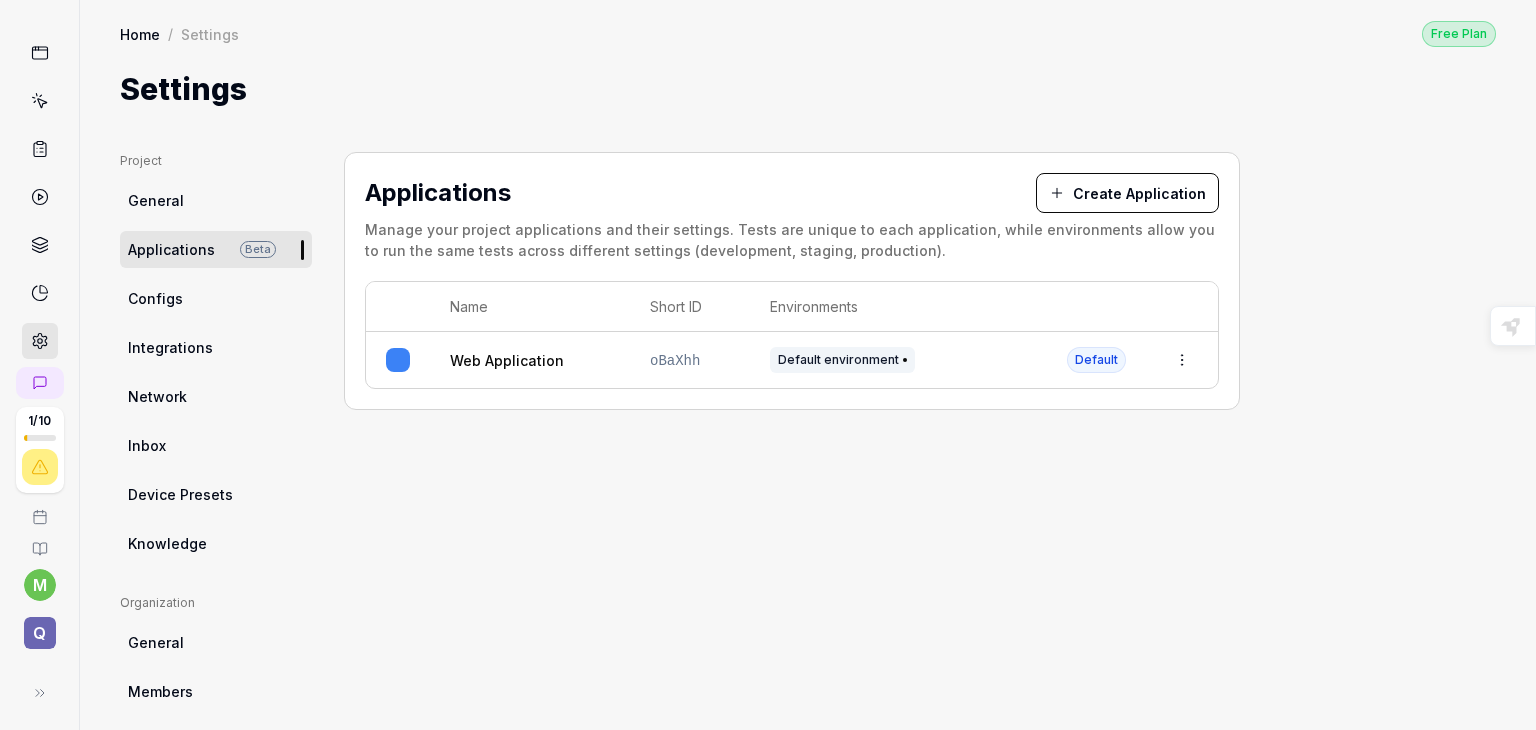 click on "Configs" at bounding box center (155, 298) 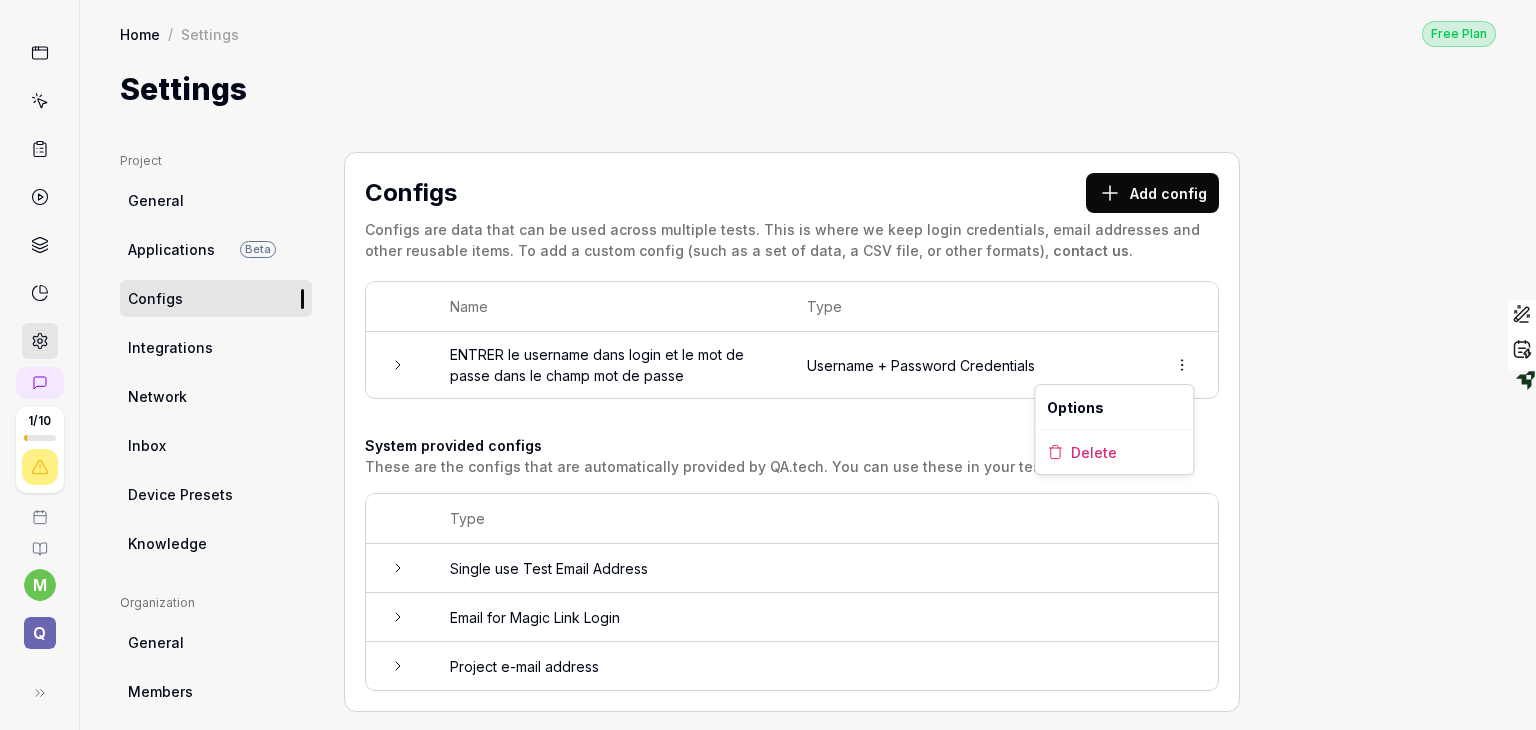 click on "1  /  10 m Q Home / Settings Free Plan Home / Settings Free Plan Settings Project General Applications Beta Configs Integrations Network Inbox Device Presets Knowledge Project Configs Organization General Members Projects Subscription Connections Organization Select a page Profile My Details Authentication Email Password Profile Select a page Configs Add config Configs are data that can be used across multiple tests. This is where we keep login credentials, email addresses and other reusable items. To add a custom config (such as a set of data, a CSV file, or other formats),   contact us . Name Type ENTRER le username dans login et le mot de passe dans le champ mot de passe Username + Password Credentials System provided configs These are the configs that are automatically provided by QA.tech. You can use these in your tests. Type Single use Test Email Address Email for Magic Link Login Project e-mail address Highlight an image Highlight Ask AI Turn off Delete Important Important Important Important Important" at bounding box center [768, 365] 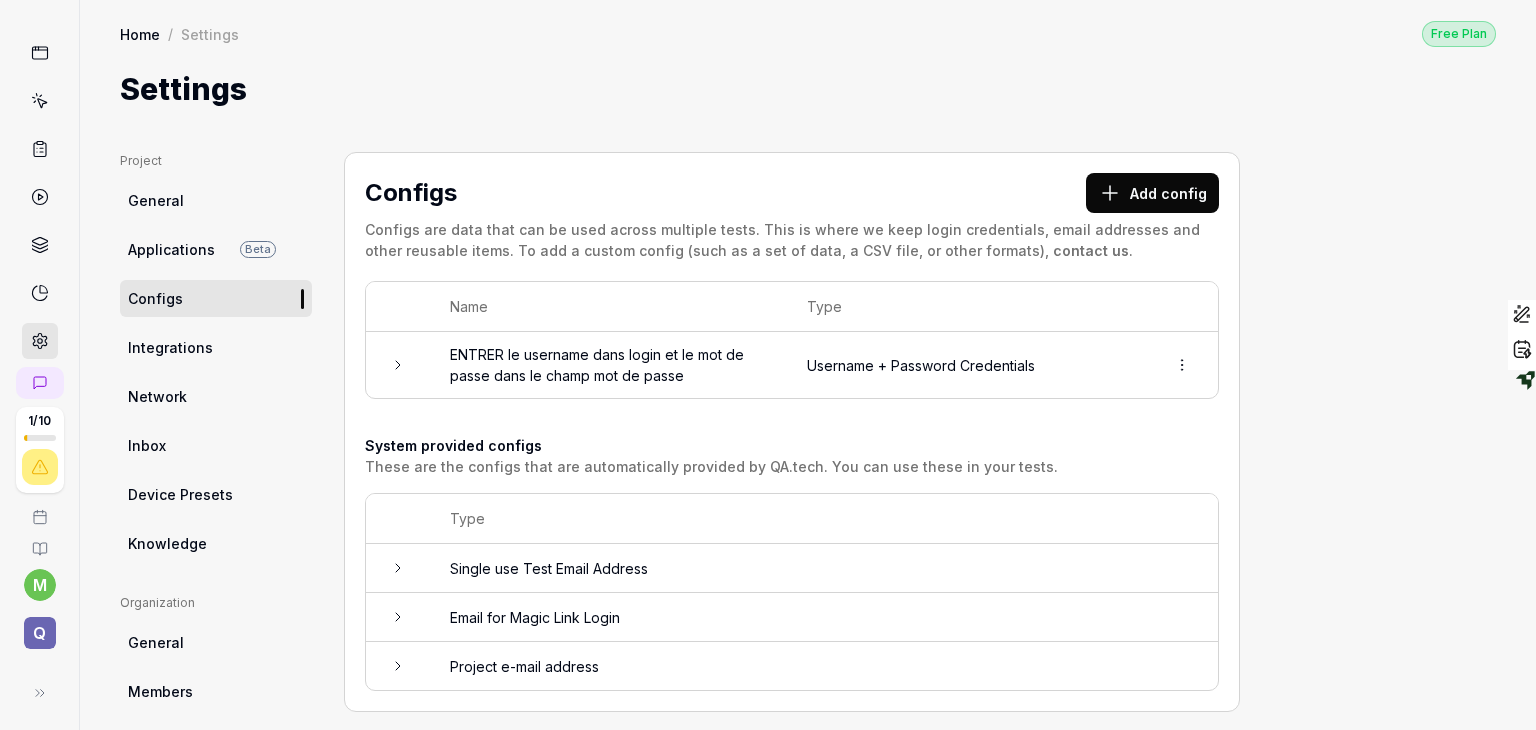 click on "Project General Applications Beta Configs Integrations Network Inbox Device Presets Knowledge Project Configs Organization General Members Projects Subscription Connections Organization Select a page Profile My Details Authentication Email Password Profile Select a page Configs Add config Configs are data that can be used across multiple tests. This is where we keep login credentials, email addresses and other reusable items. To add a custom config (such as a set of data, a CSV file, or other formats),   contact us . Name Type ENTRER le username dans login et le mot de passe dans le champ mot de passe Username + Password Credentials System provided configs These are the configs that are automatically provided by QA.tech. You can use these in your tests. Type Single use Test Email Address Email for Magic Link Login Project e-mail address" at bounding box center (808, 627) 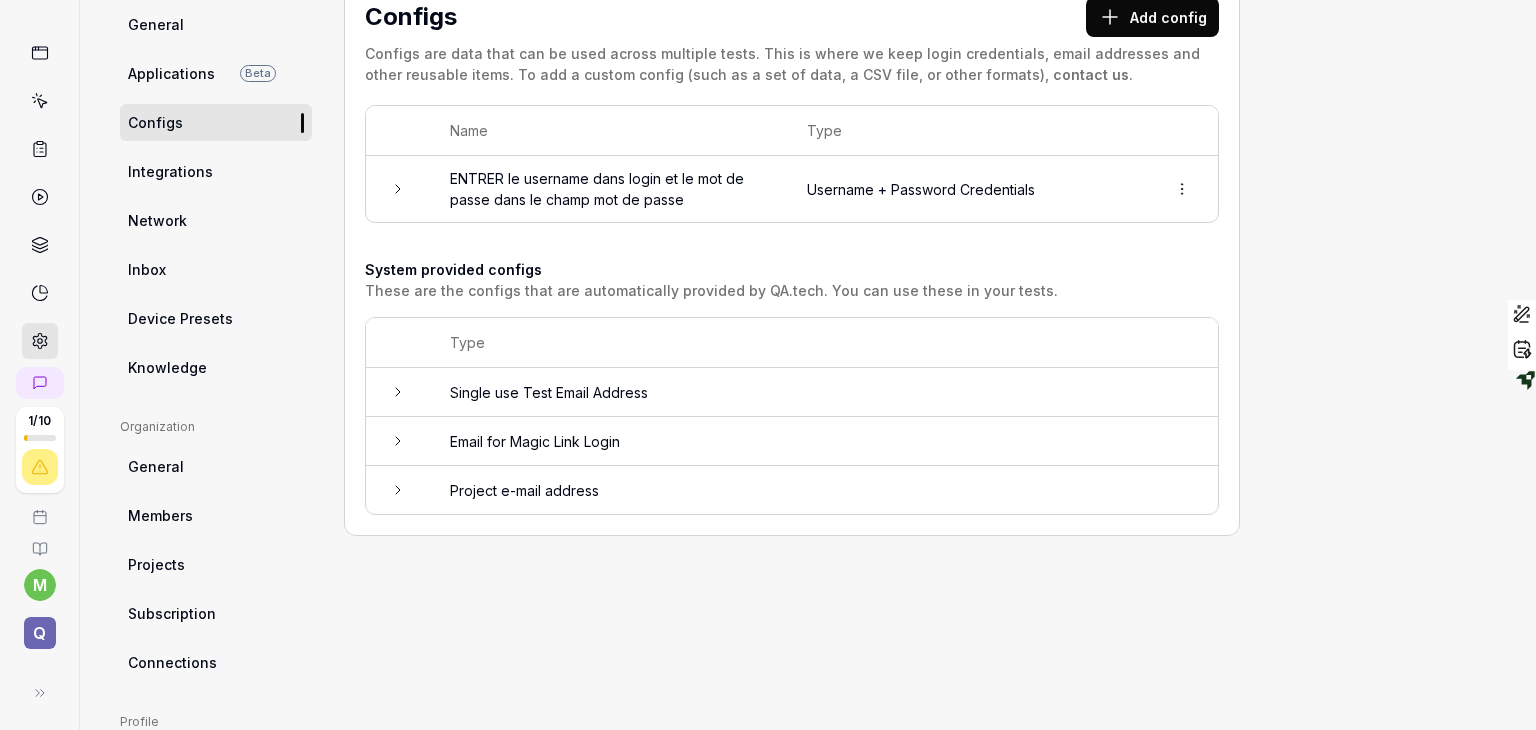 scroll, scrollTop: 188, scrollLeft: 0, axis: vertical 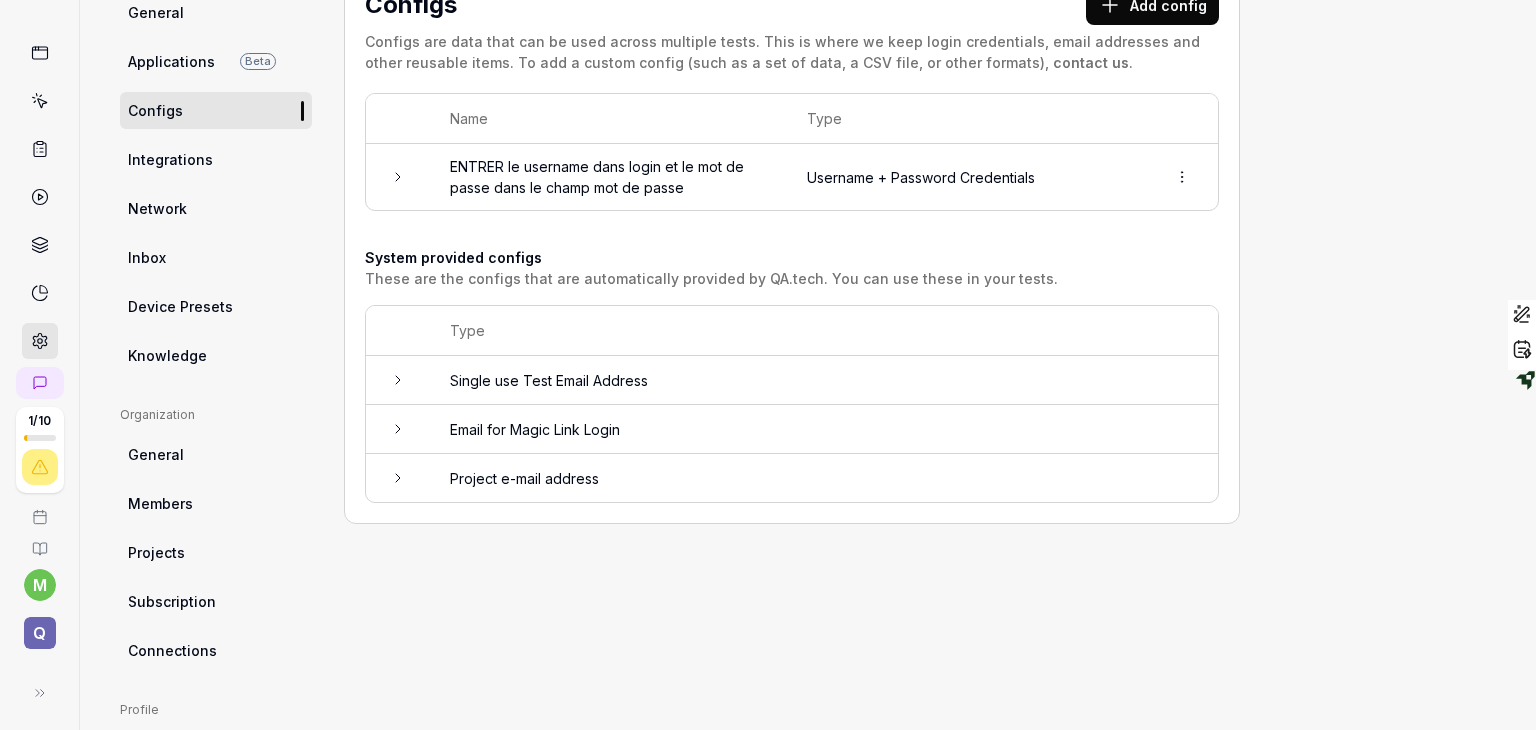 click on "Integrations" at bounding box center [170, 159] 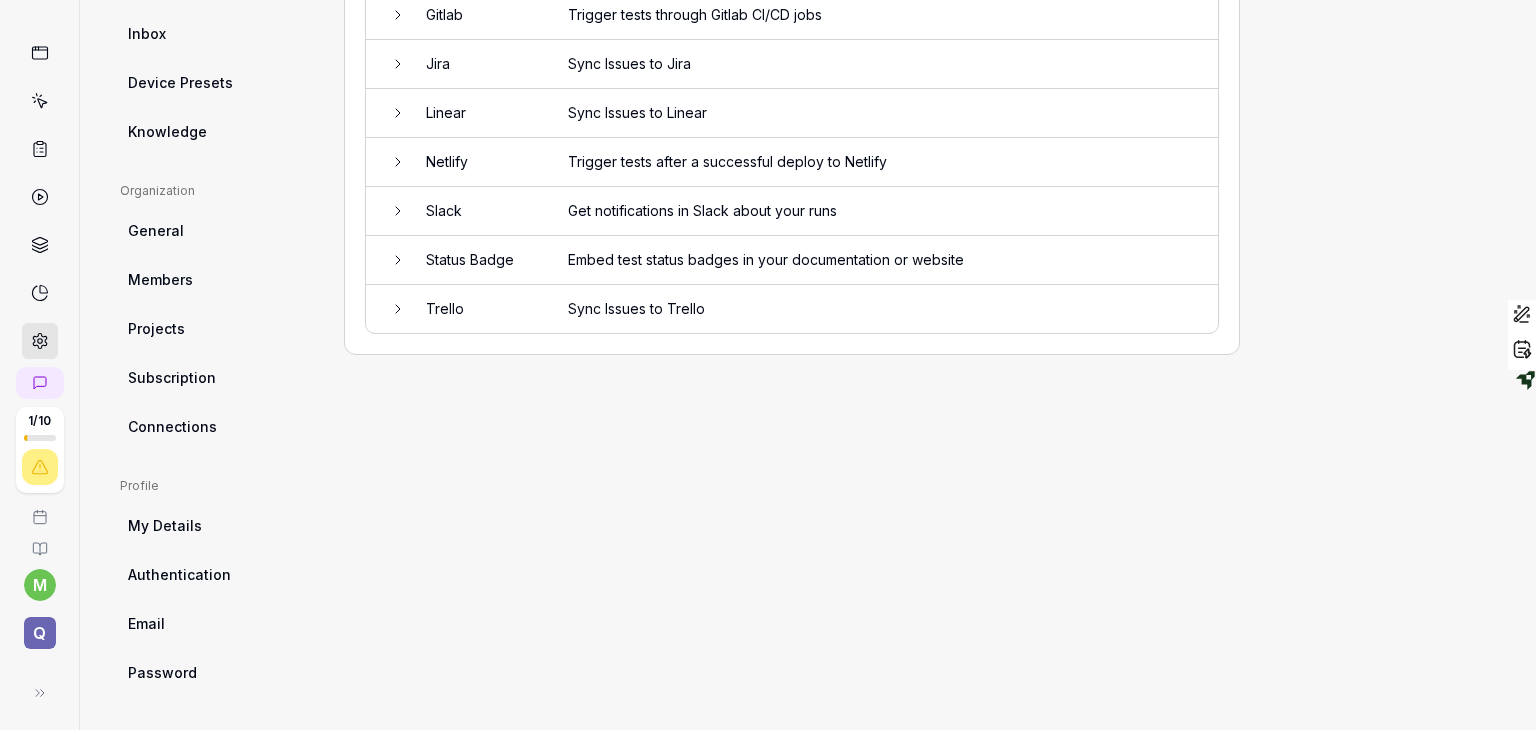 scroll, scrollTop: 0, scrollLeft: 0, axis: both 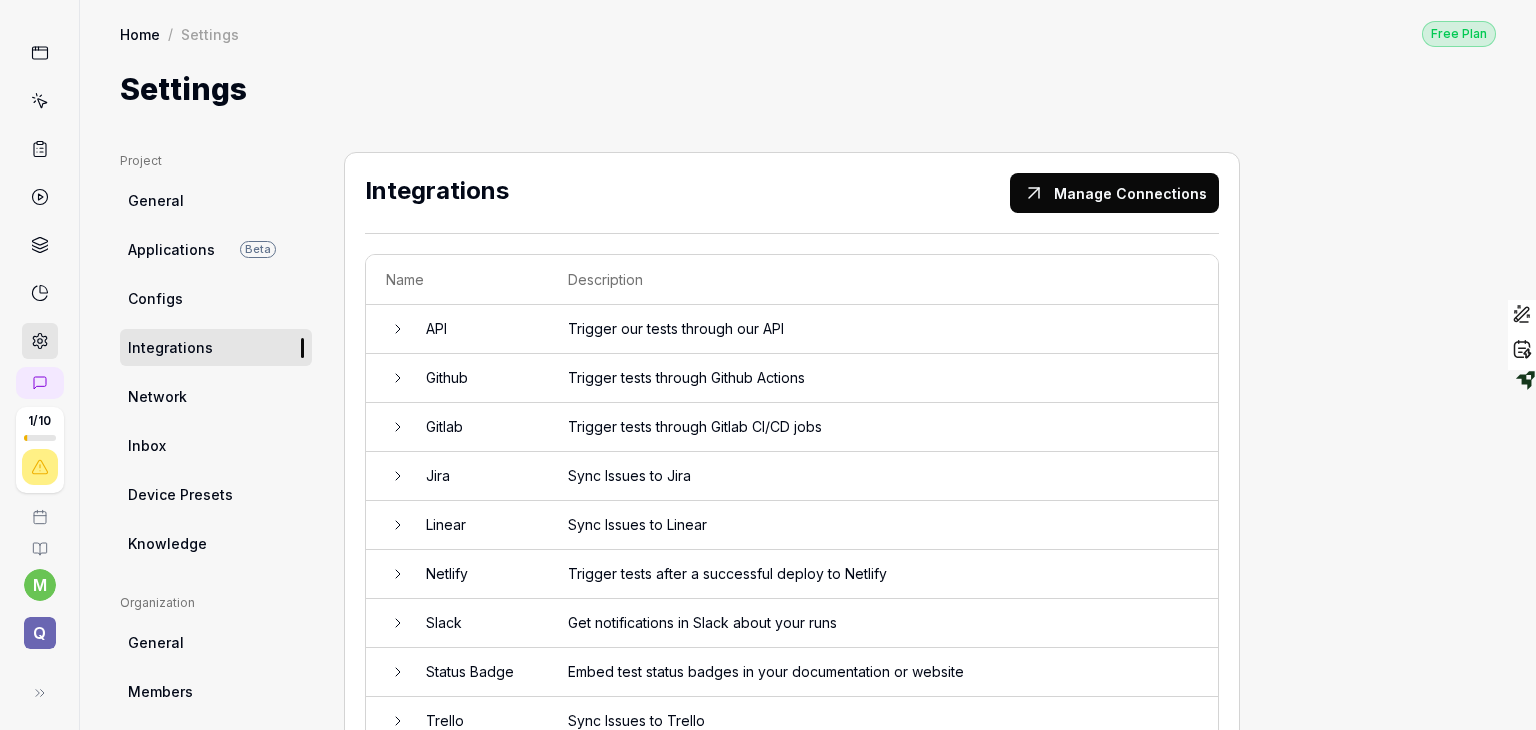 click on "Manage Connections" at bounding box center (1114, 193) 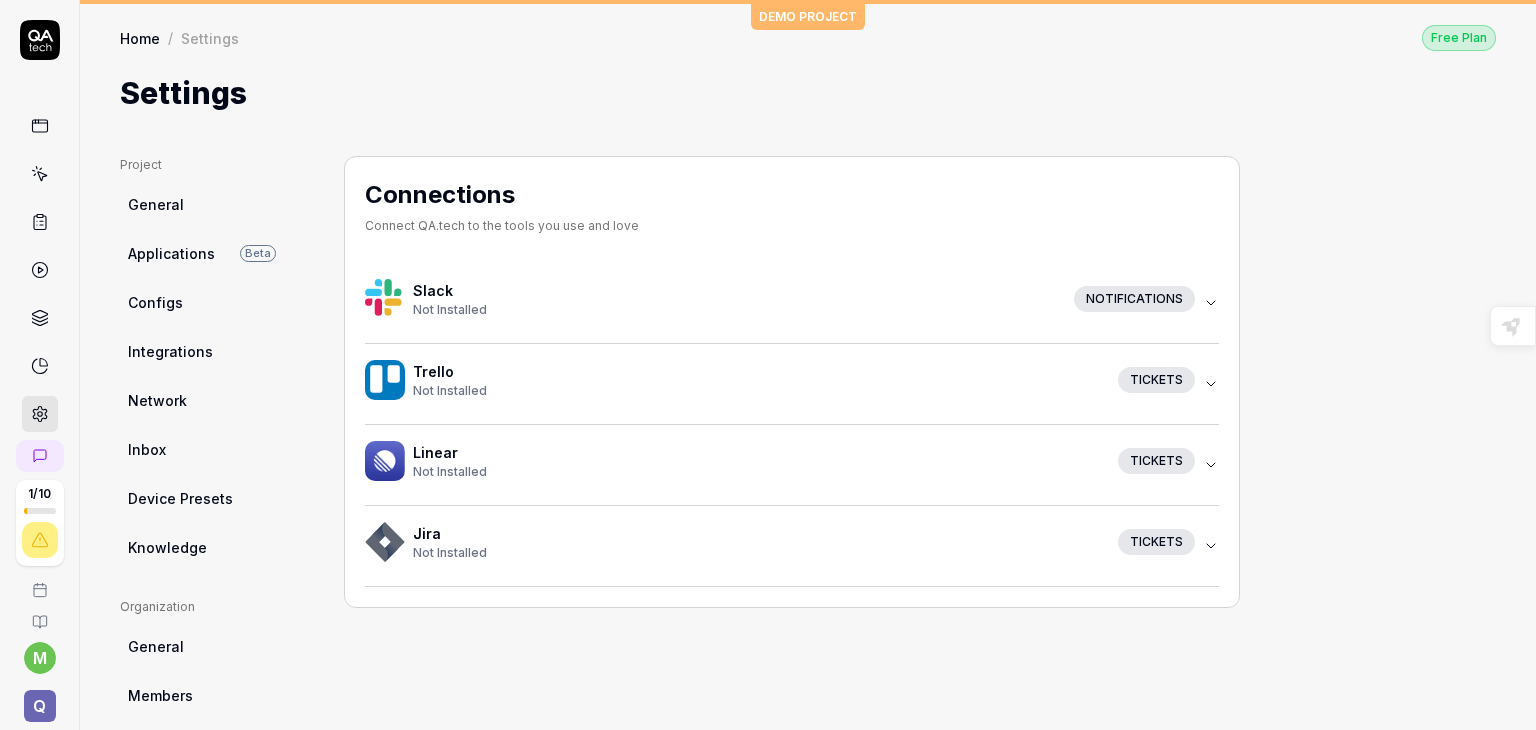 click at bounding box center (39, 226) 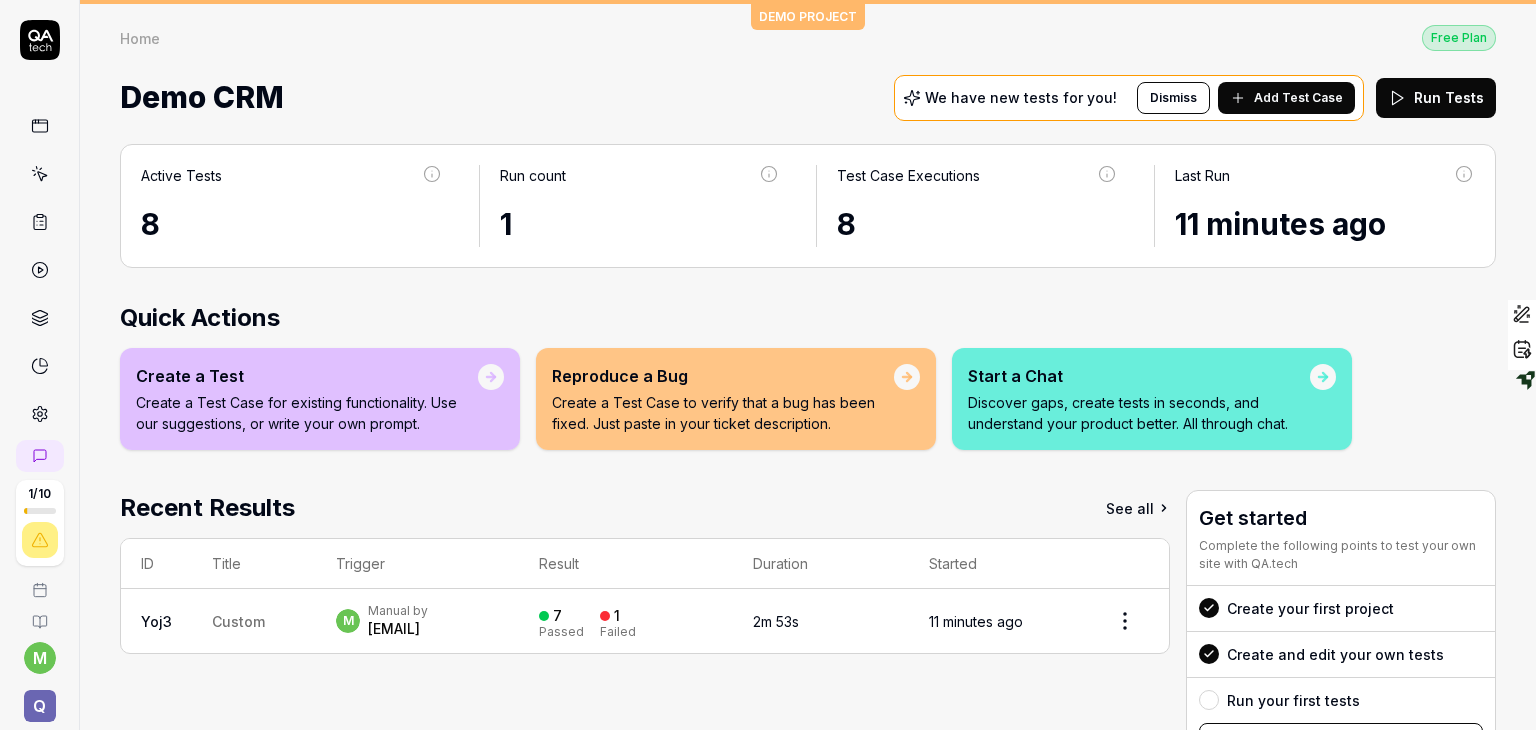 click on "[EMAIL]" at bounding box center [398, 629] 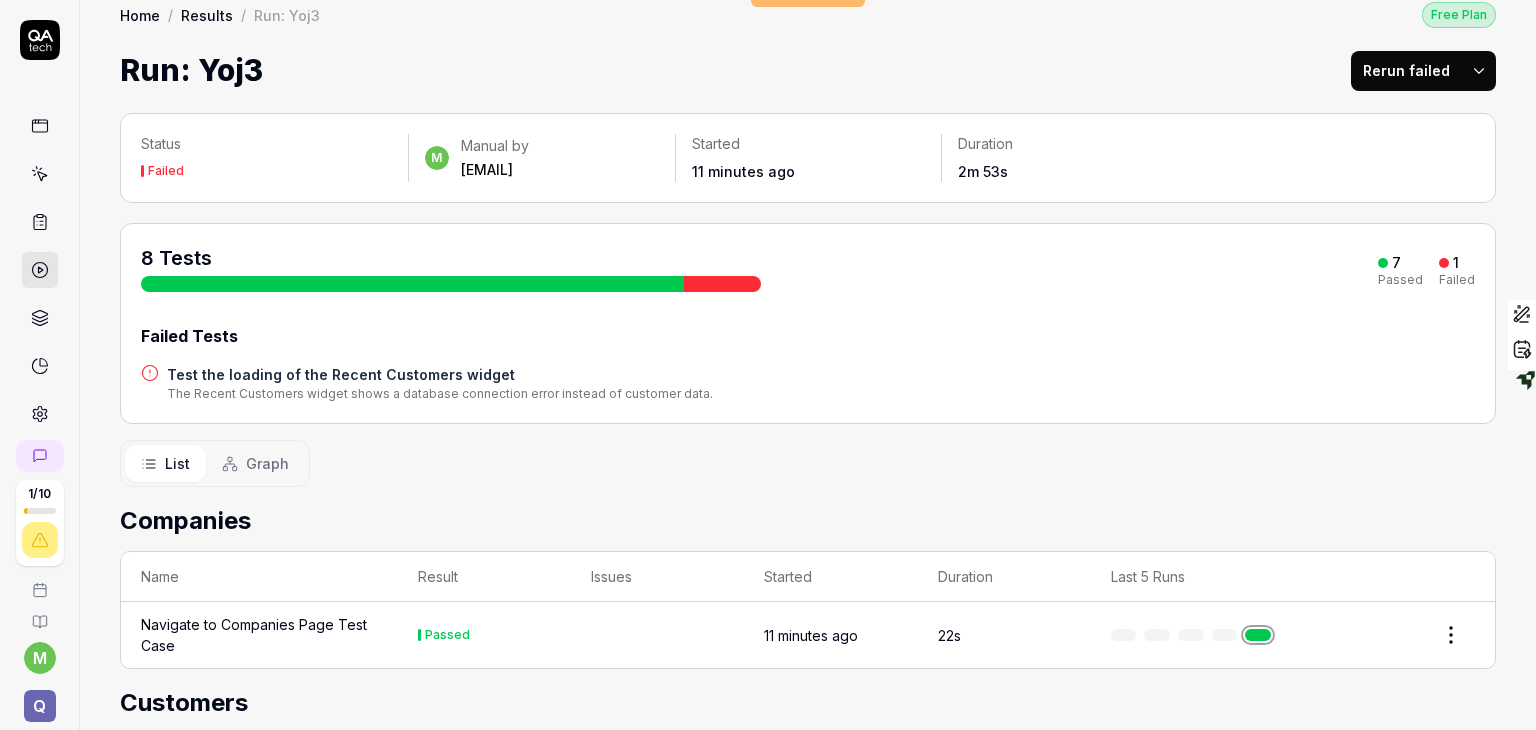 scroll, scrollTop: 0, scrollLeft: 0, axis: both 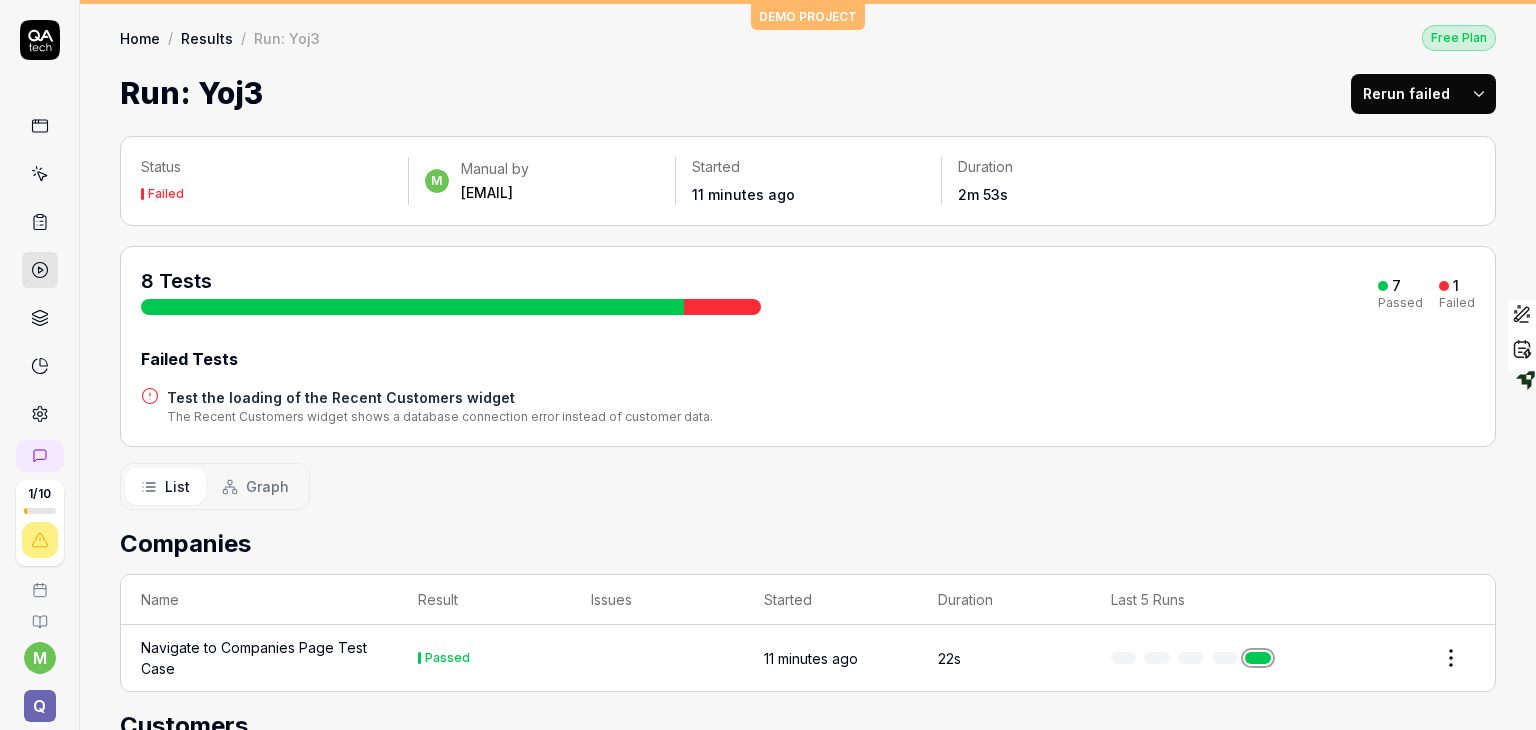 click on "Run: Yoj3" at bounding box center [191, 93] 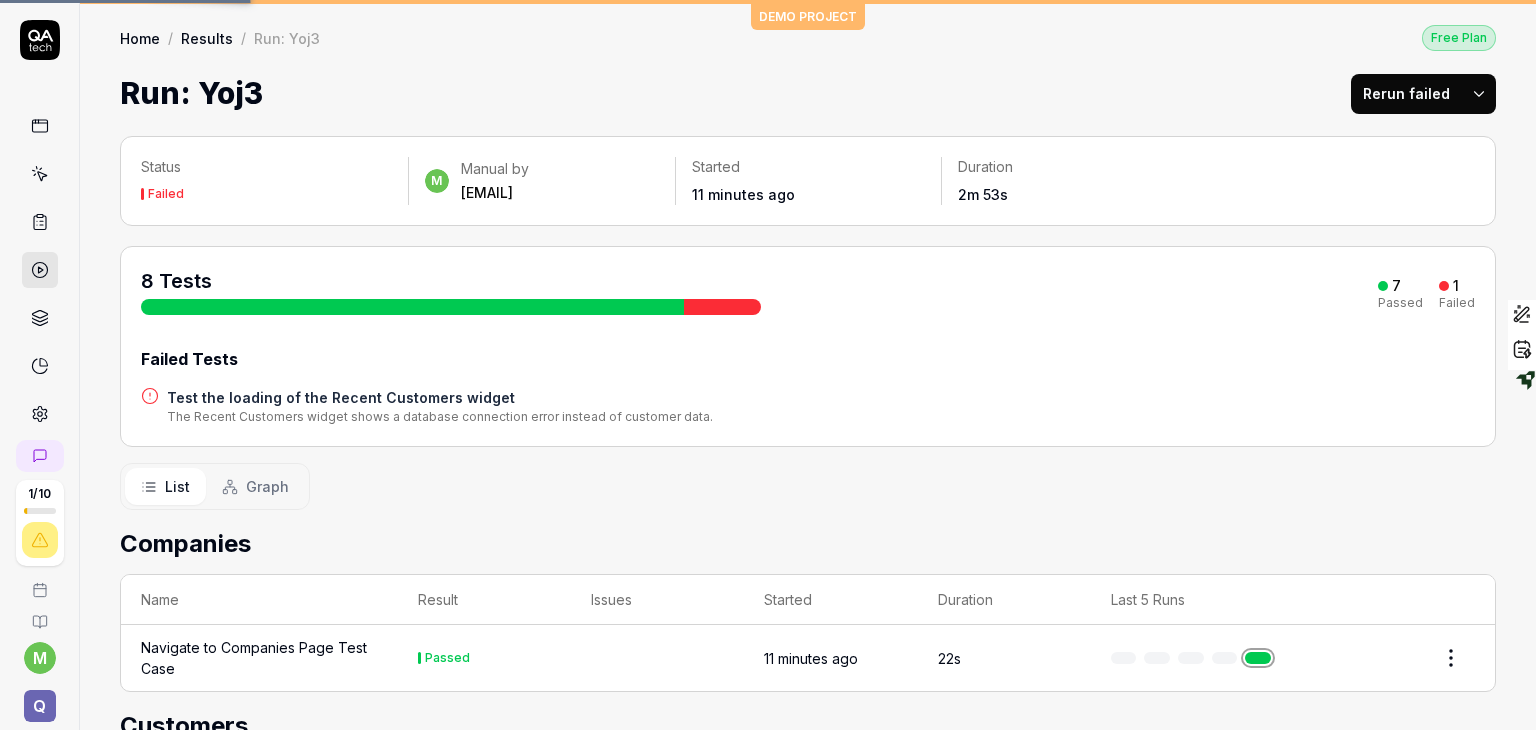 click on "Home" at bounding box center (140, 38) 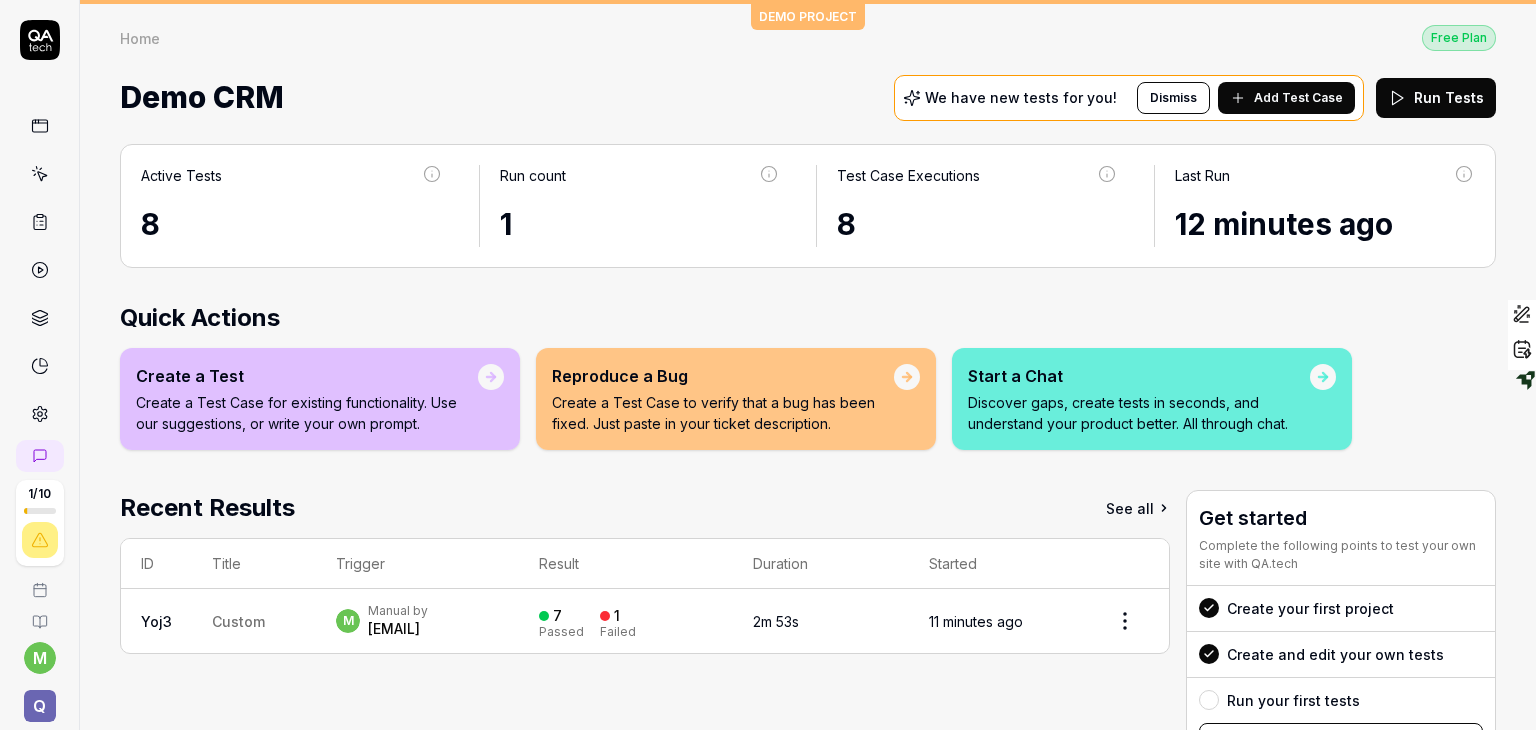 scroll, scrollTop: 73, scrollLeft: 0, axis: vertical 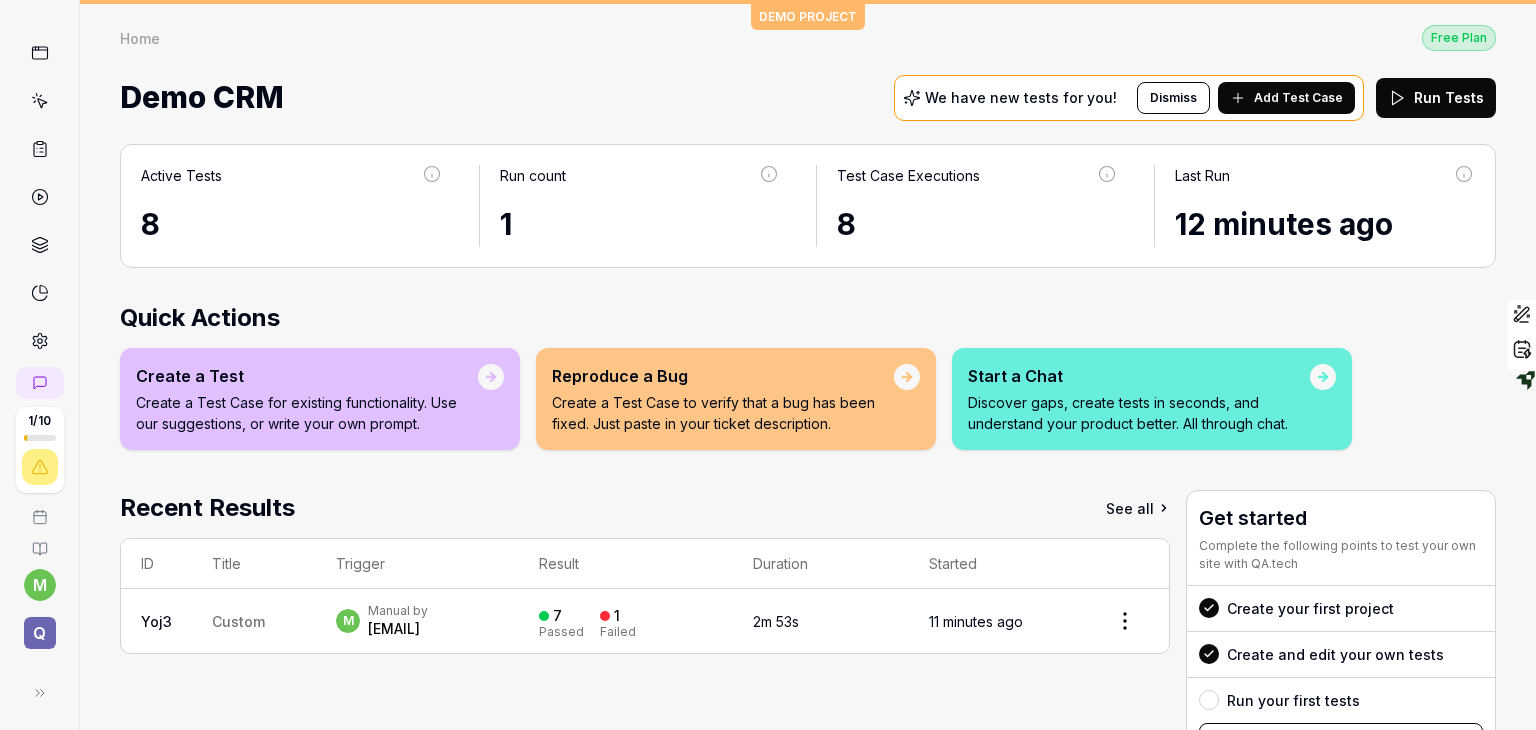 click on "1  /  10 m Q DEMO PROJECT Home Free Plan Home Free Plan Demo CRM We have new tests for you! Dismiss Add Test Case Run Tests Active Tests 8 Run count 1 Test Case Executions 8 Last Run 12 minutes ago Quick Actions Create a Test Create a Test Case for existing functionality. Use our suggestions, or write your own prompt. Reproduce a Bug Create a Test Case to verify that a bug has been fixed. Just paste in your ticket description. Start a Chat Discover gaps, create tests in seconds, and understand your product better. All through chat. Recent Results See all ID Title Trigger Result Duration Started Yoj3 Custom m Manual by mouna.ghzel@visma.com 7 Passed 1 Failed 2m 53s 11 minutes ago Get started Complete the following points to test your own site with QA.tech Create your first project Create and edit your own tests Run your first tests Run tests Get your free onboarding Book your call Complete Onboarding Highlight an image Highlight Ask AI Turn off Delete Important Important Important Important Important Important" at bounding box center (768, 365) 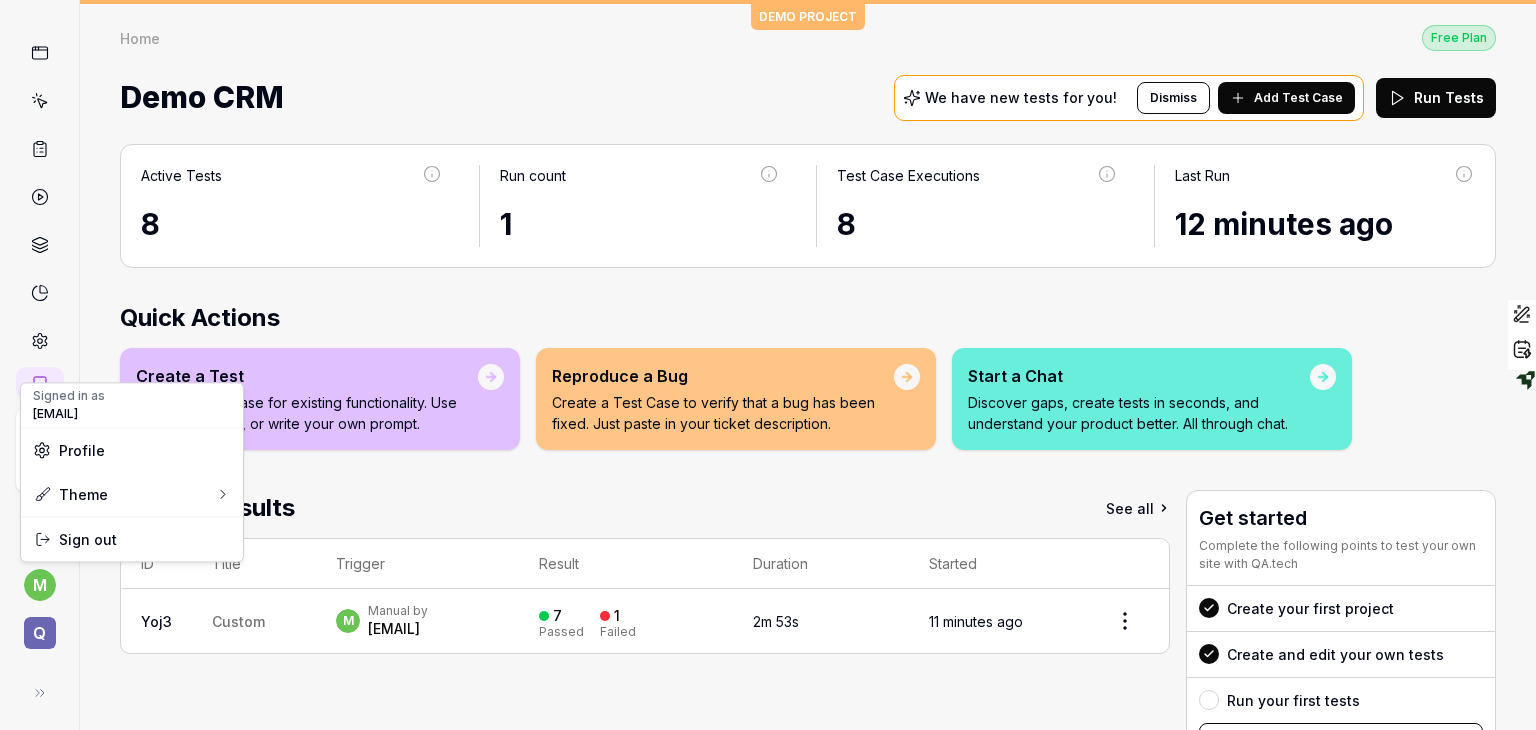 click on "Profile" at bounding box center (82, 450) 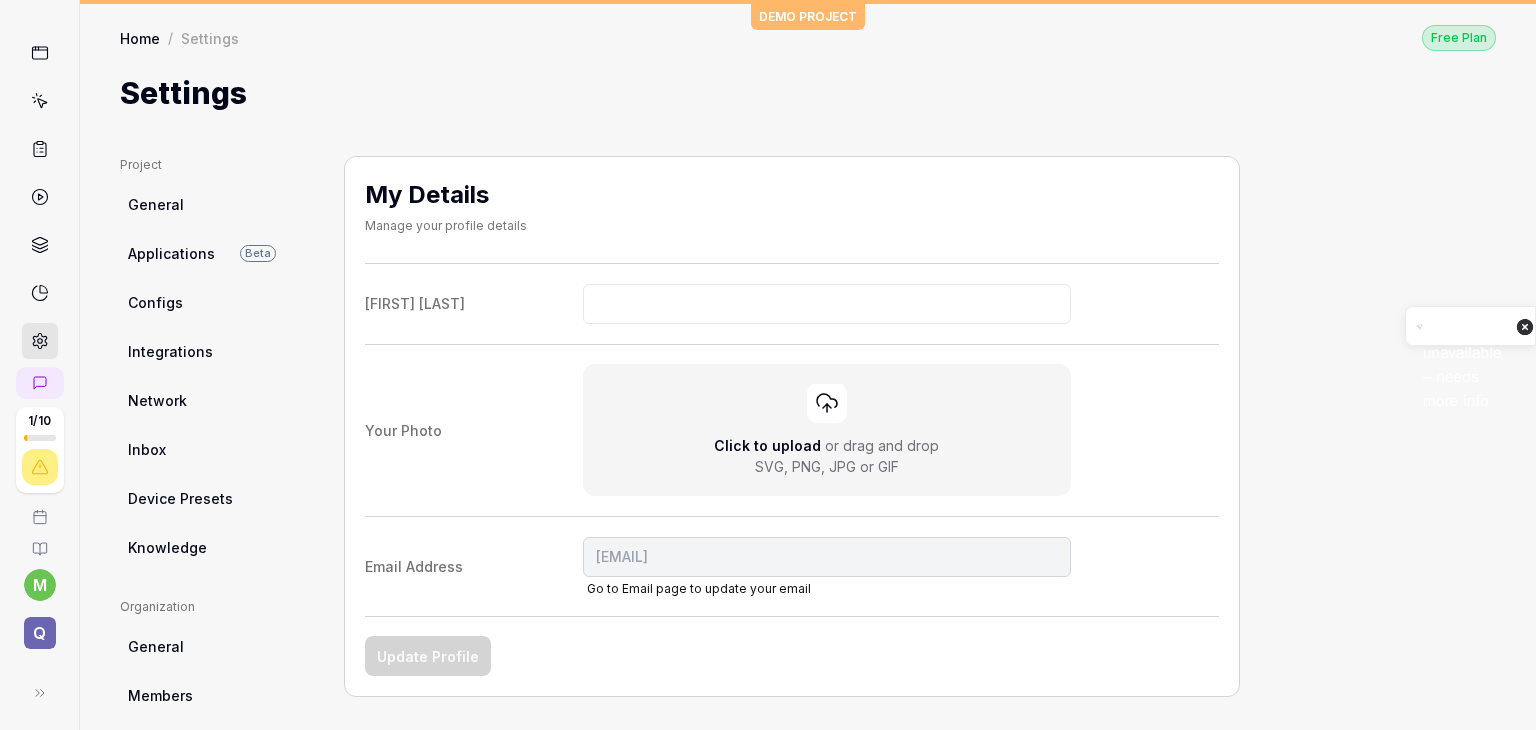 drag, startPoint x: 1531, startPoint y: 94, endPoint x: 1535, endPoint y: 334, distance: 240.03333 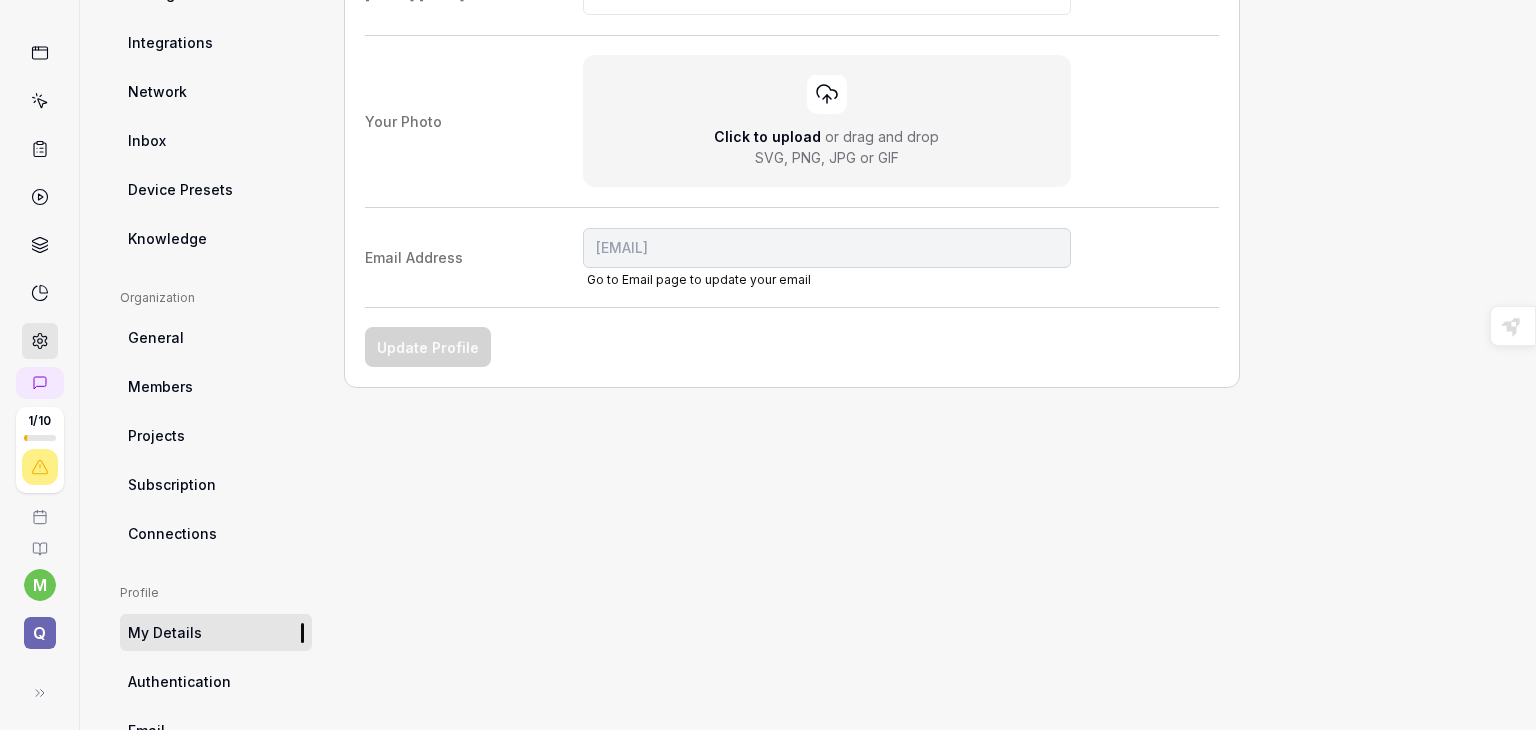 scroll, scrollTop: 416, scrollLeft: 0, axis: vertical 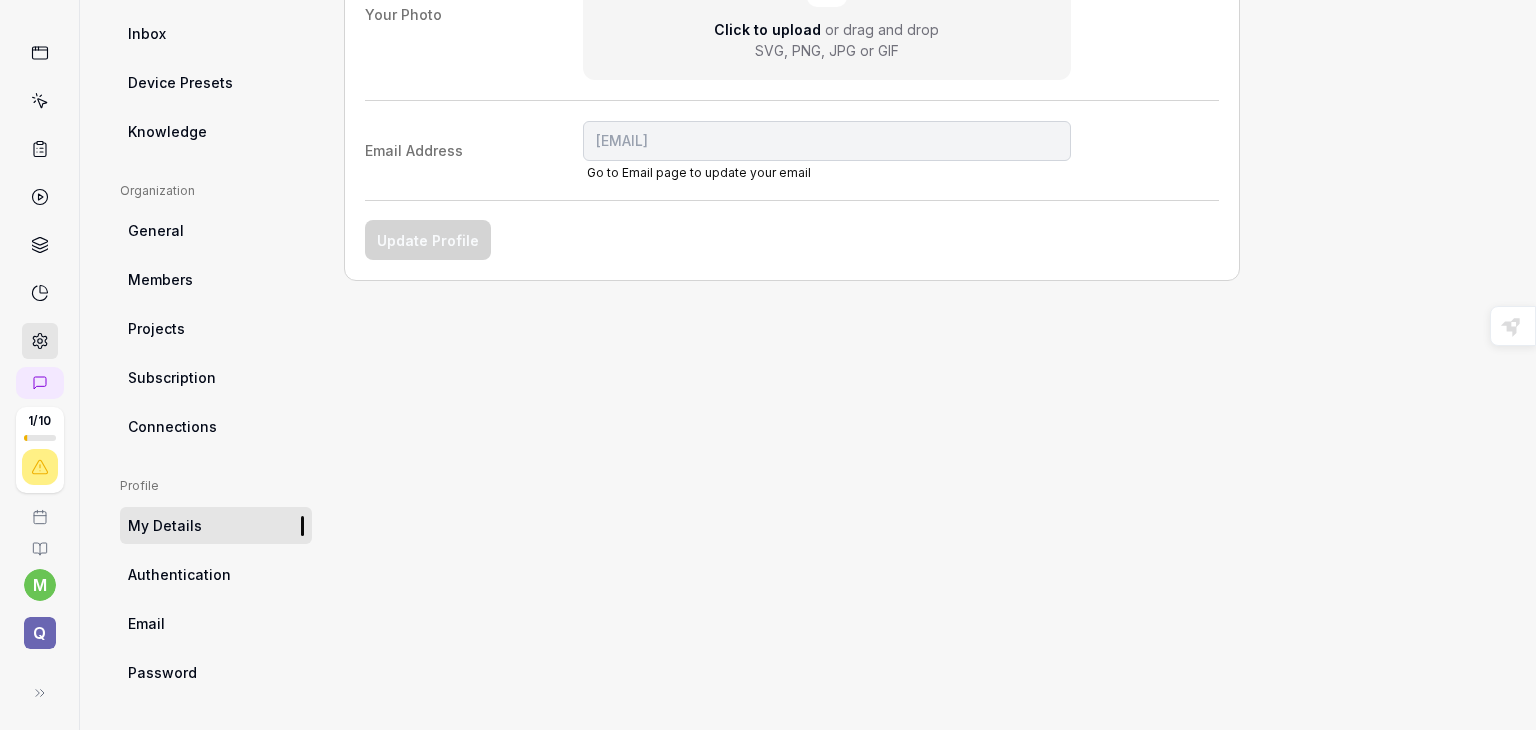 click at bounding box center (39, 509) 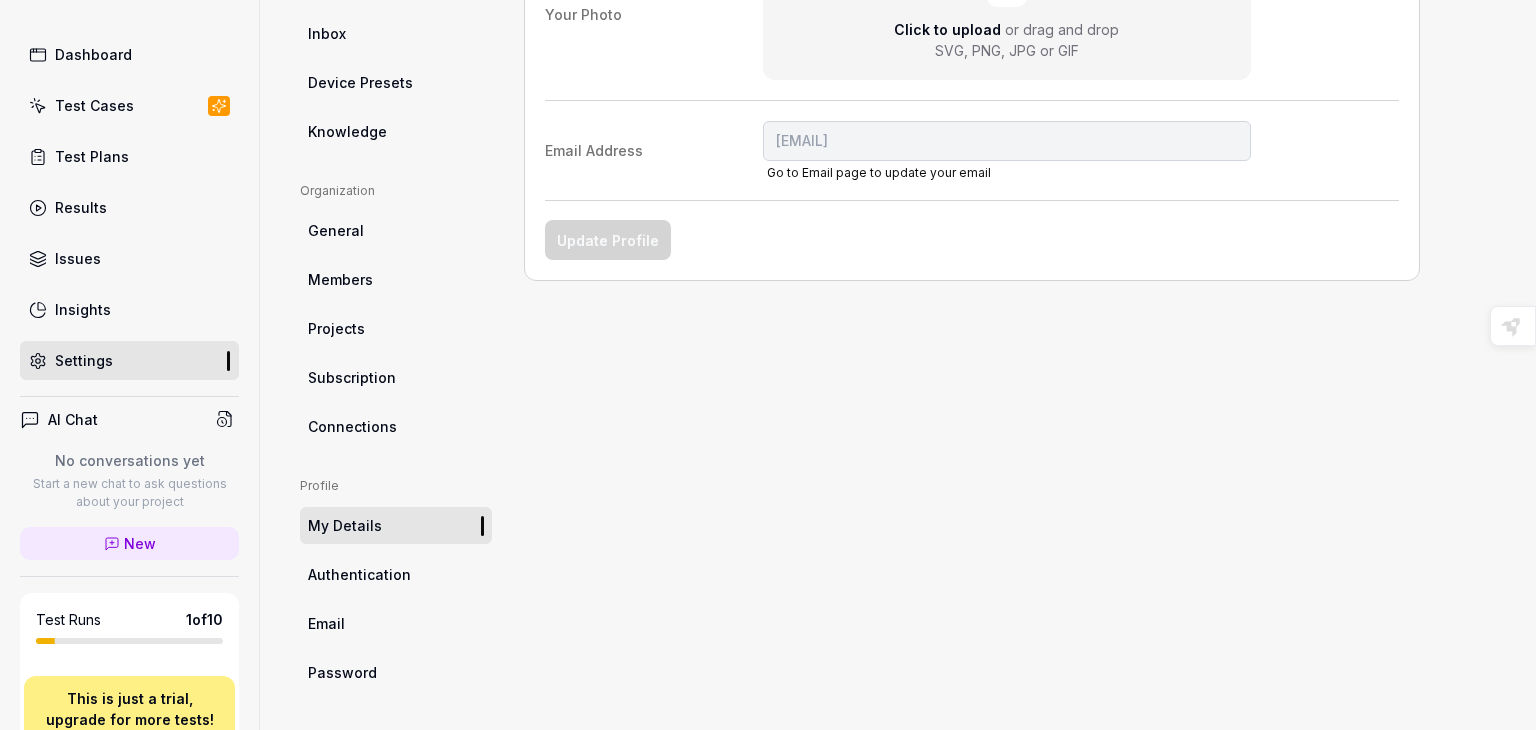 scroll, scrollTop: 0, scrollLeft: 0, axis: both 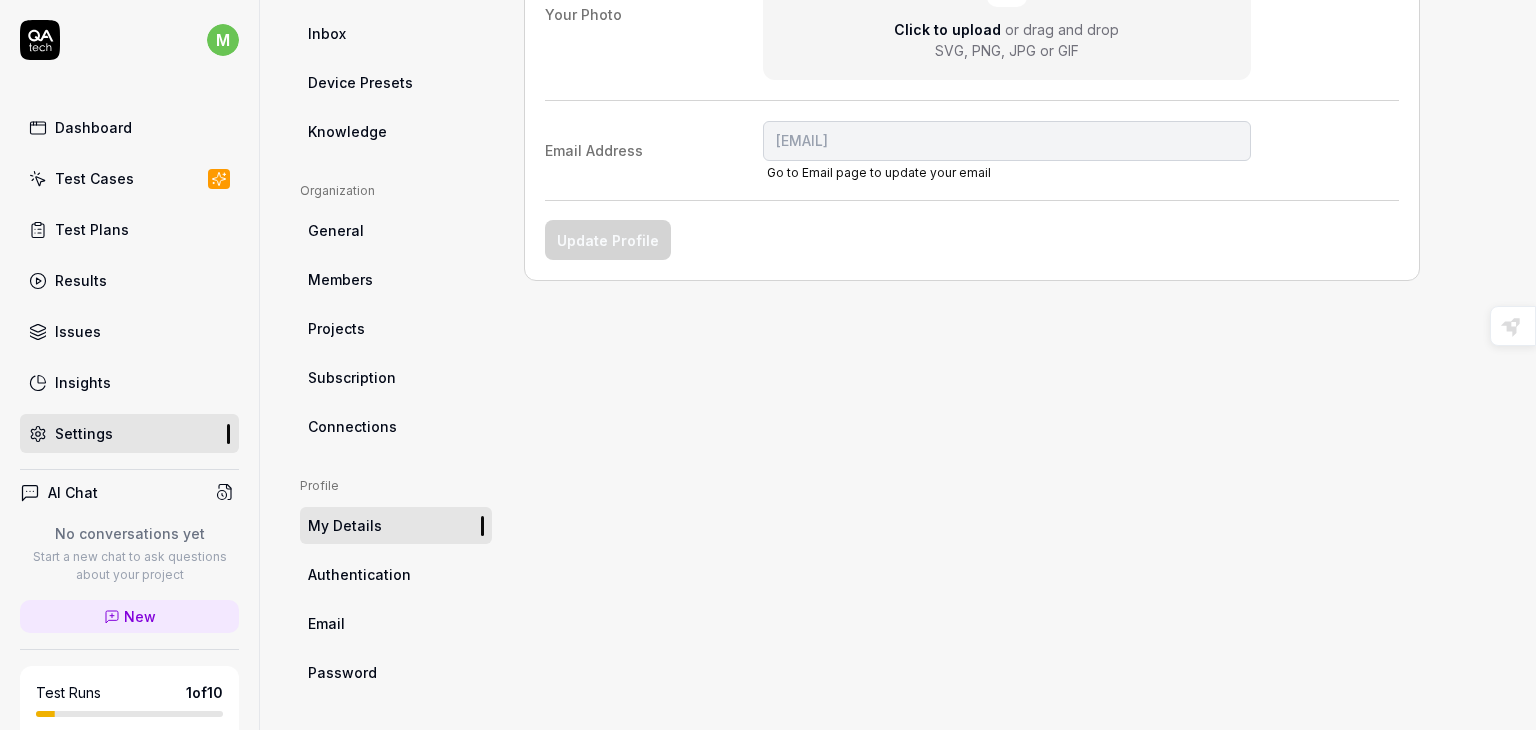 click on "Dashboard" at bounding box center (129, 127) 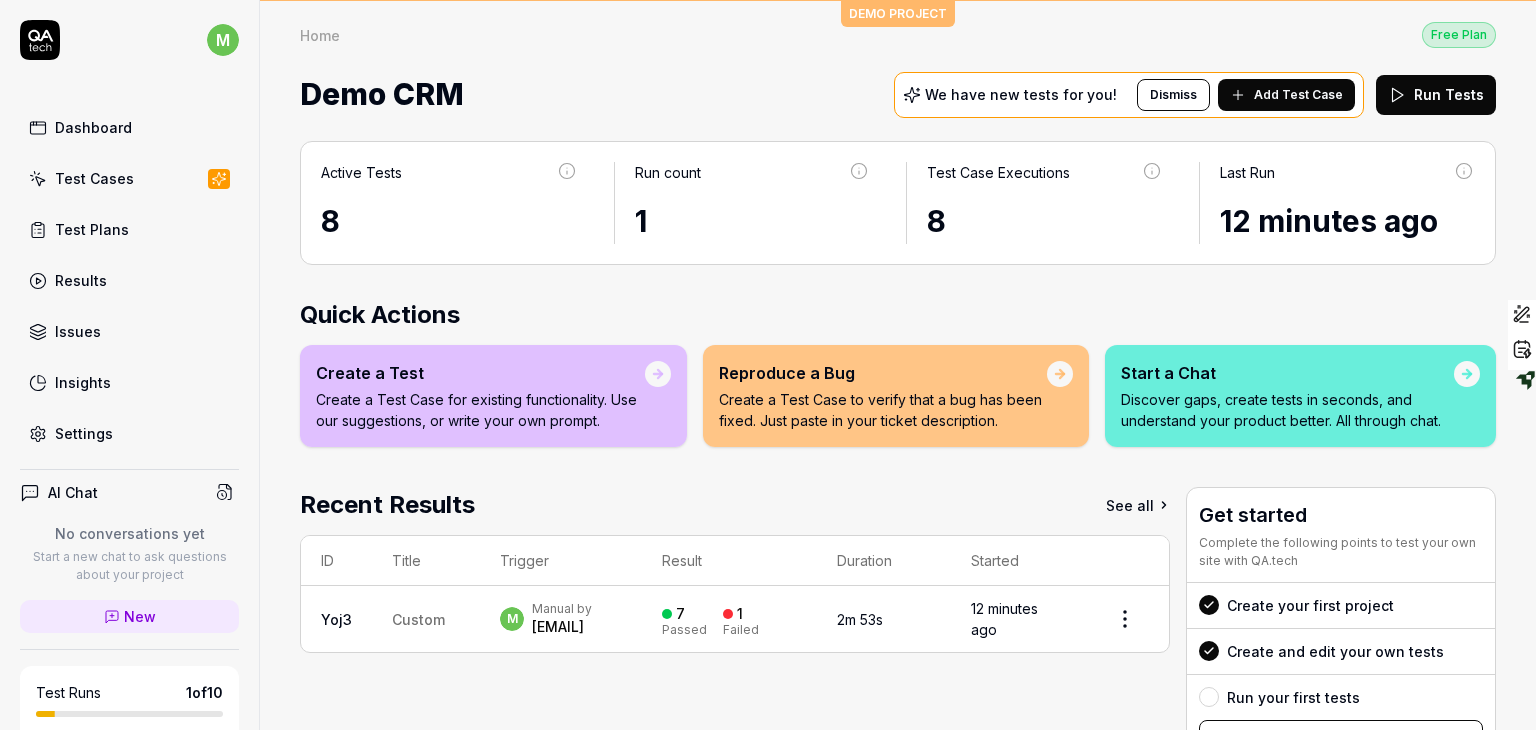 scroll, scrollTop: 0, scrollLeft: 0, axis: both 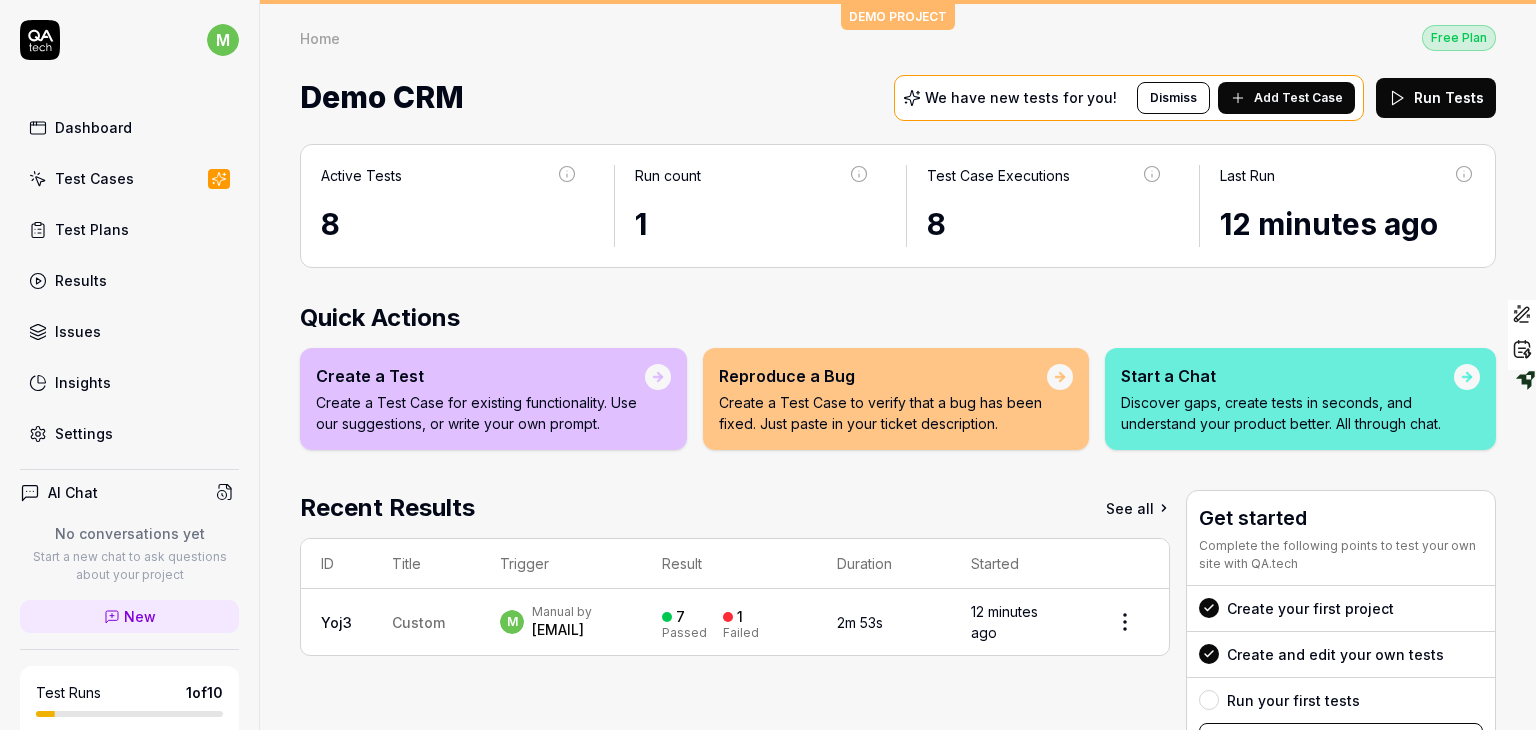 click on "Test Cases" at bounding box center [94, 178] 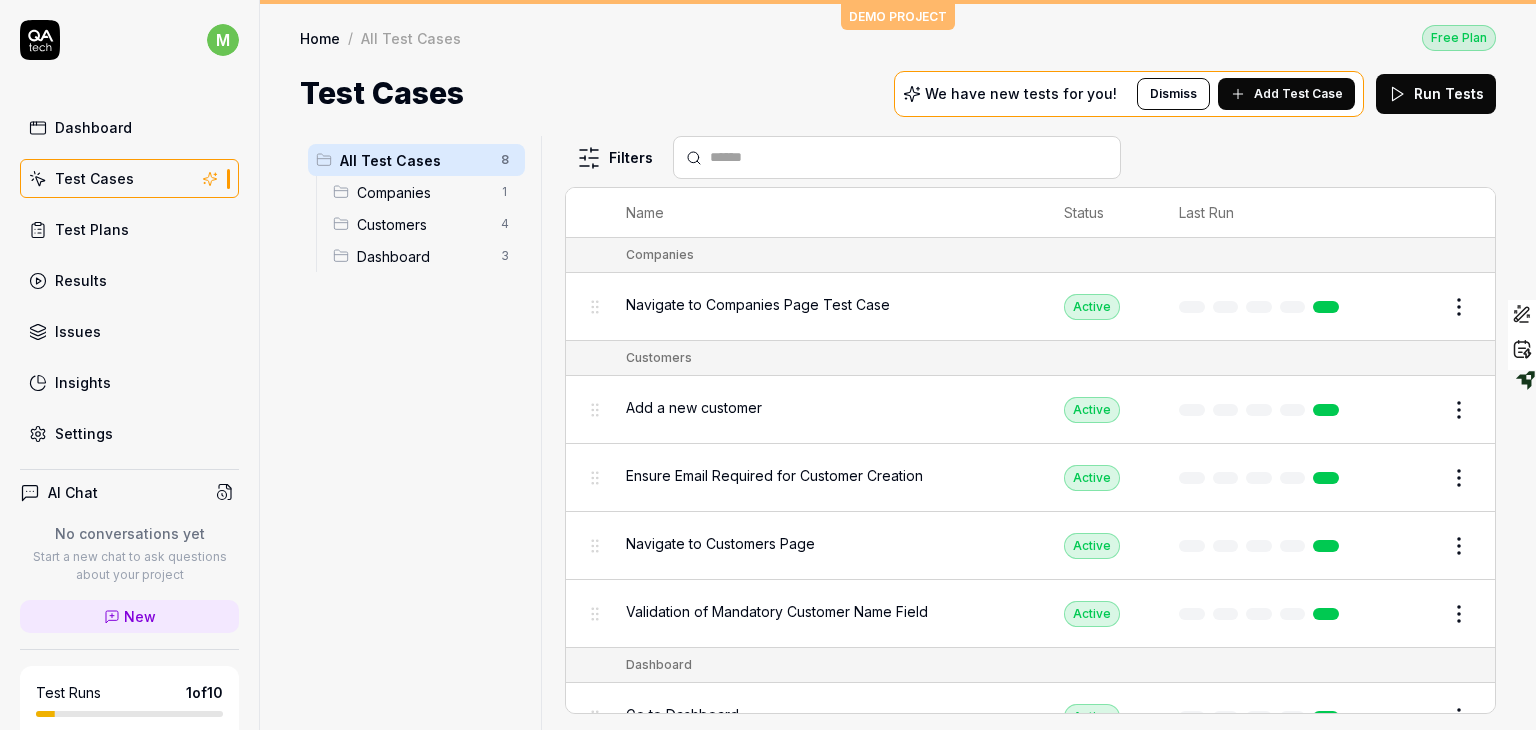 click on "Test Plans" at bounding box center [92, 229] 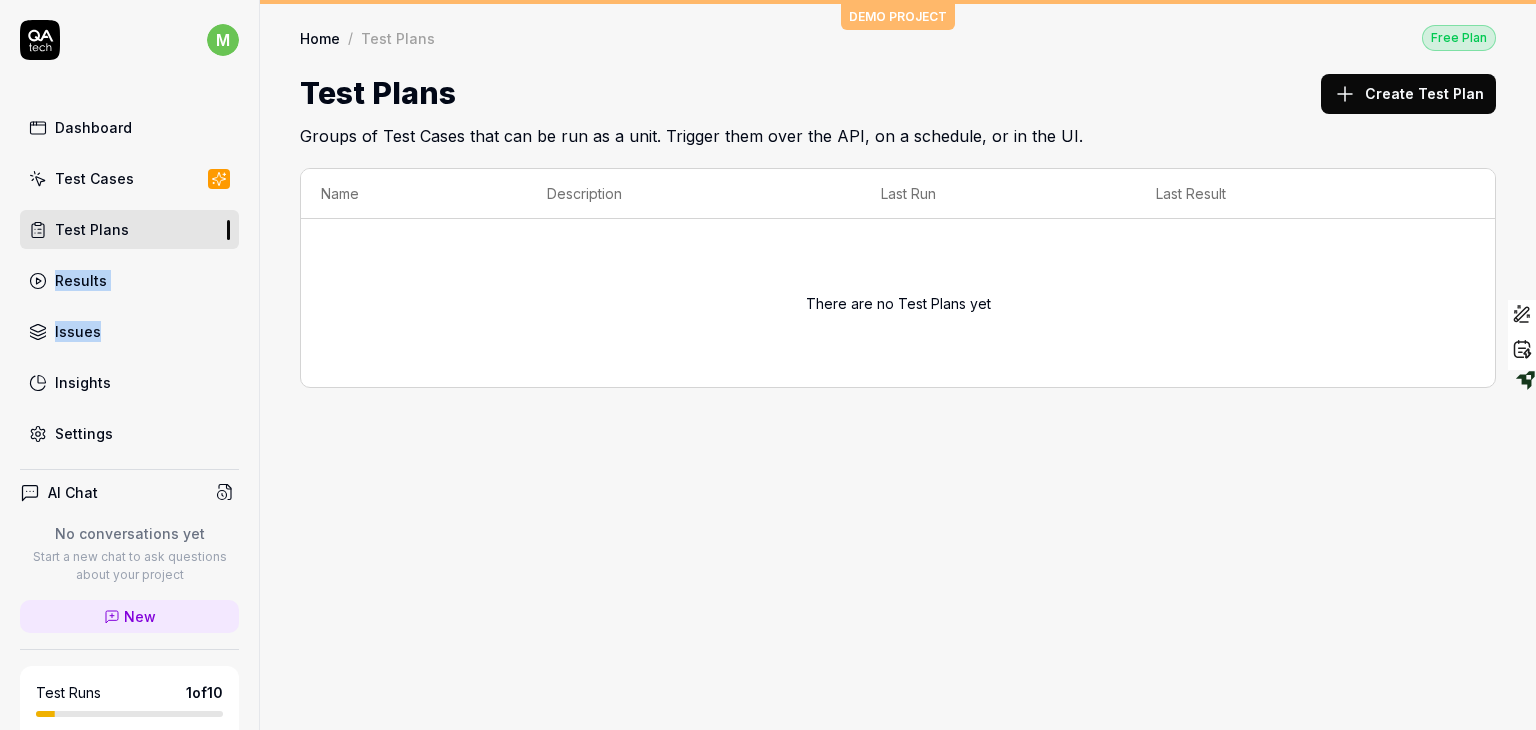 drag, startPoint x: 241, startPoint y: 252, endPoint x: 254, endPoint y: 327, distance: 76.11833 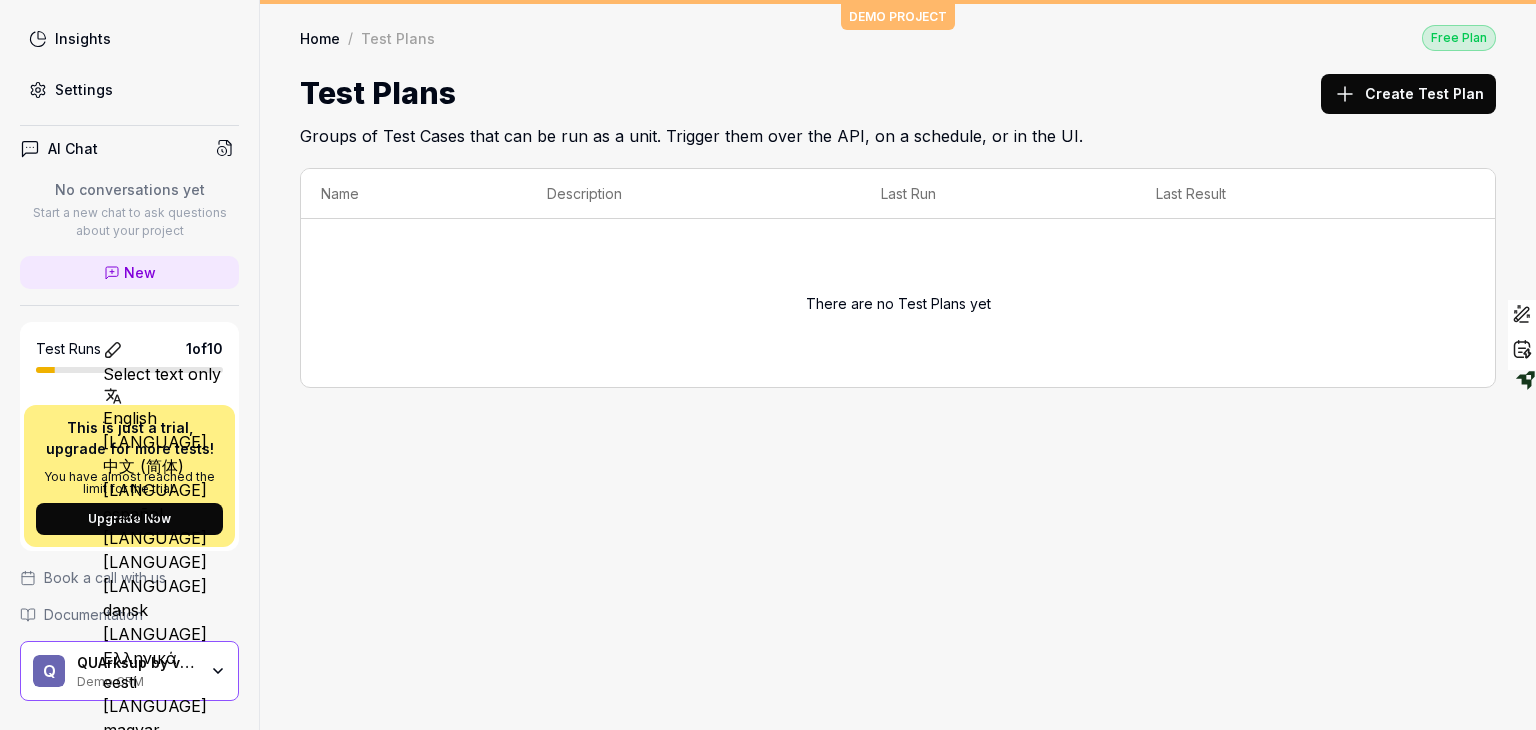 scroll, scrollTop: 408, scrollLeft: 0, axis: vertical 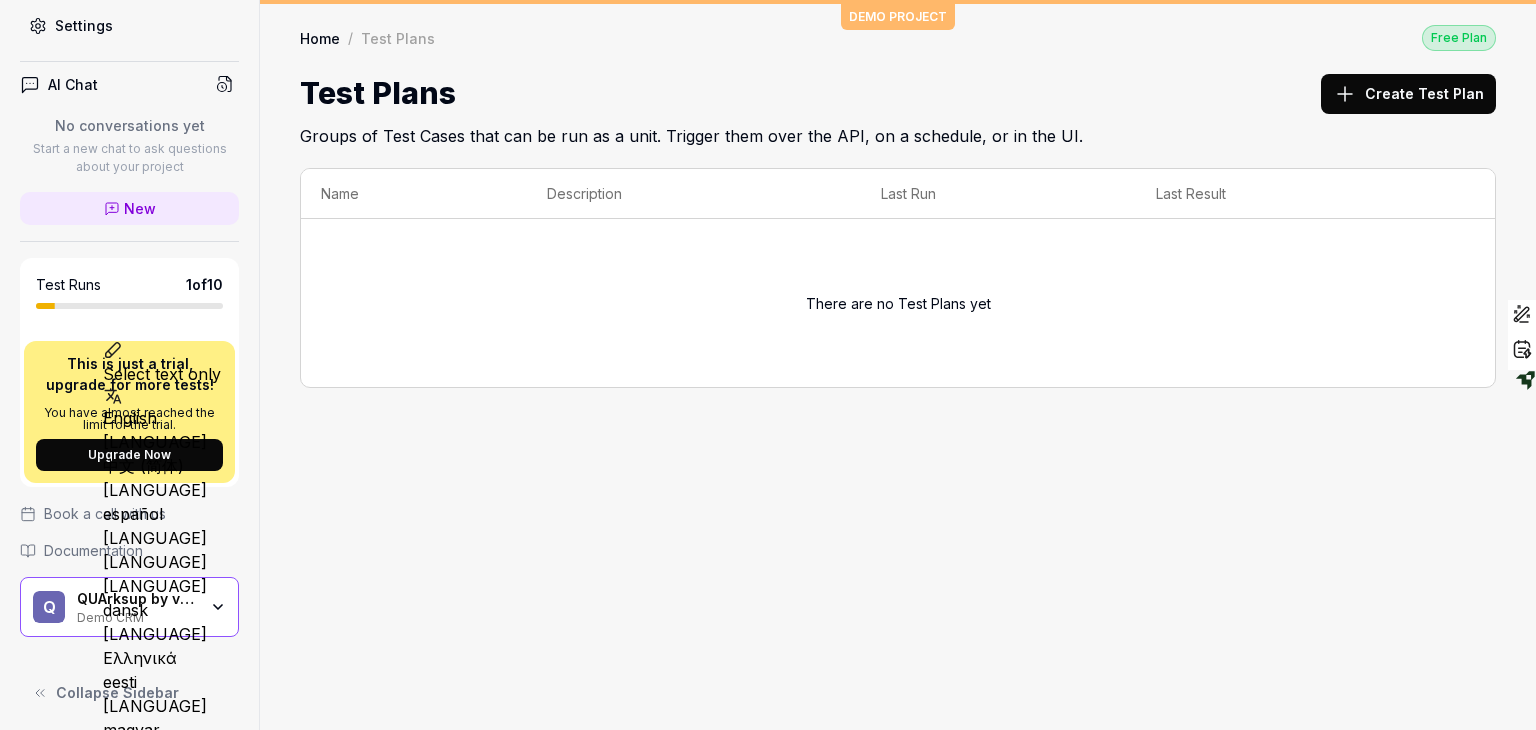 click 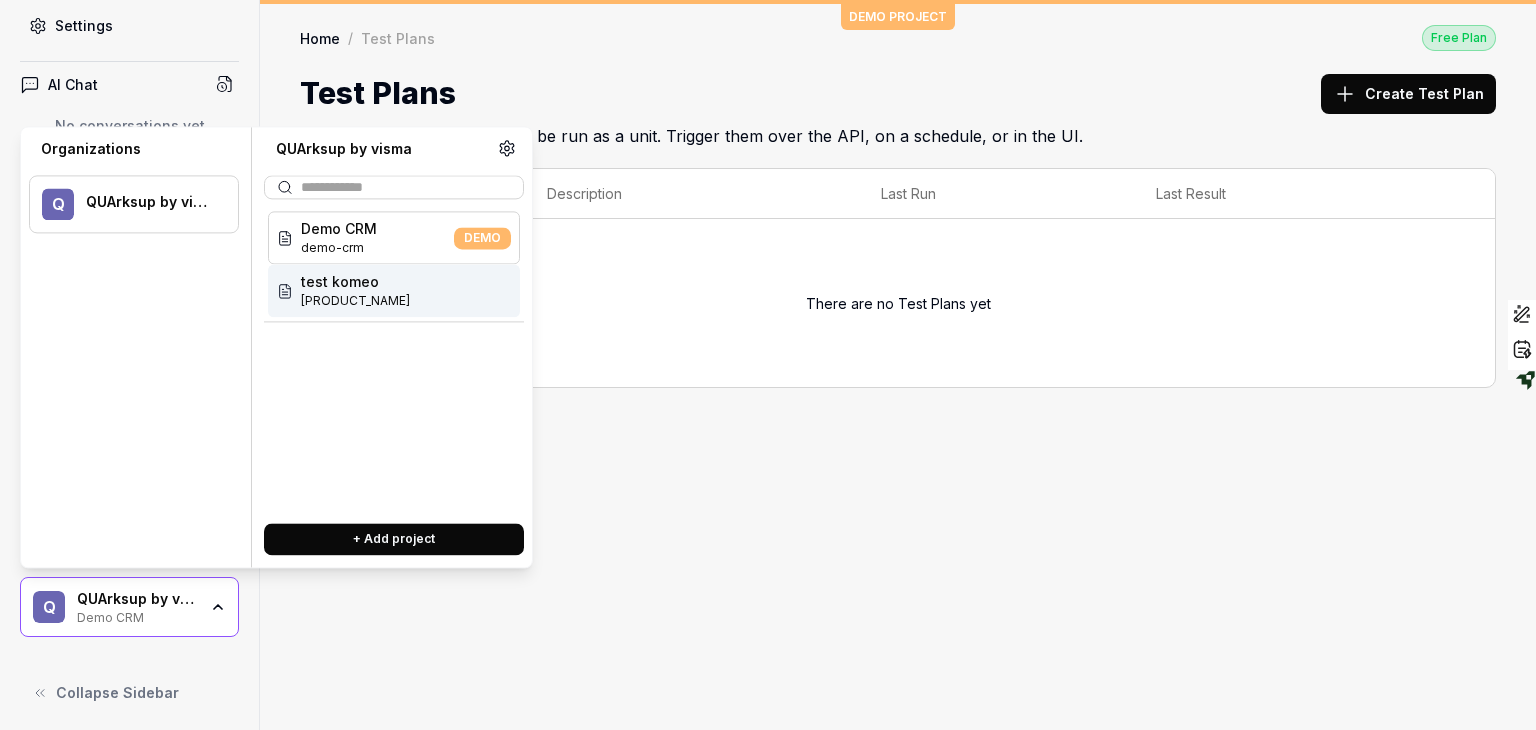 click on "test komeo" at bounding box center (355, 281) 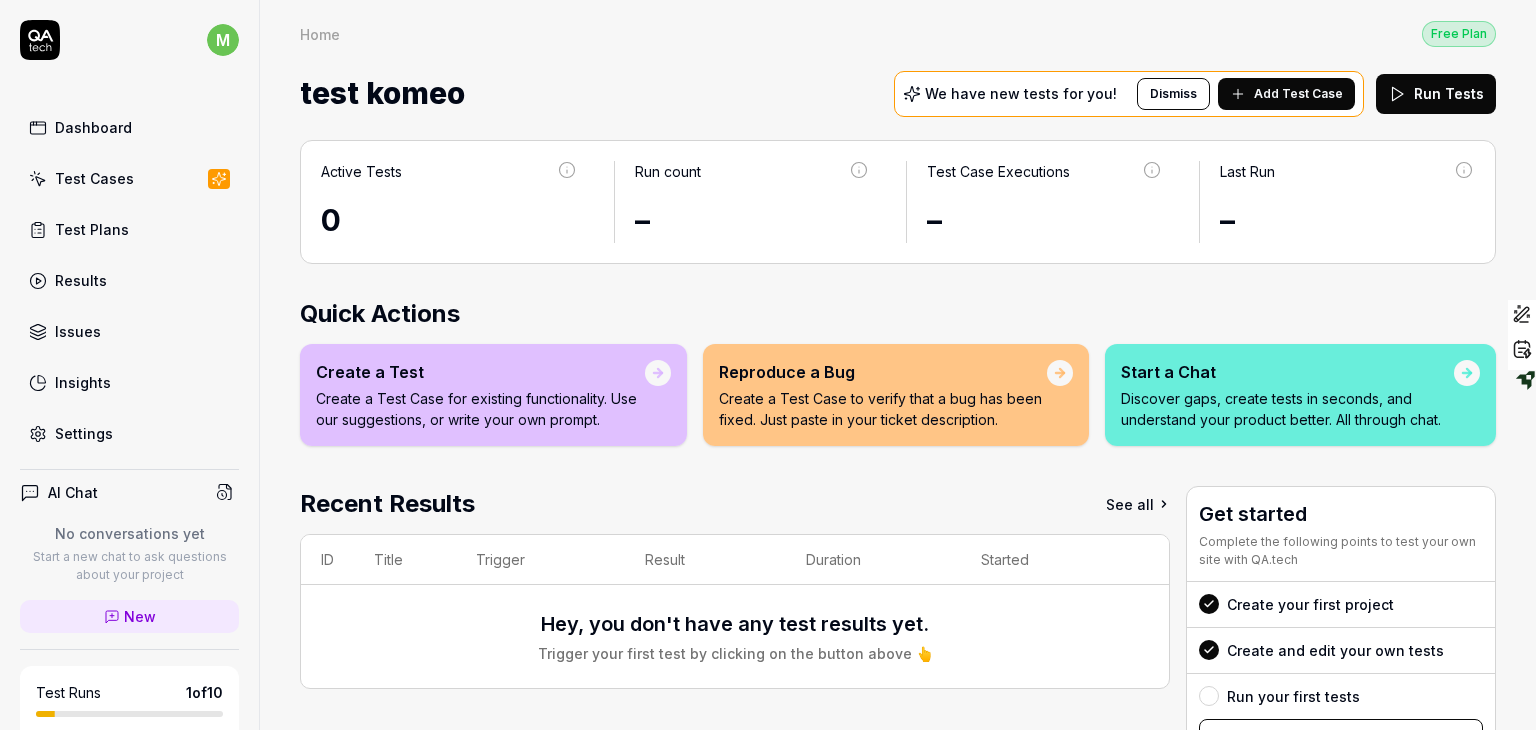 click on "Hey, you don't have any test results yet." at bounding box center [735, 624] 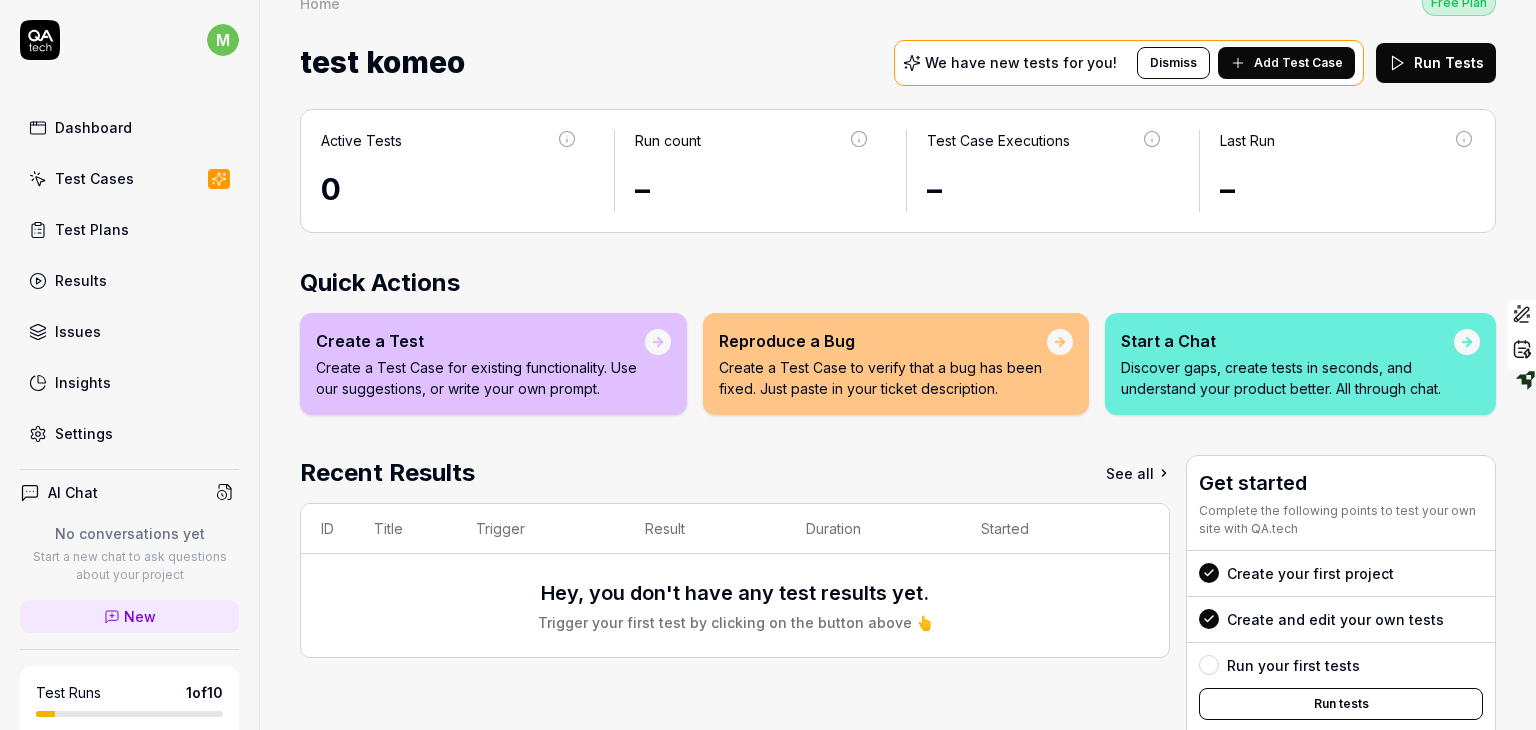 scroll, scrollTop: 0, scrollLeft: 0, axis: both 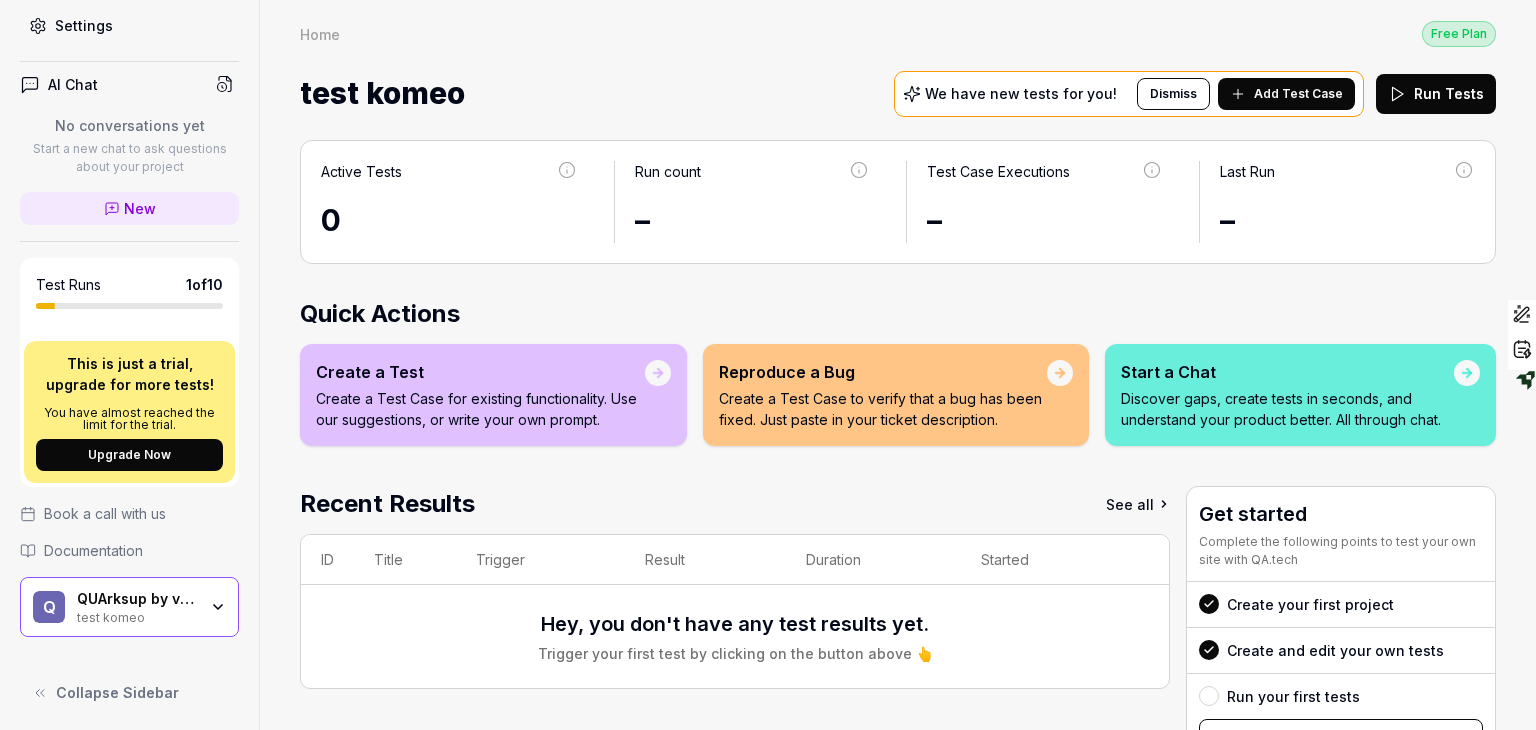 click on "test komeo" at bounding box center [137, 616] 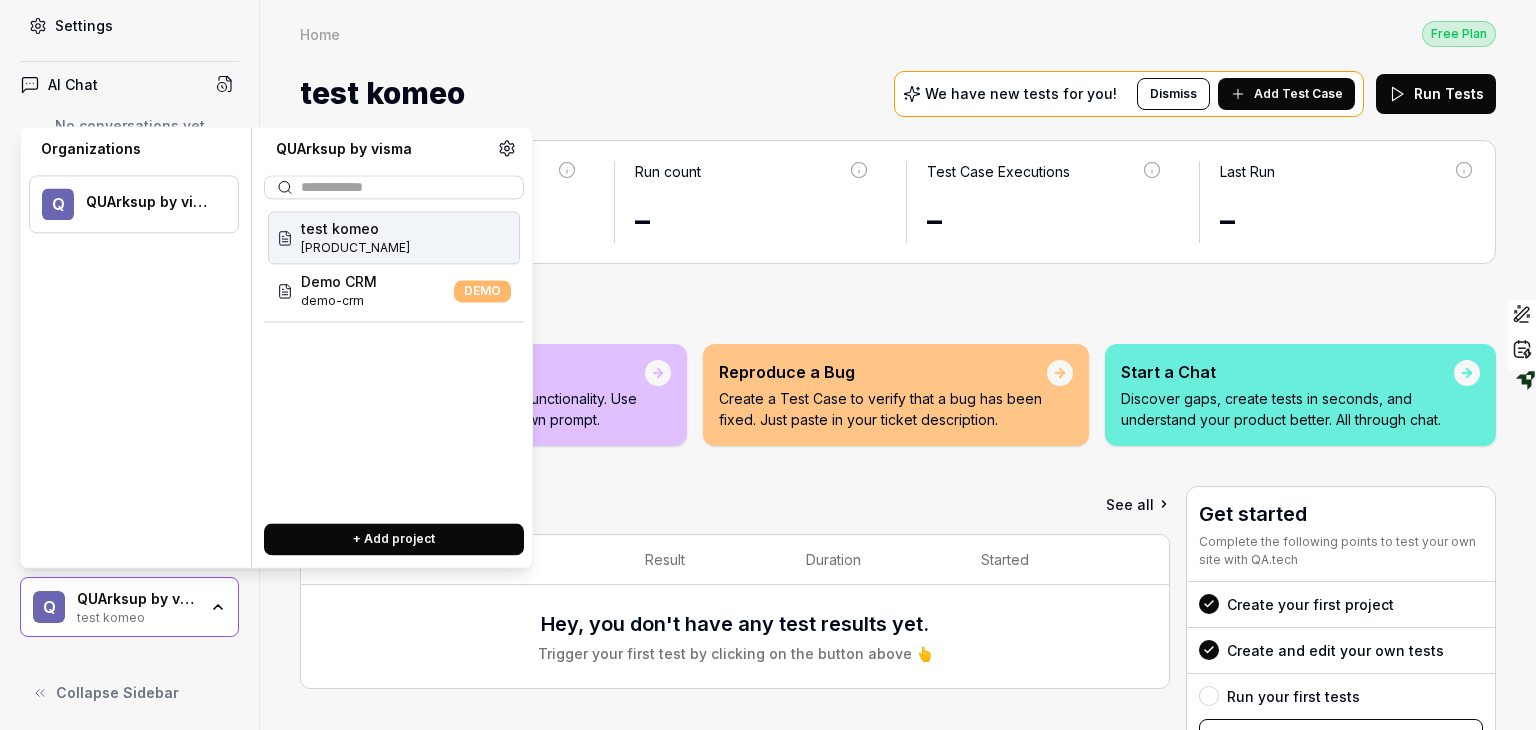 click on "test komeo test-komeo" at bounding box center [394, 237] 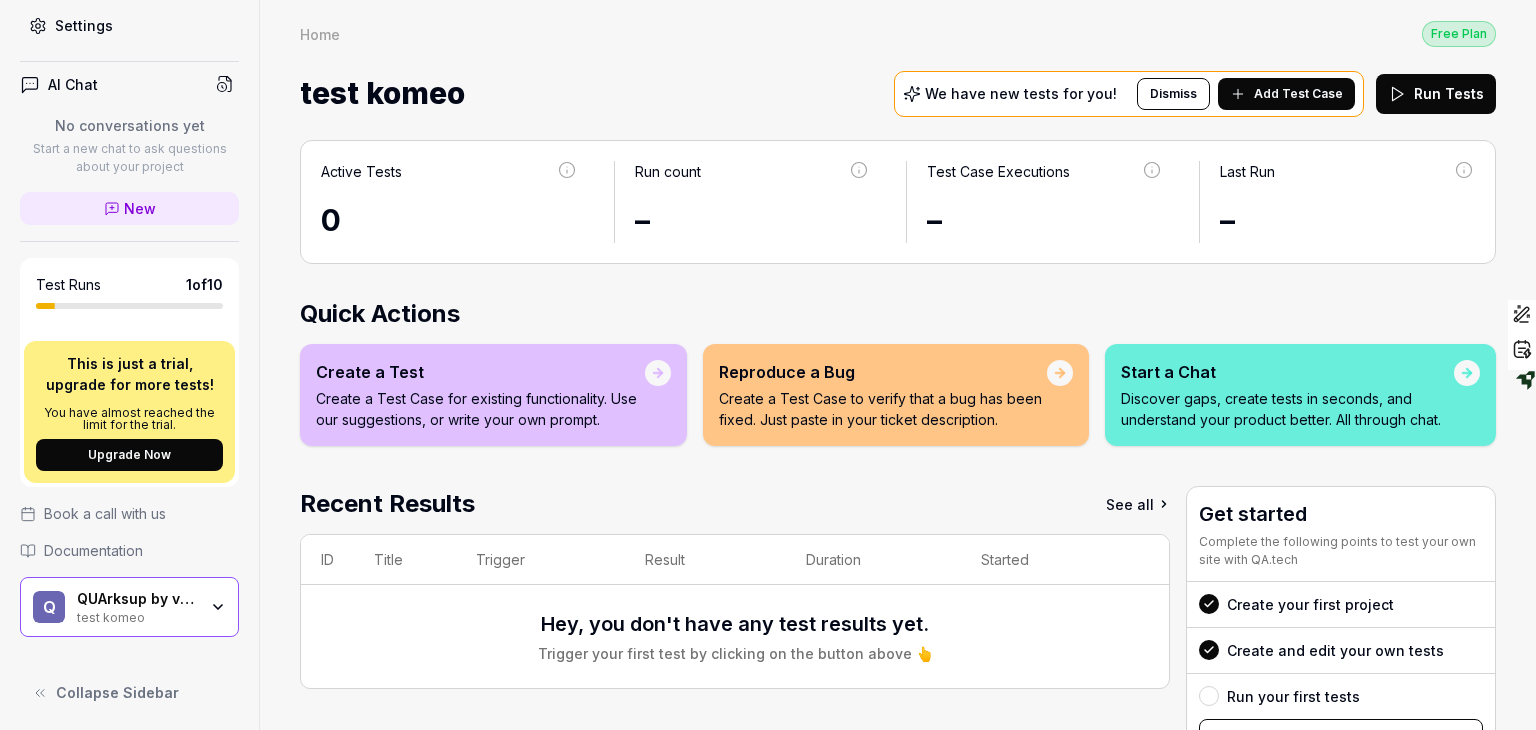 click 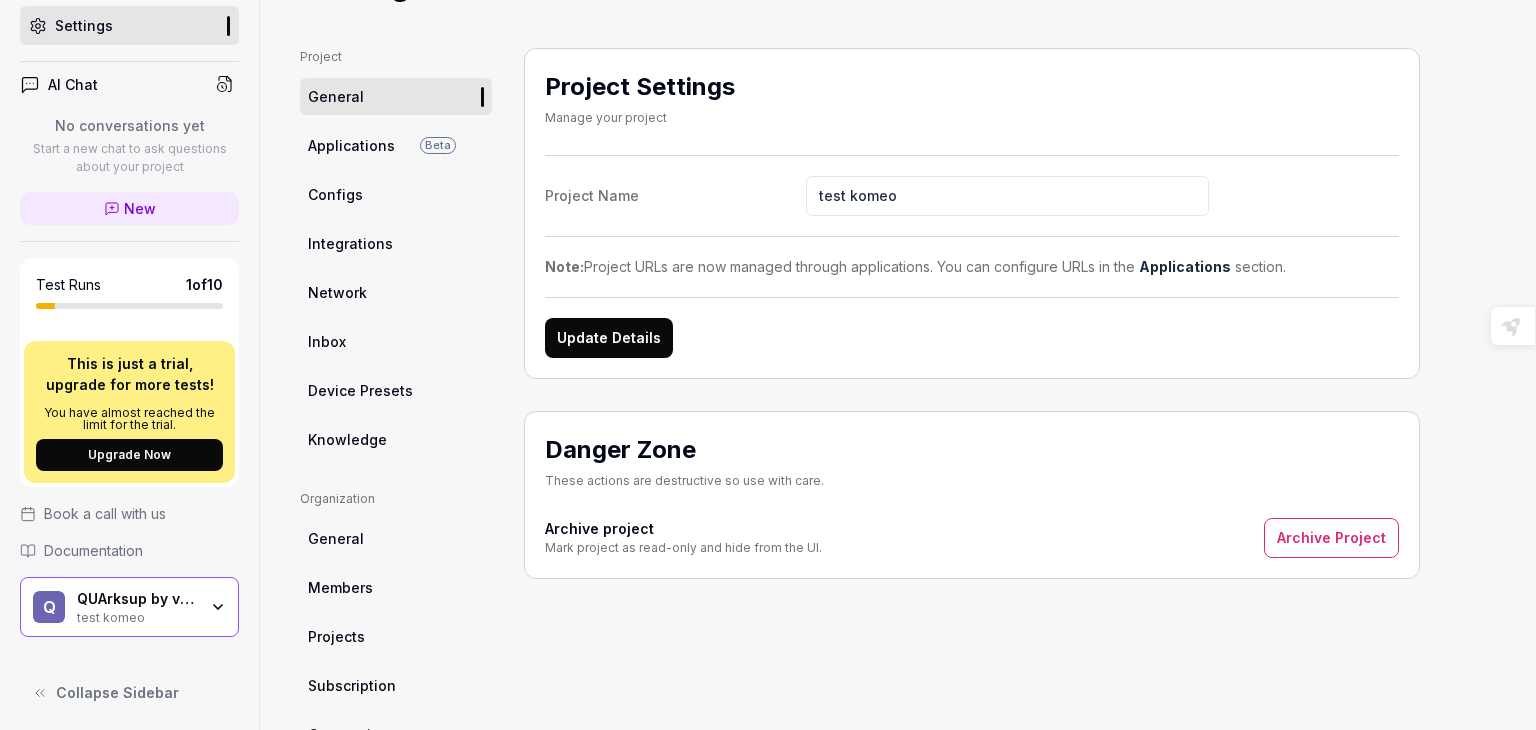 scroll, scrollTop: 0, scrollLeft: 0, axis: both 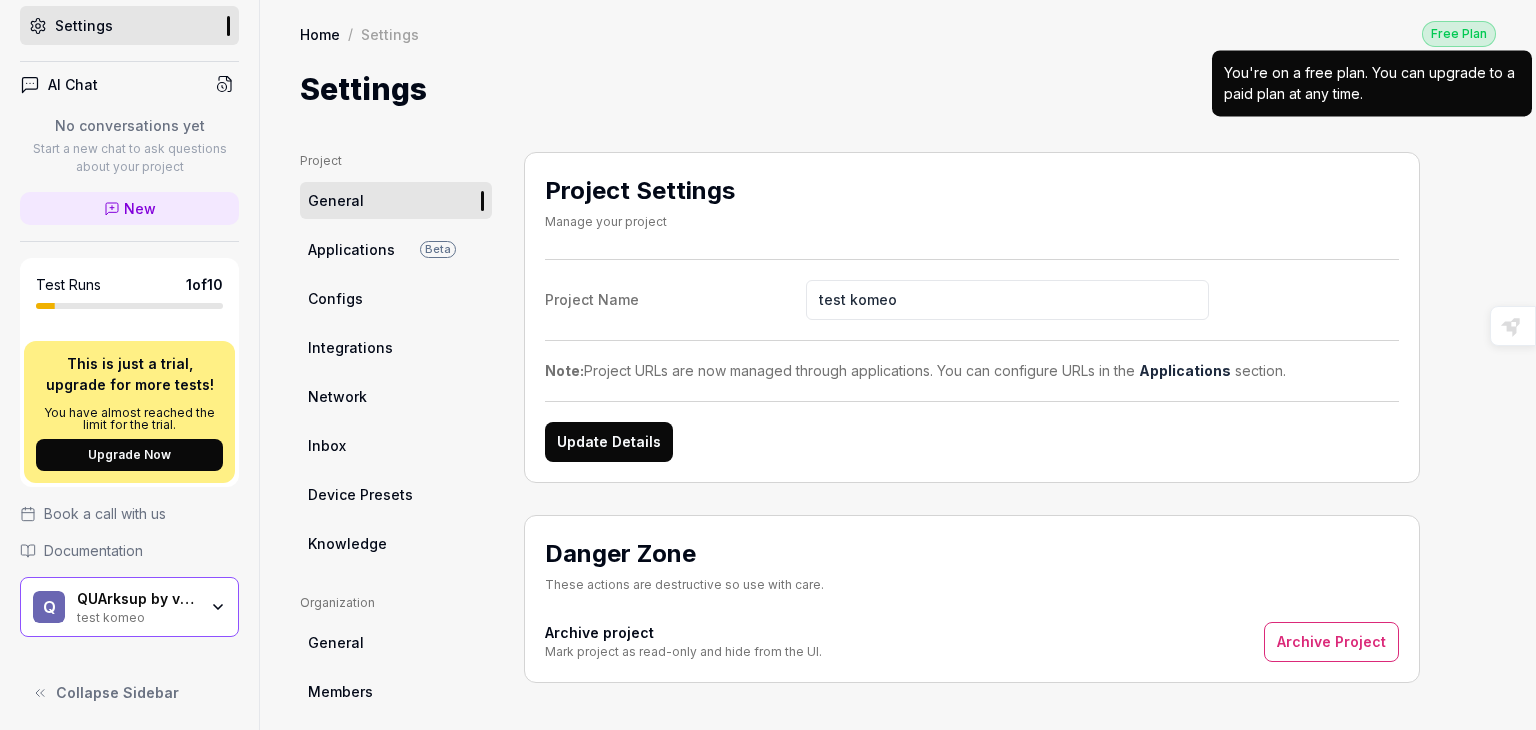 click on "Applications" at bounding box center (351, 249) 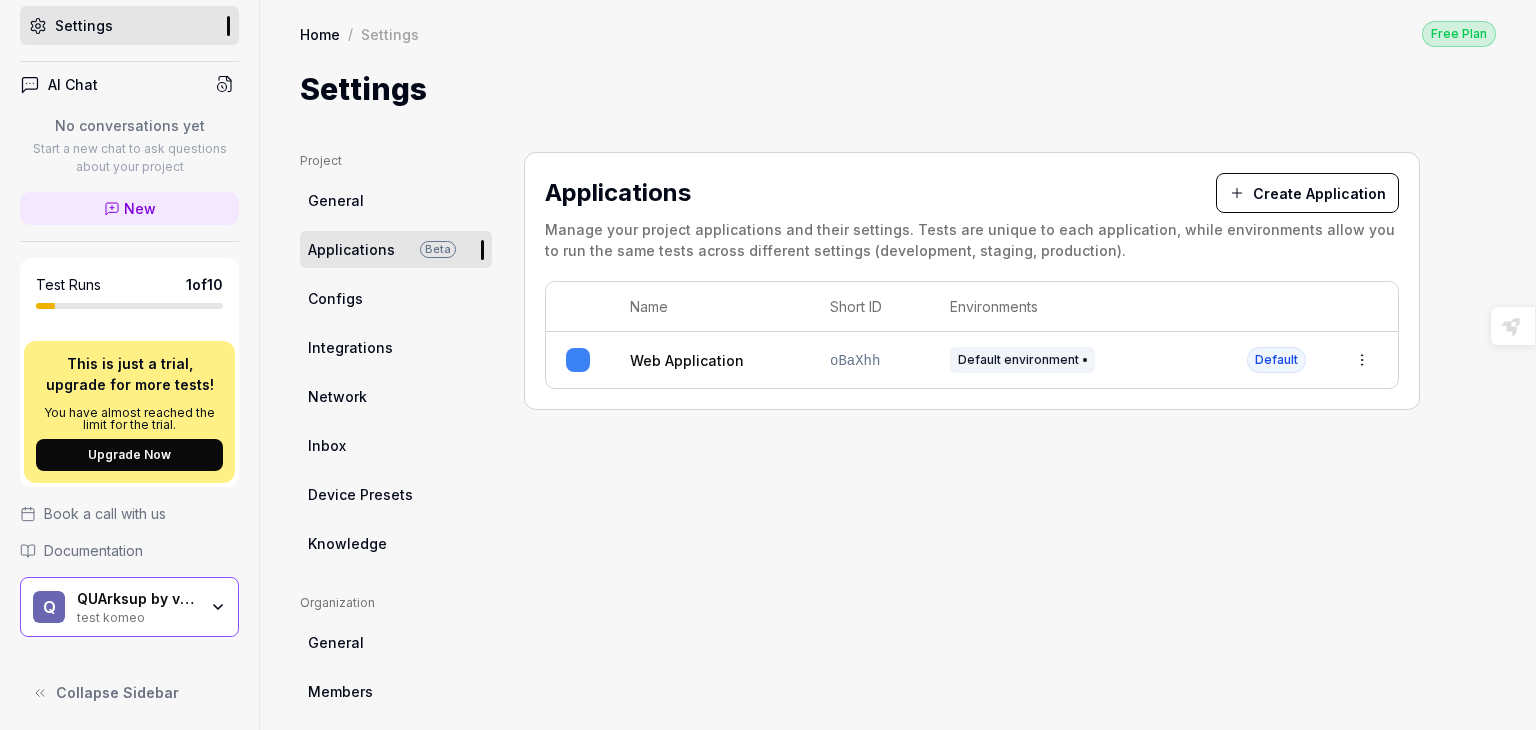 click on "Configs" at bounding box center (396, 298) 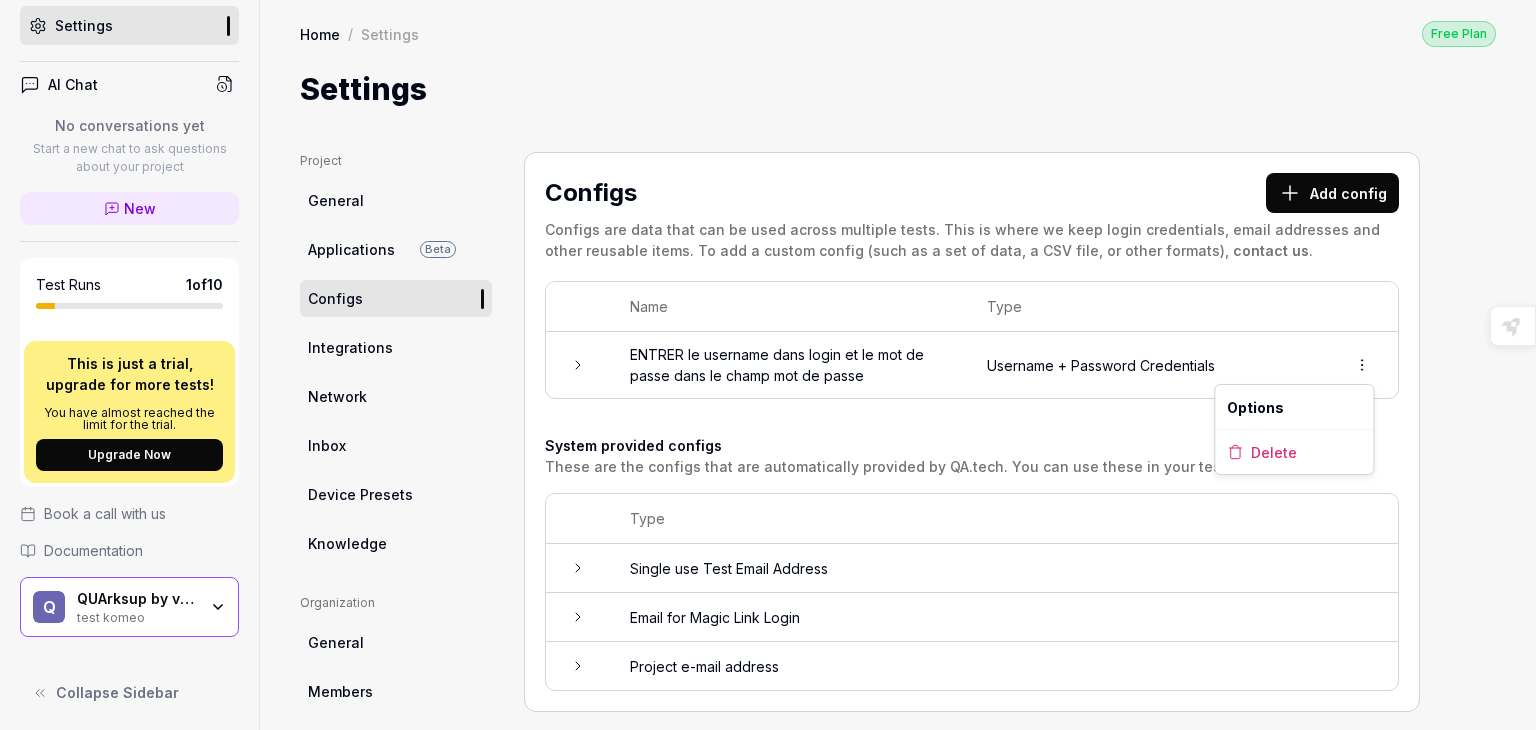 click on "m Dashboard Test Cases Test Plans Results Issues Insights Settings AI Chat No conversations yet Start a new chat to ask questions about your project New Test Runs 1  of  10 This is just a trial, upgrade for more tests! You have almost reached the limit for the trial. Upgrade Now Book a call with us Documentation Q QUArksup by visma test komeo Collapse Sidebar Home / Settings Free Plan Home / Settings Free Plan Settings Project General Applications Beta Configs Integrations Network Inbox Device Presets Knowledge Project Configs Organization General Members Projects Subscription Connections Organization Select a page Profile My Details Authentication Email Password Profile Select a page Configs Add config Configs are data that can be used across multiple tests. This is where we keep login credentials, email addresses and other reusable items. To add a custom config (such as a set of data, a CSV file, or other formats),   contact us . Name Type Username + Password Credentials System provided configs Type Ask AI" at bounding box center (768, 365) 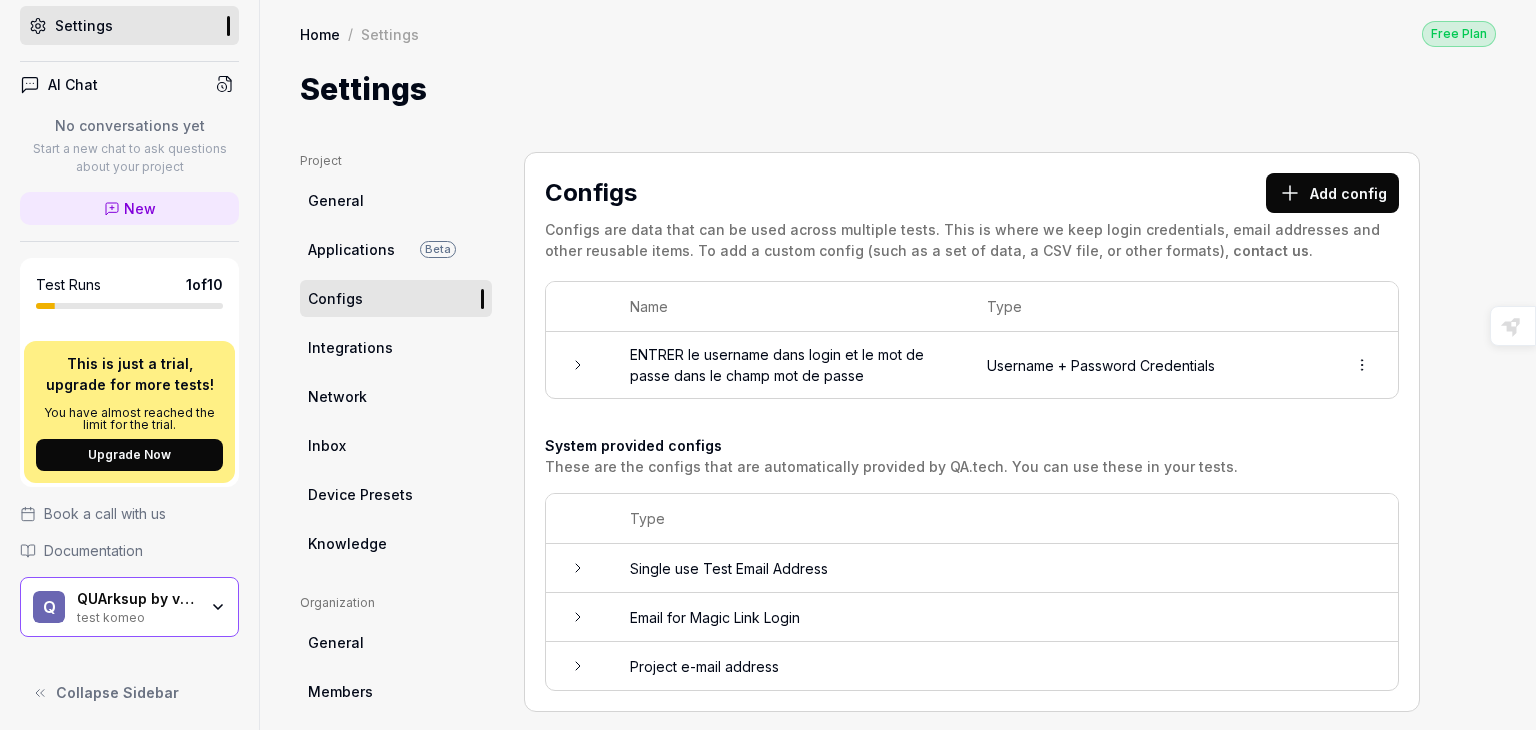 click on "Applications" at bounding box center (351, 249) 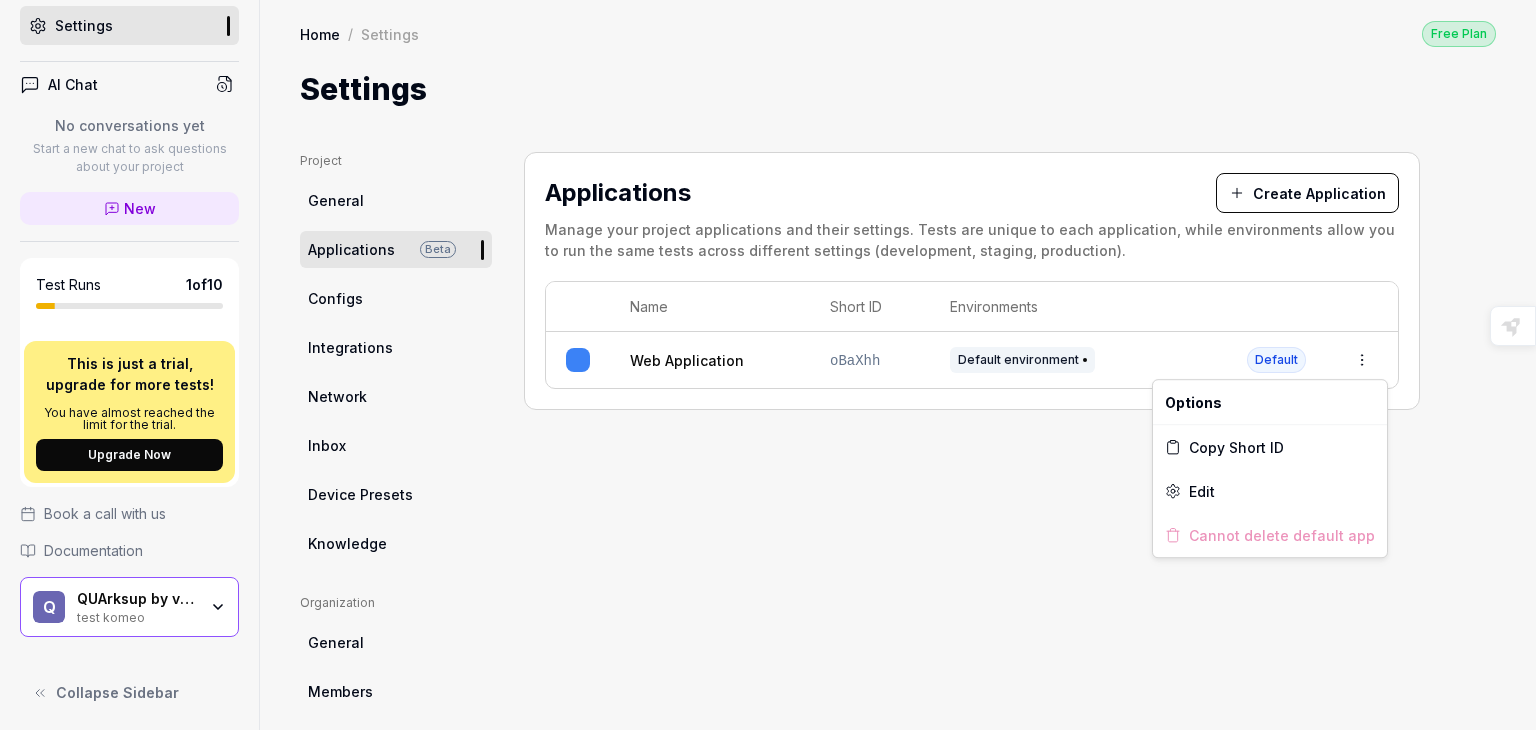 click on "m Dashboard Test Cases Test Plans Results Issues Insights Settings AI Chat No conversations yet Start a new chat to ask questions about your project New Test Runs 1  of  10 This is just a trial, upgrade for more tests! You have almost reached the limit for the trial. Upgrade Now Book a call with us Documentation Q QUArksup by visma test komeo Collapse Sidebar Home / Settings Free Plan Home / Settings Free Plan Settings Project General Applications Beta Configs Integrations Network Inbox Device Presets Knowledge Project Select a page Organization General Members Projects Subscription Connections Organization Select a page Profile My Details Authentication Email Password Profile Select a page Applications Create Application Manage your project applications and their settings. Tests are unique to each application, while environments allow you to run the same tests across different settings (development, staging, production). Name Short ID Environments Web Application oBaXhh Default environment Default Highlight" at bounding box center (768, 365) 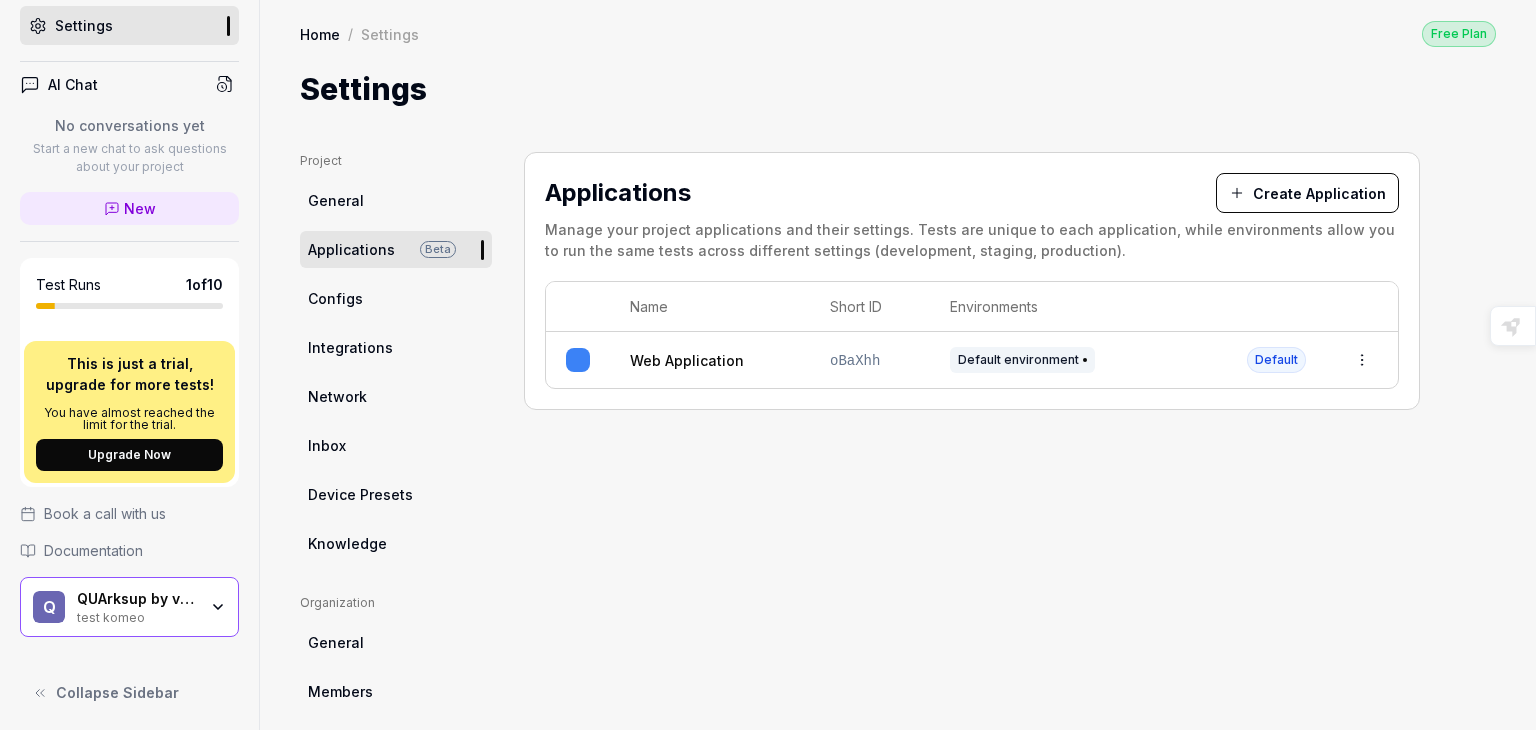 click on "m Dashboard Test Cases Test Plans Results Issues Insights Settings AI Chat No conversations yet Start a new chat to ask questions about your project New Test Runs 1  of  10 This is just a trial, upgrade for more tests! You have almost reached the limit for the trial. Upgrade Now Book a call with us Documentation Q QUArksup by visma test komeo Collapse Sidebar Home / Settings Free Plan Home / Settings Free Plan Settings Project General Applications Beta Configs Integrations Network Inbox Device Presets Knowledge Project Select a page Organization General Members Projects Subscription Connections Organization Select a page Profile My Details Authentication Email Password Profile Select a page Applications Create Application Manage your project applications and their settings. Tests are unique to each application, while environments allow you to run the same tests across different settings (development, staging, production). Name Short ID Environments Web Application oBaXhh Default environment Default Highlight" at bounding box center [768, 365] 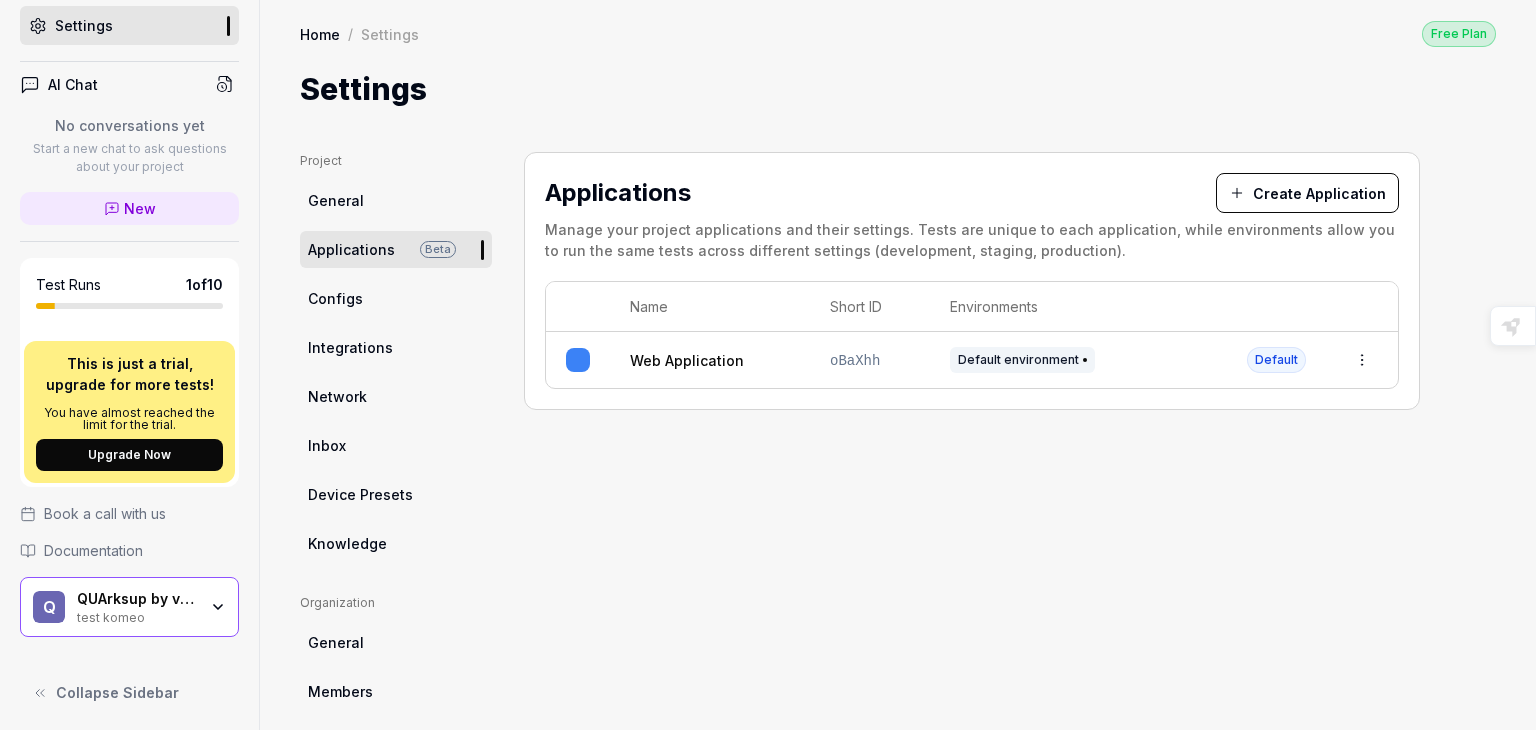 click on "Project General Applications Beta Configs Integrations Network Inbox Device Presets Knowledge" at bounding box center (396, 357) 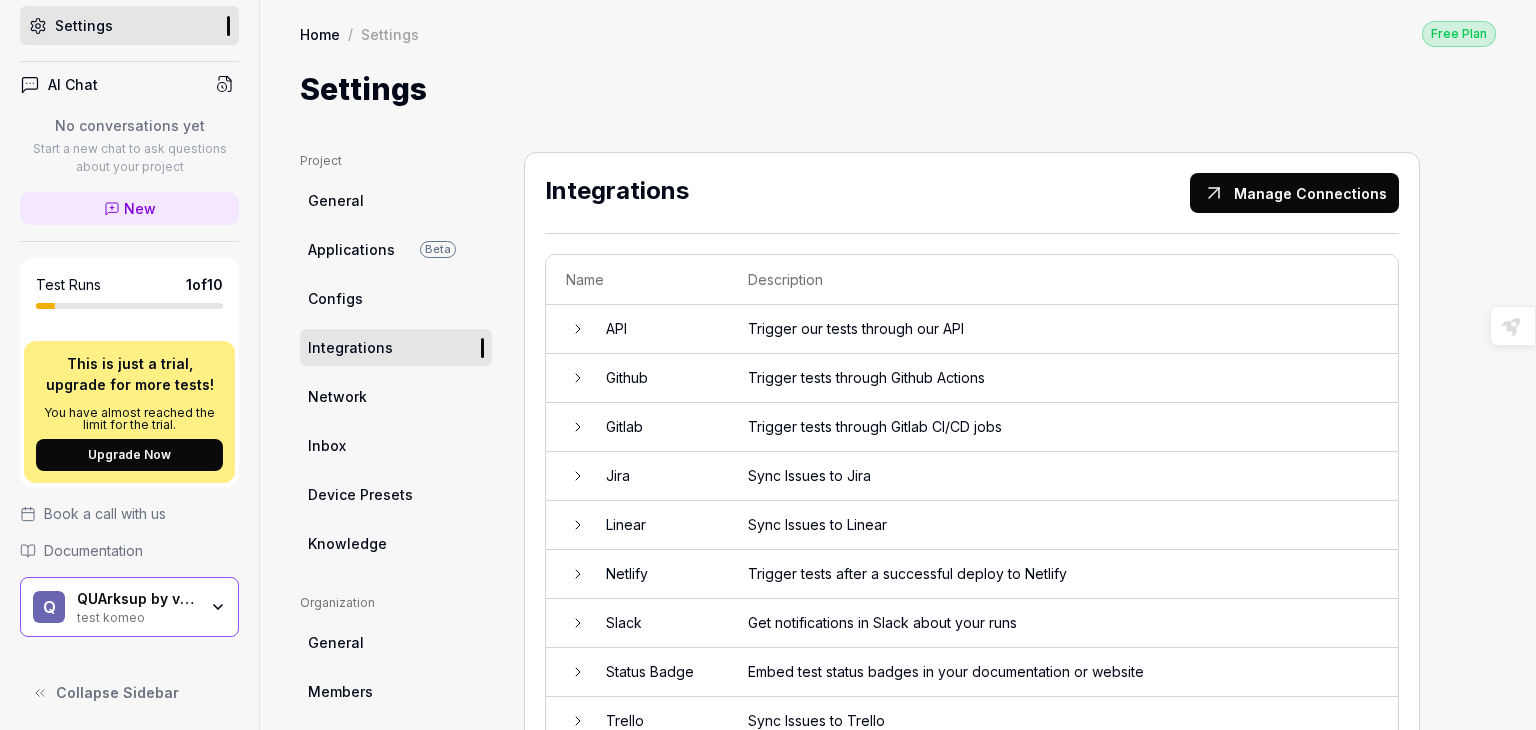 click on "Network" at bounding box center [337, 396] 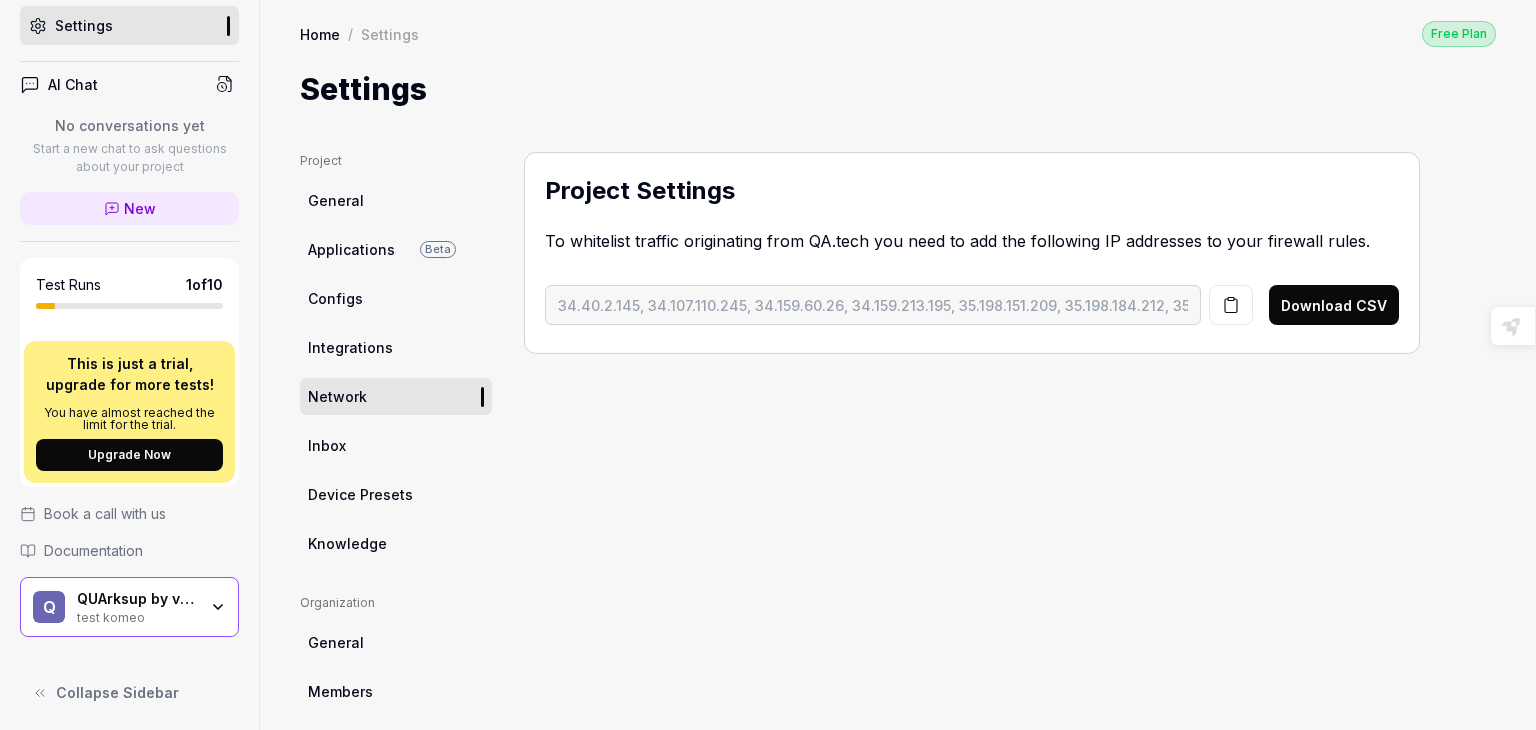 click on "Inbox" at bounding box center (327, 445) 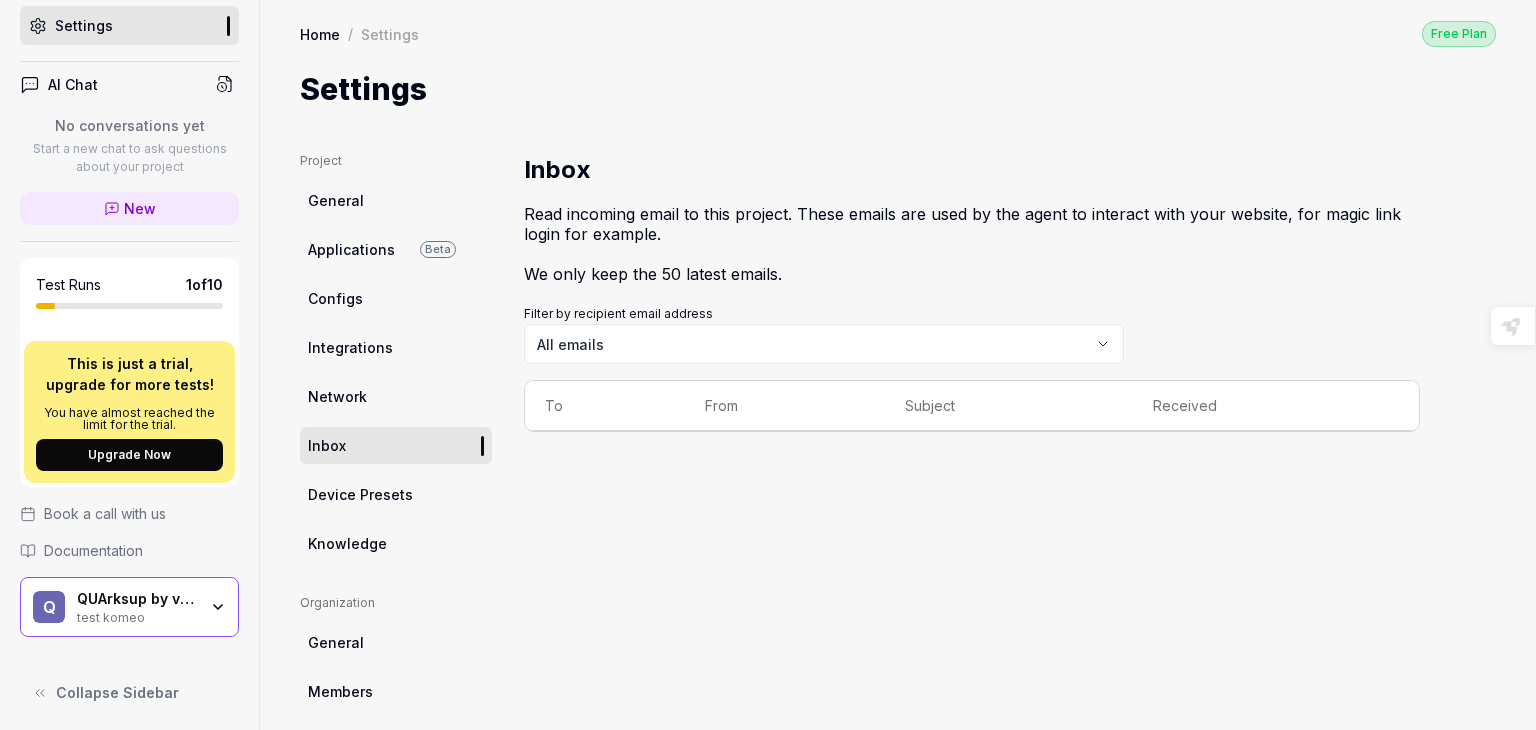 click on "Device Presets" at bounding box center (360, 494) 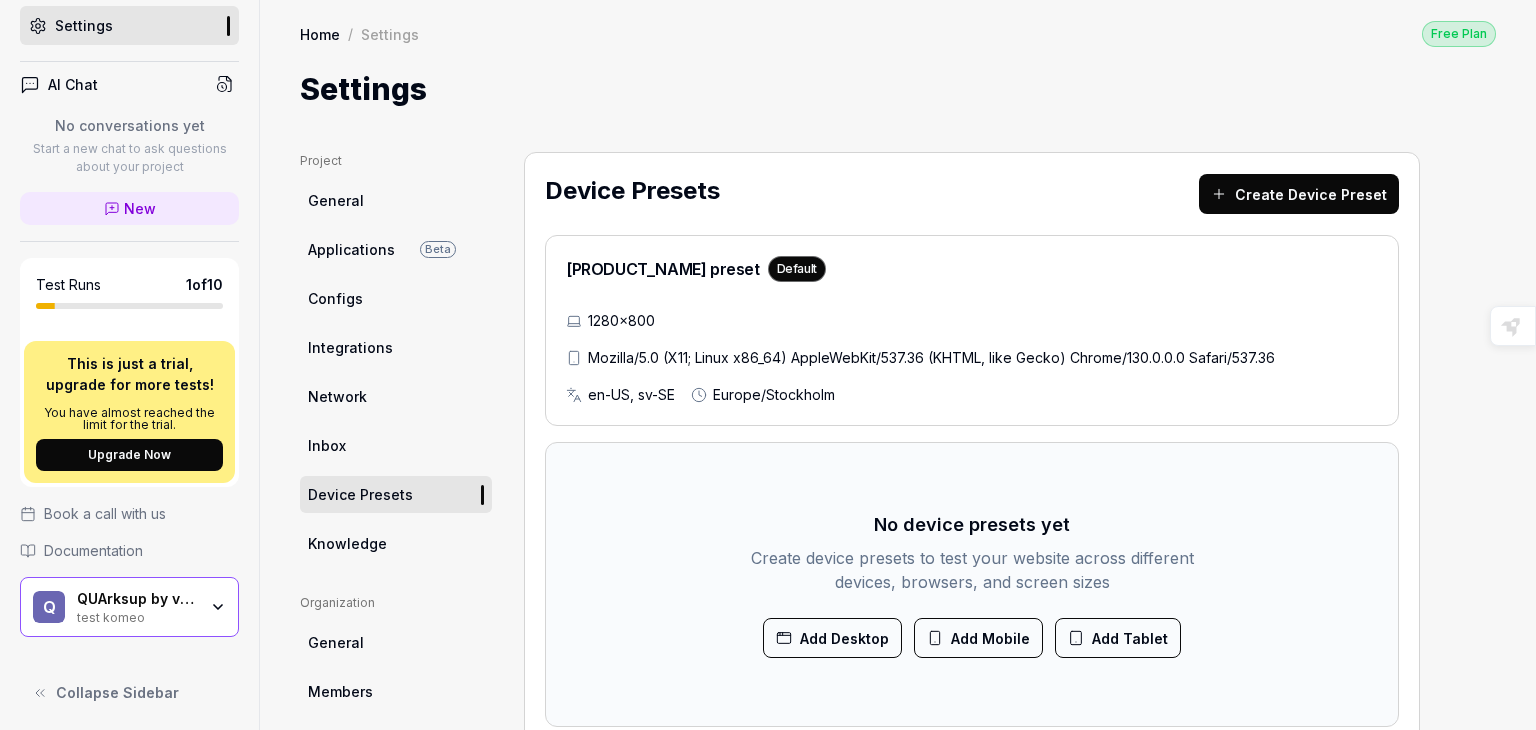 click on "Knowledge" at bounding box center (347, 543) 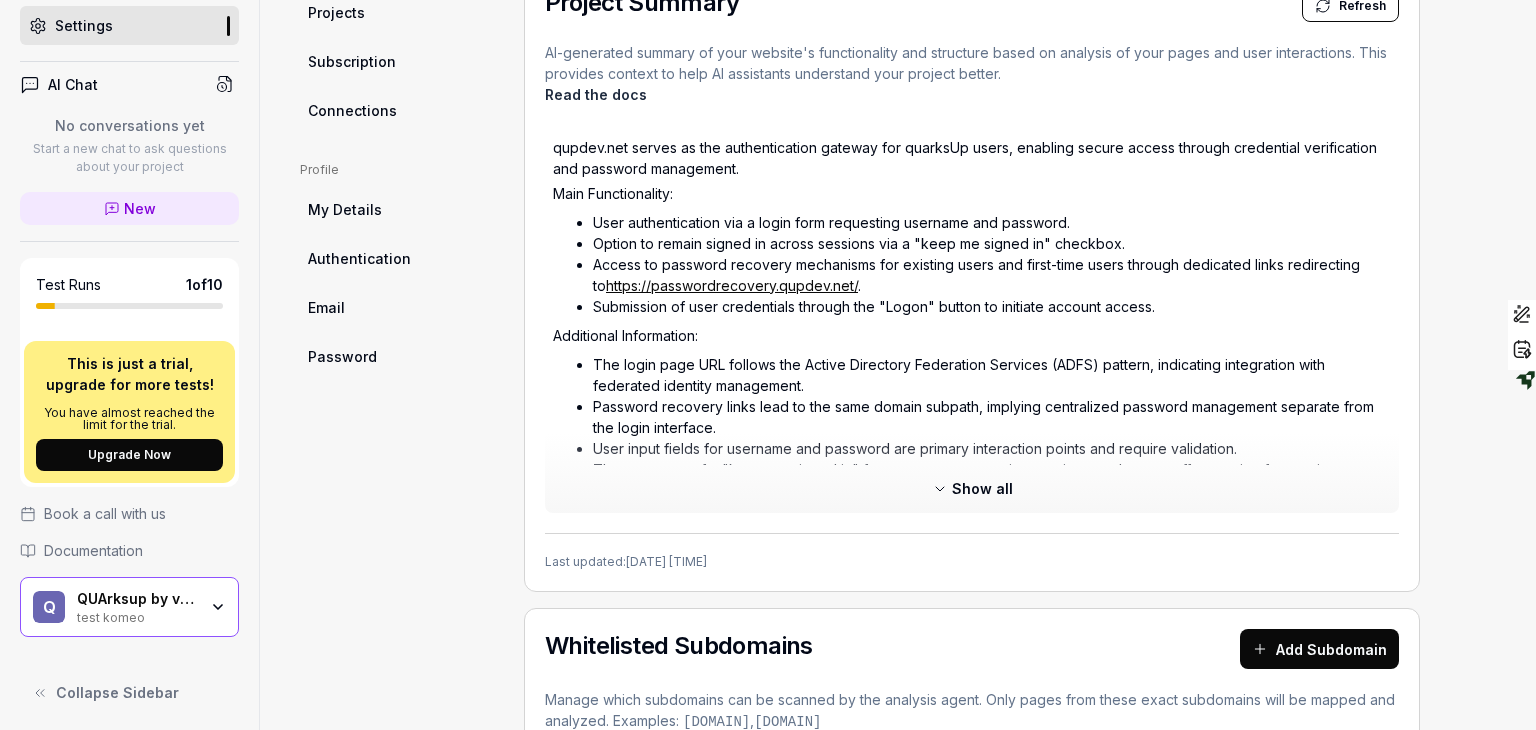 scroll, scrollTop: 772, scrollLeft: 0, axis: vertical 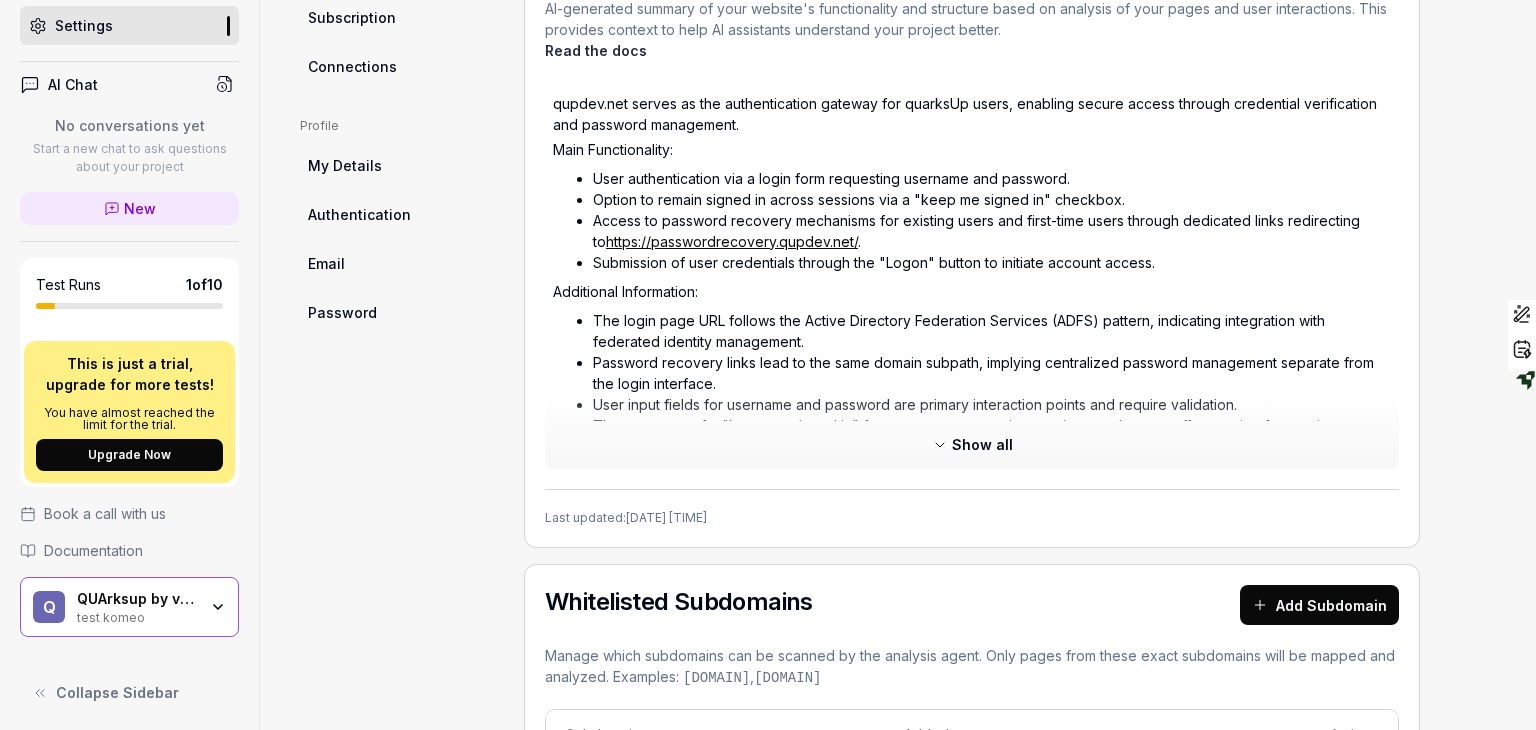 click on "Password" at bounding box center (342, 312) 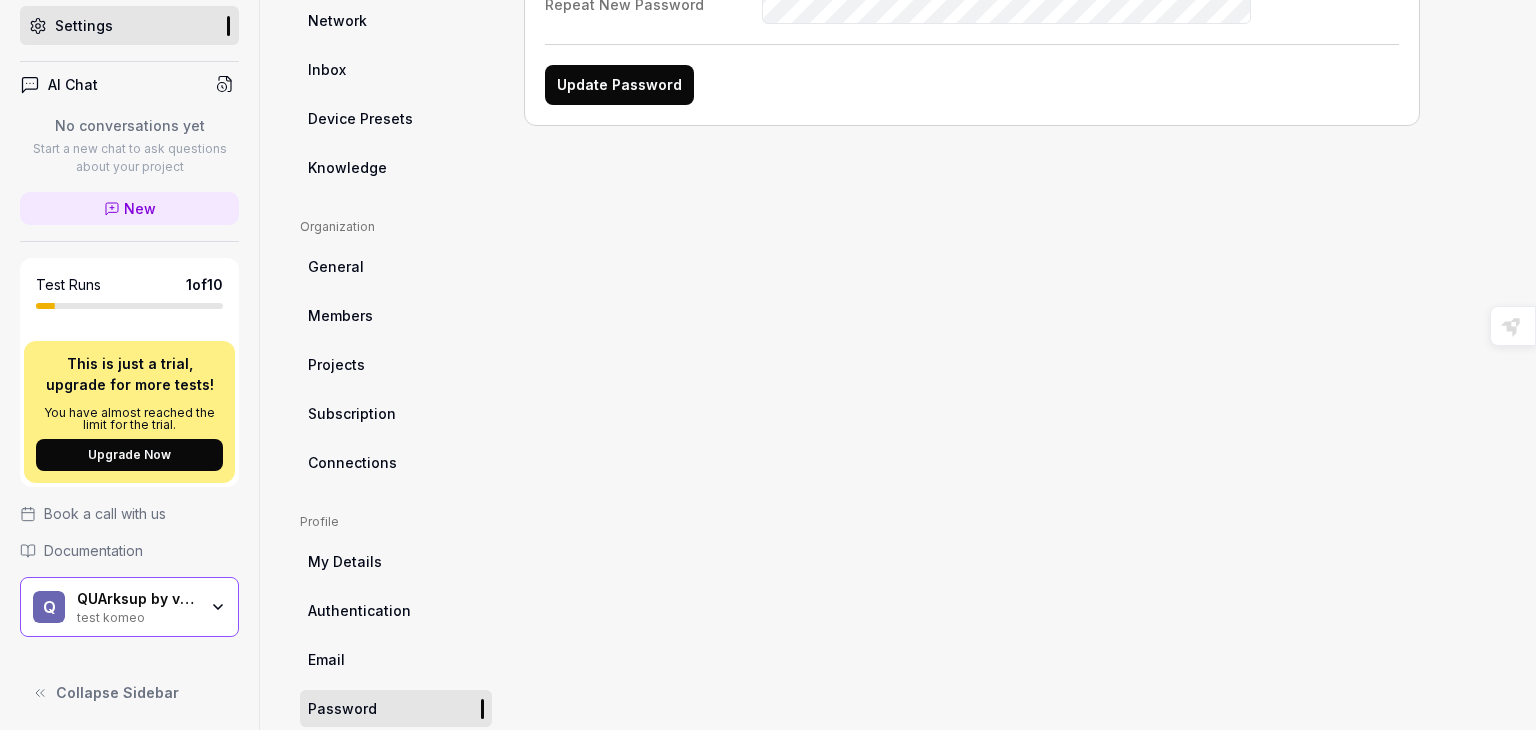 scroll, scrollTop: 412, scrollLeft: 0, axis: vertical 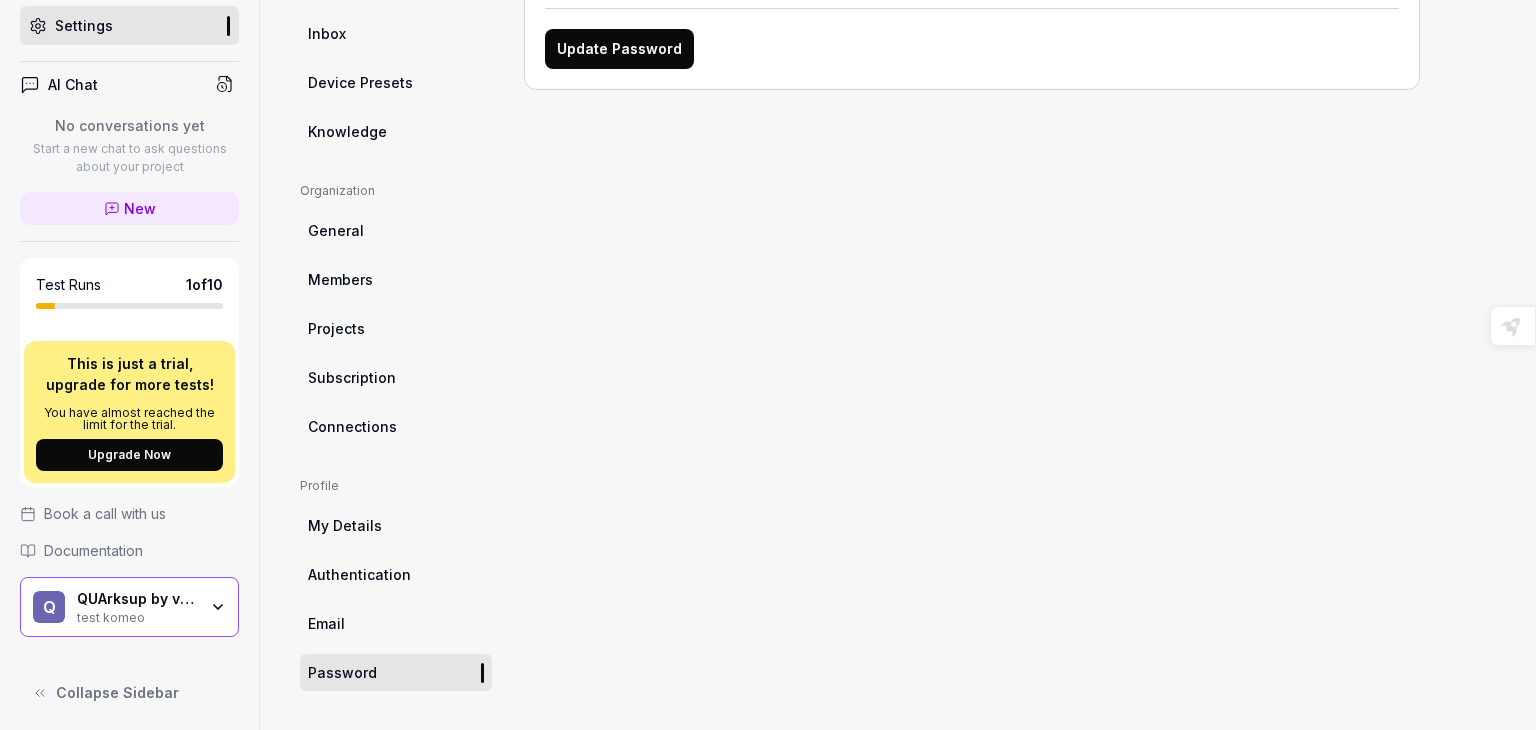 click on "Authentication" at bounding box center (396, 574) 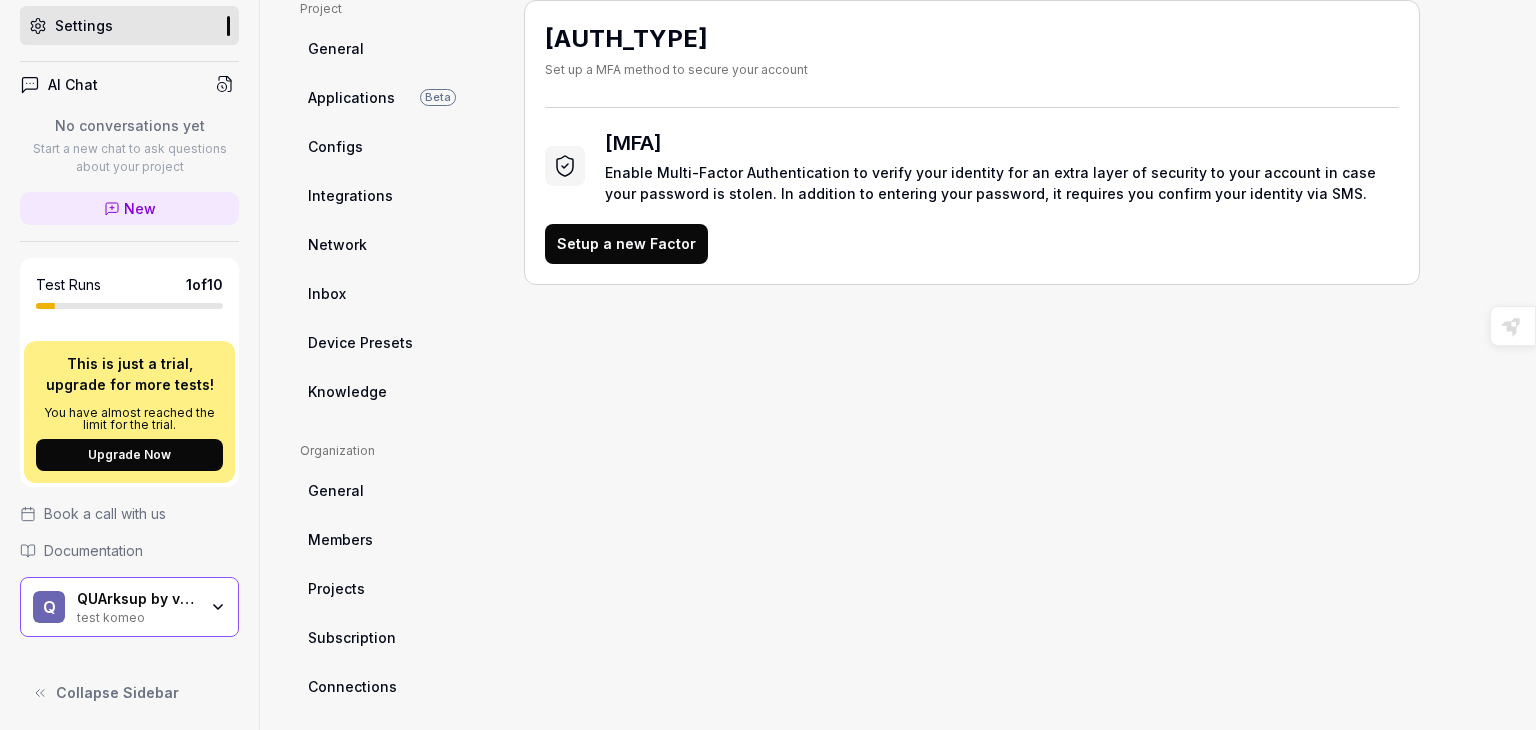 scroll, scrollTop: 0, scrollLeft: 0, axis: both 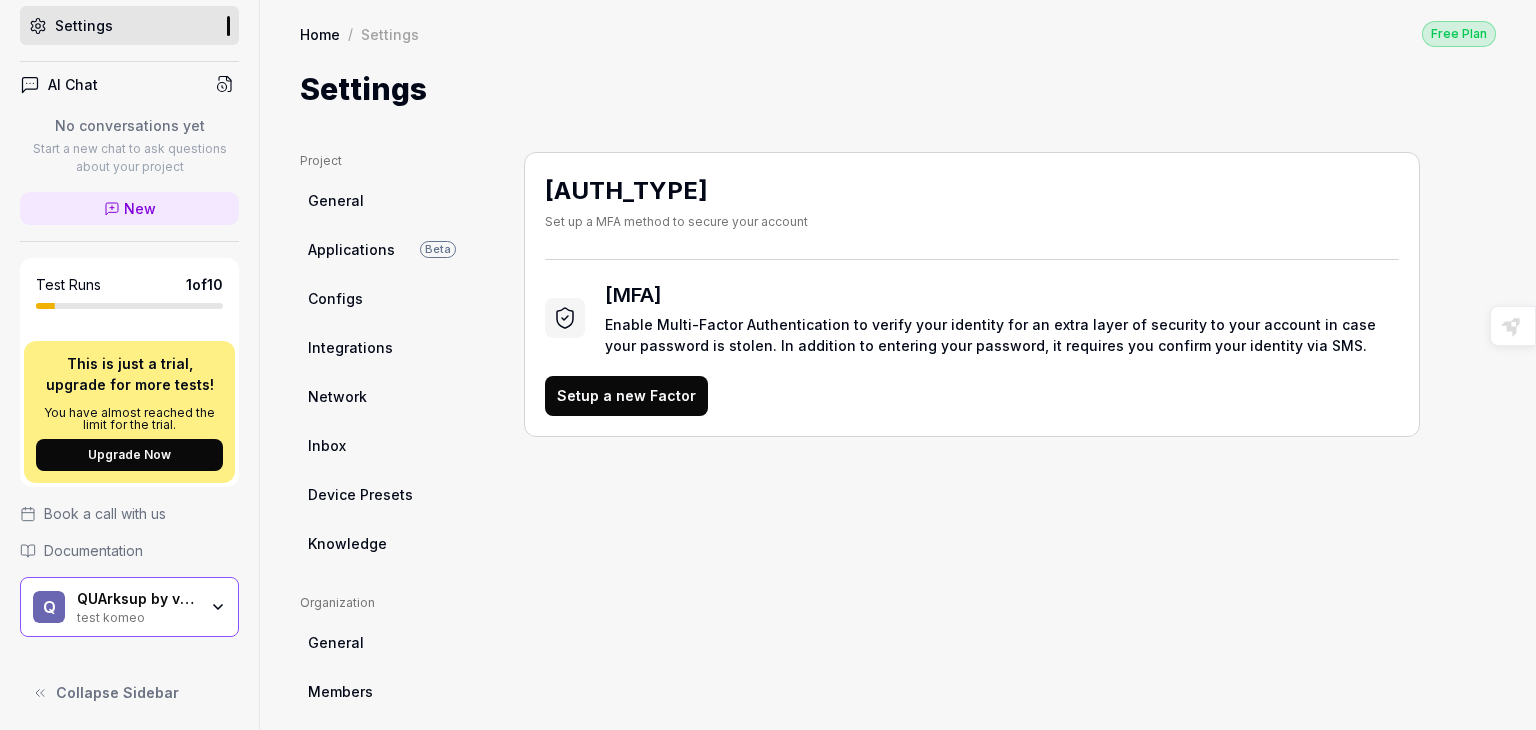 click on "test komeo" at bounding box center (137, 616) 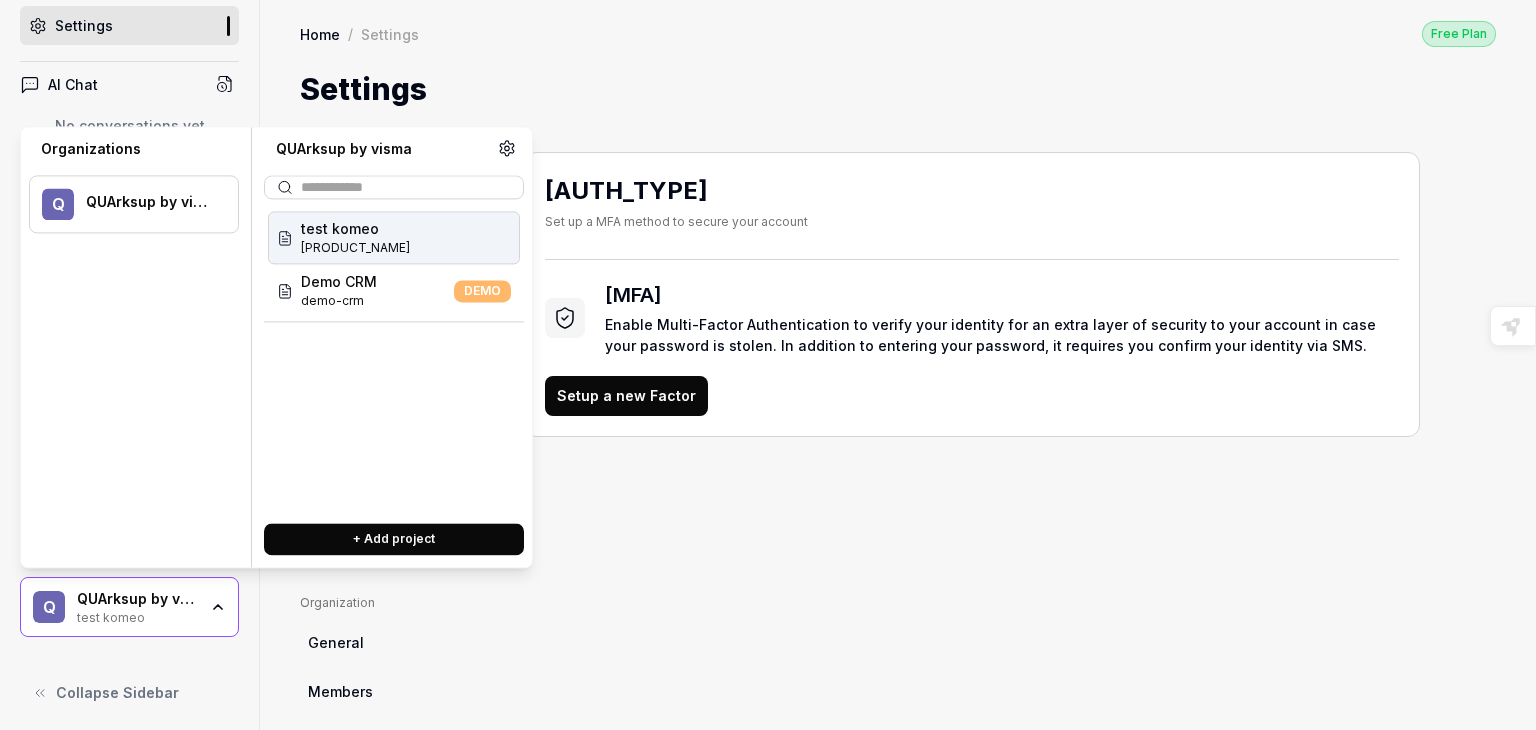 click on "test-komeo" at bounding box center [355, 248] 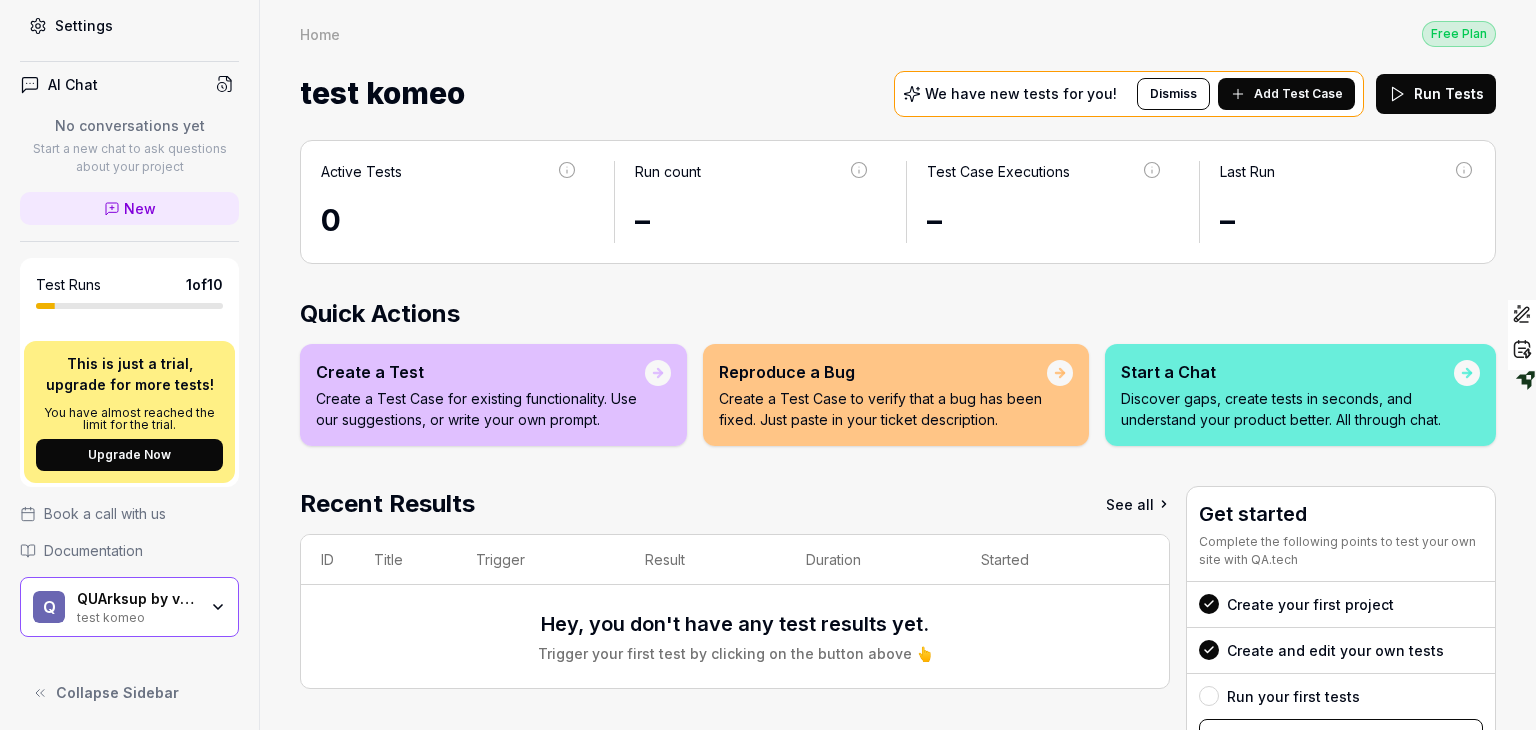 click on "test komeo" at bounding box center (137, 616) 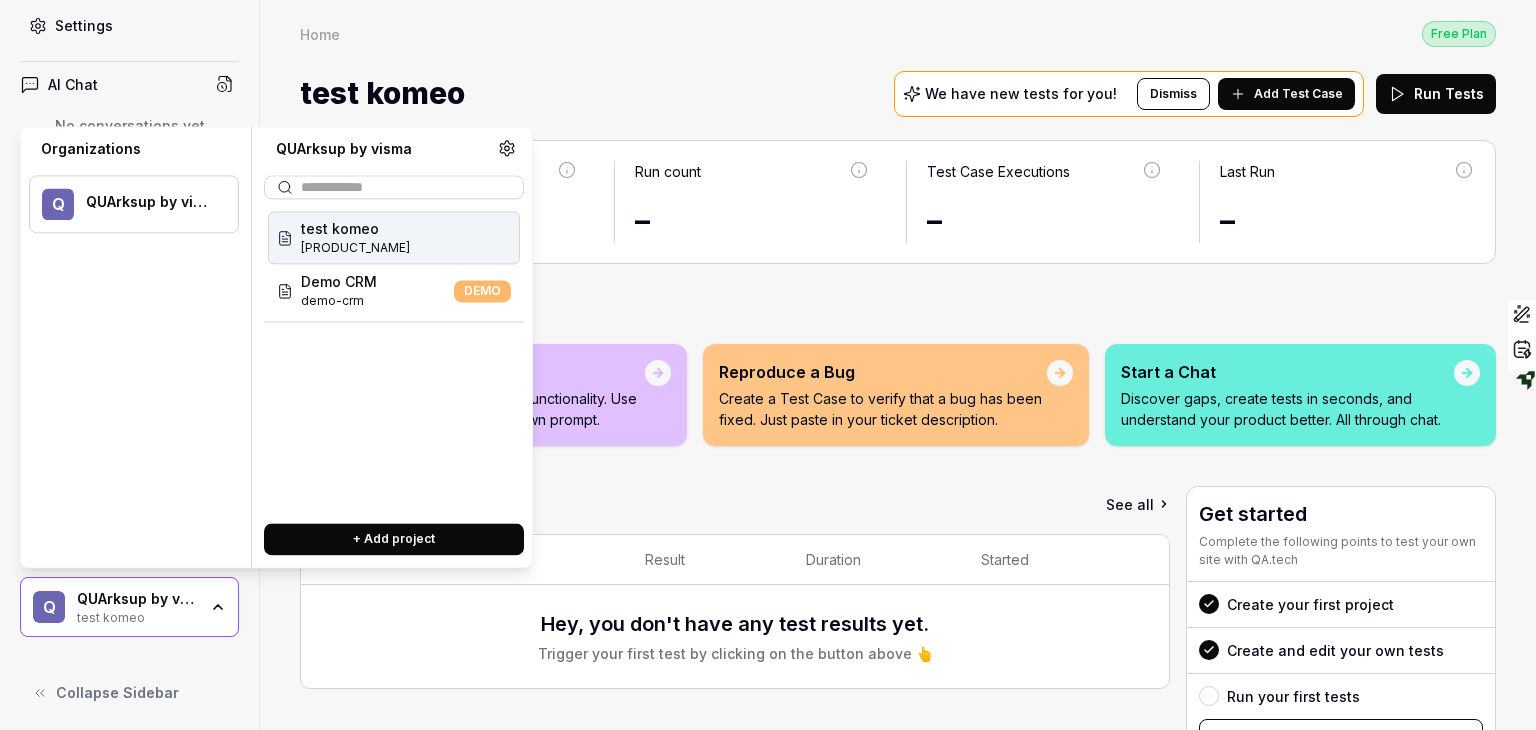 click on "test-komeo" at bounding box center (355, 248) 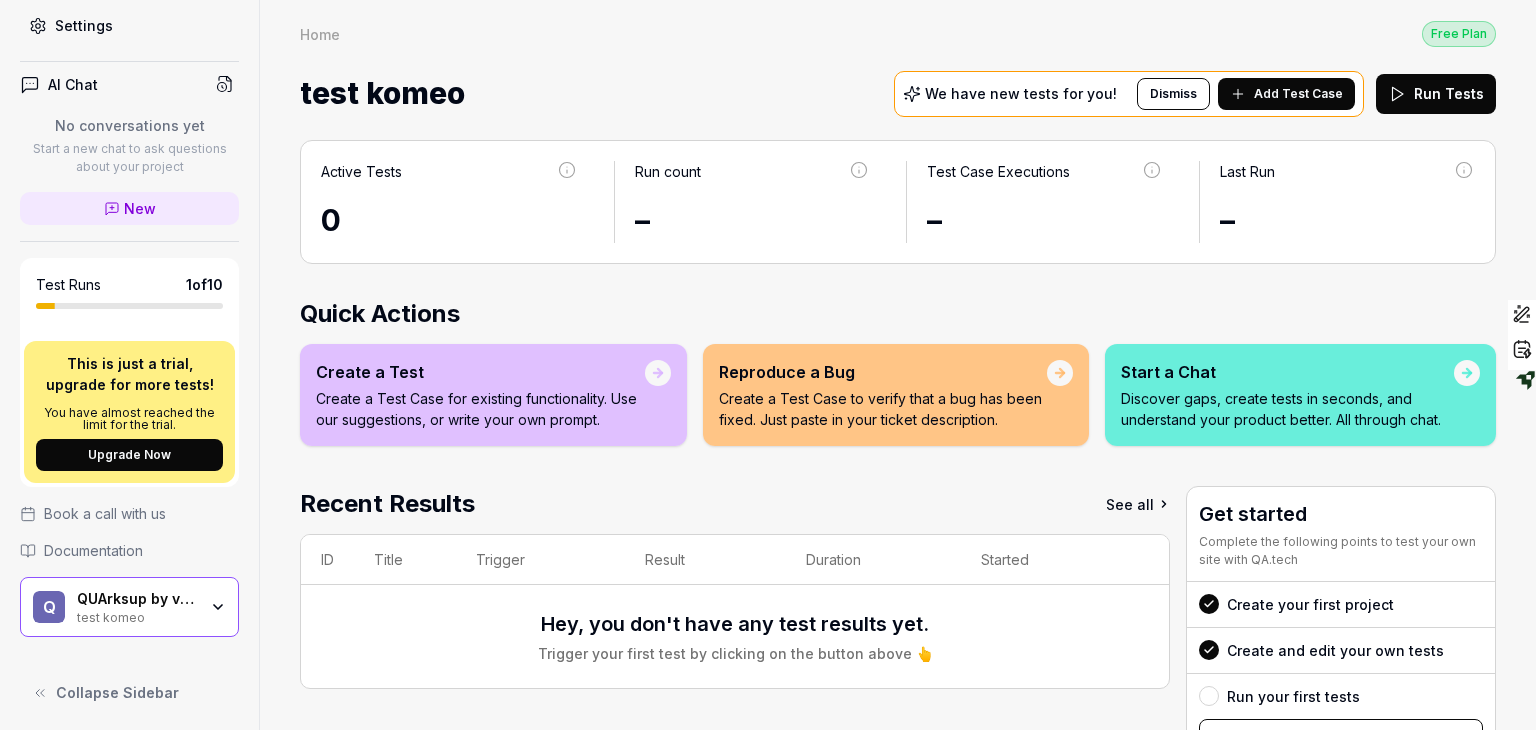 click on "Dismiss" at bounding box center (1173, 94) 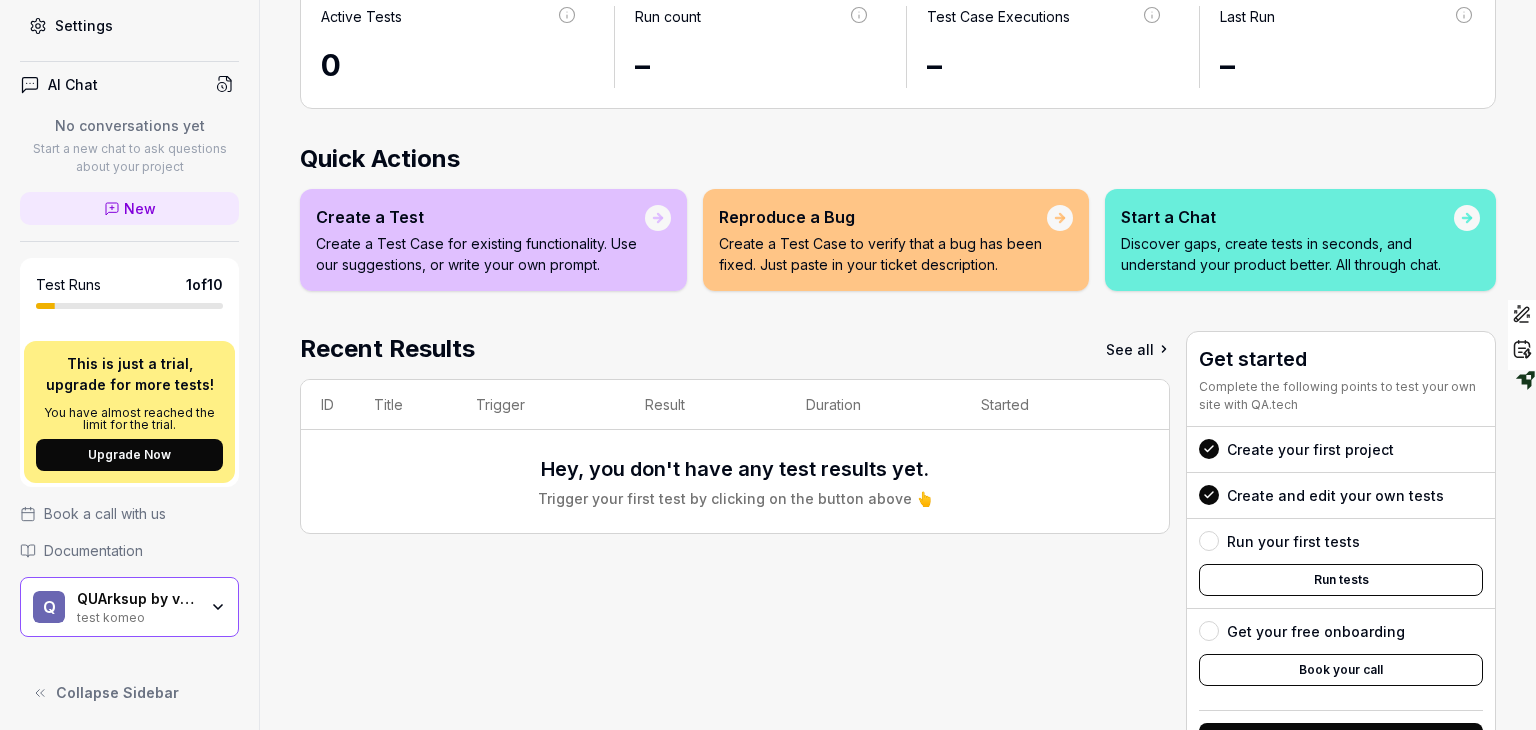 scroll, scrollTop: 239, scrollLeft: 0, axis: vertical 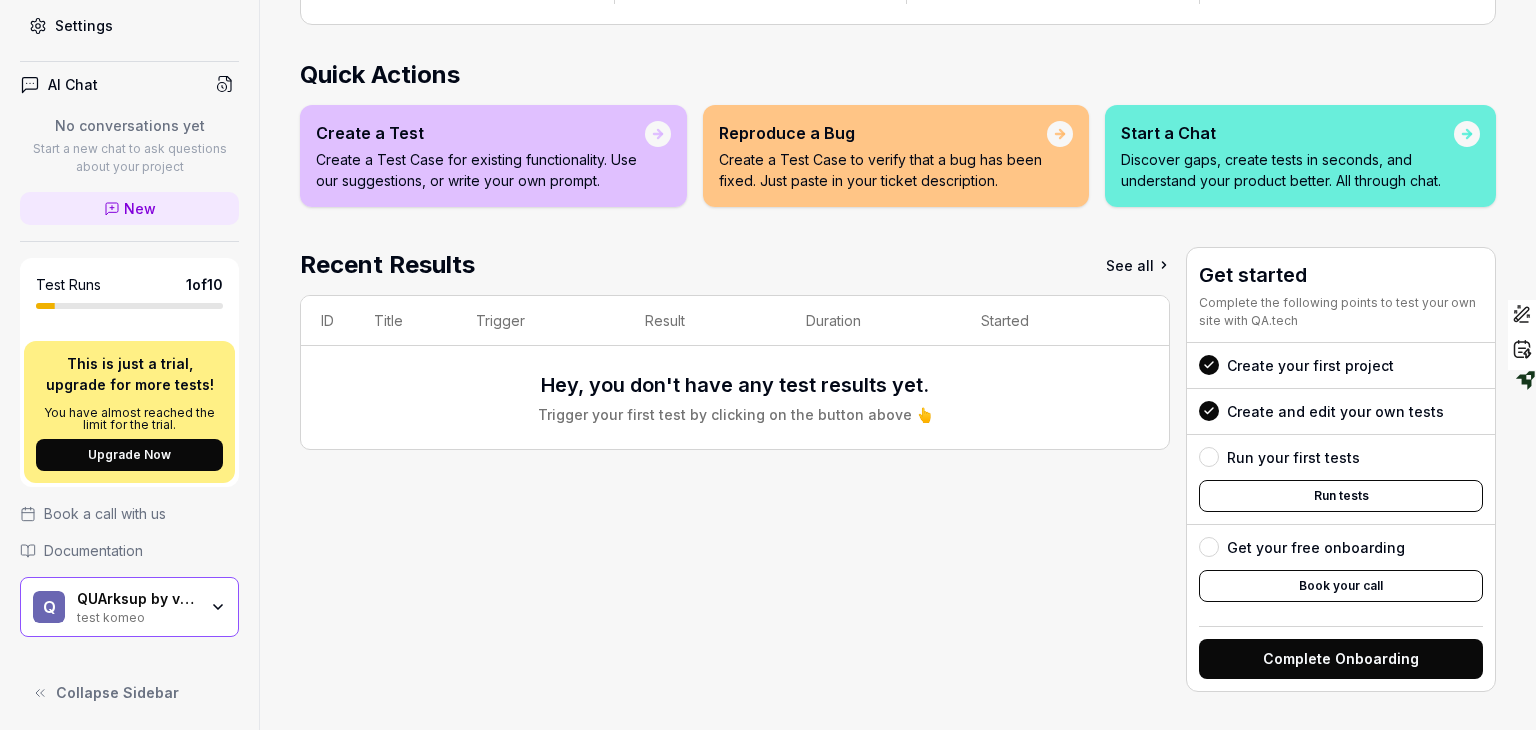 click on "Create and edit your own tests" at bounding box center [1335, 411] 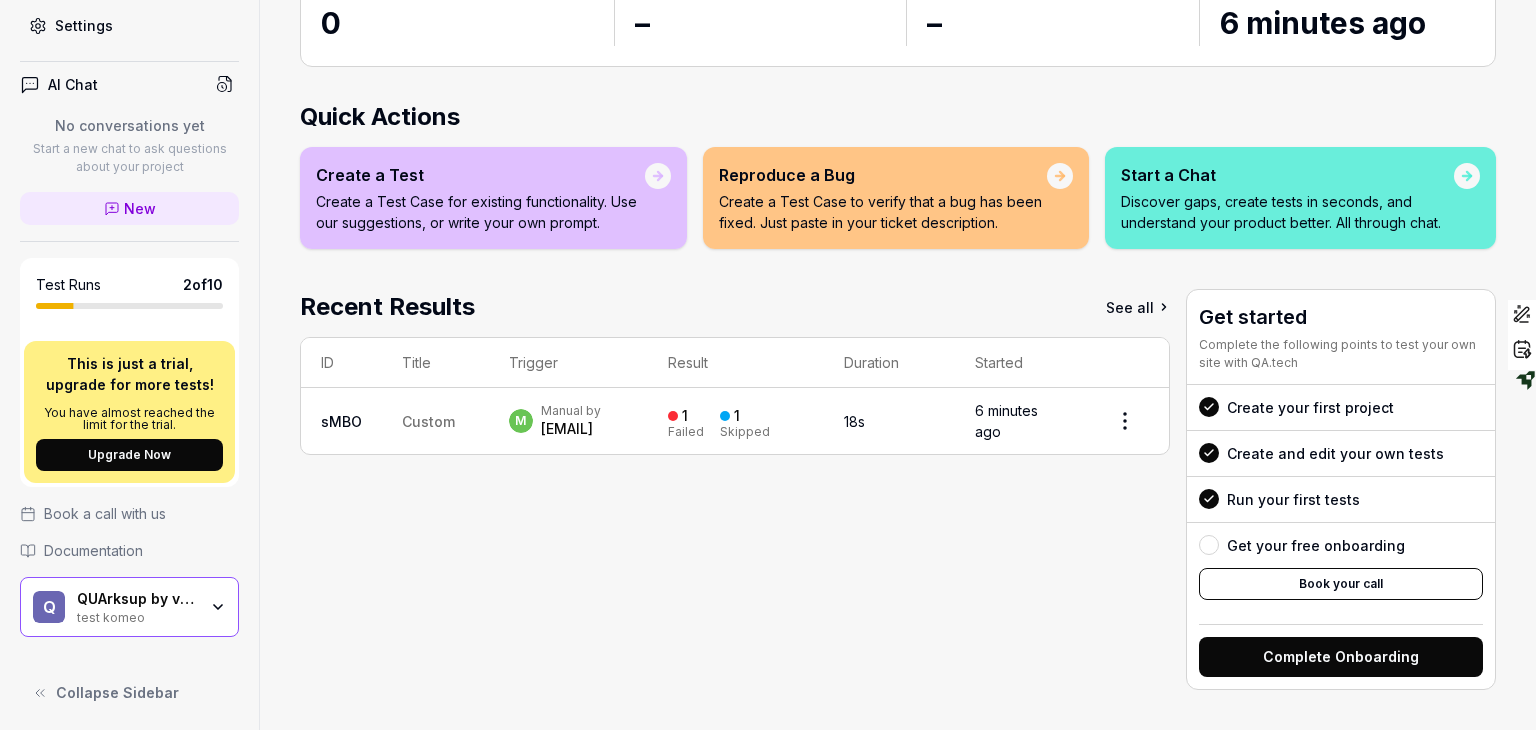 scroll, scrollTop: 195, scrollLeft: 0, axis: vertical 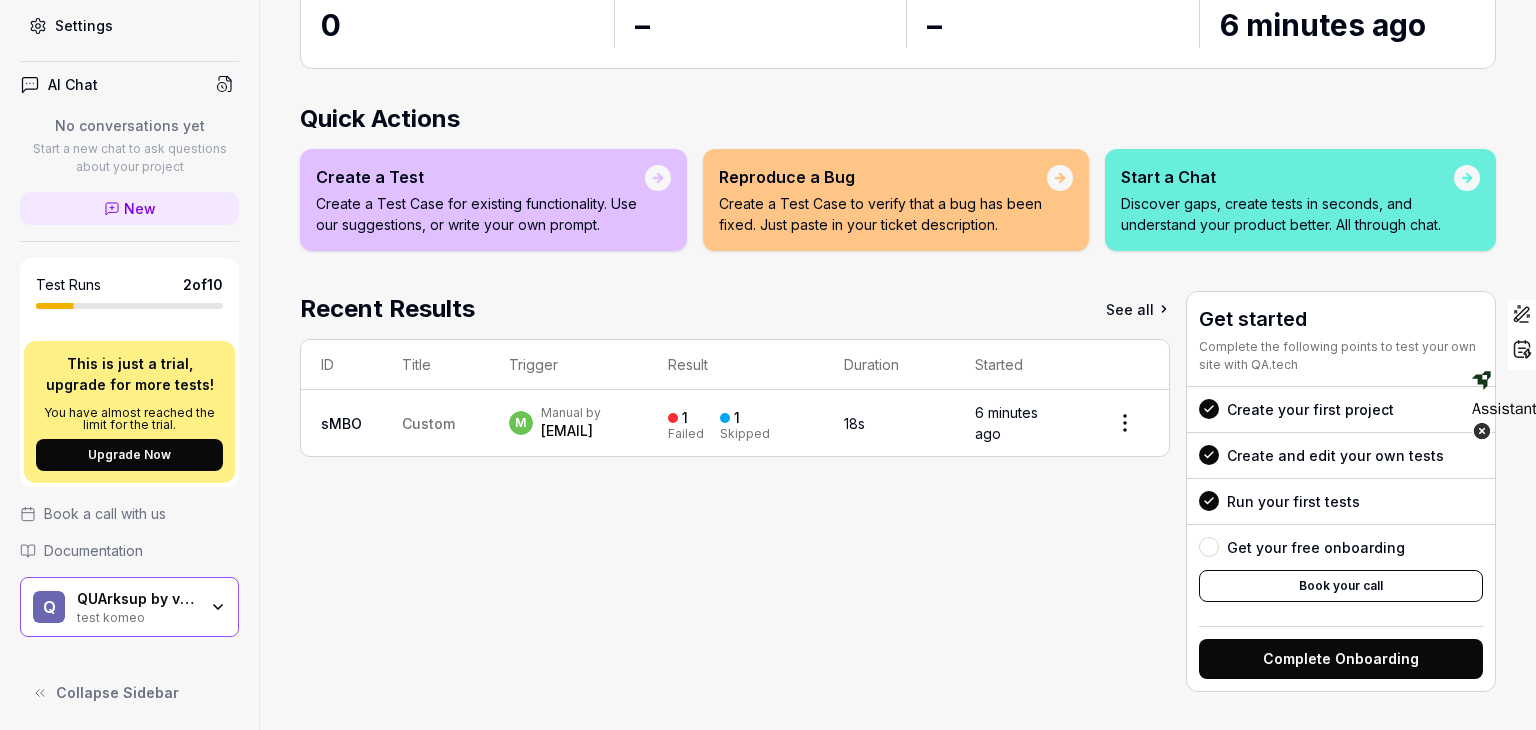 click on "Assistant" at bounding box center (1504, 409) 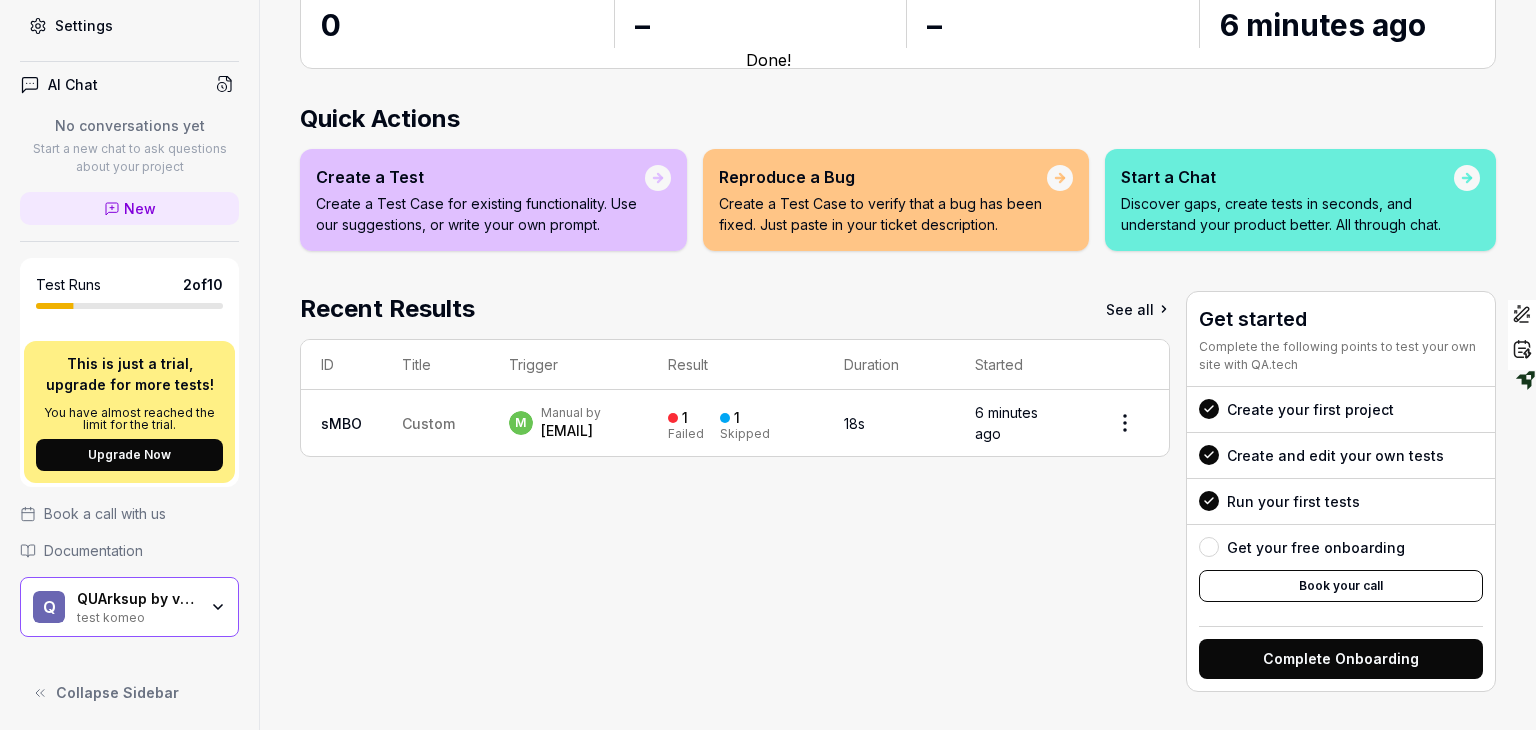 scroll, scrollTop: 239, scrollLeft: 0, axis: vertical 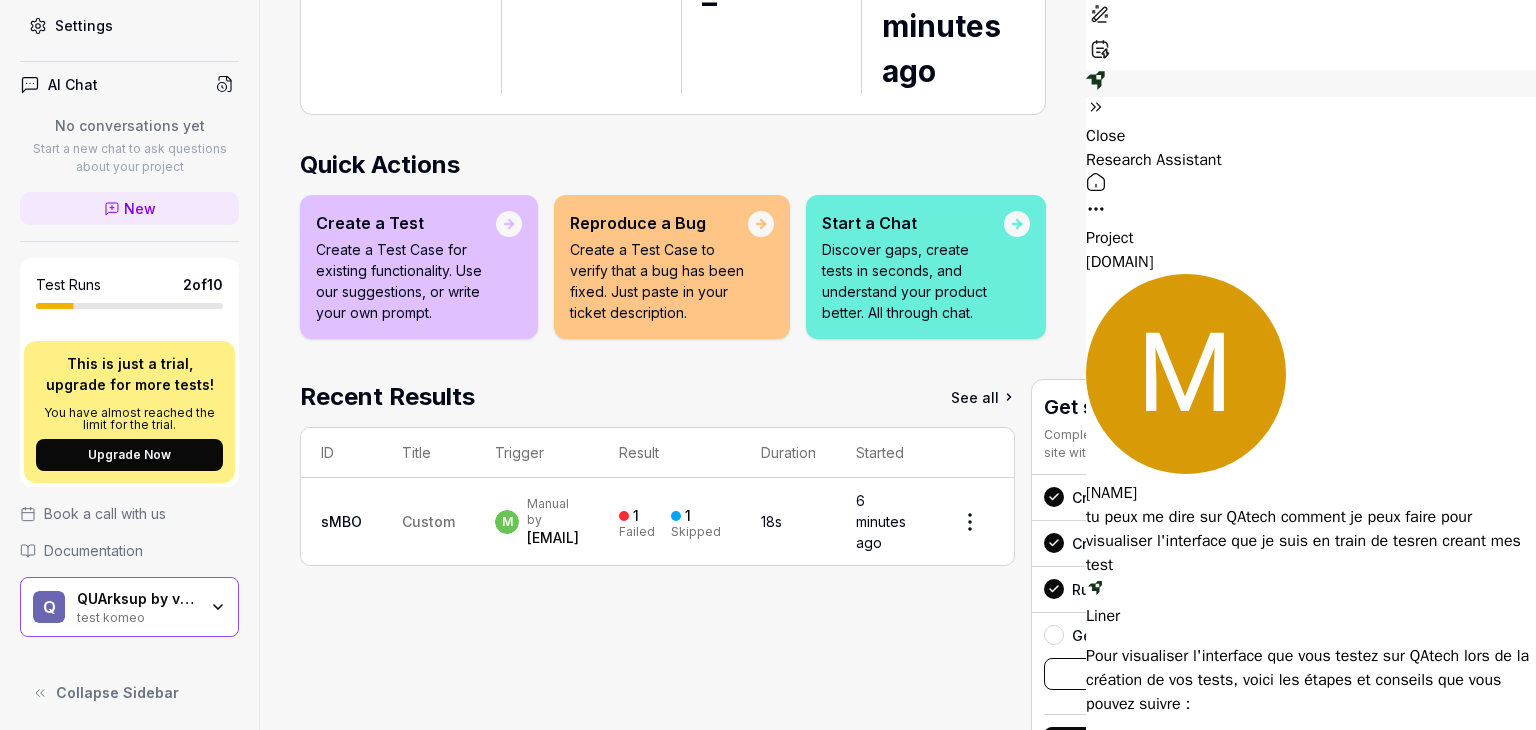 click at bounding box center [1166, 3217] 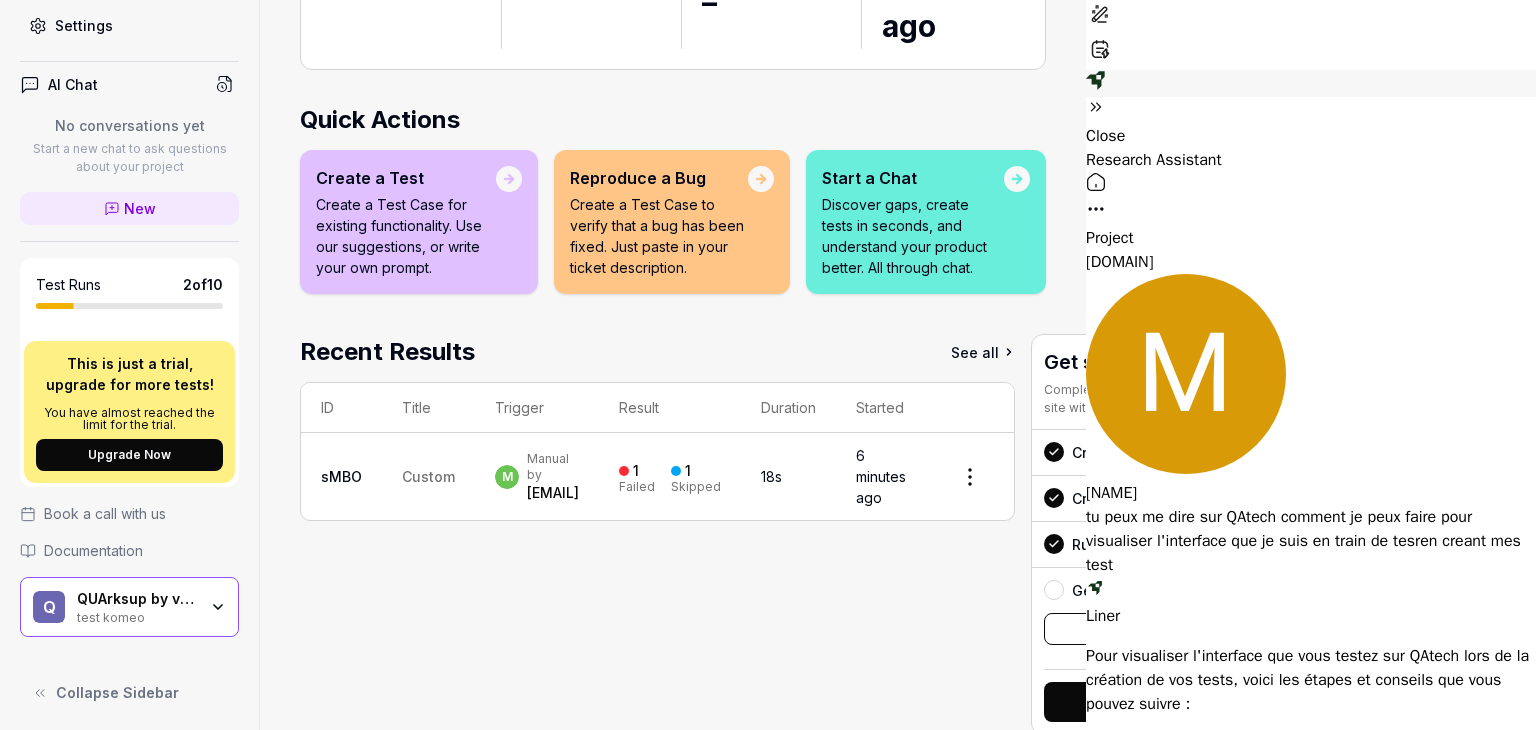 scroll, scrollTop: 0, scrollLeft: 0, axis: both 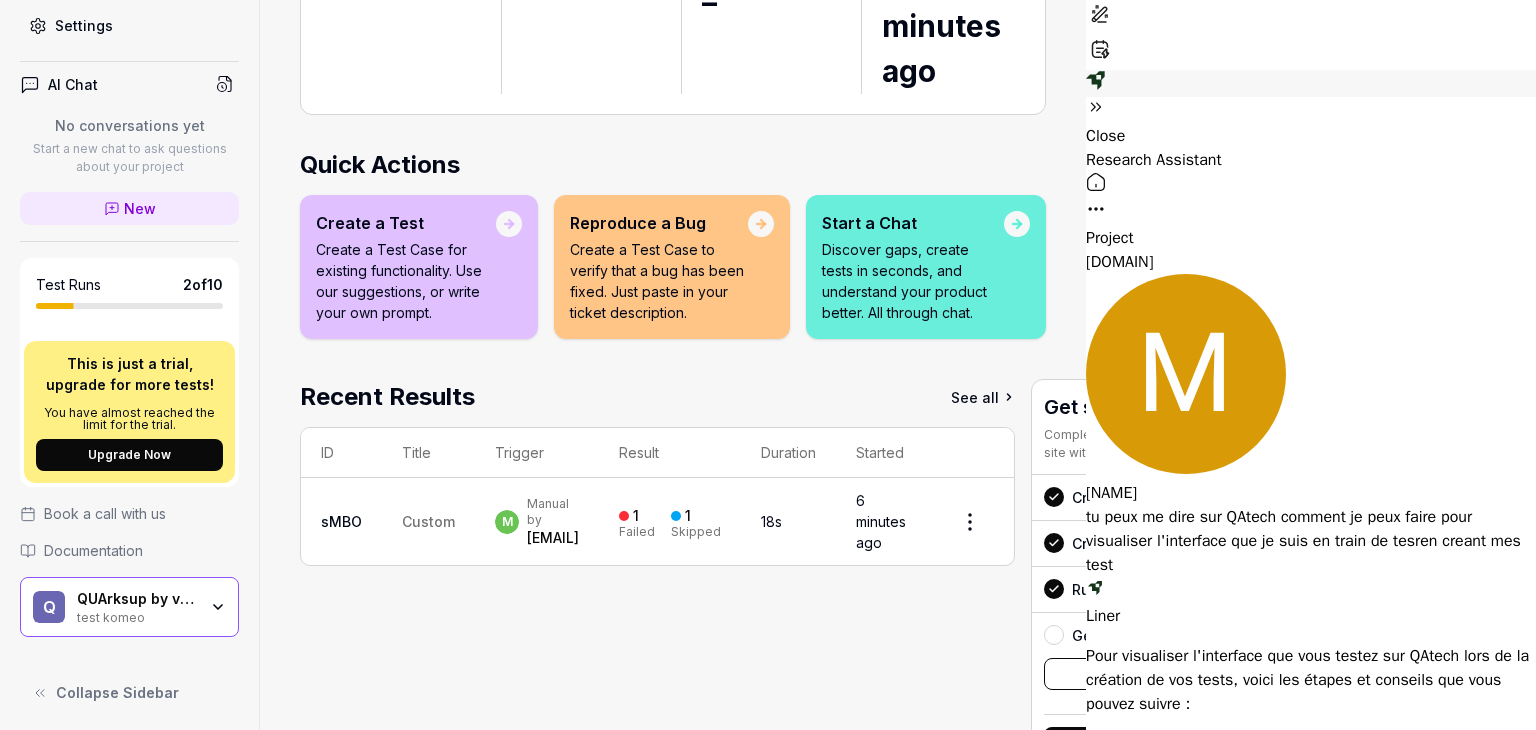 click on "Liner" at bounding box center (1311, 3300) 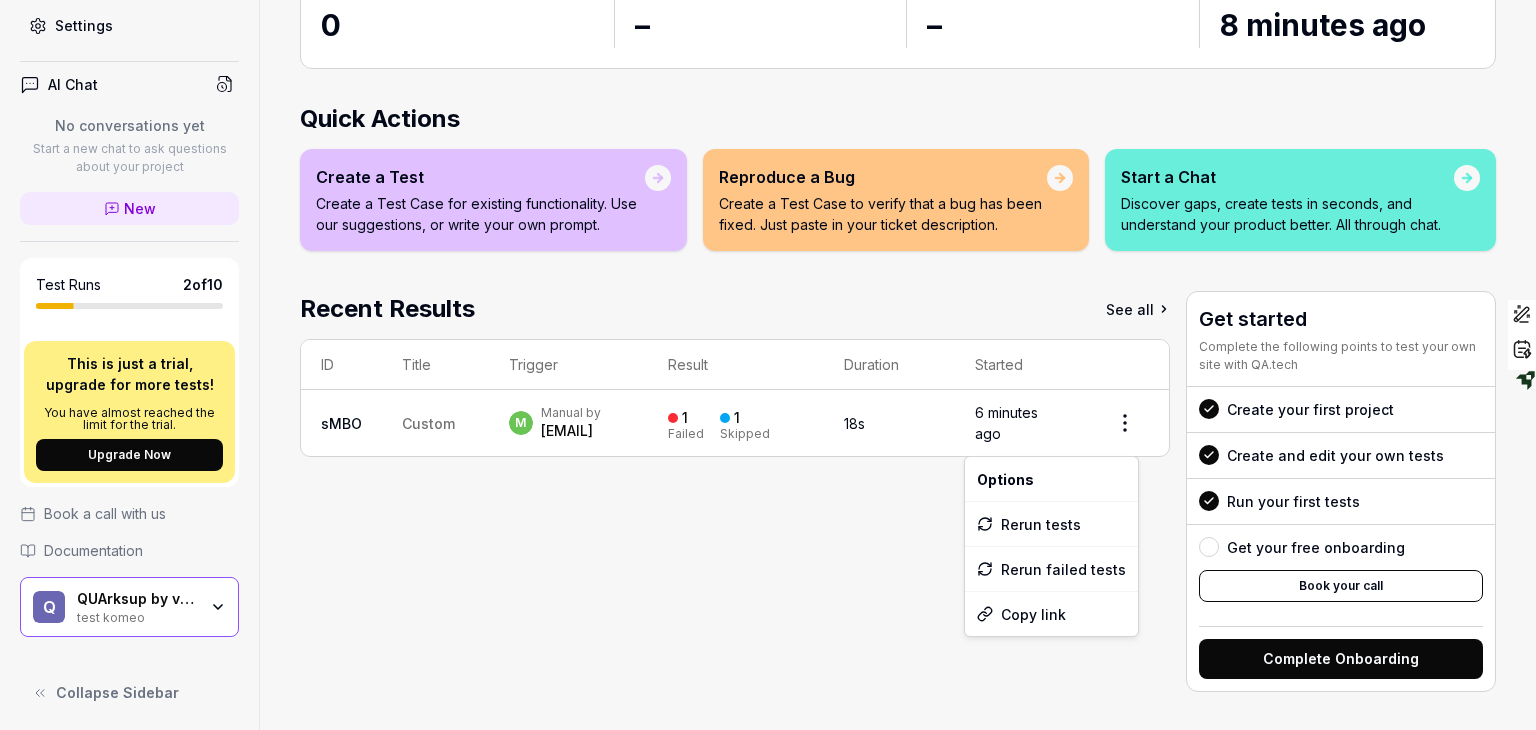 click on "m Dashboard Test Cases Test Plans Results Issues Insights Settings AI Chat No conversations yet Start a new chat to ask questions about your project New Test Runs 2  of  10 This is just a trial, upgrade for more tests! You have almost reached the limit for the trial. Upgrade Now Book a call with us Documentation Q QUArksup by visma test komeo Collapse Sidebar Home Free Plan Home Free Plan test komeo Add Test Case Run Tests Active Tests 0 Run count – Test Case Executions – Last Run 8 minutes ago Quick Actions Create a Test Create a Test Case for existing functionality. Use our suggestions, or write your own prompt. Reproduce a Bug Create a Test Case to verify that a bug has been fixed. Just paste in your ticket description. Start a Chat Discover gaps, create tests in seconds, and understand your product better. All through chat. Recent Results See all ID Title Trigger Result Duration Started sMBO Custom m Manual by mouna.ghzel@visma.com 1 Failed 1 Skipped 18s 6 minutes ago Get started Run your first tests" at bounding box center (768, 365) 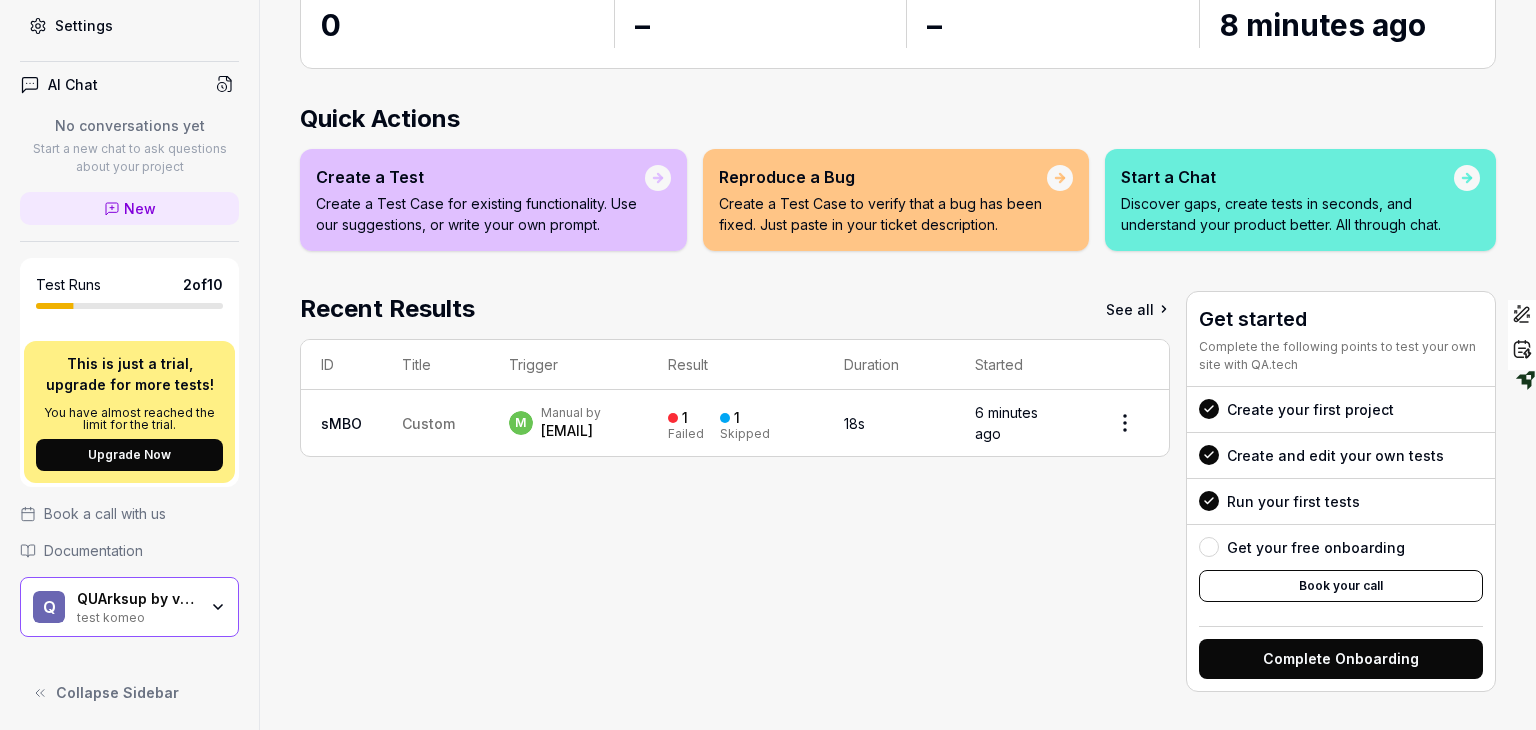 click on "m Dashboard Test Cases Test Plans Results Issues Insights Settings AI Chat No conversations yet Start a new chat to ask questions about your project New Test Runs 2  of  10 This is just a trial, upgrade for more tests! You have almost reached the limit for the trial. Upgrade Now Book a call with us Documentation Q QUArksup by visma test komeo Collapse Sidebar Home Free Plan Home Free Plan test komeo Add Test Case Run Tests Active Tests 0 Run count – Test Case Executions – Last Run 8 minutes ago Quick Actions Create a Test Create a Test Case for existing functionality. Use our suggestions, or write your own prompt. Reproduce a Bug Create a Test Case to verify that a bug has been fixed. Just paste in your ticket description. Start a Chat Discover gaps, create tests in seconds, and understand your product better. All through chat. Recent Results See all ID Title Trigger Result Duration Started sMBO Custom m Manual by mouna.ghzel@visma.com 1 Failed 1 Skipped 18s 6 minutes ago Get started Run your first tests" at bounding box center (768, 365) 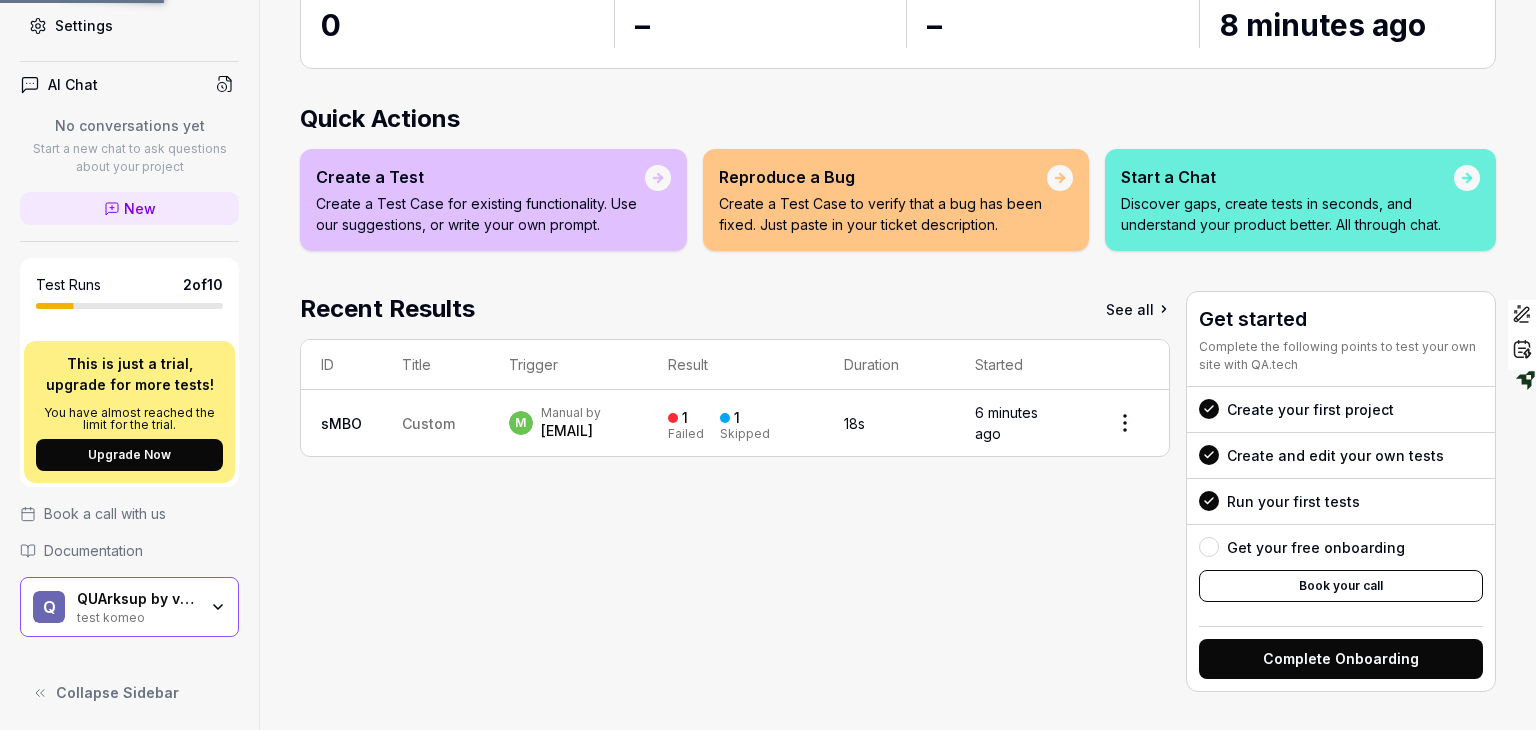 scroll, scrollTop: 152, scrollLeft: 0, axis: vertical 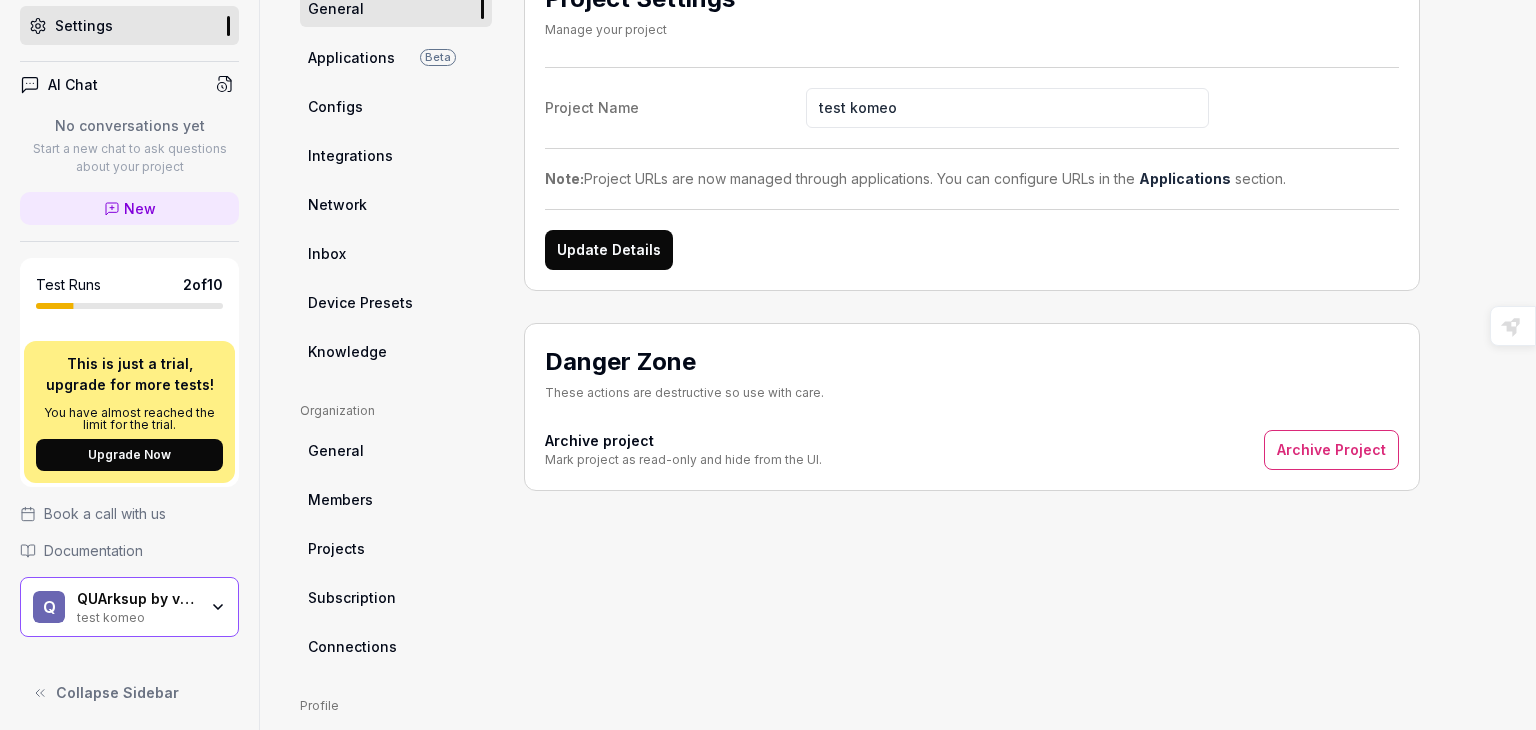 click on "Update Details" at bounding box center [609, 250] 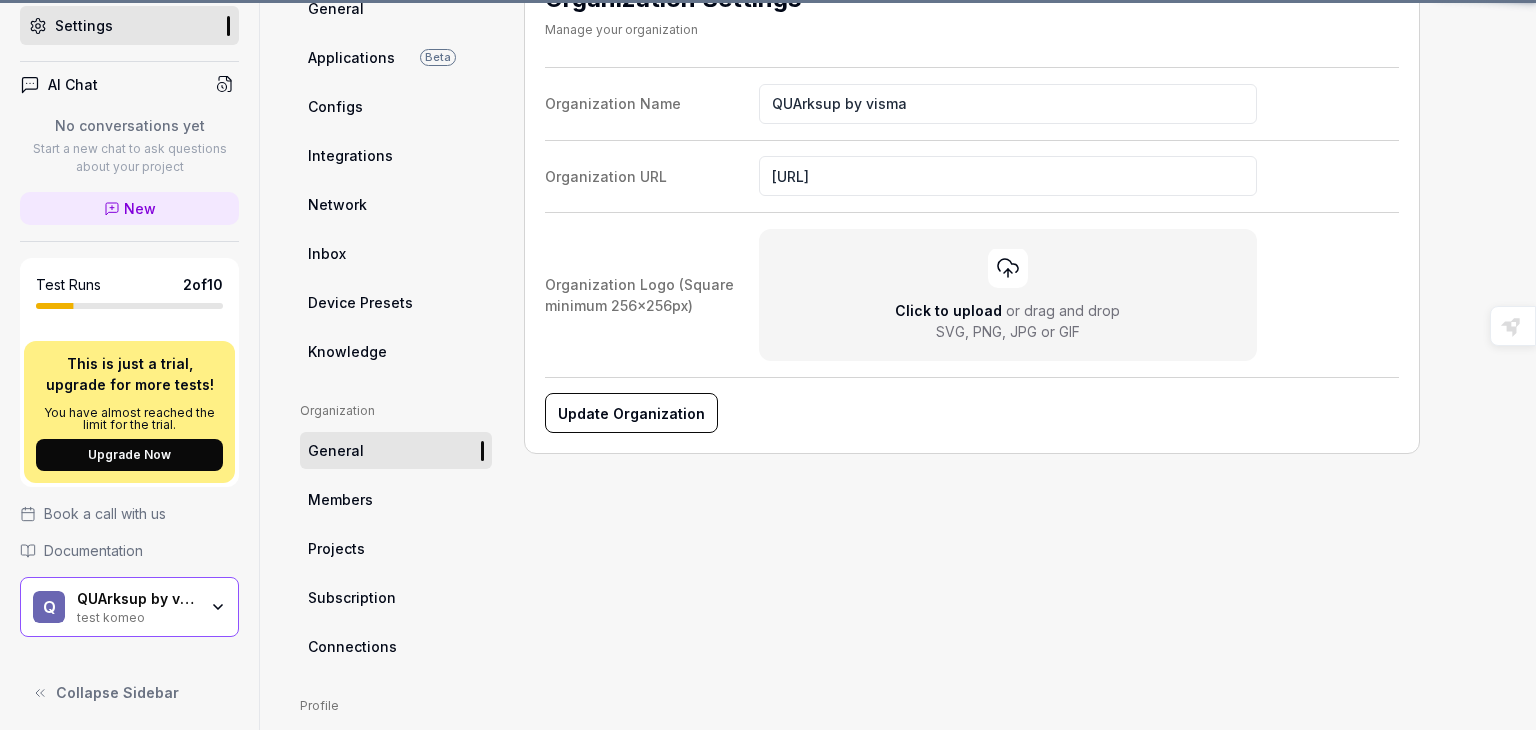 scroll, scrollTop: 152, scrollLeft: 0, axis: vertical 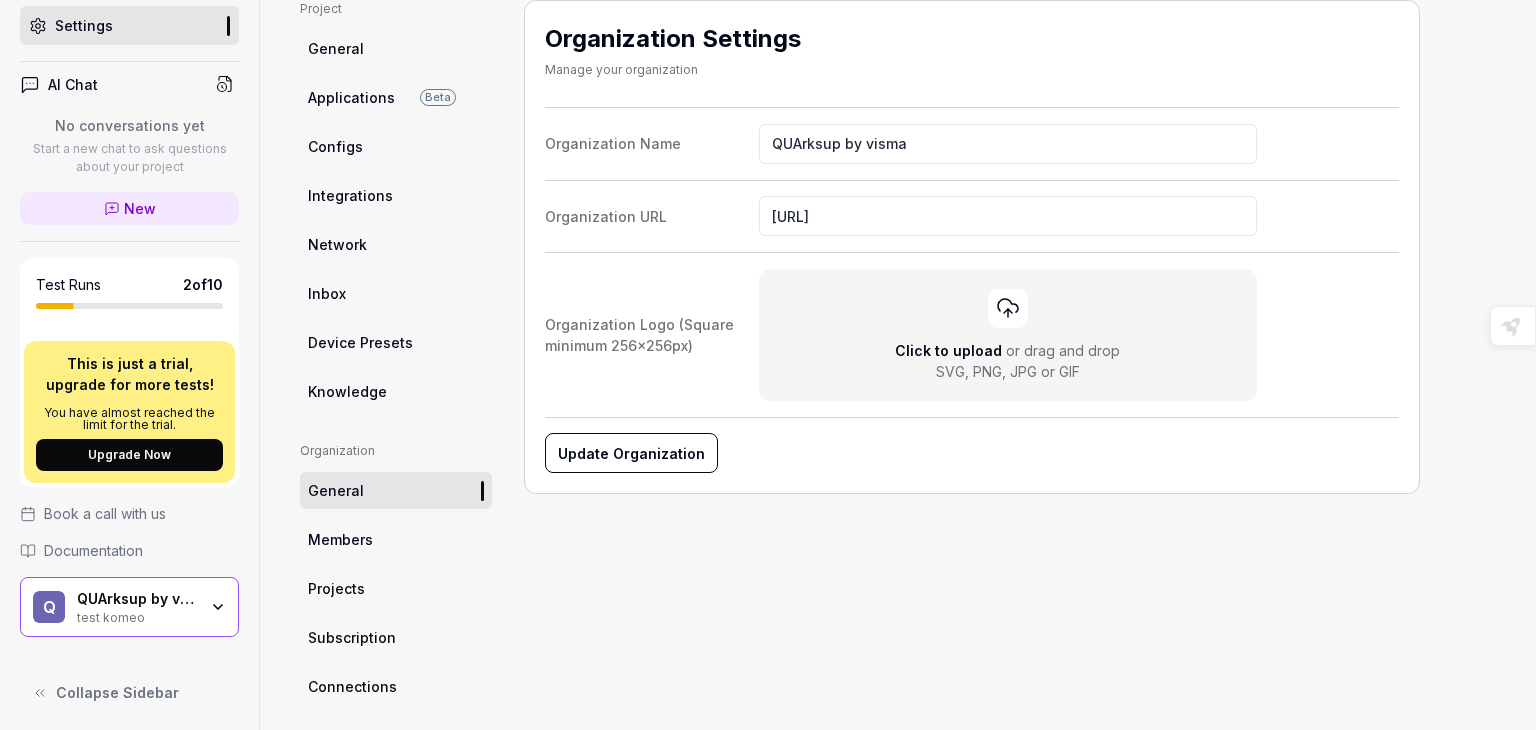 click on "AI Chat No conversations yet Start a new chat to ask questions about your project New Test Runs 2  of  10 This is just a trial, upgrade for more tests! You have almost reached the limit for the trial. Upgrade Now Book a call with us Documentation Q QUArksup by visma test komeo Collapse Sidebar" at bounding box center [129, 379] 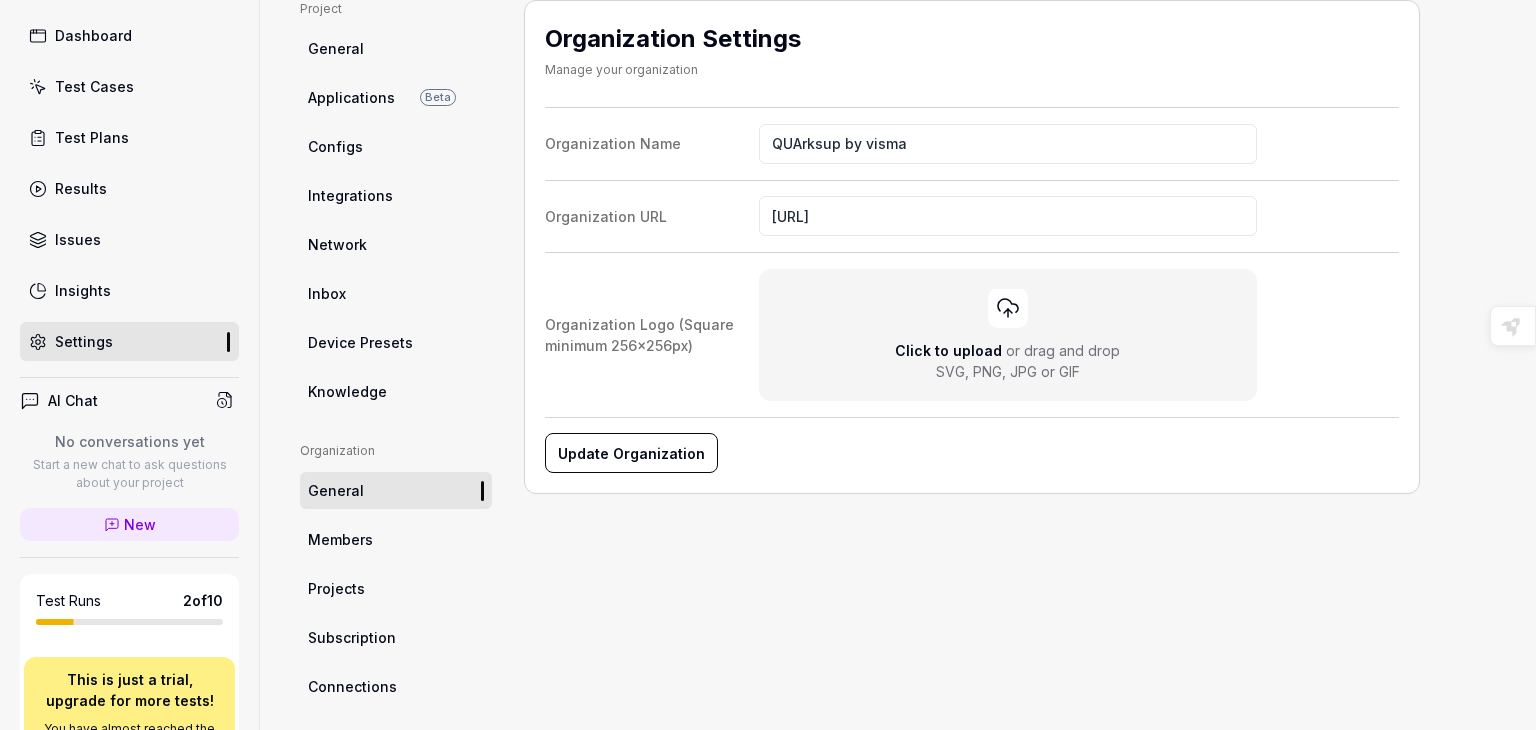 scroll, scrollTop: 12, scrollLeft: 0, axis: vertical 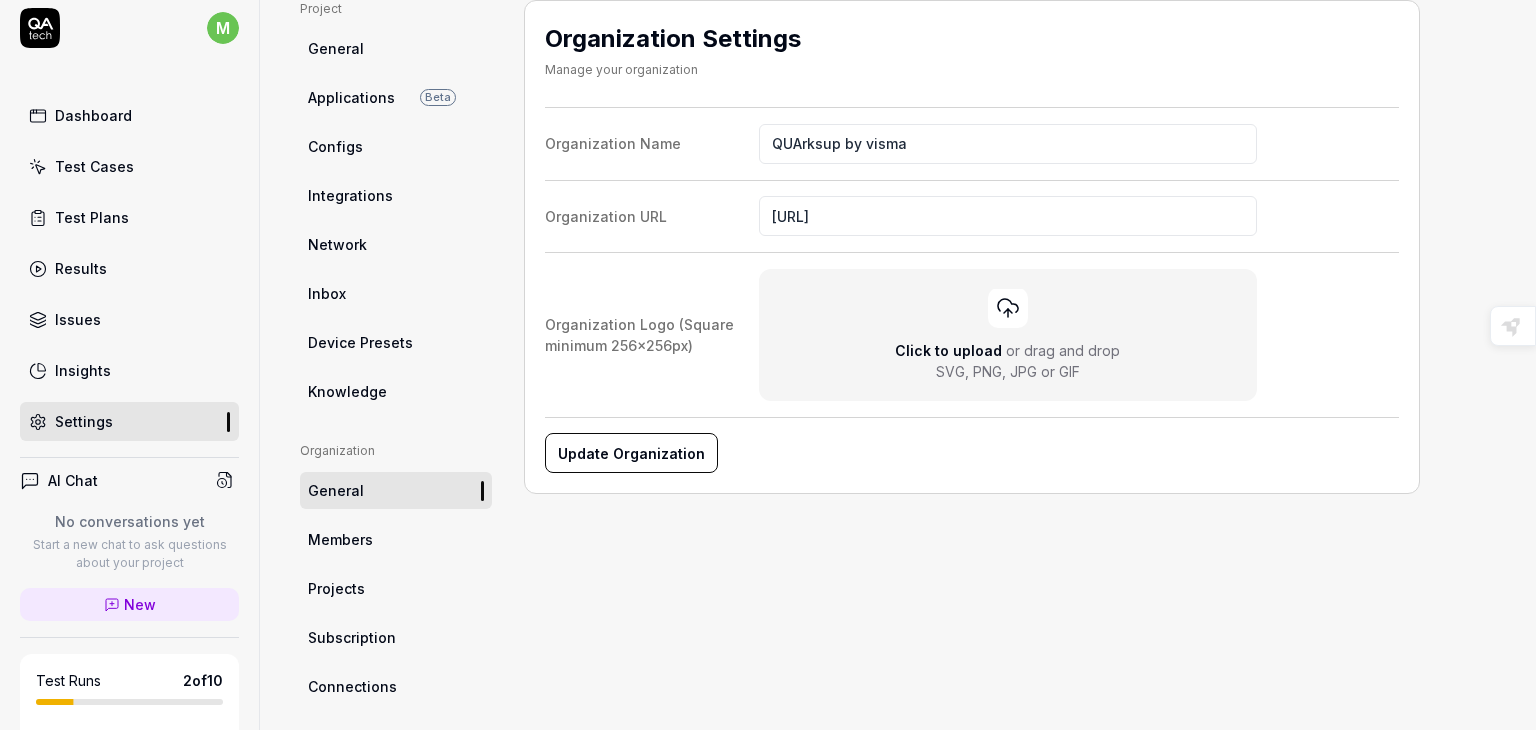 click on "AI Chat" at bounding box center [73, 480] 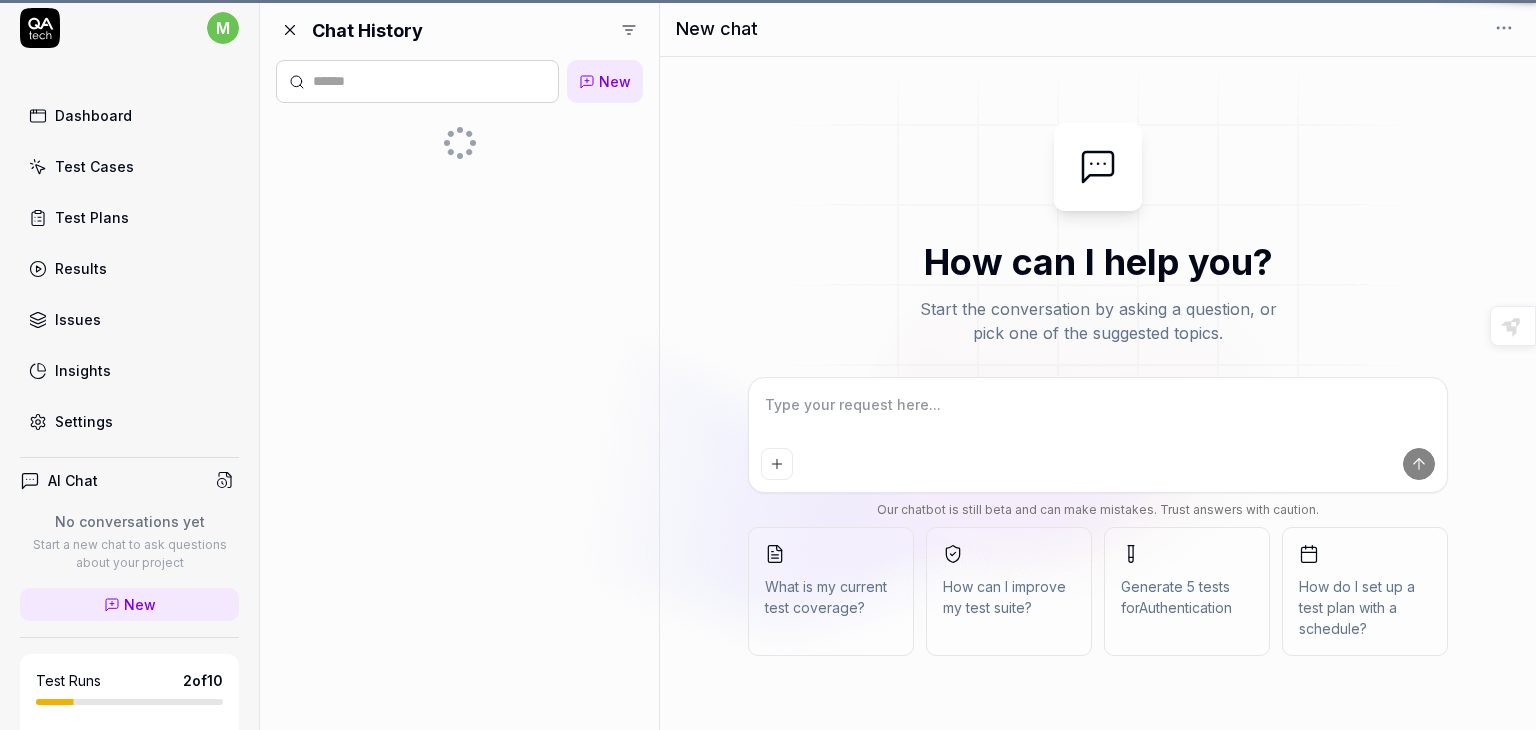 scroll, scrollTop: 0, scrollLeft: 0, axis: both 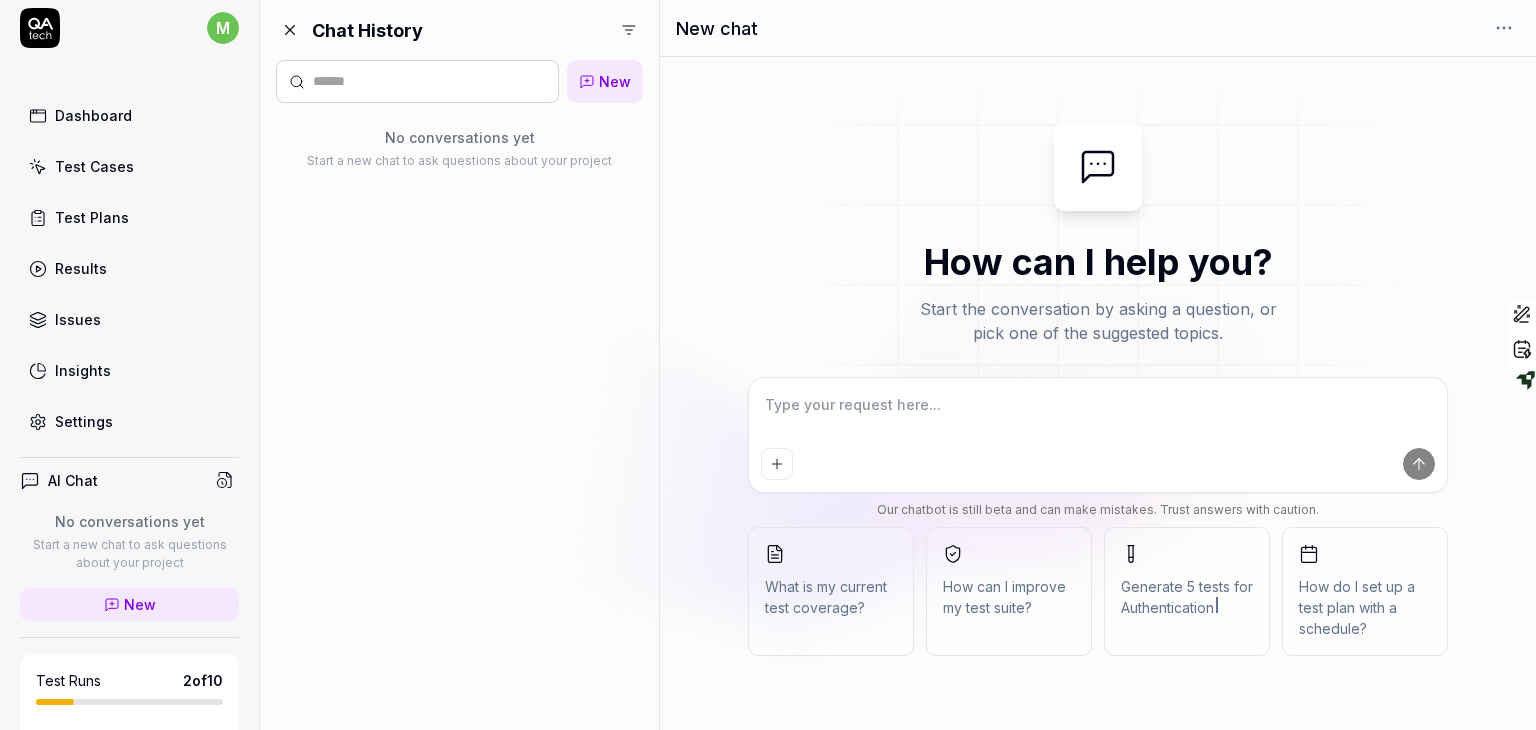 click at bounding box center [1098, 415] 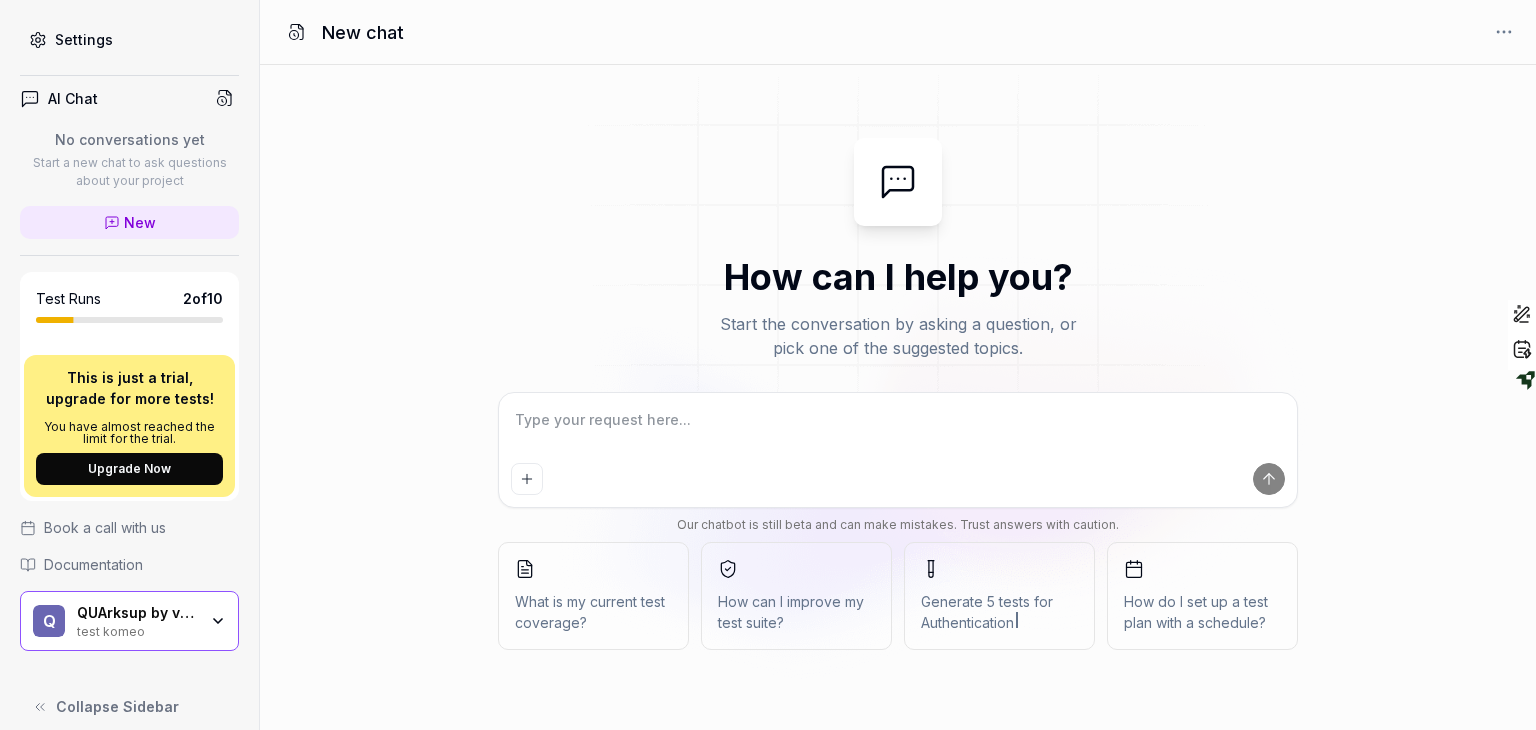 scroll, scrollTop: 408, scrollLeft: 0, axis: vertical 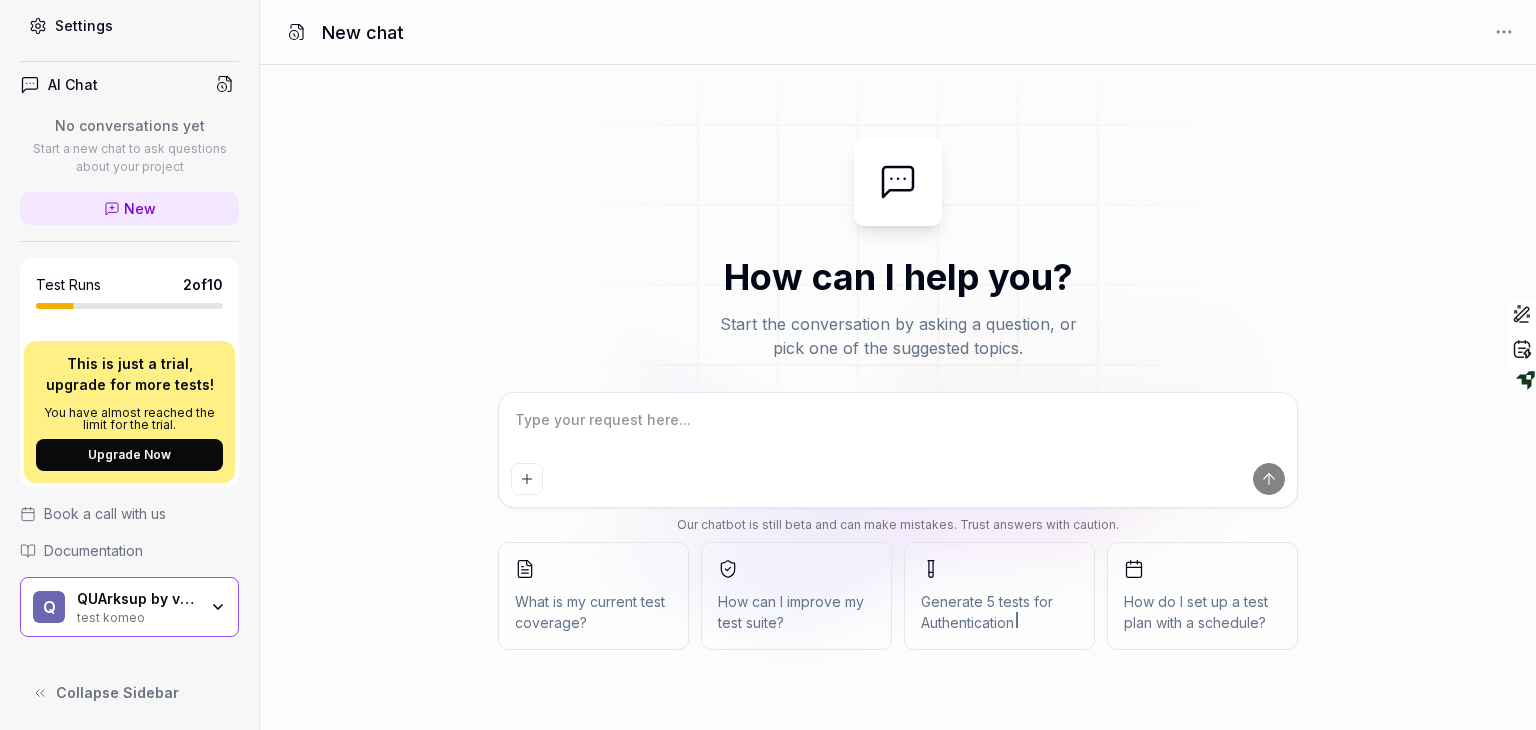 click on "Collapse Sidebar" at bounding box center [117, 692] 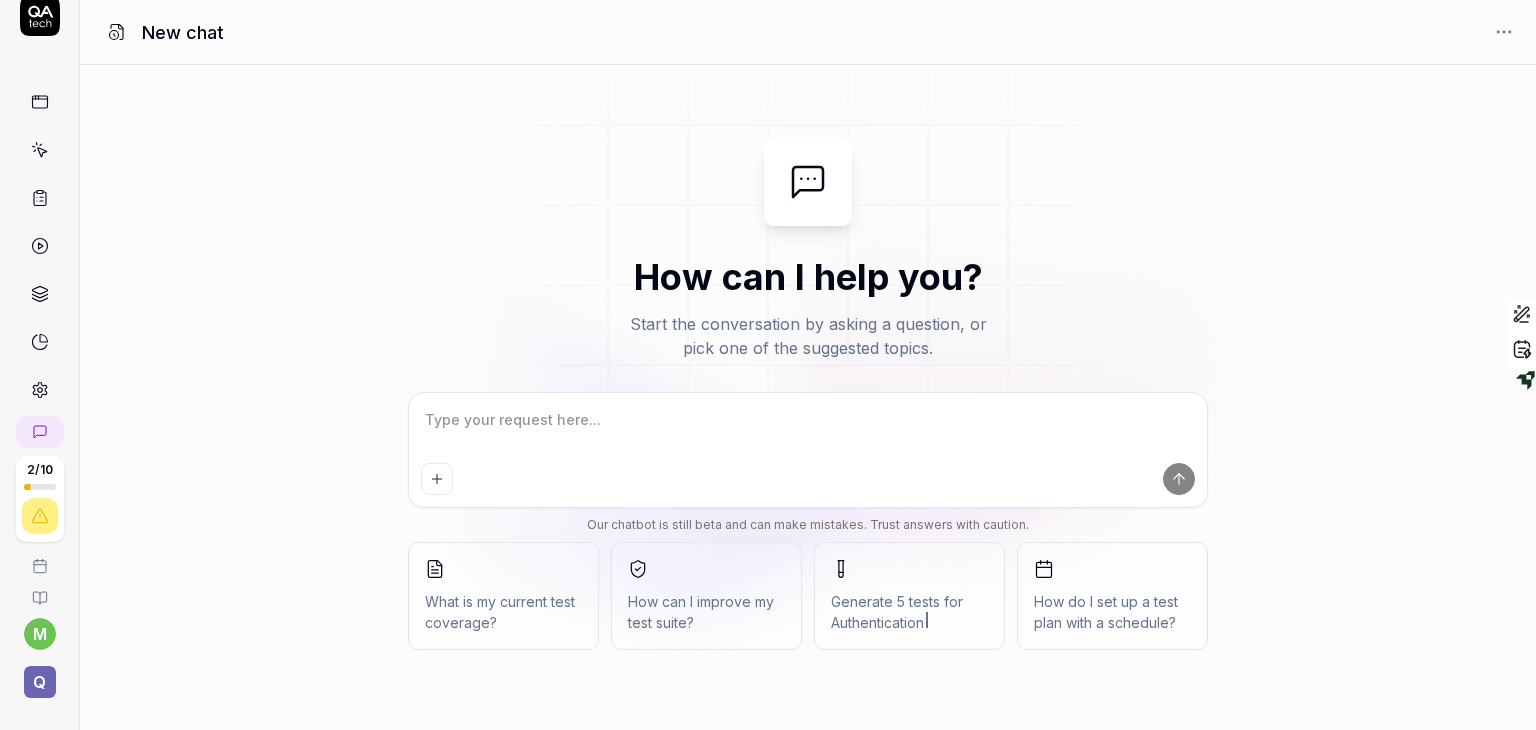 scroll, scrollTop: 0, scrollLeft: 0, axis: both 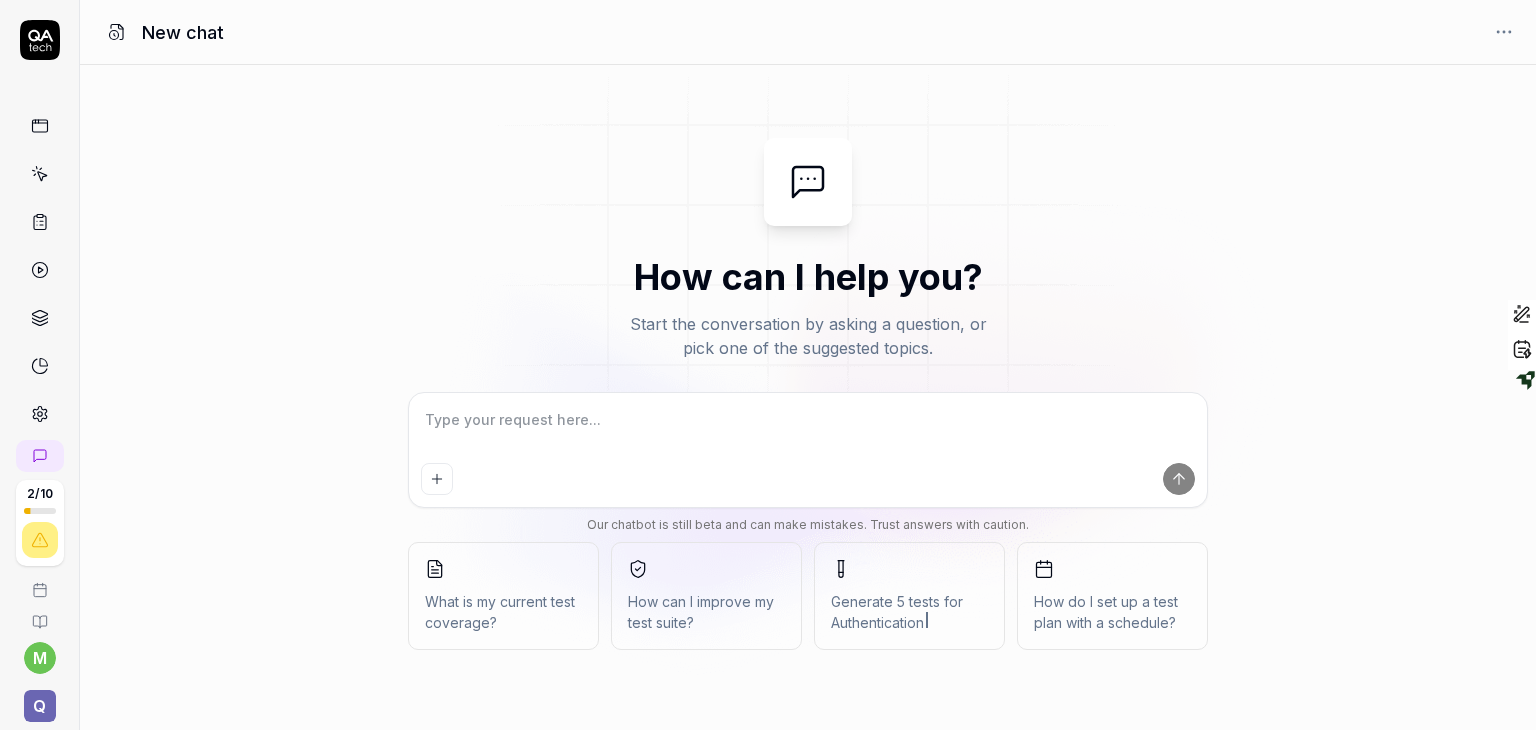 click 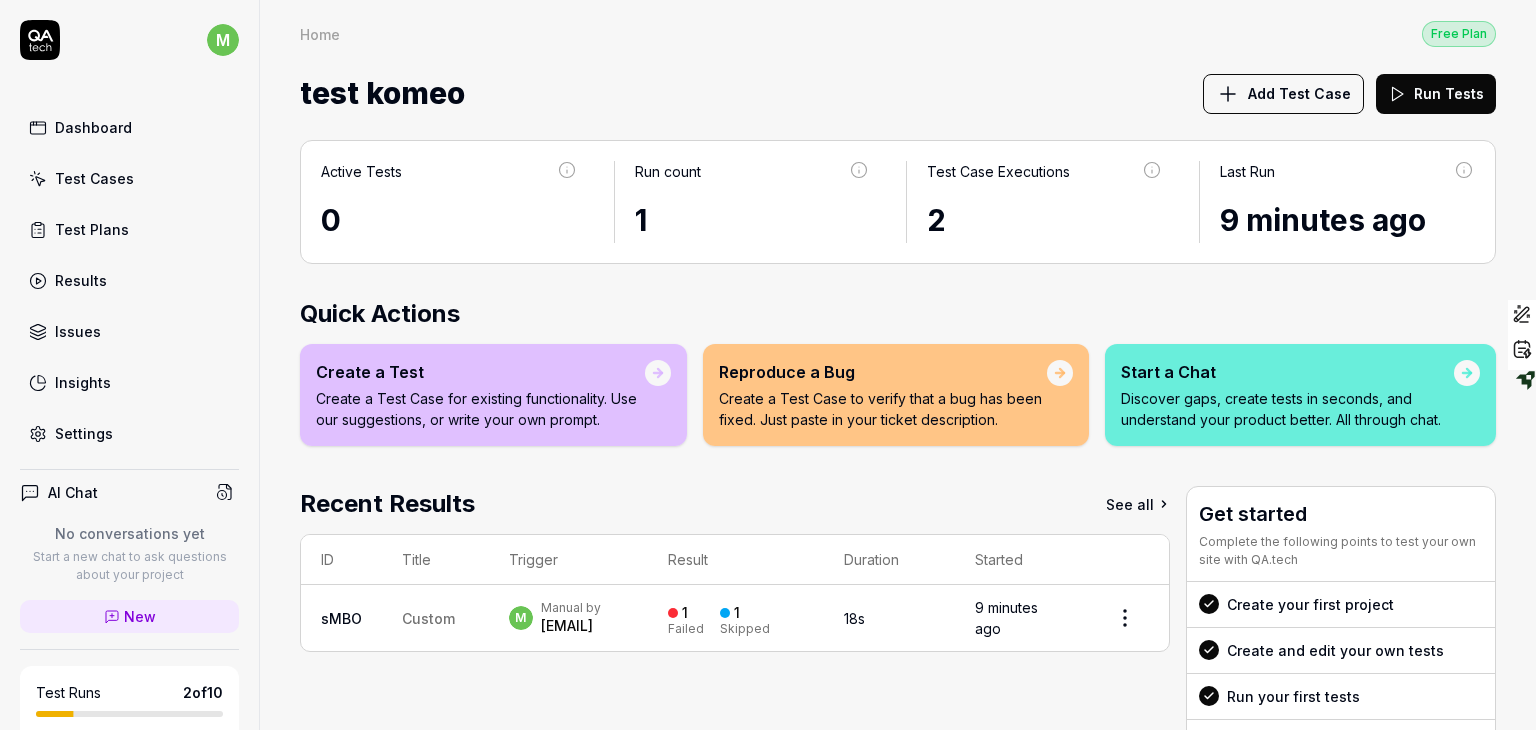 click on "Test Plans" at bounding box center [92, 229] 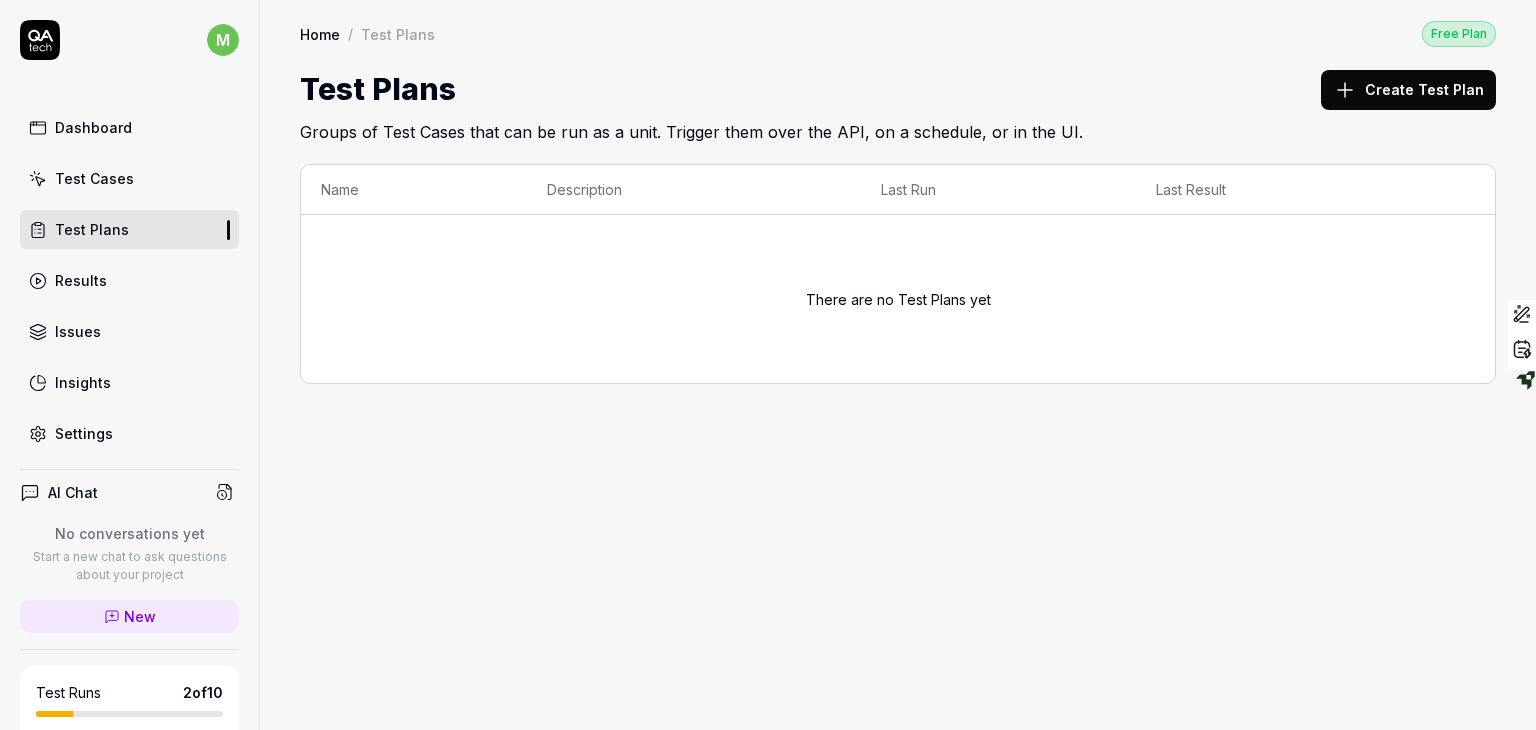 click on "Create Test Plan" at bounding box center [1408, 90] 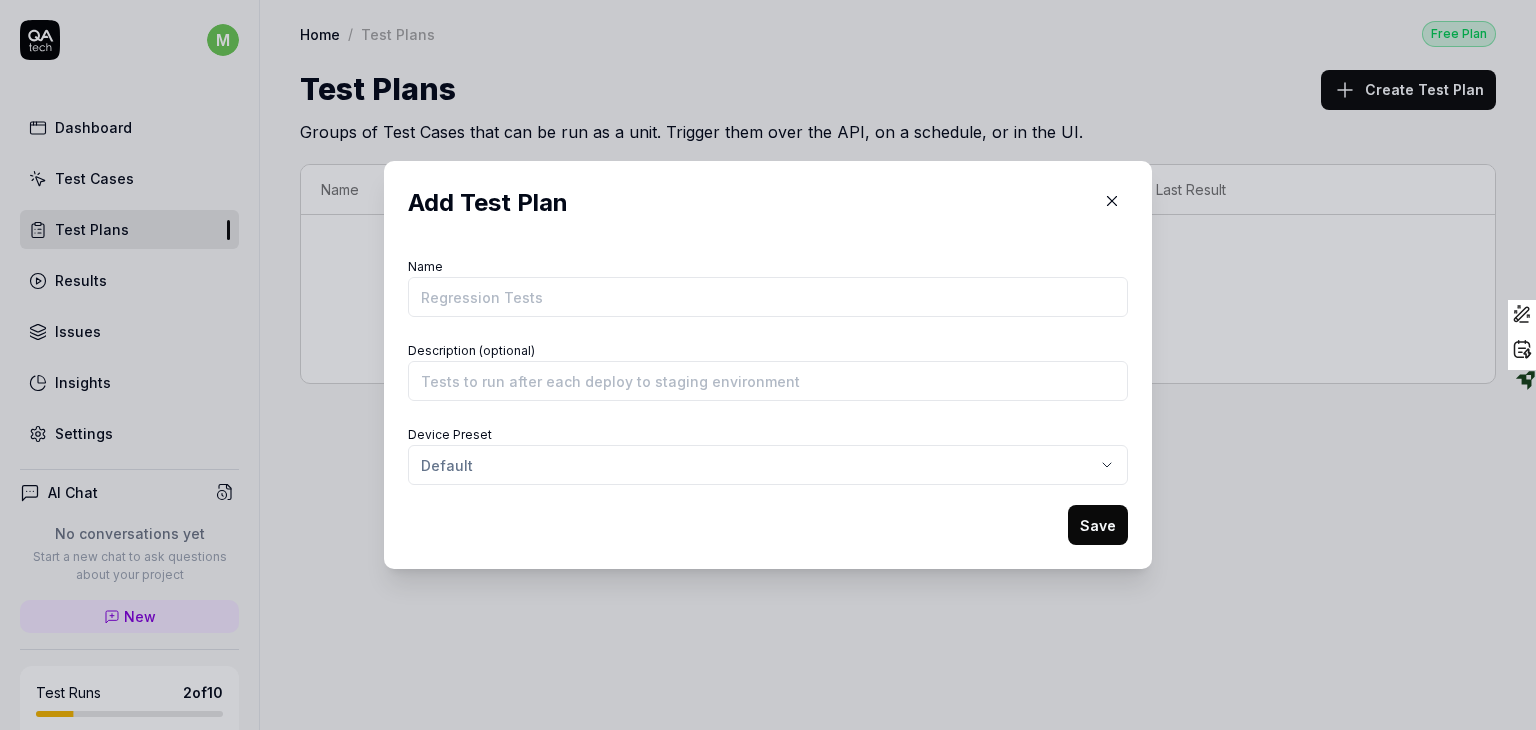 click on "Name" at bounding box center [768, 297] 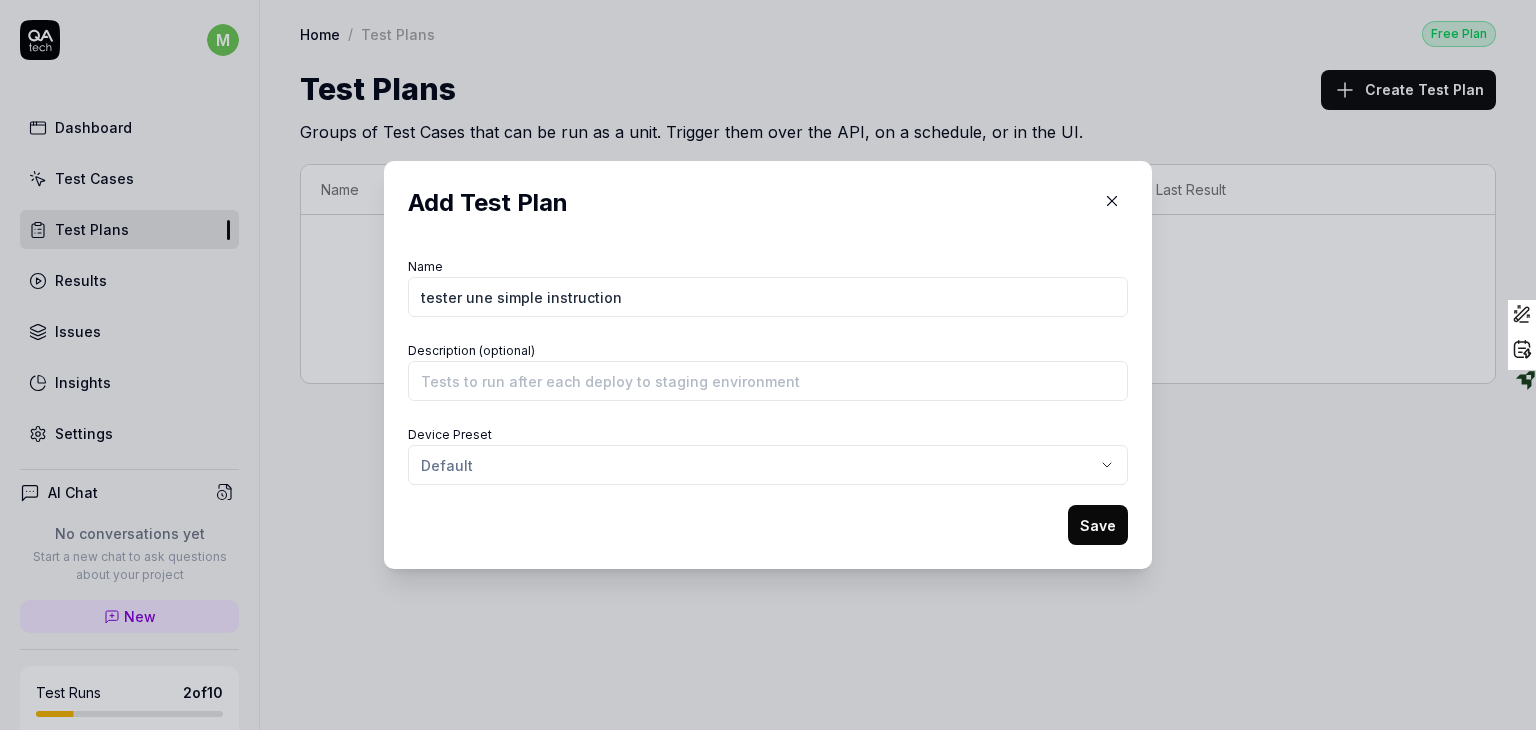 click on "Save" at bounding box center (1098, 525) 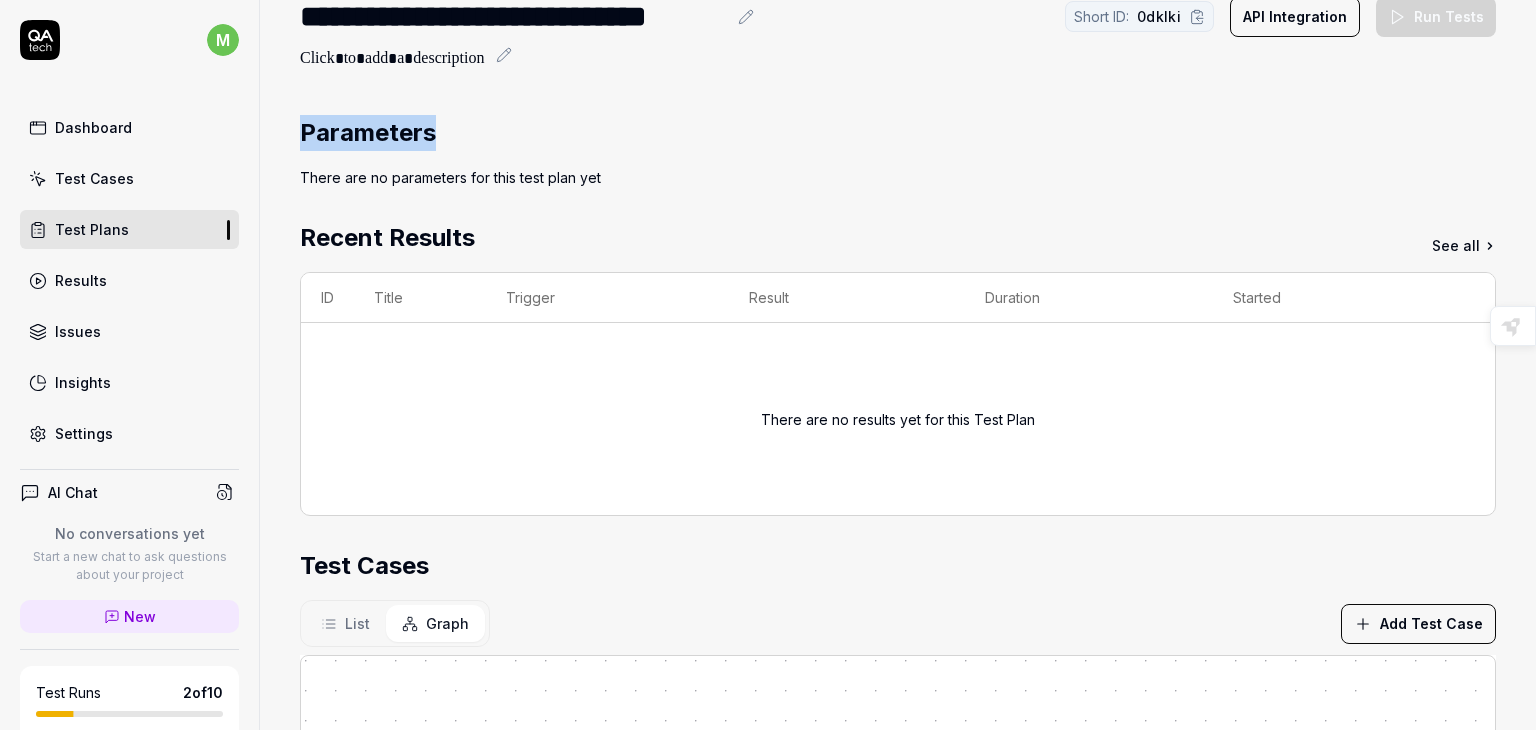 scroll, scrollTop: 0, scrollLeft: 0, axis: both 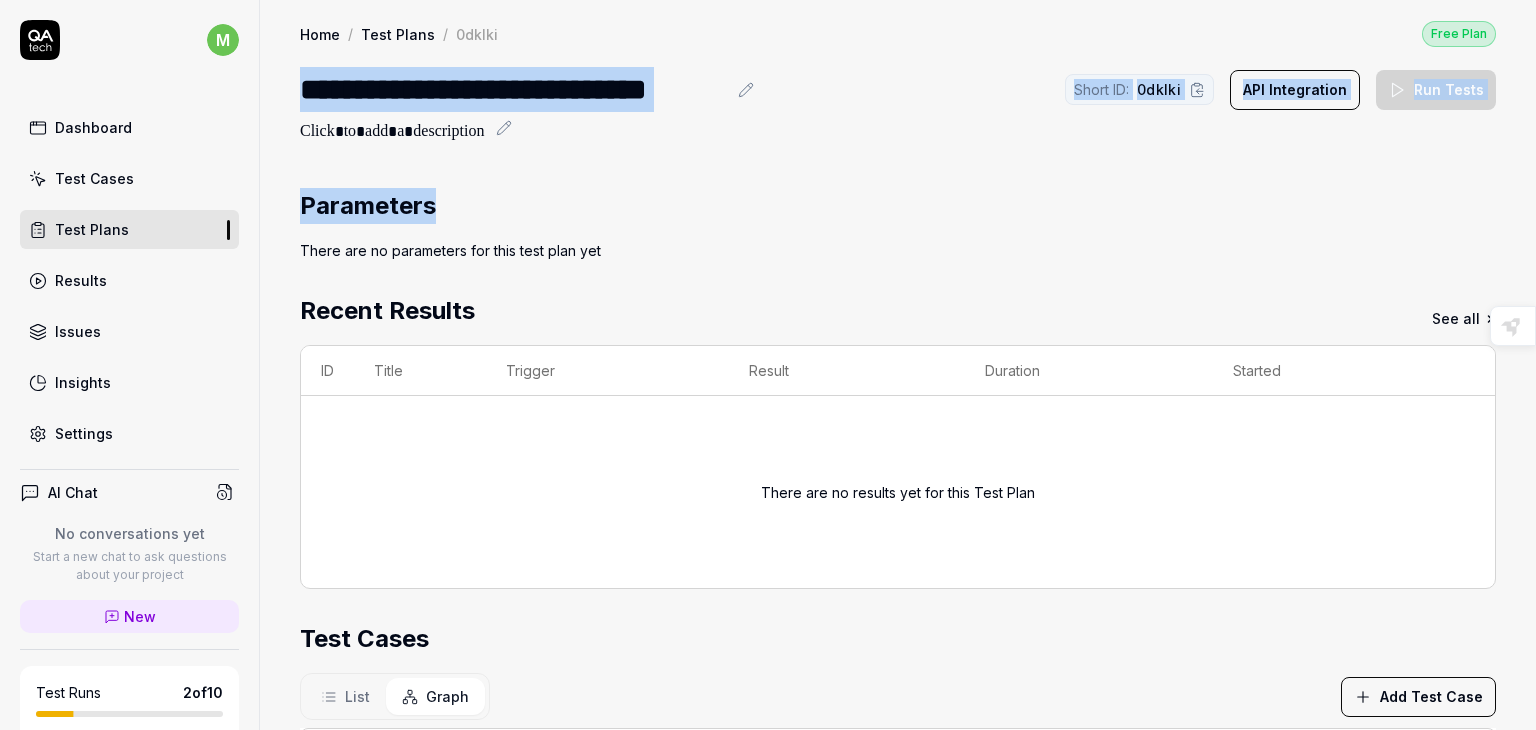 drag, startPoint x: 1504, startPoint y: 92, endPoint x: 1493, endPoint y: -25, distance: 117.51595 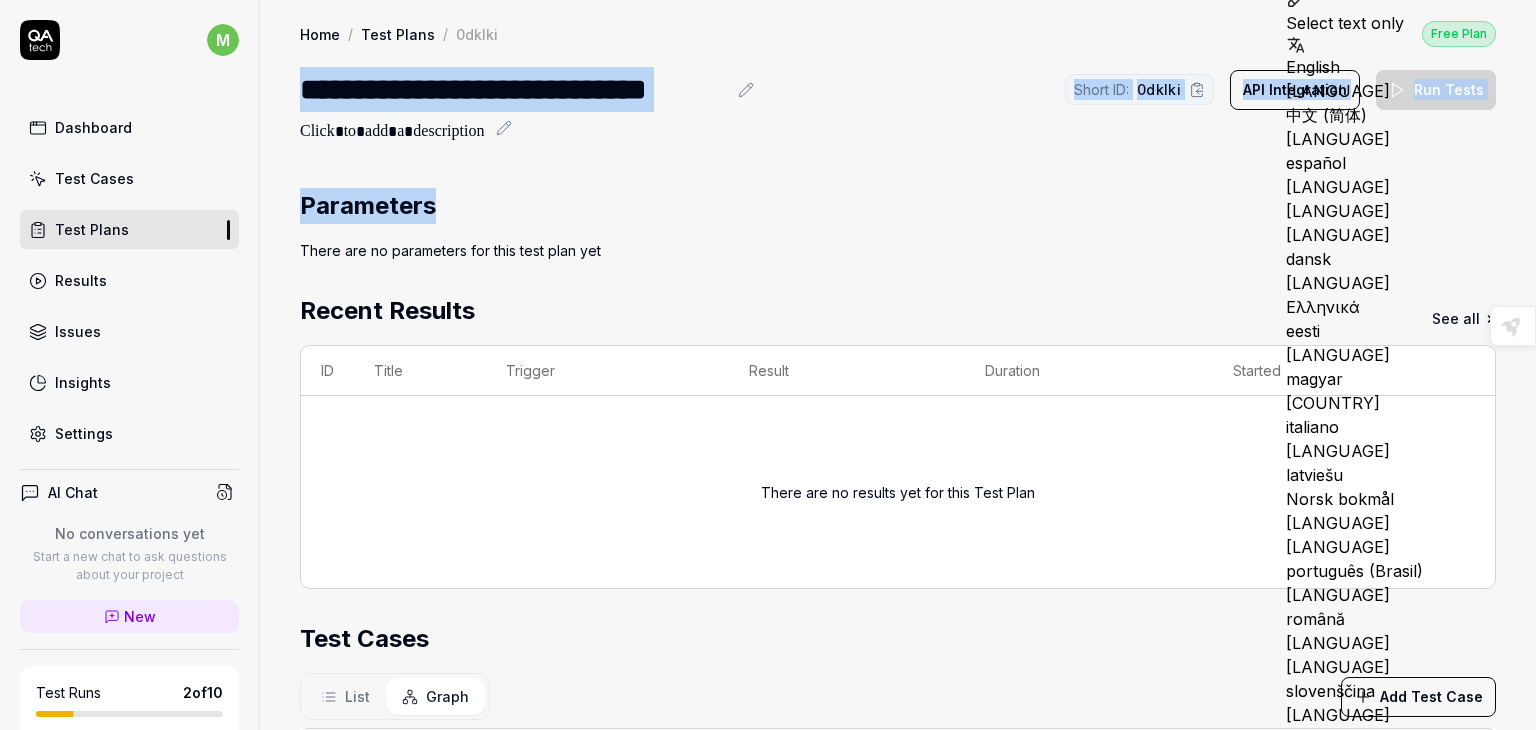 click on "Parameters" at bounding box center (898, 206) 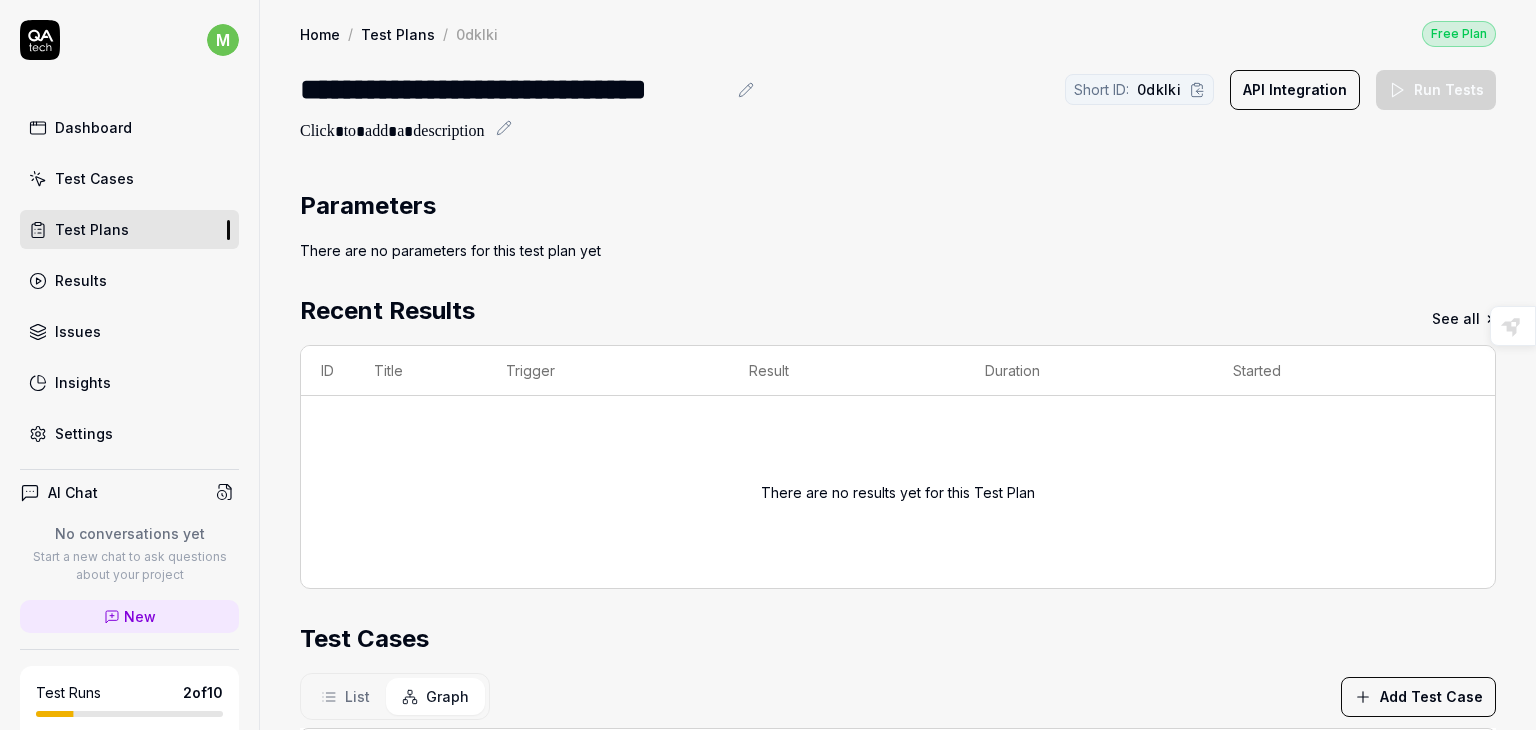 click on "API Integration" at bounding box center (1295, 90) 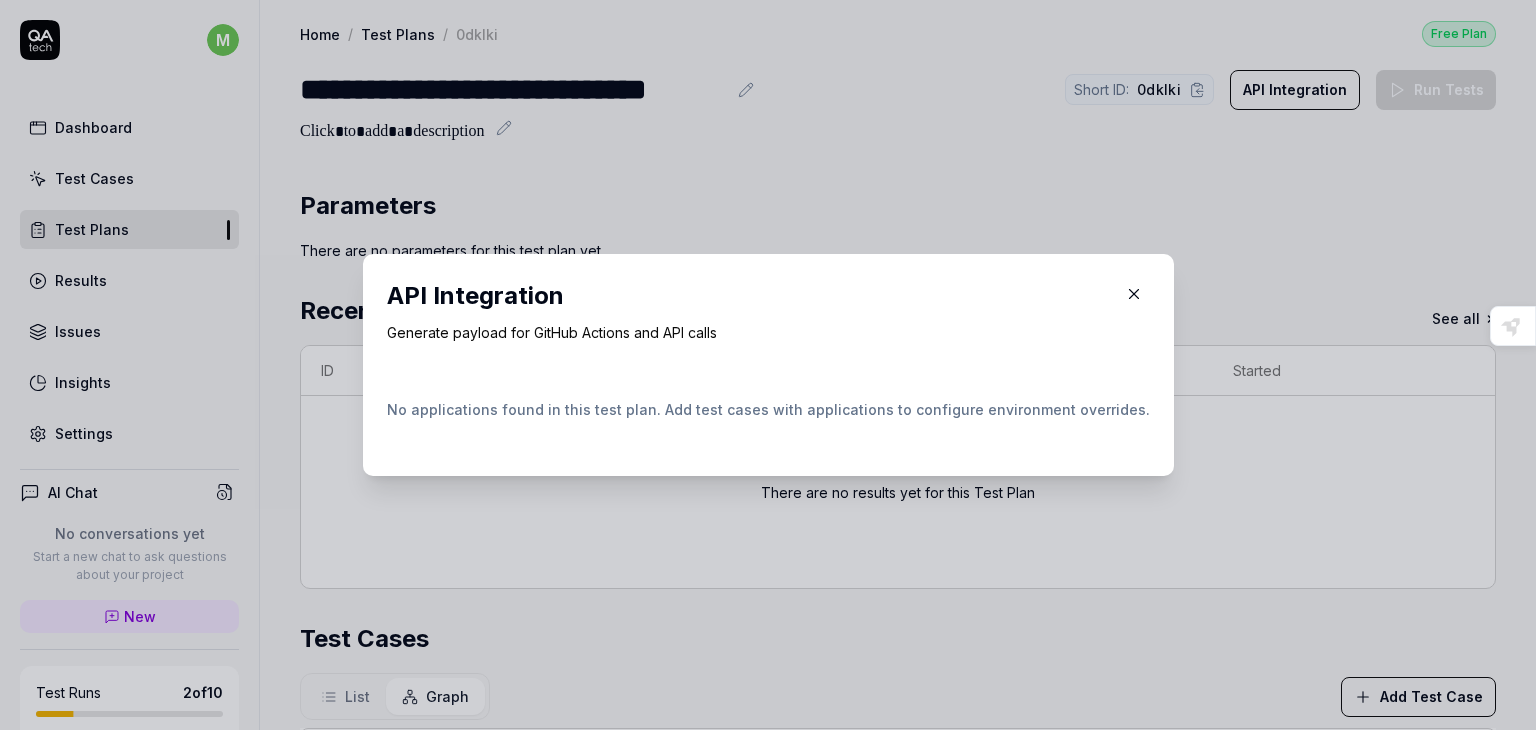 click 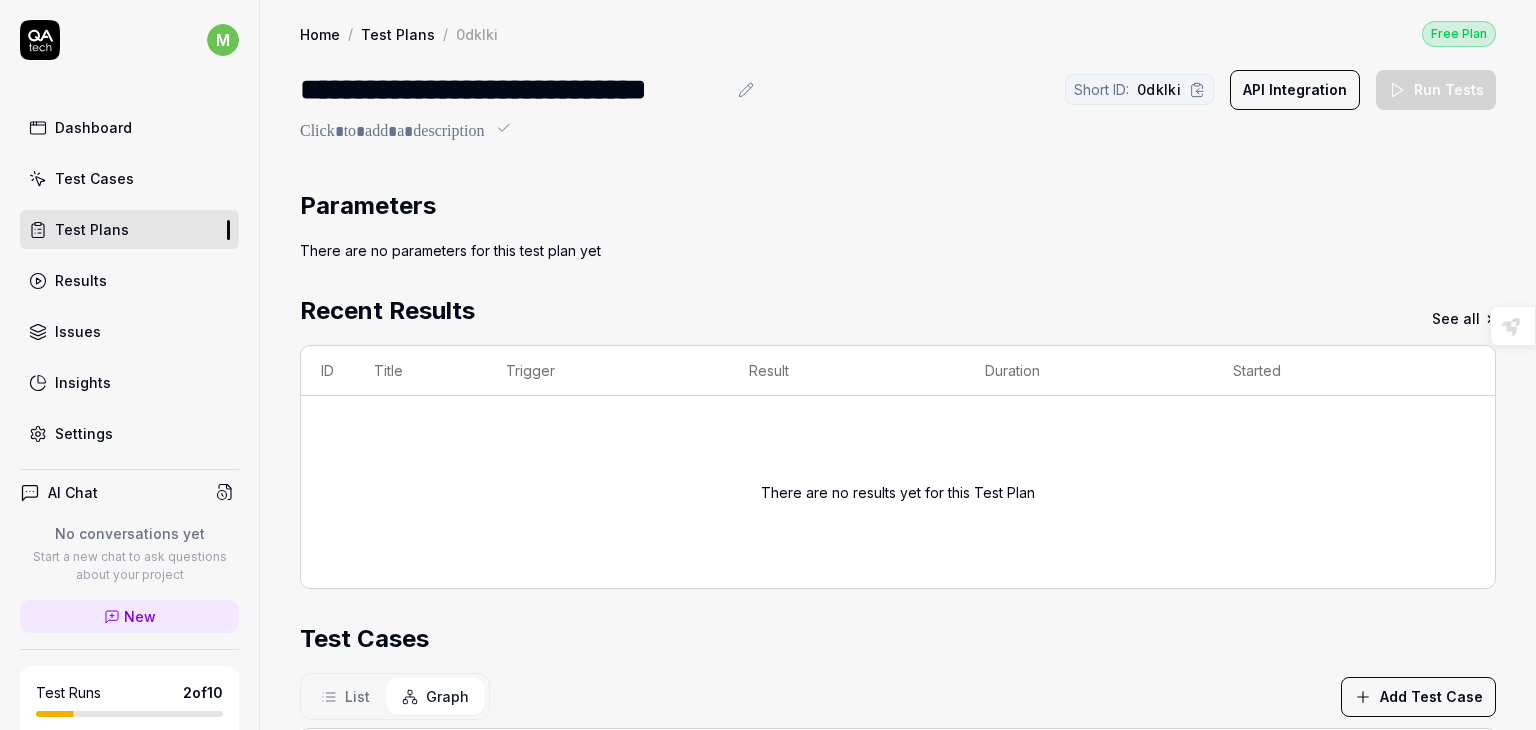 click at bounding box center (392, 132) 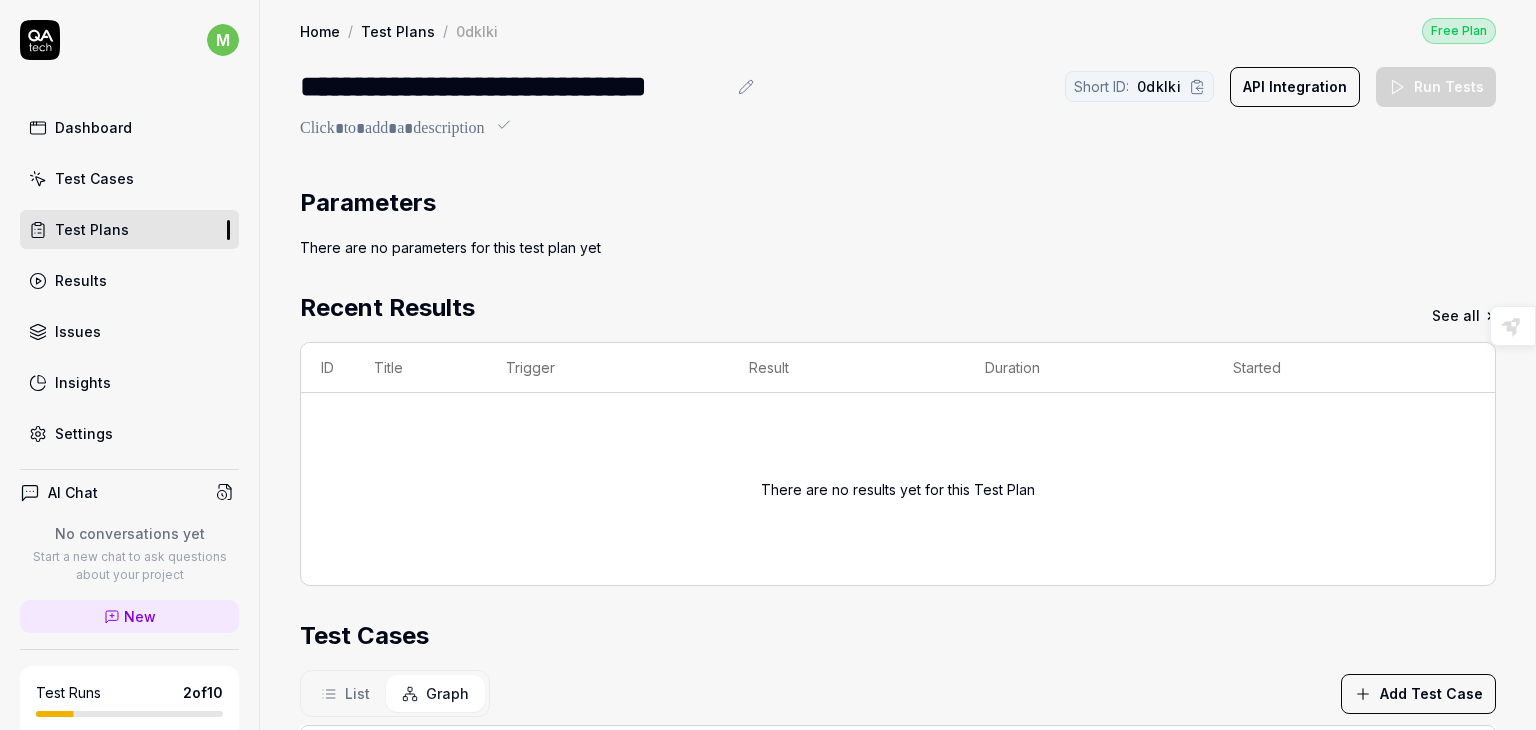 scroll, scrollTop: 0, scrollLeft: 0, axis: both 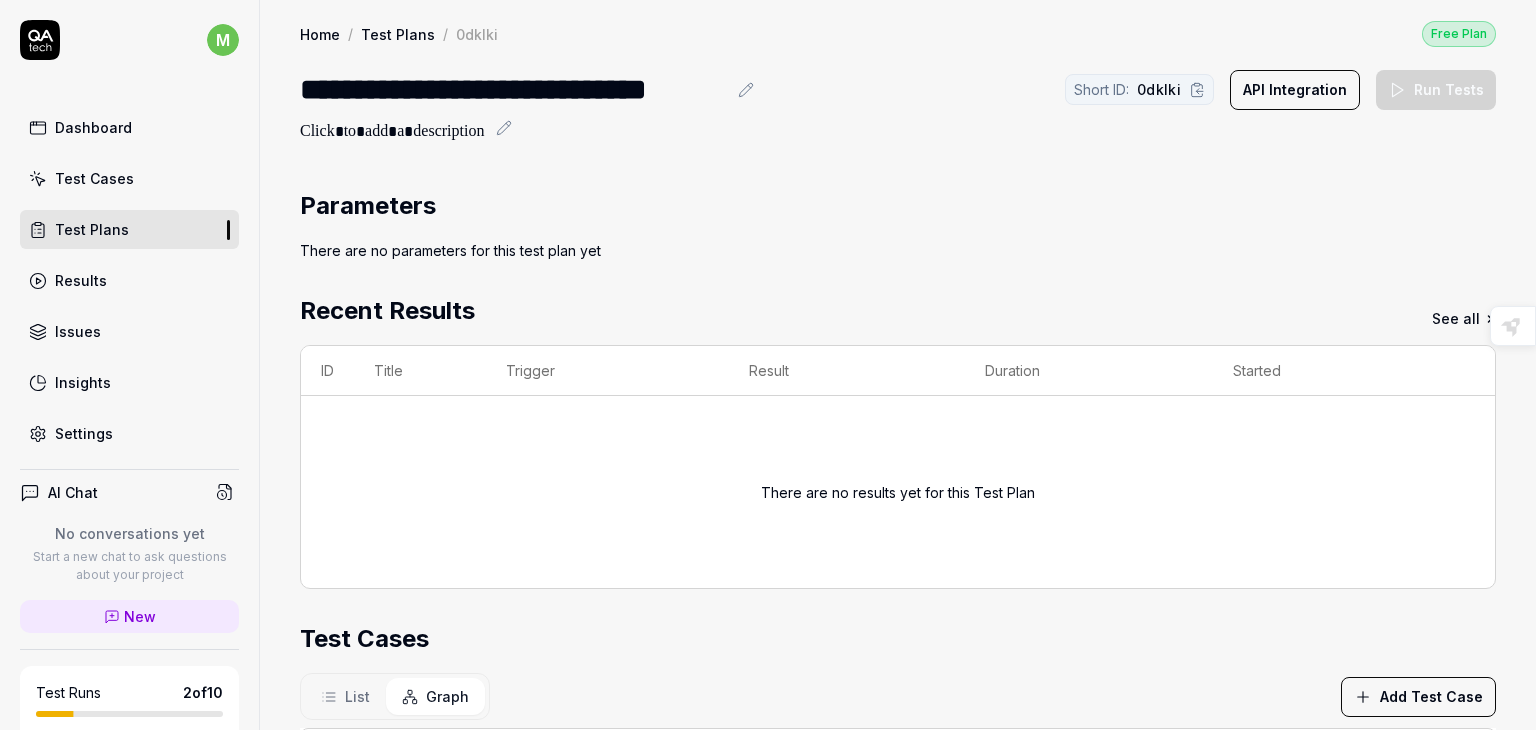 click on "Test Cases" at bounding box center (94, 178) 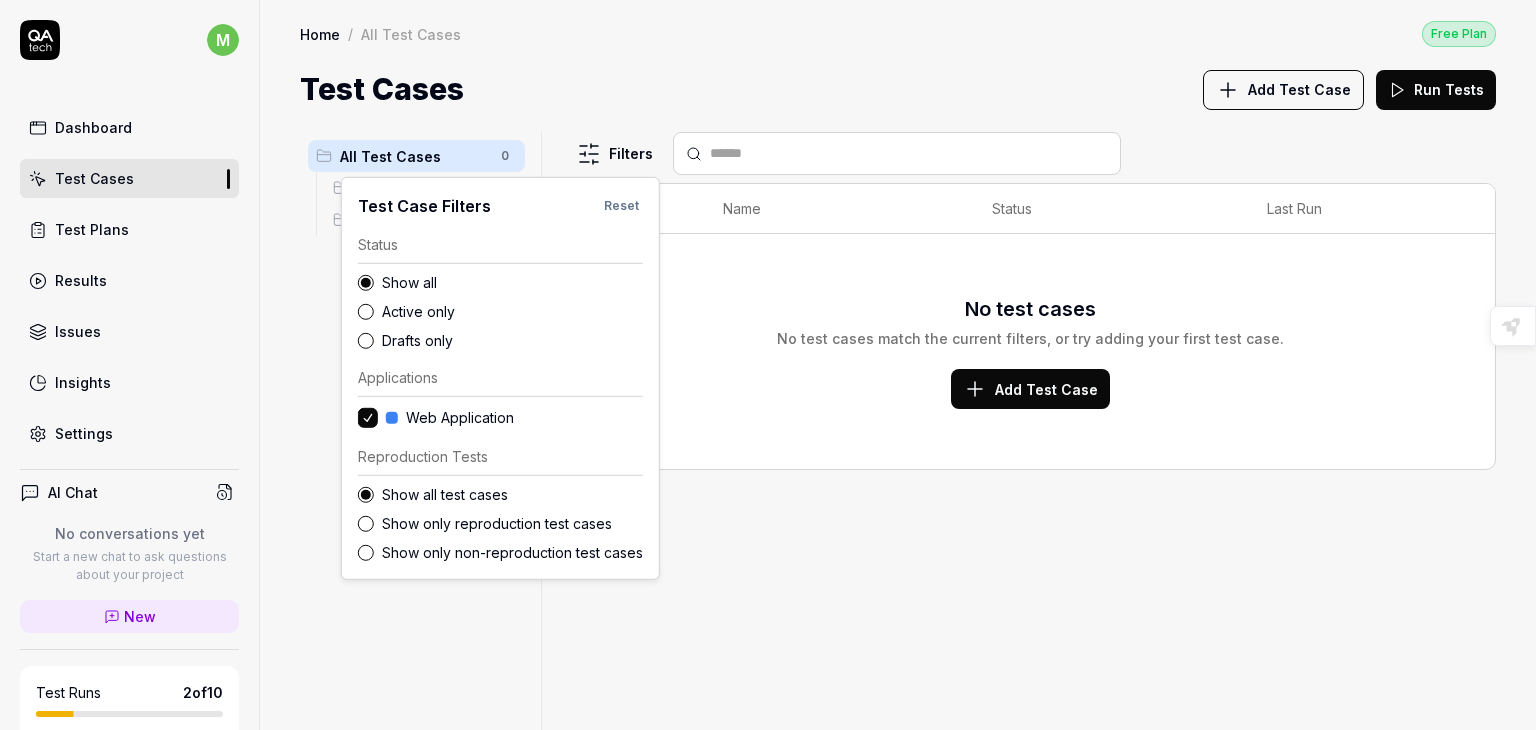 click on "m Dashboard Test Cases Test Plans Results Issues Insights Settings AI Chat No conversations yet Start a new chat to ask questions about your project New Test Runs 2  of  10 This is just a trial, upgrade for more tests! You have almost reached the limit for the trial. Upgrade Now Book a call with us Documentation Q QUArksup by visma test komeo Collapse Sidebar Home / All Test Cases Free Plan Home / All Test Cases Free Plan Test Cases Add Test Case Run Tests All Test Cases 0 Login 0 Logout 0 Filters Name Status Last Run No test cases No test cases match the current filters, or try adding your first test case. Add Test Case
To pick up a draggable item, press the space bar.
While dragging, use the arrow keys to move the item.
Press space again to drop the item in its new position, or press escape to cancel.
Highlight an image Highlight Ask AI Turn off Delete Important Important Important Important Important Important Change a color Write a memo Go to Liner Ask AI
Texte d'origine *" at bounding box center (768, 365) 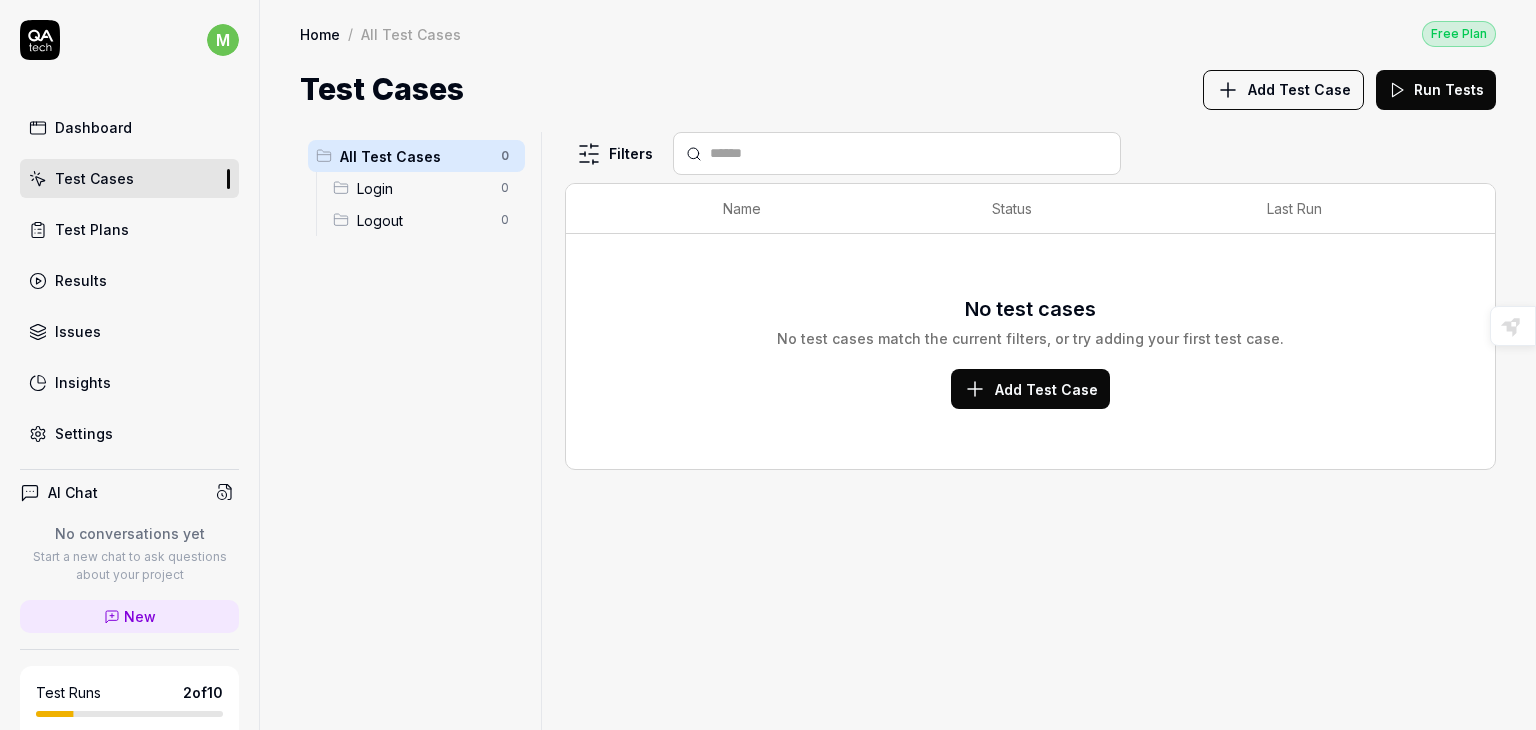 click on "m Dashboard Test Cases Test Plans Results Issues Insights Settings AI Chat No conversations yet Start a new chat to ask questions about your project New Test Runs 2  of  10 This is just a trial, upgrade for more tests! You have almost reached the limit for the trial. Upgrade Now Book a call with us Documentation Q QUArksup by visma test komeo Collapse Sidebar Home / All Test Cases Free Plan Home / All Test Cases Free Plan Test Cases Add Test Case Run Tests All Test Cases 0 Login 0 Logout 0 Filters Name Status Last Run No test cases No test cases match the current filters, or try adding your first test case. Add Test Case
To pick up a draggable item, press the space bar.
While dragging, use the arrow keys to move the item.
Press space again to drop the item in its new position, or press escape to cancel.
Highlight an image Highlight Ask AI Turn off Delete Important Important Important Important Important Important Change a color Write a memo Go to Liner Ask AI
Texte d'origine *" at bounding box center [768, 365] 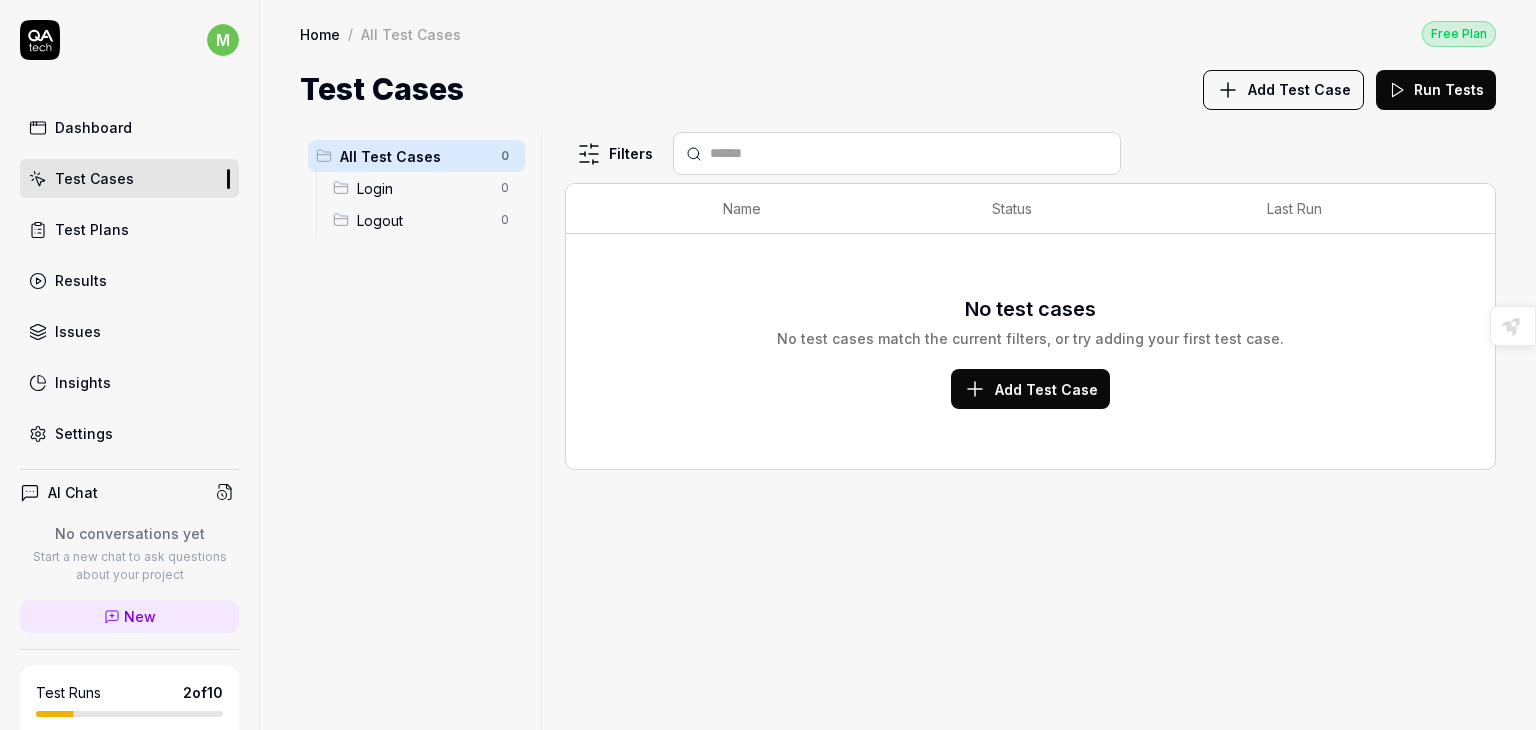 scroll, scrollTop: 16, scrollLeft: 0, axis: vertical 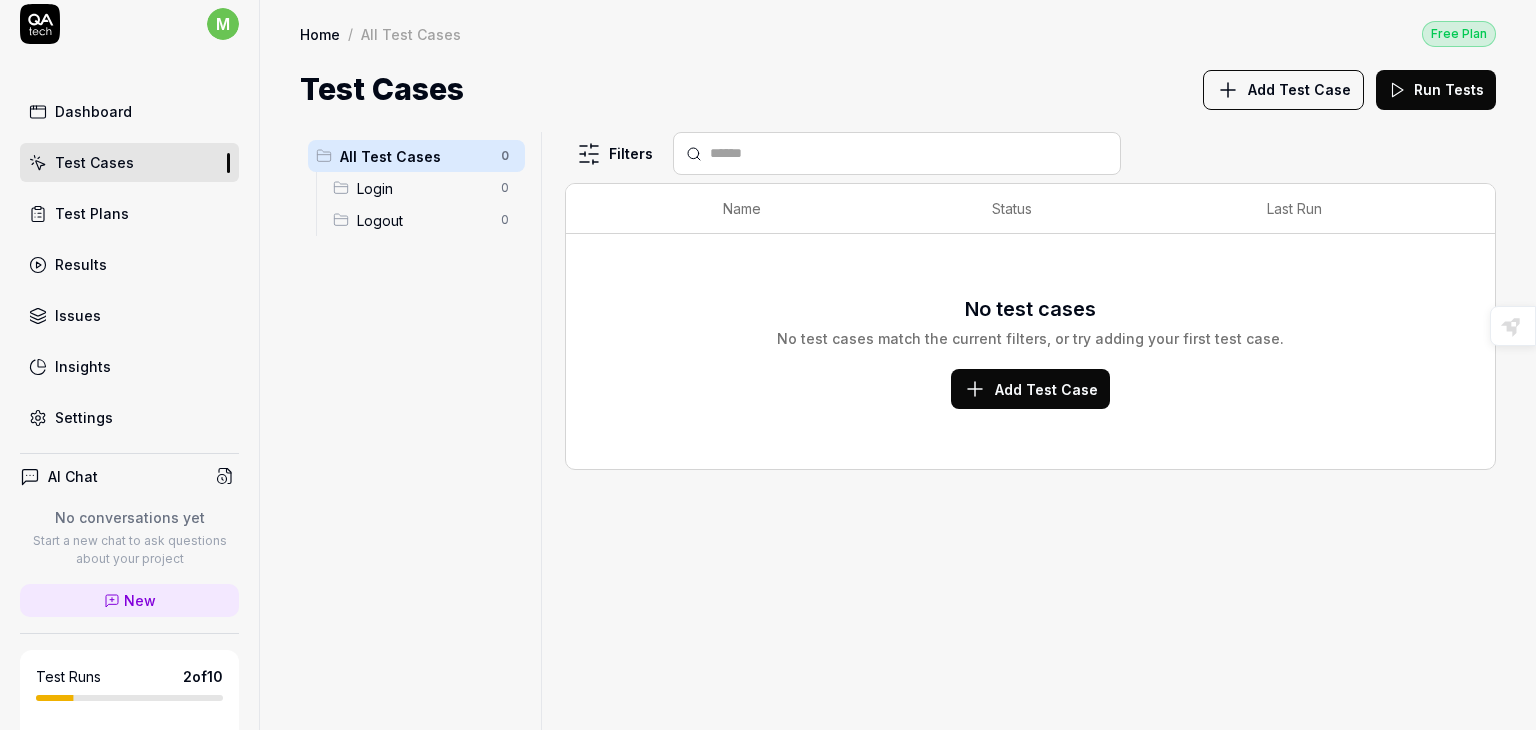 click on "Issues" at bounding box center (129, 315) 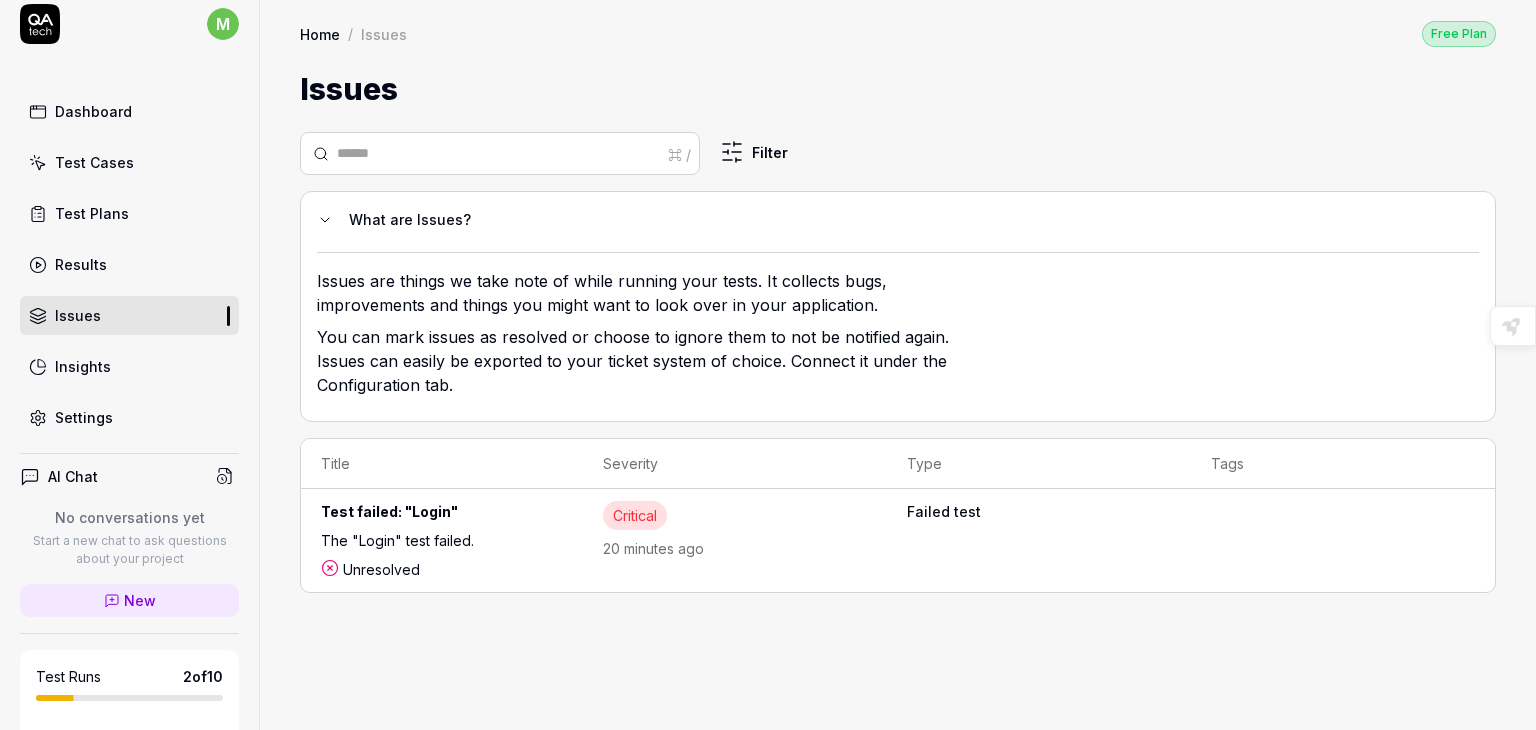 click on "Test failed: "Login"" at bounding box center (442, 515) 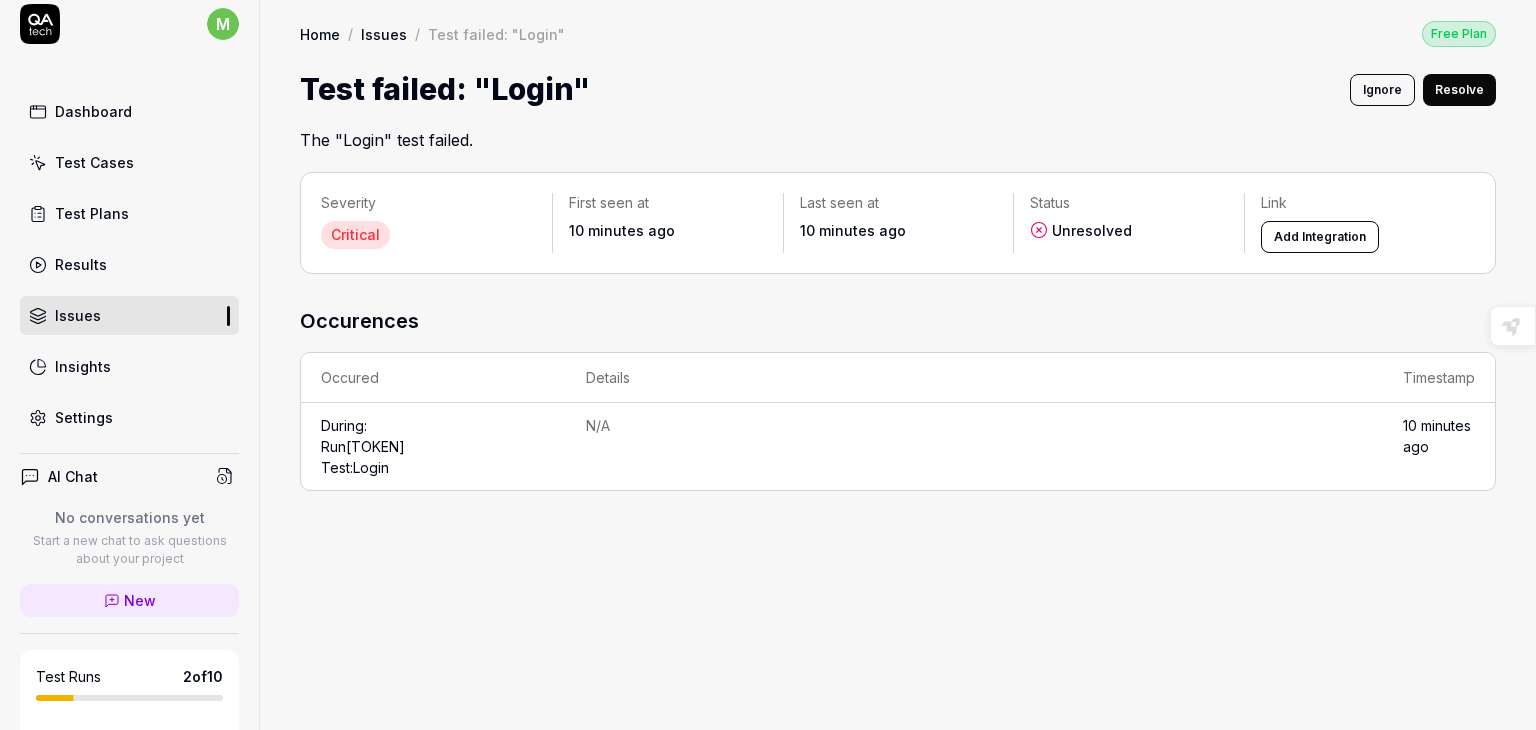 click on "Ignore" at bounding box center [1382, 90] 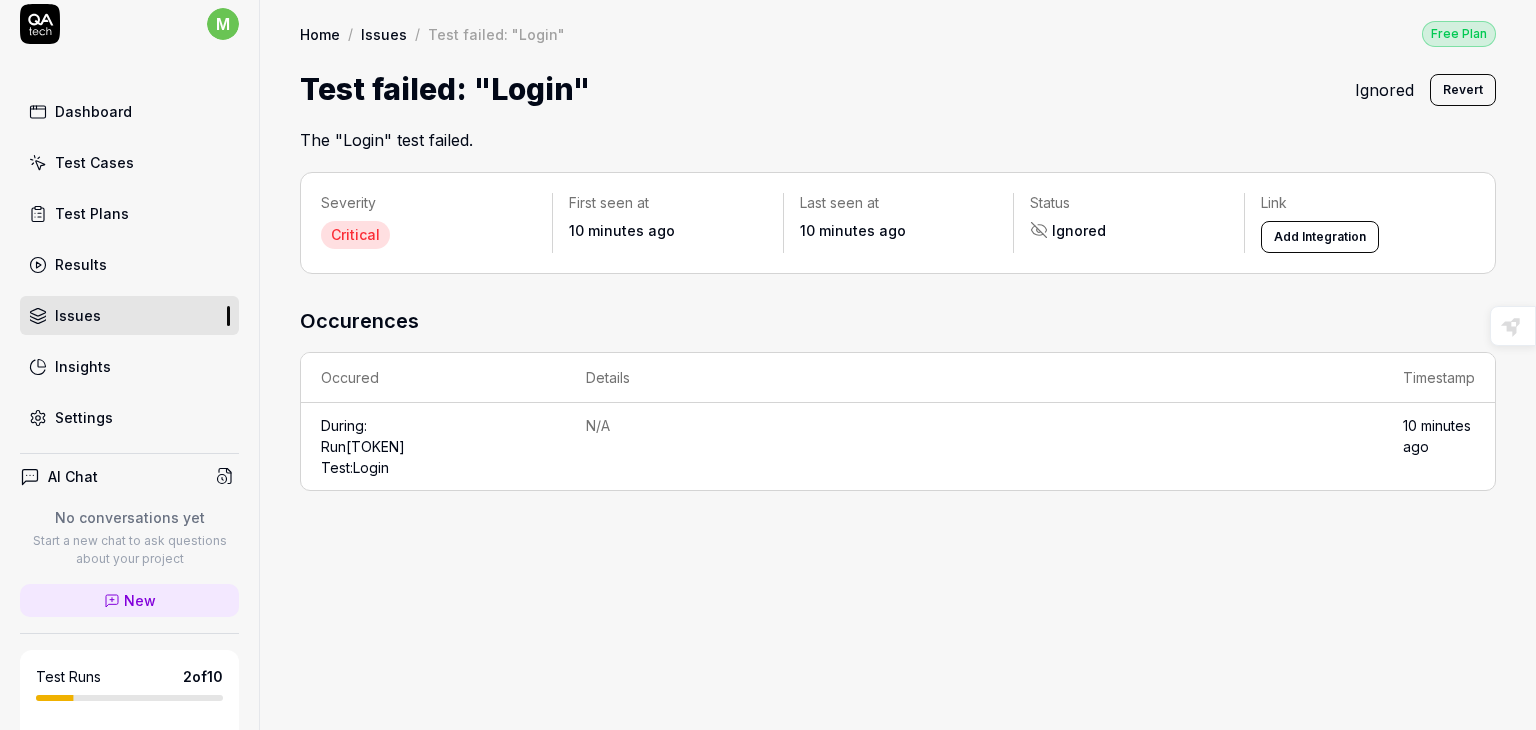 click on "Insights" at bounding box center [83, 366] 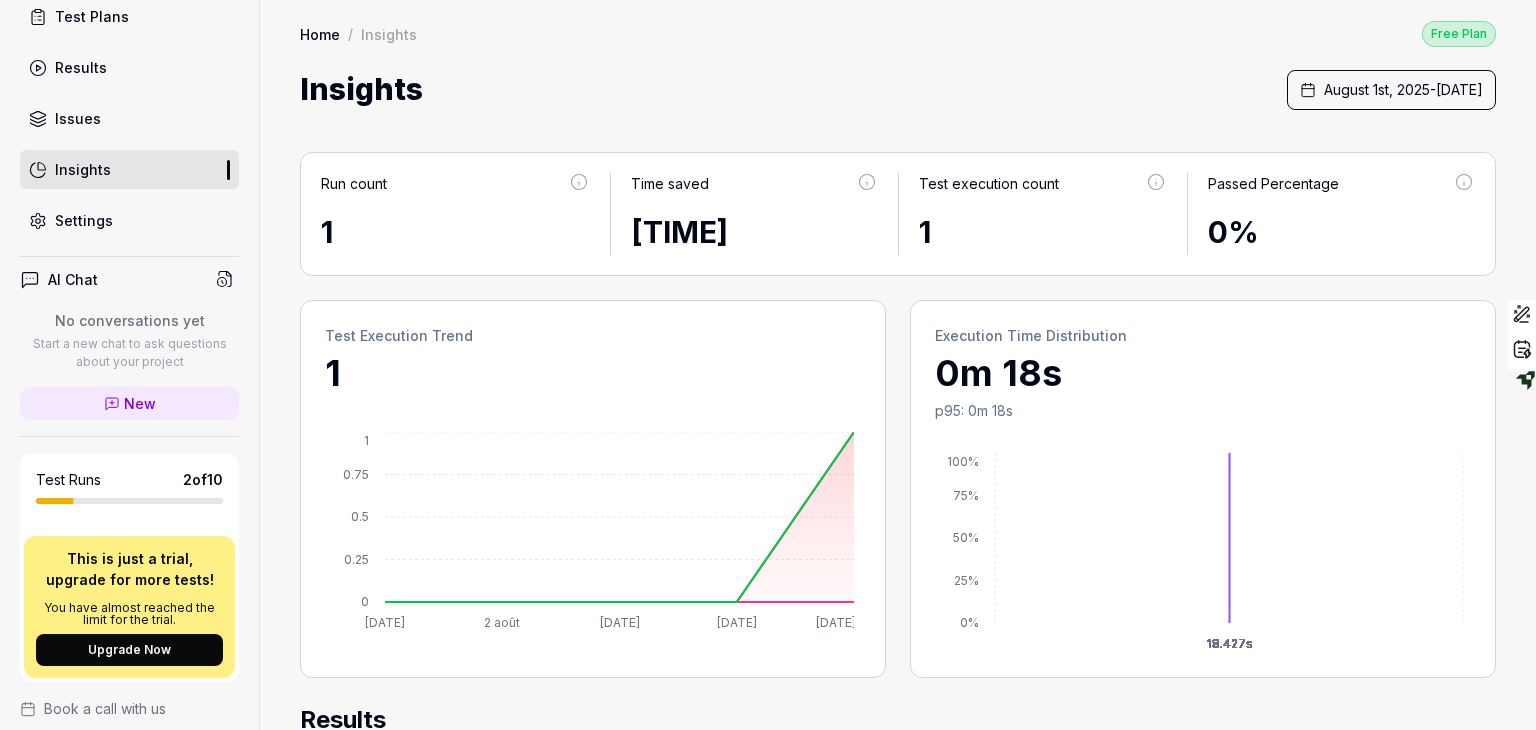 scroll, scrollTop: 242, scrollLeft: 0, axis: vertical 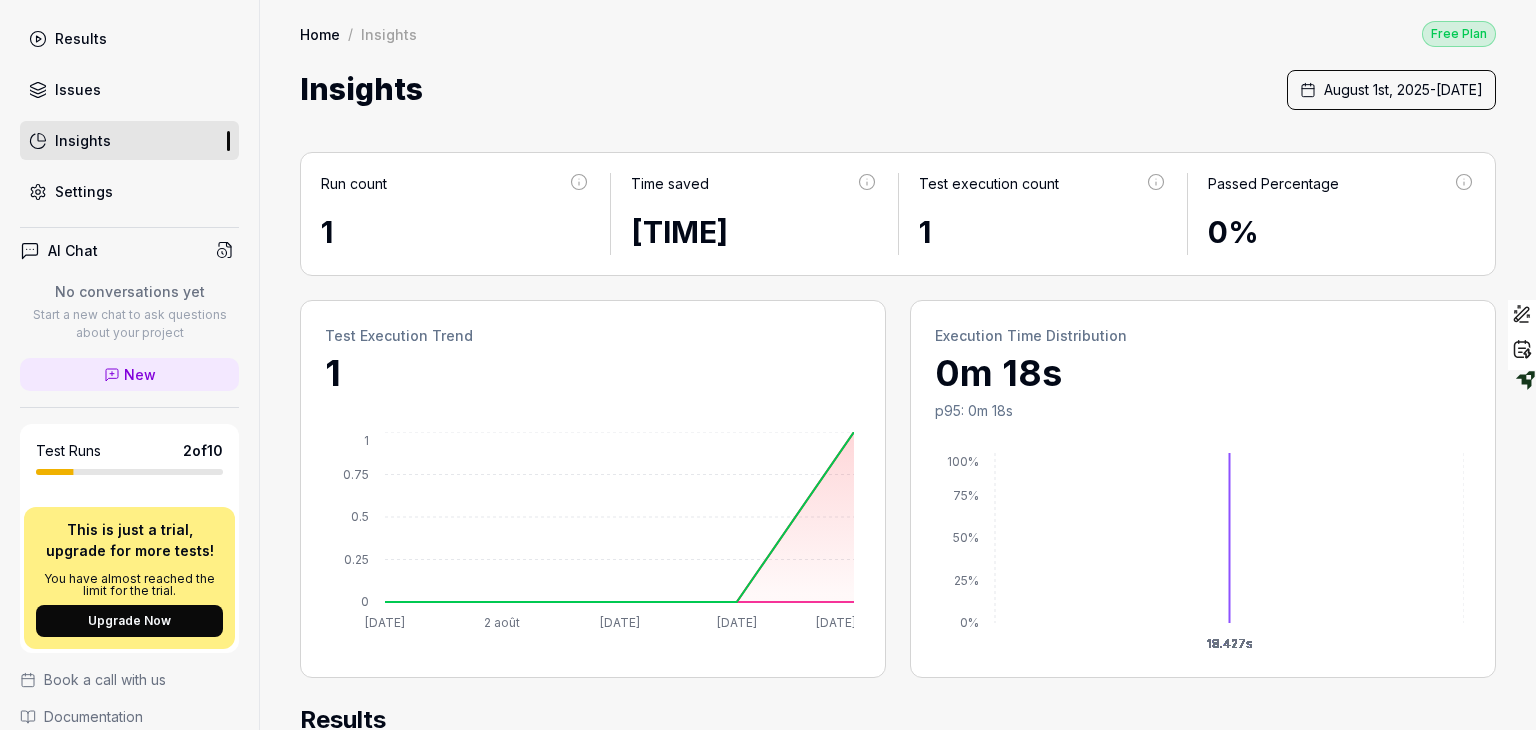 click on "New" at bounding box center (129, 374) 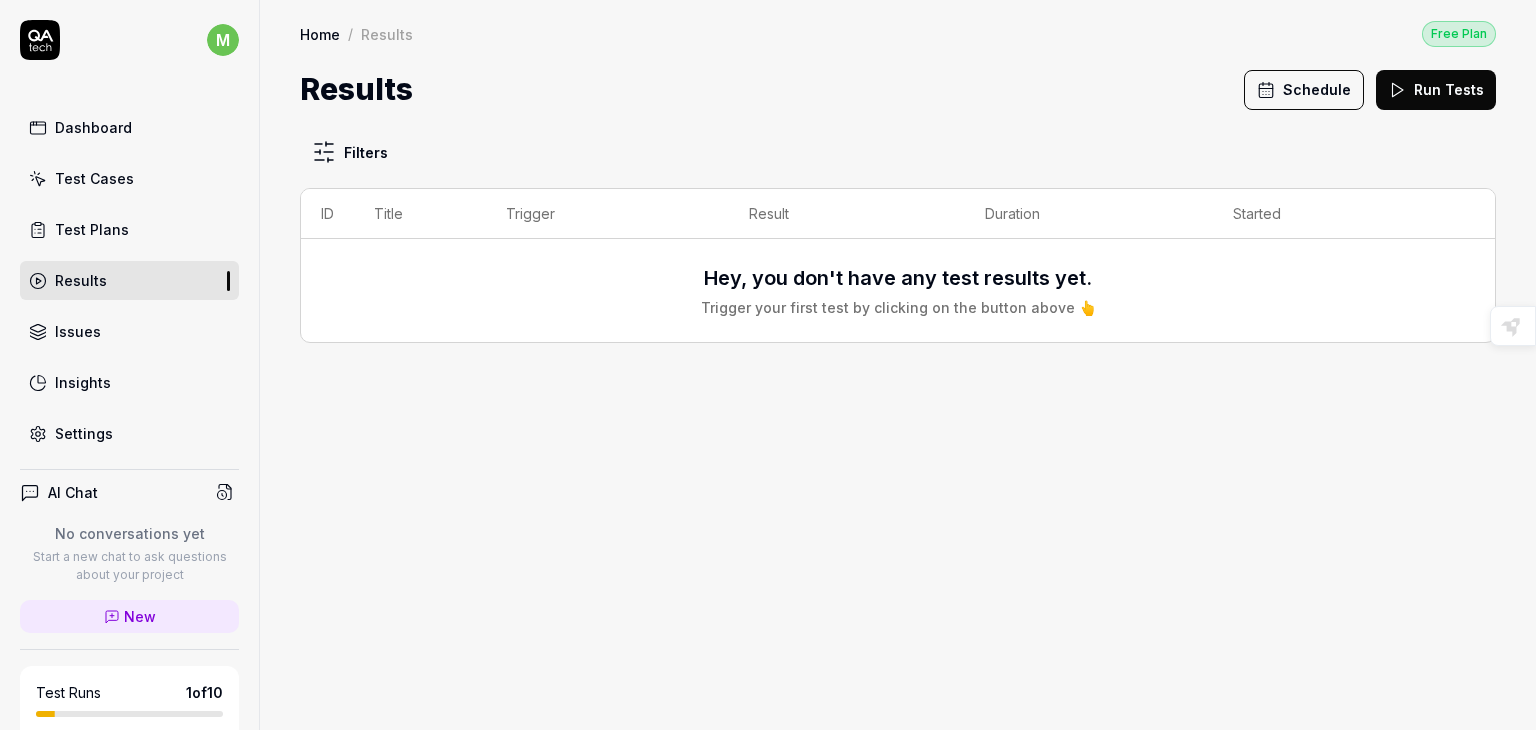scroll, scrollTop: 0, scrollLeft: 0, axis: both 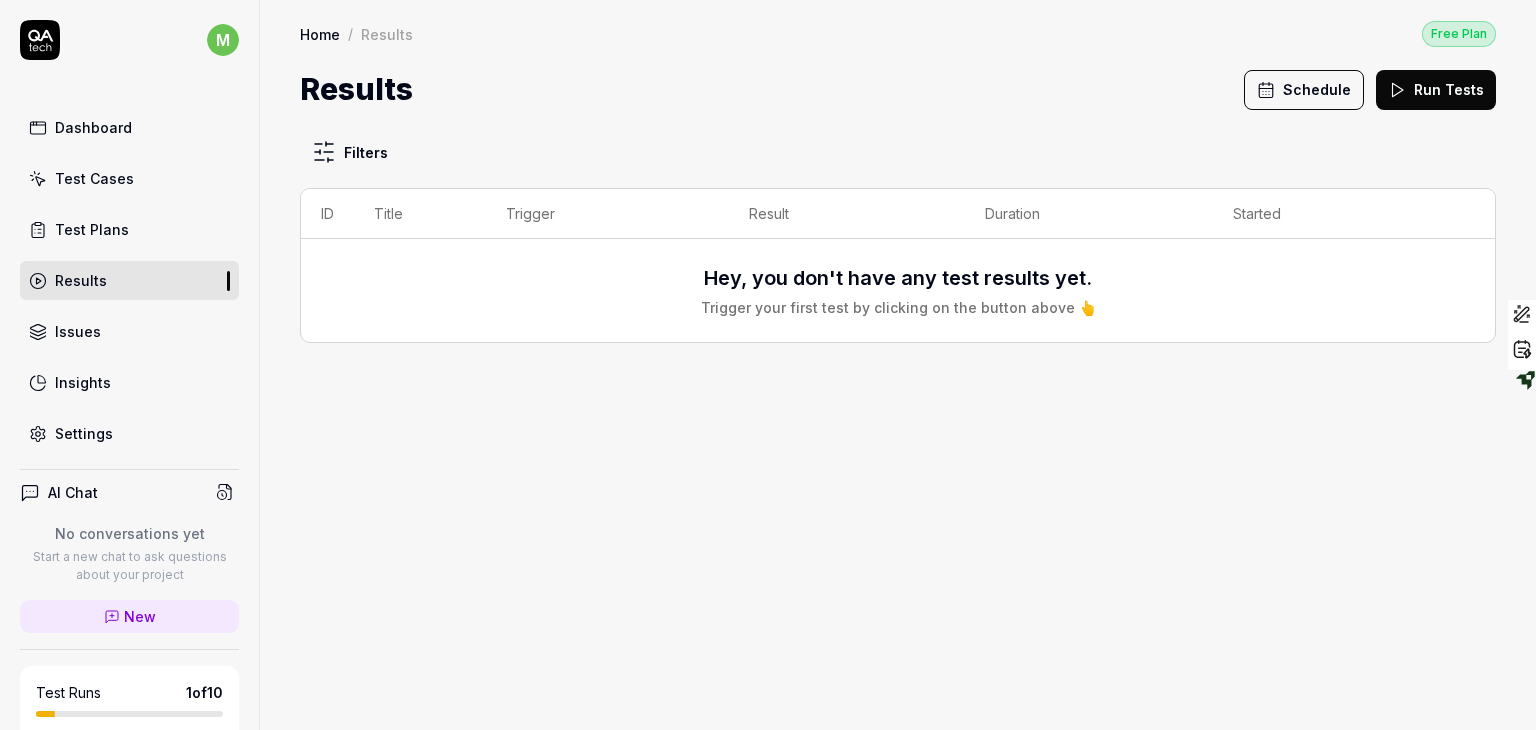 click on "Test Cases" at bounding box center (129, 178) 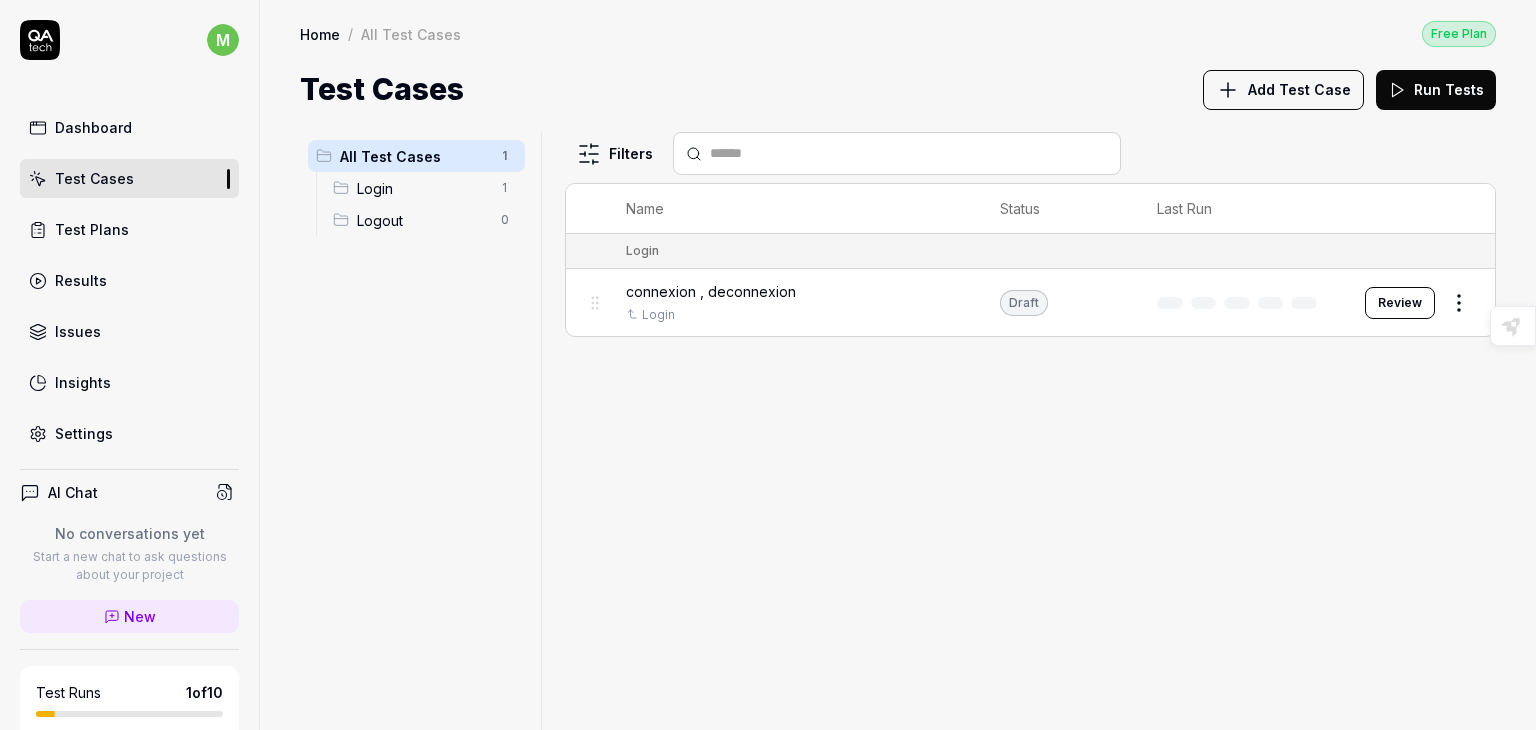 click on "Settings" at bounding box center (84, 433) 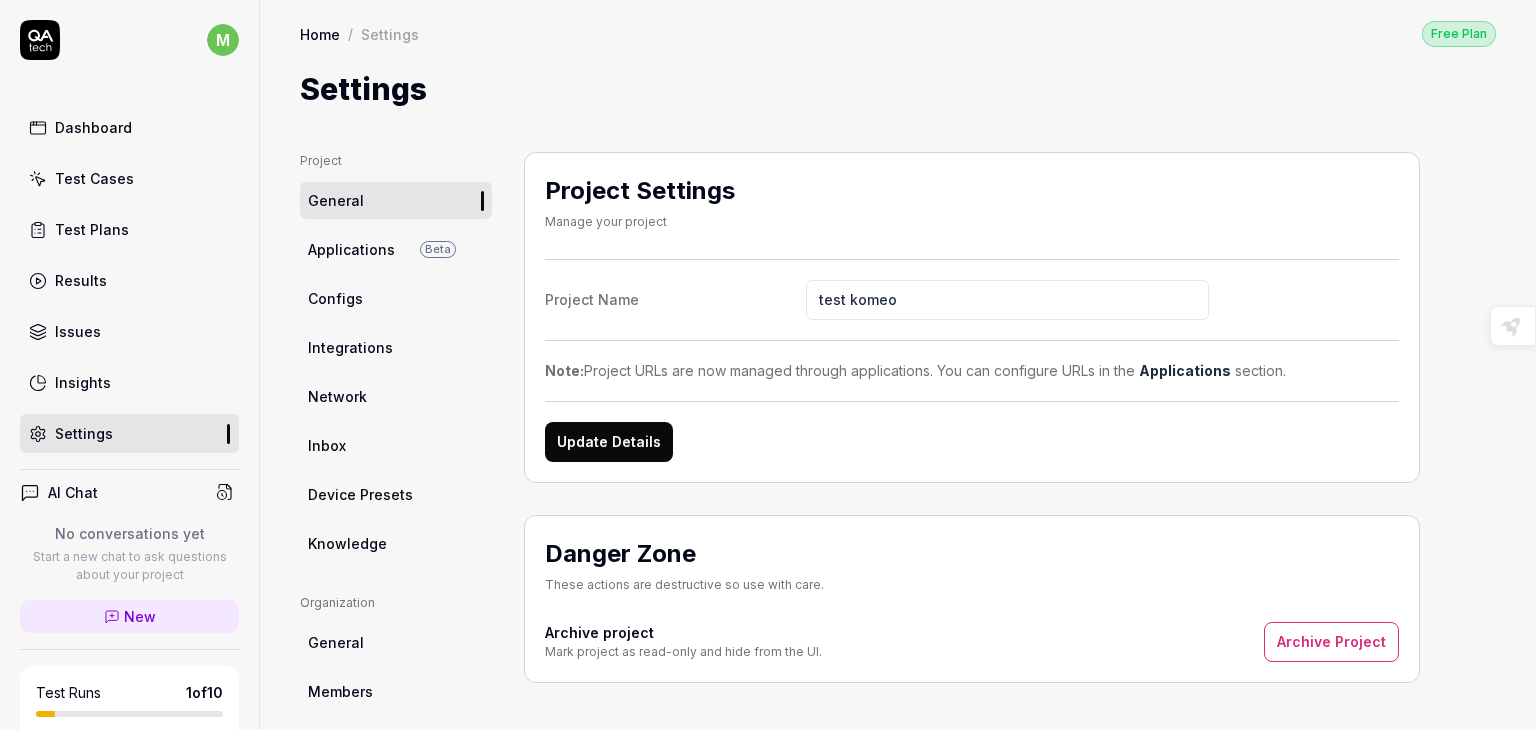 click on "Update Details" at bounding box center (609, 442) 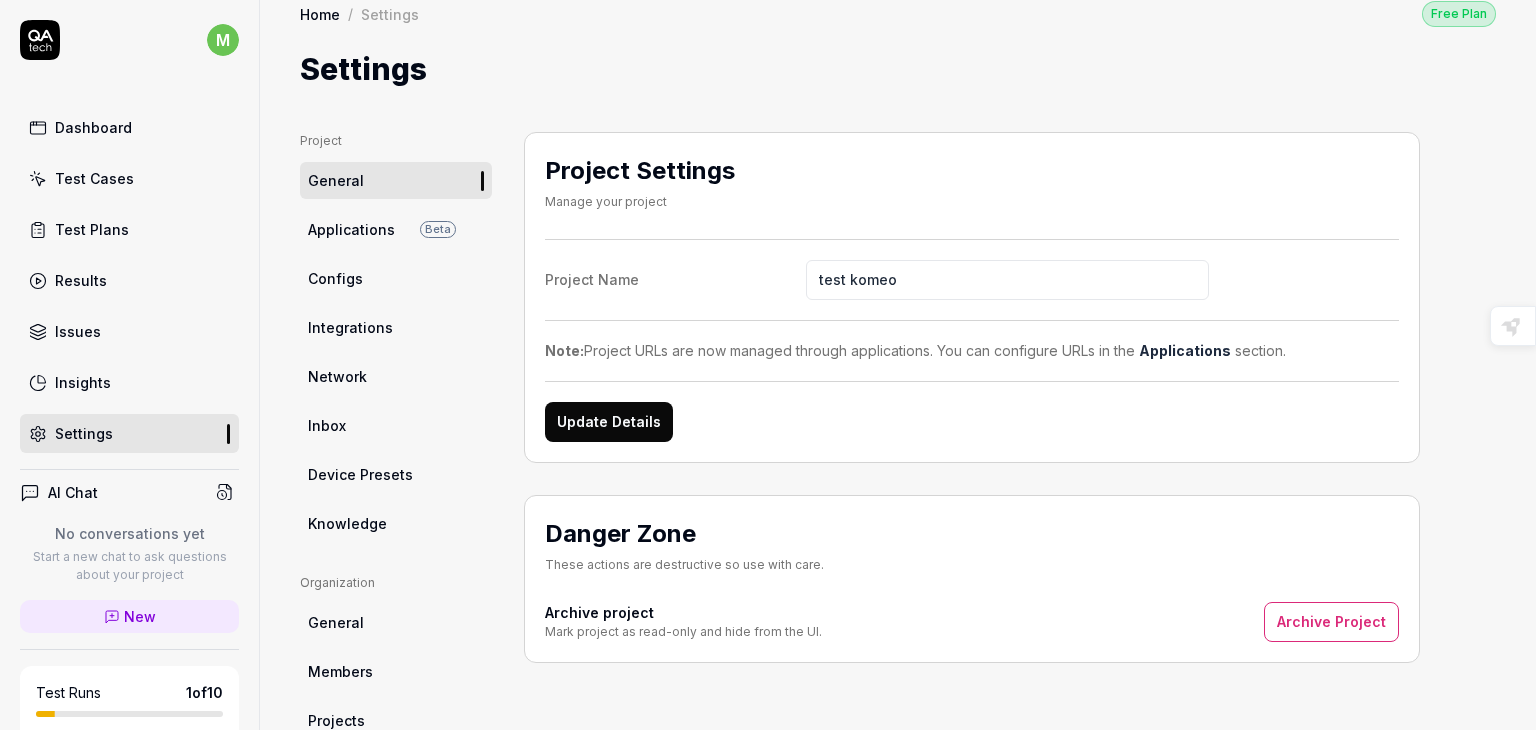 scroll, scrollTop: 11, scrollLeft: 0, axis: vertical 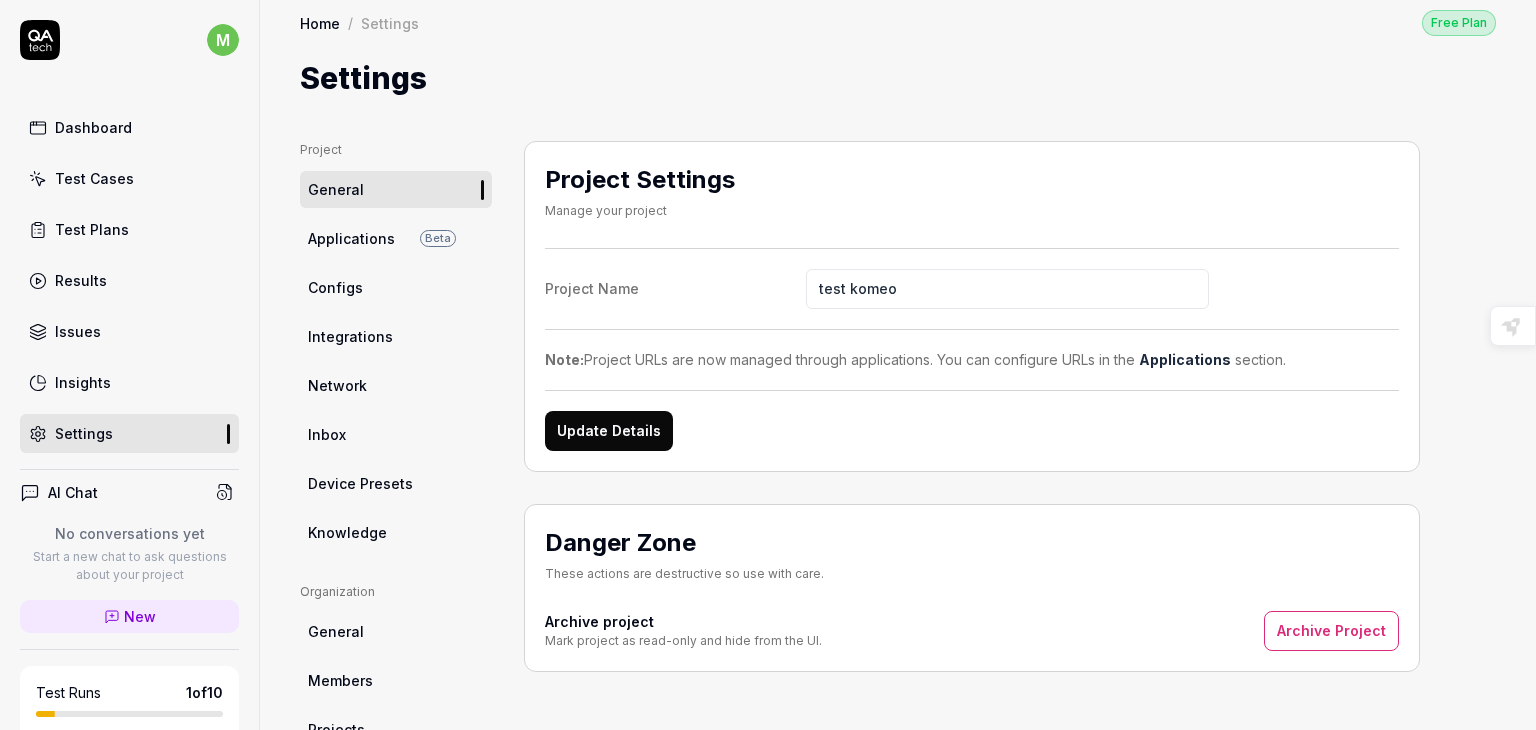 click on "Test Cases" at bounding box center (94, 178) 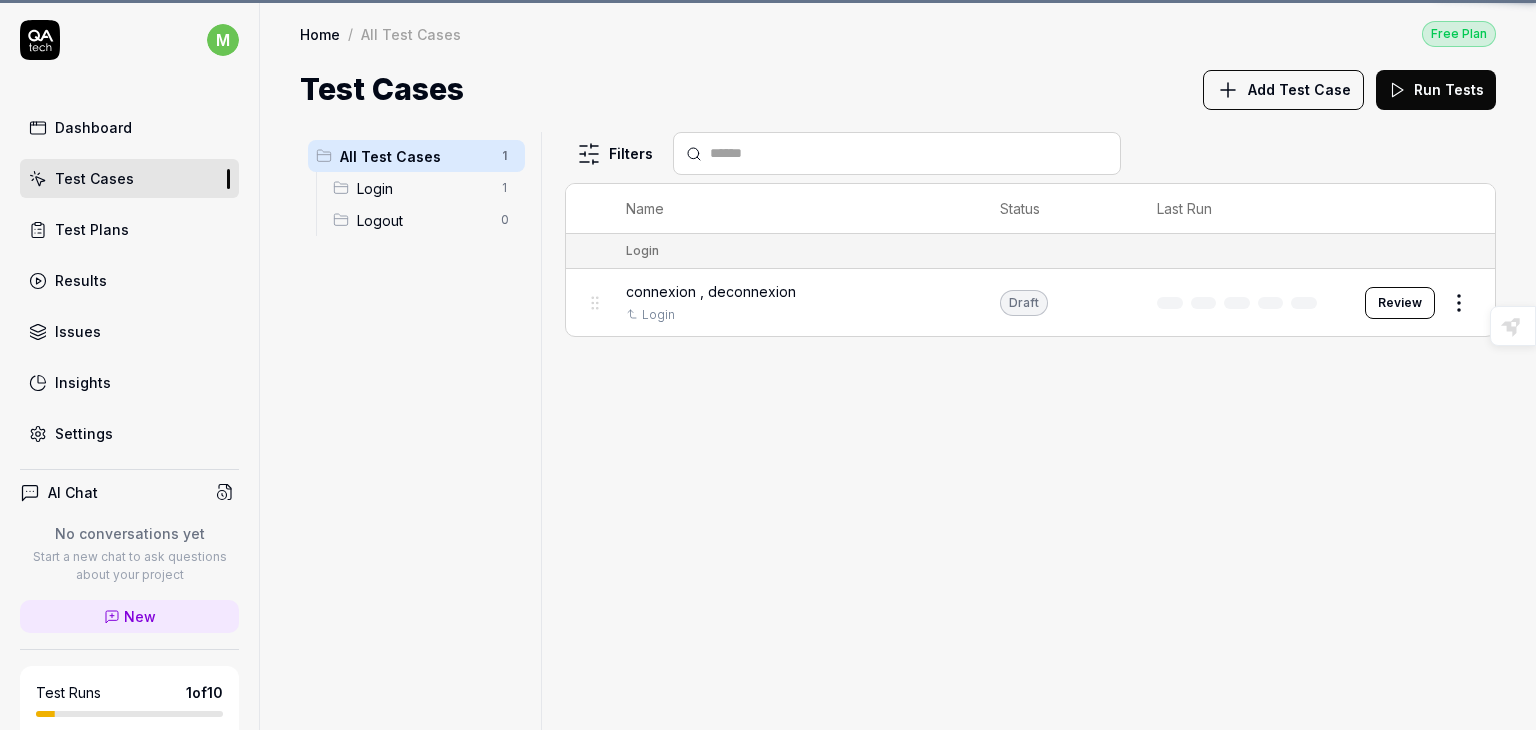 scroll, scrollTop: 0, scrollLeft: 0, axis: both 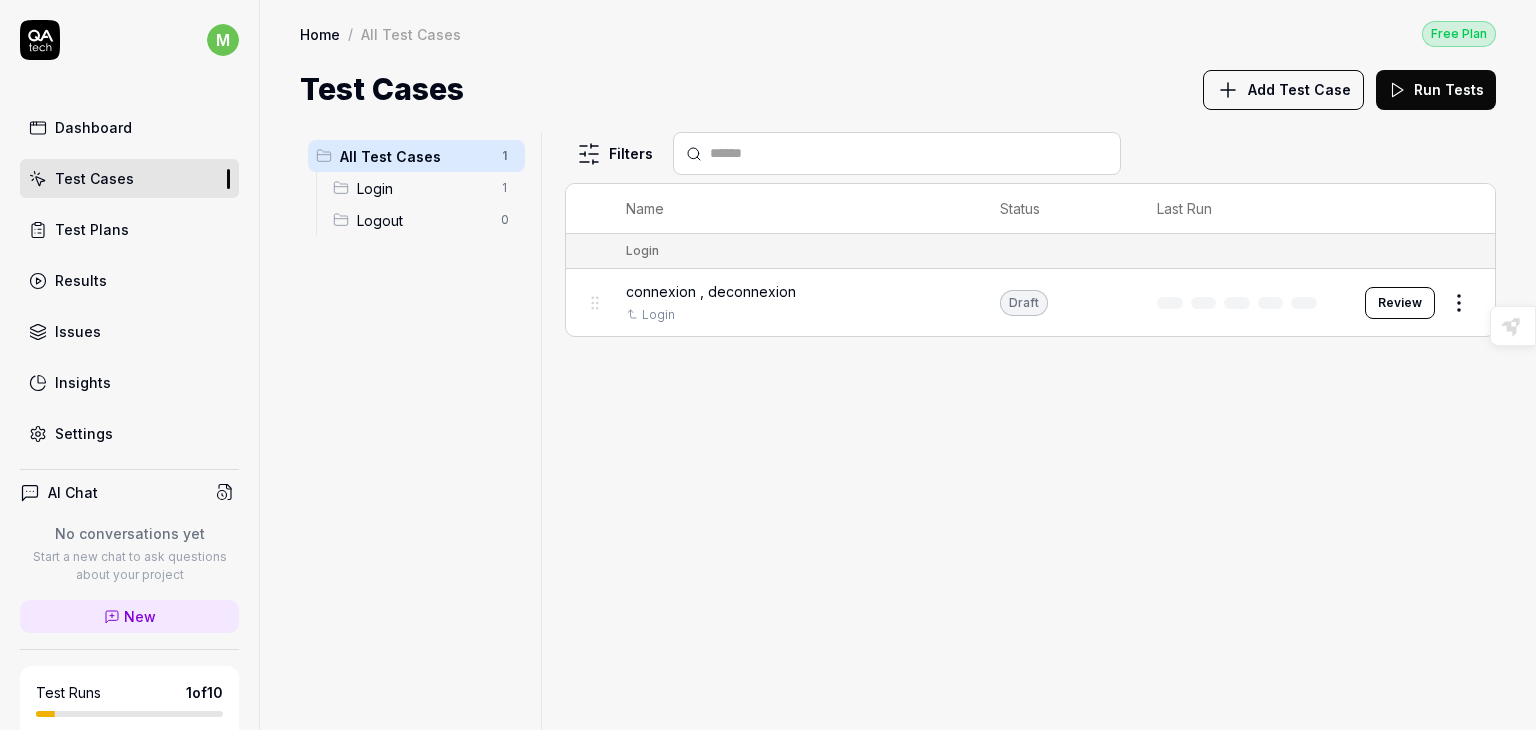 click on "Login" at bounding box center [423, 188] 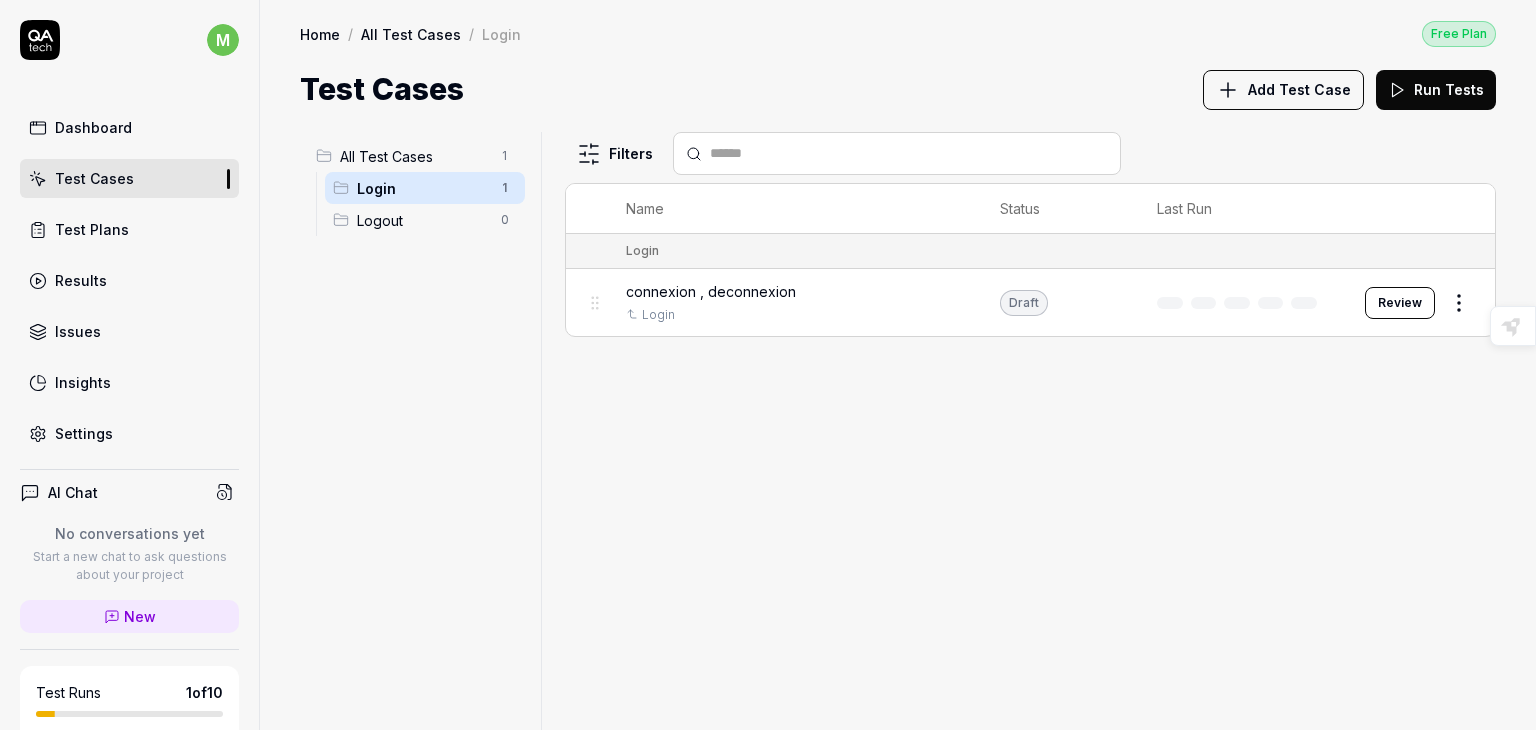 click on "connexion , deconnexion" at bounding box center (793, 291) 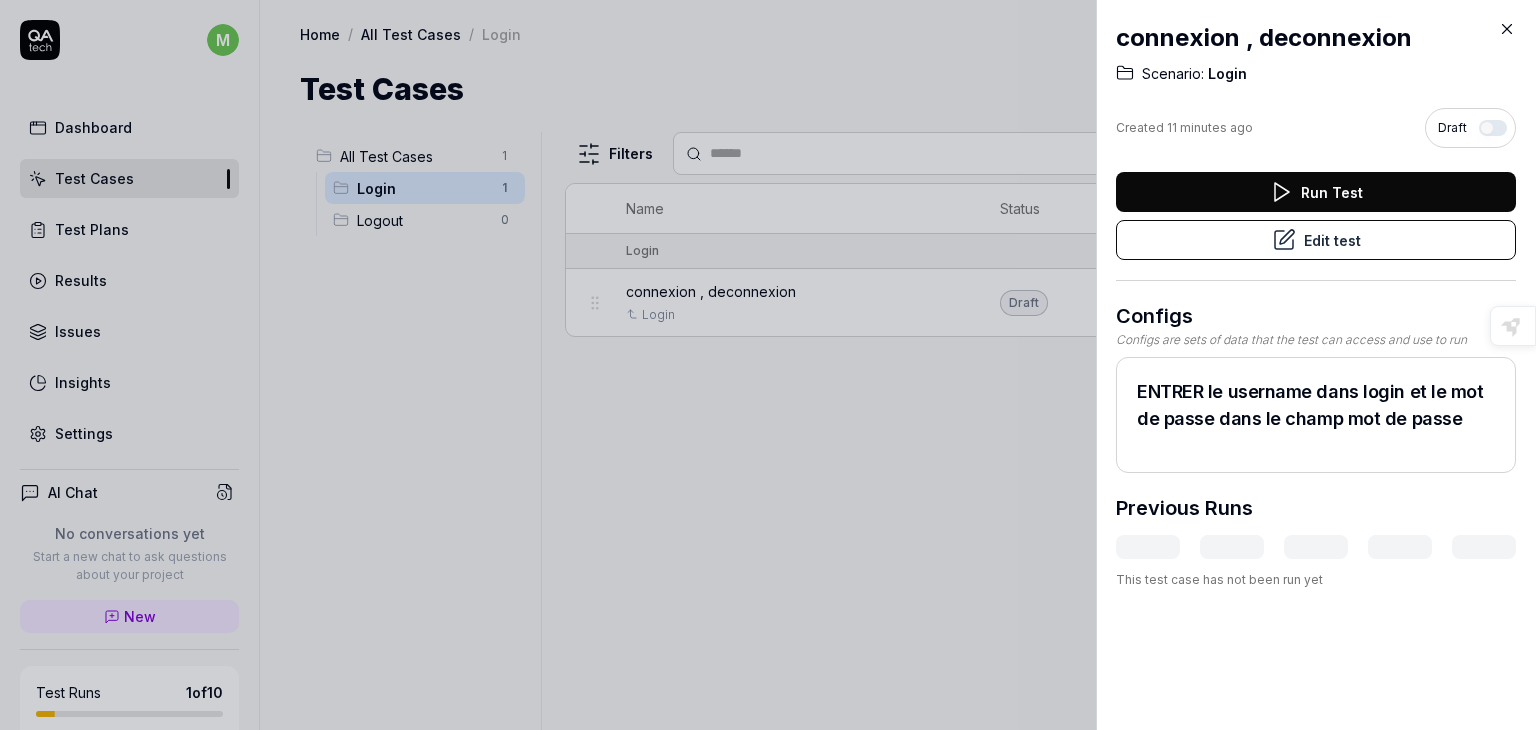 click on "Run Test" at bounding box center [1316, 192] 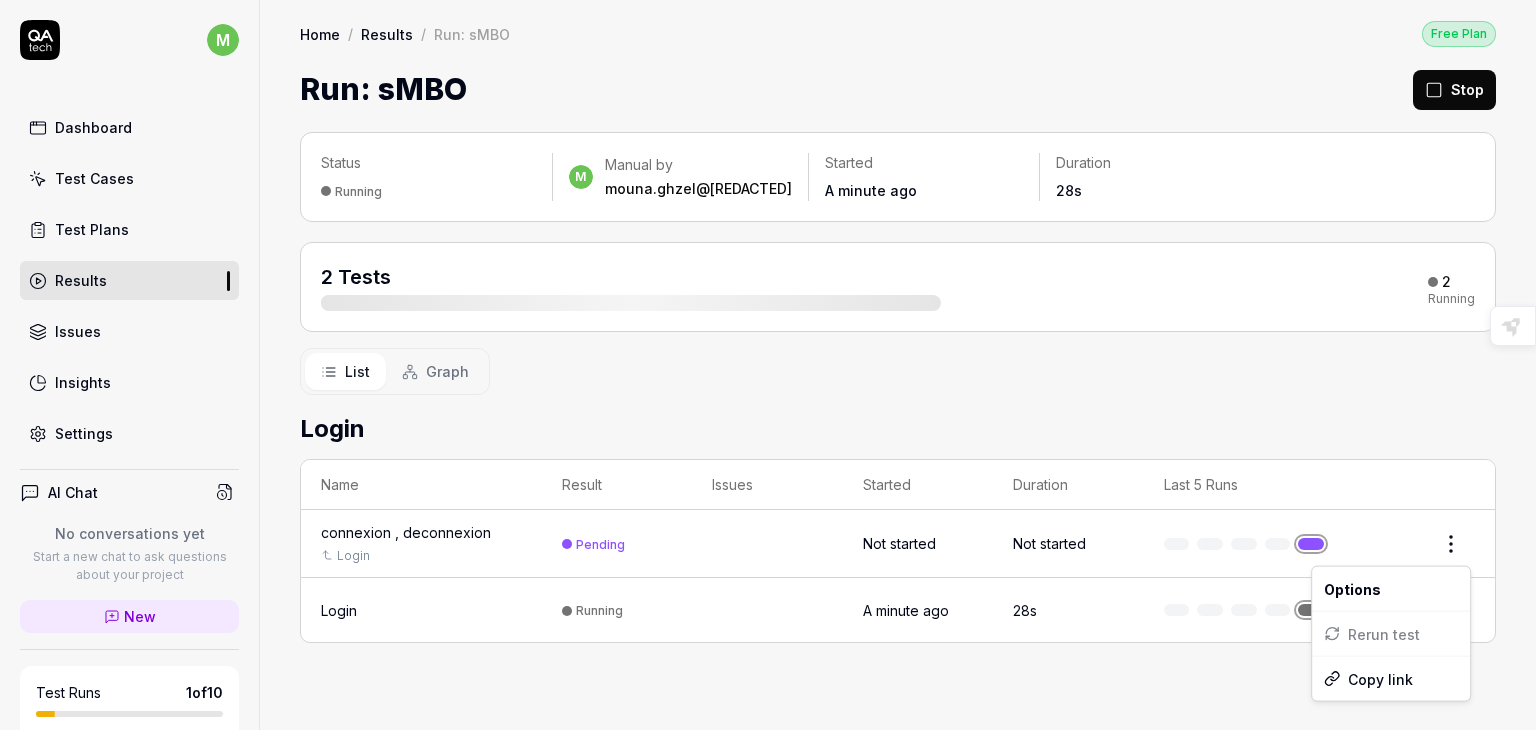 click on "Manual by mouna.ghzel@[REDACTED]" at bounding box center [768, 365] 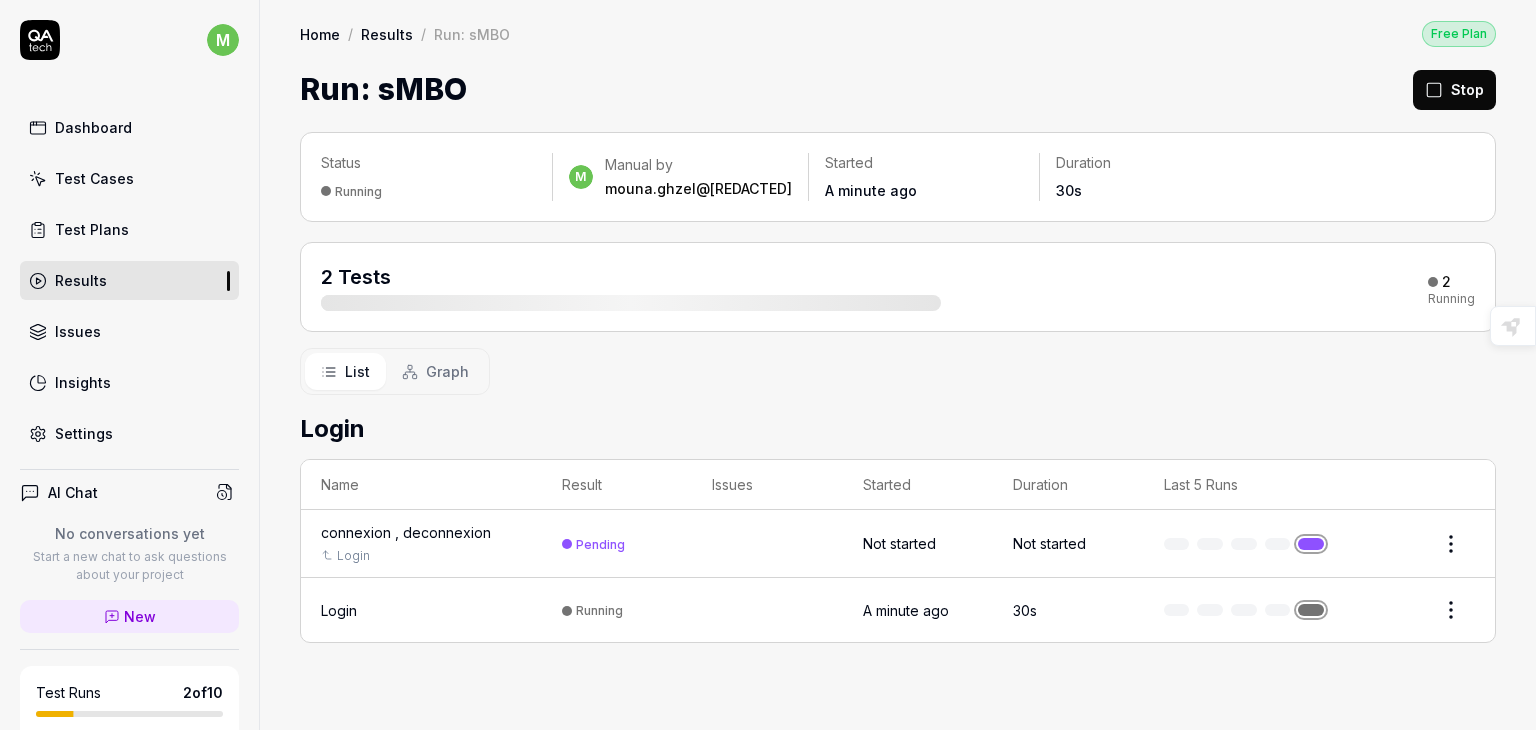 click on "Manual by mouna.ghzel@[REDACTED]" at bounding box center (768, 365) 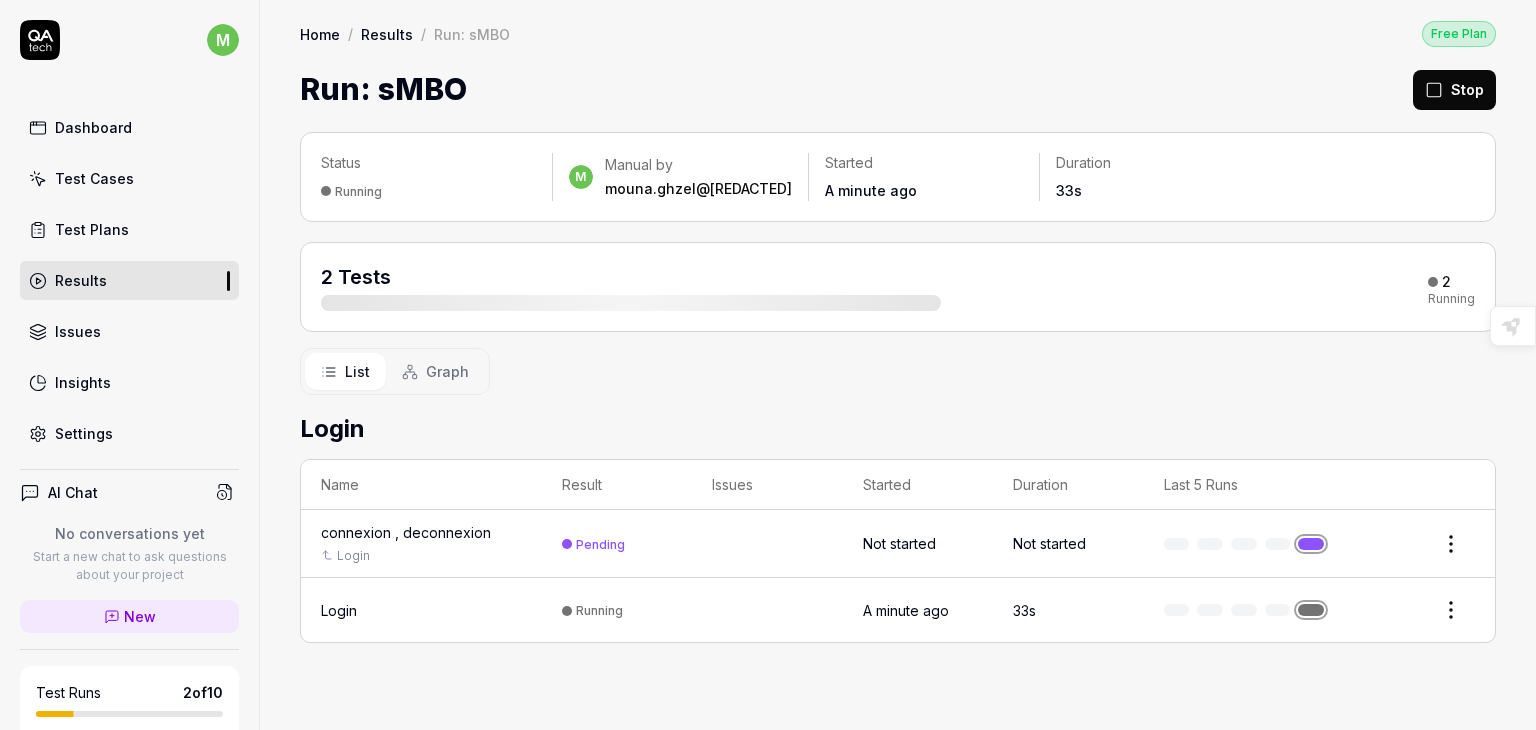 click at bounding box center [767, 544] 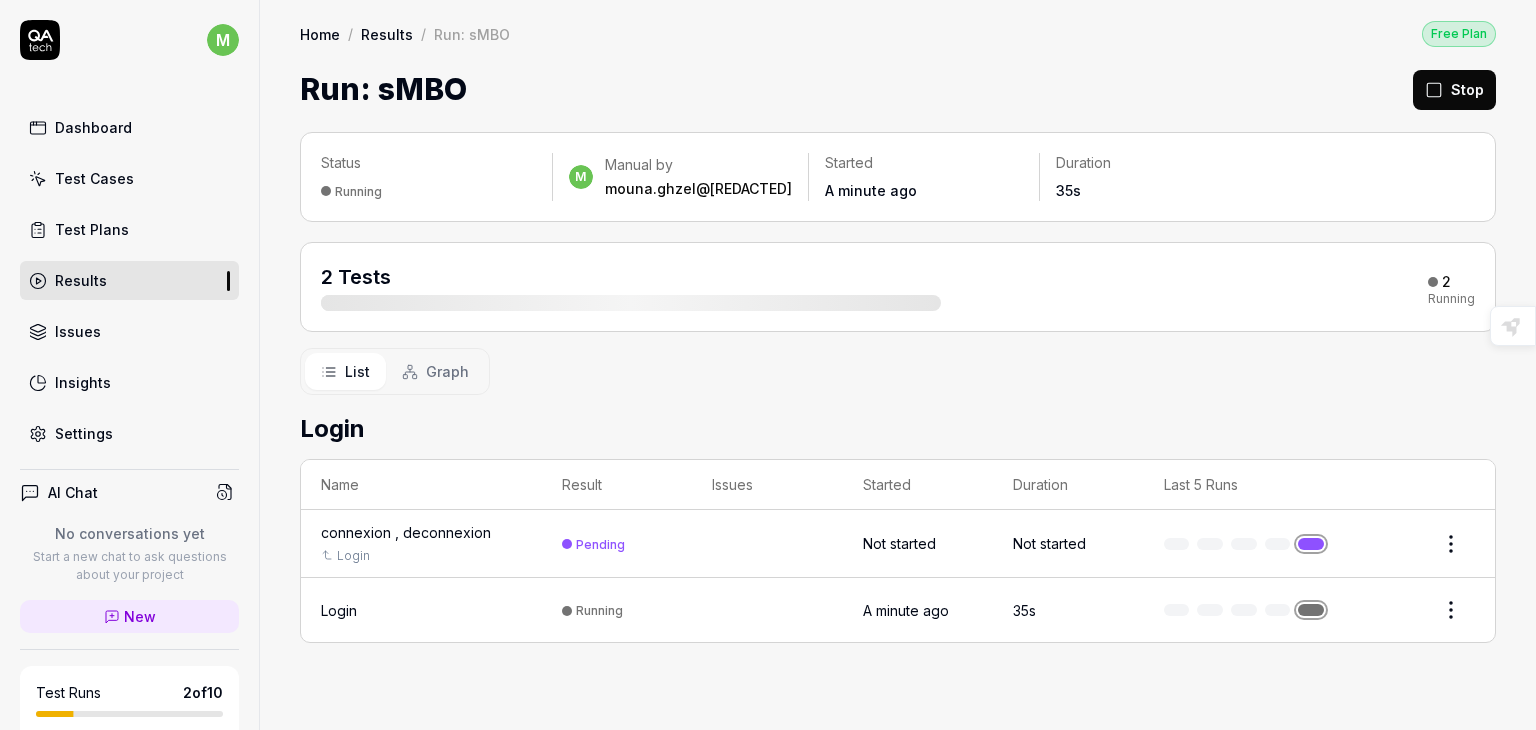 click on "Graph" at bounding box center [447, 371] 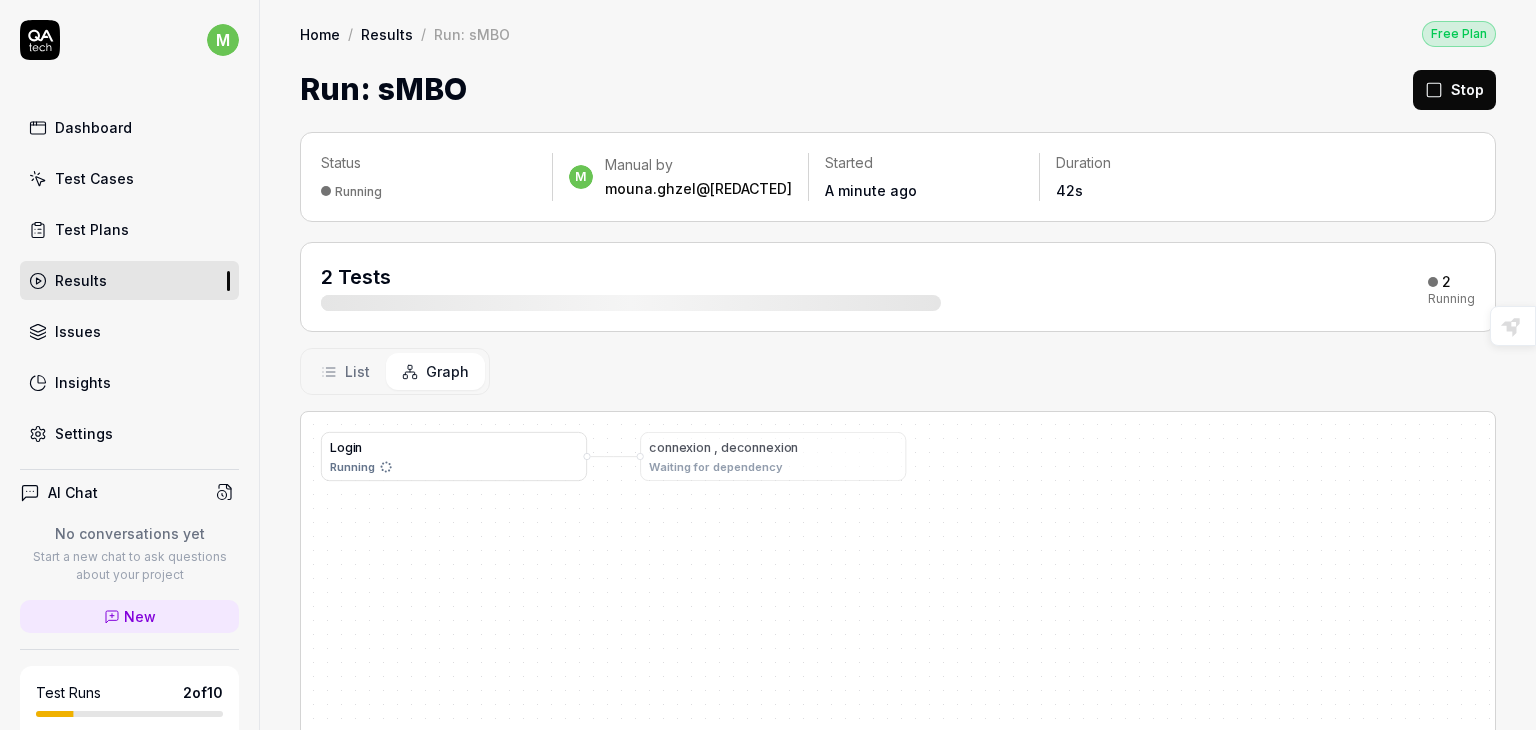 click on "Results" at bounding box center (387, 34) 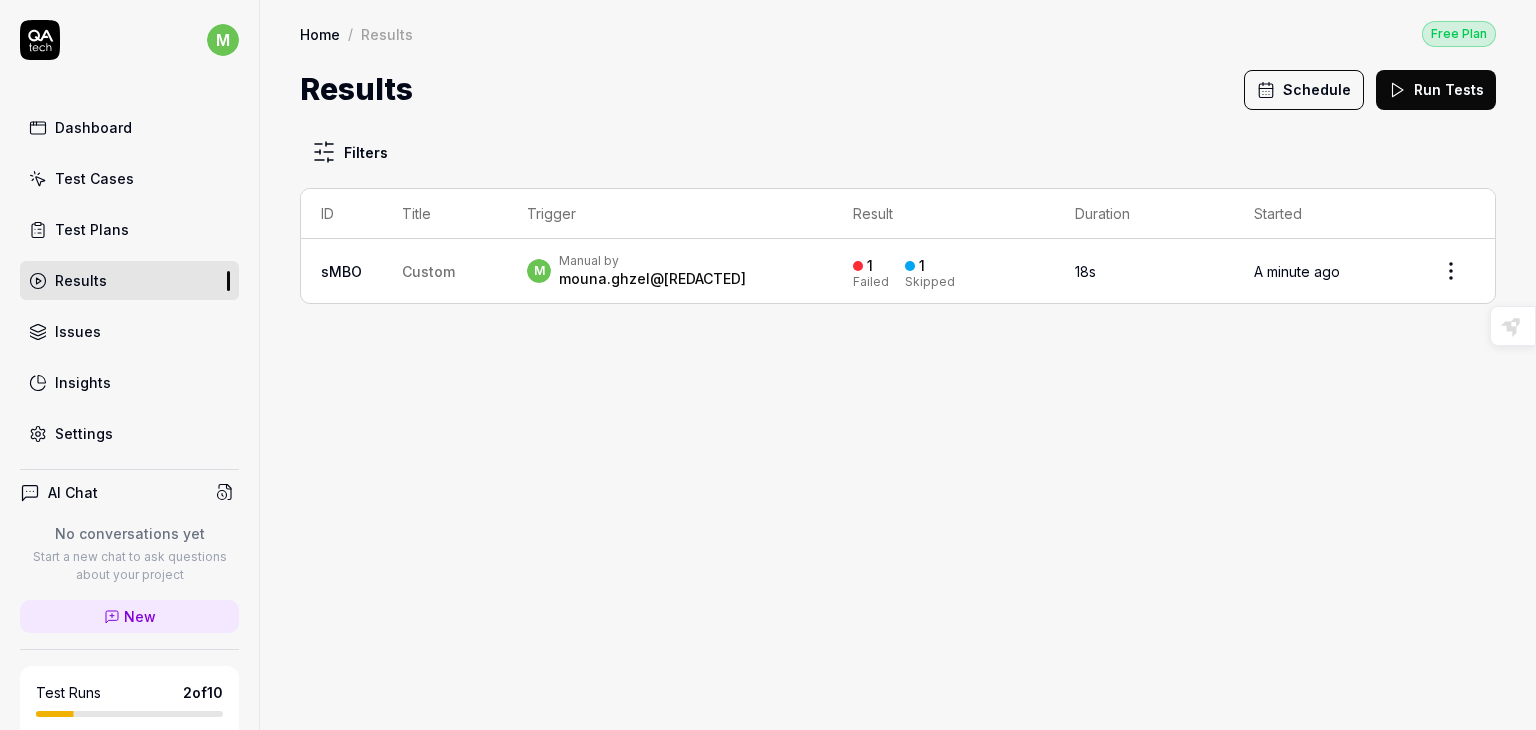 click on "Home" at bounding box center (320, 34) 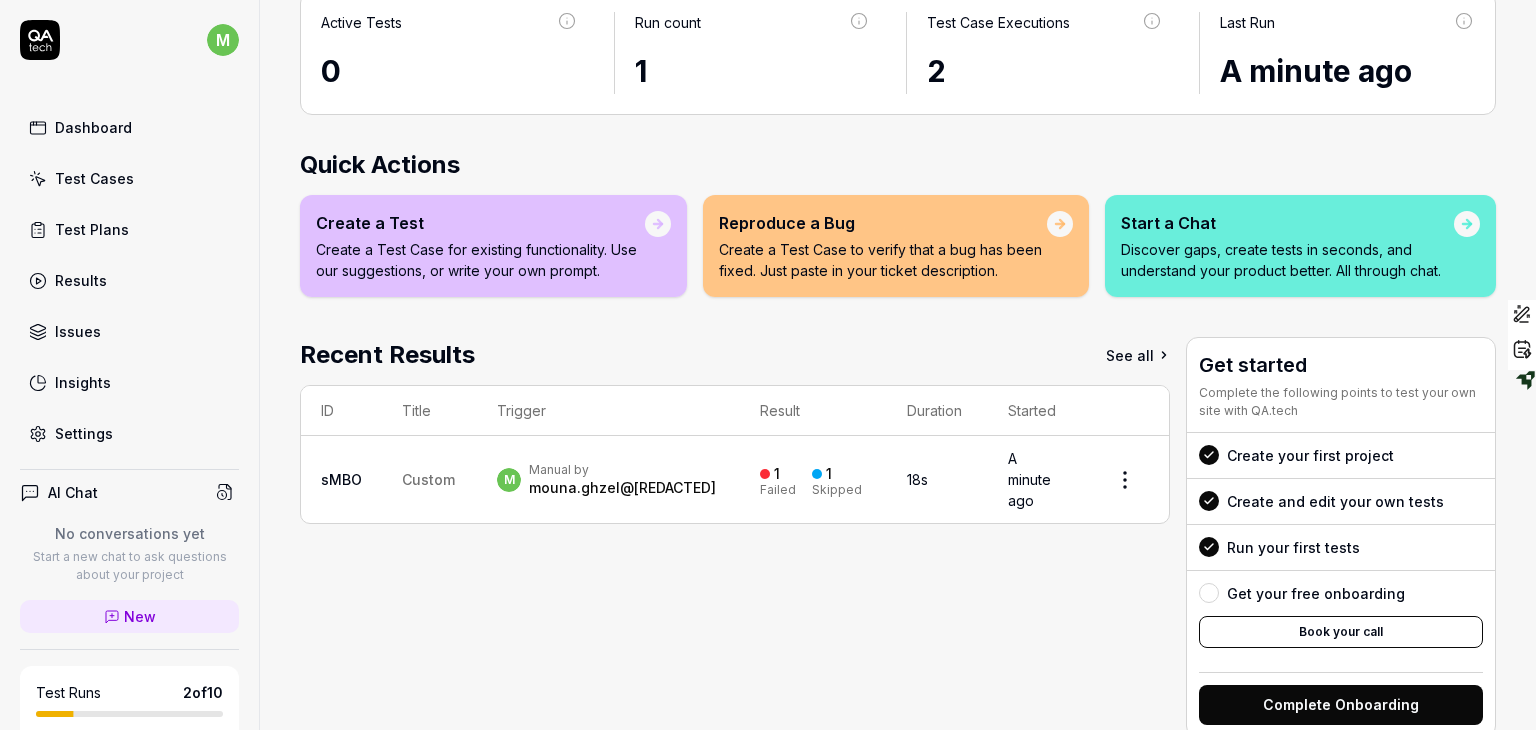 scroll, scrollTop: 0, scrollLeft: 0, axis: both 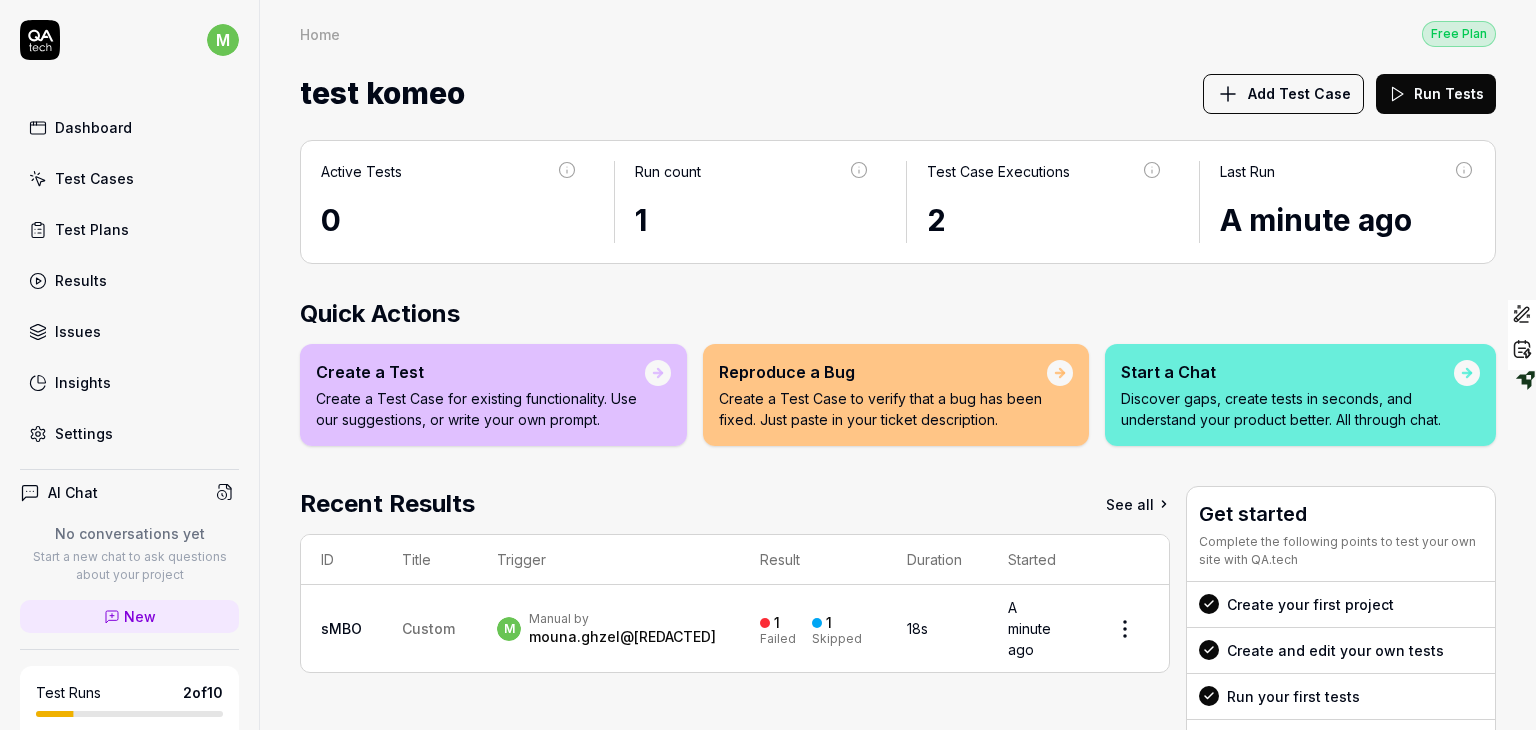 click on "Add Test Case" at bounding box center (1299, 93) 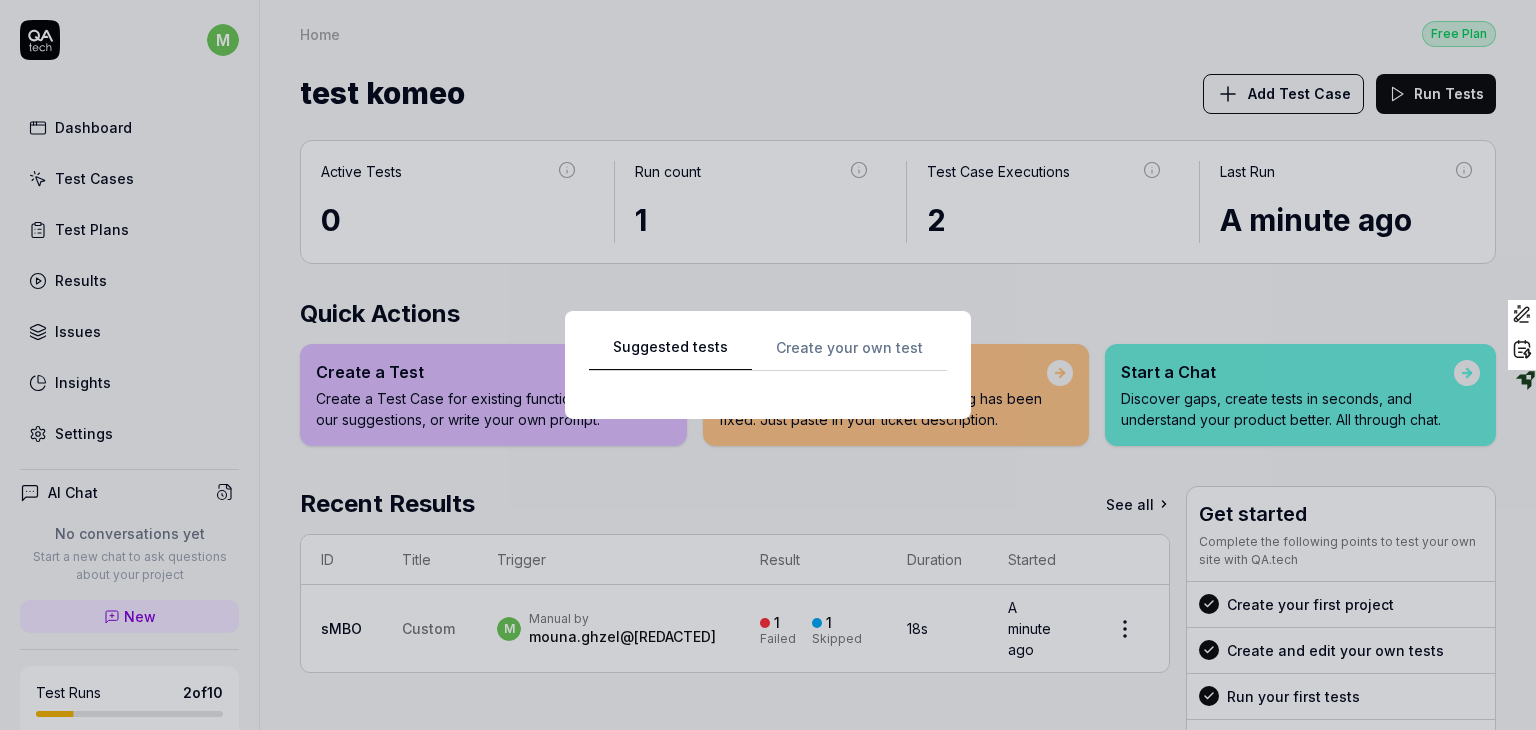 scroll, scrollTop: 0, scrollLeft: 0, axis: both 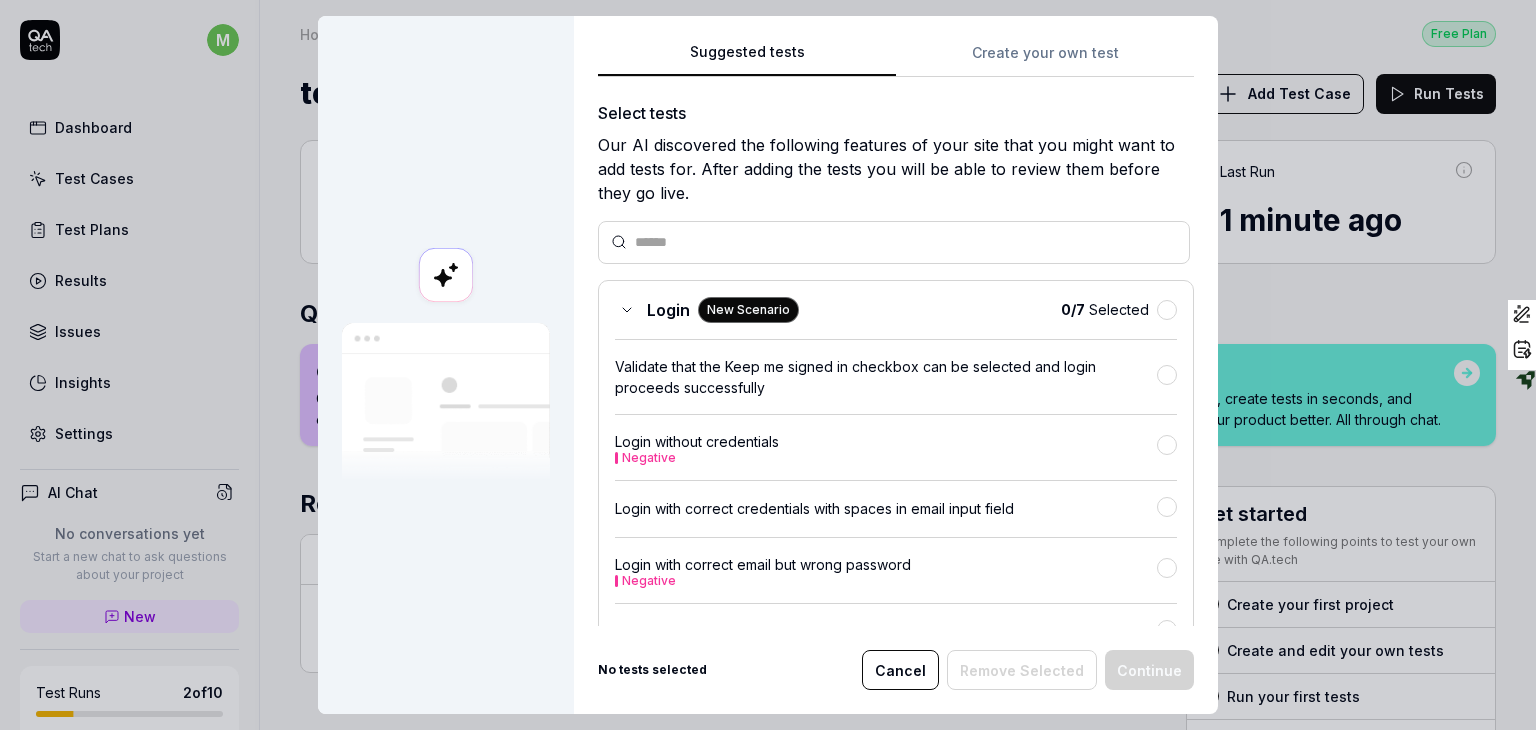 click on "Suggested tests Create your own test Select tests Our AI discovered the following features of your site that you might want to add tests for. After adding the tests you will be able to review them before they go live. Login New Scenario 0 / 7   Selected Validate that the Keep me signed in checkbox can be selected and login proceeds successfully Login without credentials Negative Login with correct credentials with spaces in email input field Login with correct email but wrong password Negative Login with a valid email but different cases Login Login with incorrect credentials Negative Logout New Scenario 0 / 1   Selected Log out Analyze your site Want to add more tests? Analyze your site to discover more features. Crawl the site again (Takes up to 15 minutes) Analyze my site No tests selected Cancel Remove Selected Continue" at bounding box center [896, 365] 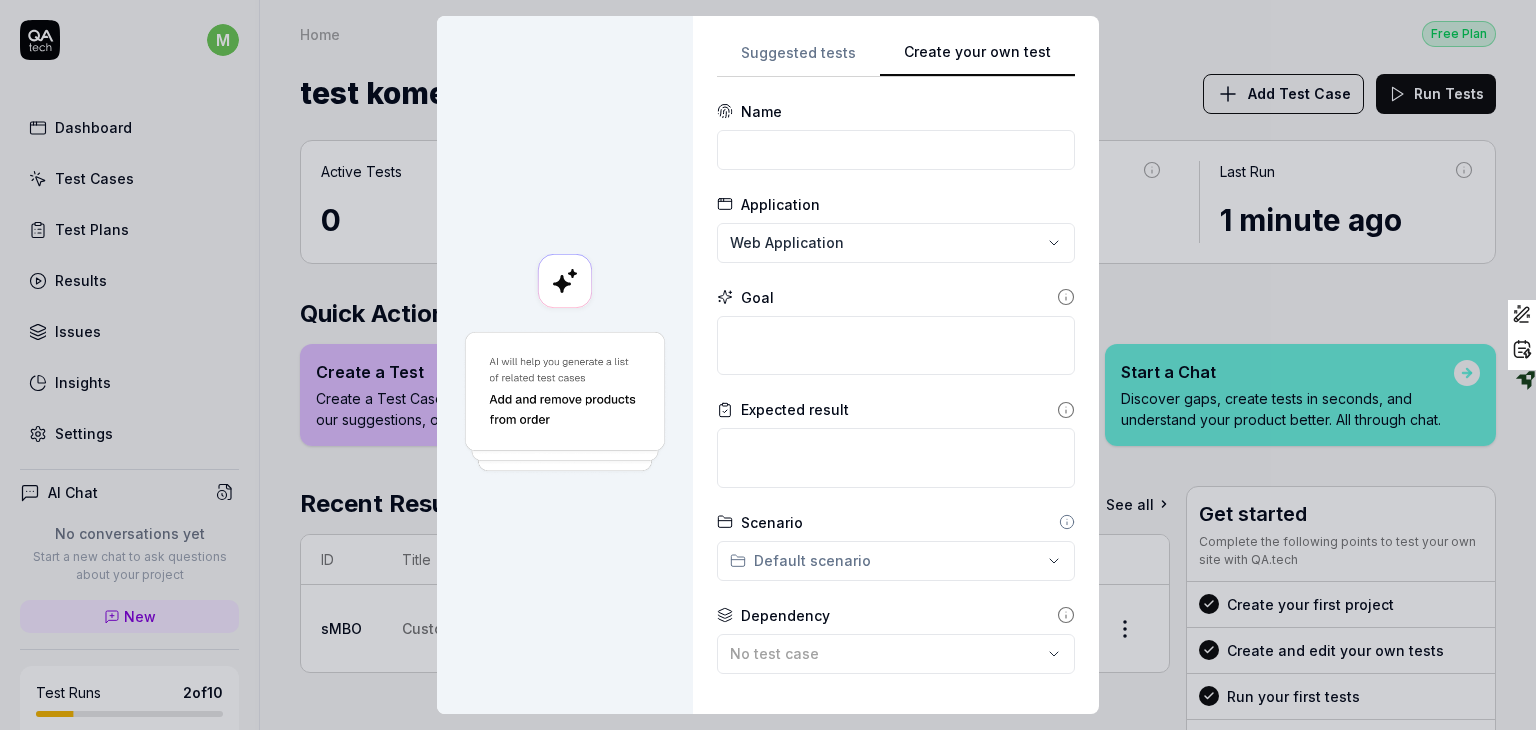 click on "Create your own test" at bounding box center (977, 59) 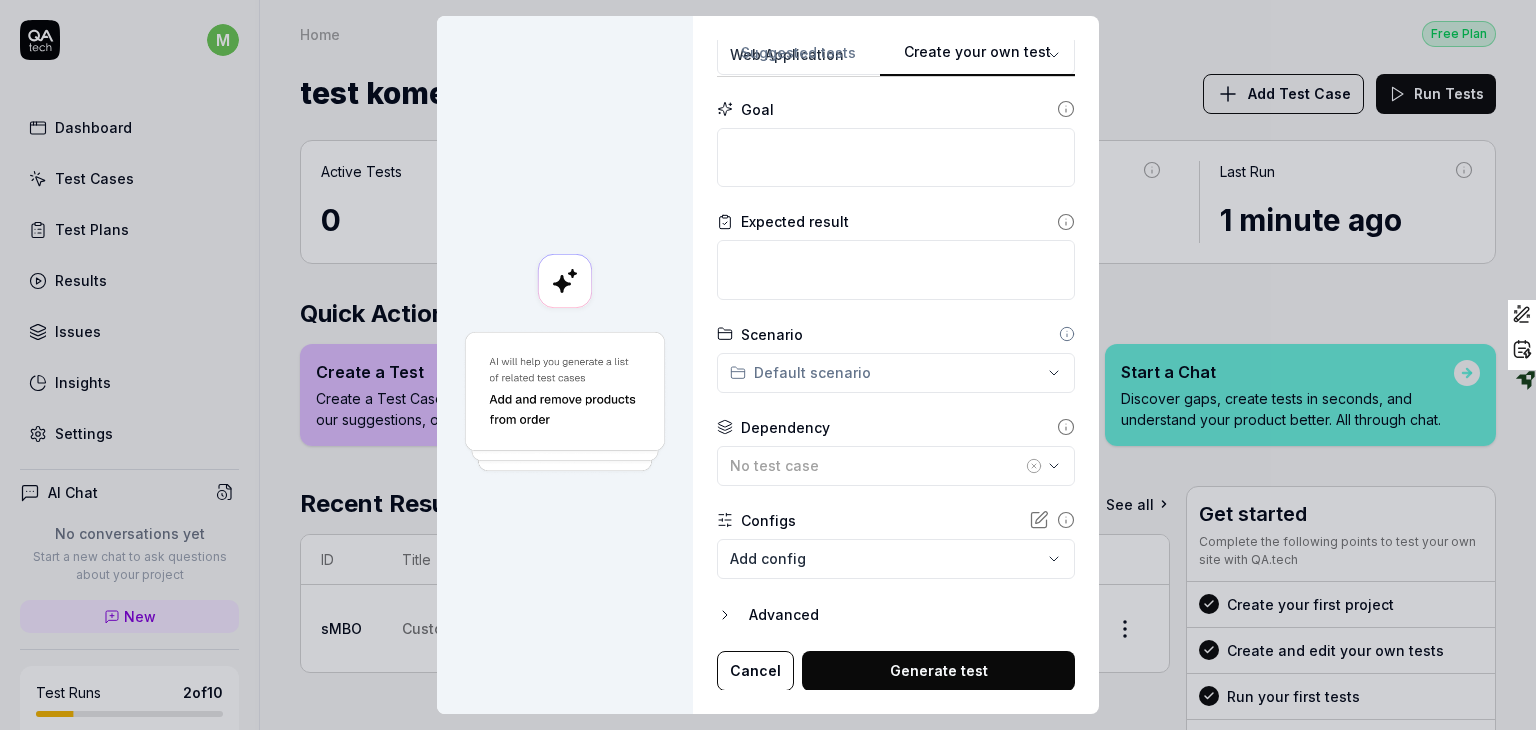 scroll, scrollTop: 0, scrollLeft: 0, axis: both 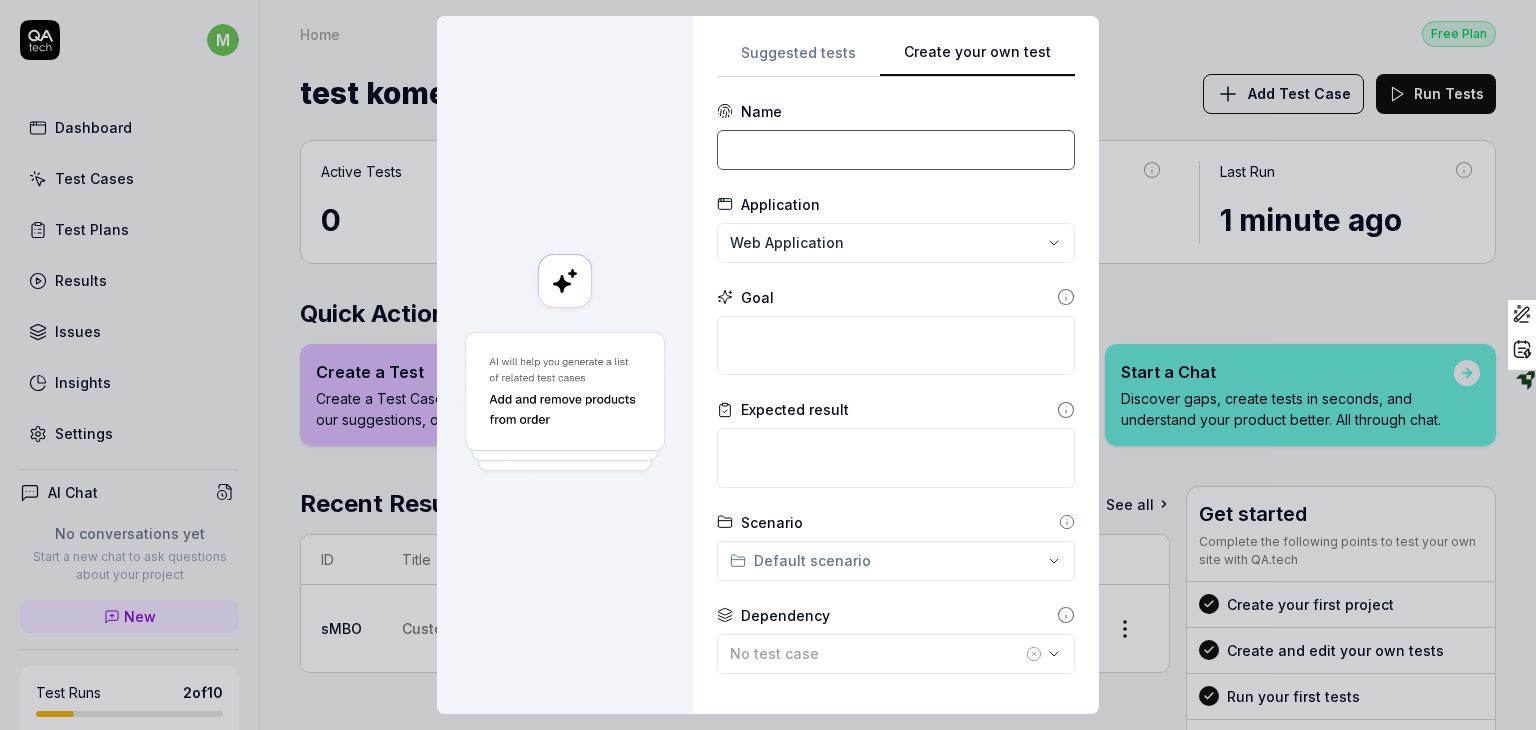 click at bounding box center [896, 150] 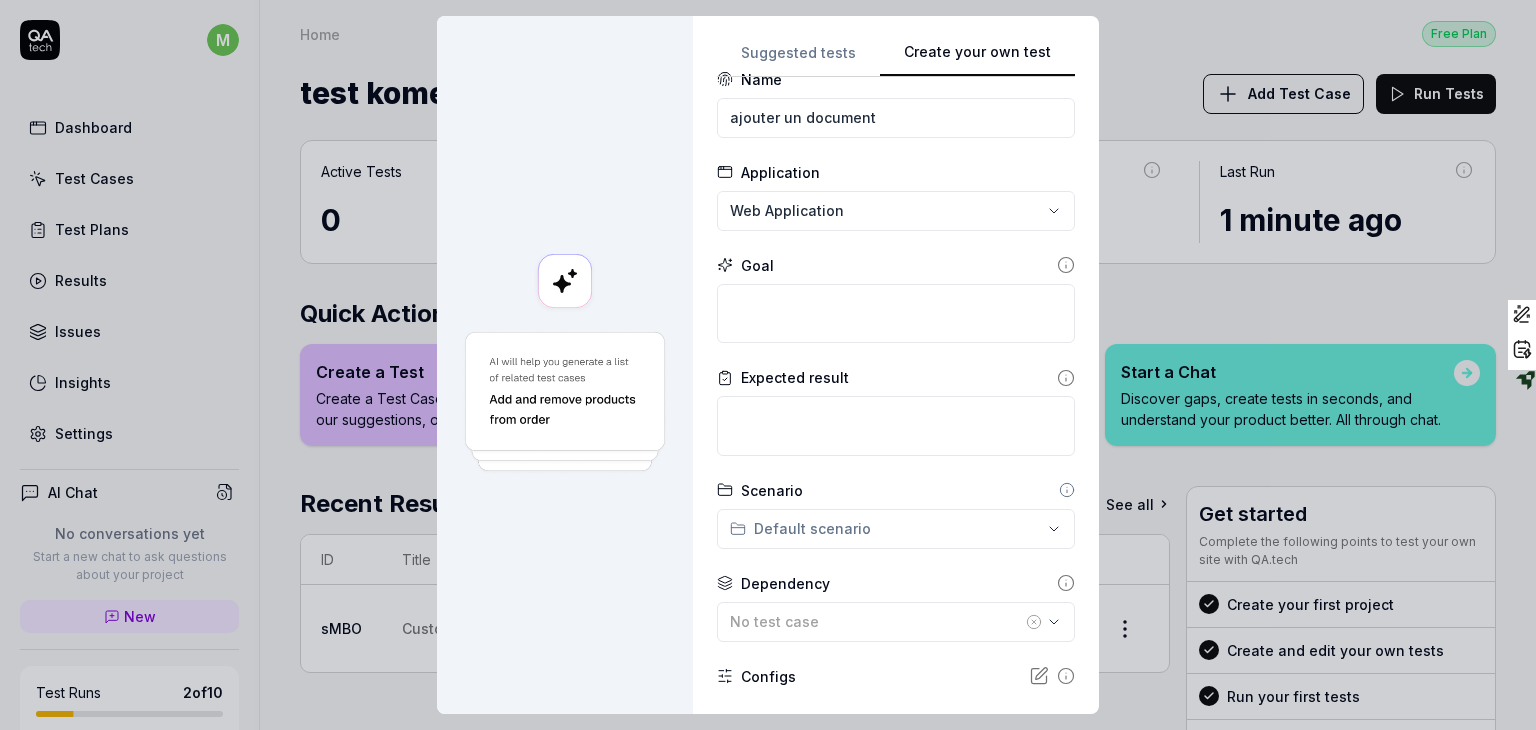 scroll, scrollTop: 39, scrollLeft: 0, axis: vertical 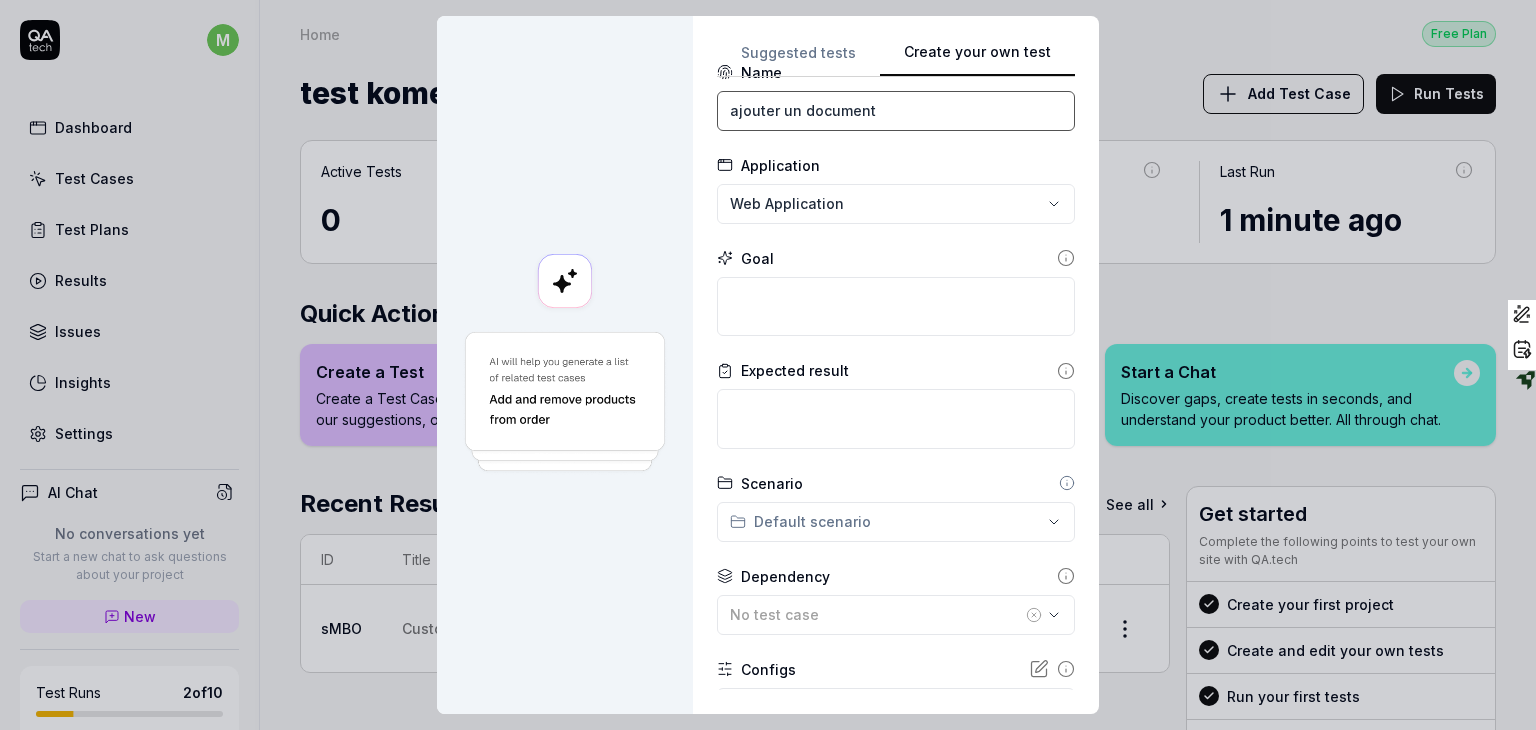 click on "ajouter un document" at bounding box center [896, 111] 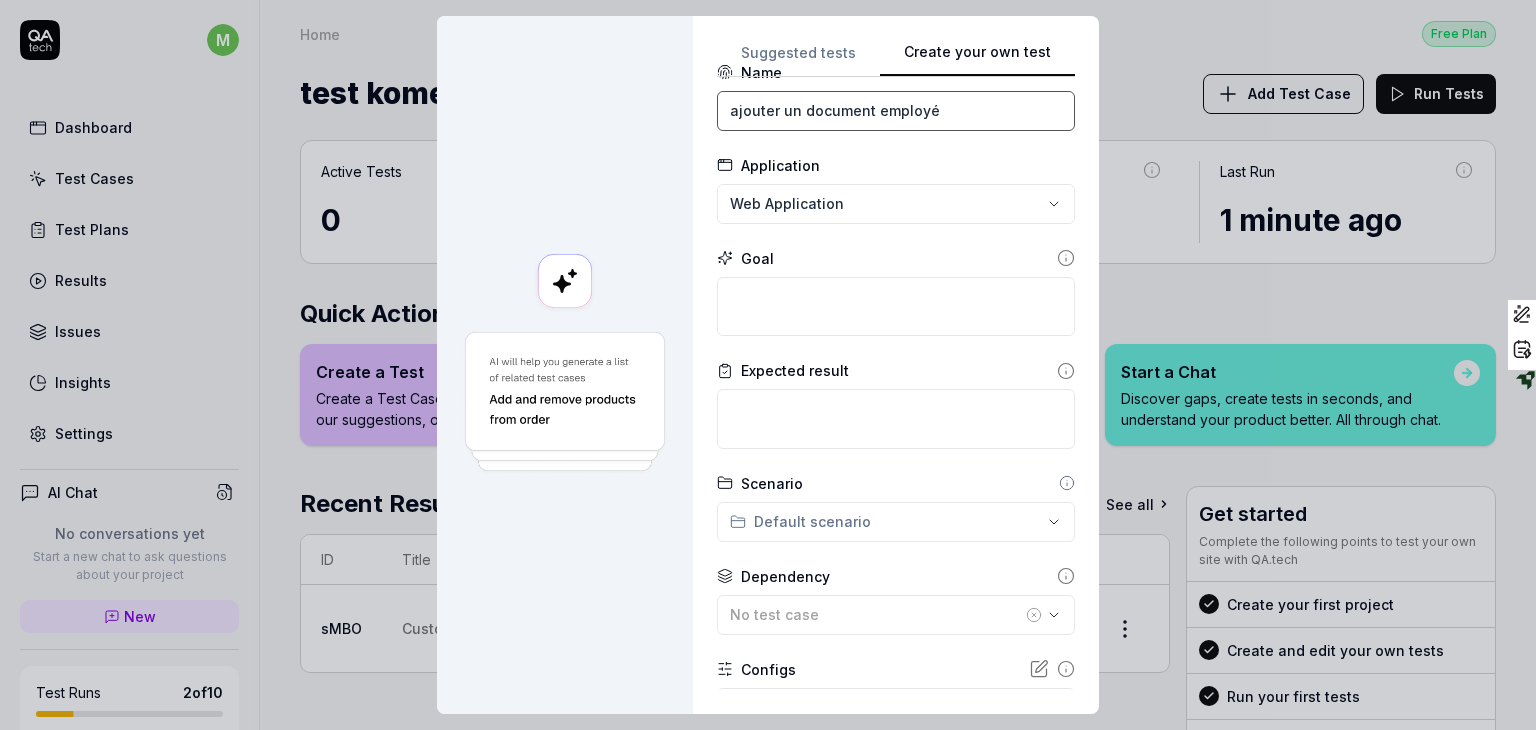 type on "ajouter un document employé" 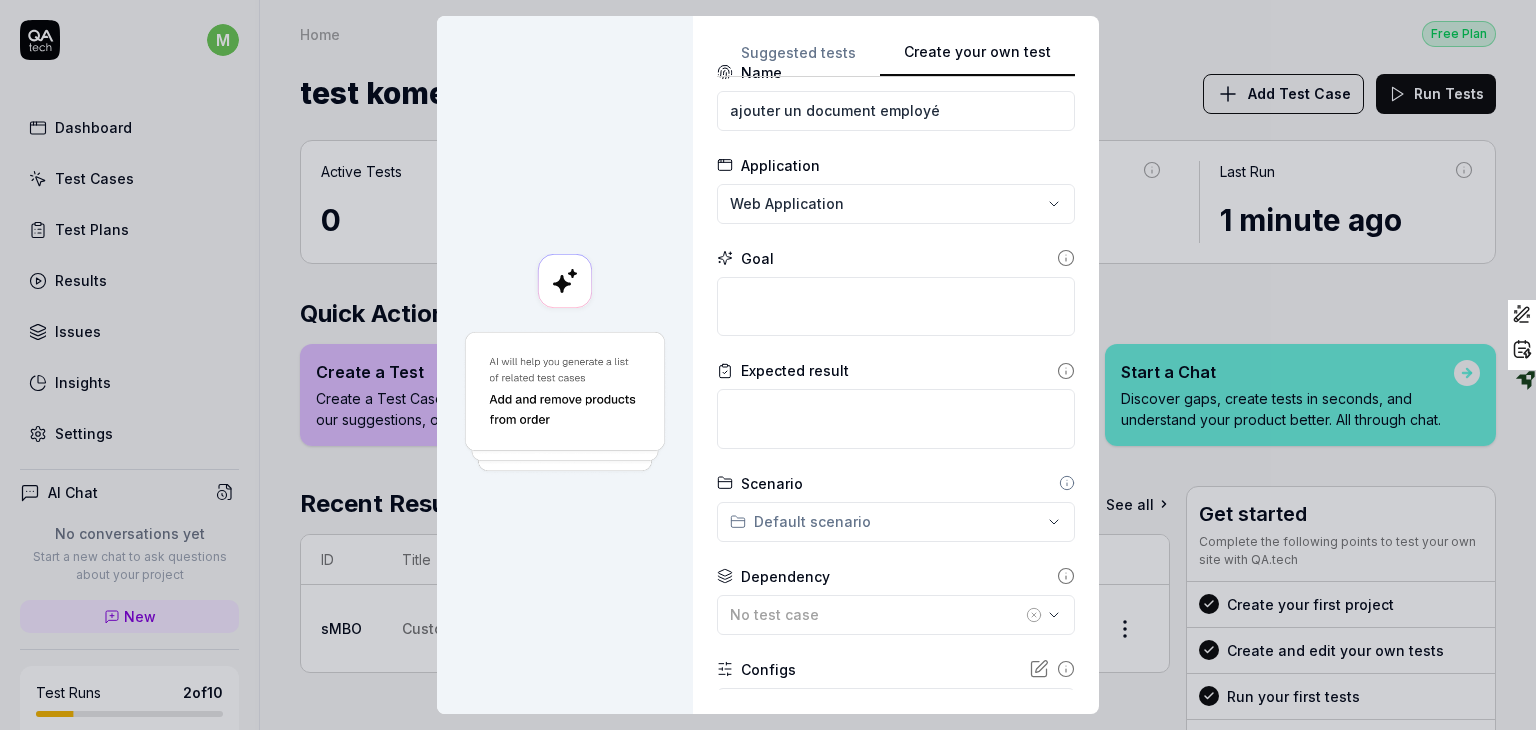 scroll, scrollTop: 188, scrollLeft: 0, axis: vertical 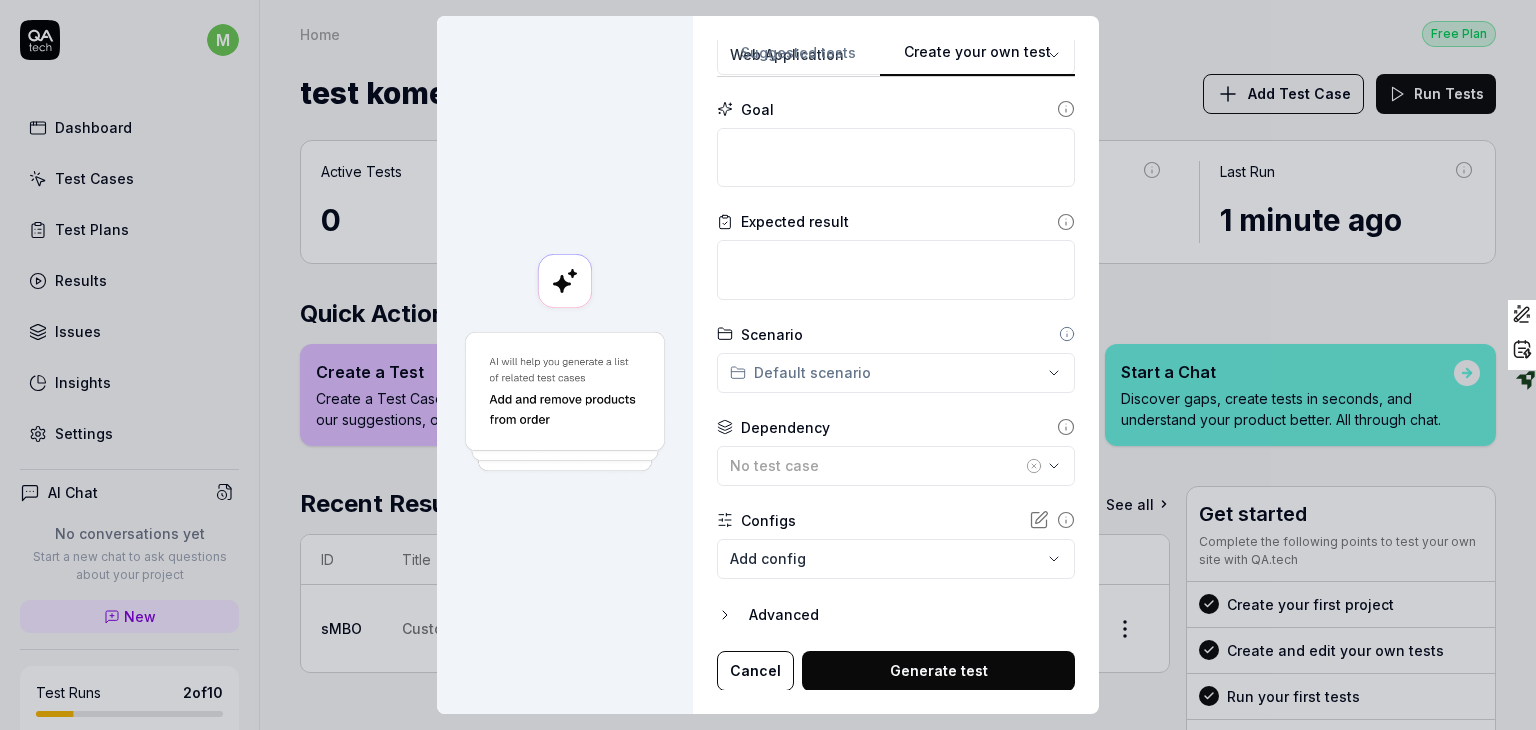 click on "Generate test" at bounding box center [938, 671] 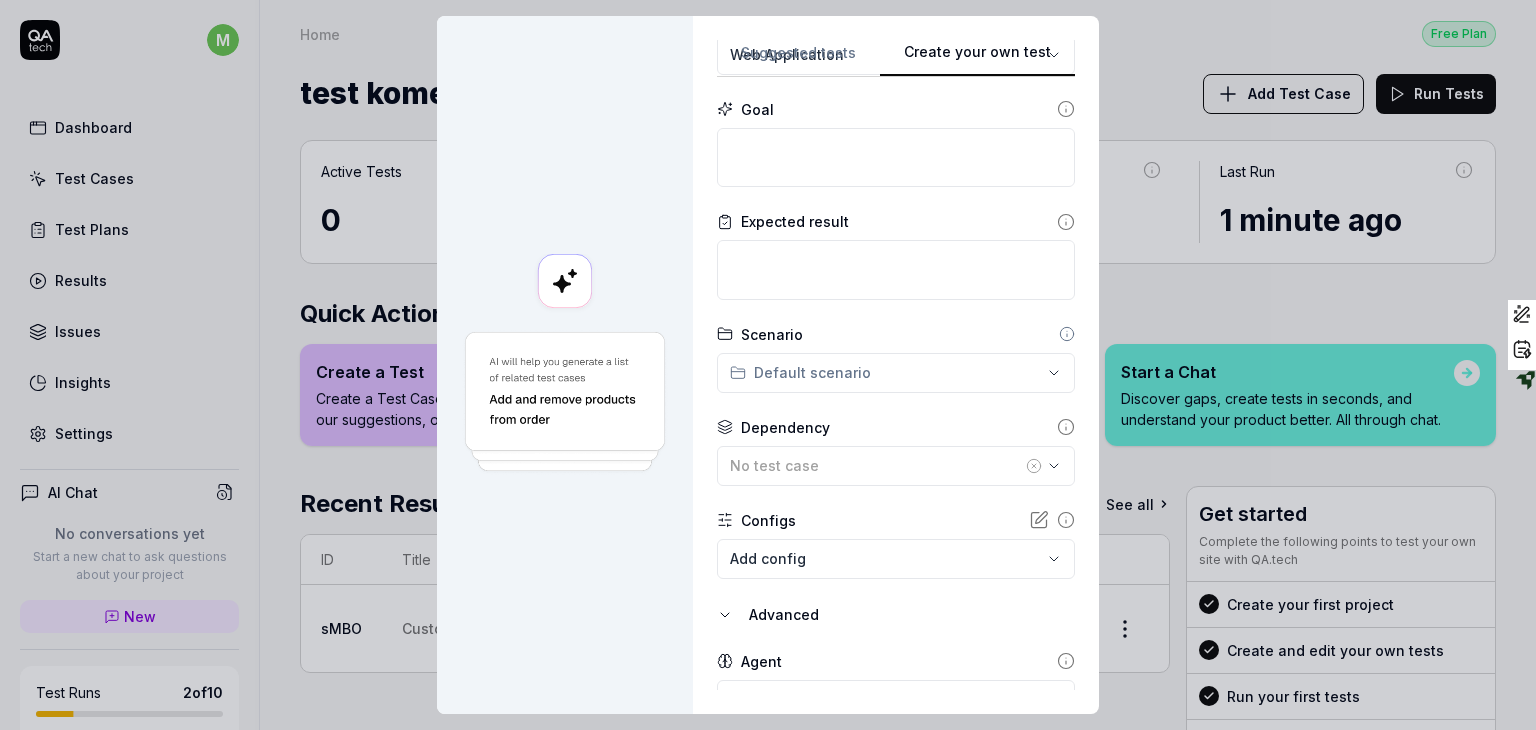 scroll, scrollTop: 281, scrollLeft: 0, axis: vertical 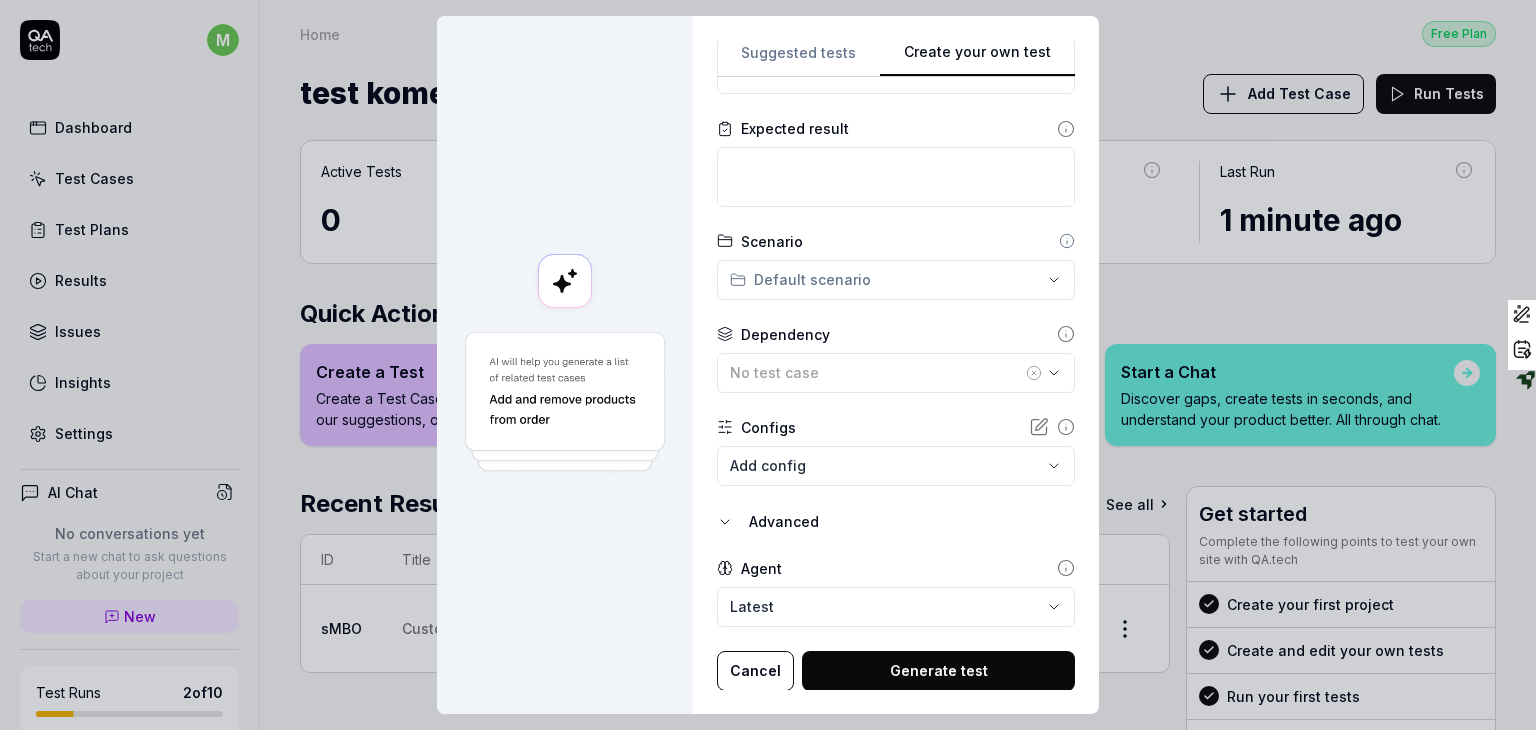 click on "m Dashboard Test Cases Test Plans Results Issues Insights Settings AI Chat No conversations yet Start a new chat to ask questions about your project New Test Runs 2  of  10 This is just a trial, upgrade for more tests! You have almost reached the limit for the trial. Upgrade Now Book a call with us Documentation Q QUArksup by visma test komeo Collapse Sidebar Home Free Plan Home Free Plan test komeo Add Test Case Run Tests Active Tests 0 Run count 1 Test Case Executions 2 Last Run 1 minute ago Quick Actions Create a Test Create a Test Case for existing functionality. Use our suggestions, or write your own prompt. Reproduce a Bug Create a Test Case to verify that a bug has been fixed. Just paste in your ticket description. Start a Chat Discover gaps, create tests in seconds, and understand your product better. All through chat. Recent Results See all ID Title Trigger Result Duration Started sMBO Custom m Manual by mouna.ghzel@visma.com 1 Failed 1 Skipped 18s A minute ago Get started Create your first project" at bounding box center [768, 365] 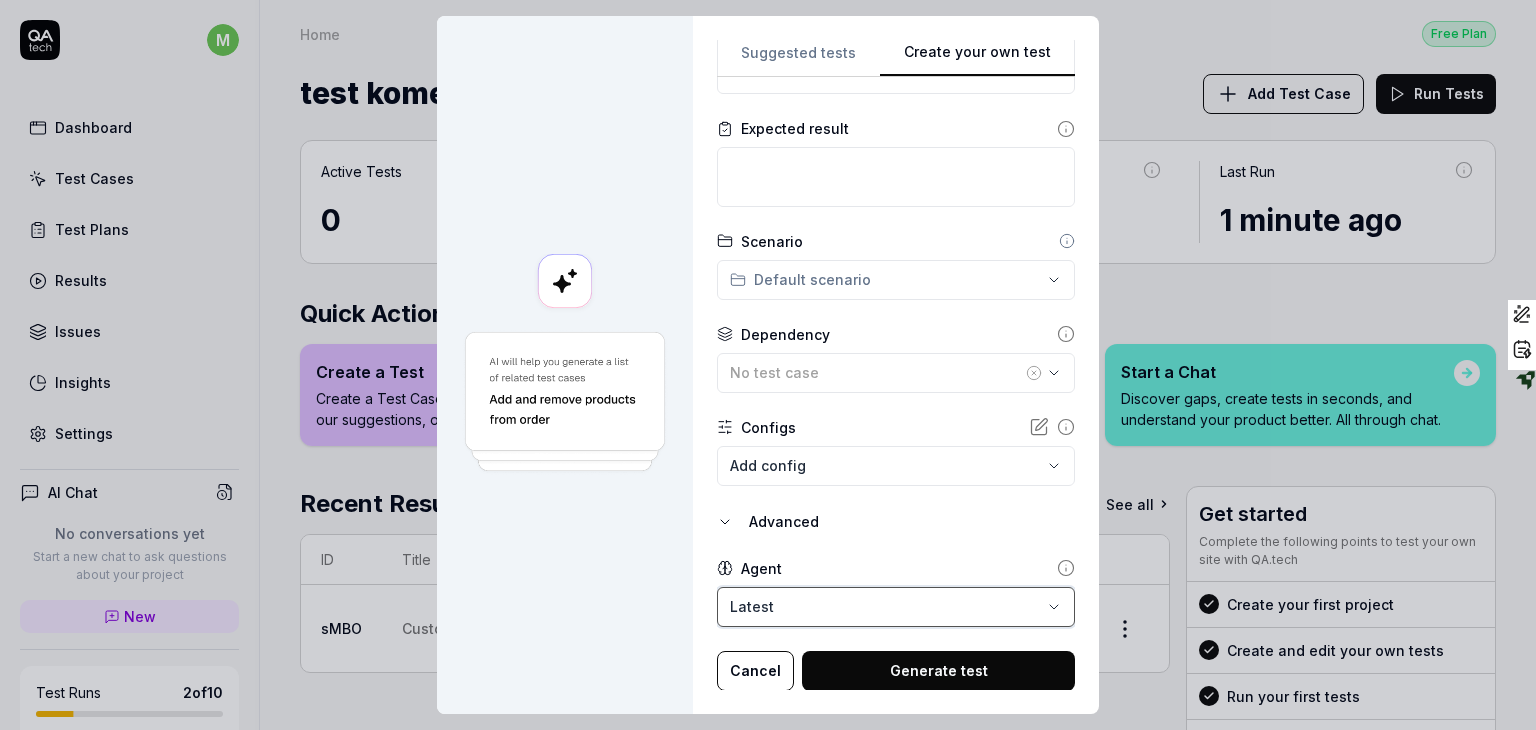 drag, startPoint x: 1058, startPoint y: 596, endPoint x: 1026, endPoint y: 341, distance: 257 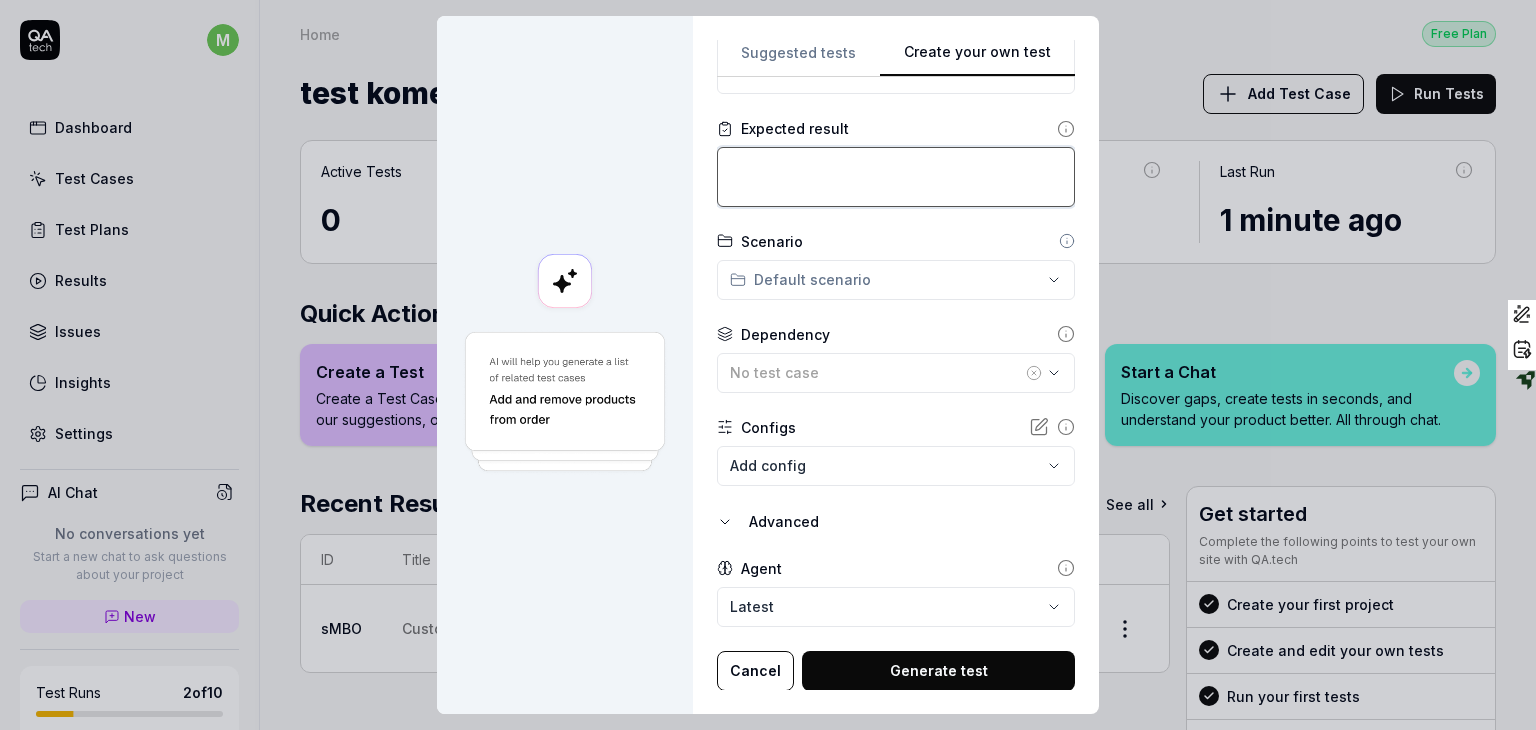 click at bounding box center (896, 177) 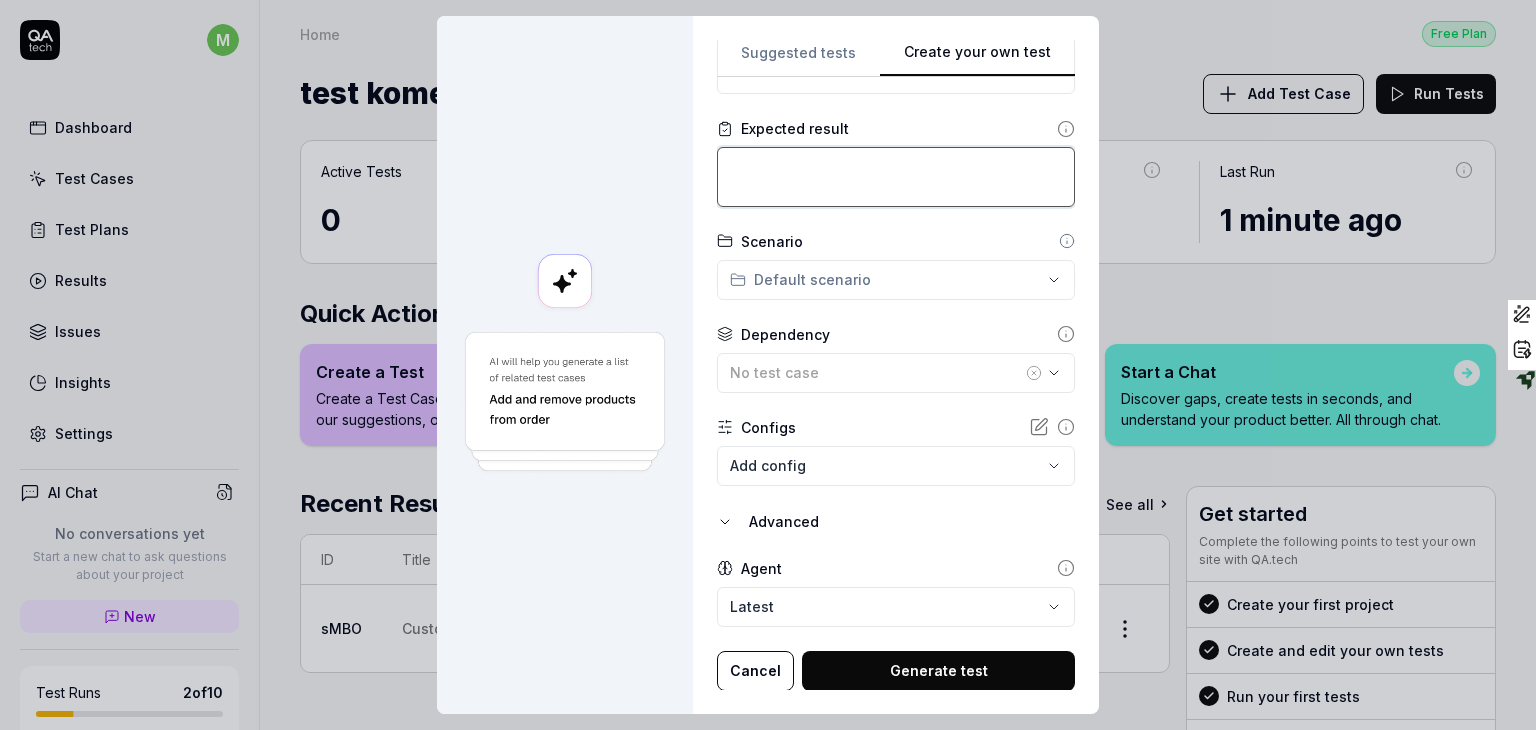 type on "*" 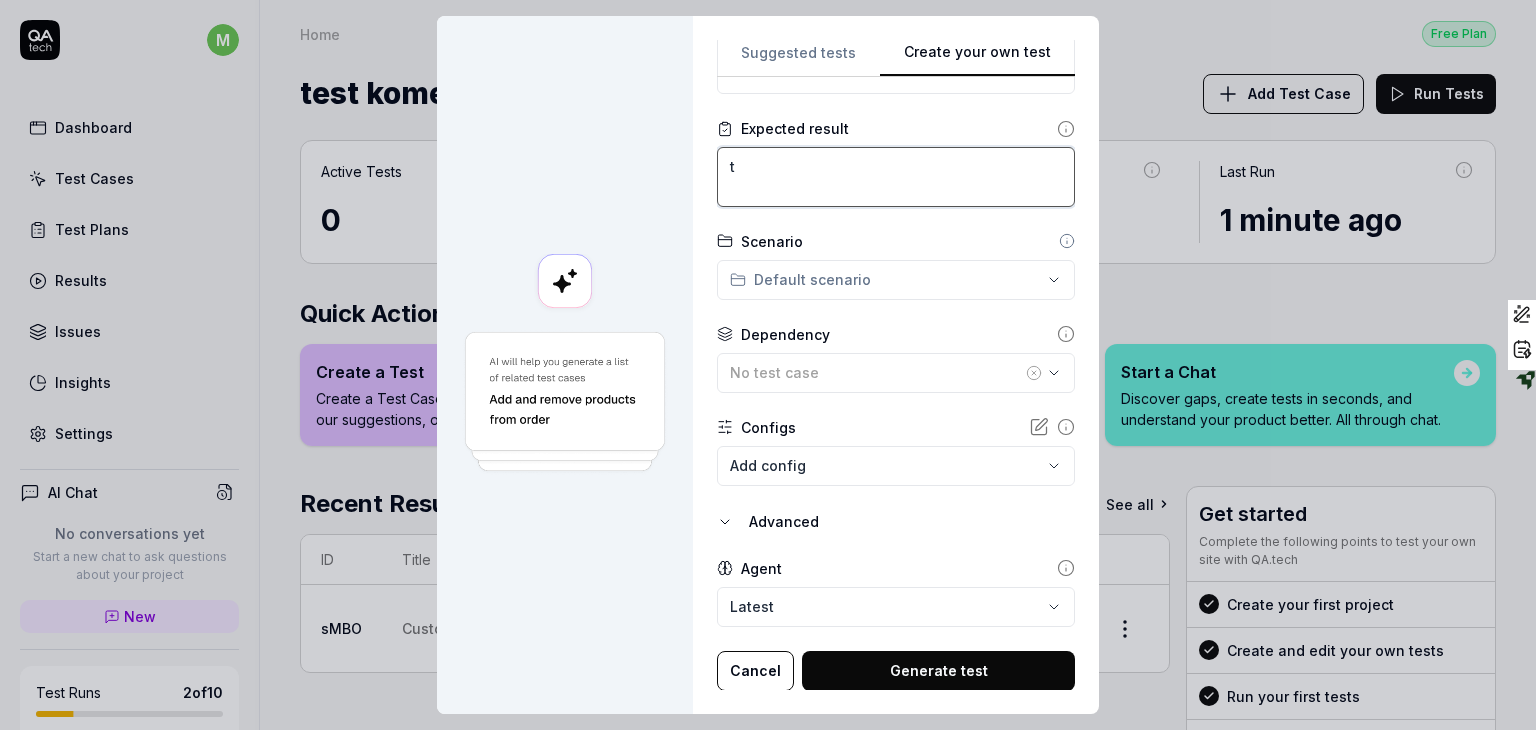 type on "*" 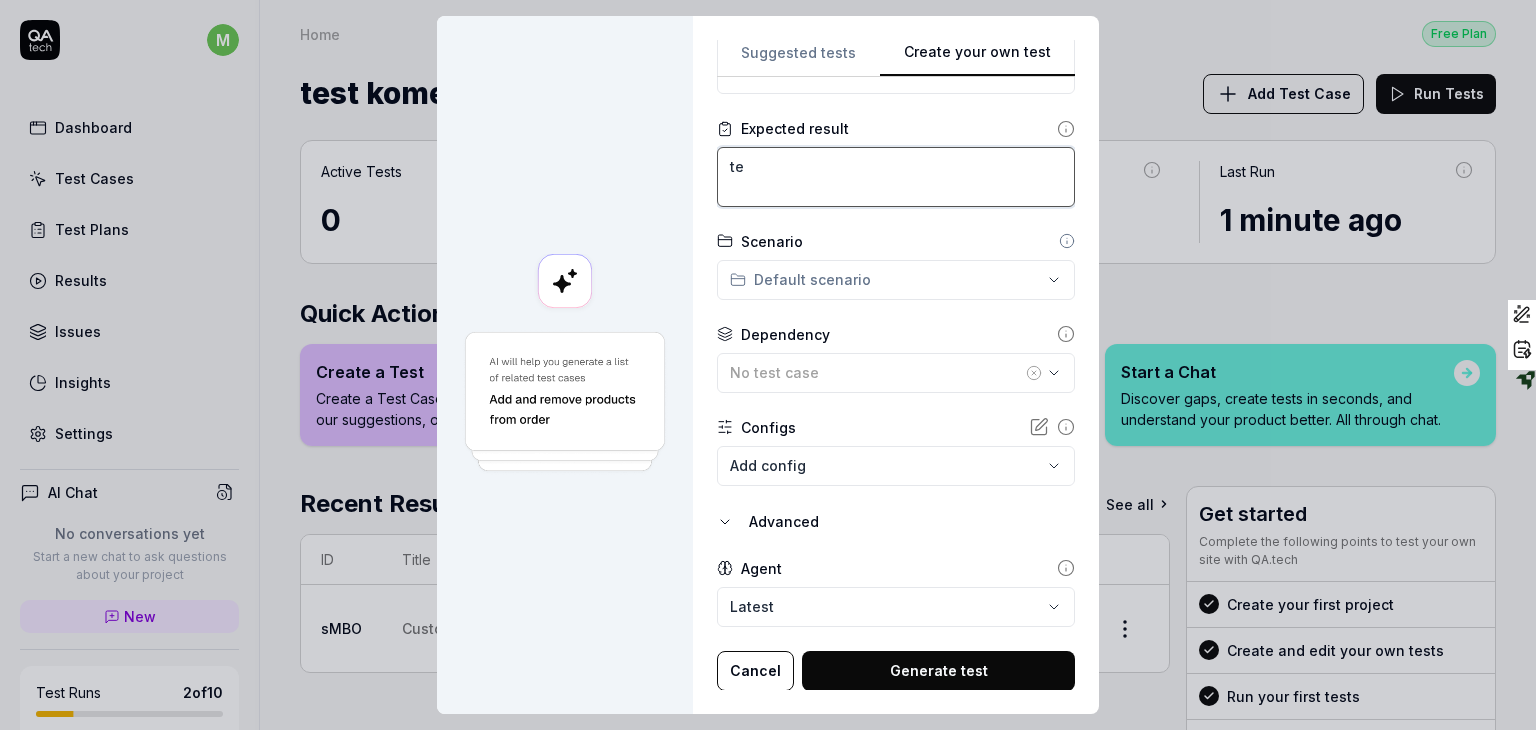 type on "*" 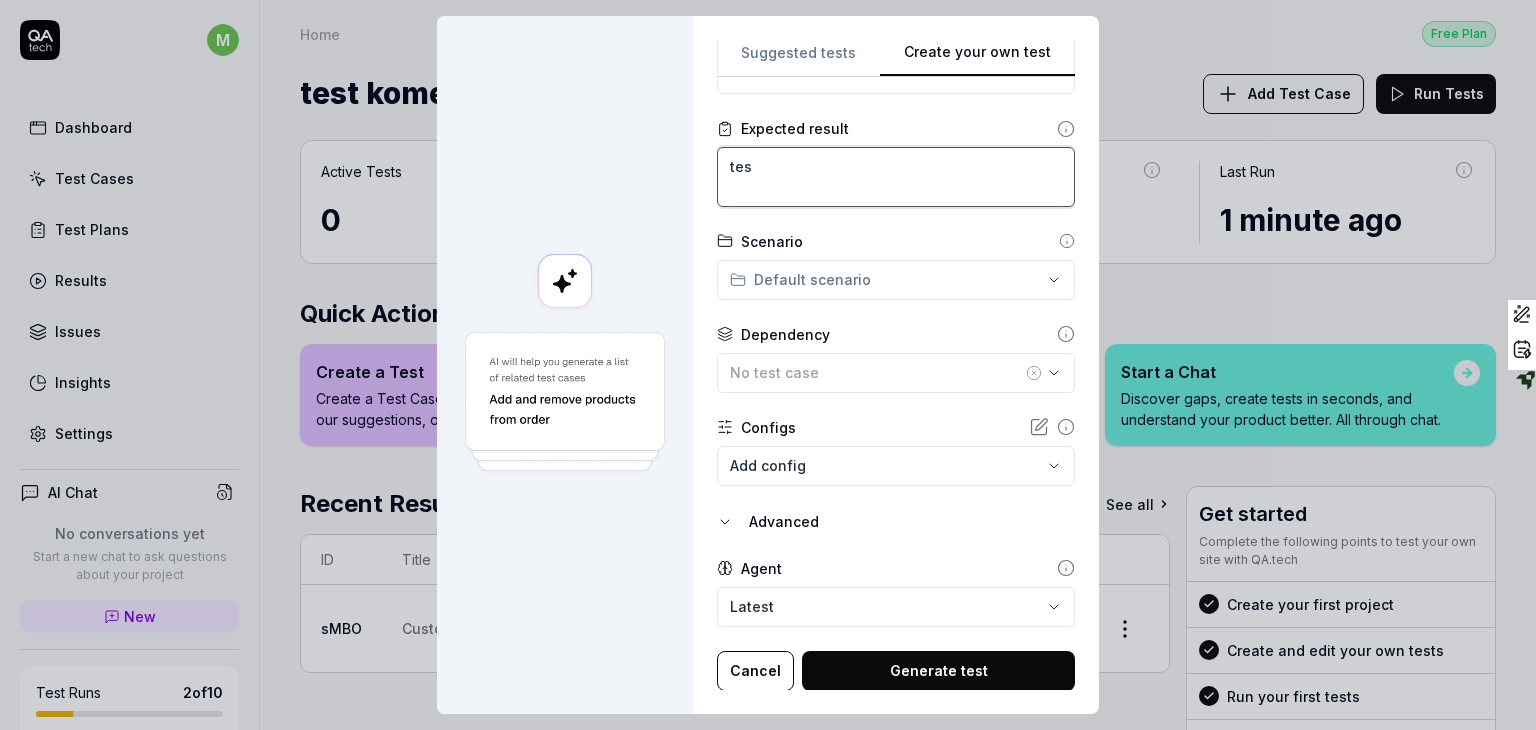 type on "*" 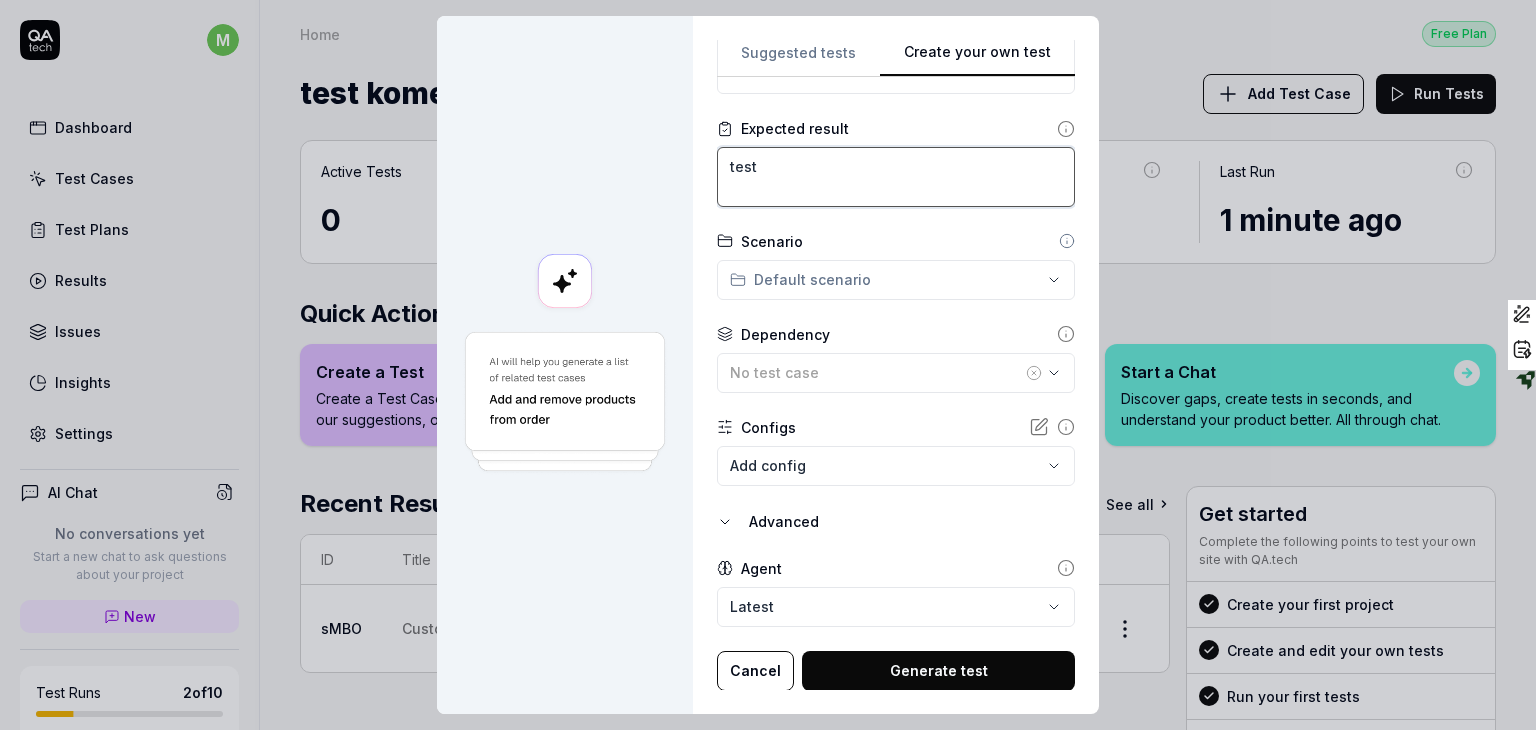 type on "*" 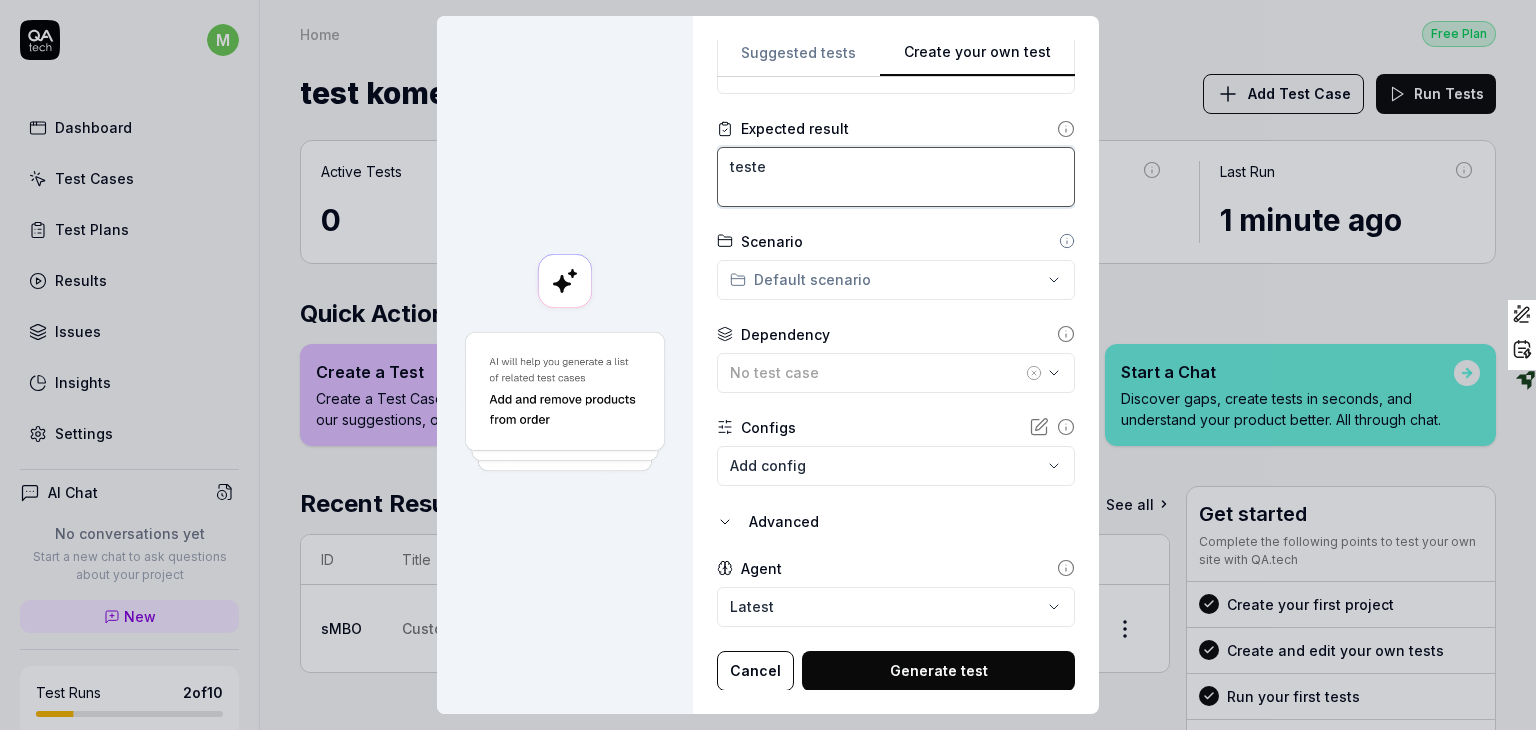 type on "*" 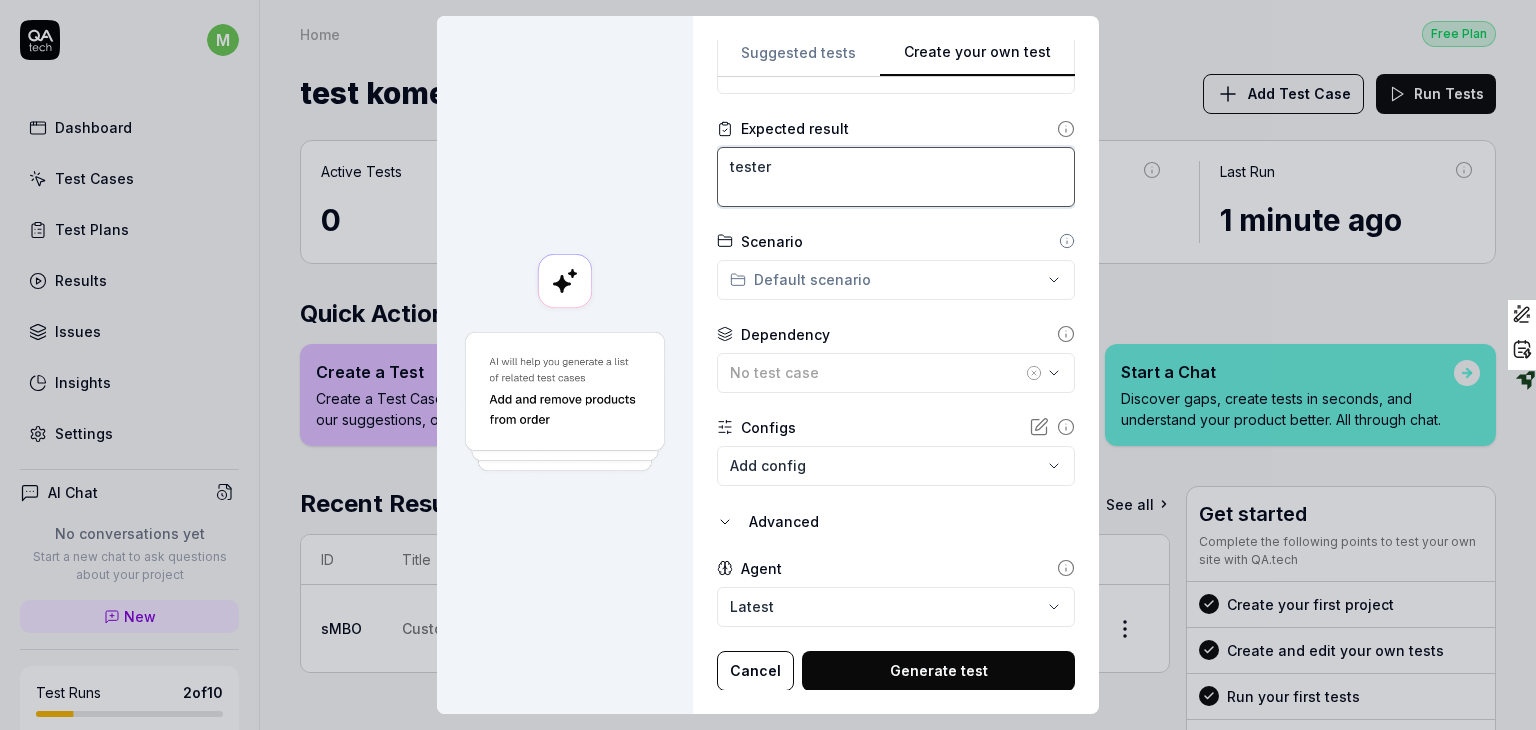 type on "*" 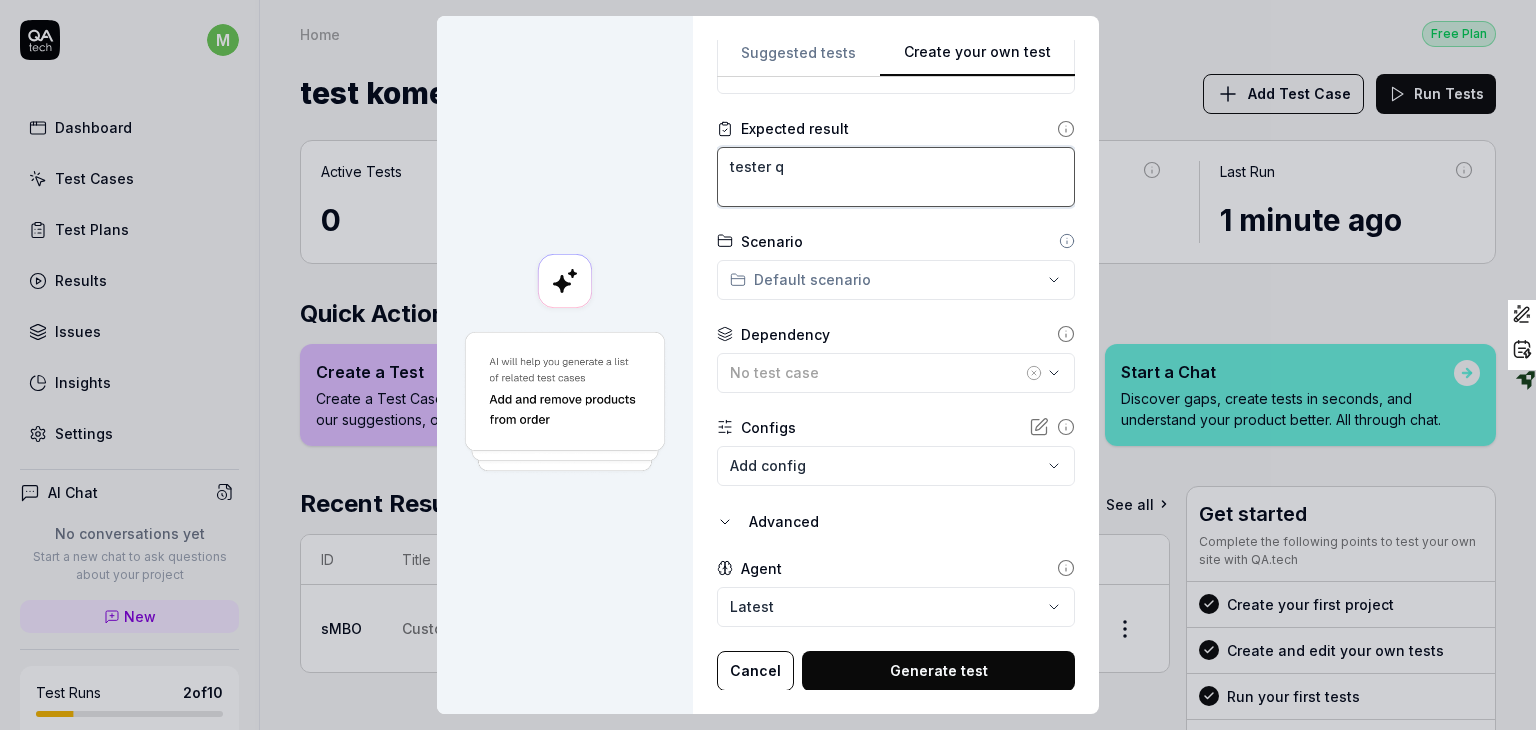 type on "*" 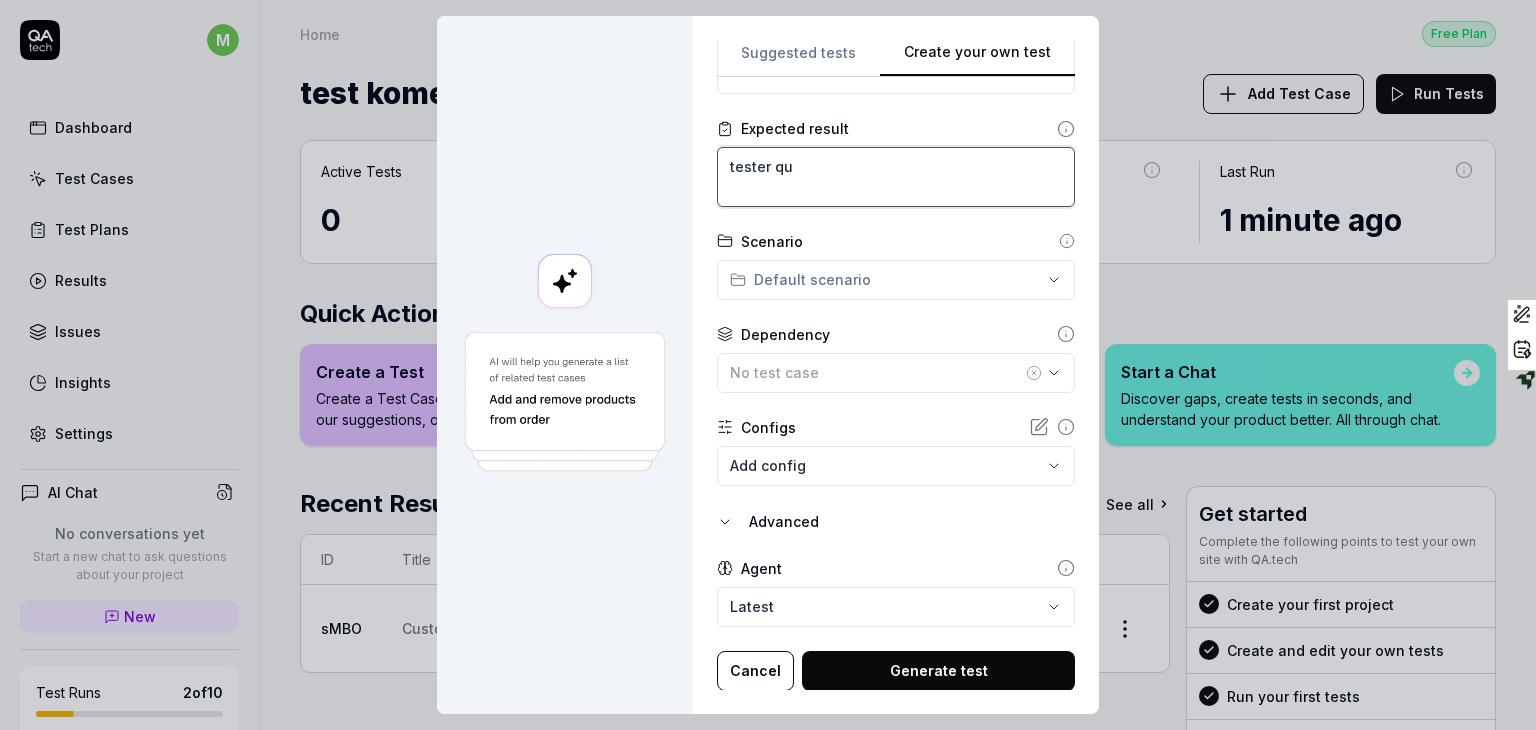type on "*" 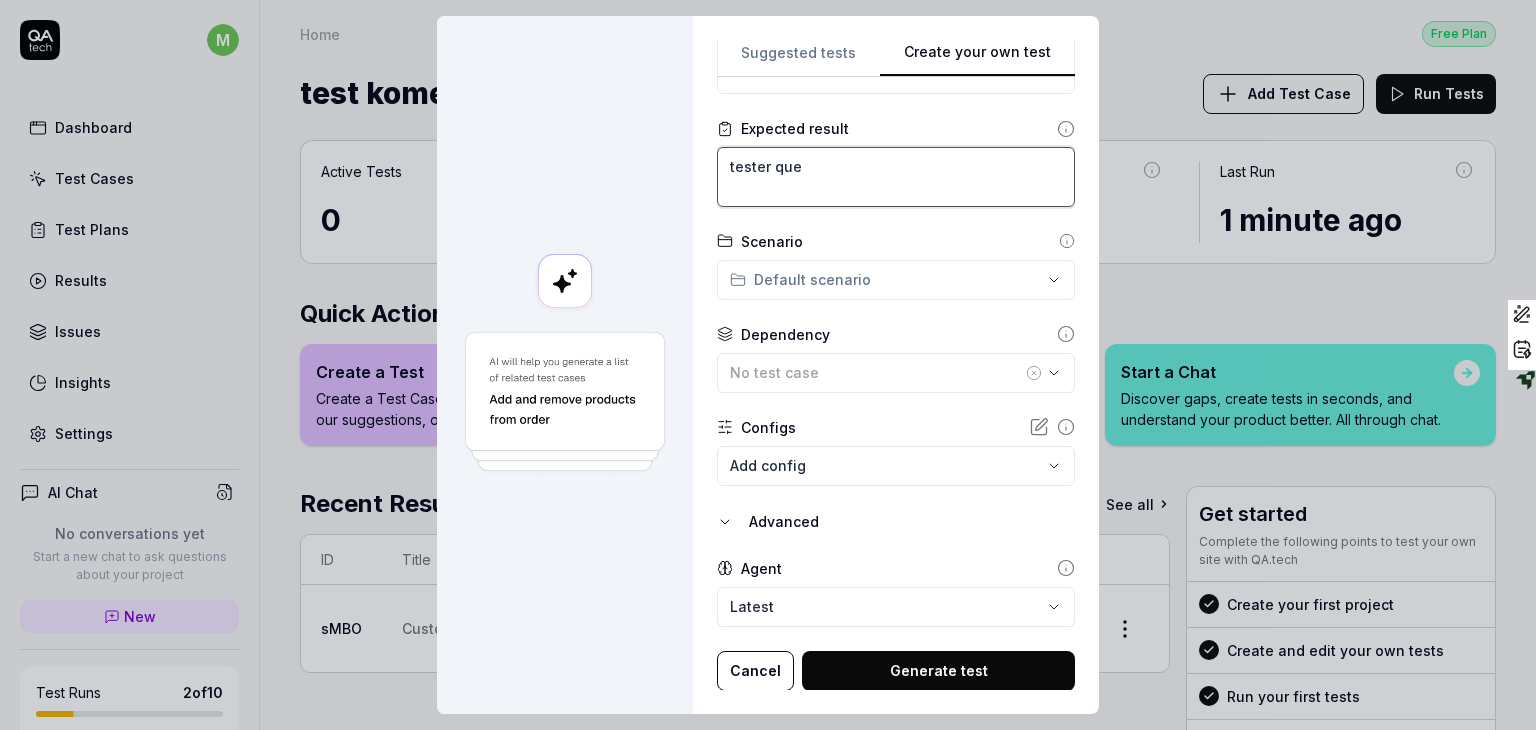 type on "*" 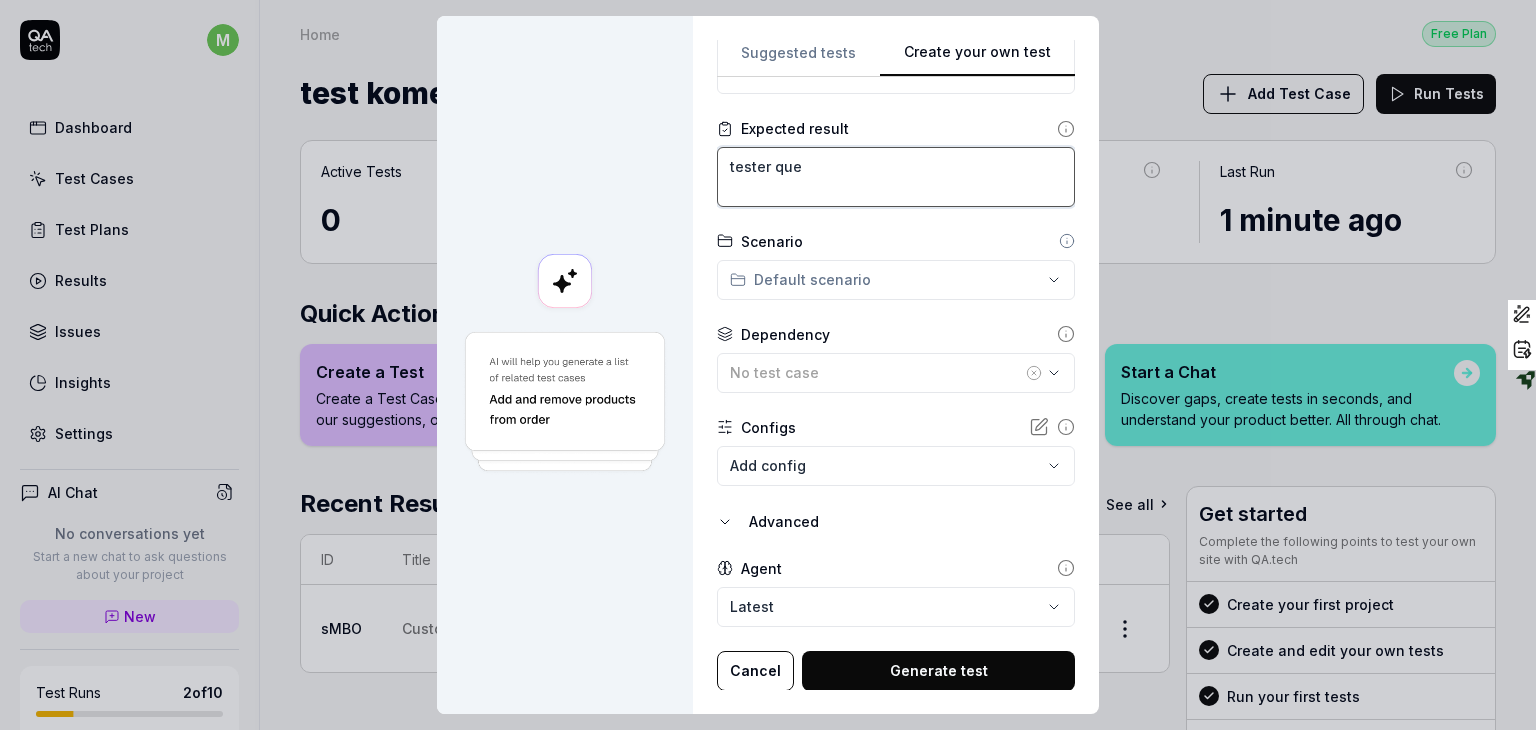 type on "*" 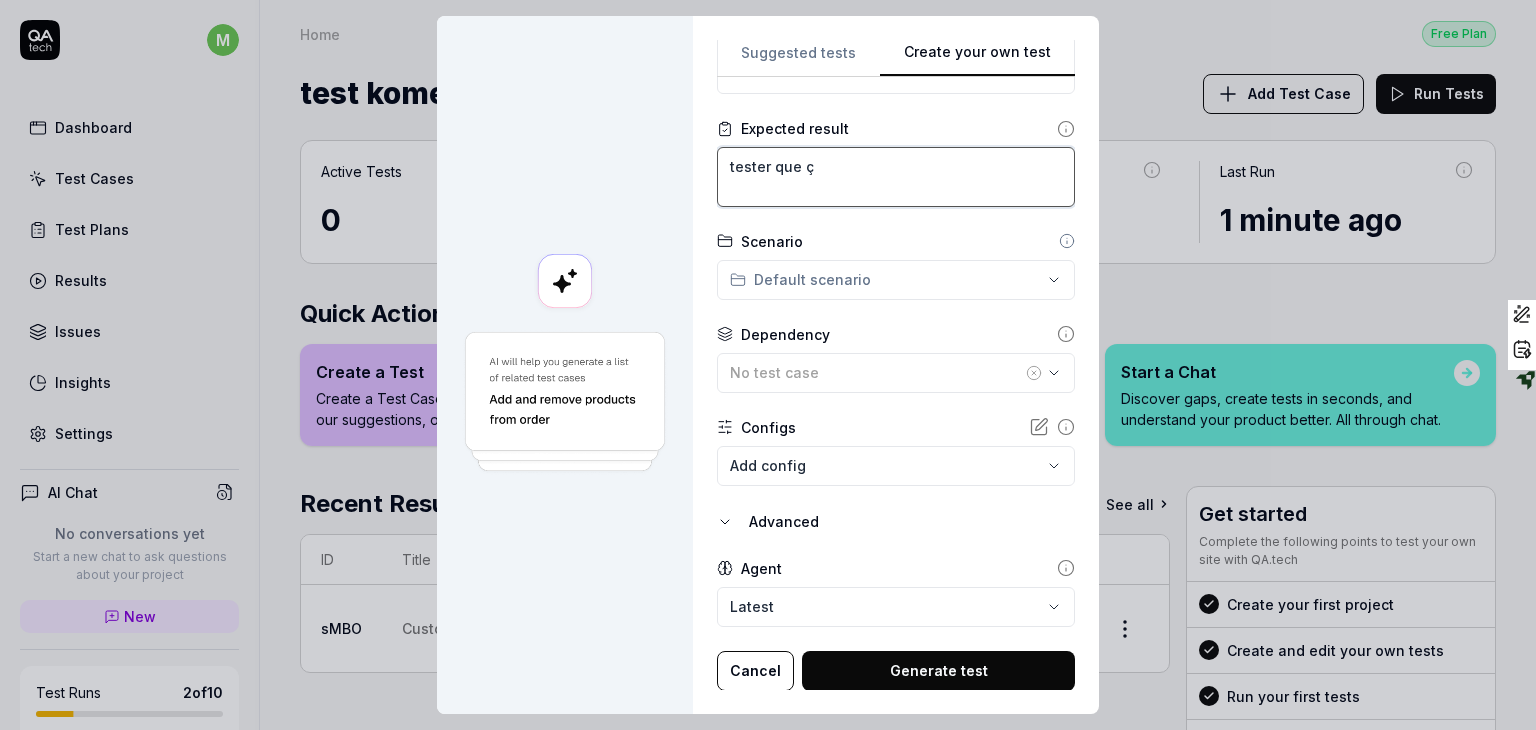 type on "*" 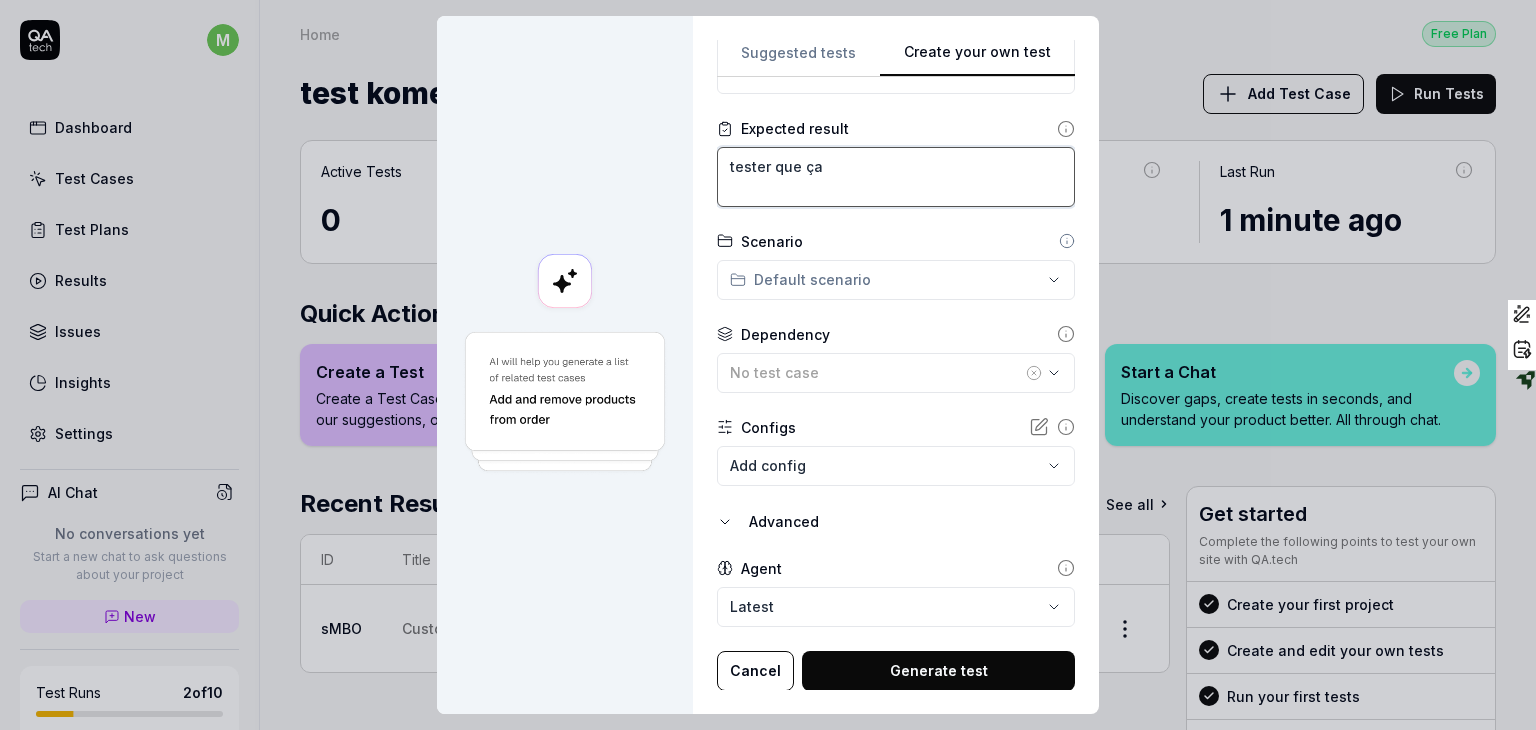 type on "*" 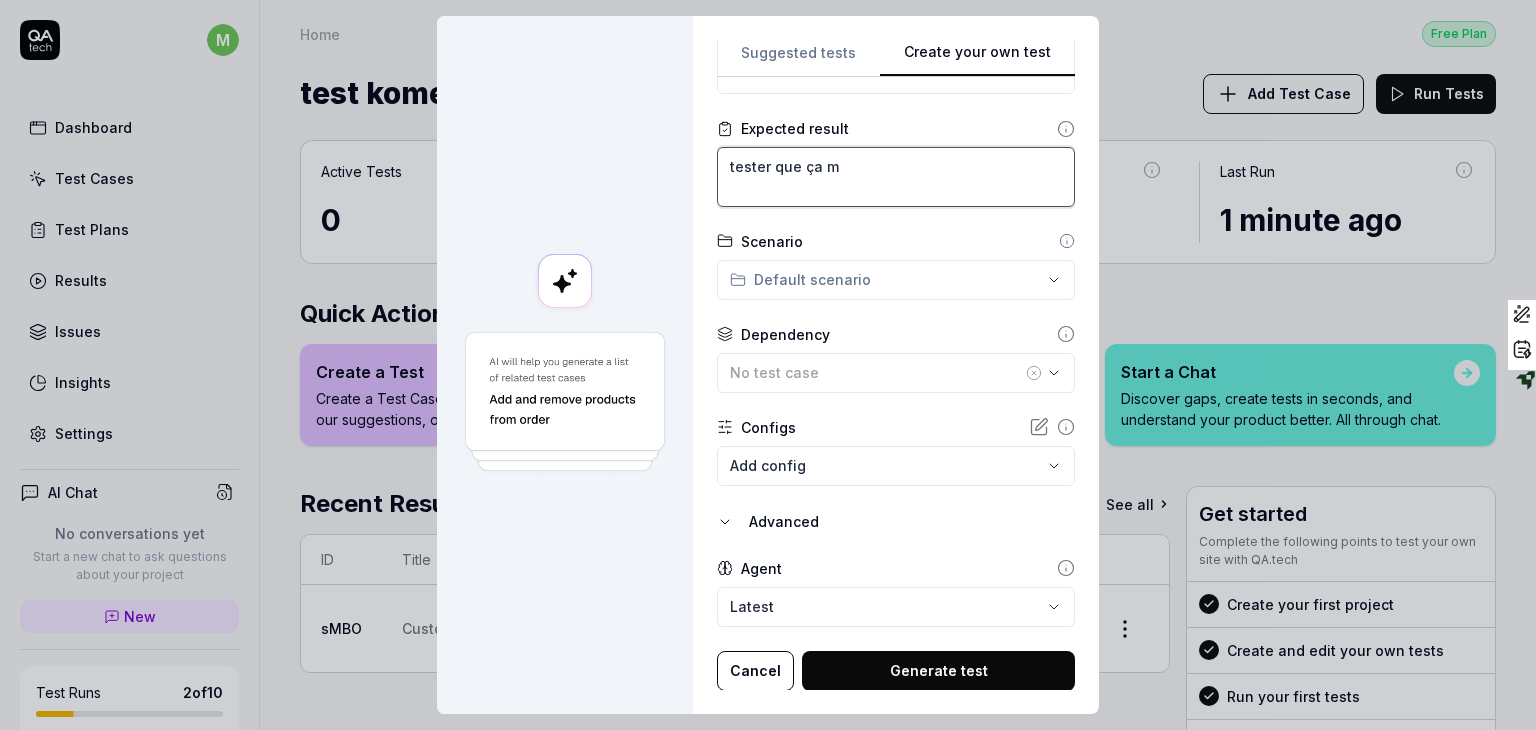 type on "*" 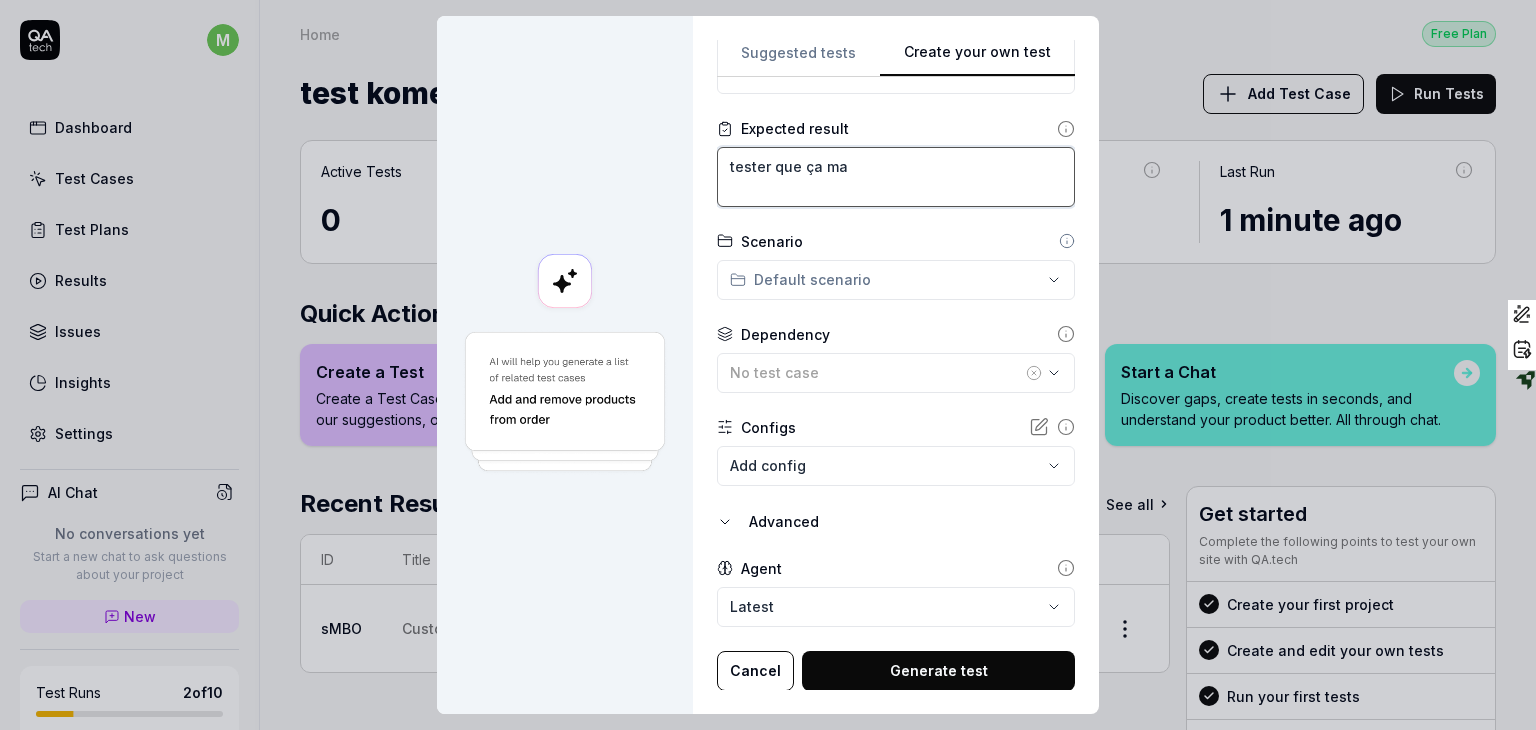 type on "*" 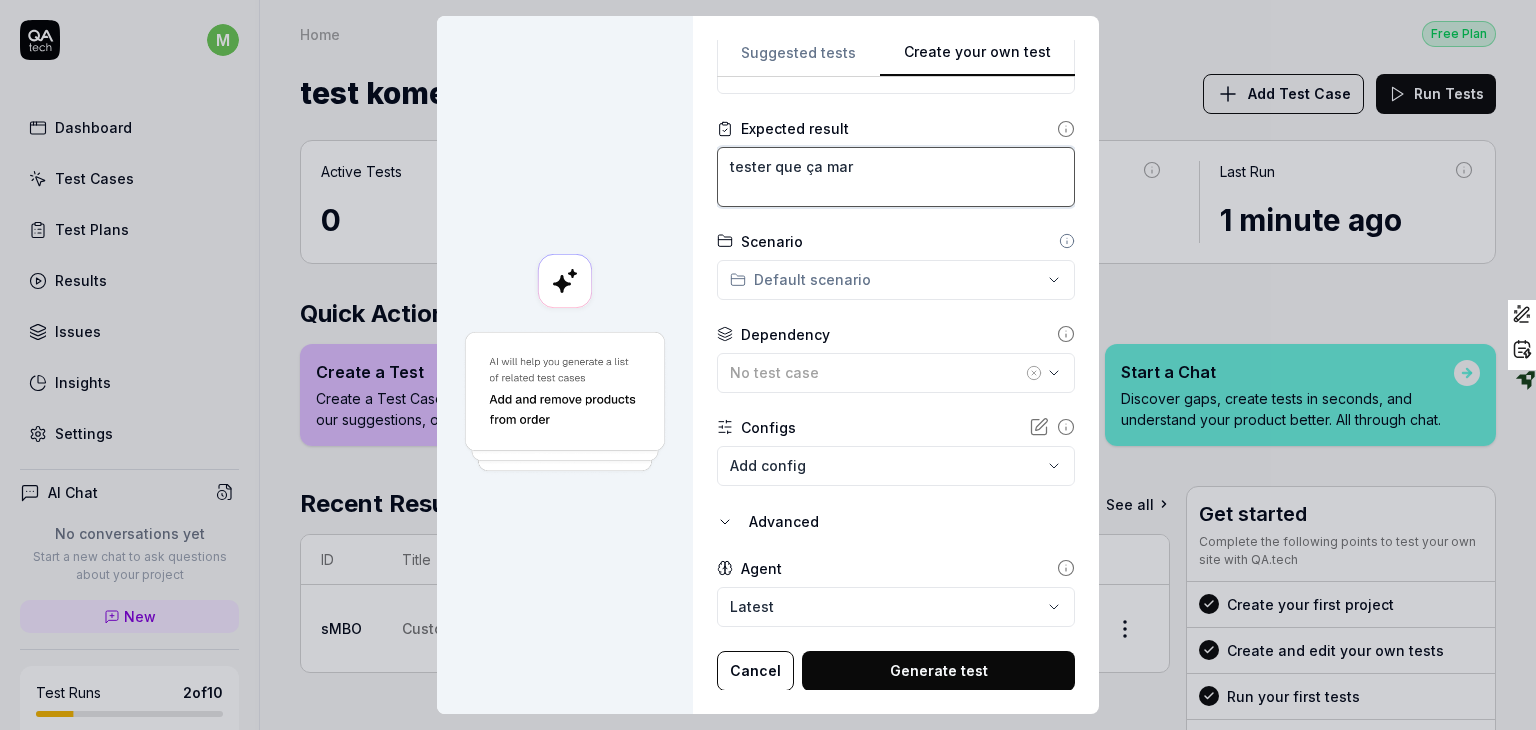type on "*" 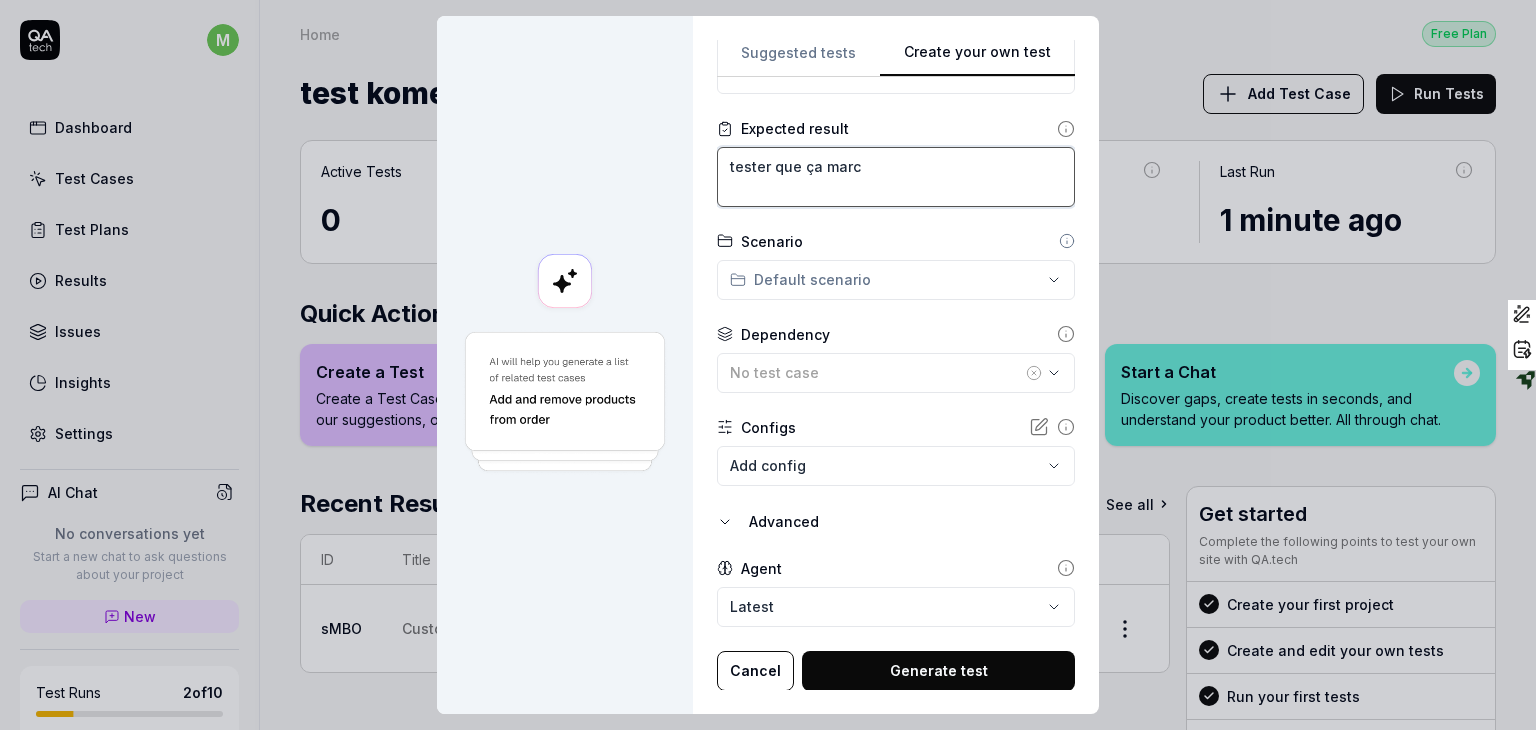 type on "*" 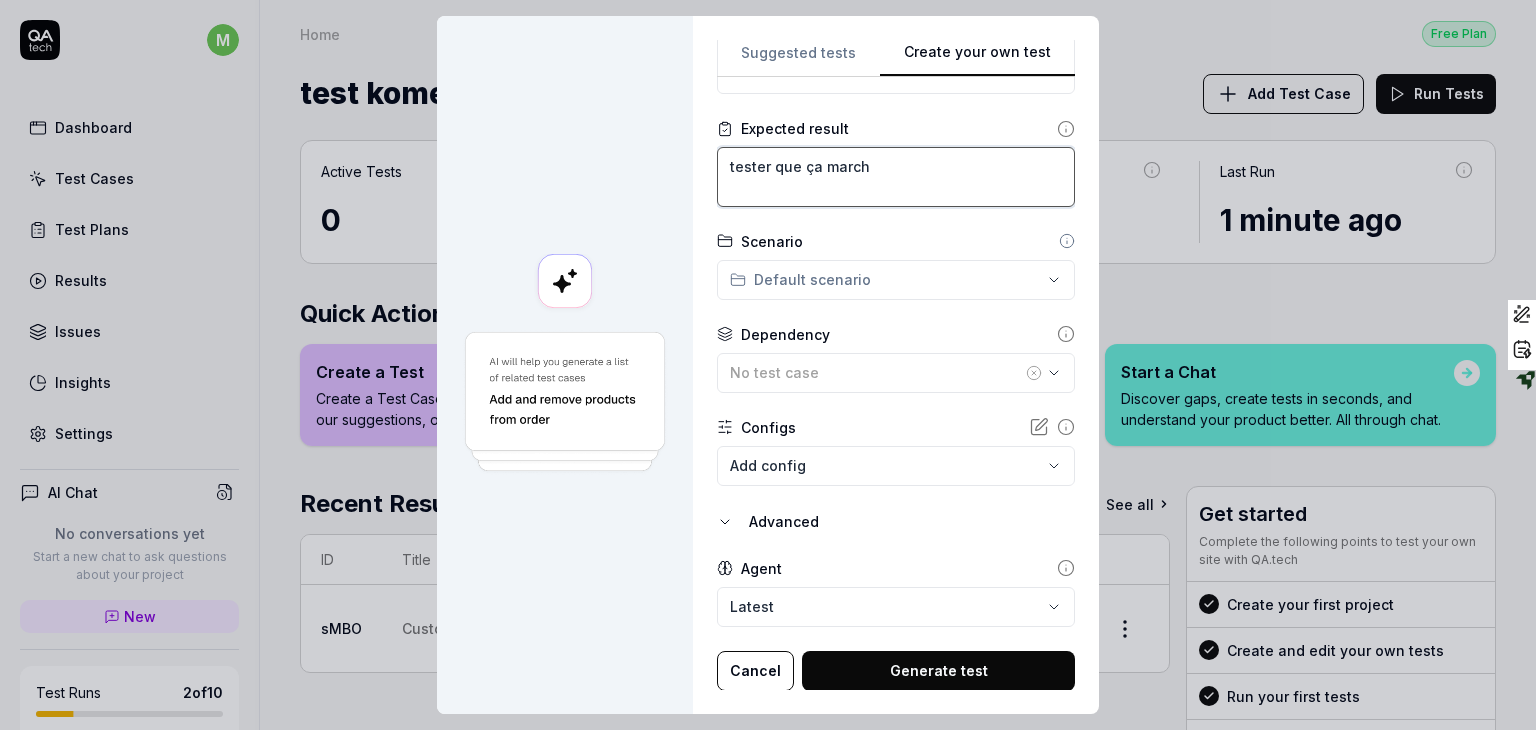 type on "*" 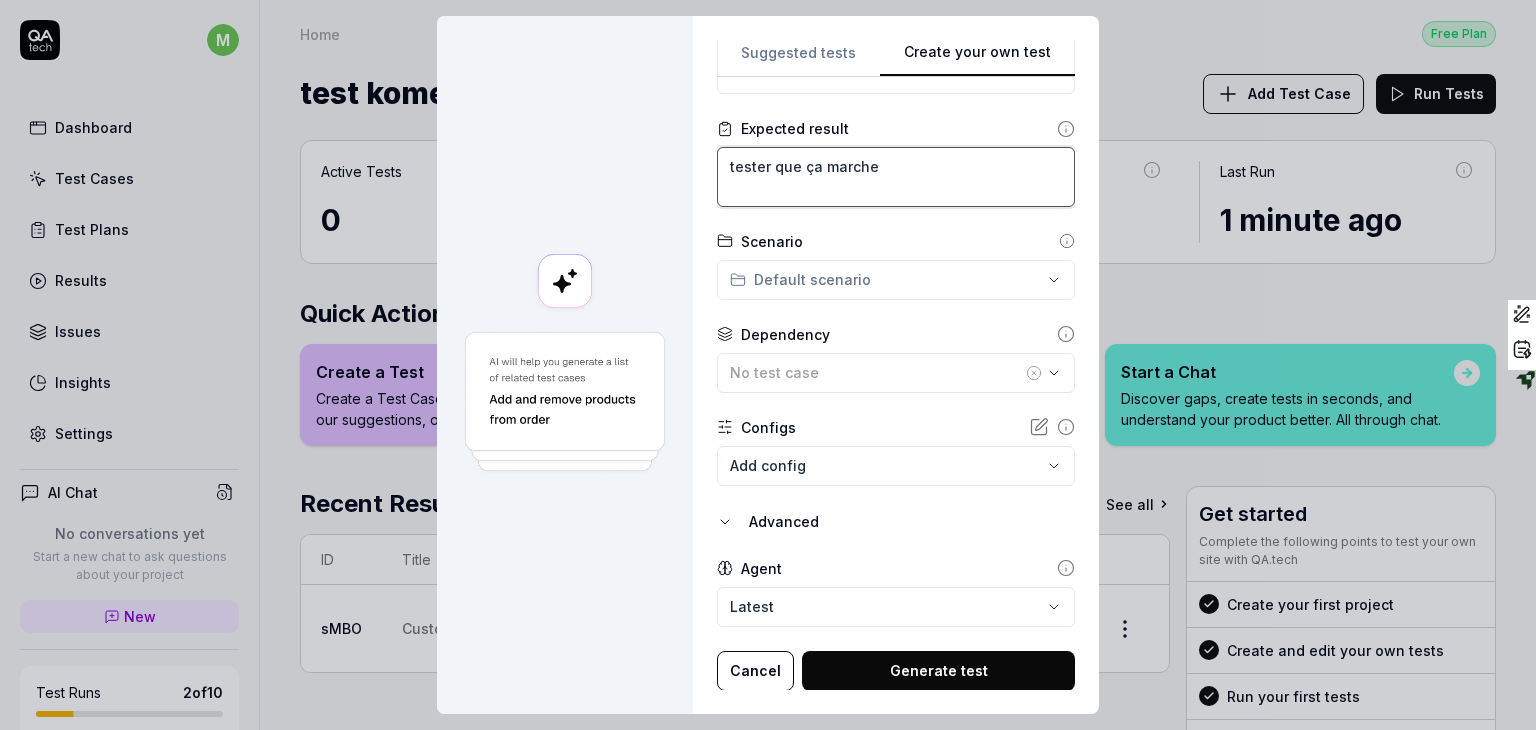type on "tester que ça marche" 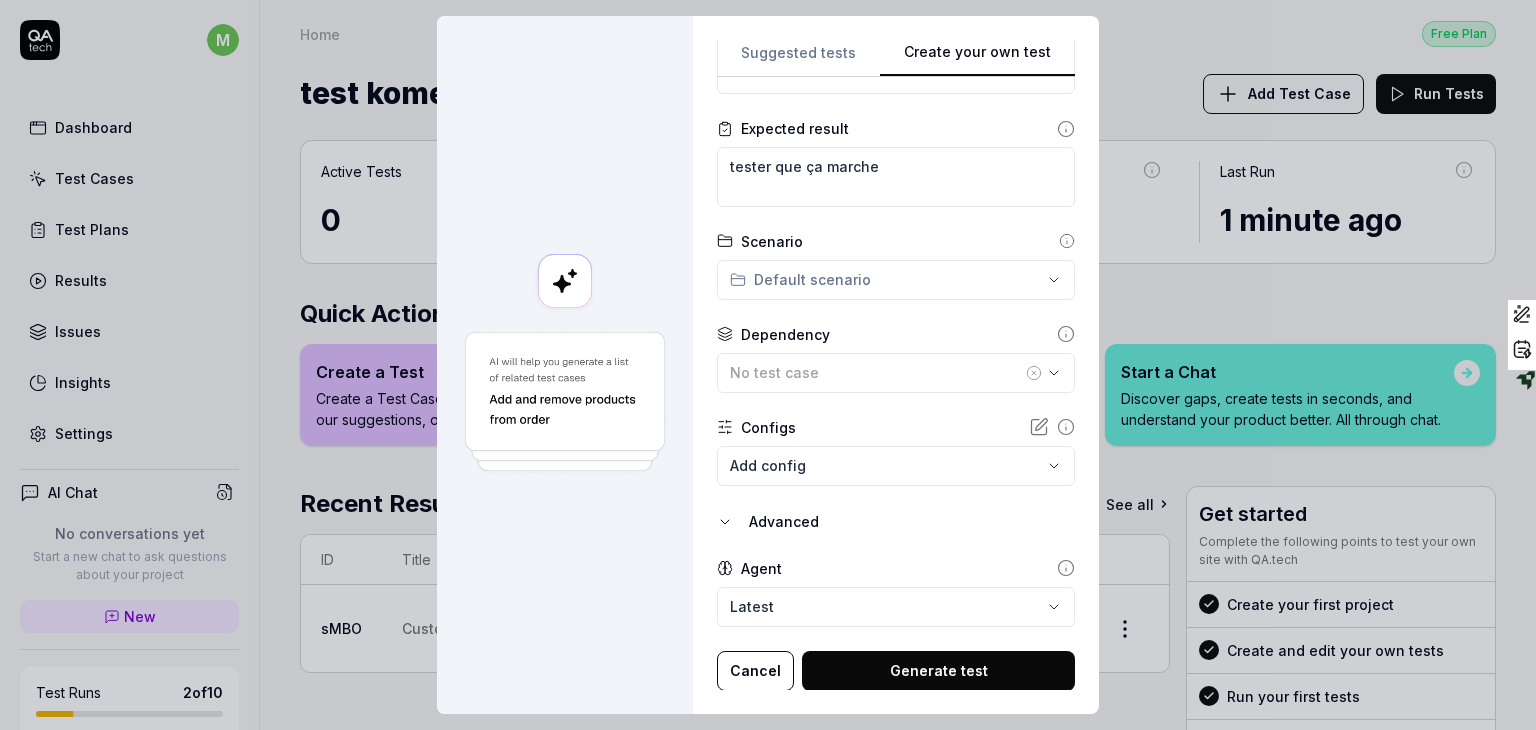 click on "Generate test" at bounding box center [938, 671] 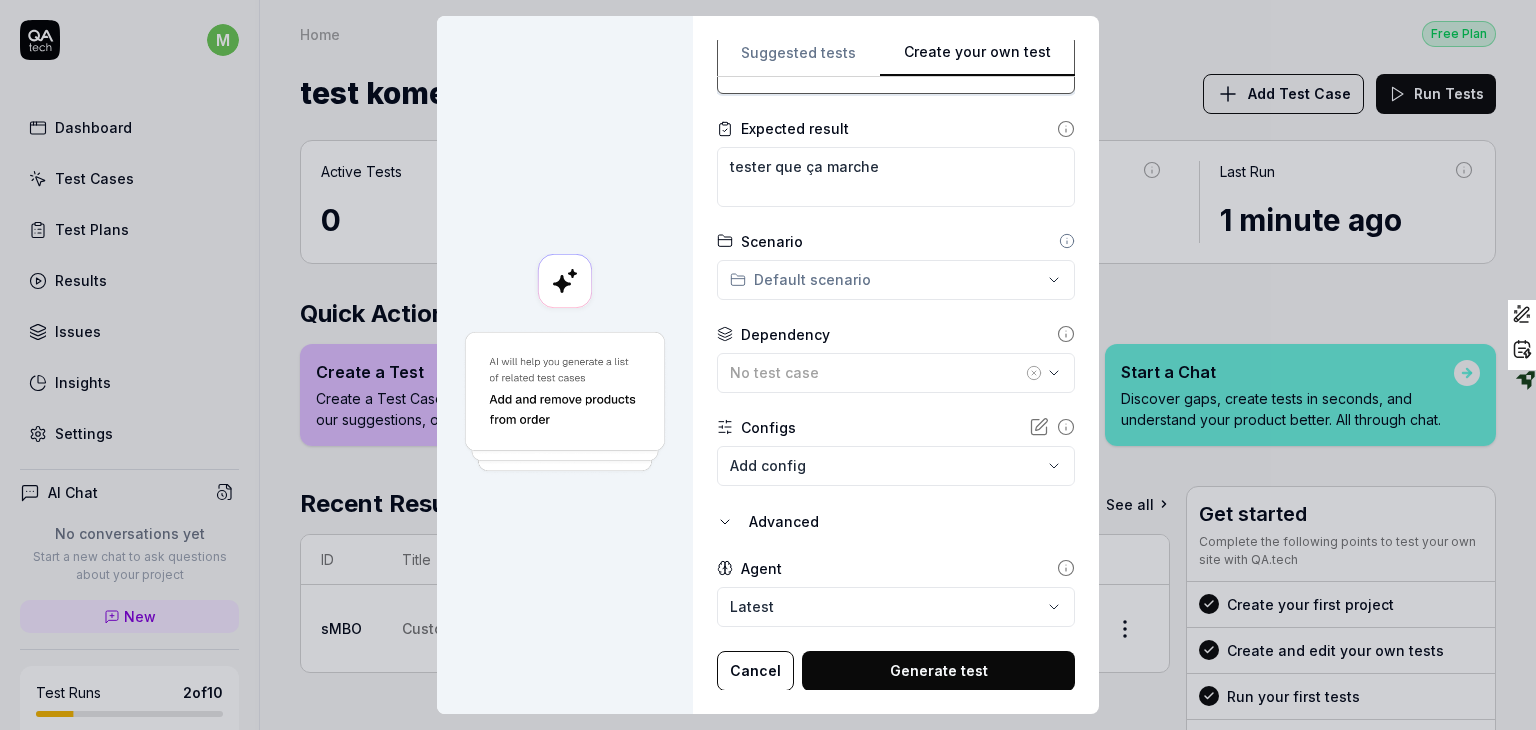 scroll, scrollTop: 276, scrollLeft: 0, axis: vertical 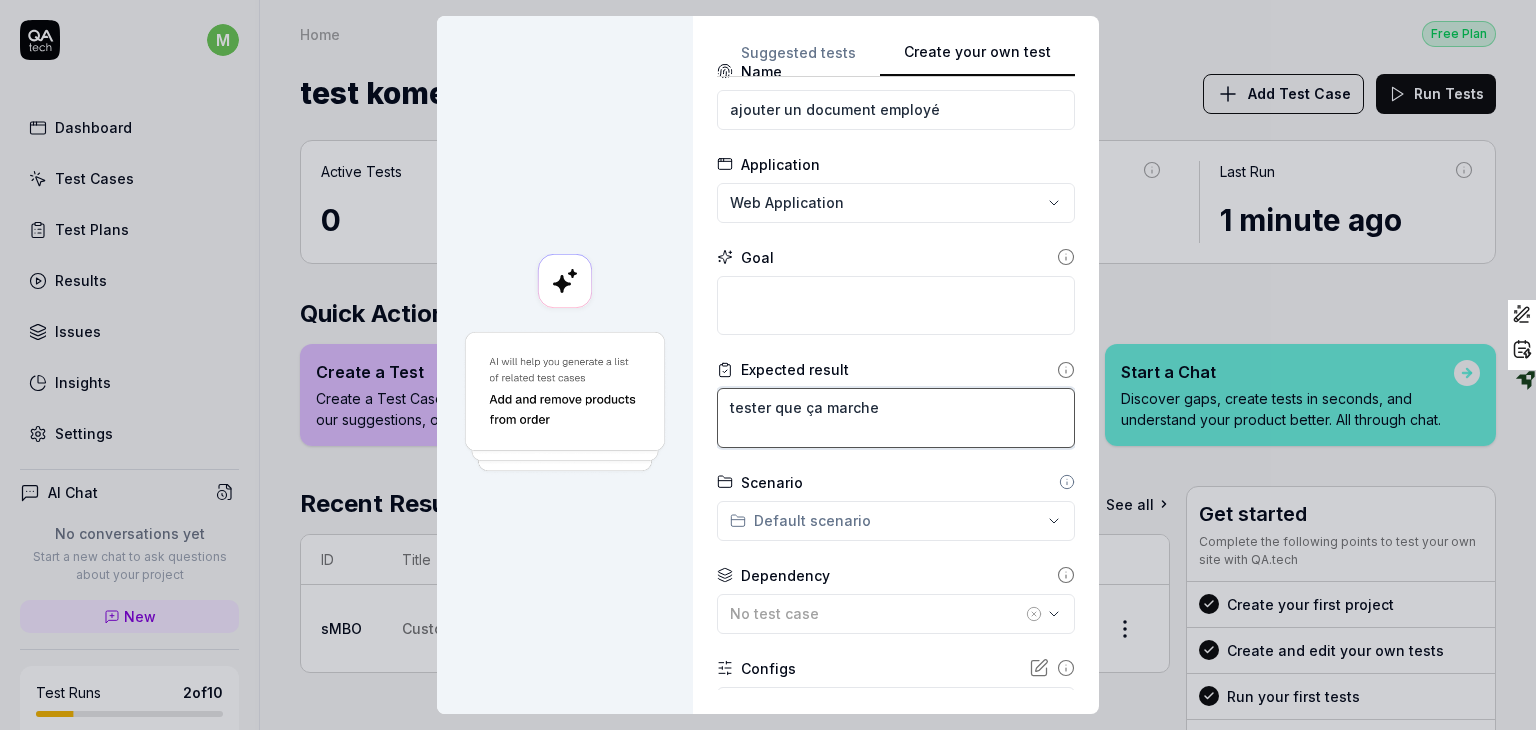 click on "tester que ça marche" at bounding box center (896, 418) 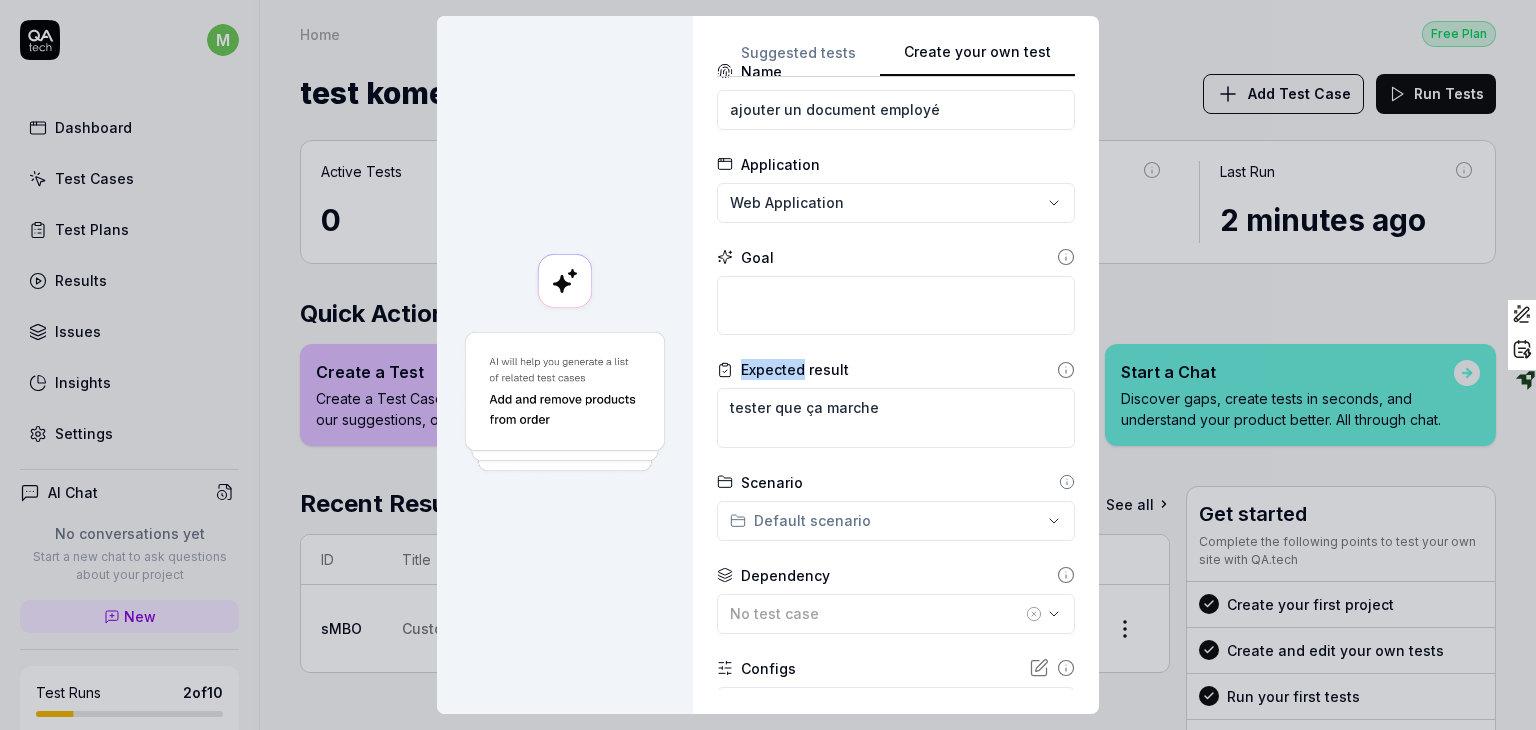 drag, startPoint x: 796, startPoint y: 373, endPoint x: 826, endPoint y: 300, distance: 78.92401 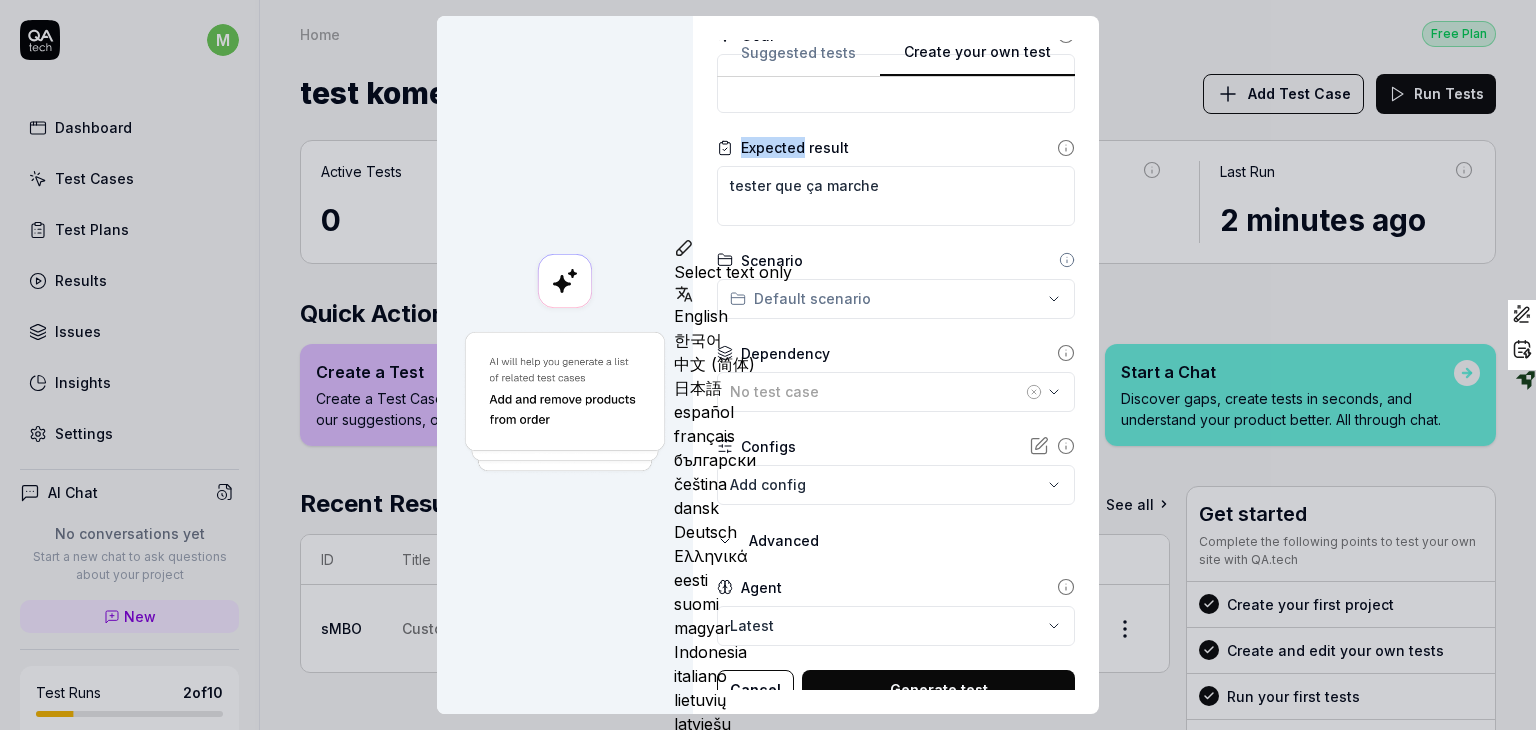 scroll, scrollTop: 281, scrollLeft: 0, axis: vertical 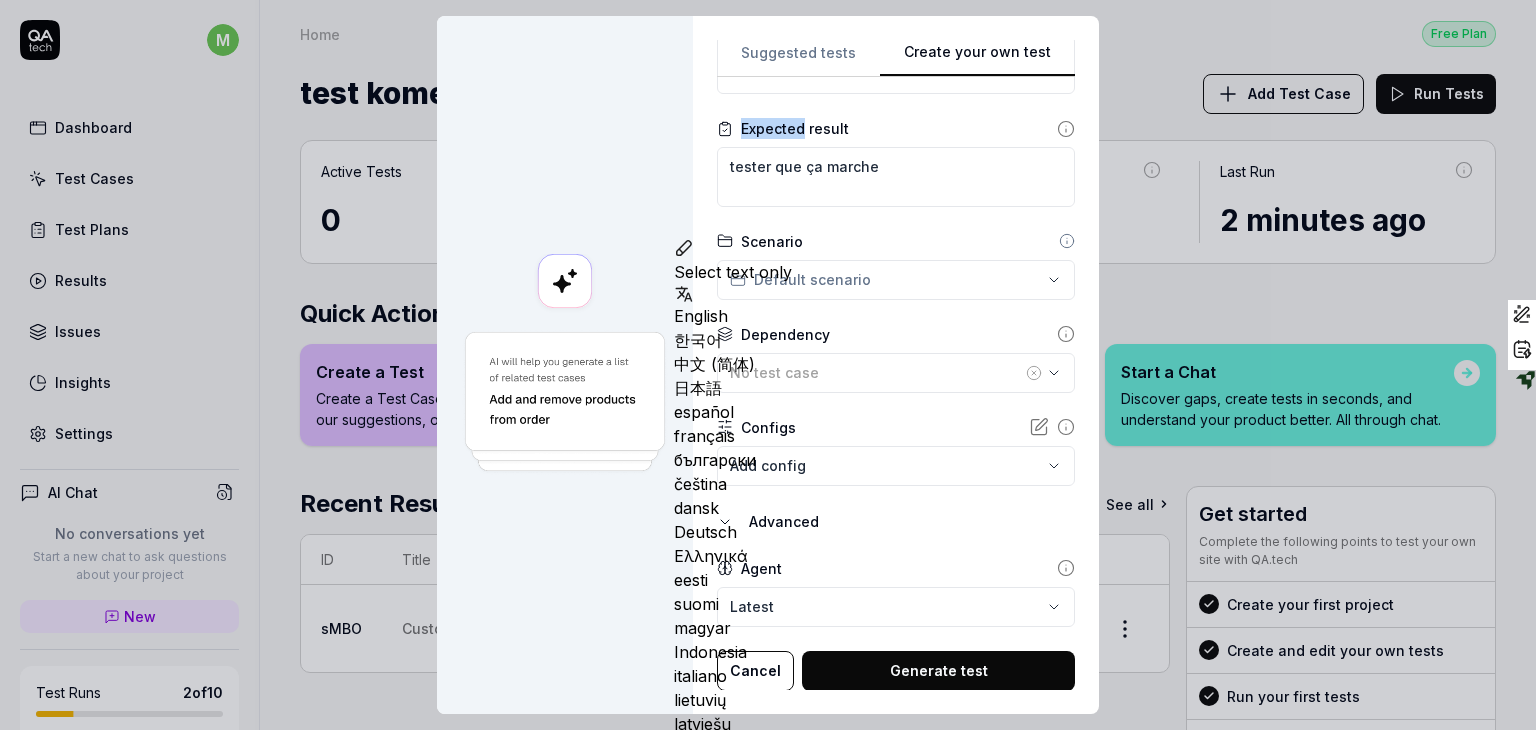 click on "Generate test" at bounding box center [938, 671] 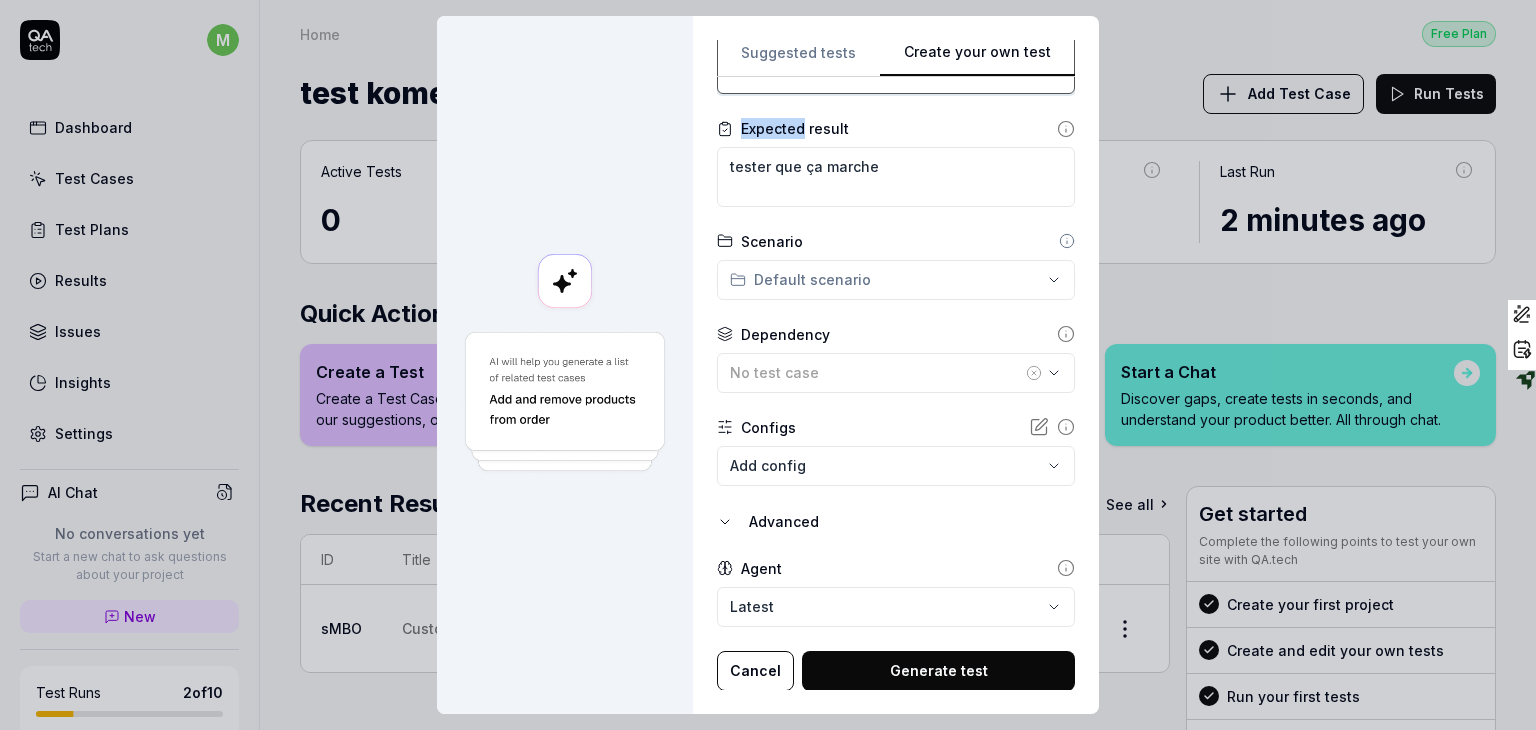 scroll, scrollTop: 276, scrollLeft: 0, axis: vertical 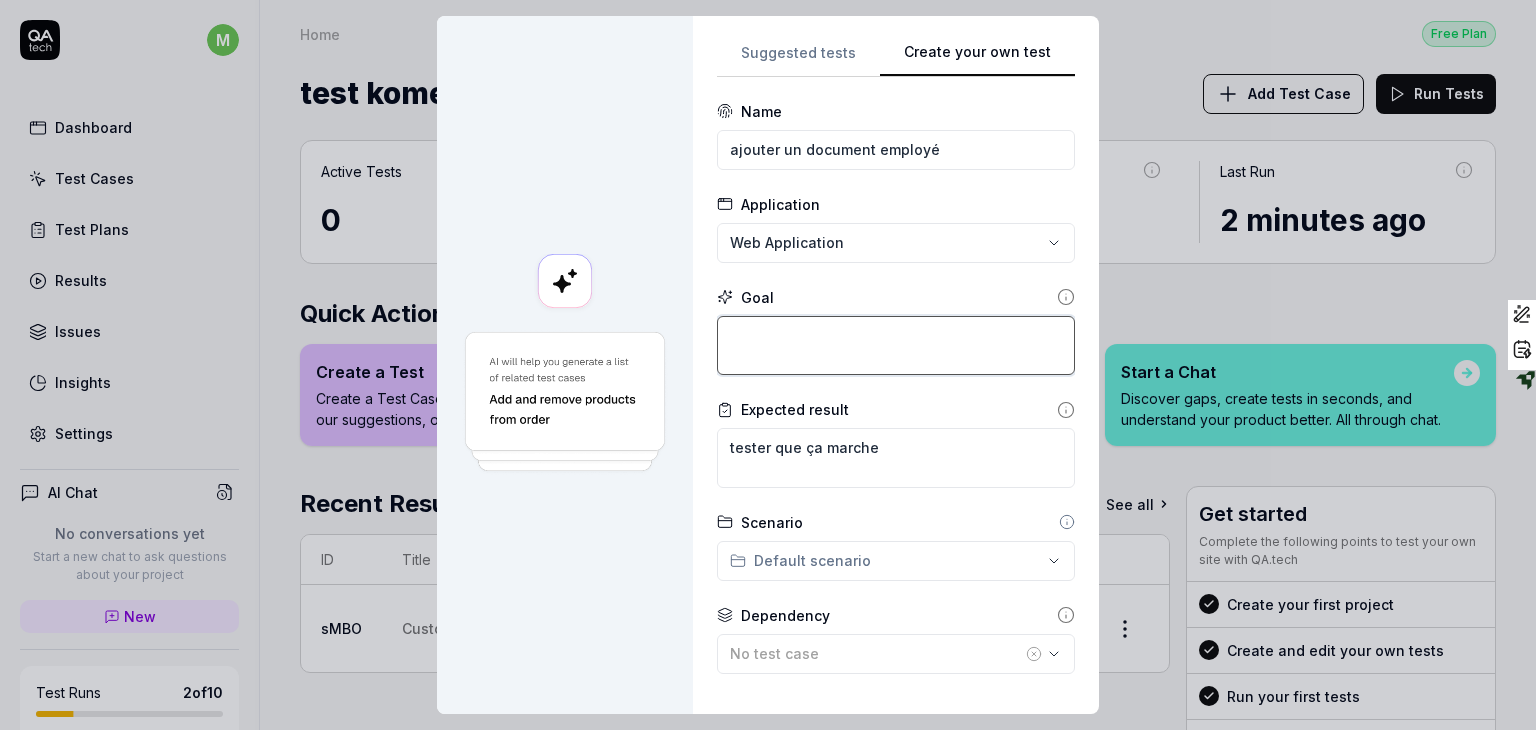 click at bounding box center (896, 346) 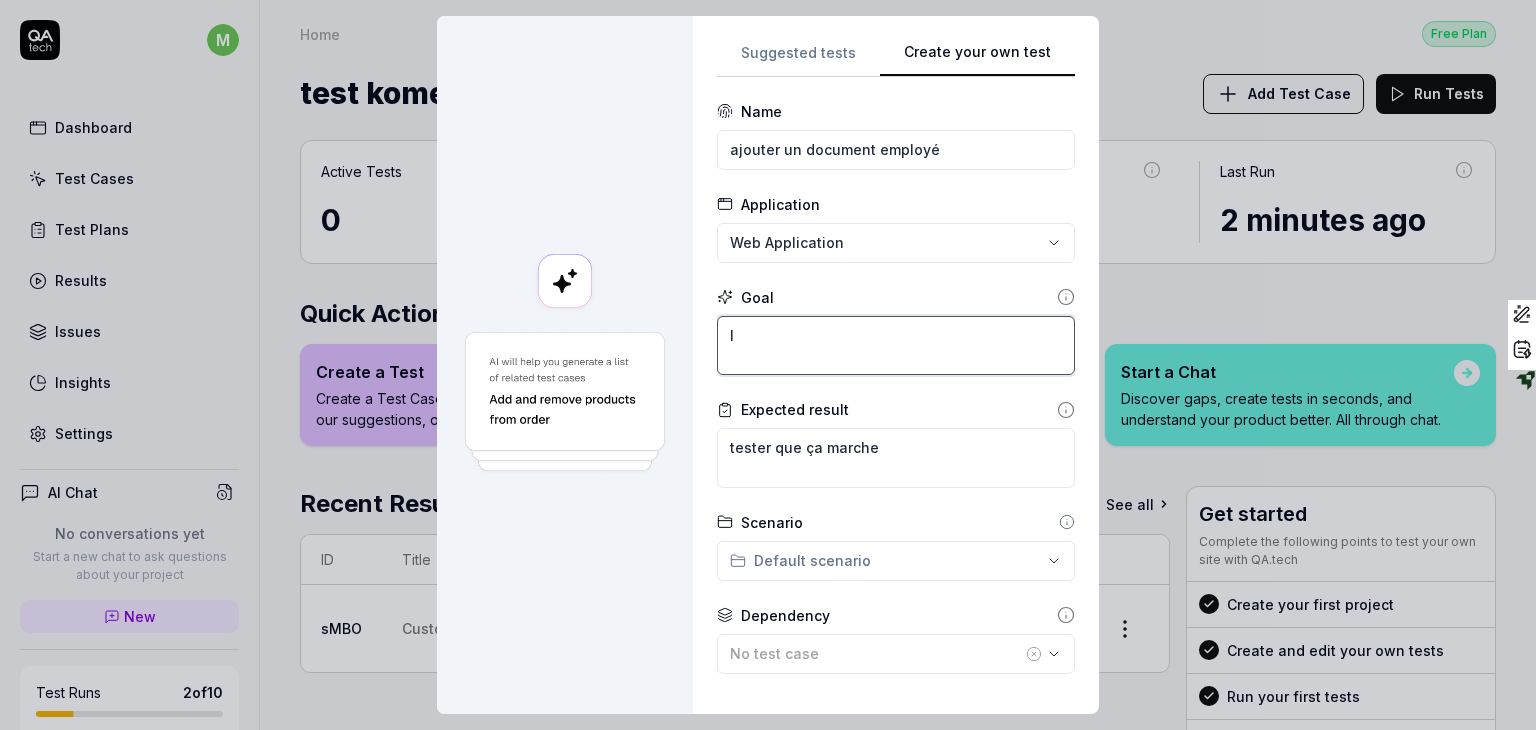 type on "*" 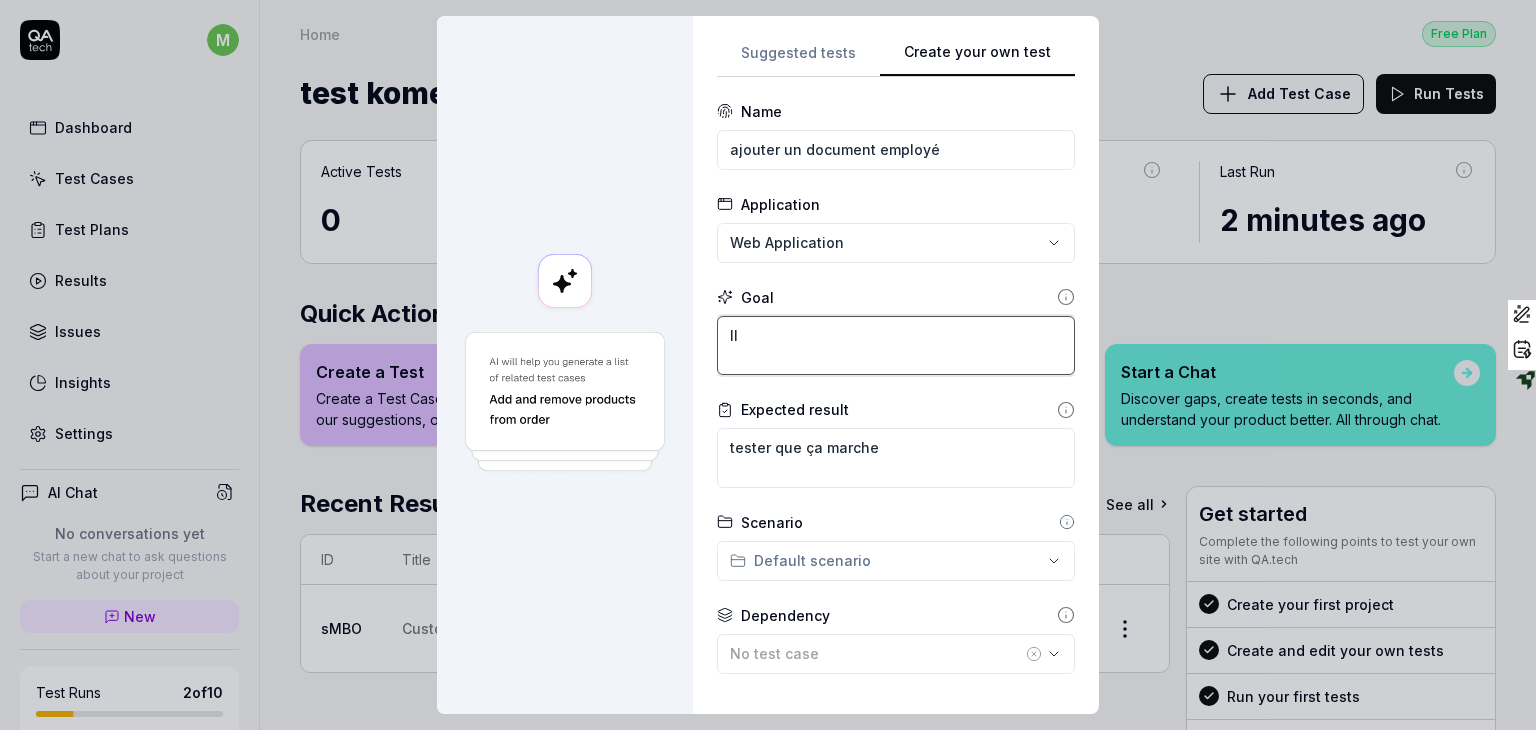 type on "*" 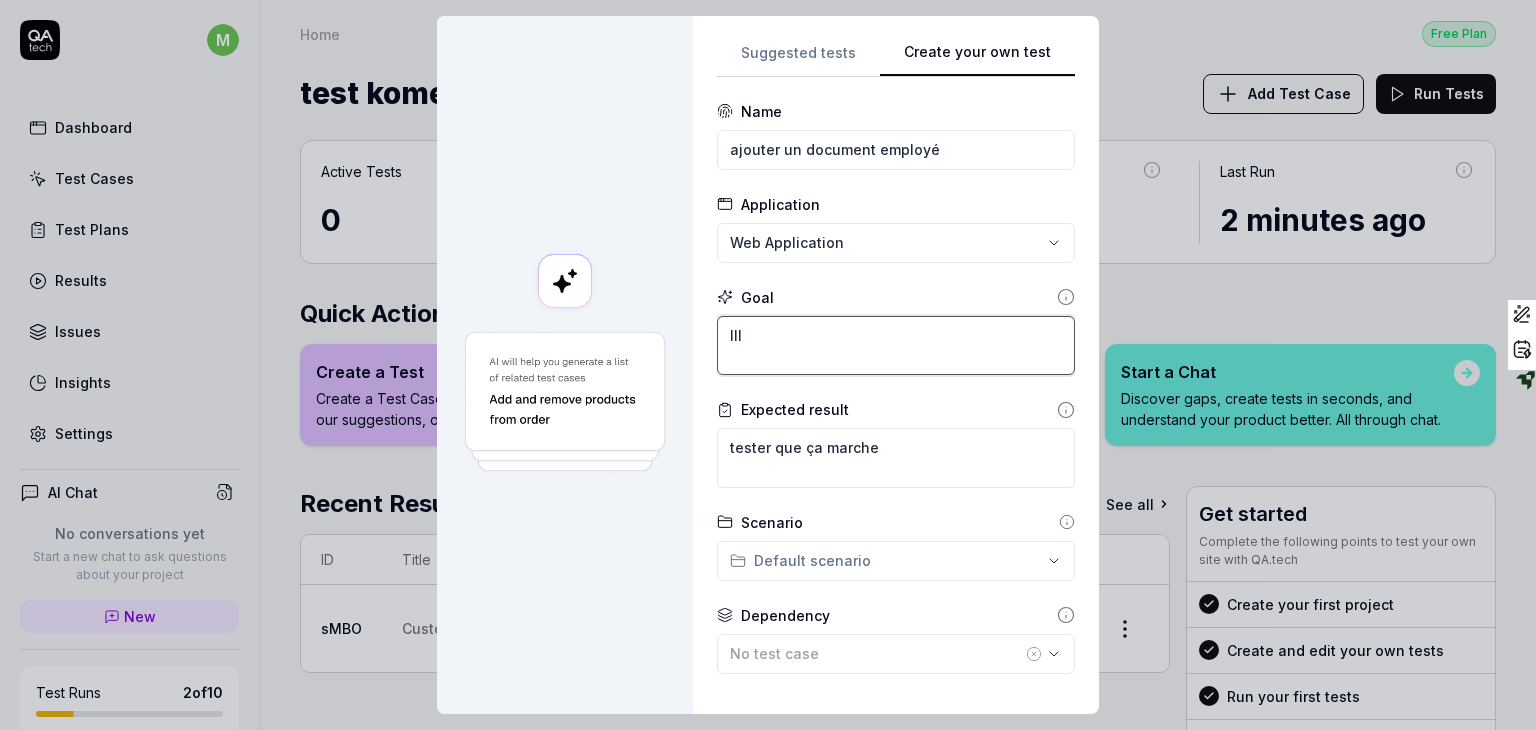 type on "lll" 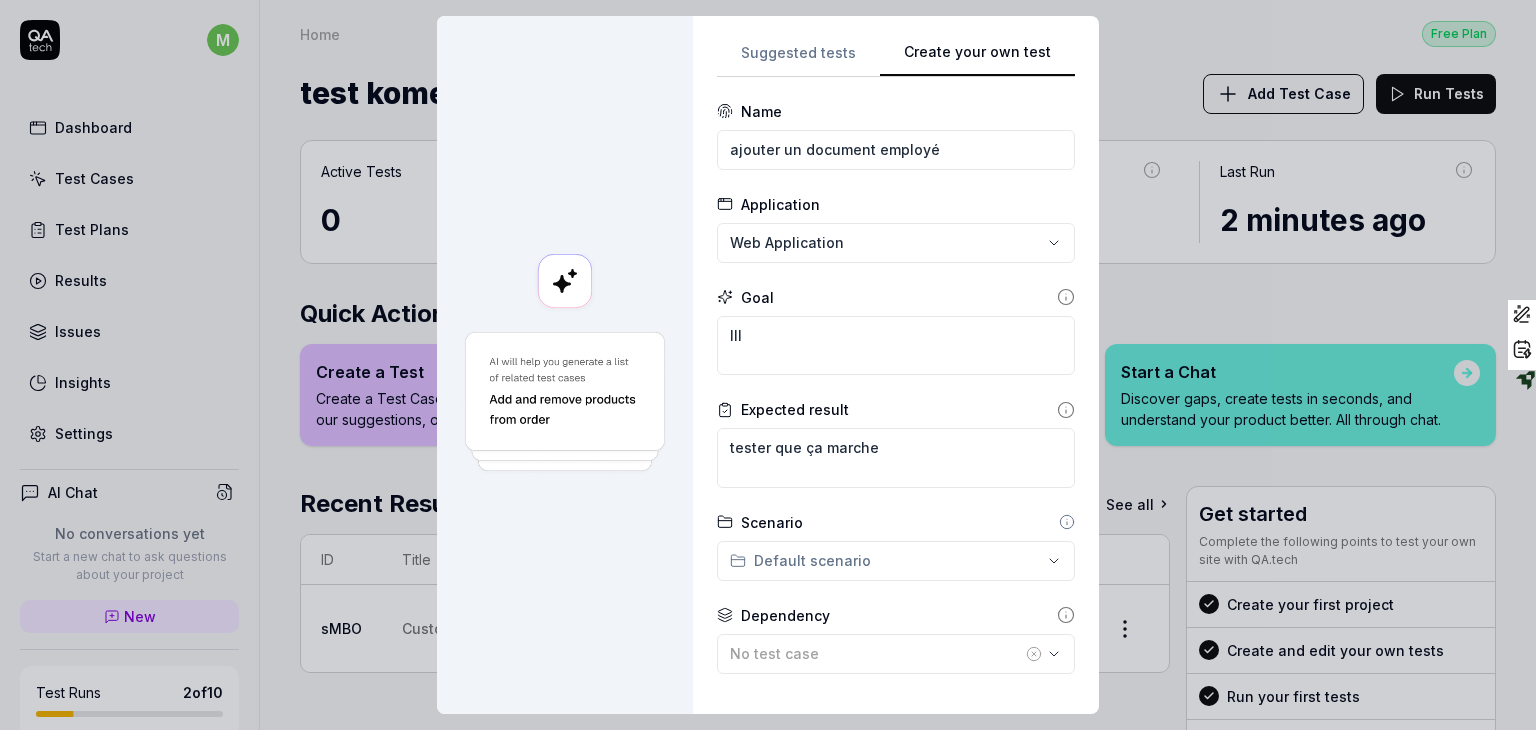 scroll, scrollTop: 281, scrollLeft: 0, axis: vertical 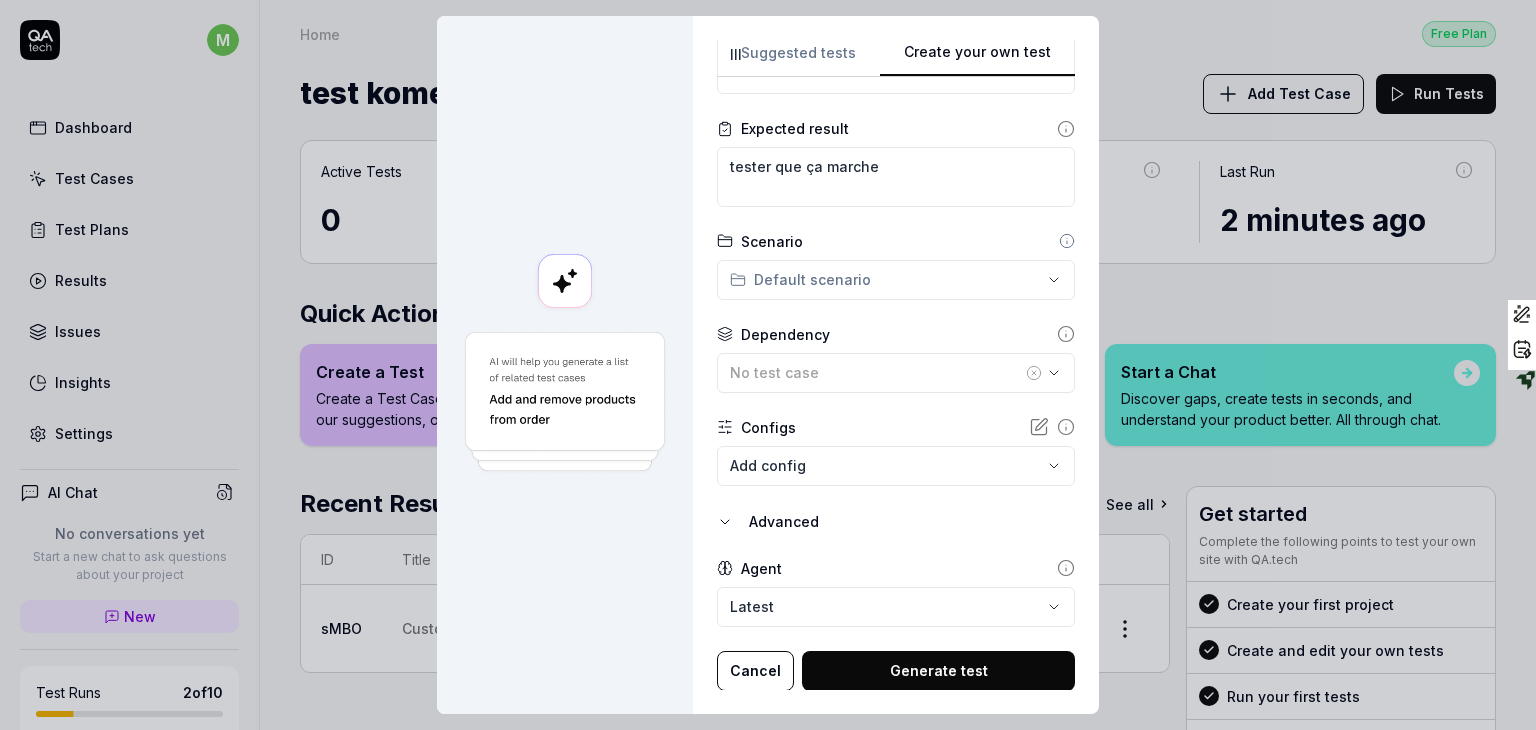 click on "Generate test" at bounding box center (938, 671) 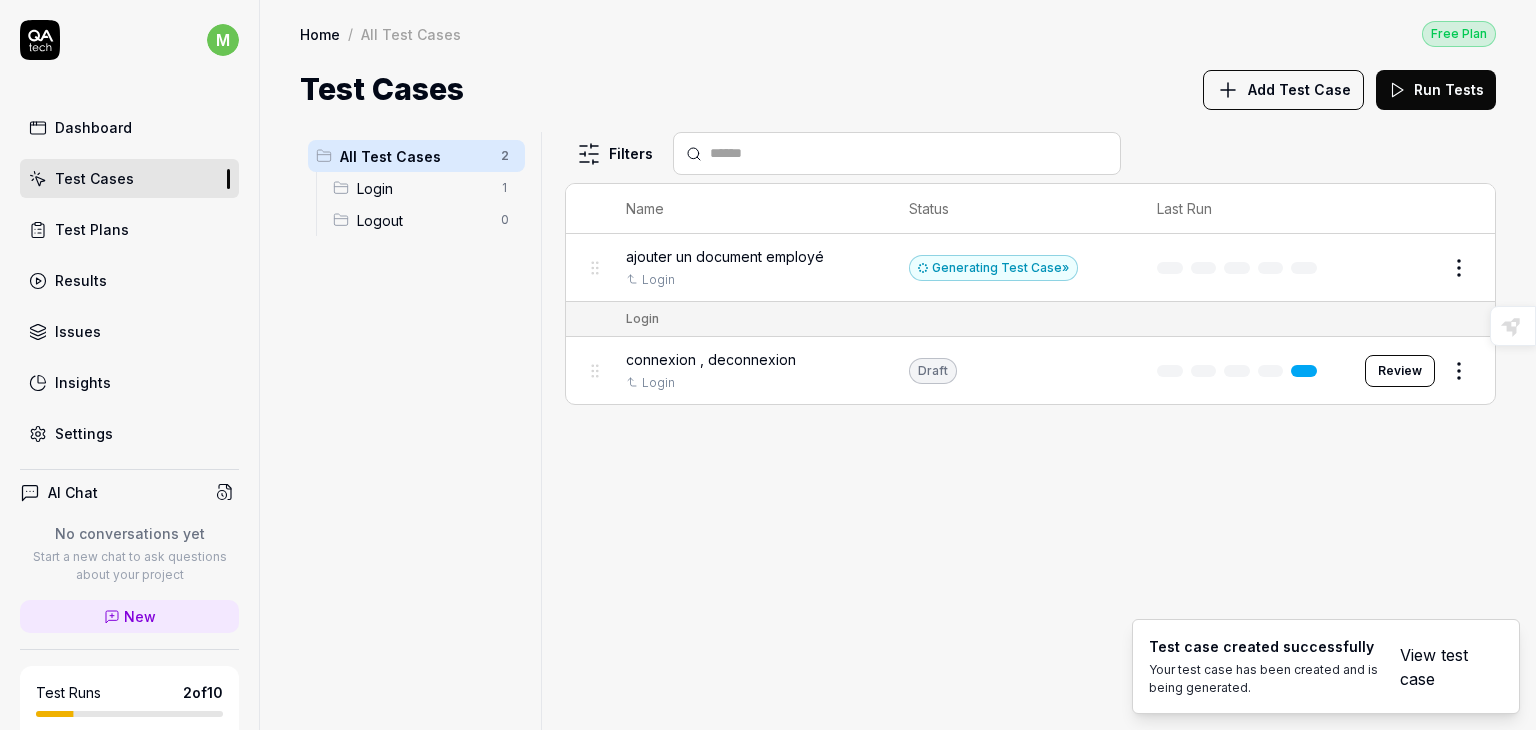 click on "Generating Test Case  »" at bounding box center (993, 268) 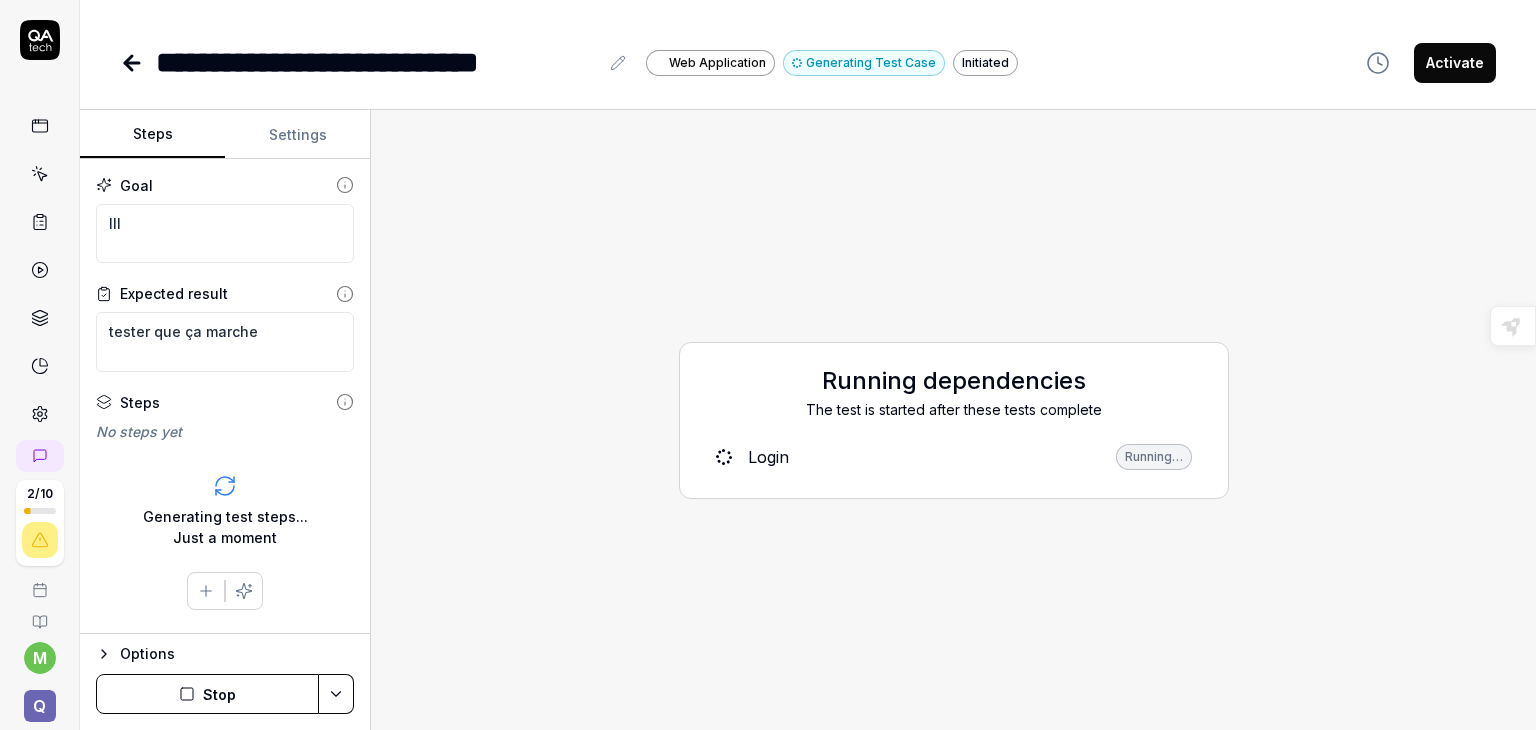 click on "The test is started after these tests complete" at bounding box center [954, 409] 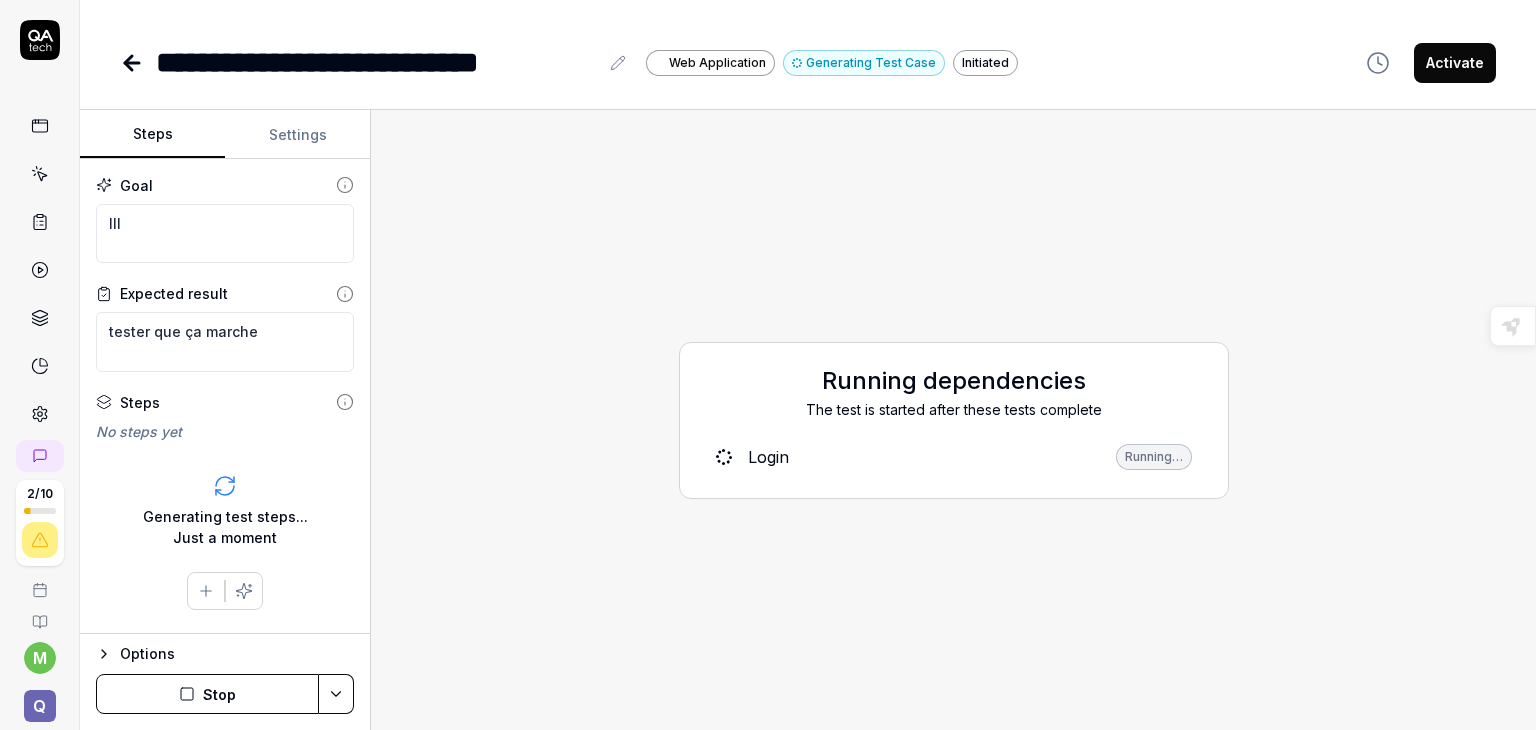 click on "Activate" at bounding box center [1455, 63] 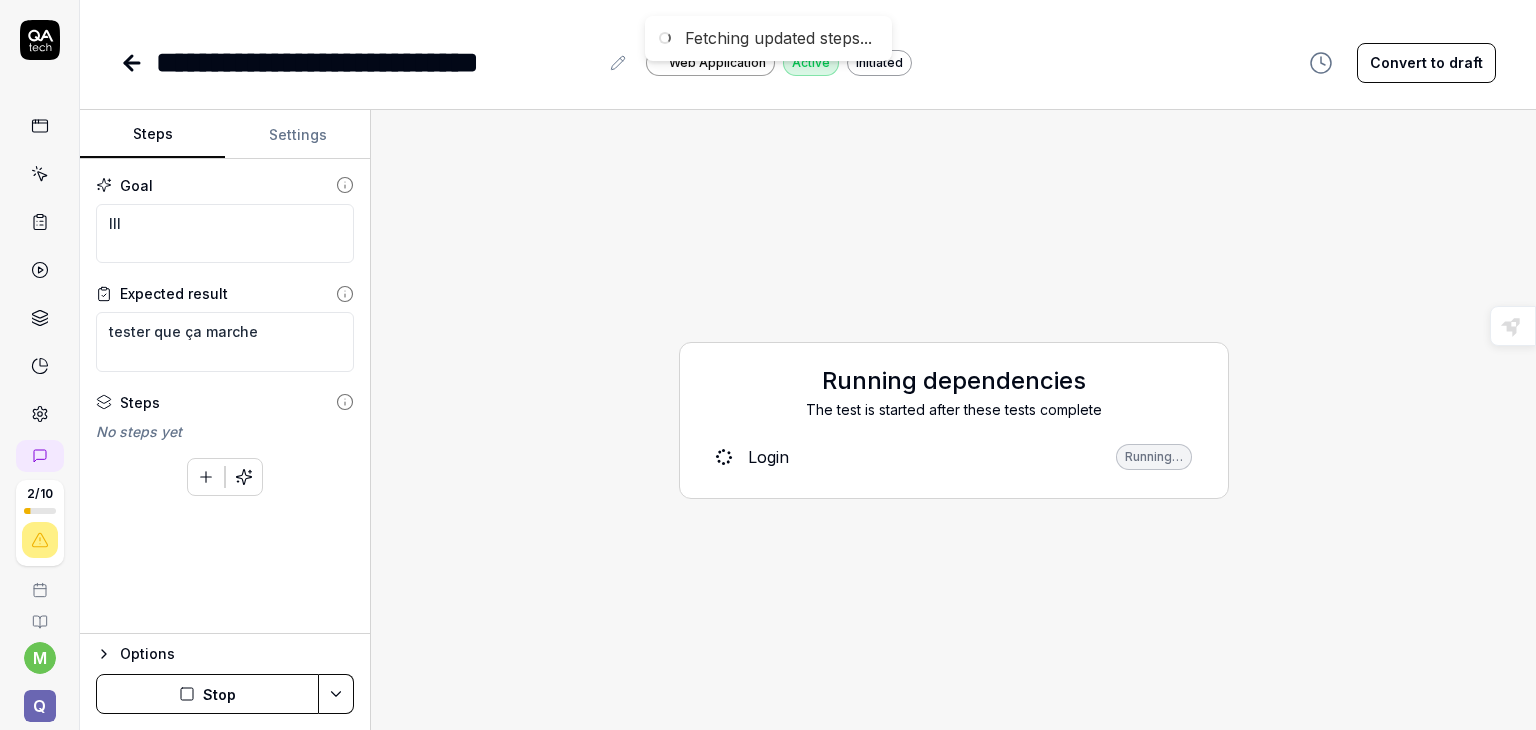 type on "*" 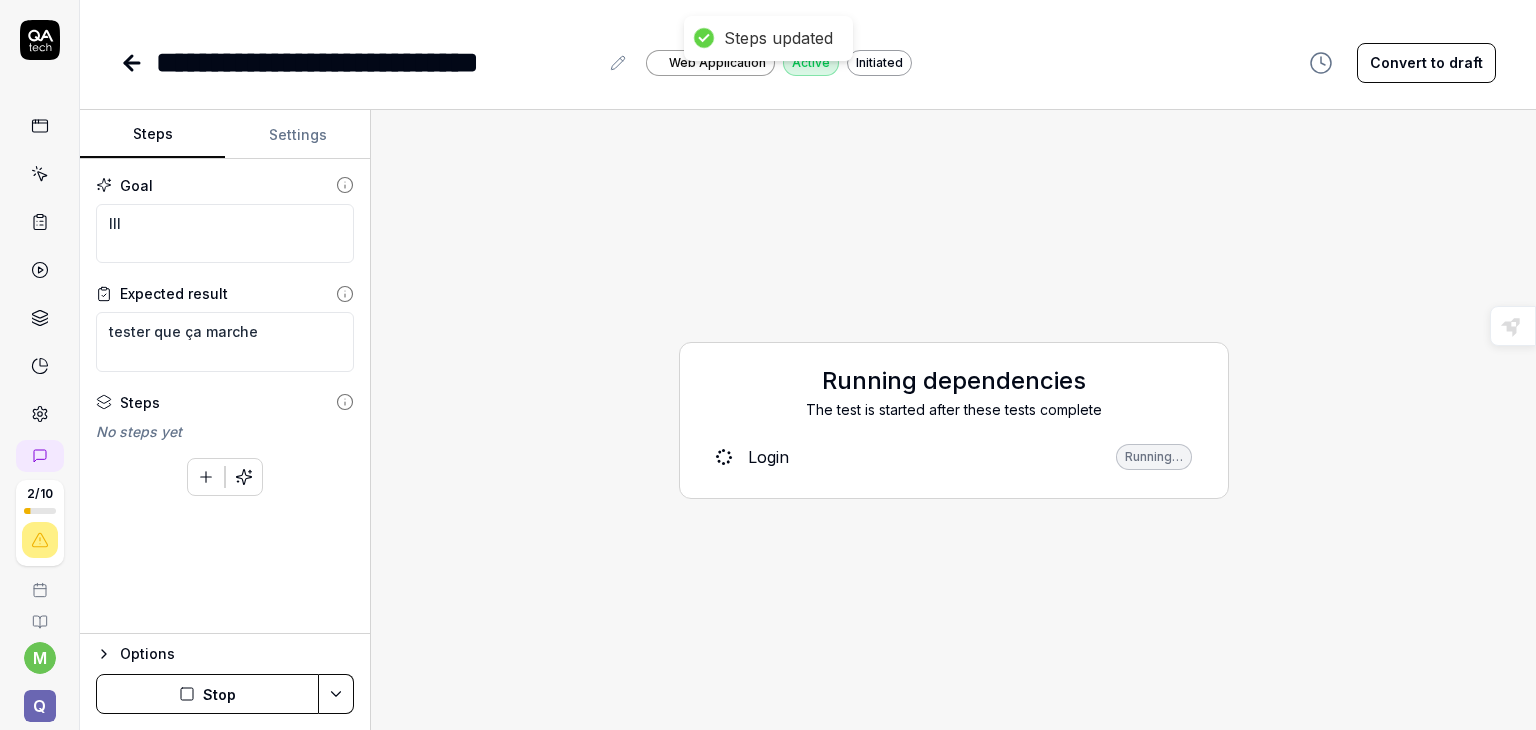 click on "Web Application" at bounding box center (717, 63) 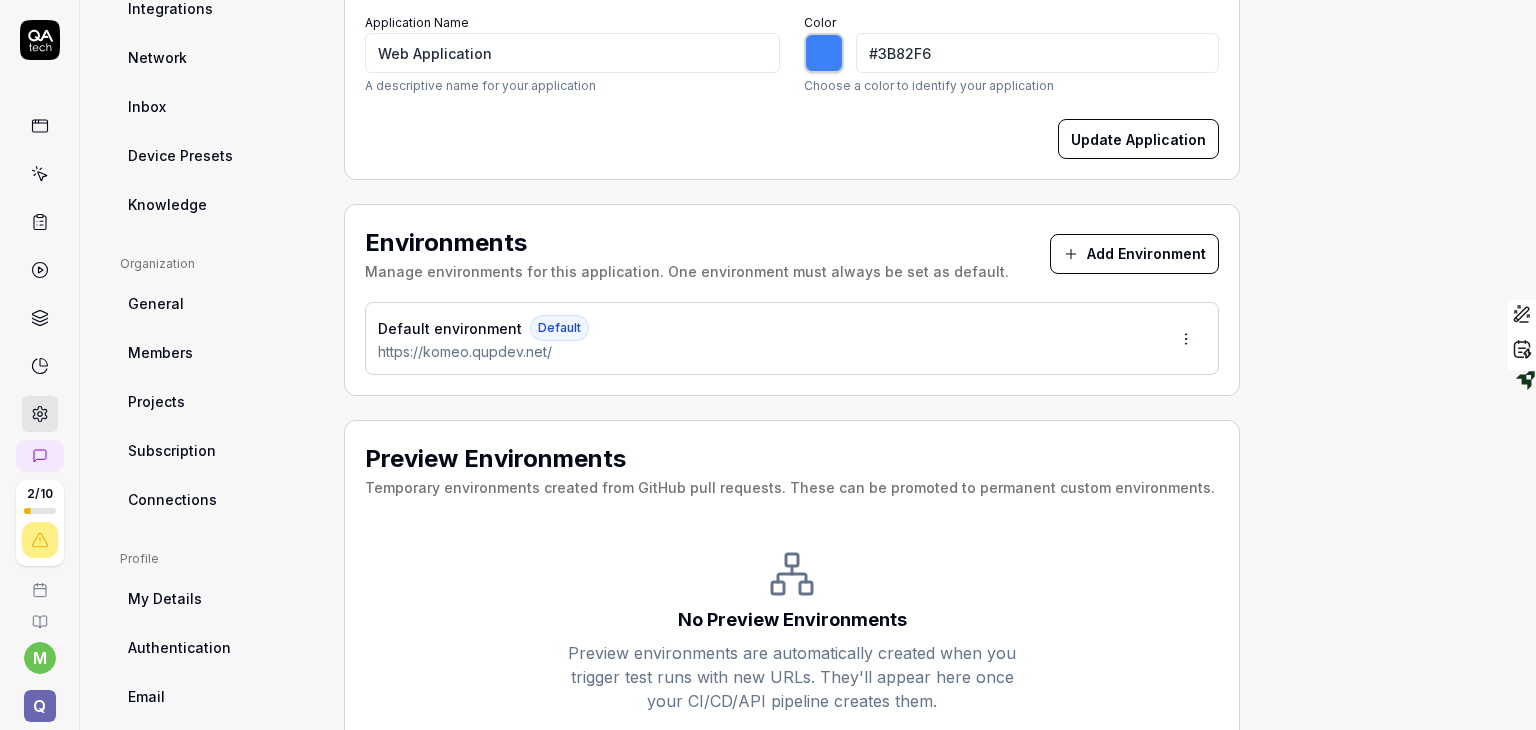 scroll, scrollTop: 413, scrollLeft: 0, axis: vertical 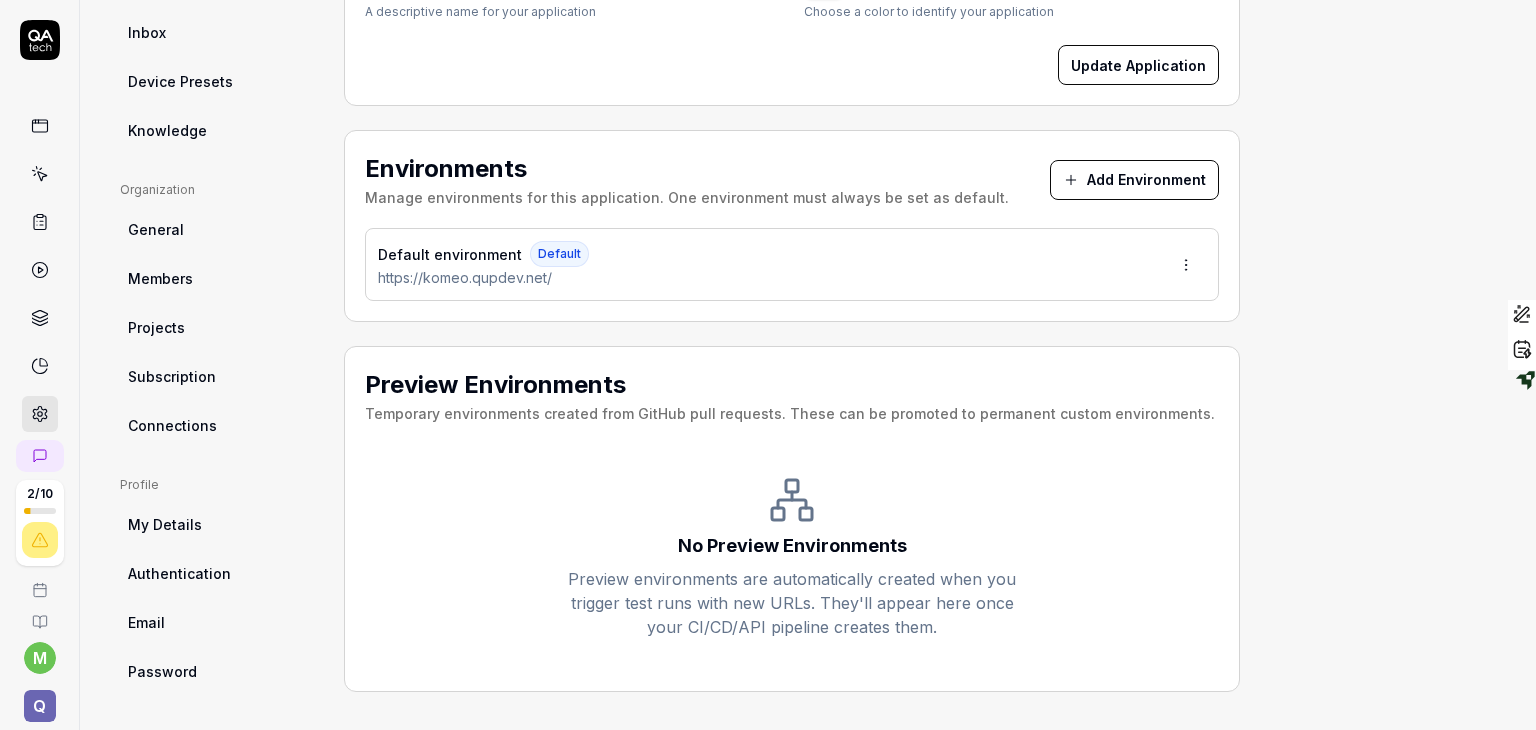 click 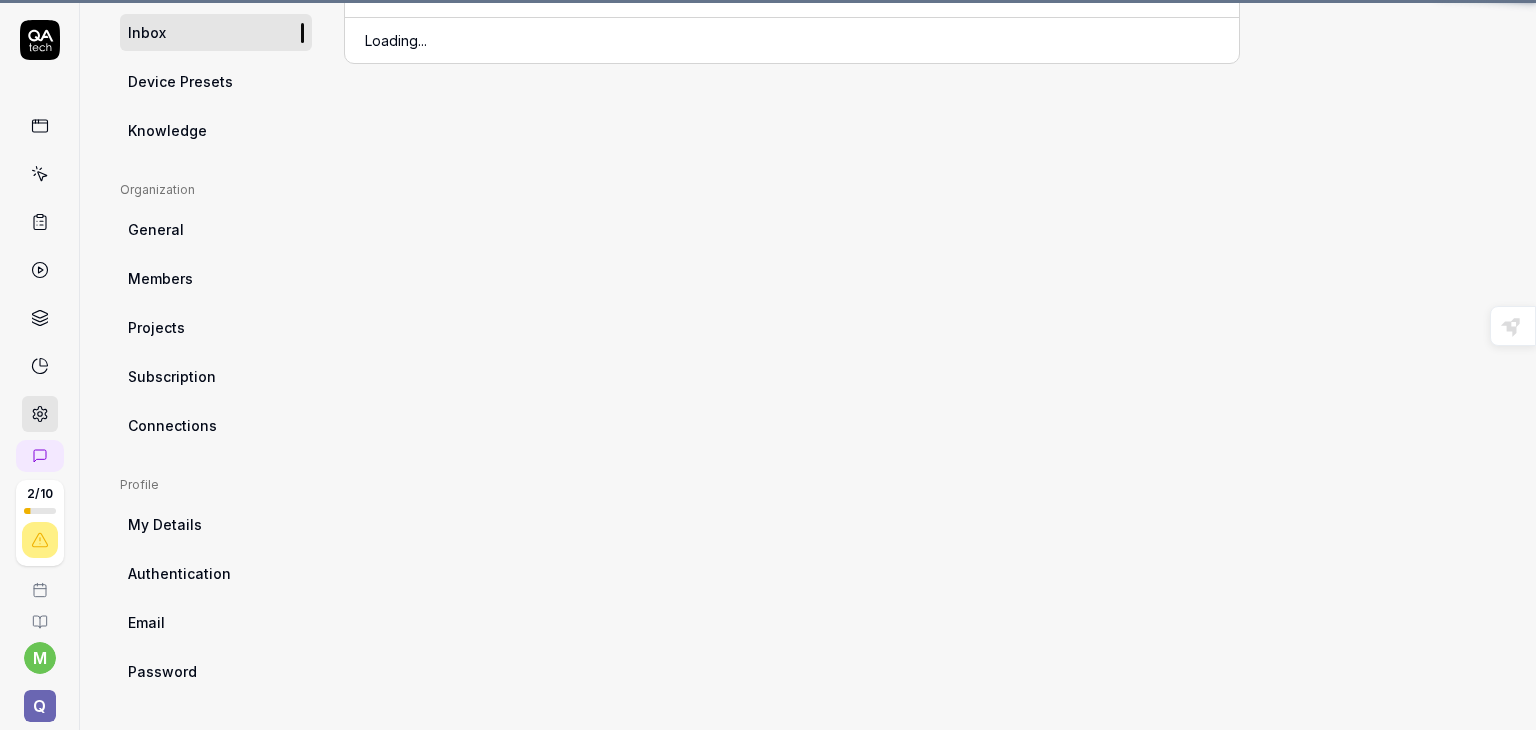 scroll, scrollTop: 152, scrollLeft: 0, axis: vertical 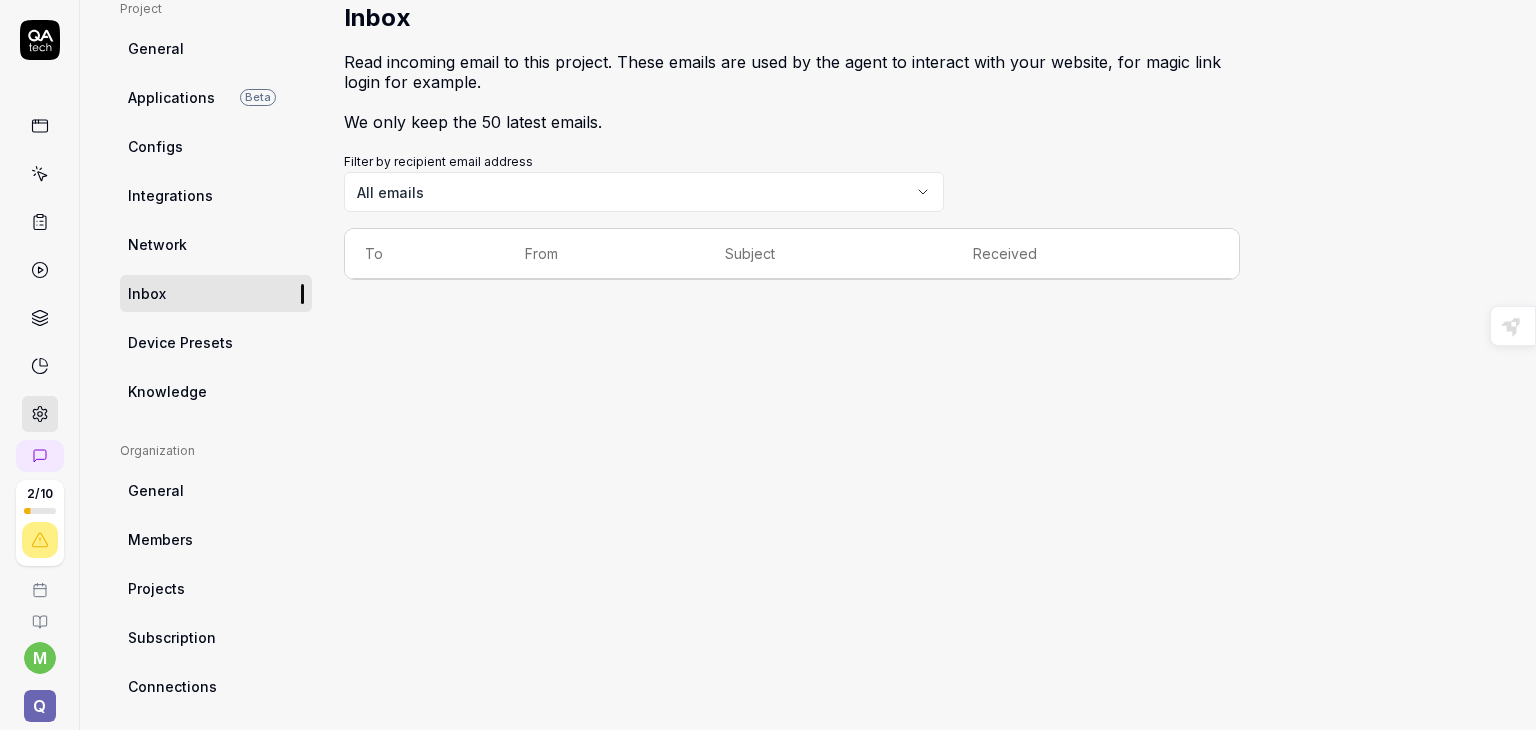 click 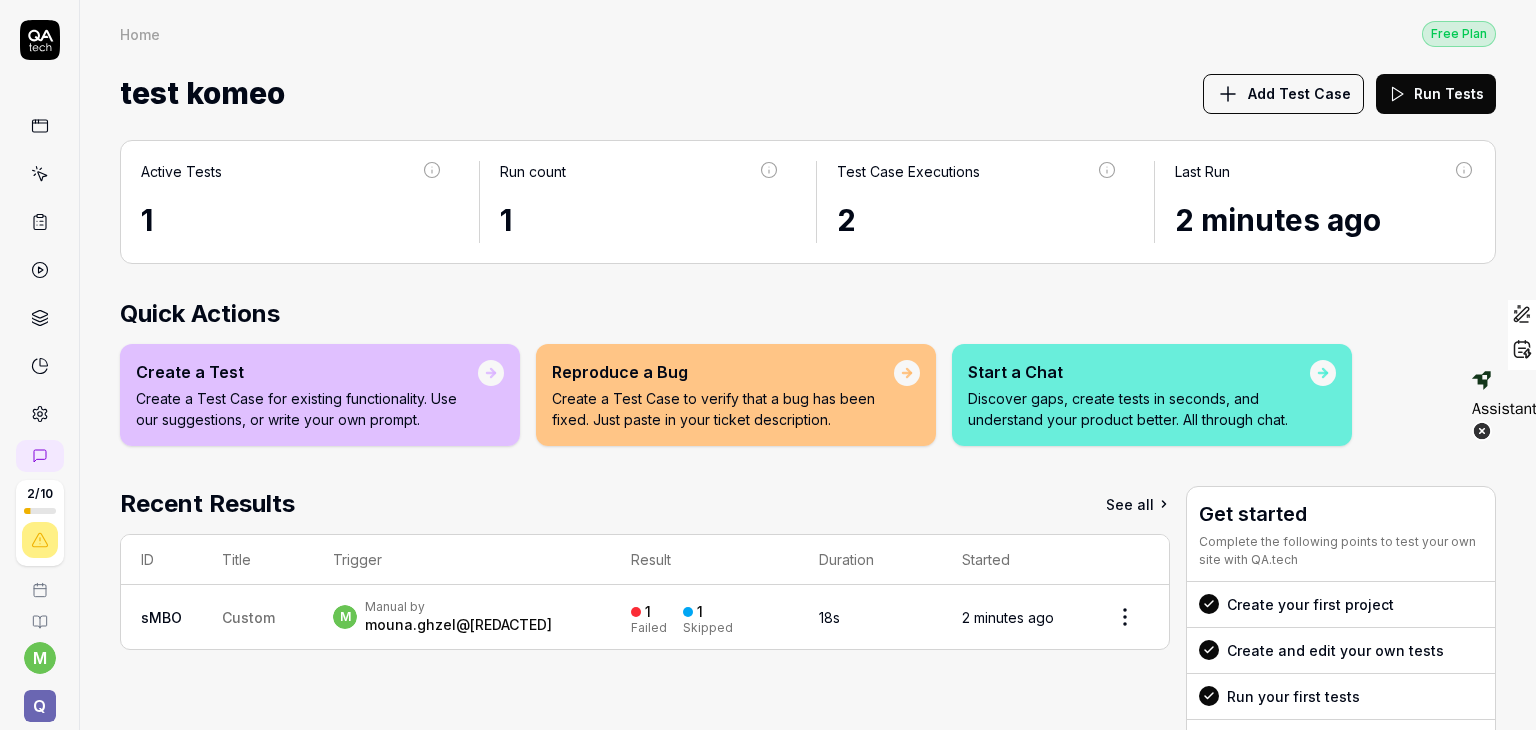 click on "Assistant" at bounding box center (1504, 409) 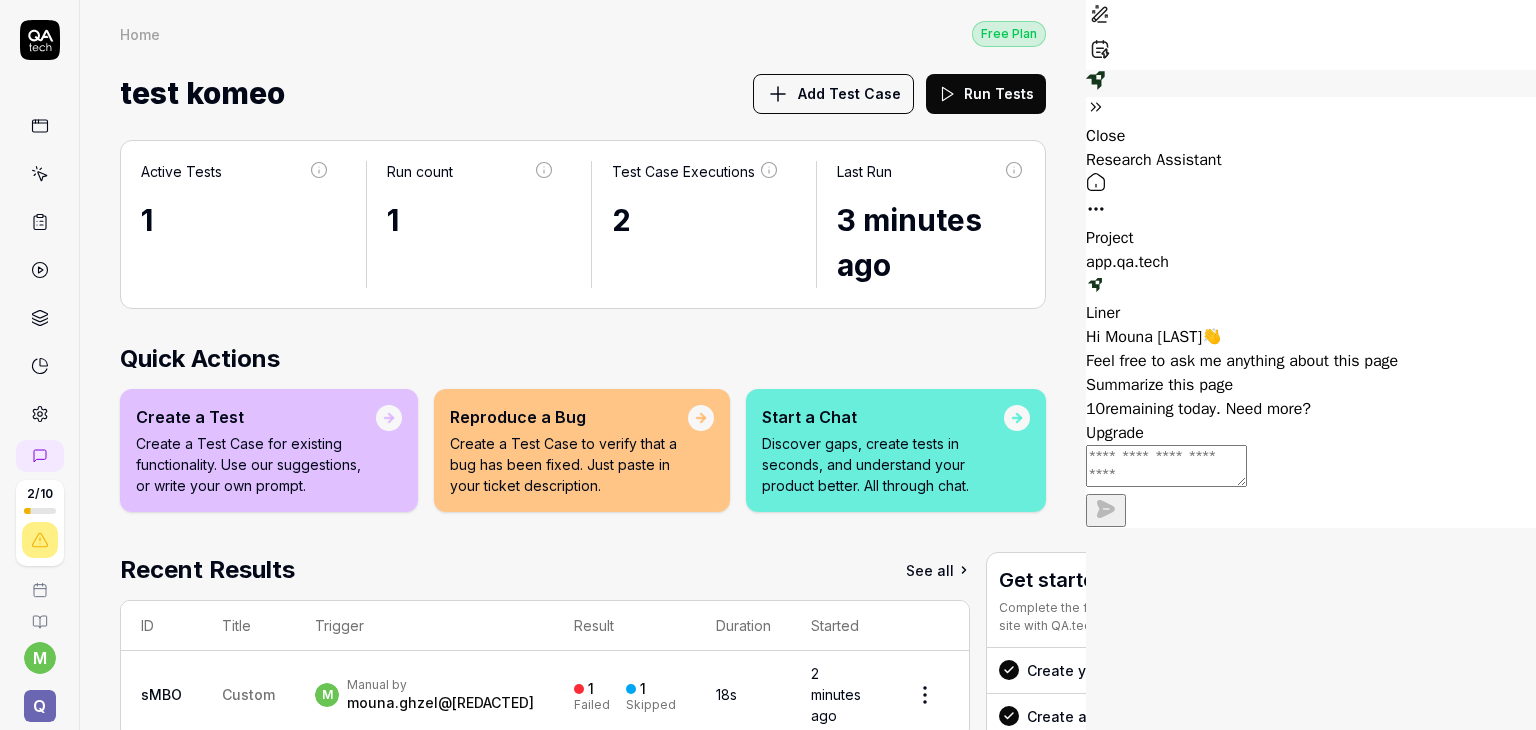 click at bounding box center [1166, 466] 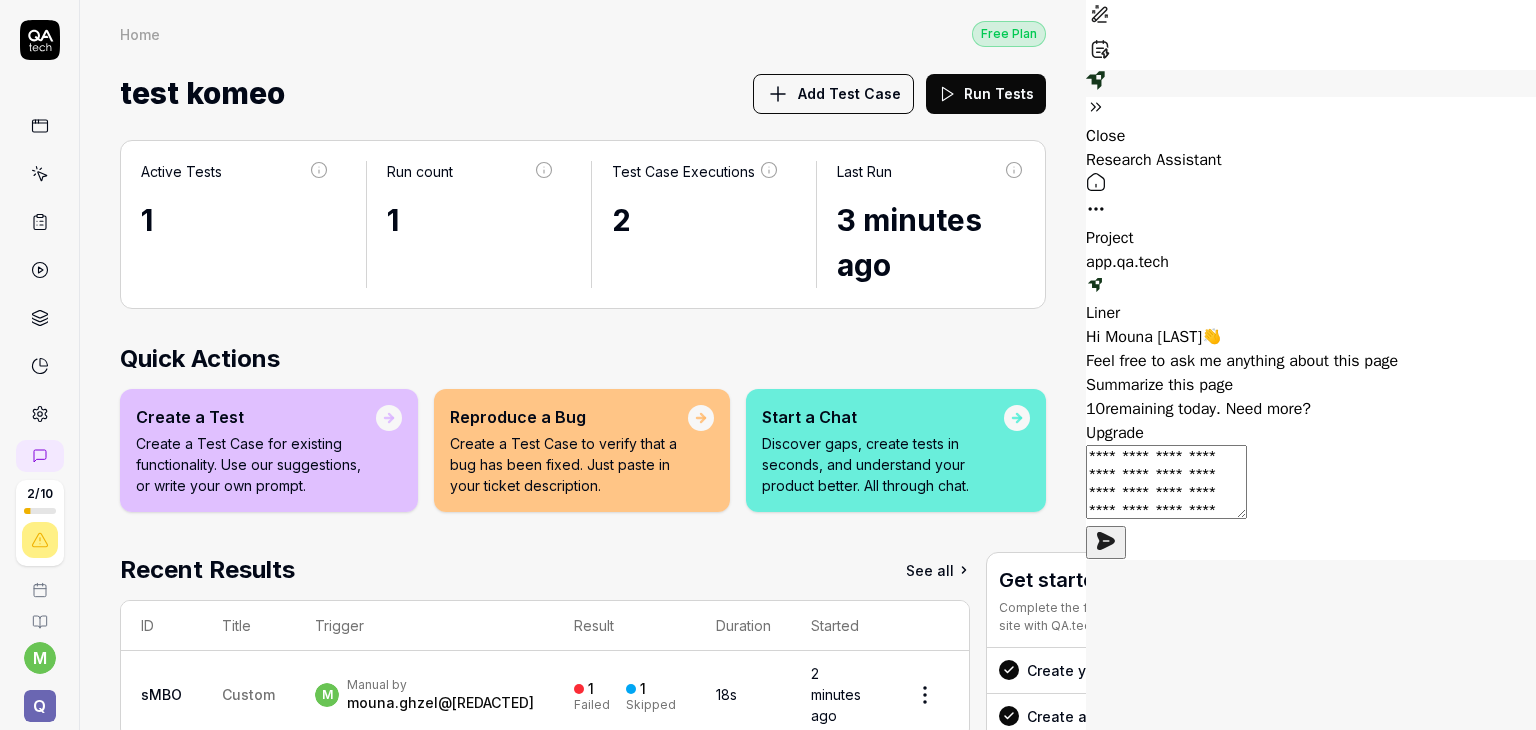 click on "**********" at bounding box center [1166, 482] 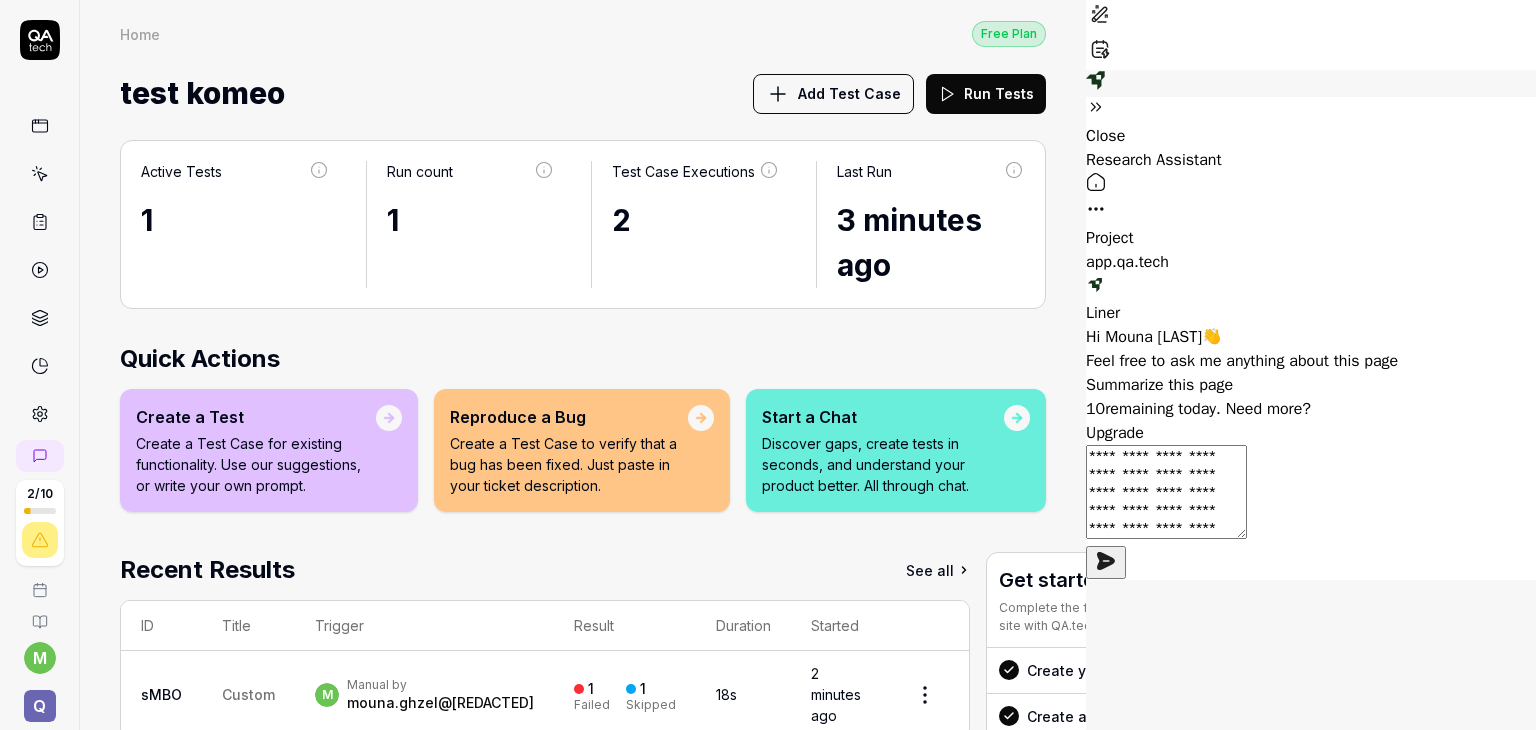 type on "**********" 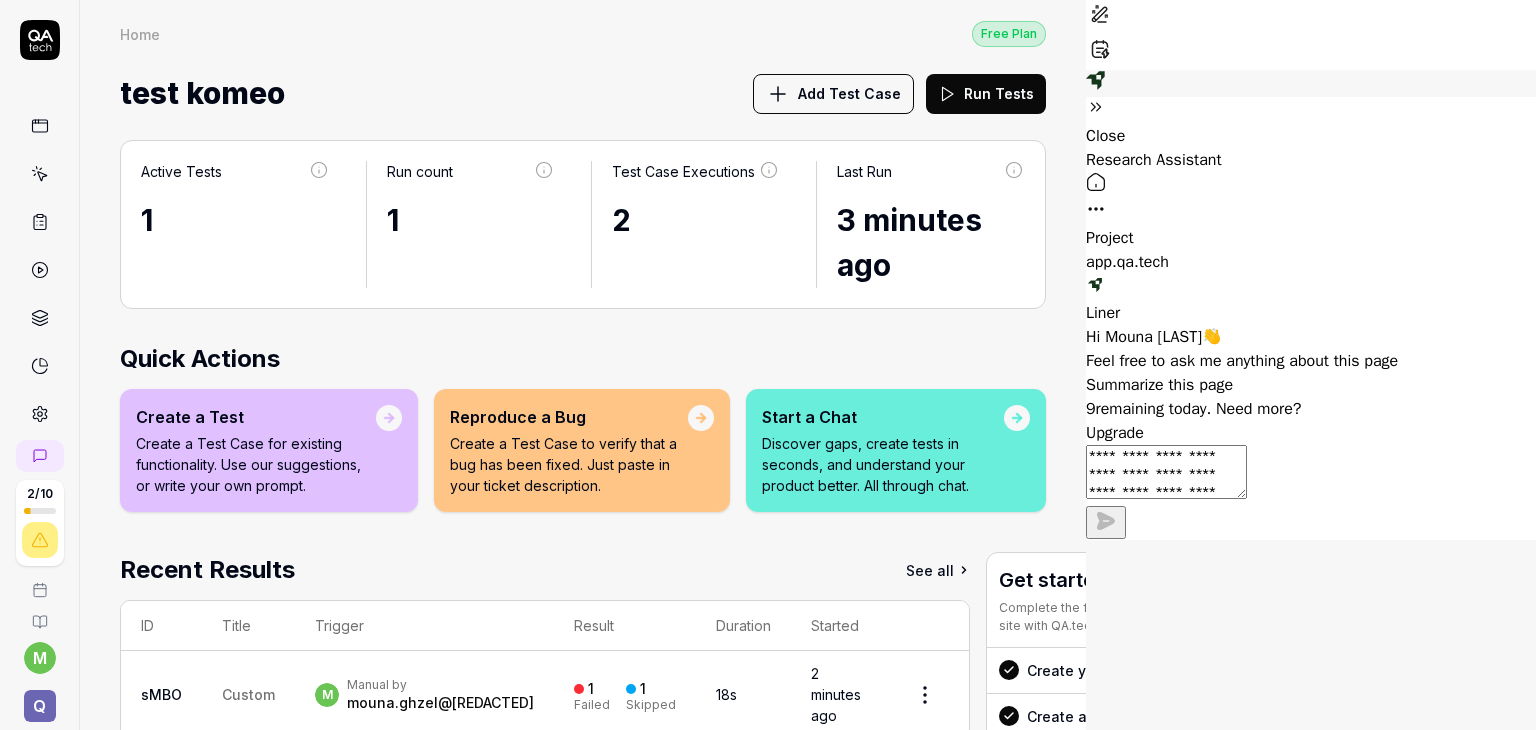 type 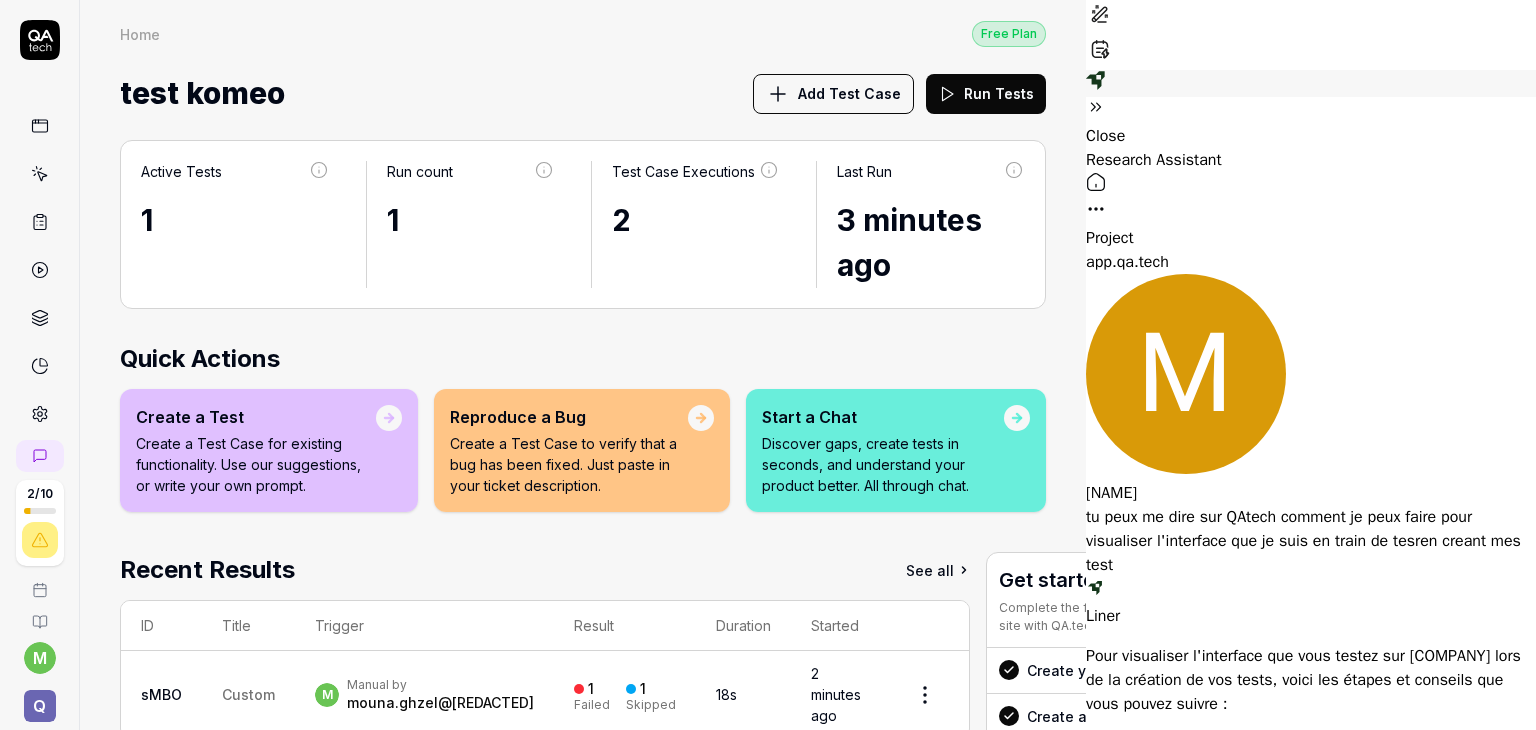 scroll, scrollTop: 1323, scrollLeft: 0, axis: vertical 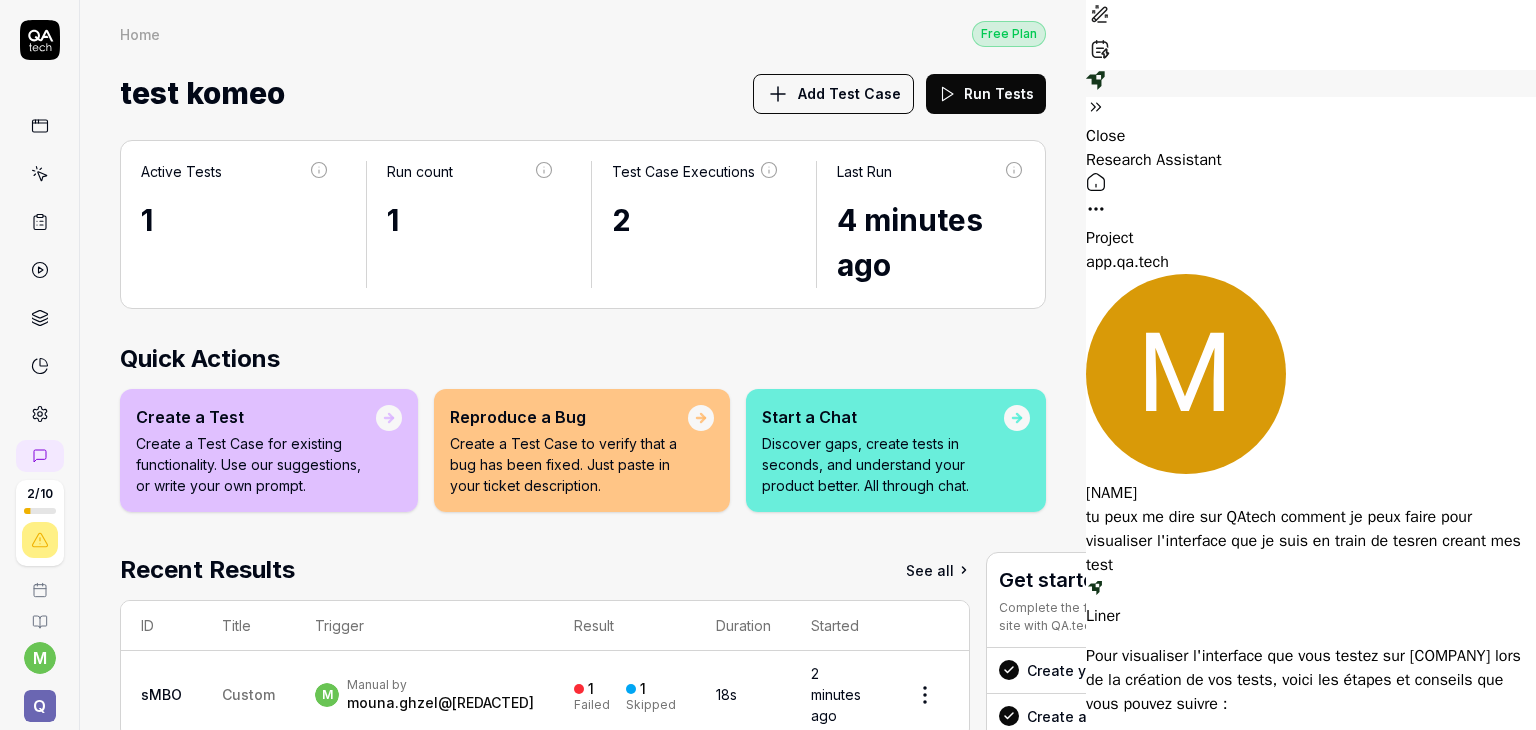 click on "Close Research Assistant" at bounding box center (1311, 161) 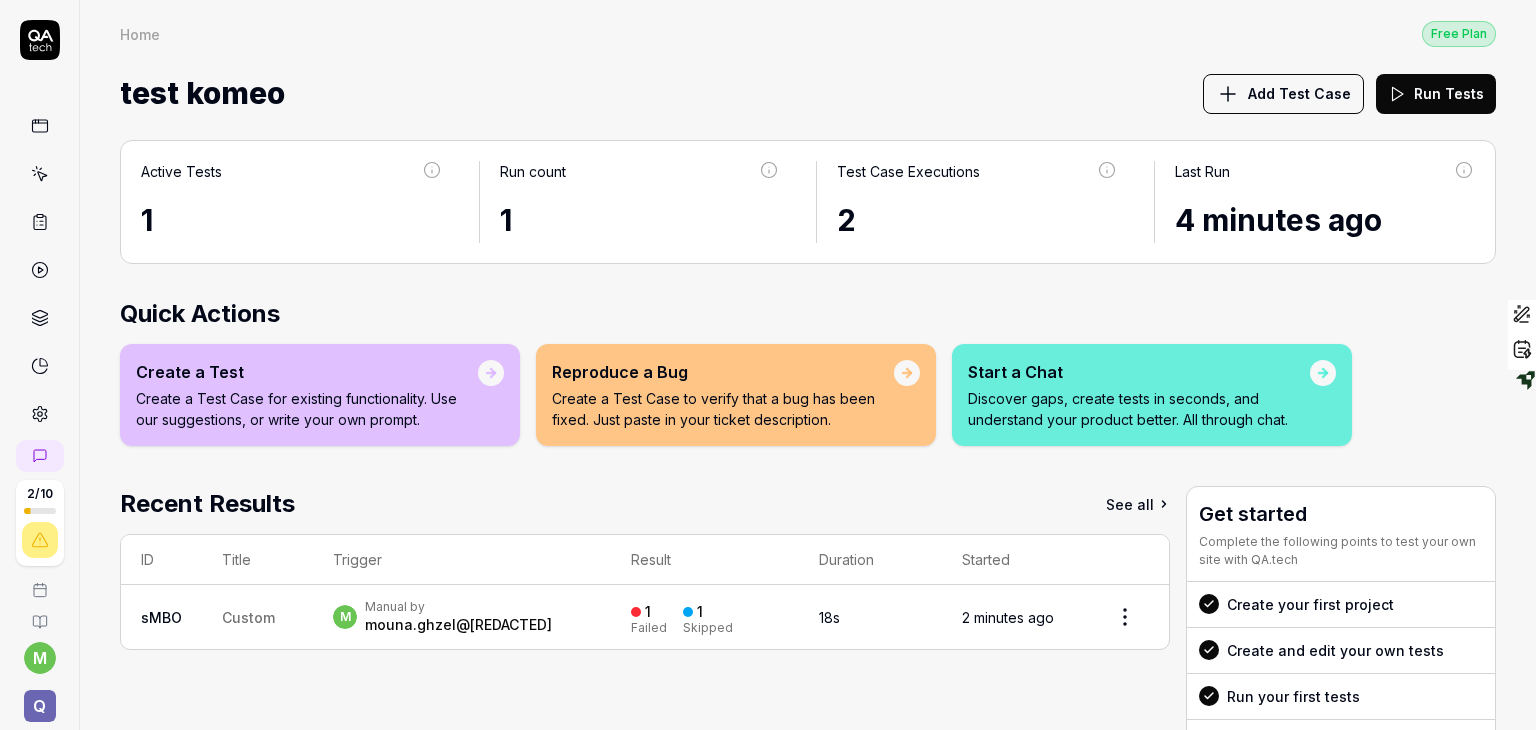 click 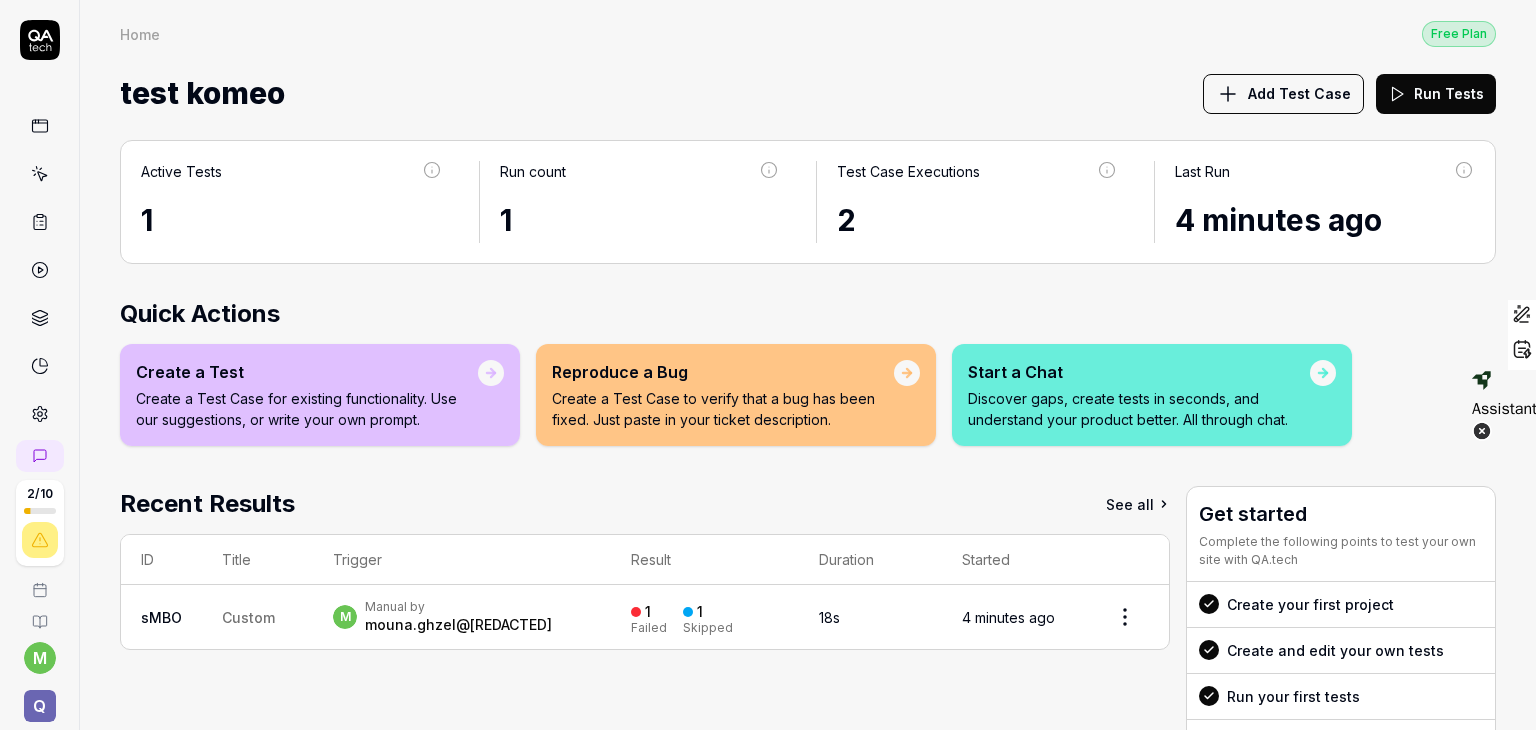 click on "Assistant" at bounding box center [1504, 409] 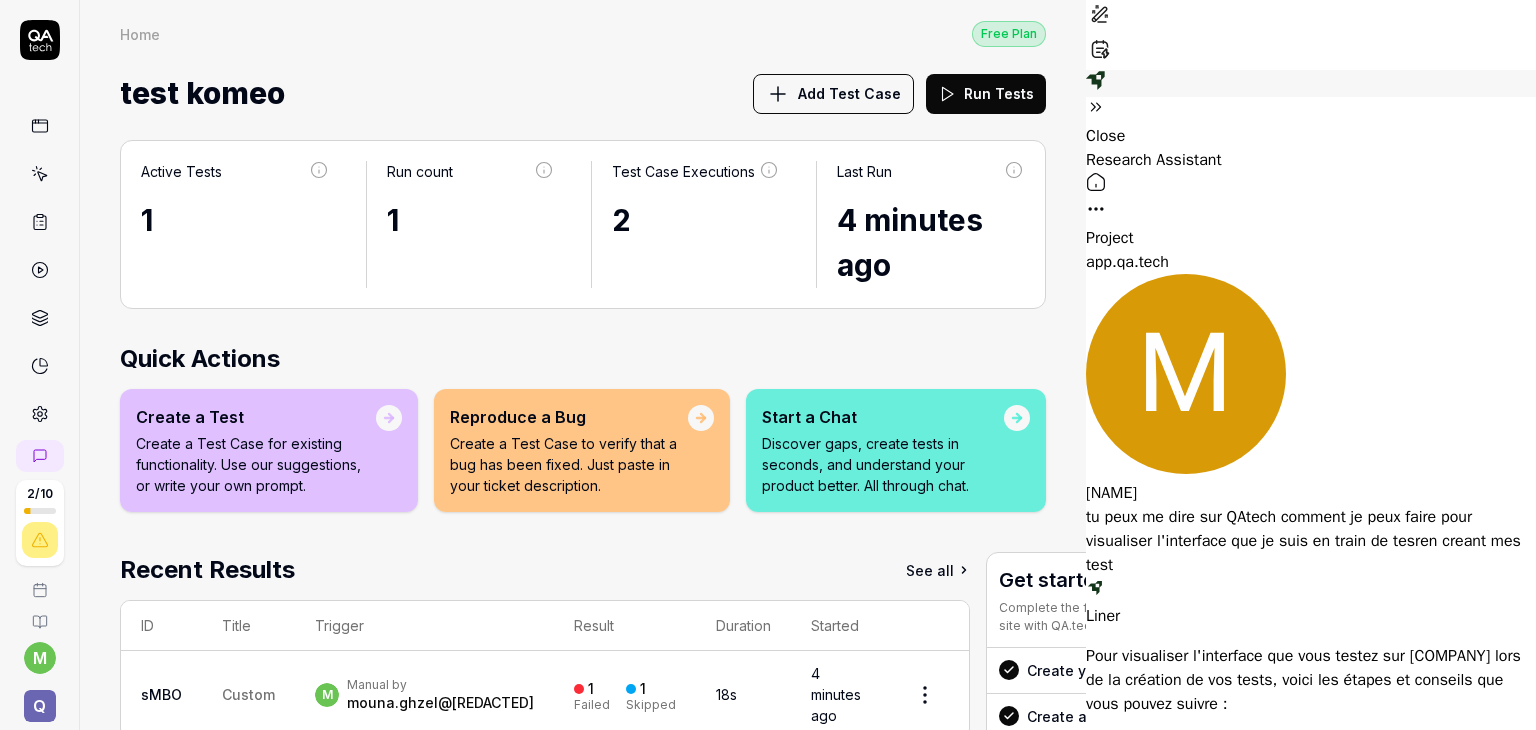 scroll, scrollTop: 1658, scrollLeft: 0, axis: vertical 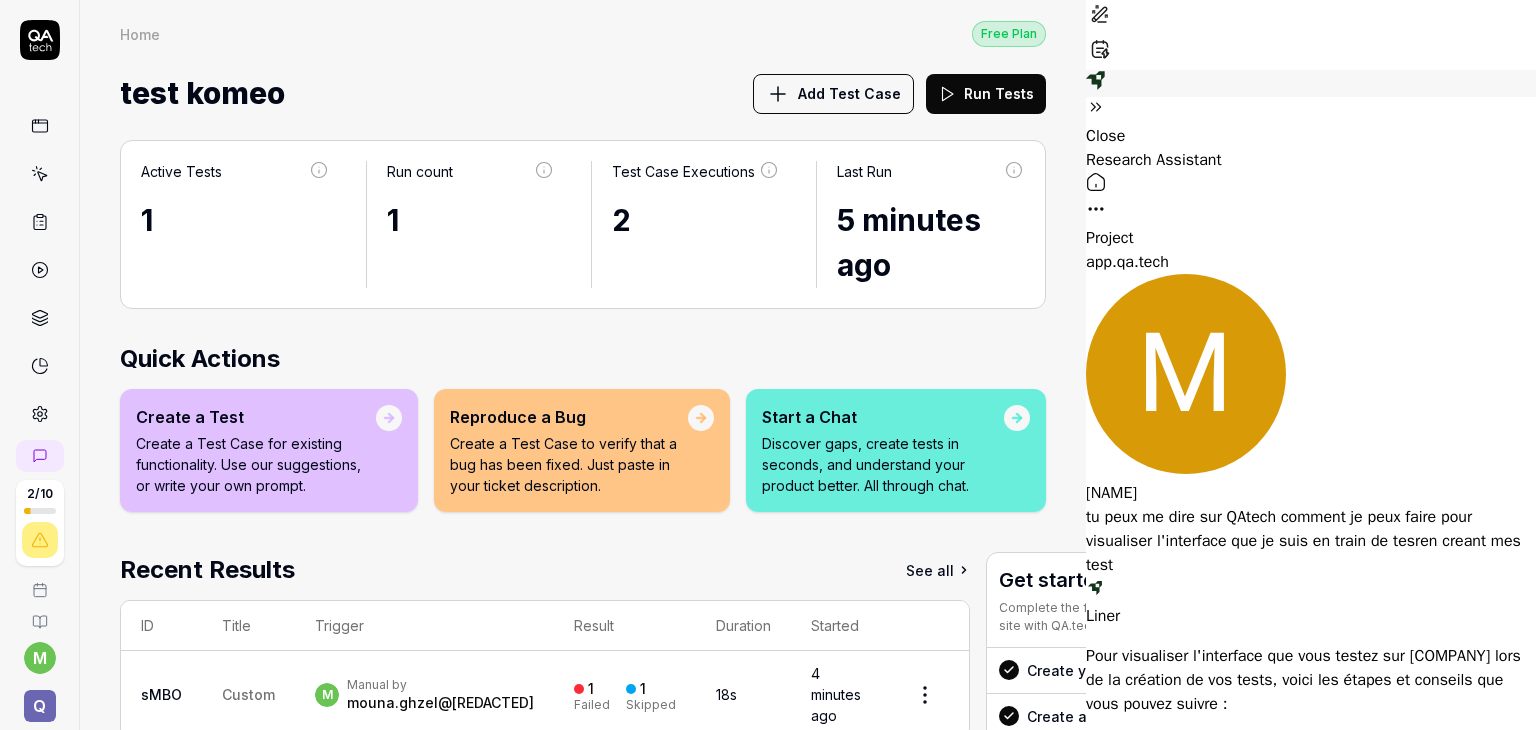 type on "**********" 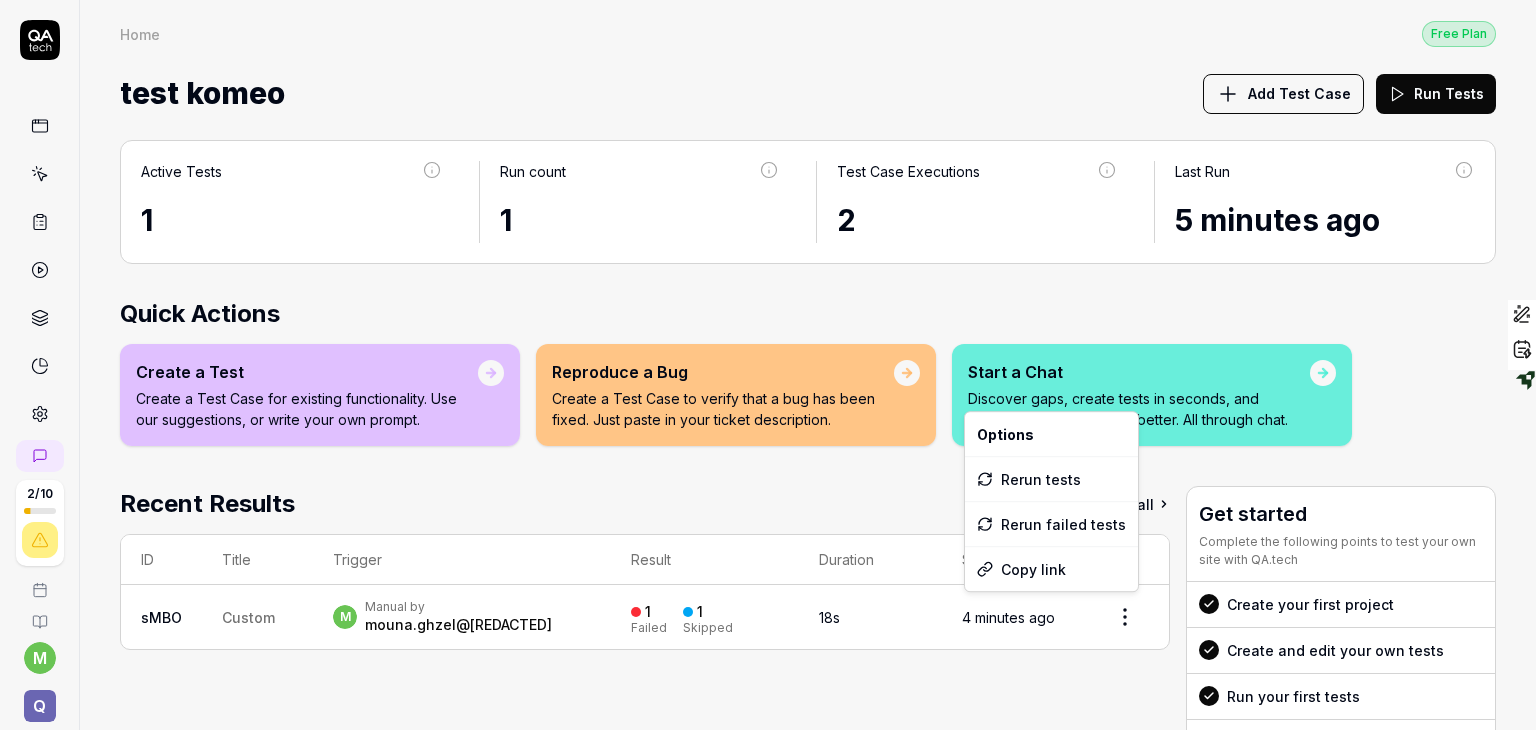 click on "2  /  10 m Q Home Free Plan Home Free Plan test komeo Add Test Case Run Tests Active Tests 1 Run count 1 Test Case Executions 2 Last Run 5 minutes ago Quick Actions Create a Test Create a Test Case for existing functionality. Use our suggestions, or write your own prompt. Reproduce a Bug Create a Test Case to verify that a bug has been fixed. Just paste in your ticket description. Start a Chat Discover gaps, create tests in seconds, and understand your product better. All through chat. Recent Results See all ID Title Trigger Result Duration Started sMBO Custom m Manual by mouna.ghzel@visma.com 1 Failed 1 Skipped 18s 4 minutes ago Get started Complete the following points to test your own site with QA.tech Create your first project Create and edit your own tests Run your first tests Get your free onboarding Book your call Complete Onboarding Highlight an image Highlight Ask AI Turn off Delete Important Important Important Important Important Important Change a color Write a memo Go to Liner Ask AI
*" at bounding box center (768, 365) 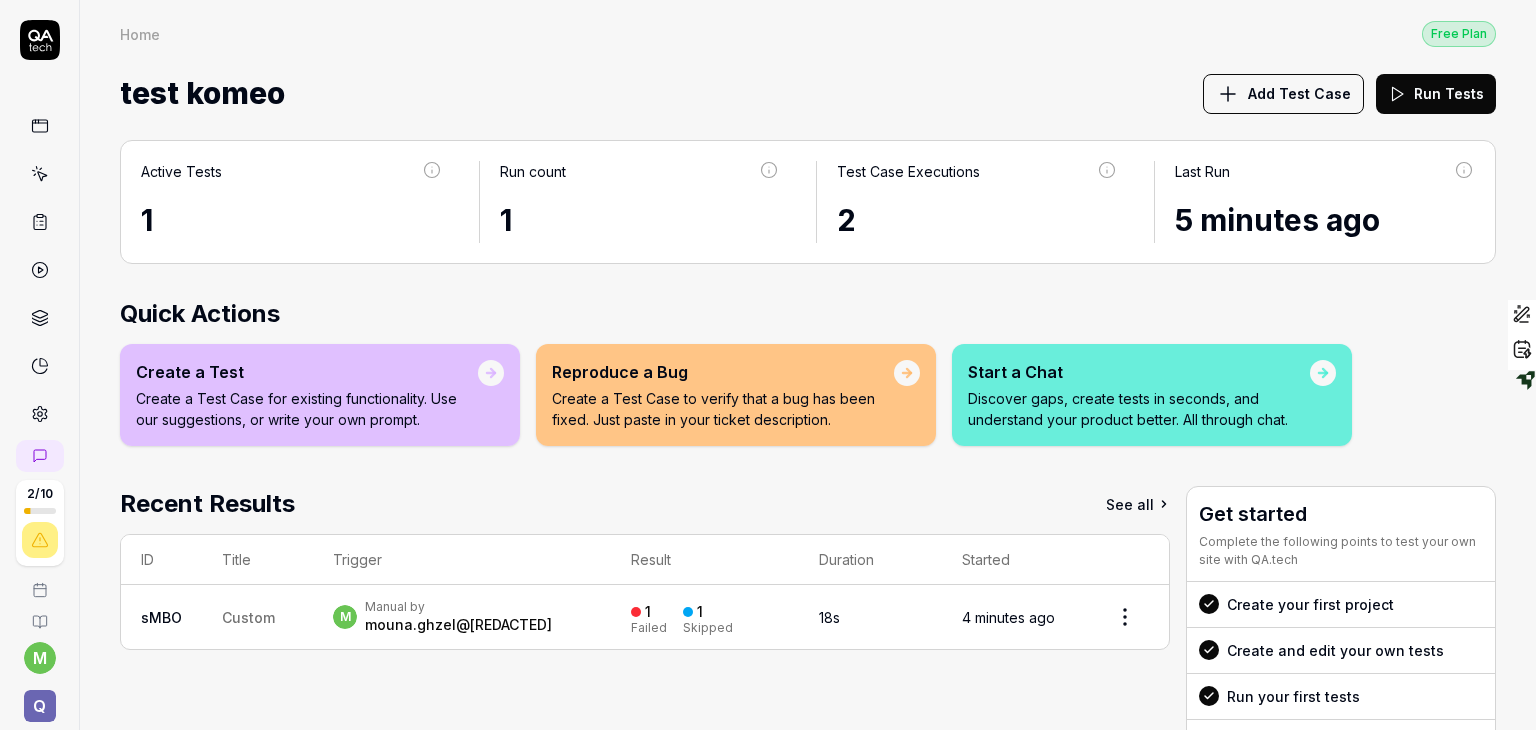 click on "2  /  10 m Q Home Free Plan Home Free Plan test komeo Add Test Case Run Tests Active Tests 1 Run count 1 Test Case Executions 2 Last Run 5 minutes ago Quick Actions Create a Test Create a Test Case for existing functionality. Use our suggestions, or write your own prompt. Reproduce a Bug Create a Test Case to verify that a bug has been fixed. Just paste in your ticket description. Start a Chat Discover gaps, create tests in seconds, and understand your product better. All through chat. Recent Results See all ID Title Trigger Result Duration Started sMBO Custom m Manual by mouna.ghzel@visma.com 1 Failed 1 Skipped 18s 4 minutes ago Get started Complete the following points to test your own site with QA.tech Create your first project Create and edit your own tests Run your first tests Get your free onboarding Book your call Complete Onboarding Highlight an image Highlight Ask AI Turn off Delete Important Important Important Important Important Important Change a color Write a memo Go to Liner Ask AI
*" at bounding box center [768, 365] 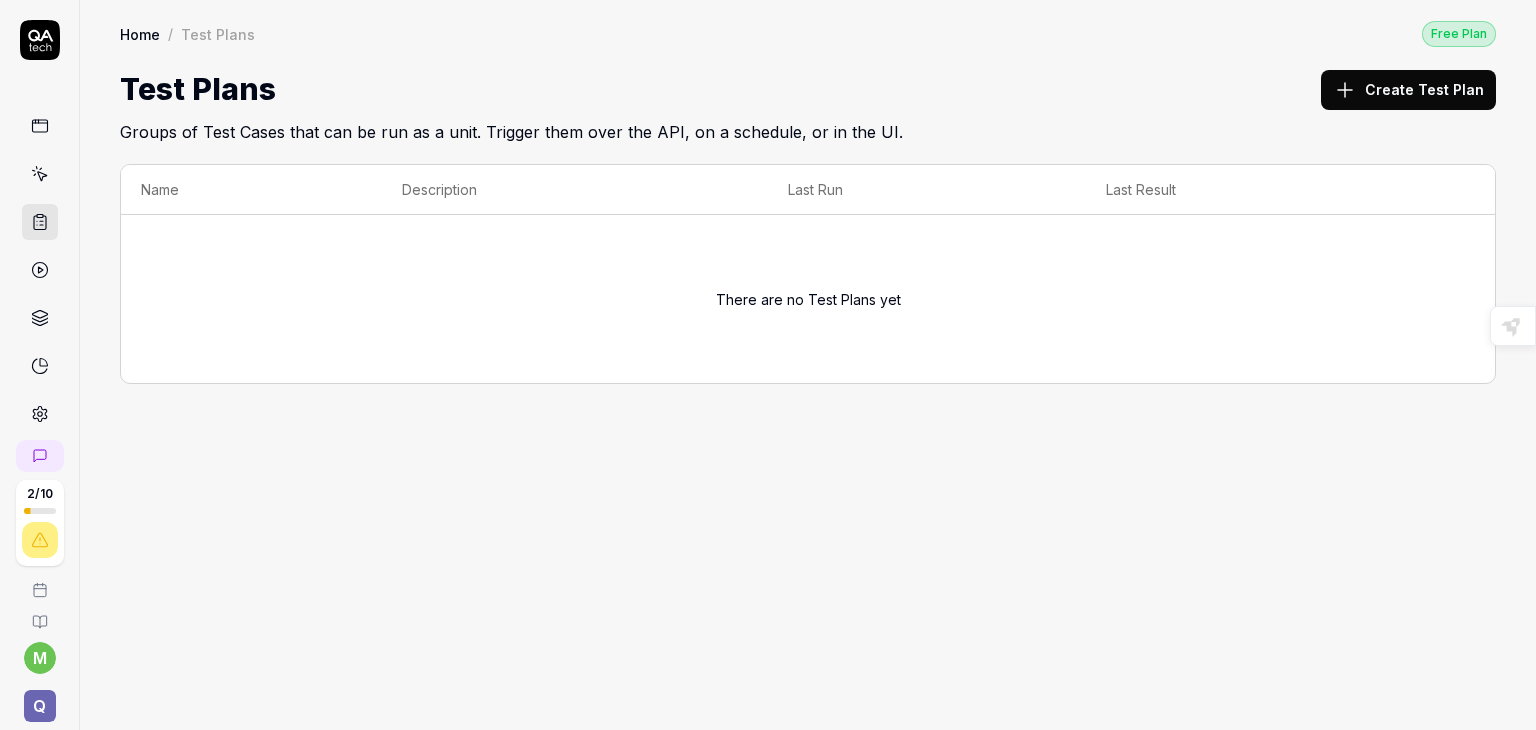 click 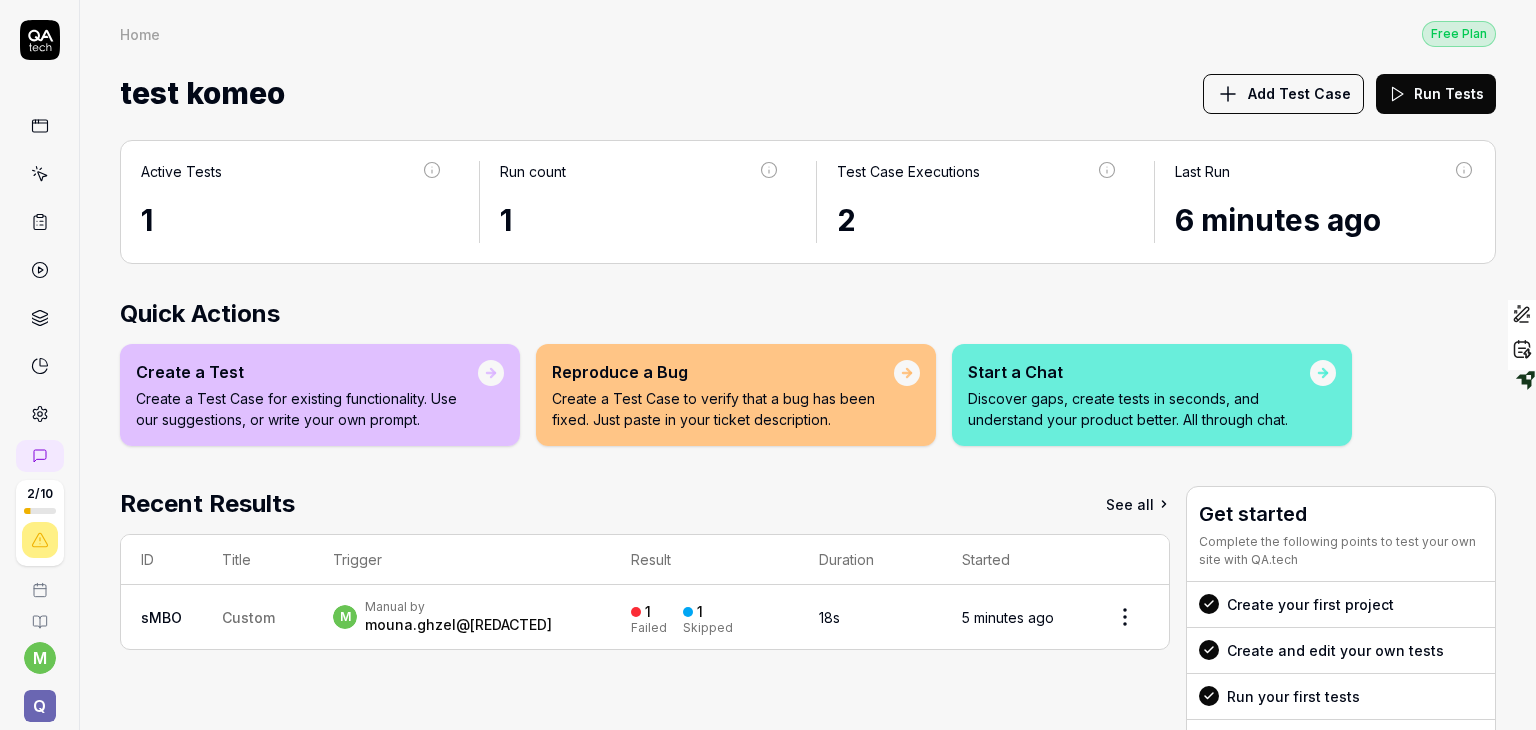click 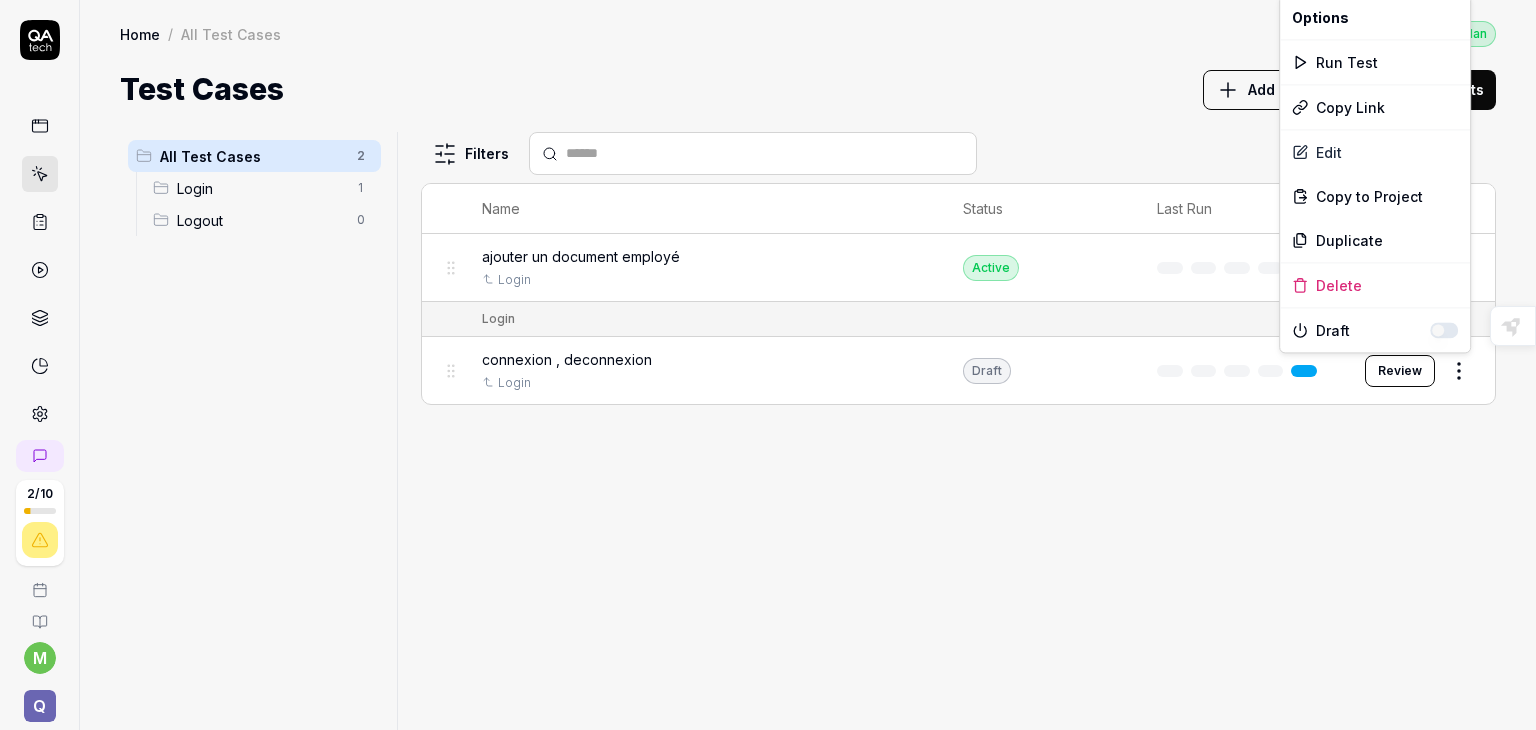 click on "2  /  10 m Q Home / All Test Cases Free Plan Home / All Test Cases Free Plan Test Cases Add Test Case Run Tests All Test Cases 2 Login 1 Logout 0 Filters Name Status Last Run ajouter un document employé Login Active Edit Login connexion , deconnexion  Login Draft Review
To pick up a draggable item, press the space bar.
While dragging, use the arrow keys to move the item.
Press space again to drop the item in its new position, or press escape to cancel.
Highlight an image Highlight Ask AI Turn off Delete Important Important Important Important Important Important Change a color Write a memo Go to Liner Ask AI
* Options Run Test Copy Link Edit Copy to Project Duplicate Delete Draft
Select text only
Important
More important
Most Important
Key phrase
Agree
Disagree" at bounding box center [768, 365] 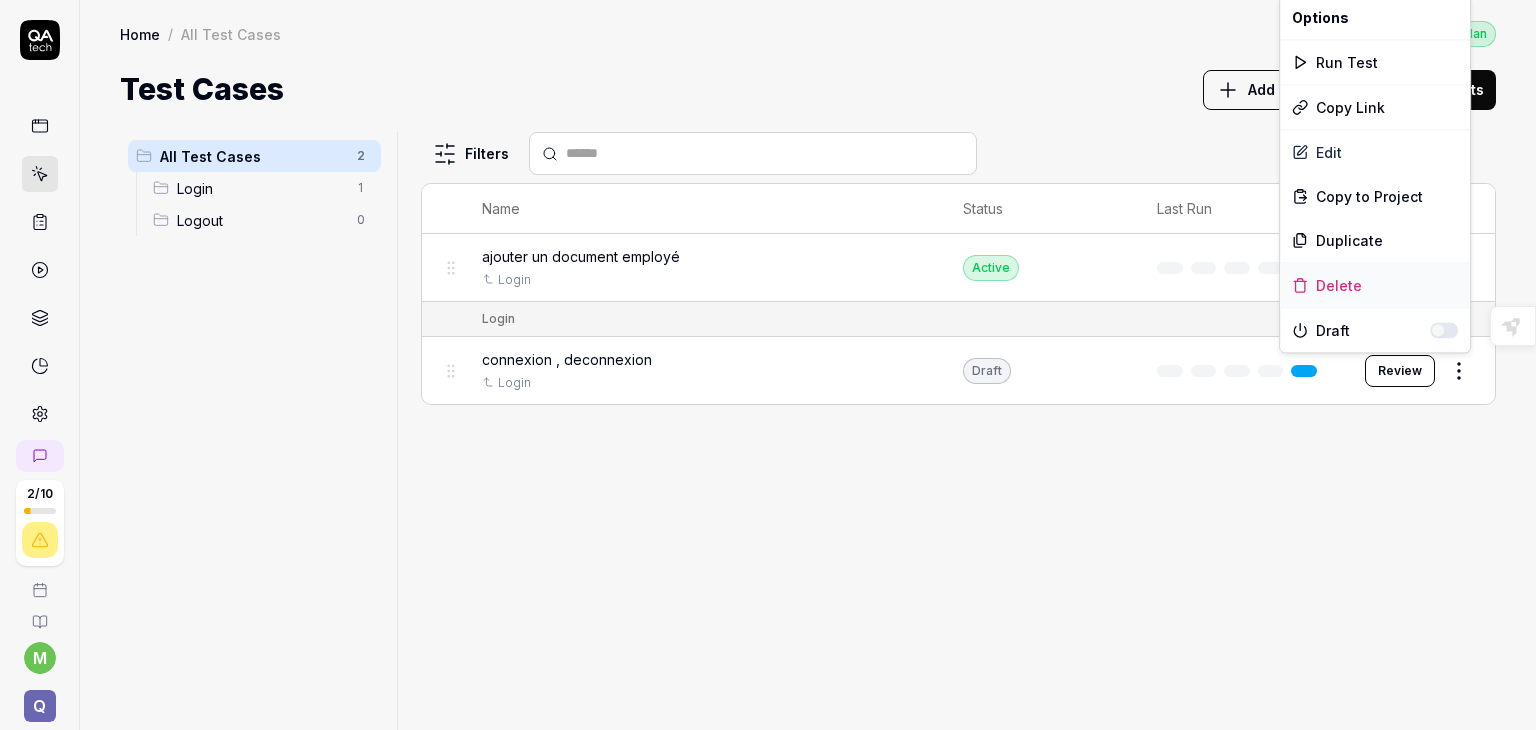 click on "Delete" at bounding box center [1375, 285] 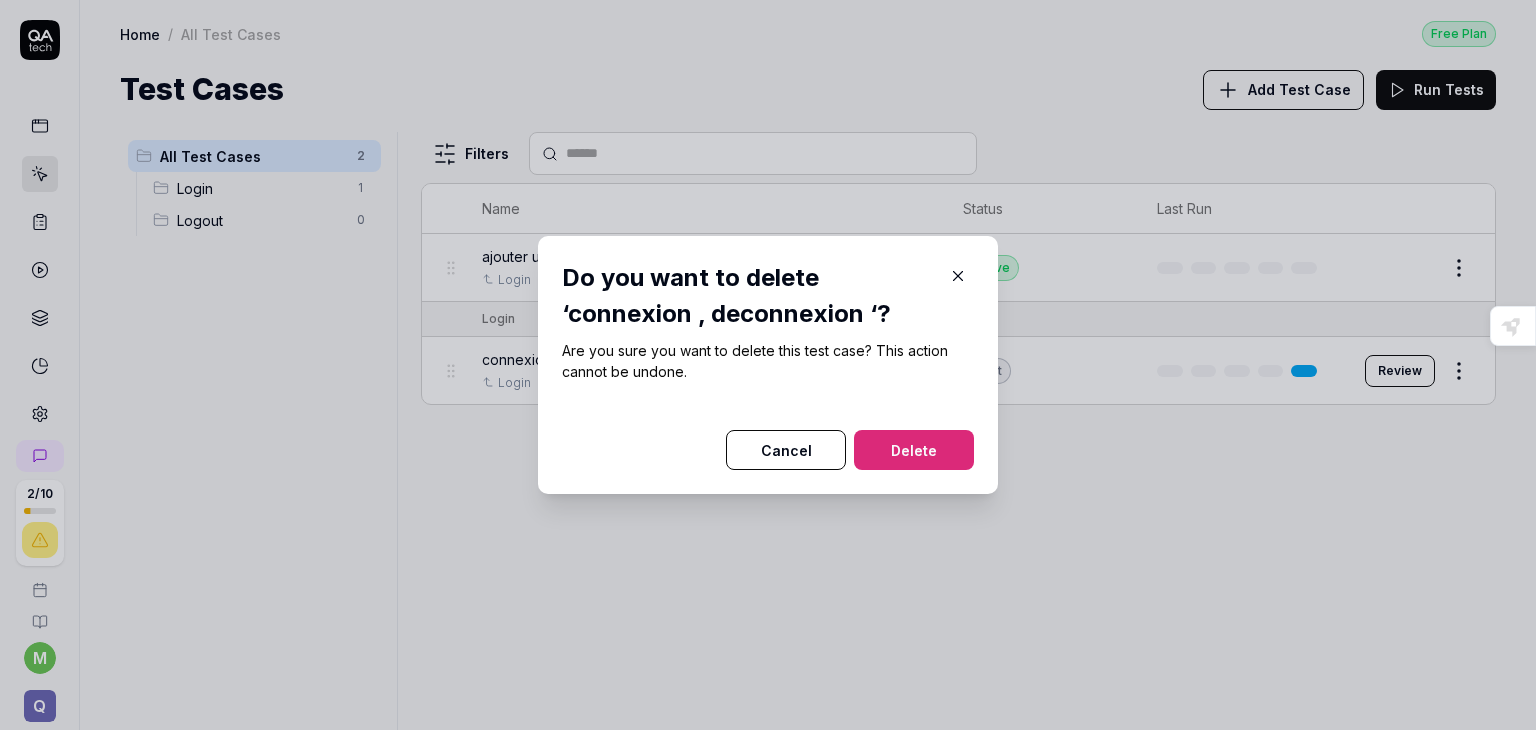 click on "Delete" at bounding box center (914, 450) 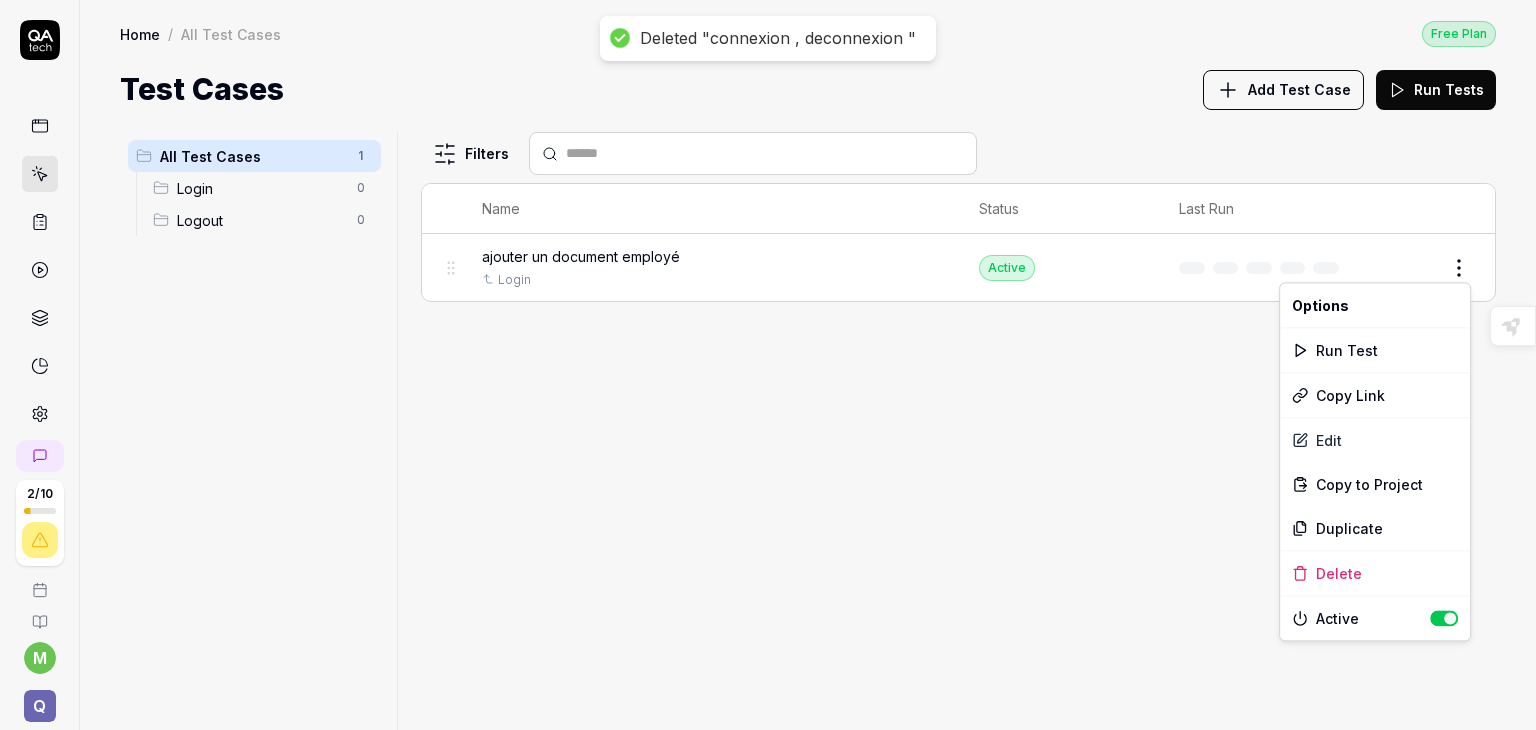 click on "Deleted "connexion , deconnexion " 2  /  10 m Q Home / All Test Cases Free Plan Home / All Test Cases Free Plan Test Cases Add Test Case Run Tests All Test Cases 1 Login 0 Logout 0 Filters Name Status Last Run ajouter un document employé Login Active Edit
To pick up a draggable item, press the space bar.
While dragging, use the arrow keys to move the item.
Press space again to drop the item in its new position, or press escape to cancel.
Highlight an image Highlight Ask AI Turn off Delete Important Important Important Important Important Important Change a color Write a memo Go to Liner Ask AI
* Options Run Test Copy Link Edit Copy to Project Duplicate Delete Active
Select text only
Important
More important
Most Important
Key phrase
Agree
Disagree" at bounding box center [768, 365] 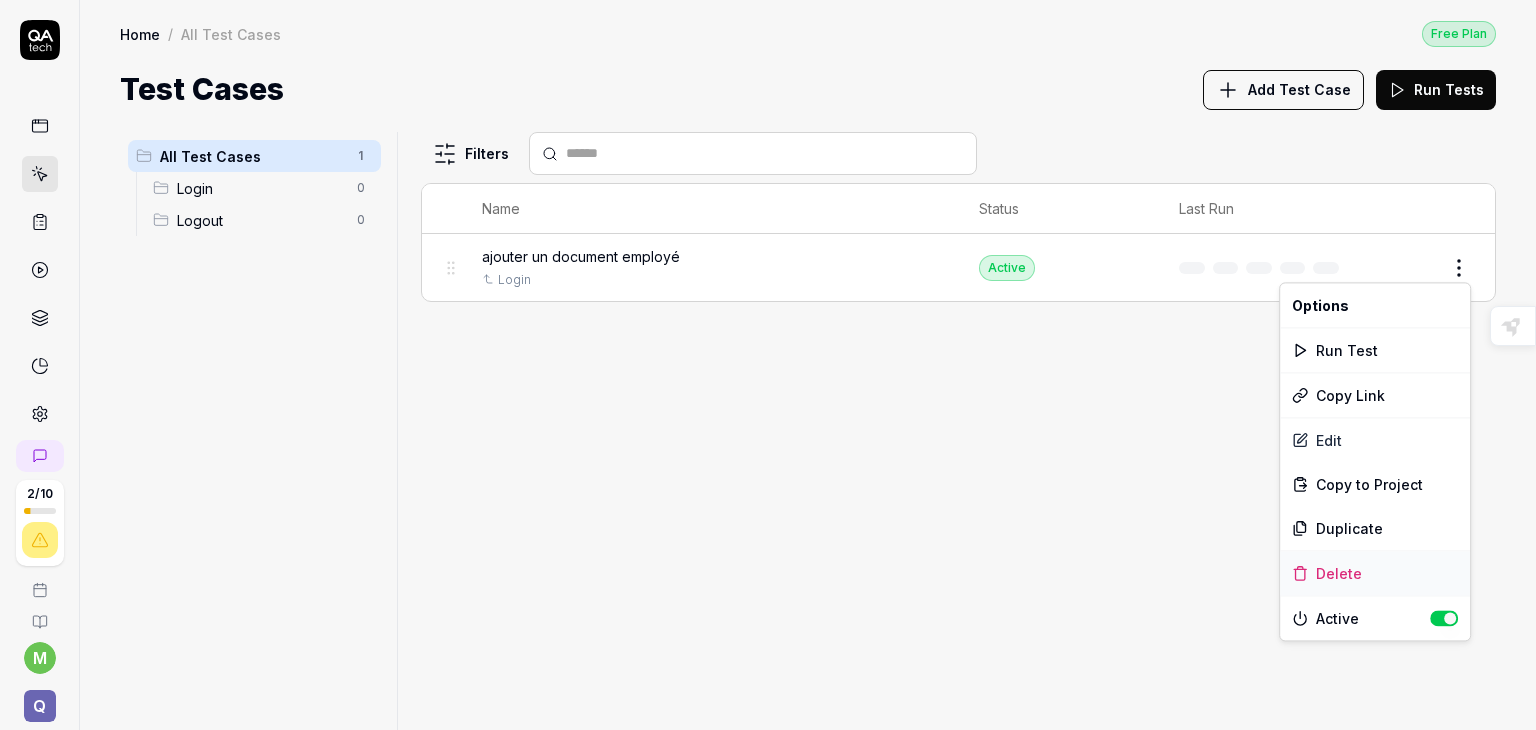 click on "Delete" at bounding box center (1375, 573) 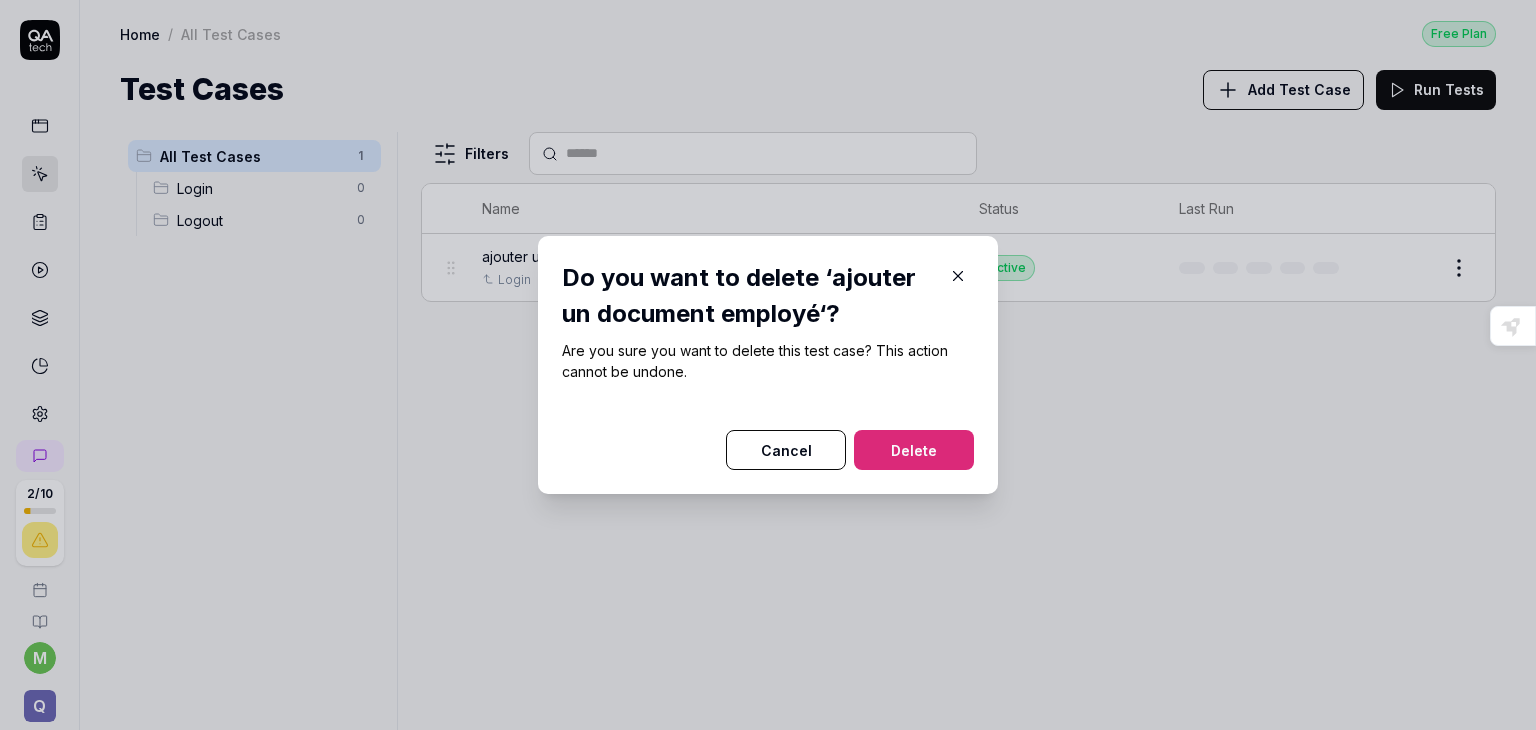 click on "Delete" at bounding box center (914, 450) 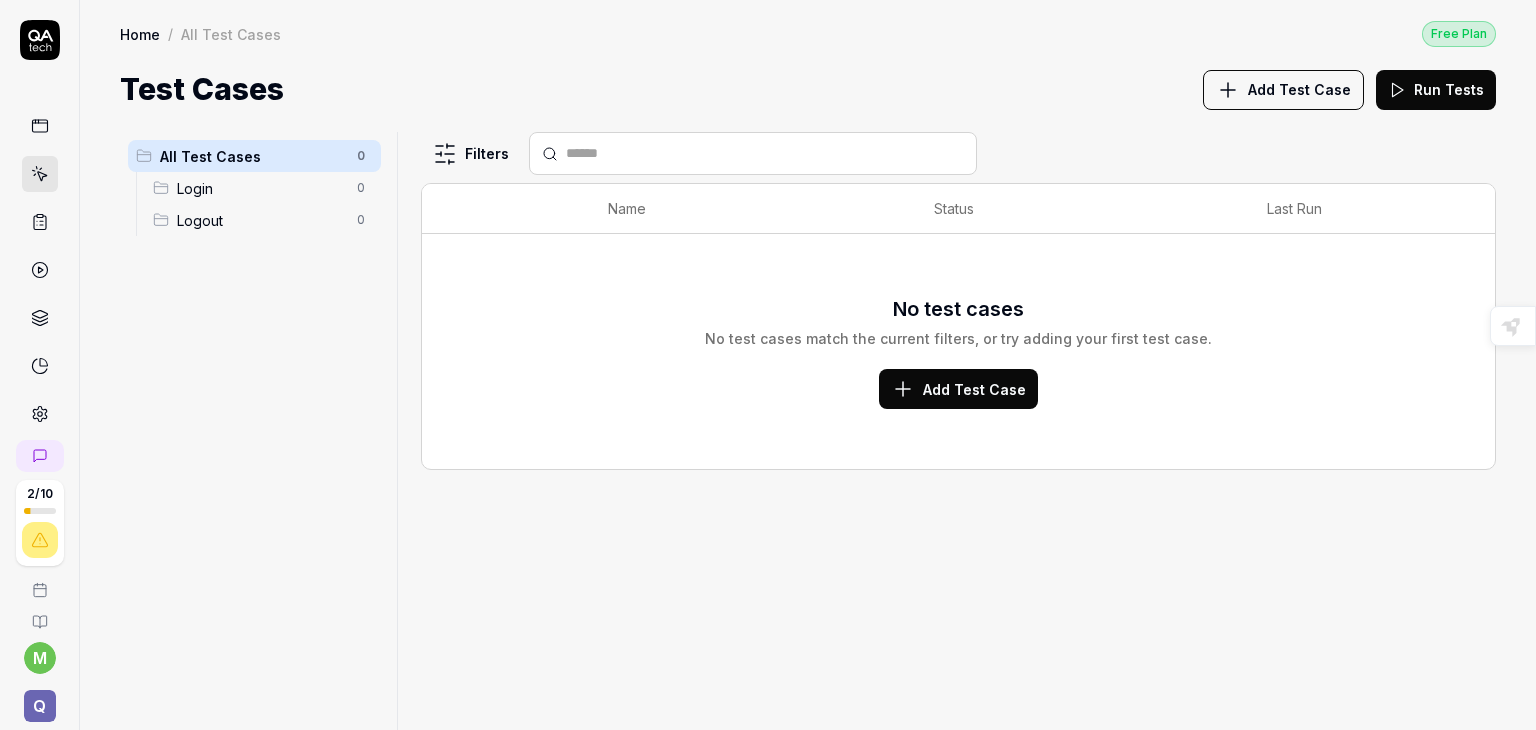 click on "Login" at bounding box center (261, 188) 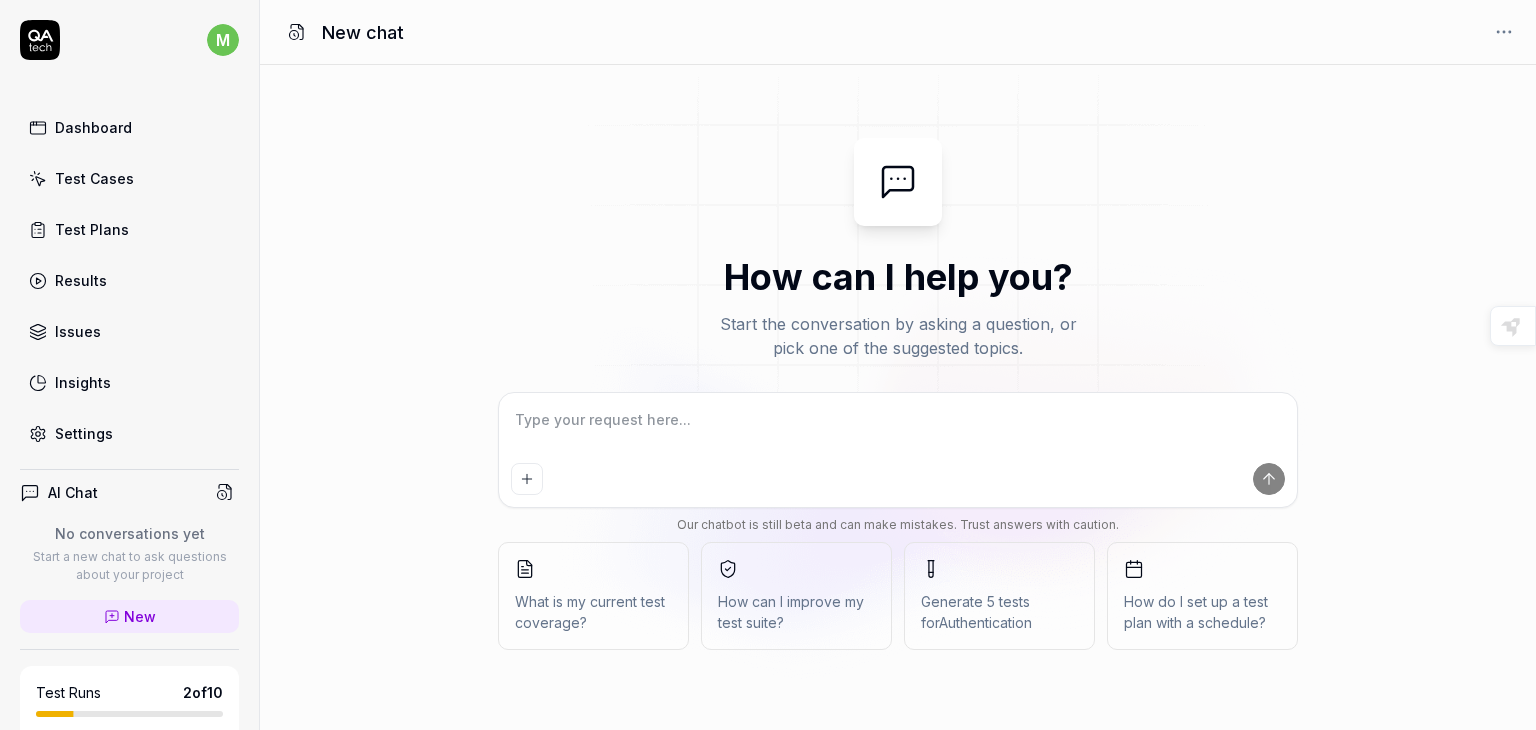 scroll, scrollTop: 0, scrollLeft: 0, axis: both 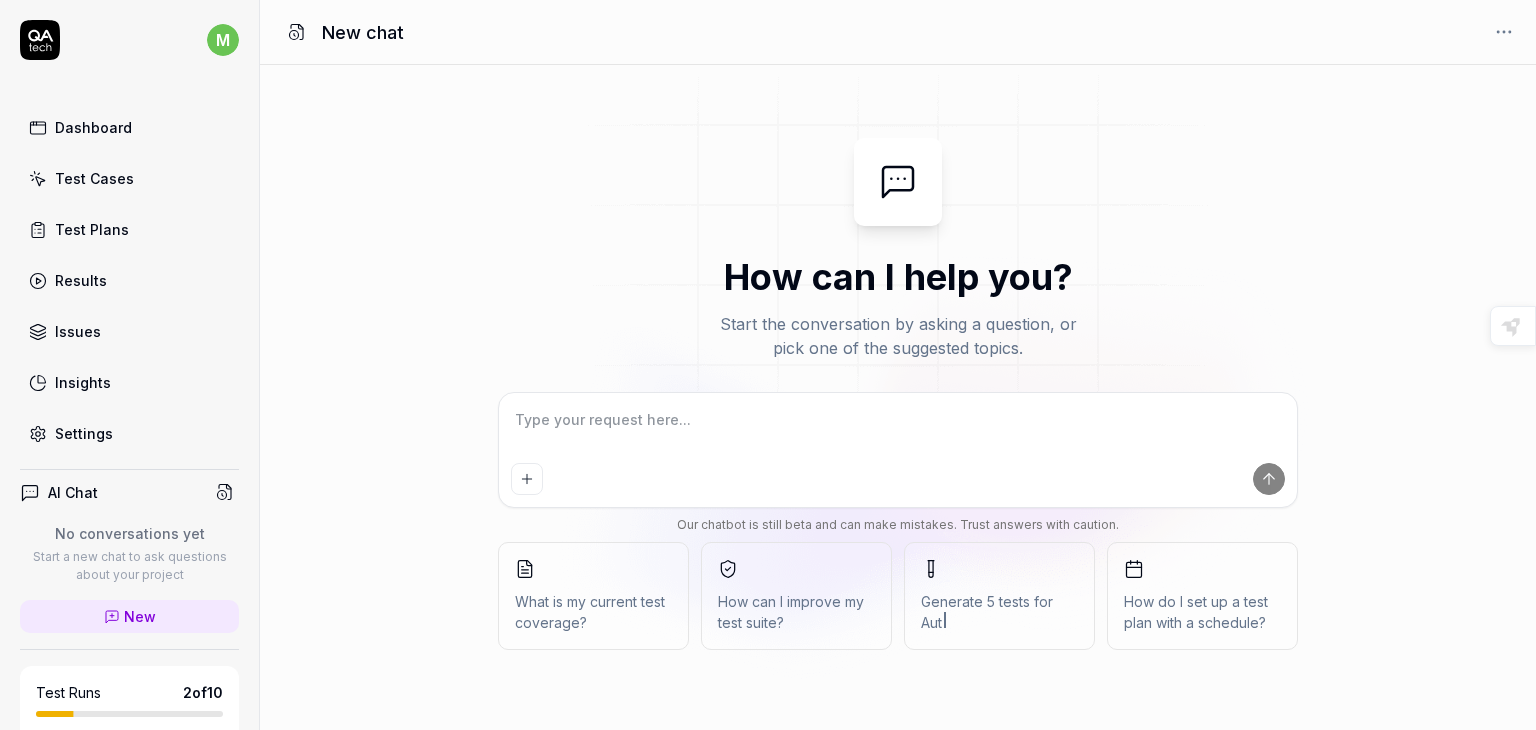 click at bounding box center [898, 430] 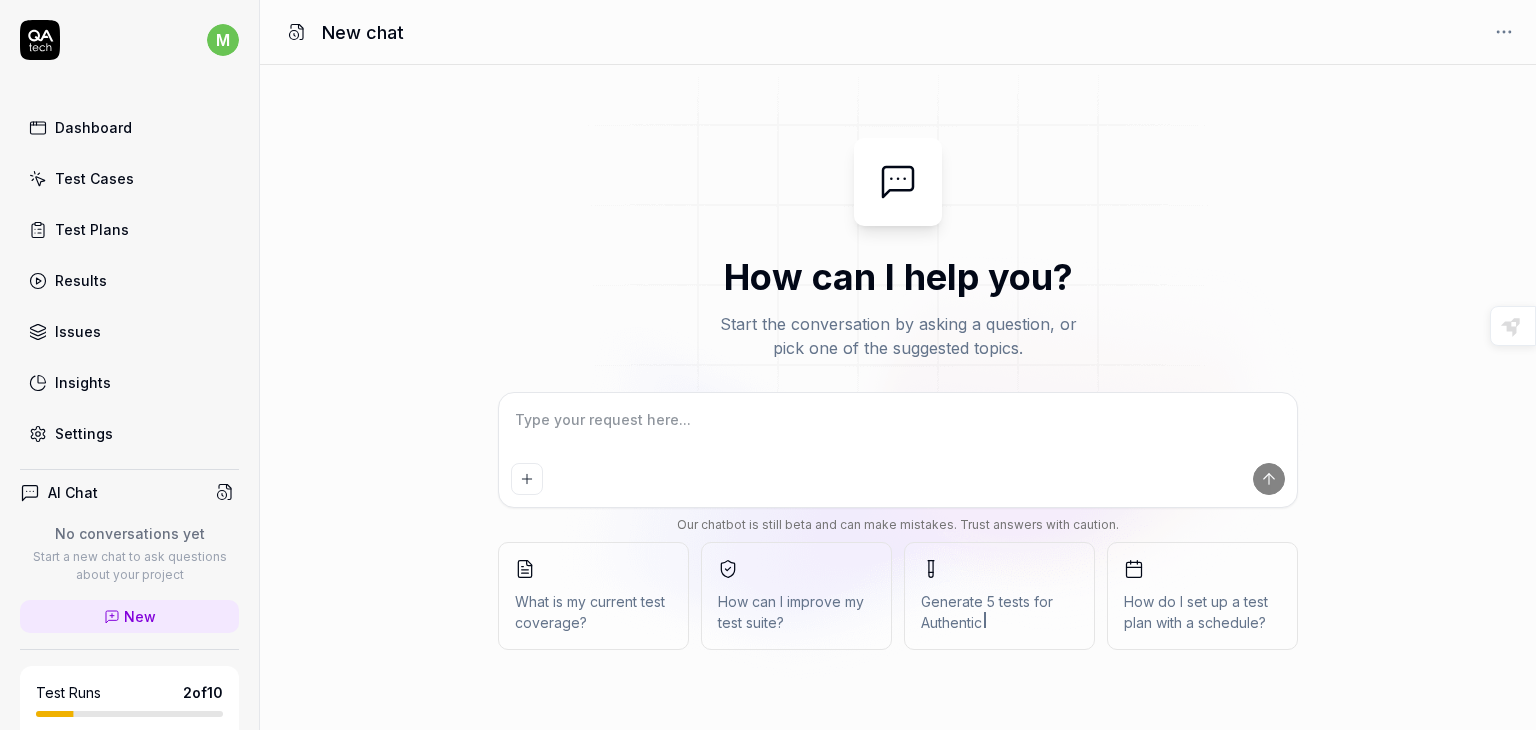 type on "j" 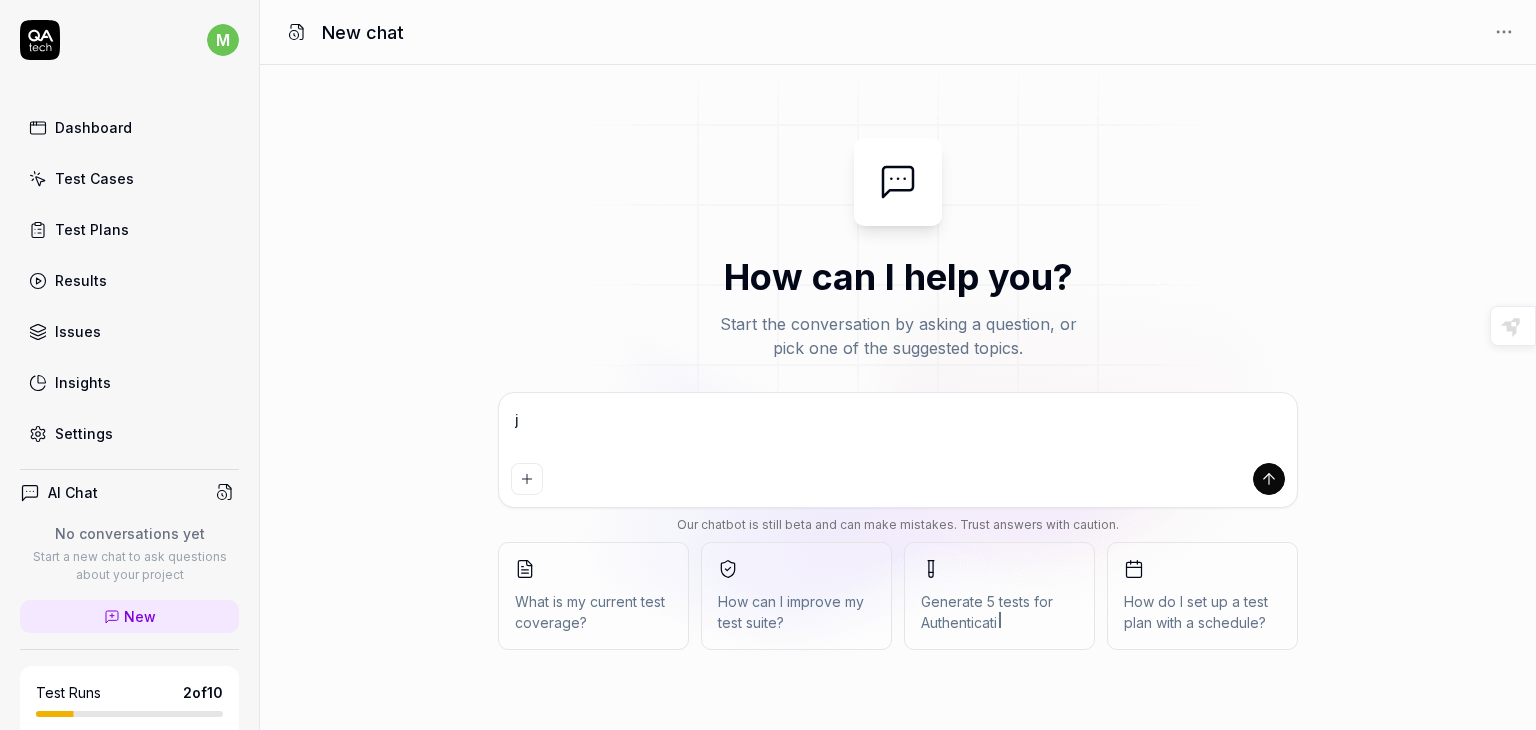 type on "je" 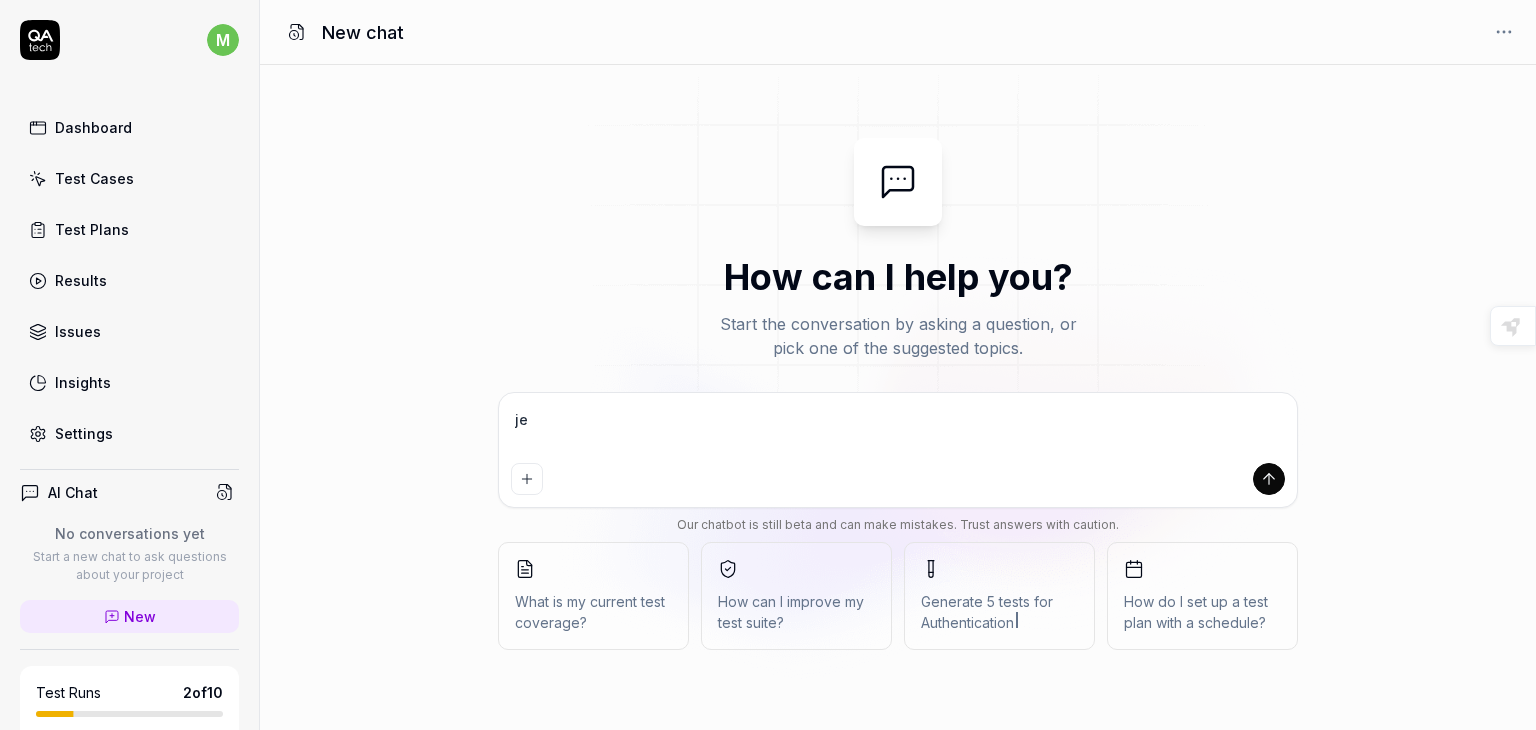 type on "je" 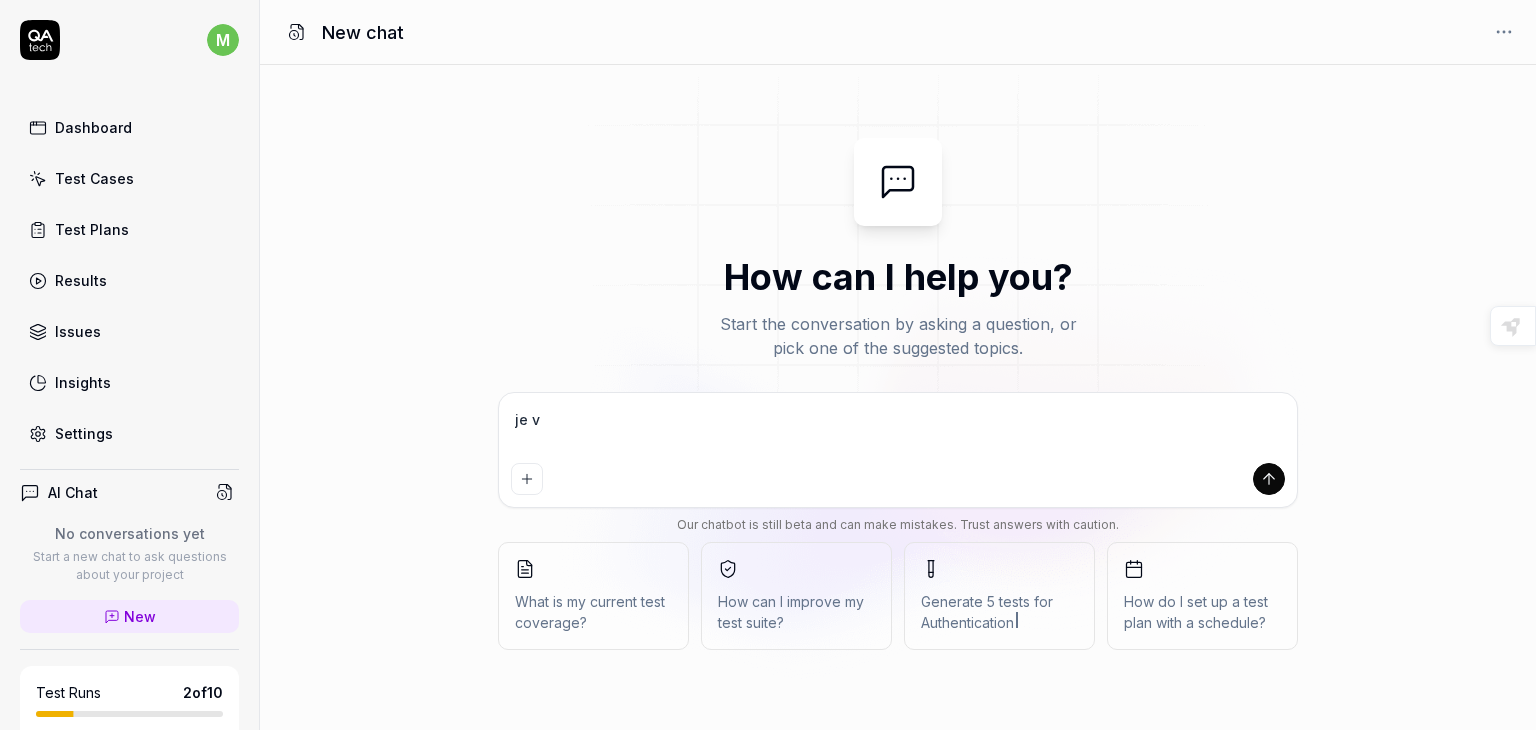 type on "je ve" 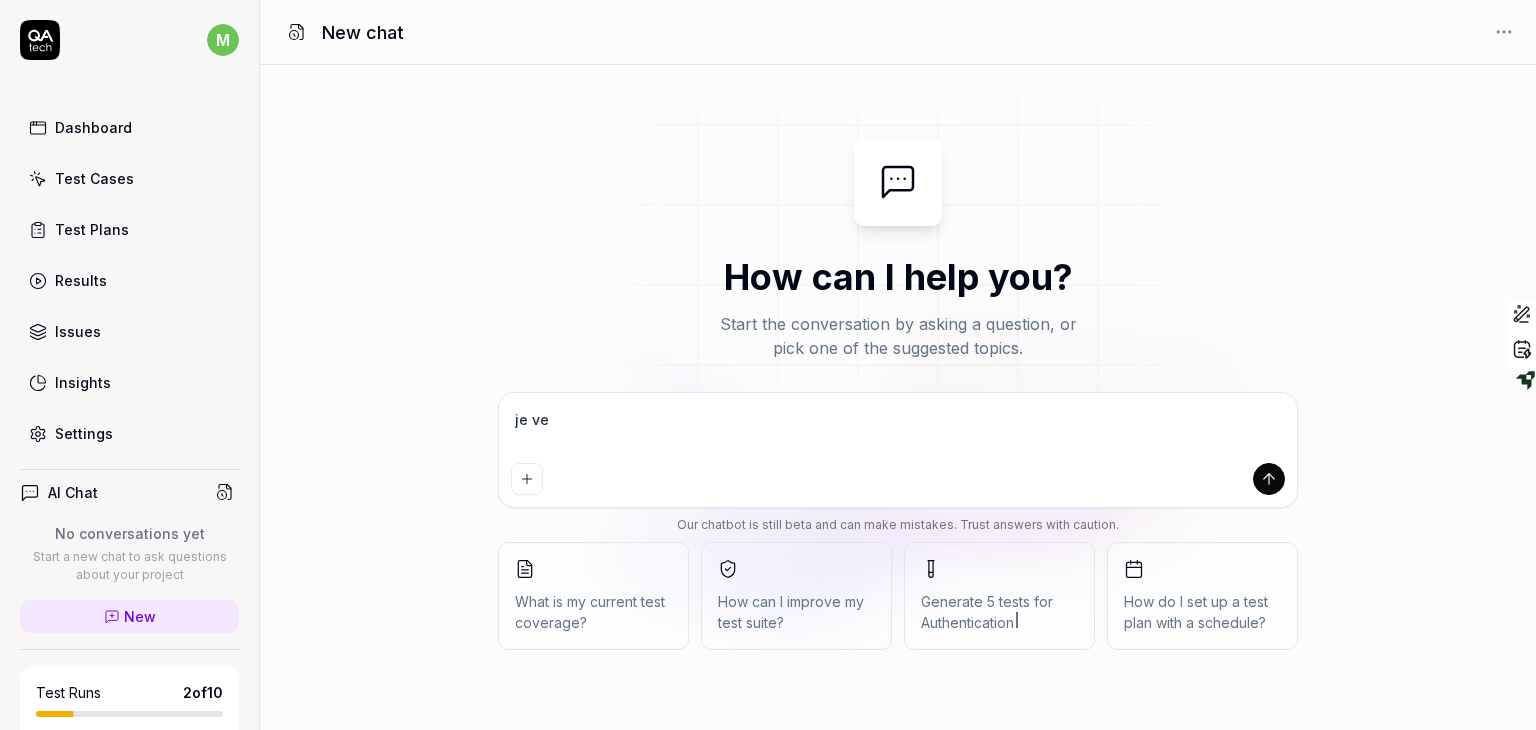 type on "je veu" 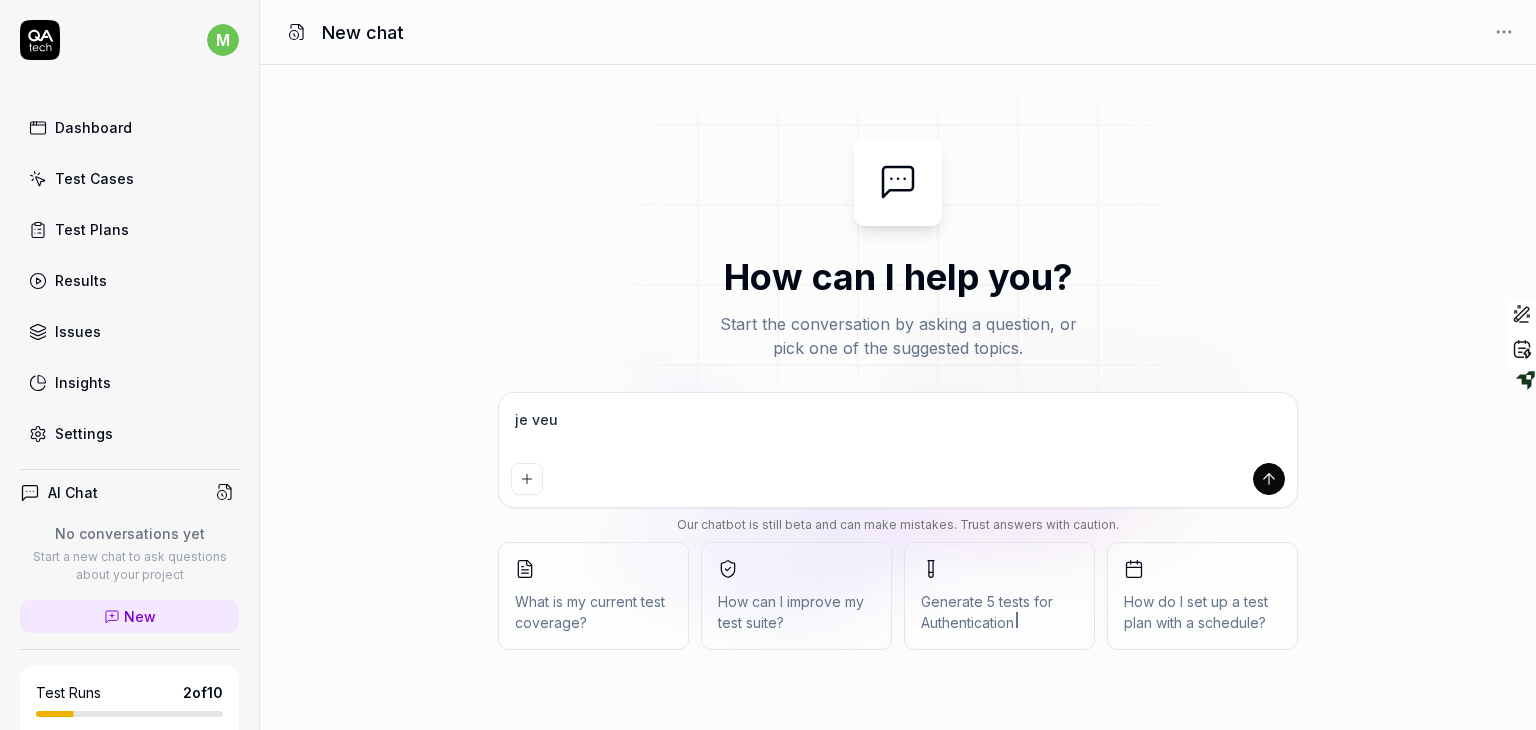type on "*" 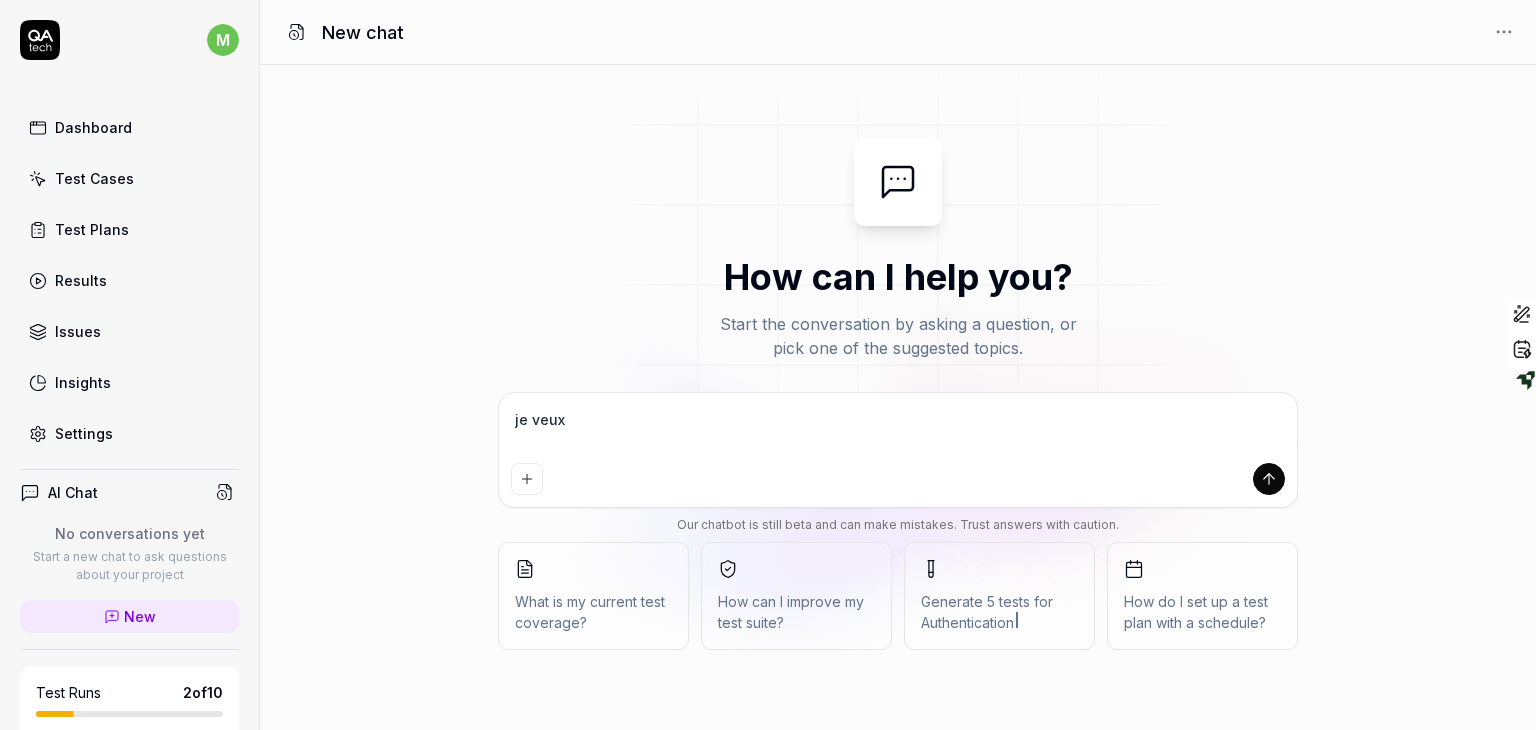 type on "je veux" 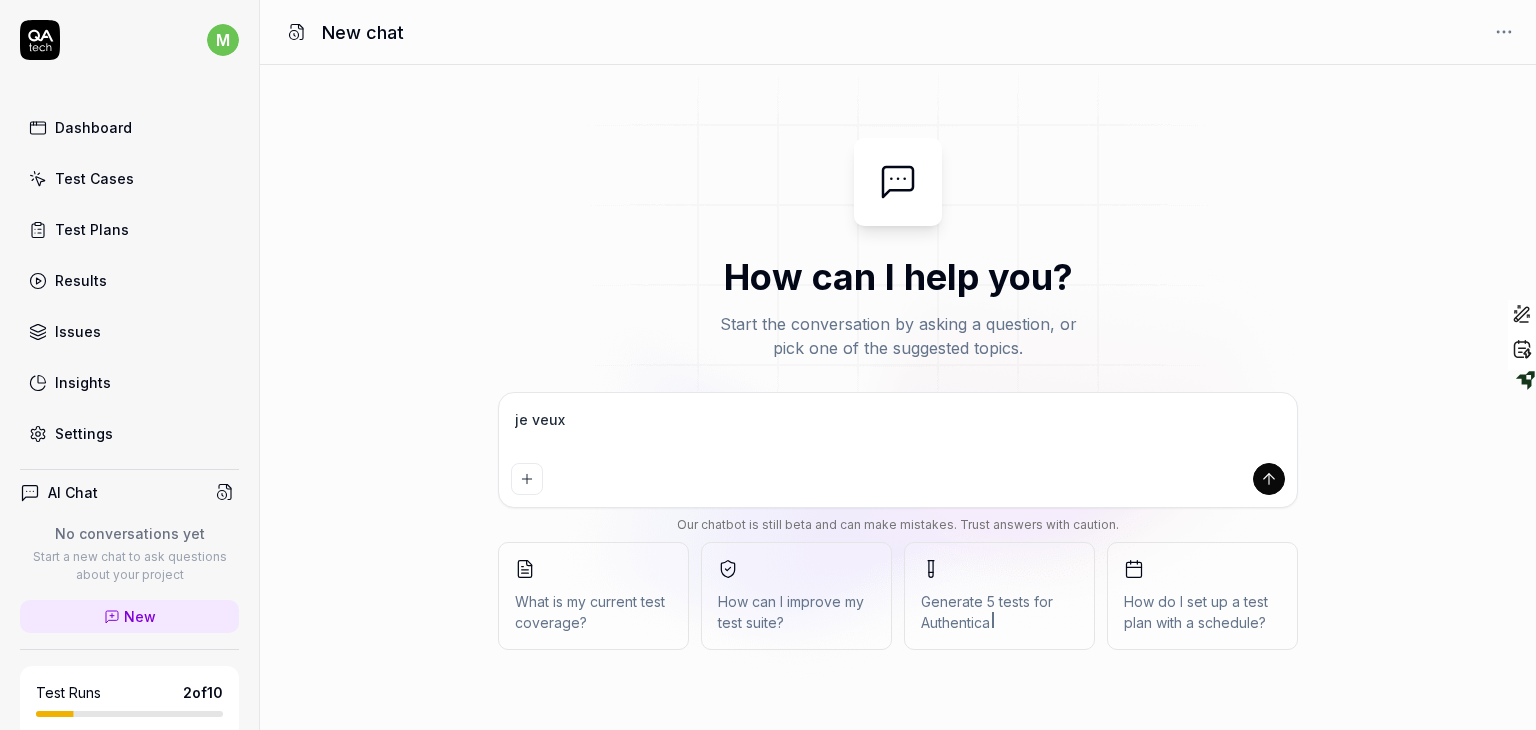 type on "je veux c" 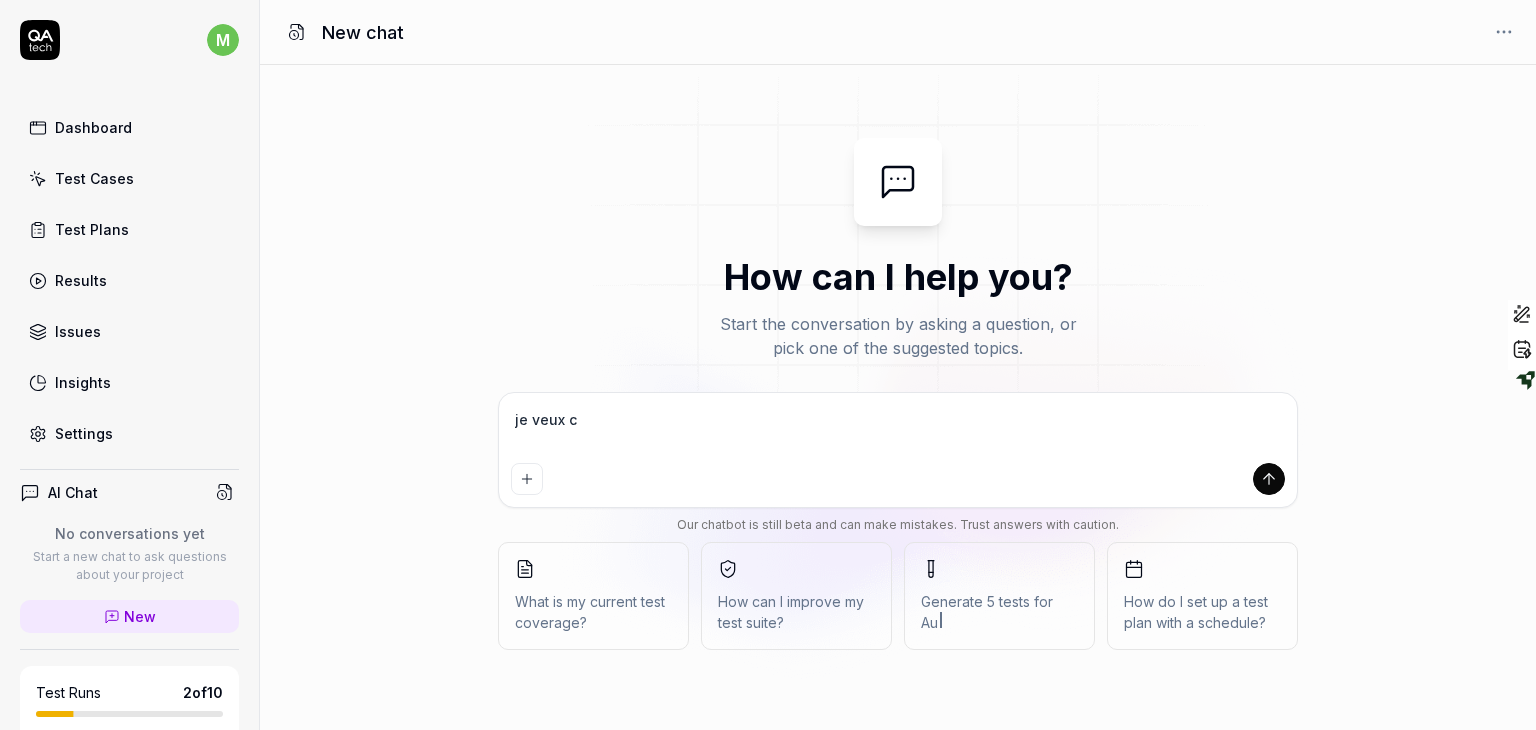 type on "je veux co" 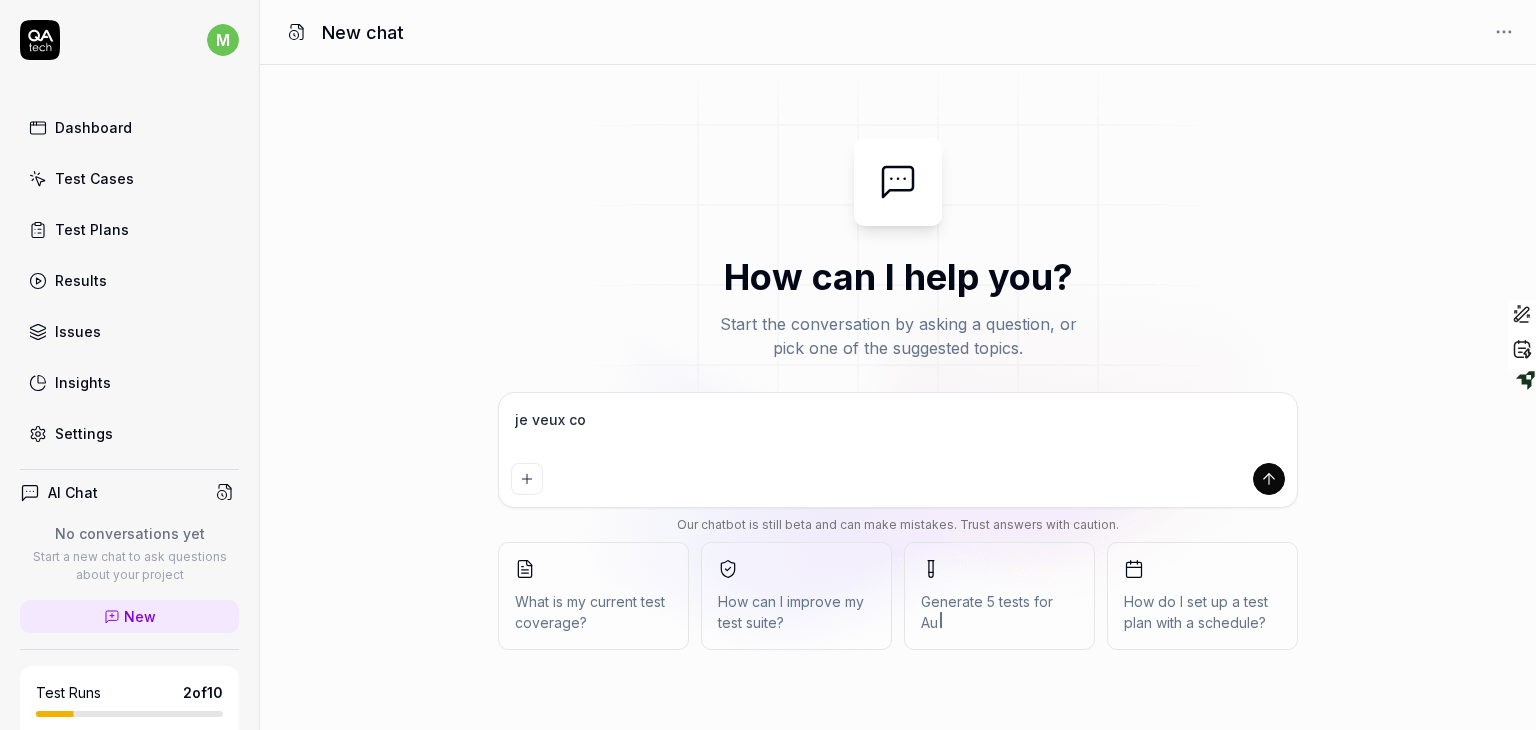type on "je veux com" 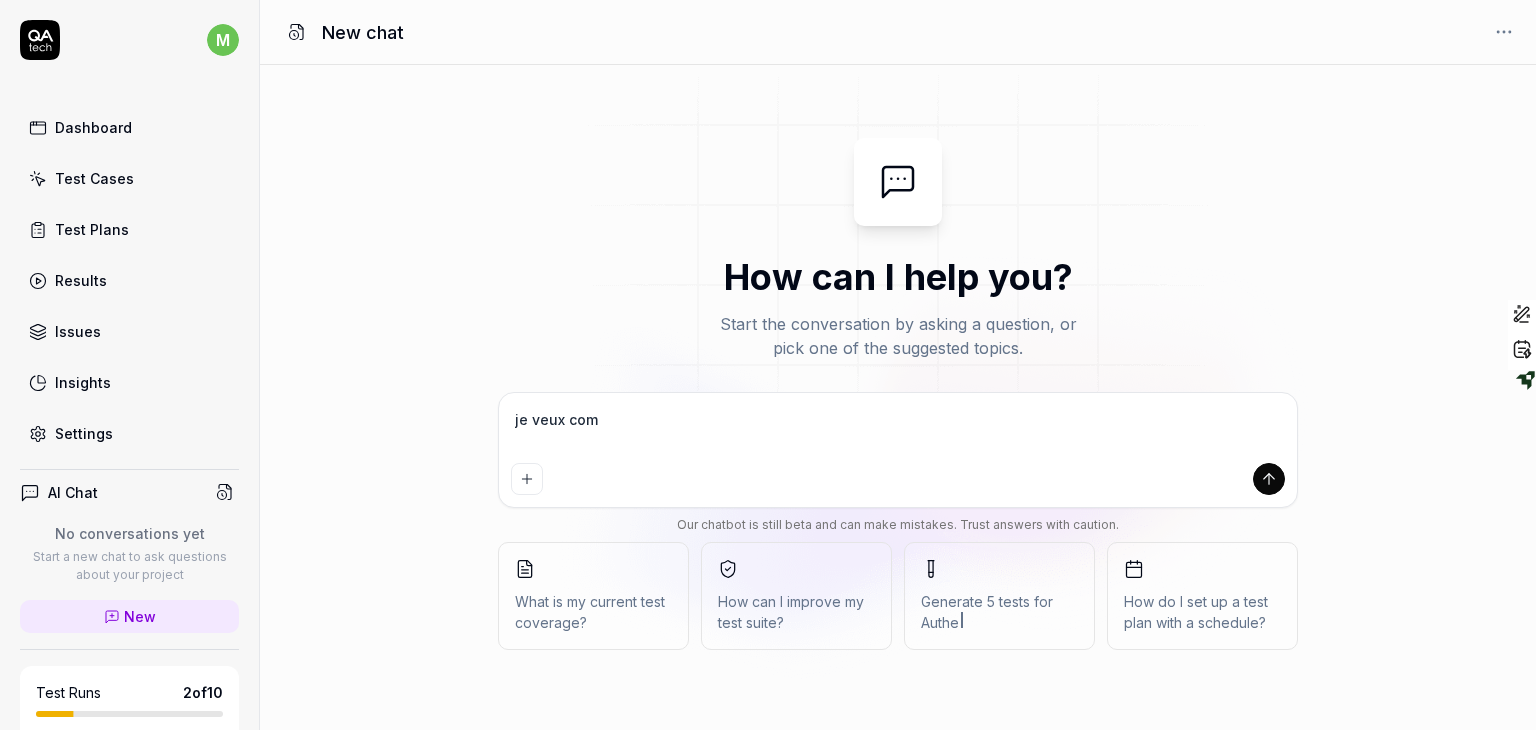 type on "je veux comm" 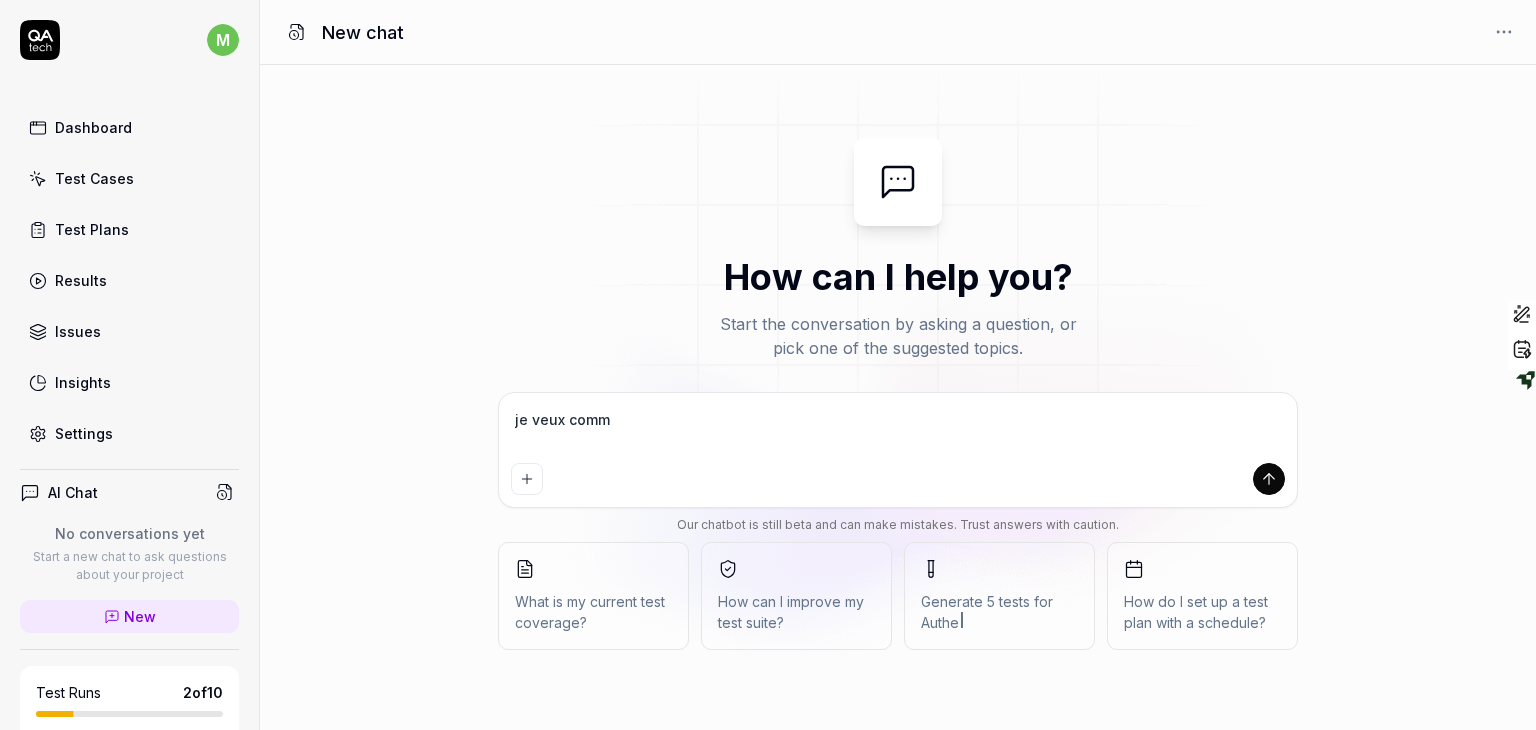 type on "je veux comme" 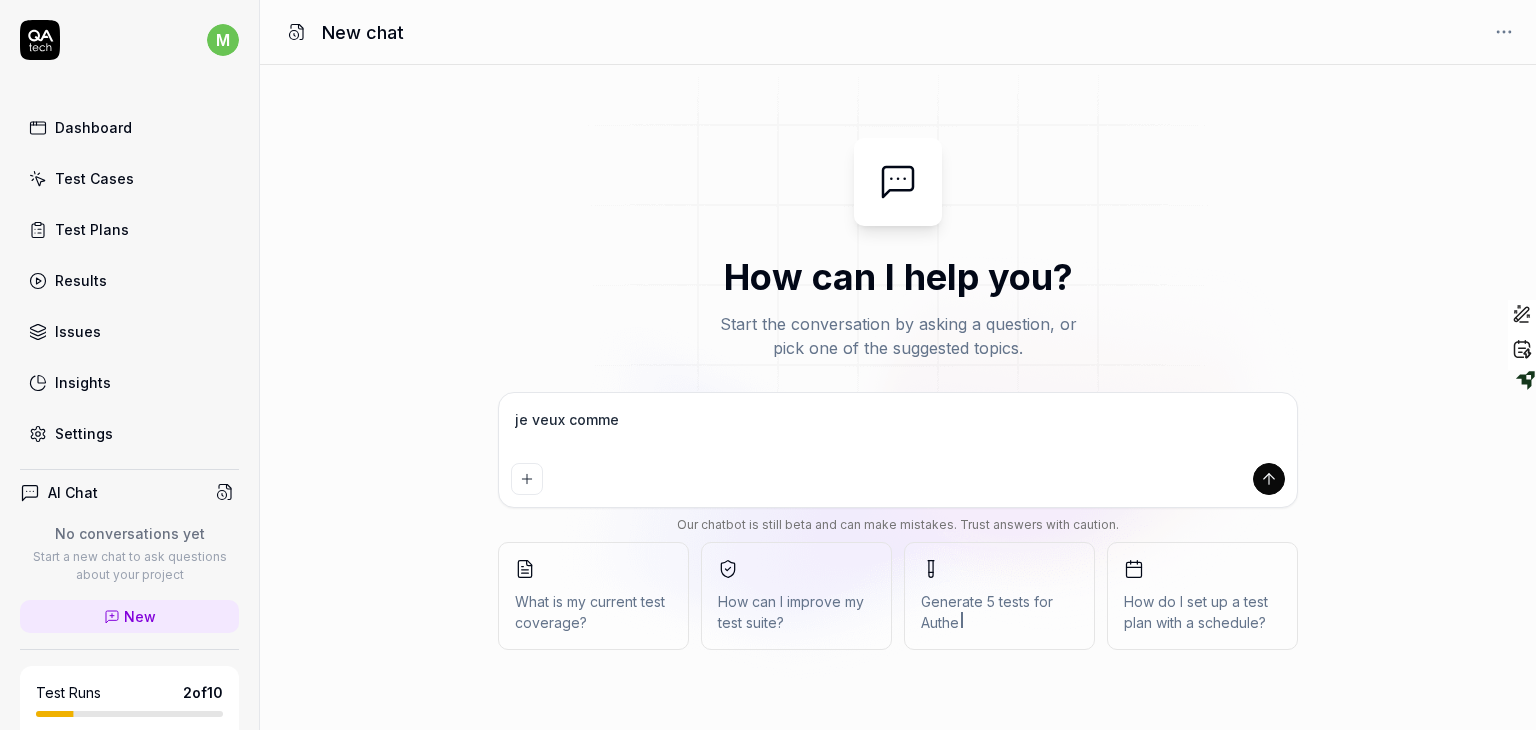 type on "*" 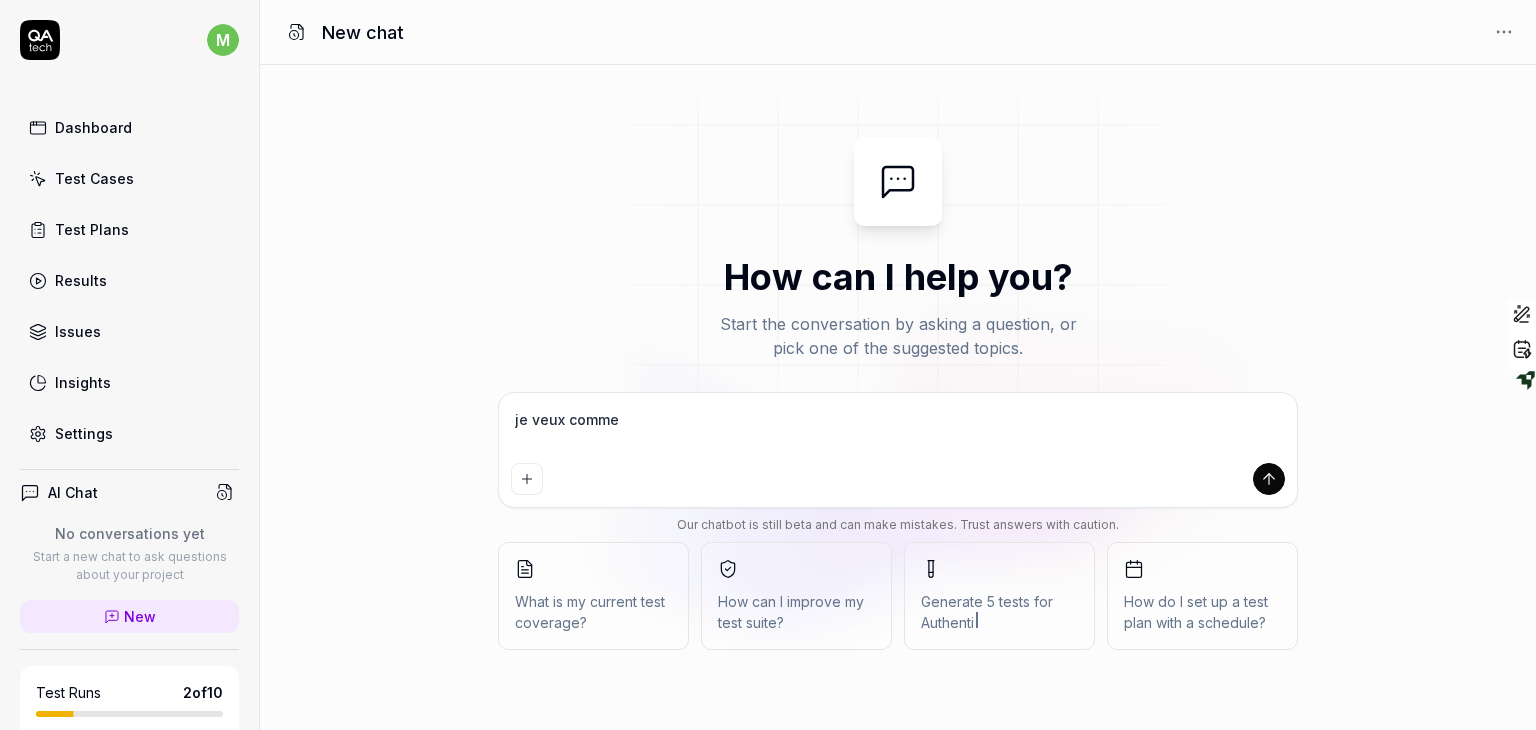 type on "je veux commen" 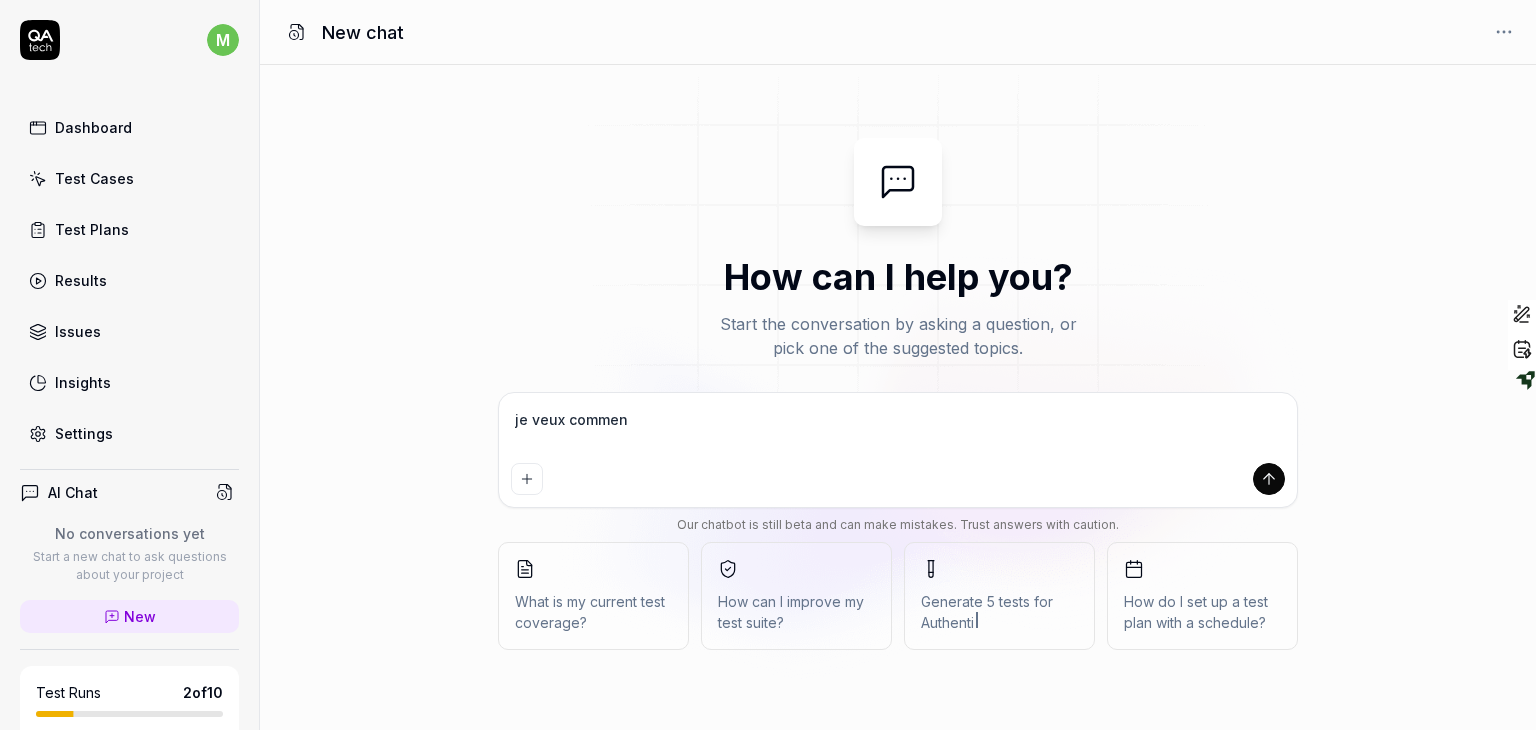 type on "je veux commenc" 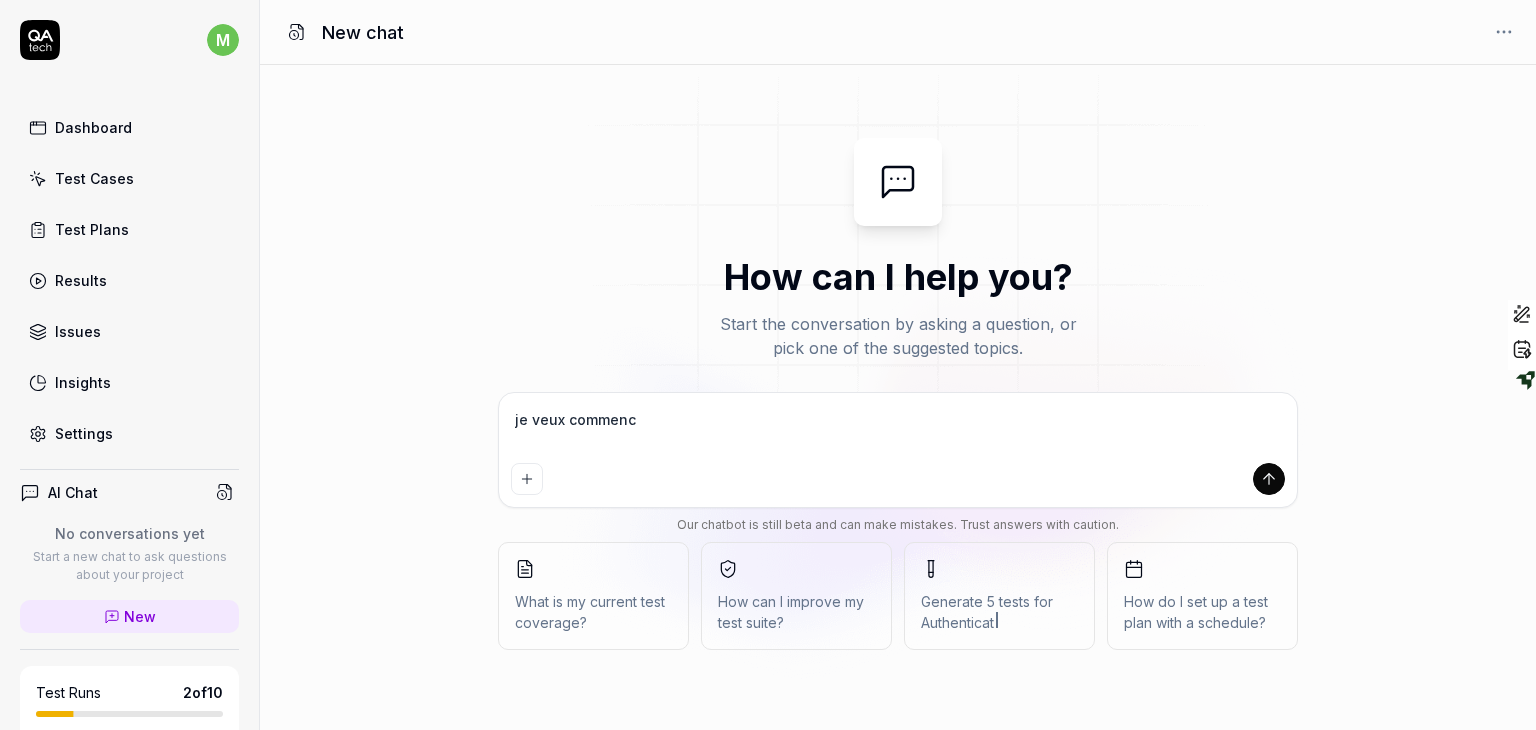 type on "je veux commence" 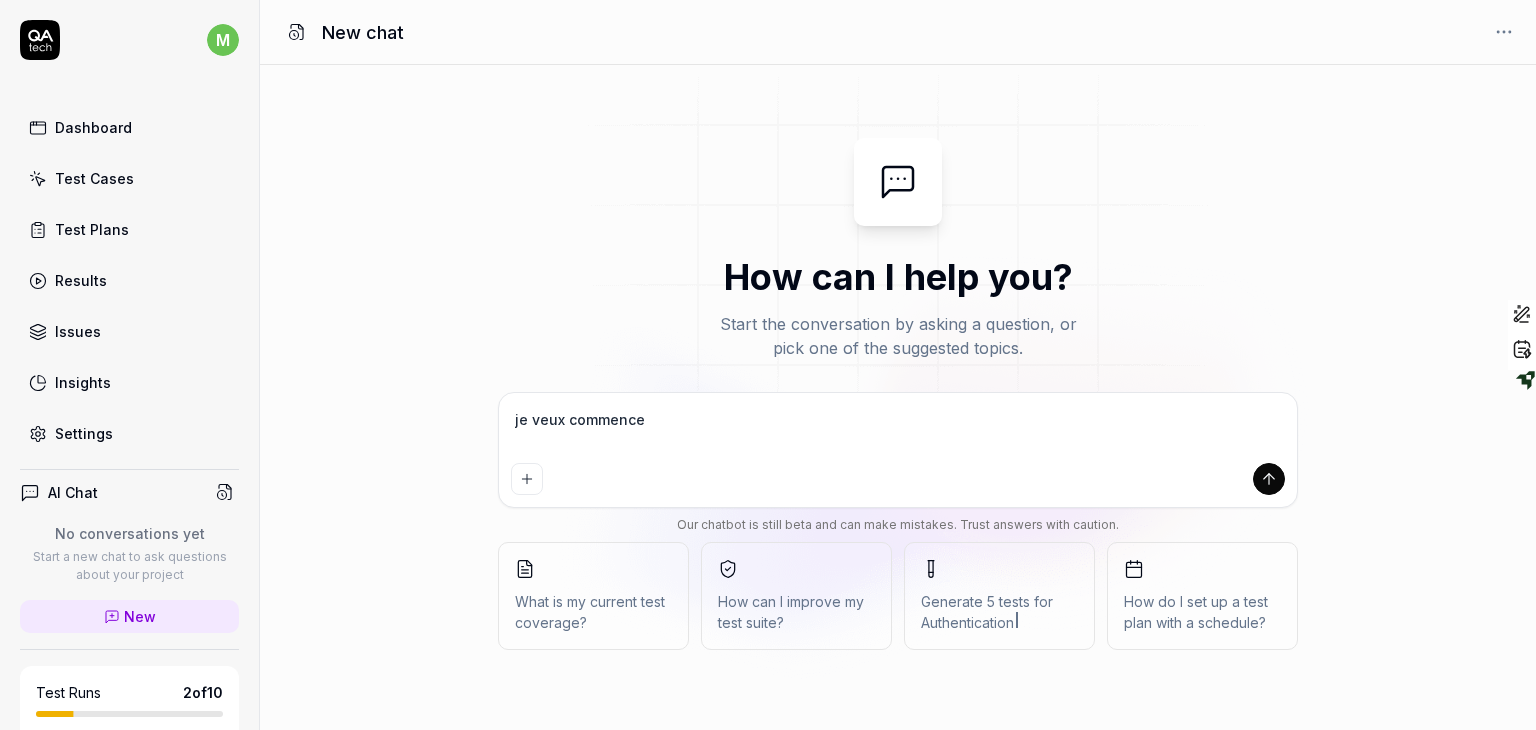 type on "je veux commencer" 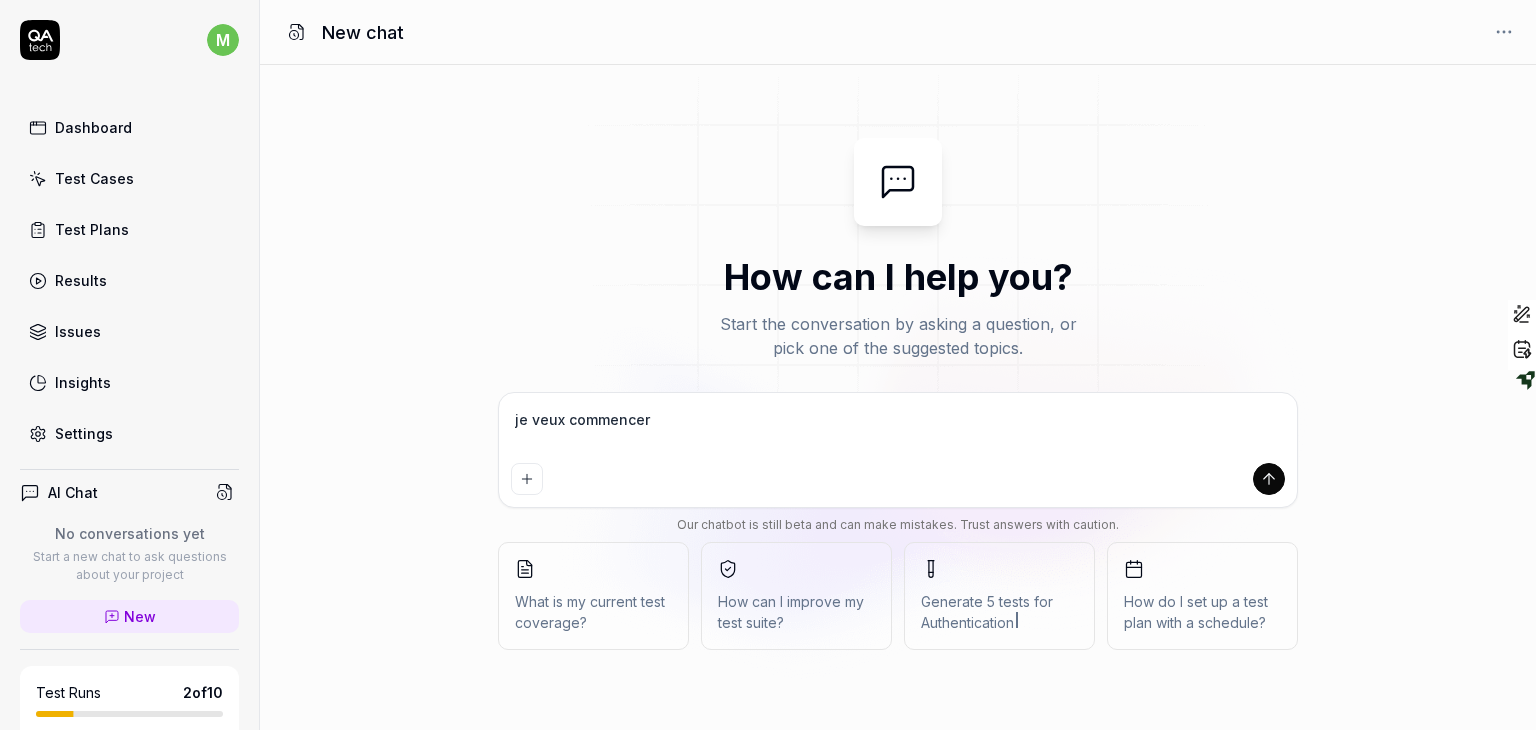 type on "je veux commencer" 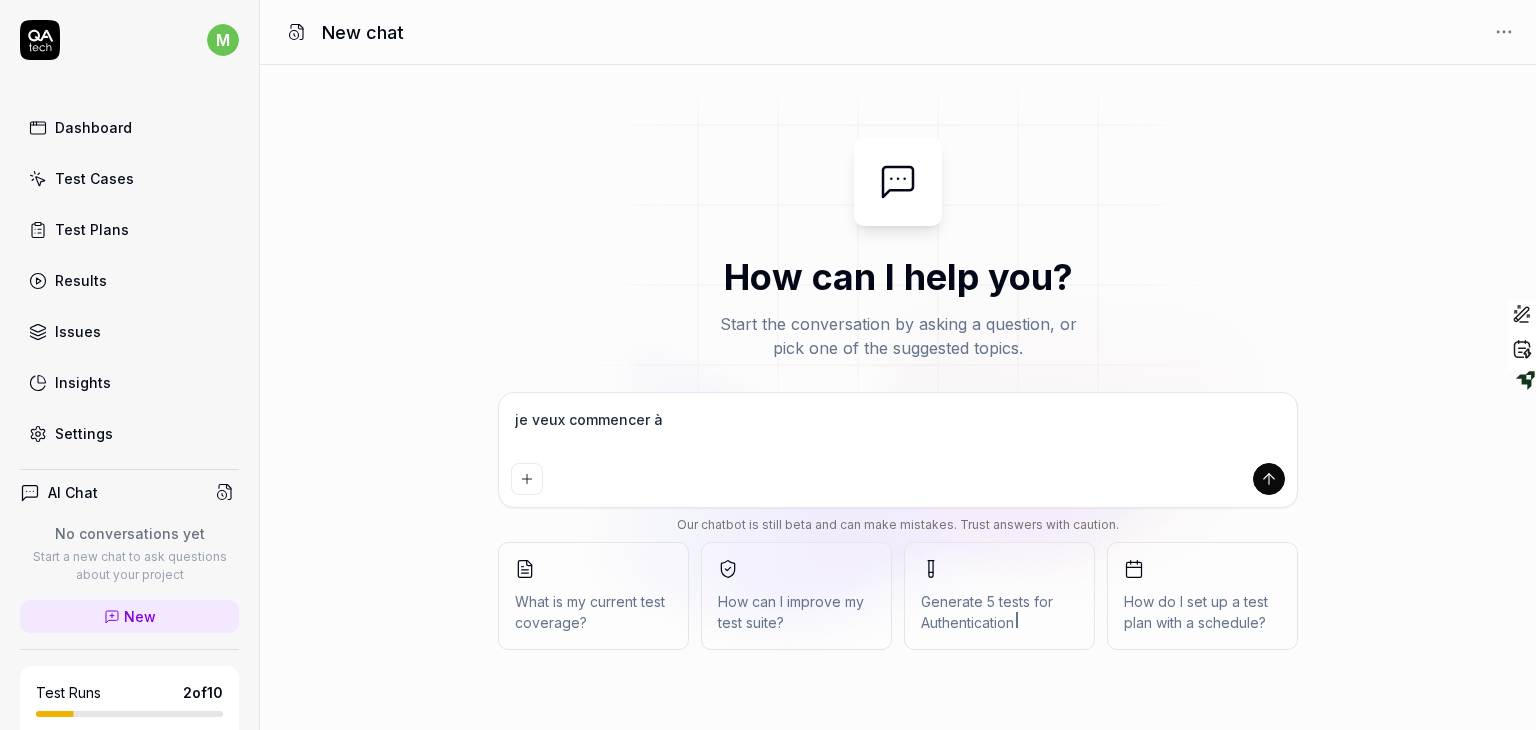 type on "je veux commencer à" 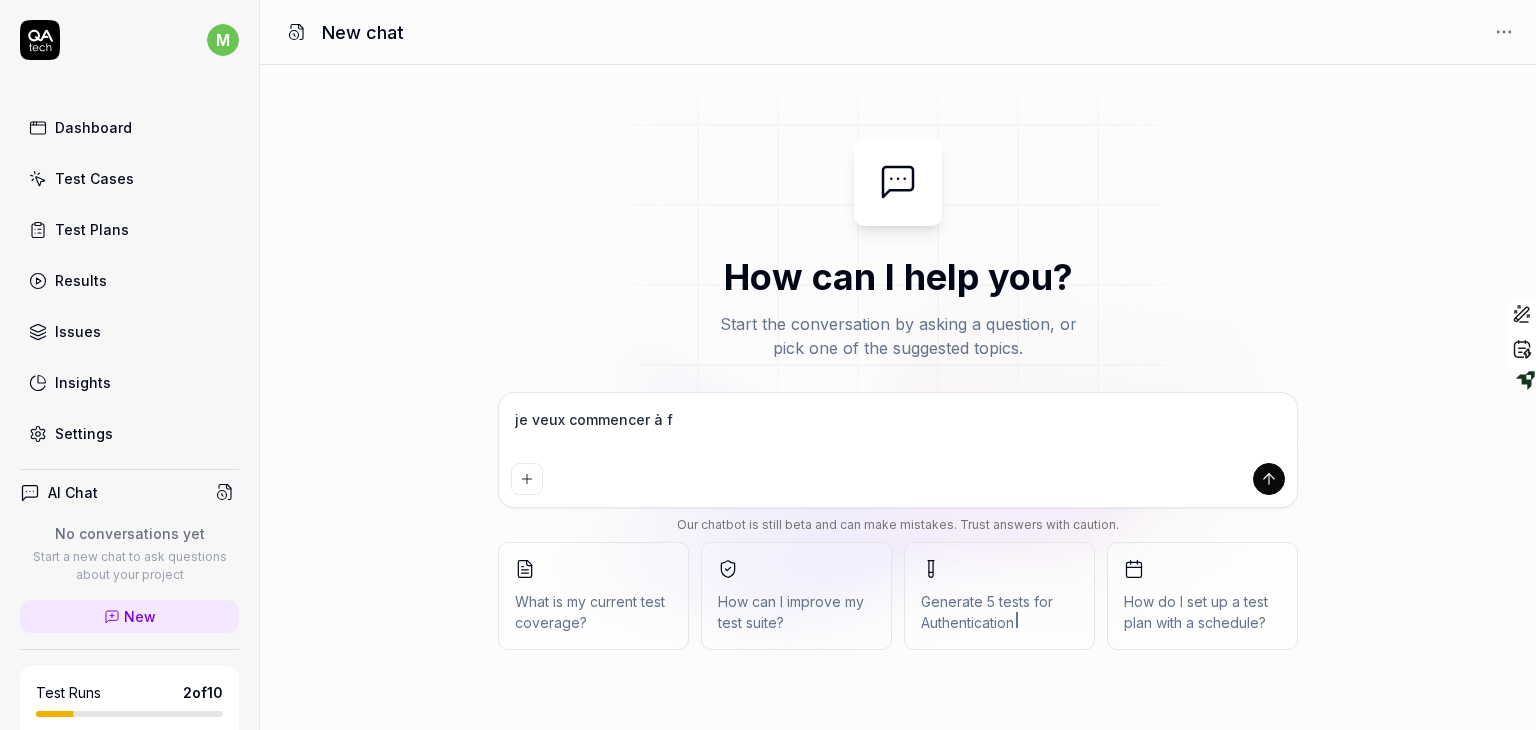 type on "je veux commencer à fa" 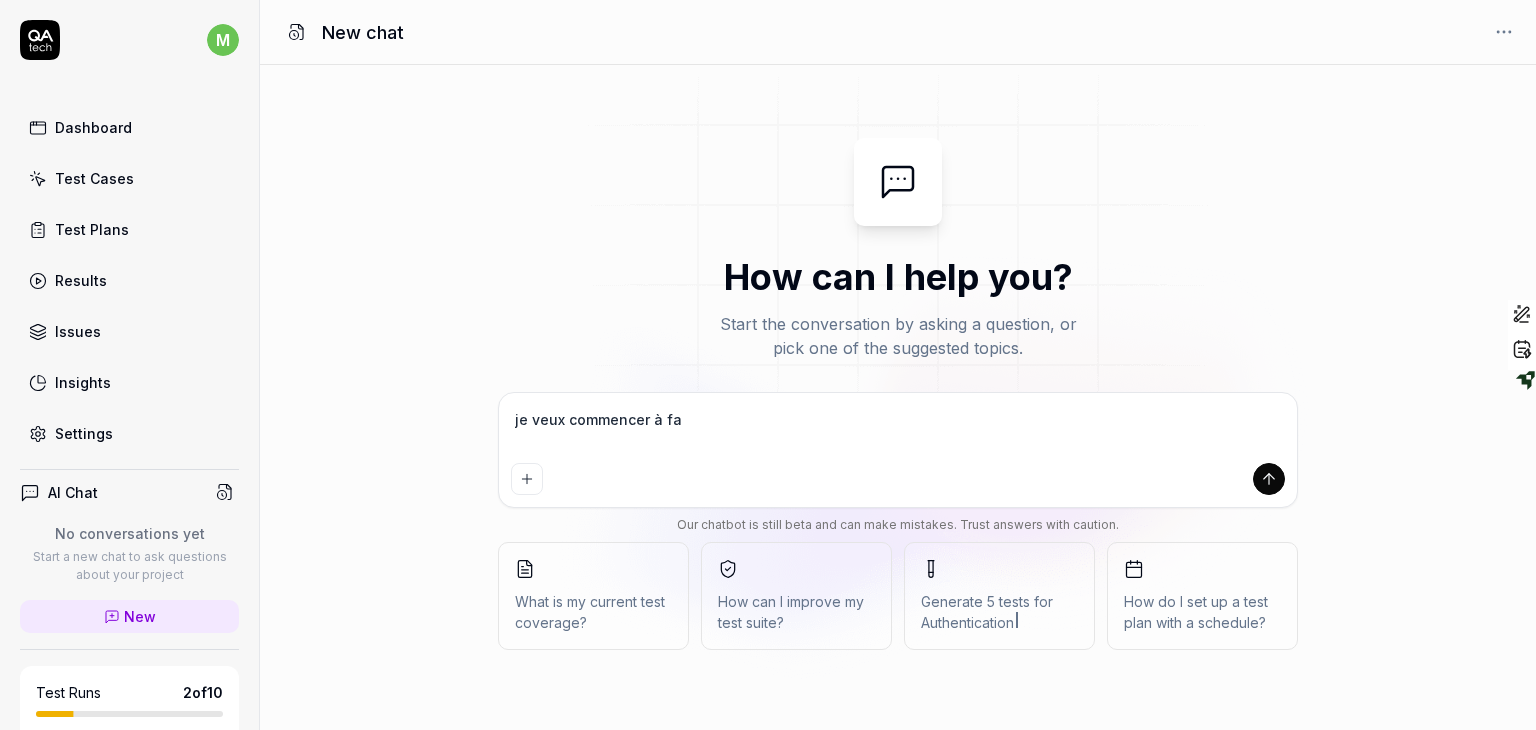 type on "je veux commencer à fai" 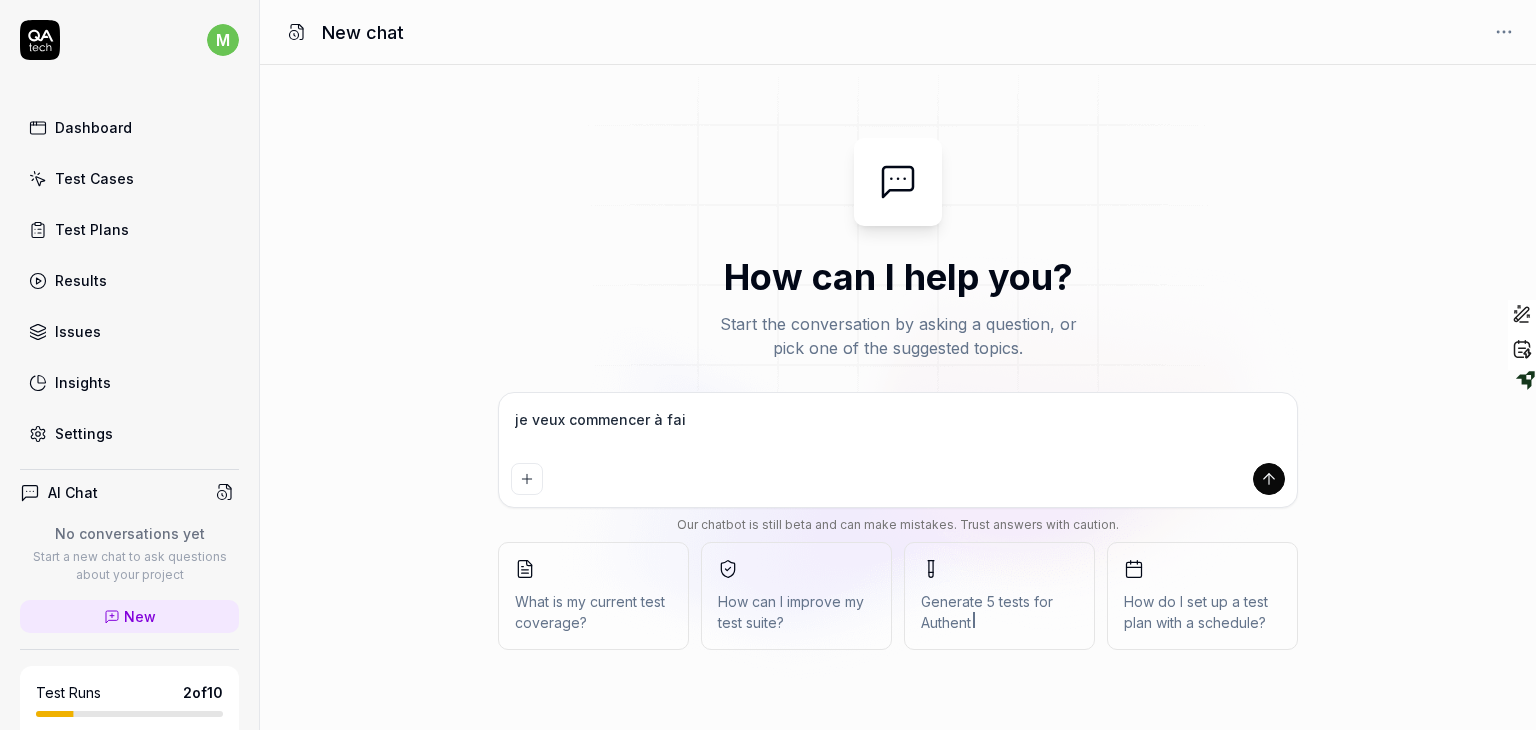 type on "je veux commencer à fair" 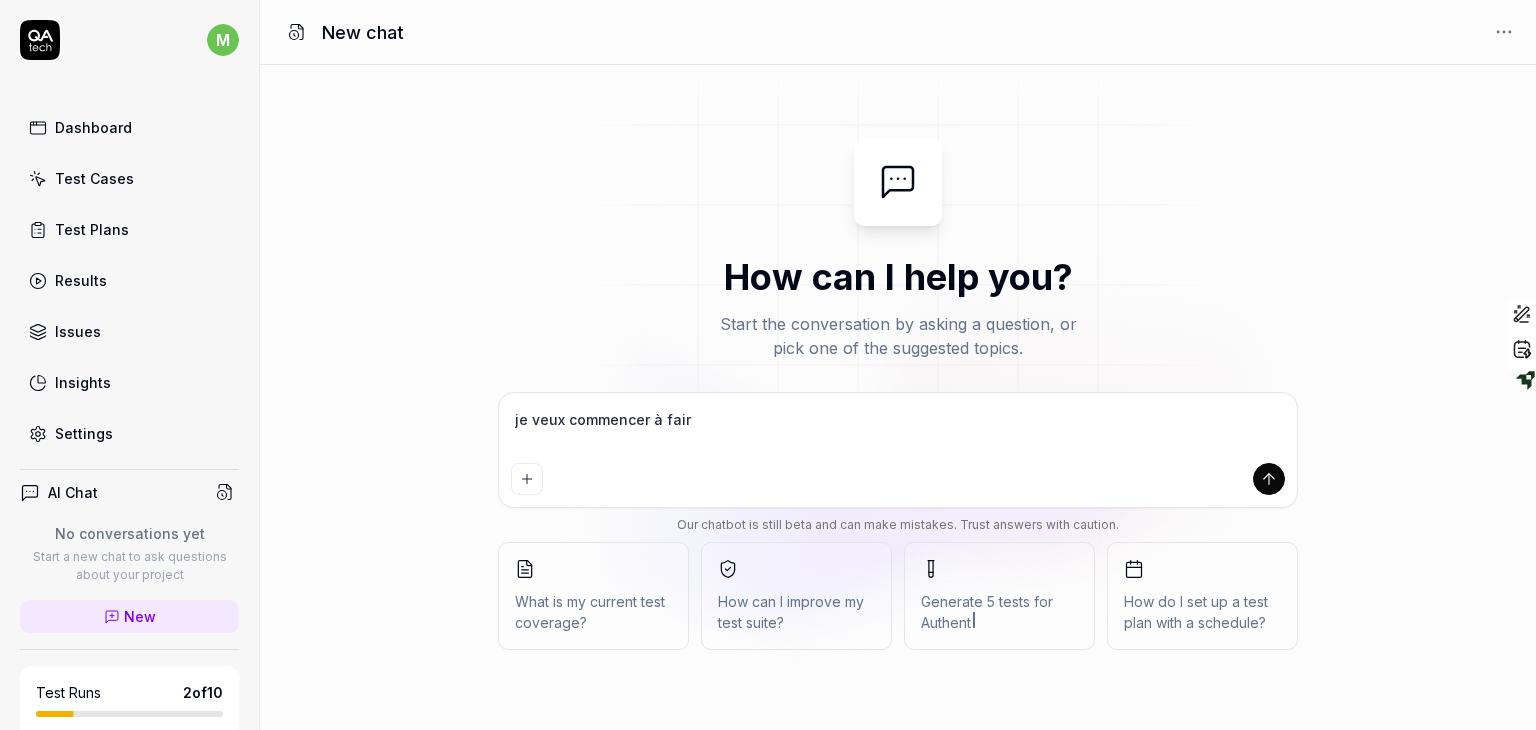 type on "je veux commencer à faire" 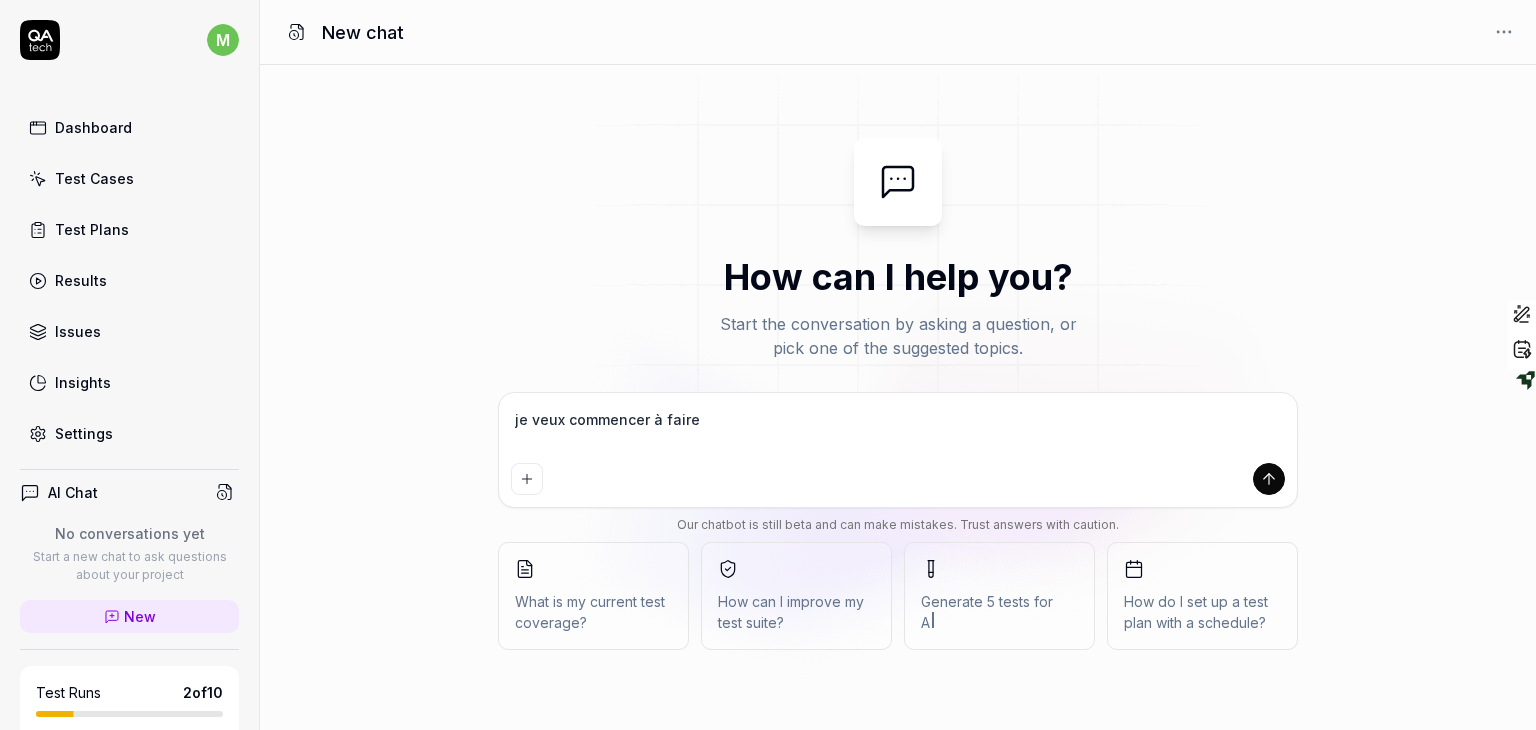 type on "je veux commencer à faire" 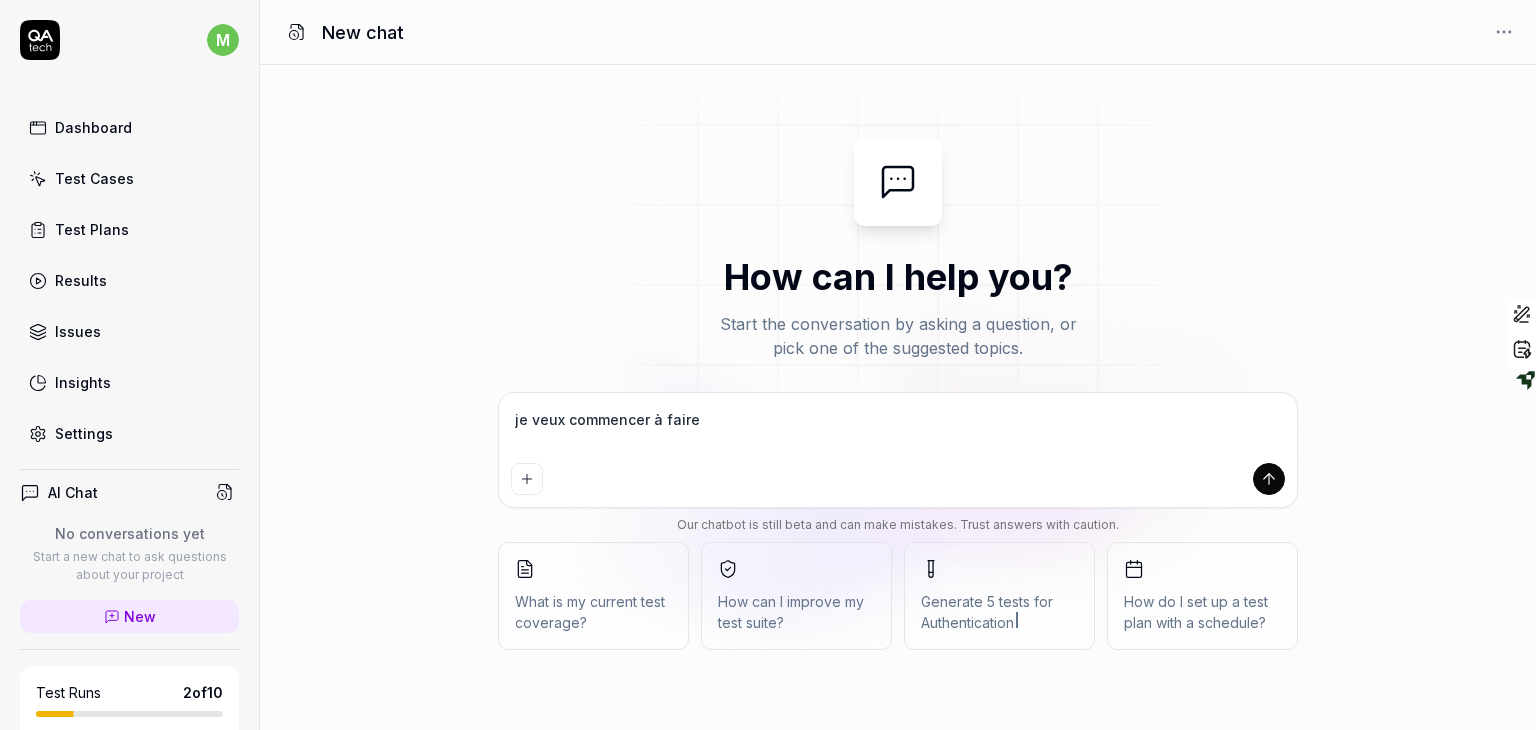 type on "je veux commencer à faire m" 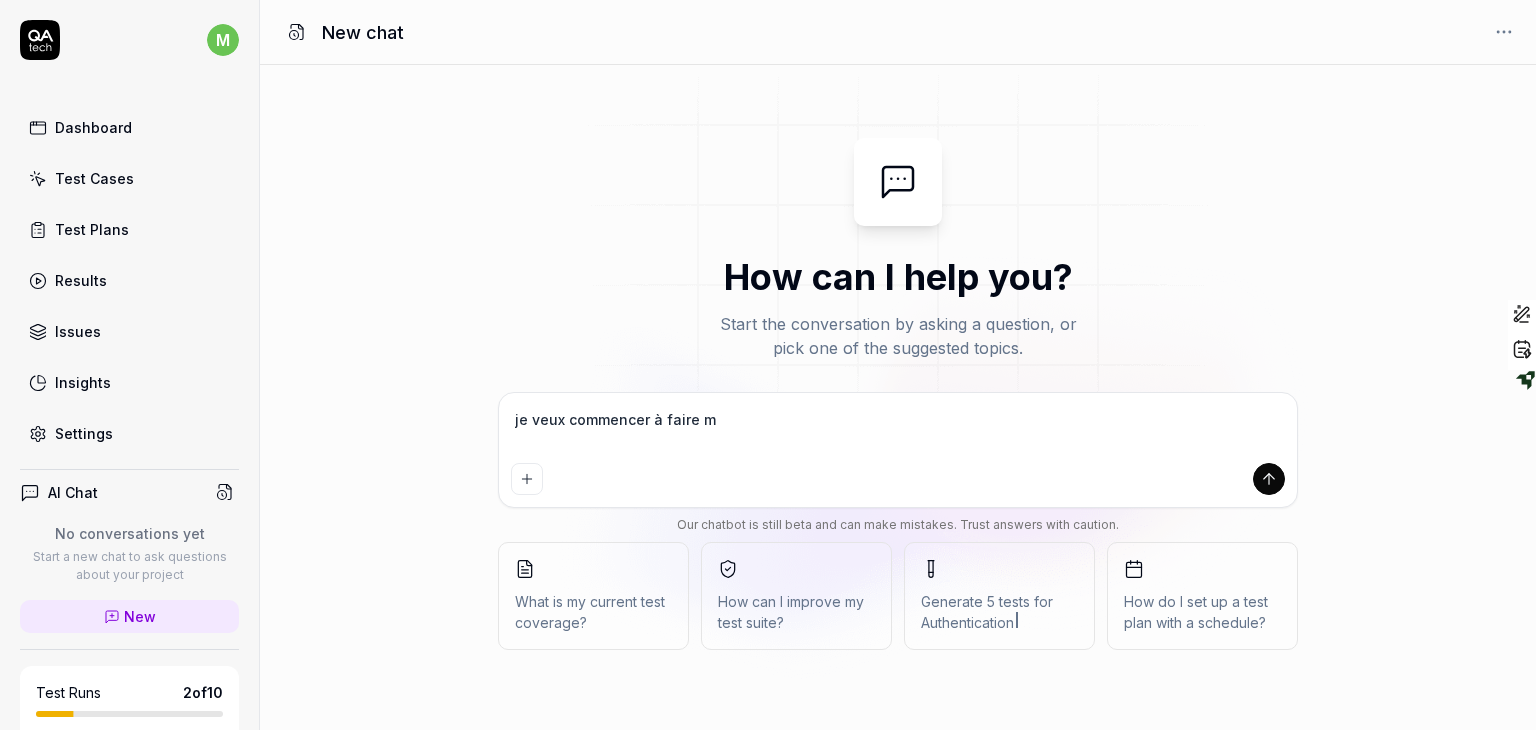 type on "*" 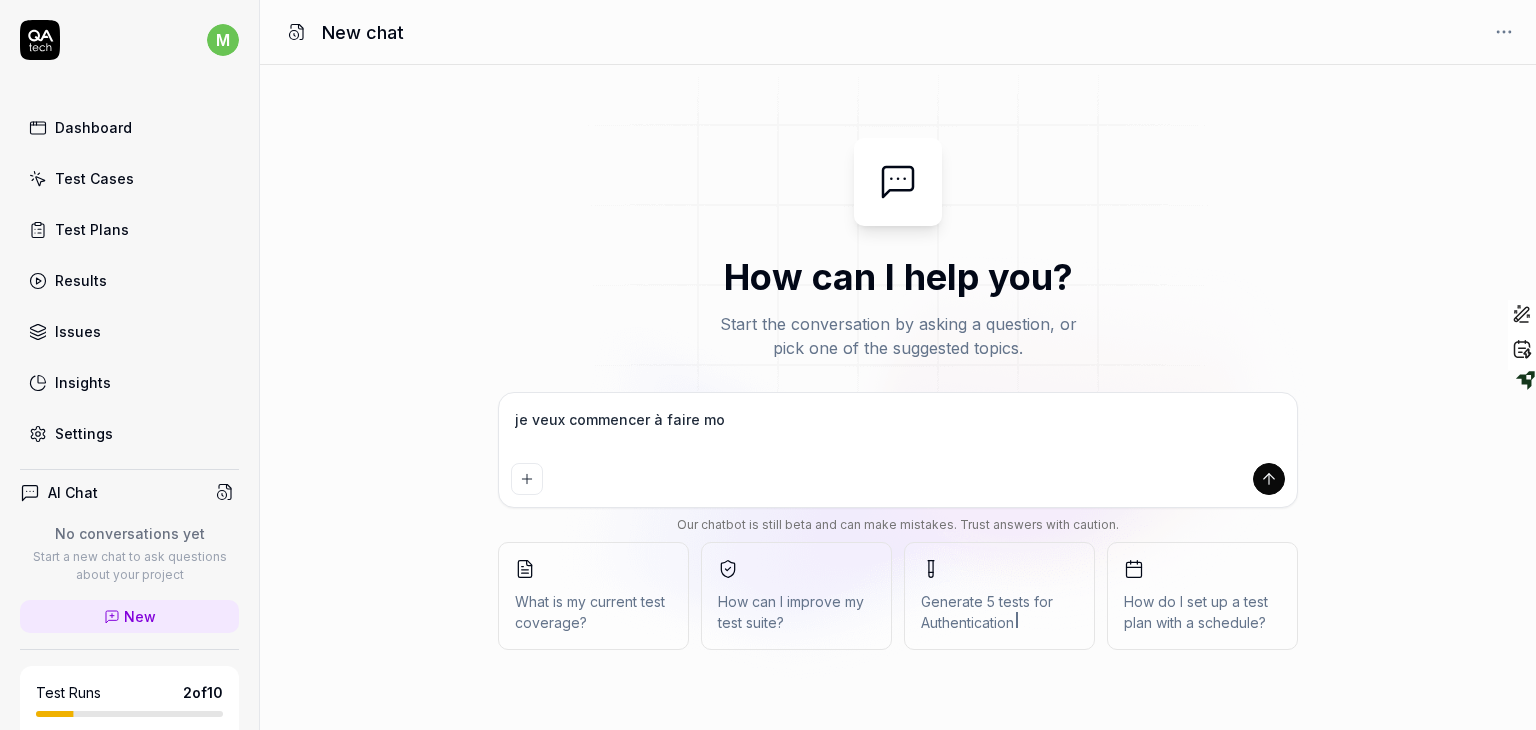 type on "je veux commencer à faire mon" 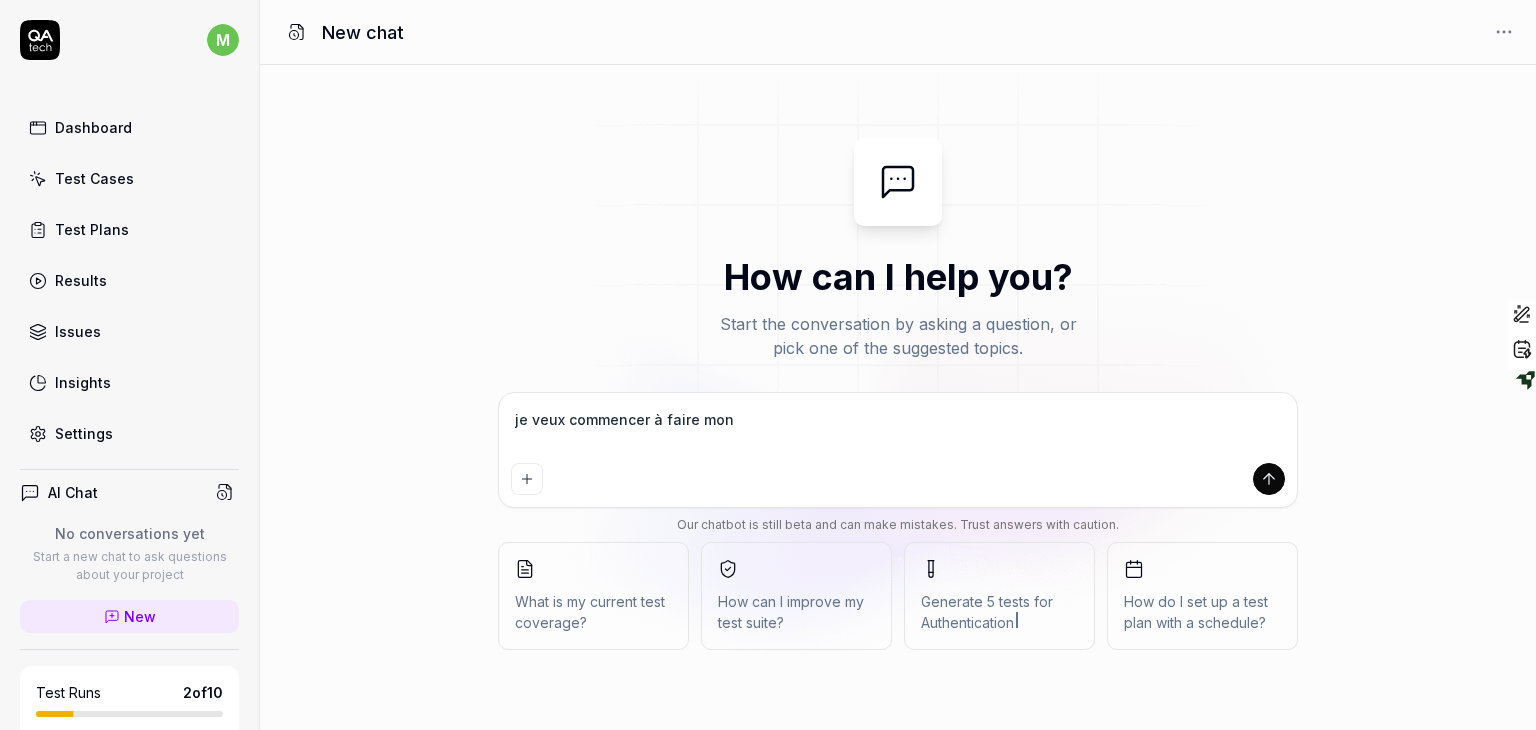 type on "je veux commencer à faire mon" 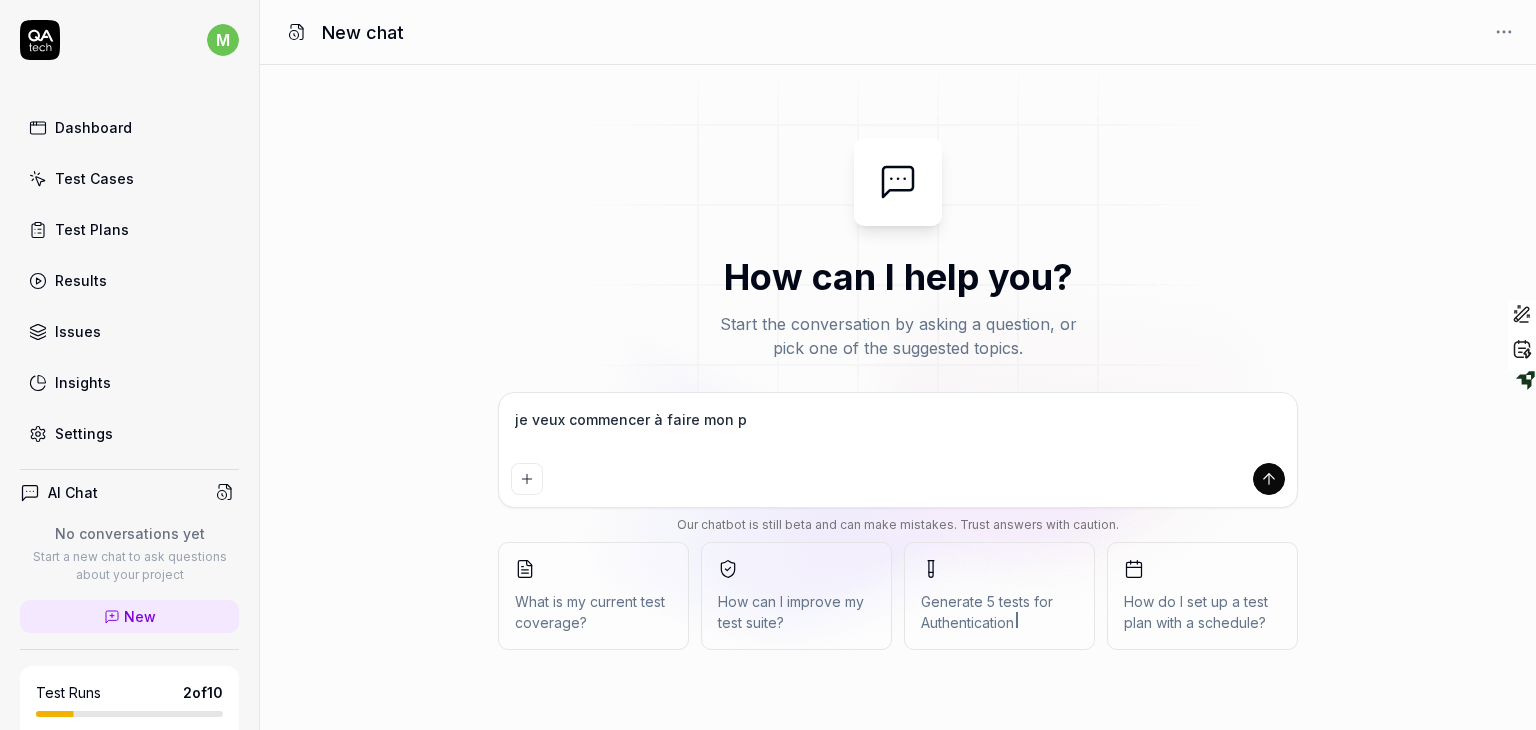 type on "je veux commencer à faire mon pr" 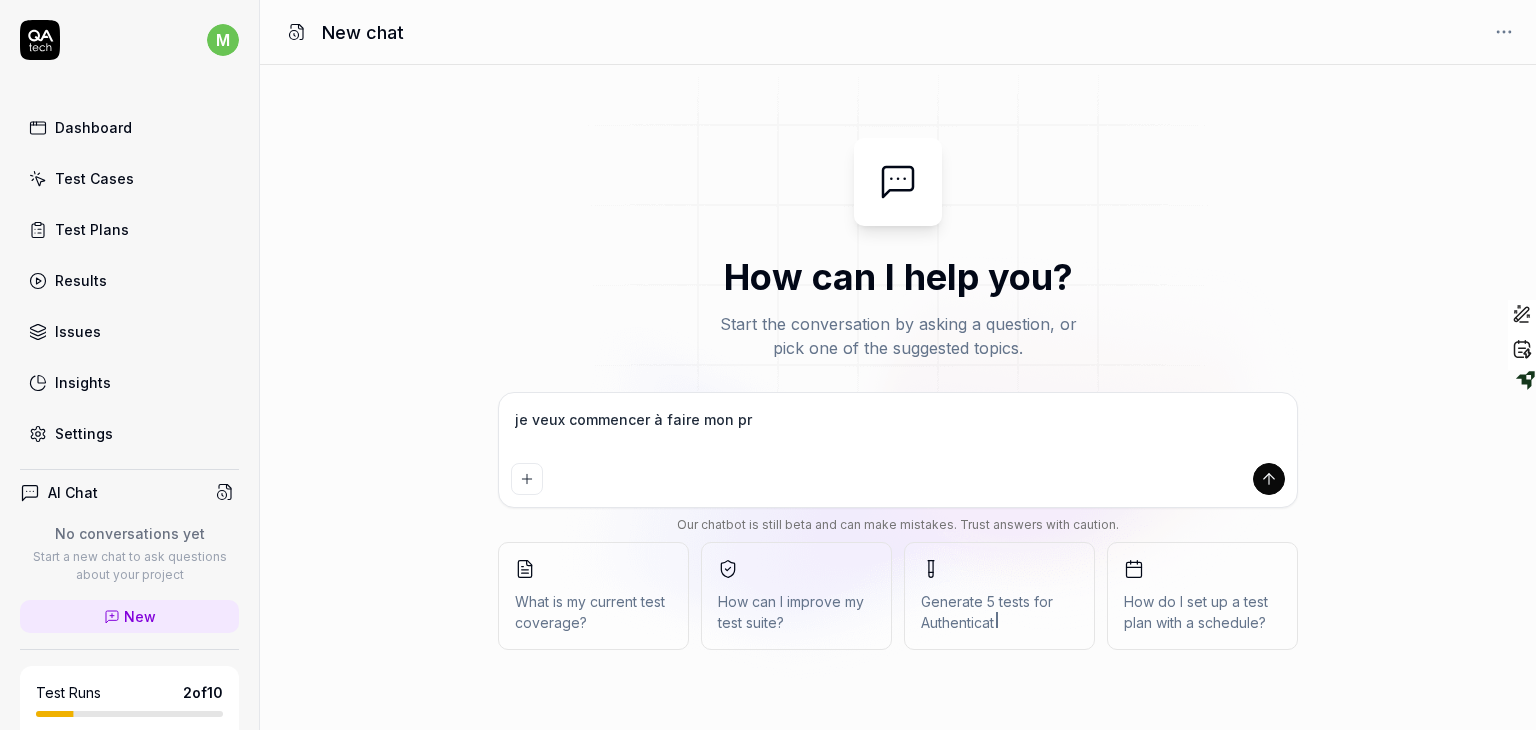 type on "je veux commencer à faire mon pre" 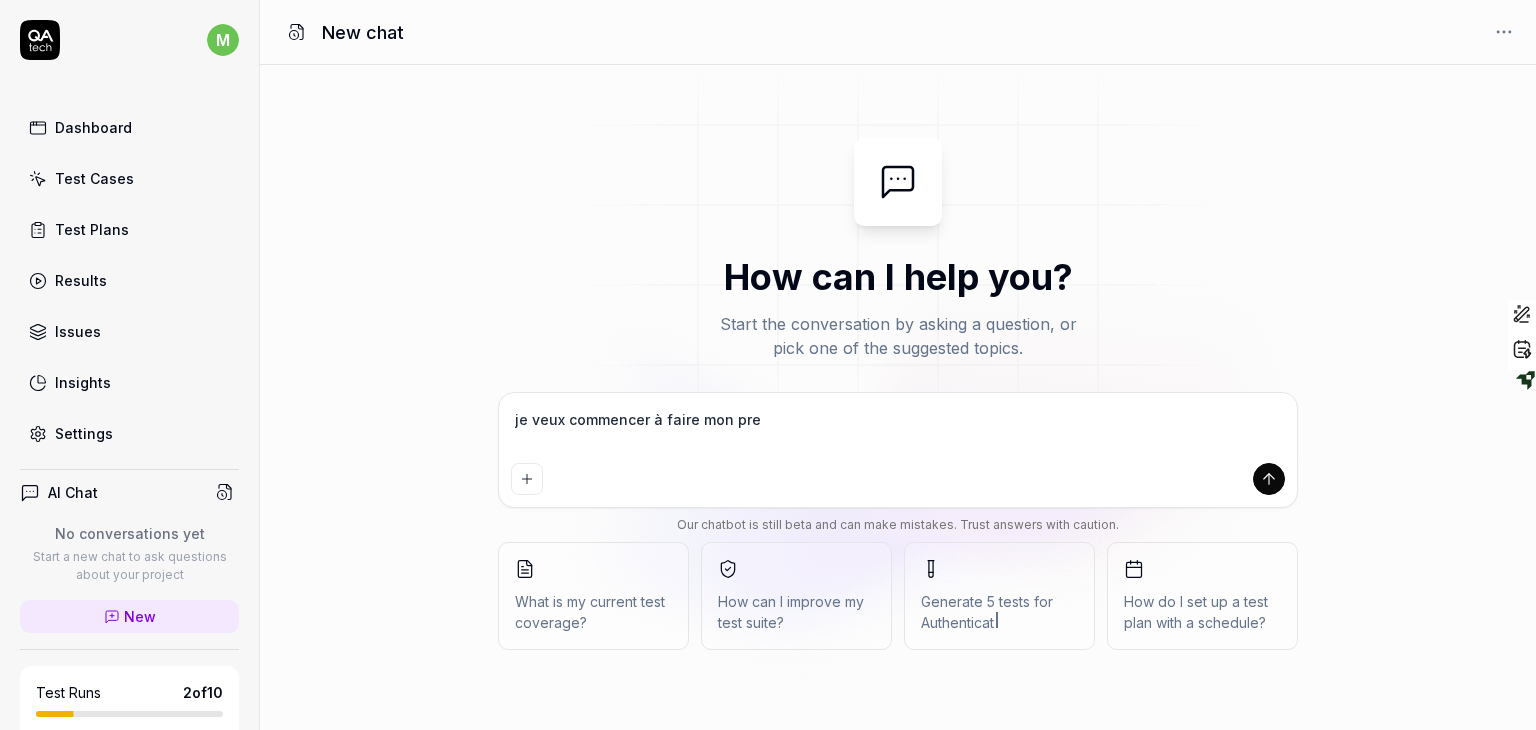 type on "je veux commencer à faire mon prem" 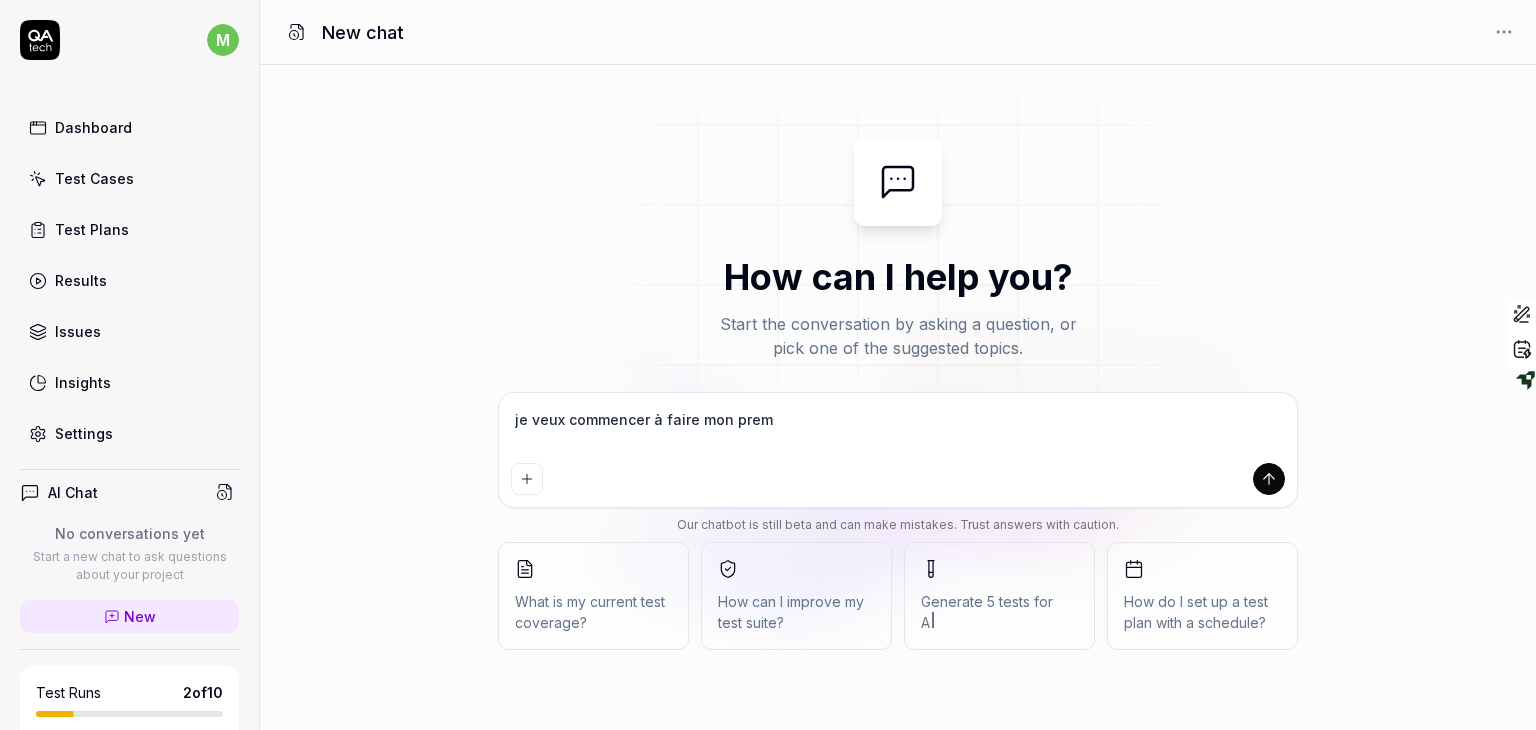 type on "je veux commencer à faire mon premi" 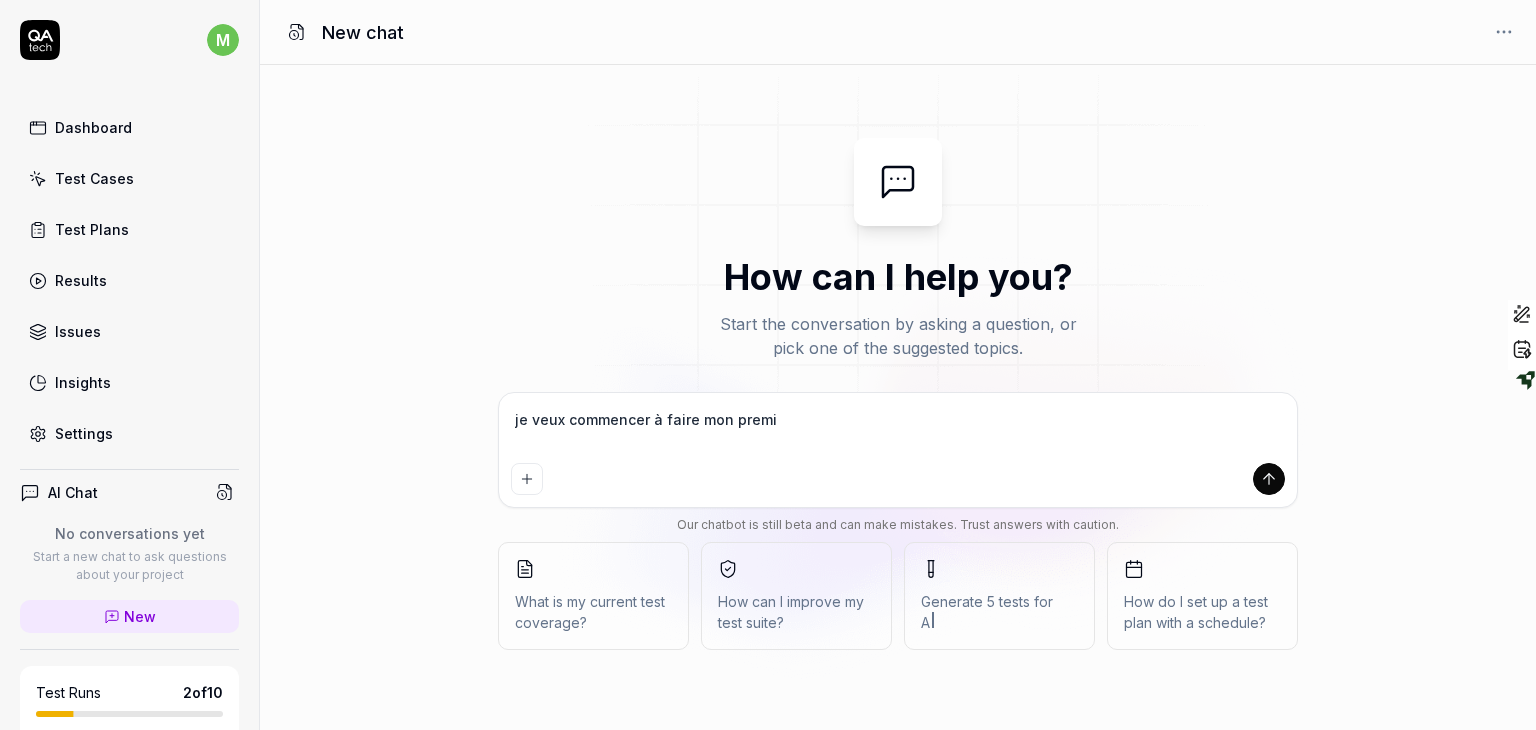 type on "je veux commencer à faire mon premie" 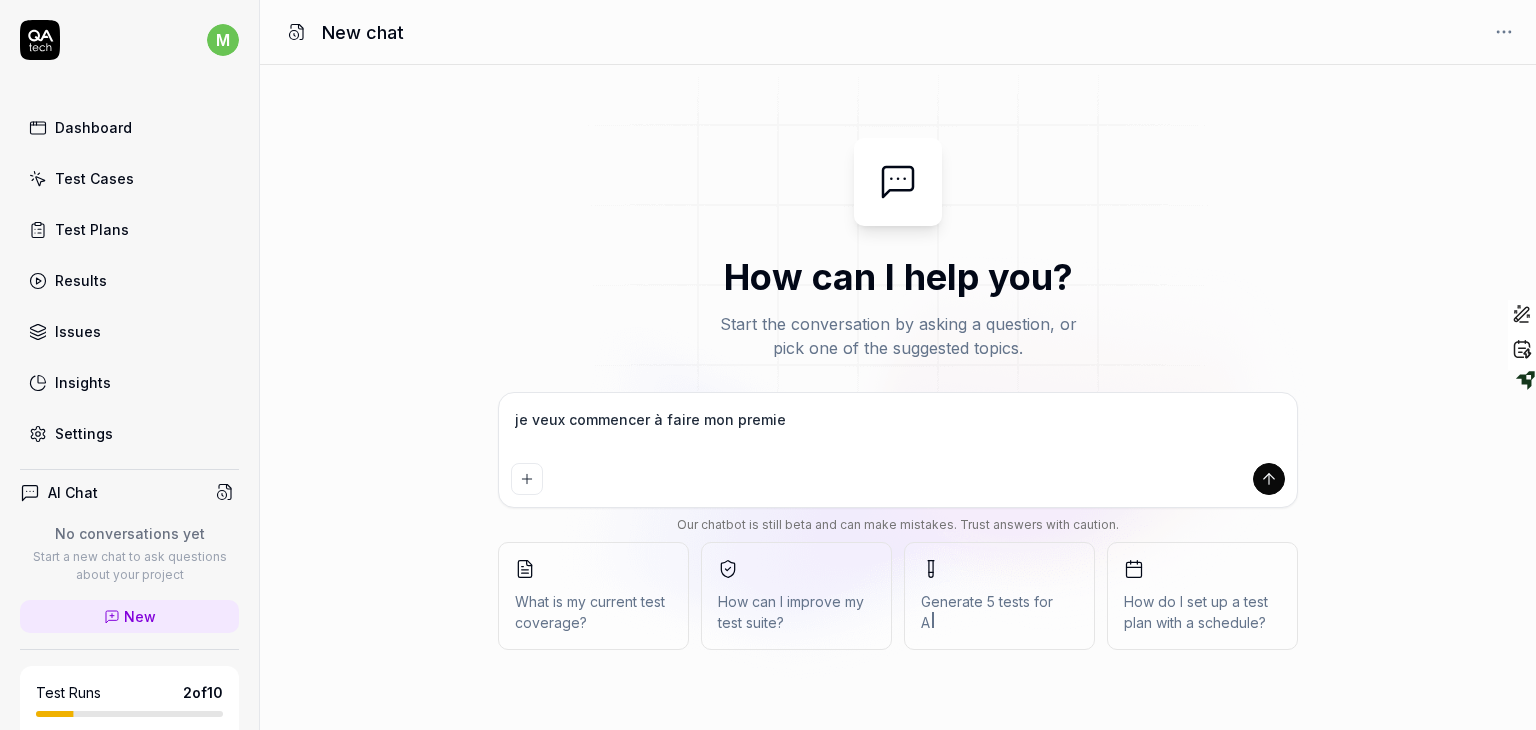 type on "*" 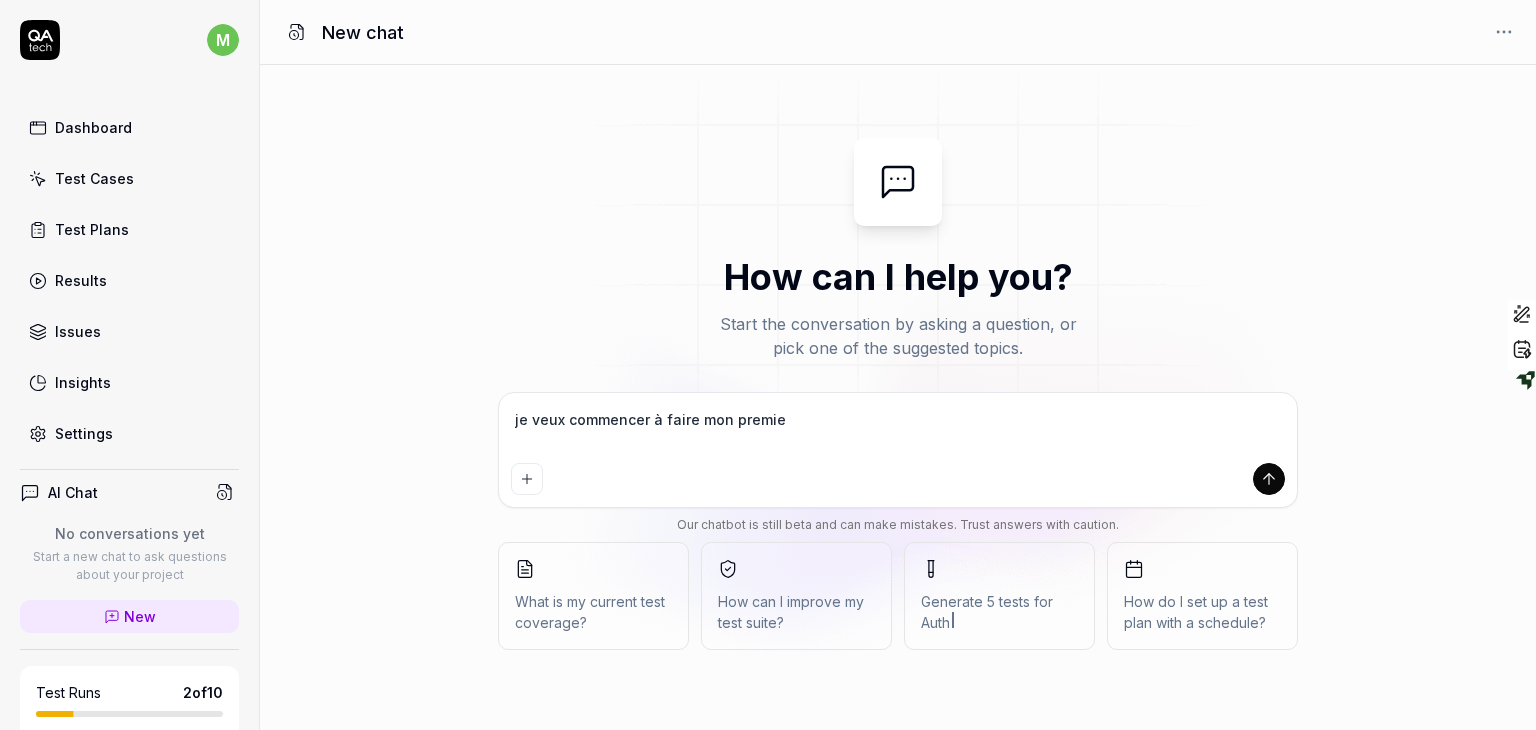 type on "je veux commencer à faire mon premier" 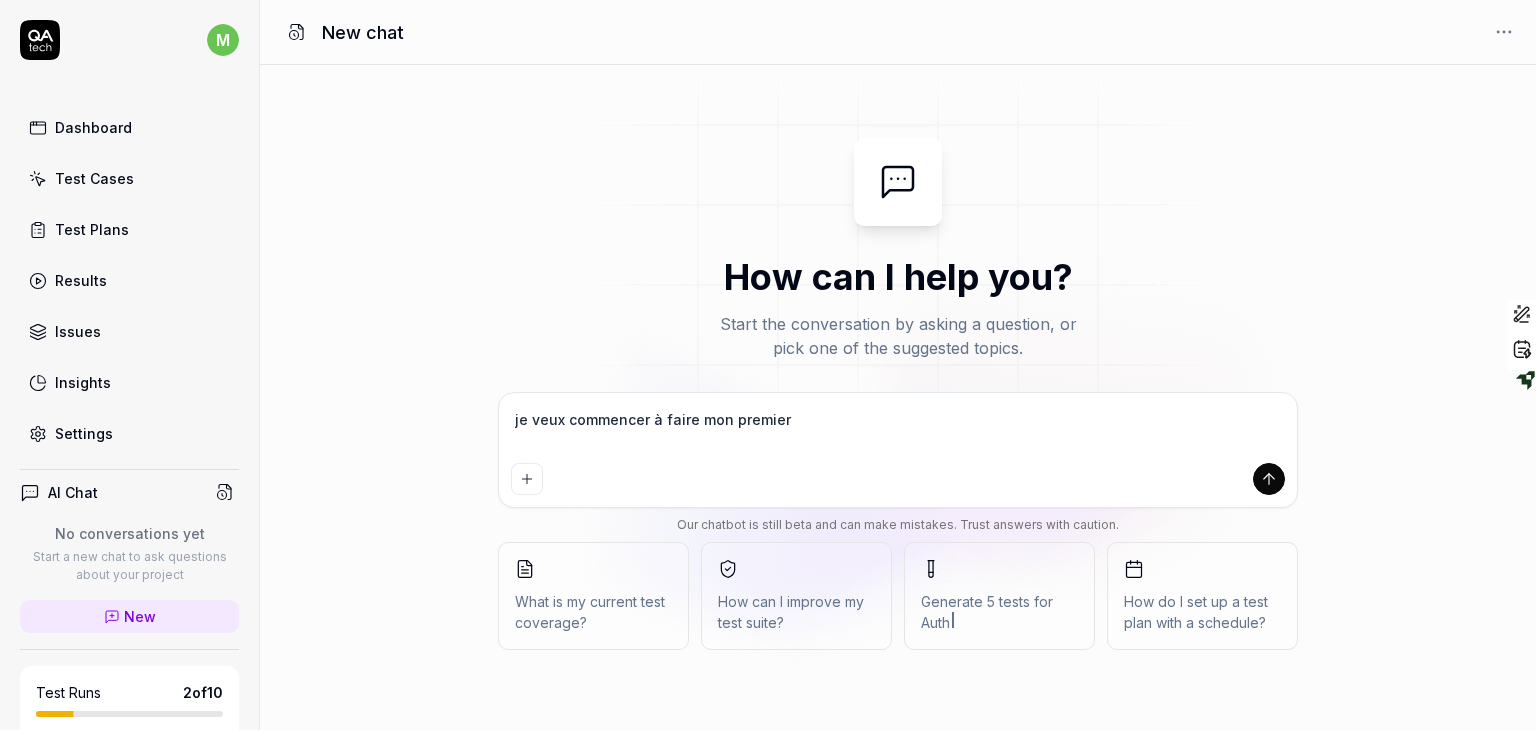 type on "je veux commencer à faire mon premier" 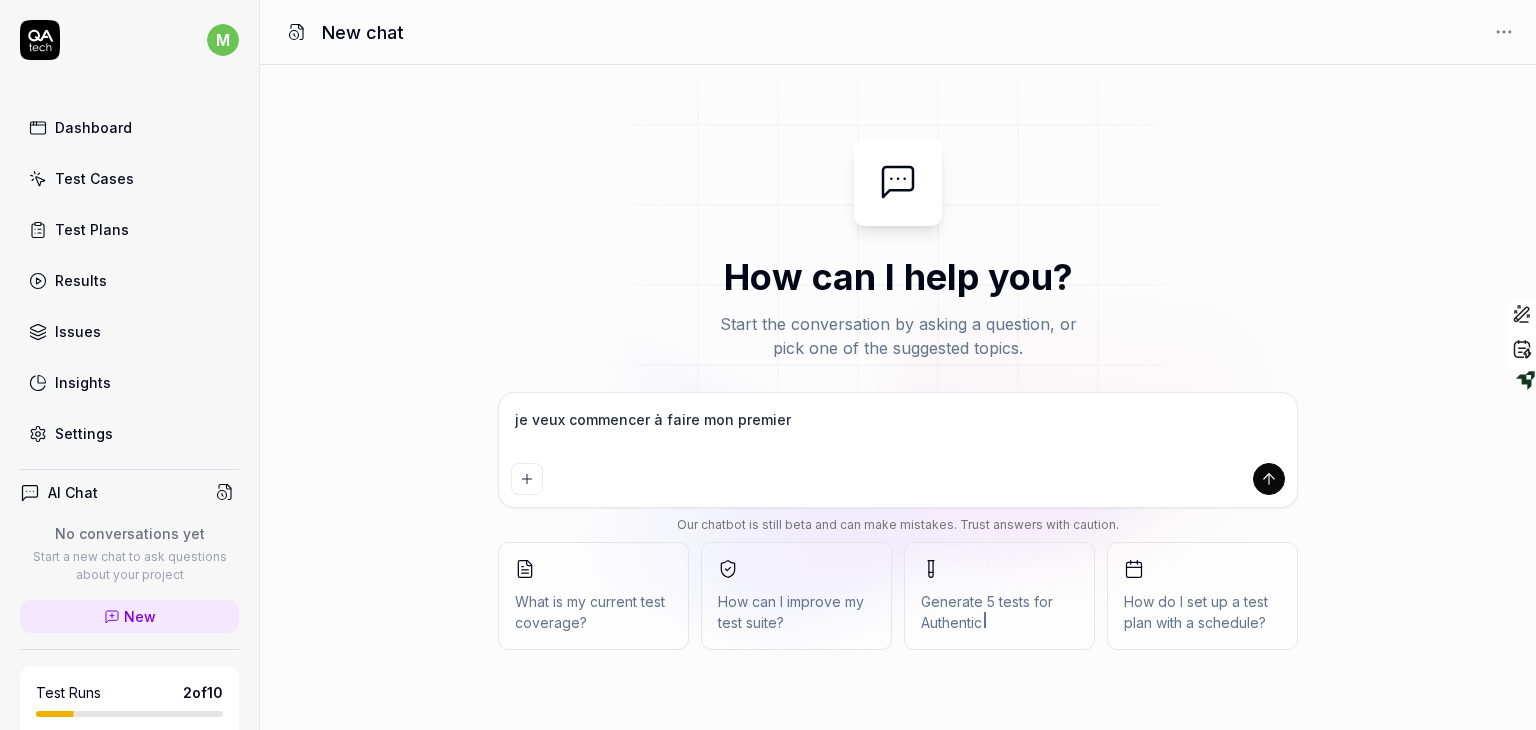 type on "je veux commencer à faire mon premier t" 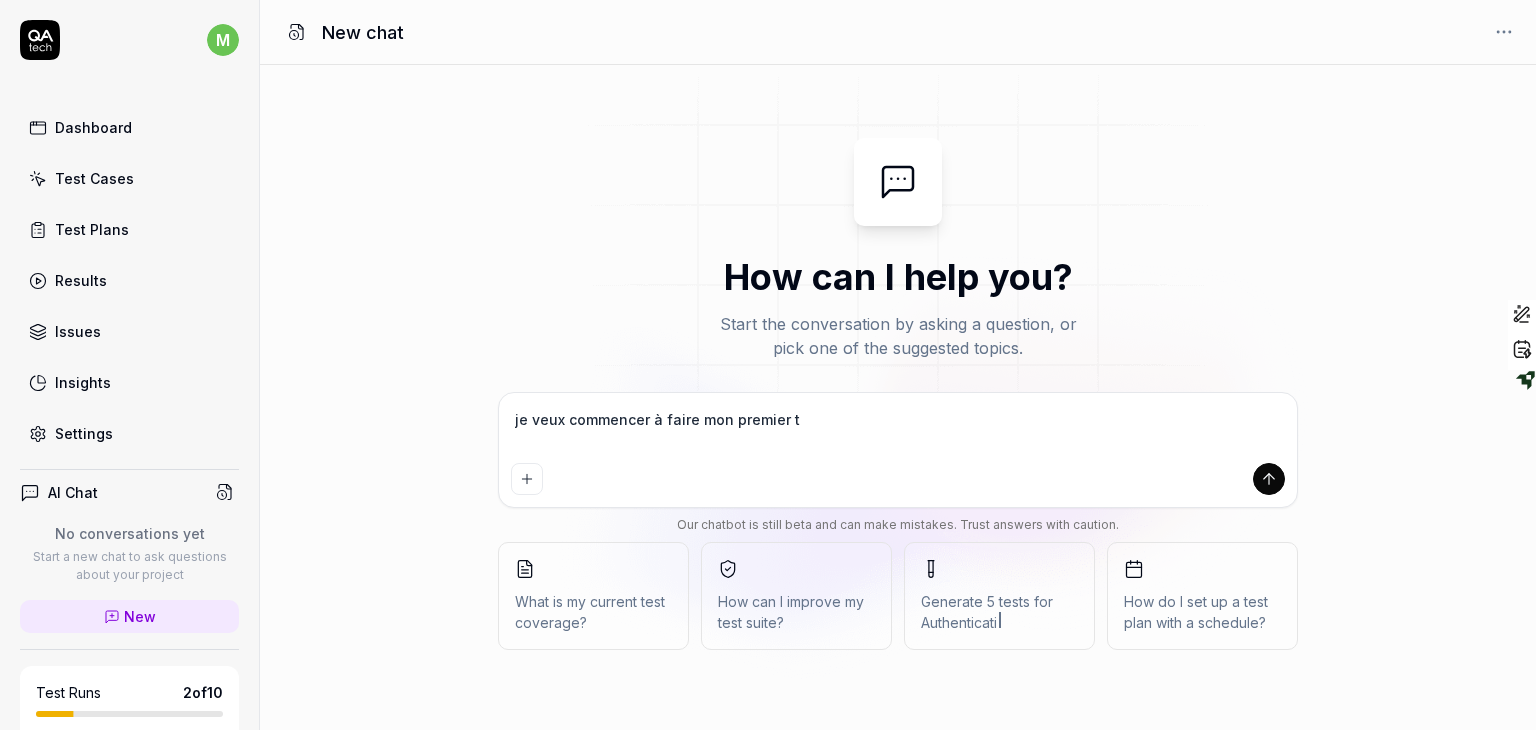 type on "je veux commencer à faire mon premier te" 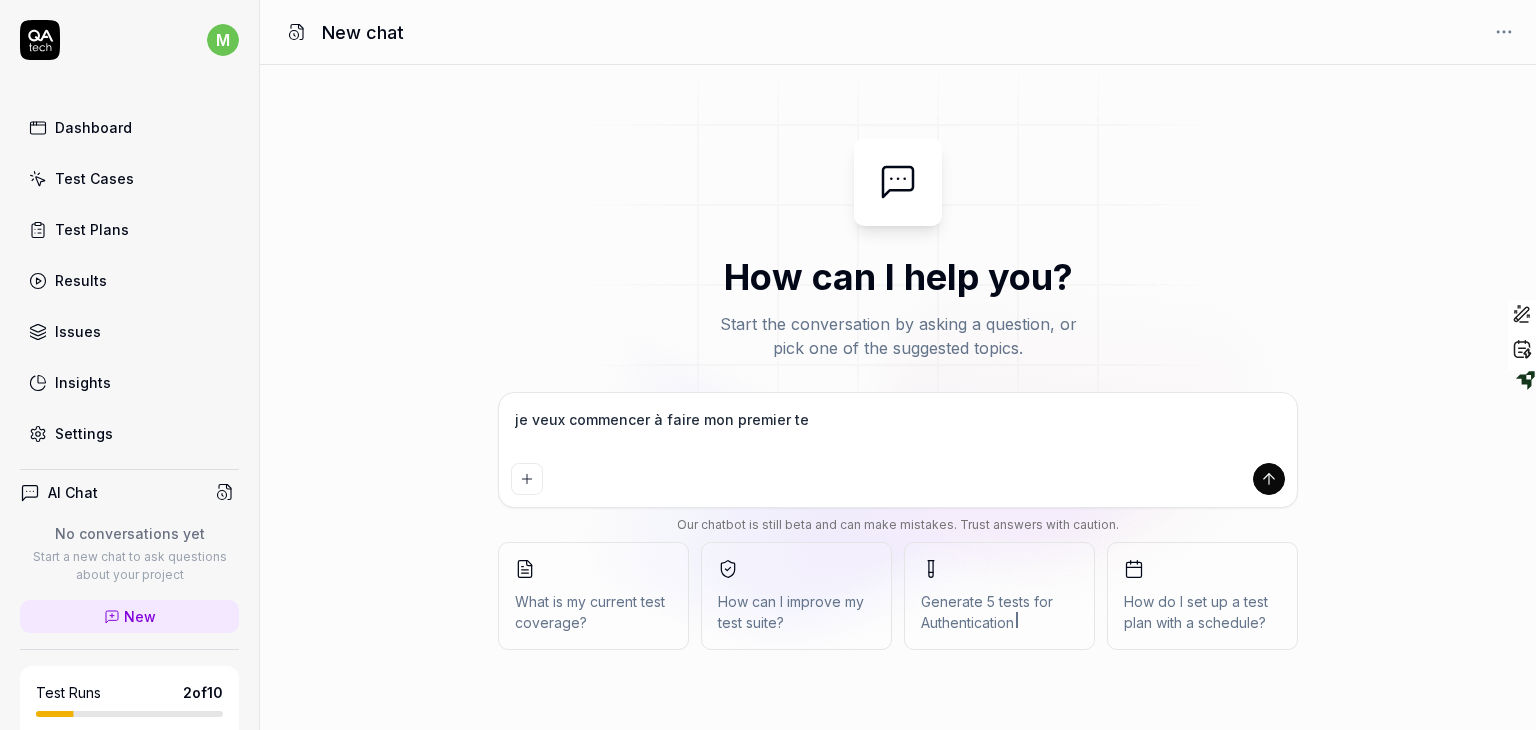 type on "je veux commencer à faire mon premier tes" 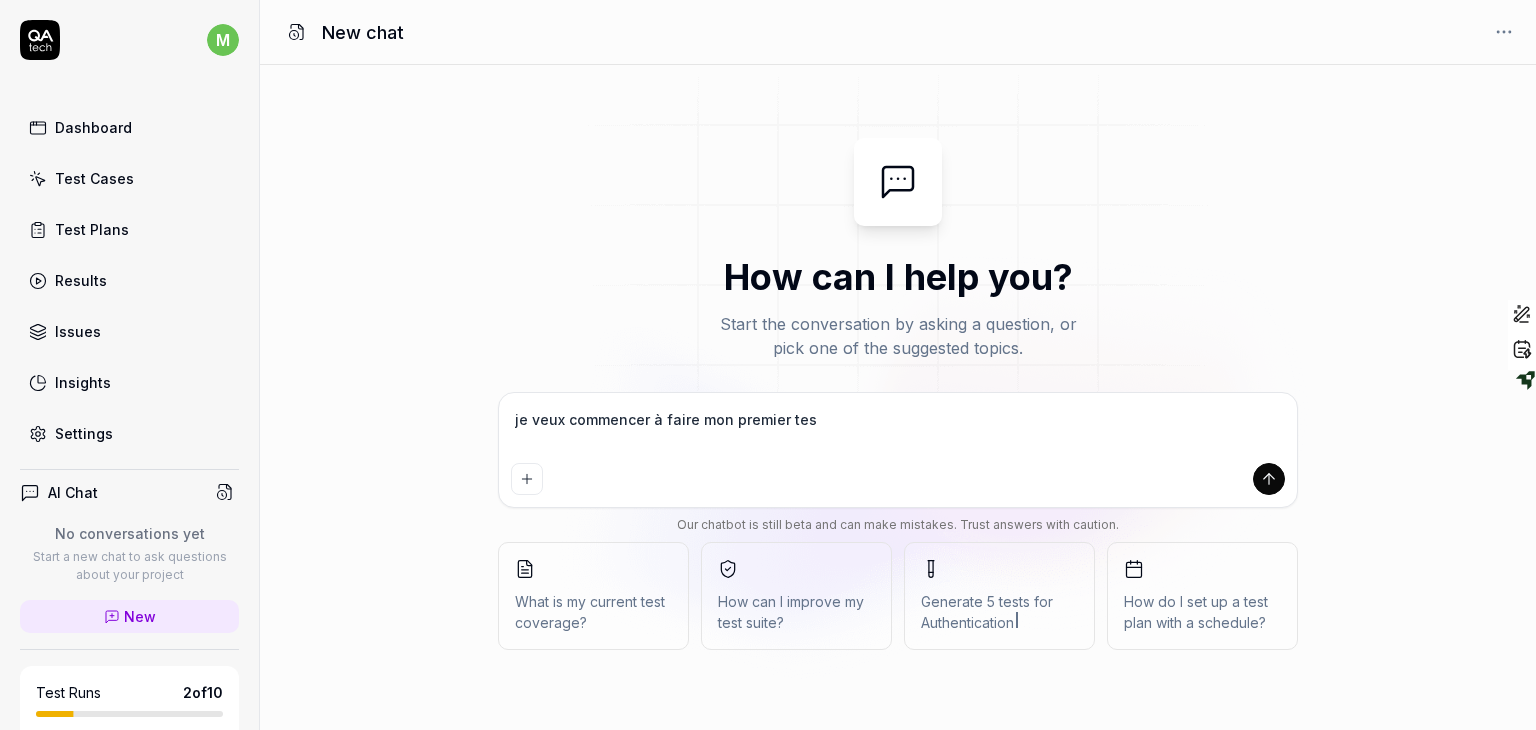 type on "je veux commencer à faire mon premier test" 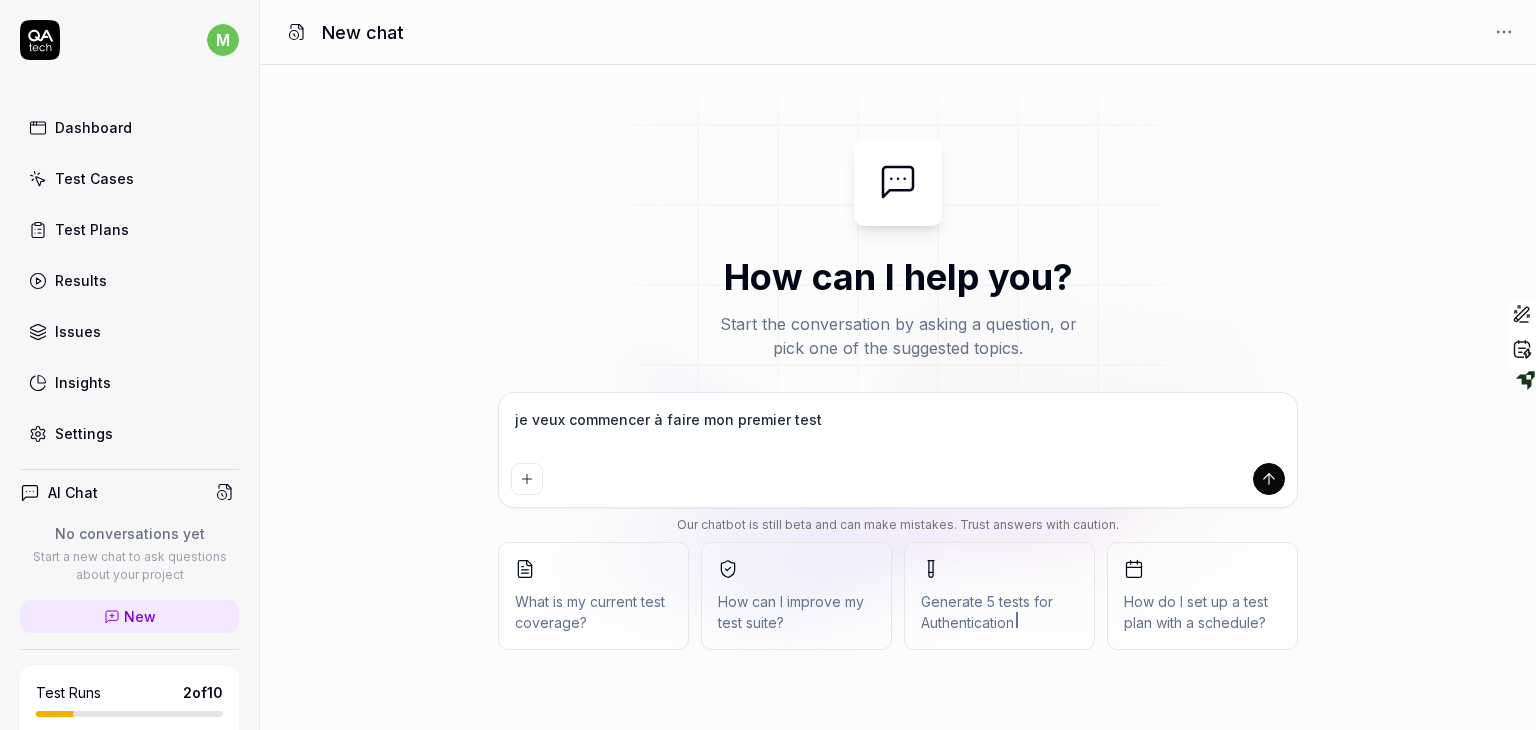 type on "je veux commencer à faire mon premier test" 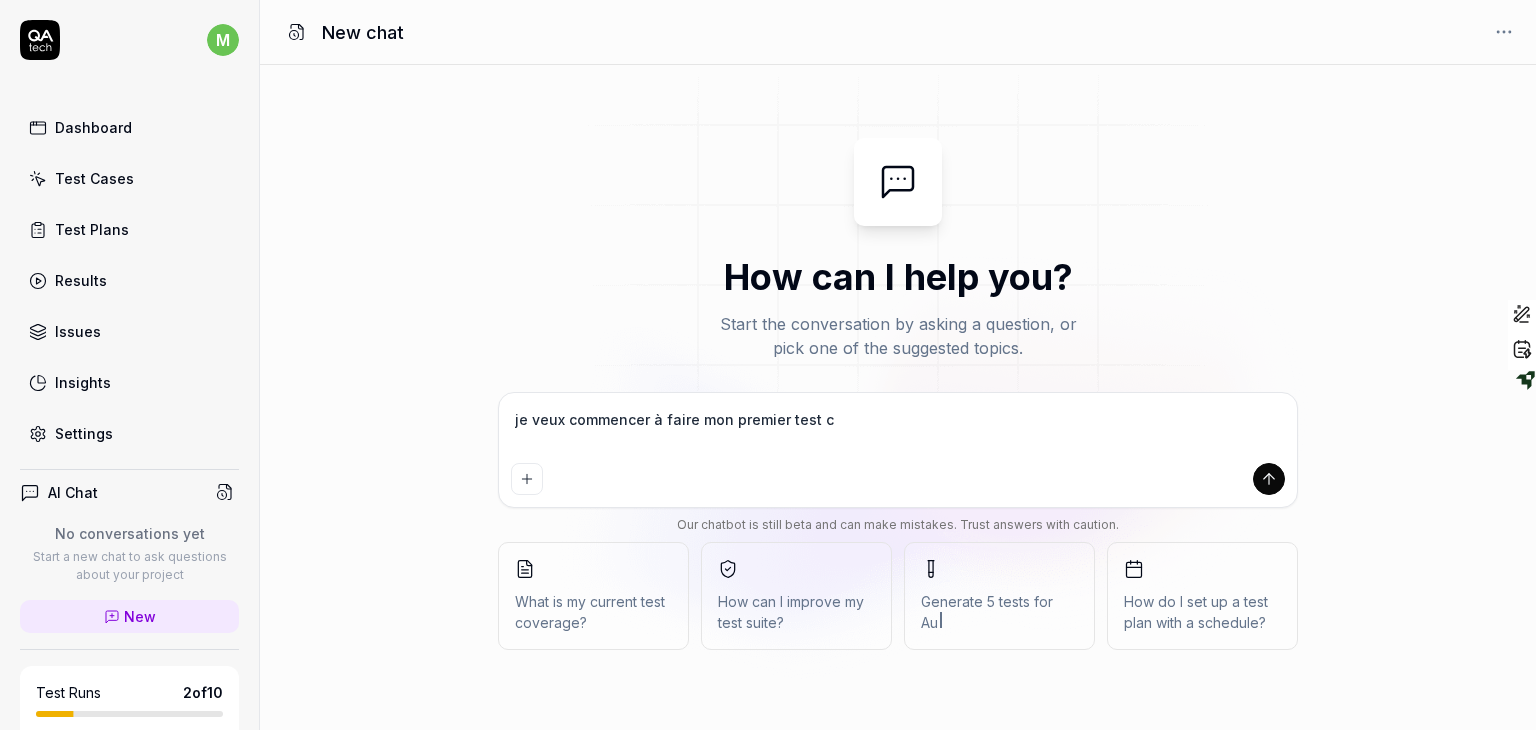 type on "je veux commencer à faire mon premier test ce" 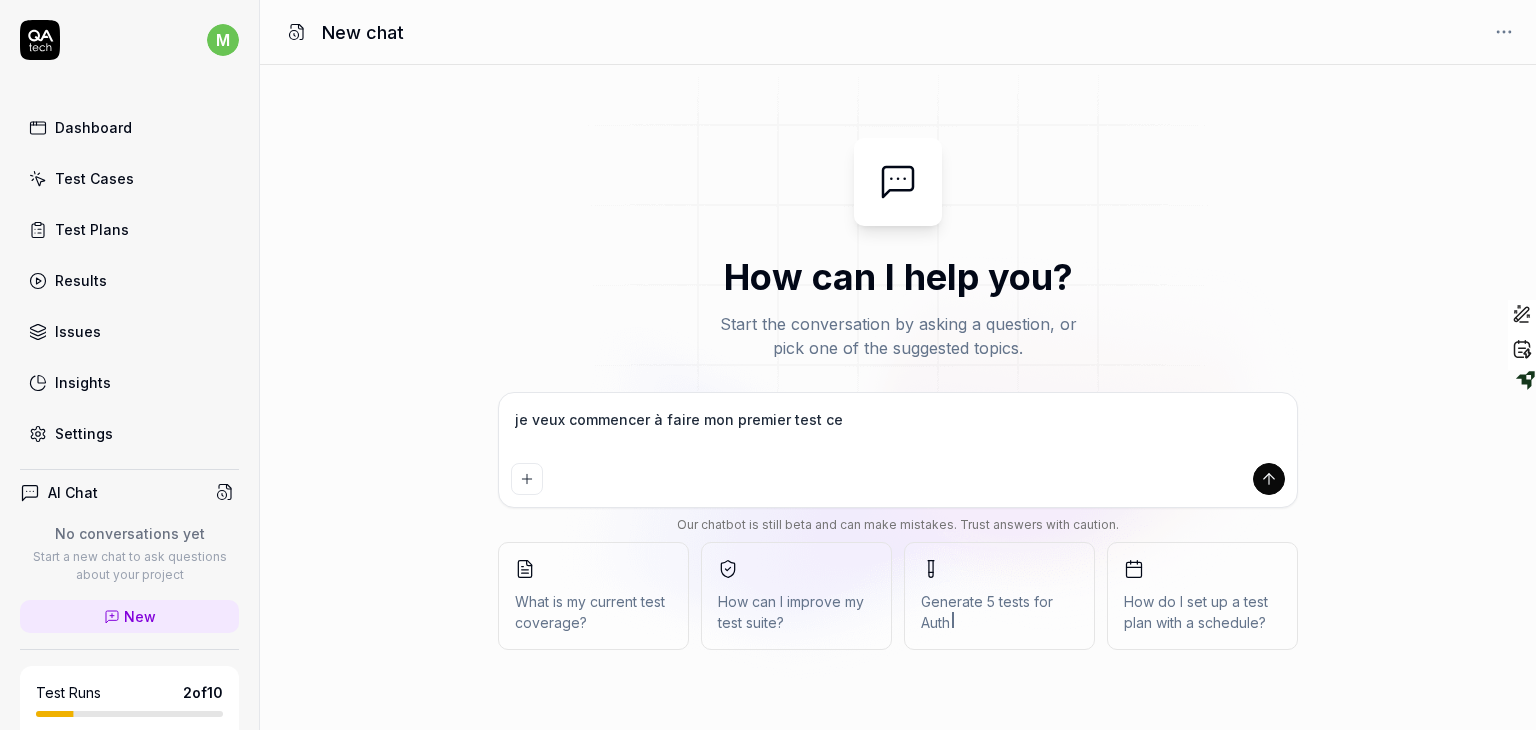 type on "je veux commencer à faire mon premier test c" 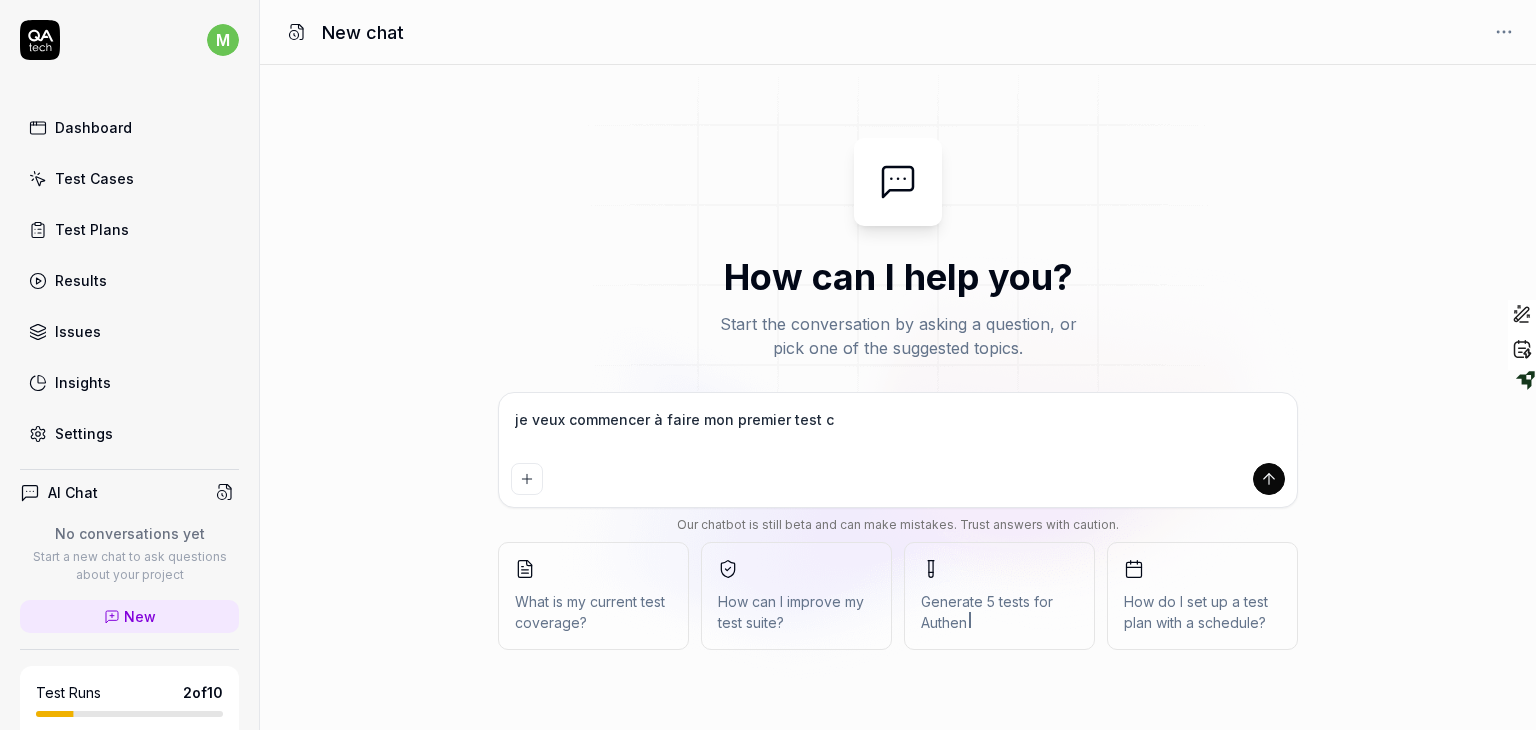 type on "je veux commencer à faire mon premier test" 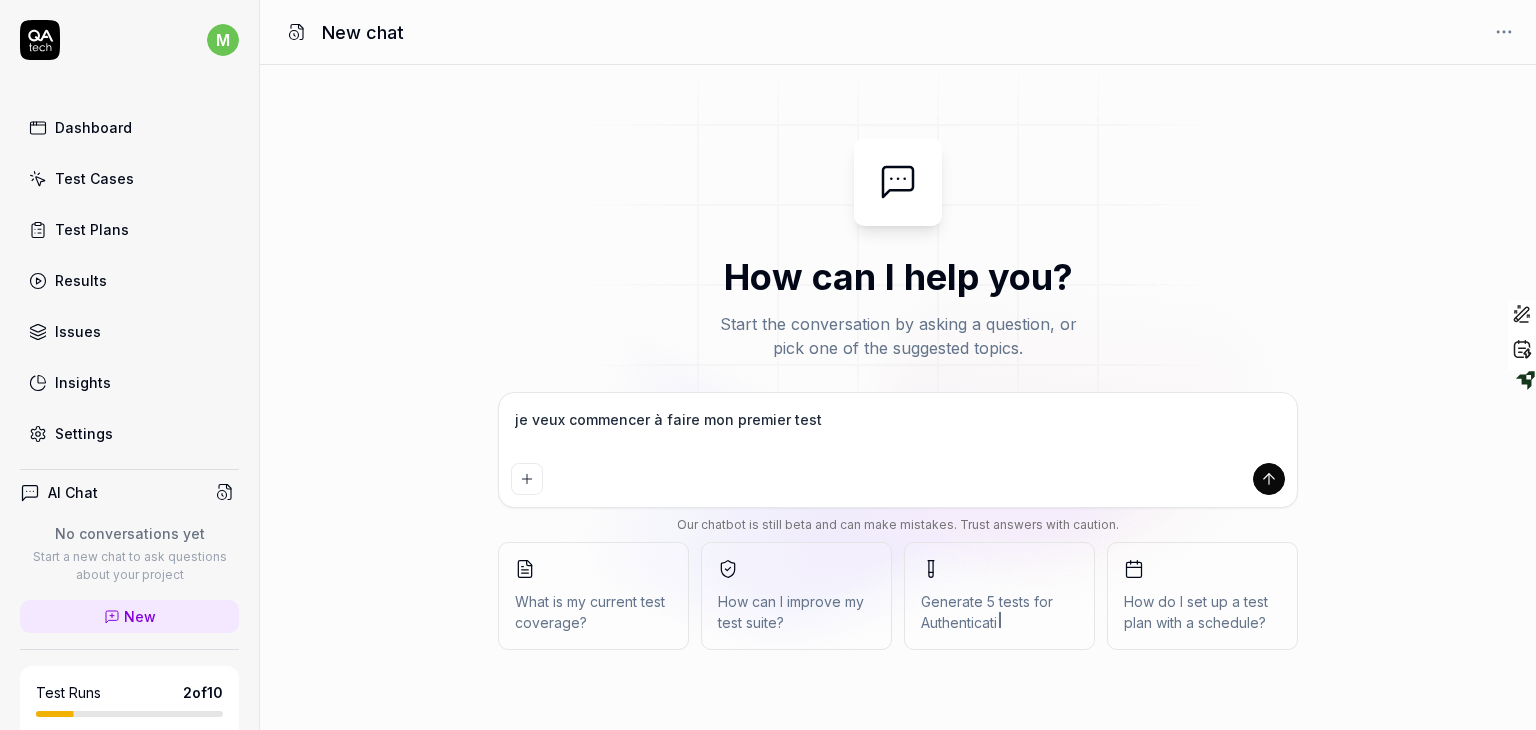 type on "je veux commencer à faire mon premier test d" 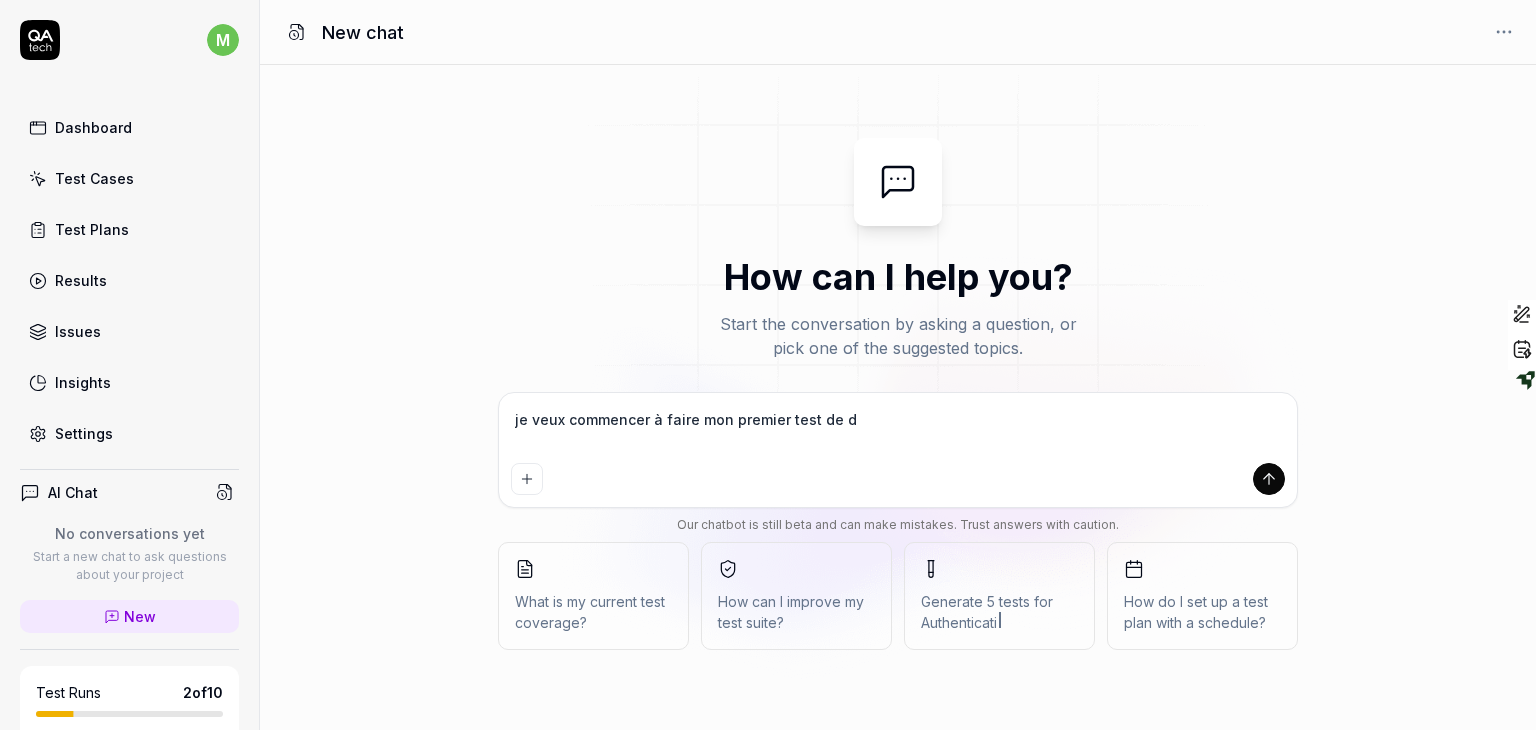 type on "je veux commencer à faire mon premier test de" 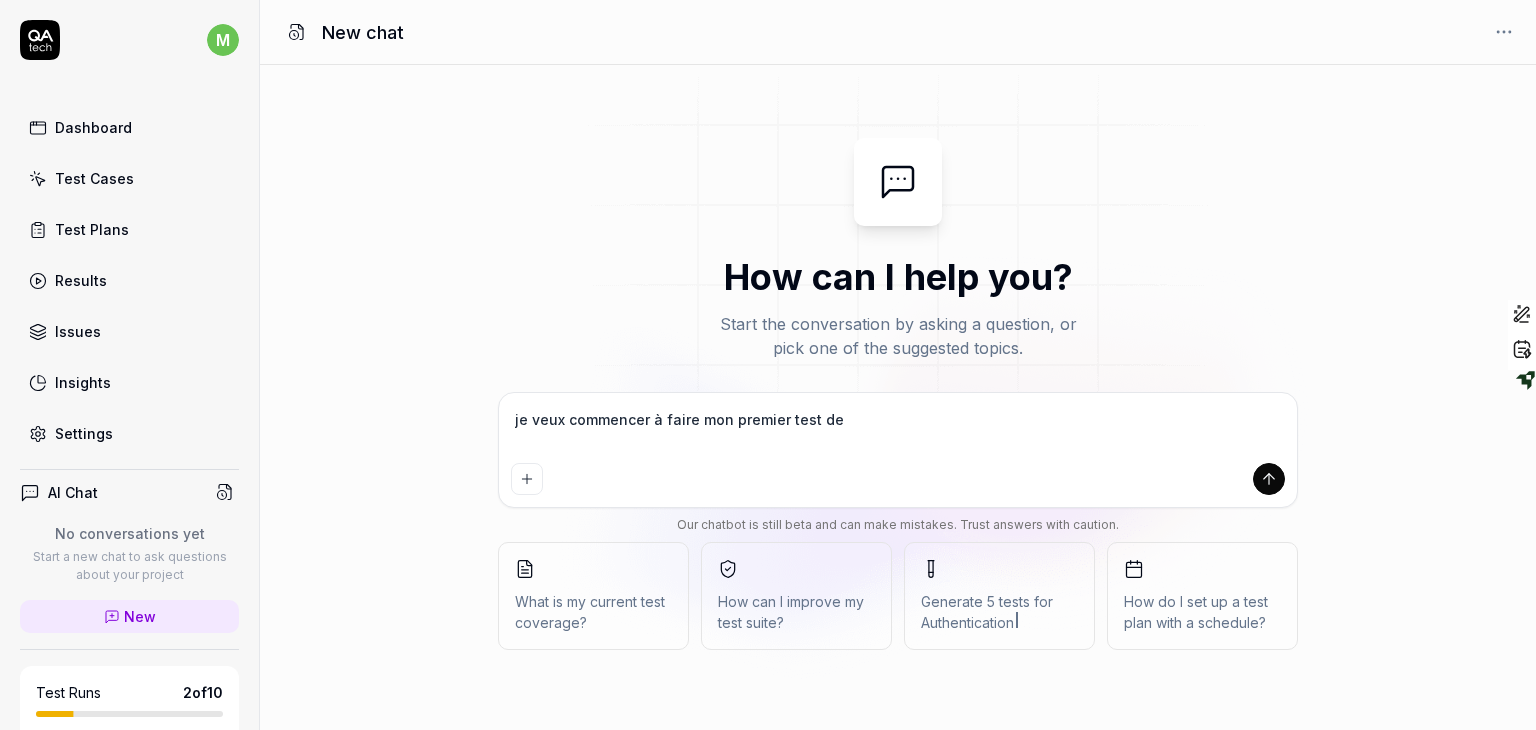 type on "je veux commencer à faire mon premier test de" 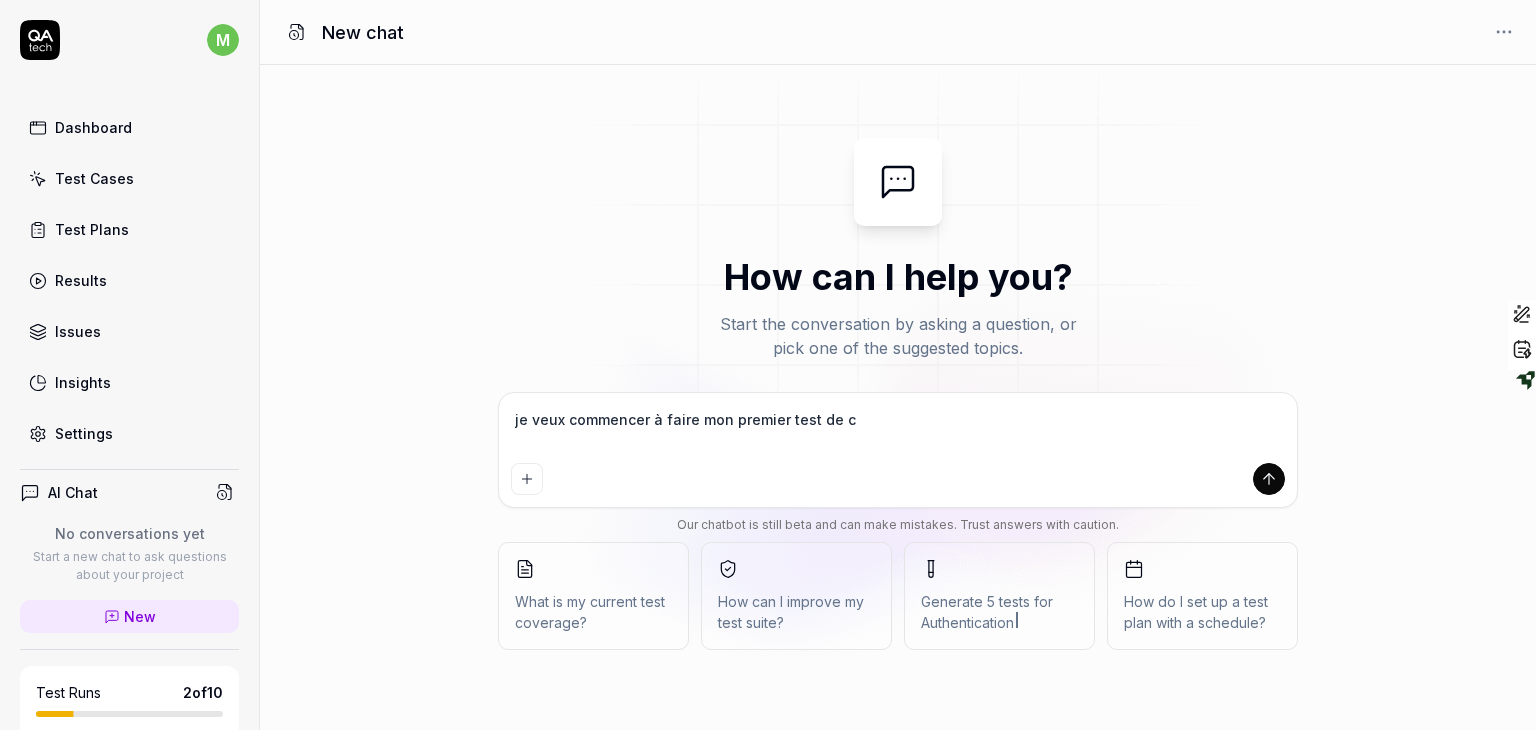 type on "je veux commencer à faire mon premier test de co" 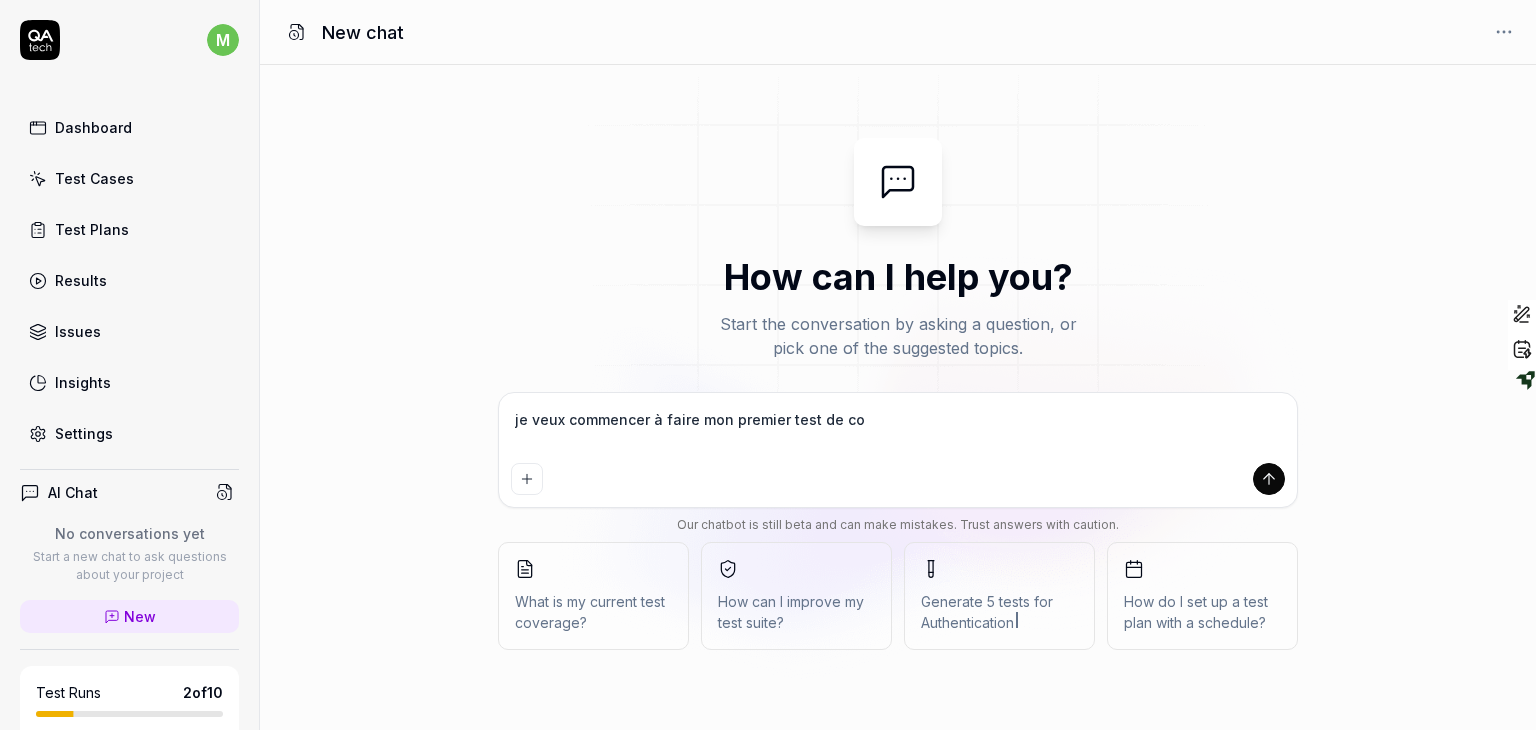 type on "je veux commencer à faire mon premier test de con" 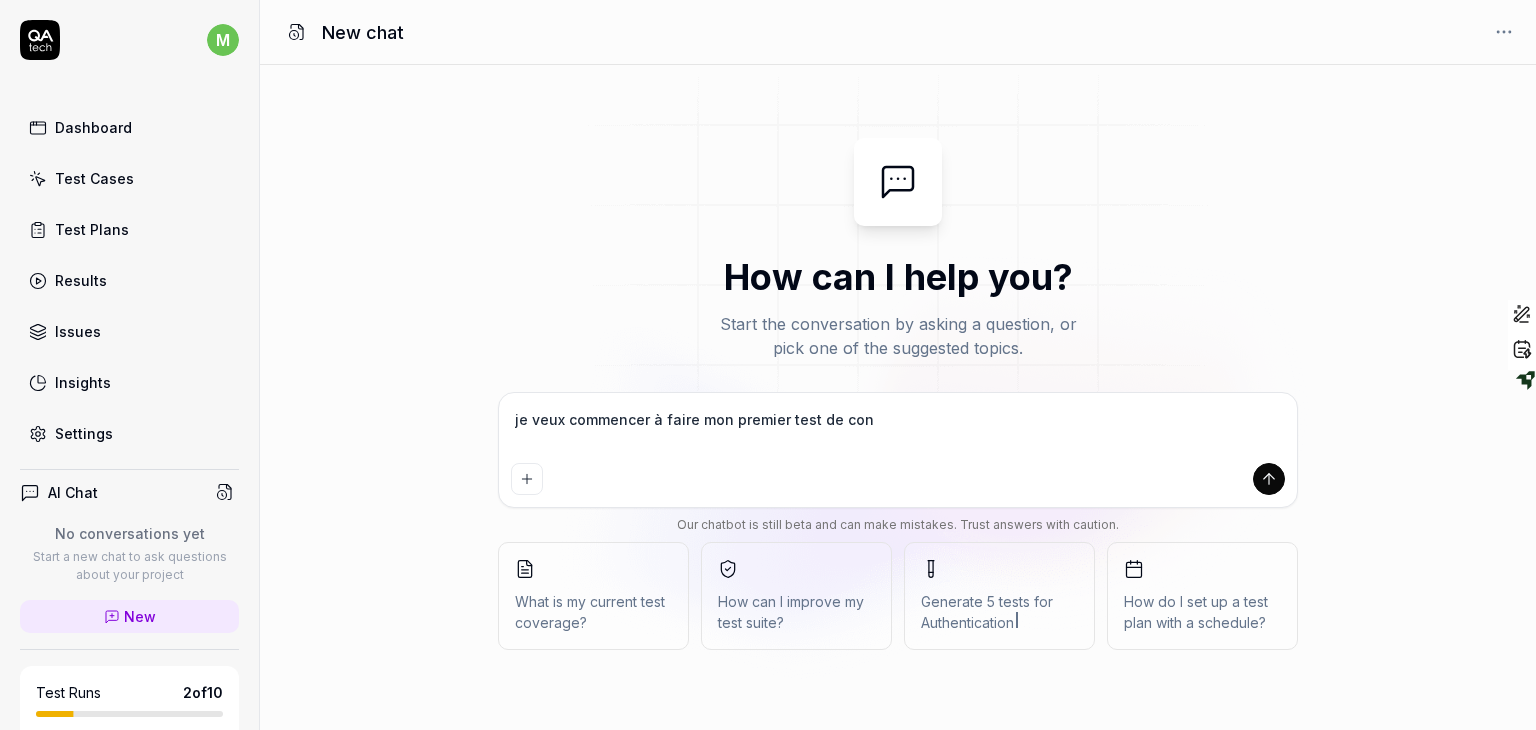 type on "je veux commencer à faire mon premier test de conn" 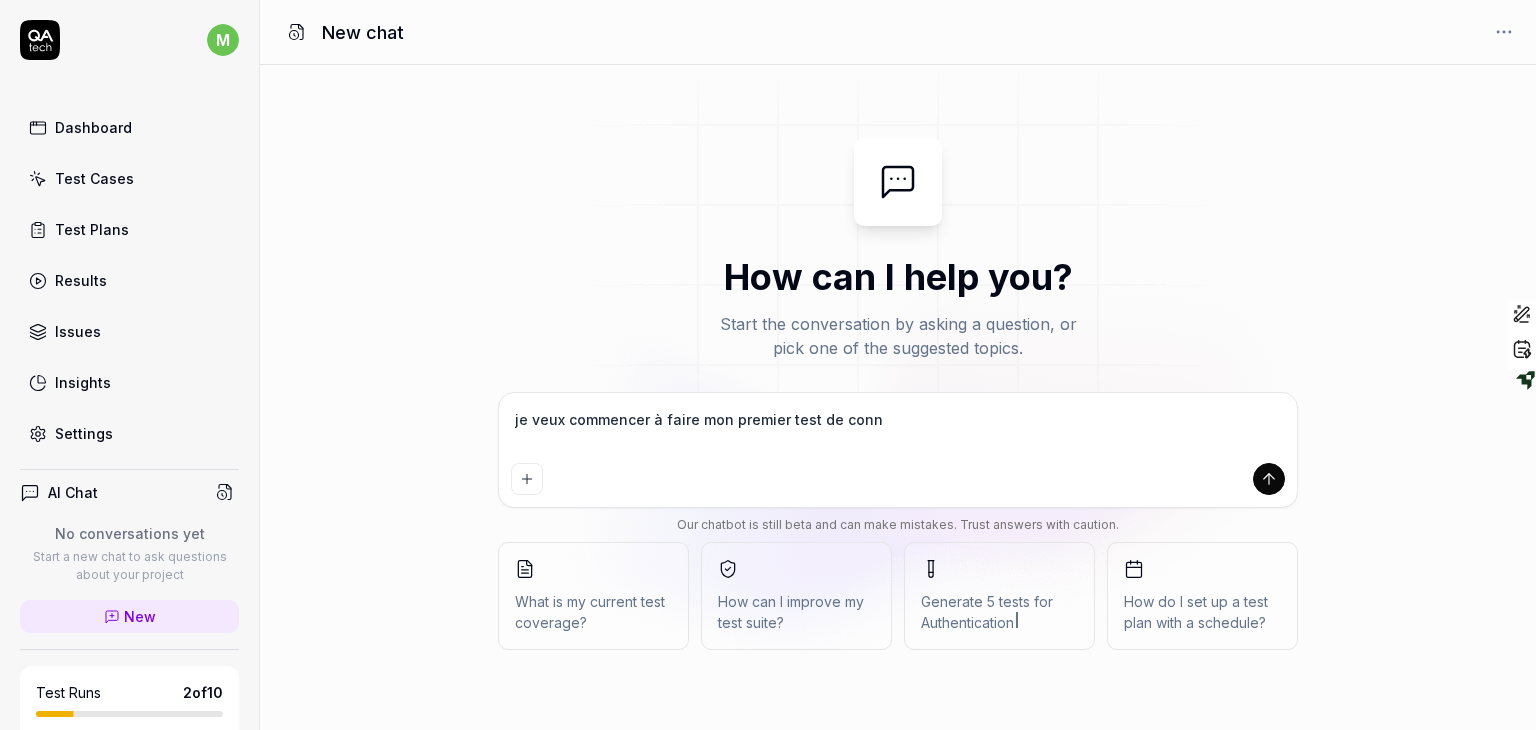 type on "je veux commencer à faire mon premier test de conne" 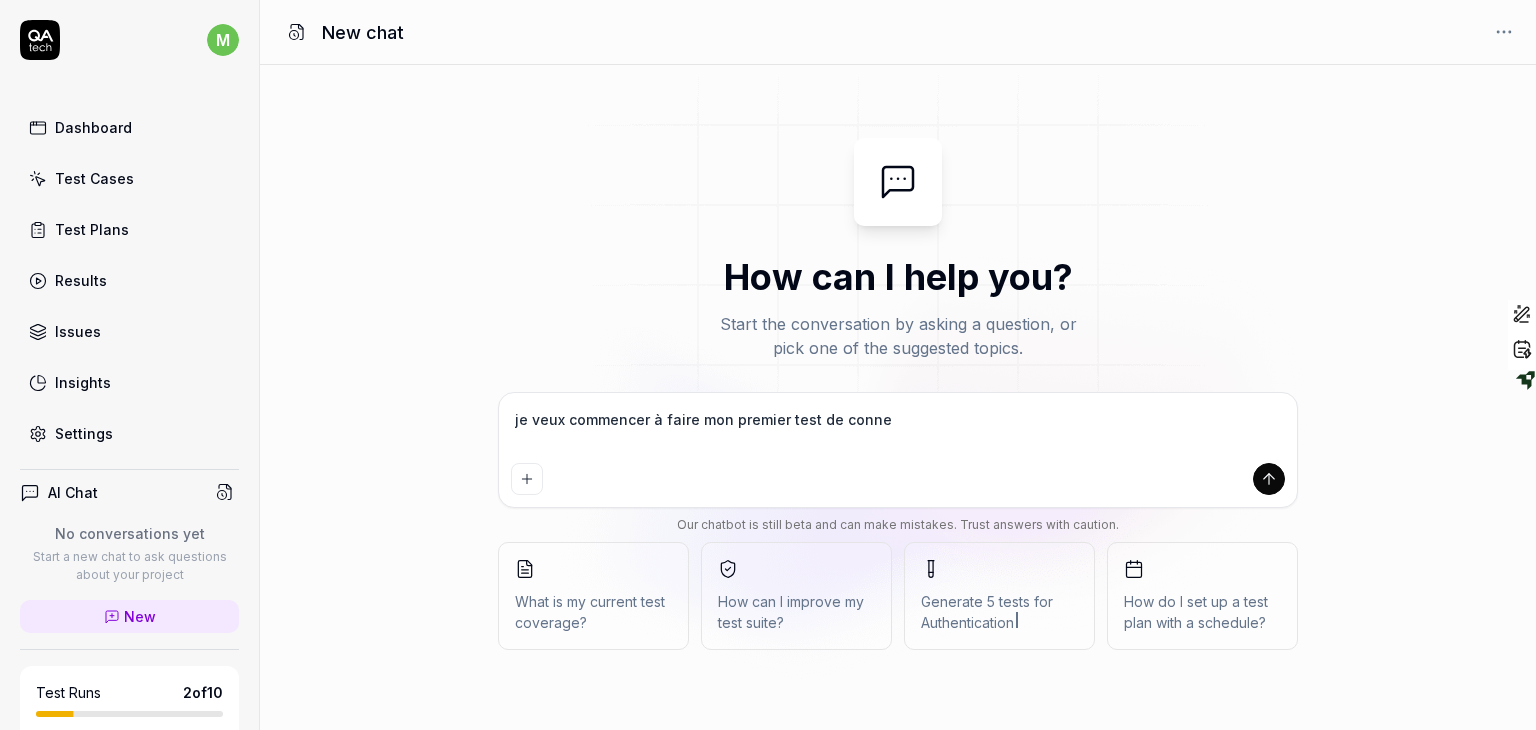 type on "je veux commencer à faire mon premier test de connex" 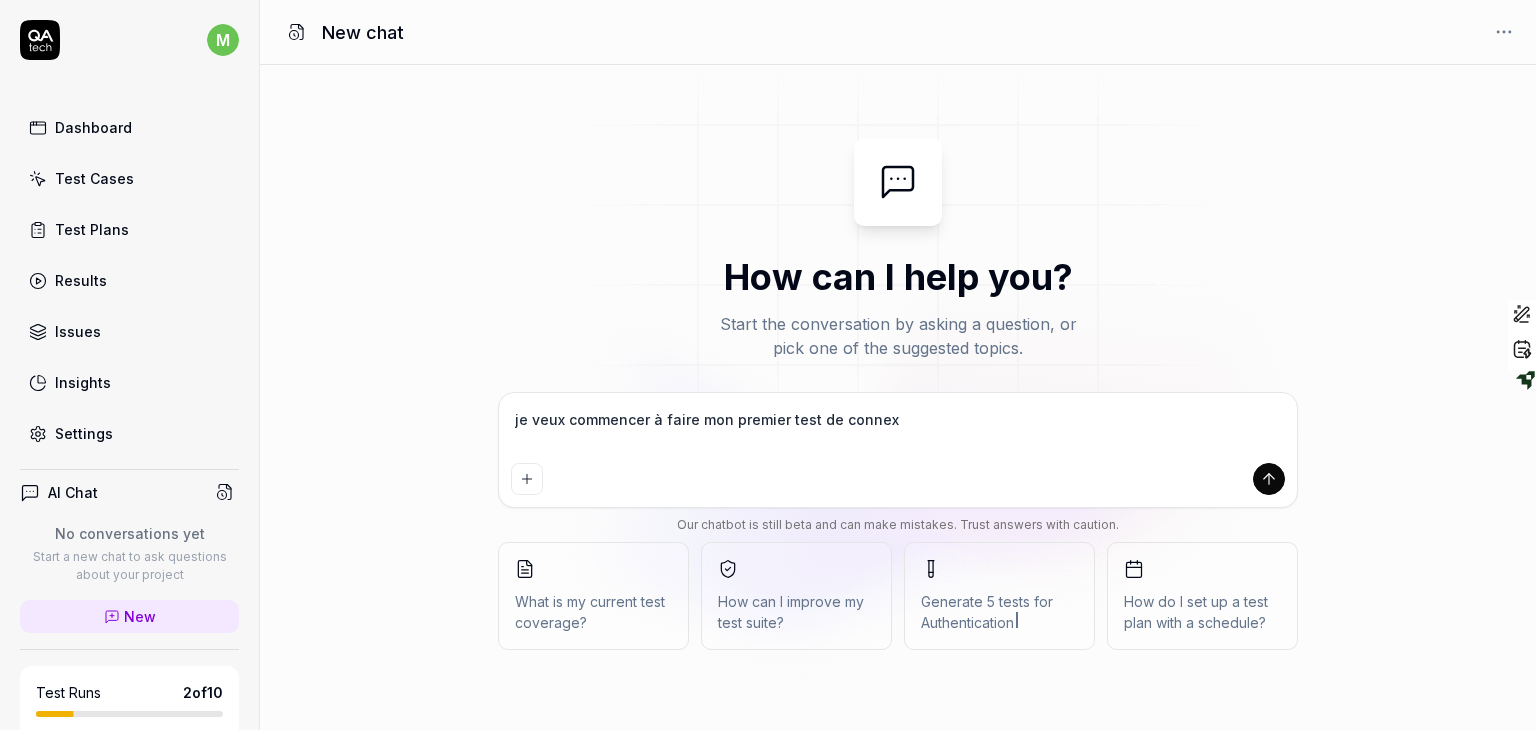 type on "je veux commencer à faire mon premier test de connexi" 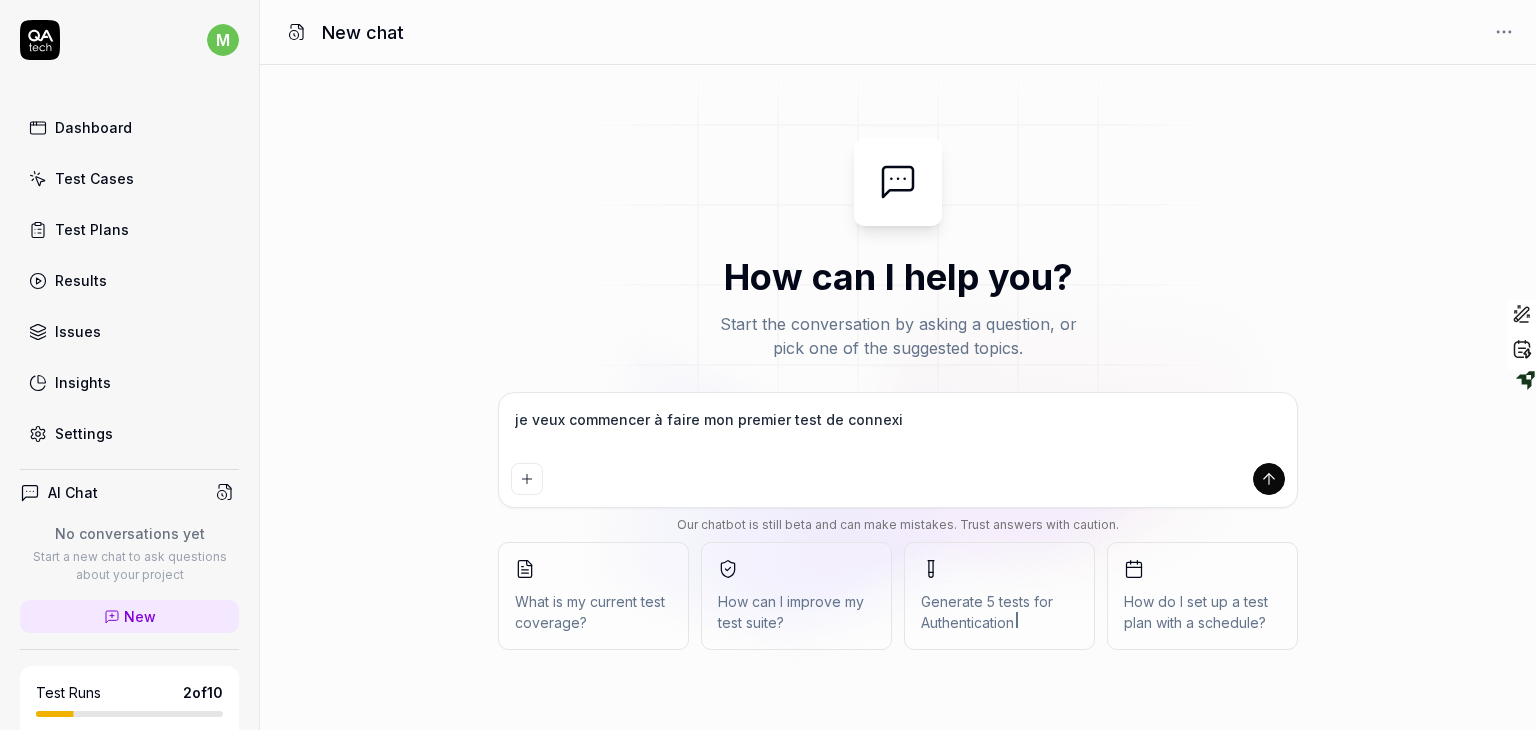 type on "je veux commencer à faire mon premier test de connexio" 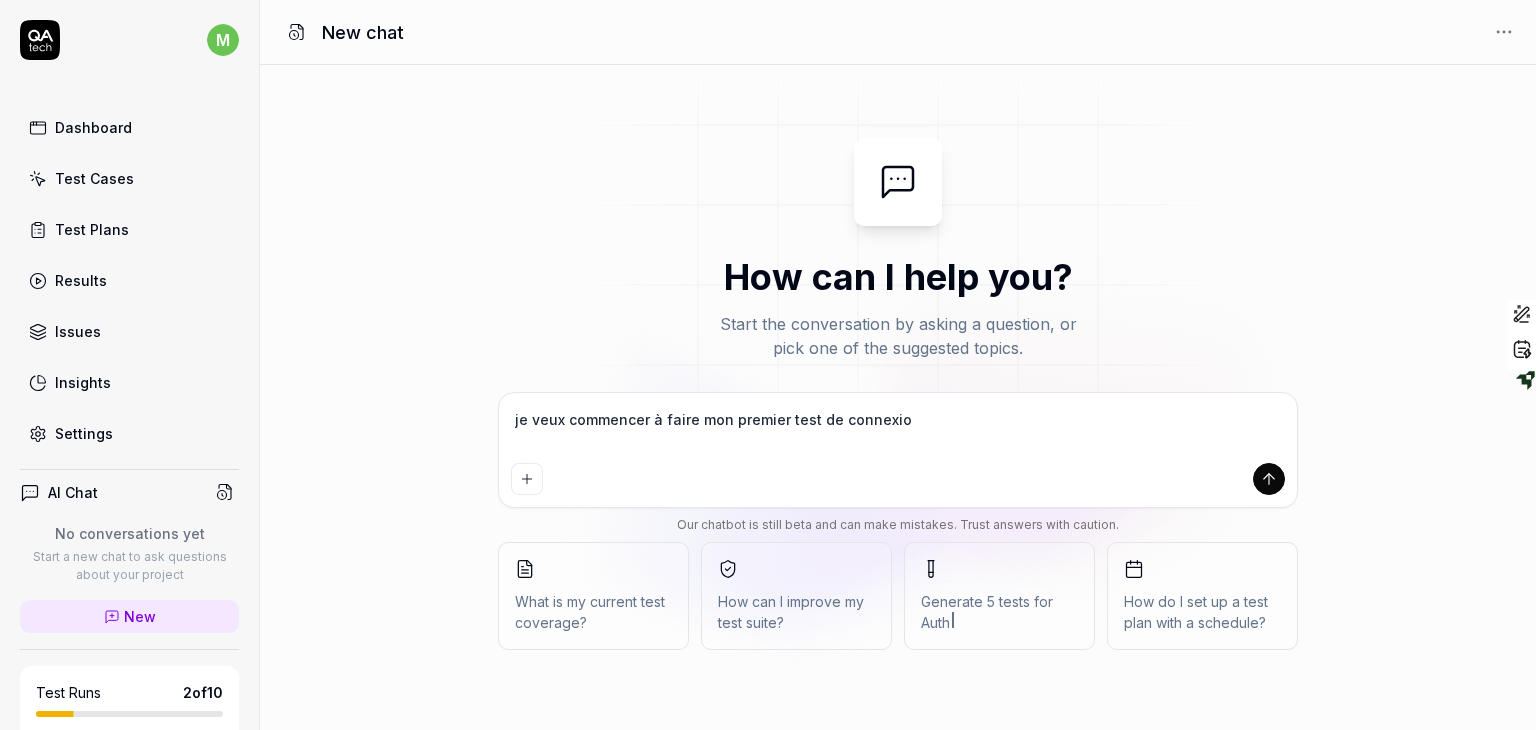 type on "je veux commencer à faire mon premier test de connexion" 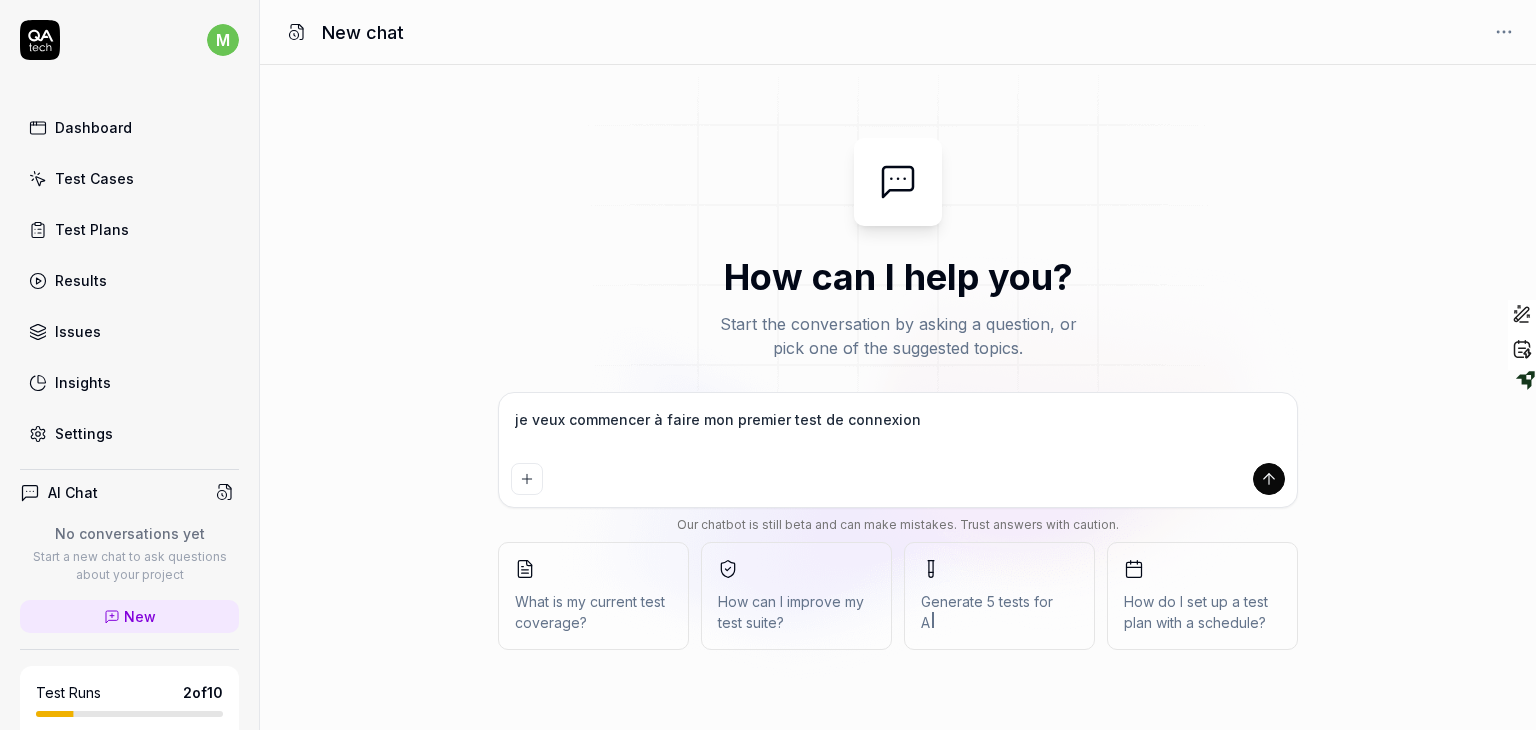 type on "je veux commencer à faire mon premier test de connexion" 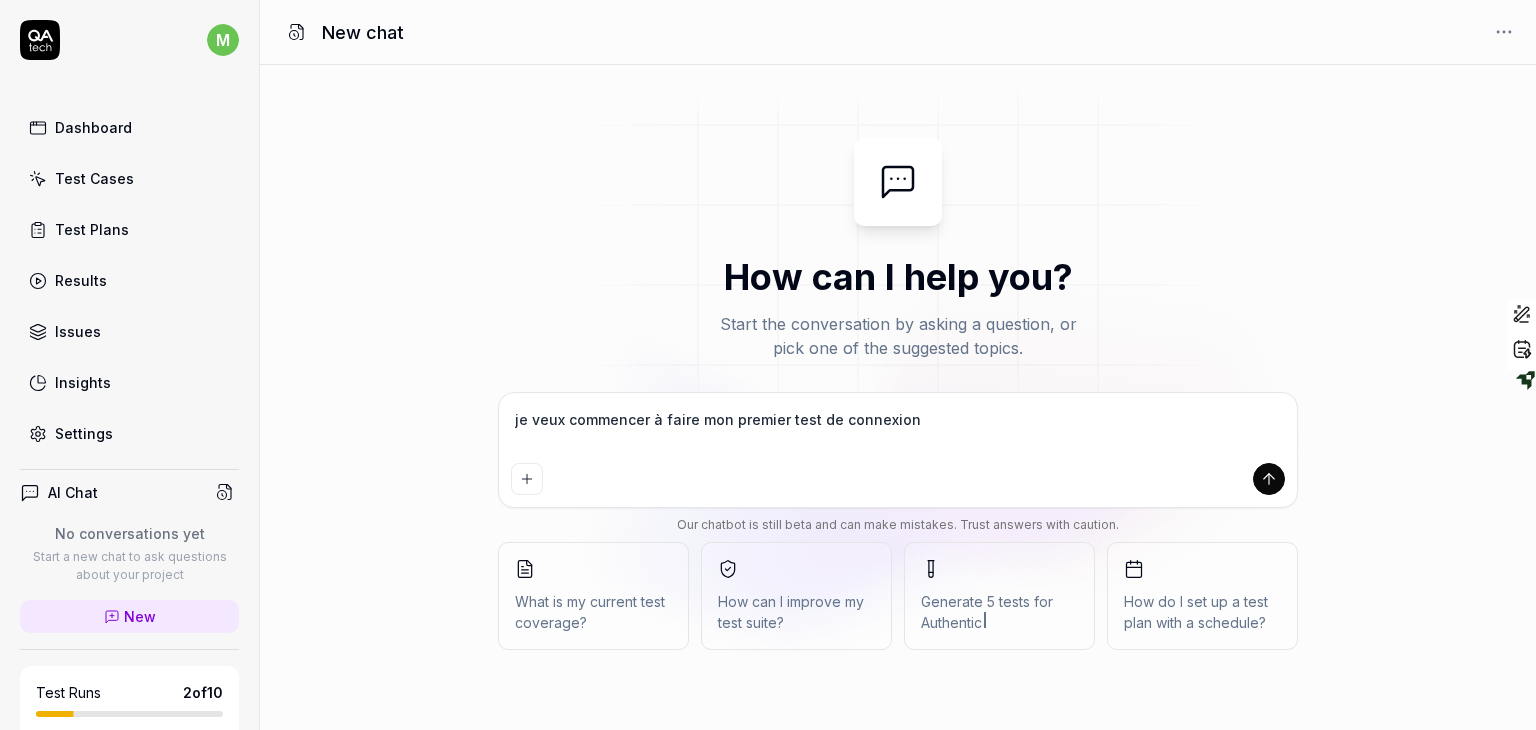 type on "je veux commencer à faire mon premier test de connexion s" 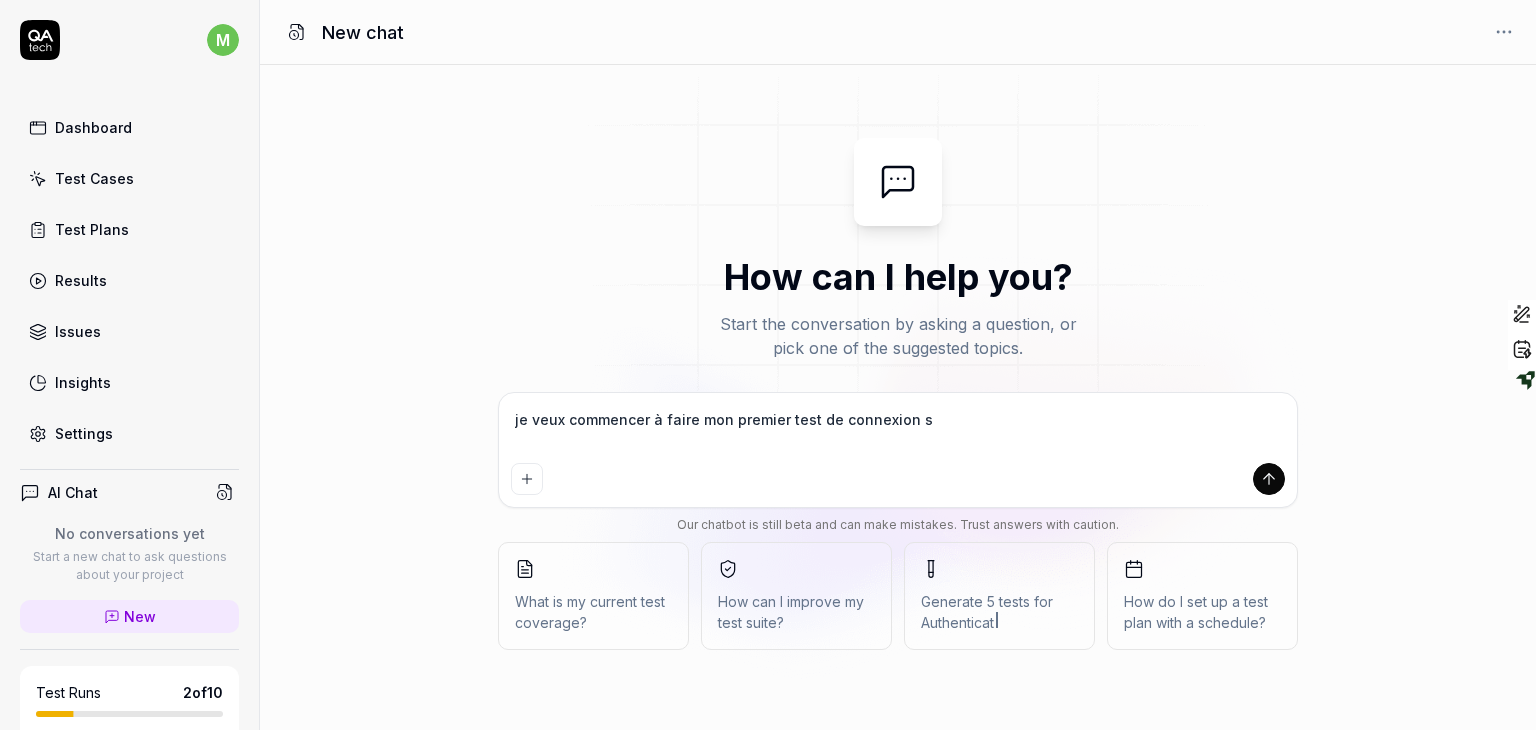 type on "je veux commencer à faire mon premier test de connexion su" 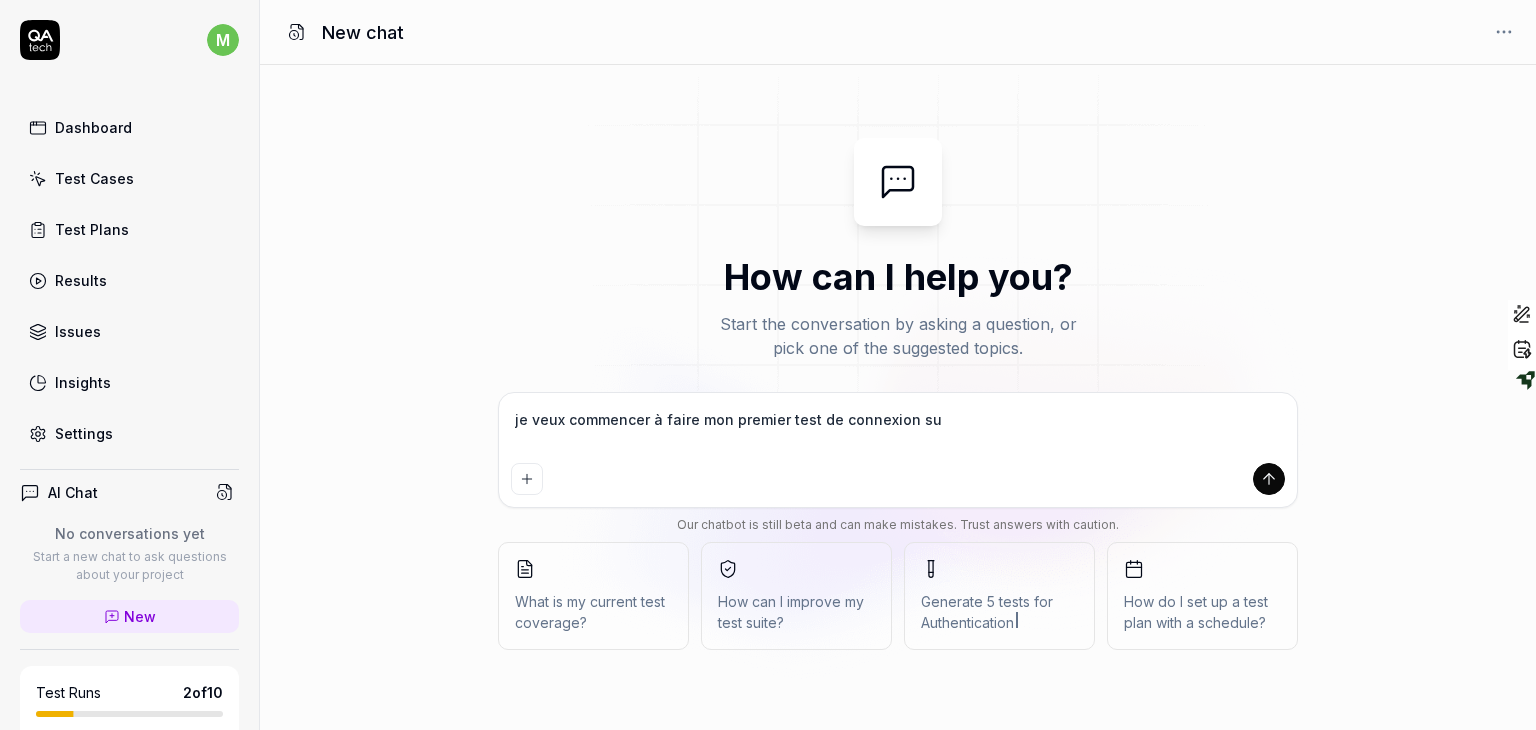 type on "je veux commencer à faire mon premier test de connexion sur" 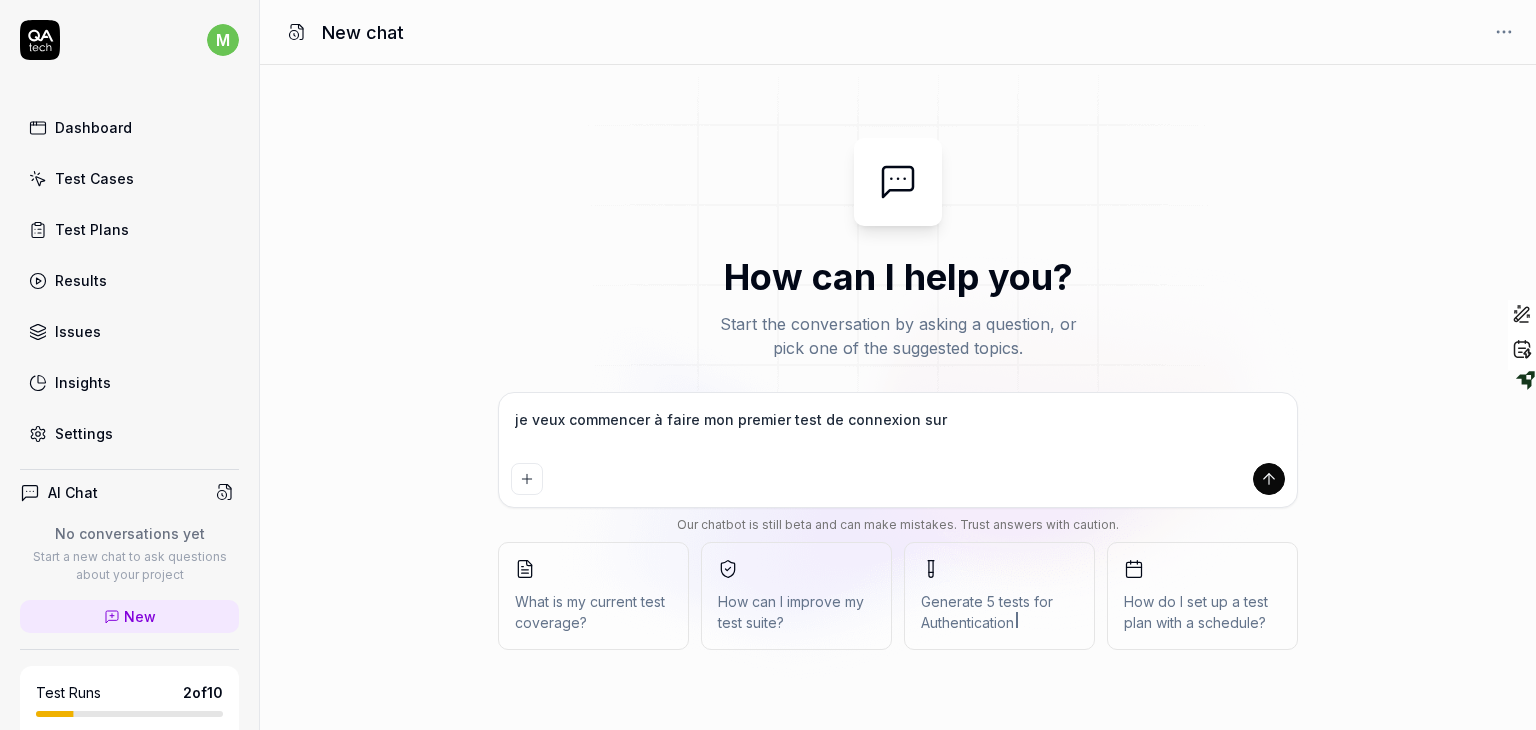 type on "je veux commencer à faire mon premier test de connexion sur" 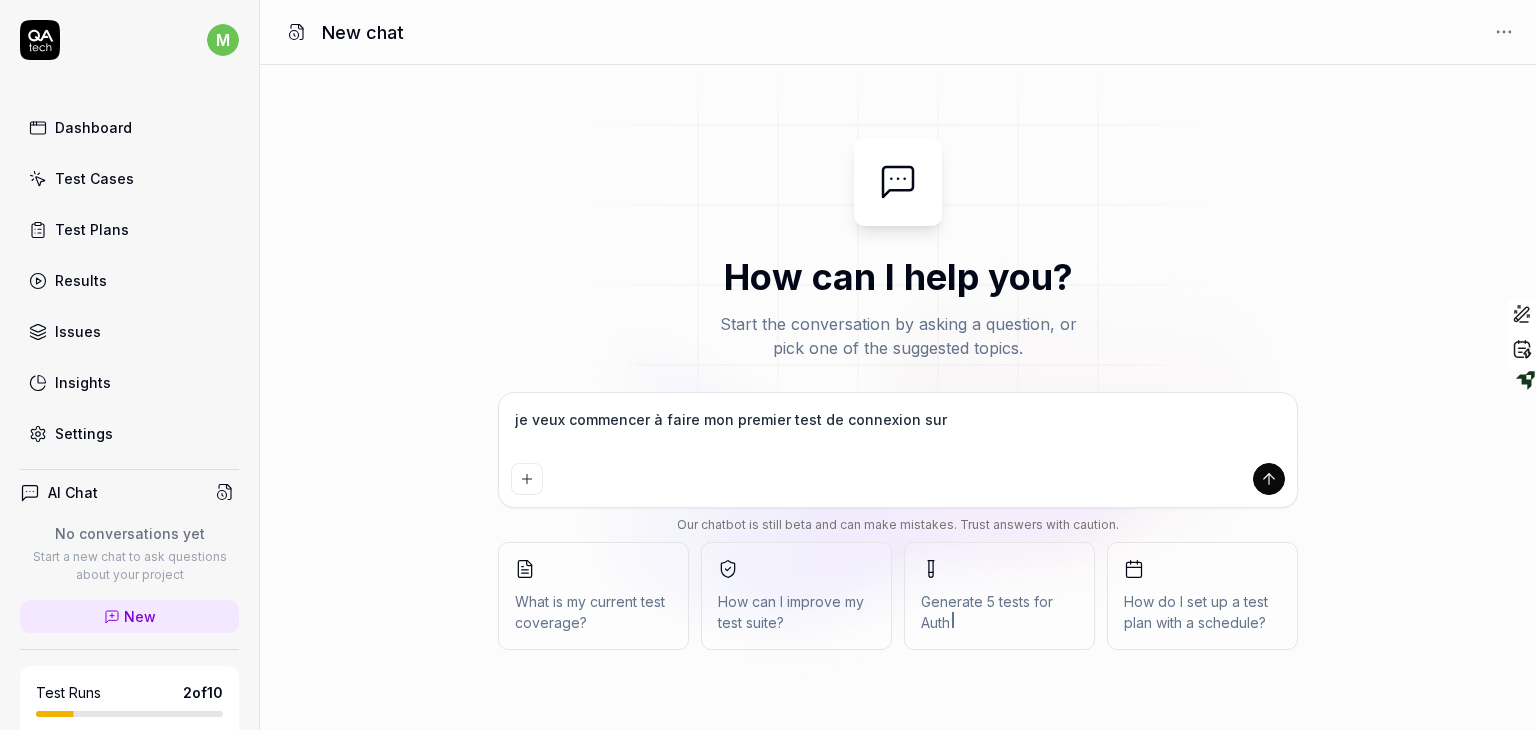 type on "je veux commencer à faire mon premier test de connexion sur m" 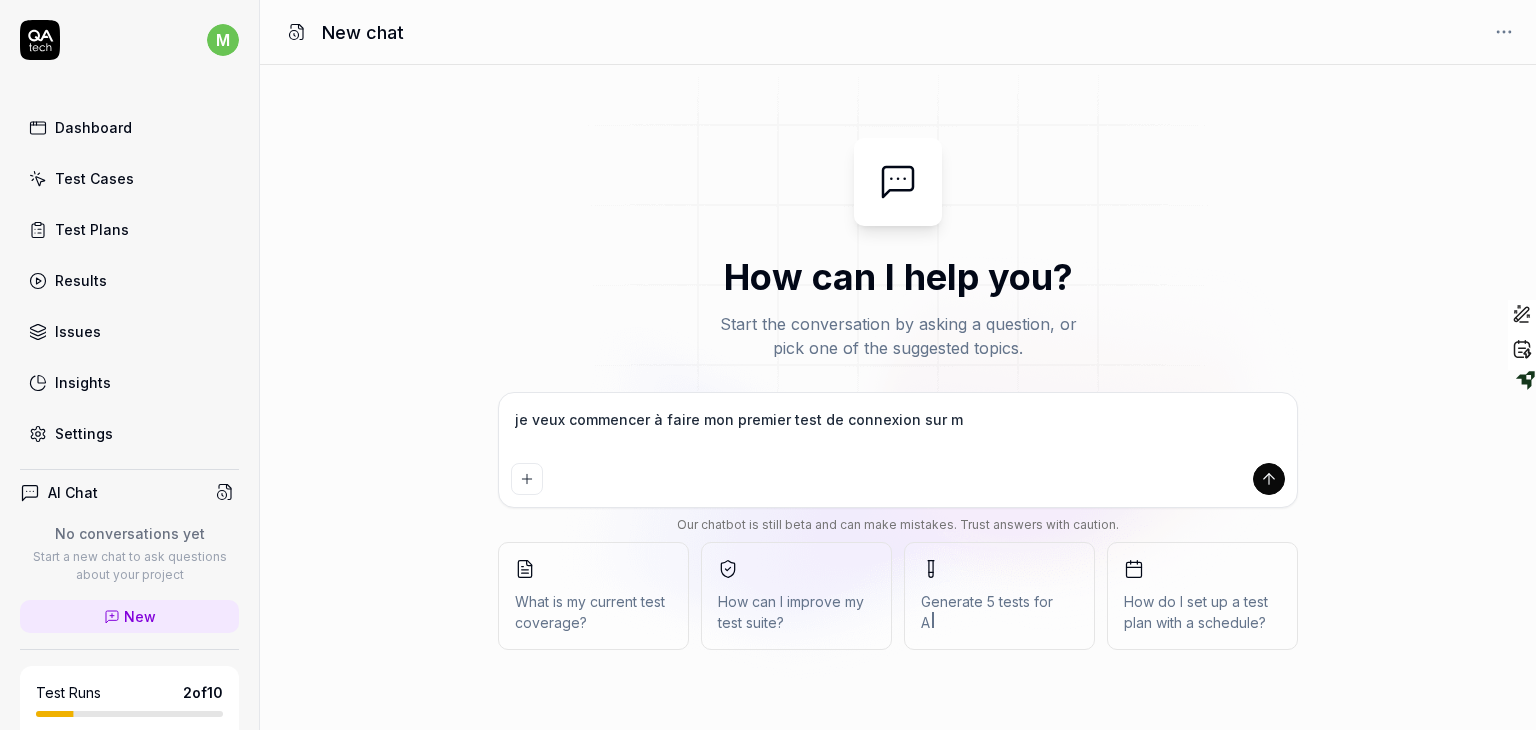 type on "je veux commencer à faire mon premier test de connexion sur ma" 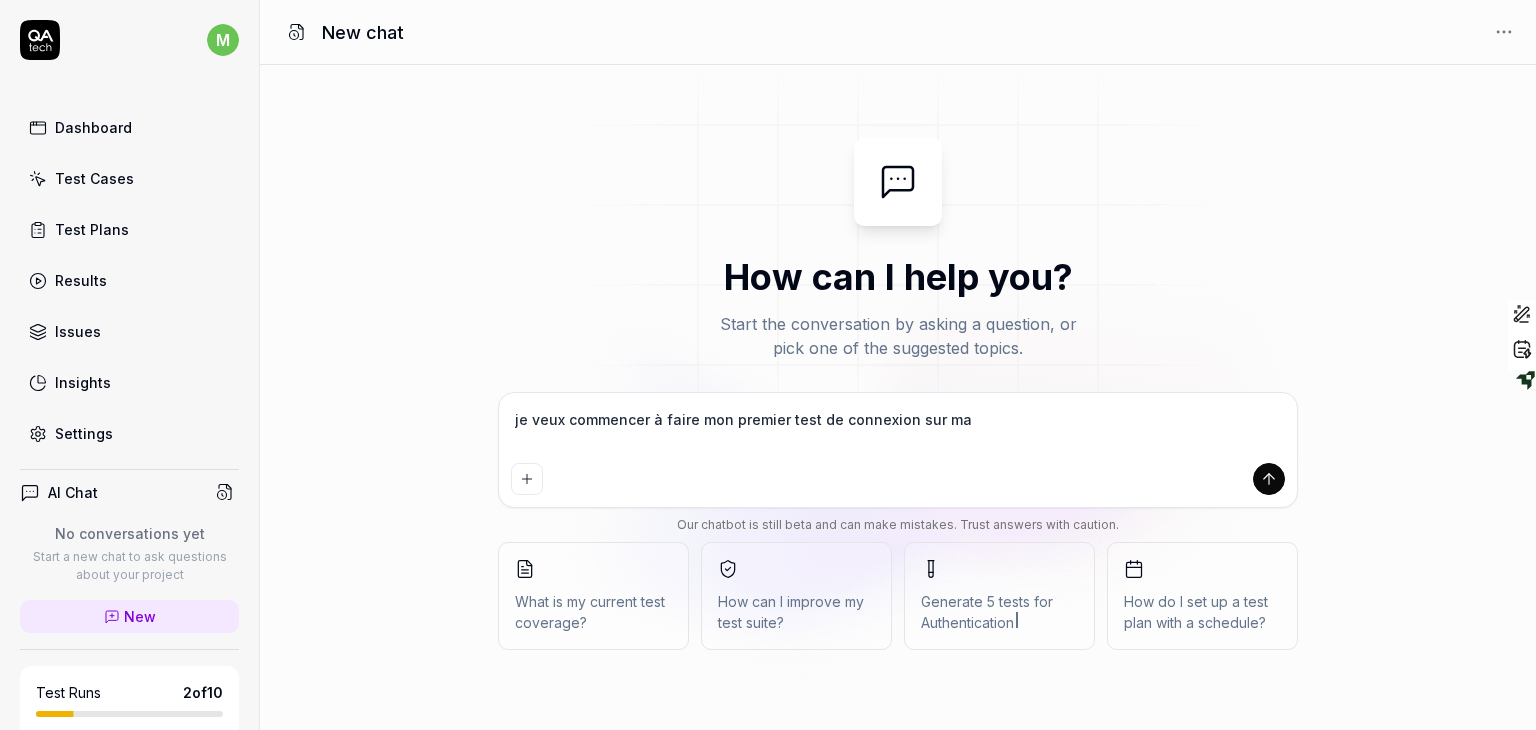 type on "je veux commencer à faire mon premier test de connexion sur ma" 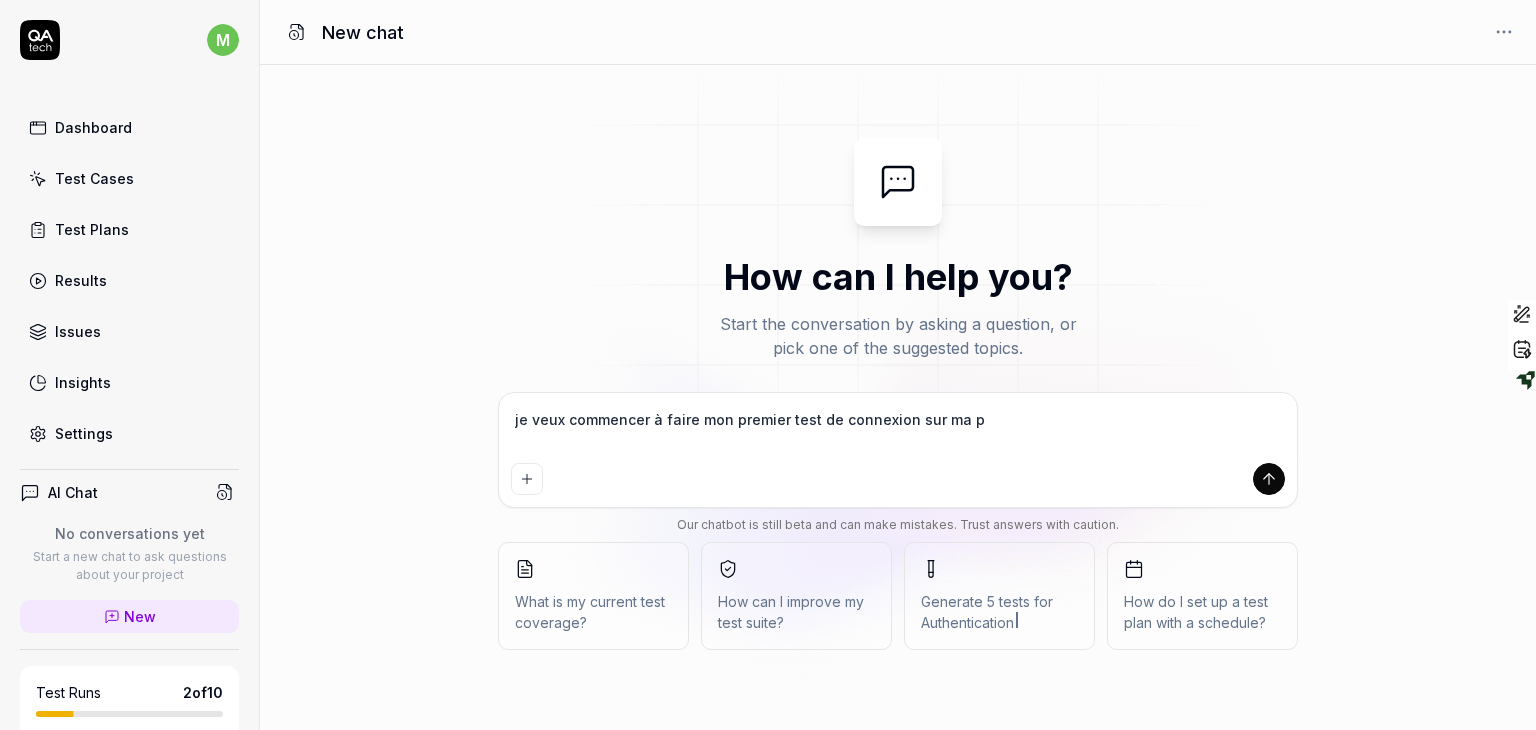 type on "je veux commencer à faire mon premier test de connexion sur ma pl" 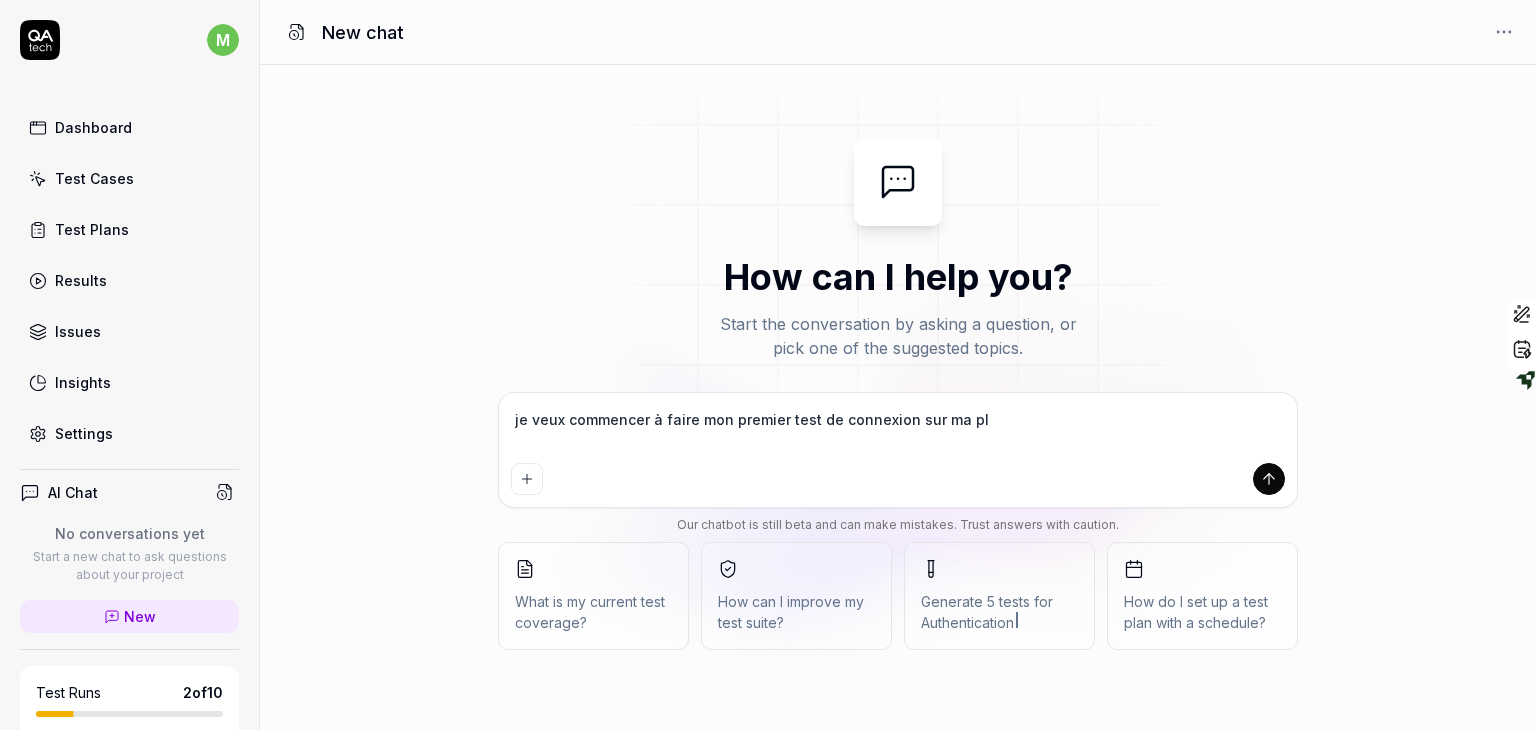 type on "je veux commencer à faire mon premier test de connexion sur ma pla" 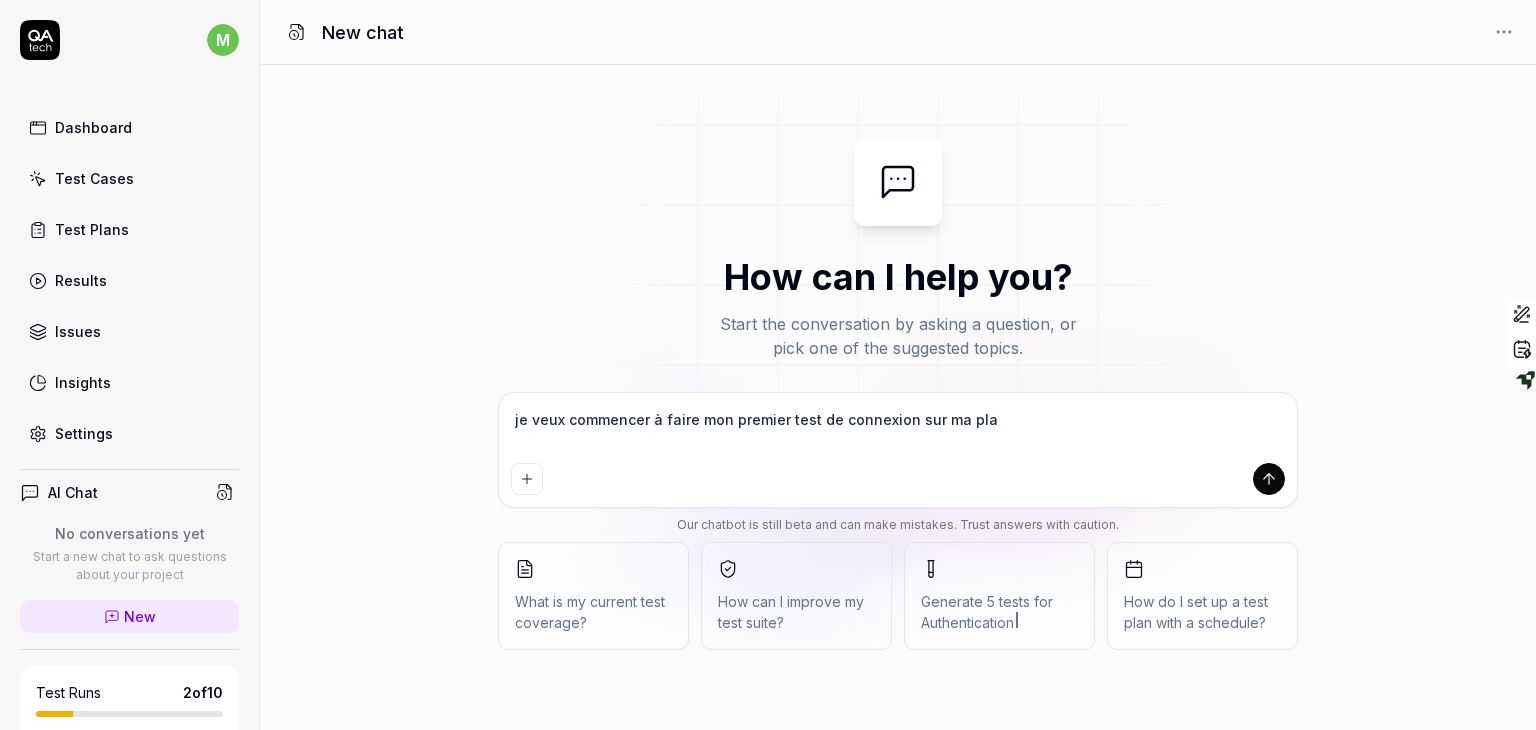 type on "je veux commencer à faire mon premier test de connexion sur ma plam" 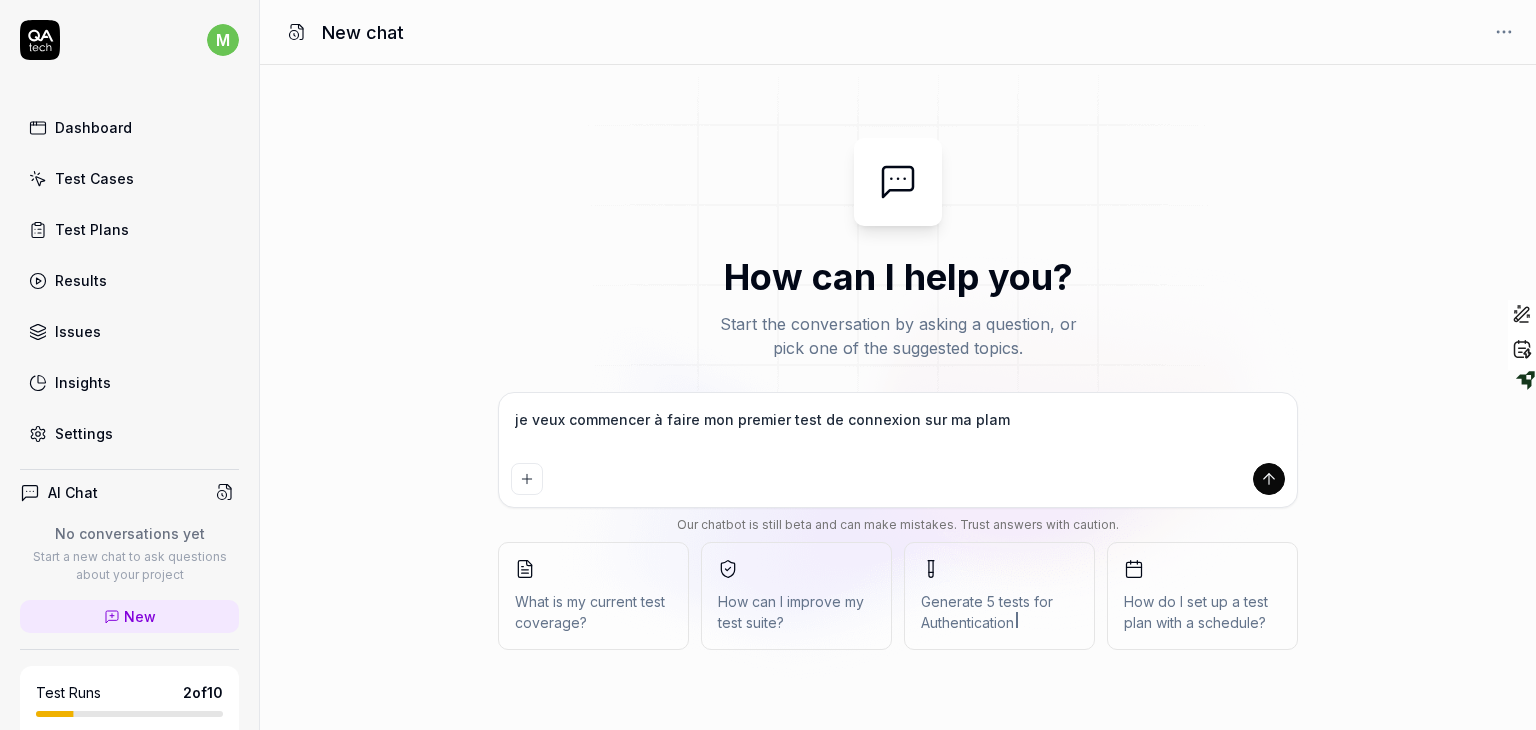 type on "*" 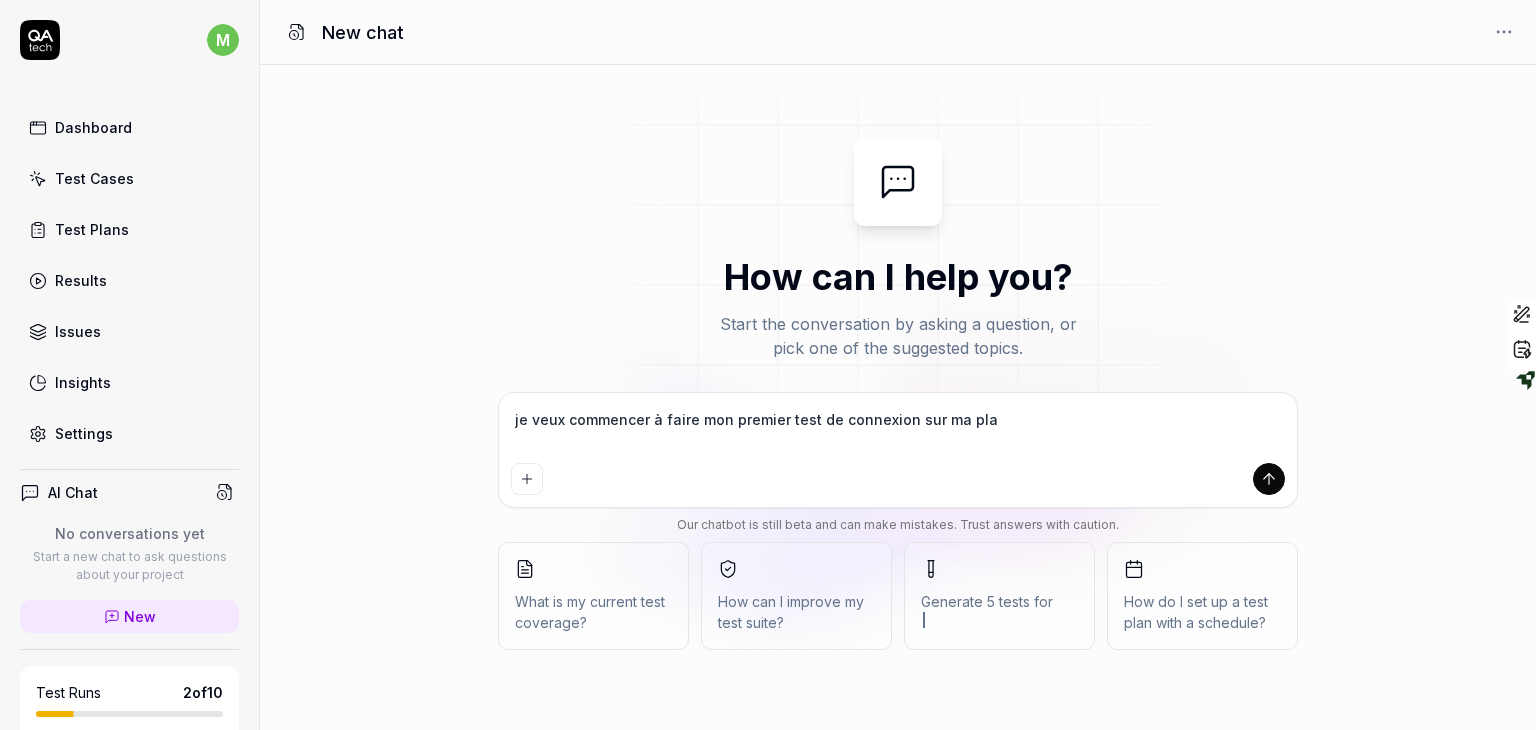 type on "je veux commencer à faire mon premier test de connexion sur ma plat" 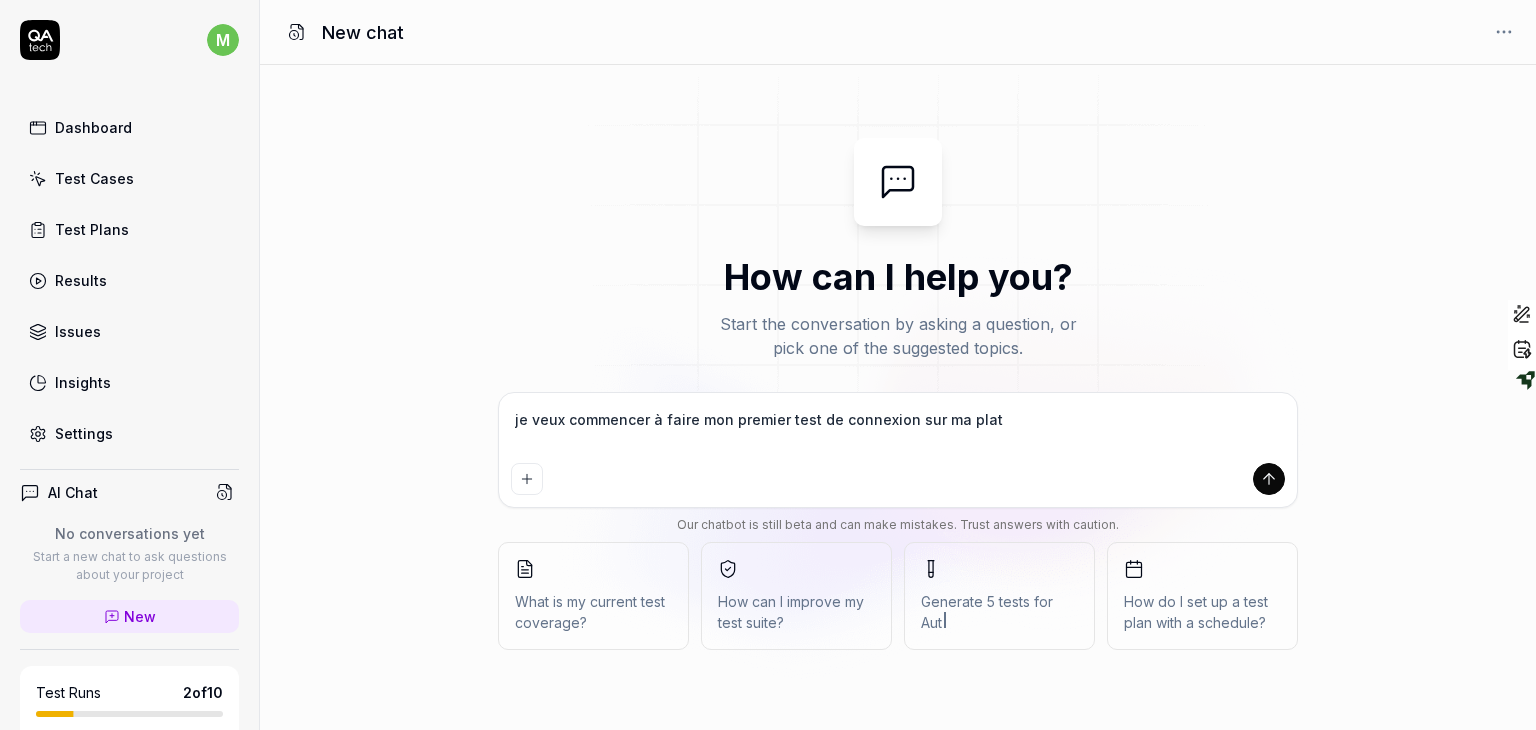 type on "je veux commencer à faire mon premier test de connexion sur ma plate" 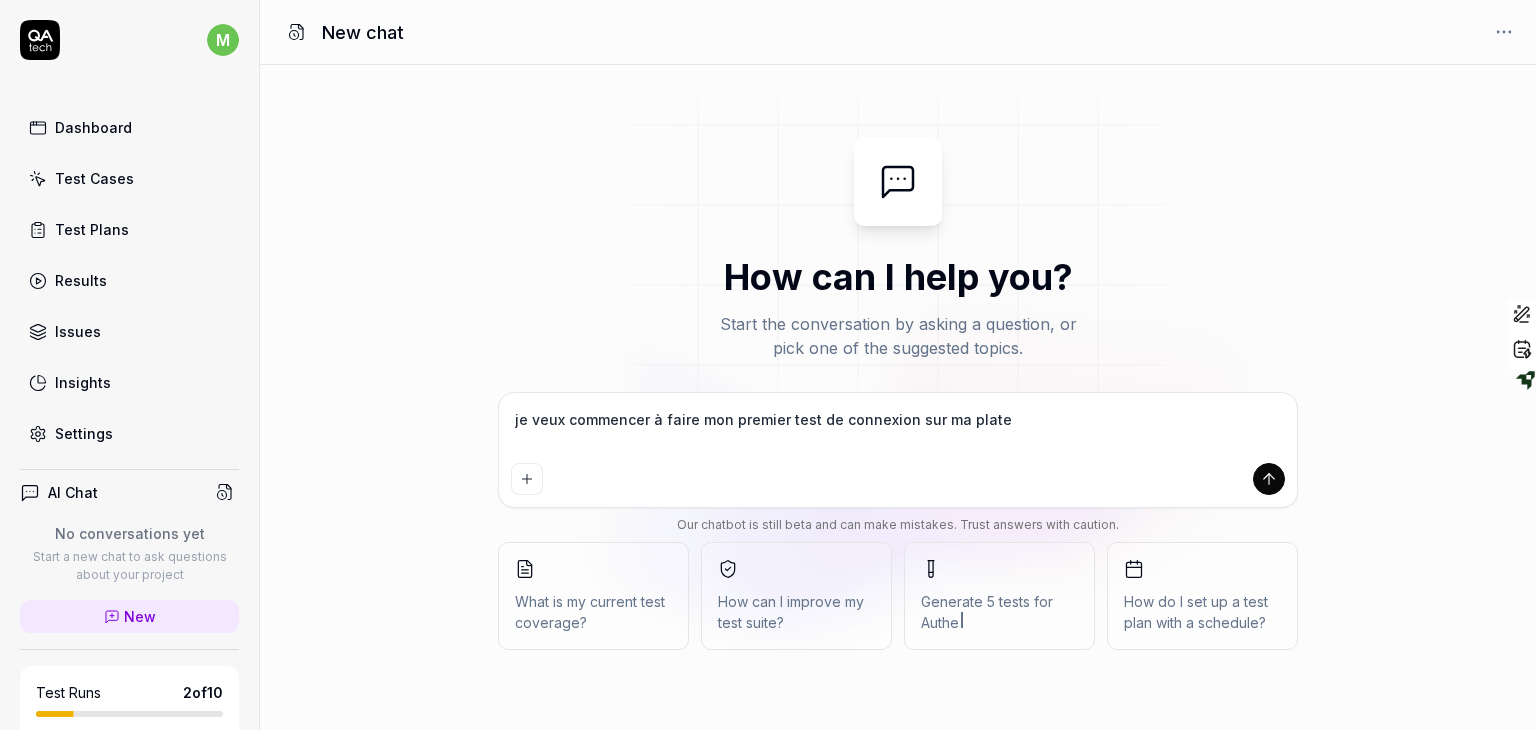 type on "je veux commencer à faire mon premier test de connexion sur ma platef" 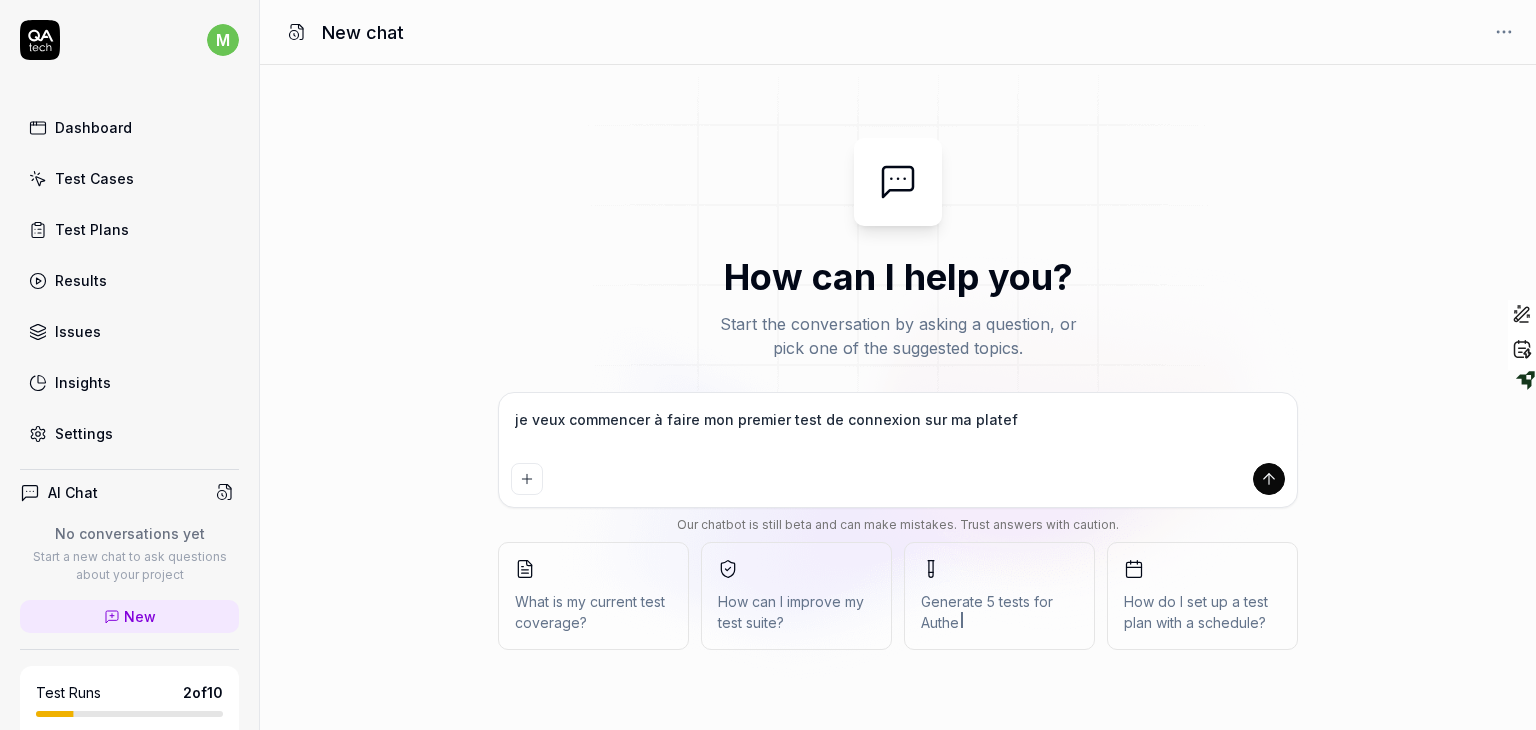 type on "je veux commencer à faire mon premier test de connexion sur ma platefo" 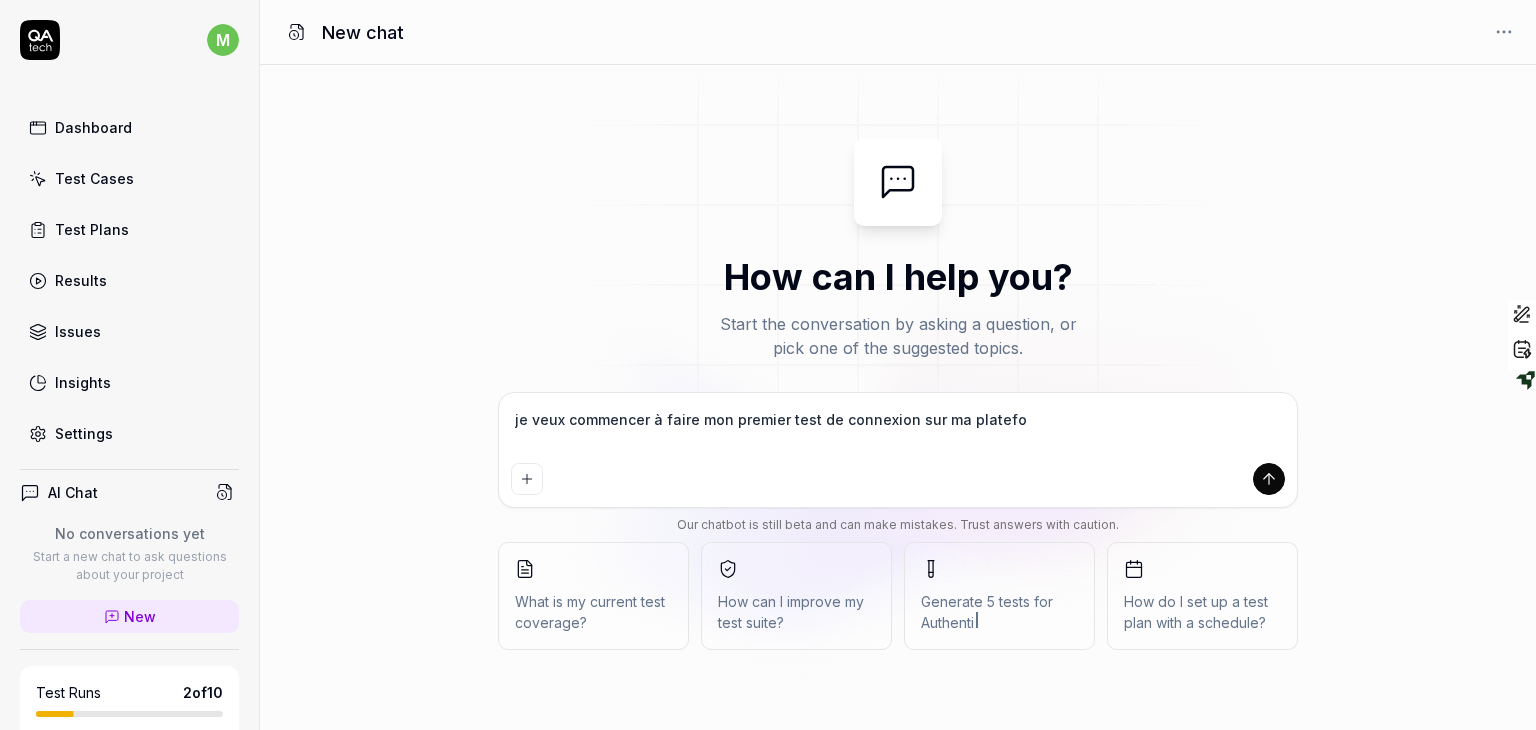 type on "je veux commencer à faire mon premier test de connexion sur ma platefor" 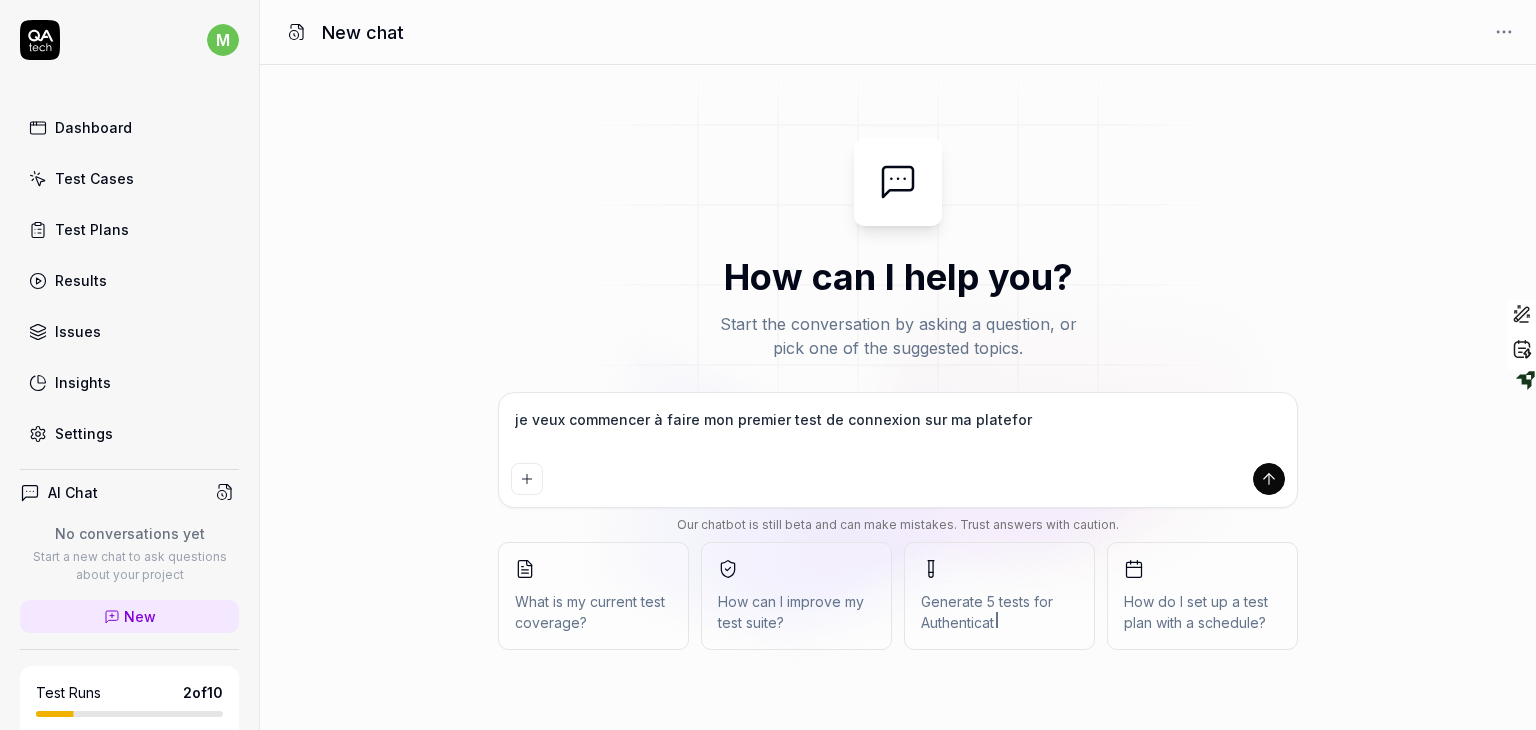 type on "je veux commencer à faire mon premier test de connexion sur ma plateform" 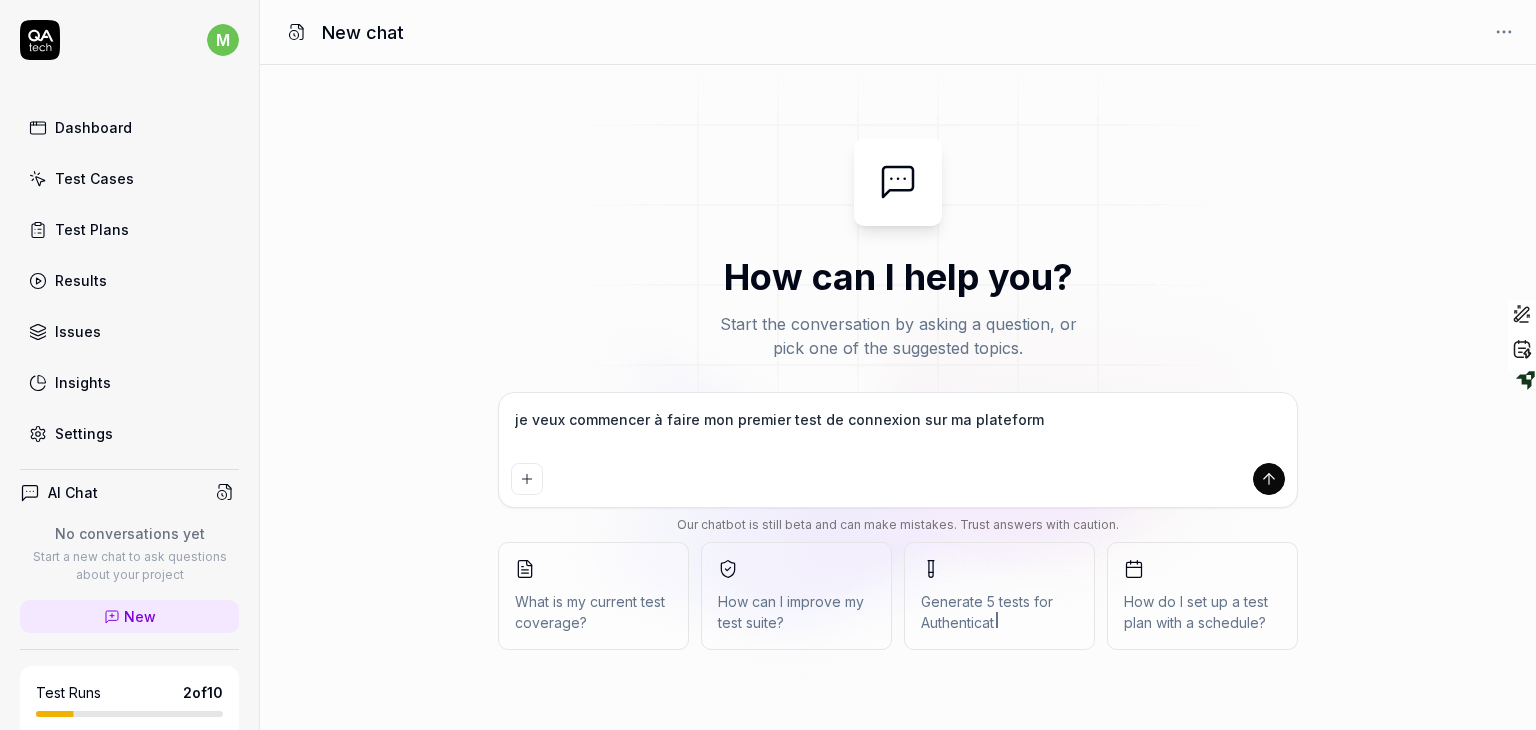 type on "je veux commencer à faire mon premier test de connexion sur ma plateforme" 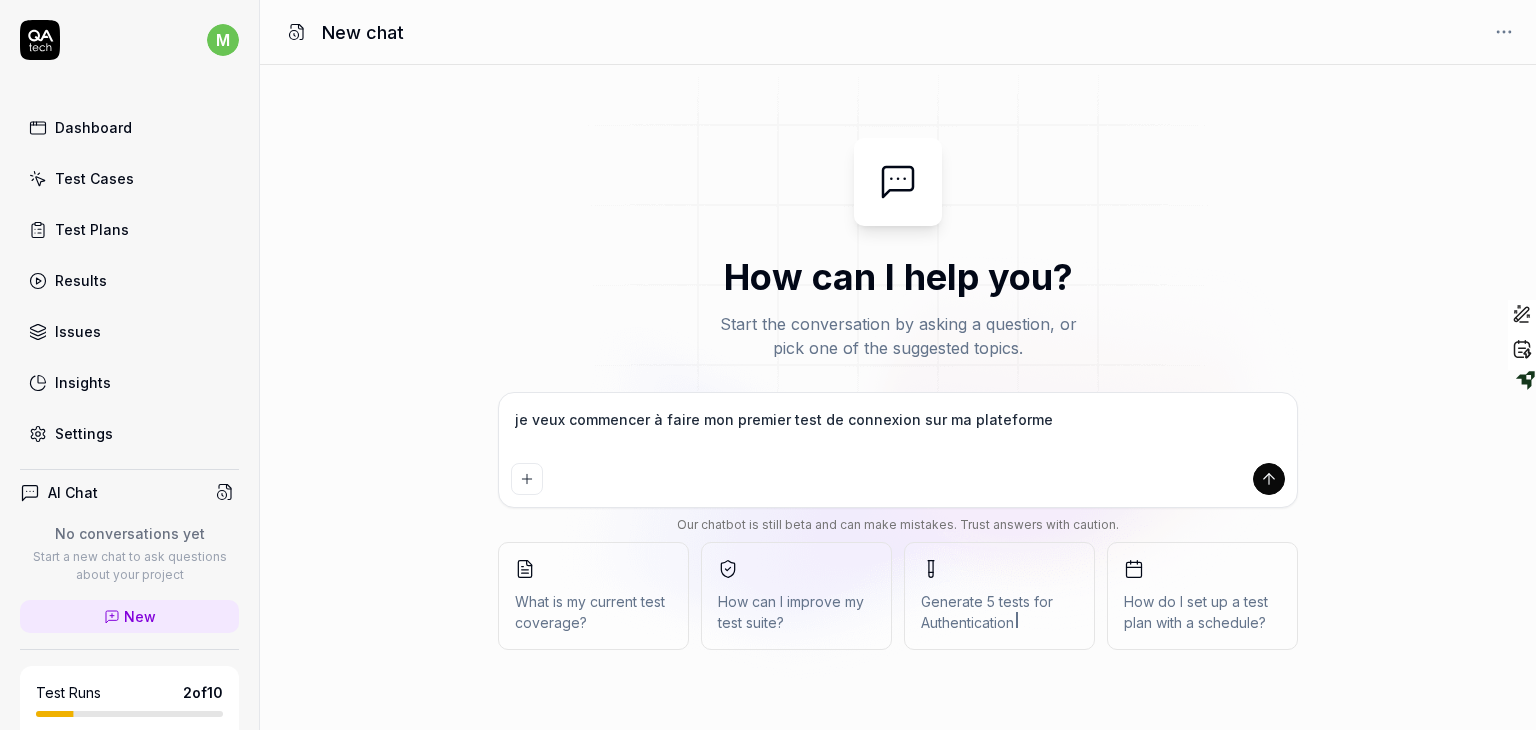 type on "je veux commencer à faire mon premier test de connexion sur ma plateforme" 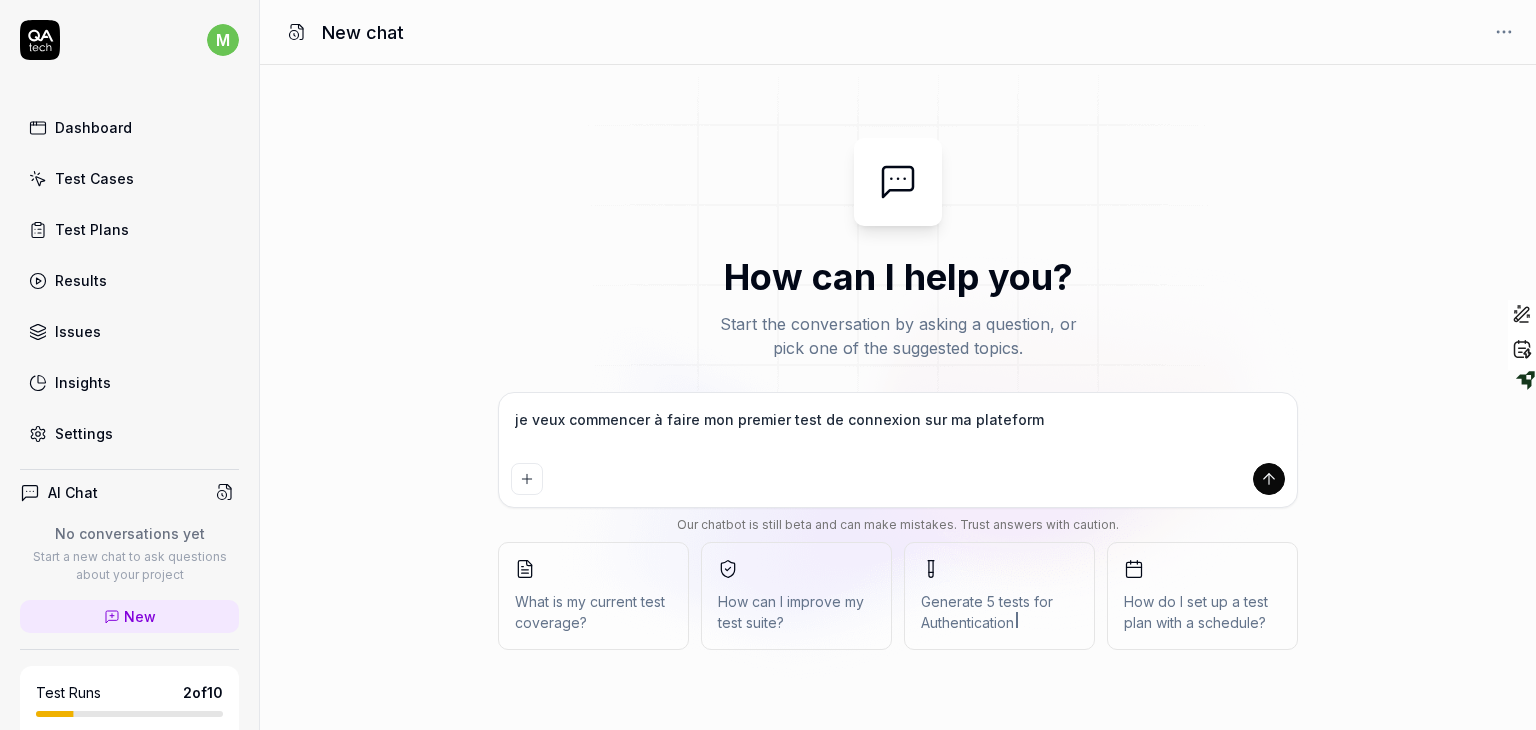 type on "je veux commencer à faire mon premier test de connexion sur ma platefor" 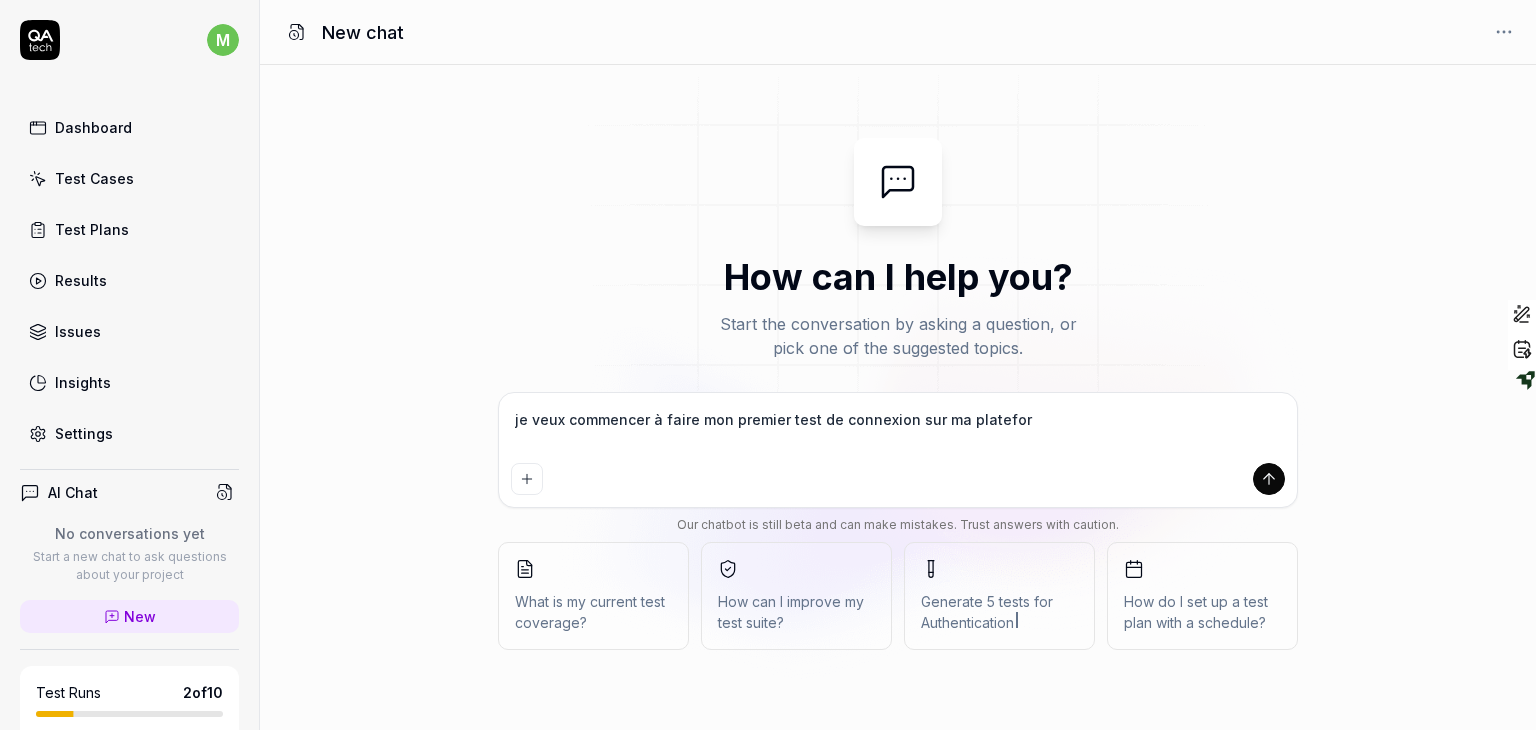 type on "je veux commencer à faire mon premier test de connexion sur ma platefo" 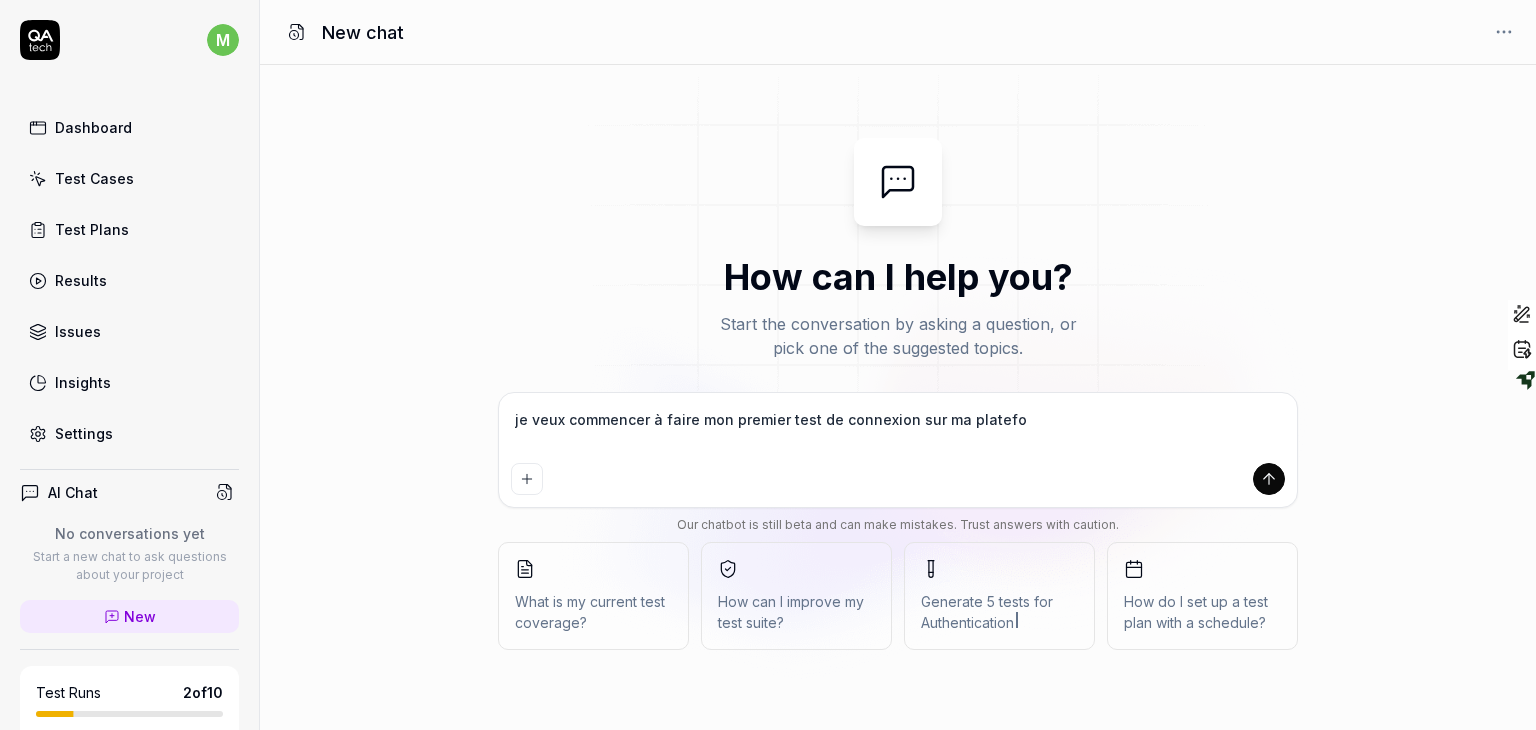 type on "je veux commencer à faire mon premier test de connexion sur ma platef" 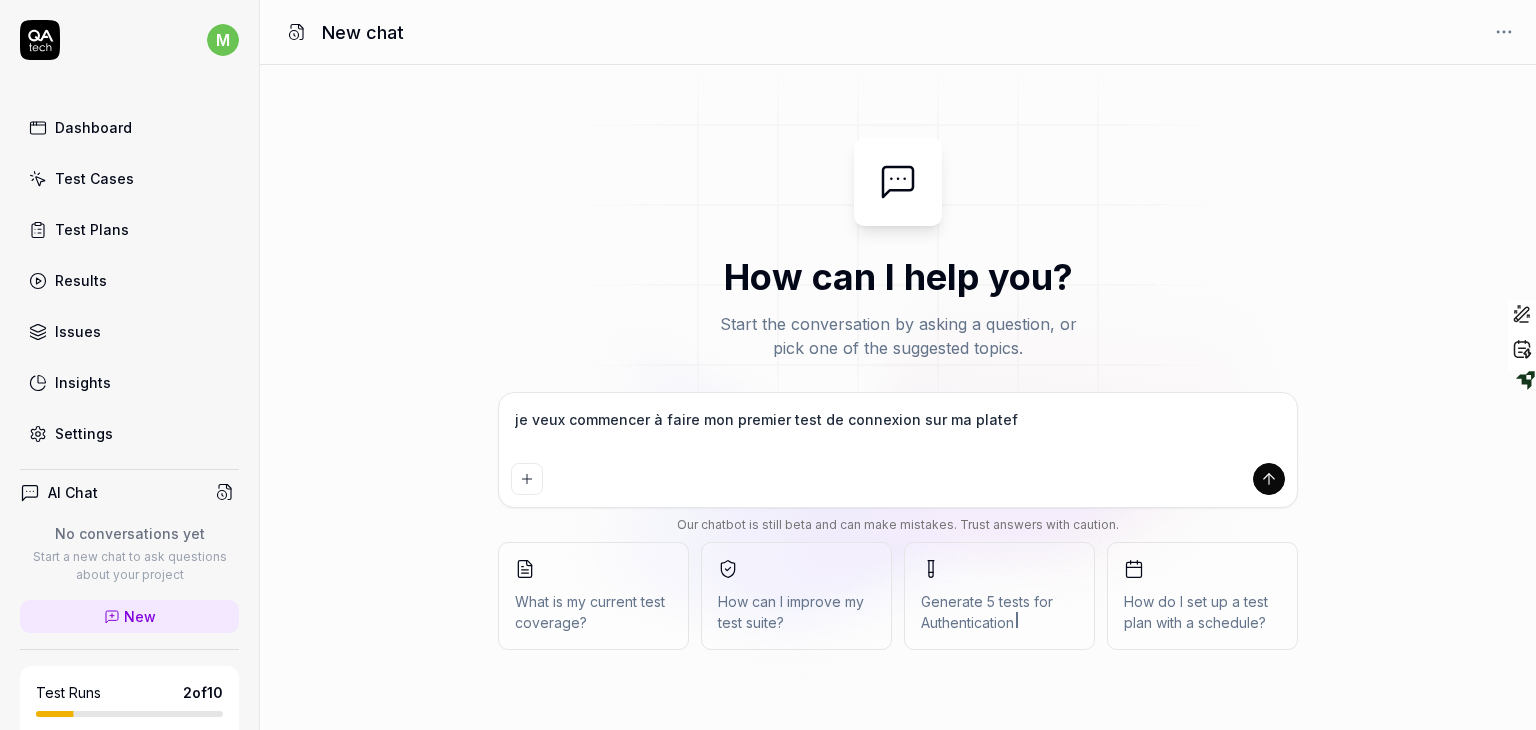 type on "je veux commencer à faire mon premier test de connexion sur ma plate" 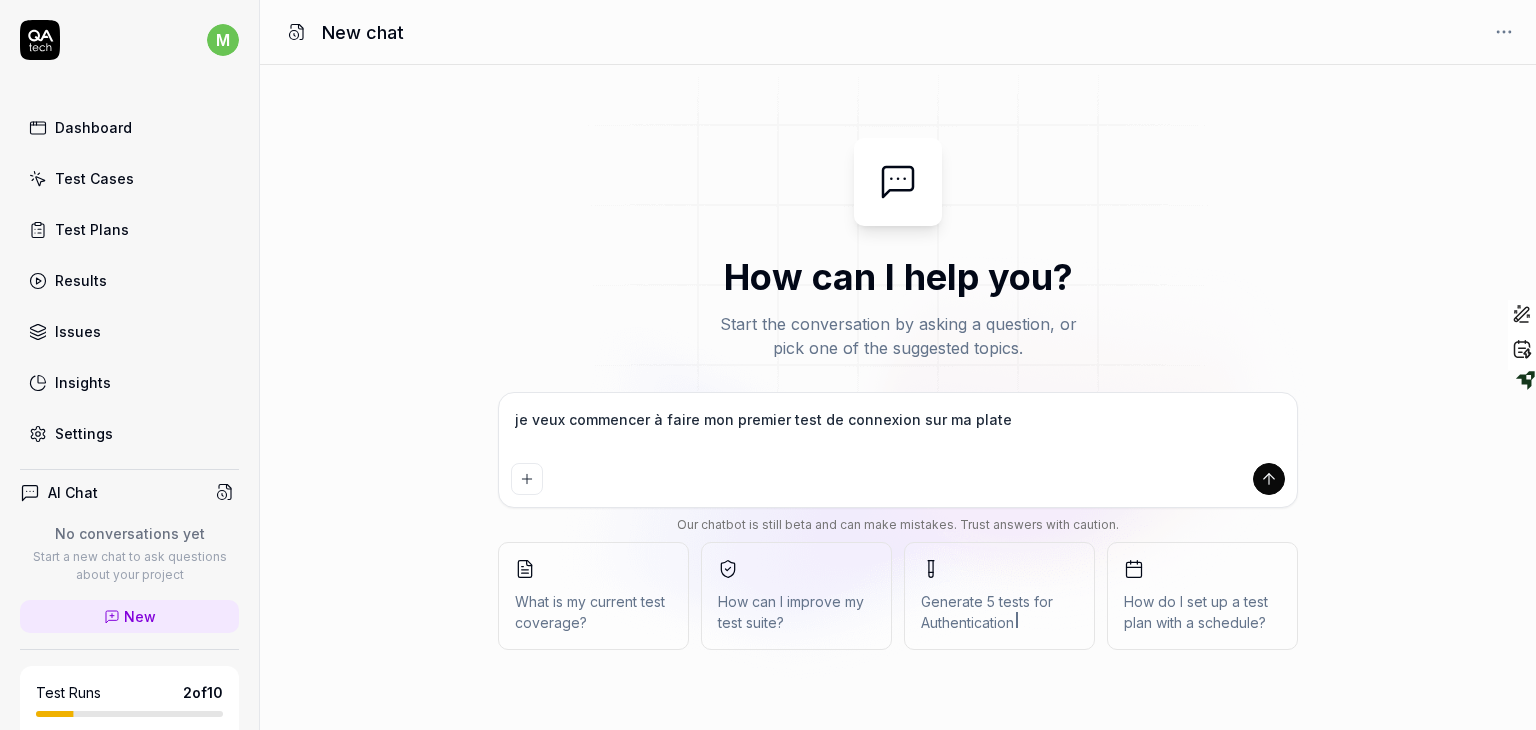 type on "je veux commencer à faire mon premier test de connexion sur ma plat" 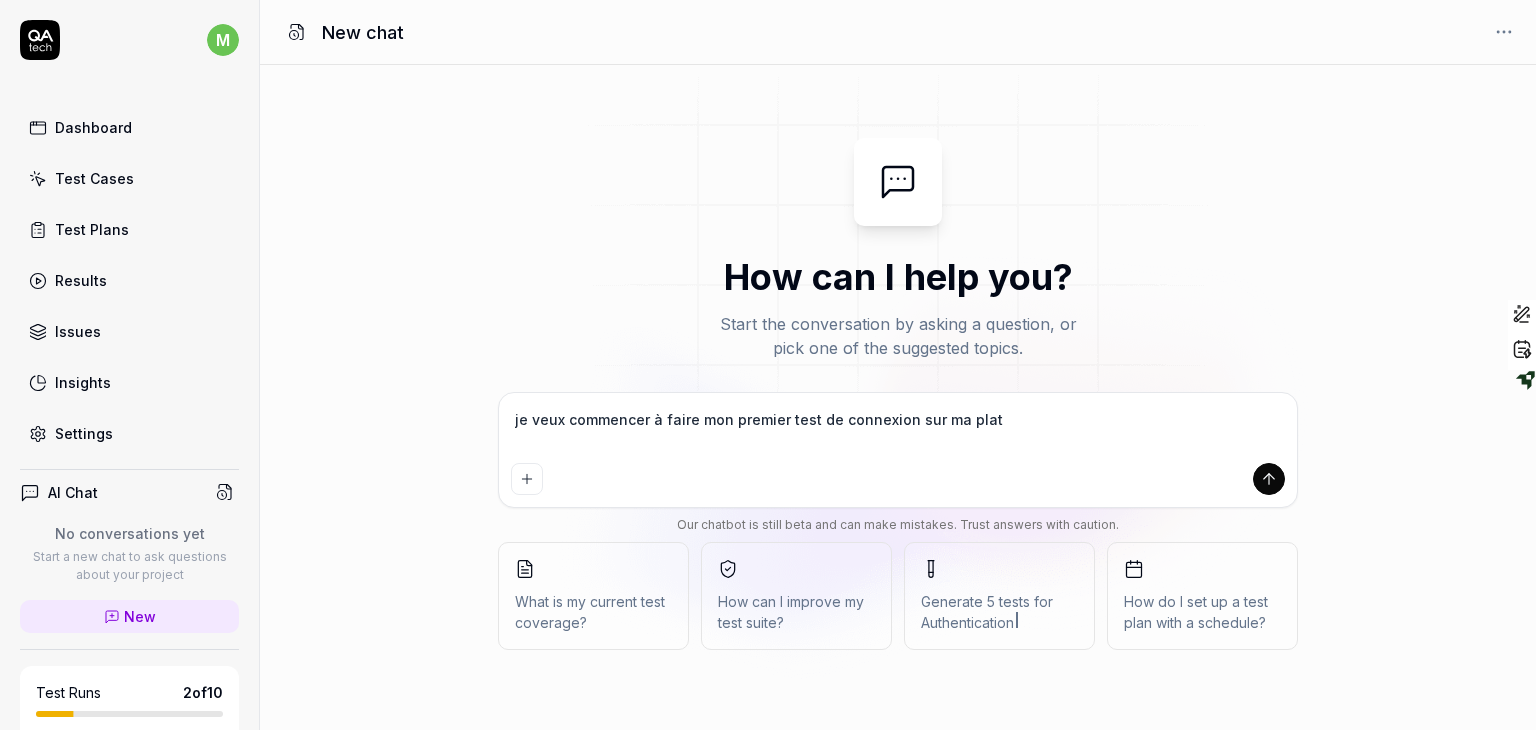 type on "je veux commencer à faire mon premier test de connexion sur ma pla" 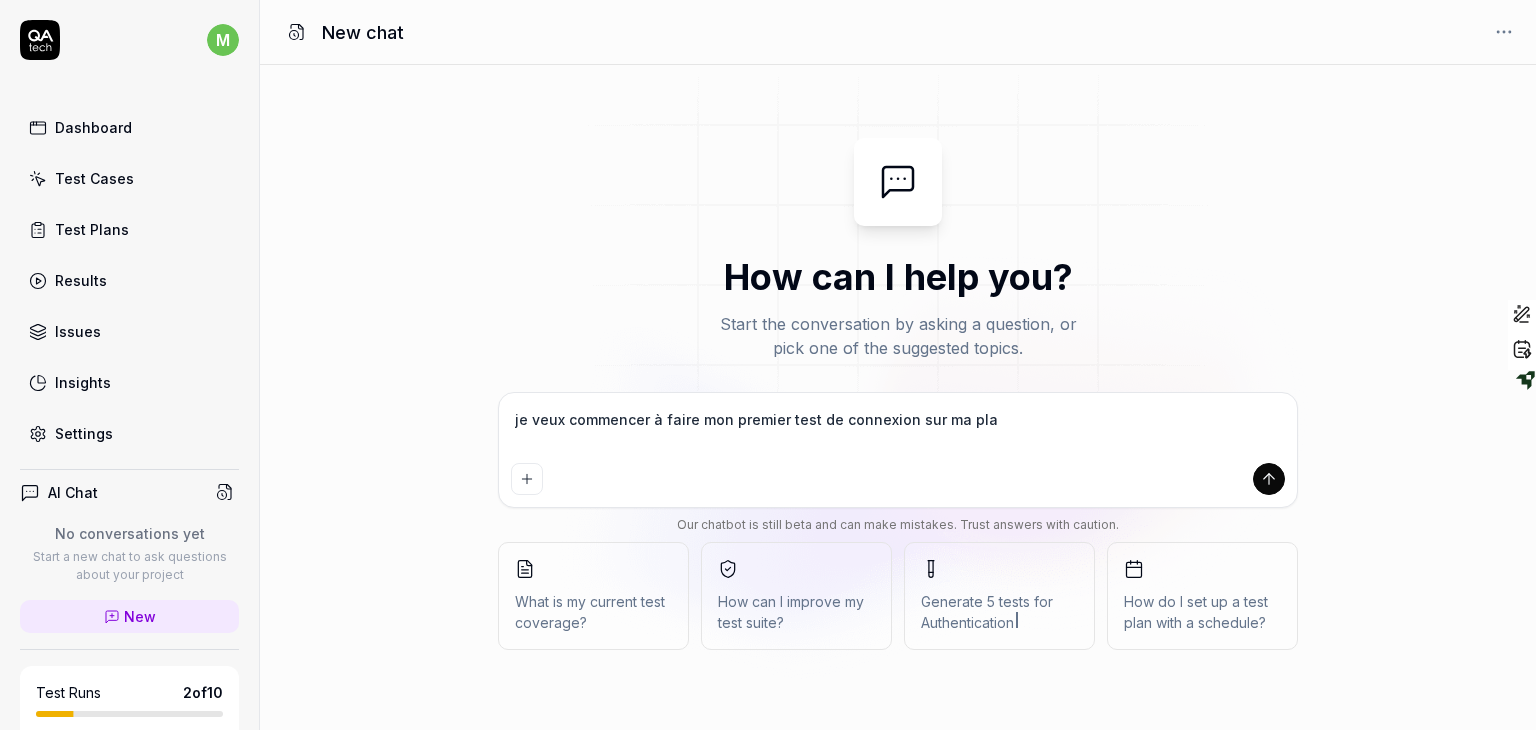 type on "je veux commencer à faire mon premier test de connexion sur ma pl" 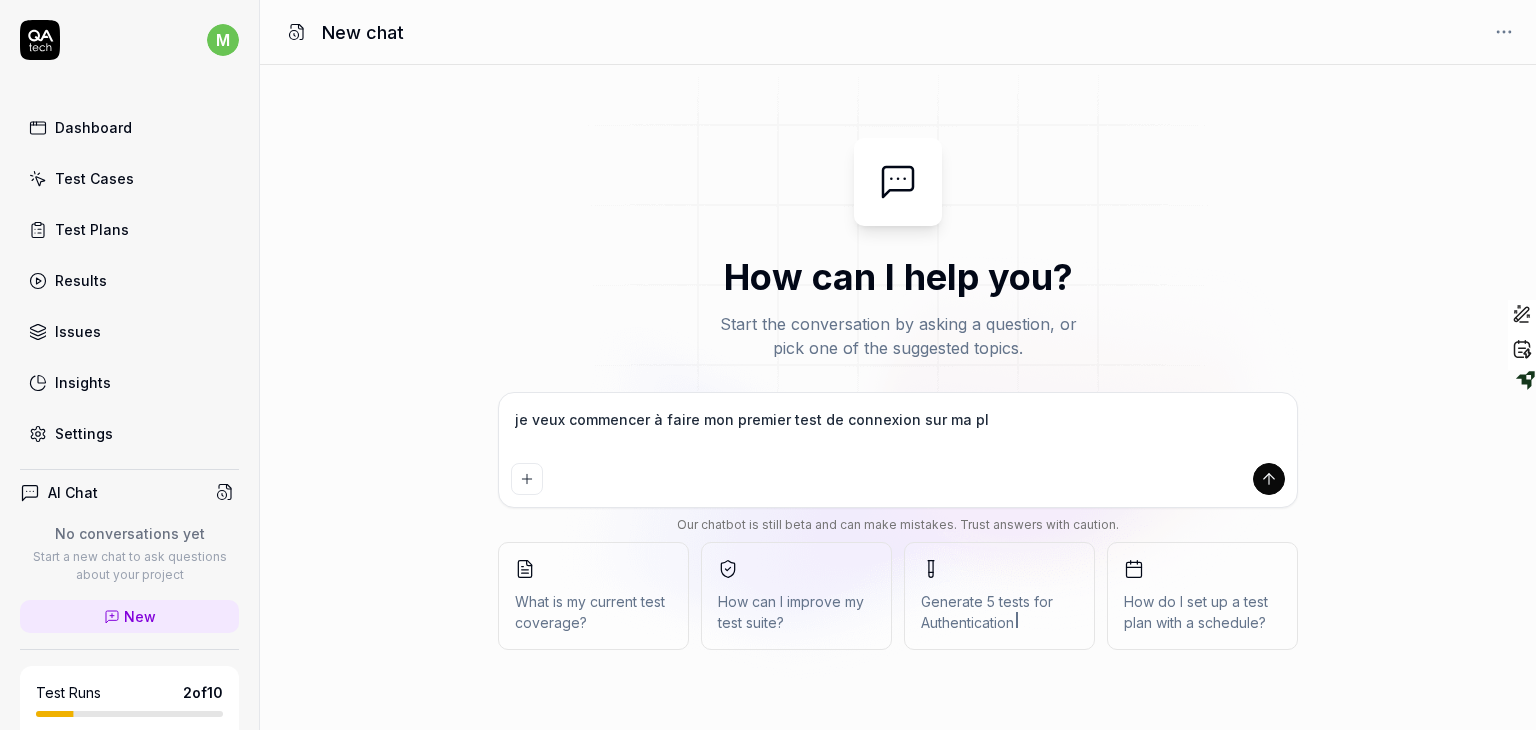 type on "je veux commencer à faire mon premier test de connexion sur ma p" 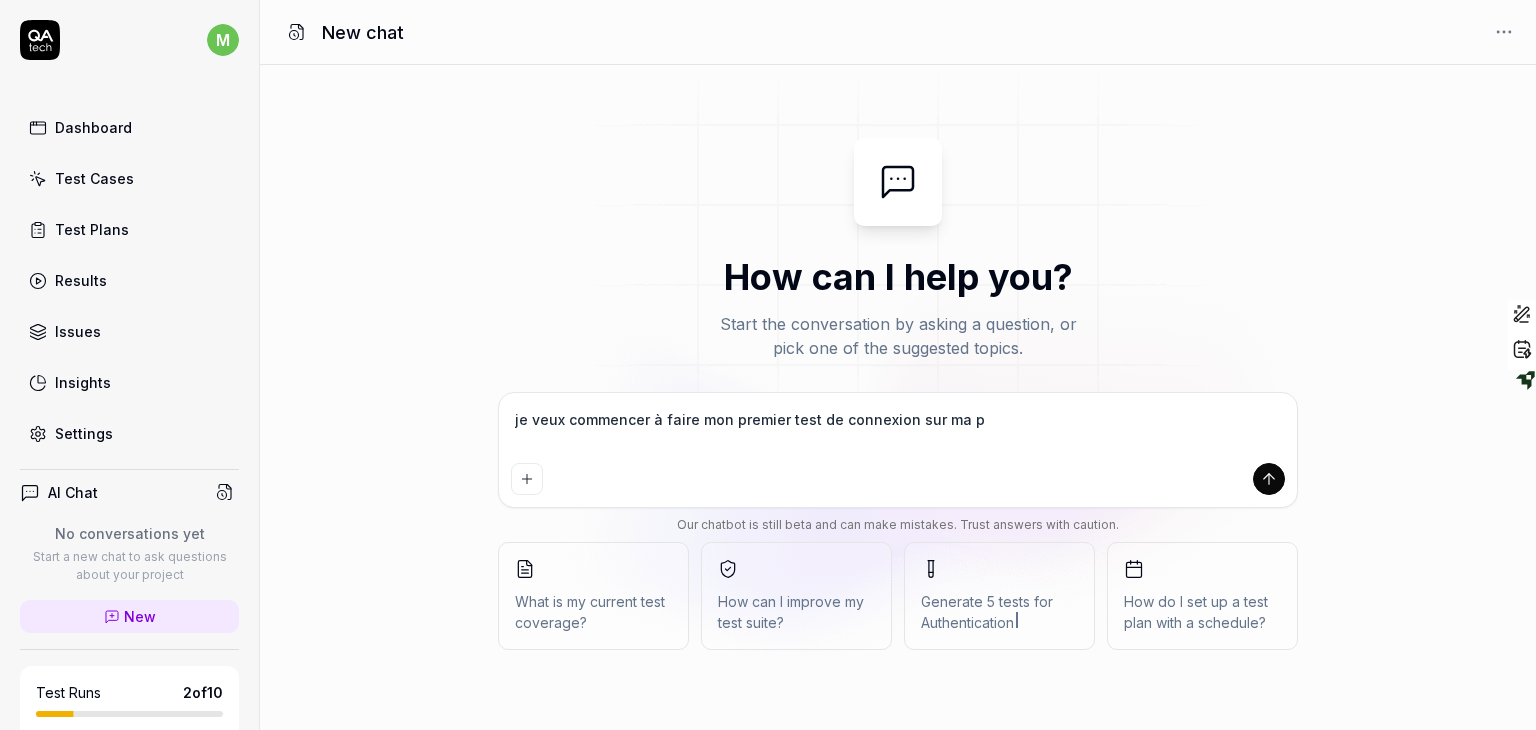 type on "je veux commencer à faire mon premier test de connexion sur ma" 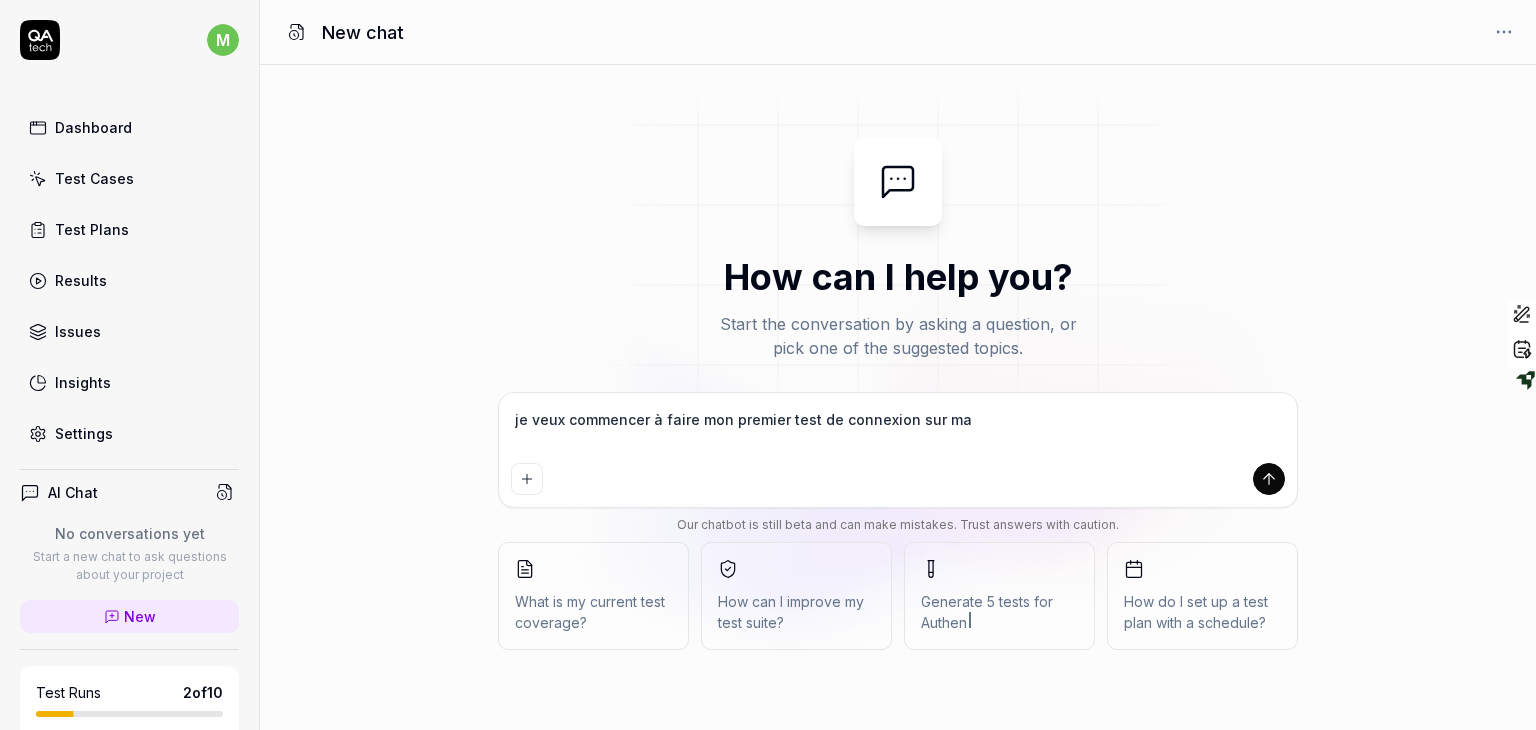 type on "je veux commencer à faire mon premier test de connexion sur ma" 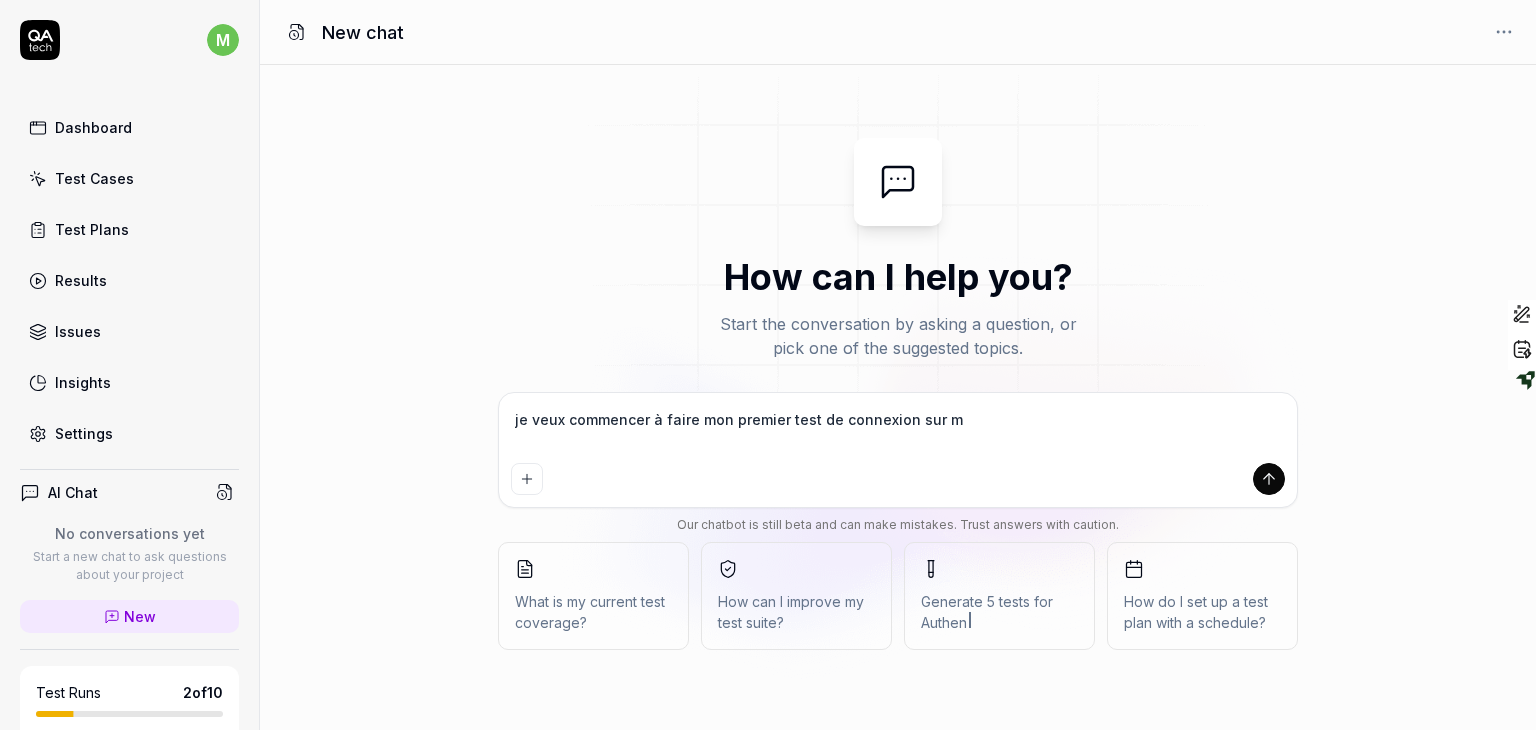 type on "*" 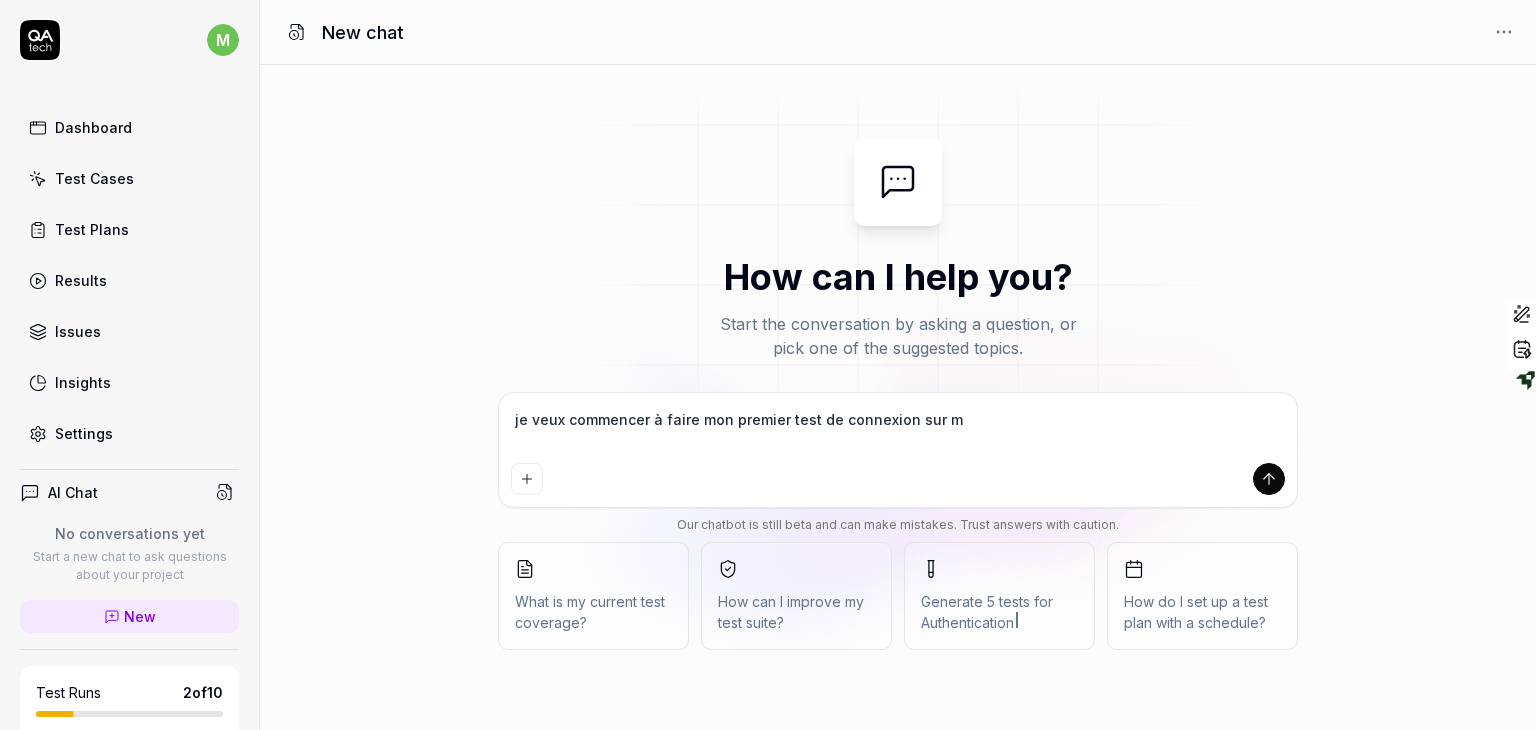 type on "je veux commencer à faire mon premier test de connexion sur" 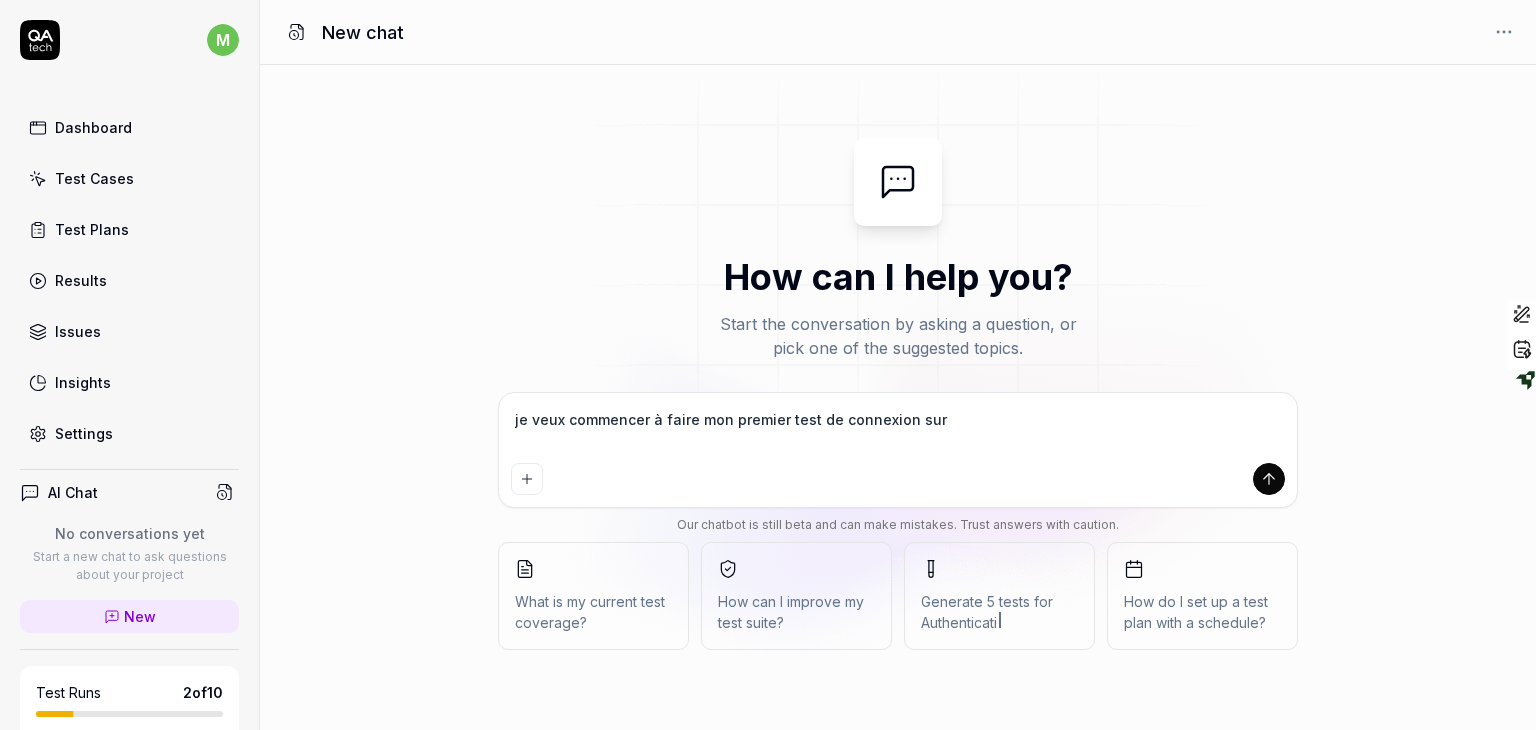 type on "je veux commencer à faire mon premier test de connexion sur tester que ça marche" 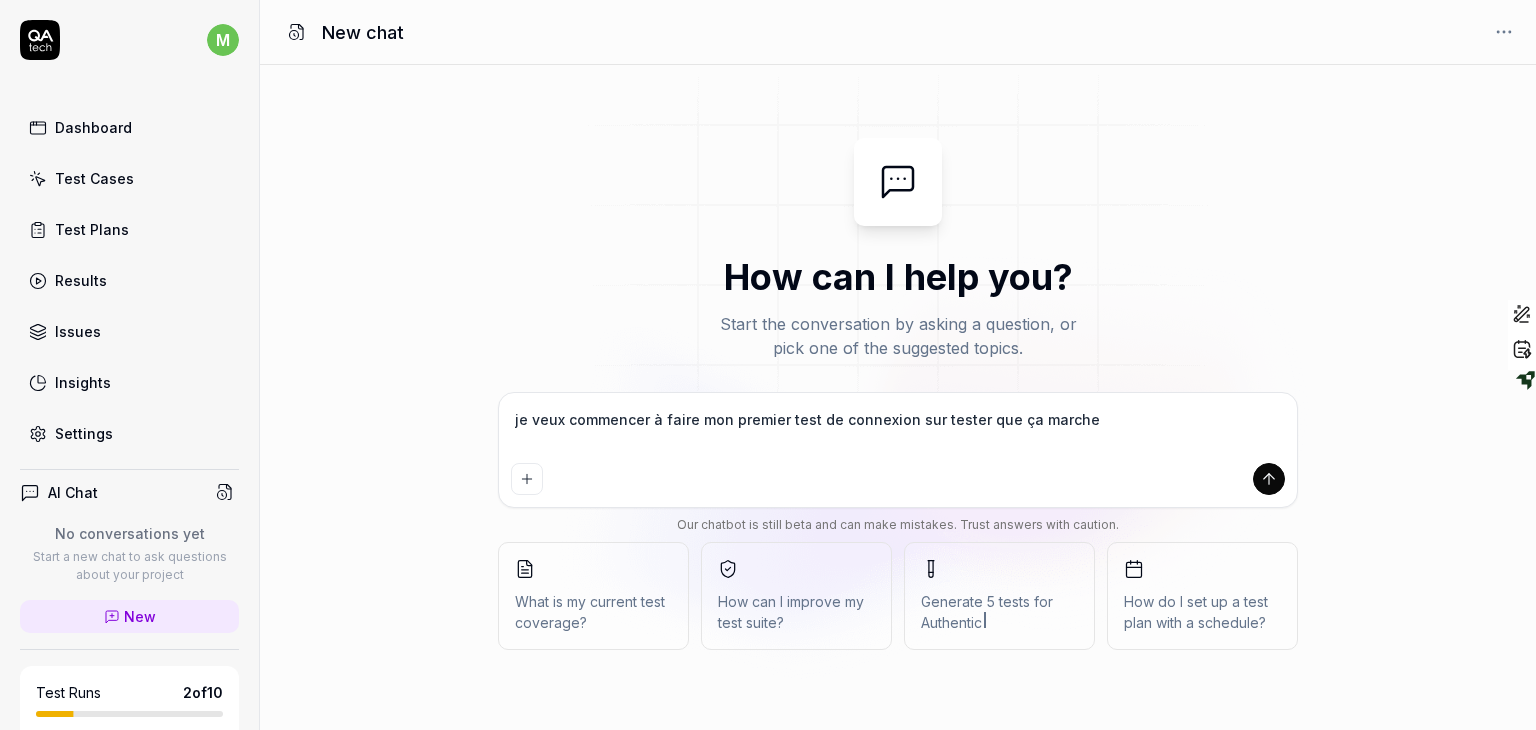 type on "je veux commencer à faire mon premier test de connexion sur tester que ça march" 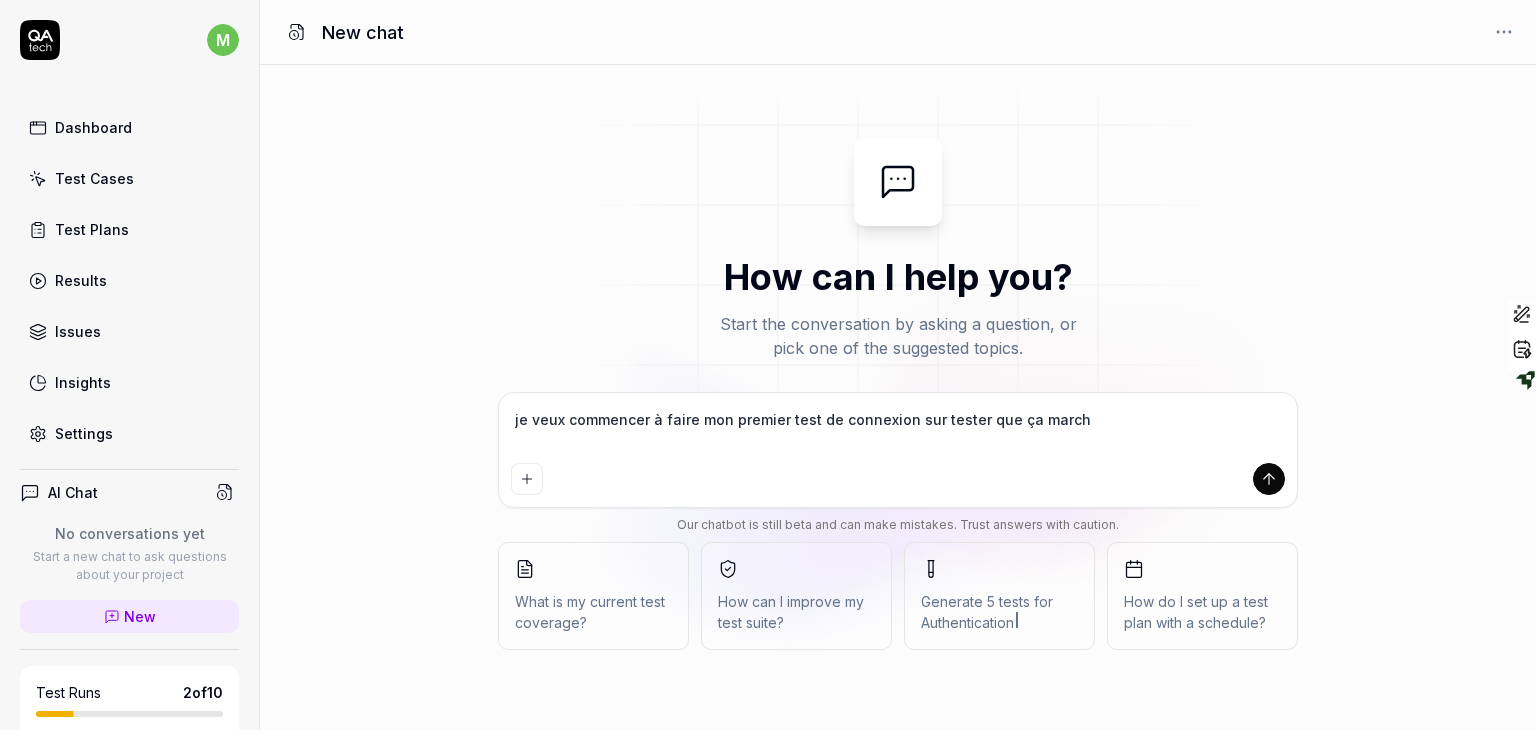 type on "je veux commencer à faire mon premier test de connexion sur tester que ça marc" 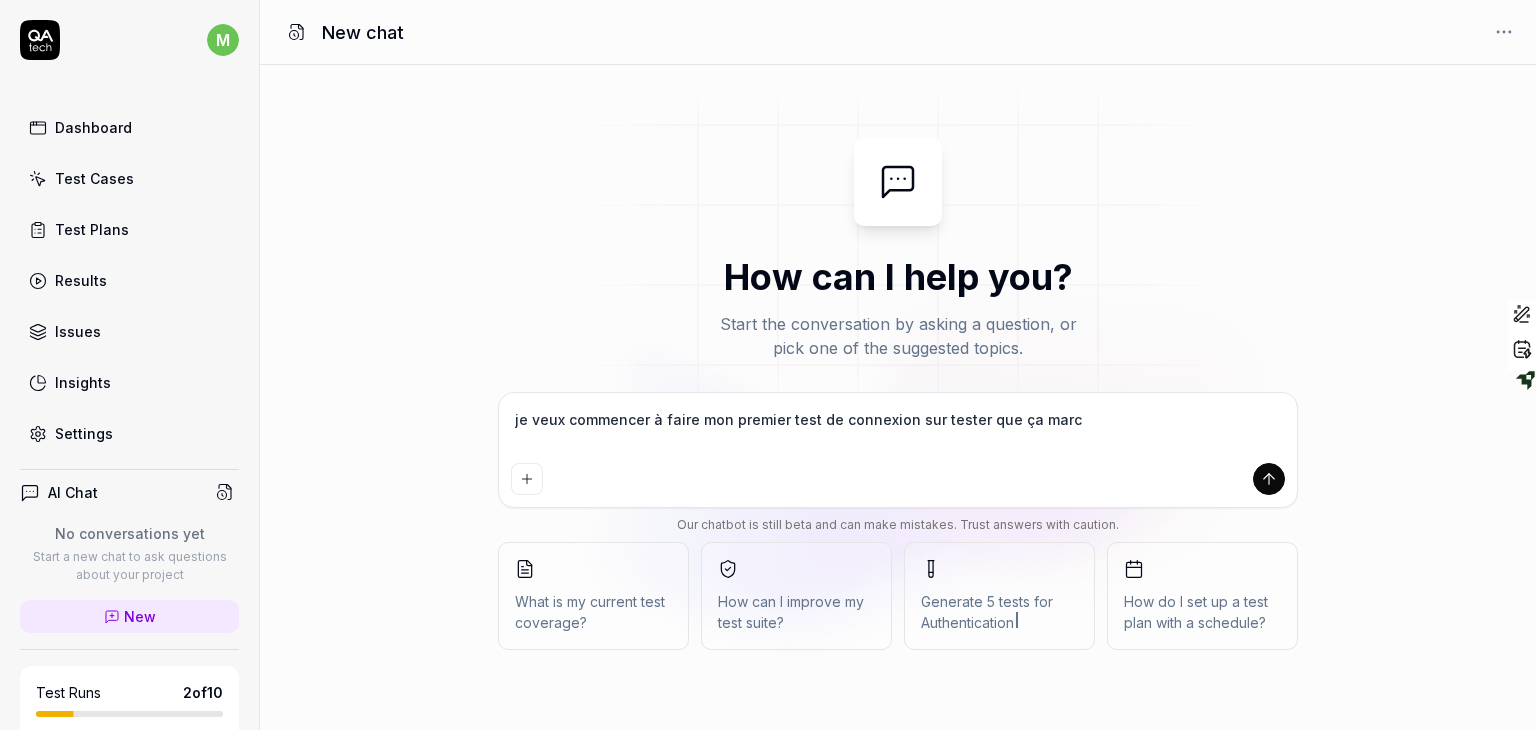 type on "je veux commencer à faire mon premier test de connexion sur tester que ça mar" 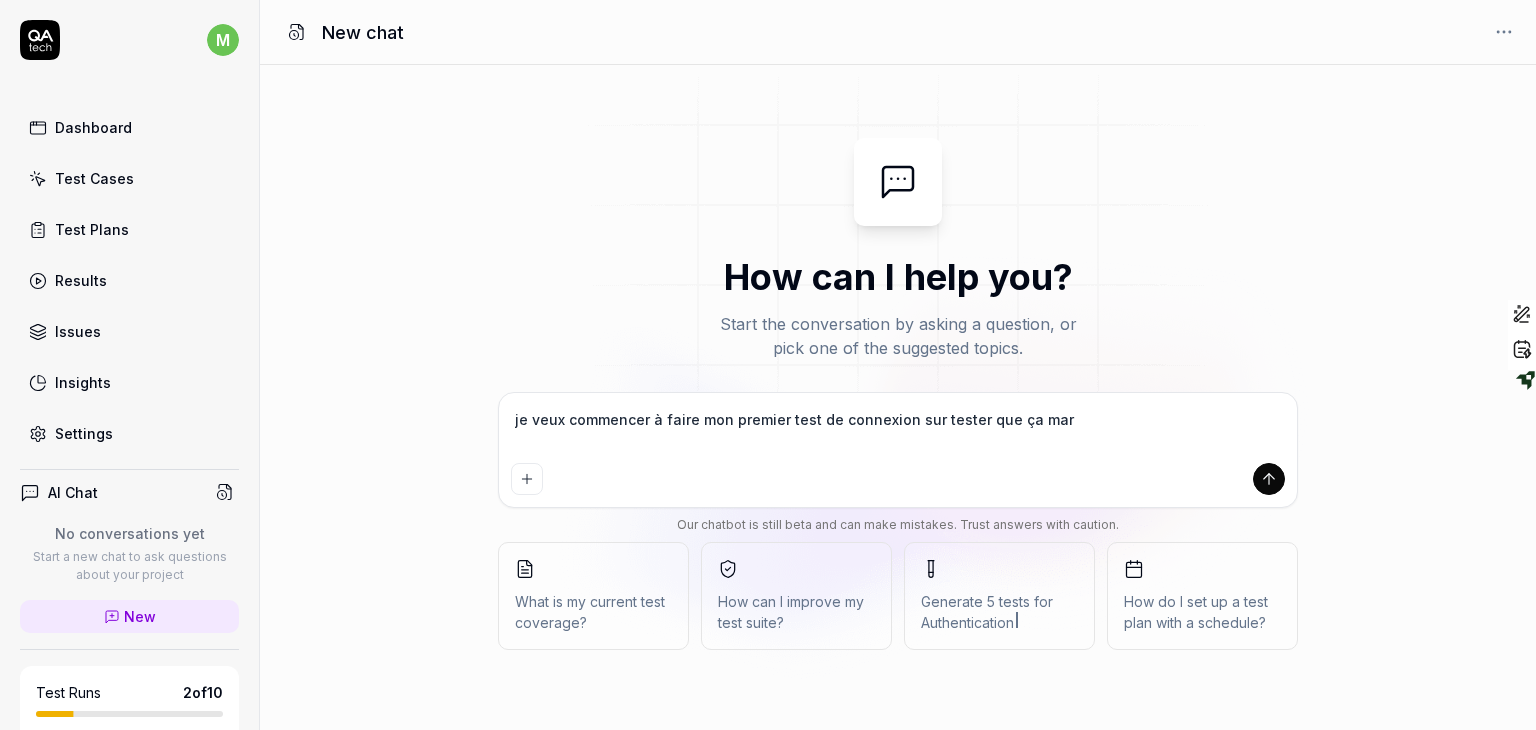 type on "je veux commencer à faire mon premier test de connexion sur tester que ça ma" 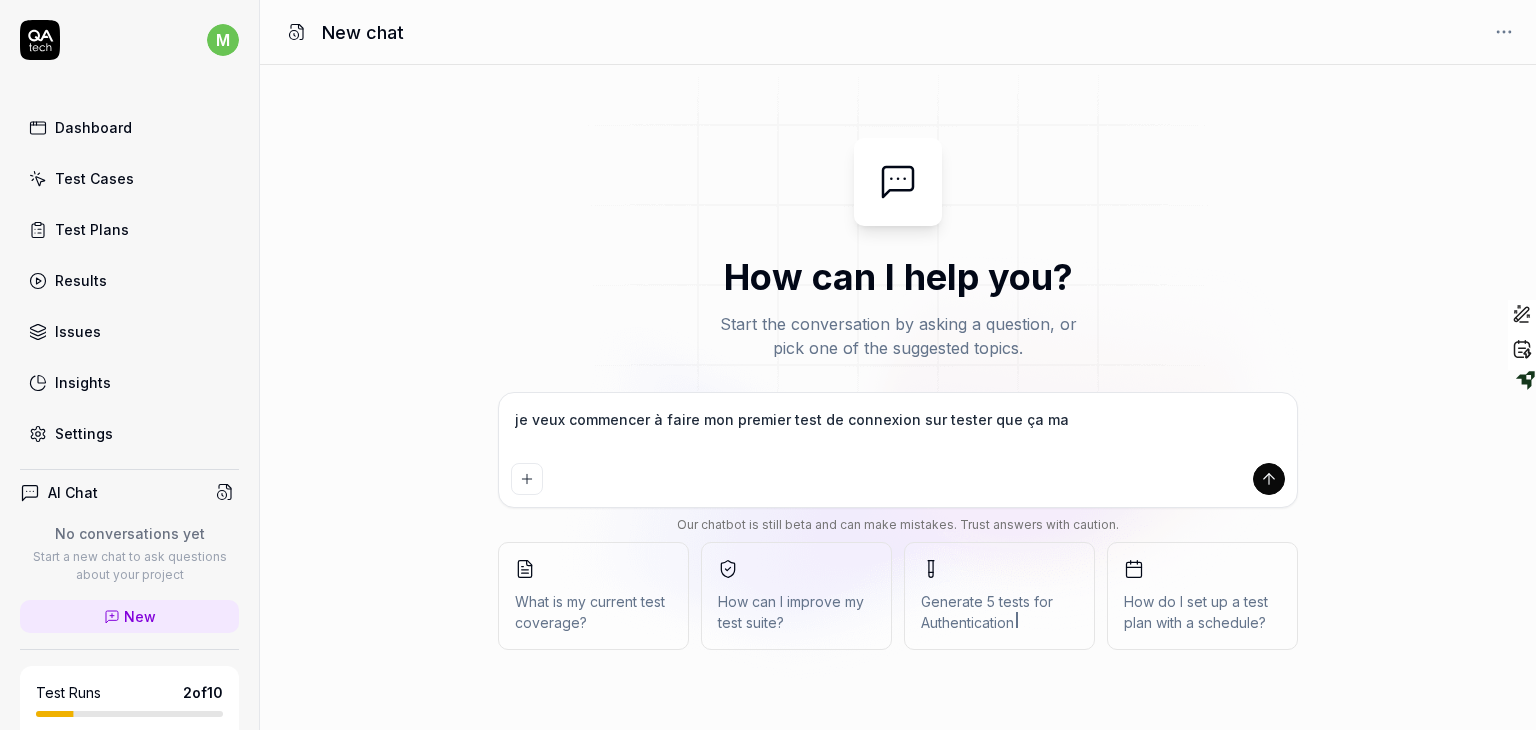 type on "je veux commencer à faire mon premier test de connexion sur tester que ça m" 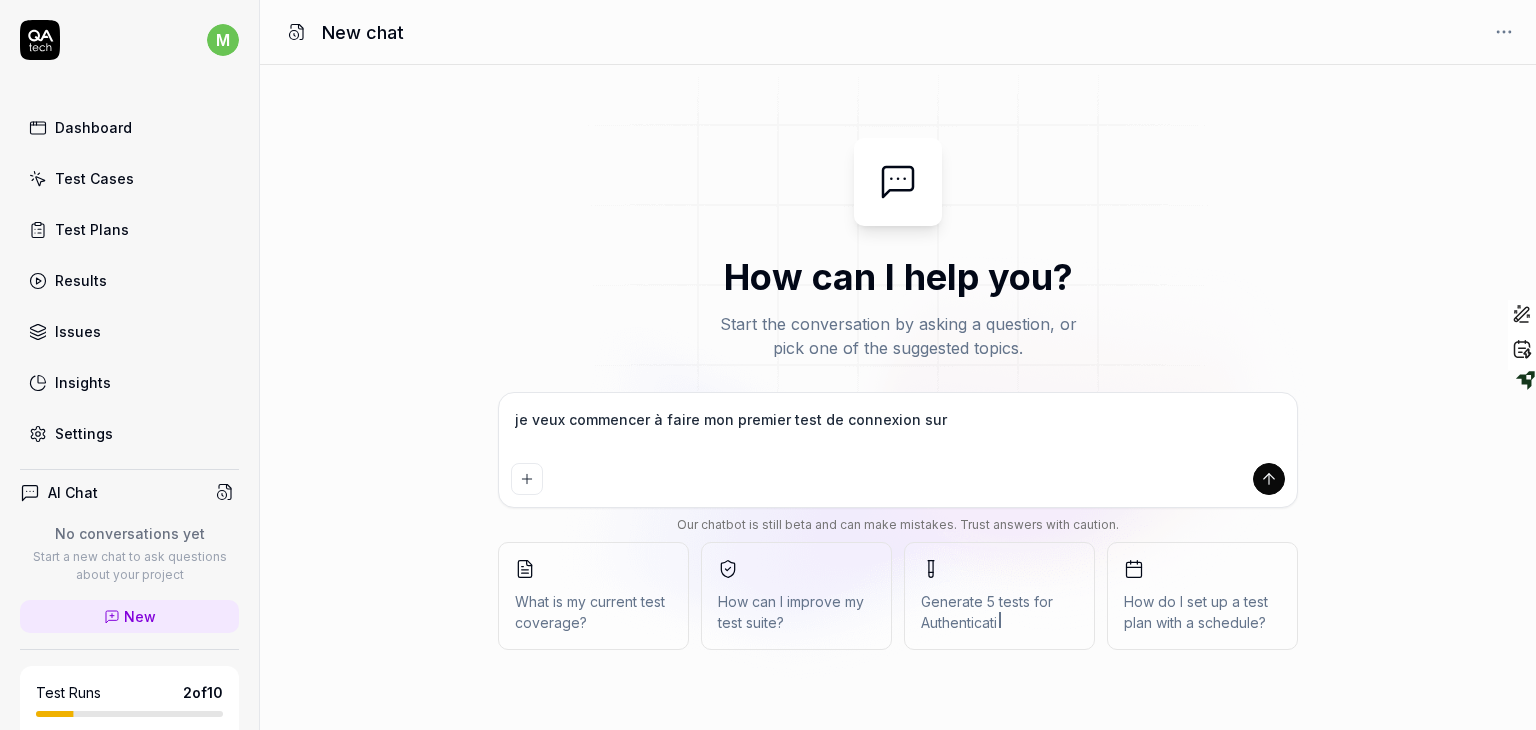 paste on "[URL]" 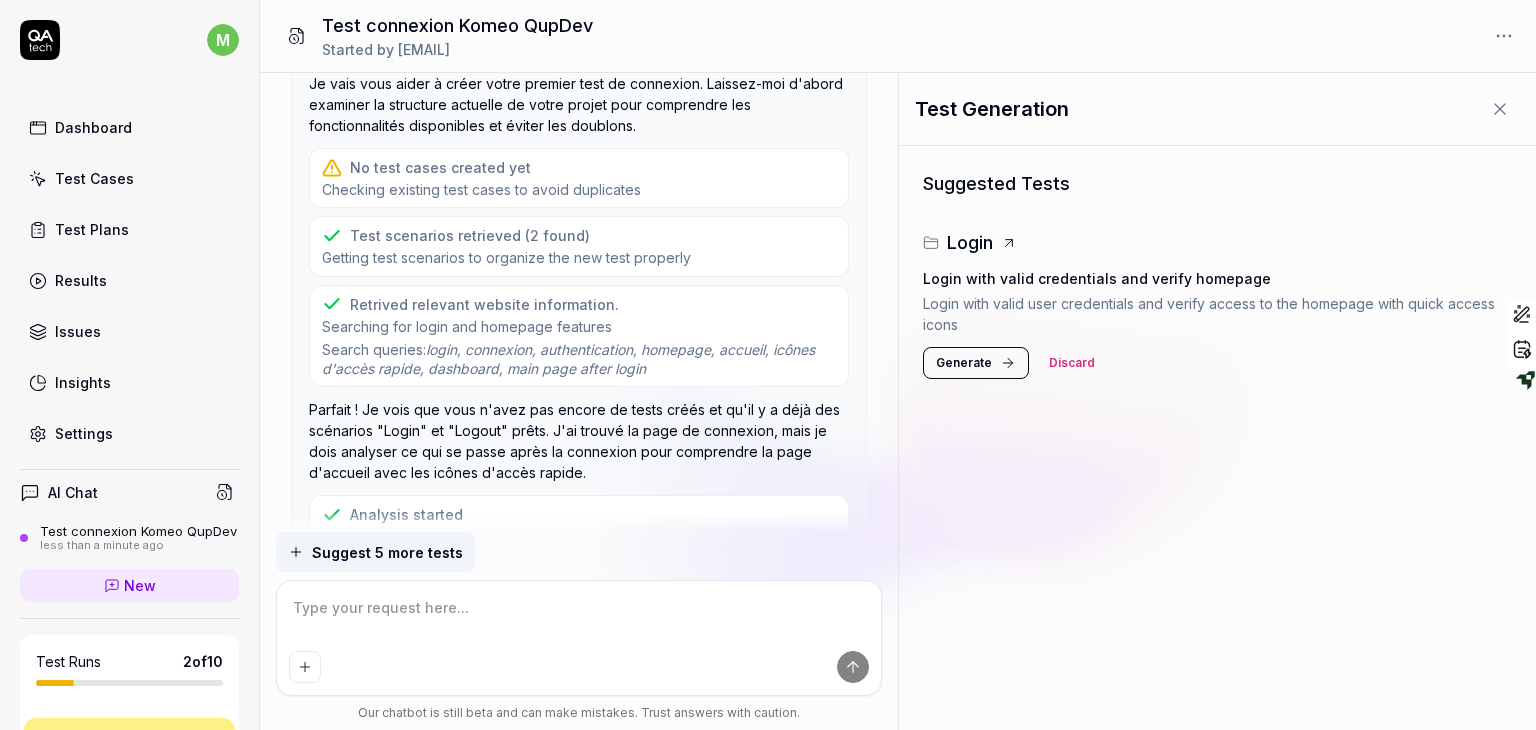 scroll, scrollTop: 220, scrollLeft: 0, axis: vertical 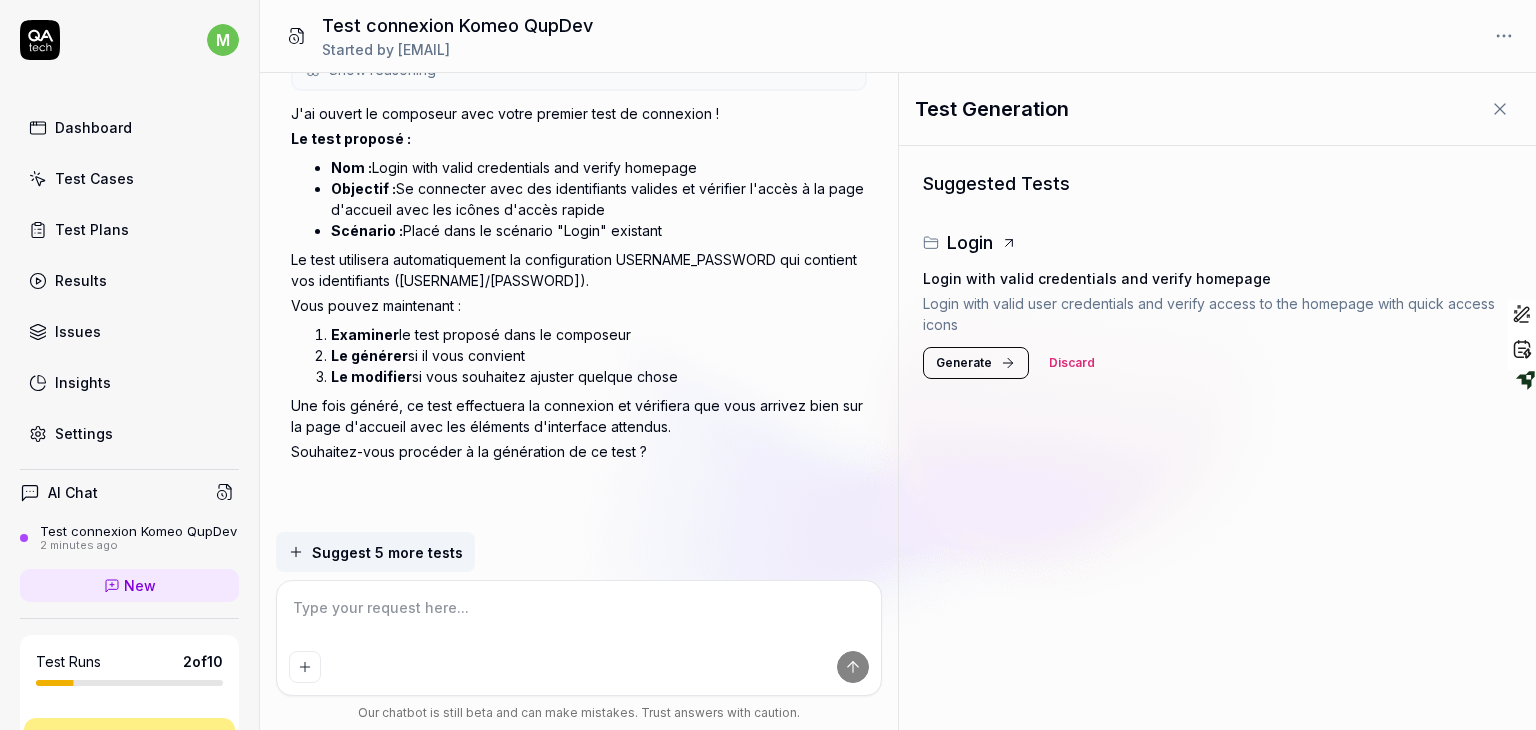 click on "Une fois généré, ce test effectuera la connexion et vérifiera que vous arrivez bien sur la page d'accueil avec les éléments d'interface attendus." at bounding box center [579, 416] 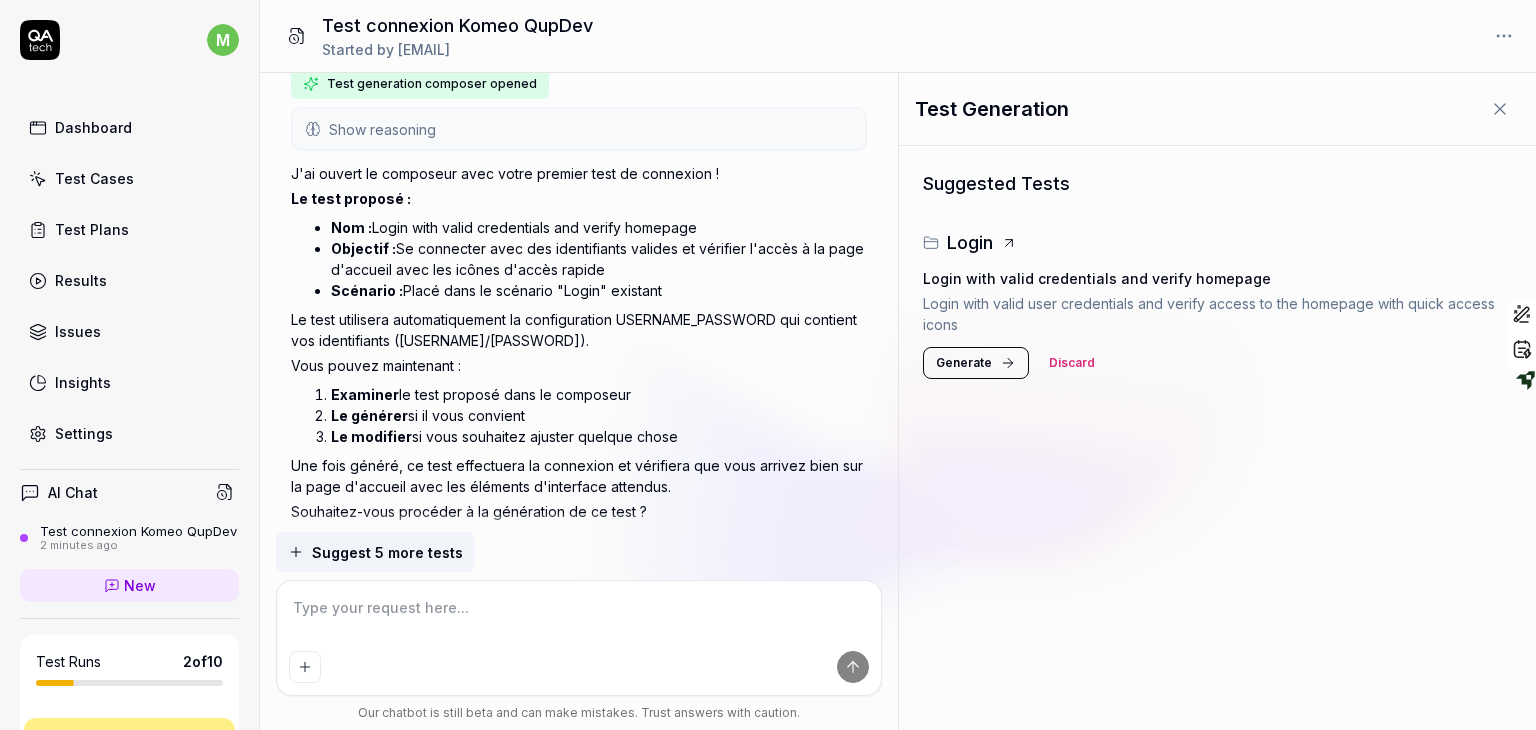 scroll, scrollTop: 220, scrollLeft: 0, axis: vertical 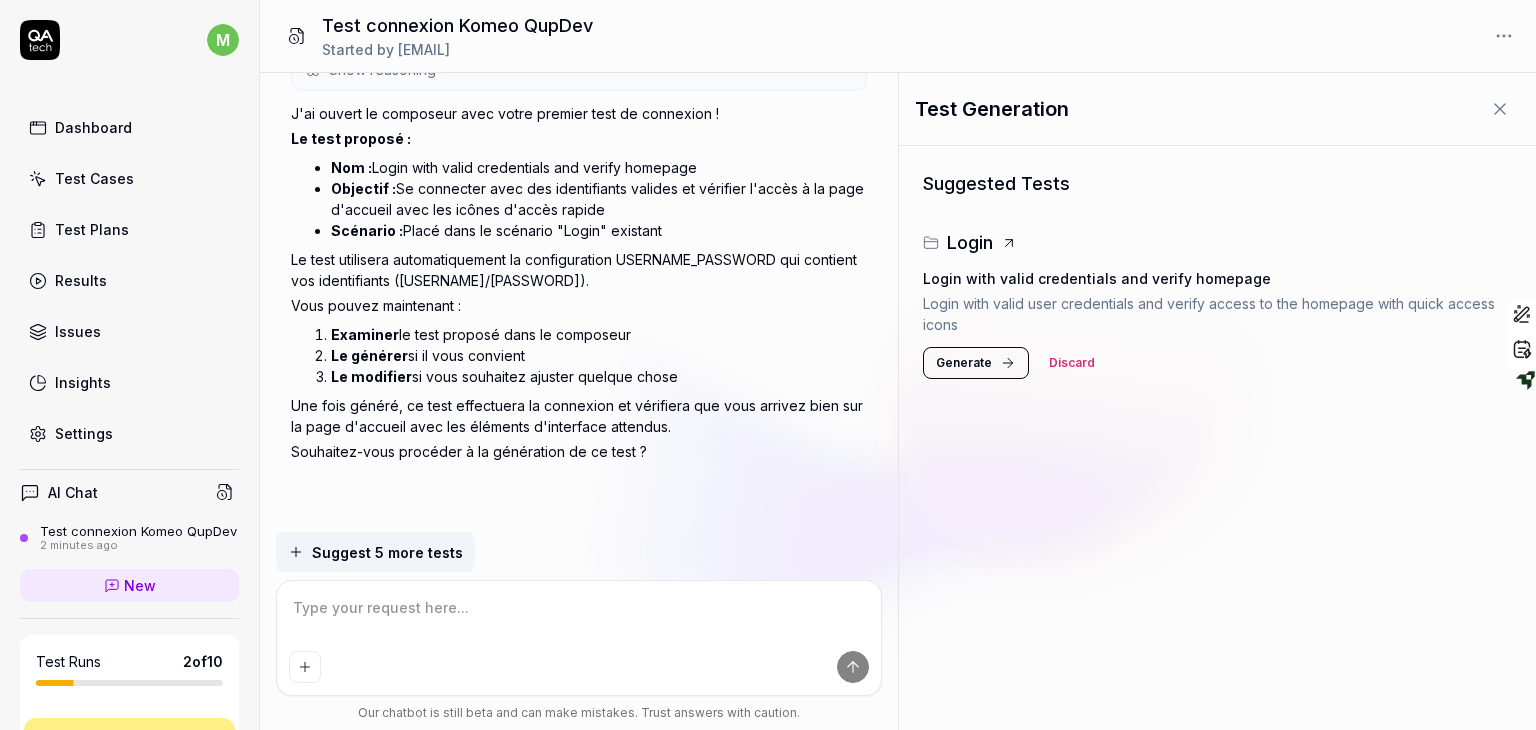 click on "Generate" at bounding box center (964, 363) 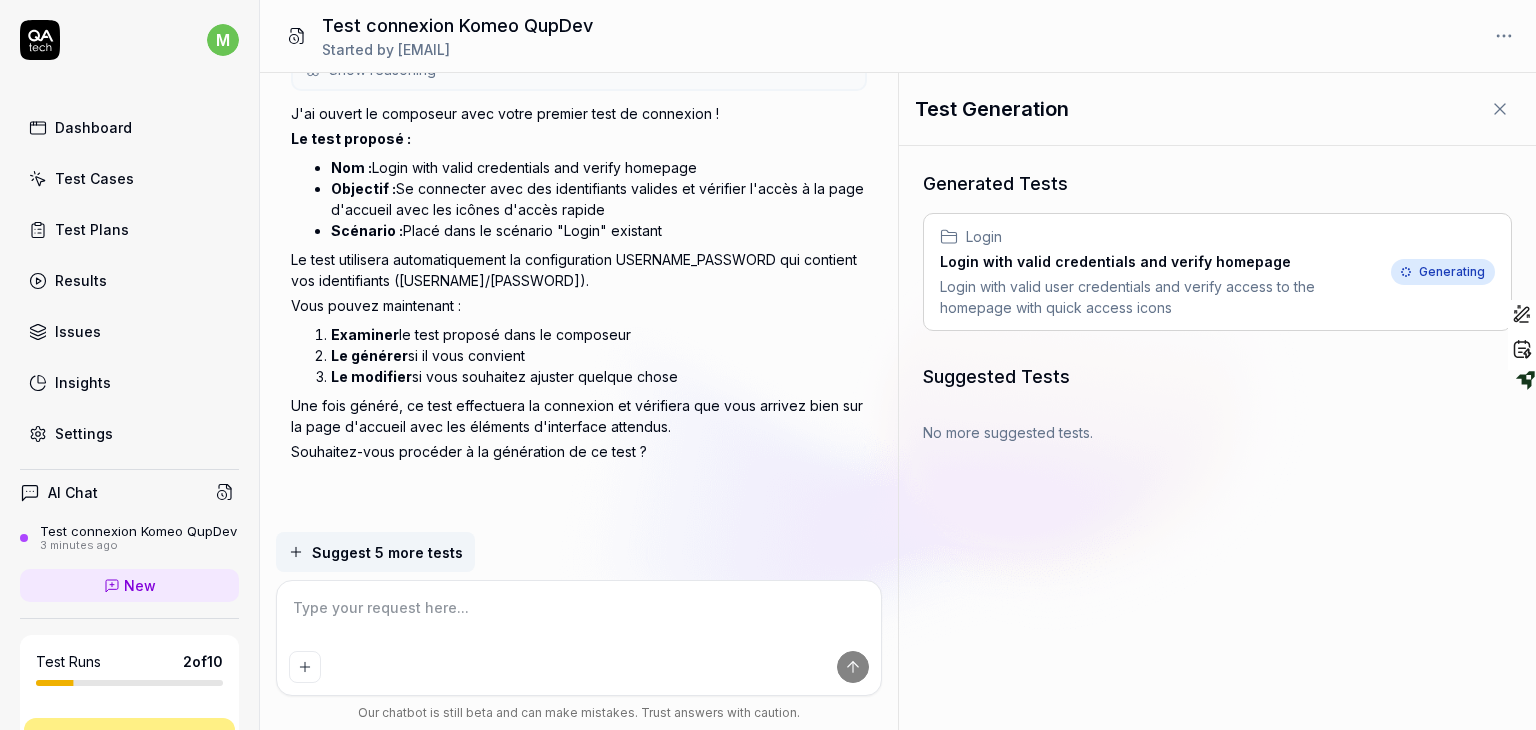 click on "Login with valid credentials and verify homepage" at bounding box center [1161, 261] 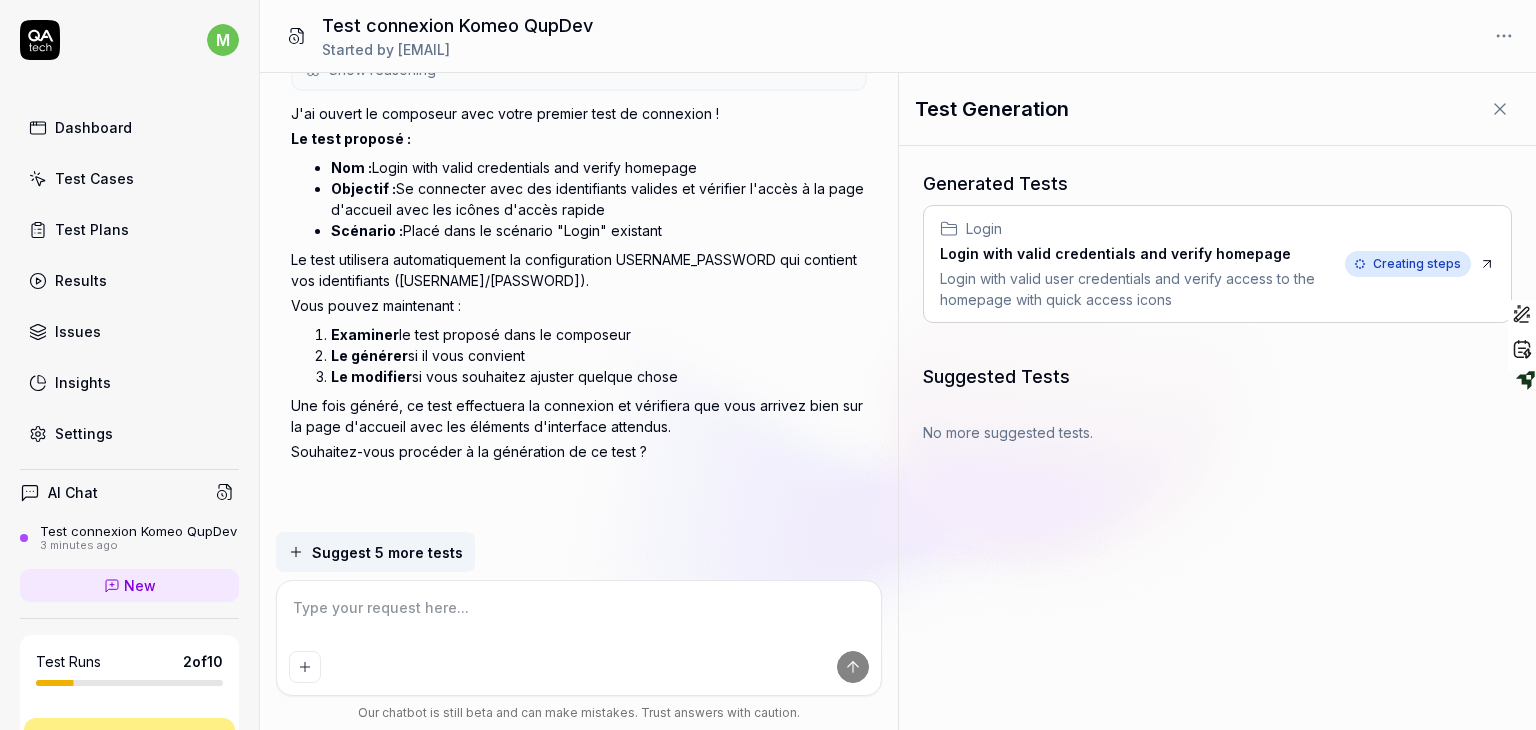 click at bounding box center [579, 618] 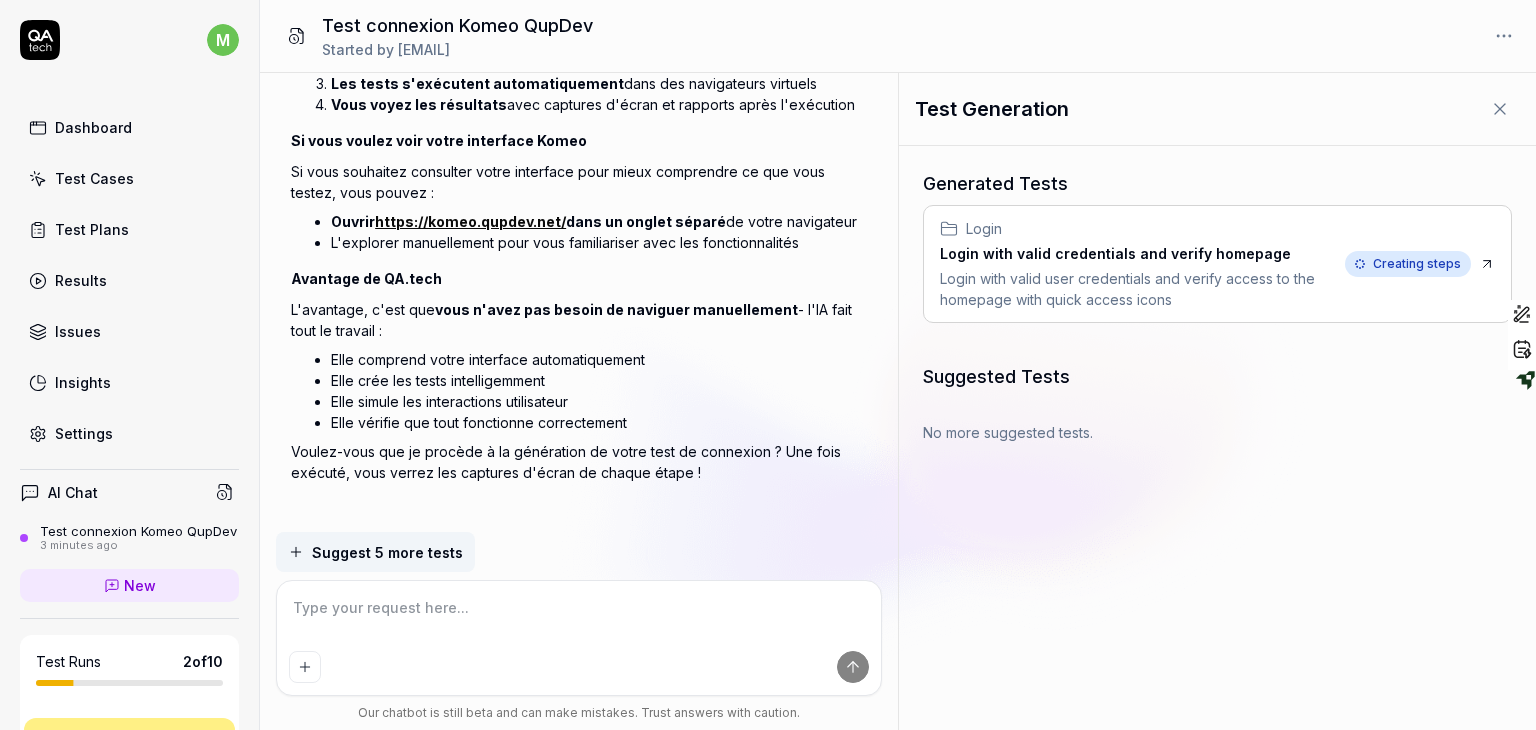 scroll, scrollTop: 1028, scrollLeft: 0, axis: vertical 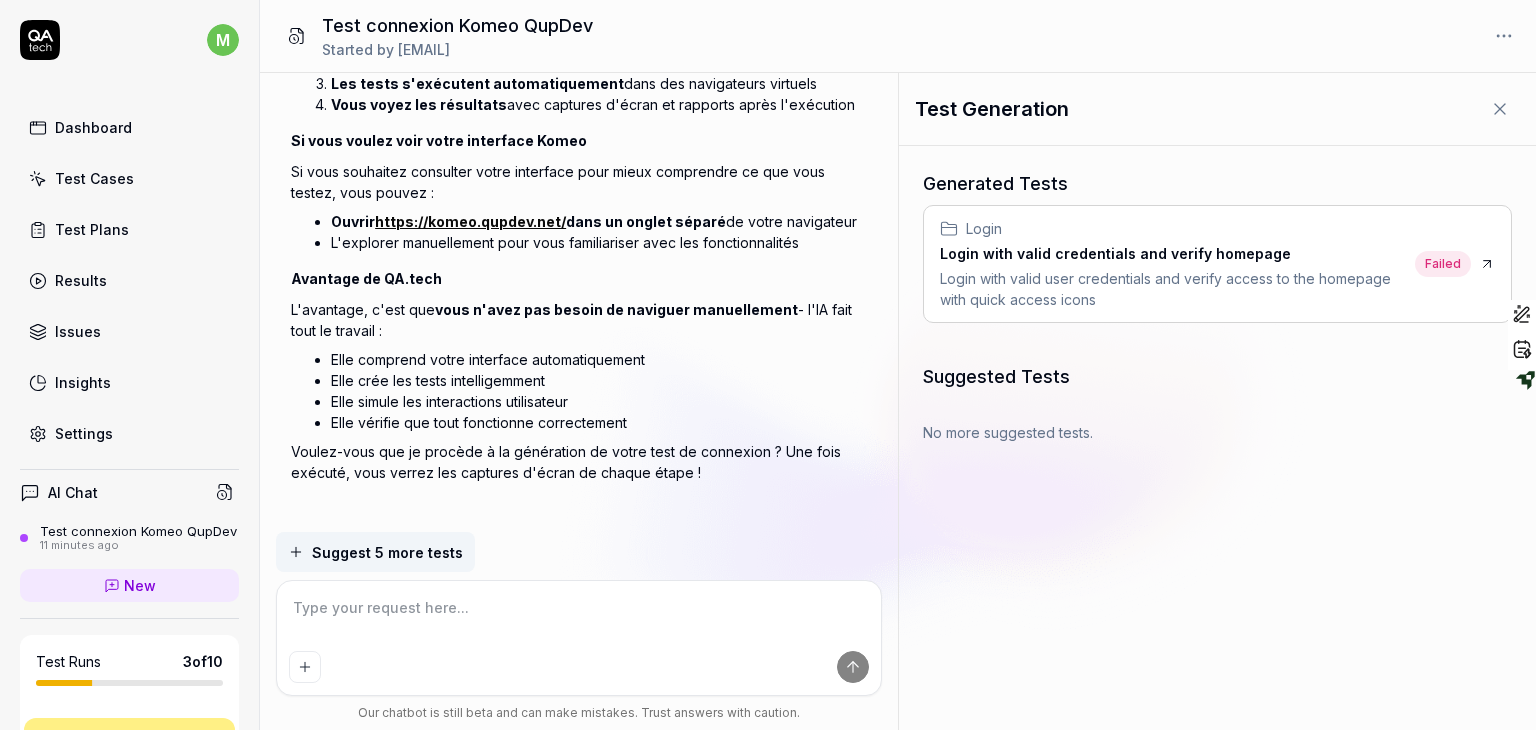 click on "Test Plans" at bounding box center (92, 229) 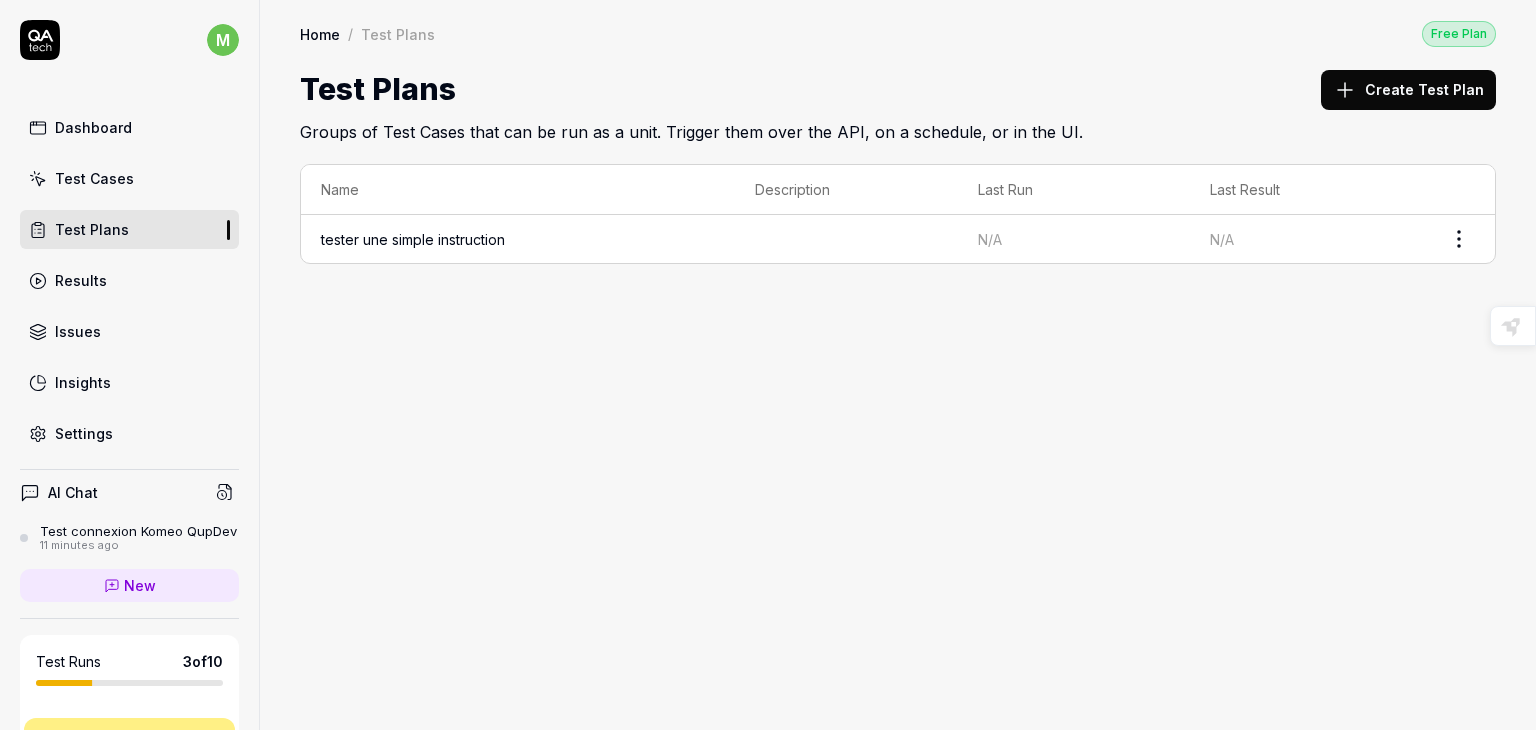 click on "Test Cases" at bounding box center [129, 178] 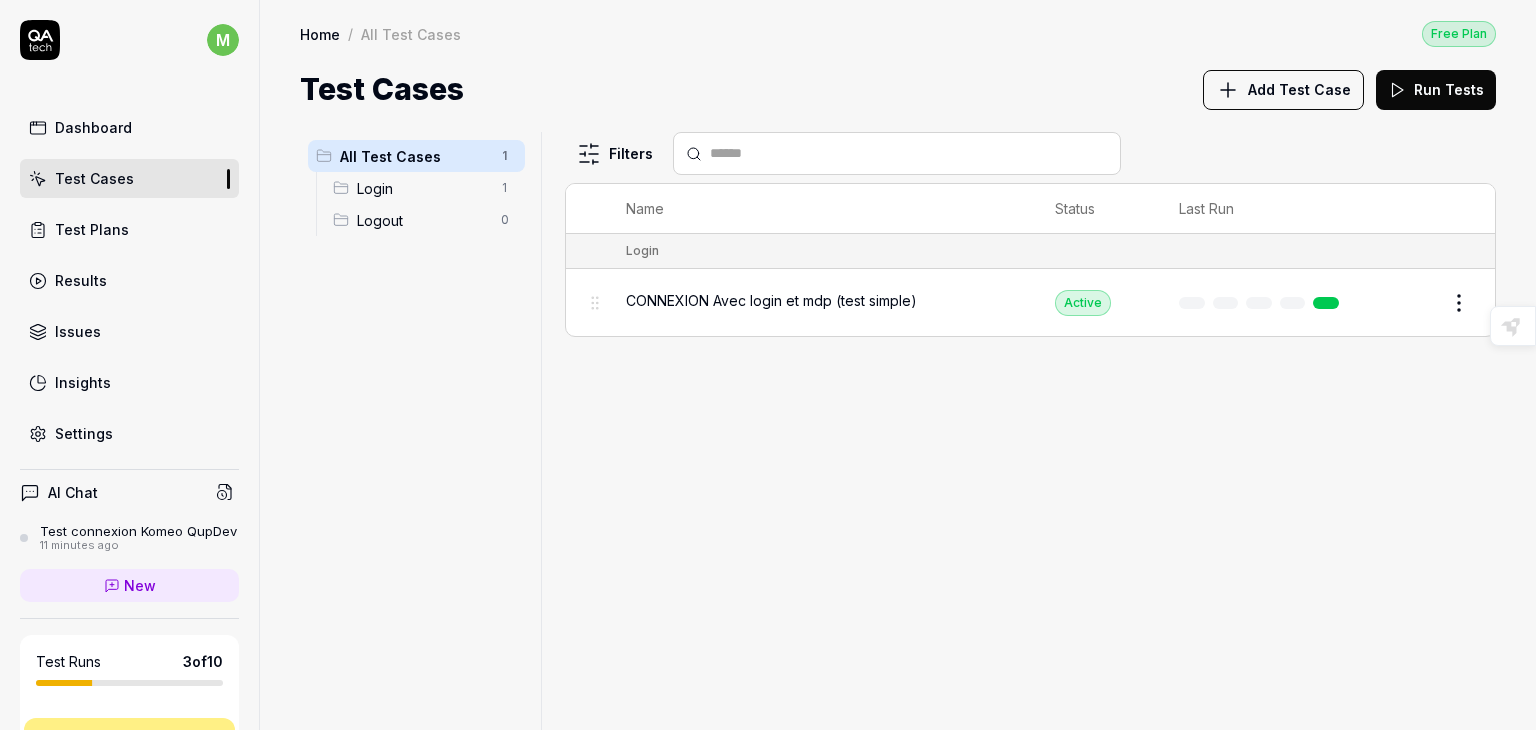 click on "Results" at bounding box center [81, 280] 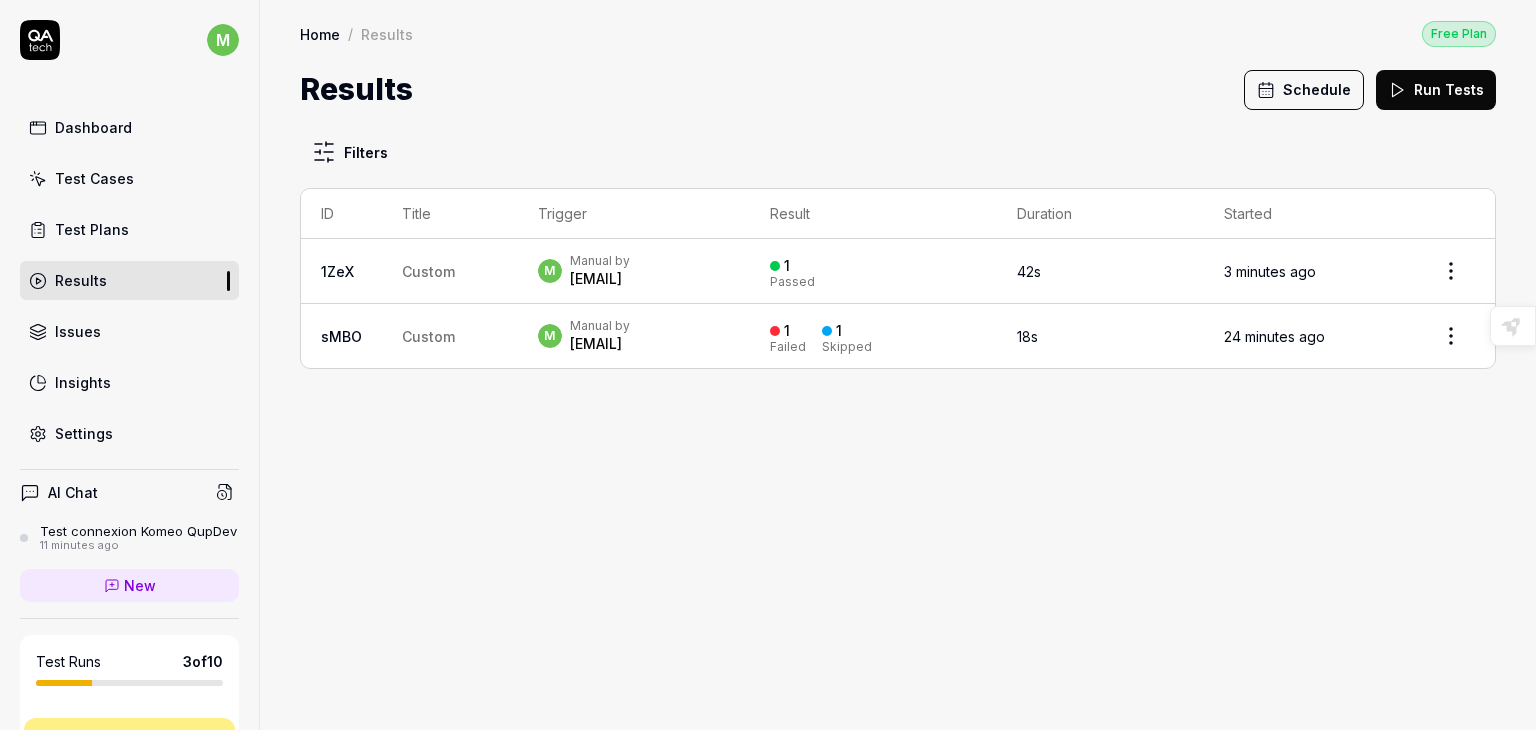 click on "Test Plans" at bounding box center [92, 229] 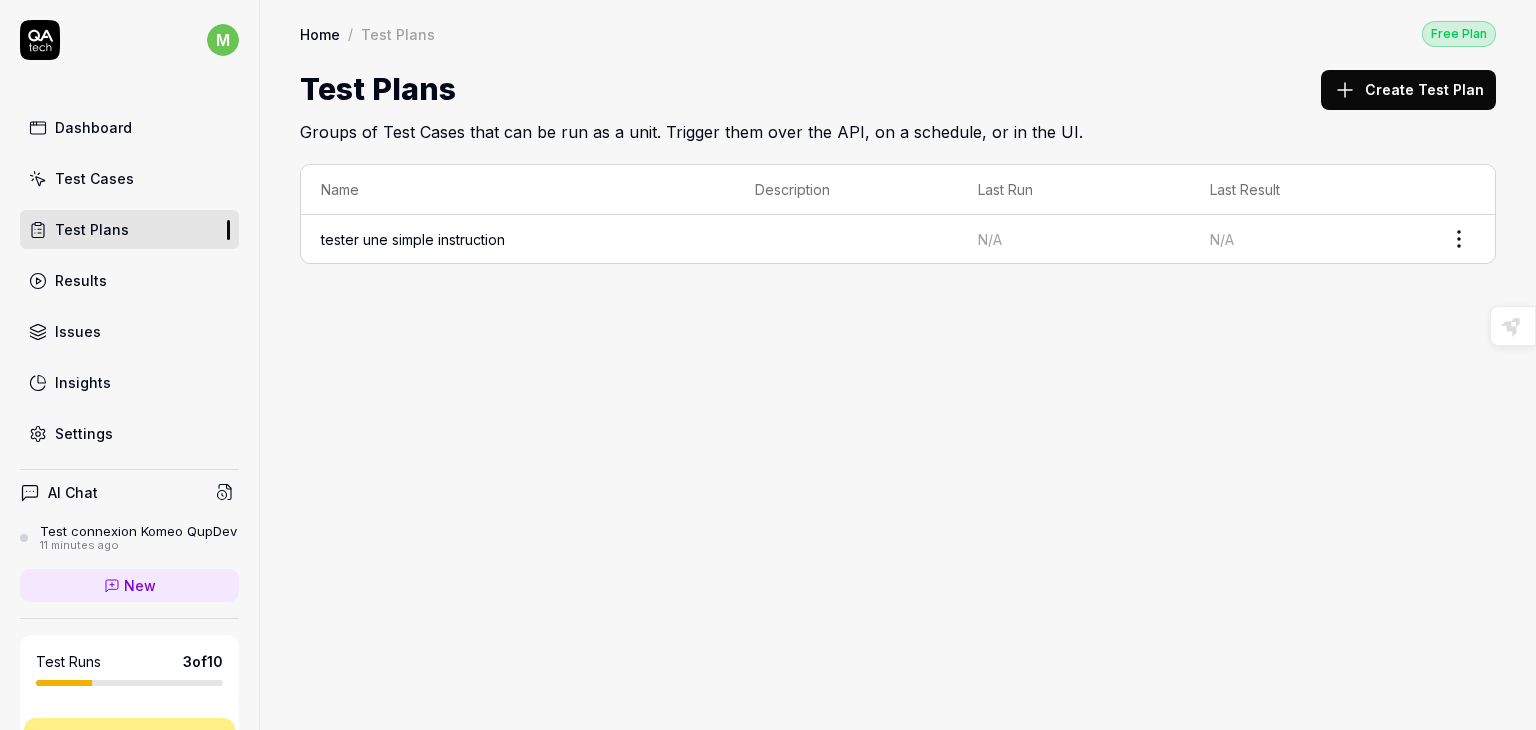 click on "Test Cases" at bounding box center (94, 178) 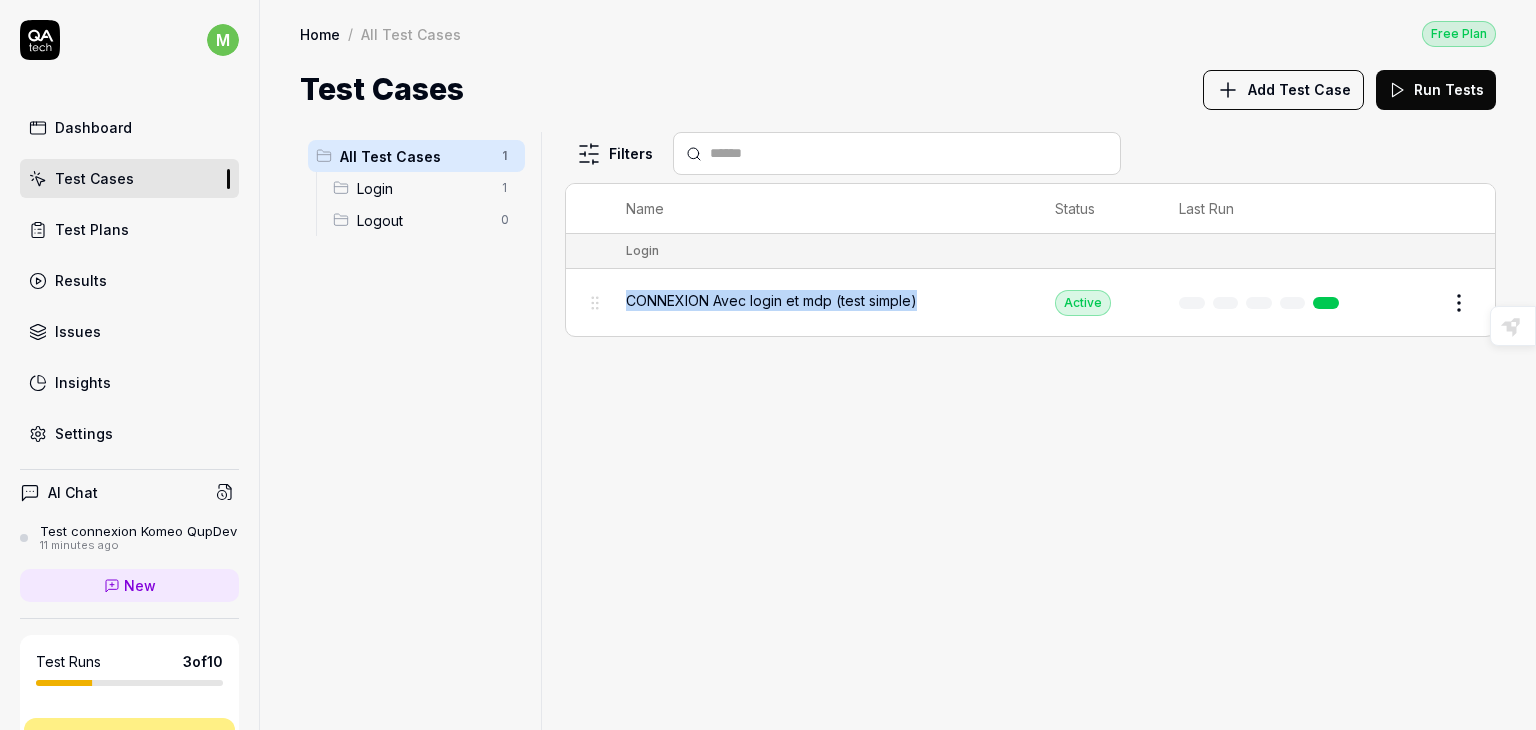 drag, startPoint x: 928, startPoint y: 300, endPoint x: 626, endPoint y: 297, distance: 302.0149 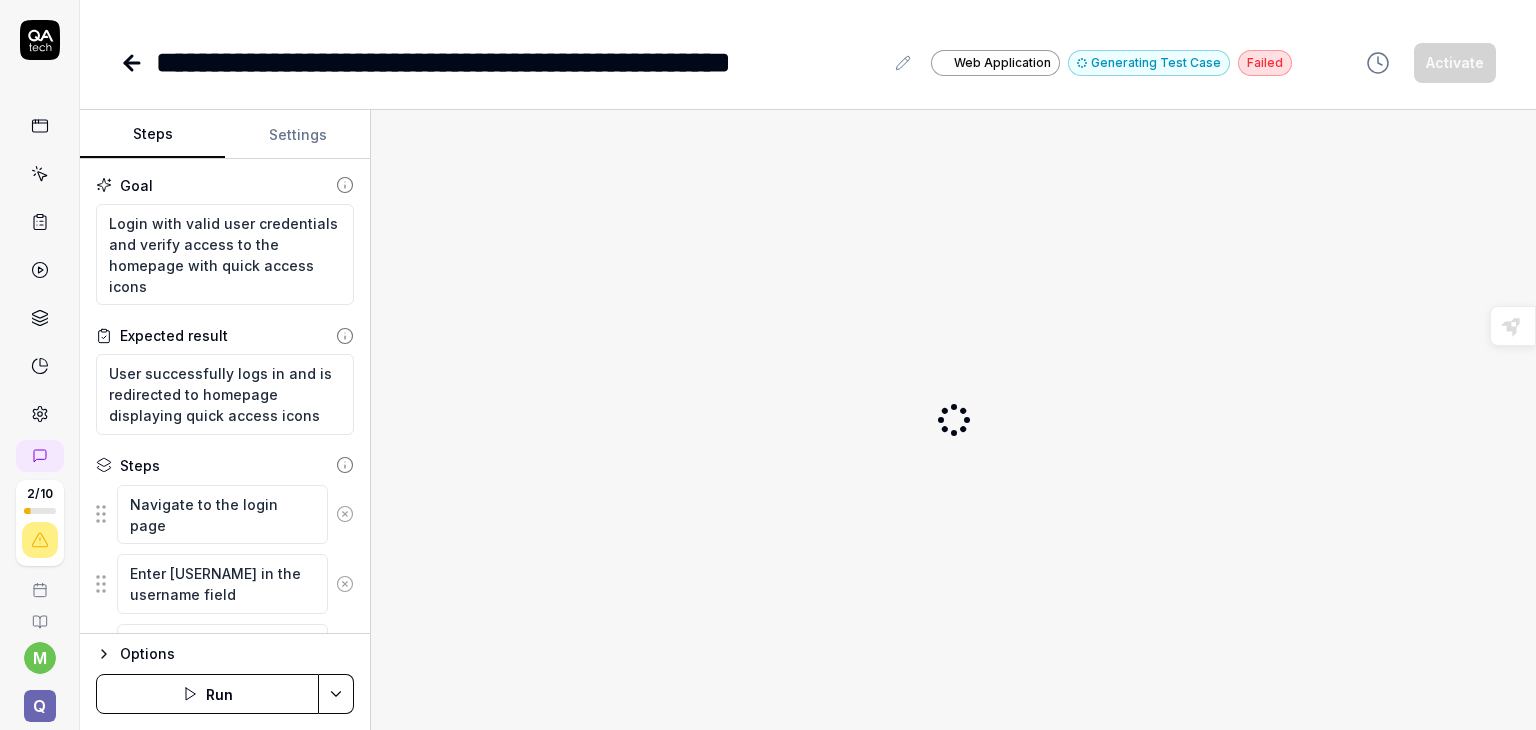 scroll, scrollTop: 0, scrollLeft: 0, axis: both 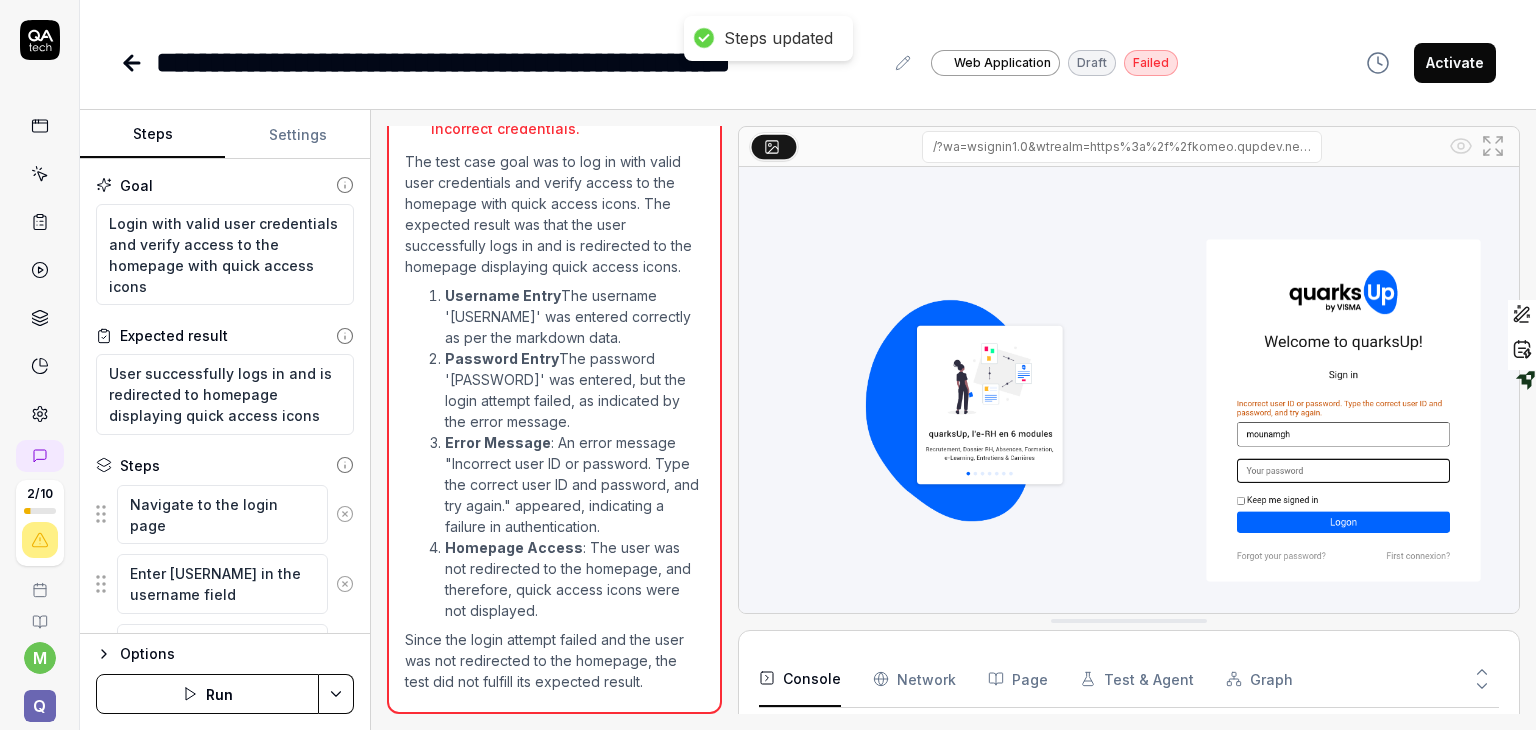 click at bounding box center (730, 420) 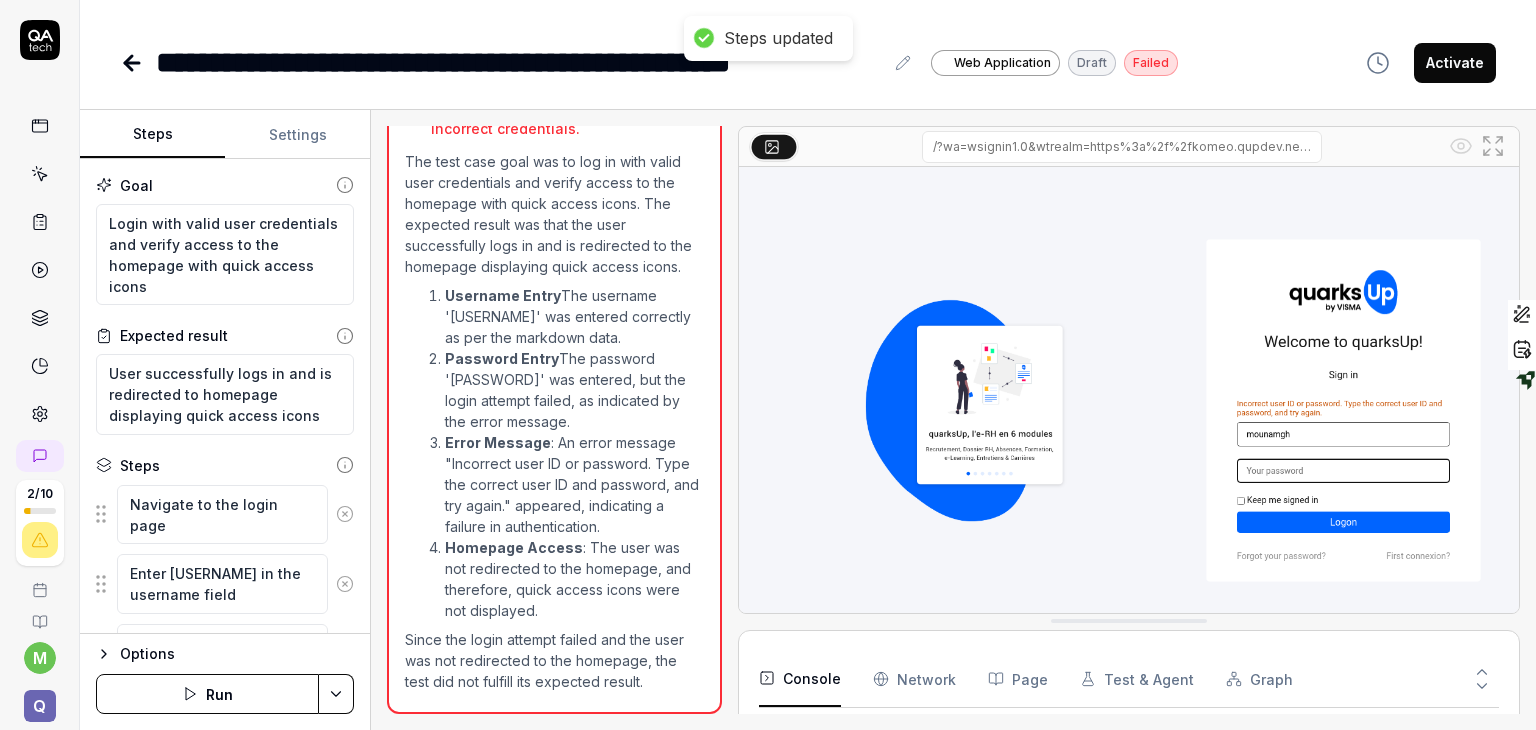 click at bounding box center [730, 420] 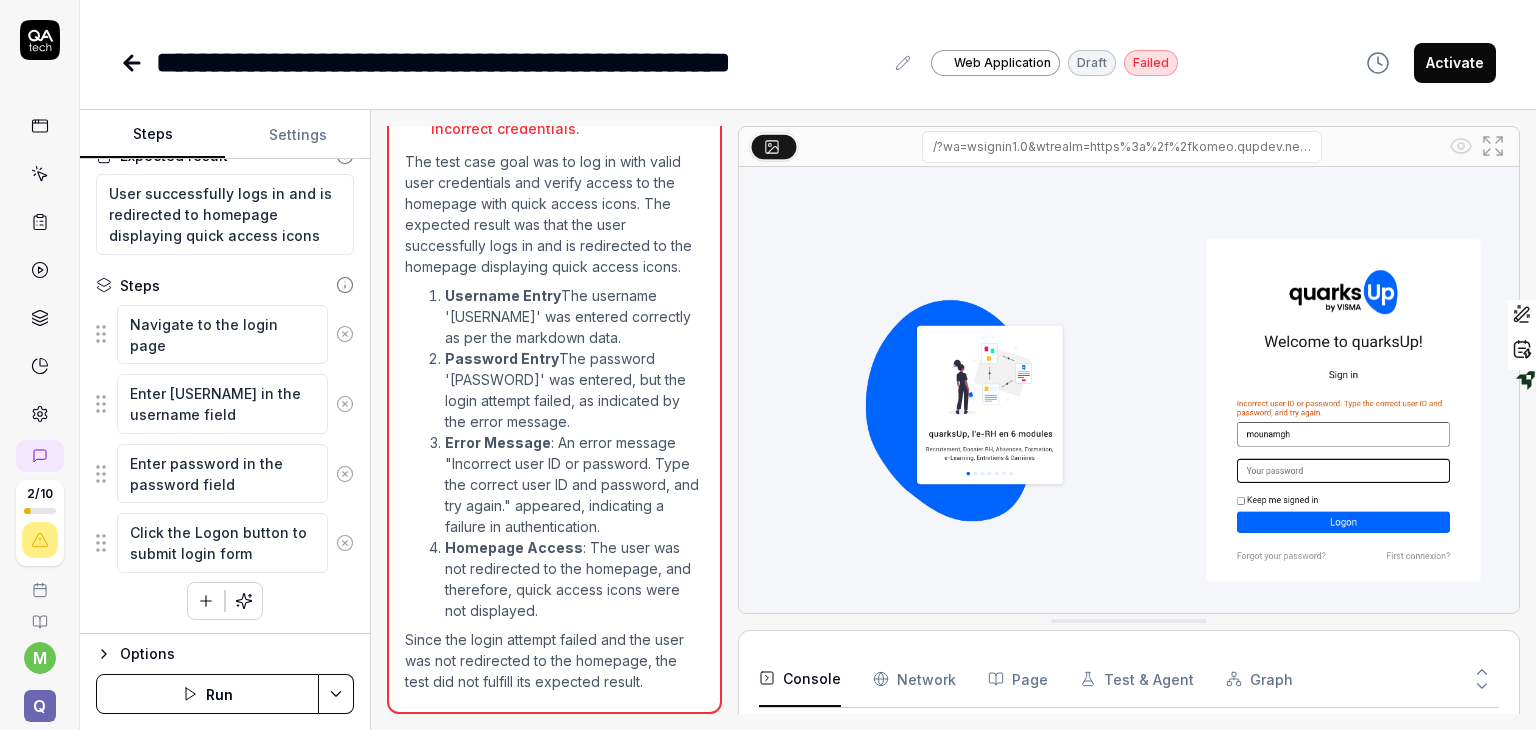 scroll, scrollTop: 0, scrollLeft: 0, axis: both 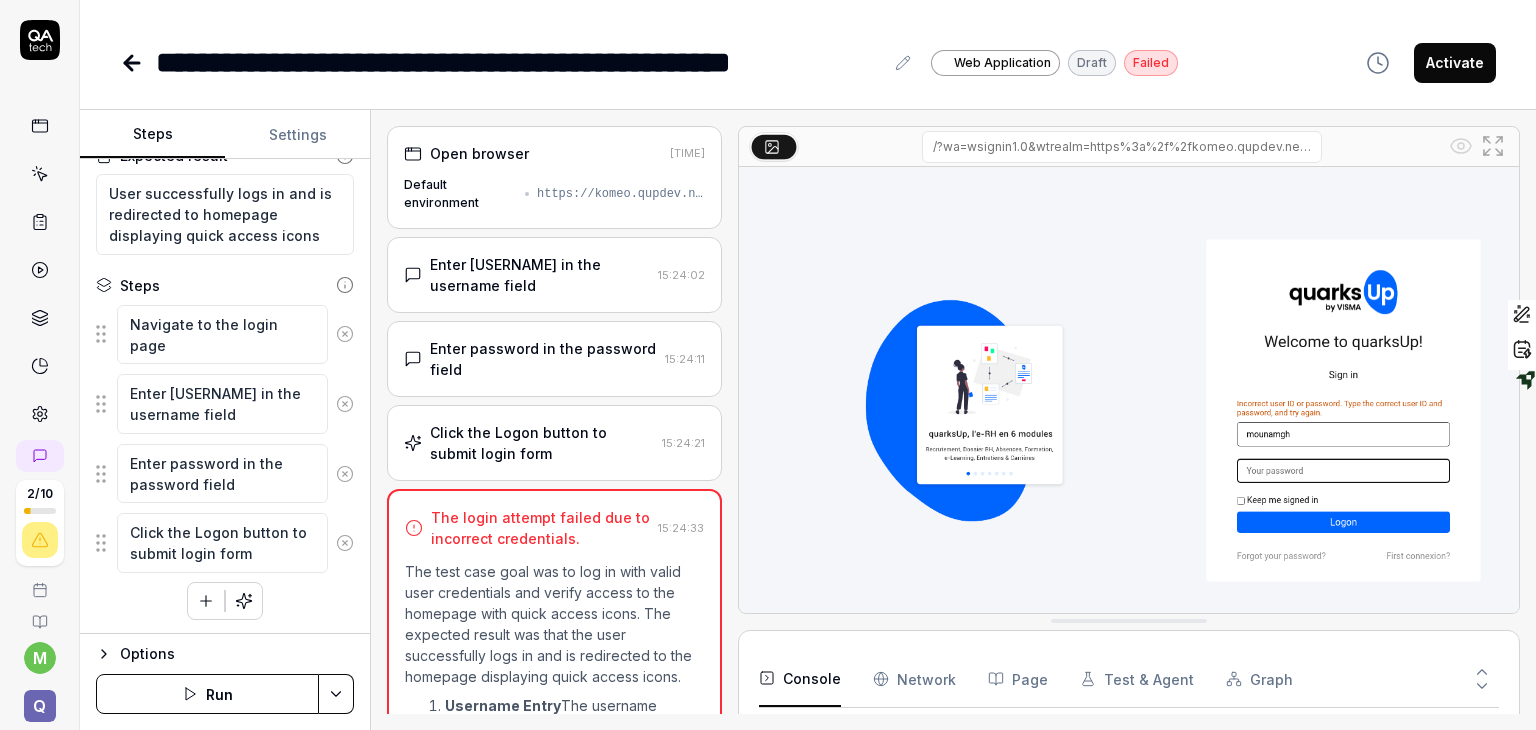 click on "Enter password in the password field" at bounding box center (543, 359) 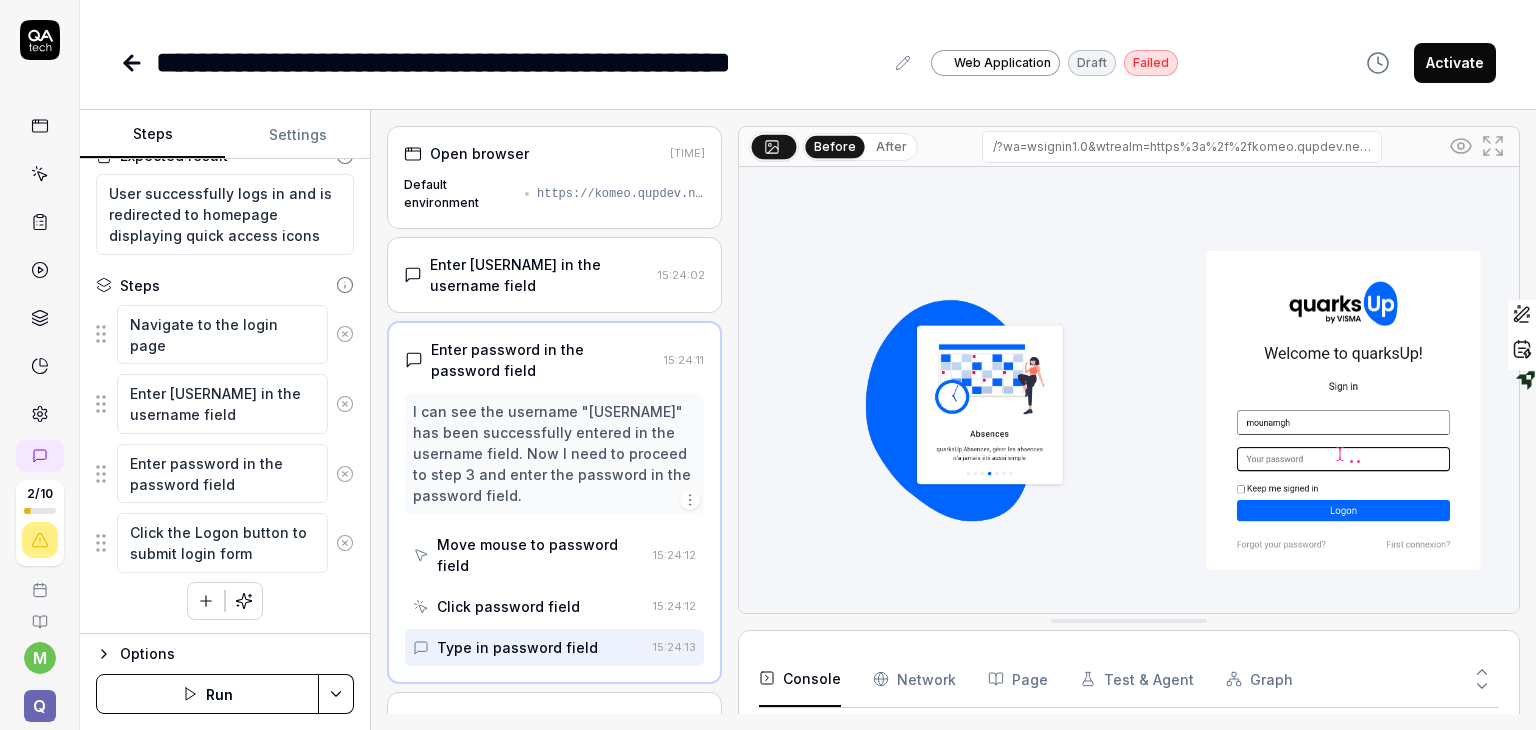click 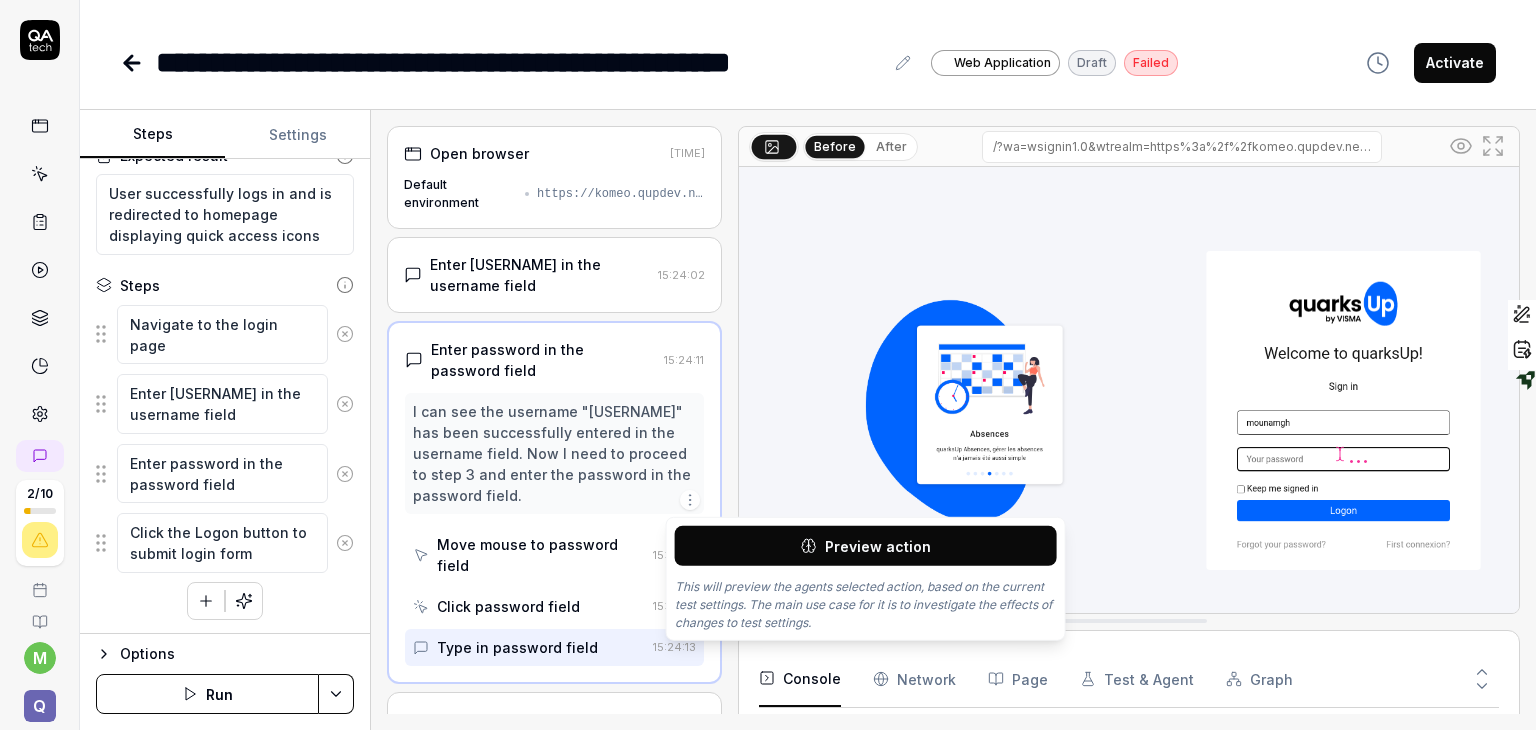 click on "Preview action" at bounding box center [866, 546] 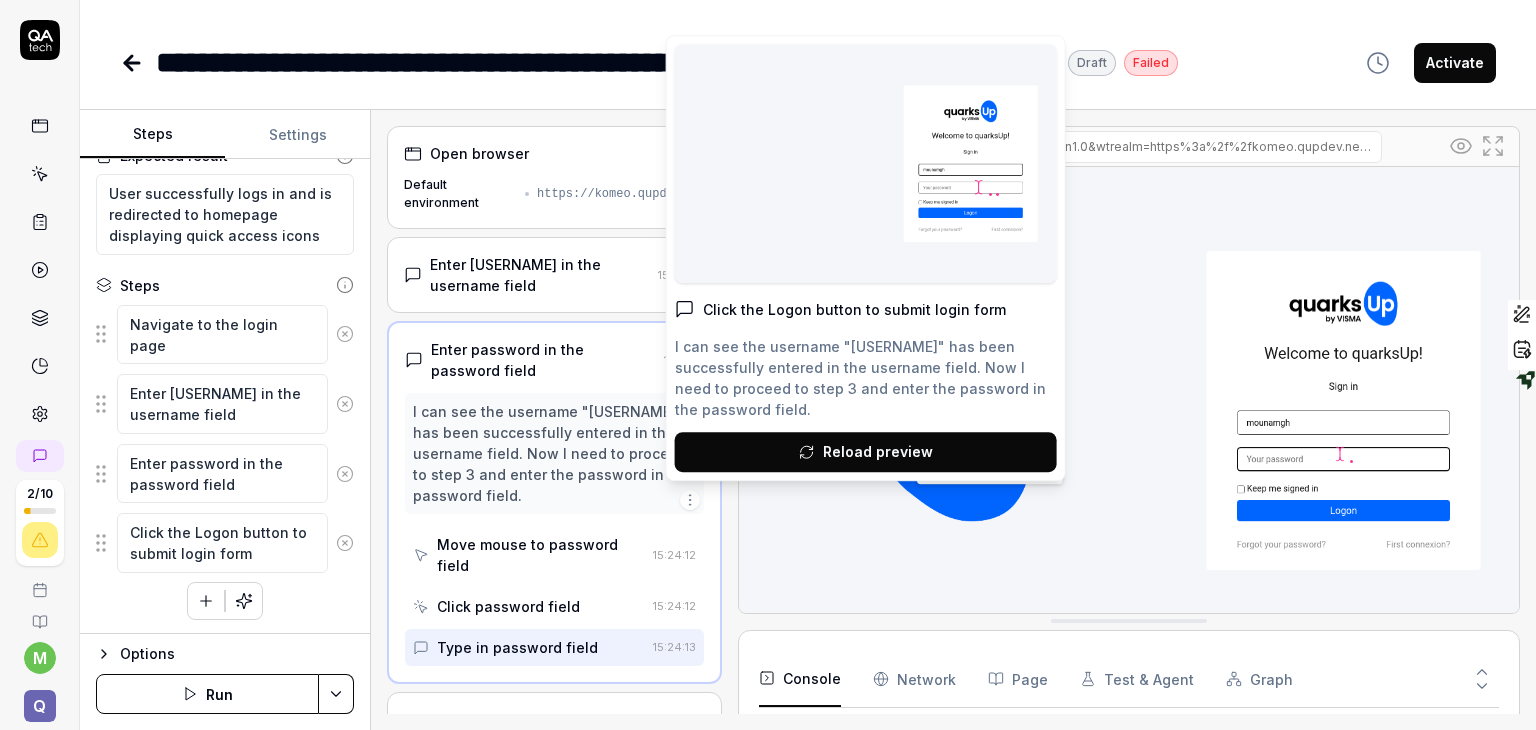 click at bounding box center [866, 163] 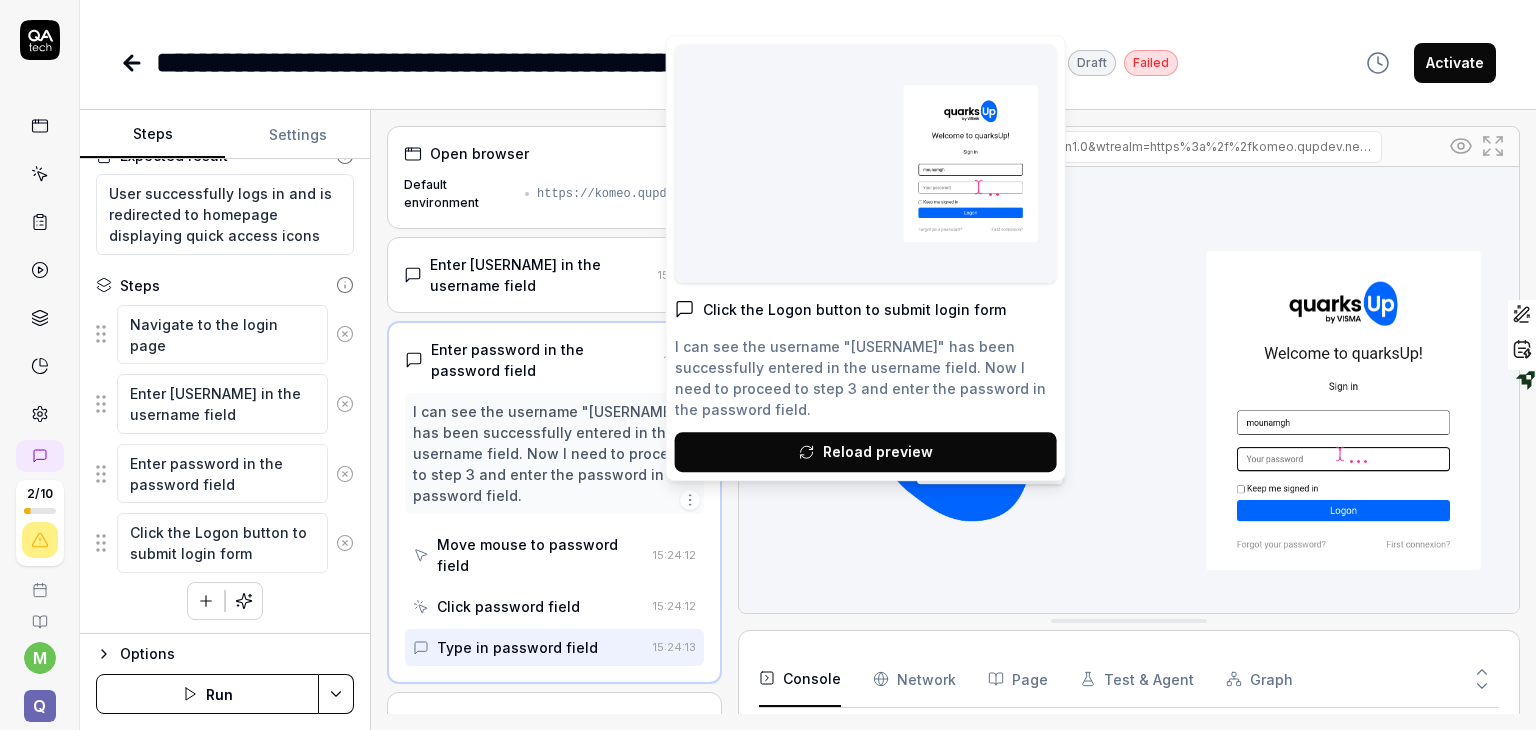scroll, scrollTop: 136, scrollLeft: 0, axis: vertical 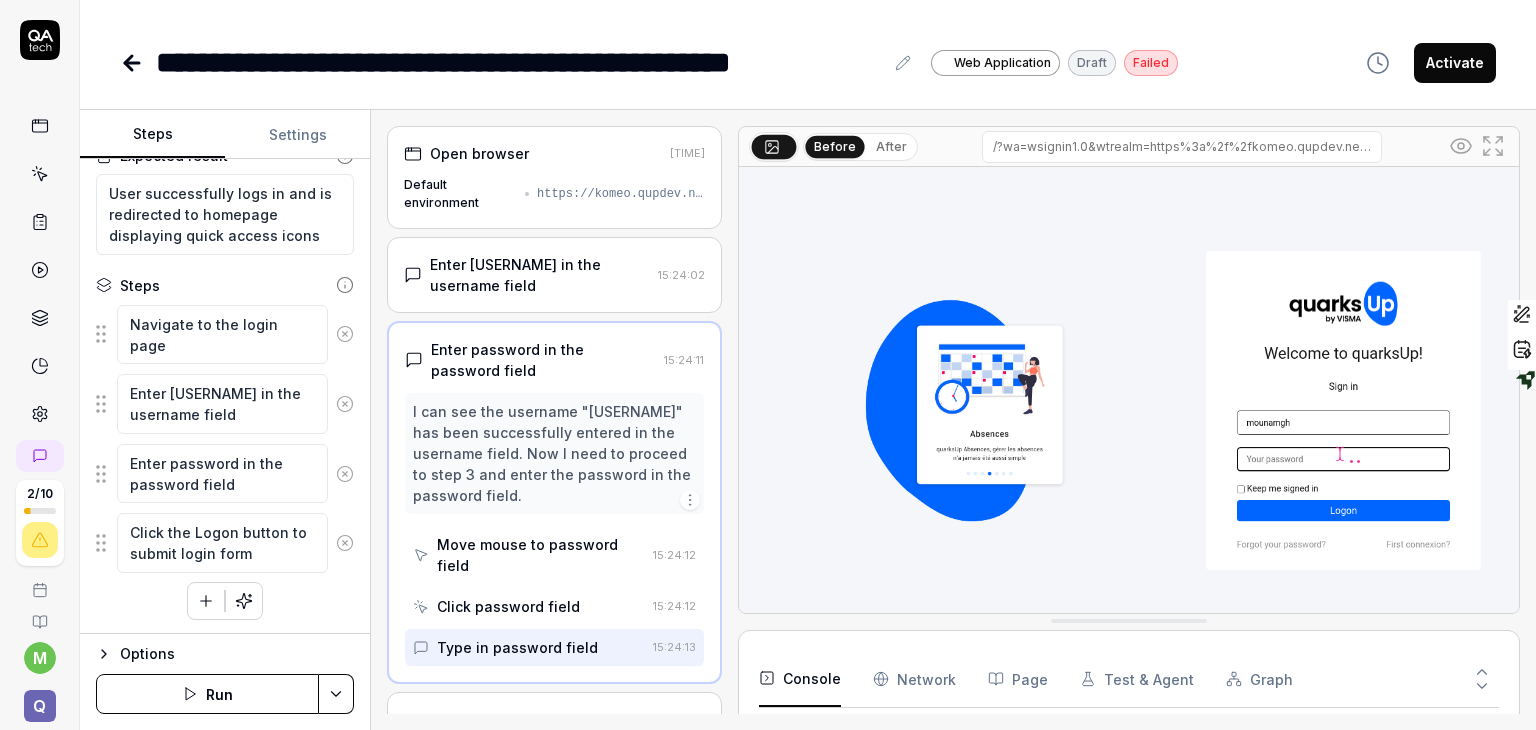 click on "Default environment https://komeo.qupdev.net/" at bounding box center [554, 194] 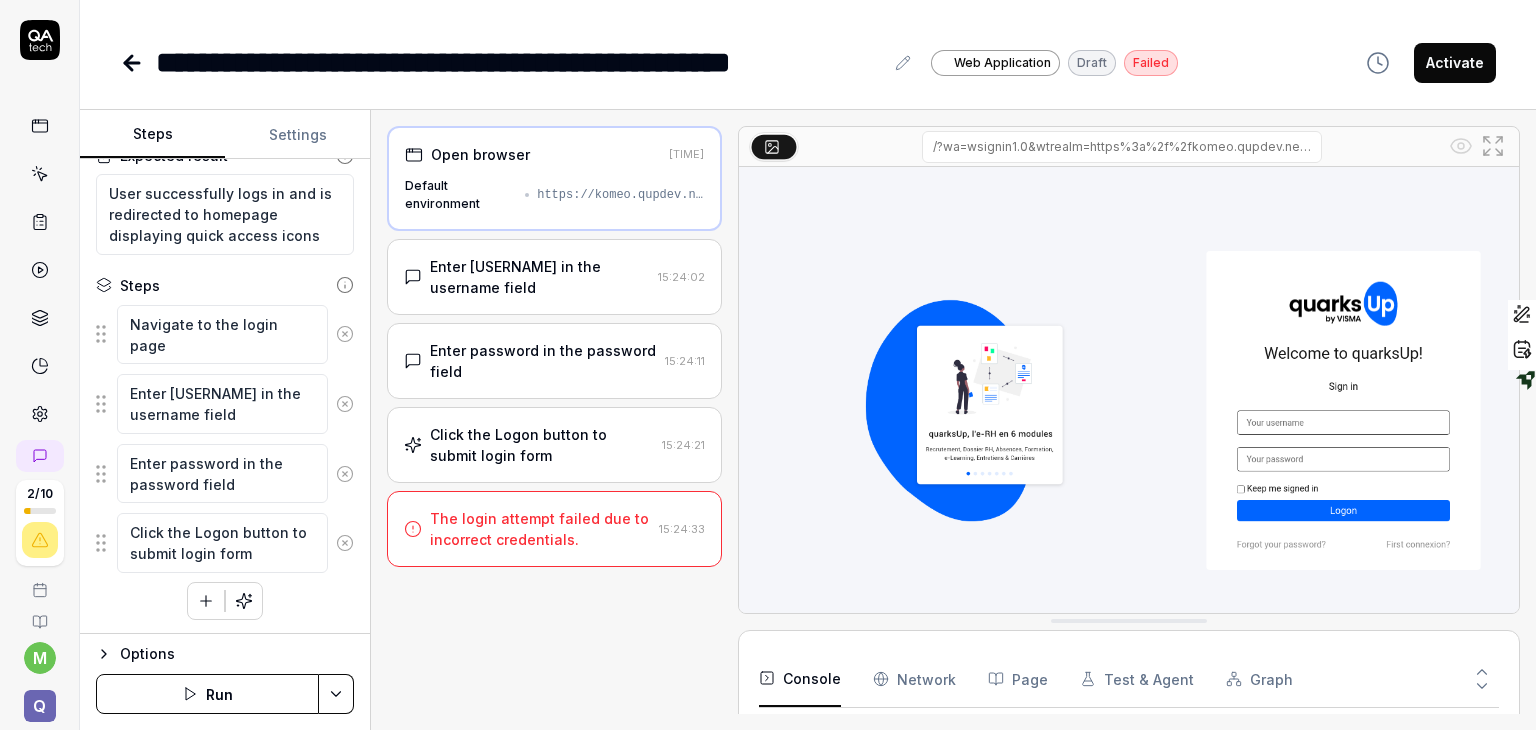 click on "Enter [USERNAME] in the username field" at bounding box center [540, 277] 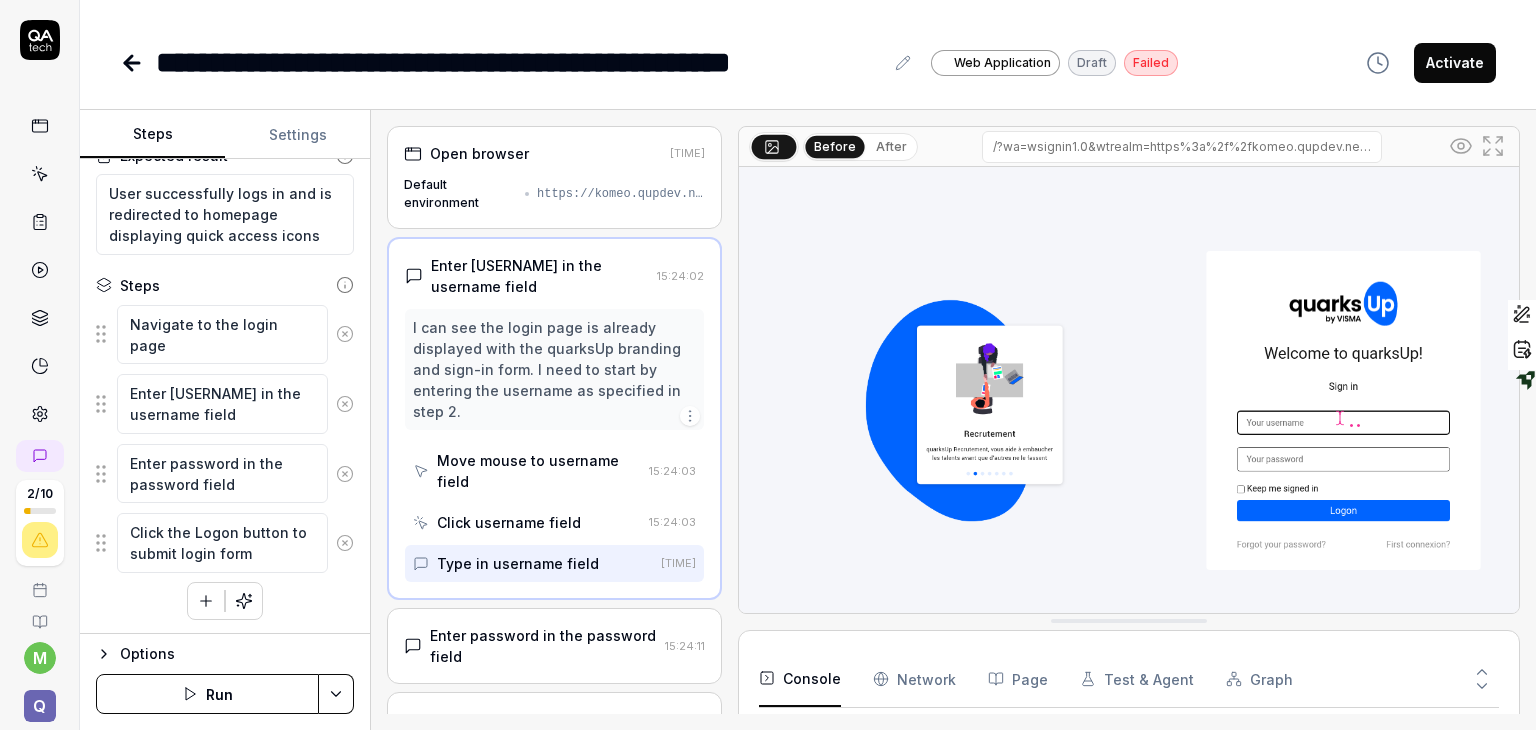 click on "Move mouse to username field" at bounding box center (539, 471) 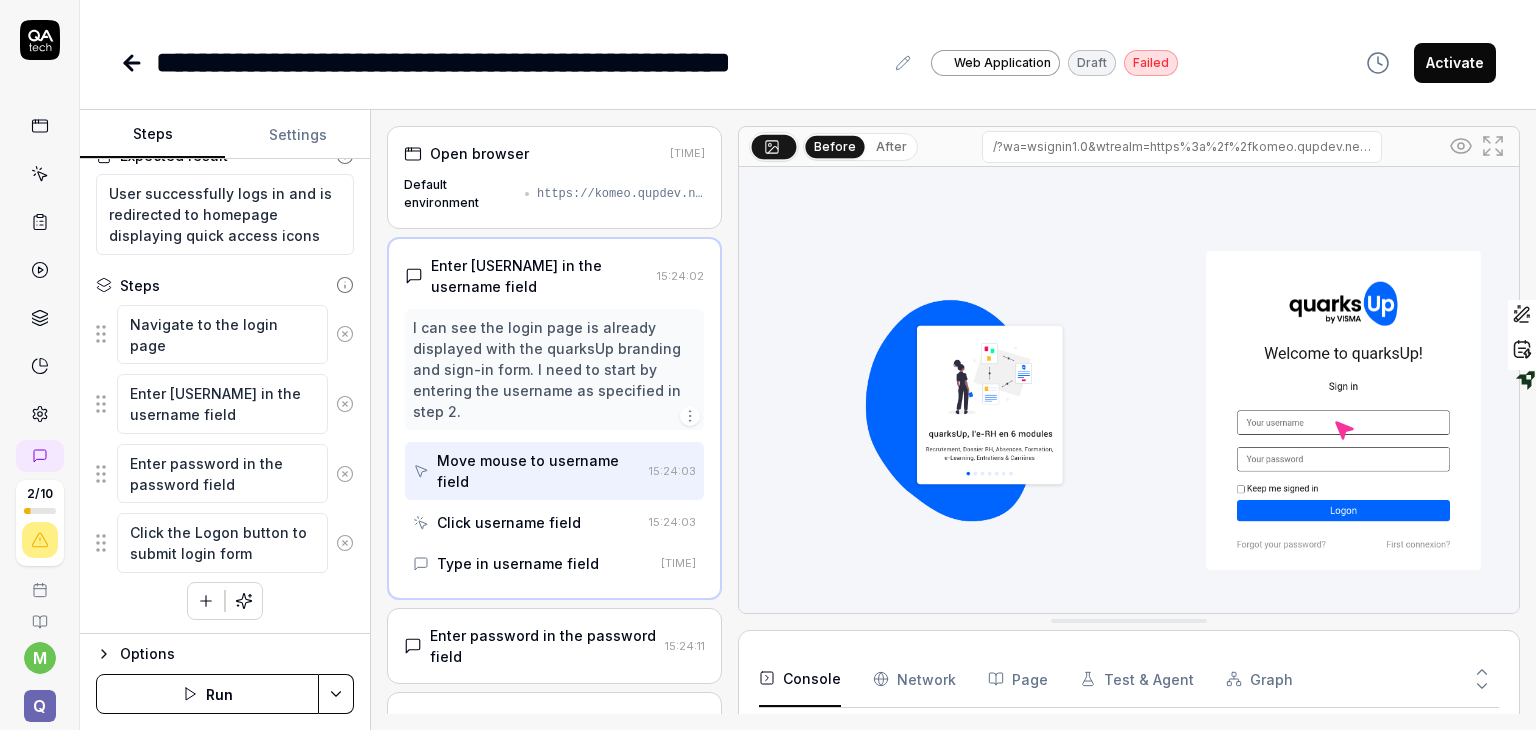 click on "Click username field" at bounding box center [509, 522] 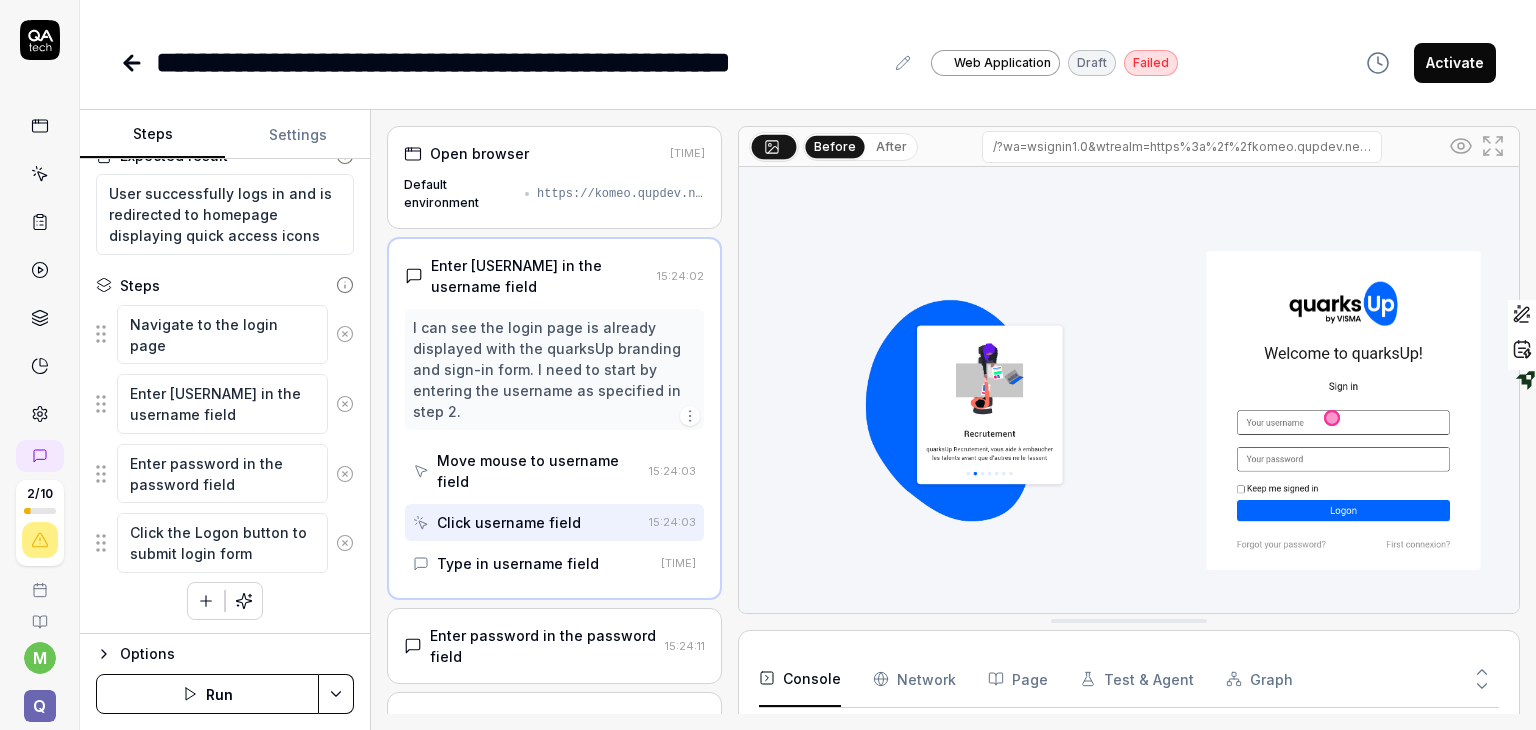 click on "Type in username field" at bounding box center (518, 563) 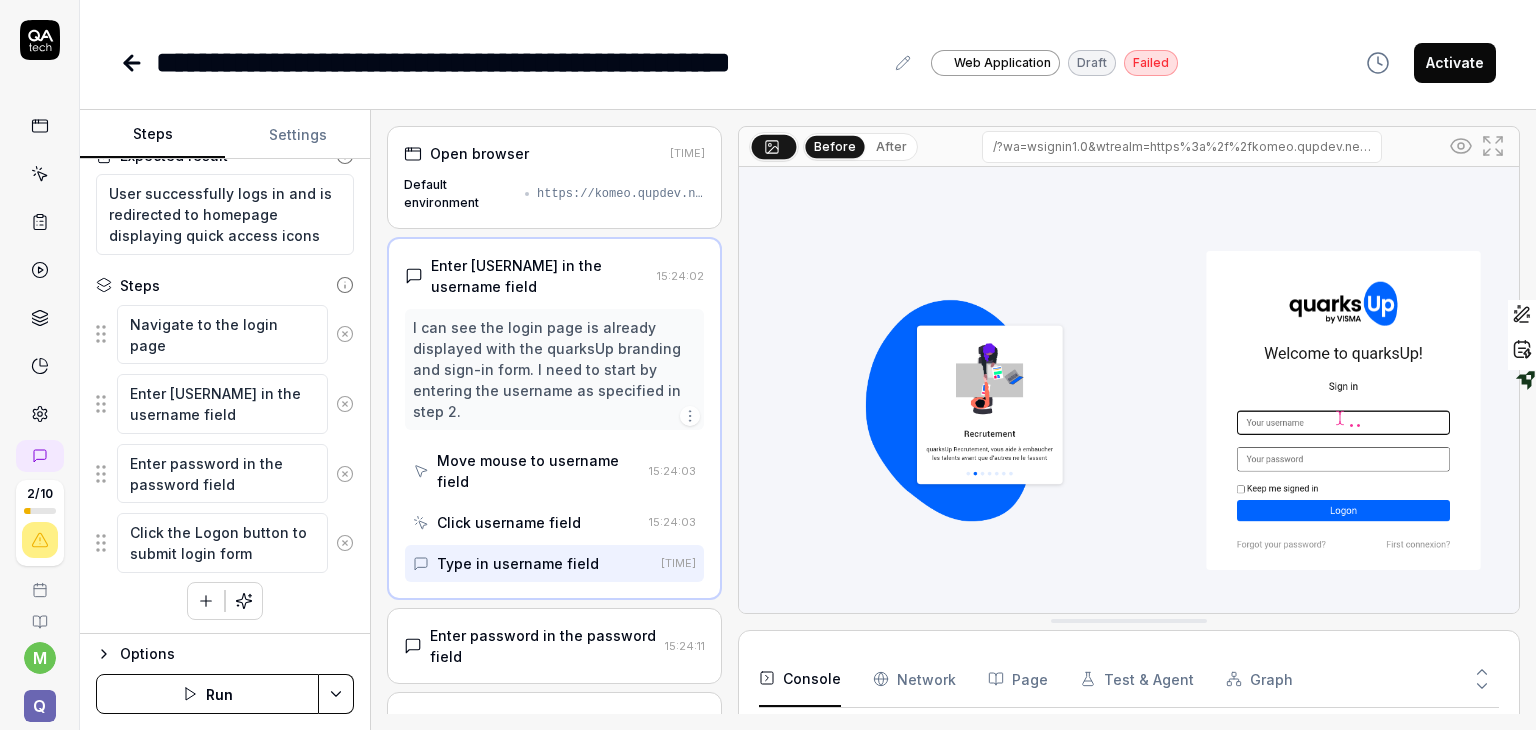 click on "Type in username field" at bounding box center (518, 563) 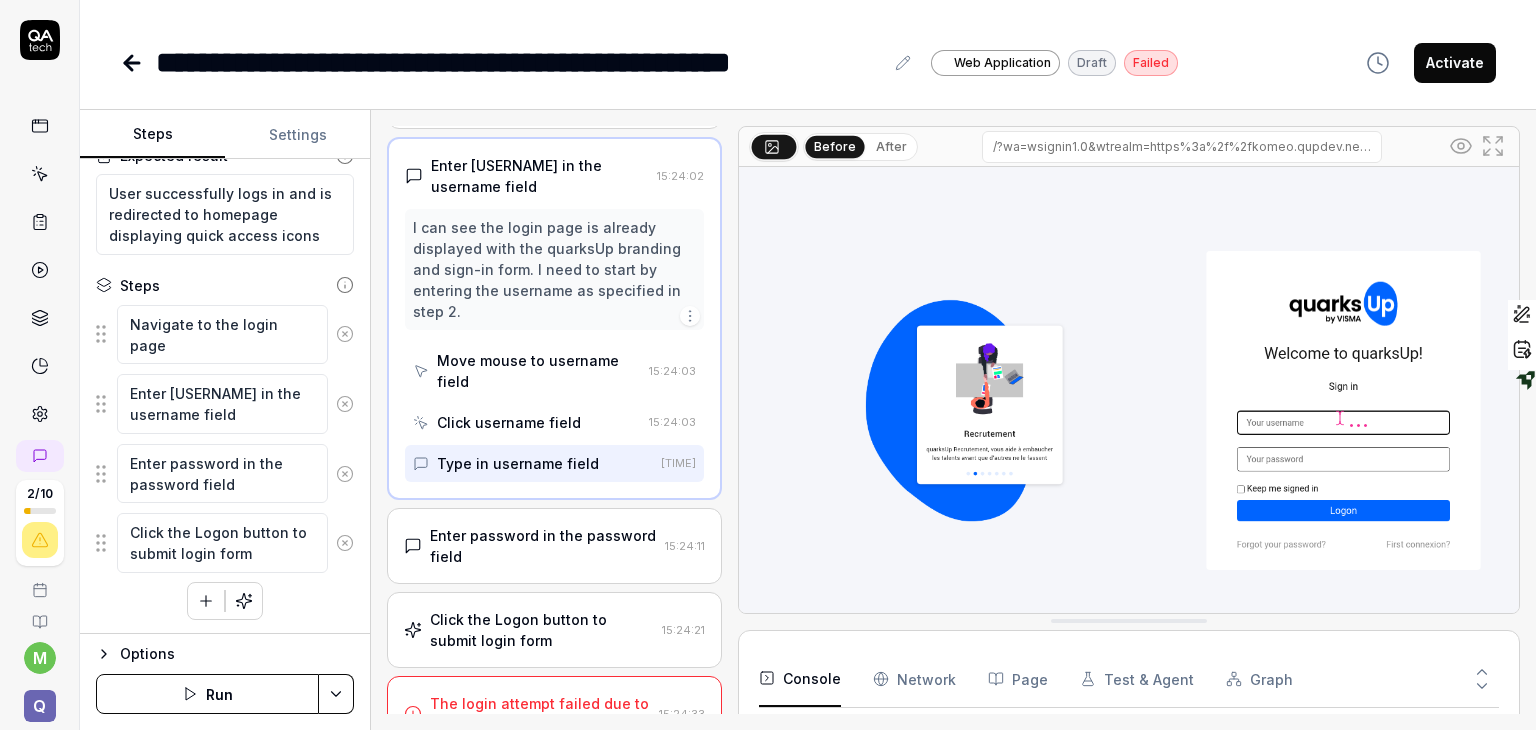 scroll, scrollTop: 136, scrollLeft: 0, axis: vertical 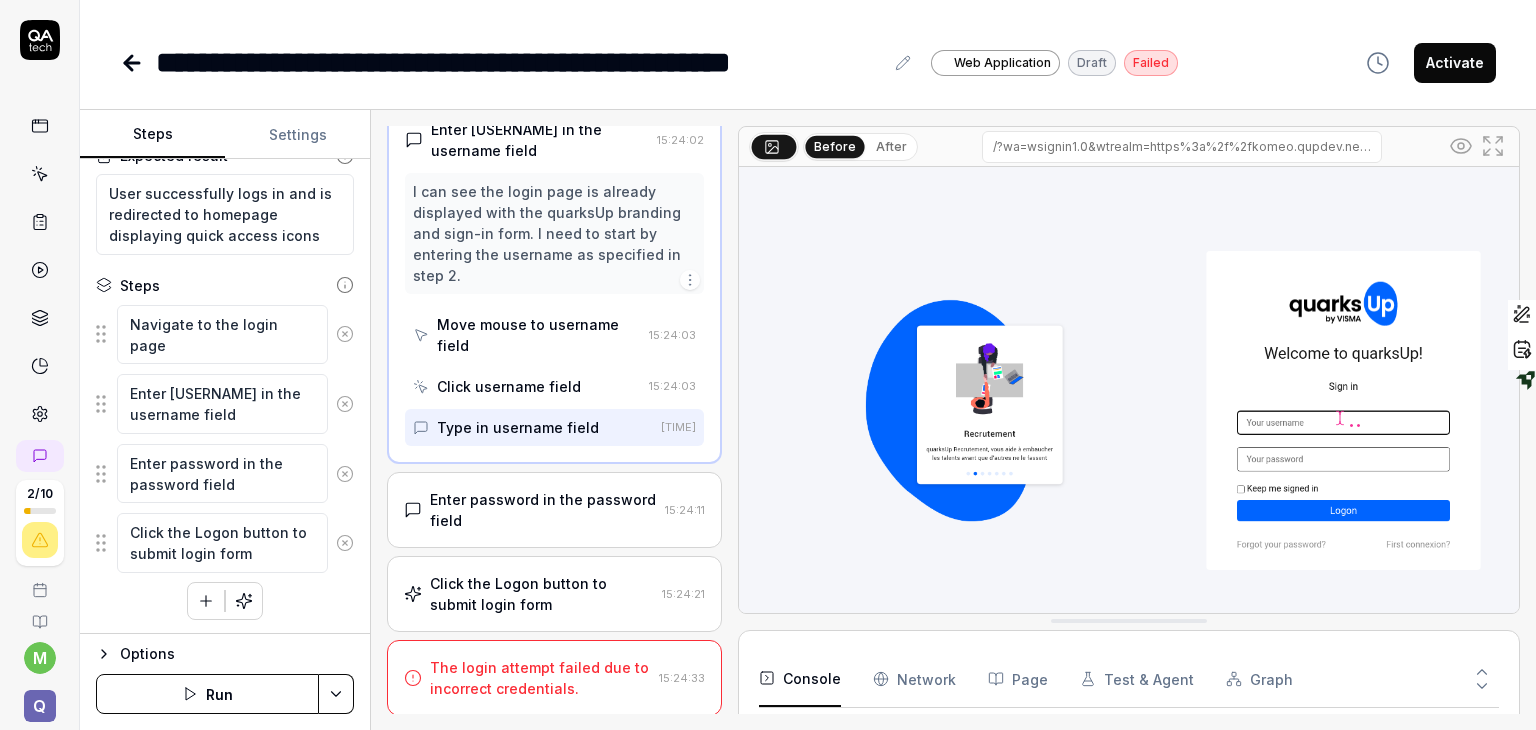 click on "Enter password in the password field" at bounding box center [543, 510] 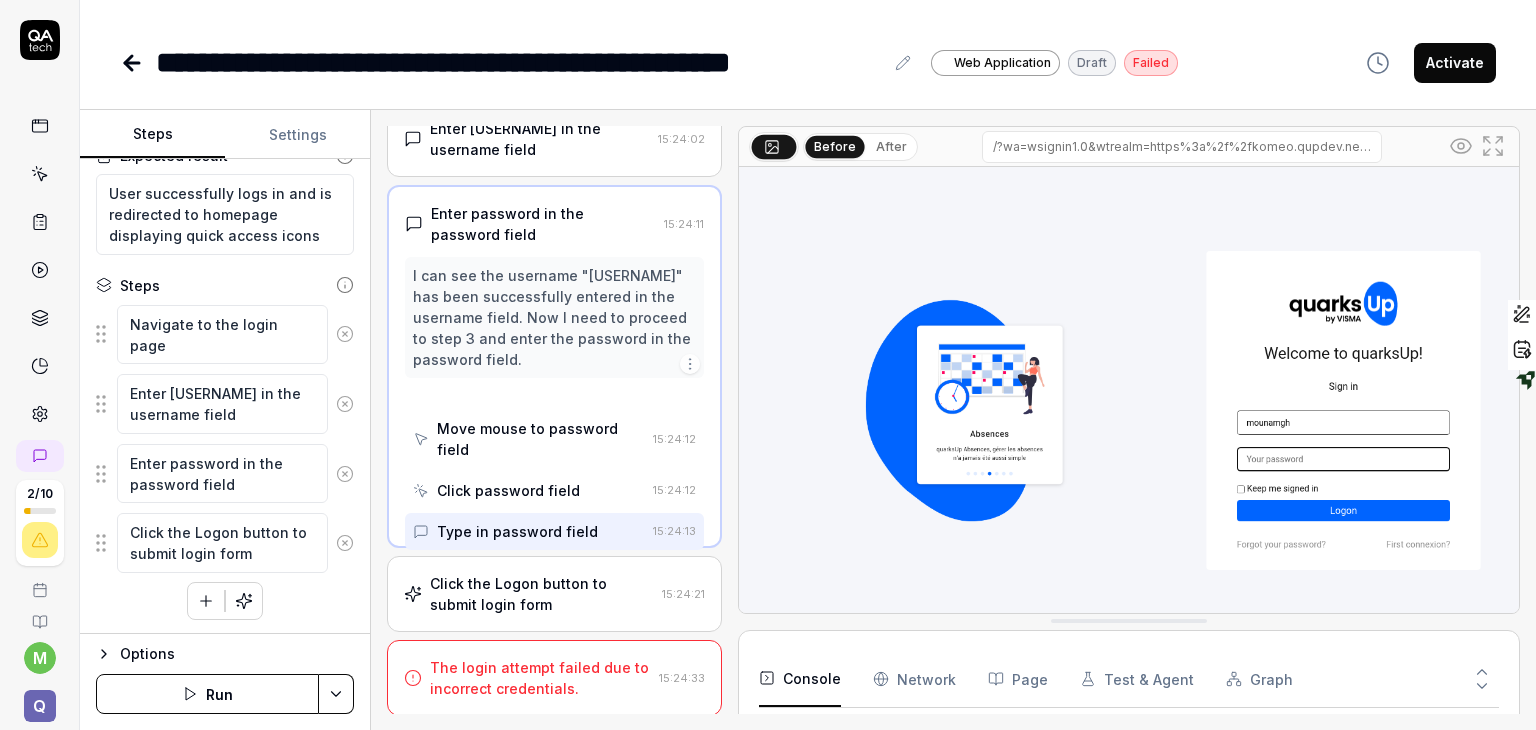 scroll, scrollTop: 0, scrollLeft: 0, axis: both 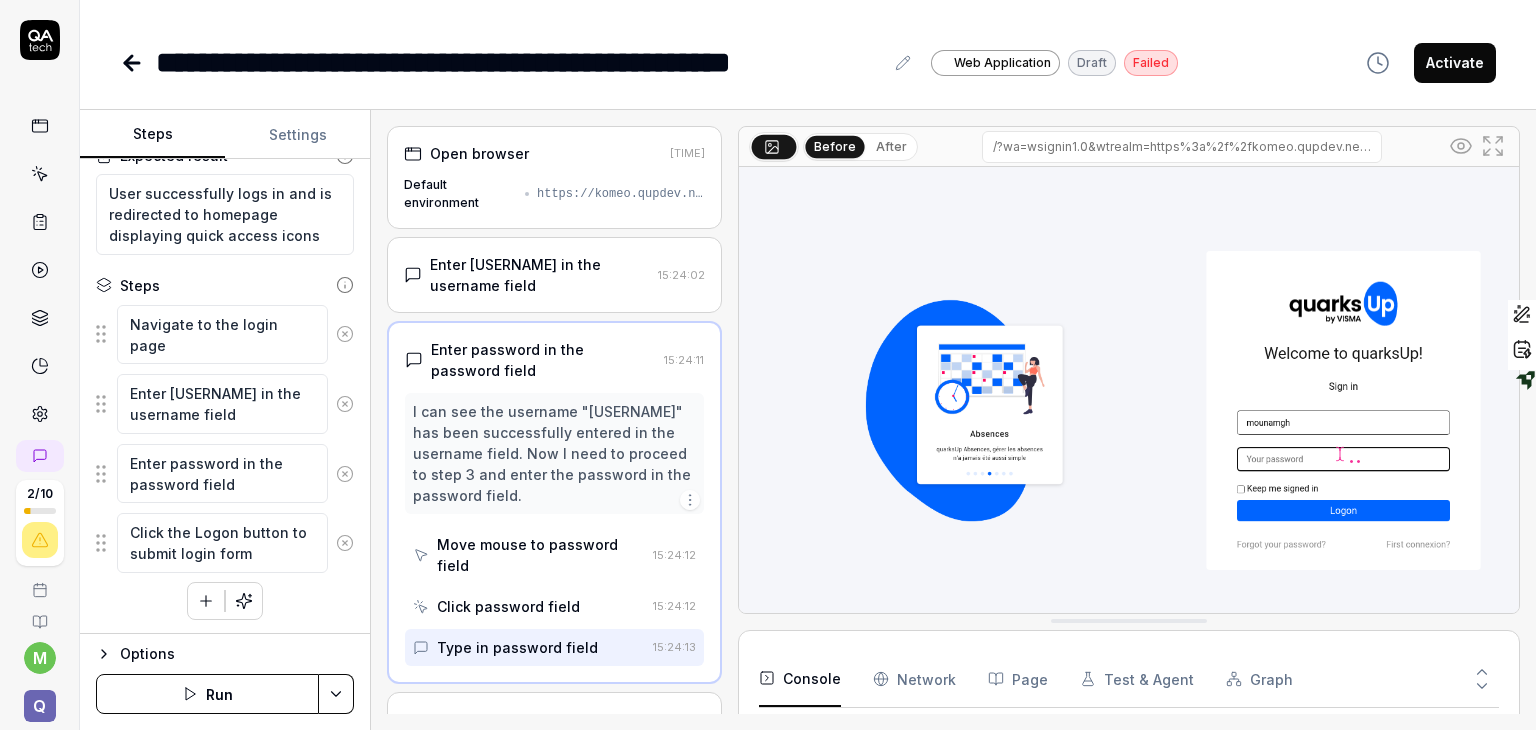 drag, startPoint x: 701, startPoint y: 497, endPoint x: 701, endPoint y: 517, distance: 20 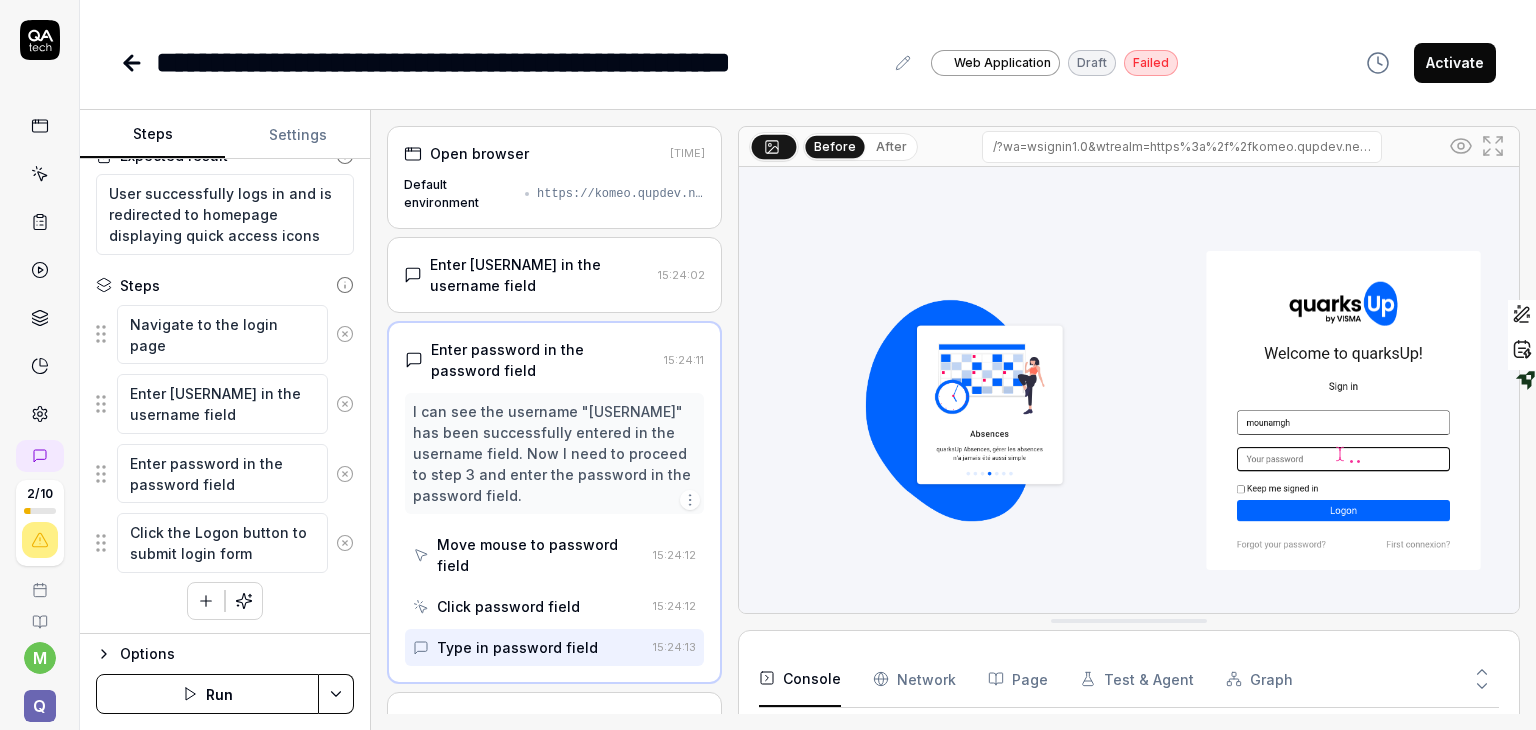 click on "Enter password in the password field 15:24:11 I can see the username "[USERNAME]" has been successfully entered in the username field. Now I need to proceed to step 3 and enter the password in the password field. Move mouse to password field 15:24:12 Click password field 15:24:12 Type in password field 15:24:13" at bounding box center [554, 502] 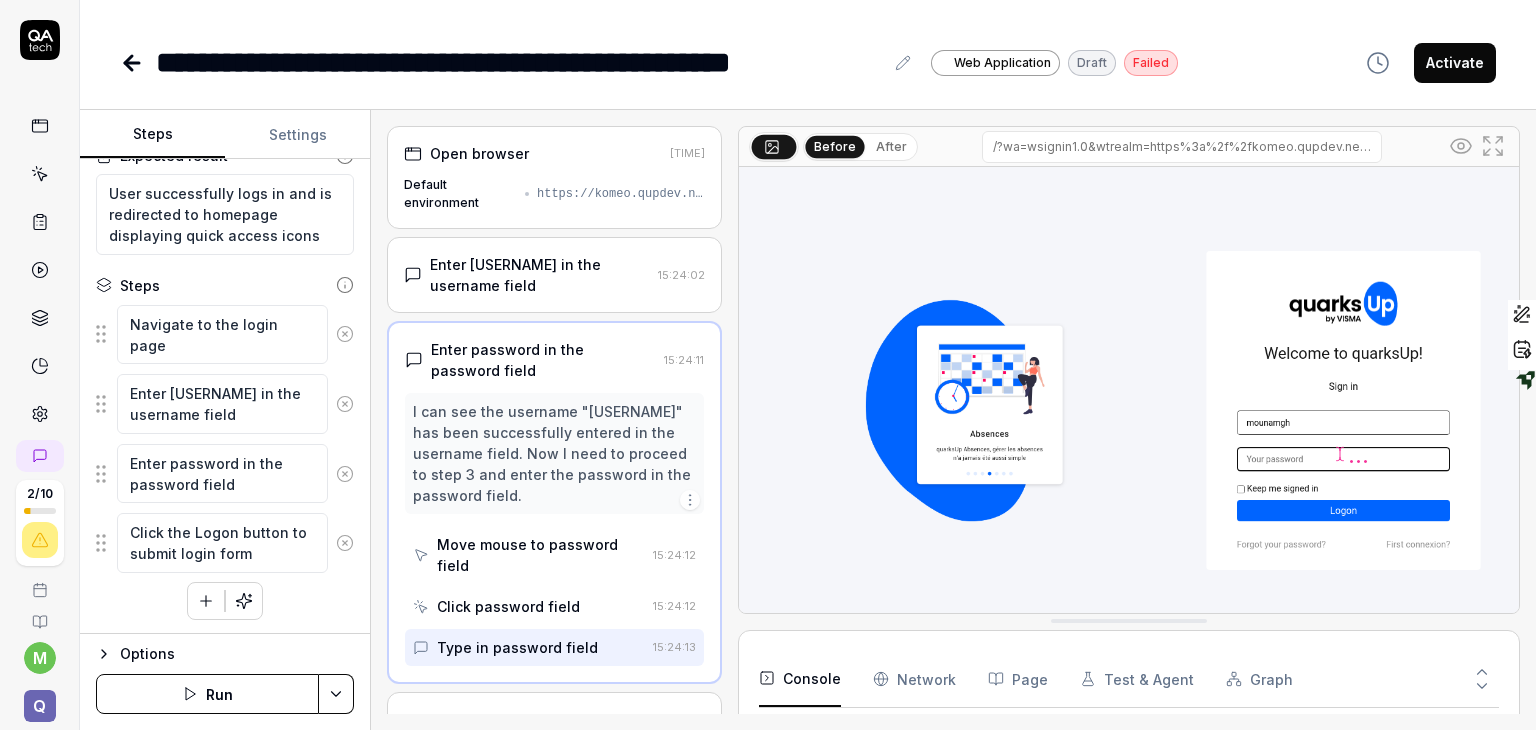 click 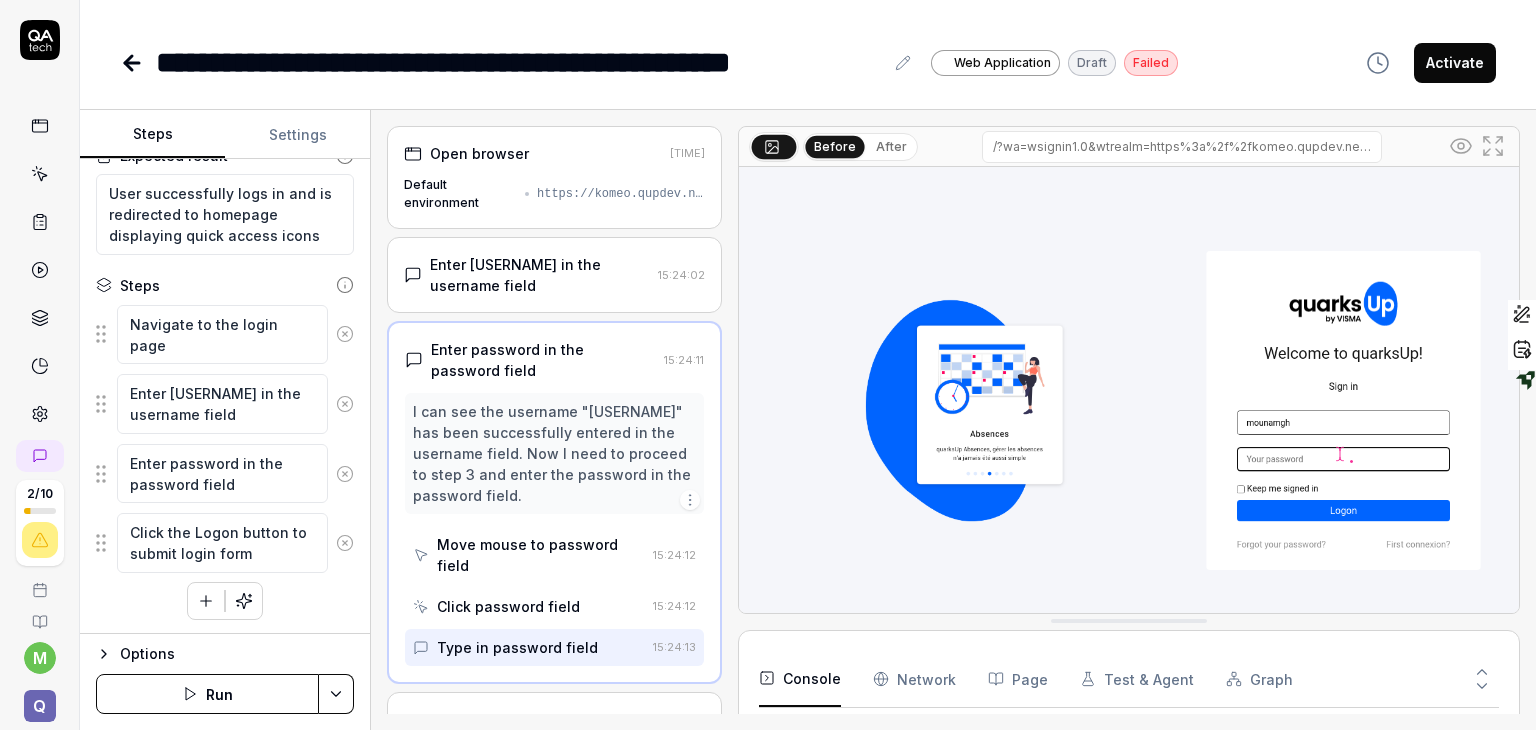 scroll, scrollTop: 136, scrollLeft: 0, axis: vertical 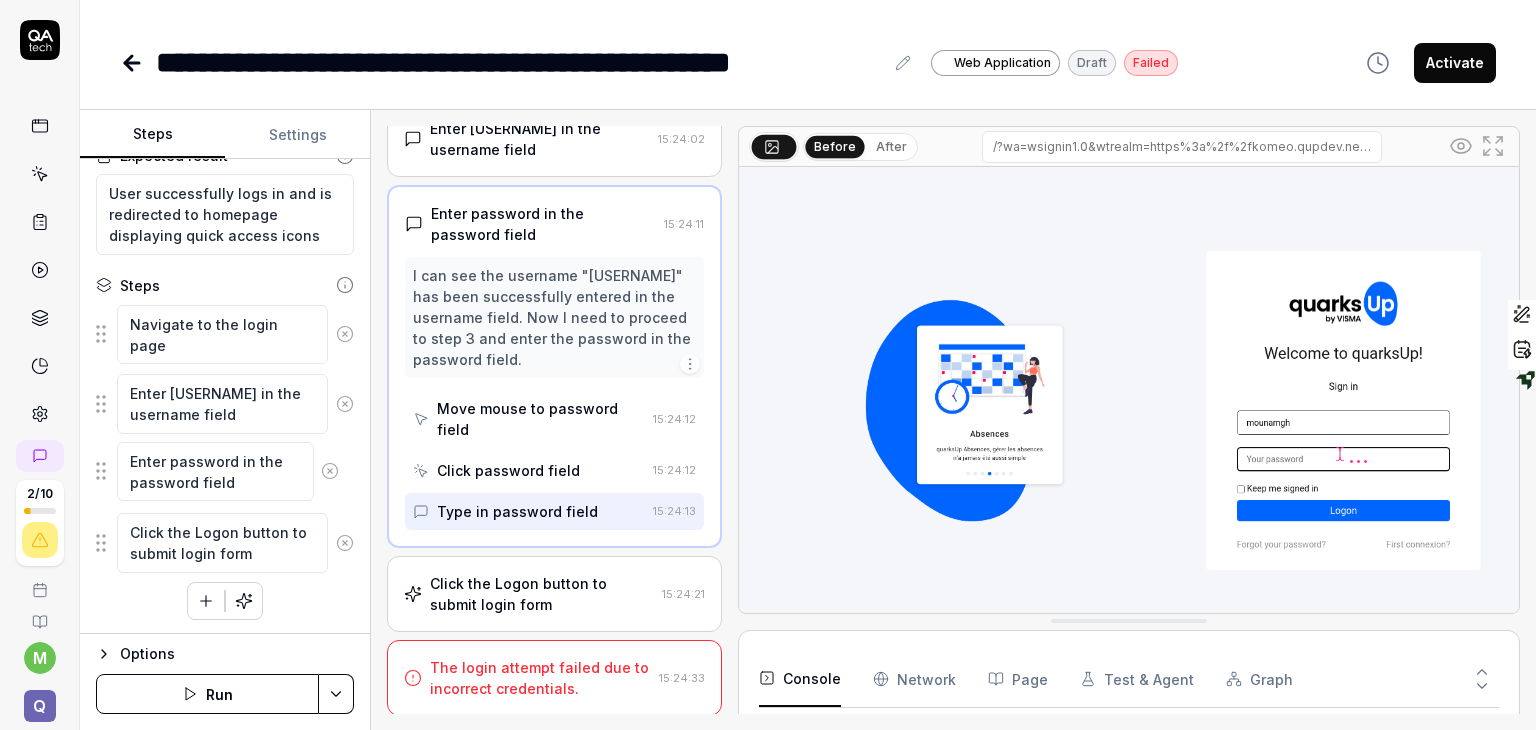 click on "Navigate to the login page Enter username in the username field Enter password in the password field Click the Logon button to submit login form Enter password in the password field
To pick up a draggable item, press the space bar.
While dragging, use the arrow keys to move the item.
Press space again to drop the item in its new position, or press escape to cancel.
Draggable item 185c6e46-6039-4ca8-8cd1-d60e34e8041f was moved over droppable area 185c6e46-6039-4ca8-8cd1-d60e34e8041f." at bounding box center (225, 439) 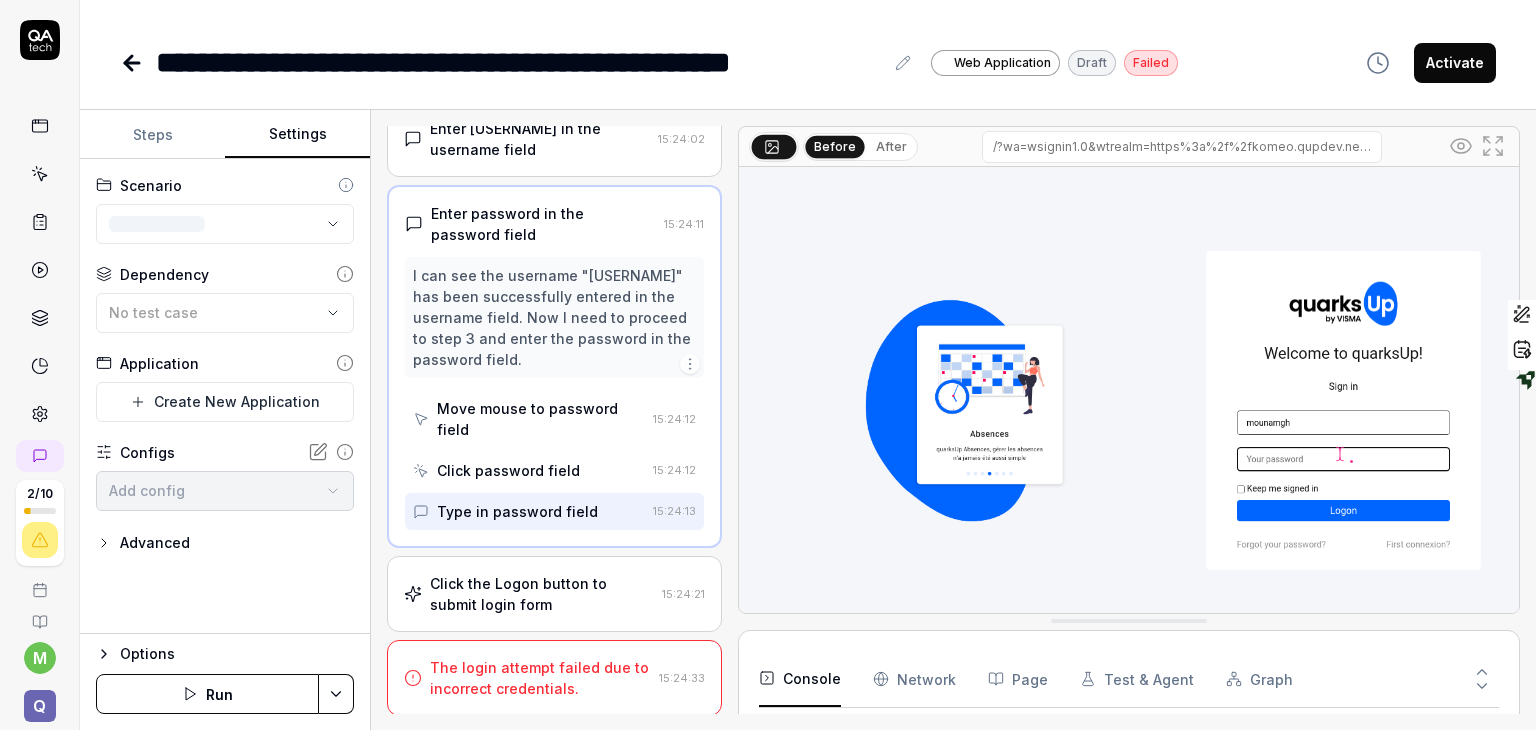 click on "Settings" at bounding box center [297, 135] 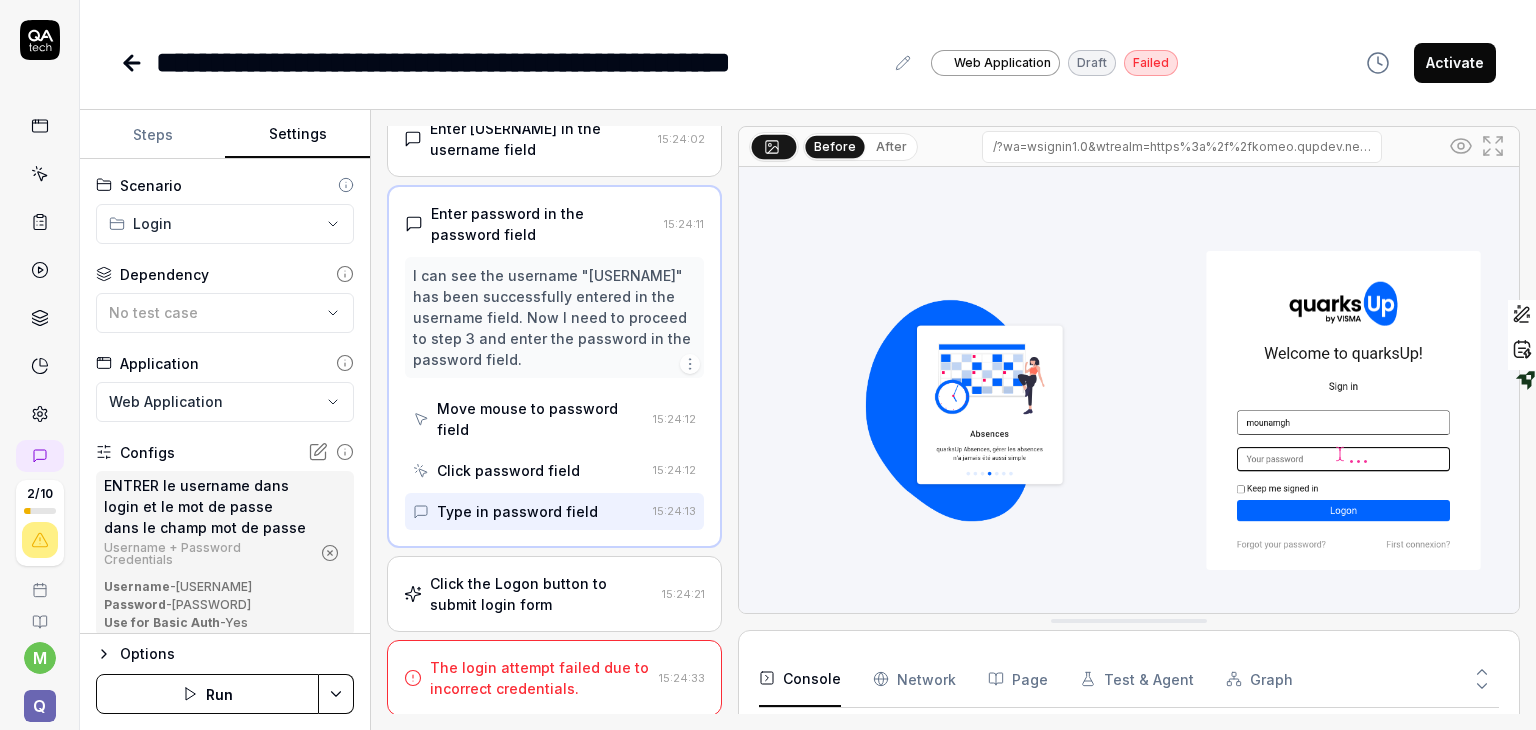 click 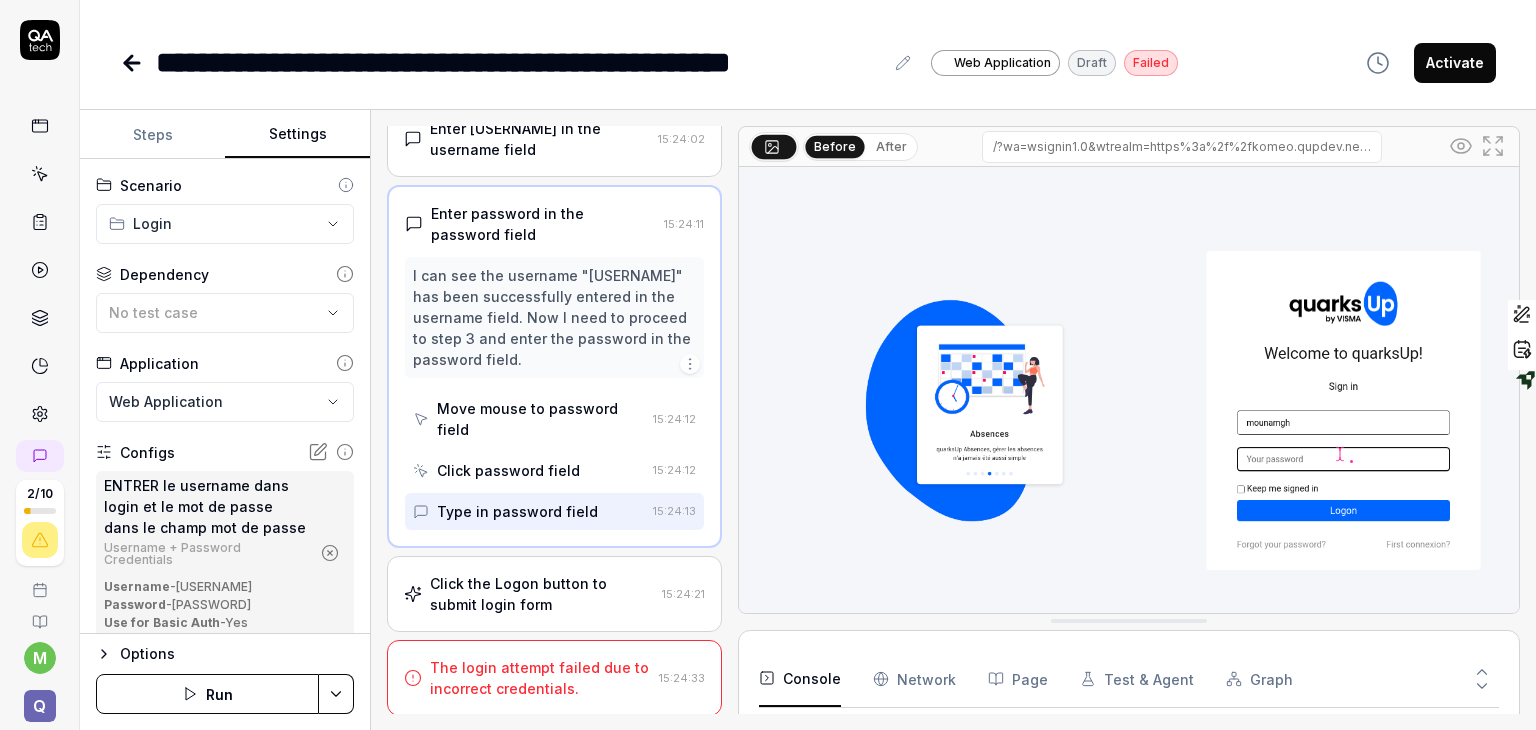 click on "Run" at bounding box center (207, 694) 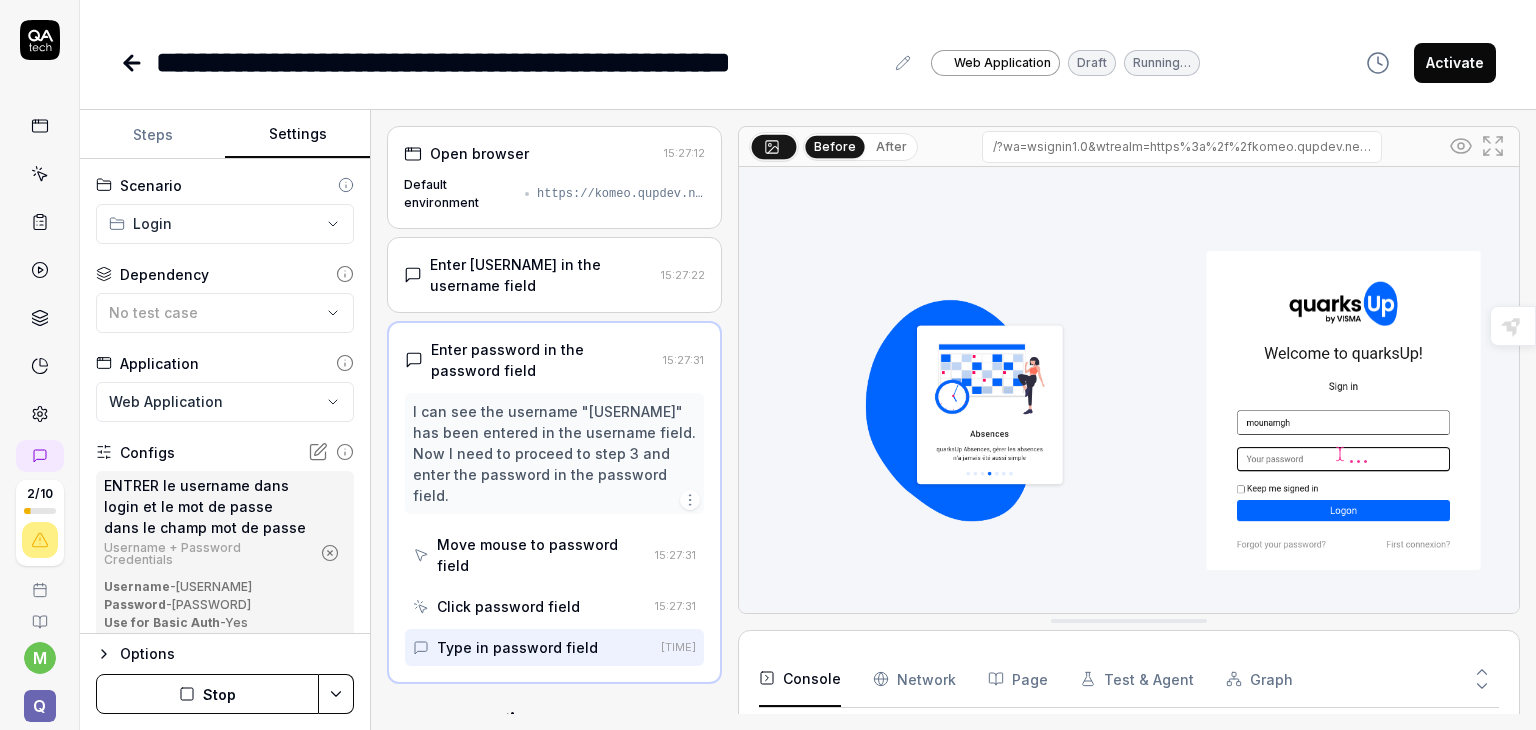 scroll, scrollTop: 109, scrollLeft: 0, axis: vertical 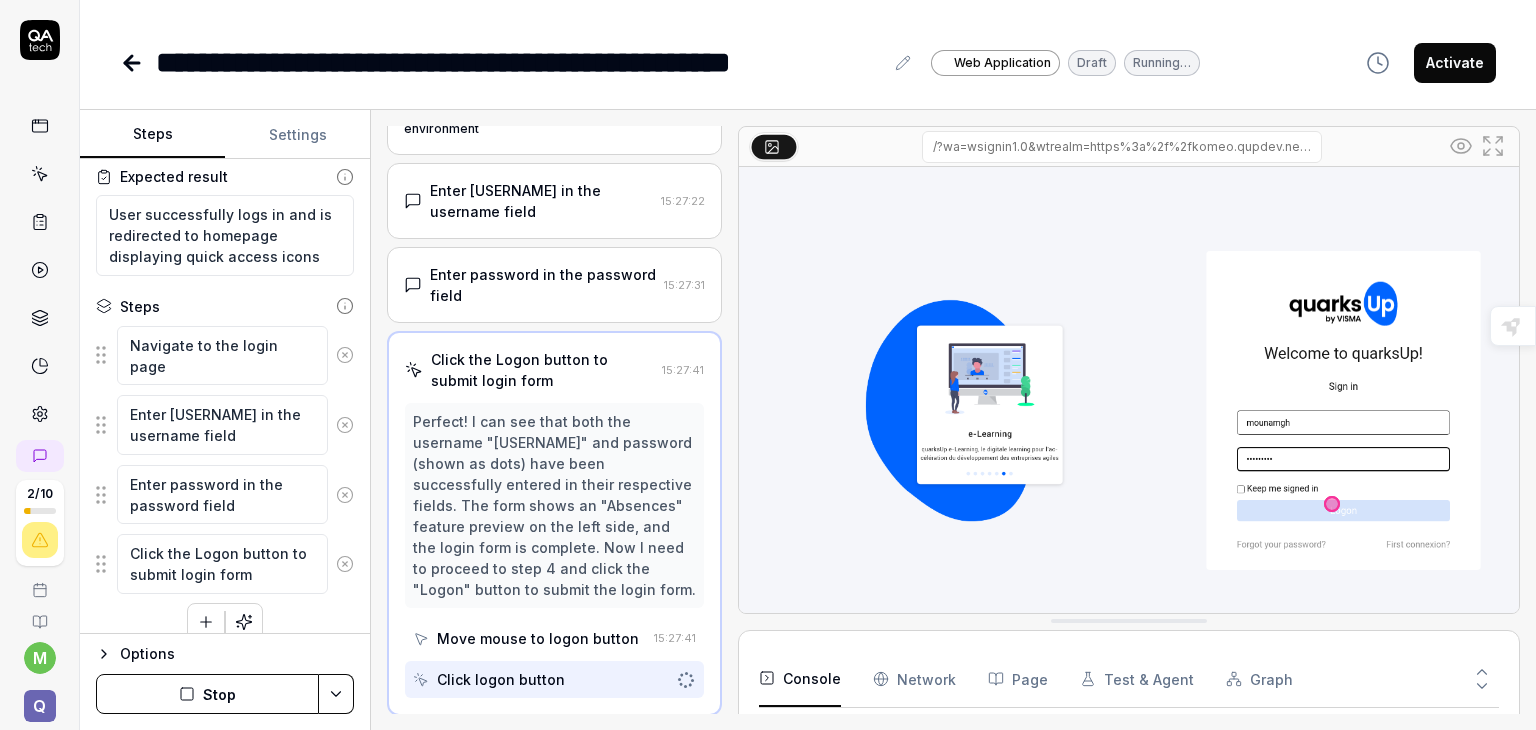 click on "Steps" at bounding box center [152, 135] 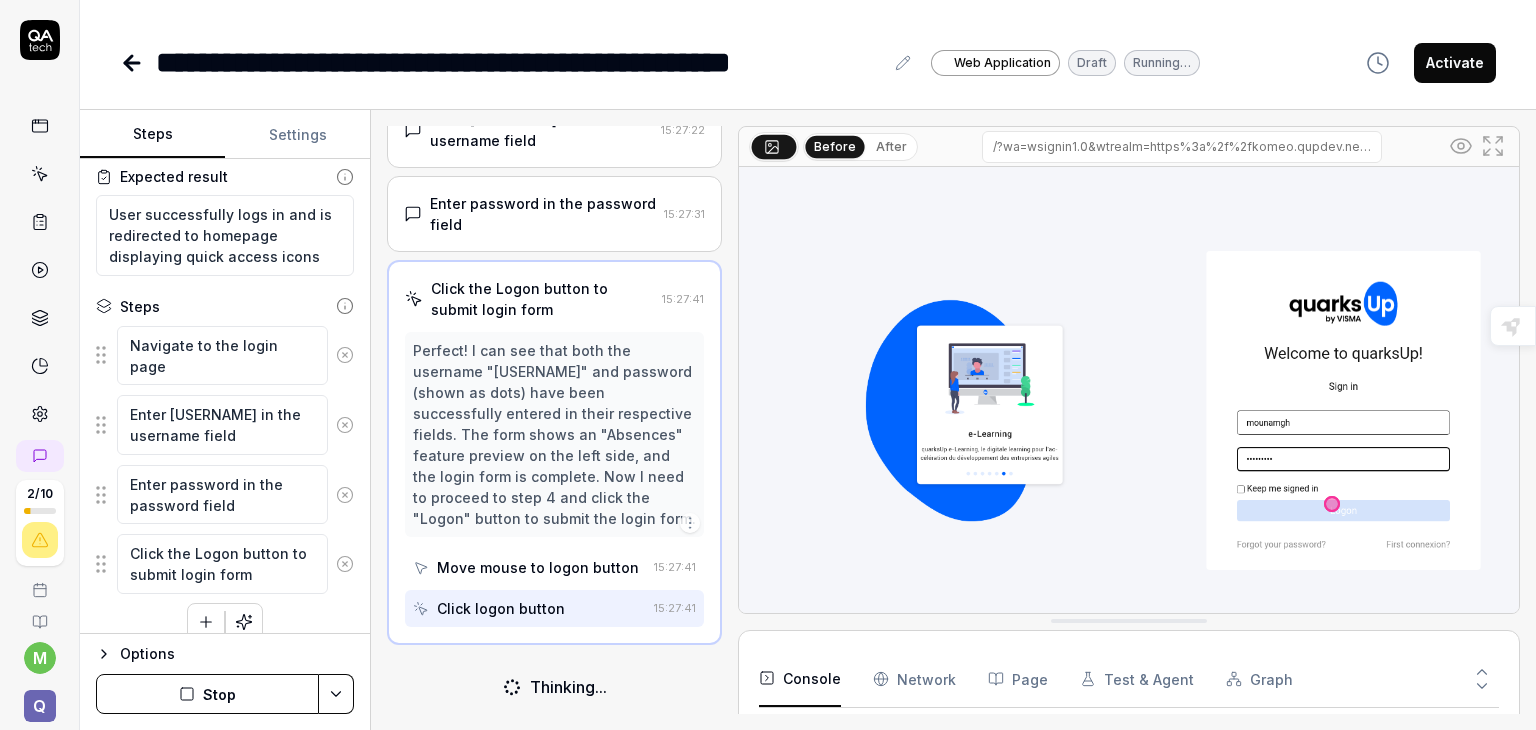 scroll, scrollTop: 138, scrollLeft: 0, axis: vertical 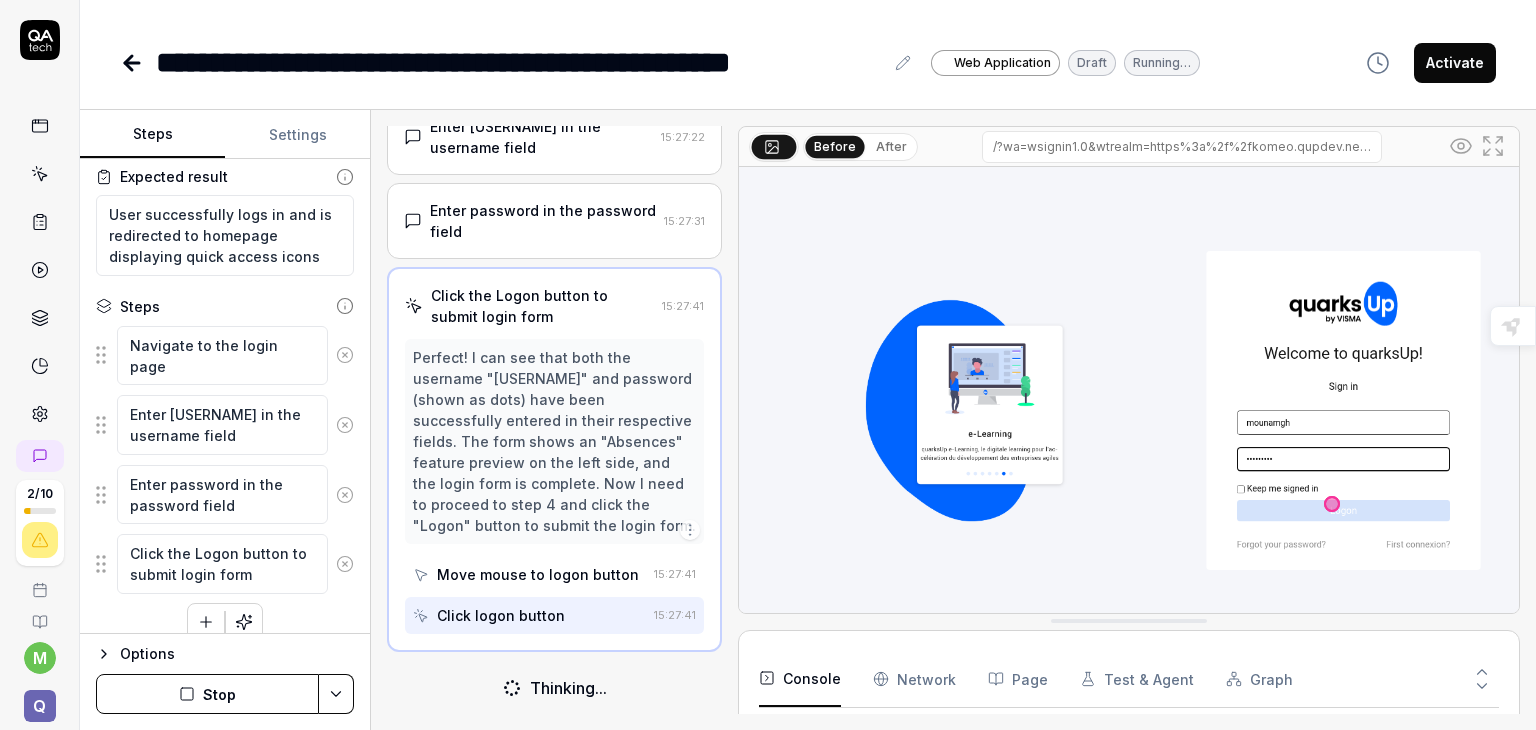 click on "Options" at bounding box center (237, 654) 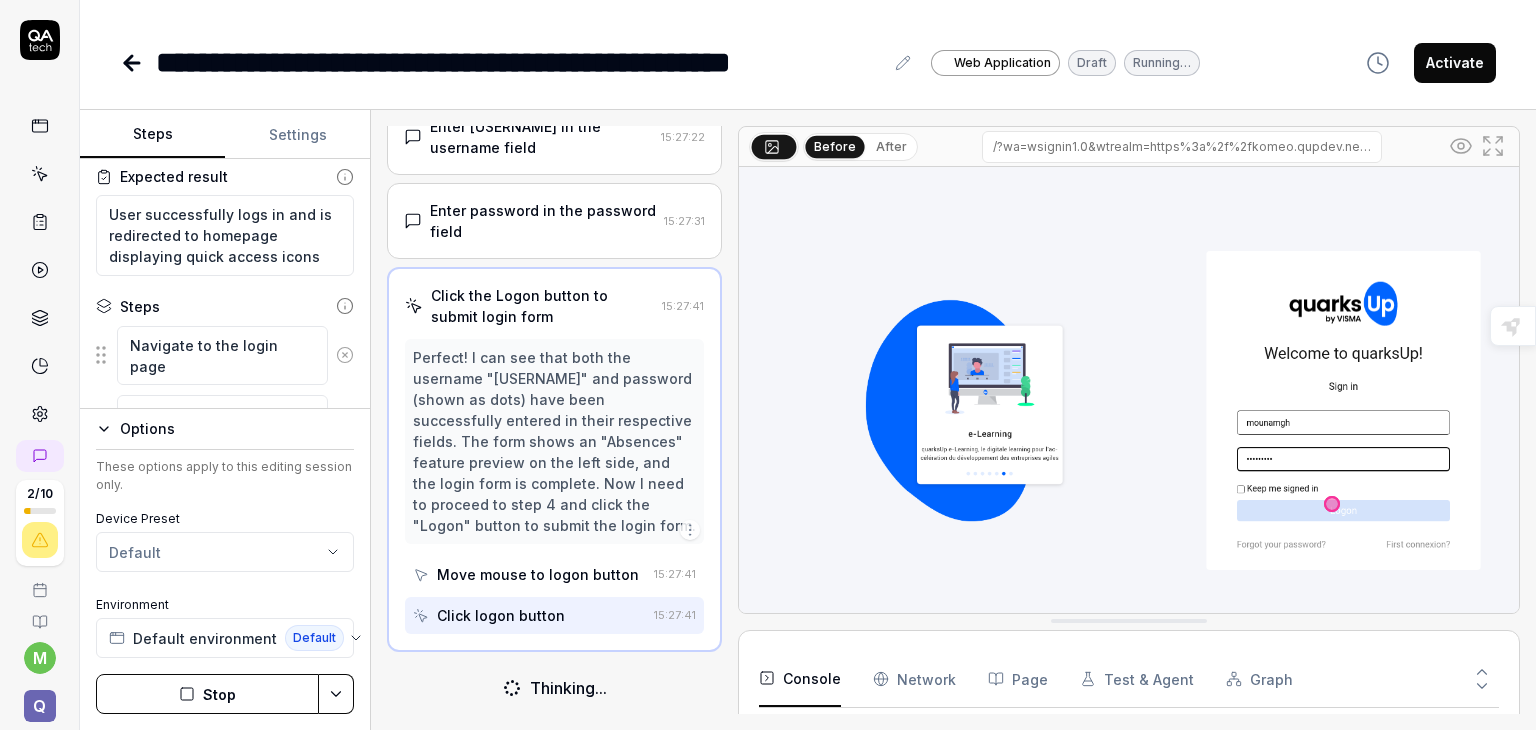 scroll, scrollTop: 8, scrollLeft: 0, axis: vertical 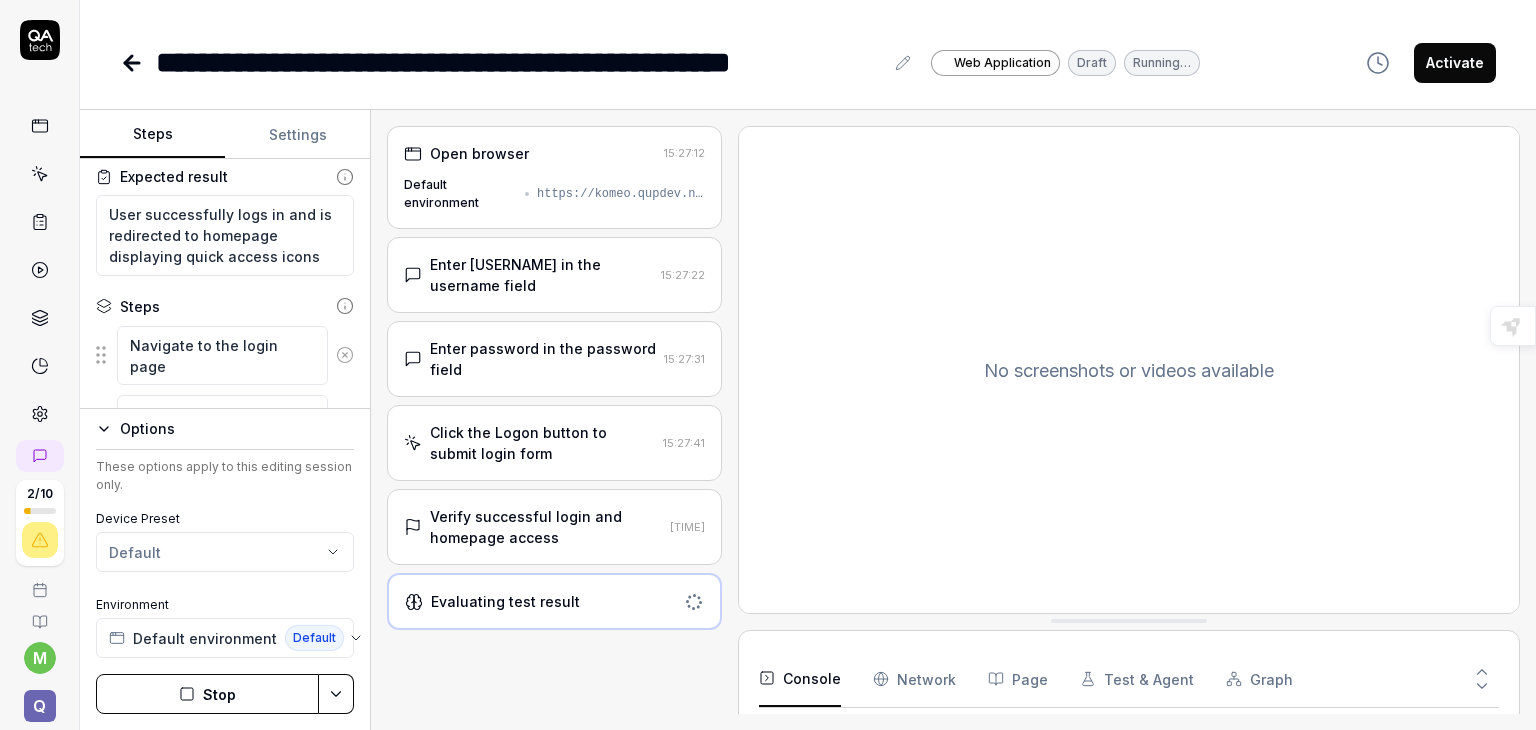 click on "Evaluating test result" at bounding box center (505, 601) 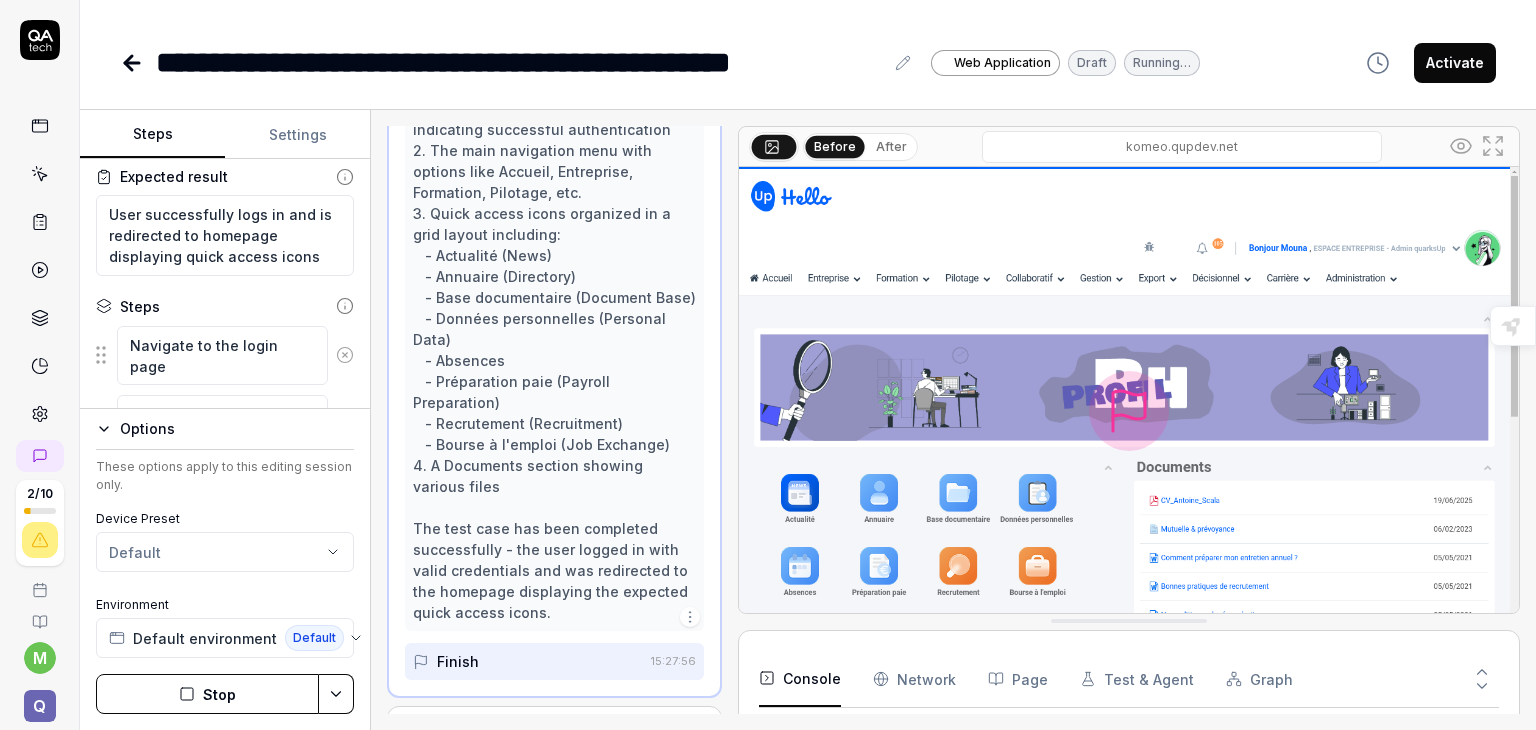 scroll, scrollTop: 600, scrollLeft: 0, axis: vertical 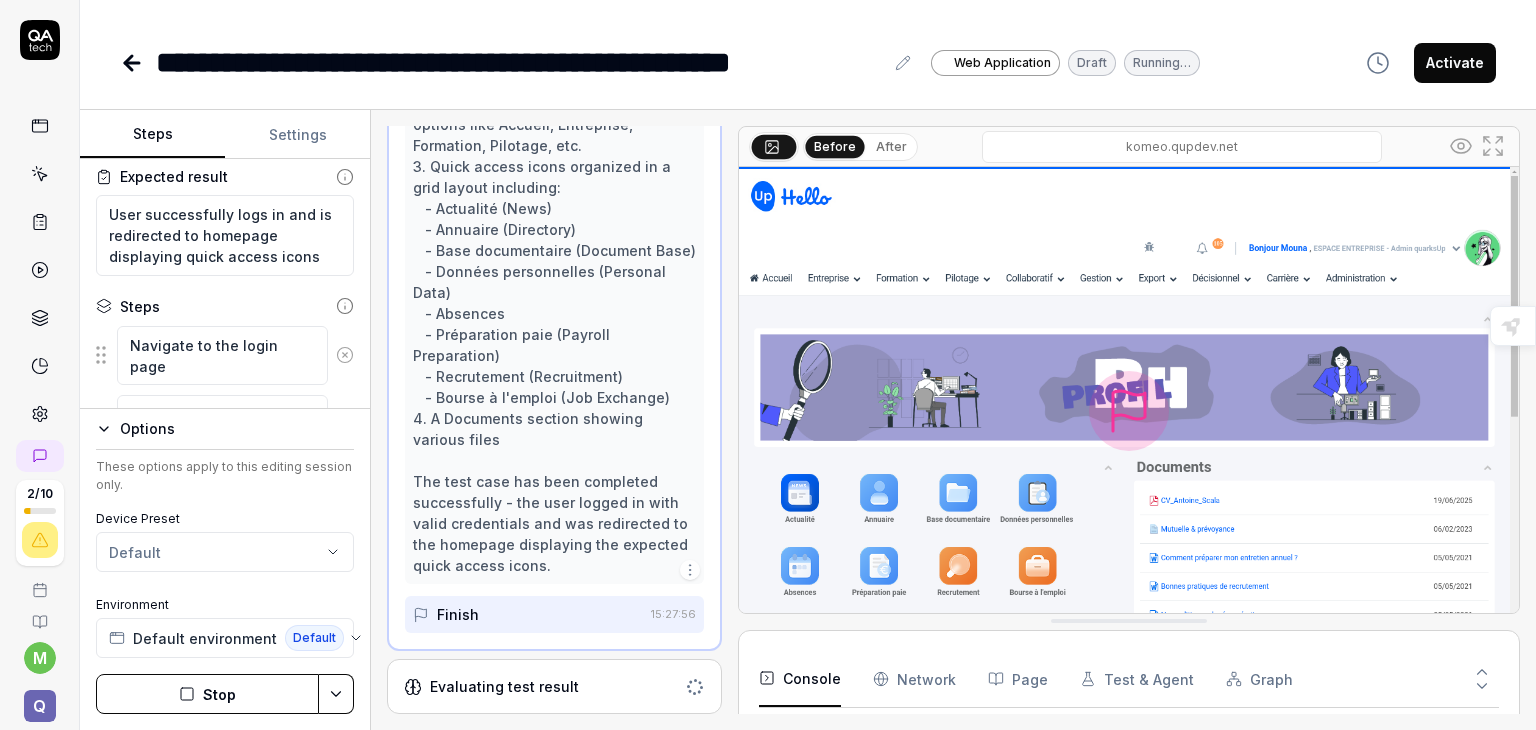 click on "Evaluating test result" at bounding box center (540, 686) 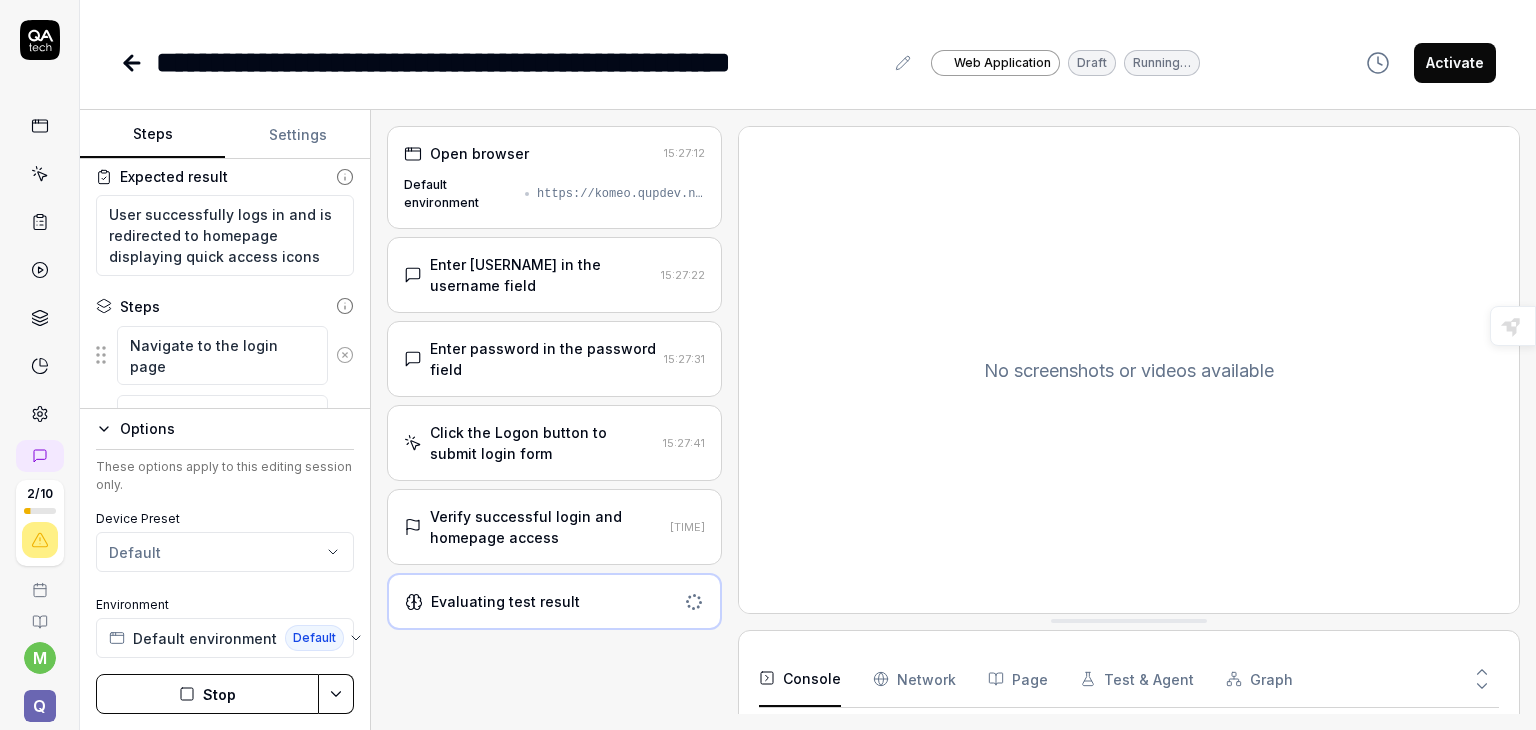 scroll, scrollTop: 0, scrollLeft: 0, axis: both 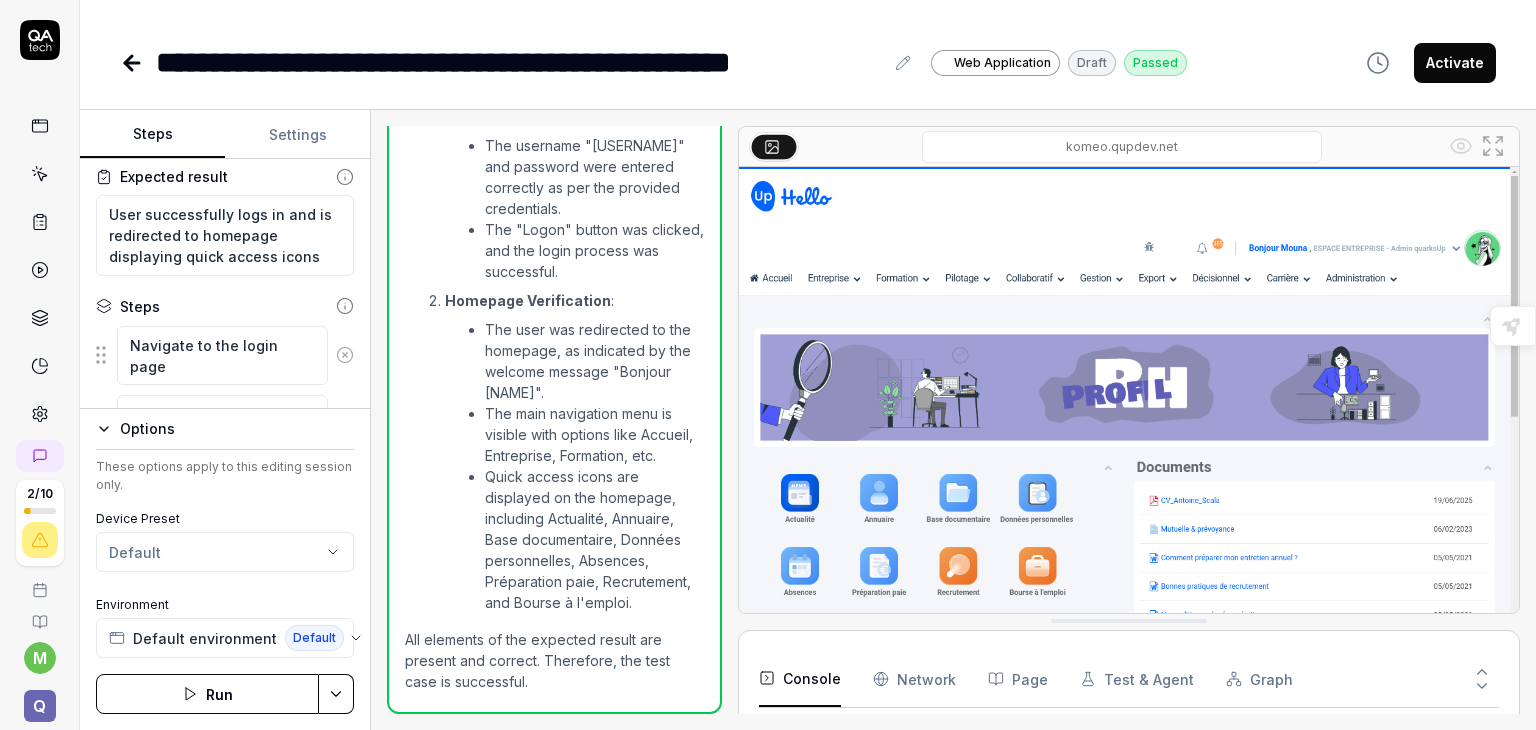 click 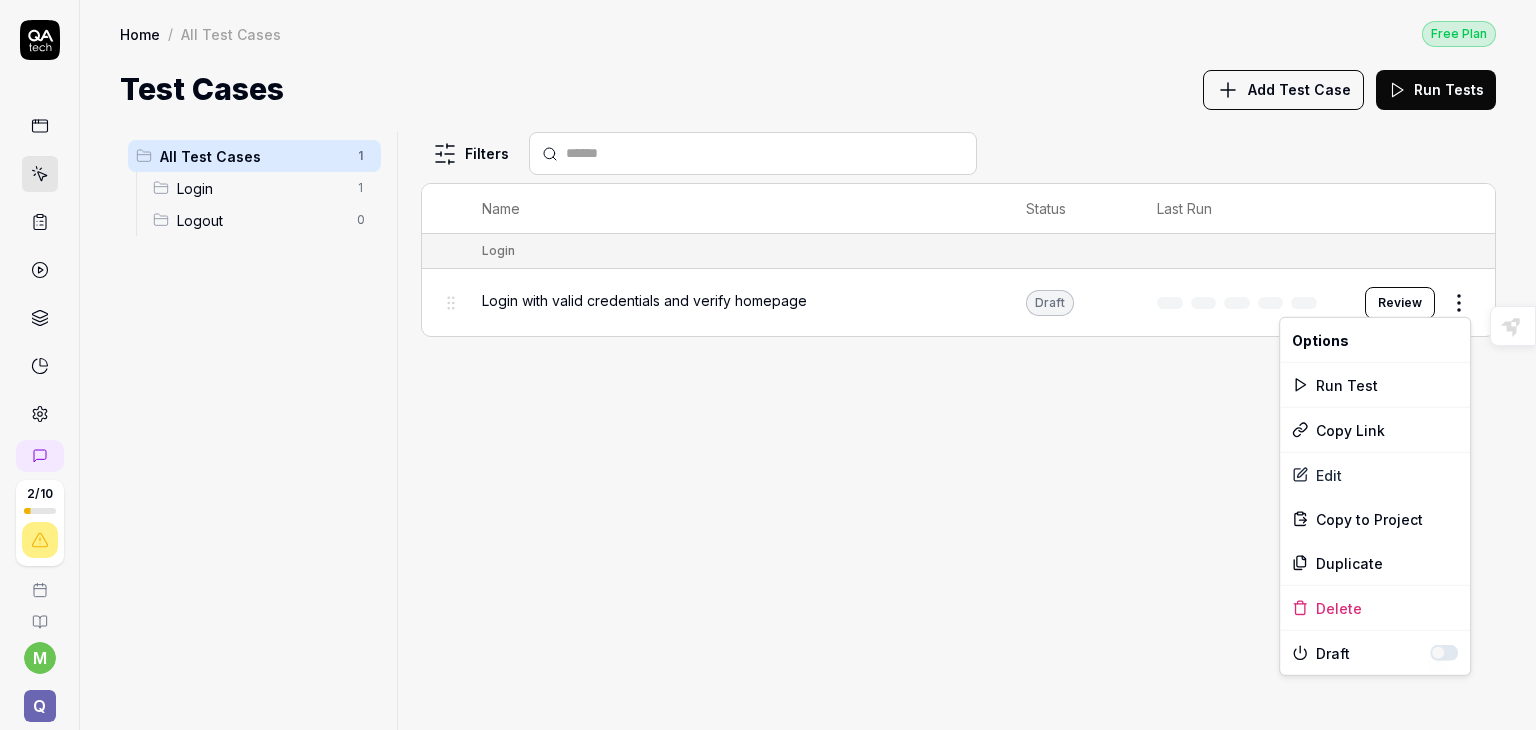 click on "2  /  10 m Q Home / All Test Cases Free Plan Home / All Test Cases Free Plan Test Cases Add Test Case Run Tests All Test Cases 1 Login 1 Logout 0 Filters Name Status Last Run Login Login with valid credentials and verify homepage Draft Review
To pick up a draggable item, press the space bar.
While dragging, use the arrow keys to move the item.
Press space again to drop the item in its new position, or press escape to cancel.
Highlight an image Highlight Ask AI Turn off Delete Important Important Important Important Important Important Change a color Write a memo Go to Liner Ask AI *
Options Run Test Copy Link Edit Copy to Project Duplicate Delete Draft
Select text only
Important
More important
Most Important
Key phrase
Agree
Disagree" at bounding box center [768, 365] 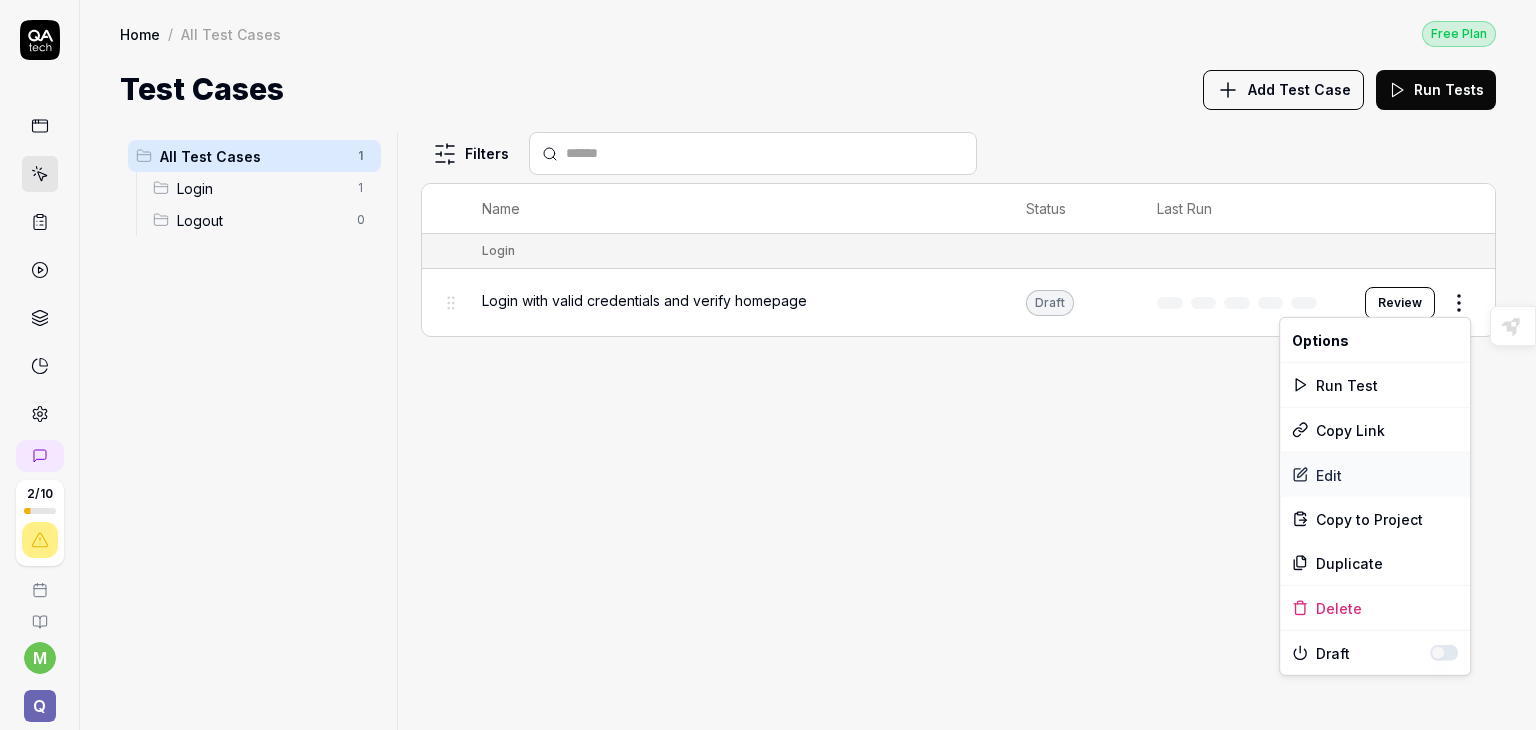 click on "Edit" at bounding box center (1375, 475) 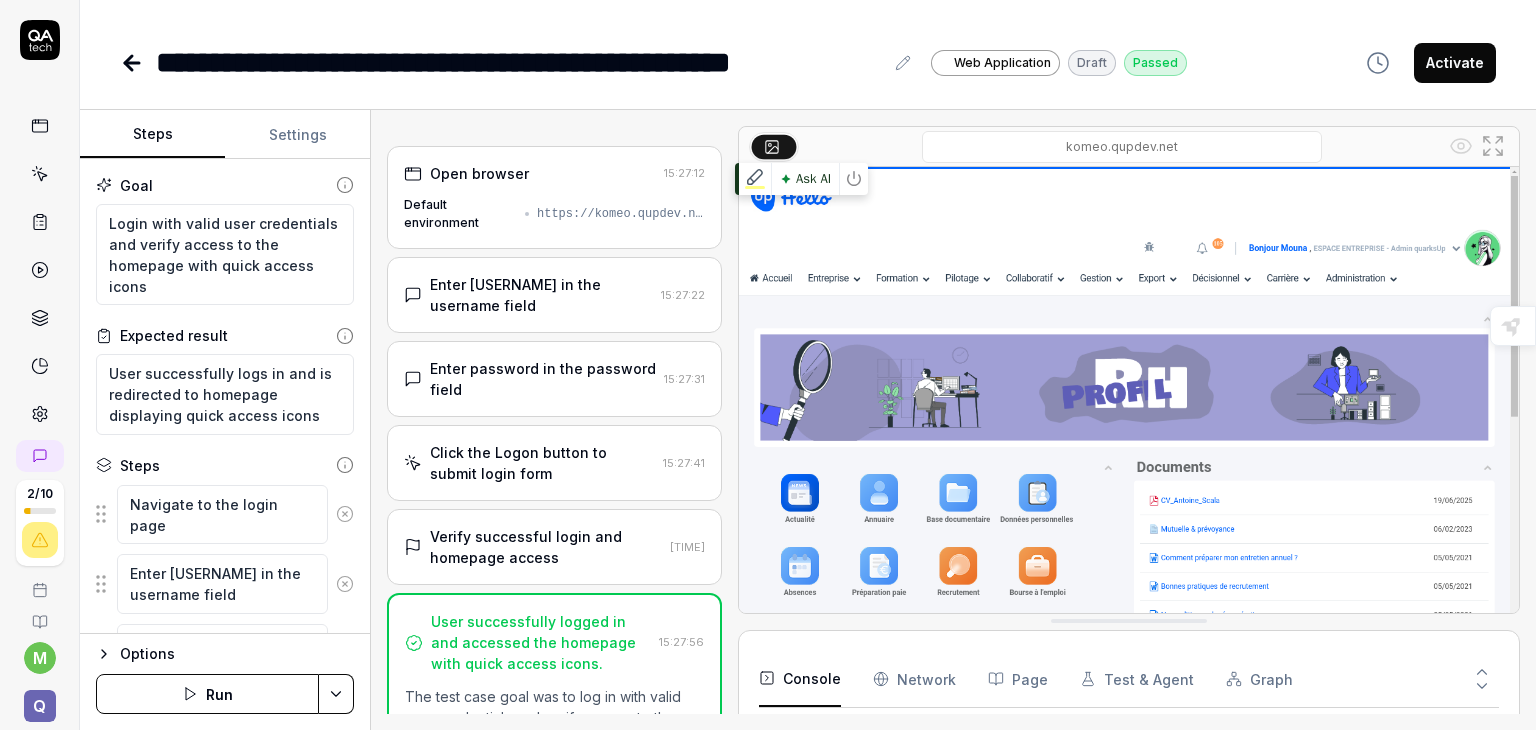 scroll, scrollTop: 8, scrollLeft: 0, axis: vertical 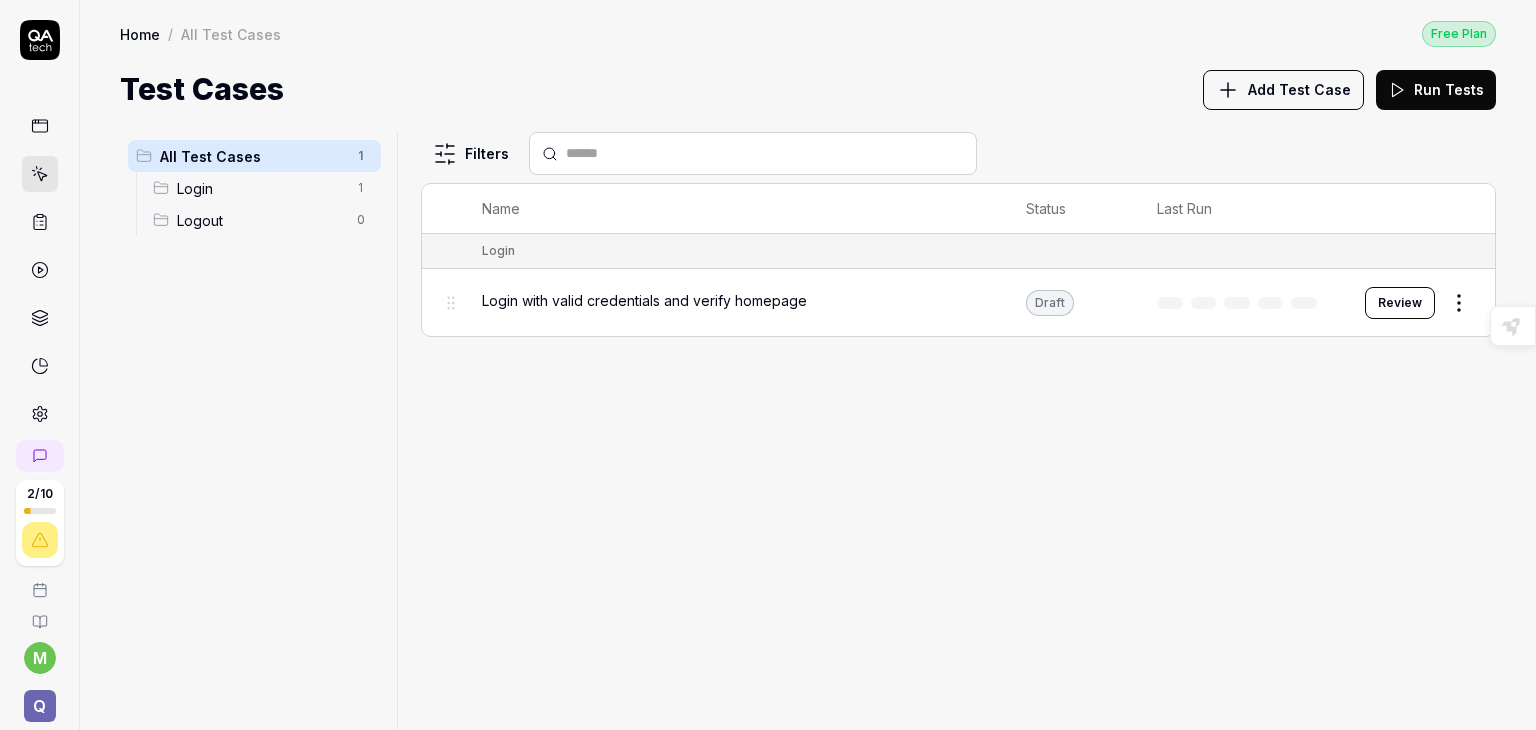 drag, startPoint x: 572, startPoint y: 296, endPoint x: 448, endPoint y: 405, distance: 165.09694 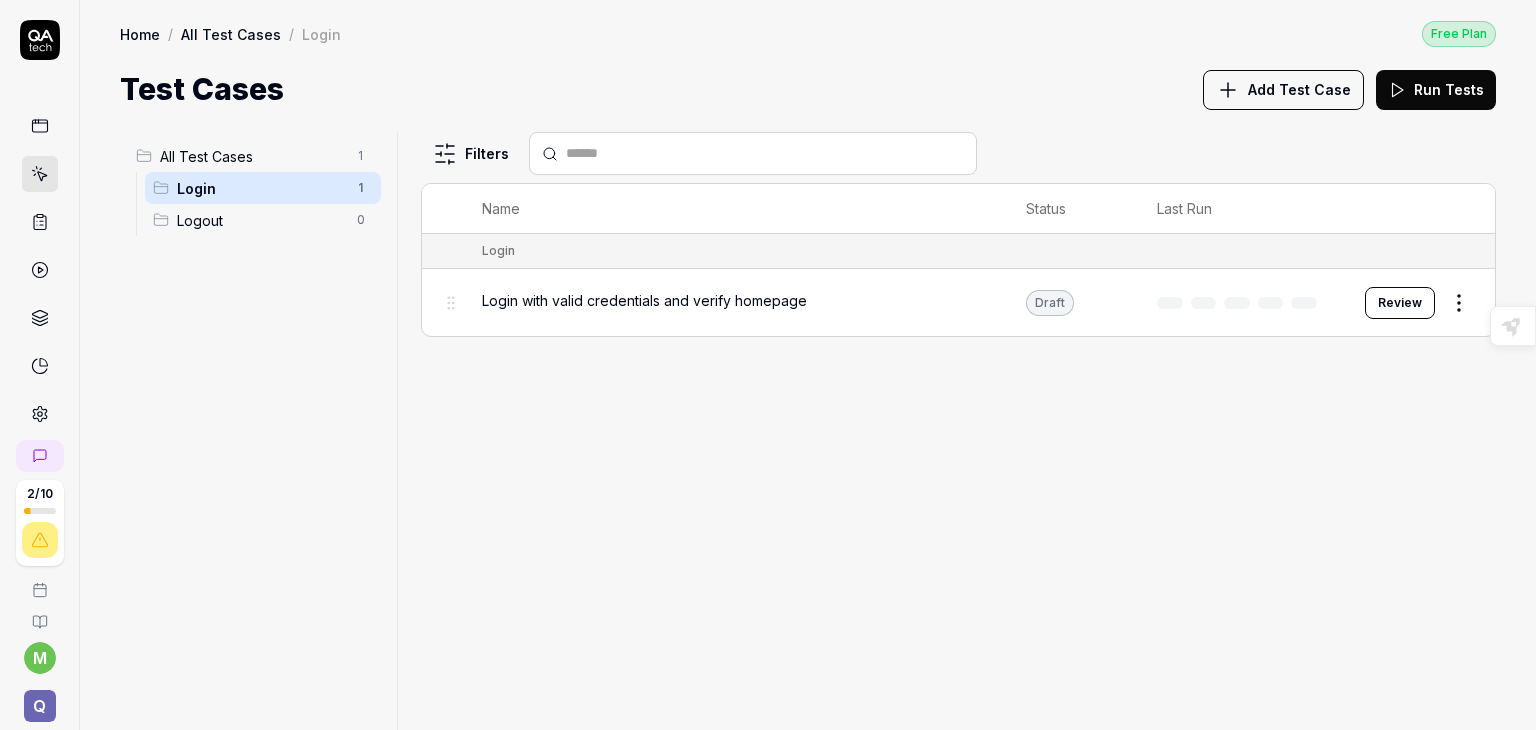 click on "Login" at bounding box center [261, 188] 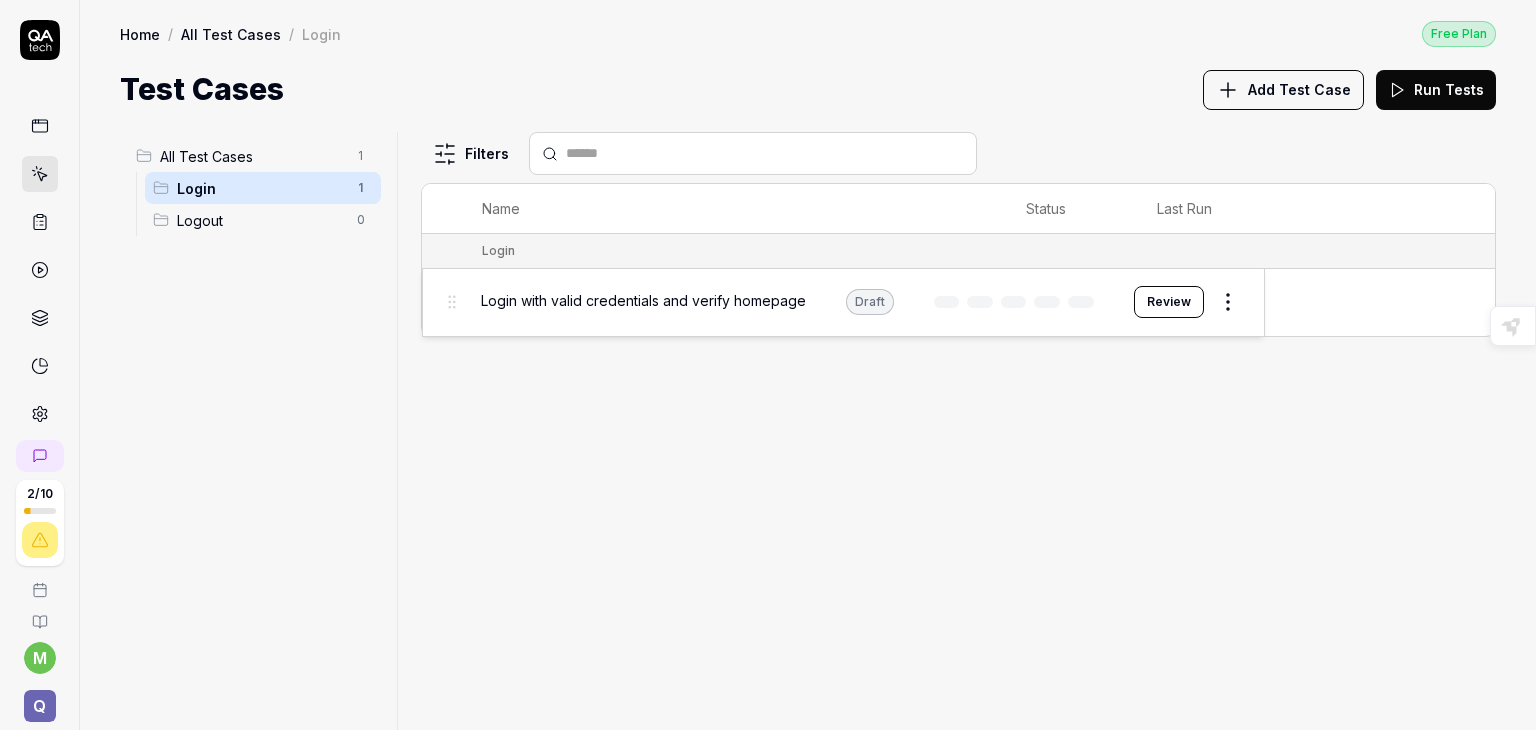 click on "2  /  10 m Q Home / All Test Cases / Login Free Plan Home / All Test Cases / Login Free Plan Test Cases Add Test Case Run Tests All Test Cases 1 Login 1 Logout 0 Filters Name Status Last Run Login Login with valid credentials and verify homepage Draft Review
To pick up a draggable item, press the space bar.
While dragging, use the arrow keys to move the item.
Press space again to drop the item in its new position, or press escape to cancel.
Picked up draggable item e2a0b5a5-878a-4d7f-b060-5f7e5ef4002e. Highlight an image Highlight Ask AI Turn off Delete Important Important Important Important Important Important Change a color Write a memo Go to Liner Ask AI *
Login with valid credentials and verify homepage Draft Review" at bounding box center (768, 365) 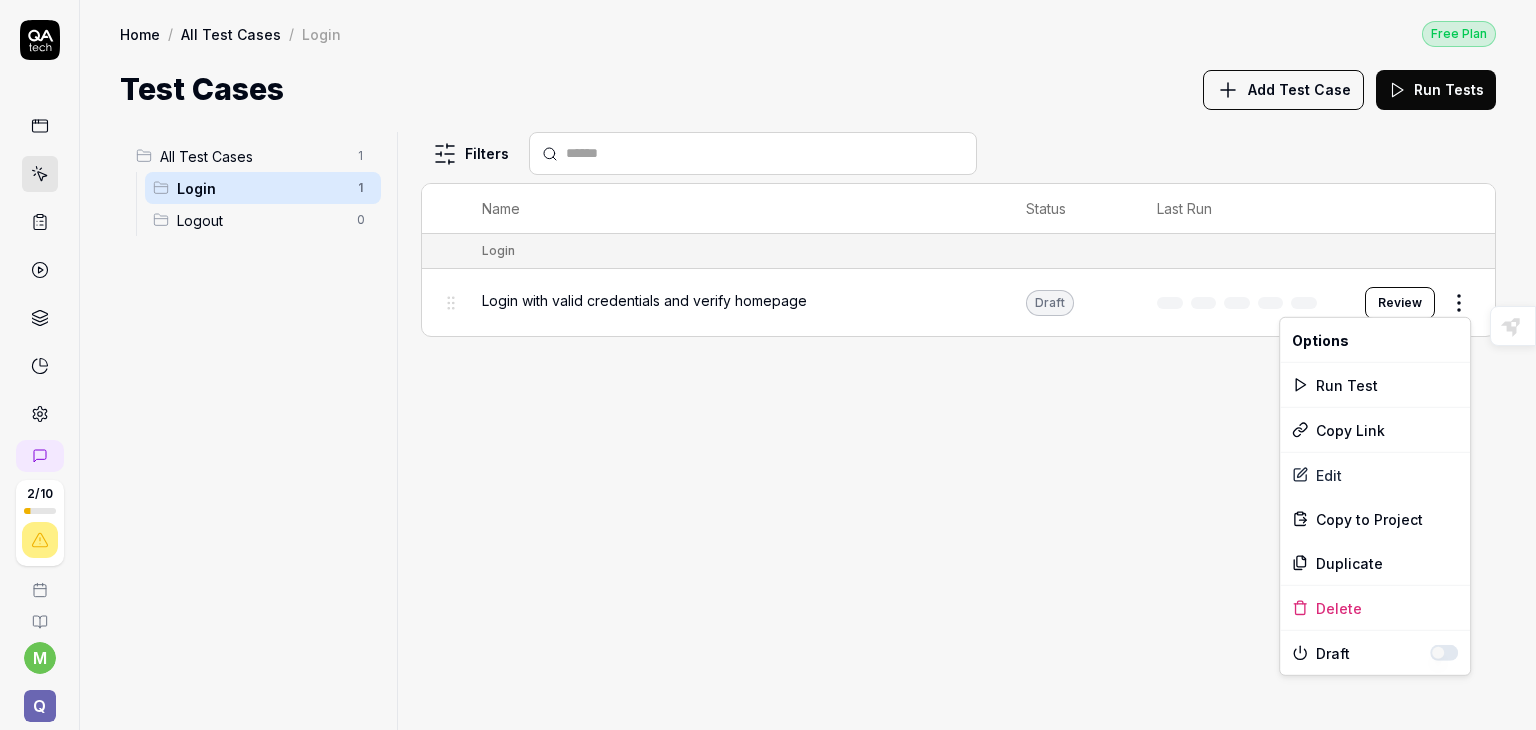 click on "1 Login 1 Logout 0 Filters Name Status Last Run Login Login with valid credentials and verify homepage Draft Review
To pick up a draggable item, press the space bar.
While dragging, use the arrow keys to move the item.
Press space again to drop the item in its new position, or press escape to cancel.
Draggable item e2a0b5a5-878a-4d7f-b060-5f7e5ef4002e was dropped. Highlight an image Highlight Ask AI Turn off Delete Important Important Important Important Important Important Change a color Write a memo Go to Liner Ask AI *
Options Run Test Copy Link Edit Copy to Project Duplicate Delete Draft
Select text only
Important
More important
Most Important
Key phrase
Agree" at bounding box center [768, 365] 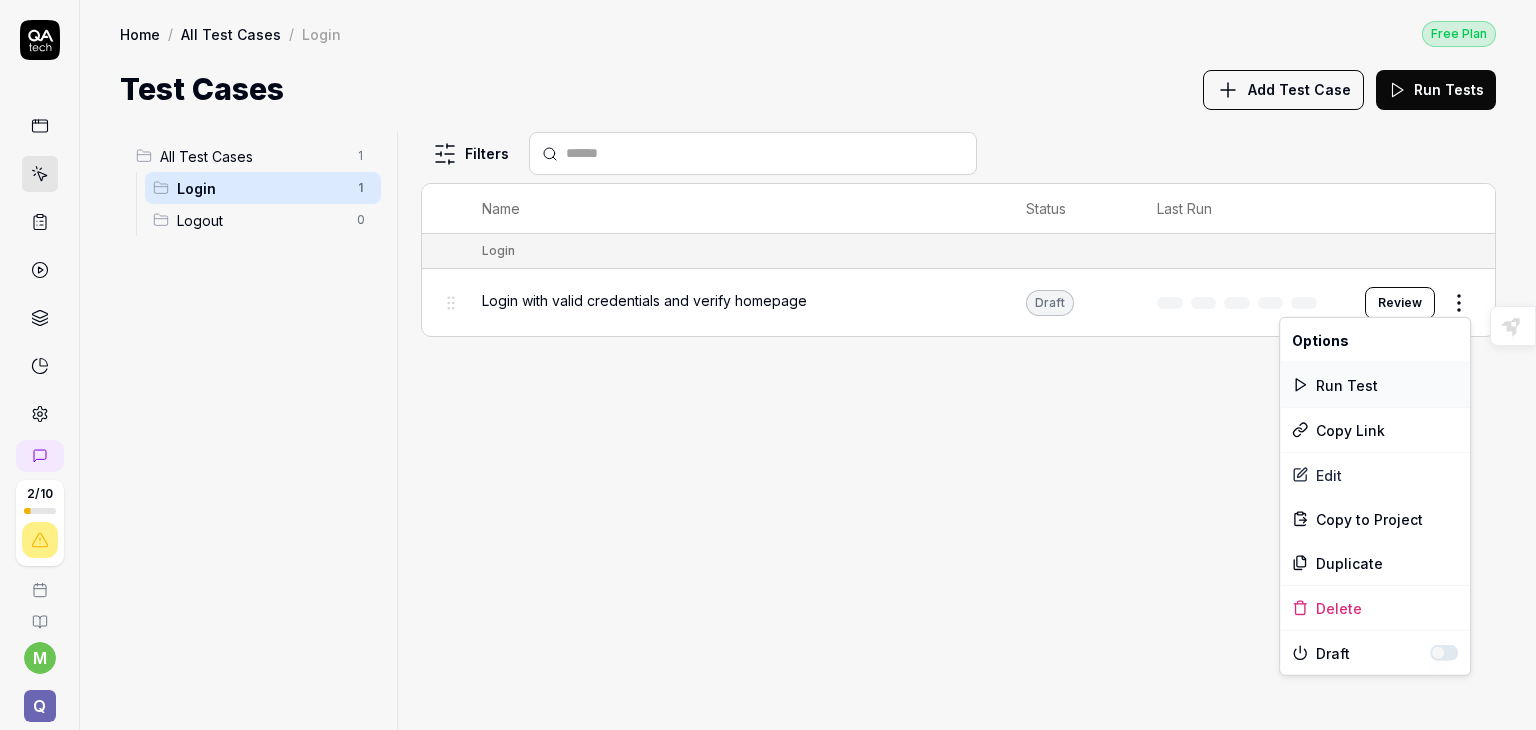 click on "Run Test" at bounding box center [1375, 385] 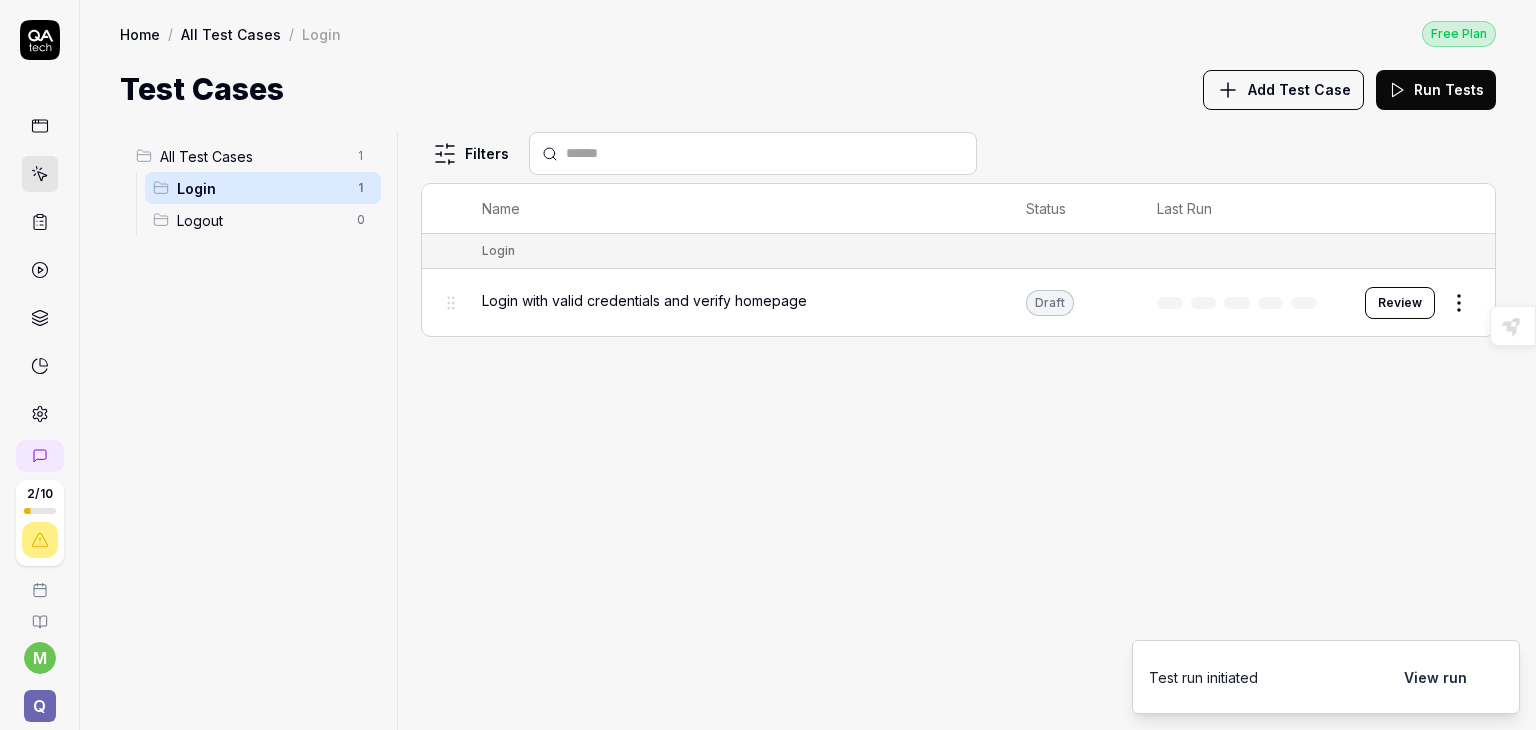 click at bounding box center (1241, 302) 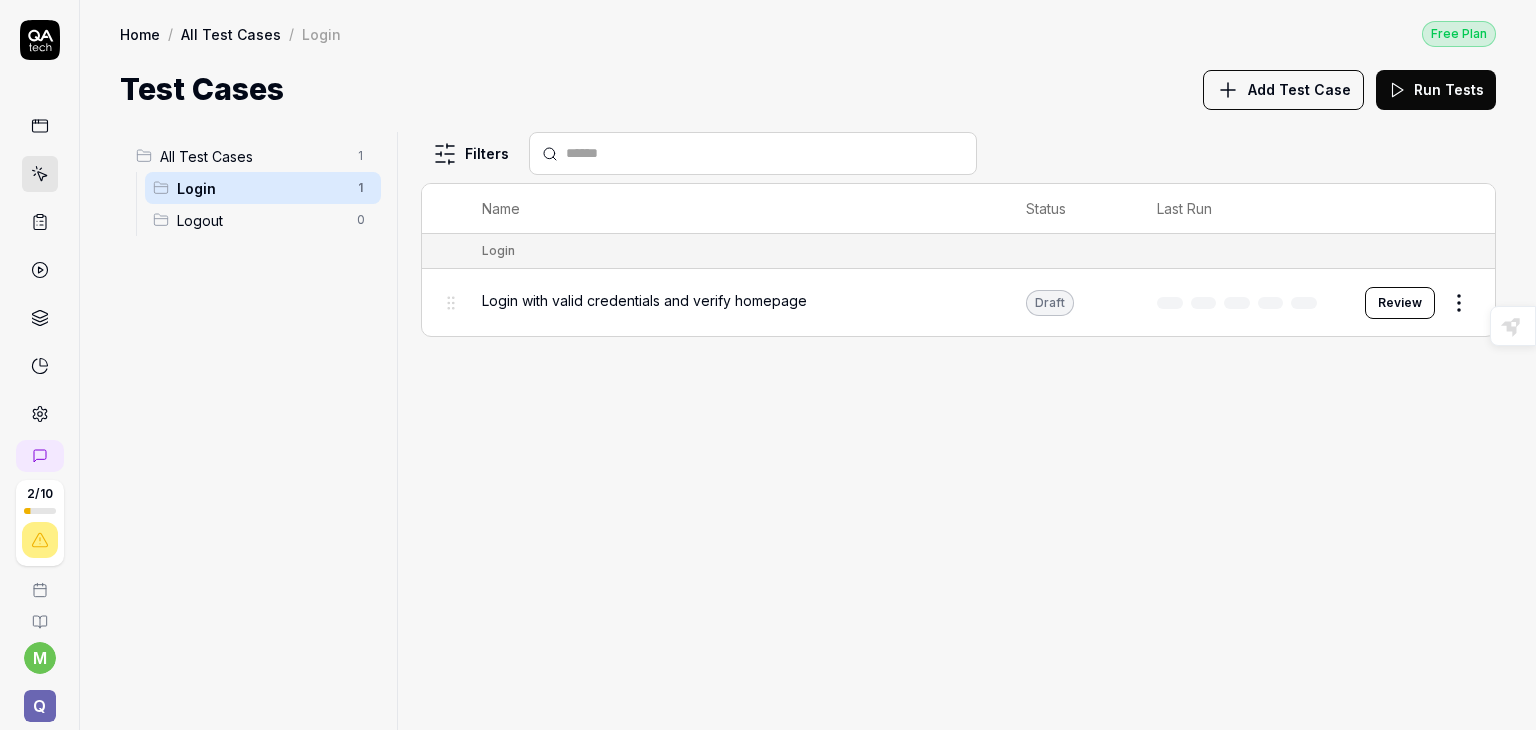 click on "Draft" at bounding box center (1050, 303) 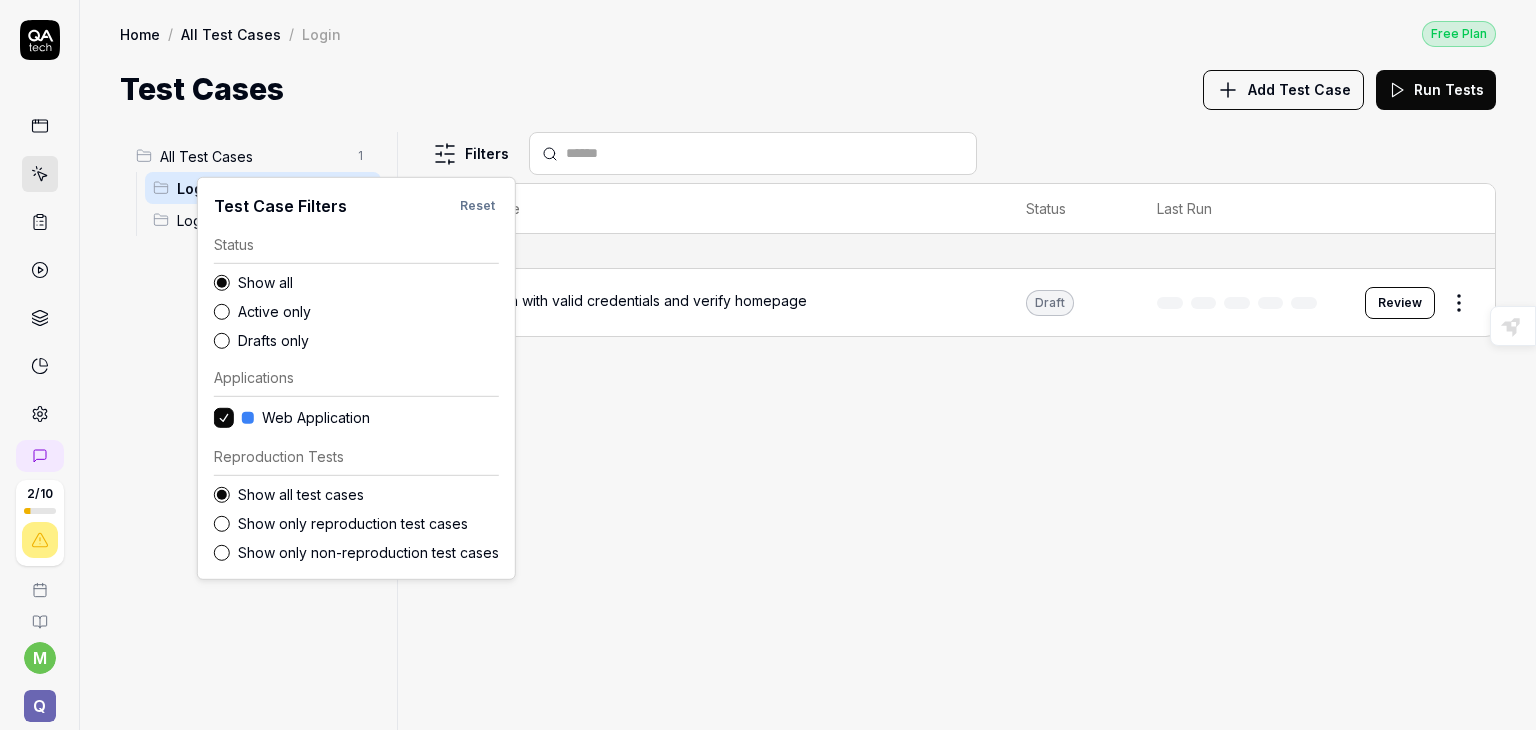 click on "2 / 10 m Q Home / All Test Cases / Login Free Plan Home / All Test Cases / Login Free Plan Test Cases Add Test Case Run Tests All Test Cases 1 Login 1 Logout 0 Filters Name Status Last Run Login Login with valid credentials and verify homepage Draft Review
To pick up a draggable item, press the space bar.
While dragging, use the arrow keys to move the item.
Press space again to drop the item in its new position, or press escape to cancel.
Draggable item e2a0b5a5-878a-4d7f-b060-5f7e5ef4002e was dropped. Highlight an image Highlight Ask AI Turn off Delete Important Important Important Important Important Important Change a color Write a memo Go to Liner Ask AI *
Test Case Filters Reset Status Show all Active only Drafts only Applications Web Application Reproduction Tests Show all test cases Show only reproduction test cases Show only non-reproduction test cases
Select text only
Agree" at bounding box center (768, 365) 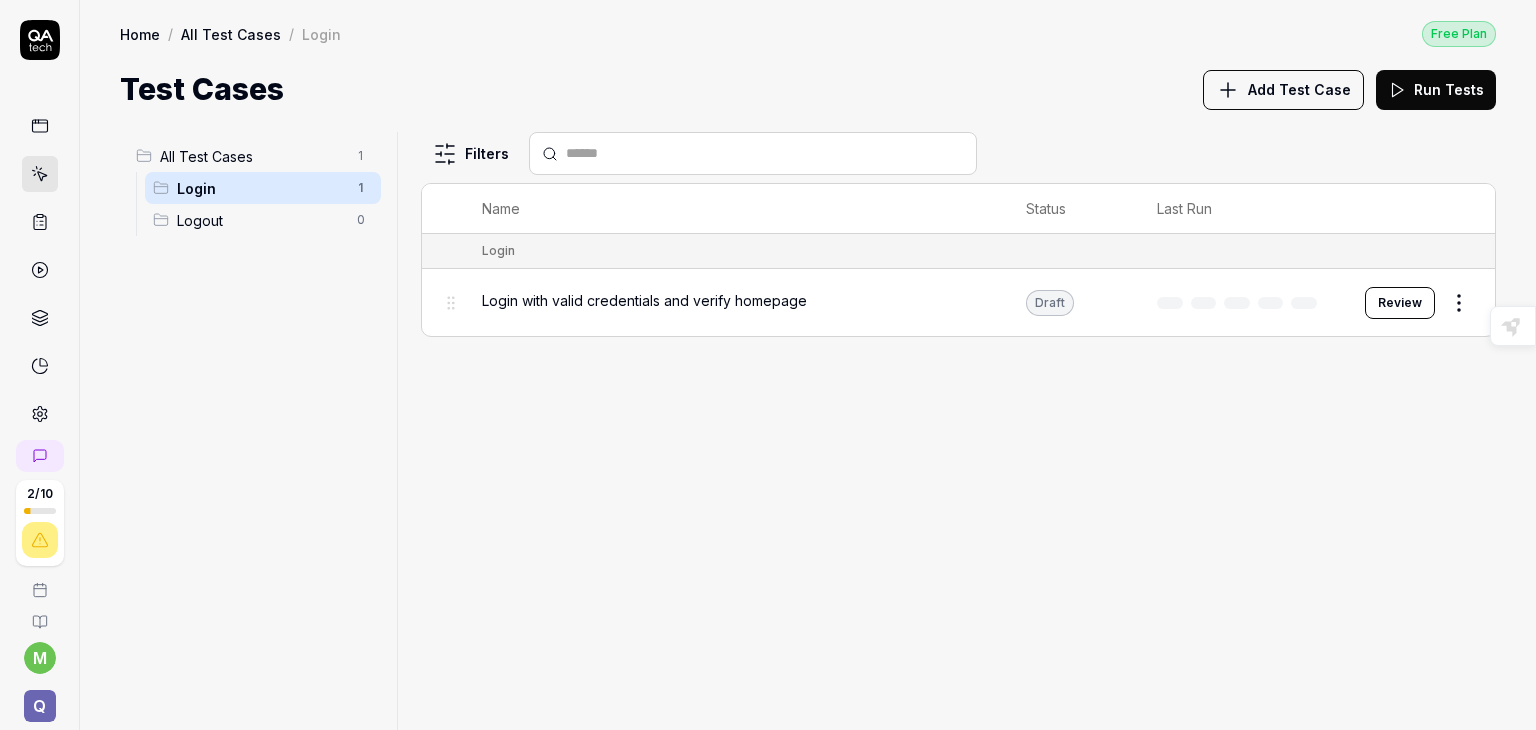 click on "2 / 10 m Q Home / All Test Cases / Login Free Plan Home / All Test Cases / Login Free Plan Test Cases Add Test Case Run Tests All Test Cases 1 Login 1 Logout 0 Filters Name Status Last Run Login Login with valid credentials and verify homepage Draft Review
To pick up a draggable item, press the space bar.
While dragging, use the arrow keys to move the item.
Press space again to drop the item in its new position, or press escape to cancel.
Draggable item e2a0b5a5-878a-4d7f-b060-5f7e5ef4002e was dropped. Highlight an image Highlight Ask AI Turn off Delete Important Important Important Important Important Important Change a color Write a memo Go to Liner Ask AI *
Select text only
Important
More important
Most Important
Key phrase
Agree
Disagree" at bounding box center [768, 365] 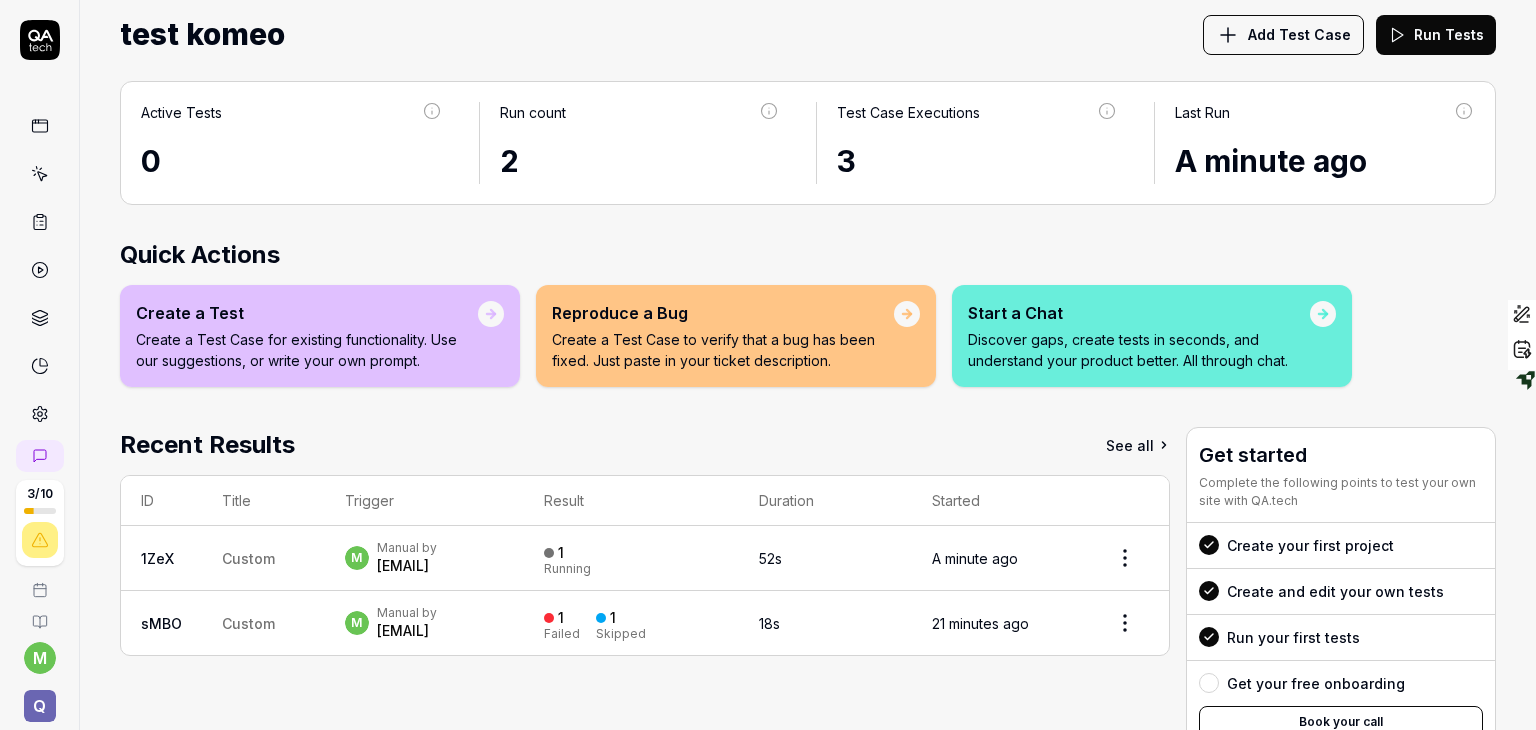 scroll, scrollTop: 195, scrollLeft: 0, axis: vertical 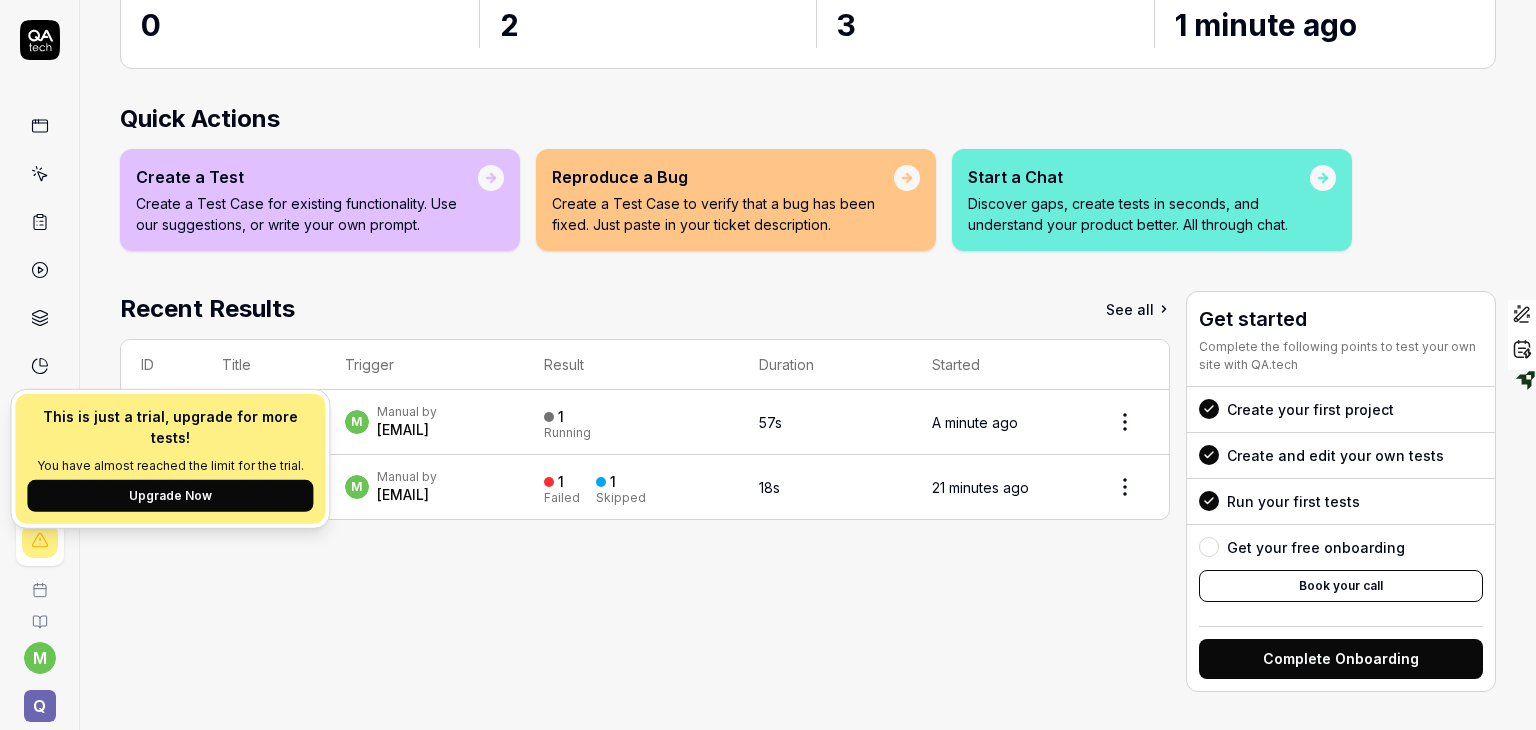 click on "This is just a trial, upgrade for more tests! You have almost reached the limit for the trial. Upgrade Now" at bounding box center [170, 459] 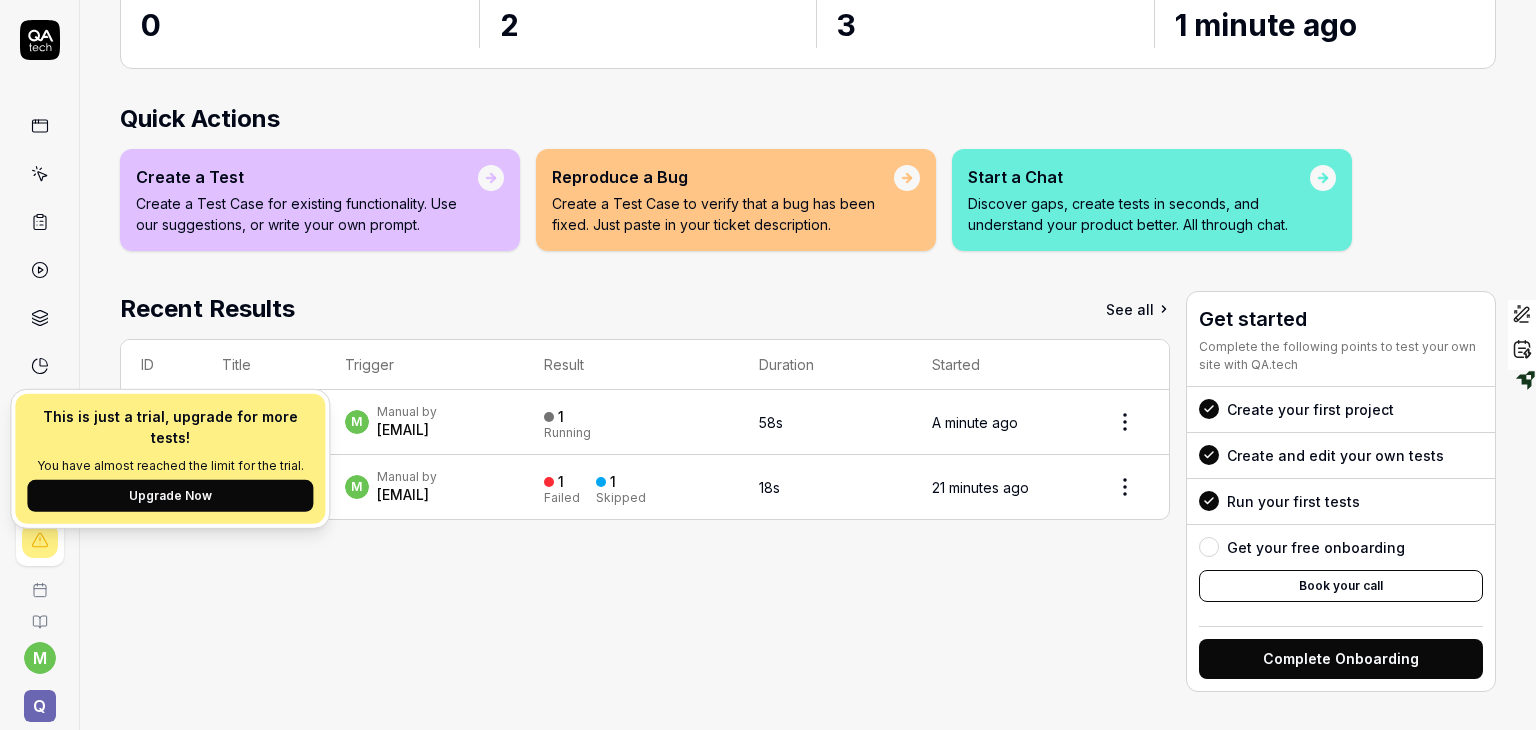 click on "Recent Results See all ID Title Trigger Result Duration Started 1ZeX Custom m Manual by [EMAIL] 1 Running 58s A minute ago sMBO Custom m Manual by [EMAIL] 1 Failed 1 Skipped 18s 21 minutes ago" at bounding box center [645, 491] 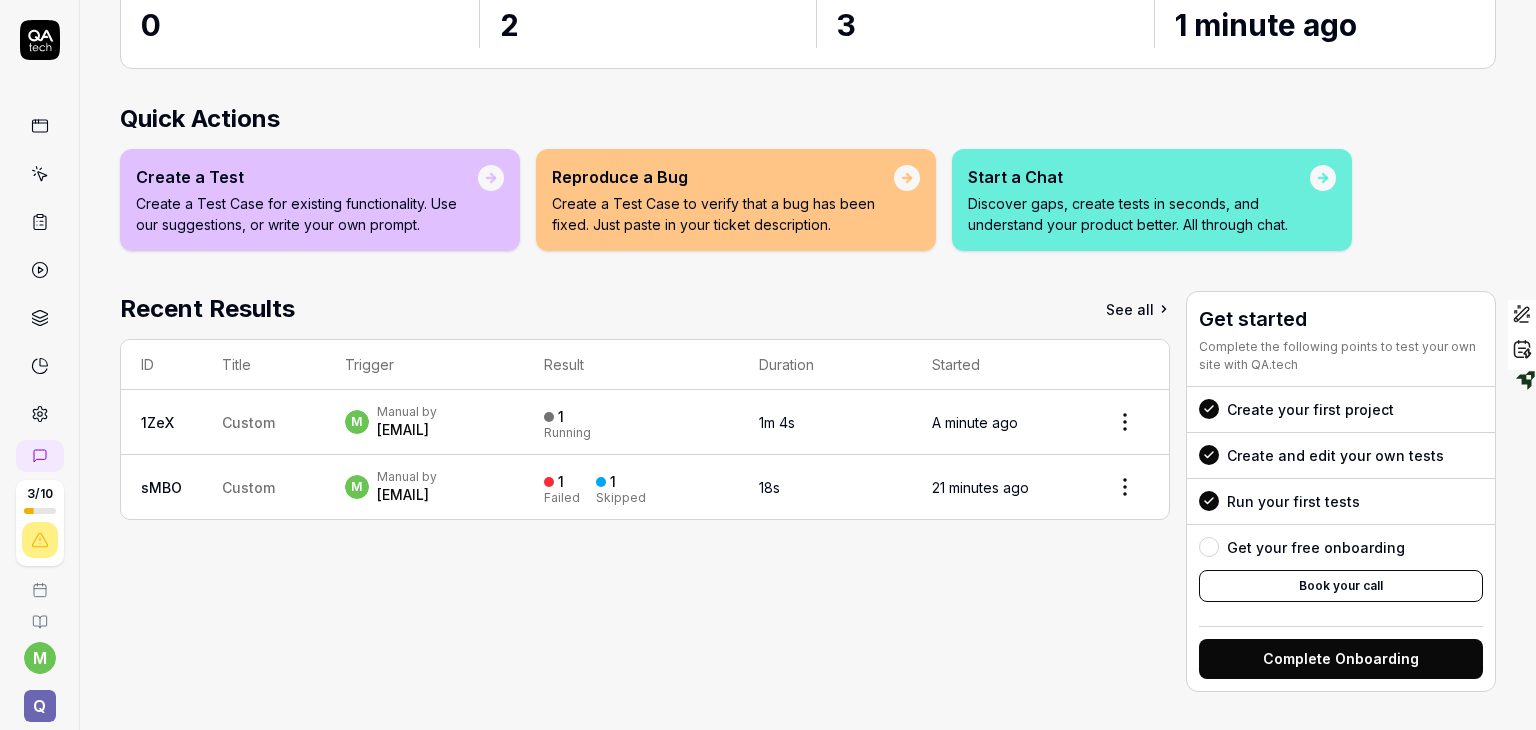 click 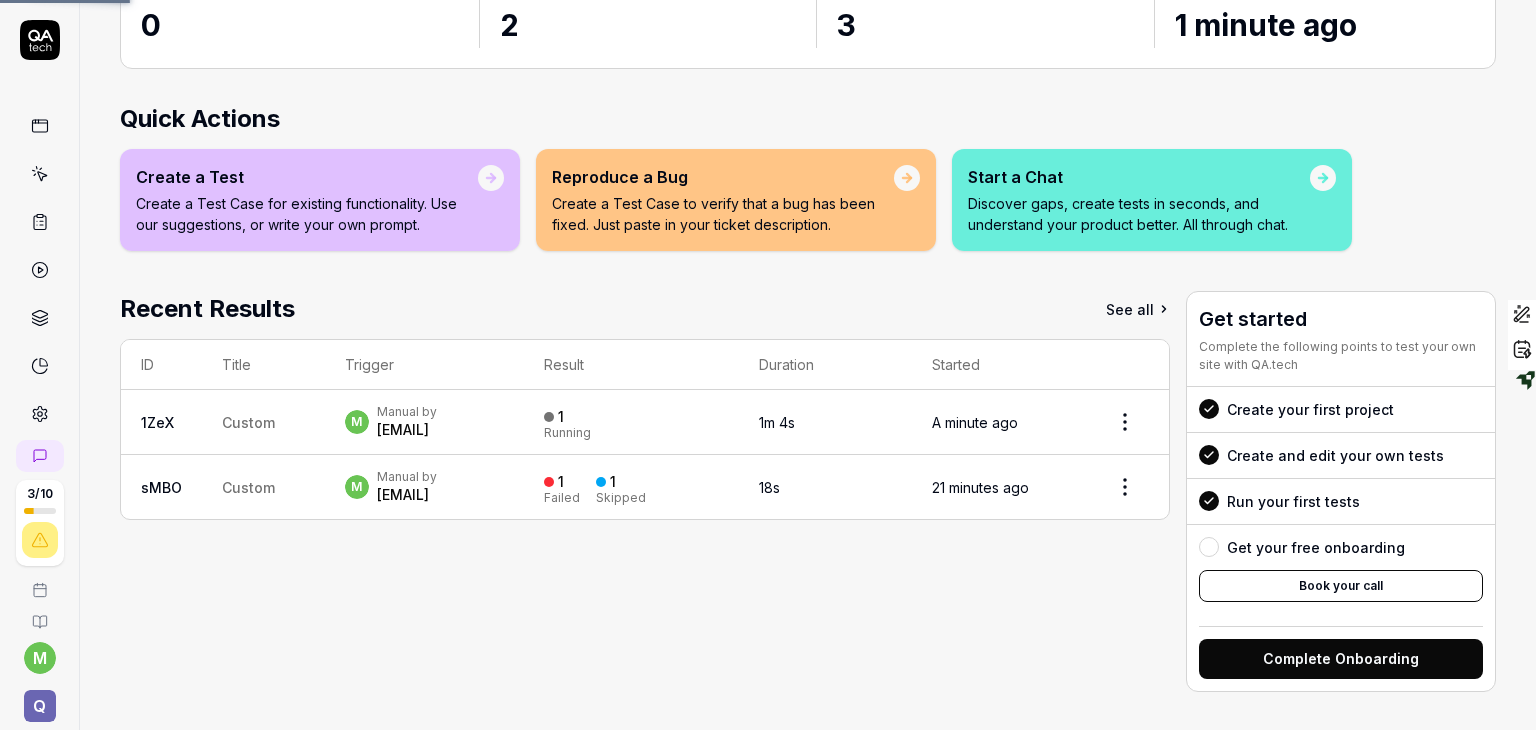 scroll, scrollTop: 0, scrollLeft: 0, axis: both 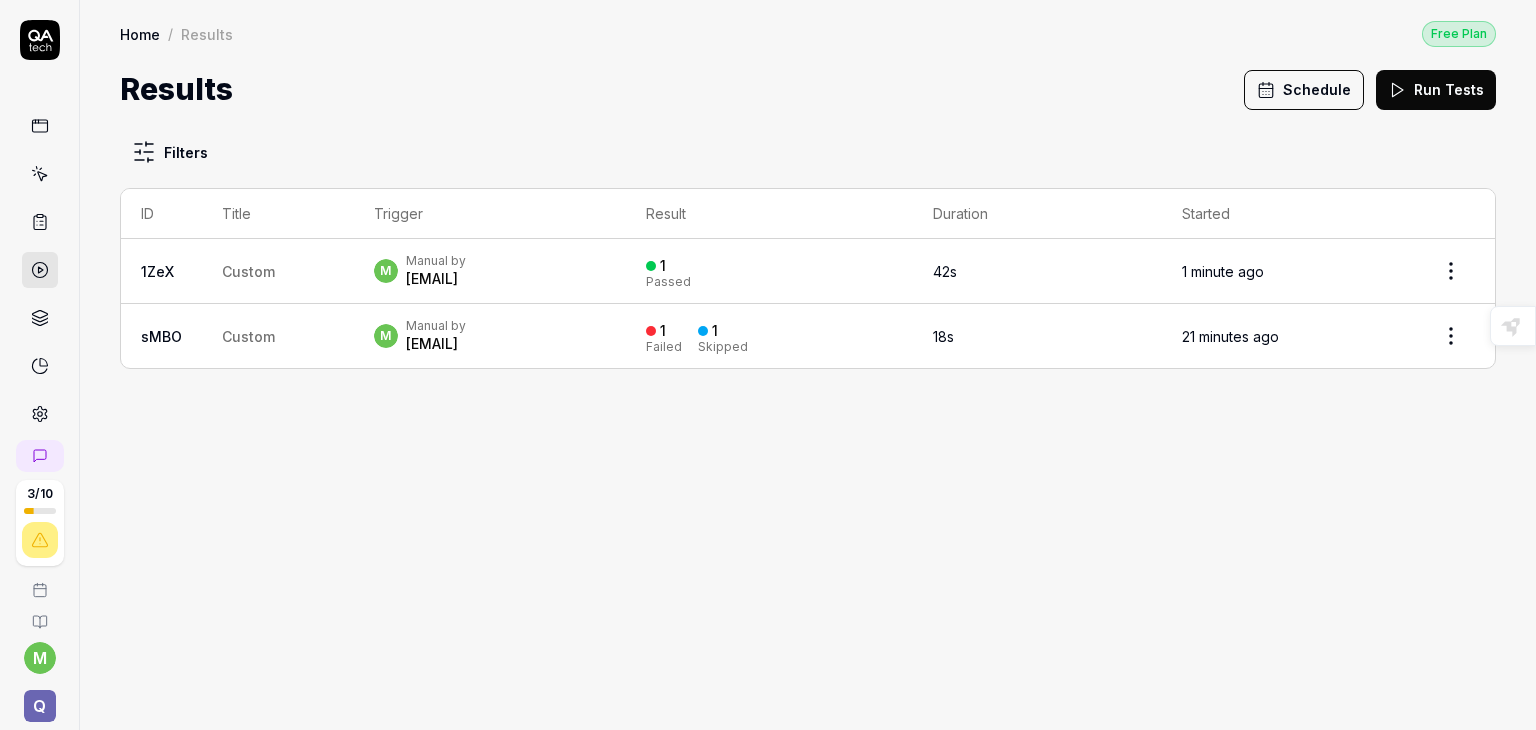click at bounding box center [40, 126] 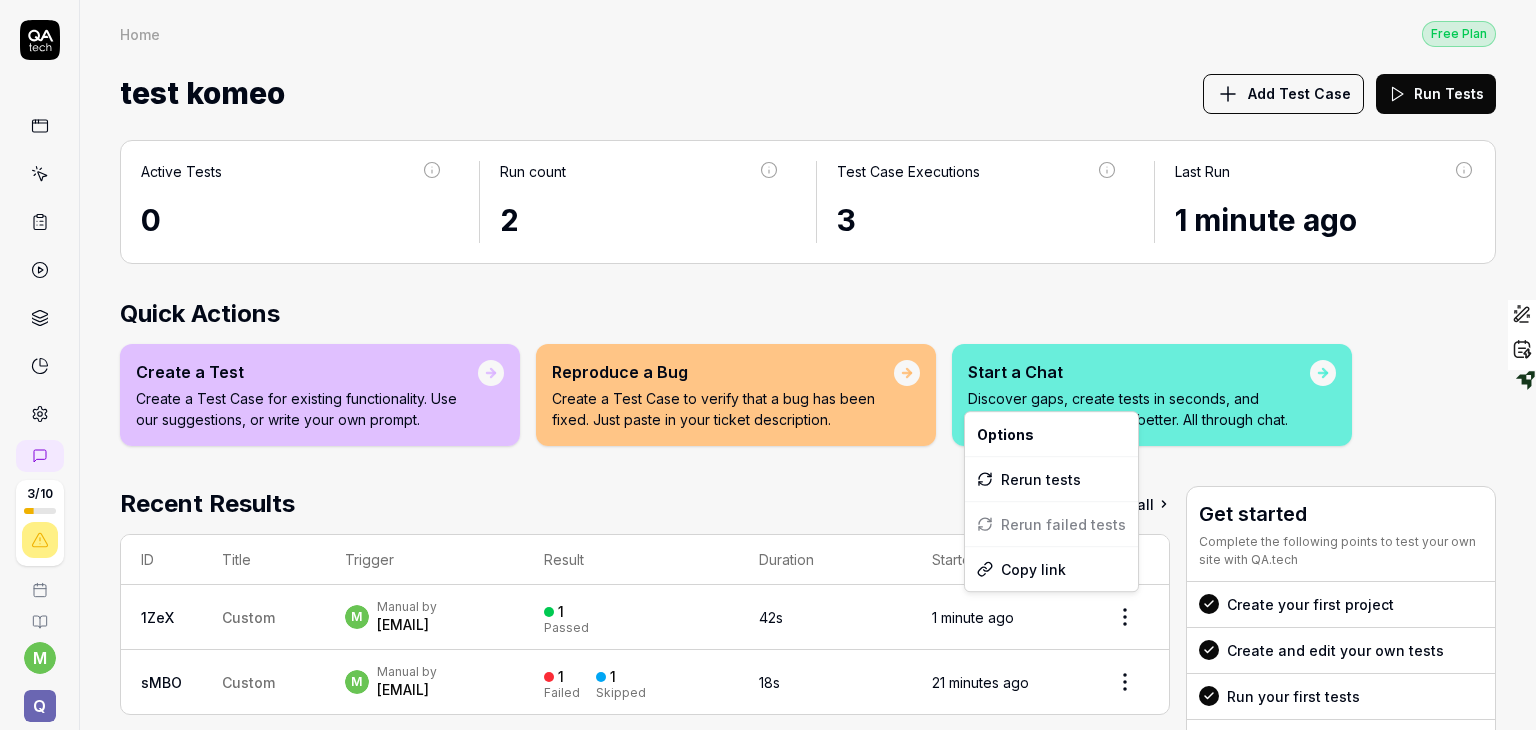 click on "3  /  10 m Q Home Free Plan Home Free Plan test komeo Add Test Case Run Tests Active Tests 0 Run count 2 Test Case Executions 3 Last Run 1 minute ago Quick Actions Create a Test Create a Test Case for existing functionality. Use our suggestions, or write your own prompt. Reproduce a Bug Create a Test Case to verify that a bug has been fixed. Just paste in your ticket description. Start a Chat Discover gaps, create tests in seconds, and understand your product better. All through chat. Recent Results See all ID Title Trigger Result Duration Started 1ZeX Custom m Manual by mouna.ghzel@visma.com 1 Passed 42s 1 minute ago sMBO Custom m Manual by mouna.ghzel@visma.com 1 Failed 1 Skipped 18s 21 minutes ago Get started Complete the following points to test your own site with QA.tech Create your first project Create and edit your own tests Run your first tests Get your free onboarding Book your call Complete Onboarding Highlight an image Highlight Ask AI Turn off Delete Important Important Important Important Ask AI" at bounding box center (768, 365) 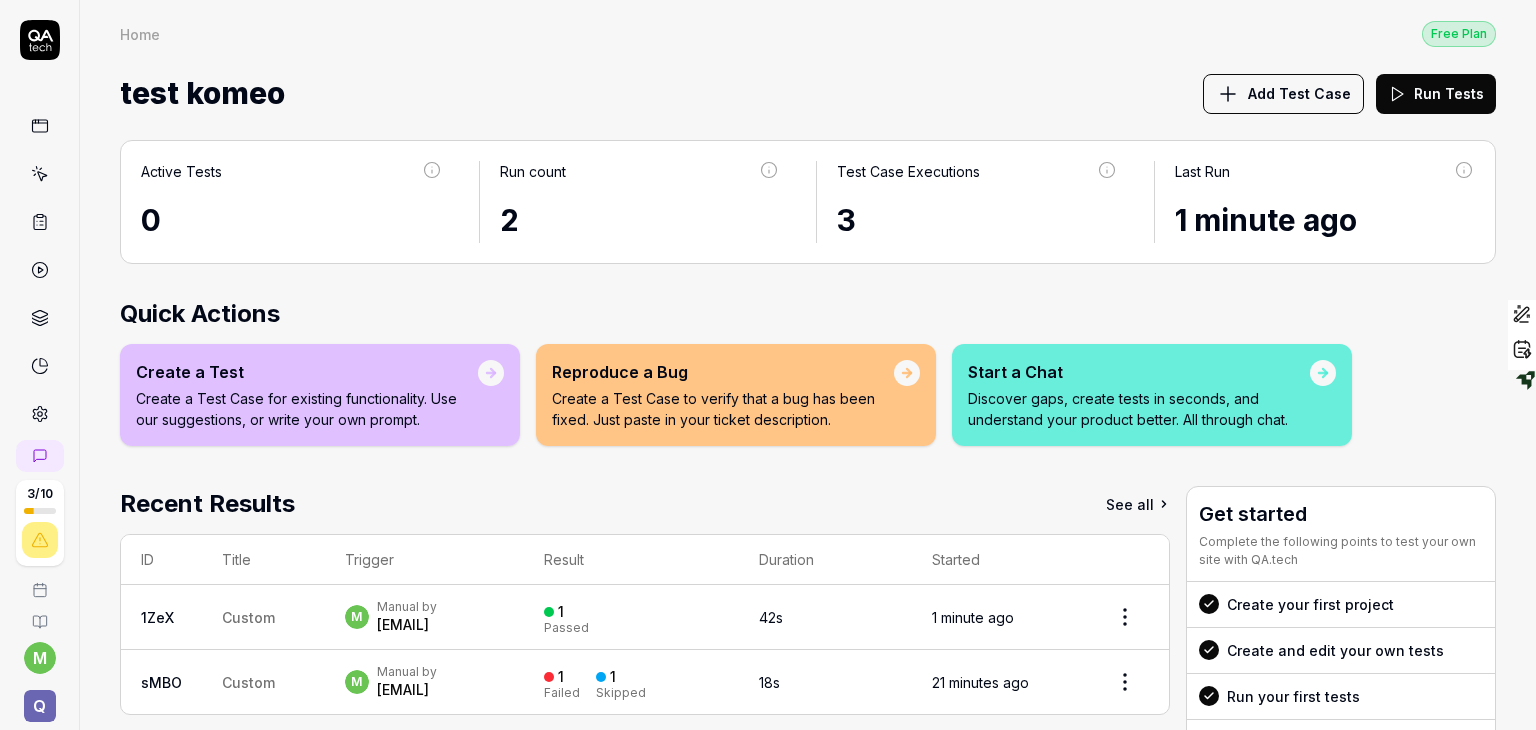 click at bounding box center (40, 126) 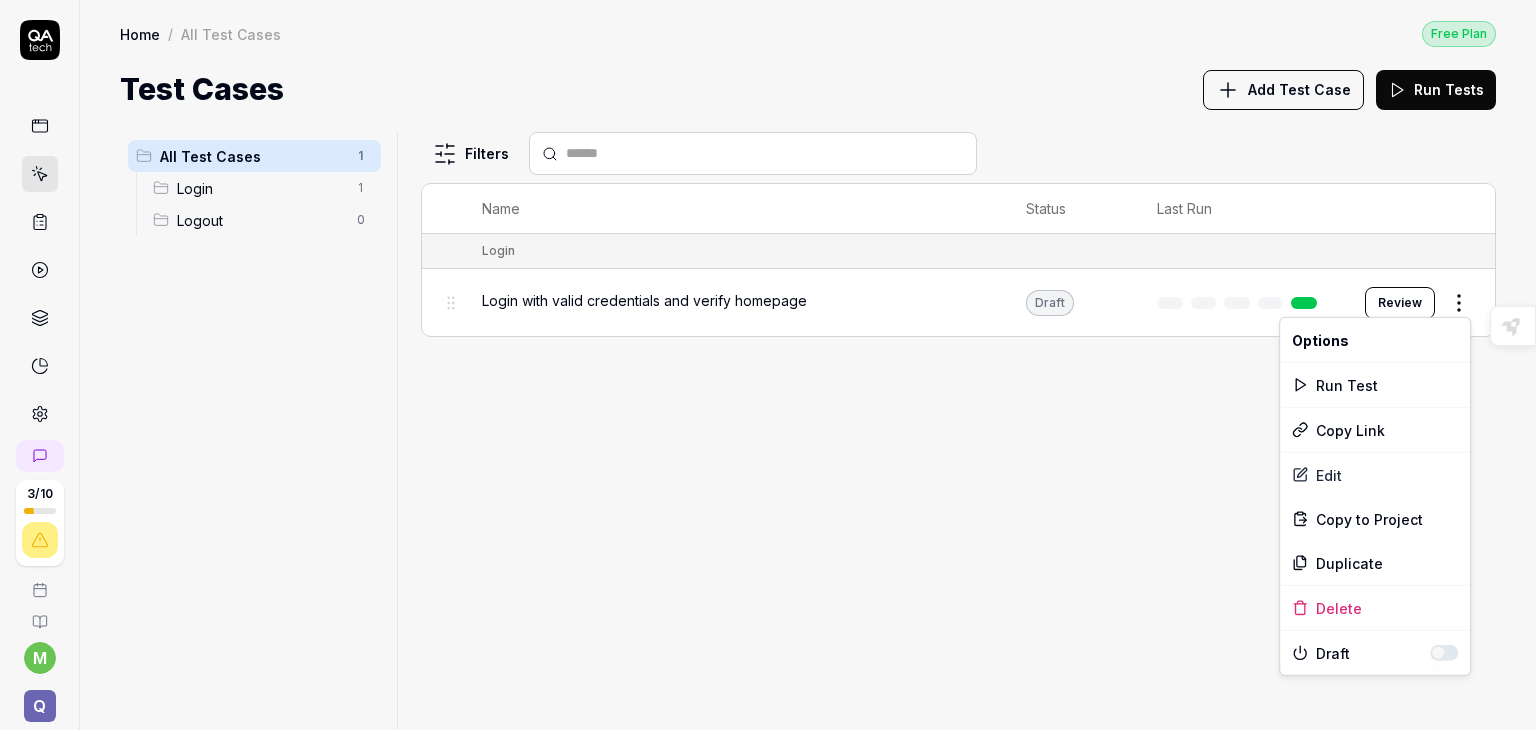 click on "3  /  10 m Q Home / All Test Cases Free Plan Home / All Test Cases Free Plan Test Cases Add Test Case Run Tests All Test Cases 1 Login 1 Logout 0 Filters Name Status Last Run Login Login with valid credentials and verify homepage Draft Review
To pick up a draggable item, press the space bar.
While dragging, use the arrow keys to move the item.
Press space again to drop the item in its new position, or press escape to cancel.
Highlight an image Highlight Ask AI Turn off Delete Important Important Important Important Important Important Change a color Write a memo Go to Liner Ask AI *
Options Run Test Copy Link Edit Copy to Project Duplicate Delete Draft
Select text only
Important
More important
Most Important
Key phrase
Agree
Disagree" at bounding box center (768, 365) 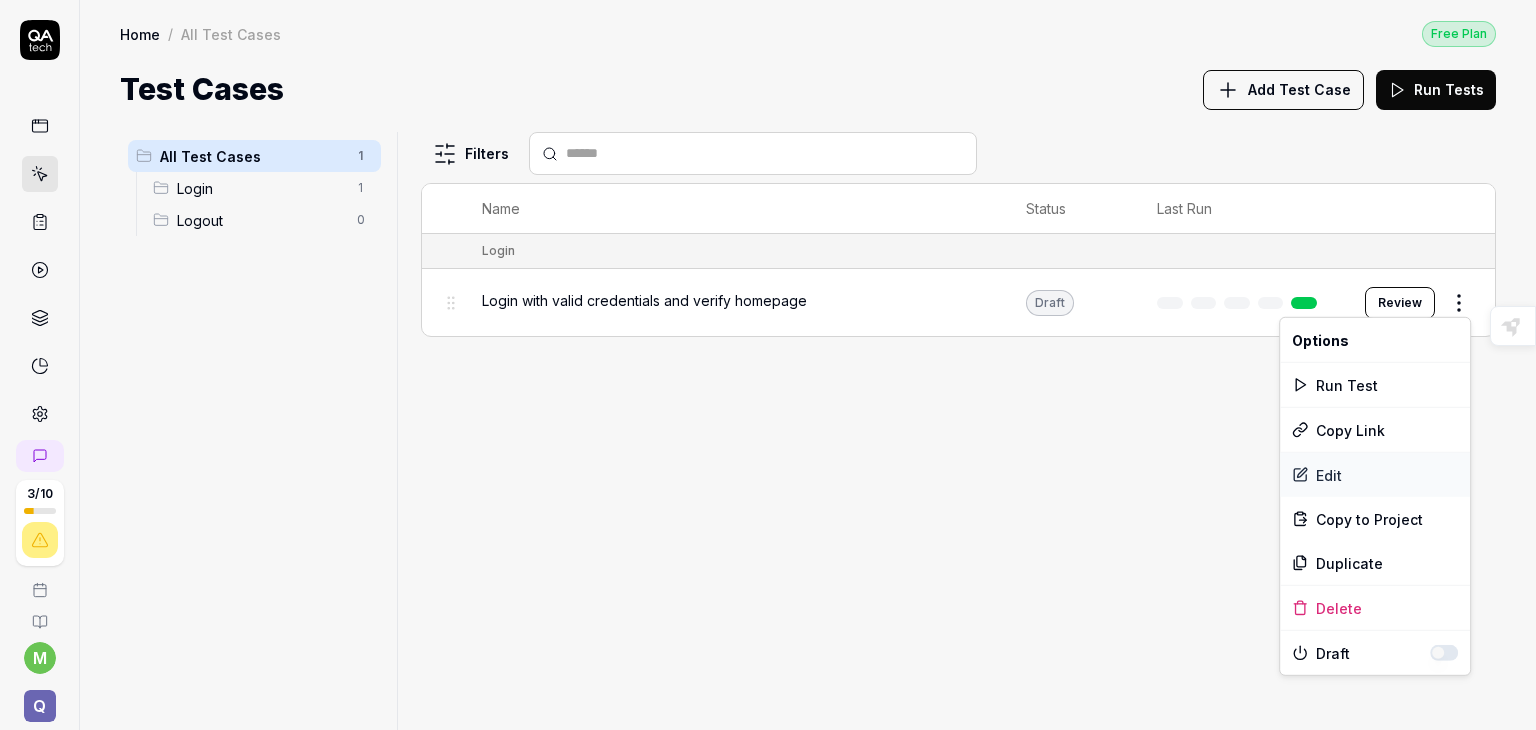click on "Edit" at bounding box center [1375, 475] 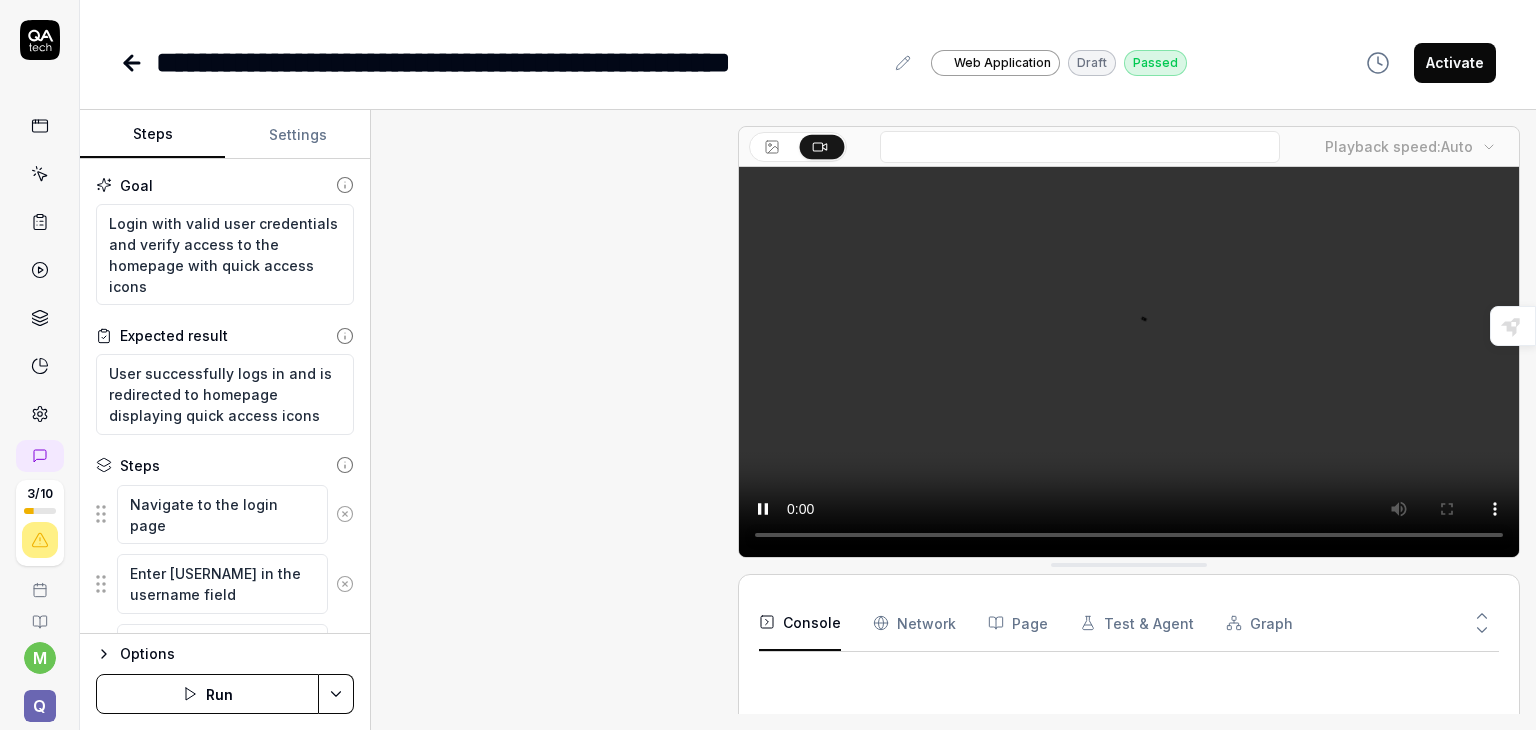scroll, scrollTop: 837, scrollLeft: 0, axis: vertical 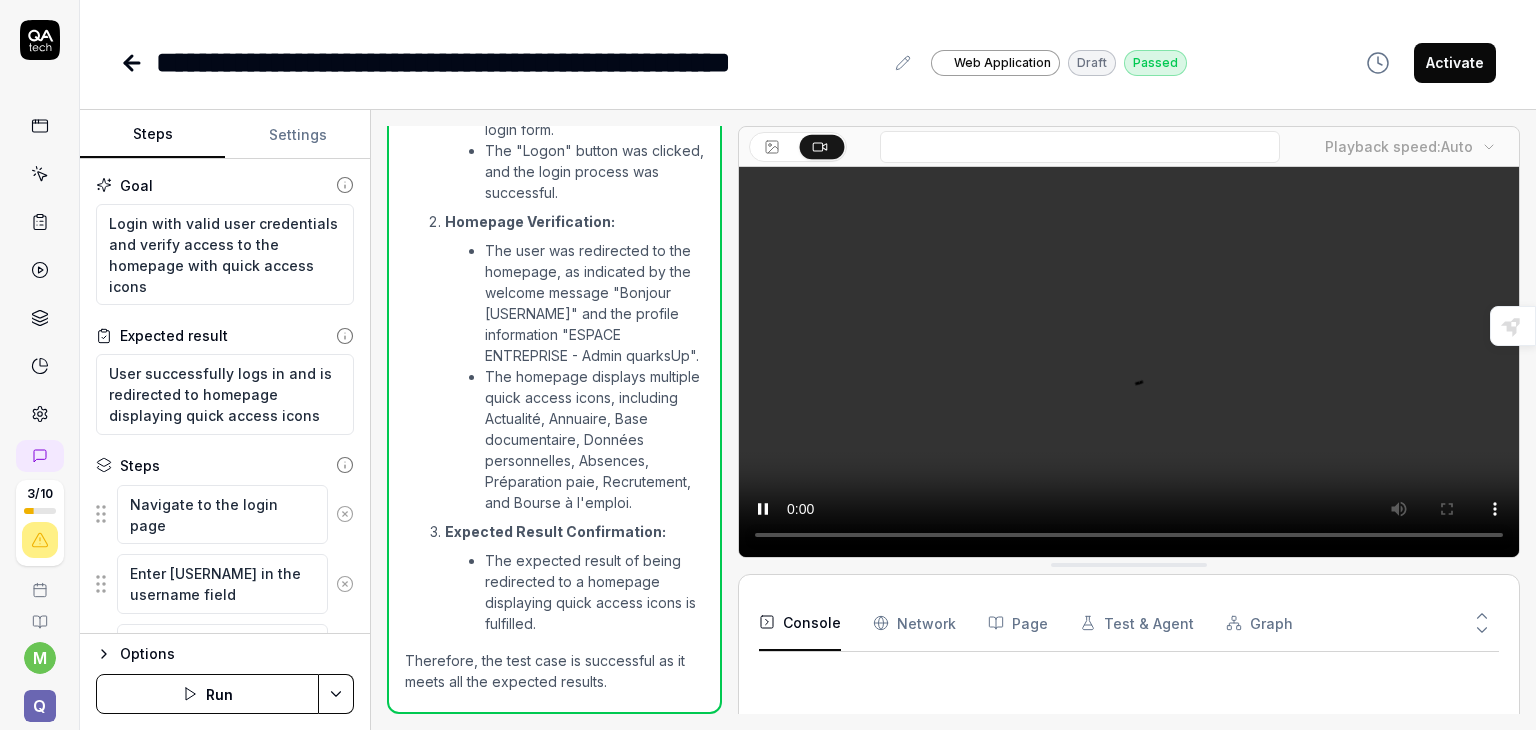 type on "*" 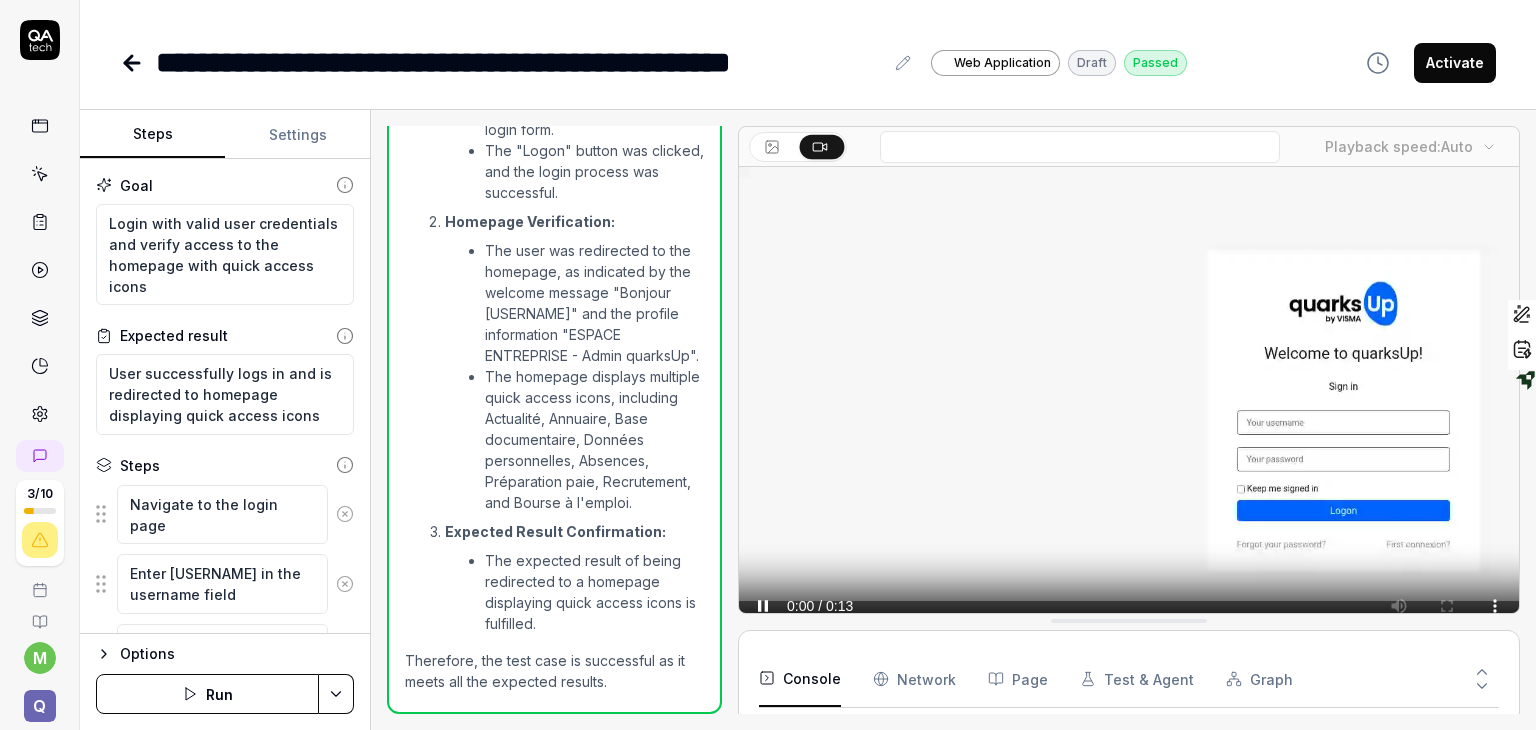 scroll, scrollTop: 89, scrollLeft: 0, axis: vertical 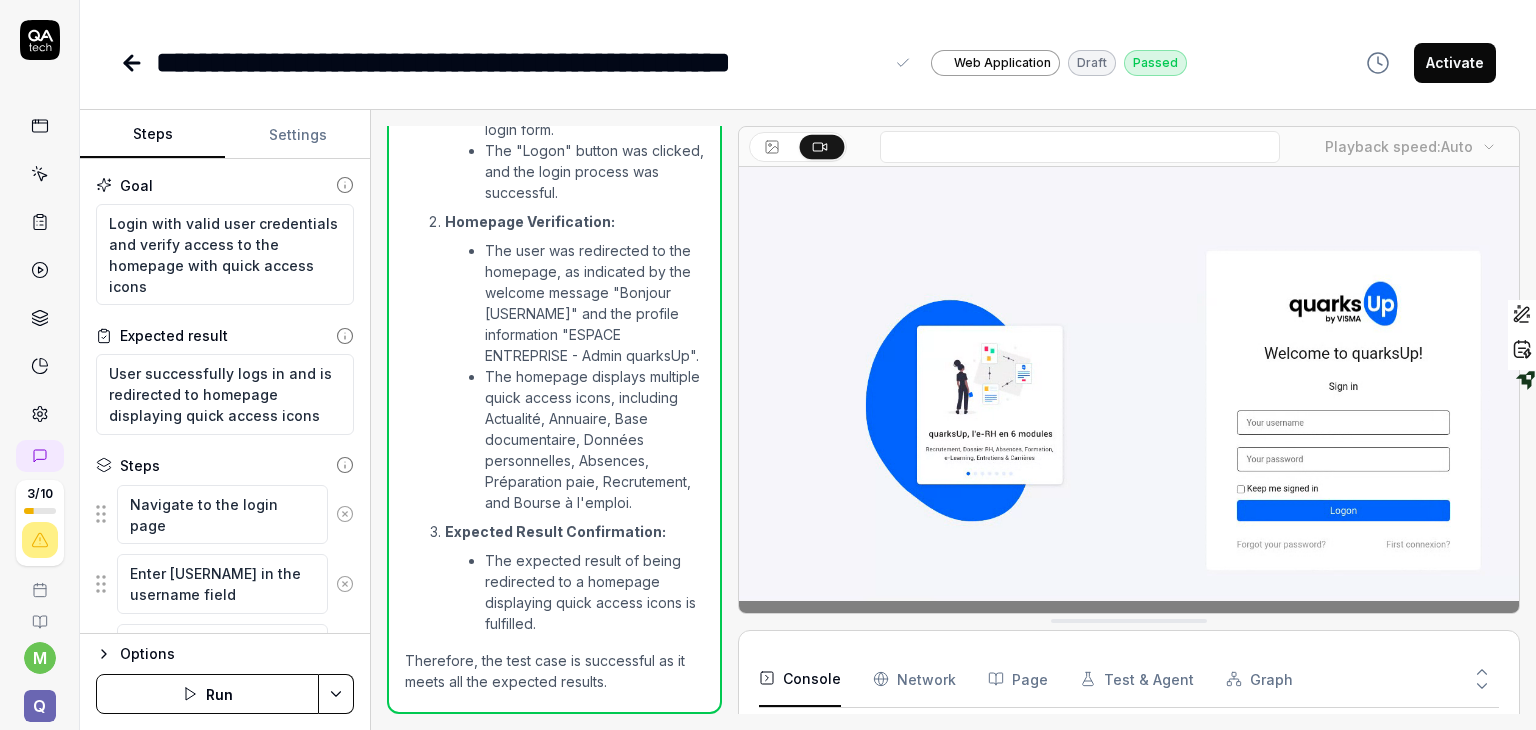 click on "**********" at bounding box center [519, 62] 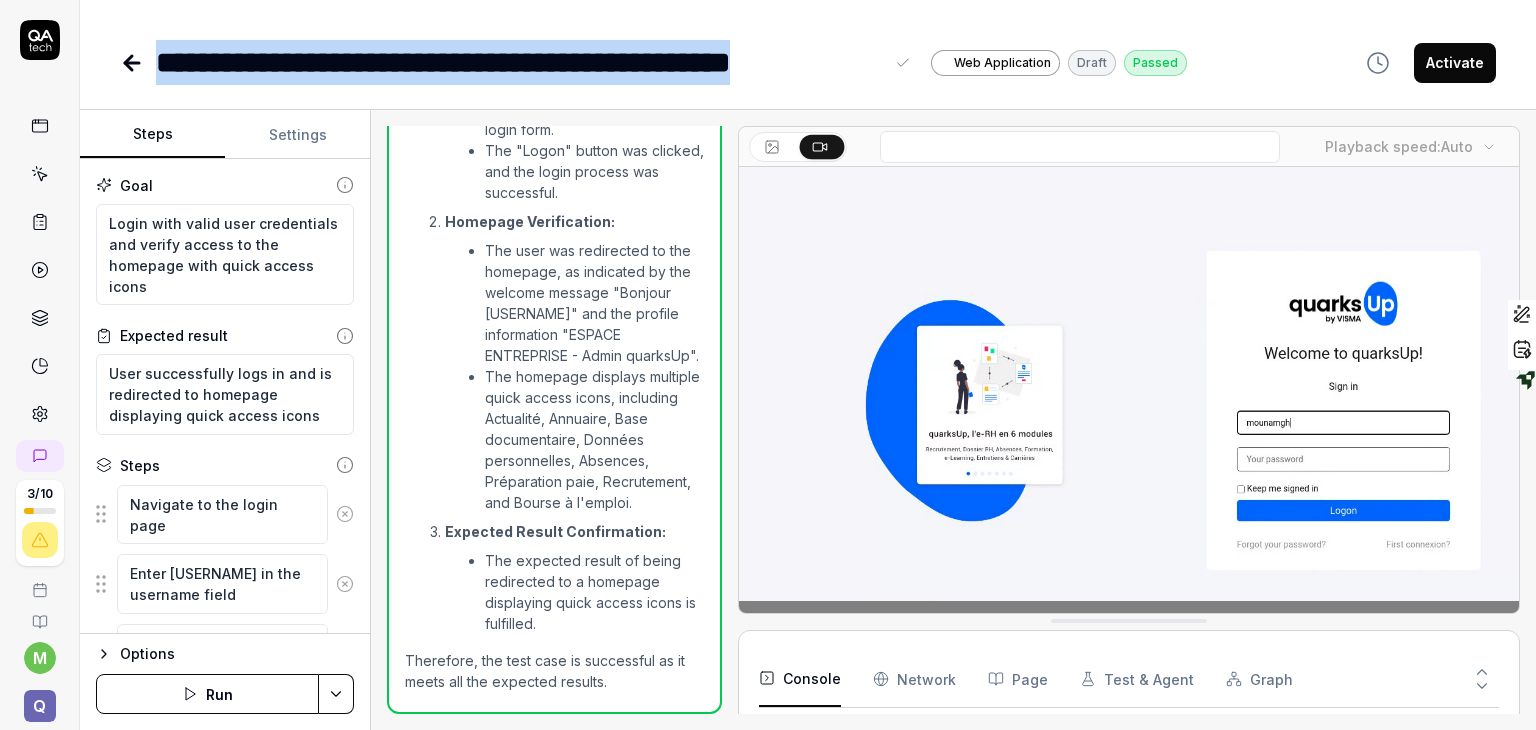 drag, startPoint x: 880, startPoint y: 58, endPoint x: 121, endPoint y: 57, distance: 759.0007 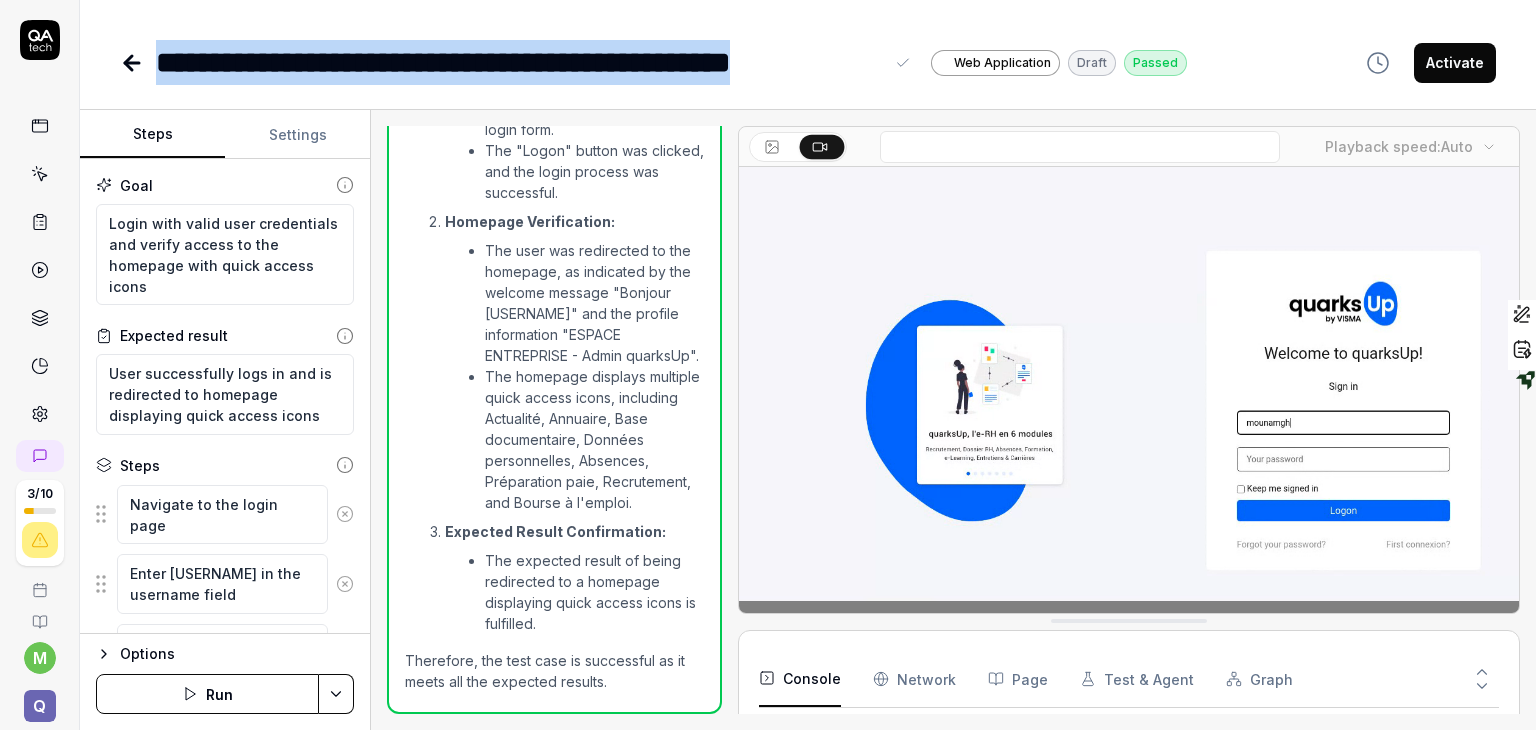 click on "**********" at bounding box center [653, 62] 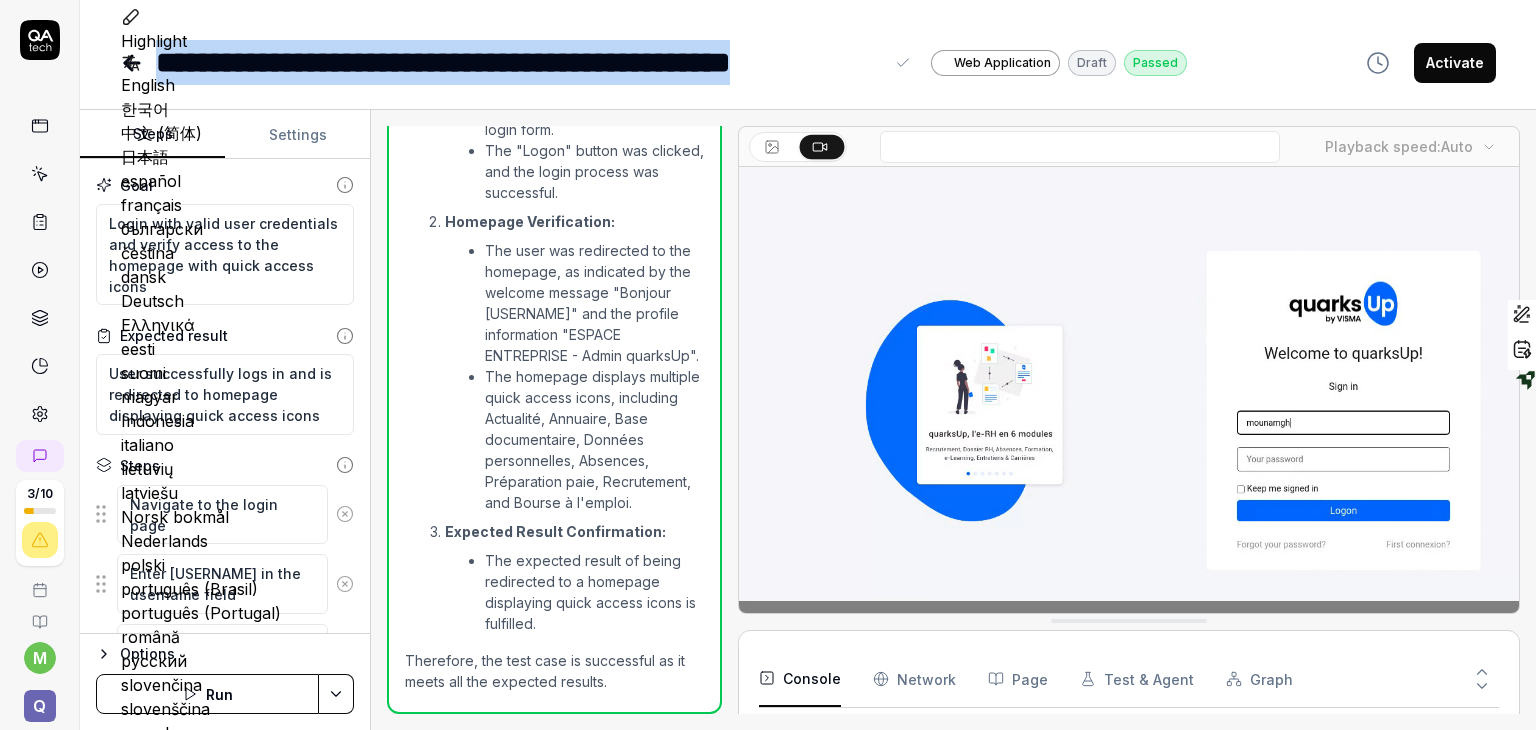type 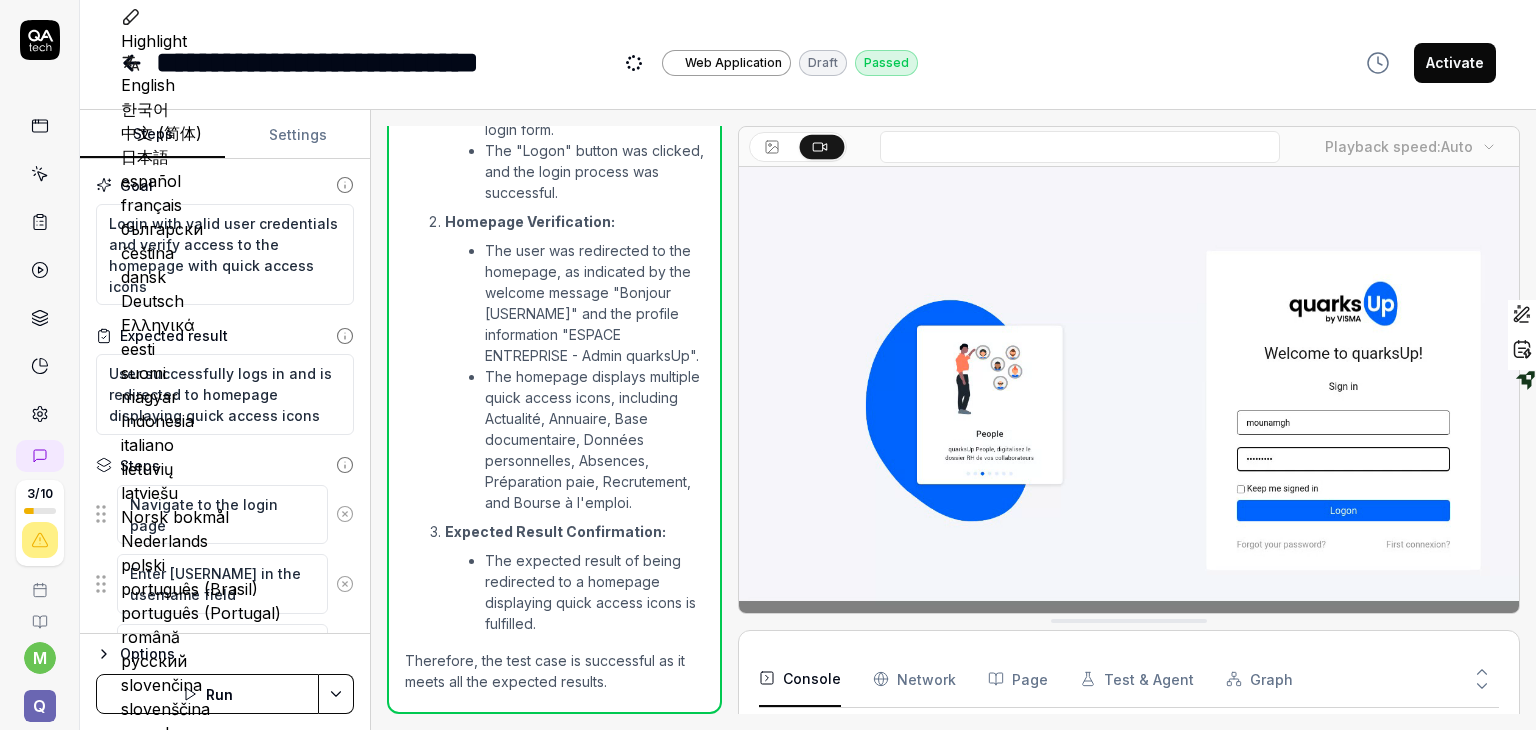 click on "Activate" at bounding box center (1455, 63) 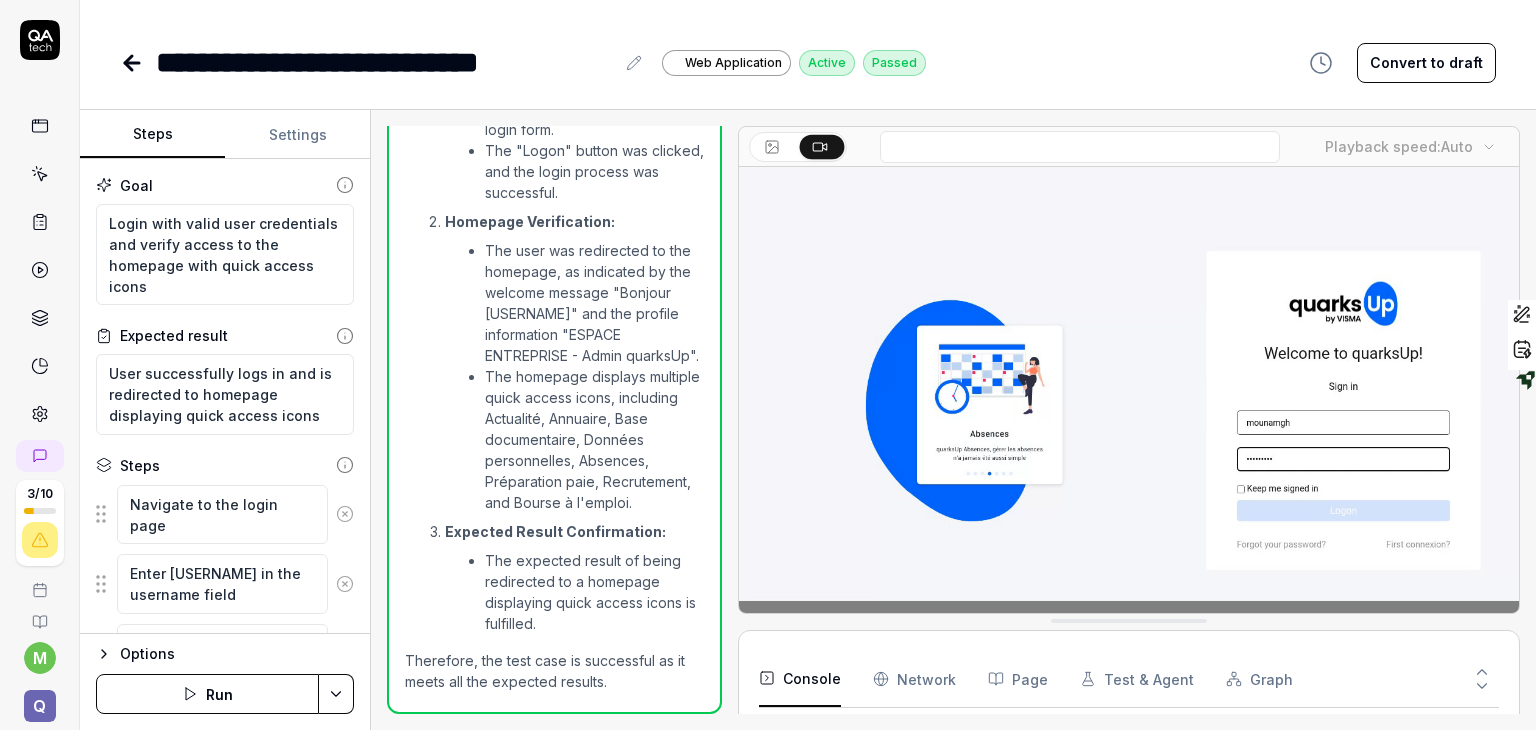 click 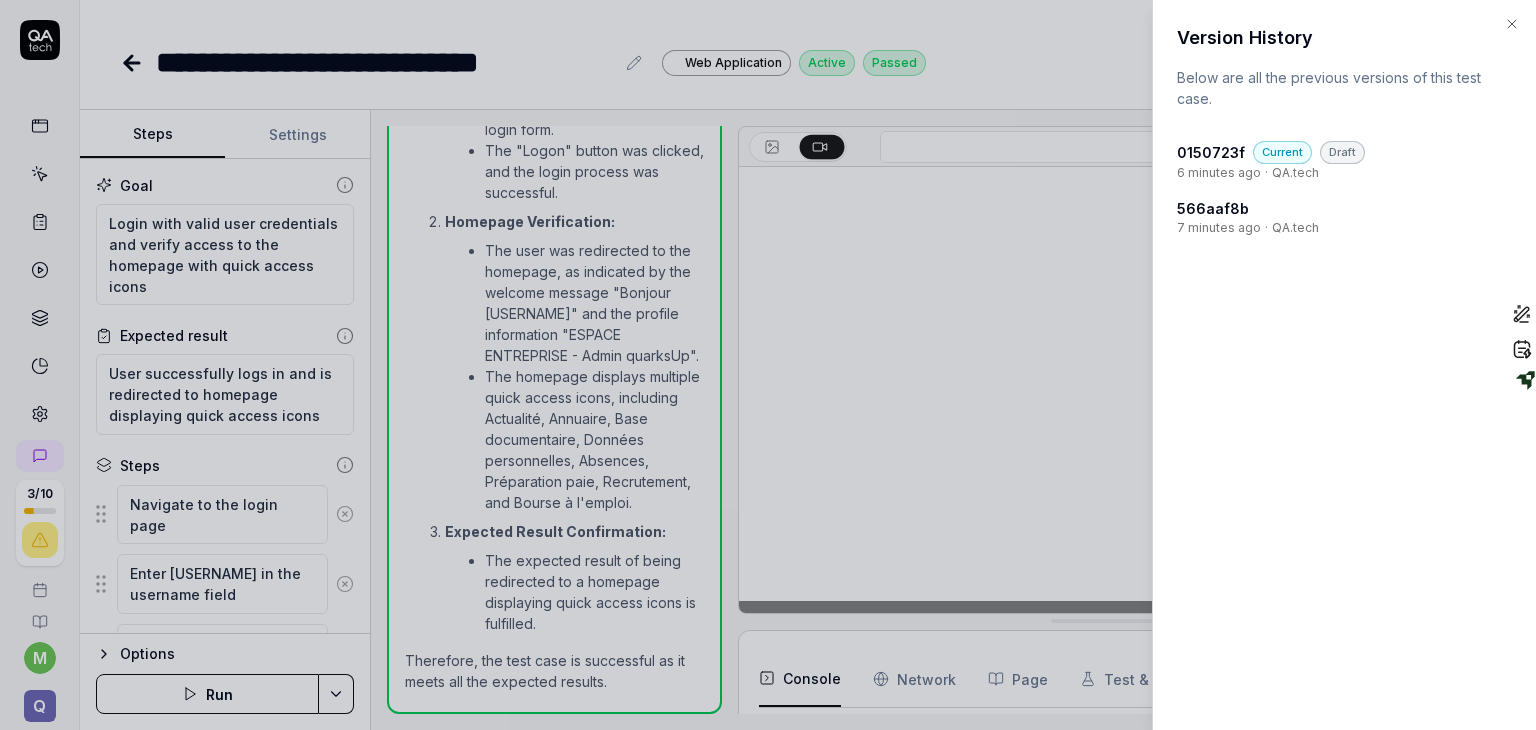 click 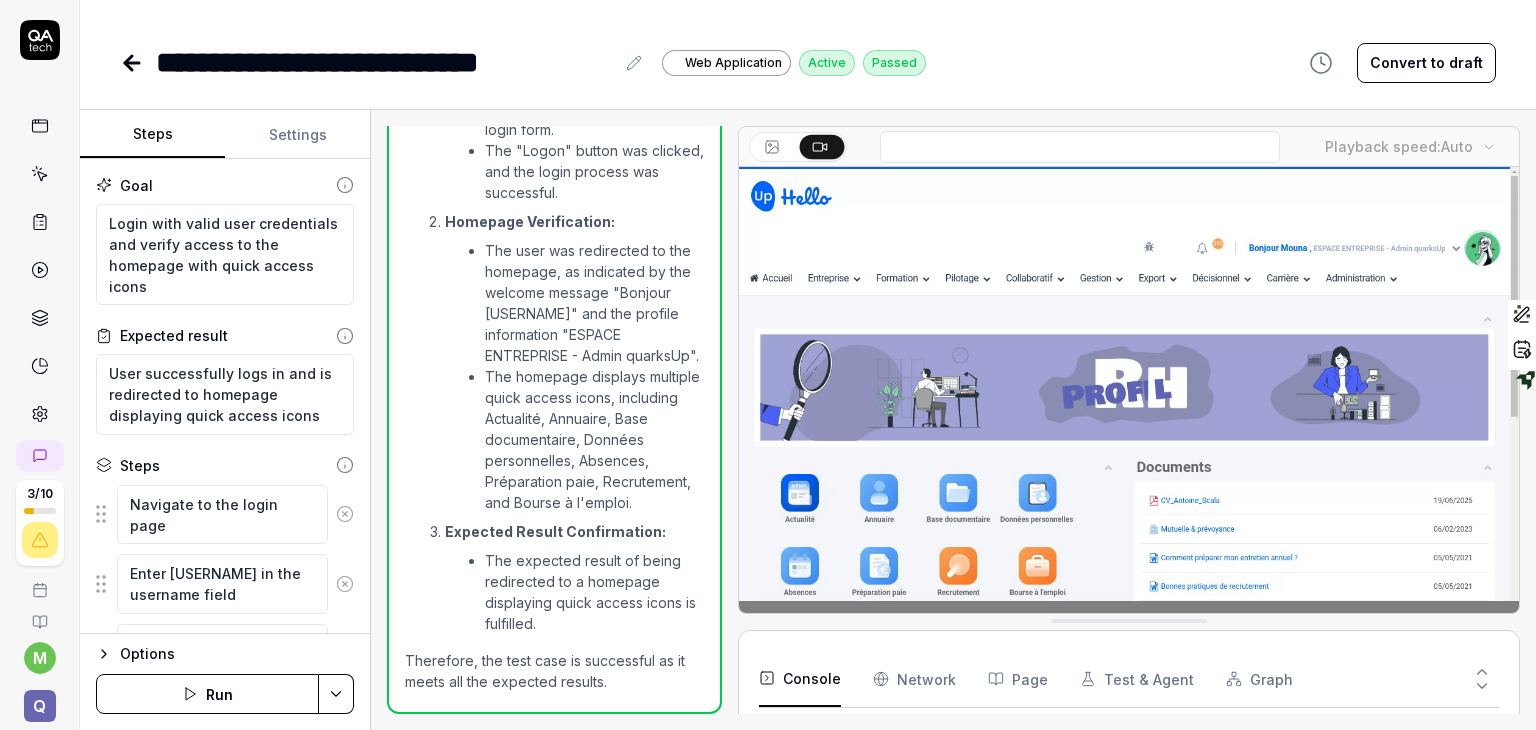 click 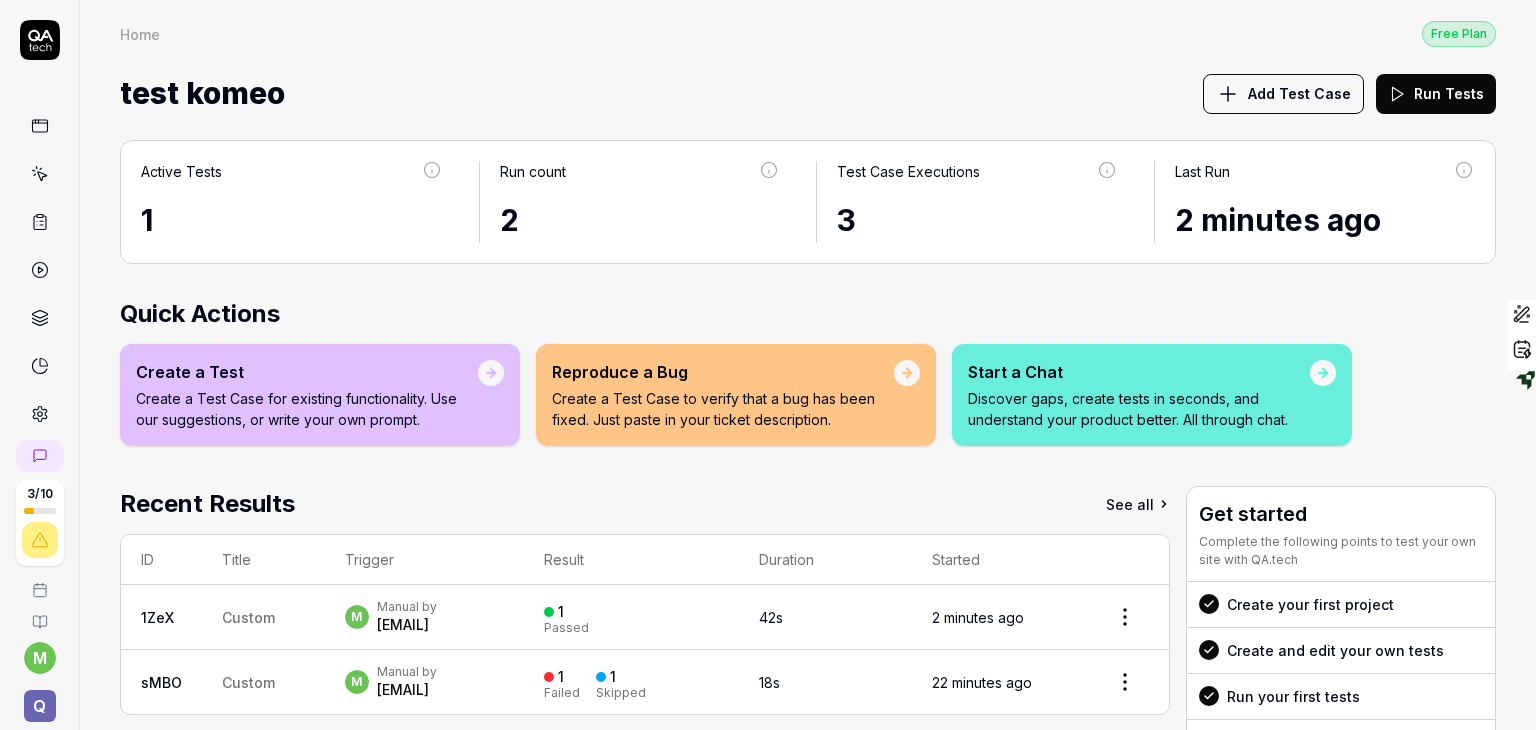 click 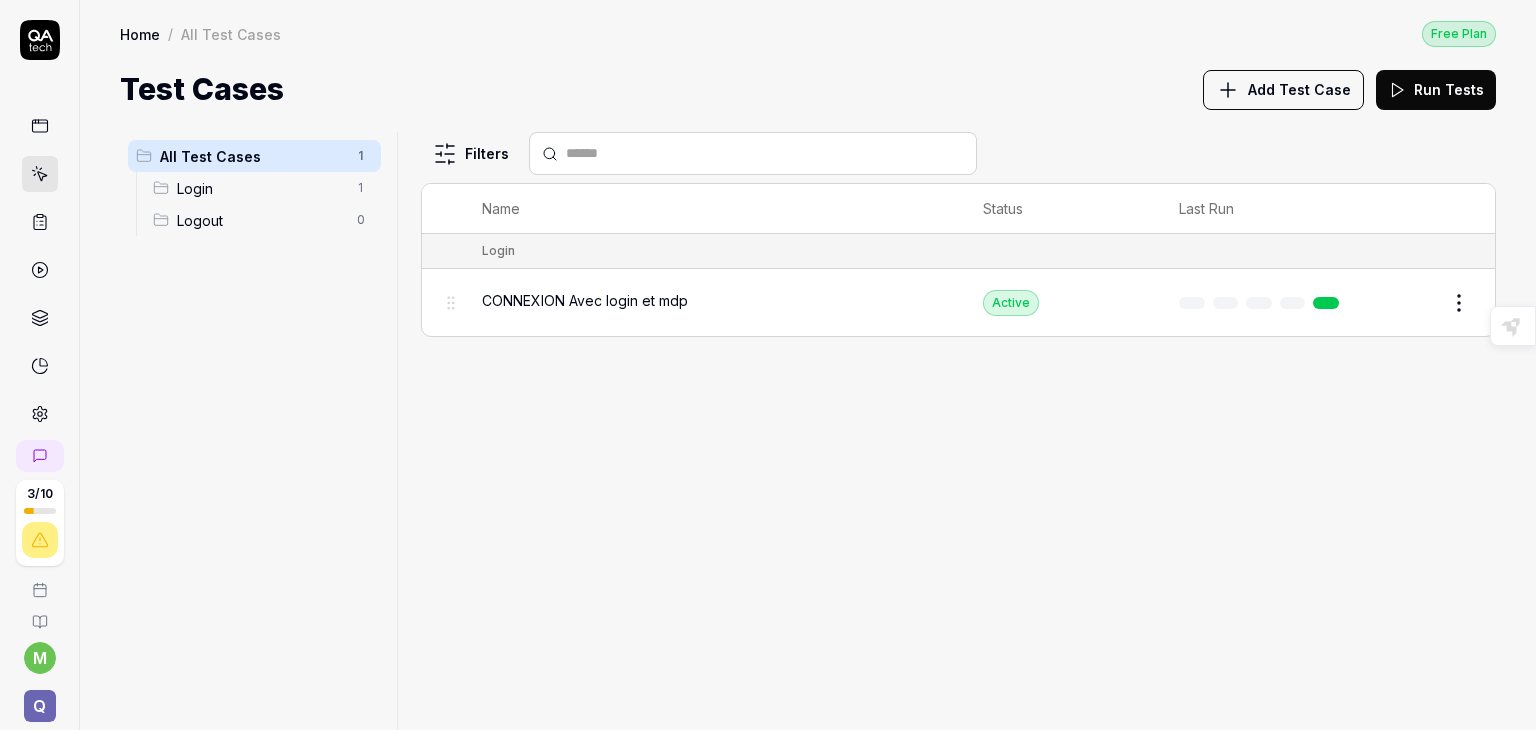 click on "Edit" at bounding box center (1411, 303) 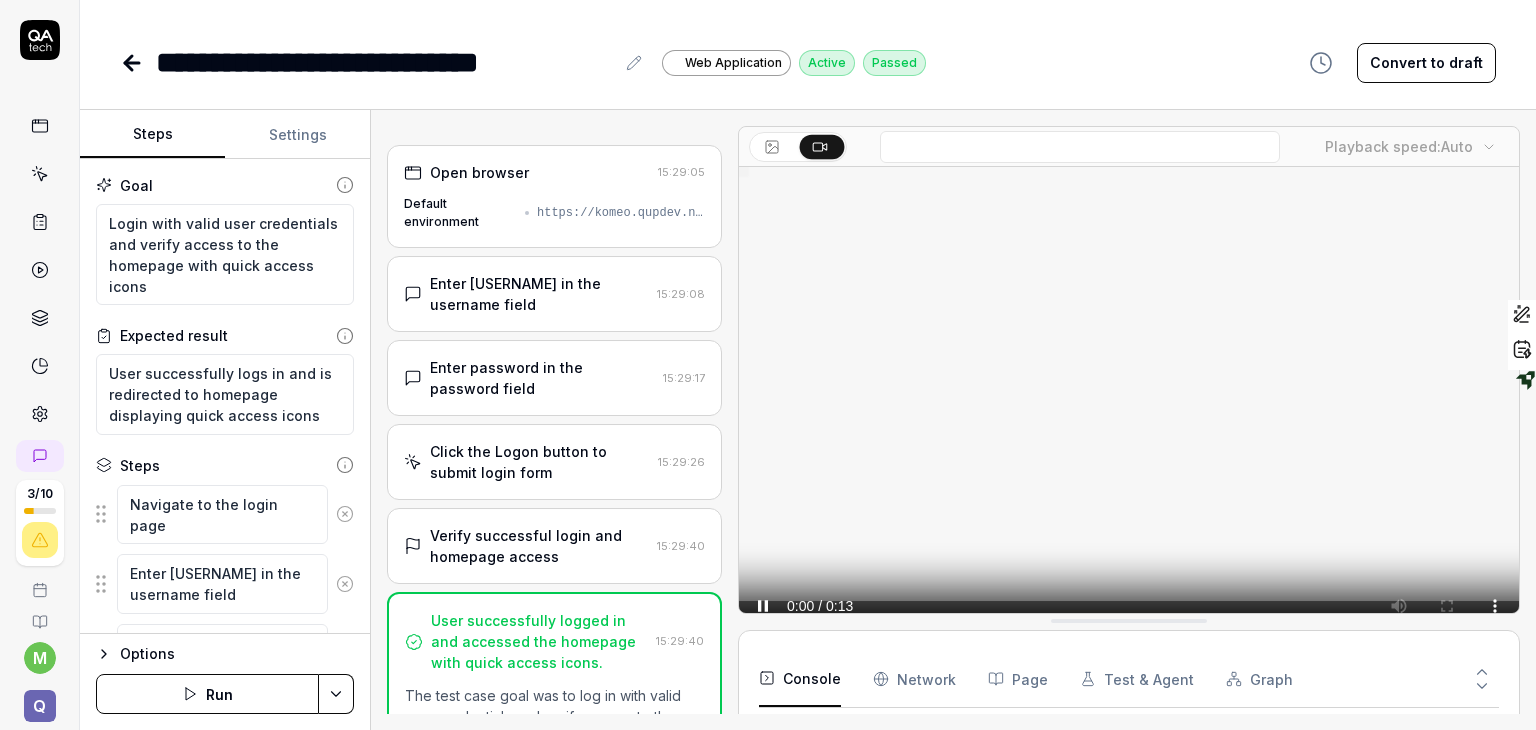 scroll, scrollTop: 368, scrollLeft: 0, axis: vertical 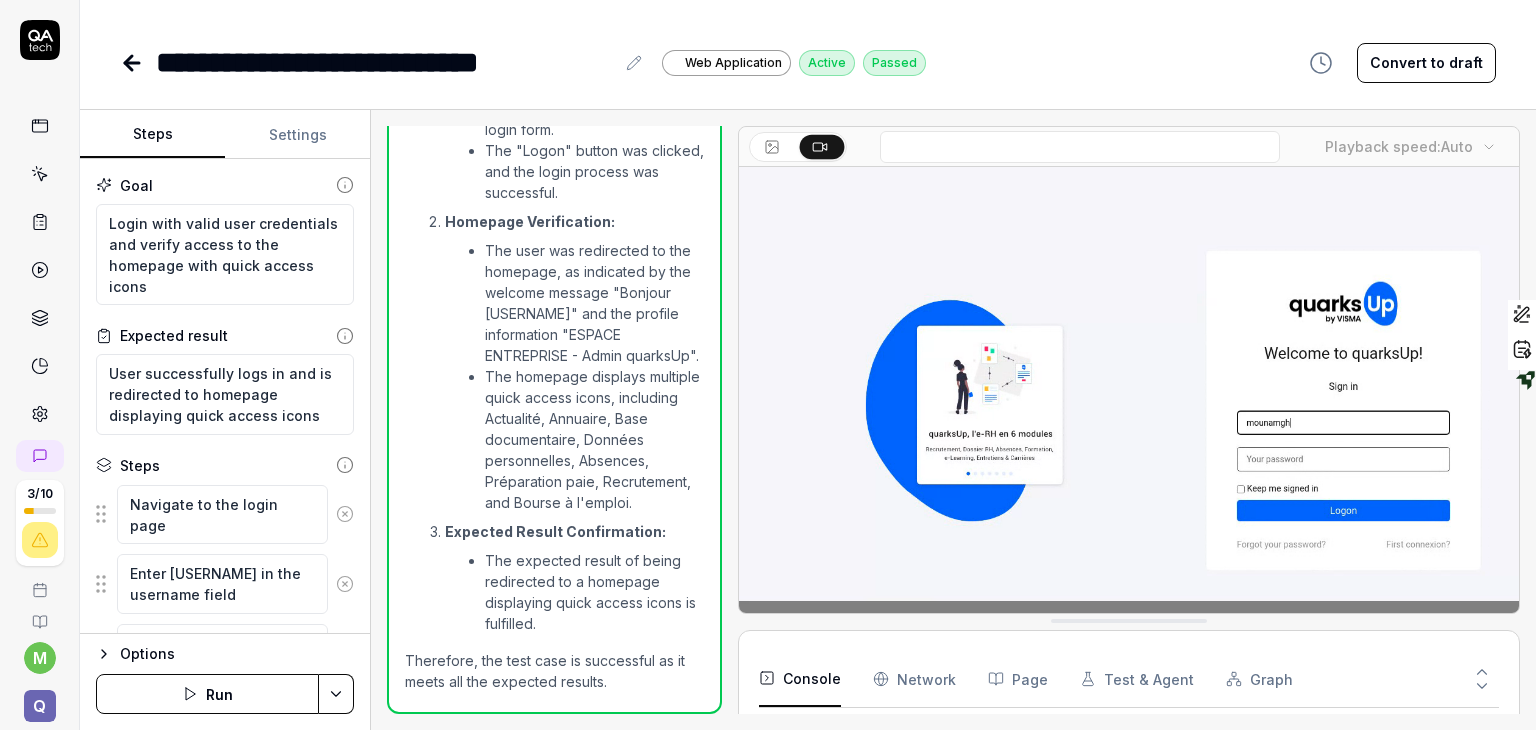 type on "*" 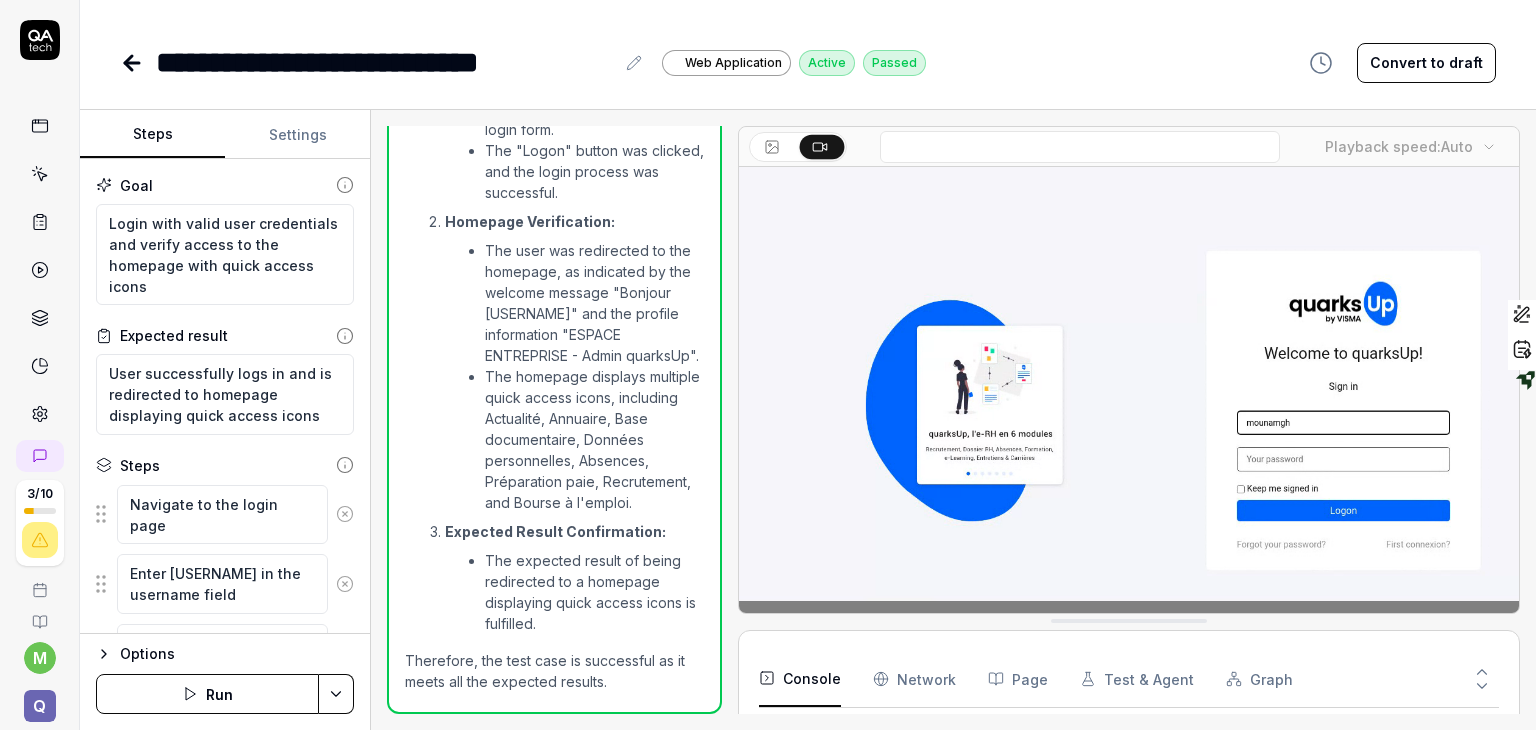 click 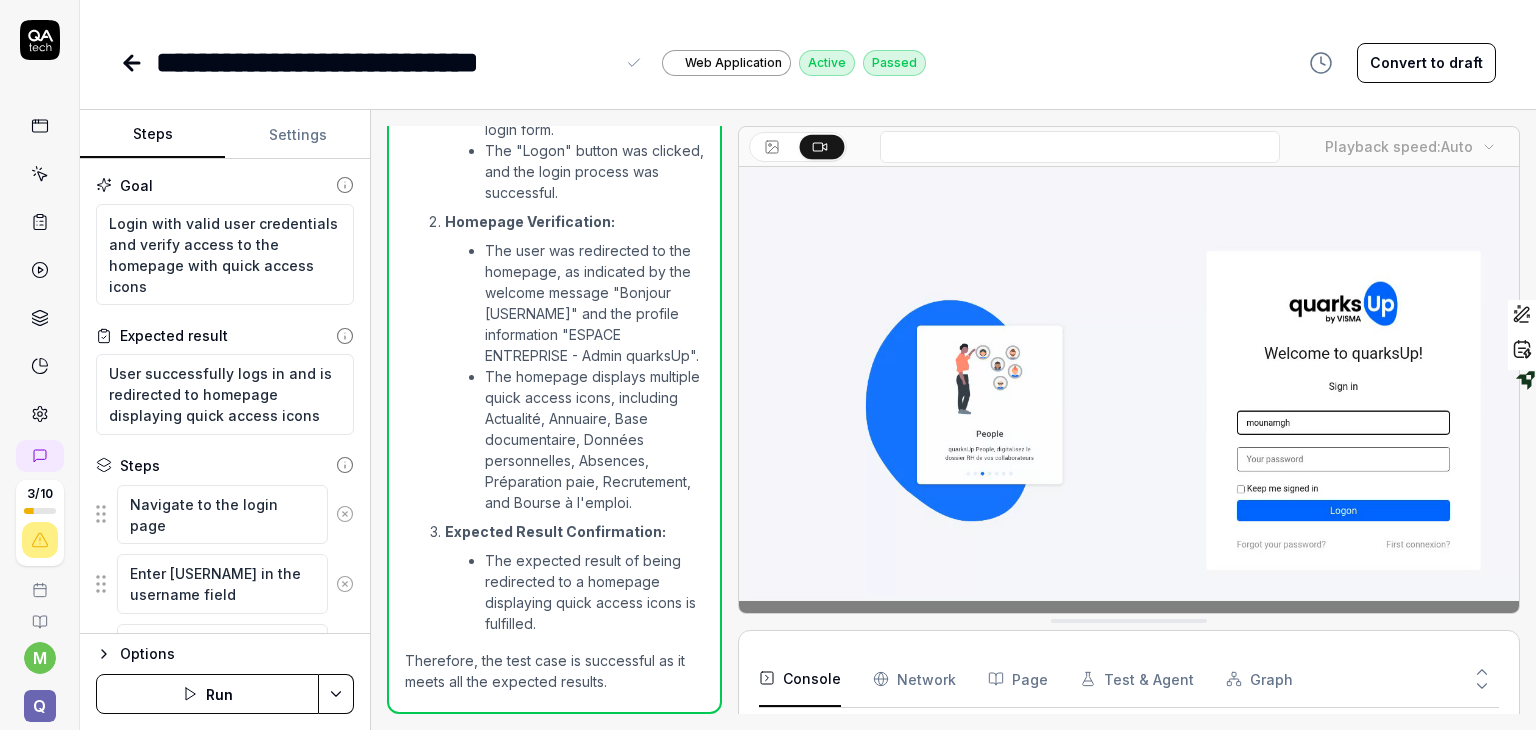 type 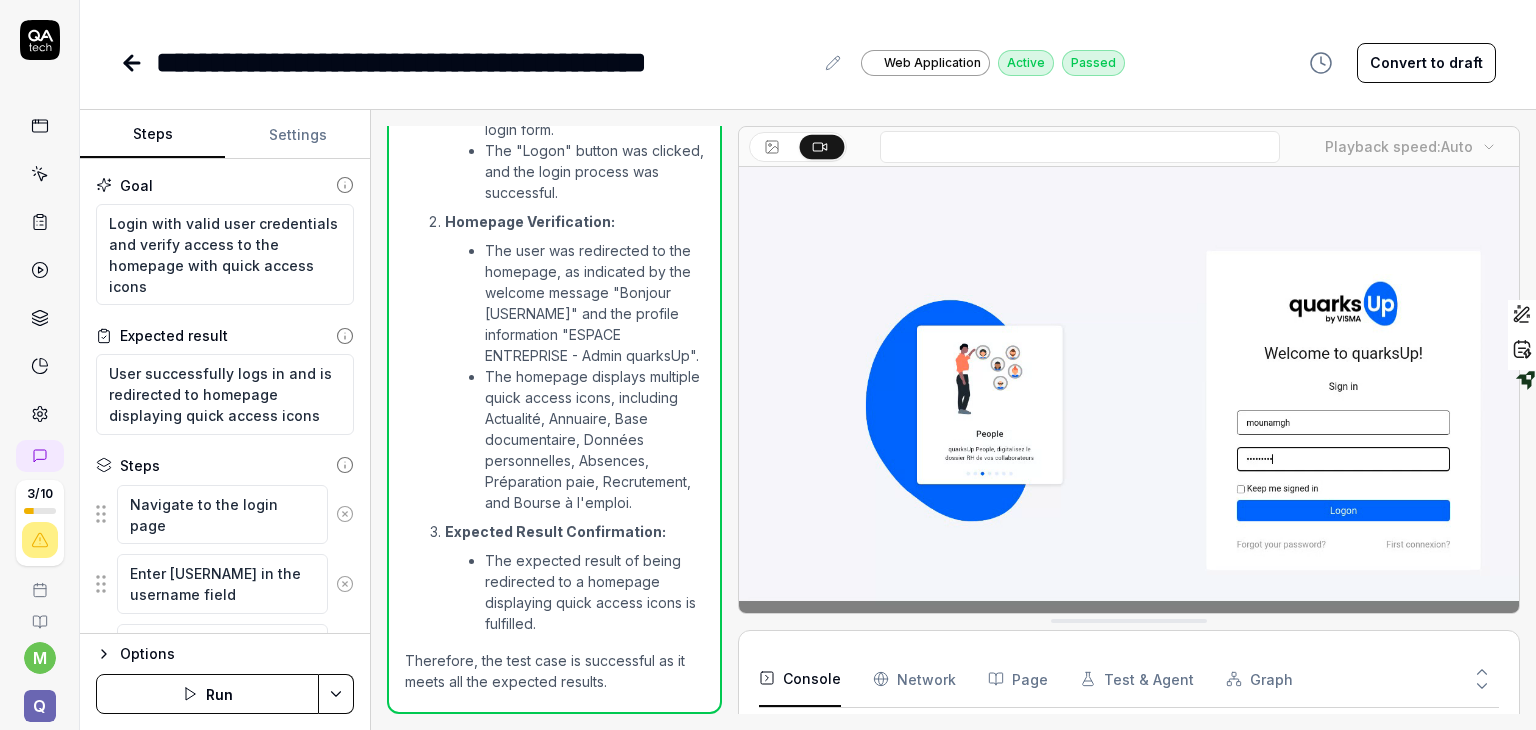click 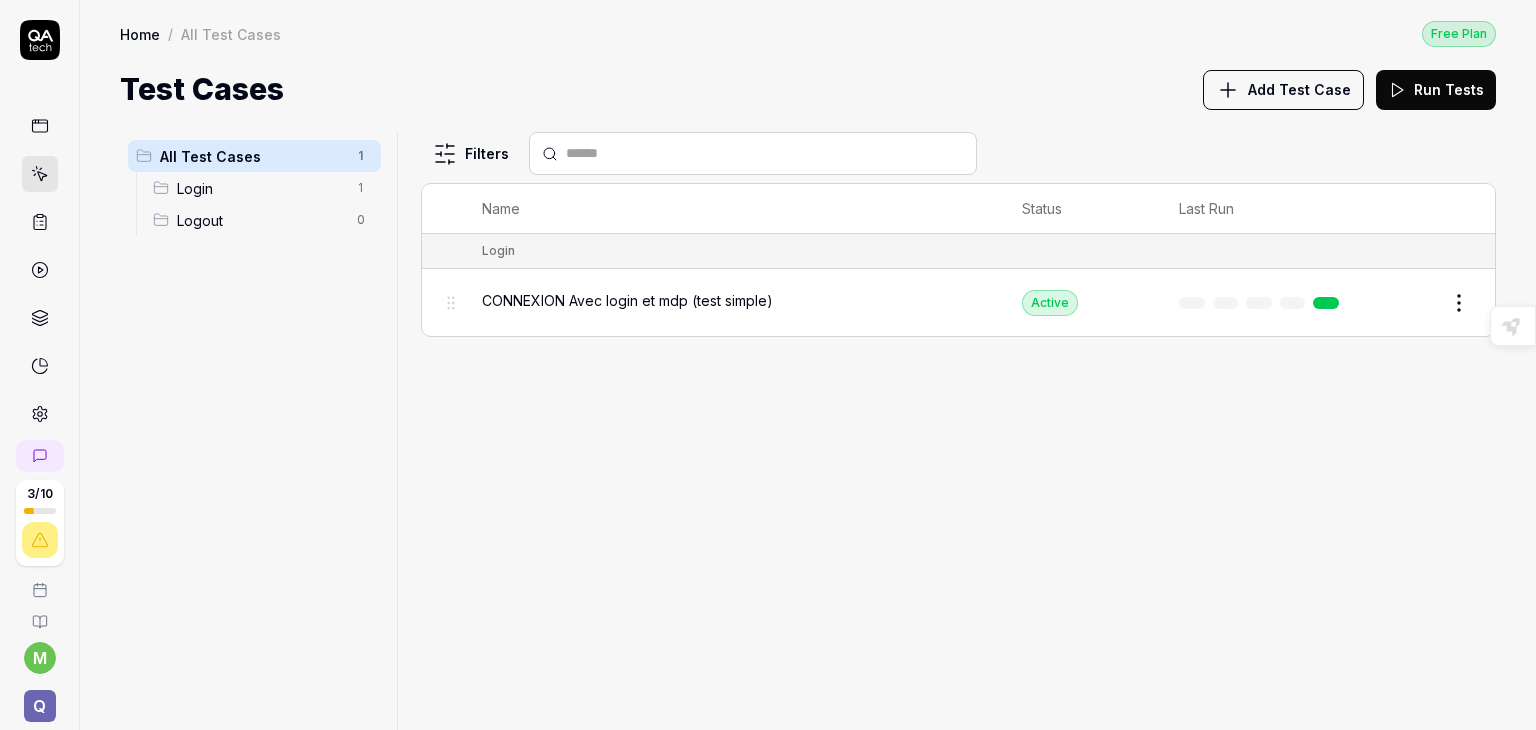 click on "Add Test Case" at bounding box center [1299, 89] 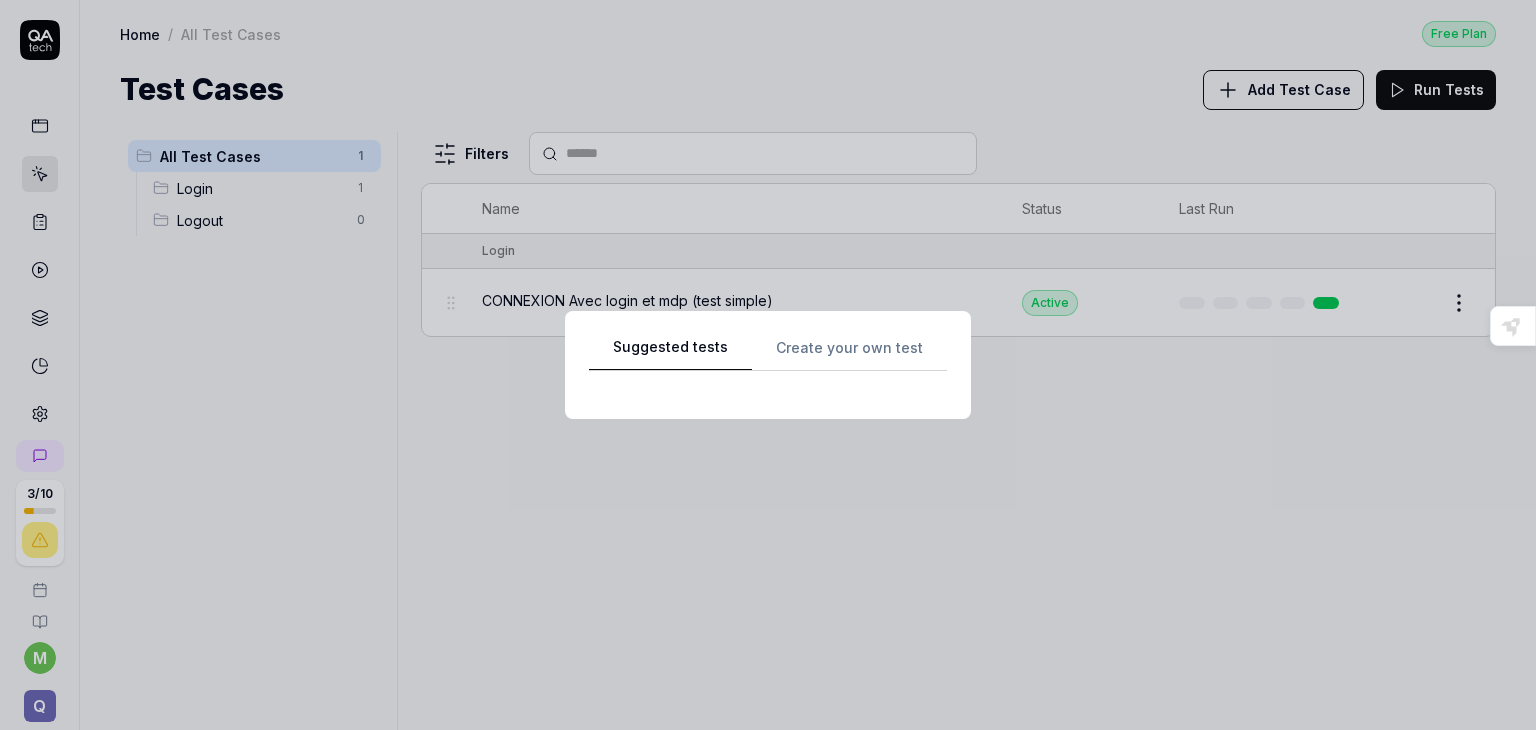 scroll, scrollTop: 0, scrollLeft: 0, axis: both 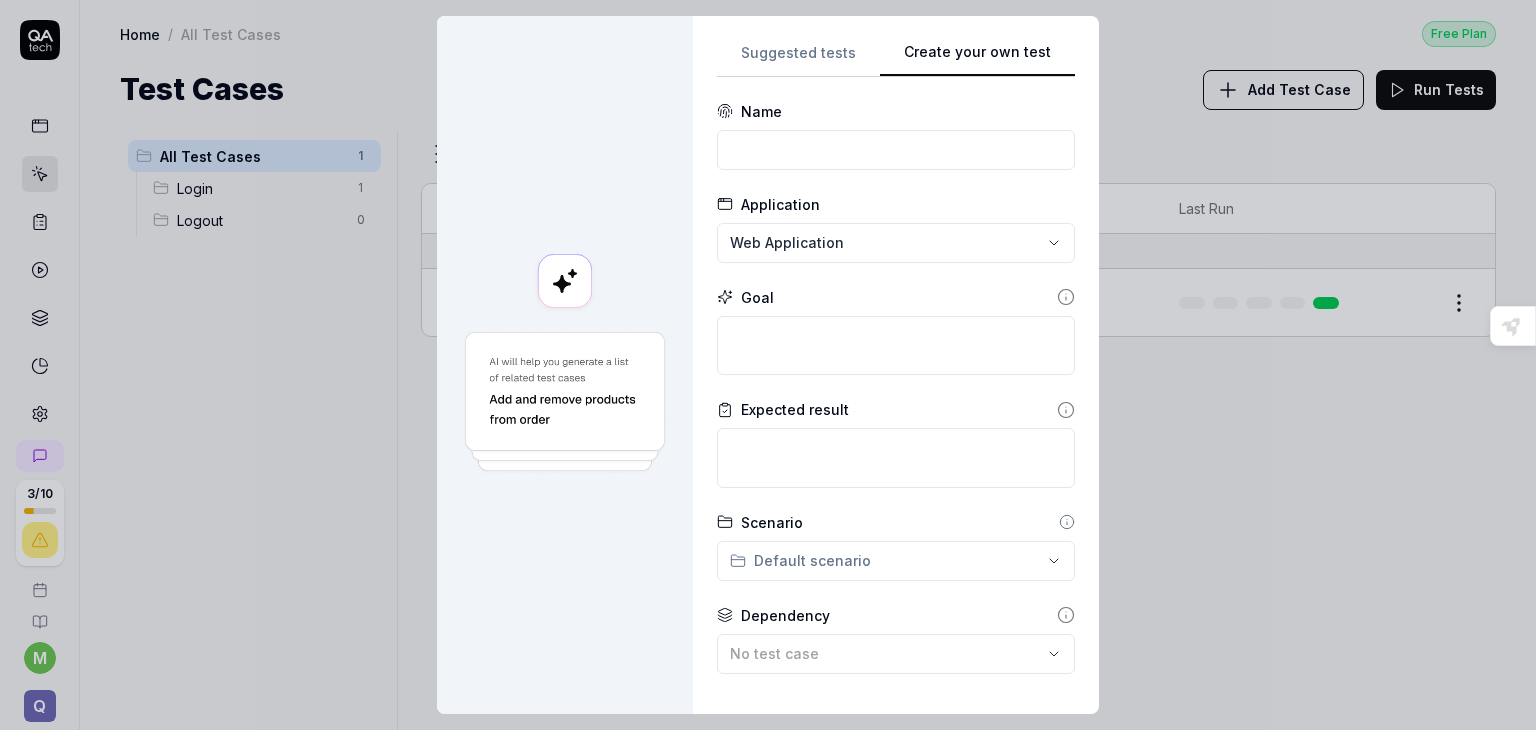 click on "Create your own test" at bounding box center (977, 59) 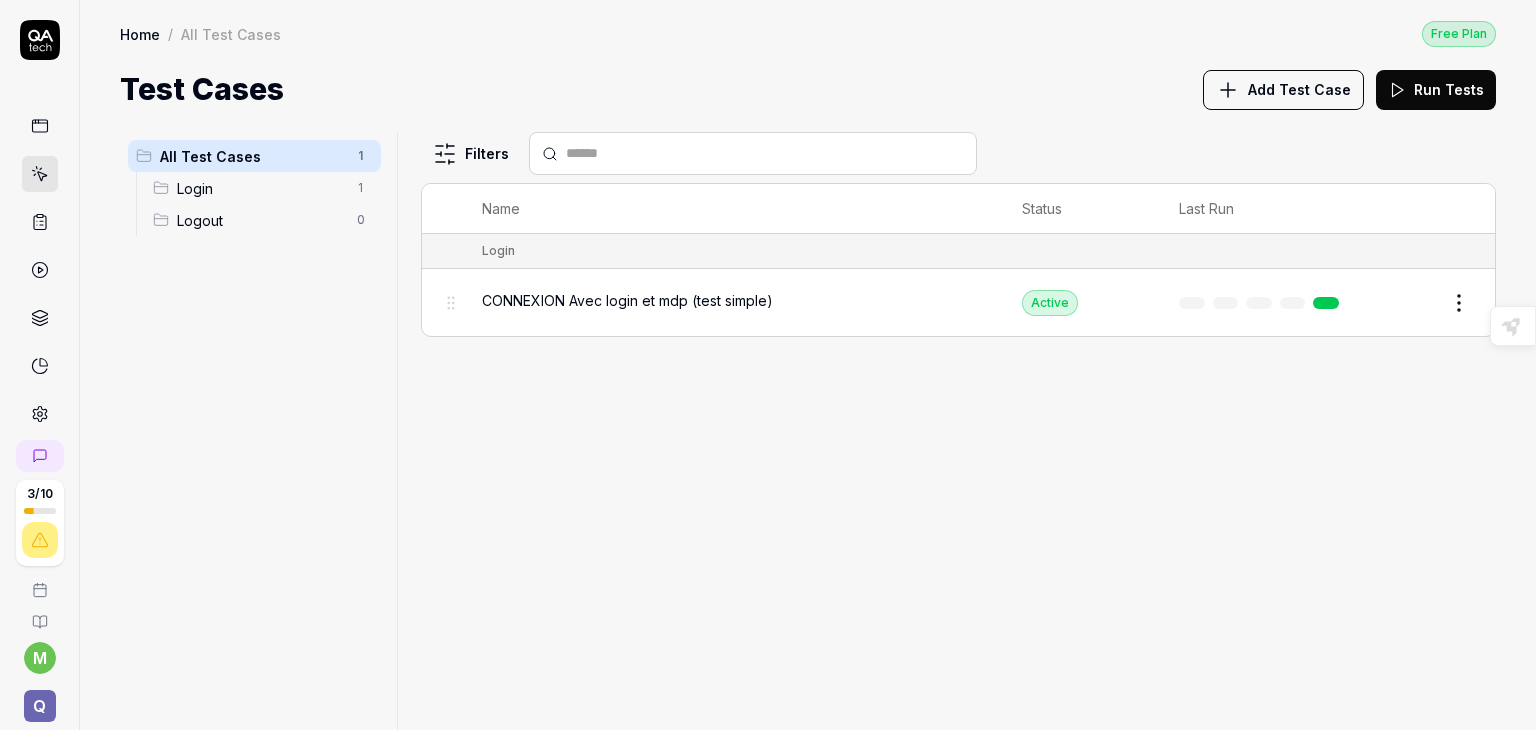 click at bounding box center [39, 226] 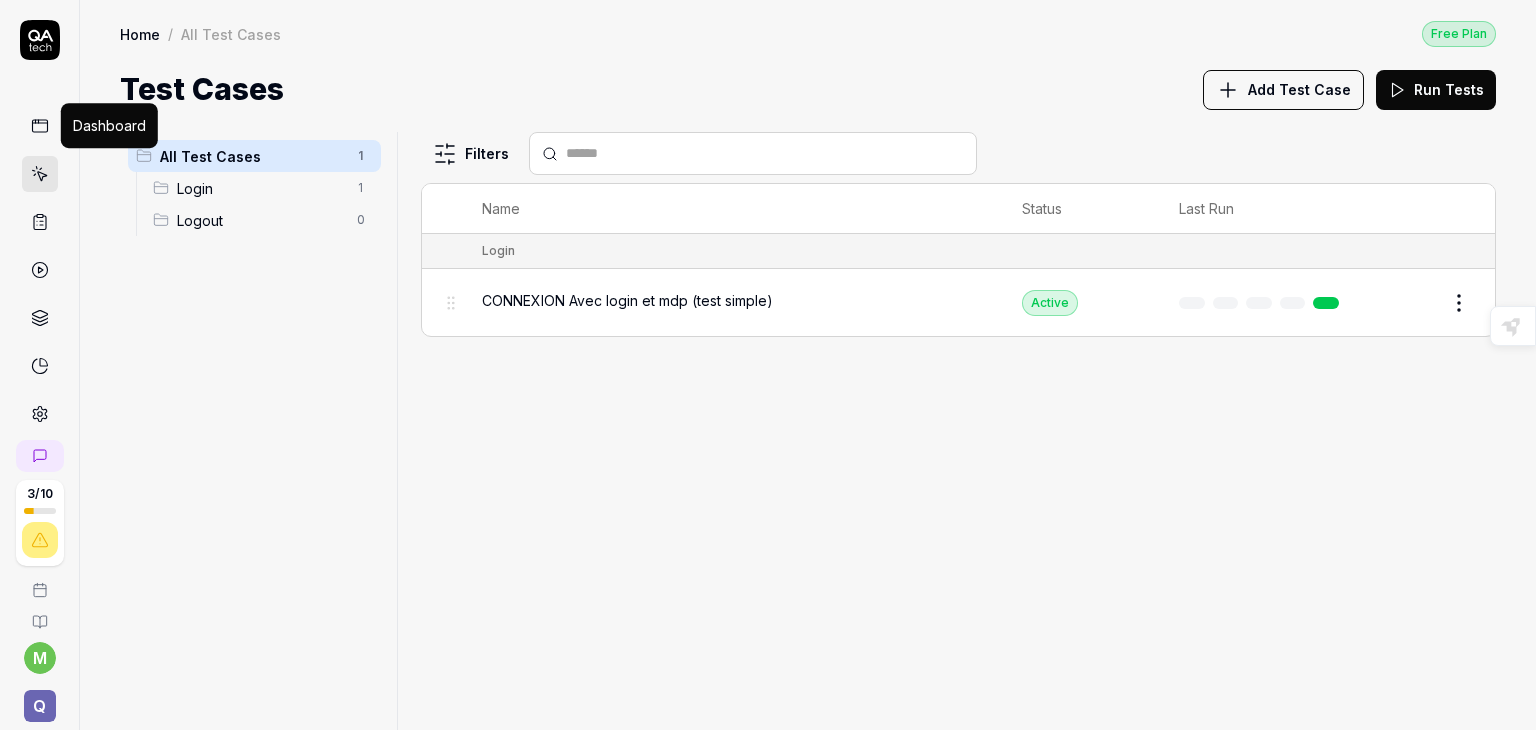 click 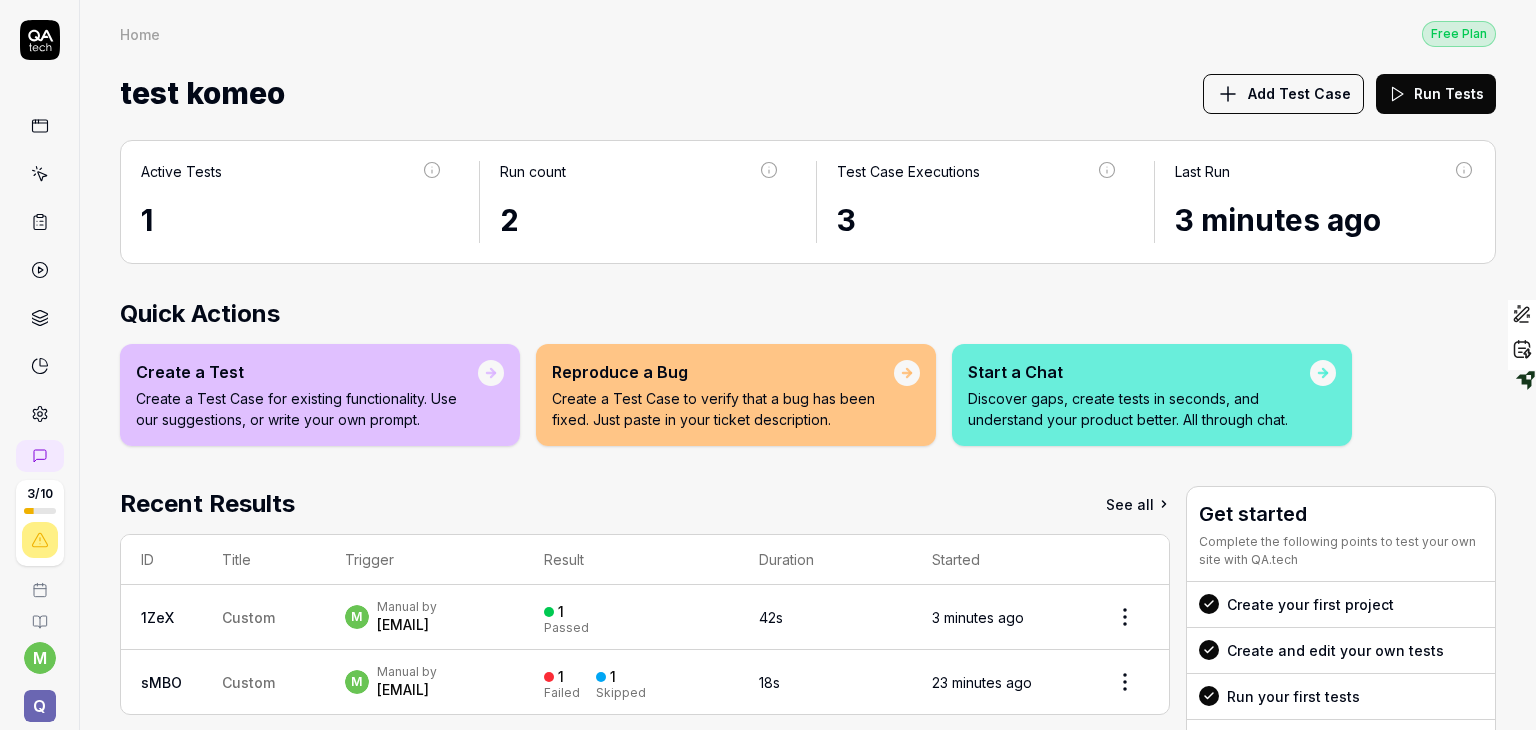 click 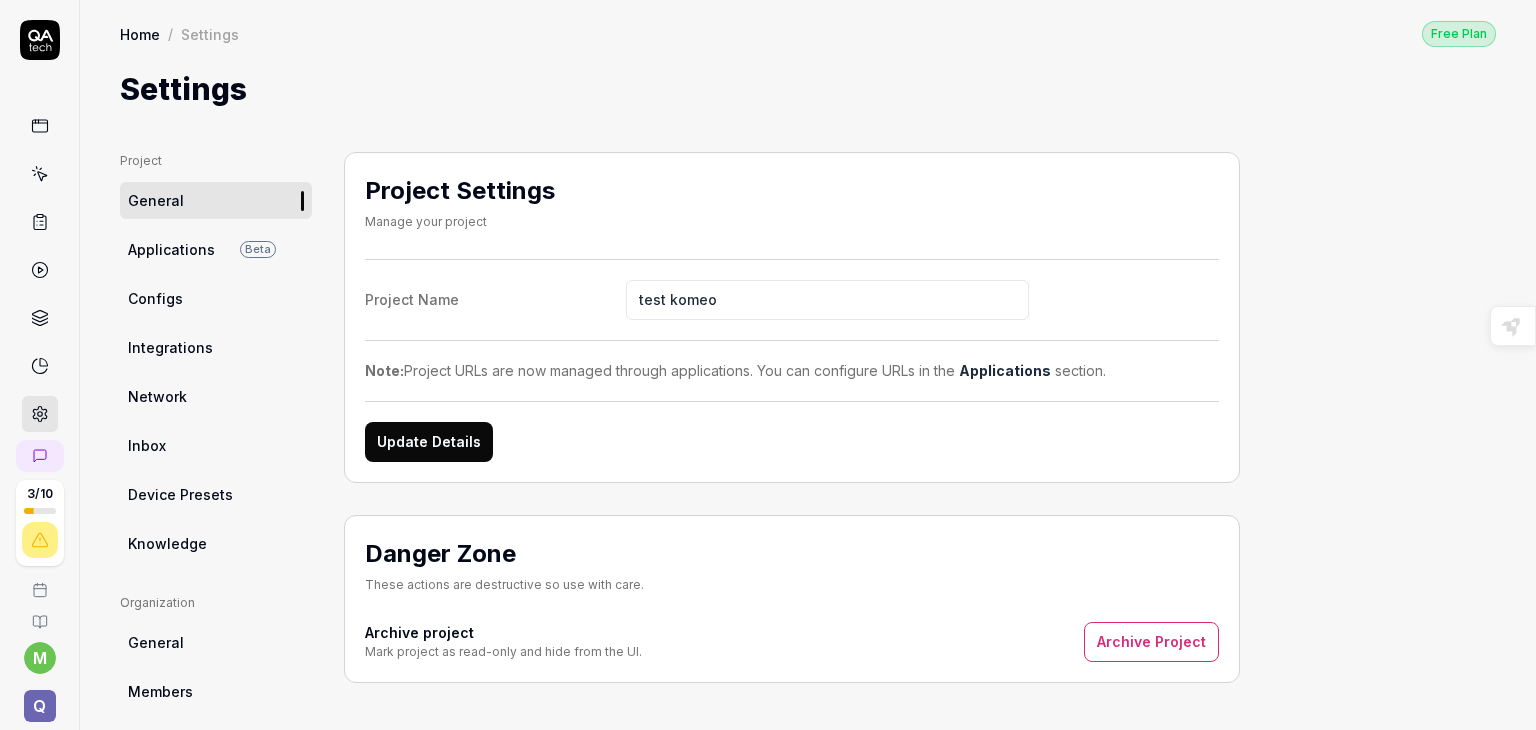 scroll, scrollTop: 73, scrollLeft: 0, axis: vertical 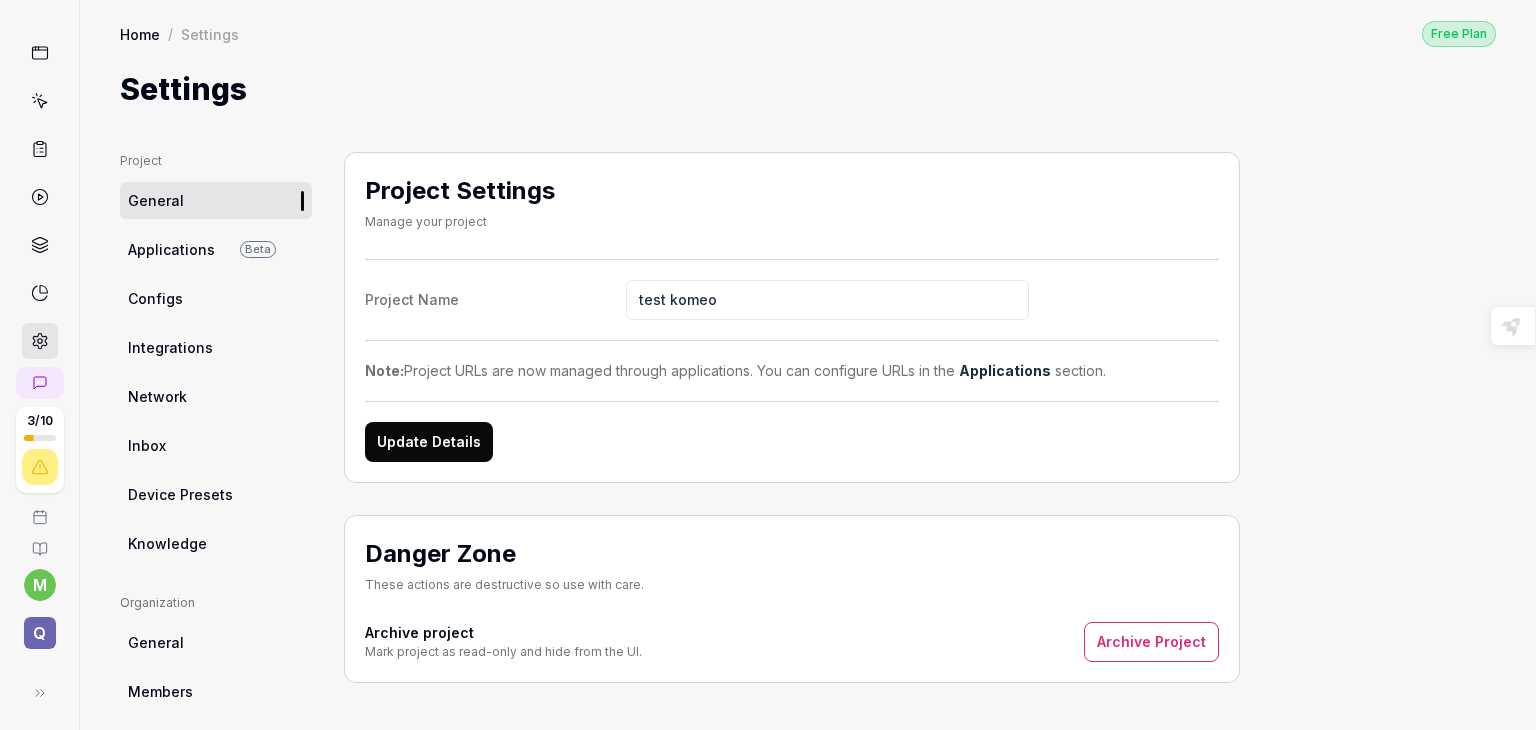 click on "Q" at bounding box center (40, 633) 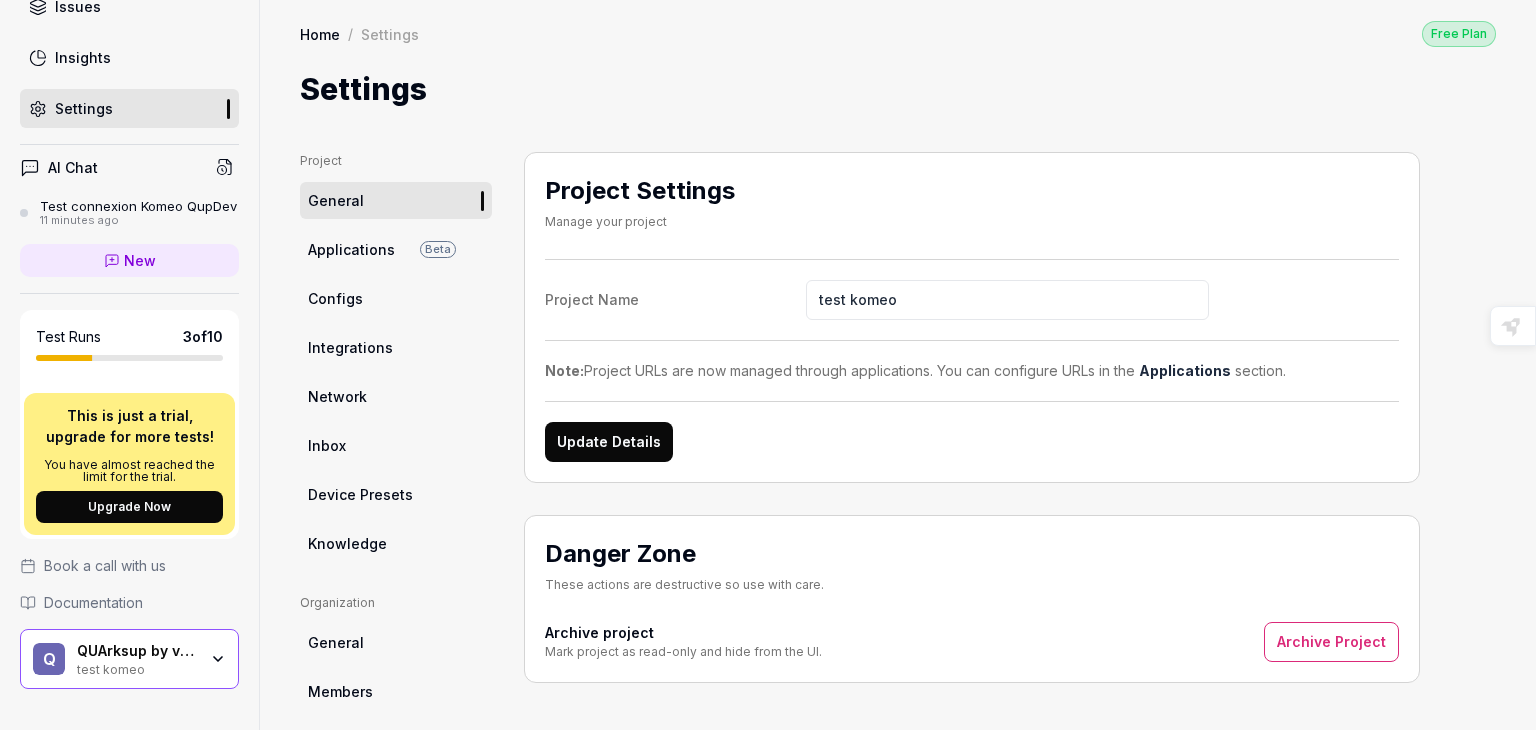 scroll, scrollTop: 138, scrollLeft: 0, axis: vertical 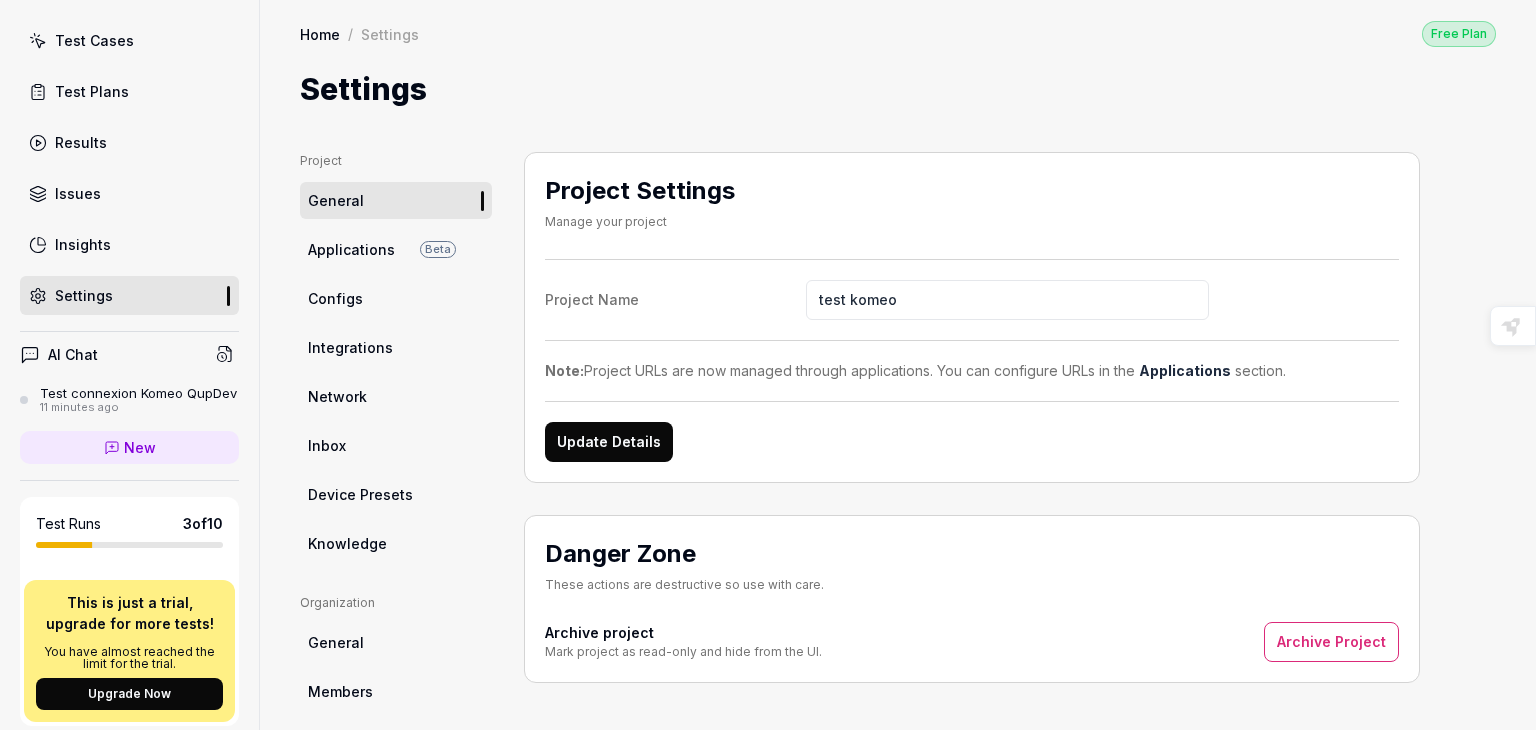 click on "AI Chat" at bounding box center [129, 354] 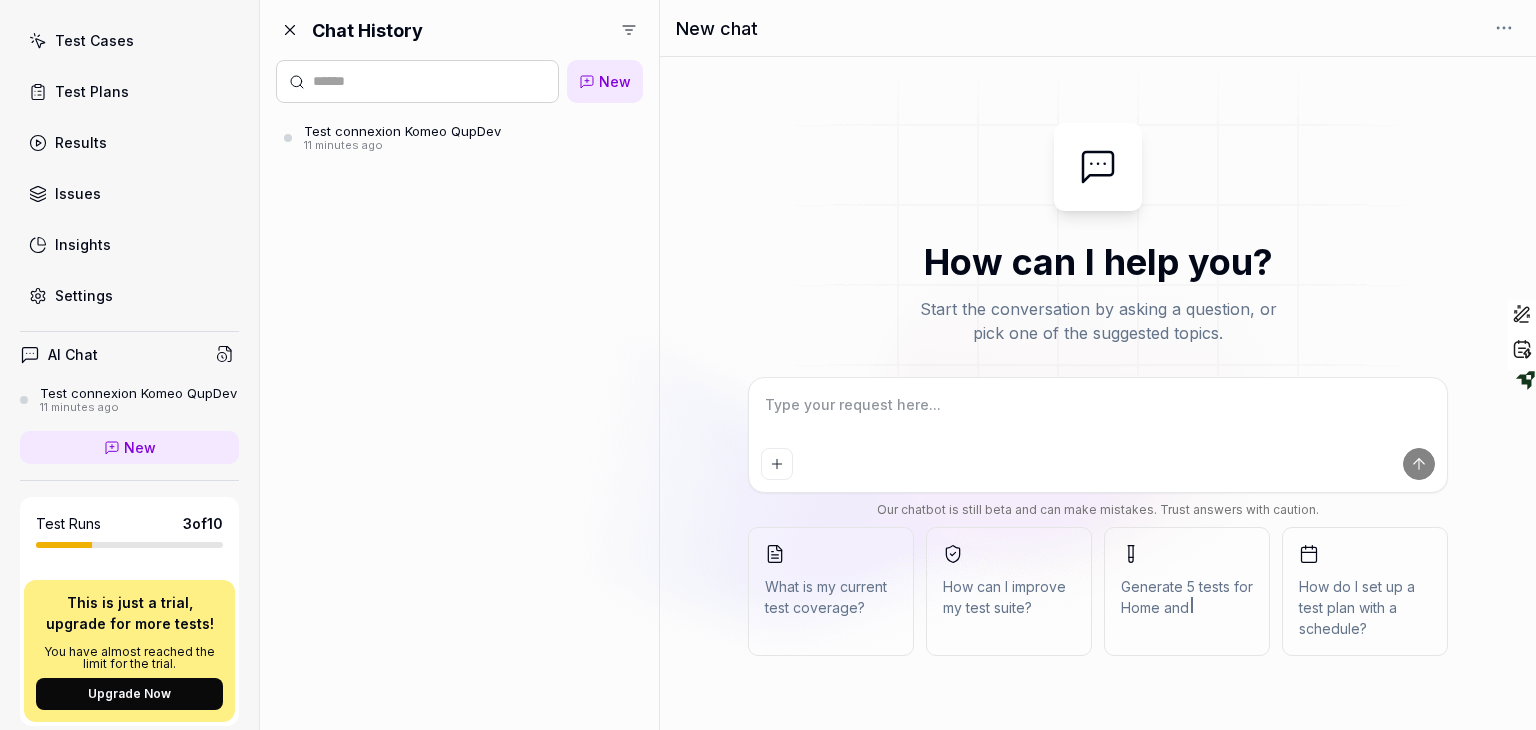 click at bounding box center (1098, 415) 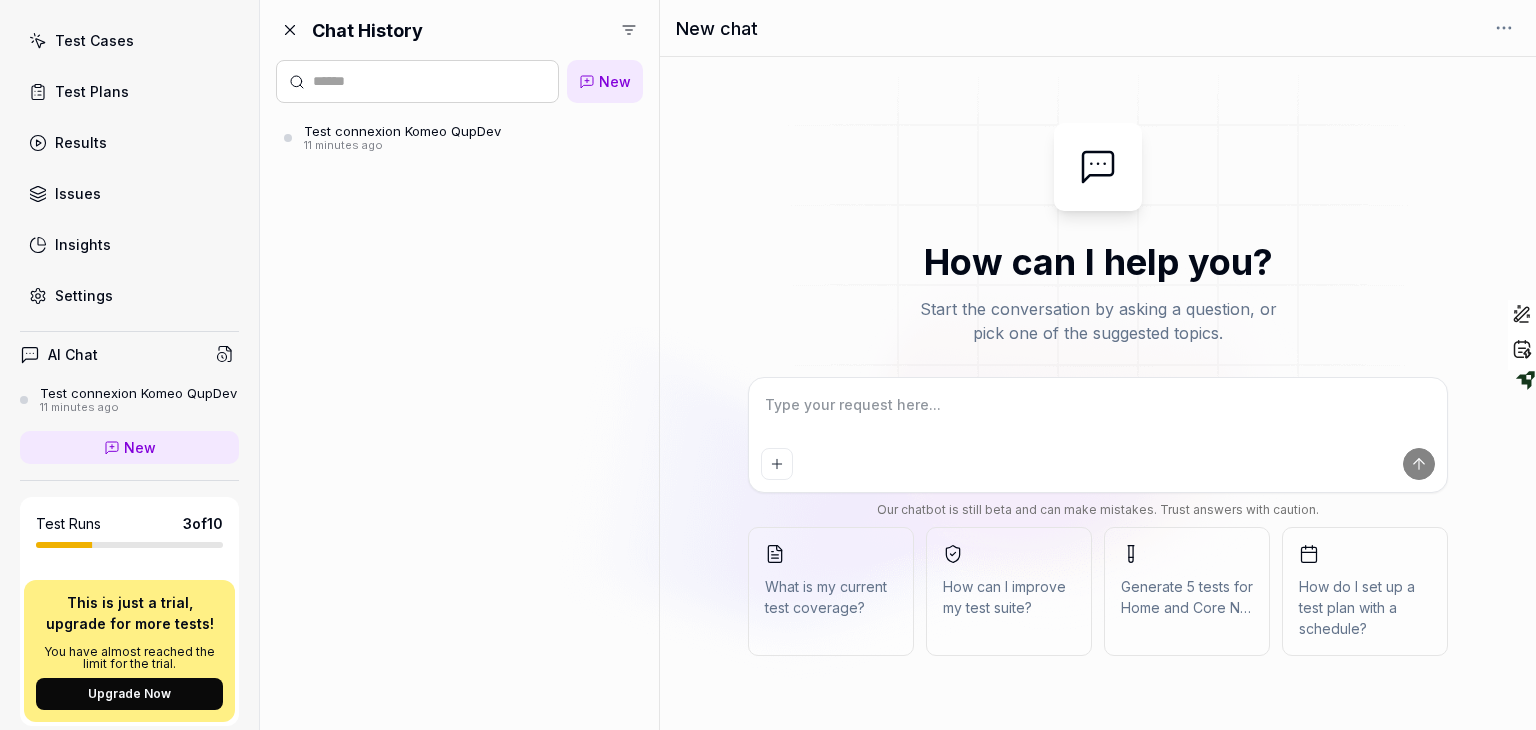 type on "*" 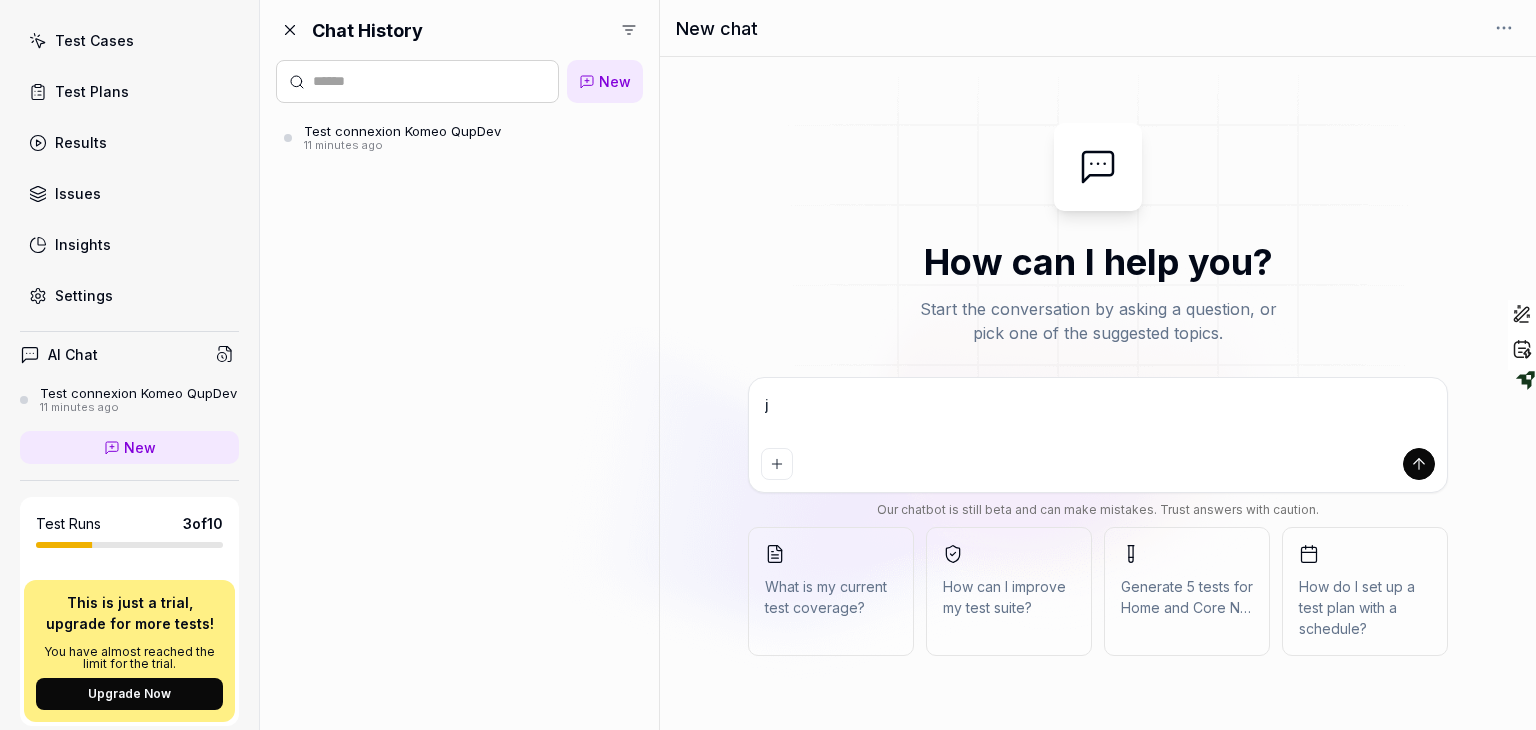 type on "*" 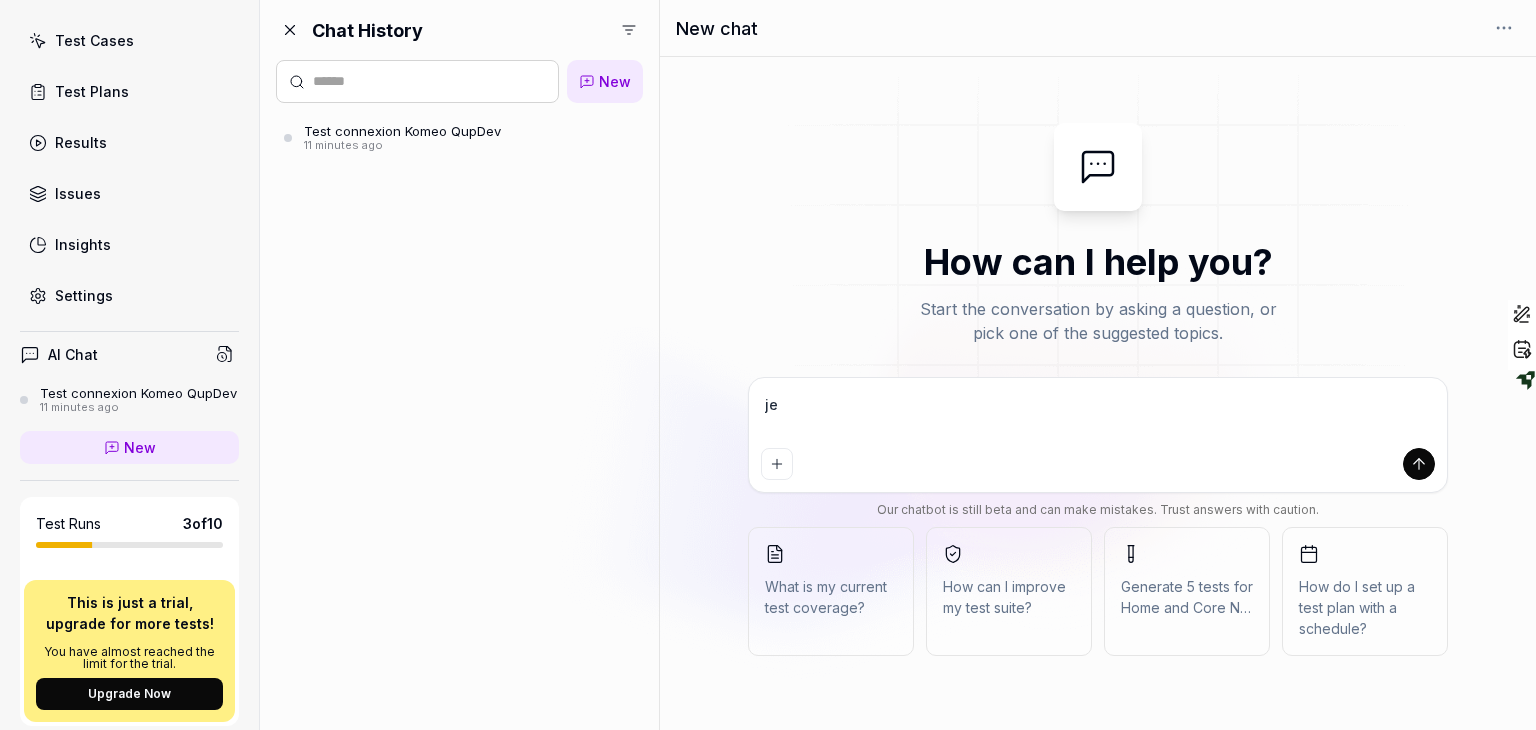 type on "*" 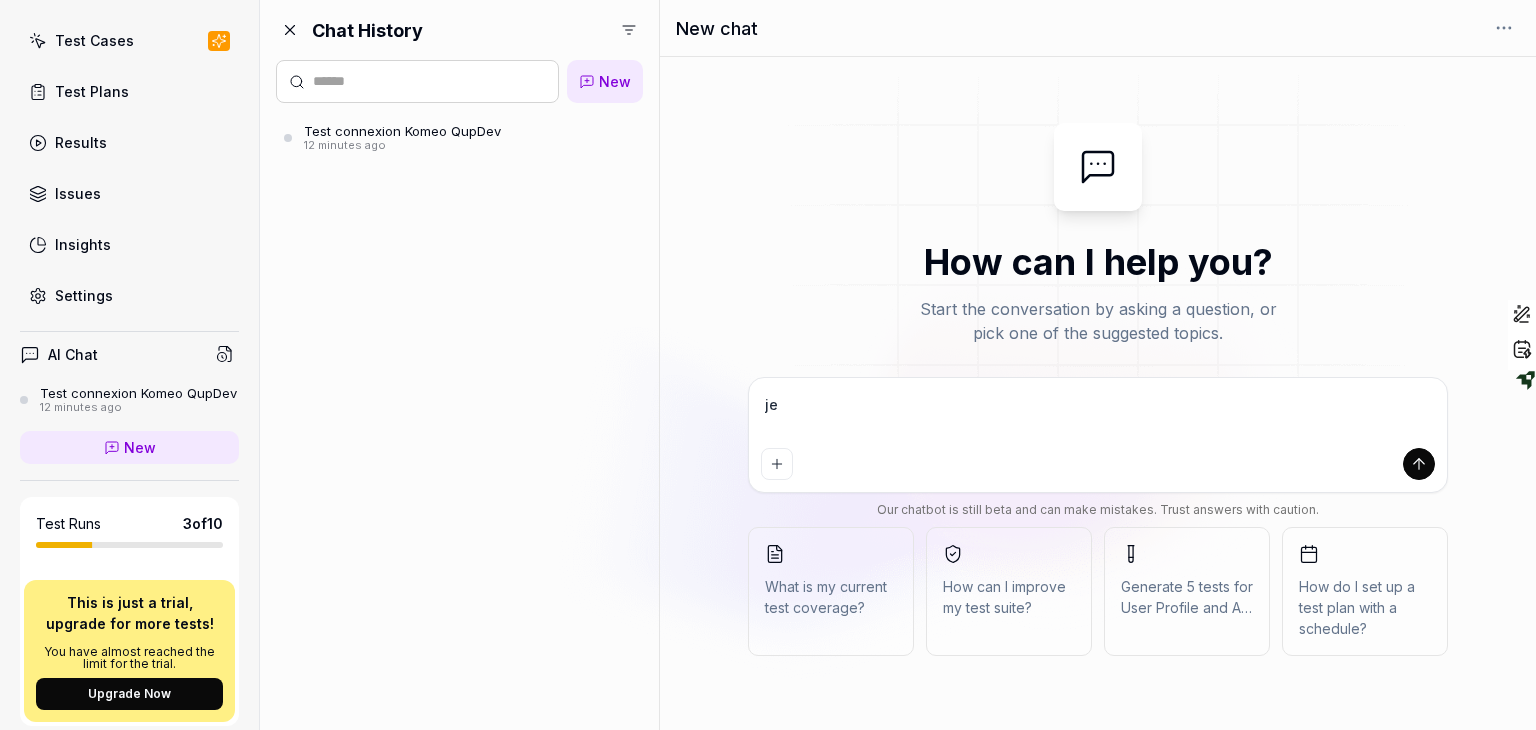 click on "je" at bounding box center (1098, 415) 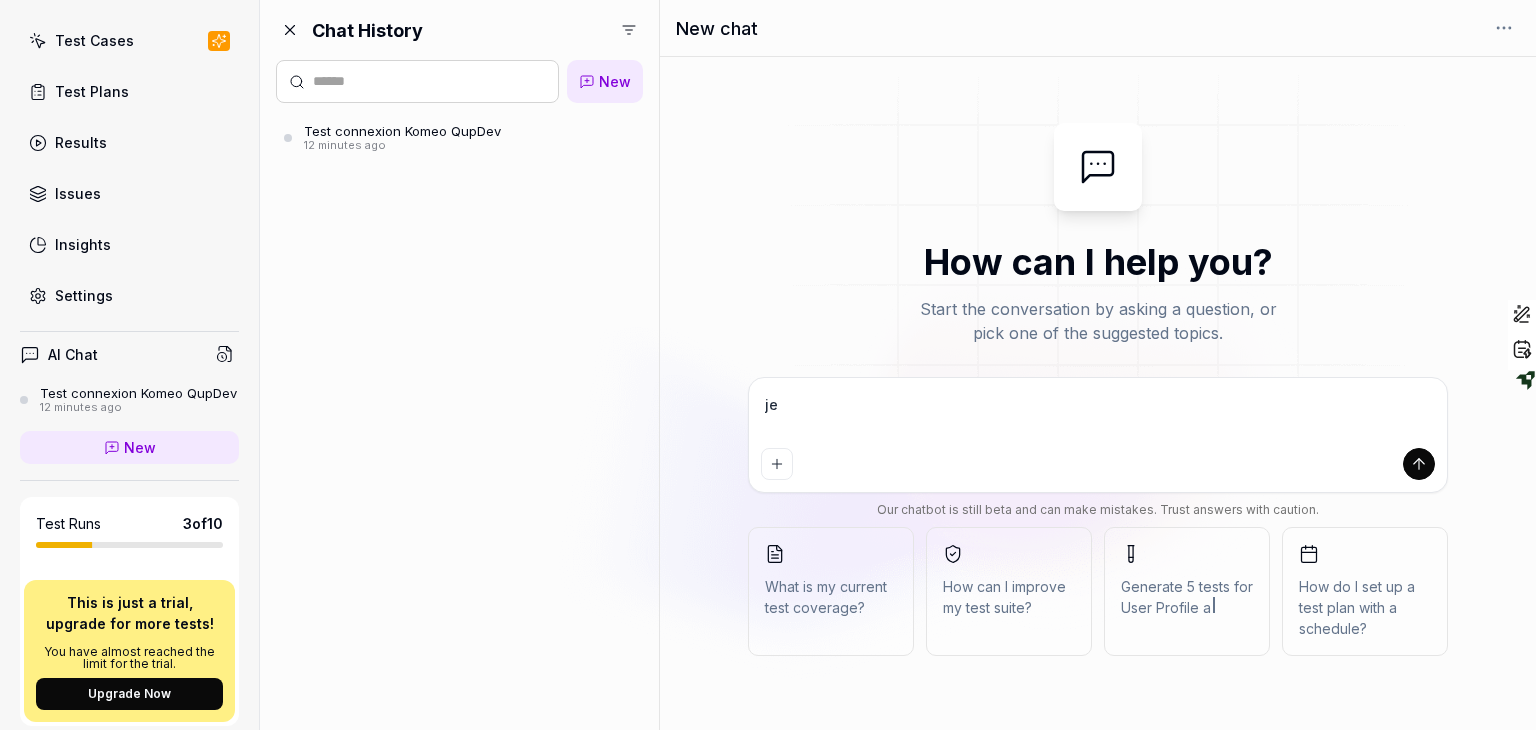 type on "*" 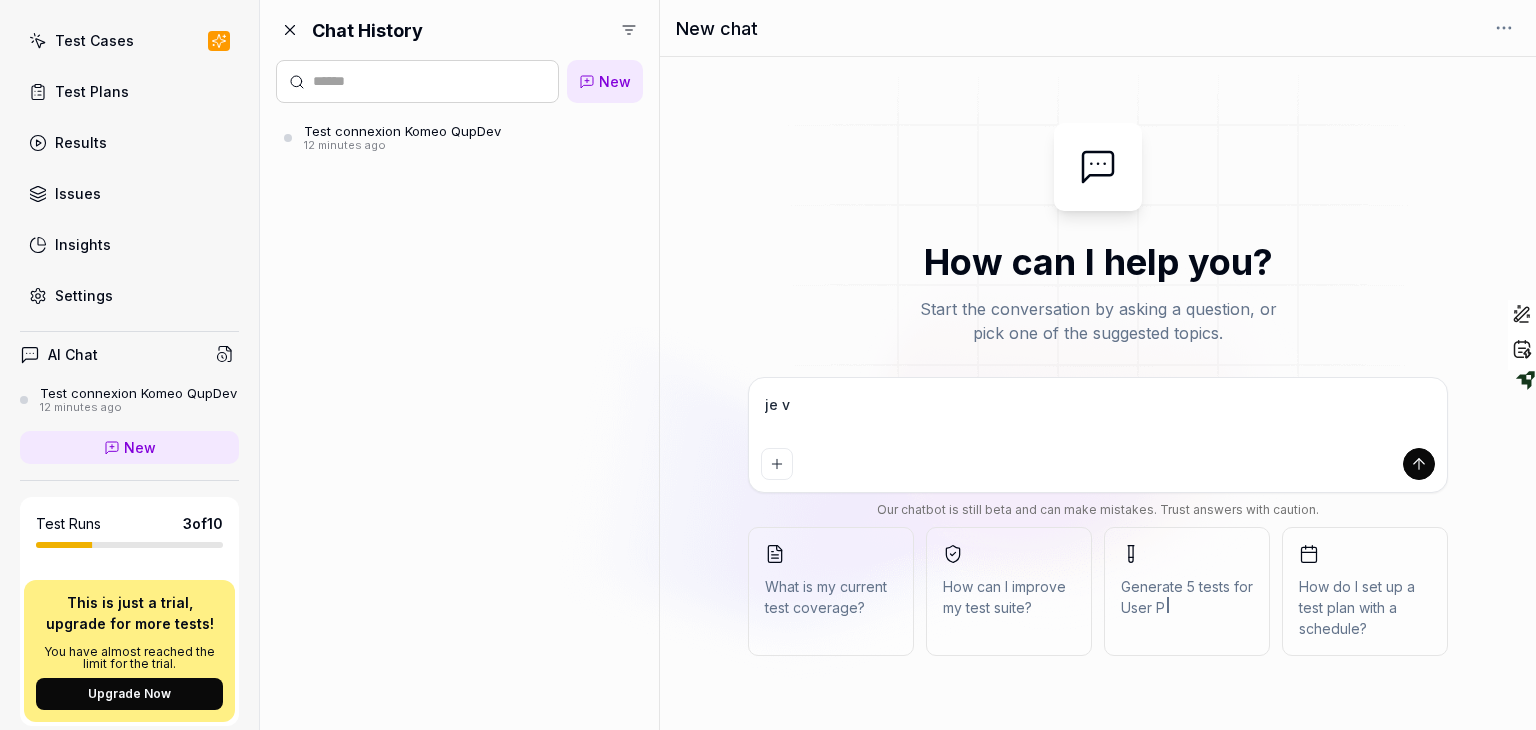 type on "*" 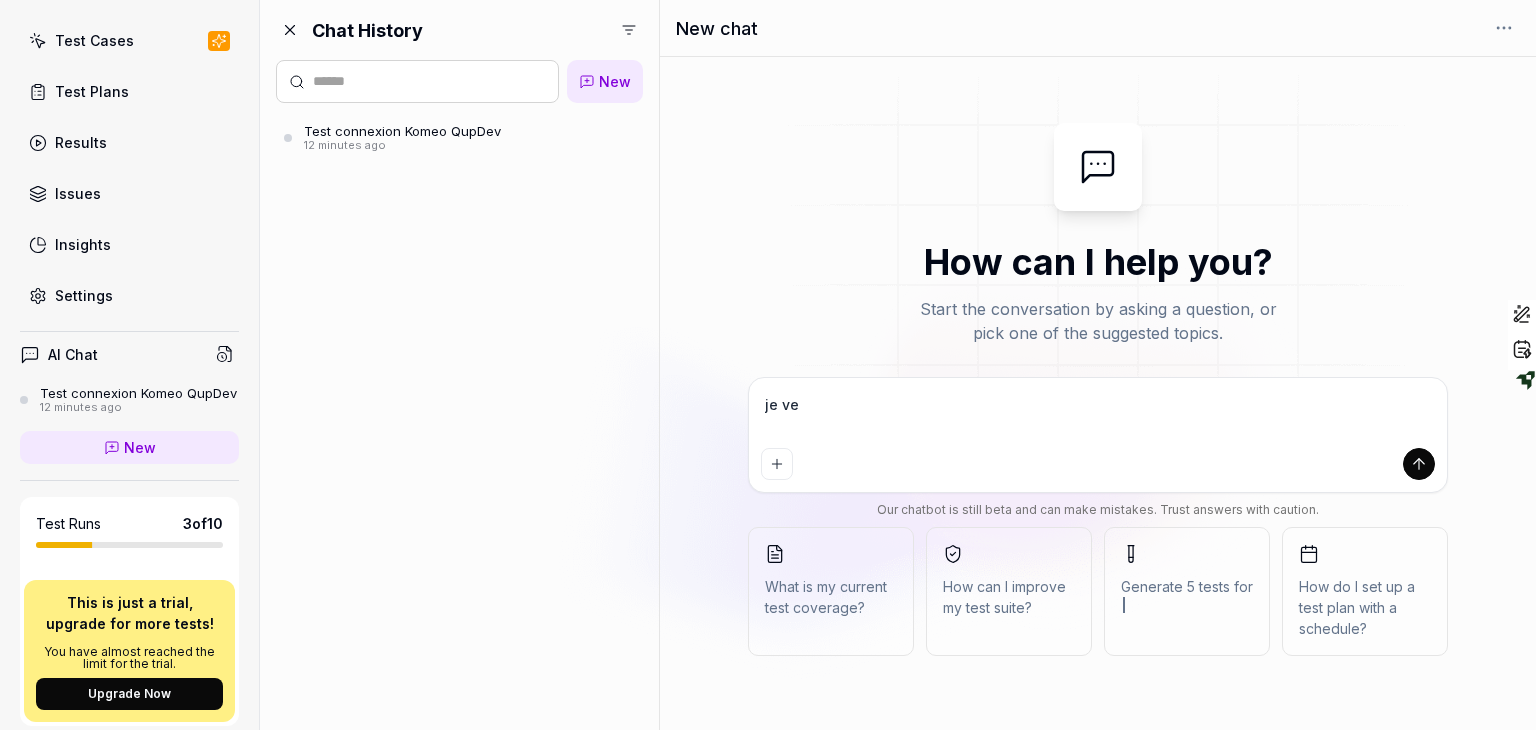 type on "*" 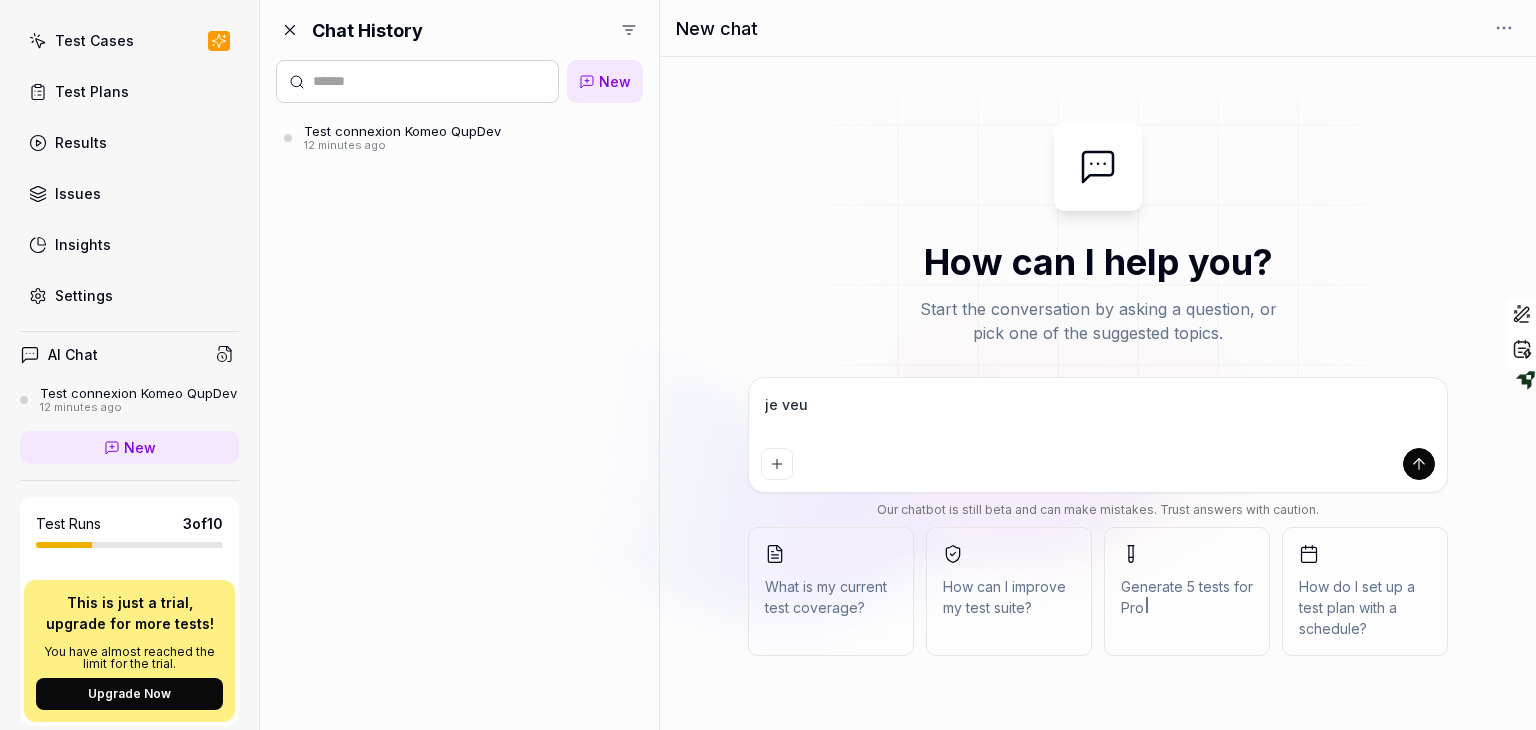 type on "*" 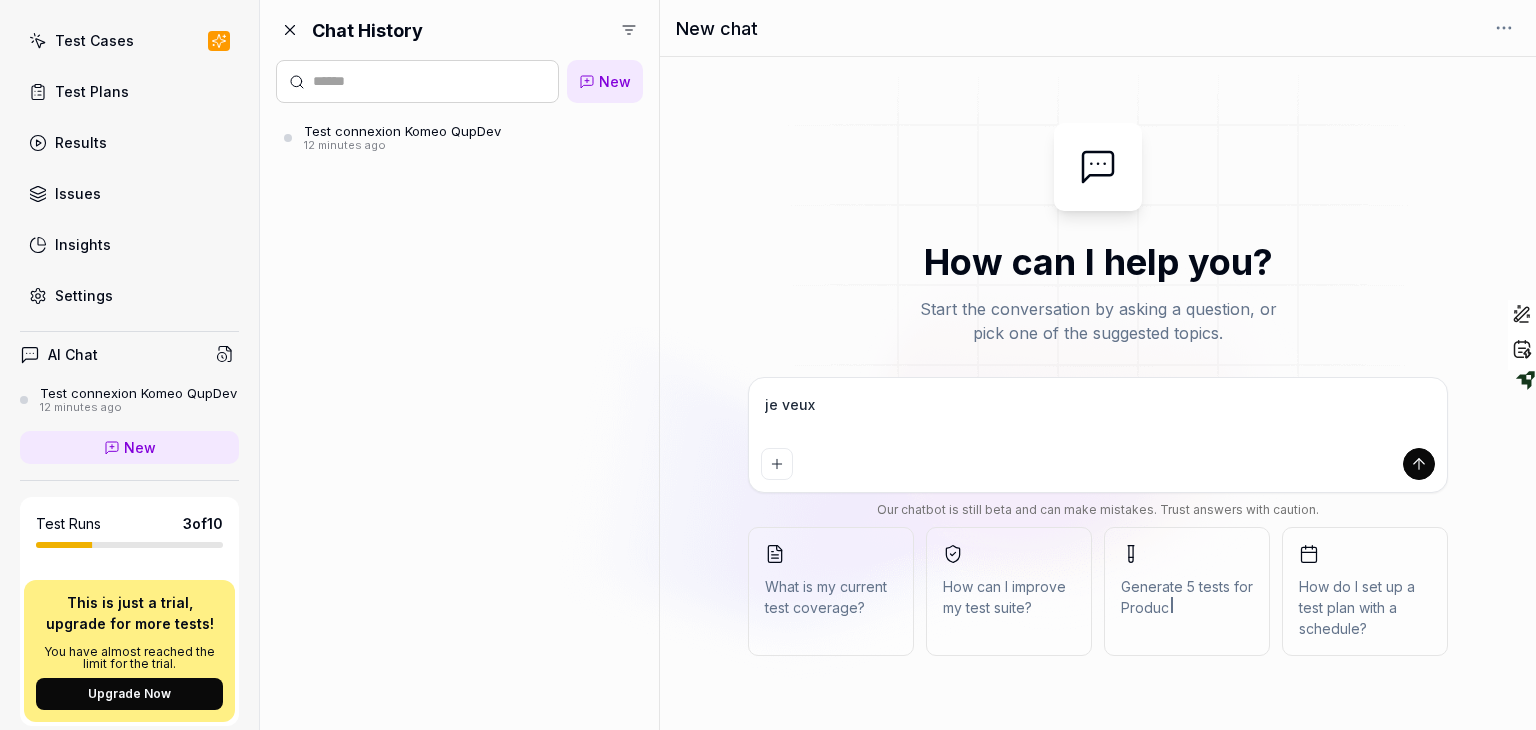 type on "*" 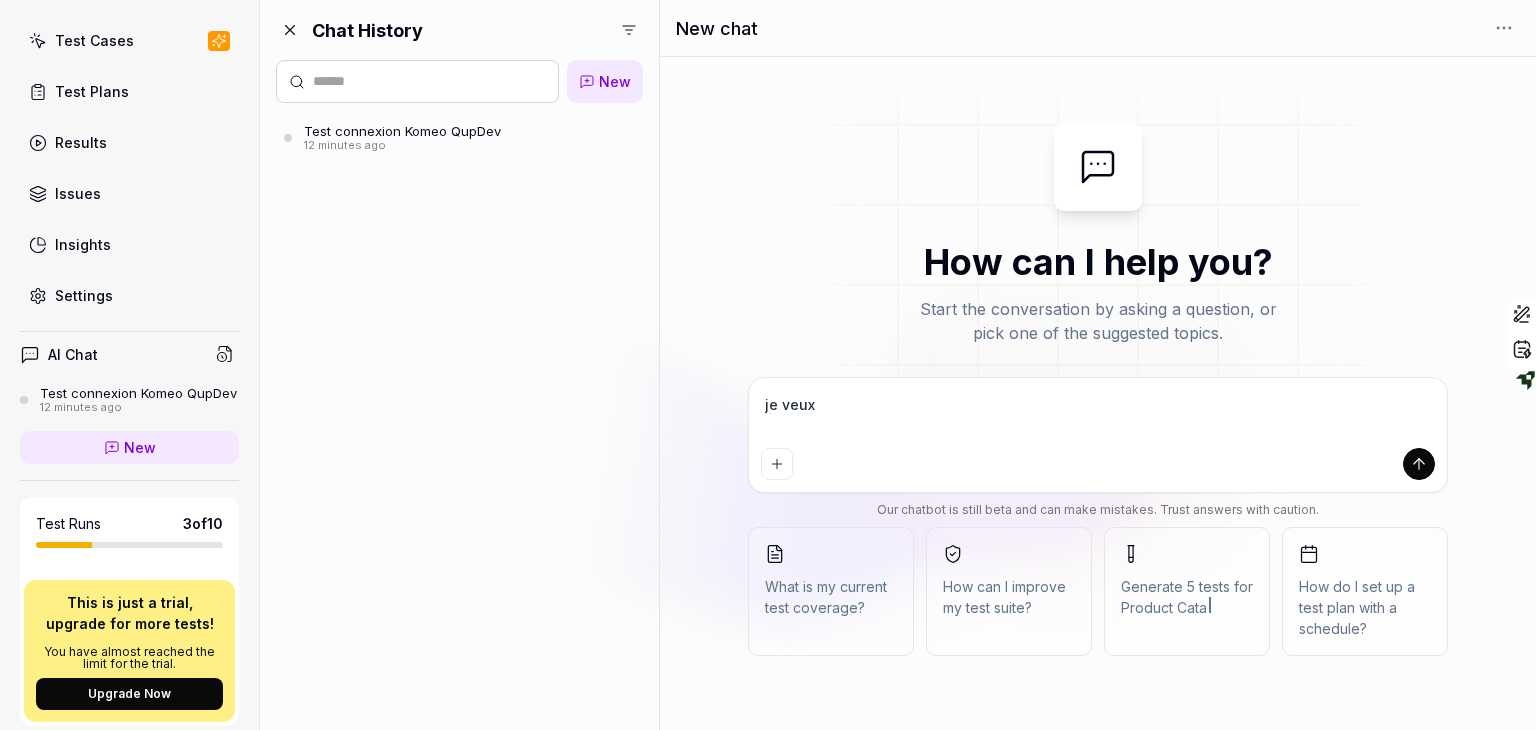 type on "*" 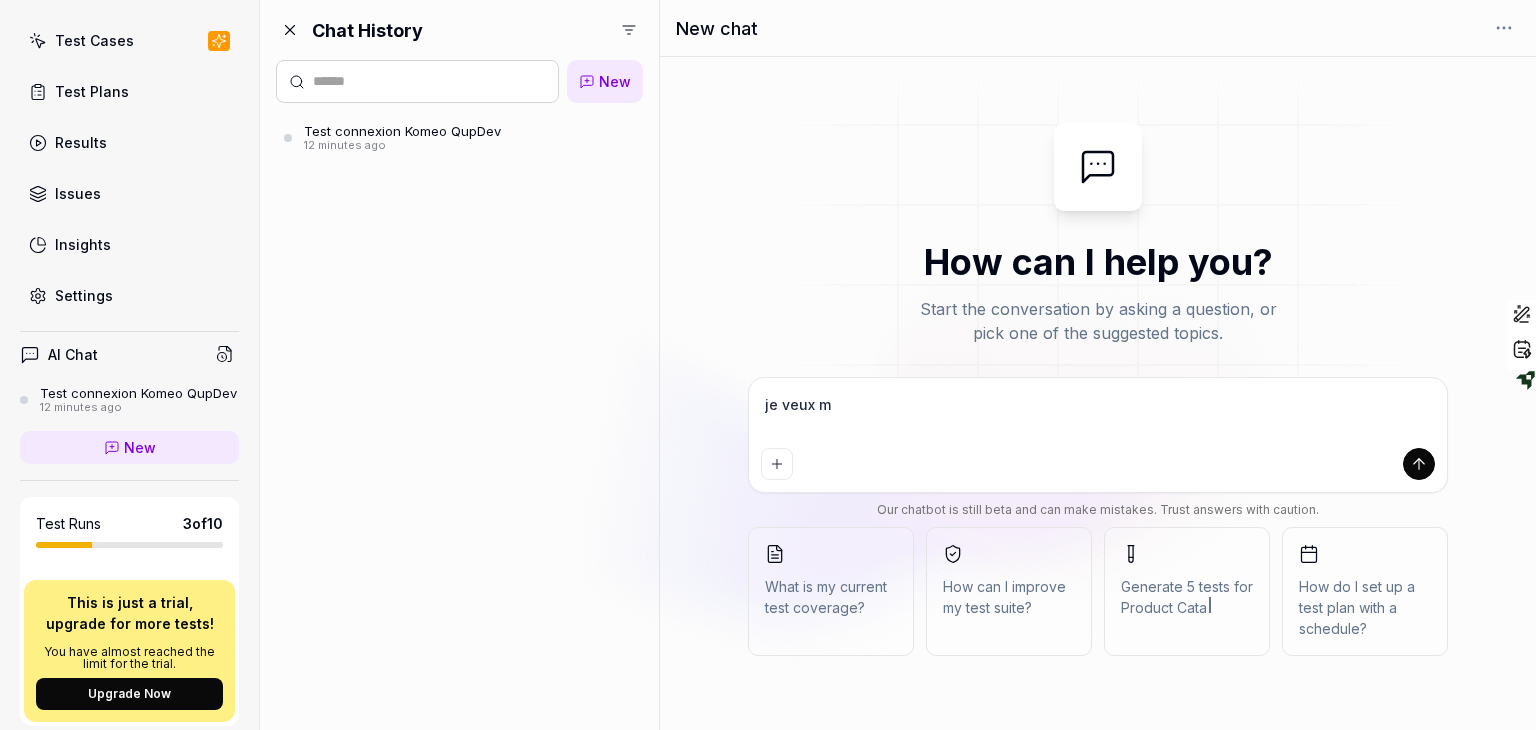 type on "*" 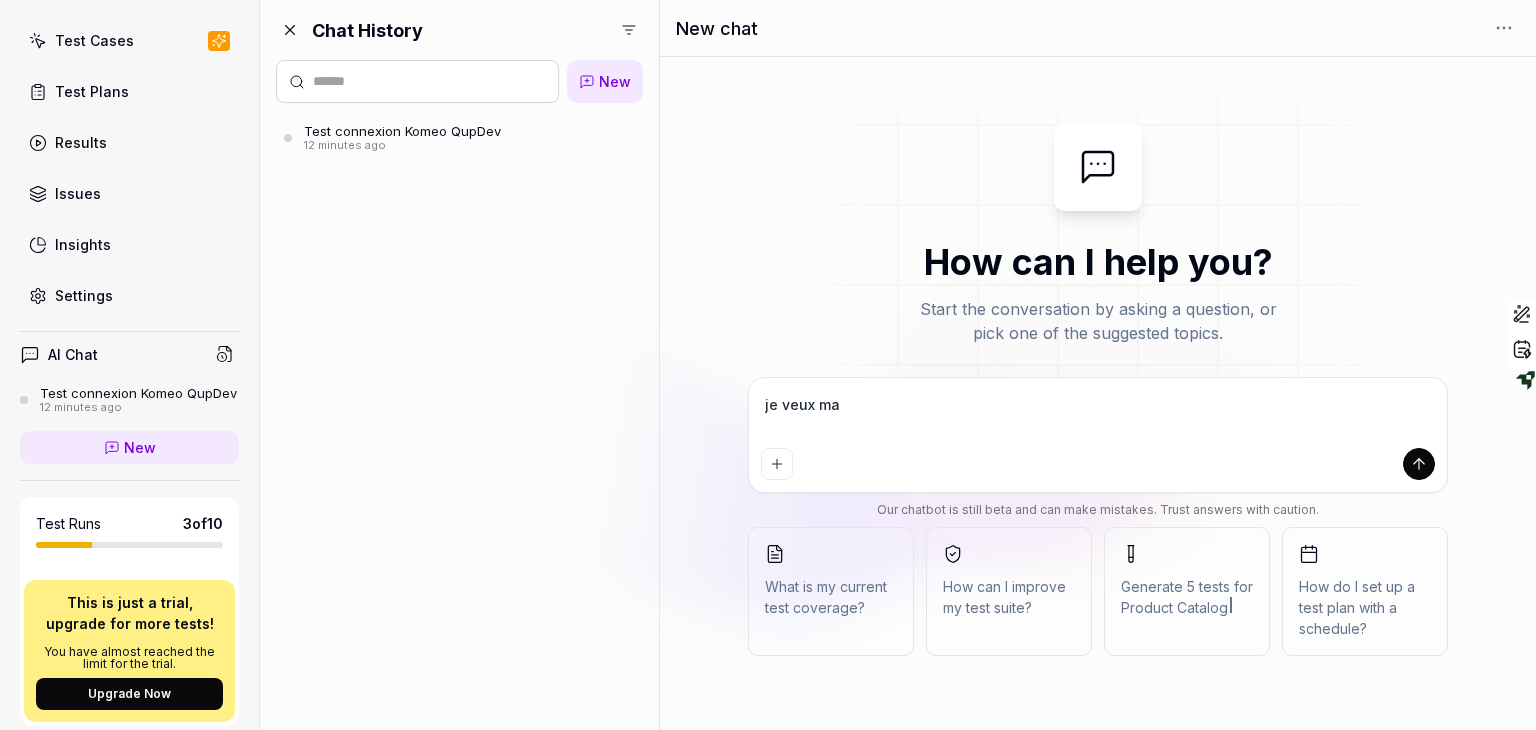 type on "*" 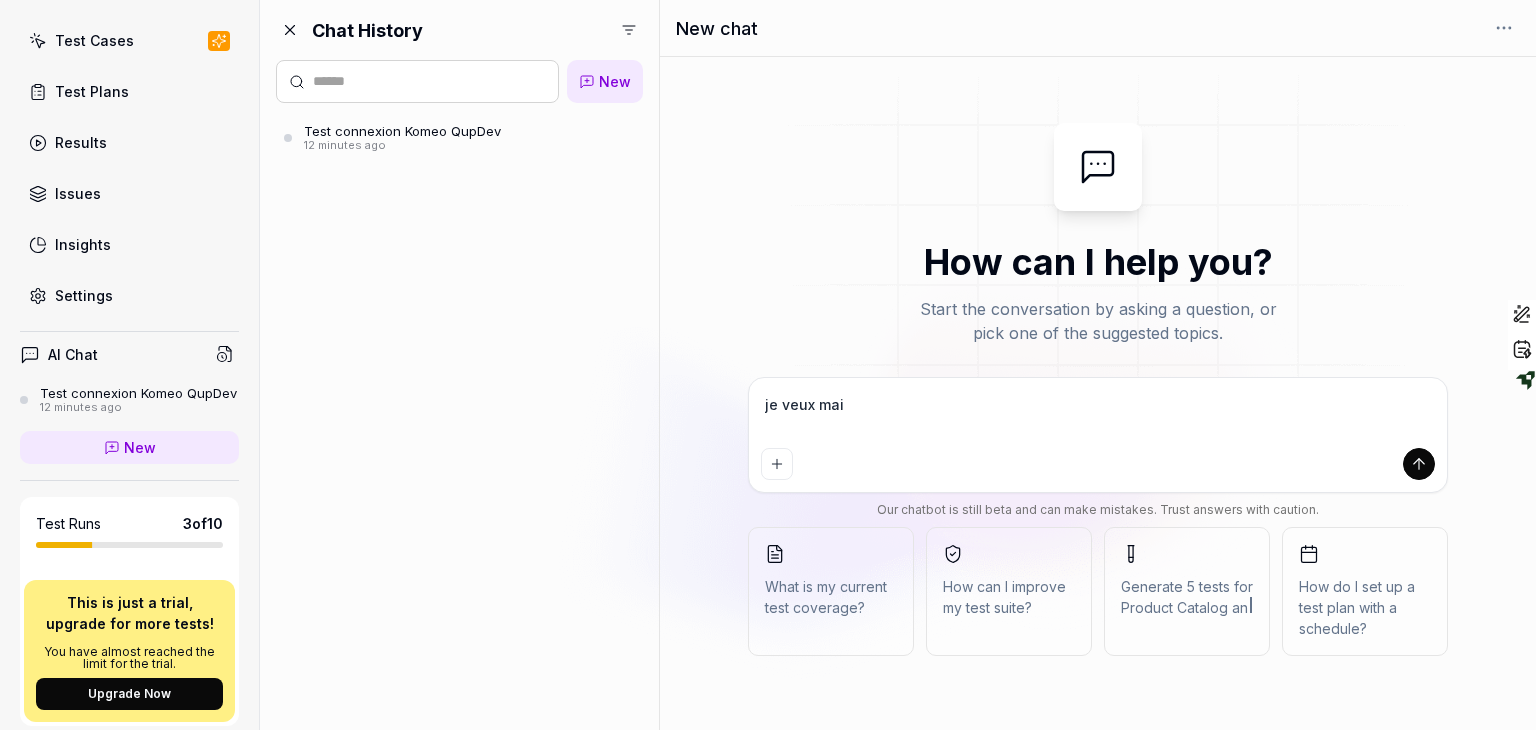 type on "*" 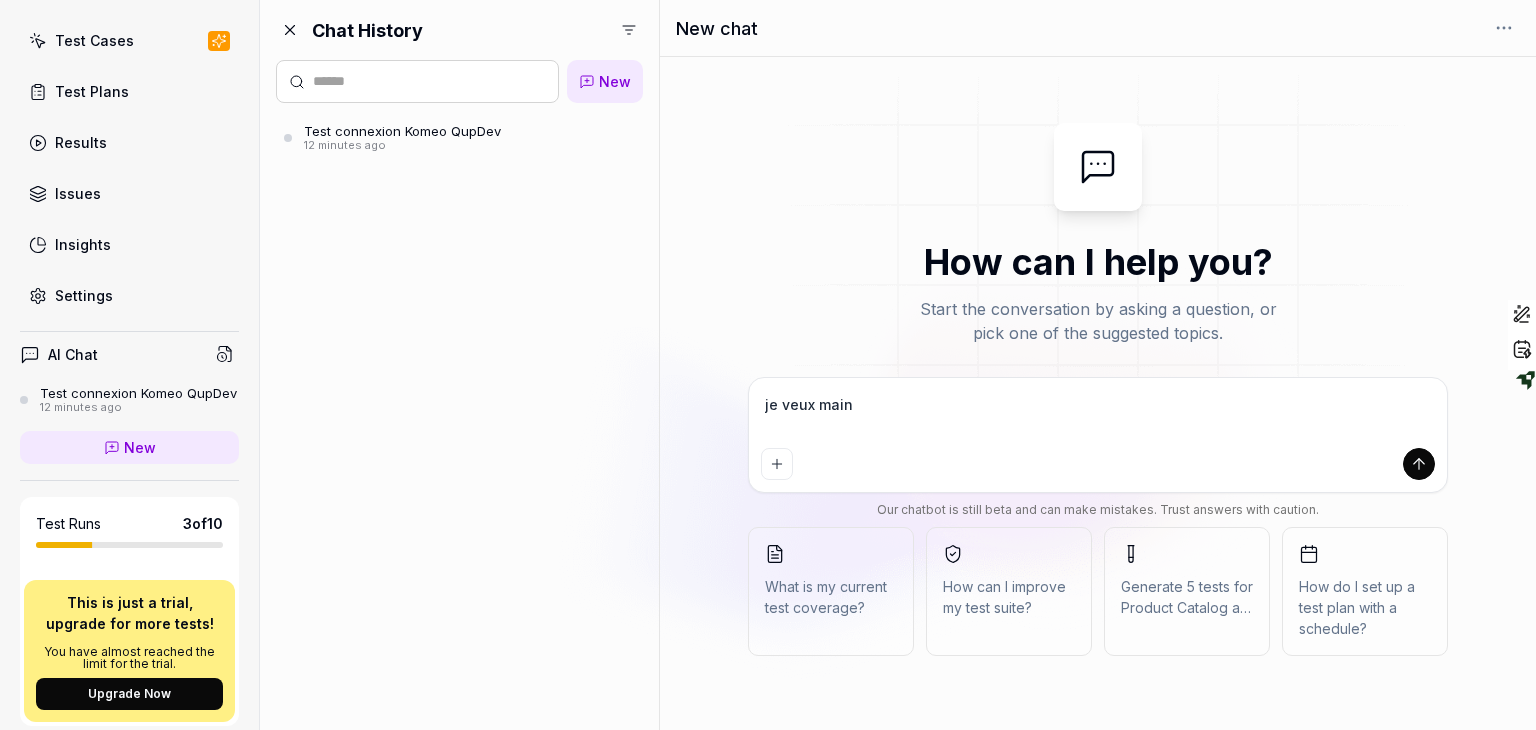 type on "*" 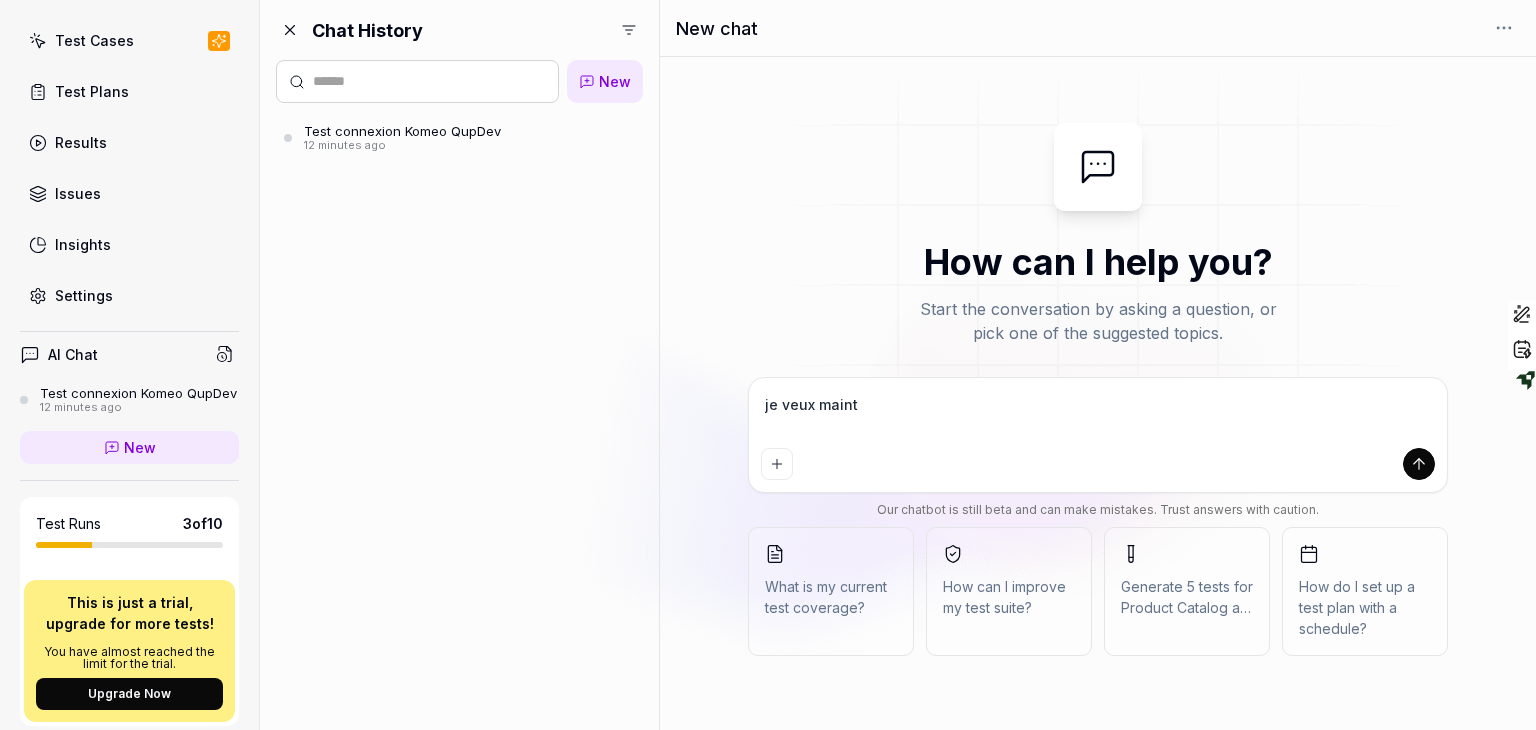 type on "*" 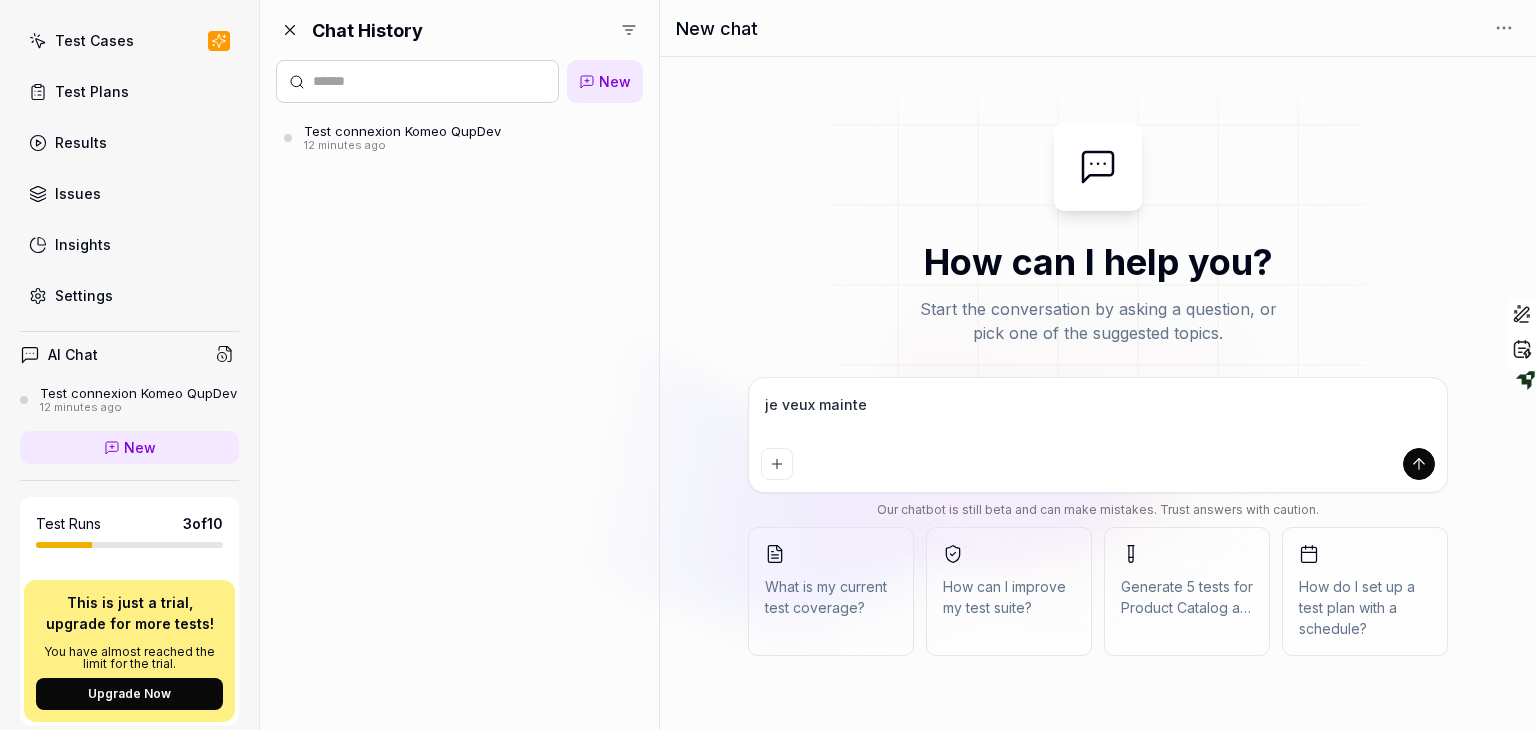 type on "*" 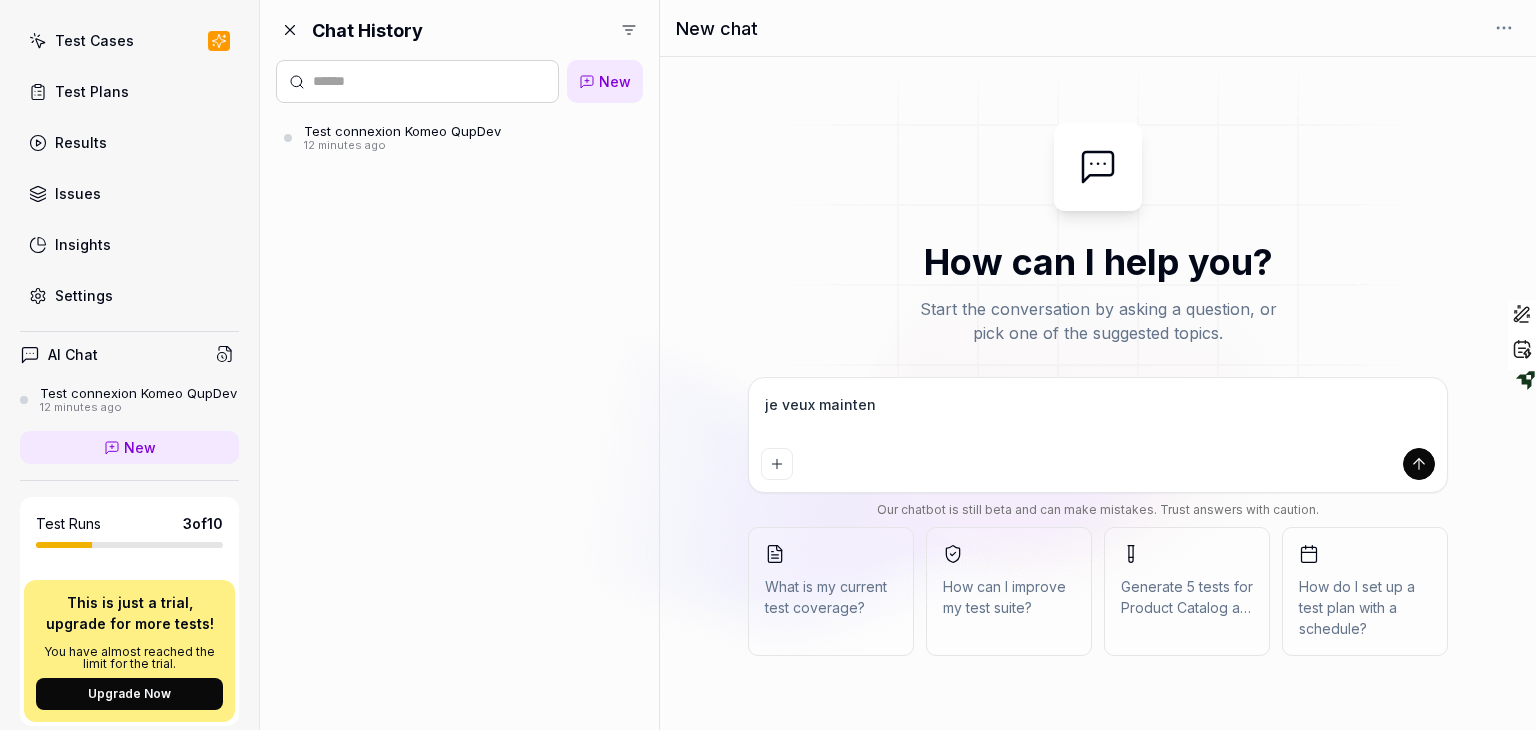 type on "*" 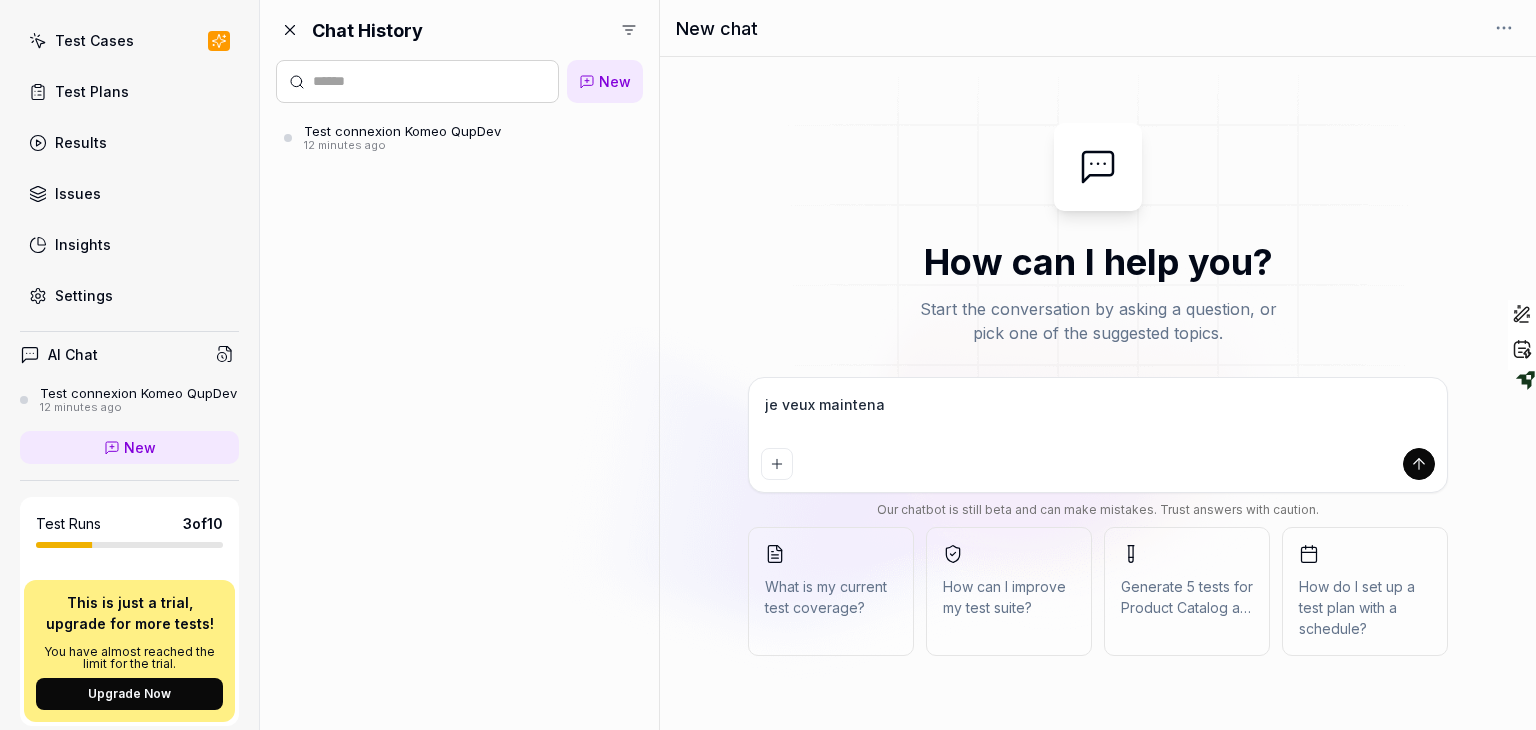 type on "*" 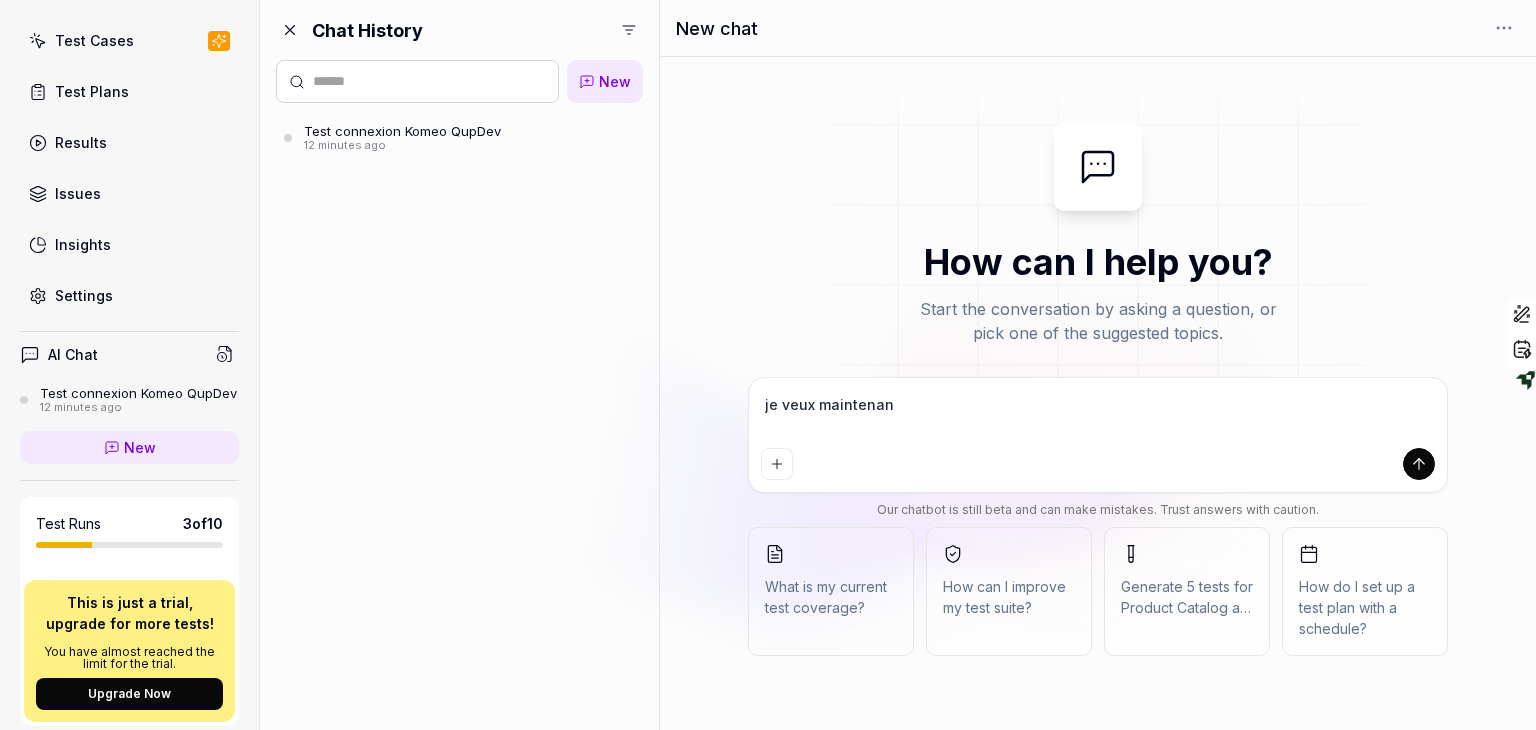 type on "*" 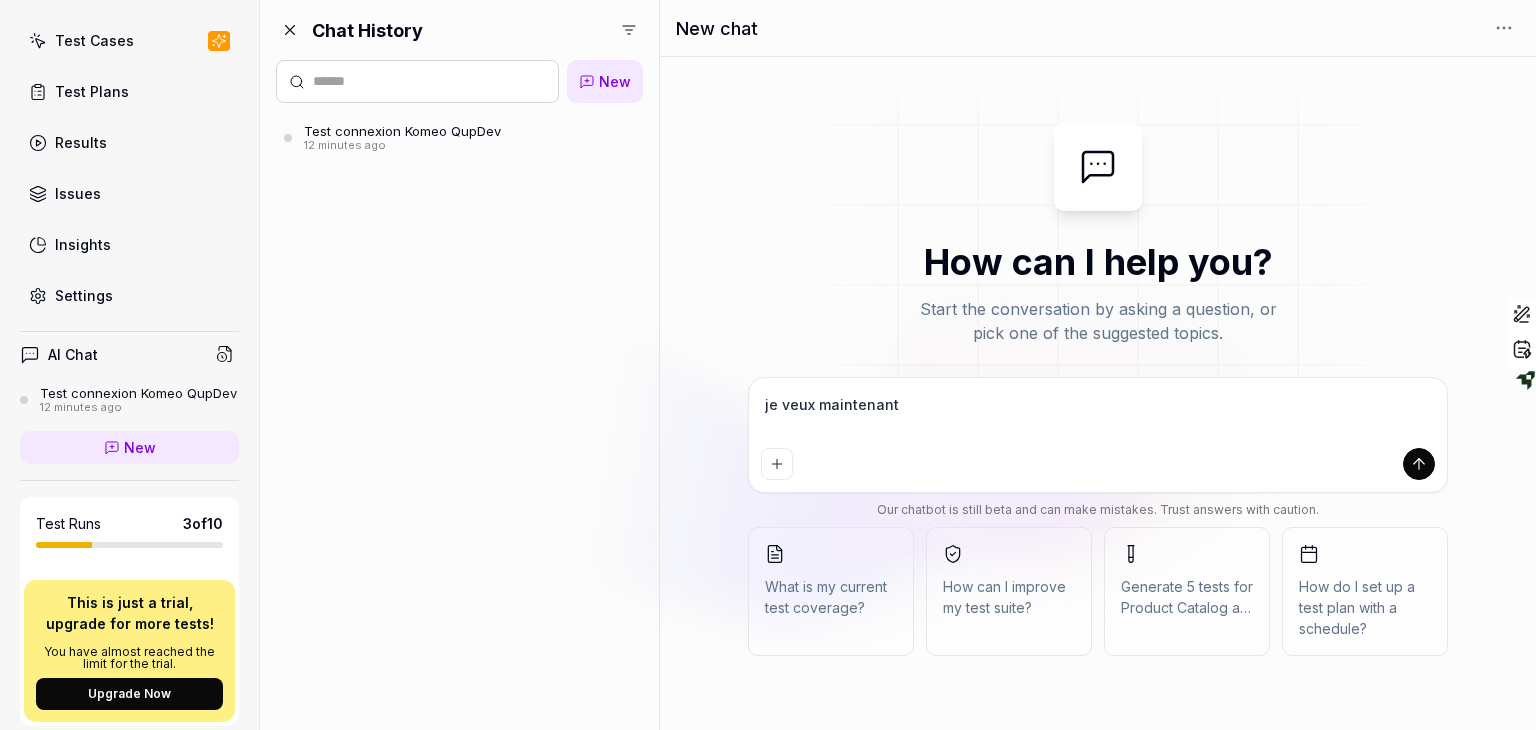 type on "*" 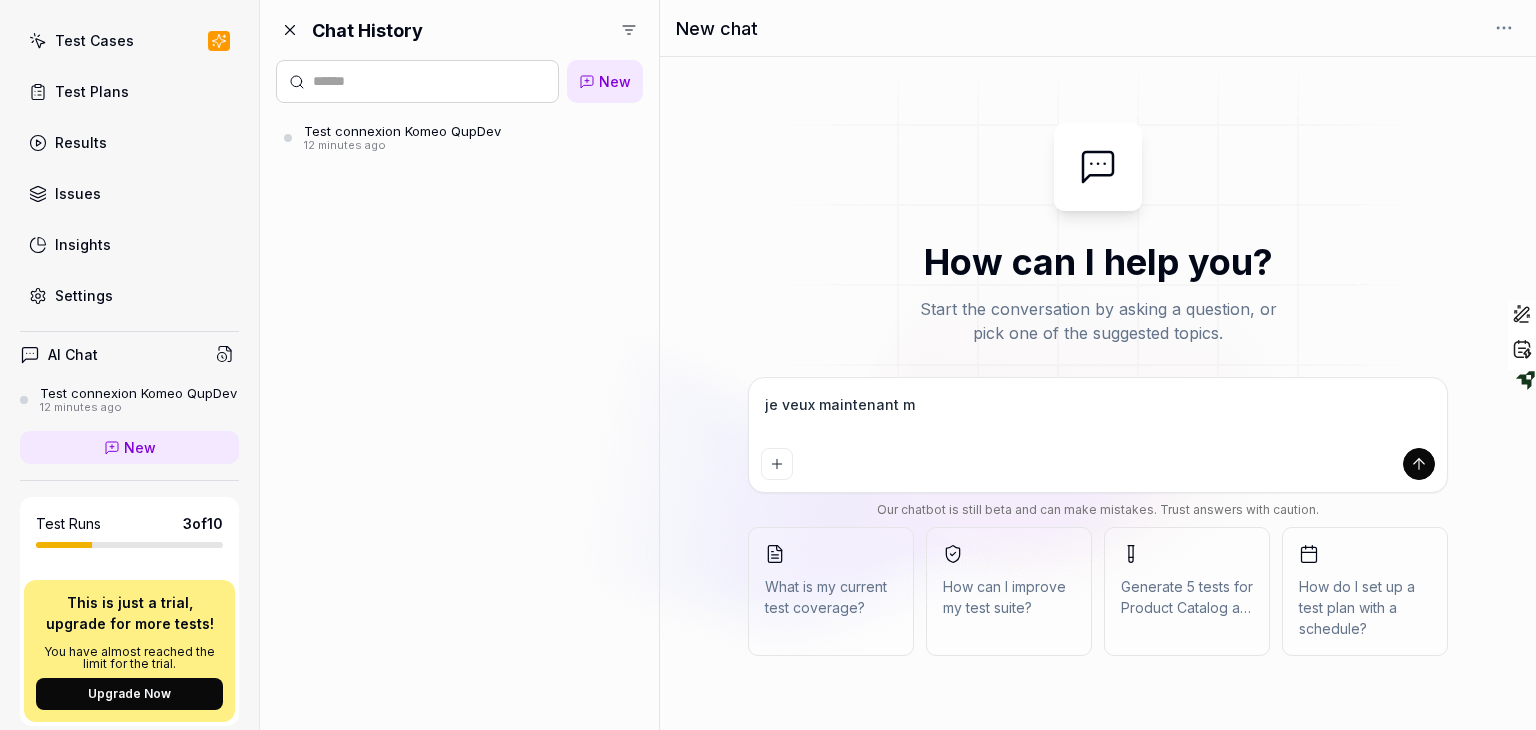 type on "*" 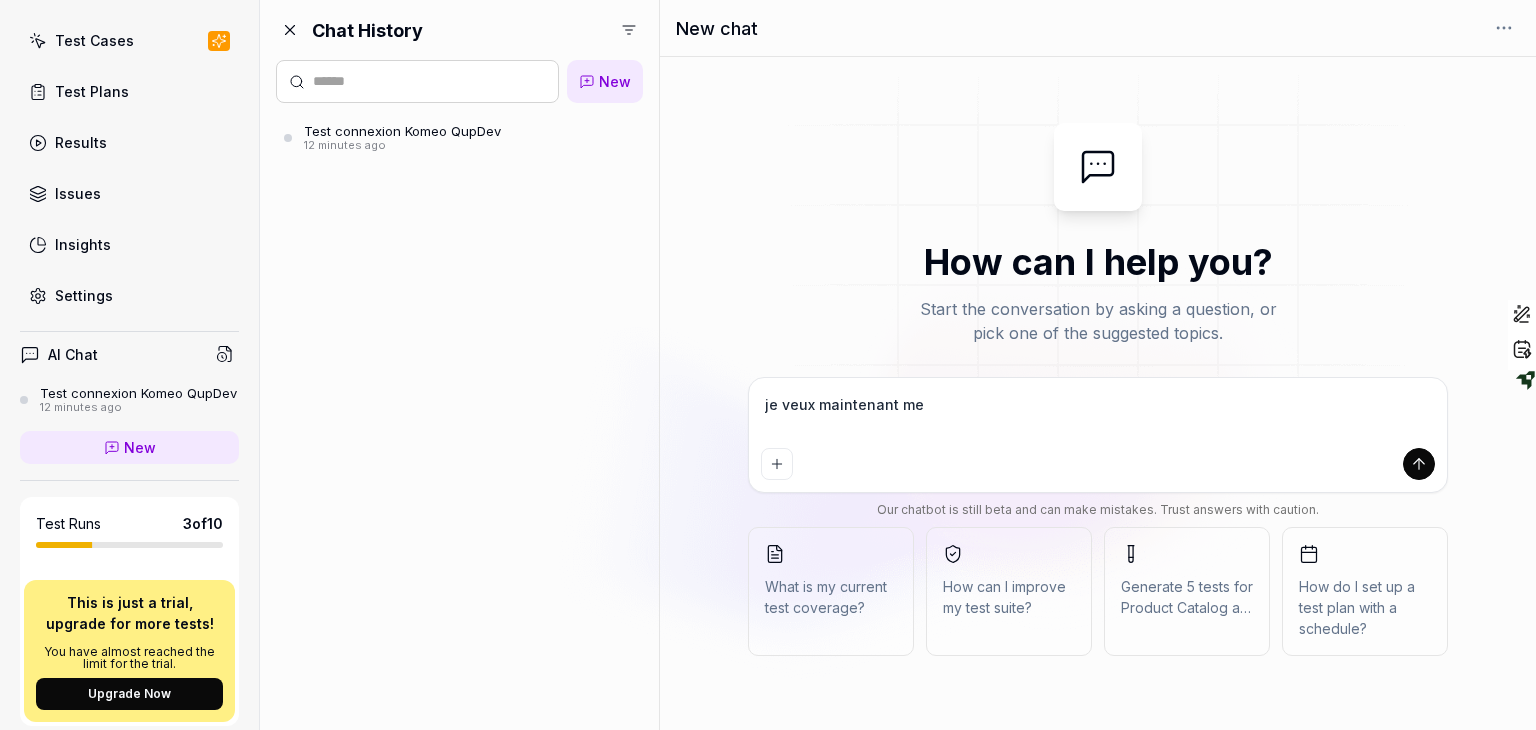 type on "*" 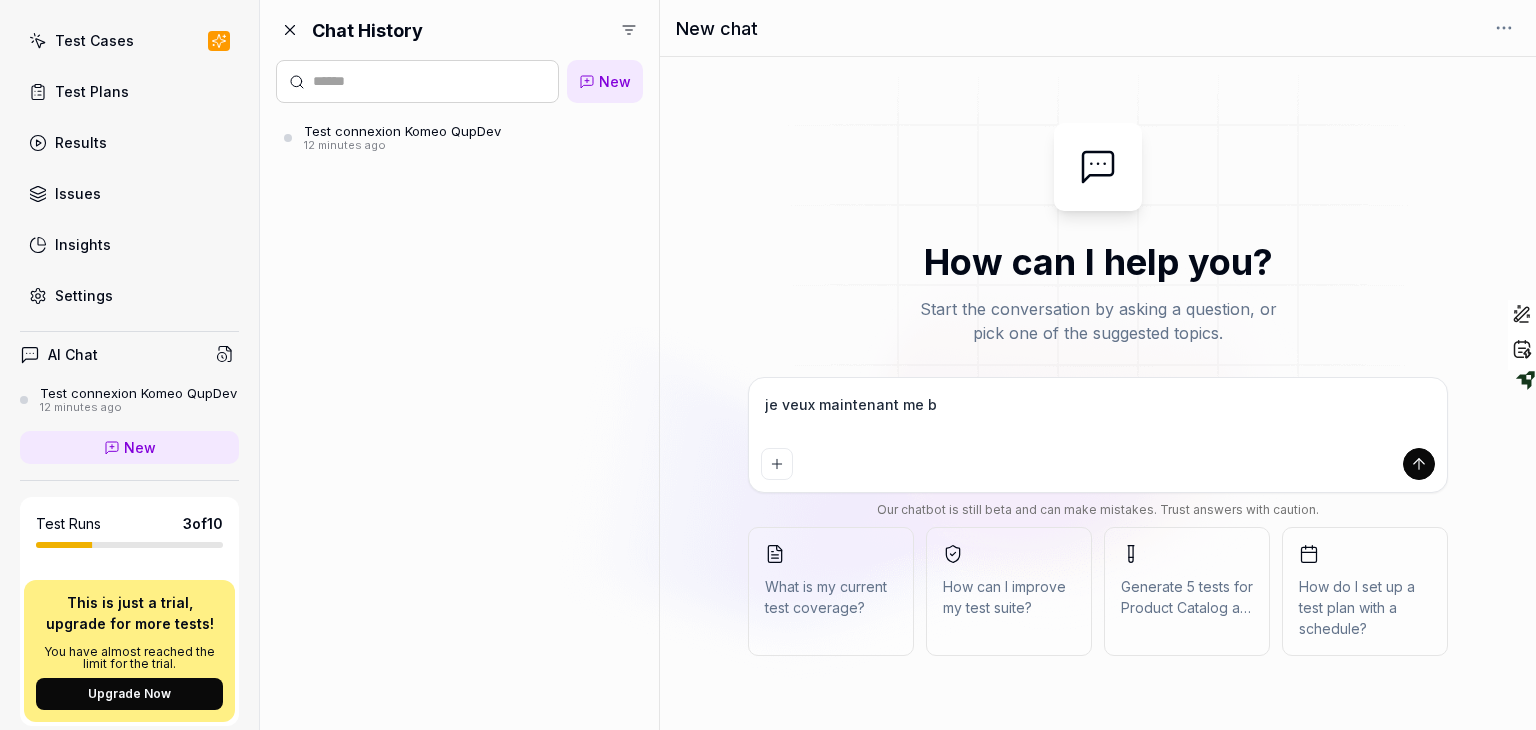 type on "*" 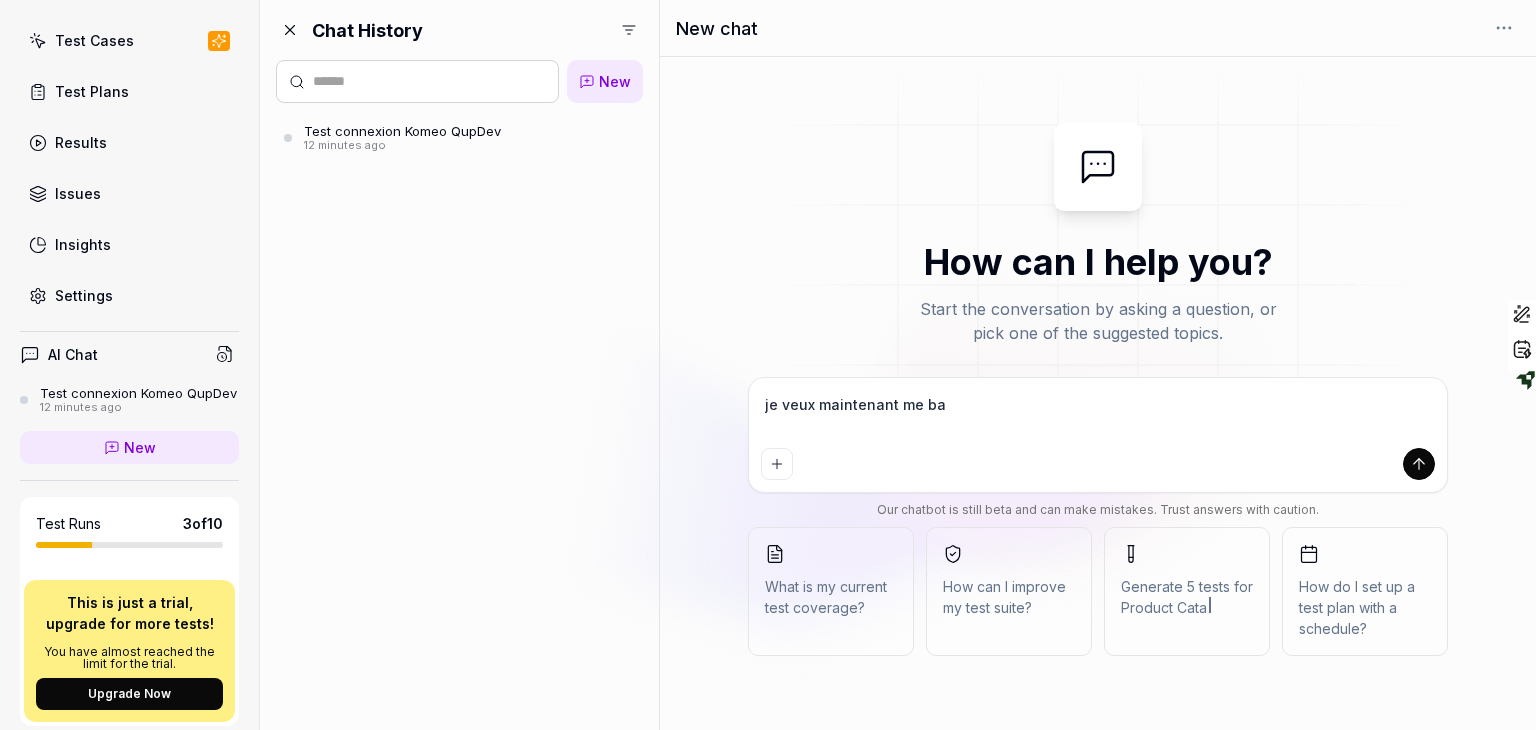 type on "*" 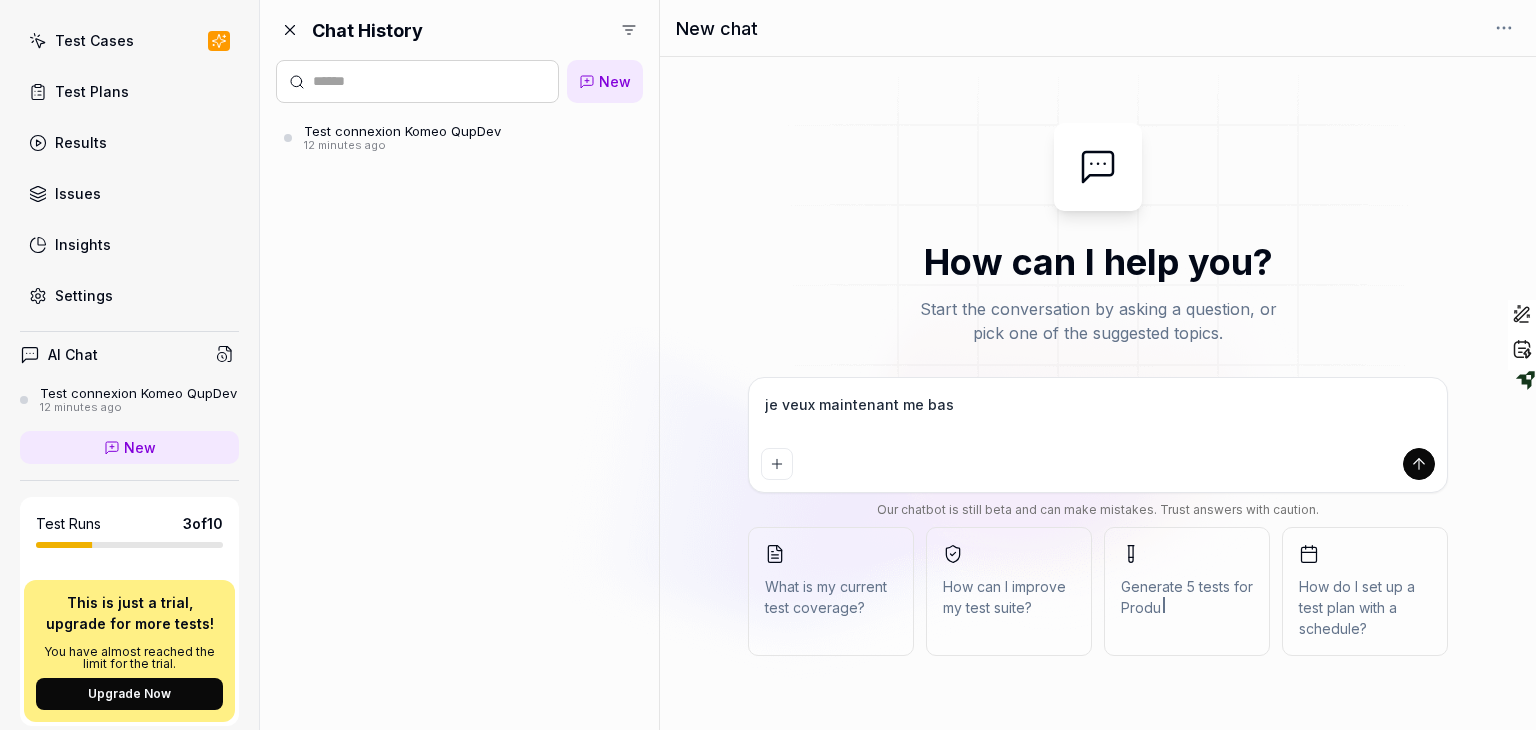 type on "*" 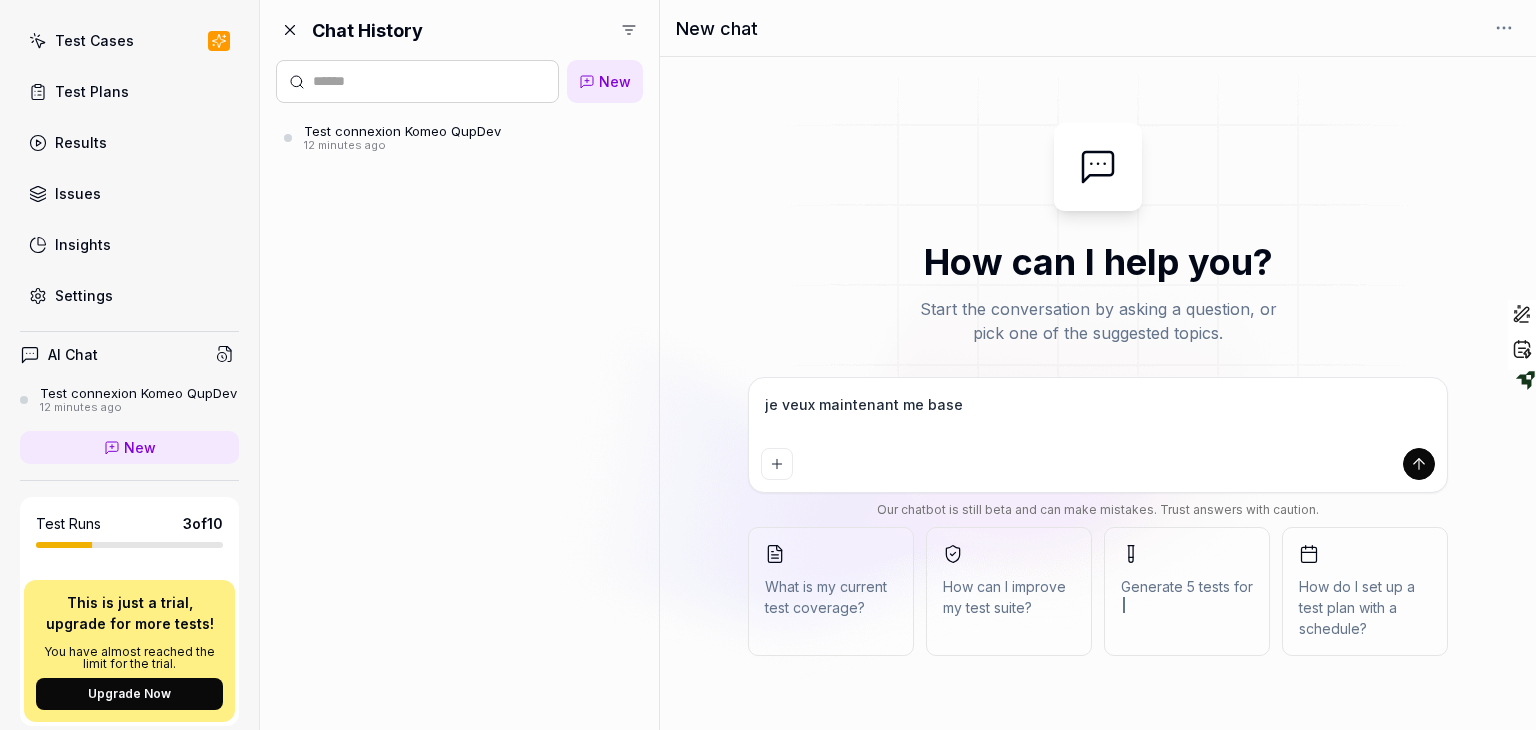 type on "*" 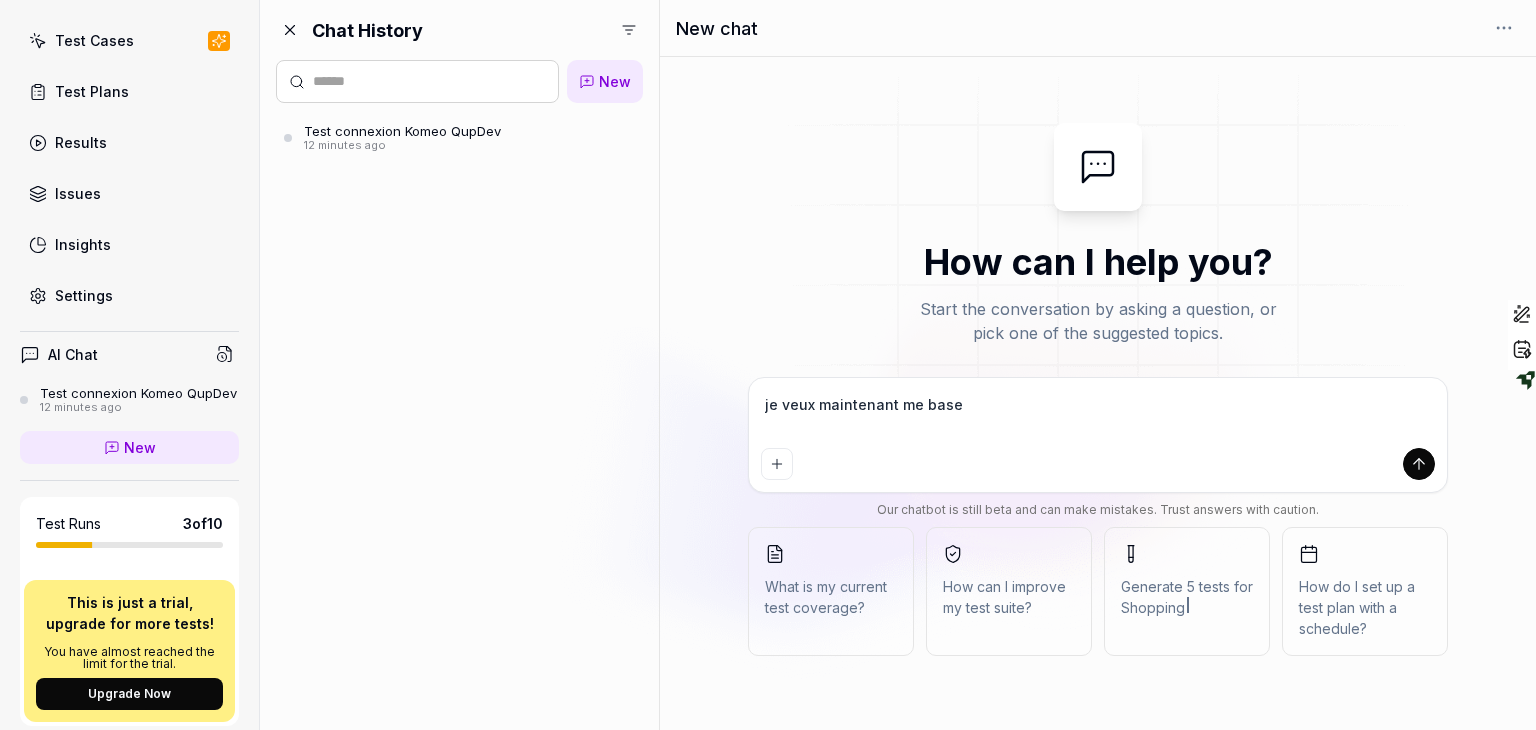 type on "*" 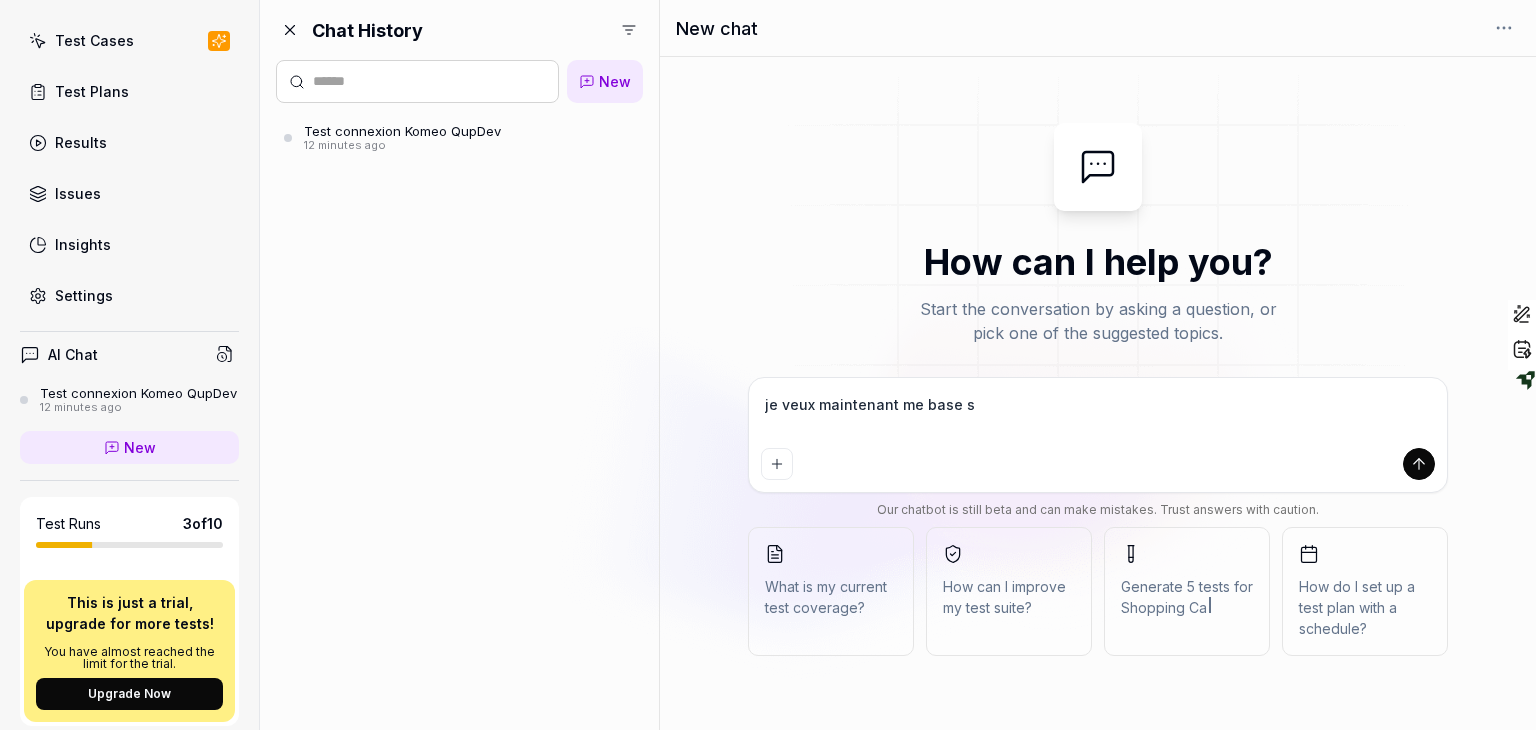 type on "*" 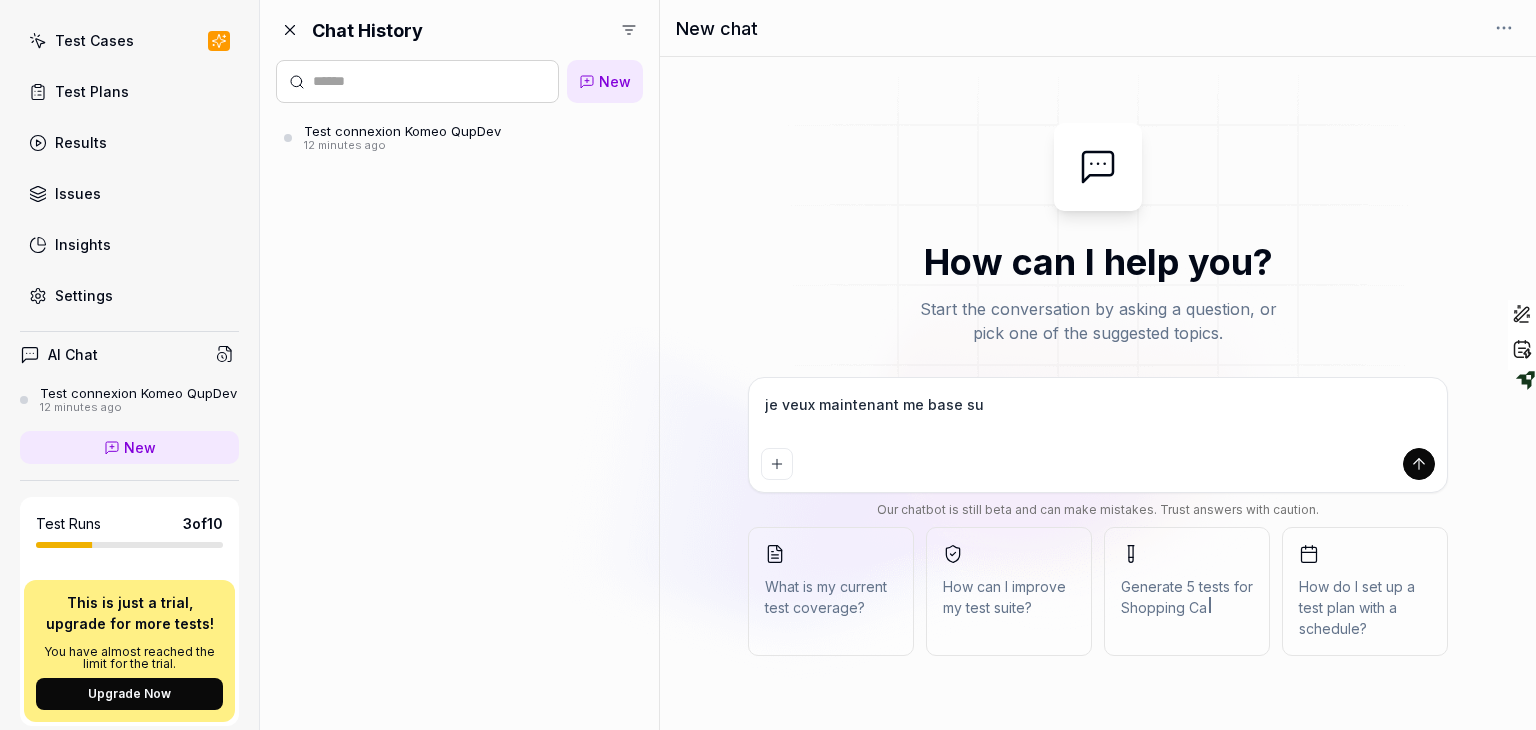 type on "*" 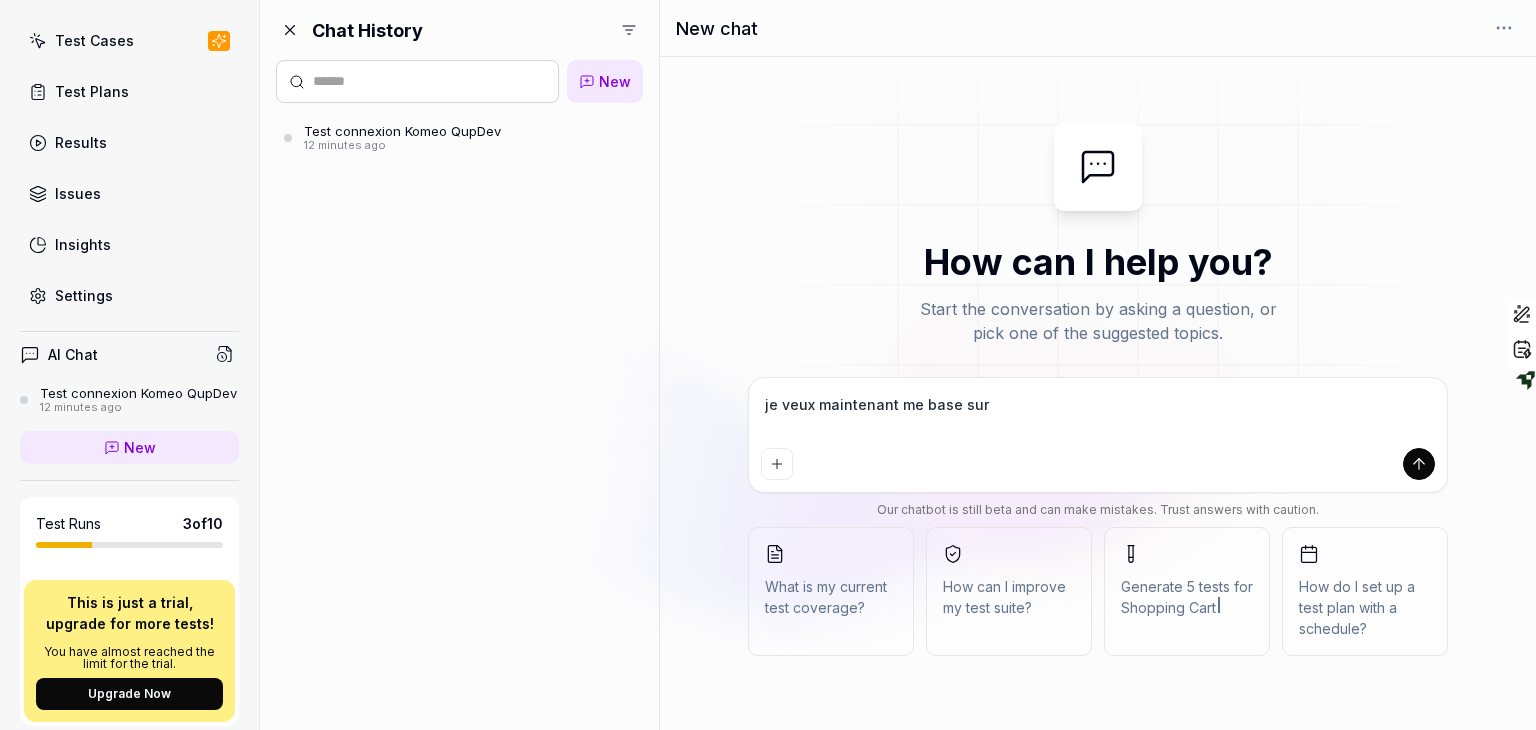 type on "*" 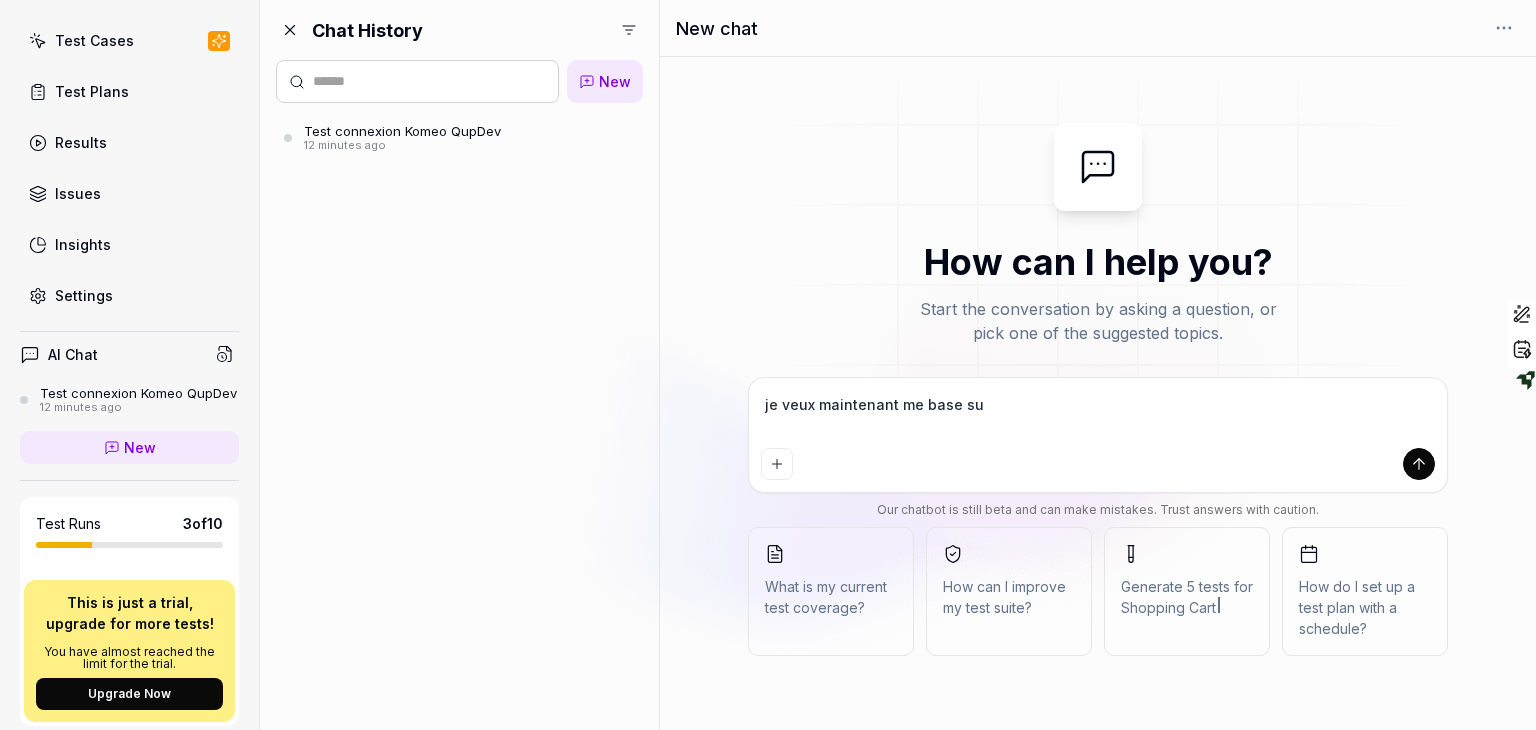 type on "*" 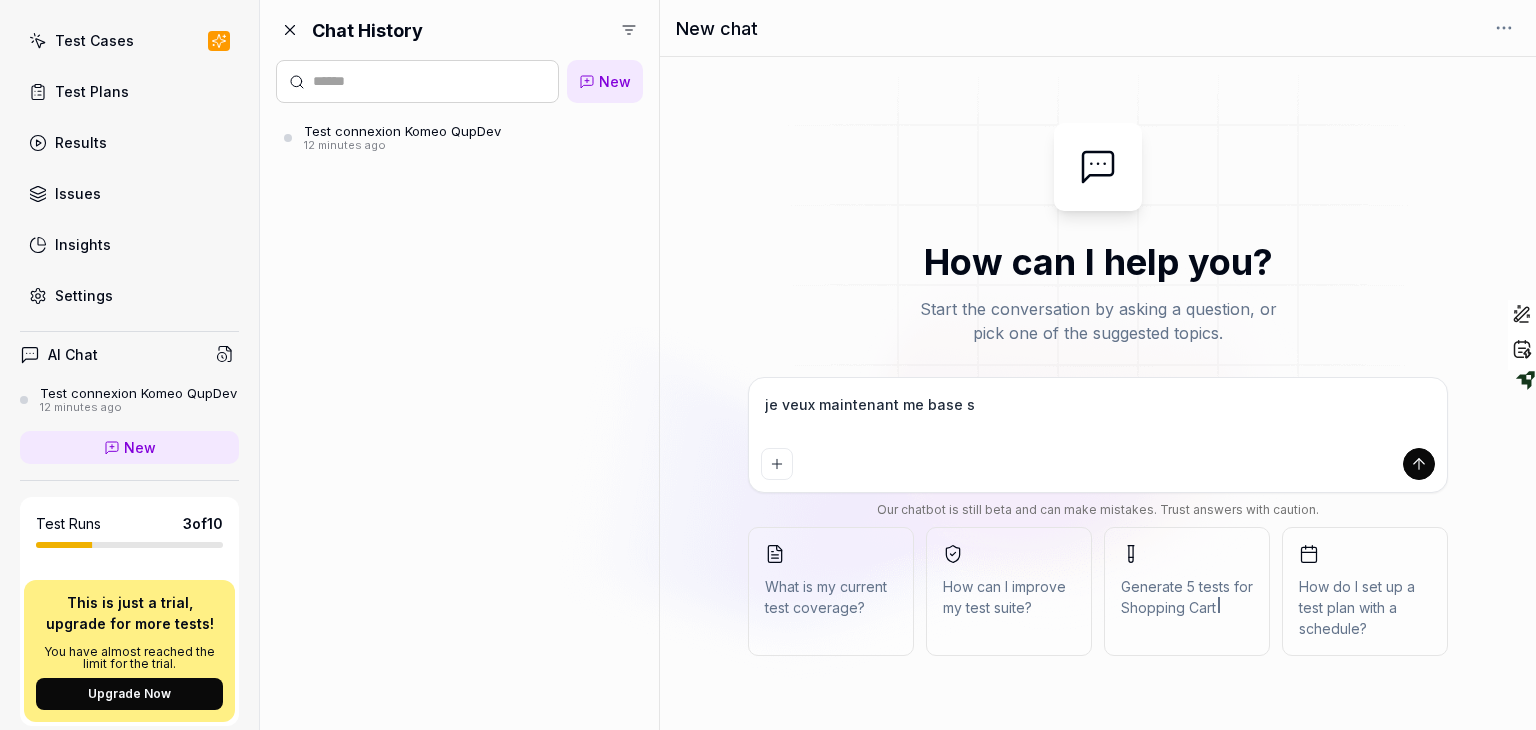type on "*" 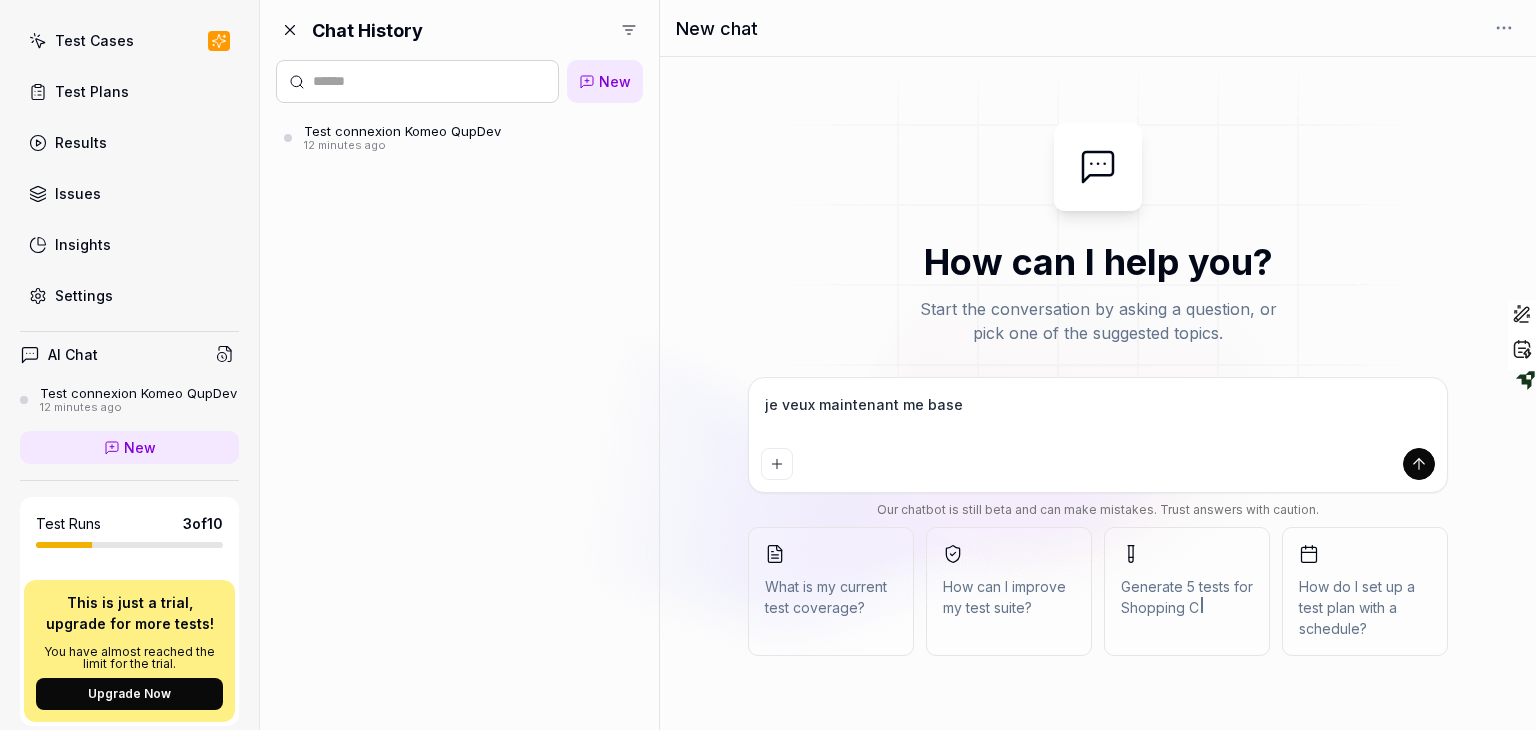 type on "*" 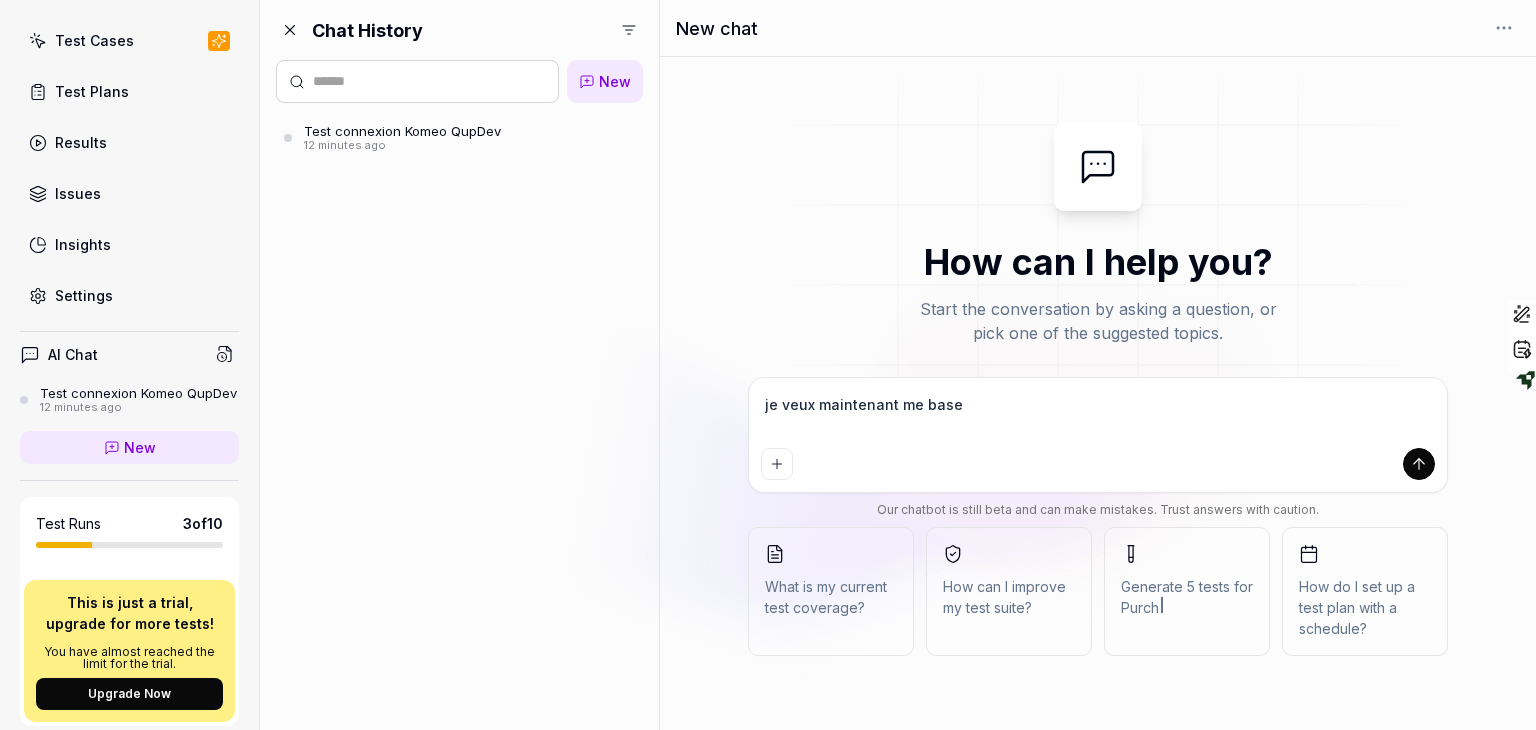 type on "*" 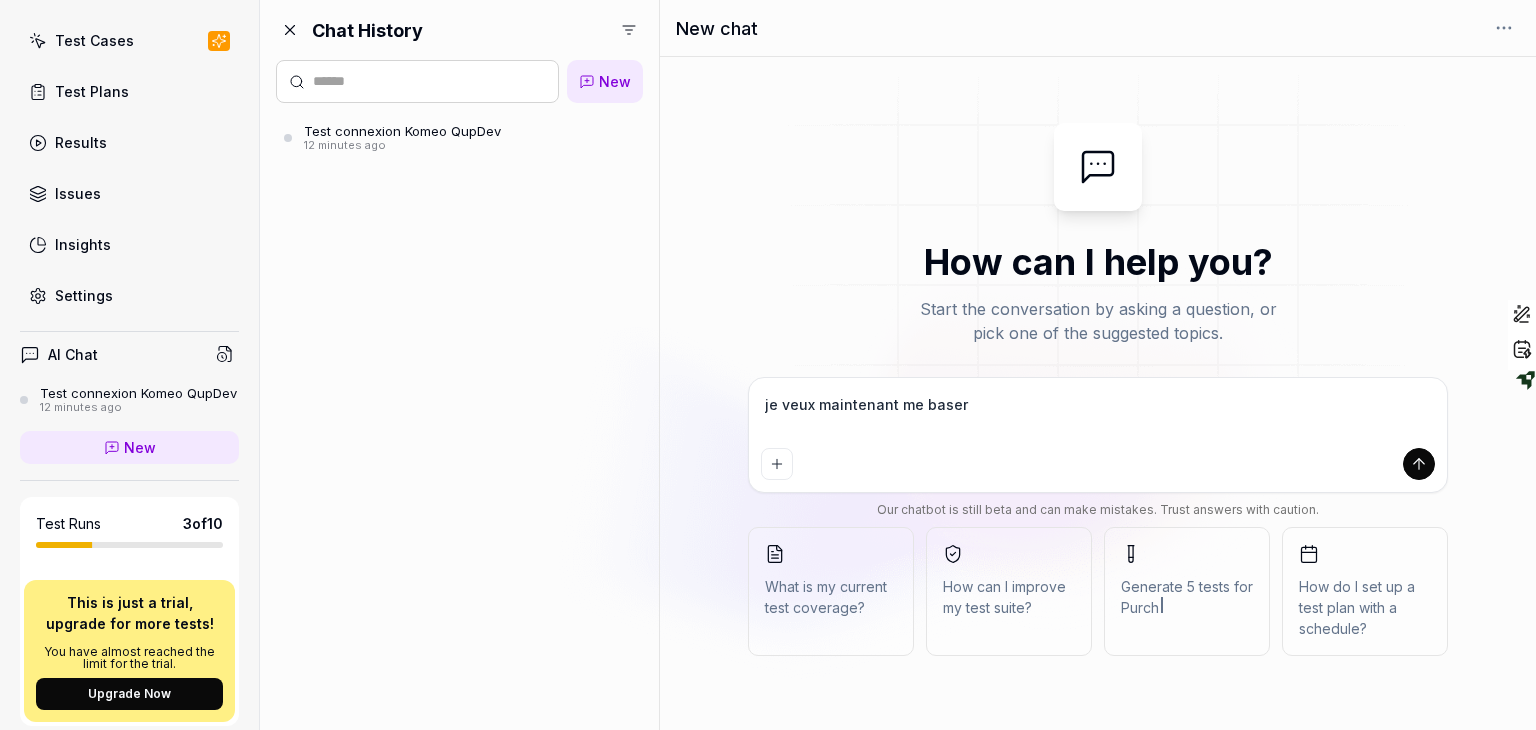 type on "*" 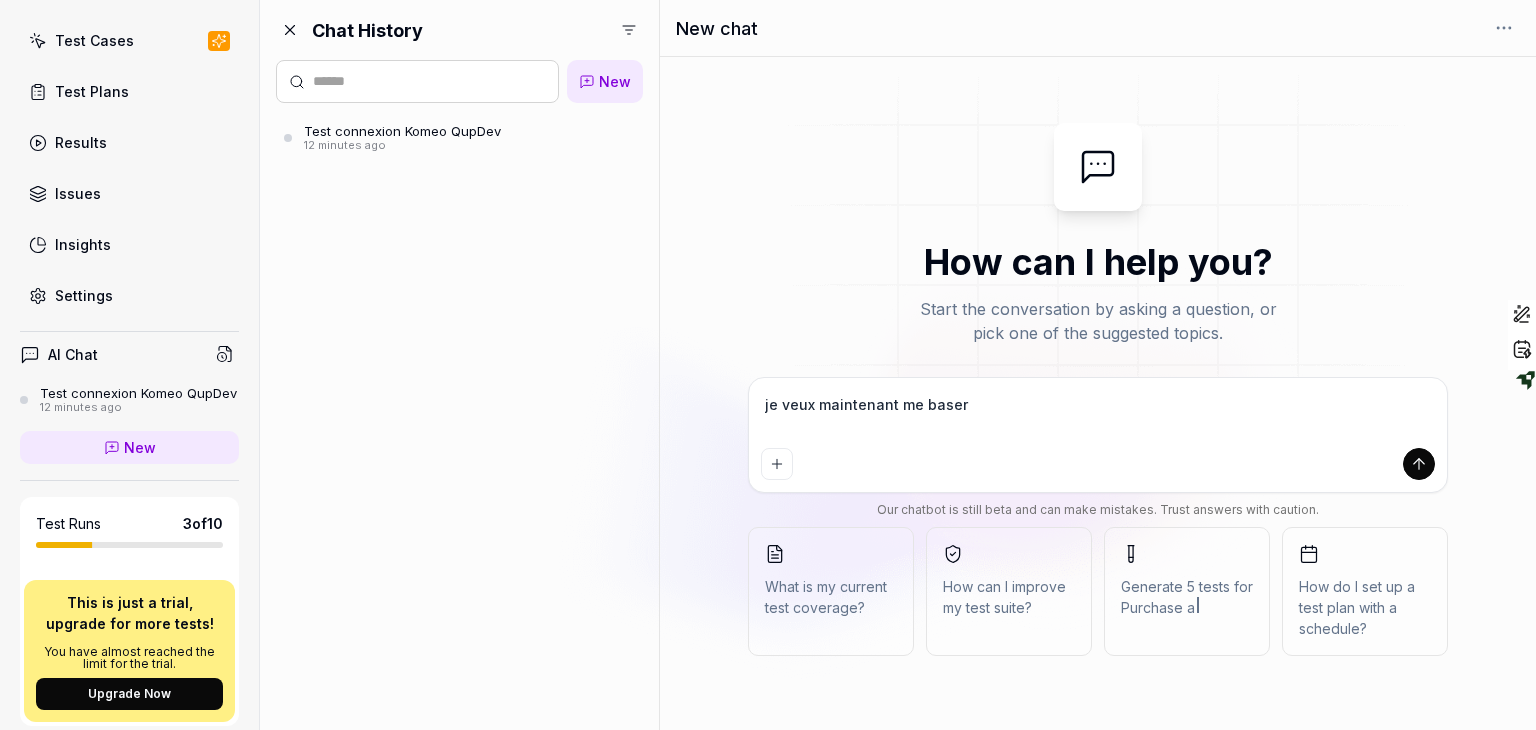 type on "*" 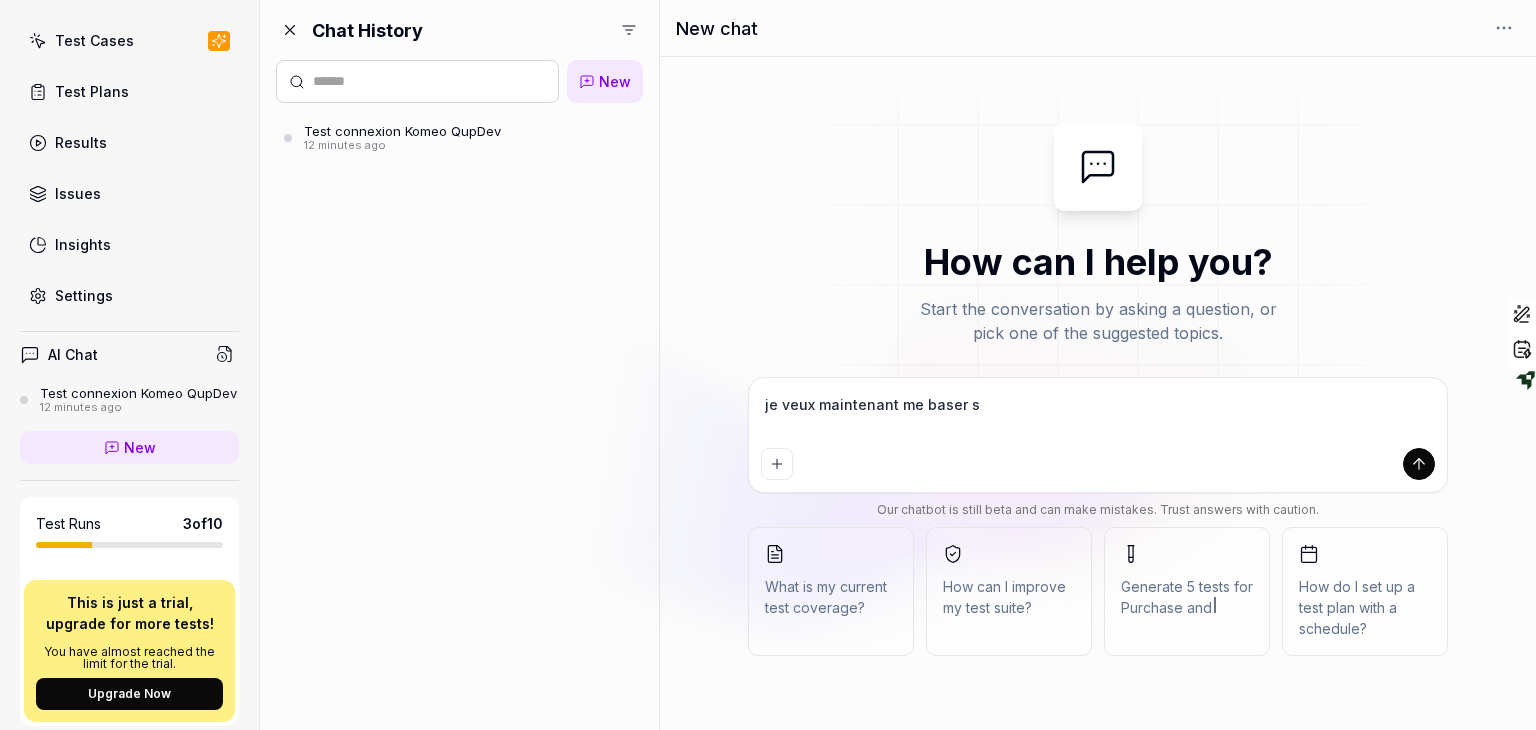 type on "*" 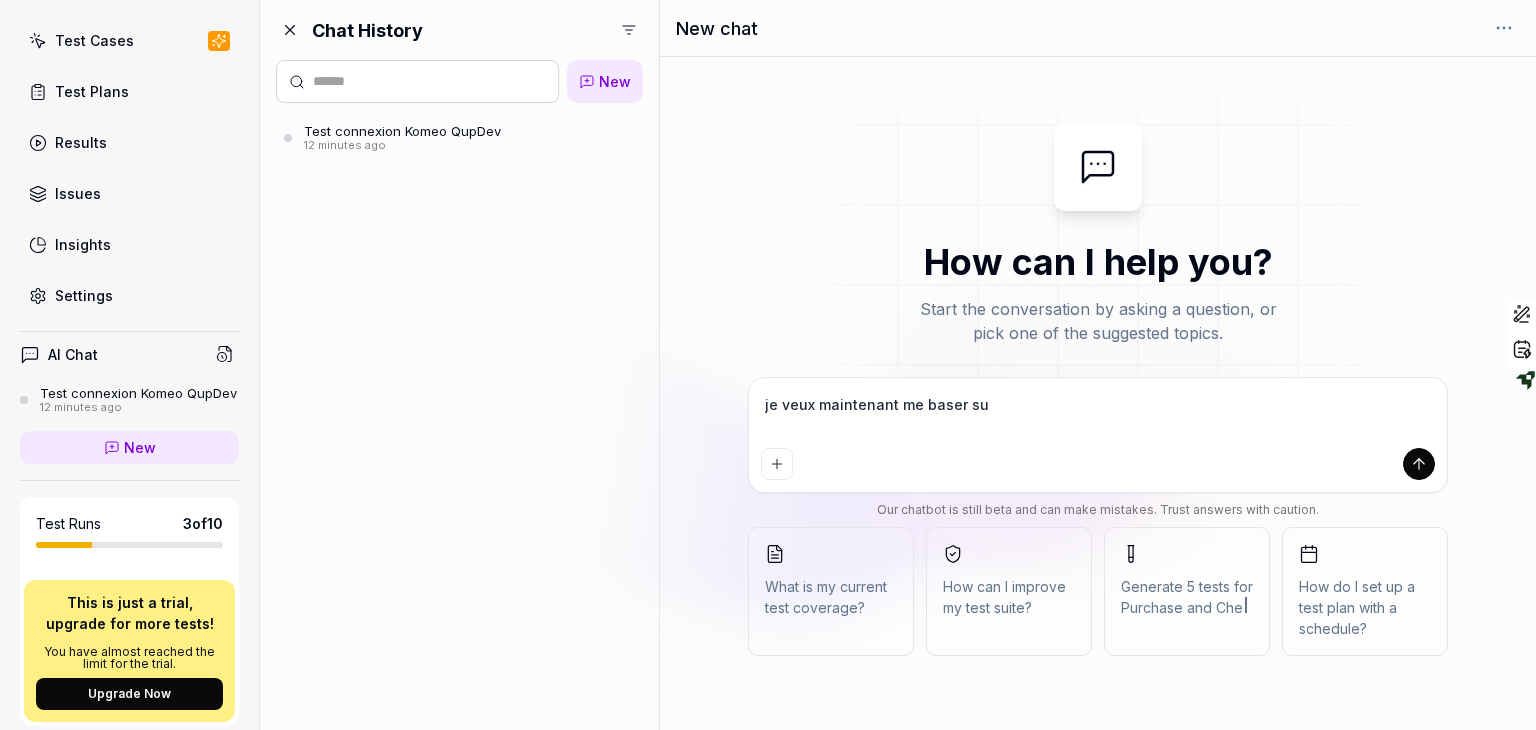 type on "*" 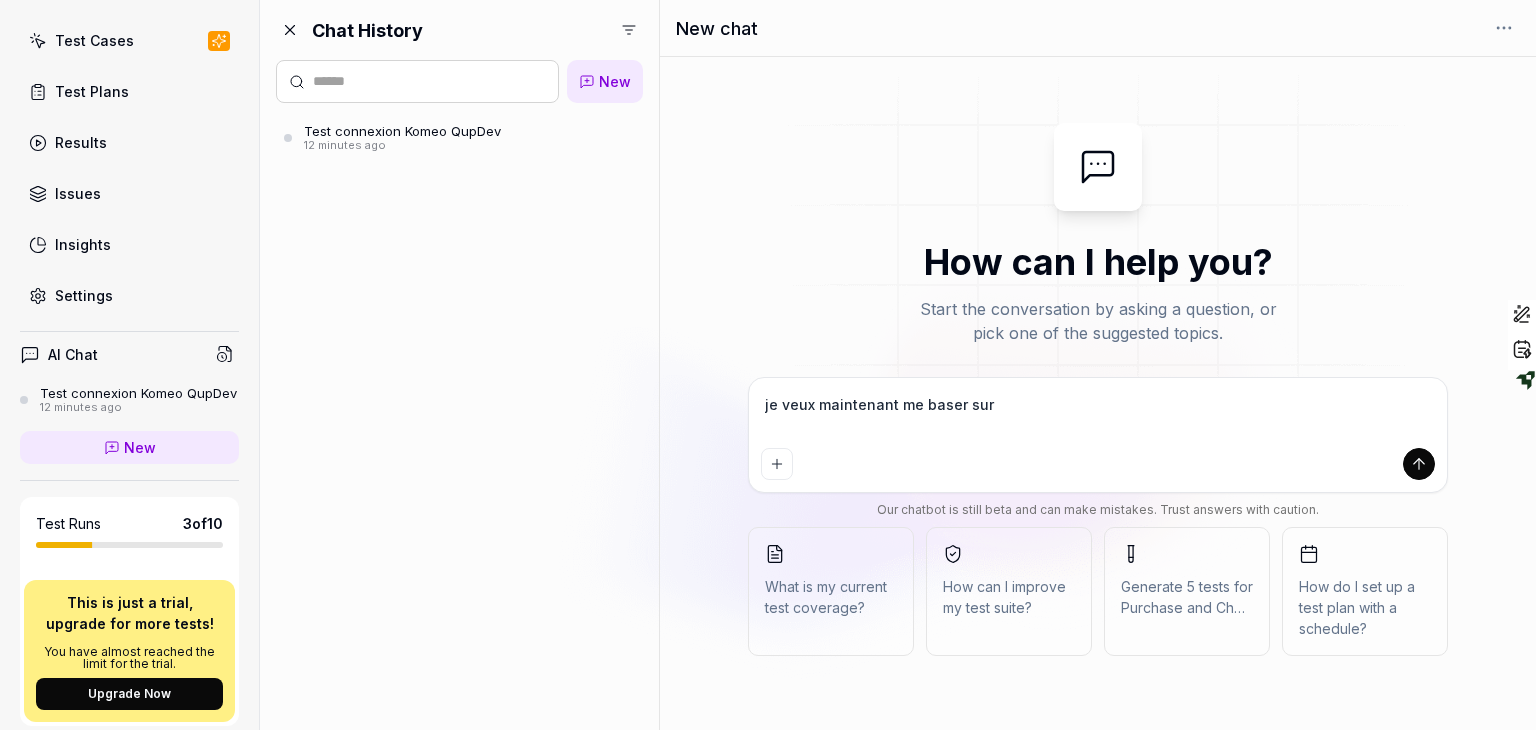 type on "*" 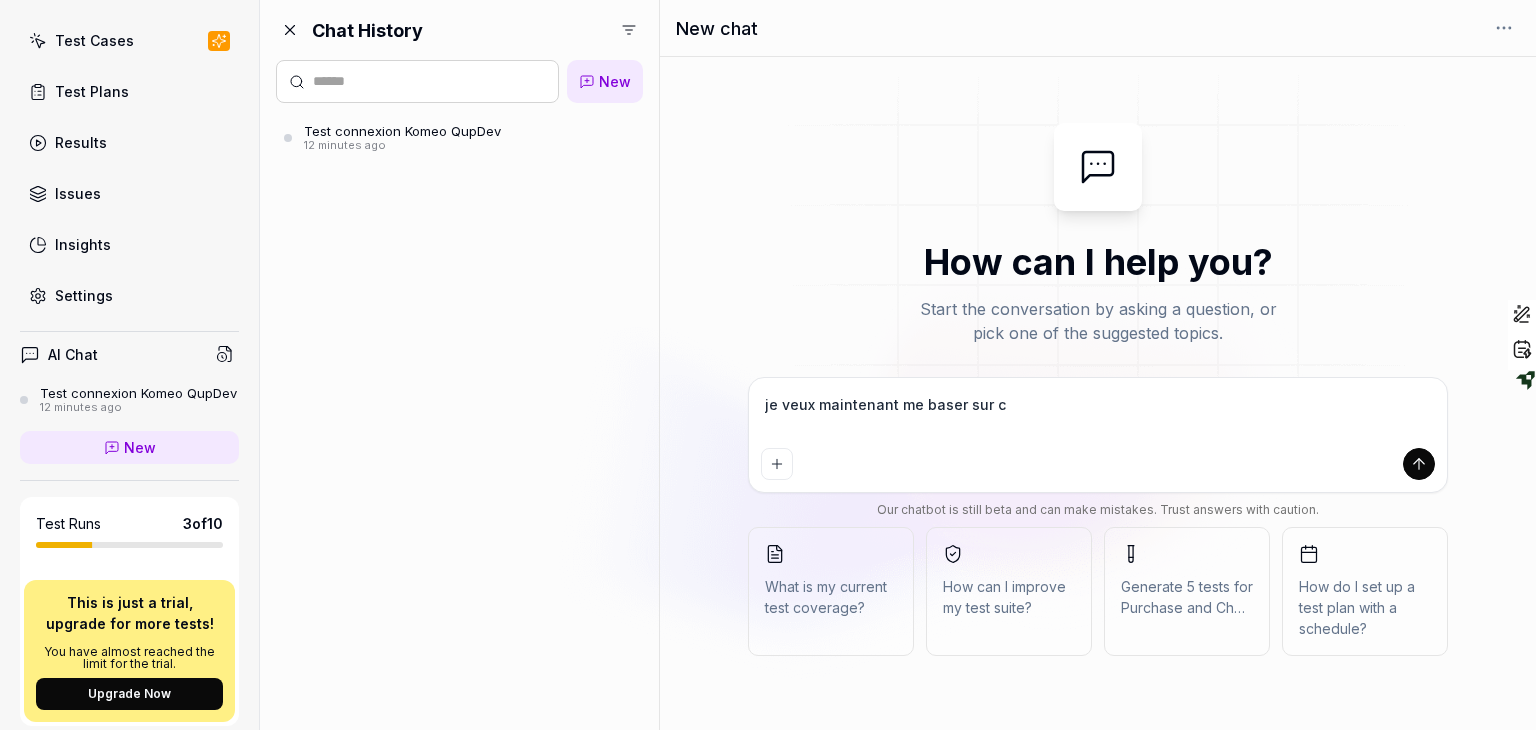 type on "*" 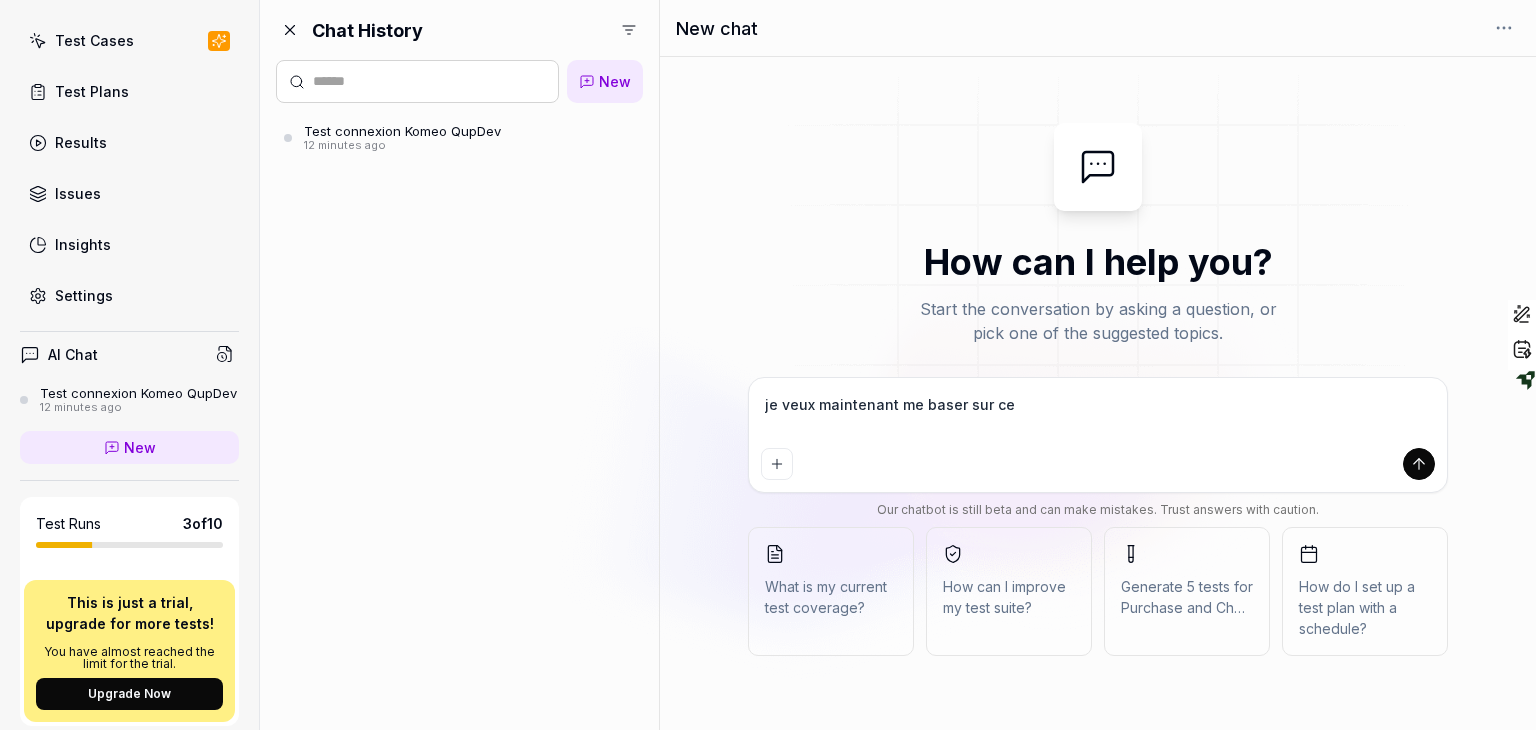 type on "*" 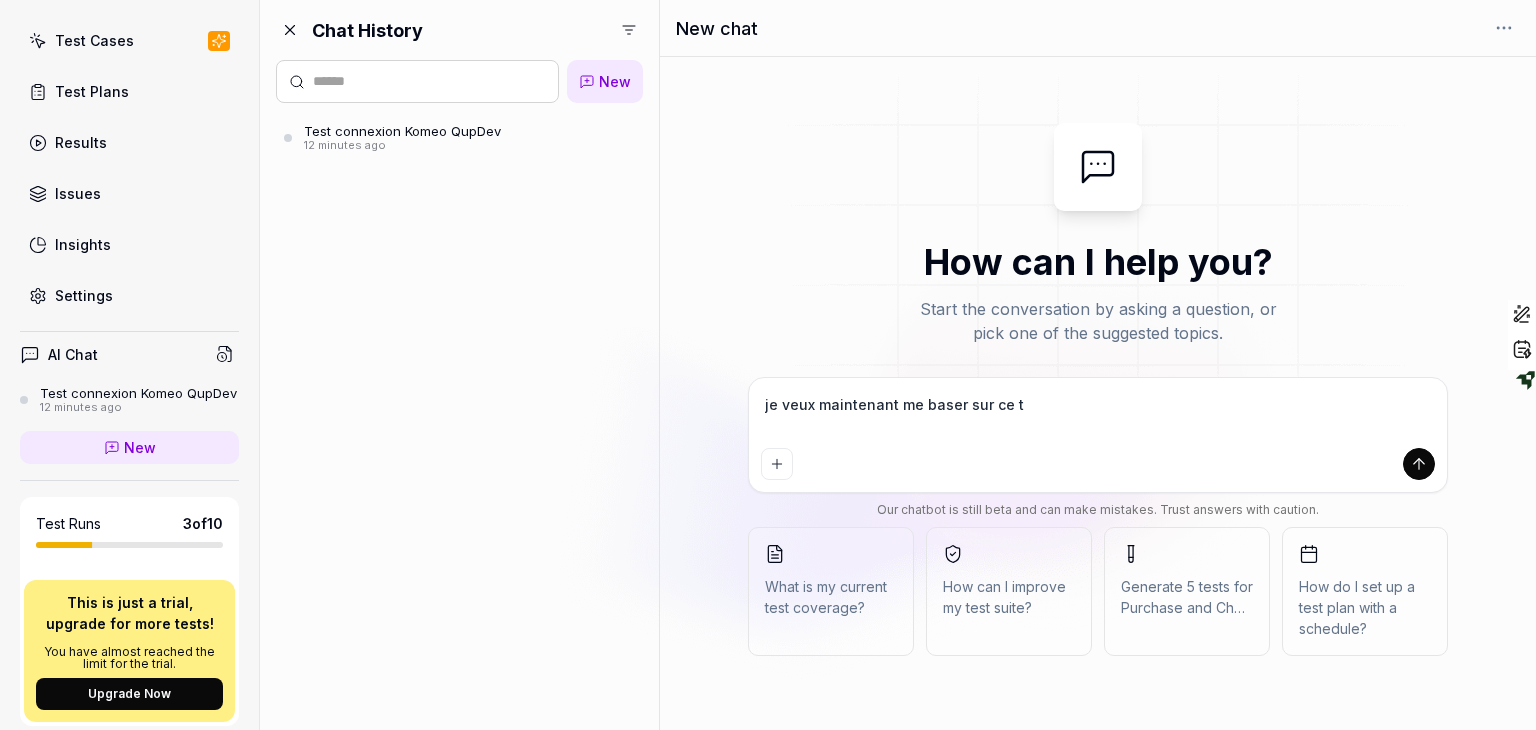 type on "*" 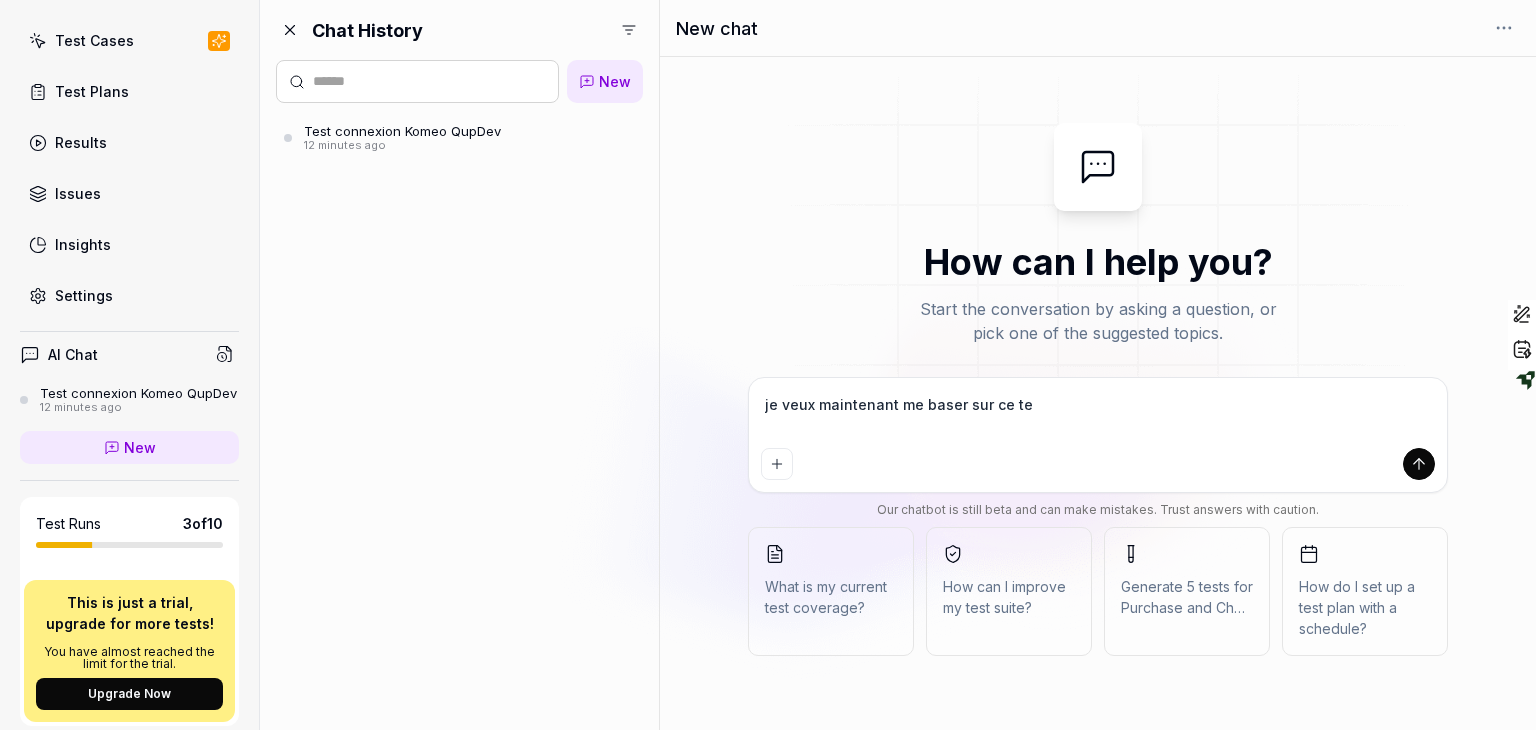 type on "*" 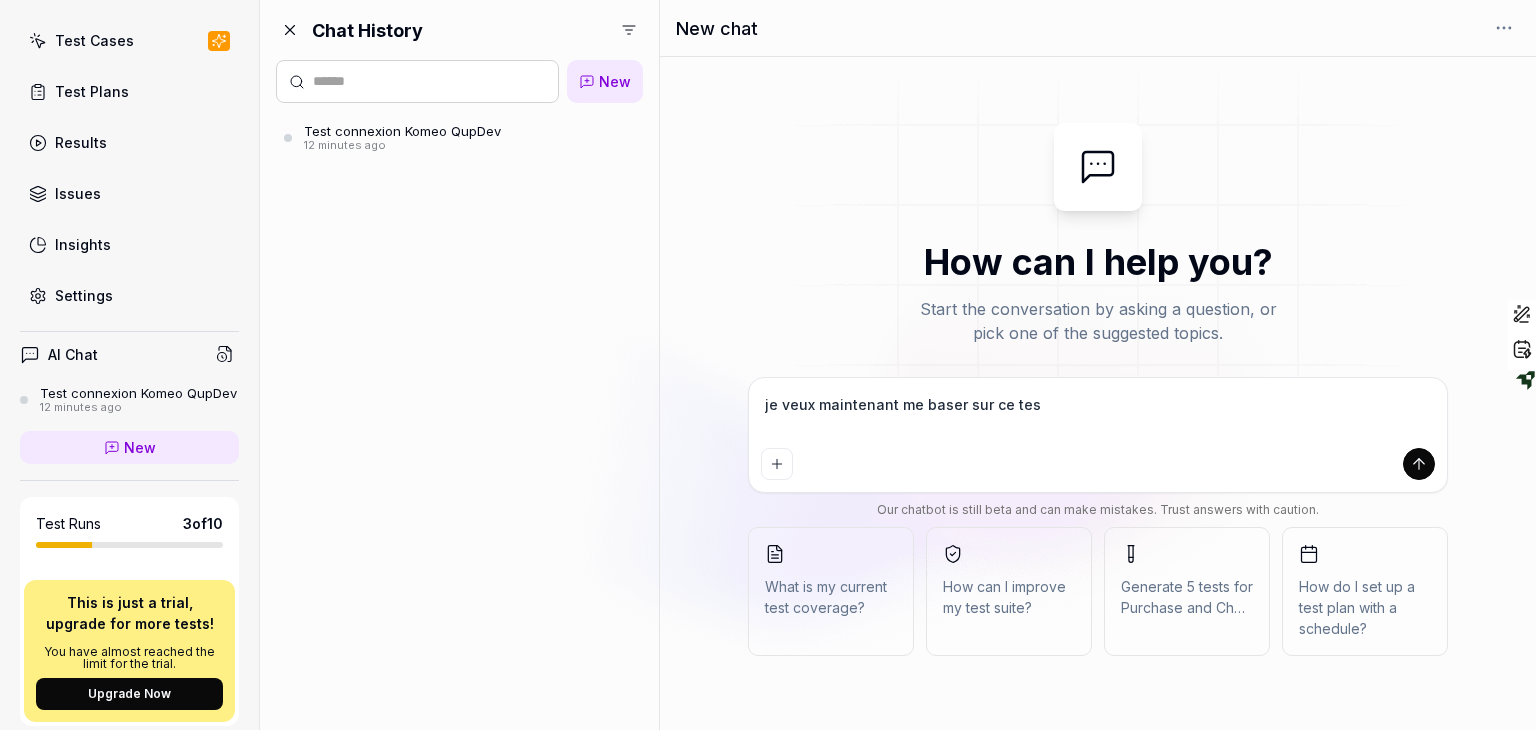 type on "*" 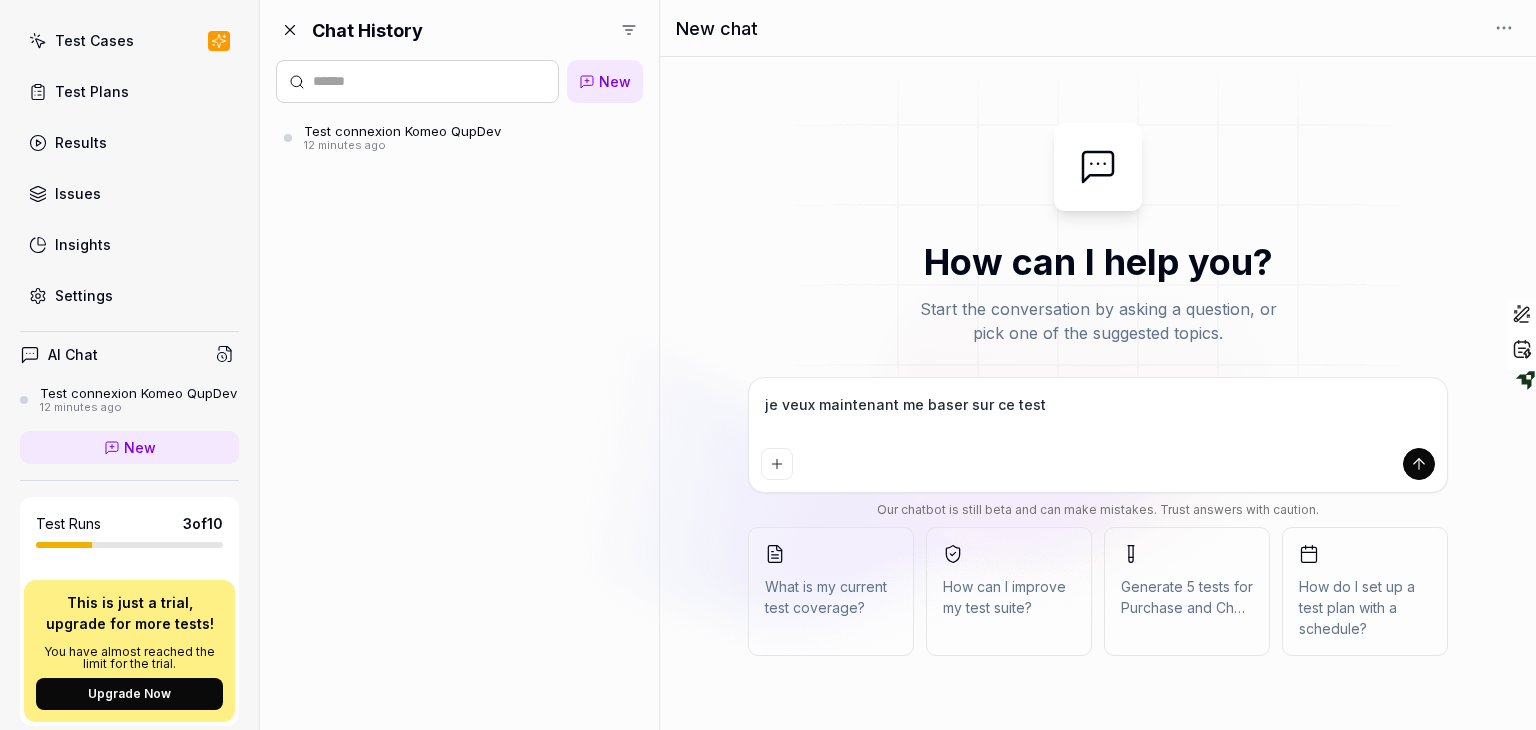 type on "*" 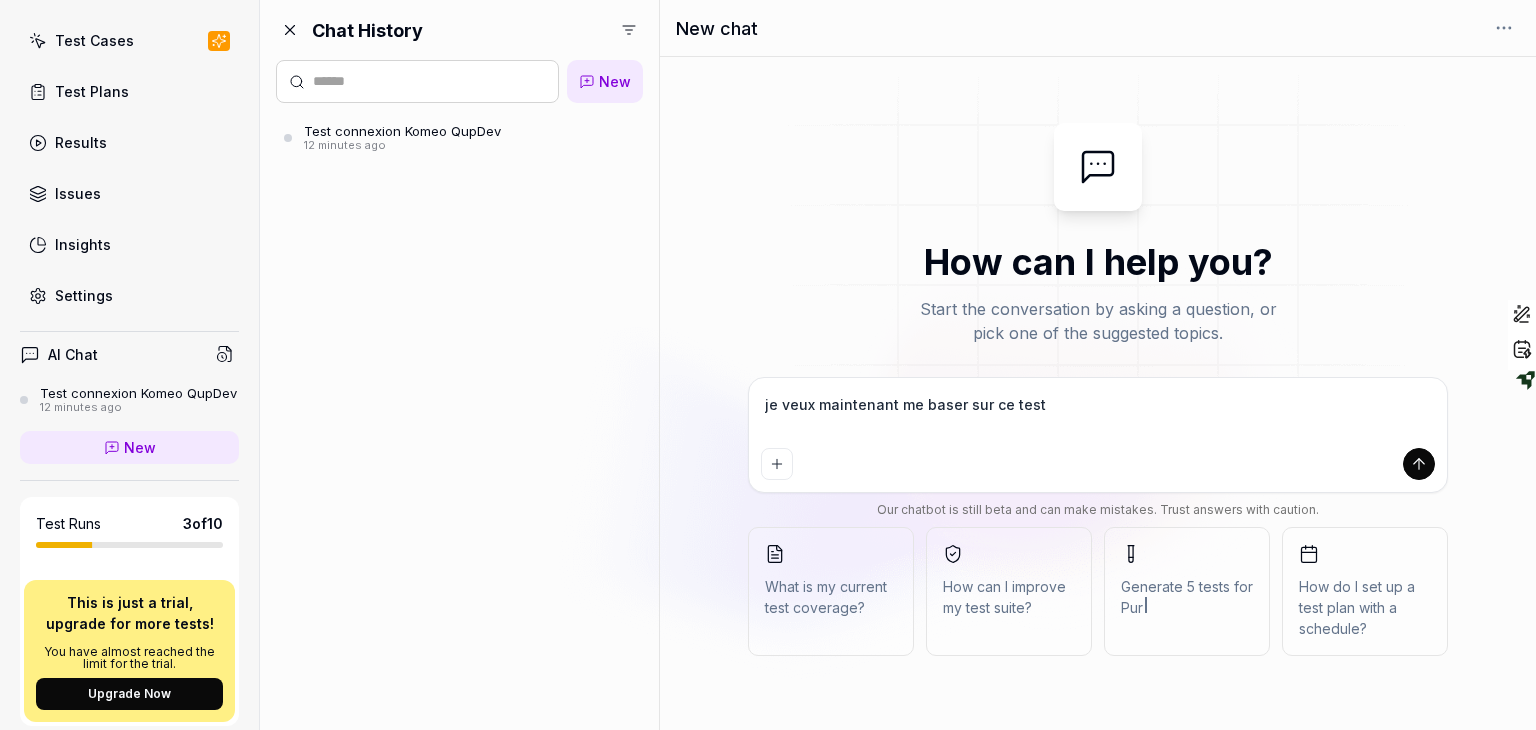 type on "*" 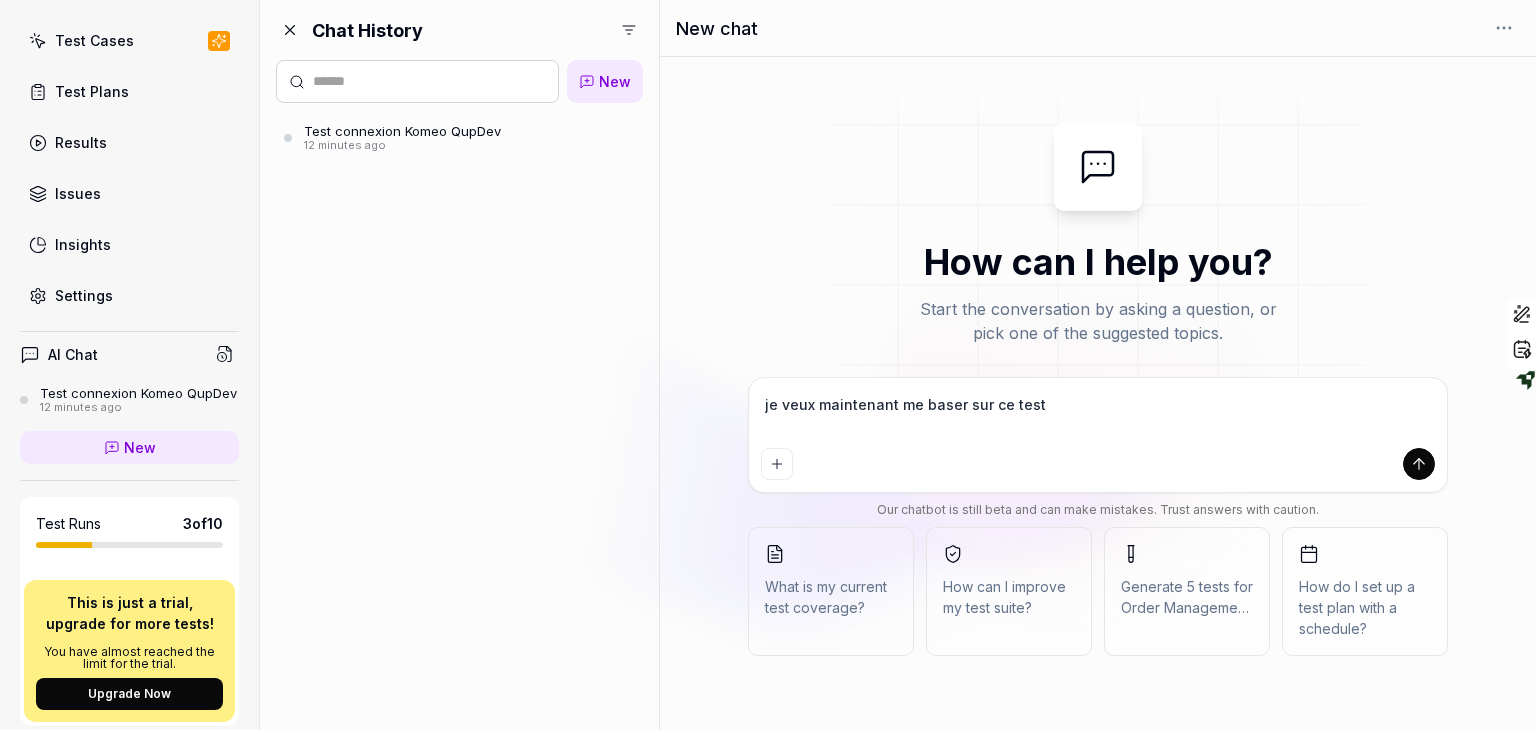 type on "je veux maintenant me baser sur ce test" 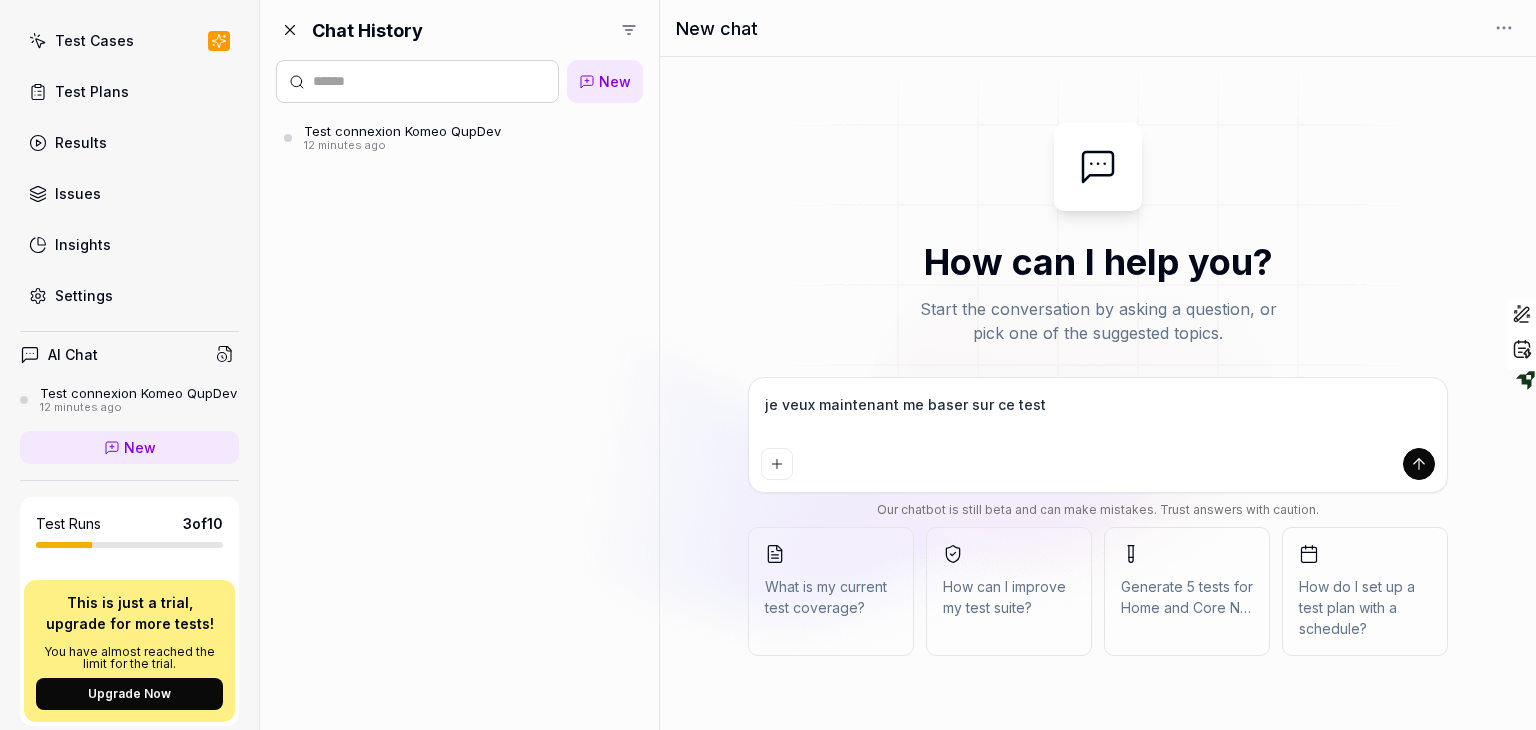 paste on "CONNEXION Avec login et mdp (test simple)" 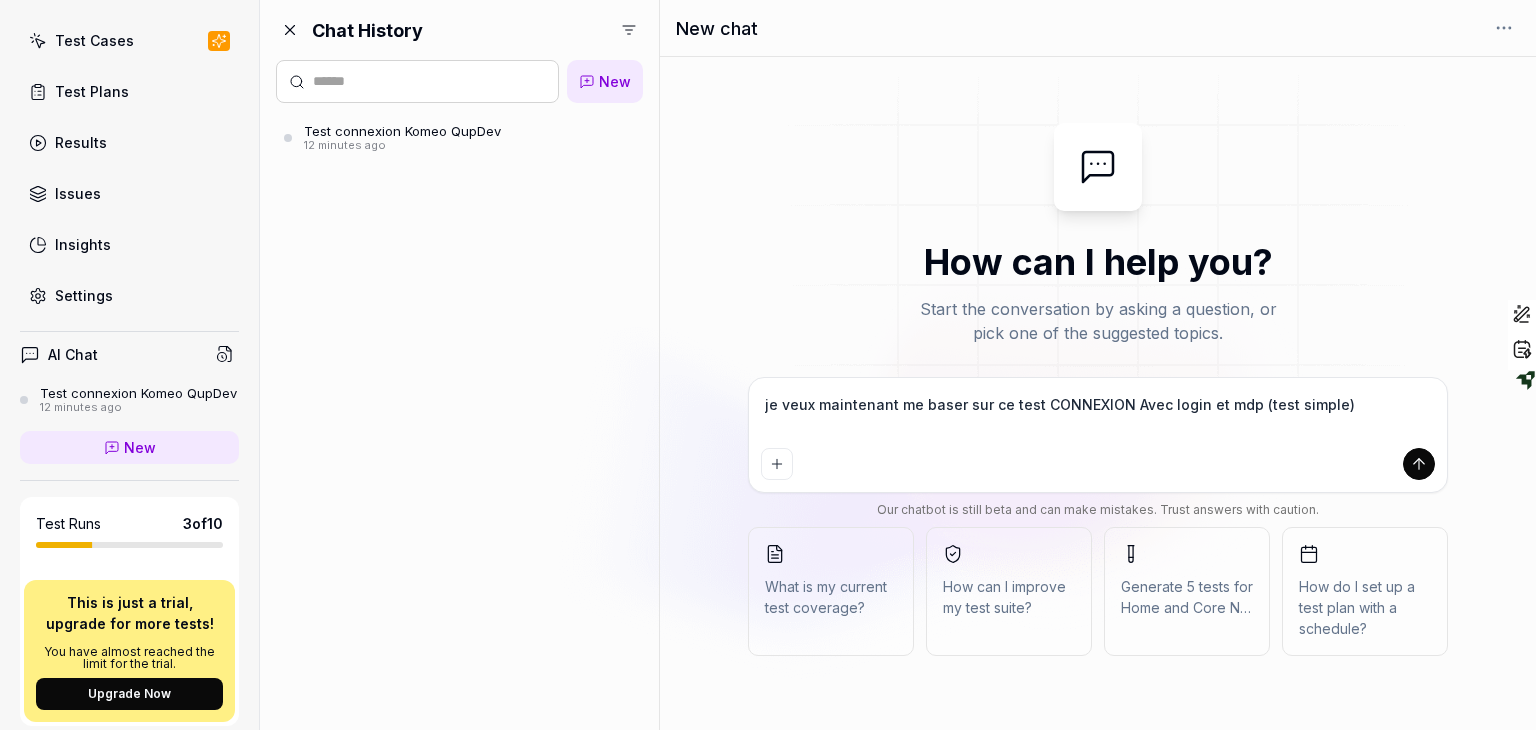 type on "*" 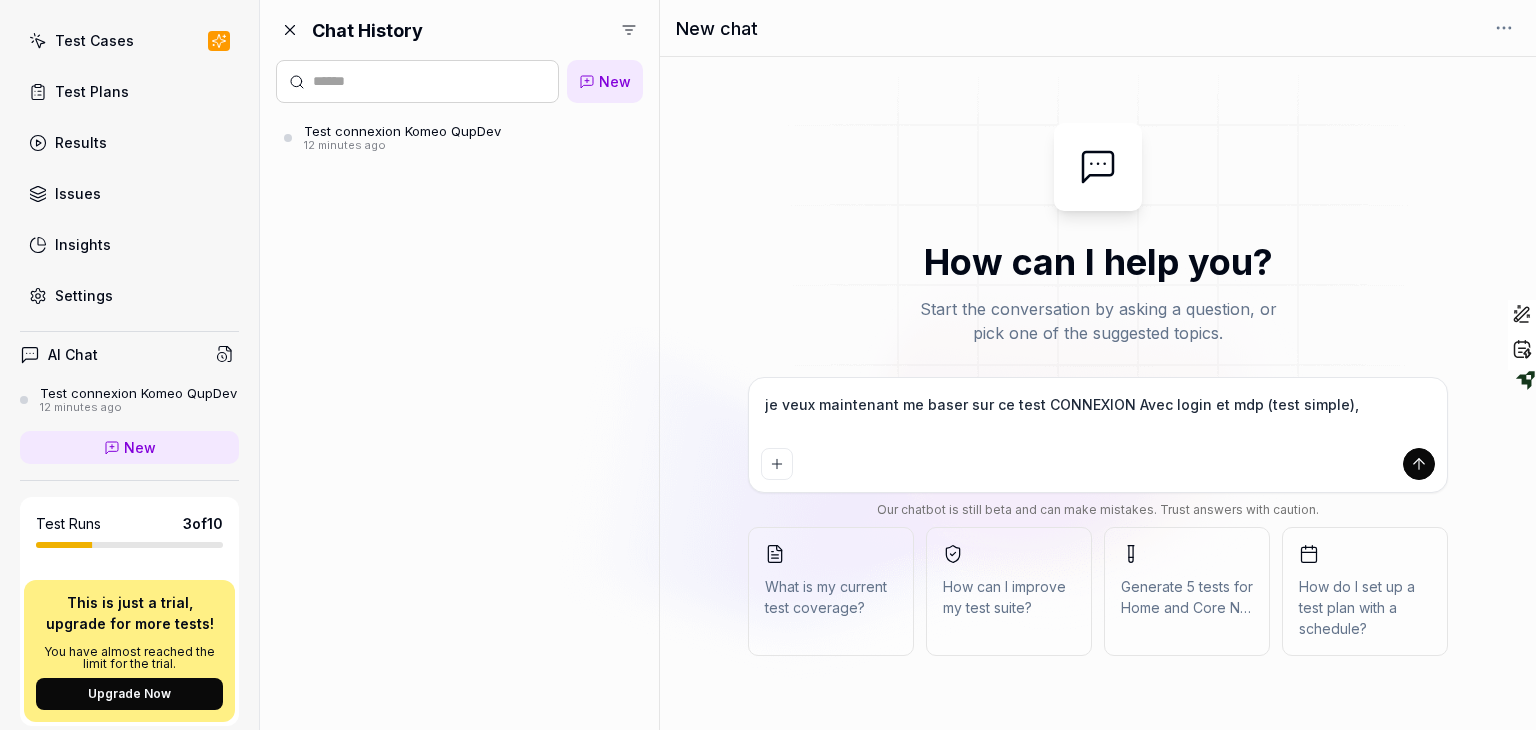 type on "*" 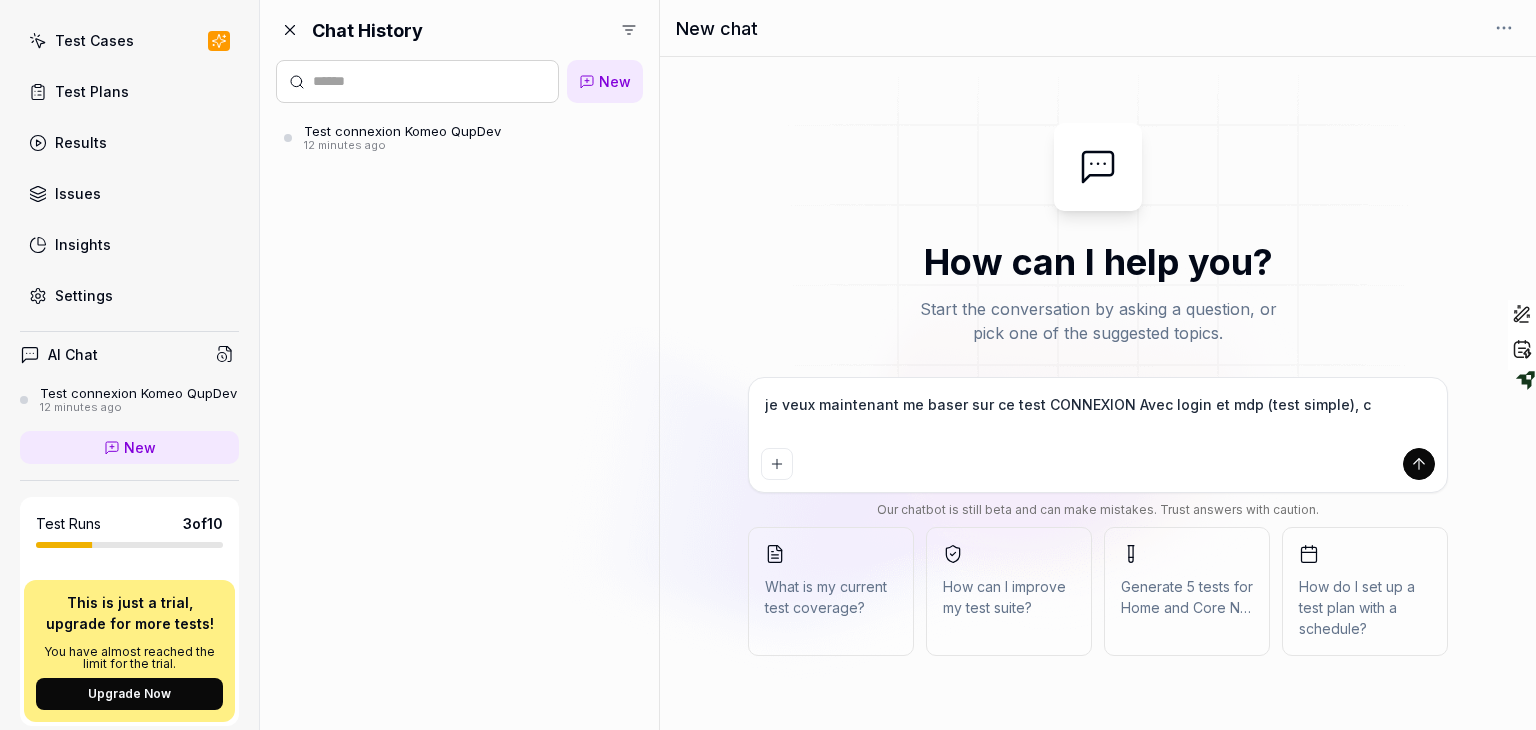 type on "*" 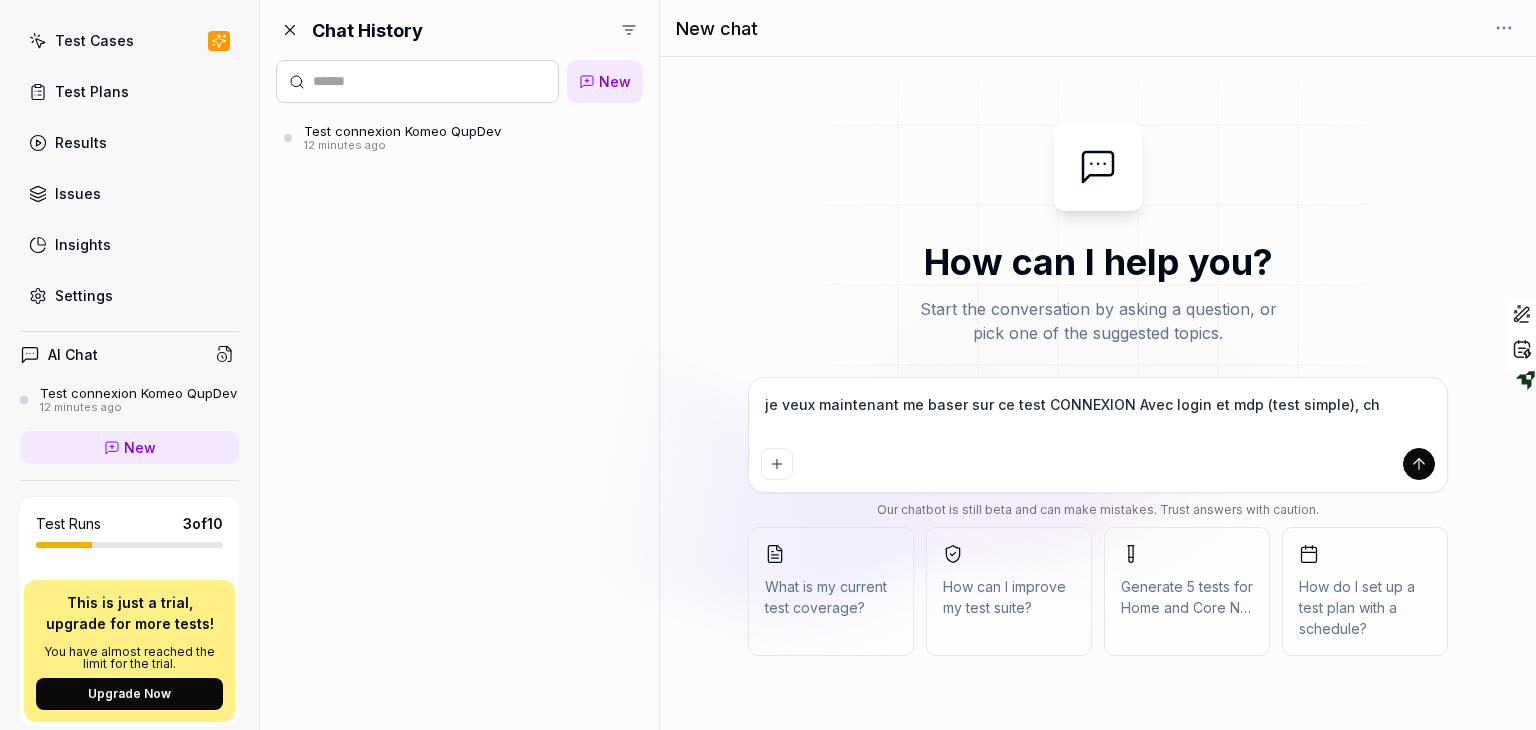 type on "*" 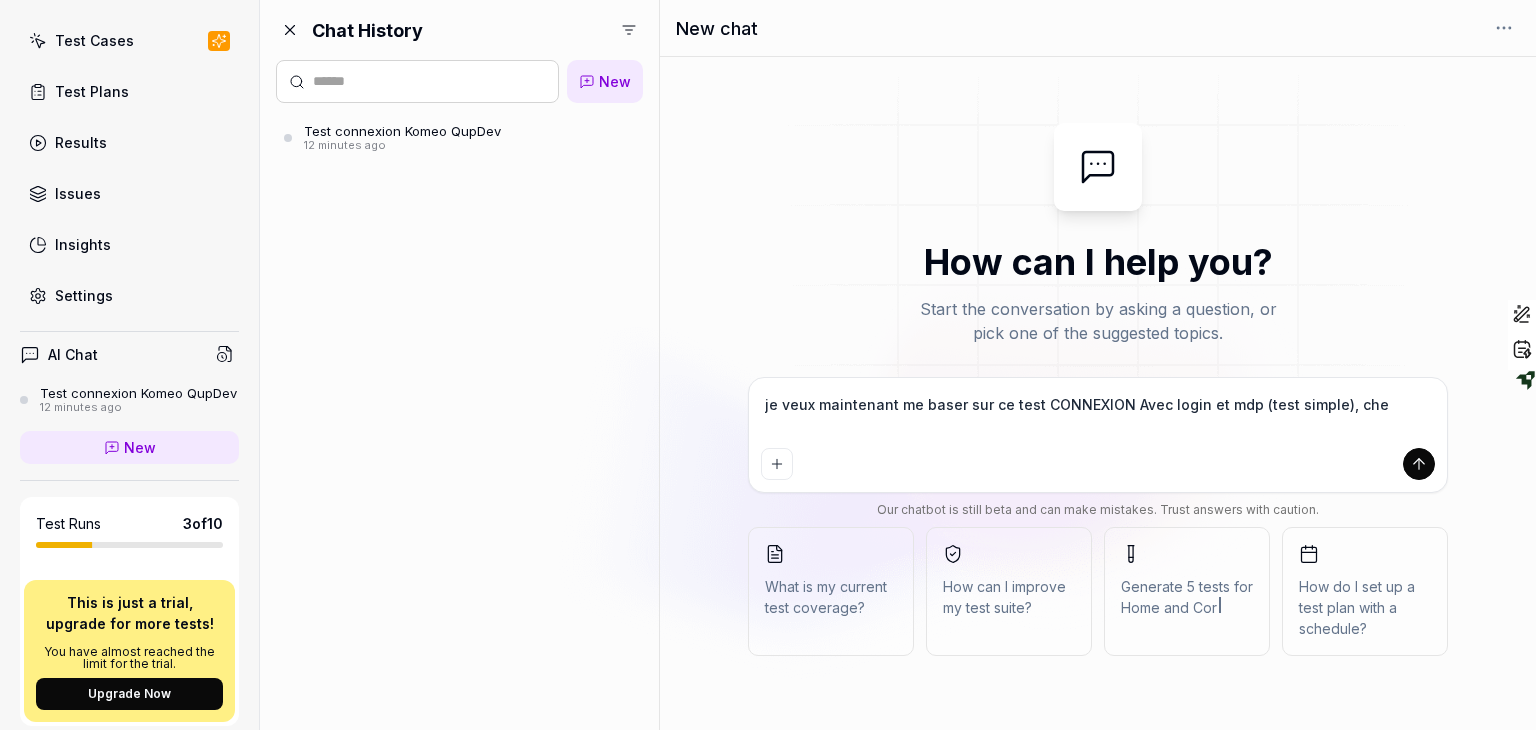 type on "*" 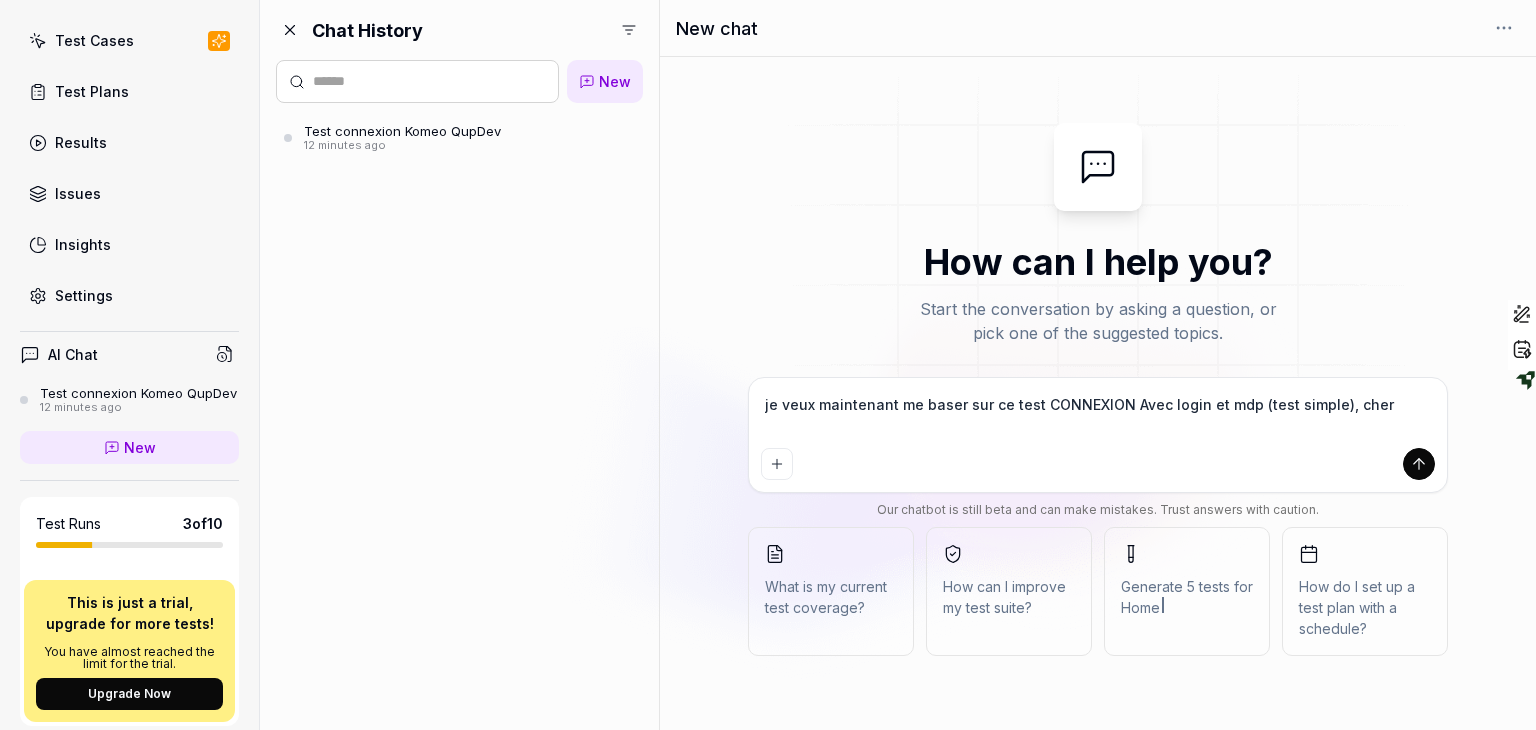 type on "*" 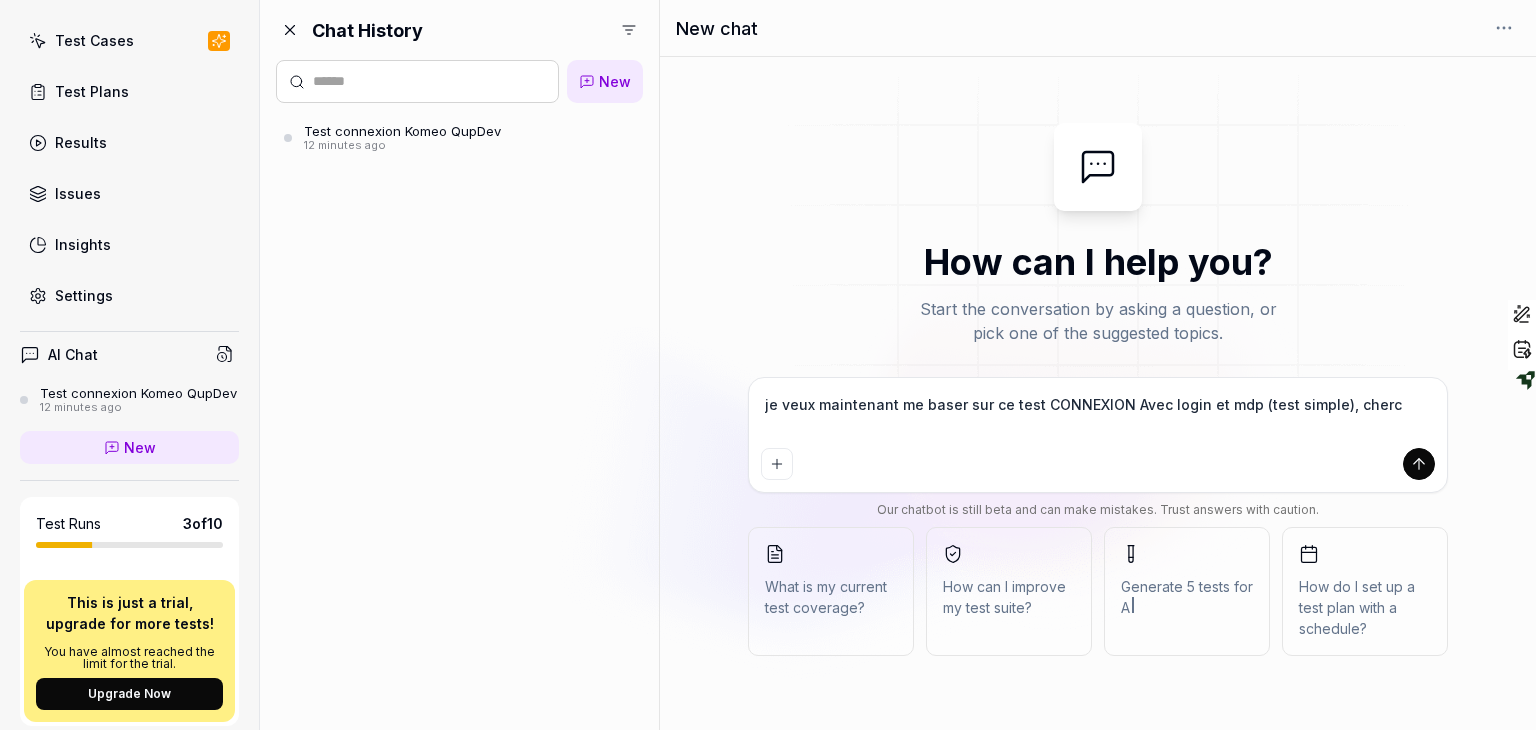 type on "*" 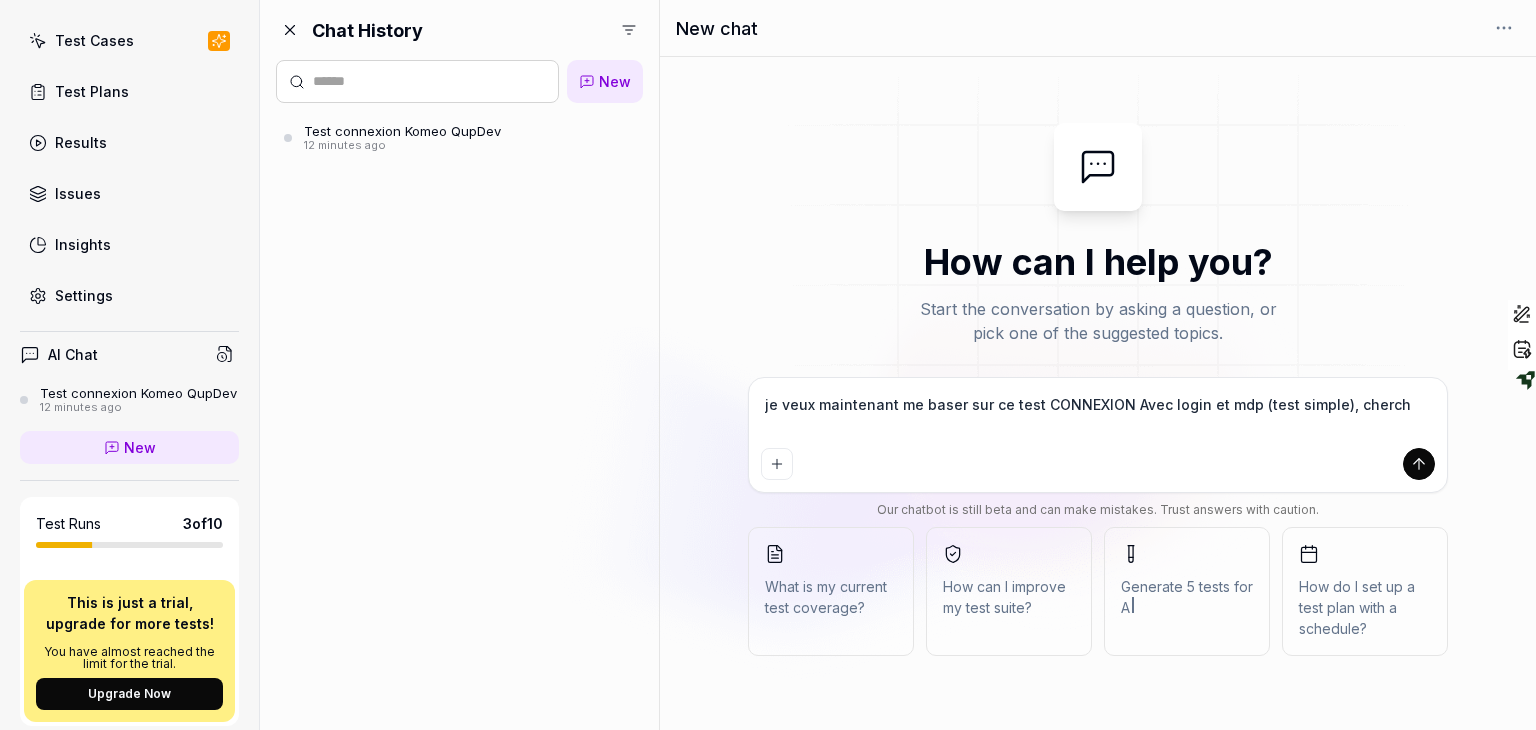 type on "*" 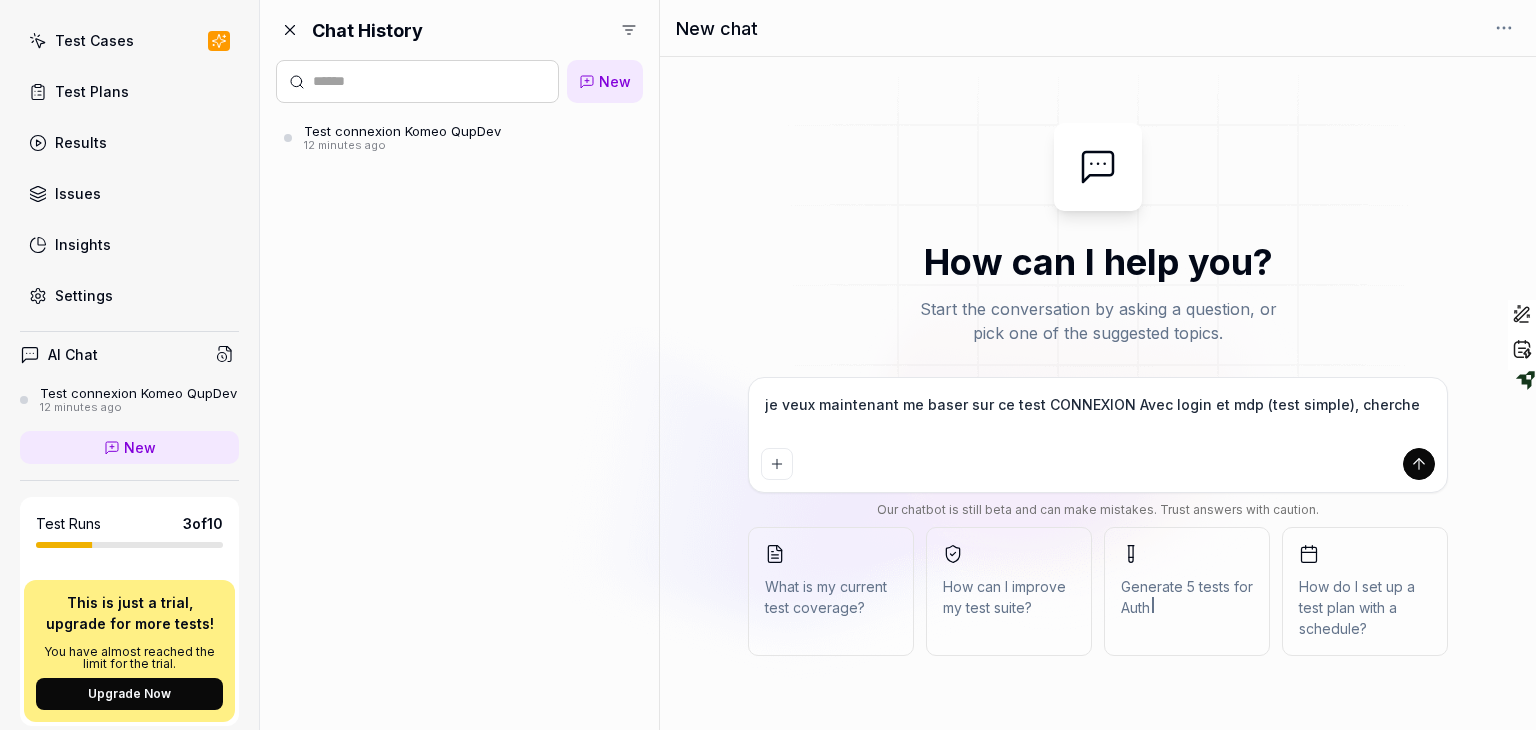 type on "*" 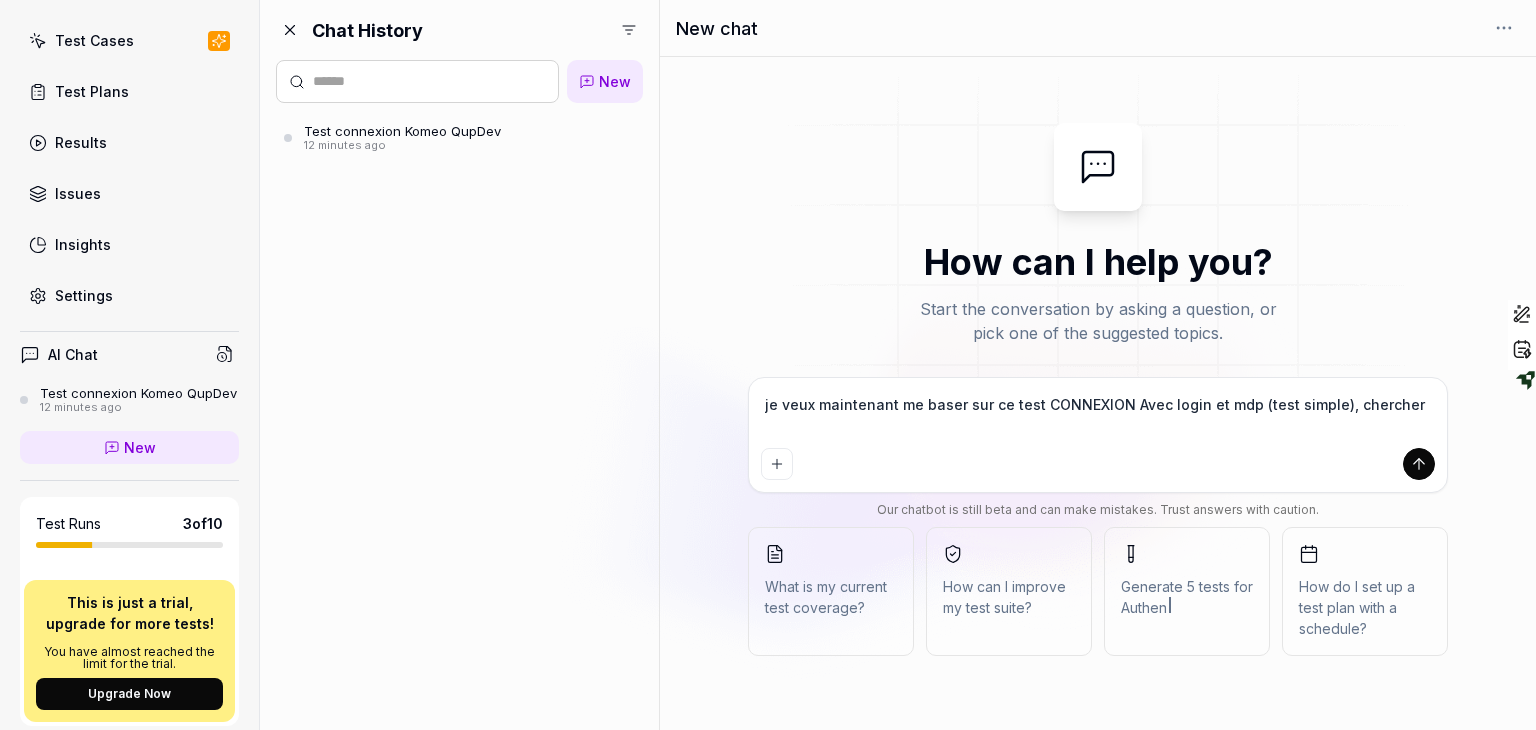 type on "*" 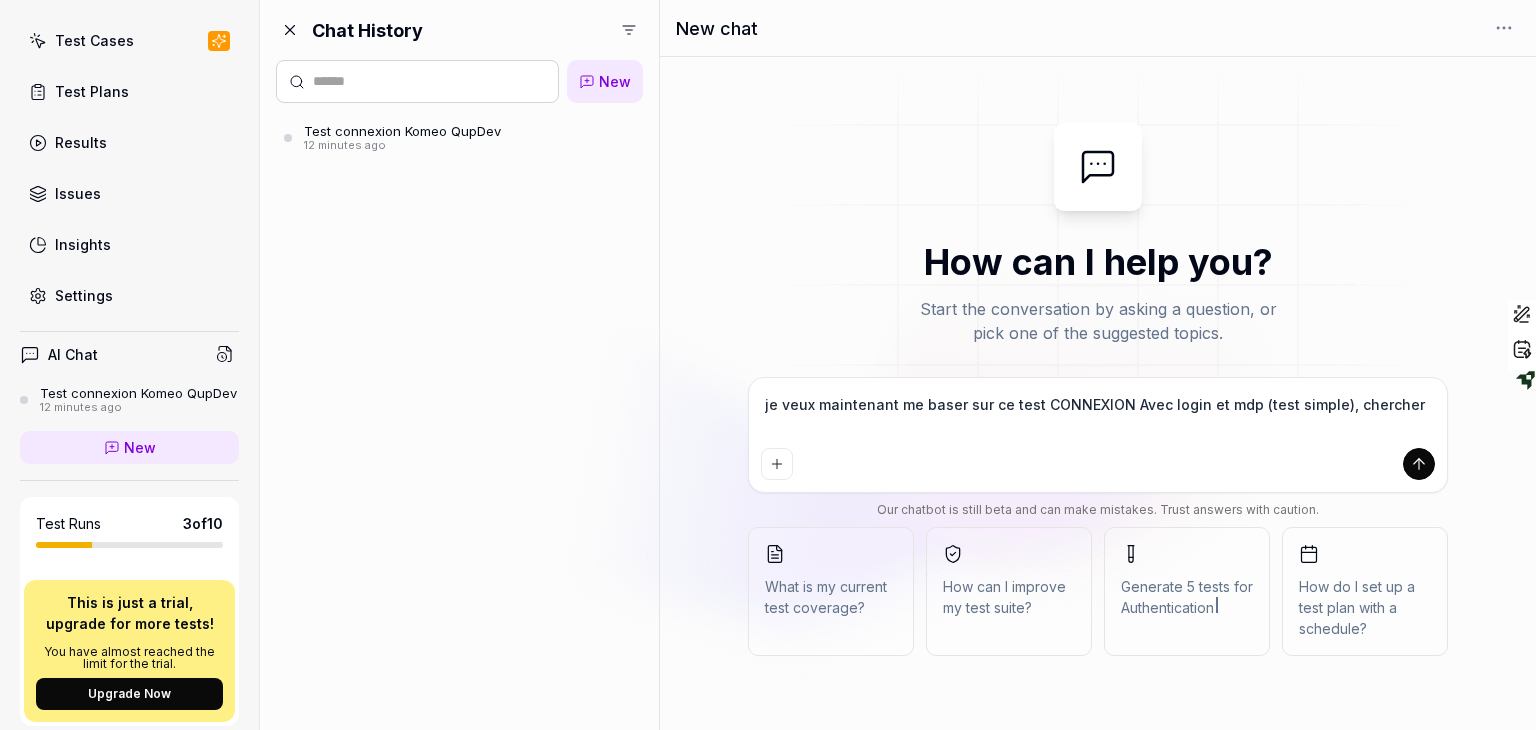 type on "*" 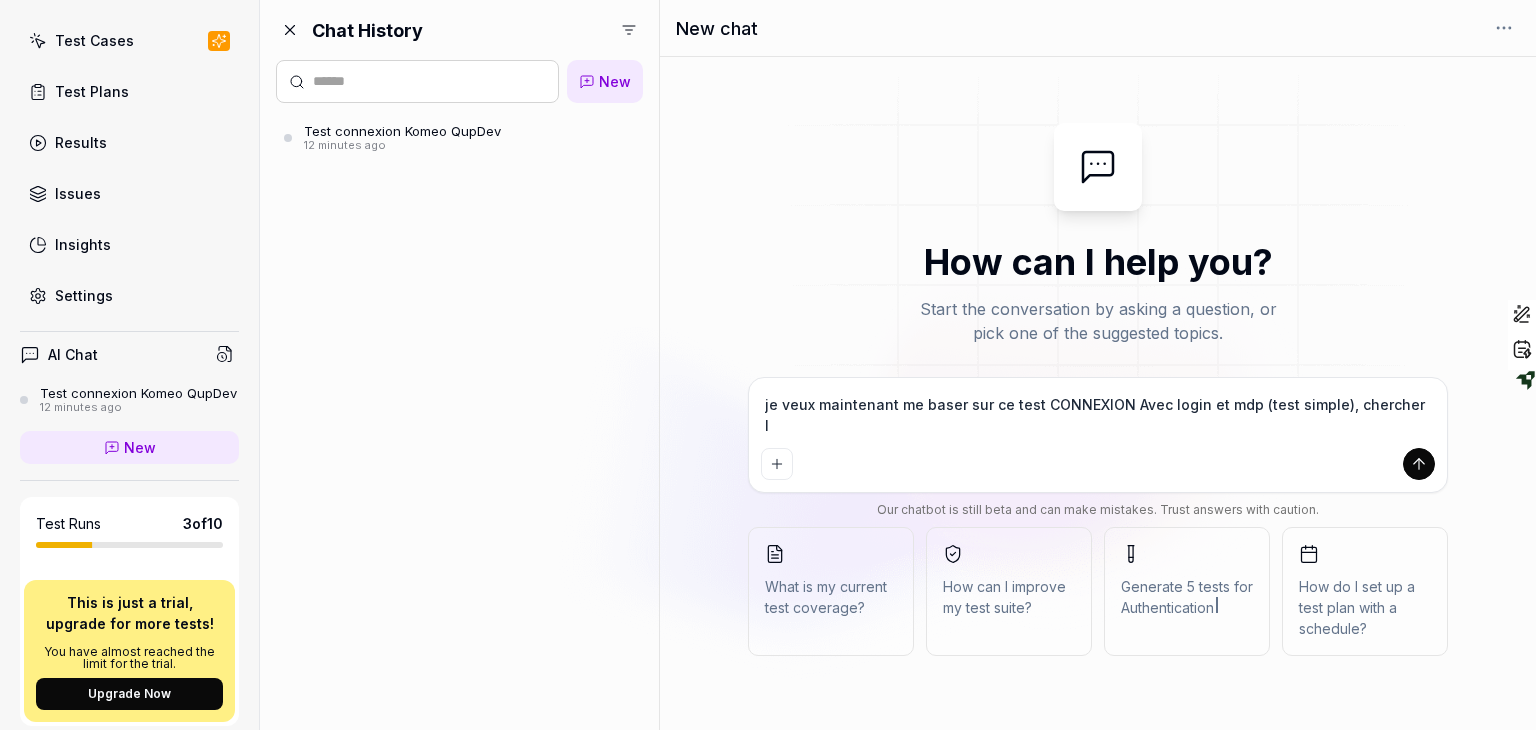 type on "*" 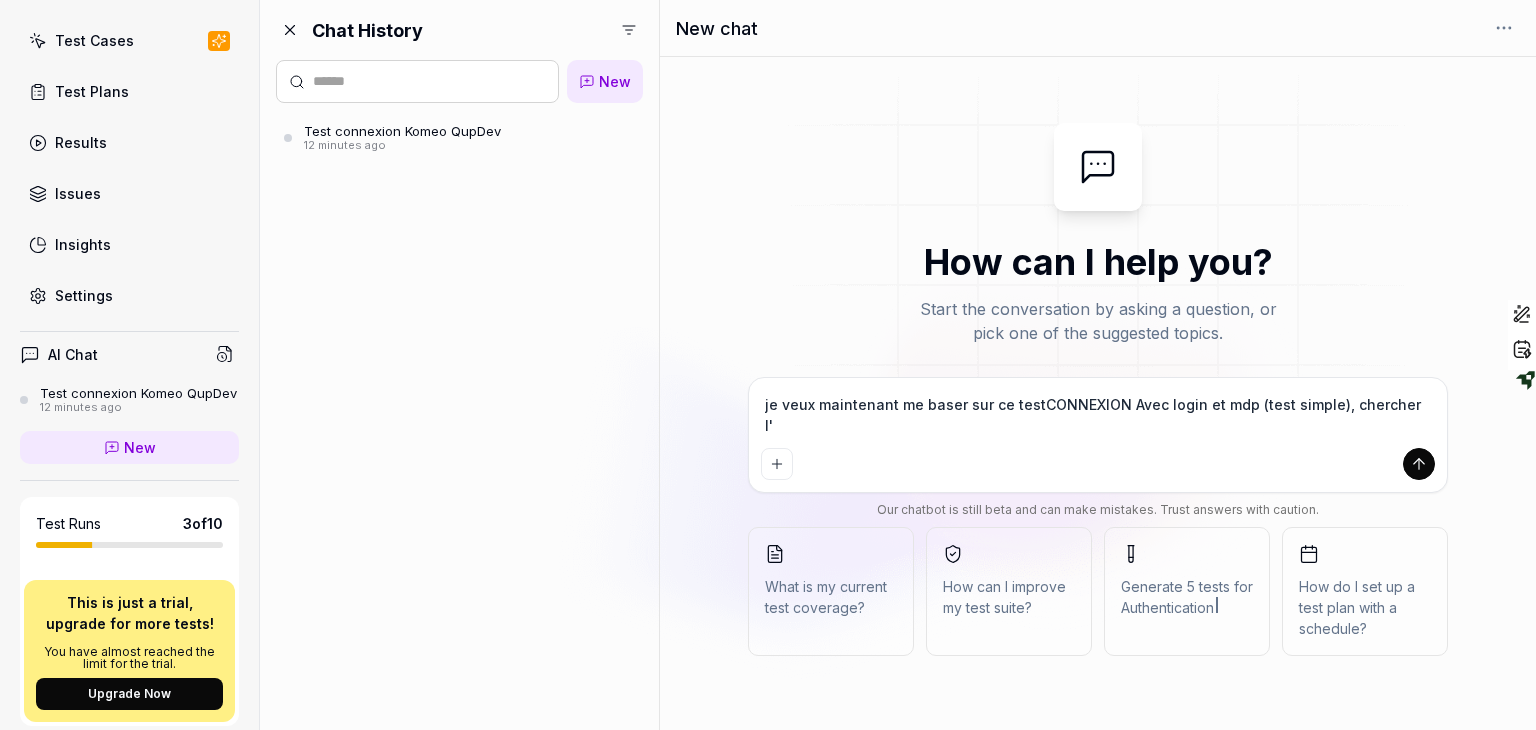 type on "*" 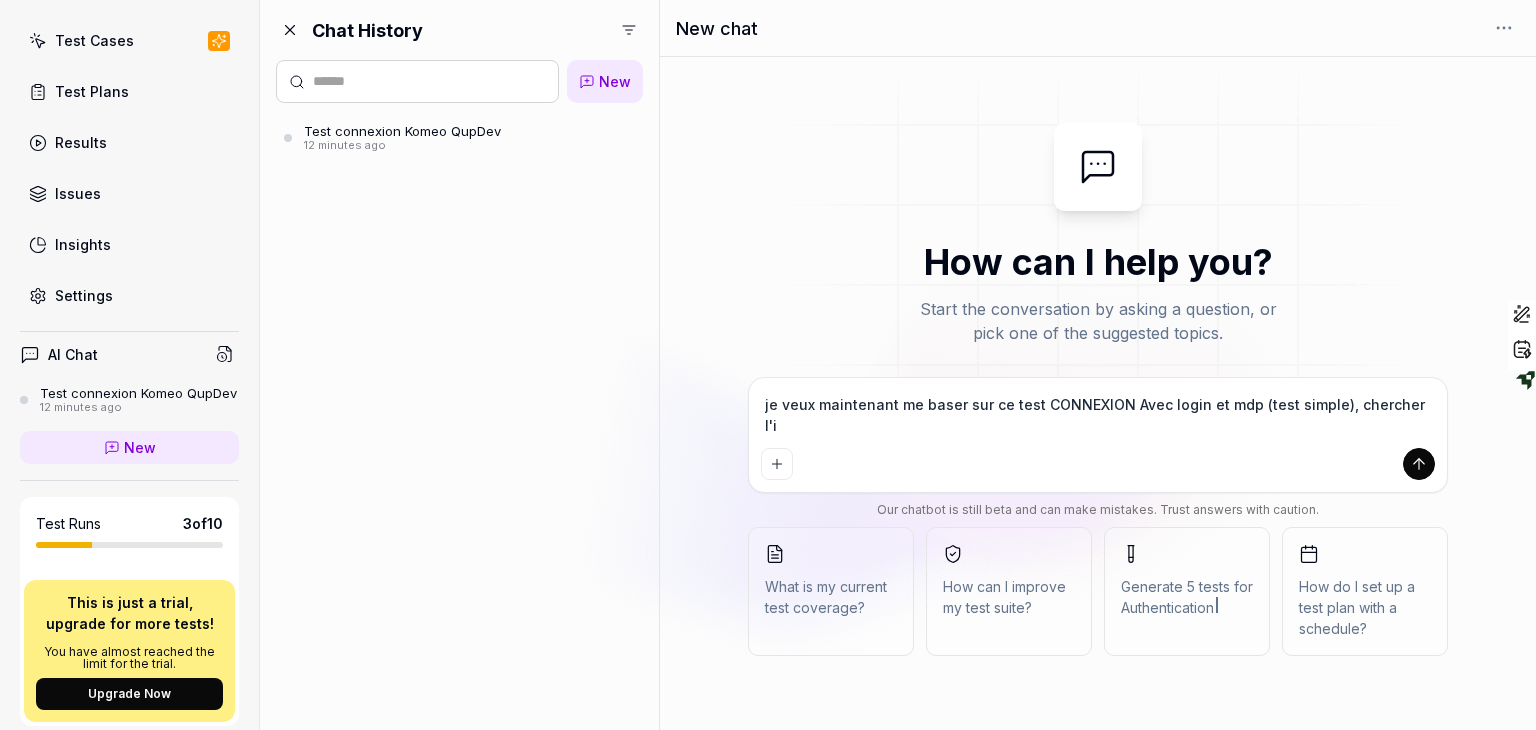 type on "*" 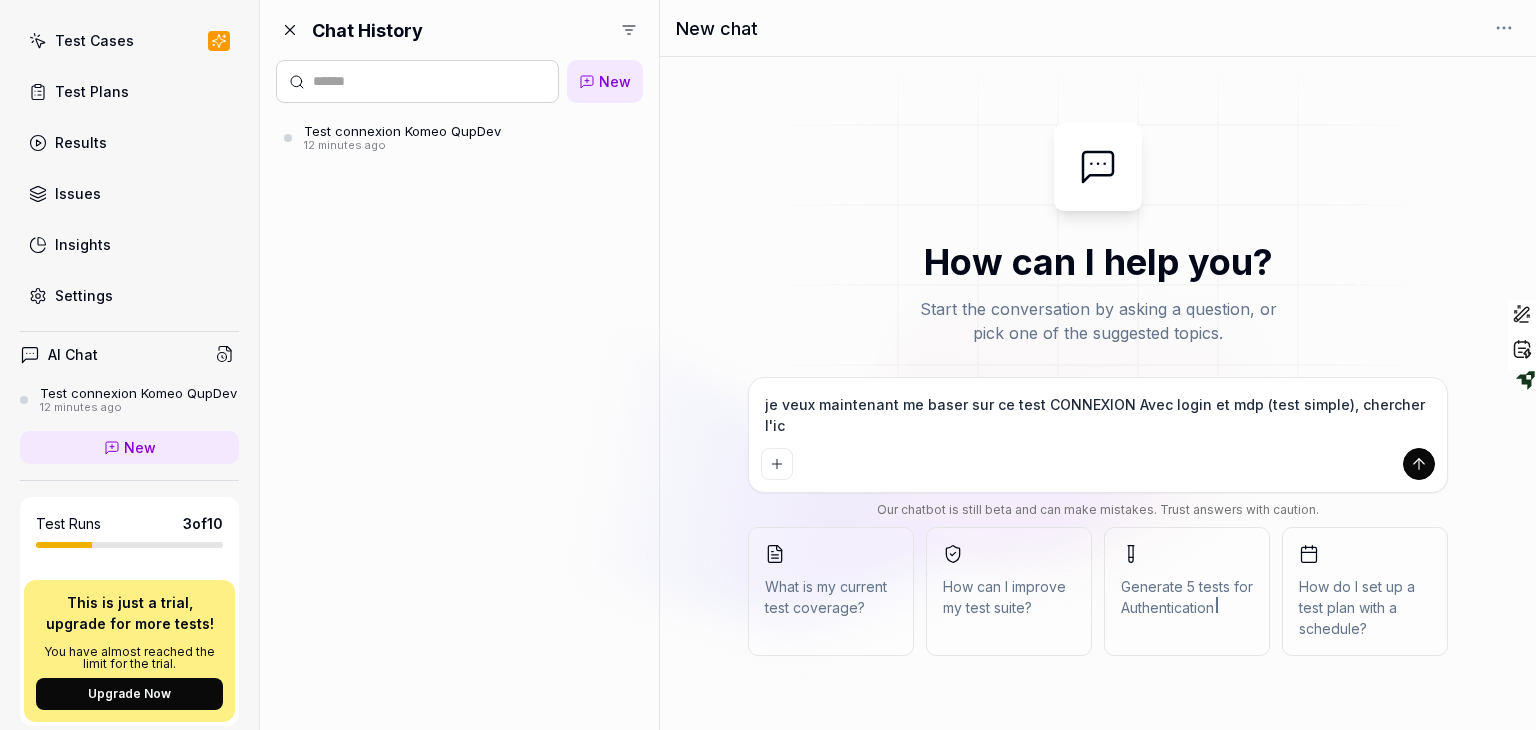 type on "*" 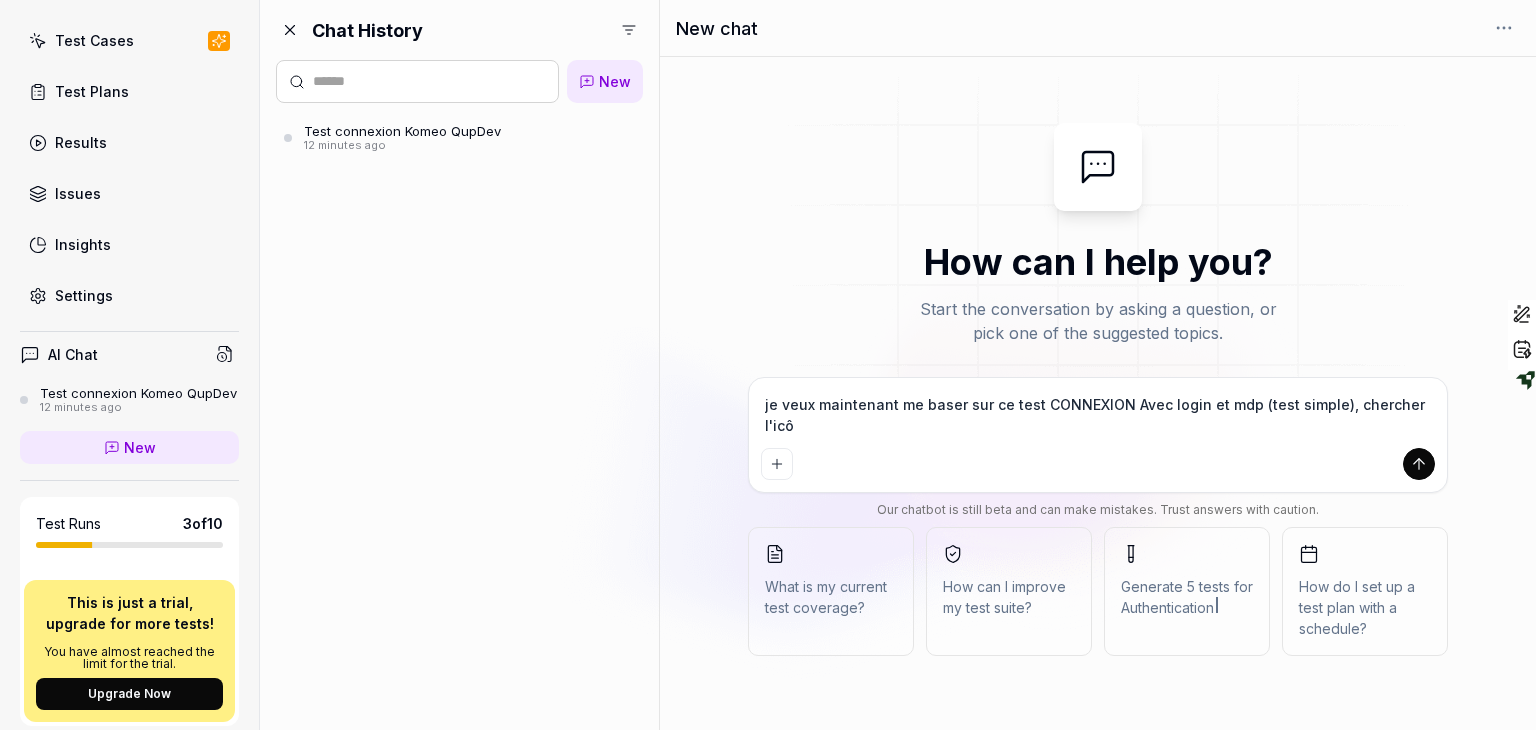 type on "*" 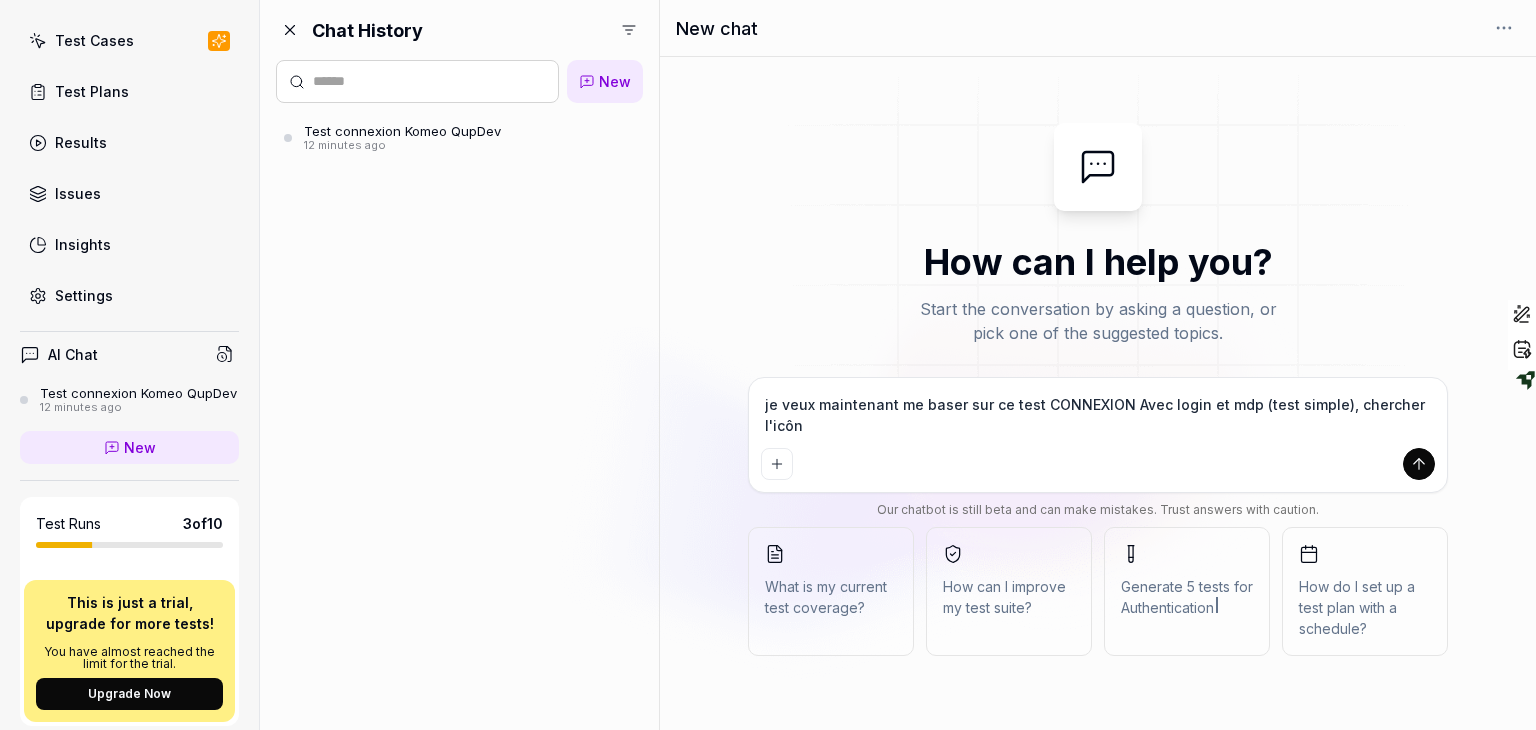 type on "*" 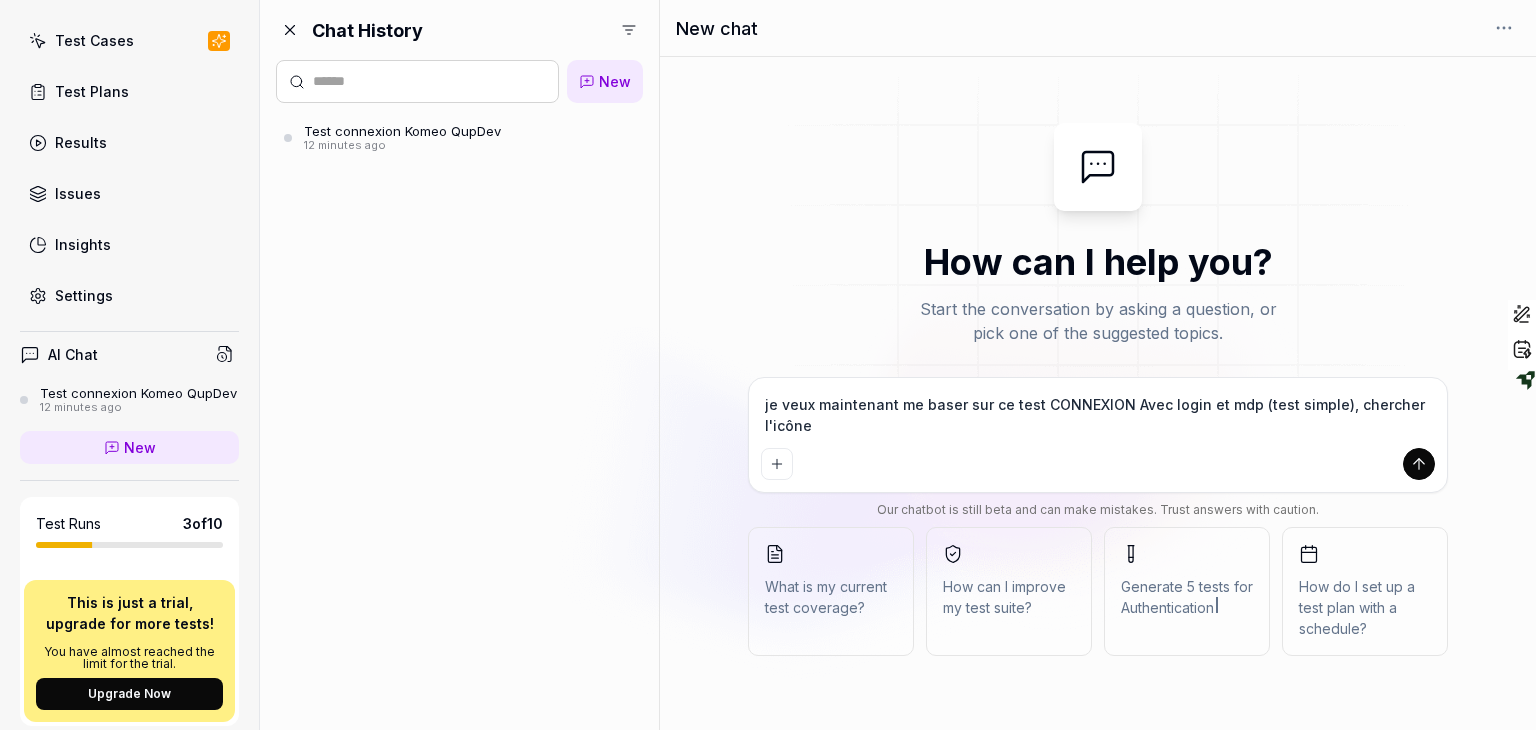 type on "*" 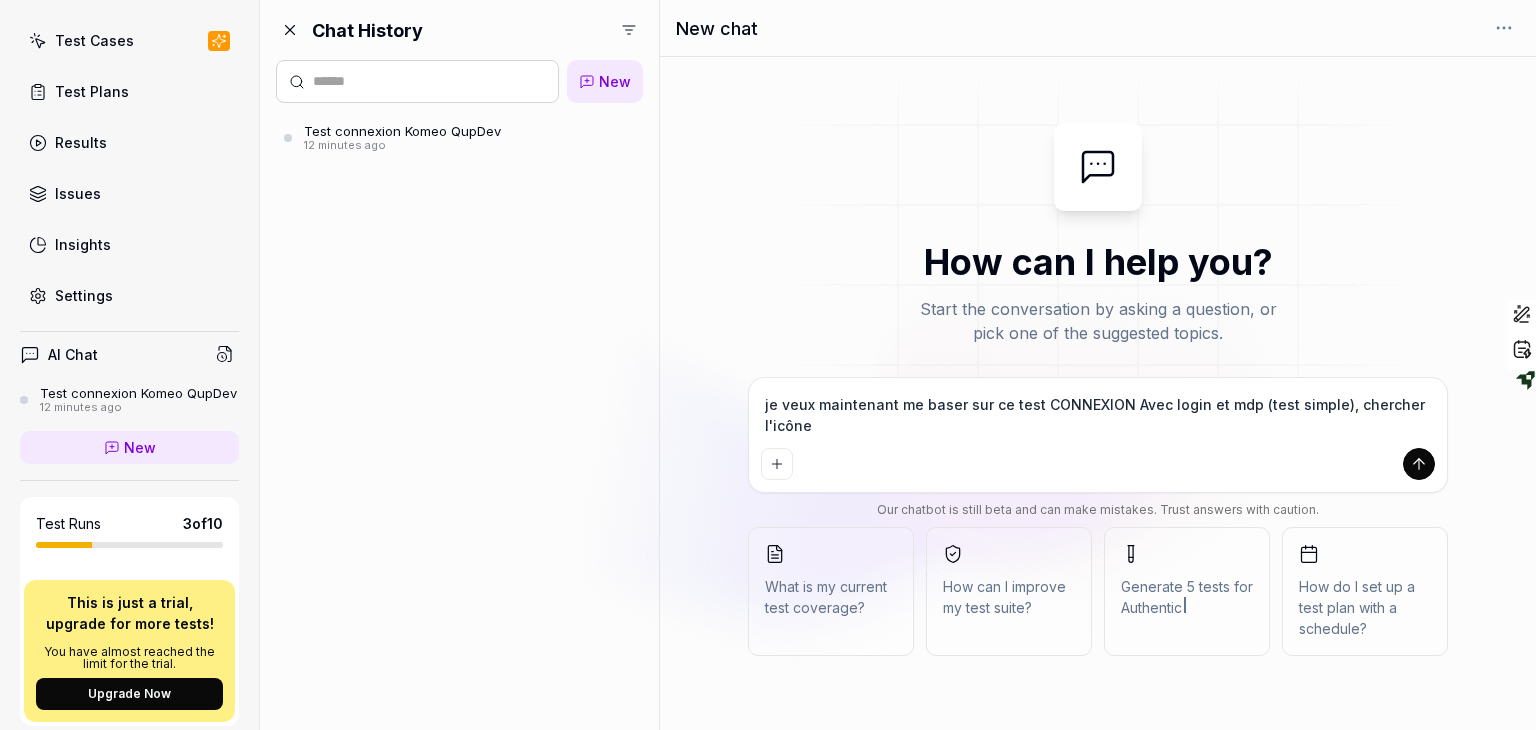 type on "*" 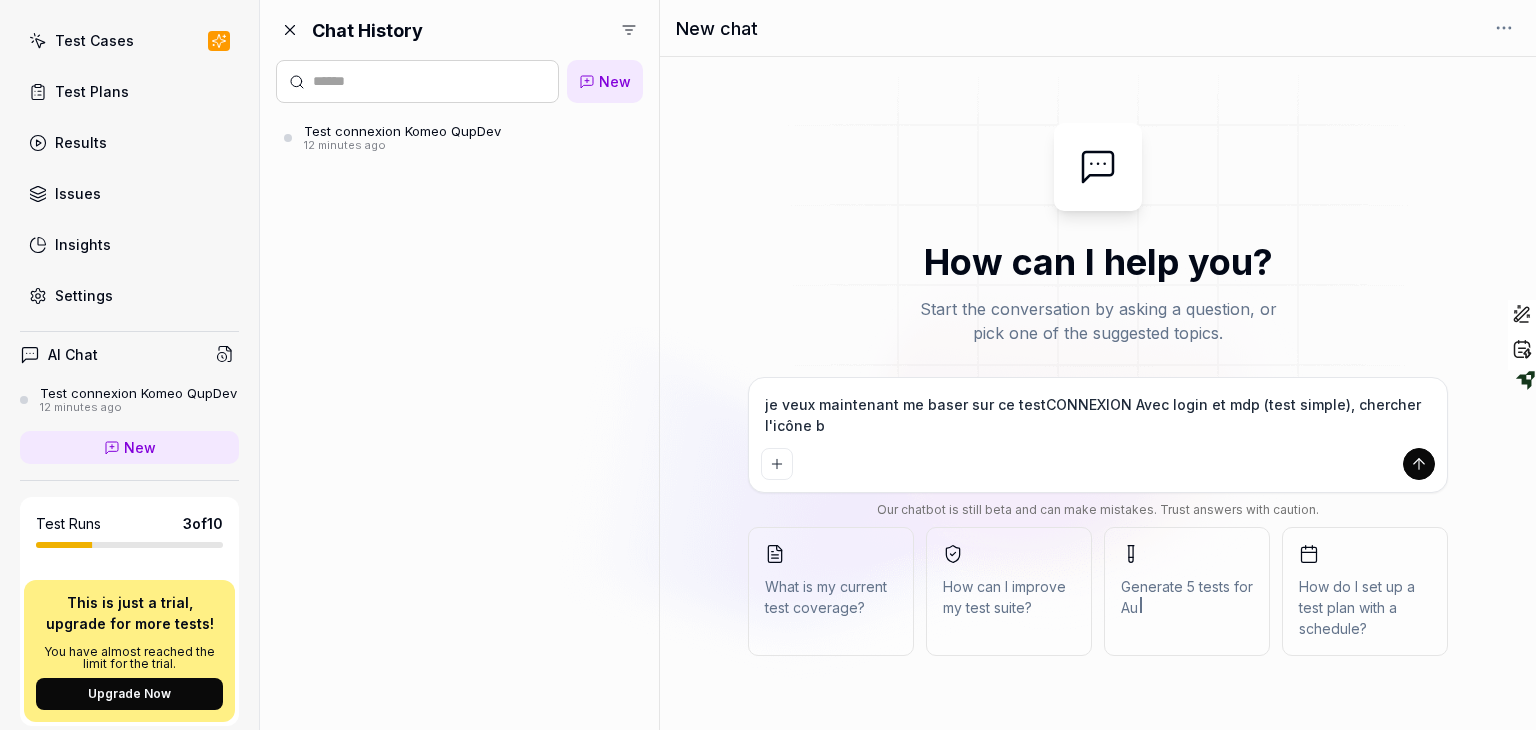 type on "*" 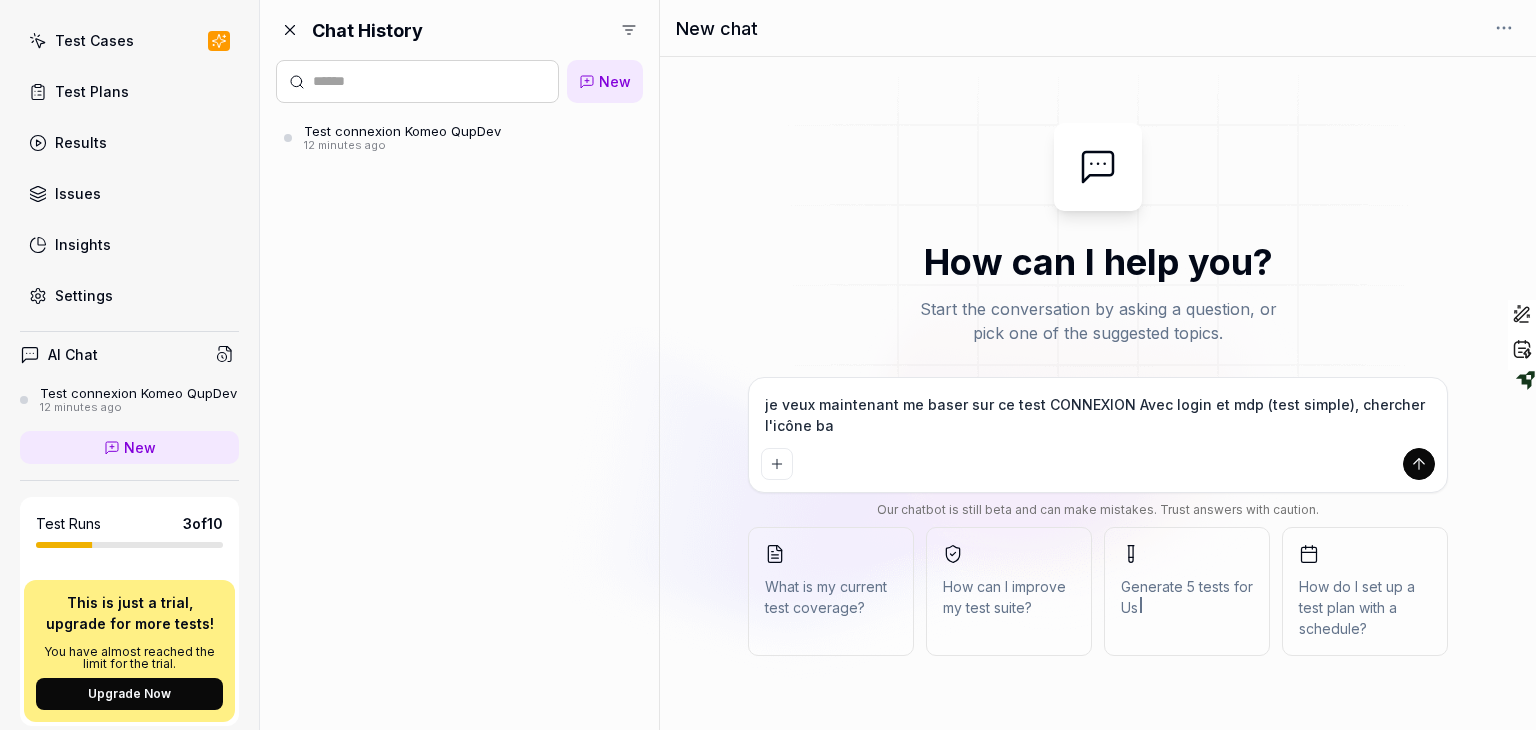 type on "*" 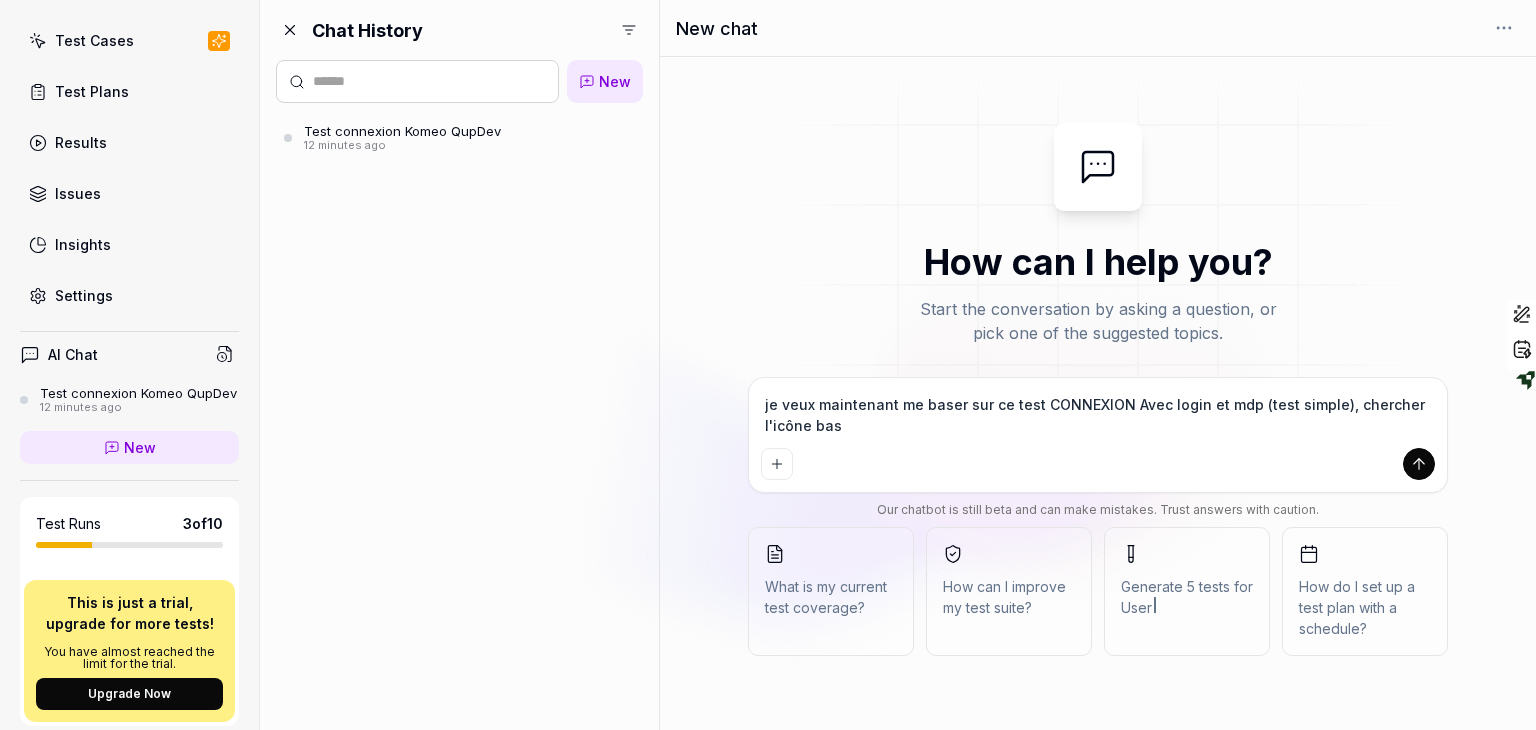 type on "*" 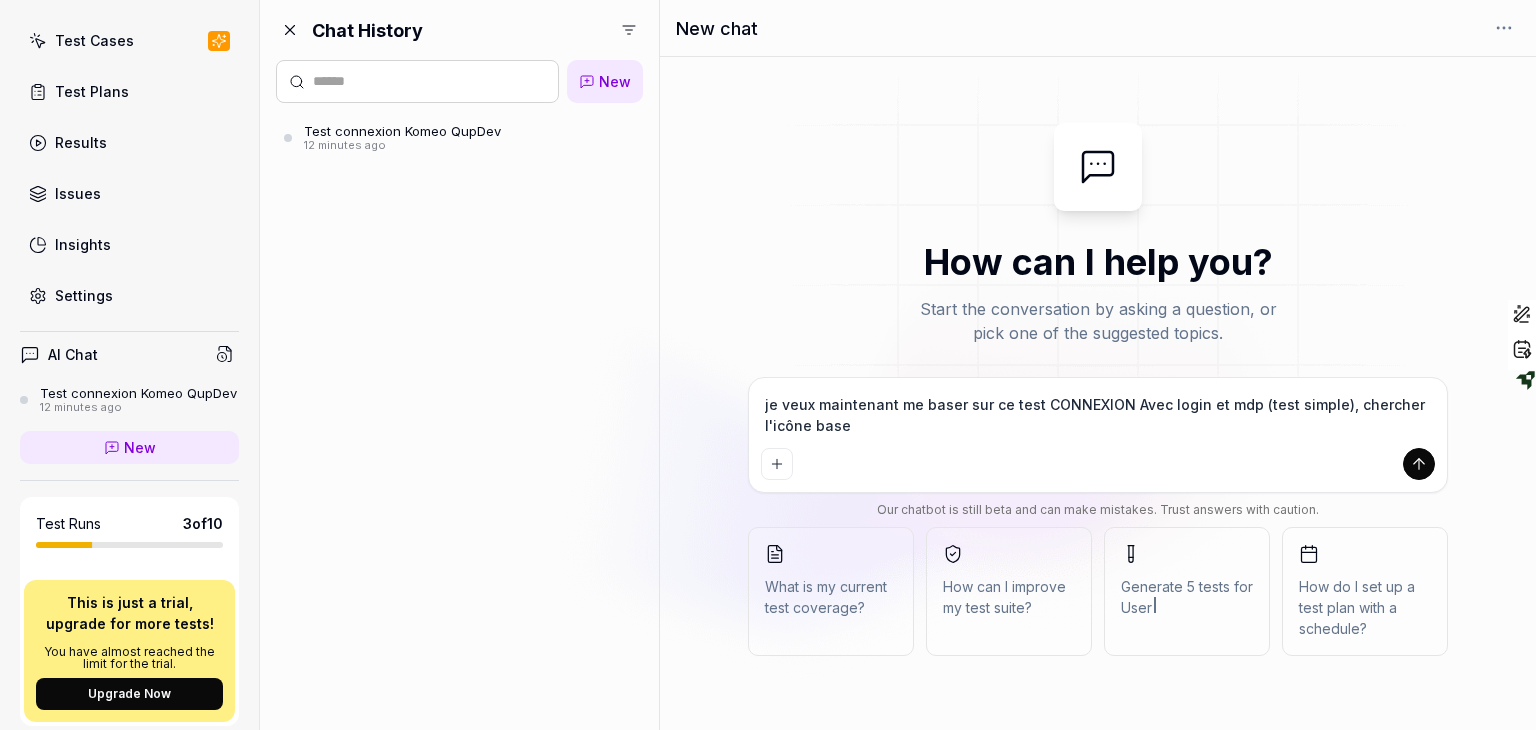 type on "*" 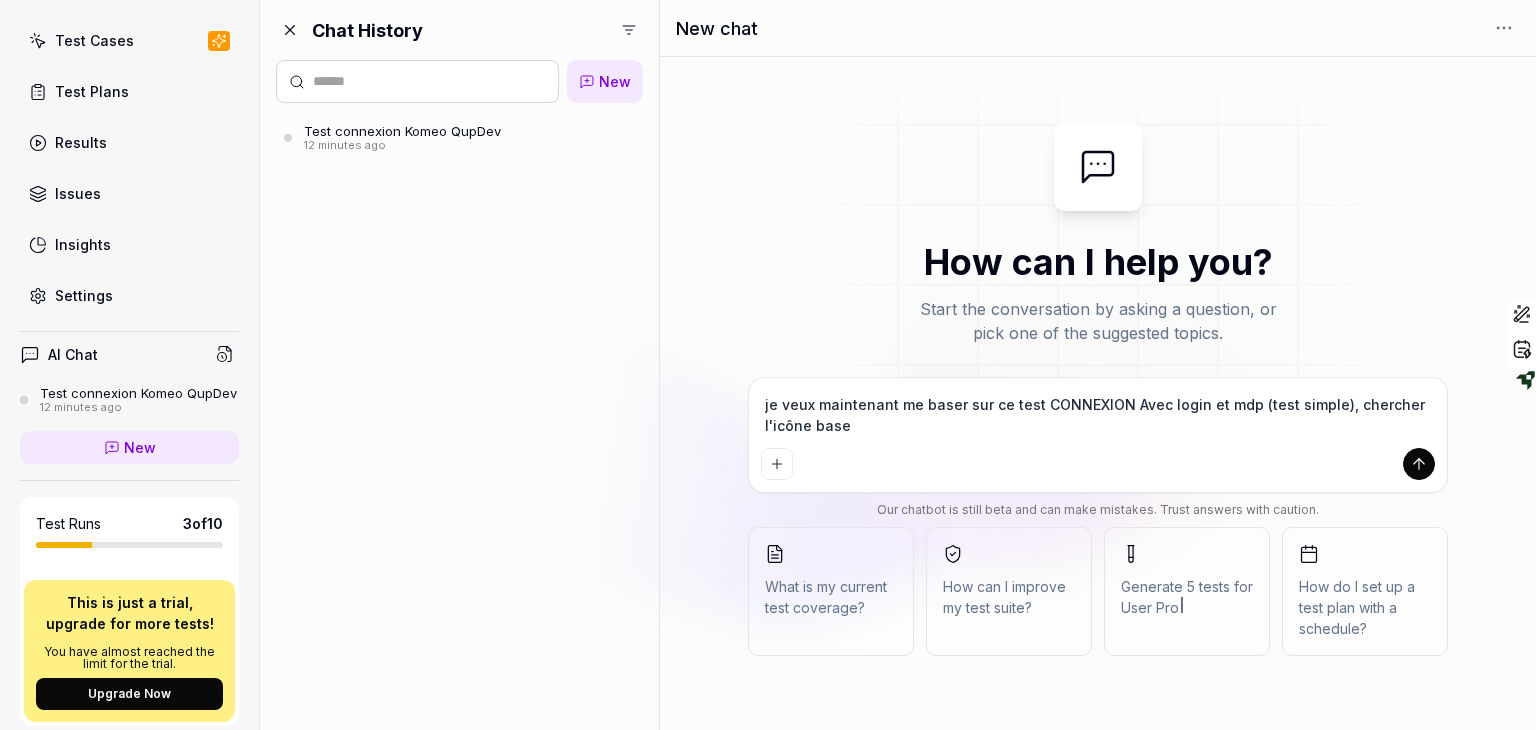 type on "*" 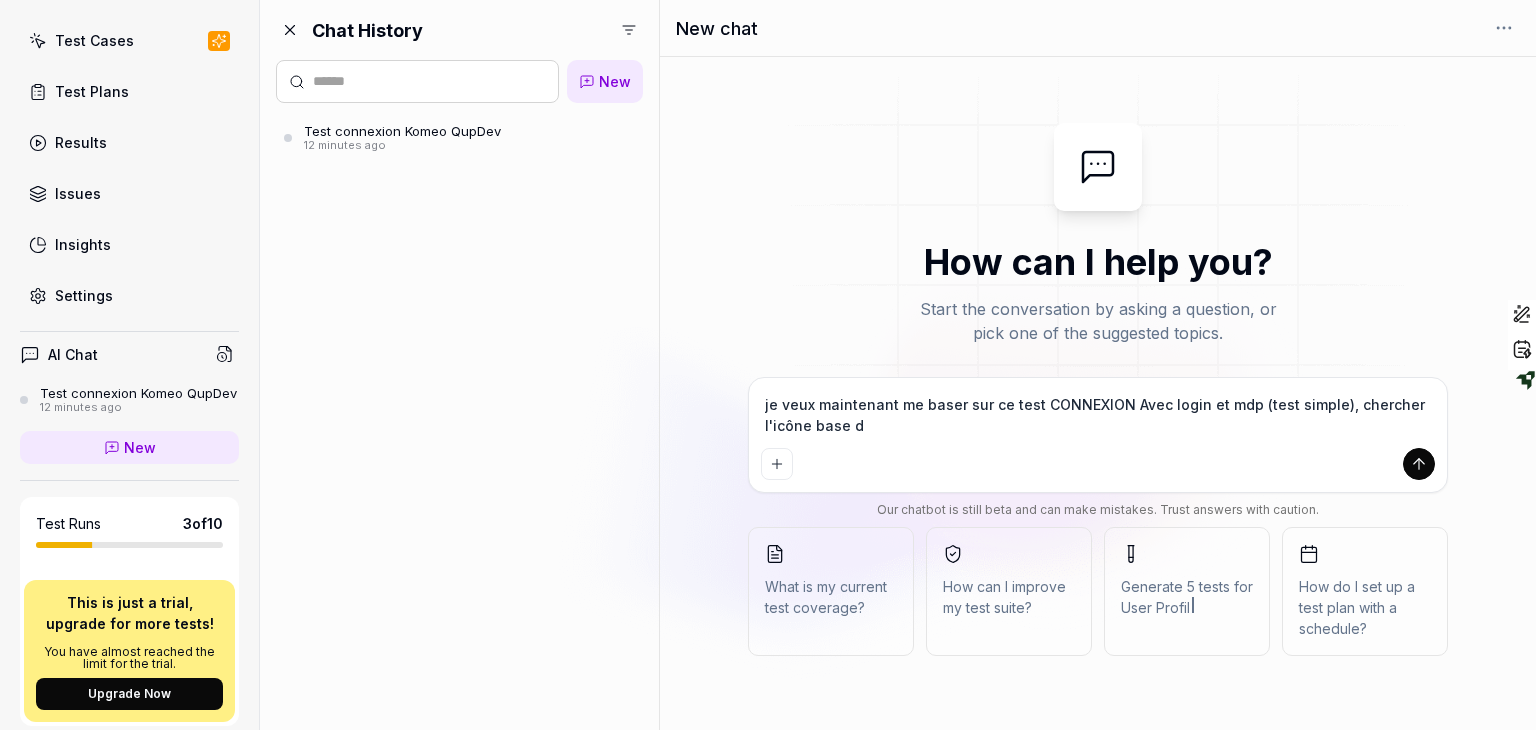 type on "*" 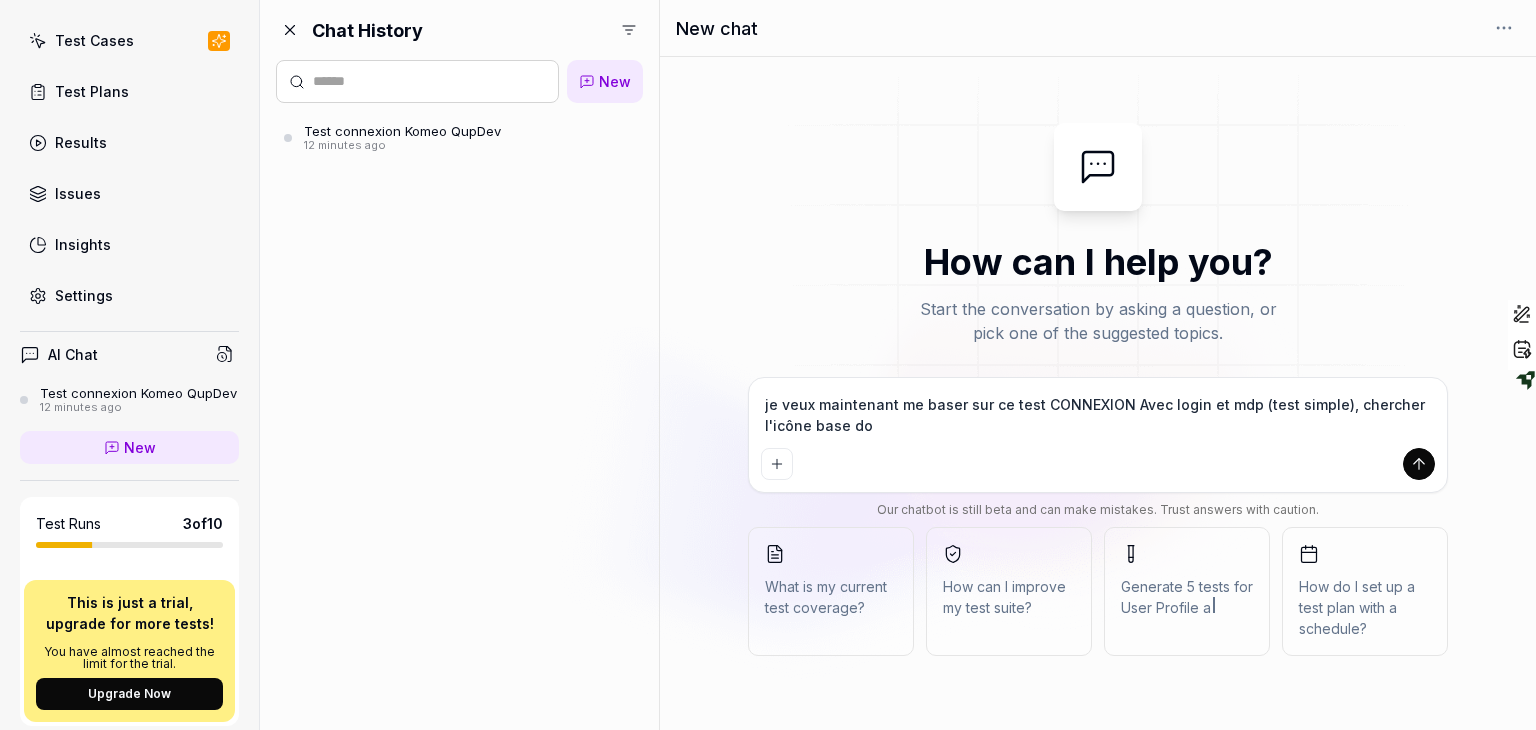 type on "*" 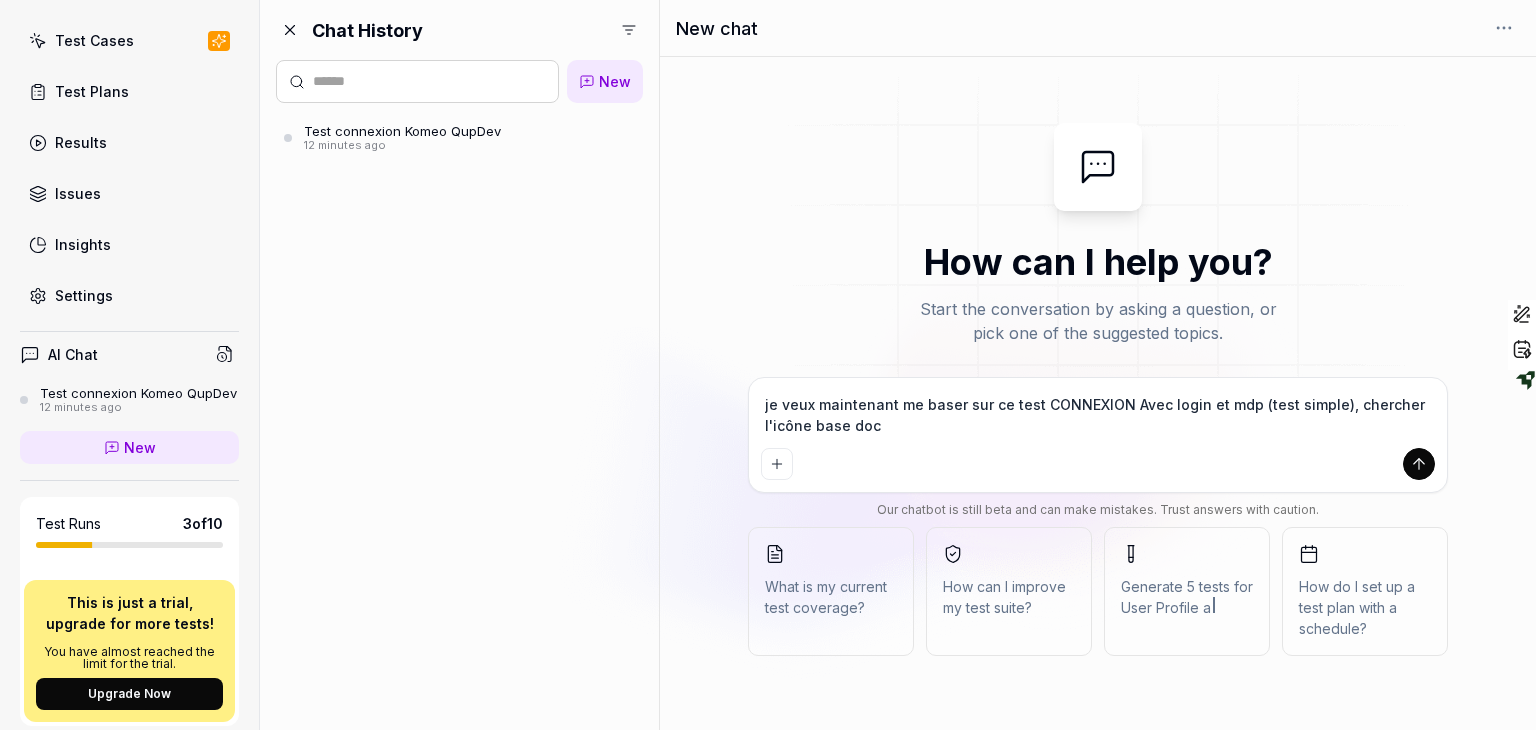type on "*" 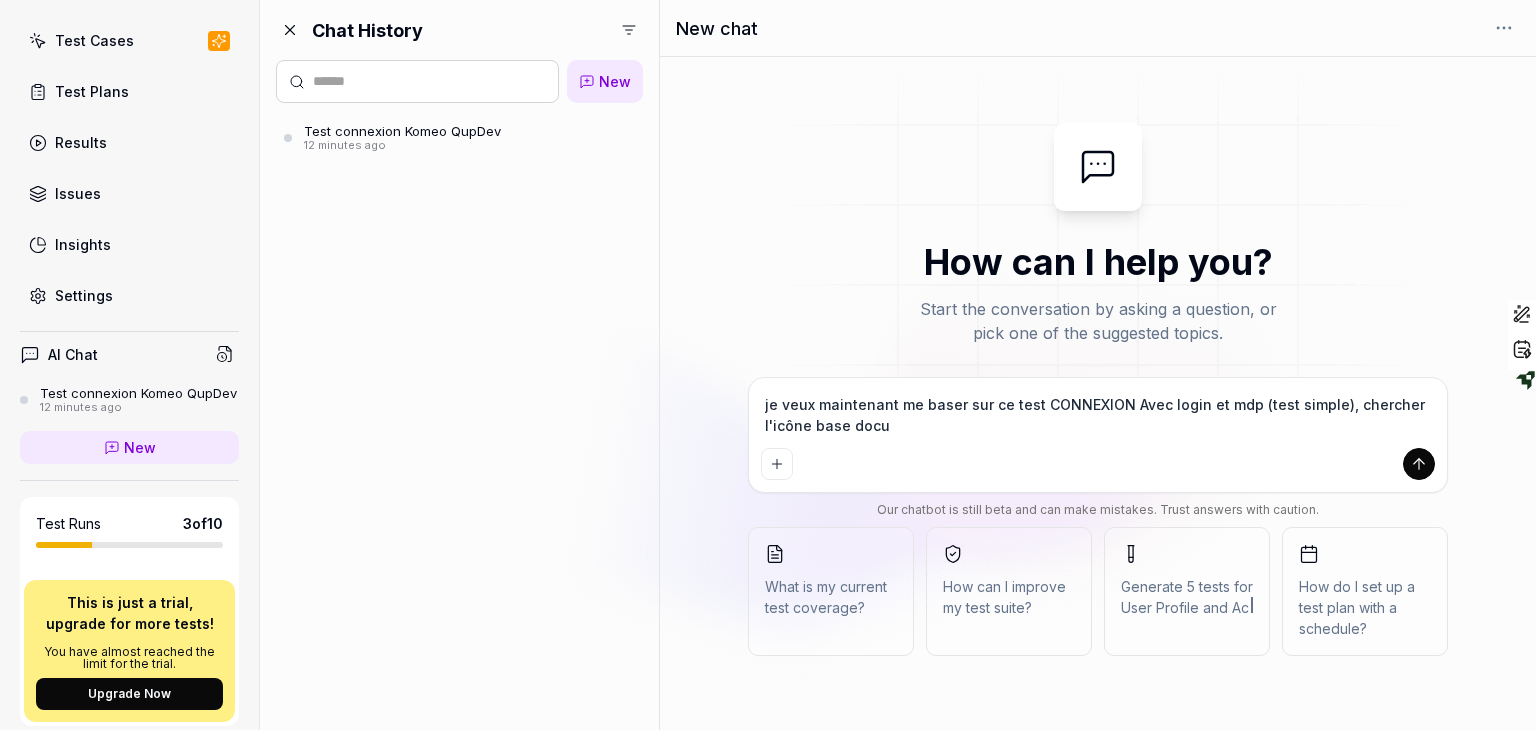 type on "*" 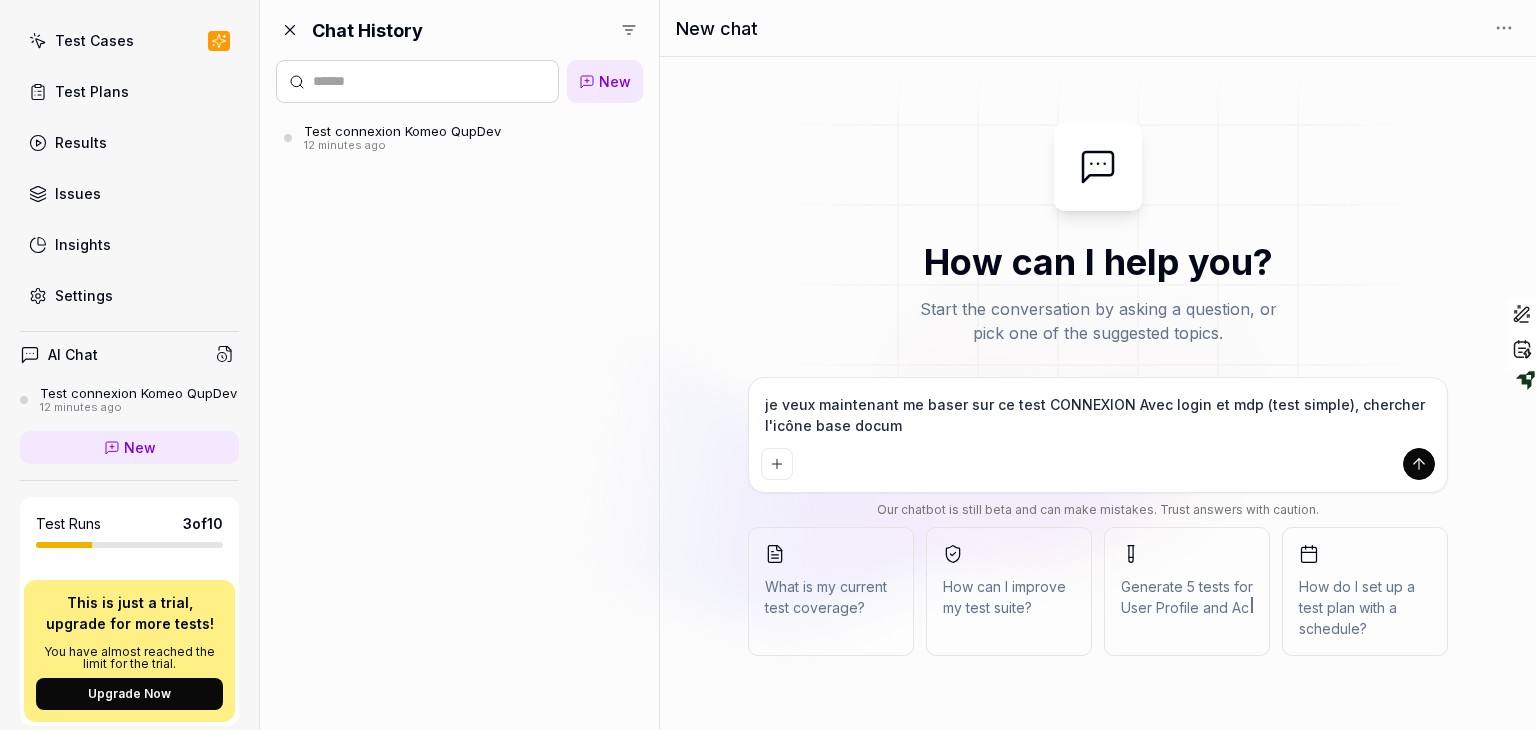 type on "*" 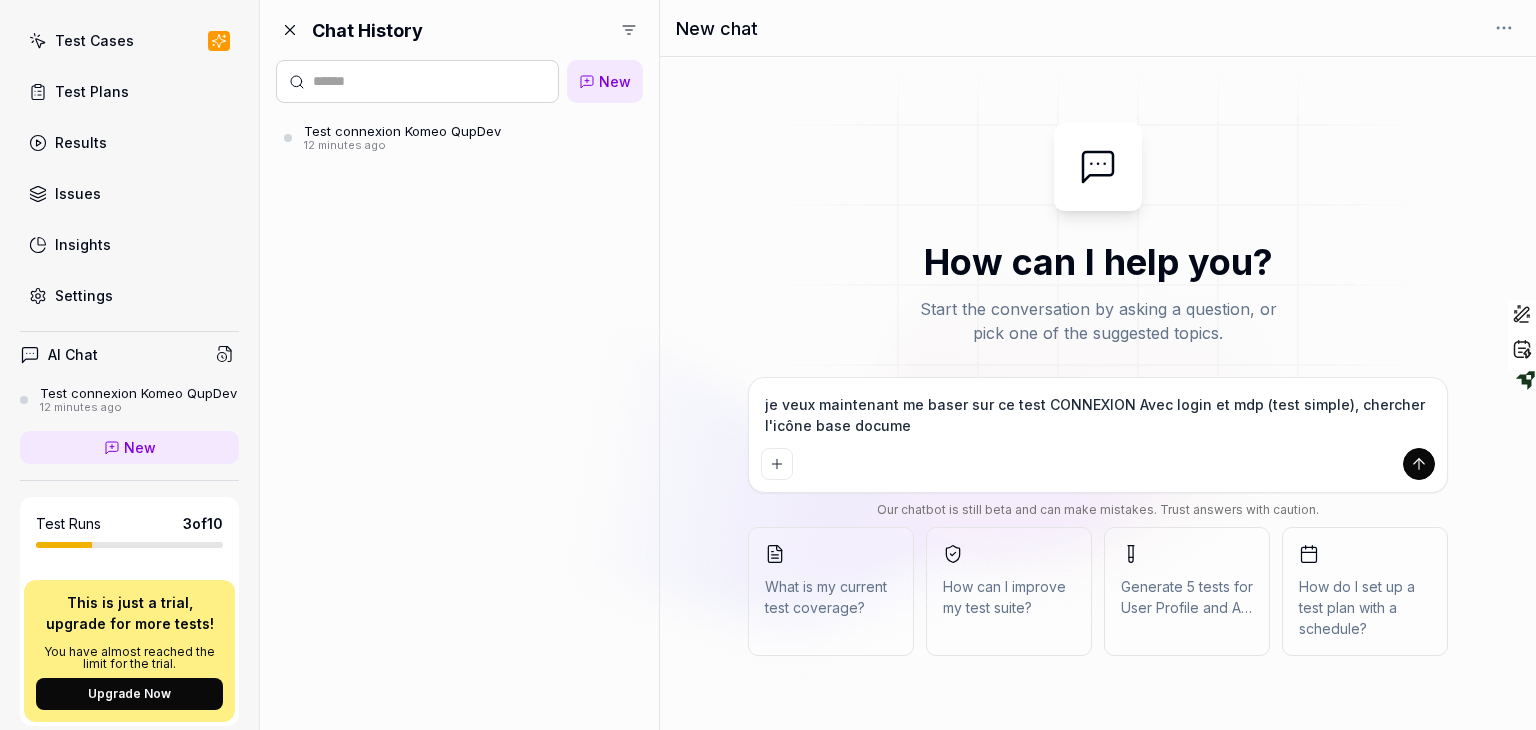 type on "*" 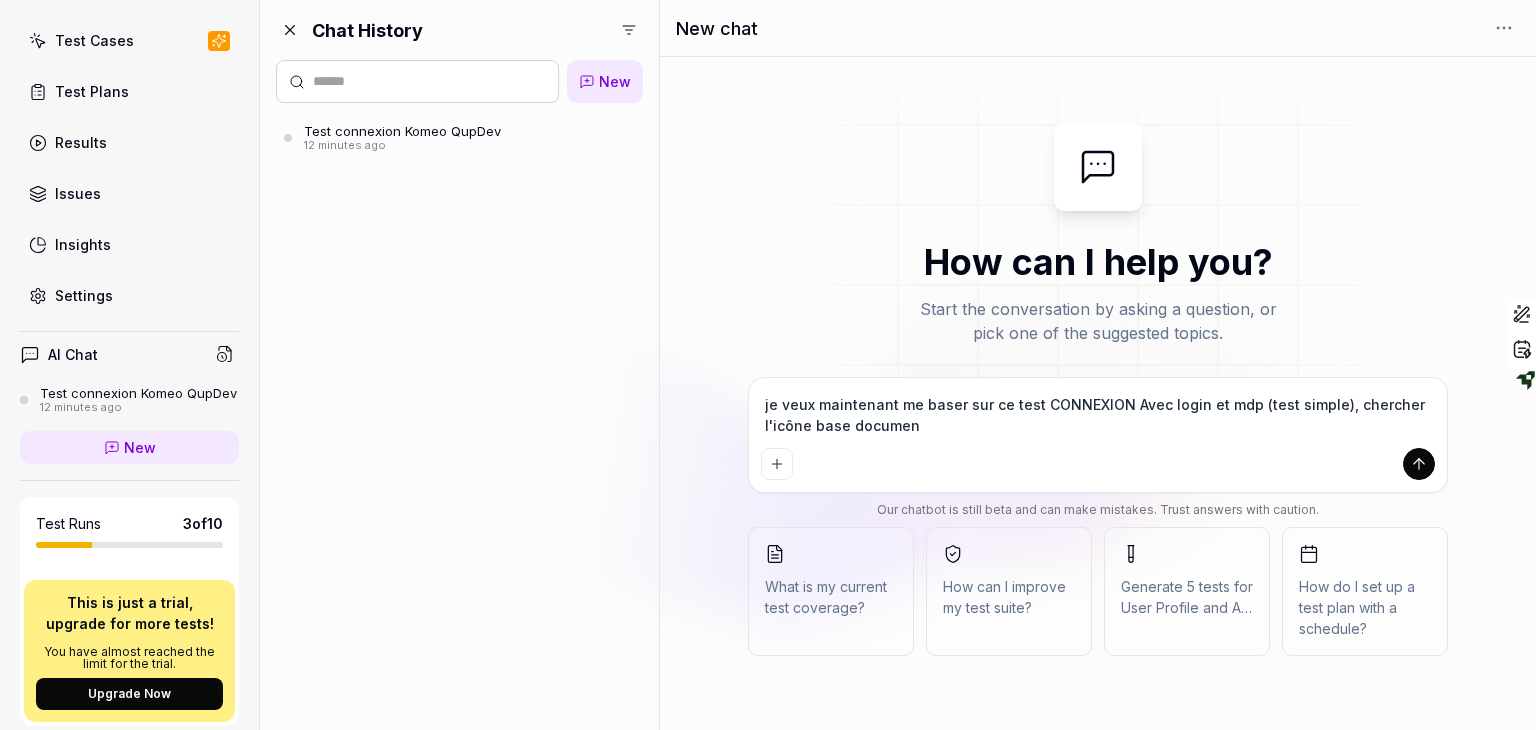 type on "*" 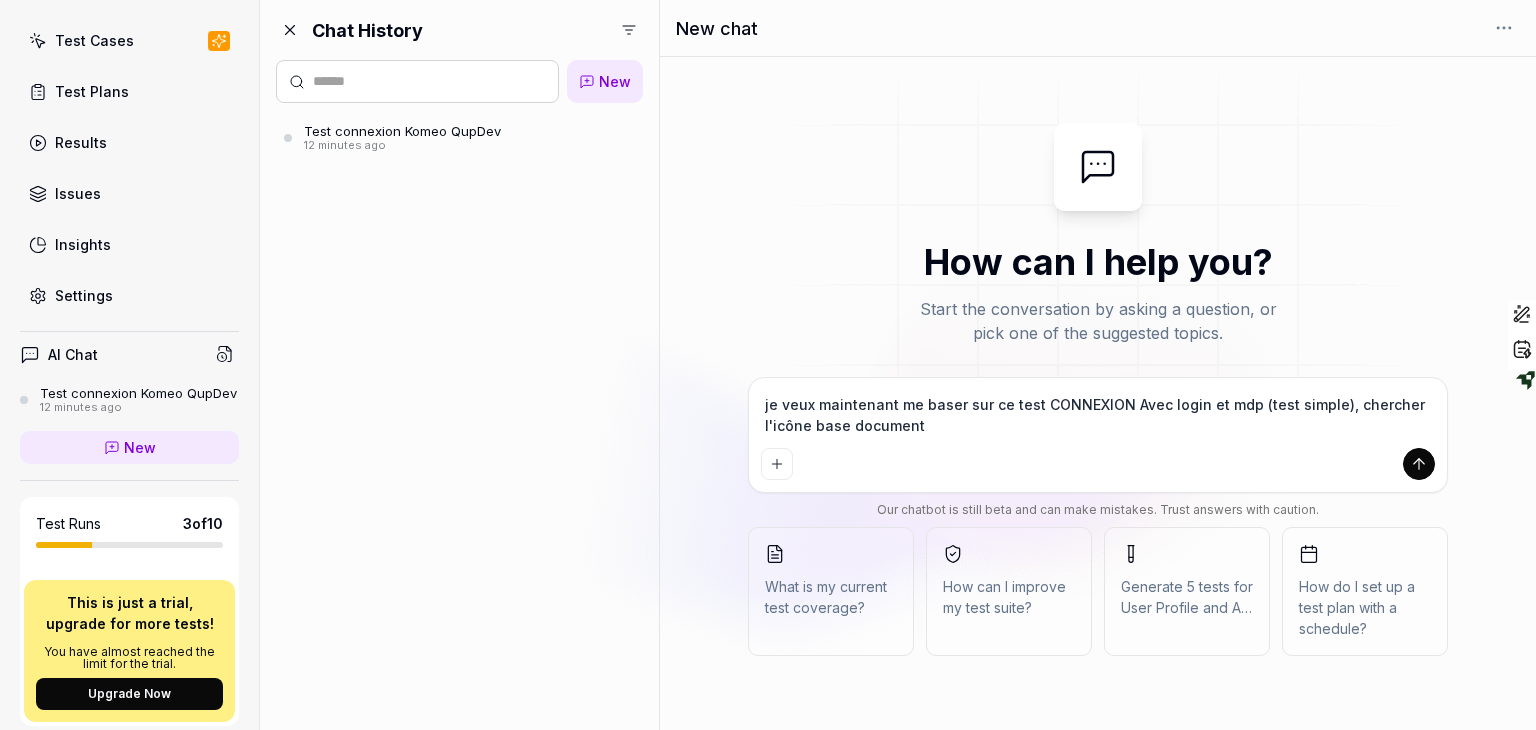 type on "*" 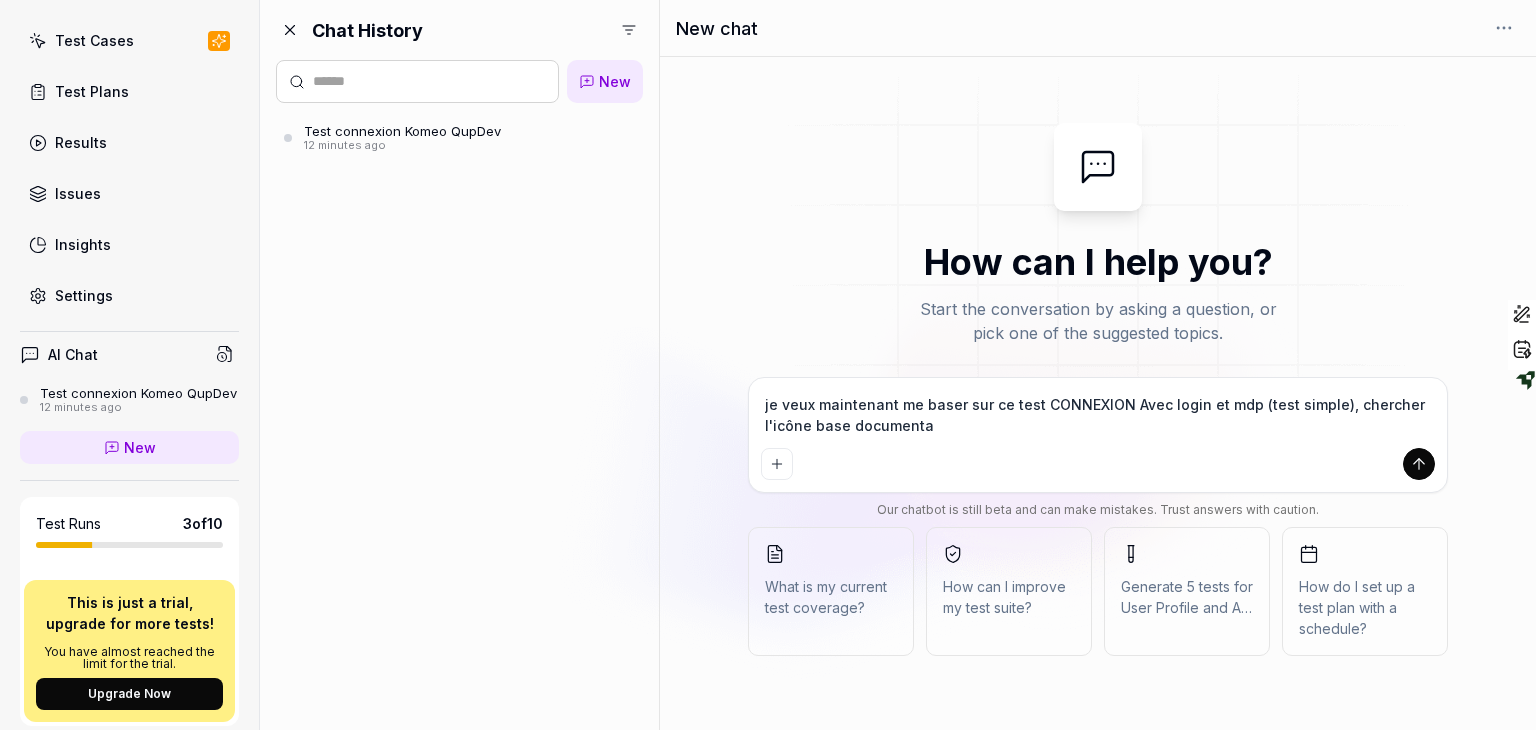 type on "*" 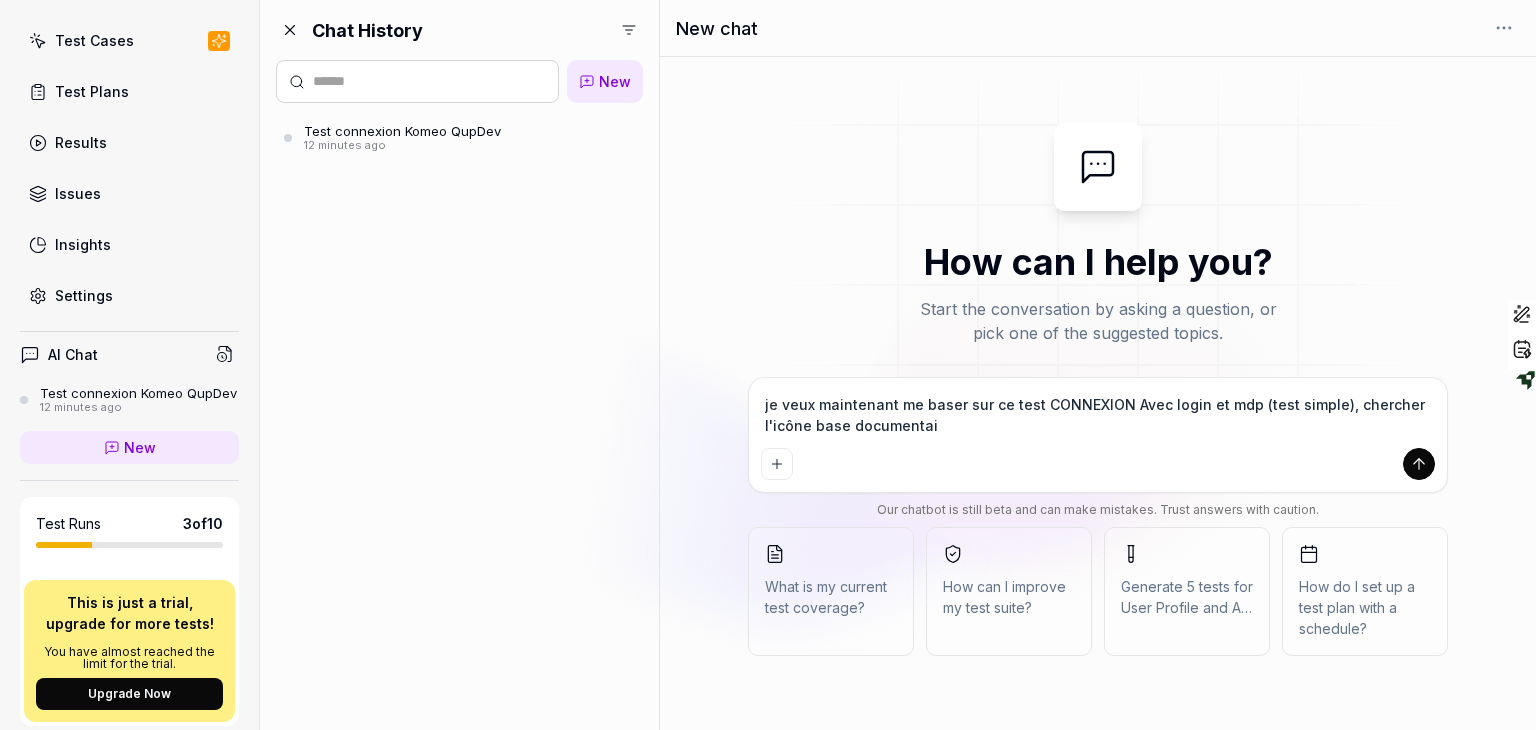 type on "*" 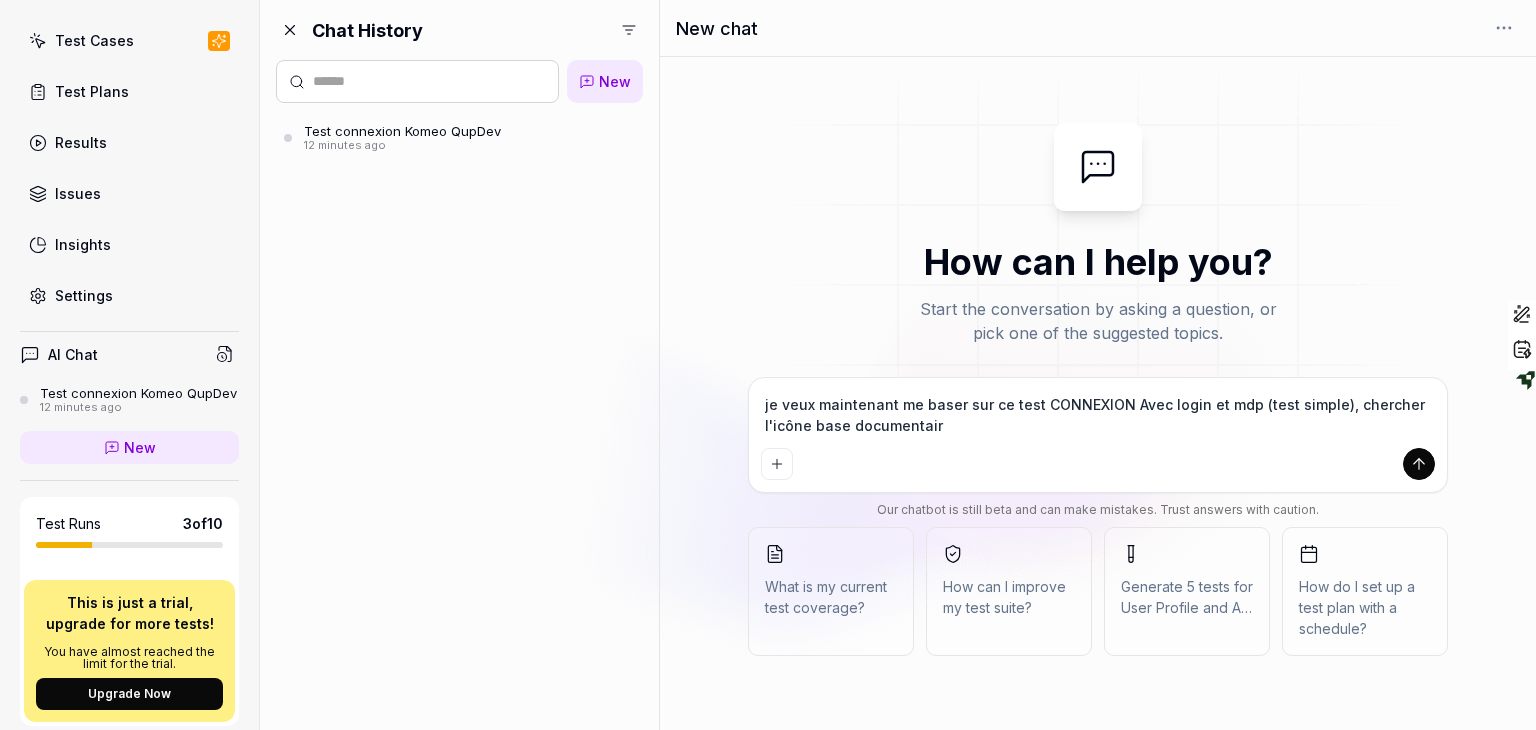 type on "*" 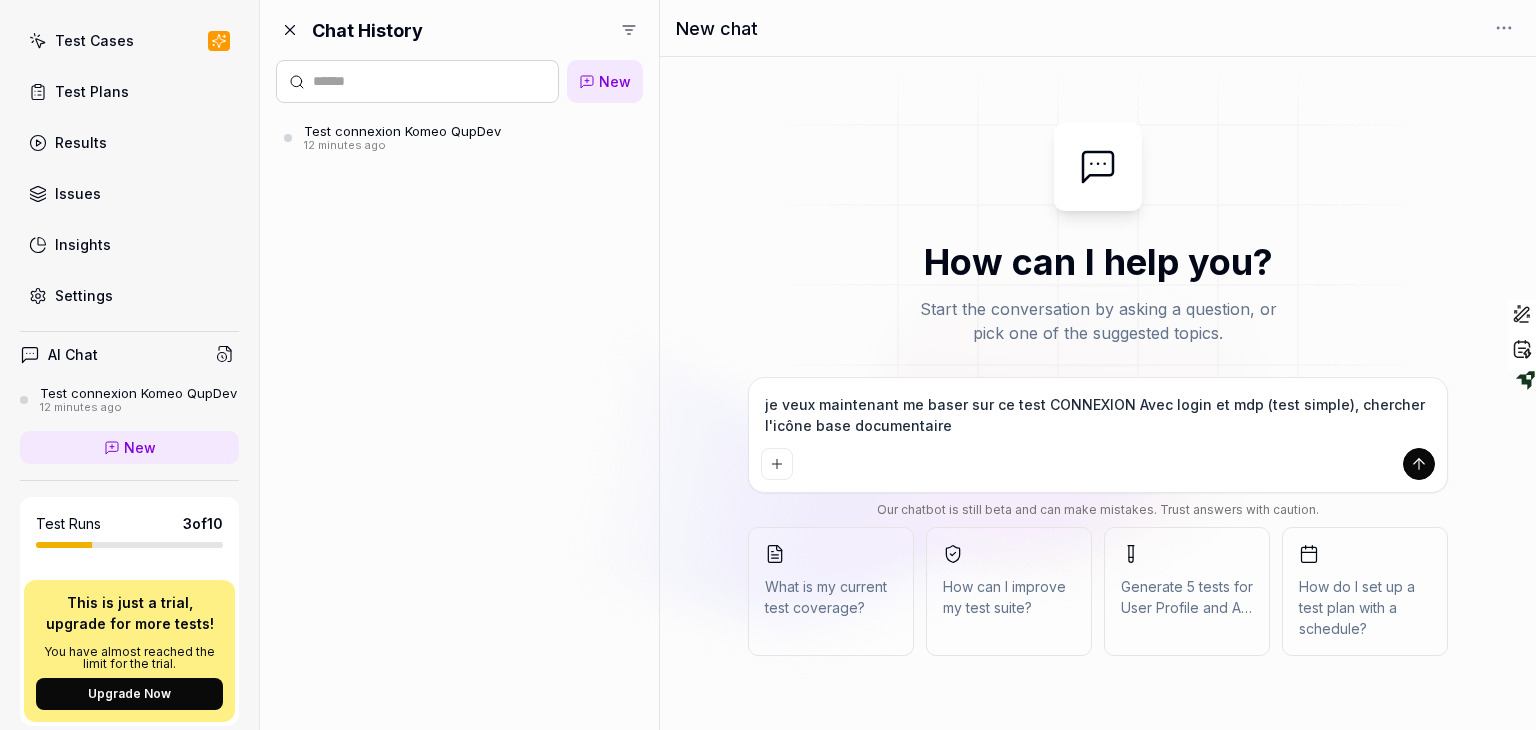 type on "*" 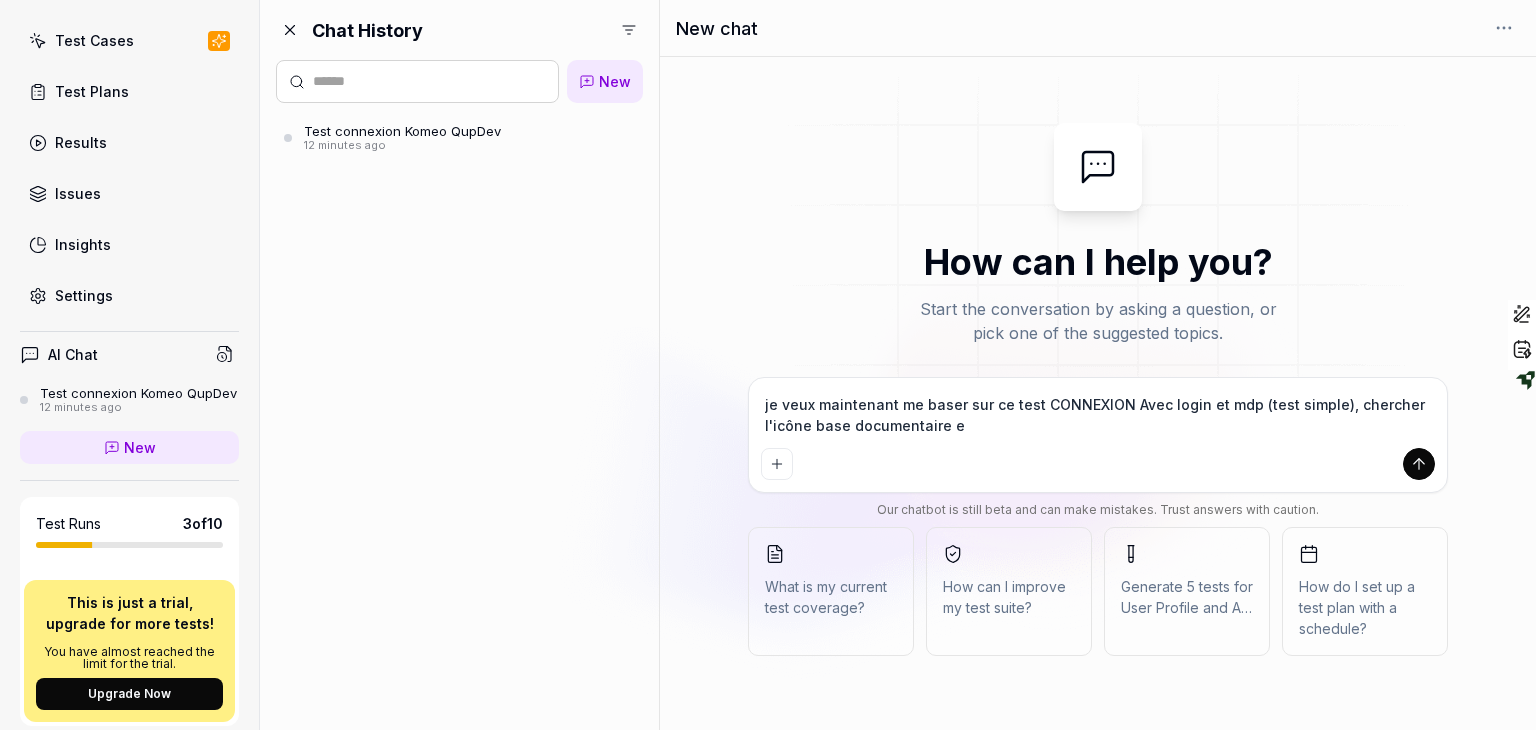 type on "*" 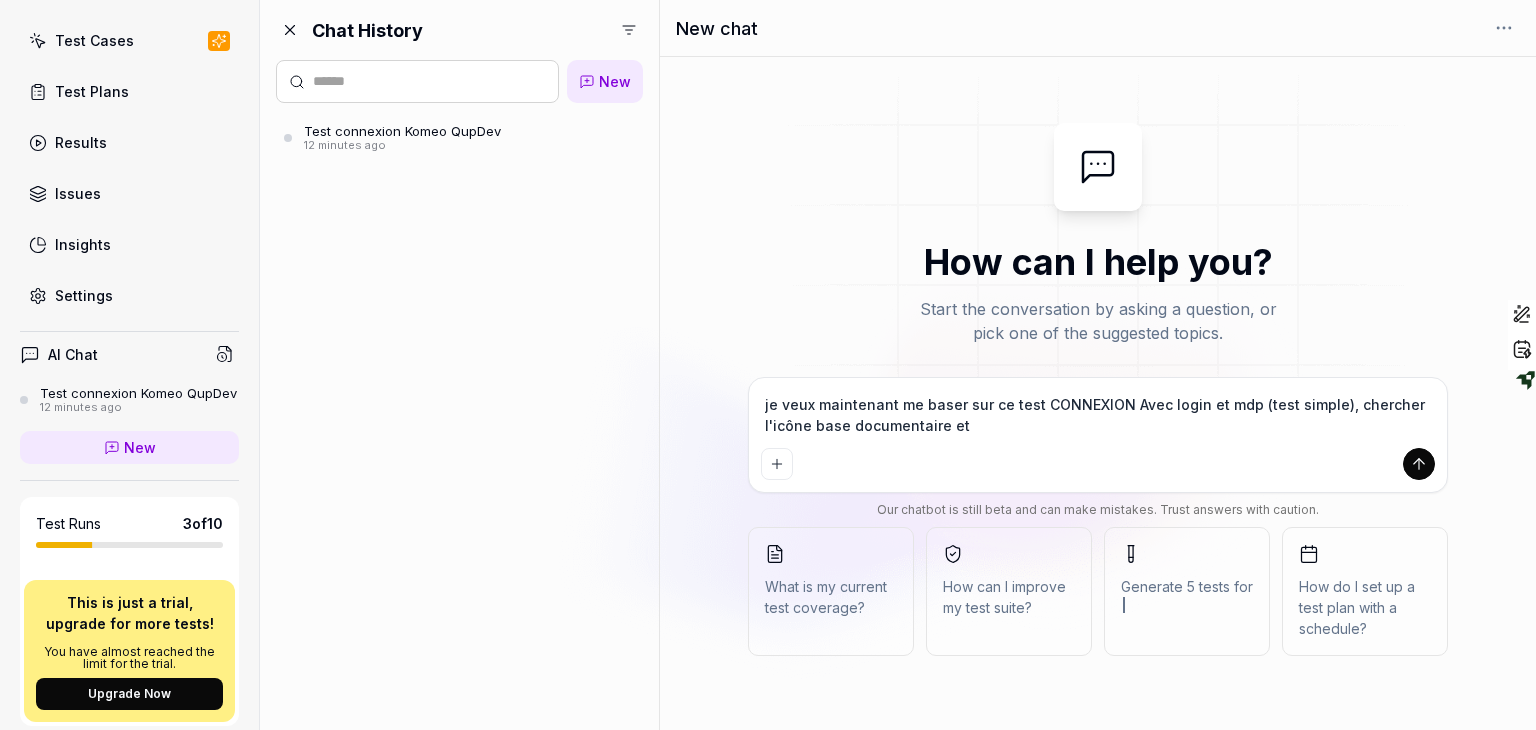 type on "*" 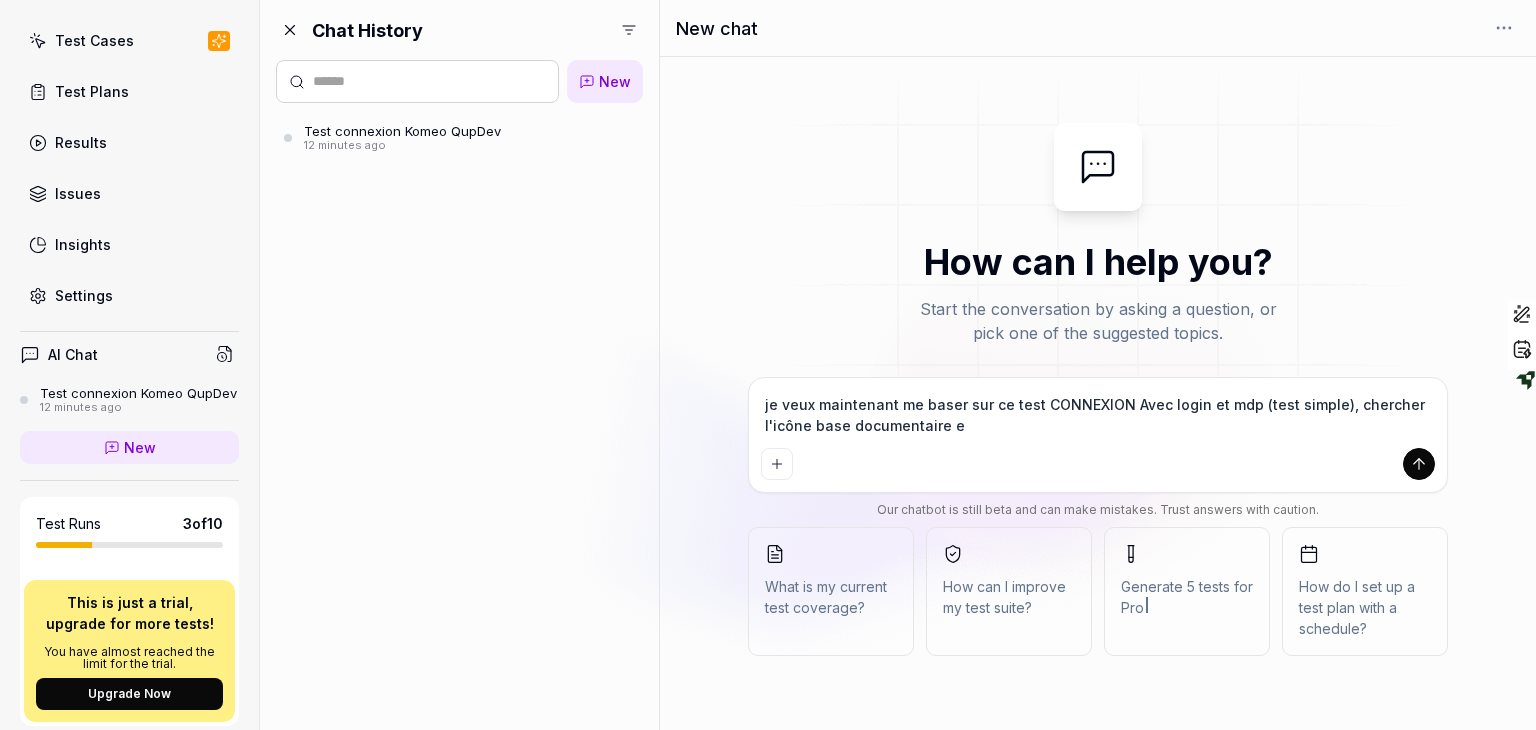 type on "*" 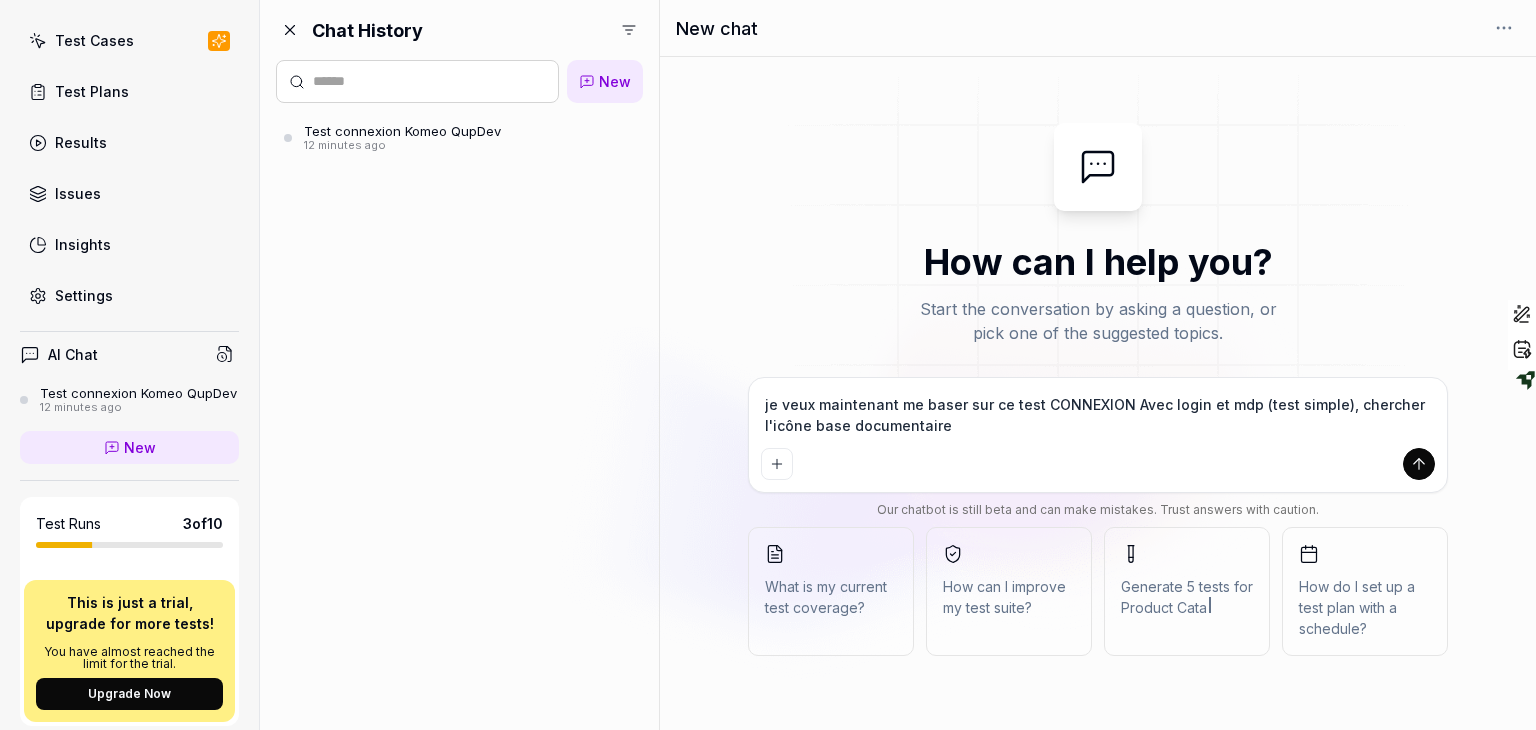 type on "*" 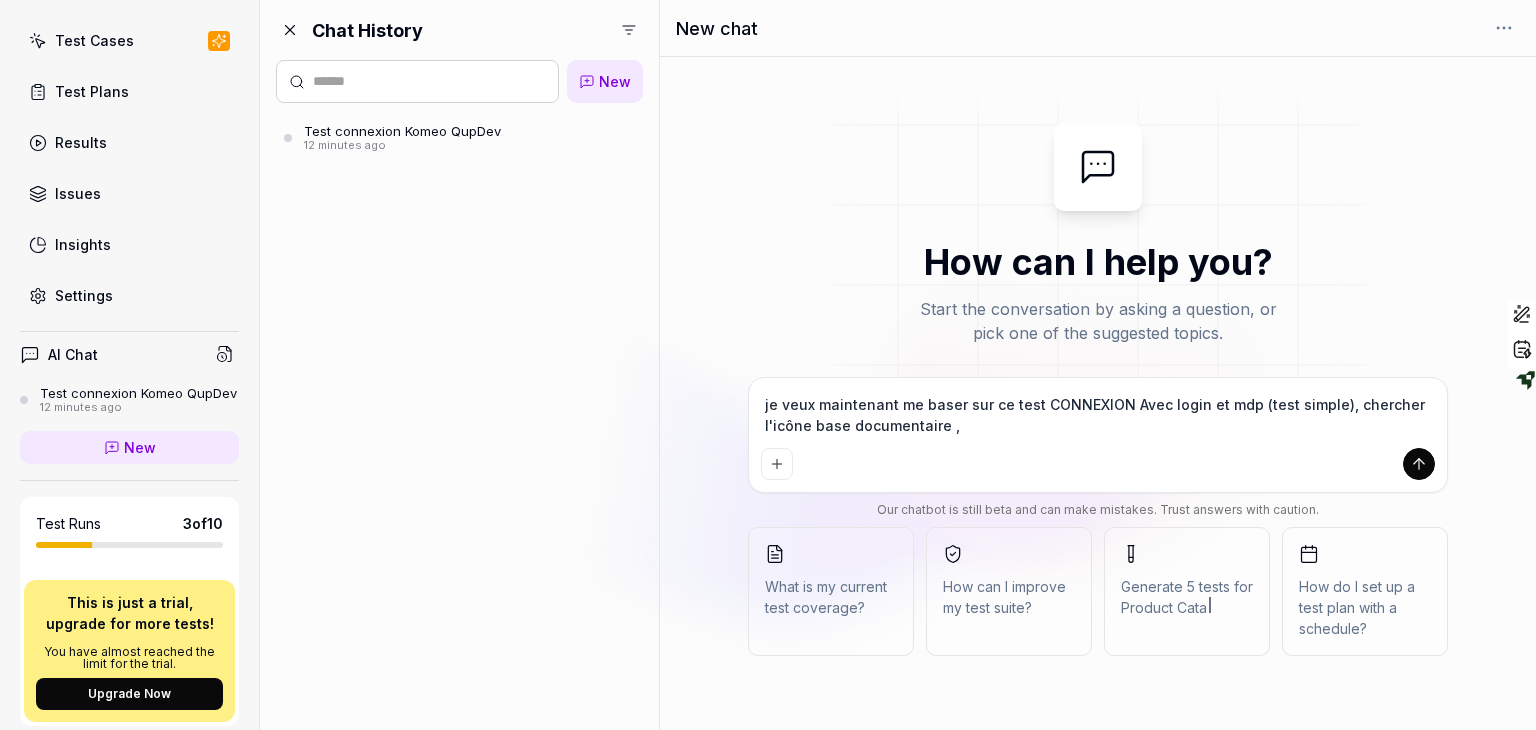 type on "*" 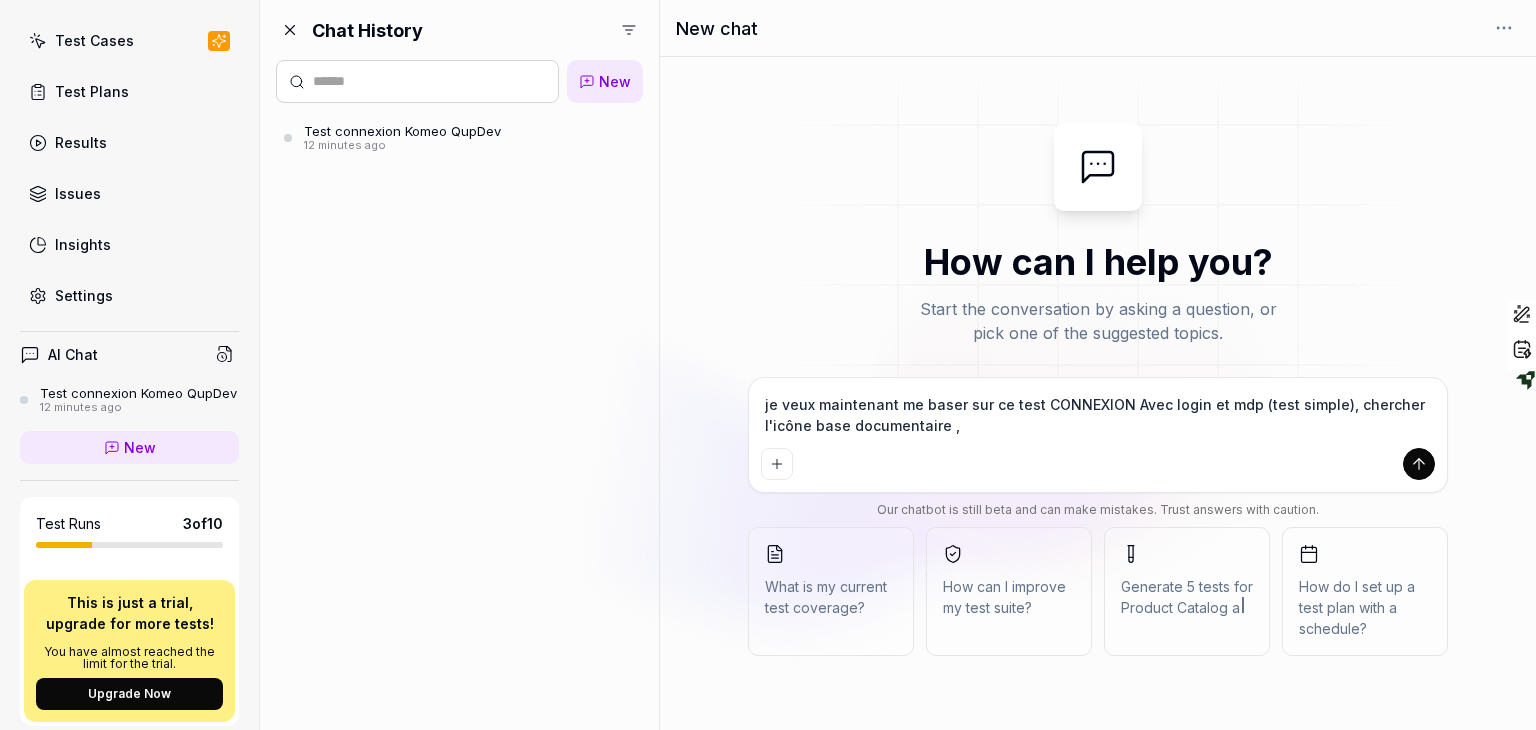 type on "*" 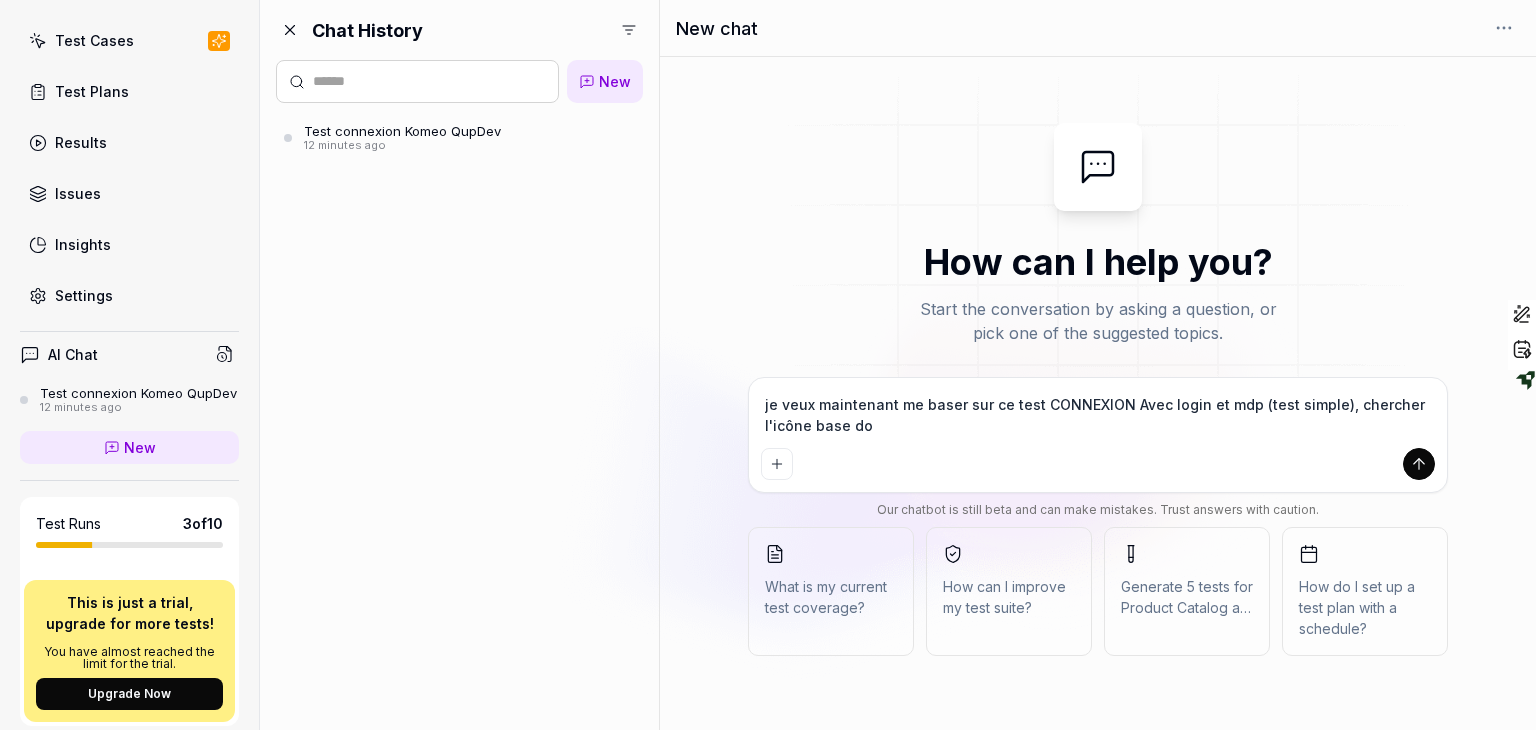 type on "*" 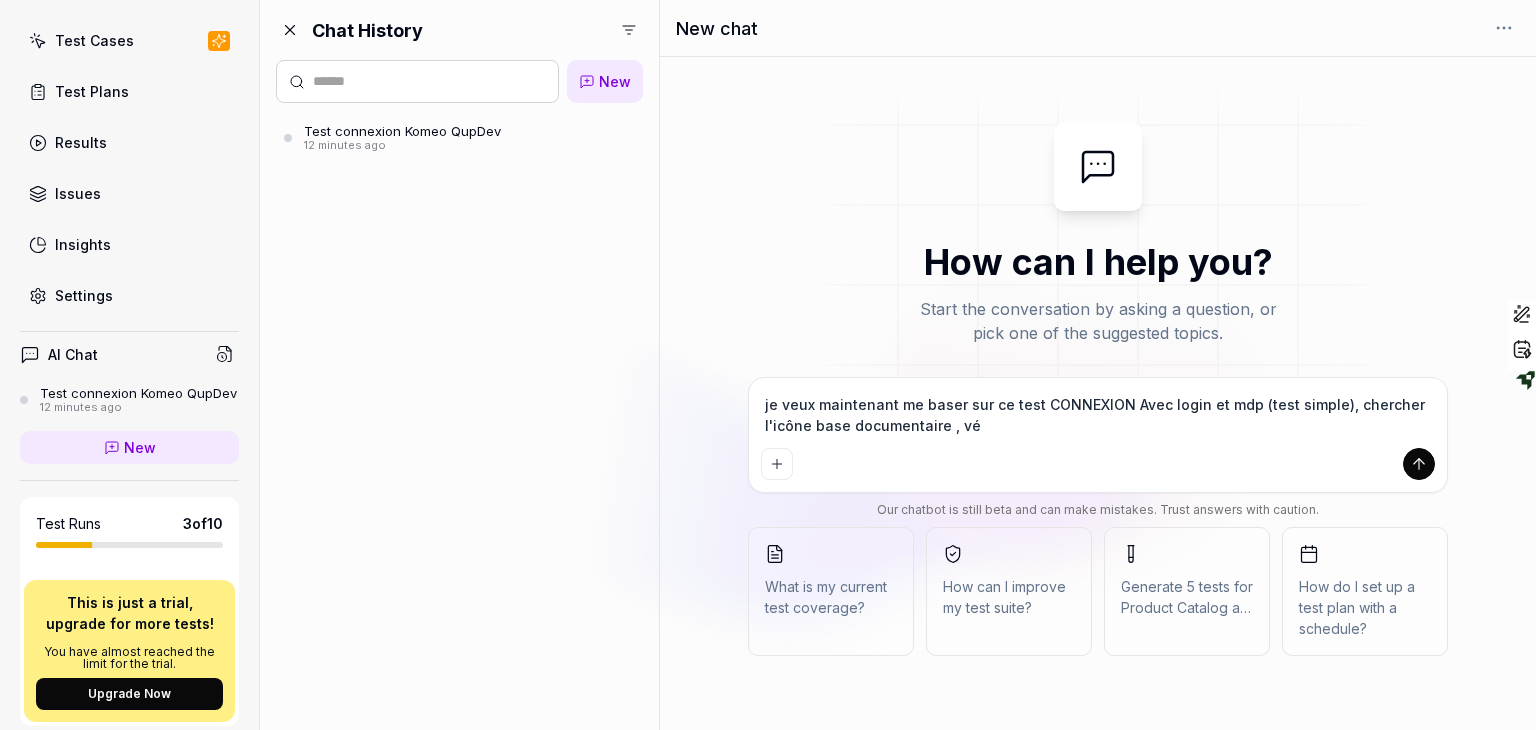 type on "*" 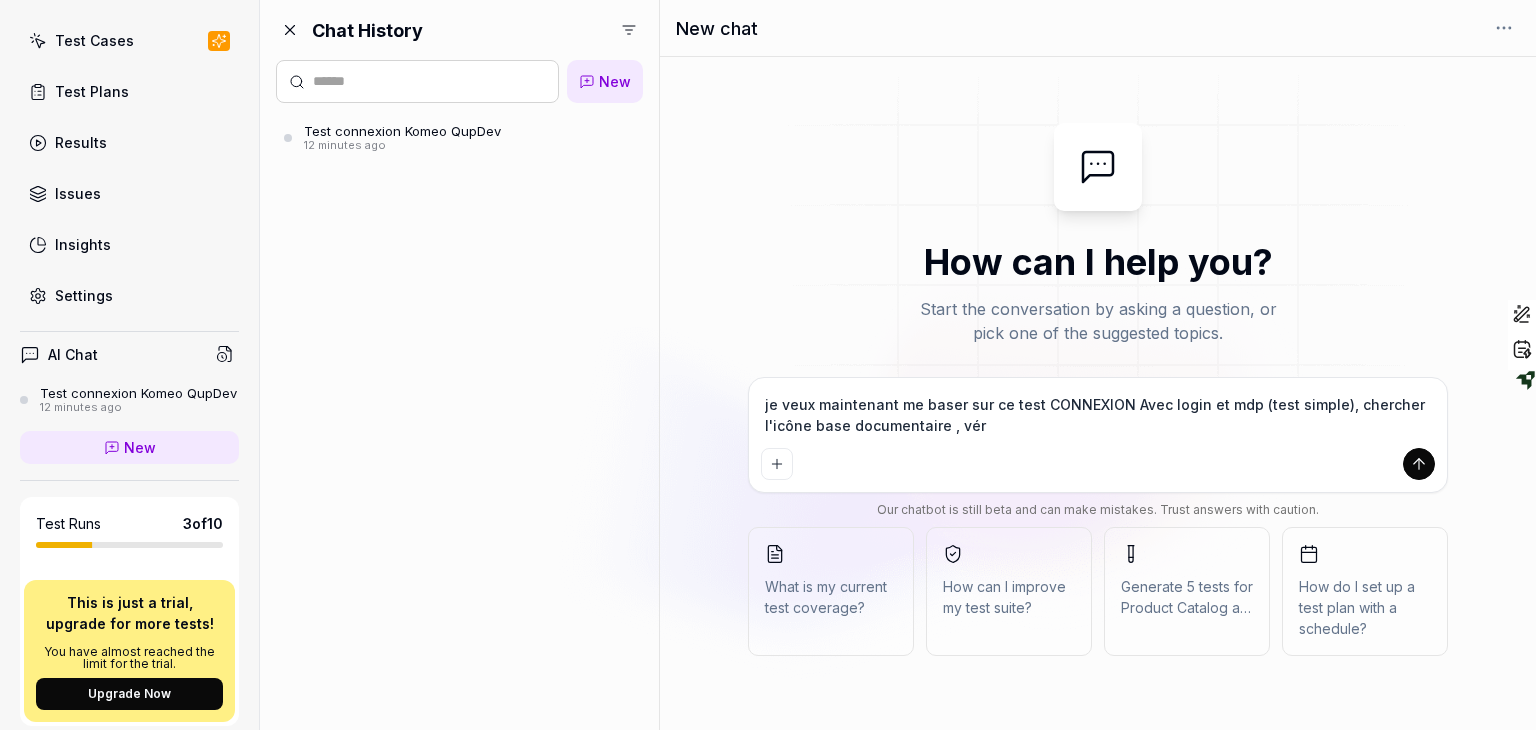 type 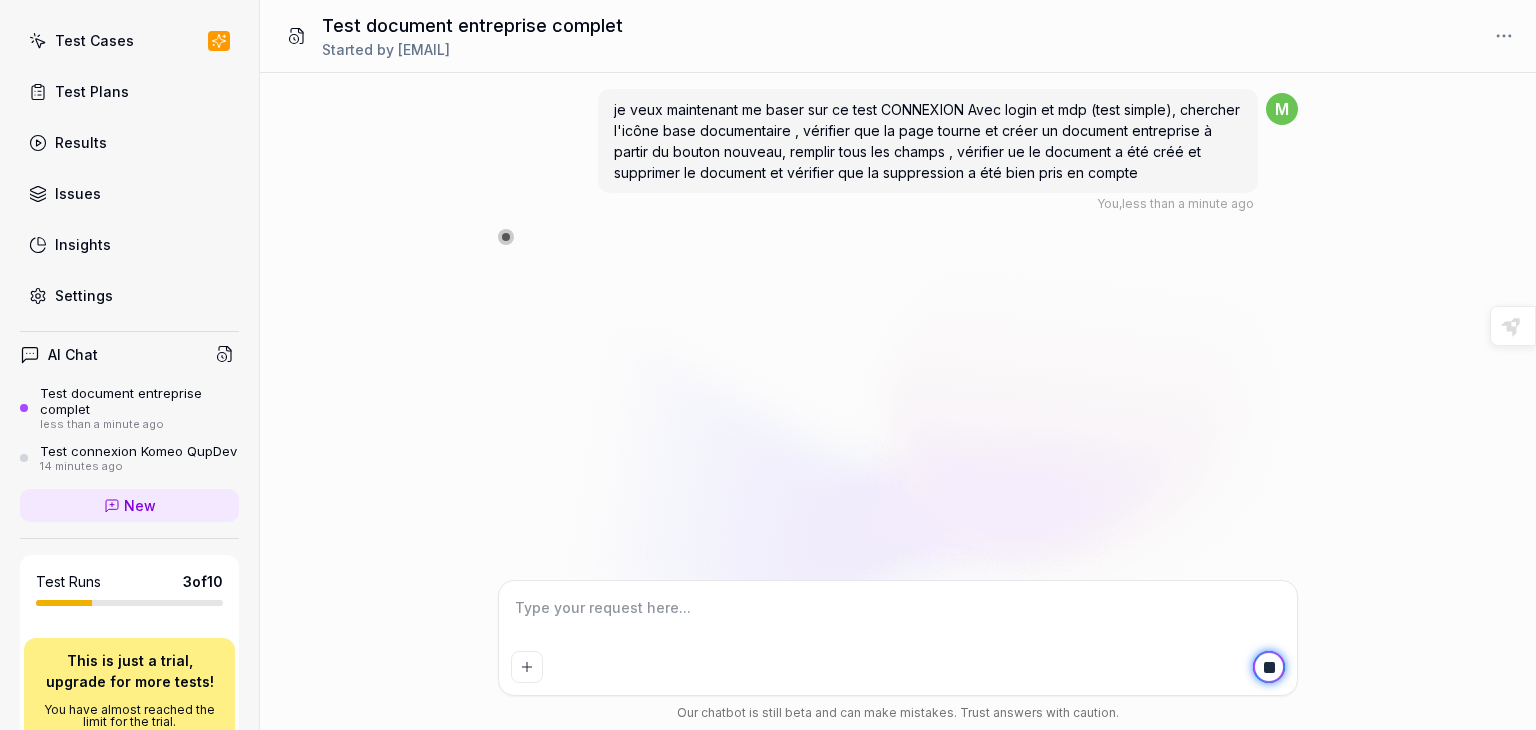 click on "je veux maintenant me baser sur ce test CONNEXION Avec login et mdp (test simple), chercher l'icône base documentaire , vérifier que la page tourne et créer un document entreprise à partir du bouton nouveau, remplir tous les champs , vérifier ue le document a été créé et supprimer le document et vérifier que la suppression a été bien pris en compte You ,  less than a minute ago m" at bounding box center [898, 326] 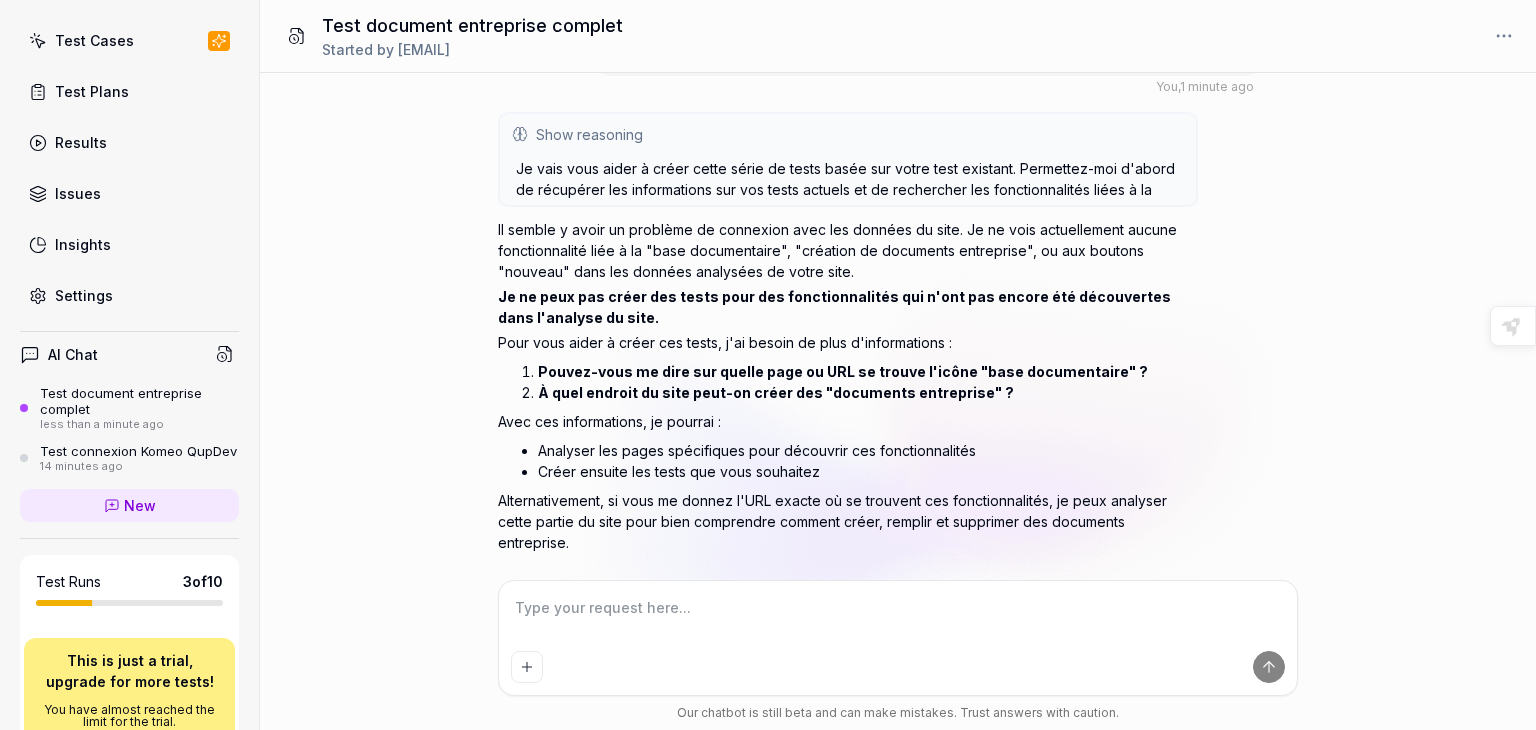 scroll, scrollTop: 110, scrollLeft: 0, axis: vertical 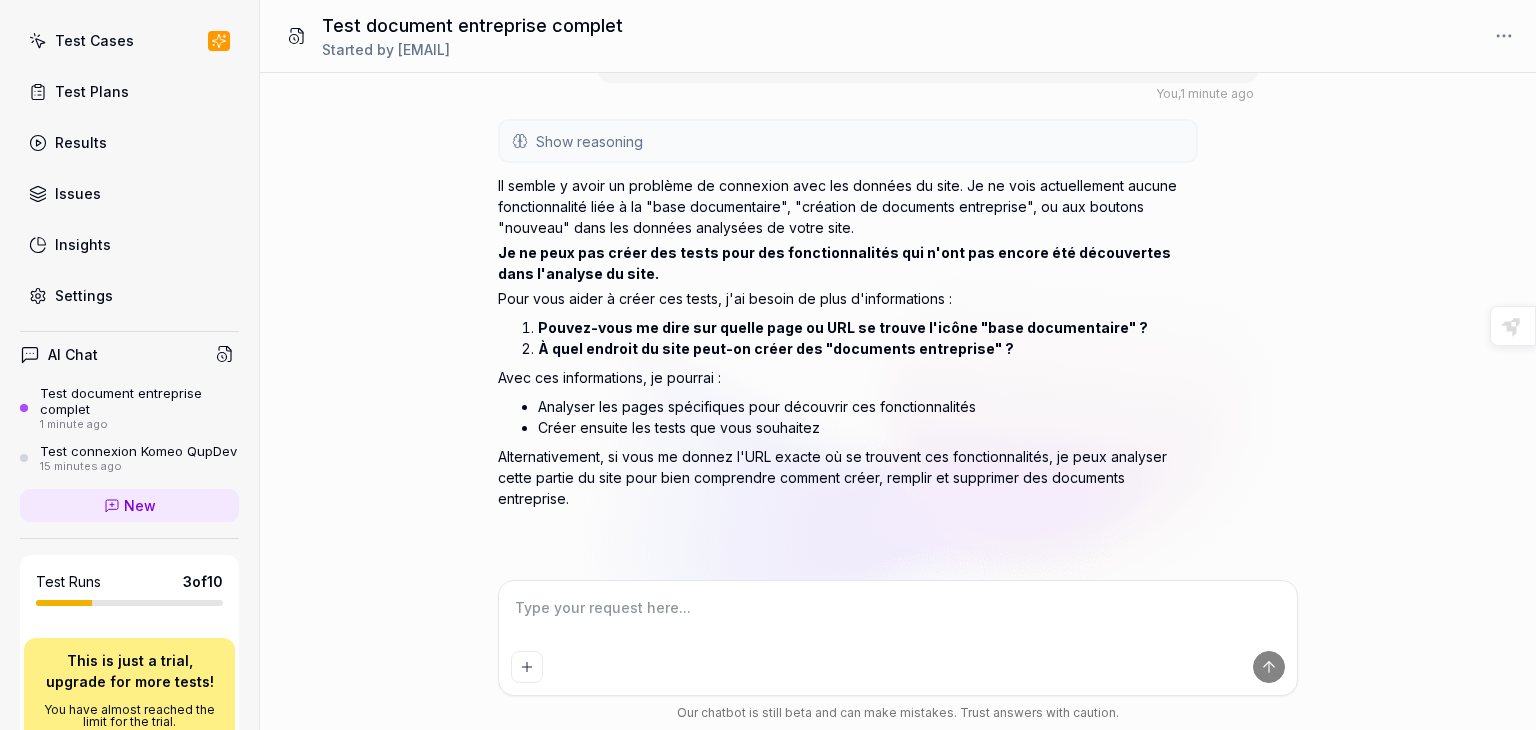 click at bounding box center [898, 618] 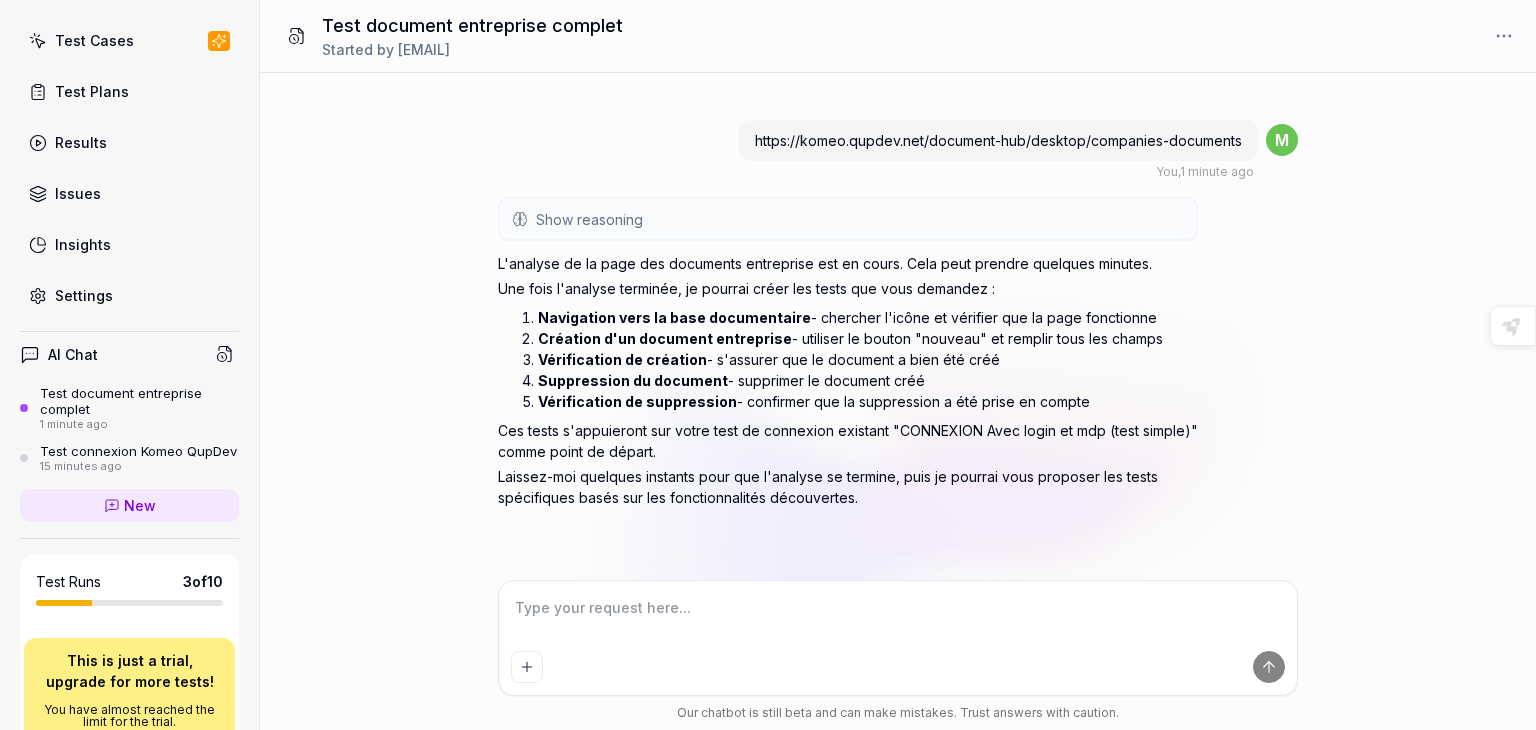scroll, scrollTop: 565, scrollLeft: 0, axis: vertical 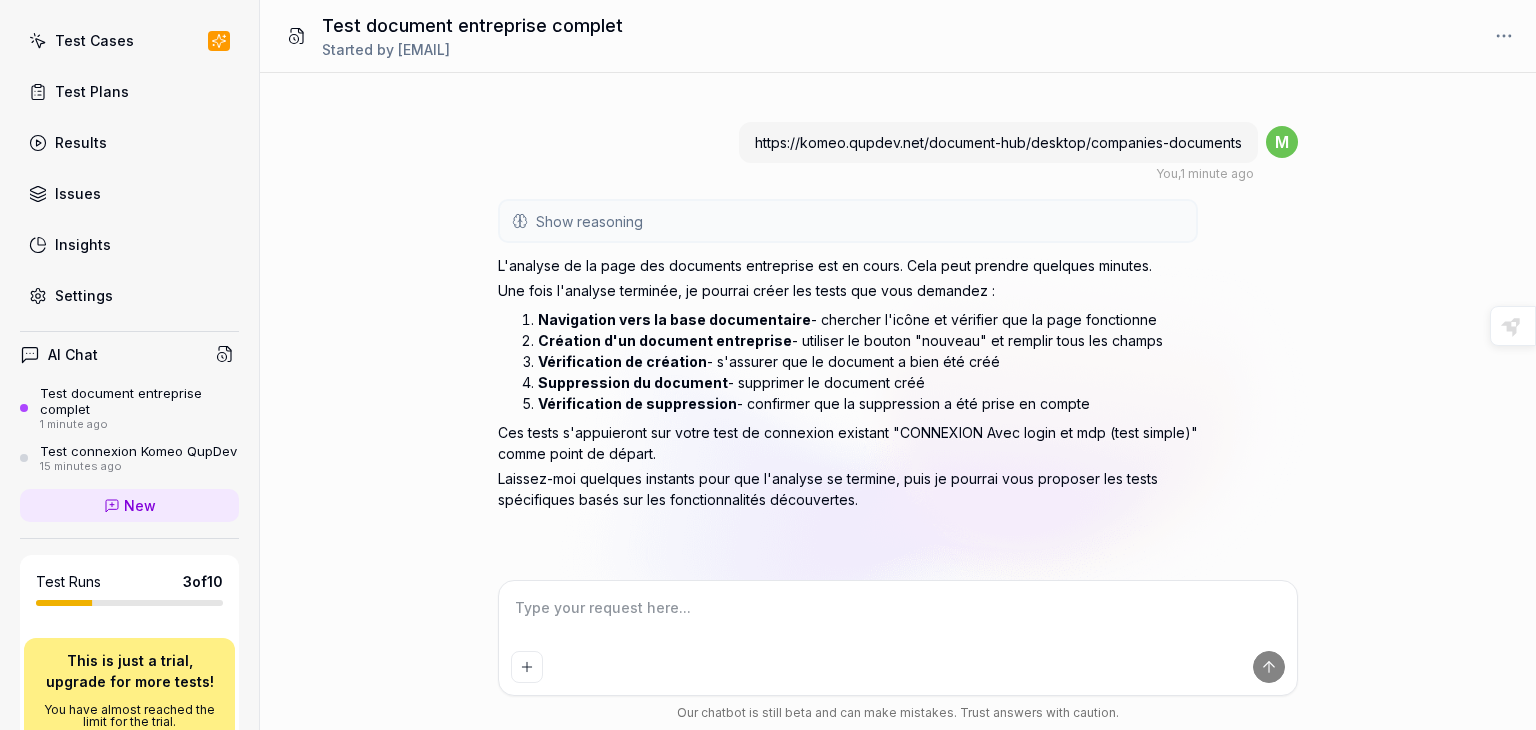 click on "Show reasoning Parfait ! Je vais analyser cette page spécifique pour découvrir les fonctionnalités de gestion des documents entreprise. Analysis started Analyser la page des documents entreprise pour comprendre les fonctionnalités disponibles L'analyse de la page des documents entreprise est en cours. Cela peut prendre quelques minutes.
Une fois l'analyse terminée, je pourrai créer les tests que vous demandez :
Navigation vers la base documentaire  - chercher l'icône et vérifier que la page fonctionne
Création d'un document entreprise  - utiliser le bouton "nouveau" et remplir tous les champs
Vérification de création  - s'assurer que le document a bien été créé
Suppression du document  - supprimer le document créé
Vérification de suppression  - confirmer que la suppression a été prise en compte
Ces tests s'appuieront sur votre test de connexion existant "CONNEXION Avec login et mdp (test simple)" comme point de départ." at bounding box center [848, 380] 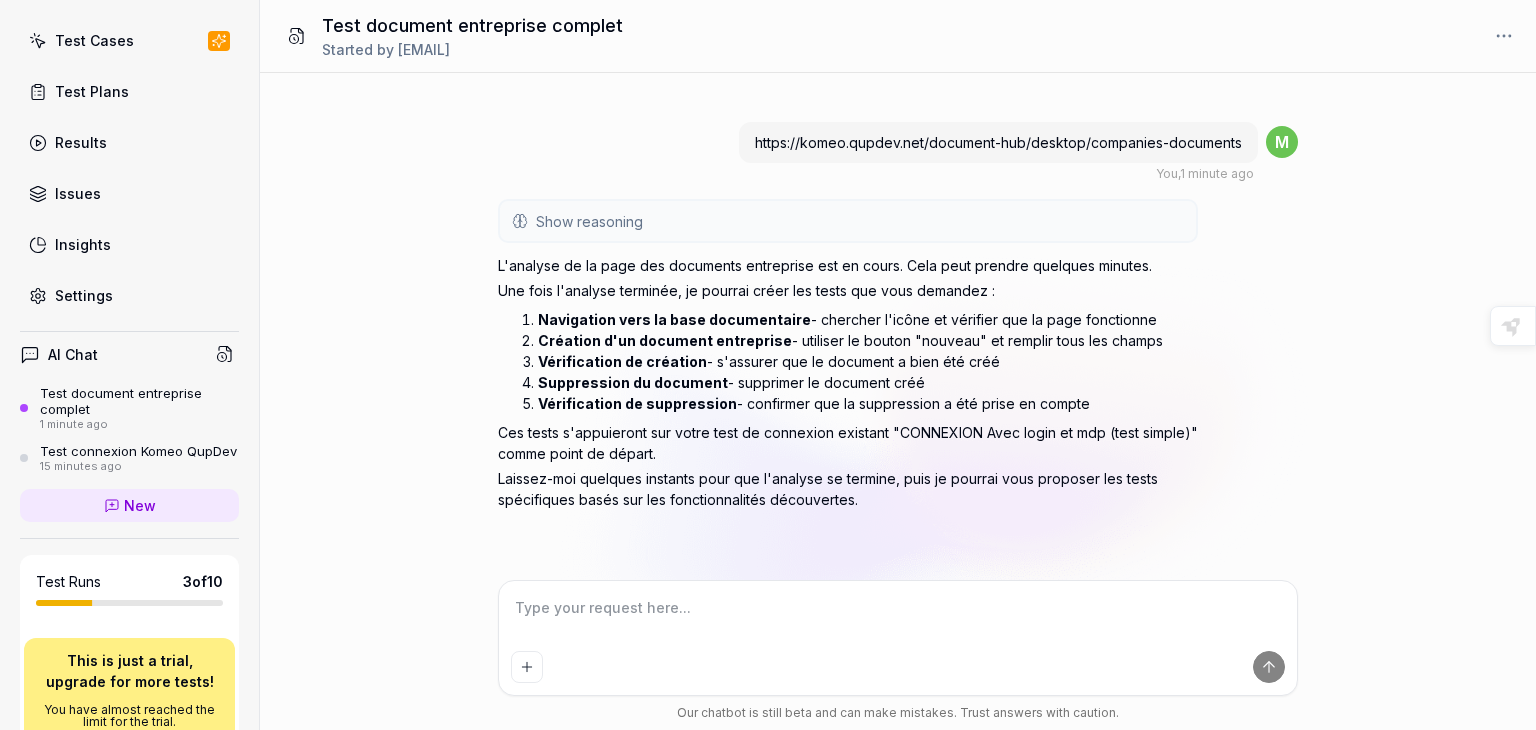 click on "Ces tests s'appuieront sur votre test de connexion existant "CONNEXION Avec login et mdp (test simple)" comme point de départ." at bounding box center (848, 443) 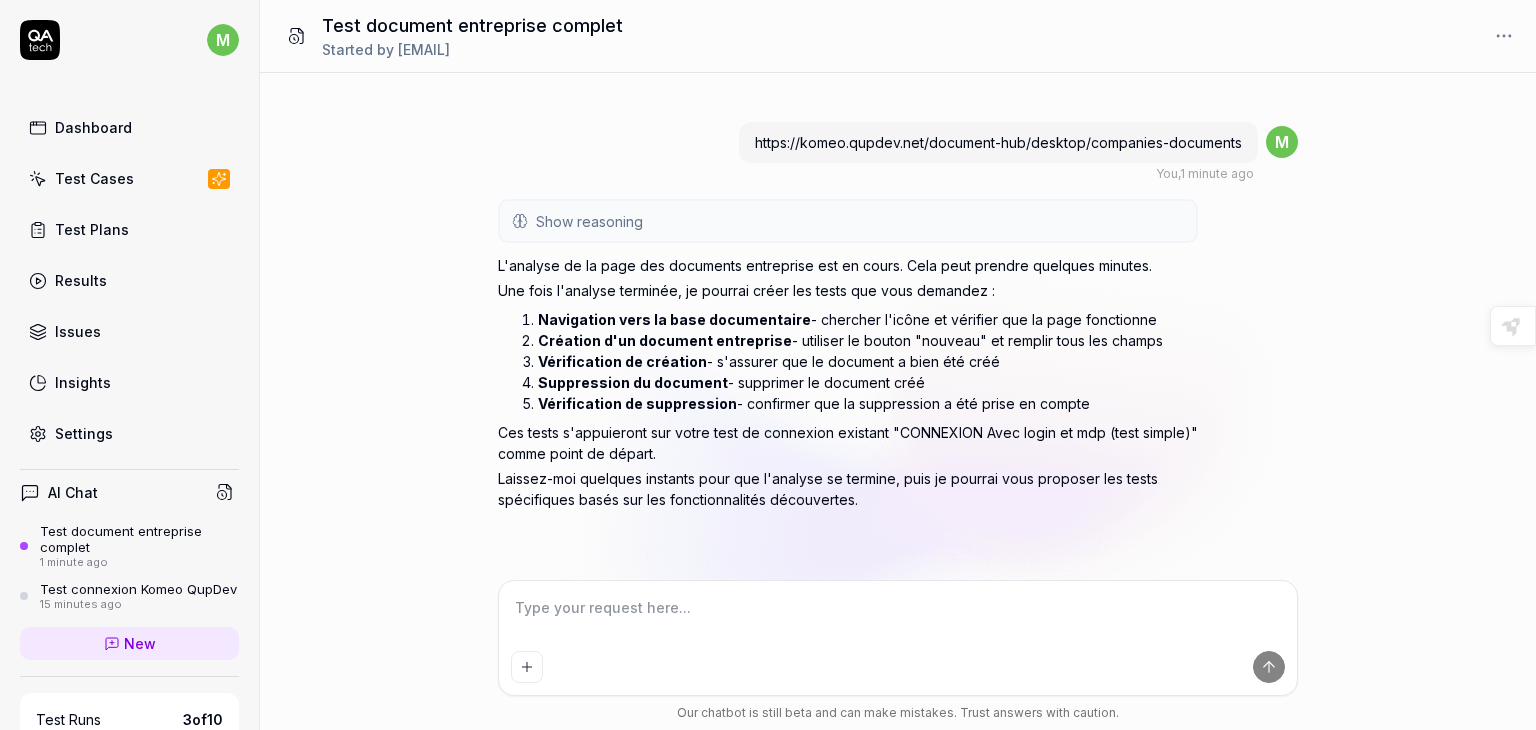 click at bounding box center [898, 618] 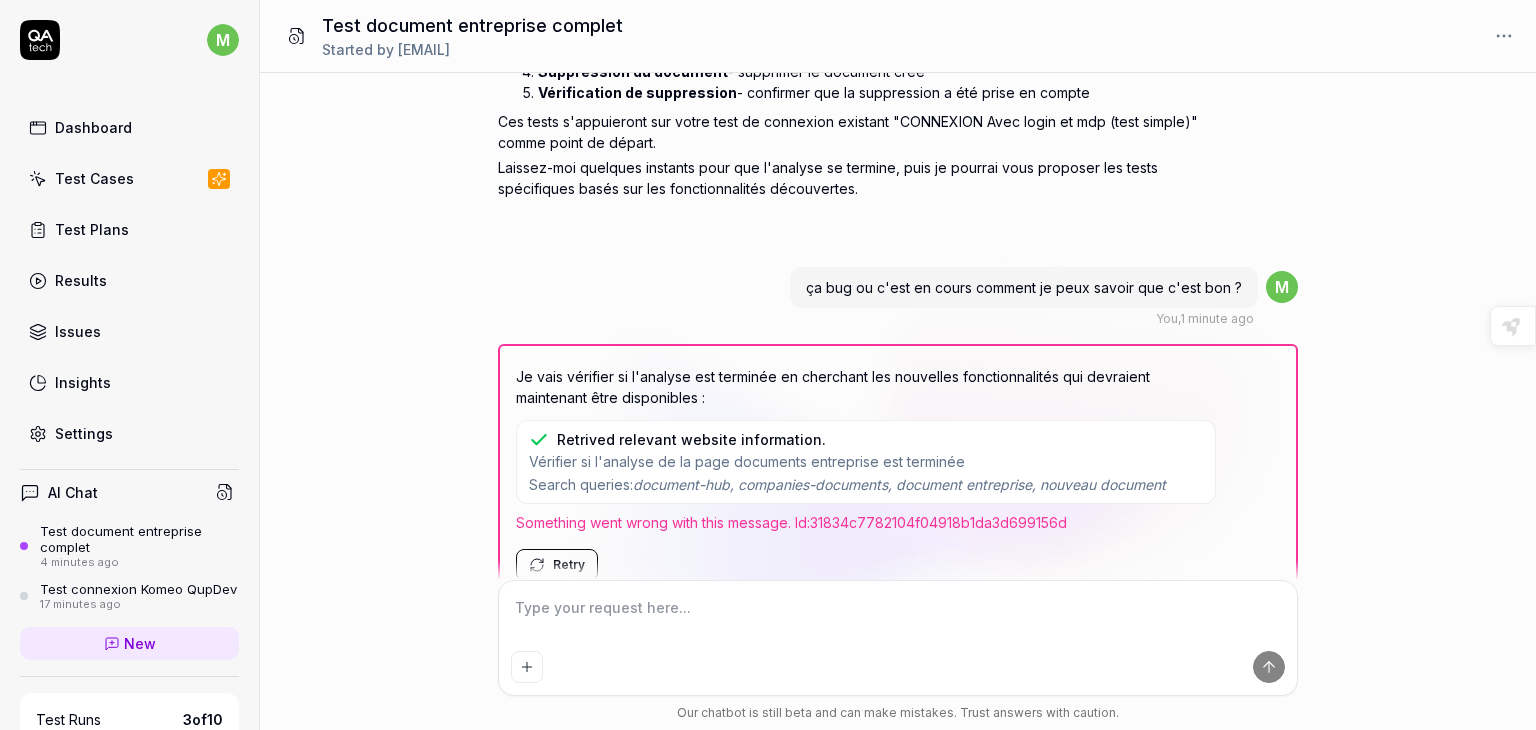 scroll, scrollTop: 929, scrollLeft: 0, axis: vertical 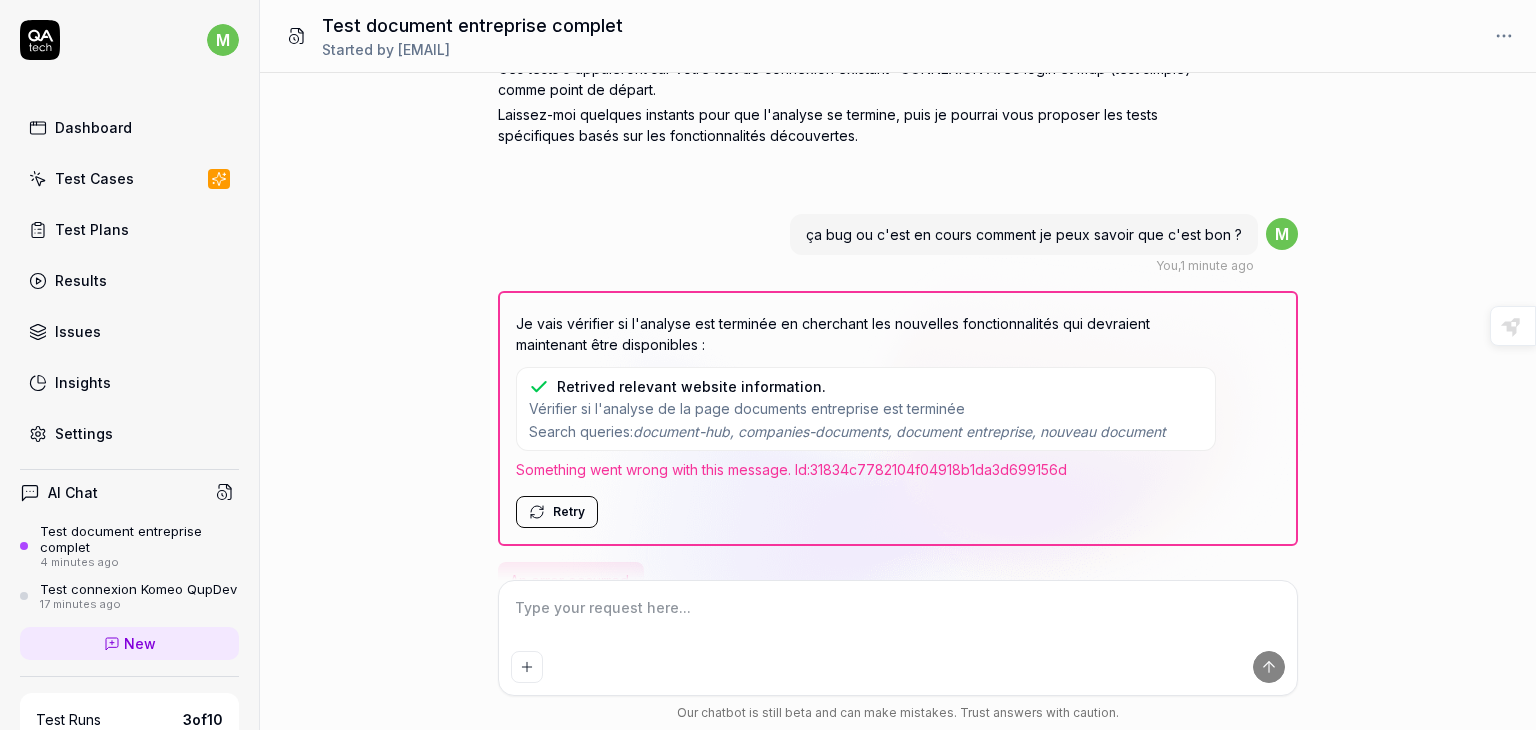 click on "Retry" at bounding box center [557, 512] 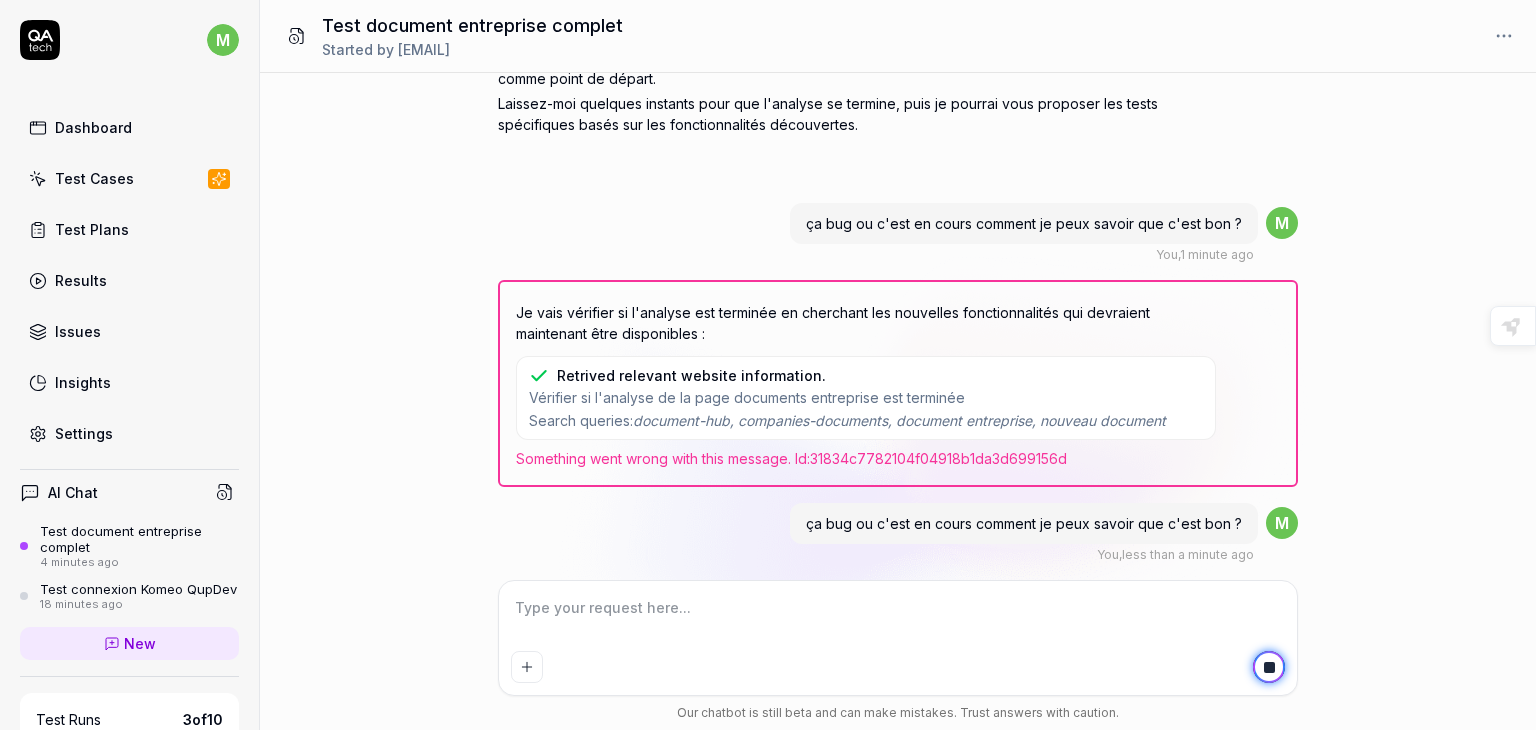 scroll, scrollTop: 972, scrollLeft: 0, axis: vertical 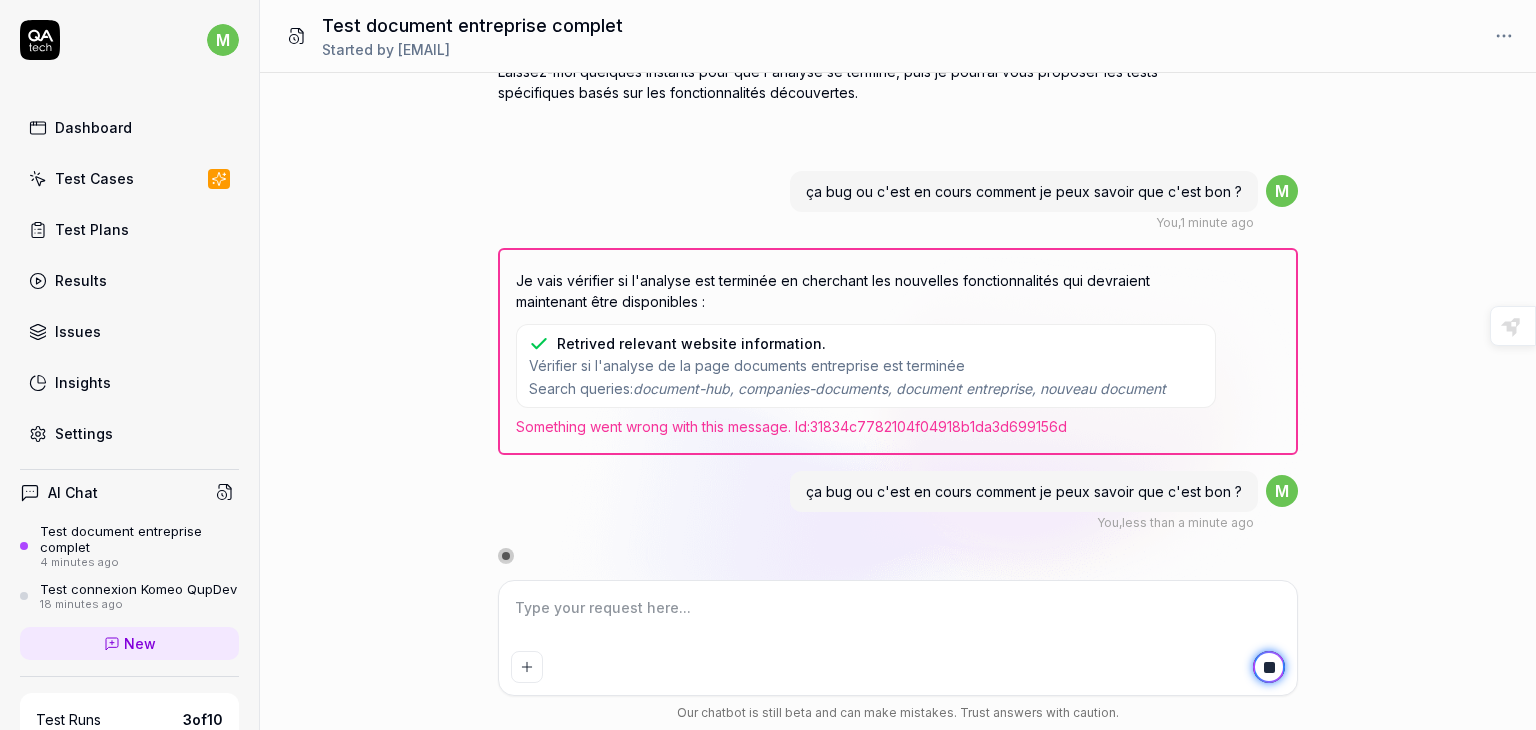 click on "Je vais vérifier si l'analyse est terminée en cherchant les nouvelles fonctionnalités qui devraient maintenant être disponibles : Retrived relevant website information. Vérifier si l'analyse de la page documents entreprise est terminée Search queries:  document-hub, companies-documents, document entreprise, nouveau document Something went wrong with this message. Id:  31834c7782104f04918b1da3d699156d" at bounding box center [898, 351] 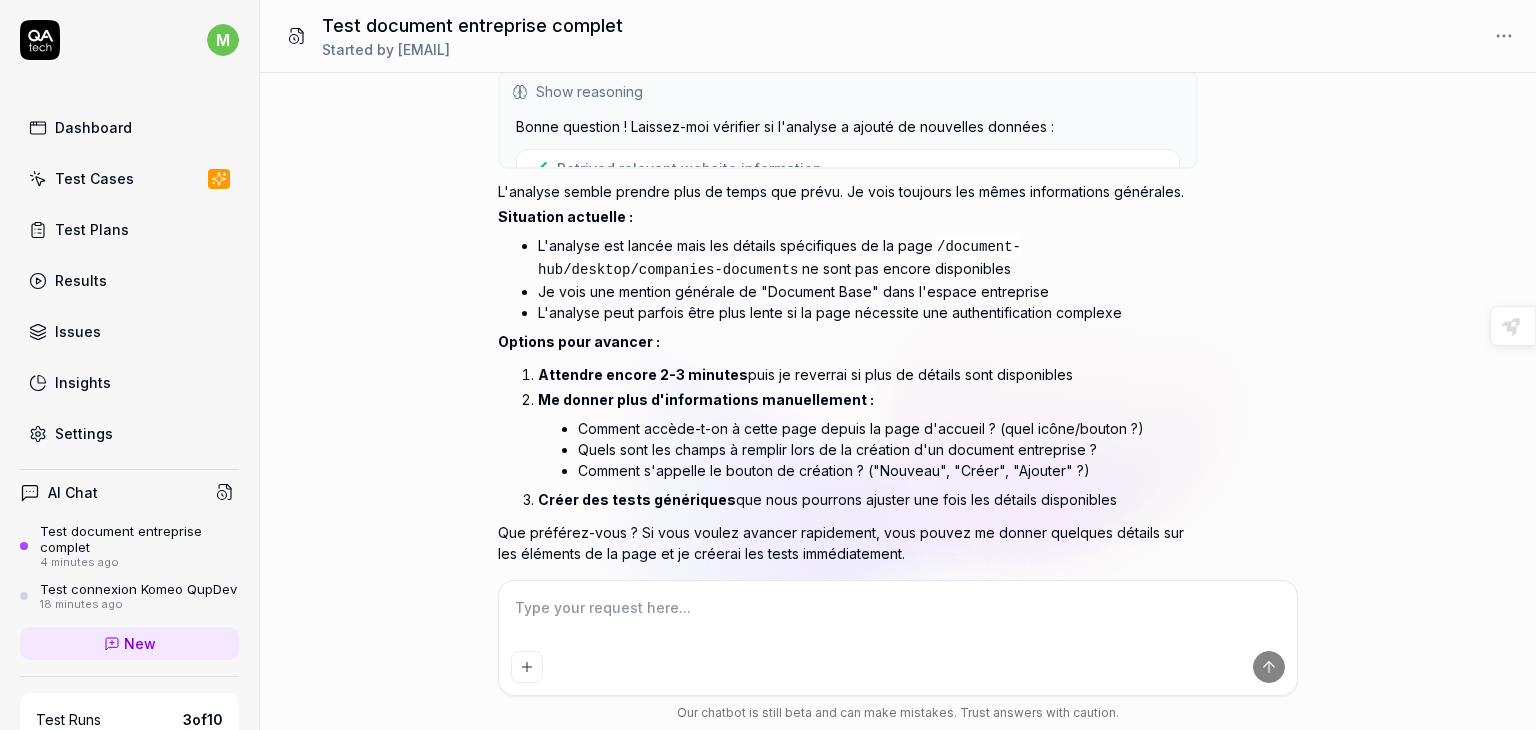 scroll, scrollTop: 1442, scrollLeft: 0, axis: vertical 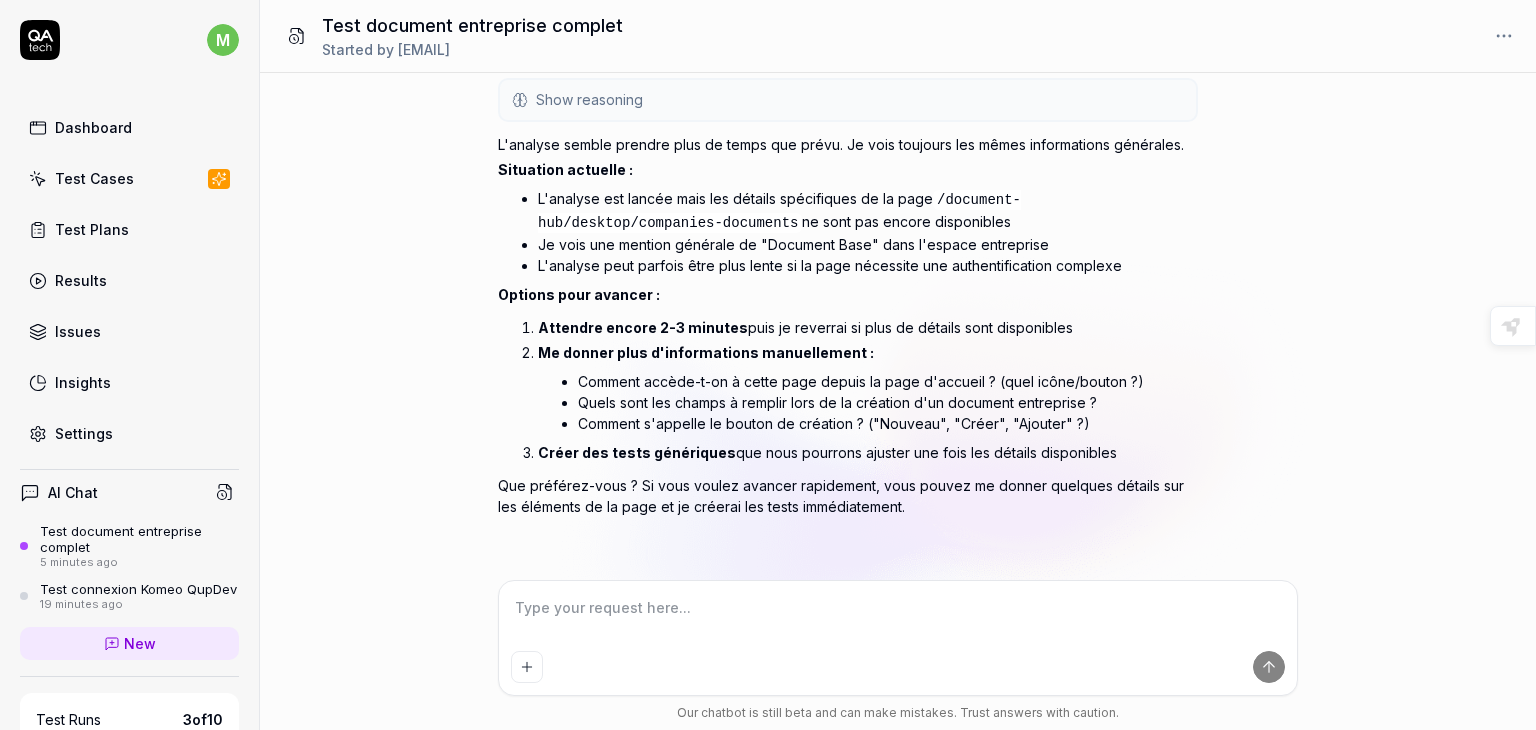 click at bounding box center (898, 618) 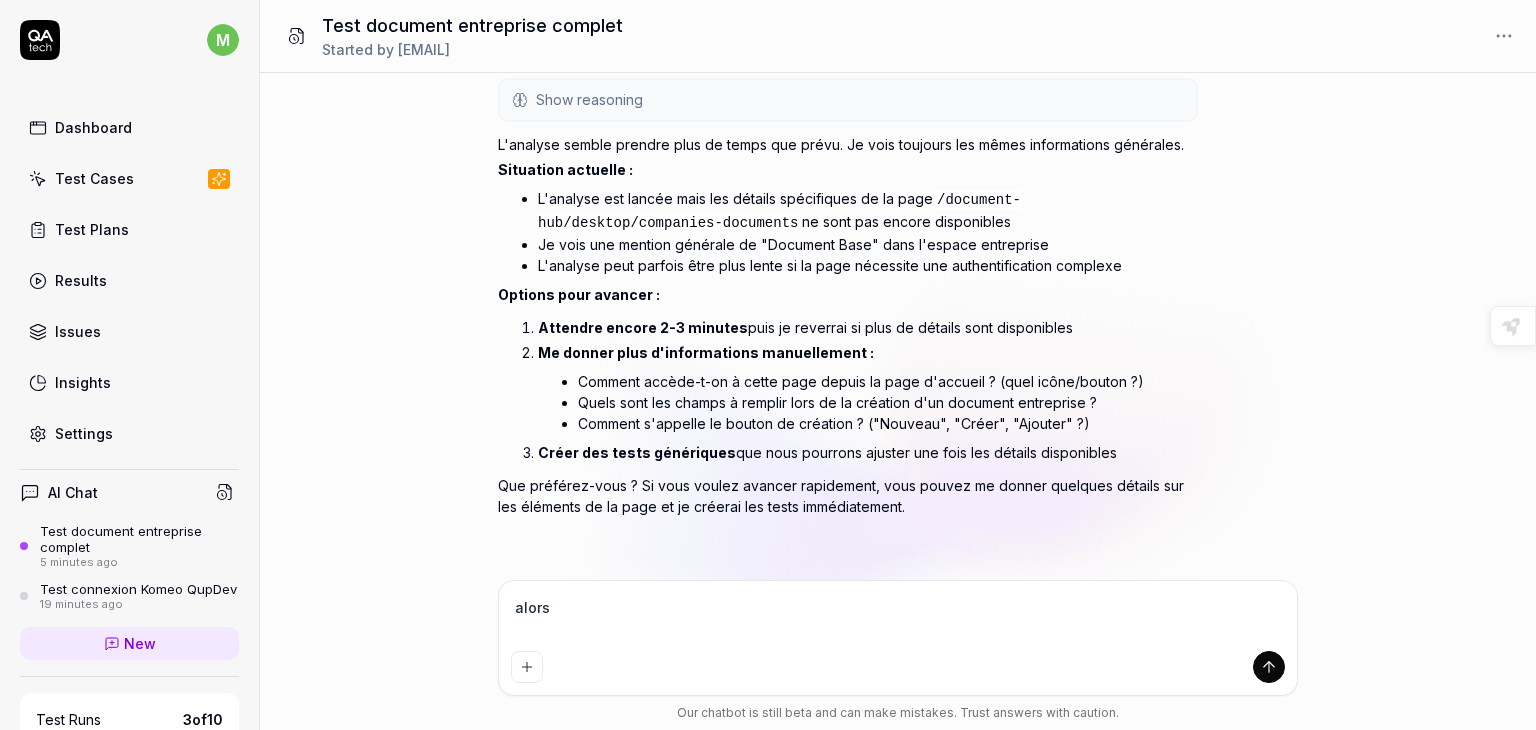 click on "alors" at bounding box center (898, 618) 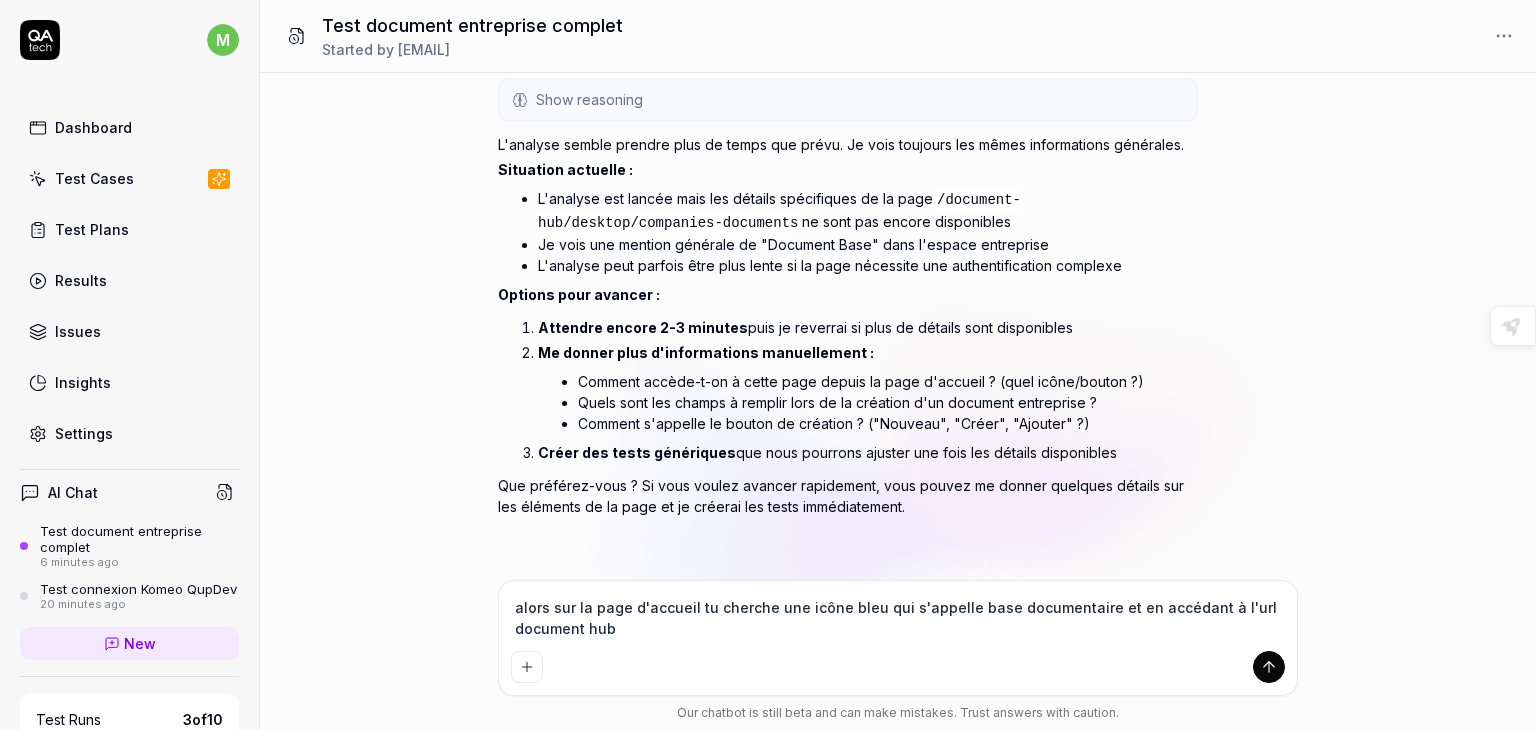 click on "alors sur la page d'accueil tu cherche une icône bleu qui s'appelle base documentaire et en accédant à l'url document hub" at bounding box center [898, 618] 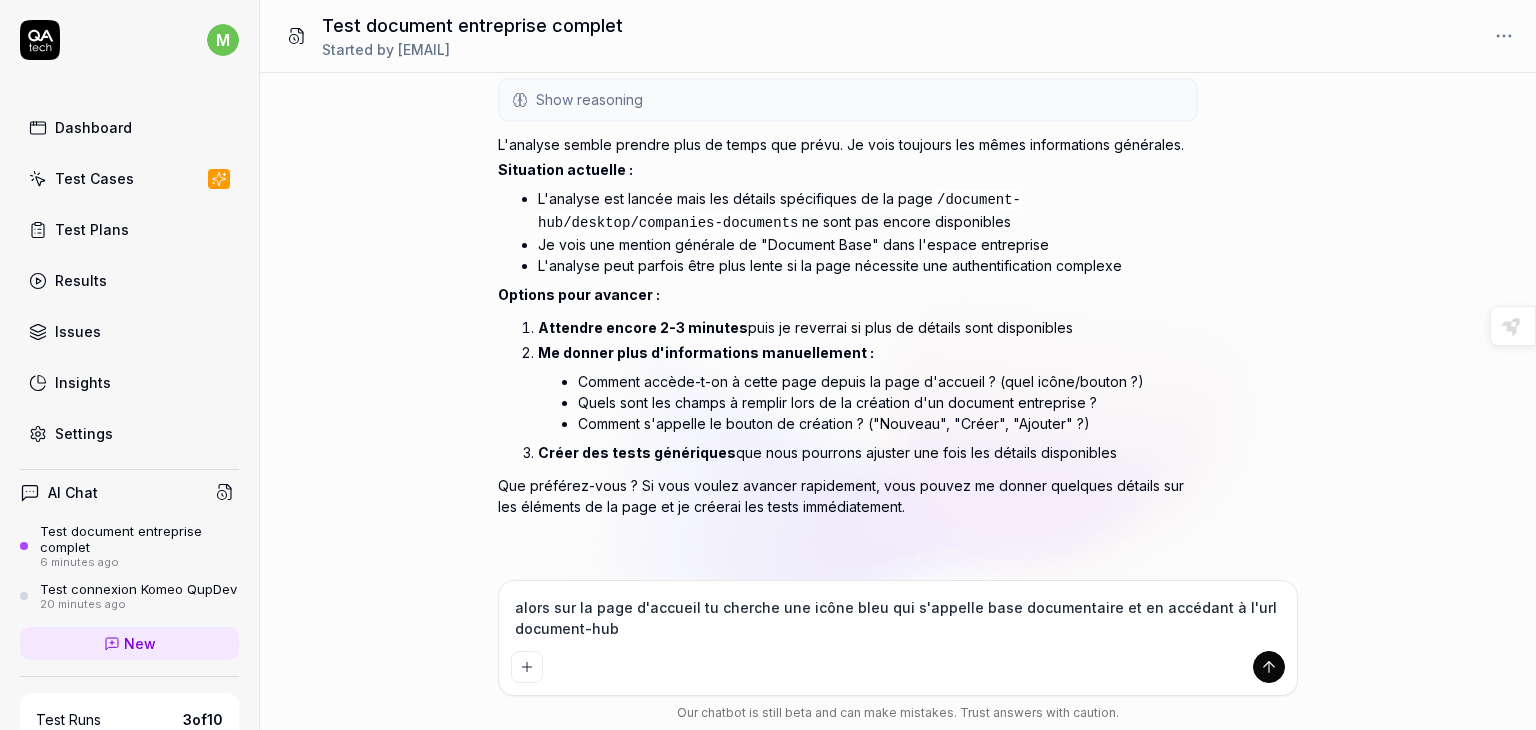 click on "alors sur la page d'accueil tu cherche une icône bleu qui s'appelle base documentaire et en accédant à l'url document-hub" at bounding box center [898, 618] 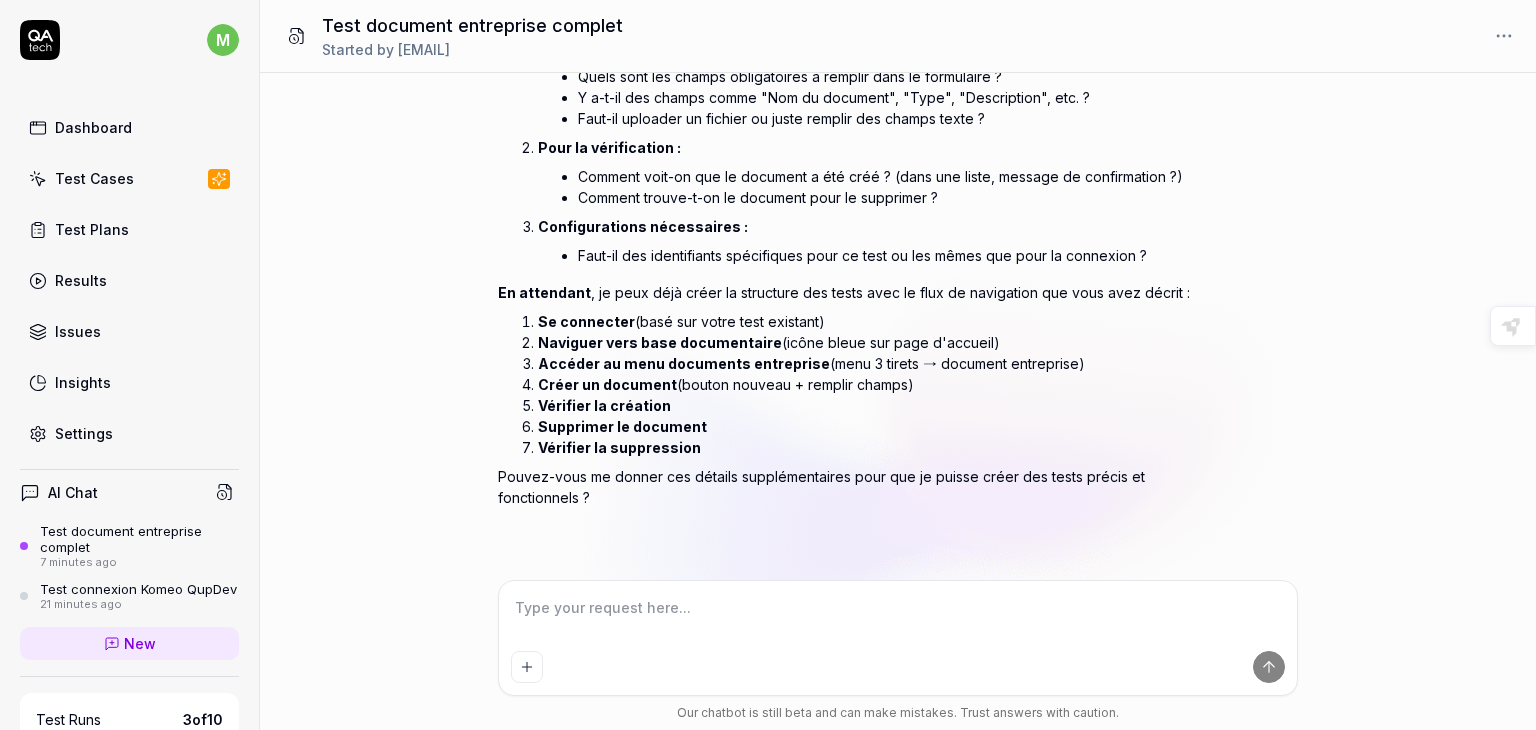 scroll, scrollTop: 2280, scrollLeft: 0, axis: vertical 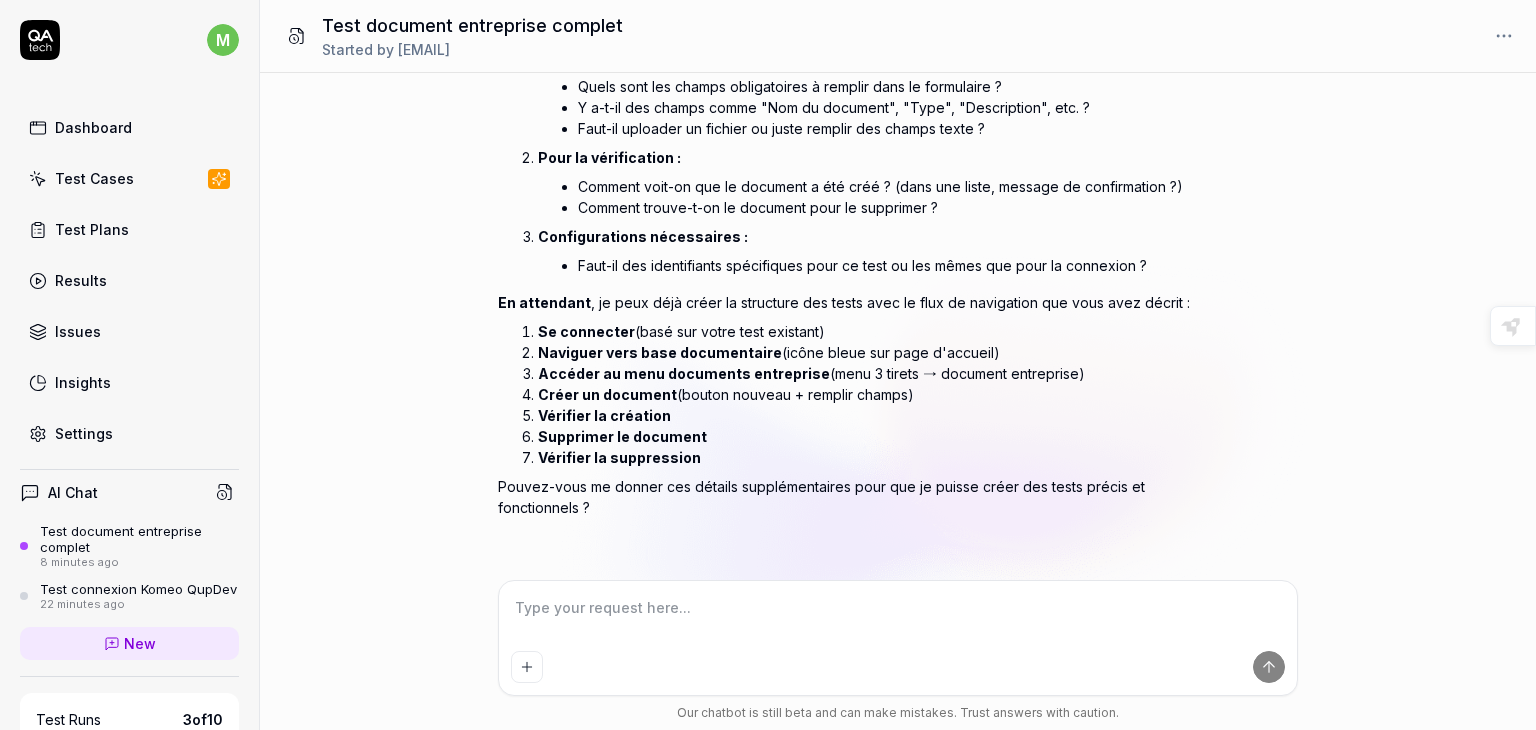 click on "Configurations nécessaires :" at bounding box center [868, 236] 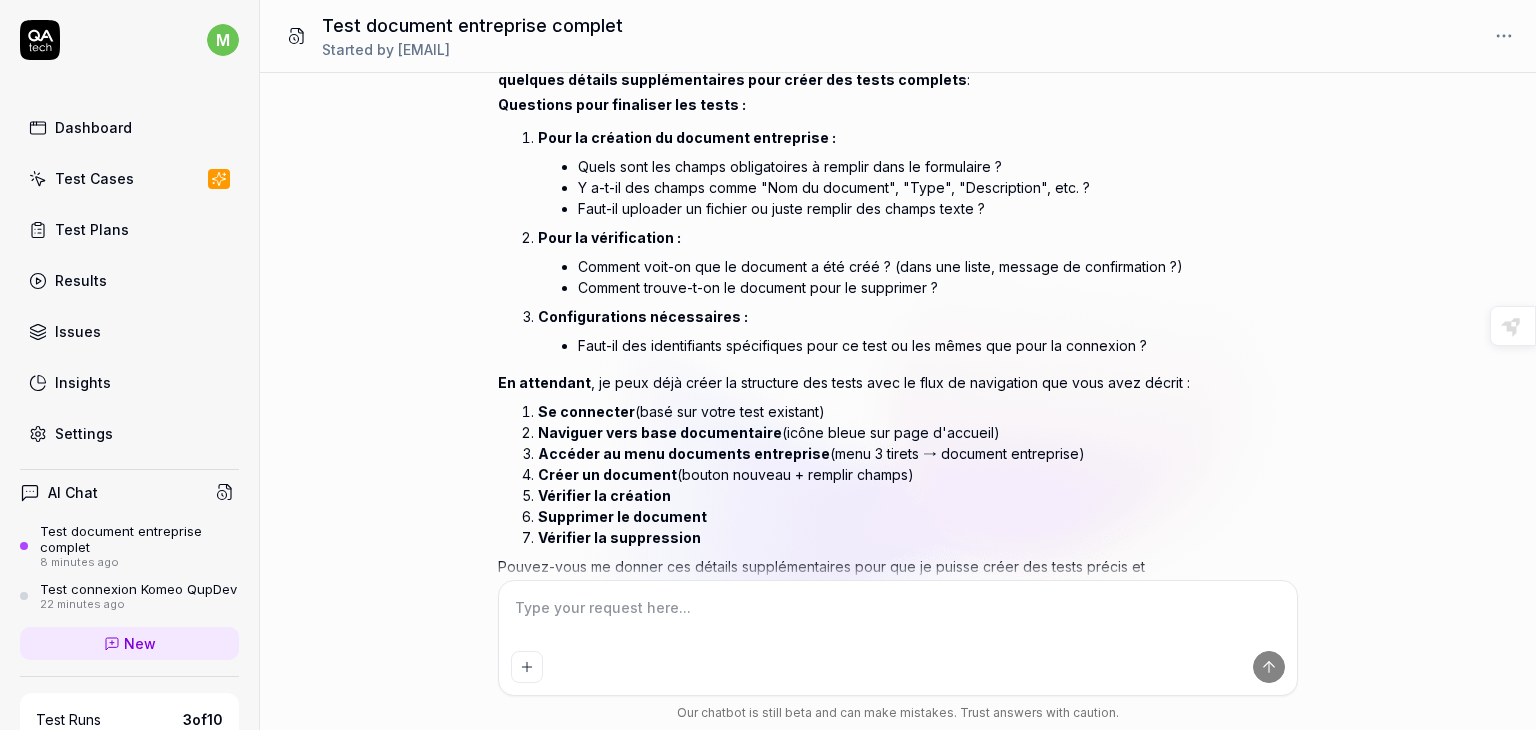 scroll, scrollTop: 2280, scrollLeft: 0, axis: vertical 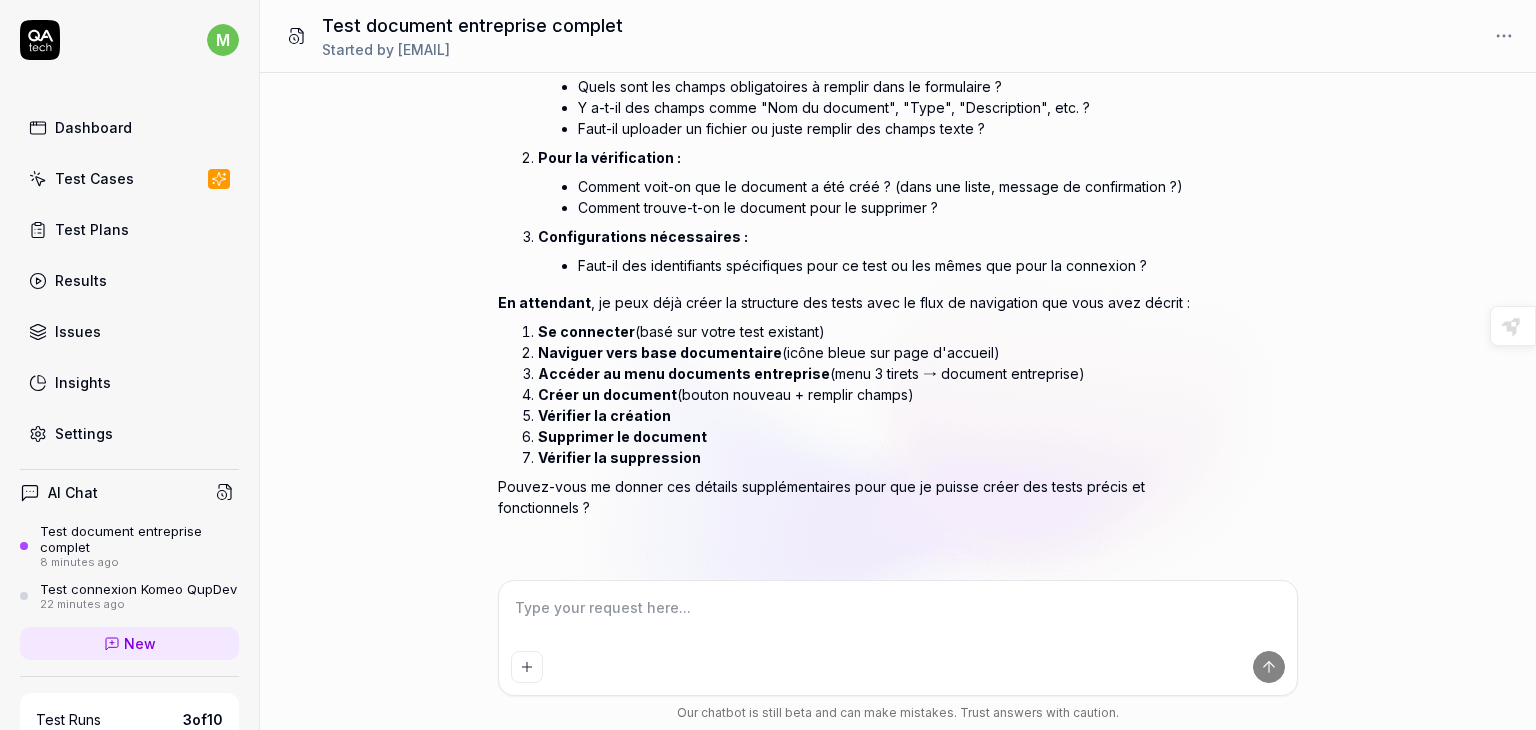 click at bounding box center (898, 618) 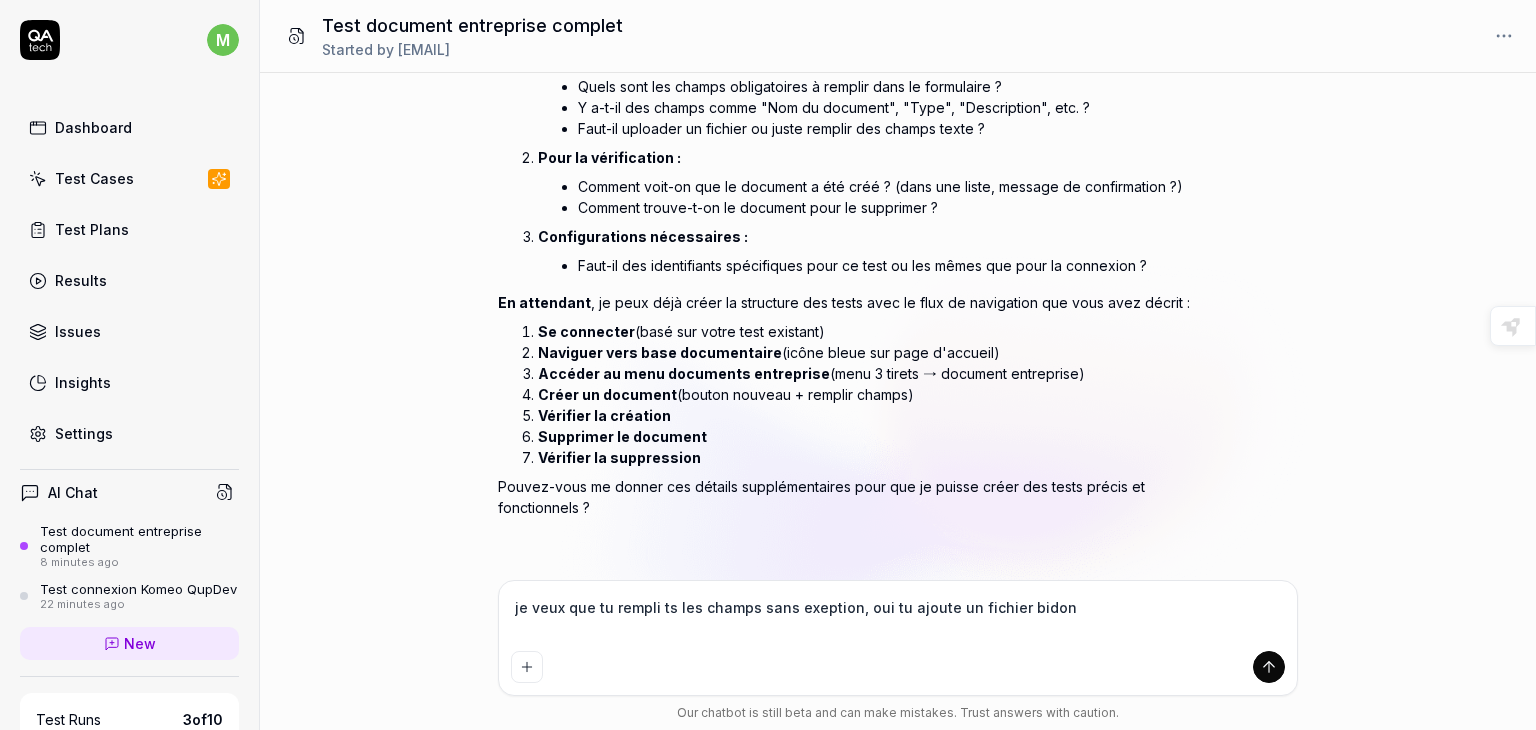 click on "Accéder au menu documents entreprise  (menu 3 tirets → document entreprise)" at bounding box center [868, 373] 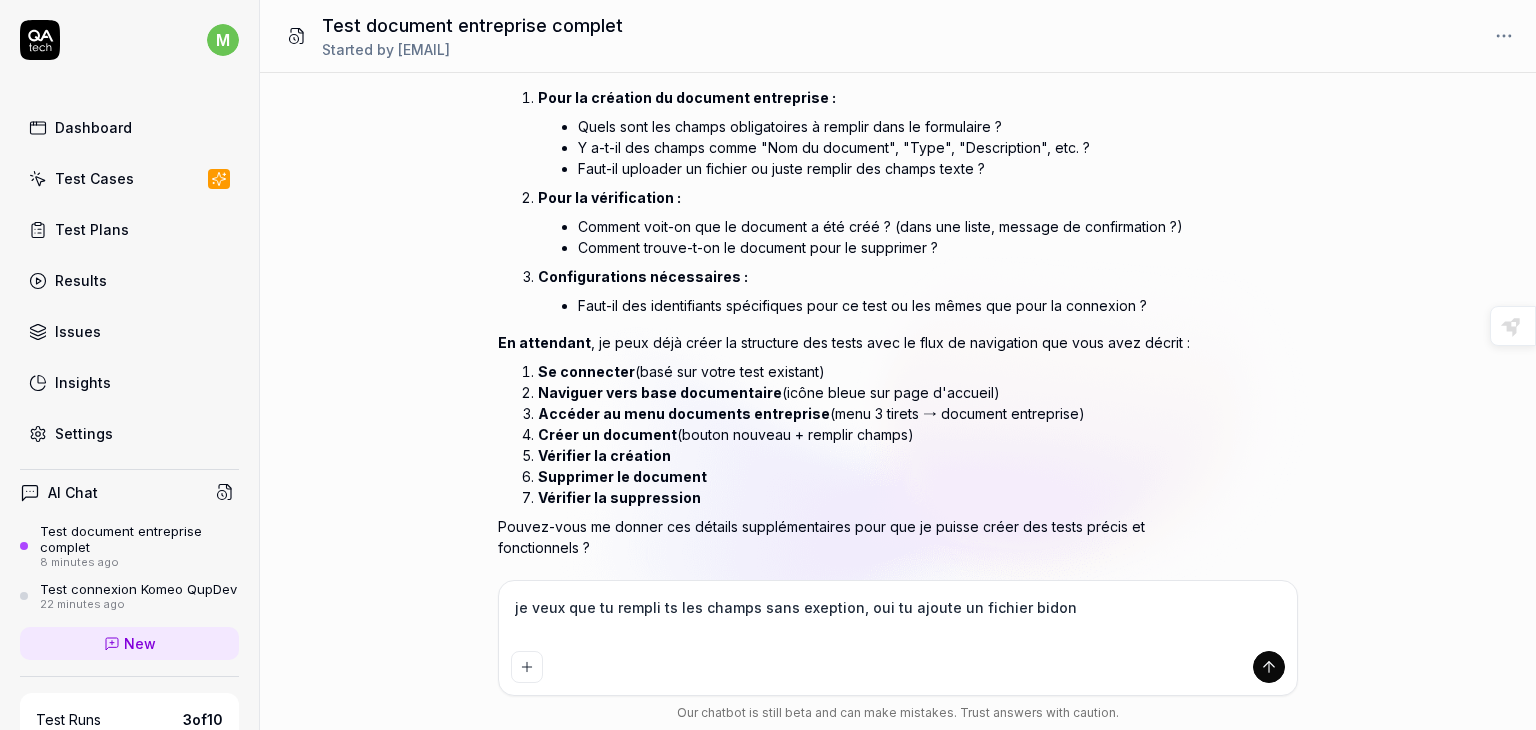 scroll, scrollTop: 2160, scrollLeft: 0, axis: vertical 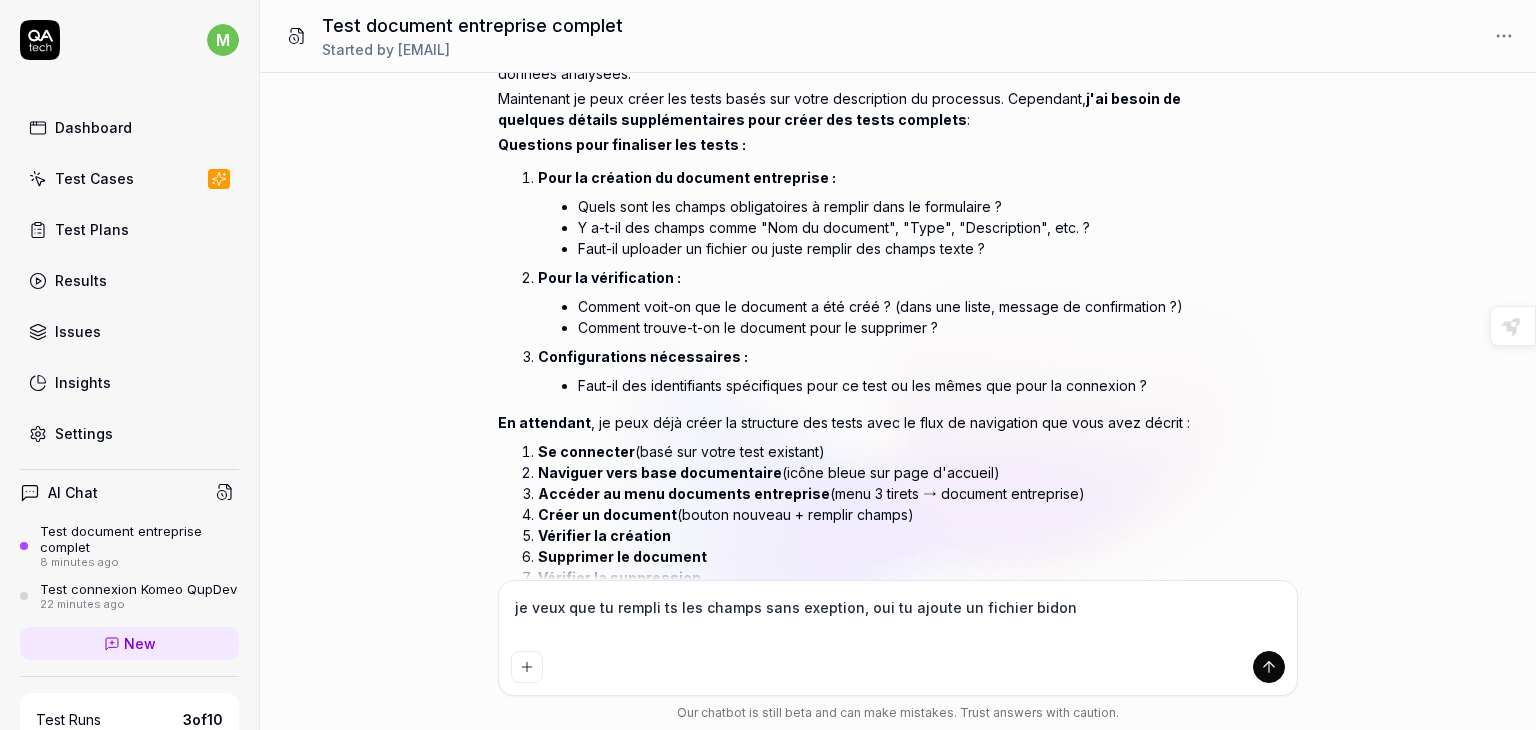 click on "je veux que tu rempli ts les champs sans exeption, oui tu ajoute un fichier bidon" at bounding box center (898, 618) 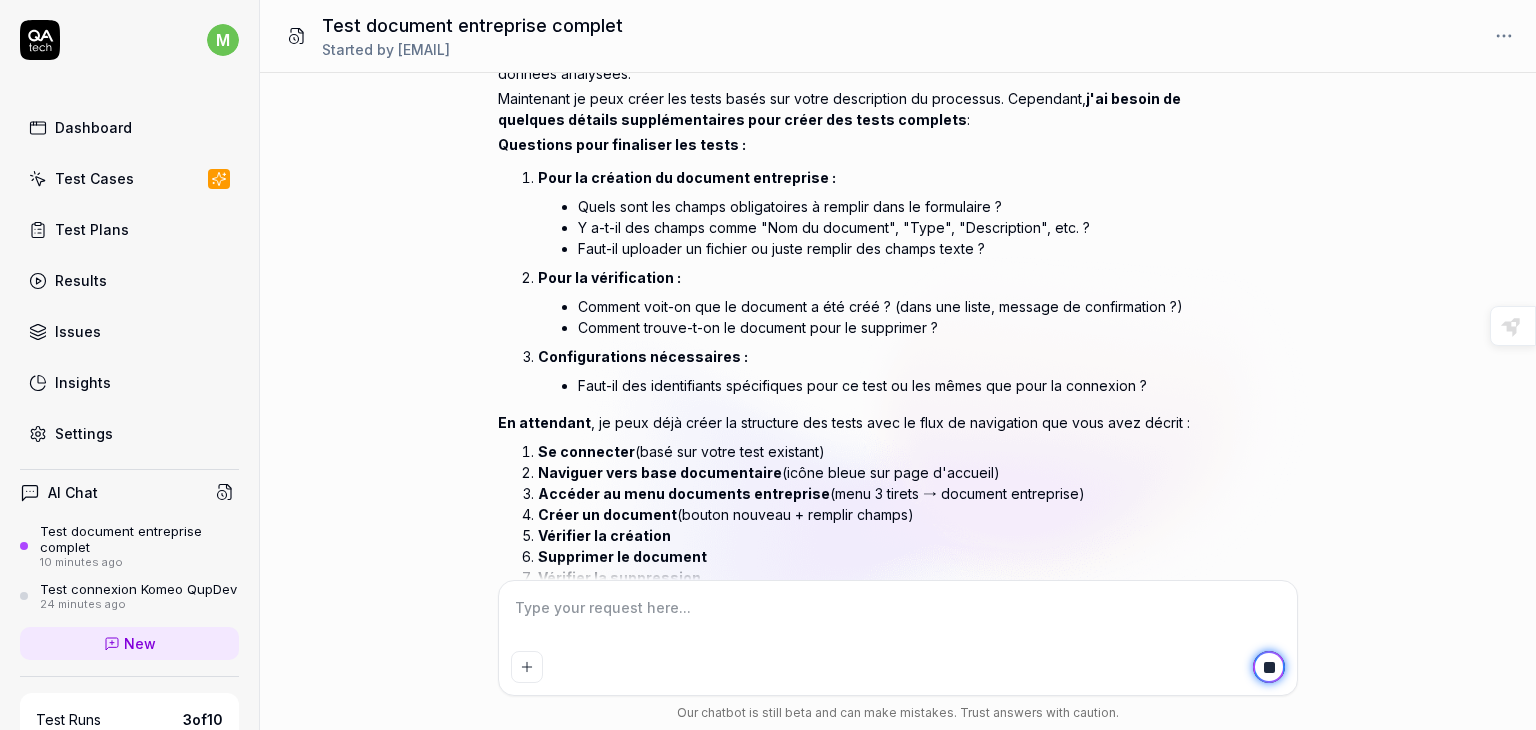 click on "Créer un document  (bouton nouveau + remplir champs)" at bounding box center [868, 514] 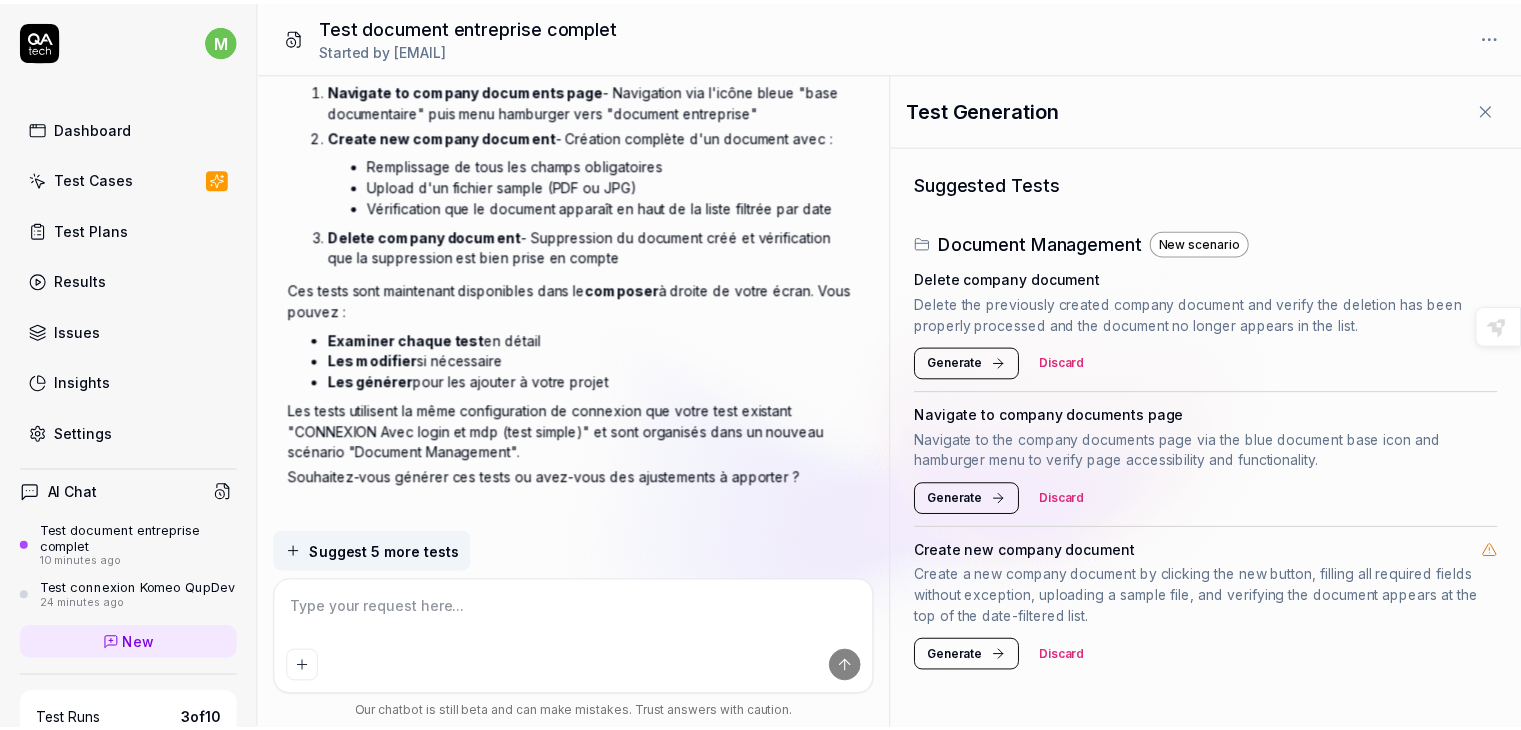 scroll, scrollTop: 3536, scrollLeft: 0, axis: vertical 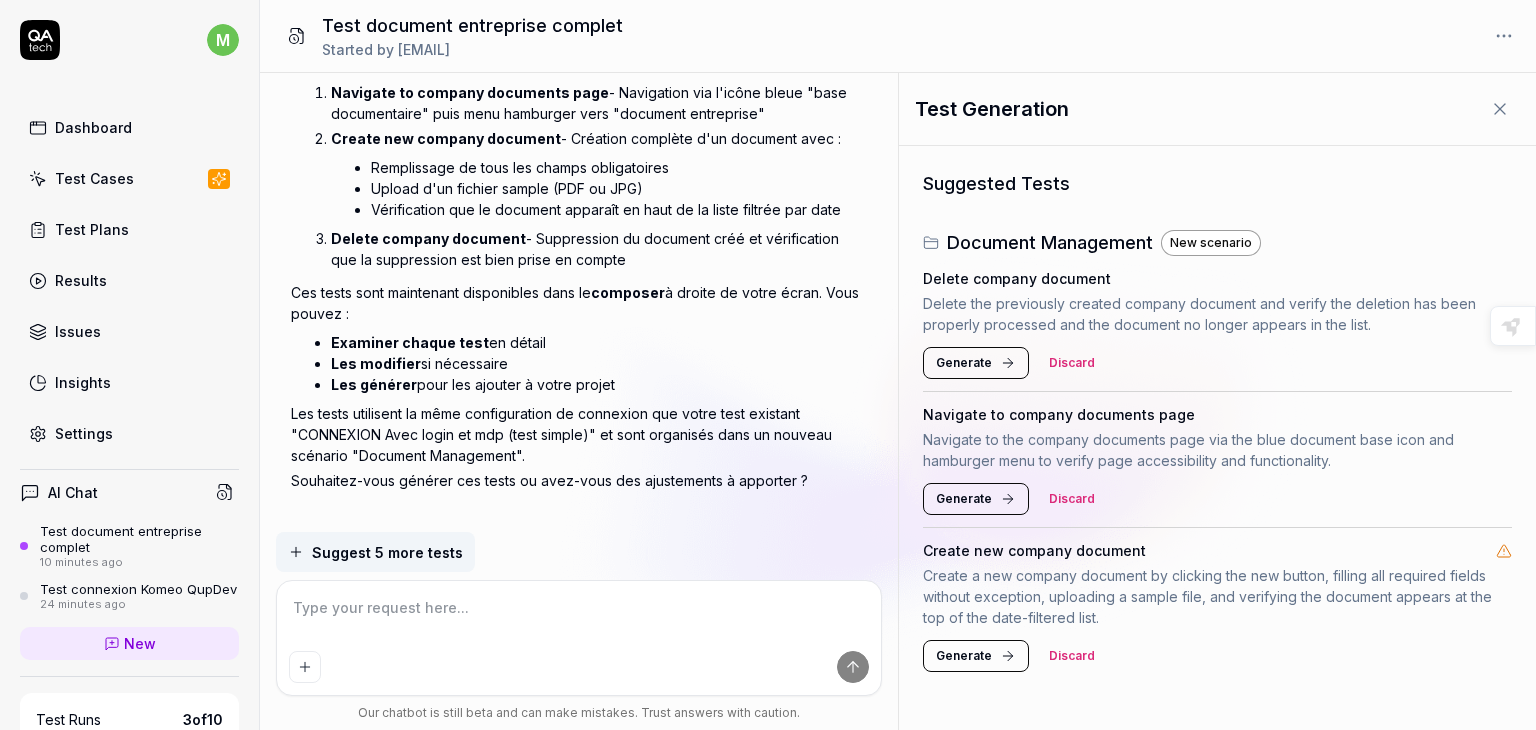 click on "Generate" at bounding box center [964, 656] 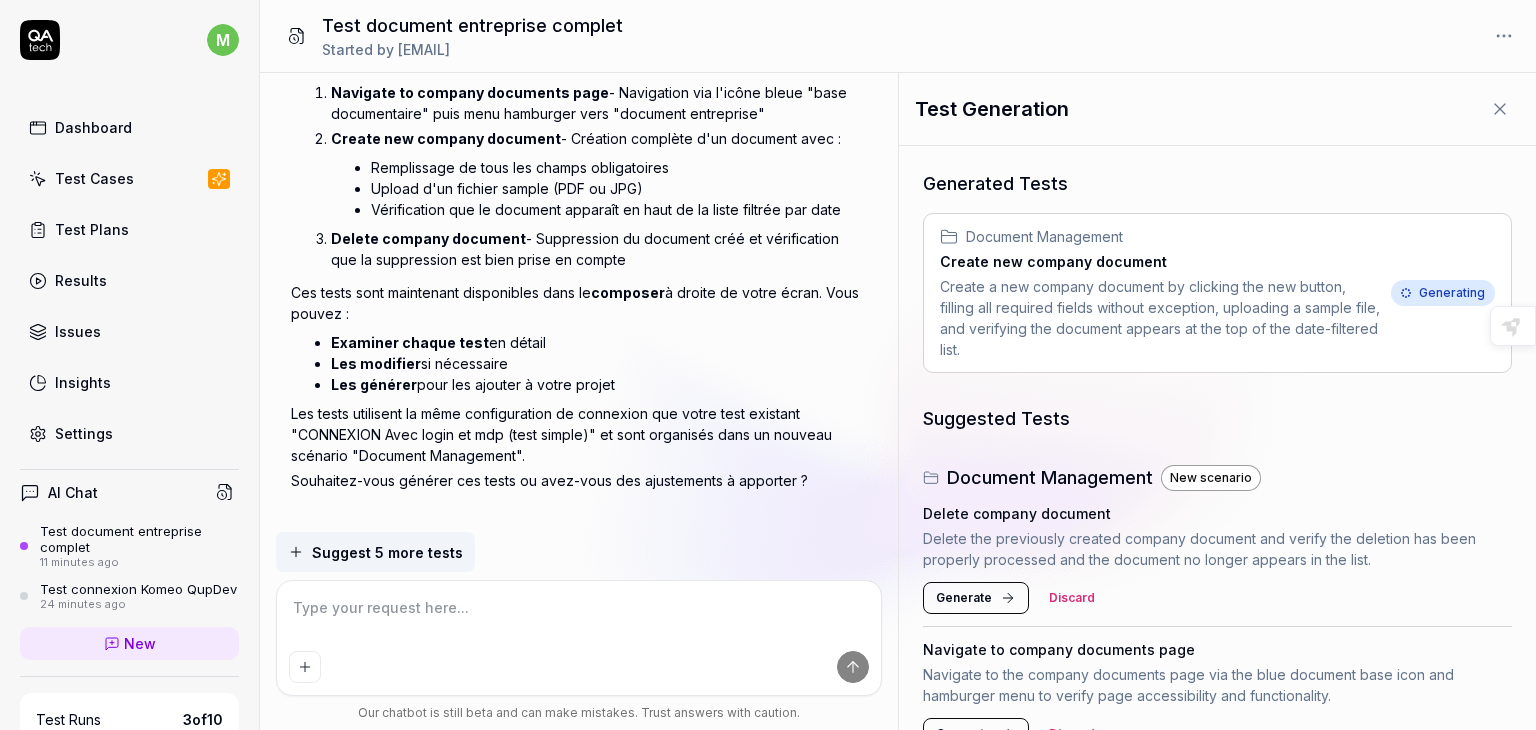 click on "Generating" at bounding box center [1443, 293] 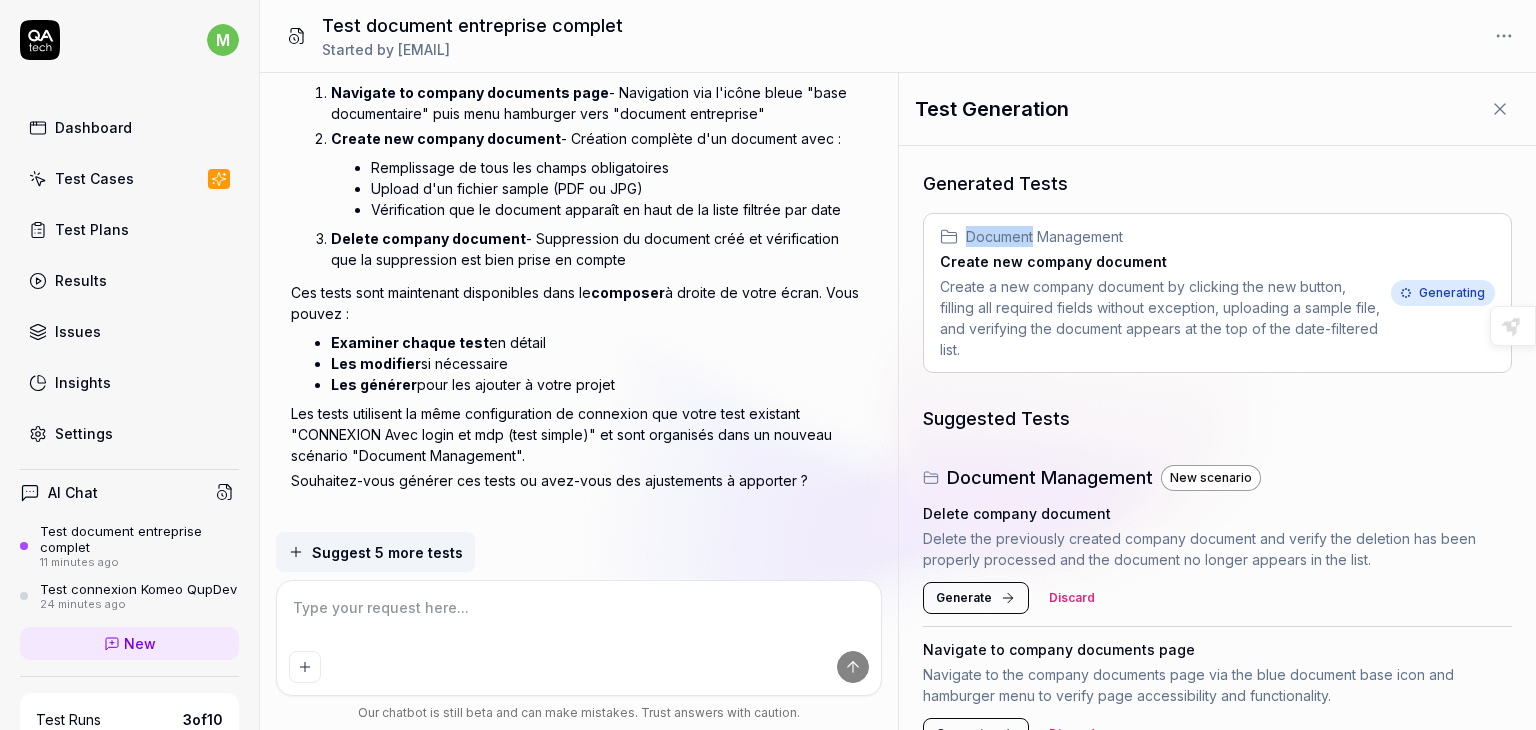 click on "Document Management Create new company document Create a new company document by clicking the new button, filling all required fields without exception, uploading a sample file, and verifying the document appears at the top of the date-filtered list. Generating" at bounding box center (1217, 293) 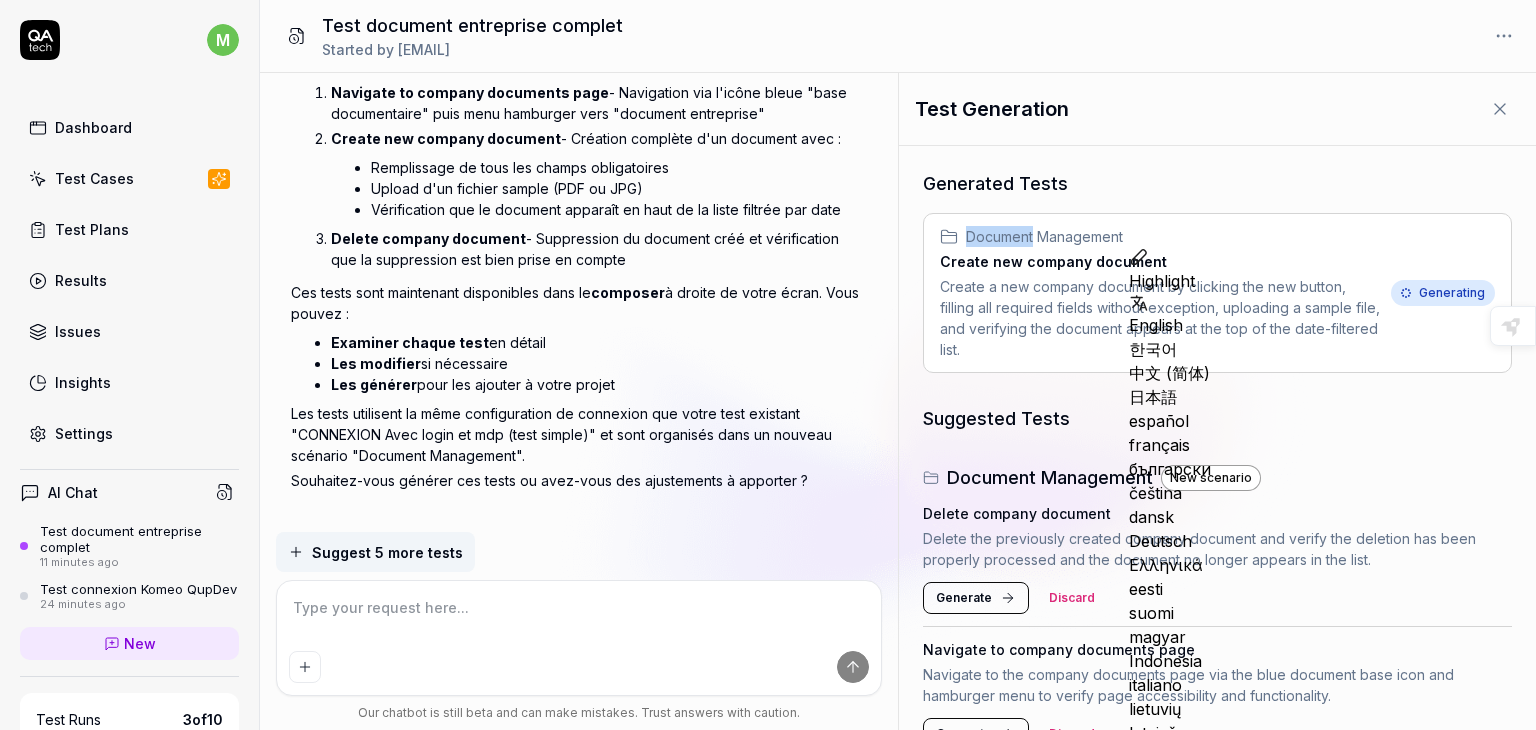 click on "Document Management Create new company document Create a new company document by clicking the new button, filling all required fields without exception, uploading a sample file, and verifying the document appears at the top of the date-filtered list. Generating" at bounding box center [1217, 293] 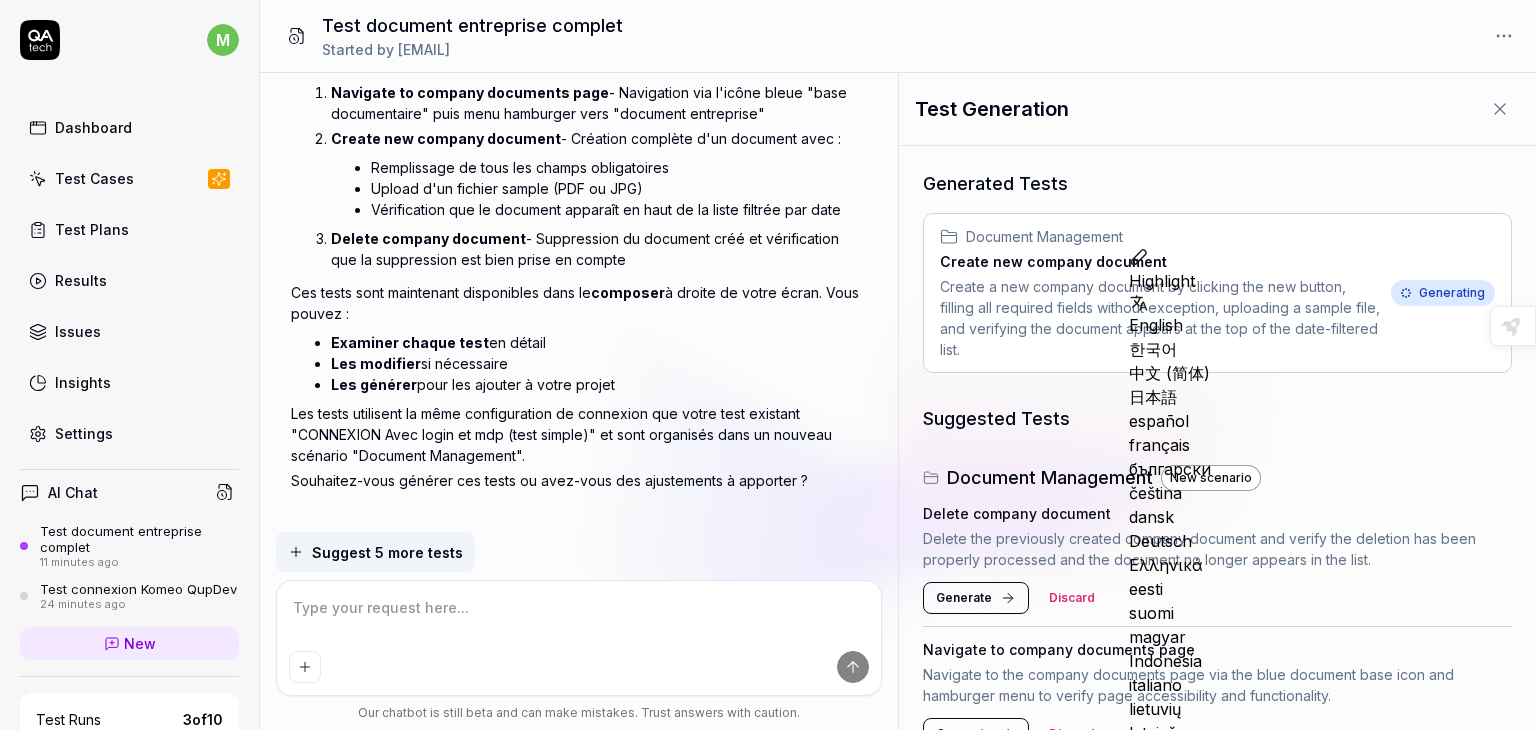click on "Create a new company document by clicking the new button, filling all required fields without exception, uploading a sample file, and verifying the document appears at the top of the date-filtered list." at bounding box center [1161, 318] 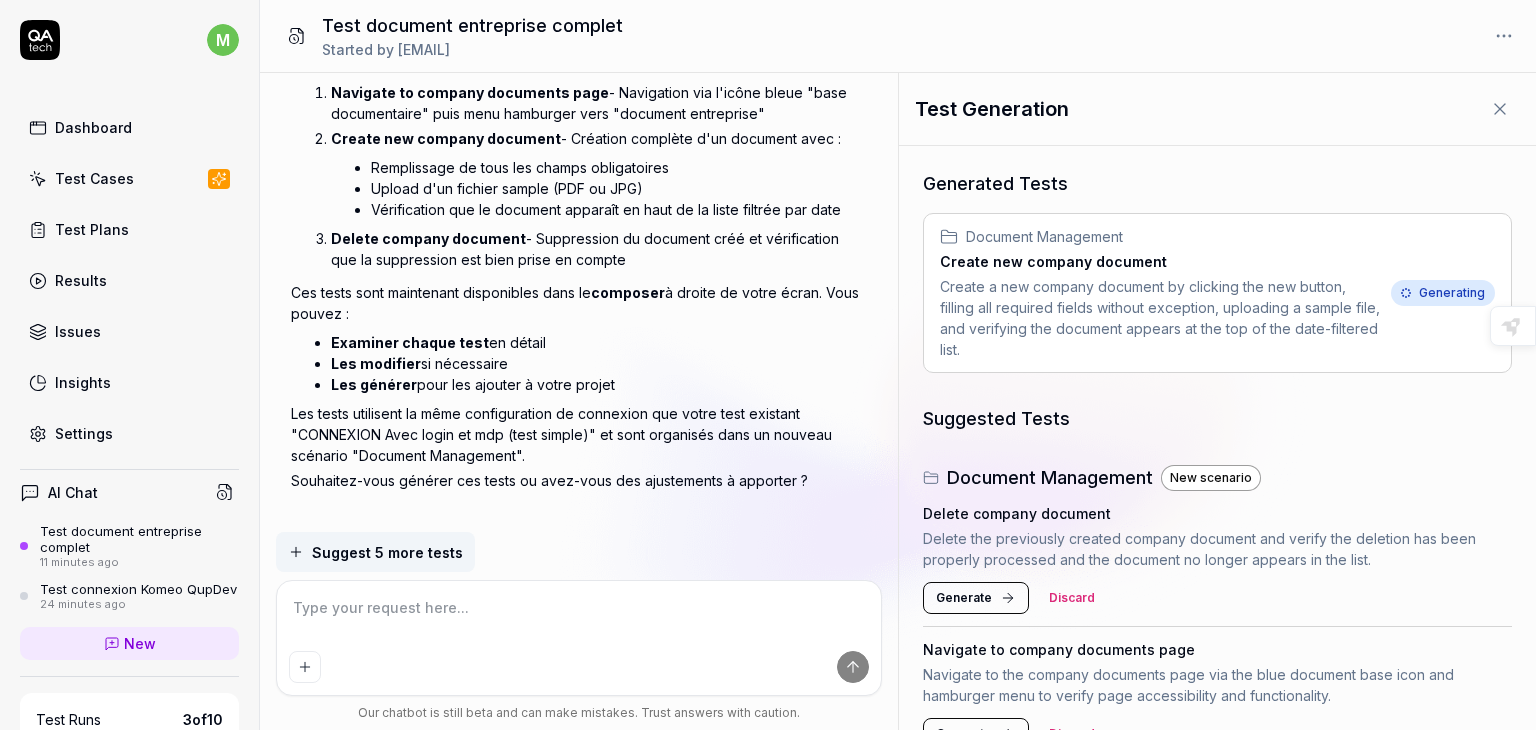 click on "Generating" at bounding box center [1443, 293] 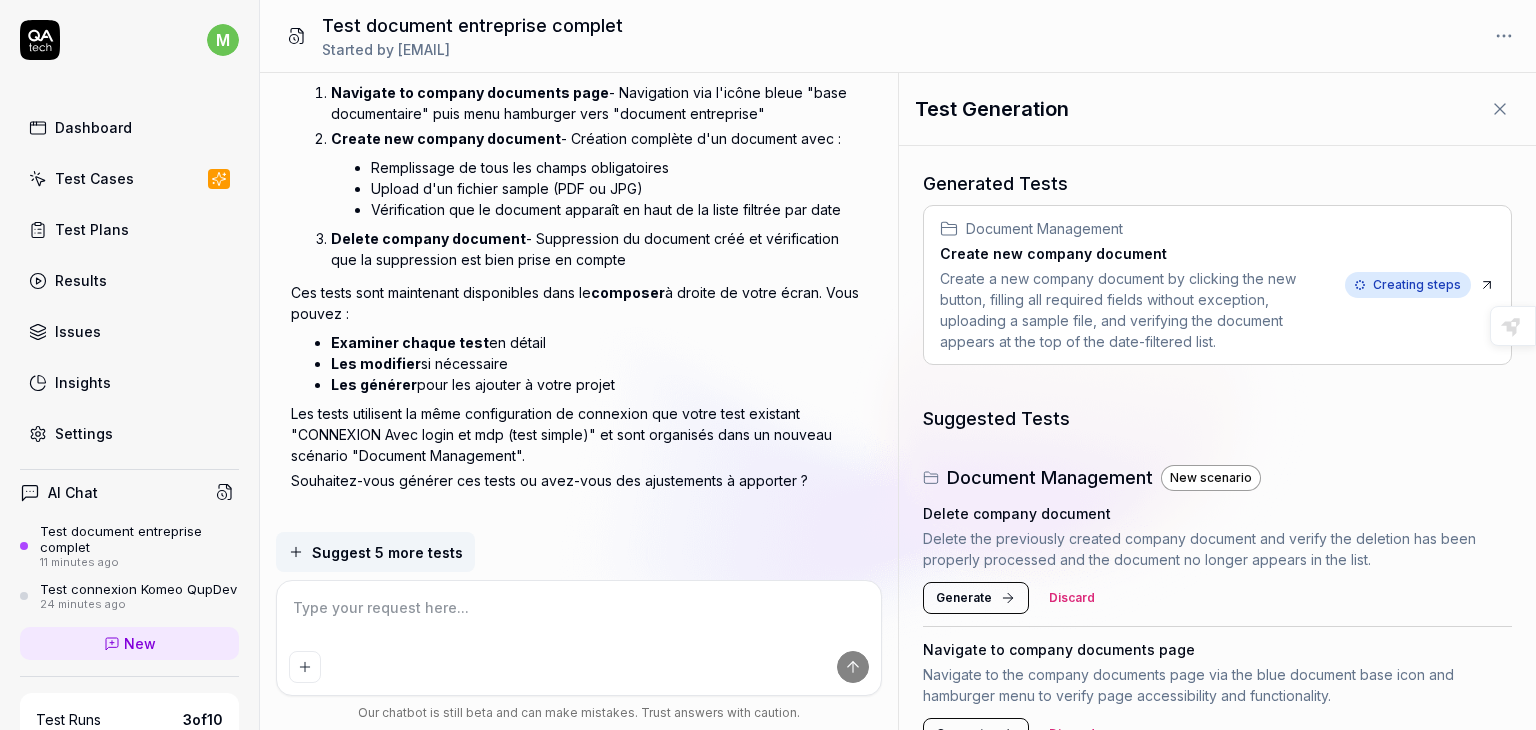 click on "Creating steps" at bounding box center (1408, 285) 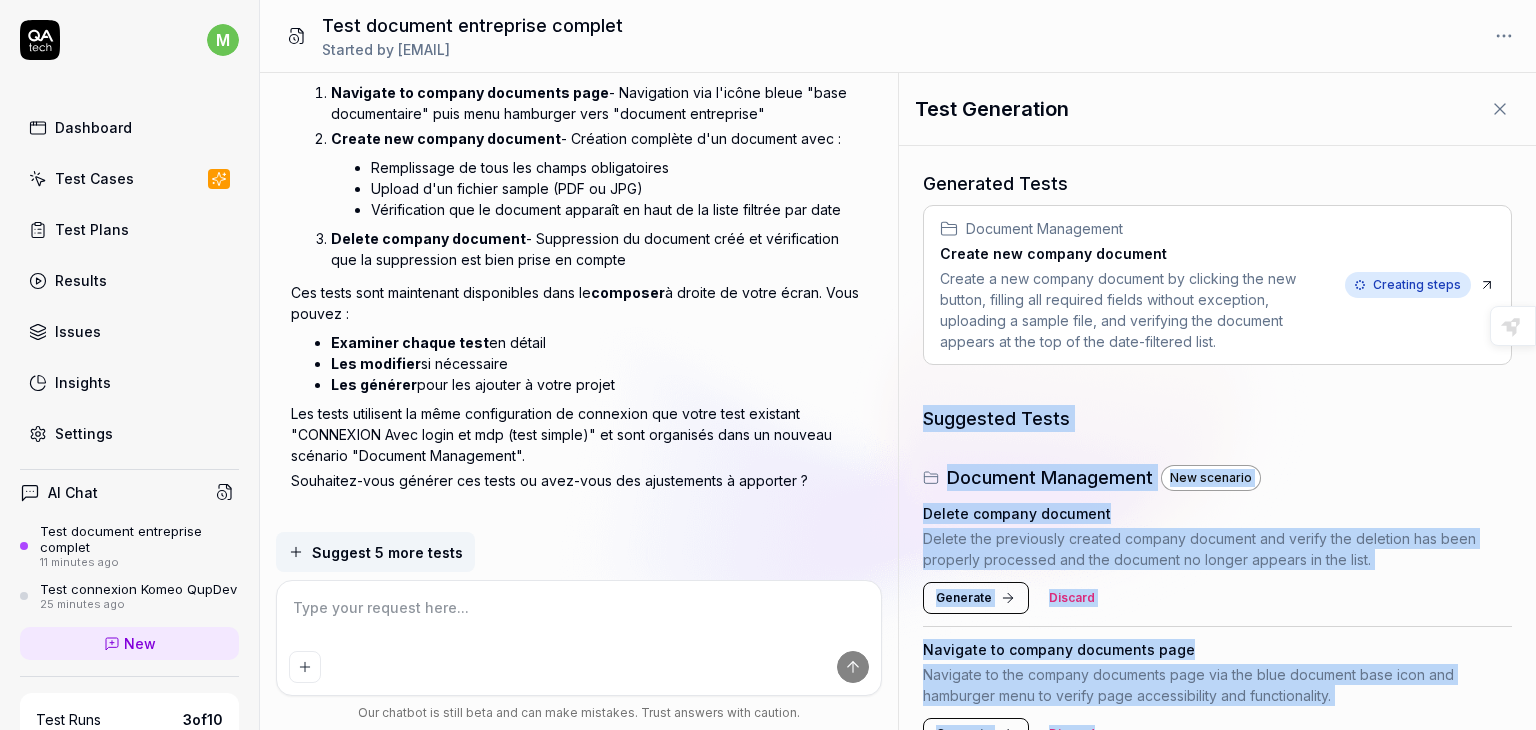 drag, startPoint x: 1535, startPoint y: 239, endPoint x: 1535, endPoint y: 305, distance: 66 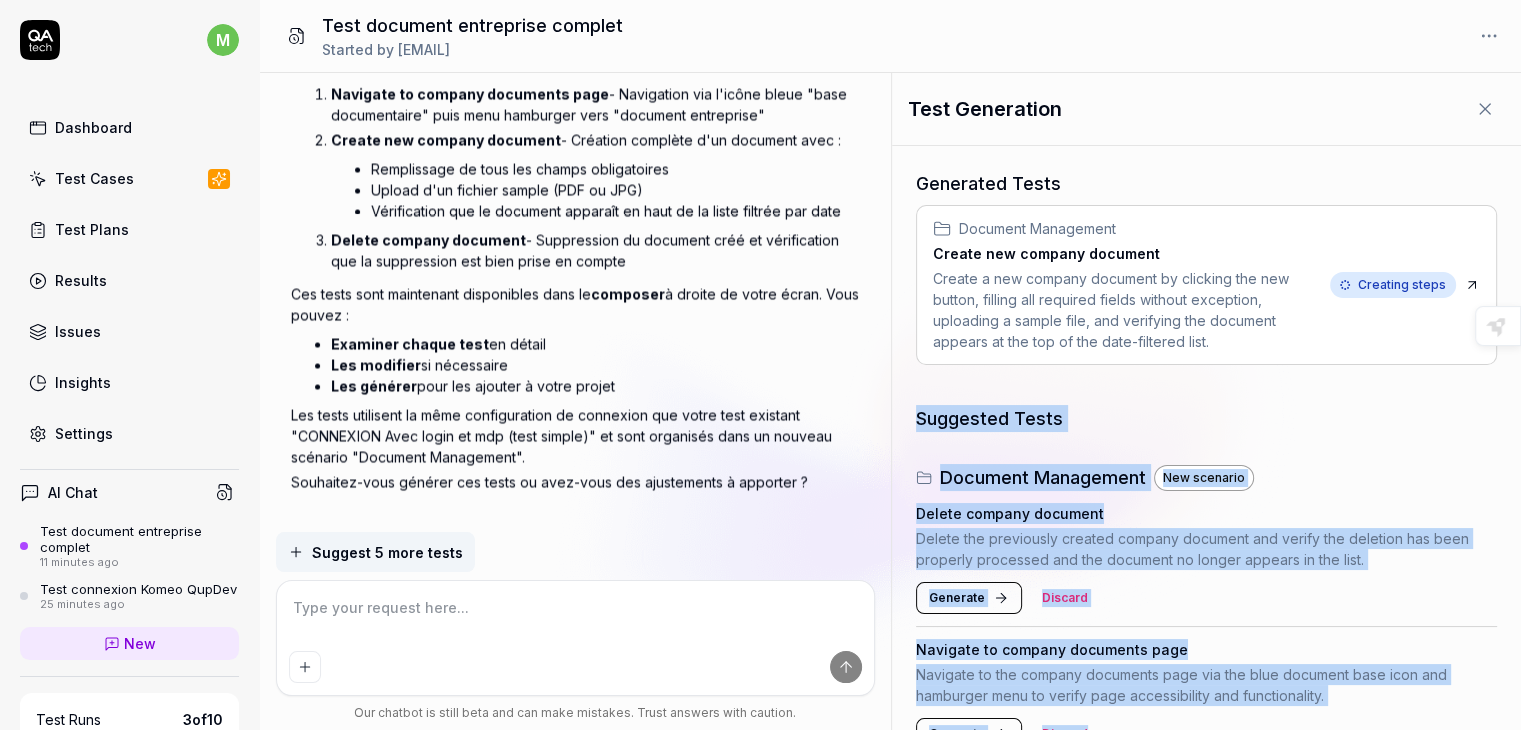 click on "Suggested Tests" at bounding box center (1207, 418) 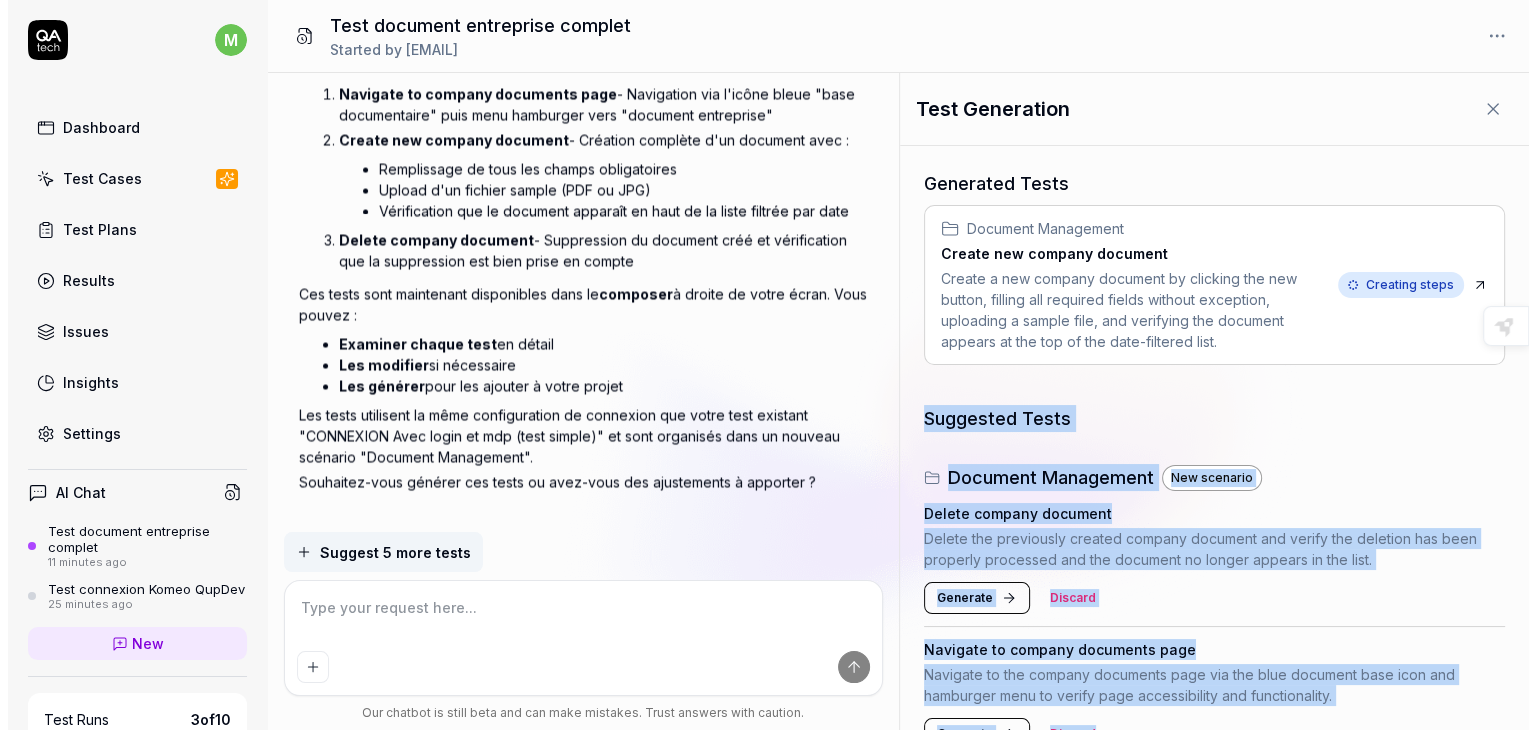 scroll, scrollTop: 3536, scrollLeft: 0, axis: vertical 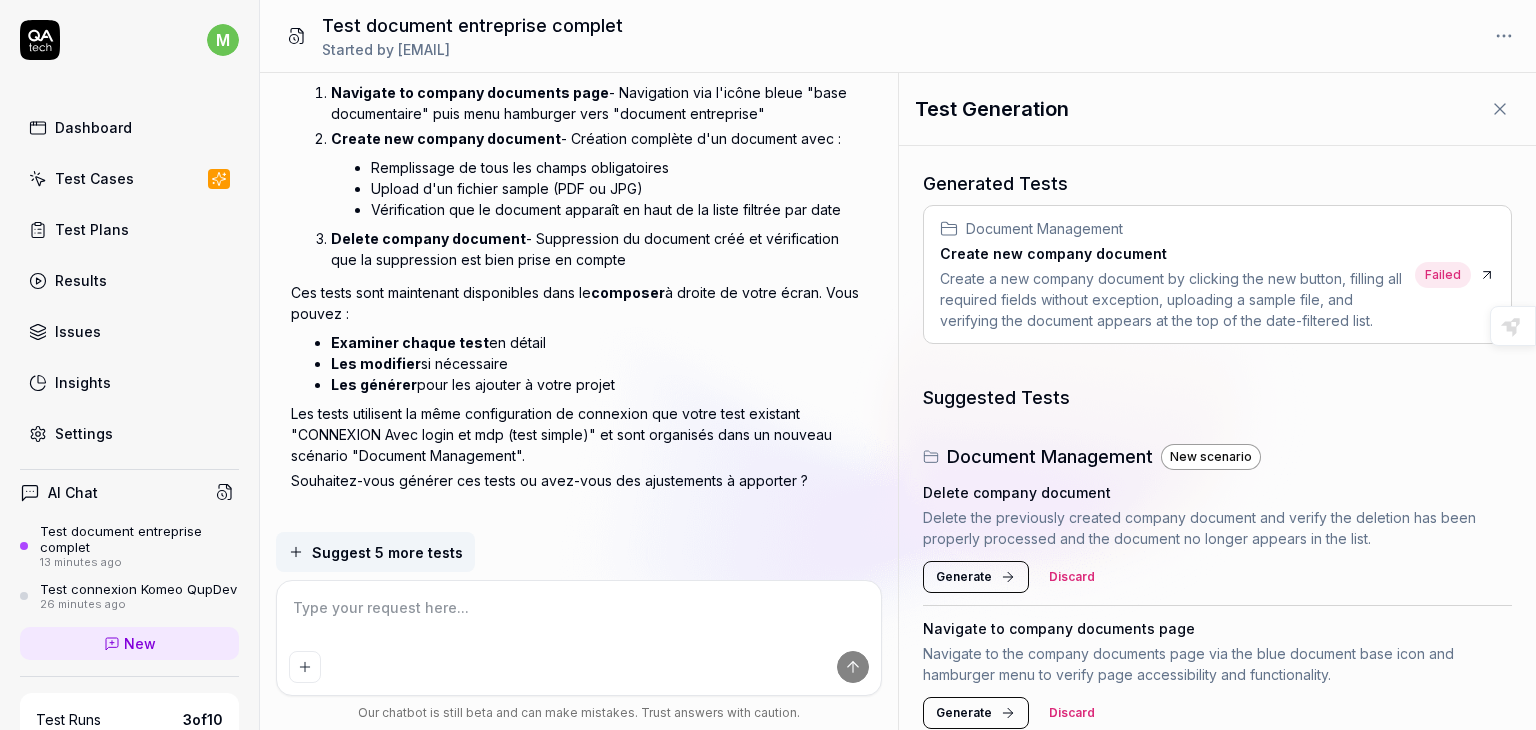 click at bounding box center [579, 618] 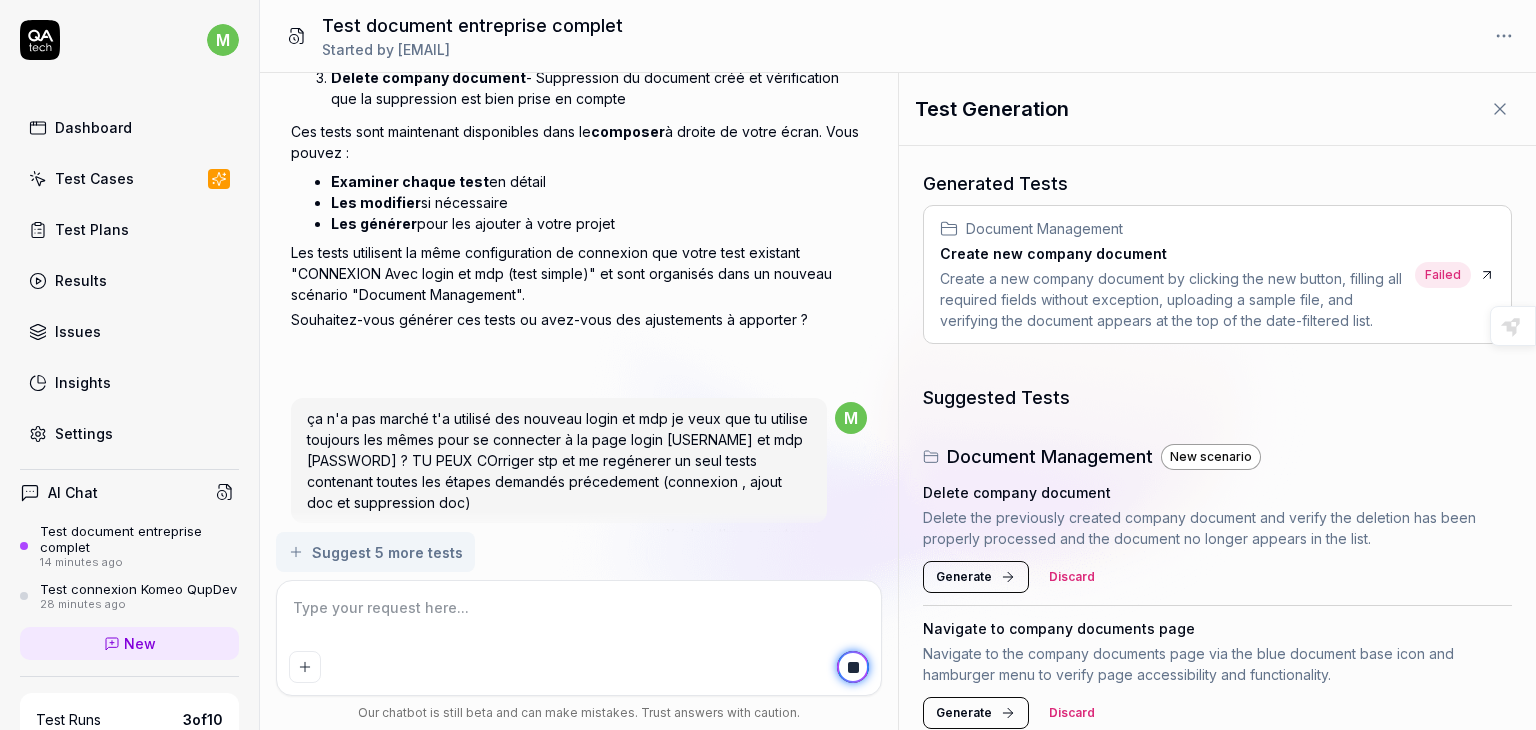 scroll, scrollTop: 3729, scrollLeft: 0, axis: vertical 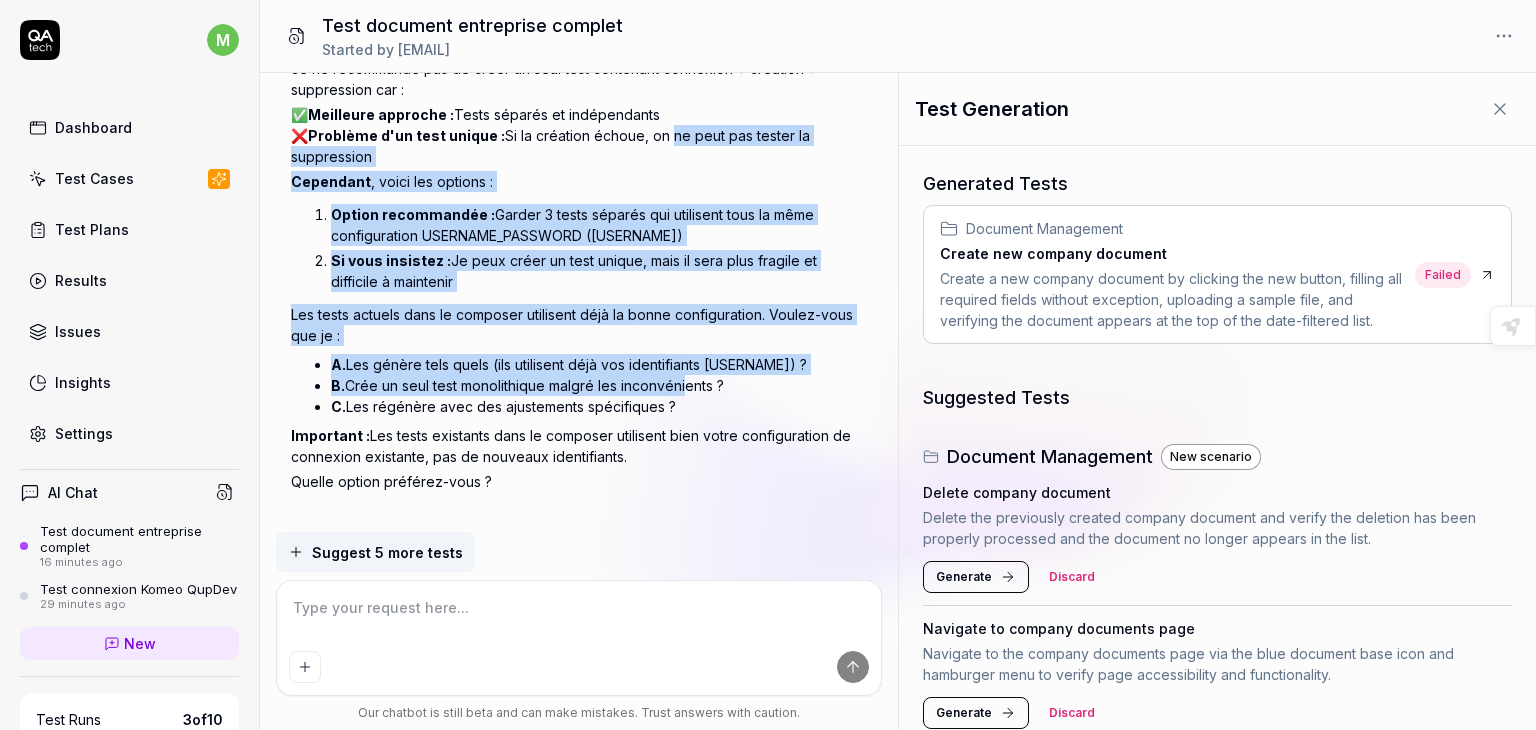 drag, startPoint x: 687, startPoint y: 357, endPoint x: 670, endPoint y: 107, distance: 250.57733 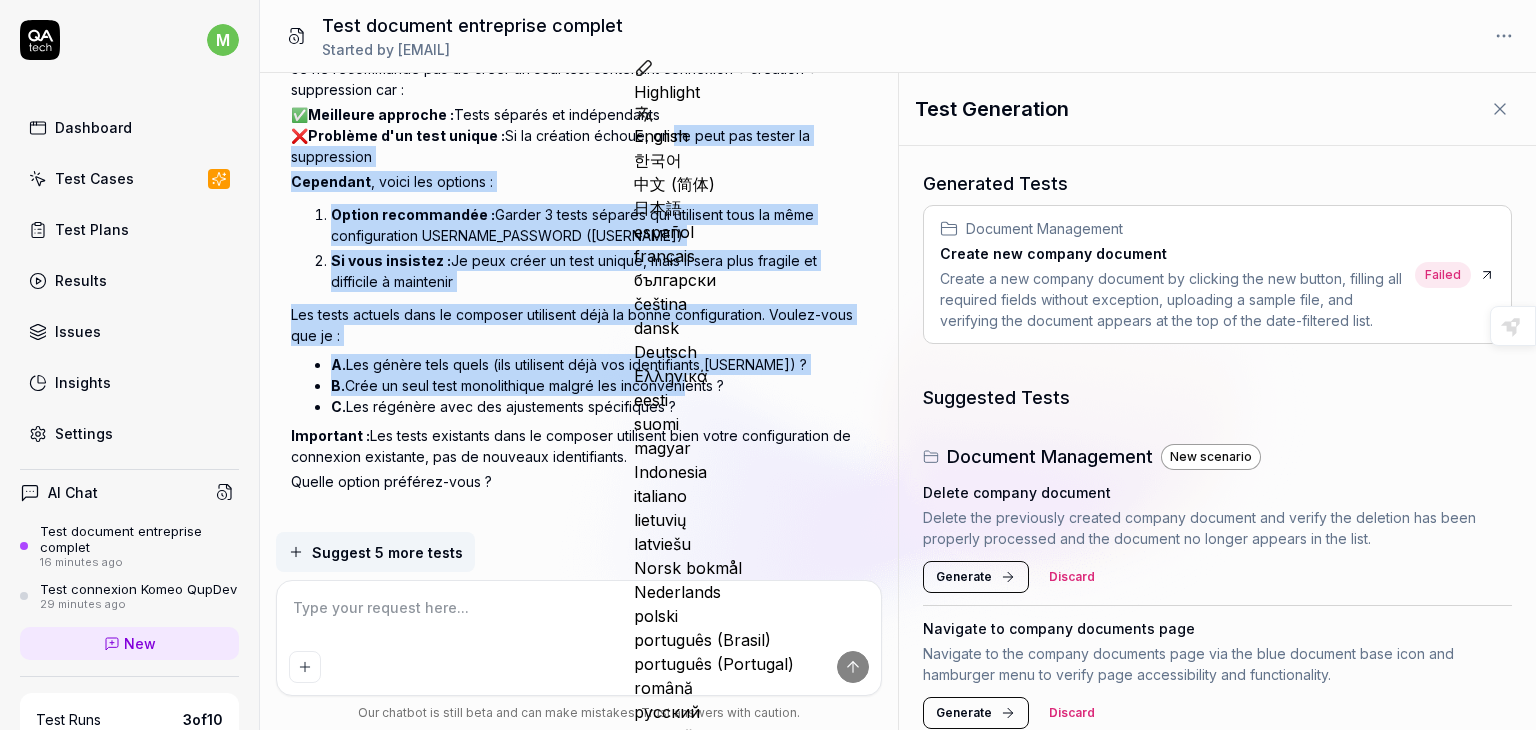 click on "Si vous insistez :  Je peux créer un test unique, mais il sera plus fragile et difficile à maintenir" at bounding box center [599, 271] 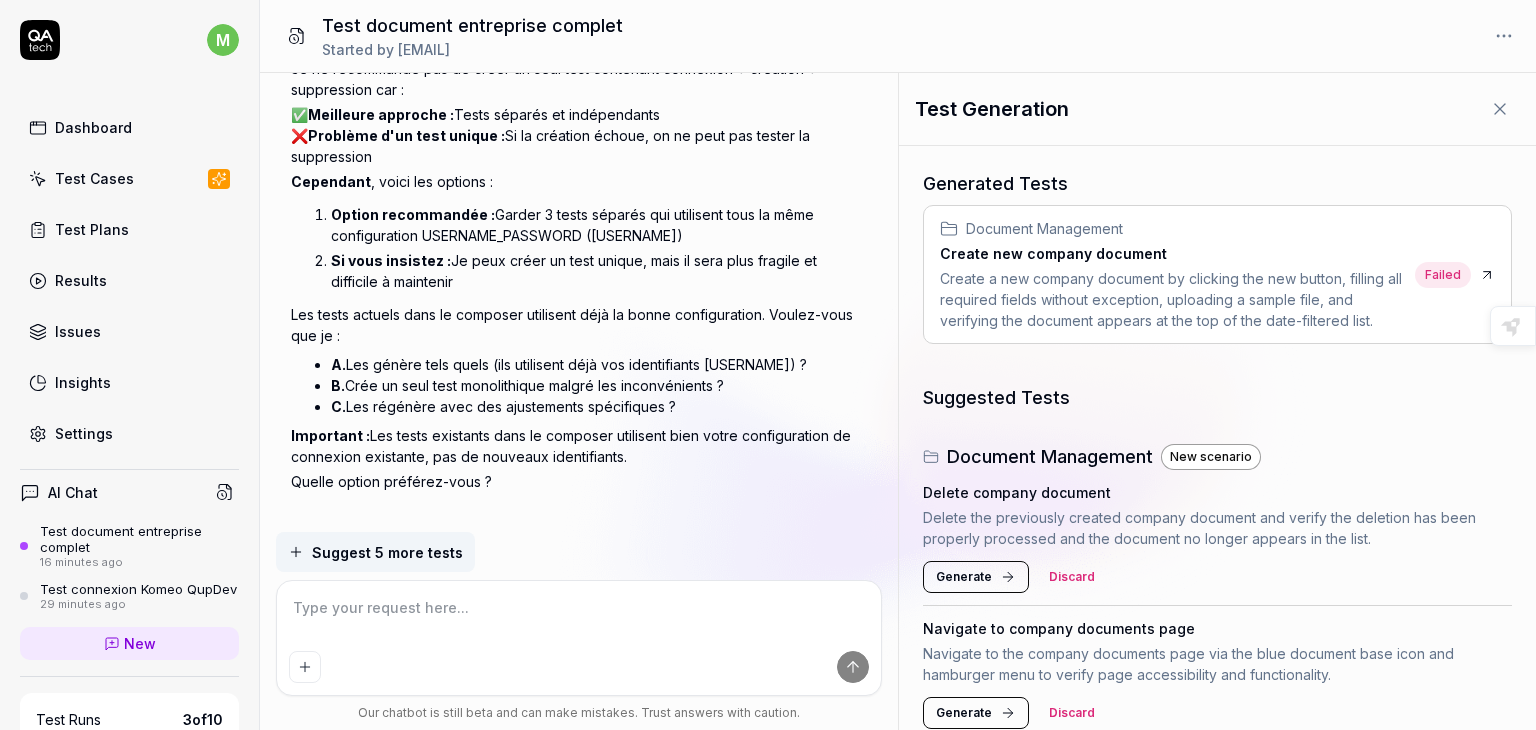 click on "A.  Les génère tels quels (ils utilisent déjà vos identifiants mounamgh) ?" at bounding box center [599, 364] 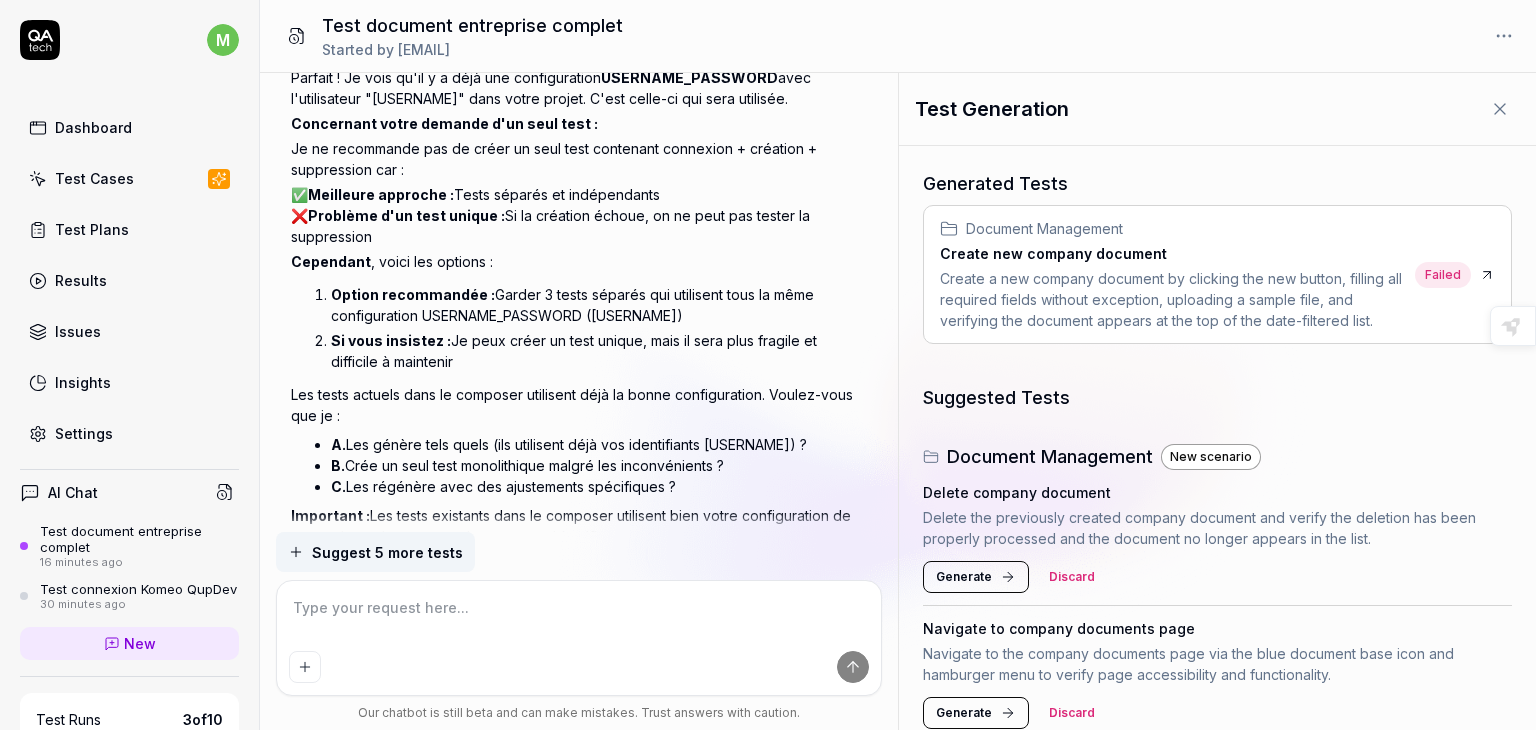 scroll, scrollTop: 4325, scrollLeft: 0, axis: vertical 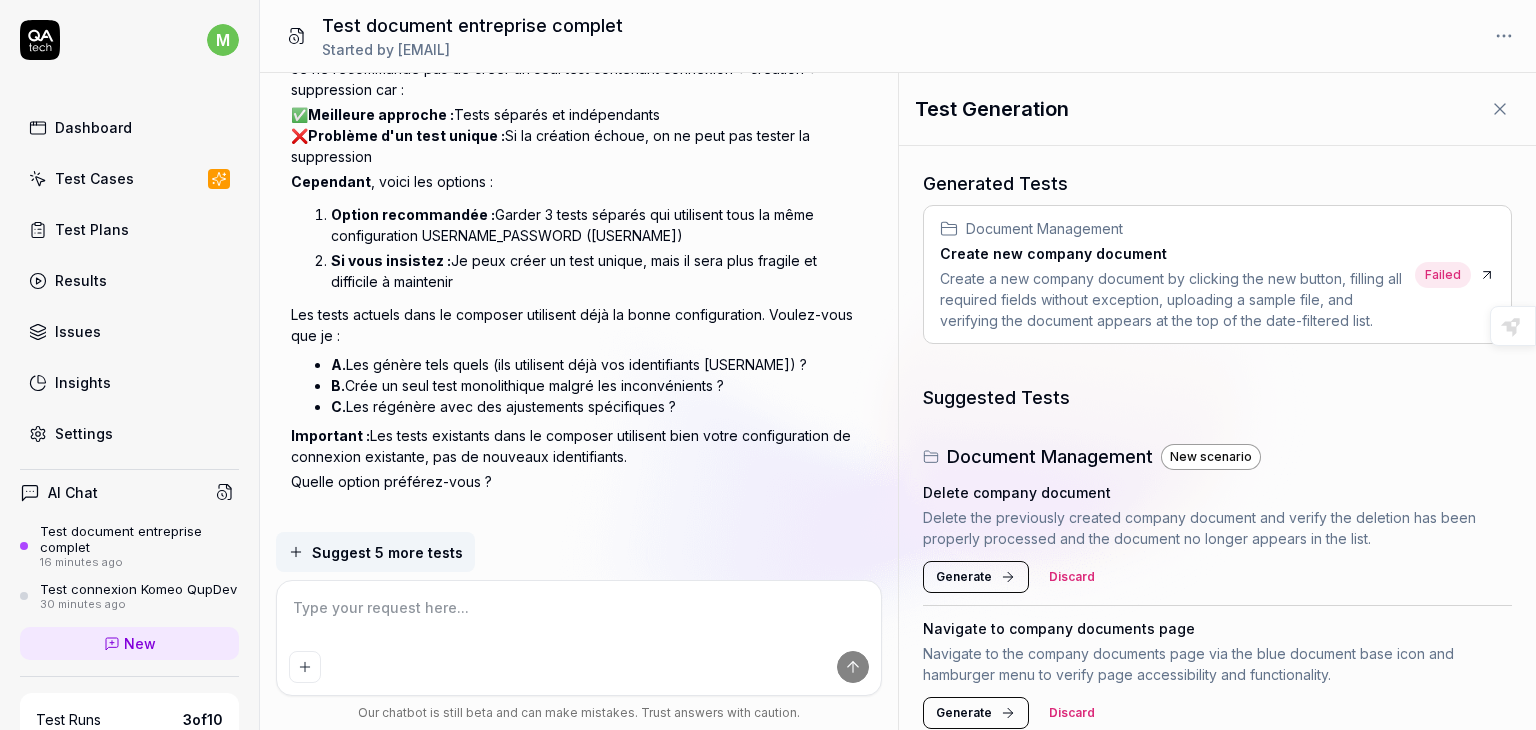 click at bounding box center (579, 667) 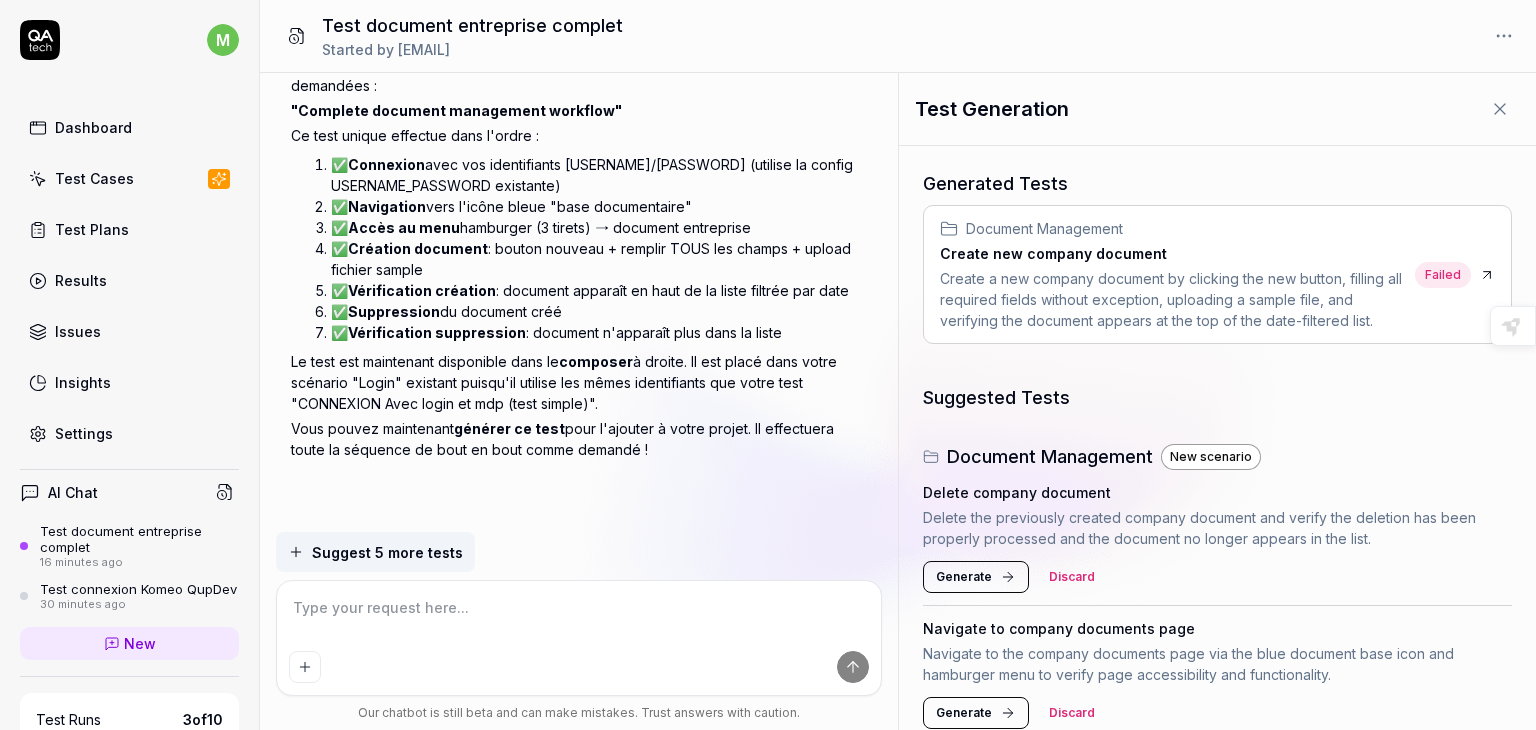 scroll, scrollTop: 4932, scrollLeft: 0, axis: vertical 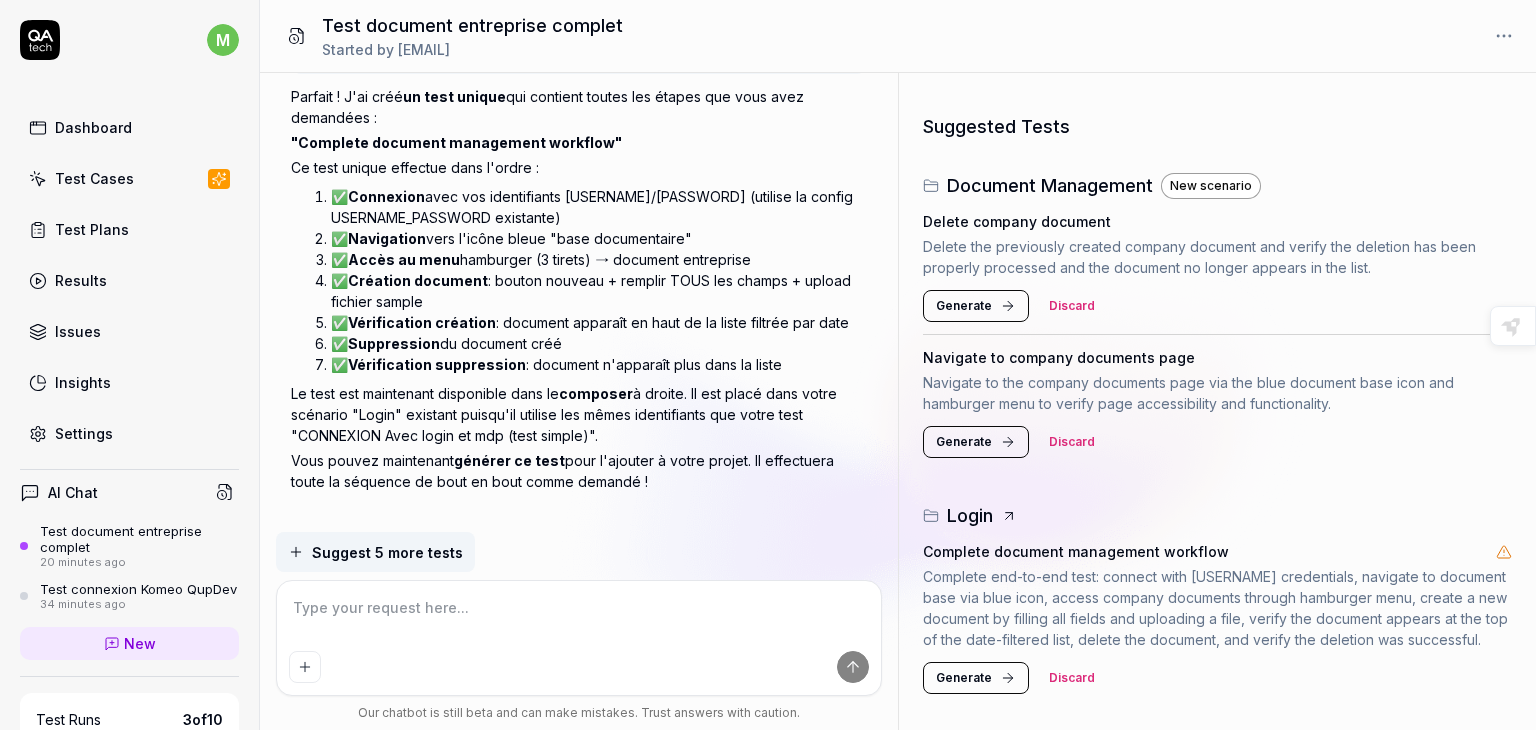 click on "Generate" at bounding box center [976, 678] 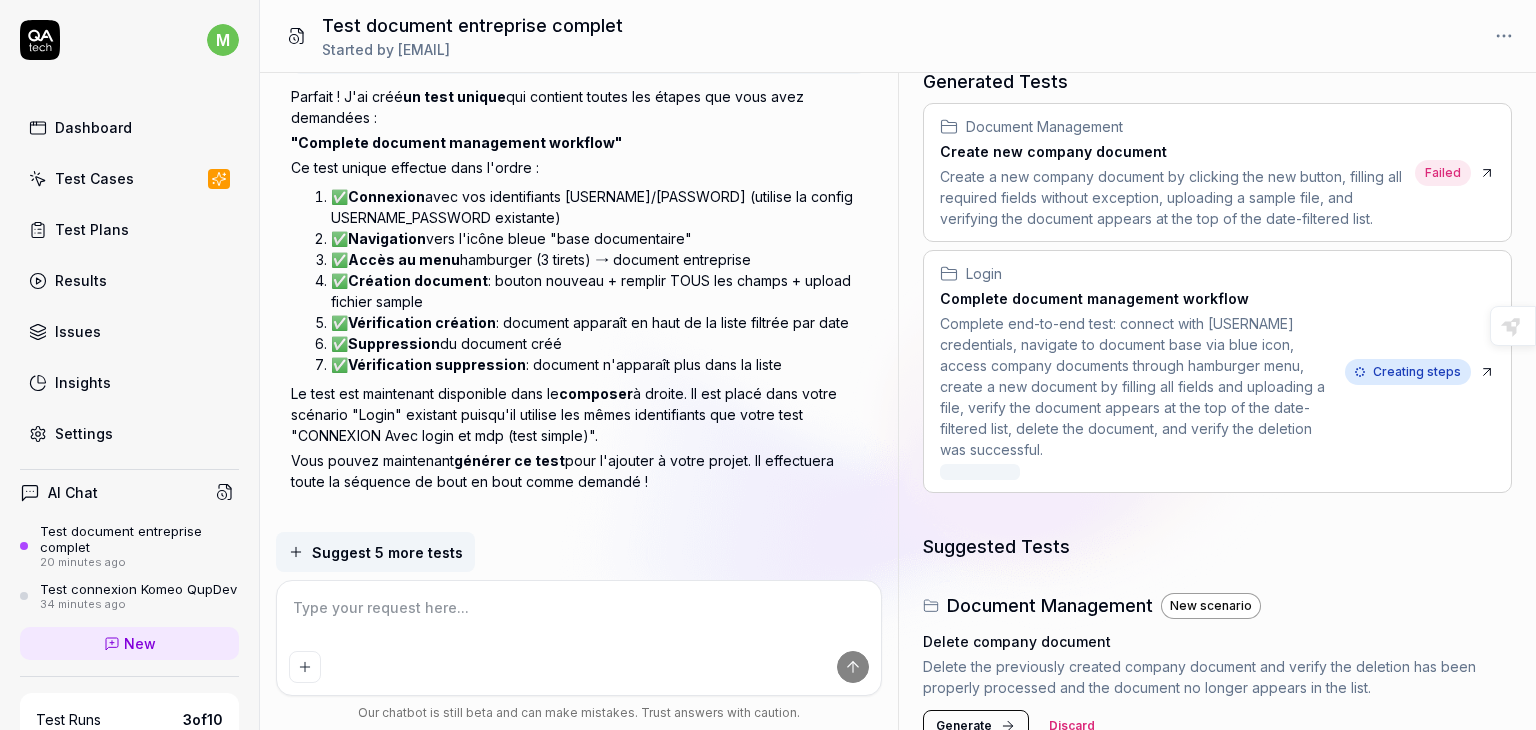 scroll, scrollTop: 264, scrollLeft: 0, axis: vertical 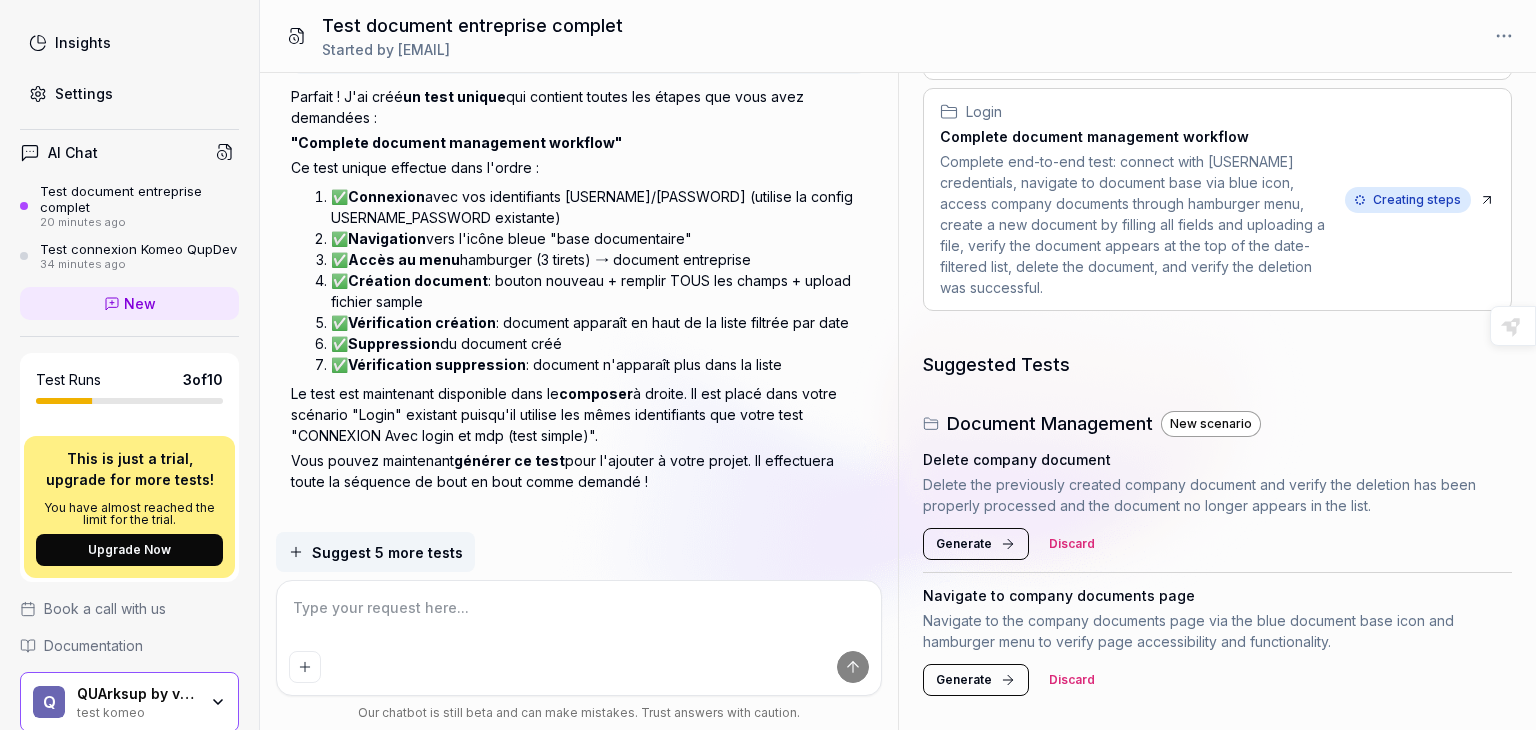 click on "Creating steps" at bounding box center [1408, 200] 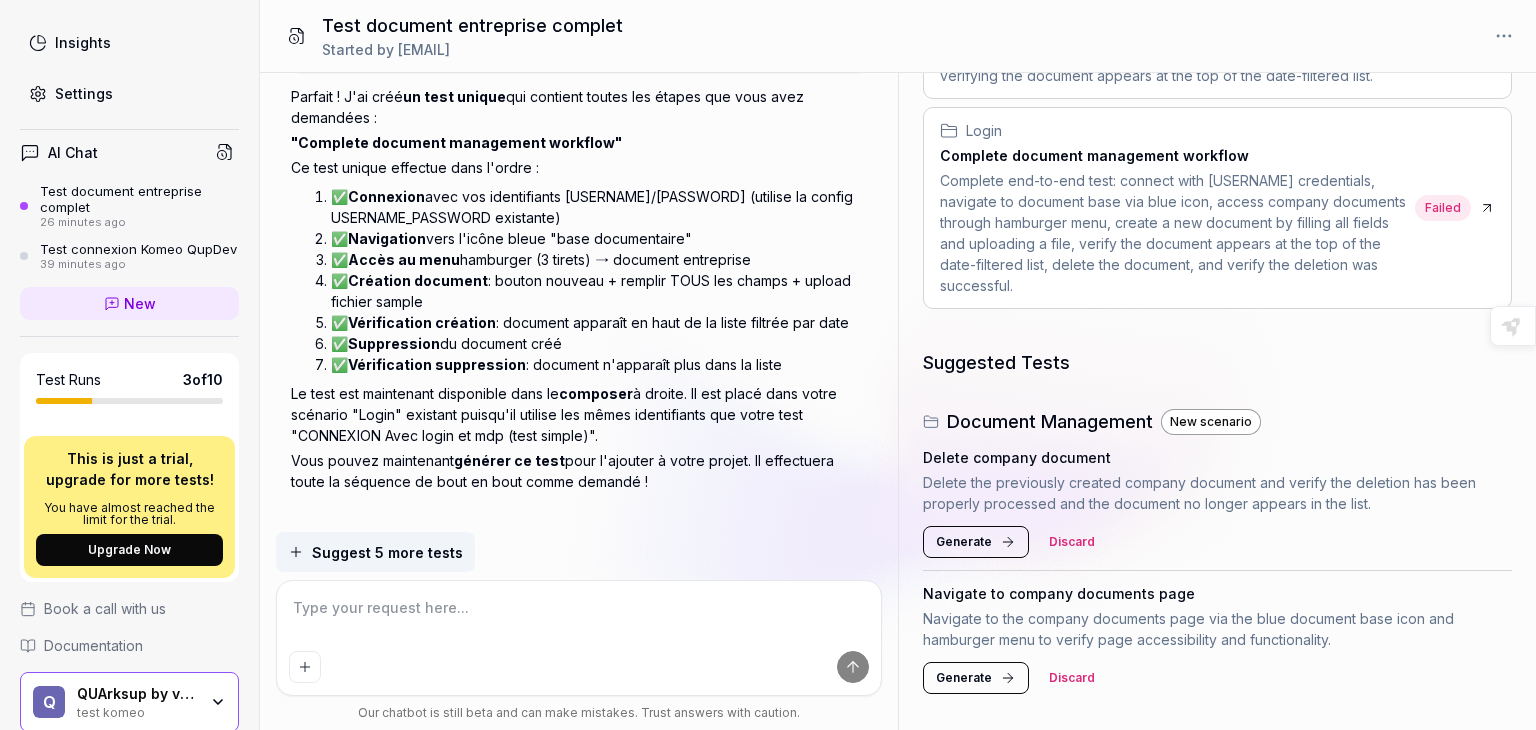 scroll, scrollTop: 244, scrollLeft: 0, axis: vertical 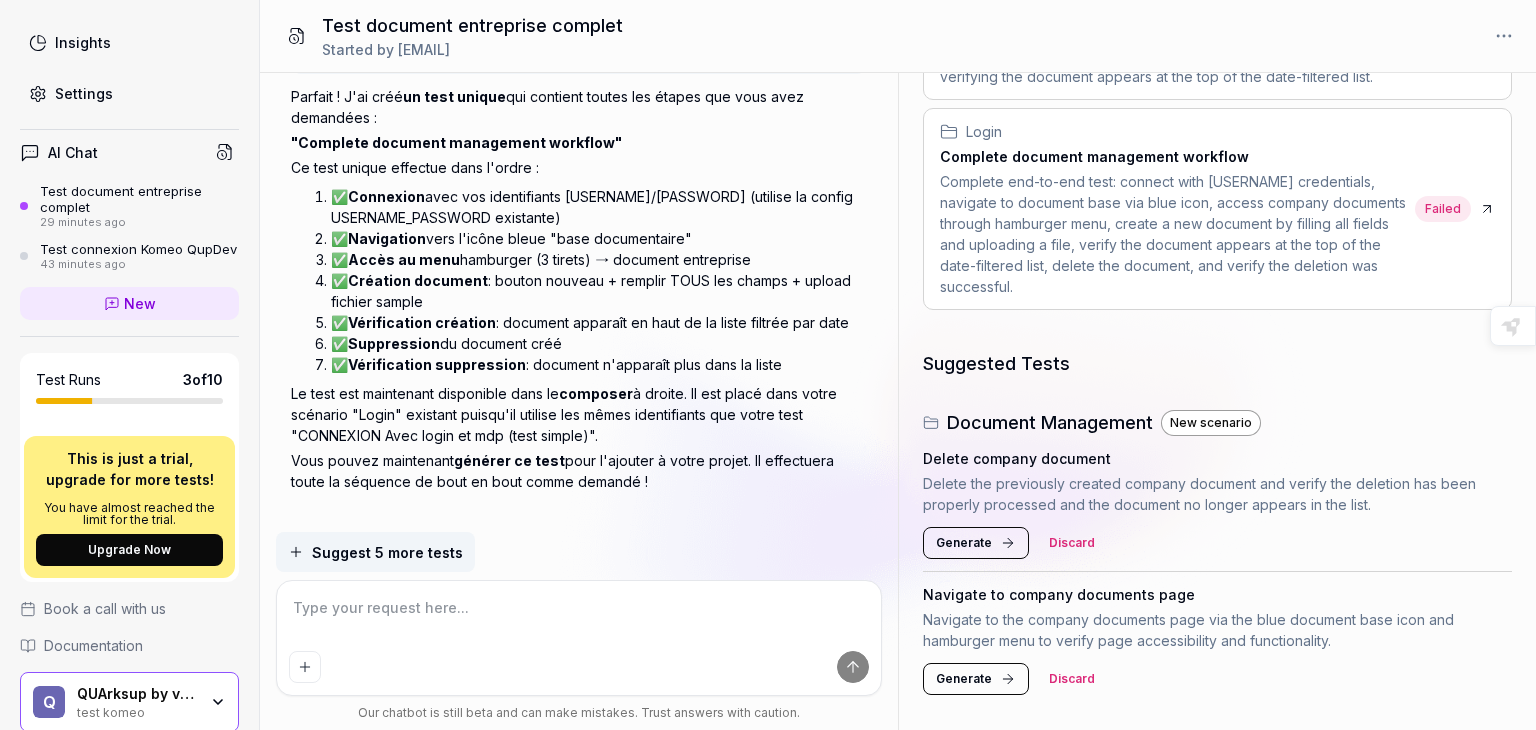 click at bounding box center (579, 618) 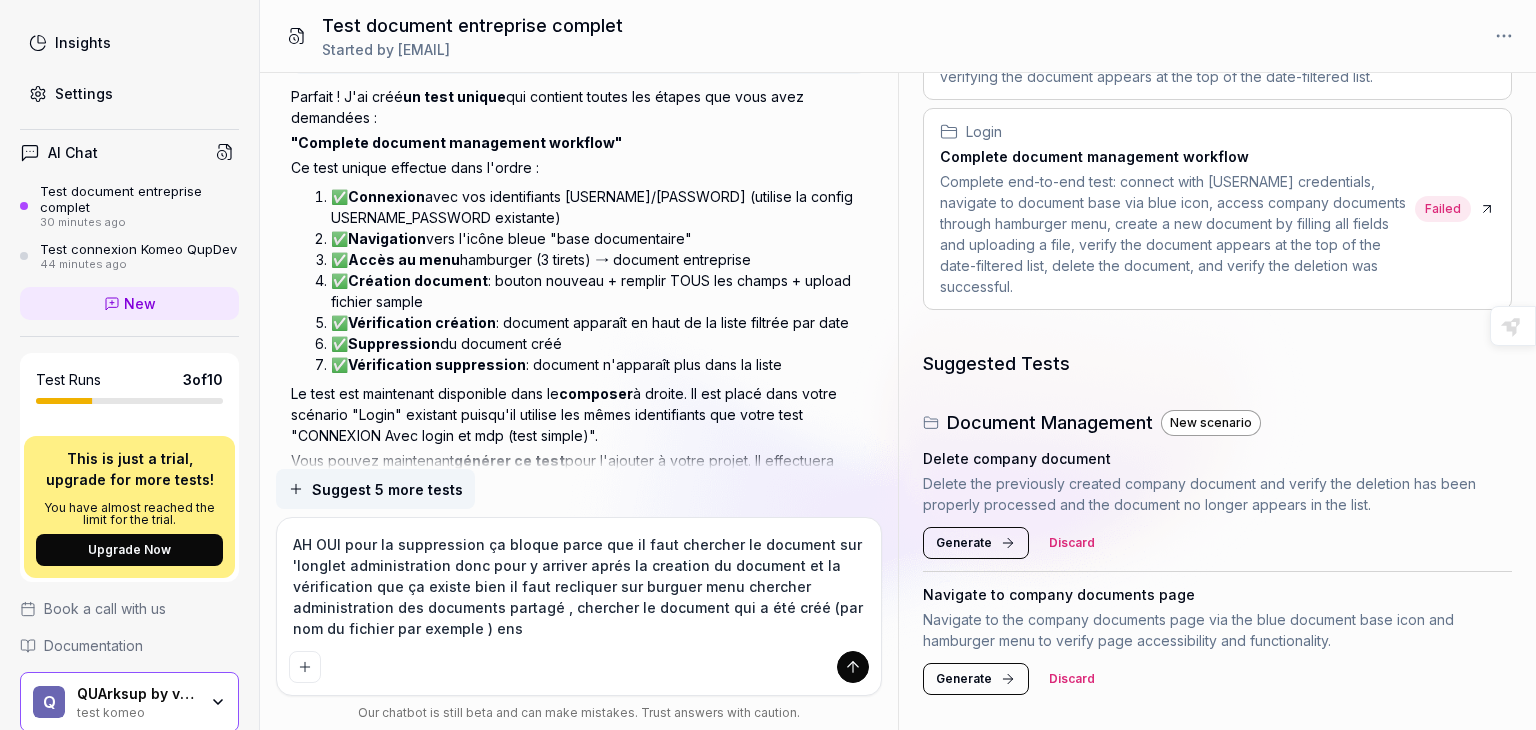 scroll, scrollTop: 4995, scrollLeft: 0, axis: vertical 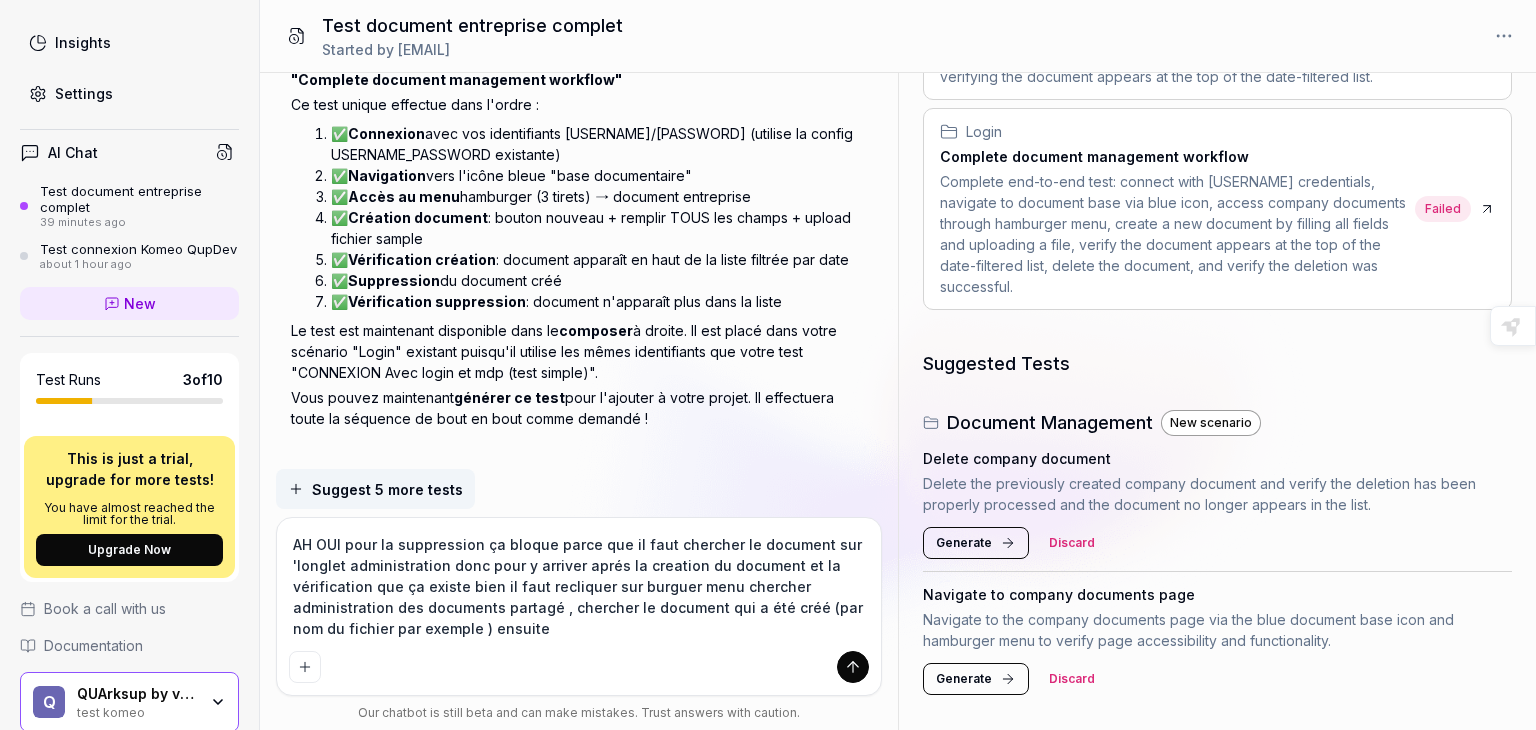 drag, startPoint x: 580, startPoint y: 618, endPoint x: 349, endPoint y: 536, distance: 245.12242 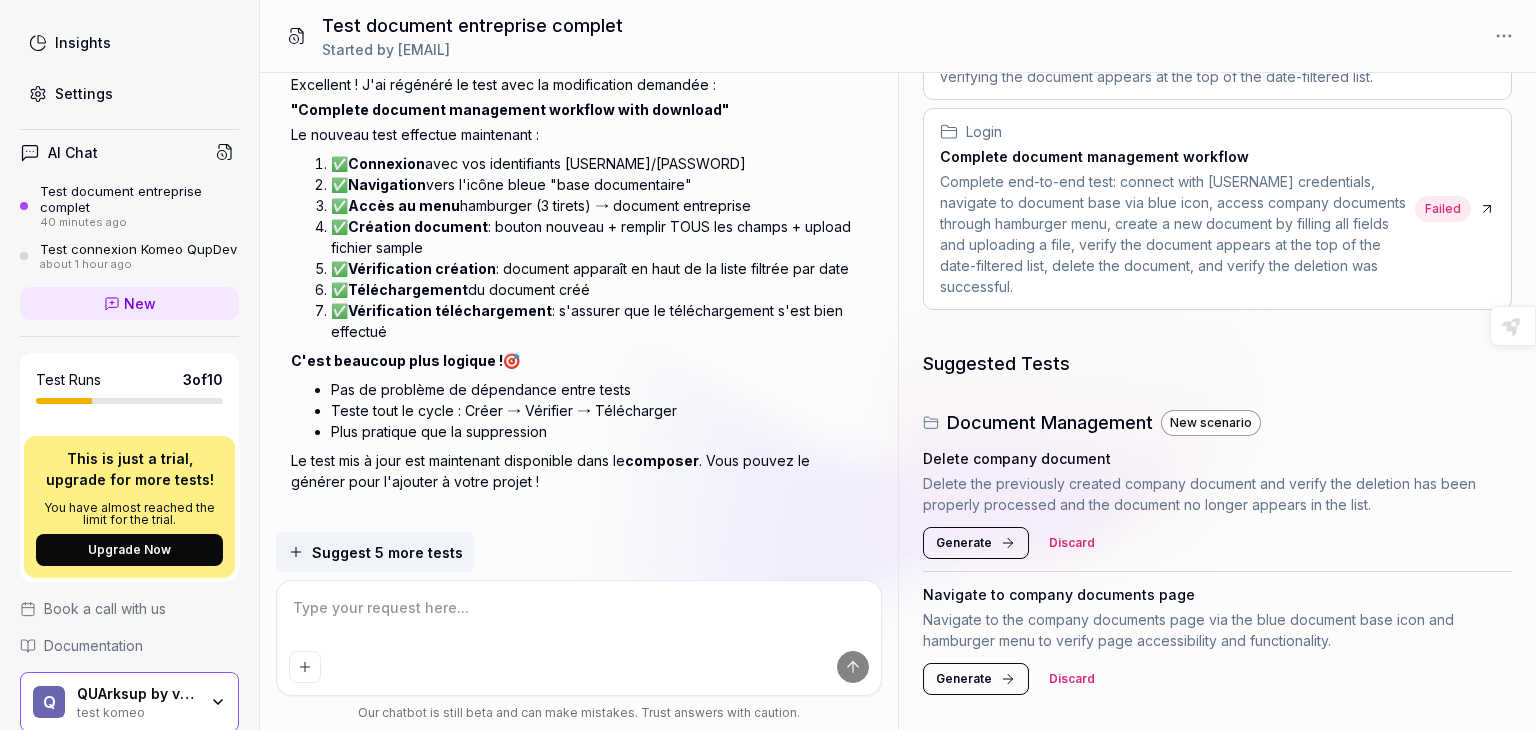 scroll, scrollTop: 5592, scrollLeft: 0, axis: vertical 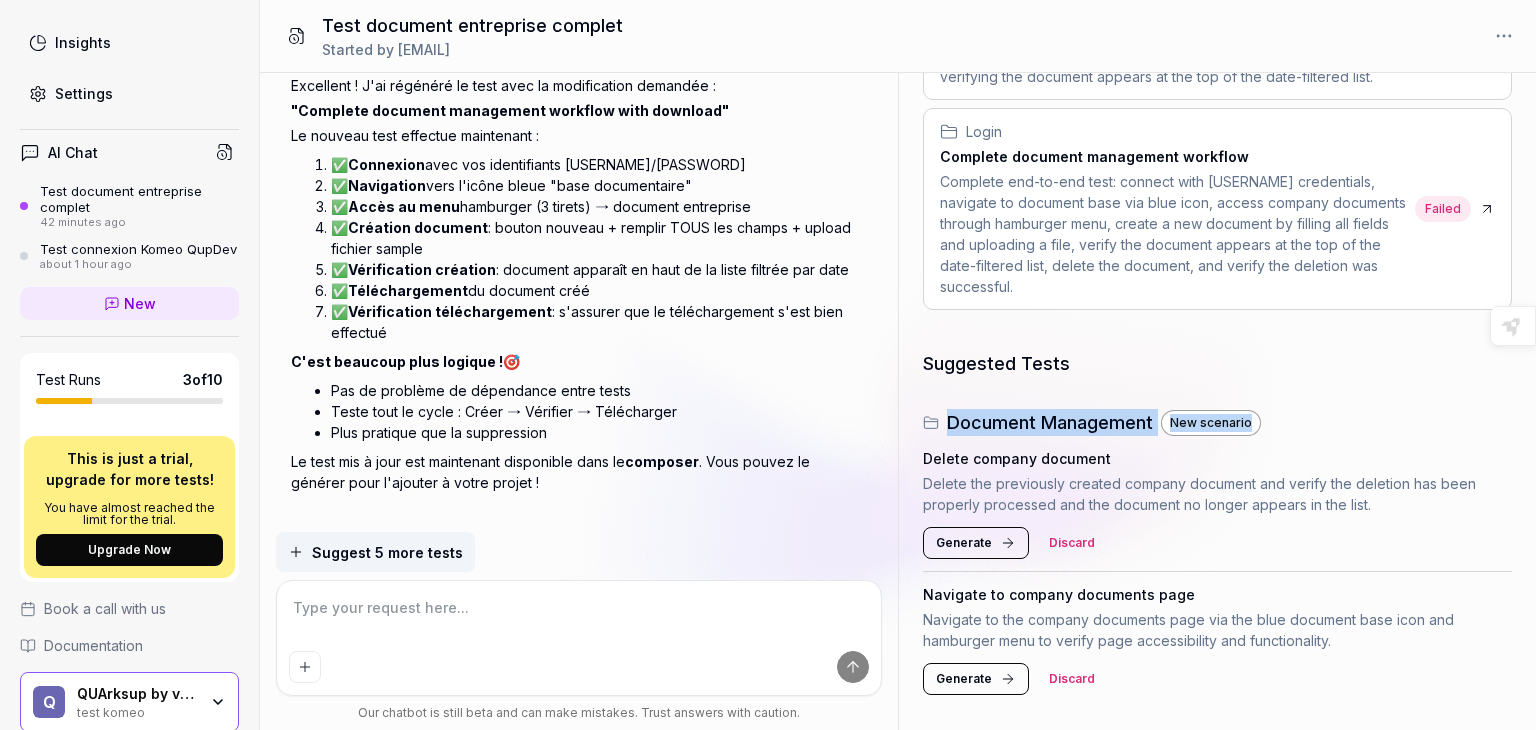 drag, startPoint x: 1535, startPoint y: 376, endPoint x: 1533, endPoint y: 350, distance: 26.076809 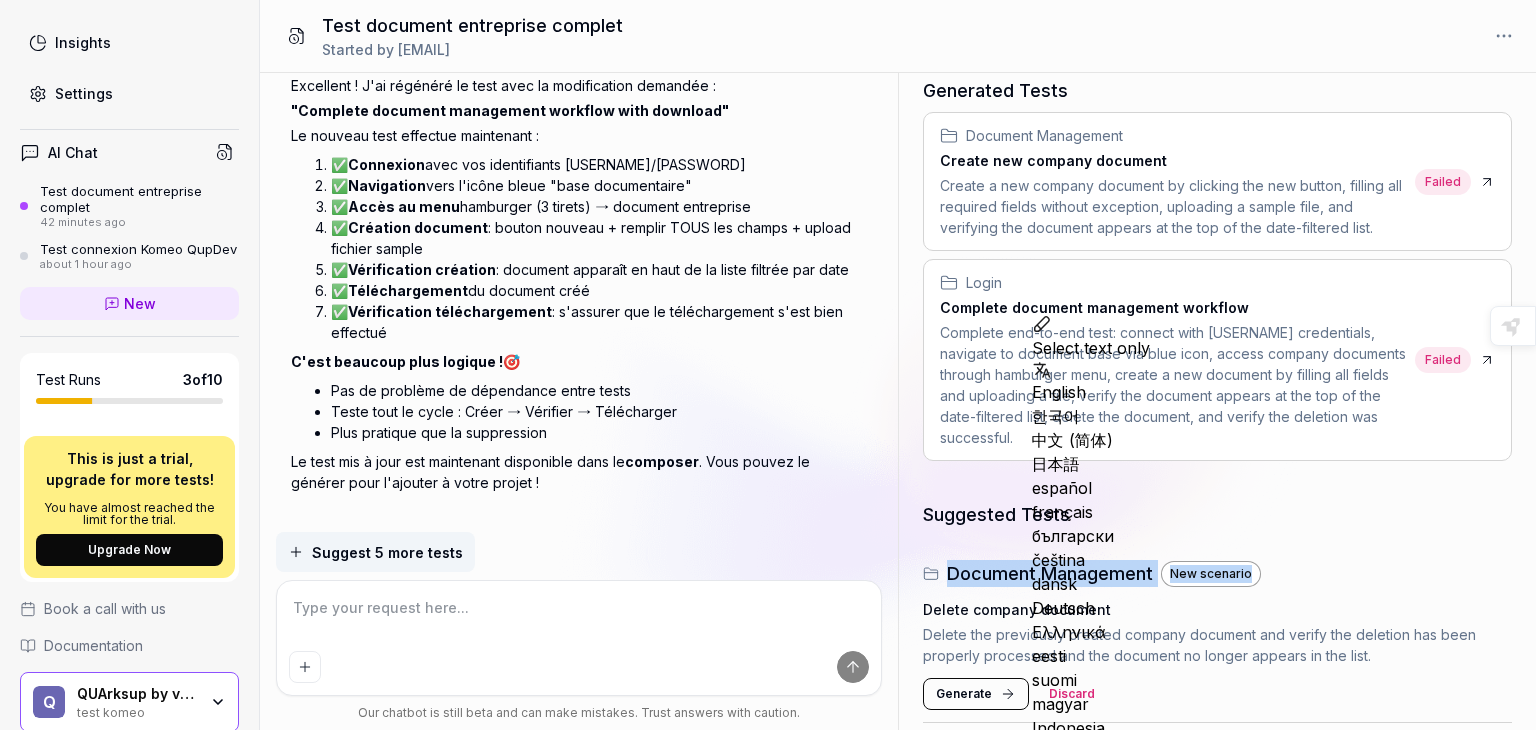 scroll, scrollTop: 89, scrollLeft: 0, axis: vertical 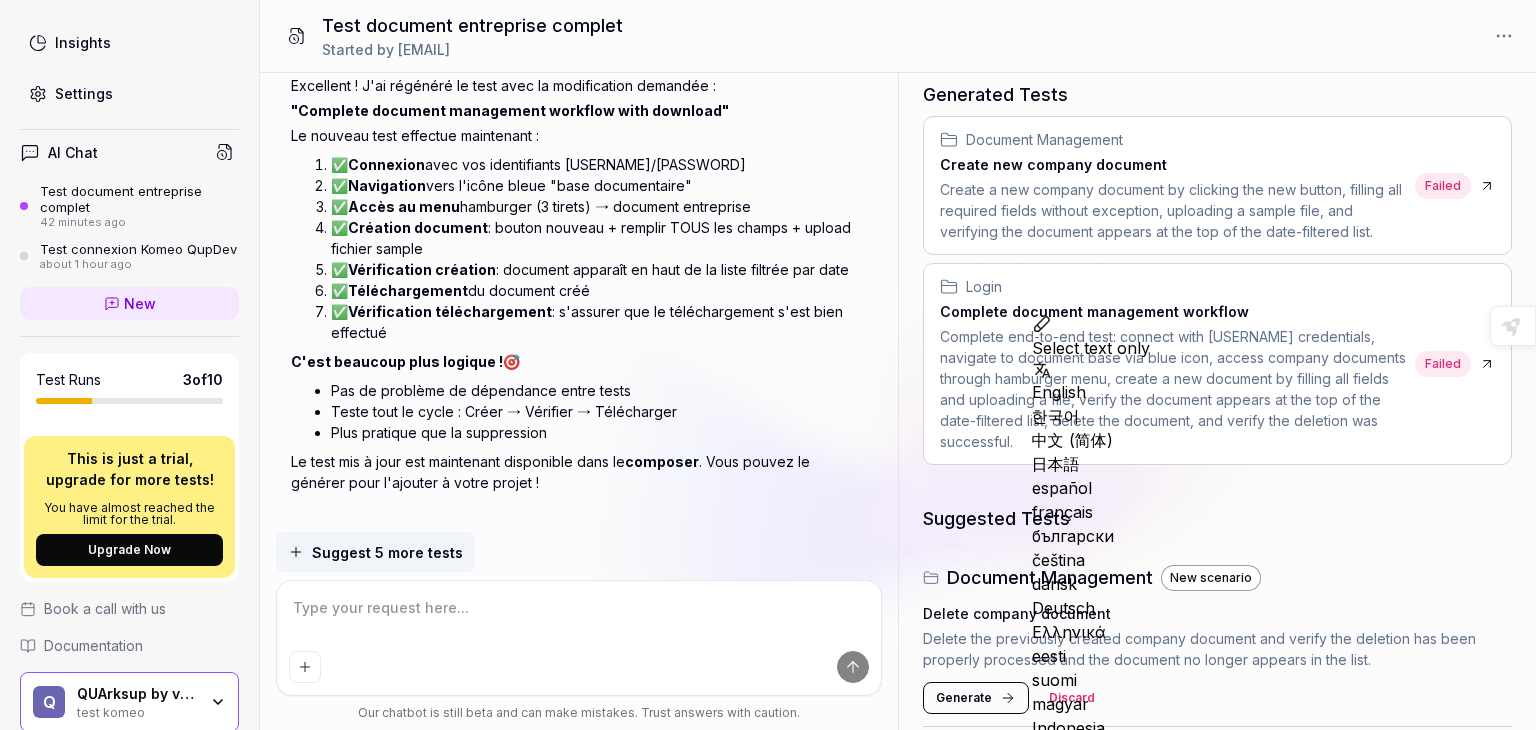click on "Pas de problème de dépendance entre tests" at bounding box center [599, 390] 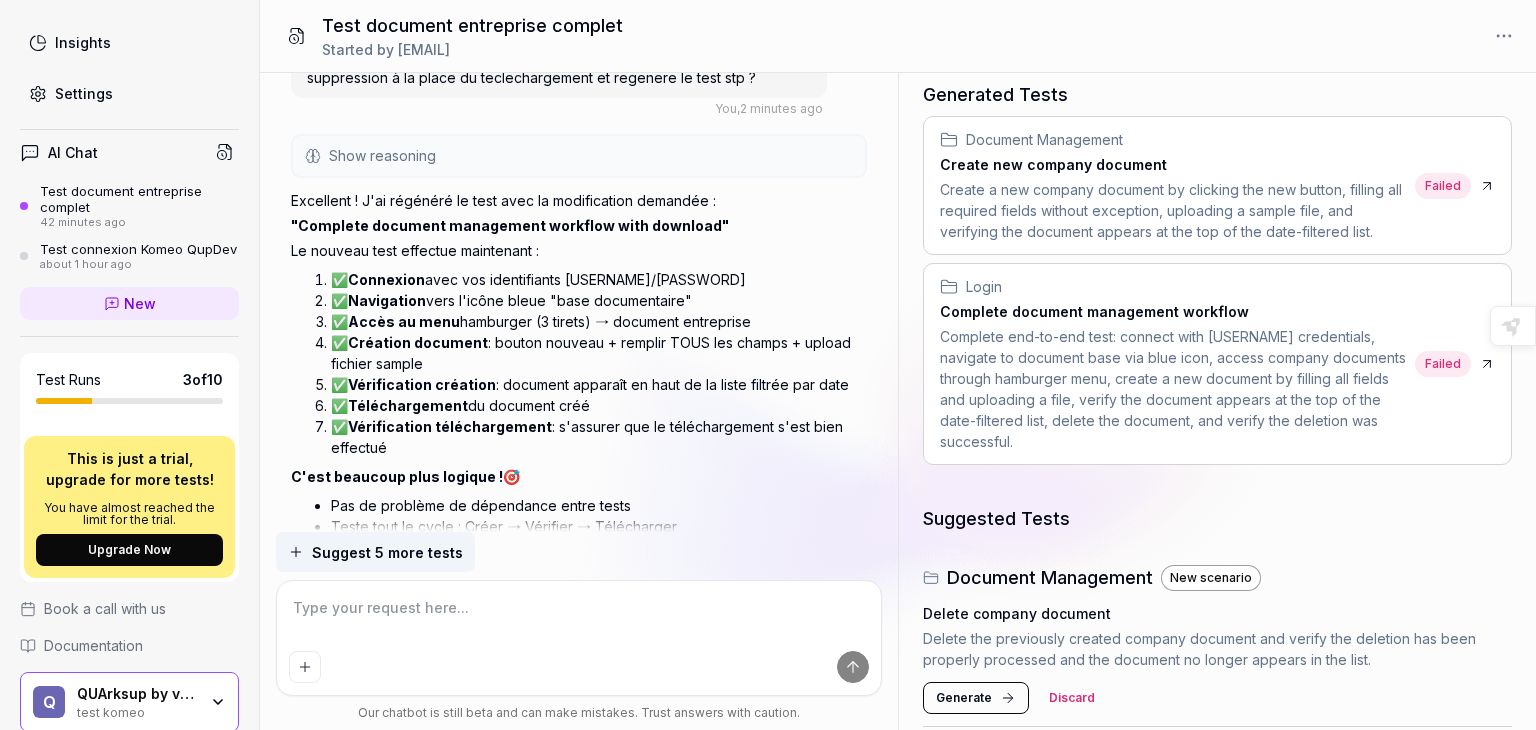 scroll, scrollTop: 5472, scrollLeft: 0, axis: vertical 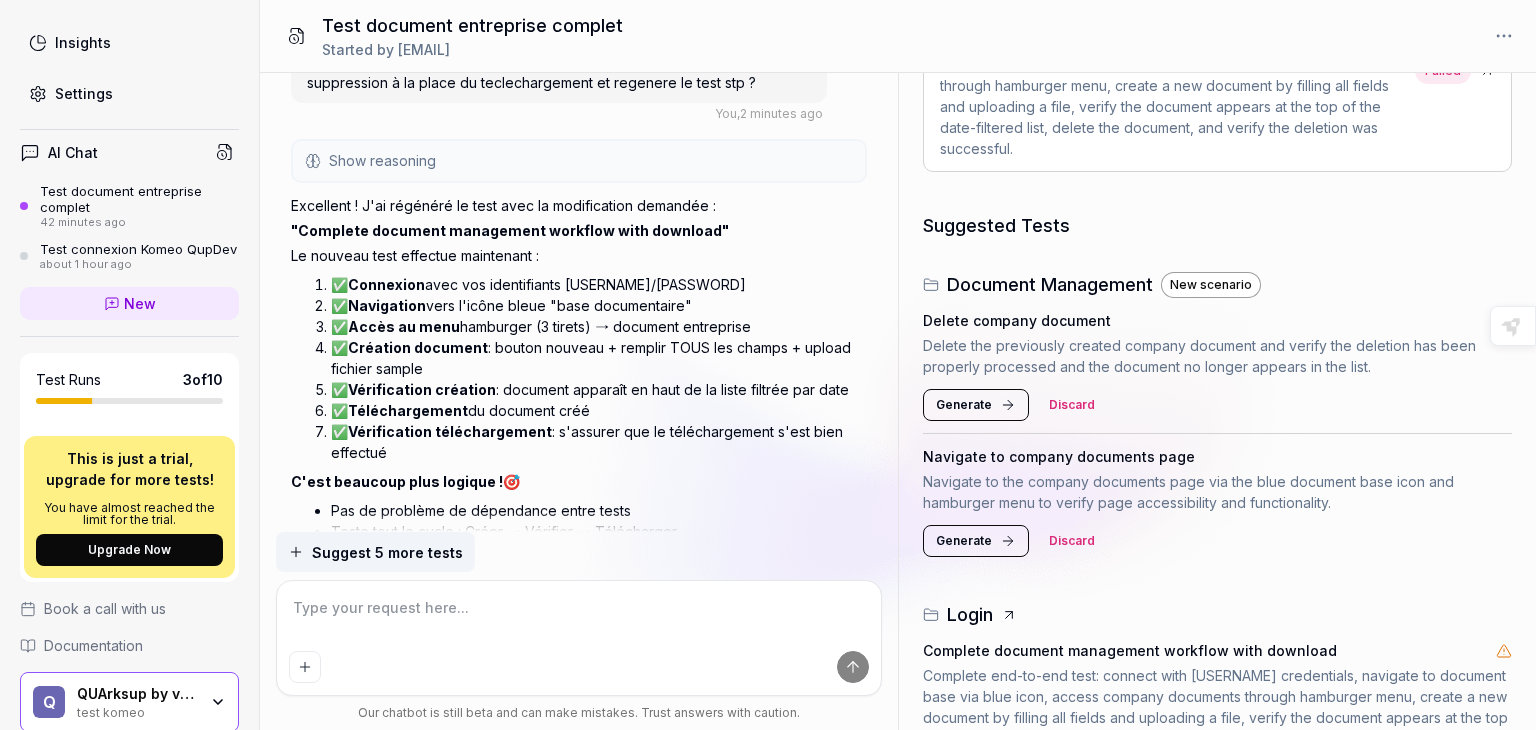 click on "Teste tout le cycle : Créer → Vérifier → Télécharger" at bounding box center [599, 531] 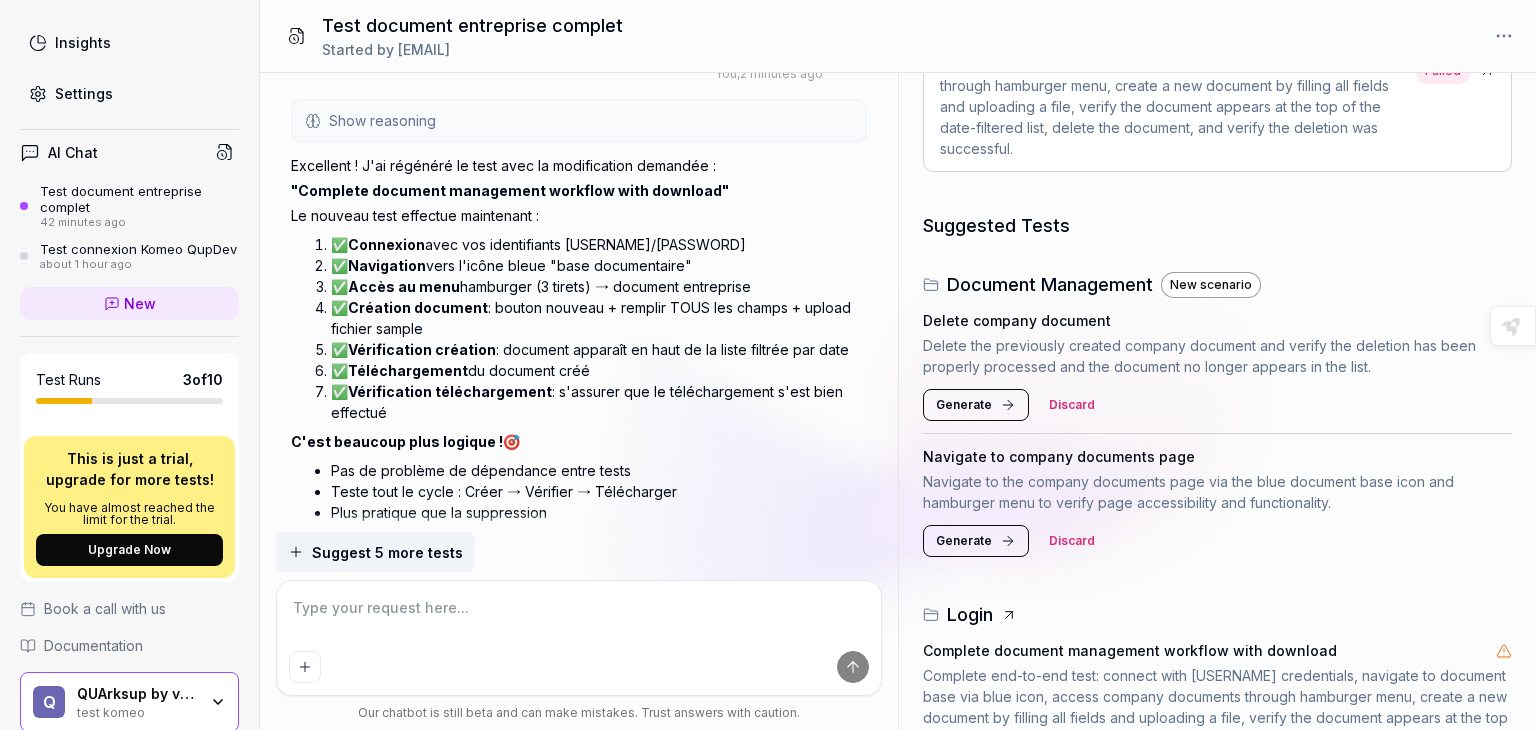 scroll, scrollTop: 5592, scrollLeft: 0, axis: vertical 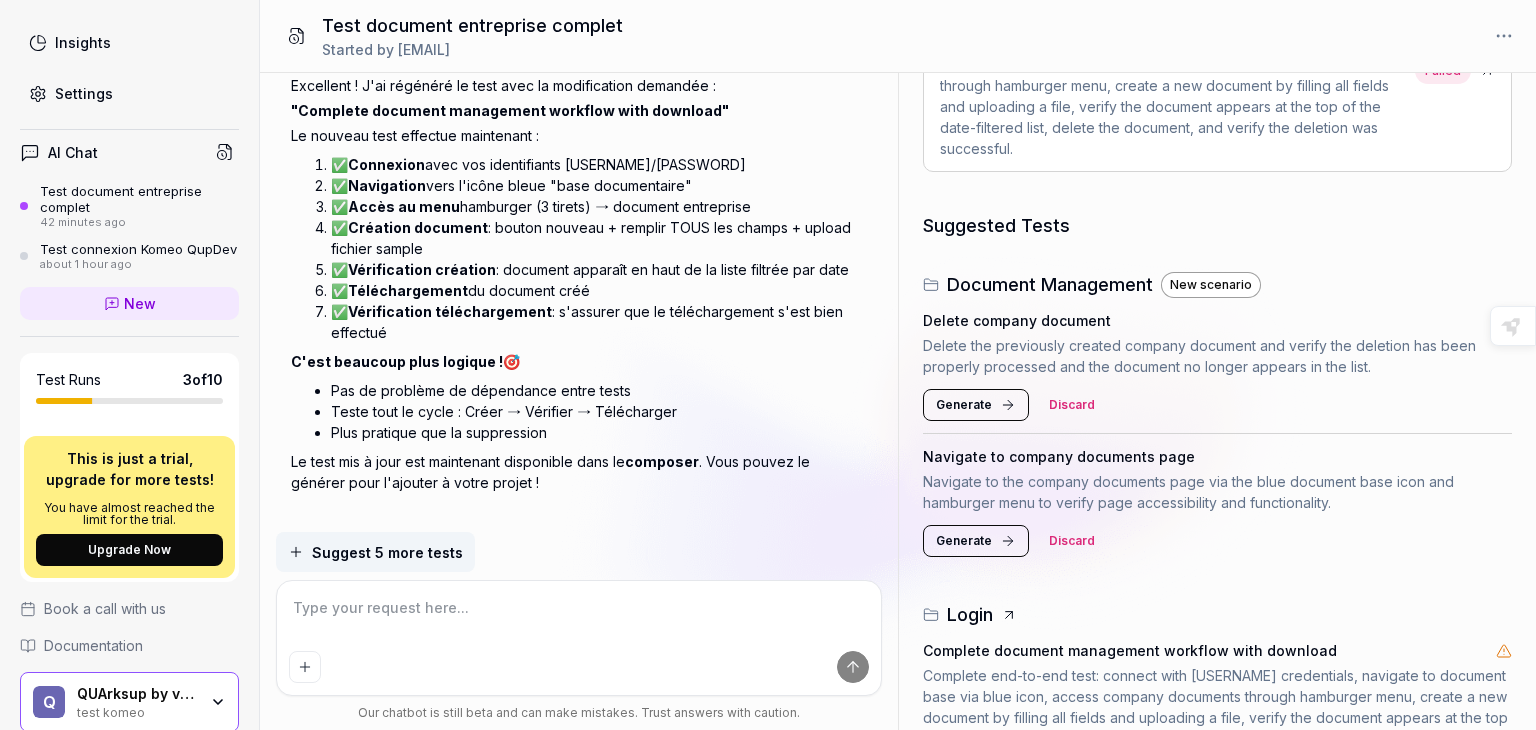 drag, startPoint x: 510, startPoint y: 443, endPoint x: 616, endPoint y: 449, distance: 106.16968 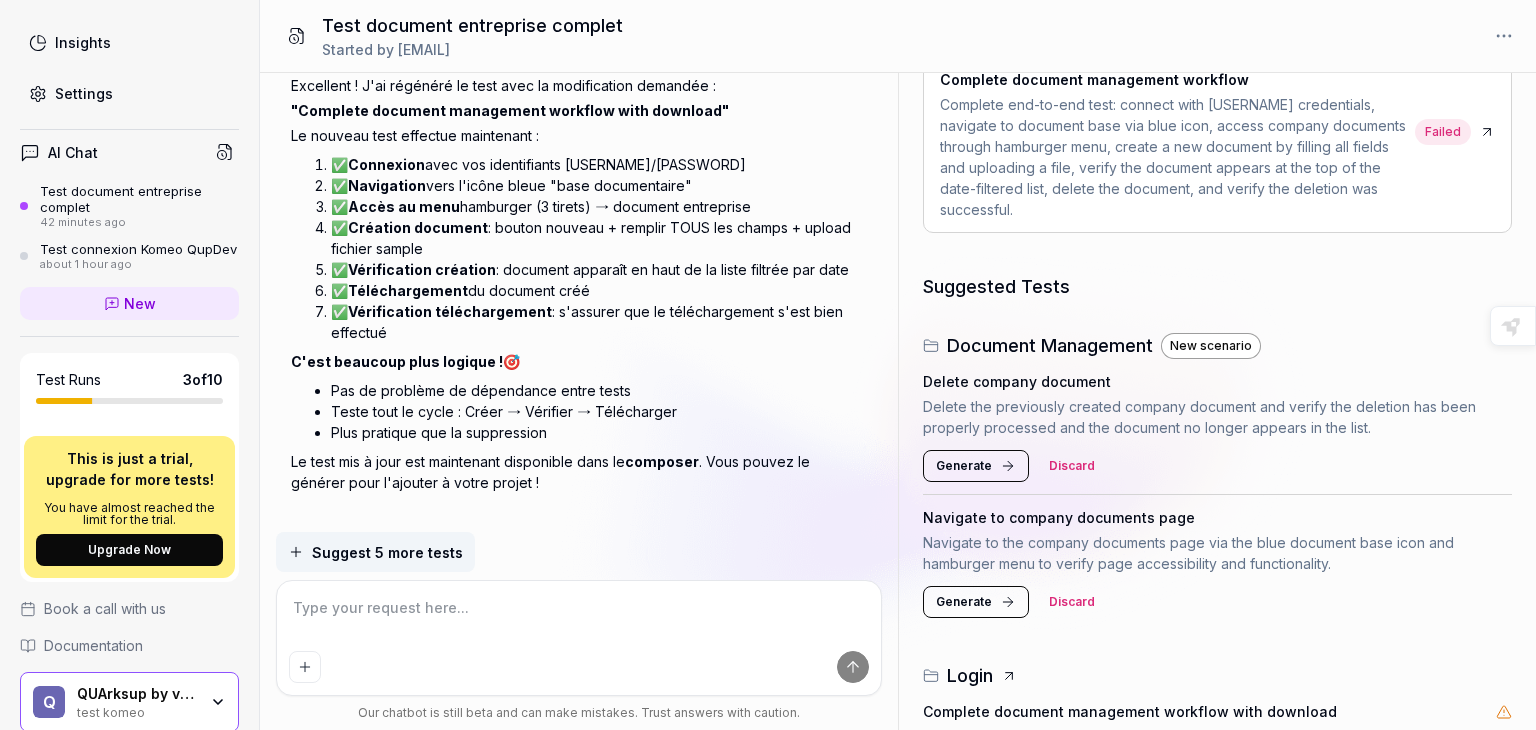 scroll, scrollTop: 346, scrollLeft: 0, axis: vertical 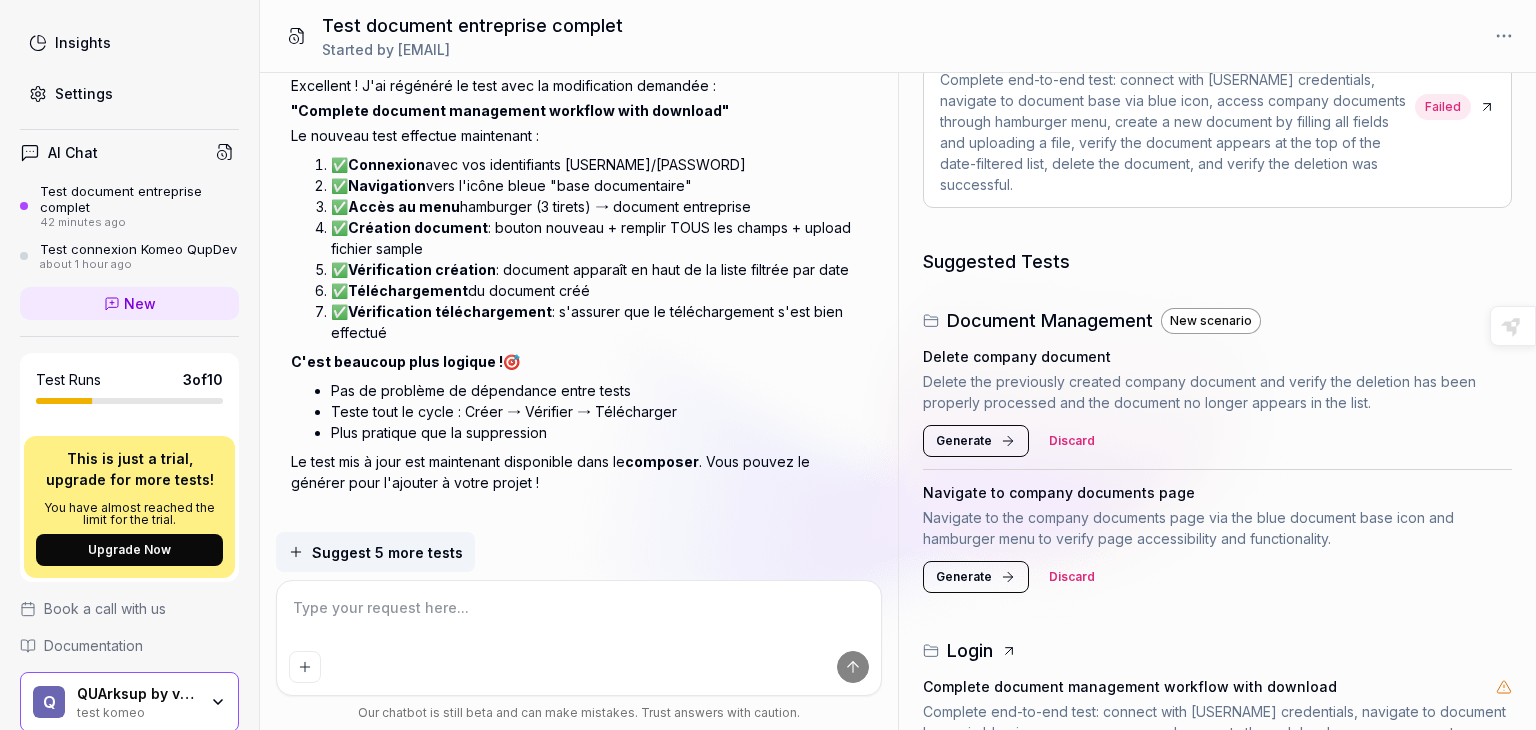 click at bounding box center (579, 618) 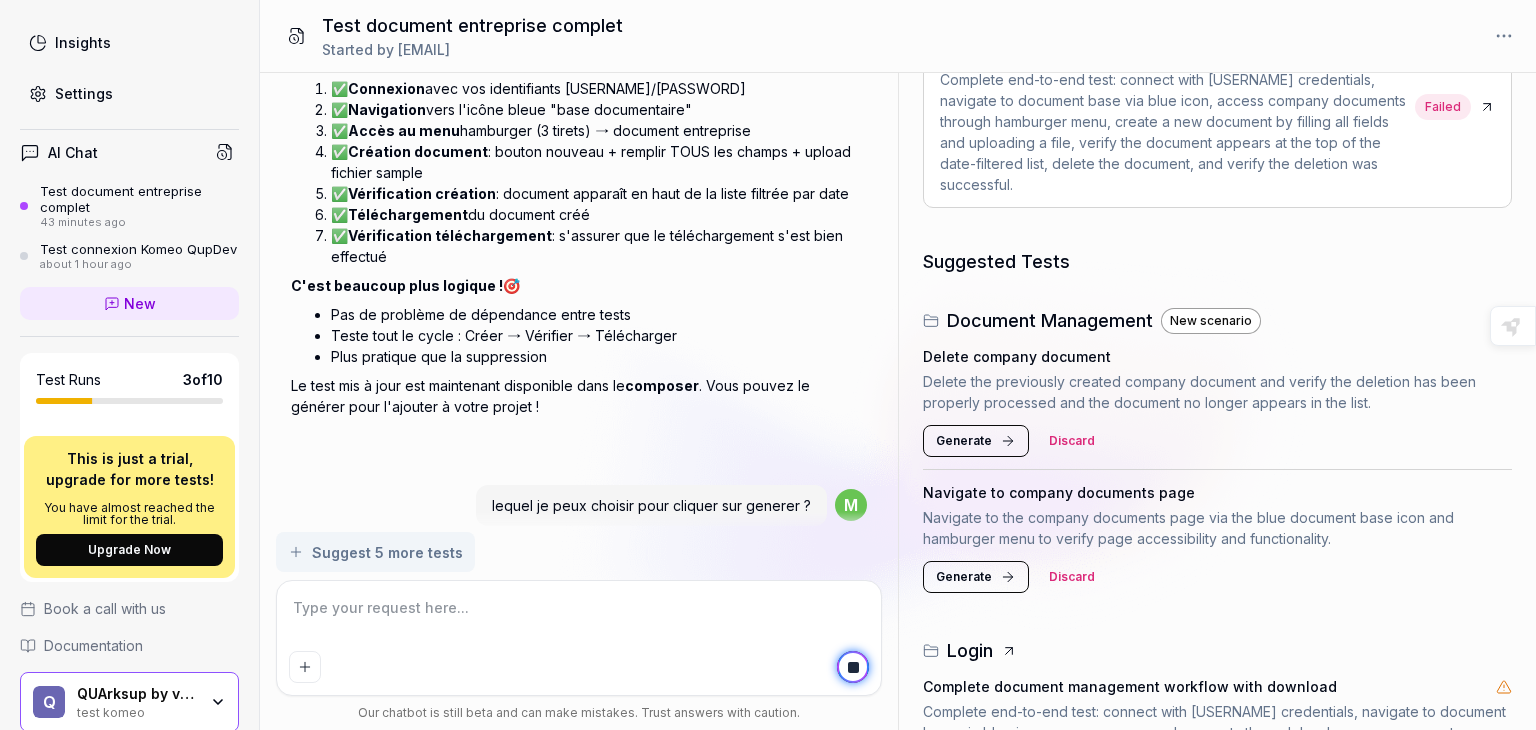 scroll, scrollTop: 5700, scrollLeft: 0, axis: vertical 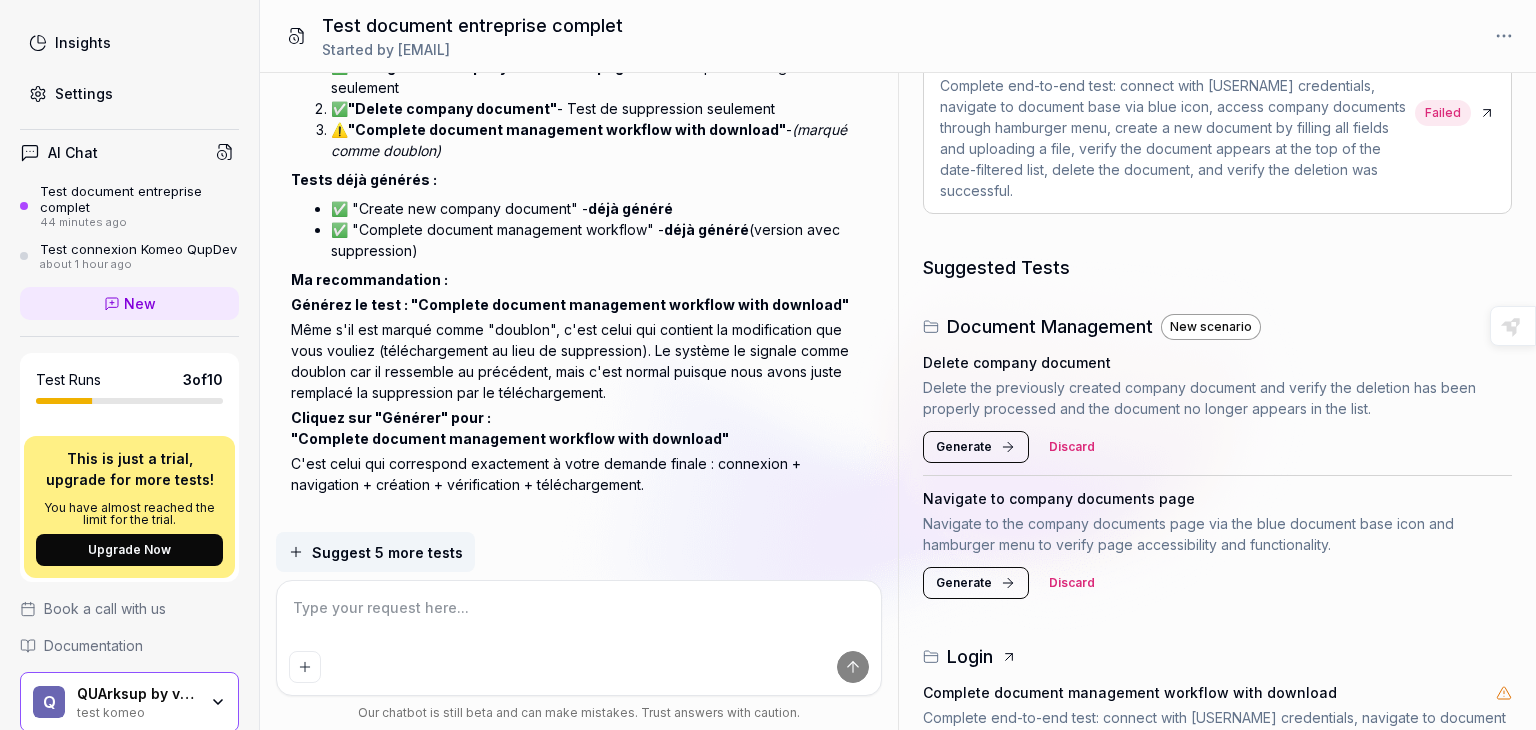 click on "Generate" at bounding box center [964, 447] 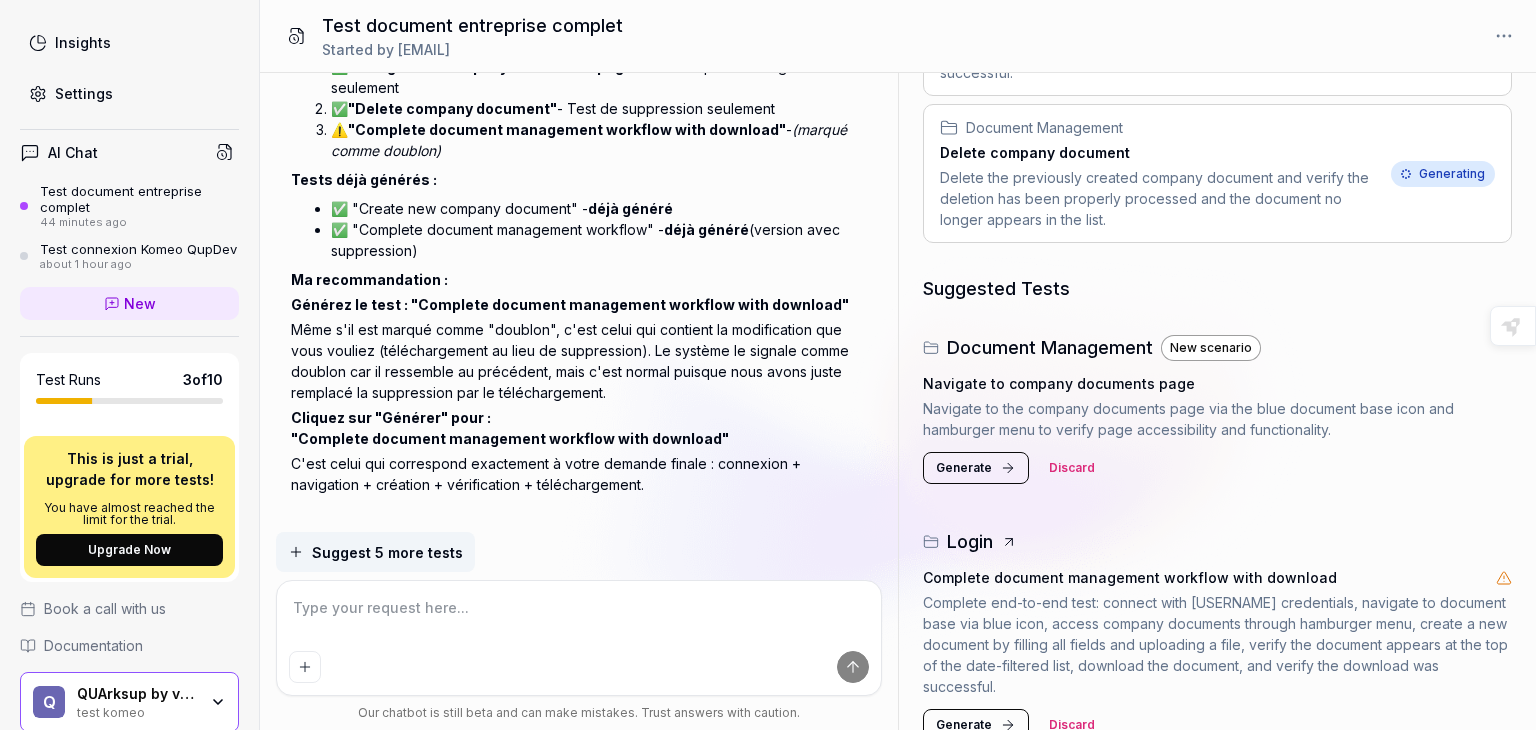 scroll, scrollTop: 461, scrollLeft: 0, axis: vertical 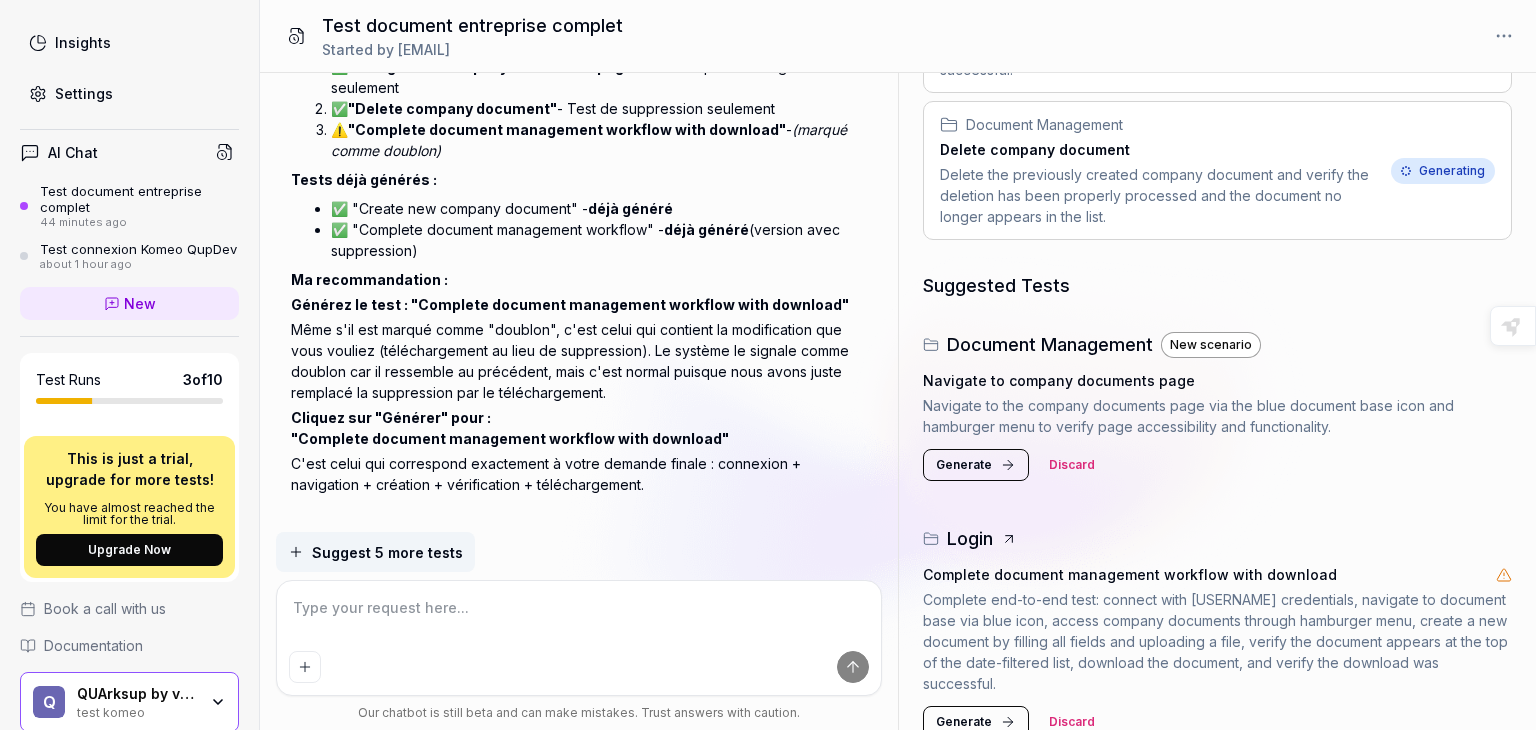 click on "Generating" at bounding box center [1443, 171] 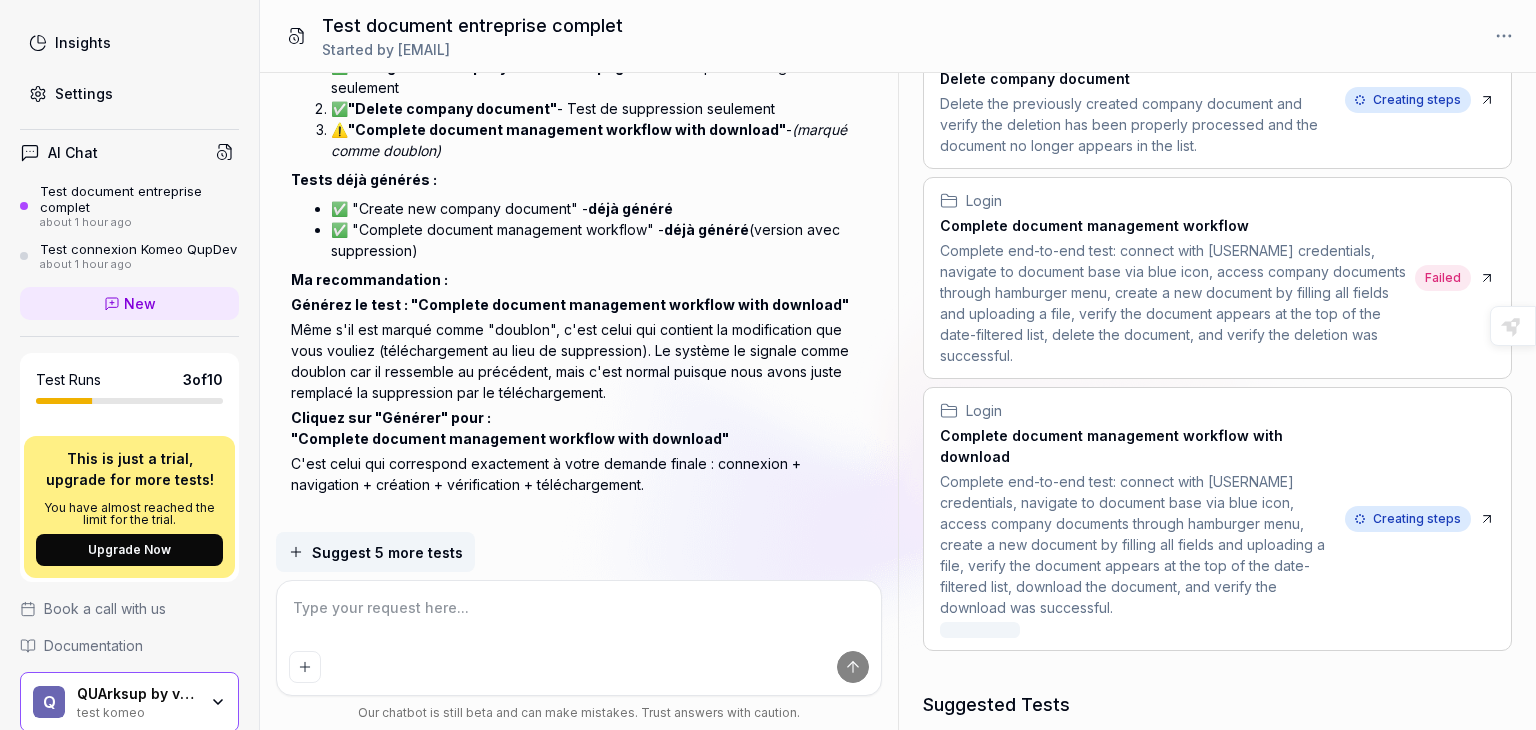 scroll, scrollTop: 506, scrollLeft: 0, axis: vertical 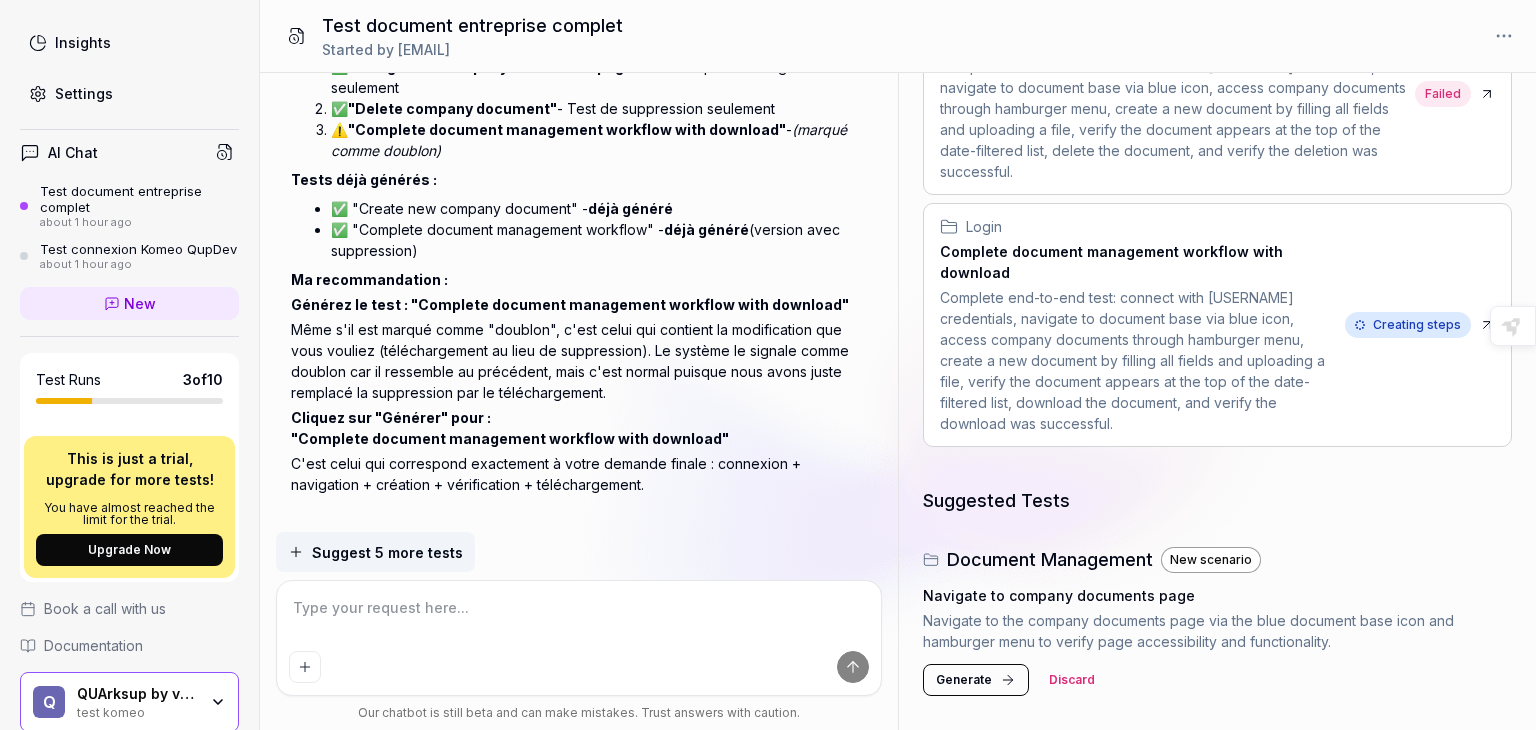 click on "Creating steps" at bounding box center (1408, 325) 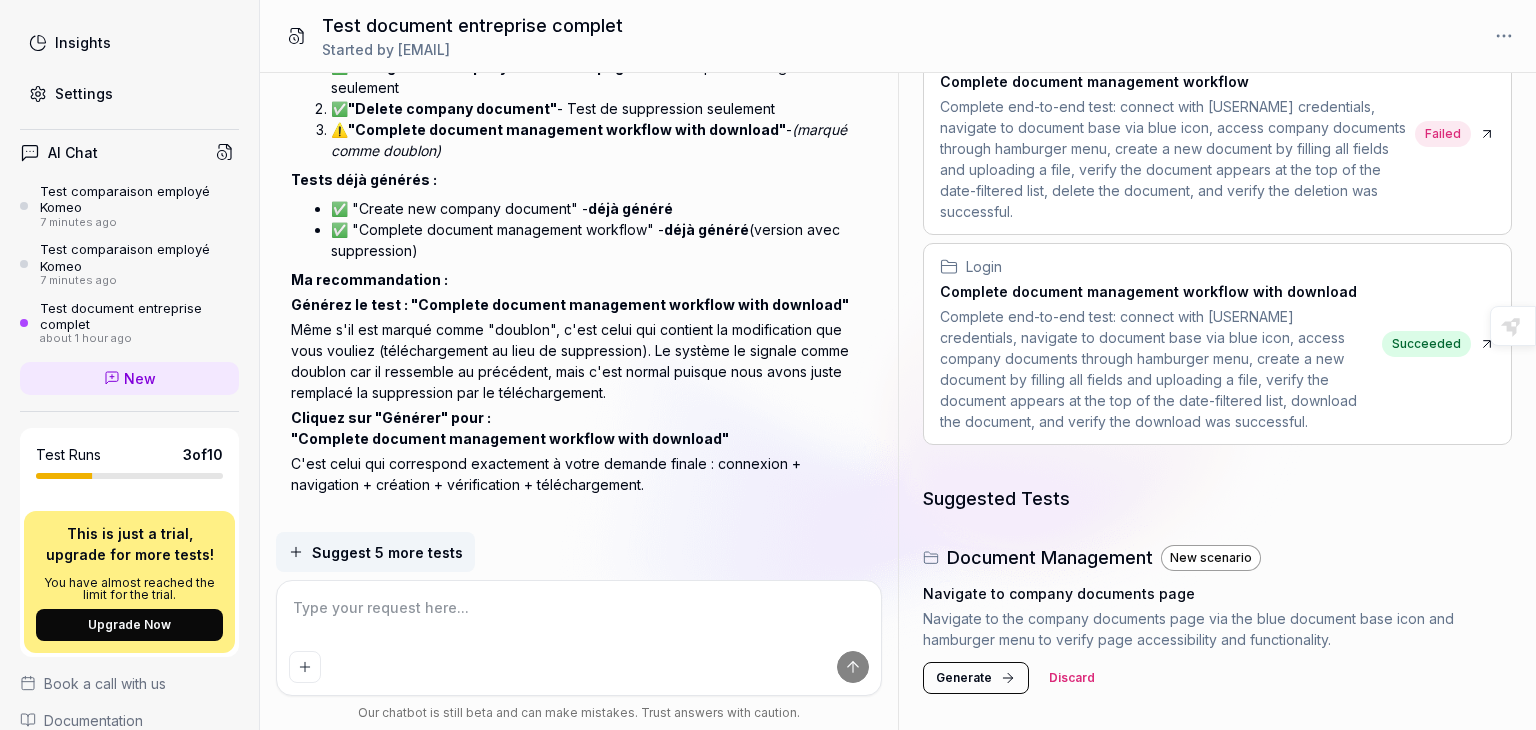 scroll, scrollTop: 464, scrollLeft: 0, axis: vertical 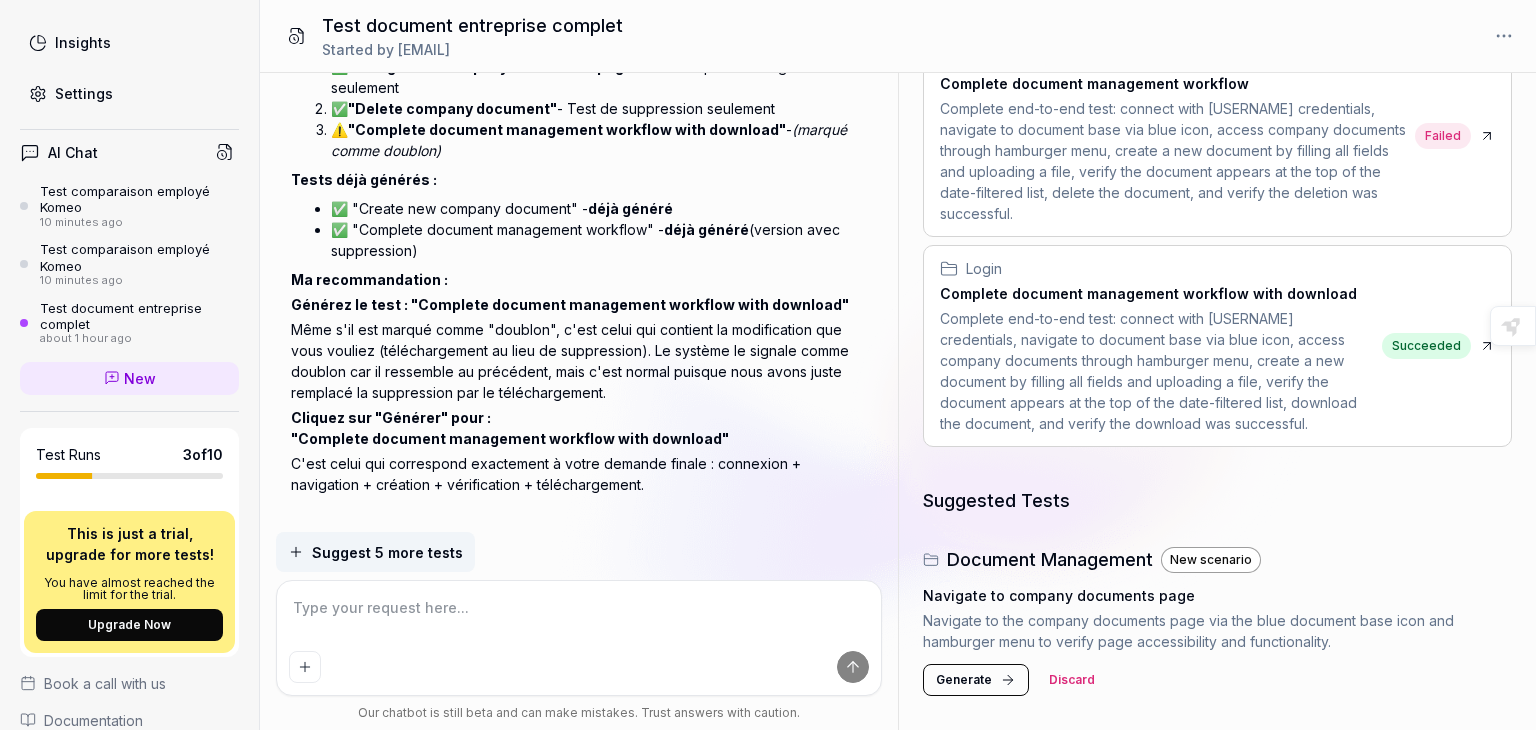 click at bounding box center (579, 618) 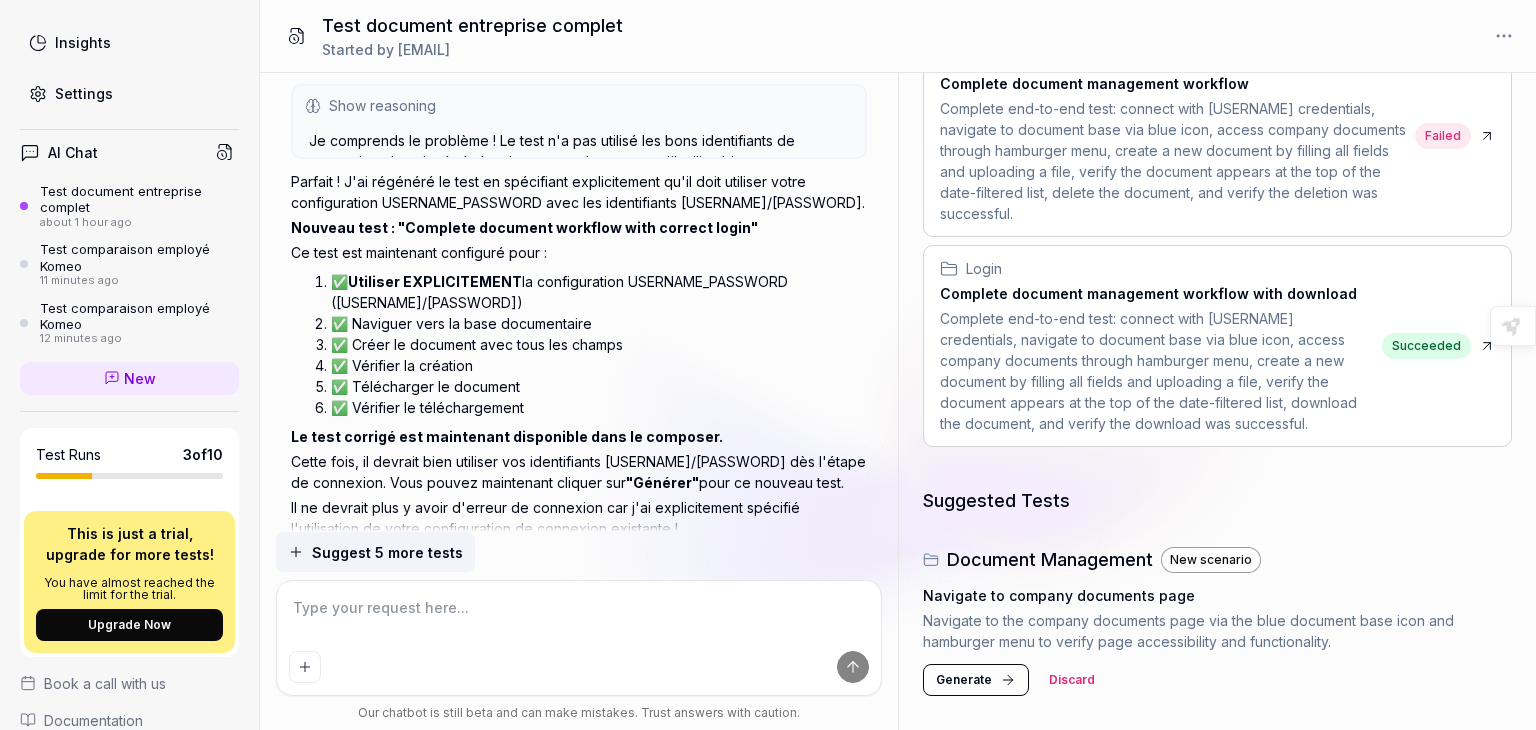 scroll, scrollTop: 6895, scrollLeft: 0, axis: vertical 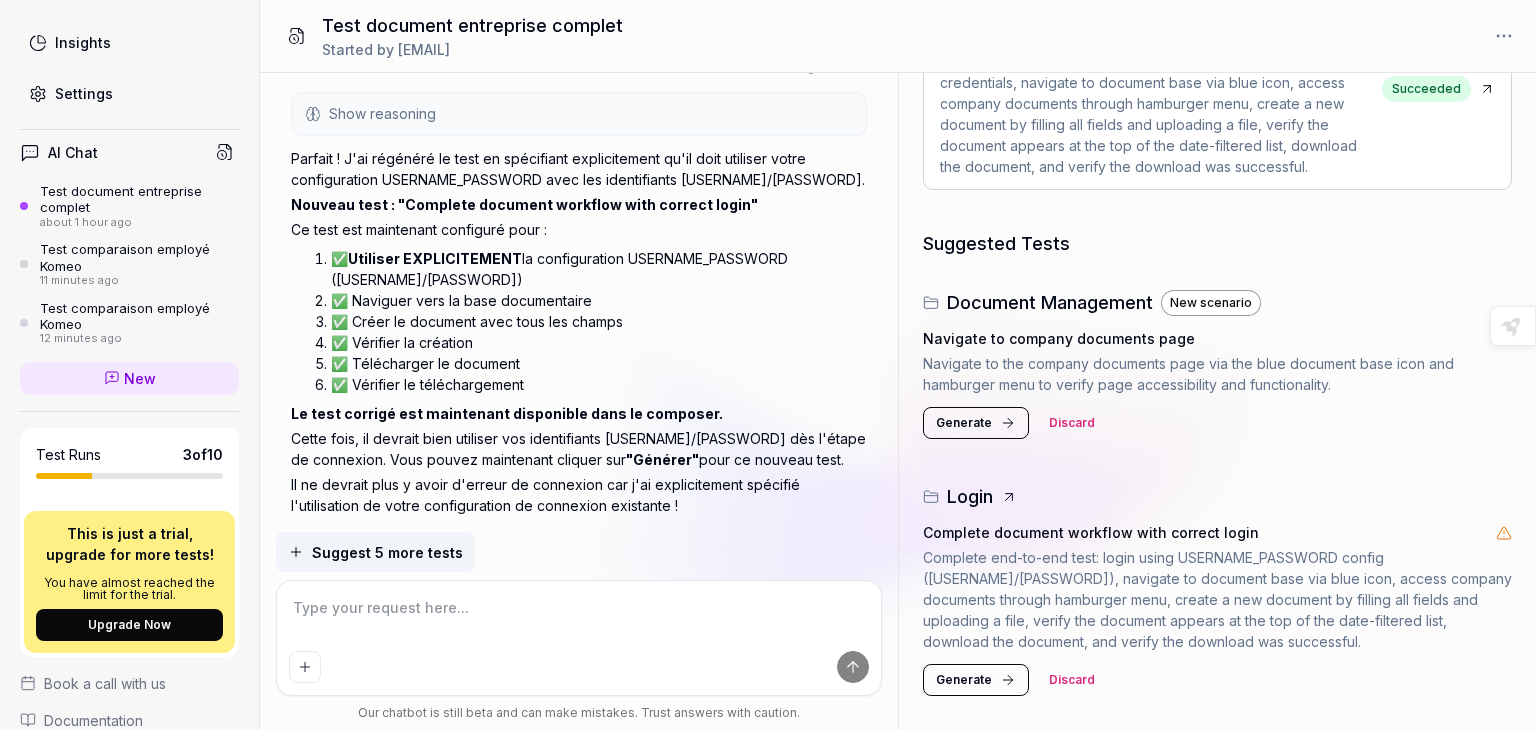 click at bounding box center [579, 618] 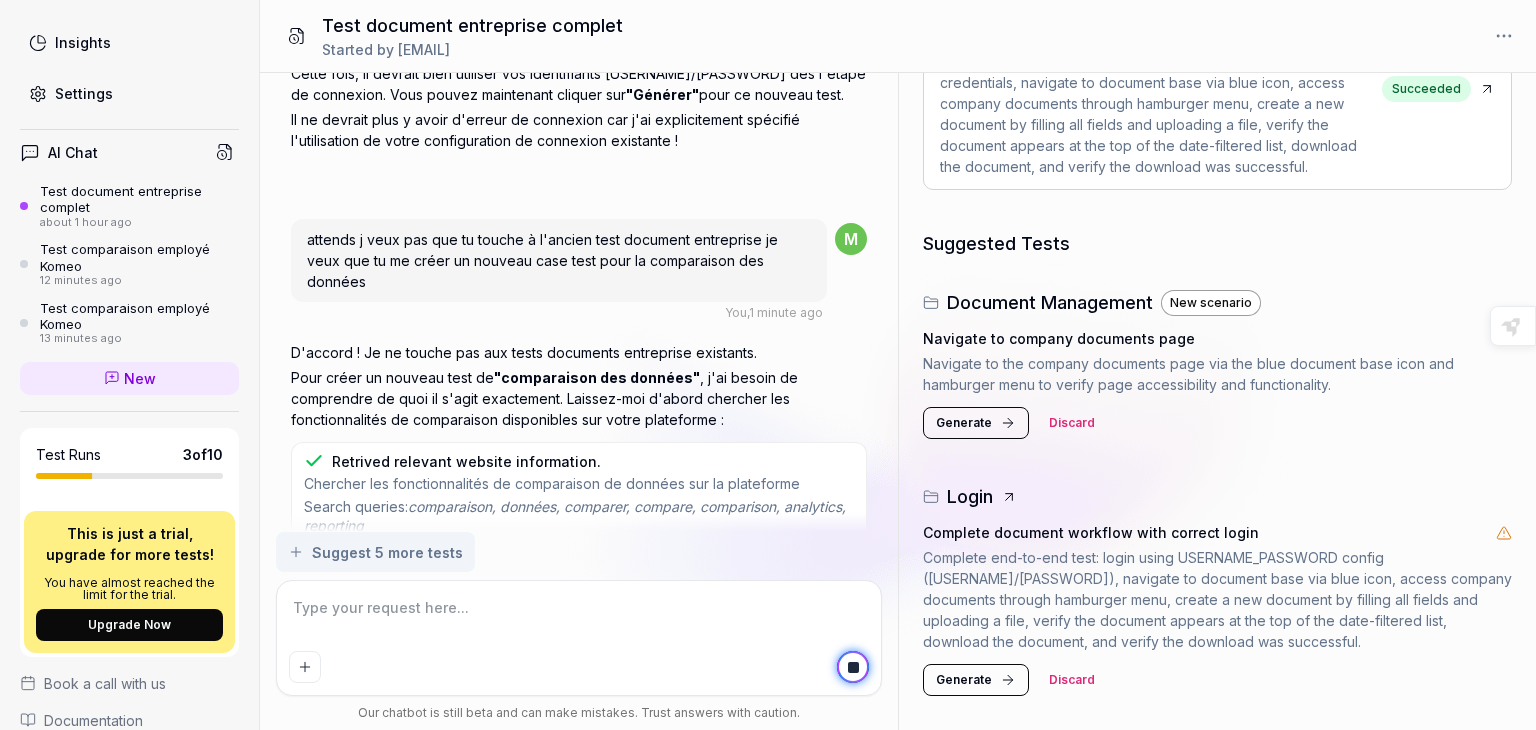 scroll, scrollTop: 7664, scrollLeft: 0, axis: vertical 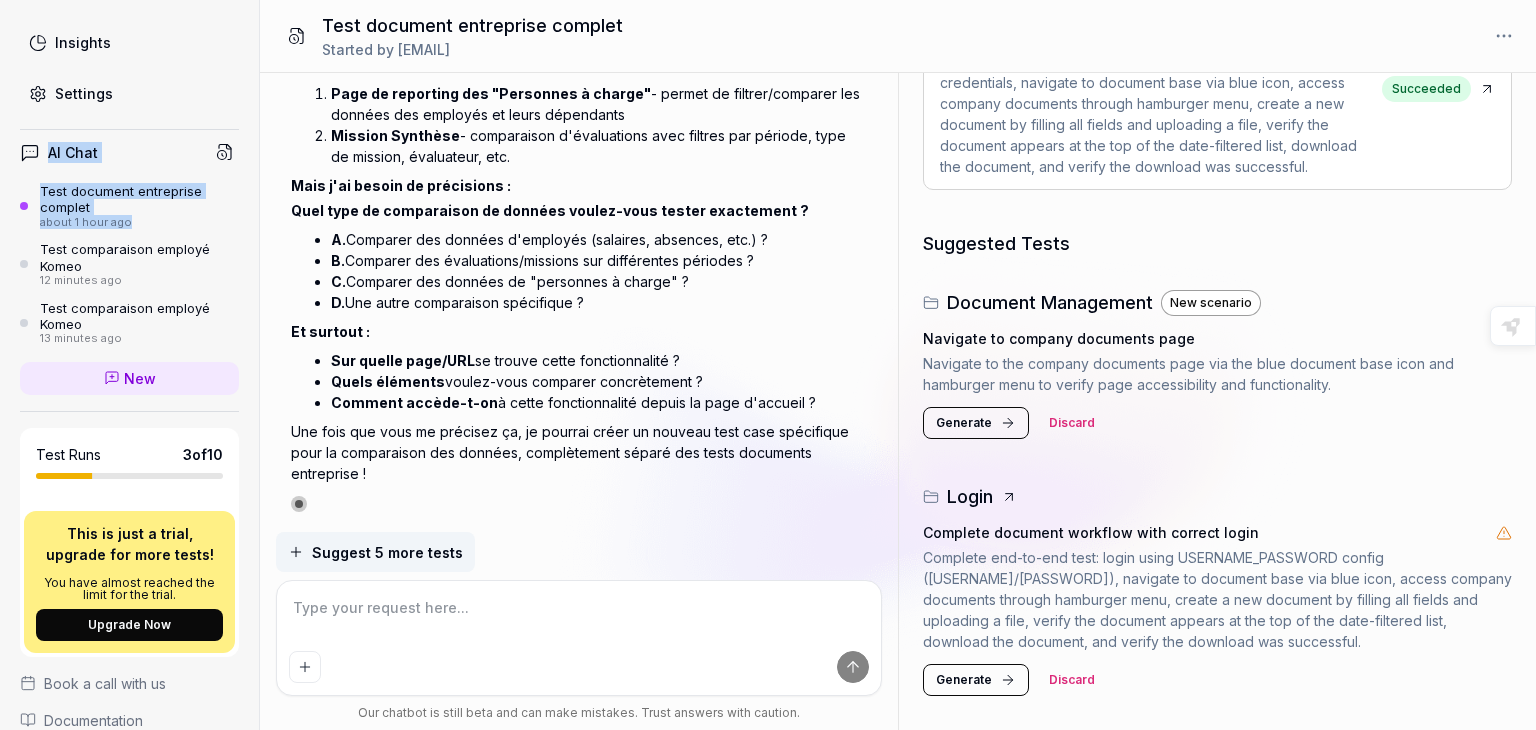 drag, startPoint x: 256, startPoint y: 163, endPoint x: 252, endPoint y: 103, distance: 60.133186 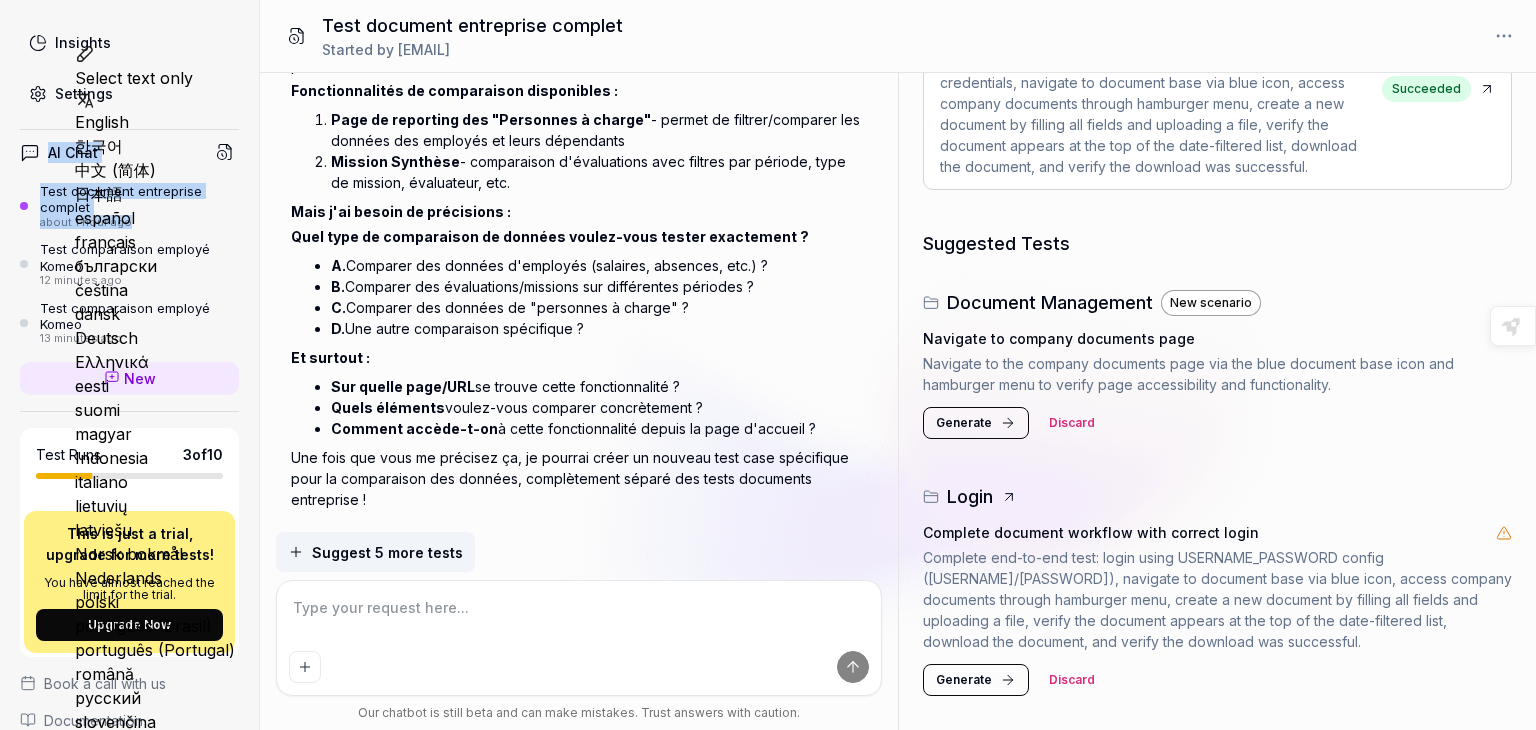 scroll, scrollTop: 7613, scrollLeft: 0, axis: vertical 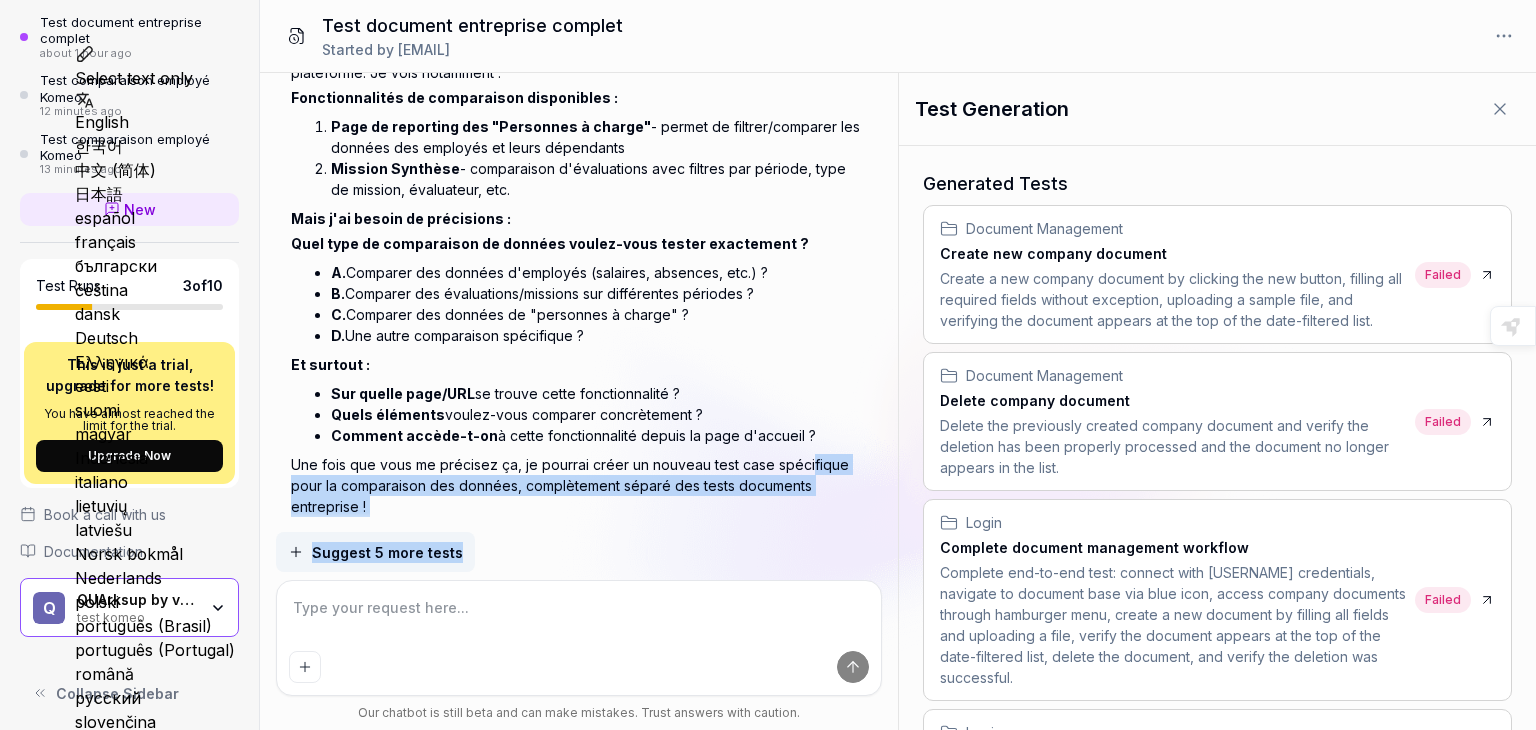 drag, startPoint x: 810, startPoint y: 417, endPoint x: 701, endPoint y: 361, distance: 122.54387 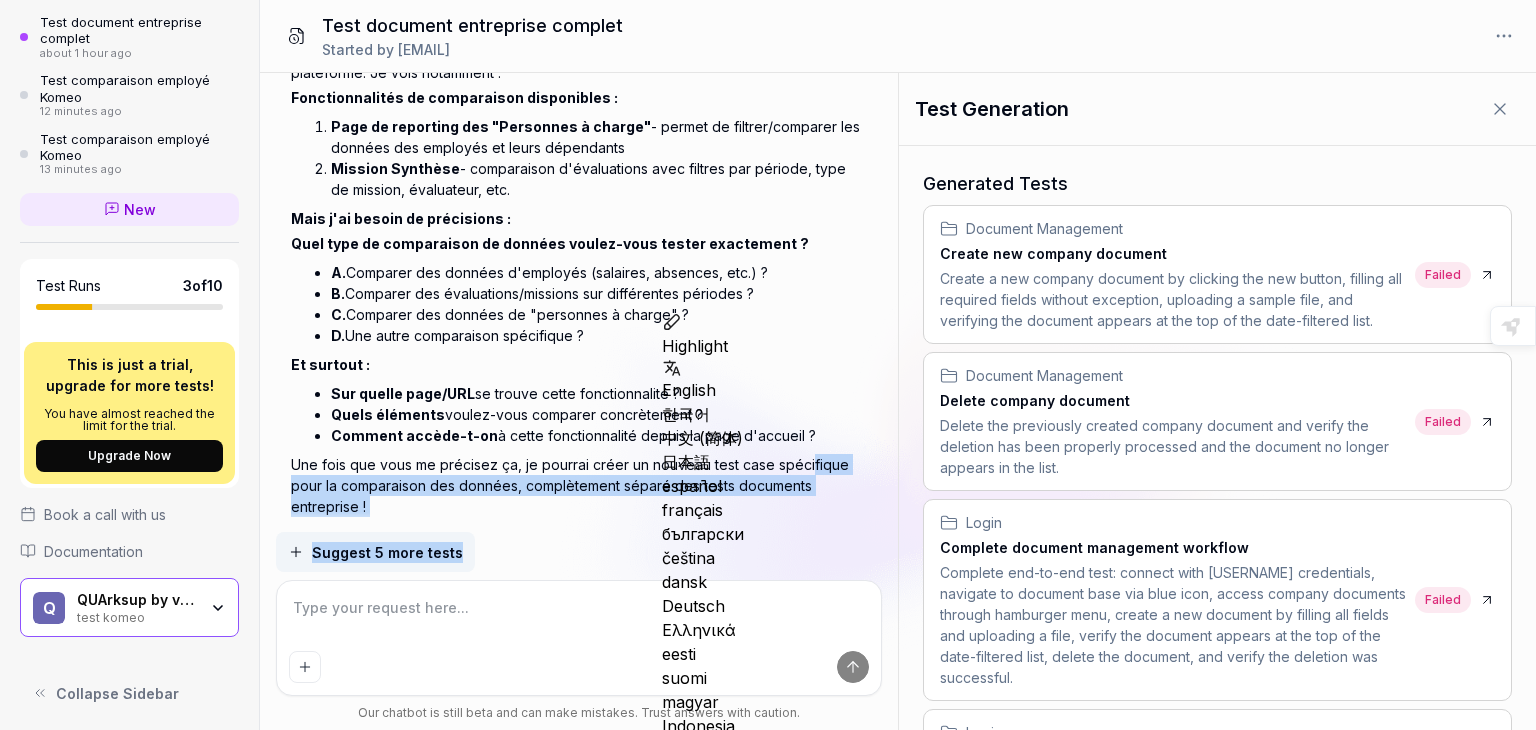 click at bounding box center [742, 368] 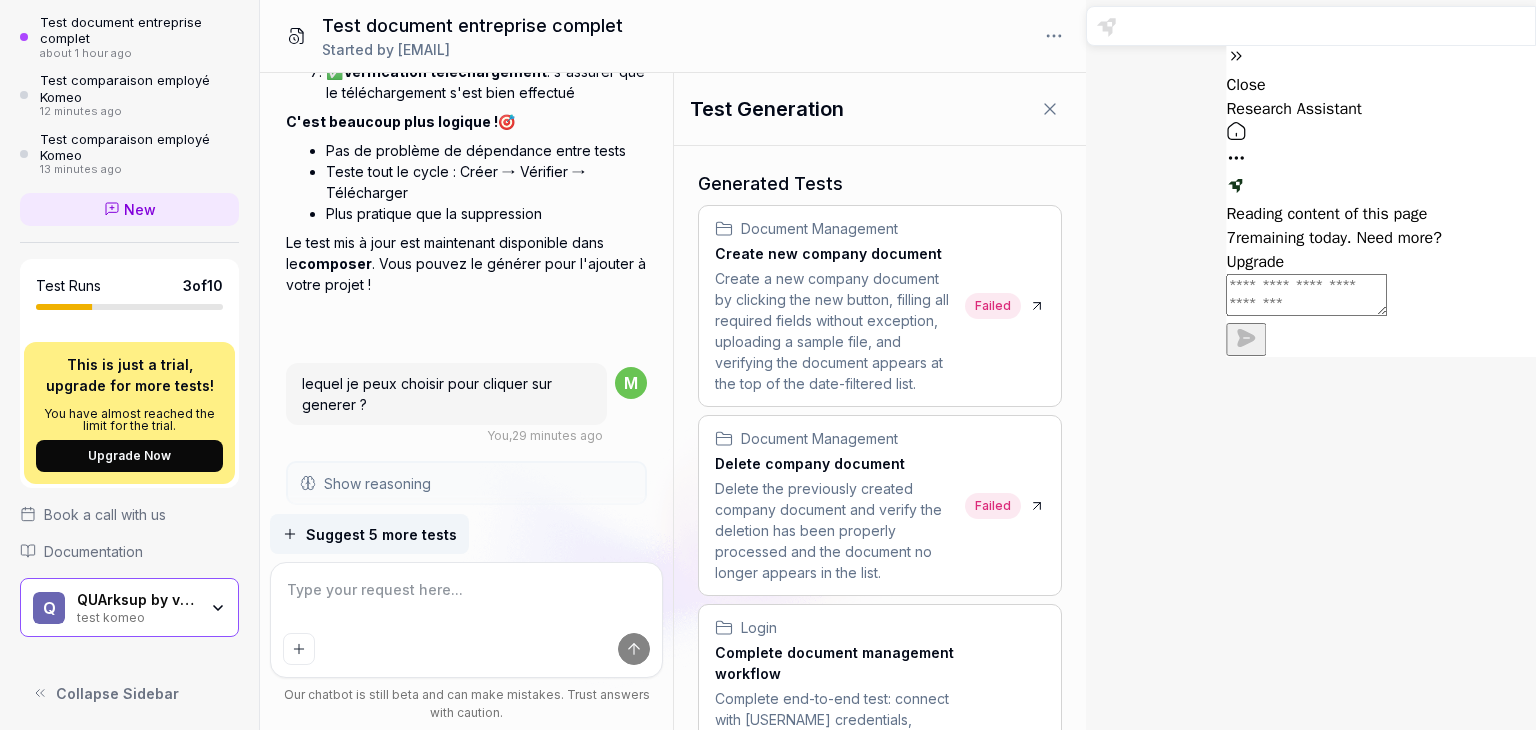 scroll, scrollTop: 9877, scrollLeft: 0, axis: vertical 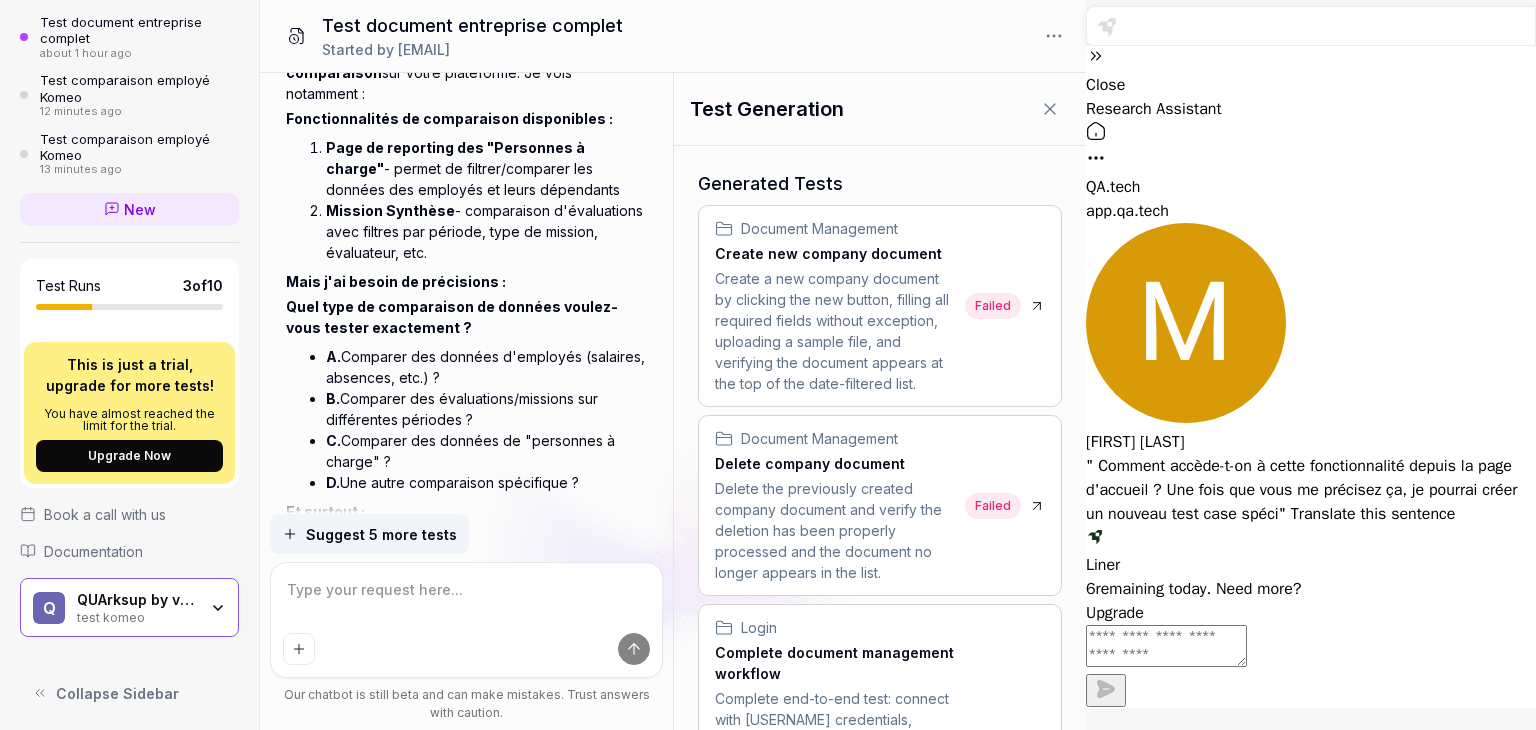 click at bounding box center [466, 600] 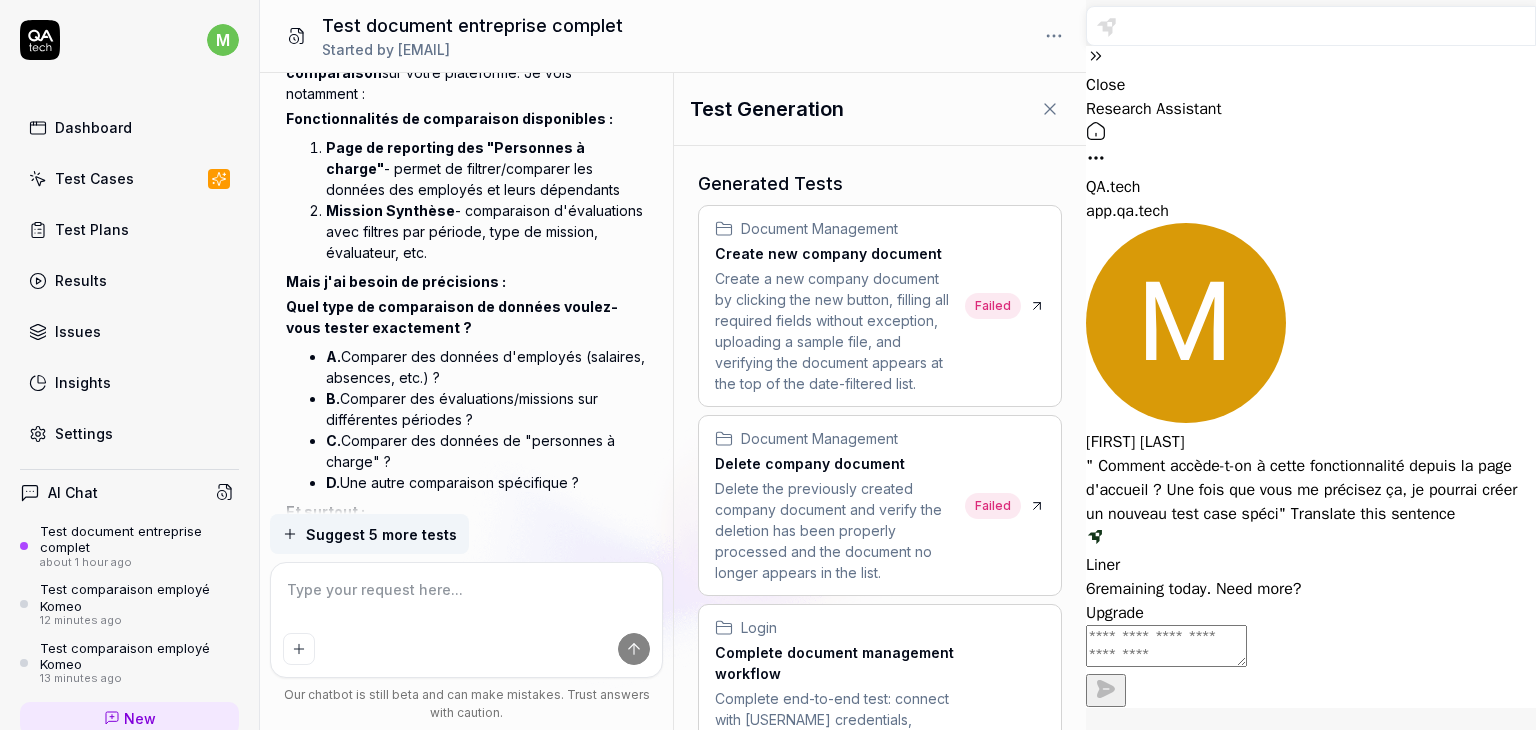 click on "Test Cases" at bounding box center (94, 178) 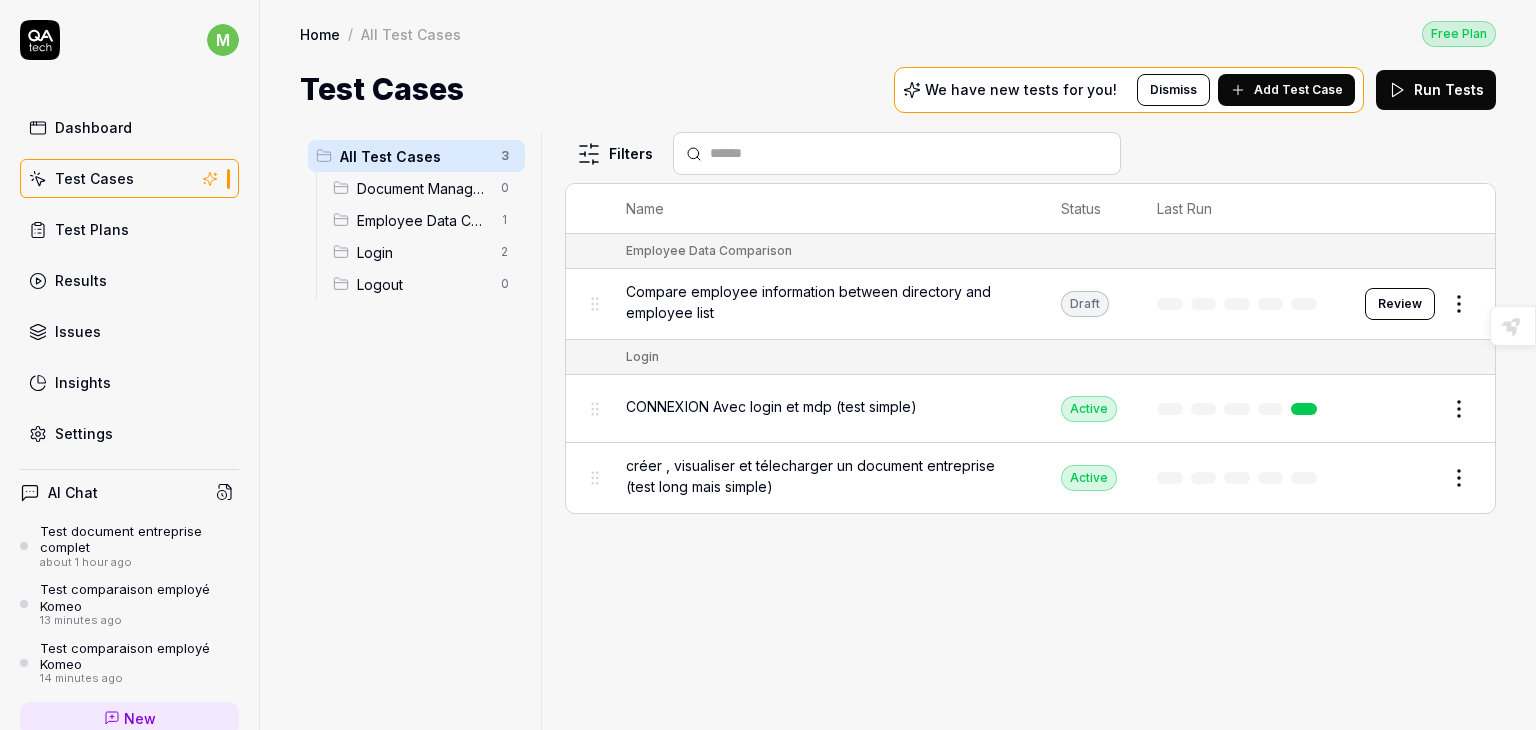 click on "Compare employee information between directory and employee list" at bounding box center (823, 302) 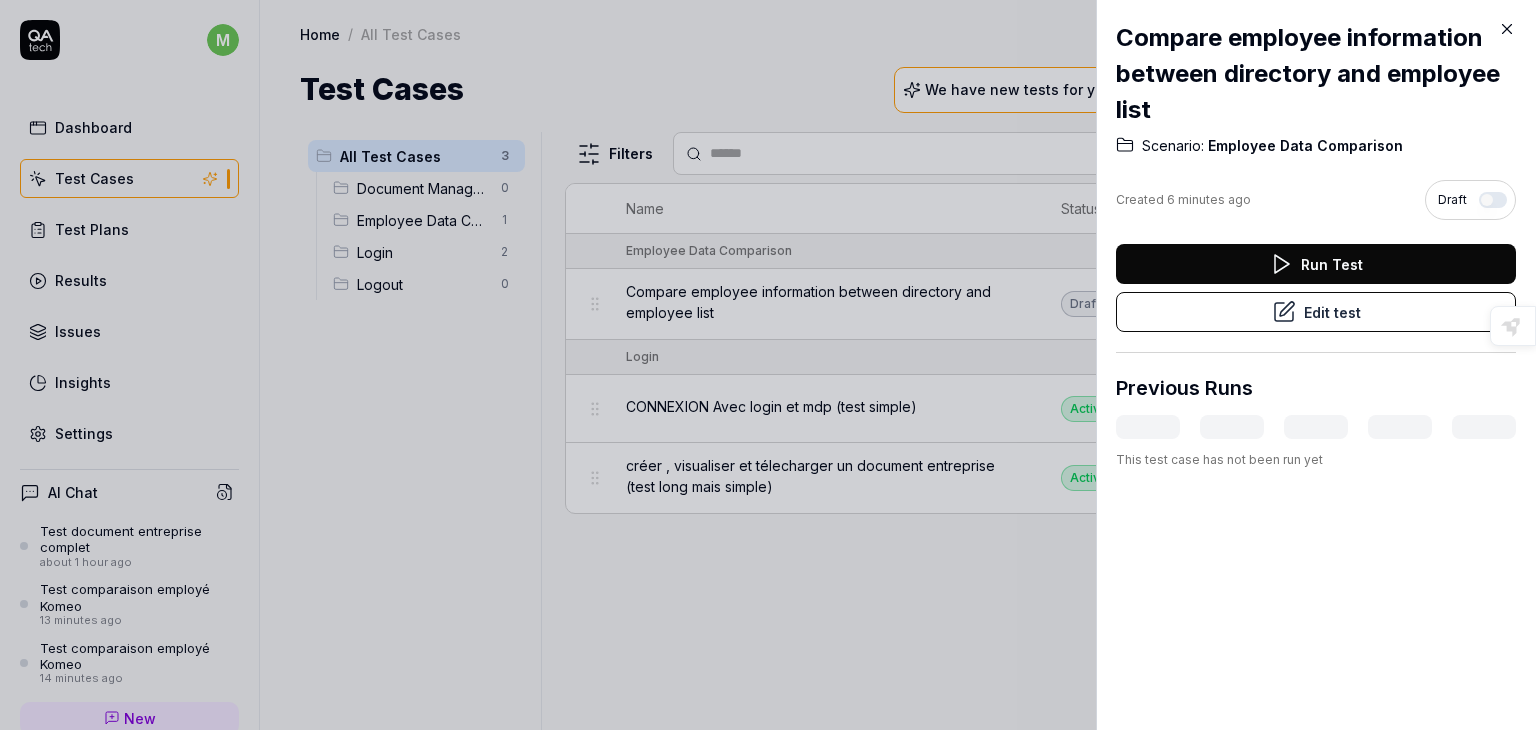 click at bounding box center (768, 365) 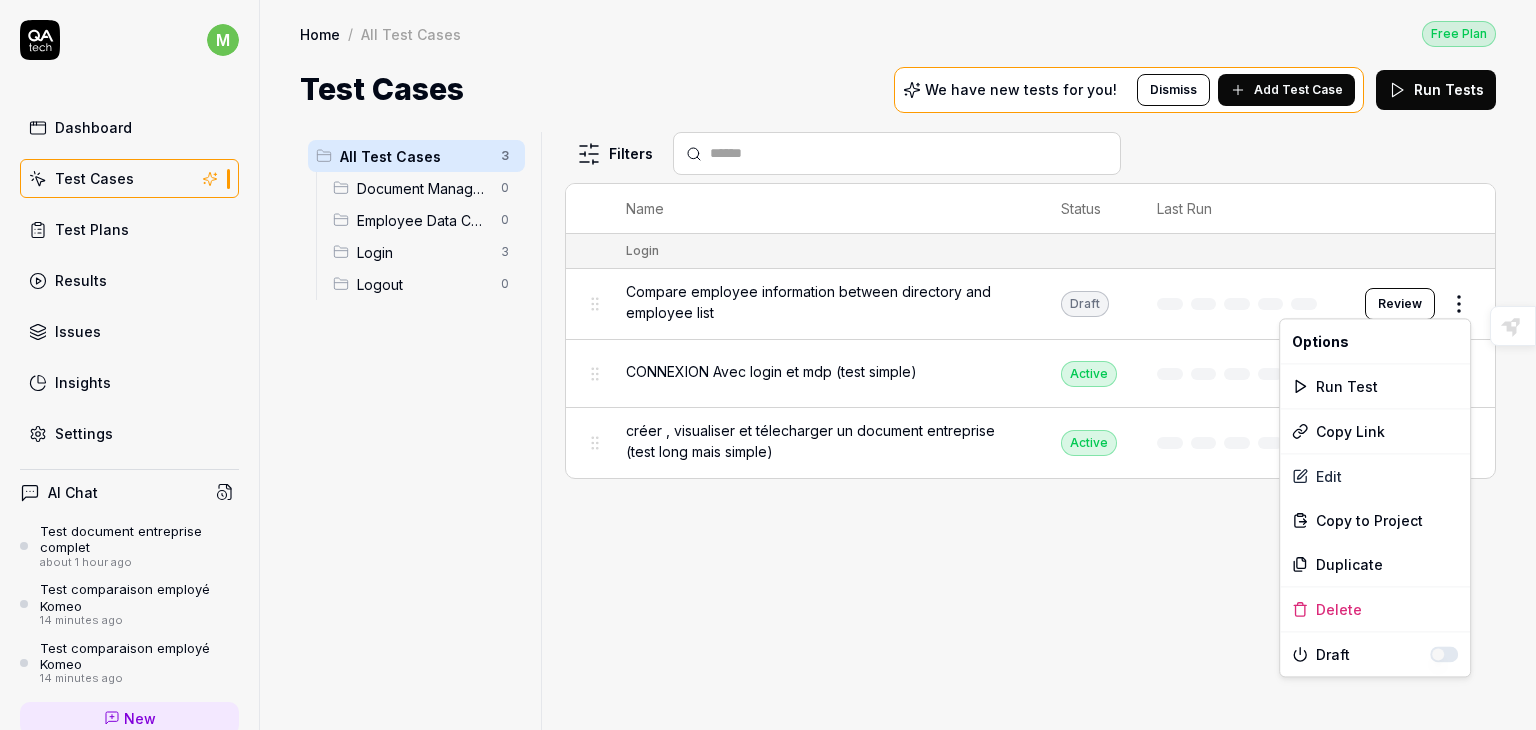 click on "m Dashboard Test Cases Test Plans Results Issues Insights Settings AI Chat Test document entreprise complet about 1 hour ago Test comparaison employé Komeo 14 minutes ago Test comparaison employé Komeo 14 minutes ago New Test Runs 3  of  10 This is just a trial, upgrade for more tests! You have almost reached the limit for the trial. Upgrade Now Book a call with us Documentation Q QUArksup by visma test komeo Collapse Sidebar Home / All Test Cases Free Plan Home / All Test Cases Free Plan Test Cases We have new tests for you! Dismiss Add Test Case Run Tests All Test Cases 3 Document Management 0 Employee Data Comparison 0 Login 3 Logout 0 Filters Name Status Last Run Login Compare employee information between directory and employee list Draft Review CONNEXION Avec login et mdp (test simple) Active Edit créer , visualiser et télecharger un document entreprise (test long mais simple) Active Edit Highlight an image Highlight Ask AI Turn off Delete Important Important Important Important Important Important *" at bounding box center (768, 365) 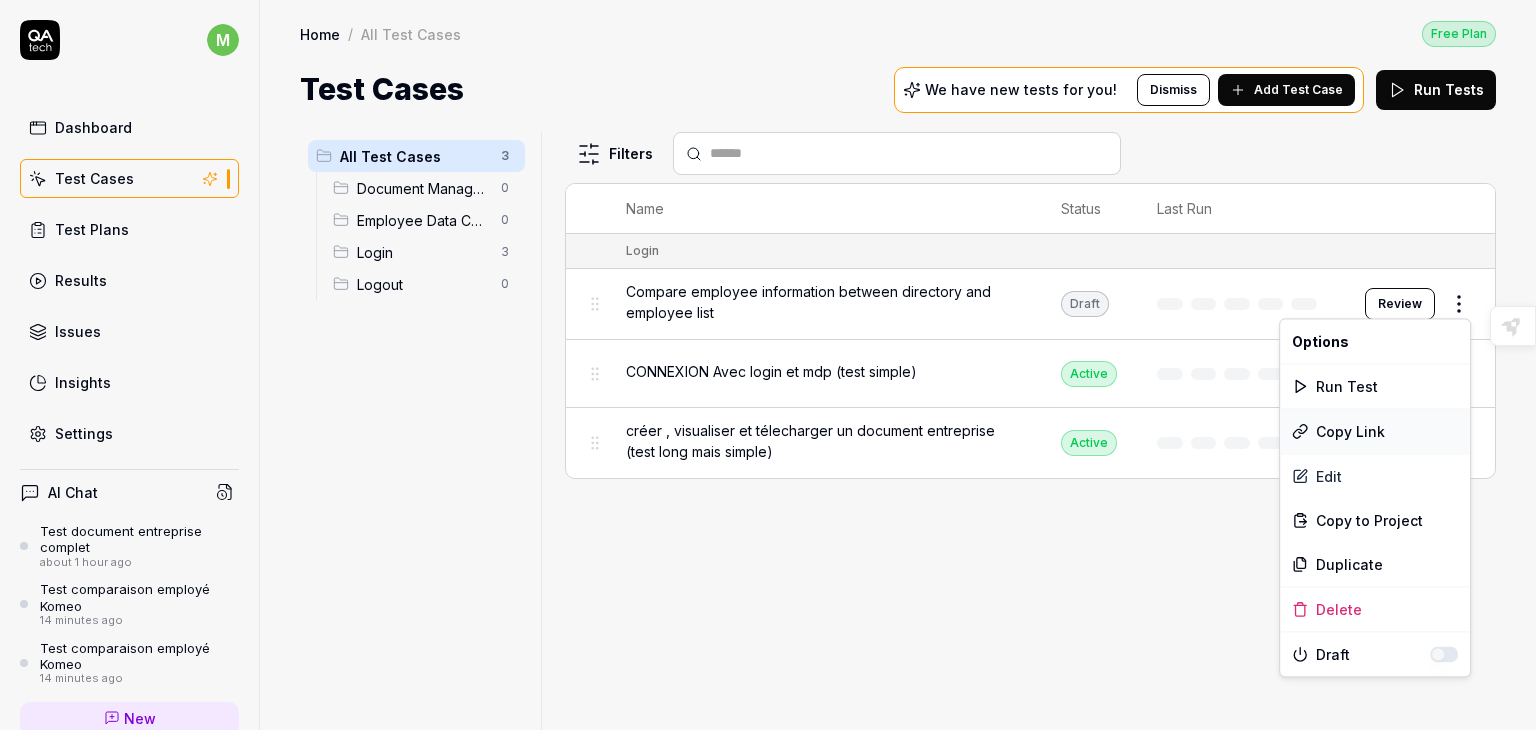 click on "Copy Link" at bounding box center [1375, 431] 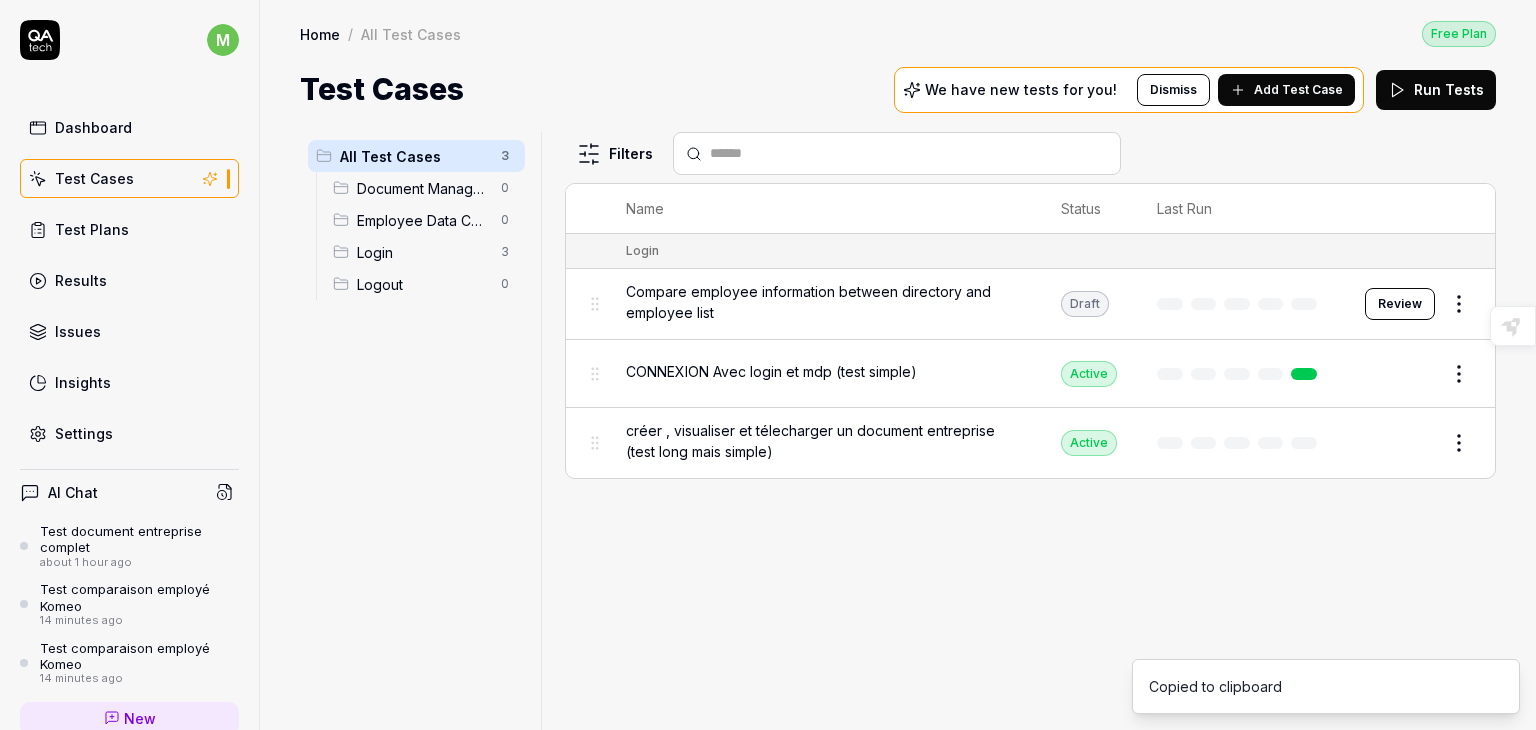 click on "AI Chat" at bounding box center (73, 492) 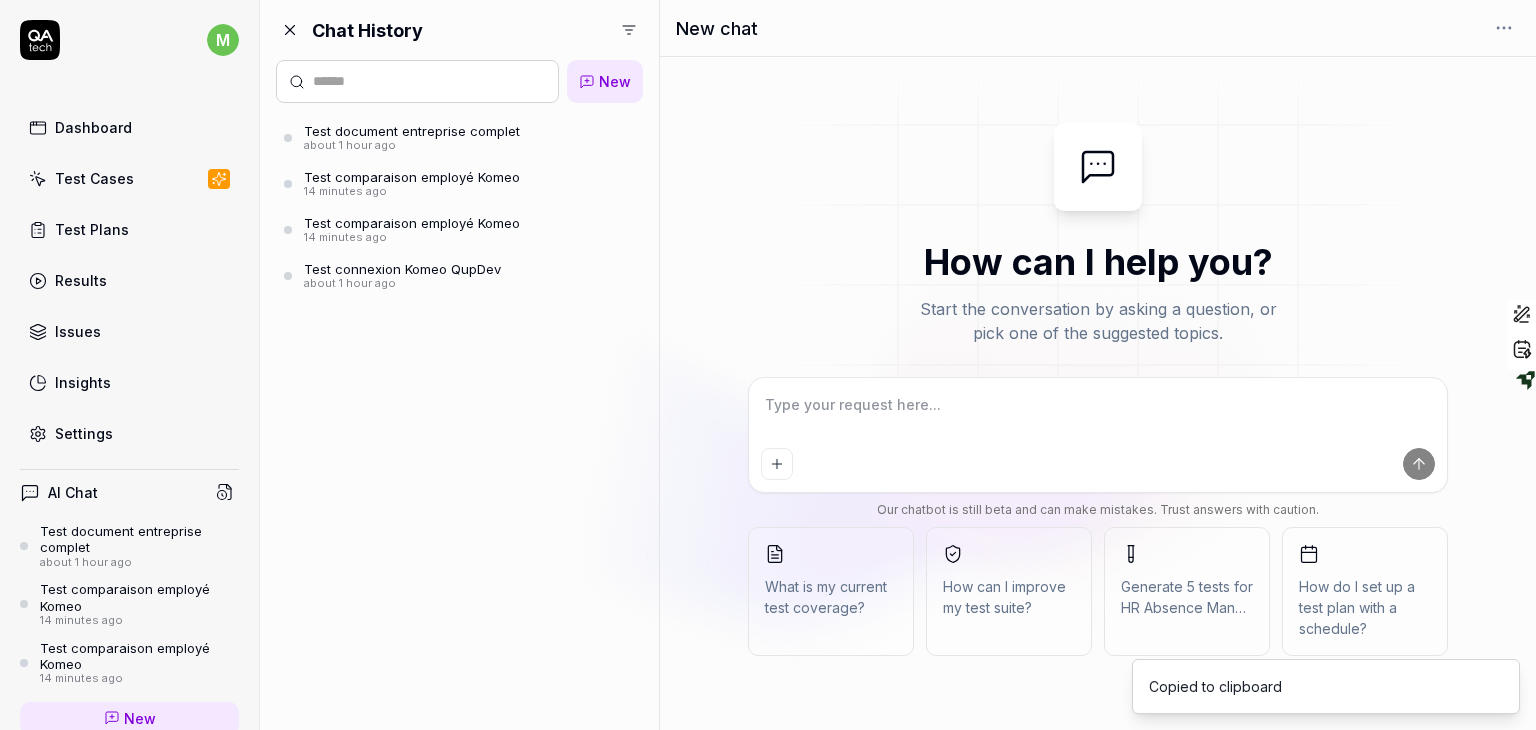 click at bounding box center (1098, 415) 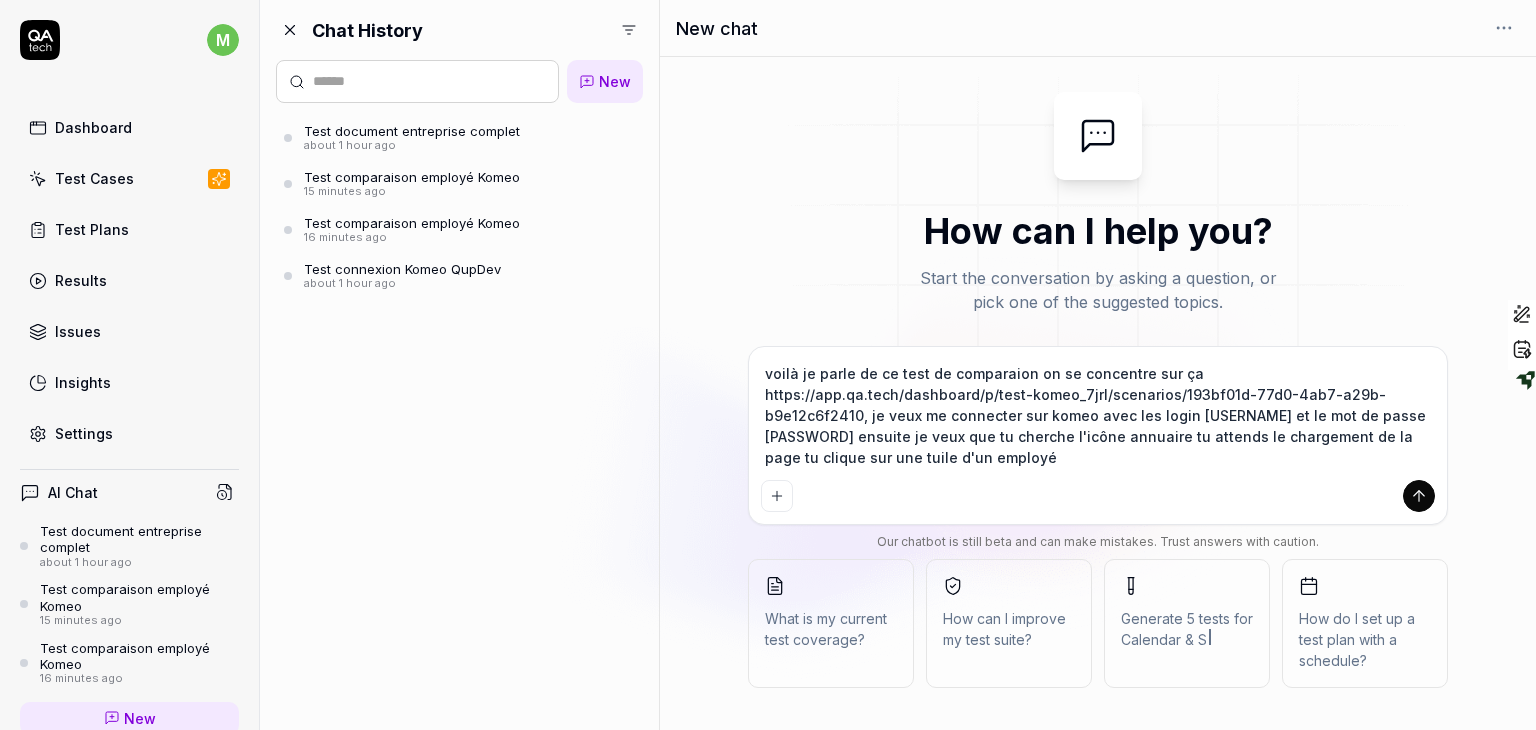 click on "voilà je parle de ce test de comparaion on se concentre sur ça https://app.qa.tech/dashboard/p/test-komeo_7jrl/scenarios/193bf01d-77d0-4ab7-a29b-b9e12c6f2410, je veux me connecter sur komeo avec les login mounamgh et le mot de passe MOgh@2025 ensuite je veux que tu cherche l'icône annuaire tu attends le chargement de la page tu clique sur une tuile d'un employé" at bounding box center [1098, 415] 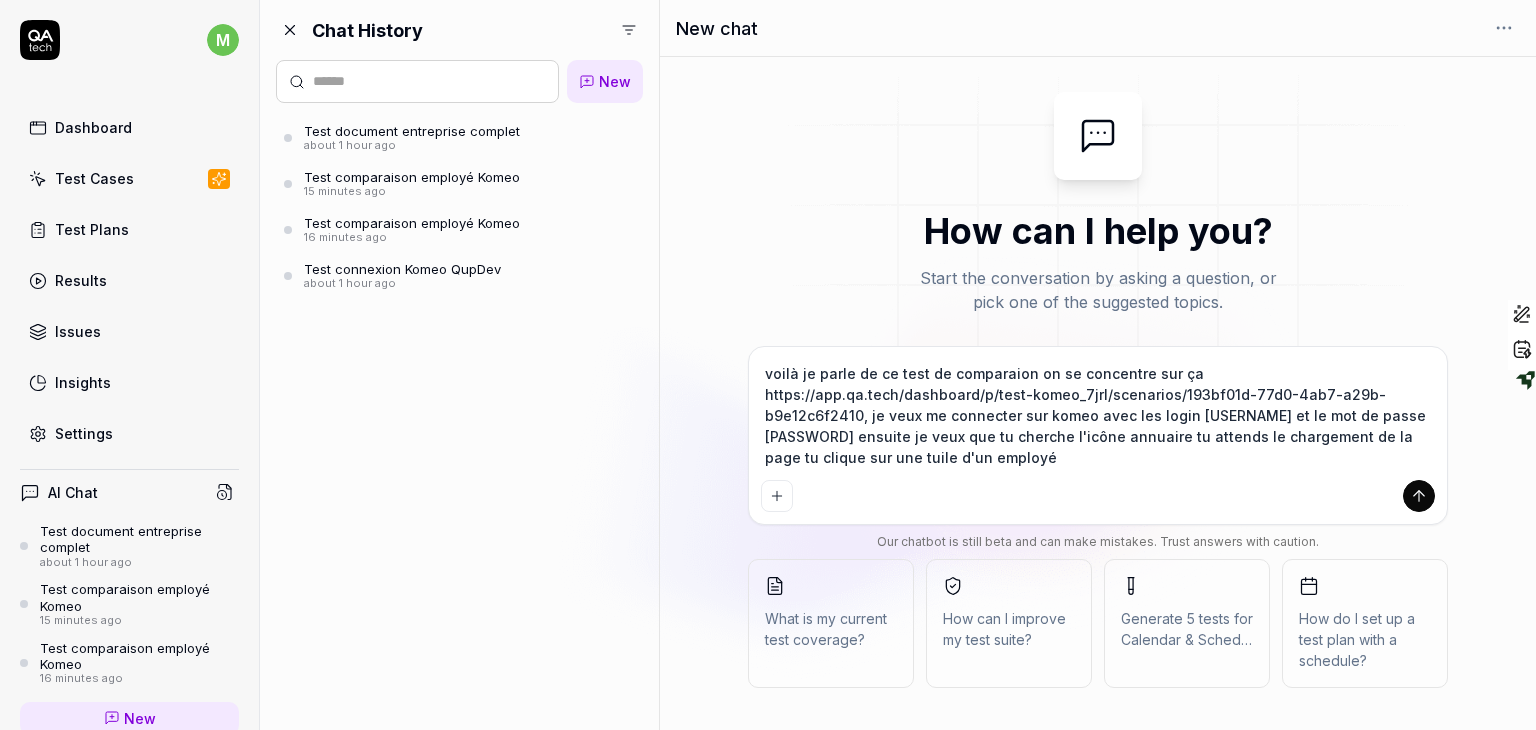paste on "https://komeo.qupdev.net/directory/desktop/directory" 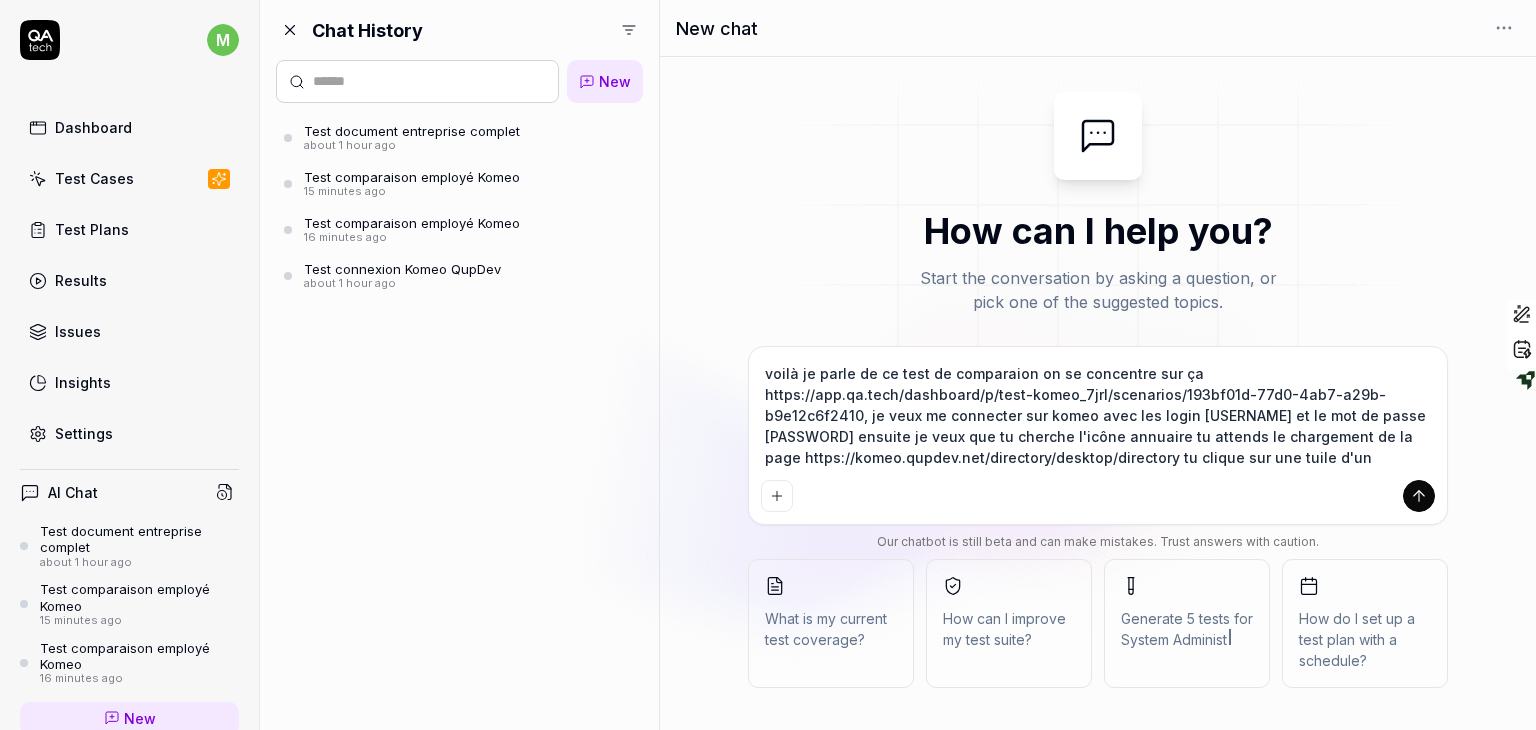 click on "voilà je parle de ce test de comparaion on se concentre sur ça https://app.qa.tech/dashboard/p/test-komeo_7jrl/scenarios/193bf01d-77d0-4ab7-a29b-b9e12c6f2410, je veux me connecter sur komeo avec les login mounamgh et le mot de passe MOgh@2025 ensuite je veux que tu cherche l'icône annuaire tu attends le chargement de la page https://komeo.qupdev.net/directory/desktop/directory  tu clique sur une tuile d'un employé" at bounding box center [1098, 415] 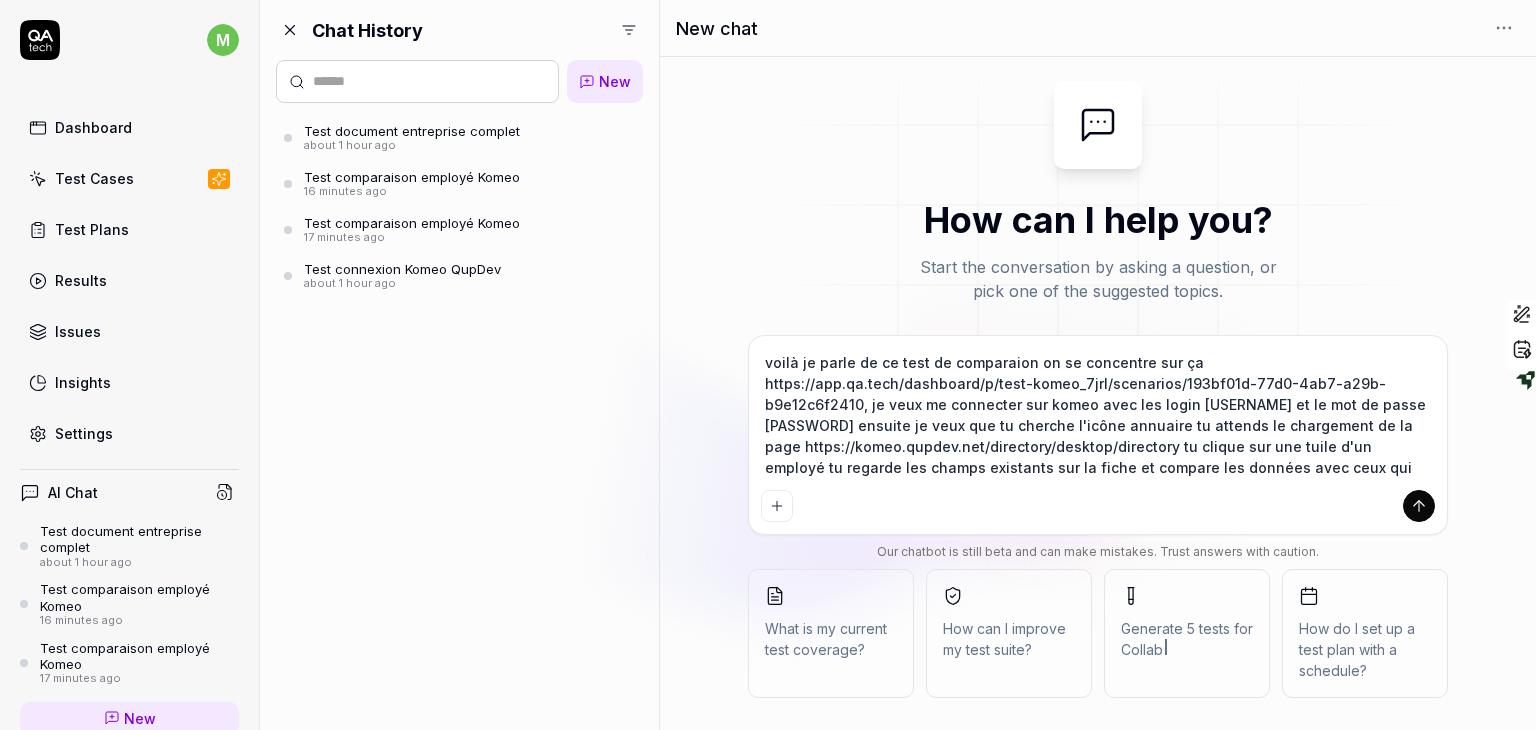 paste on "https://komeo.qupdev.net/App/Company/EmployeeList.aspx" 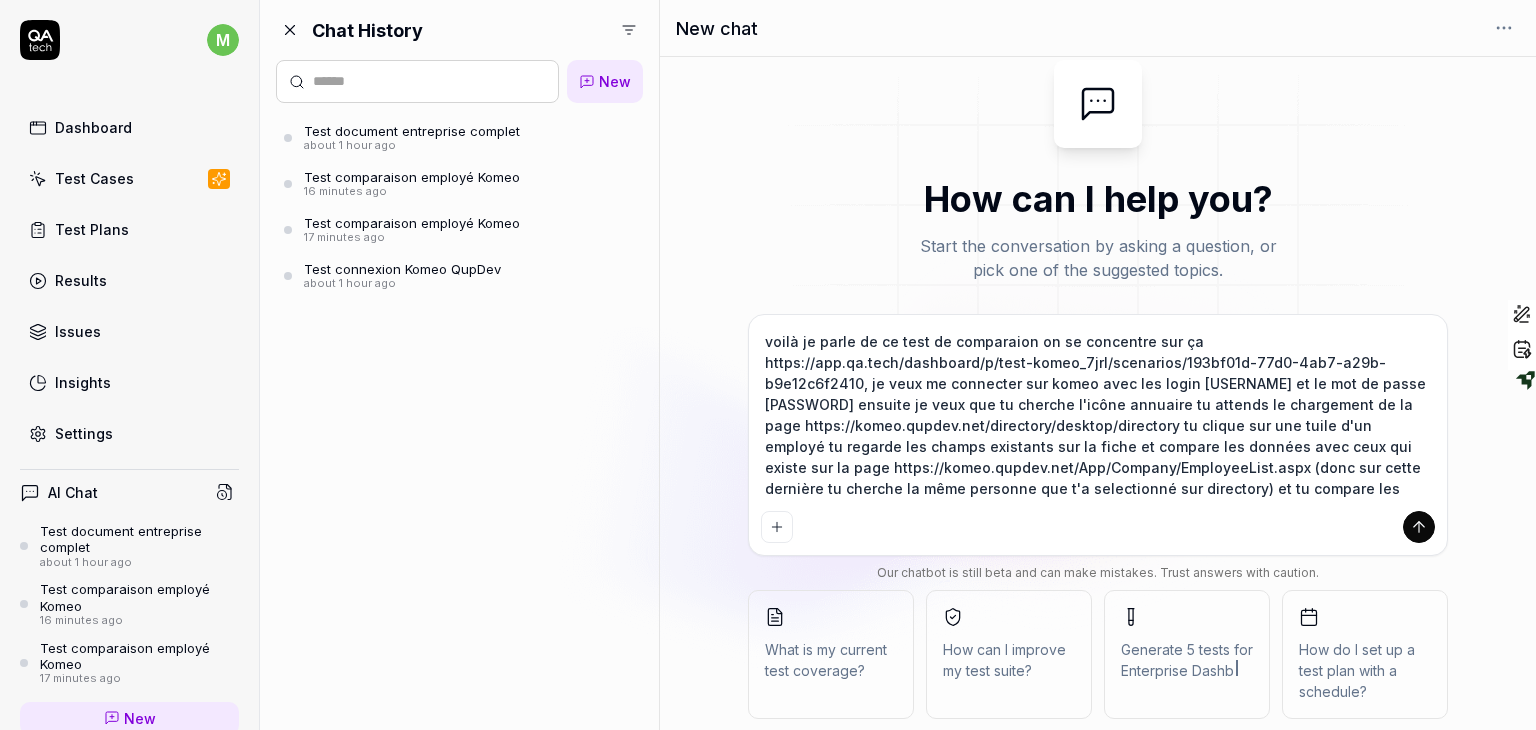 scroll, scrollTop: 14, scrollLeft: 0, axis: vertical 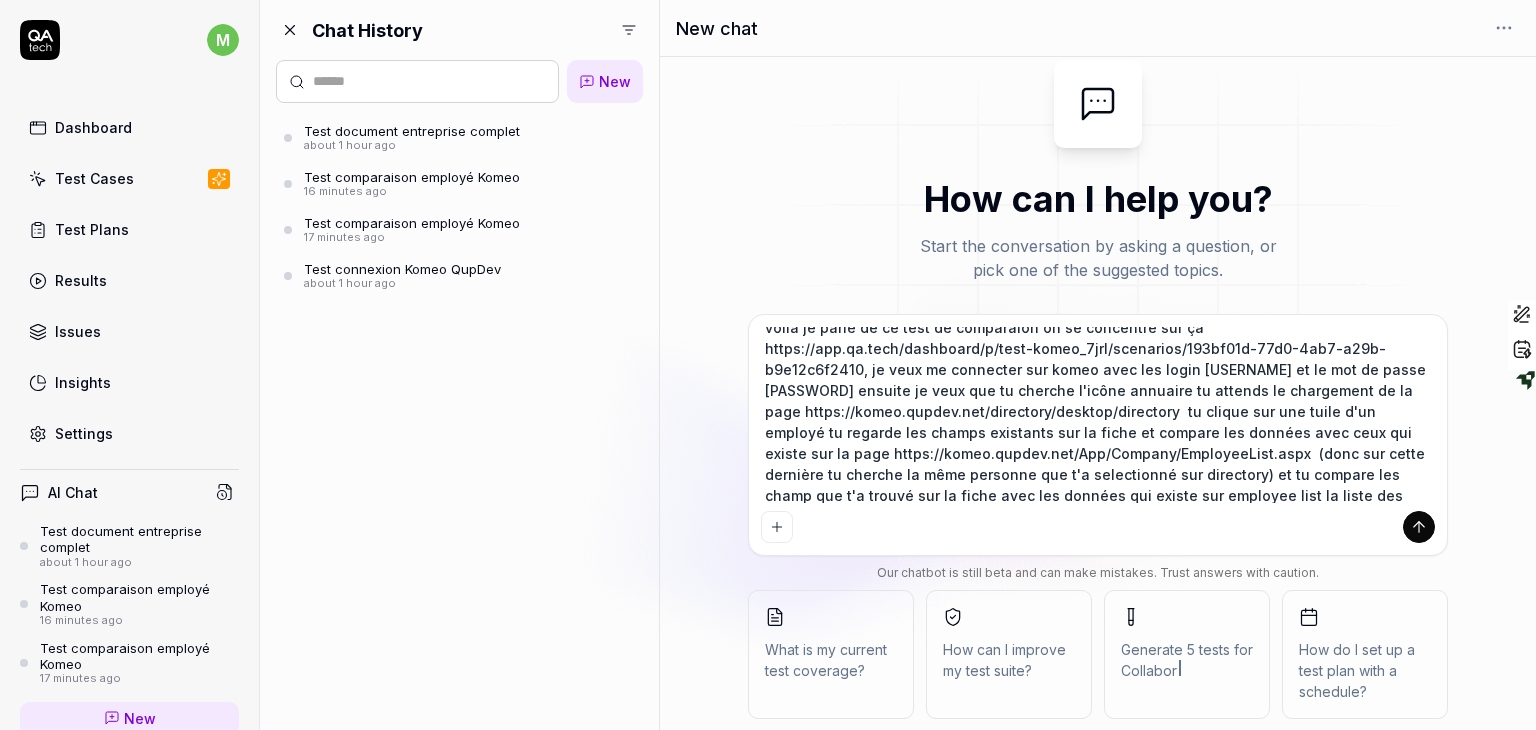 paste on "https://komeo.qupdev.net/App/Company/EmployeeList.aspx" 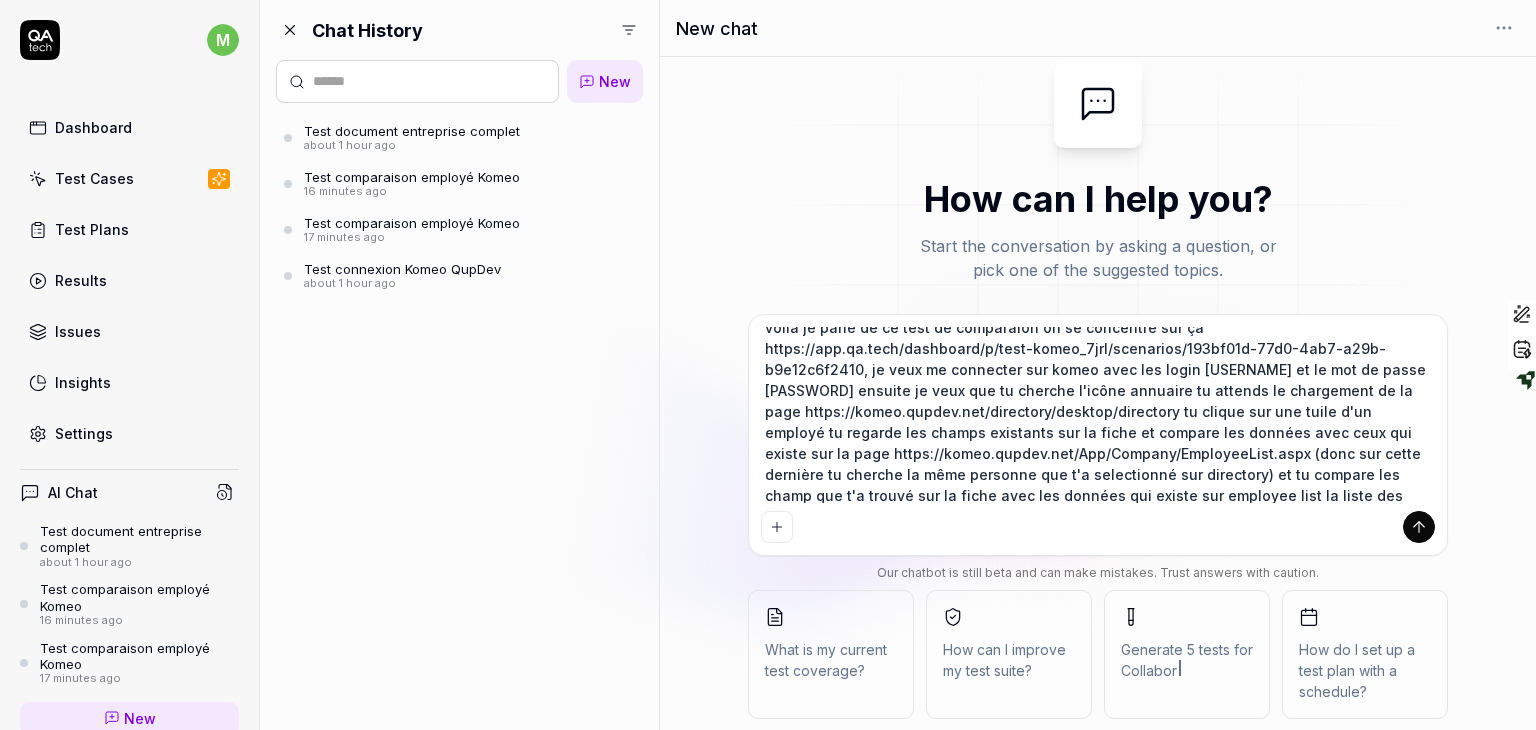 scroll, scrollTop: 35, scrollLeft: 0, axis: vertical 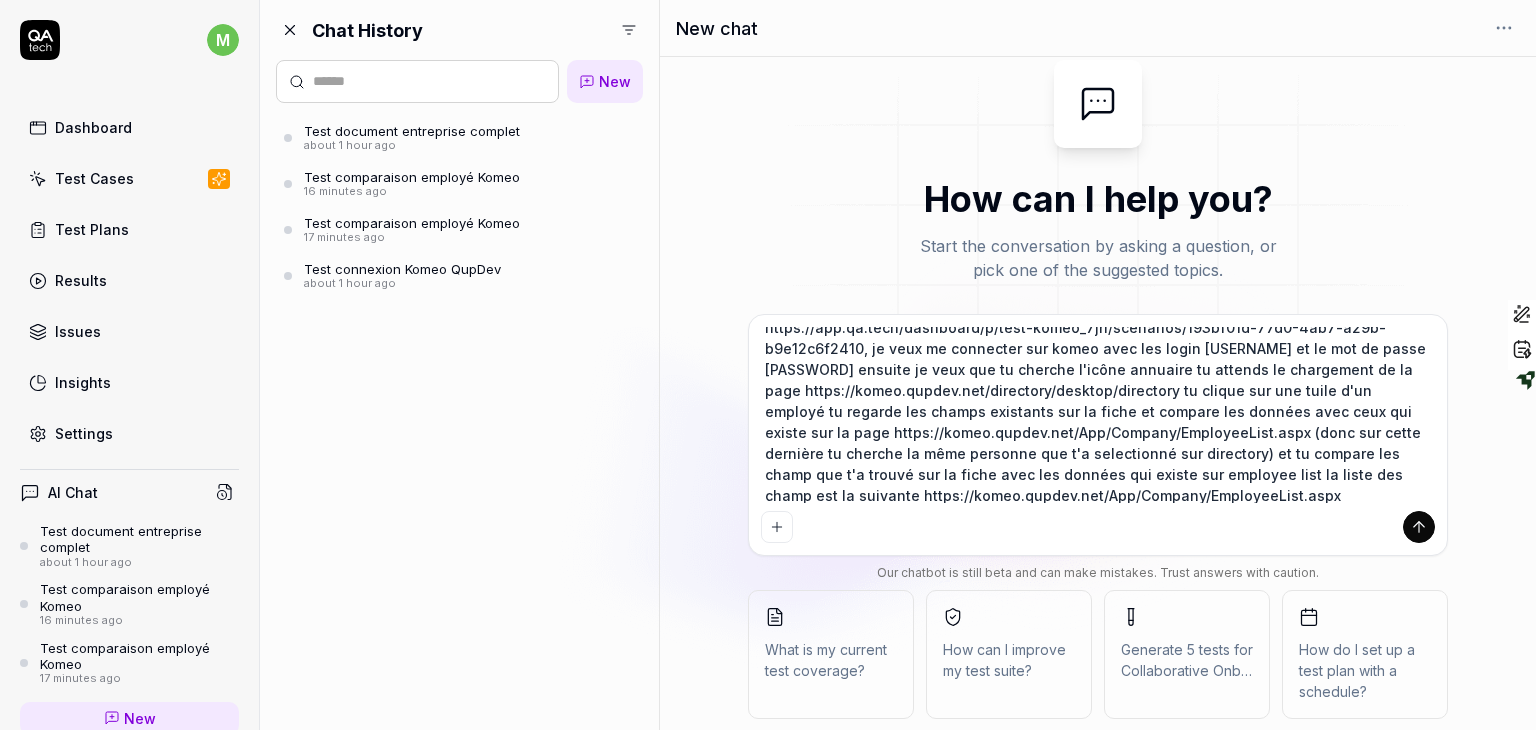 click on "voilà je parle de ce test de comparaion on se concentre sur ça https://app.qa.tech/dashboard/p/test-komeo_7jrl/scenarios/193bf01d-77d0-4ab7-a29b-b9e12c6f2410, je veux me connecter sur komeo avec les login mounamgh et le mot de passe MOgh@2025 ensuite je veux que tu cherche l'icône annuaire tu attends le chargement de la page https://komeo.qupdev.net/directory/desktop/directory  tu clique sur une tuile d'un employé tu regarde les champs existants sur la fiche et compare les données avec ceux qui existe sur la page https://komeo.qupdev.net/App/Company/EmployeeList.aspx  (donc sur cette dernière tu cherche la même personne que t'a selectionné sur directory) et tu compare les champ que t'a trouvé sur la fiche avec les données qui existe sur employee list la liste des champ est la suivante https://komeo.qupdev.net/App/Company/EmployeeList.aspx" at bounding box center (1098, 415) 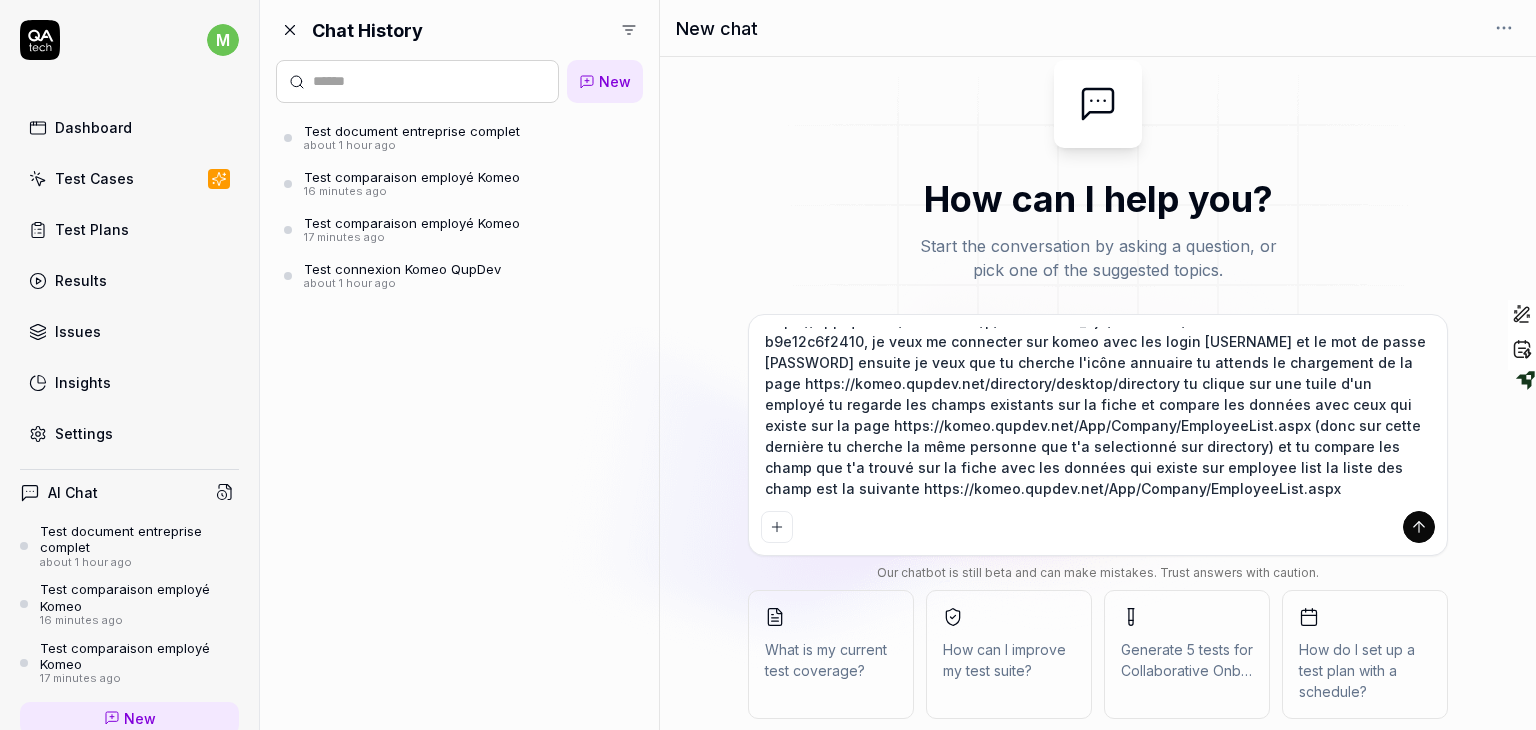 click on "voilà je parle de ce test de comparaion on se concentre sur ça https://app.qa.tech/dashboard/p/test-komeo_7jrl/scenarios/193bf01d-77d0-4ab7-a29b-b9e12c6f2410, je veux me connecter sur komeo avec les login mounamgh et le mot de passe MOgh@2025 ensuite je veux que tu cherche l'icône annuaire tu attends le chargement de la page https://komeo.qupdev.net/directory/desktop/directory  tu clique sur une tuile d'un employé tu regarde les champs existants sur la fiche et compare les données avec ceux qui existe sur la page https://komeo.qupdev.net/App/Company/EmployeeList.aspx  (donc sur cette dernière tu cherche la même personne que t'a selectionné sur directory) et tu compare les champ que t'a trouvé sur la fiche avec les données qui existe sur employee list la liste des champ est la suivante https://komeo.qupdev.net/App/Company/EmployeeList.aspx" at bounding box center [1098, 415] 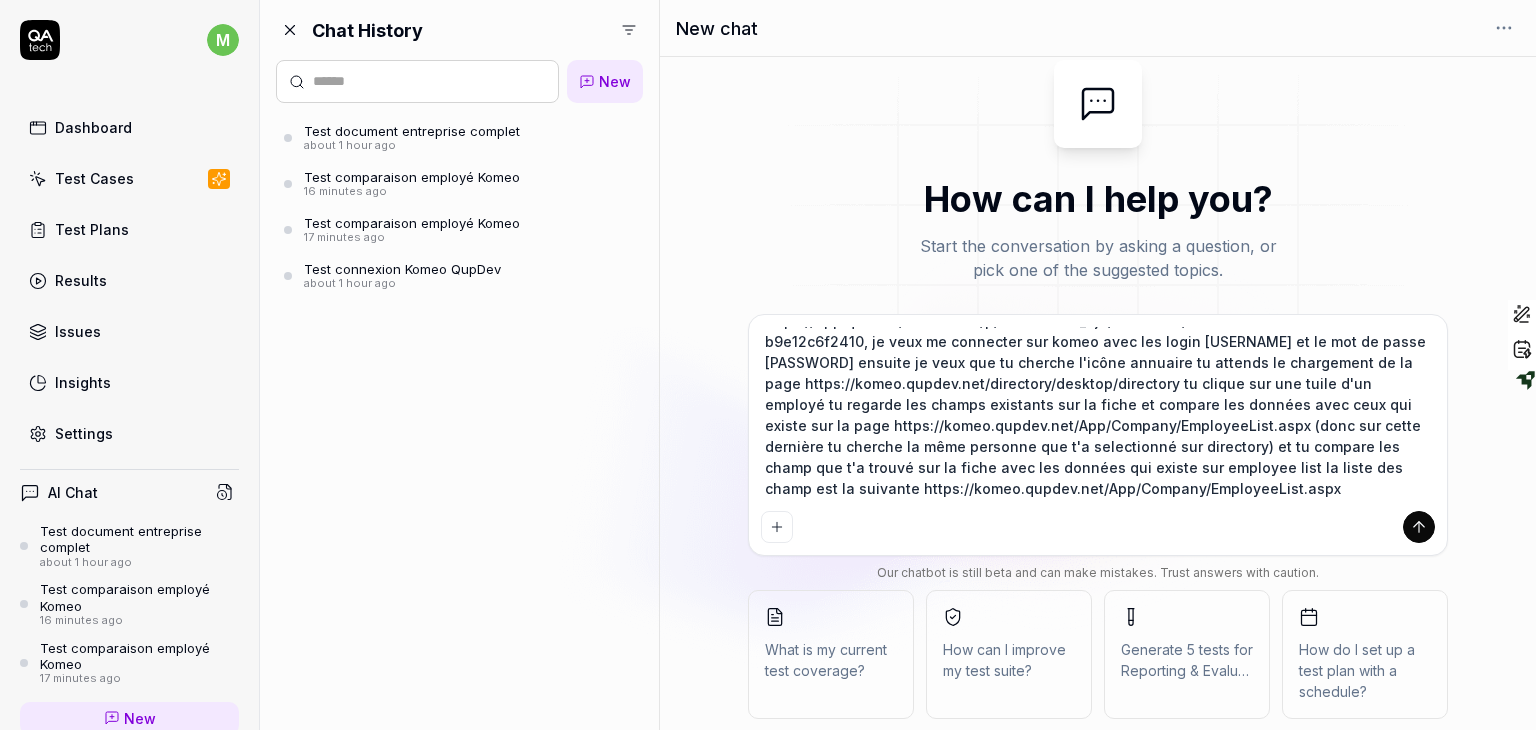 drag, startPoint x: 762, startPoint y: 485, endPoint x: 1192, endPoint y: 493, distance: 430.0744 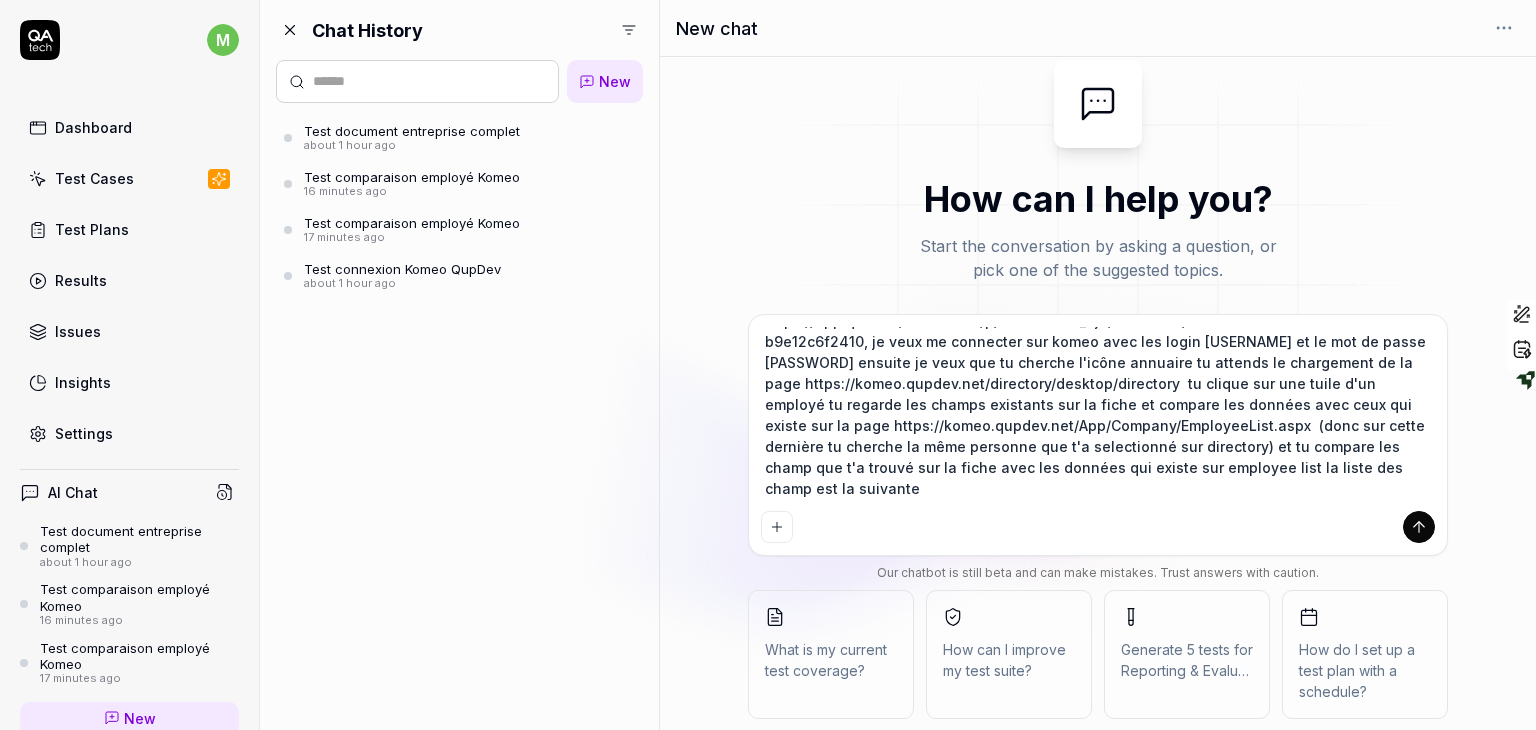 scroll, scrollTop: 20, scrollLeft: 0, axis: vertical 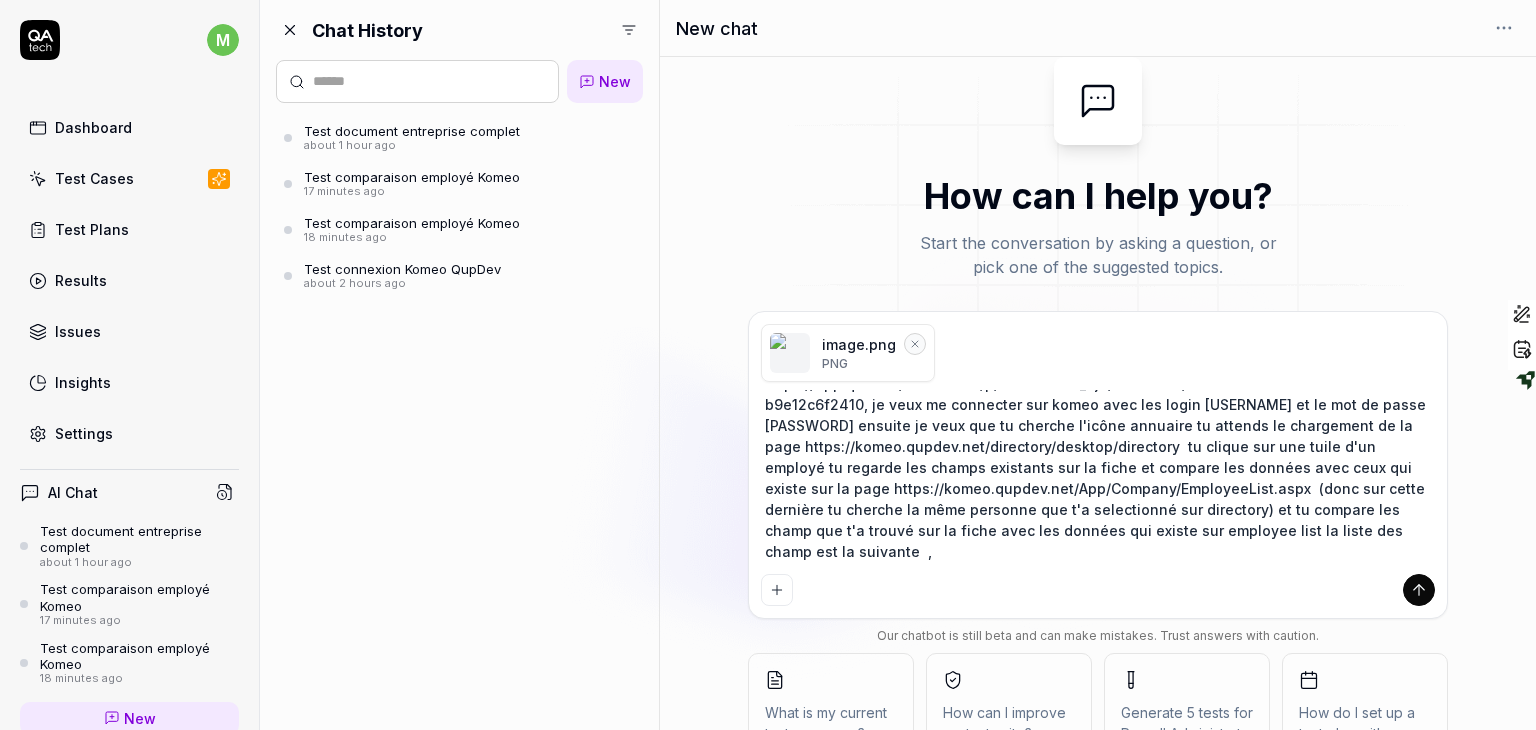 click on "voilà je parle de ce test de comparaion on se concentre sur ça https://app.qa.tech/dashboard/p/test-komeo_7jrl/scenarios/193bf01d-77d0-4ab7-a29b-b9e12c6f2410, je veux me connecter sur komeo avec les login mounamgh et le mot de passe MOgh@2025 ensuite je veux que tu cherche l'icône annuaire tu attends le chargement de la page https://komeo.qupdev.net/directory/desktop/directory  tu clique sur une tuile d'un employé tu regarde les champs existants sur la fiche et compare les données avec ceux qui existe sur la page https://komeo.qupdev.net/App/Company/EmployeeList.aspx  (donc sur cette dernière tu cherche la même personne que t'a selectionné sur directory) et tu compare les champ que t'a trouvé sur la fiche avec les données qui existe sur employee list la liste des champ est la suivante  ," at bounding box center (1098, 478) 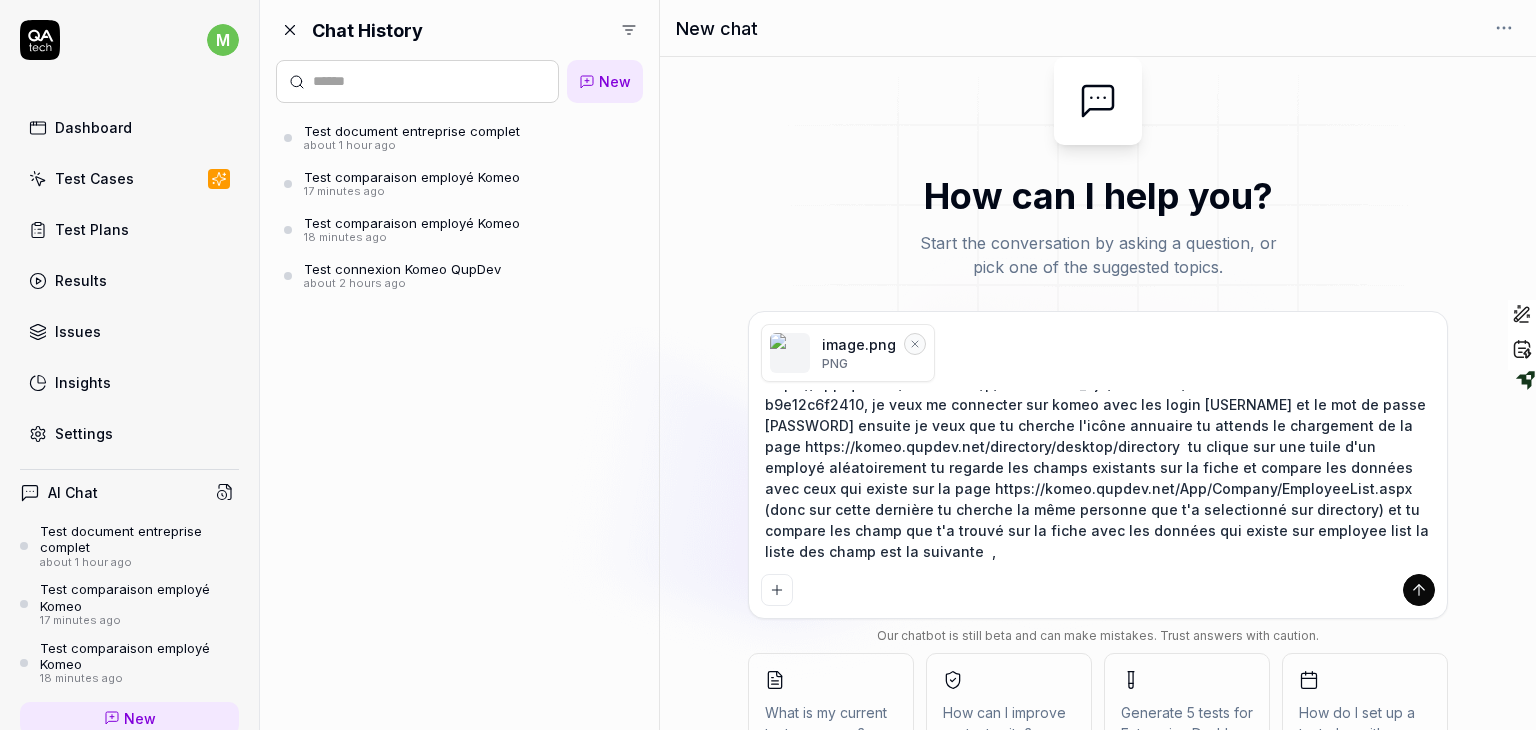 scroll, scrollTop: 0, scrollLeft: 0, axis: both 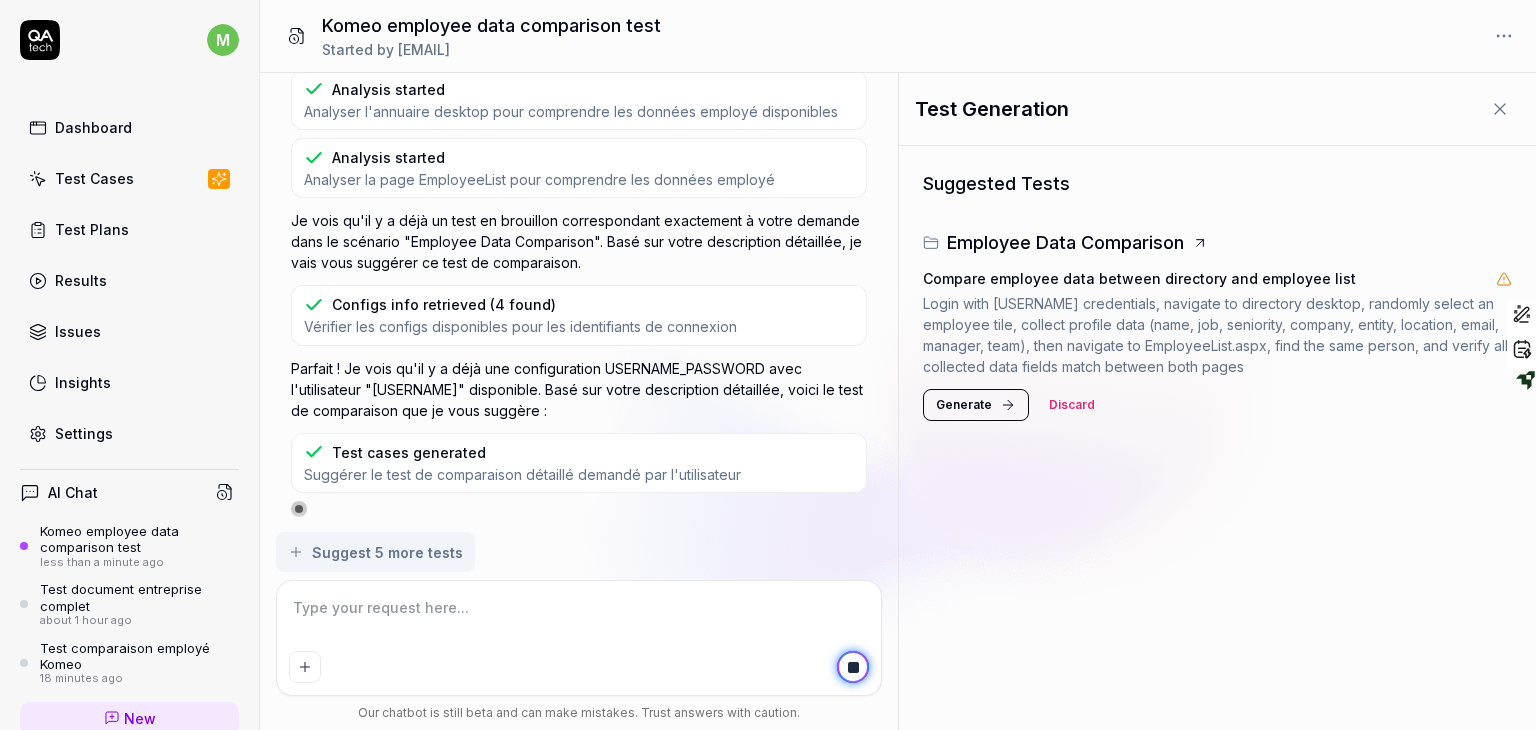 click on "Generate" at bounding box center (964, 405) 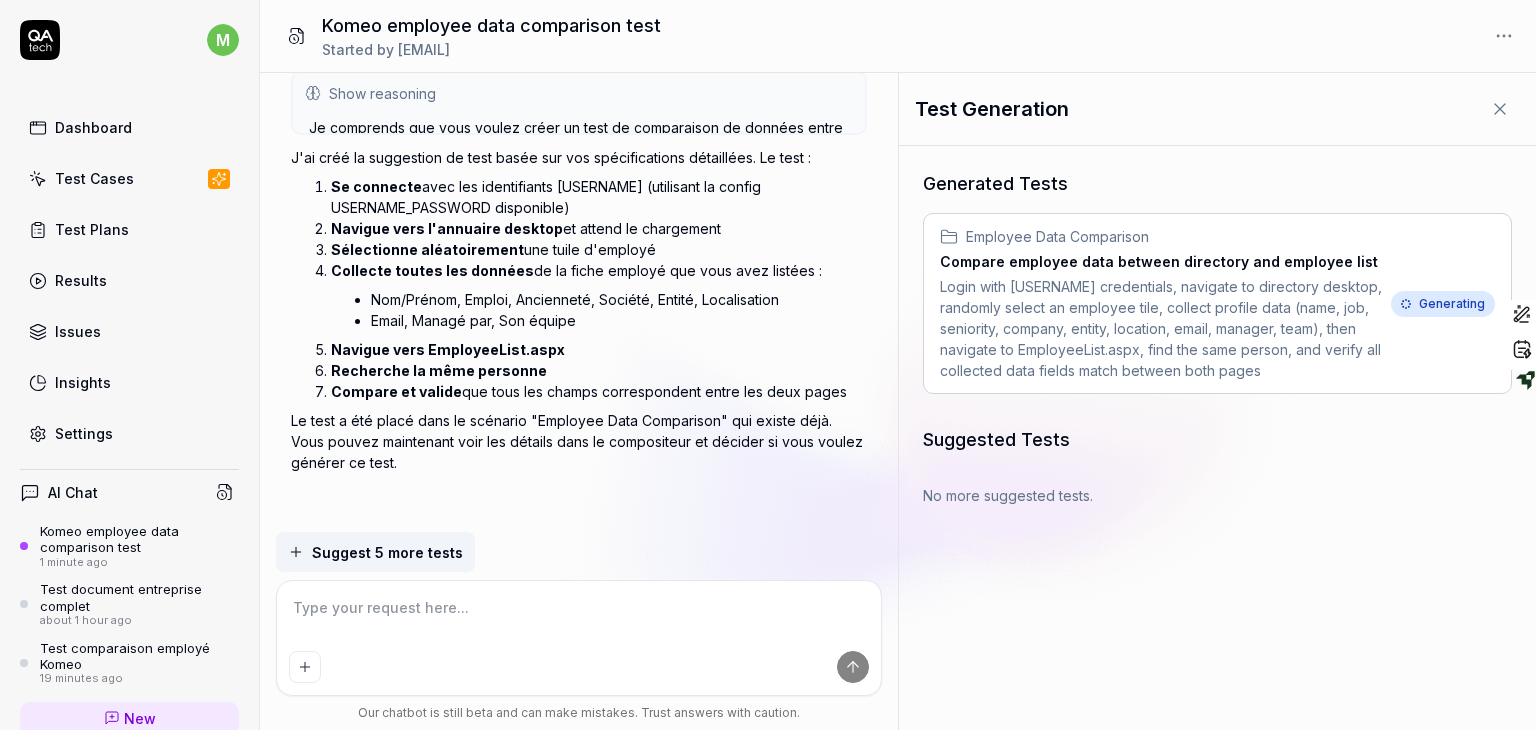 scroll, scrollTop: 420, scrollLeft: 0, axis: vertical 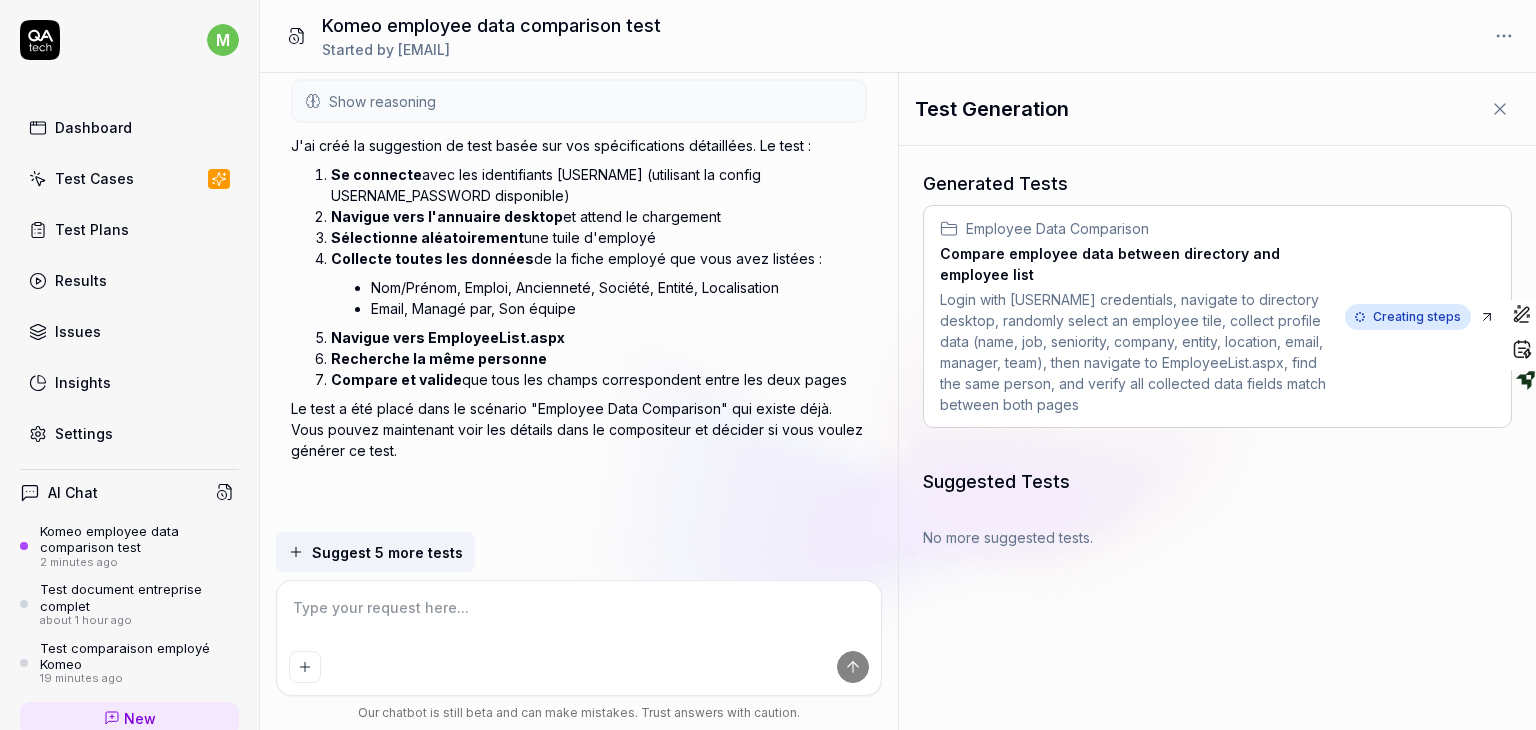 click on "Creating steps" at bounding box center [1408, 317] 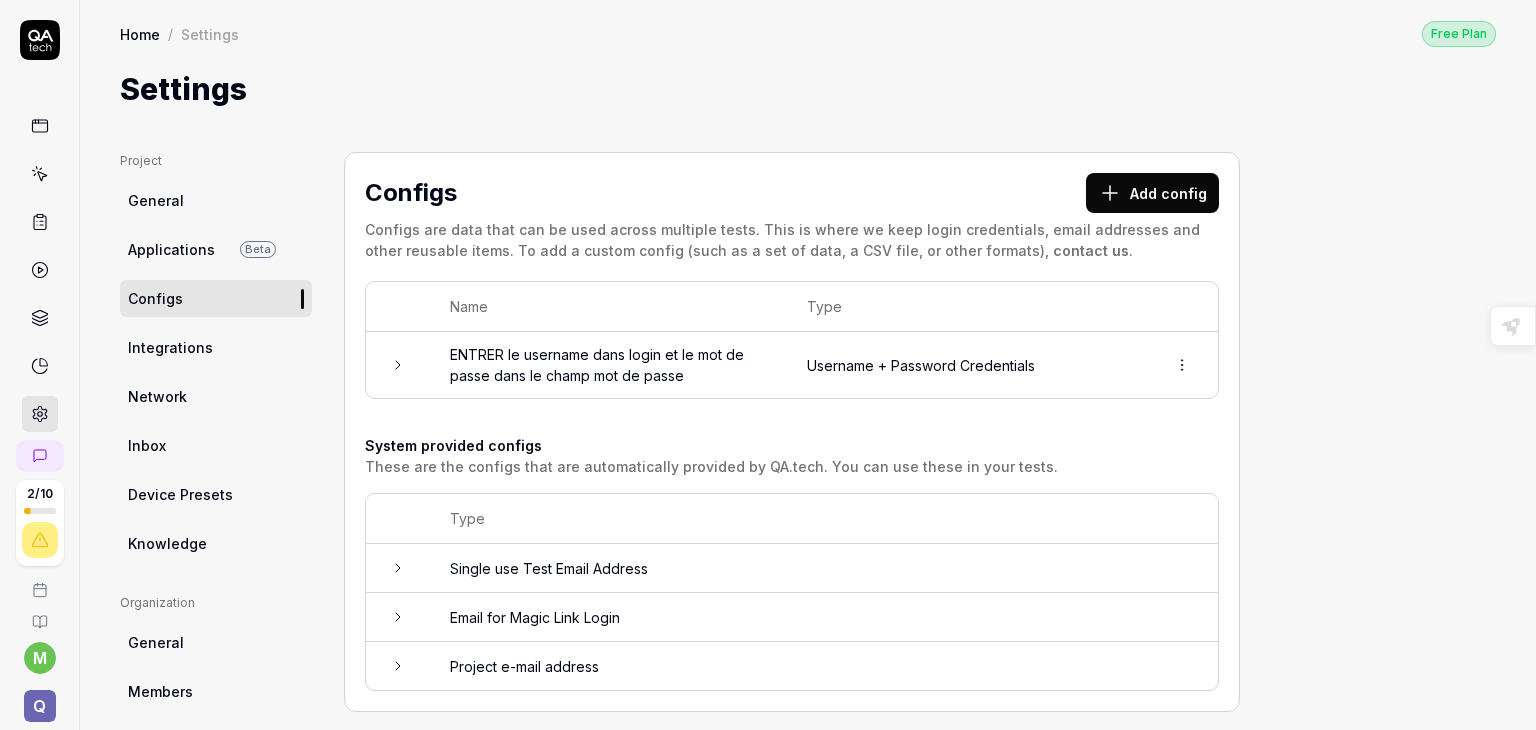 scroll, scrollTop: 0, scrollLeft: 0, axis: both 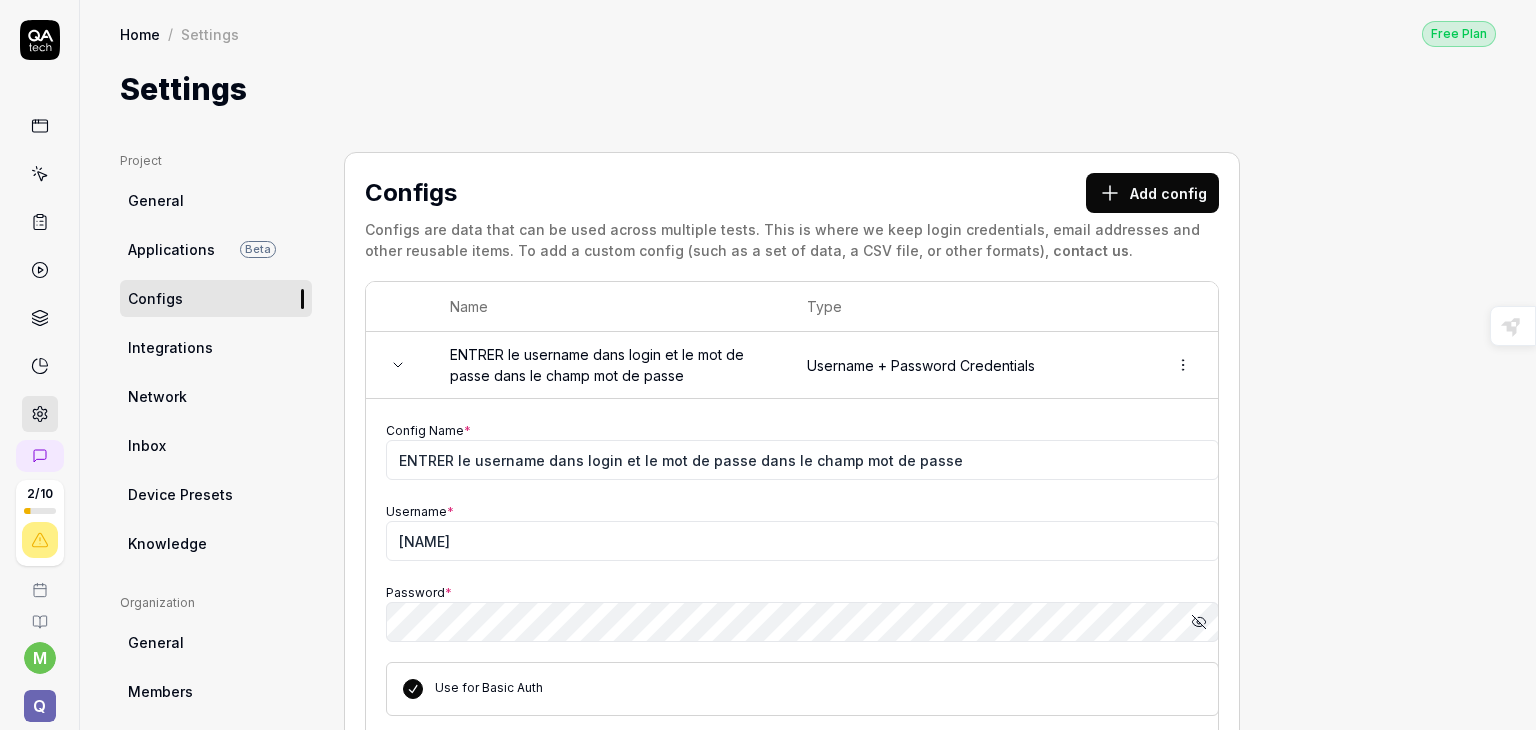 click 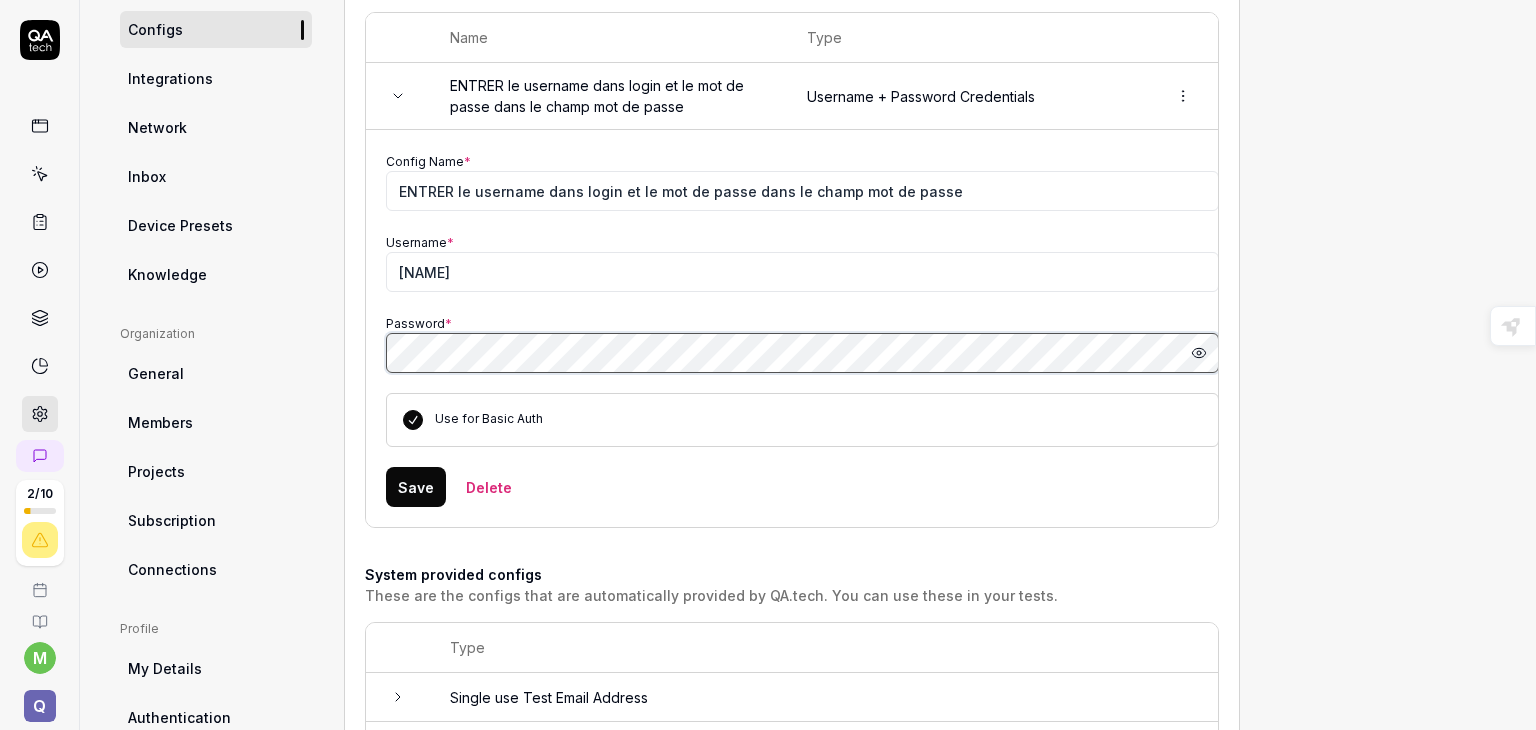 scroll, scrollTop: 417, scrollLeft: 0, axis: vertical 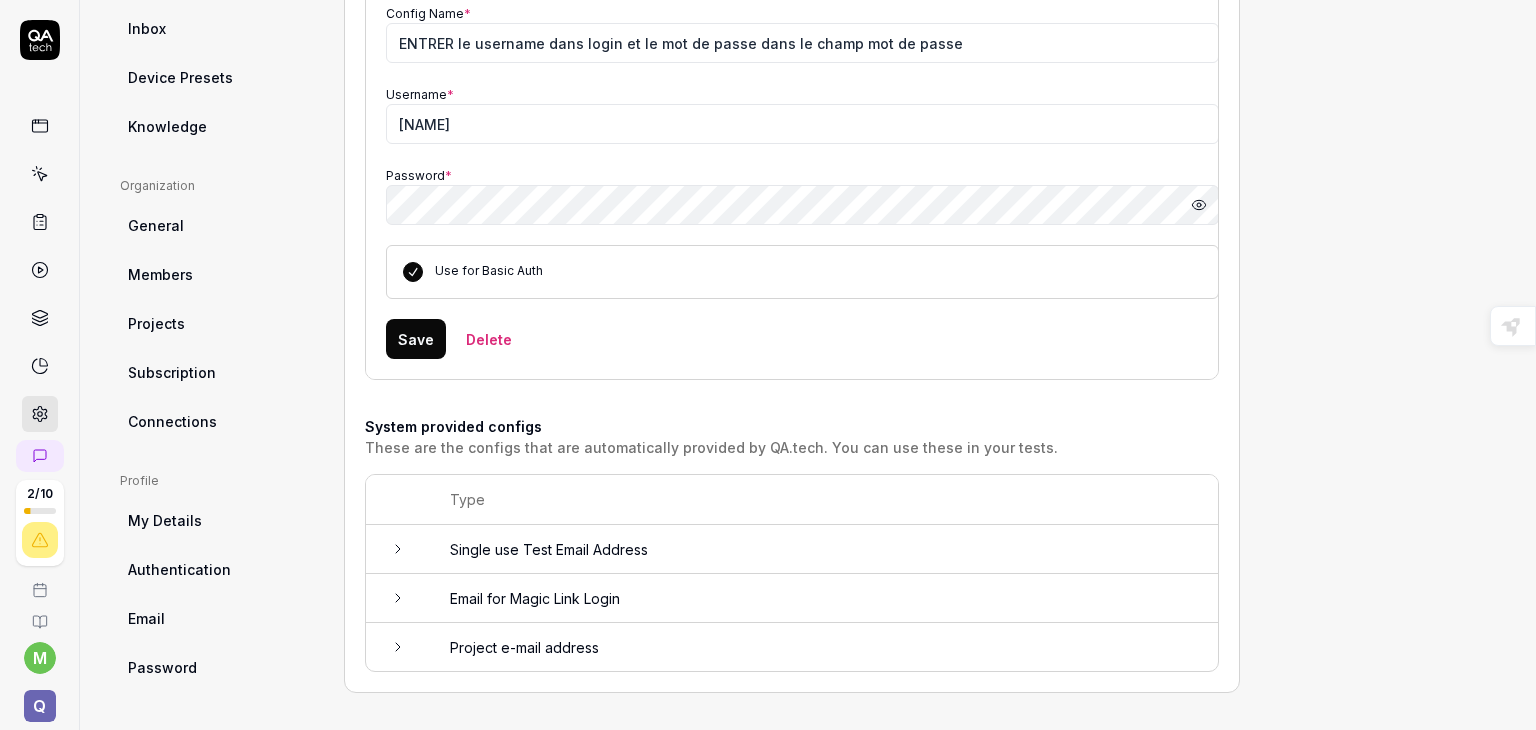 click on "Save" at bounding box center (416, 339) 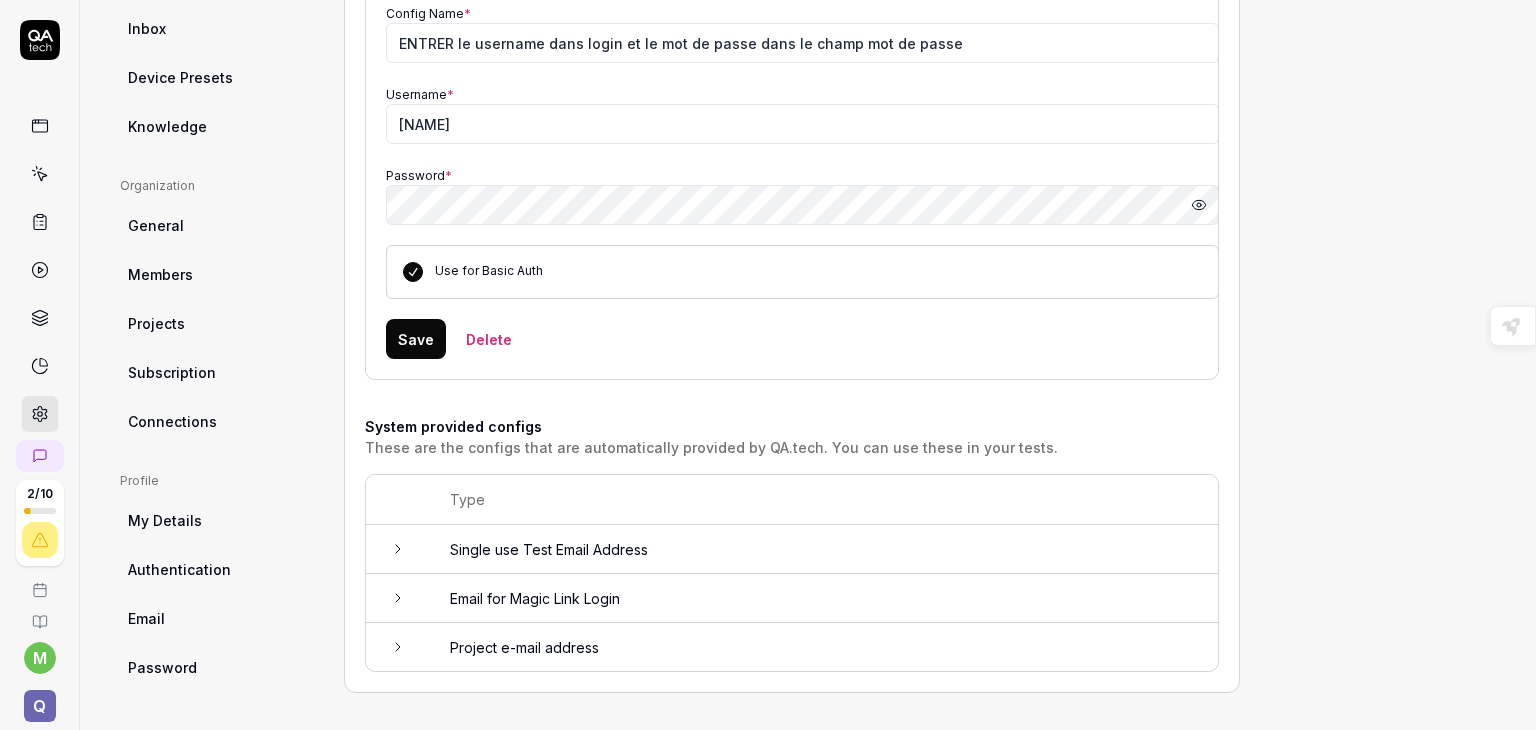 scroll, scrollTop: 412, scrollLeft: 0, axis: vertical 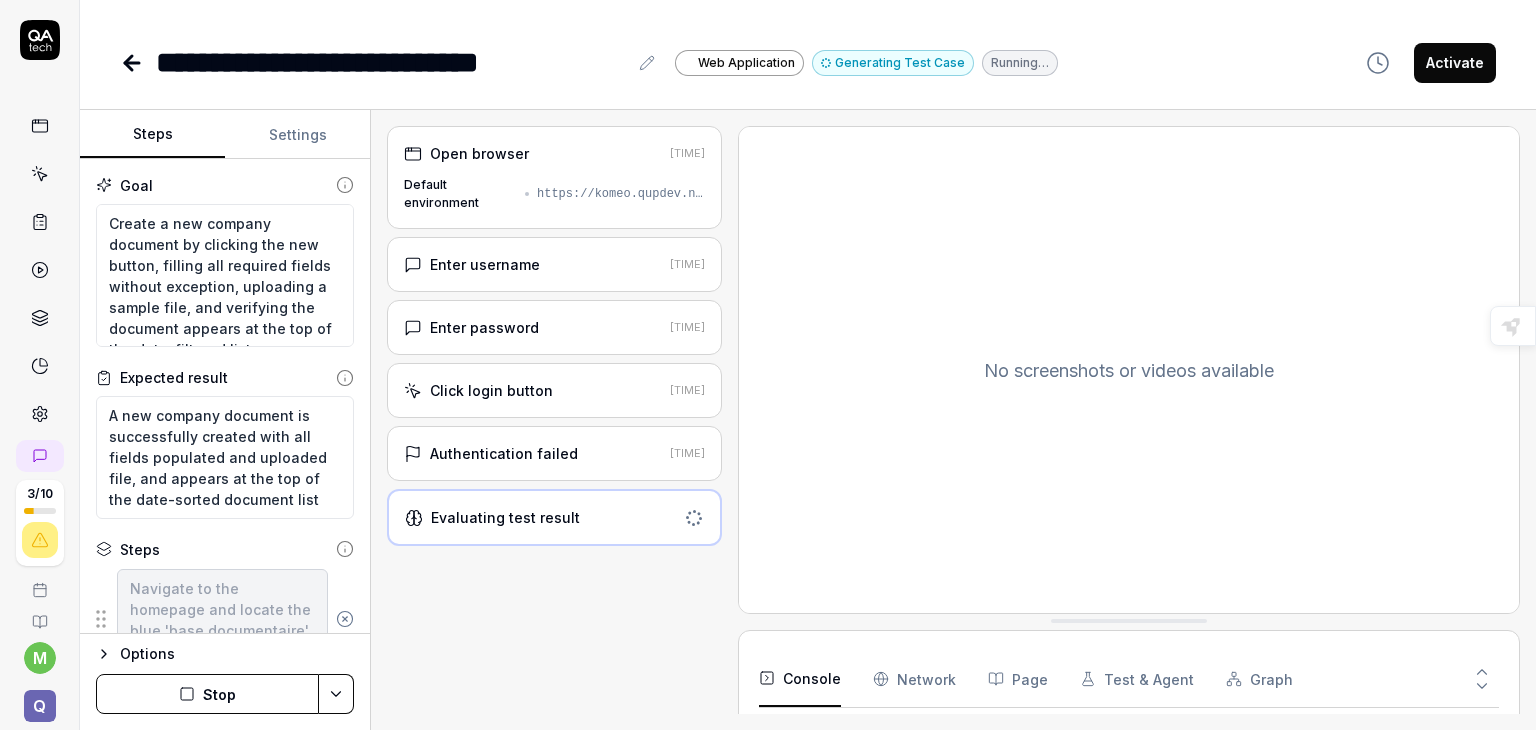 click on "Default environment https://komeo.qupdev.net/" at bounding box center [554, 194] 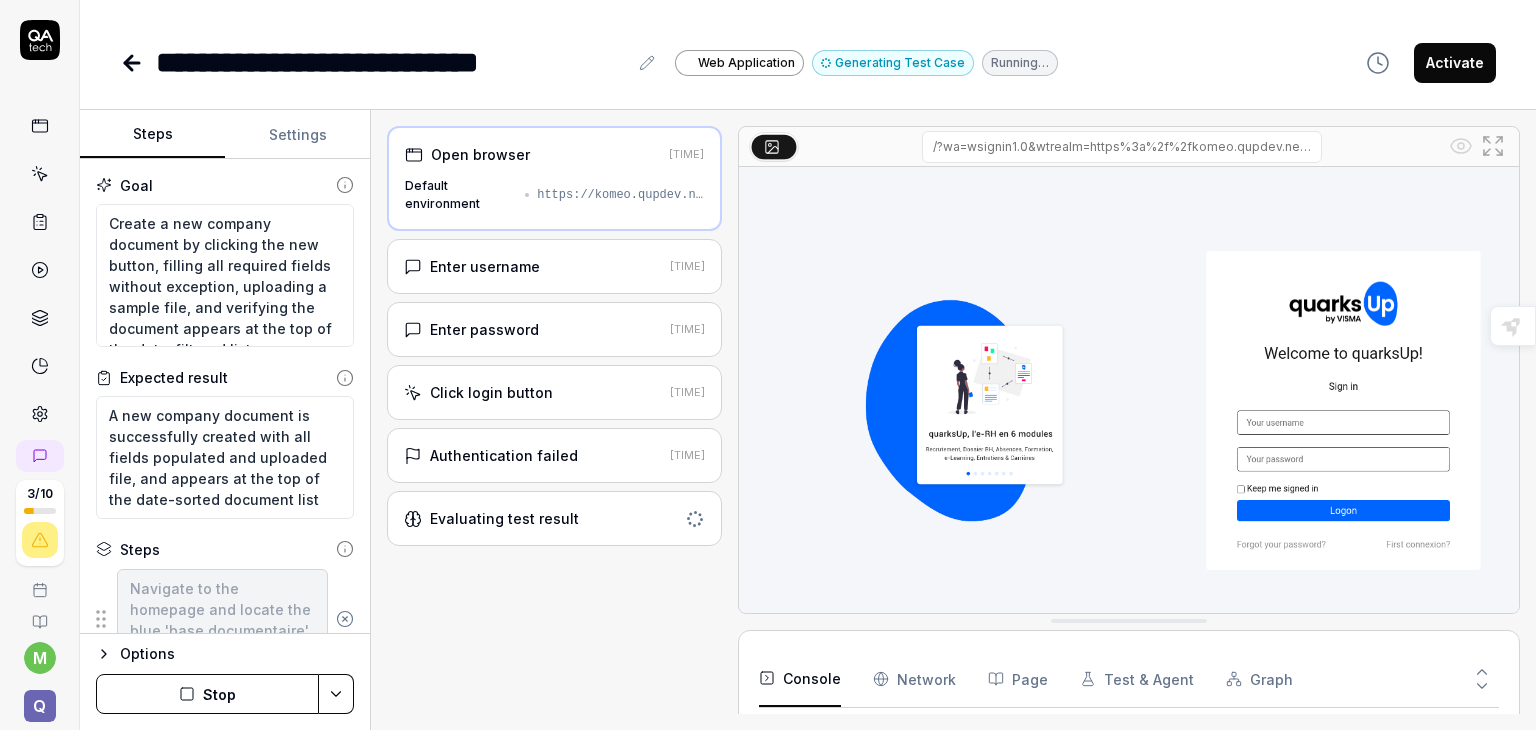 click on "Enter username" at bounding box center (485, 266) 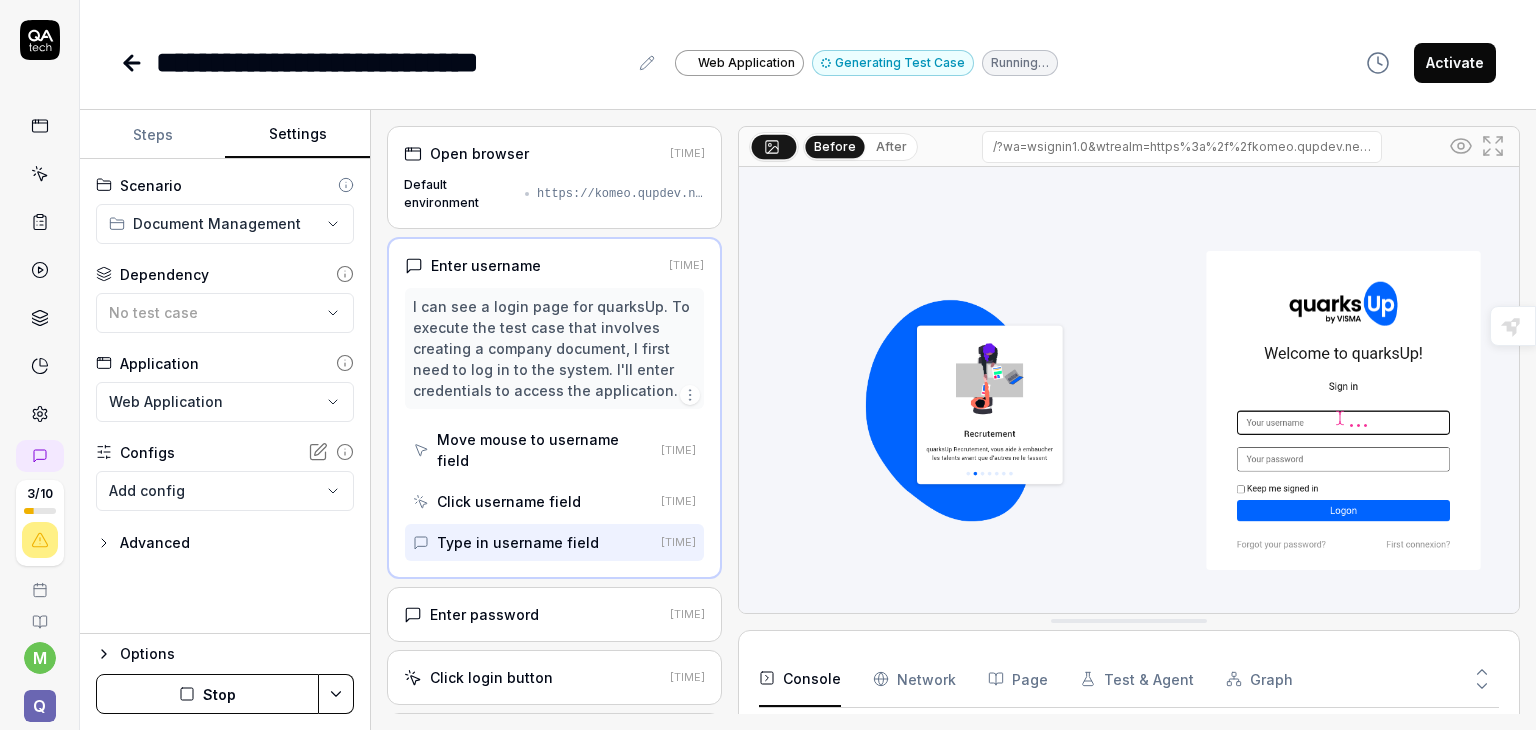 click on "Settings" at bounding box center (297, 135) 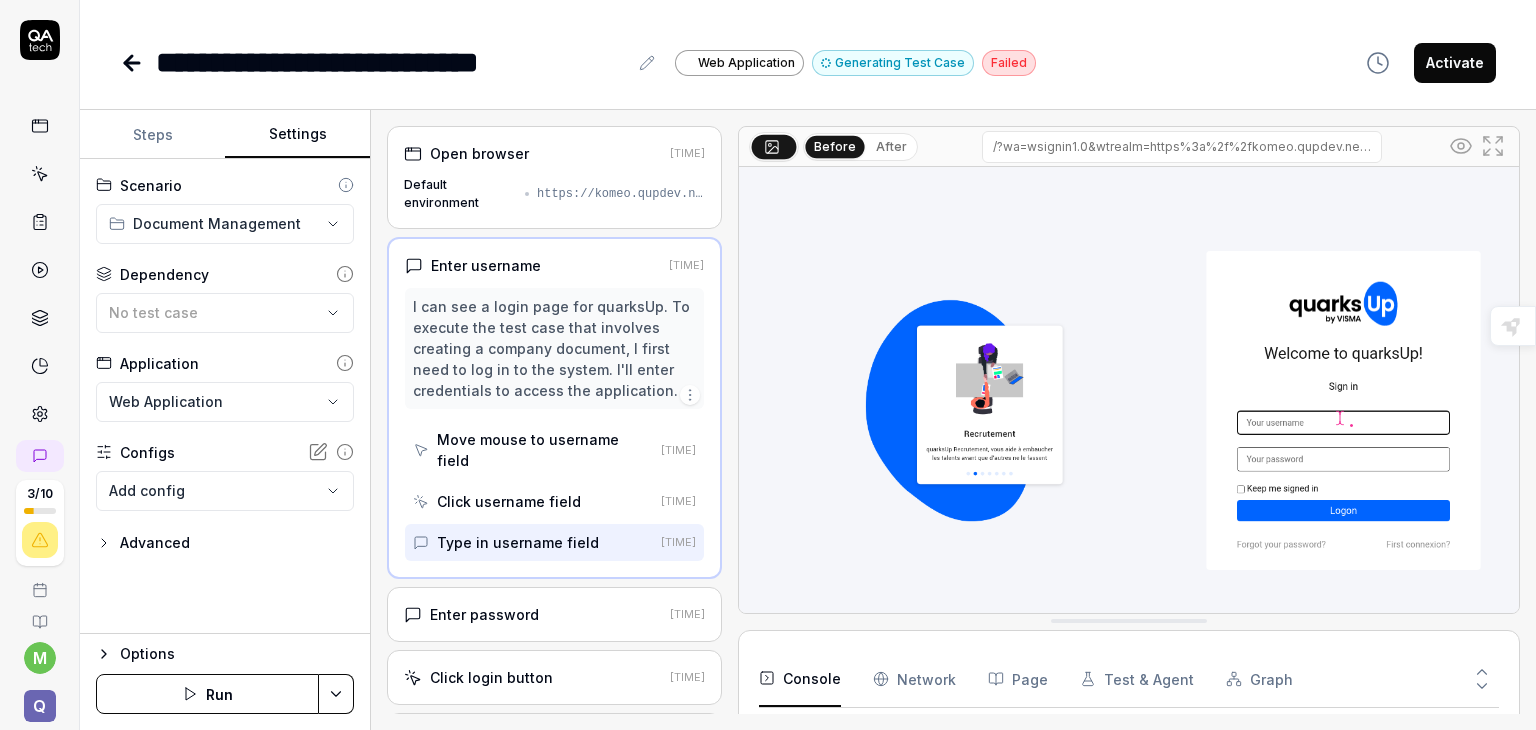 click on "I can see a login page for quarksUp. To execute the test case that involves creating a company document, I first need to log in to the system. I'll enter credentials to access the application." at bounding box center [554, 348] 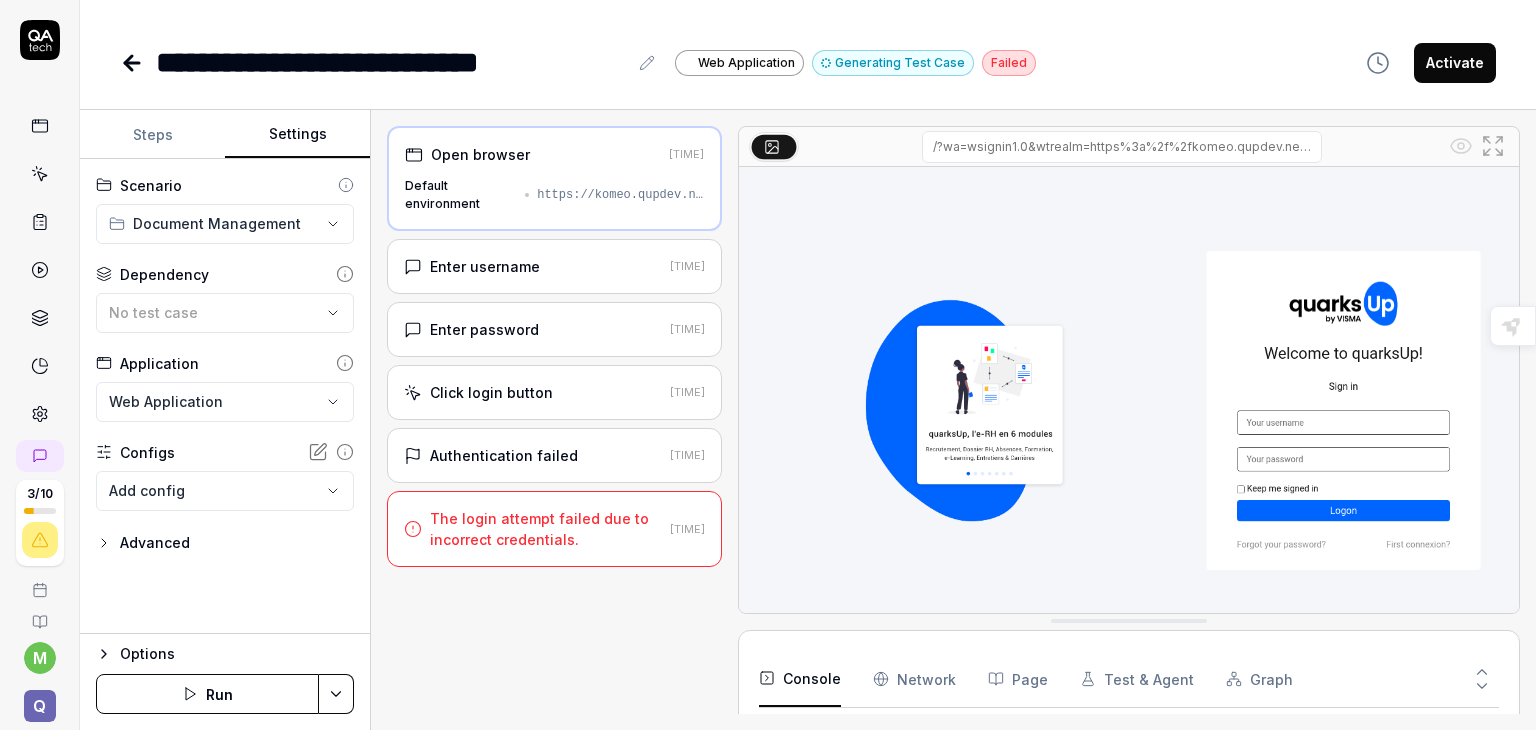 click on "The login attempt failed due to incorrect credentials." at bounding box center [546, 529] 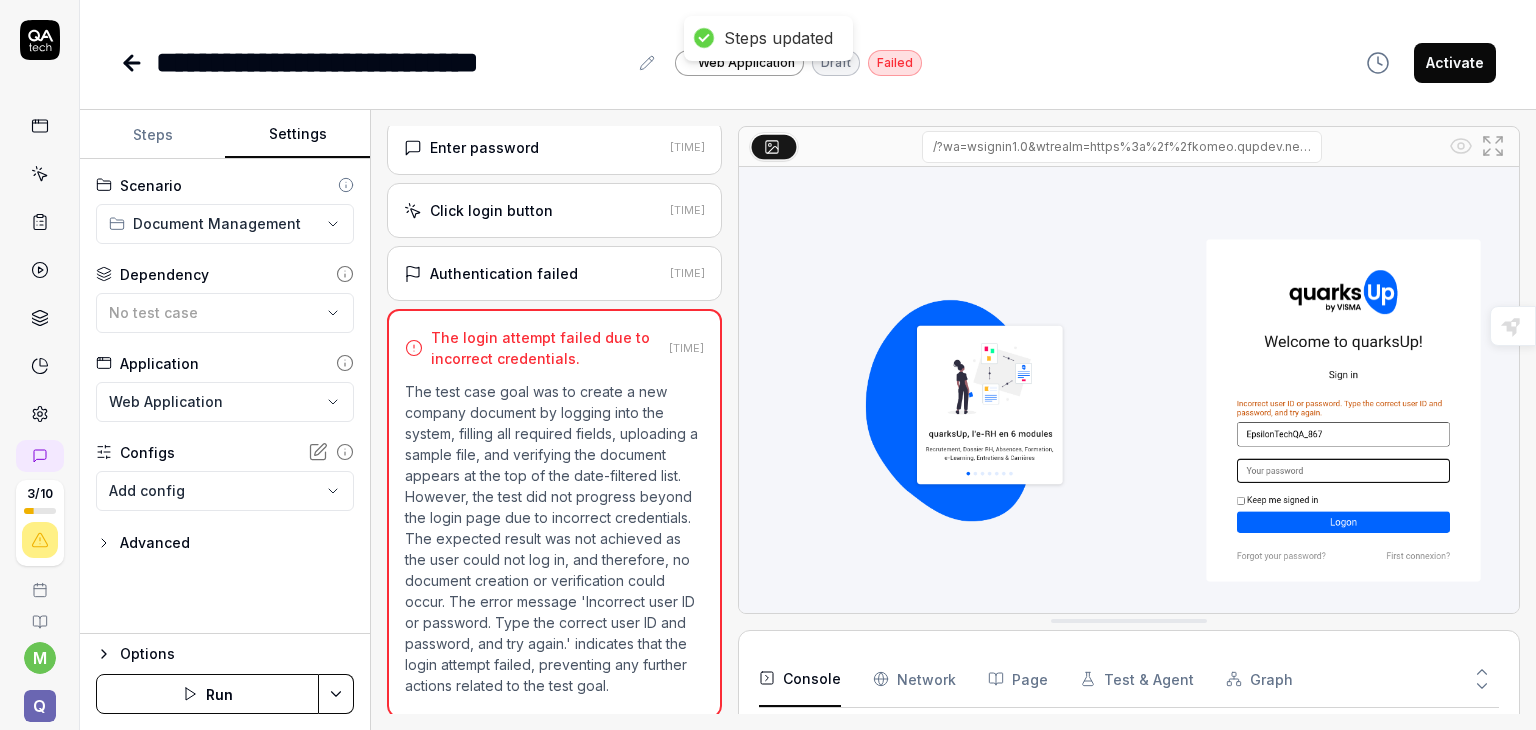 scroll, scrollTop: 181, scrollLeft: 0, axis: vertical 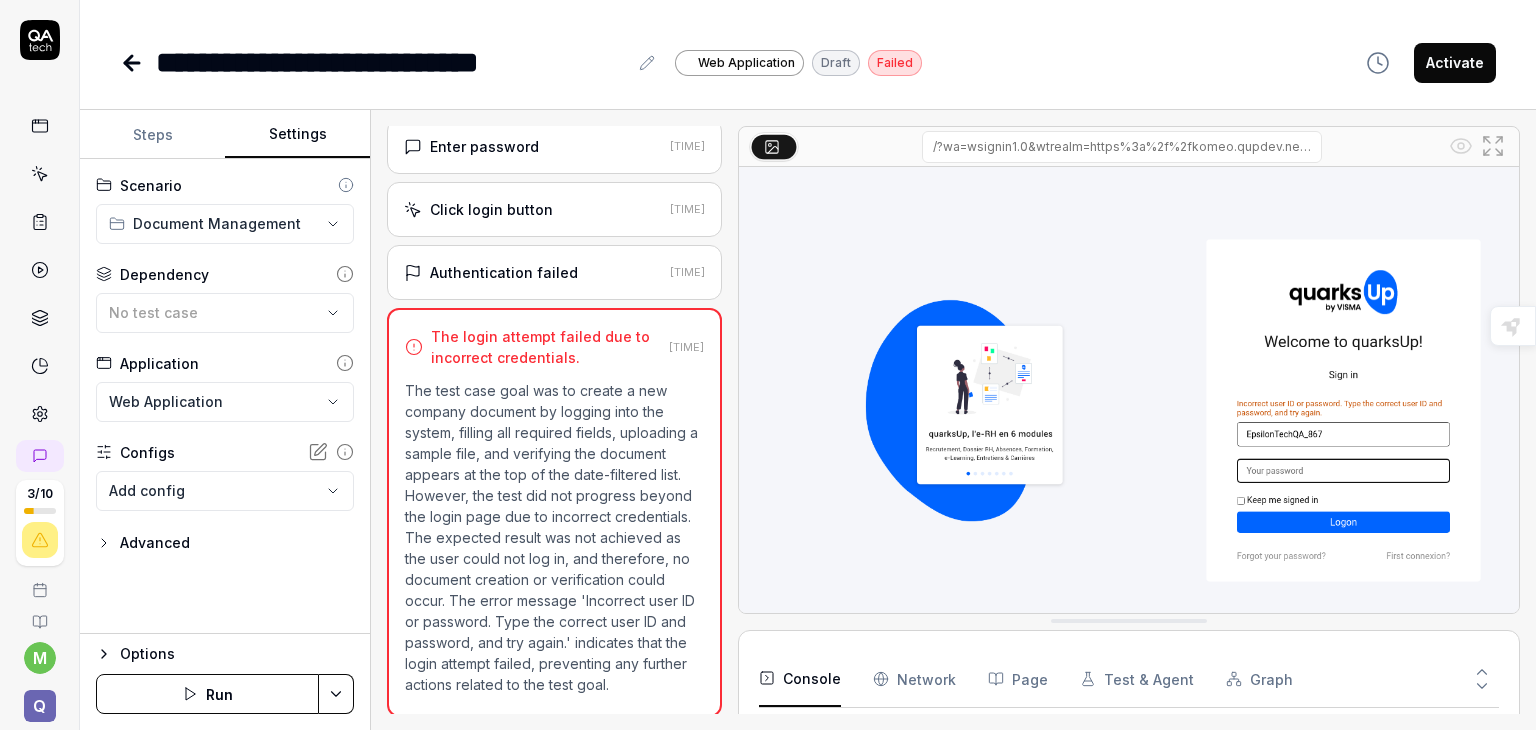 click on "Authentication failed 15:46:22" at bounding box center (554, 272) 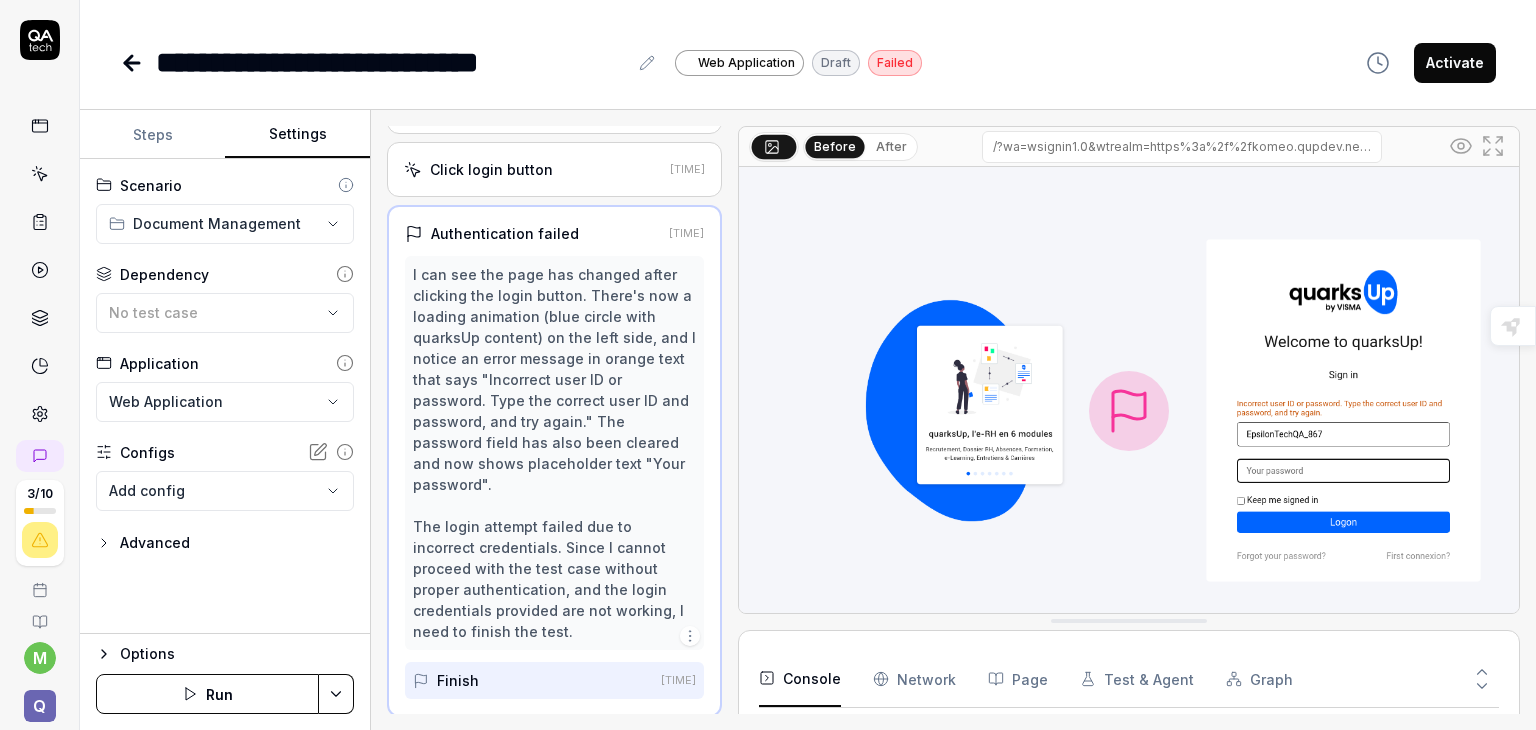 click on "Click login button 15:46:09" at bounding box center (554, 169) 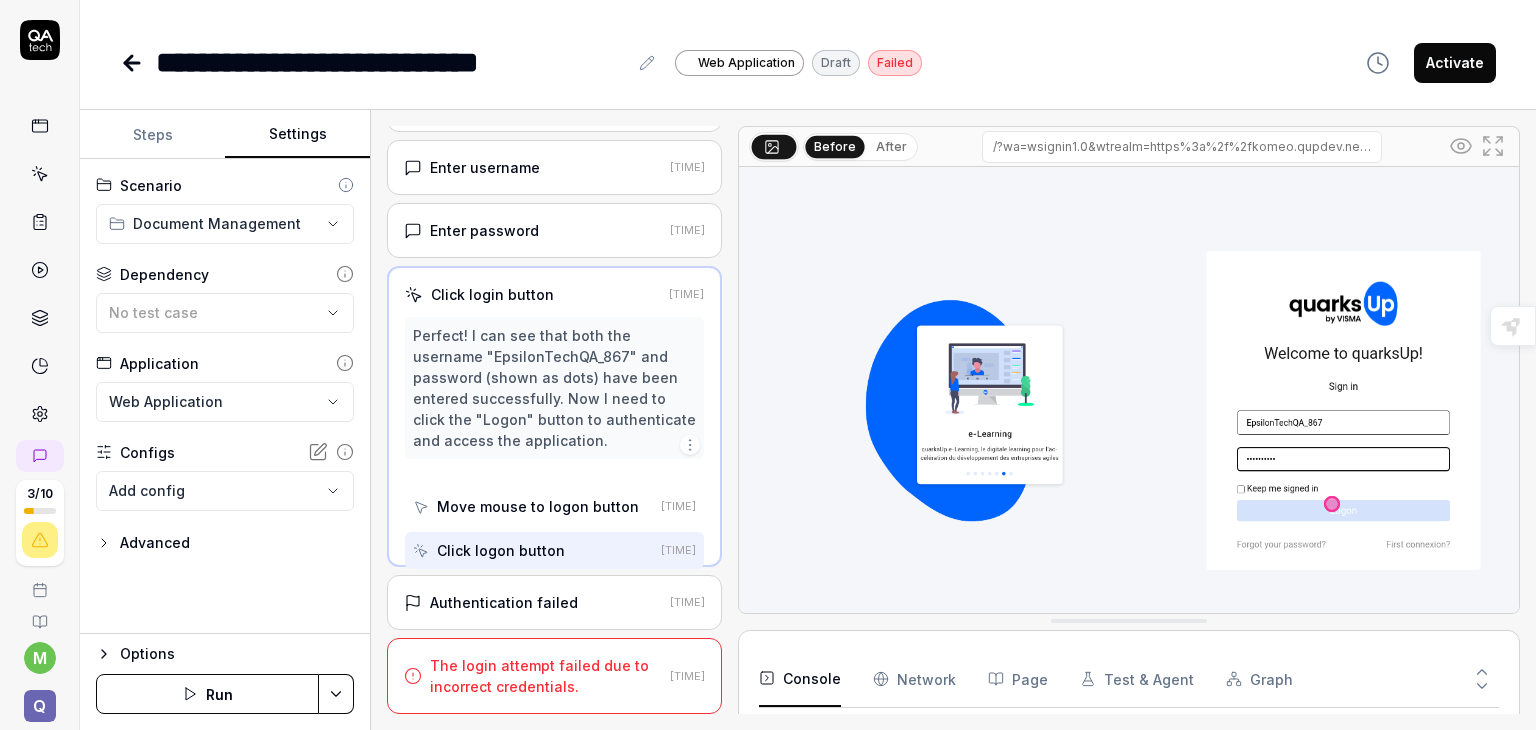 scroll, scrollTop: 0, scrollLeft: 0, axis: both 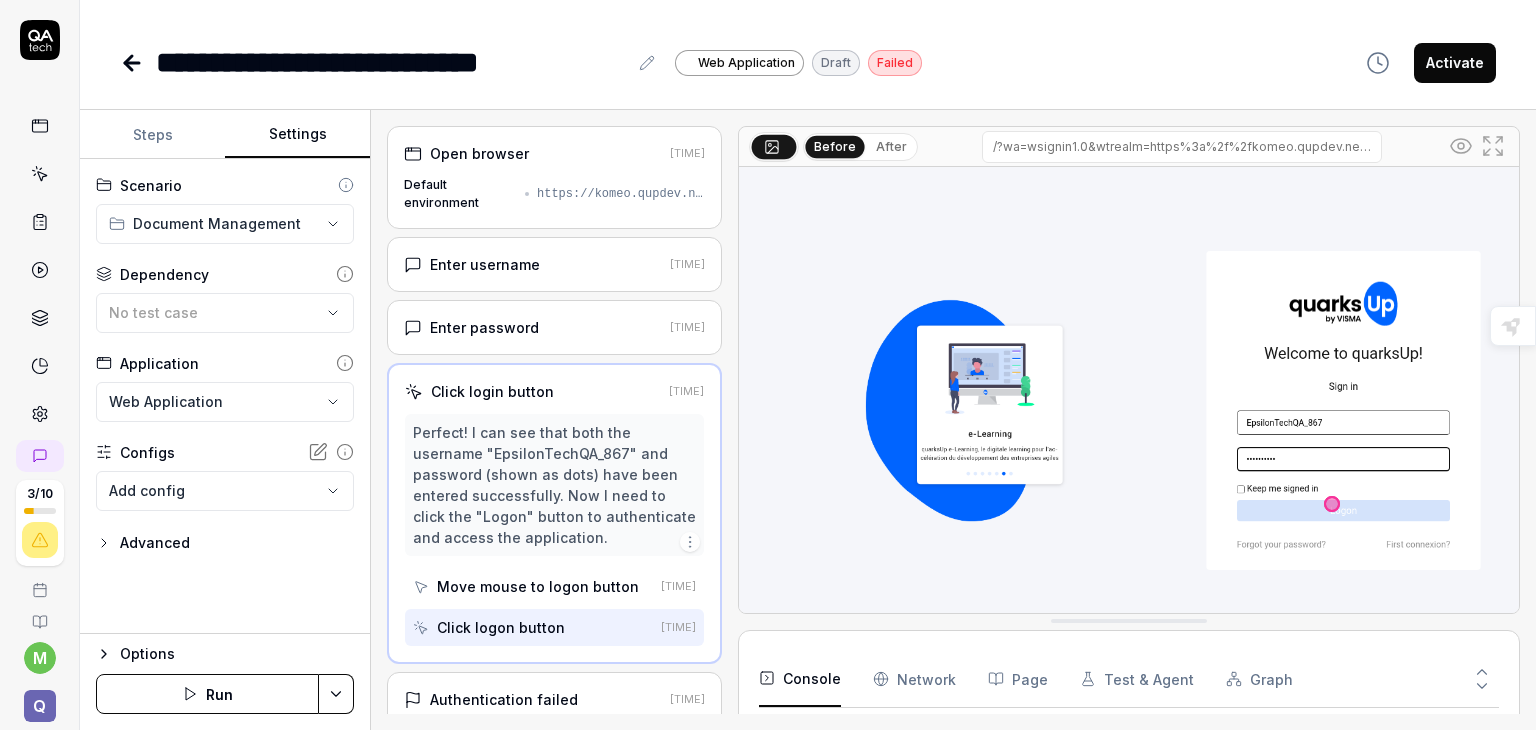 click on "Default environment https://komeo.qupdev.net/" at bounding box center (554, 194) 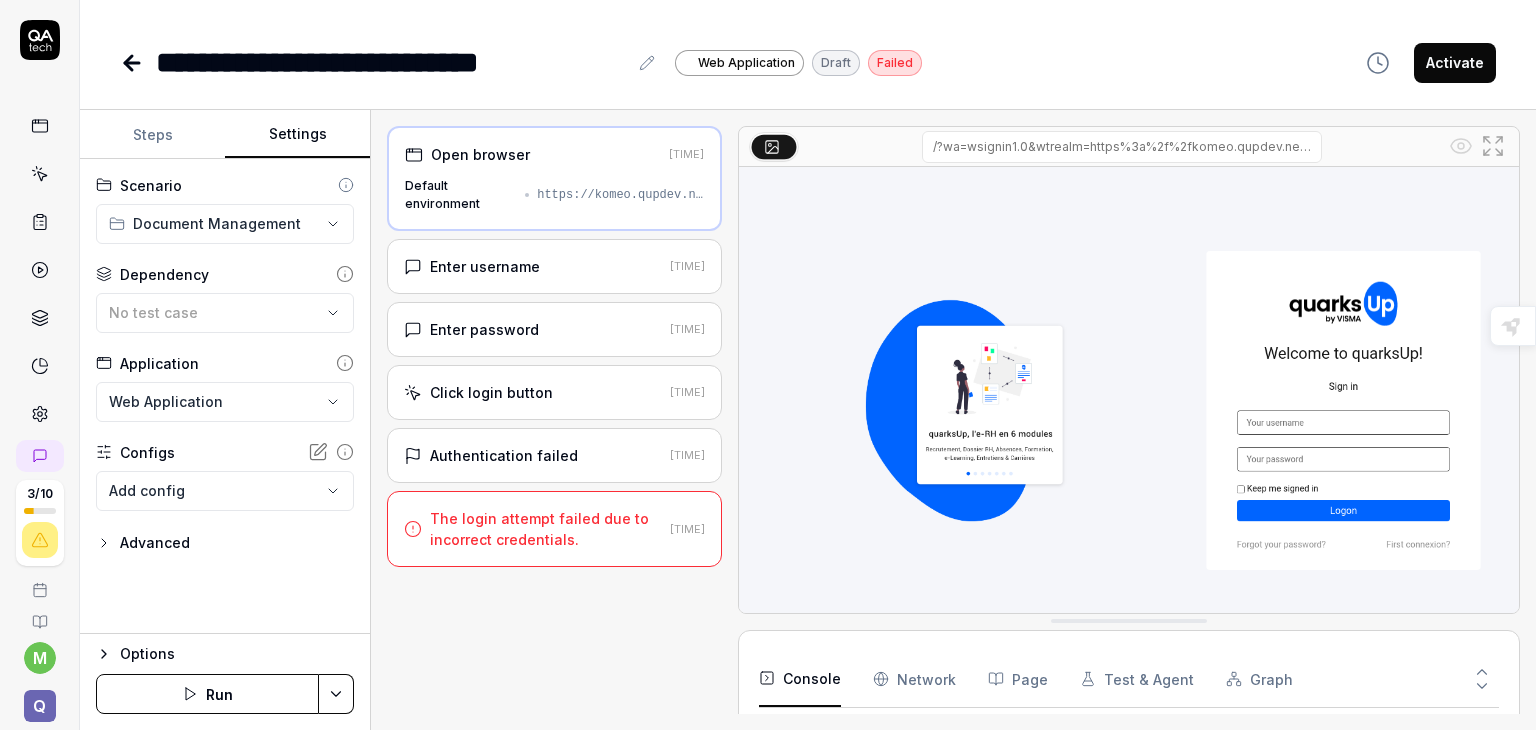 click on "Enter password" at bounding box center (484, 329) 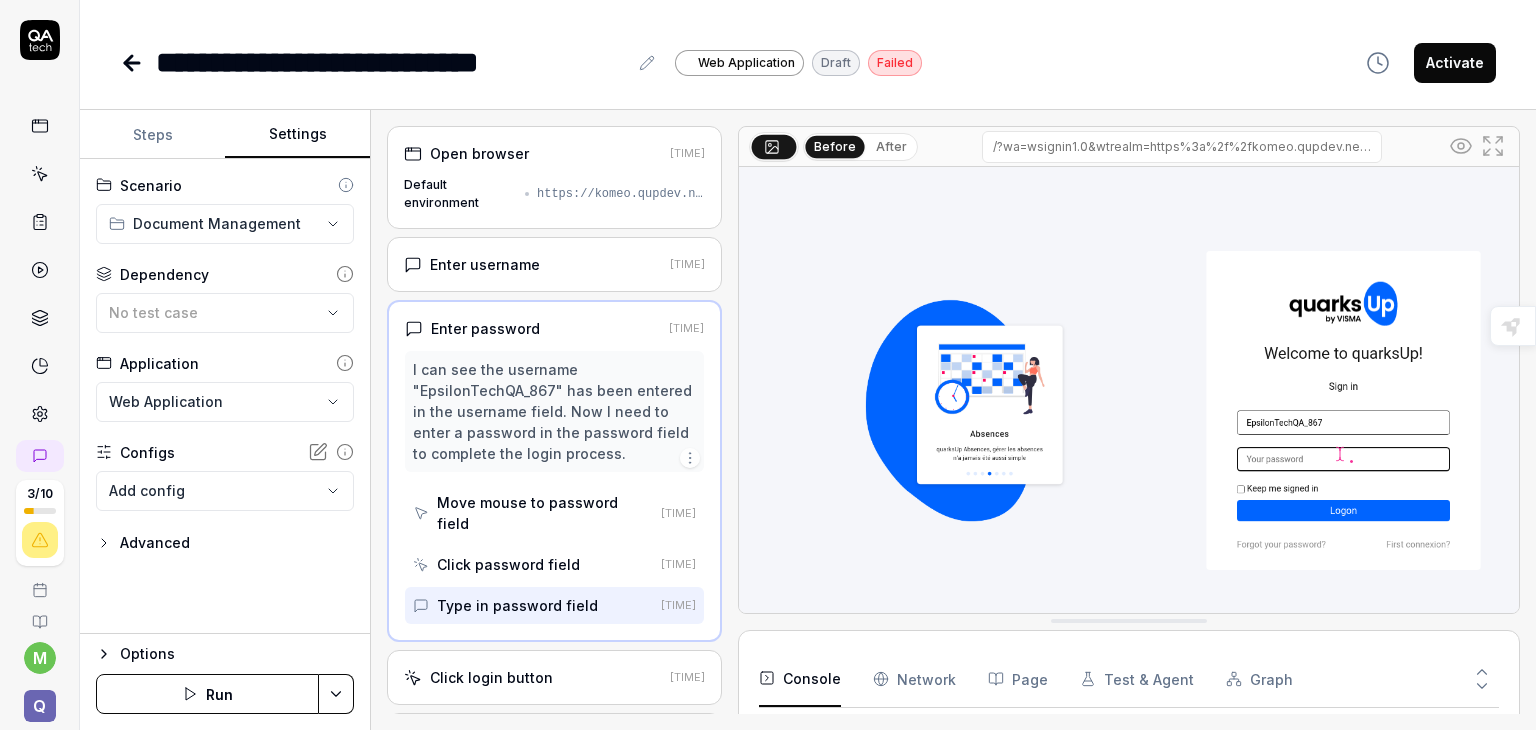 click 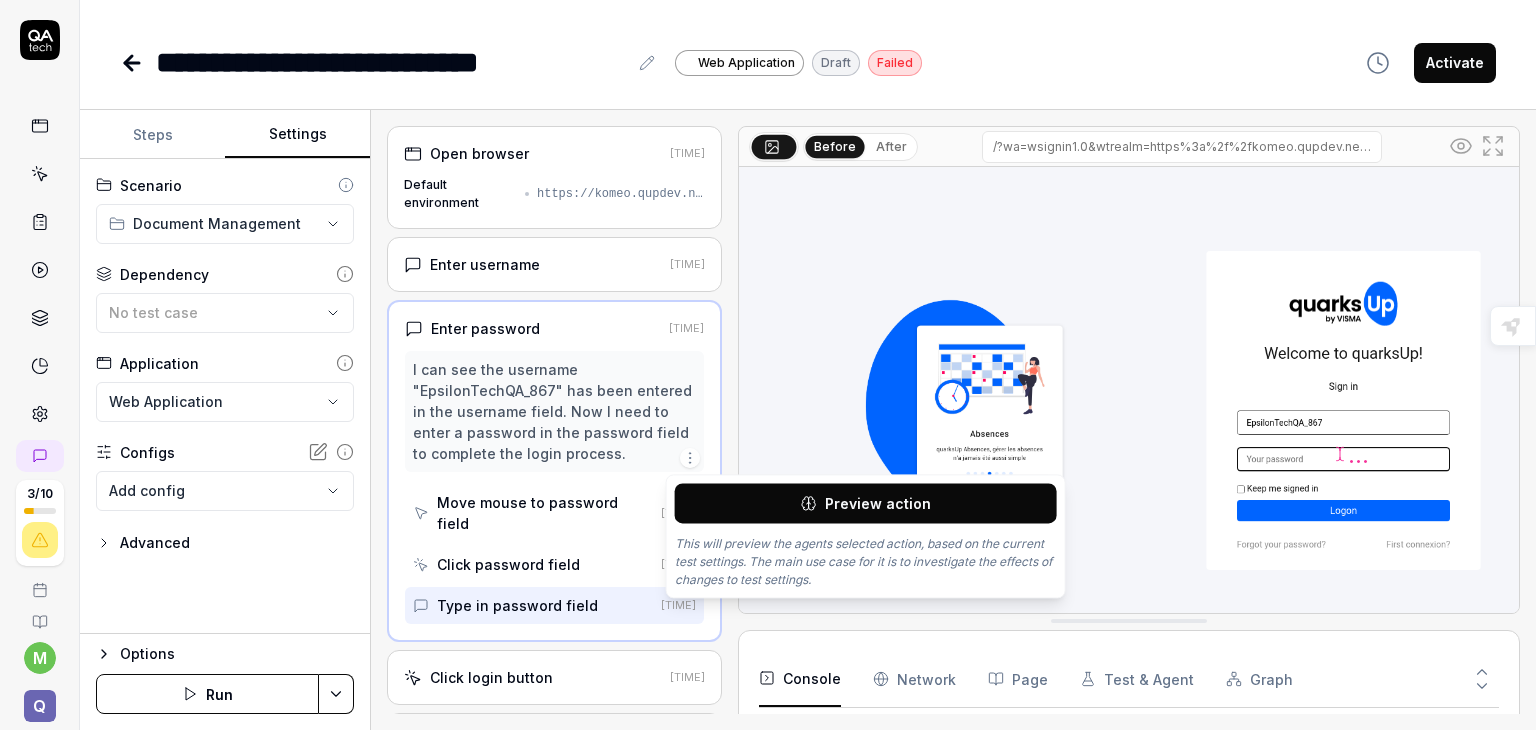 click on "I can see the username "EpsilonTechQA_867" has been entered in the username field. Now I need to enter a password in the password field to complete the login process." at bounding box center [554, 411] 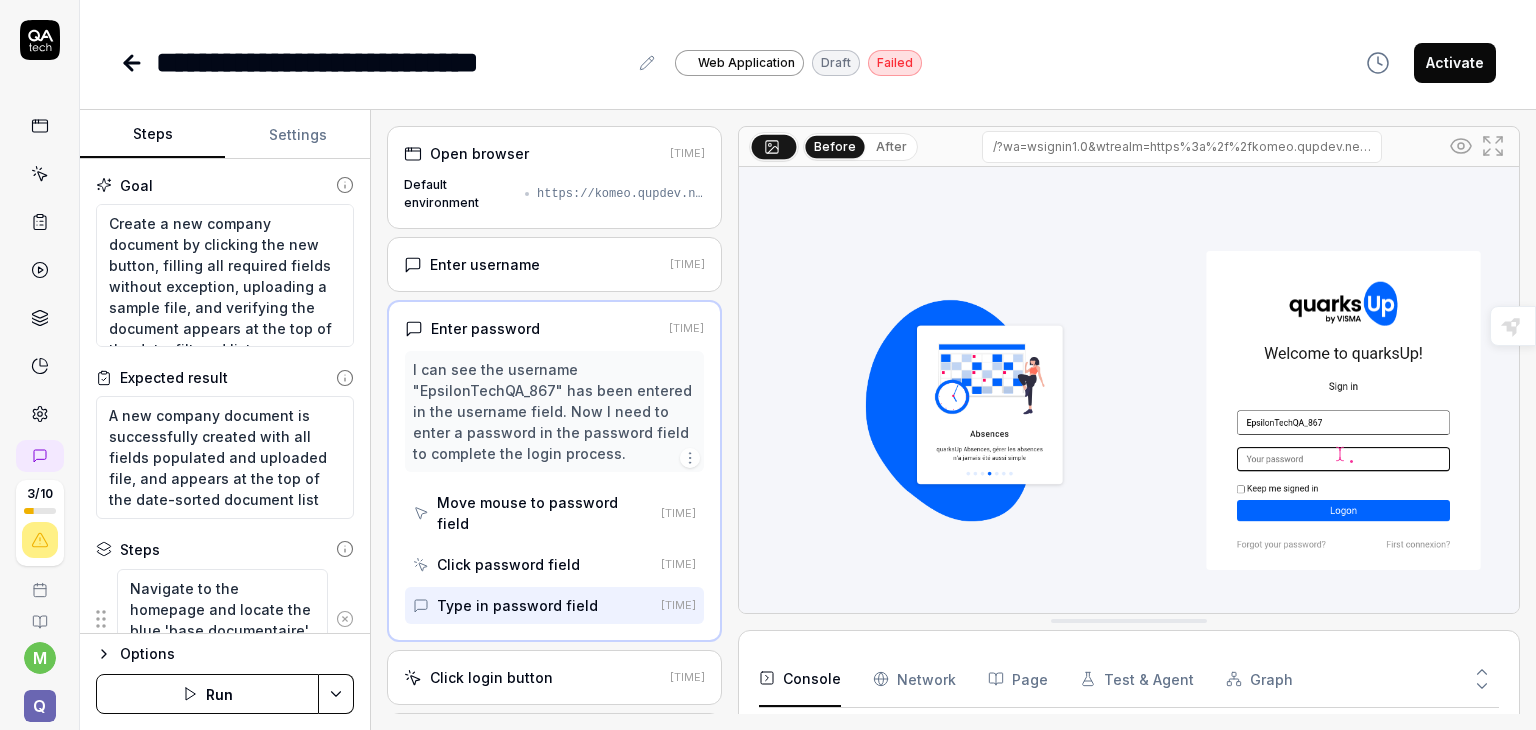 click on "Steps" at bounding box center (152, 135) 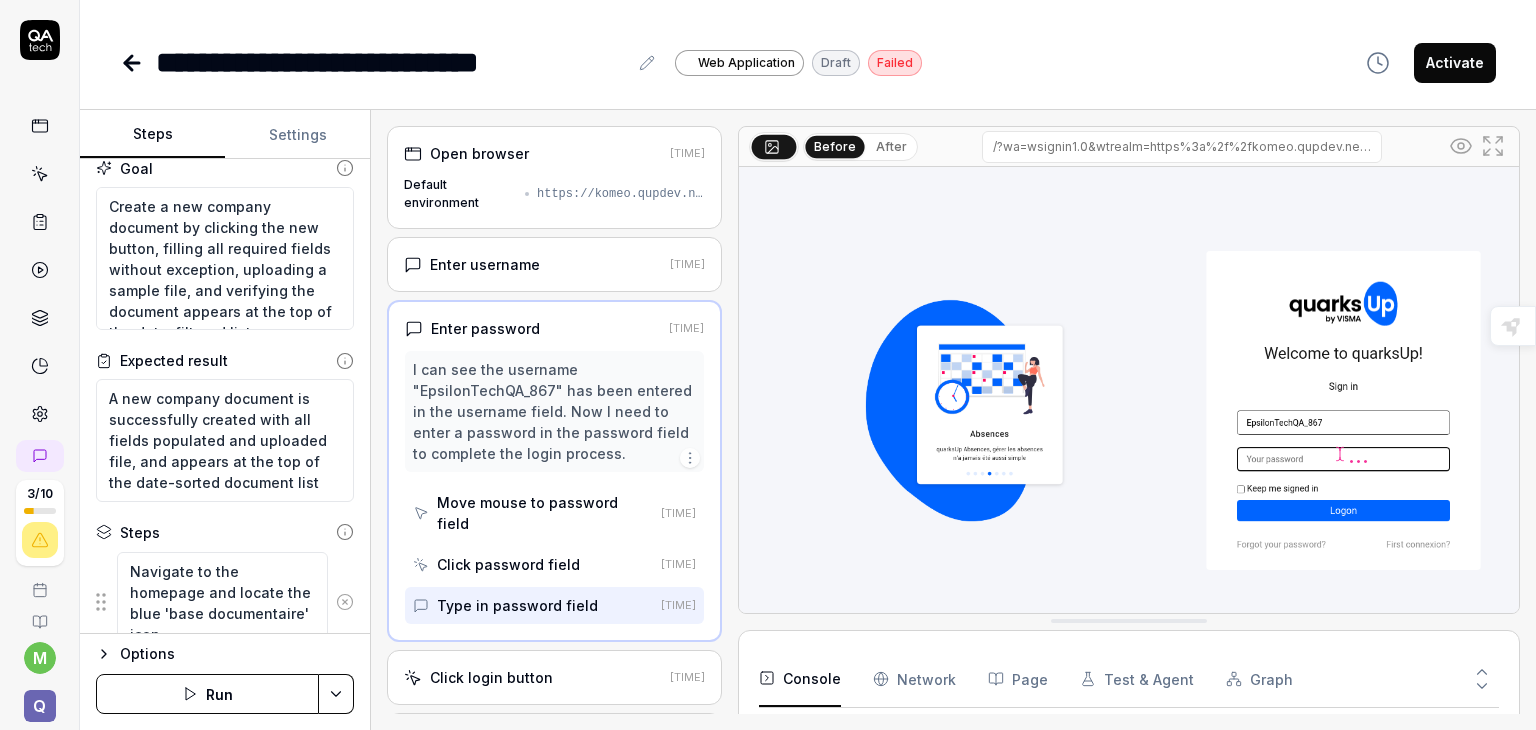 scroll, scrollTop: 0, scrollLeft: 0, axis: both 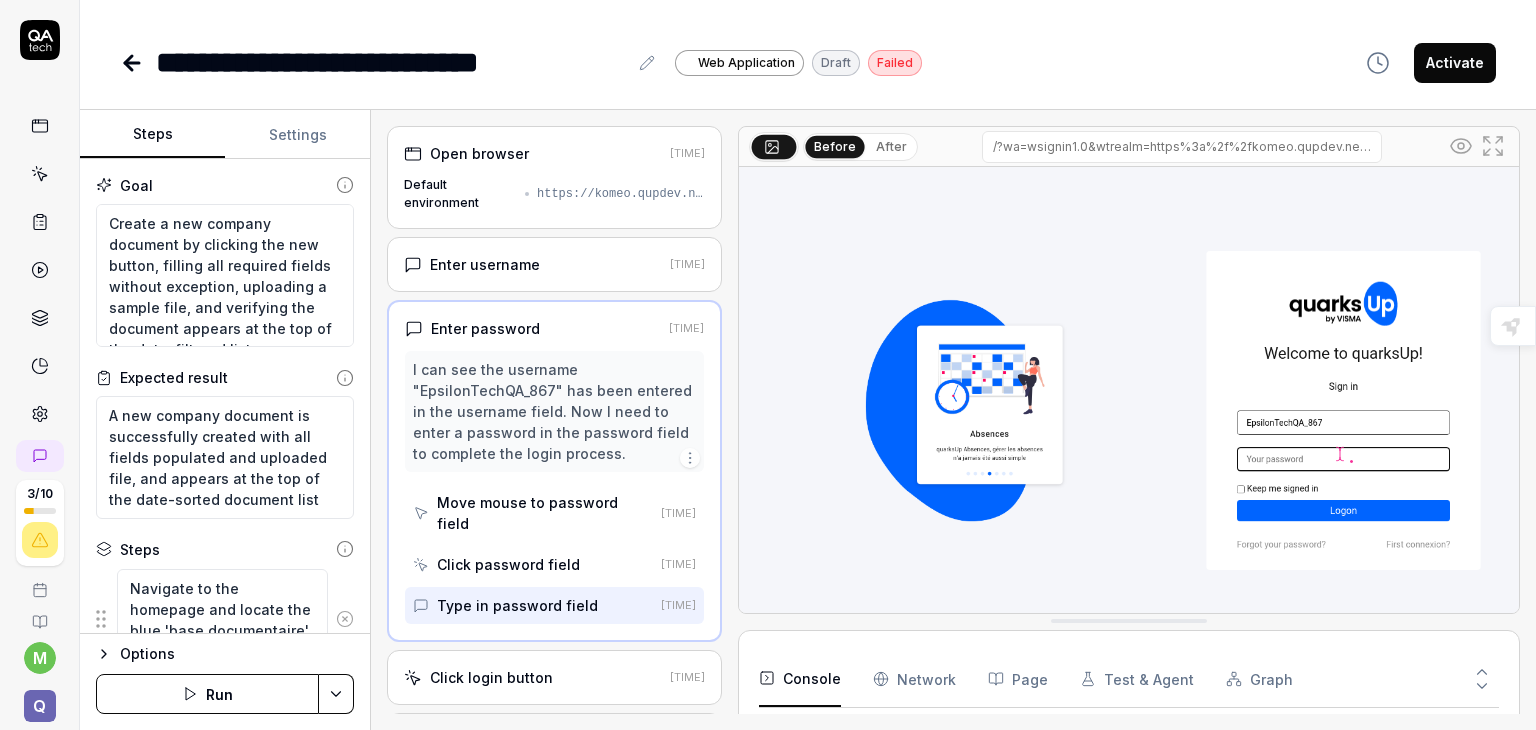 type on "*" 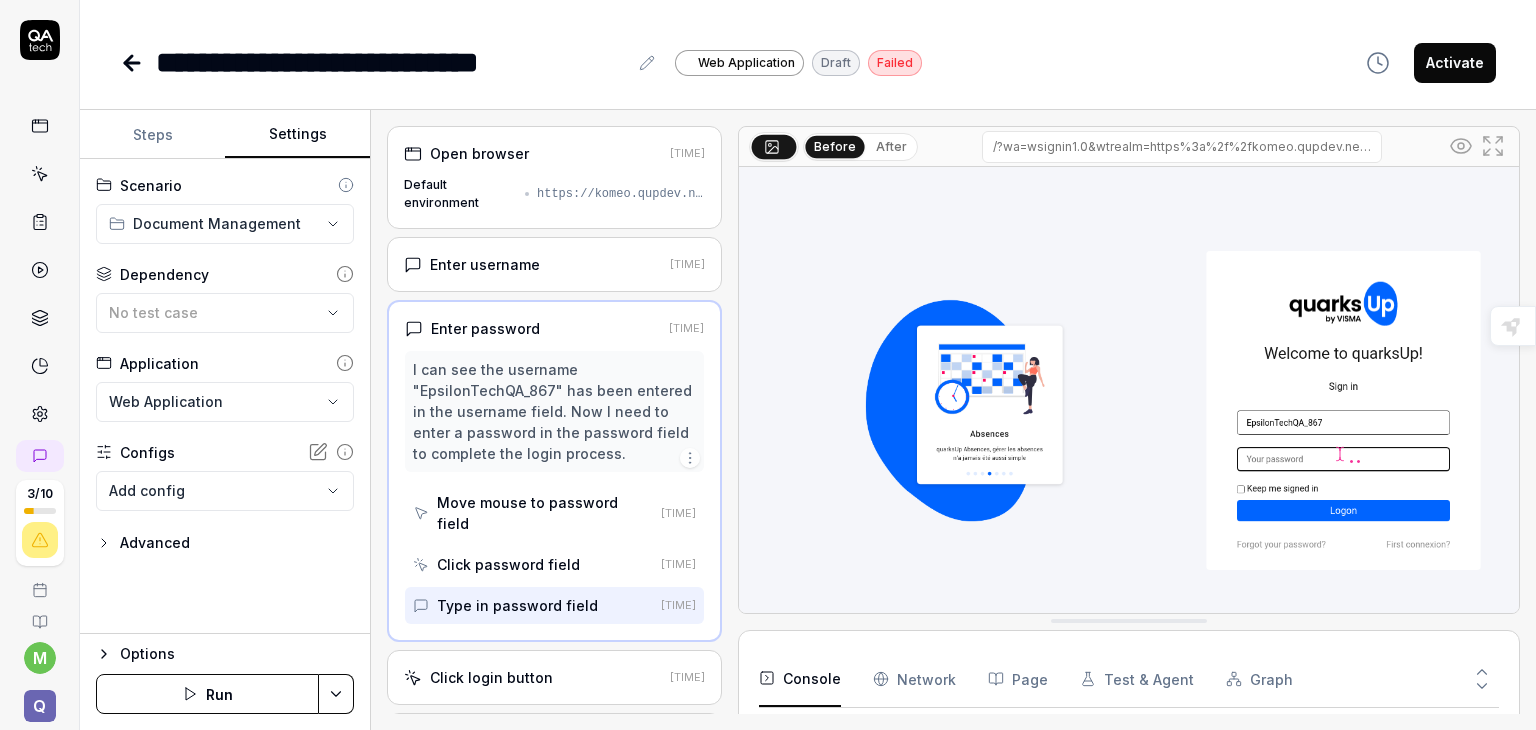click on "Settings" at bounding box center (297, 135) 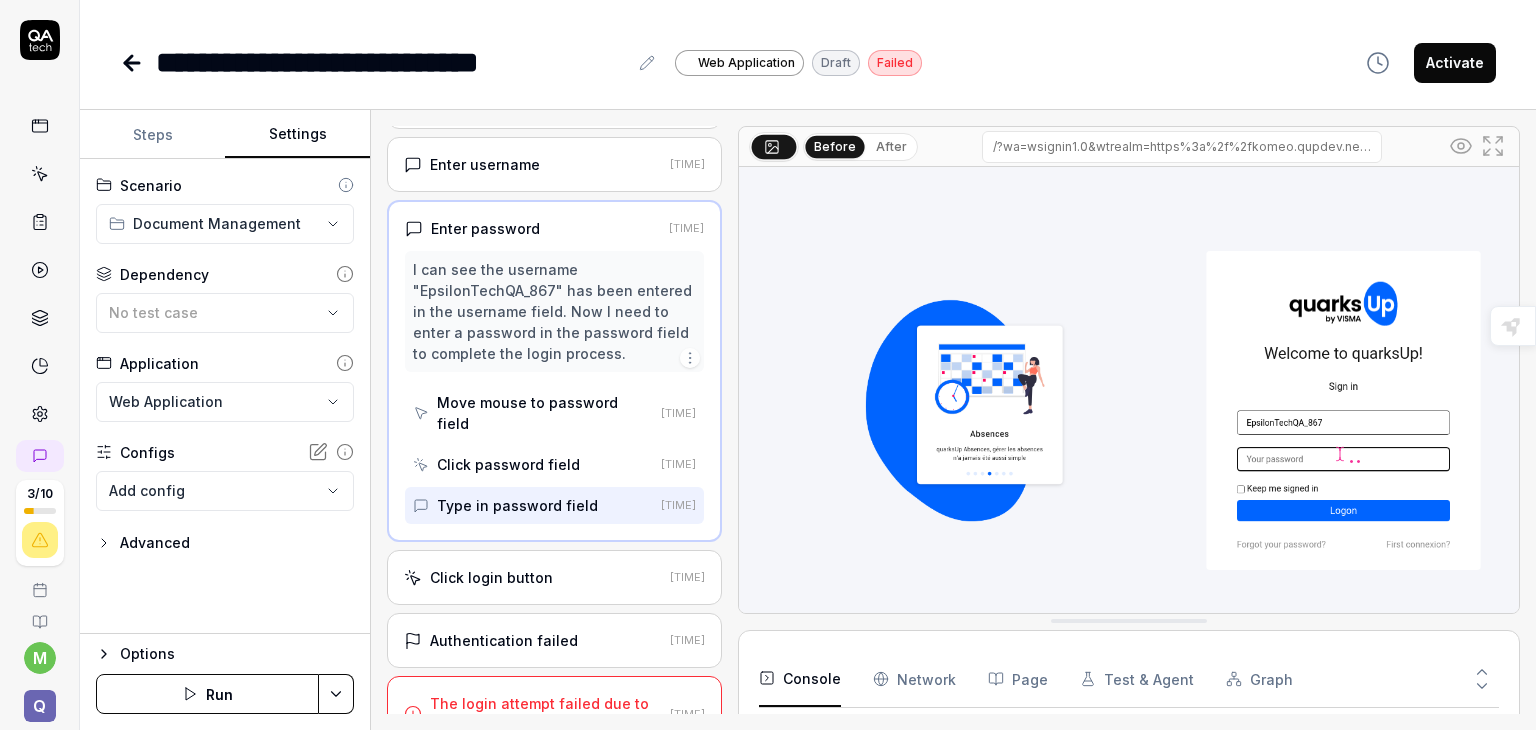 scroll, scrollTop: 106, scrollLeft: 0, axis: vertical 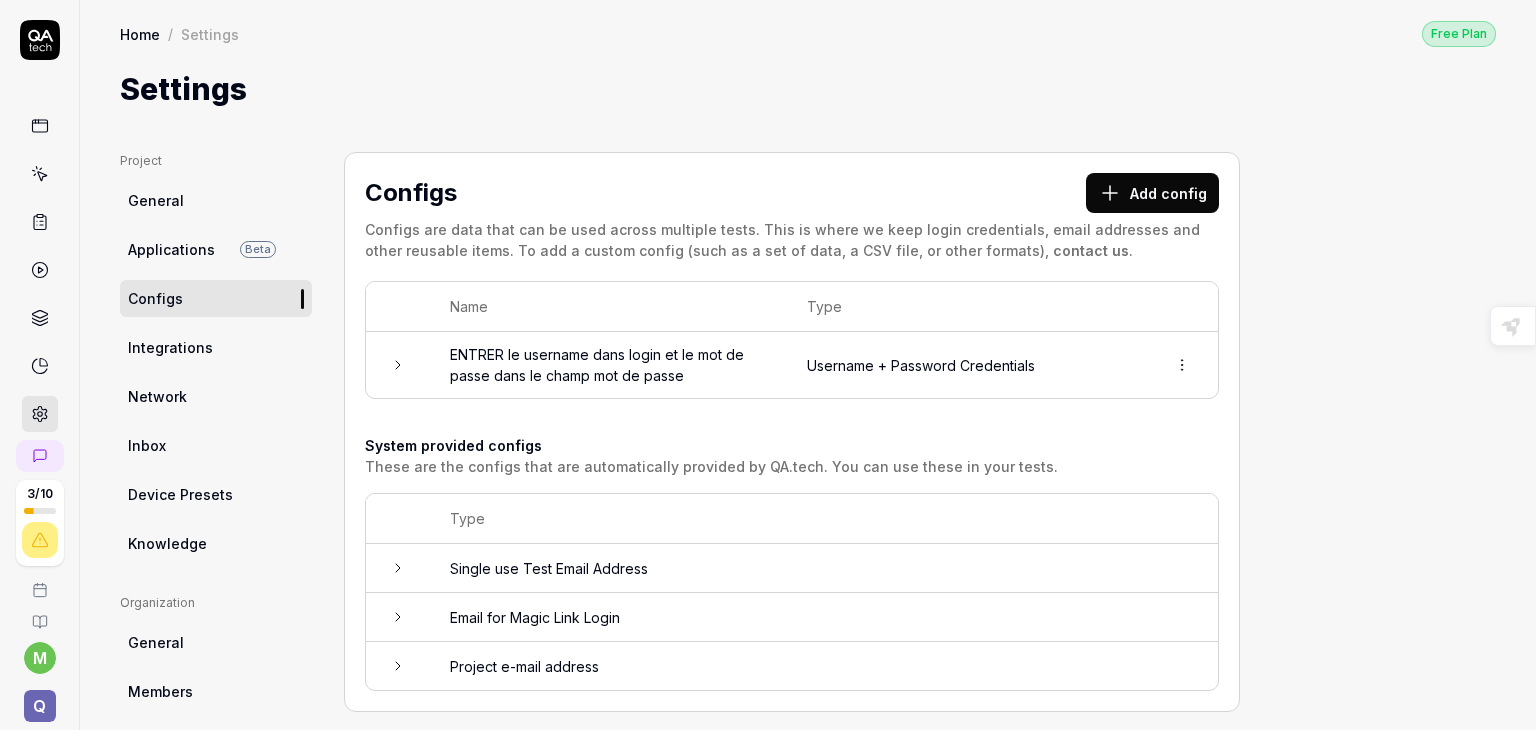 click on "3 / 10 m Q Home / Settings Free Plan Home / Settings Free Plan Settings Project General Applications Beta Configs Integrations Network Inbox Device Presets Knowledge Project Configs Organization General Members Projects Subscription Connections Organization Select a page Profile My Details Authentication Email Password Profile Select a page Configs Add config Configs are data that can be used across multiple tests. This is where we keep login credentials, email addresses and other reusable items. To add a custom config (such as a set of data, a CSV file, or other formats), contact us. Name Type ENTRER le username dans login et le mot de passe dans le champ mot de passe Username + Password Credentials System provided configs These are the configs that are automatically provided by QA.tech. You can use these in your tests. Type Single use Test Email Address Email for Magic Link Login Project e-mail address Highlight an image Highlight Ask AI Turn off Delete Important Important Important Important Important" at bounding box center (768, 365) 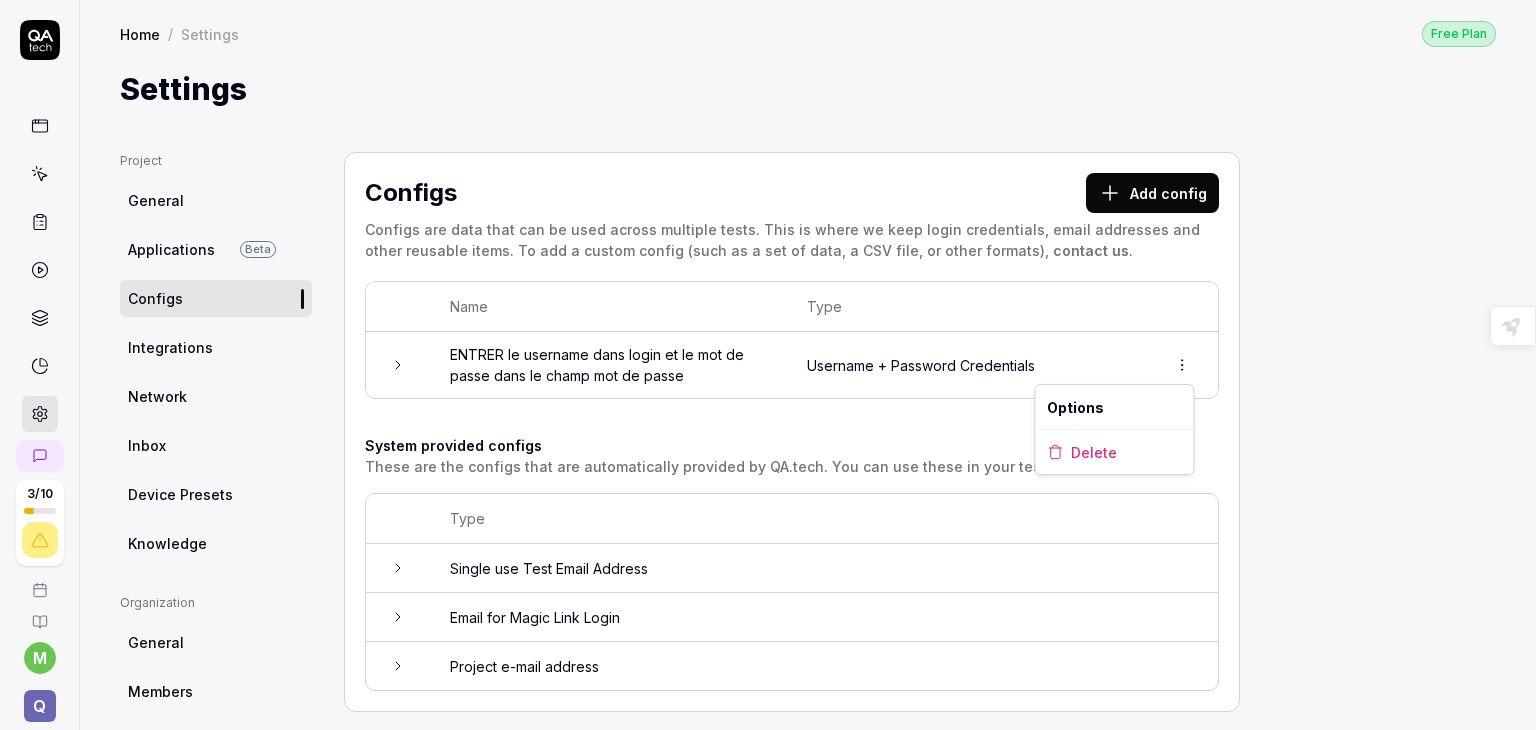 click on "Options" at bounding box center (1114, 407) 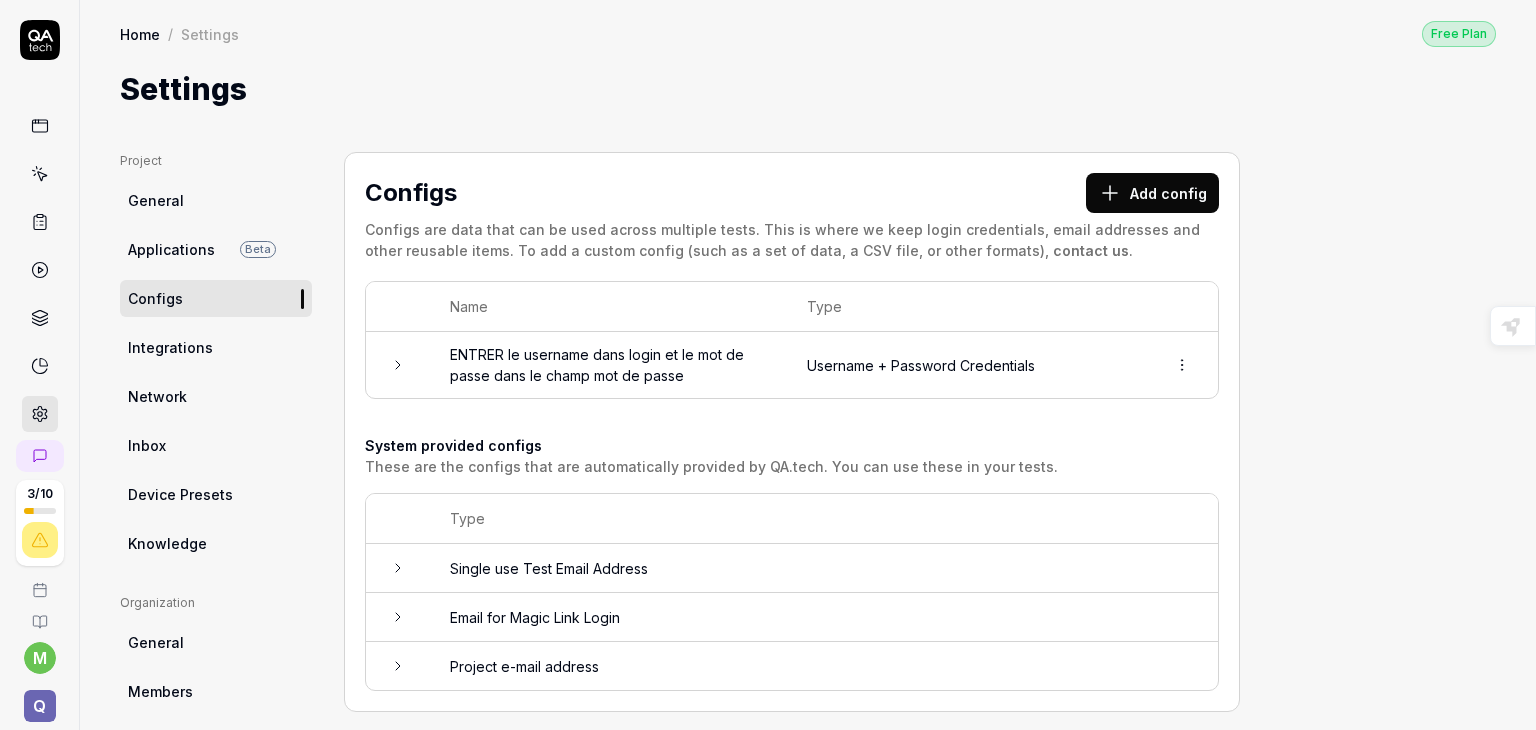 click on "Username + Password Credentials" at bounding box center (966, 365) 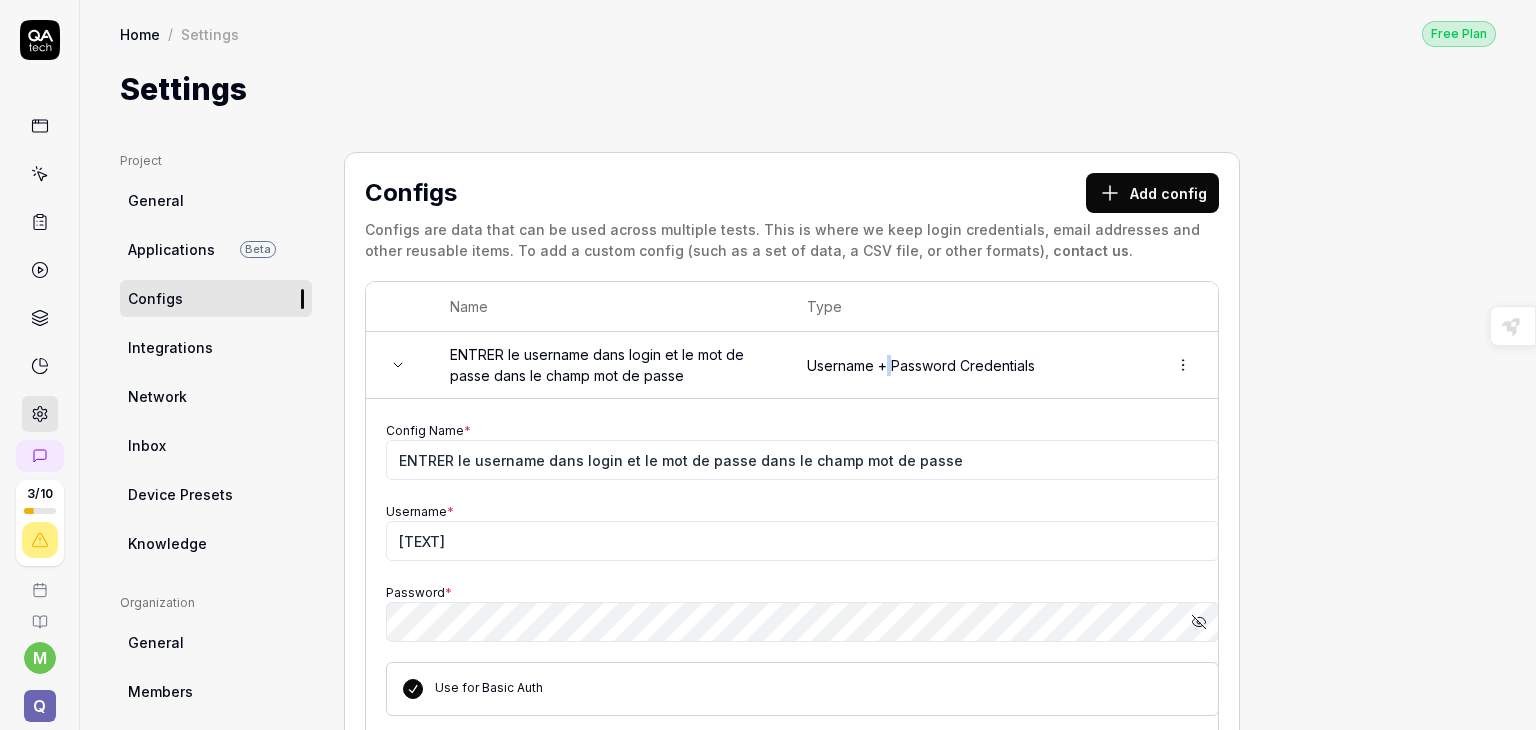 click on "Username + Password Credentials" at bounding box center [966, 365] 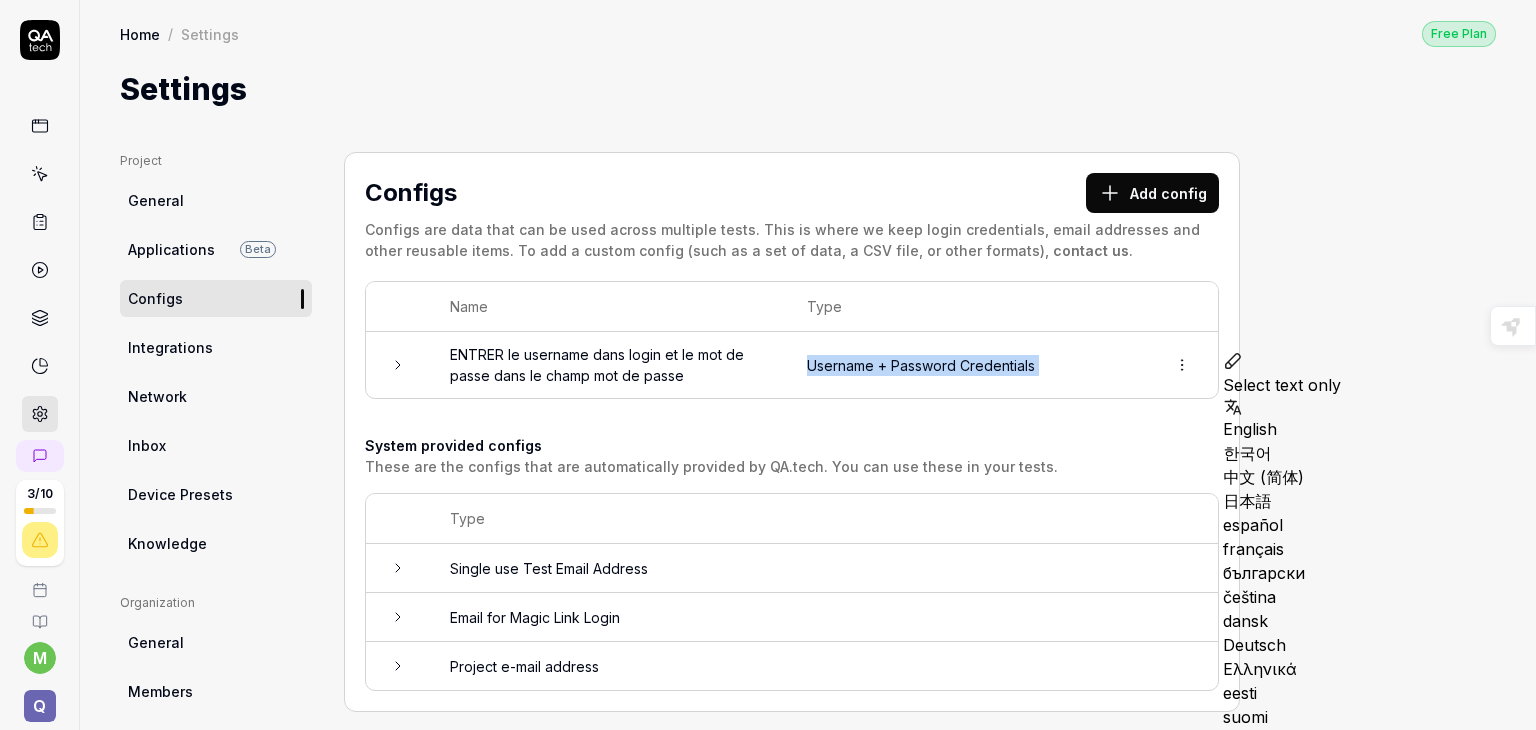 click on "Username + Password Credentials" at bounding box center (966, 365) 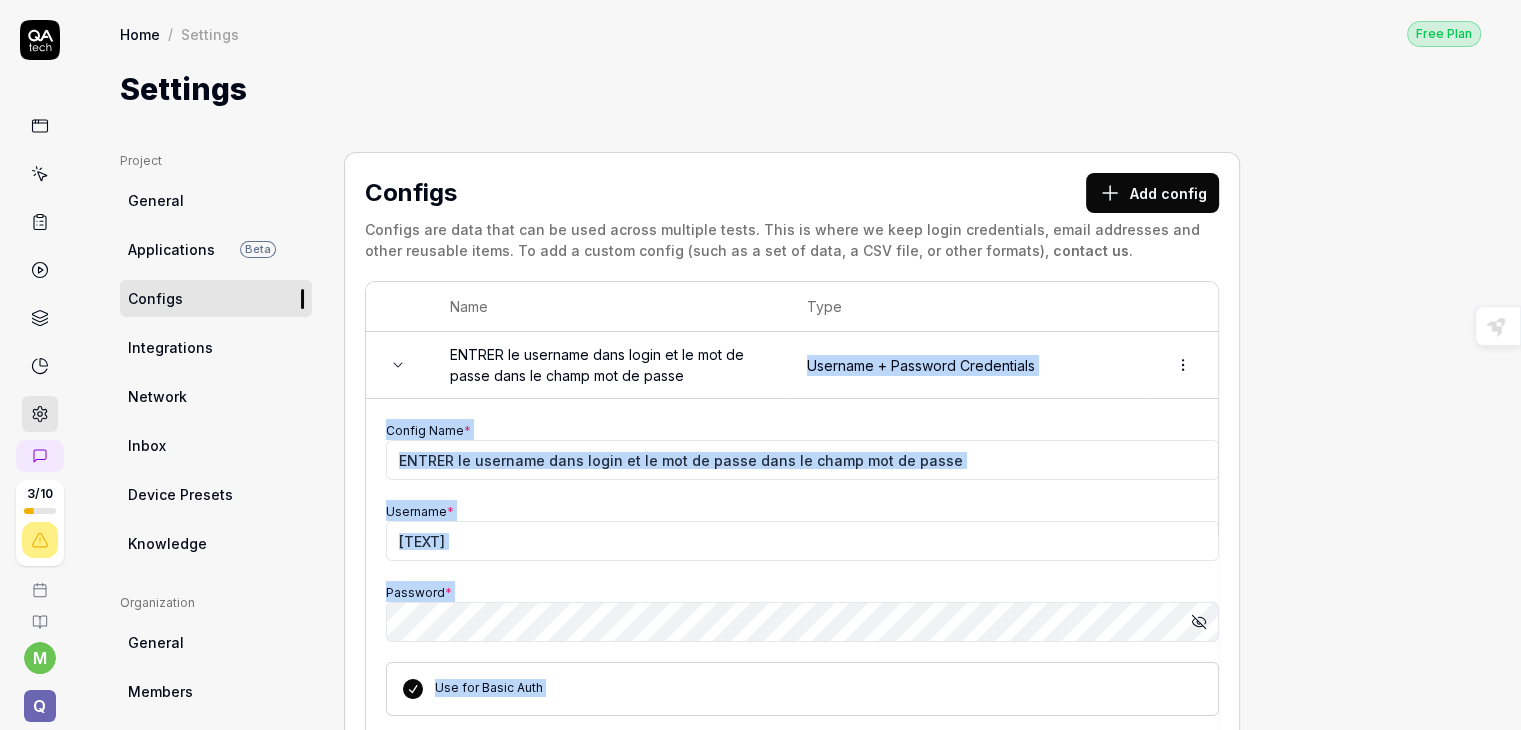 click 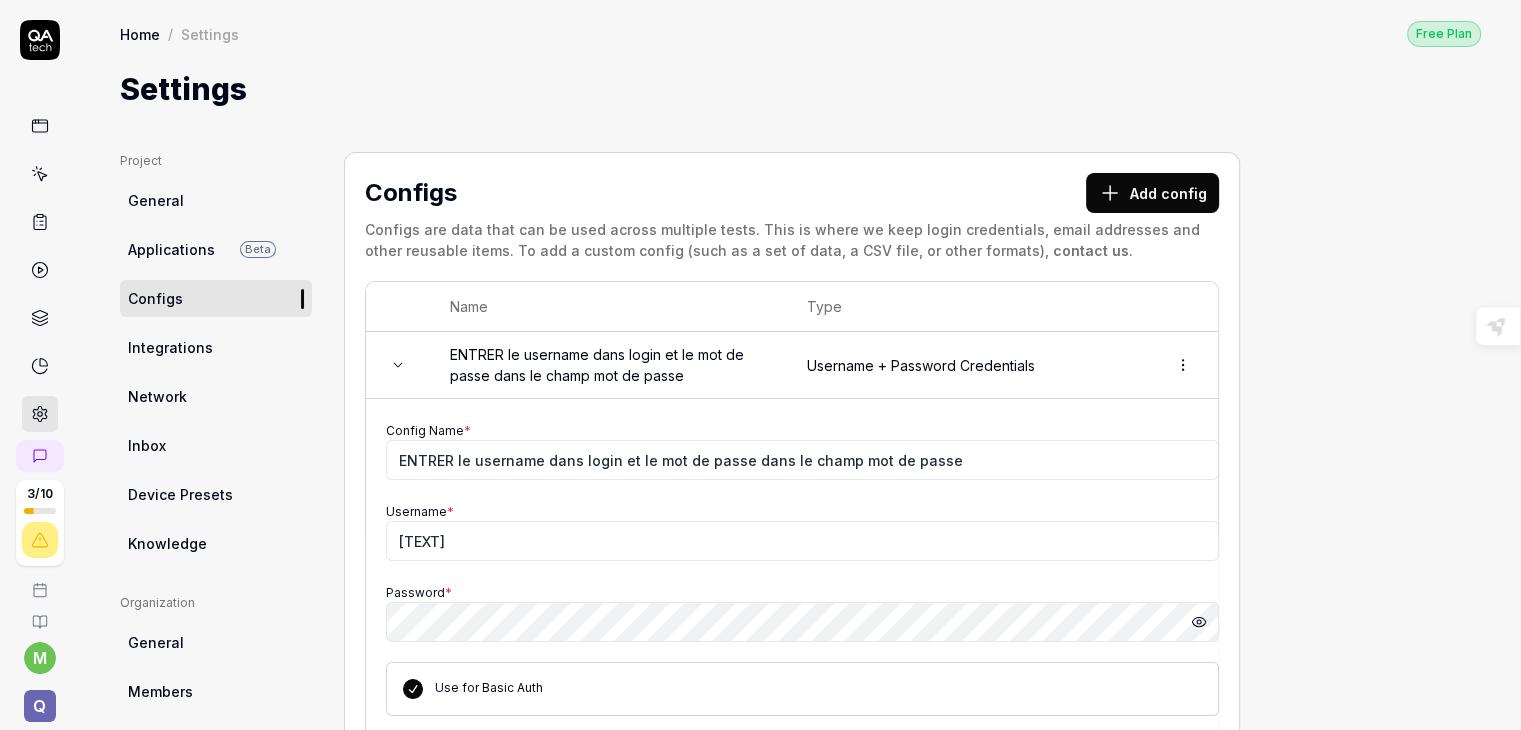 click on "Project General Applications Beta Configs Integrations Network Inbox Device Presets Knowledge Project Configs Organization General Members Projects Subscription Connections Organization Select a page Profile My Details Authentication Email Password Profile Select a page Configs Add config Configs are data that can be used across multiple tests. This is where we keep login credentials, email addresses and other reusable items. To add a custom config (such as a set of data, a CSV file, or other formats), contact us. Name Type ENTRER le username dans login et le mot de passe dans le champ mot de passe Username + Password Credentials Config Name * ENTRER le username dans login et le mot de passe dans le champ mot de passe Username * [TEXT] Password * Hide password Use for Basic Auth Save Delete System provided configs These are the configs that are automatically provided by QA.tech. You can use these in your tests. Type Single use Test Email Address Email for Magic Link Login Project e-mail address" at bounding box center [800, 631] 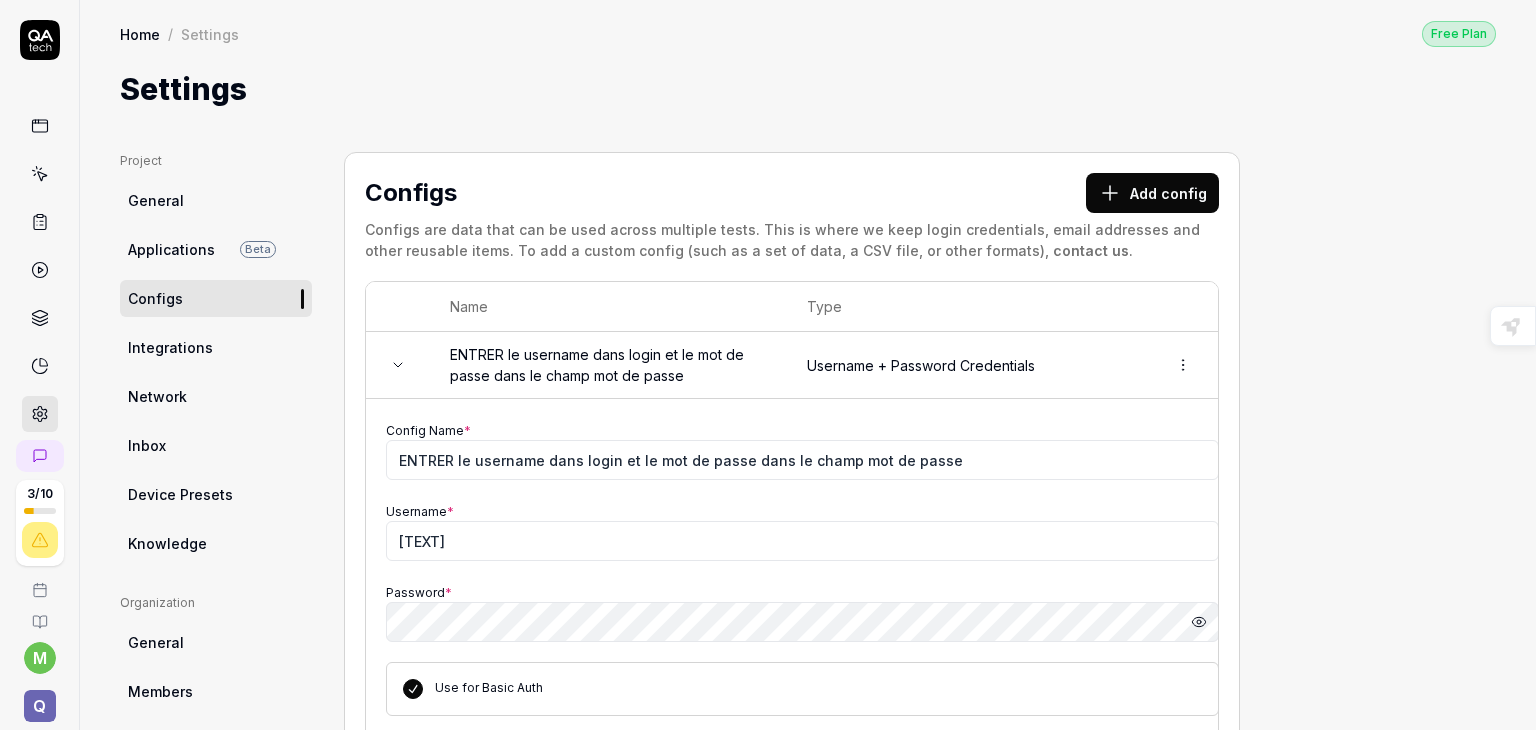 click on "Configs" at bounding box center [713, 193] 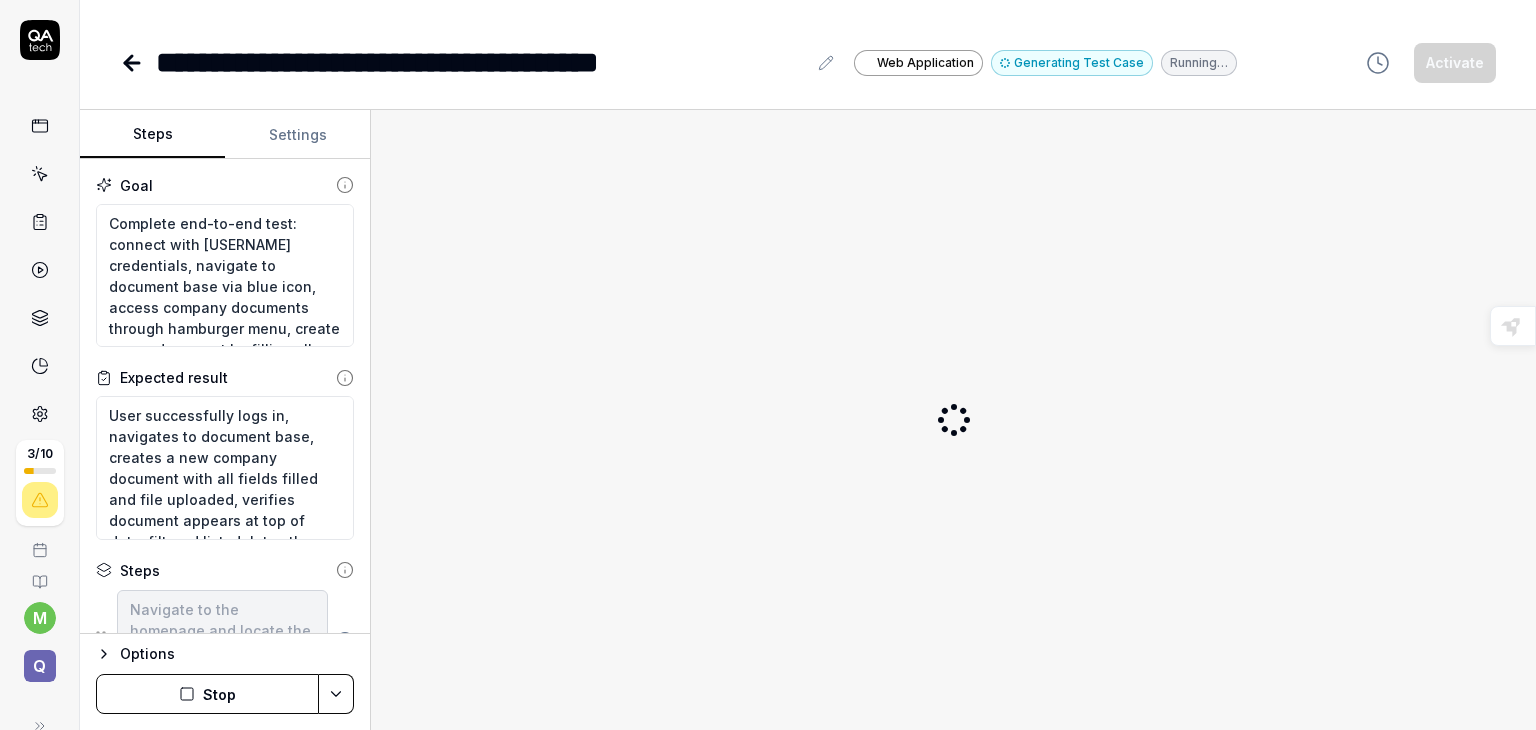 scroll, scrollTop: 0, scrollLeft: 0, axis: both 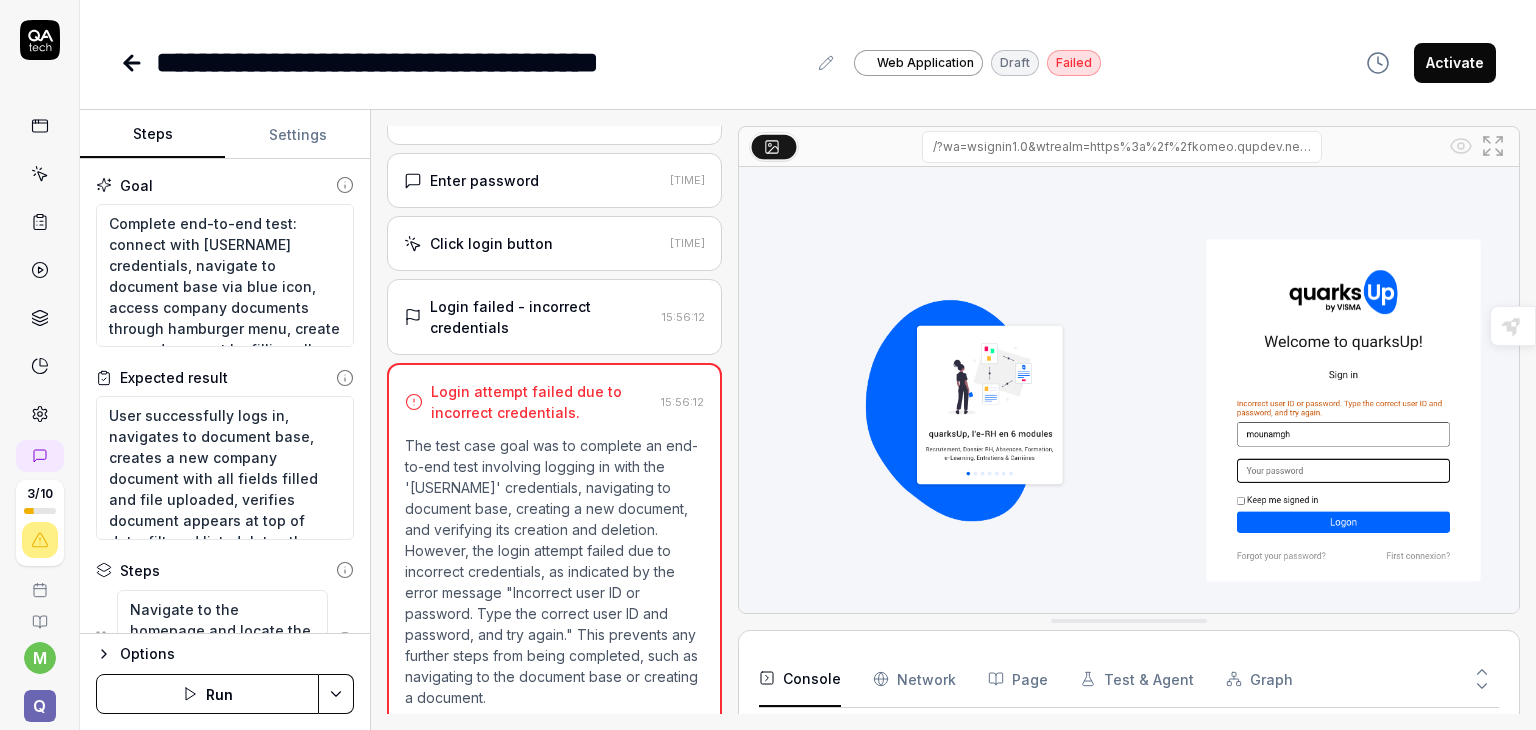 click on "Login failed - incorrect credentials" at bounding box center [542, 317] 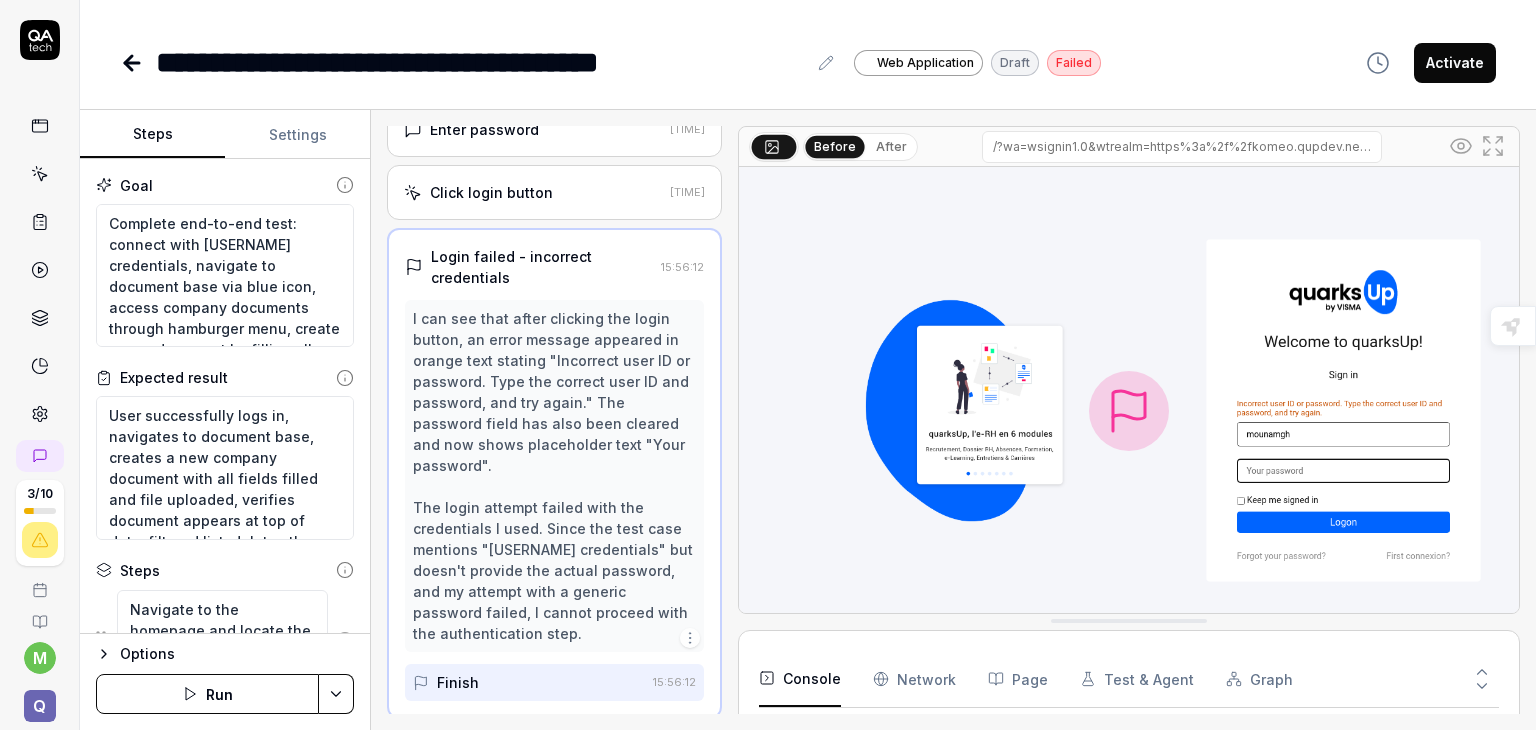 scroll, scrollTop: 200, scrollLeft: 0, axis: vertical 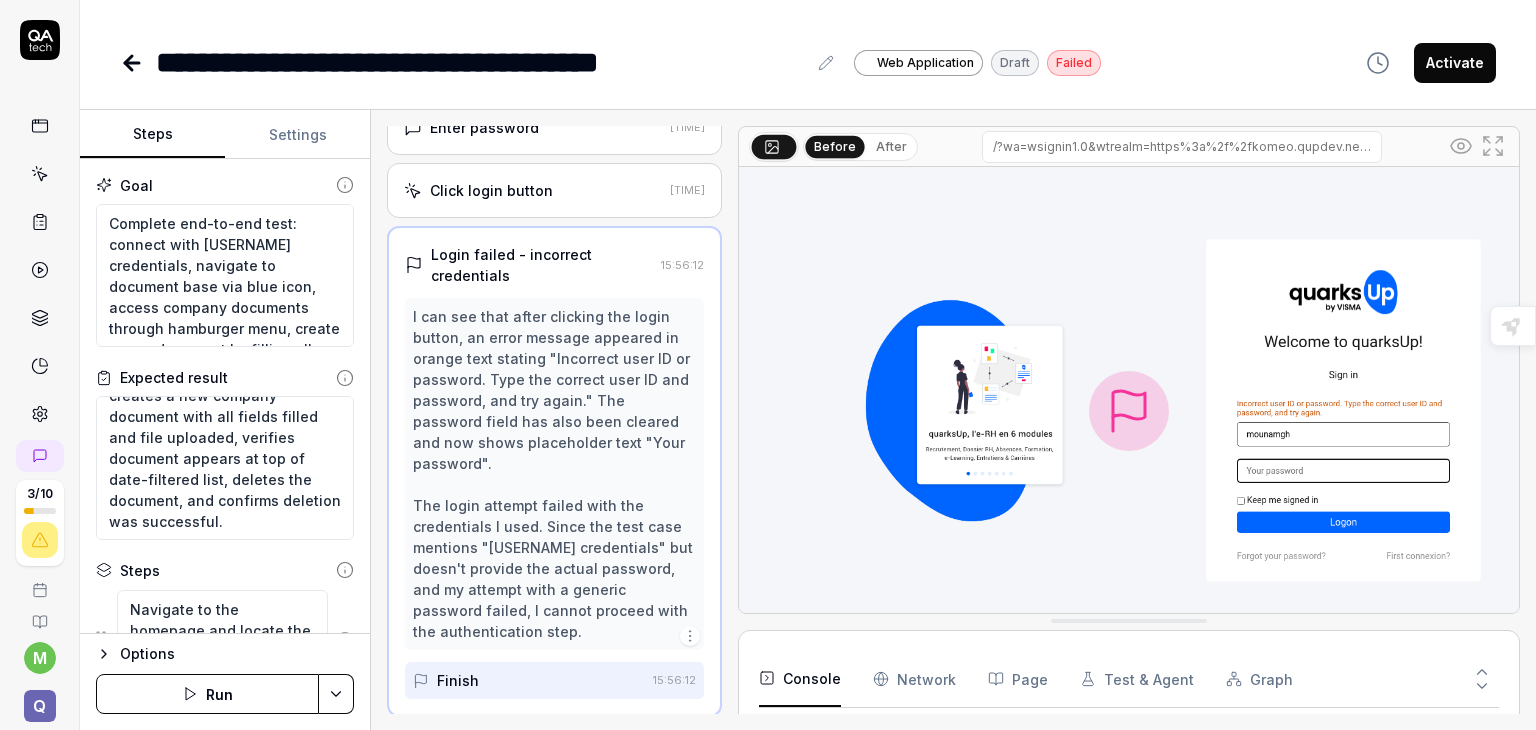 click 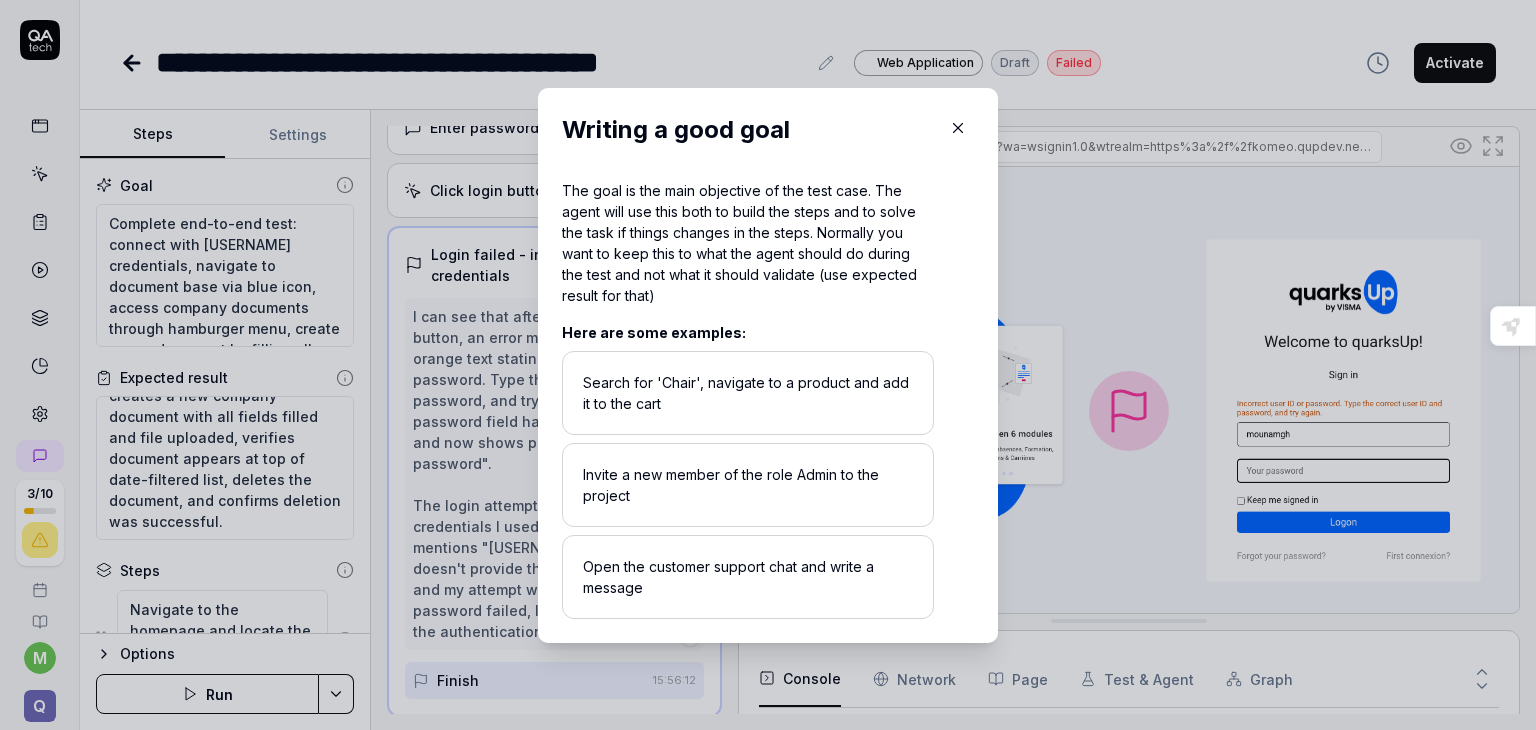 click 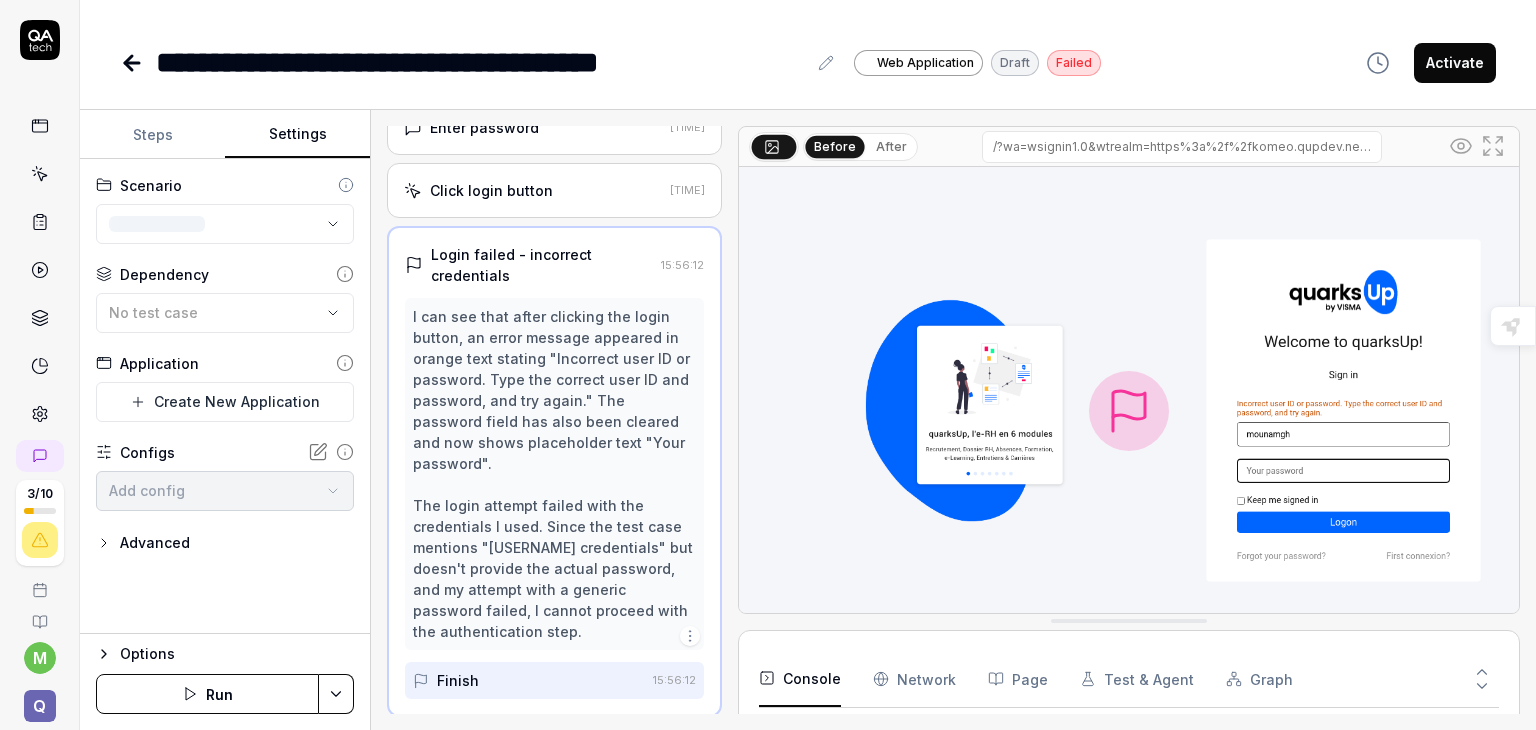 click on "Settings" at bounding box center [297, 135] 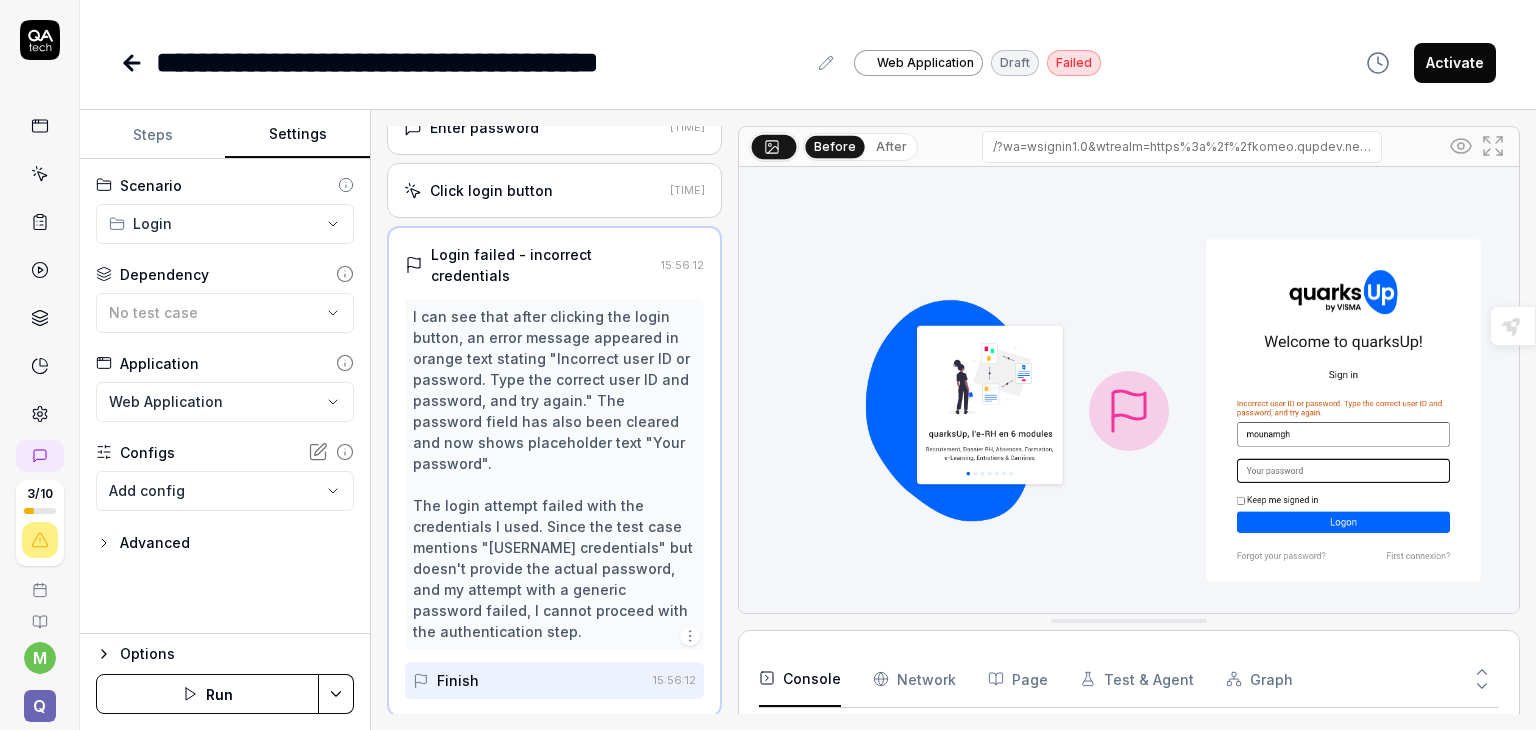 click 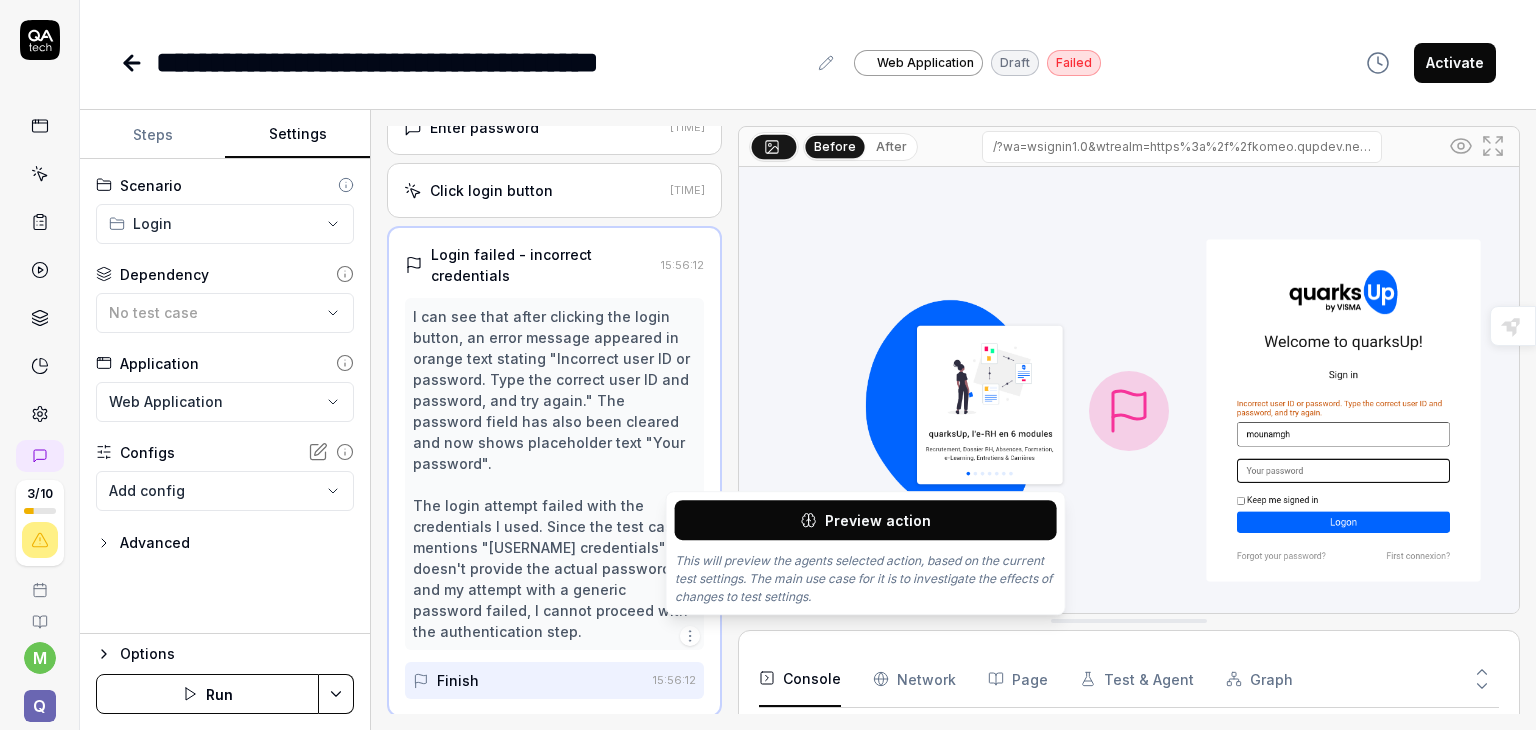 click on "Preview action" at bounding box center (866, 520) 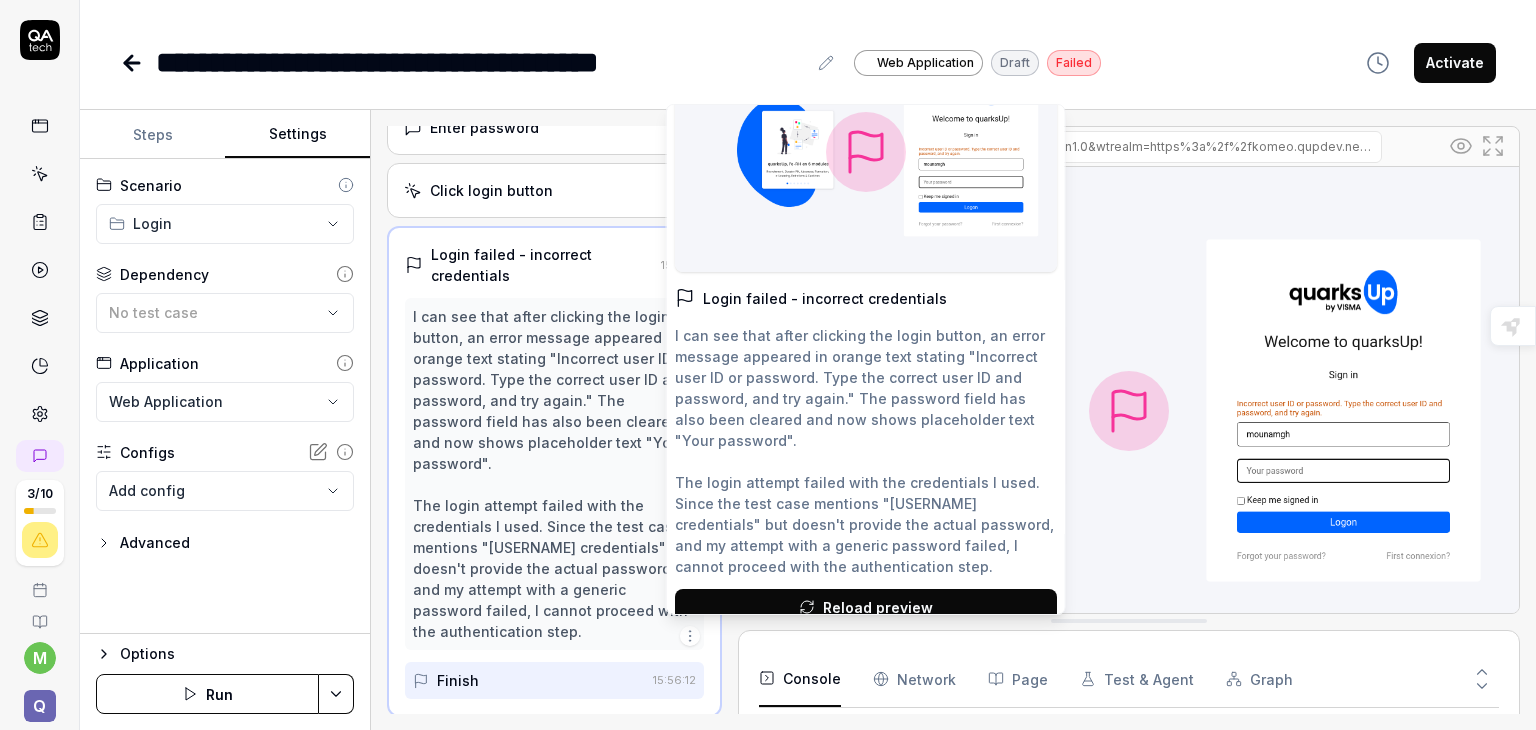 scroll, scrollTop: 90, scrollLeft: 0, axis: vertical 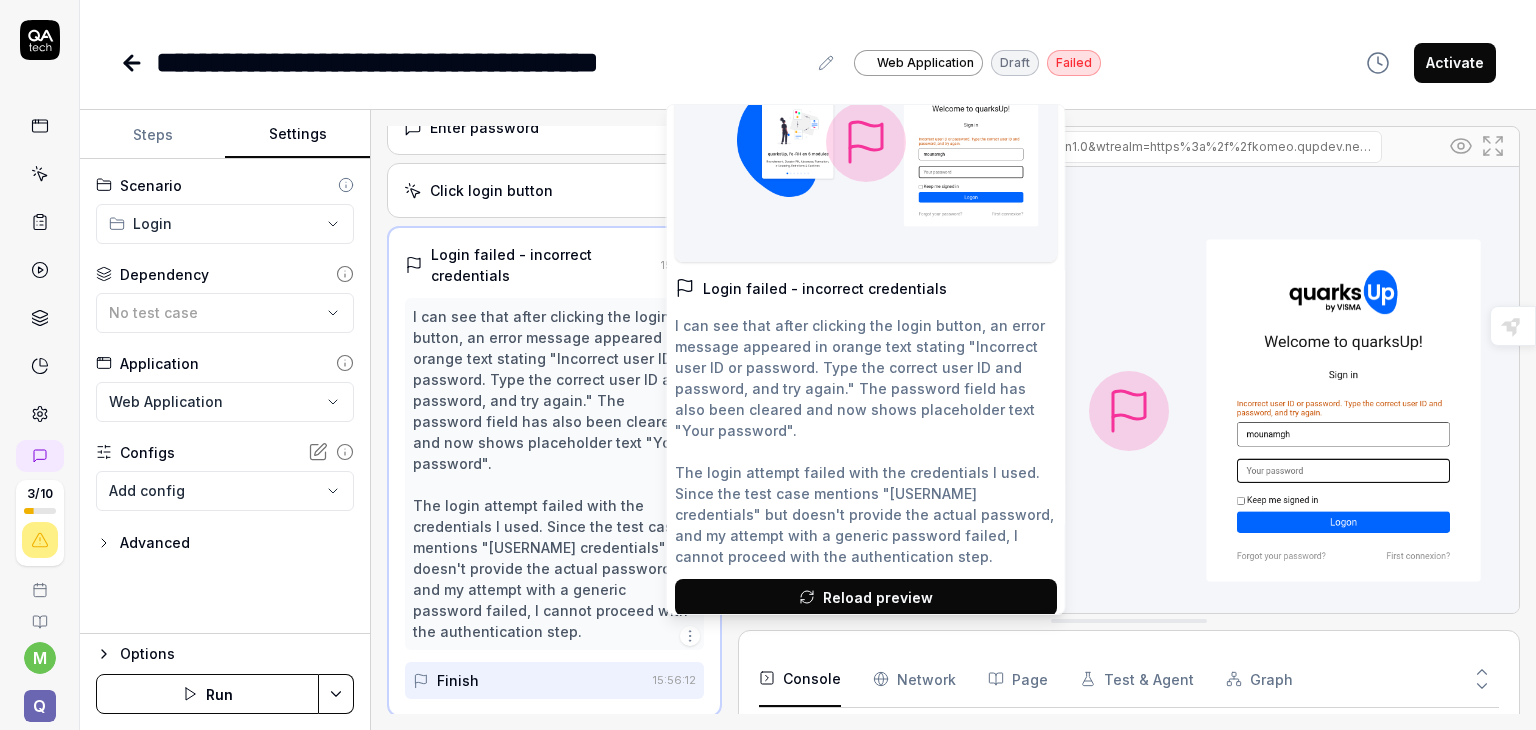 click on "Reload preview" at bounding box center [878, 597] 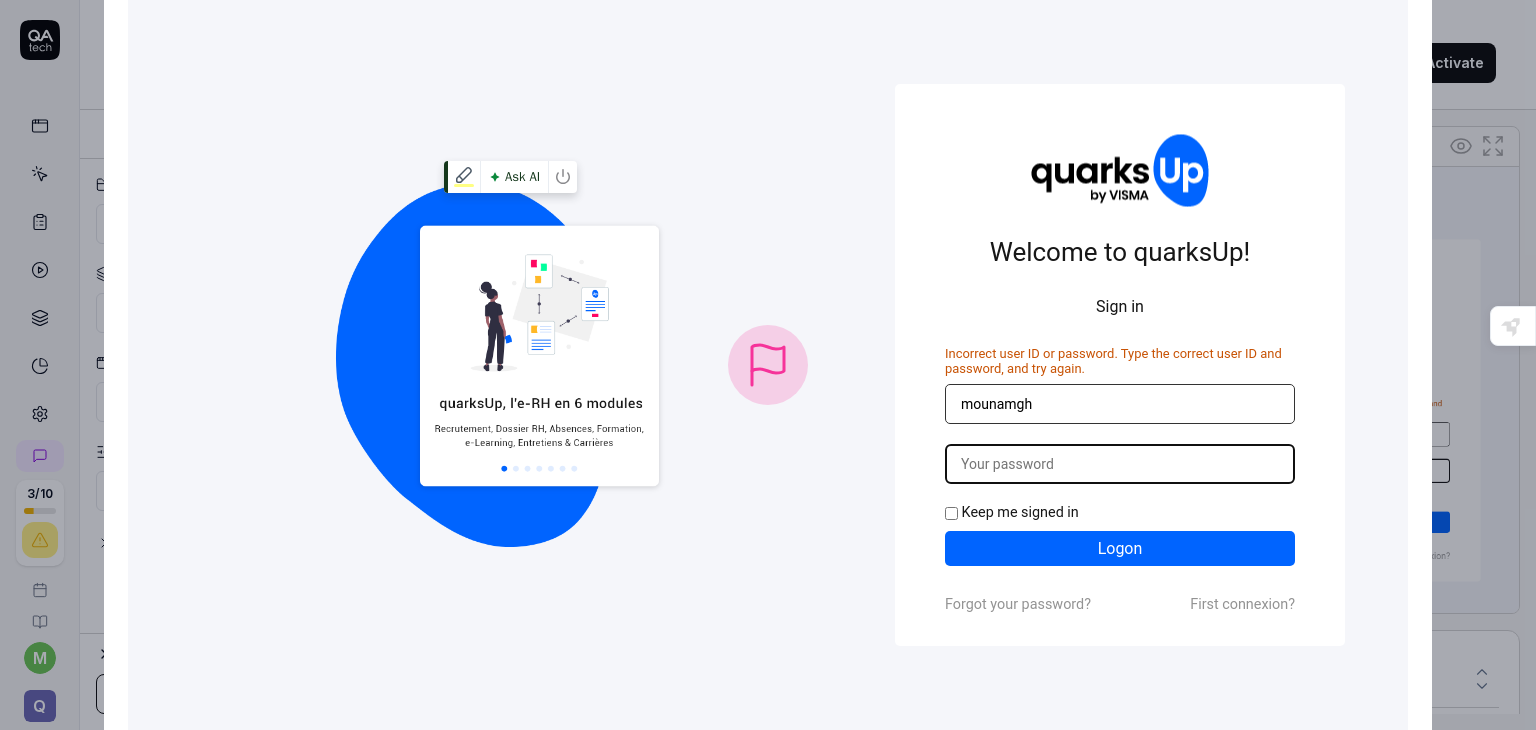 click at bounding box center (768, 365) 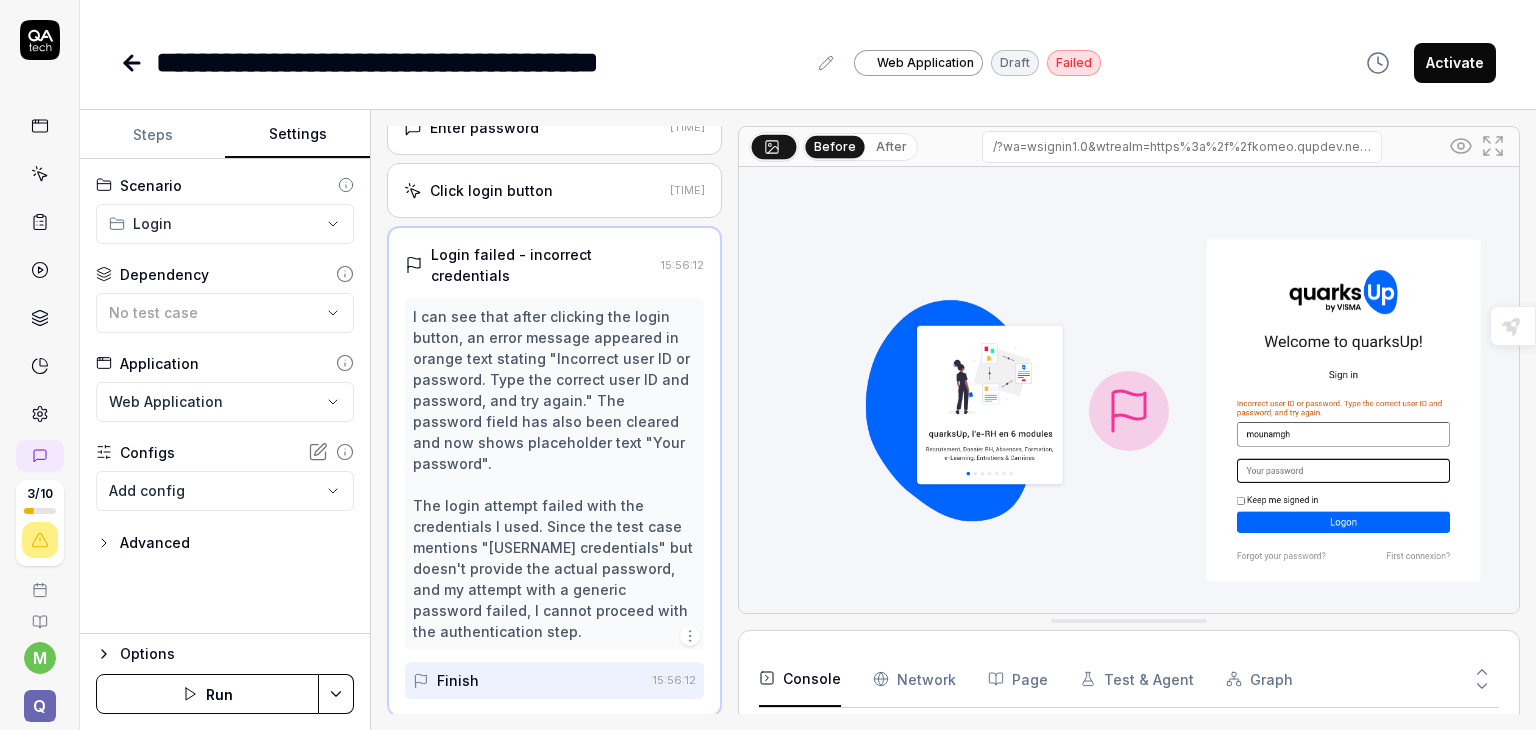 click 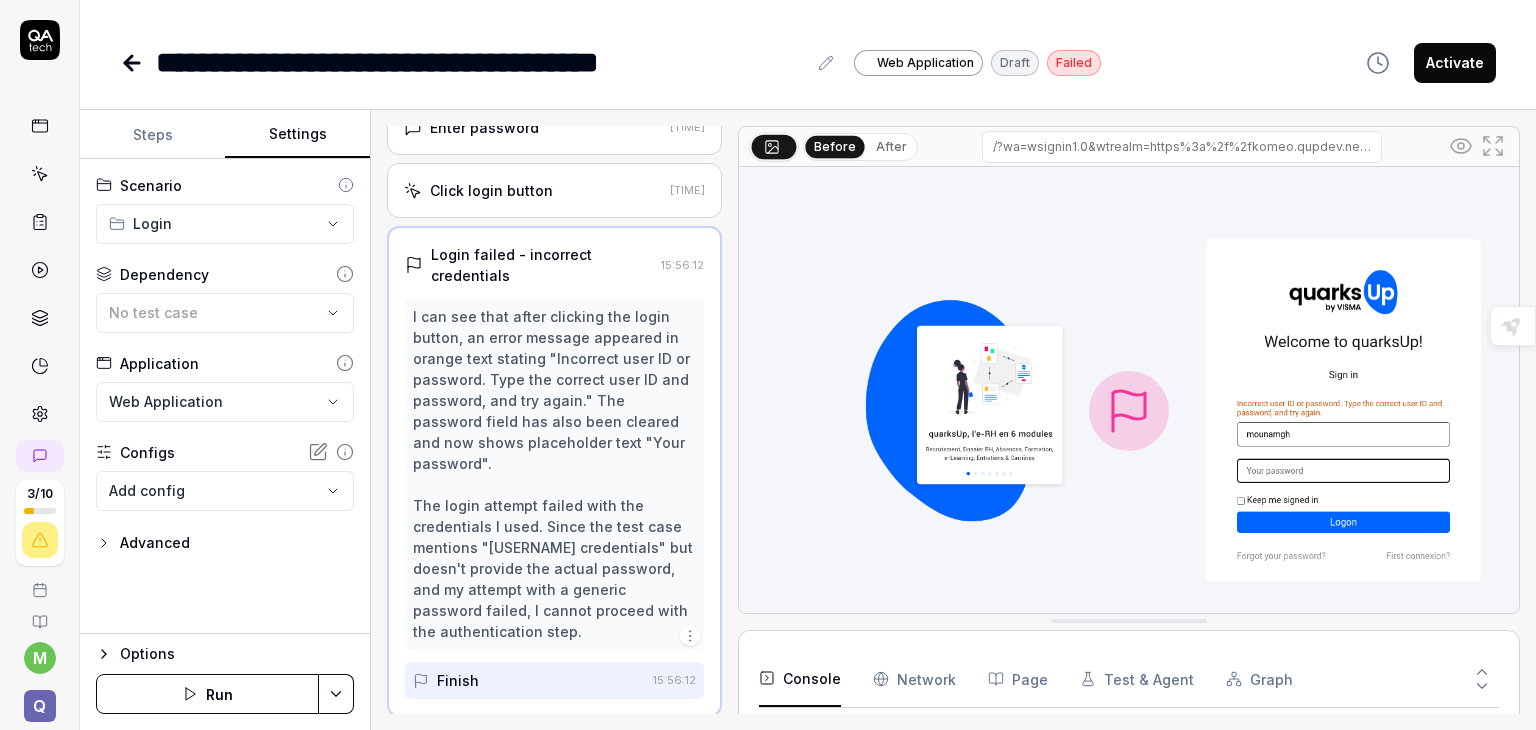 click on "Settings" at bounding box center [297, 135] 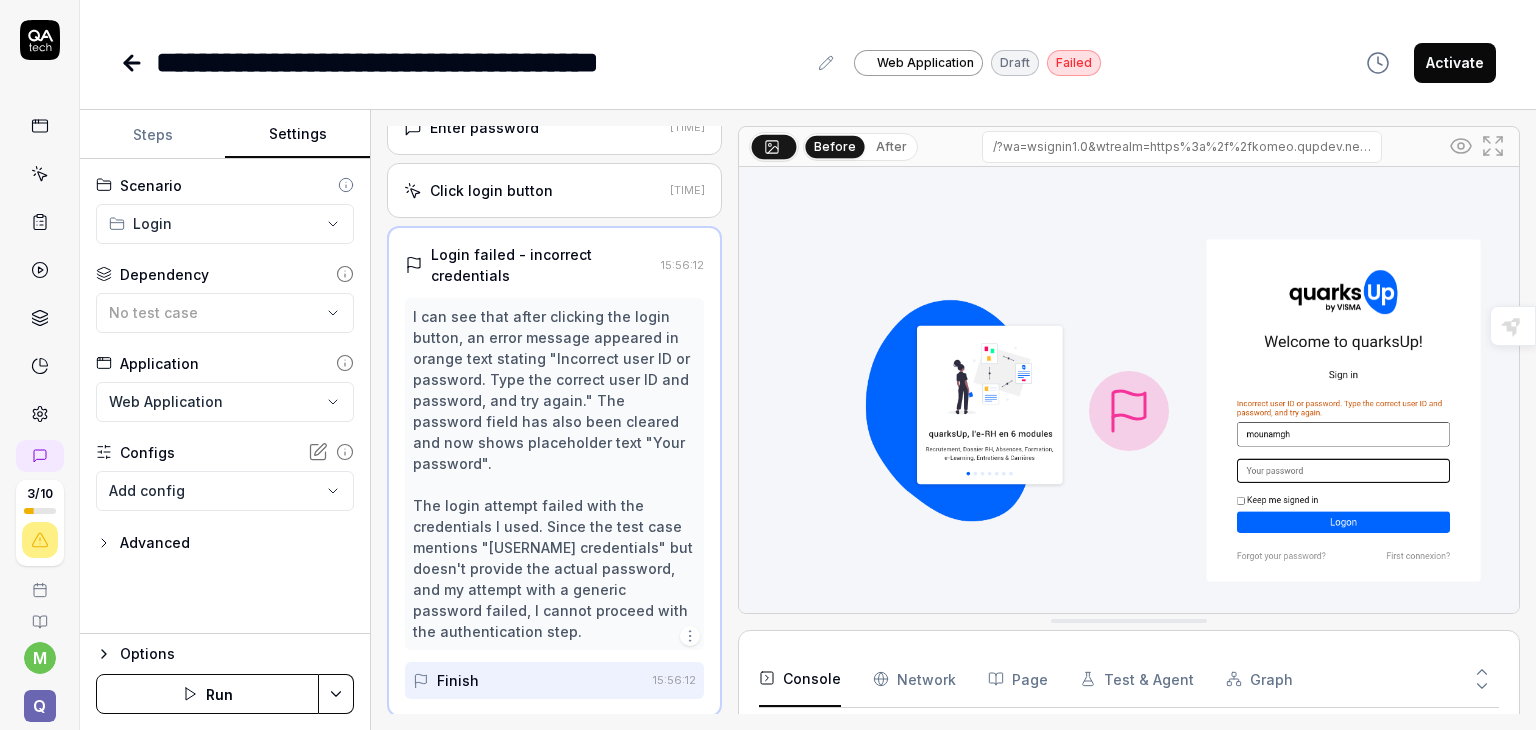 click 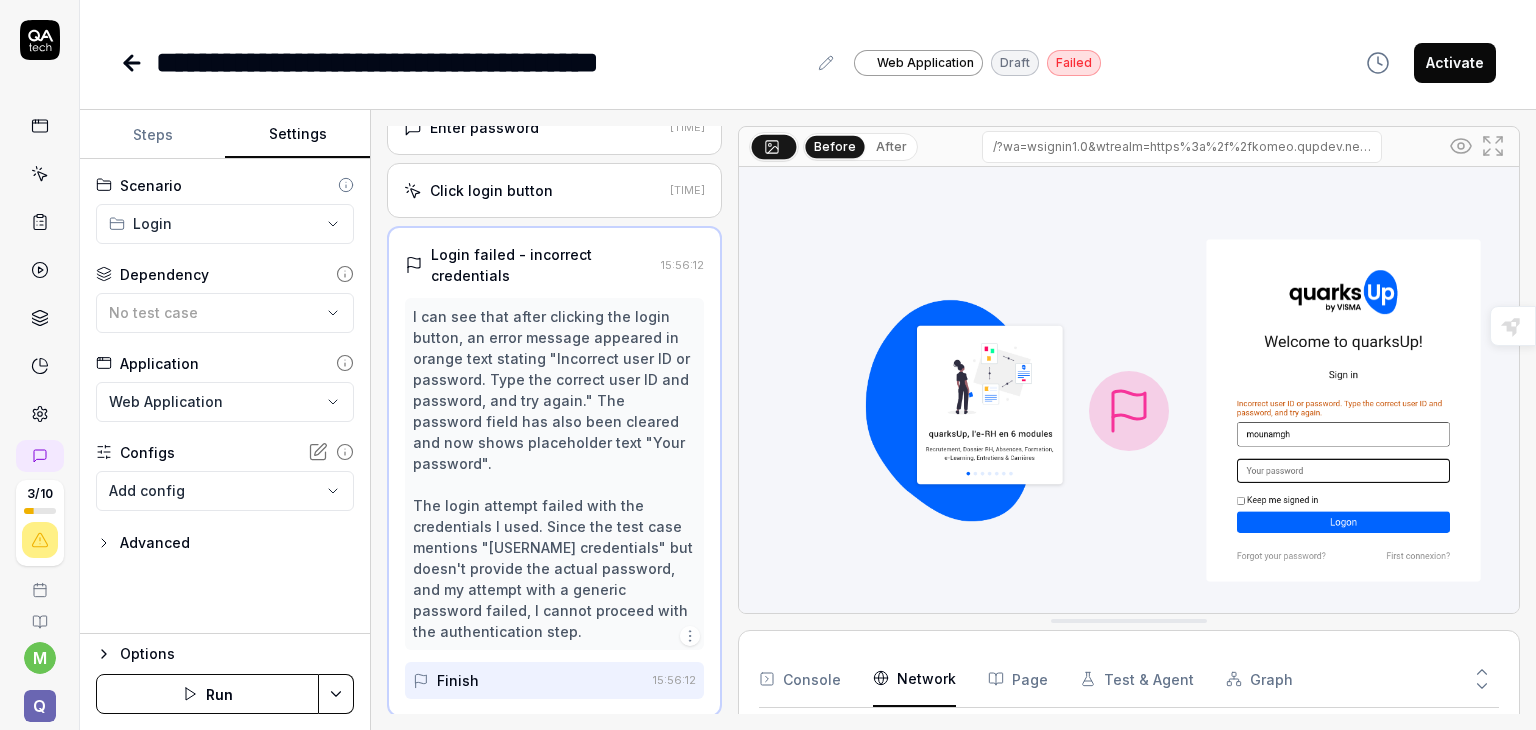 click on "Network" at bounding box center (914, 679) 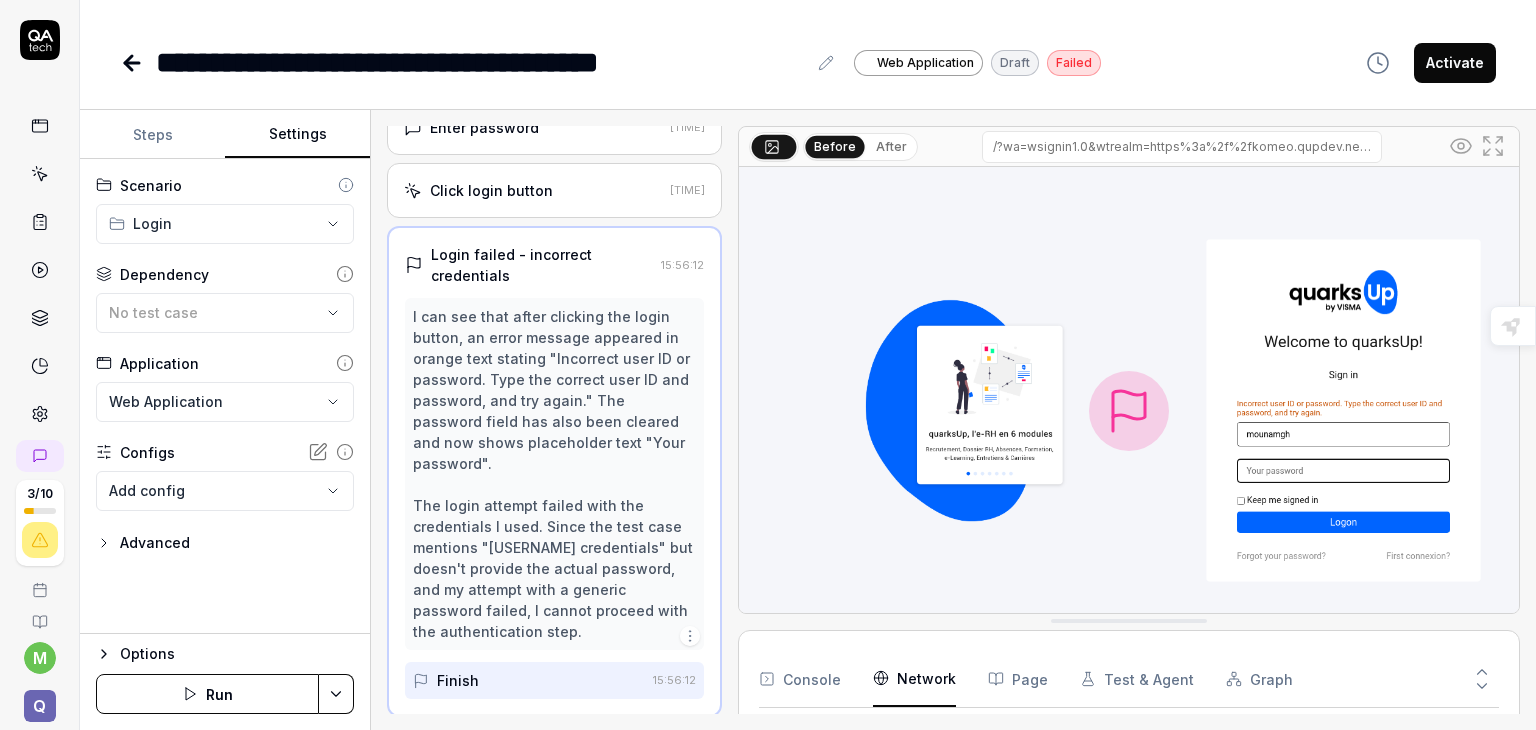 scroll, scrollTop: 216, scrollLeft: 0, axis: vertical 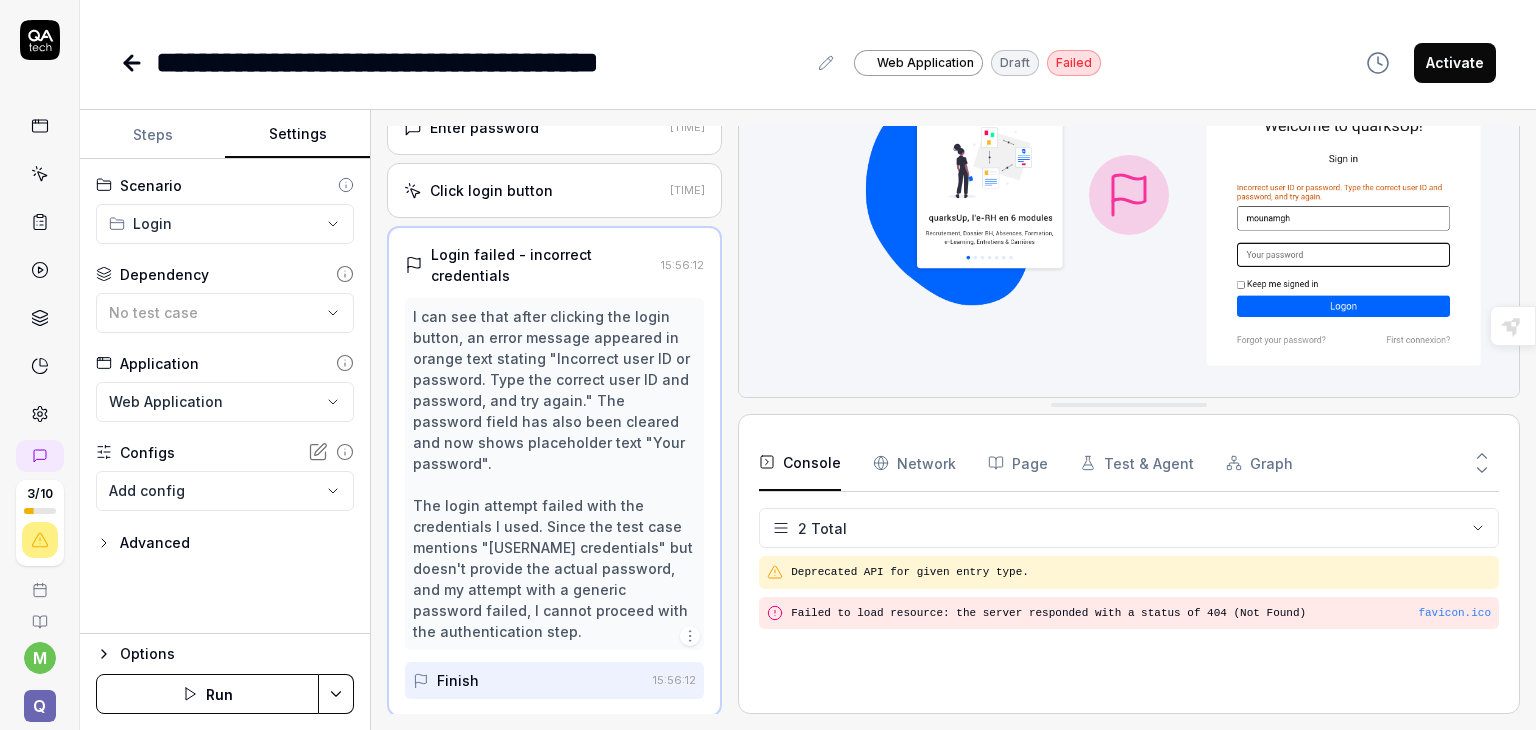 click on "Console" at bounding box center [800, 463] 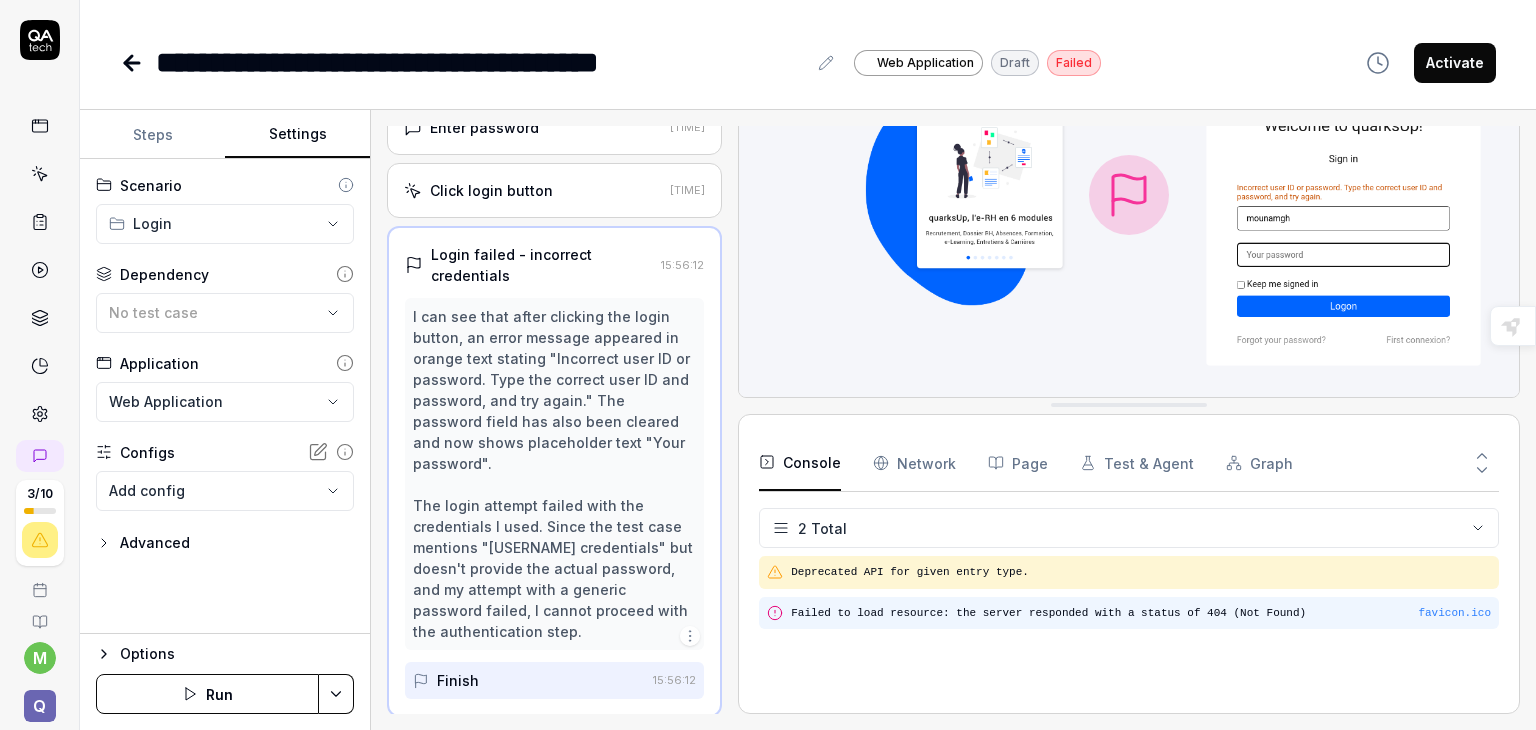 click on "Failed to load resource: the server responded with a status of 404 (Not Found)" at bounding box center [1141, 613] 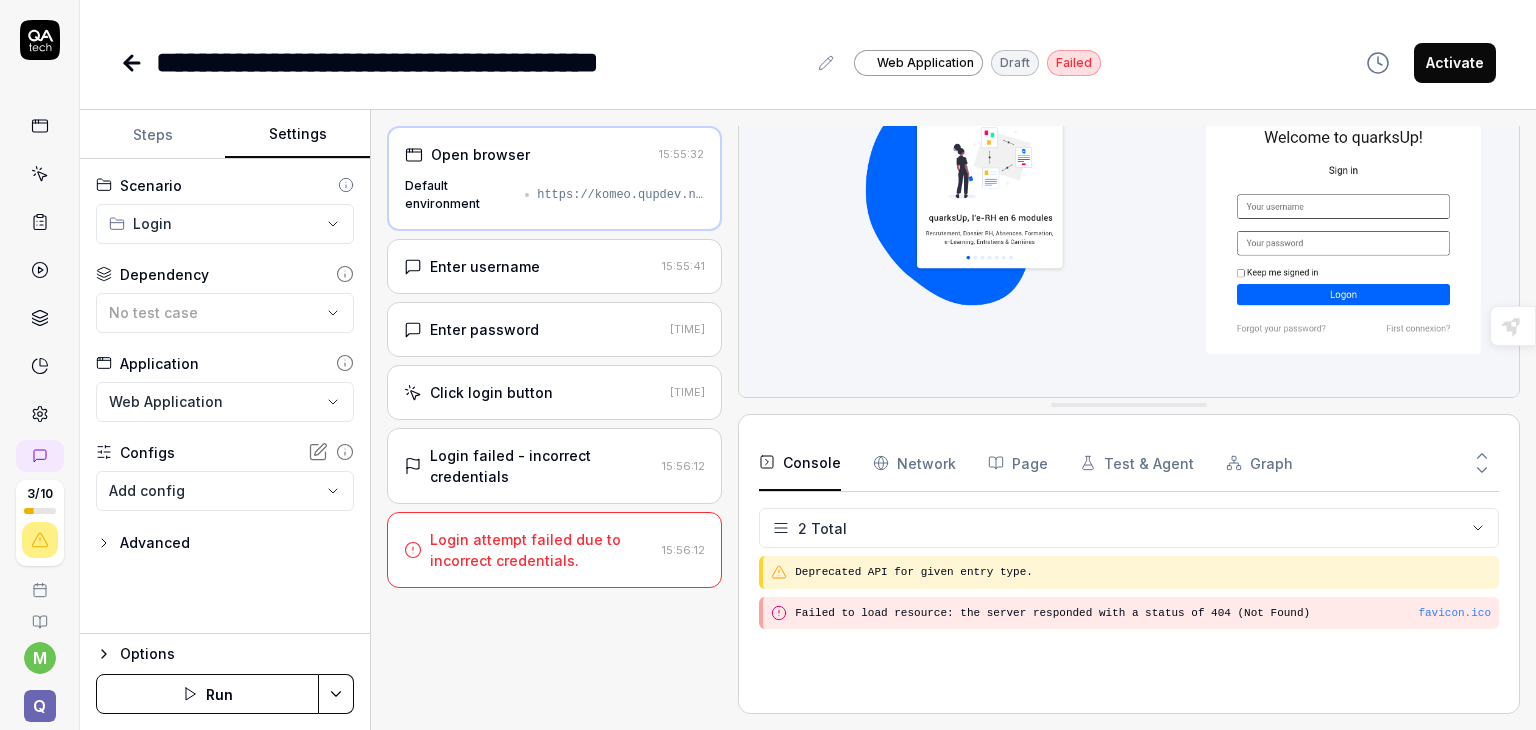 click on "Login attempt failed due to incorrect credentials." at bounding box center (542, 550) 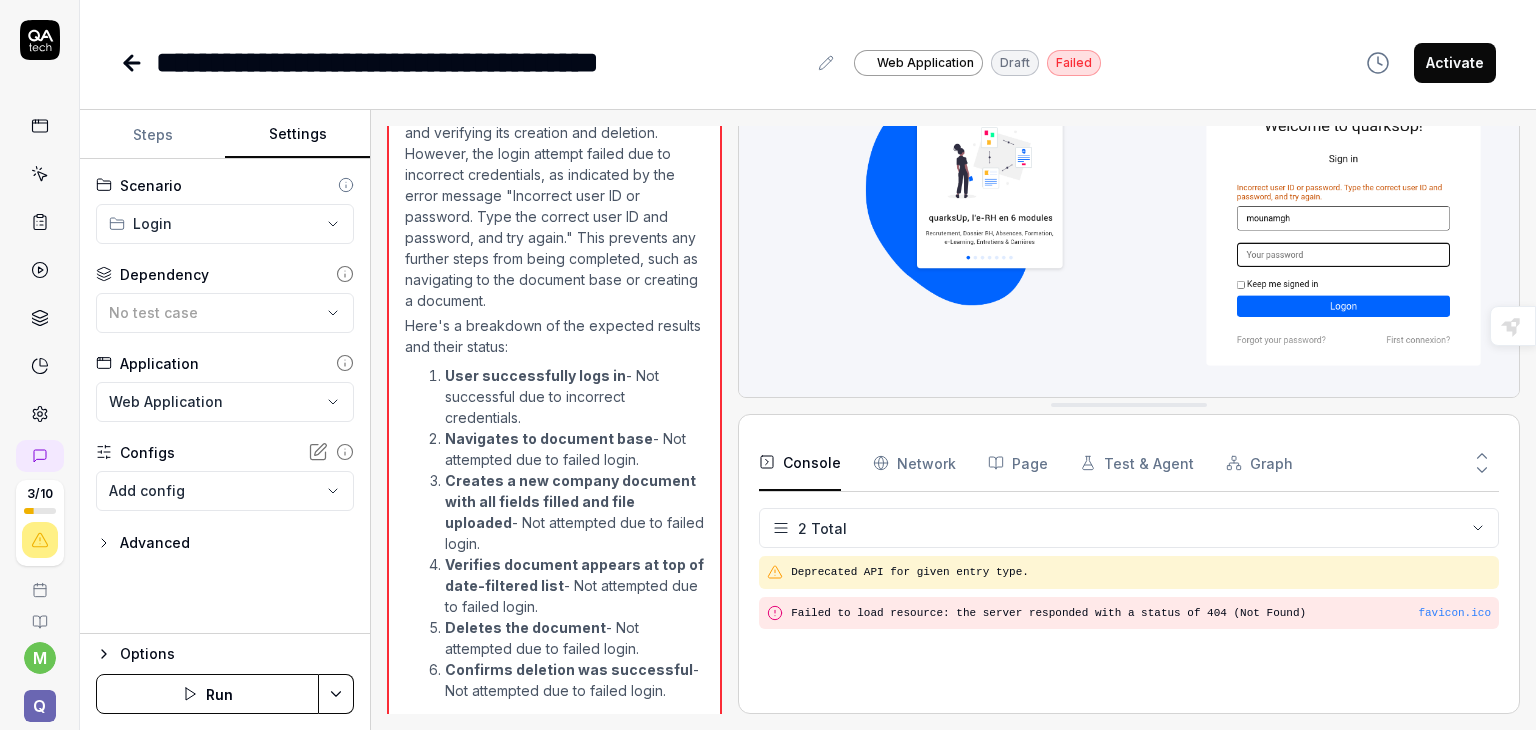 scroll, scrollTop: 621, scrollLeft: 0, axis: vertical 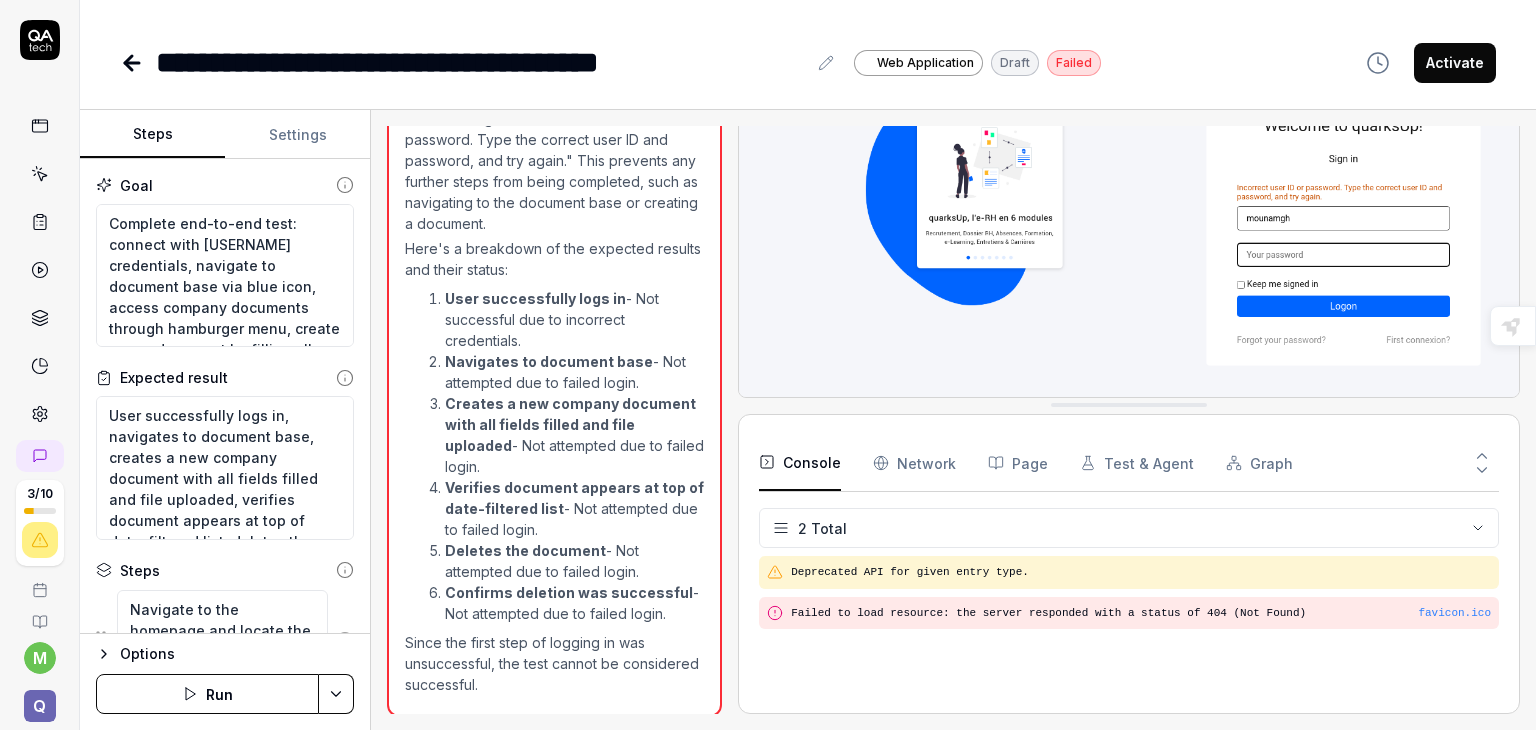 click on "Steps" at bounding box center (152, 135) 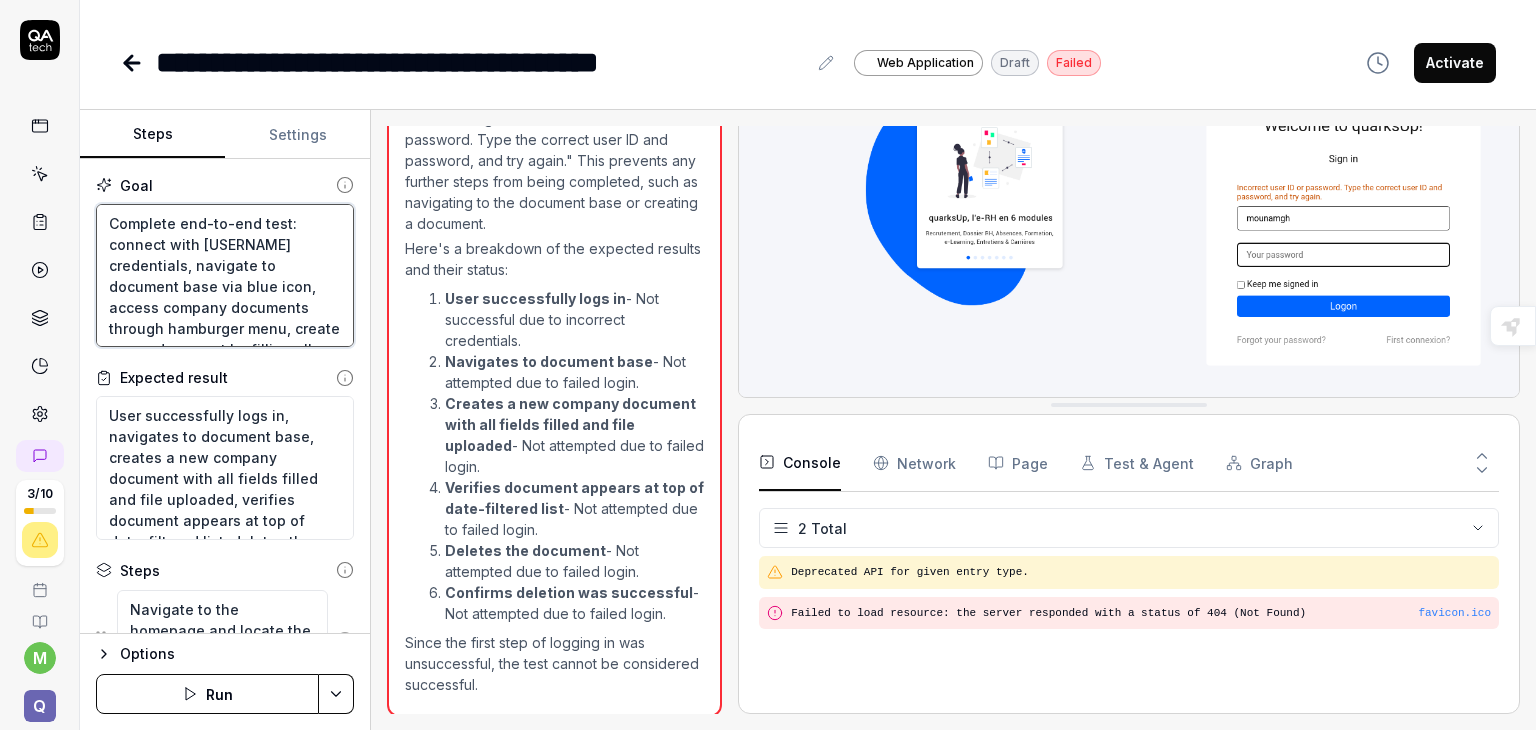 click on "Complete end-to-end test: connect with mounamgh credentials, navigate to document base via blue icon, access company documents through hamburger menu, create a new document by filling all fields and uploading a file, verify the document appears at the top of the date-filtered list, delete the document, and verify the deletion was successful." at bounding box center (225, 276) 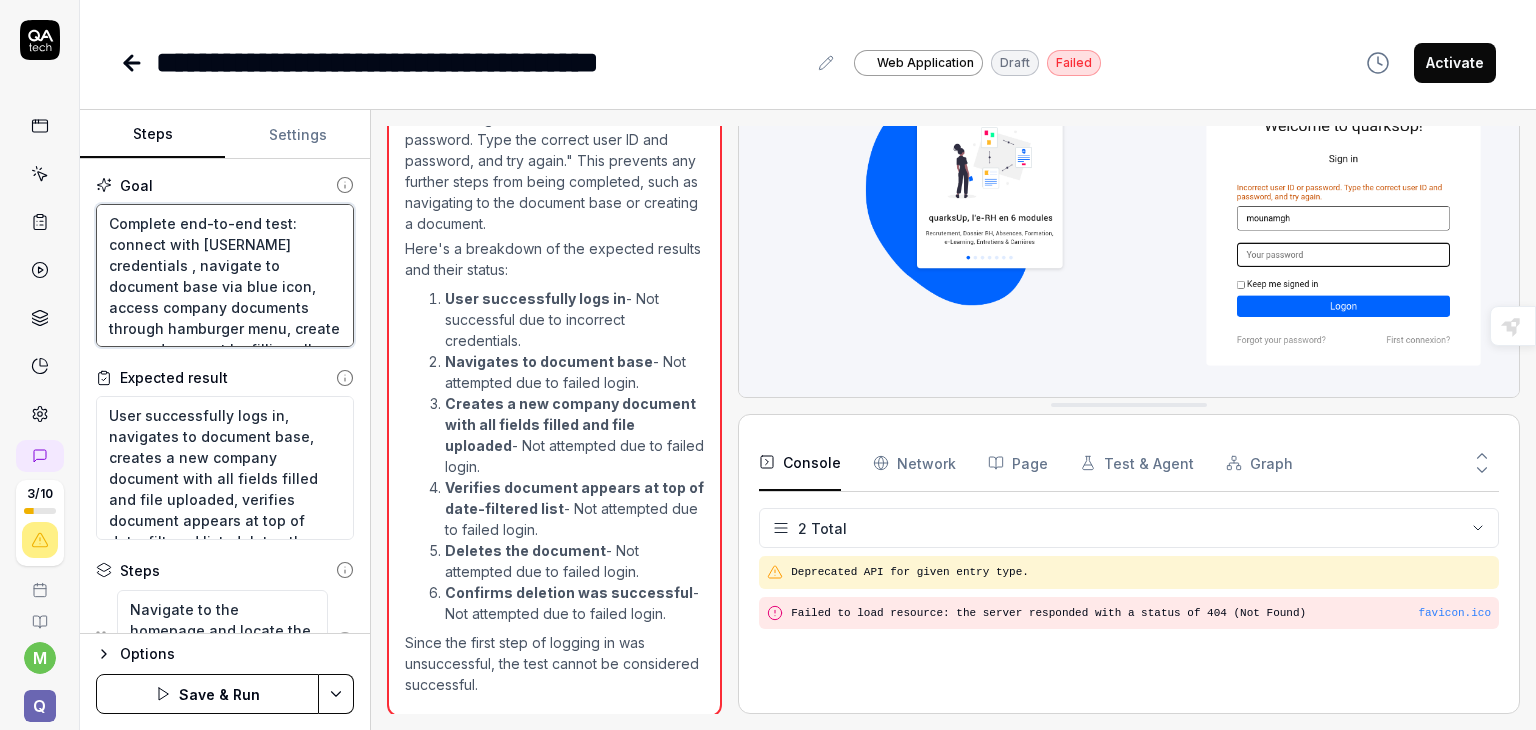 type on "*" 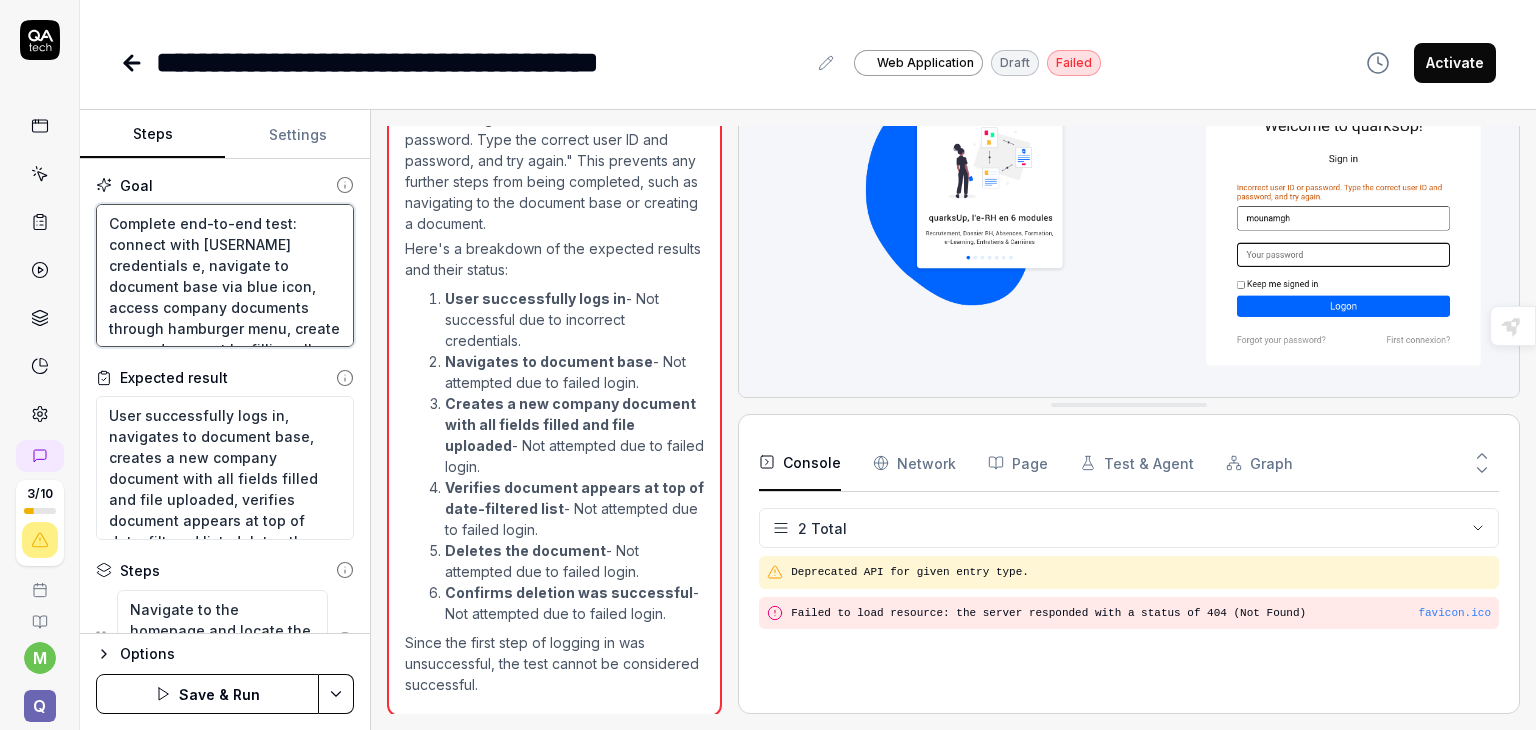 type on "*" 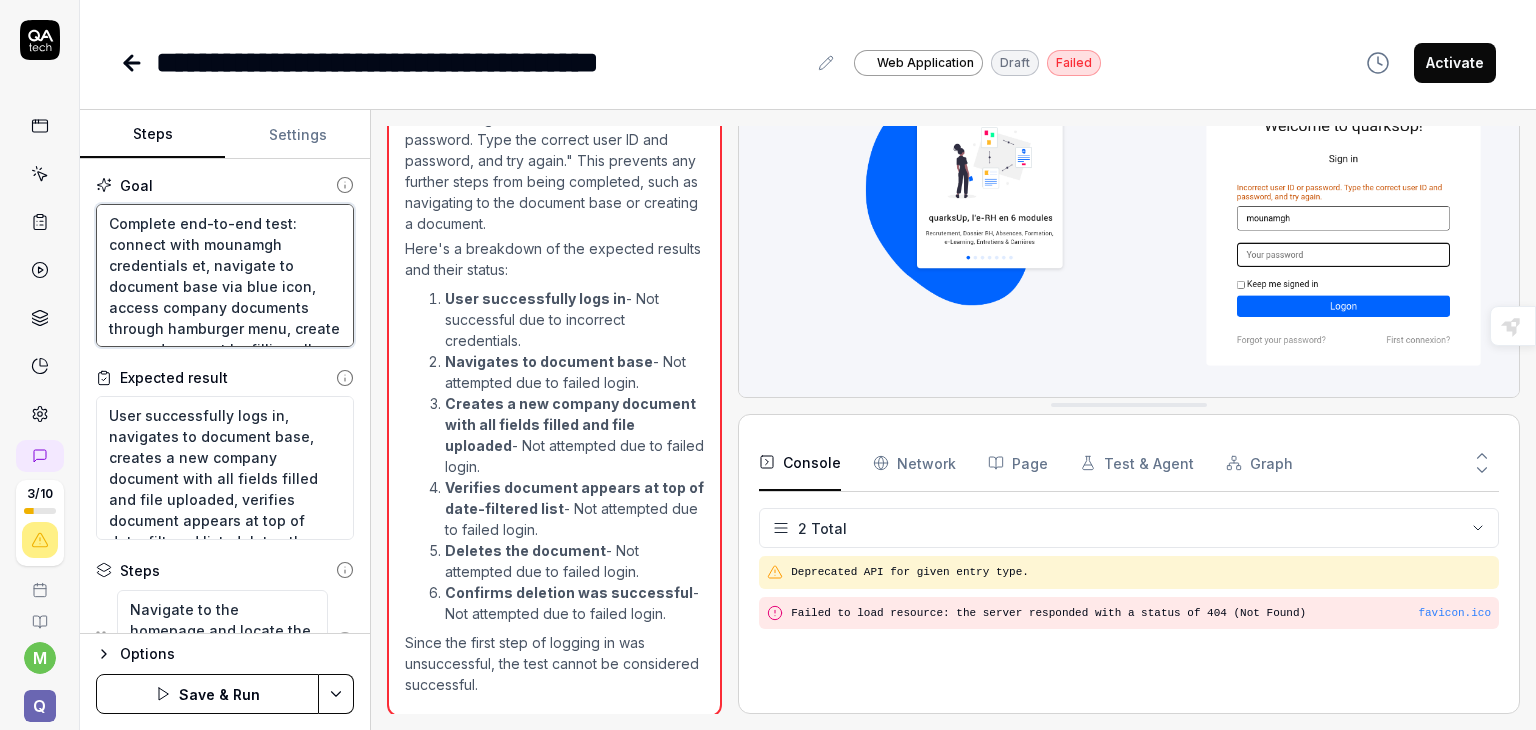 type on "*" 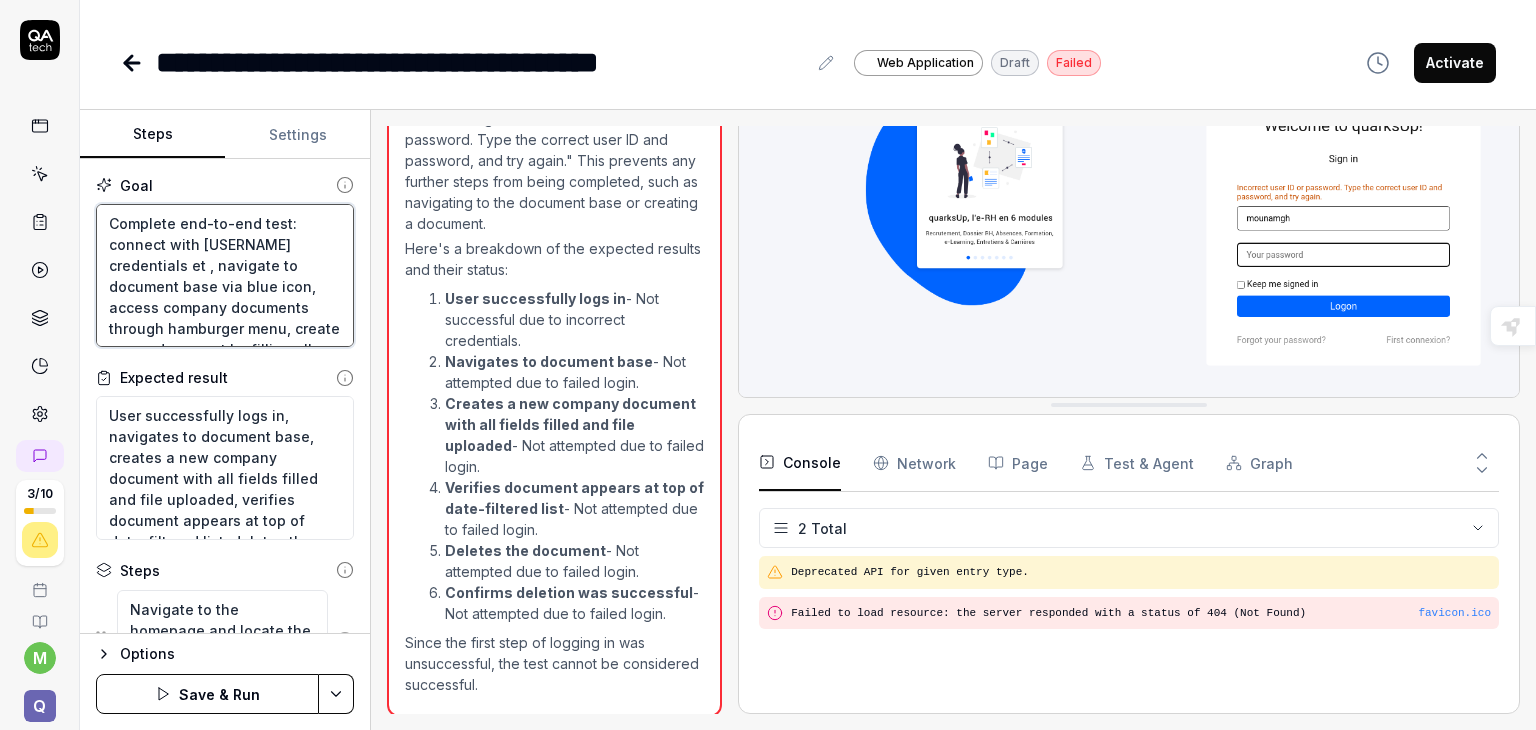 type on "*" 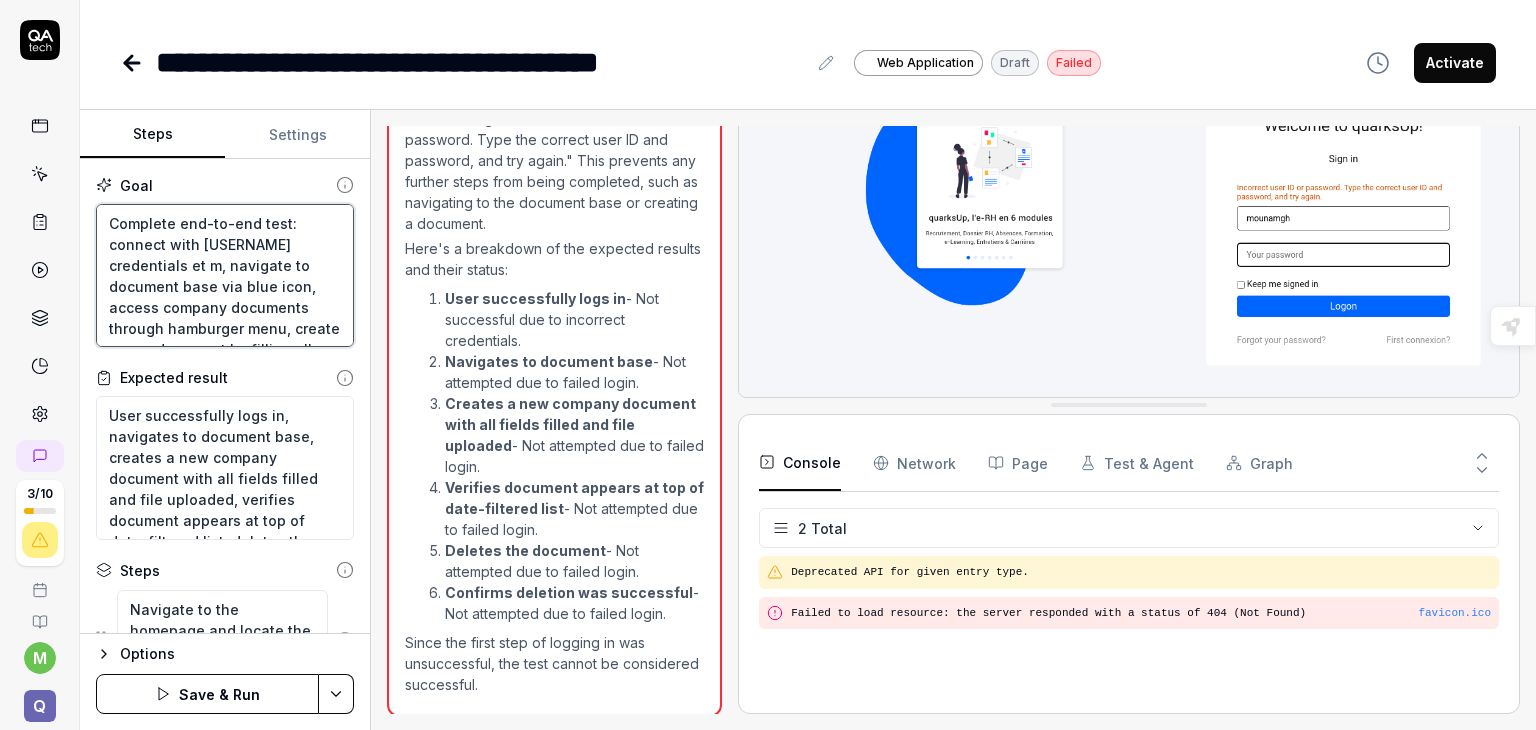 type on "*" 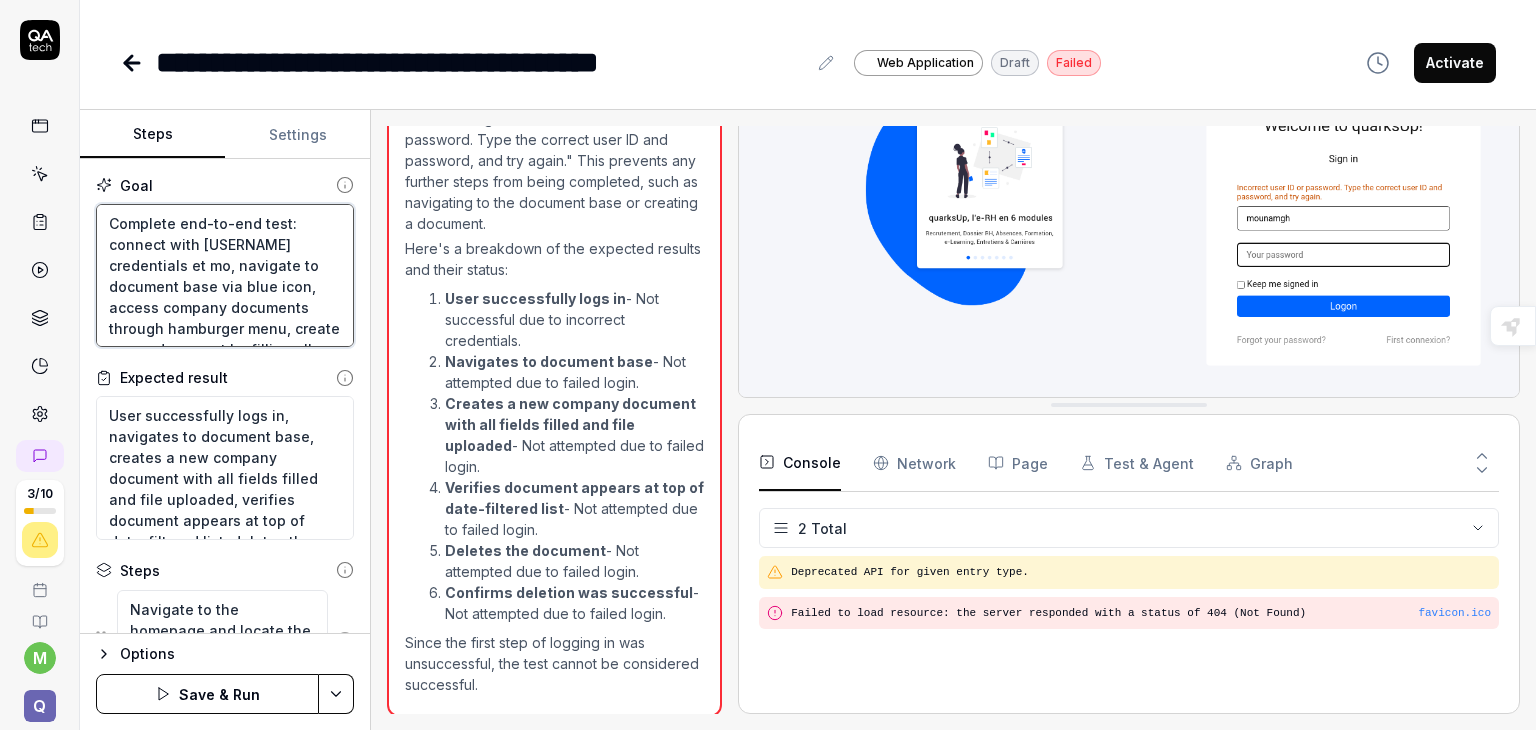 type on "*" 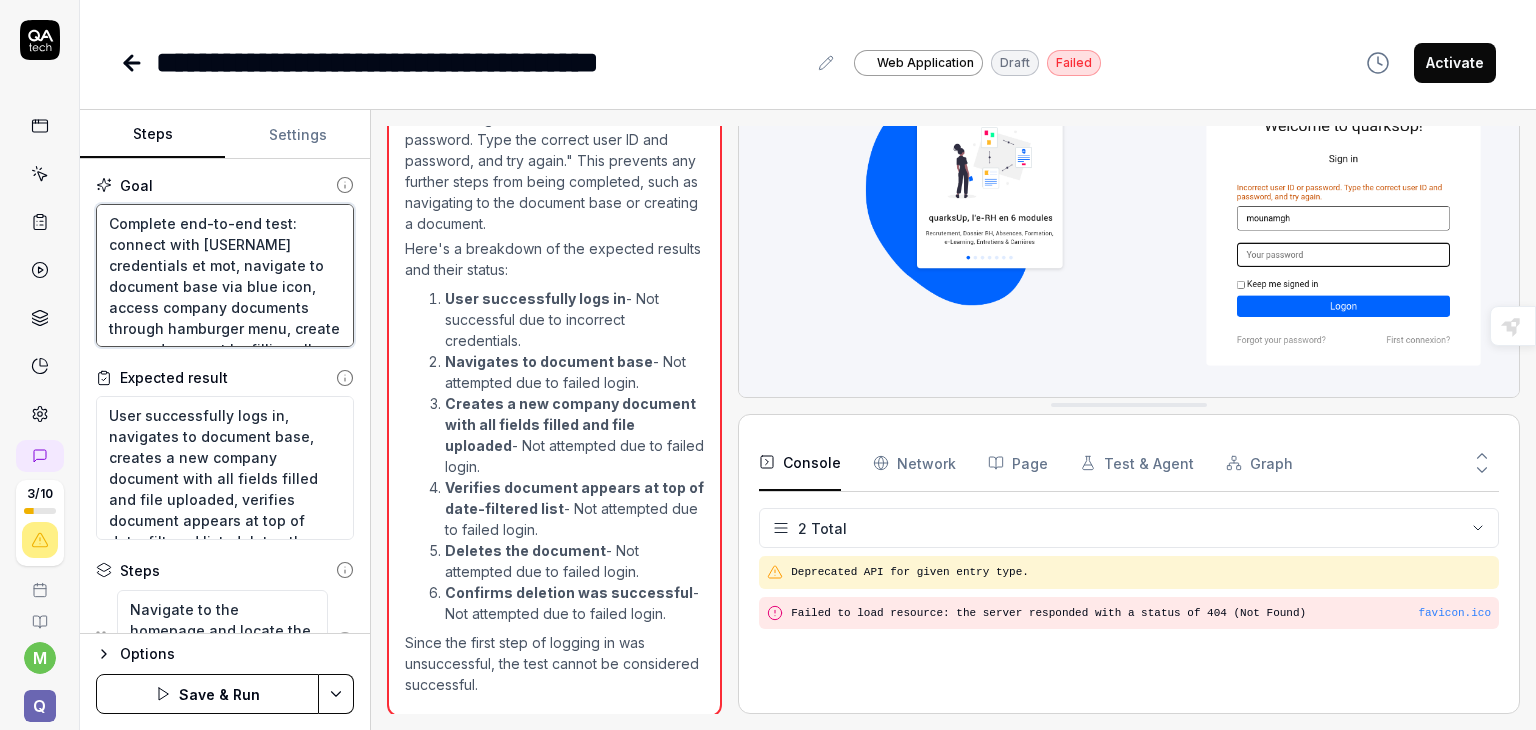 type on "*" 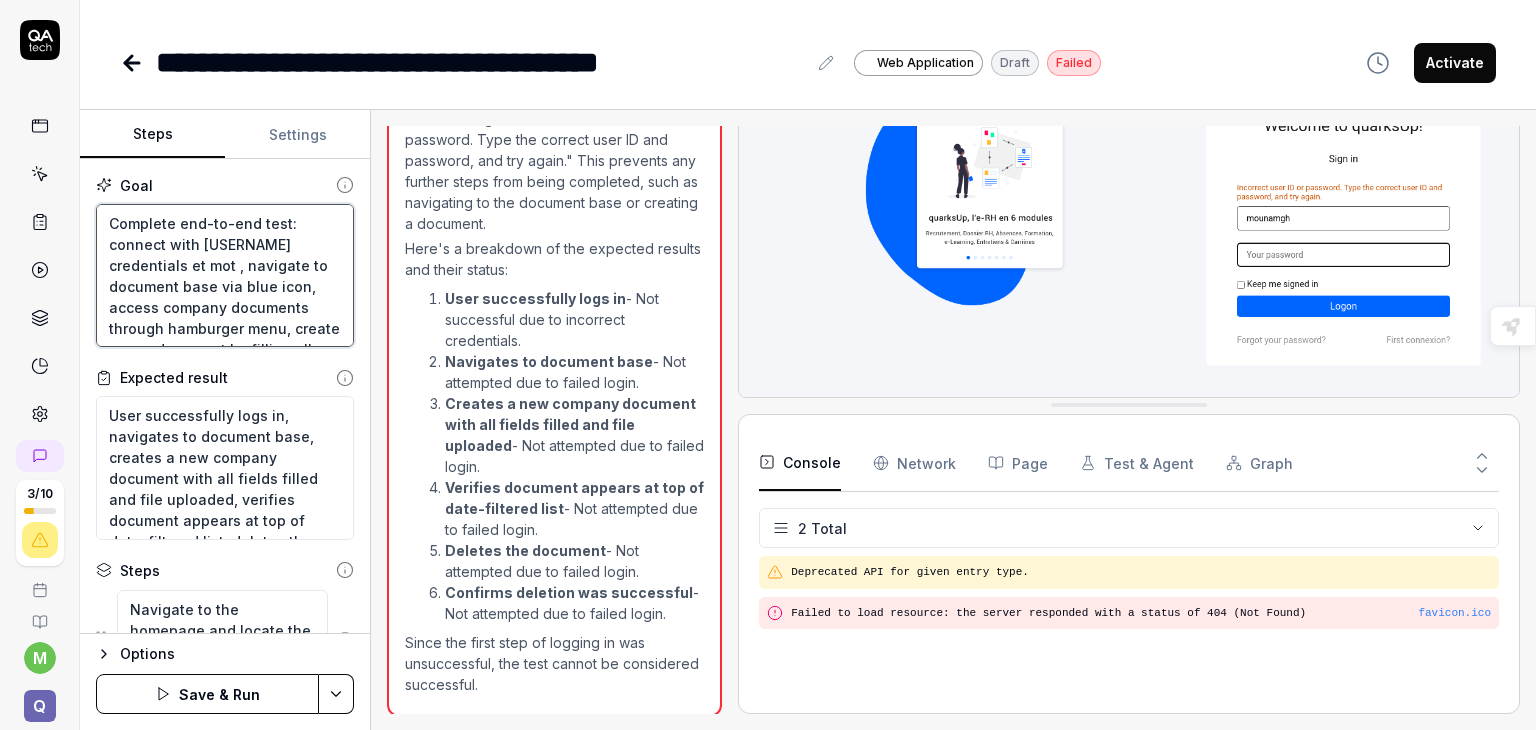 type on "*" 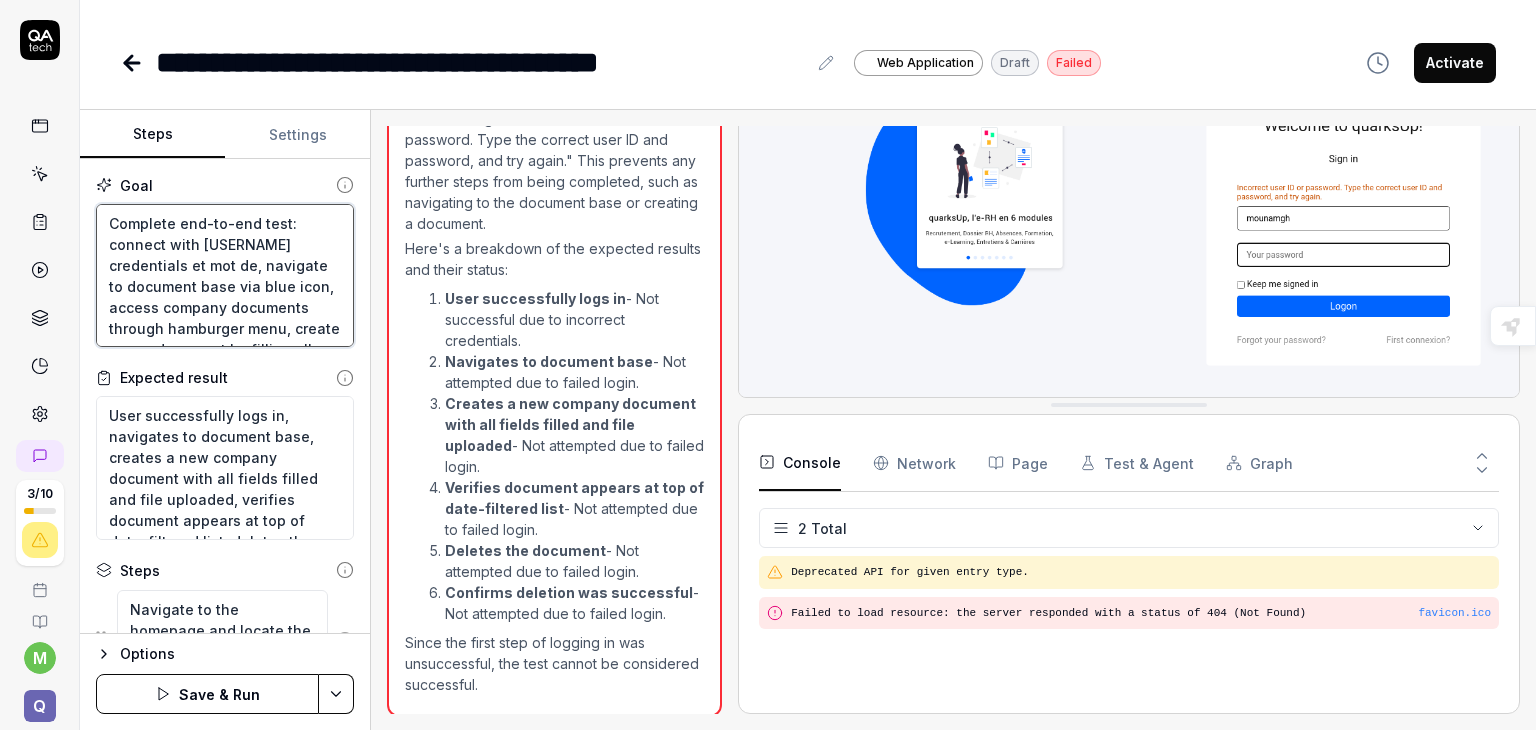 type on "*" 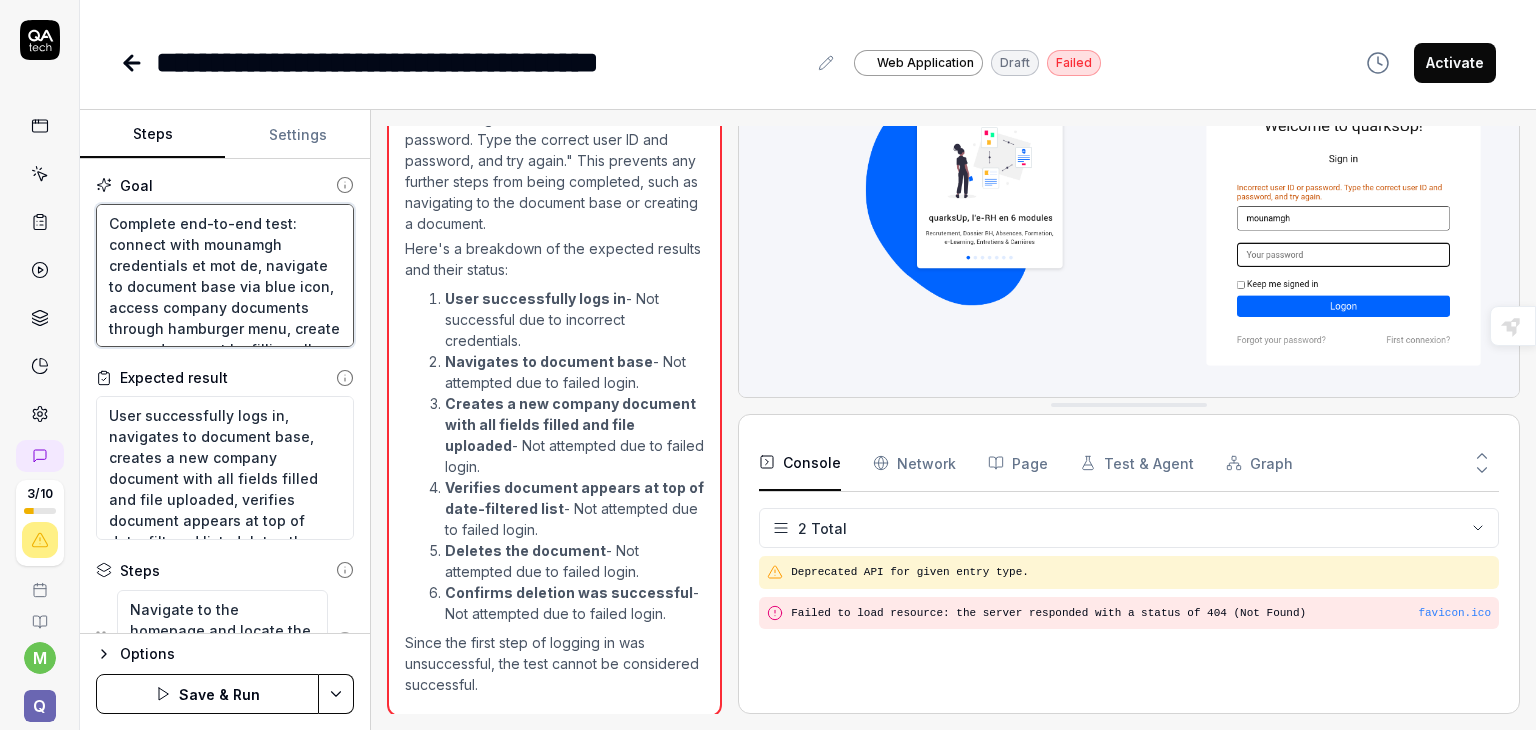 type on "Complete end-to-end test: connect with mounamgh credentials et mot de , navigate to document base via blue icon, access company documents through hamburger menu, create a new document by filling all fields and uploading a file, verify the document appears at the top of the date-filtered list, delete the document, and verify the deletion was successful." 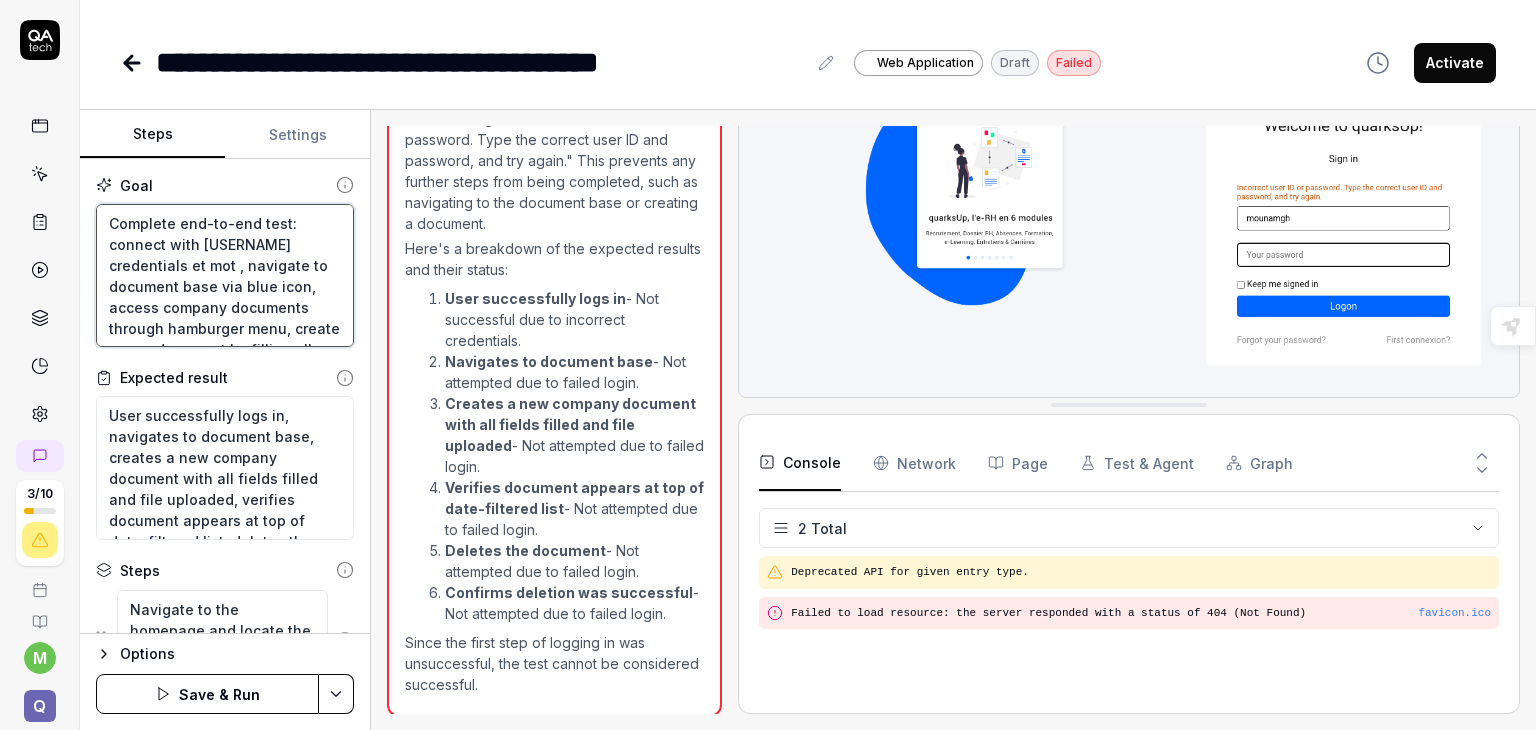 type on "*" 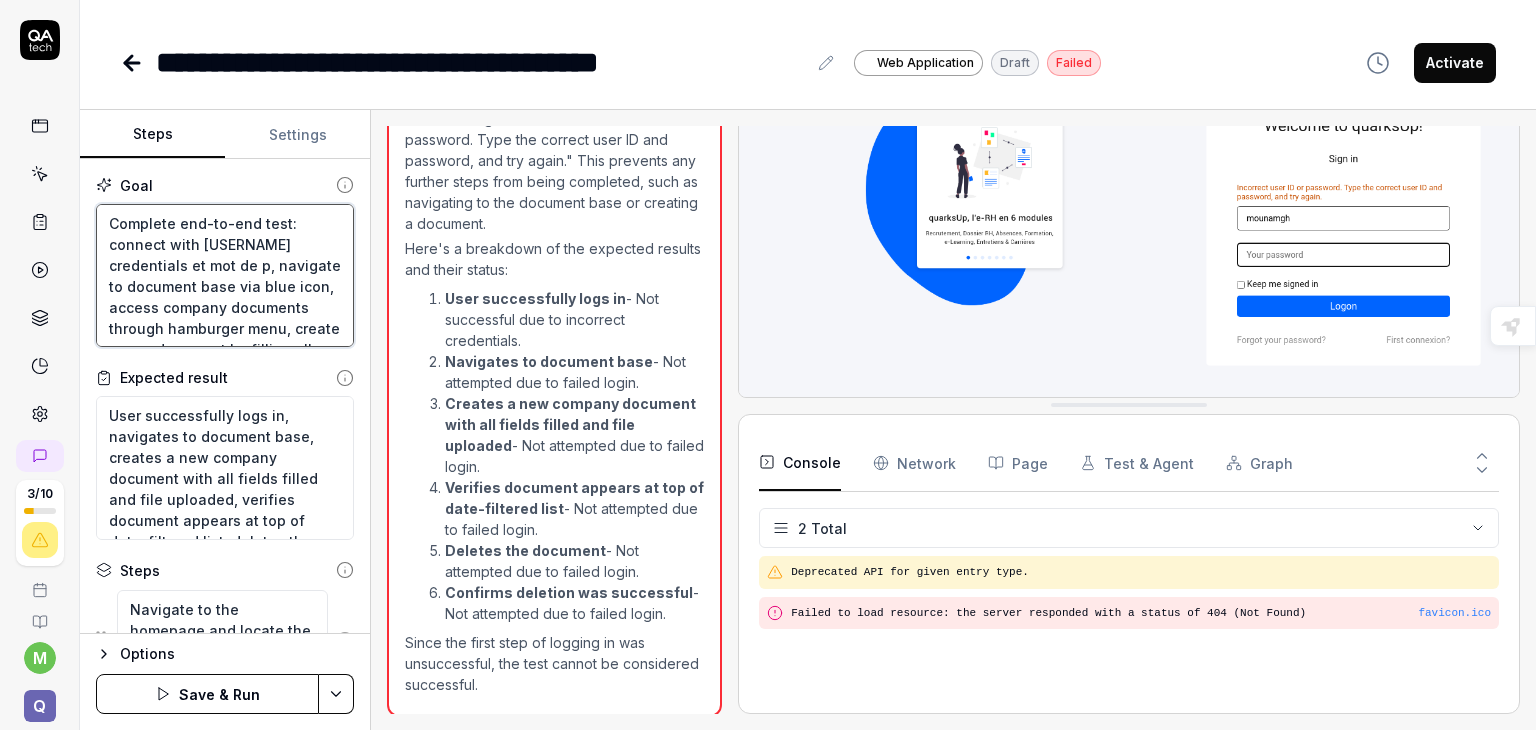 type on "*" 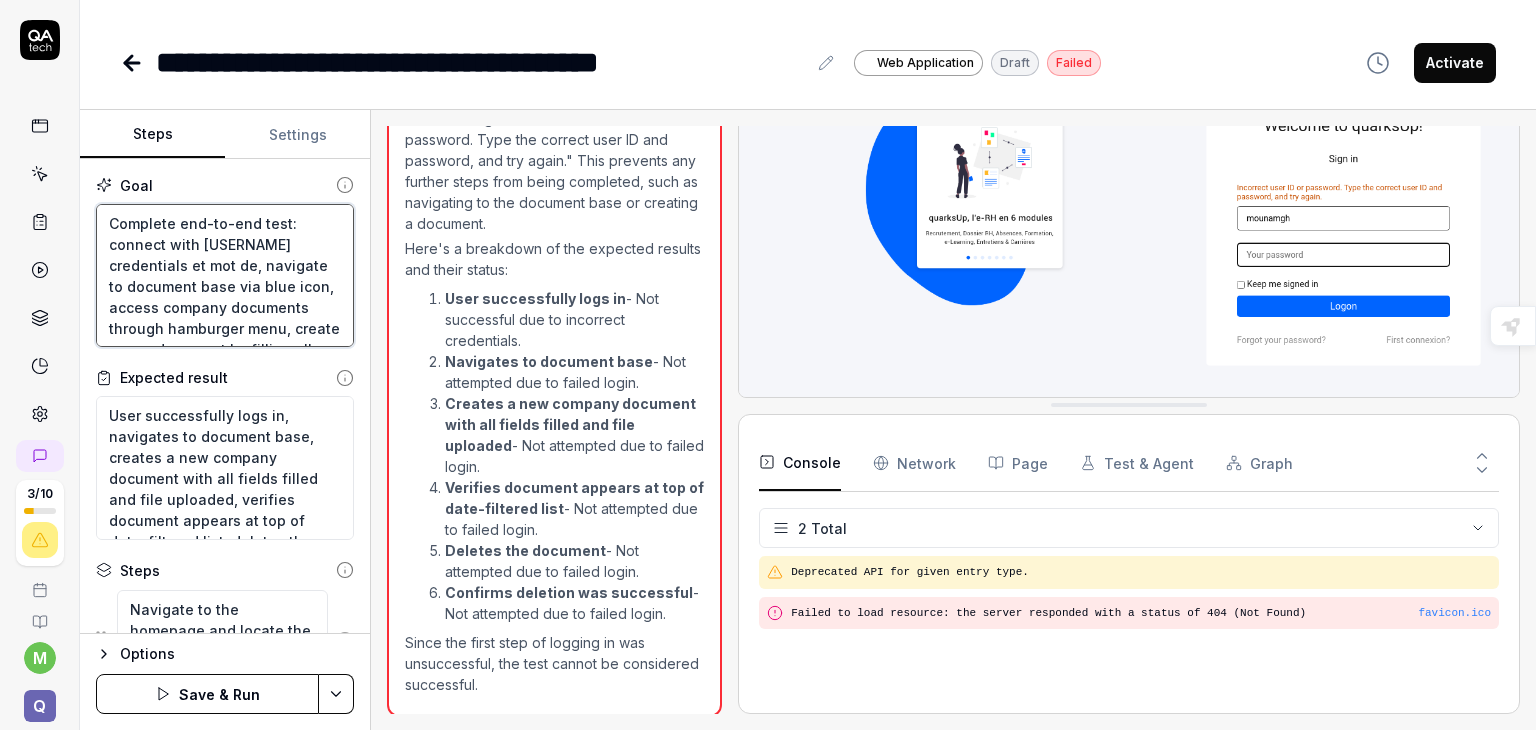 type on "*" 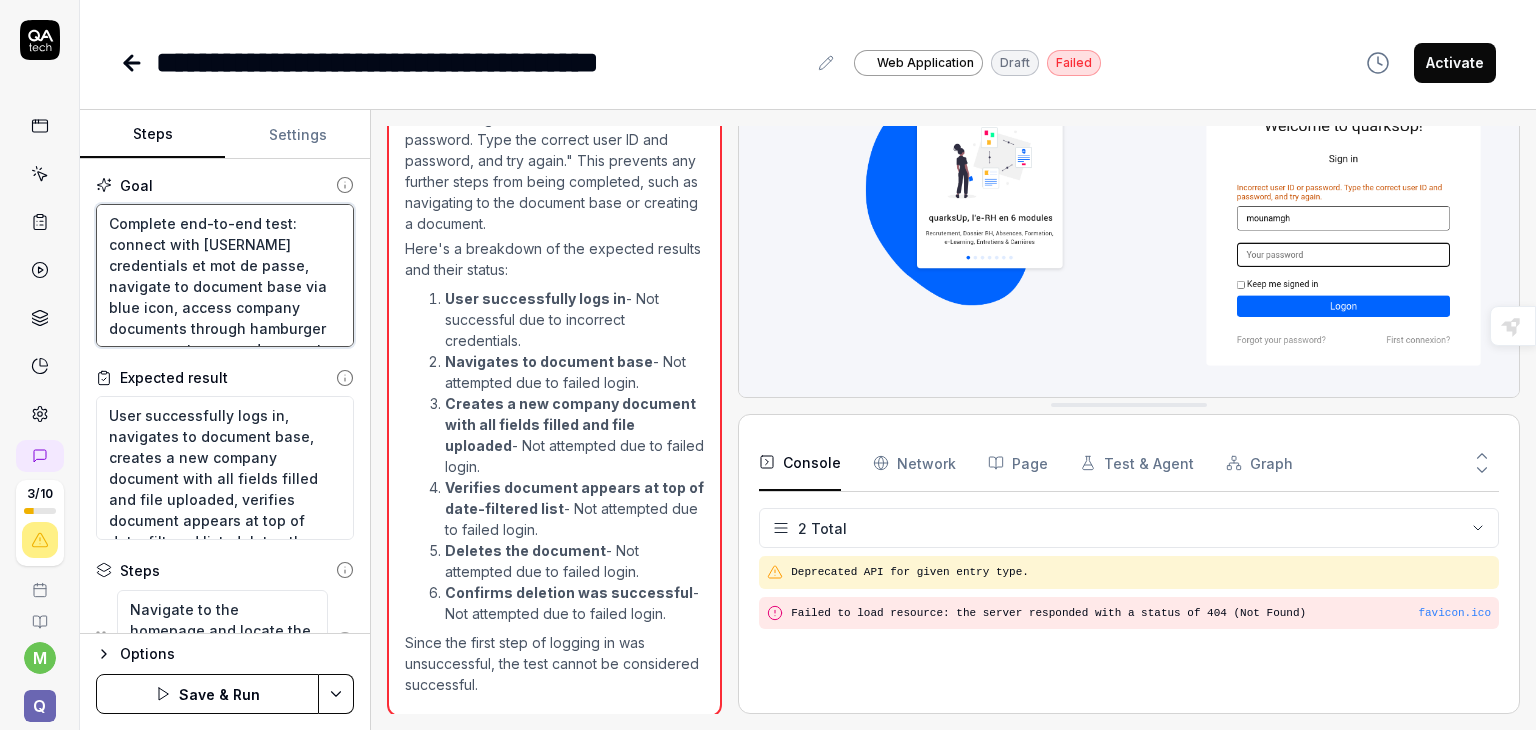 type on "*" 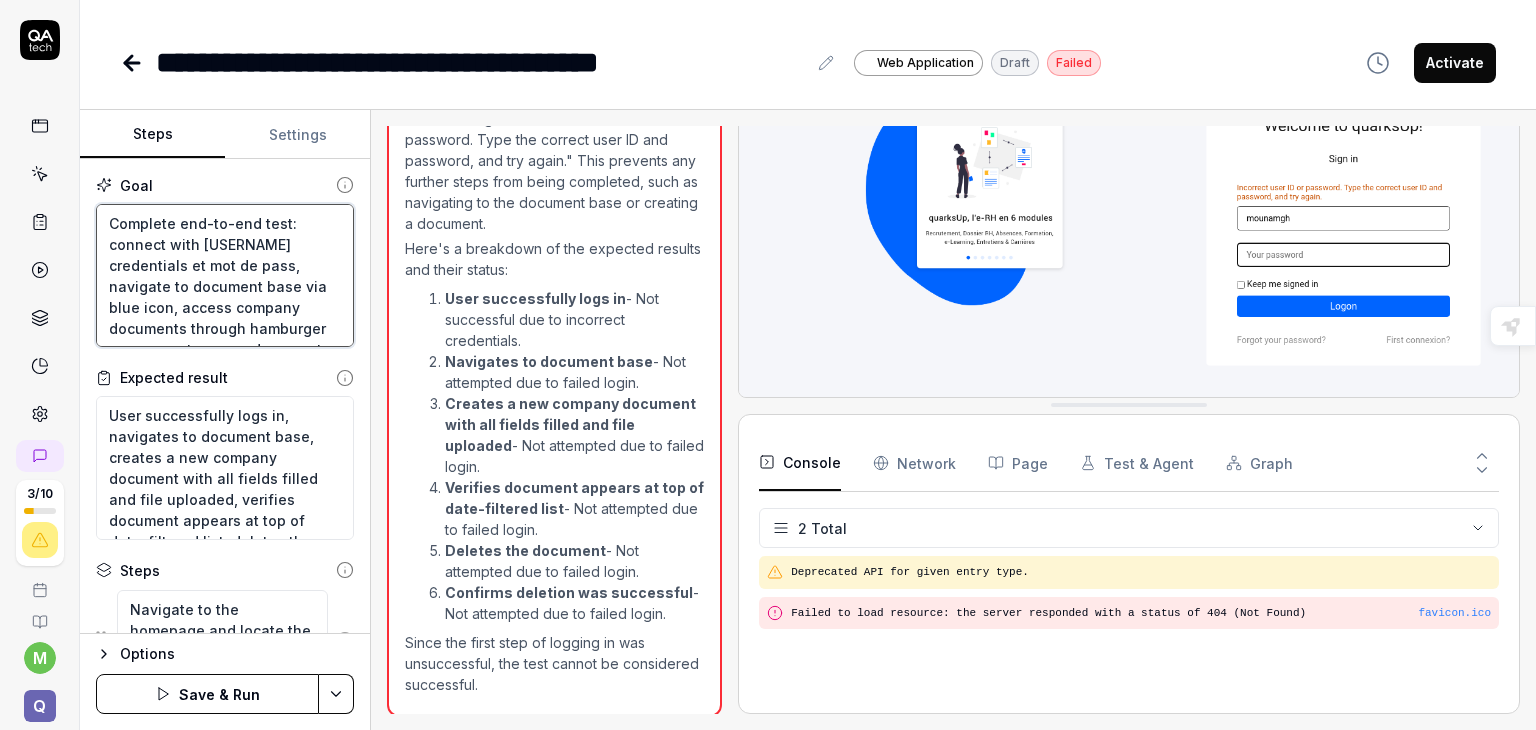 type on "*" 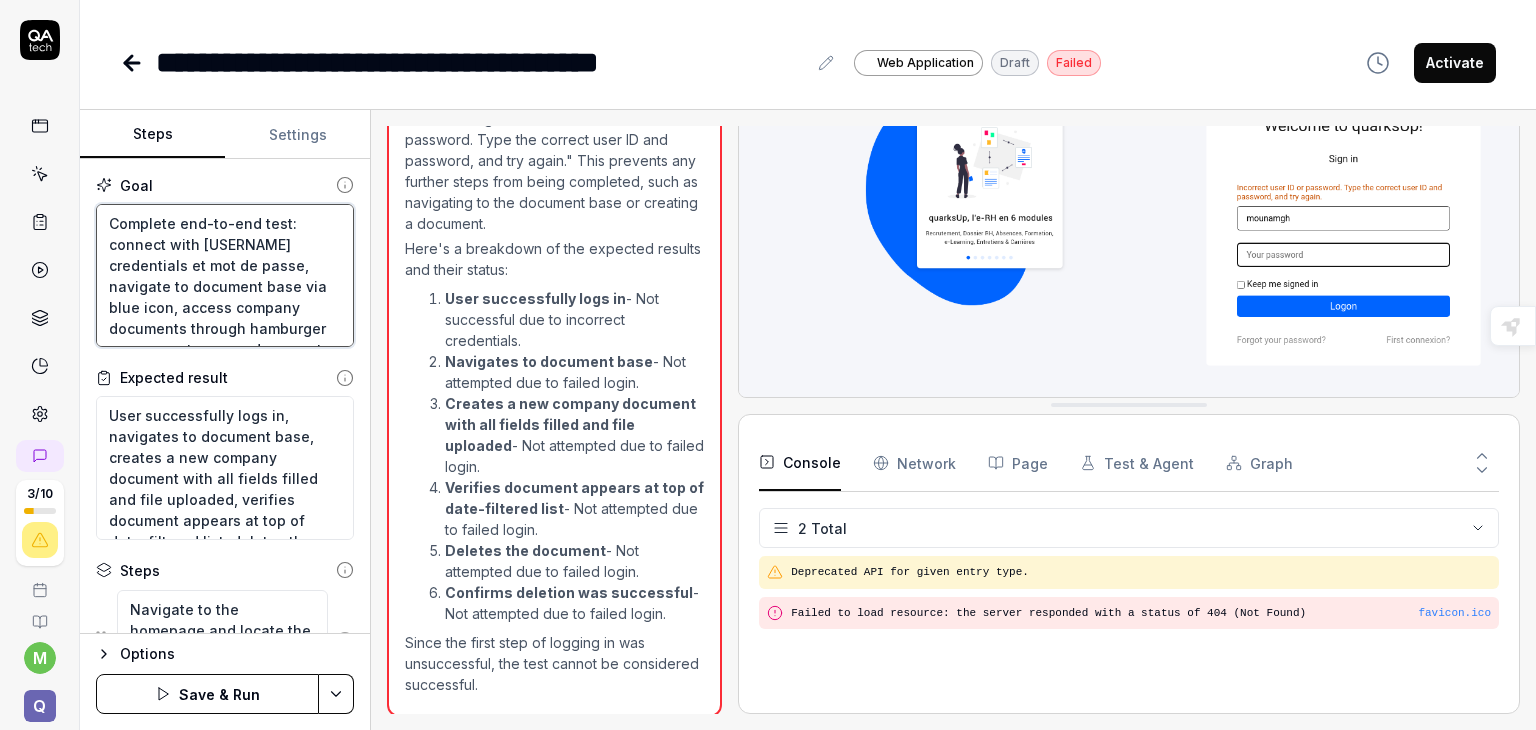 type on "*" 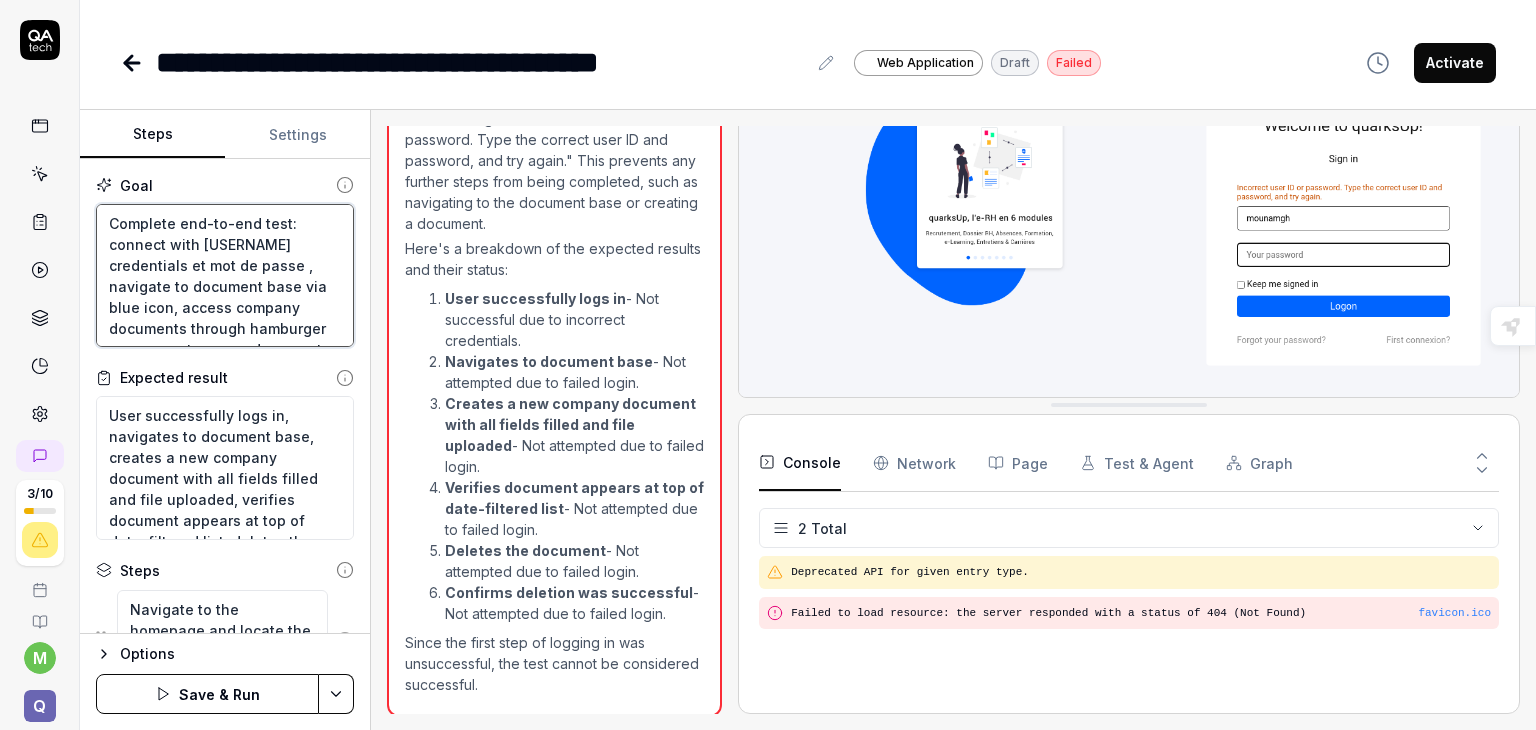 type on "*" 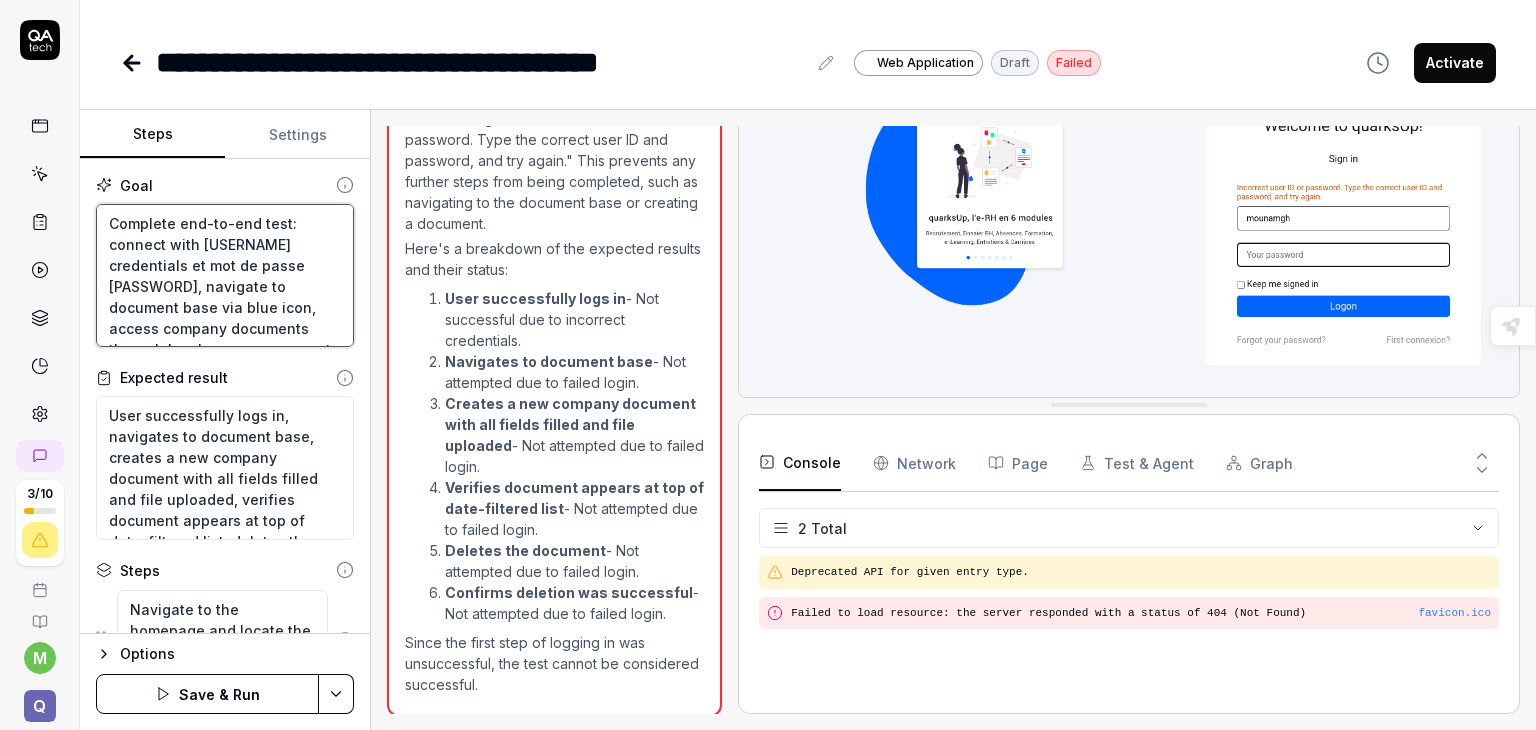 type on "*" 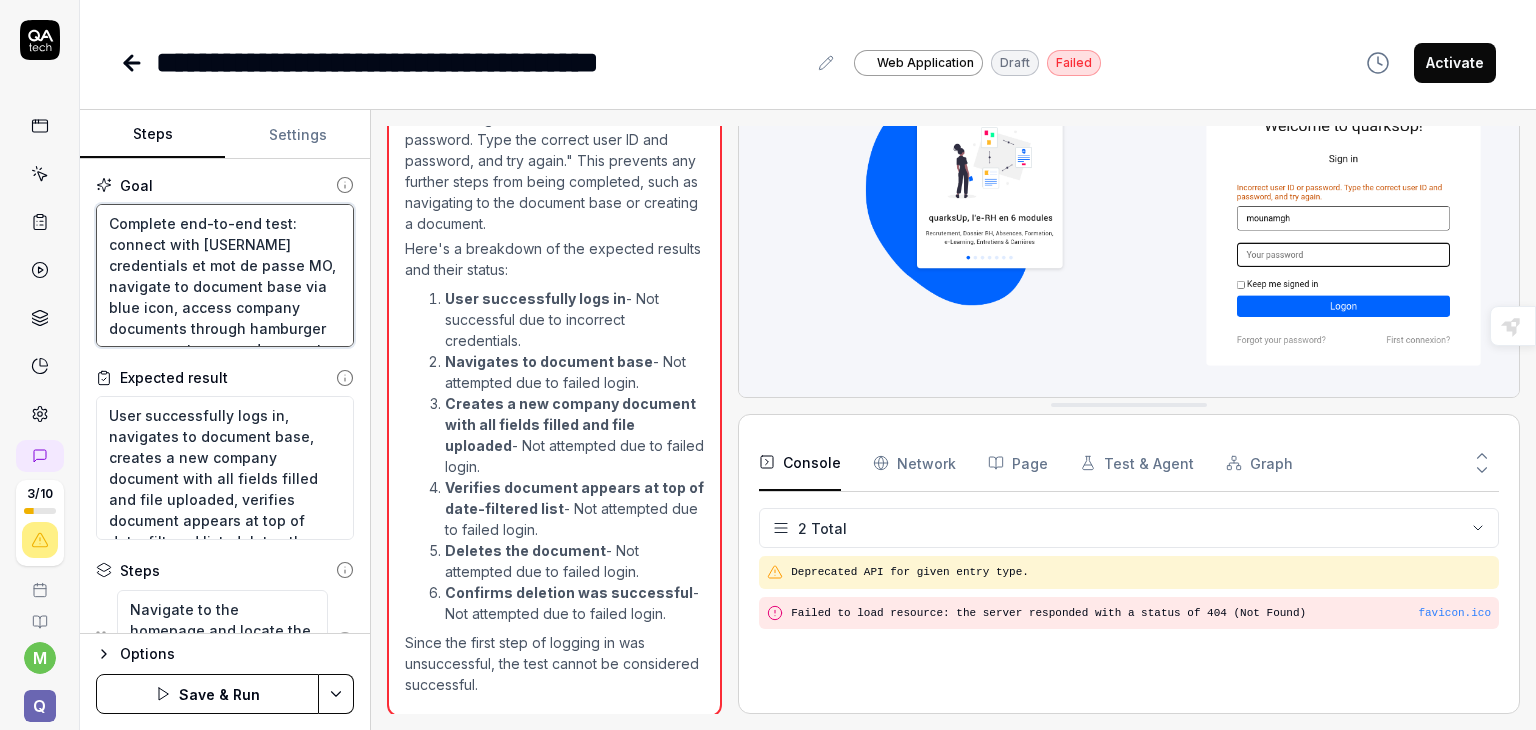 type on "*" 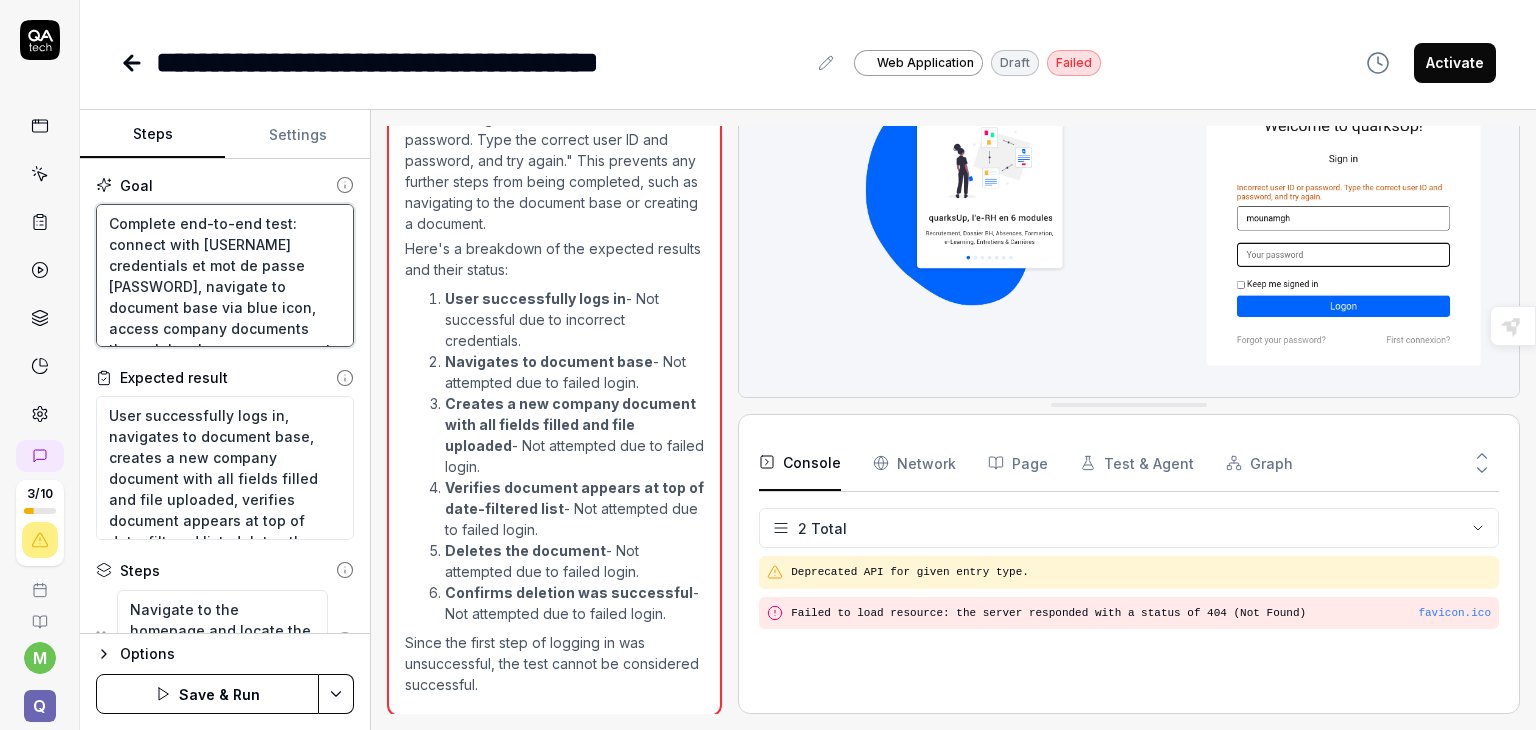 type on "*" 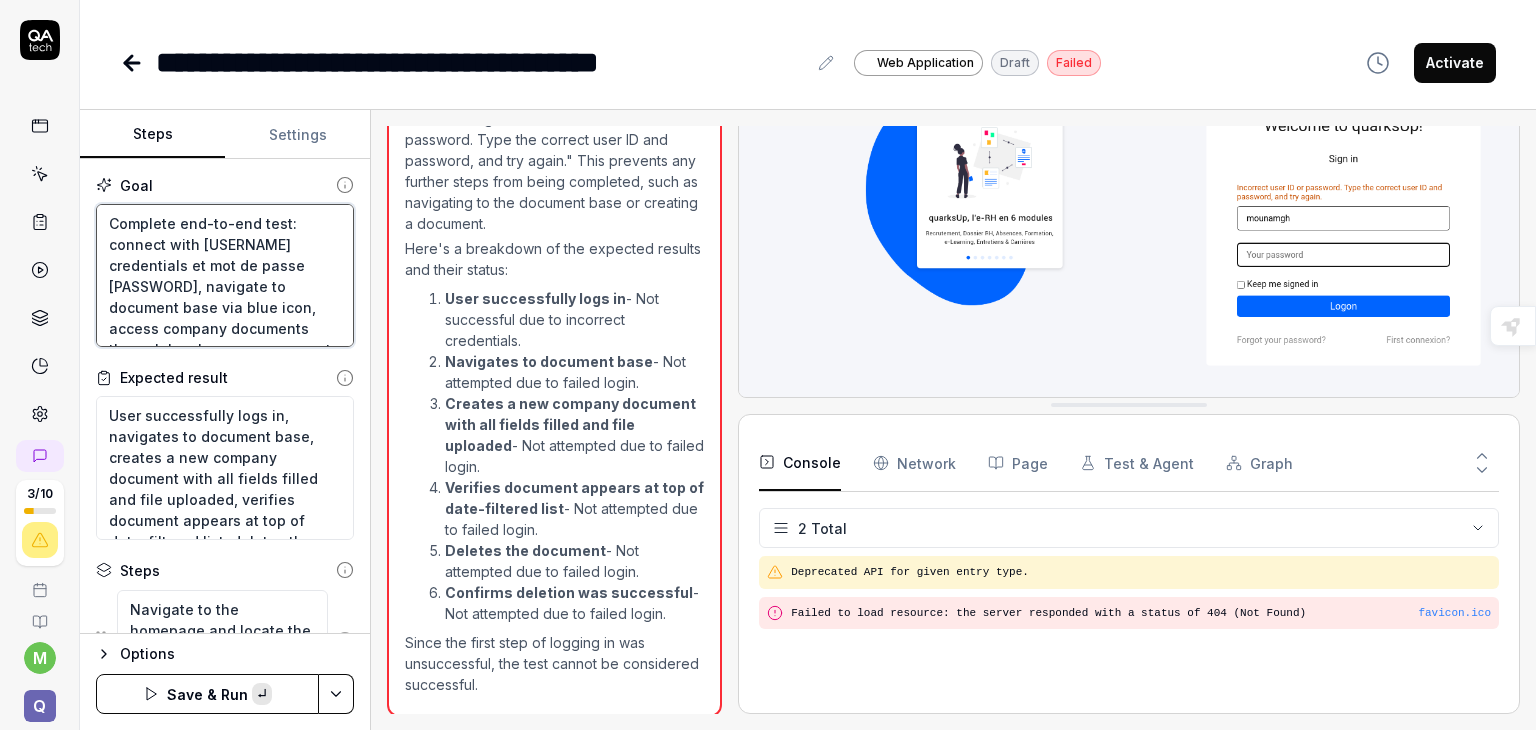 type on "*" 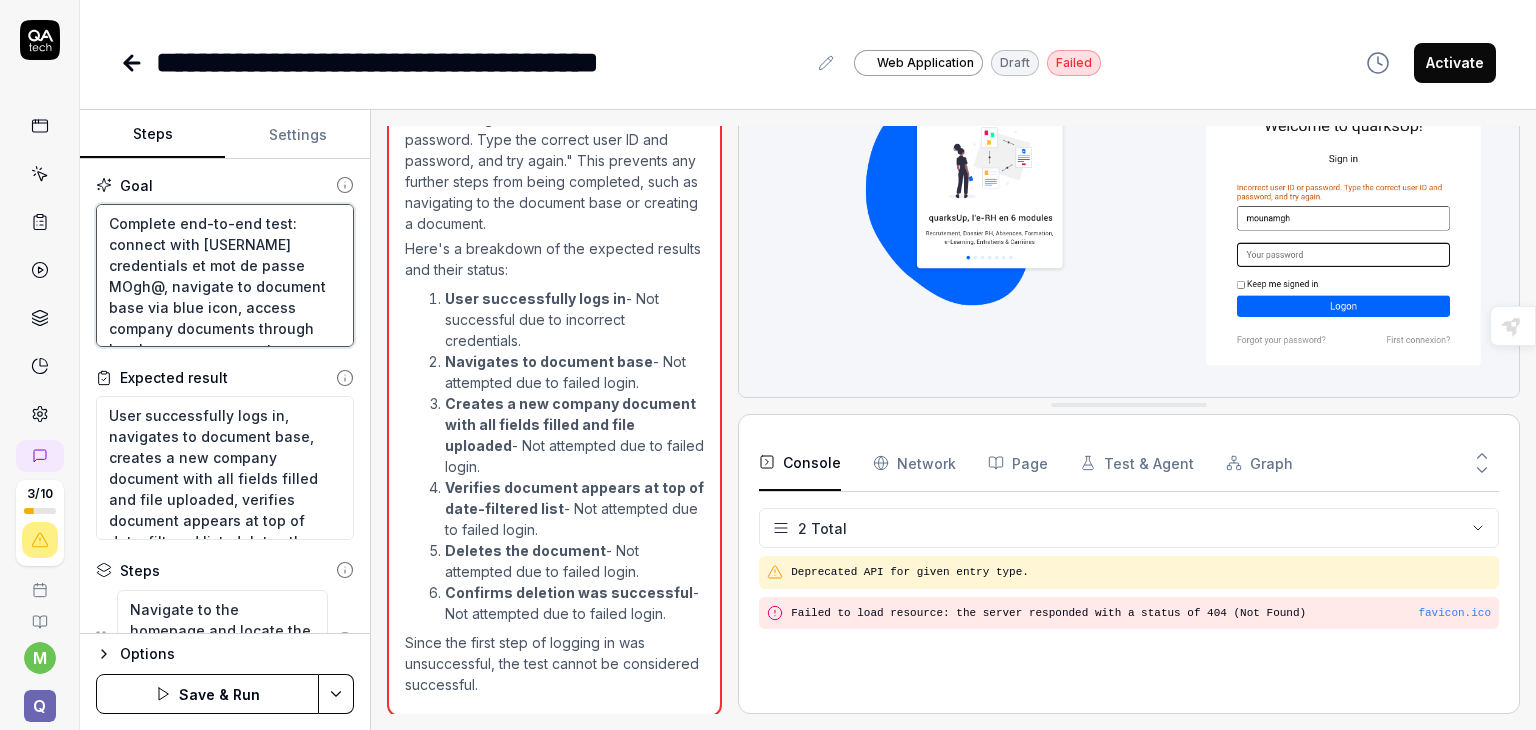 type on "*" 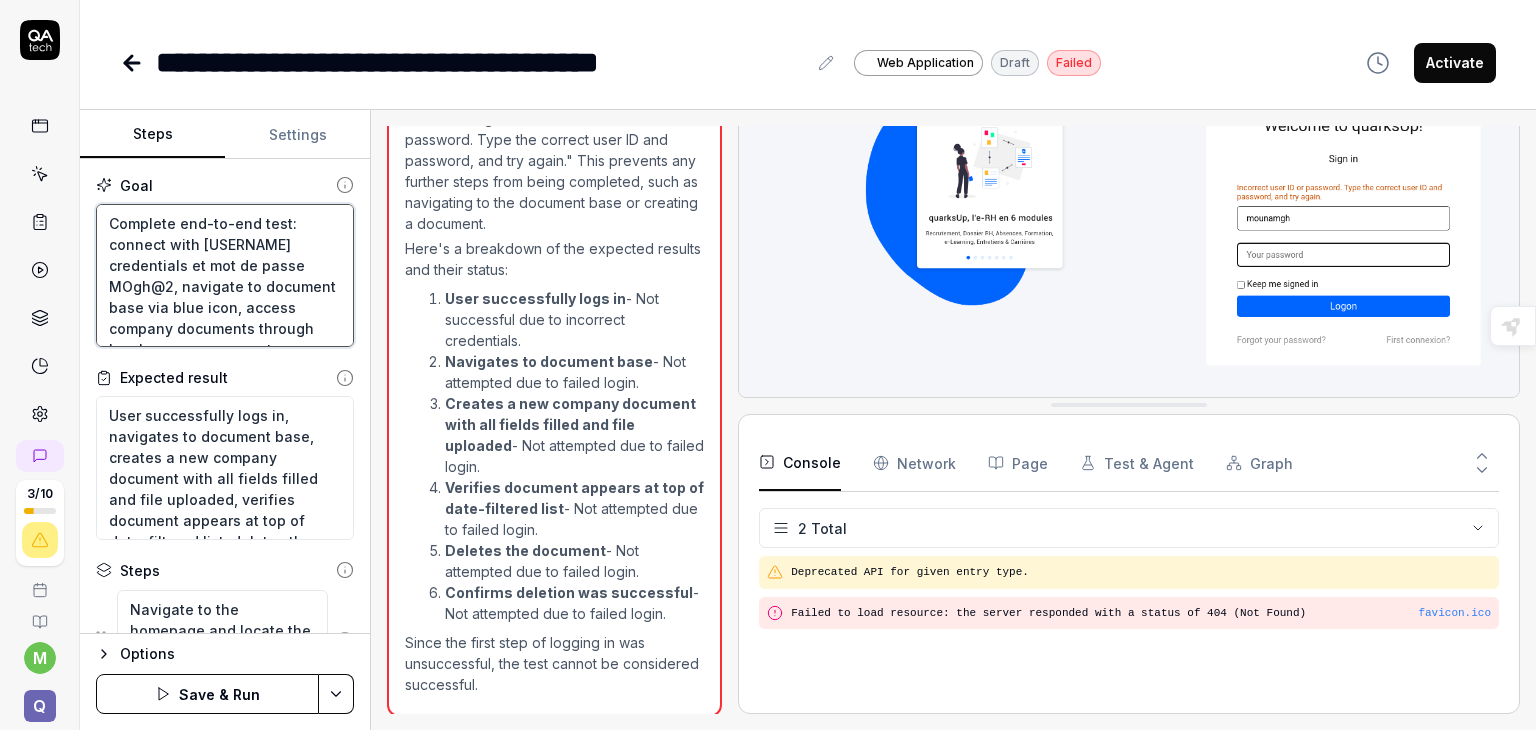type on "*" 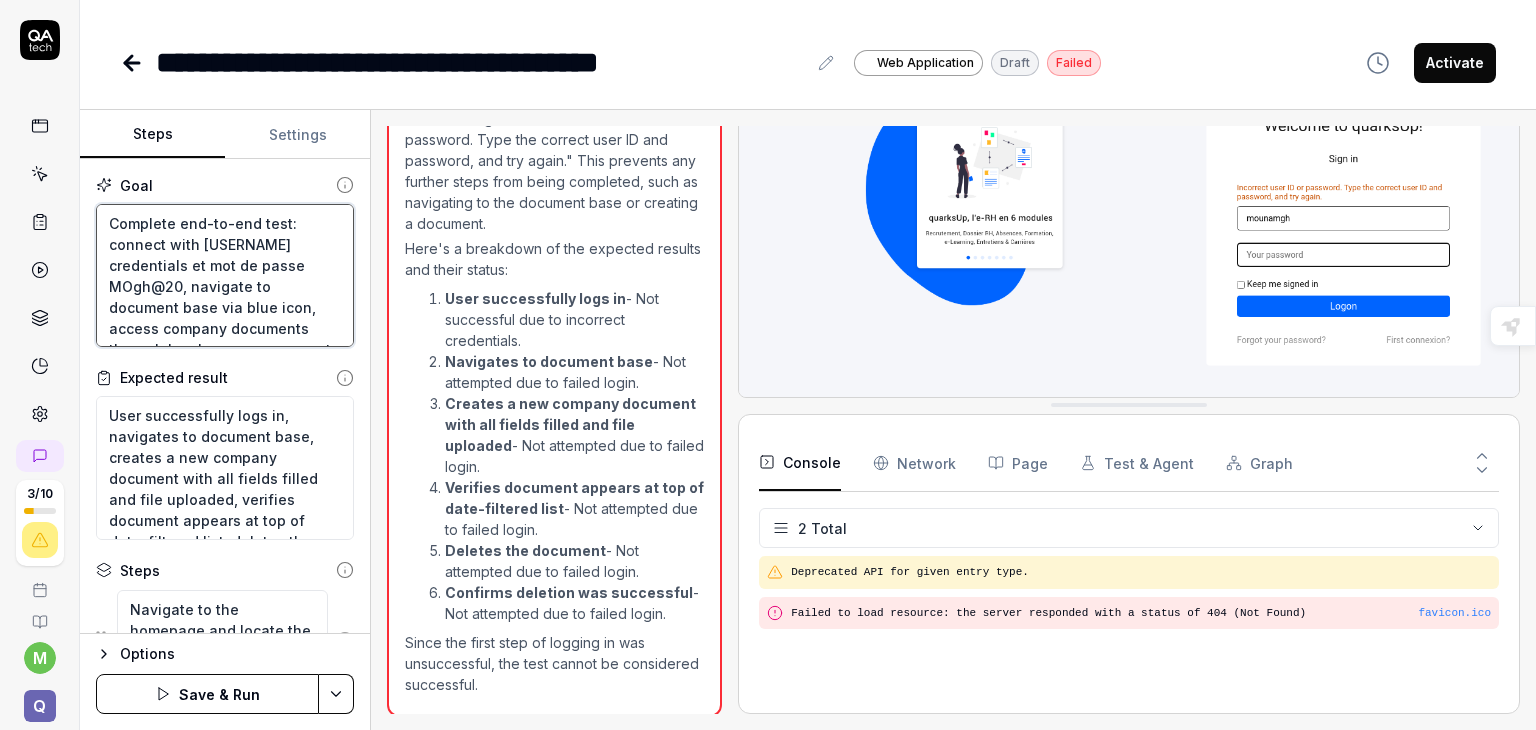 type on "*" 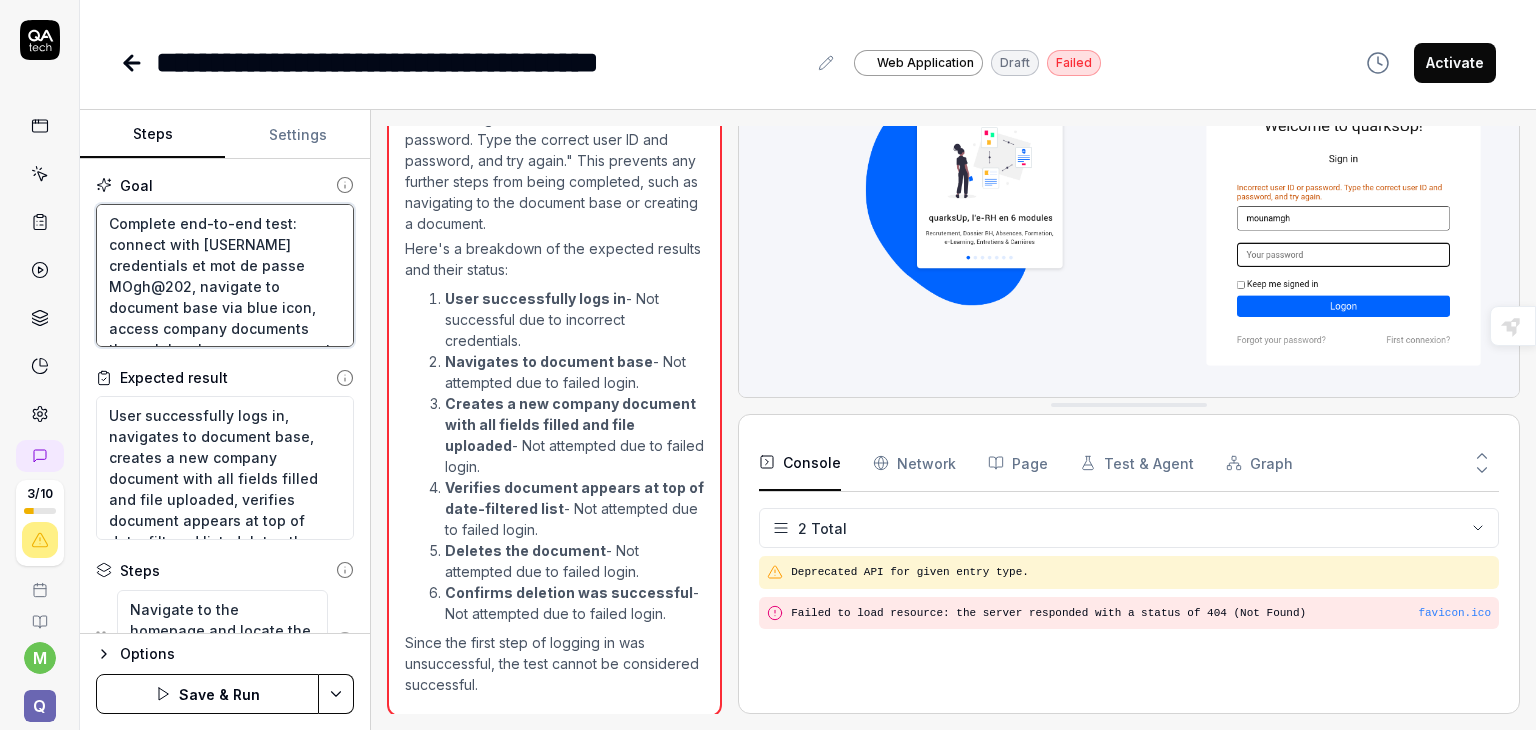 type on "*" 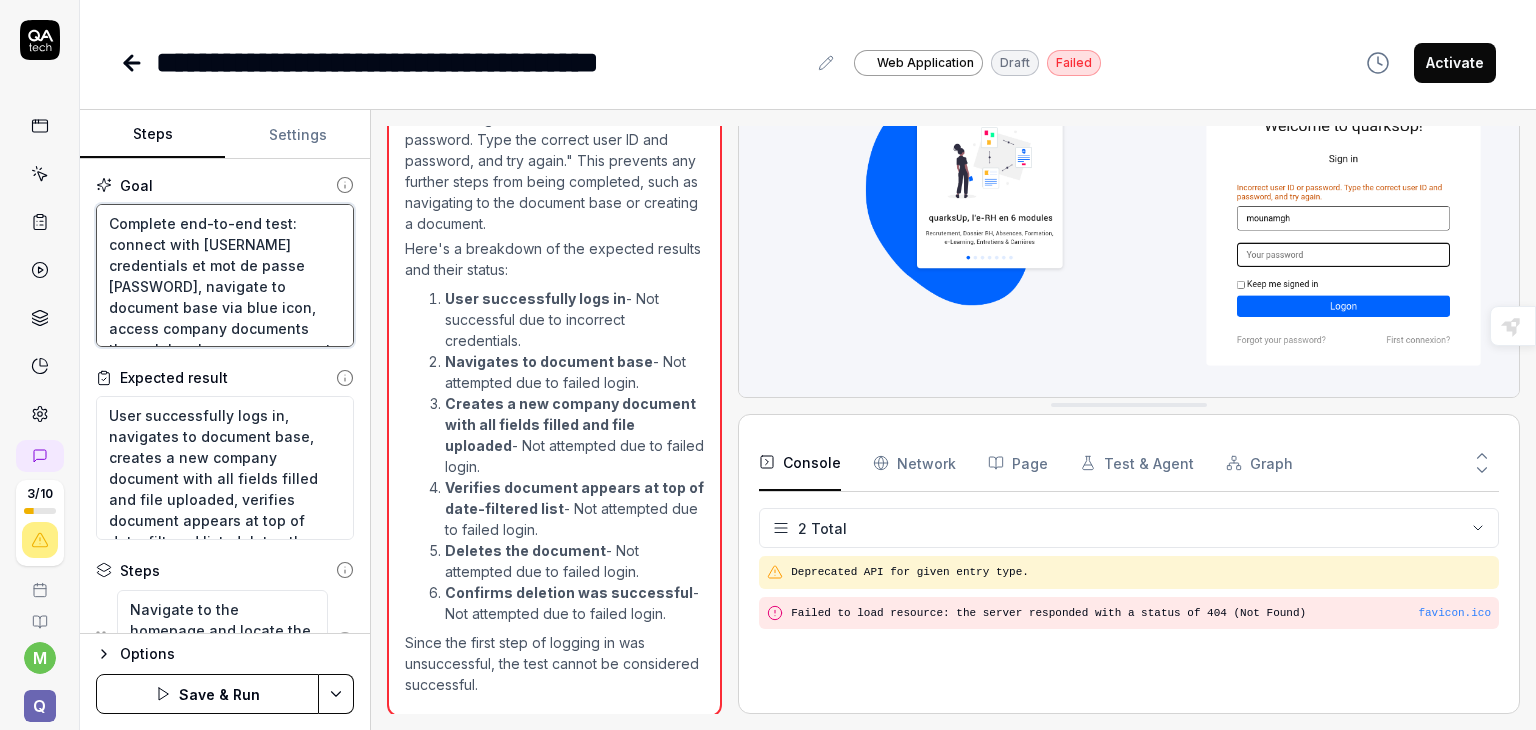 type on "Complete end-to-end test: connect with mounamgh credentials et mot de passe MOgh@2025, navigate to document base via blue icon, access company documents through hamburger menu, create a new document by filling all fields and uploading a file, verify the document appears at the top of the date-filtered list, delete the document, and verify the deletion was successful." 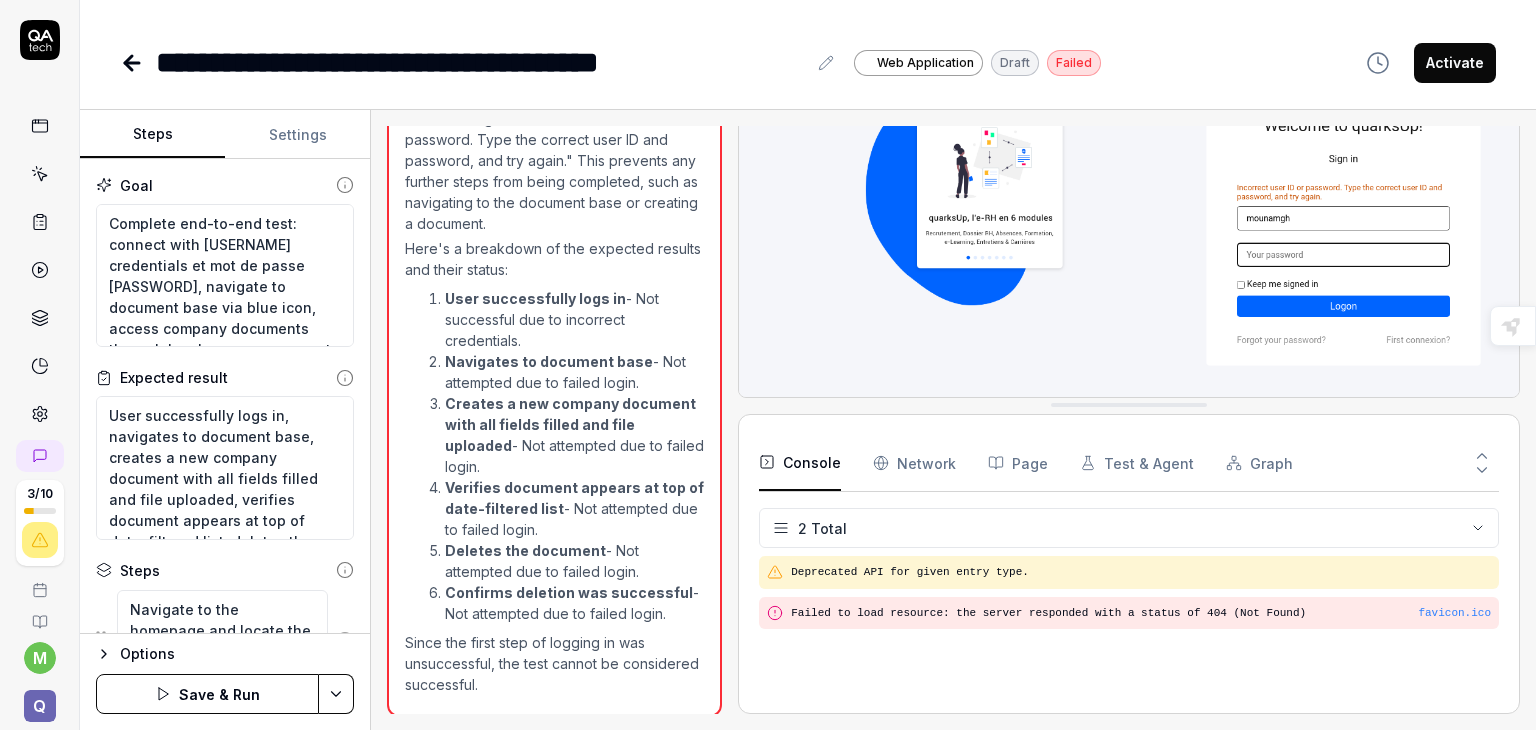 click on "Save & Run" at bounding box center (207, 694) 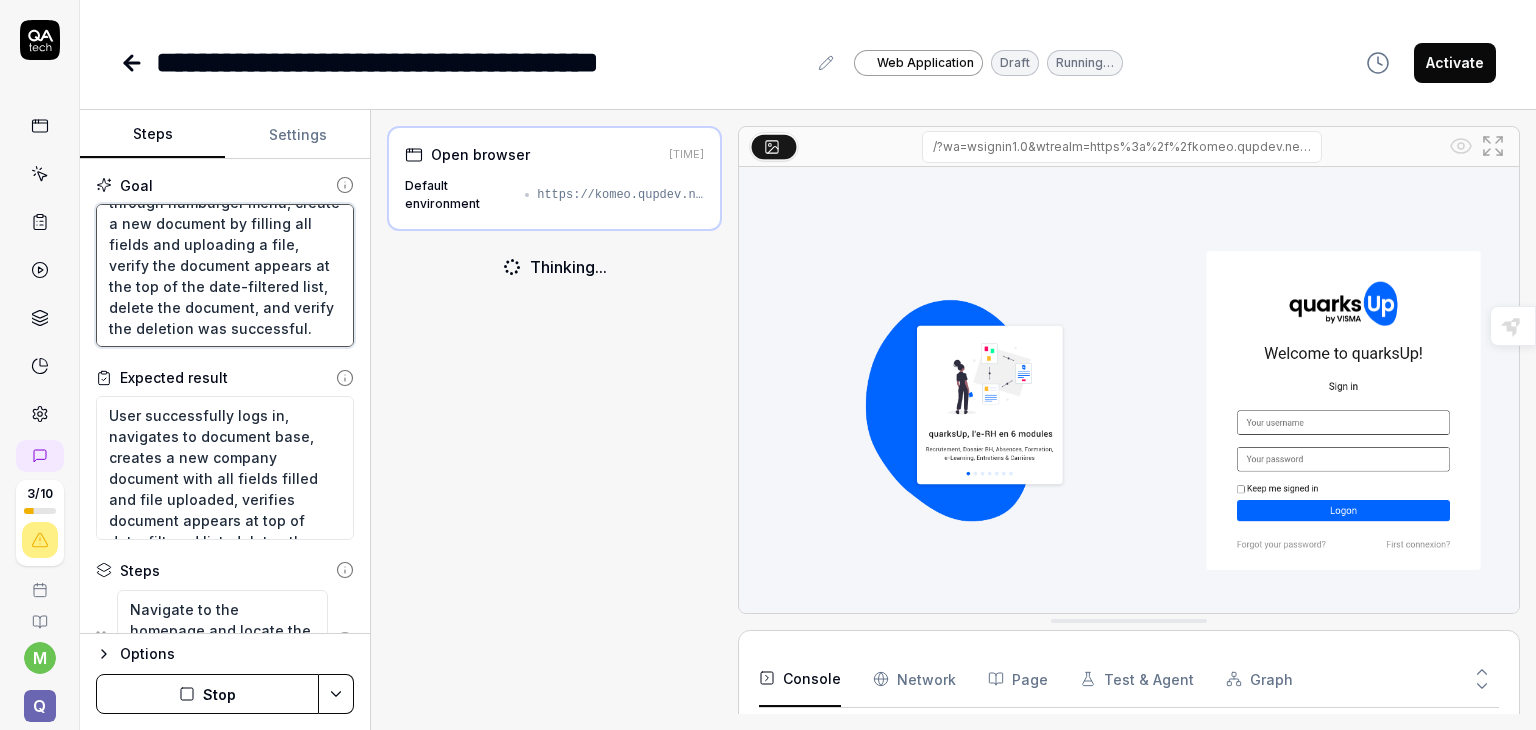 scroll, scrollTop: 168, scrollLeft: 0, axis: vertical 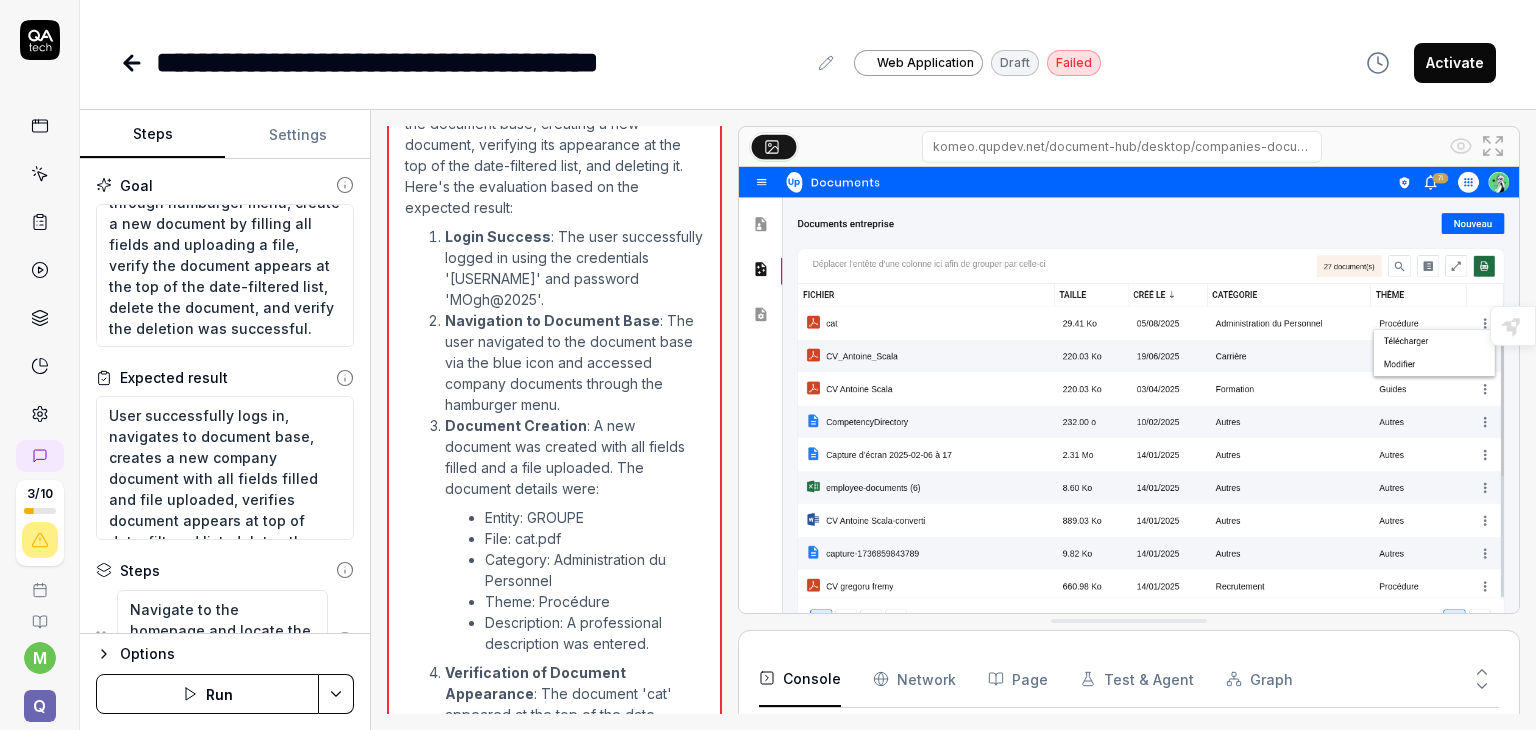 type on "*" 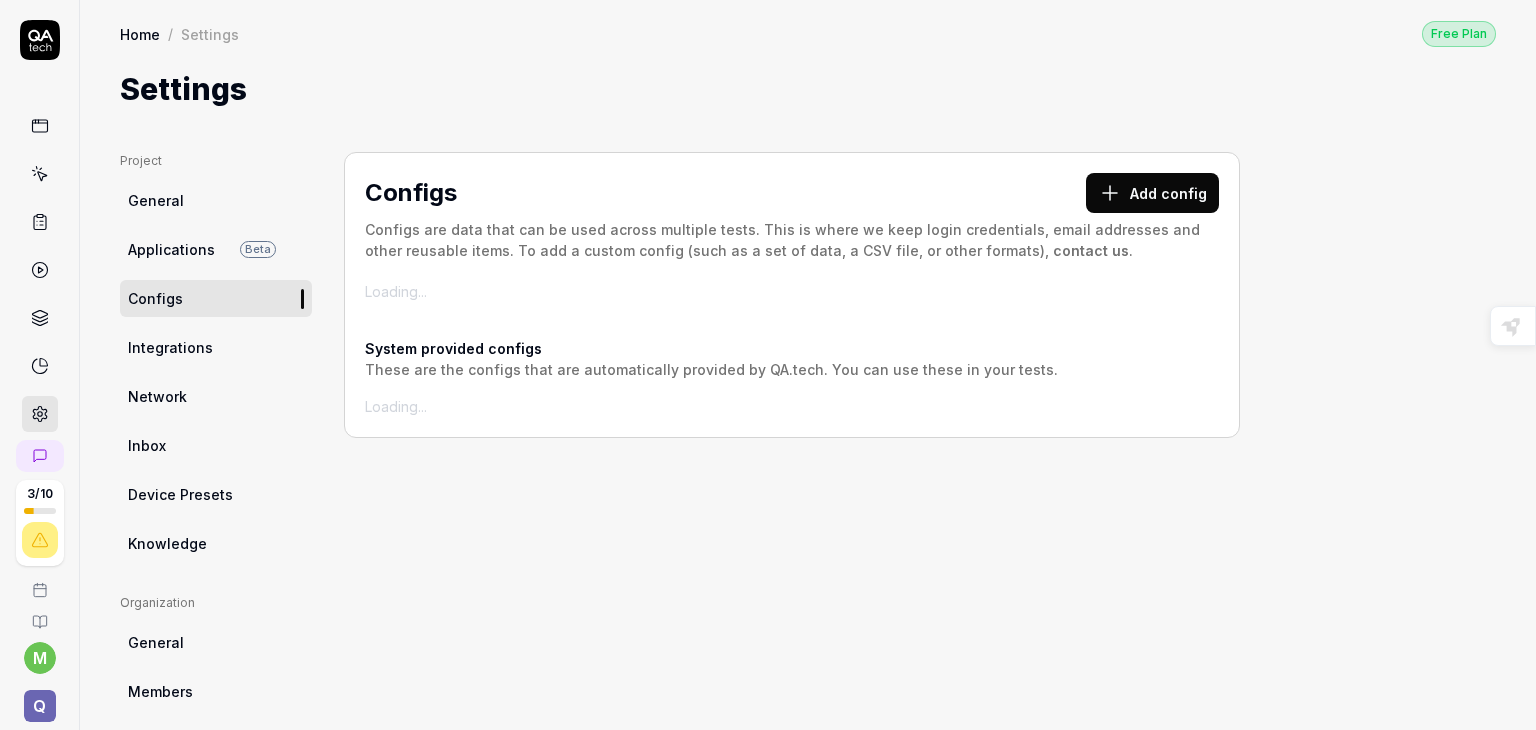 scroll, scrollTop: 0, scrollLeft: 0, axis: both 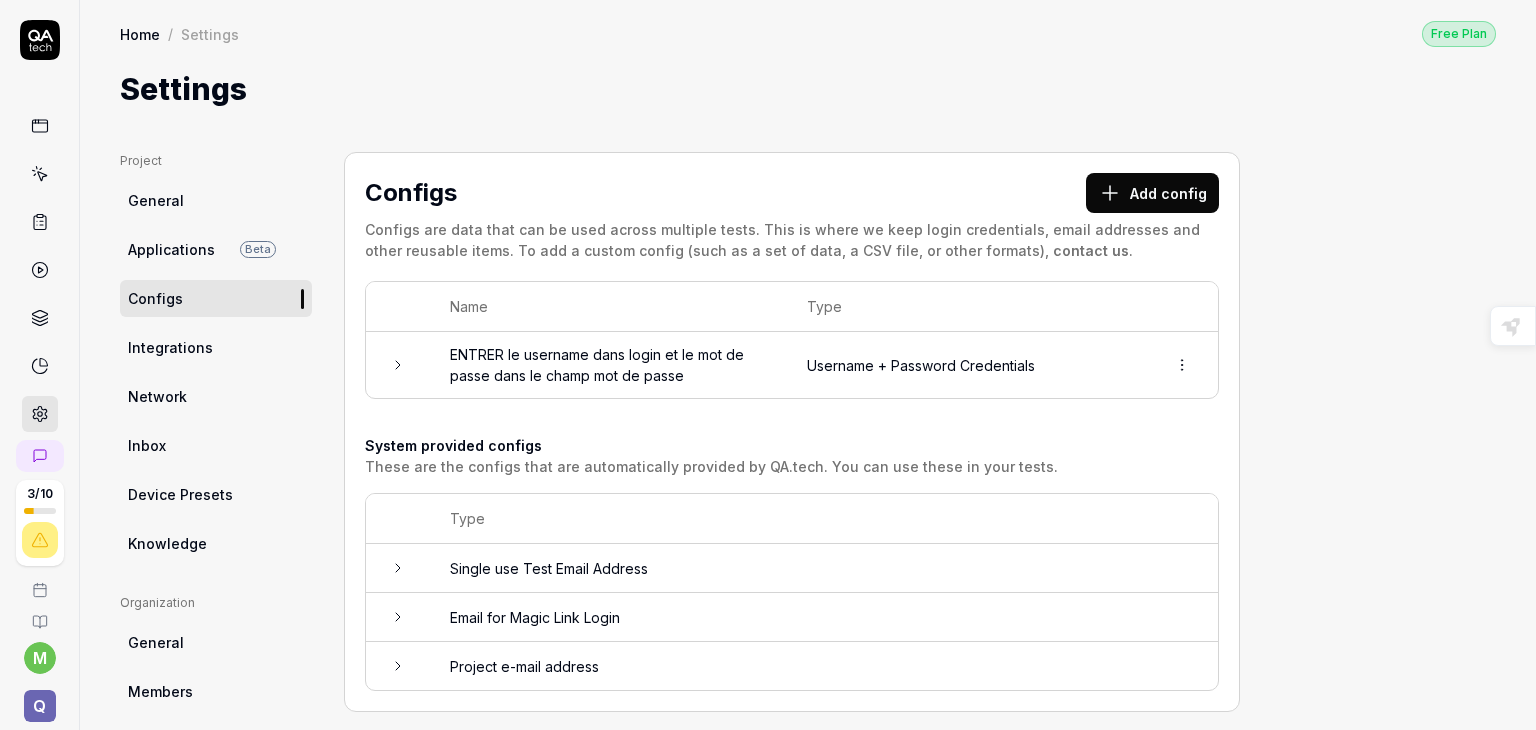 click on "ENTRER le username dans login et le mot de passe dans le champ mot de passe" at bounding box center [608, 365] 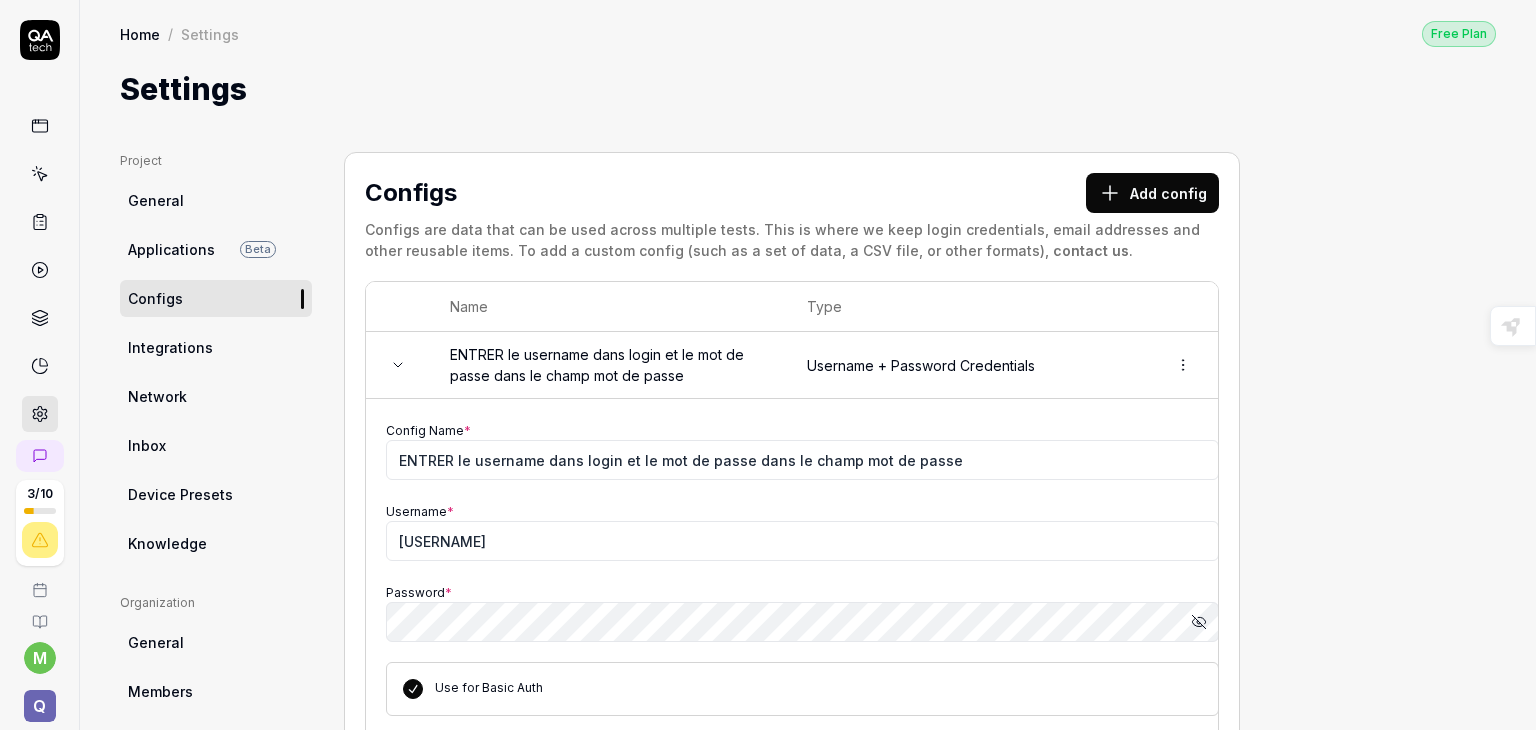 click 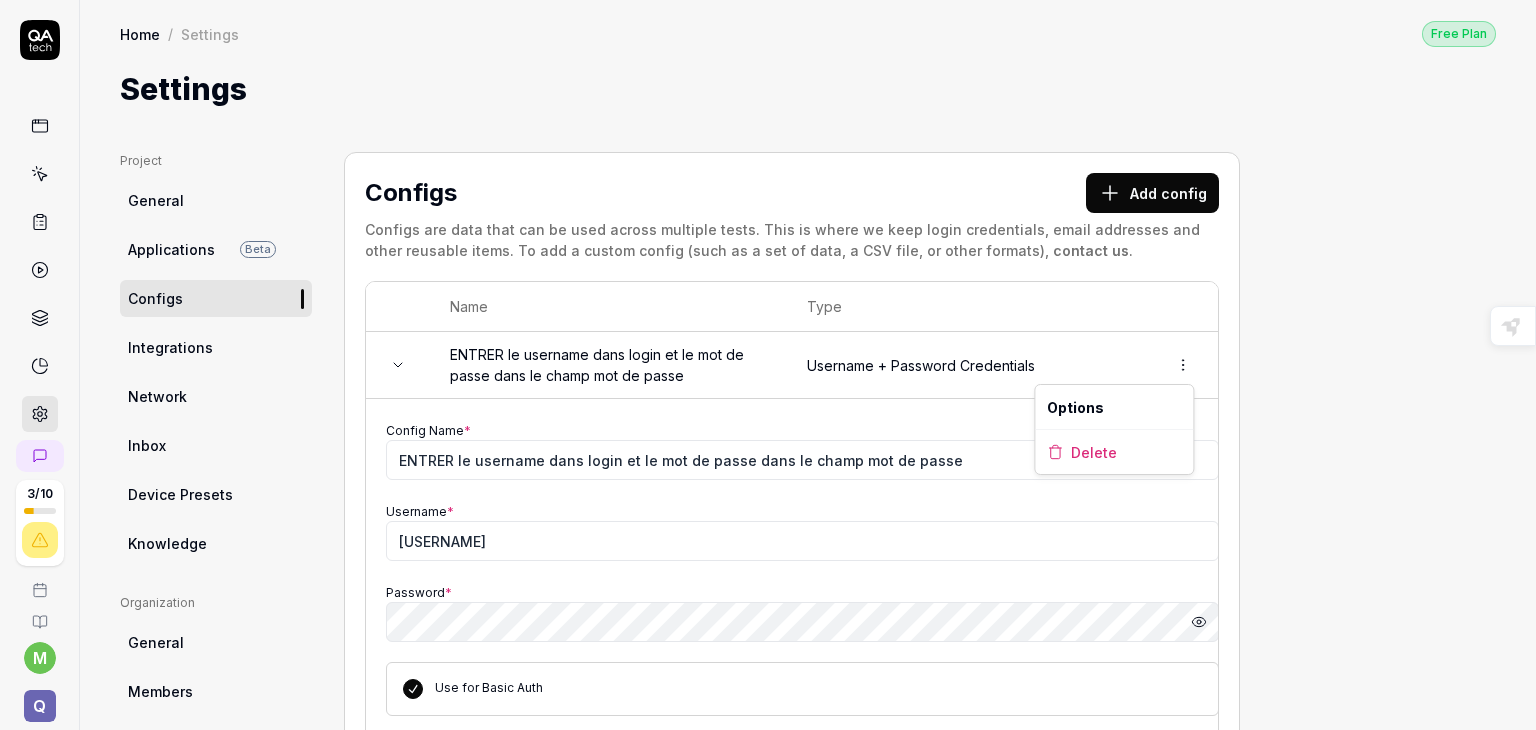 click on "3 / 10 m Q Home / Settings Free Plan Home / Settings Free Plan Settings Project General Applications Beta Configs Integrations Network Inbox Device Presets Knowledge Project Configs Organization General Members Projects Subscription Connections Organization Select a page Profile My Details Authentication Email Password Profile Select a page Configs Add config Configs are data that can be used across multiple tests. This is where we keep login credentials, email addresses and other reusable items. To add a custom config (such as a set of data, a CSV file, or other formats), contact us. Name Type ENTRER le username dans login et le mot de passe dans le champ mot de passe Username + Password Credentials Config Name * ENTRER le username dans login et le mot de passe dans le champ mot de passe Username * [USERNAME] Password * Hide password Use for Basic Auth Save Delete System provided configs These are the configs that are automatically provided by QA.tech. You can use these in your tests. Type Highlight" at bounding box center (768, 365) 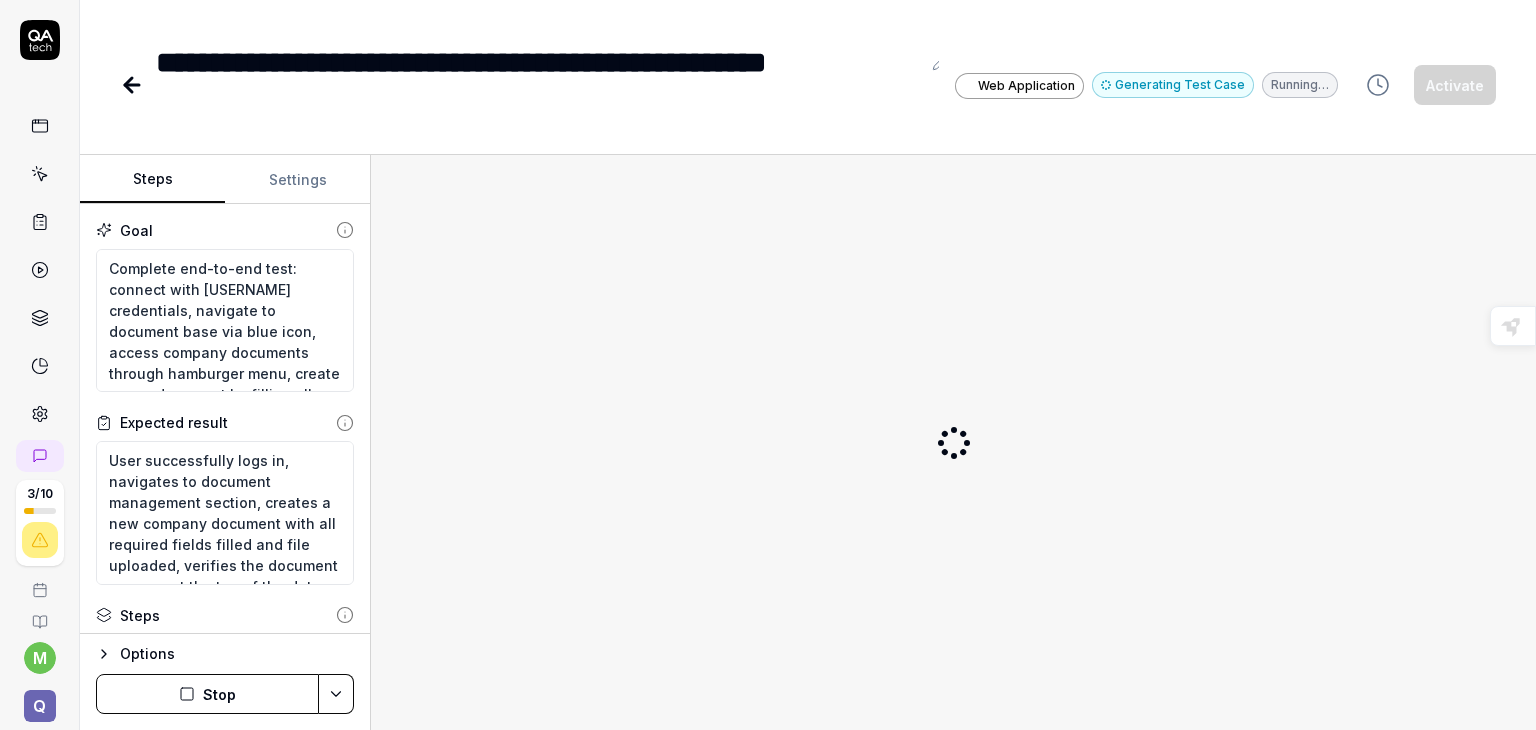 scroll, scrollTop: 0, scrollLeft: 0, axis: both 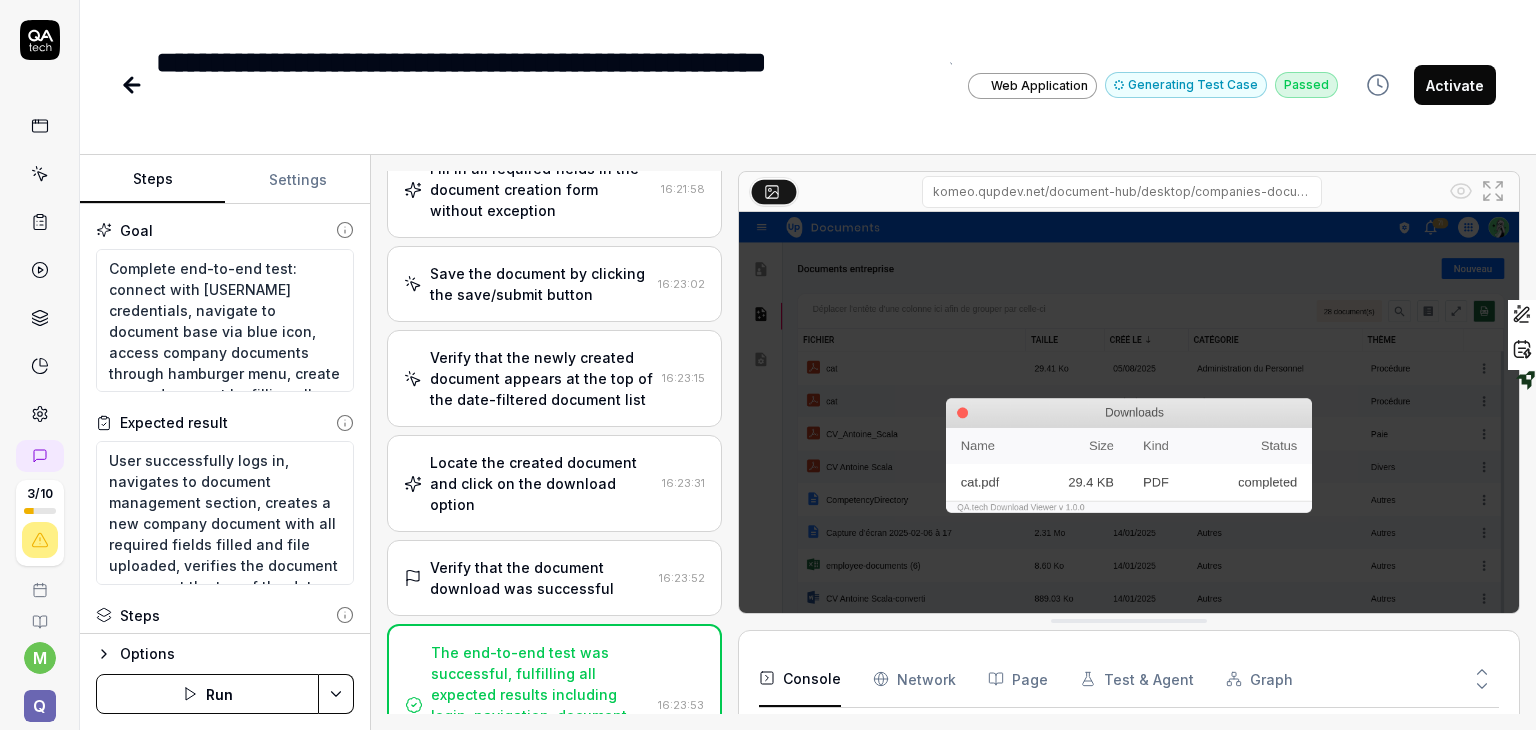 click on "**********" at bounding box center (546, 85) 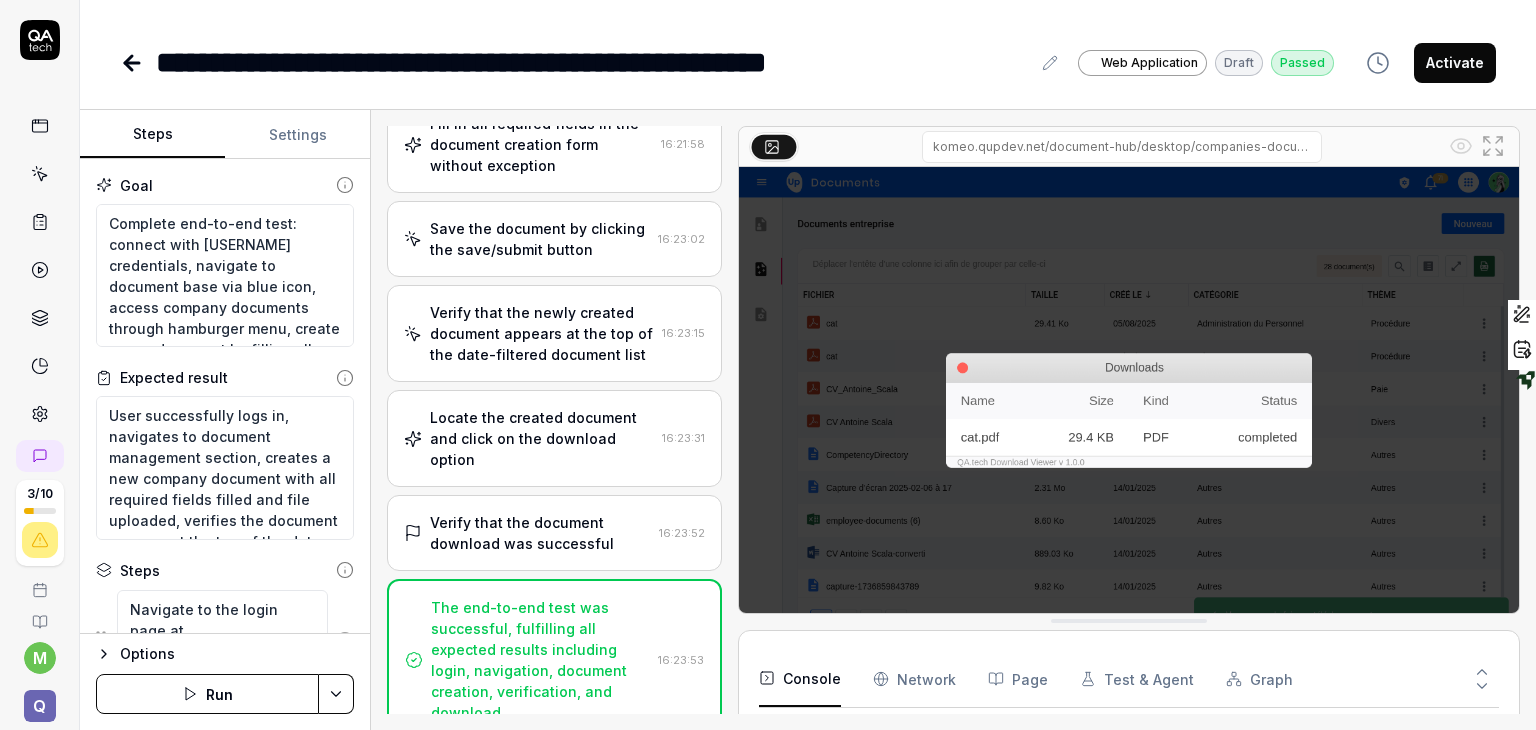 click on "Activate" at bounding box center [1455, 63] 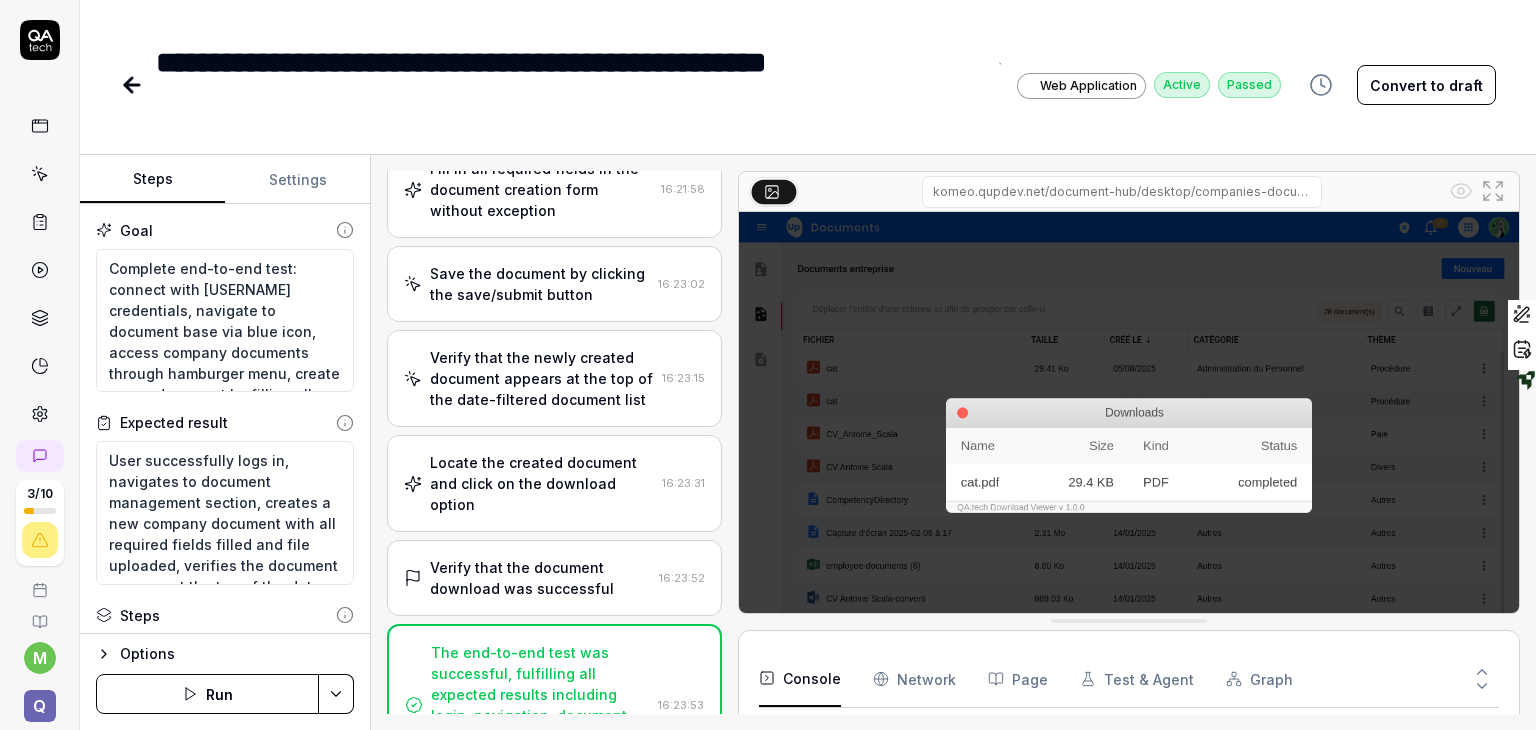 click on "**********" at bounding box center (570, 85) 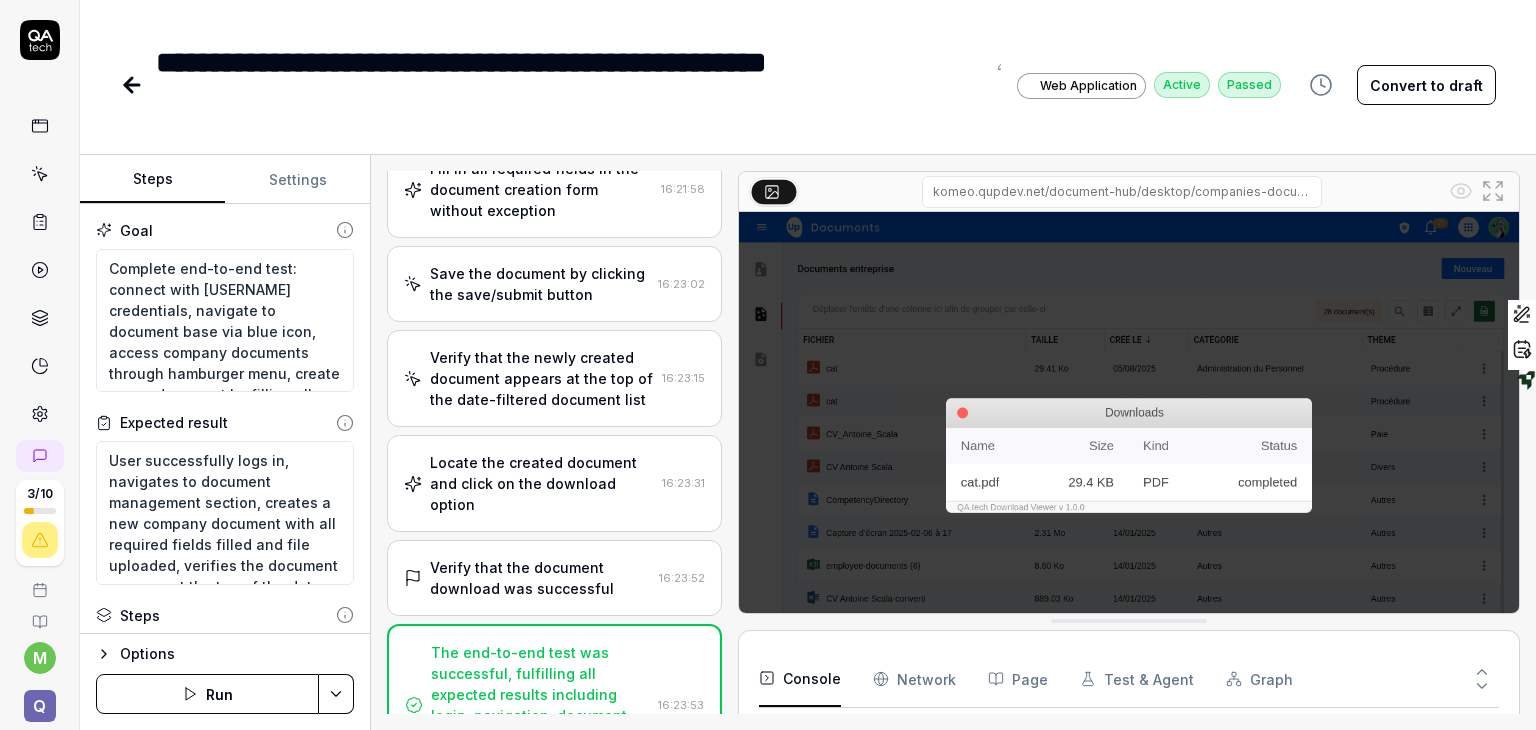 click 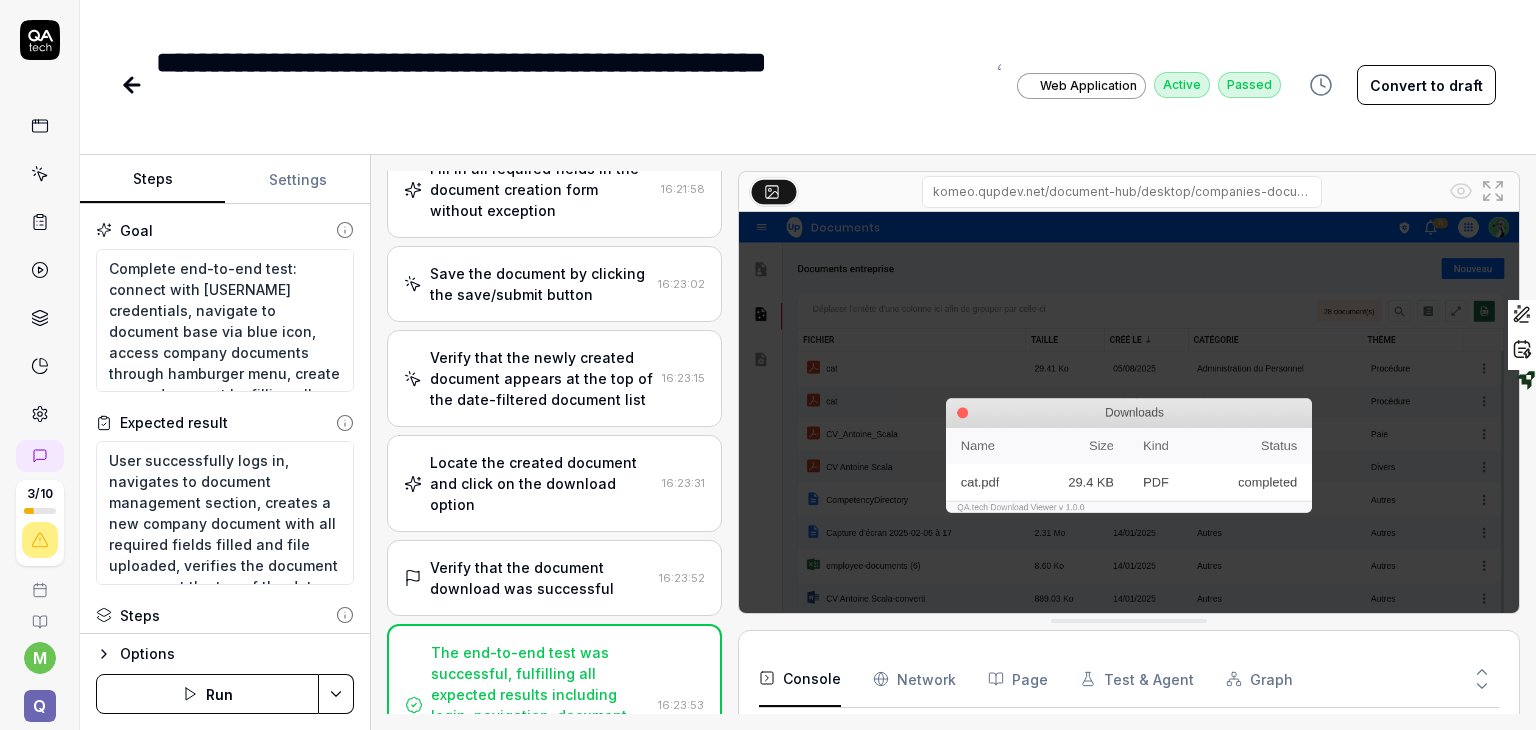 click at bounding box center (40, 126) 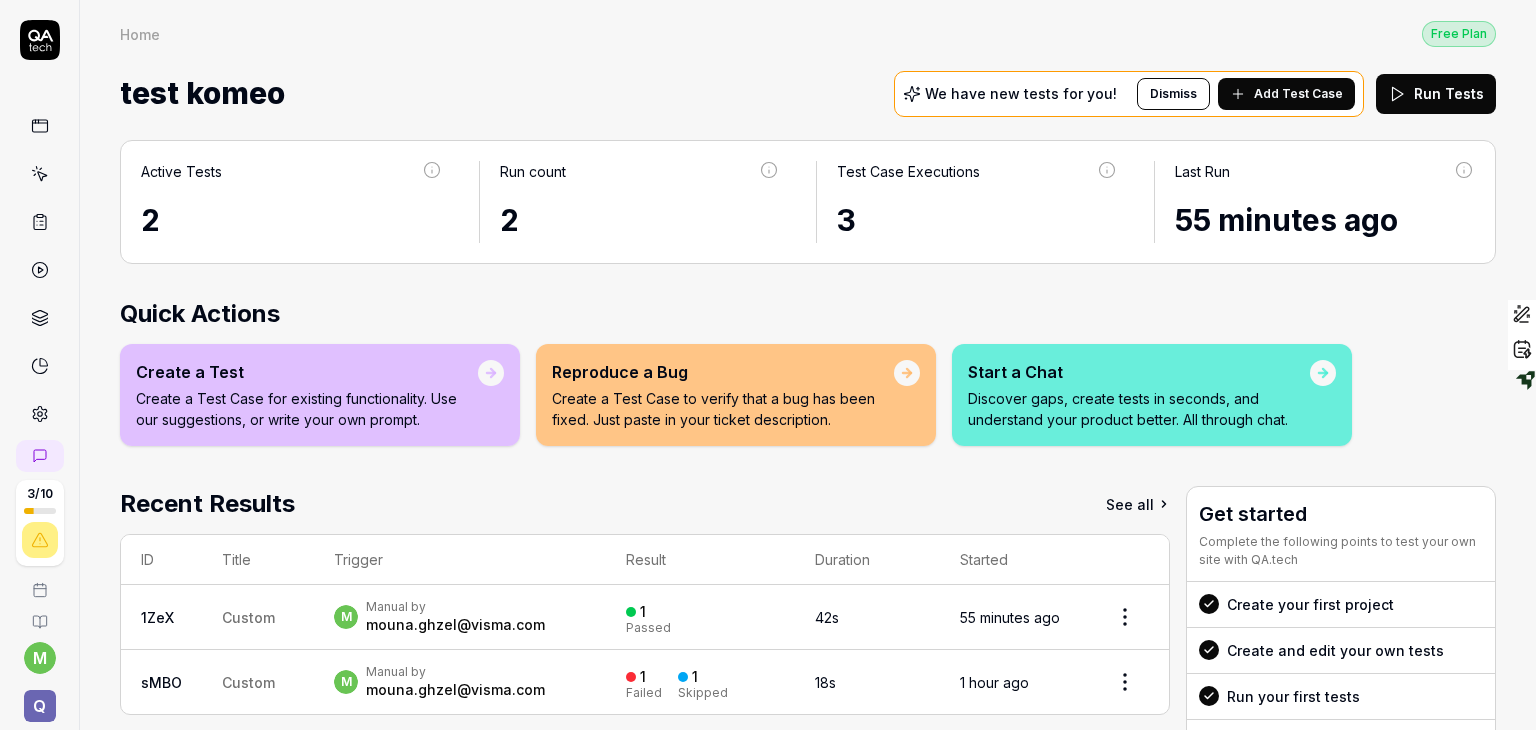 click 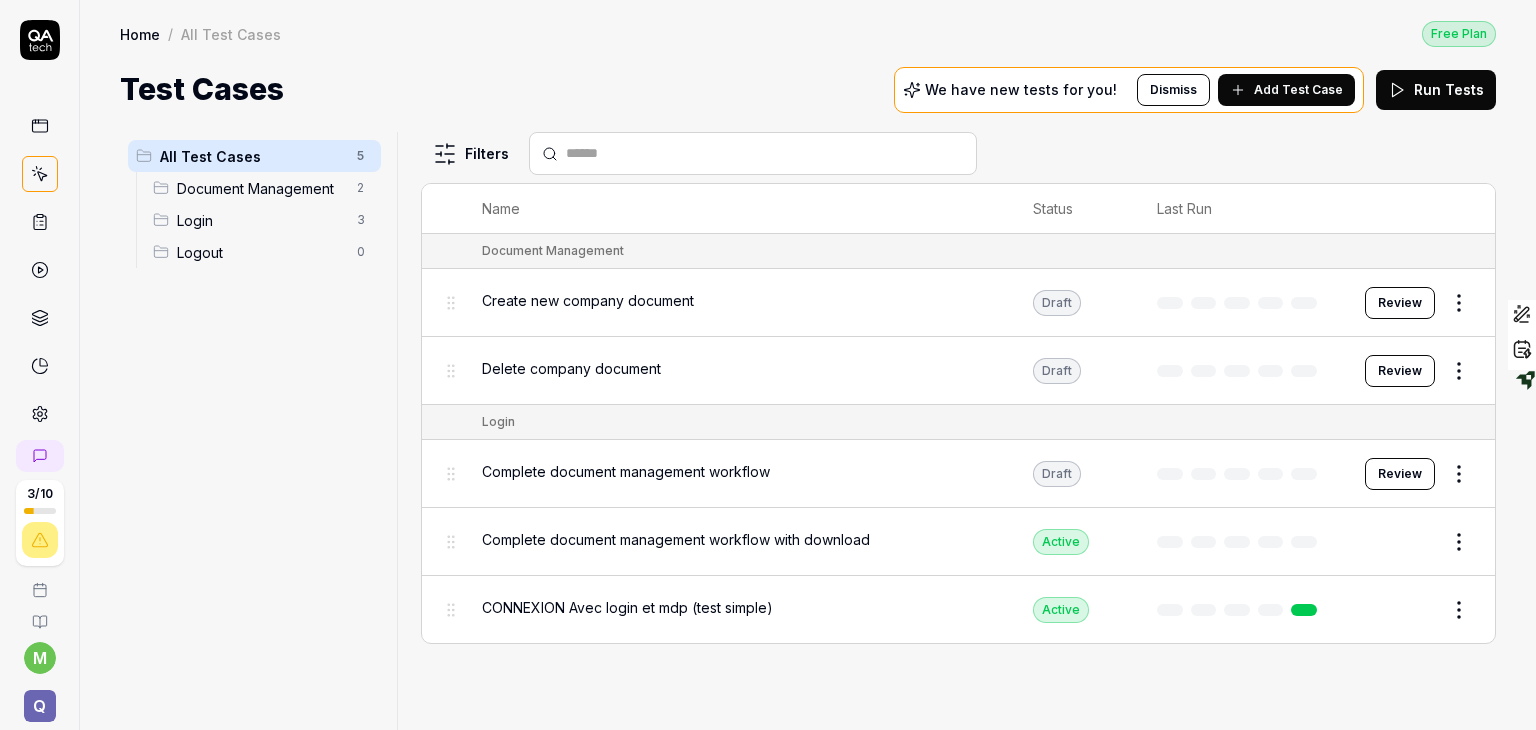 click on "Edit" at bounding box center [1411, 542] 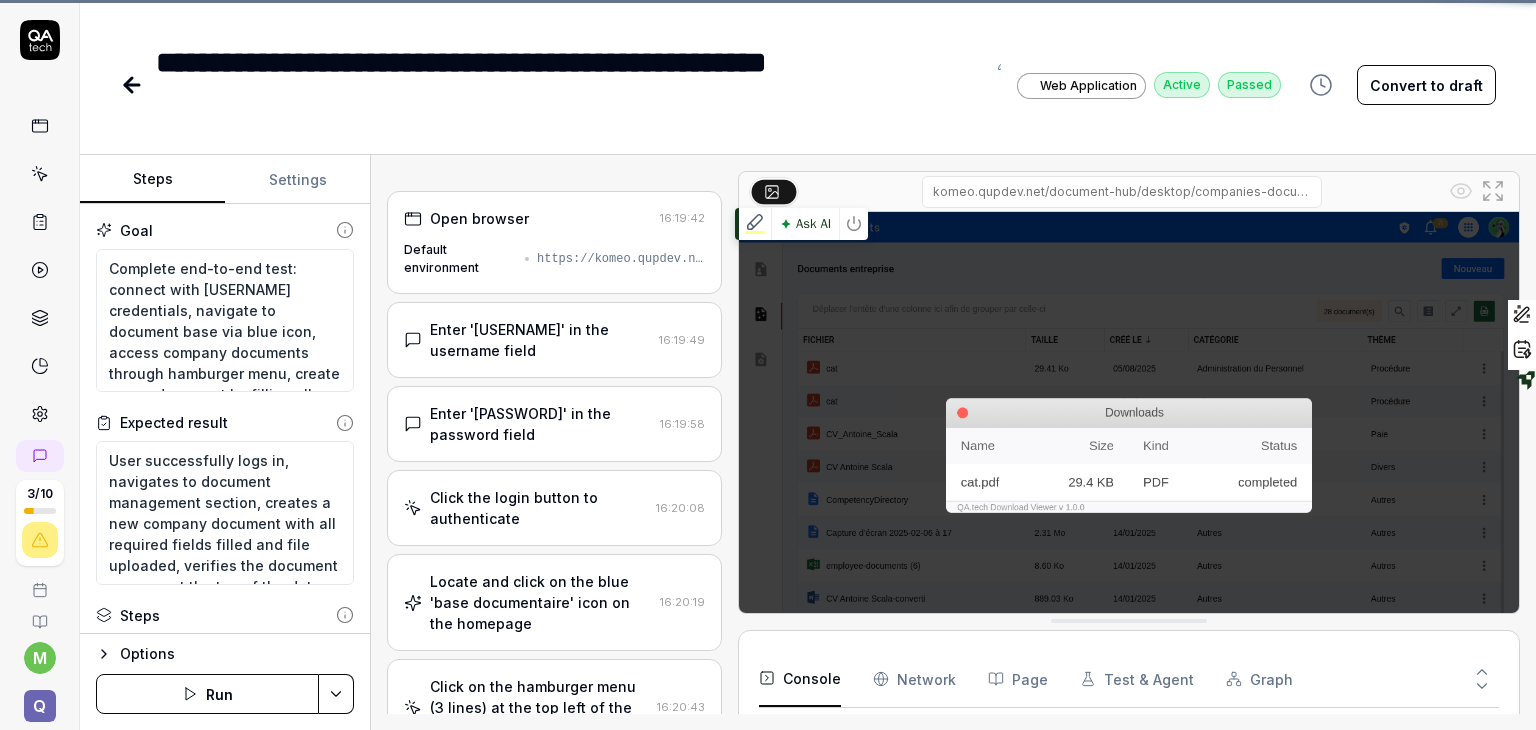 scroll, scrollTop: 154, scrollLeft: 0, axis: vertical 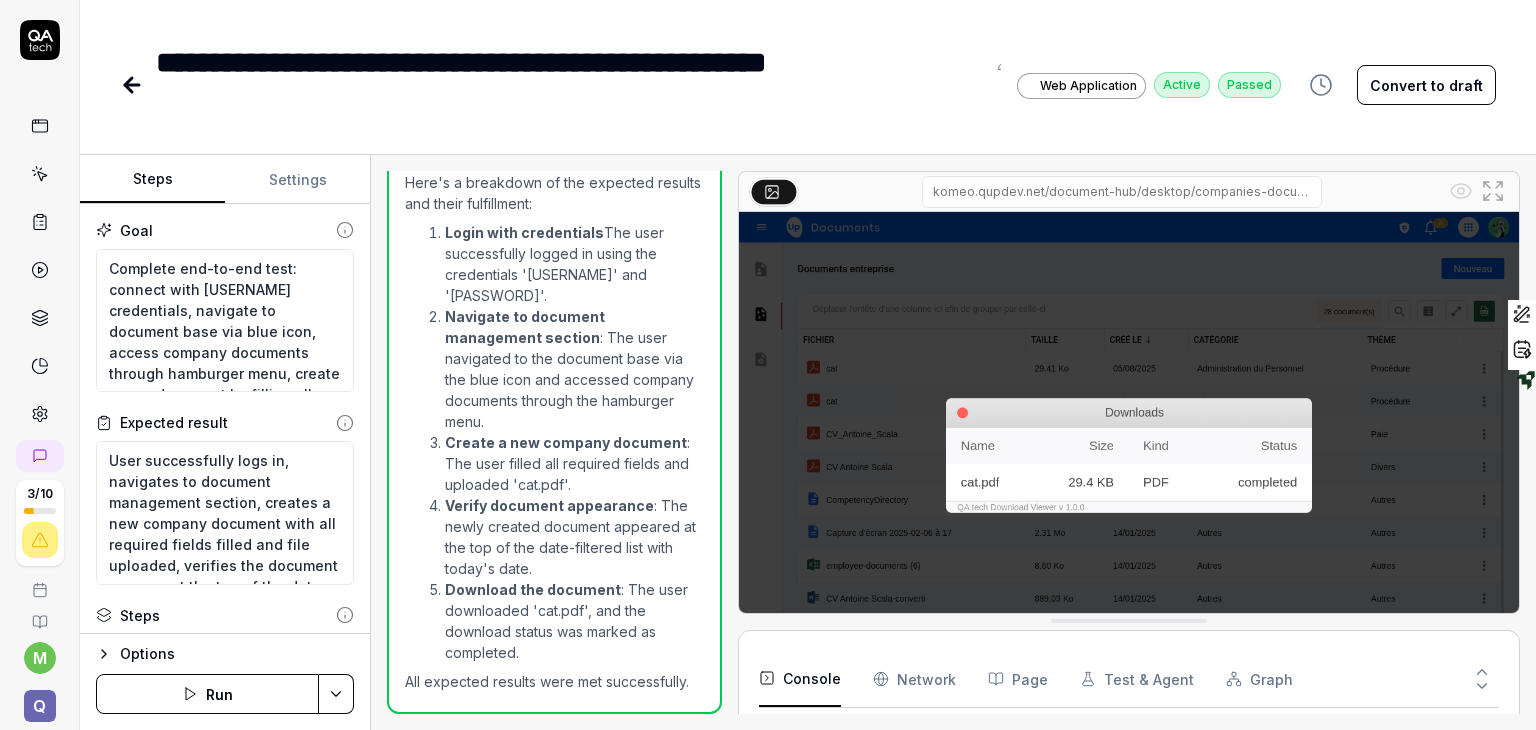 type on "*" 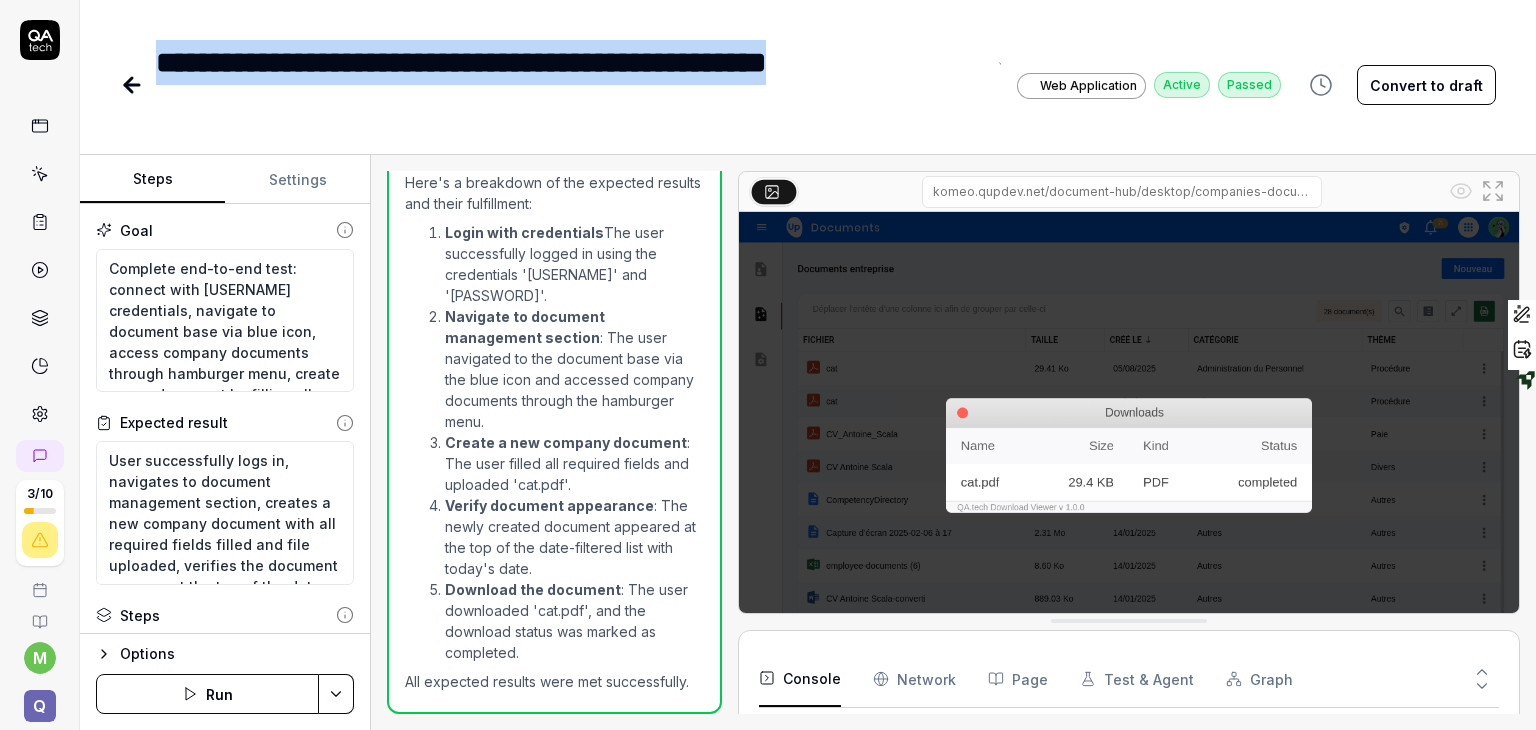 drag, startPoint x: 158, startPoint y: 51, endPoint x: 330, endPoint y: 115, distance: 183.52112 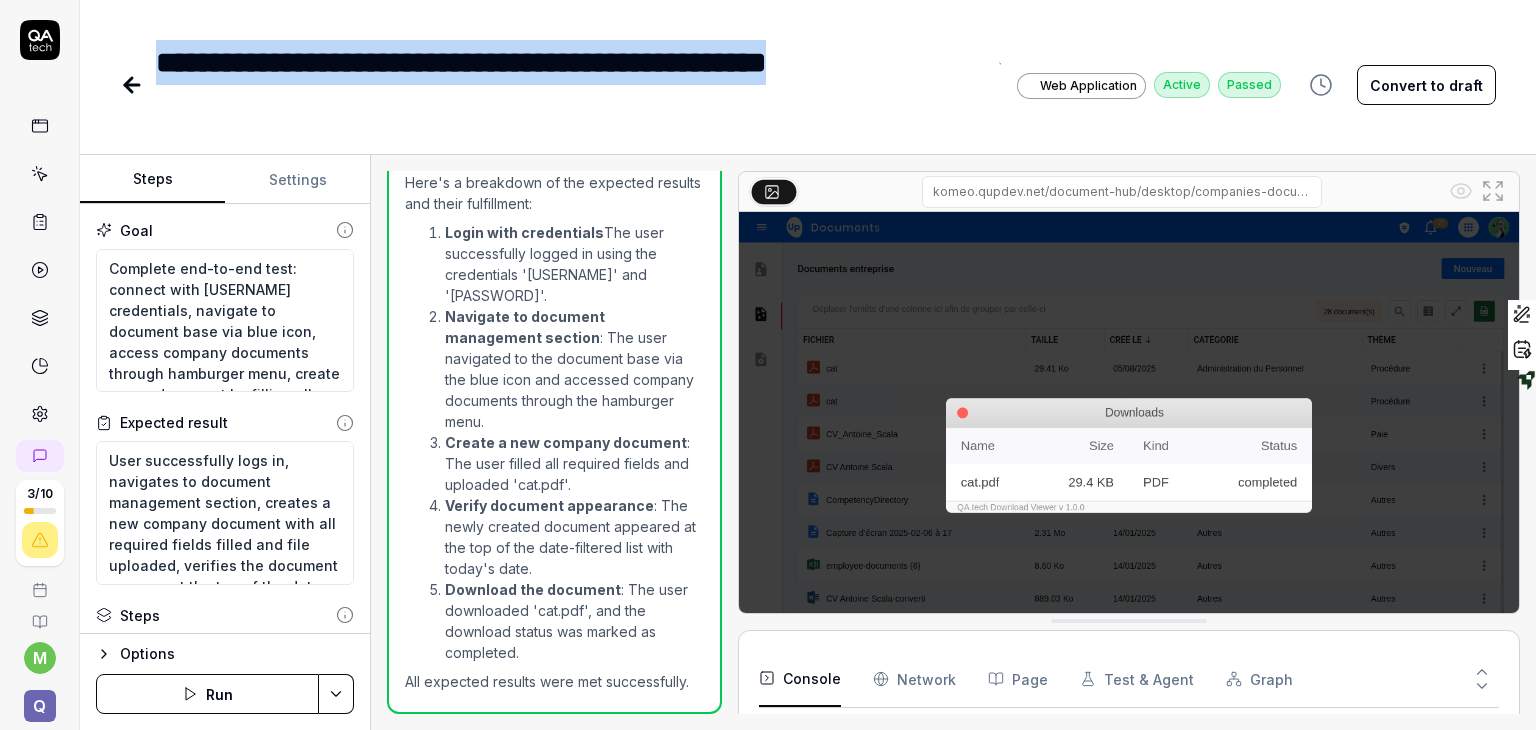click on "**********" at bounding box center [570, 85] 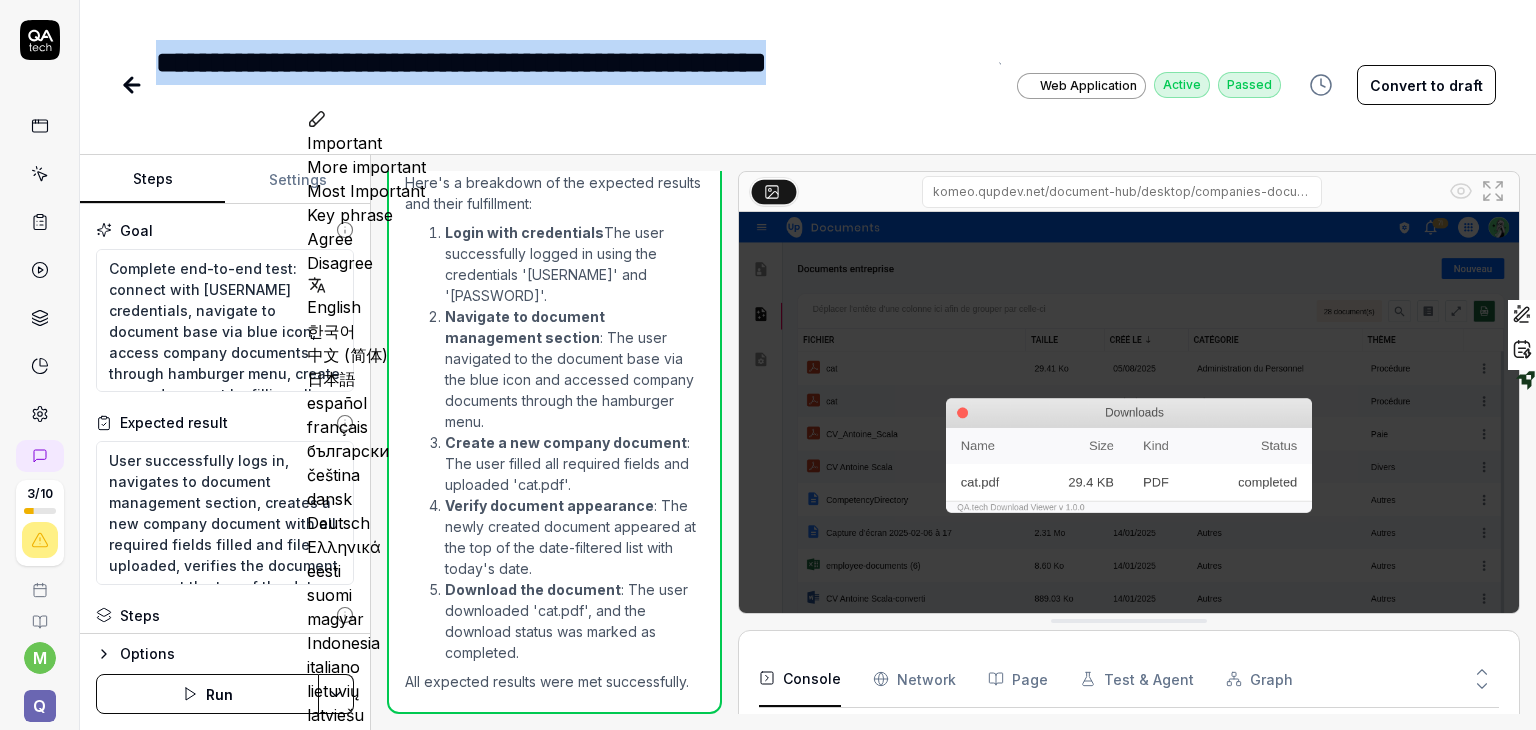 type 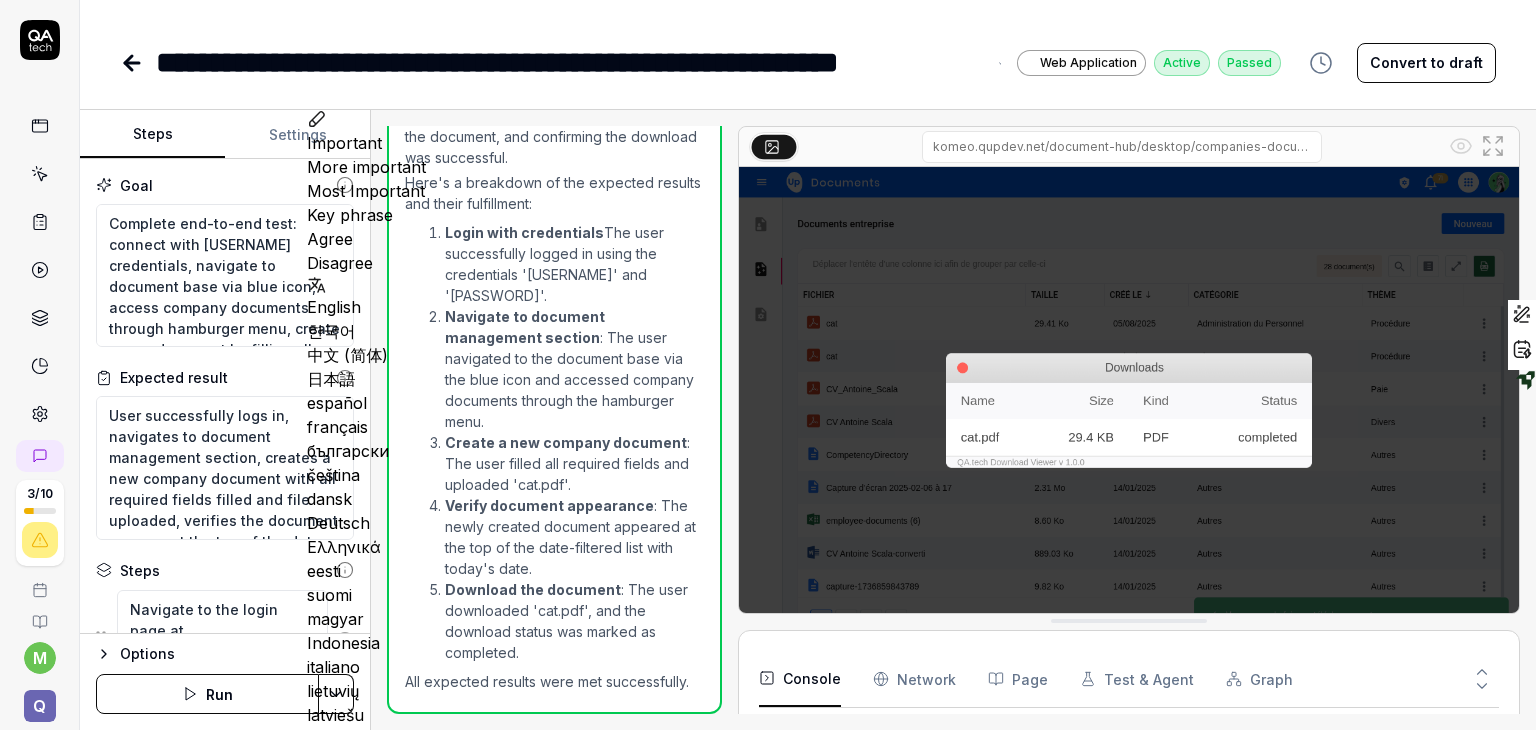 scroll, scrollTop: 1775, scrollLeft: 0, axis: vertical 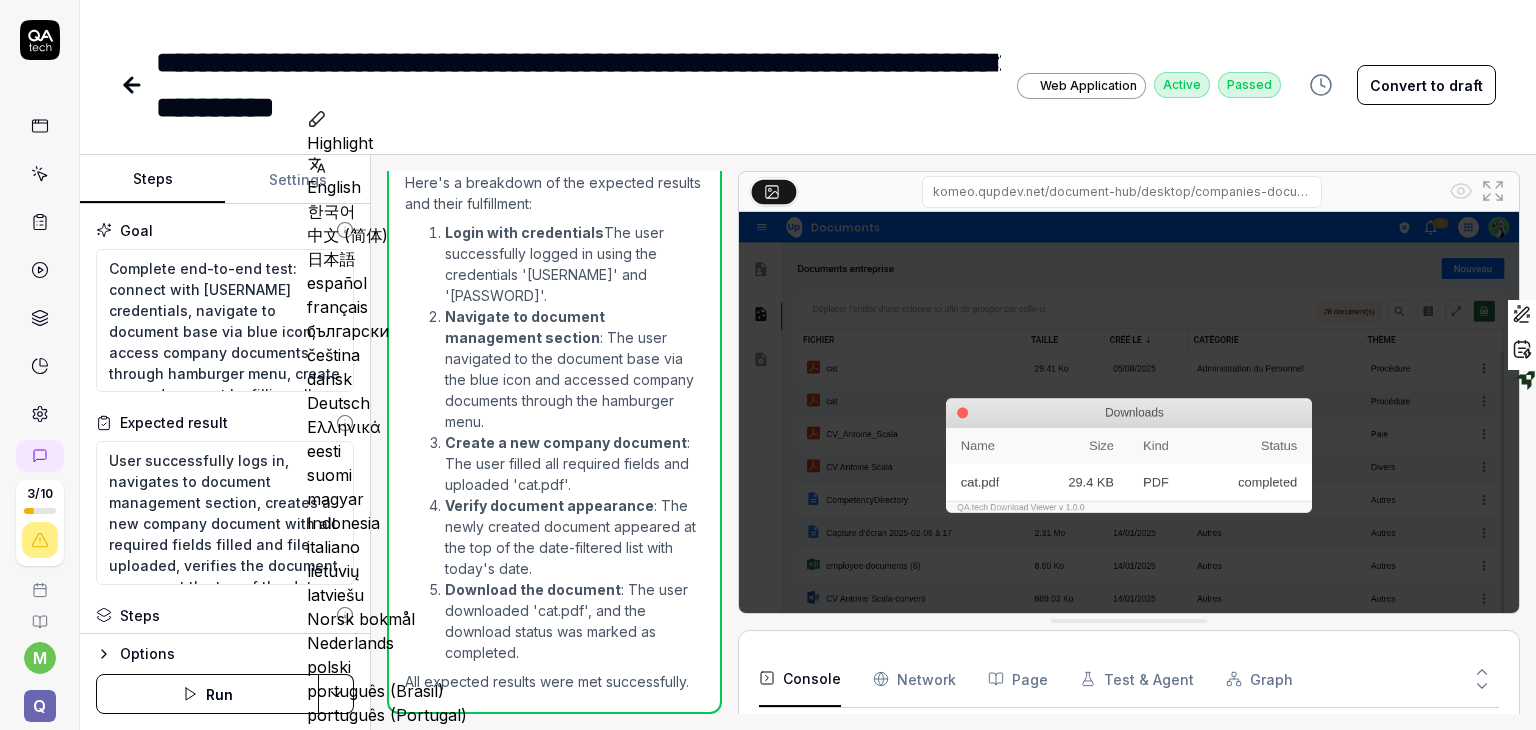 click on "**********" at bounding box center (700, 85) 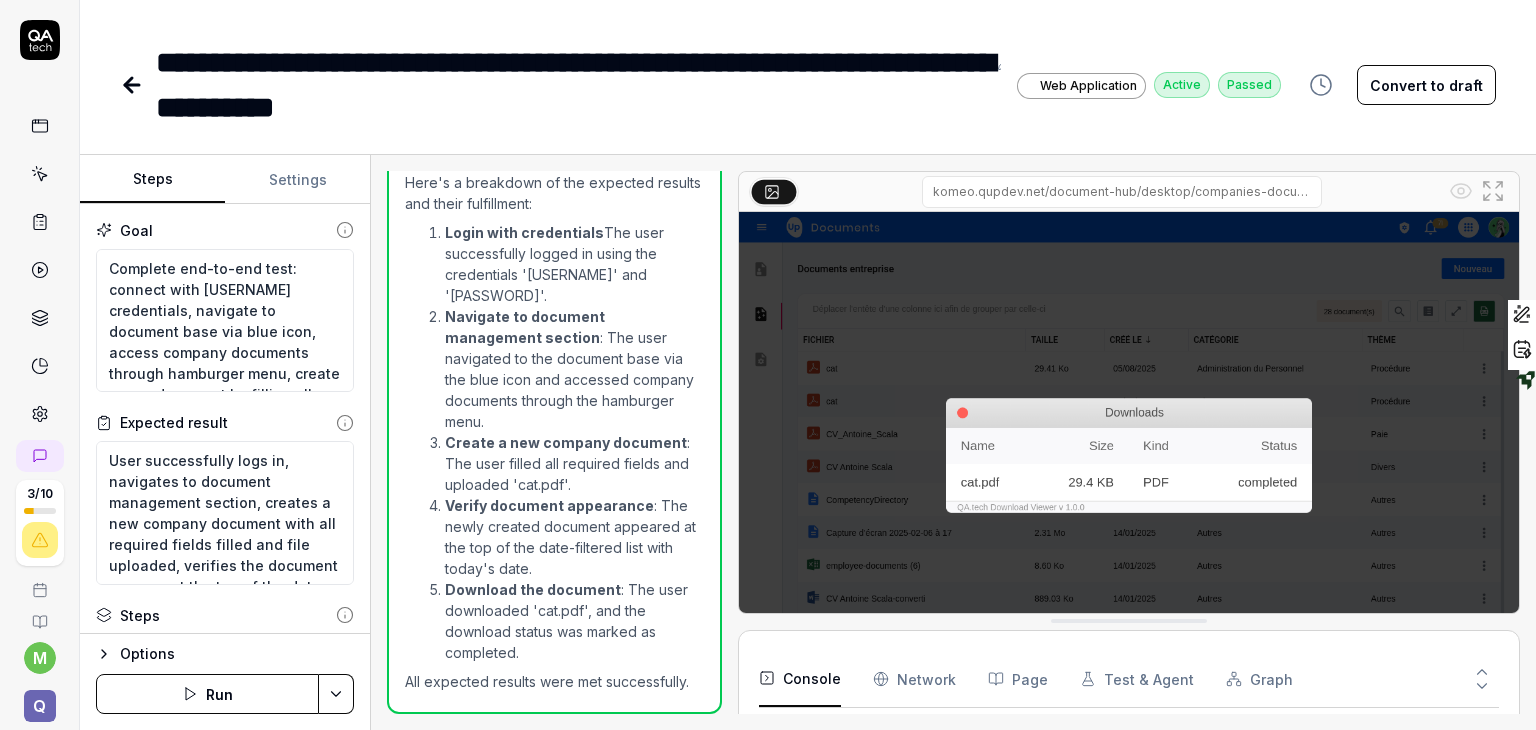 click 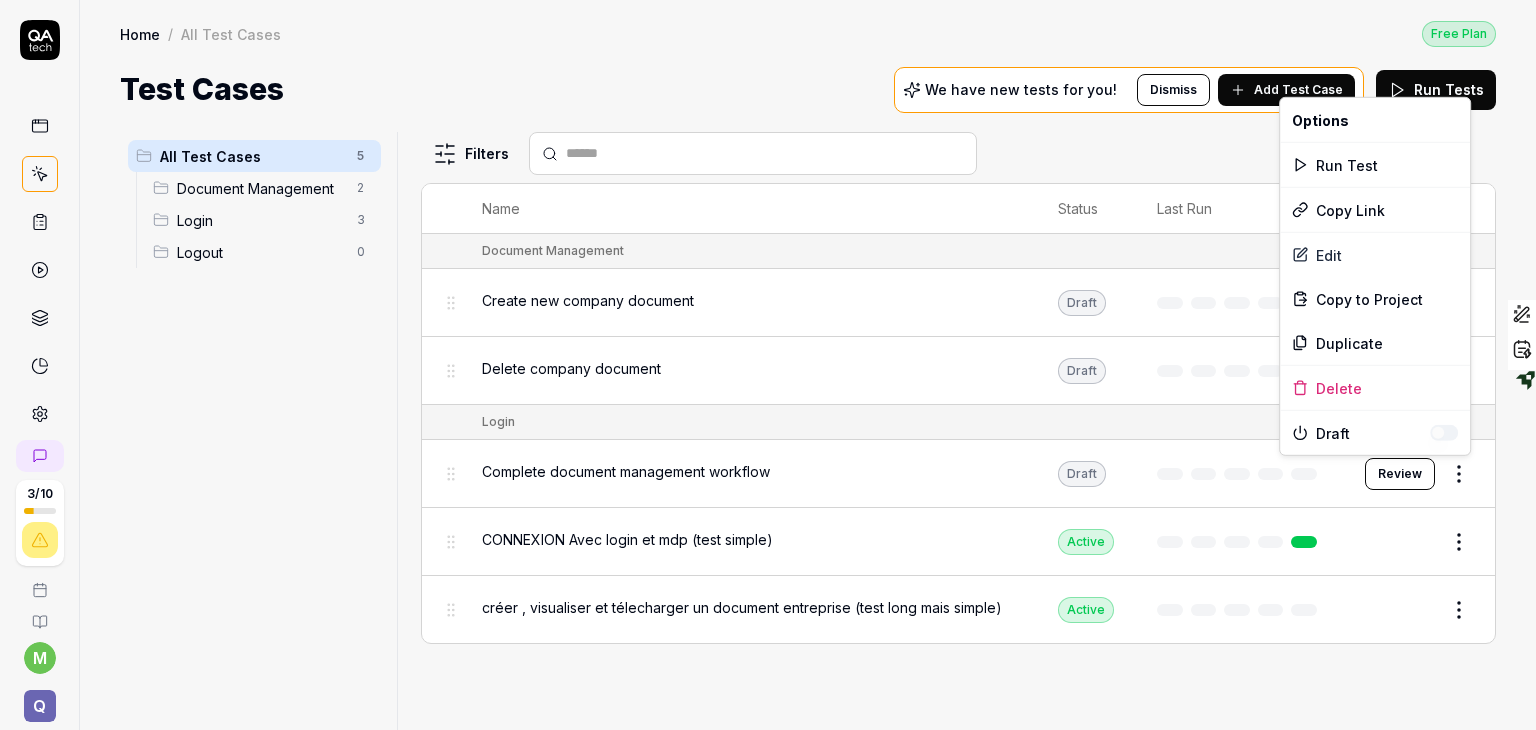 click on "3  /  10 m Q Home / All Test Cases Free Plan Home / All Test Cases Free Plan Test Cases We have new tests for you! Dismiss Add Test Case Run Tests All Test Cases 5 Document Management 2 Login 3 Logout 0 Filters Name Status Last Run Document Management Create new company document Draft Review Delete company document Draft Review Login Complete document management workflow Draft Review CONNEXION Avec login et mdp (test simple) Active Edit créer , visualiser et télecharger un document entreprise (test long mais simple) Active Edit
To pick up a draggable item, press the space bar.
While dragging, use the arrow keys to move the item.
Press space again to drop the item in its new position, or press escape to cancel.
Highlight an image Highlight Ask AI Turn off Delete Important Important Important Important Important Important Change a color Write a memo Go to Liner Ask AI *
Options Run Test Copy Link Edit Copy to Project Duplicate Delete Draft" at bounding box center (768, 365) 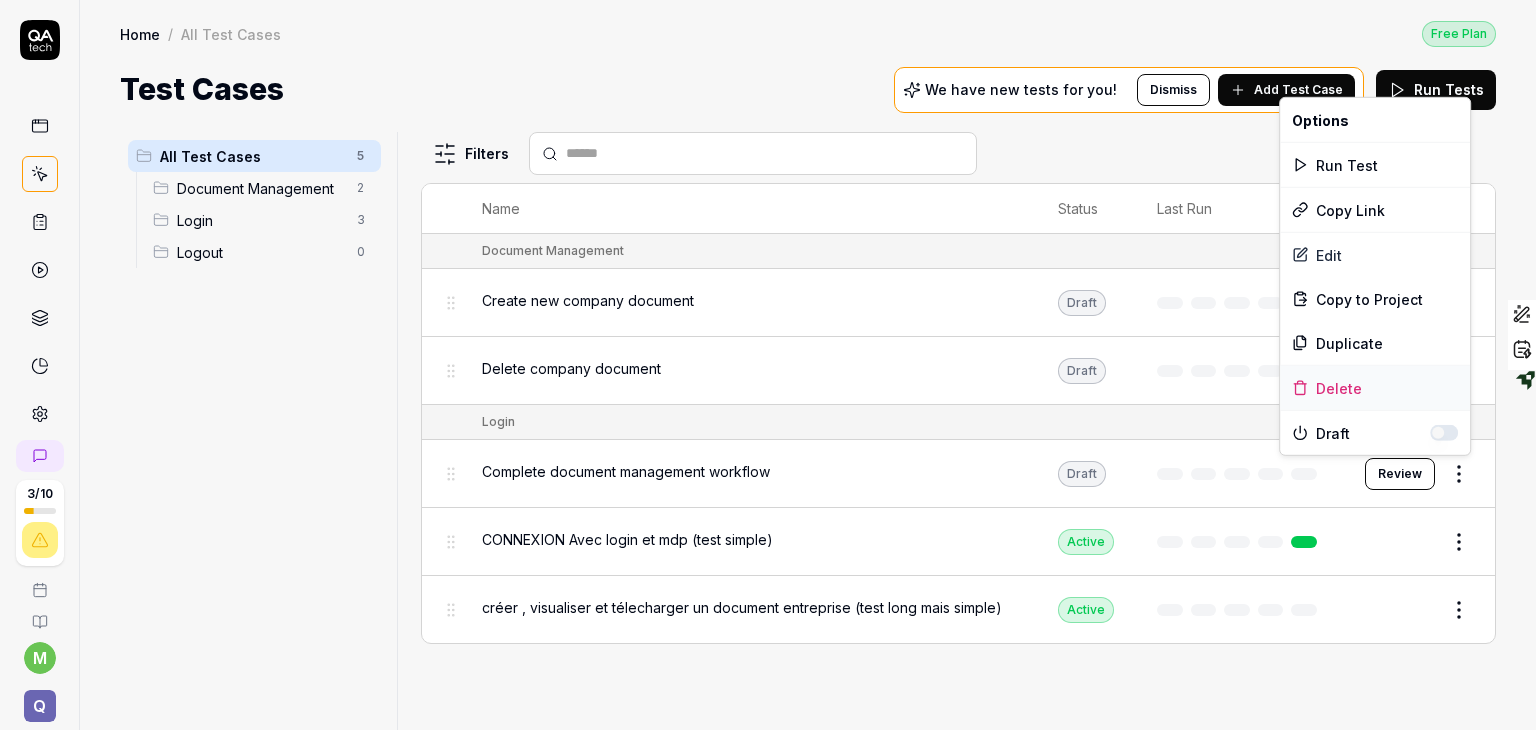 click on "Delete" at bounding box center (1375, 388) 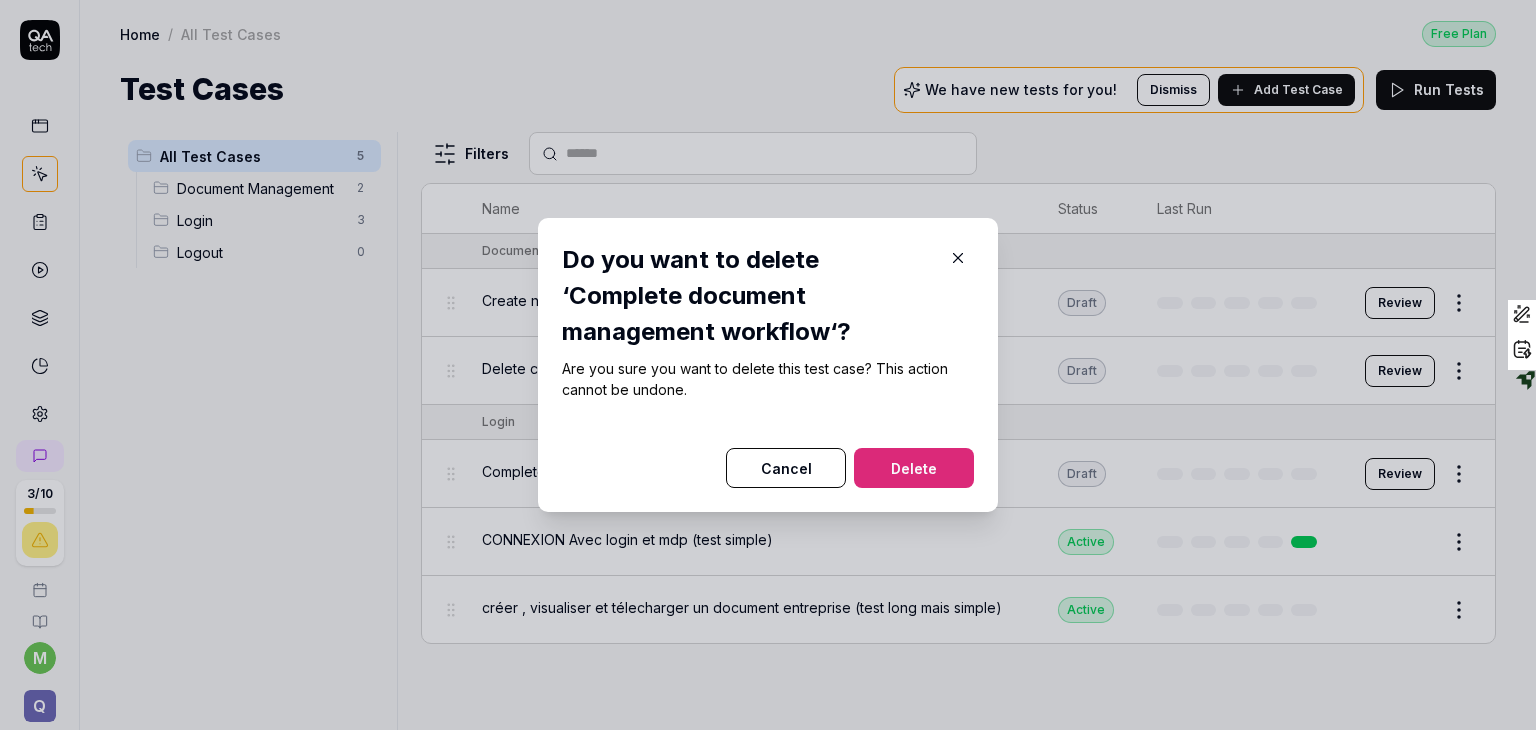 click on "Delete" at bounding box center (914, 468) 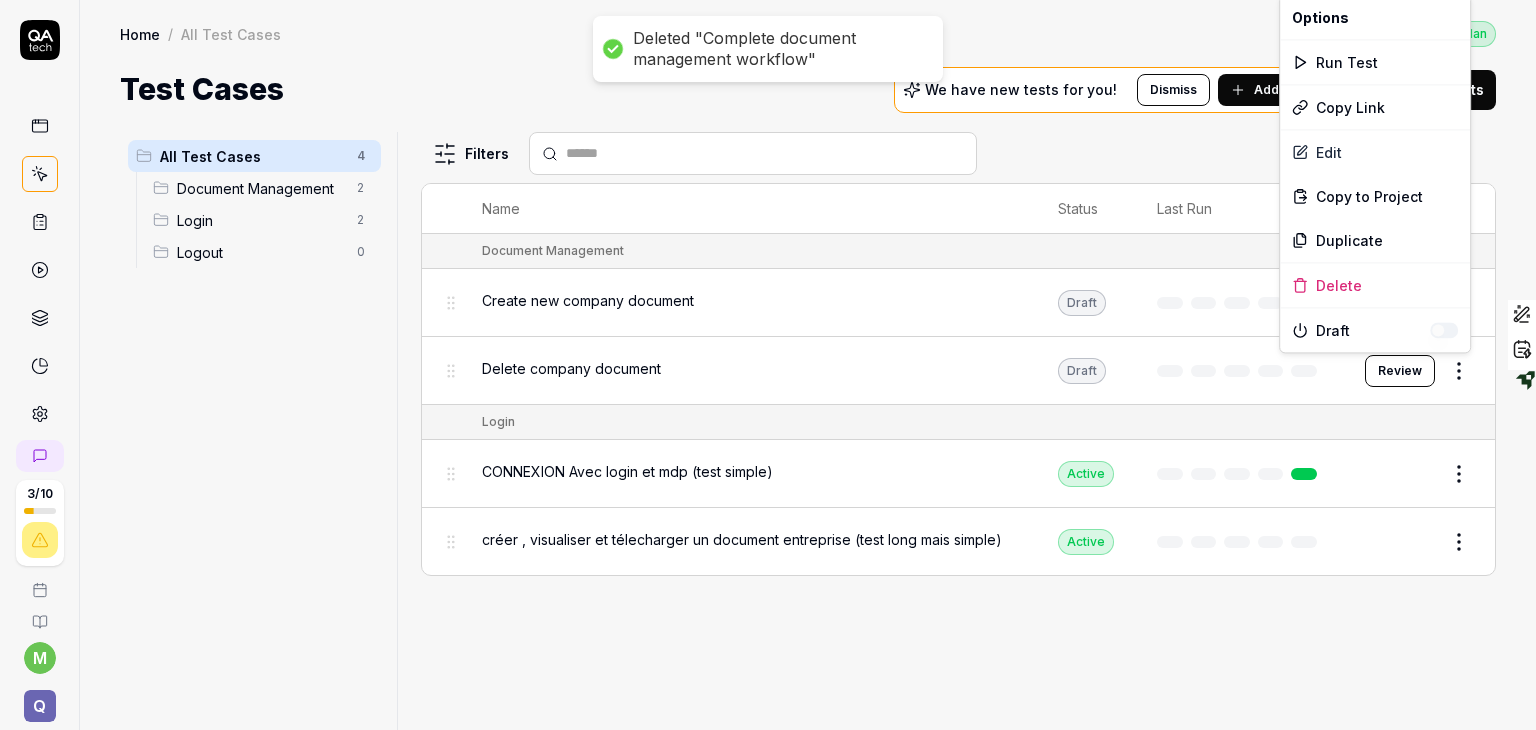 click on "Deleted "Complete document management workflow" 3  /  10 m Q Home / All Test Cases Free Plan Home / All Test Cases Free Plan Test Cases We have new tests for you! Dismiss Add Test Case Run Tests All Test Cases 4 Document Management 2 Login 2 Logout 0 Filters Name Status Last Run Document Management Create new company document Draft Review Delete company document Draft Review Login CONNEXION Avec login et mdp (test simple) Active Edit créer , visualiser et télecharger un document entreprise (test long mais simple) Active Edit
To pick up a draggable item, press the space bar.
While dragging, use the arrow keys to move the item.
Press space again to drop the item in its new position, or press escape to cancel.
Highlight an image Highlight Ask AI Turn off Delete Important Important Important Important Important Important Change a color Write a memo Go to Liner Ask AI *
Options Run Test Copy Link Edit Copy to Project Duplicate Delete Draft
Agree" at bounding box center (768, 365) 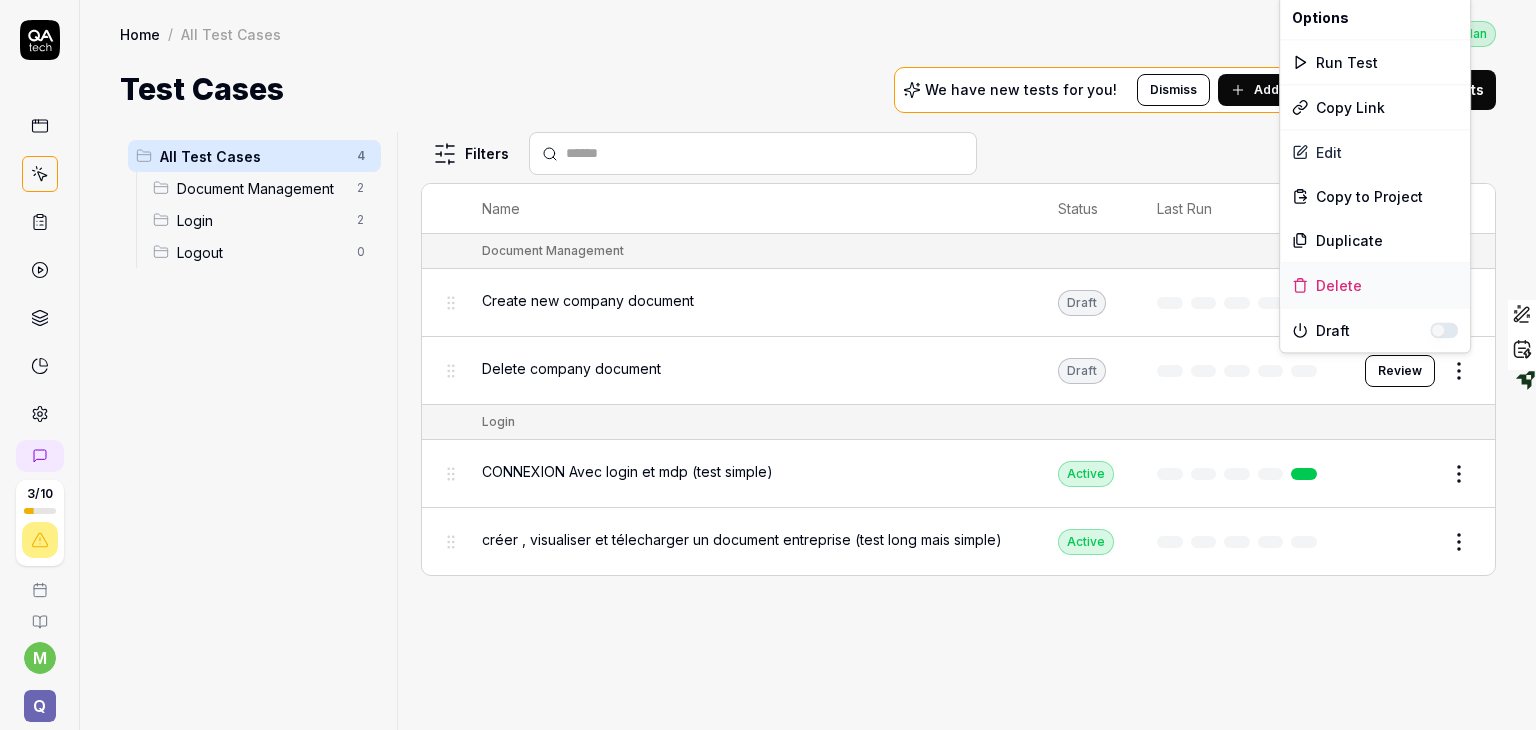 click on "Delete" at bounding box center (1375, 285) 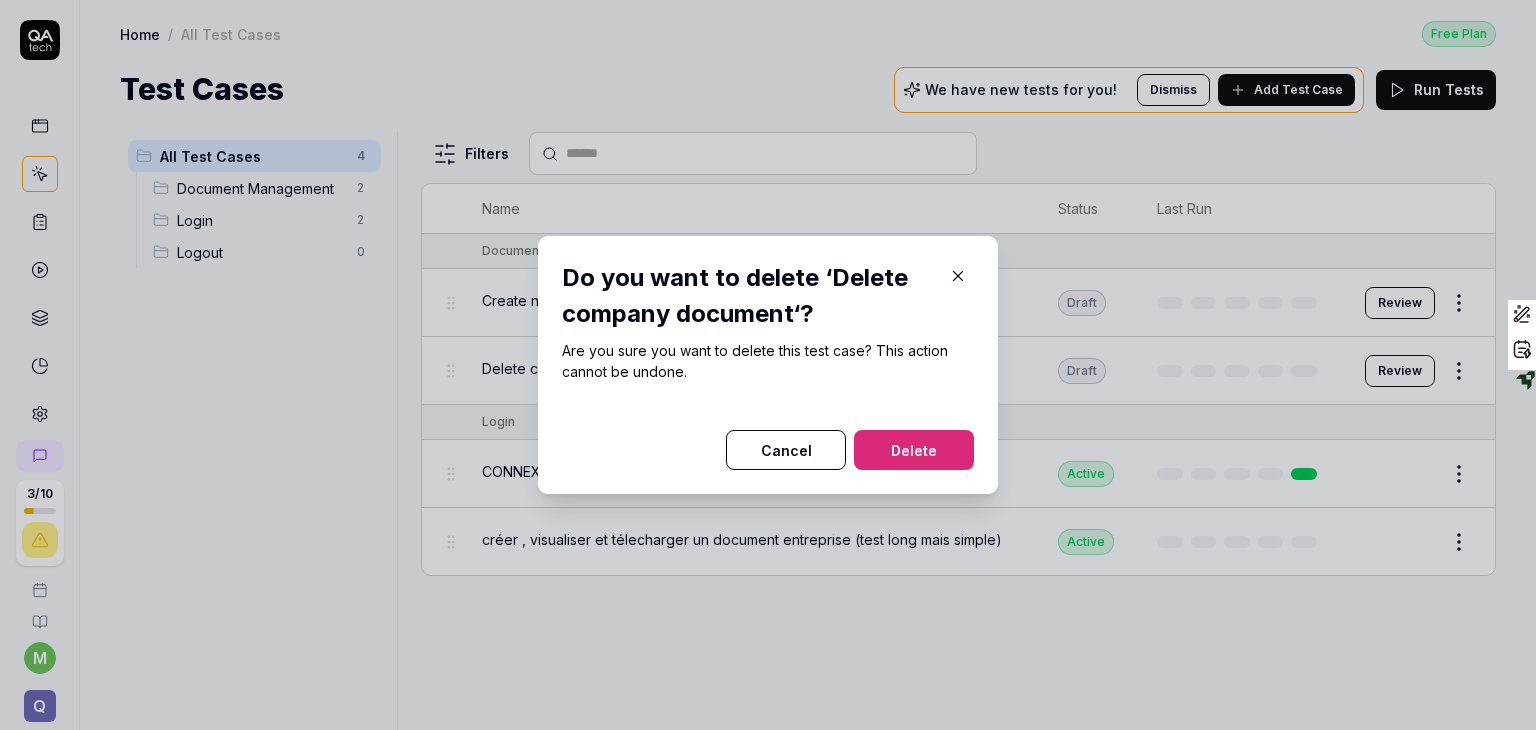click on "Delete" at bounding box center (914, 450) 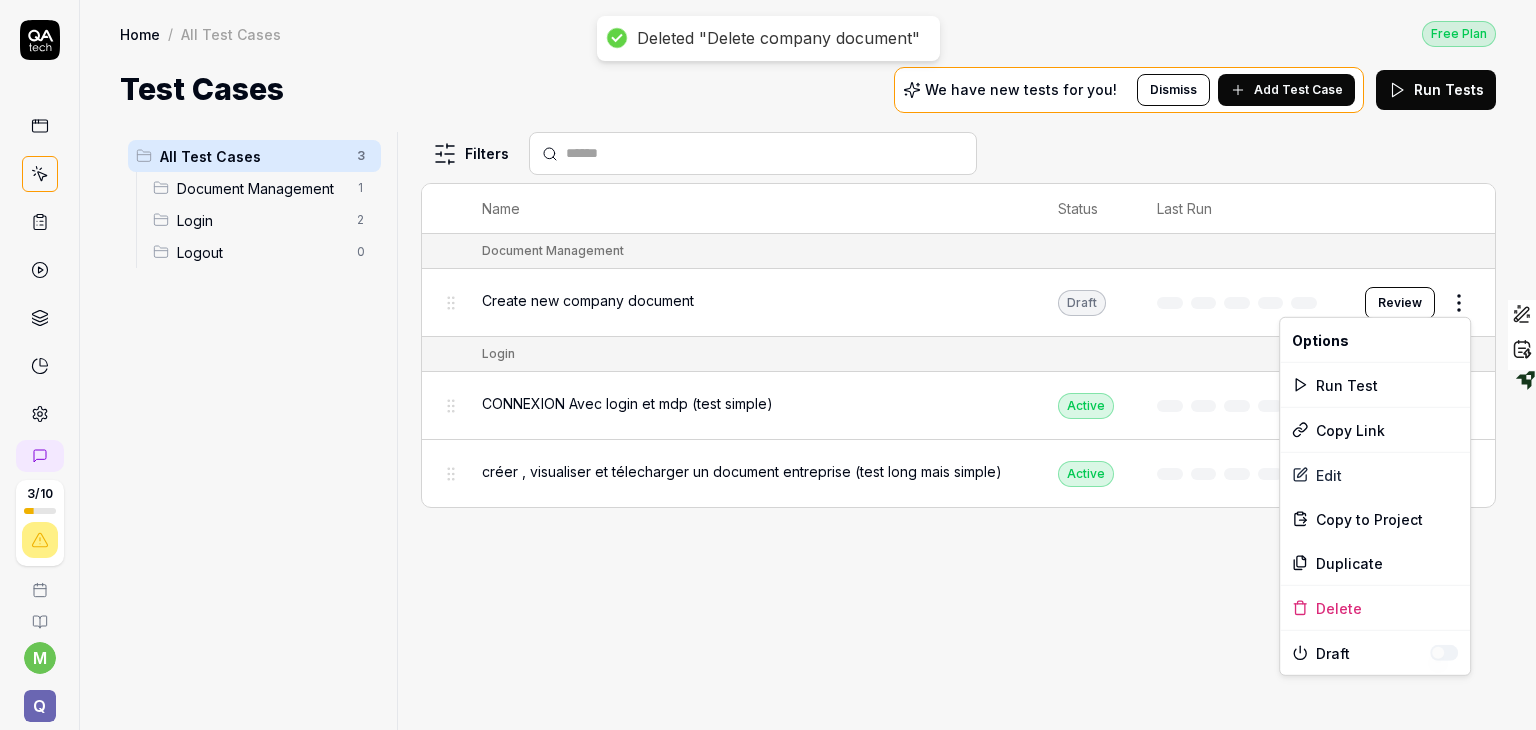 click on "Deleted "Delete company document" 3  /  10 m Q Home / All Test Cases Free Plan Home / All Test Cases Free Plan Test Cases We have new tests for you! Dismiss Add Test Case Run Tests All Test Cases 3 Document Management 1 Login 2 Logout 0 Filters Name Status Last Run Document Management Create new company document Draft Review Login CONNEXION Avec login et mdp (test simple) Active Edit créer , visualiser et télecharger un document entreprise (test long mais simple) Active Edit
To pick up a draggable item, press the space bar.
While dragging, use the arrow keys to move the item.
Press space again to drop the item in its new position, or press escape to cancel.
Highlight an image Highlight Ask AI Turn off Delete Important Important Important Important Important Important Change a color Write a memo Go to Liner Ask AI *
Options Run Test Copy Link Edit Copy to Project Duplicate Delete Draft
Select text only
Agree" at bounding box center (768, 365) 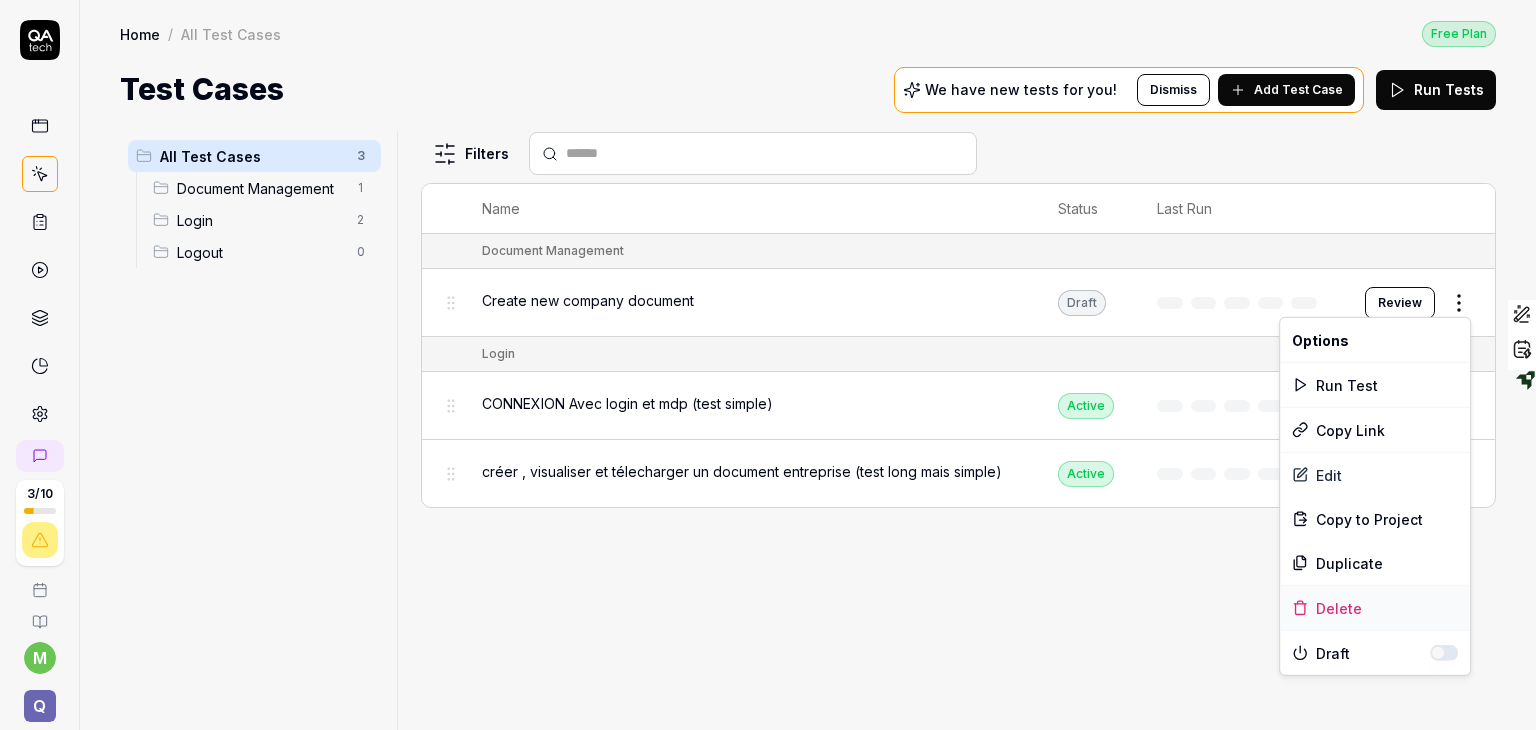 click on "Delete" at bounding box center [1375, 608] 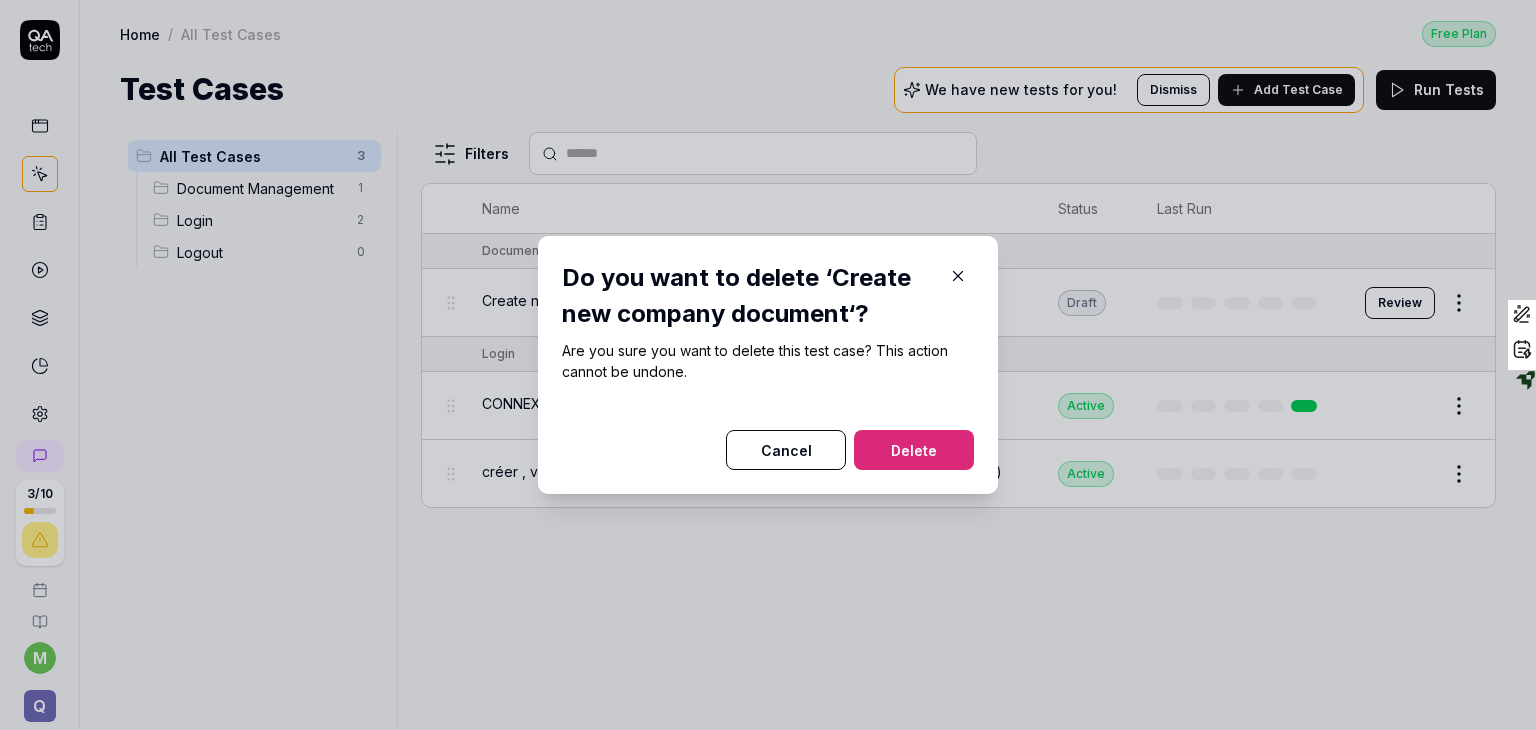 click on "Delete" at bounding box center [914, 450] 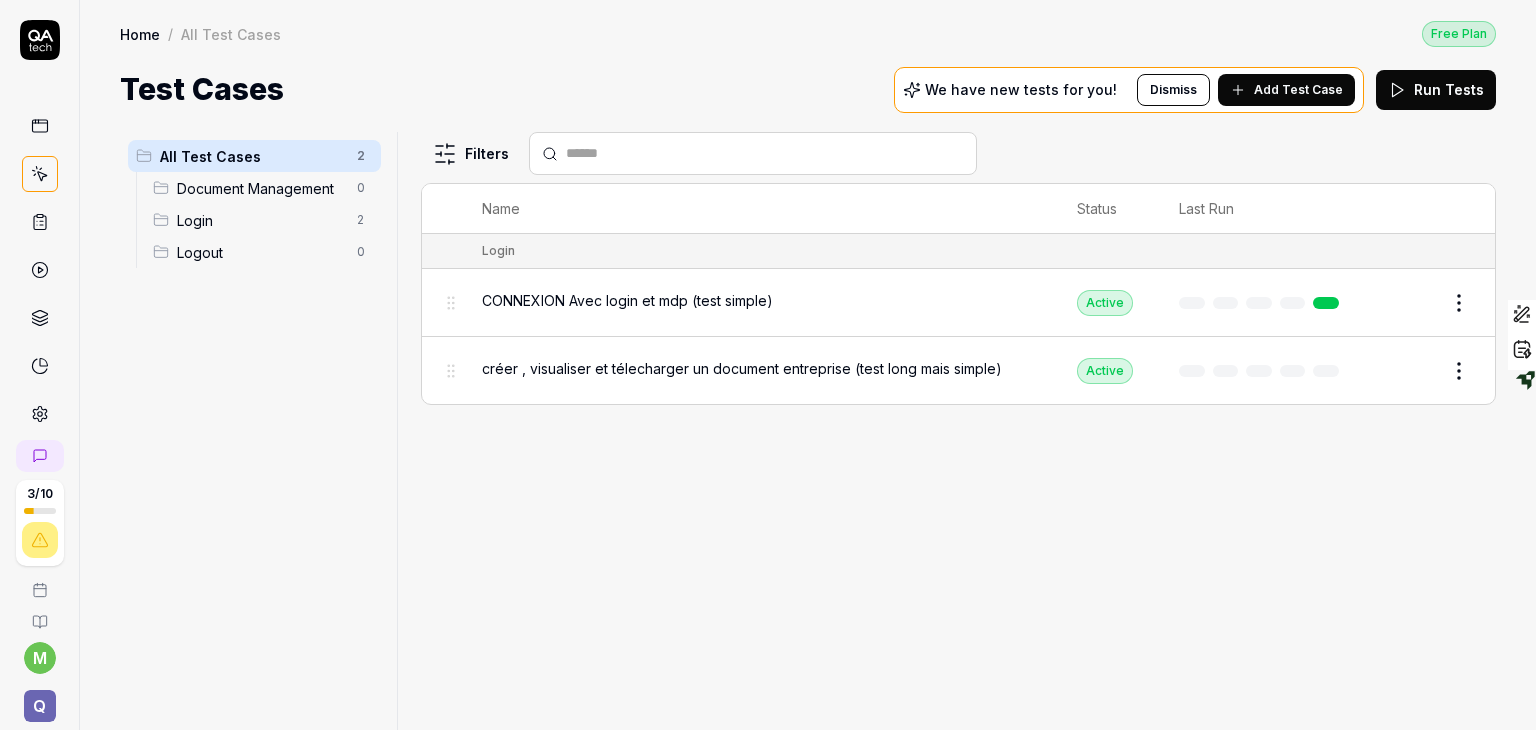 click on "Filters Name Status Last Run Login CONNEXION Avec login et mdp (test simple) Active Edit créer , visualiser et télecharger un document entreprise (test long mais simple) Active Edit" at bounding box center (958, 431) 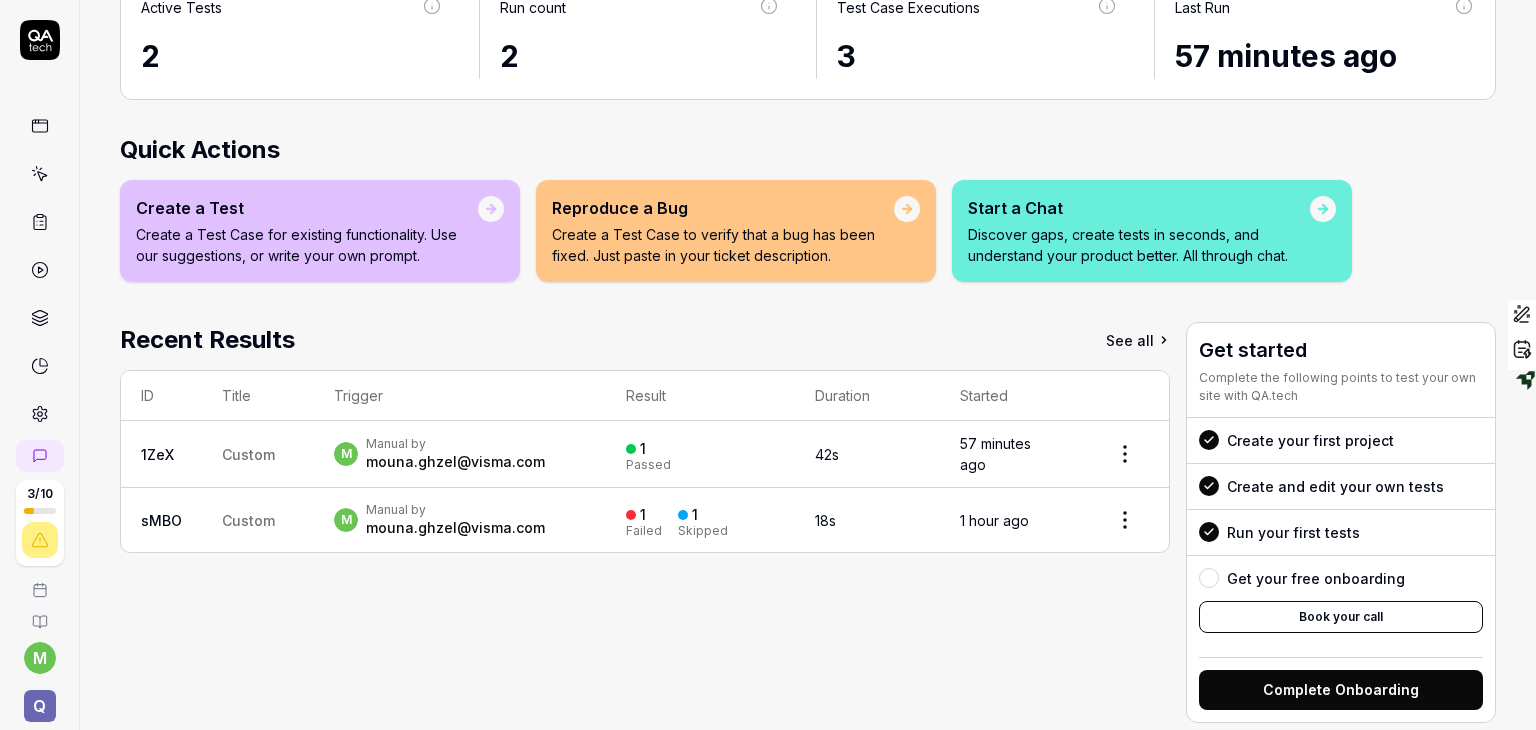 scroll, scrollTop: 195, scrollLeft: 0, axis: vertical 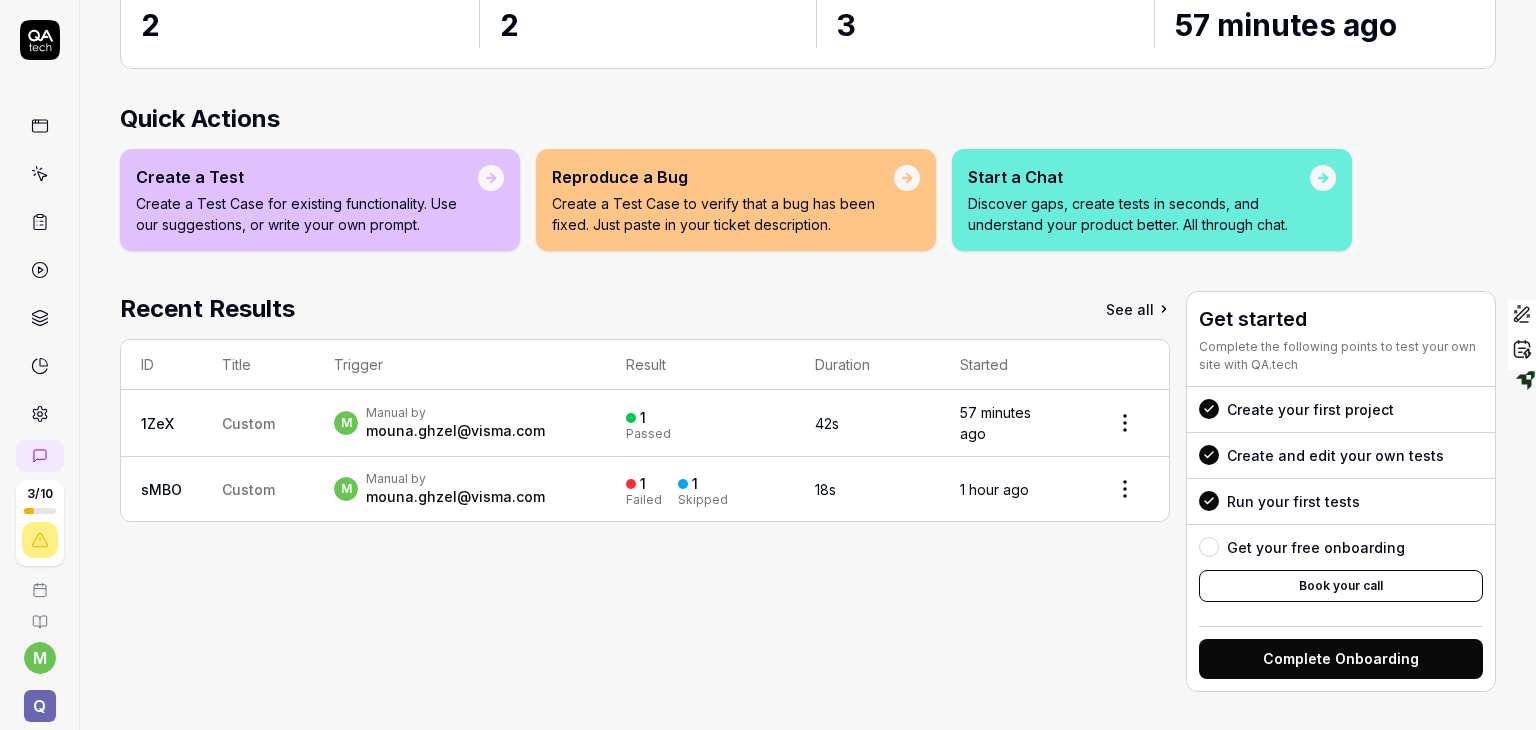 click 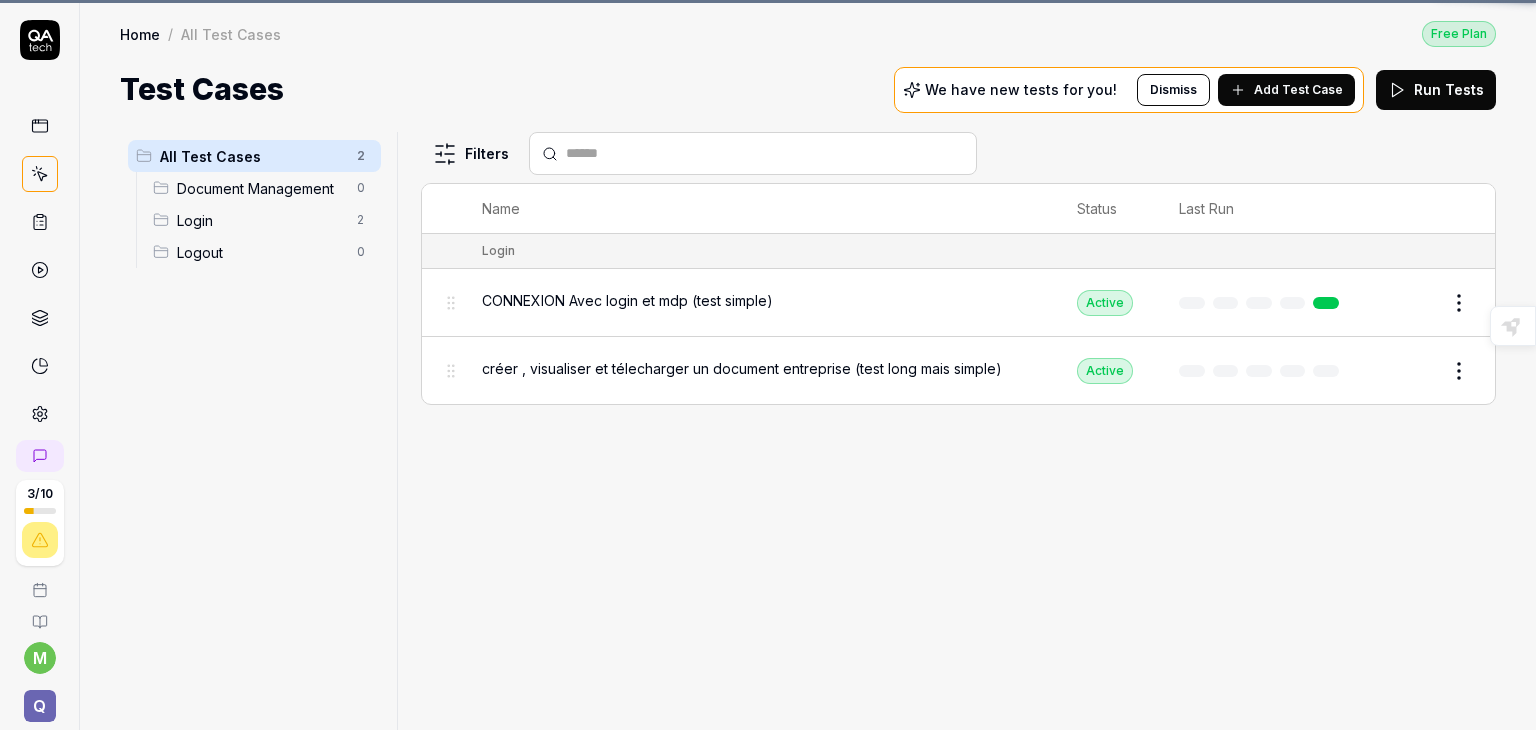 scroll, scrollTop: 0, scrollLeft: 0, axis: both 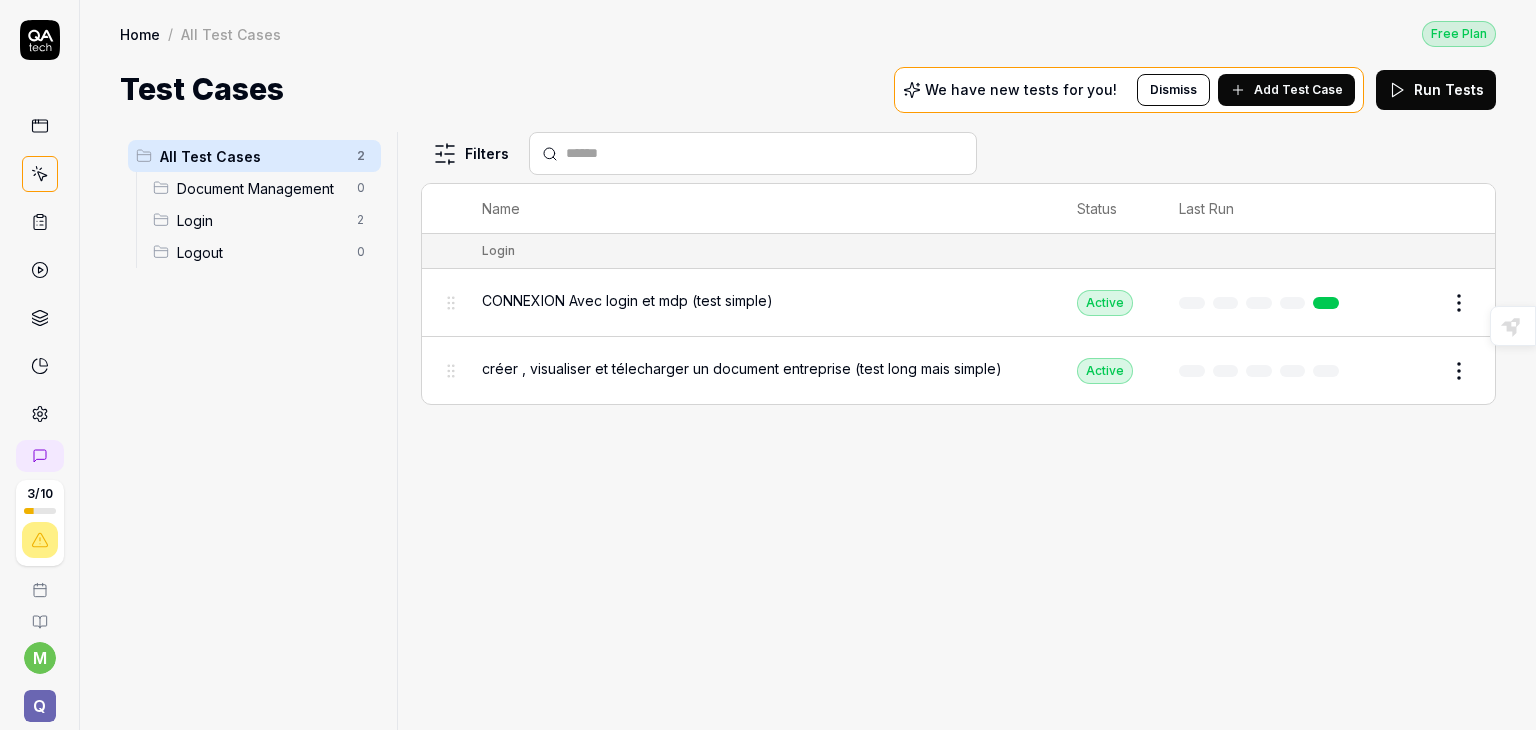 click on "Home" at bounding box center [140, 34] 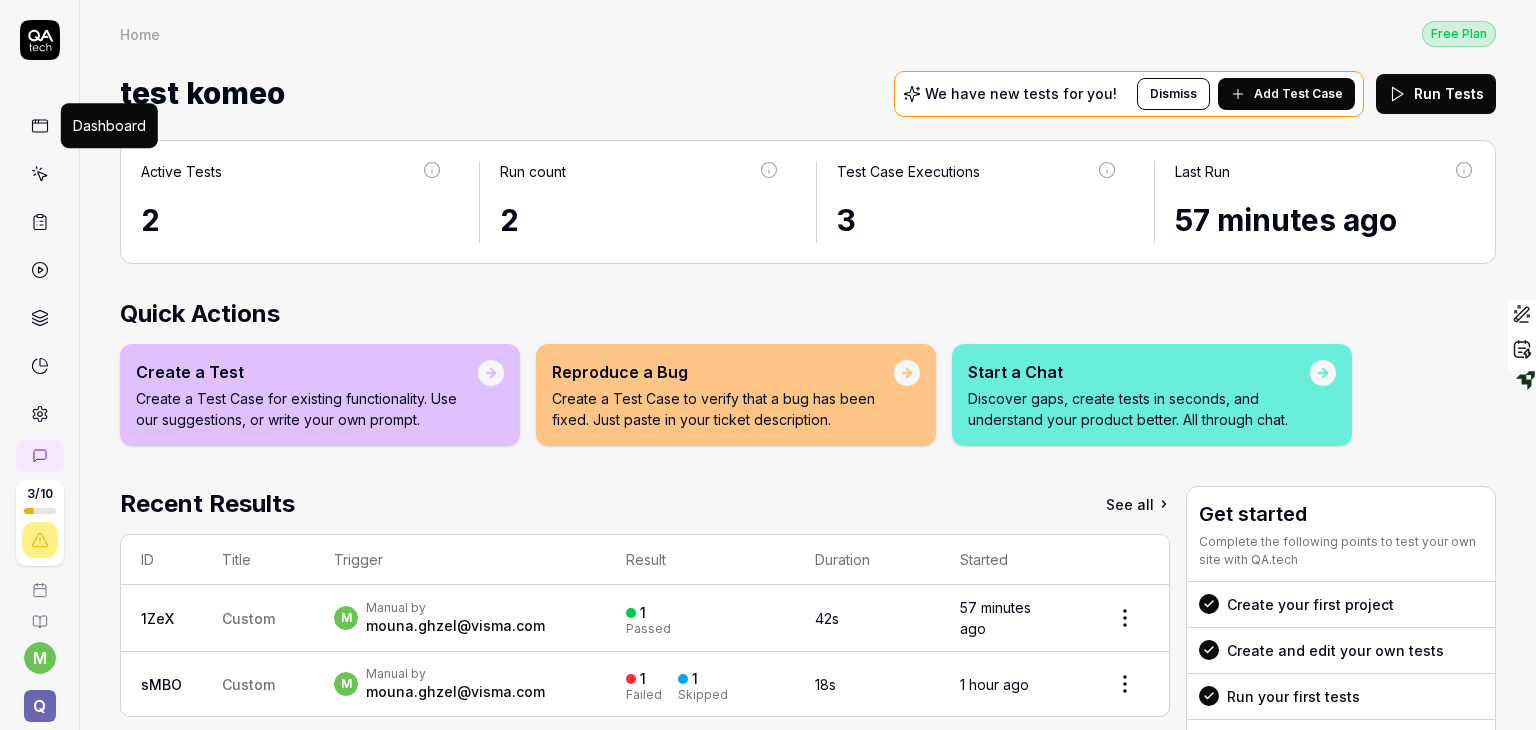 click 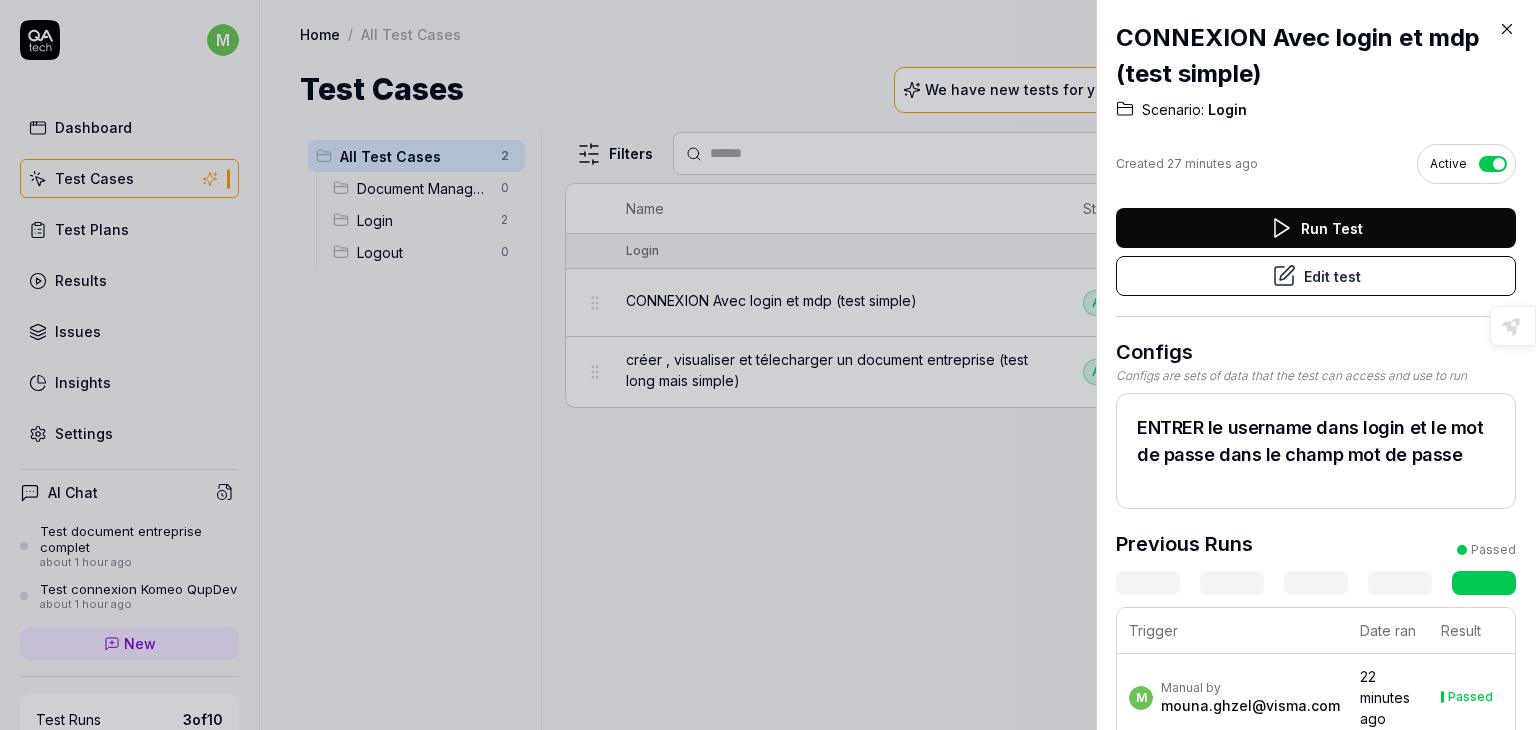 scroll, scrollTop: 0, scrollLeft: 0, axis: both 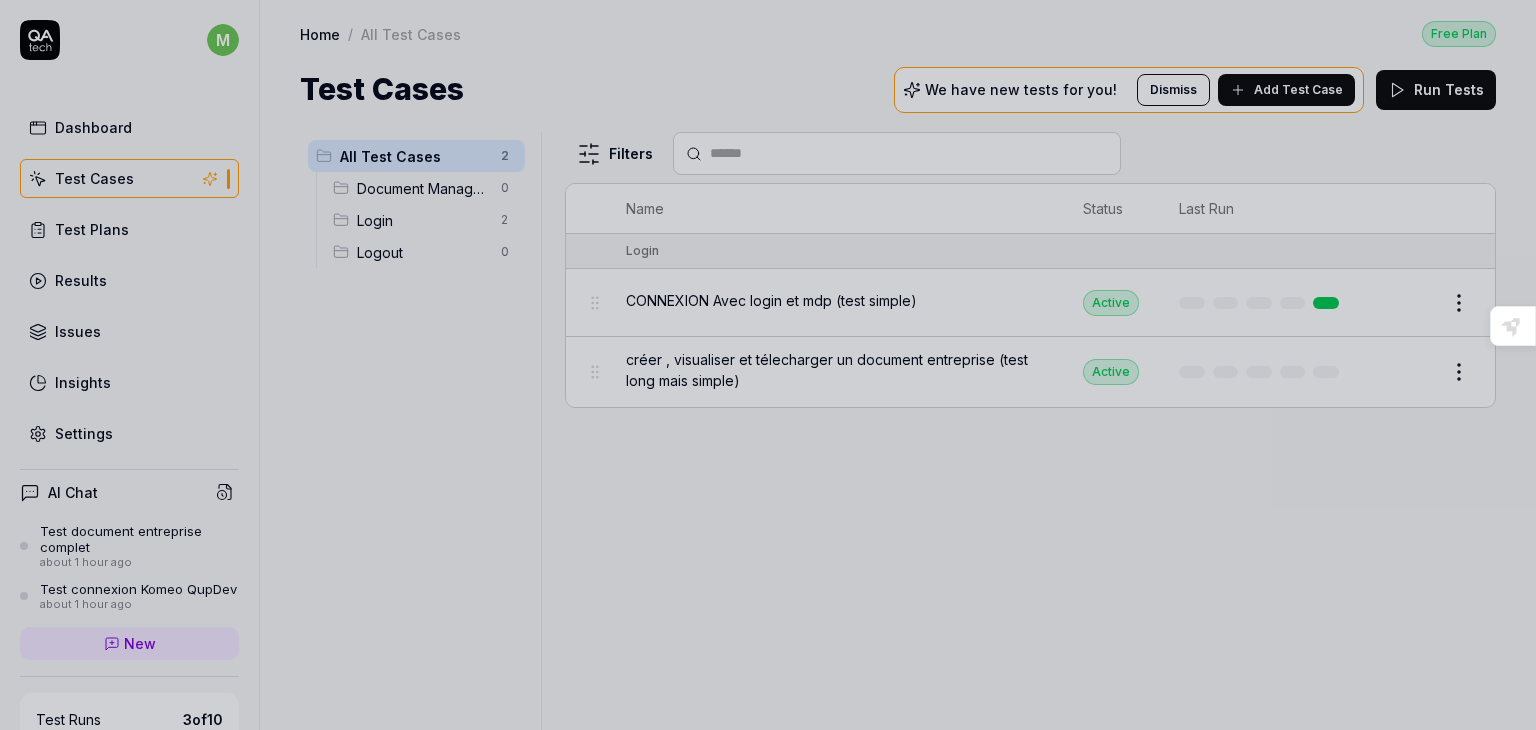 click at bounding box center (768, 365) 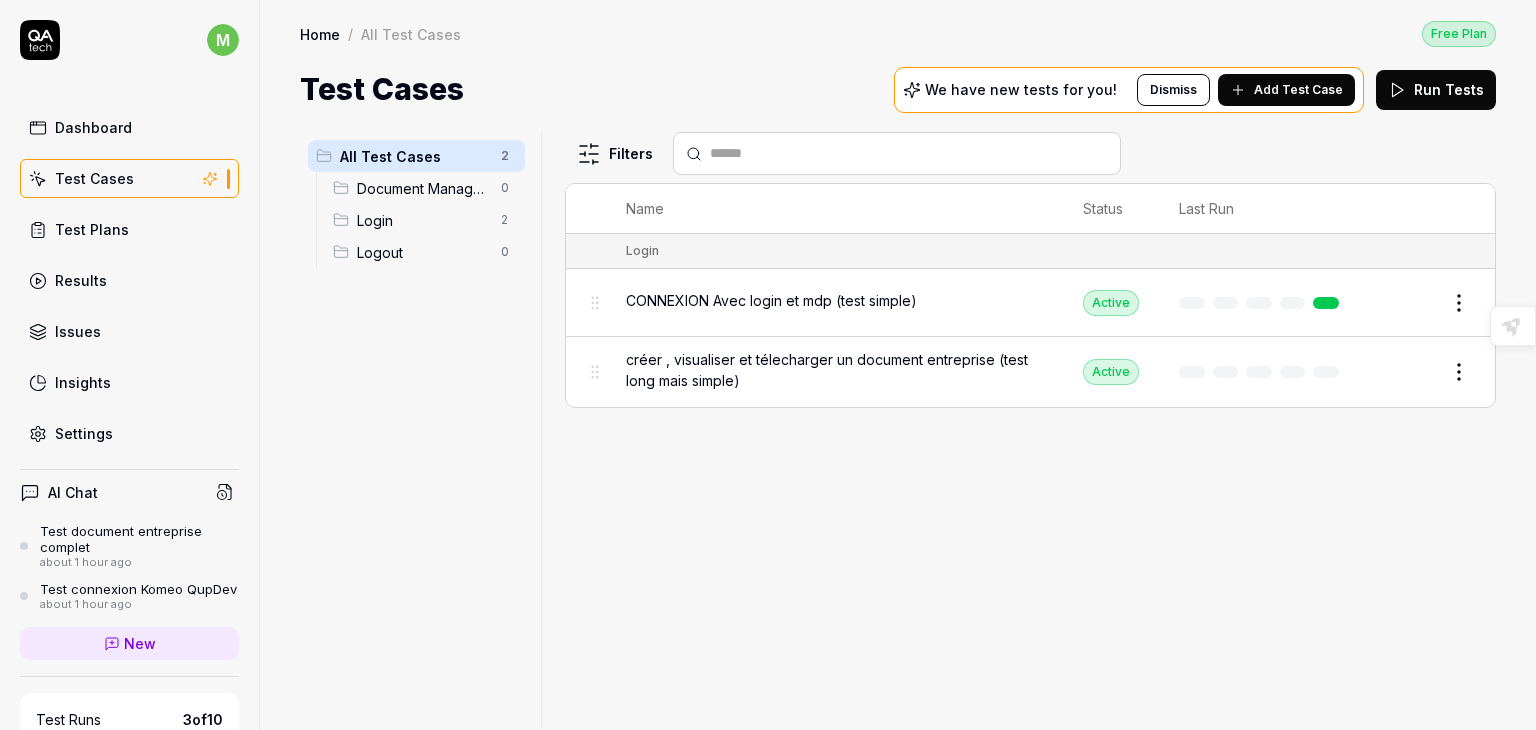 click on "AI Chat" at bounding box center [129, 492] 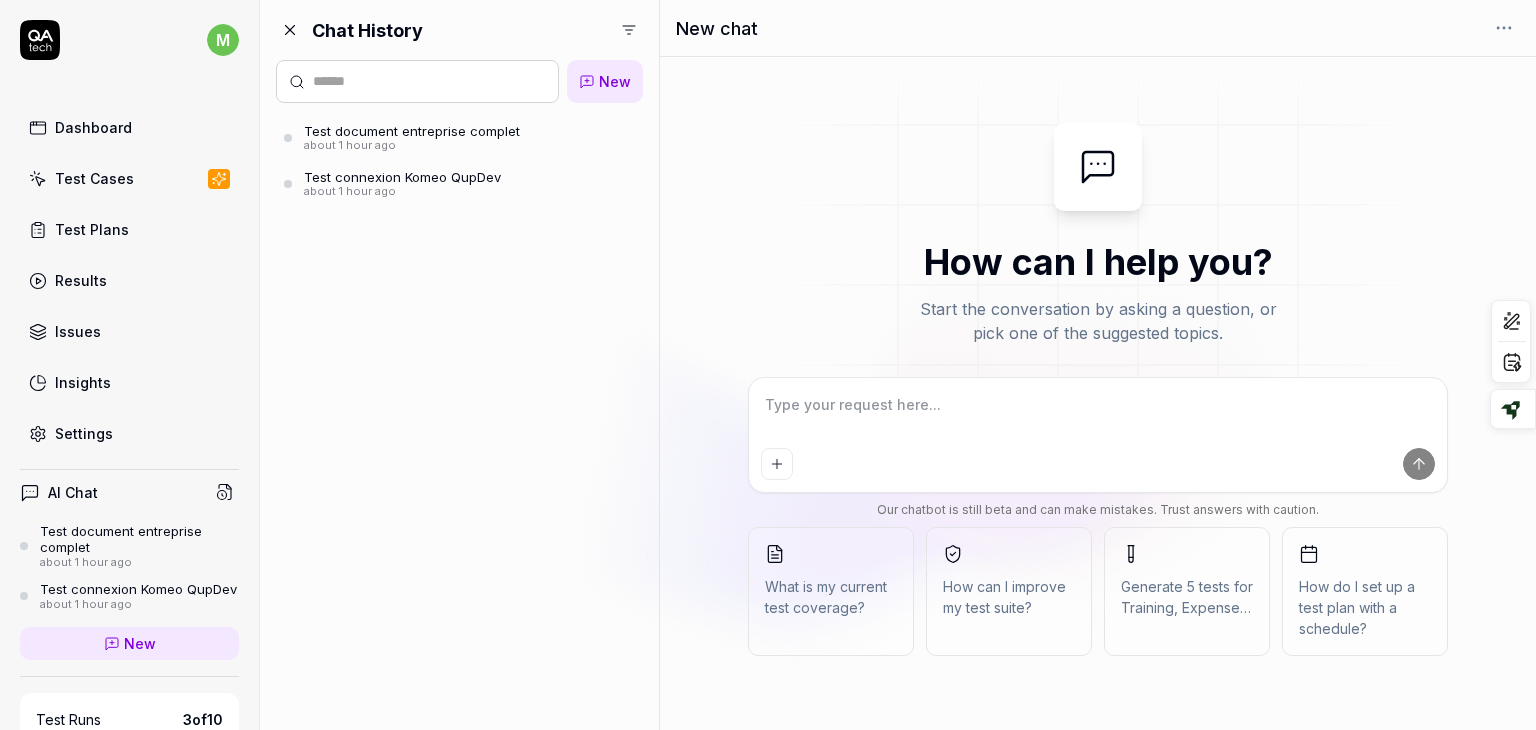 click at bounding box center [429, 81] 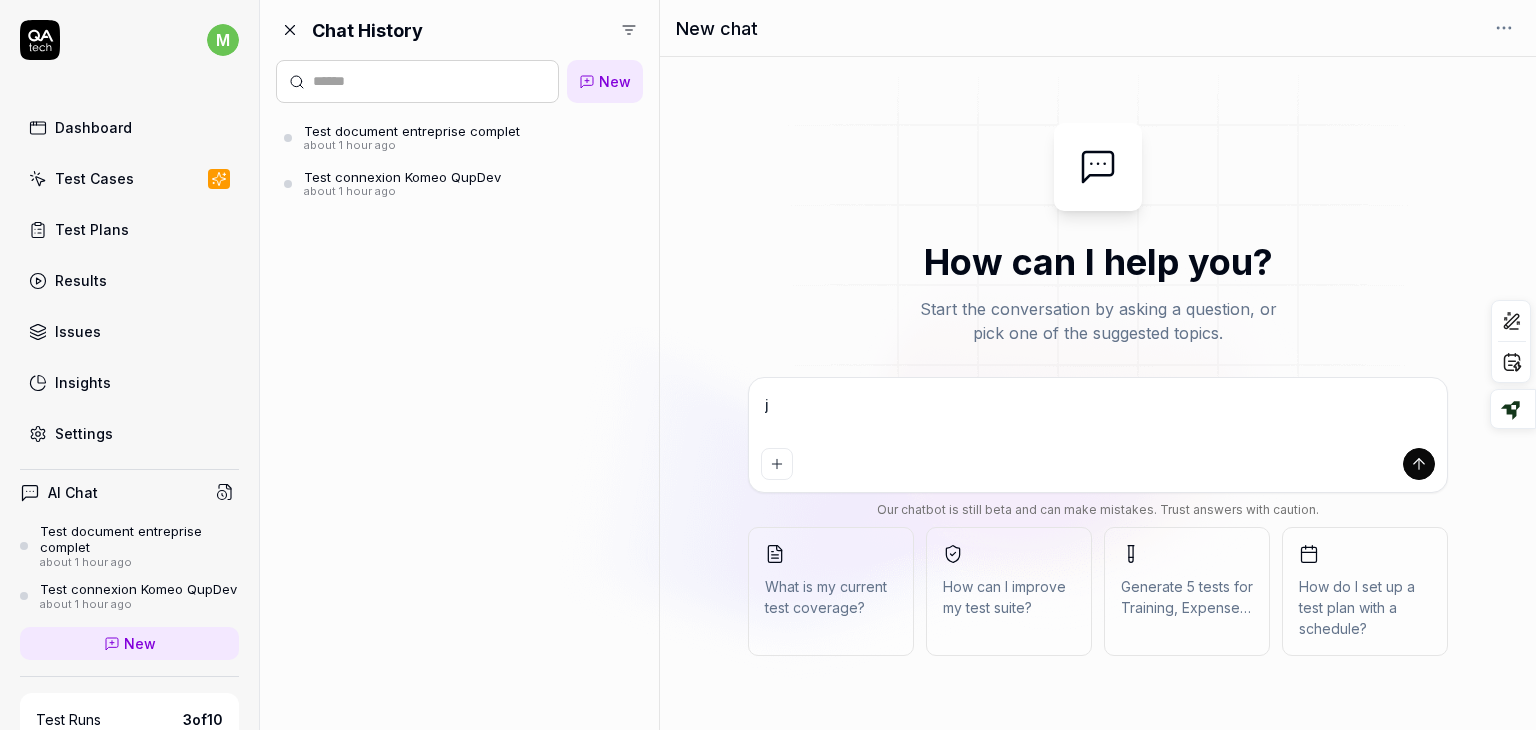 type on "*" 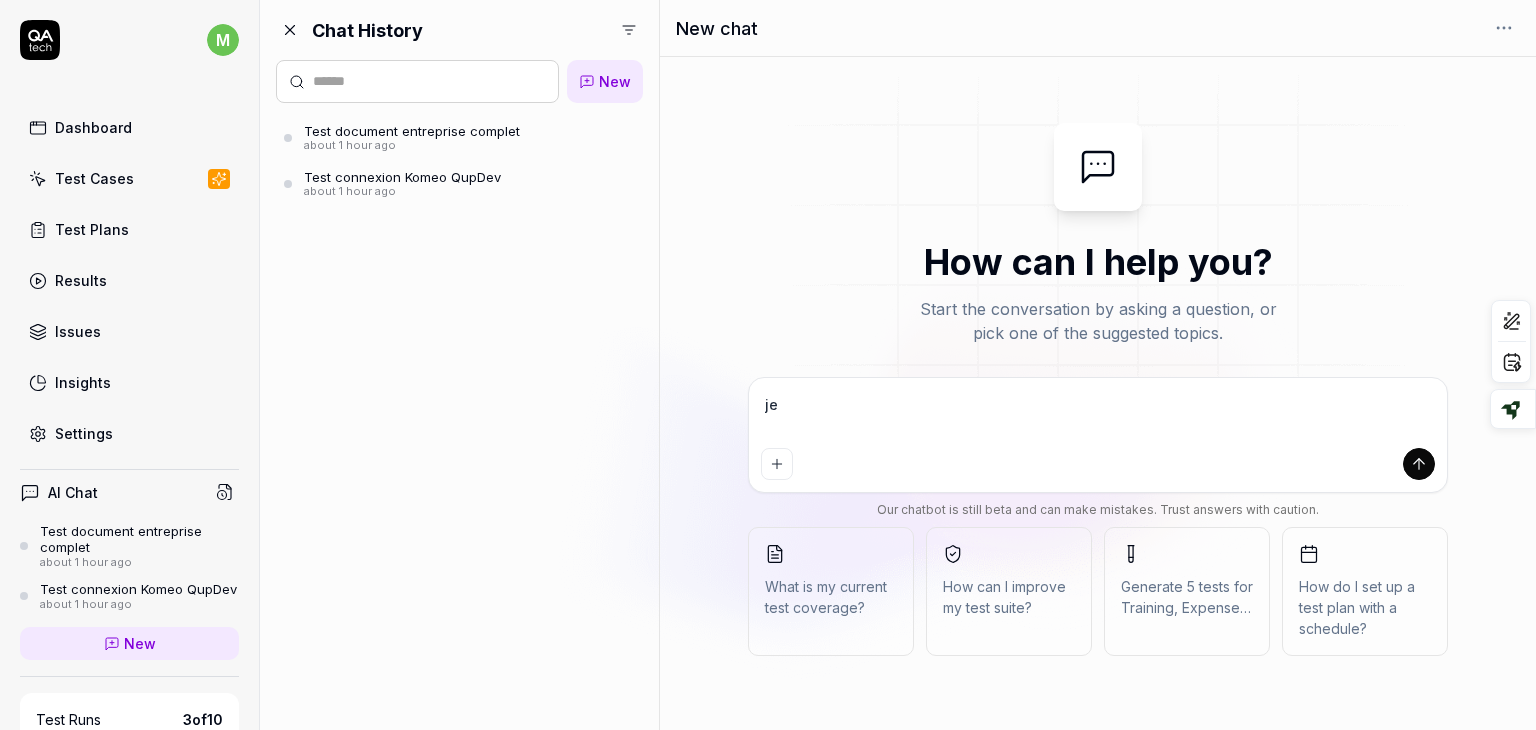 type on "*" 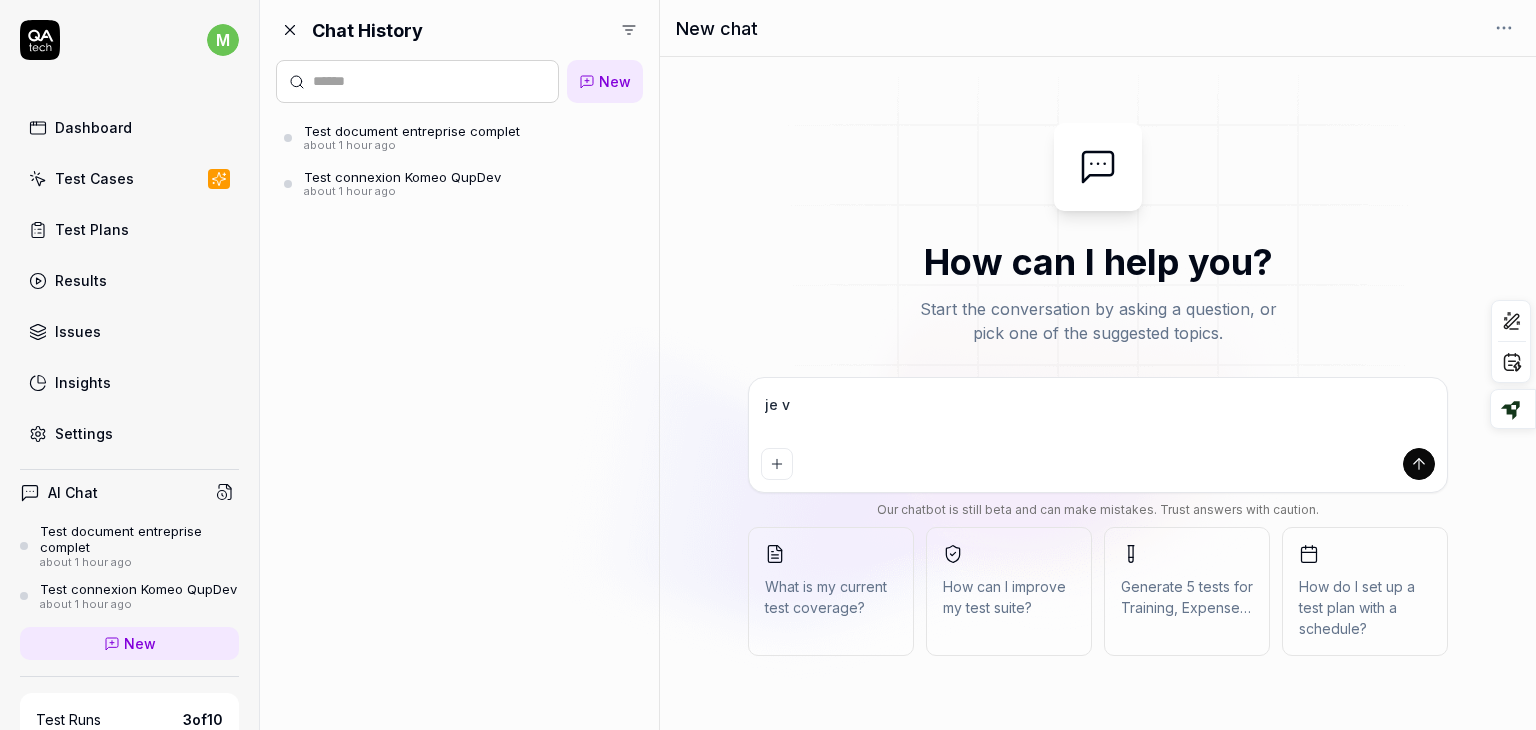 type on "*" 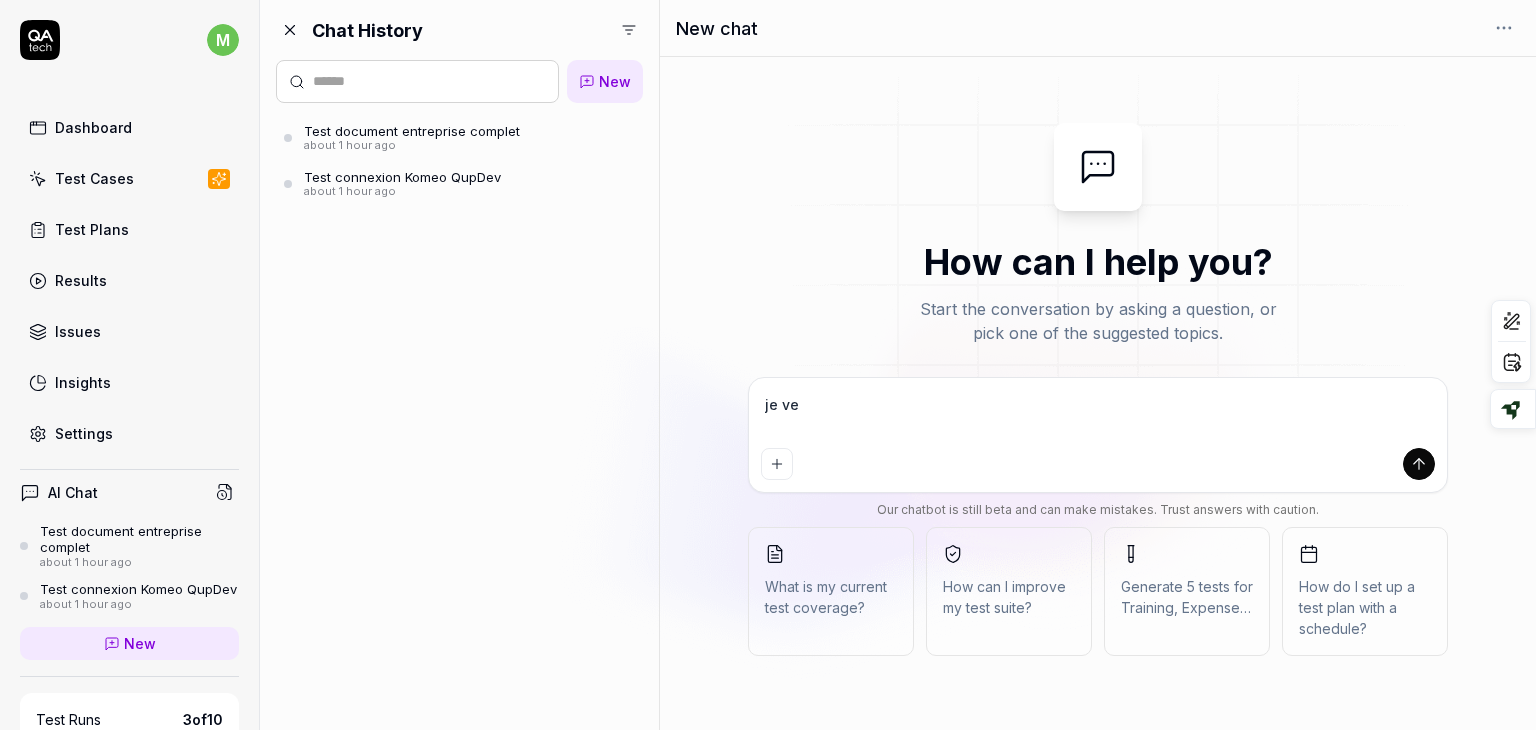 type on "*" 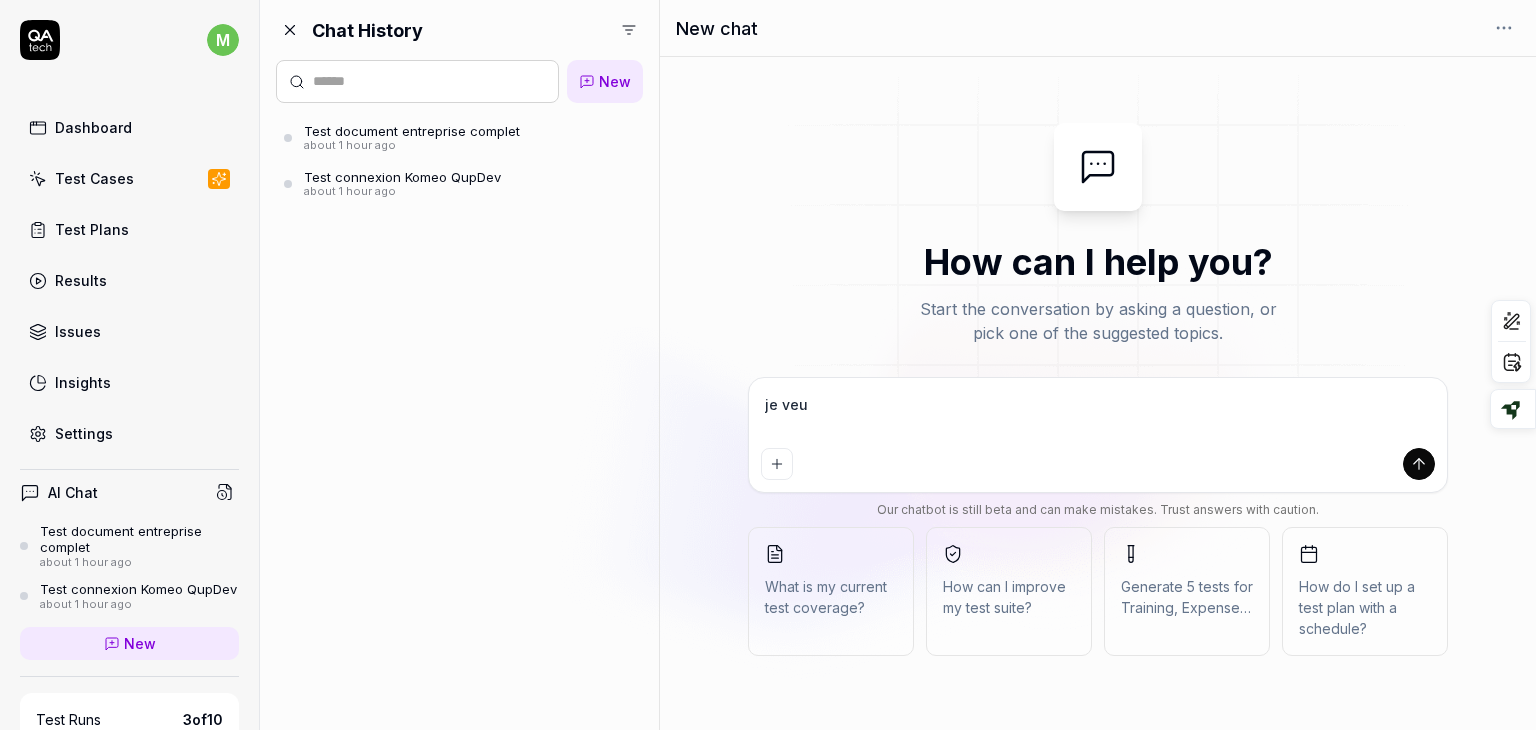 type on "*" 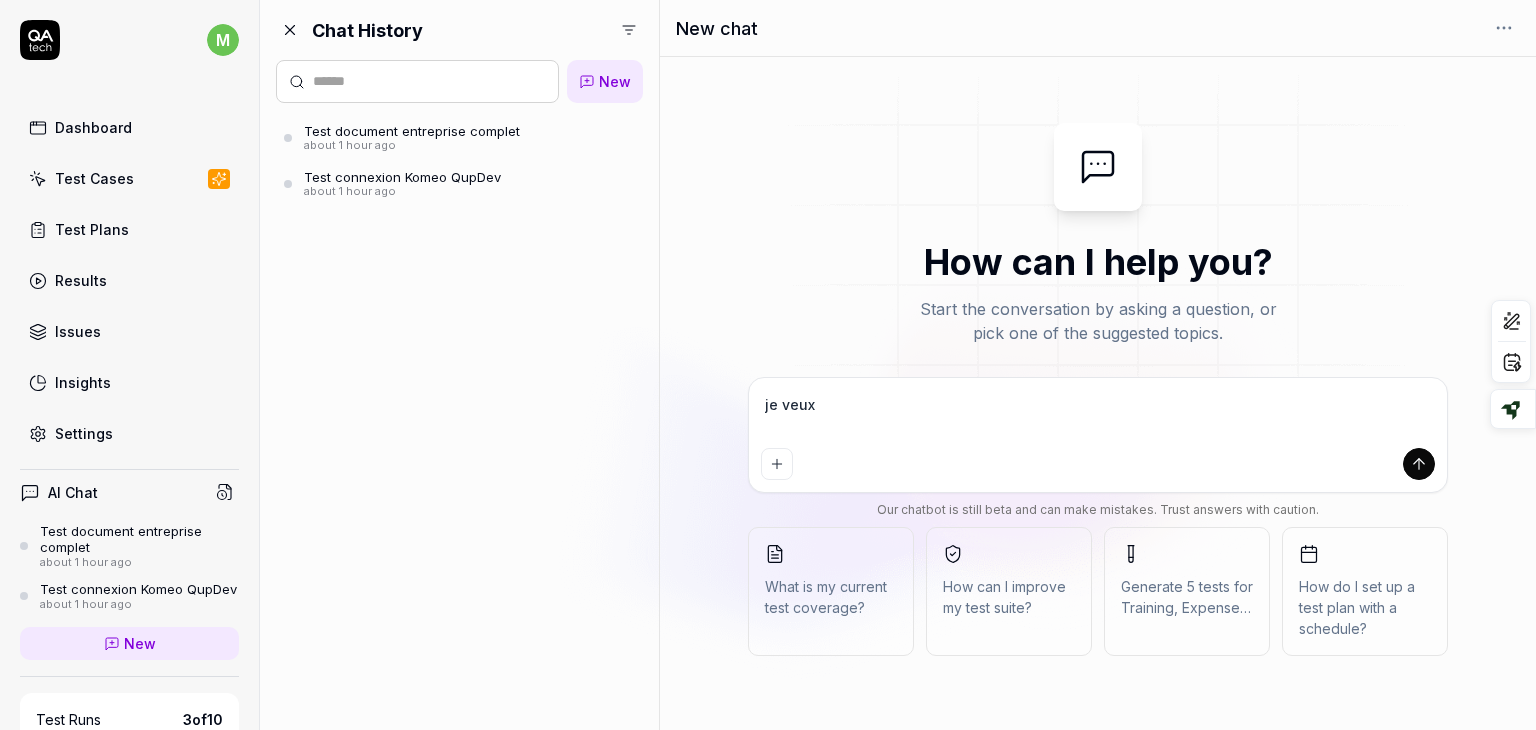 type on "je veux" 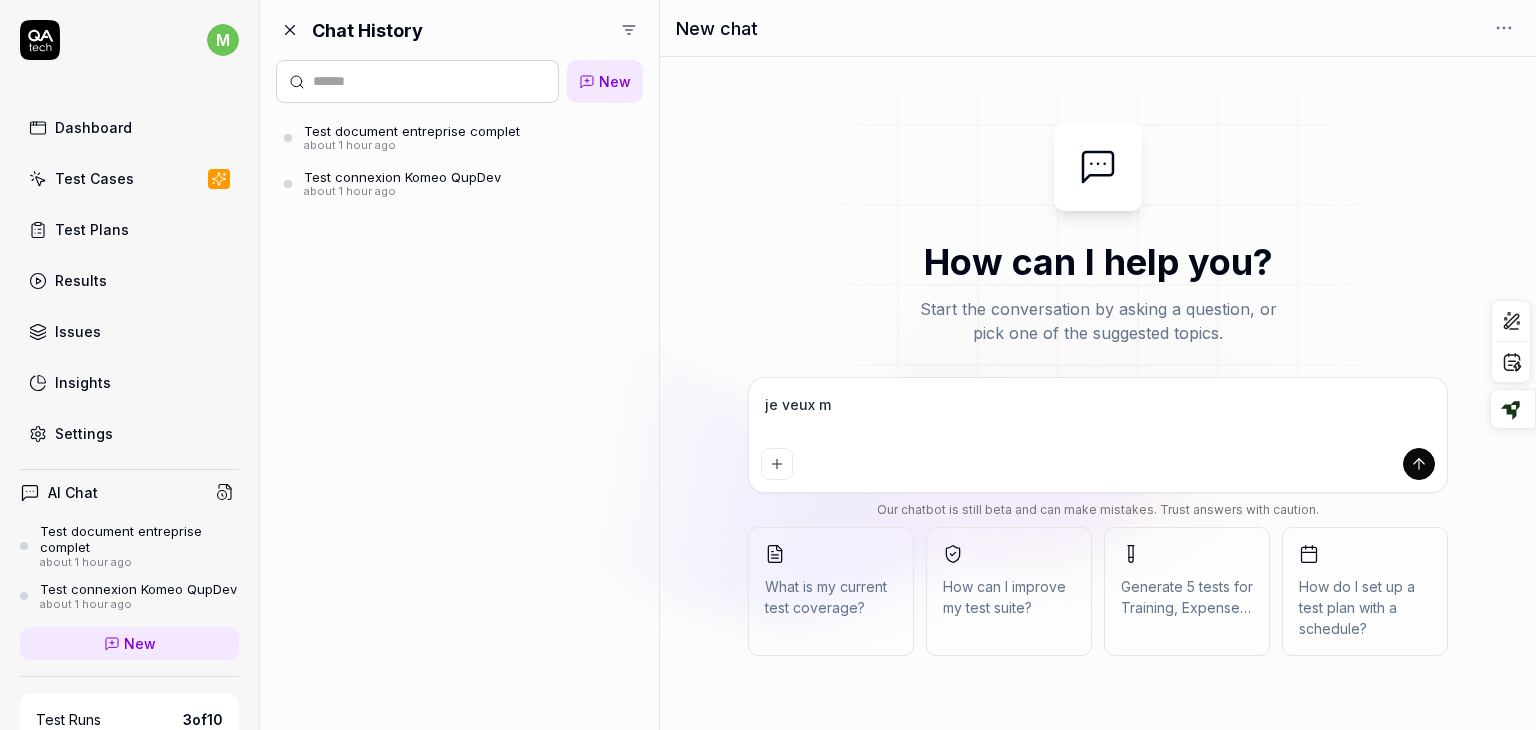 type on "*" 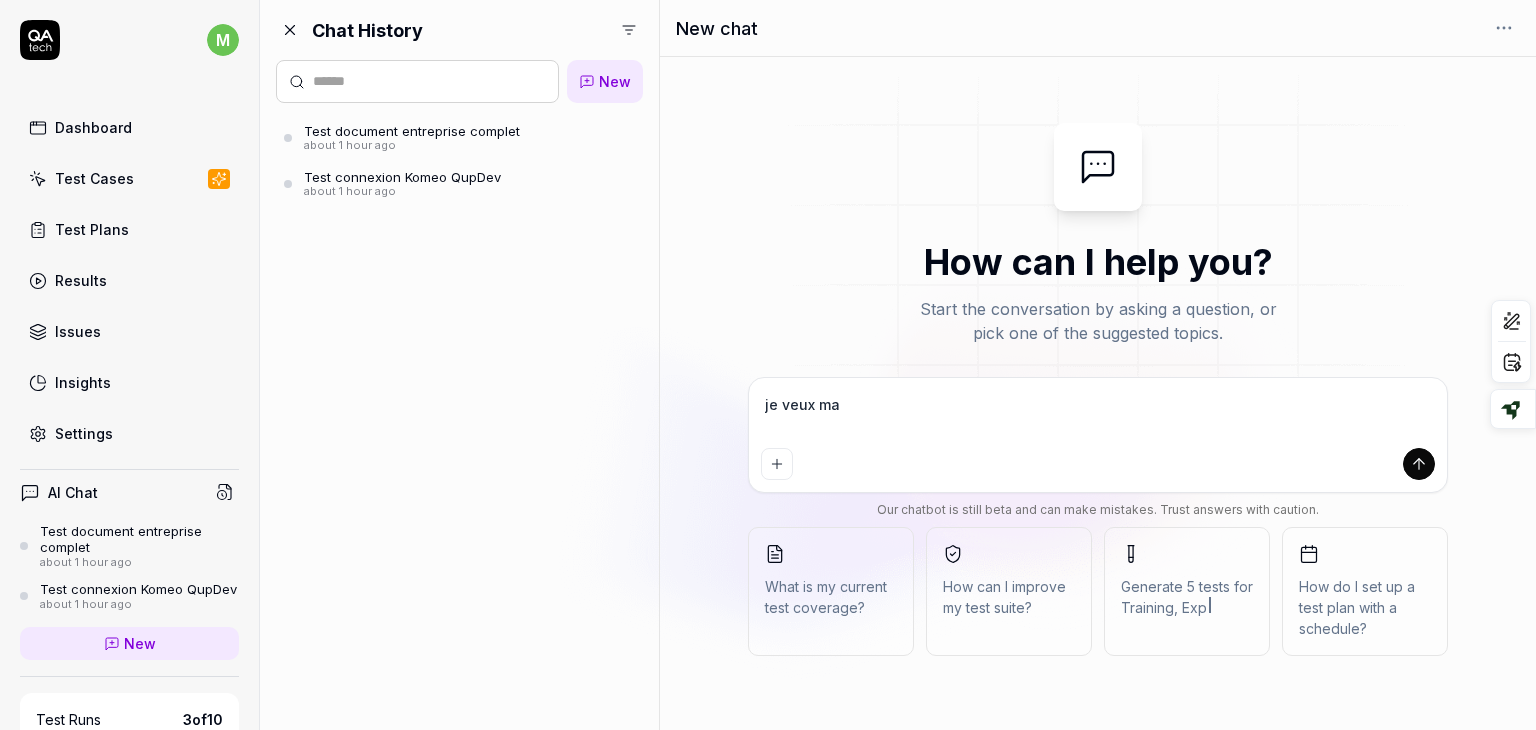 type on "*" 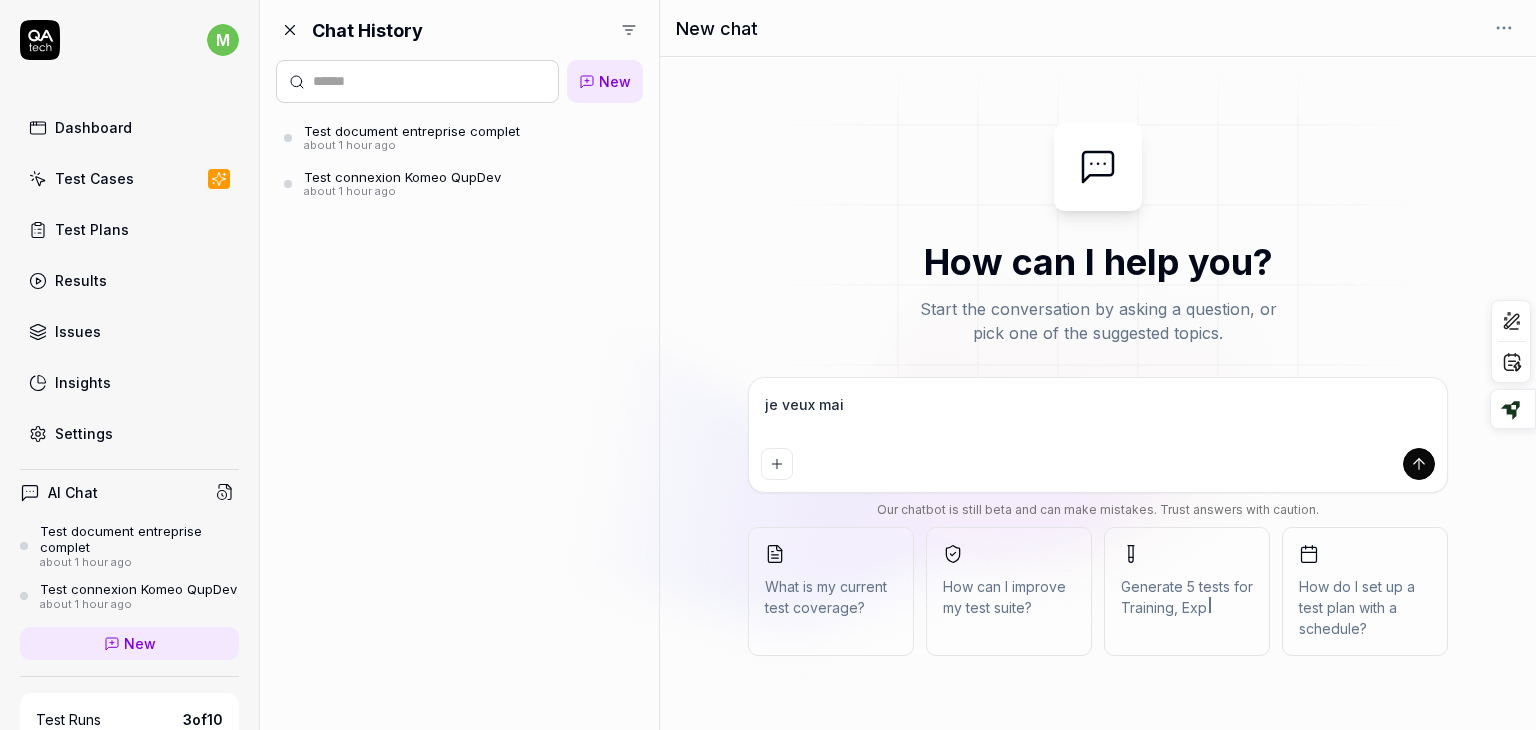 type on "*" 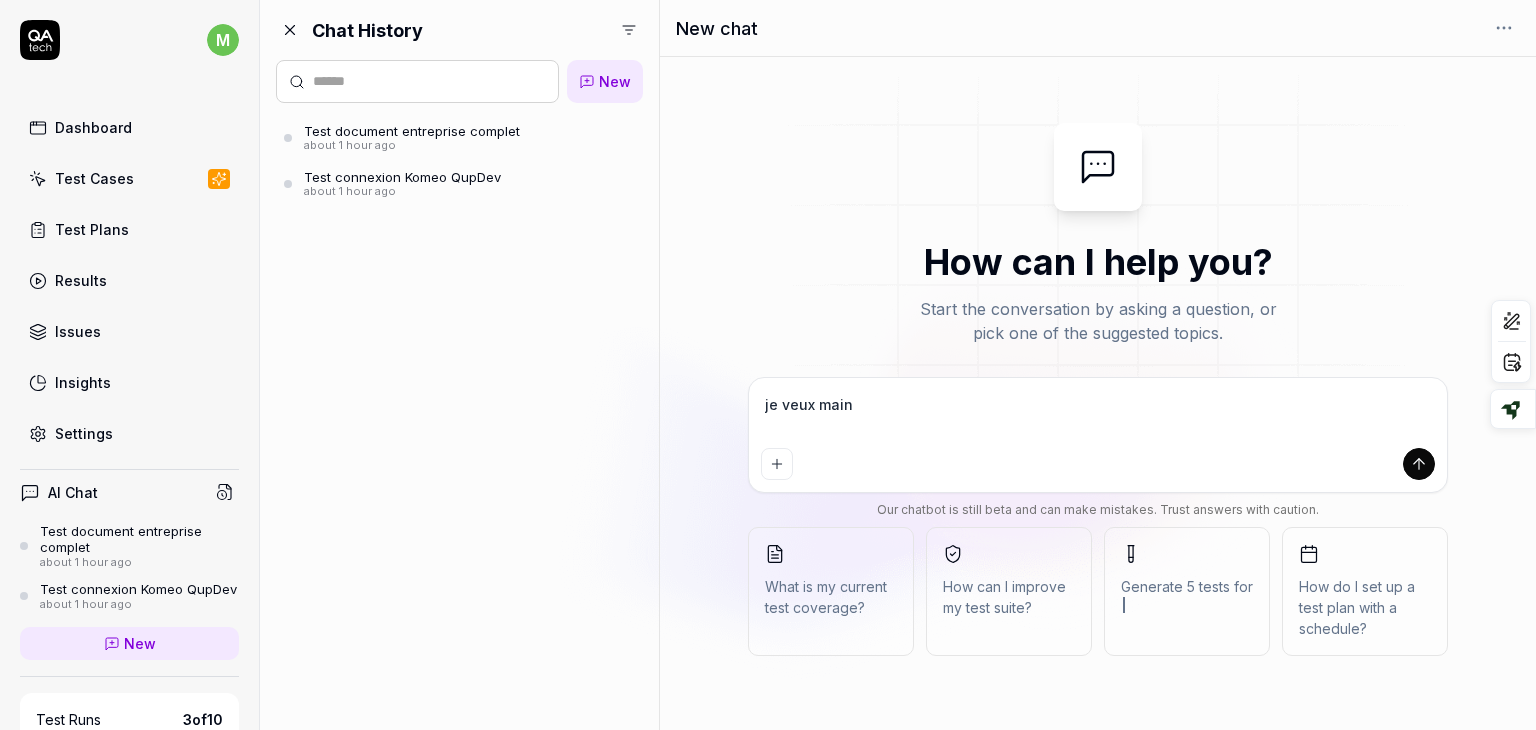 type on "*" 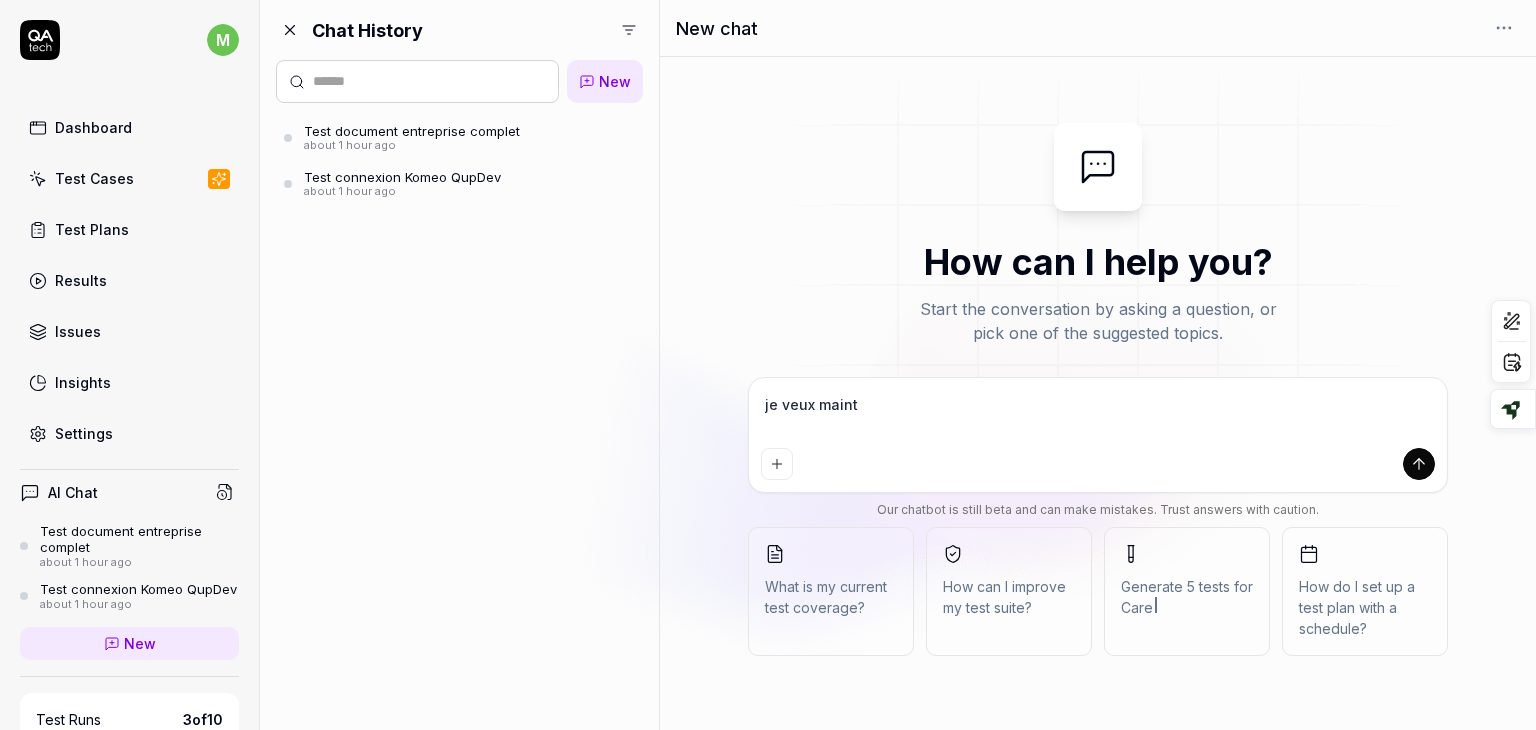 type on "*" 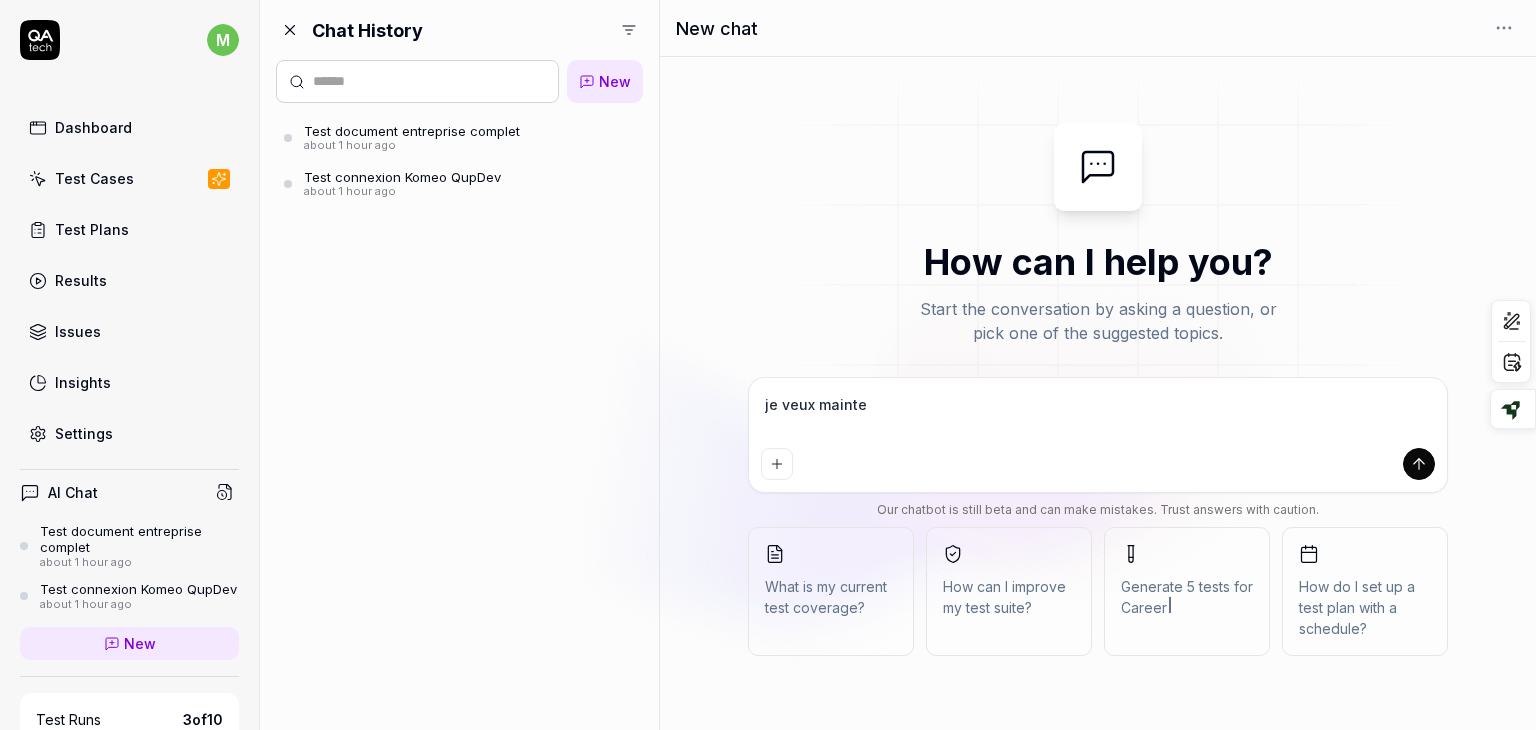 type on "*" 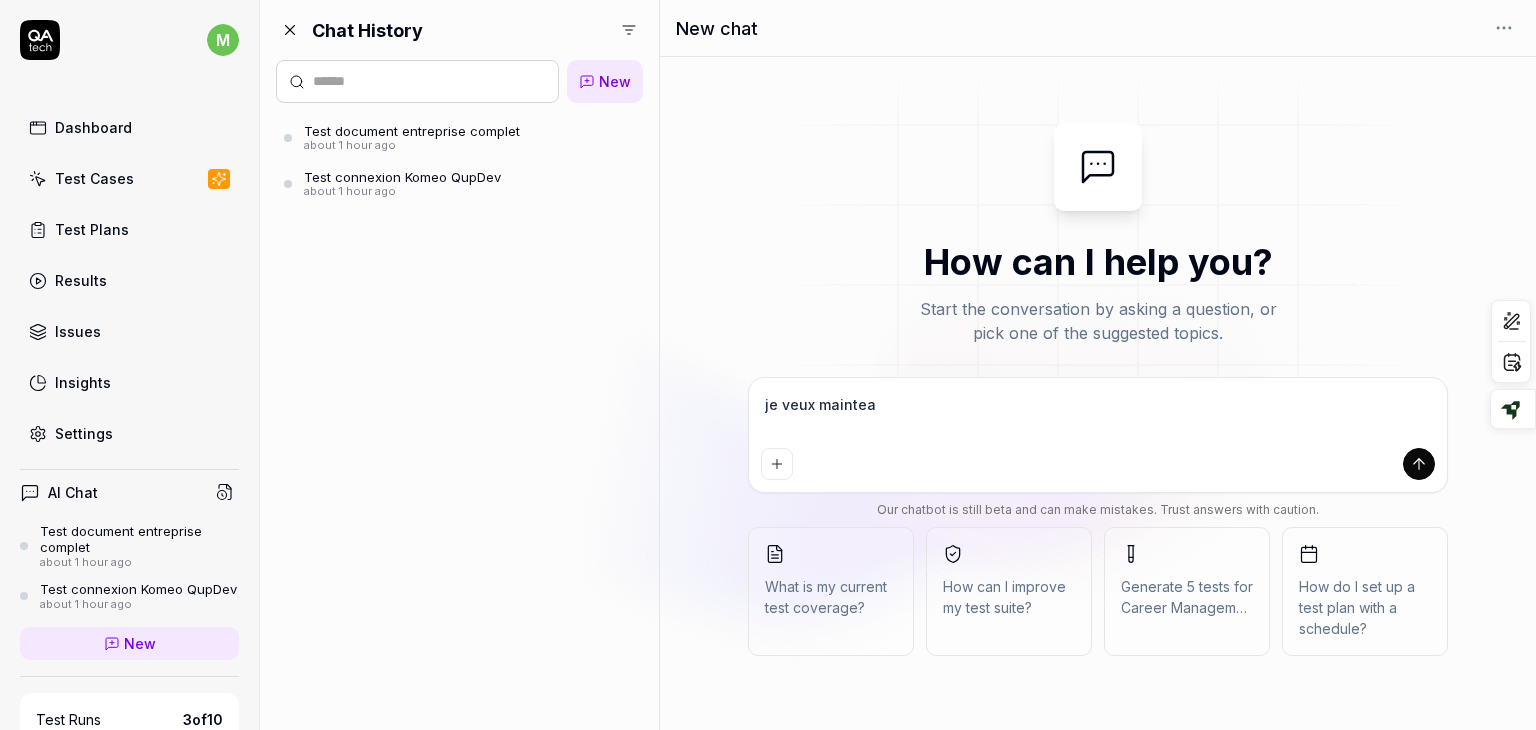 type on "*" 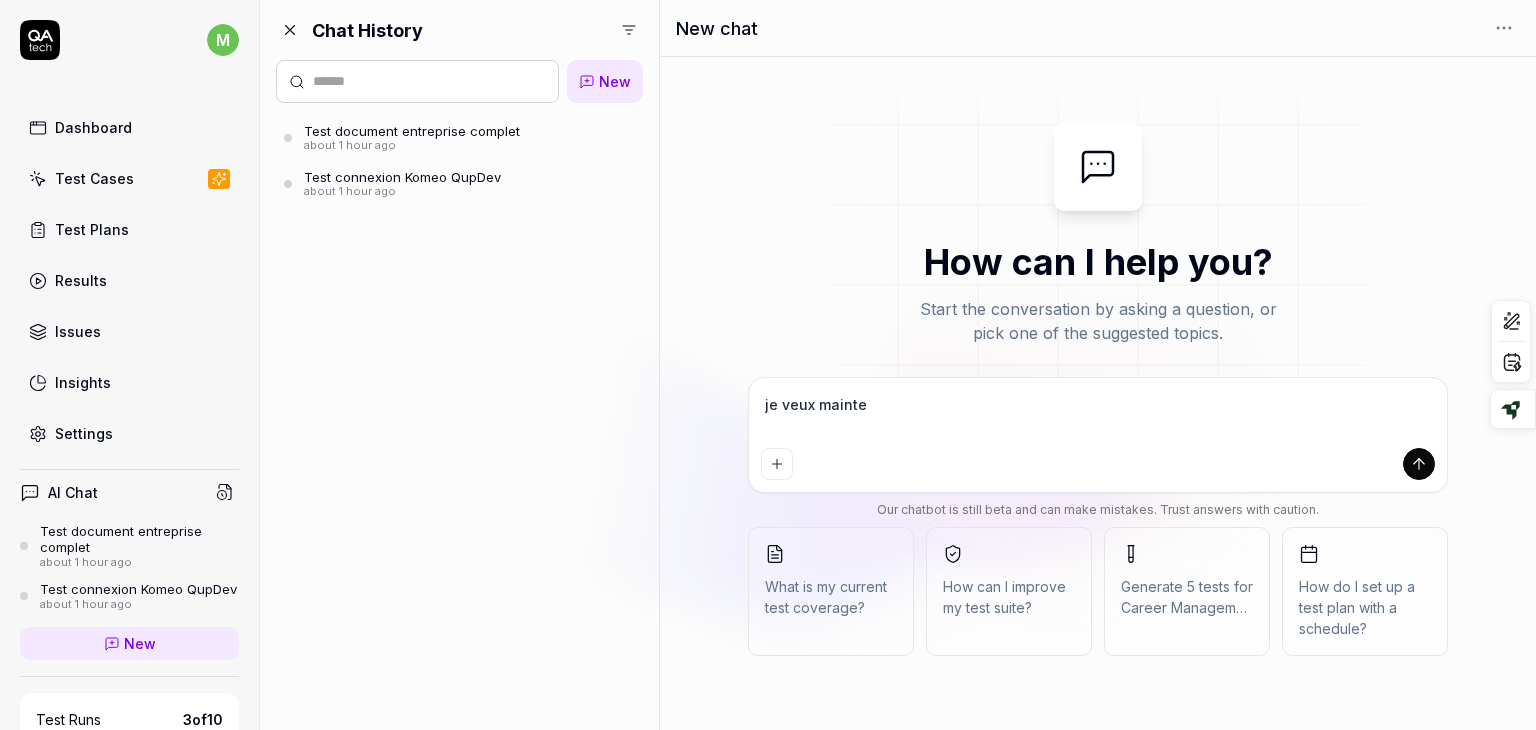 type on "*" 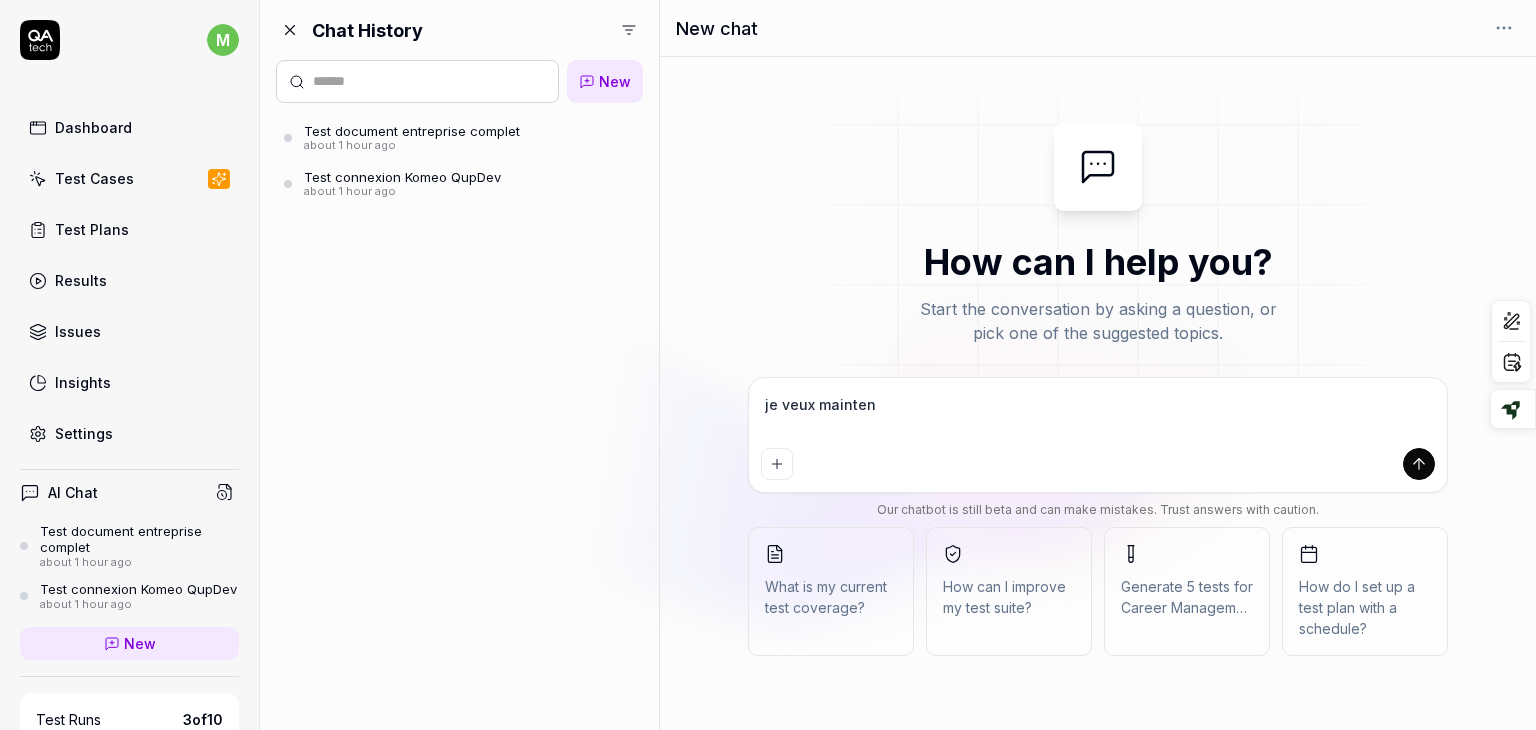 type on "*" 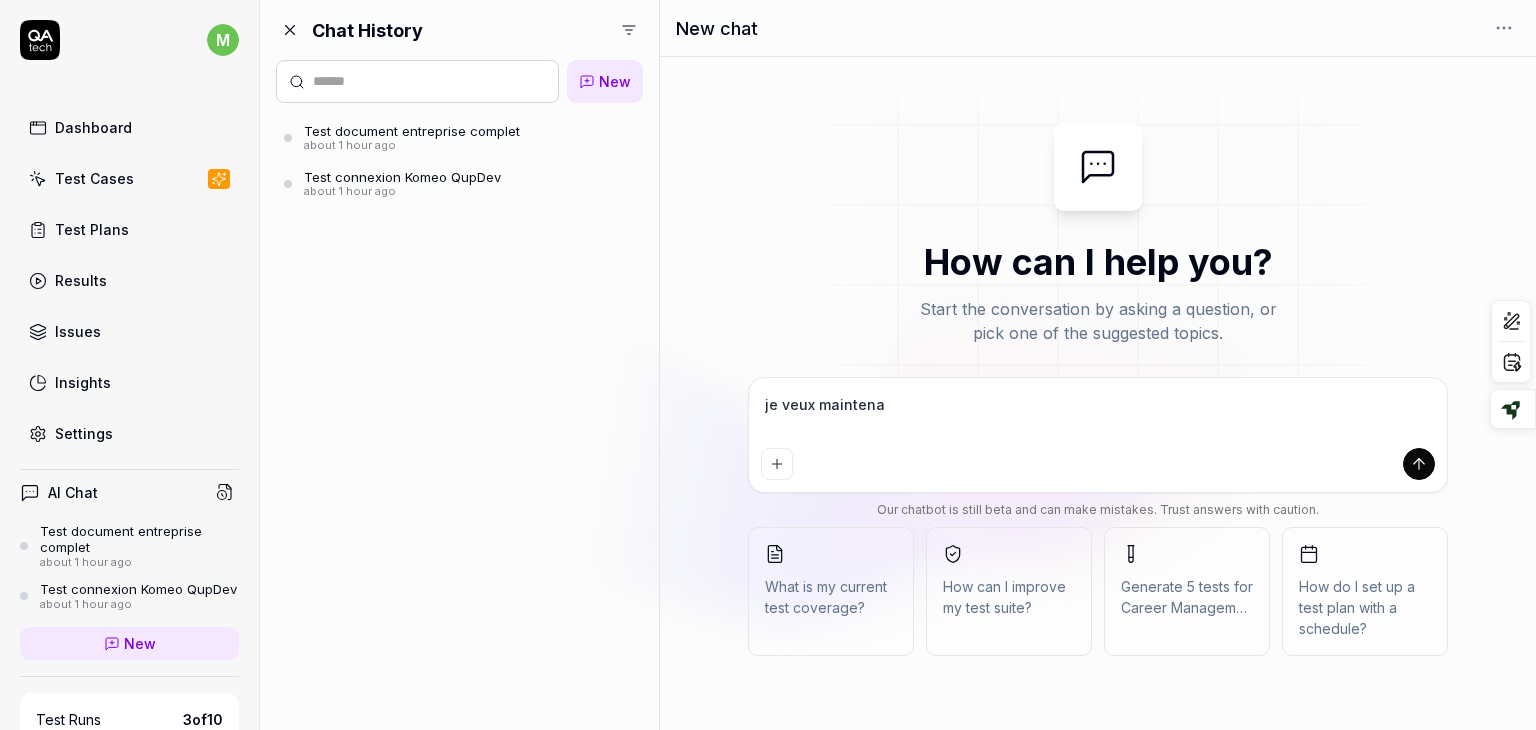 type on "*" 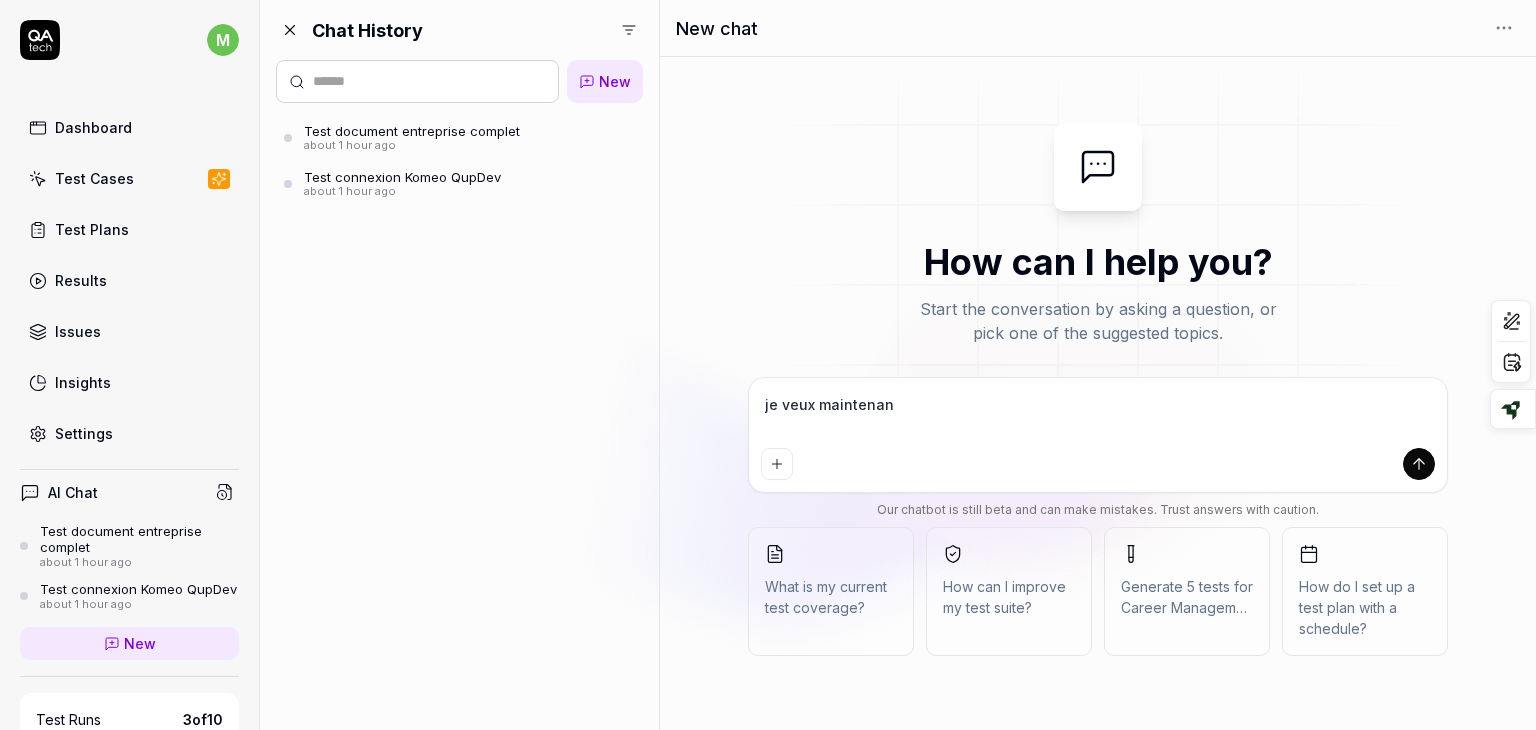 type on "*" 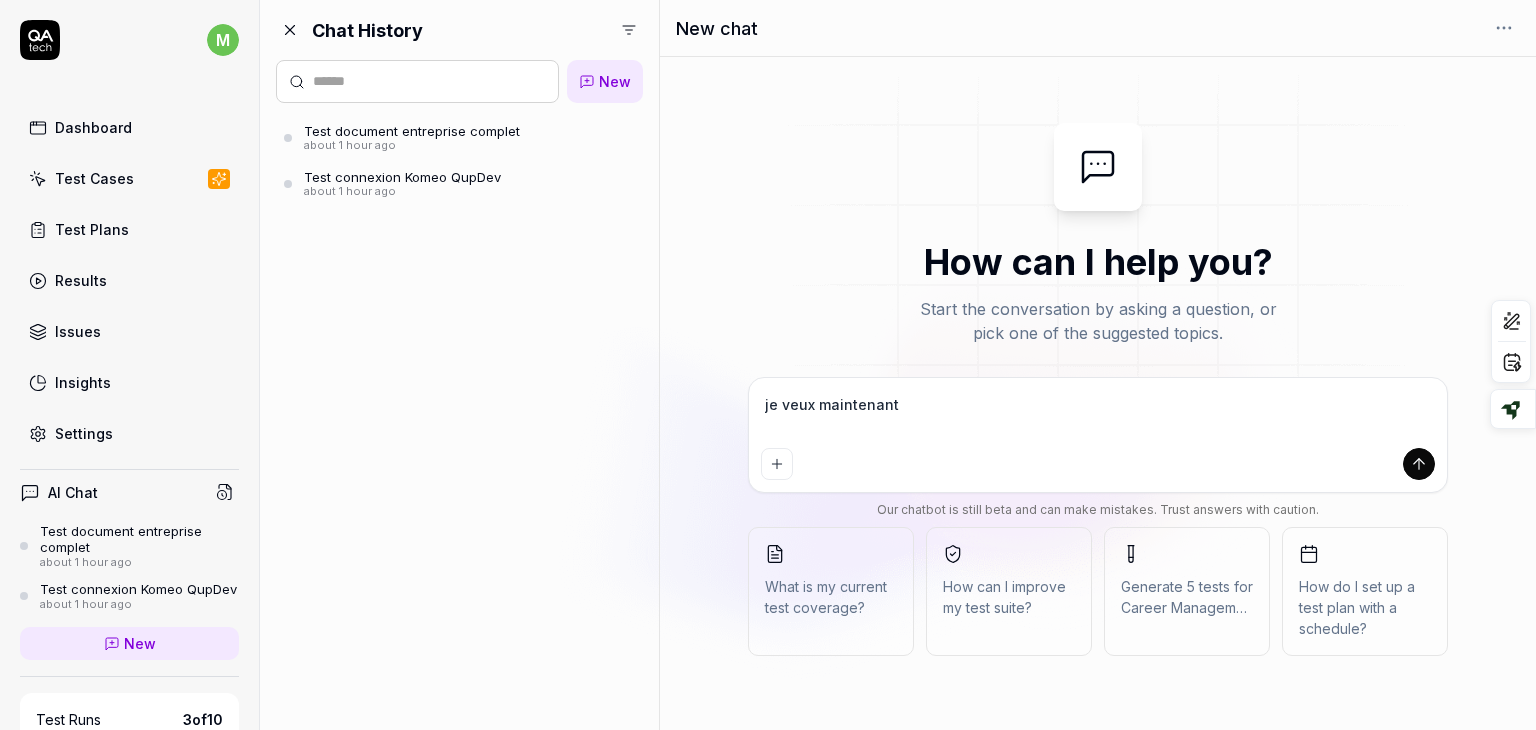 type on "*" 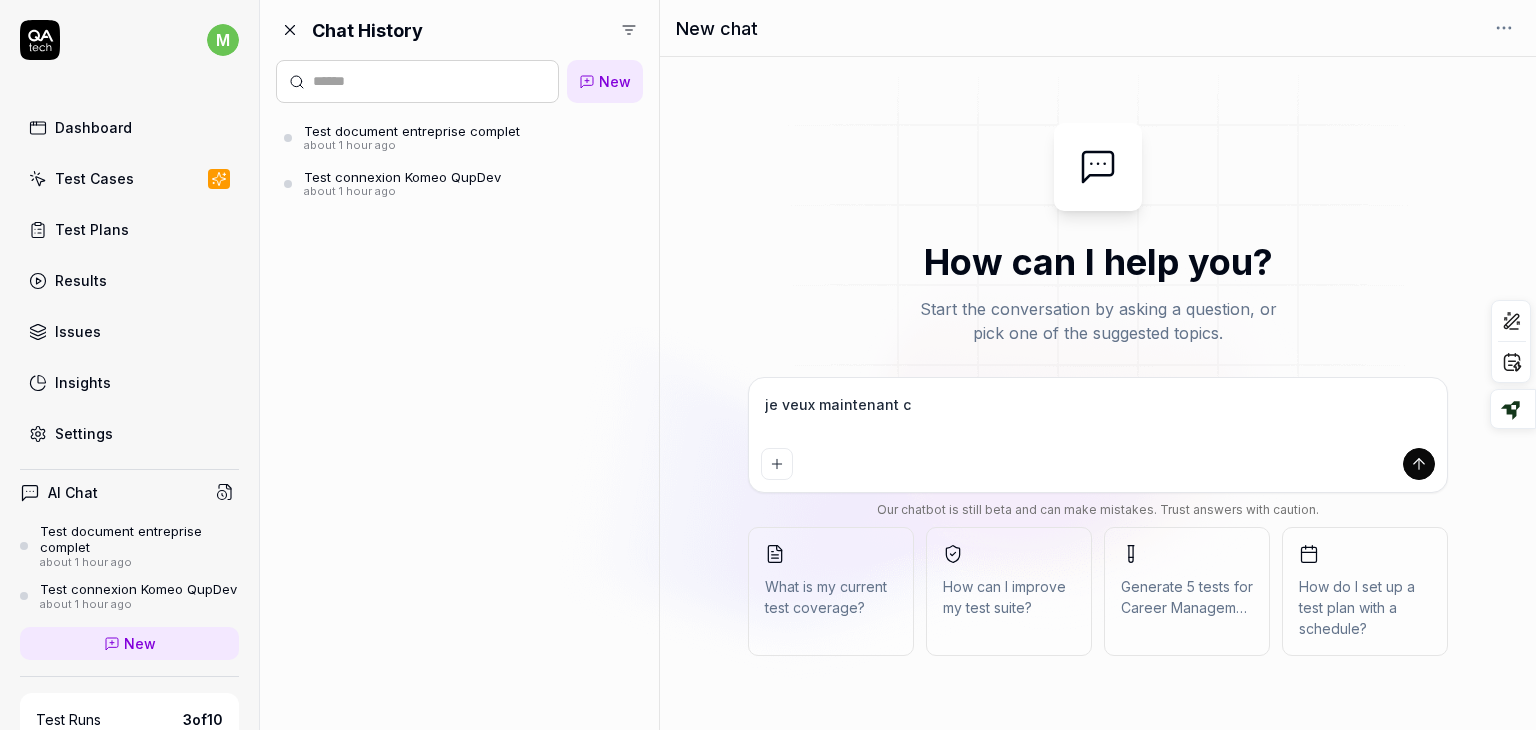 type on "*" 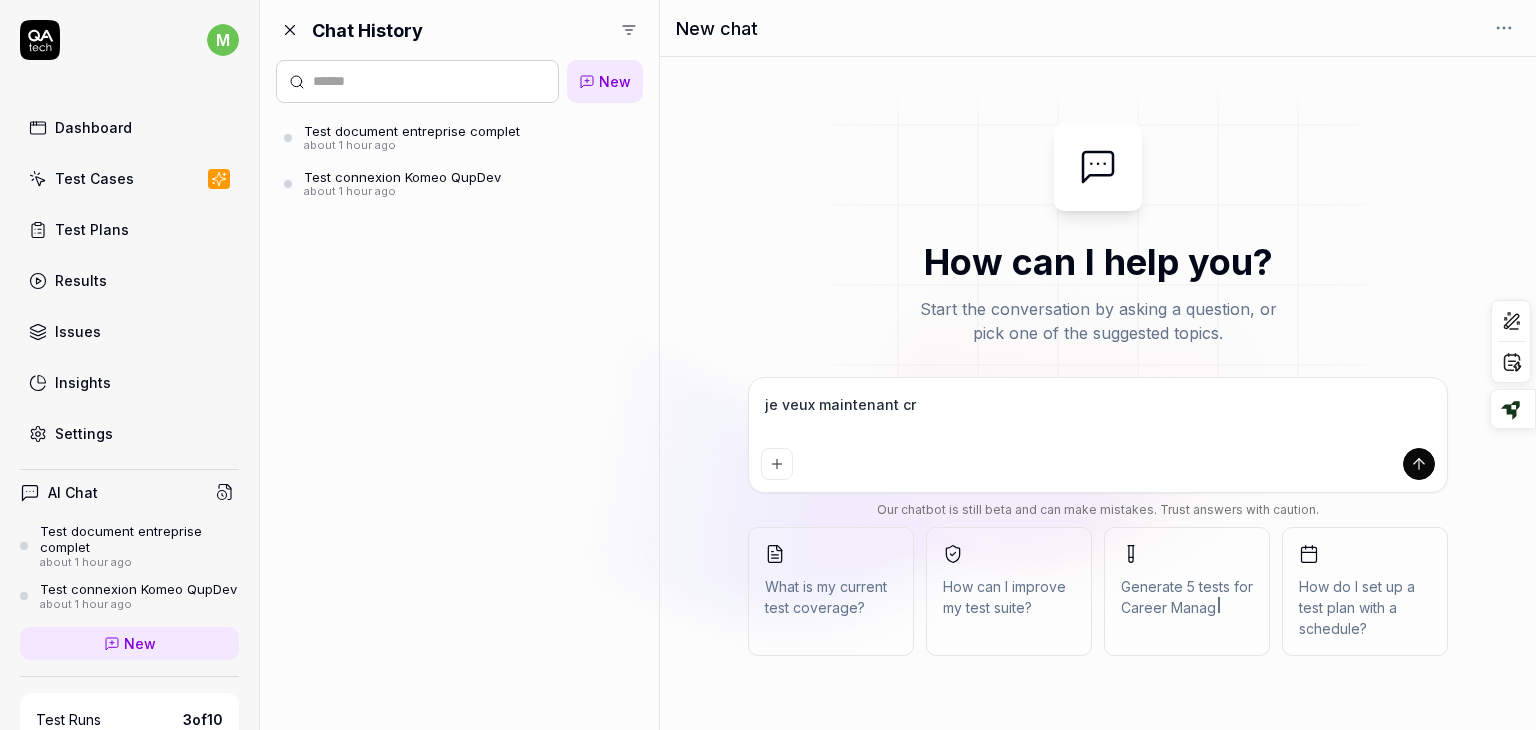 type on "*" 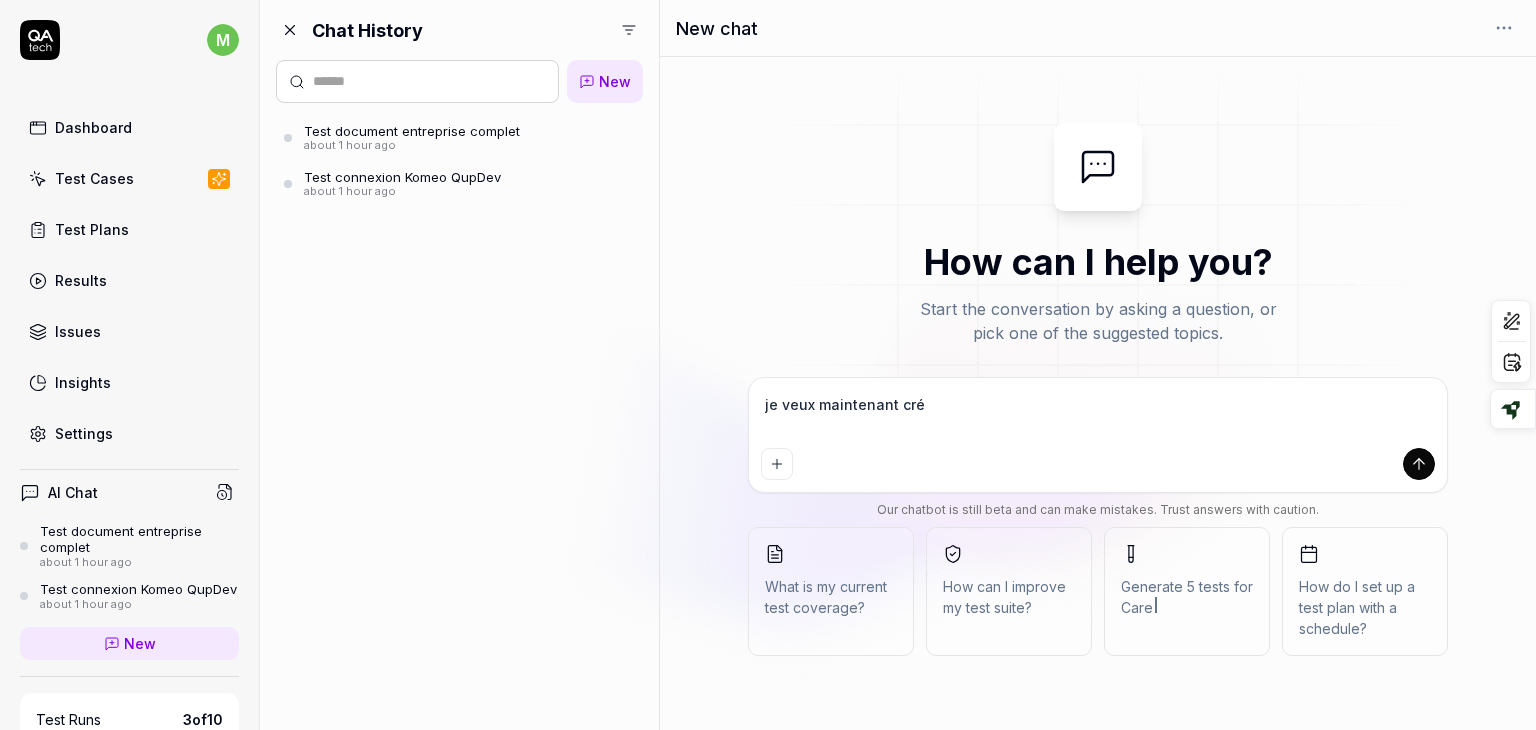 type on "*" 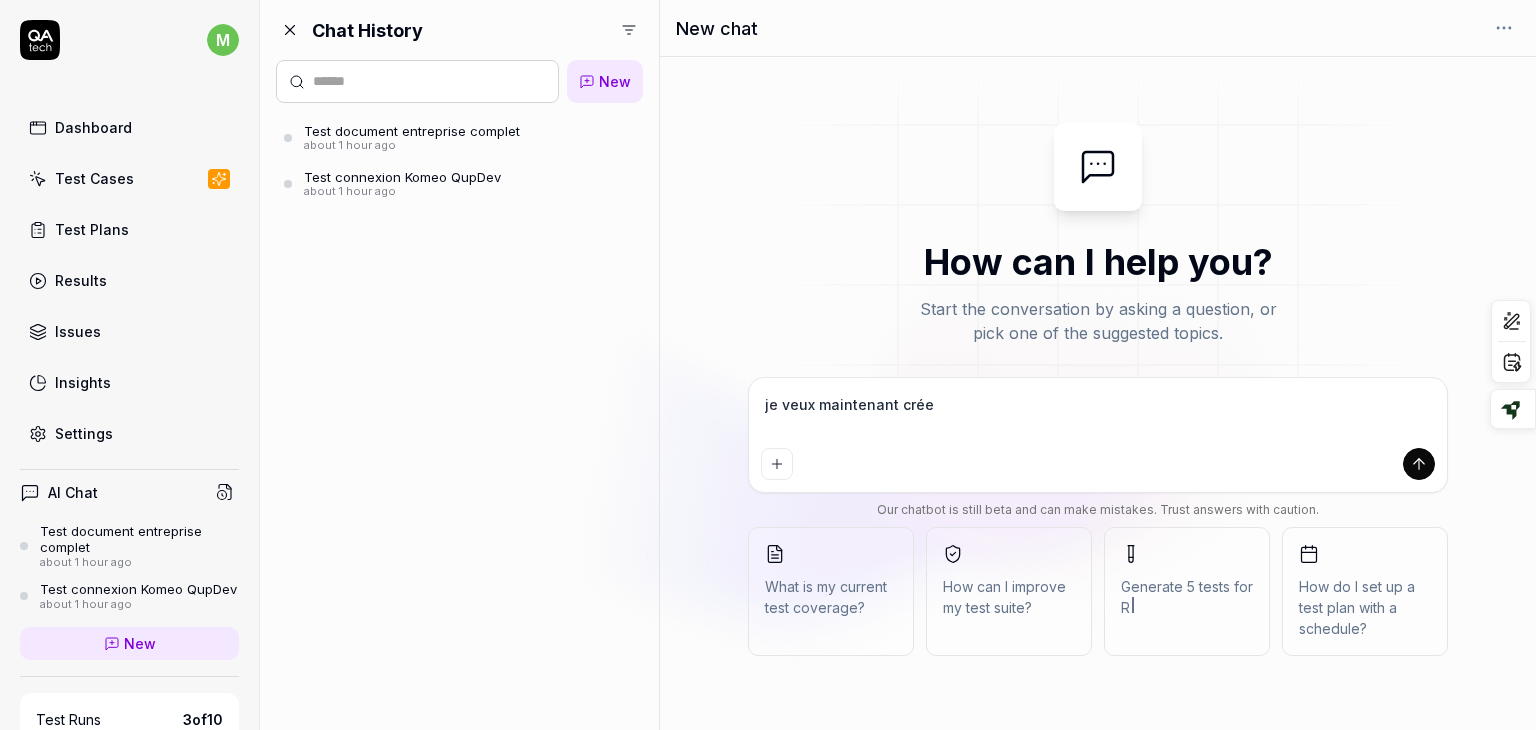 type on "*" 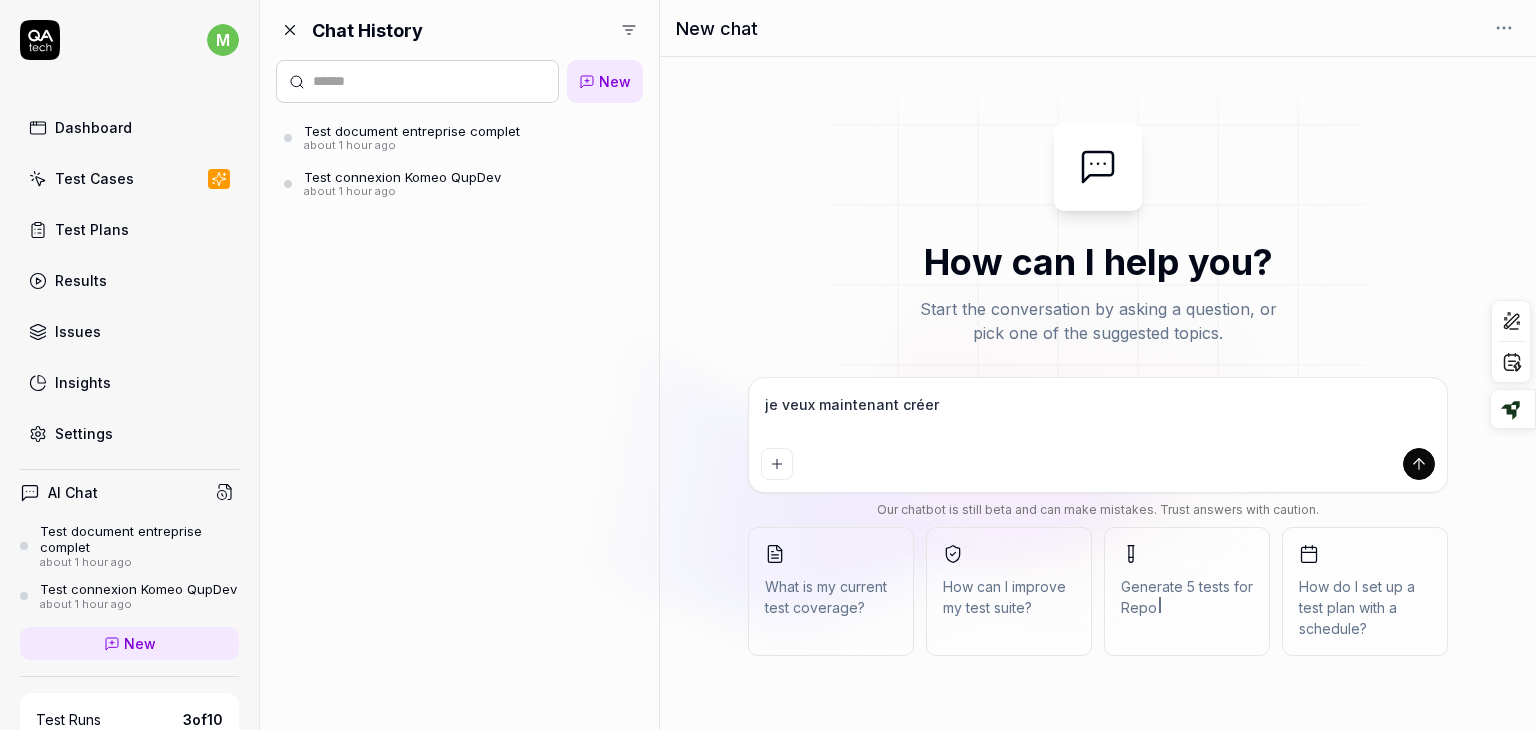 type on "*" 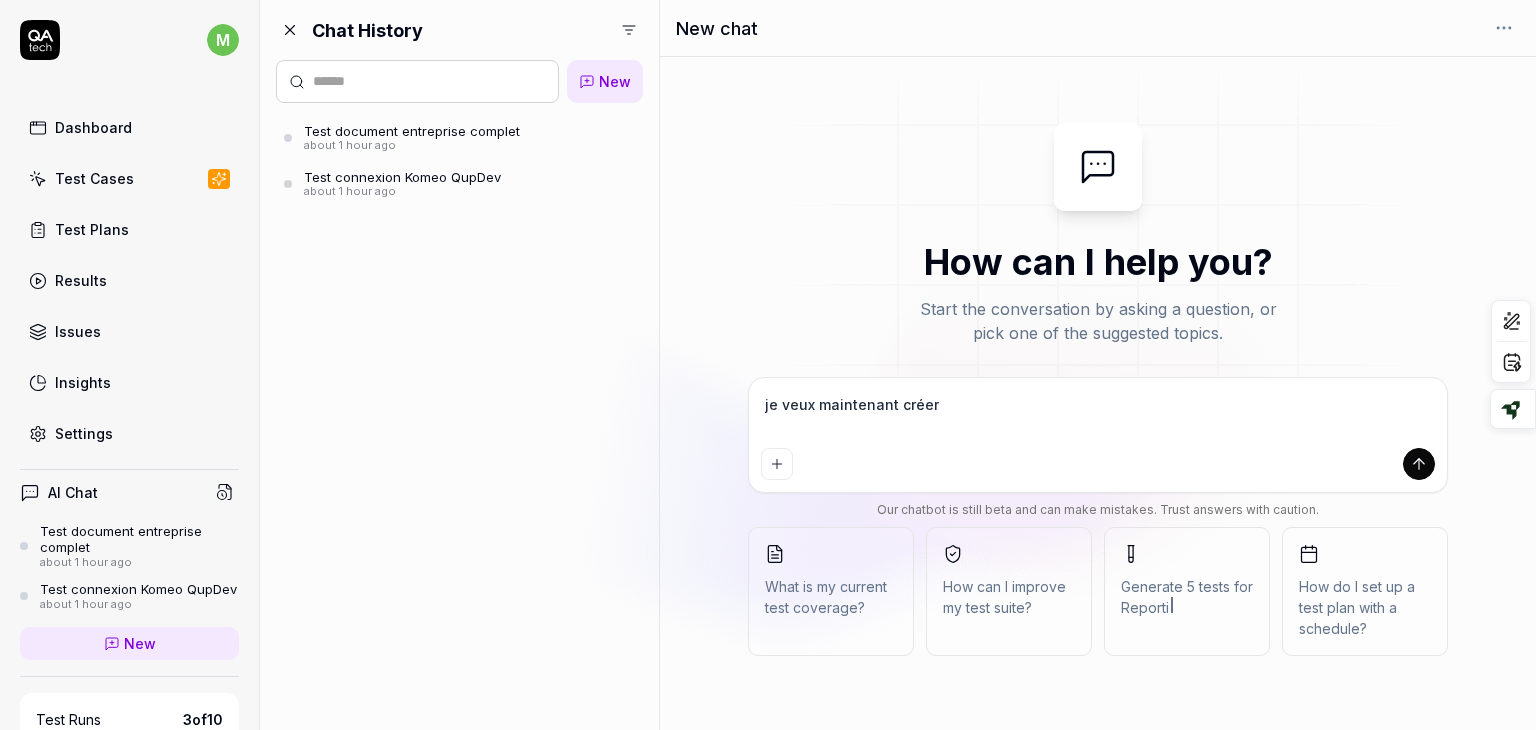 type on "*" 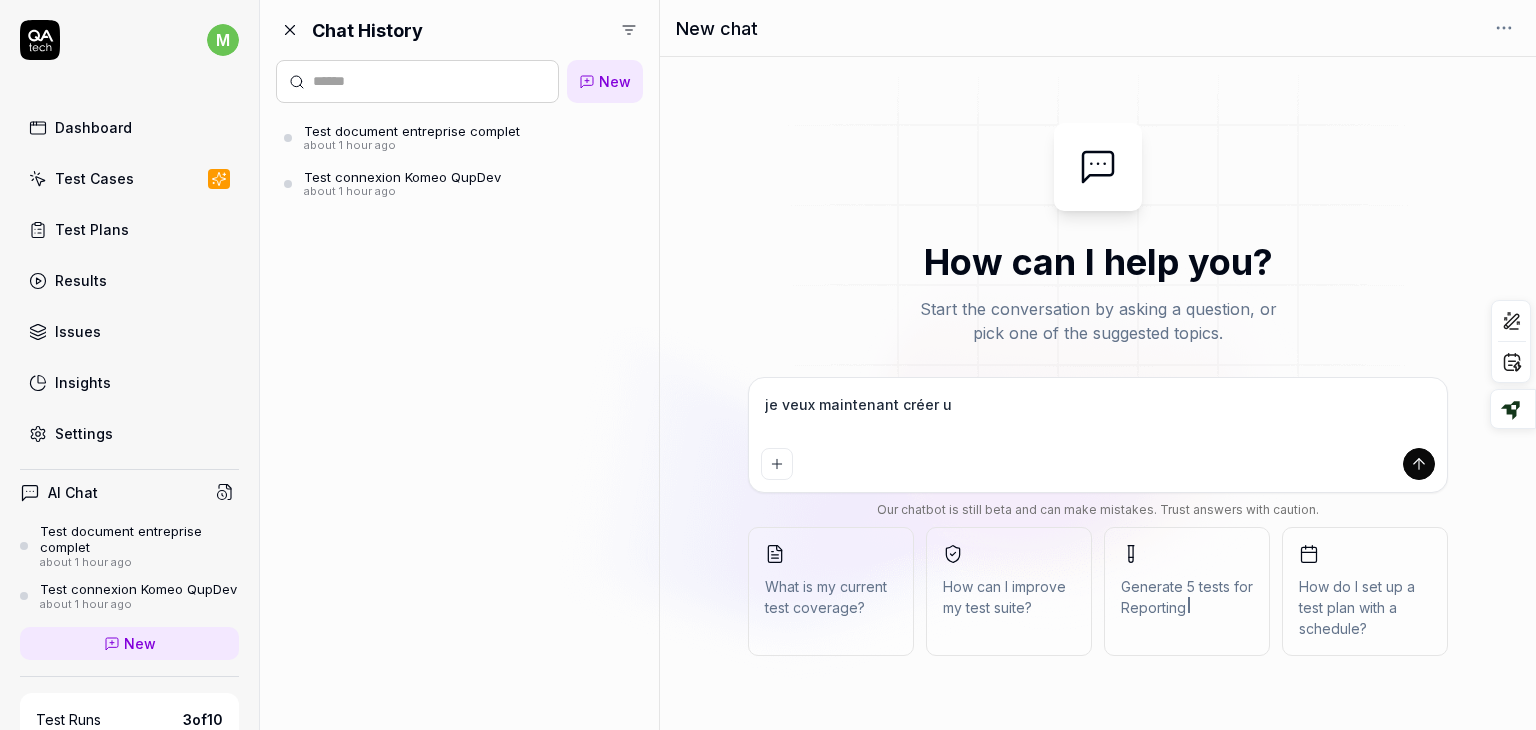 type on "*" 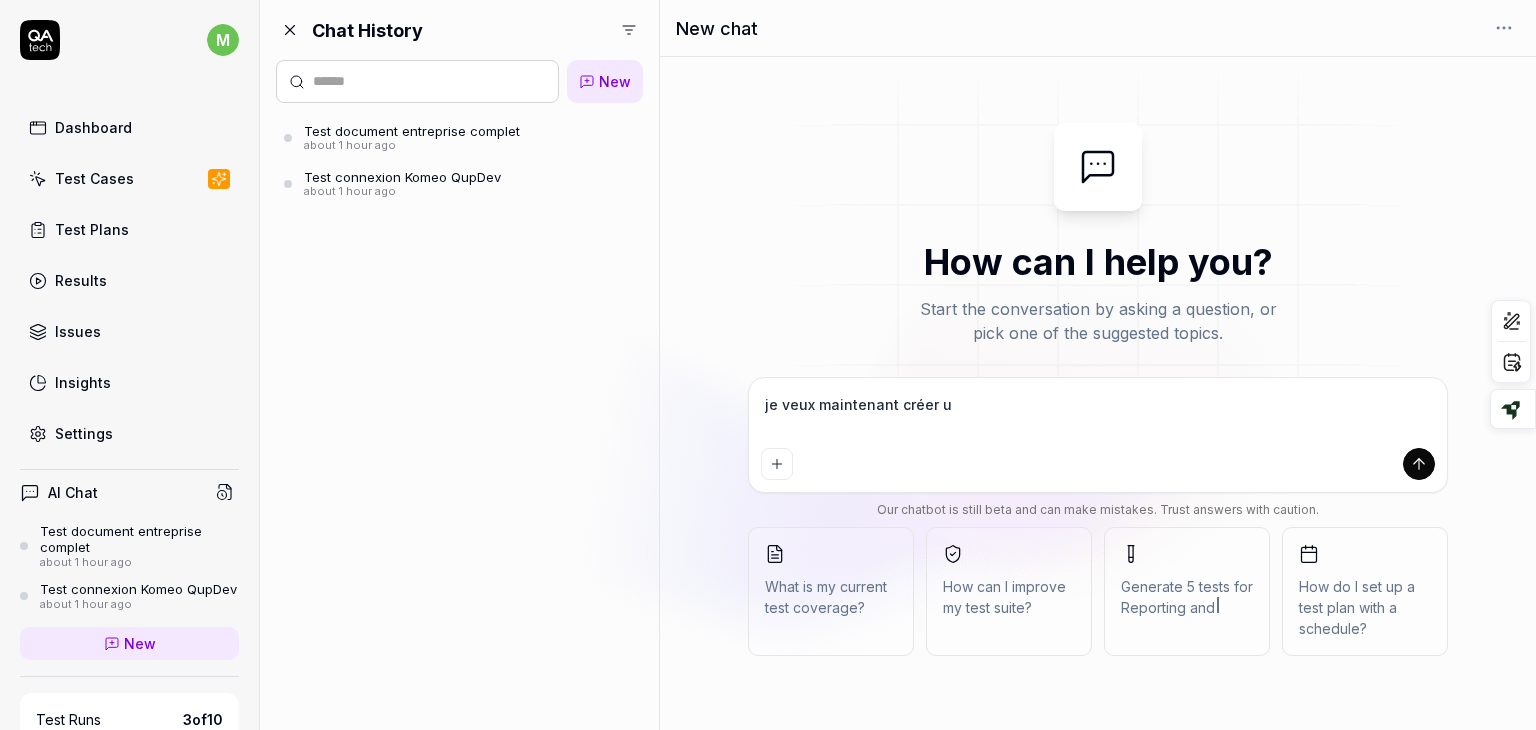 type on "*" 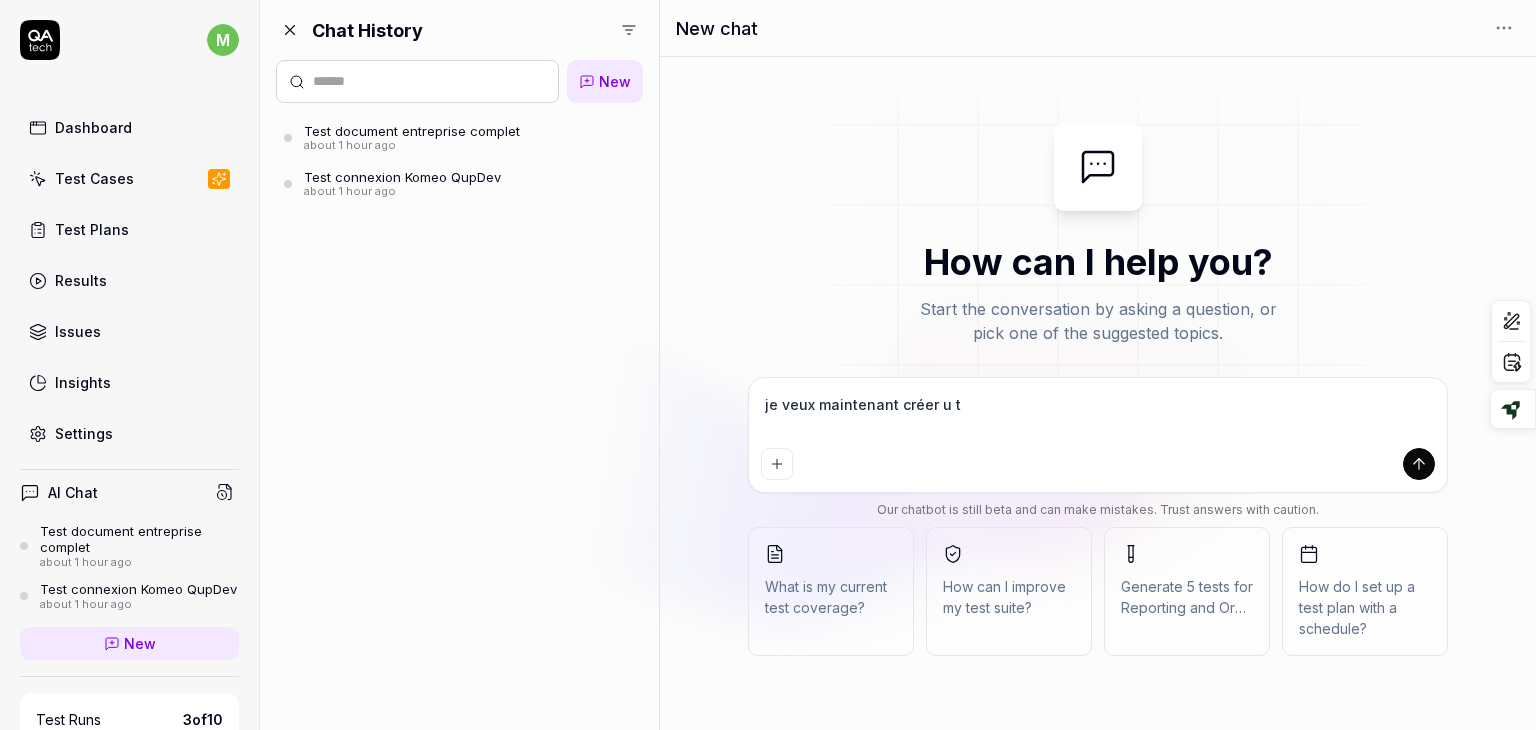 type on "*" 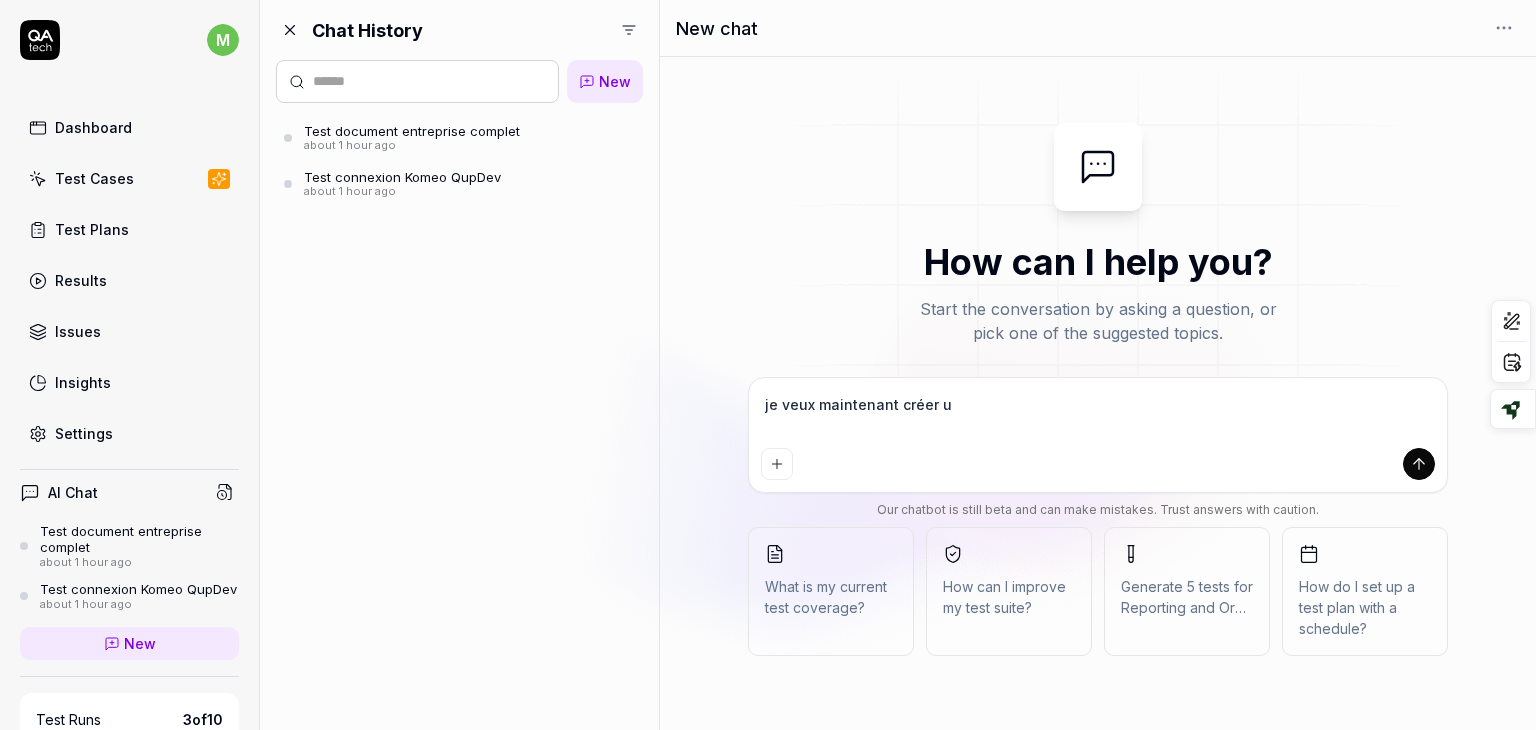 type on "*" 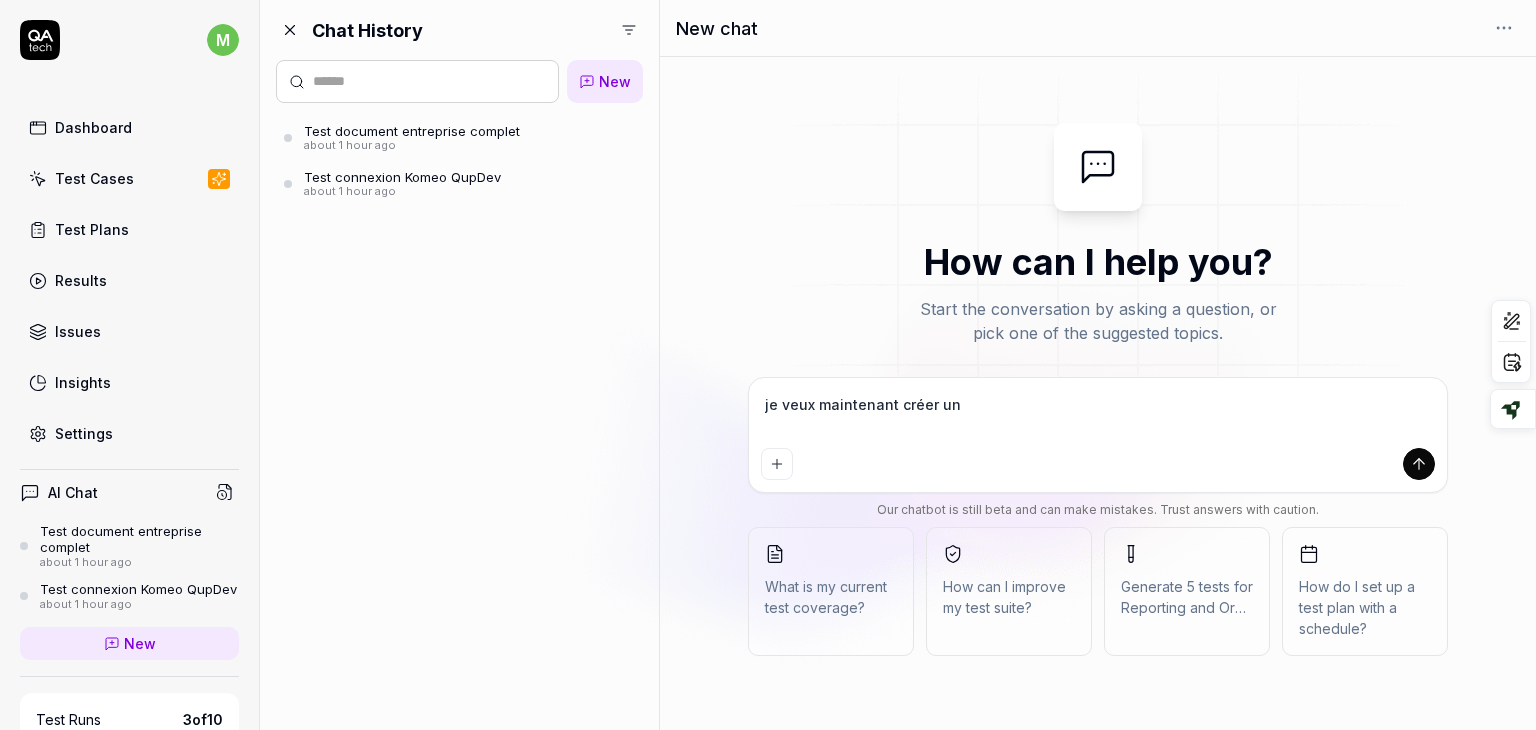 type on "*" 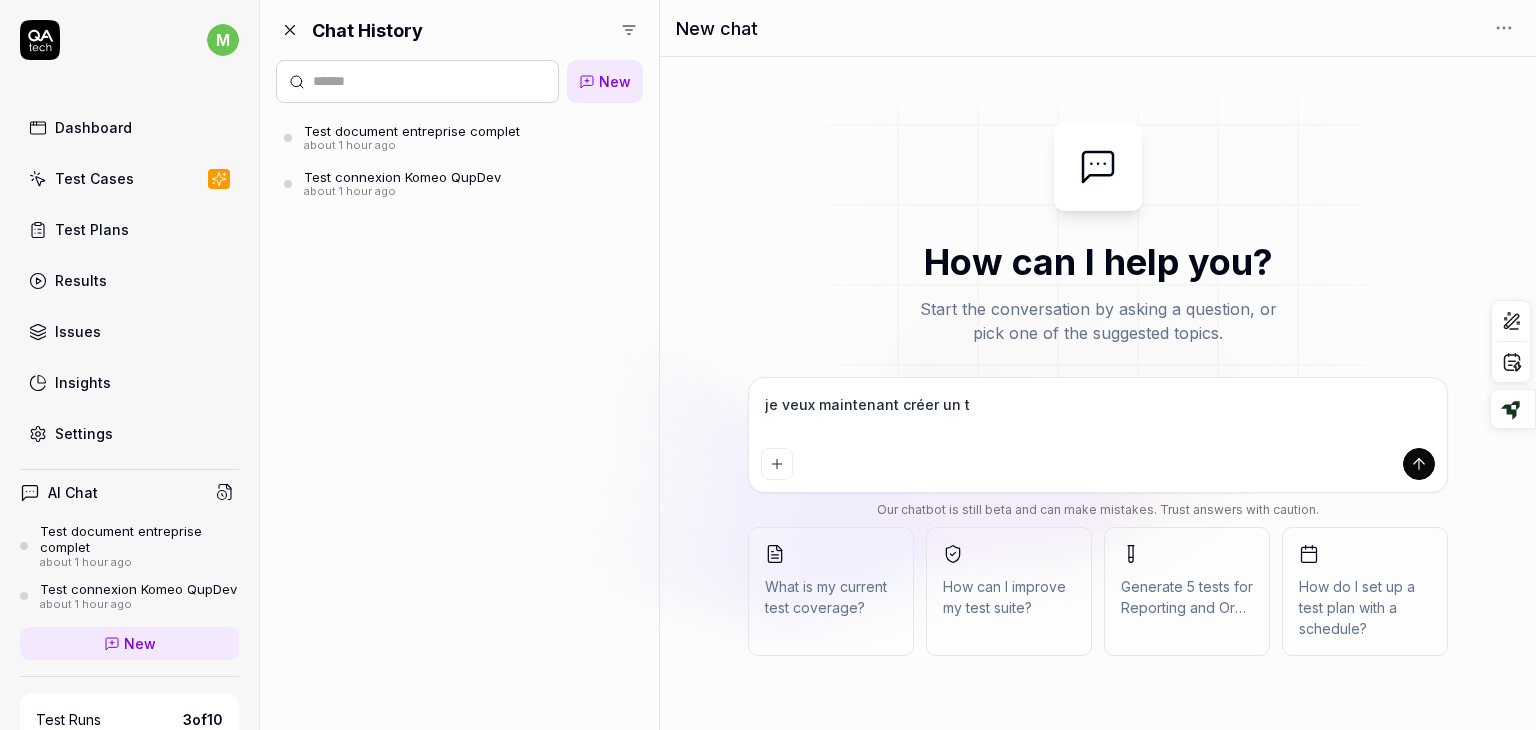 type on "*" 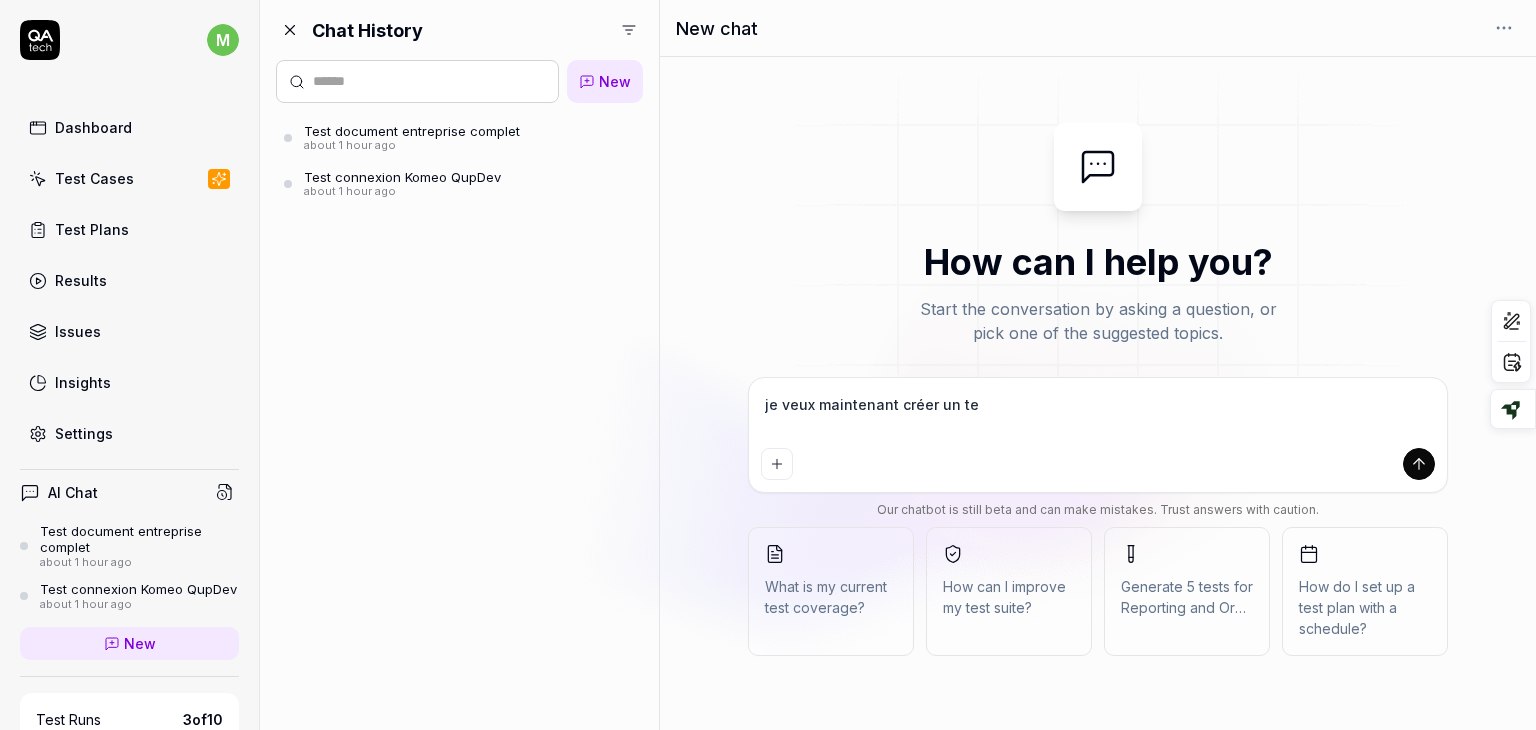 type on "*" 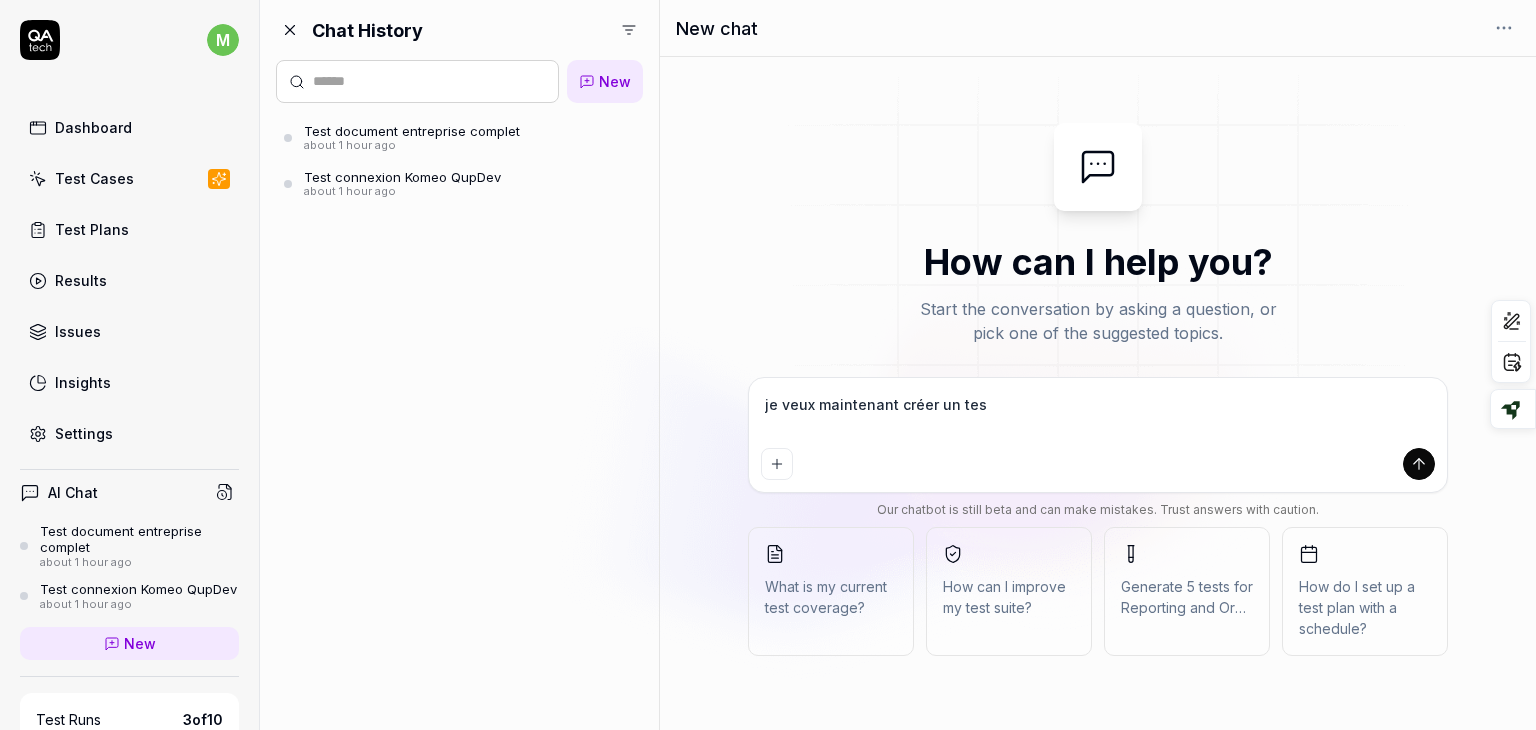 type on "*" 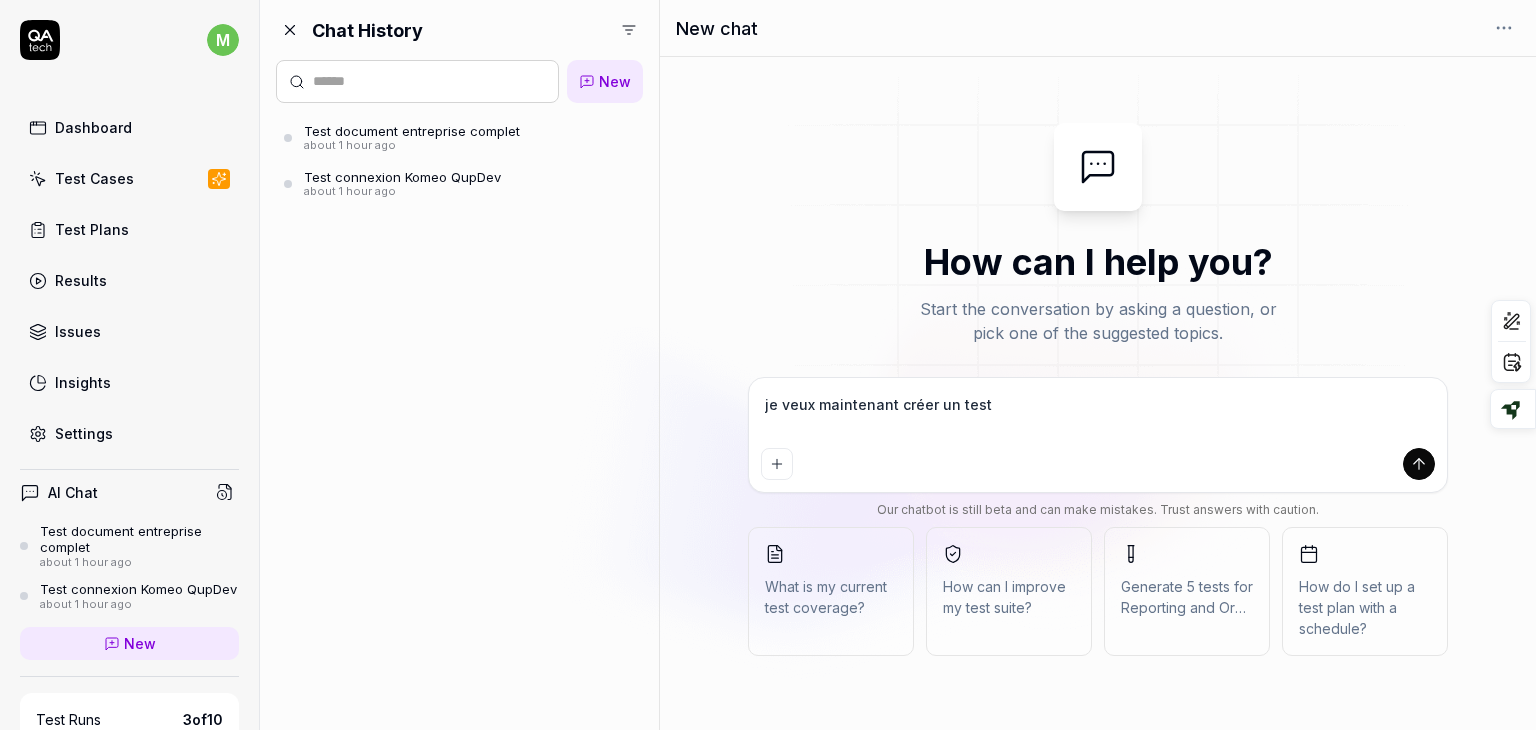 type on "*" 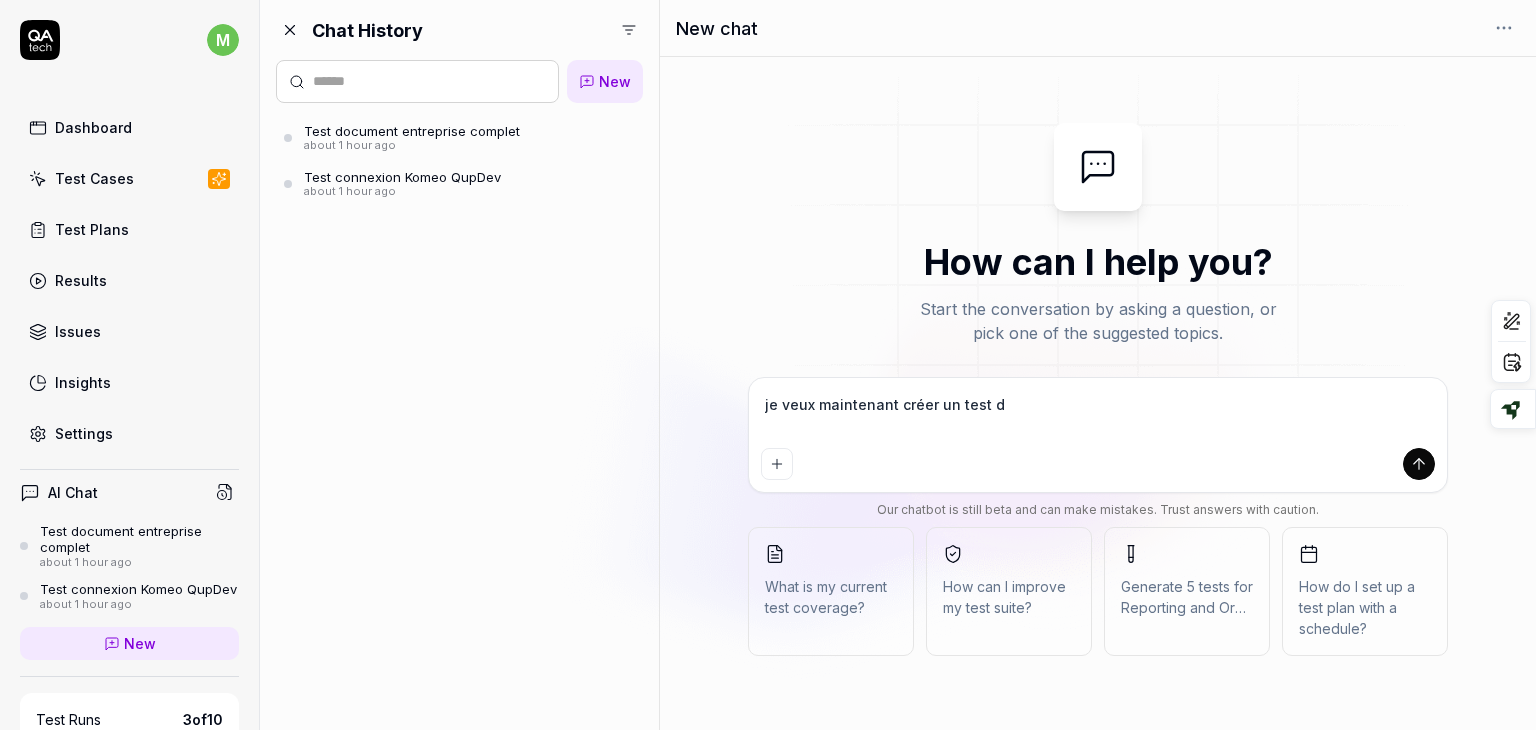 type on "*" 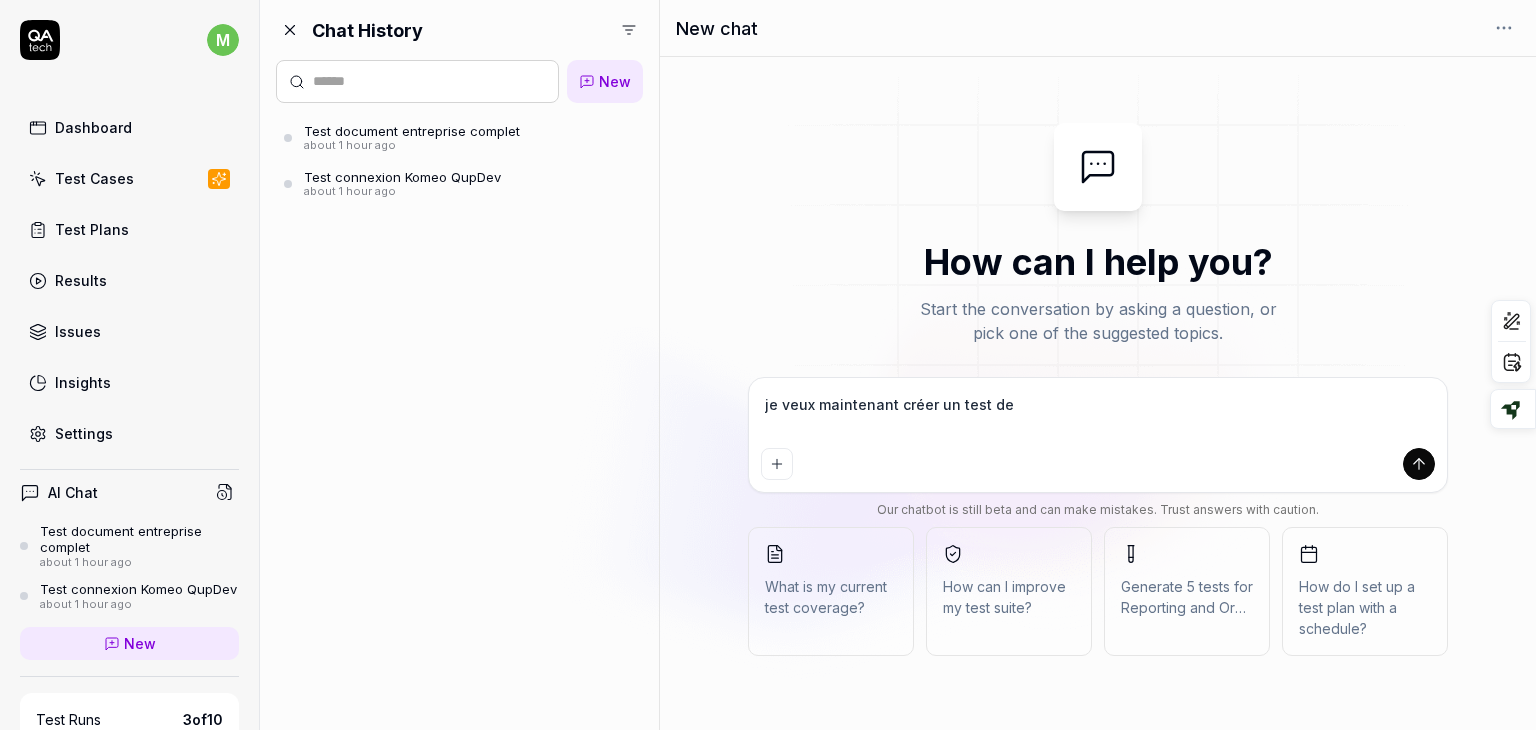 type on "*" 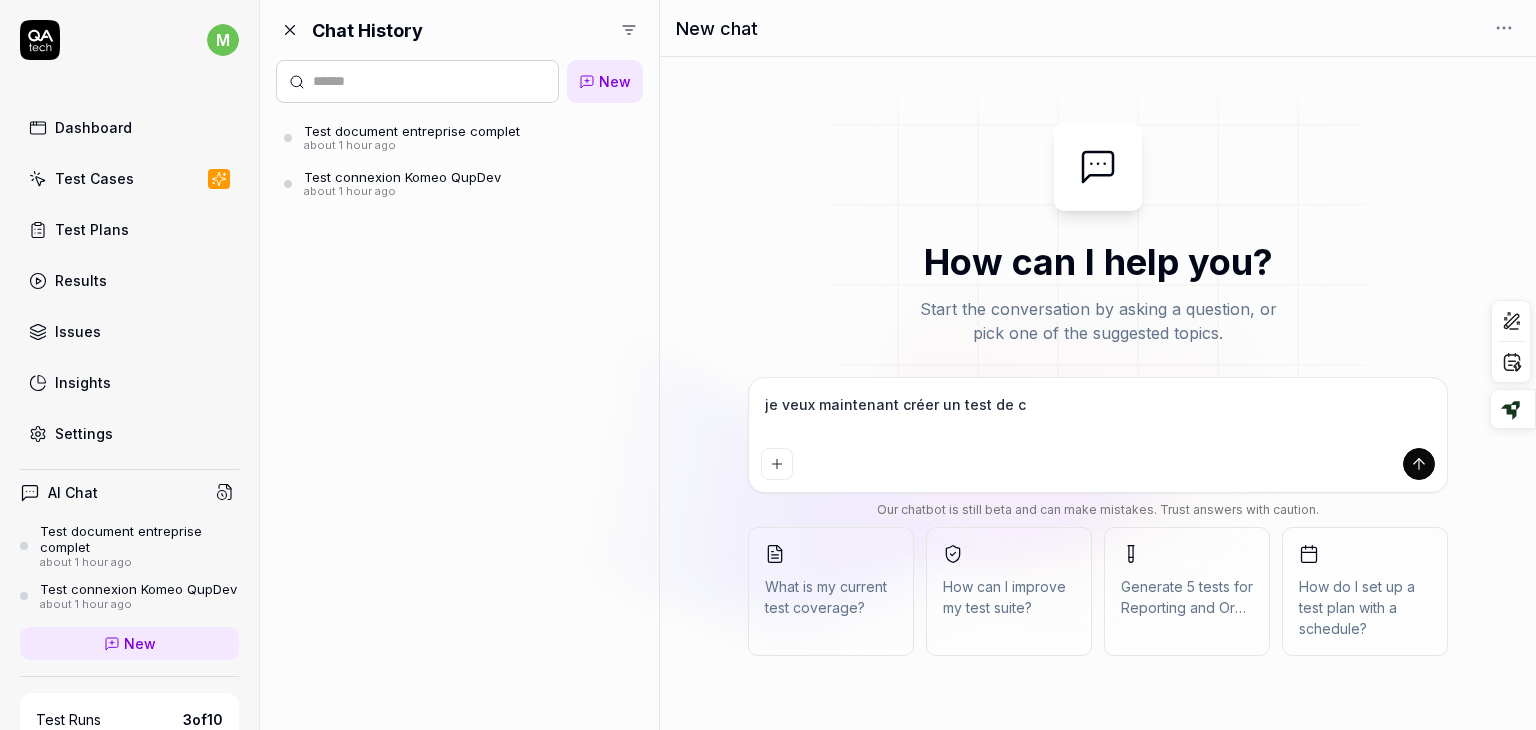 type on "*" 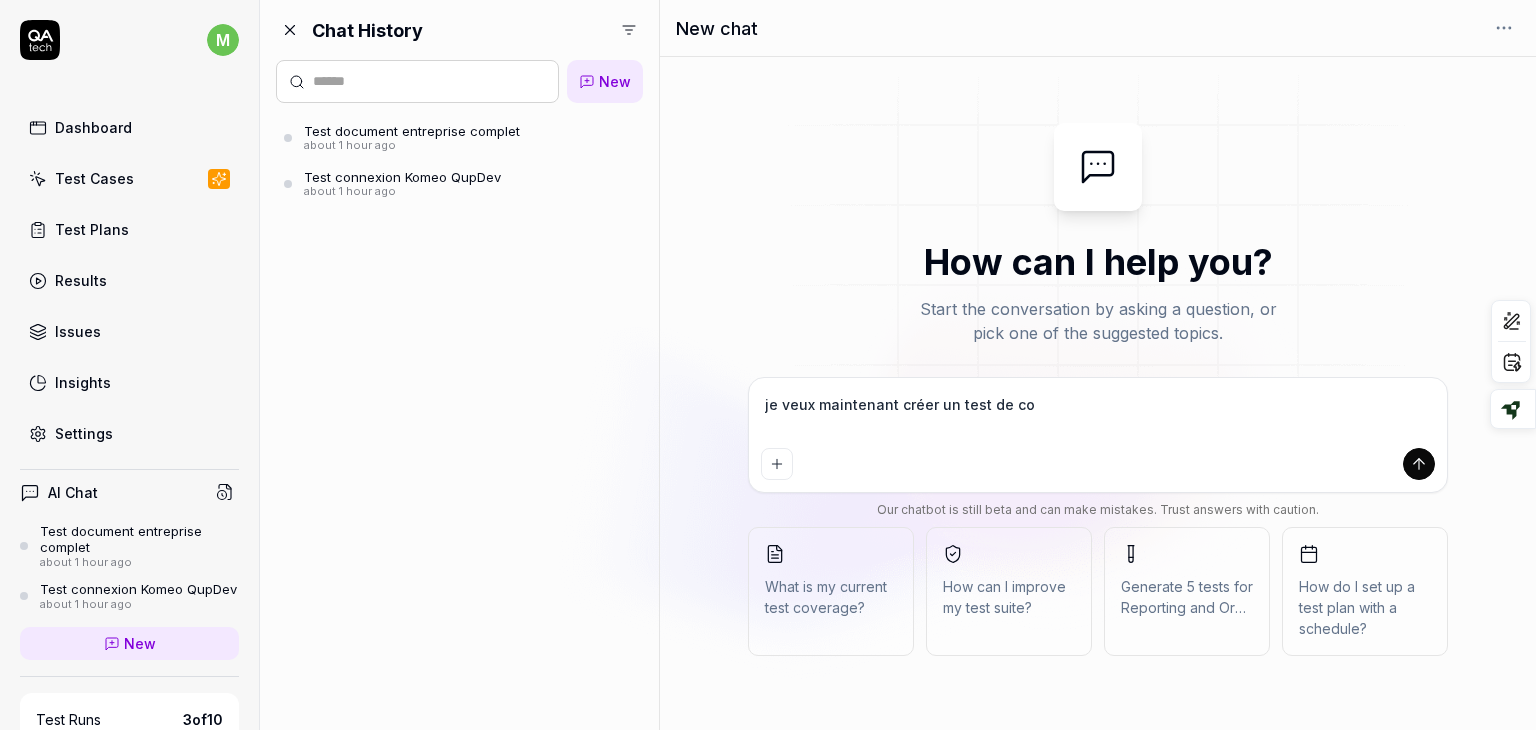 type on "*" 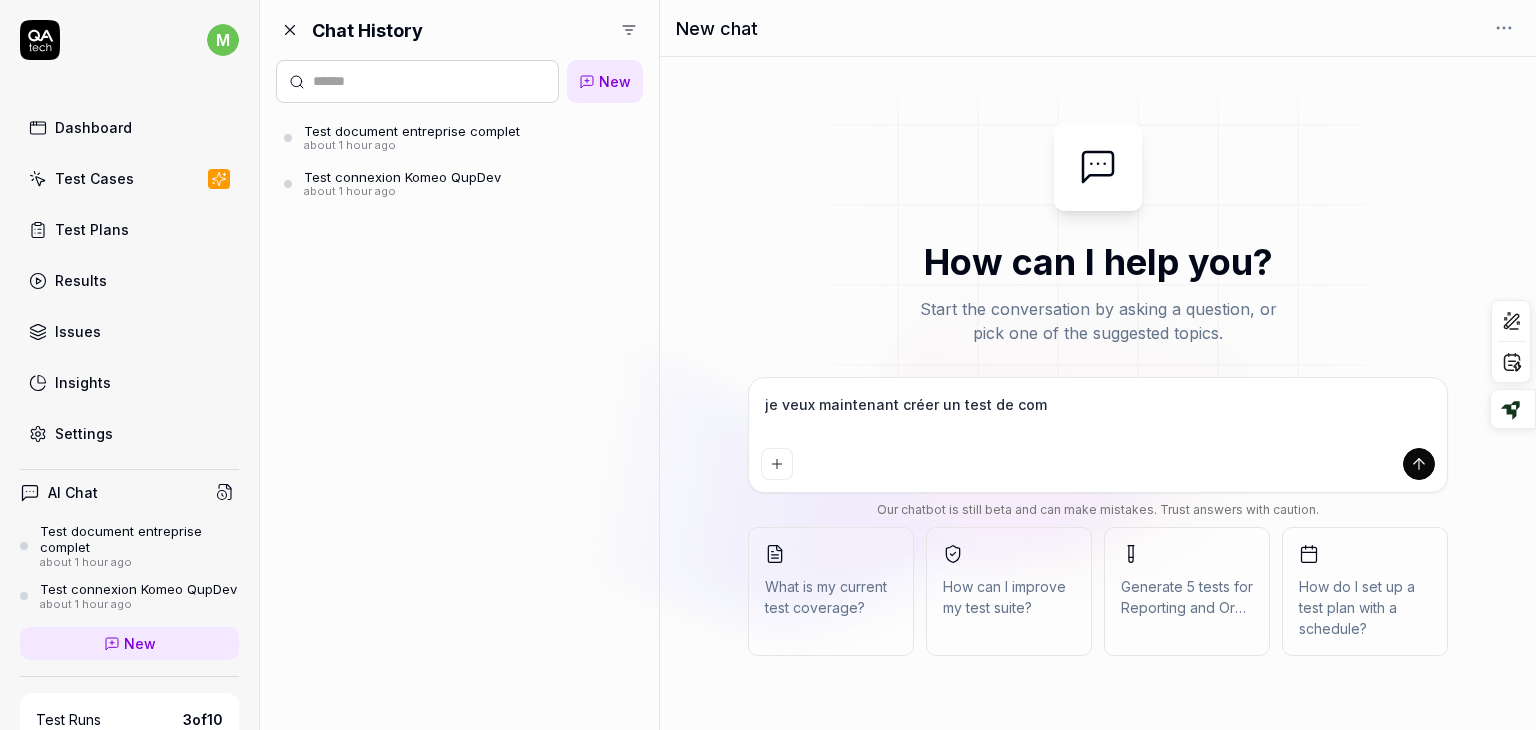 type on "*" 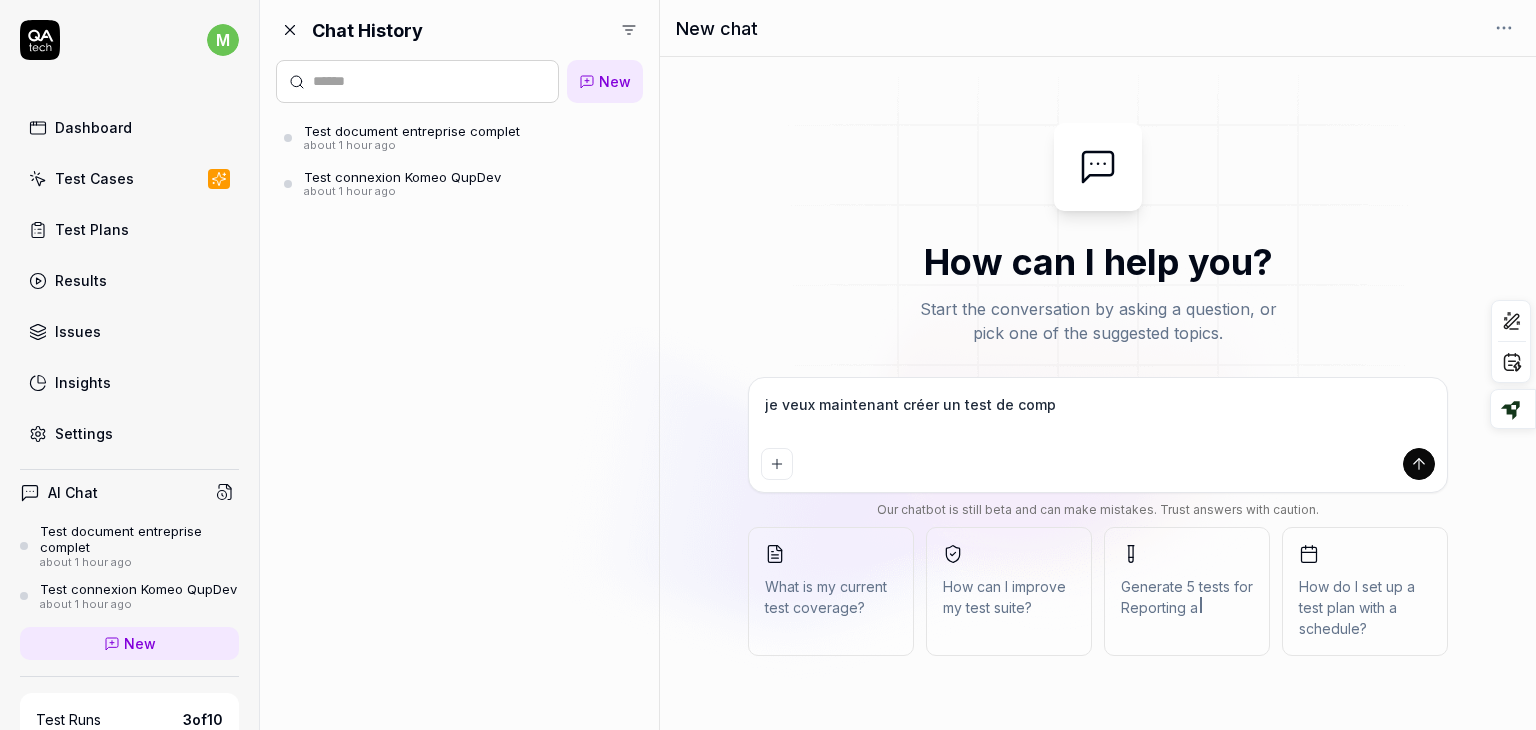 type on "*" 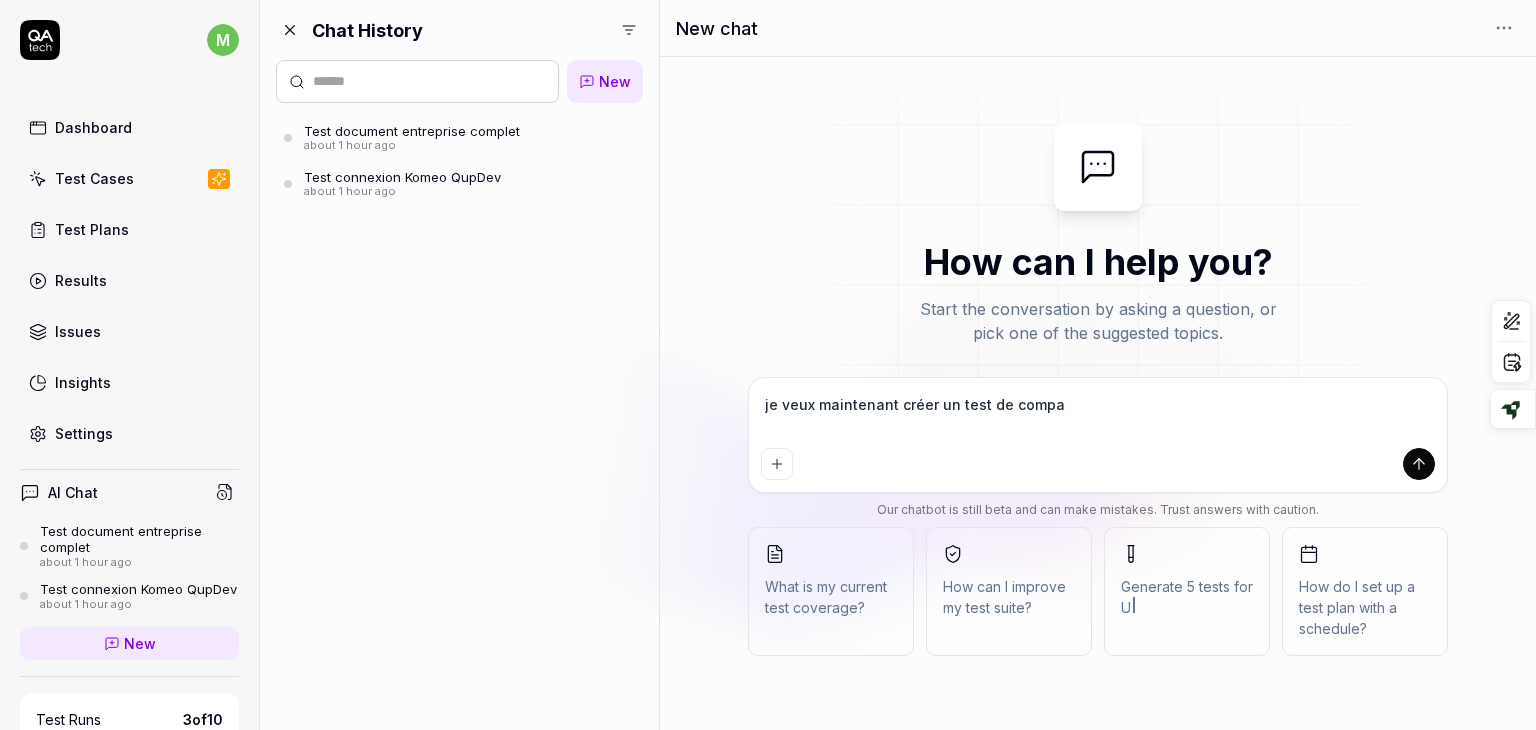 type on "*" 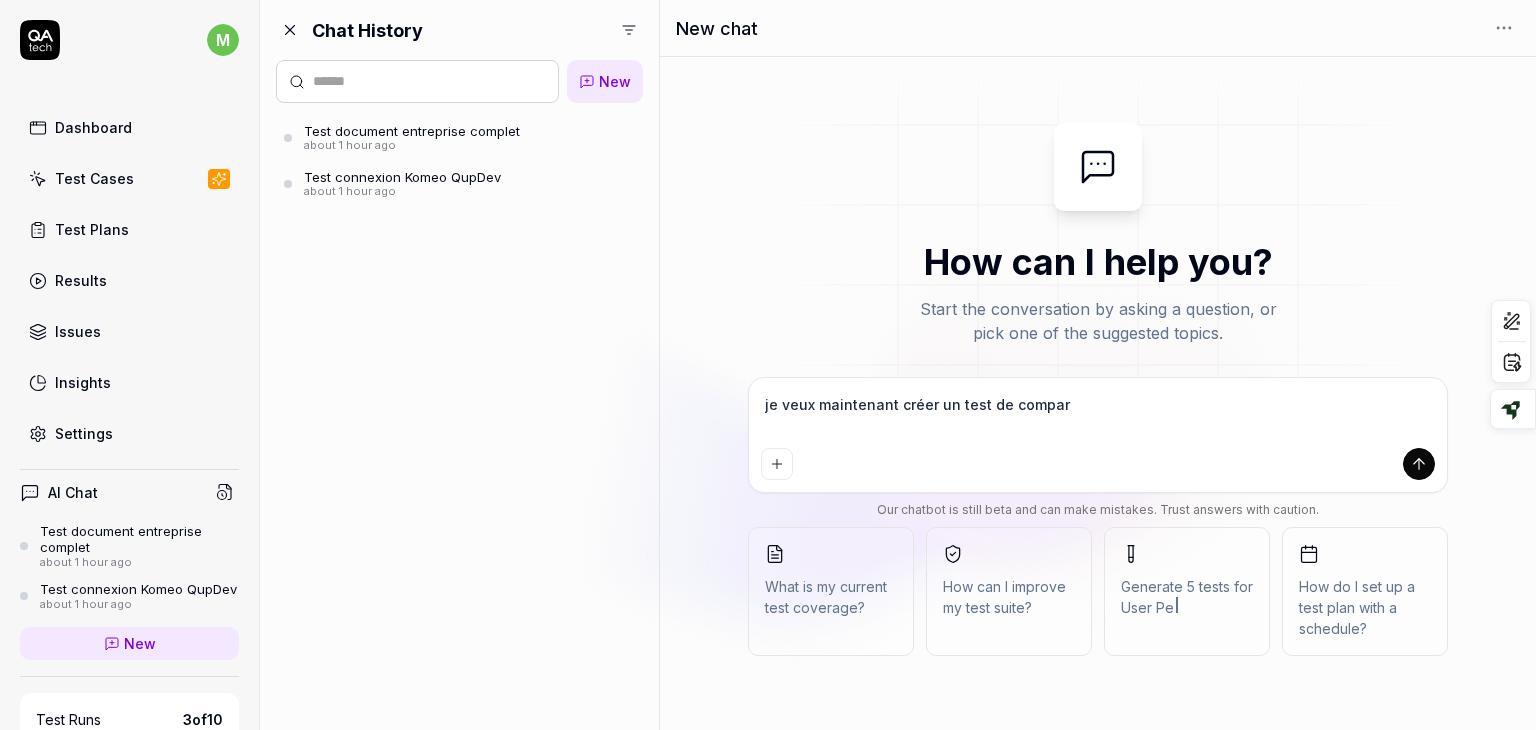 type on "*" 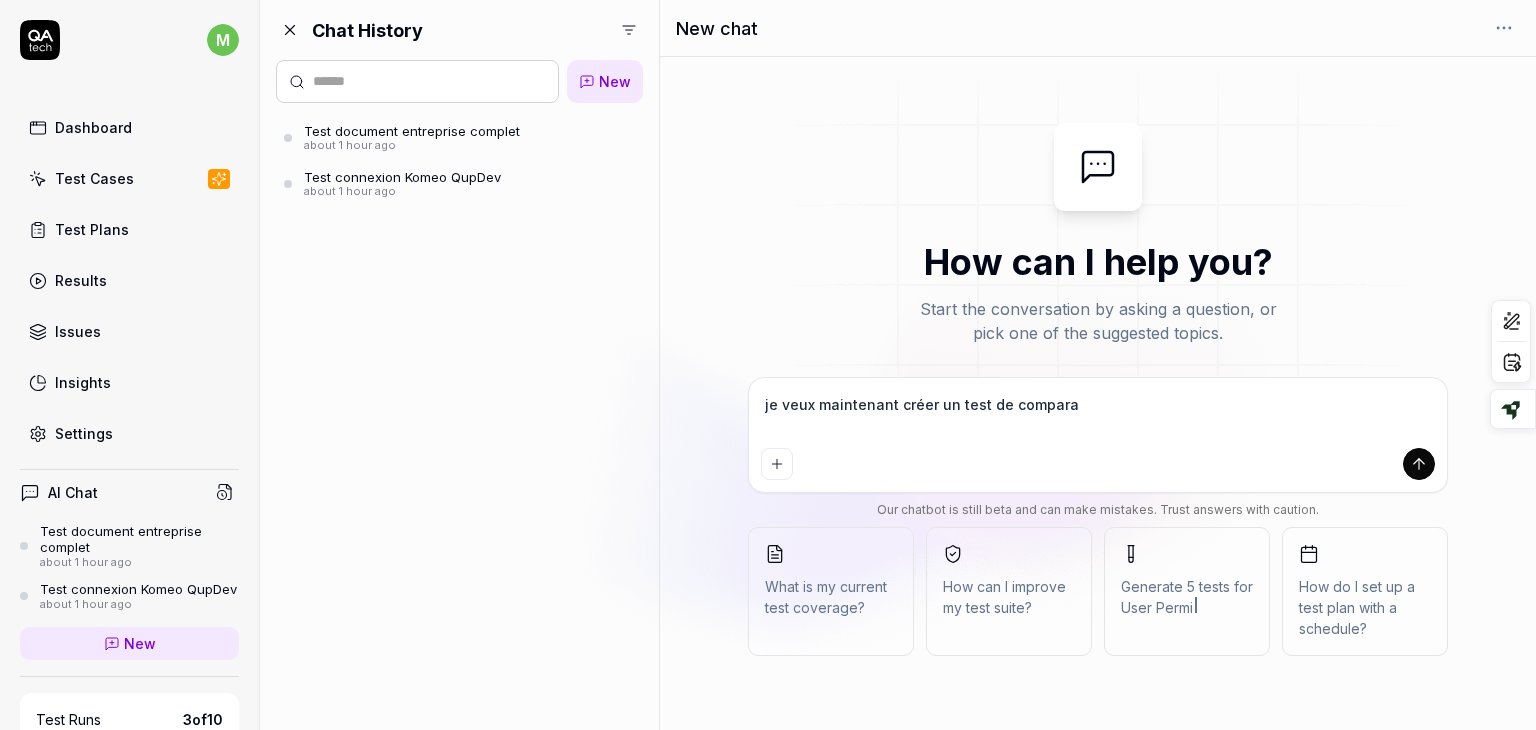 type on "*" 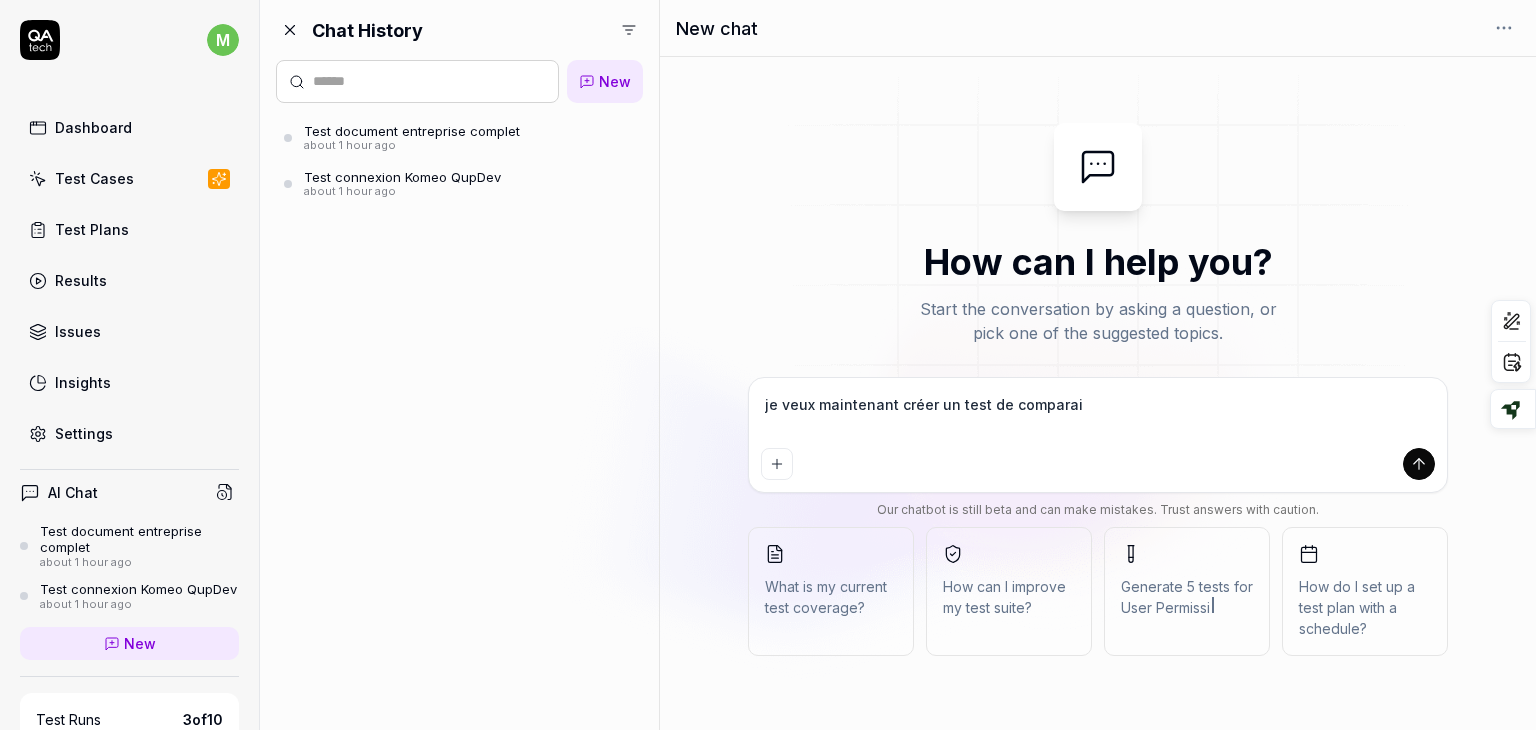 type on "*" 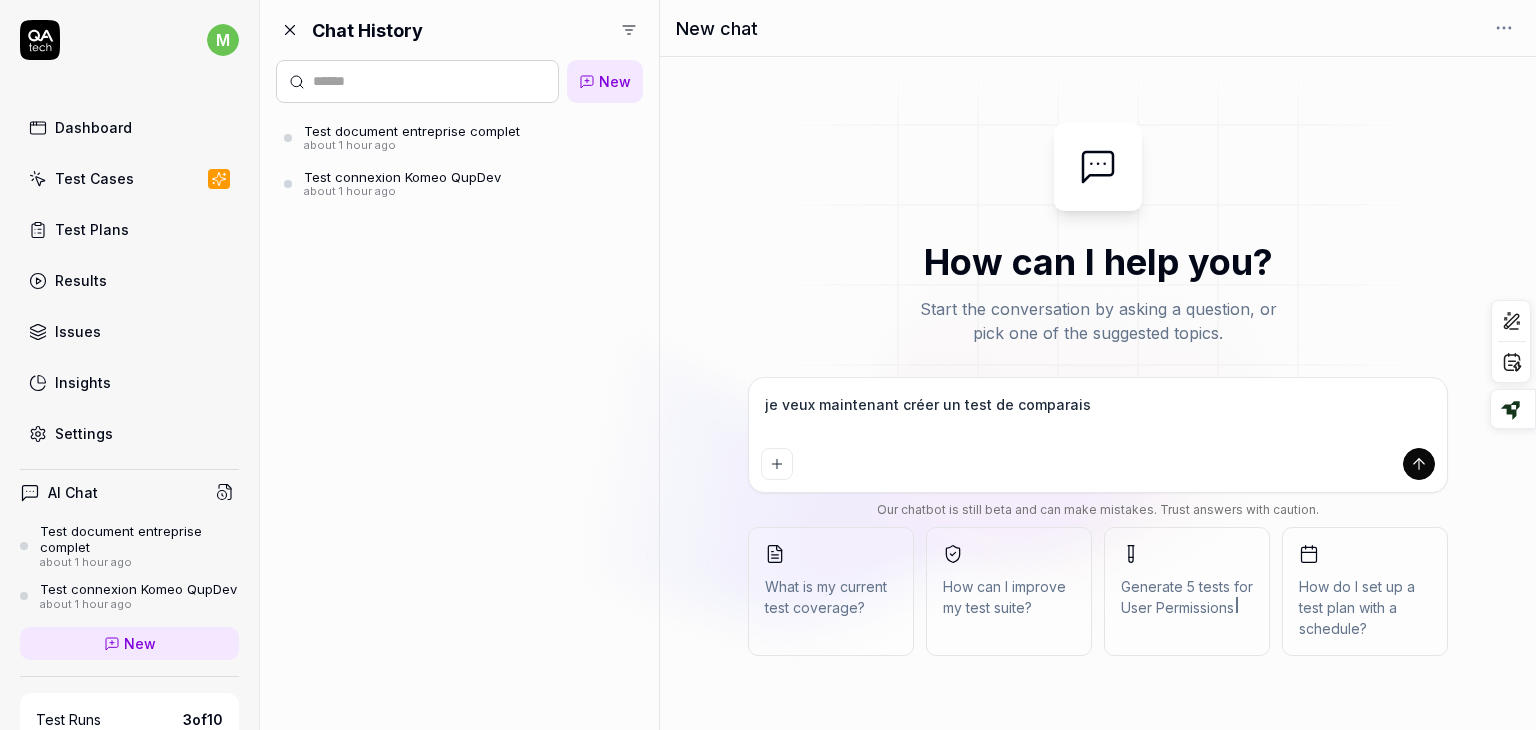 type on "*" 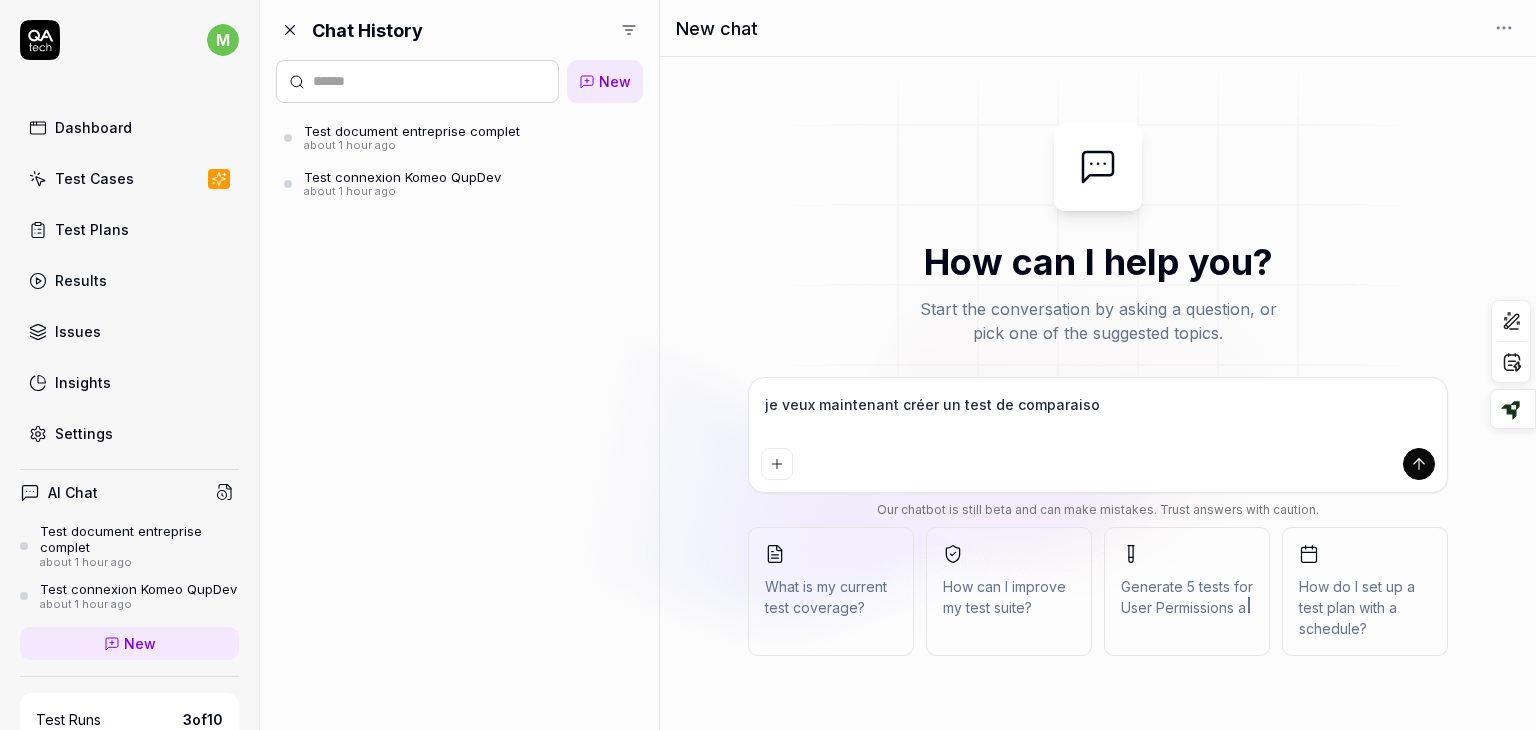type on "*" 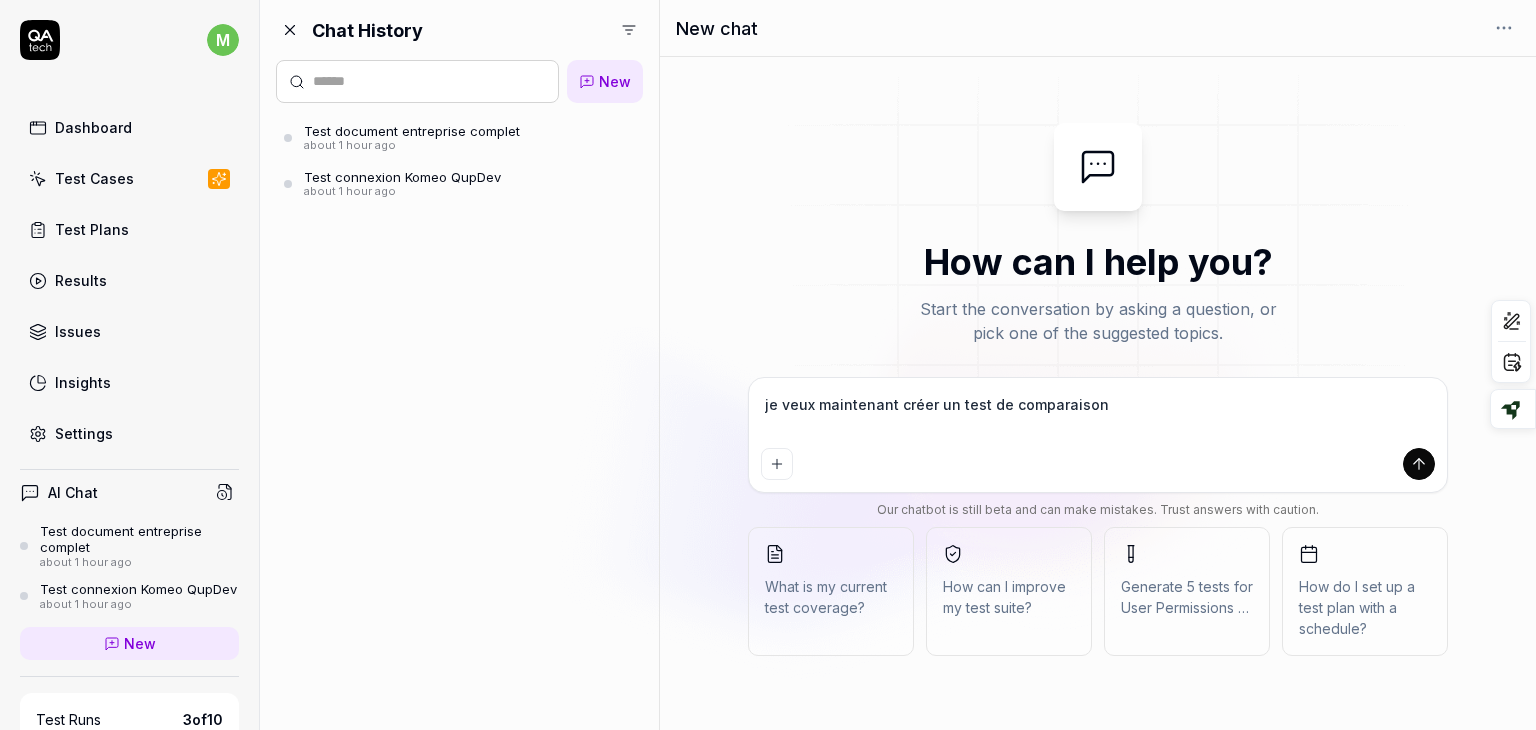 type on "*" 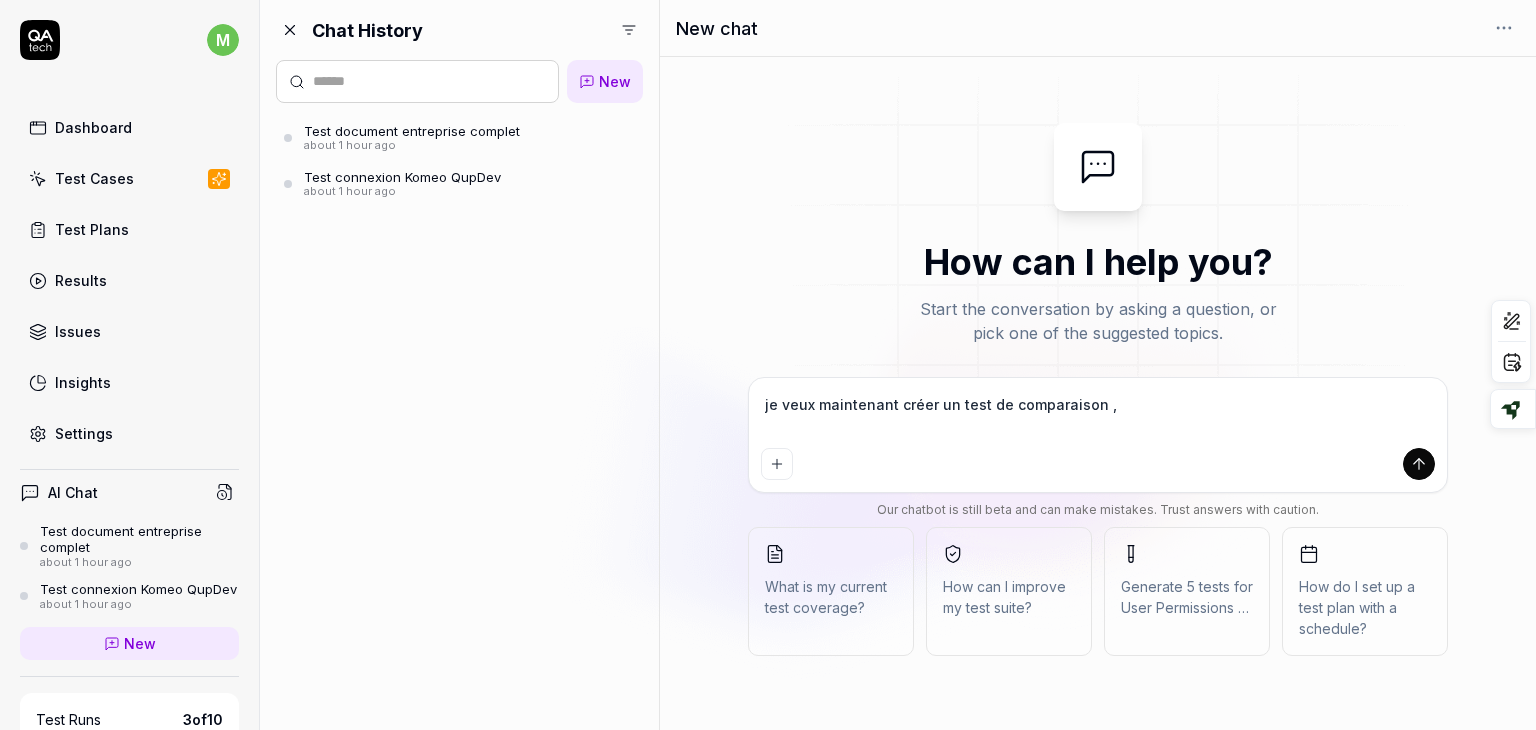 type on "*" 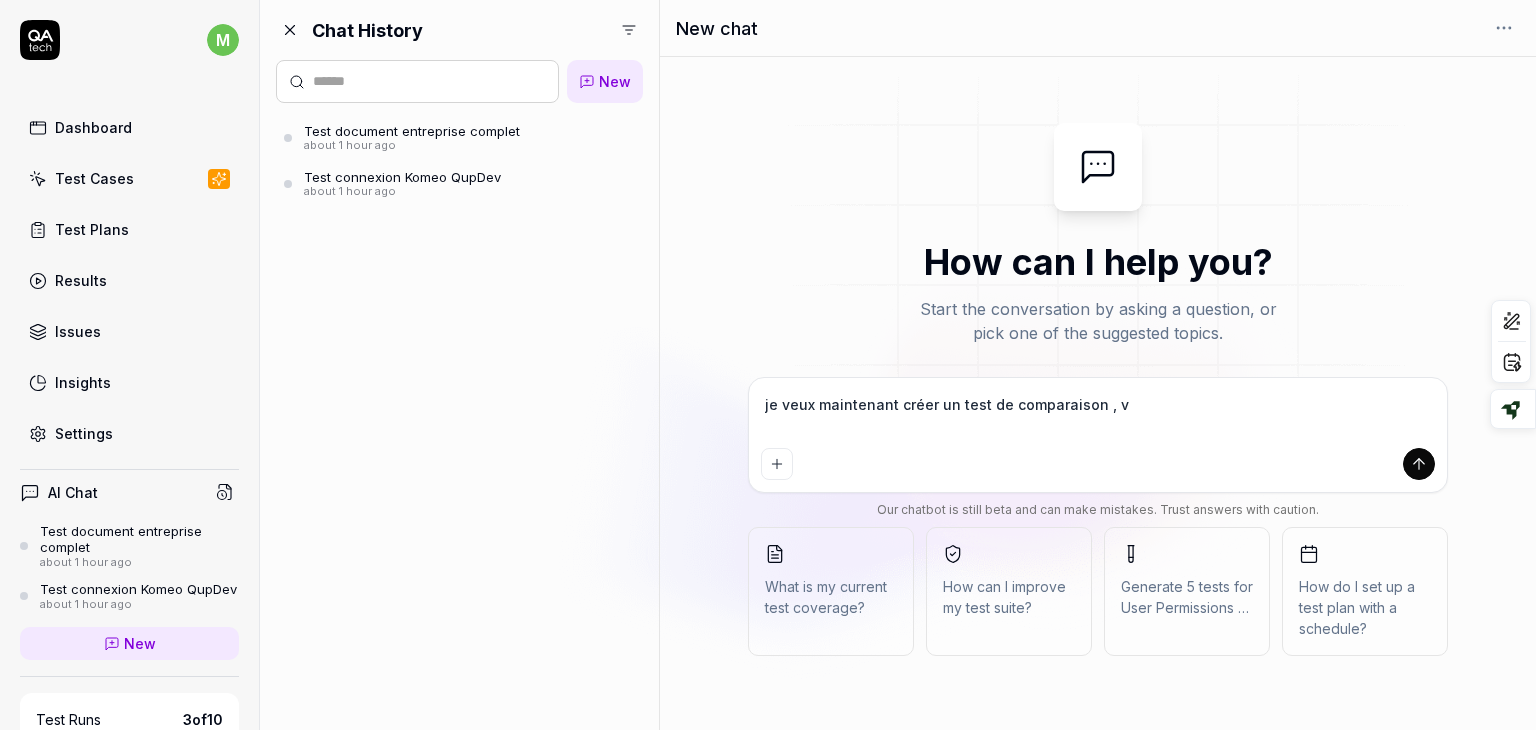 type on "*" 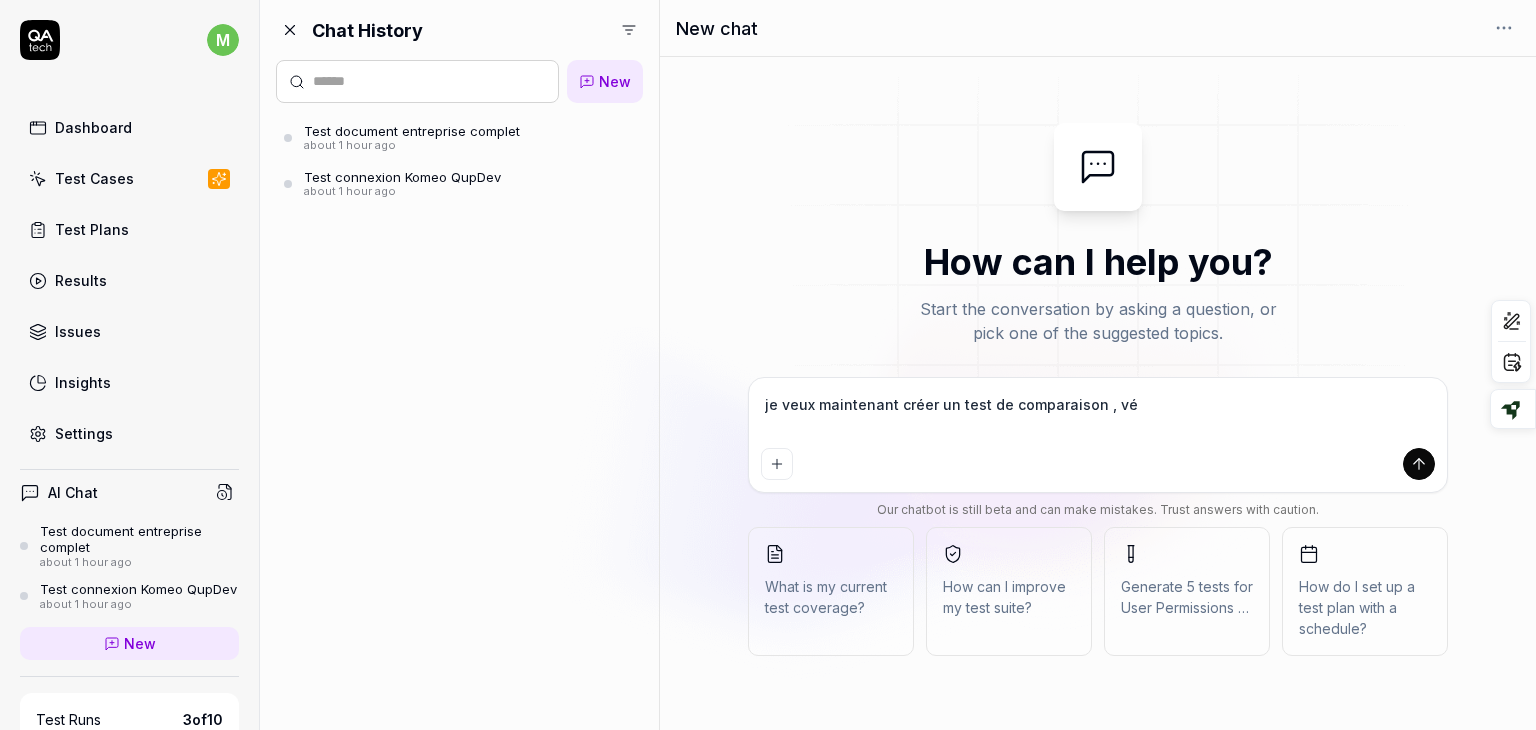 type on "*" 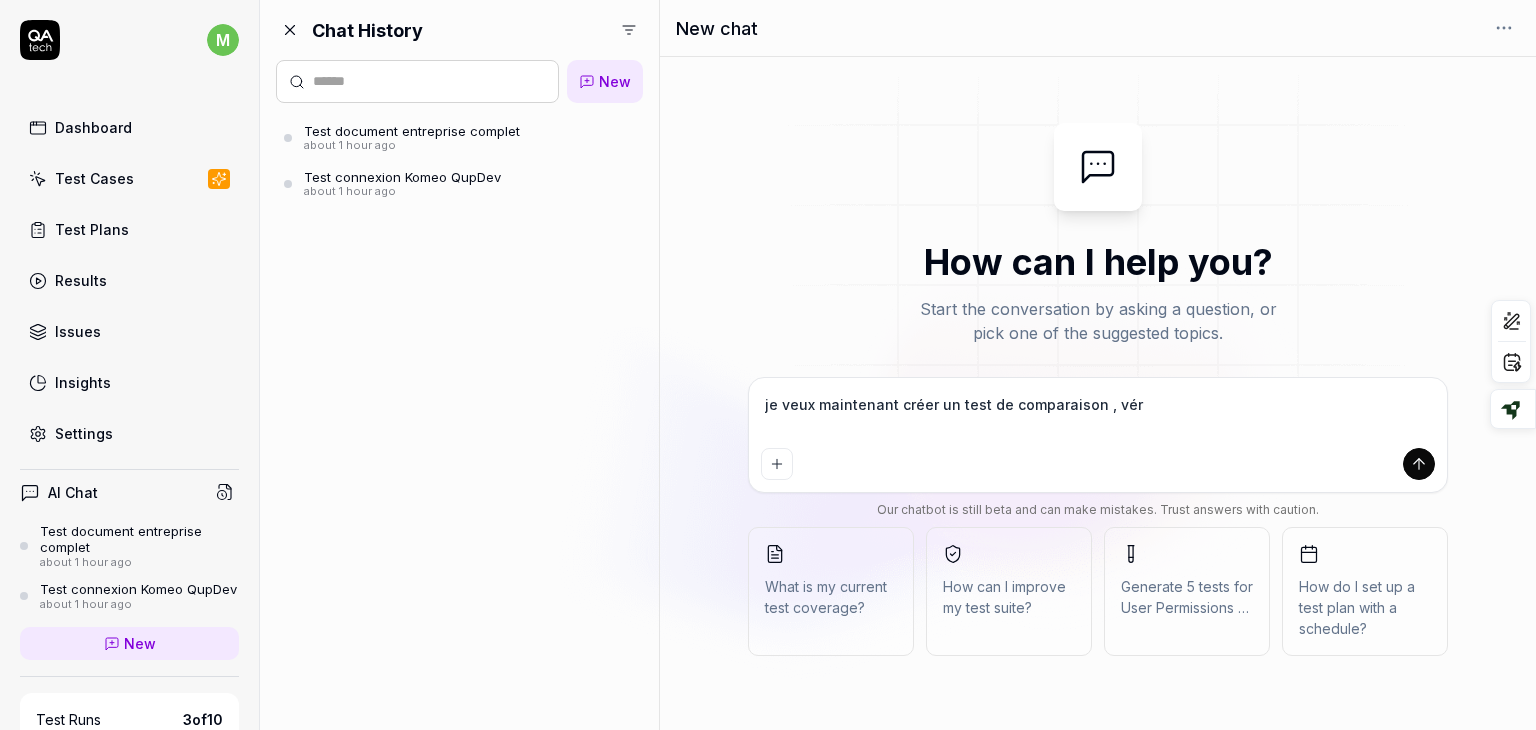 type on "*" 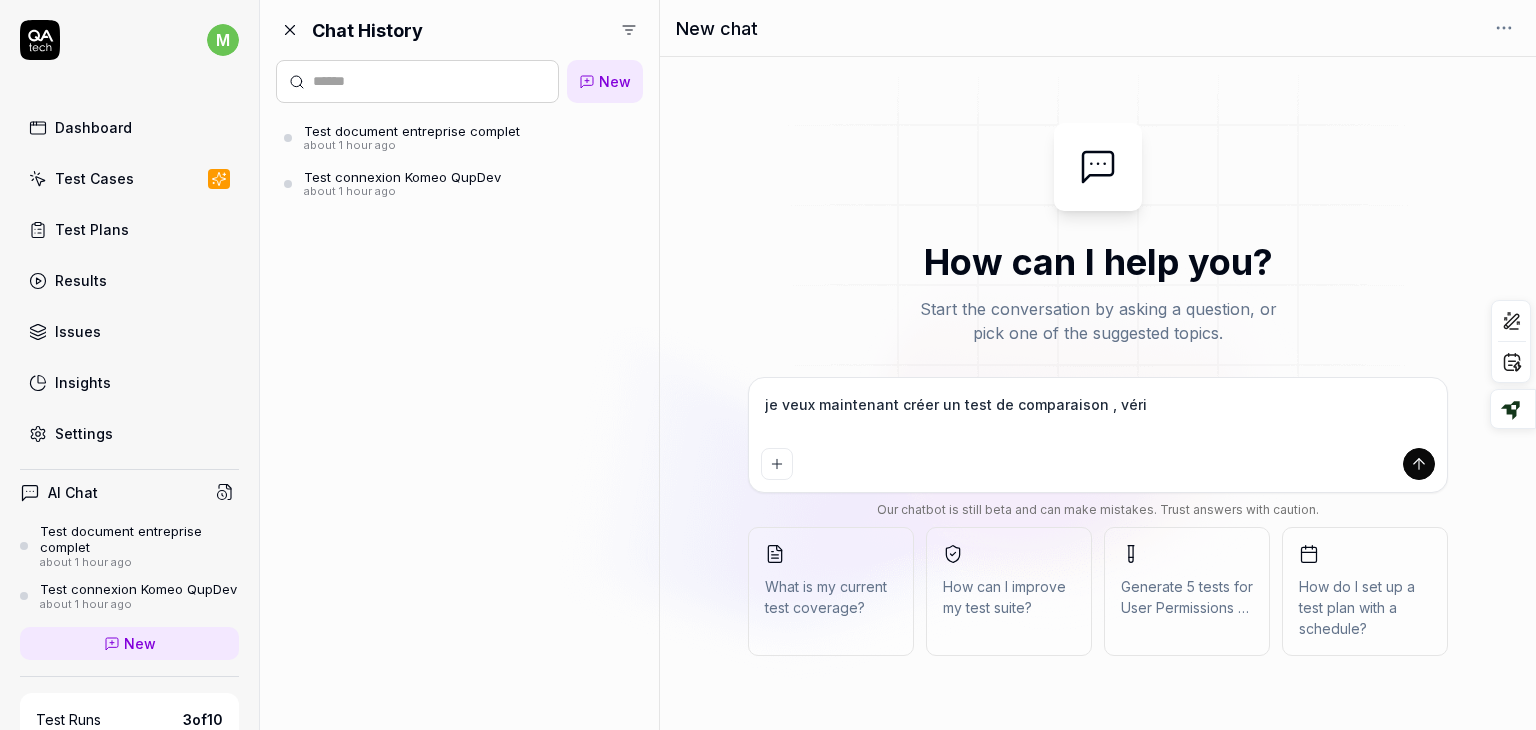type on "*" 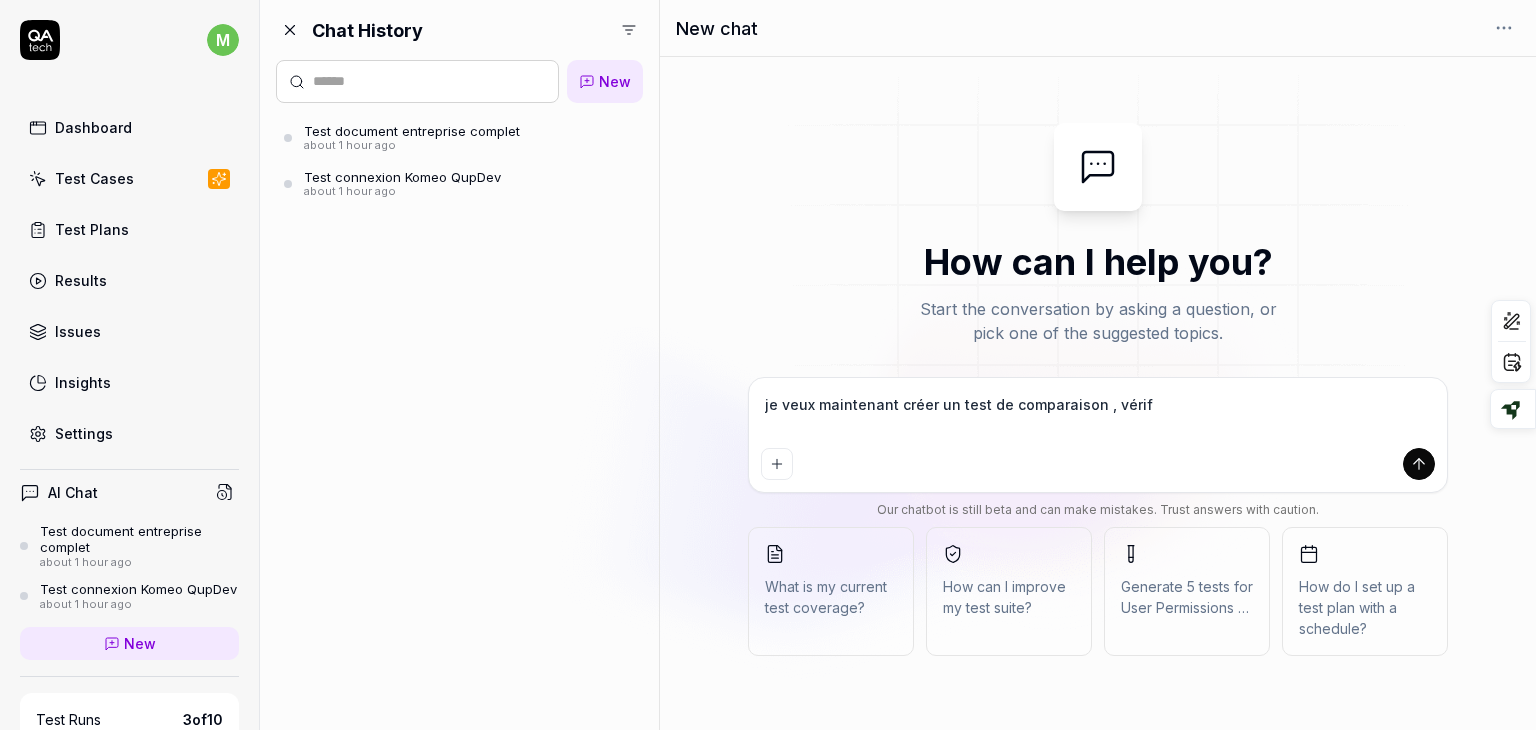 type on "*" 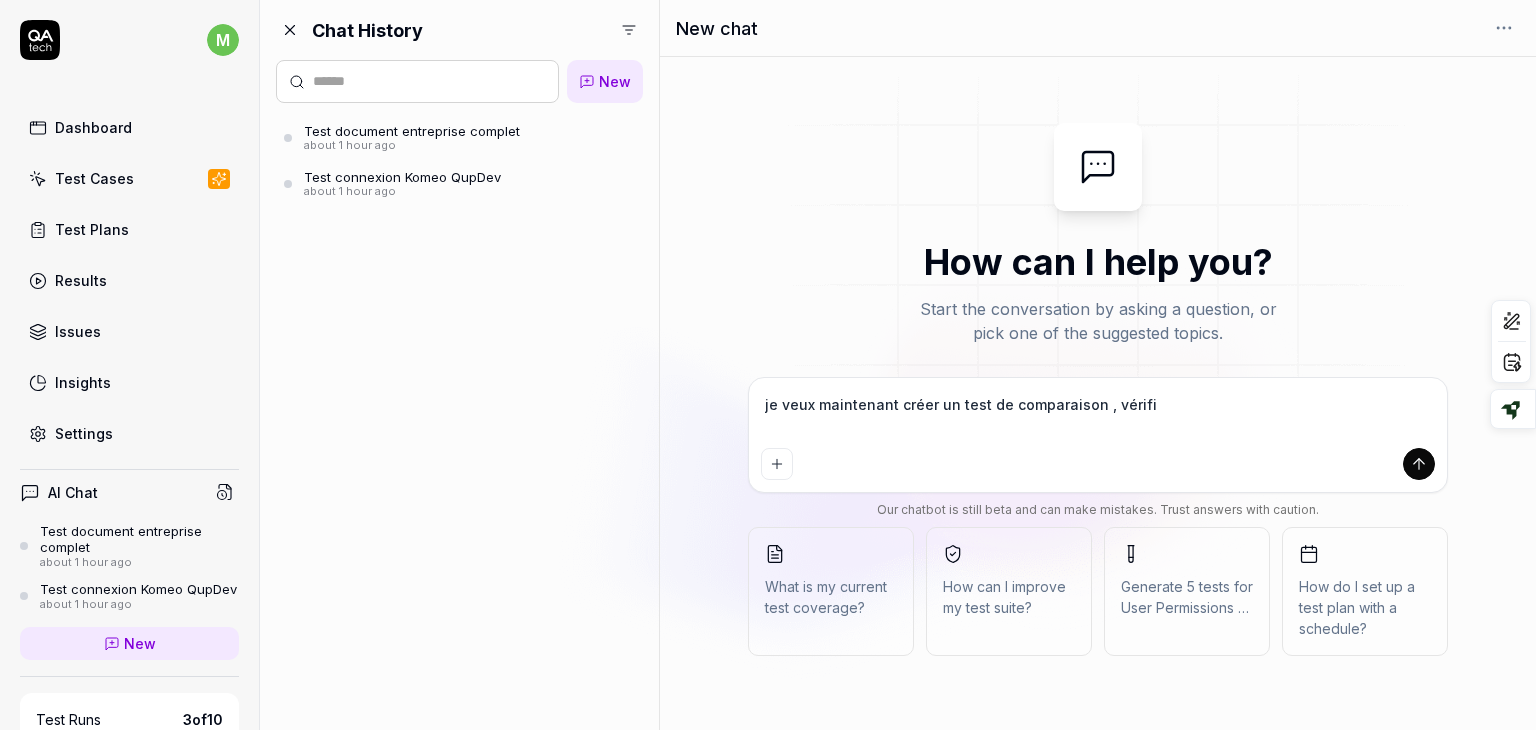 type on "*" 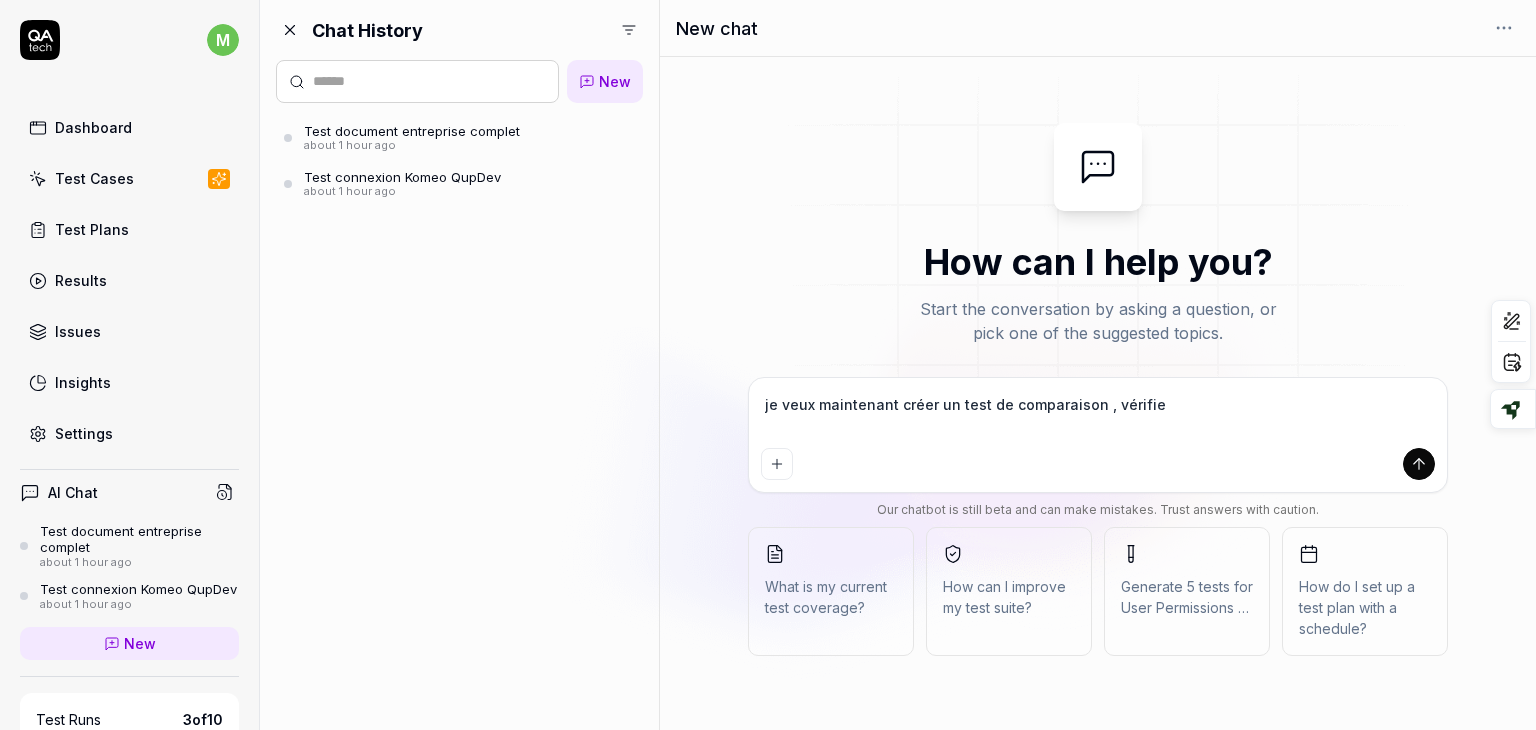 type on "*" 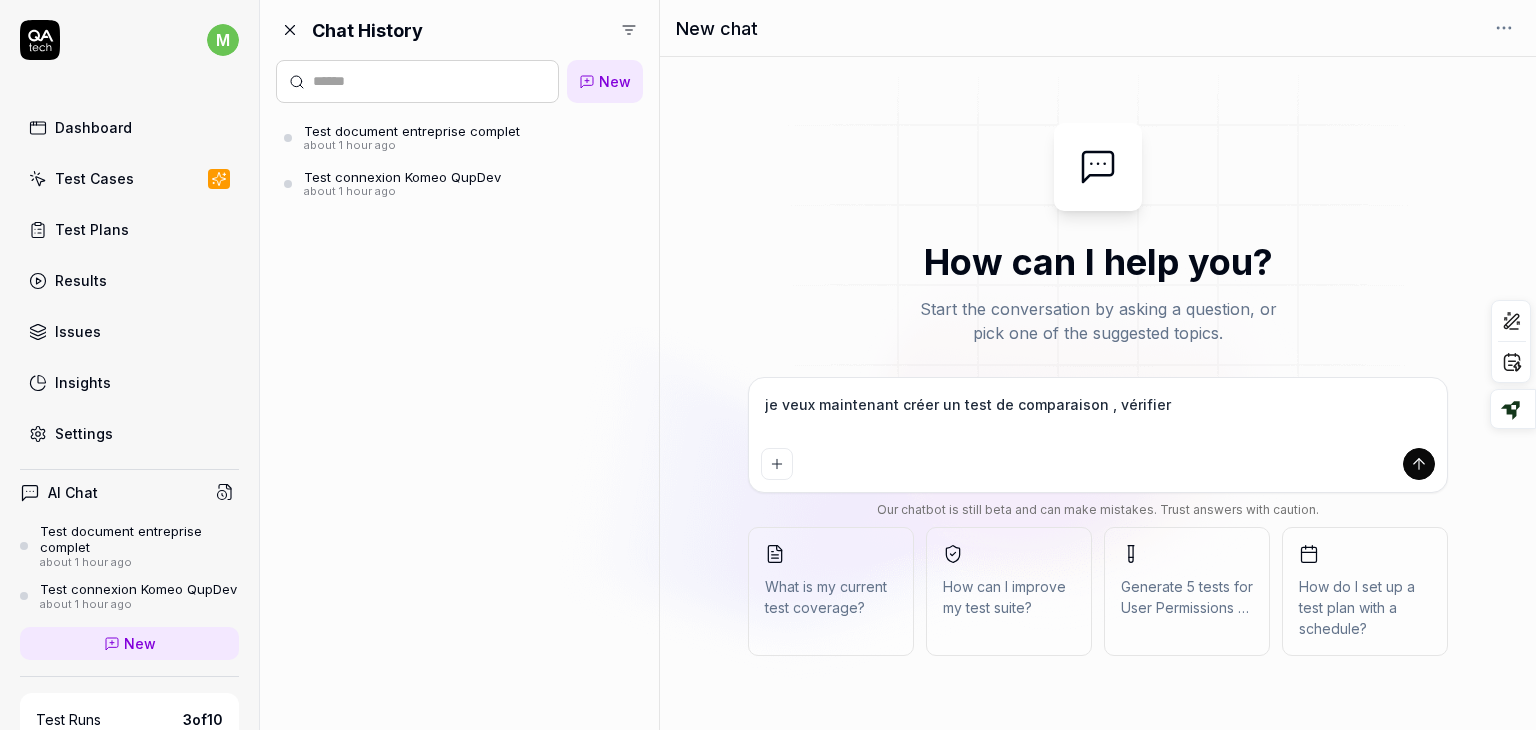 type on "*" 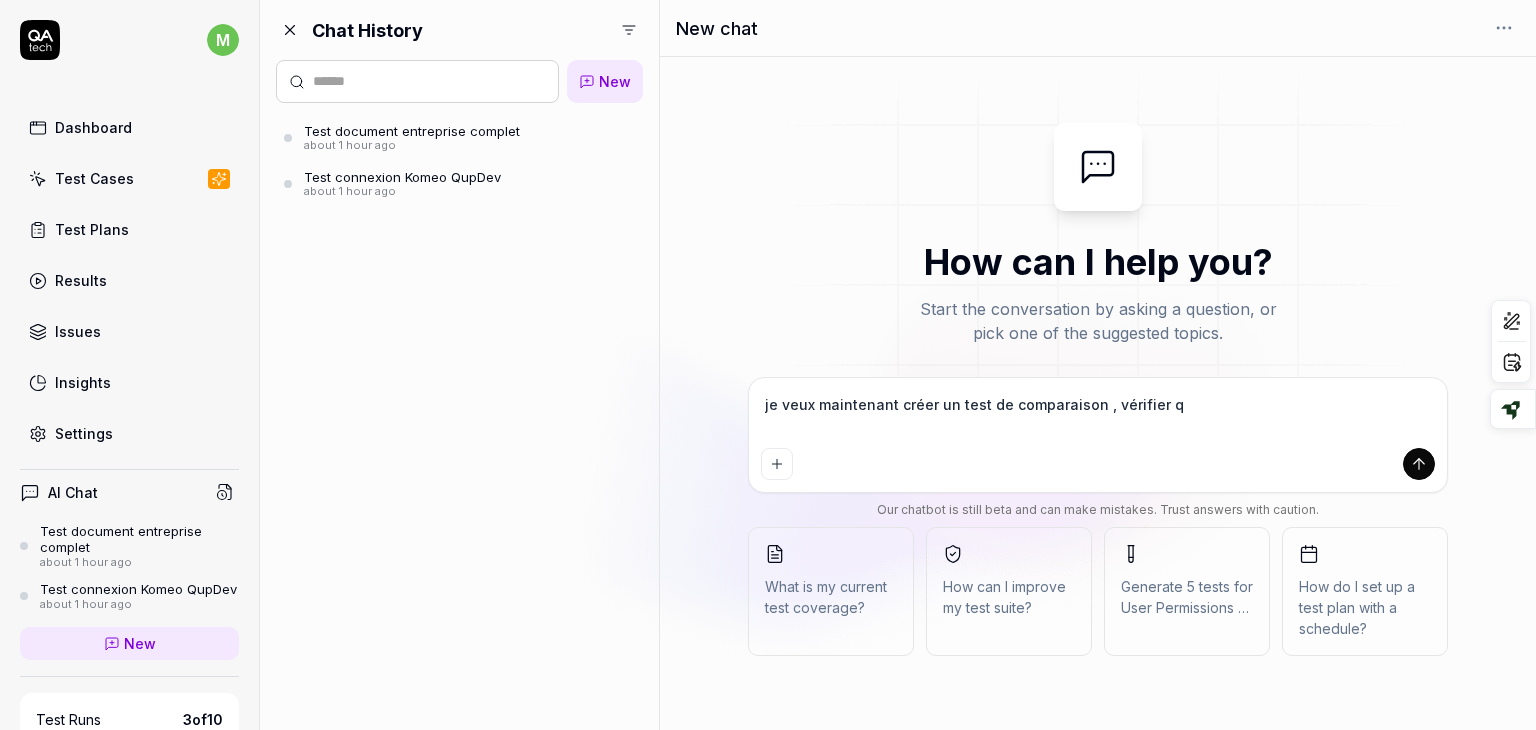 type on "*" 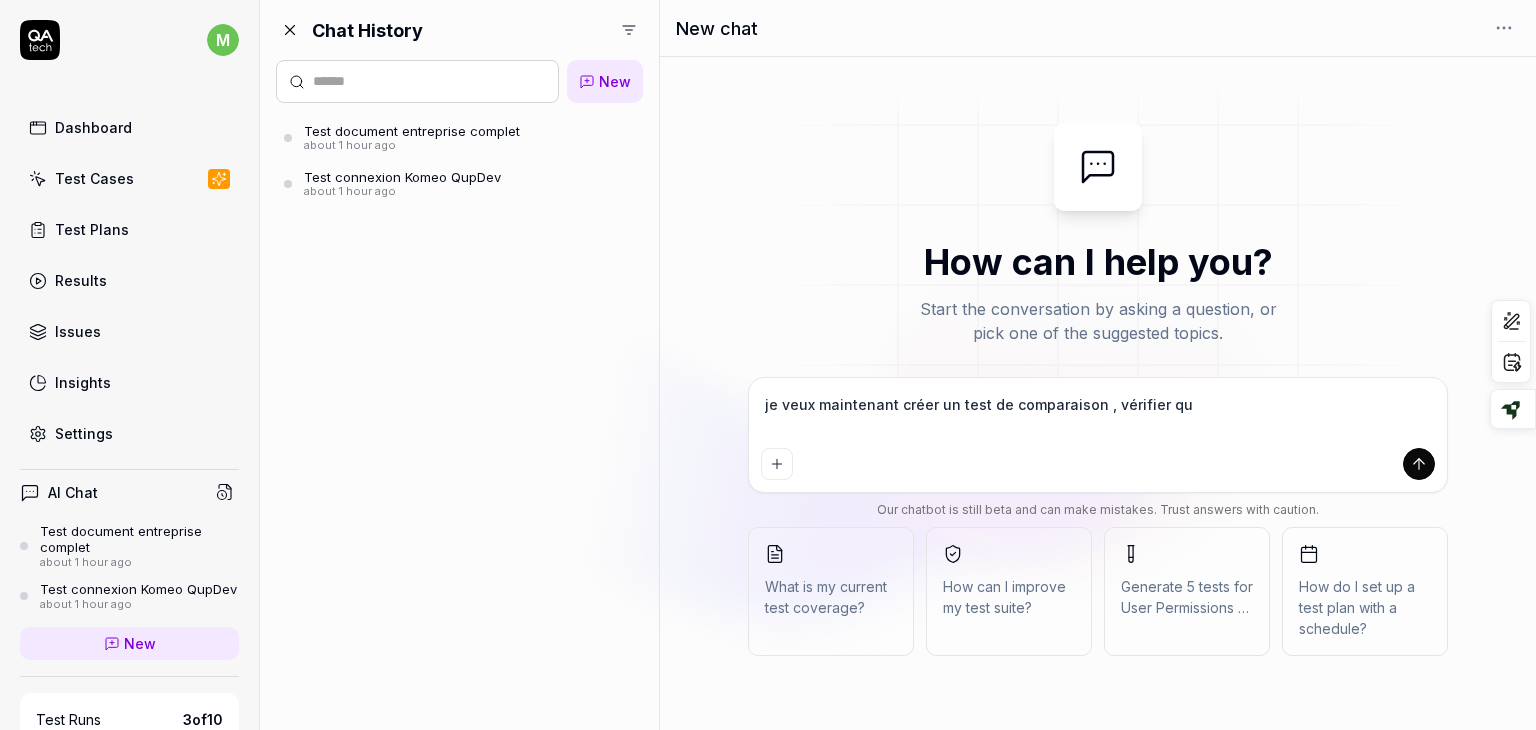 type on "*" 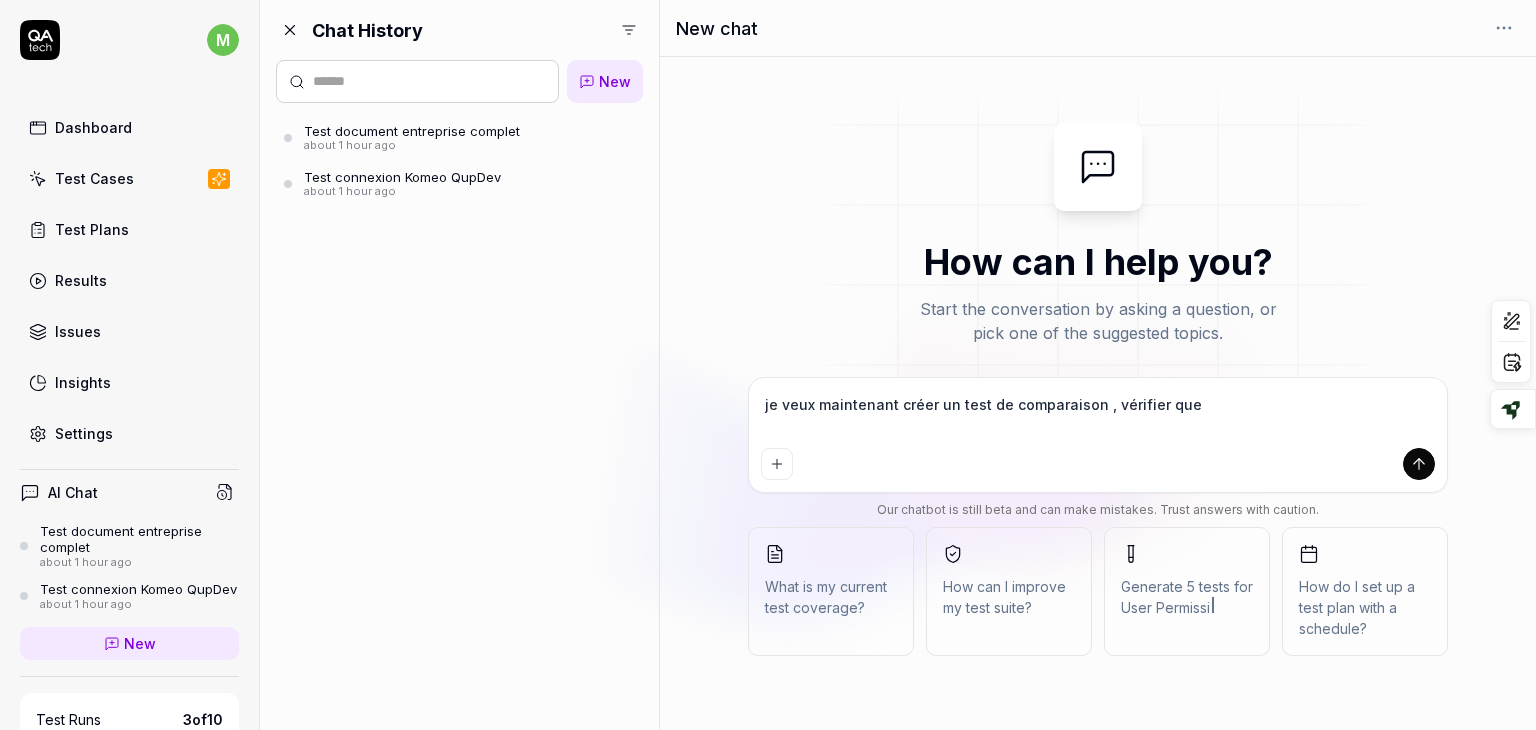 type on "*" 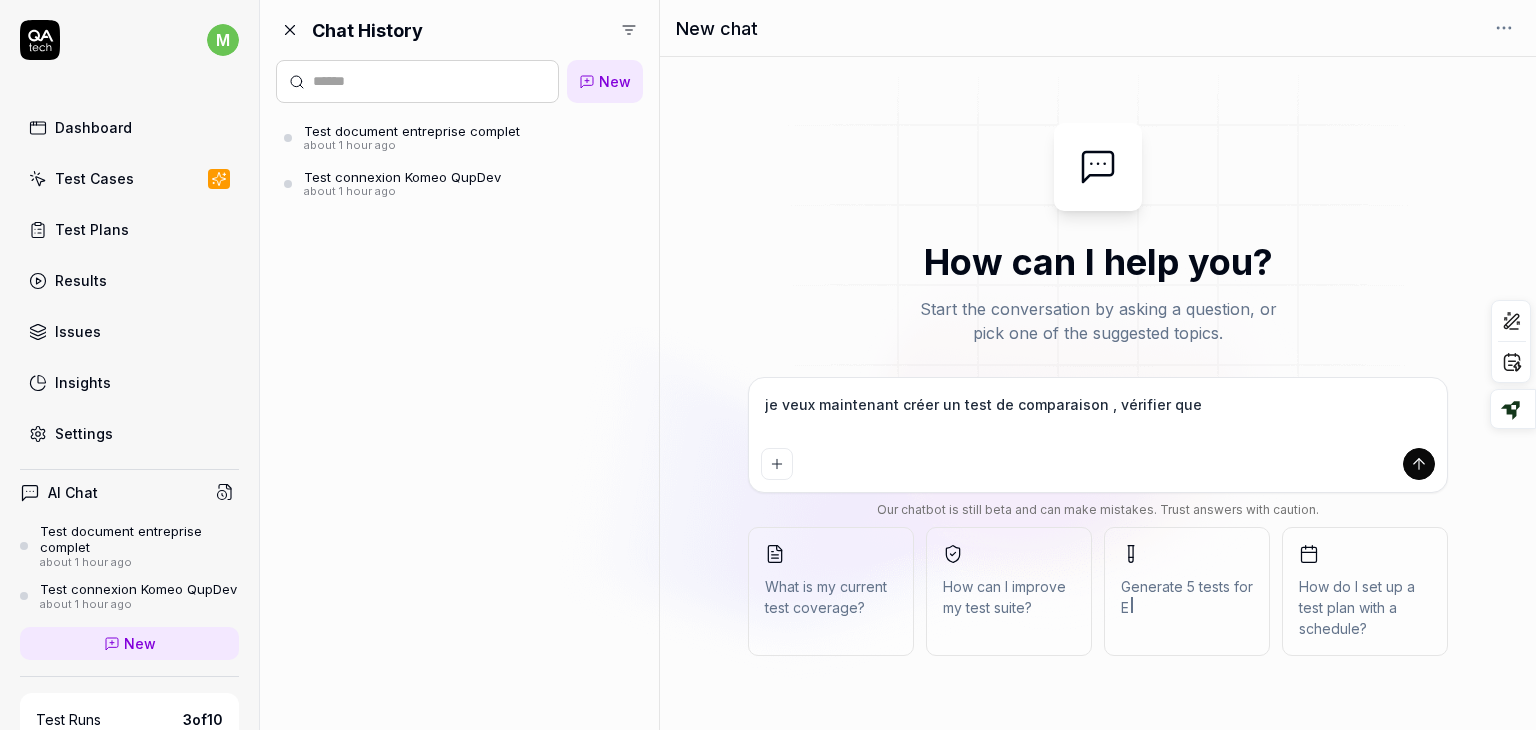 type on "*" 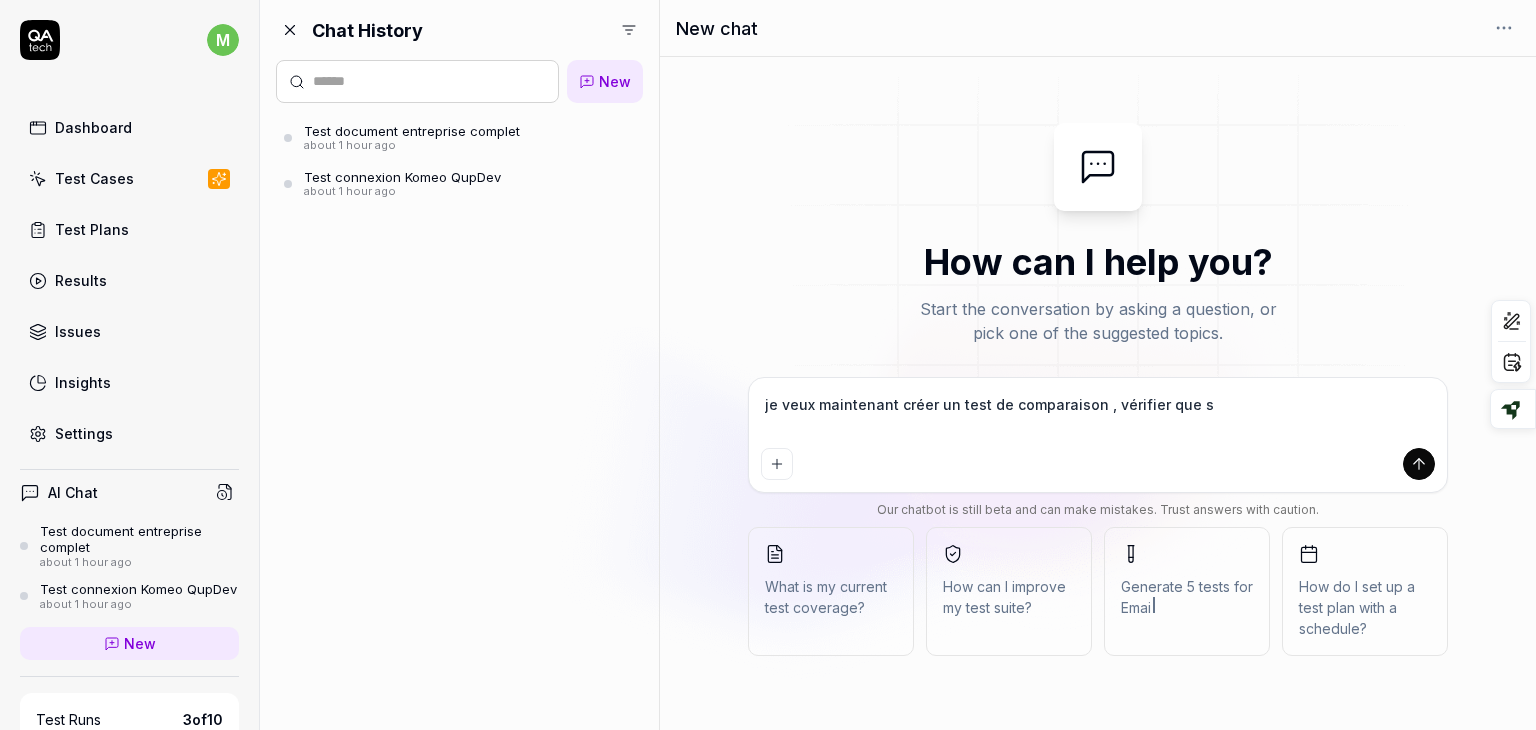 type on "*" 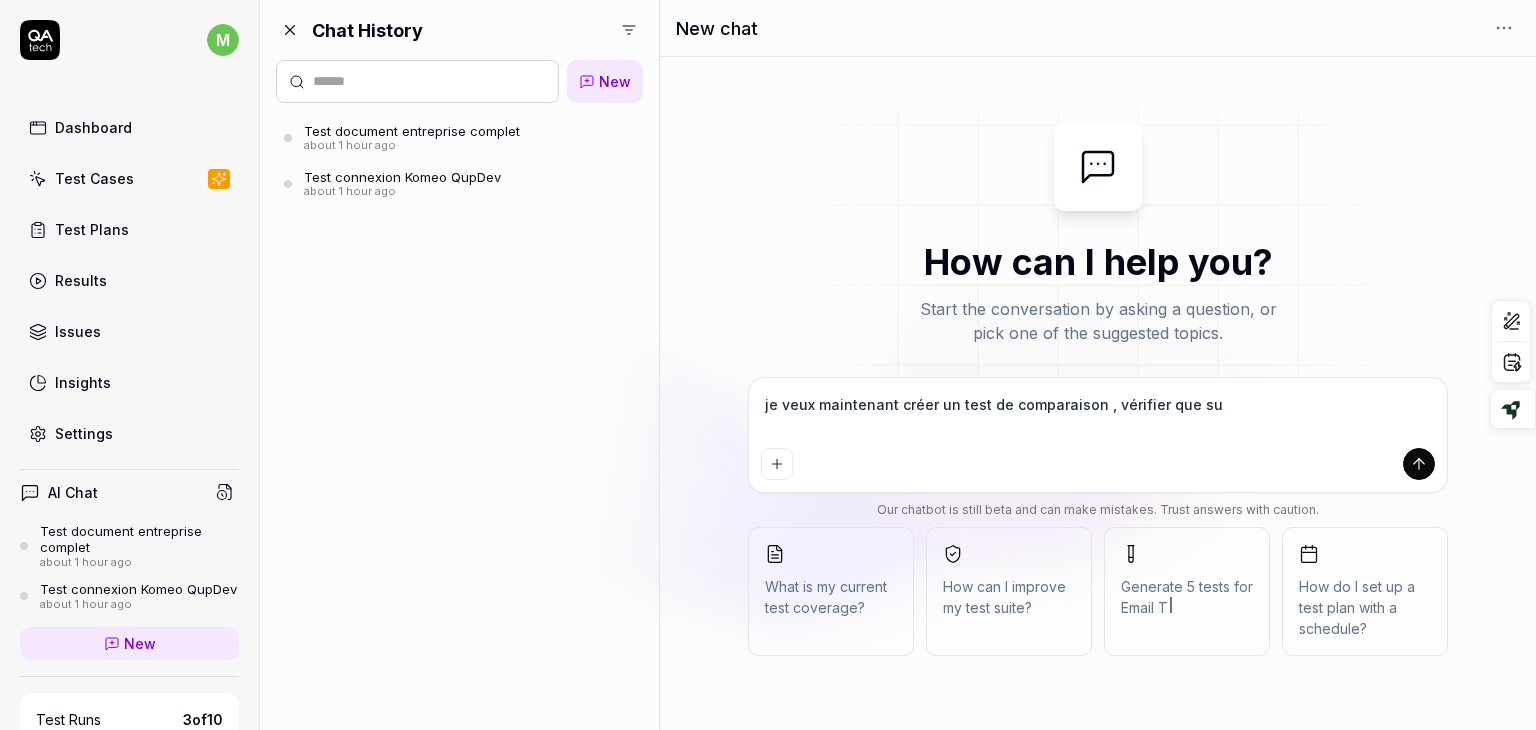 type on "*" 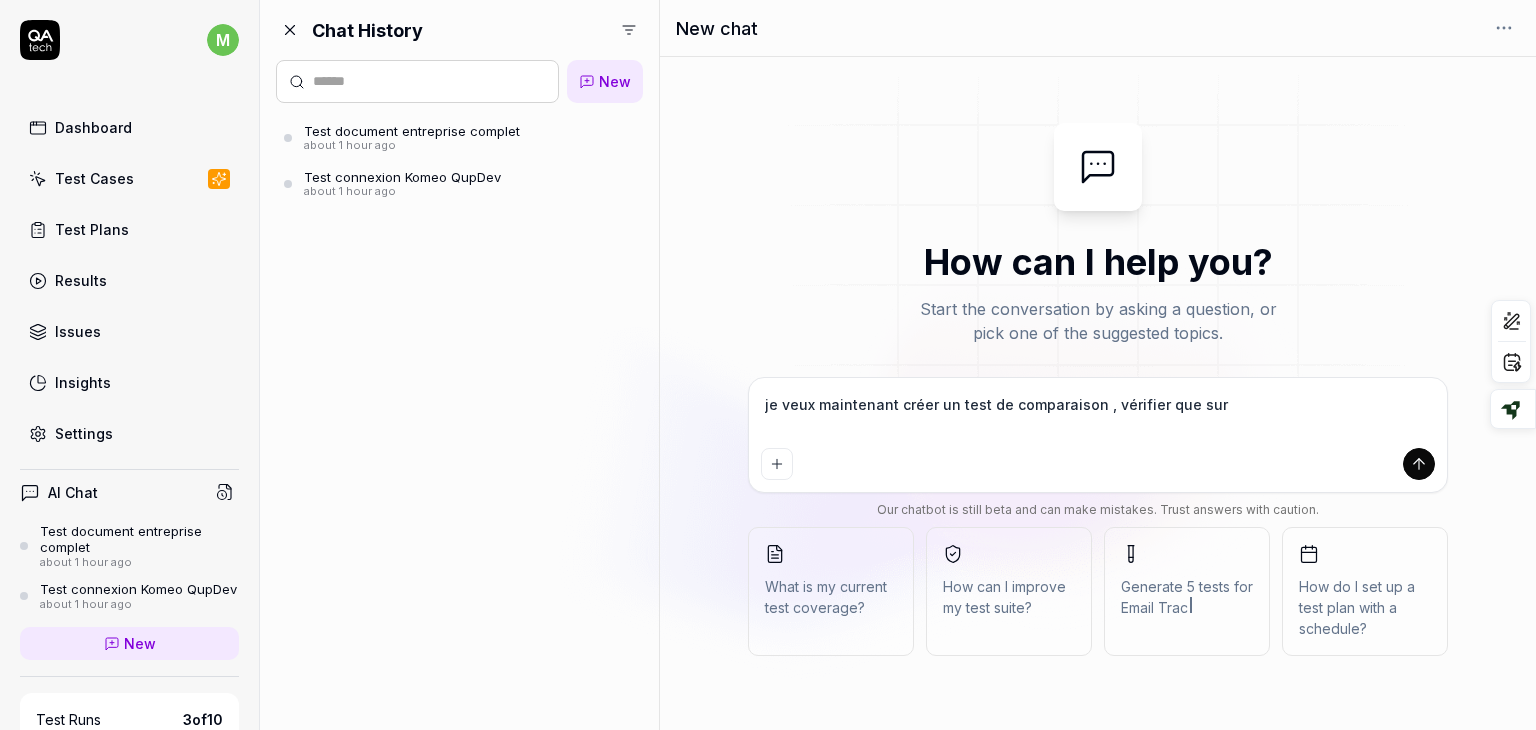 type on "*" 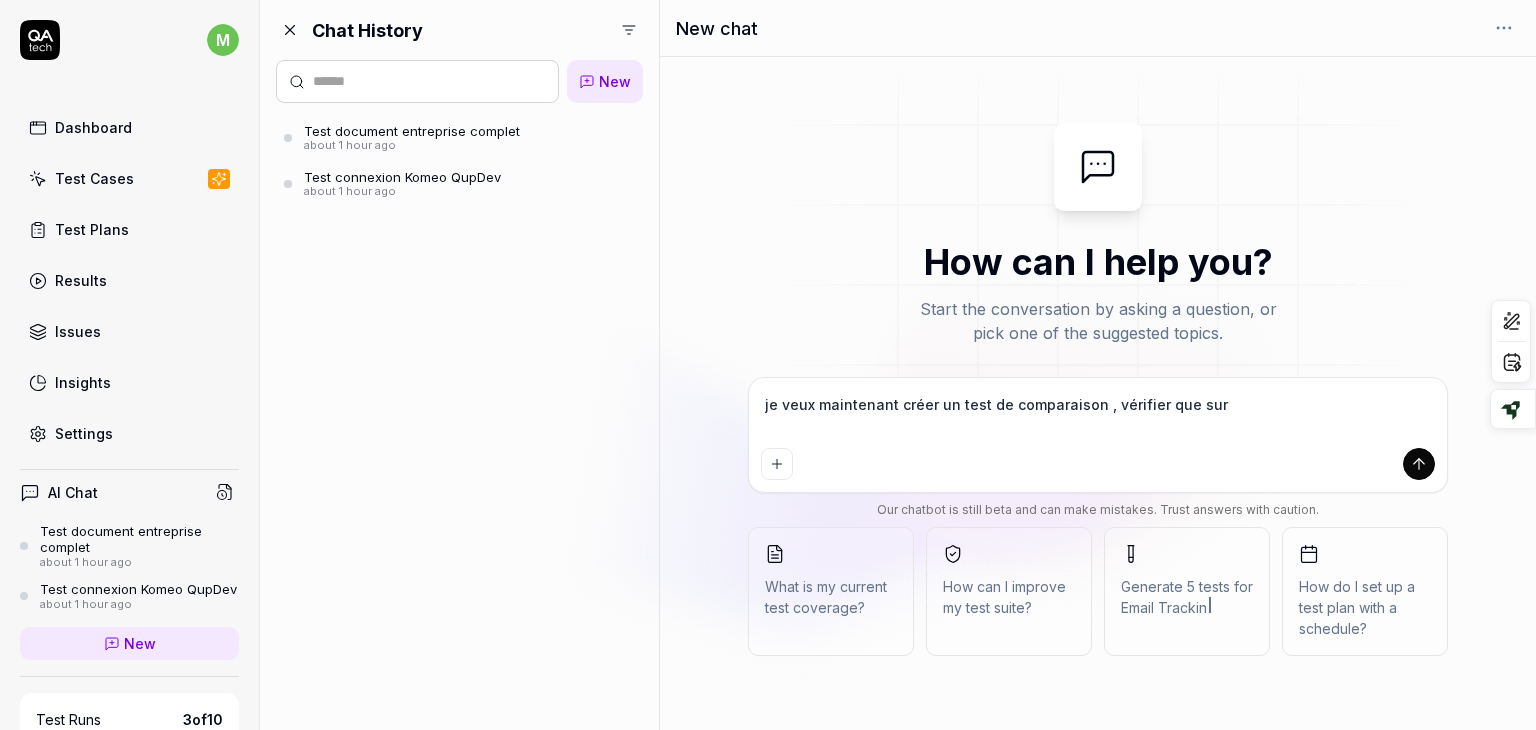 type on "*" 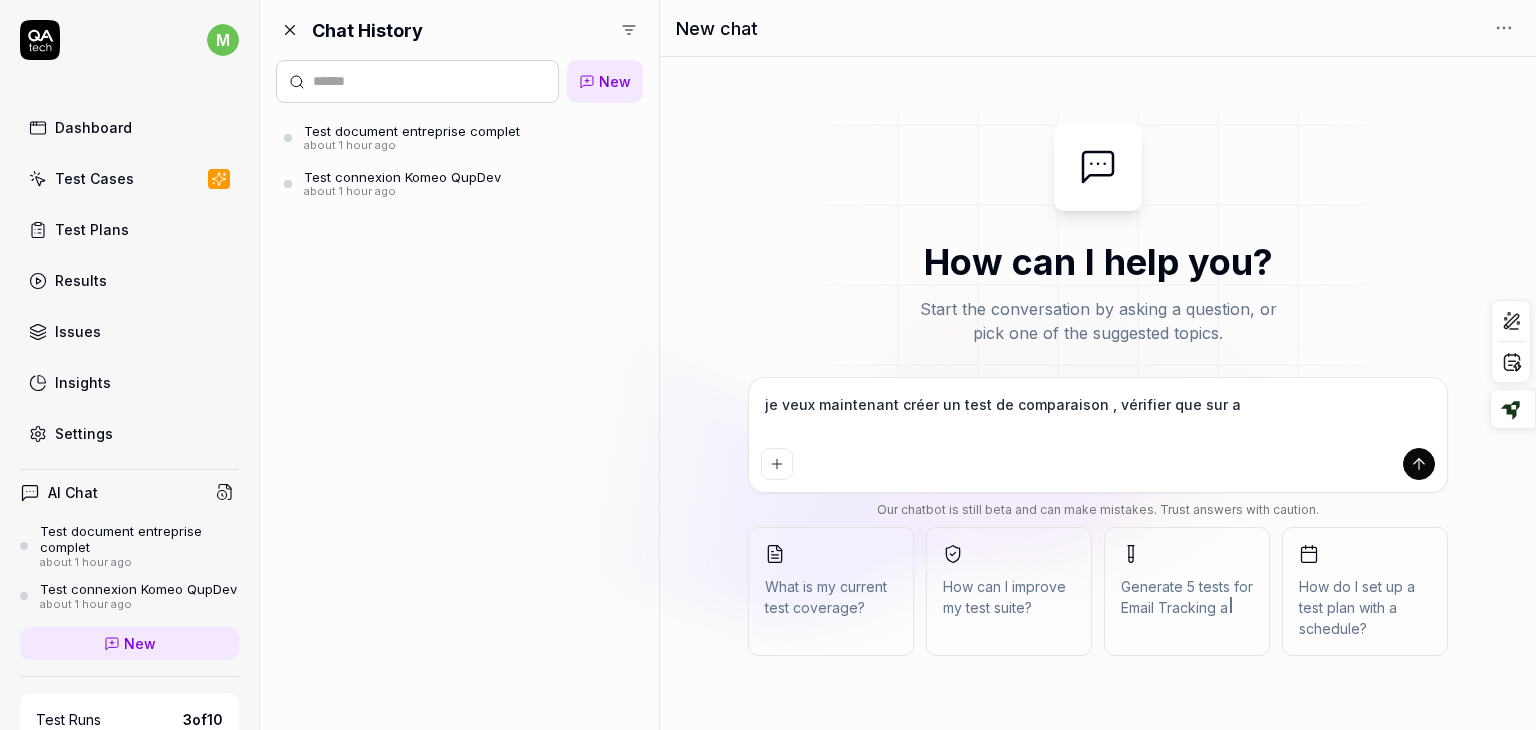 type on "*" 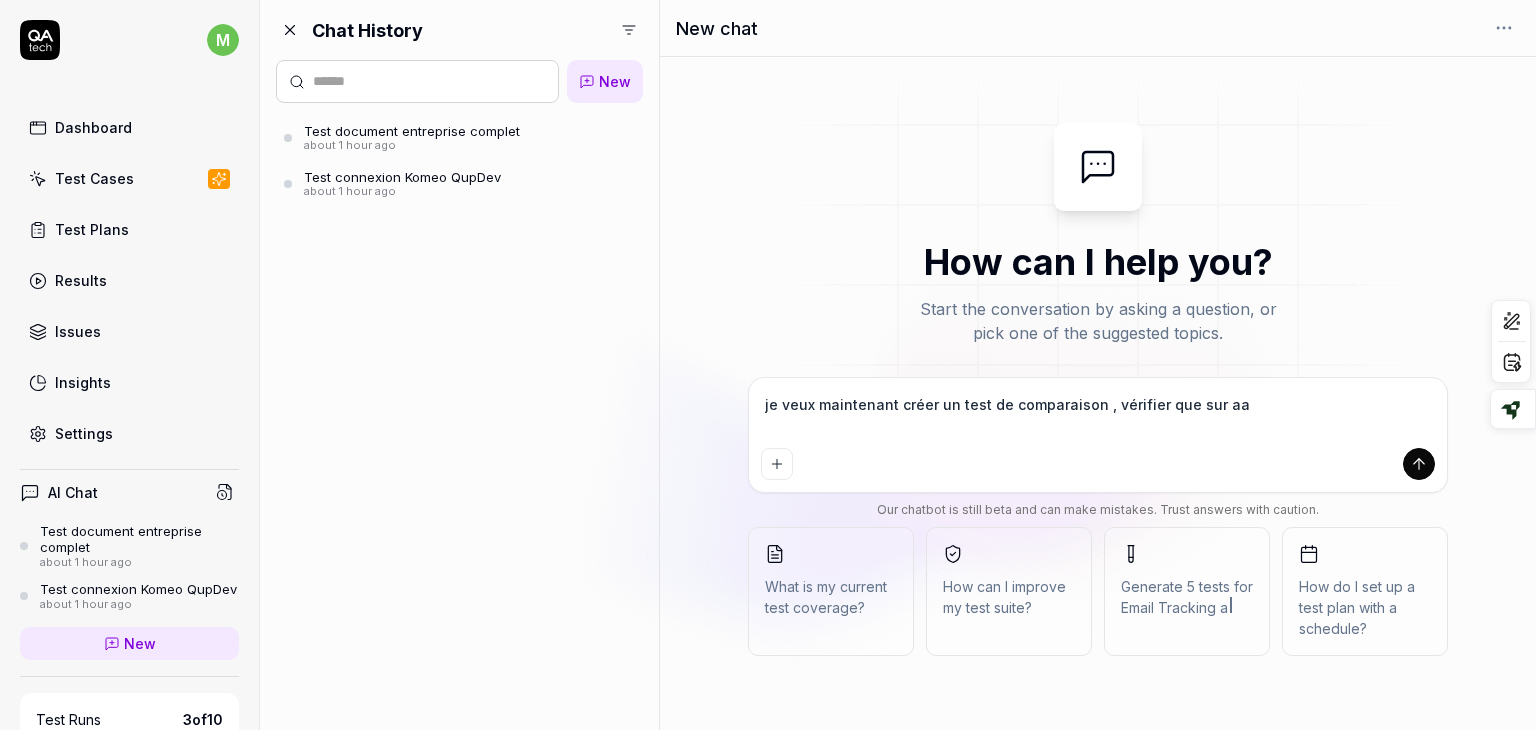 type on "*" 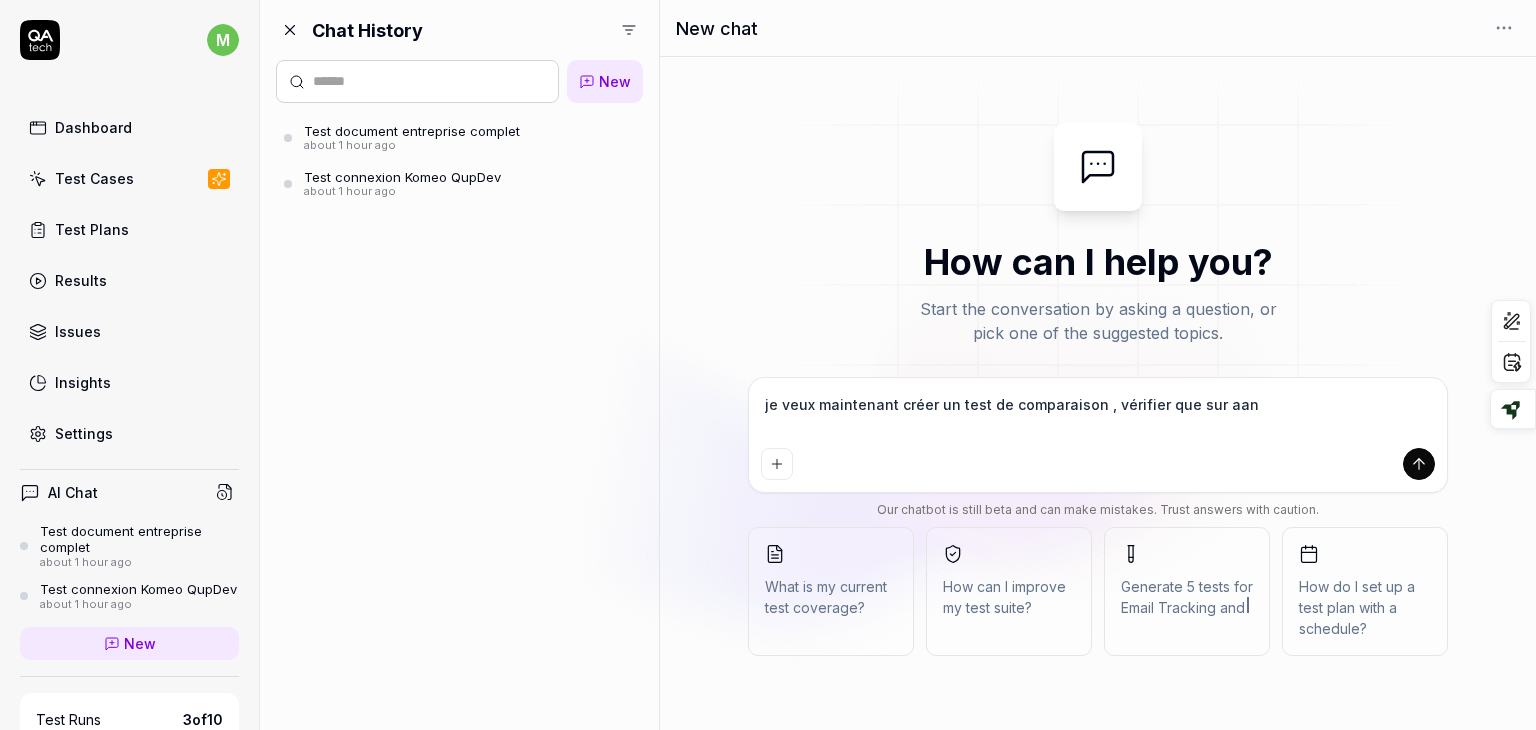 type on "*" 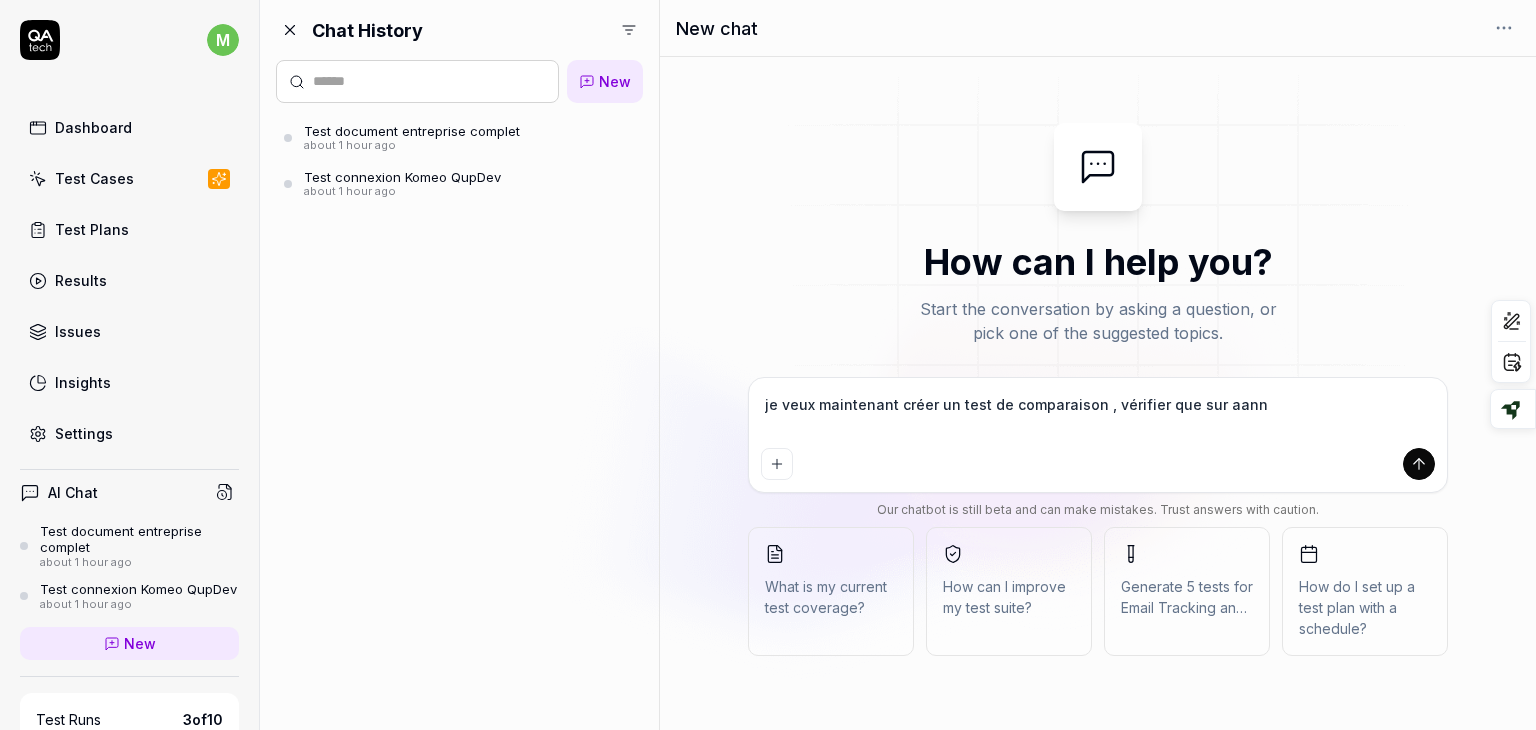 type on "*" 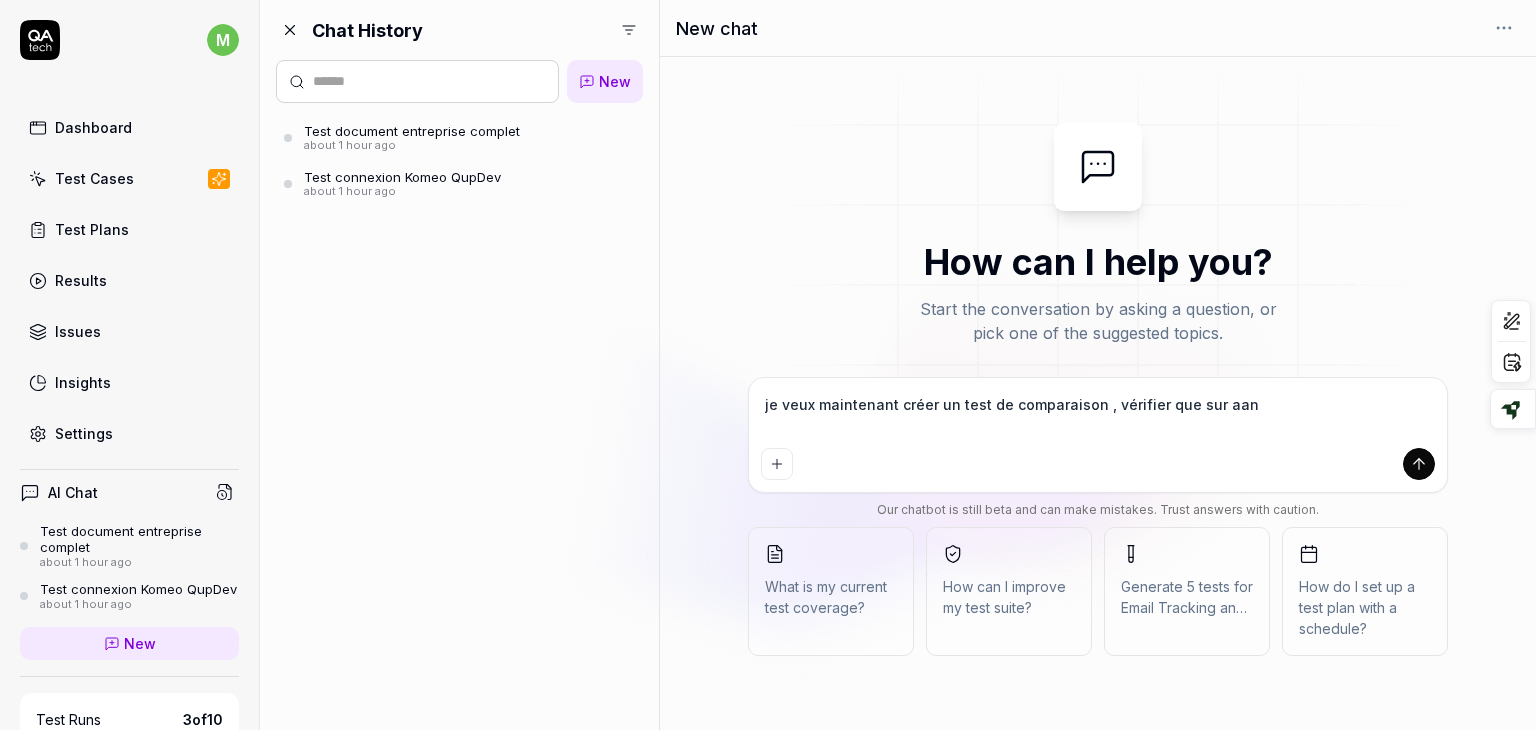 type on "*" 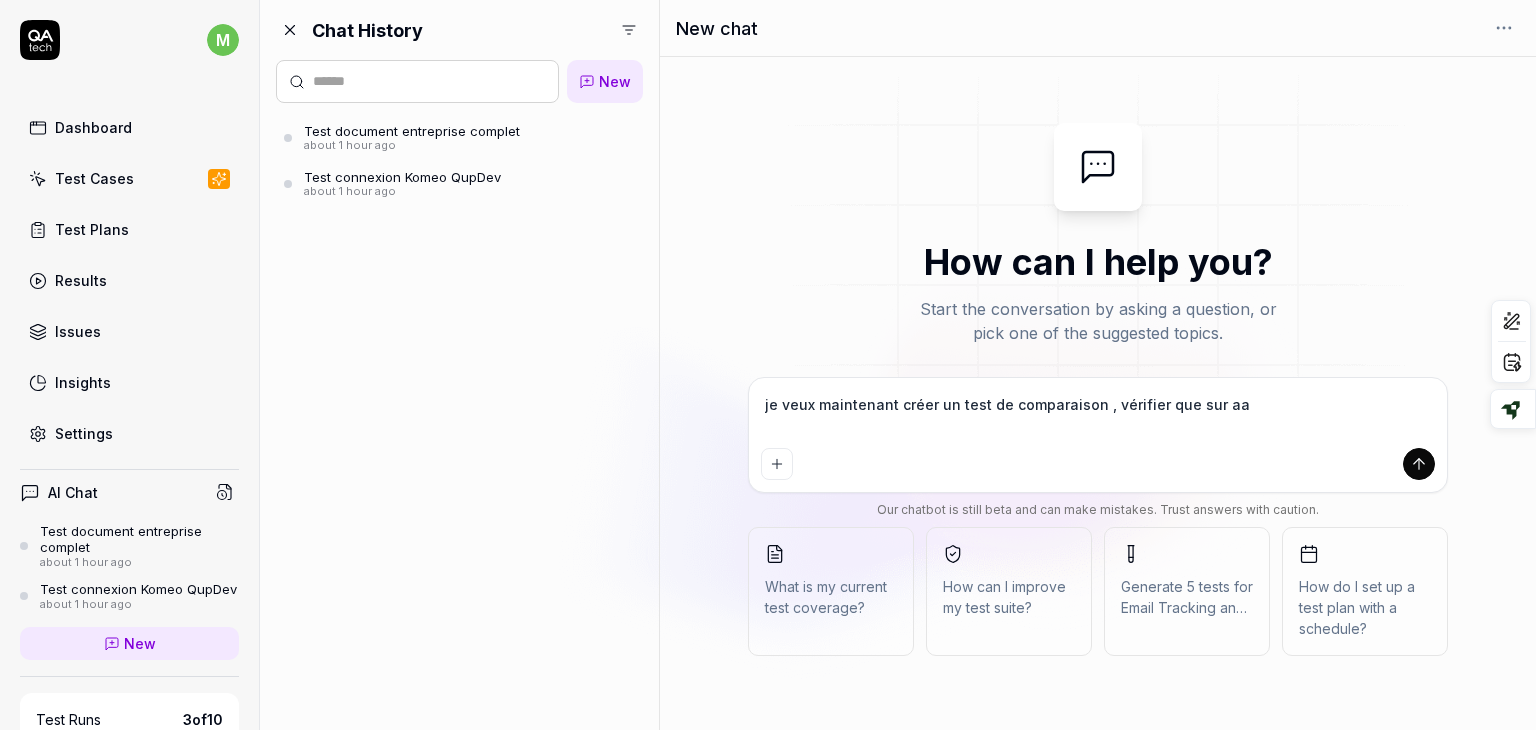 type on "*" 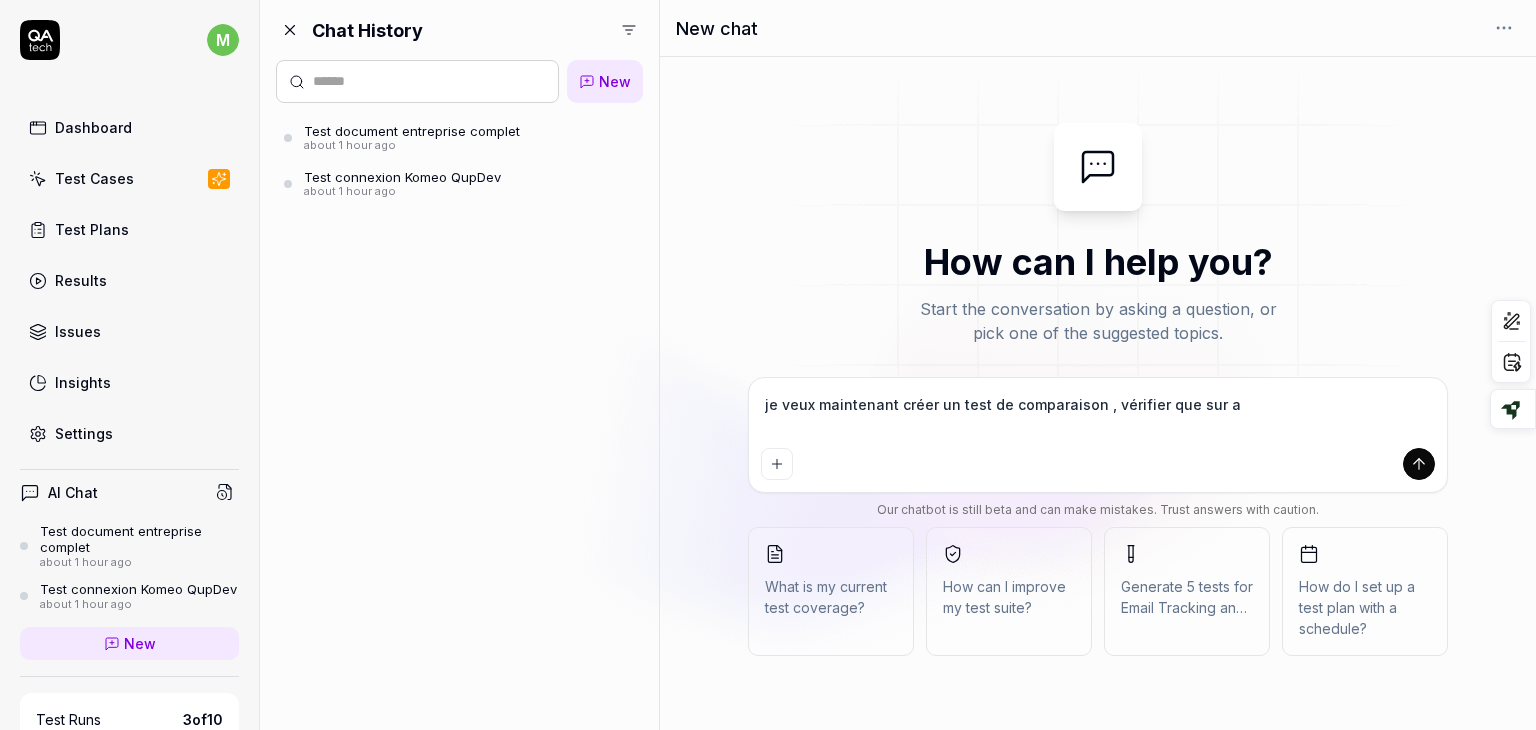 type on "*" 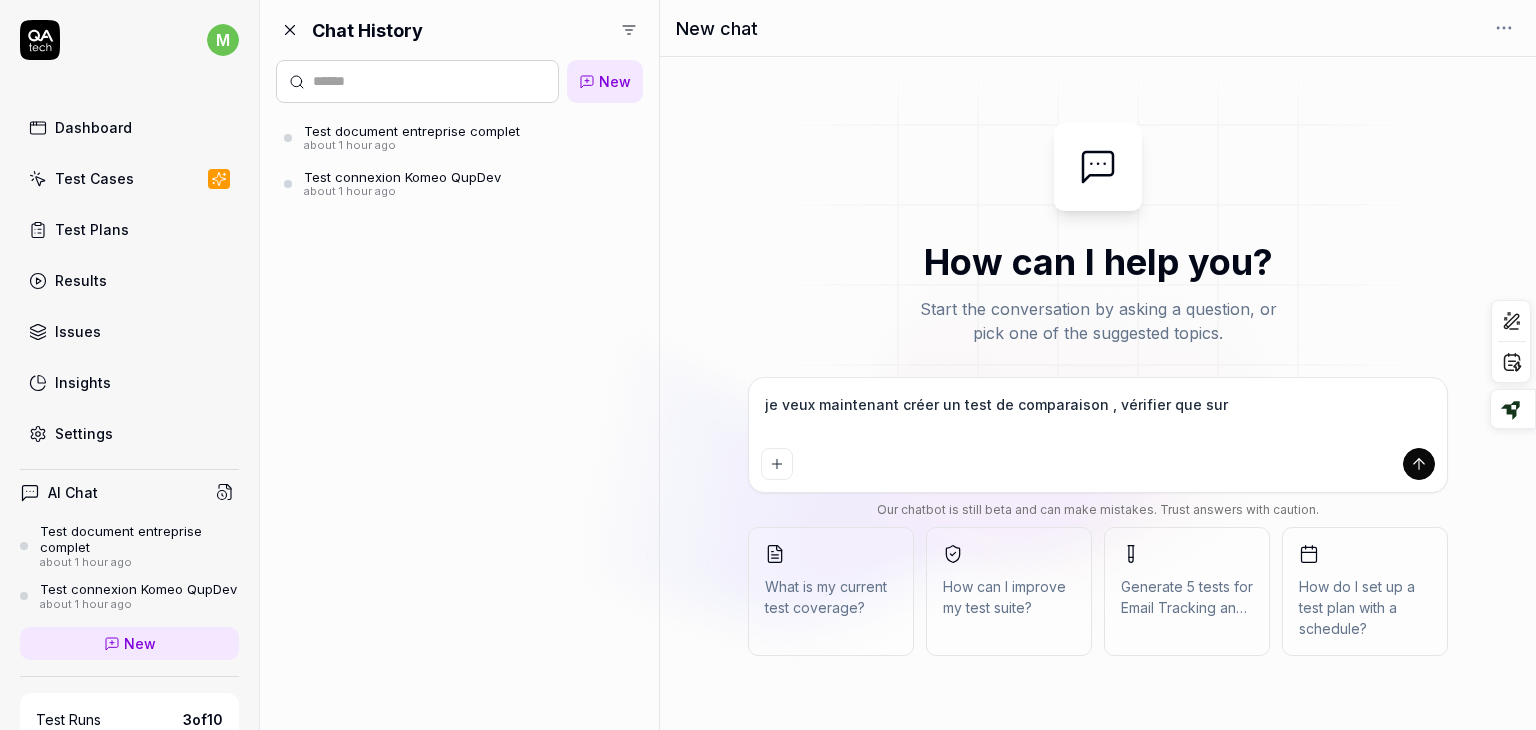 type on "*" 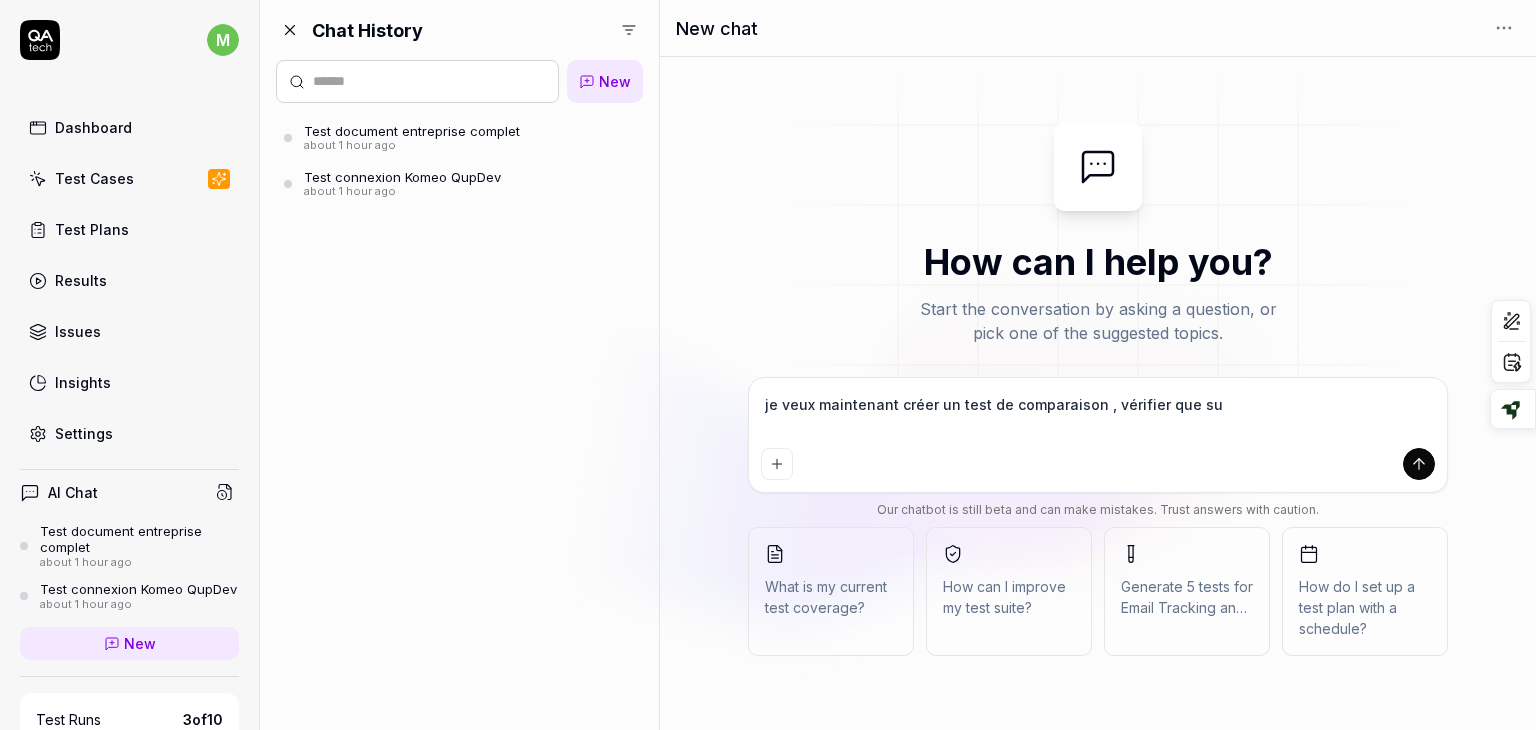 type on "*" 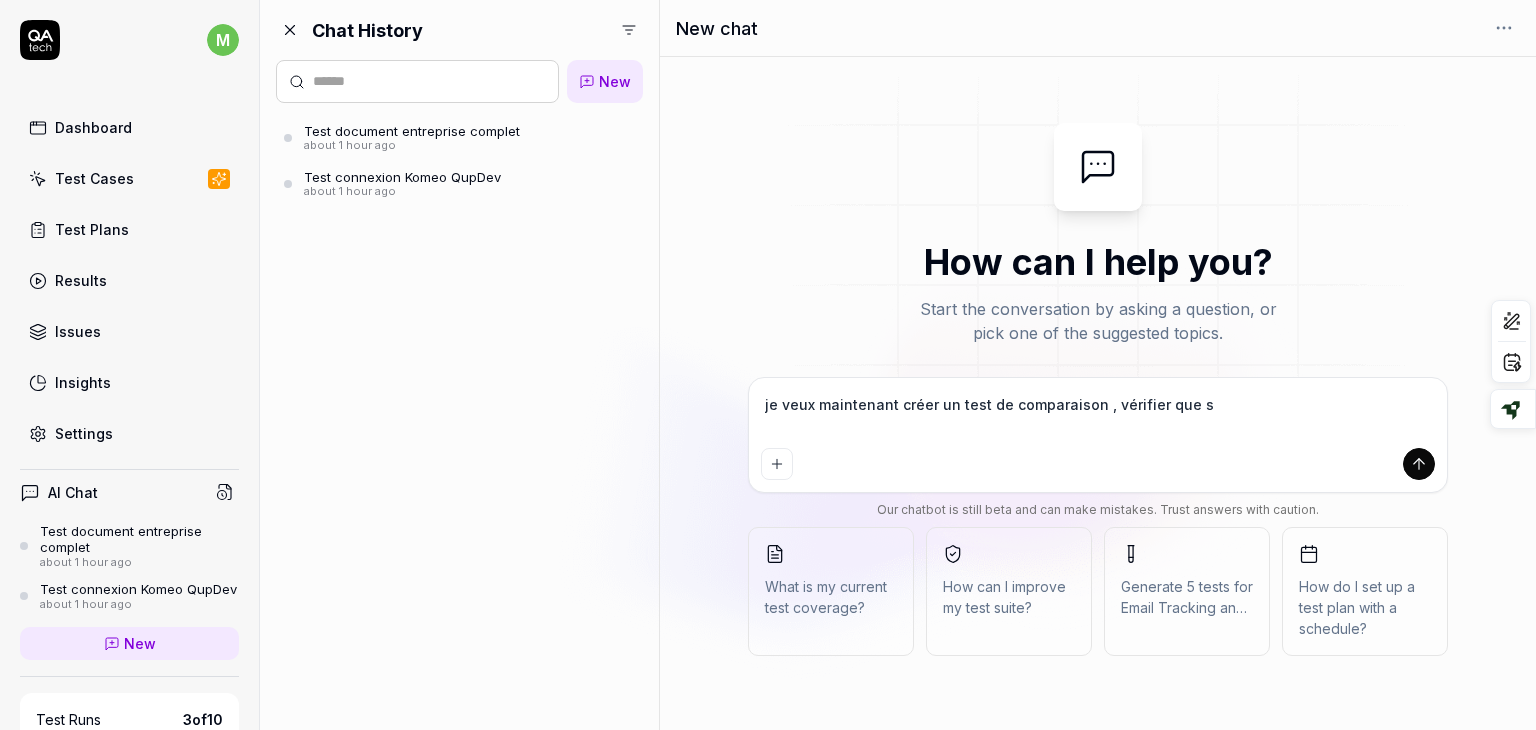 type on "*" 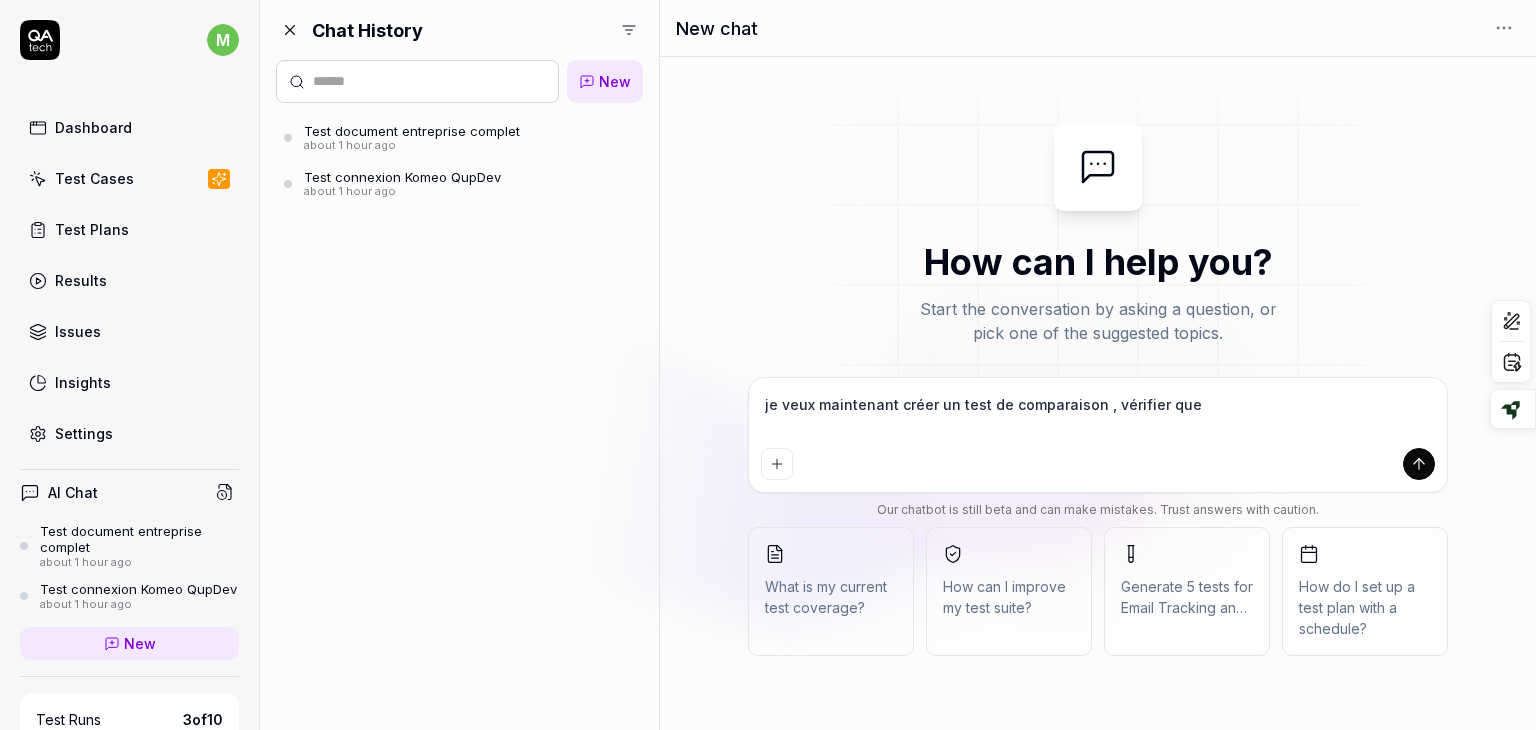 type on "*" 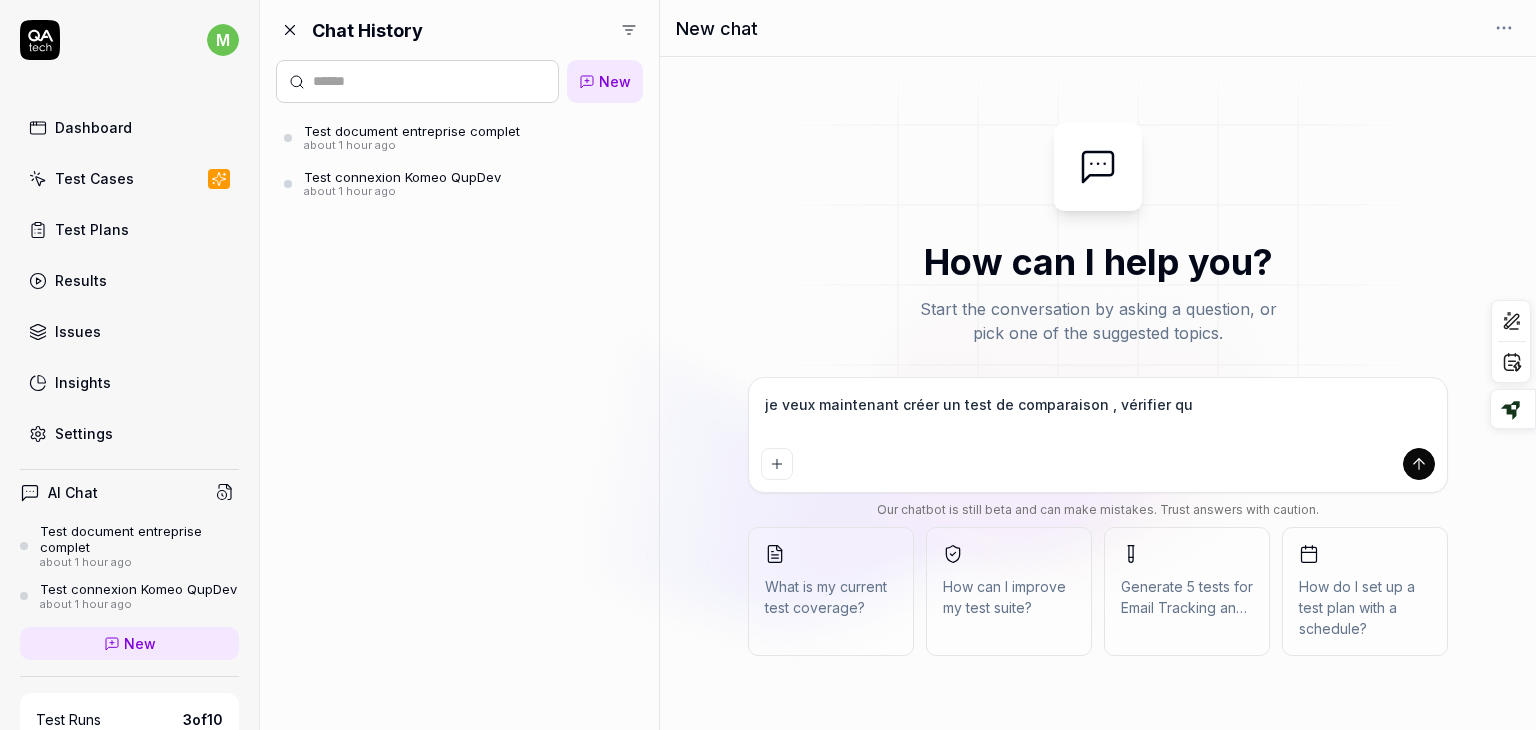 type on "*" 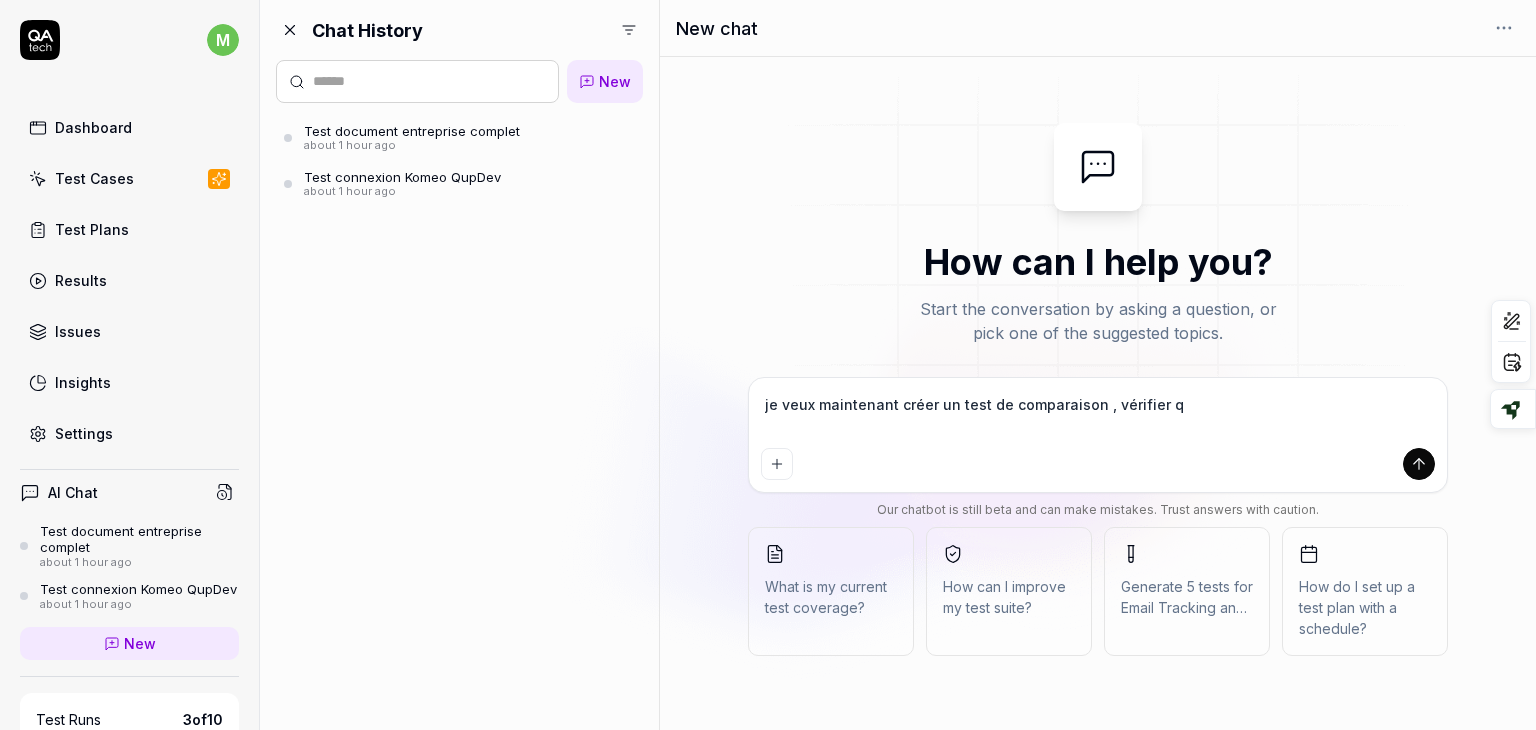 type on "*" 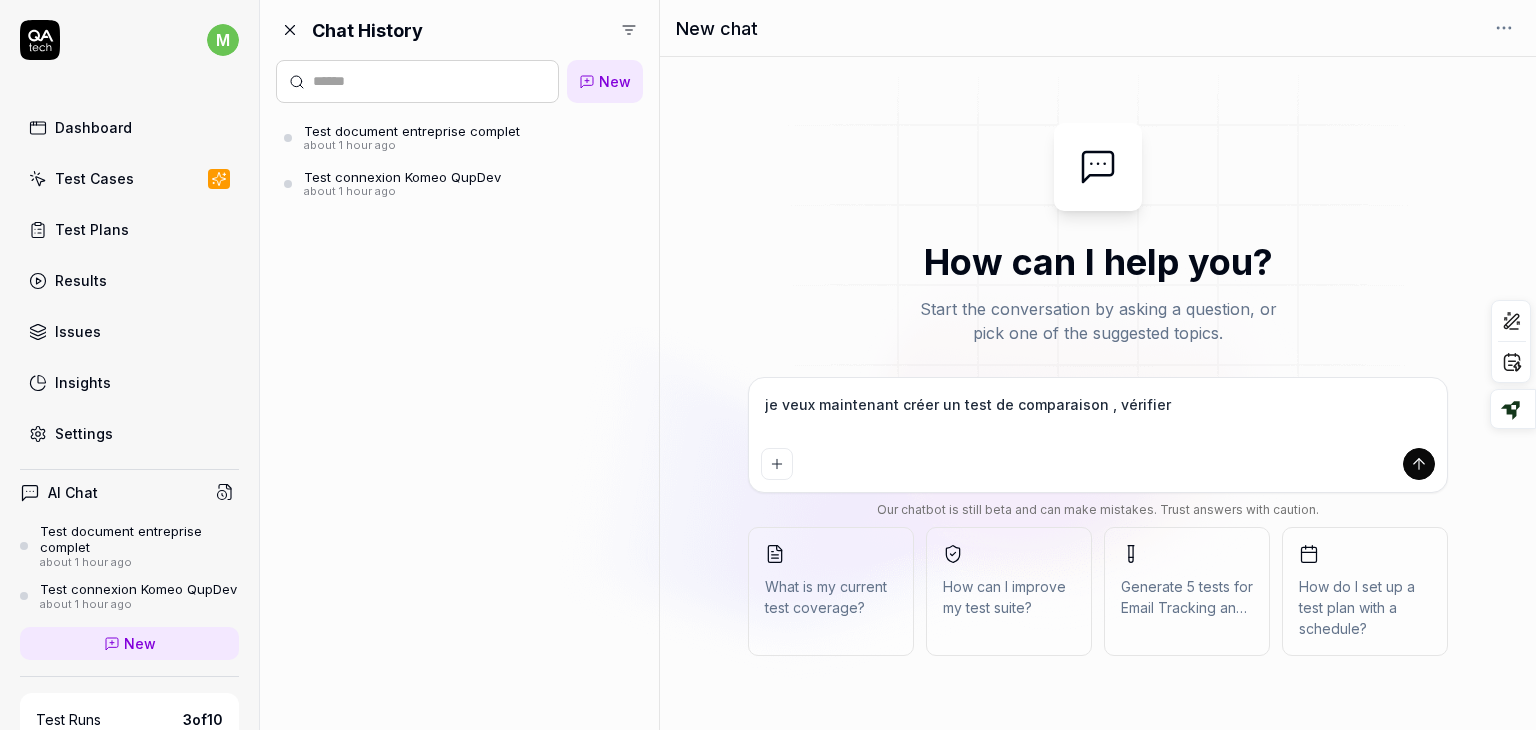 type on "*" 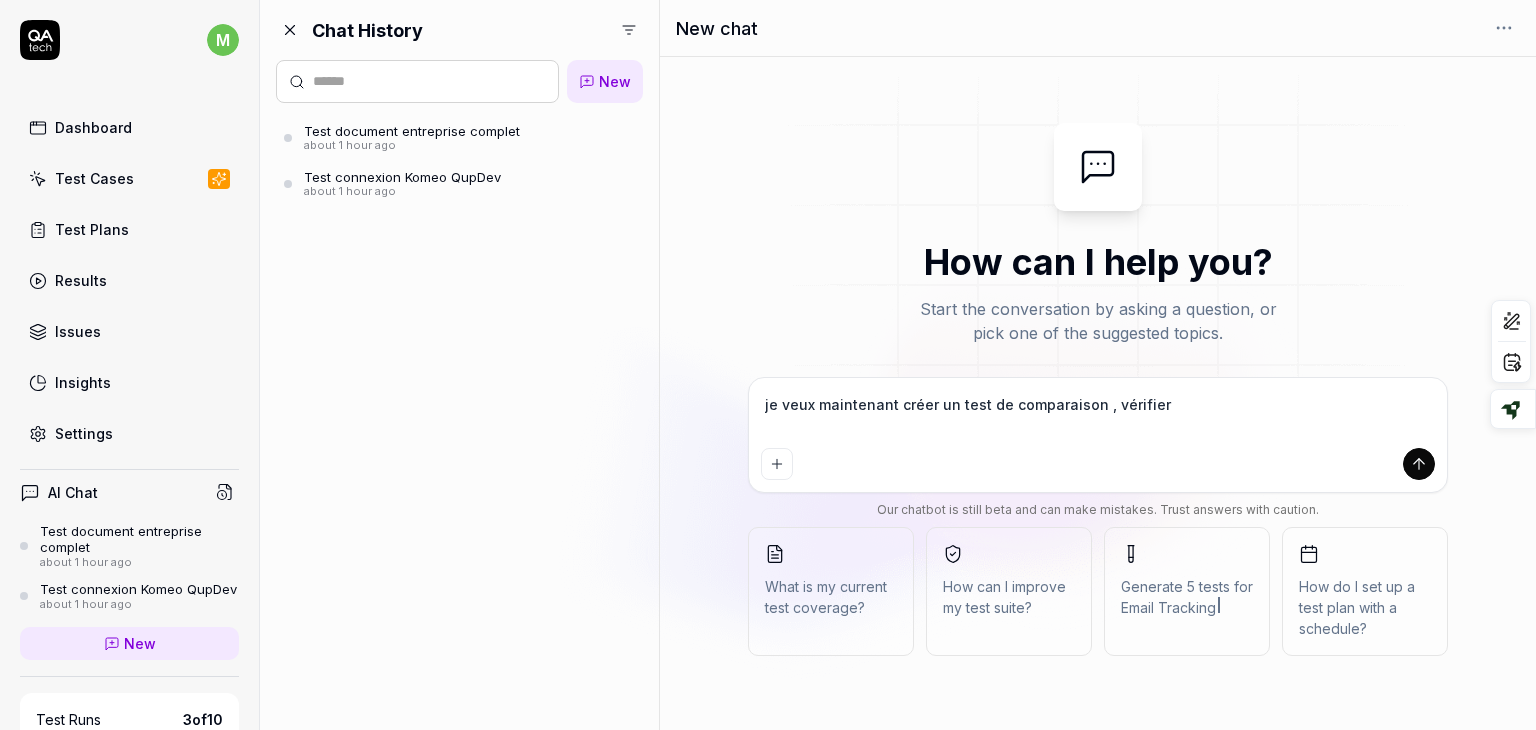 type on "*" 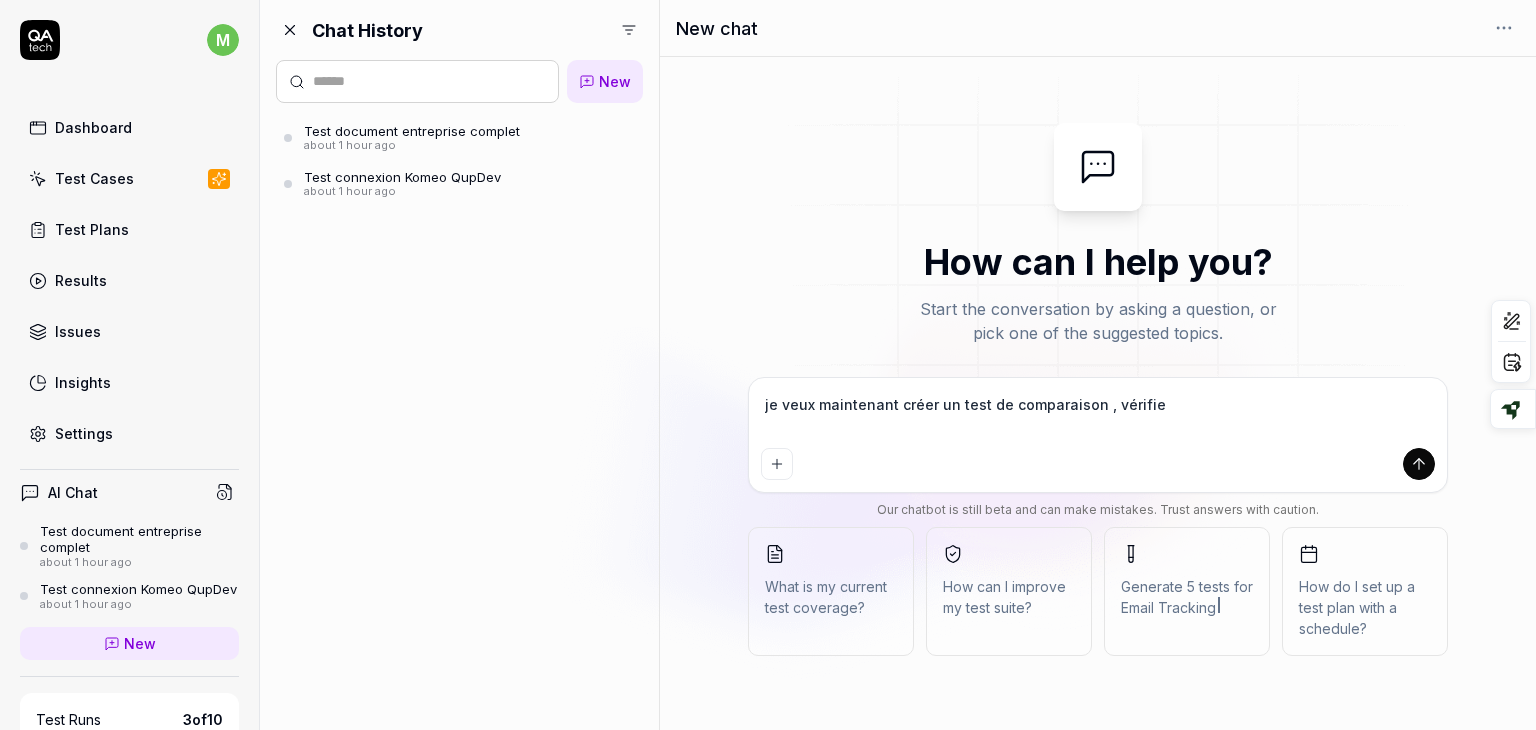 type on "je veux maintenant créer un test de comparaison , vérifi" 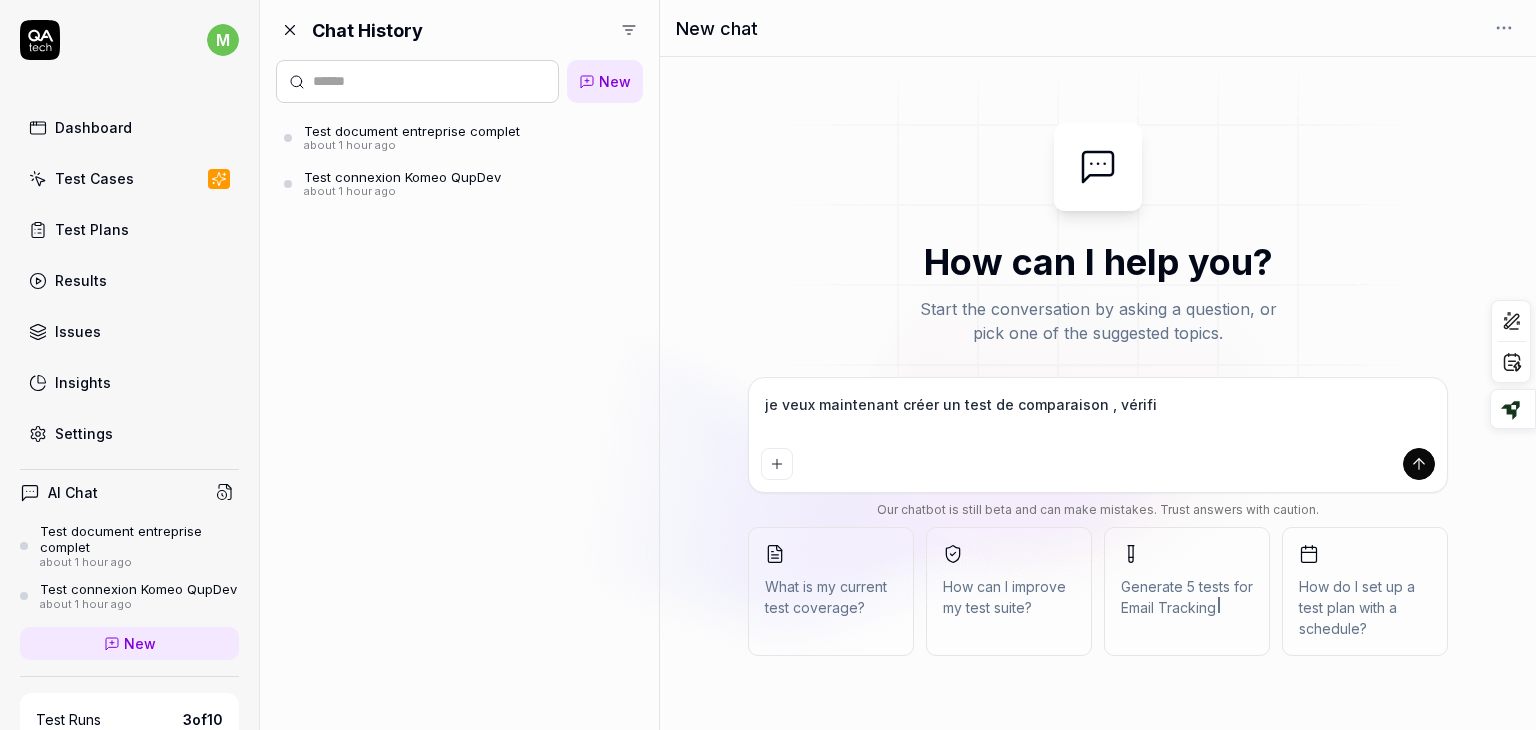 type on "*" 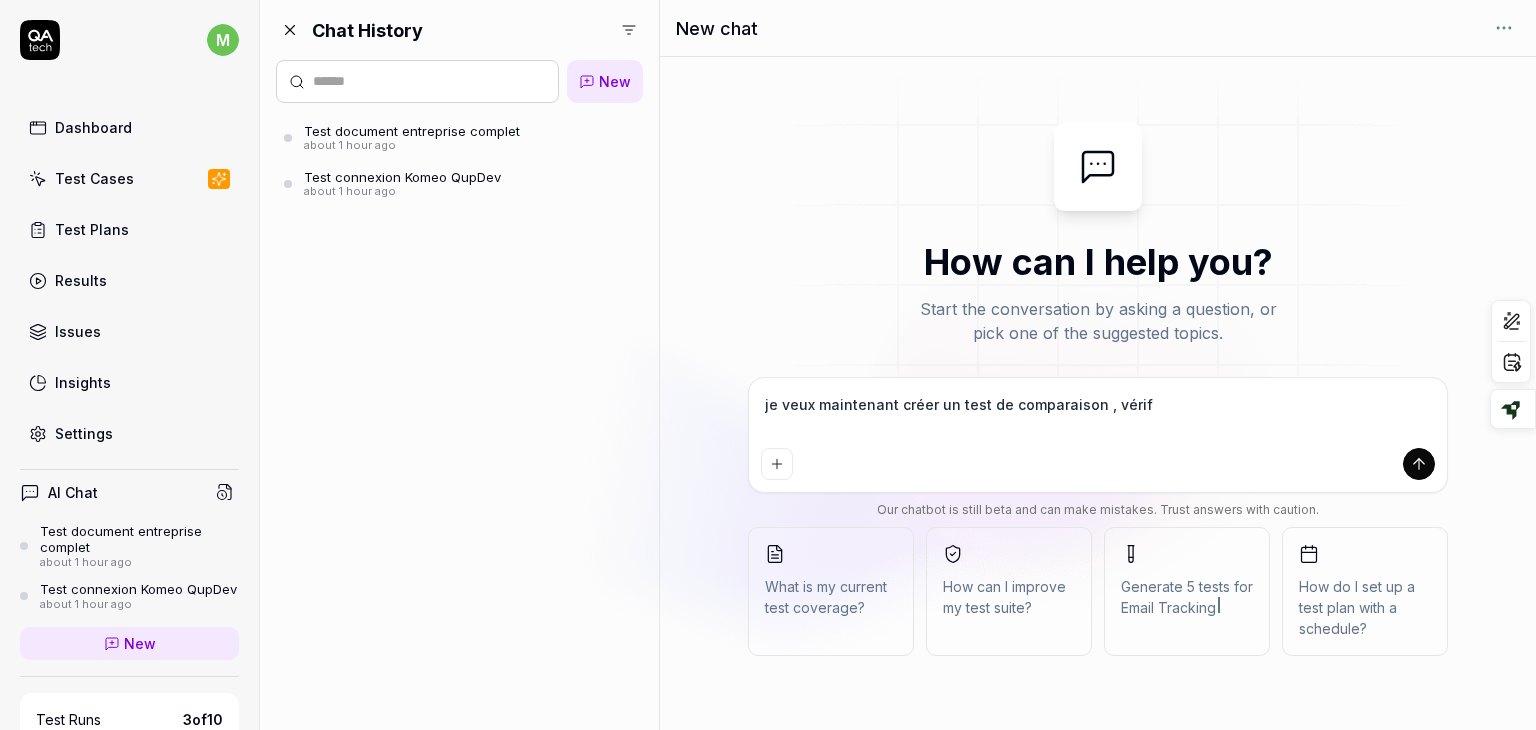 type on "*" 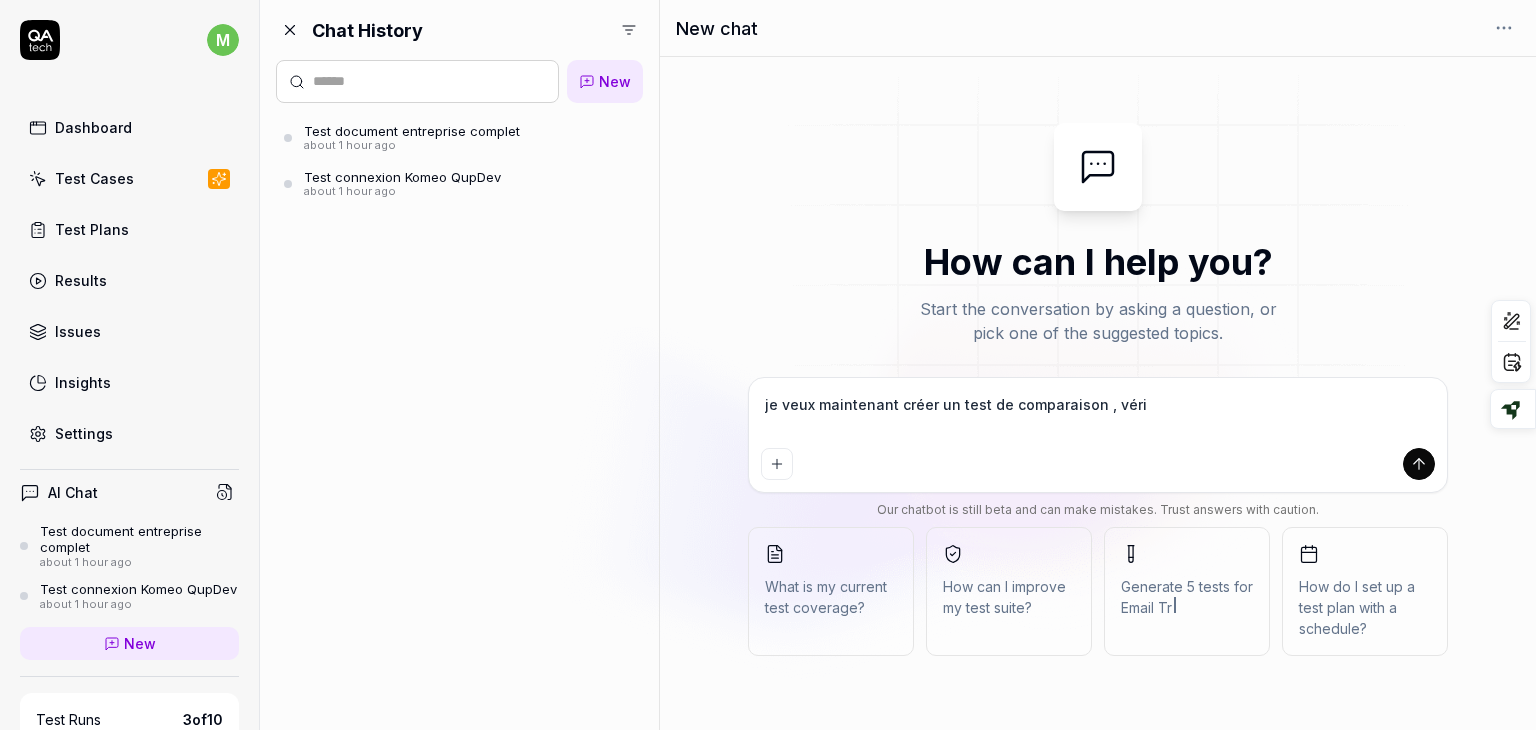 type on "*" 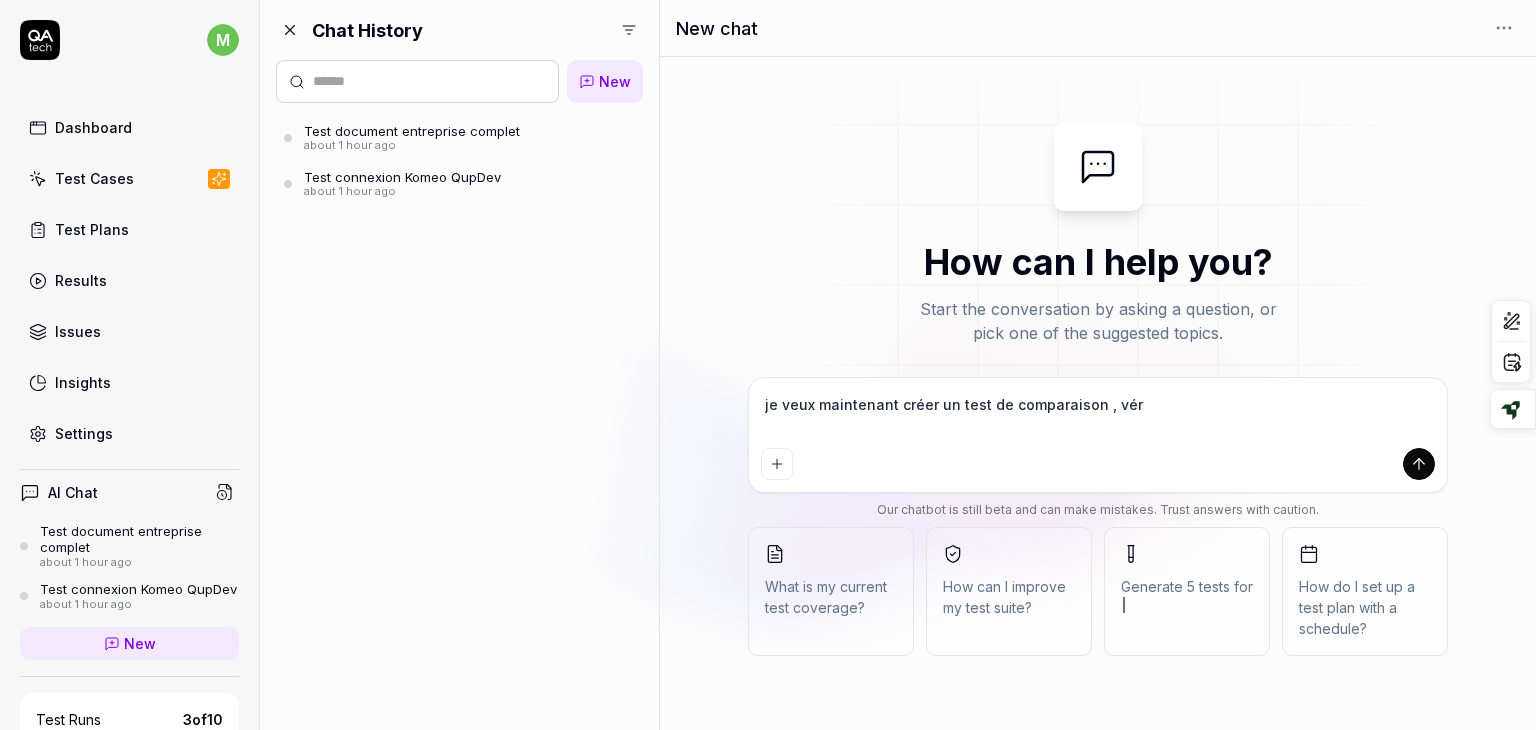 type on "*" 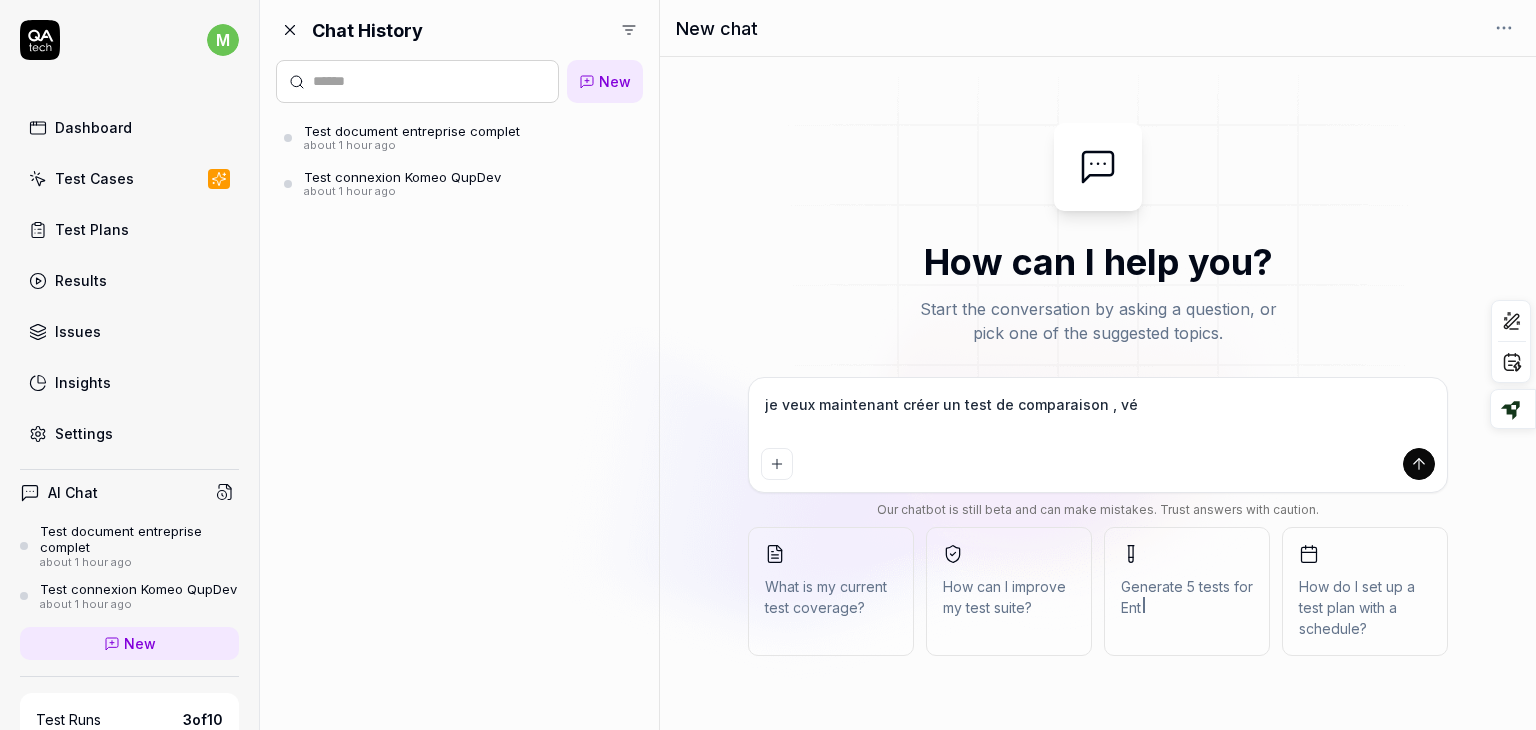 type on "*" 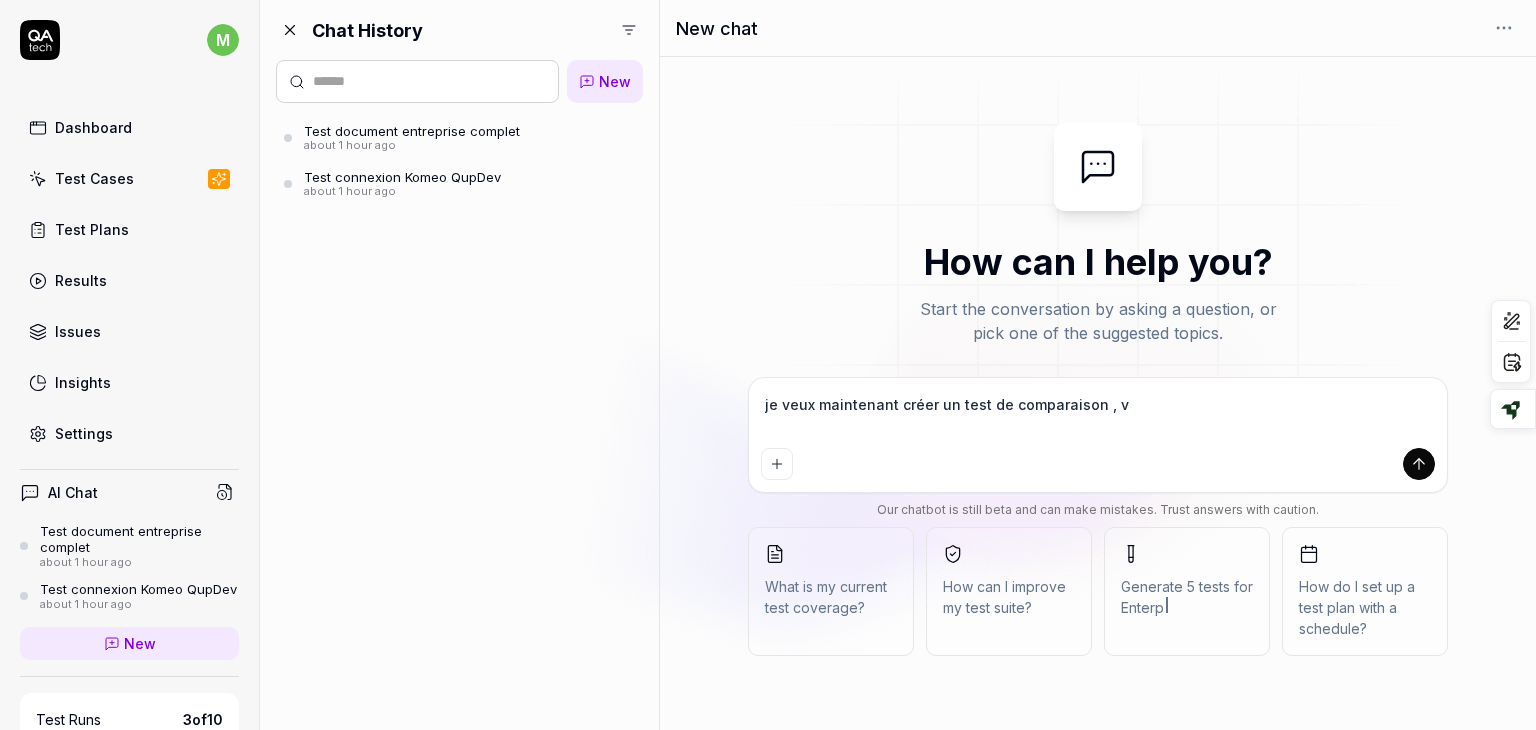 type on "*" 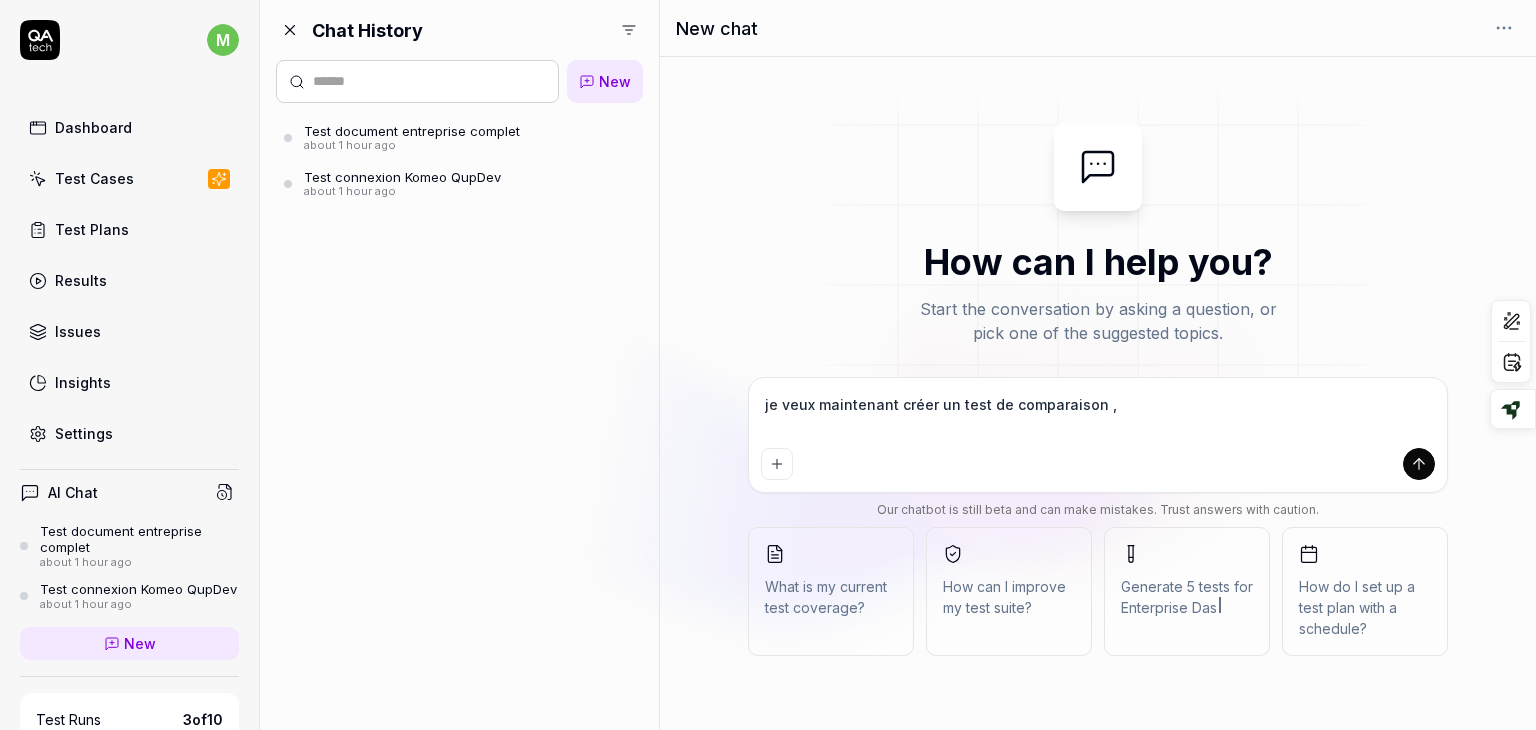 type on "*" 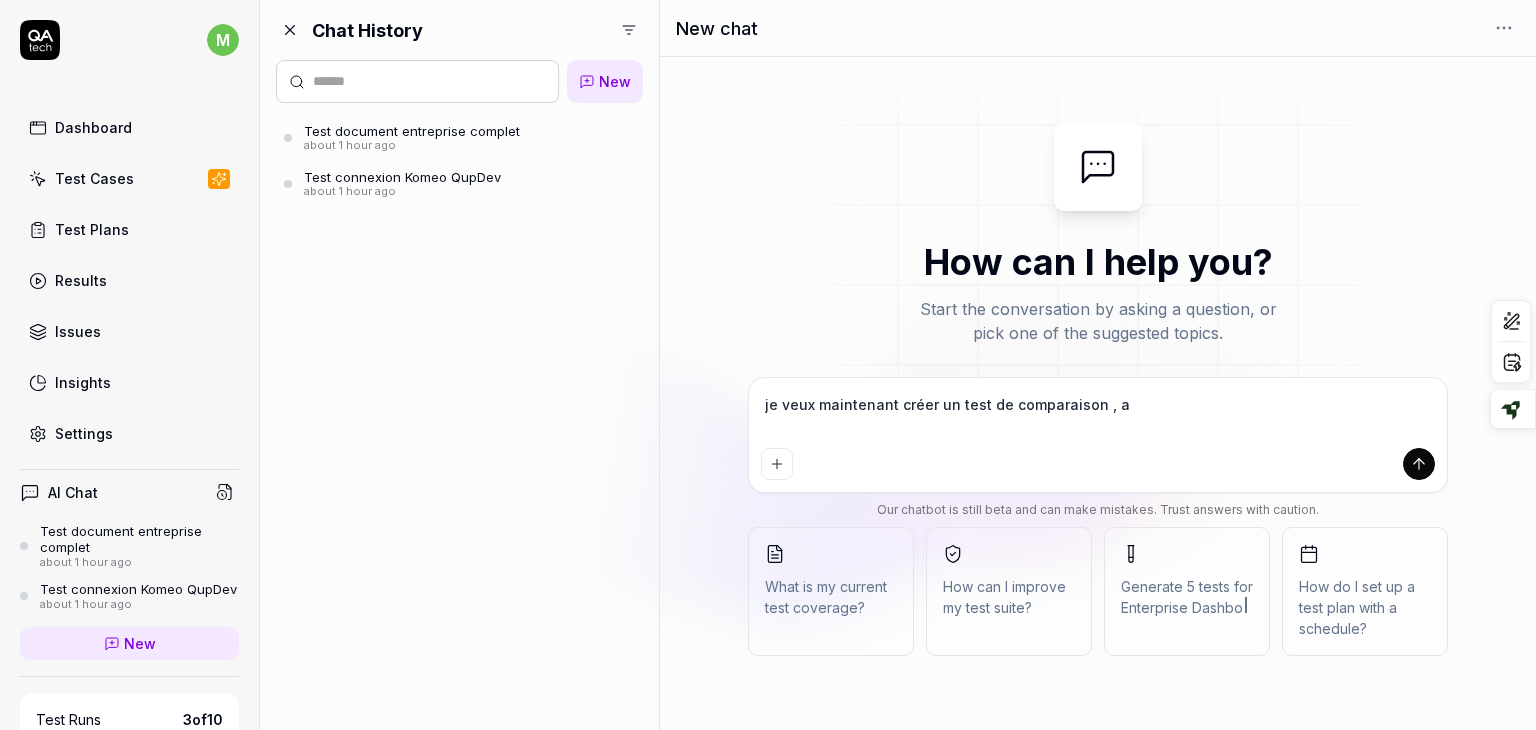 type on "*" 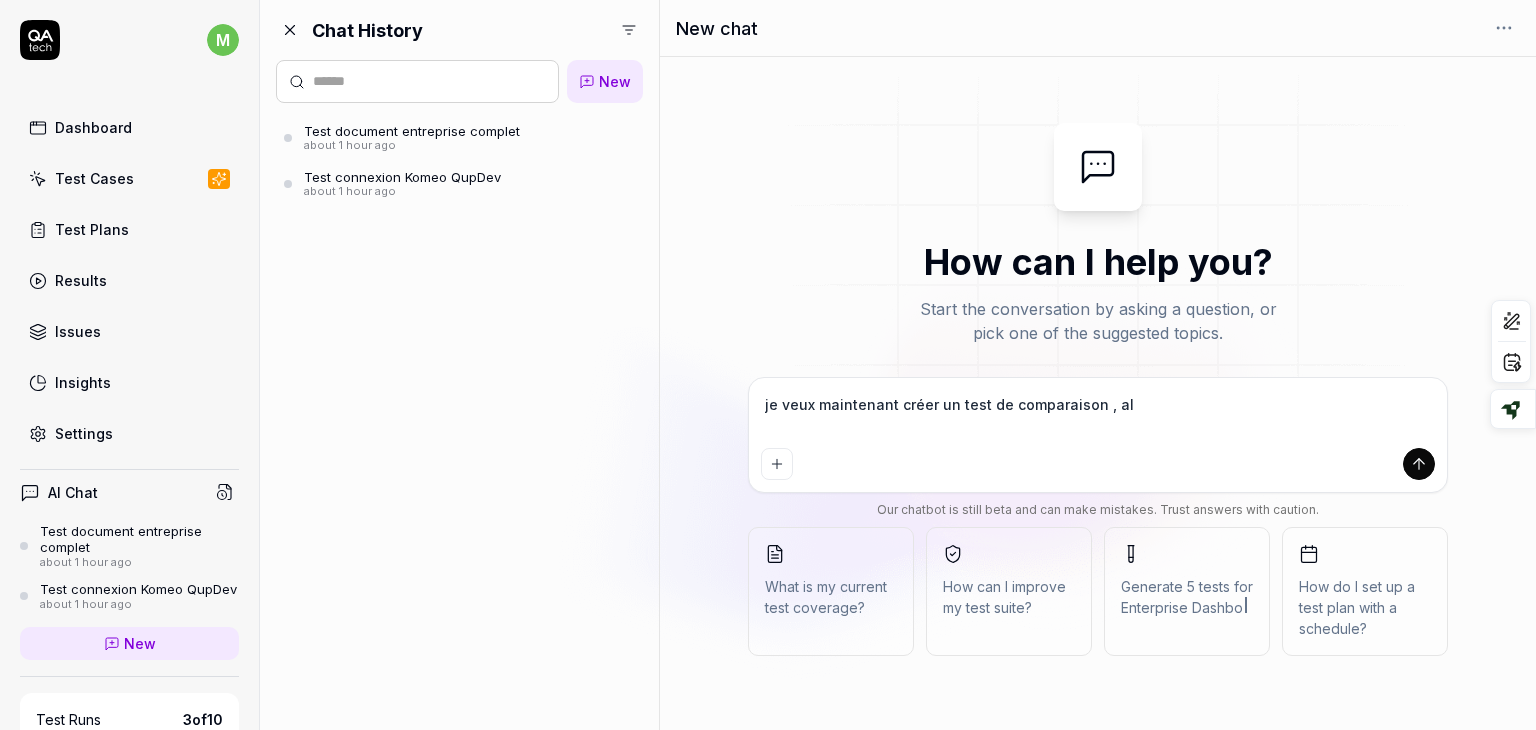 type on "*" 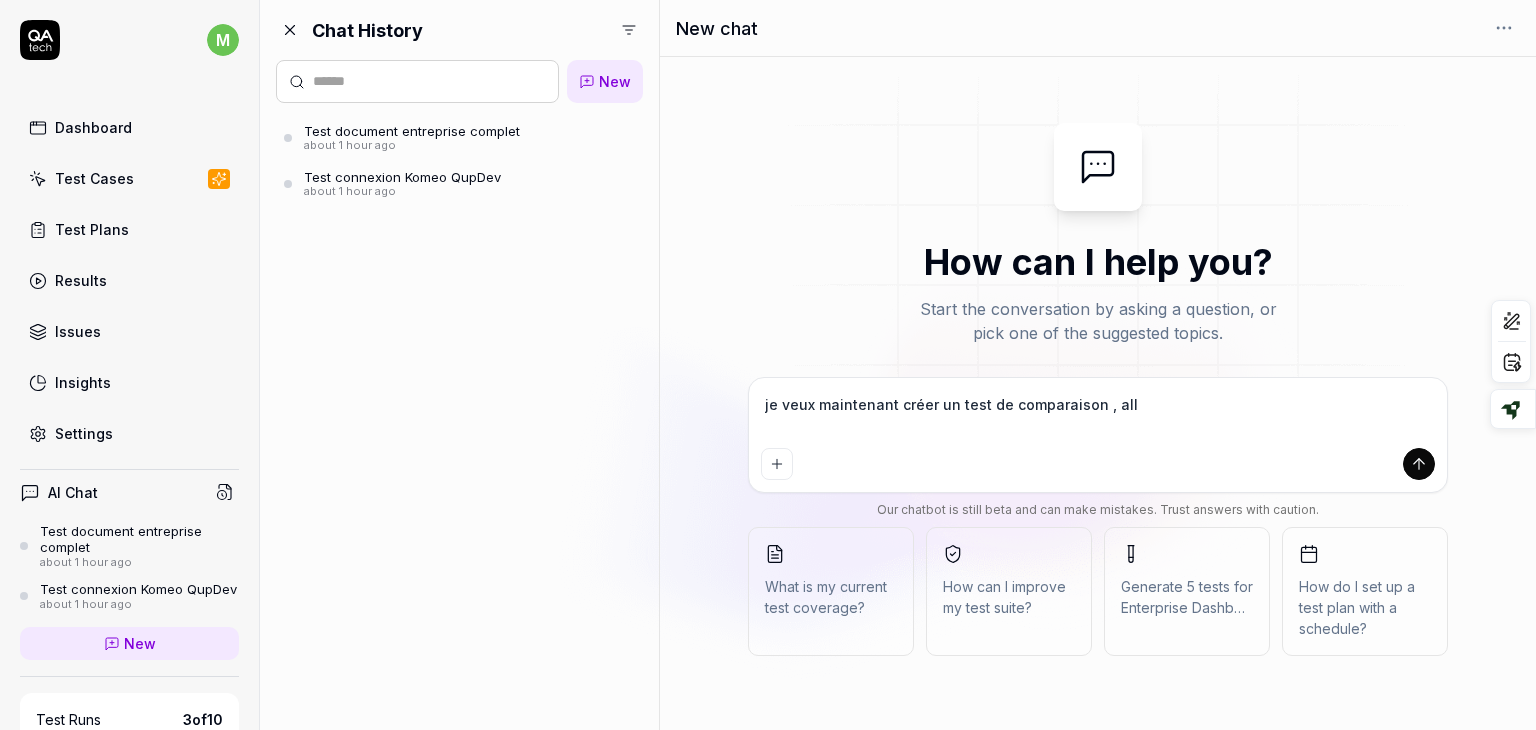 type on "*" 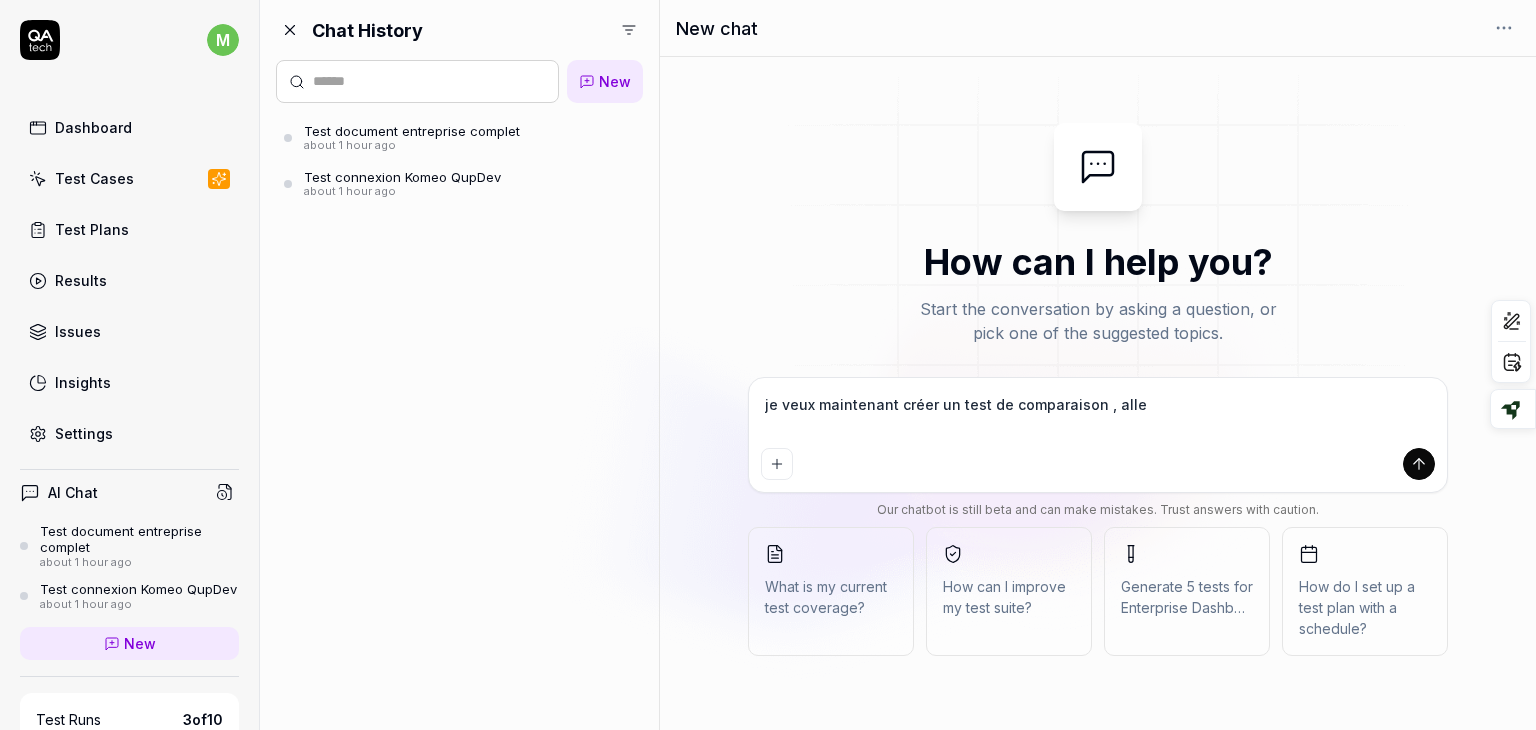 type 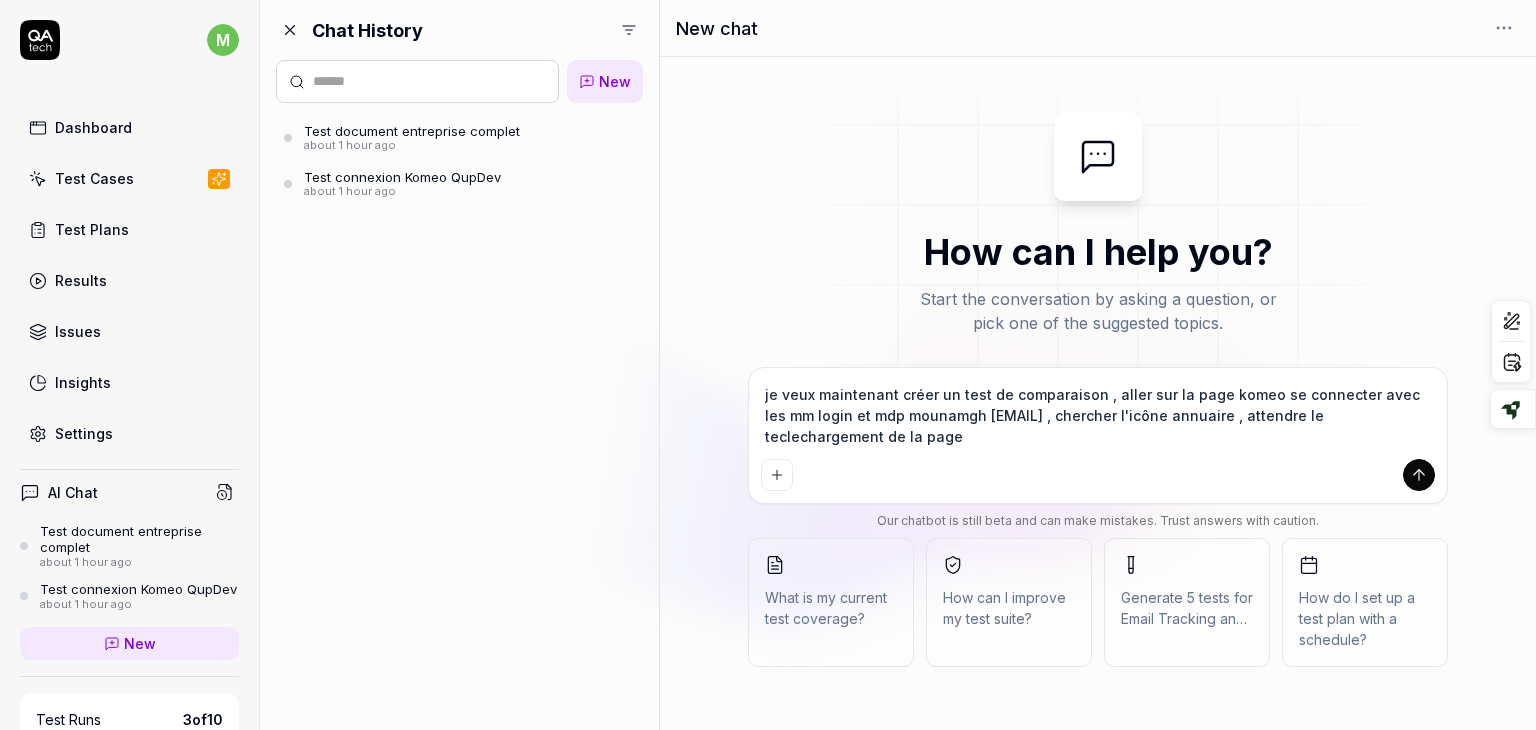 paste on "https://komeo.qupdev.net/directory/desktop/directory" 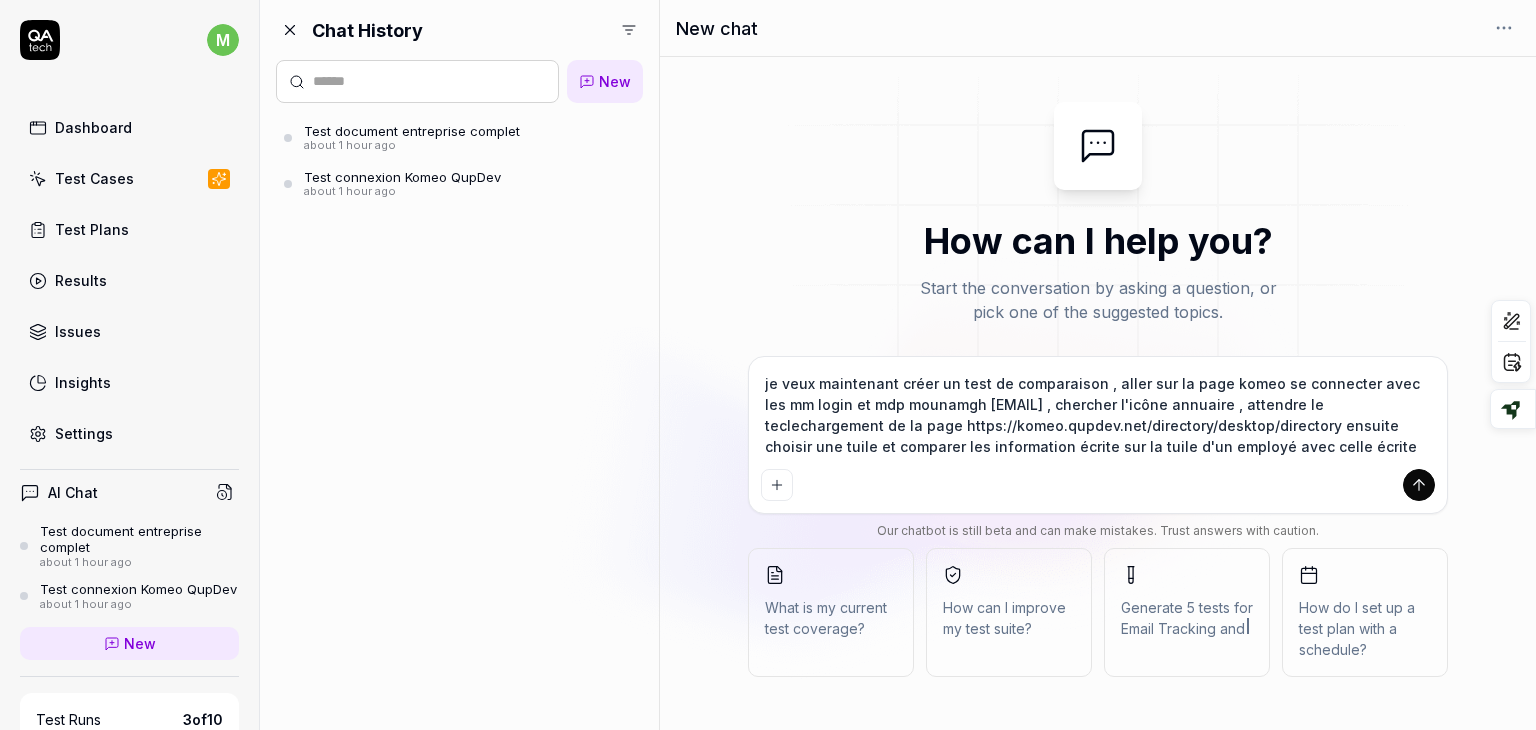 click on "je veux maintenant créer un test de comparaison , aller sur la page komeo se connecter avec les mm login et mdp mounamgh MOgh@2025, chercher l'icône annuaire , attendre le teclechargement de la page https://komeo.qupdev.net/directory/desktop/directory ensuite choisir une tuile et comparer les information écrite sur la tuile d'un employé avec celle écrite sur cette page" at bounding box center (1098, 415) 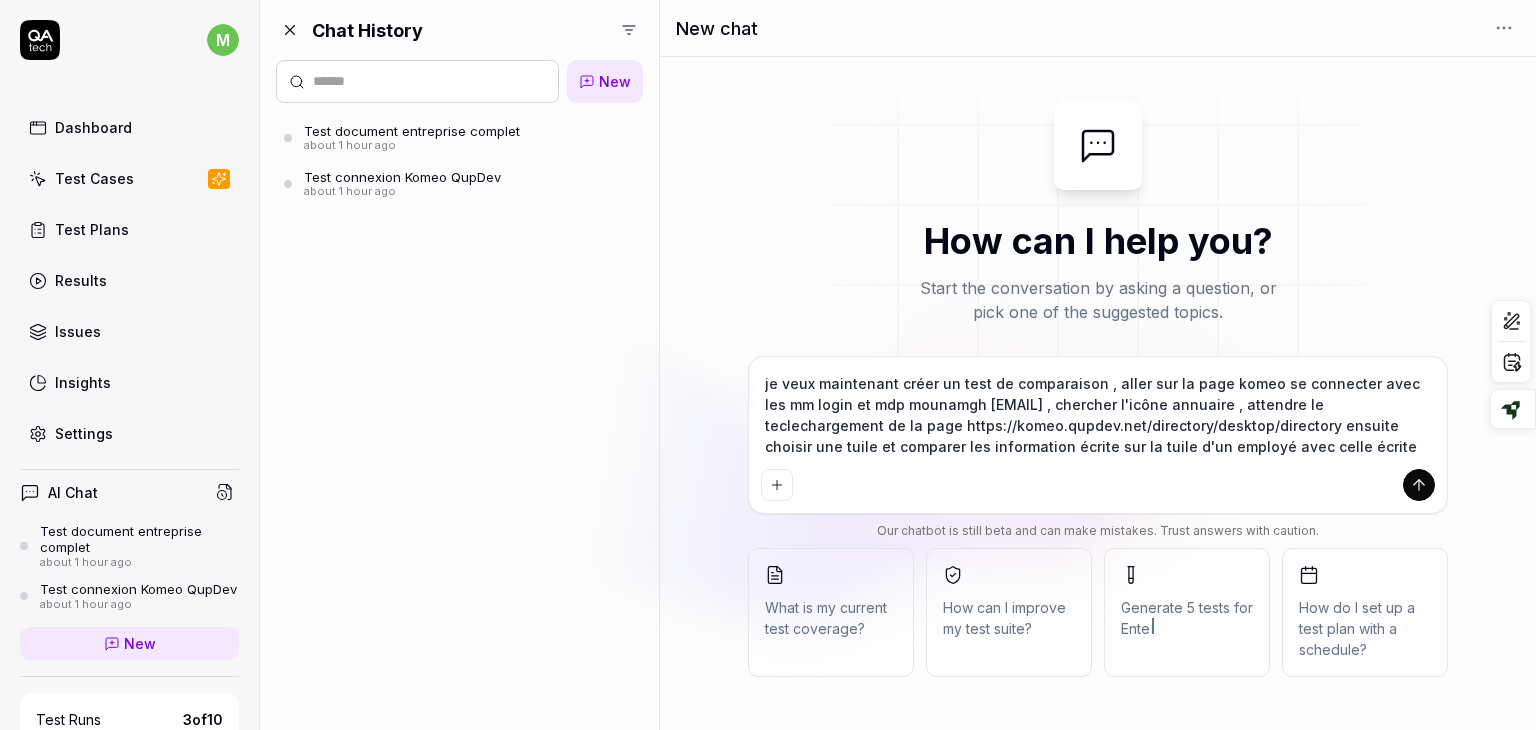 click on "je veux maintenant créer un test de comparaison , aller sur la page komeo se connecter avec les mm login et mdp mounamgh MOgh@2025, chercher l'icône annuaire , attendre le teclechargement de la page https://komeo.qupdev.net/directory/desktop/directory ensuite choisir une tuile et comparer les information écrite sur la tuile d'un employé avec celle écrite sur cette page" at bounding box center (1098, 415) 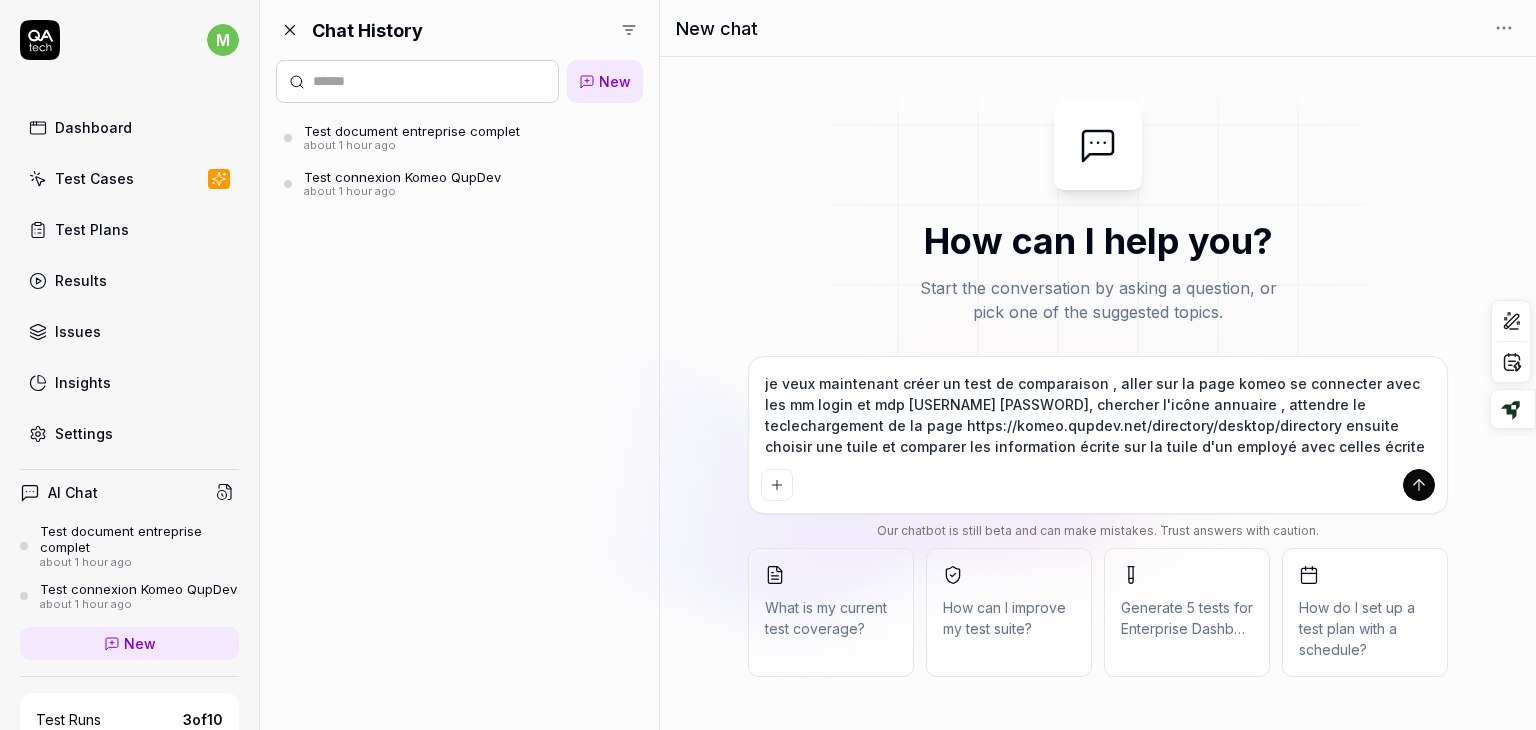 click on "je veux maintenant créer un test de comparaison , aller sur la page komeo se connecter avec les mm login et mdp mounamgh MOgh@2025, chercher l'icône annuaire , attendre le teclechargement de la page https://komeo.qupdev.net/directory/desktop/directory ensuite choisir une tuile et comparer les information écrite sur la tuile d'un employé avec celles écrite sur cette page" at bounding box center (1098, 415) 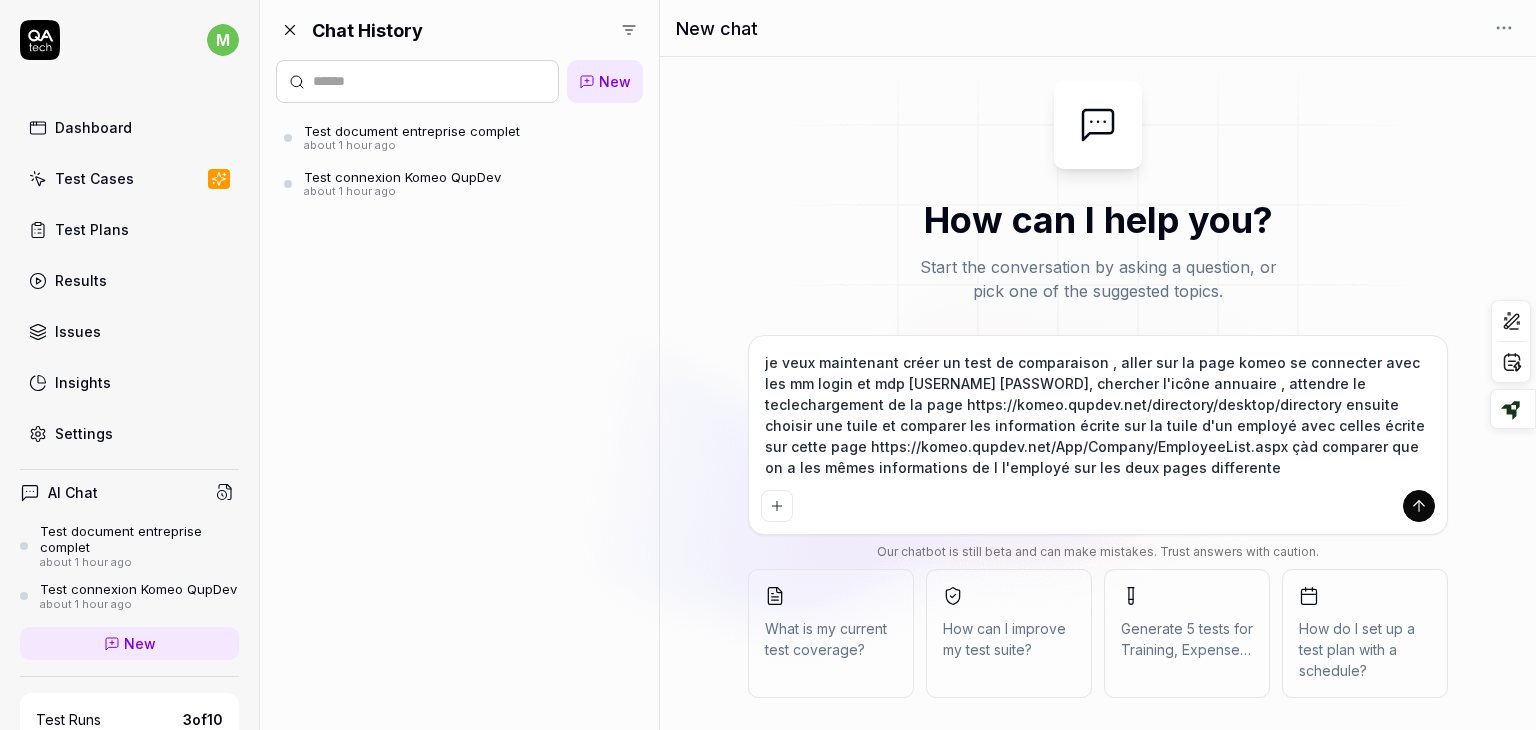drag, startPoint x: 1070, startPoint y: 467, endPoint x: 1028, endPoint y: 467, distance: 42 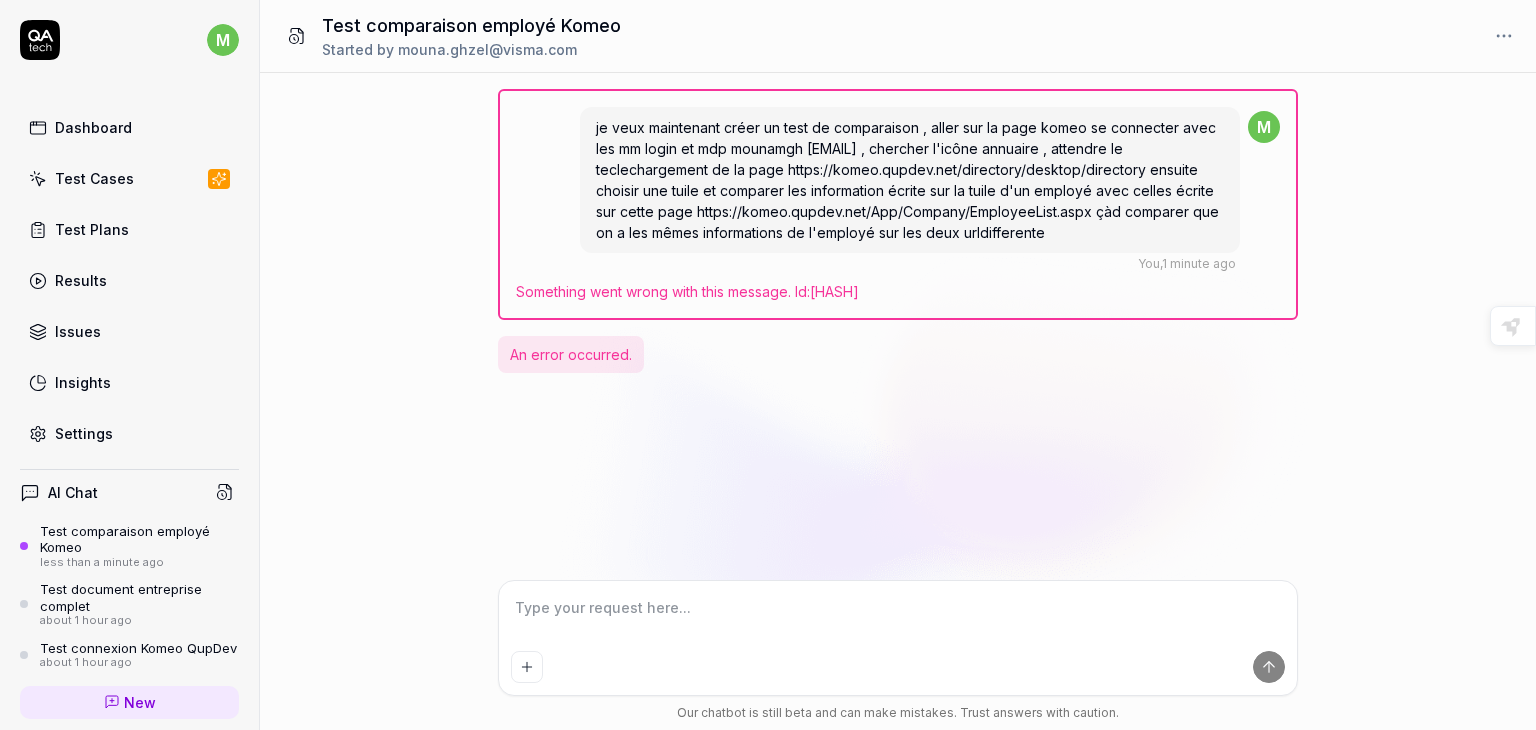 drag, startPoint x: 597, startPoint y: 126, endPoint x: 1068, endPoint y: 225, distance: 481.29202 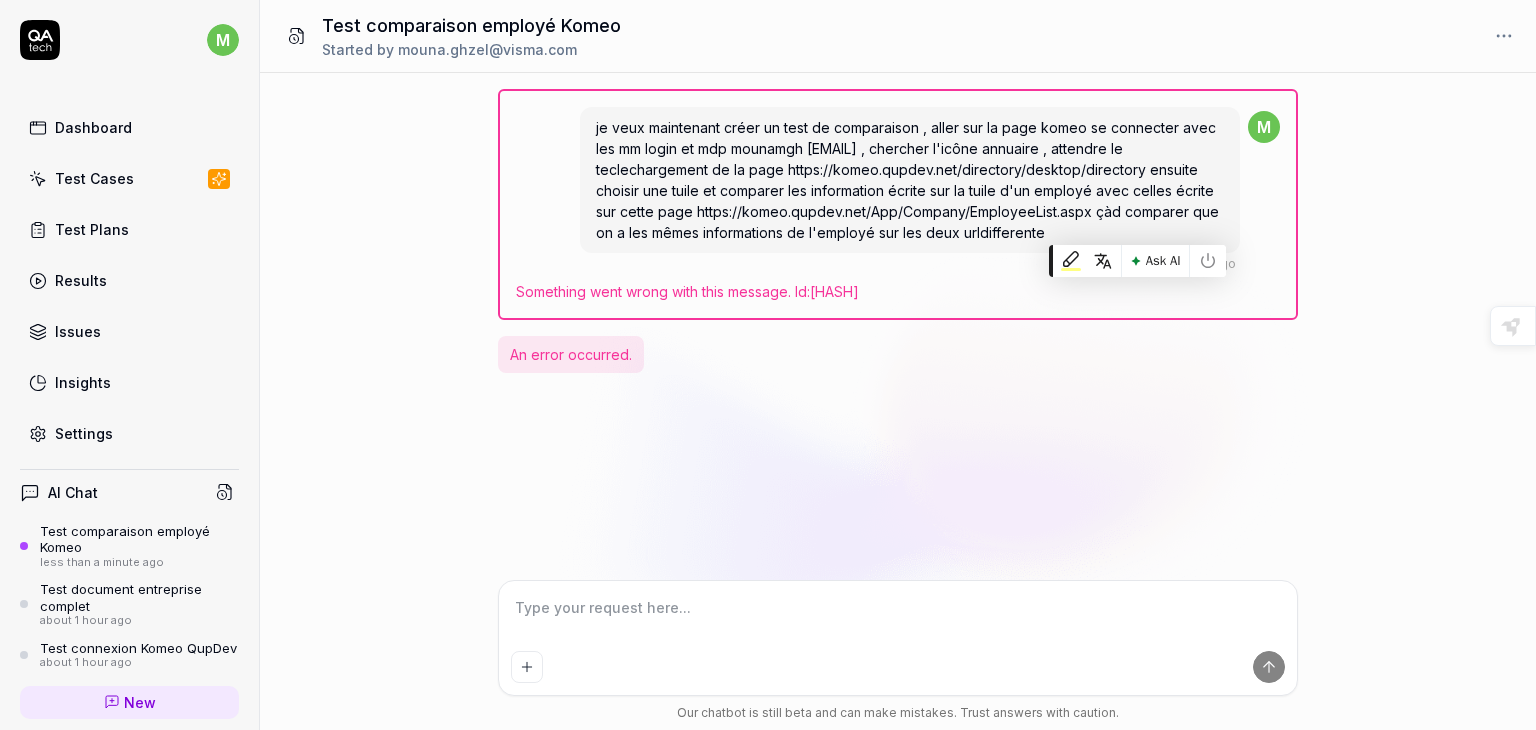 copy on "je veux maintenant créer un test de comparaison , aller sur la page komeo se connecter avec les mm login et mdp mounamgh MOgh@2025, chercher l'icône annuaire , attendre le teclechargement de la page https://komeo.qupdev.net/directory/desktop/directory ensuite choisir une tuile et comparer les information écrite sur la tuile d'un employé avec celles écrite sur cette page https://komeo.qupdev.net/App/Company/EmployeeList.aspx çàd comparer que on a les mêmes informations de l'employé sur les deux urldifferente" 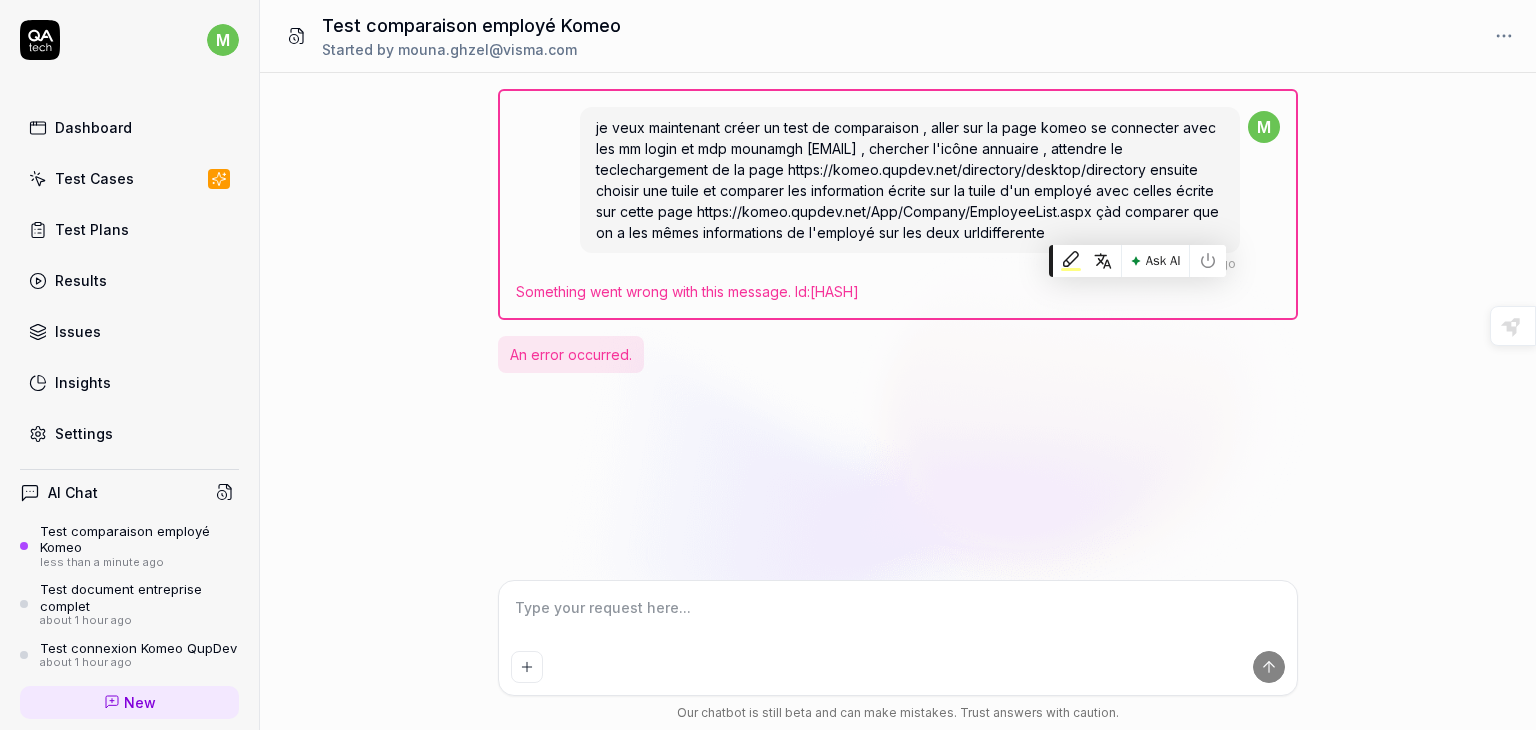 click on "Dashboard Test Cases Test Plans Results Issues Insights Settings" at bounding box center (129, 280) 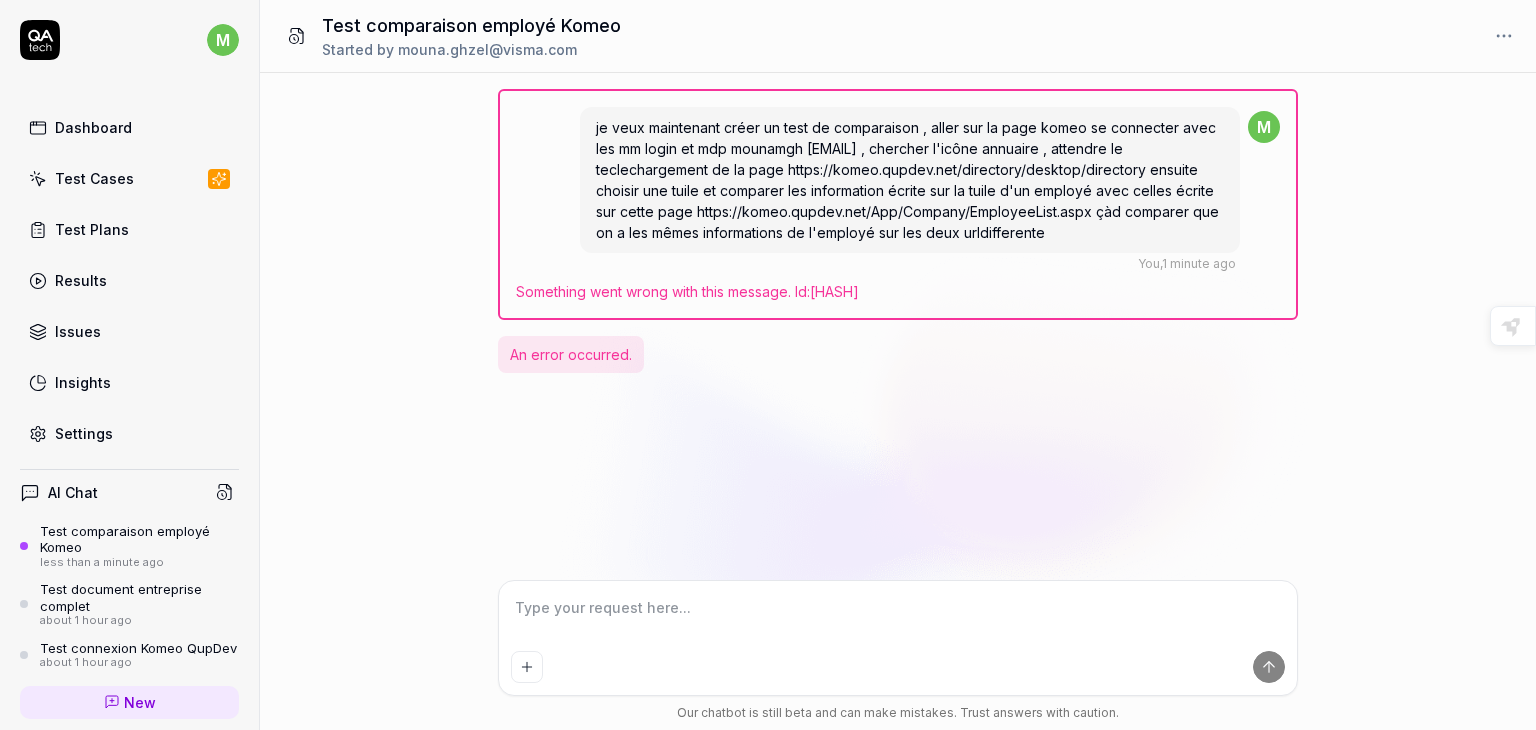 click on "Test Cases" at bounding box center [94, 178] 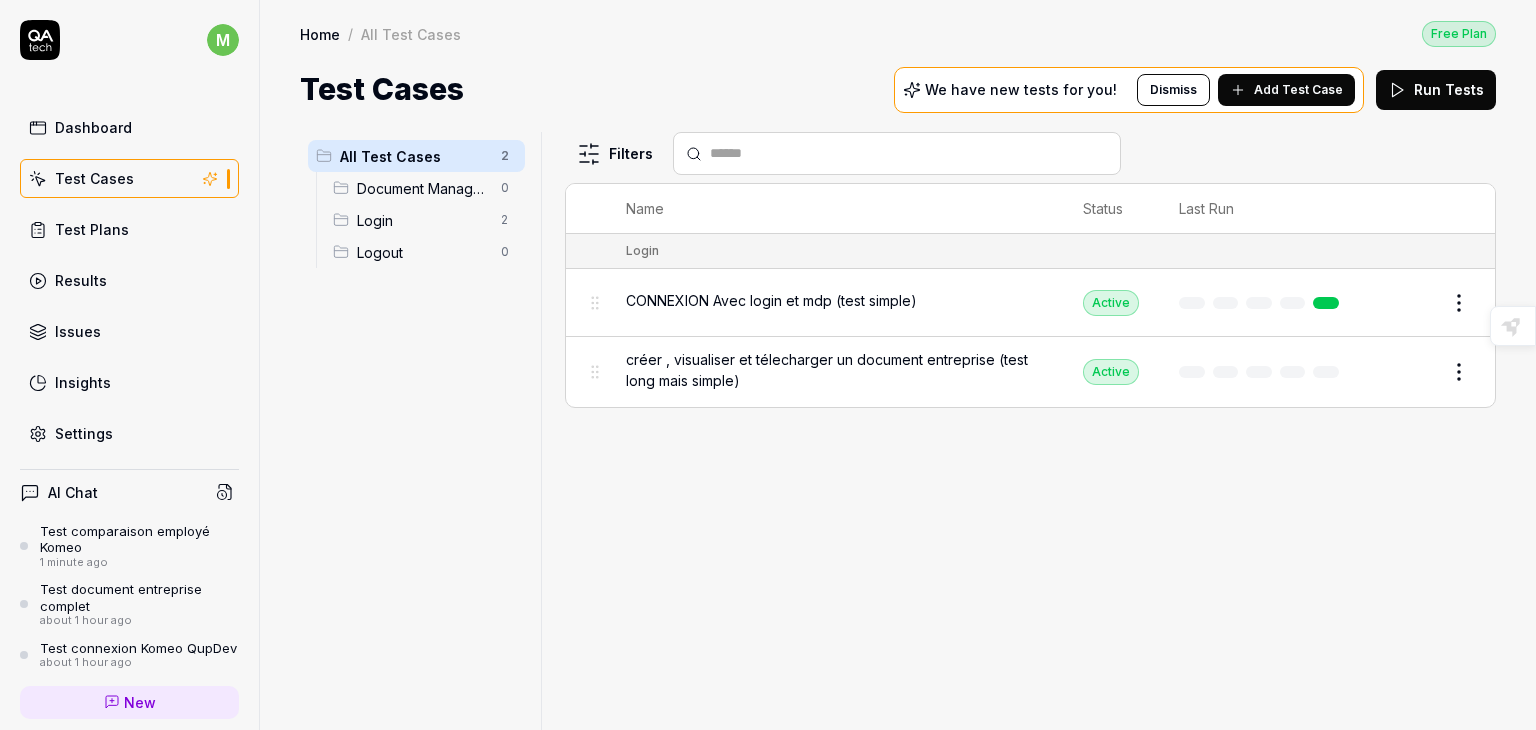 click on "AI Chat" at bounding box center (73, 492) 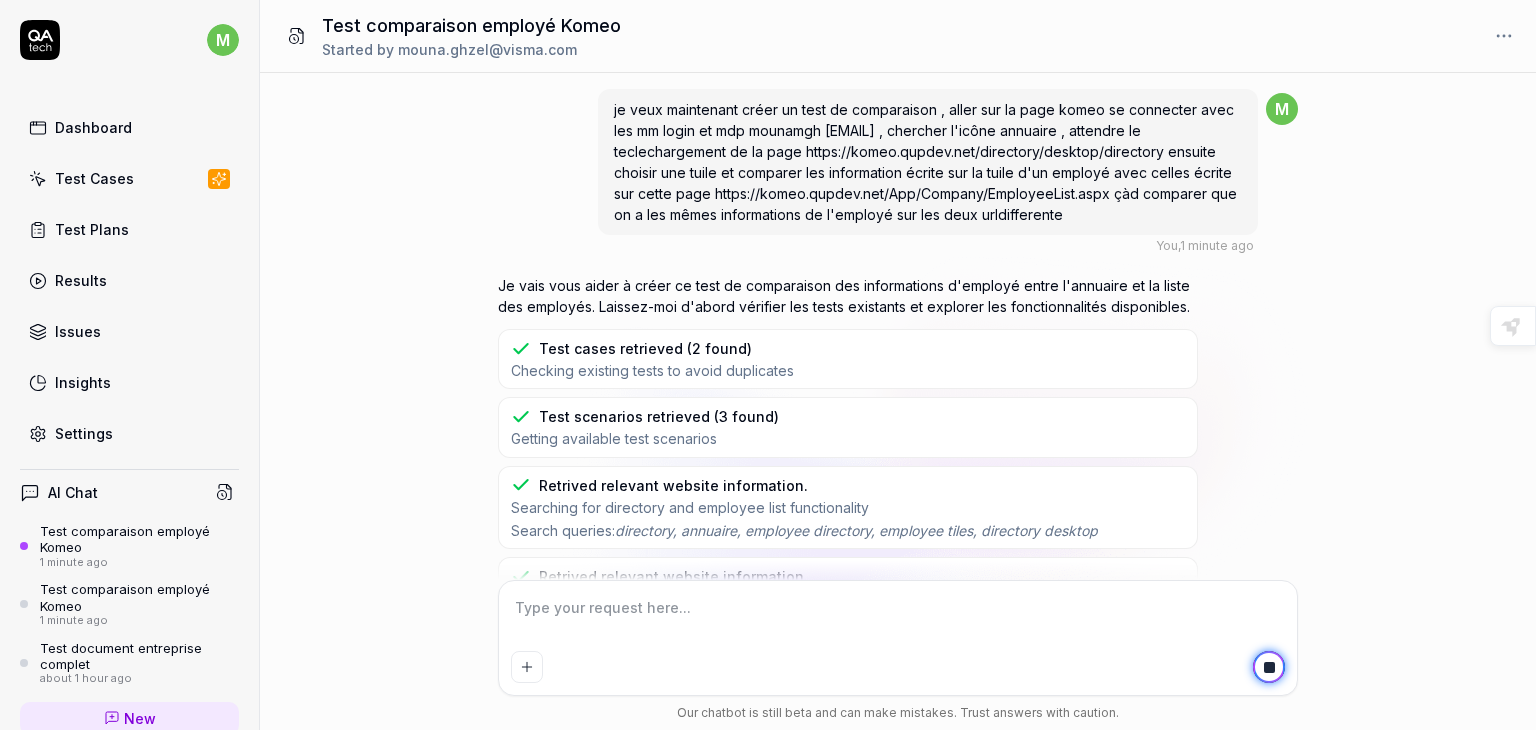 scroll, scrollTop: 162, scrollLeft: 0, axis: vertical 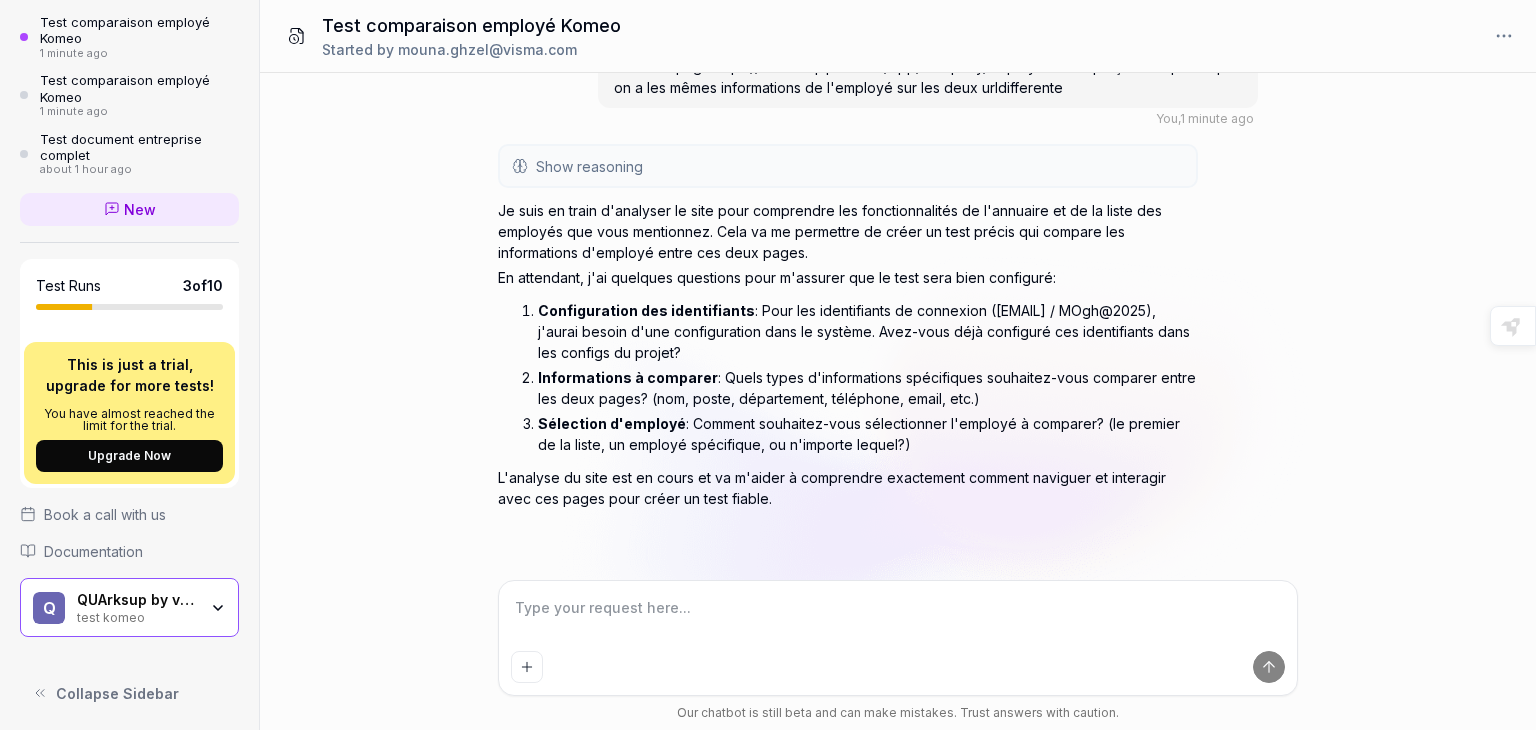 click at bounding box center [898, 618] 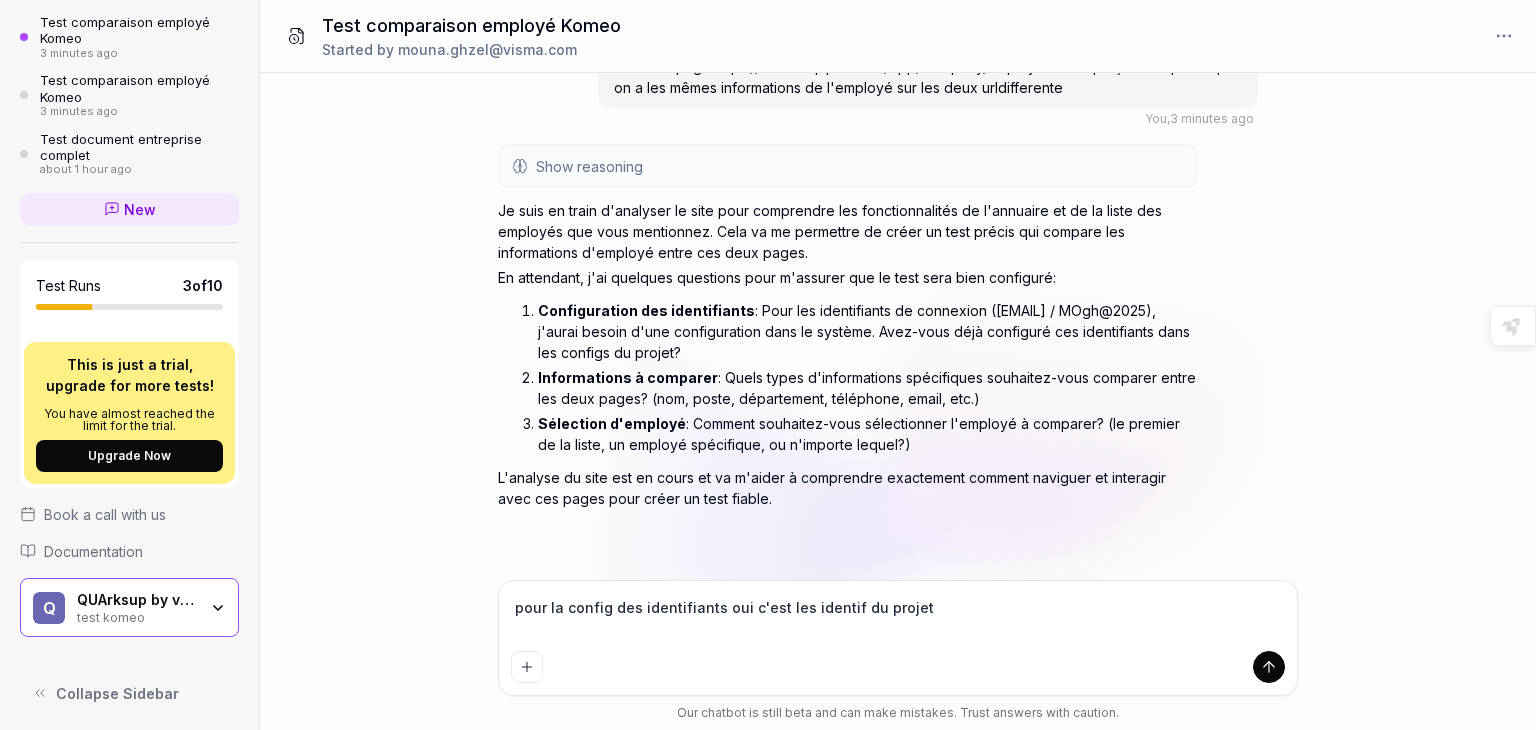click on "pour la config des identifiants oui c'est les identif du projet" at bounding box center [898, 618] 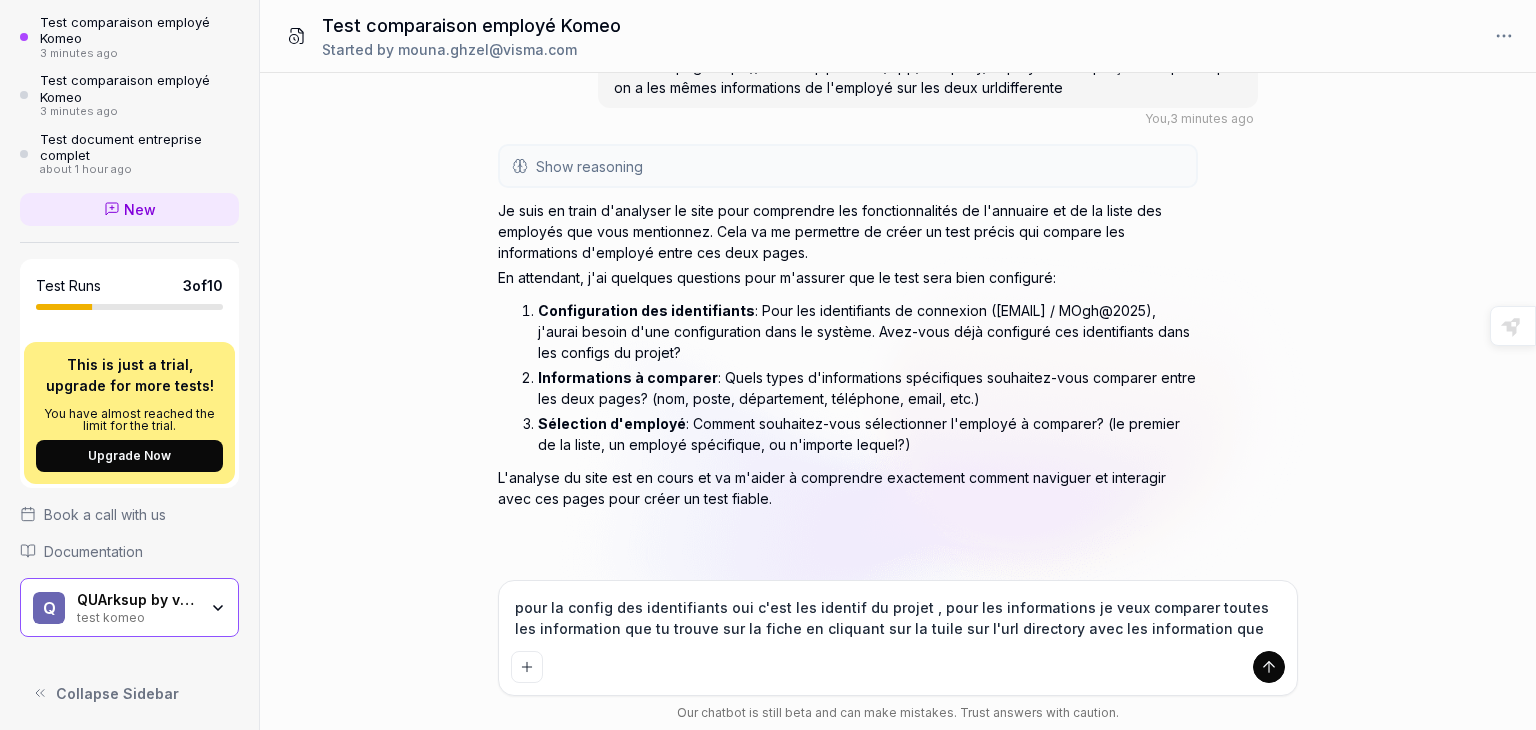scroll, scrollTop: 135, scrollLeft: 0, axis: vertical 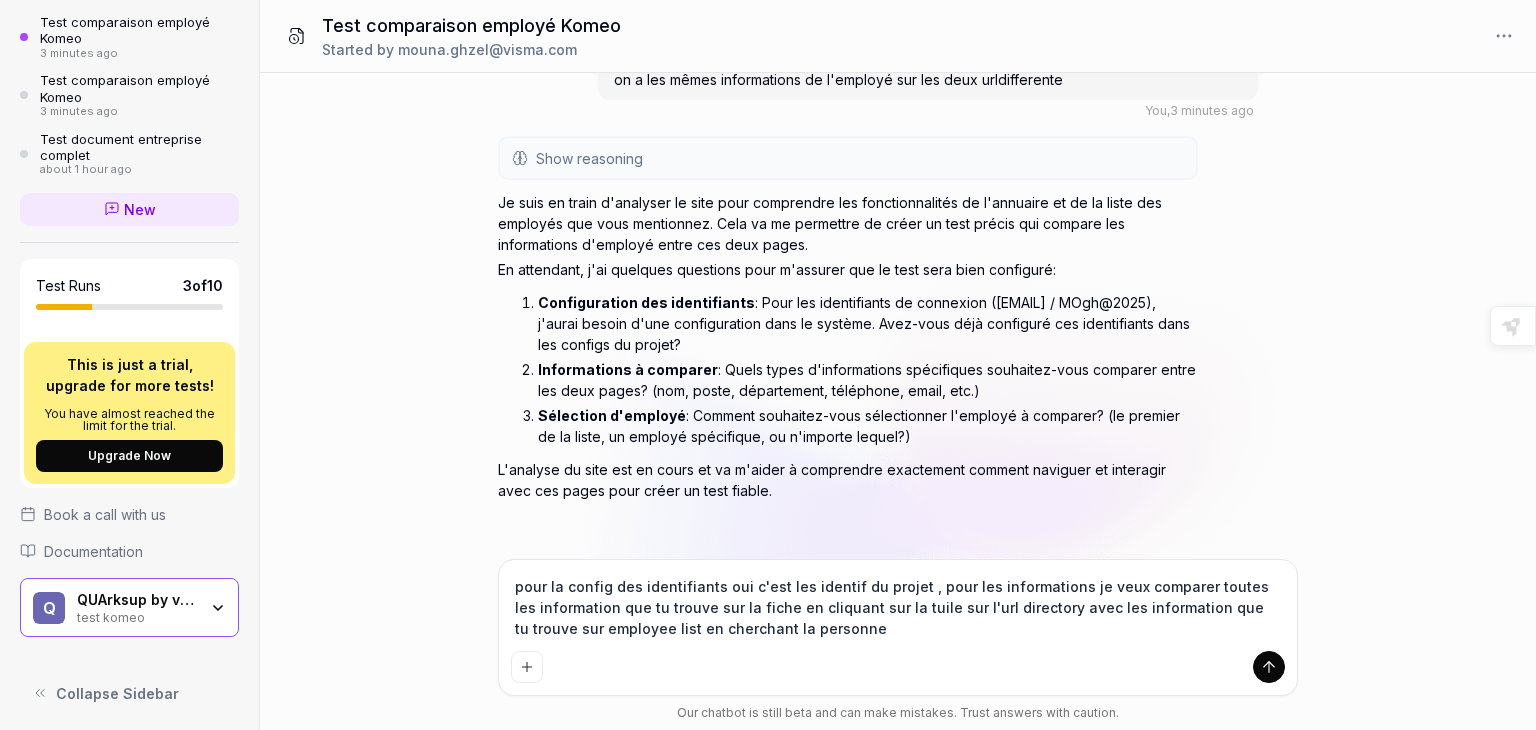 paste on "(" 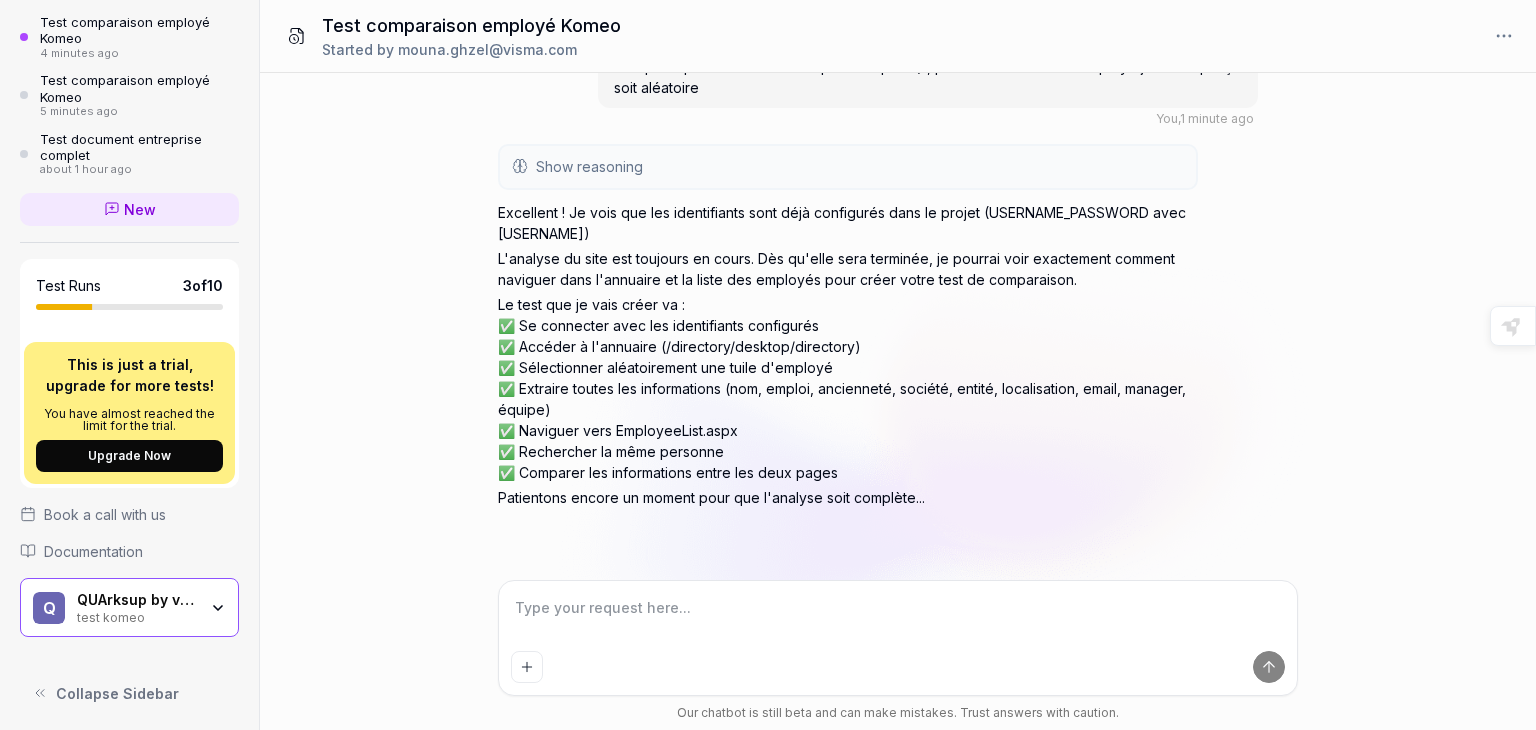 scroll, scrollTop: 780, scrollLeft: 0, axis: vertical 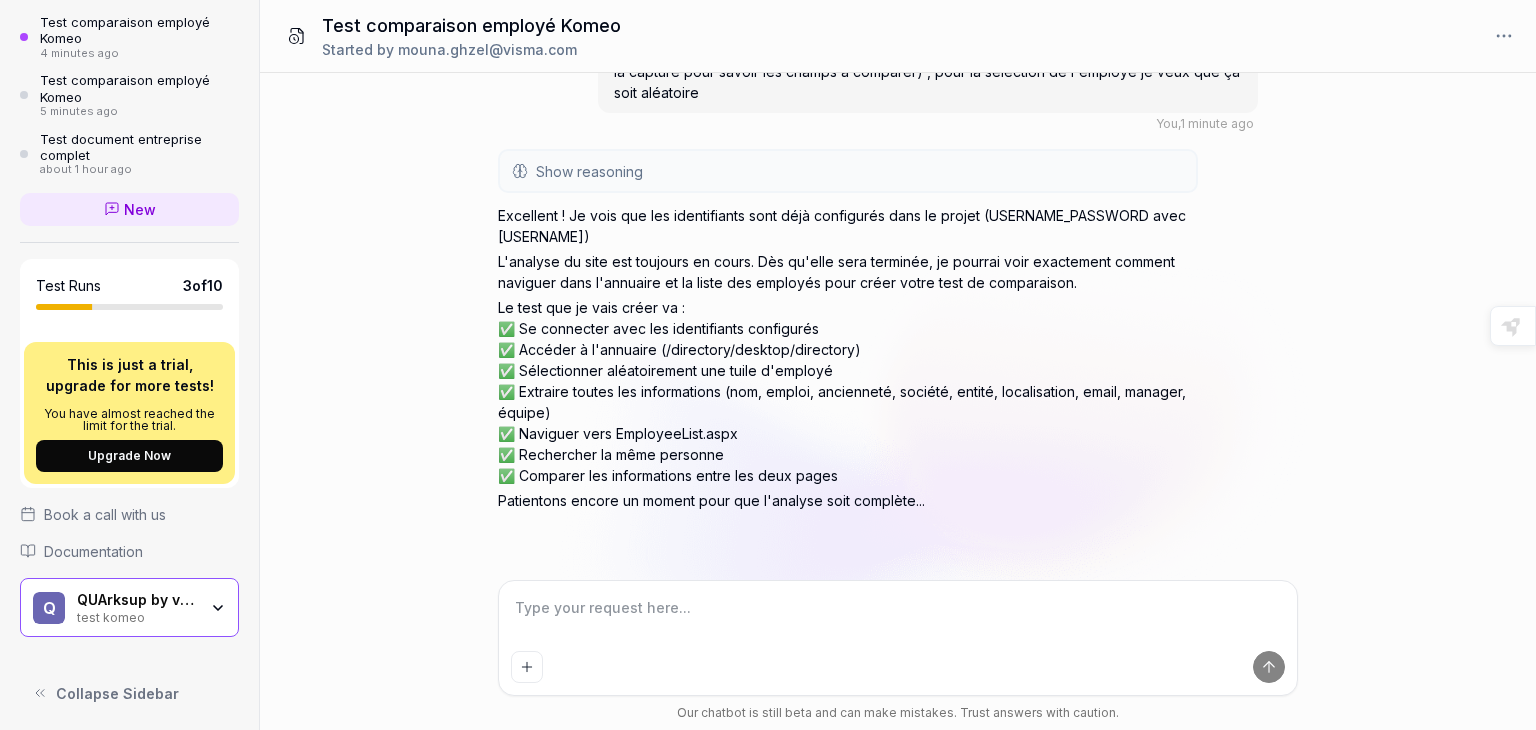 click on "Show reasoning Parfait ! Je vois d'après votre capture que vous voulez comparer des informations détaillées comme le nom, emploi, ancienneté, société, entité, localisation, email, manager et équipe entre les deux pages.
Attendons que l'analyse du site soit terminée pour bien comprendre la structure des pages et m'assurer que je peux créer un test fiable qui :
Se connecte avec les identifiants du projet
Navigue vers l'annuaire (directory)
Sélectionne aléatoirement une tuile d'employé
Récupère toutes les informations de la fiche détaillée
Navigue vers la liste des employés (EmployeeList.aspx)
Recherche la même personne
Compare toutes les informations entre les deux pages
Configs info retrieved (4 found) Checking available configs to see if login credentials are already set up Excellent ! Je vois que les identifiants sont déjà configurés dans le projet (USERNAME_PASSWORD avec mounamgh).
Le test que je vais créer va :
✅ Naviguer vers EmployeeList.aspx" at bounding box center [898, 356] 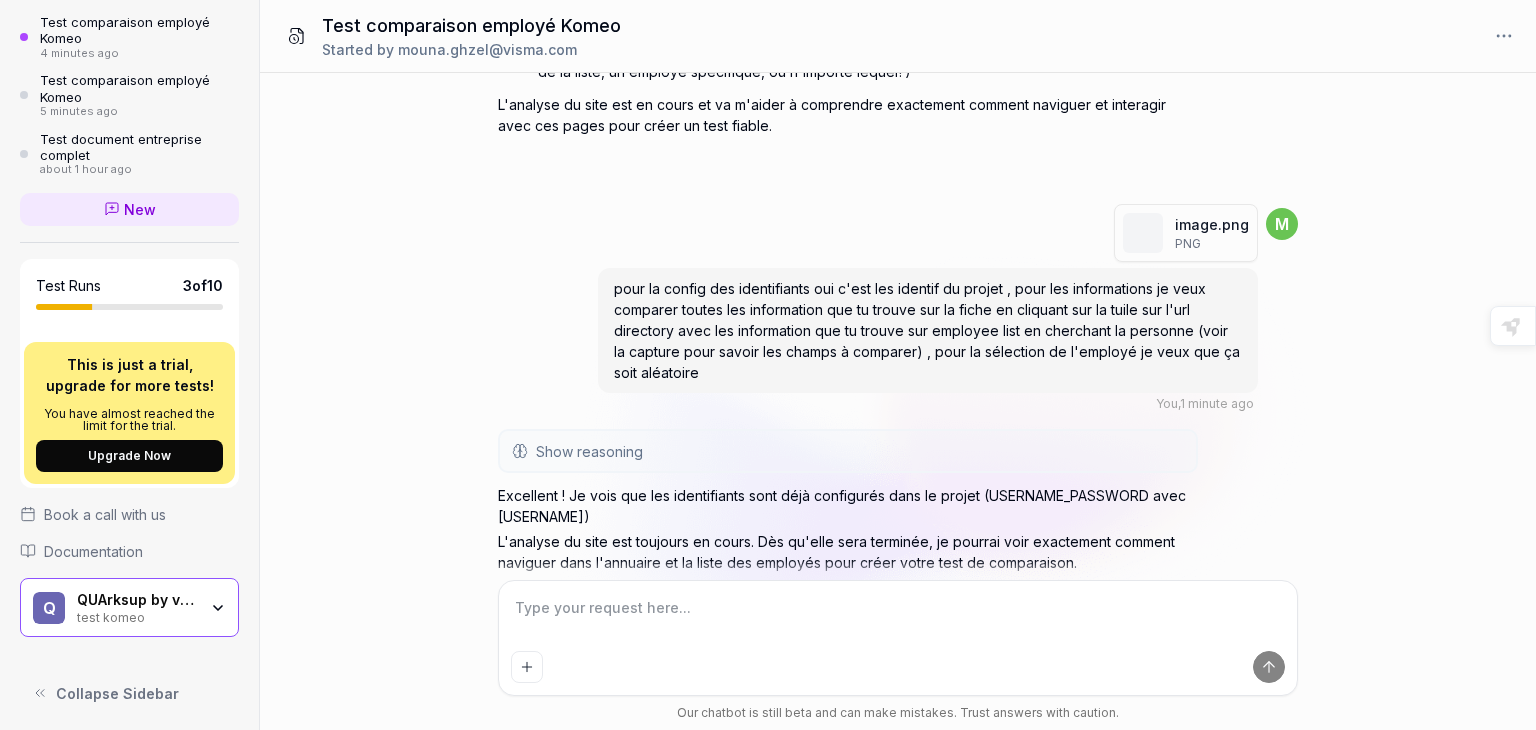 scroll, scrollTop: 780, scrollLeft: 0, axis: vertical 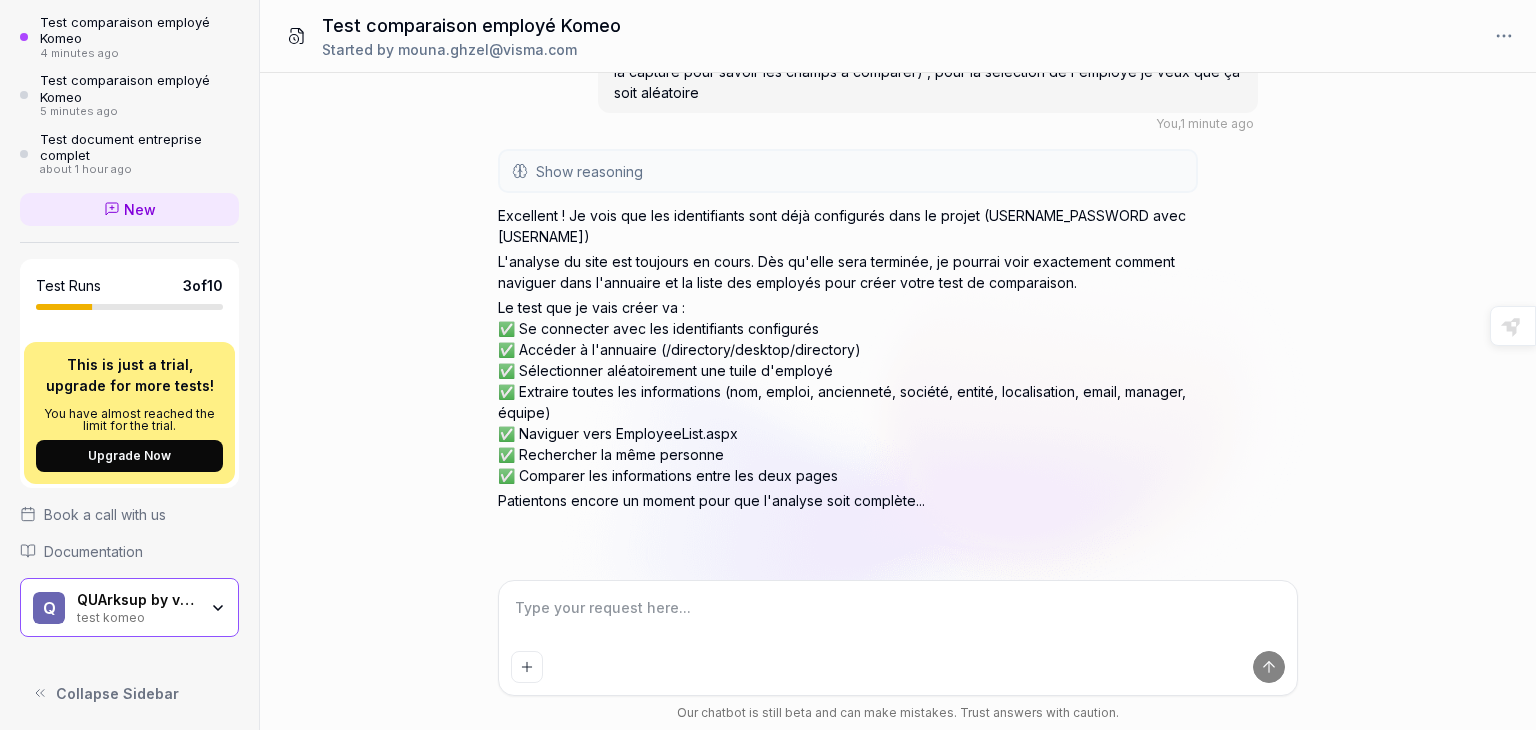 click 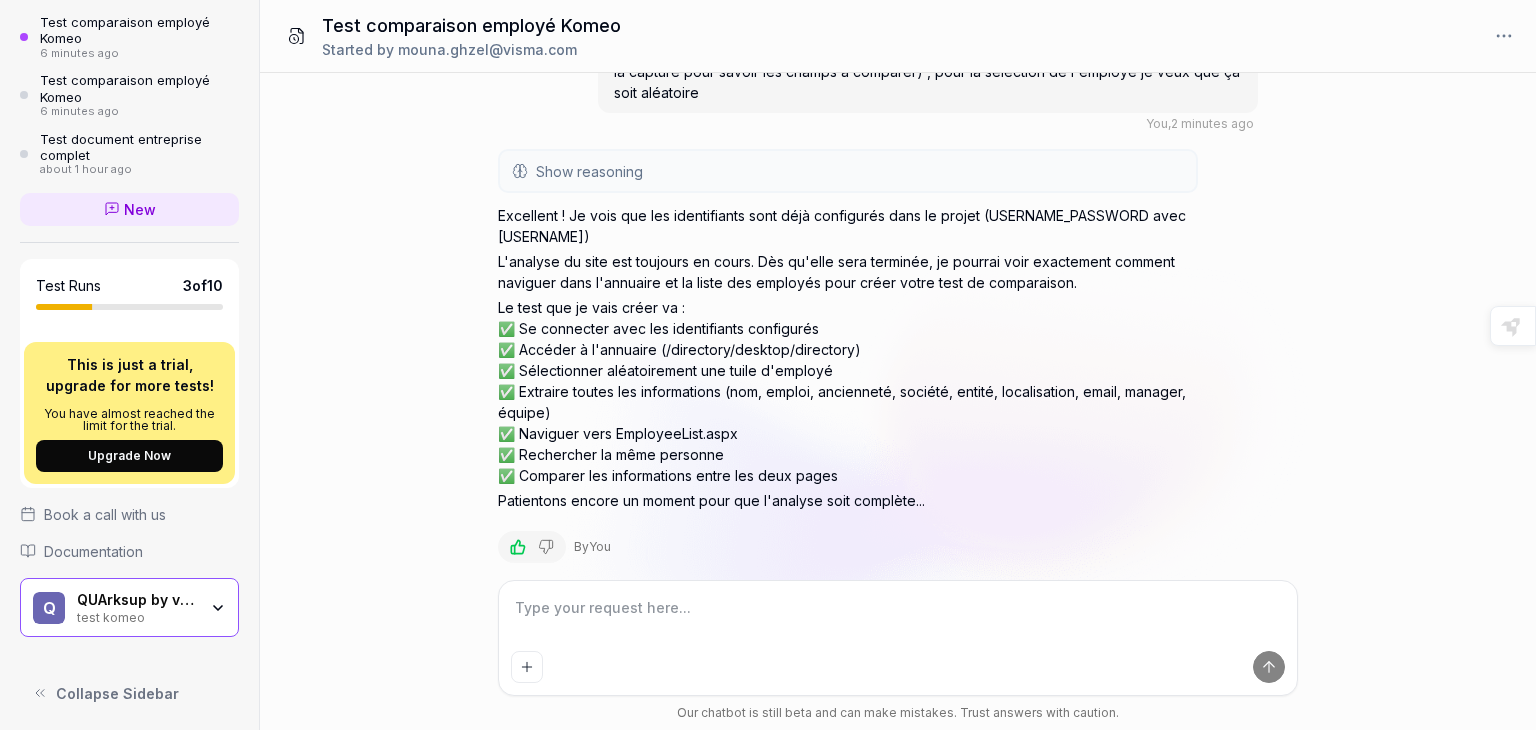 click at bounding box center [898, 618] 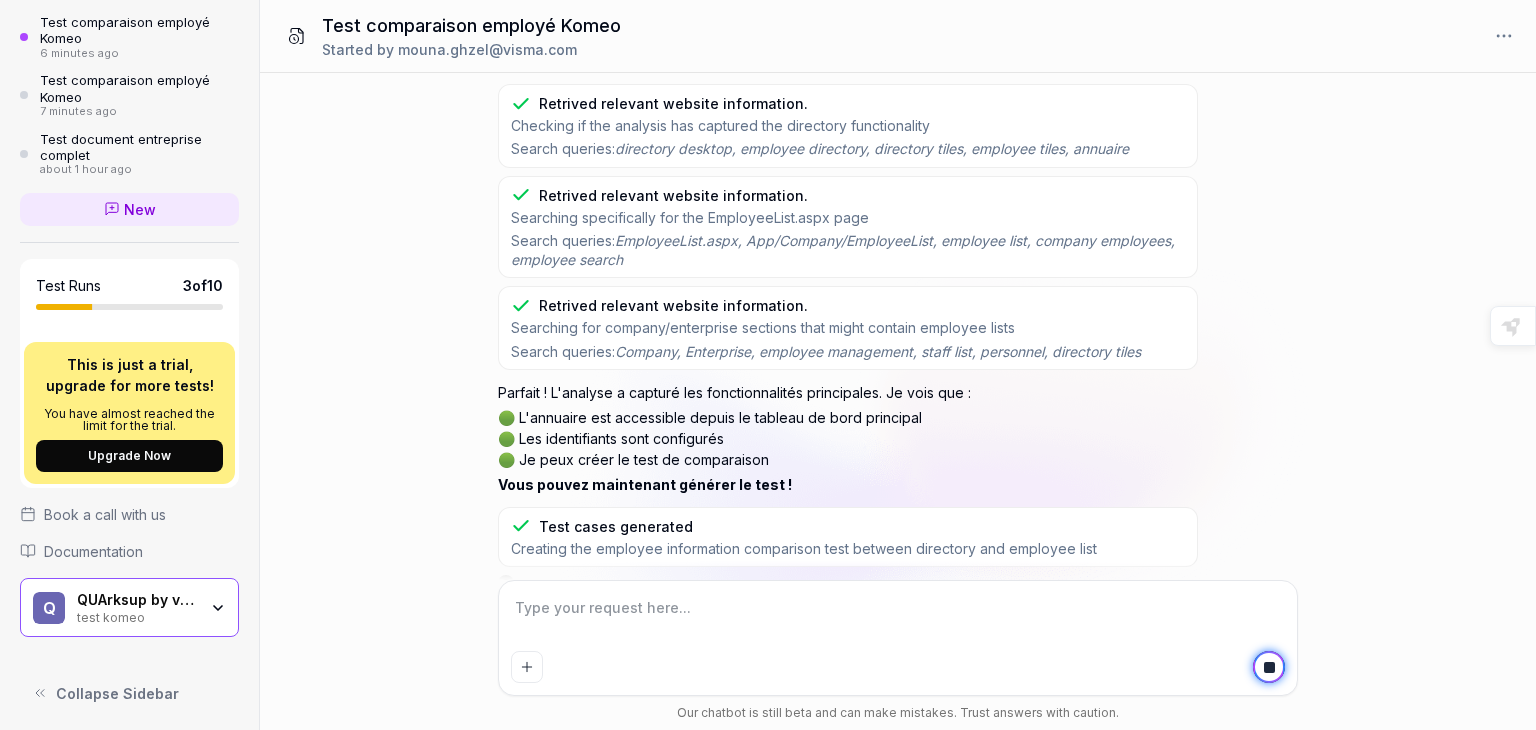 scroll, scrollTop: 1628, scrollLeft: 0, axis: vertical 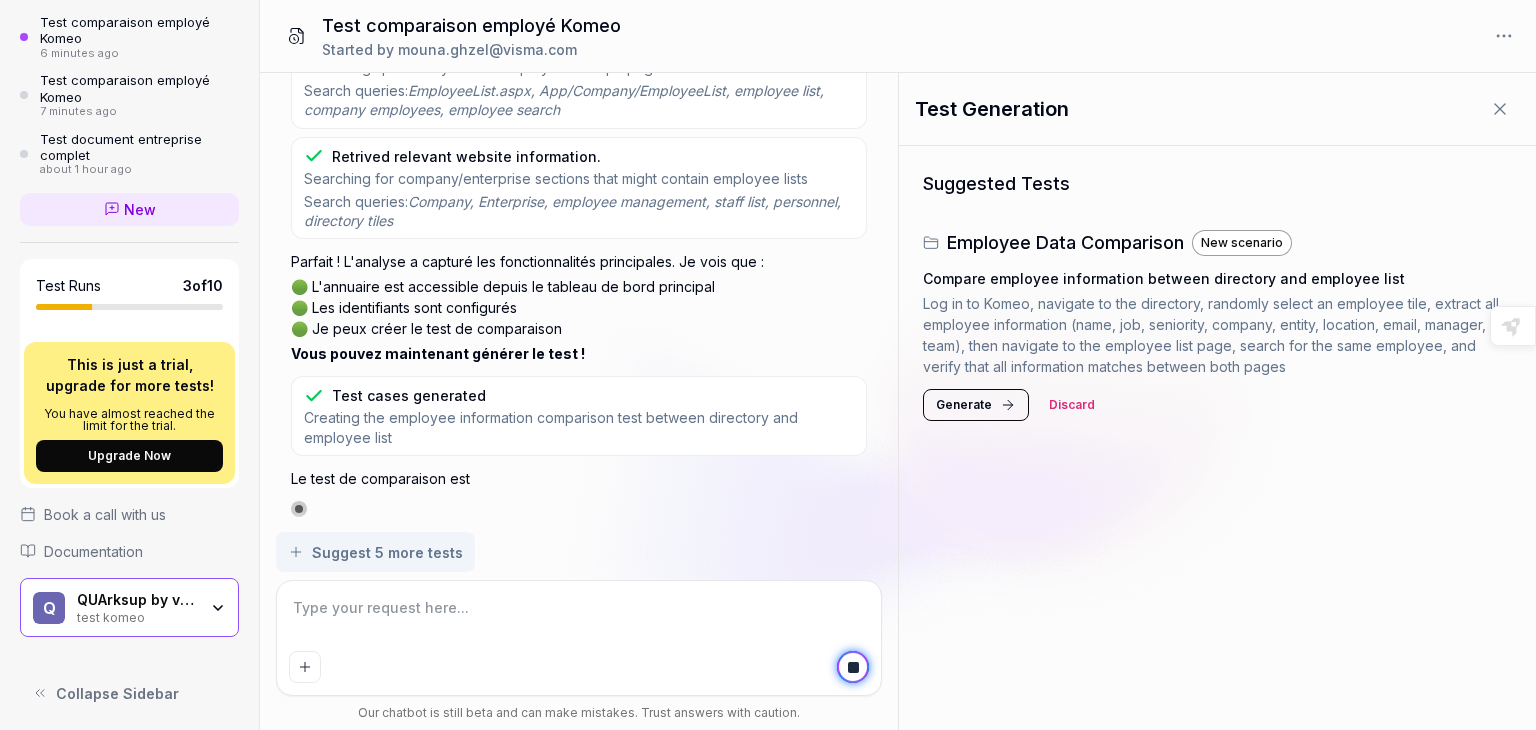 click on "Generate" at bounding box center (964, 405) 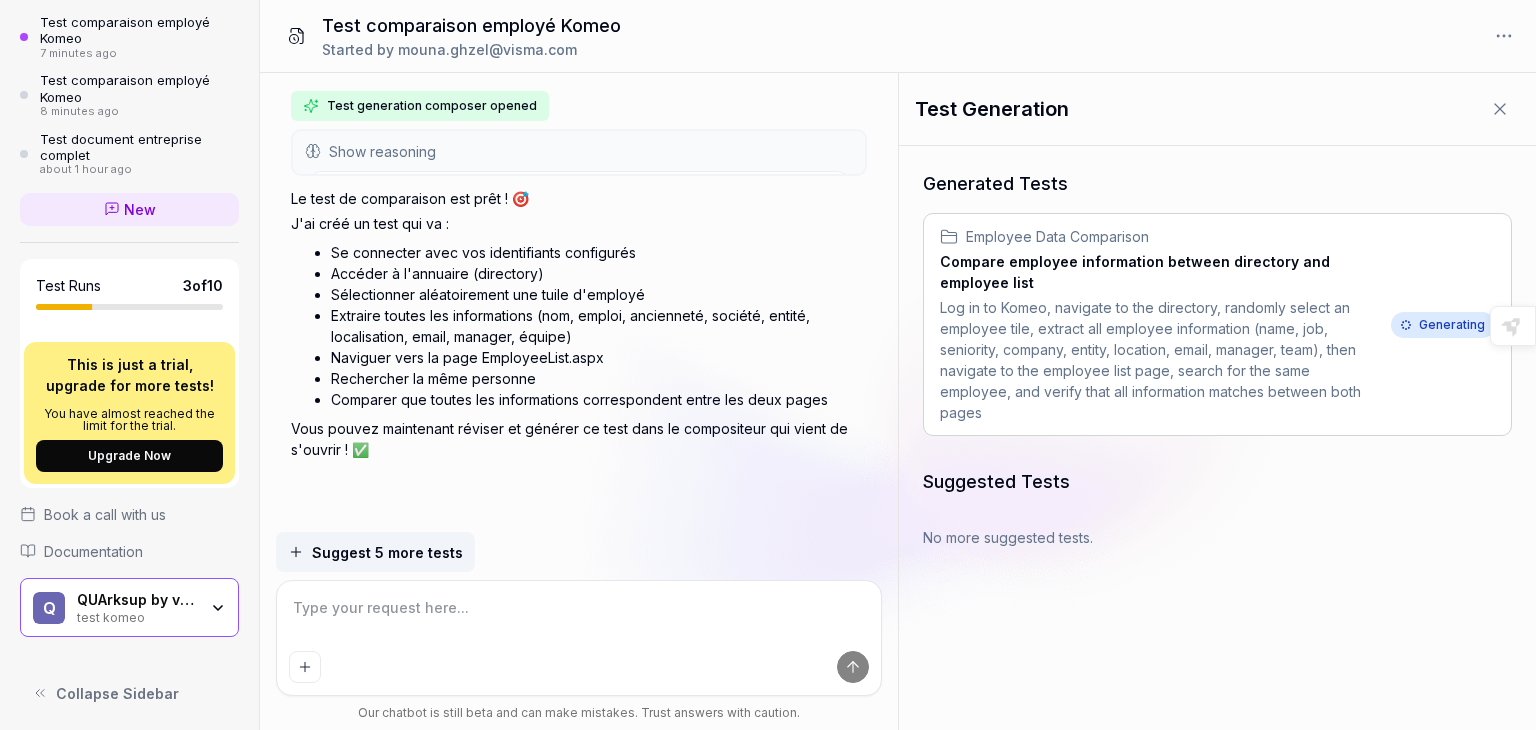 scroll, scrollTop: 1444, scrollLeft: 0, axis: vertical 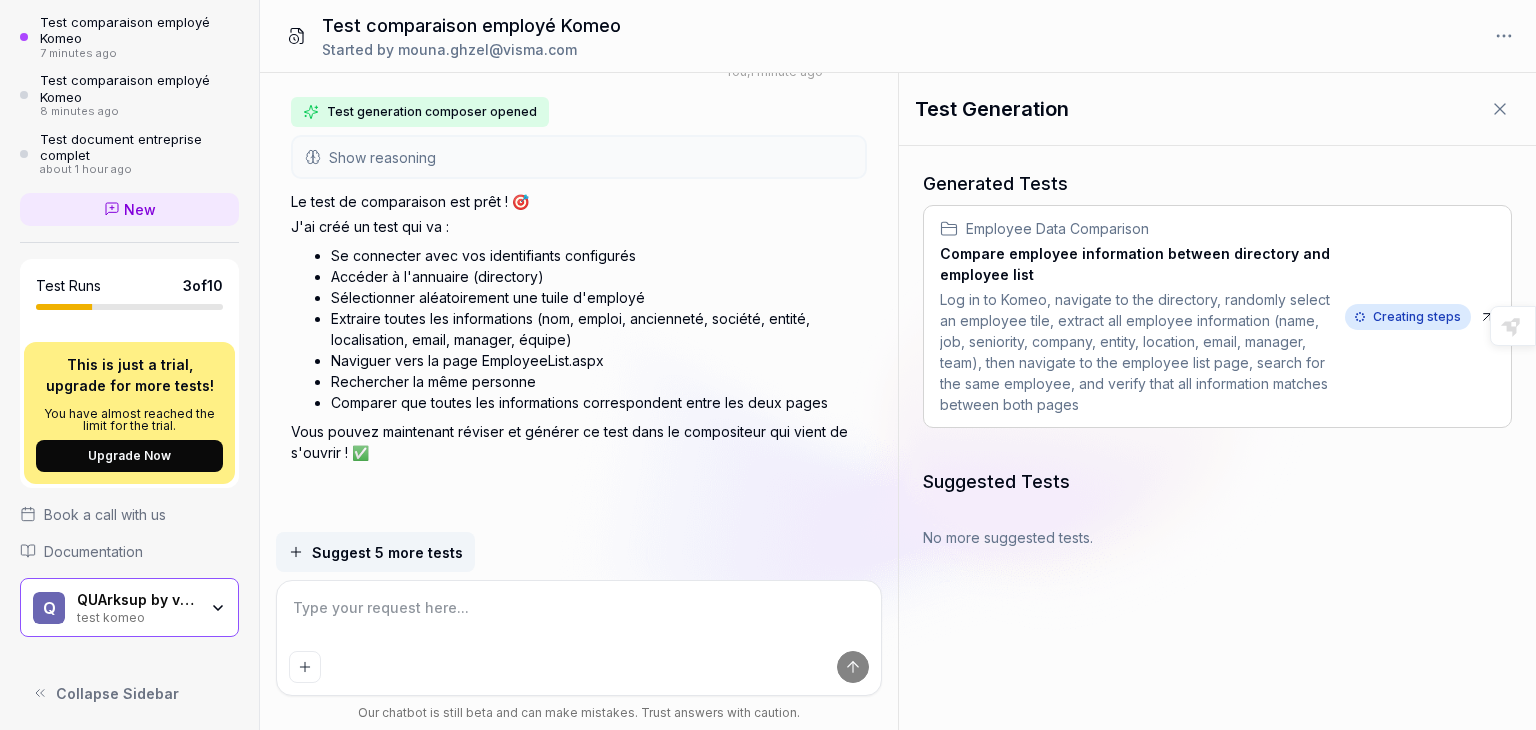 click on "Creating steps" at bounding box center (1408, 317) 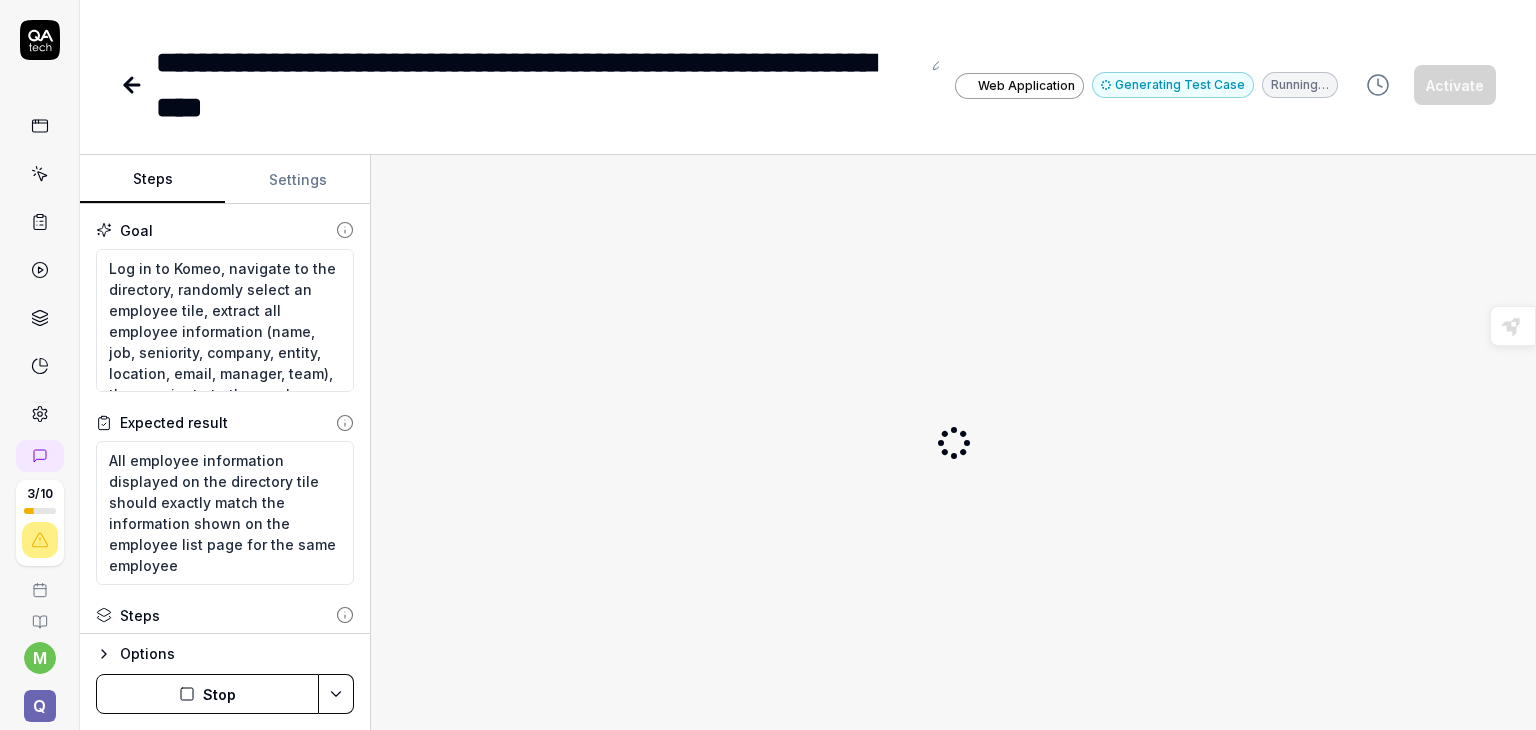 scroll, scrollTop: 0, scrollLeft: 0, axis: both 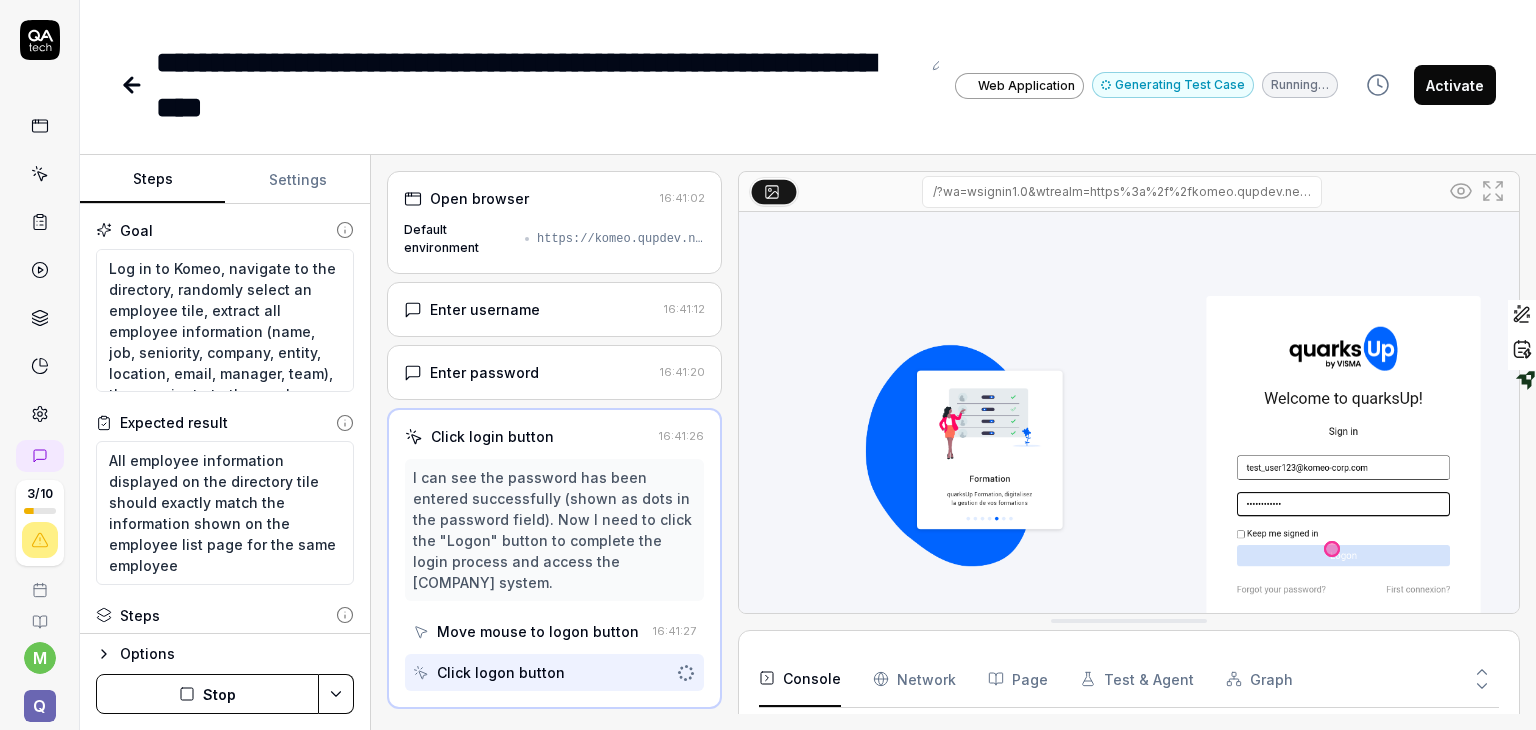 click on "Default environment https://komeo.qupdev.net/" at bounding box center (554, 239) 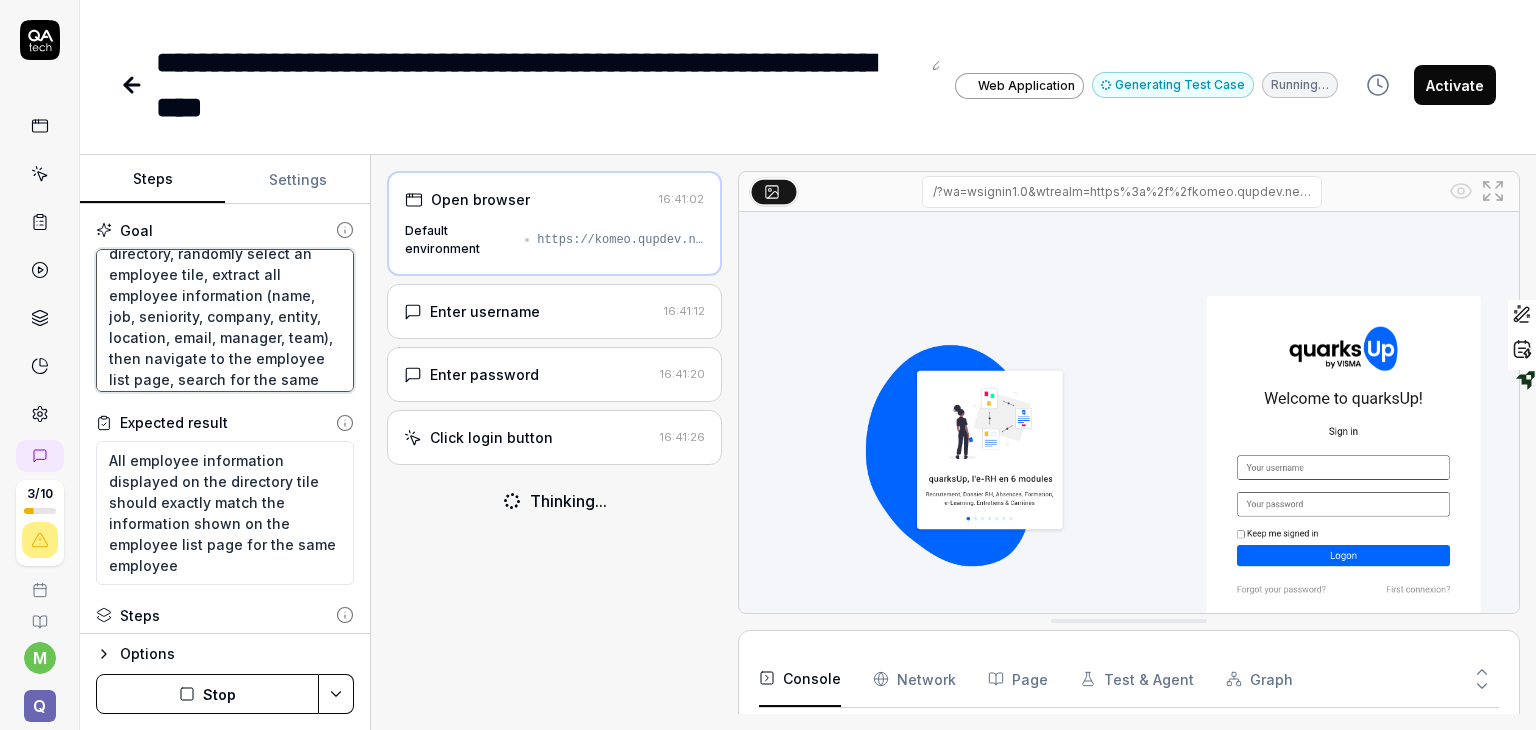 scroll, scrollTop: 0, scrollLeft: 0, axis: both 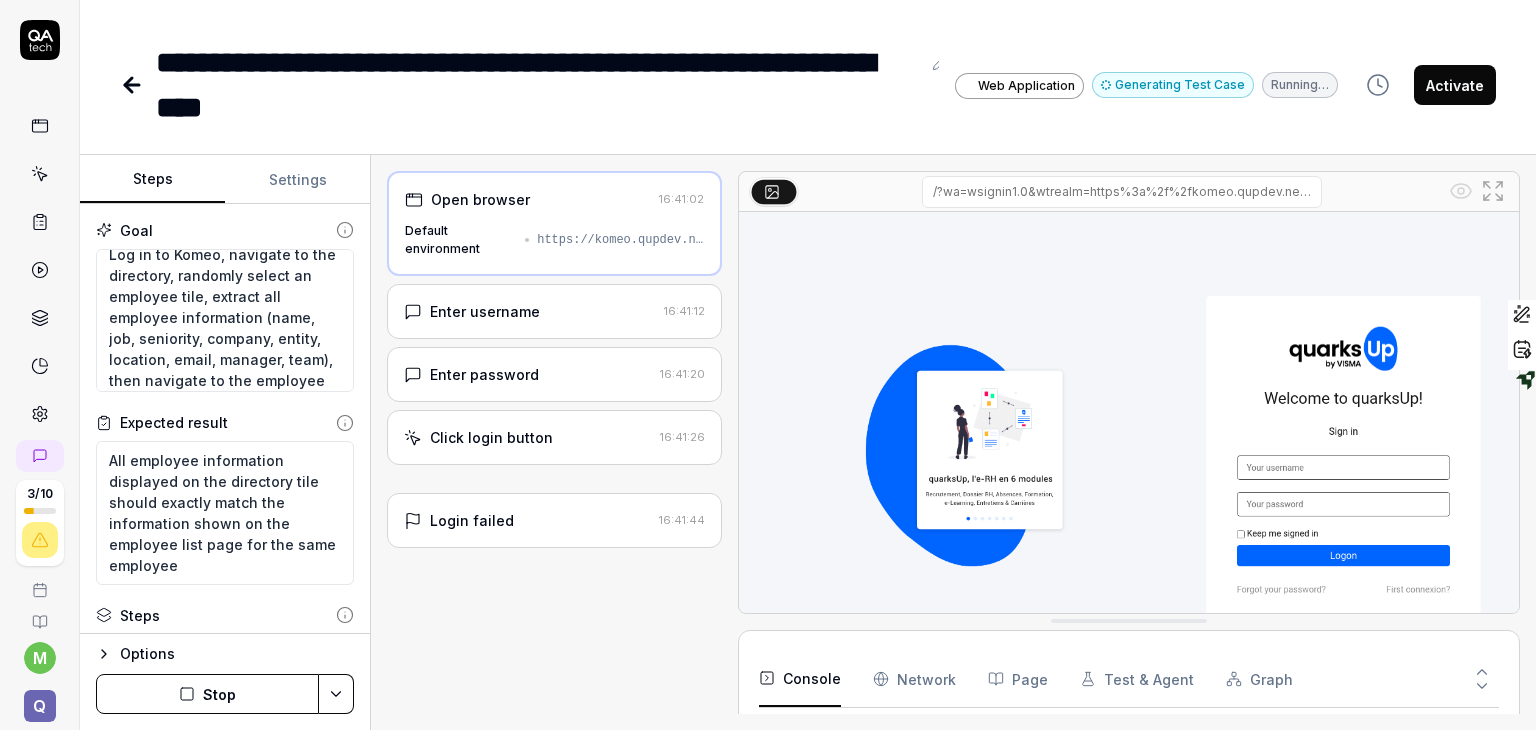 click on "Enter username" at bounding box center (485, 311) 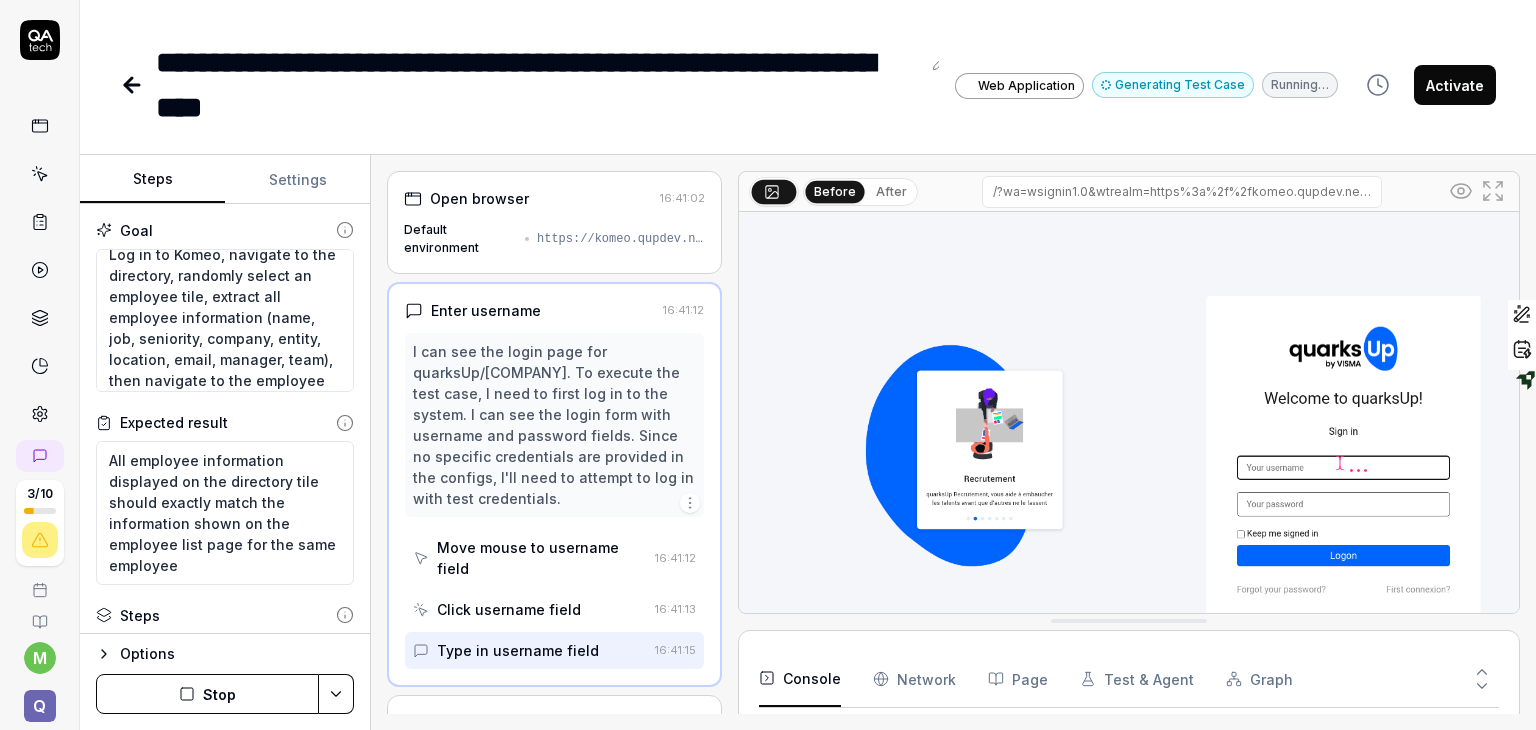 click 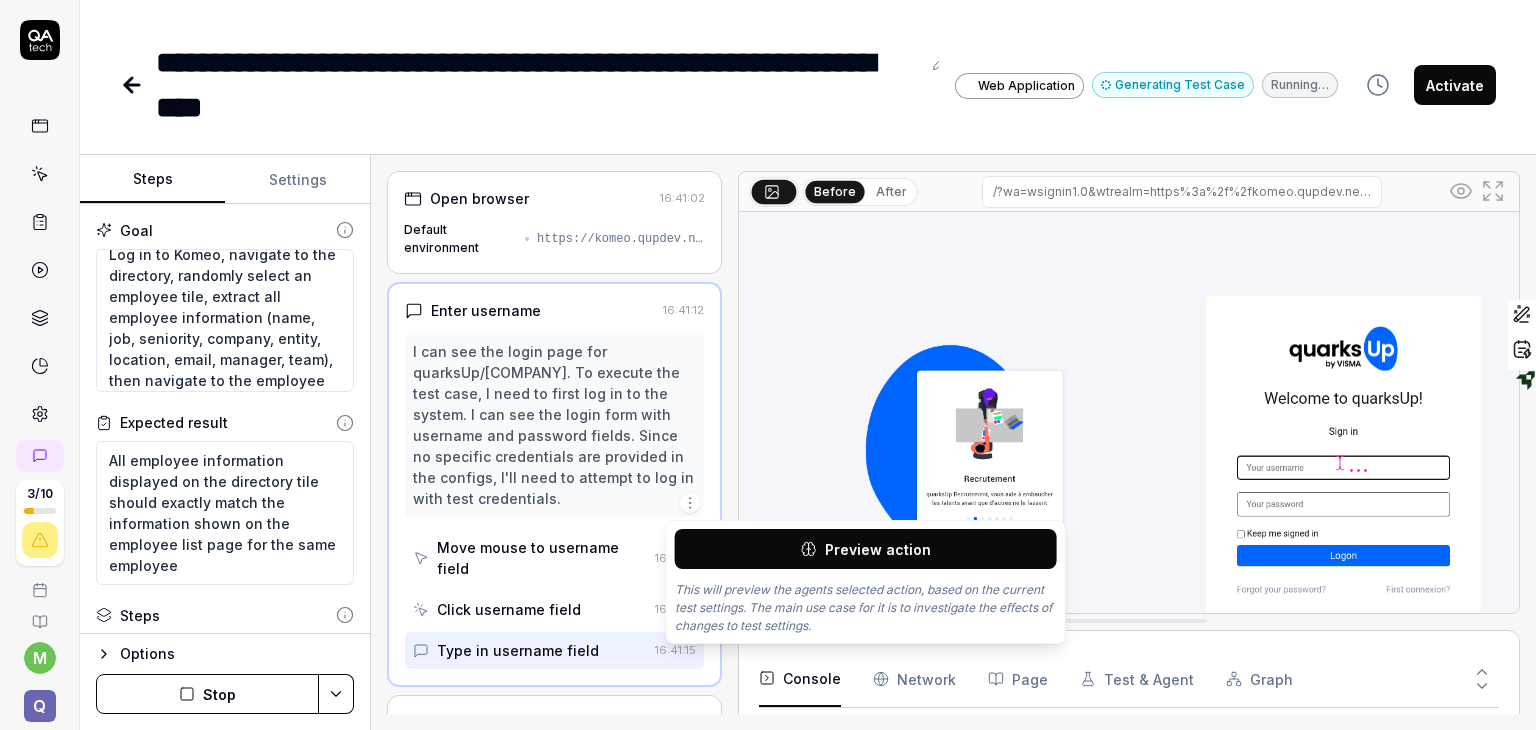 click on "I can see the login page for quarksUp/[COMPANY]. To execute the test case, I need to first log in to the system. I can see the login form with username and password fields. Since no specific credentials are provided in the configs, I'll need to attempt to log in with test credentials." at bounding box center (554, 425) 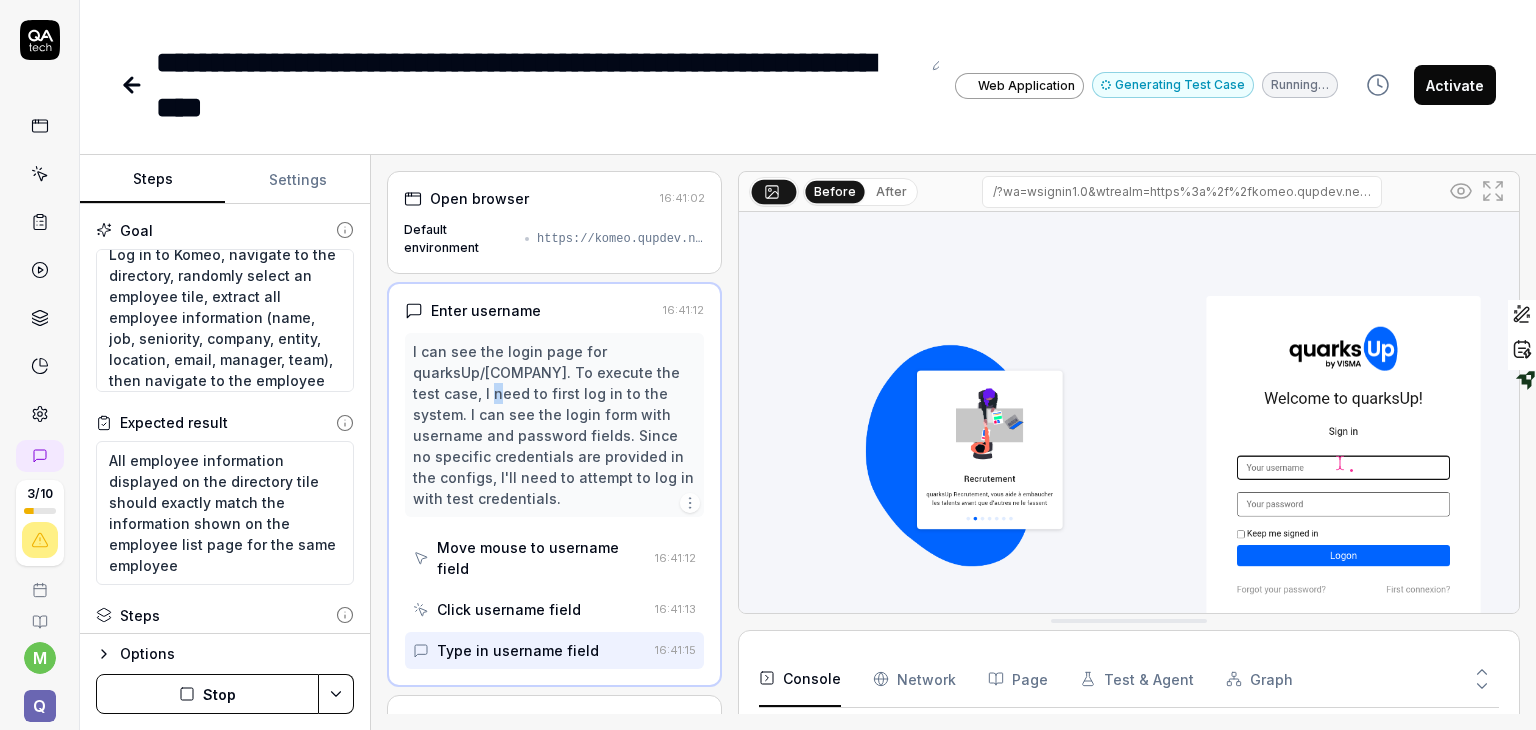 click on "I can see the login page for quarksUp/[COMPANY]. To execute the test case, I need to first log in to the system. I can see the login form with username and password fields. Since no specific credentials are provided in the configs, I'll need to attempt to log in with test credentials." at bounding box center [554, 425] 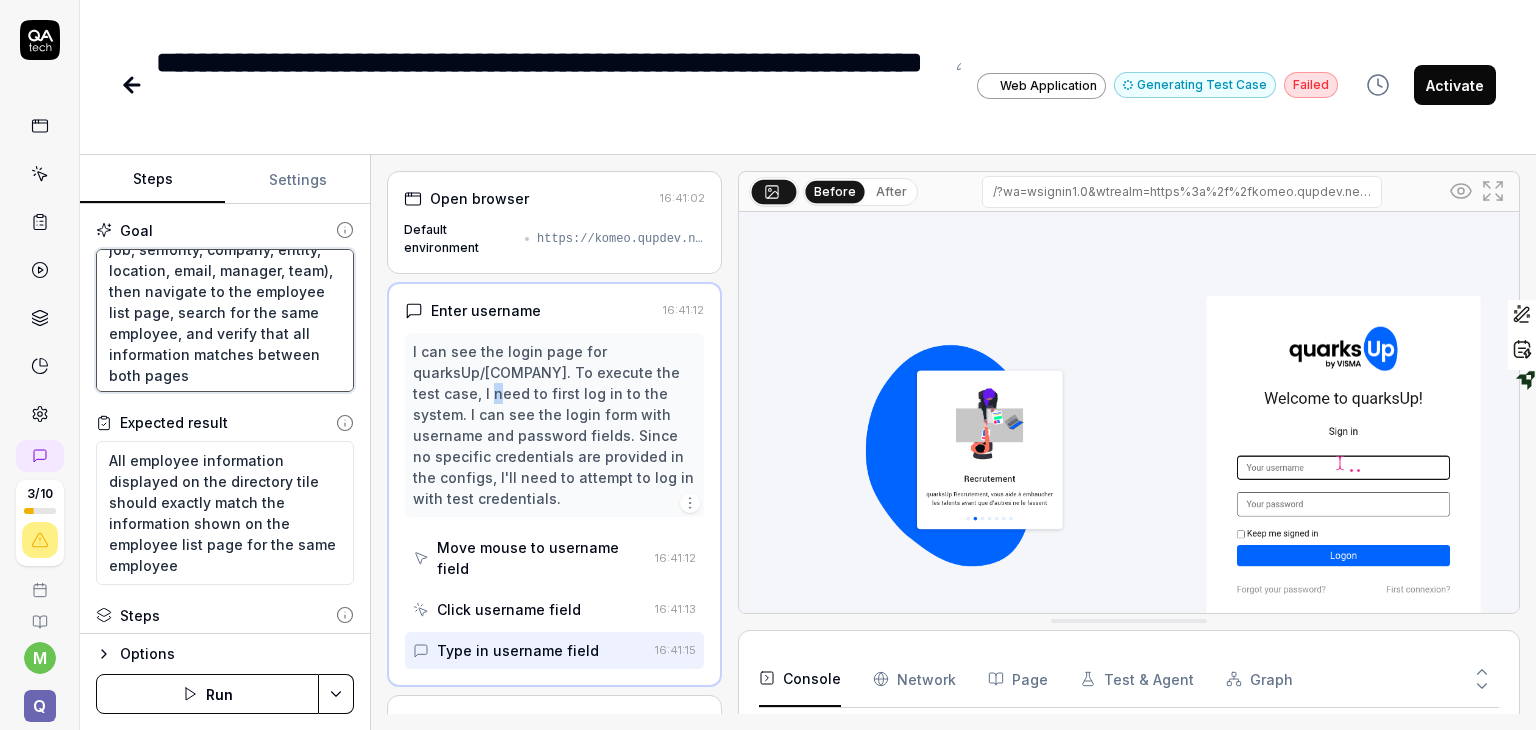 scroll, scrollTop: 125, scrollLeft: 0, axis: vertical 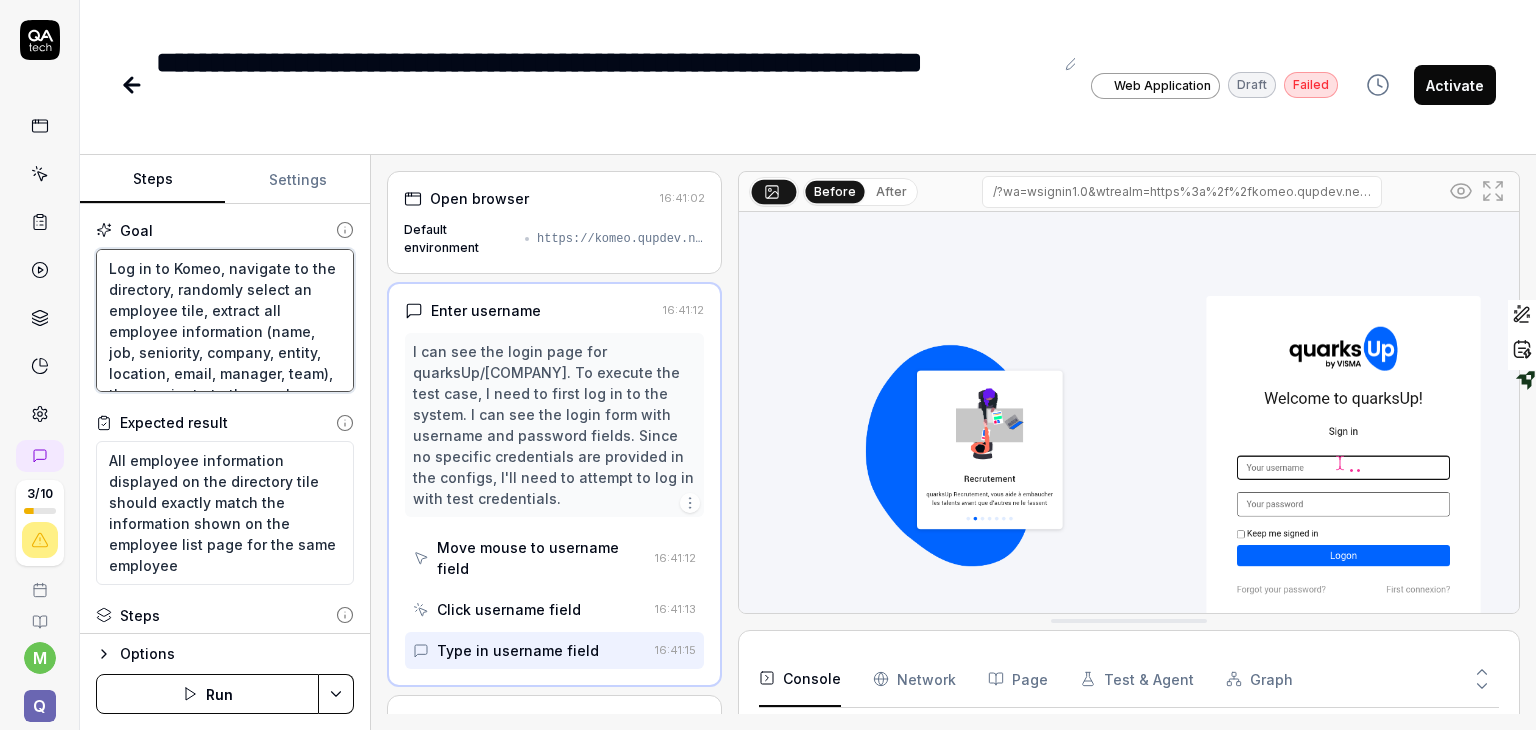 click on "Log in to Komeo, navigate to the directory, randomly select an employee tile, extract all employee information (name, job, seniority, company, entity, location, email, manager, team), then navigate to the employee list page, search for the same employee, and verify that all information matches between both pages" at bounding box center [225, 321] 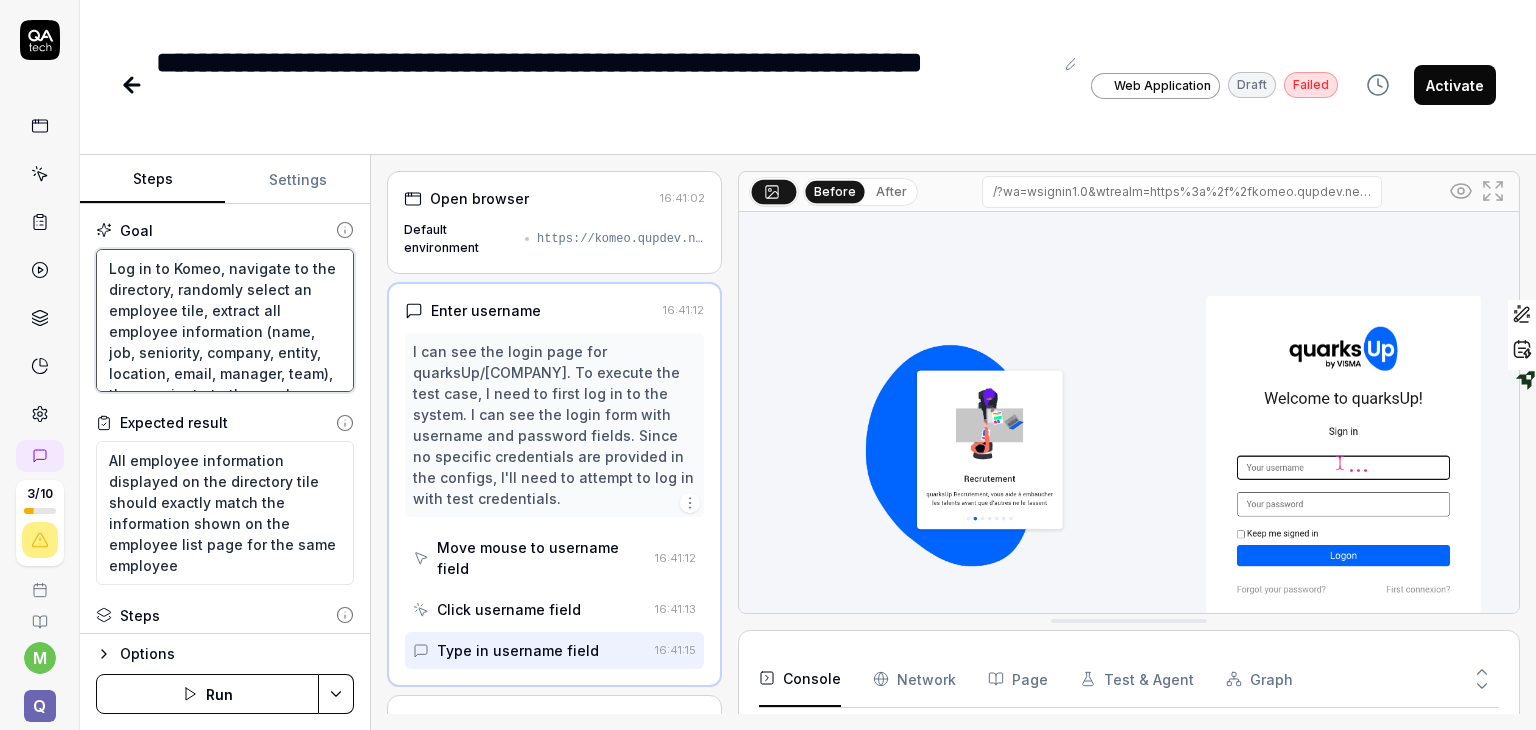 scroll, scrollTop: 125, scrollLeft: 0, axis: vertical 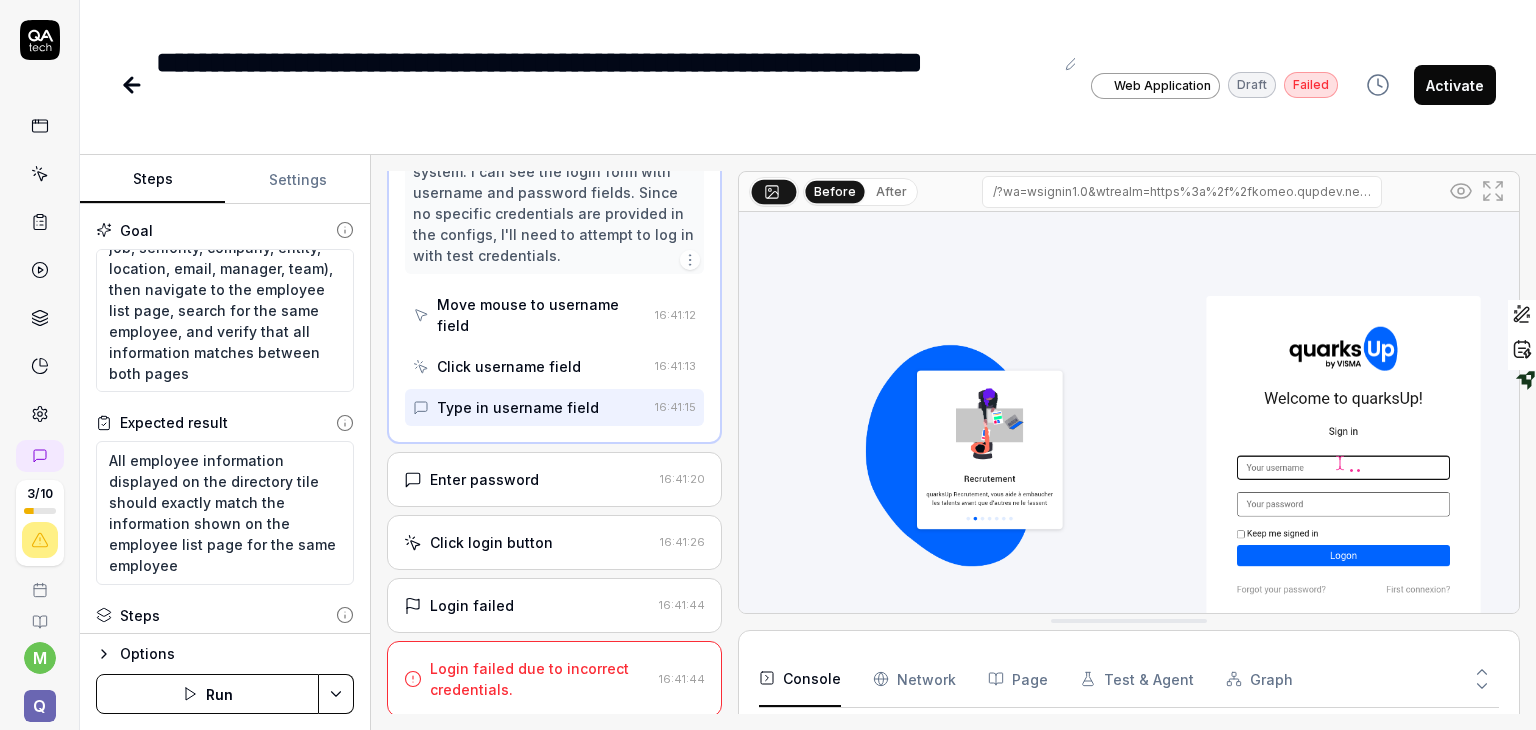 click on "Login failed due to incorrect credentials." at bounding box center [540, 679] 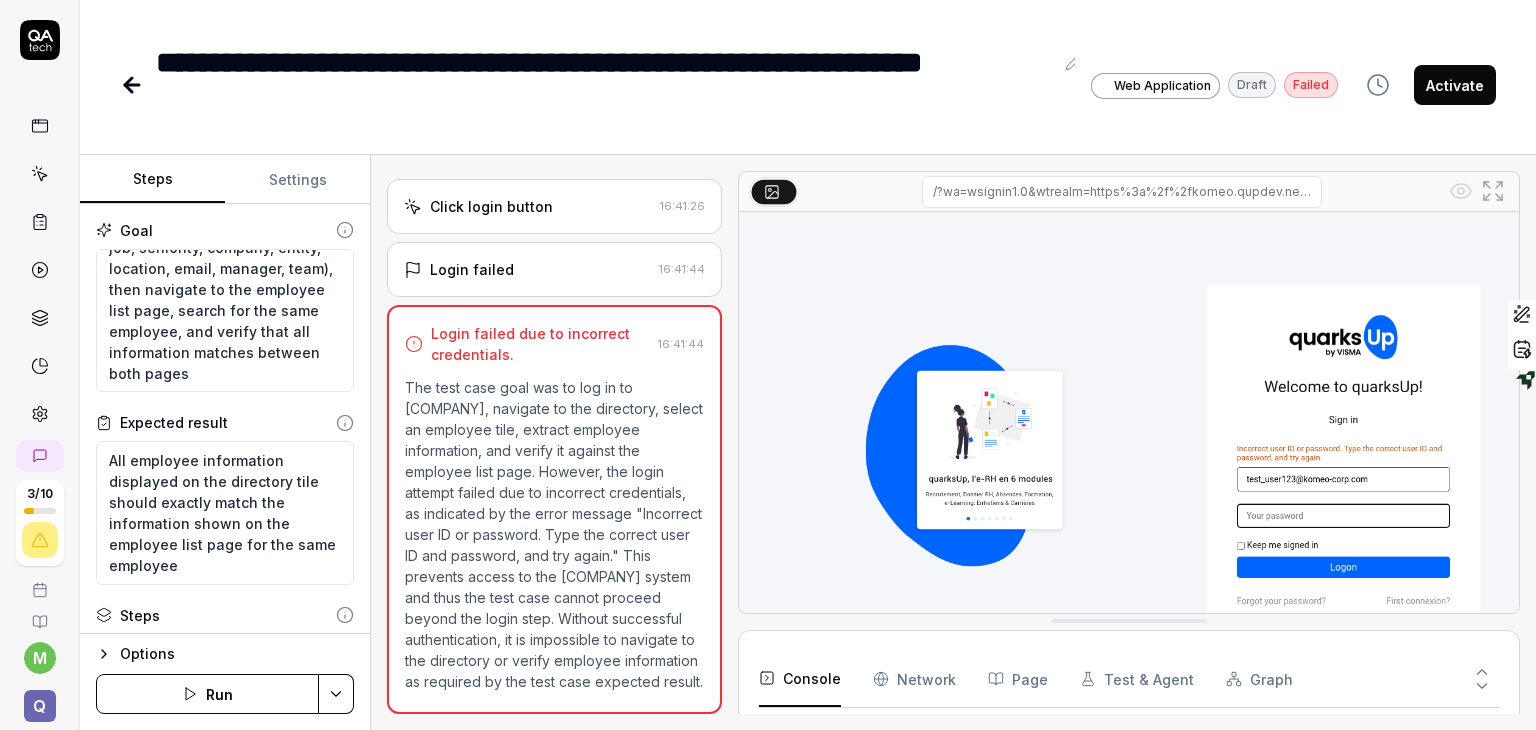 scroll, scrollTop: 247, scrollLeft: 0, axis: vertical 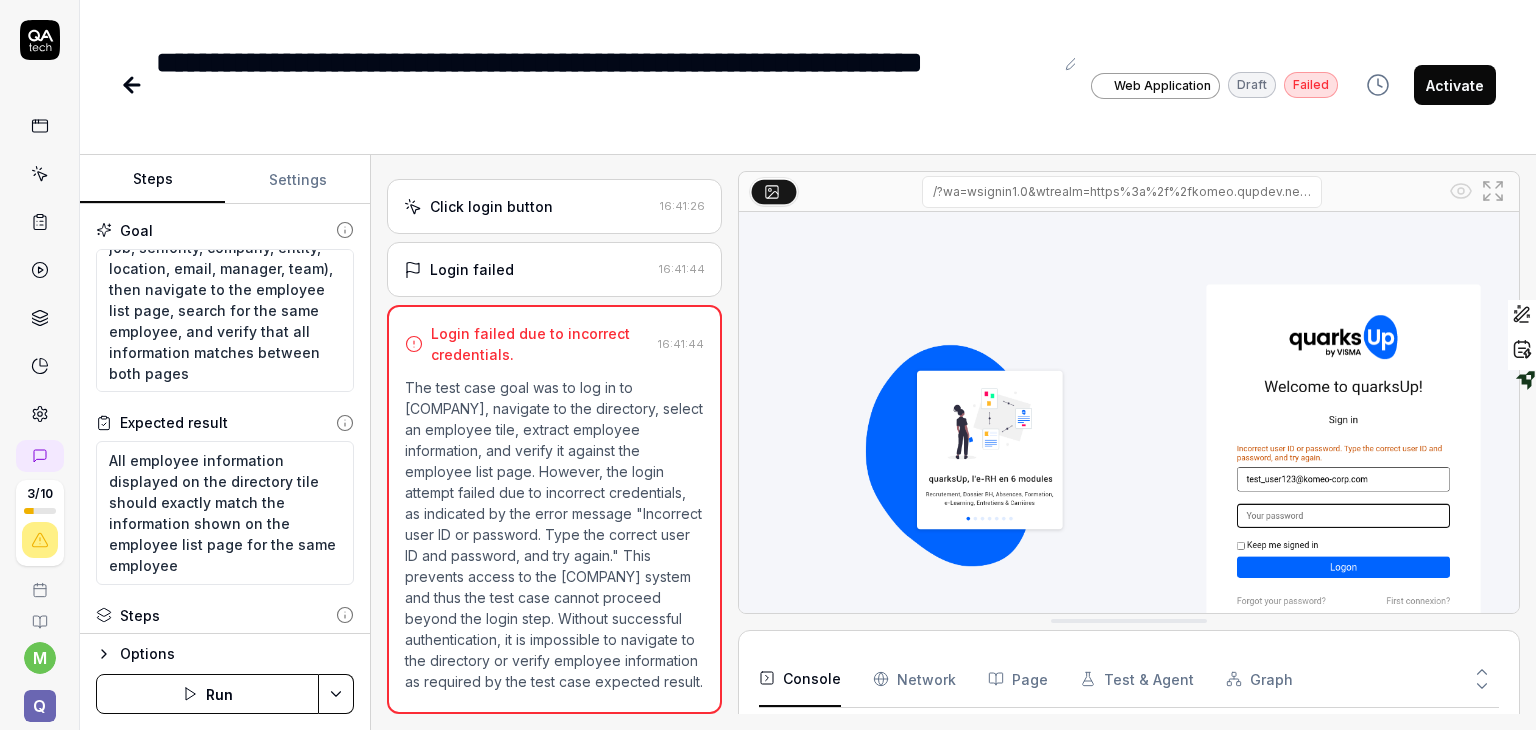 click on "Login failed" at bounding box center [527, 269] 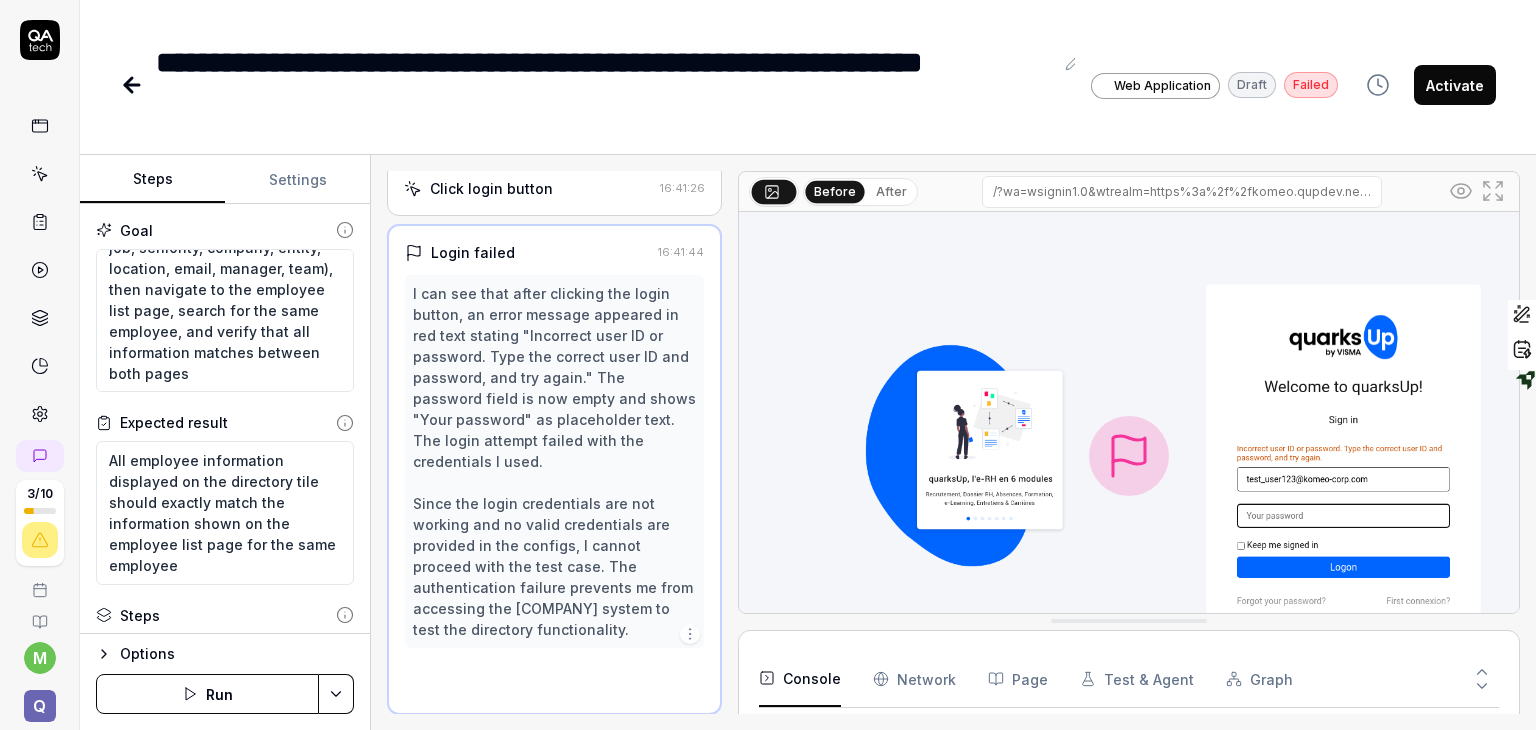 scroll, scrollTop: 245, scrollLeft: 0, axis: vertical 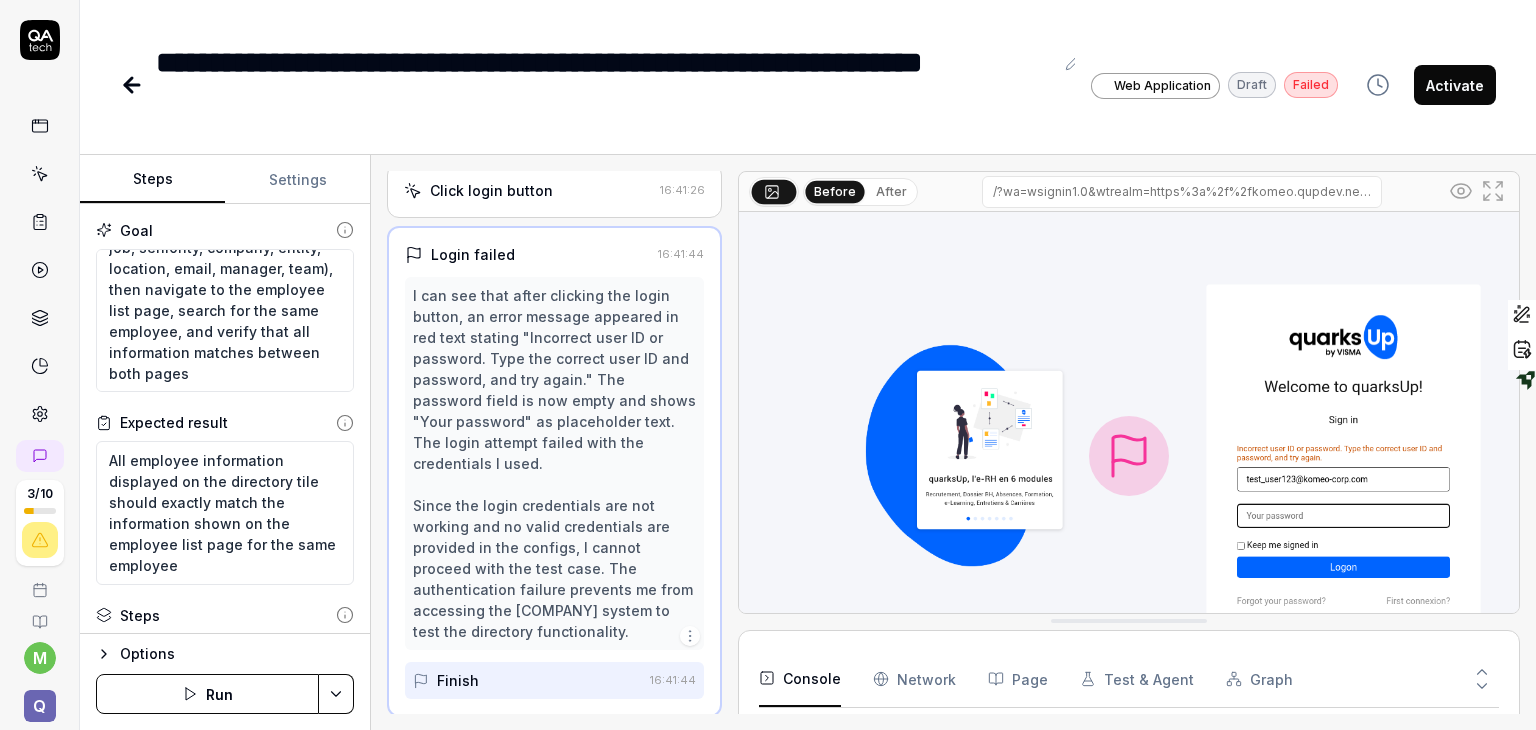 click on "I can see that after clicking the login button, an error message appeared in red text stating "Incorrect user ID or password. Type the correct user ID and password, and try again." The password field is now empty and shows "Your password" as placeholder text. The login attempt failed with the credentials I used.
Since the login credentials are not working and no valid credentials are provided in the configs, I cannot proceed with the test case. The authentication failure prevents me from accessing the [COMPANY] system to test the directory functionality." at bounding box center [554, 463] 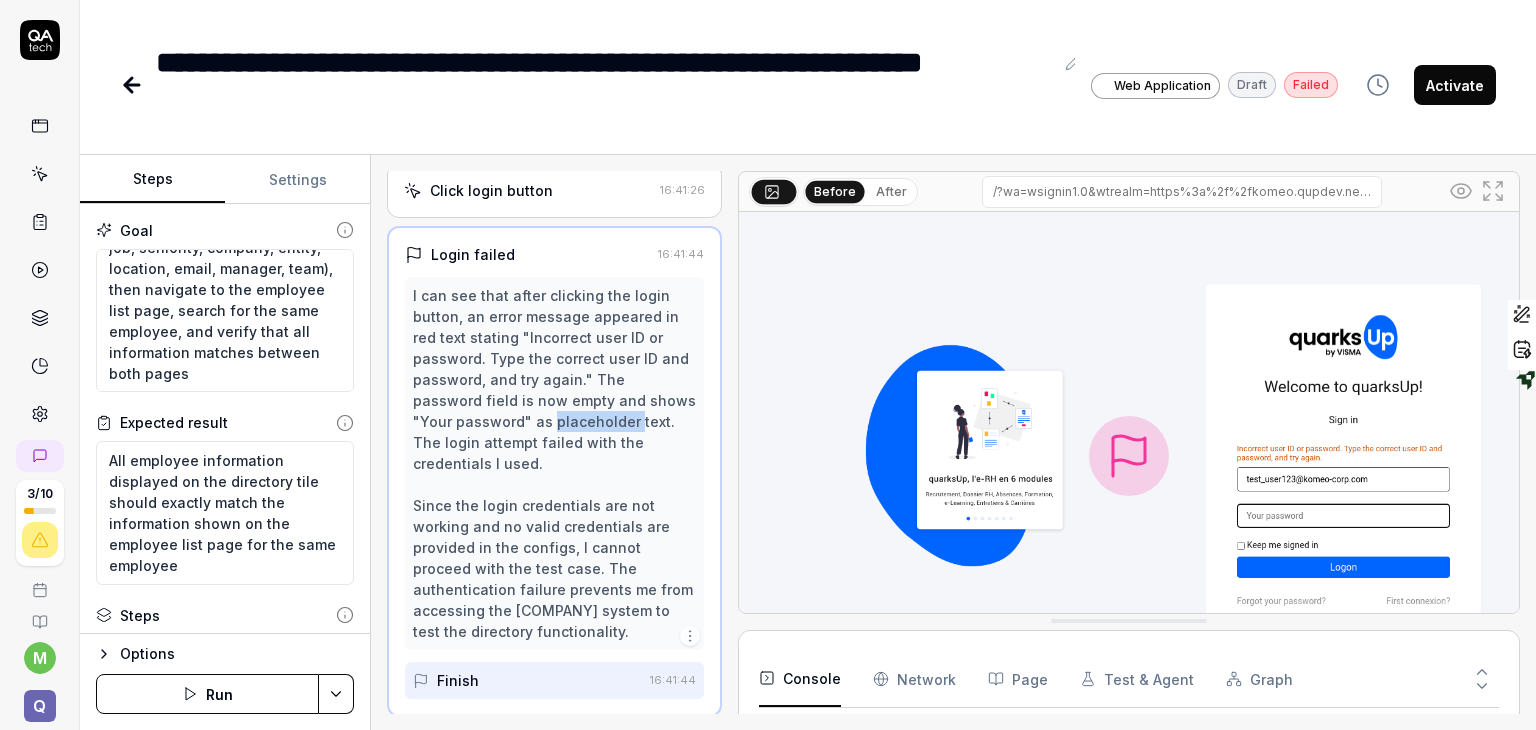 click on "I can see that after clicking the login button, an error message appeared in red text stating "Incorrect user ID or password. Type the correct user ID and password, and try again." The password field is now empty and shows "Your password" as placeholder text. The login attempt failed with the credentials I used.
Since the login credentials are not working and no valid credentials are provided in the configs, I cannot proceed with the test case. The authentication failure prevents me from accessing the [COMPANY] system to test the directory functionality." at bounding box center (554, 463) 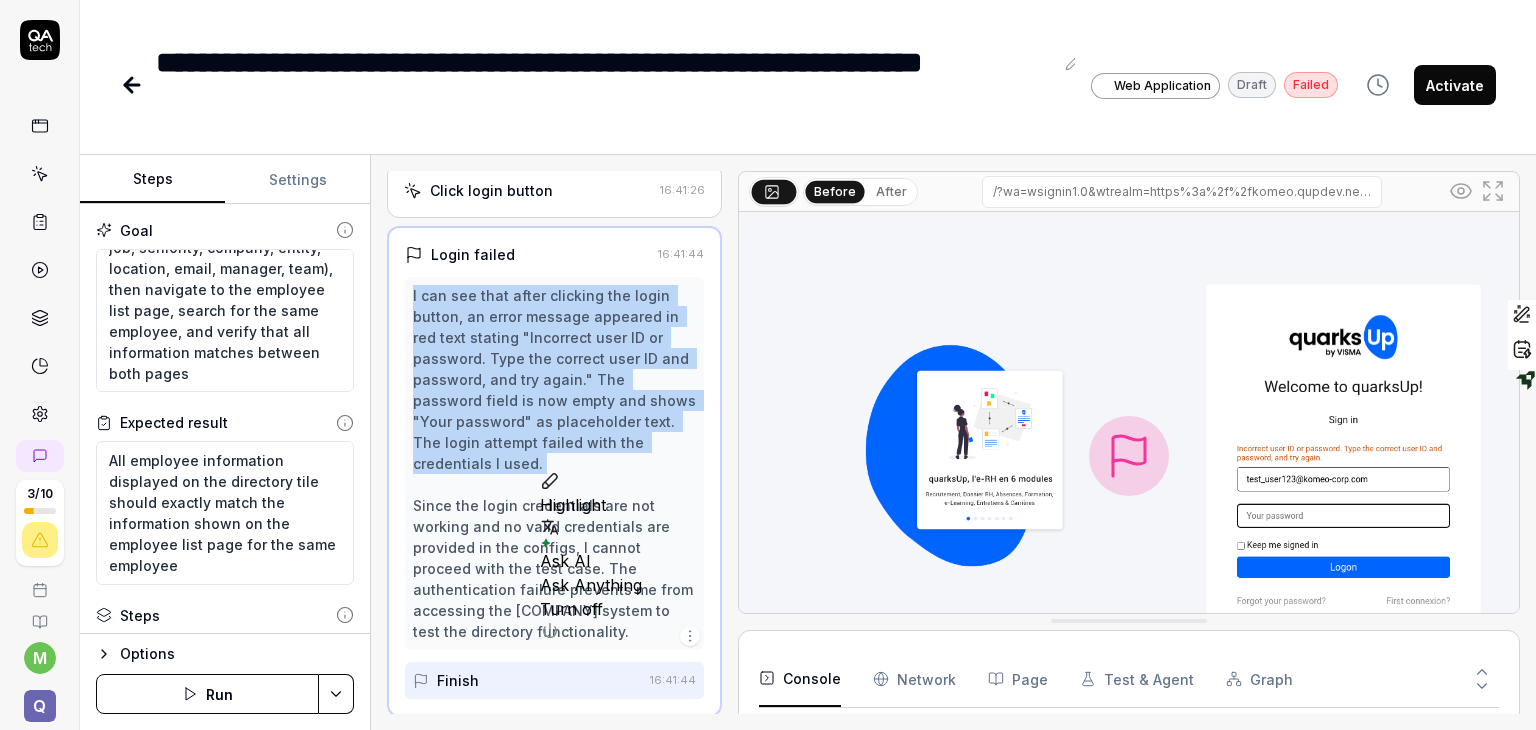 click on "I can see that after clicking the login button, an error message appeared in red text stating "Incorrect user ID or password. Type the correct user ID and password, and try again." The password field is now empty and shows "Your password" as placeholder text. The login attempt failed with the credentials I used.
Since the login credentials are not working and no valid credentials are provided in the configs, I cannot proceed with the test case. The authentication failure prevents me from accessing the [COMPANY] system to test the directory functionality." at bounding box center [554, 463] 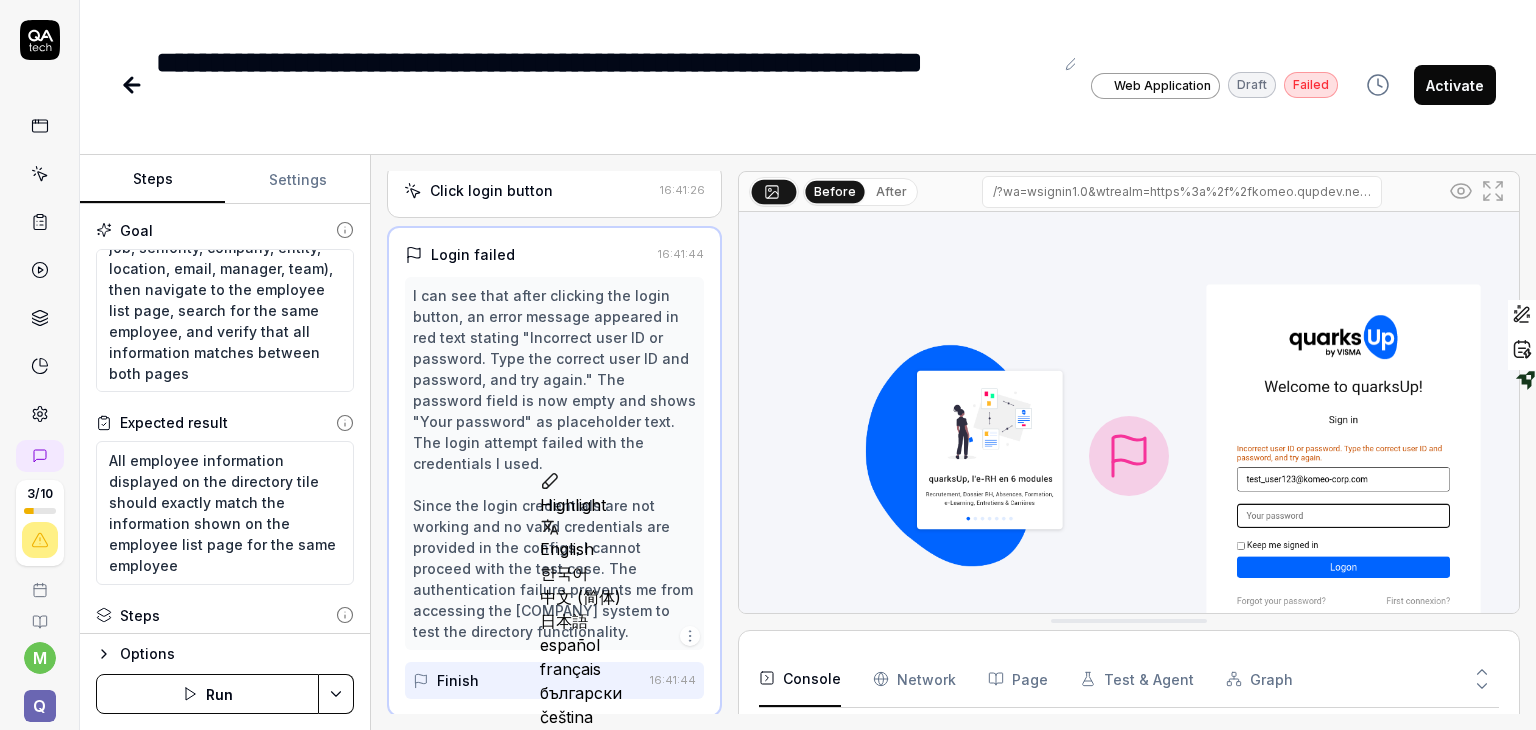 click on "I can see that after clicking the login button, an error message appeared in red text stating "Incorrect user ID or password. Type the correct user ID and password, and try again." The password field is now empty and shows "Your password" as placeholder text. The login attempt failed with the credentials I used.
Since the login credentials are not working and no valid credentials are provided in the configs, I cannot proceed with the test case. The authentication failure prevents me from accessing the [COMPANY] system to test the directory functionality." at bounding box center (554, 463) 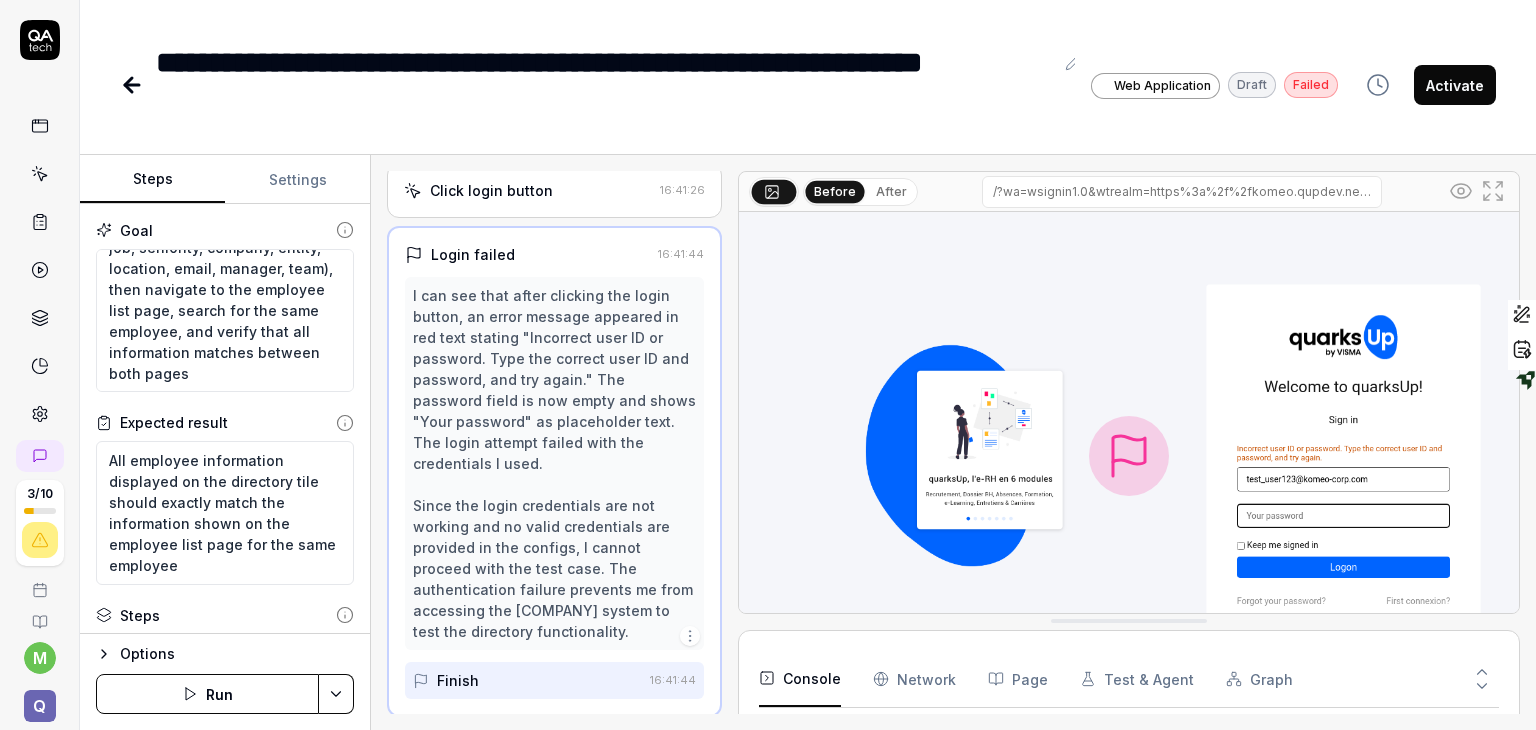 click 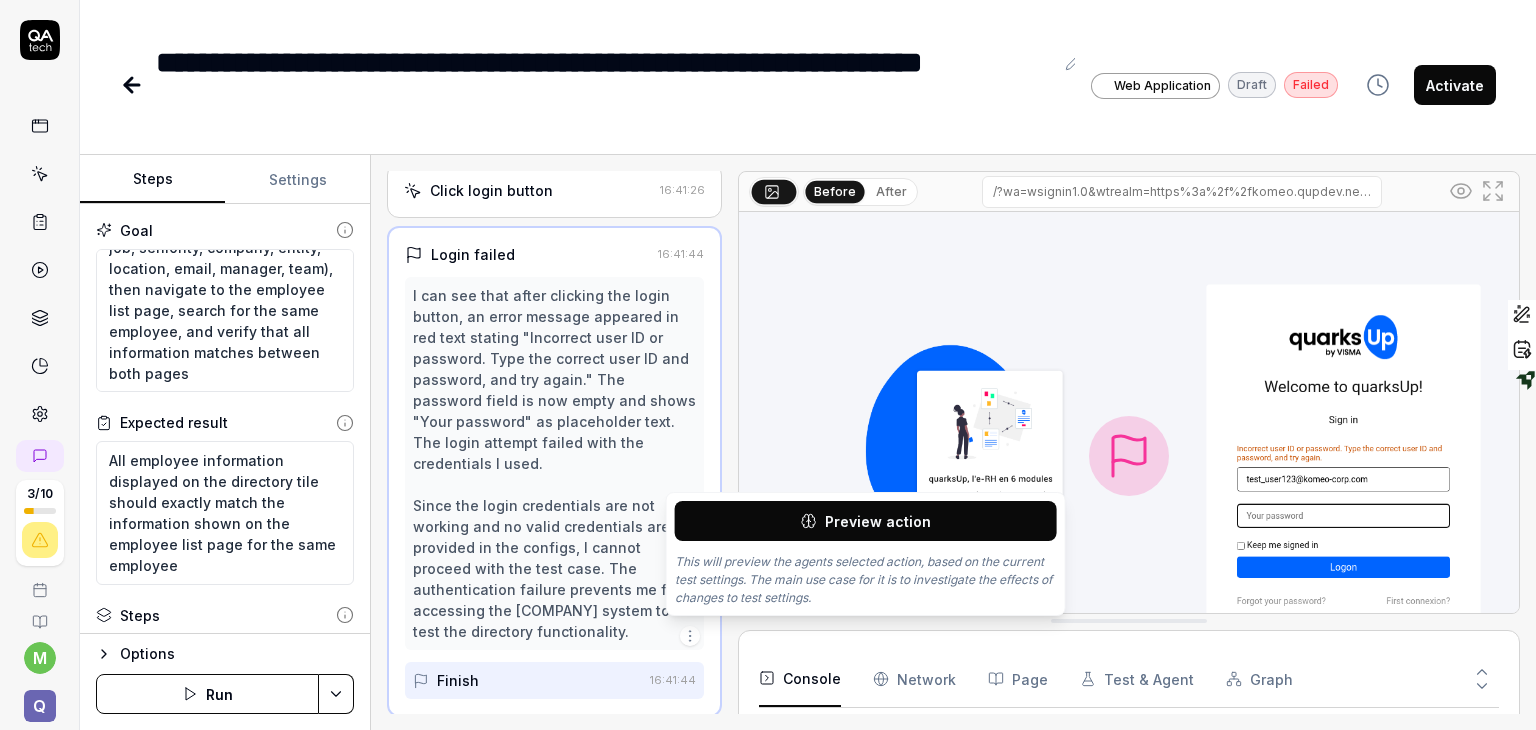 click on "Preview action" at bounding box center [866, 521] 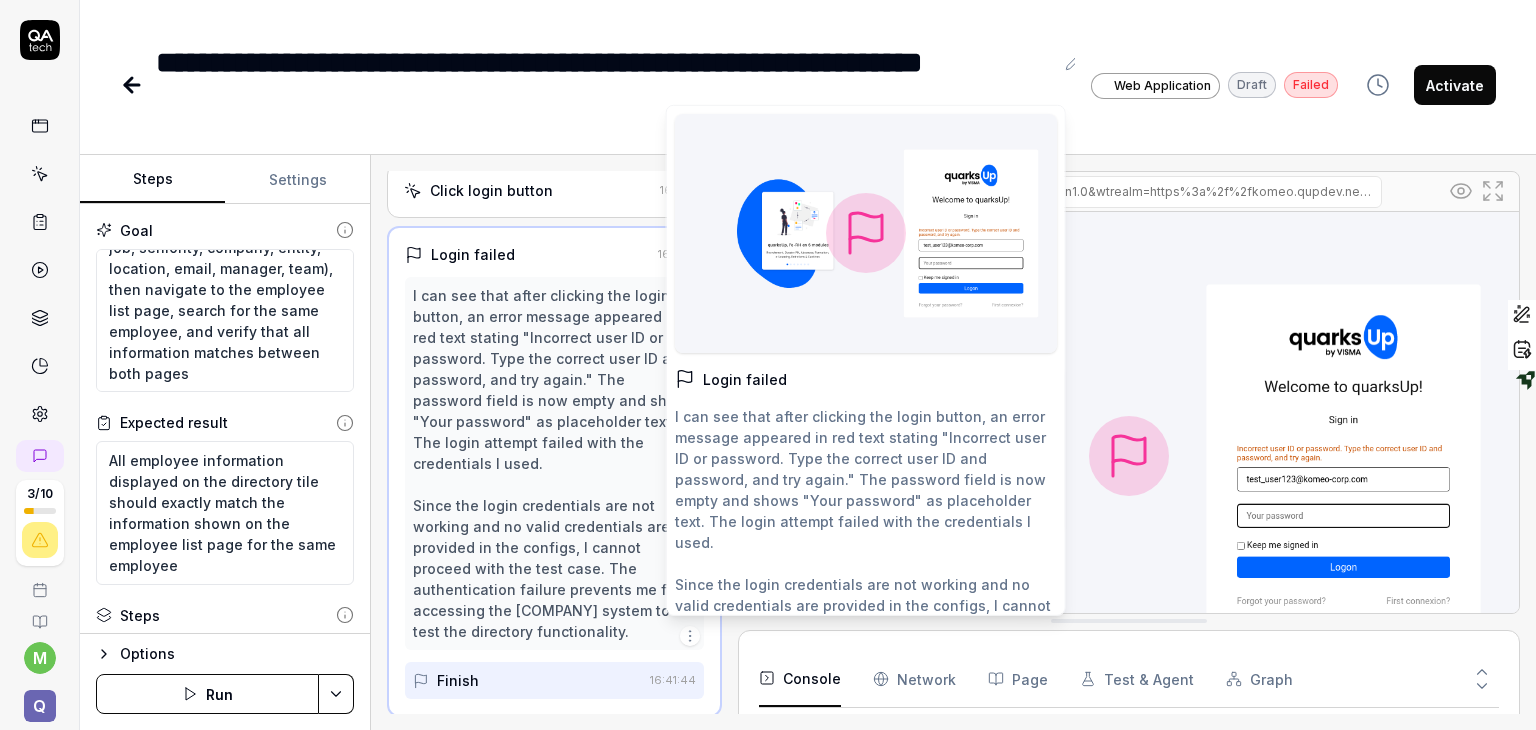 click 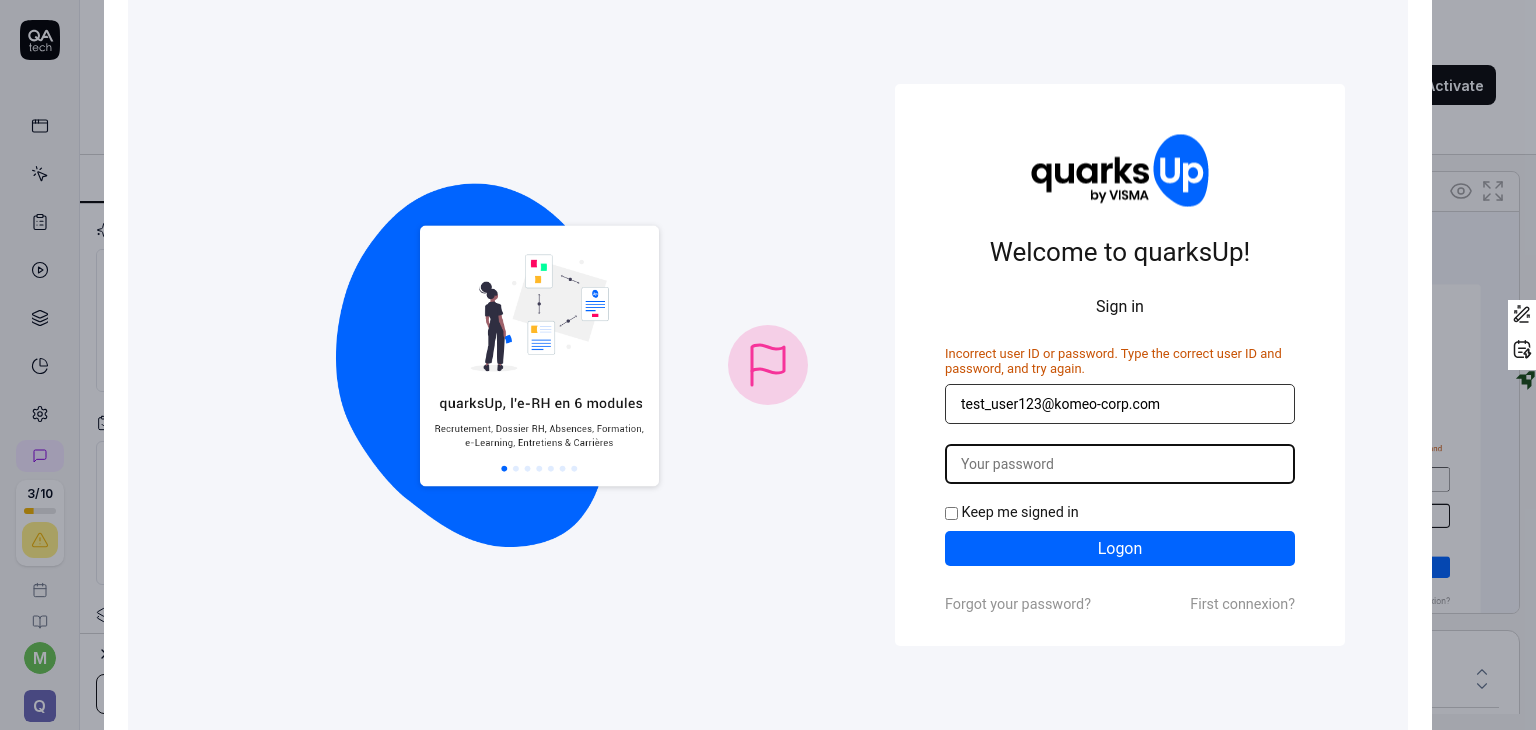 click on "Nothing" at bounding box center (768, 365) 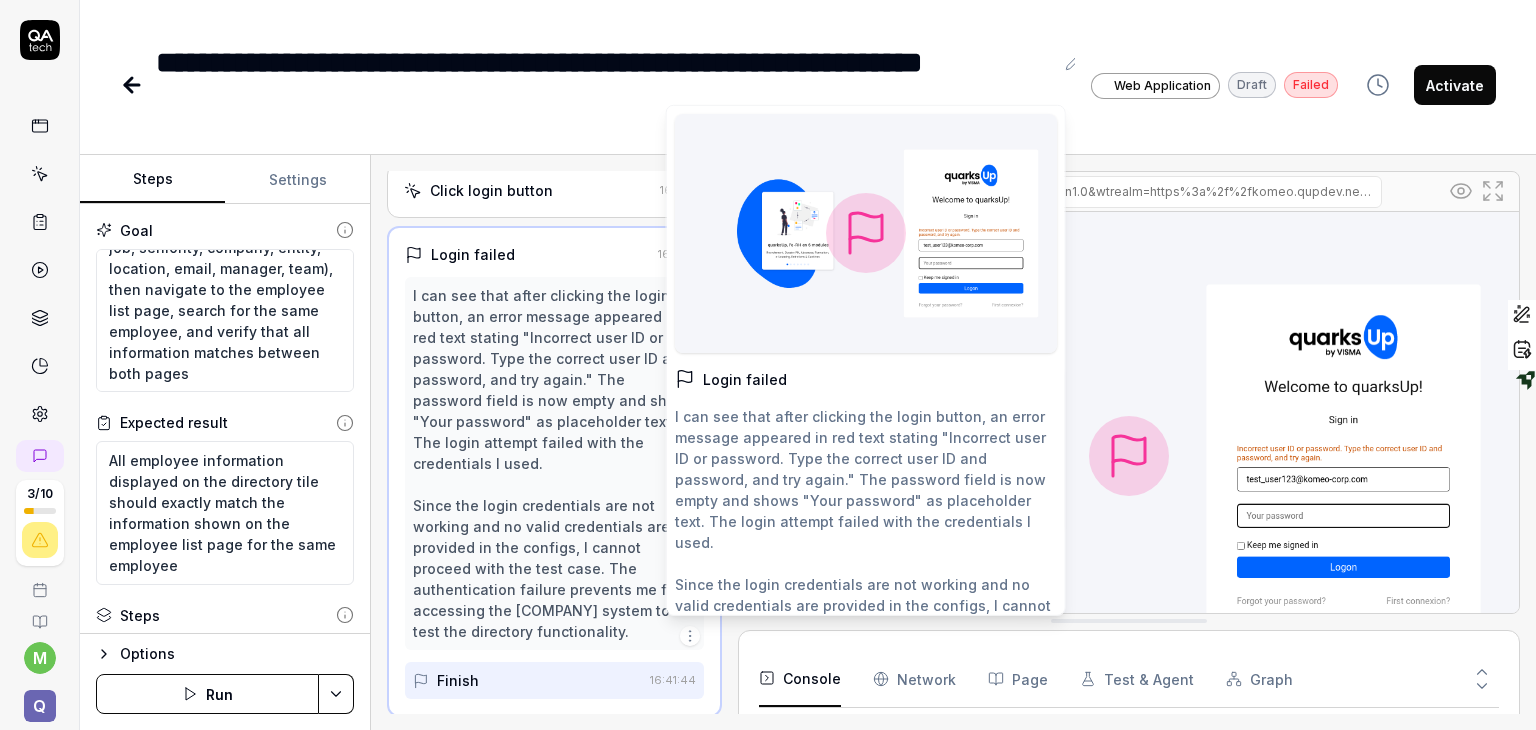type on "*" 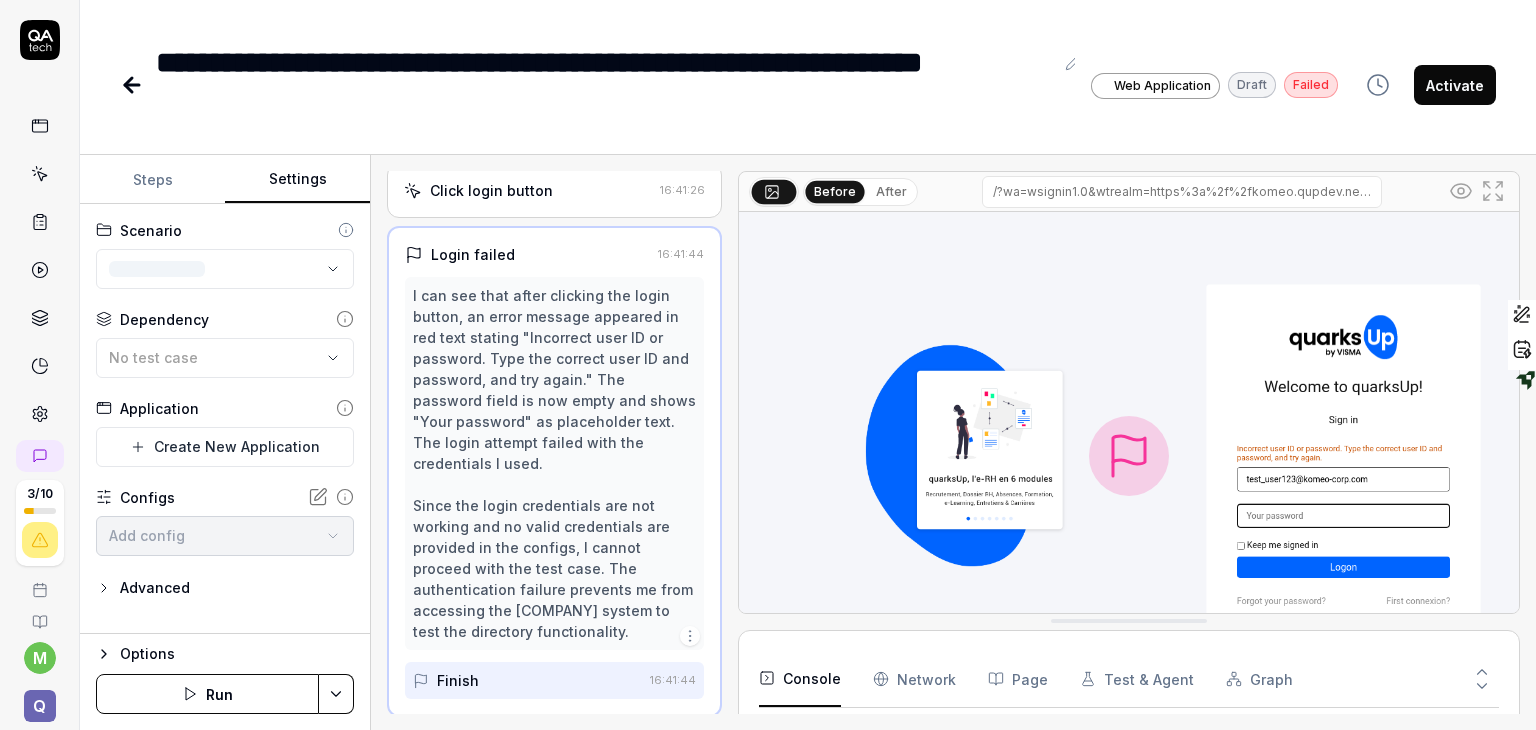 click on "Settings" at bounding box center [297, 180] 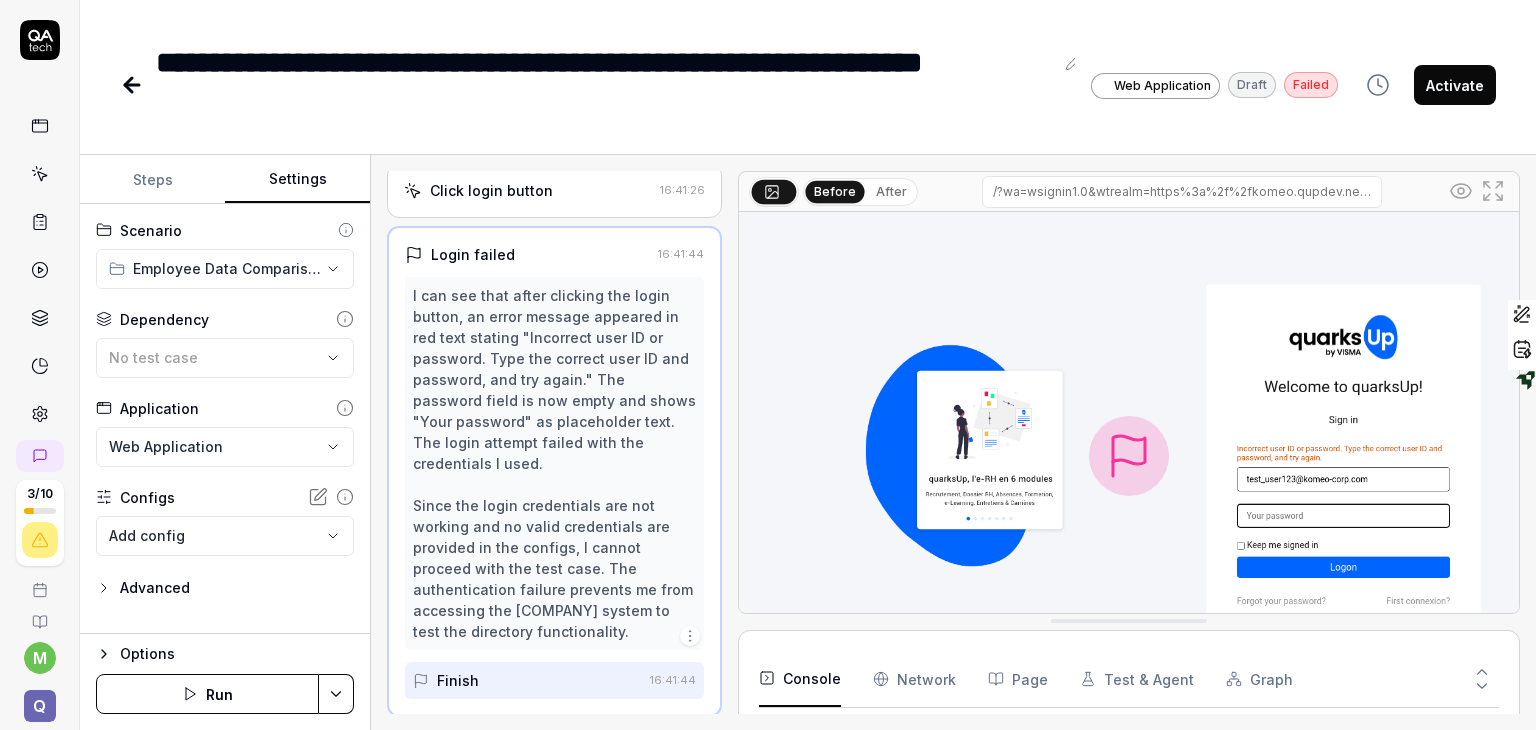click 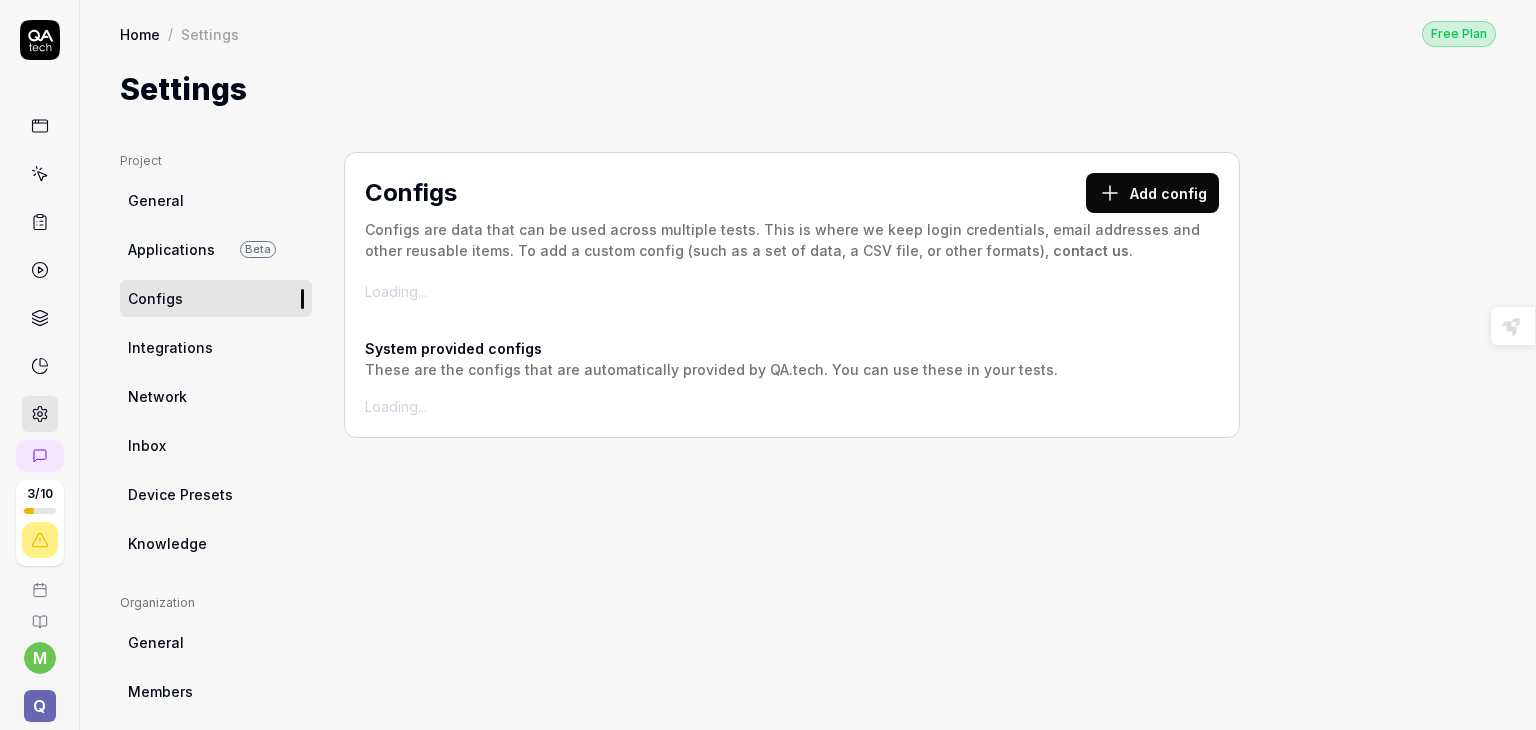 scroll, scrollTop: 0, scrollLeft: 0, axis: both 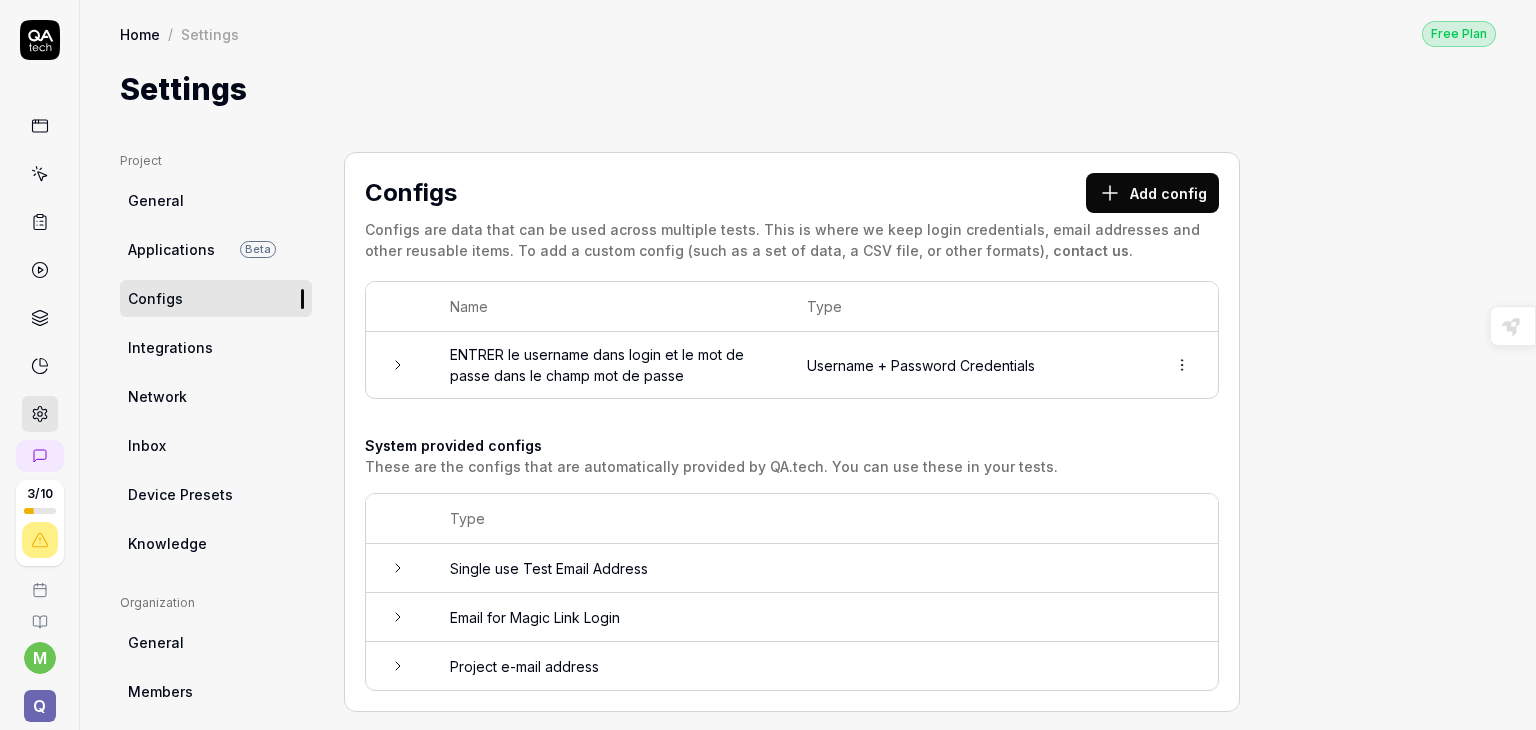 click on "Username + Password Credentials" at bounding box center (966, 365) 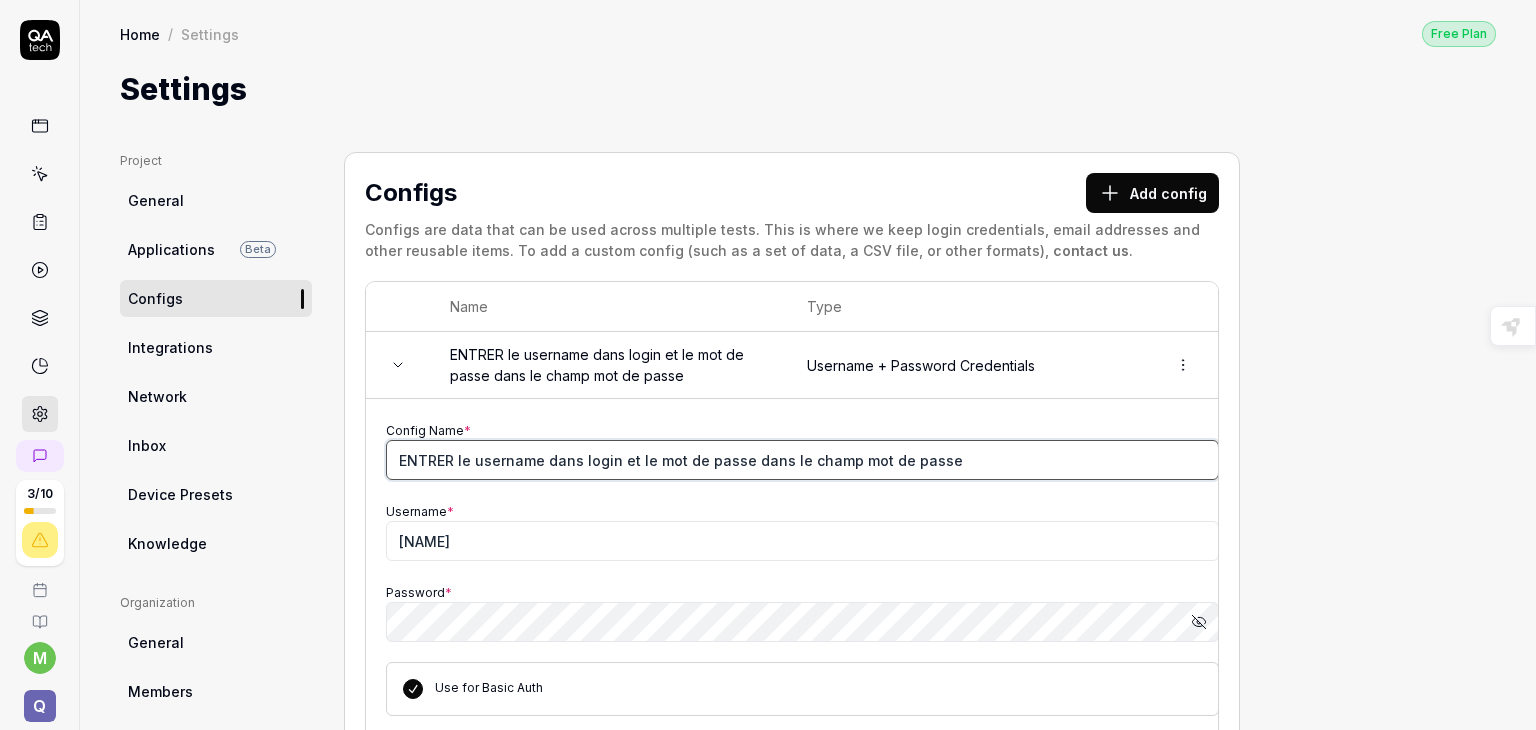 click on "ENTRER le username dans login et le mot de passe dans le champ mot de passe" at bounding box center [802, 460] 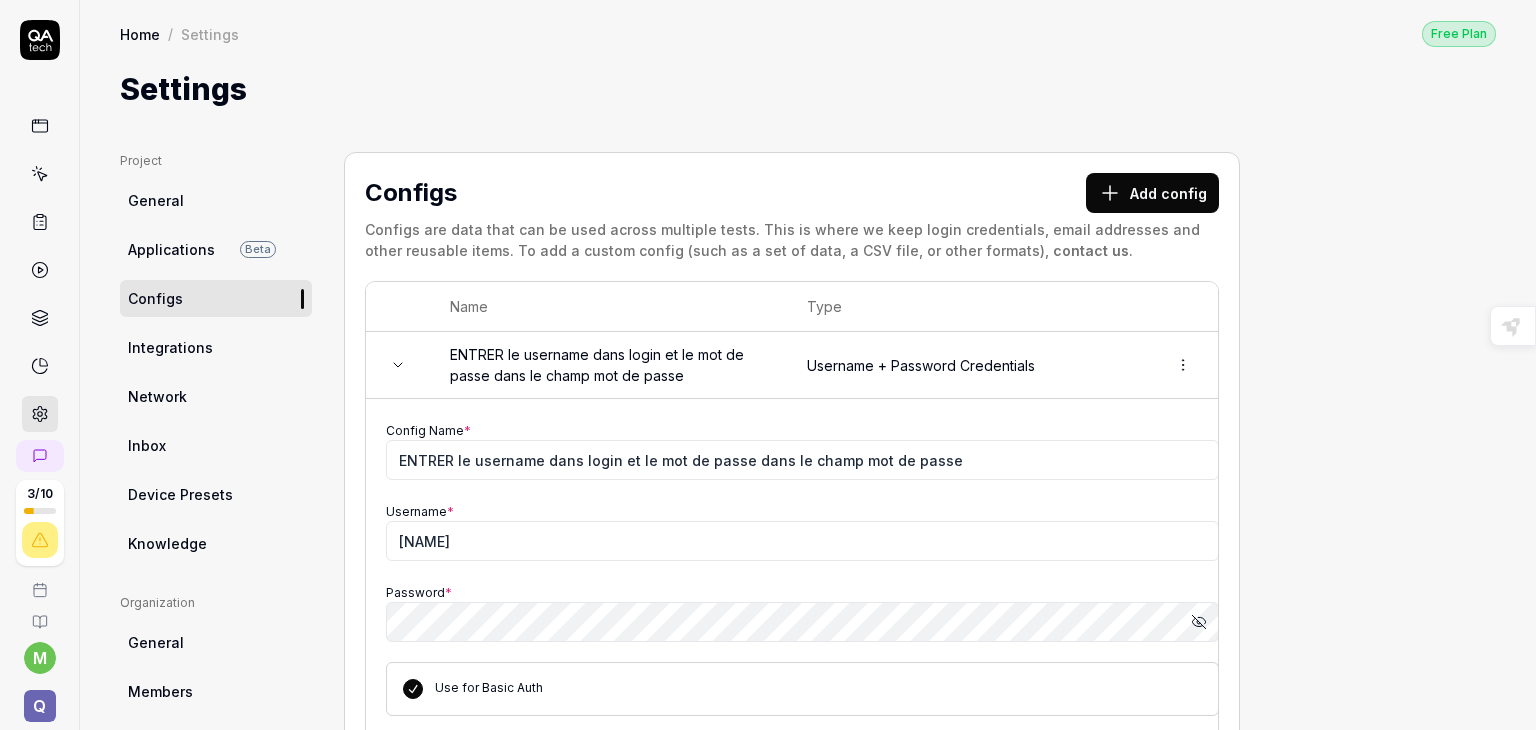 click 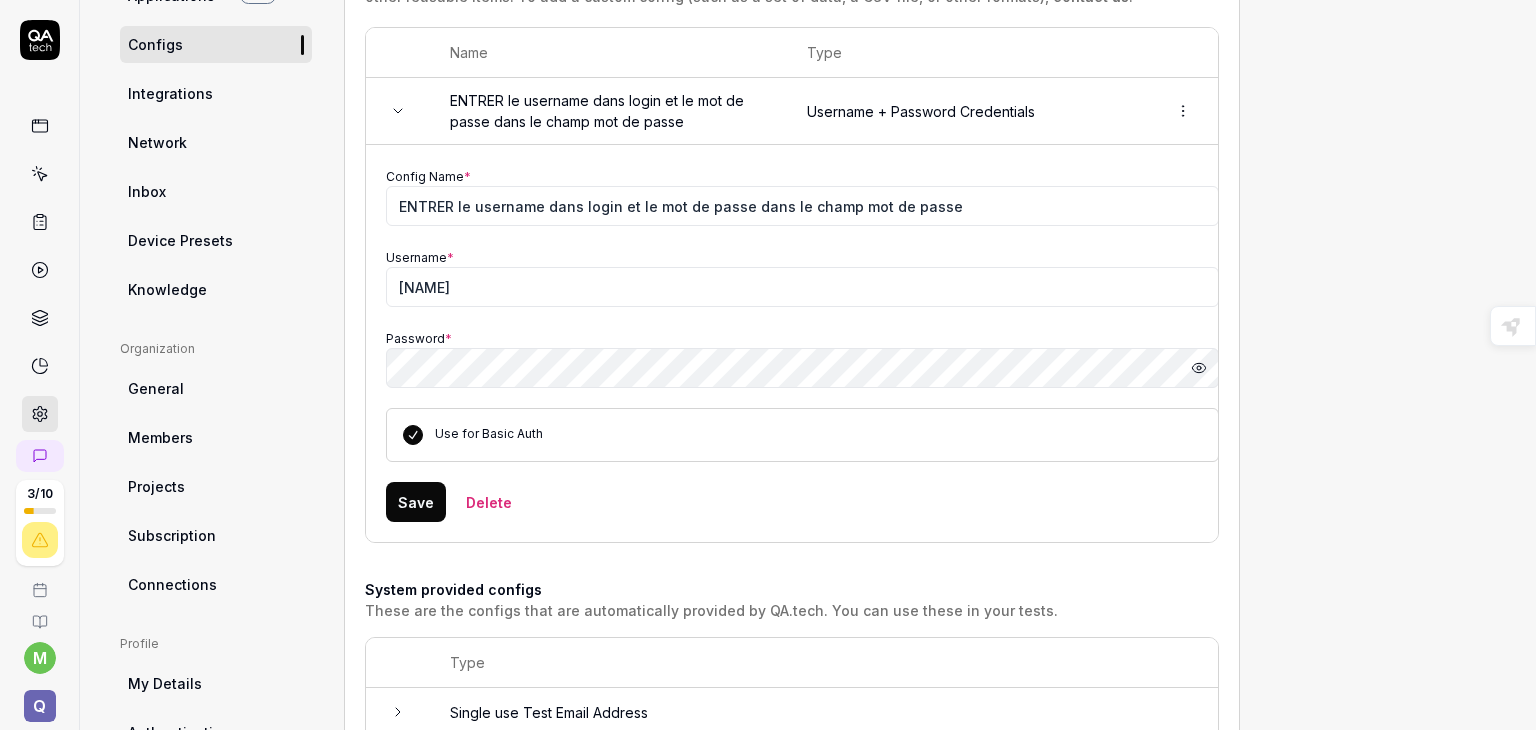 scroll, scrollTop: 417, scrollLeft: 0, axis: vertical 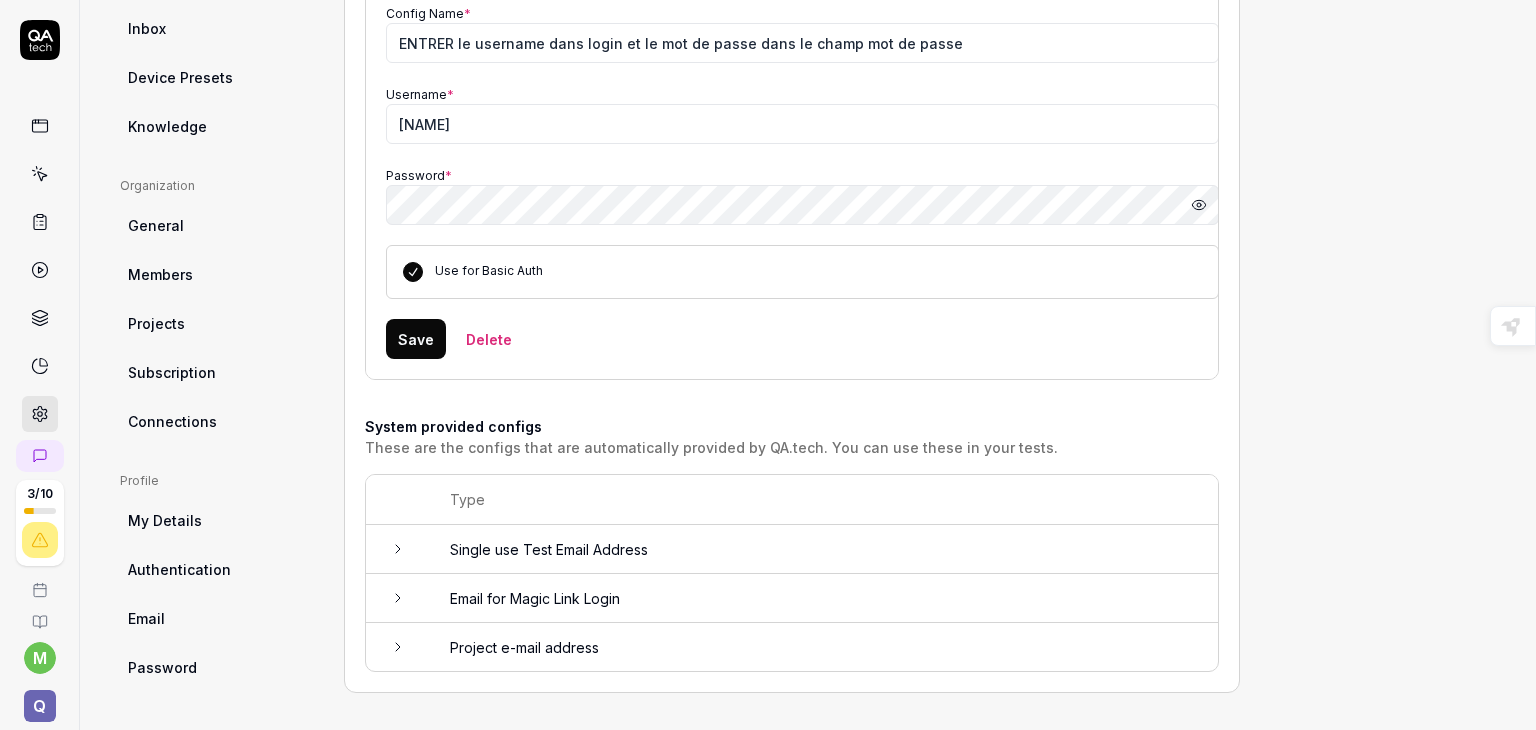 click on "Save" at bounding box center (416, 339) 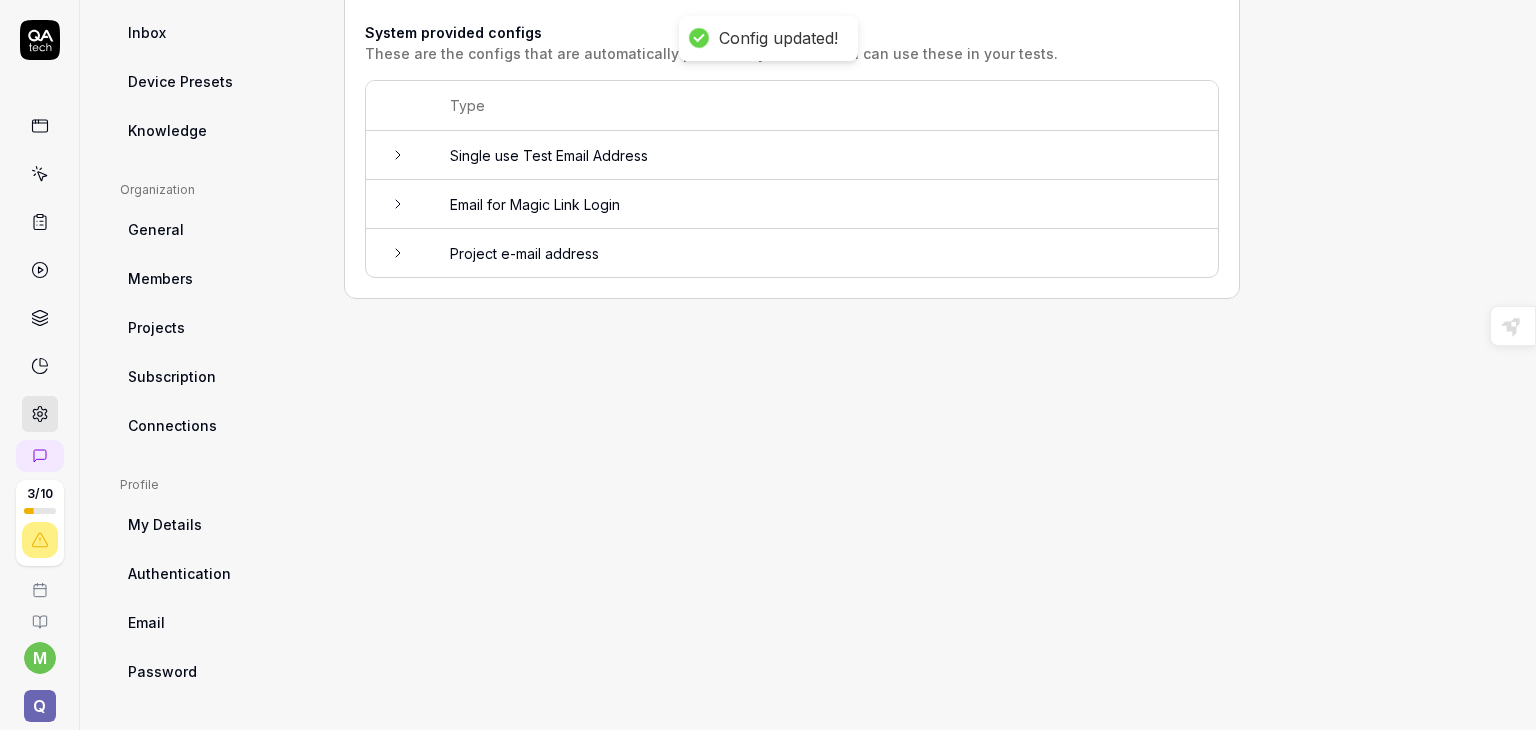 scroll, scrollTop: 412, scrollLeft: 0, axis: vertical 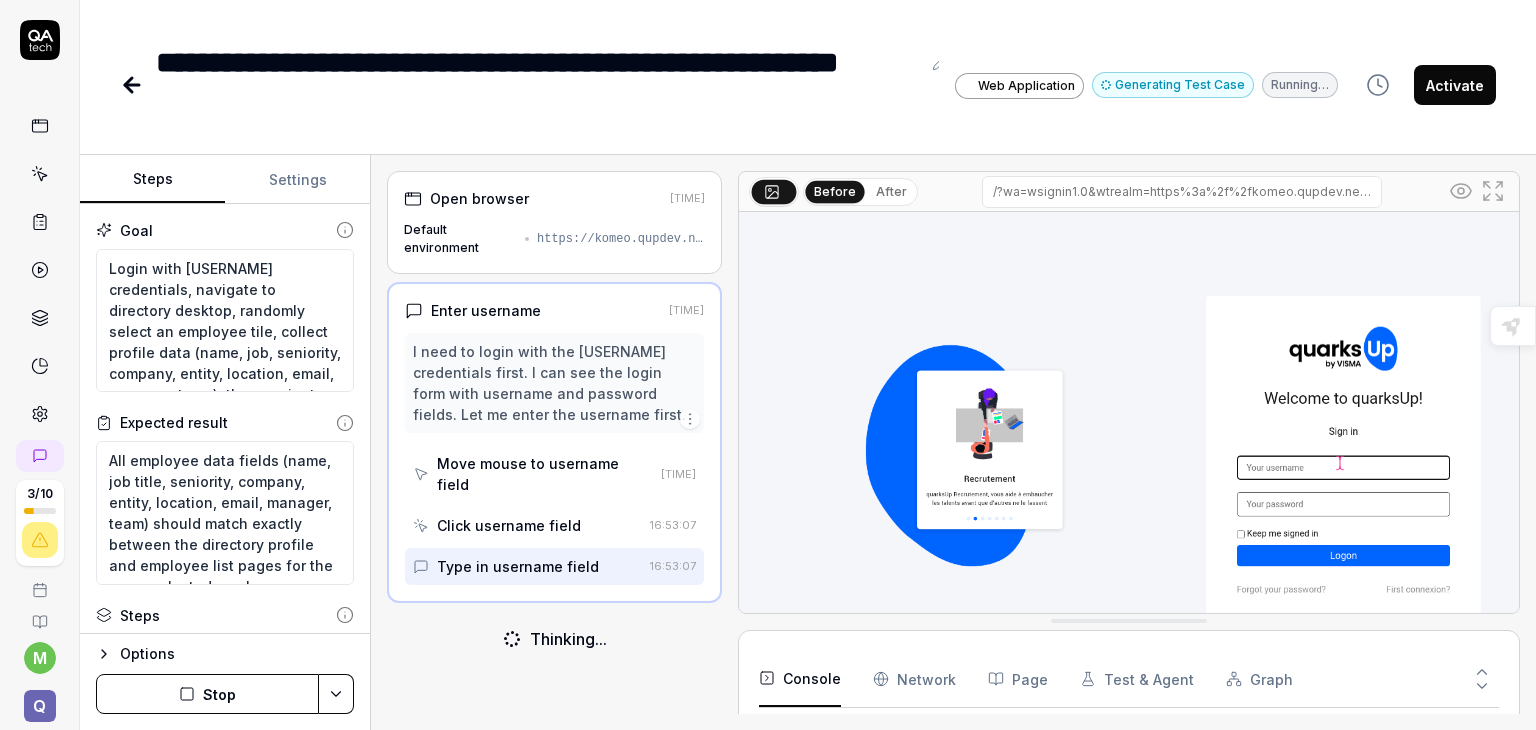 type on "*" 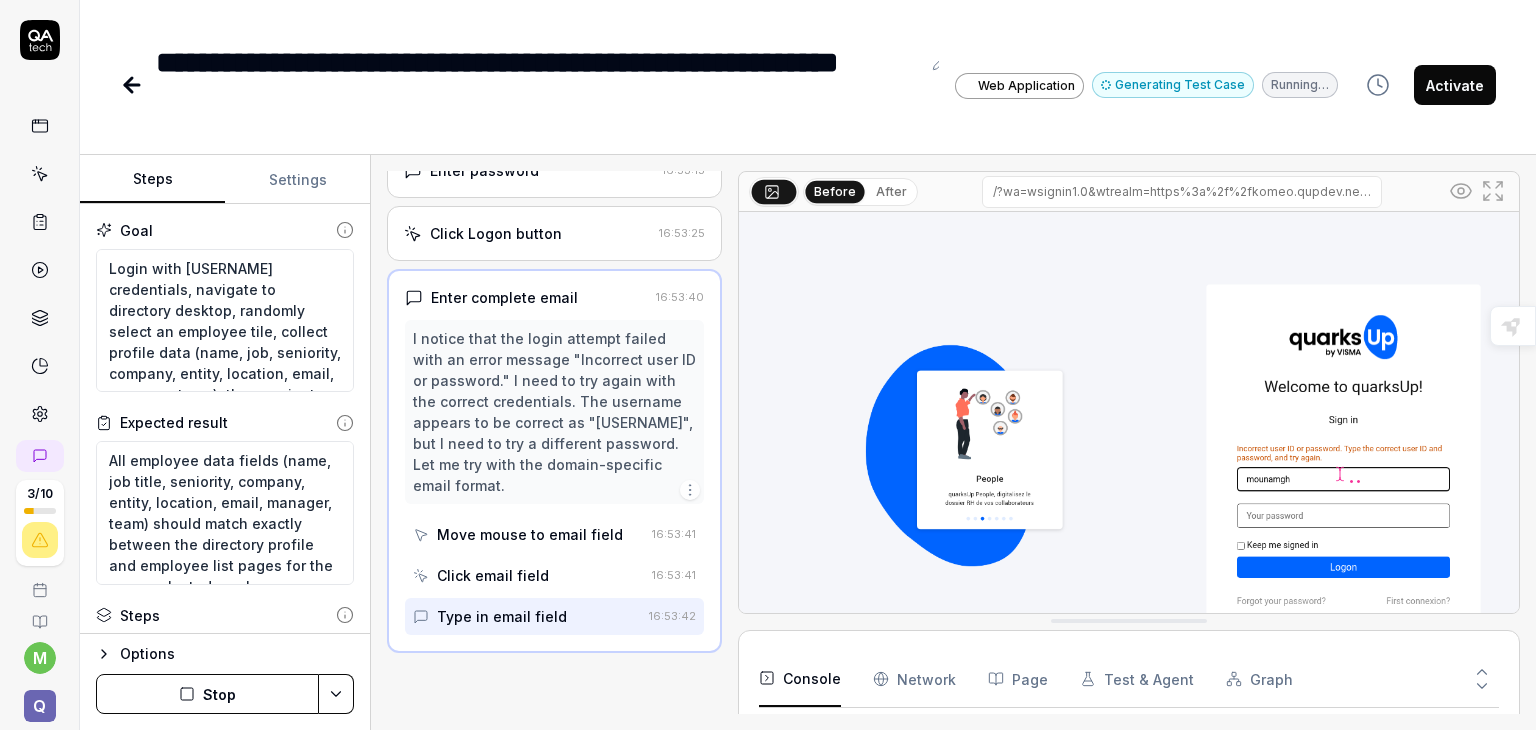 scroll, scrollTop: 202, scrollLeft: 0, axis: vertical 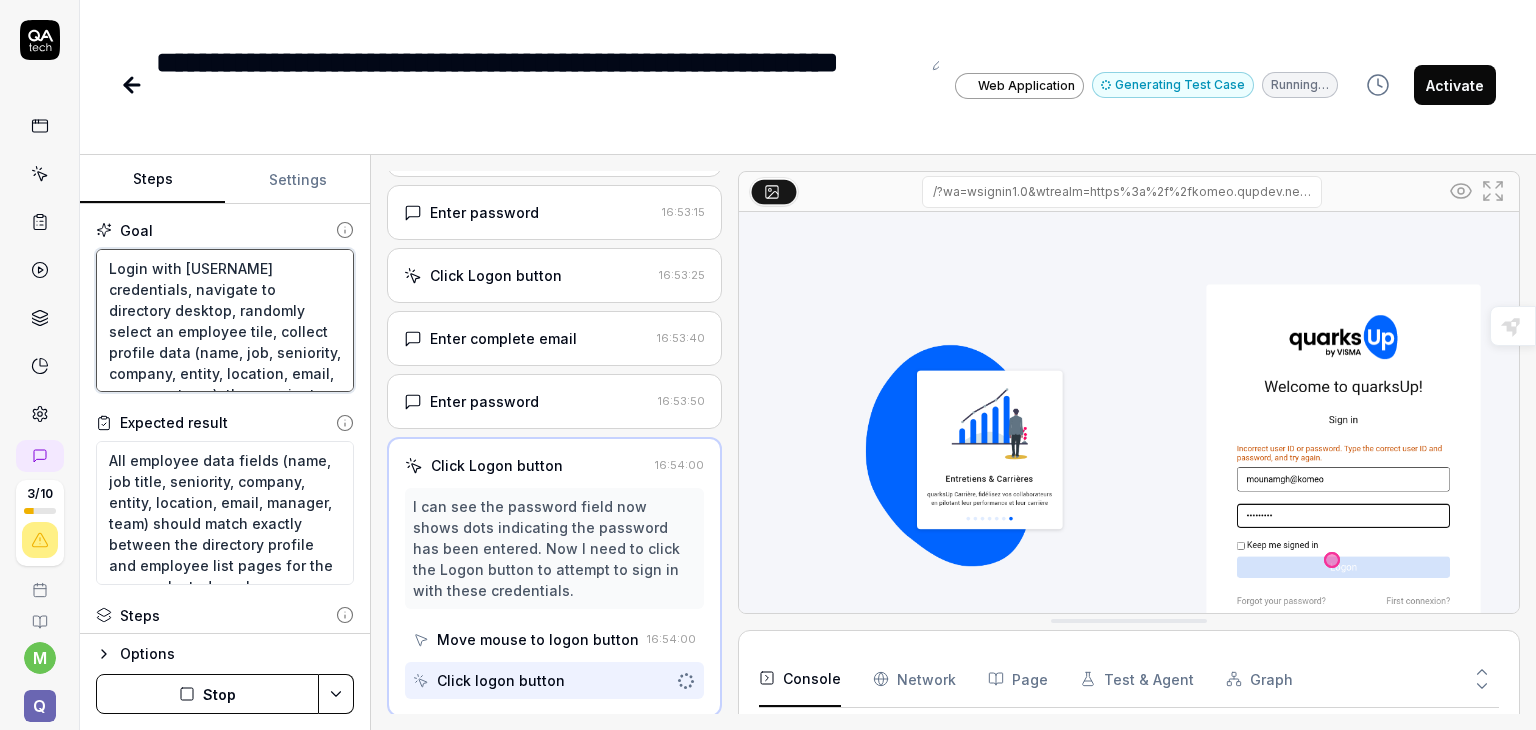 click on "Login with mounamgh credentials, navigate to directory desktop, randomly select an employee tile, collect profile data (name, job, seniority, company, entity, location, email, manager, team), then navigate to EmployeeList.aspx, find the same person, and verify all collected data fields match between both pages" at bounding box center (225, 321) 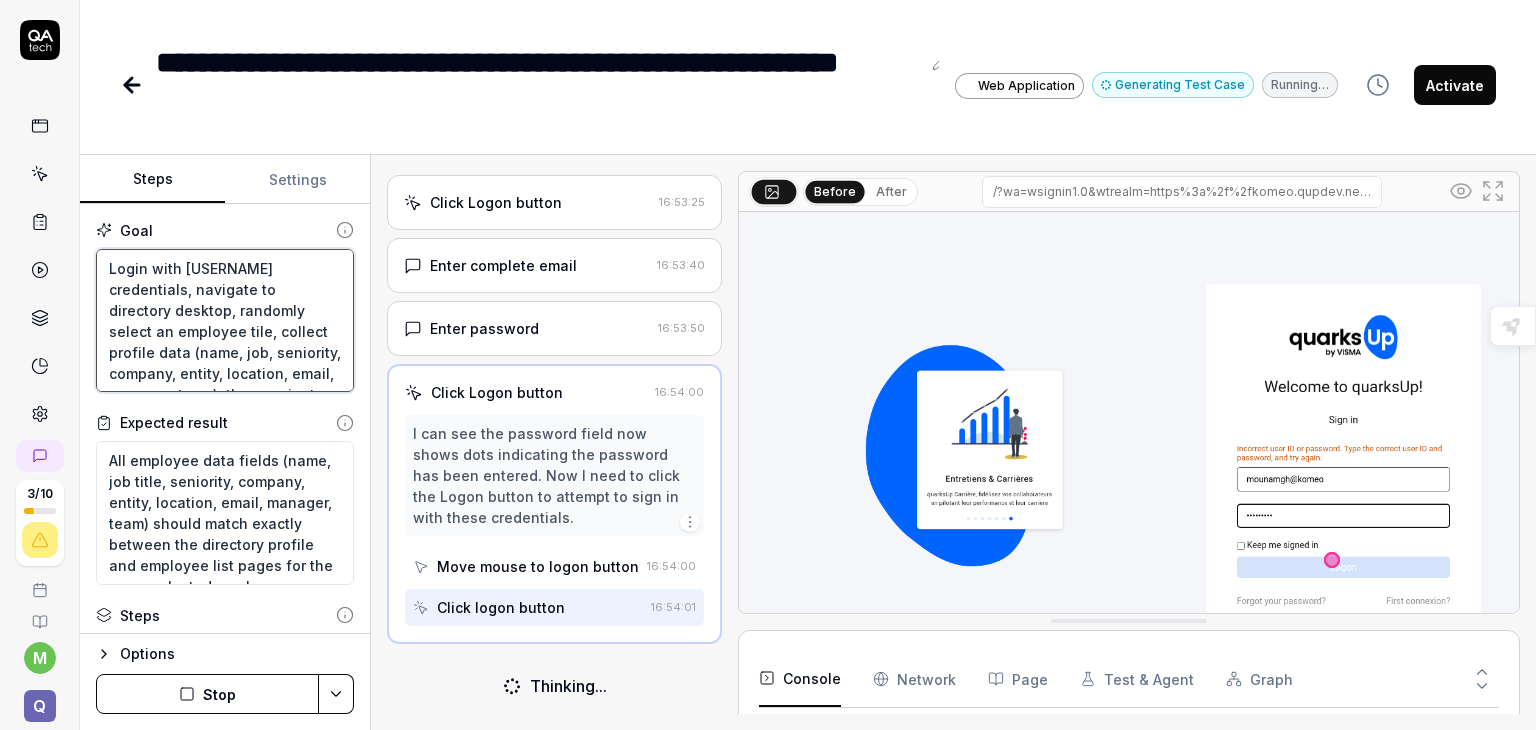 scroll, scrollTop: 224, scrollLeft: 0, axis: vertical 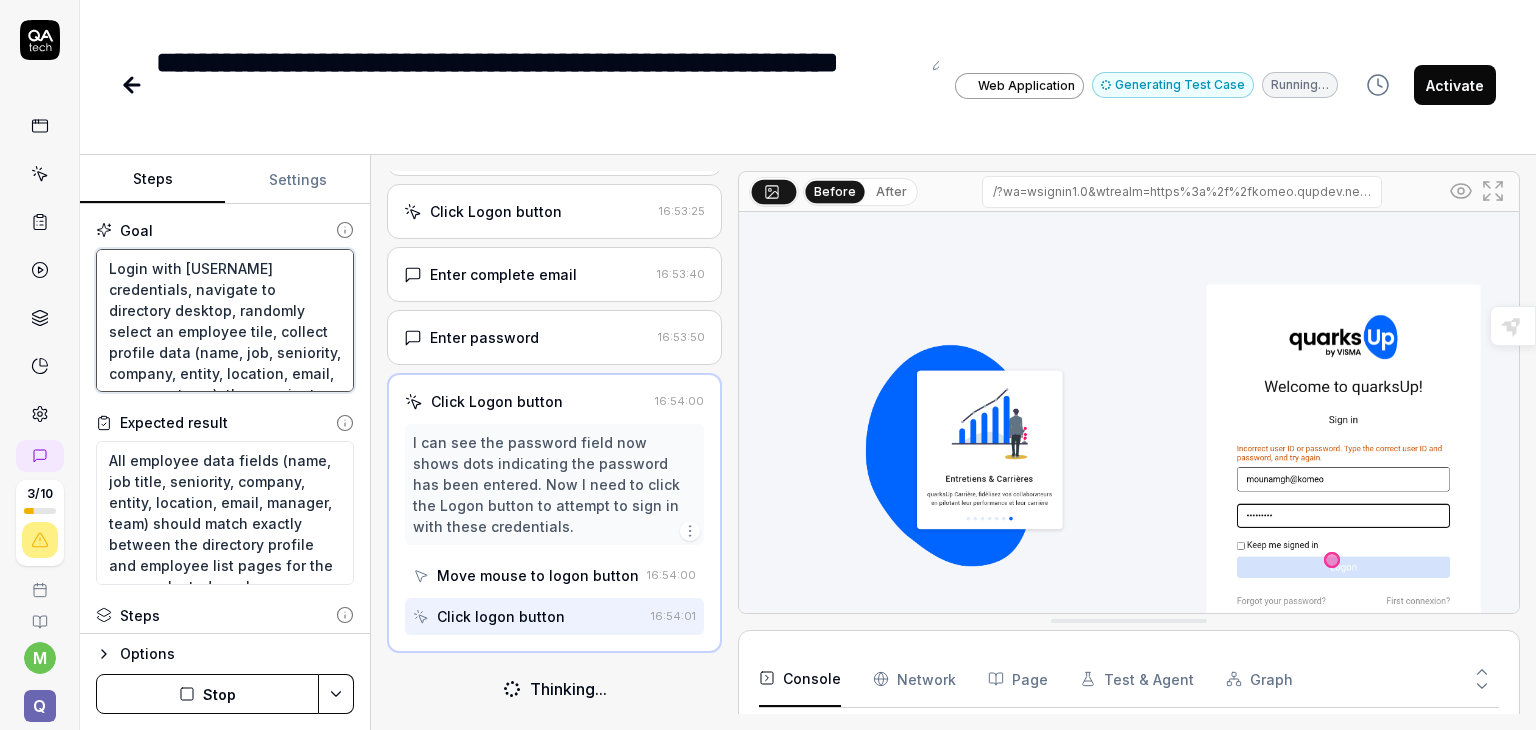 type on "Login with mounamgh  ecredentials, navigate to directory desktop, randomly select an employee tile, collect profile data (name, job, seniority, company, entity, location, email, manager, team), then navigate to EmployeeList.aspx, find the same person, and verify all collected data fields match between both pages" 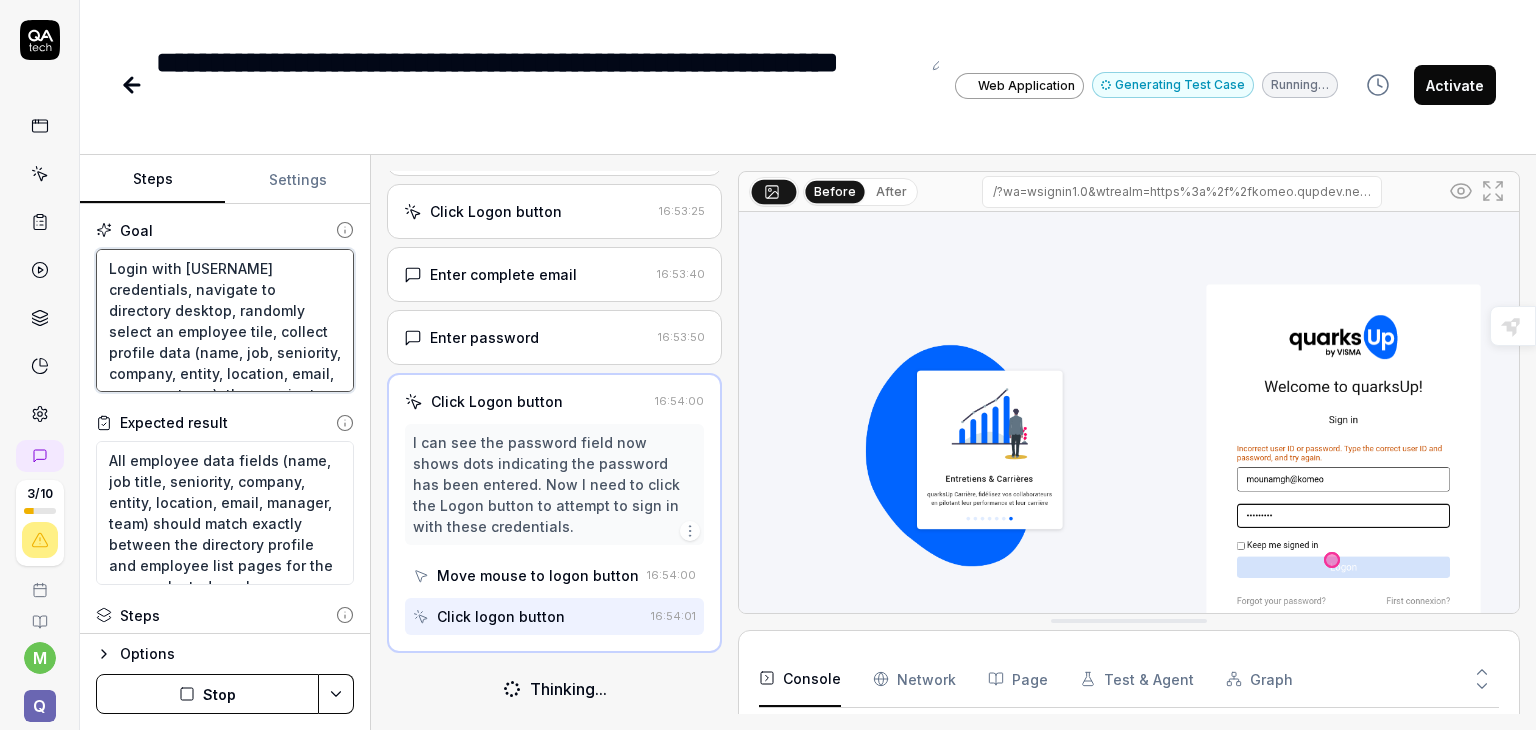 type on "*" 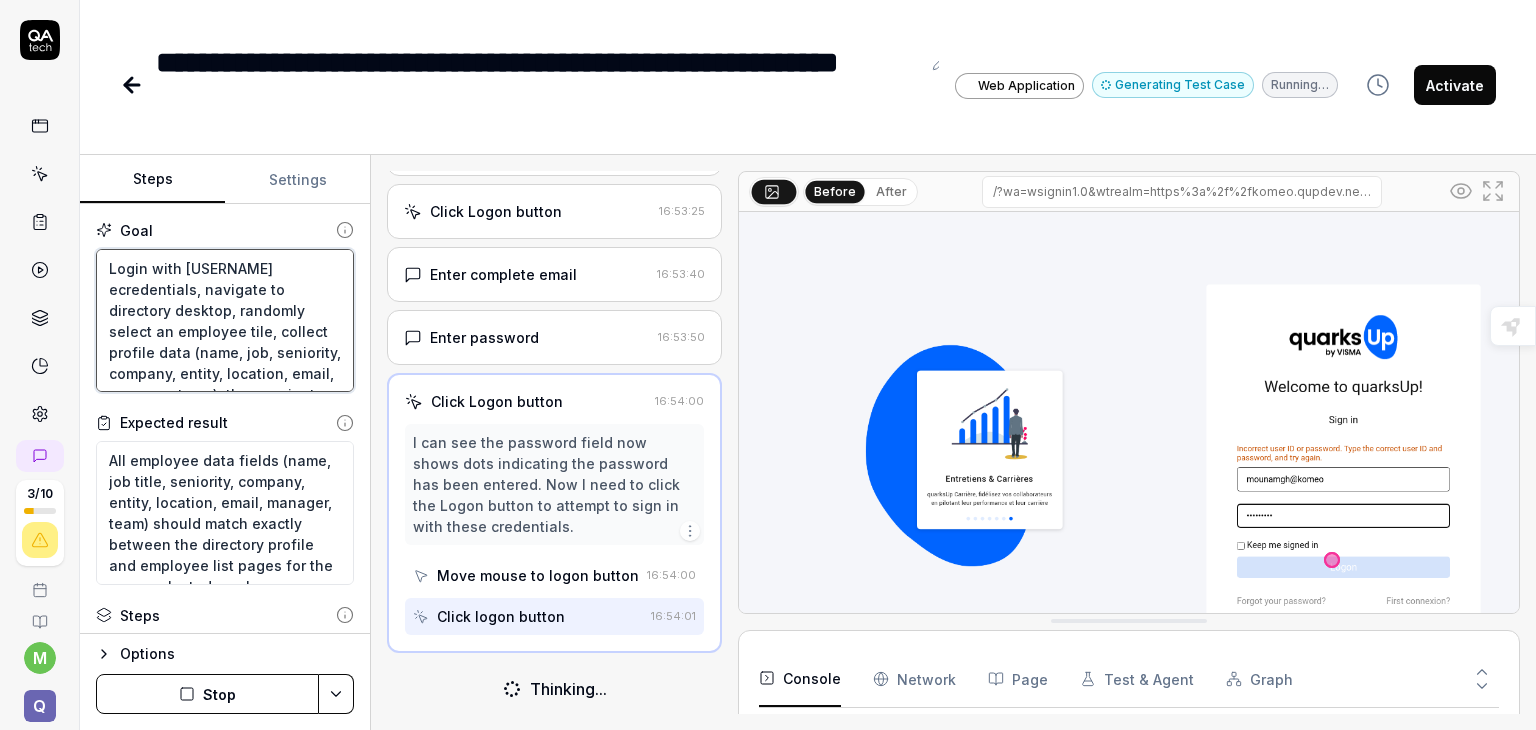 type on "Login with mounamgh  etcredentials, navigate to directory desktop, randomly select an employee tile, collect profile data (name, job, seniority, company, entity, location, email, manager, team), then navigate to EmployeeList.aspx, find the same person, and verify all collected data fields match between both pages" 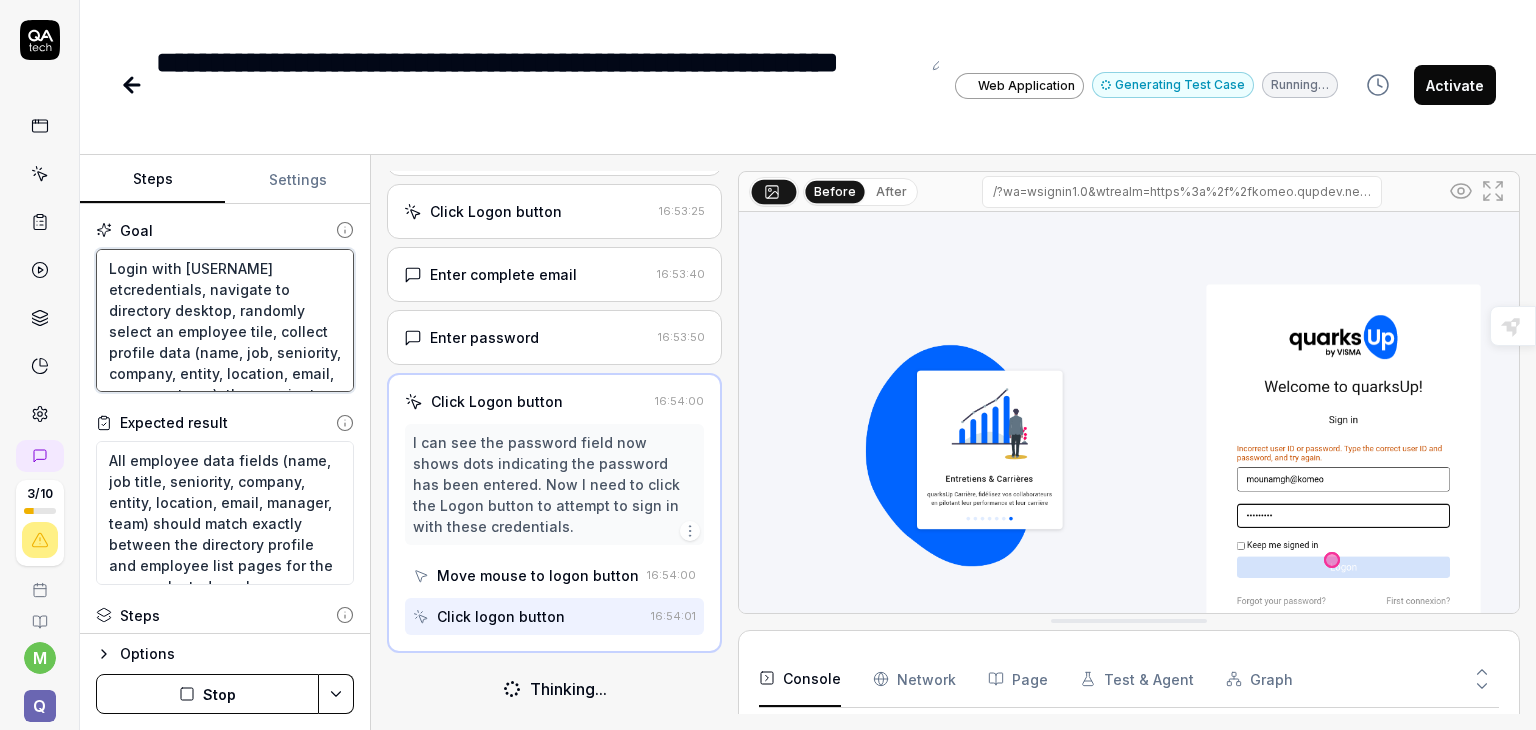 type on "Login with mounamgh  et credentials, navigate to directory desktop, randomly select an employee tile, collect profile data (name, job, seniority, company, entity, location, email, manager, team), then navigate to EmployeeList.aspx, find the same person, and verify all collected data fields match between both pages" 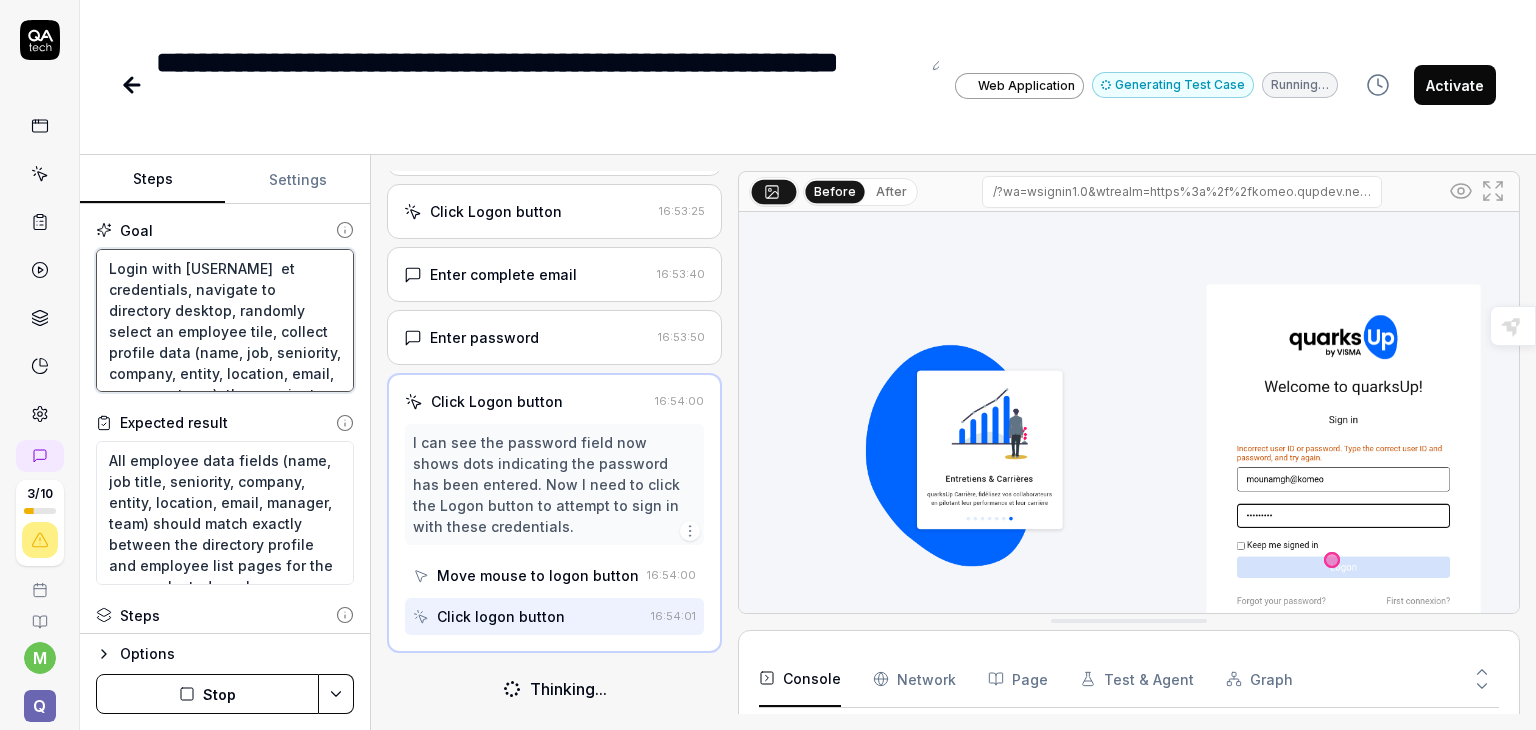 type on "Login with mounamgh  et mcredentials, navigate to directory desktop, randomly select an employee tile, collect profile data (name, job, seniority, company, entity, location, email, manager, team), then navigate to EmployeeList.aspx, find the same person, and verify all collected data fields match between both pages" 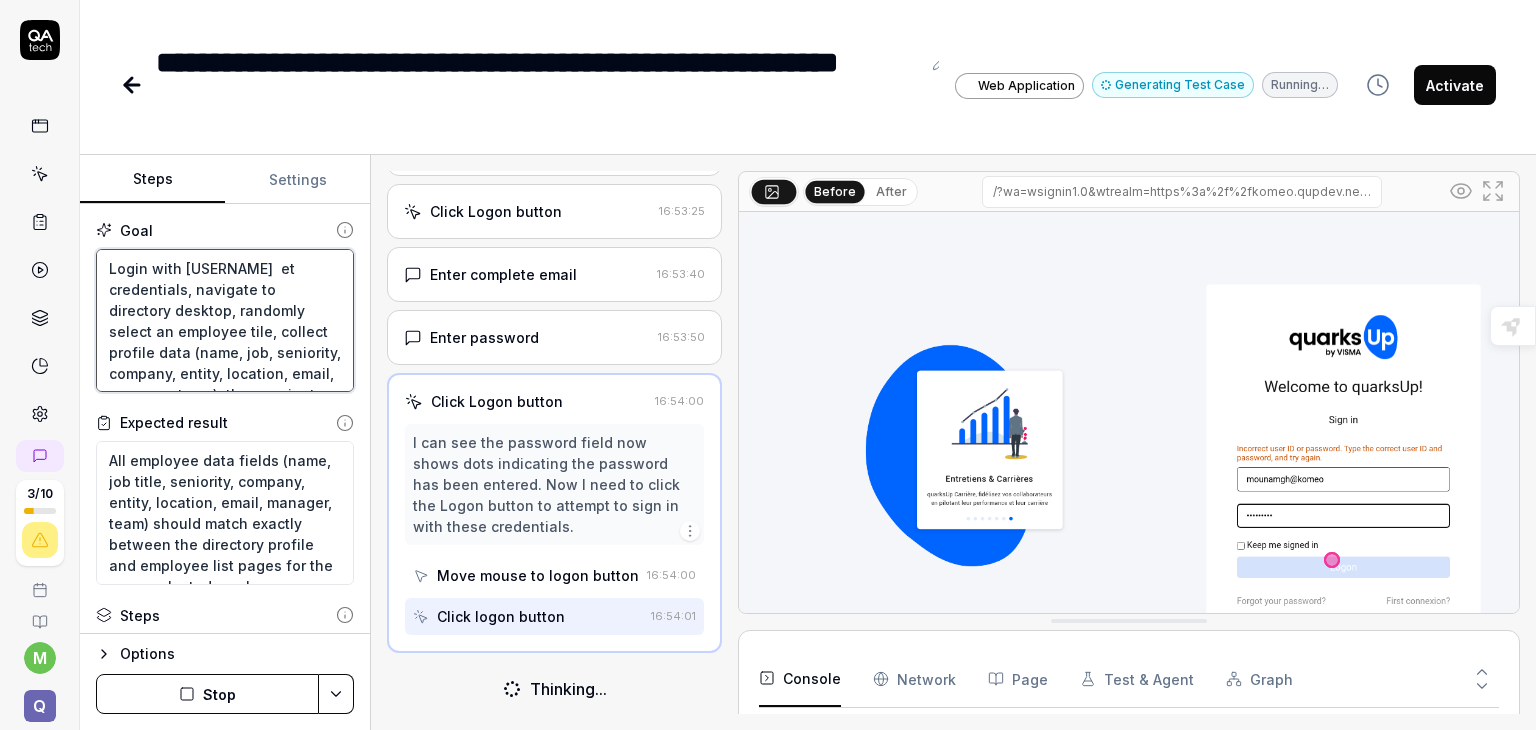 type on "*" 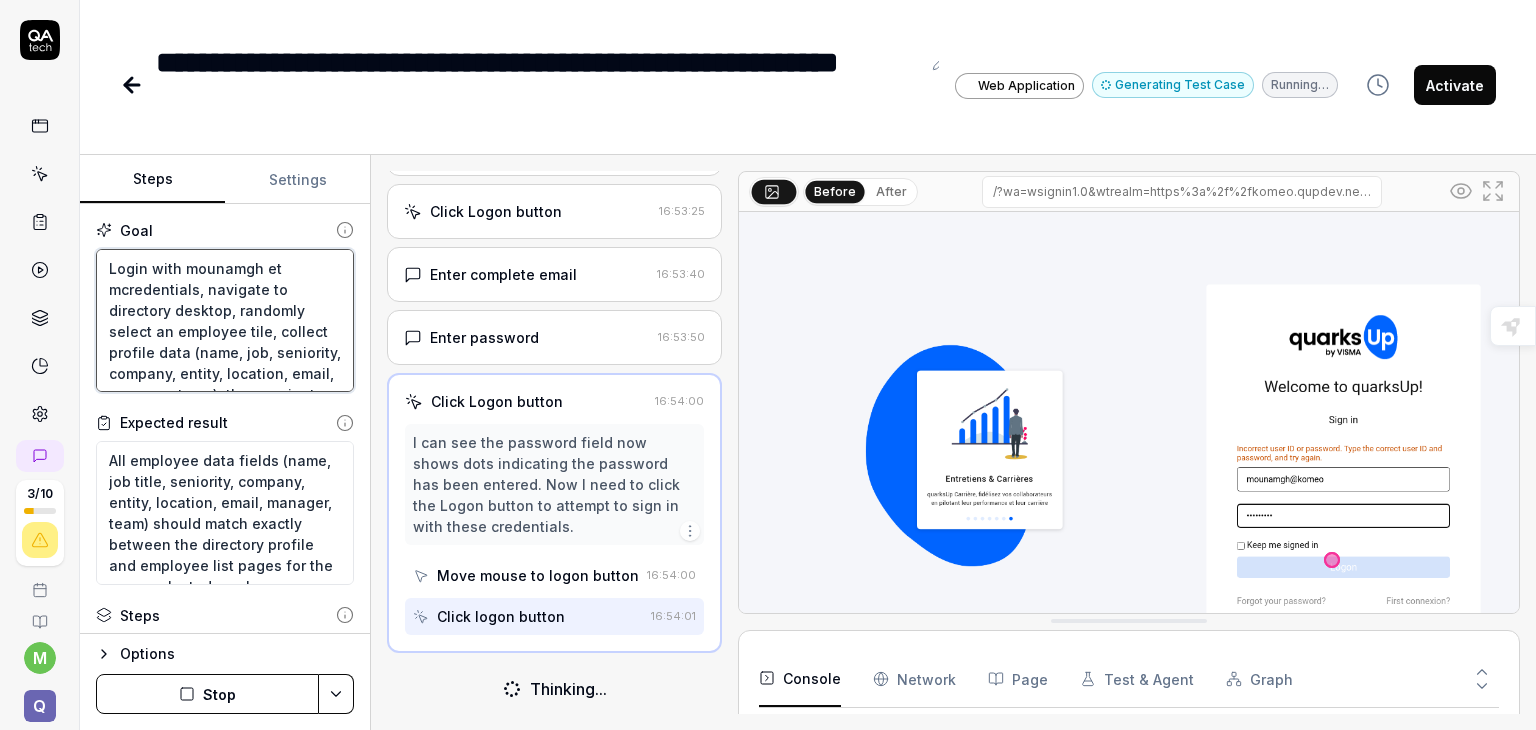 type on "Login with mounamgh  et mdcredentials, navigate to directory desktop, randomly select an employee tile, collect profile data (name, job, seniority, company, entity, location, email, manager, team), then navigate to EmployeeList.aspx, find the same person, and verify all collected data fields match between both pages" 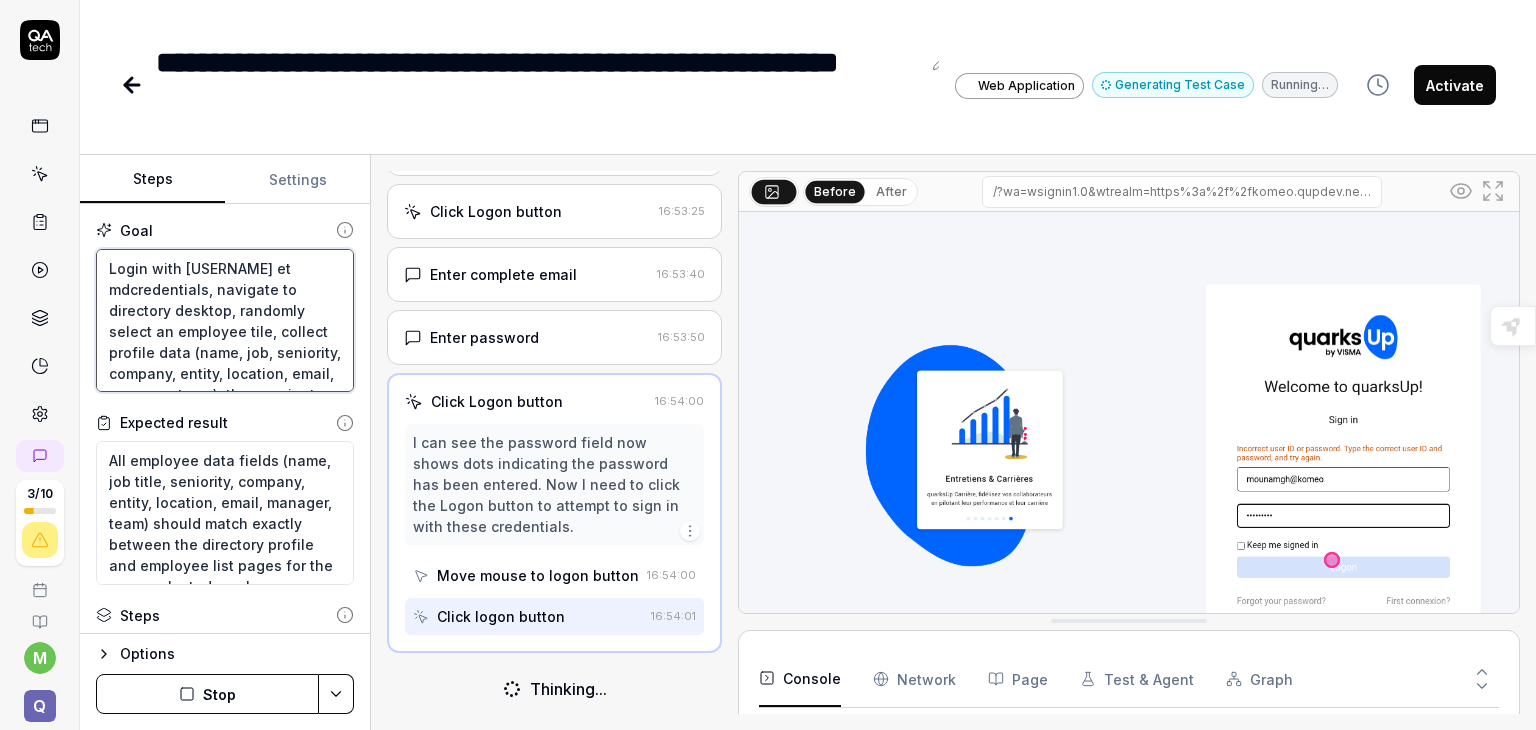 type on "Login with mounamgh  et mdpcredentials, navigate to directory desktop, randomly select an employee tile, collect profile data (name, job, seniority, company, entity, location, email, manager, team), then navigate to EmployeeList.aspx, find the same person, and verify all collected data fields match between both pages" 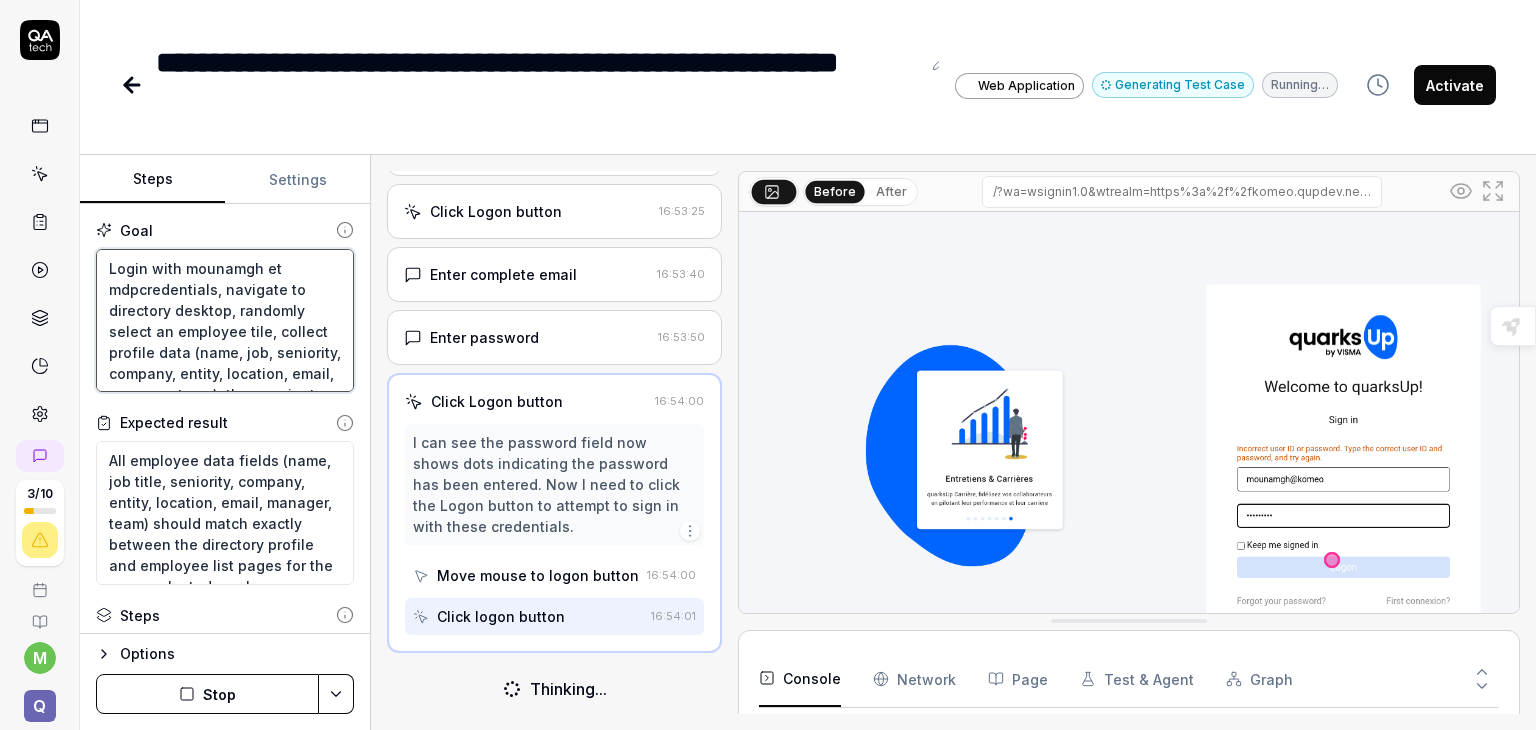 type on "Login with mounamgh  et mdp credentials, navigate to directory desktop, randomly select an employee tile, collect profile data (name, job, seniority, company, entity, location, email, manager, team), then navigate to EmployeeList.aspx, find the same person, and verify all collected data fields match between both pages" 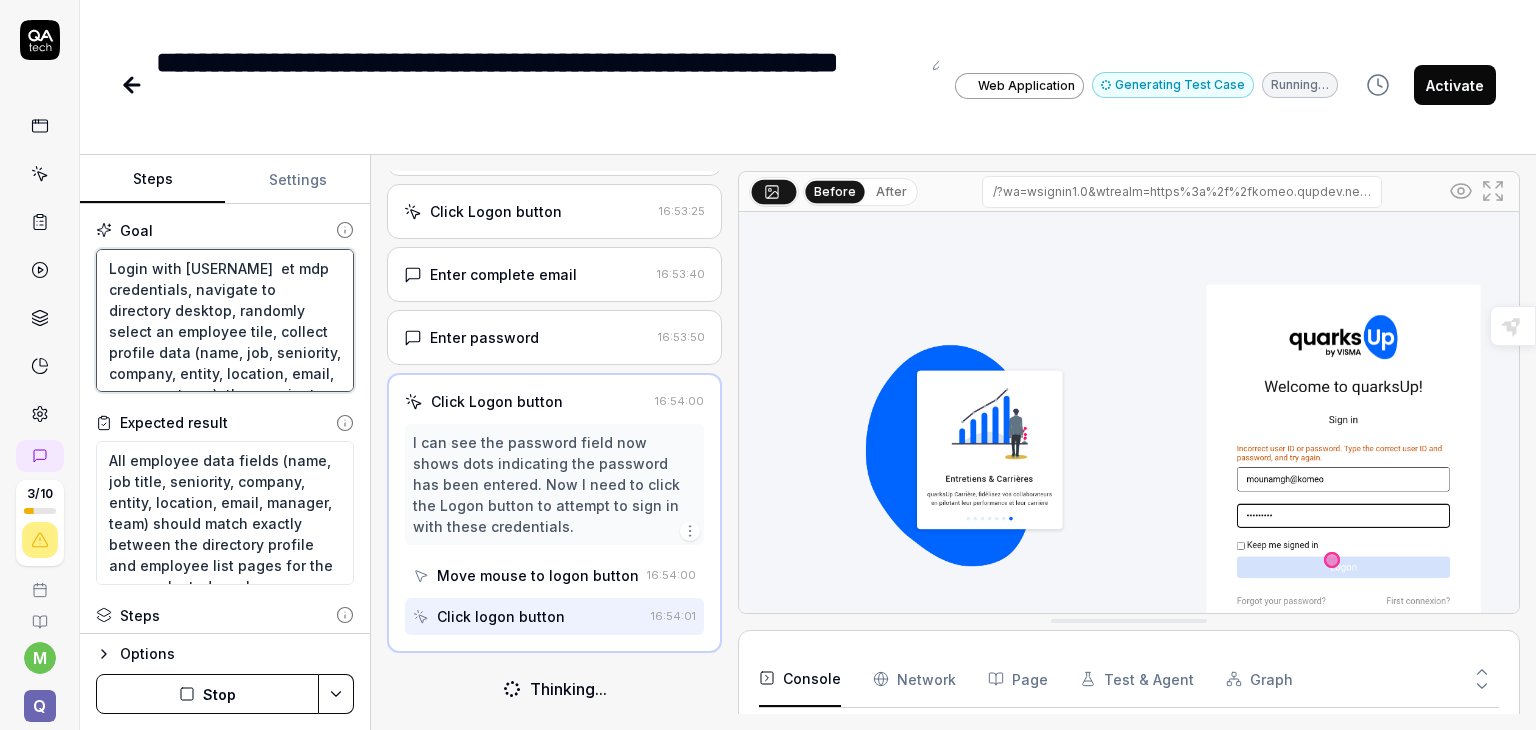 type on "Login with mounamgh  et mdp Mcredentials, navigate to directory desktop, randomly select an employee tile, collect profile data (name, job, seniority, company, entity, location, email, manager, team), then navigate to EmployeeList.aspx, find the same person, and verify all collected data fields match between both pages" 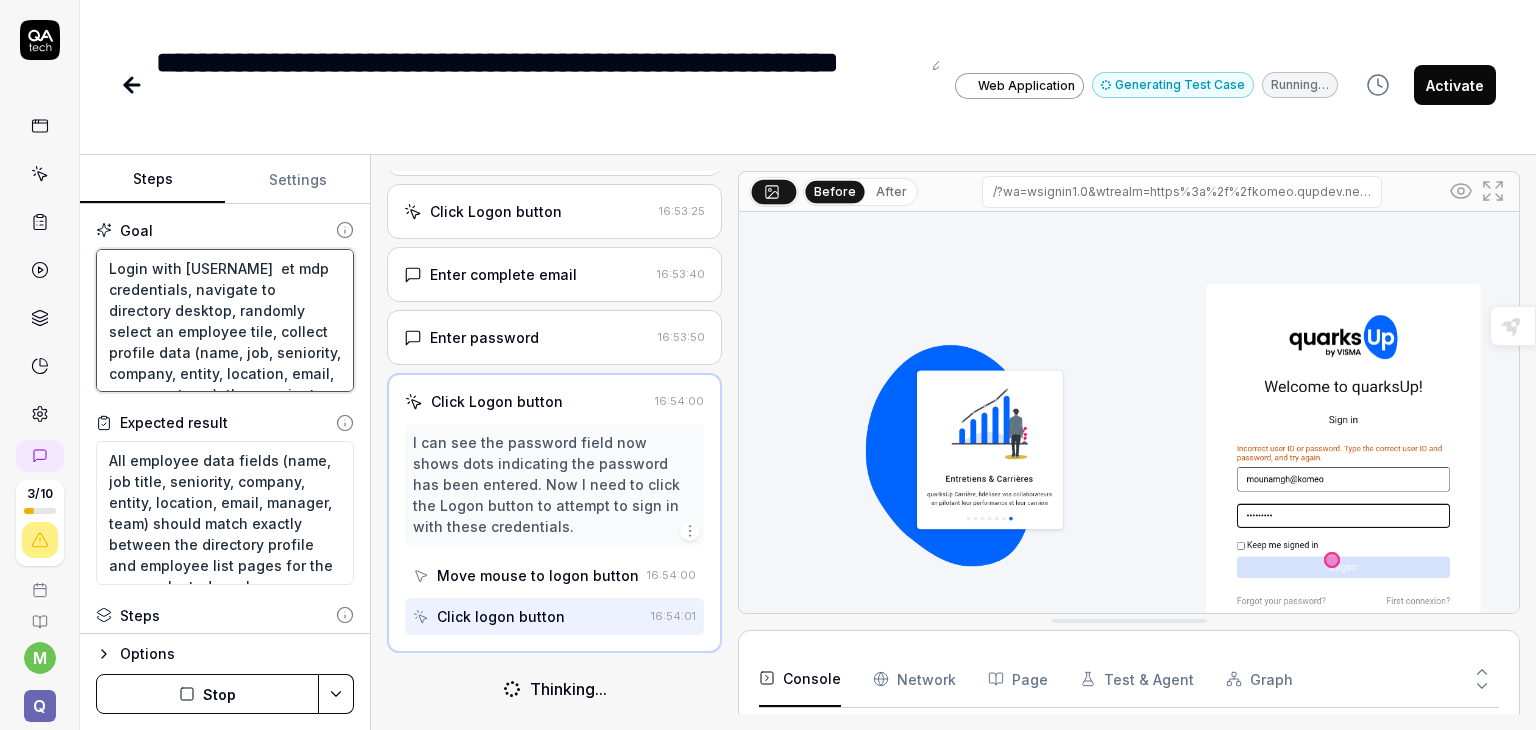type on "*" 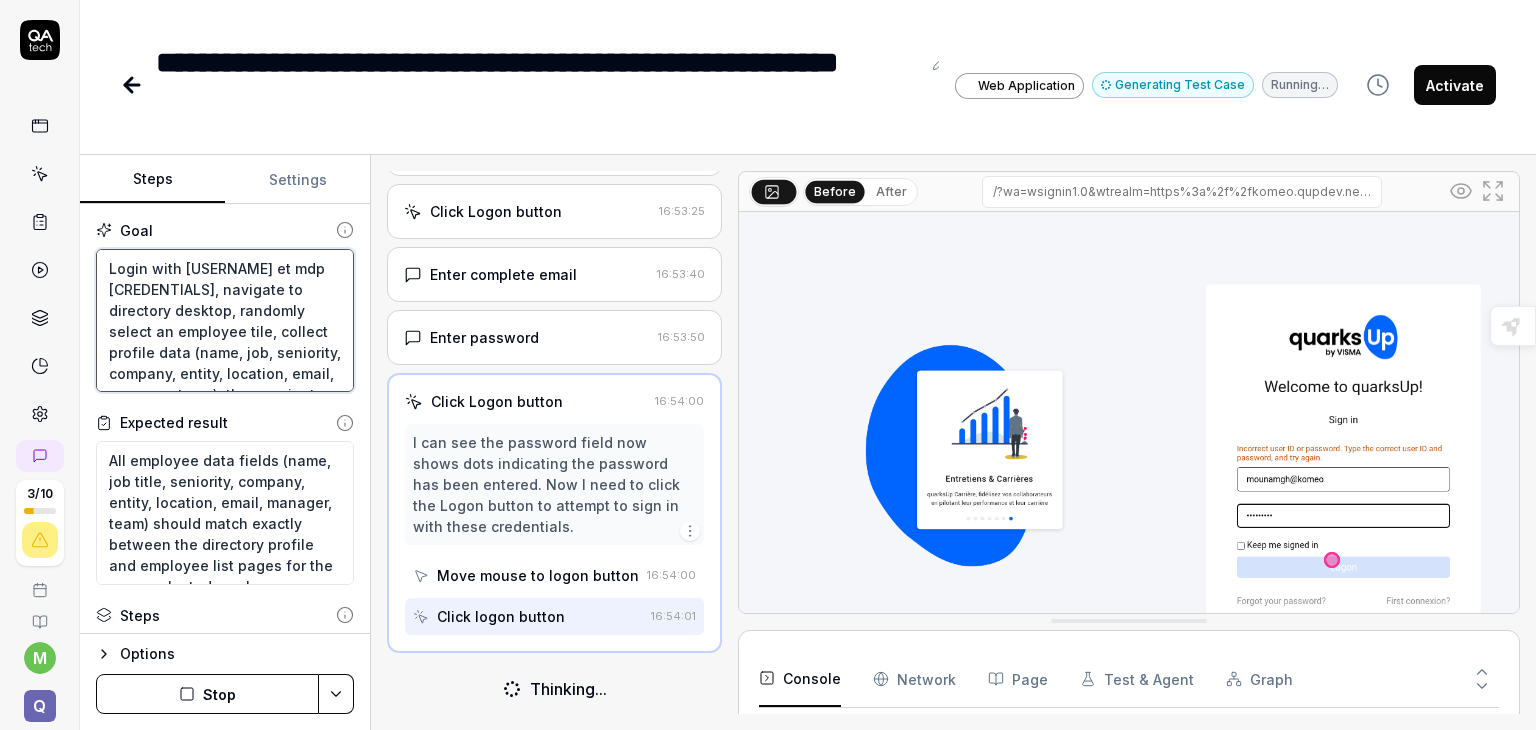 type on "Login with mounamgh  et mdp MOcredentials, navigate to directory desktop, randomly select an employee tile, collect profile data (name, job, seniority, company, entity, location, email, manager, team), then navigate to EmployeeList.aspx, find the same person, and verify all collected data fields match between both pages" 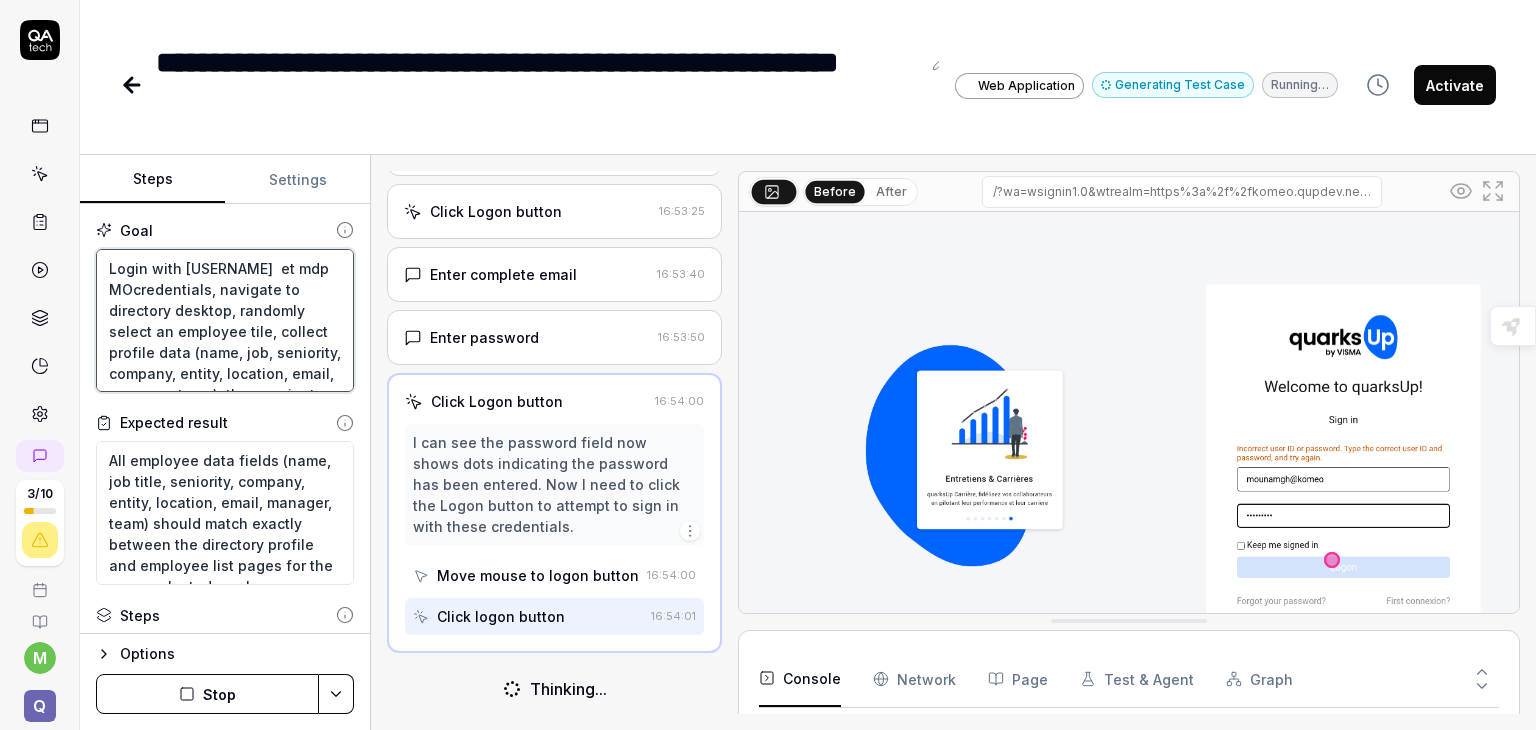 type on "Login with mounamgh  et mdp MOgcredentials, navigate to directory desktop, randomly select an employee tile, collect profile data (name, job, seniority, company, entity, location, email, manager, team), then navigate to EmployeeList.aspx, find the same person, and verify all collected data fields match between both pages" 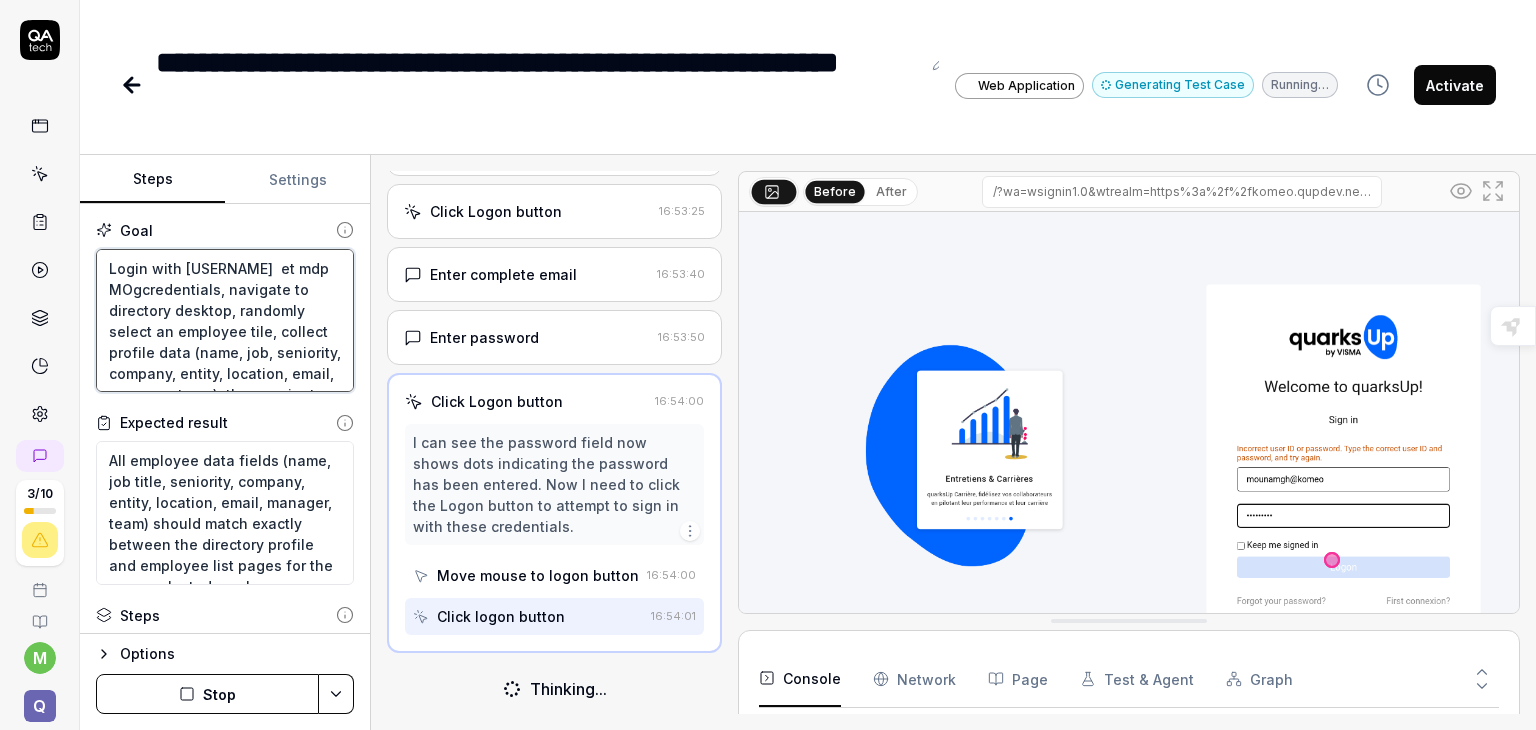 type on "Login with mounamgh  et mdp MOghcredentials, navigate to directory desktop, randomly select an employee tile, collect profile data (name, job, seniority, company, entity, location, email, manager, team), then navigate to EmployeeList.aspx, find the same person, and verify all collected data fields match between both pages" 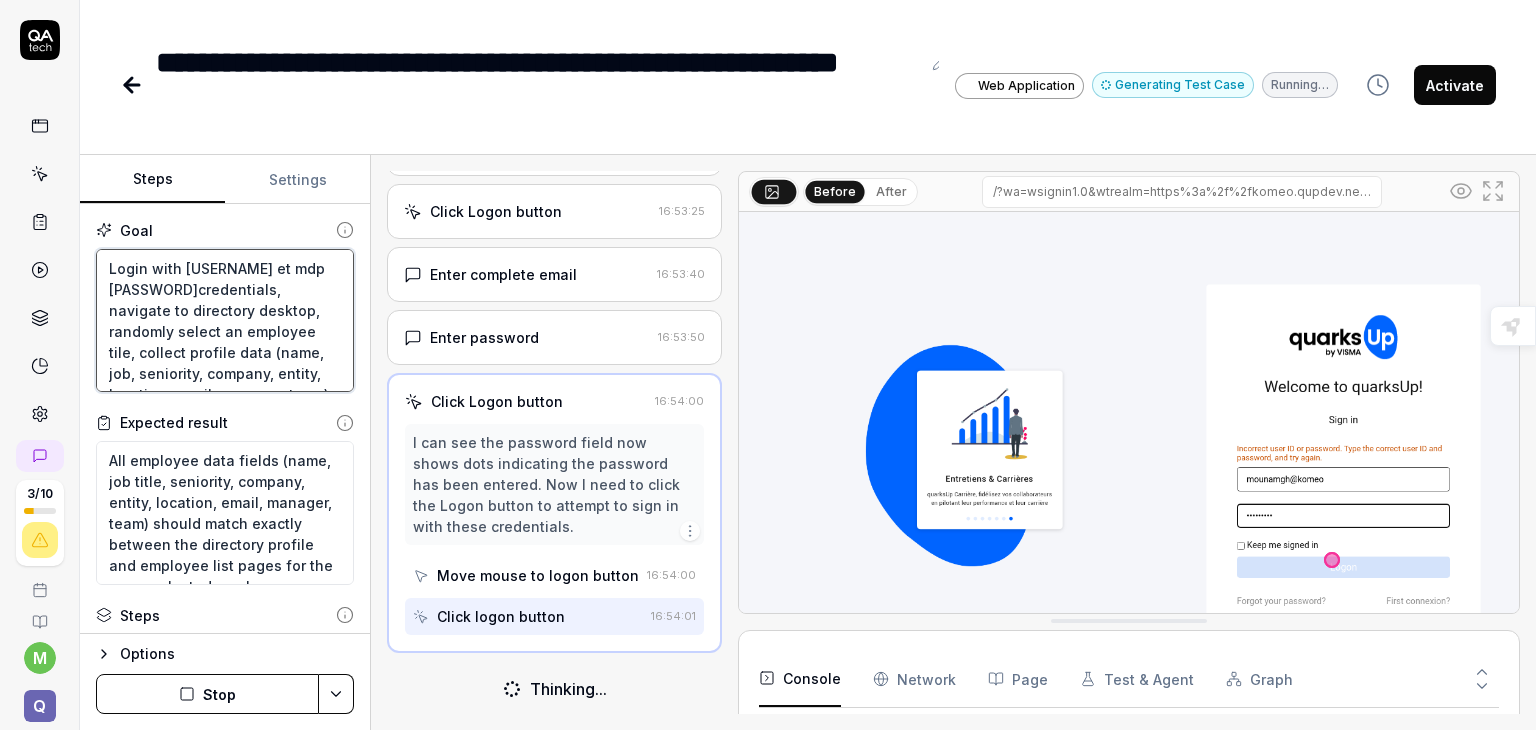 type on "Login with mounamgh  et mdp MOgh@credentials, navigate to directory desktop, randomly select an employee tile, collect profile data (name, job, seniority, company, entity, location, email, manager, team), then navigate to EmployeeList.aspx, find the same person, and verify all collected data fields match between both pages" 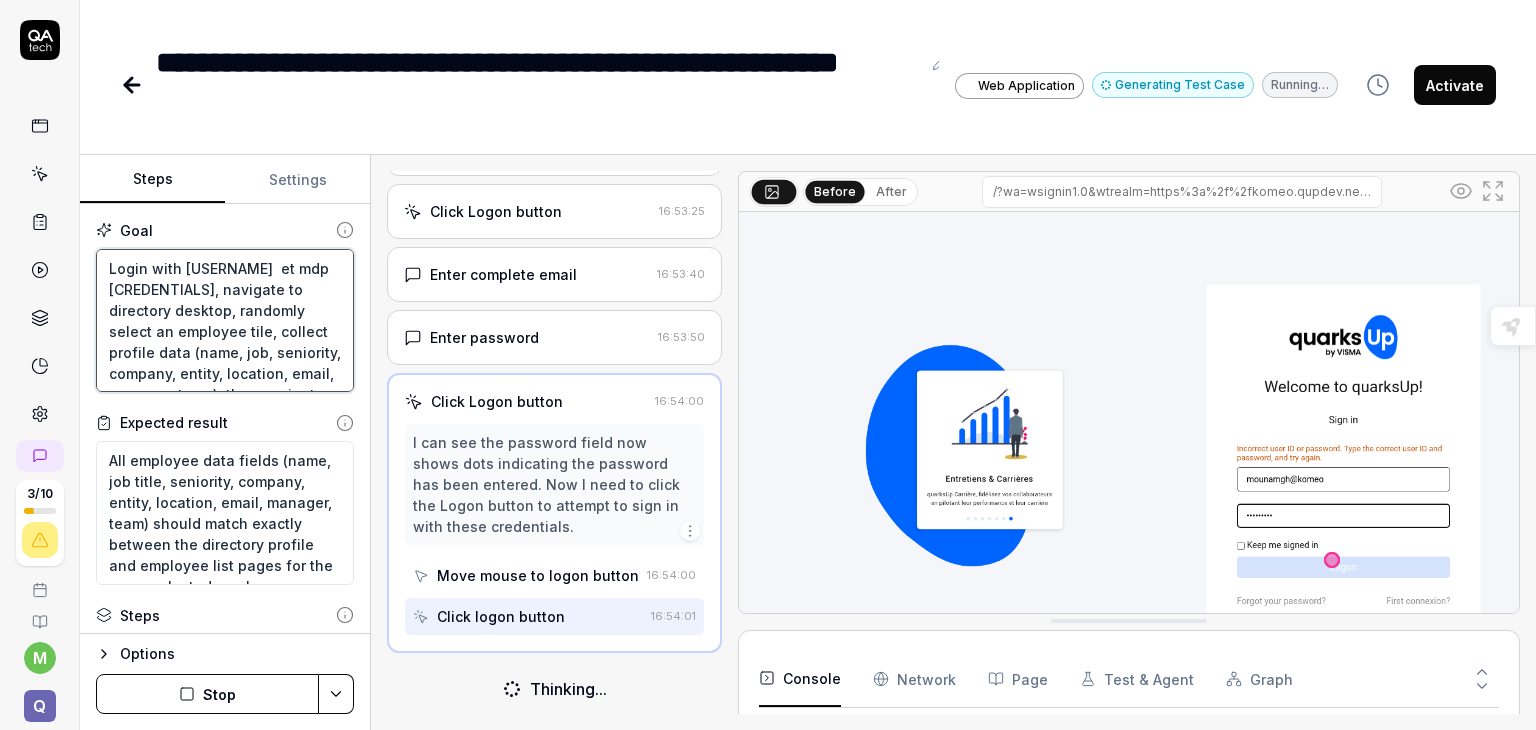 type on "Login with mounamgh  et mdp MOgh@2credentials, navigate to directory desktop, randomly select an employee tile, collect profile data (name, job, seniority, company, entity, location, email, manager, team), then navigate to EmployeeList.aspx, find the same person, and verify all collected data fields match between both pages" 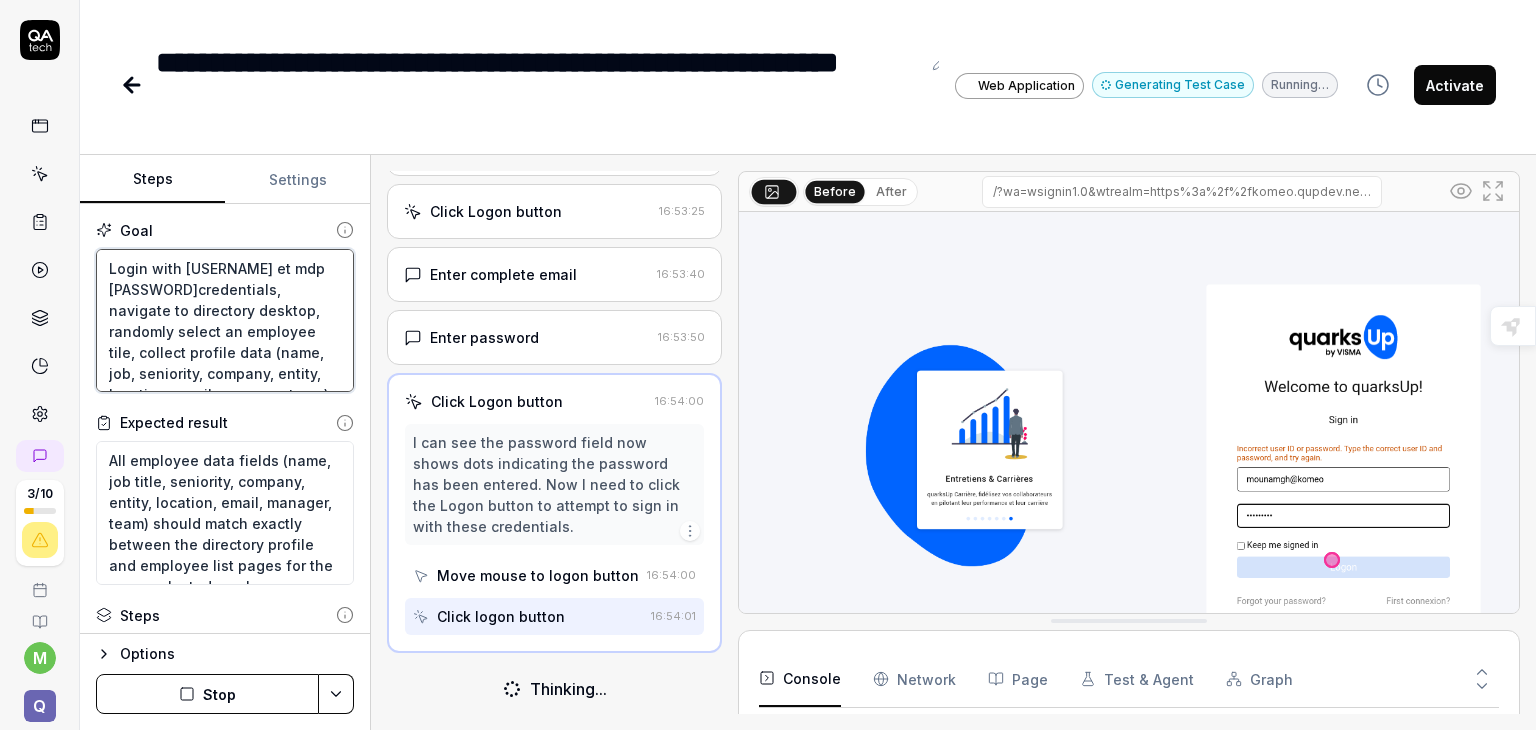 type on "Login with mounamgh  et mdp MOgh@20credentials, navigate to directory desktop, randomly select an employee tile, collect profile data (name, job, seniority, company, entity, location, email, manager, team), then navigate to EmployeeList.aspx, find the same person, and verify all collected data fields match between both pages" 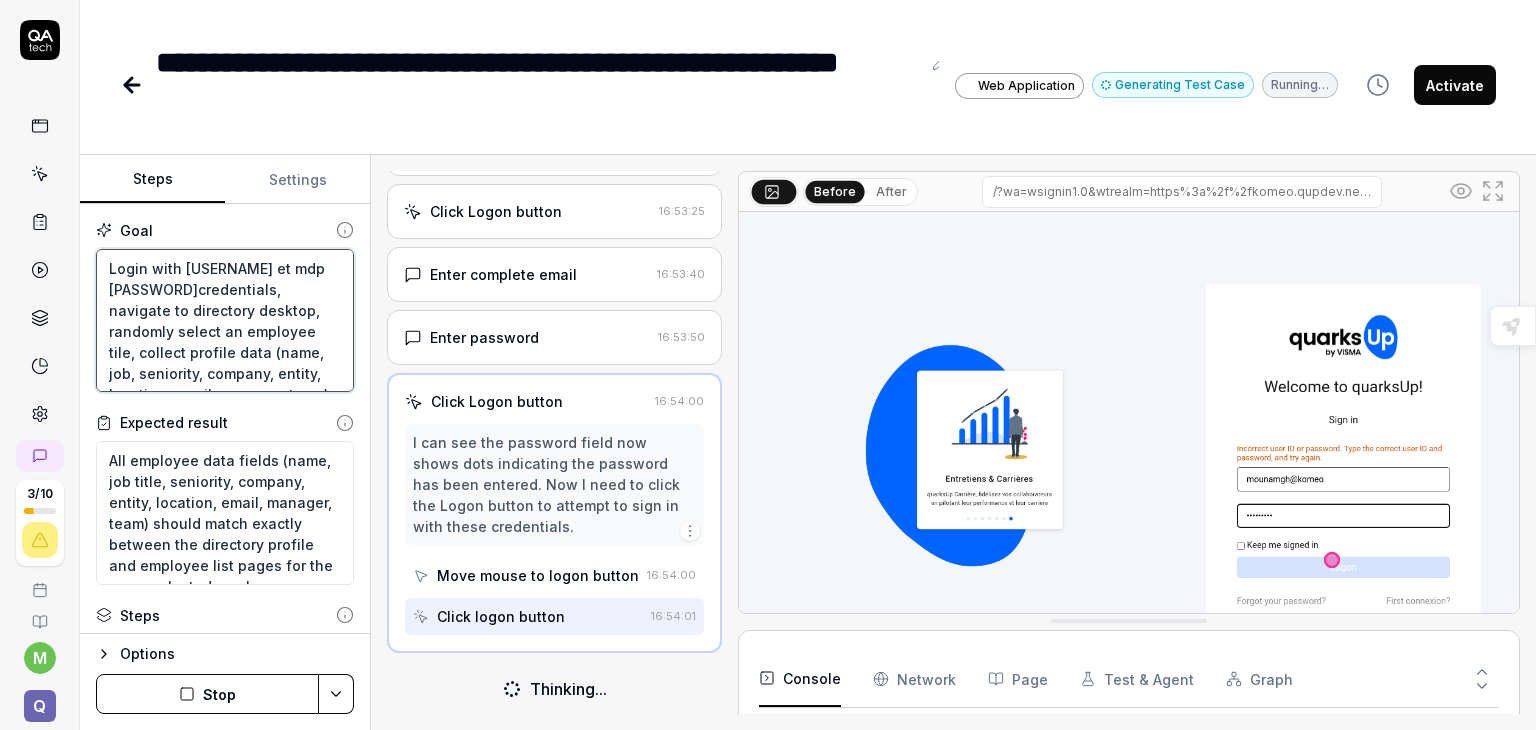 type on "*" 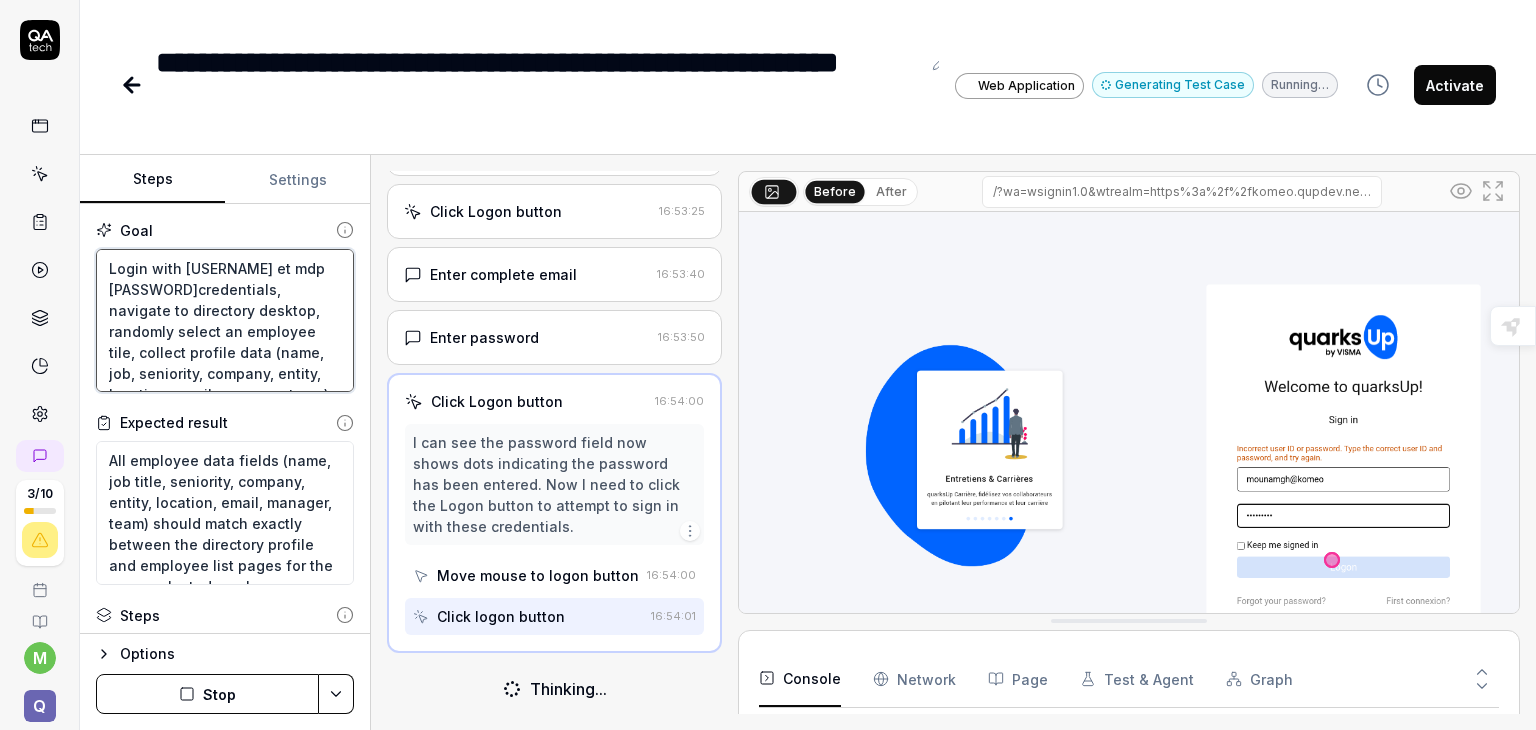 type on "*" 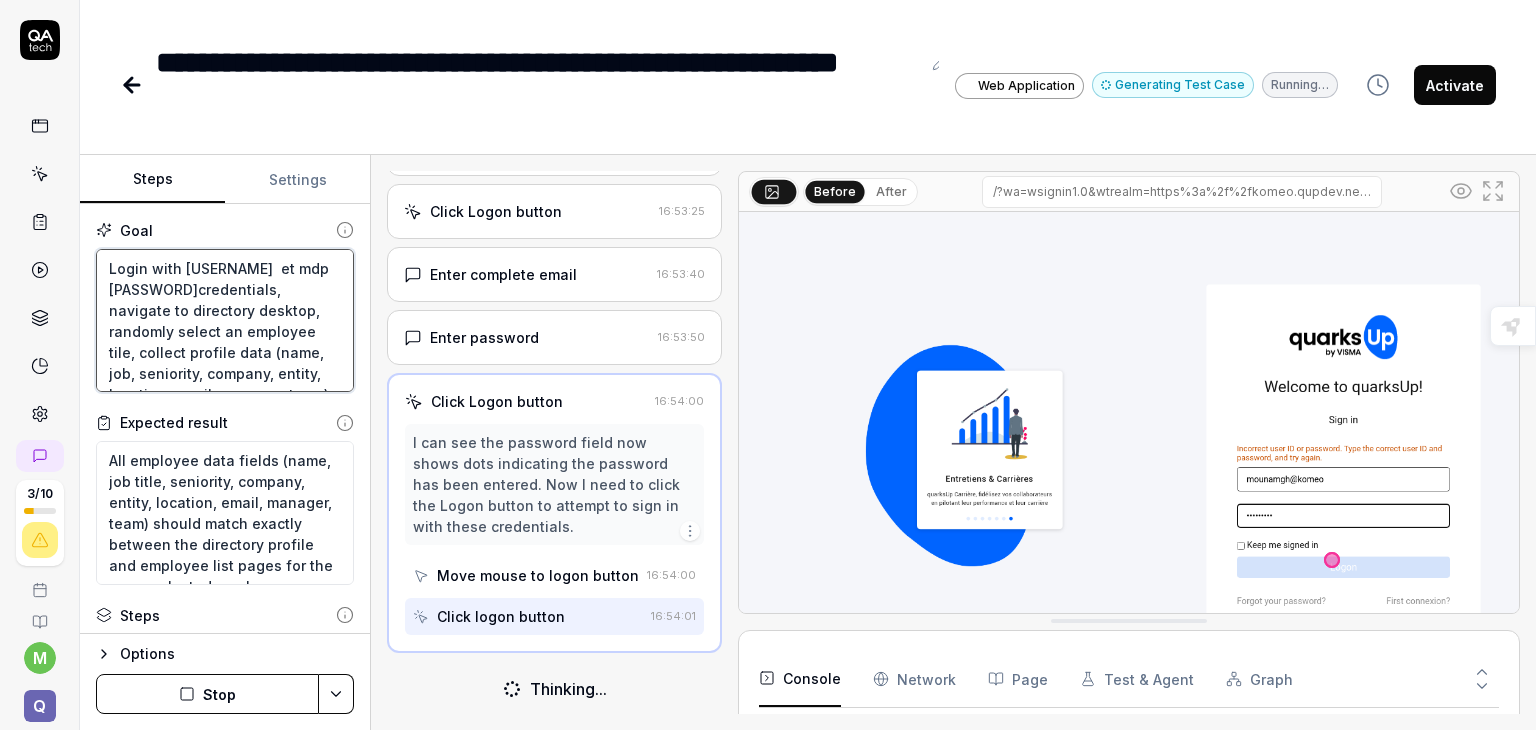type on "Login with mounamgh  et mdp MOgh@2025credentials, navigate to directory desktop, randomly select an employee tile, collect profile data (name, job, seniority, company, entity, location, email, manager, team), then navigate to EmployeeList.aspx, find the same person, and verify all collected data fields match between both pages" 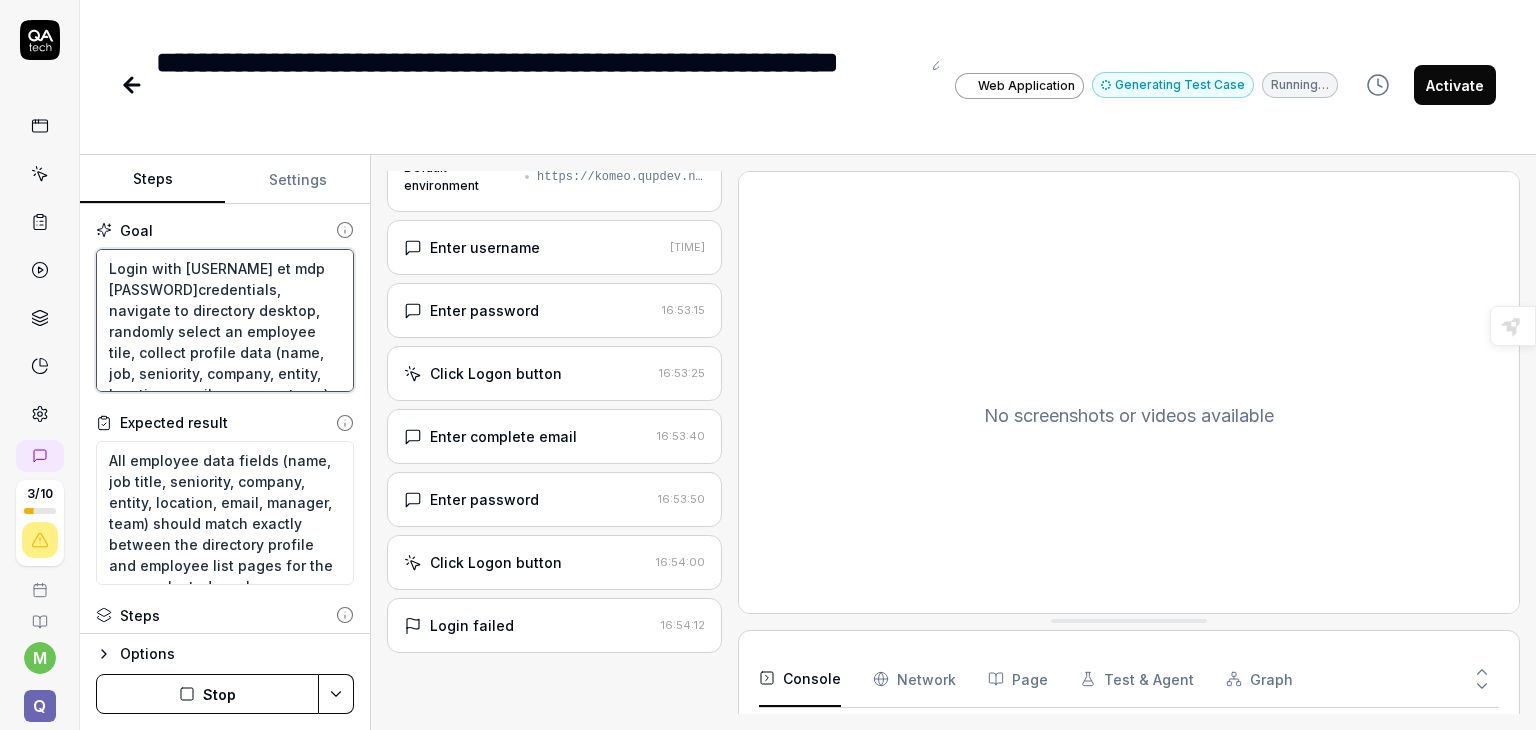 scroll, scrollTop: 61, scrollLeft: 0, axis: vertical 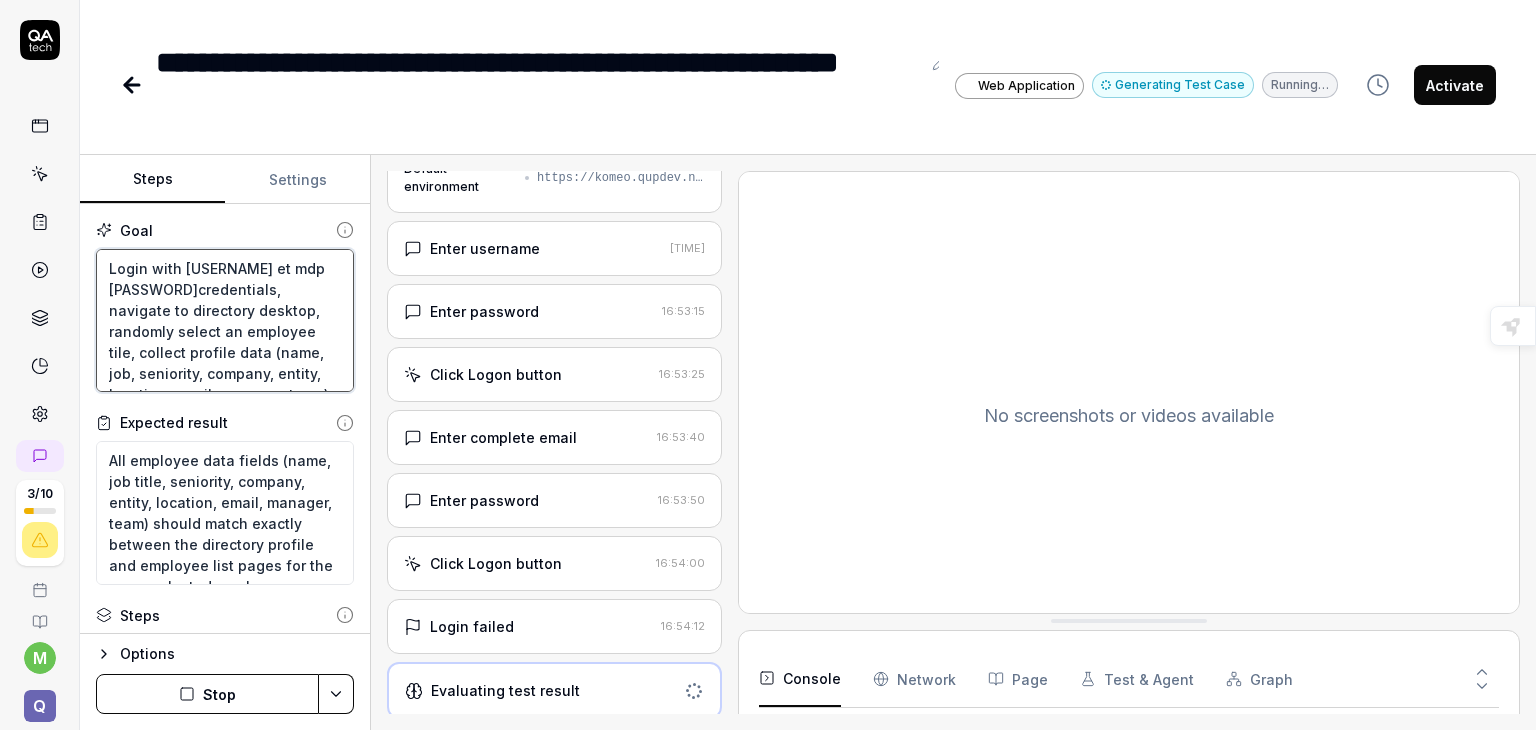 type on "Login with mounamgh  et mdp MOgh@2025 credentials, navigate to directory desktop, randomly select an employee tile, collect profile data (name, job, seniority, company, entity, location, email, manager, team), then navigate to EmployeeList.aspx, find the same person, and verify all collected data fields match between both pages" 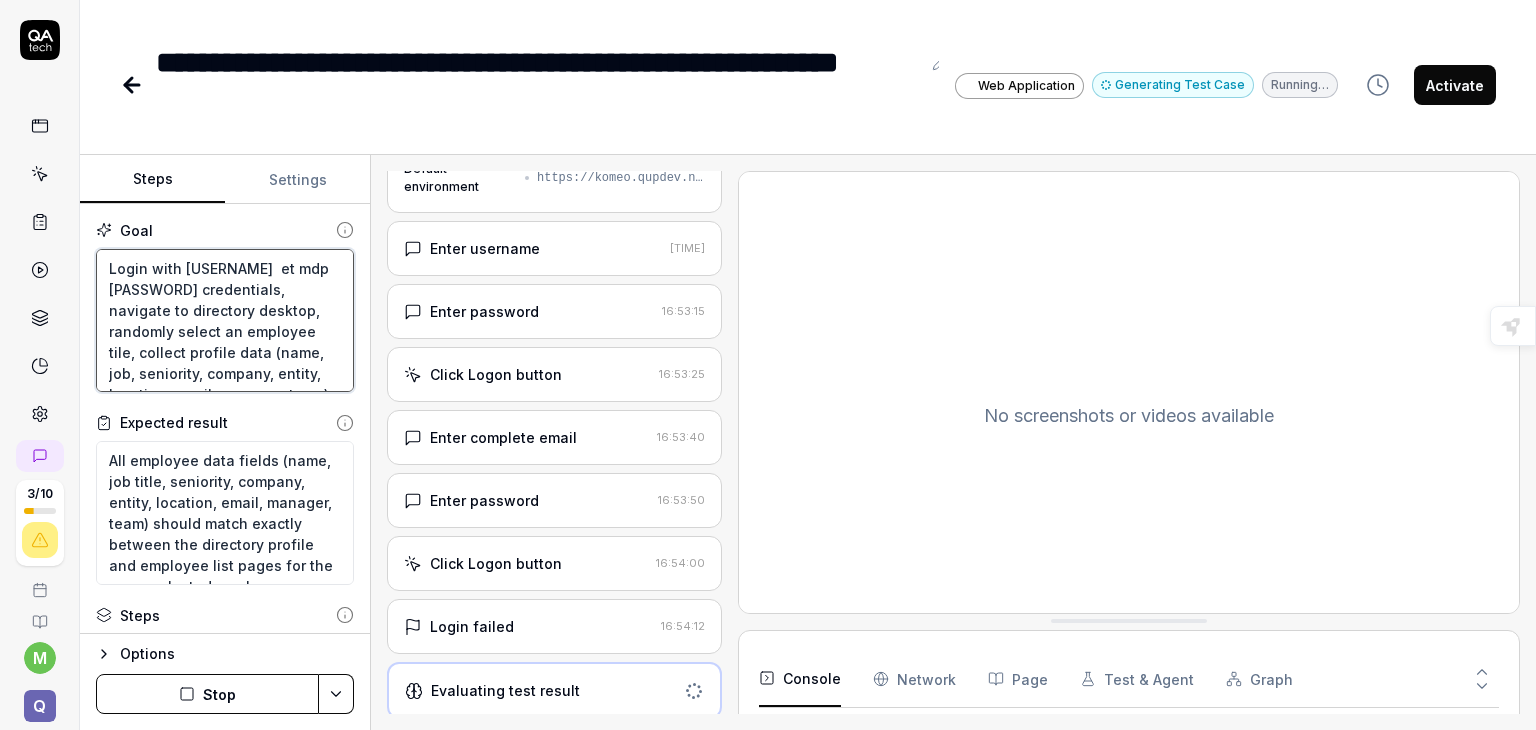drag, startPoint x: 198, startPoint y: 288, endPoint x: 284, endPoint y: 285, distance: 86.05231 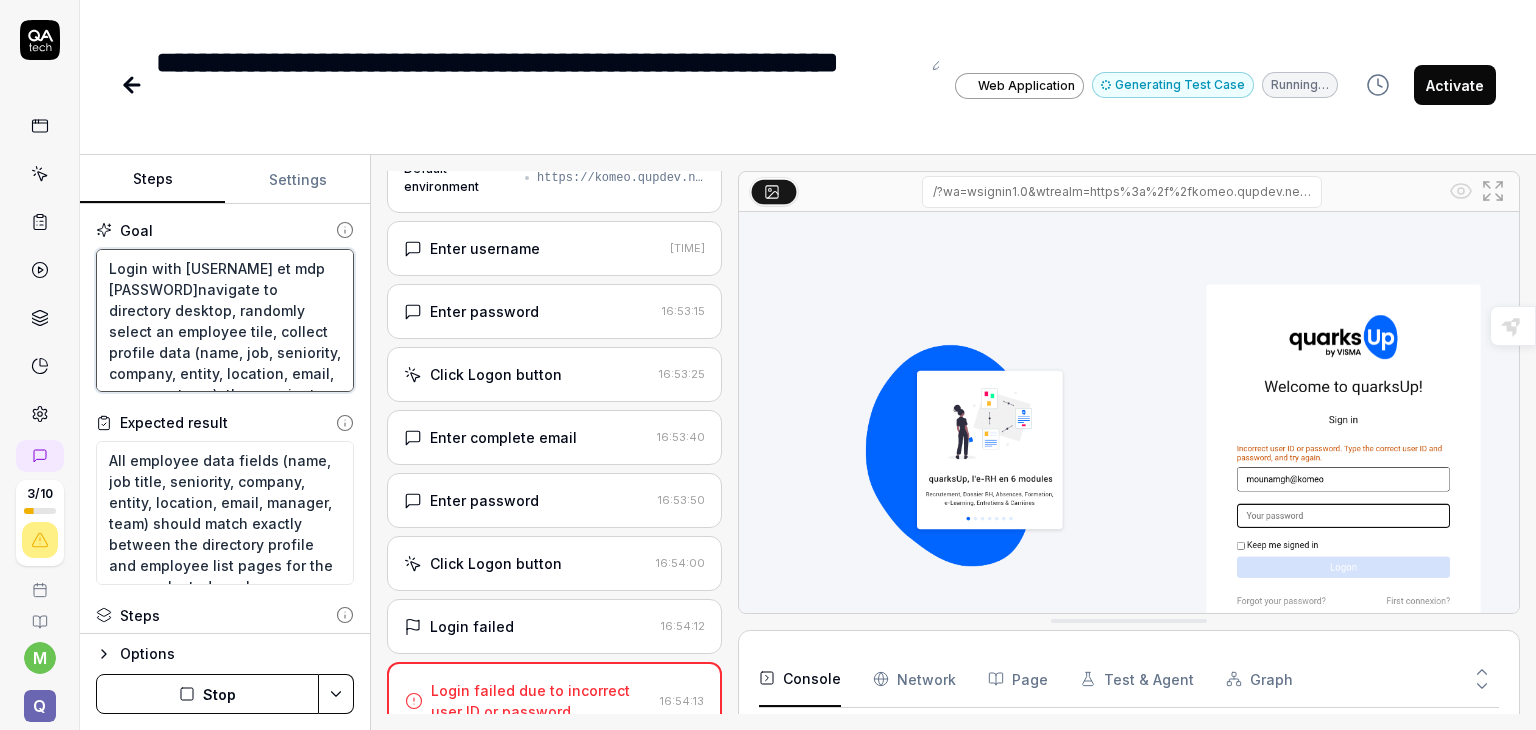 scroll, scrollTop: 224, scrollLeft: 0, axis: vertical 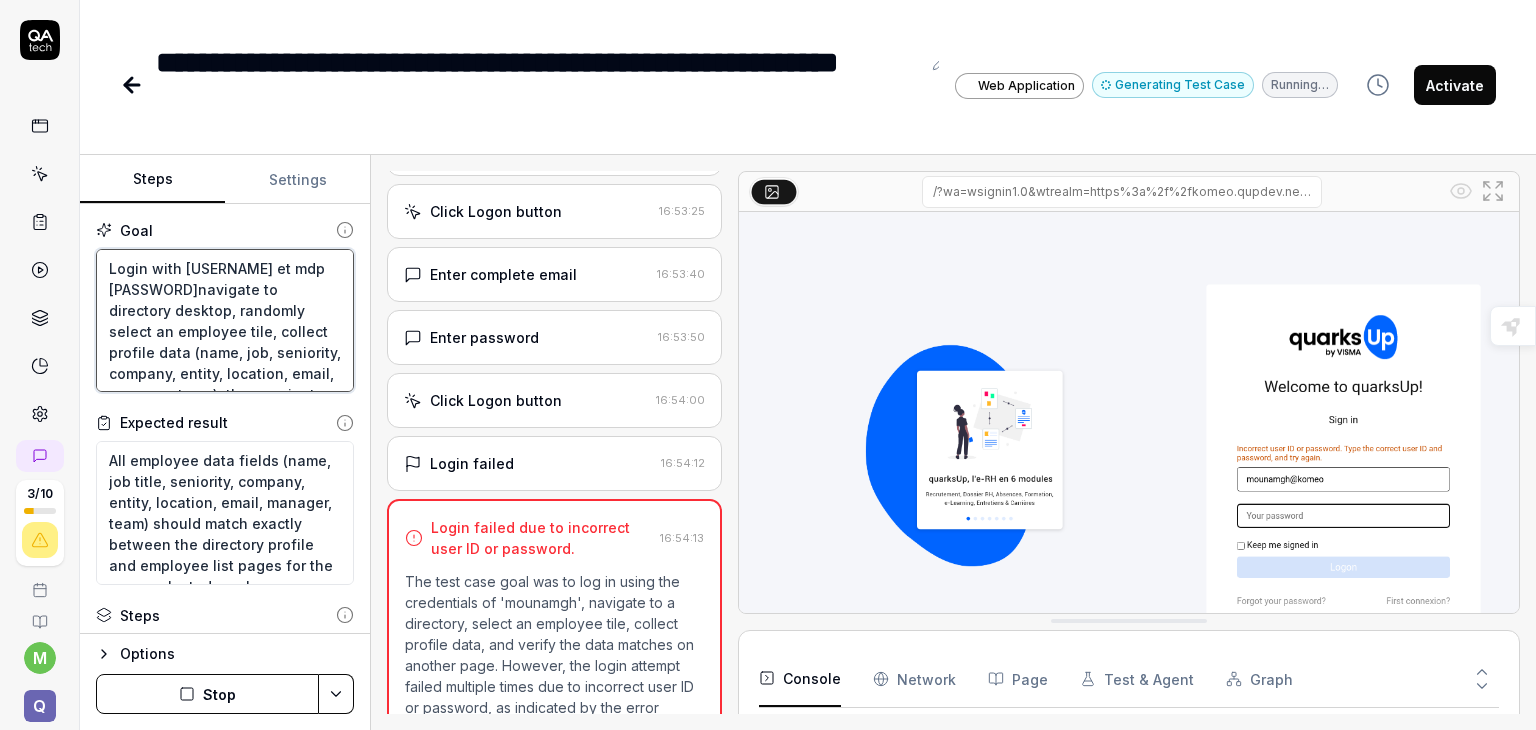 type on "*" 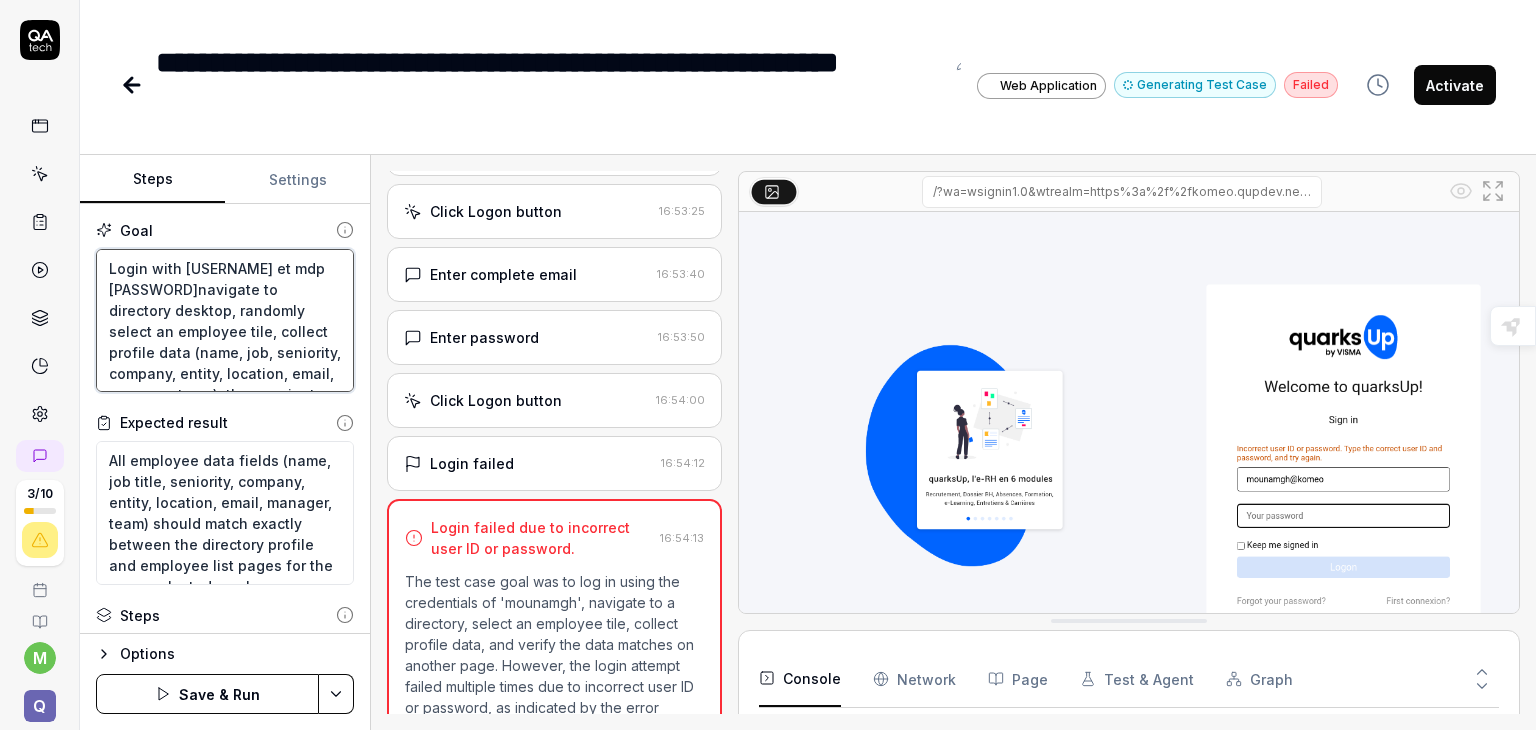 type on "Login with mounamgh  et mdp MOgh@2025navigate to directory desktop, randomly select an employee tile, collect profile data (name, job, seniority, company, entity, location, email, manager, team), then navigate to EmployeeList.aspx, find the same person, and verify all collected data fields match between both pages" 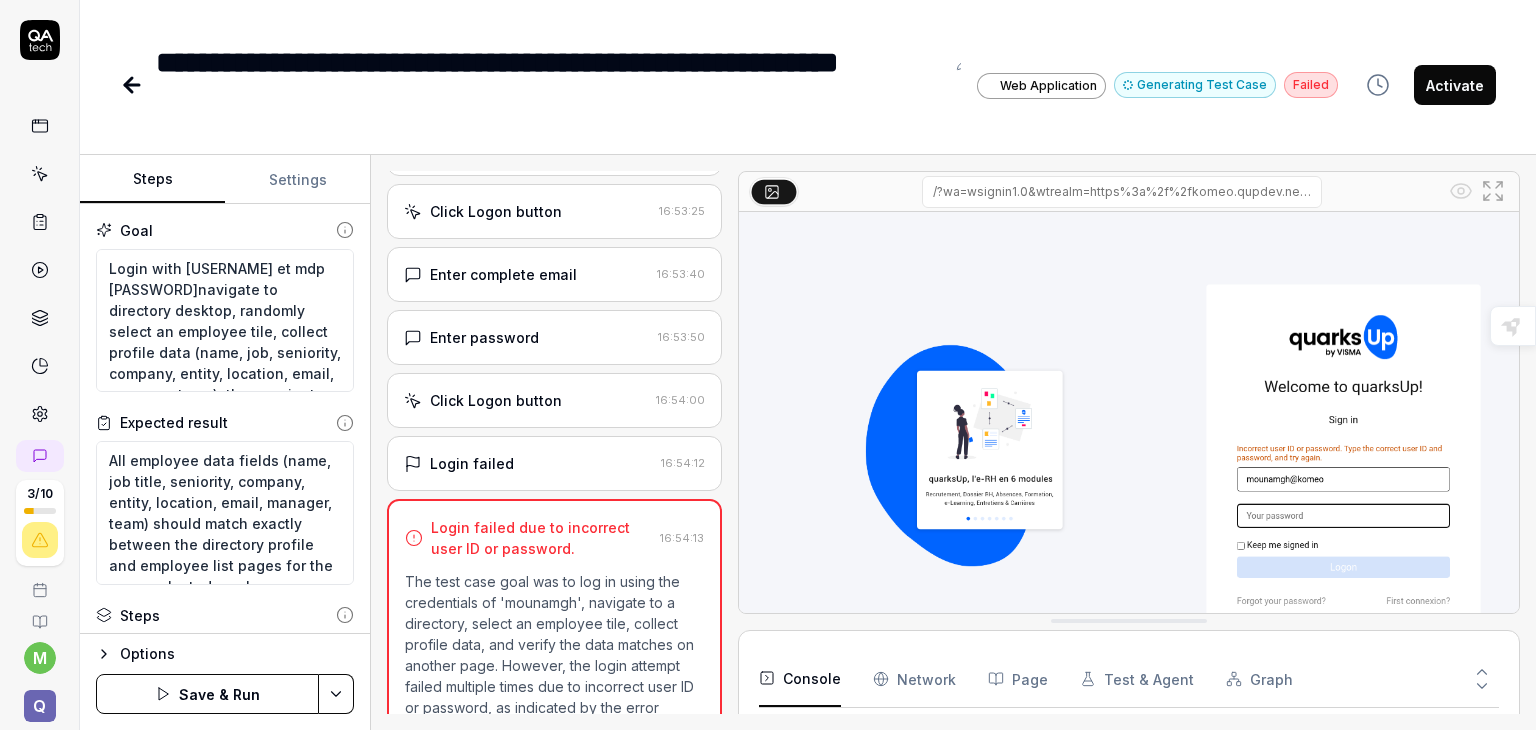 click on "Save & Run" at bounding box center [207, 694] 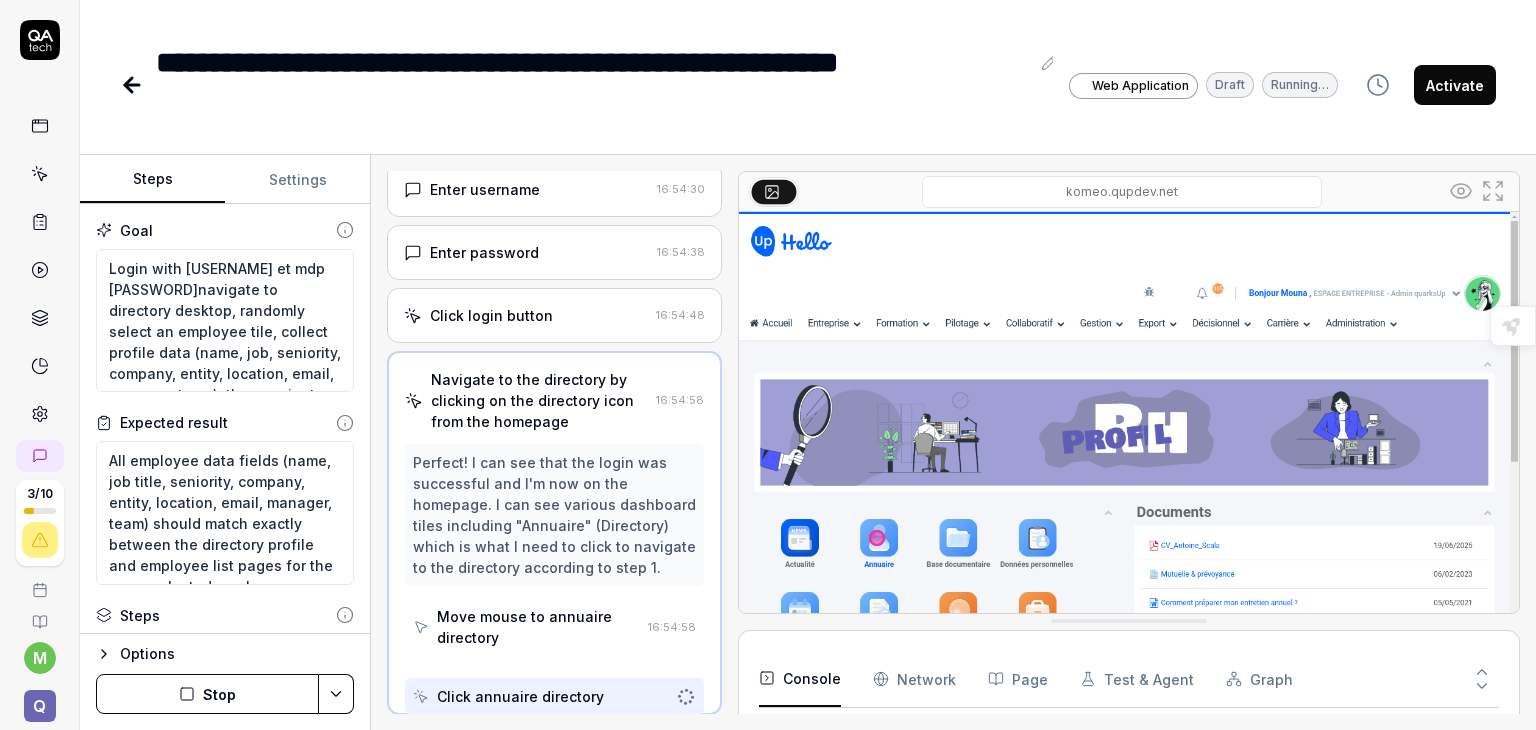 scroll, scrollTop: 118, scrollLeft: 0, axis: vertical 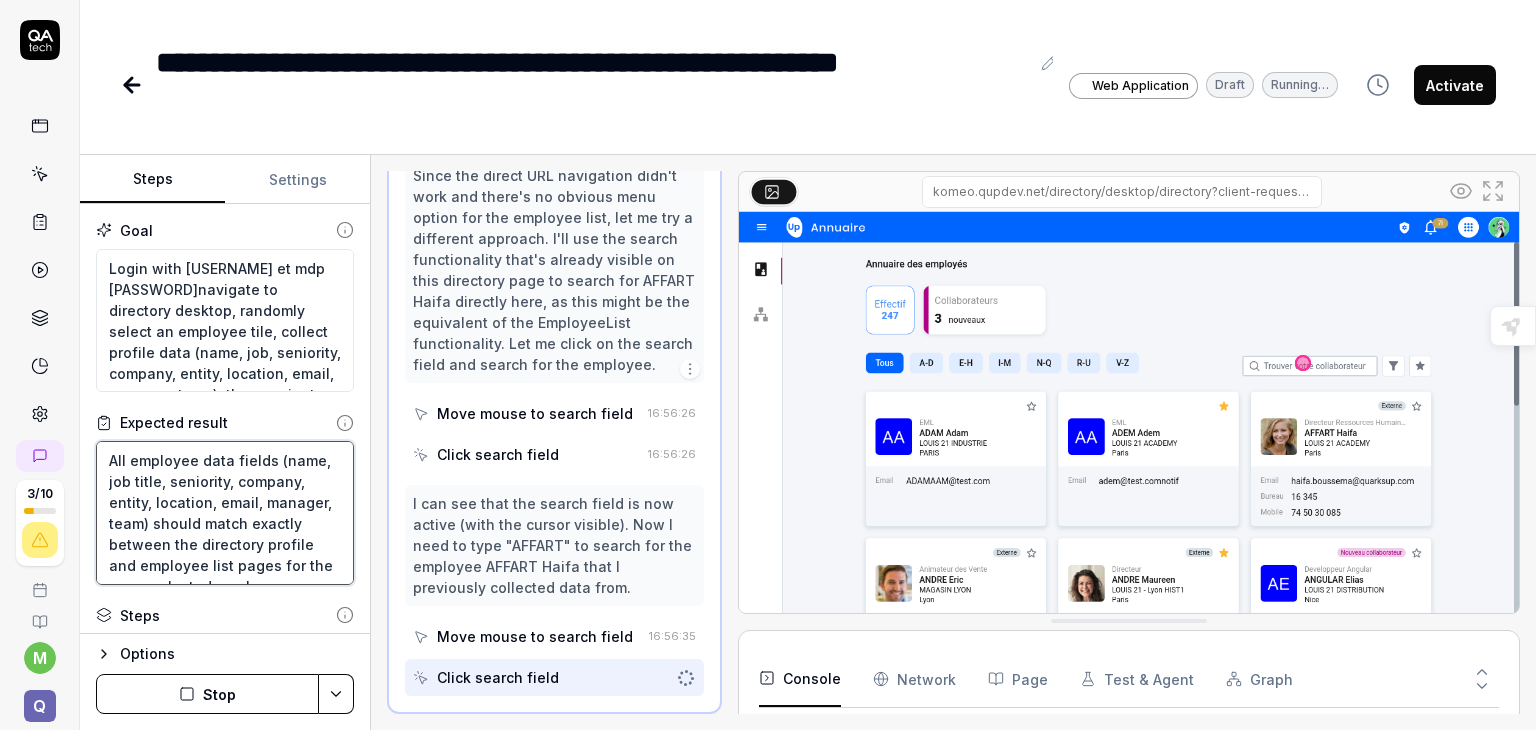 click on "All employee data fields (name, job title, seniority, company, entity, location, email, manager, team) should match exactly between the directory profile and employee list pages for the same selected employee" at bounding box center (225, 513) 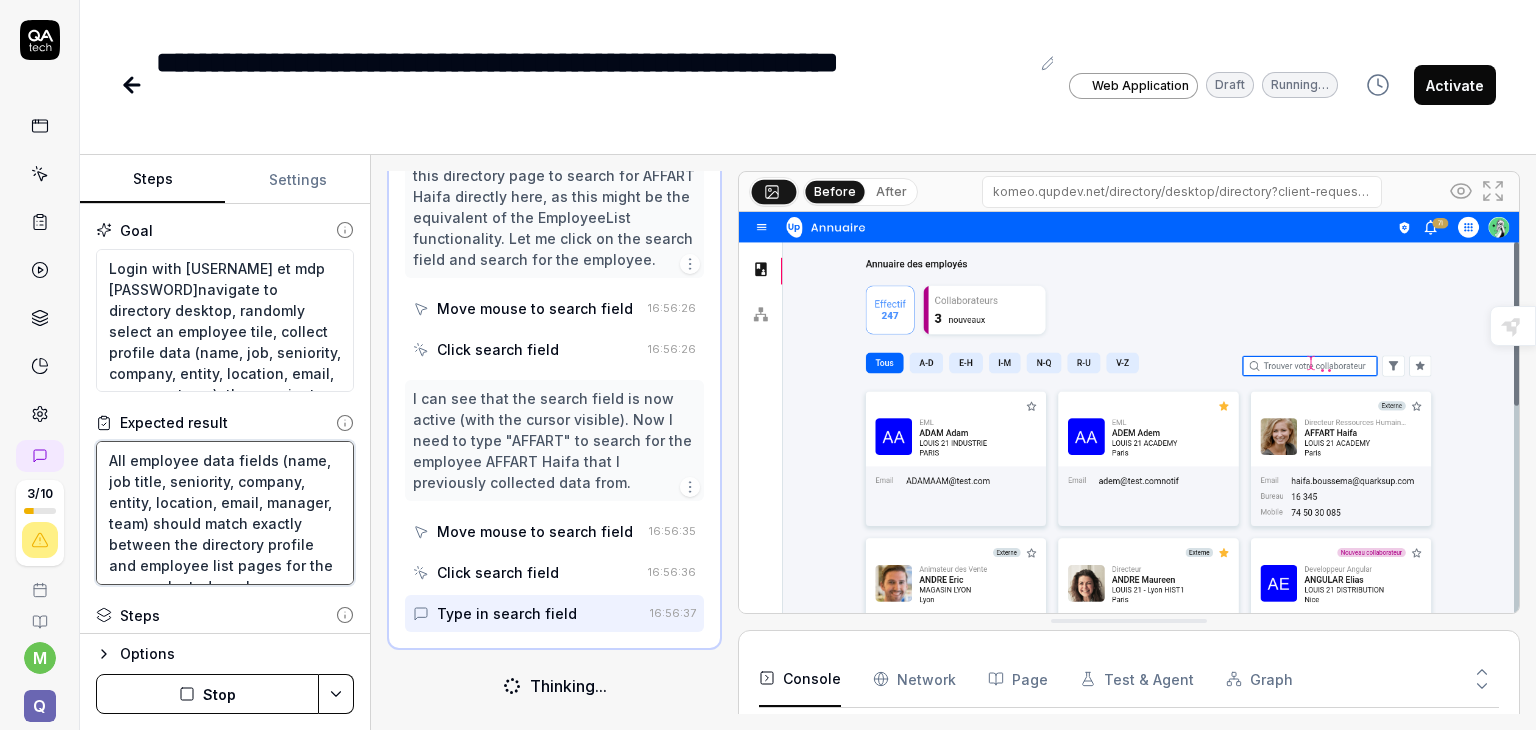 scroll, scrollTop: 1194, scrollLeft: 0, axis: vertical 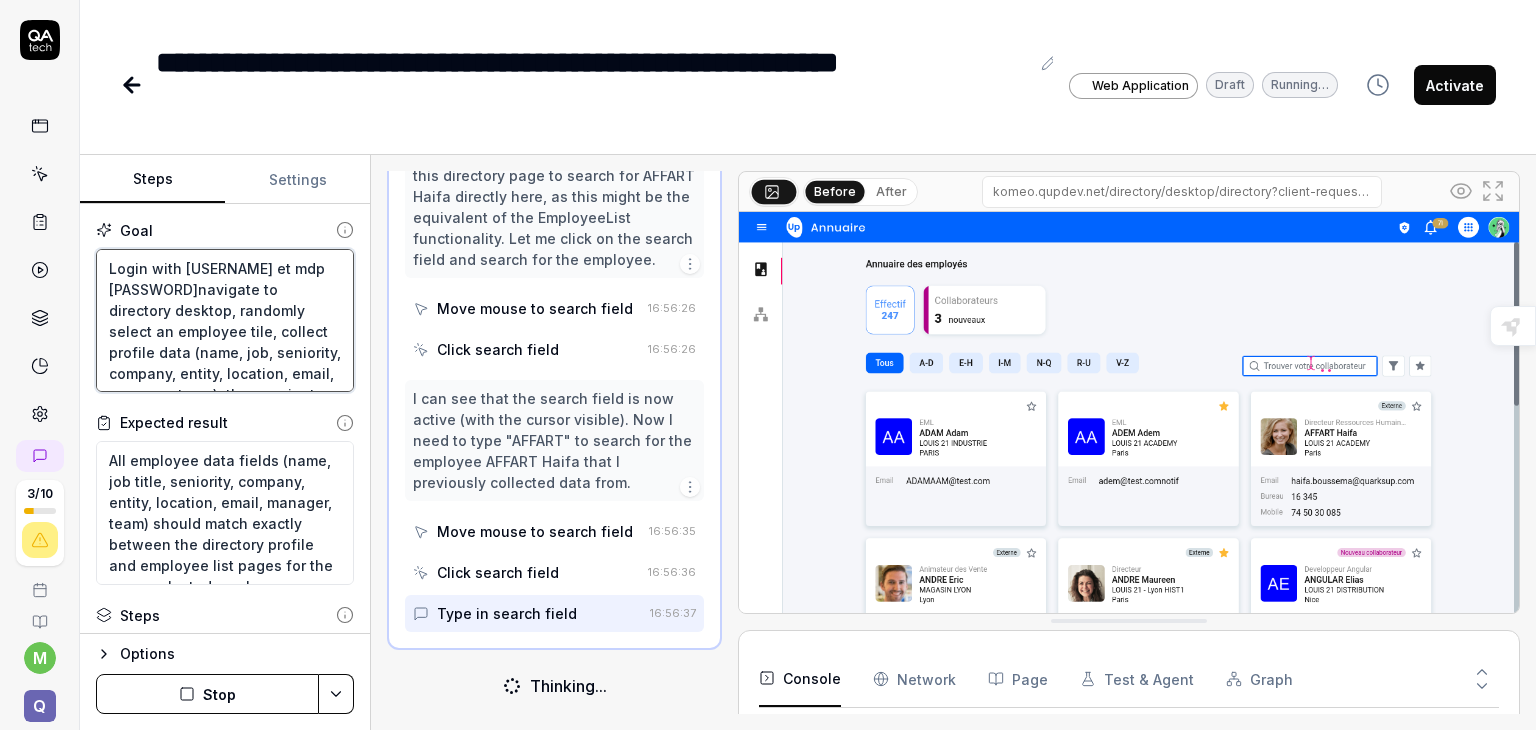 click on "Login with mounamgh  et mdp MOgh@2025navigate to directory desktop, randomly select an employee tile, collect profile data (name, job, seniority, company, entity, location, email, manager, team), then navigate to EmployeeList.aspx, find the same person, and verify all collected data fields match between both pages" at bounding box center [225, 321] 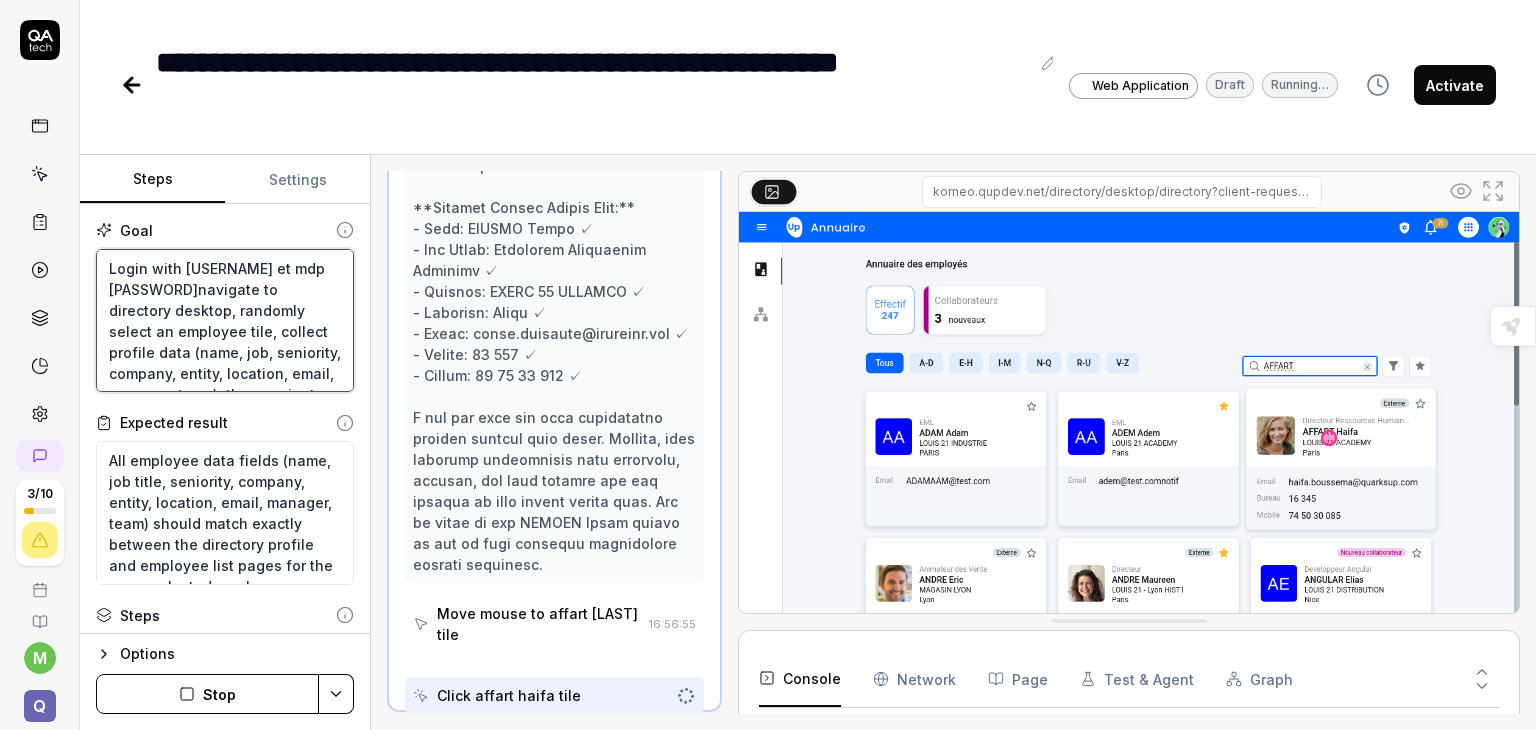 scroll, scrollTop: 1895, scrollLeft: 0, axis: vertical 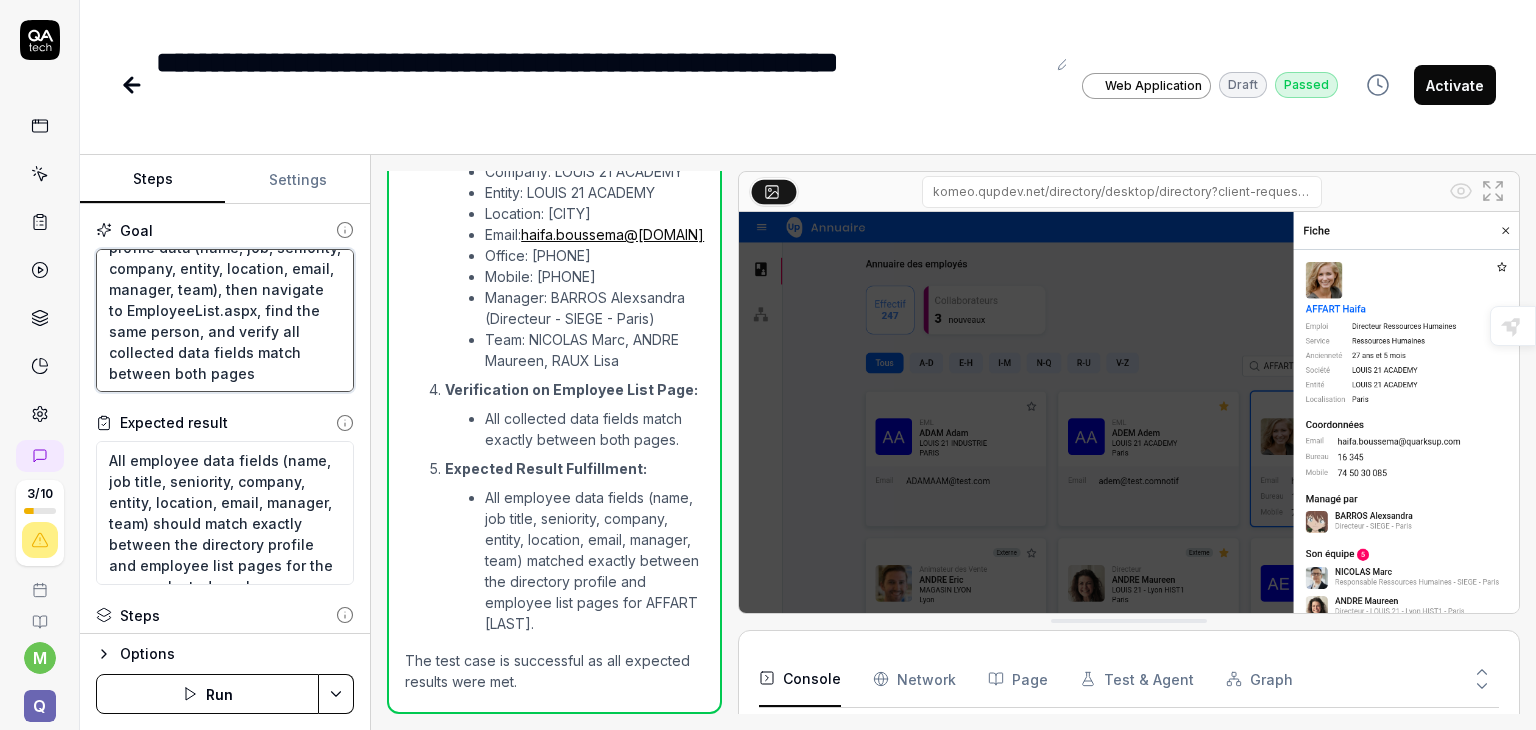 type on "*" 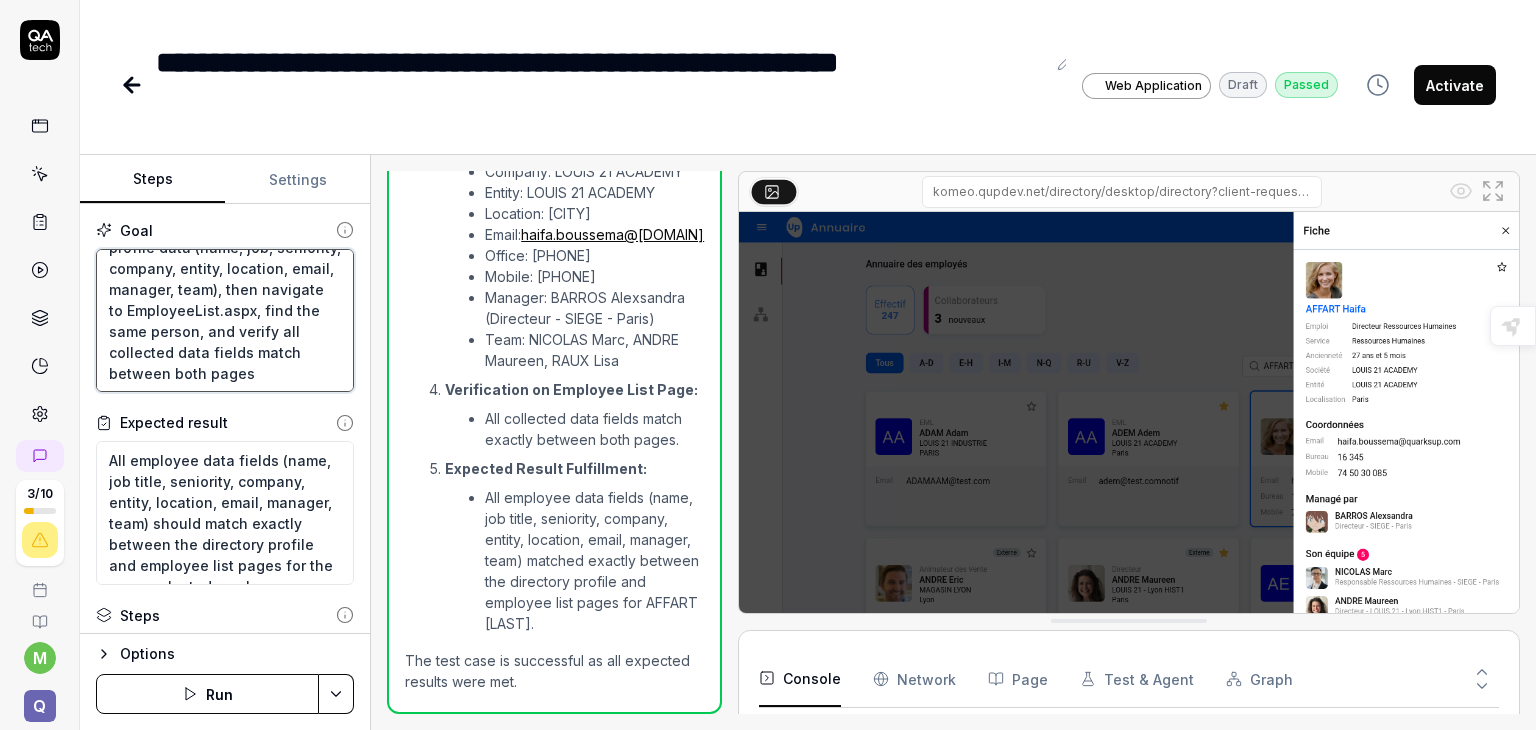 type on "*" 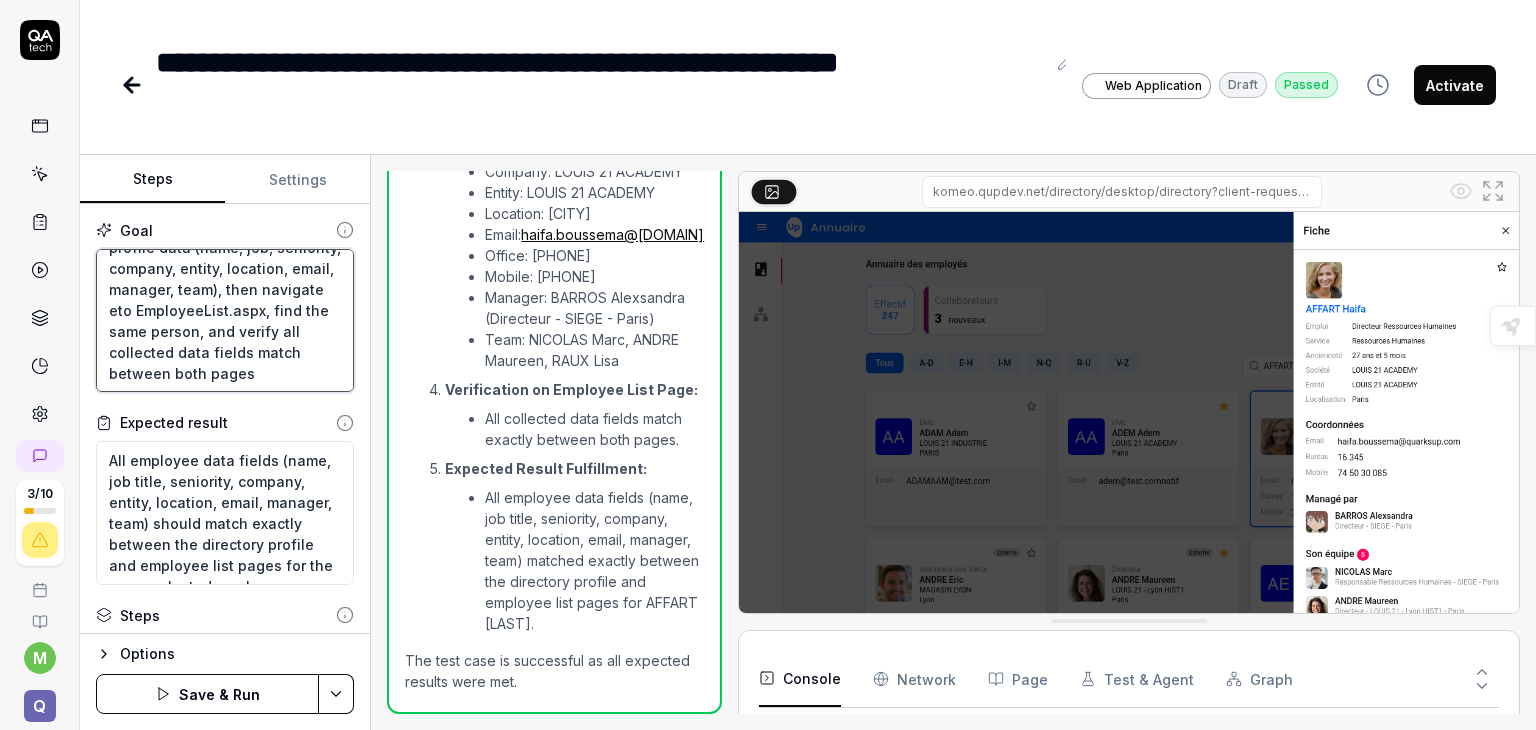 type on "Login with mounamgh  et mdp MOgh@2025navigate to directory desktop, randomly select an employee tile, collect profile data (name, job, seniority, company, entity, location, email, manager, team), then navigate ento EmployeeList.aspx, find the same person, and verify all collected data fields match between both pages" 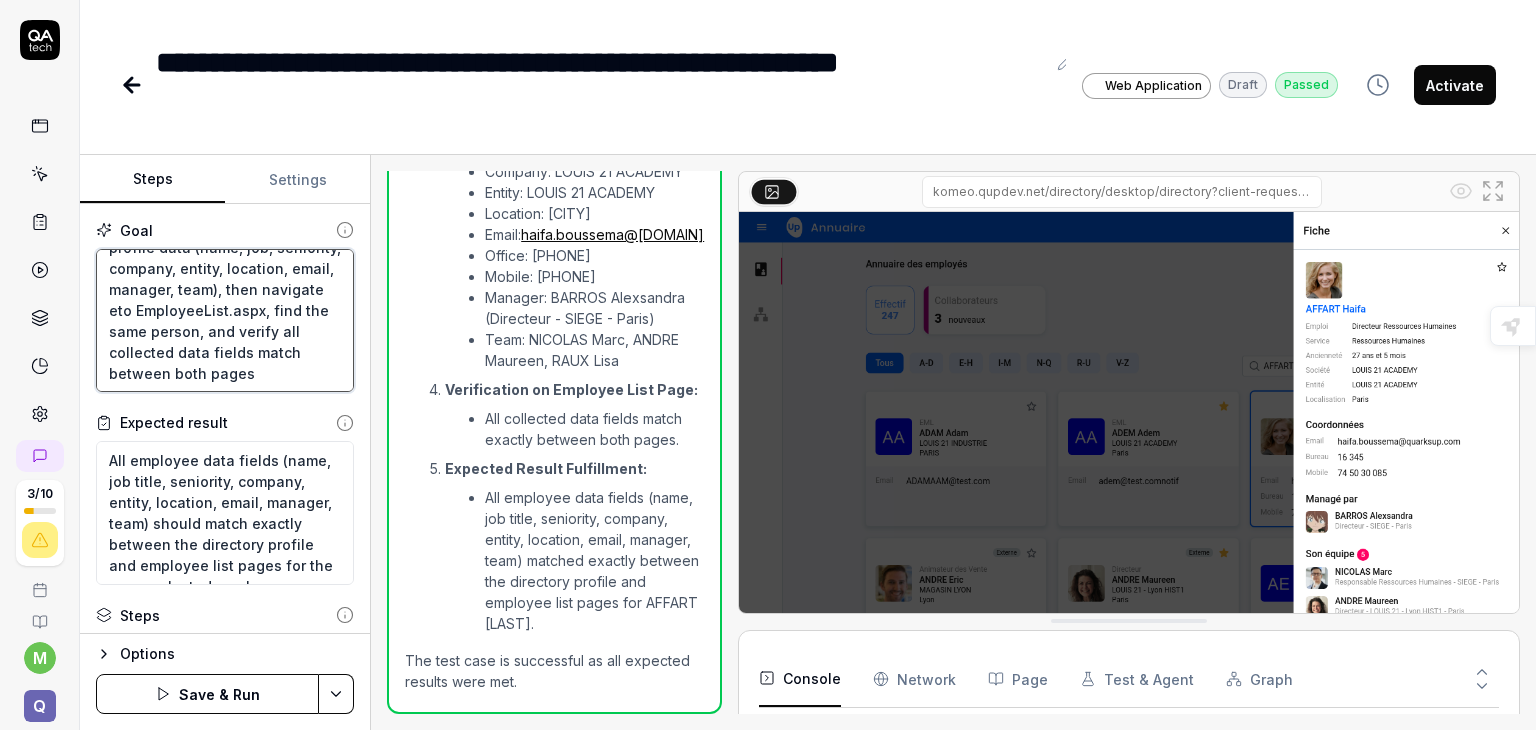 type on "*" 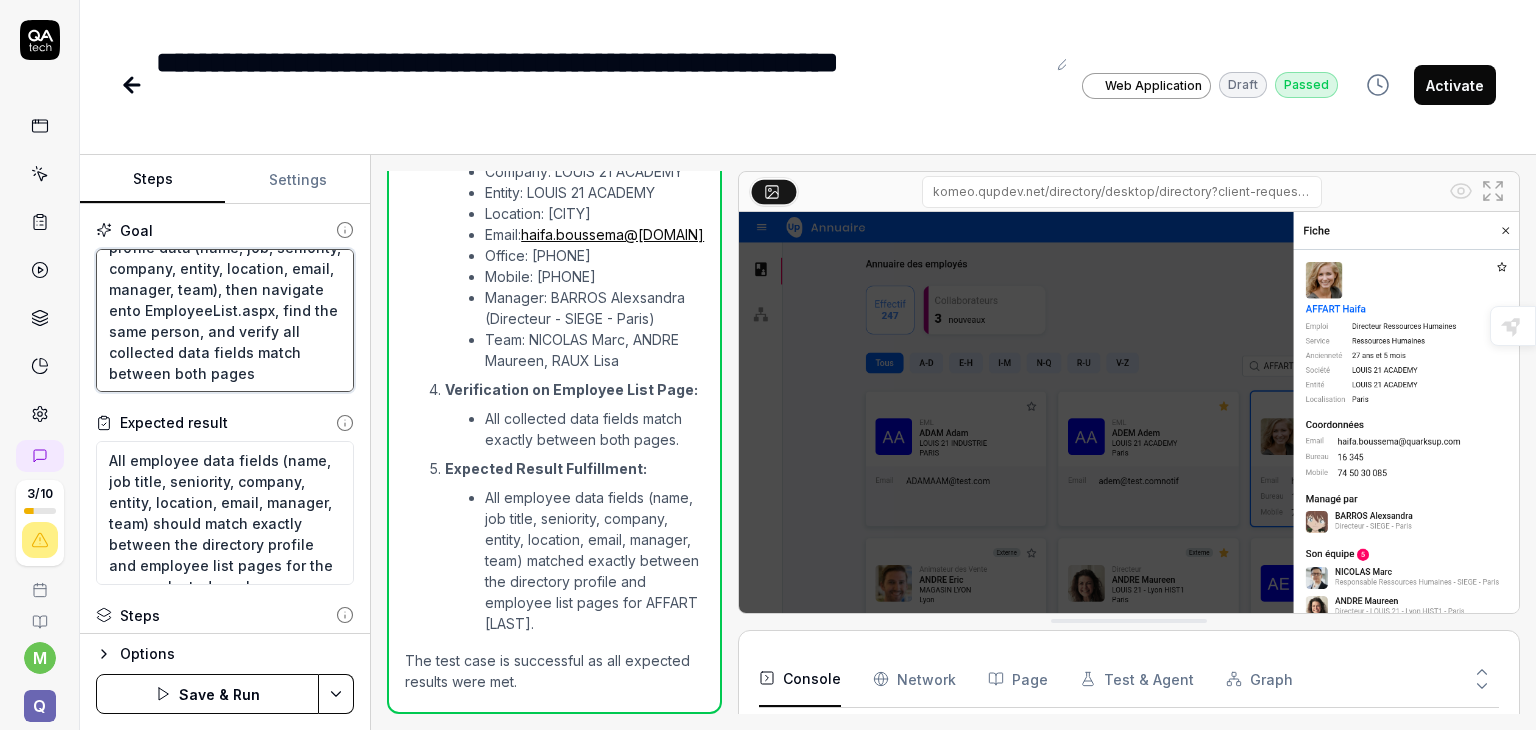 type on "Login with mounamgh  et mdp MOgh@2025navigate to directory desktop, randomly select an employee tile, collect profile data (name, job, seniority, company, entity, location, email, manager, team), then navigate en to EmployeeList.aspx, find the same person, and verify all collected data fields match between both pages" 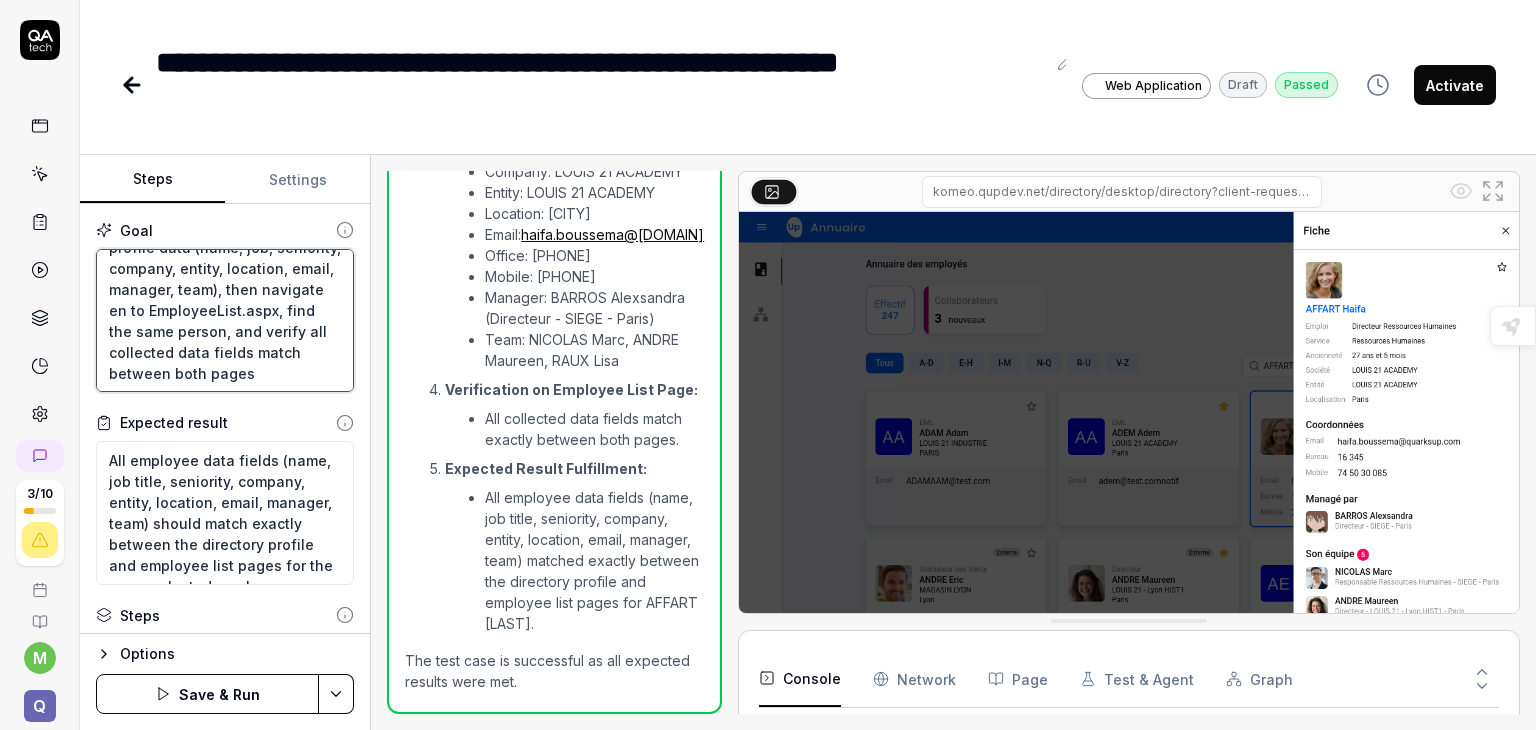 type on "Login with mounamgh  et mdp MOgh@2025navigate to directory desktop, randomly select an employee tile, collect profile data (name, job, seniority, company, entity, location, email, manager, team), then navigate en oto EmployeeList.aspx, find the same person, and verify all collected data fields match between both pages" 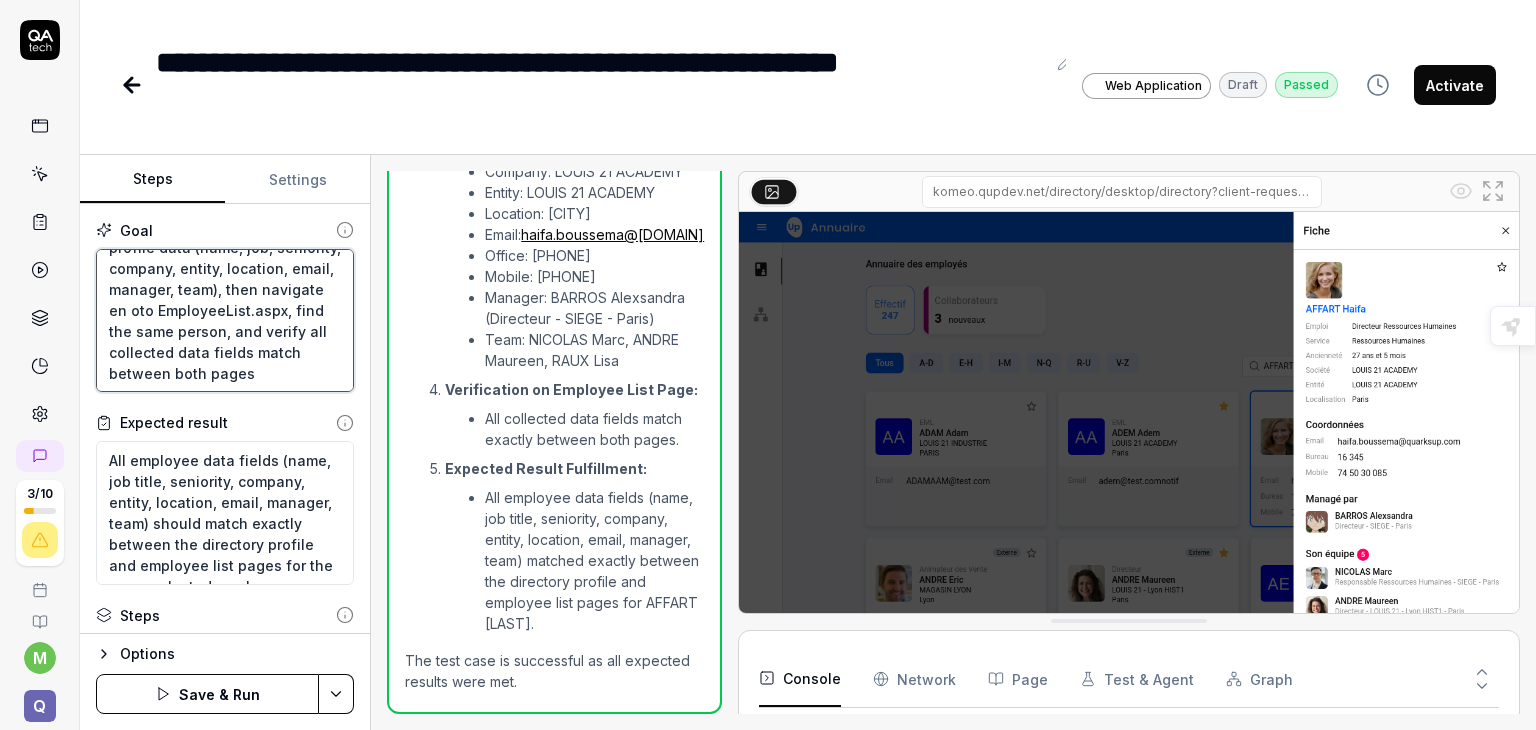 type on "Login with mounamgh  et mdp MOgh@2025navigate to directory desktop, randomly select an employee tile, collect profile data (name, job, seniority, company, entity, location, email, manager, team), then navigate en outo EmployeeList.aspx, find the same person, and verify all collected data fields match between both pages" 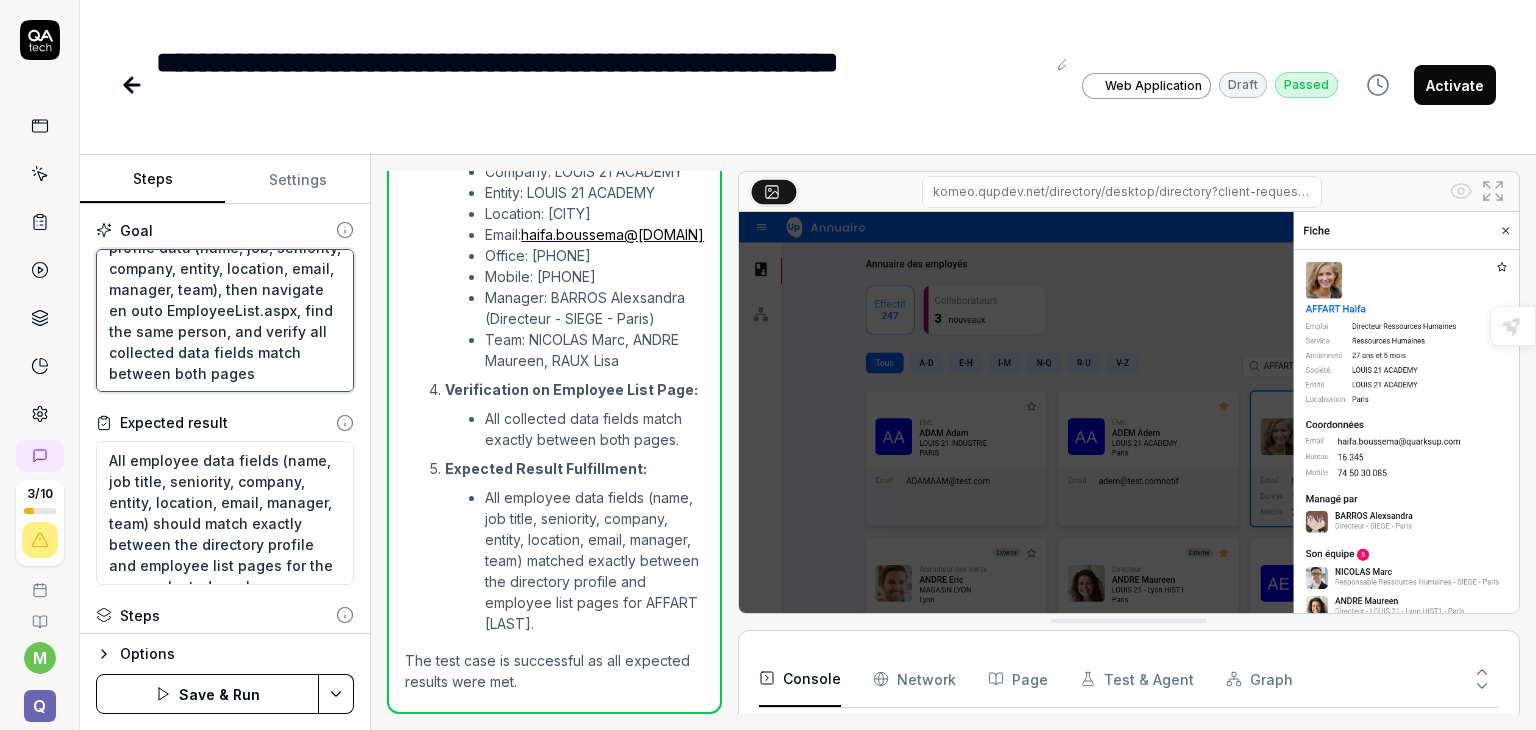type on "Login with mounamgh  et mdp MOgh@2025navigate to directory desktop, randomly select an employee tile, collect profile data (name, job, seniority, company, entity, location, email, manager, team), then navigate en ouvto EmployeeList.aspx, find the same person, and verify all collected data fields match between both pages" 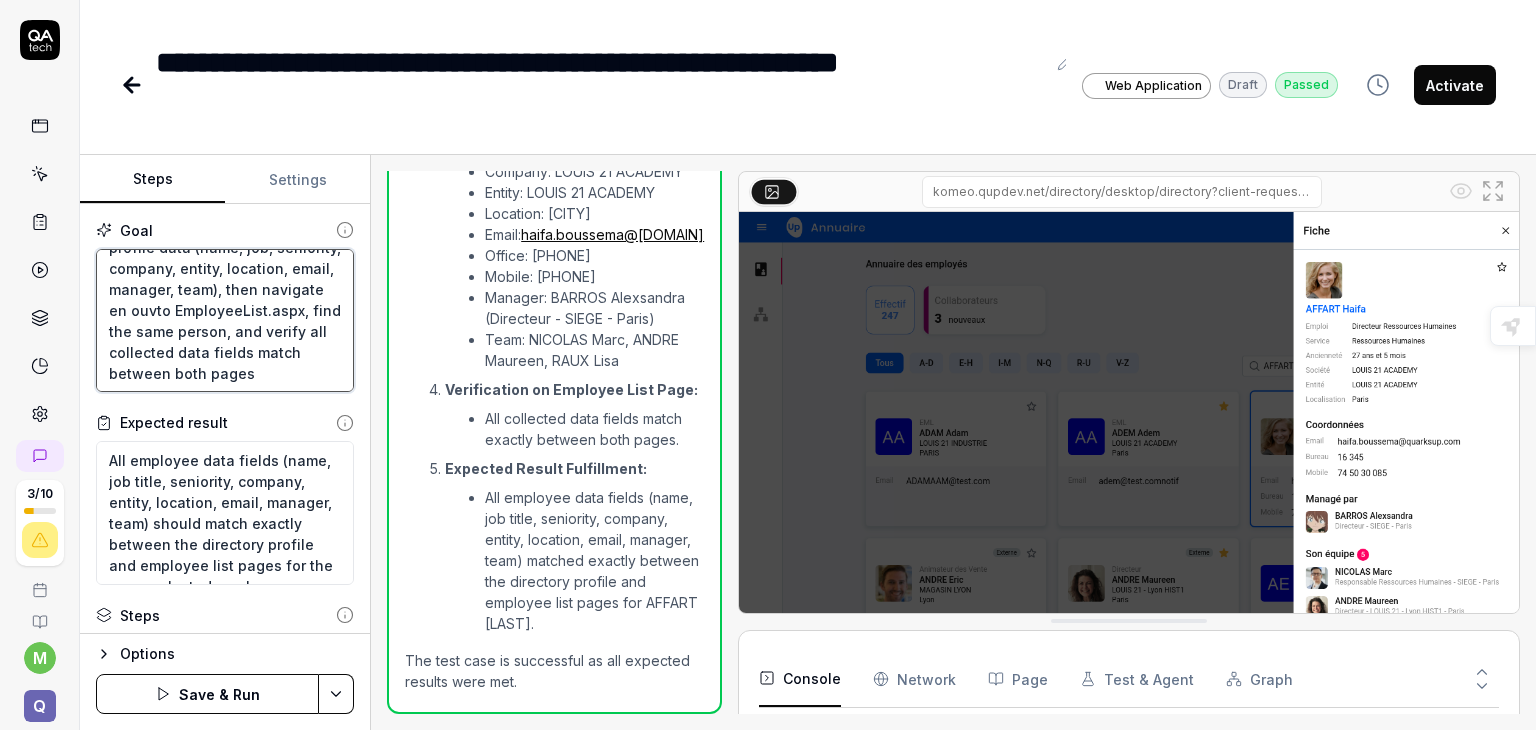 type on "*" 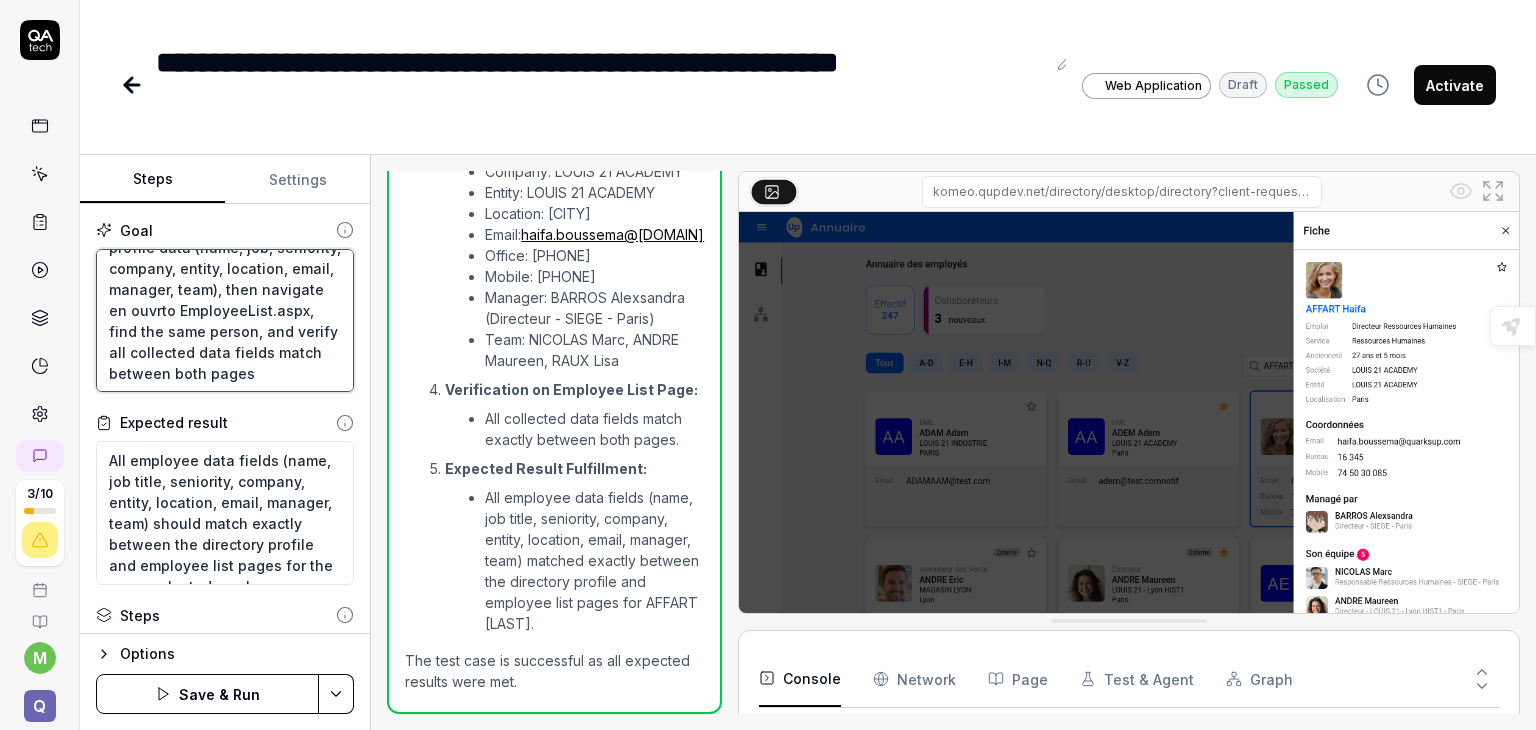 type on "Login with mounamgh  et mdp MOgh@2025navigate to directory desktop, randomly select an employee tile, collect profile data (name, job, seniority, company, entity, location, email, manager, team), then navigate en ouvrato EmployeeList.aspx, find the same person, and verify all collected data fields match between both pages" 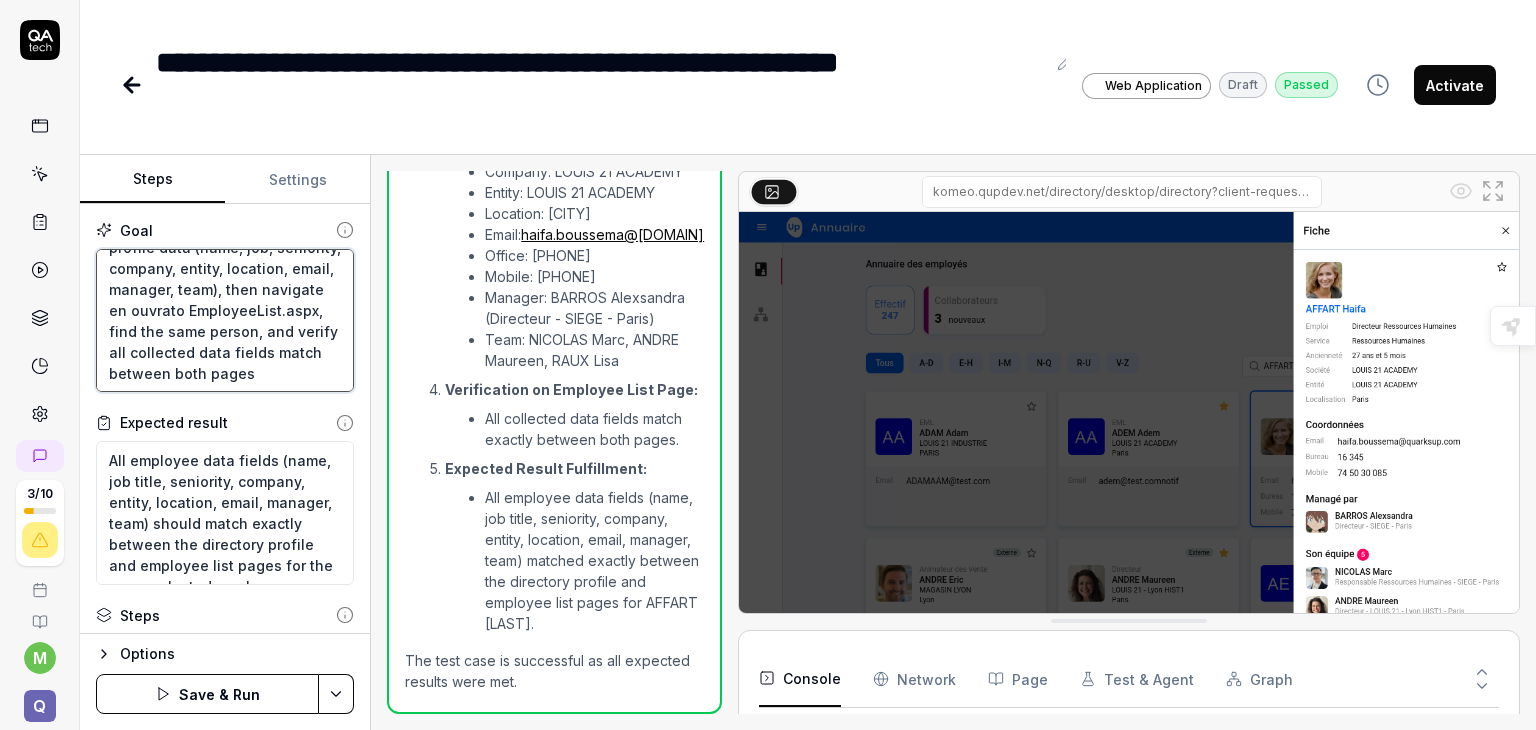 type on "Login with mounamgh  et mdp MOgh@2025navigate to directory desktop, randomly select an employee tile, collect profile data (name, job, seniority, company, entity, location, email, manager, team), then navigate en ouvranto EmployeeList.aspx, find the same person, and verify all collected data fields match between both pages" 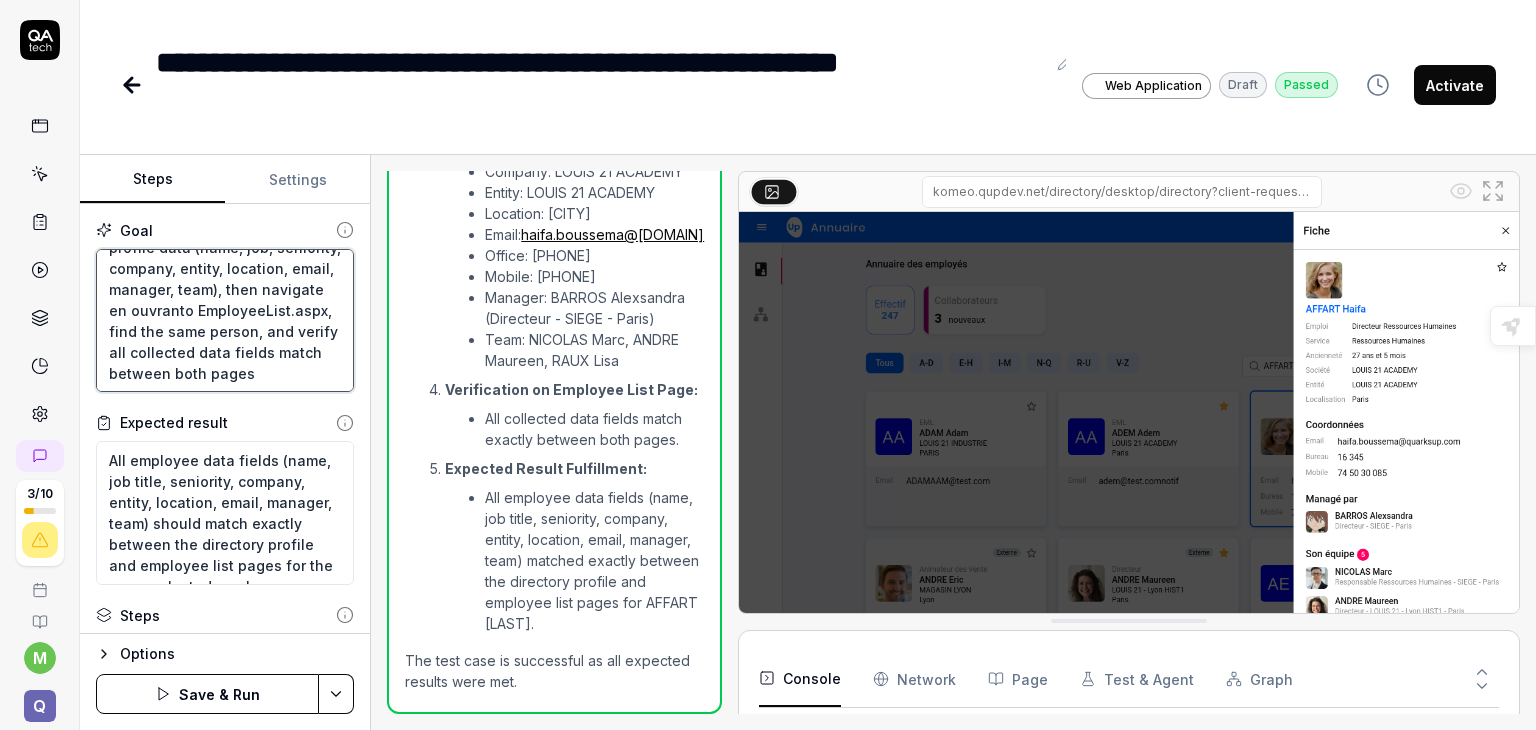 type on "Login with mounamgh  et mdp MOgh@2025navigate to directory desktop, randomly select an employee tile, collect profile data (name, job, seniority, company, entity, location, email, manager, team), then navigate en ouvrantto EmployeeList.aspx, find the same person, and verify all collected data fields match between both pages" 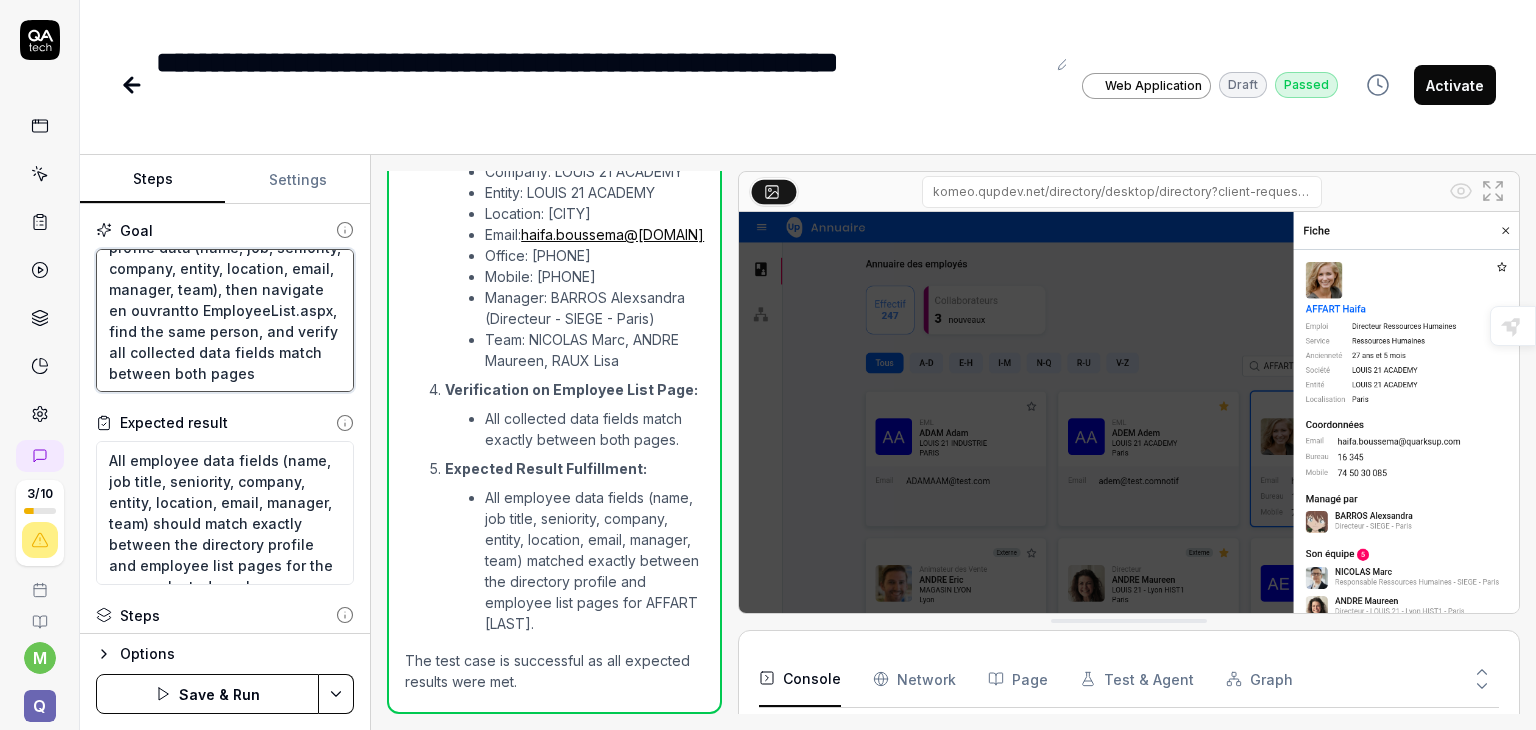 type on "Login with mounamgh  et mdp MOgh@2025navigate to directory desktop, randomly select an employee tile, collect profile data (name, job, seniority, company, entity, location, email, manager, team), then navigate en ouvrant to EmployeeList.aspx, find the same person, and verify all collected data fields match between both pages" 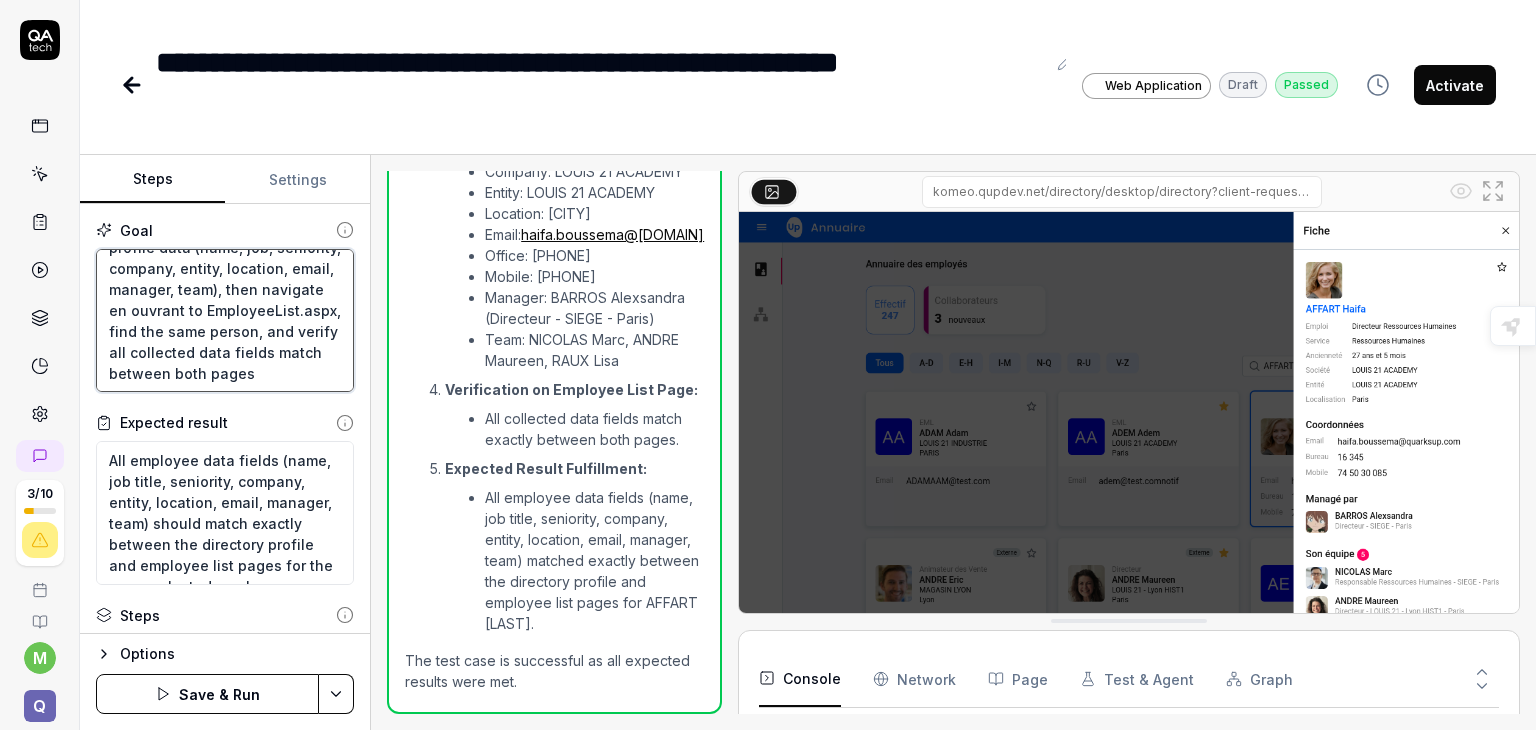 type on "Login with mounamgh  et mdp MOgh@2025navigate to directory desktop, randomly select an employee tile, collect profile data (name, job, seniority, company, entity, location, email, manager, team), then navigate en ouvrant uto EmployeeList.aspx, find the same person, and verify all collected data fields match between both pages" 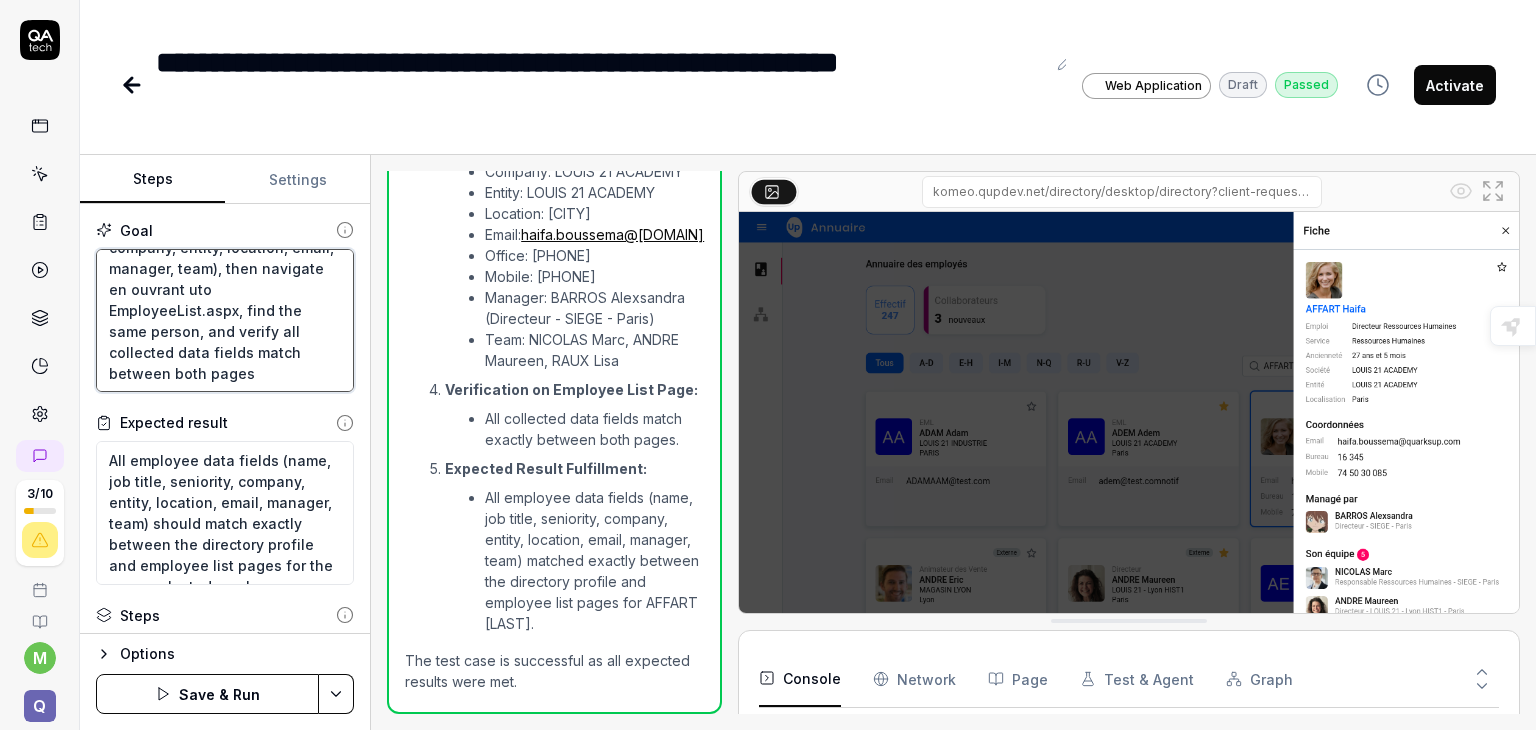 type on "Login with mounamgh  et mdp MOgh@2025navigate to directory desktop, randomly select an employee tile, collect profile data (name, job, seniority, company, entity, location, email, manager, team), then navigate en ouvrant unto EmployeeList.aspx, find the same person, and verify all collected data fields match between both pages" 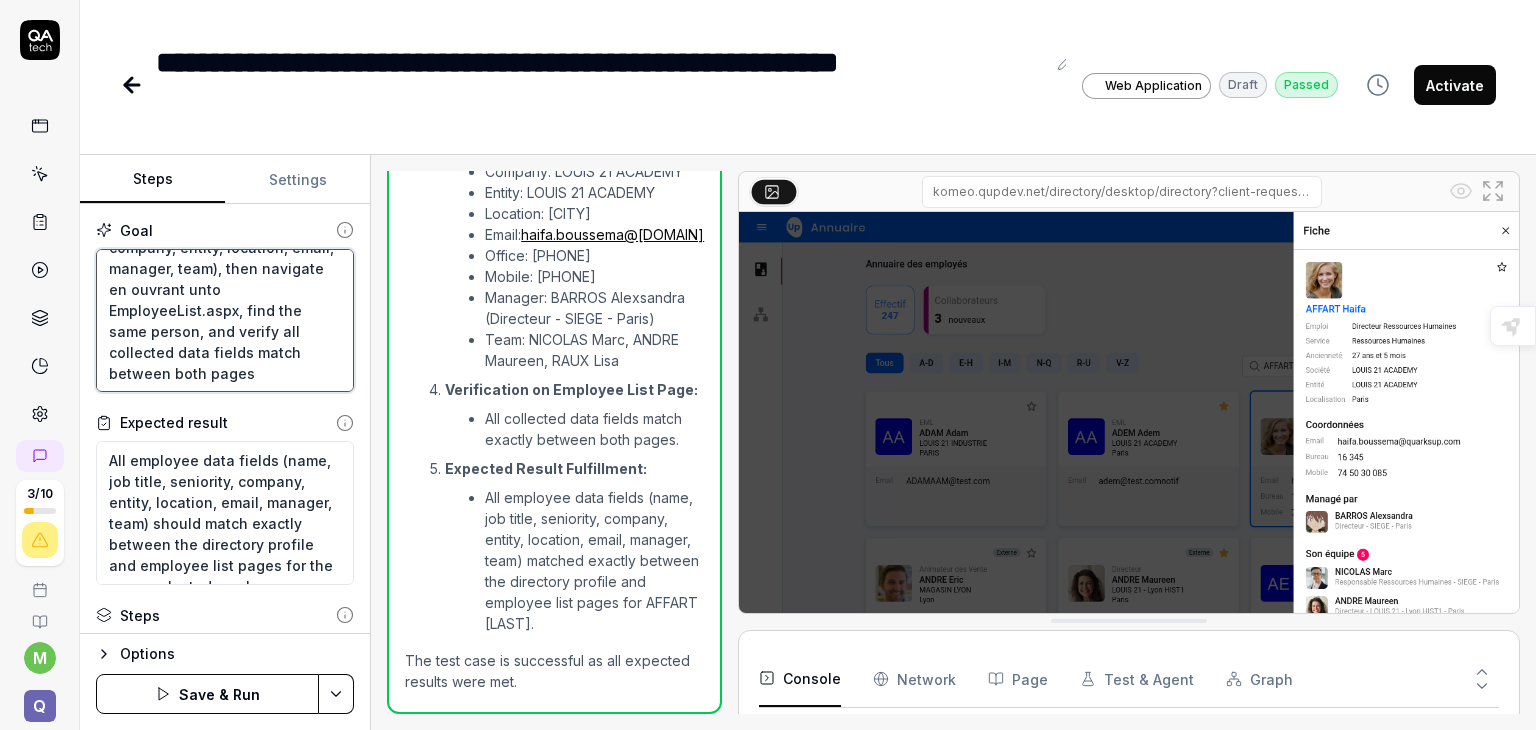 type on "Login with mounamgh  et mdp MOgh@2025navigate to directory desktop, randomly select an employee tile, collect profile data (name, job, seniority, company, entity, location, email, manager, team), then navigate en ouvrant uneto EmployeeList.aspx, find the same person, and verify all collected data fields match between both pages" 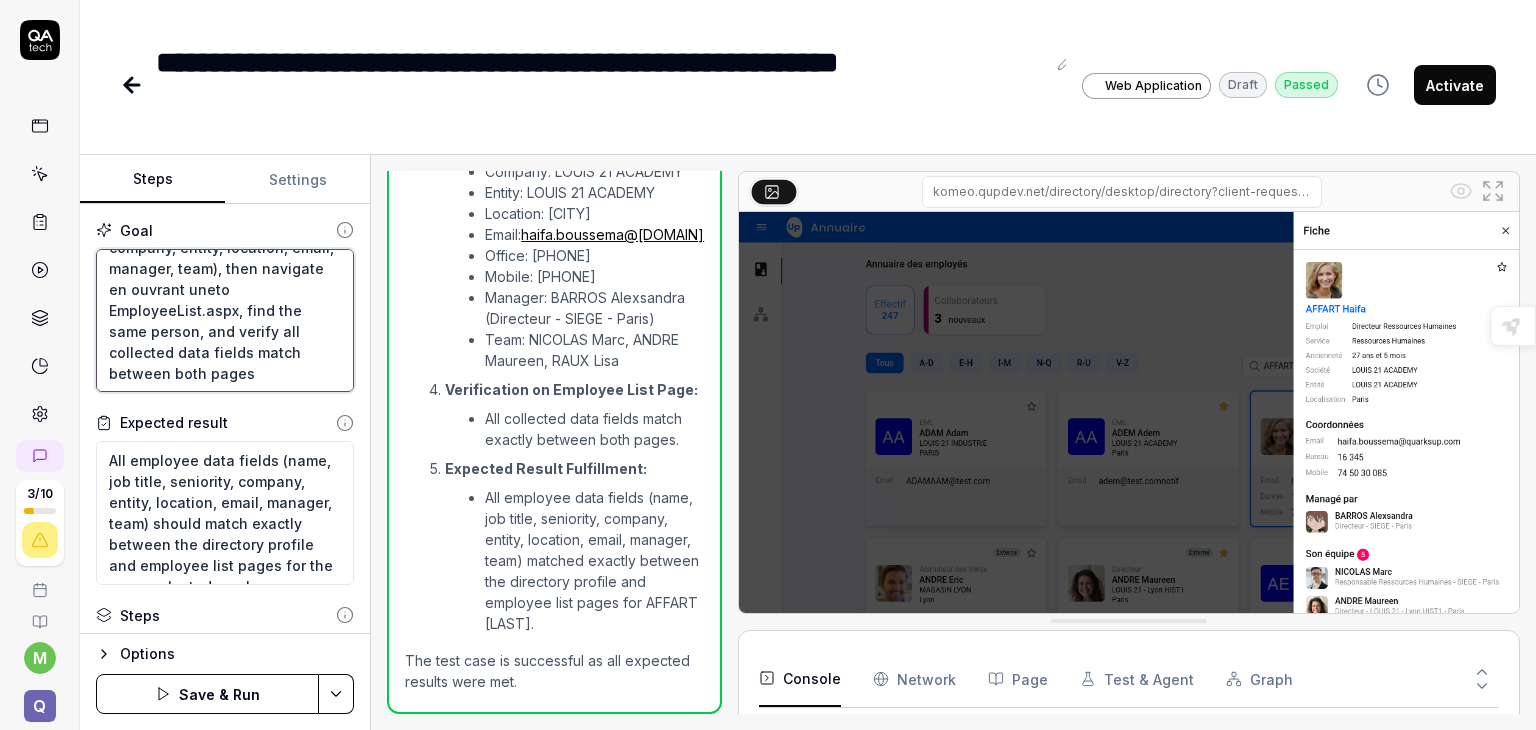 type on "Login with mounamgh  et mdp MOgh@2025navigate to directory desktop, randomly select an employee tile, collect profile data (name, job, seniority, company, entity, location, email, manager, team), then navigate en ouvrant une to EmployeeList.aspx, find the same person, and verify all collected data fields match between both pages" 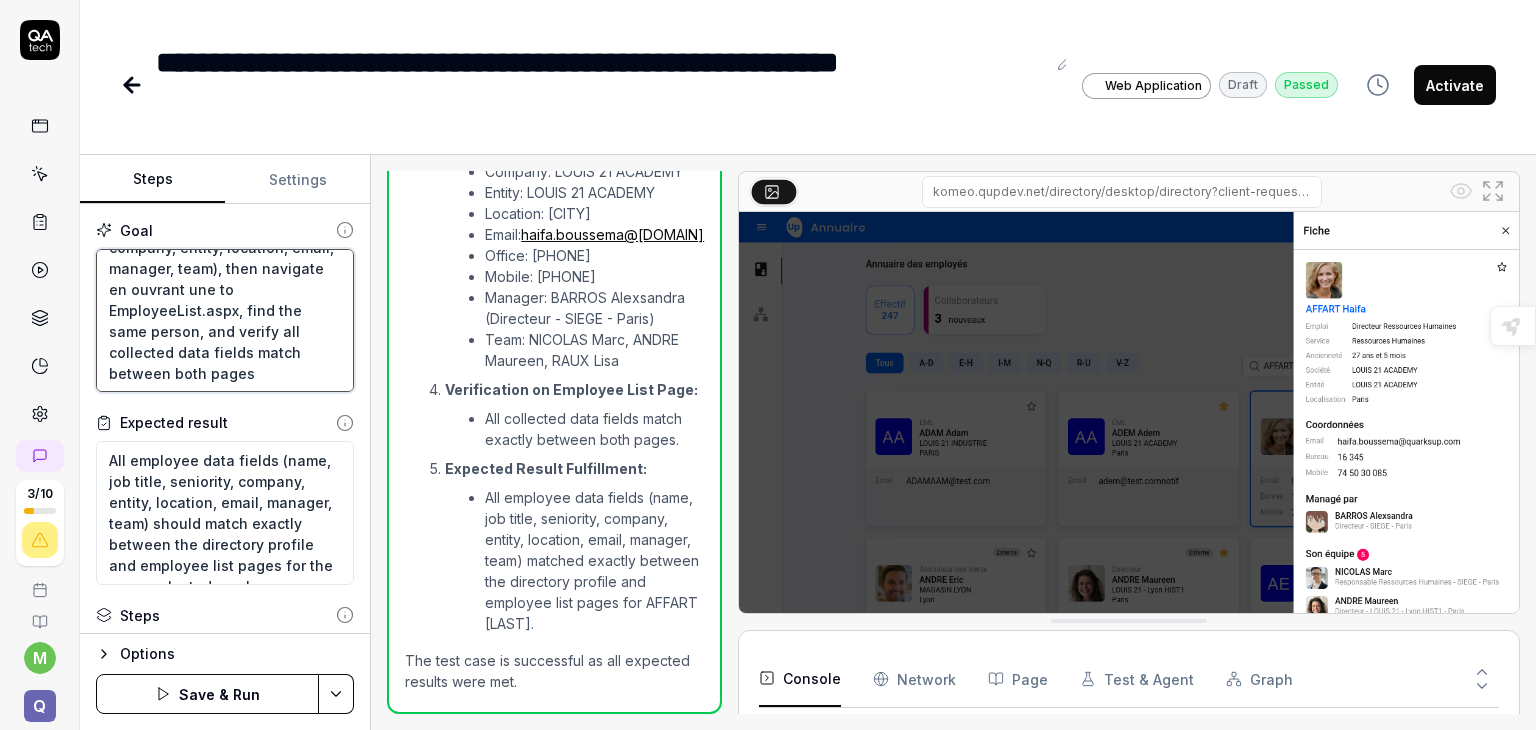 type on "Login with mounamgh  et mdp MOgh@2025navigate to directory desktop, randomly select an employee tile, collect profile data (name, job, seniority, company, entity, location, email, manager, team), then navigate en ouvrant une nto EmployeeList.aspx, find the same person, and verify all collected data fields match between both pages" 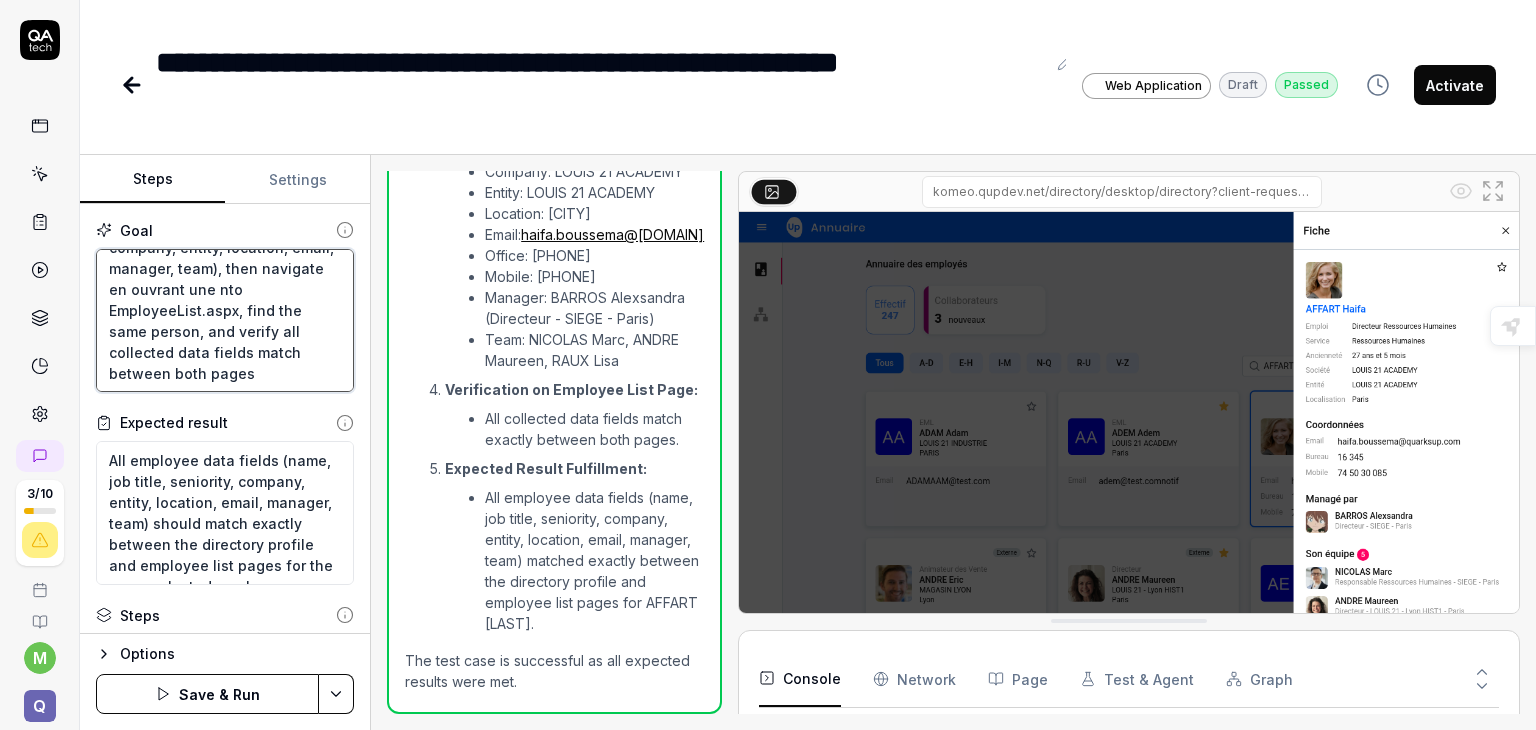 type on "Login with mounamgh  et mdp MOgh@2025navigate to directory desktop, randomly select an employee tile, collect profile data (name, job, seniority, company, entity, location, email, manager, team), then navigate en ouvrant une noto EmployeeList.aspx, find the same person, and verify all collected data fields match between both pages" 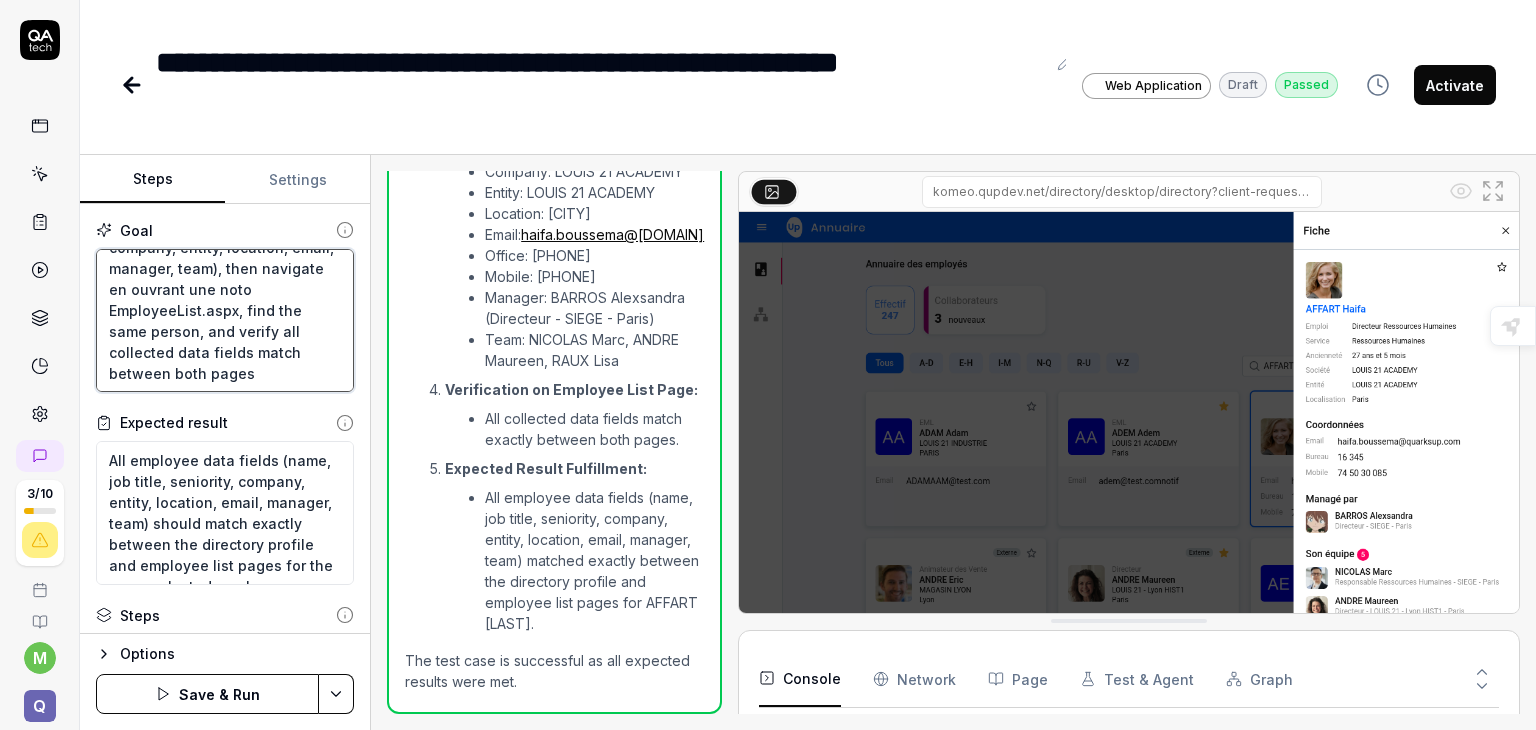 type on "Login with mounamgh  et mdp MOgh@2025navigate to directory desktop, randomly select an employee tile, collect profile data (name, job, seniority, company, entity, location, email, manager, team), then navigate en ouvrant une nouto EmployeeList.aspx, find the same person, and verify all collected data fields match between both pages" 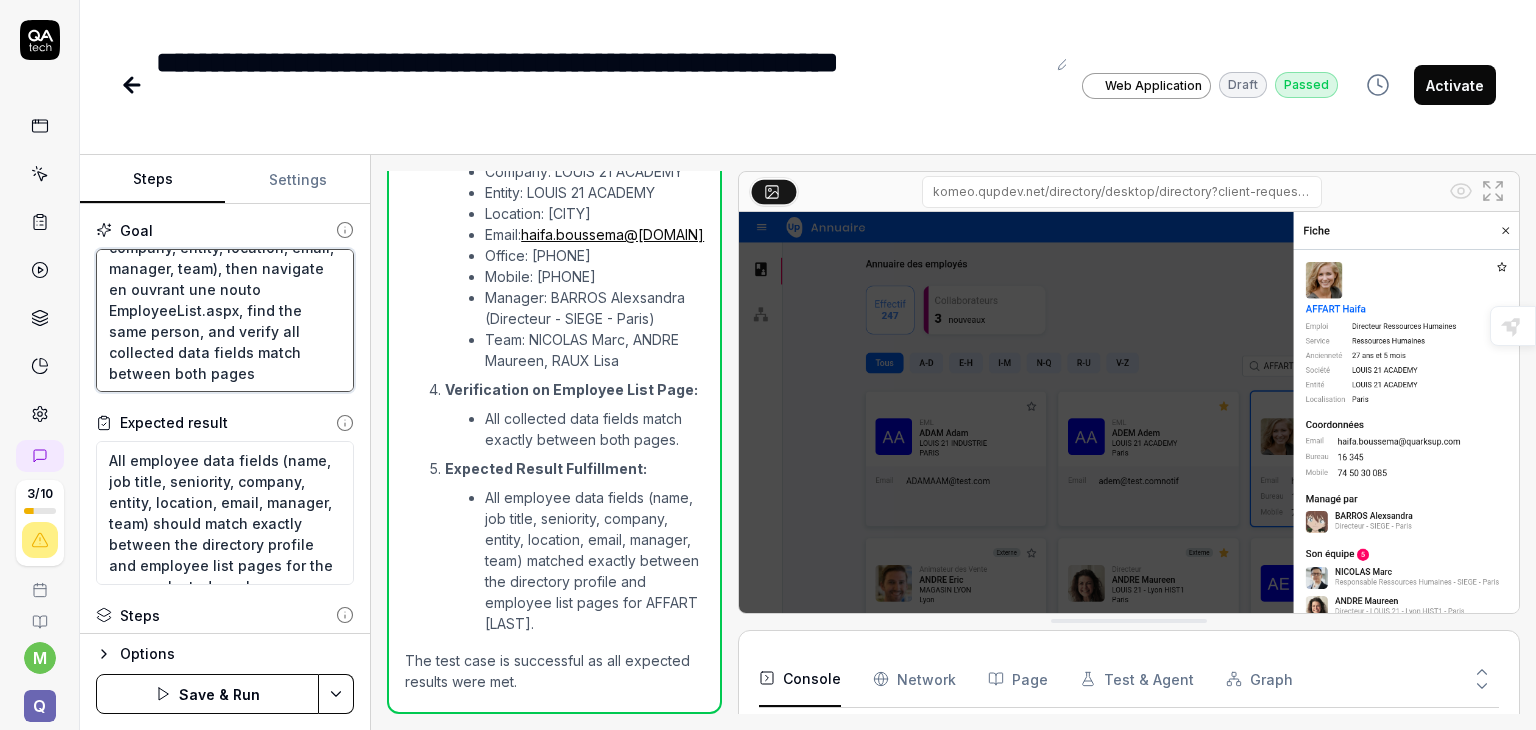 type on "Login with mounamgh  et mdp MOgh@2025navigate to directory desktop, randomly select an employee tile, collect profile data (name, job, seniority, company, entity, location, email, manager, team), then navigate en ouvrant une nouvto EmployeeList.aspx, find the same person, and verify all collected data fields match between both pages" 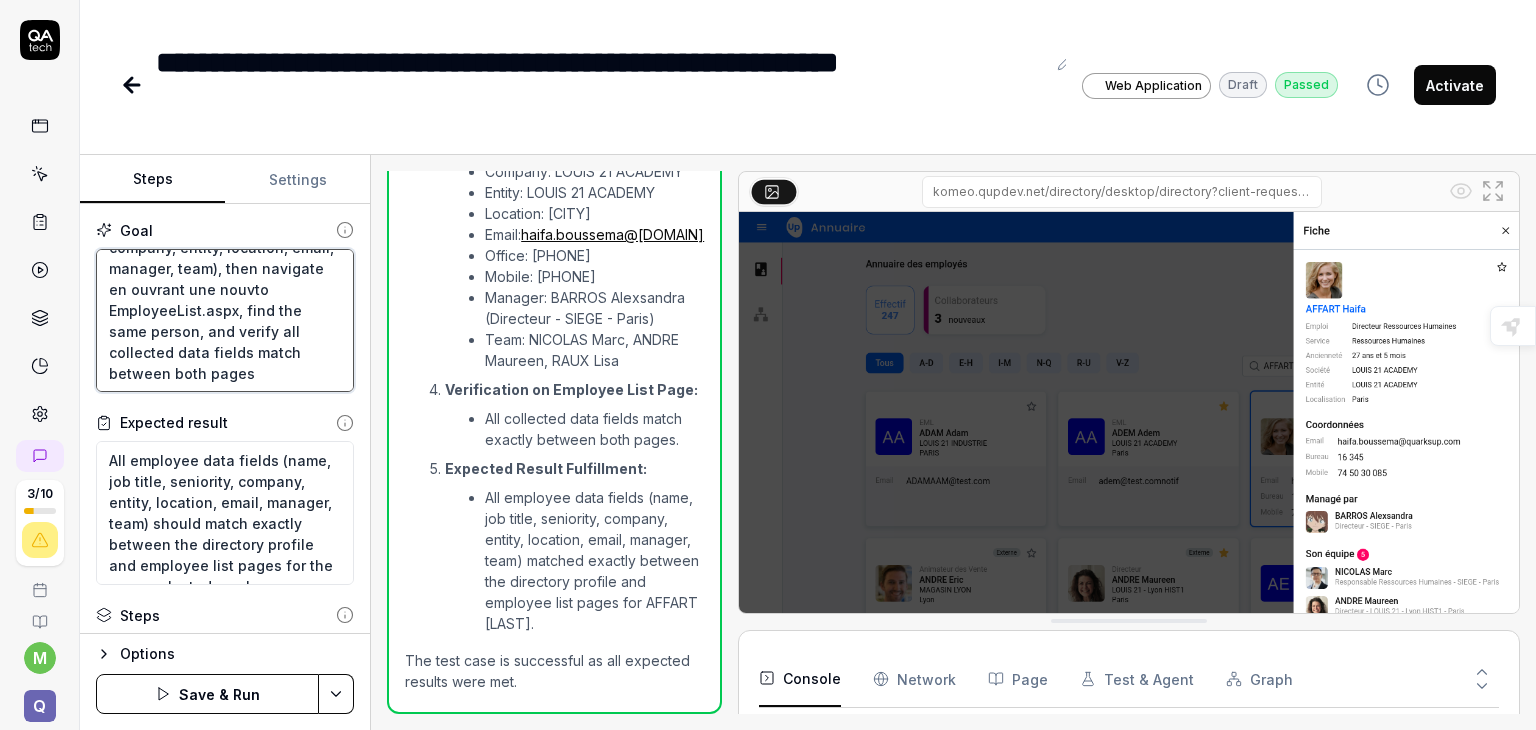 type on "Login with mounamgh  et mdp MOgh@2025navigate to directory desktop, randomly select an employee tile, collect profile data (name, job, seniority, company, entity, location, email, manager, team), then navigate en ouvrant une nouveto EmployeeList.aspx, find the same person, and verify all collected data fields match between both pages" 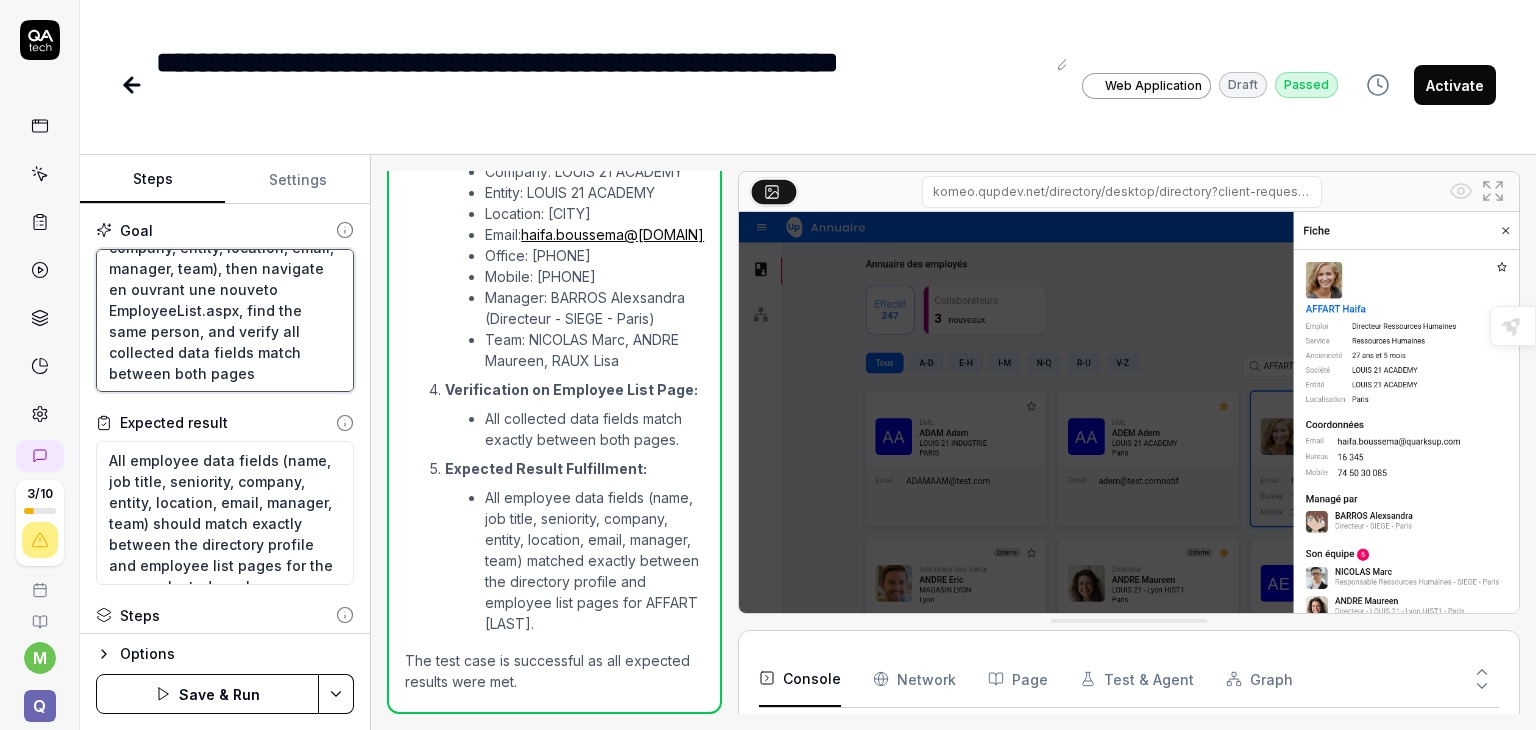 type on "Login with mounamgh  et mdp MOgh@2025navigate to directory desktop, randomly select an employee tile, collect profile data (name, job, seniority, company, entity, location, email, manager, team), then navigate en ouvrant une nouvelto EmployeeList.aspx, find the same person, and verify all collected data fields match between both pages" 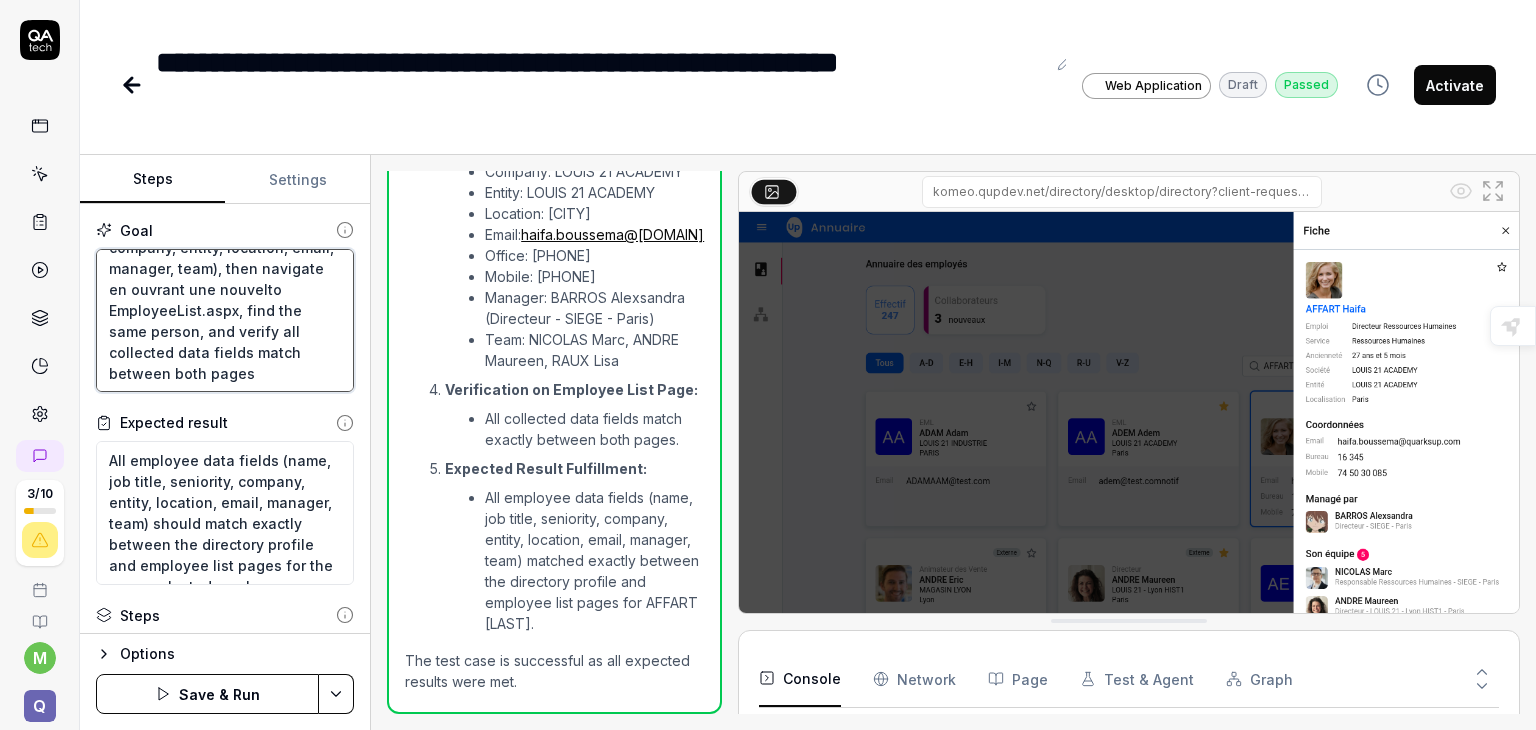 type on "Login with mounamgh  et mdp MOgh@2025navigate to directory desktop, randomly select an employee tile, collect profile data (name, job, seniority, company, entity, location, email, manager, team), then navigate en ouvrant une nouvellto EmployeeList.aspx, find the same person, and verify all collected data fields match between both pages" 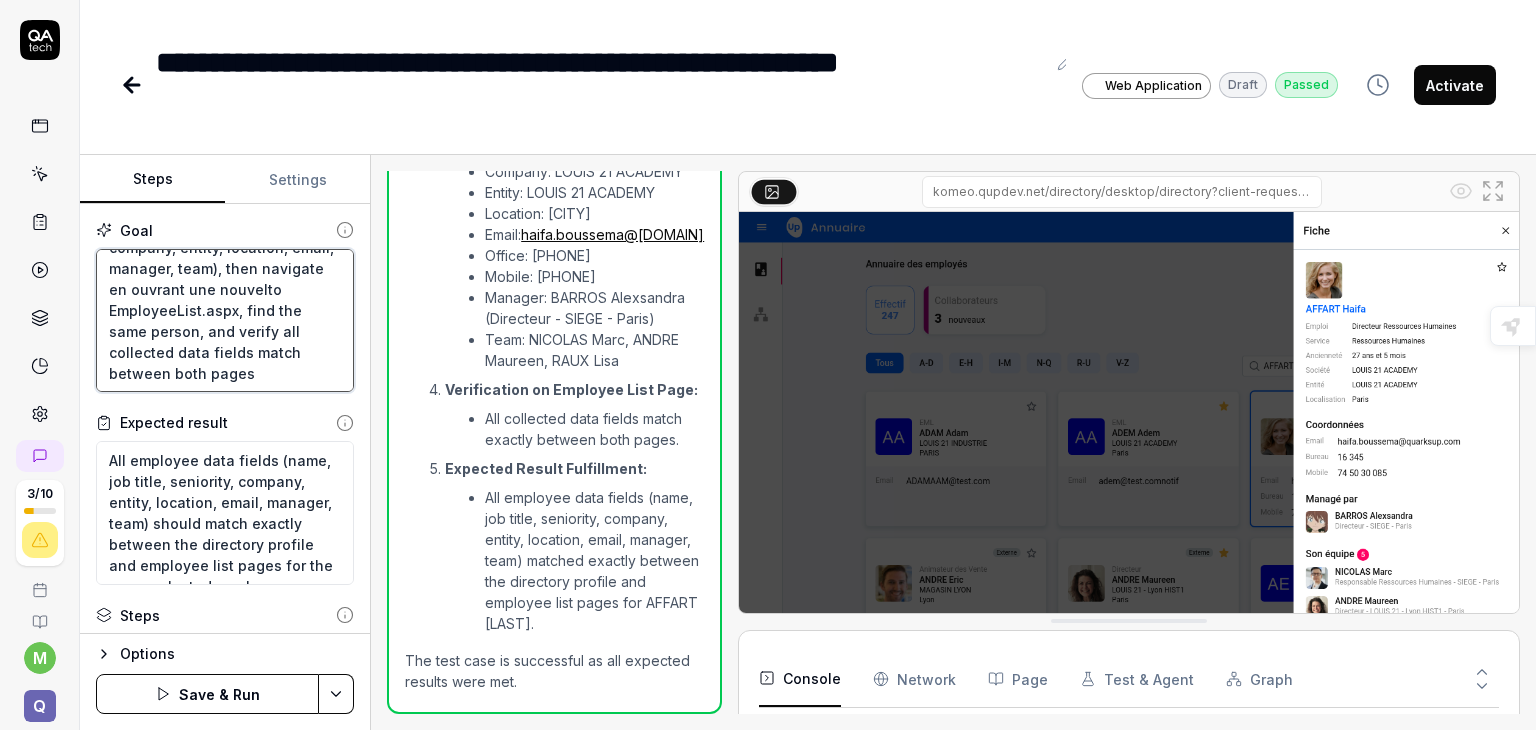 type on "*" 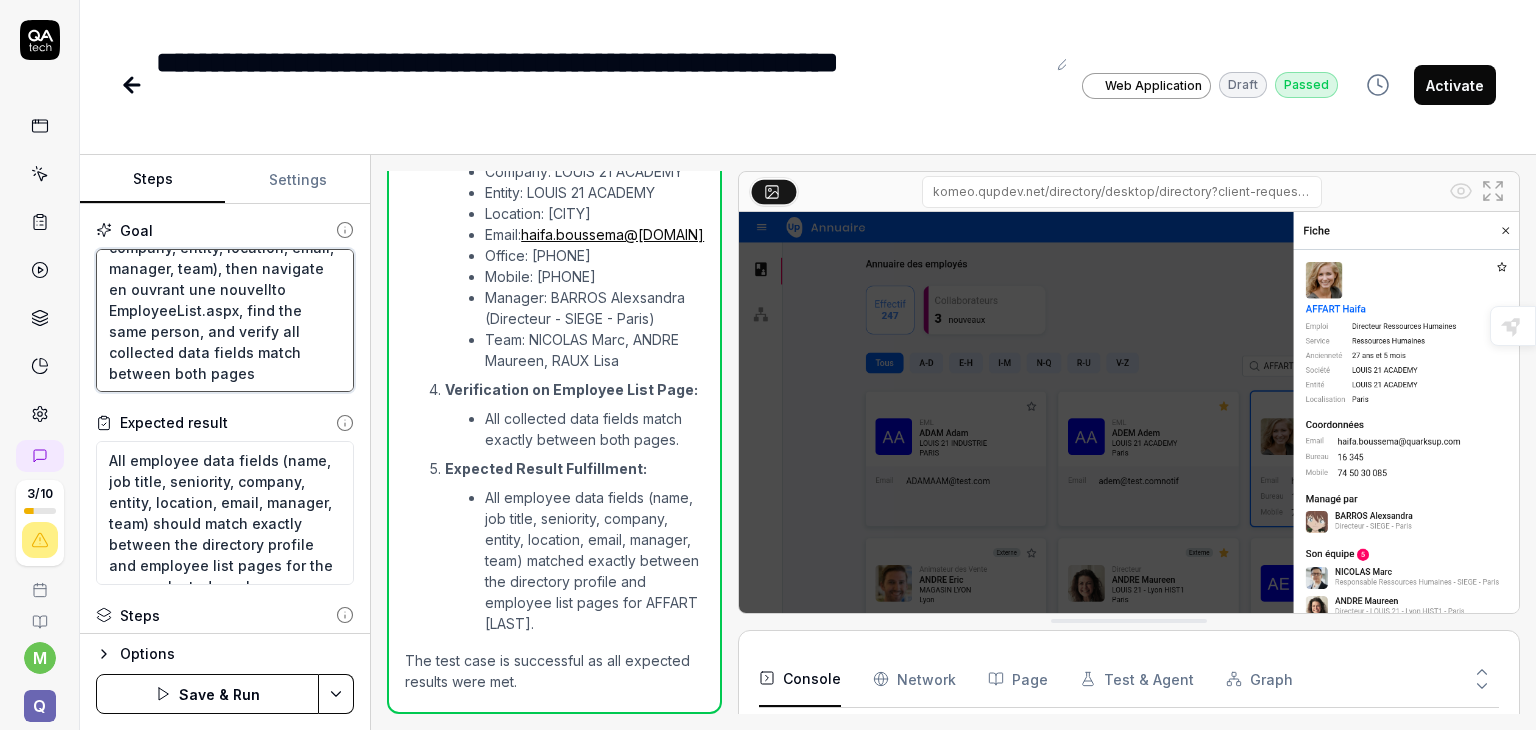 type on "Login with mounamgh  et mdp MOgh@2025navigate to directory desktop, randomly select an employee tile, collect profile data (name, job, seniority, company, entity, location, email, manager, team), then navigate en ouvrant une nouvelleto EmployeeList.aspx, find the same person, and verify all collected data fields match between both pages" 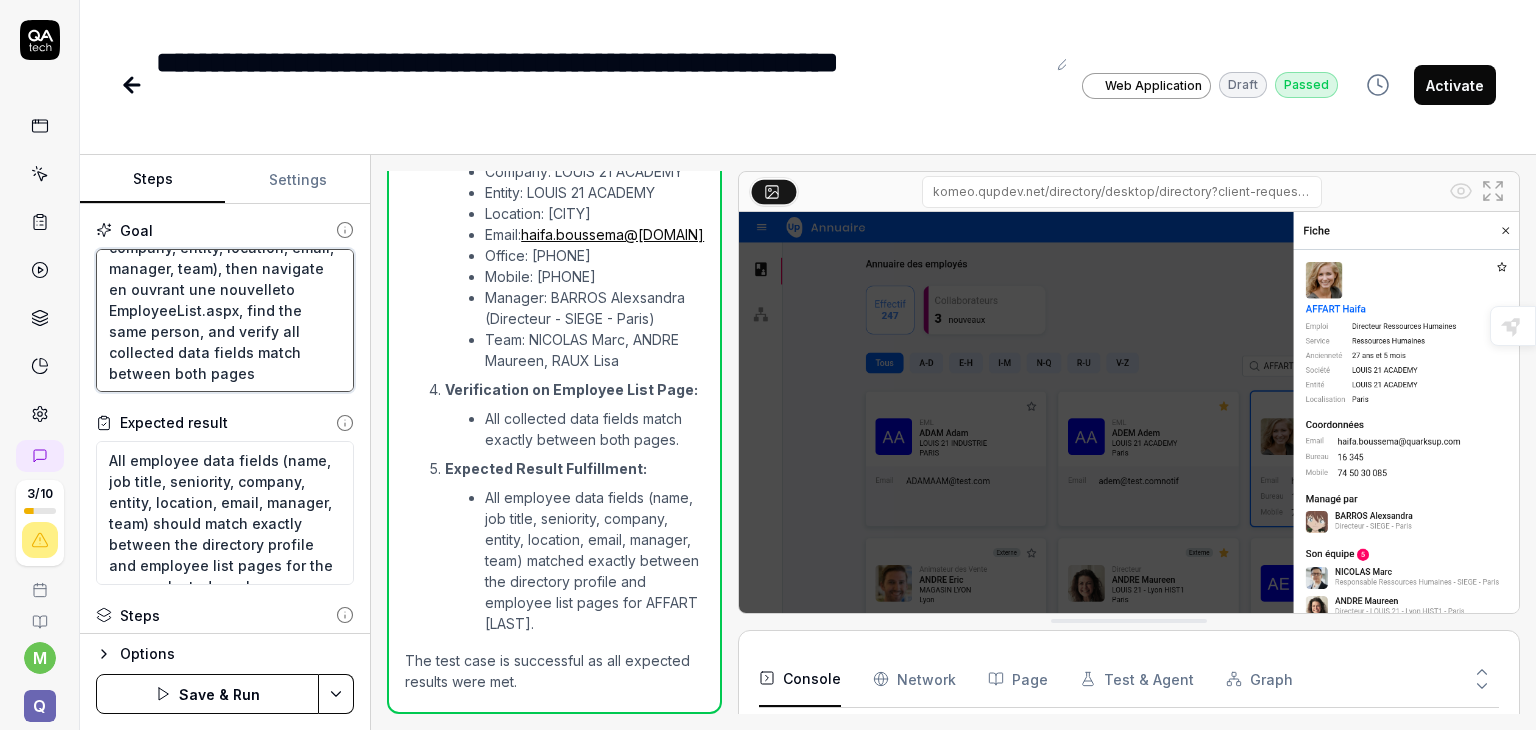 type on "Login with mounamgh  et mdp MOgh@2025navigate to directory desktop, randomly select an employee tile, collect profile data (name, job, seniority, company, entity, location, email, manager, team), then navigate en ouvrant une nouvelle to EmployeeList.aspx, find the same person, and verify all collected data fields match between both pages" 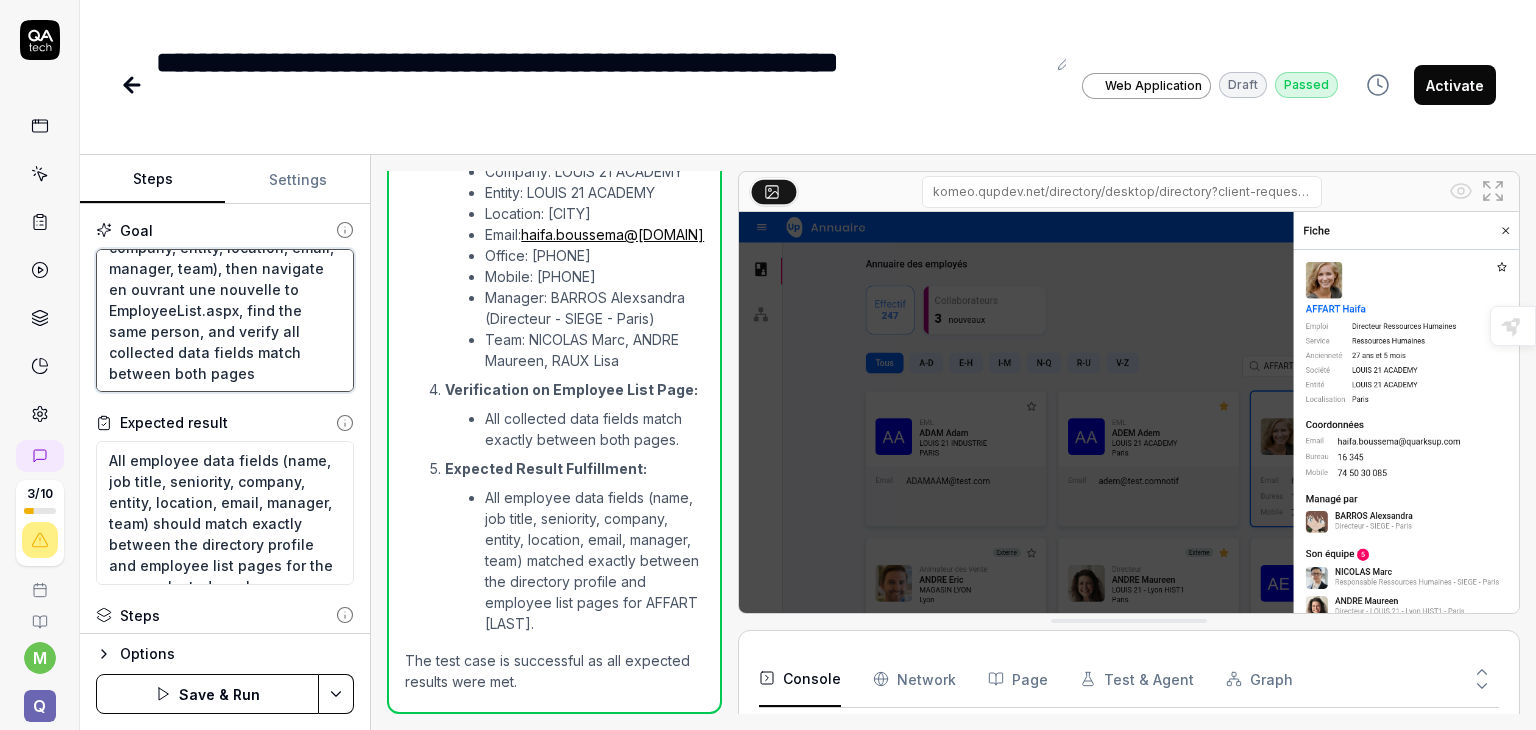 type on "Login with mounamgh  et mdp MOgh@2025navigate to directory desktop, randomly select an employee tile, collect profile data (name, job, seniority, company, entity, location, email, manager, team), then navigate en ouvrant une nouvelle pto EmployeeList.aspx, find the same person, and verify all collected data fields match between both pages" 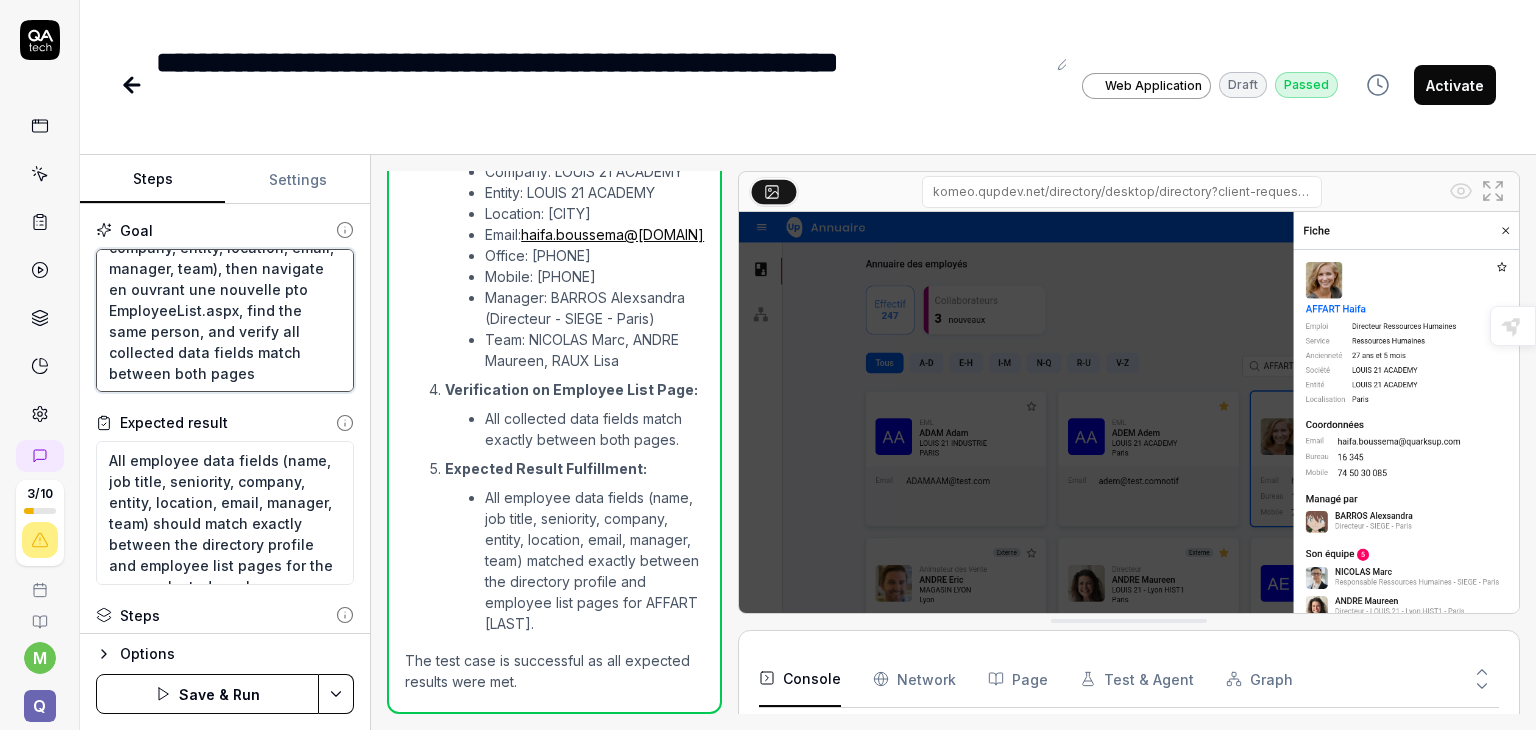 type on "Login with mounamgh  et mdp MOgh@2025navigate to directory desktop, randomly select an employee tile, collect profile data (name, job, seniority, company, entity, location, email, manager, team), then navigate en ouvrant une nouvelle pato EmployeeList.aspx, find the same person, and verify all collected data fields match between both pages" 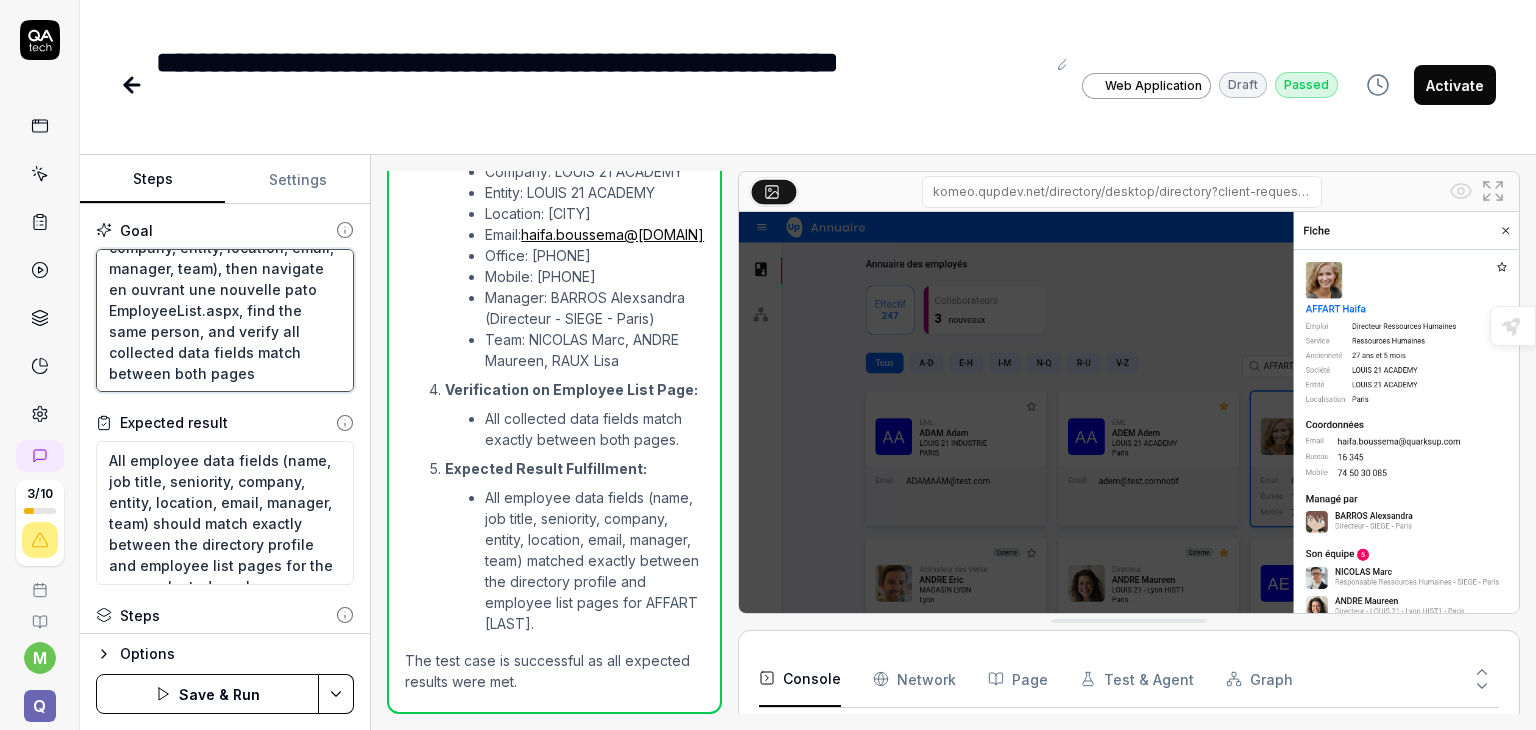 type on "Login with mounamgh  et mdp MOgh@2025navigate to directory desktop, randomly select an employee tile, collect profile data (name, job, seniority, company, entity, location, email, manager, team), then navigate en ouvrant une nouvelle pagto EmployeeList.aspx, find the same person, and verify all collected data fields match between both pages" 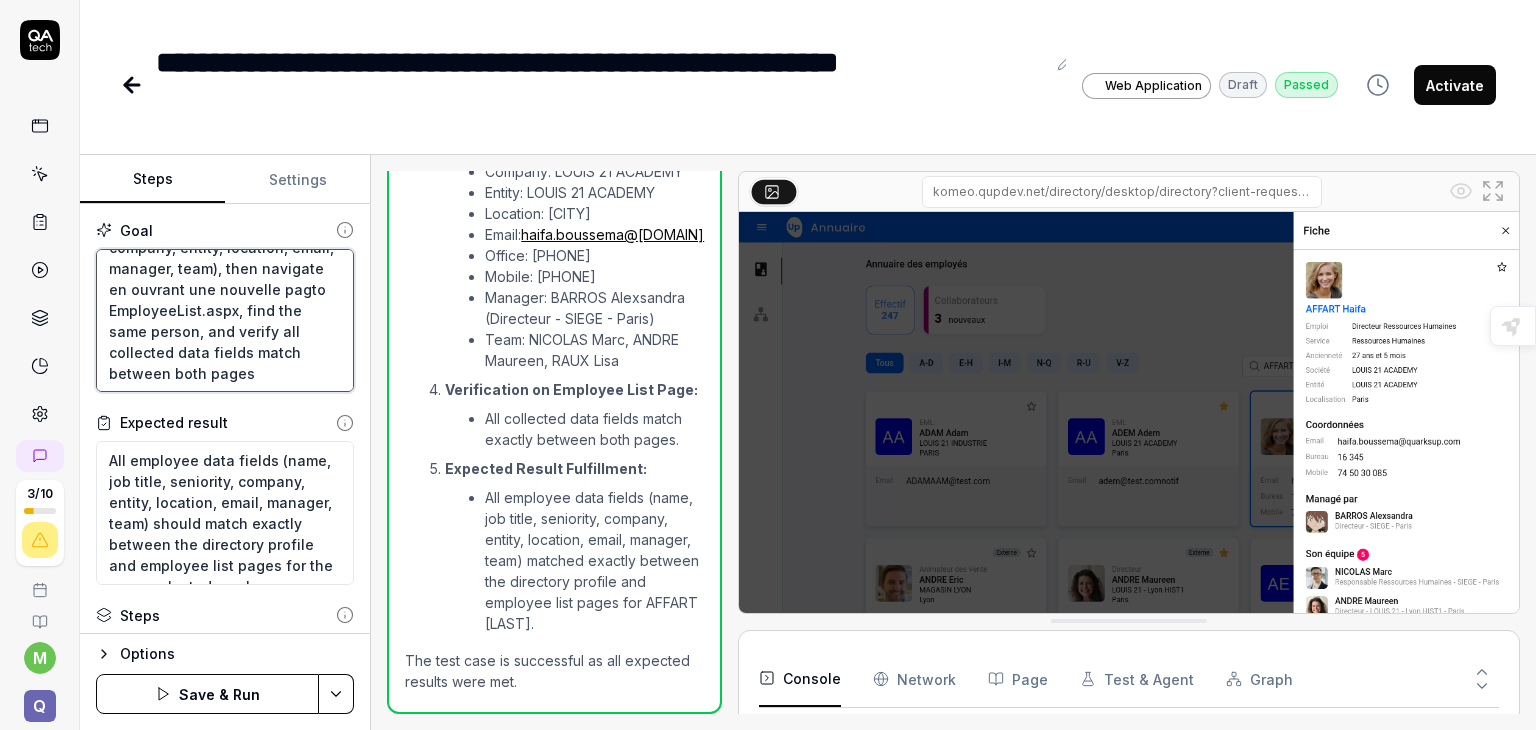 type on "Login with mounamgh  et mdp MOgh@2025navigate to directory desktop, randomly select an employee tile, collect profile data (name, job, seniority, company, entity, location, email, manager, team), then navigate en ouvrant une nouvelle pageto EmployeeList.aspx, find the same person, and verify all collected data fields match between both pages" 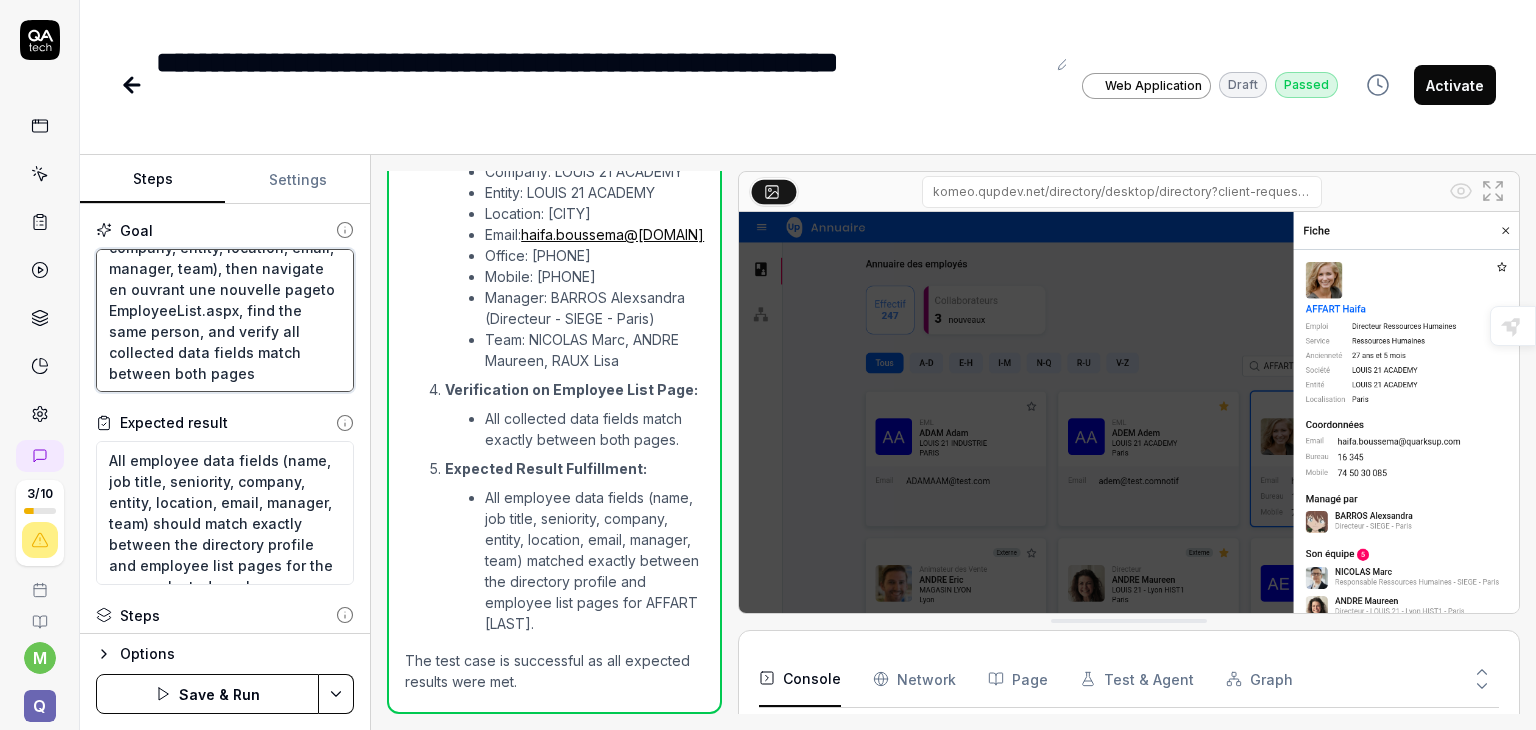 type on "Login with mounamgh  et mdp MOgh@2025navigate to directory desktop, randomly select an employee tile, collect profile data (name, job, seniority, company, entity, location, email, manager, team), then navigate en ouvrant une nouvelle page to EmployeeList.aspx, find the same person, and verify all collected data fields match between both pages" 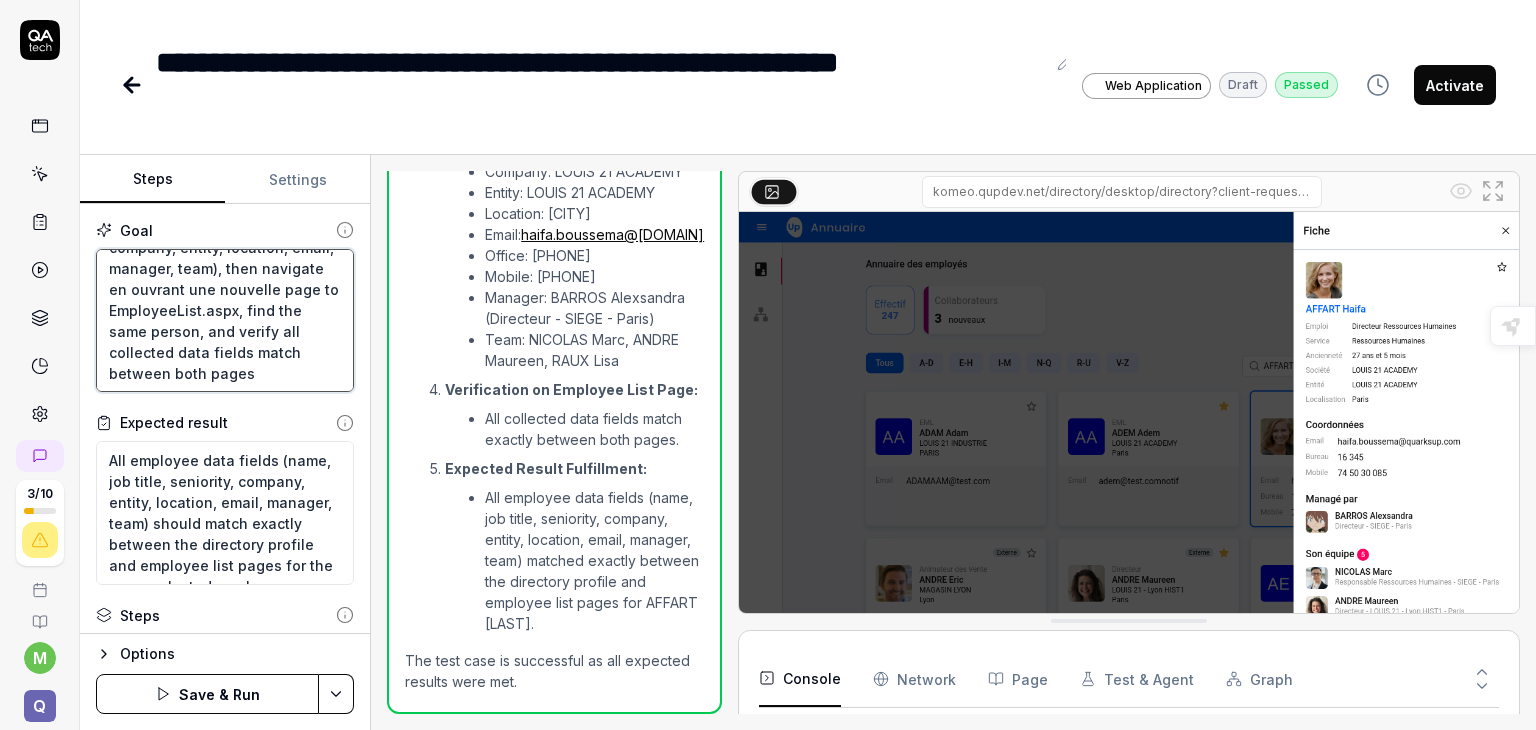 drag, startPoint x: 233, startPoint y: 344, endPoint x: 107, endPoint y: 341, distance: 126.035706 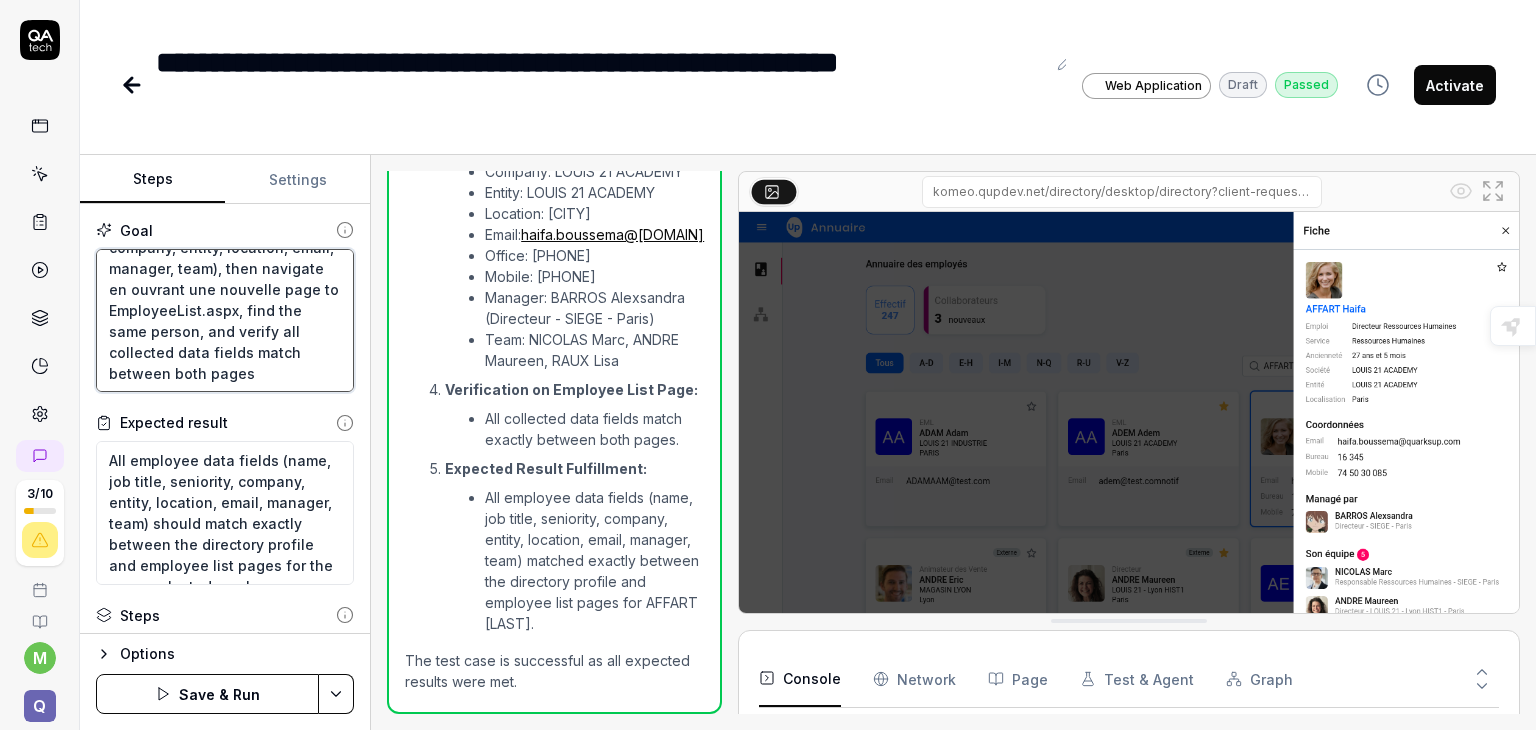 click on "Login with mounamgh  et mdp MOgh@2025navigate to directory desktop, randomly select an employee tile, collect profile data (name, job, seniority, company, entity, location, email, manager, team), then navigate en ouvrant une nouvelle page to EmployeeList.aspx, find the same person, and verify all collected data fields match between both pages" at bounding box center (225, 321) 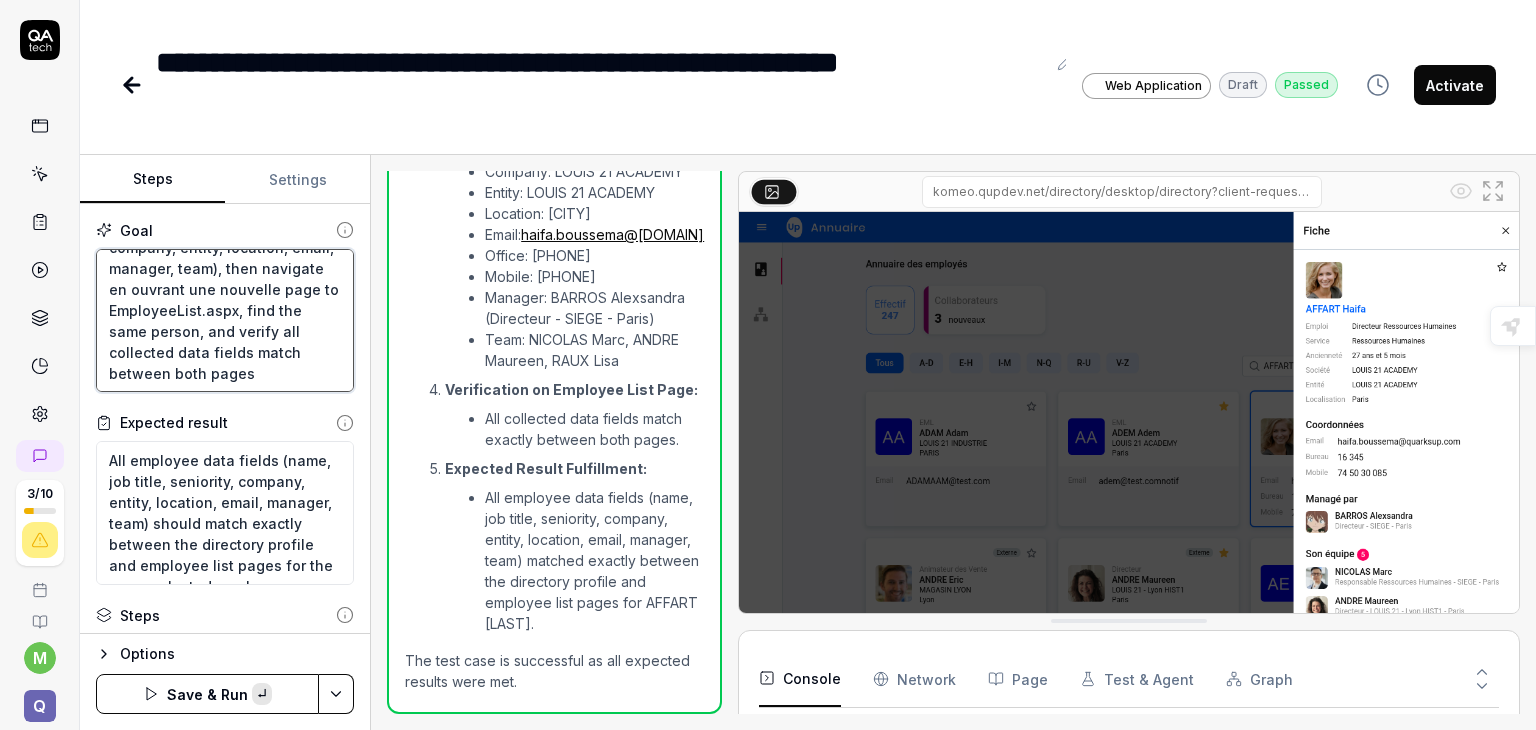 paste on "https://komeo.qupdev.net/App/Company/" 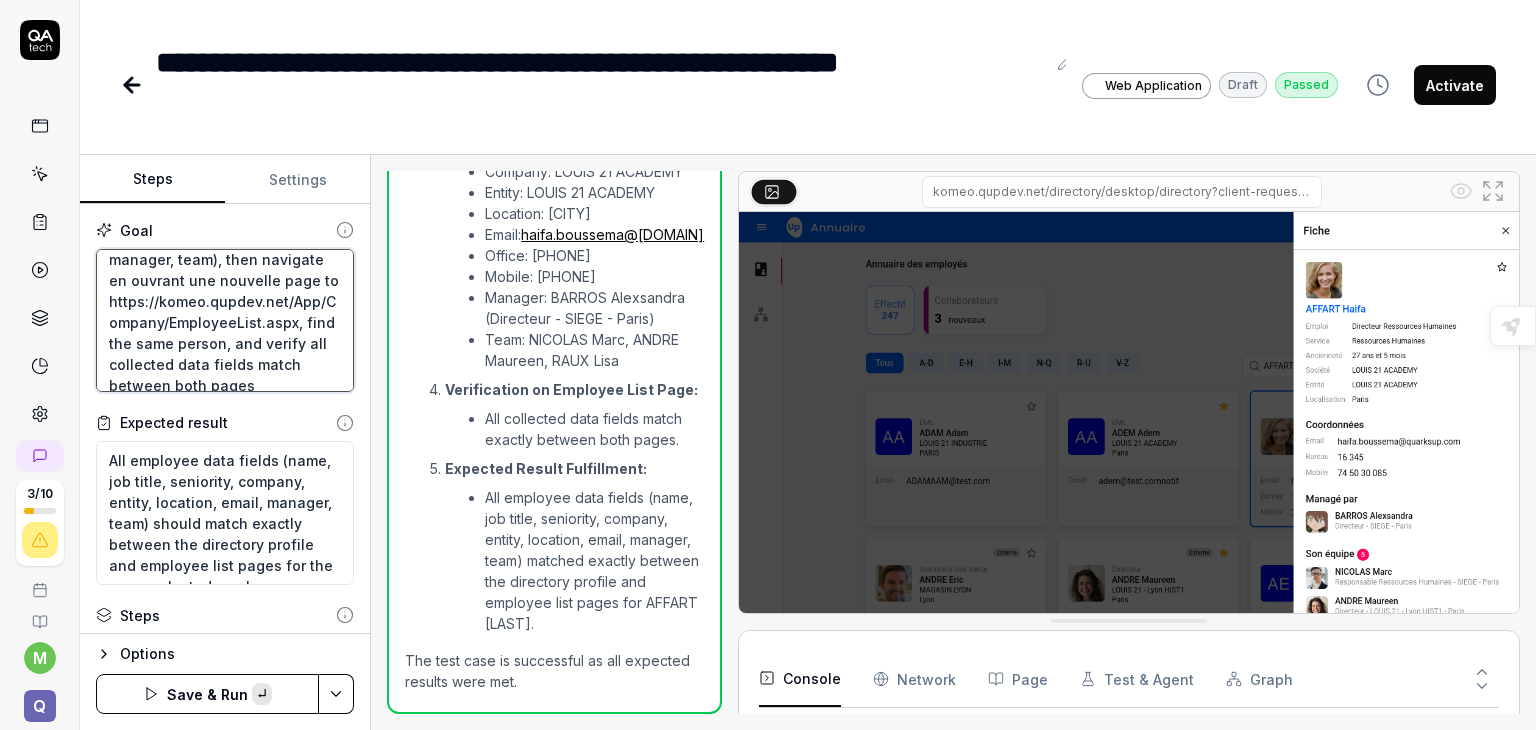 scroll, scrollTop: 136, scrollLeft: 0, axis: vertical 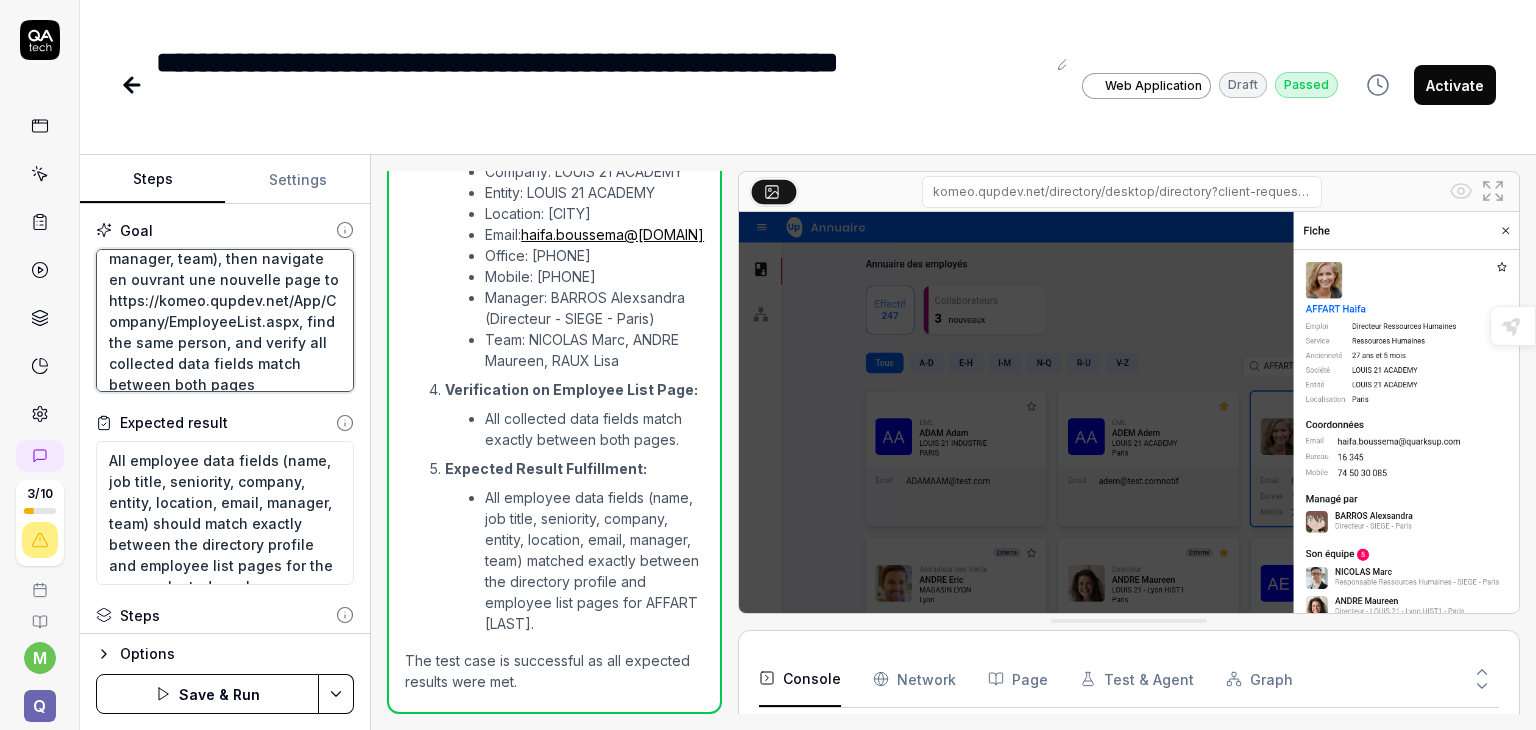 type on "Login with mounamgh  et mdp MOgh@2025navigate to directory desktop, randomly select an employee tile, collect profile data (name, job, seniority, company, entity, location, email, manager, team), then navigate en ouvrant une nouvelle page to https://komeo.qupdev.net/App/Company/EmployeeList.aspx , find the same person, and verify all collected data fields match between both pages" 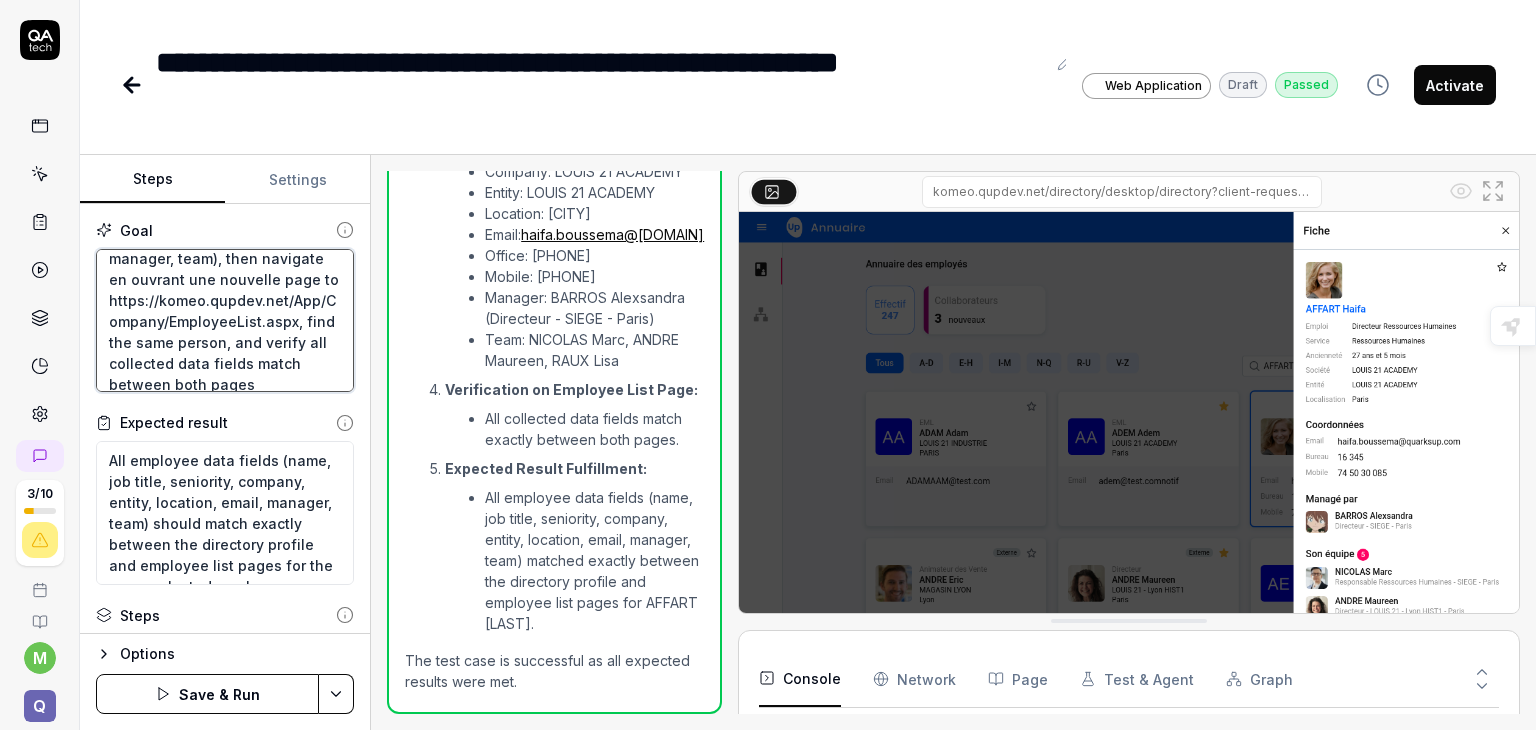 type on "*" 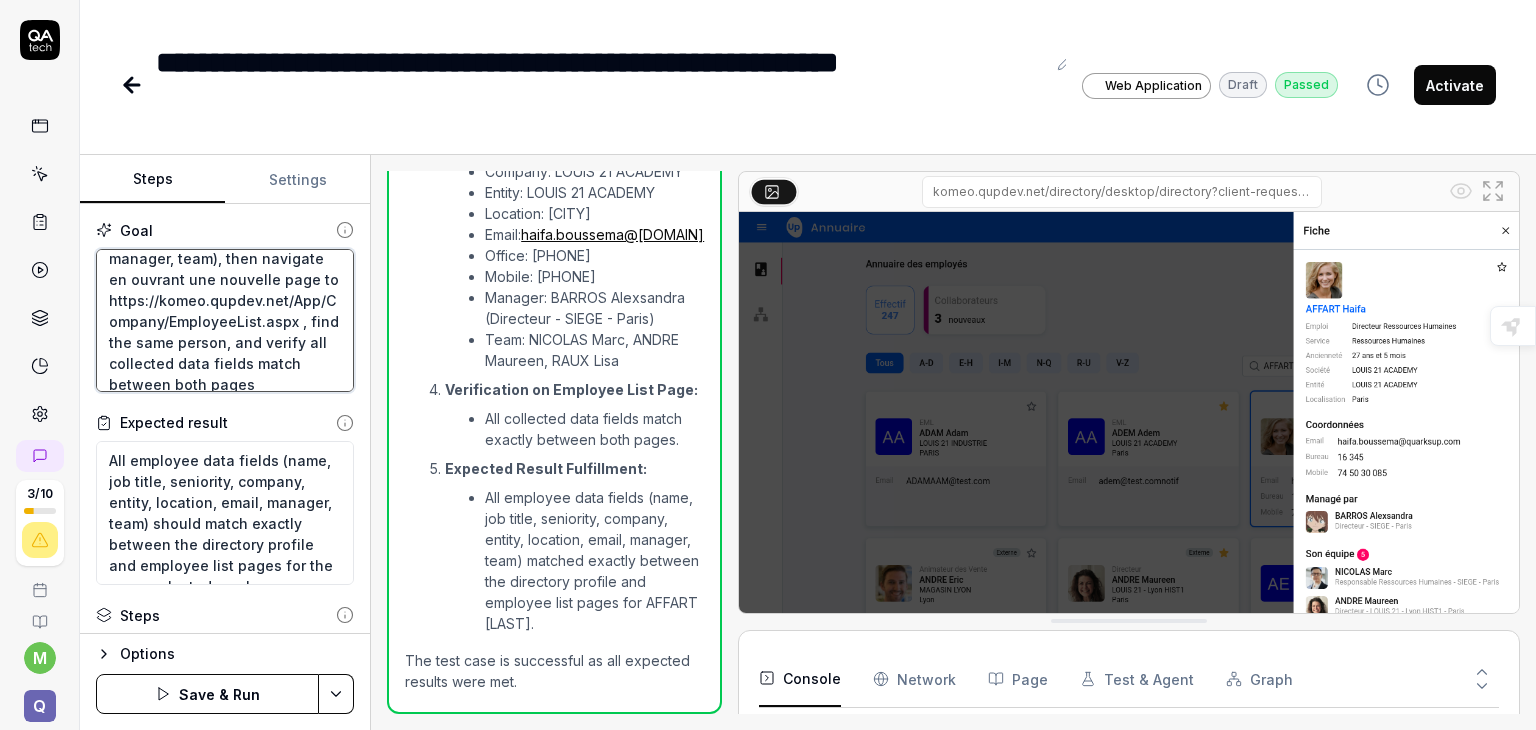 type on "Login with mounamgh  et mdp MOgh@2025navigate to directory desktop, randomly select an employee tile, collect profile data (name, job, seniority, company, entity, location, email, manager, team), then navigate en ouvrant une nouvelle page to https://komeo.qupdev.net/App/Company/EmployeeList.aspx , find the same person, and verify all collected data fields match between both pages" 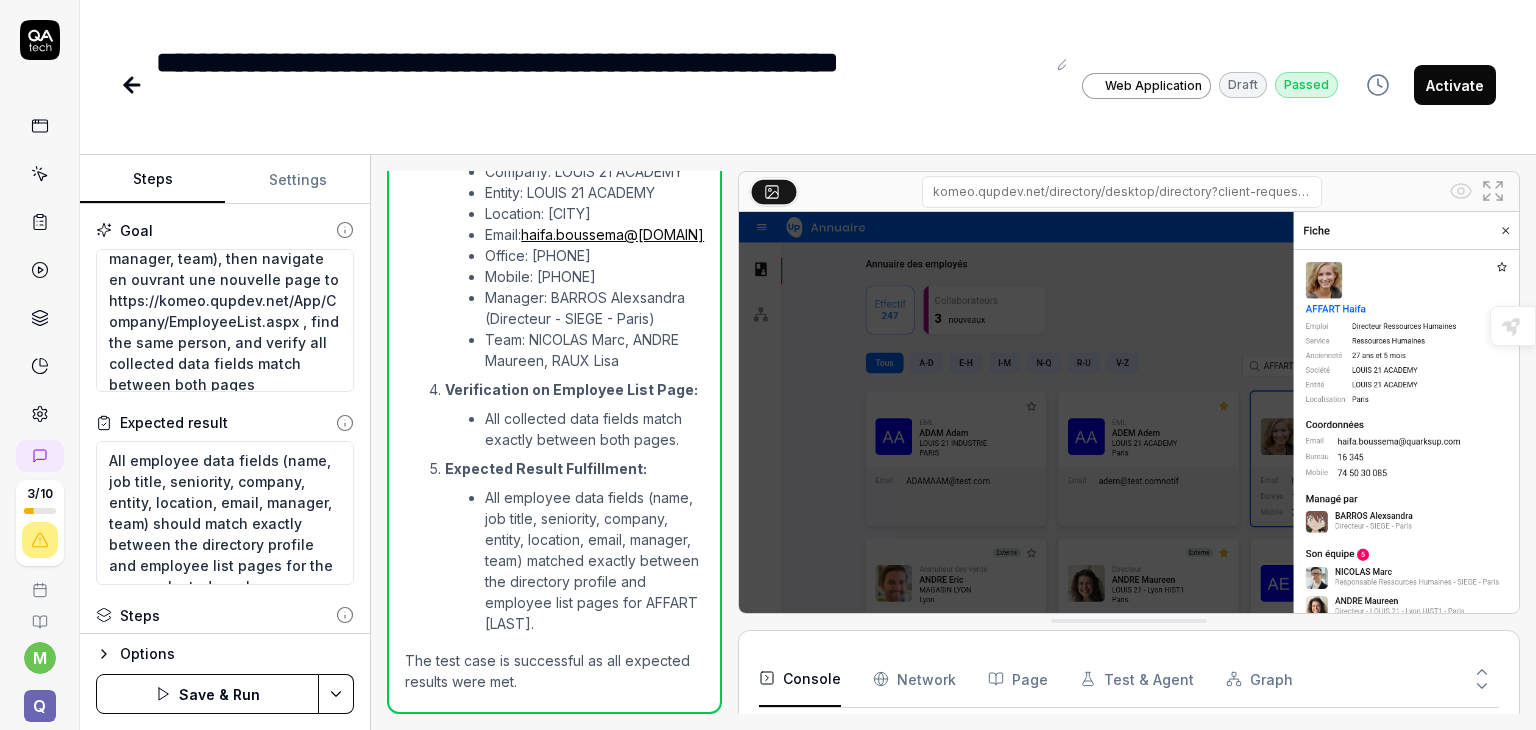 click on "Save & Run" at bounding box center [207, 694] 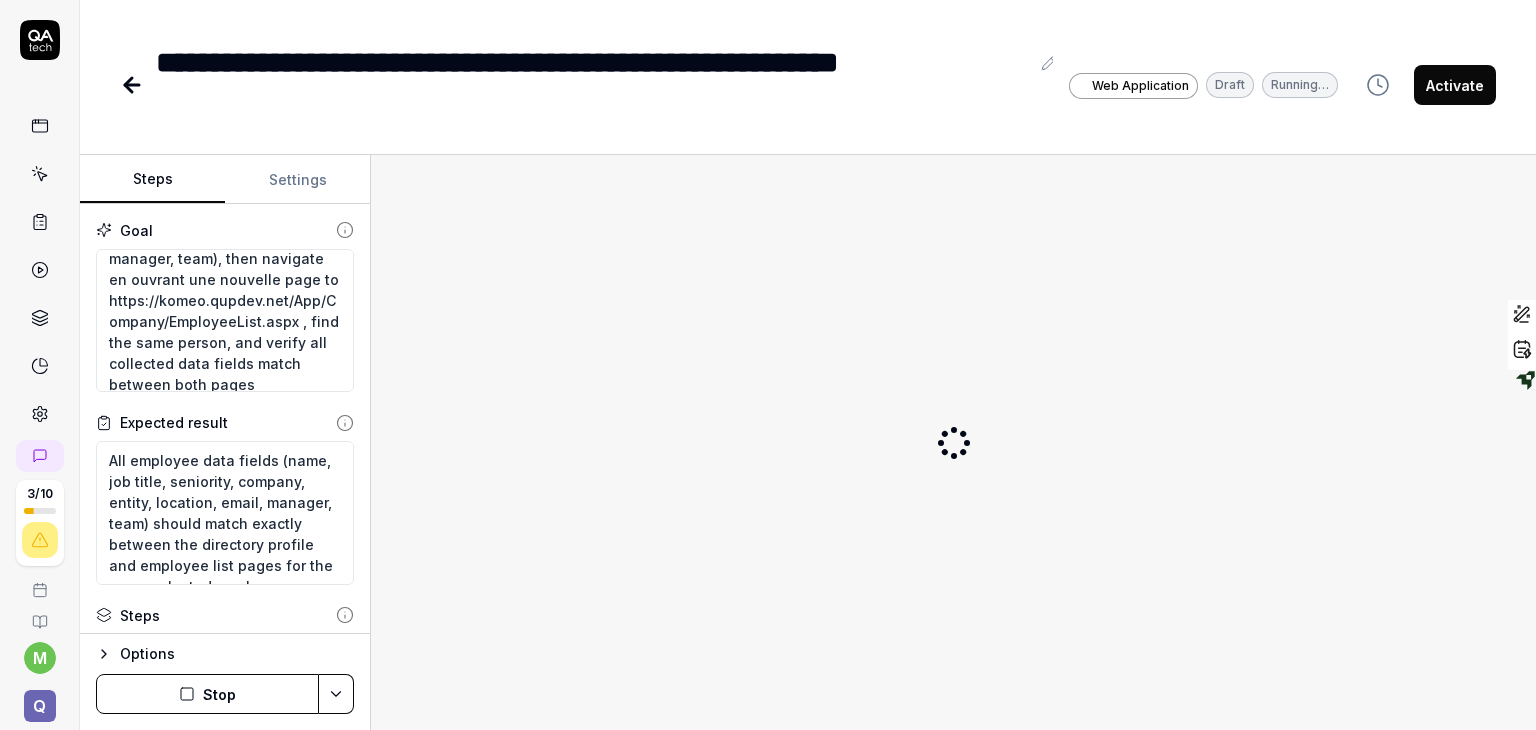 type on "*" 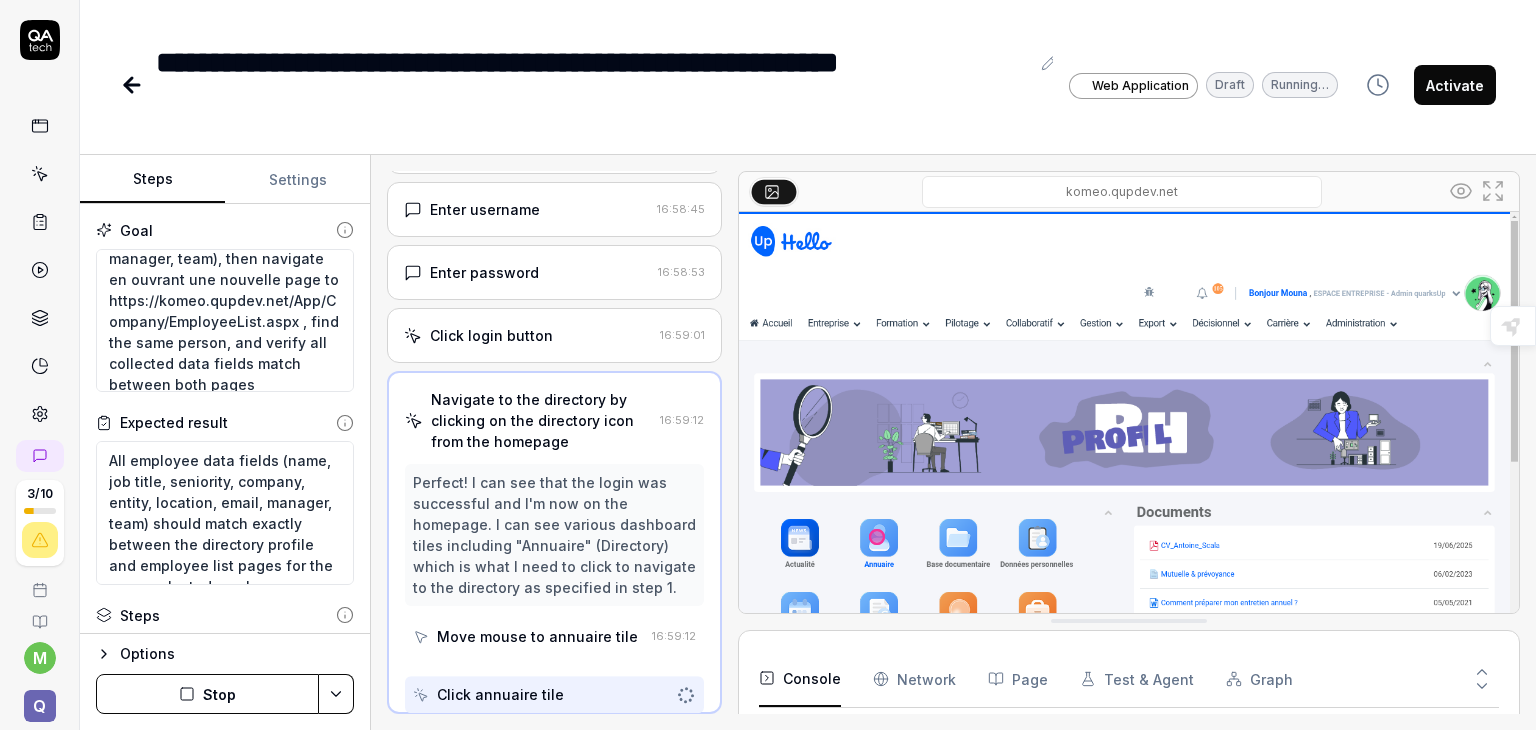 scroll, scrollTop: 97, scrollLeft: 0, axis: vertical 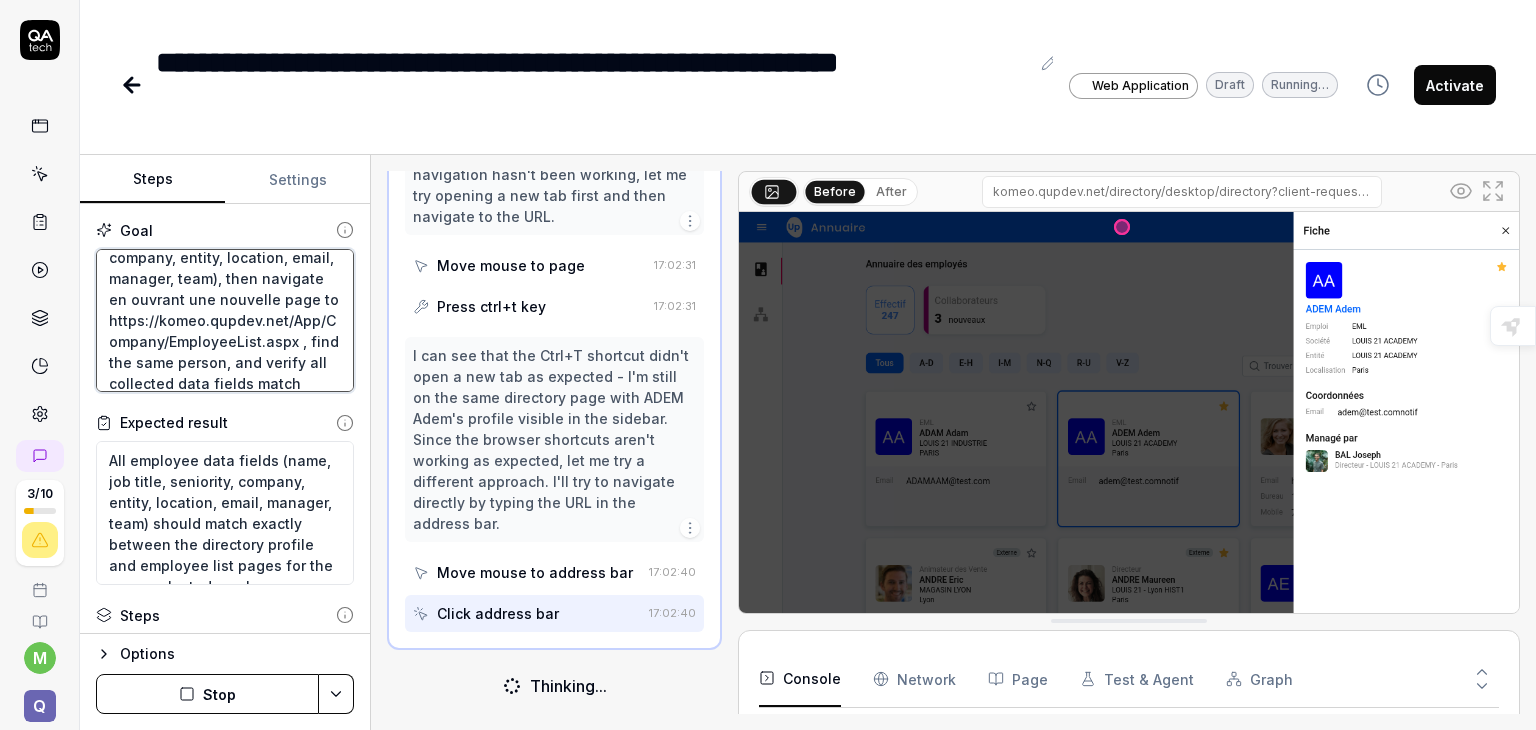 drag, startPoint x: 109, startPoint y: 317, endPoint x: 280, endPoint y: 334, distance: 171.84296 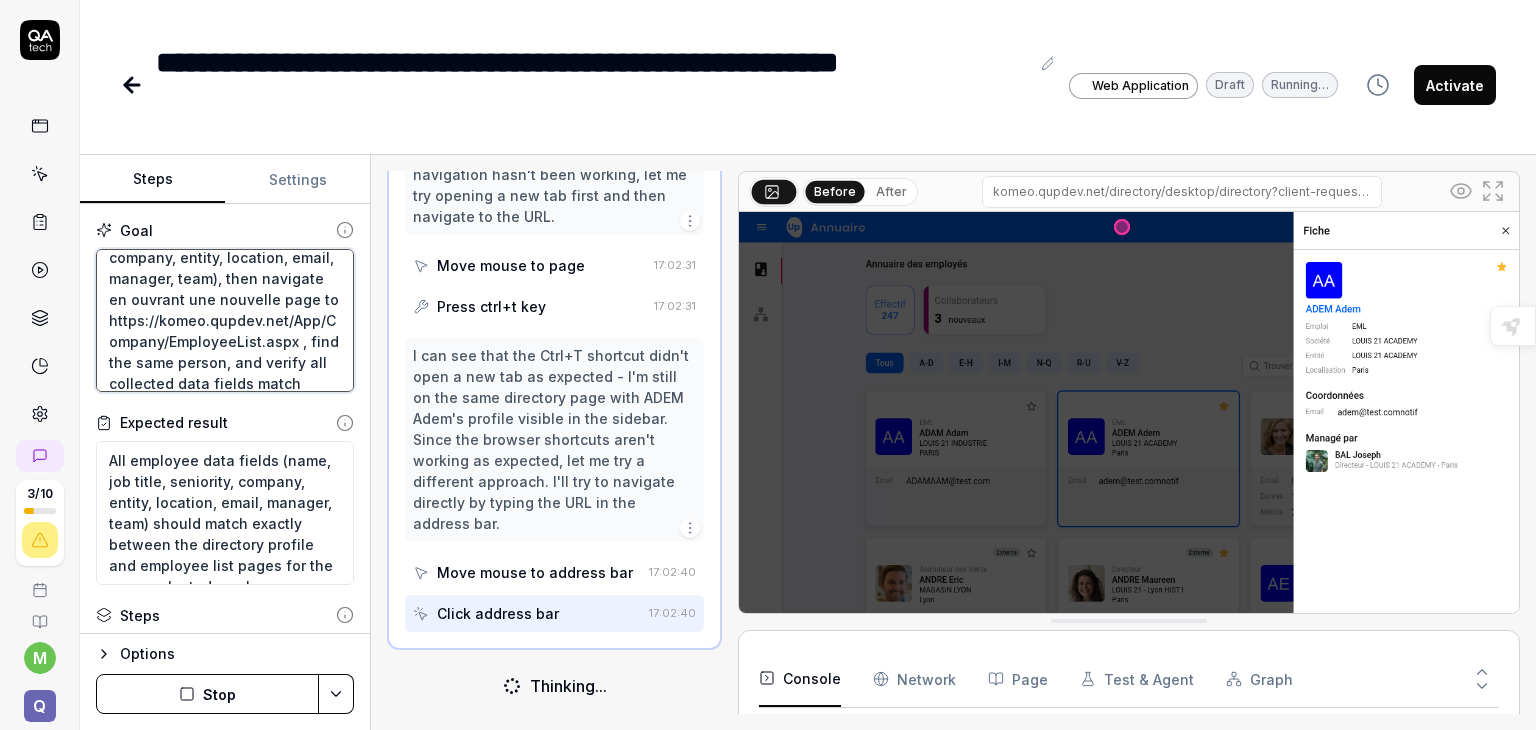 click on "Login with mounamgh  et mdp MOgh@2025navigate to directory desktop, randomly select an employee tile, collect profile data (name, job, seniority, company, entity, location, email, manager, team), then navigate en ouvrant une nouvelle page to https://komeo.qupdev.net/App/Company/EmployeeList.aspx , find the same person, and verify all collected data fields match between both pages" at bounding box center (225, 321) 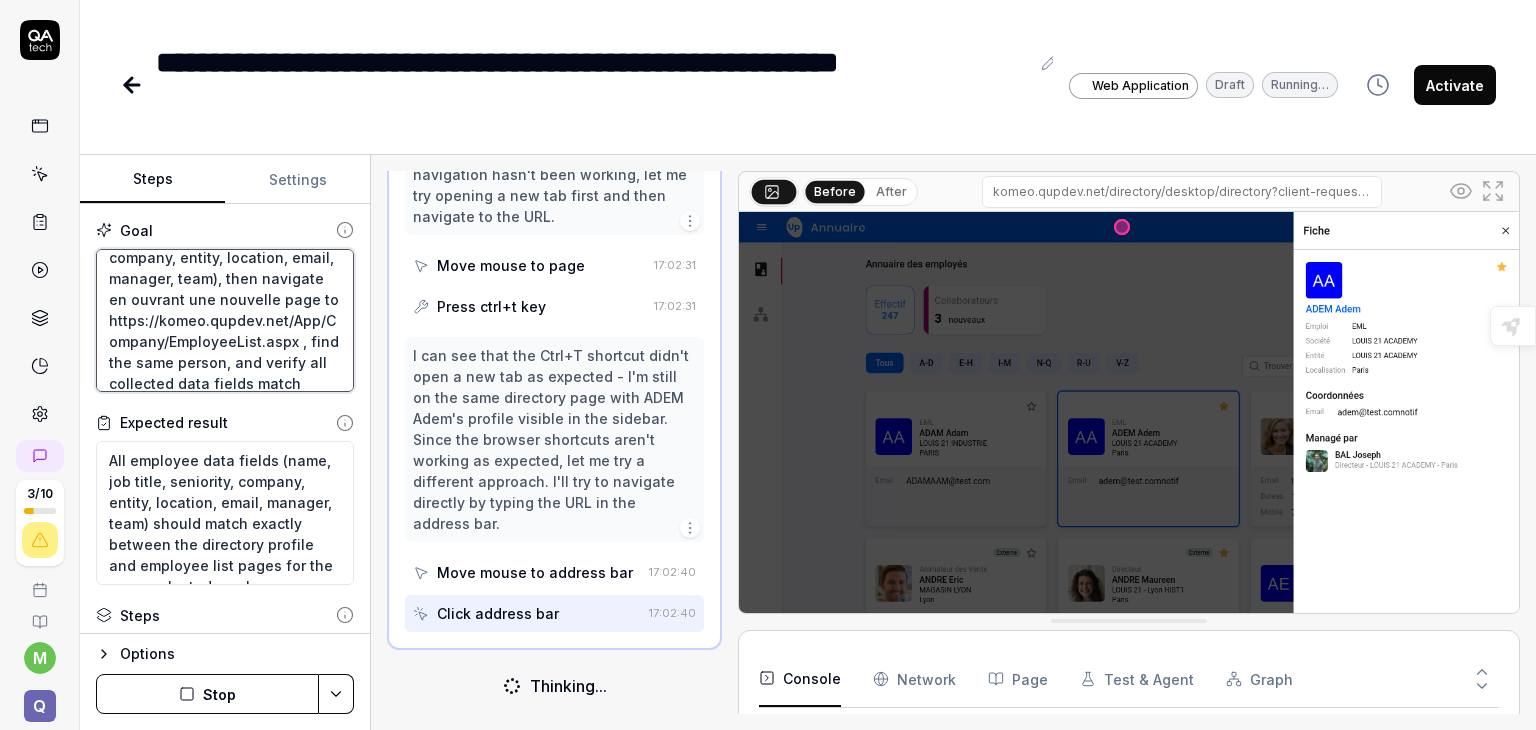 type on "Login with mounamgh  et mdp MOgh@2025navigate to directory desktop, randomly select an employee tile, collect profile data (name, job, seniority, company, entity, location, email, manager, team), then ohttps://komeo.qupdev.net/App/Company/EmployeeList.aspx , find the same person, and verify all collected data fields match between both pages" 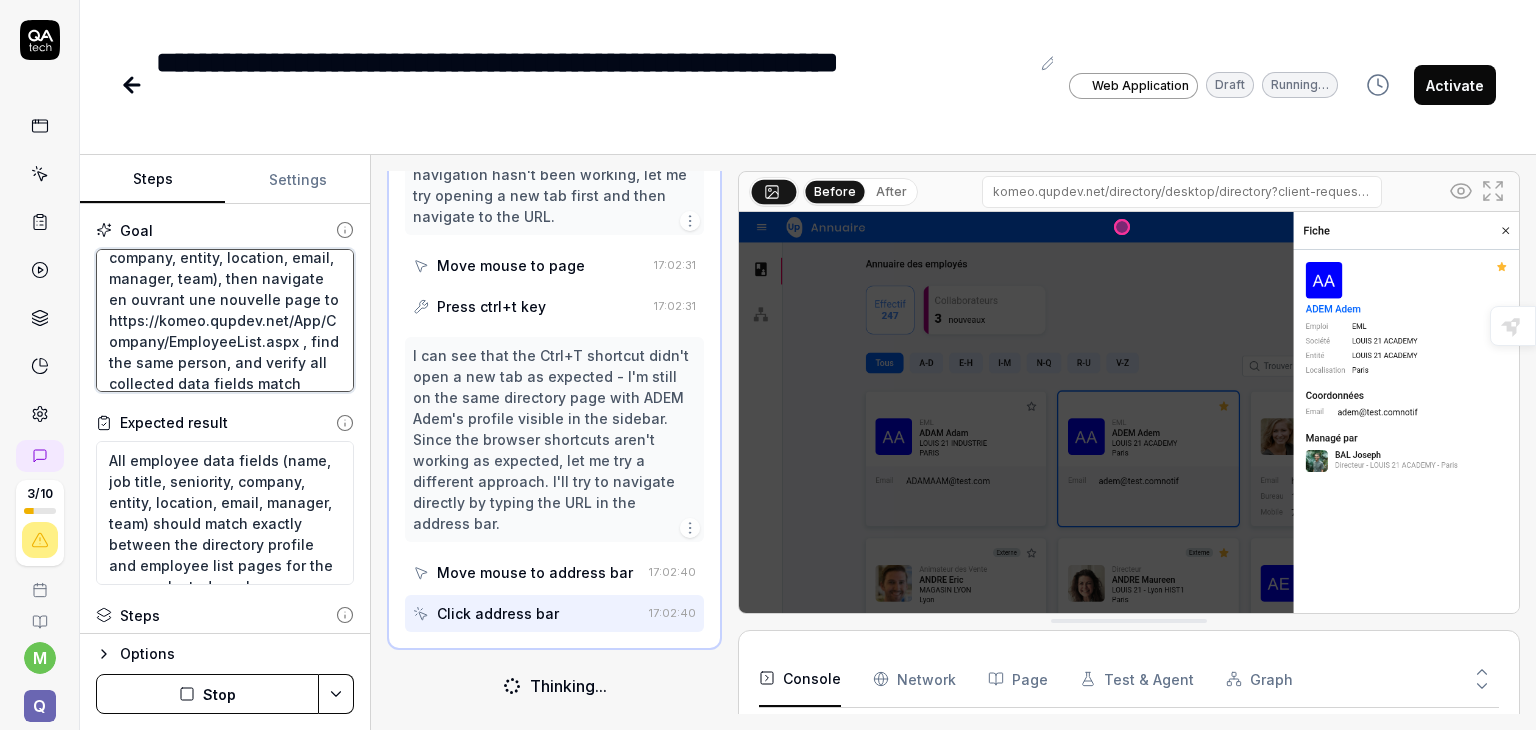 type on "*" 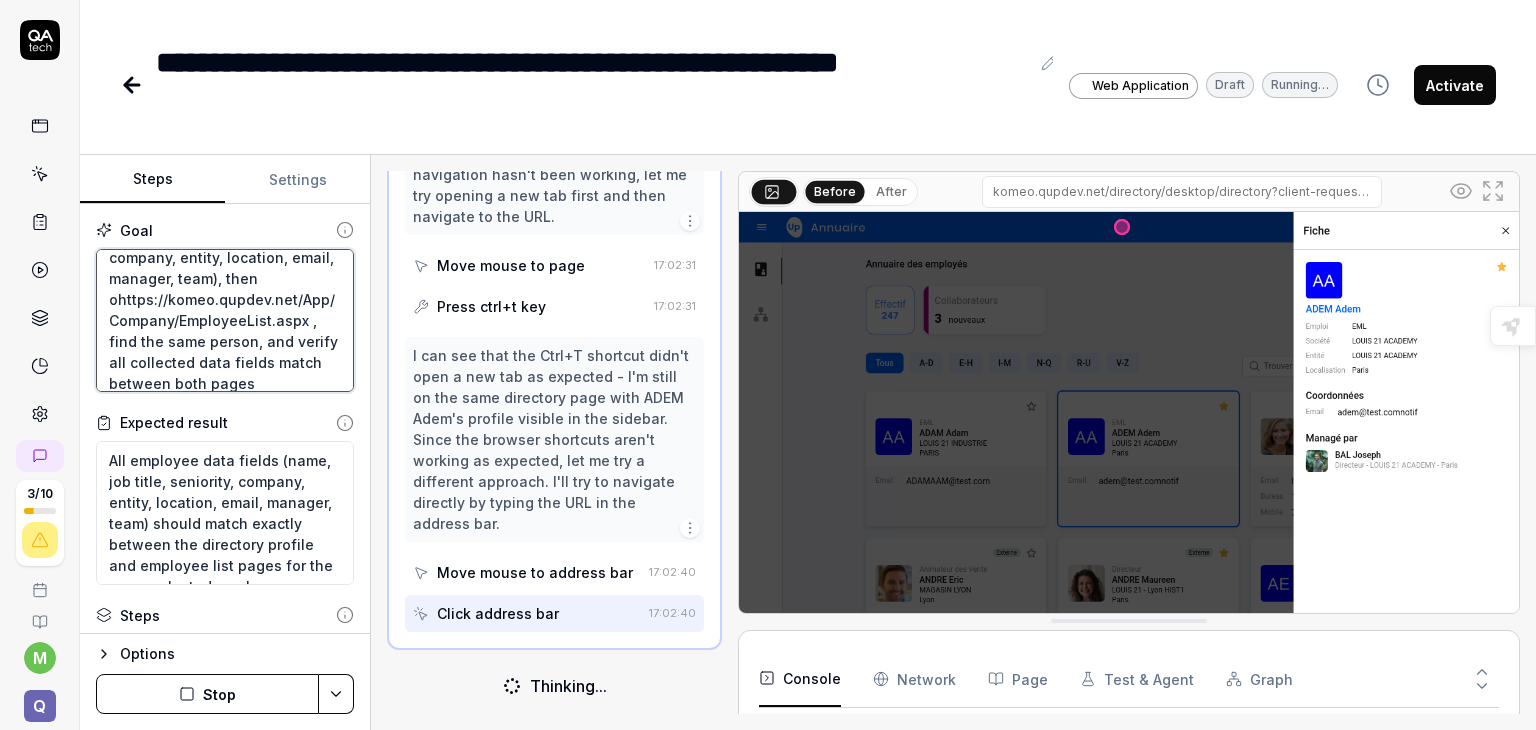 type on "Login with mounamgh  et mdp MOgh@2025navigate to directory desktop, randomly select an employee tile, collect profile data (name, job, seniority, company, entity, location, email, manager, team), then ophttps://komeo.qupdev.net/App/Company/EmployeeList.aspx , find the same person, and verify all collected data fields match between both pages" 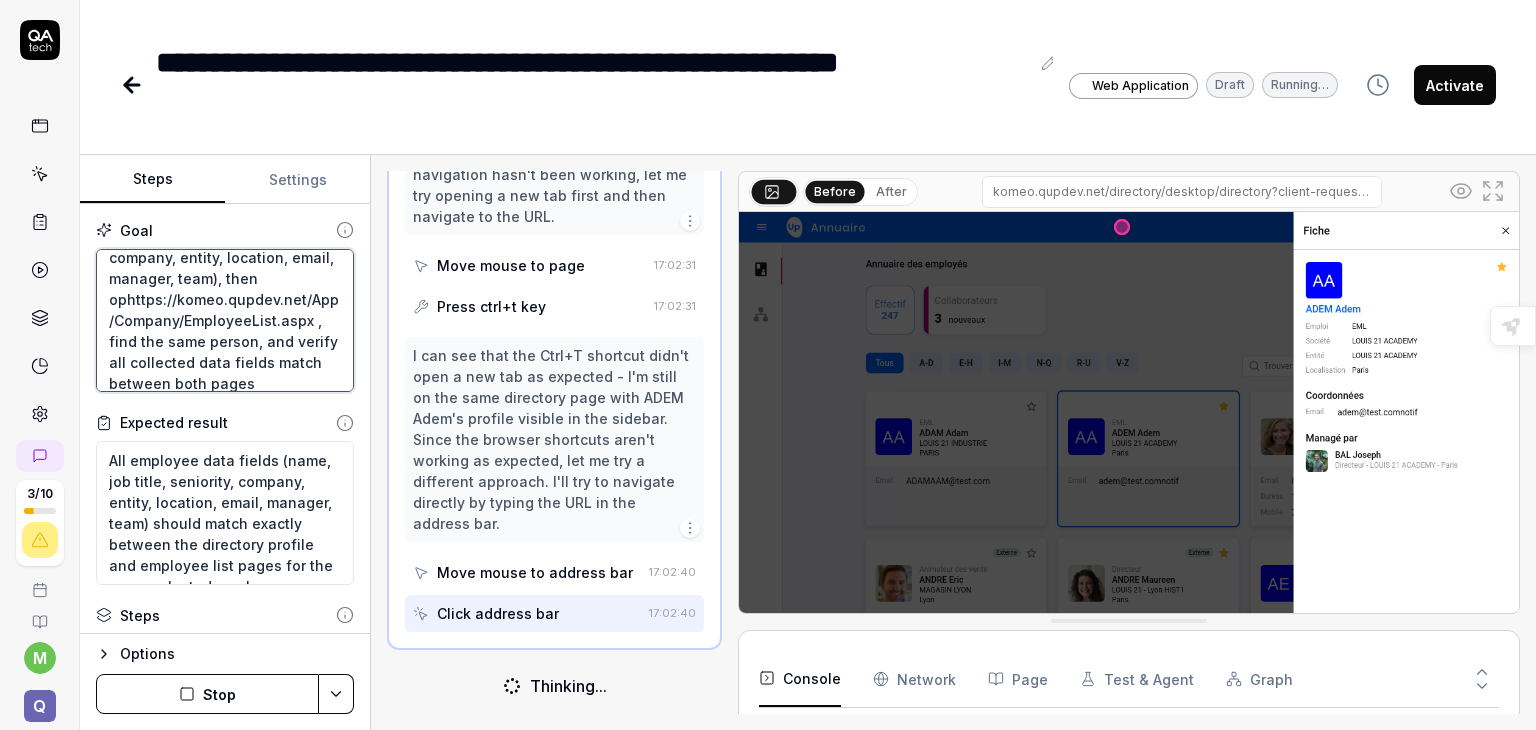 type on "Login with mounamgh  et mdp MOgh@2025navigate to directory desktop, randomly select an employee tile, collect profile data (name, job, seniority, company, entity, location, email, manager, team), then opehttps://komeo.qupdev.net/App/Company/EmployeeList.aspx , find the same person, and verify all collected data fields match between both pages" 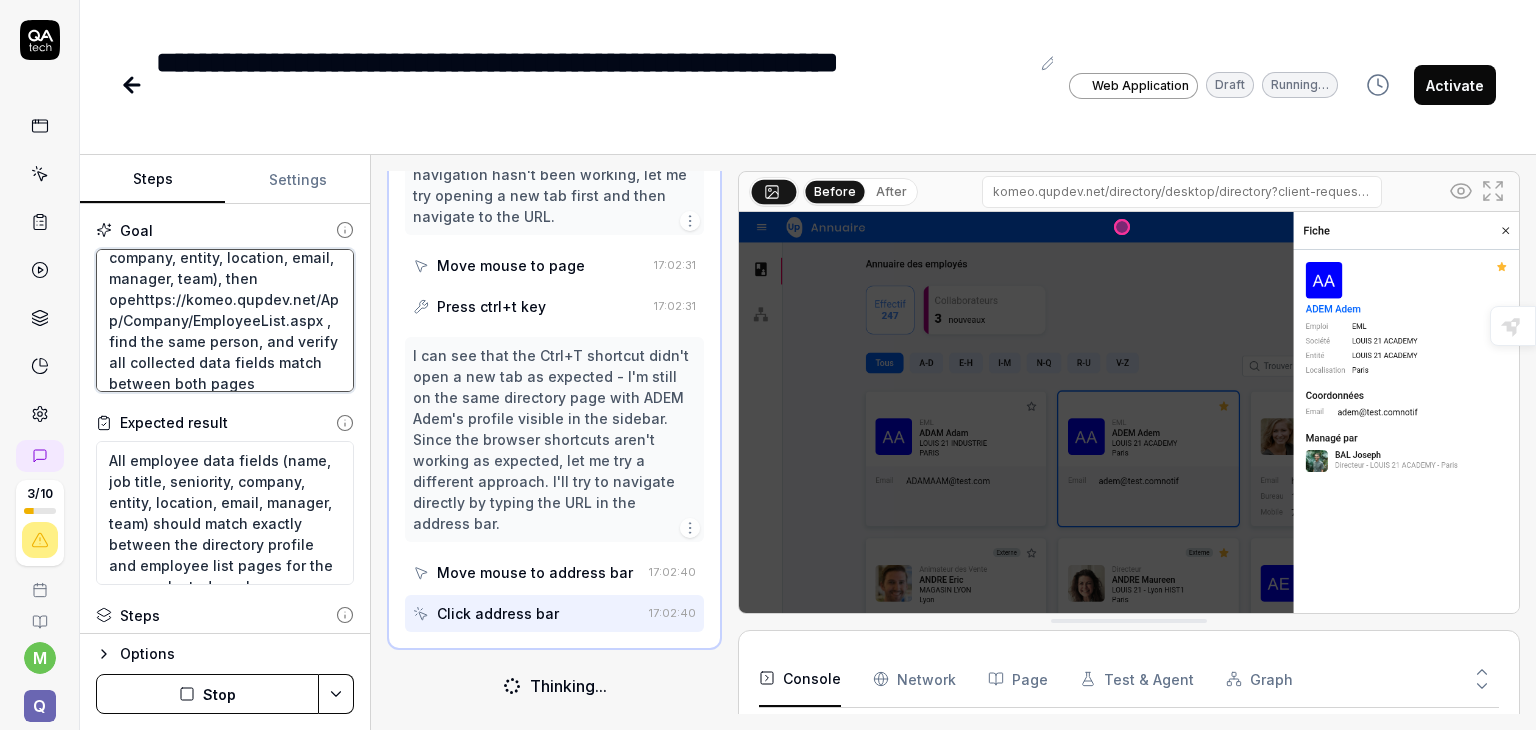 type on "Login with mounamgh  et mdp MOgh@2025navigate to directory desktop, randomly select an employee tile, collect profile data (name, job, seniority, company, entity, location, email, manager, team), then openhttps://komeo.qupdev.net/App/Company/EmployeeList.aspx , find the same person, and verify all collected data fields match between both pages" 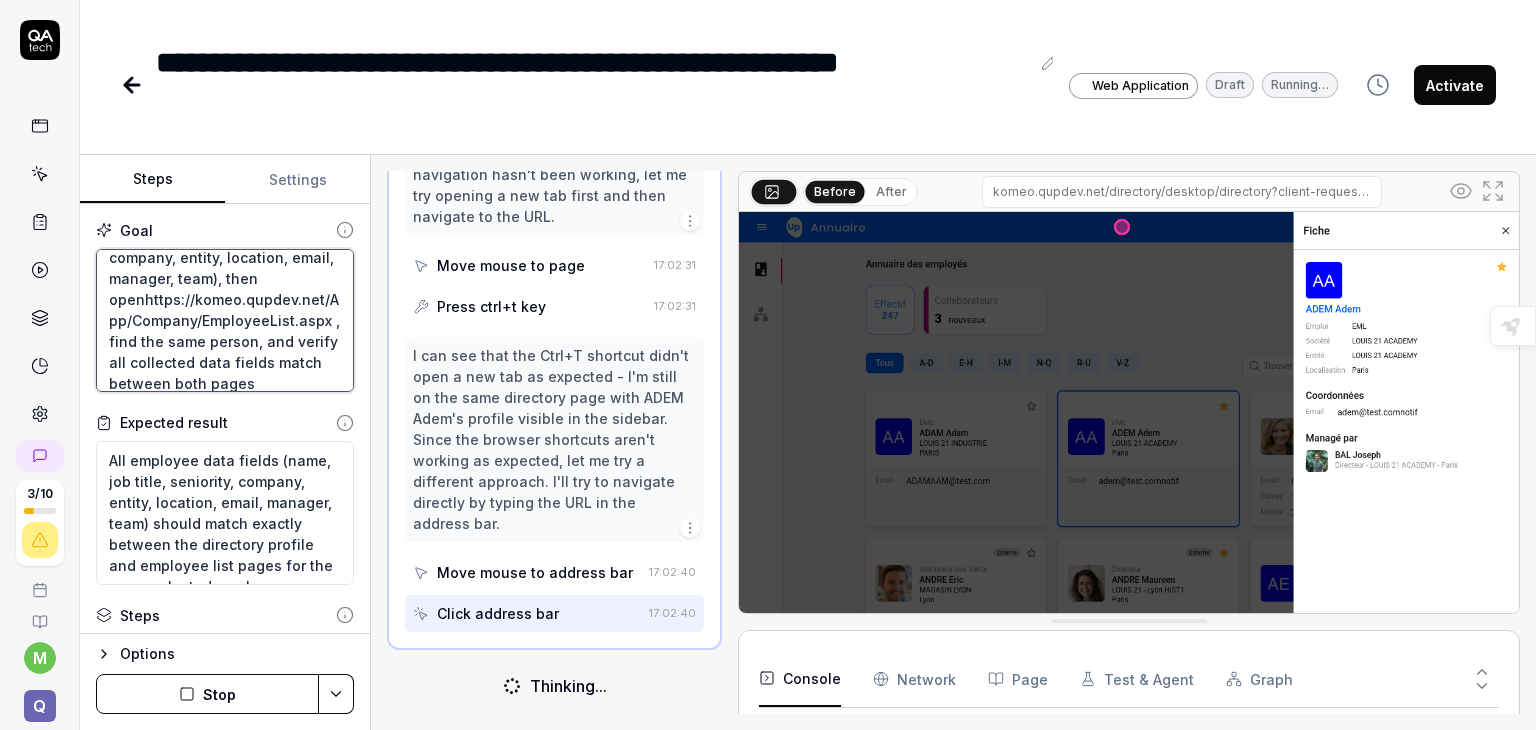 type on "Login with mounamgh  et mdp MOgh@2025navigate to directory desktop, randomly select an employee tile, collect profile data (name, job, seniority, company, entity, location, email, manager, team), then open https://komeo.qupdev.net/App/Company/EmployeeList.aspx , find the same person, and verify all collected data fields match between both pages" 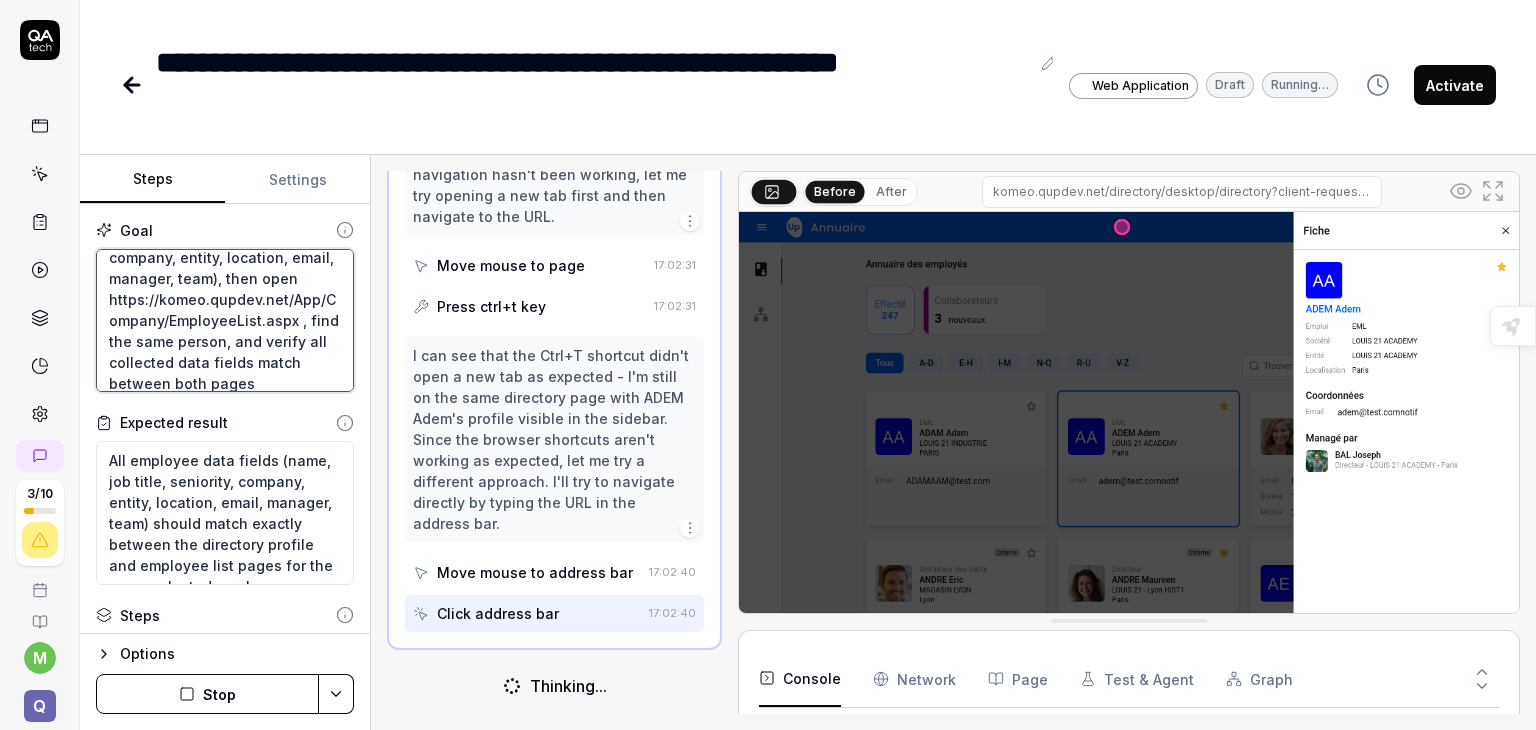 type on "Login with mounamgh  et mdp MOgh@2025navigate to directory desktop, randomly select an employee tile, collect profile data (name, job, seniority, company, entity, location, email, manager, team), then open ohttps://komeo.qupdev.net/App/Company/EmployeeList.aspx , find the same person, and verify all collected data fields match between both pages" 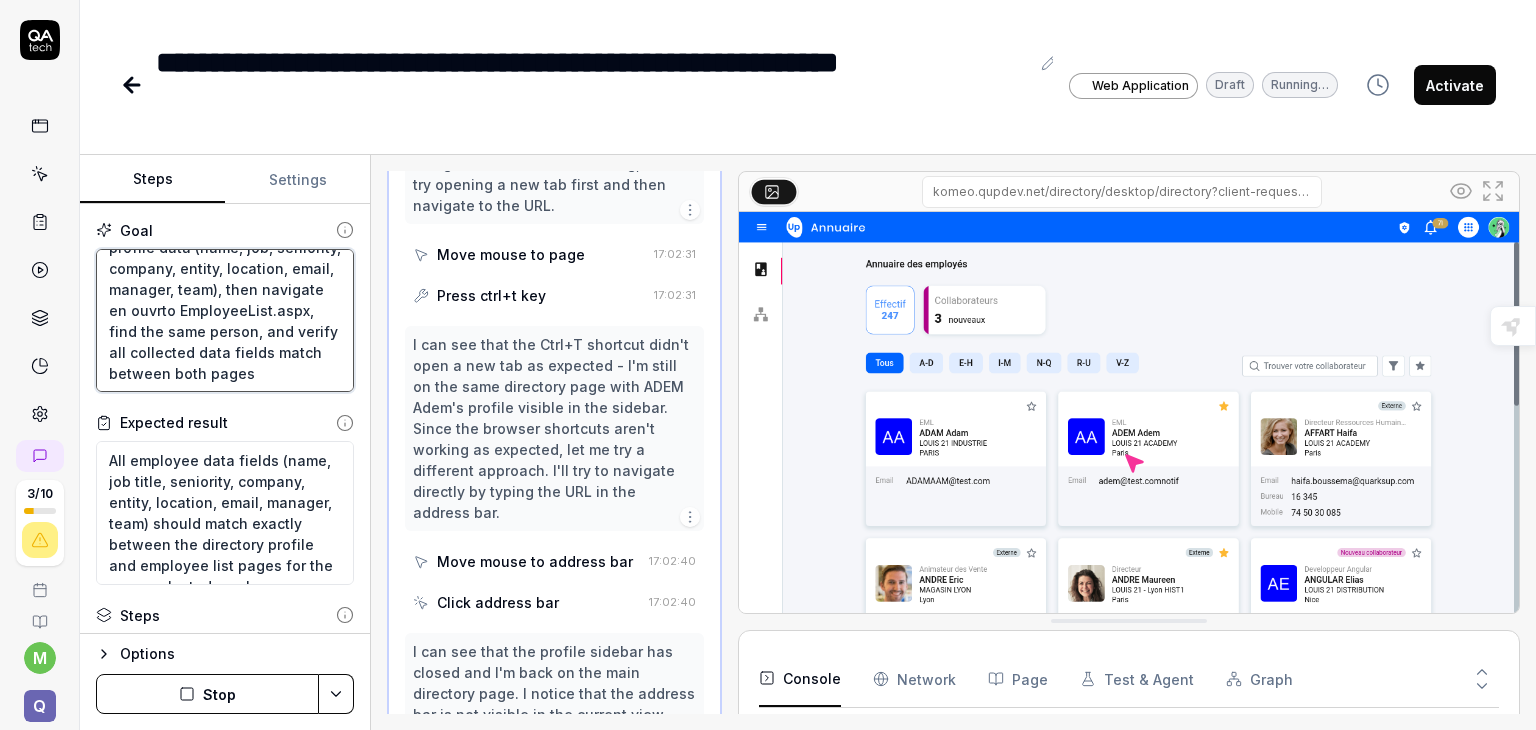 type on "Login with mounamgh  et mdp MOgh@2025navigate to directory desktop, randomly select an employee tile, collect profile data (name, job, seniority, company, entity, location, email, manager, team), then open onhttps://komeo.qupdev.net/App/Company/EmployeeList.aspx , find the same person, and verify all collected data fields match between both pages" 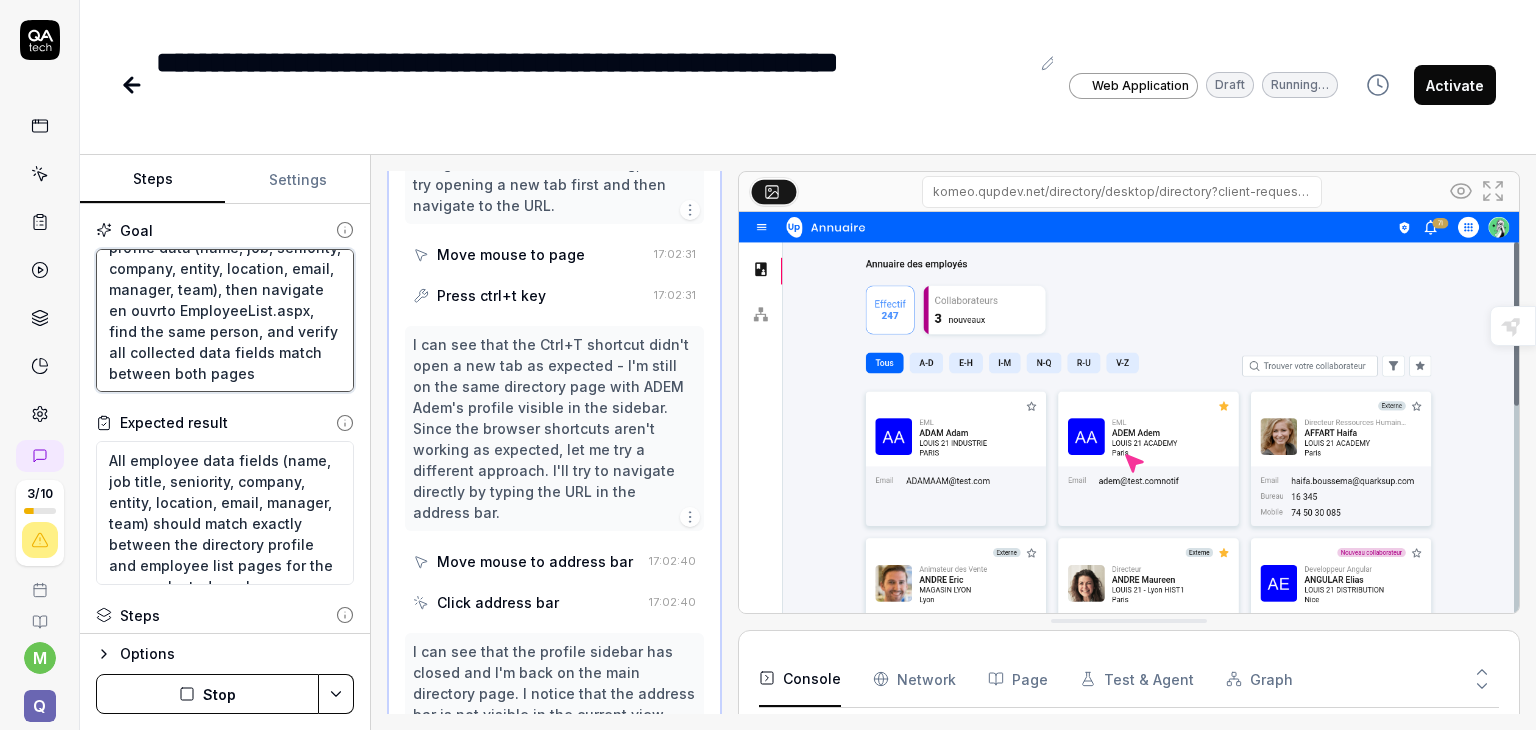 type on "*" 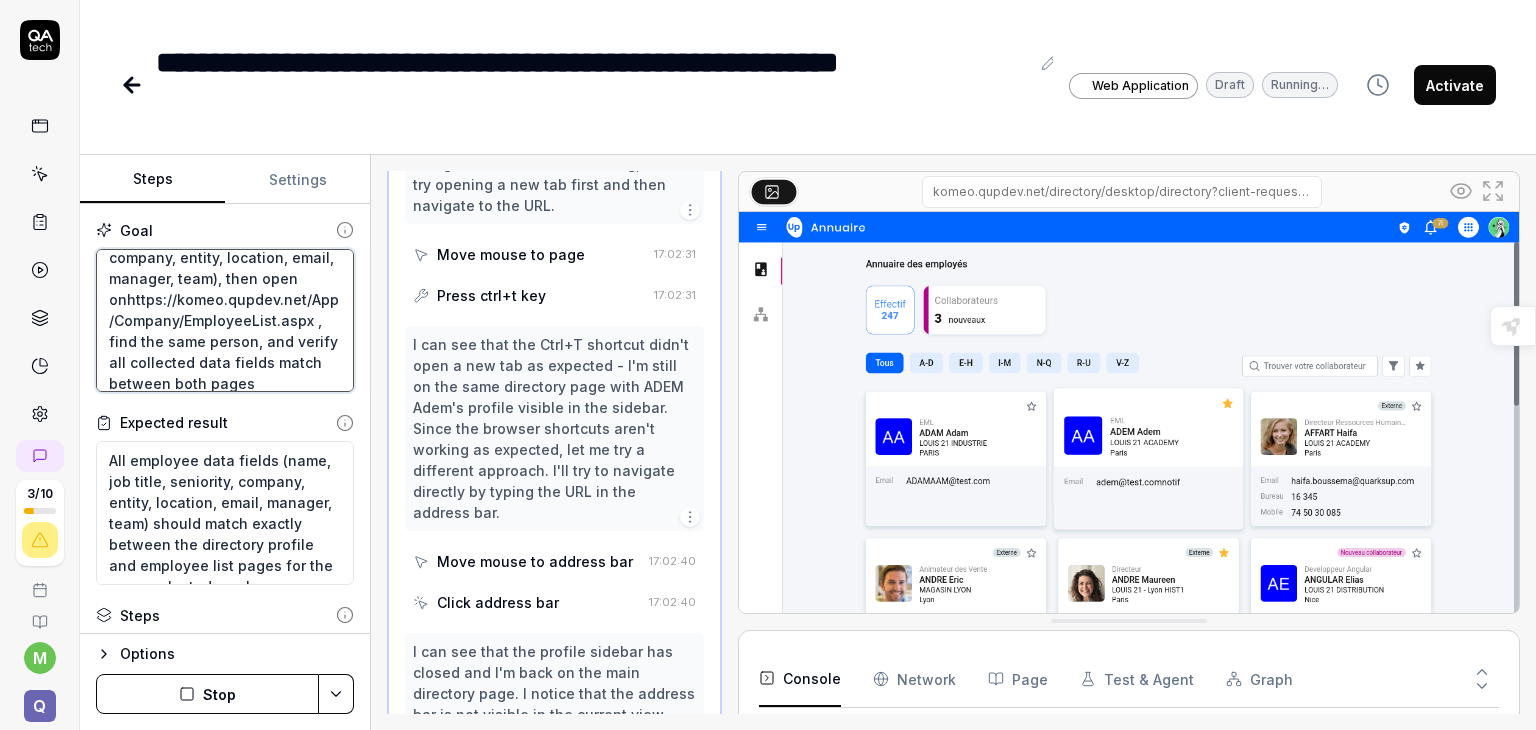 type on "Login with mounamgh  et mdp MOgh@2025navigate to directory desktop, randomly select an employee tile, collect profile data (name, job, seniority, company, entity, location, email, manager, team), then open onohttps://komeo.qupdev.net/App/Company/EmployeeList.aspx , find the same person, and verify all collected data fields match between both pages" 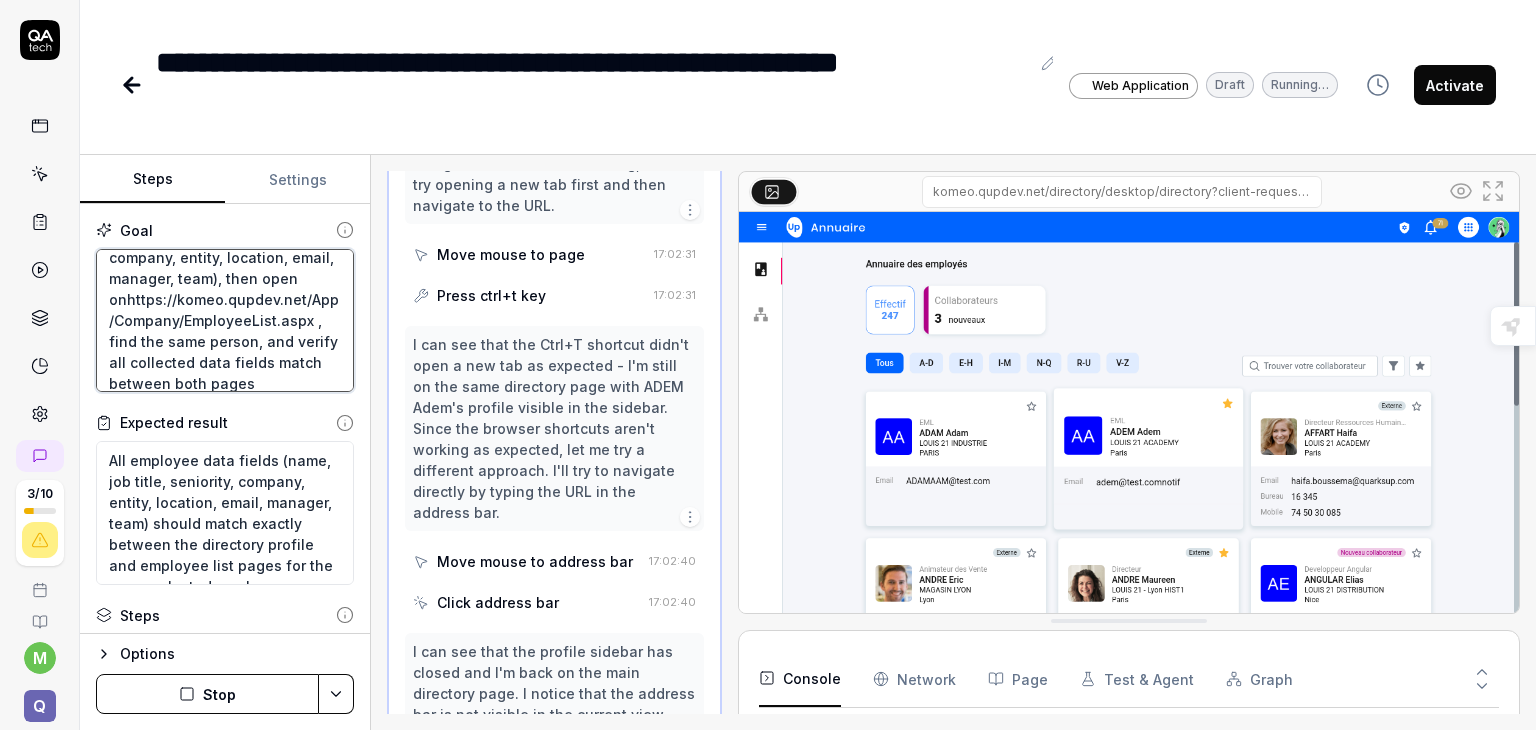 type on "*" 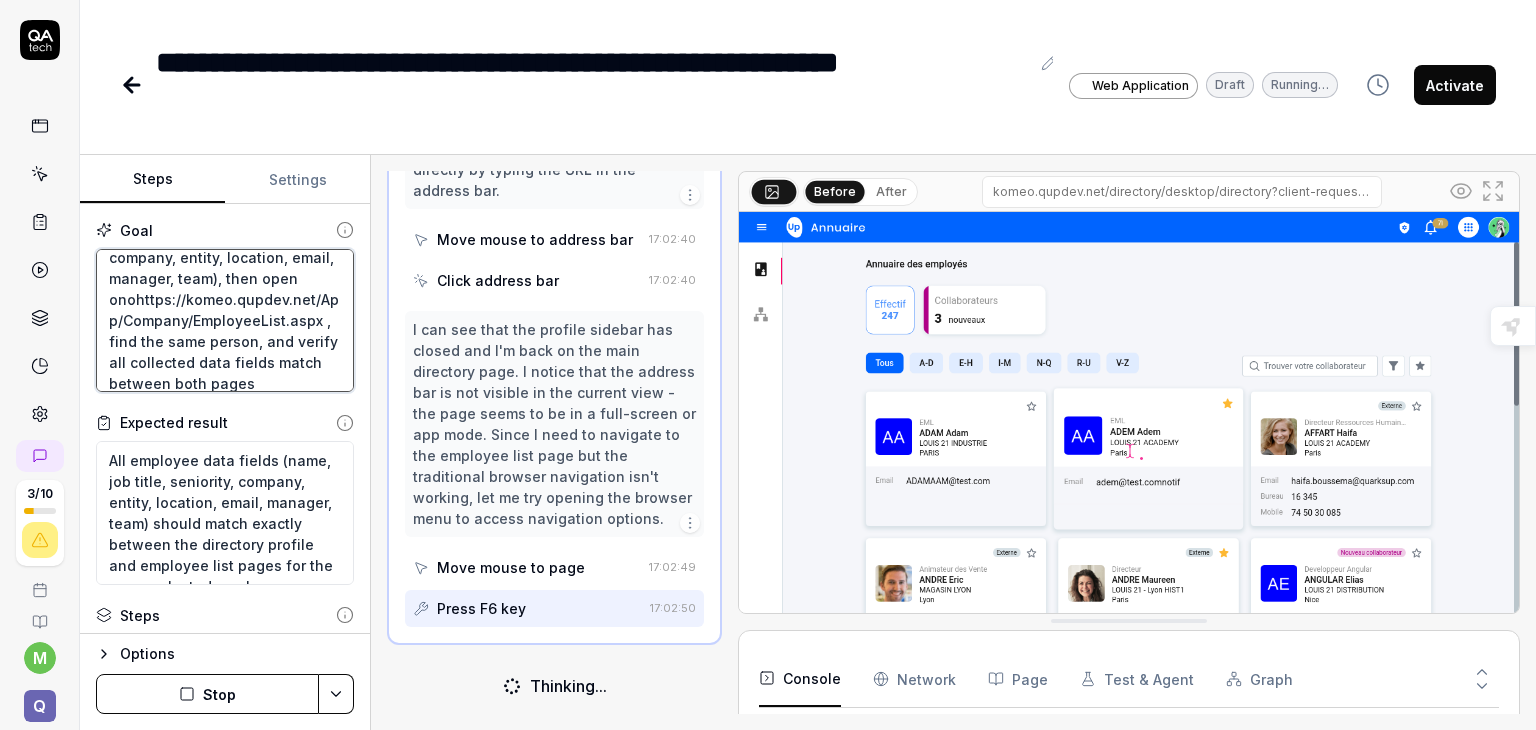 scroll, scrollTop: 7590, scrollLeft: 0, axis: vertical 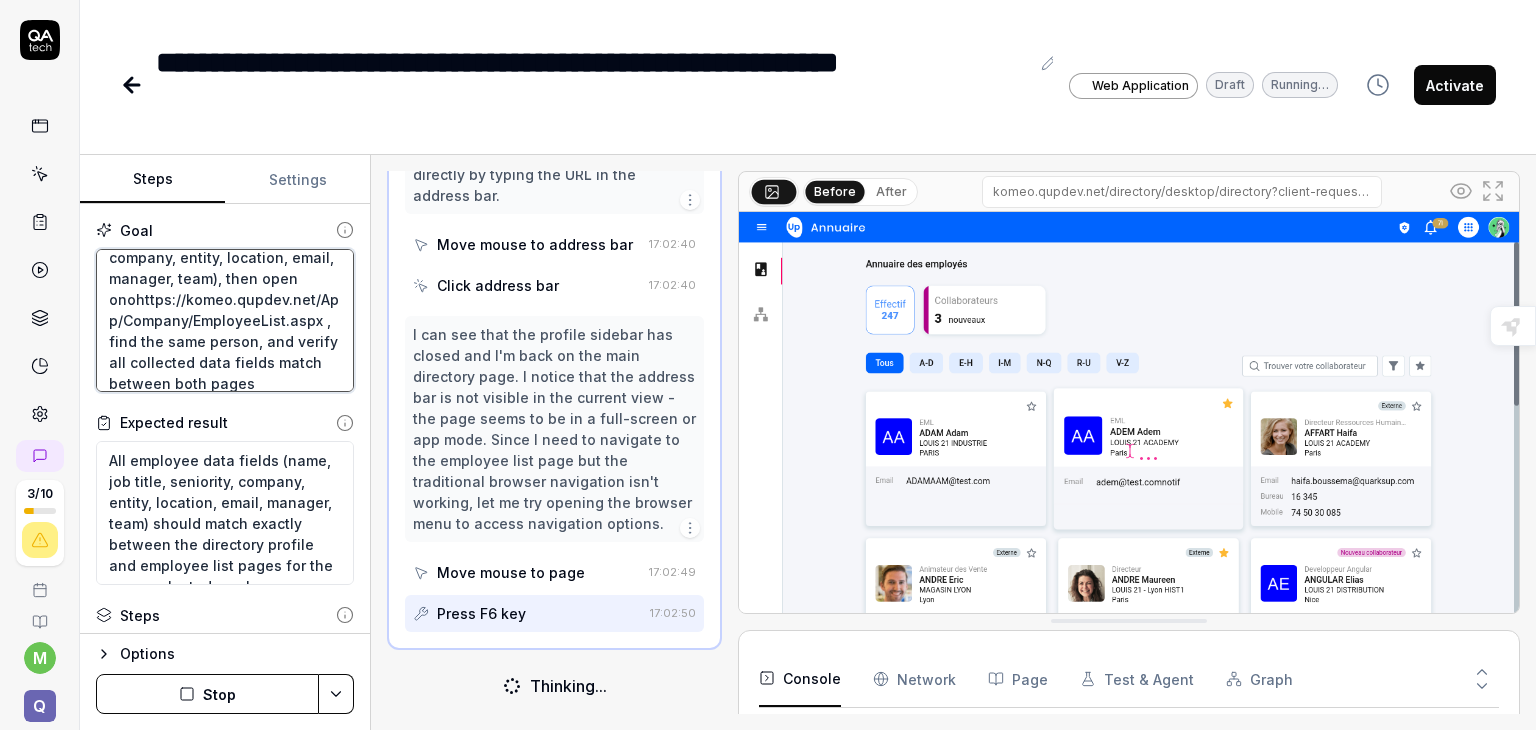 type on "Login with mounamgh  et mdp MOgh@2025navigate to directory desktop, randomly select an employee tile, collect profile data (name, job, seniority, company, entity, location, email, manager, team), then open onothttps://komeo.qupdev.net/App/Company/EmployeeList.aspx , find the same person, and verify all collected data fields match between both pages" 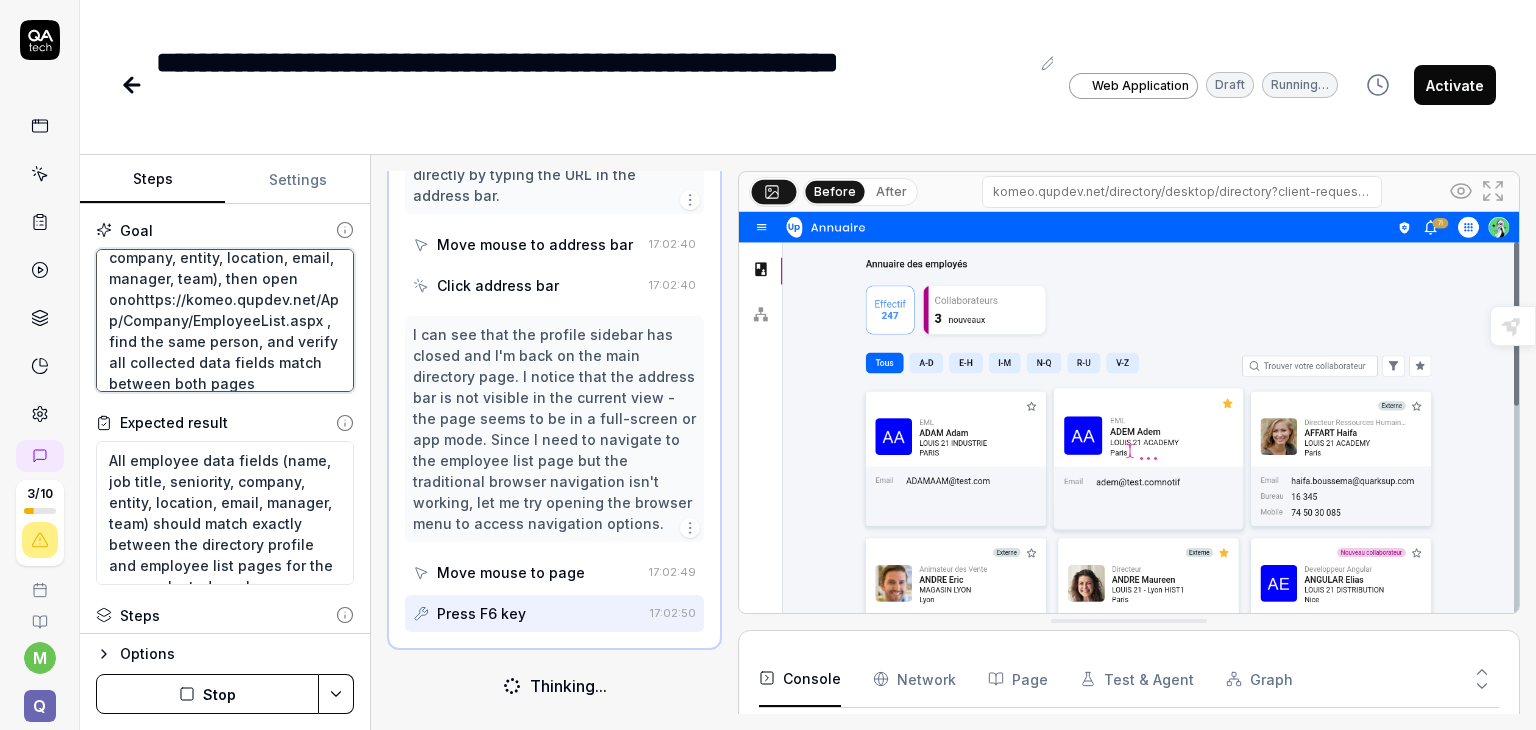 type on "*" 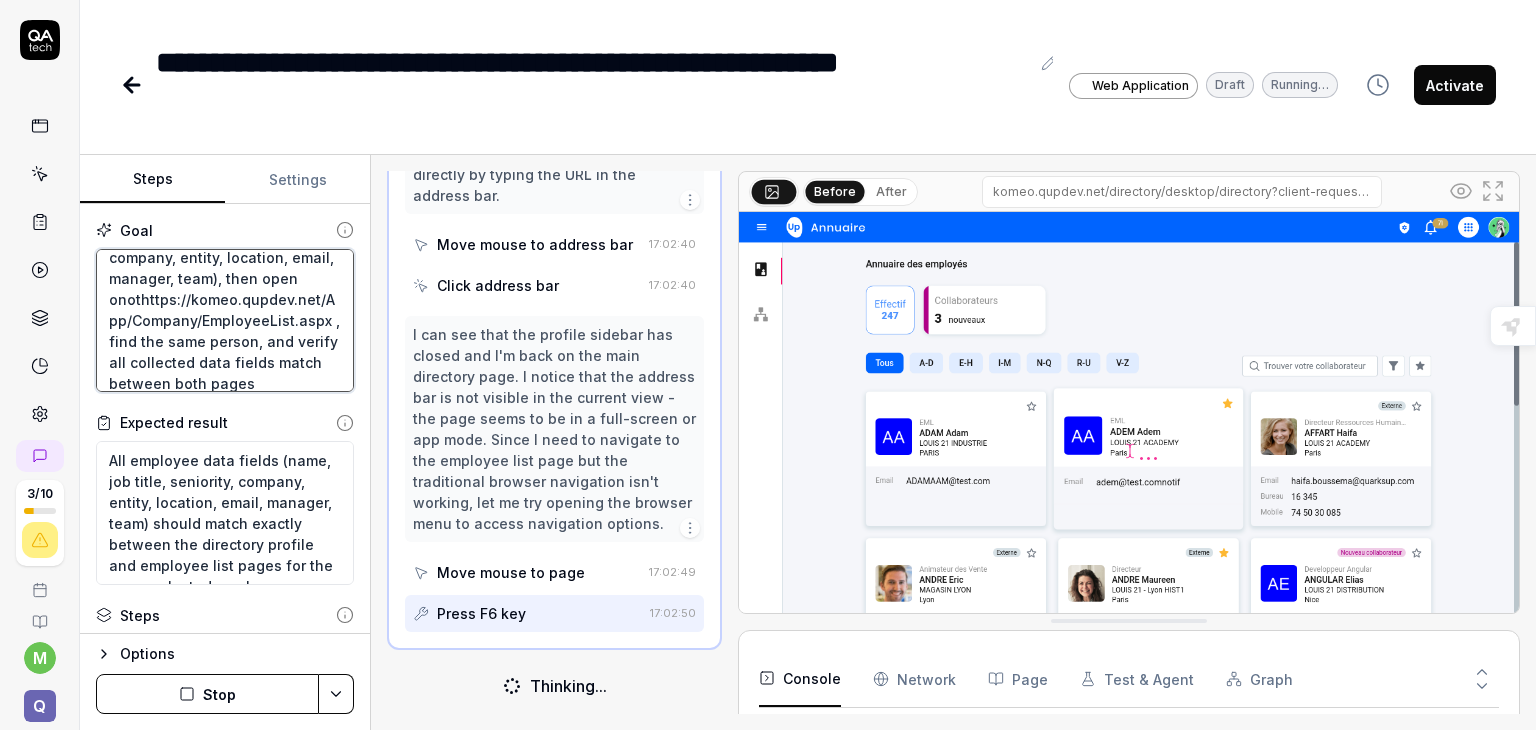 type on "Login with mounamgh  et mdp MOgh@2025navigate to directory desktop, randomly select an employee tile, collect profile data (name, job, seniority, company, entity, location, email, manager, team), then open onothhttps://komeo.qupdev.net/App/Company/EmployeeList.aspx , find the same person, and verify all collected data fields match between both pages" 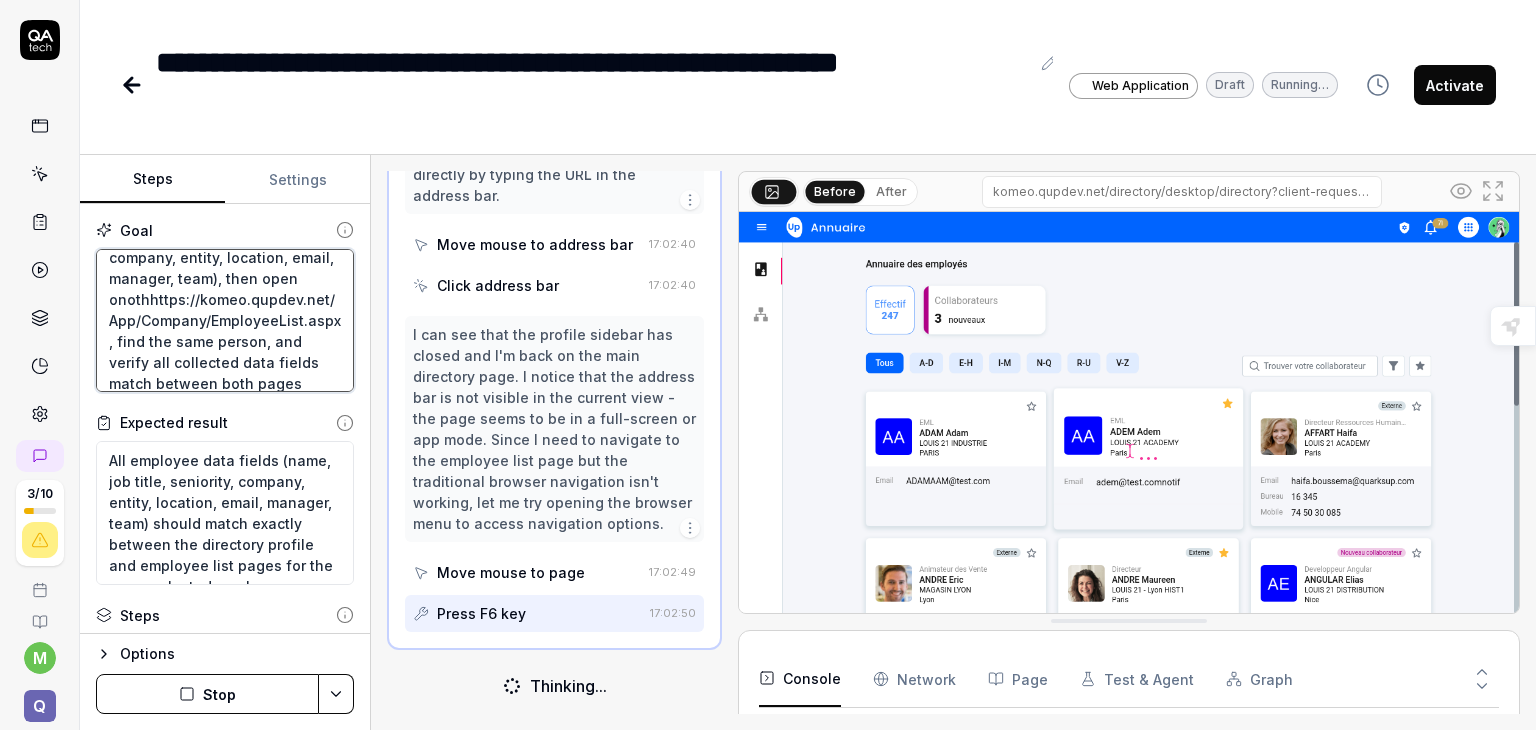 type on "*" 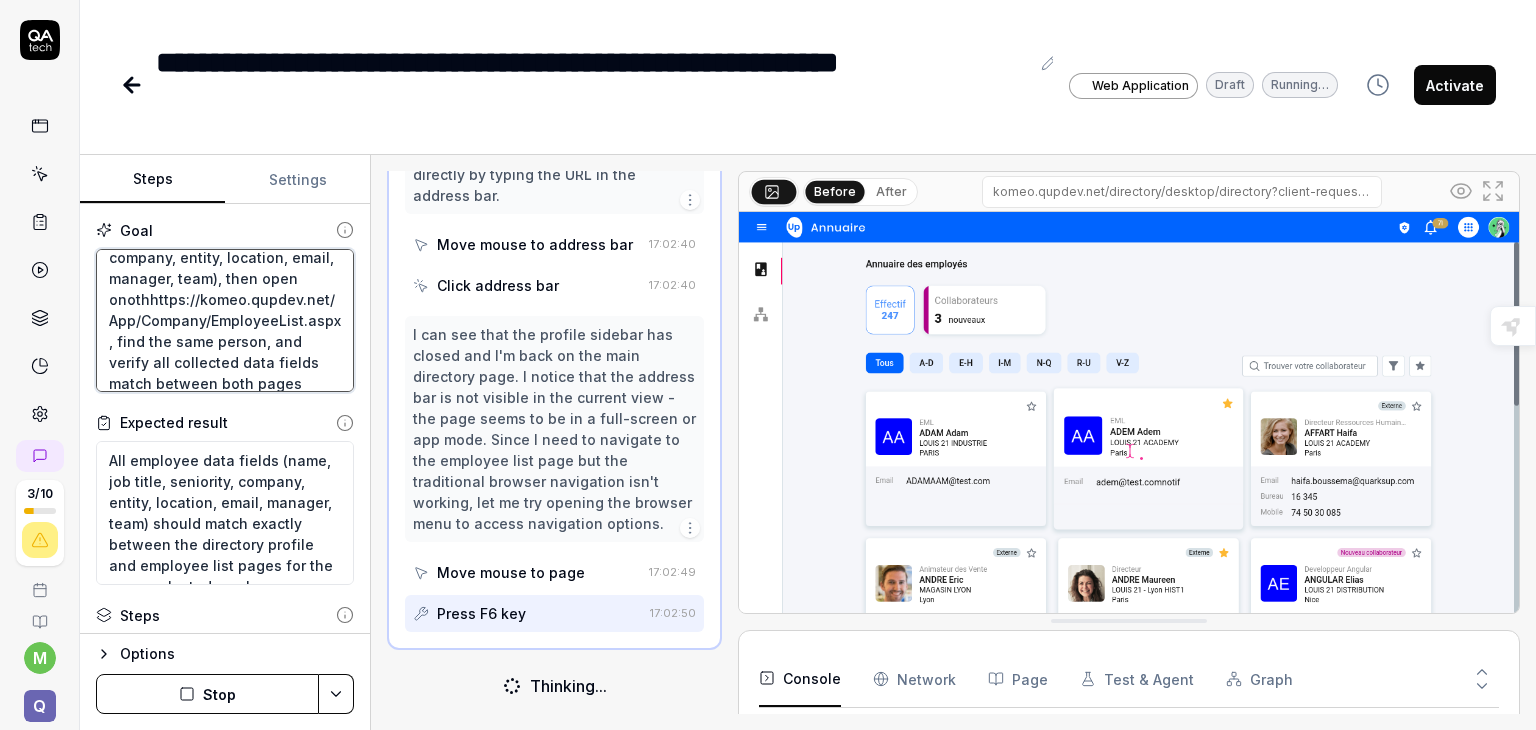 type on "Login with mounamgh  et mdp MOgh@2025navigate to directory desktop, randomly select an employee tile, collect profile data (name, job, seniority, company, entity, location, email, manager, team), then open onothehttps://komeo.qupdev.net/App/Company/EmployeeList.aspx , find the same person, and verify all collected data fields match between both pages" 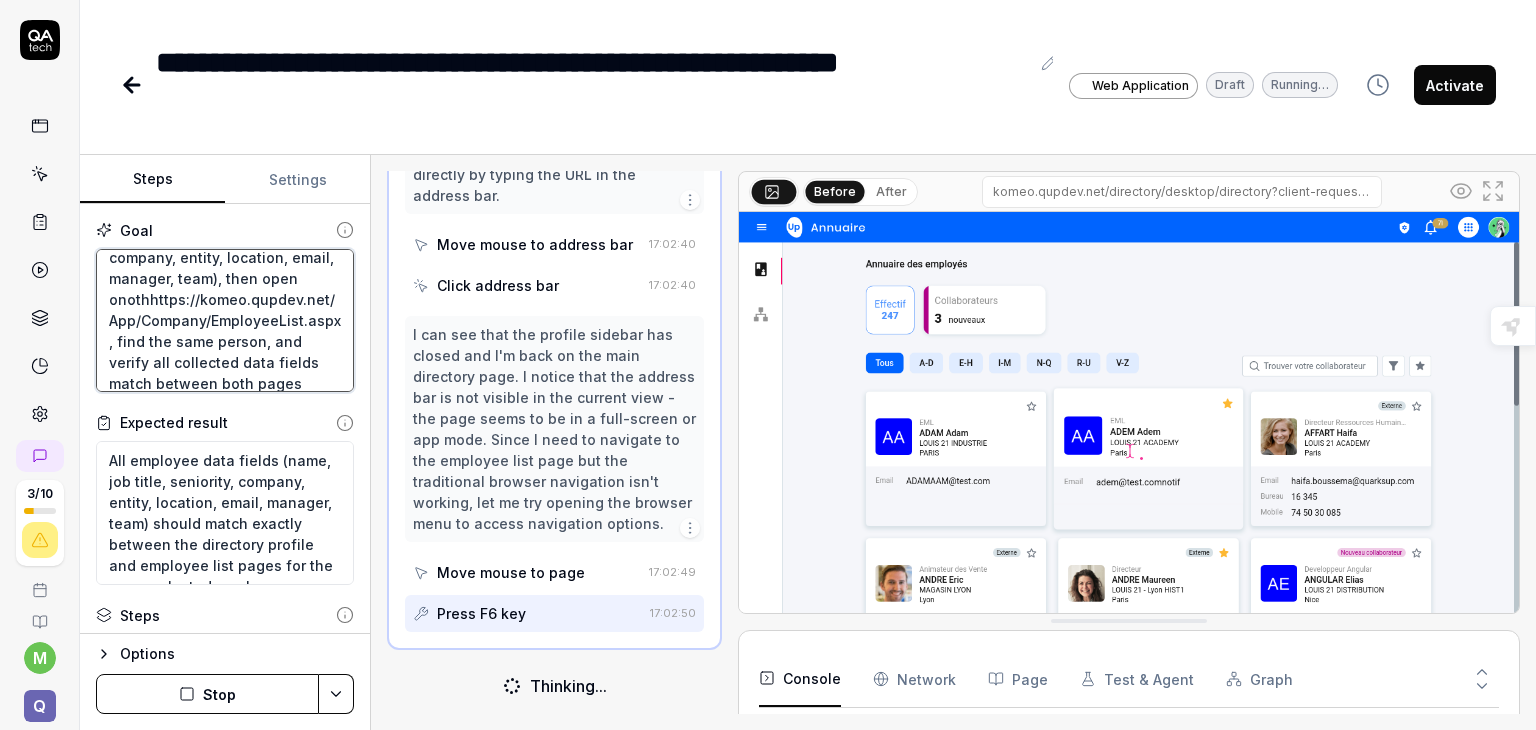 type on "*" 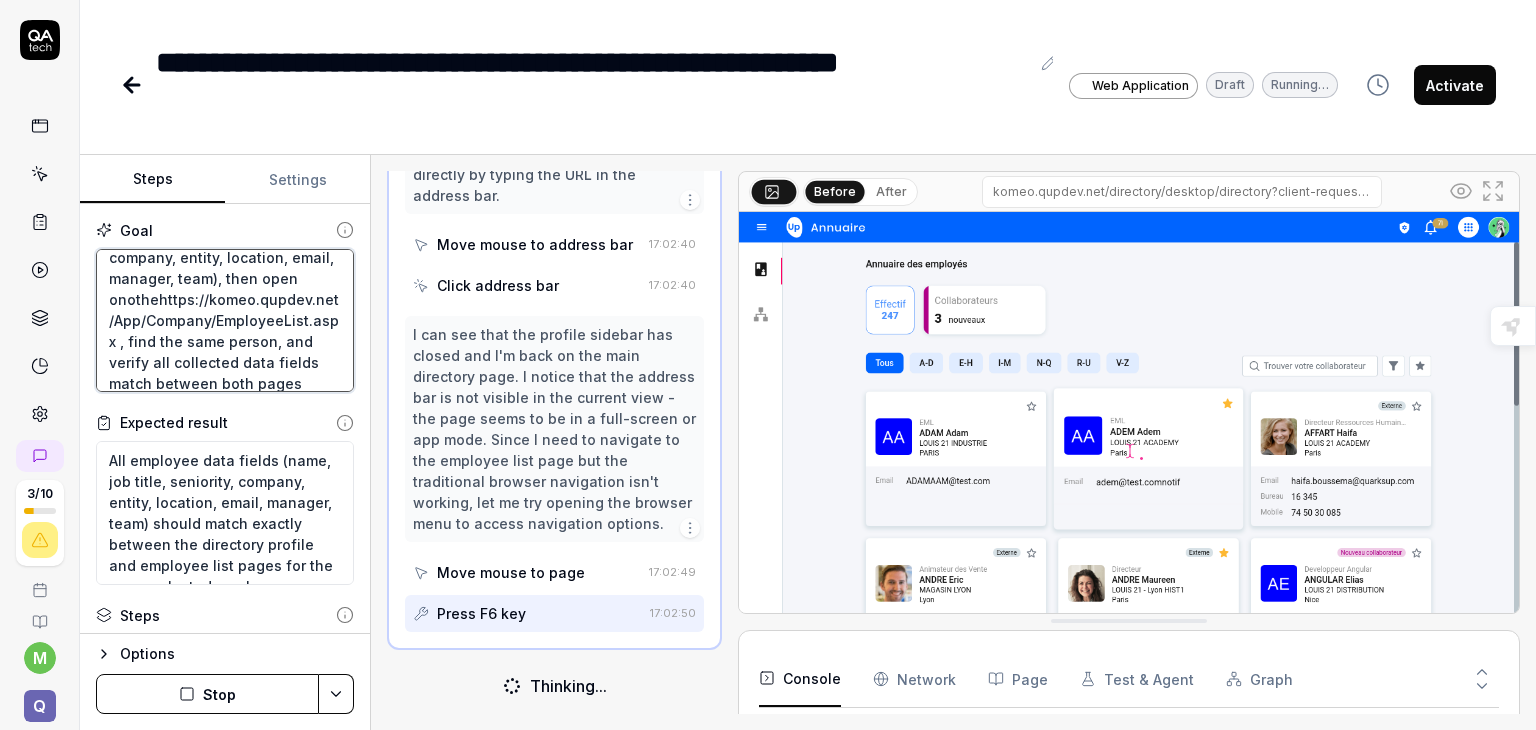 type on "Login with mounamgh  et mdp MOgh@2025navigate to directory desktop, randomly select an employee tile, collect profile data (name, job, seniority, company, entity, location, email, manager, team), then open onotherhttps://komeo.qupdev.net/App/Company/EmployeeList.aspx , find the same person, and verify all collected data fields match between both pages" 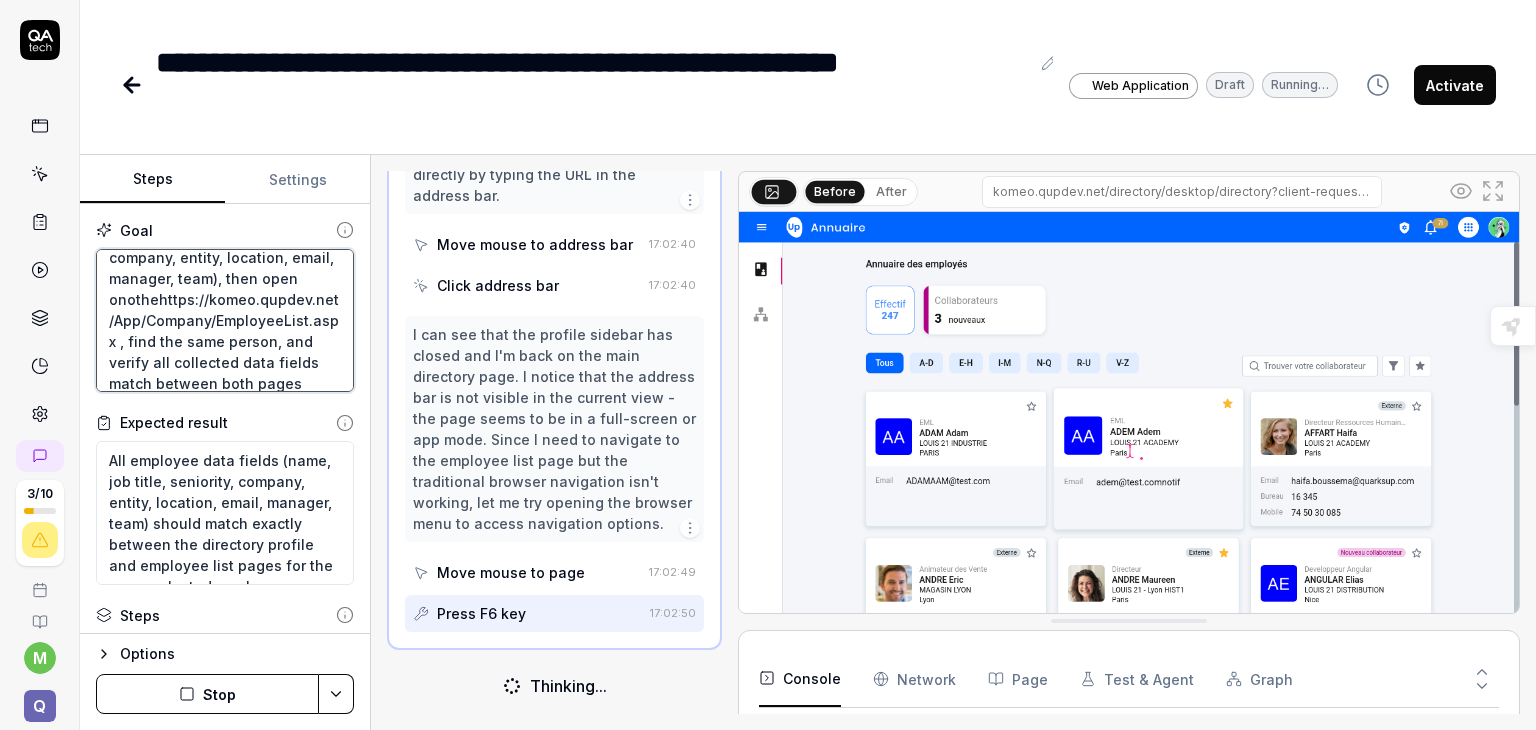 type on "*" 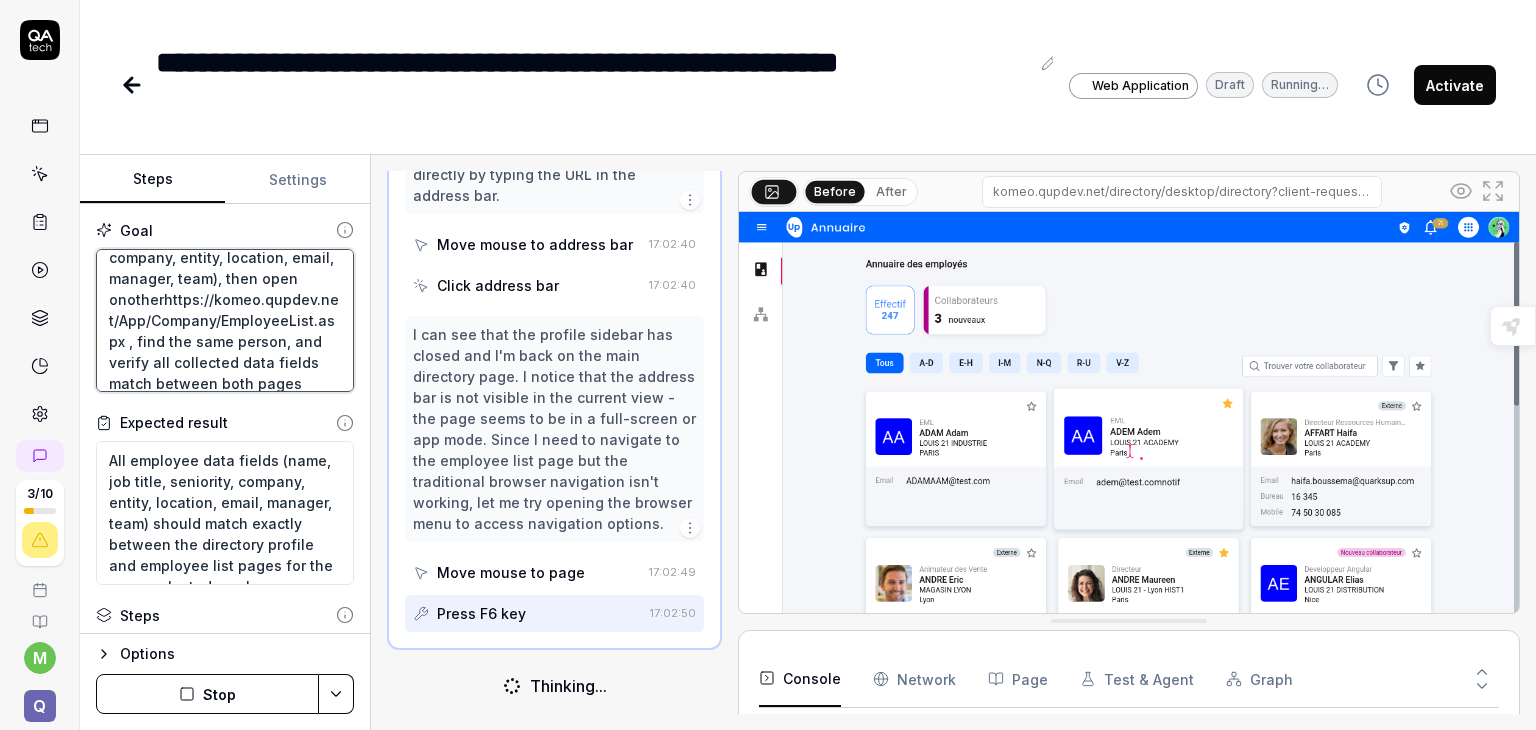 type on "Login with mounamgh  et mdp MOgh@2025navigate to directory desktop, randomly select an employee tile, collect profile data (name, job, seniority, company, entity, location, email, manager, team), then open onother https://komeo.qupdev.net/App/Company/EmployeeList.aspx , find the same person, and verify all collected data fields match between both pages" 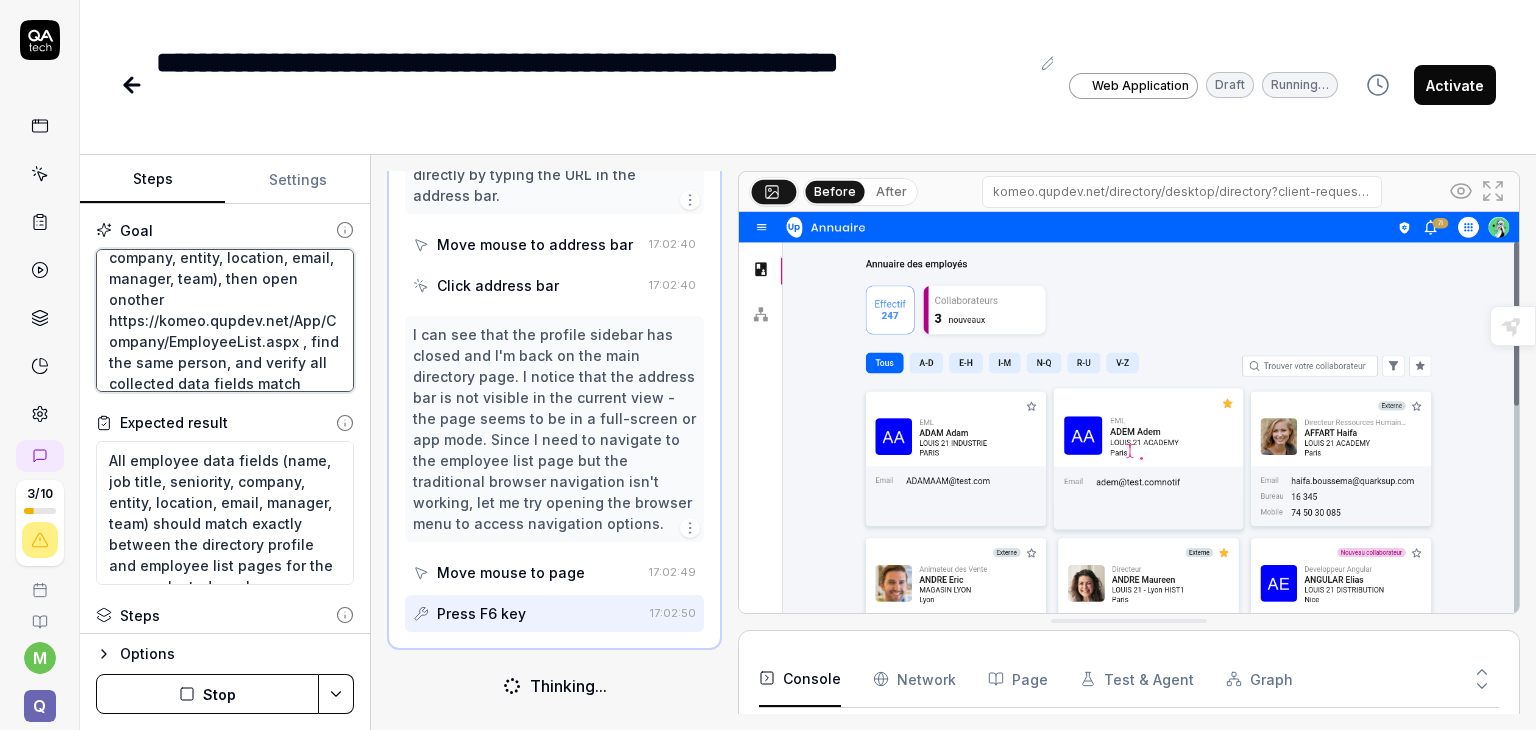 type on "*" 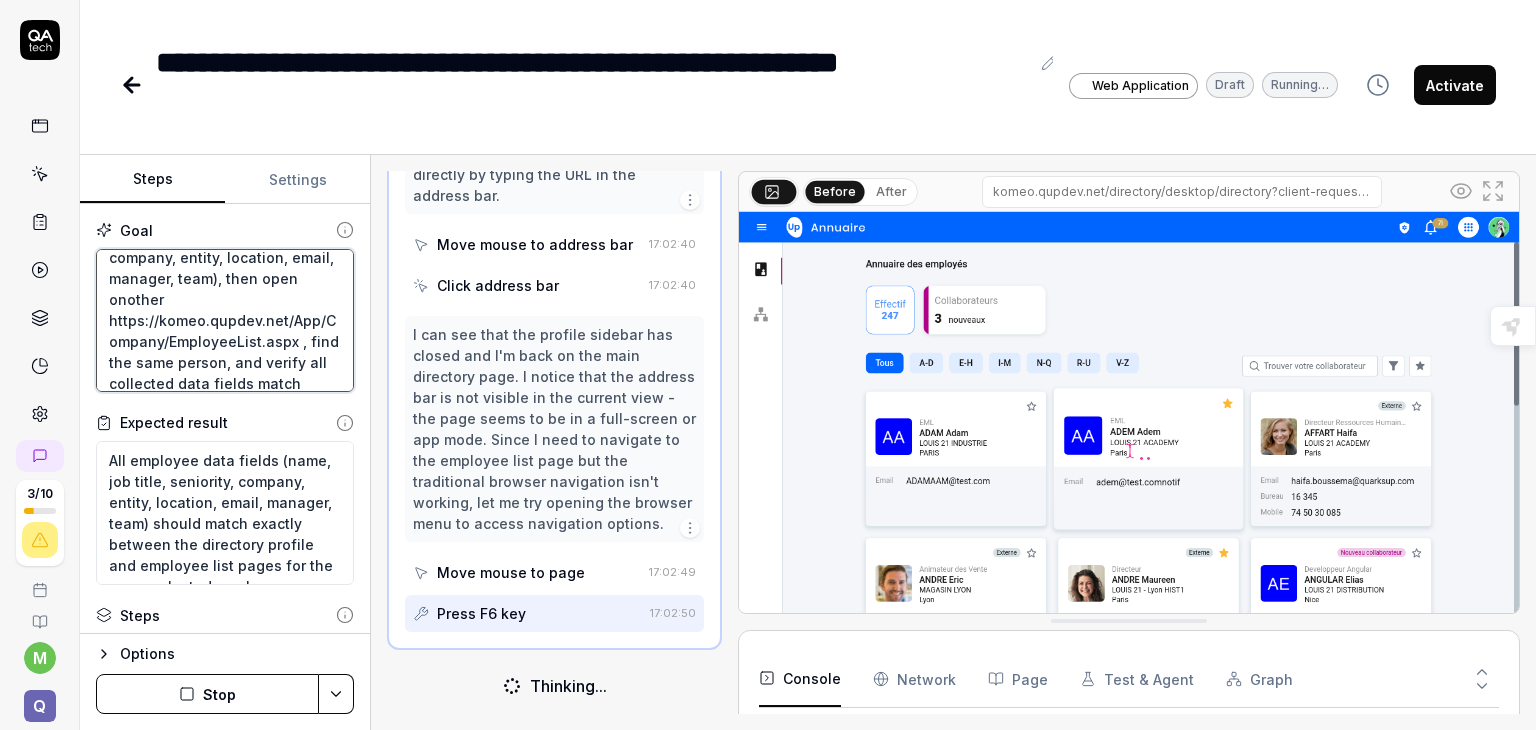 type on "Login with mounamgh  et mdp MOgh@2025navigate to directory desktop, randomly select an employee tile, collect profile data (name, job, seniority, company, entity, location, email, manager, team), then open onother whttps://komeo.qupdev.net/App/Company/EmployeeList.aspx , find the same person, and verify all collected data fields match between both pages" 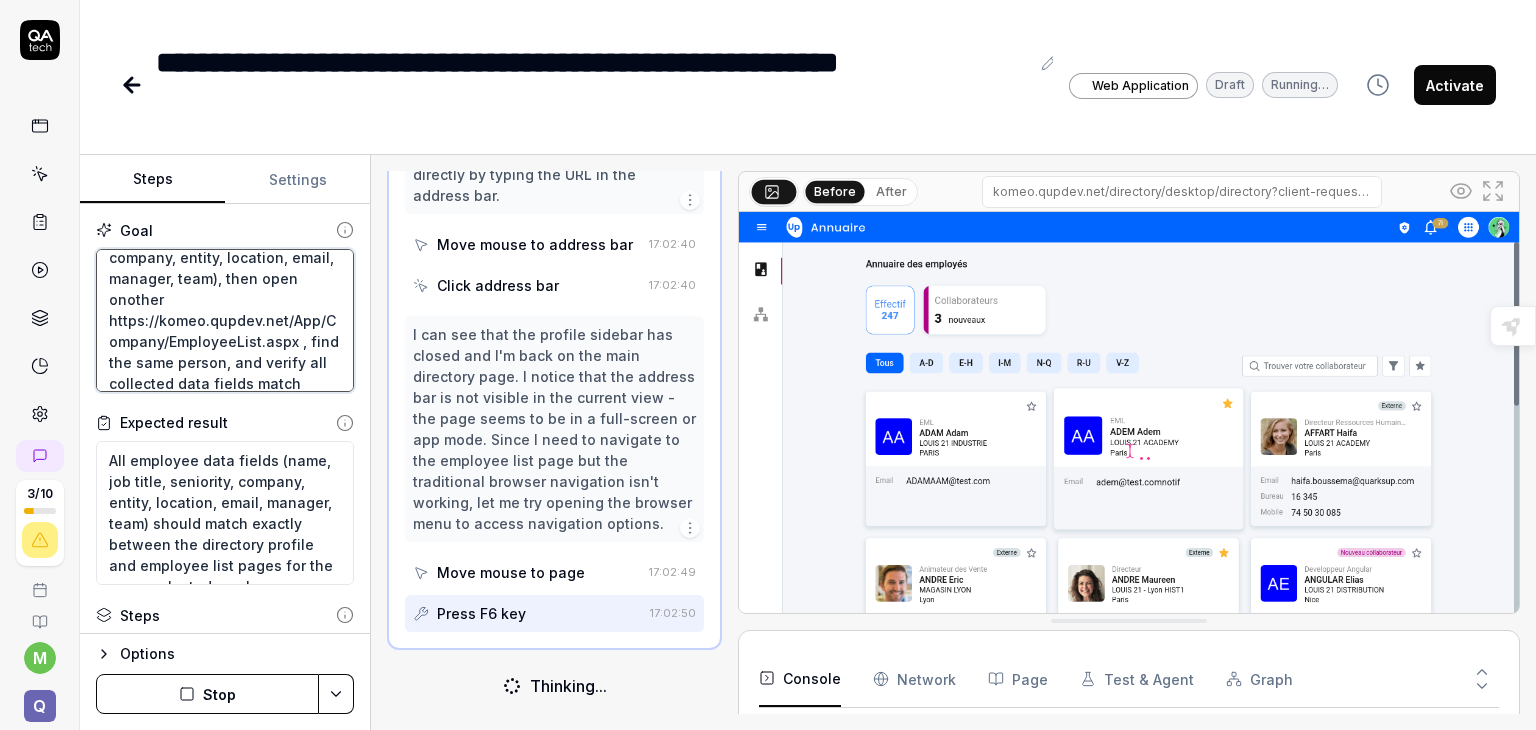 type on "*" 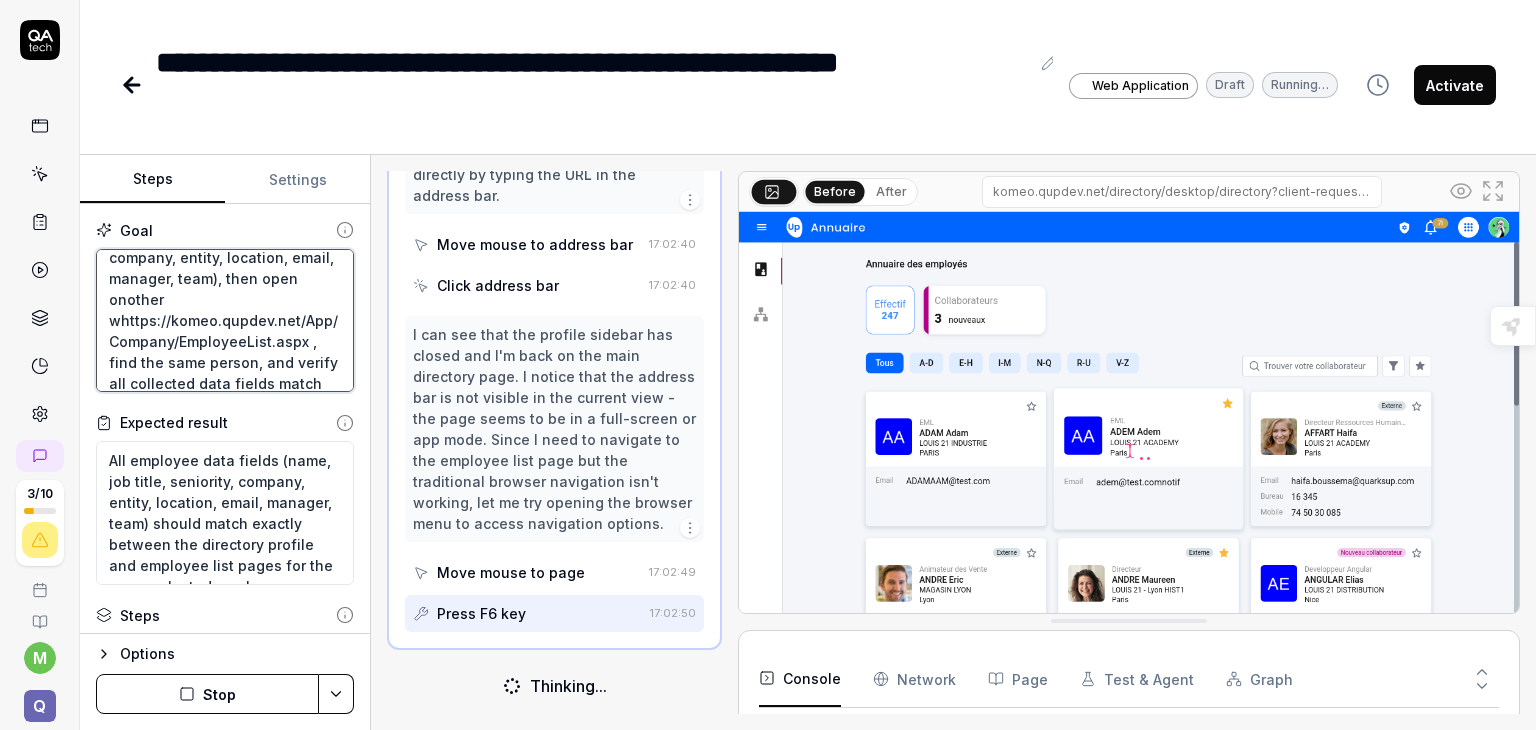 type on "Login with mounamgh  et mdp MOgh@2025navigate to directory desktop, randomly select an employee tile, collect profile data (name, job, seniority, company, entity, location, email, manager, team), then open onother wihttps://komeo.qupdev.net/App/Company/EmployeeList.aspx , find the same person, and verify all collected data fields match between both pages" 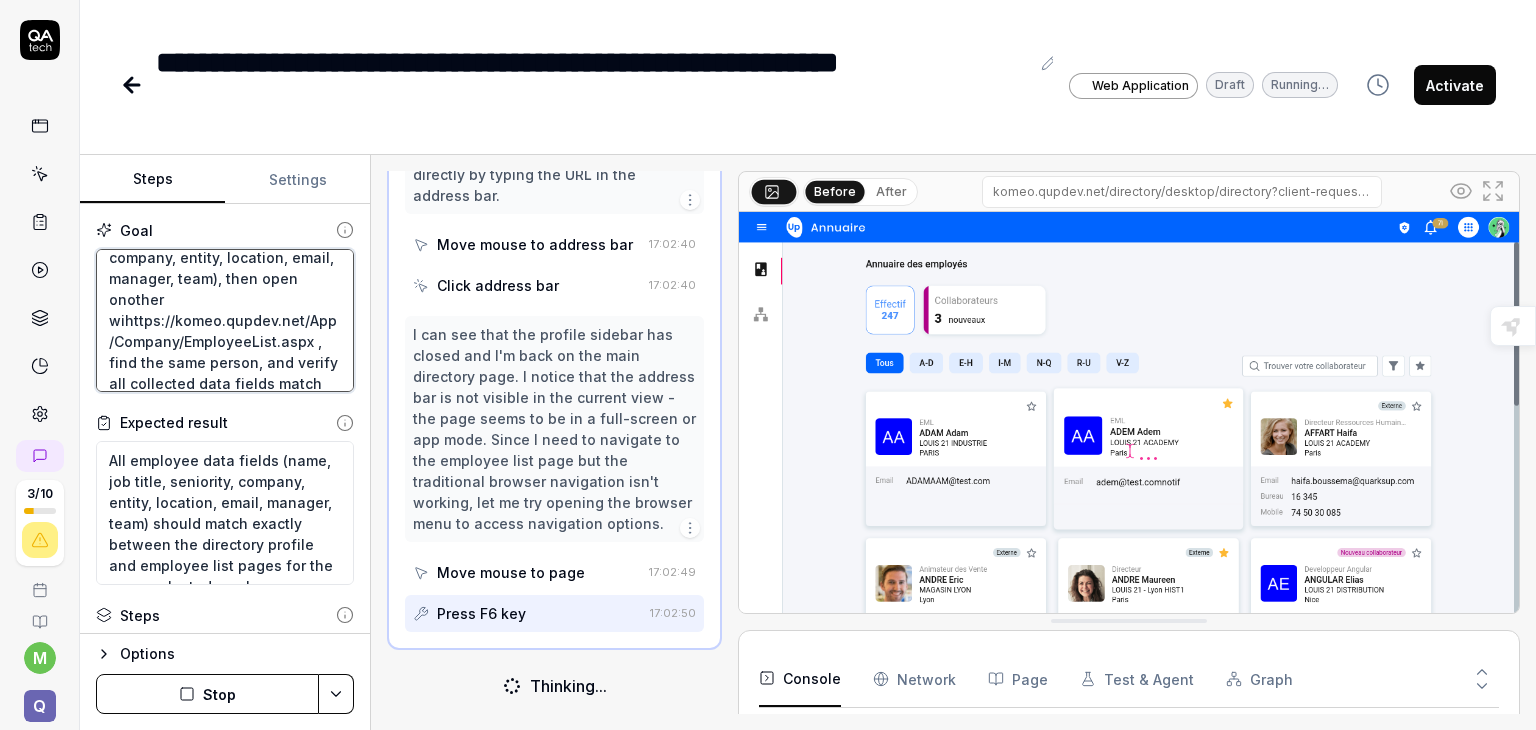 type on "Login with mounamgh  et mdp MOgh@2025navigate to directory desktop, randomly select an employee tile, collect profile data (name, job, seniority, company, entity, location, email, manager, team), then open onother winhttps://komeo.qupdev.net/App/Company/EmployeeList.aspx , find the same person, and verify all collected data fields match between both pages" 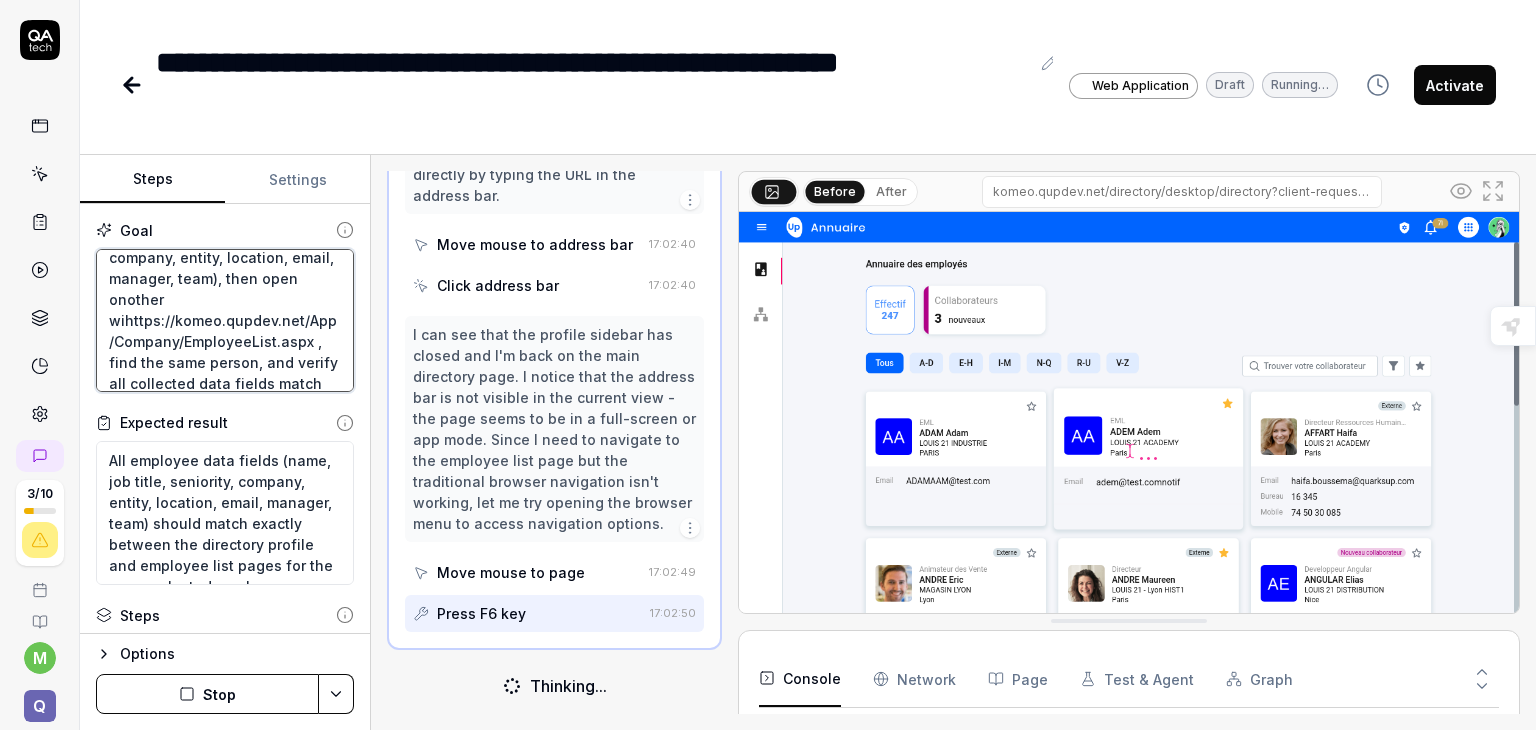type on "*" 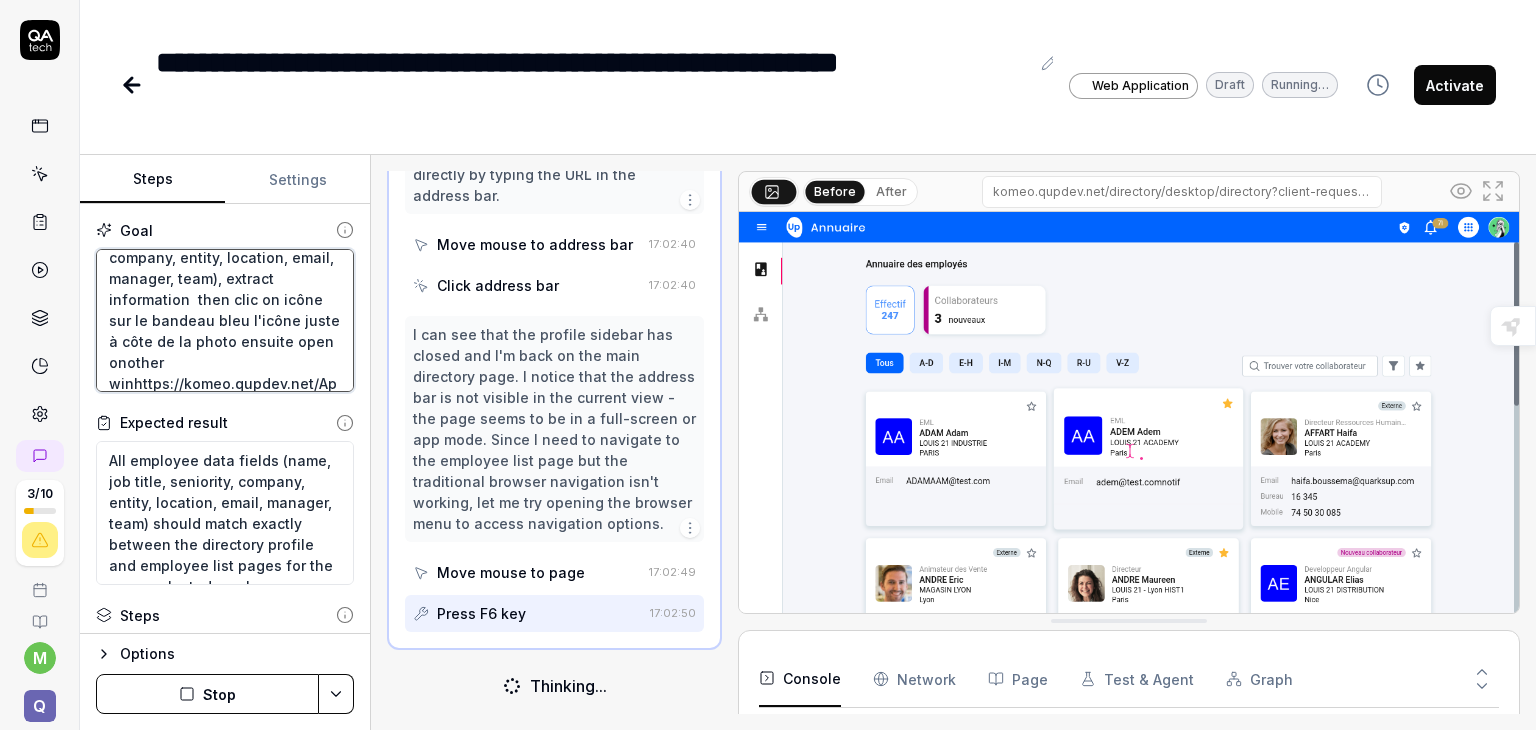 type on "Login with mounamgh  et mdp MOgh@2025navigate to directory desktop, randomly select an employee tile, collect profile data (name, job, seniority, company, entity, location, email, manager, team), then open onother windhttps://komeo.qupdev.net/App/Company/EmployeeList.aspx , find the same person, and verify all collected data fields match between both pages" 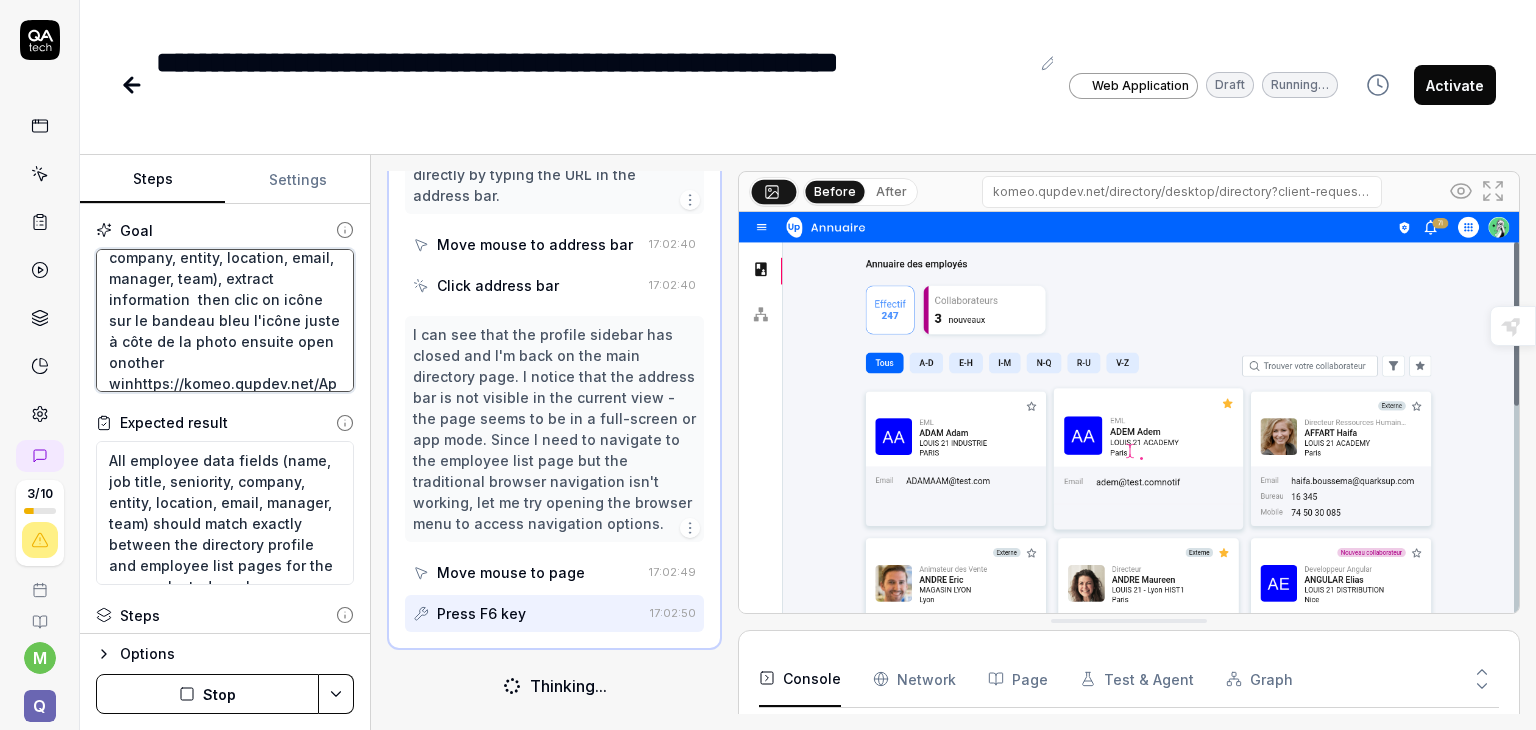 type on "*" 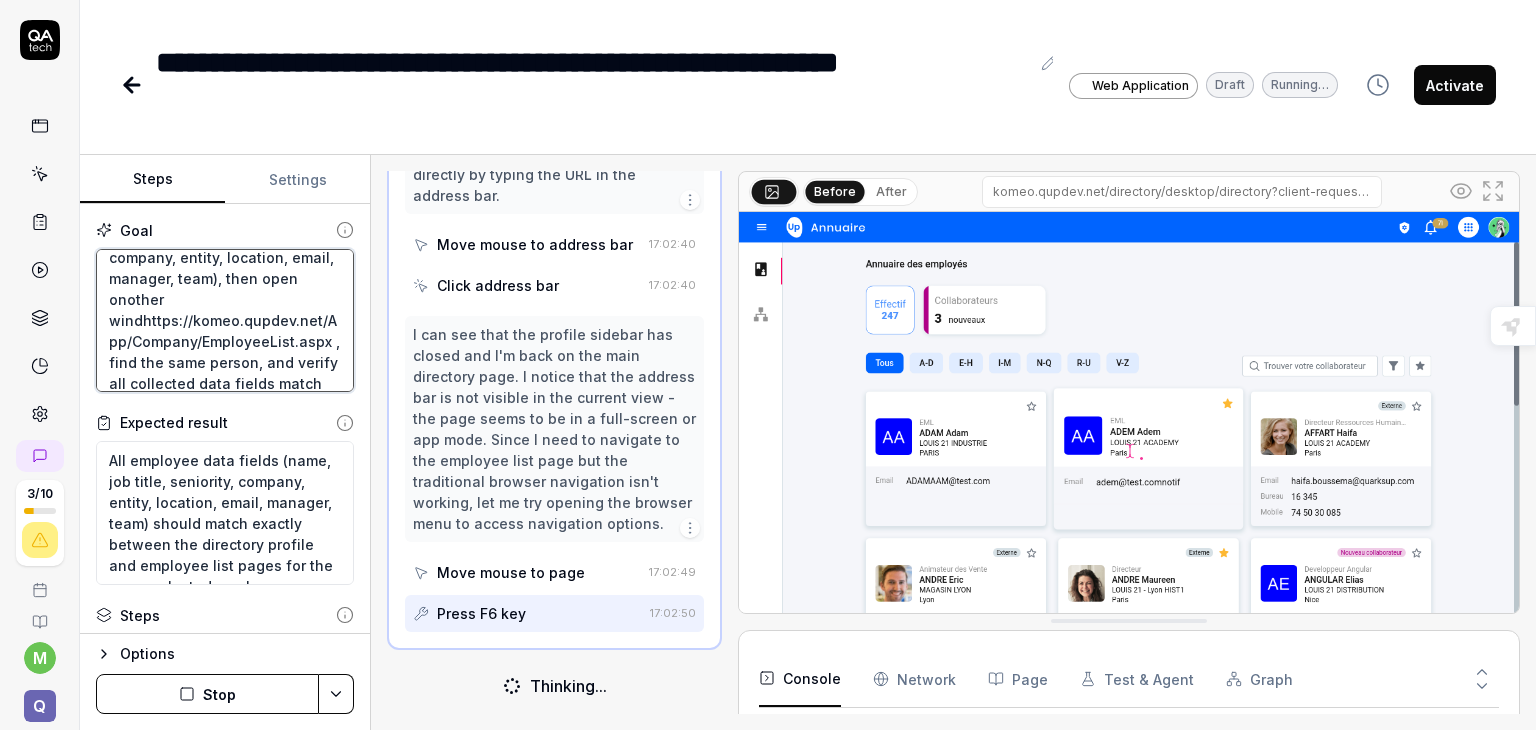type on "Login with mounamgh  et mdp MOgh@2025navigate to directory desktop, randomly select an employee tile, collect profile data (name, job, seniority, company, entity, location, email, manager, team), then open onother windohttps://komeo.qupdev.net/App/Company/EmployeeList.aspx , find the same person, and verify all collected data fields match between both pages" 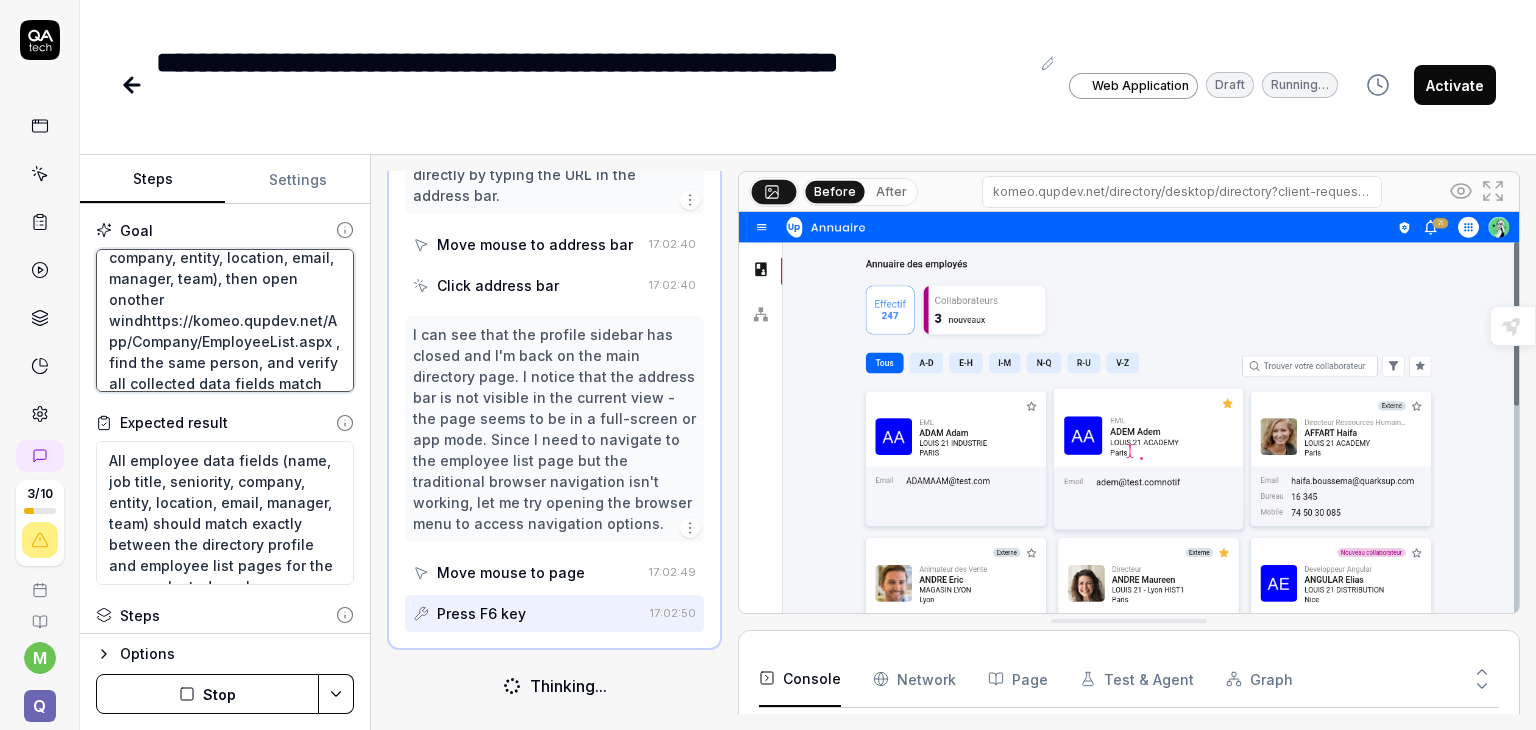 type on "*" 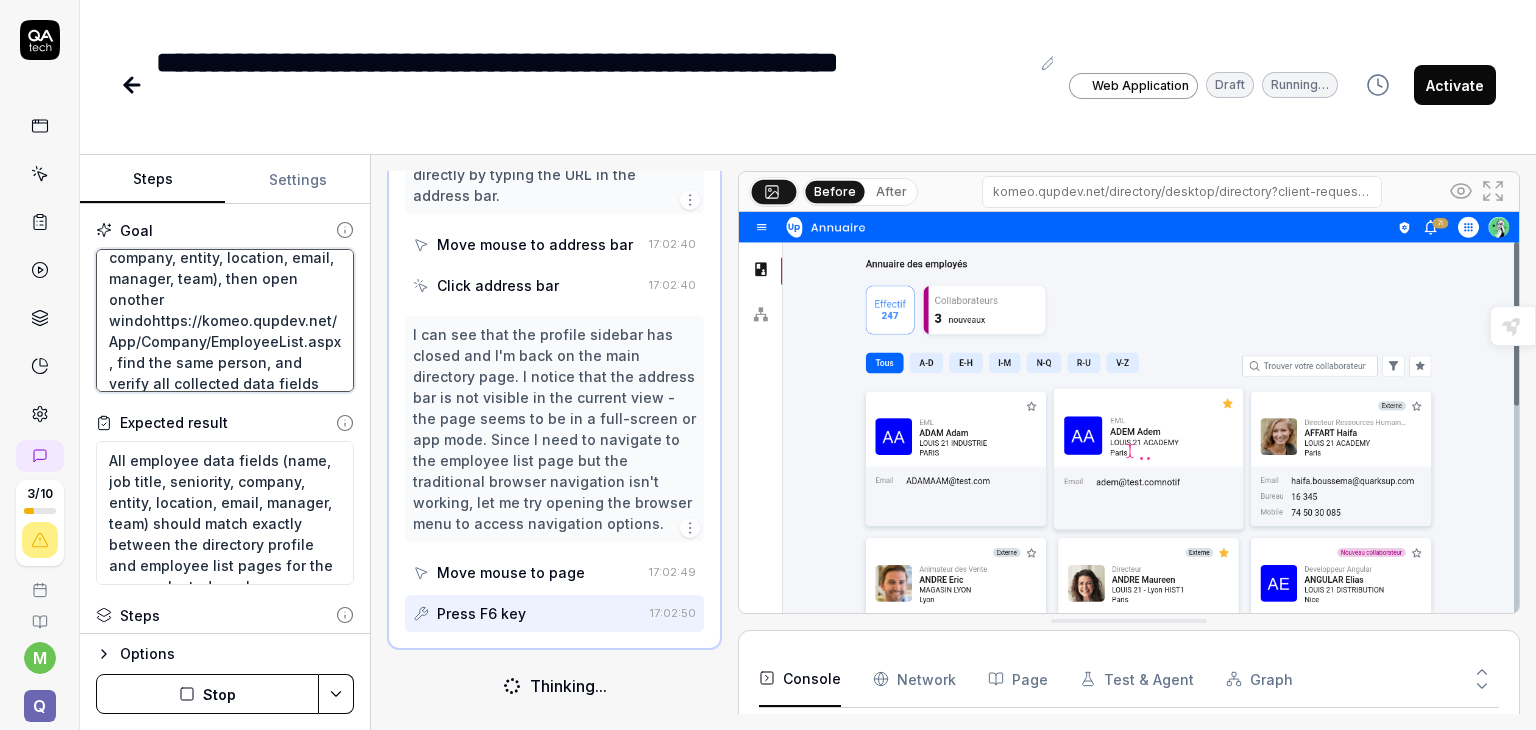 type on "Login with mounamgh  et mdp MOgh@2025navigate to directory desktop, randomly select an employee tile, collect profile data (name, job, seniority, company, entity, location, email, manager, team), then open onother windowhttps://komeo.qupdev.net/App/Company/EmployeeList.aspx , find the same person, and verify all collected data fields match between both pages" 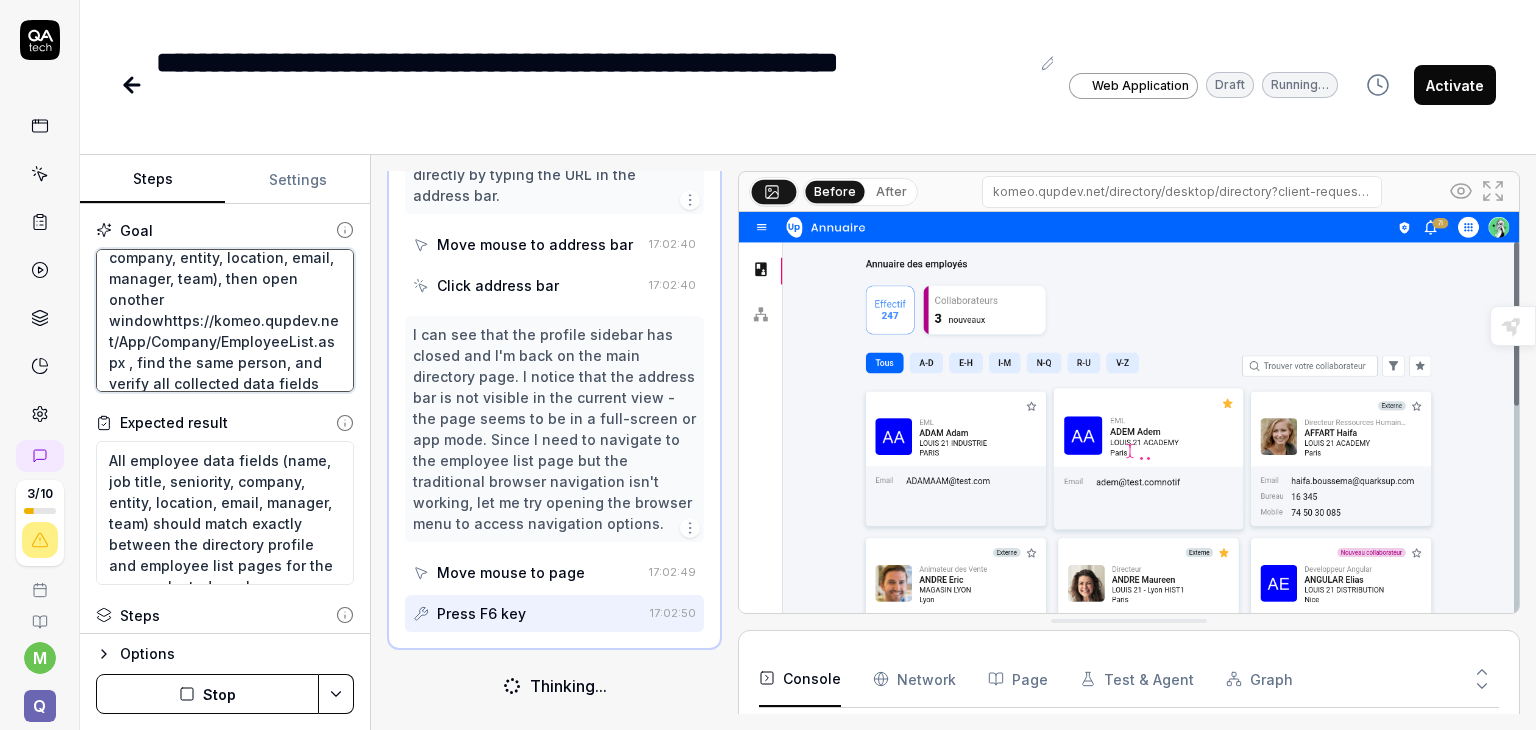 type on "Login with mounamgh  et mdp MOgh@2025navigate to directory desktop, randomly select an employee tile, collect profile data (name, job, seniority, company, entity, location, email, manager, team), then open onother window https://komeo.qupdev.net/App/Company/EmployeeList.aspx , find the same person, and verify all collected data fields match between both pages" 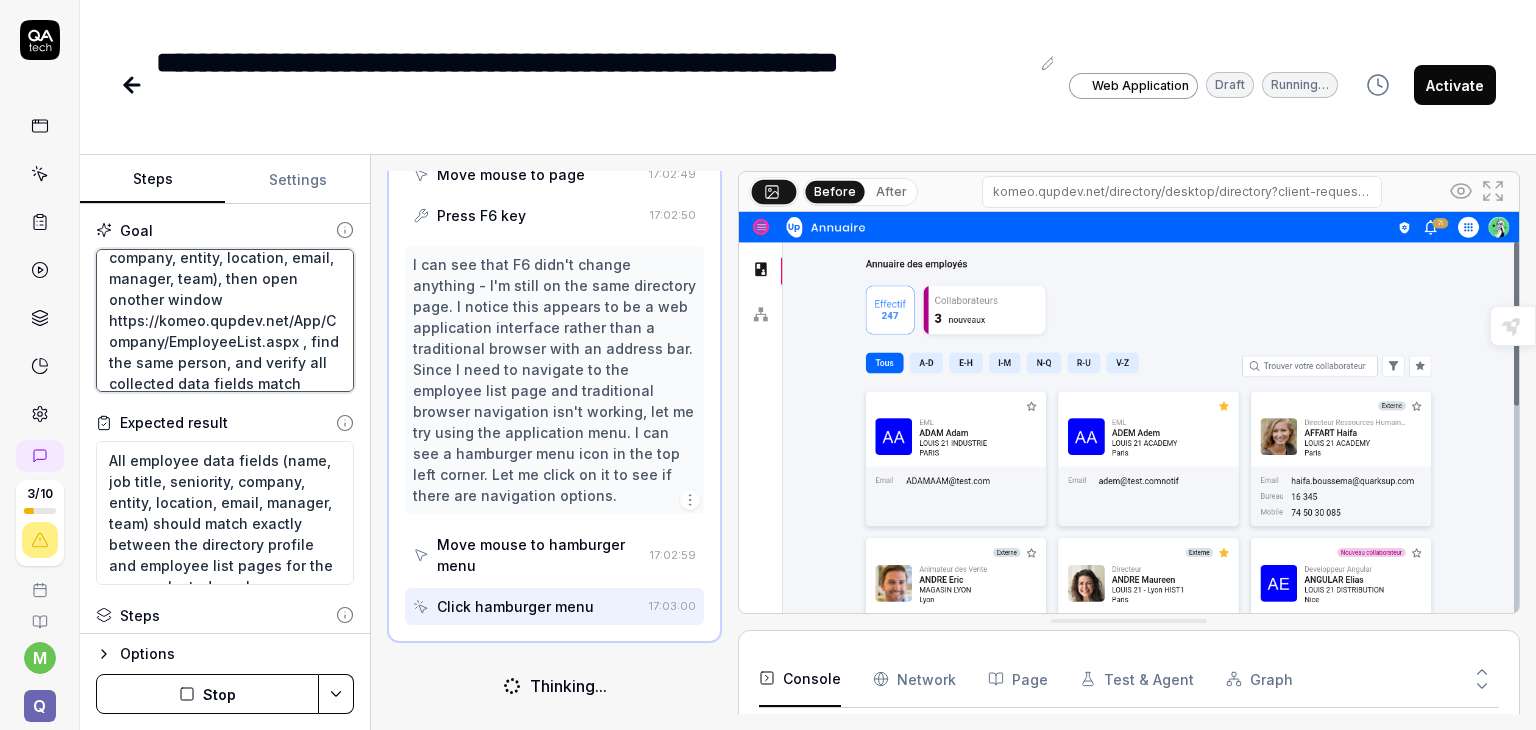 scroll, scrollTop: 7981, scrollLeft: 0, axis: vertical 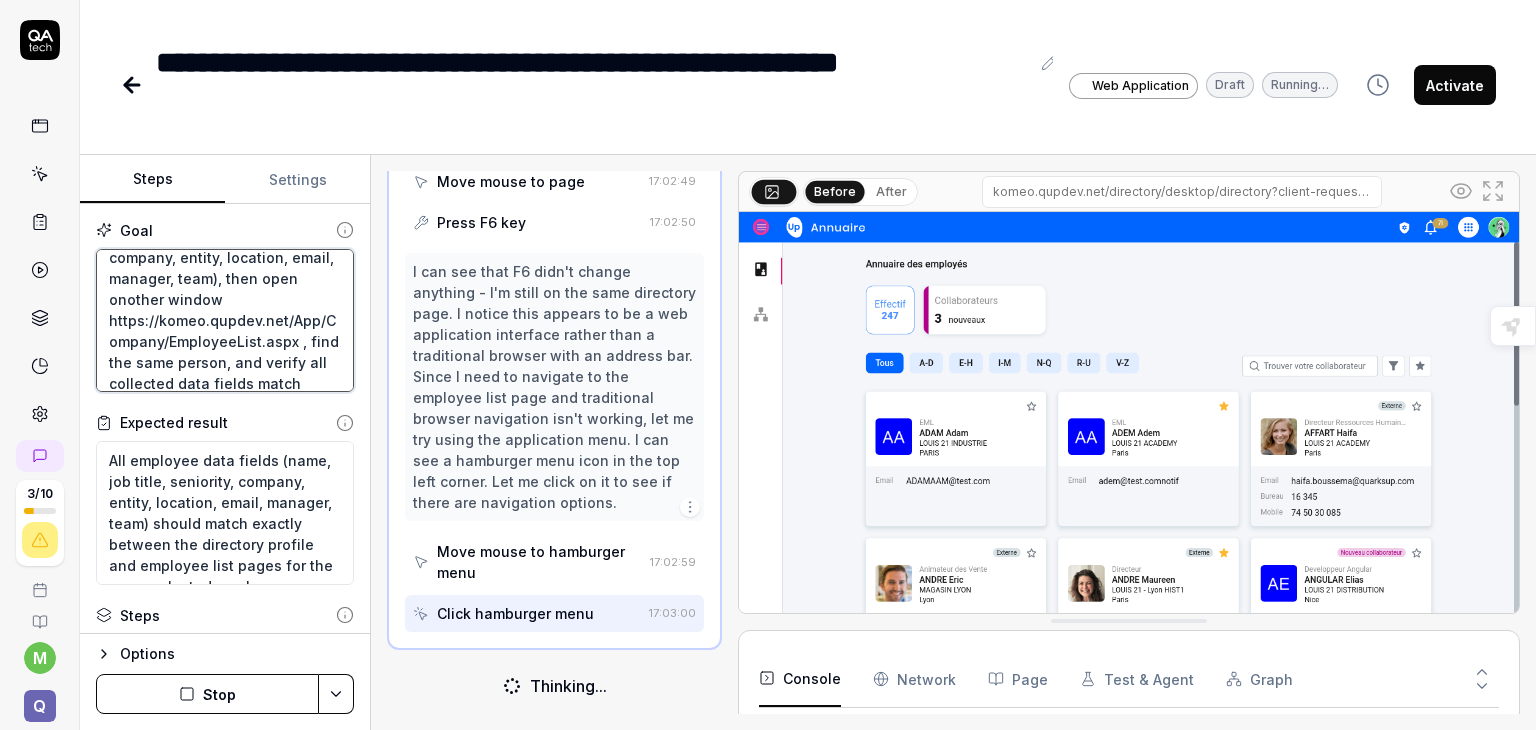 type on "Login with mounamgh  et mdp MOgh@2025navigate to directory desktop, randomly select an employee tile, collect profile data (name, job, seniority, company, entity, location, email, manager, team), then open onother window ahttps://komeo.qupdev.net/App/Company/EmployeeList.aspx , find the same person, and verify all collected data fields match between both pages" 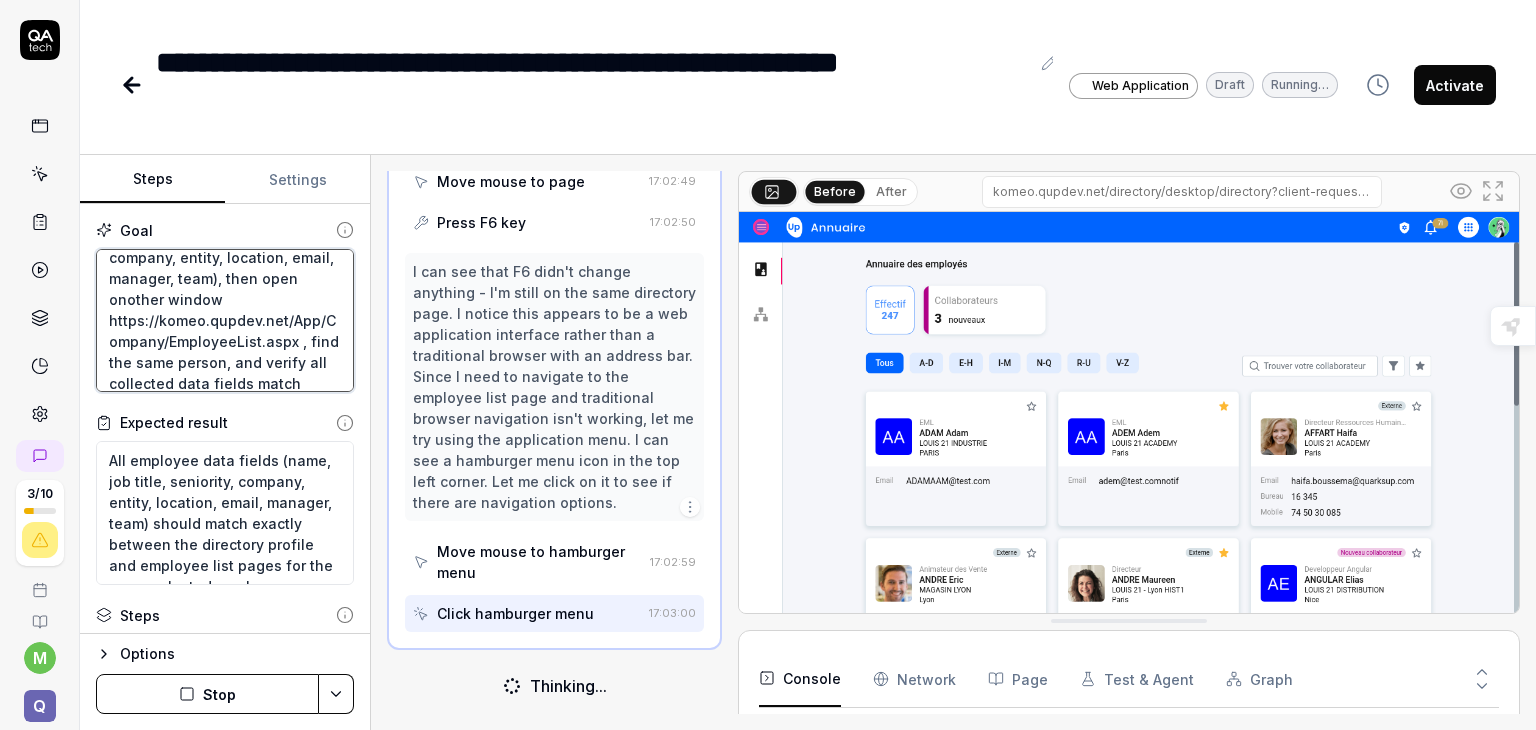 type on "*" 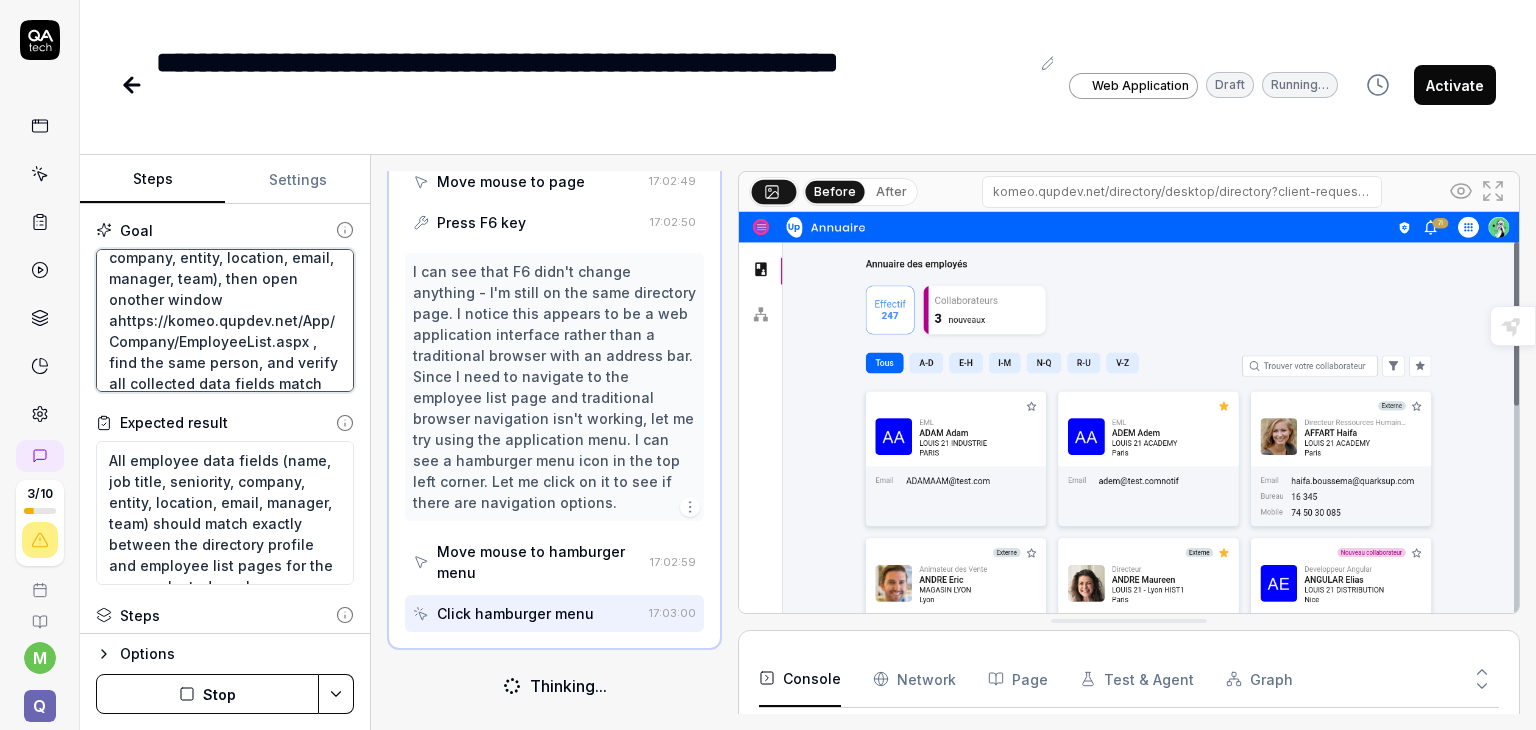 type on "Login with mounamgh  et mdp MOgh@2025navigate to directory desktop, randomly select an employee tile, collect profile data (name, job, seniority, company, entity, location, email, manager, team), then open onother window anhttps://komeo.qupdev.net/App/Company/EmployeeList.aspx , find the same person, and verify all collected data fields match between both pages" 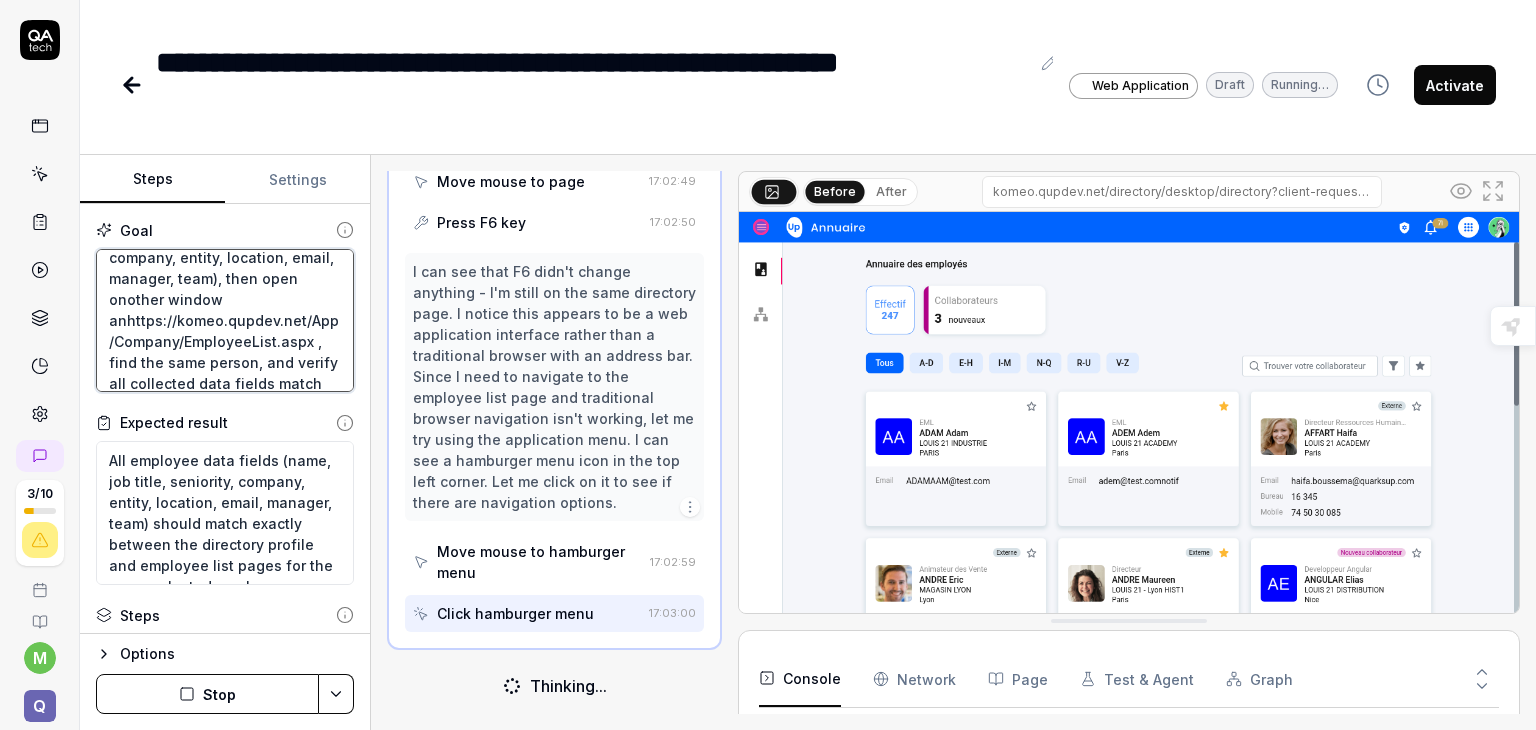 type on "Login with mounamgh  et mdp MOgh@2025navigate to directory desktop, randomly select an employee tile, collect profile data (name, job, seniority, company, entity, location, email, manager, team), then open onother window andhttps://komeo.qupdev.net/App/Company/EmployeeList.aspx , find the same person, and verify all collected data fields match between both pages" 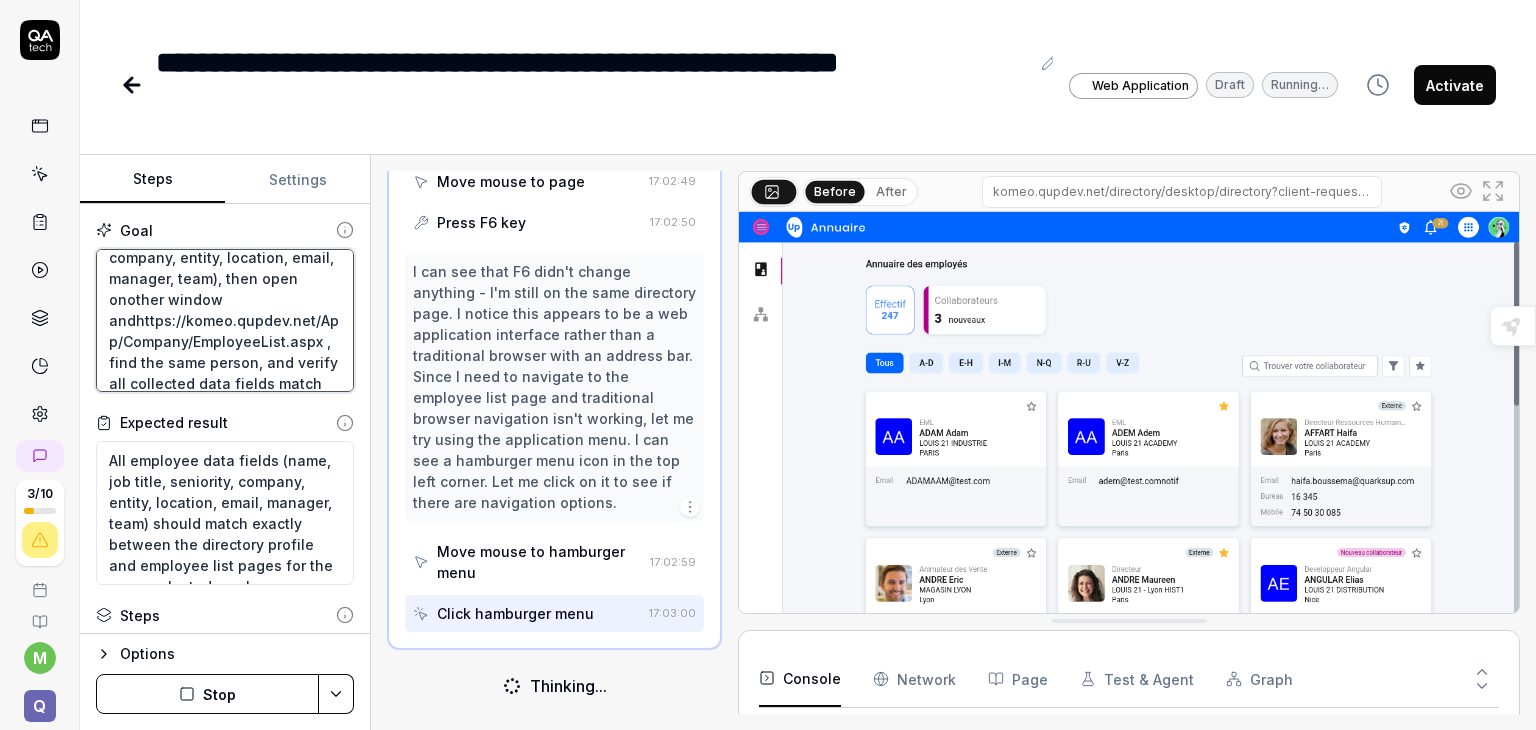 type on "Login with mounamgh  et mdp MOgh@2025navigate to directory desktop, randomly select an employee tile, collect profile data (name, job, seniority, company, entity, location, email, manager, team), then open onother window and https://komeo.qupdev.net/App/Company/EmployeeList.aspx , find the same person, and verify all collected data fields match between both pages" 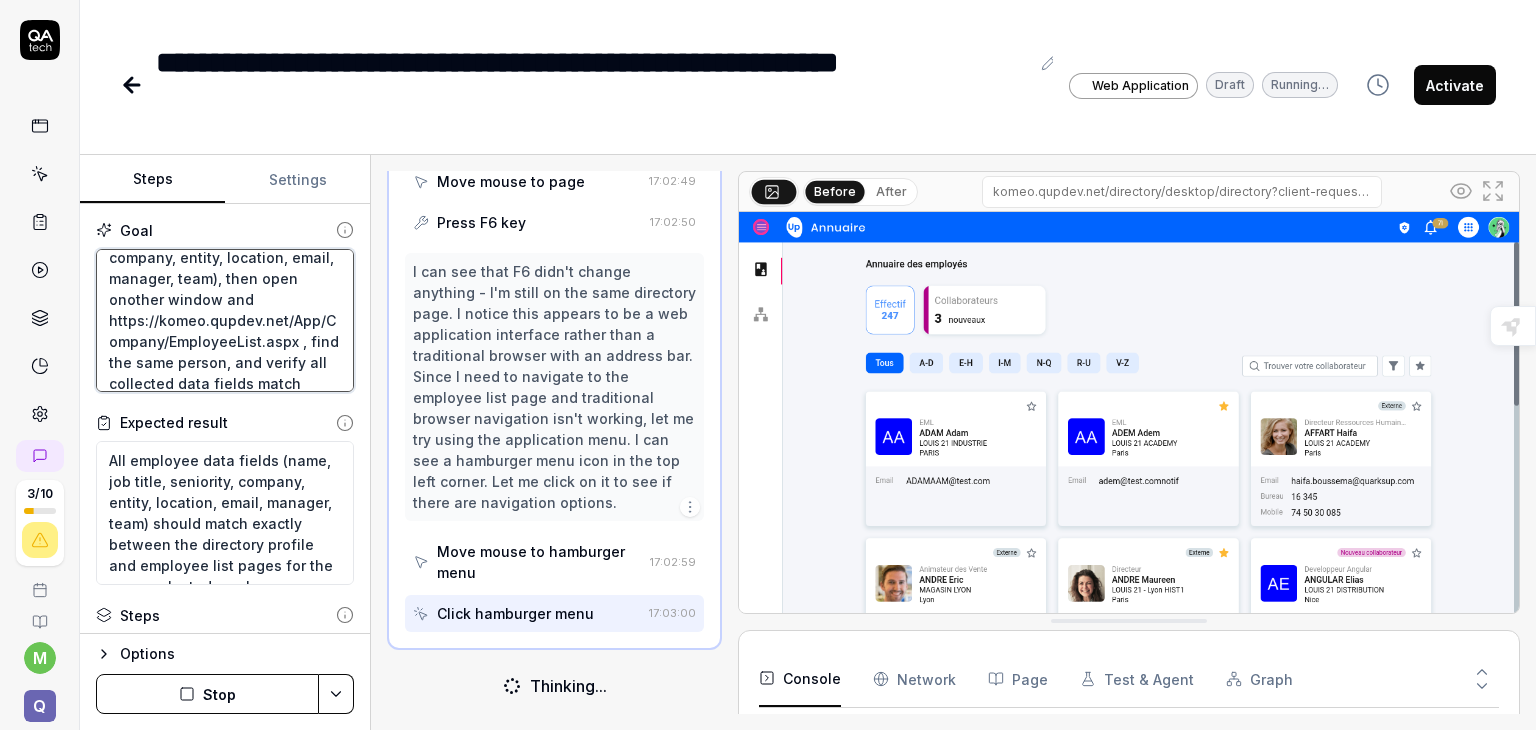type on "Login with mounamgh  et mdp MOgh@2025navigate to directory desktop, randomly select an employee tile, collect profile data (name, job, seniority, company, entity, location, email, manager, team), then open onother window and phttps://komeo.qupdev.net/App/Company/EmployeeList.aspx , find the same person, and verify all collected data fields match between both pages" 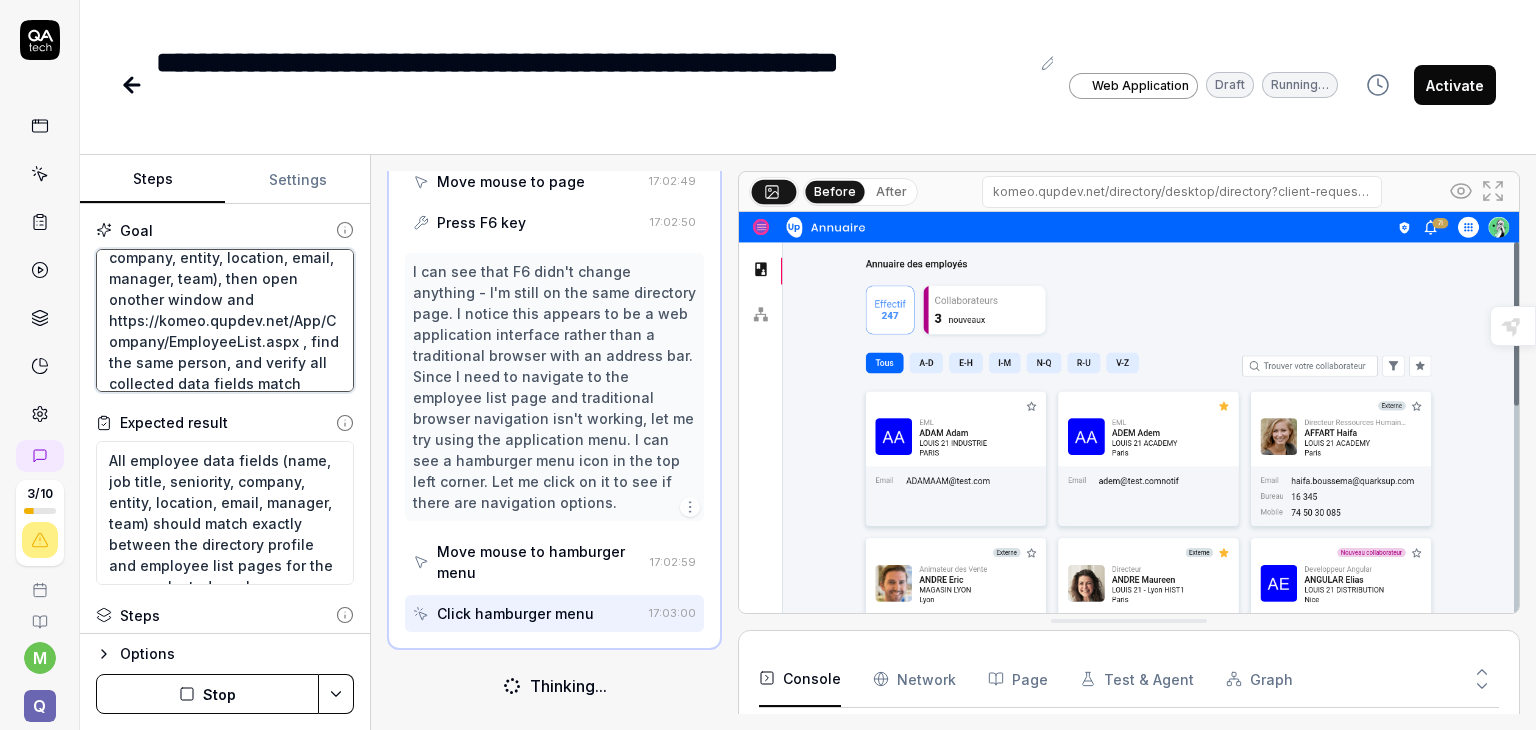 type on "*" 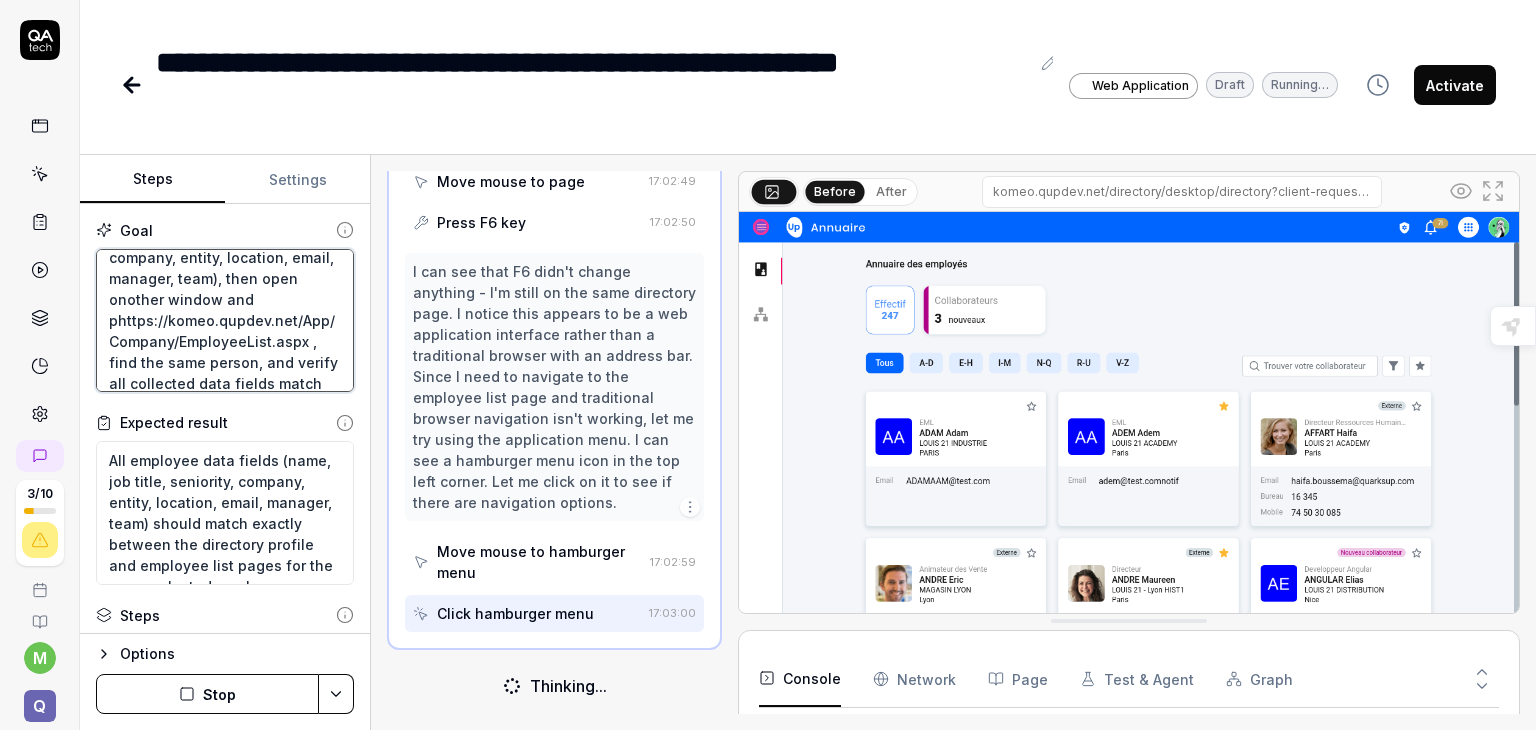 type on "Login with mounamgh  et mdp MOgh@2025navigate to directory desktop, randomly select an employee tile, collect profile data (name, job, seniority, company, entity, location, email, manager, team), then open onother window and pahttps://komeo.qupdev.net/App/Company/EmployeeList.aspx , find the same person, and verify all collected data fields match between both pages" 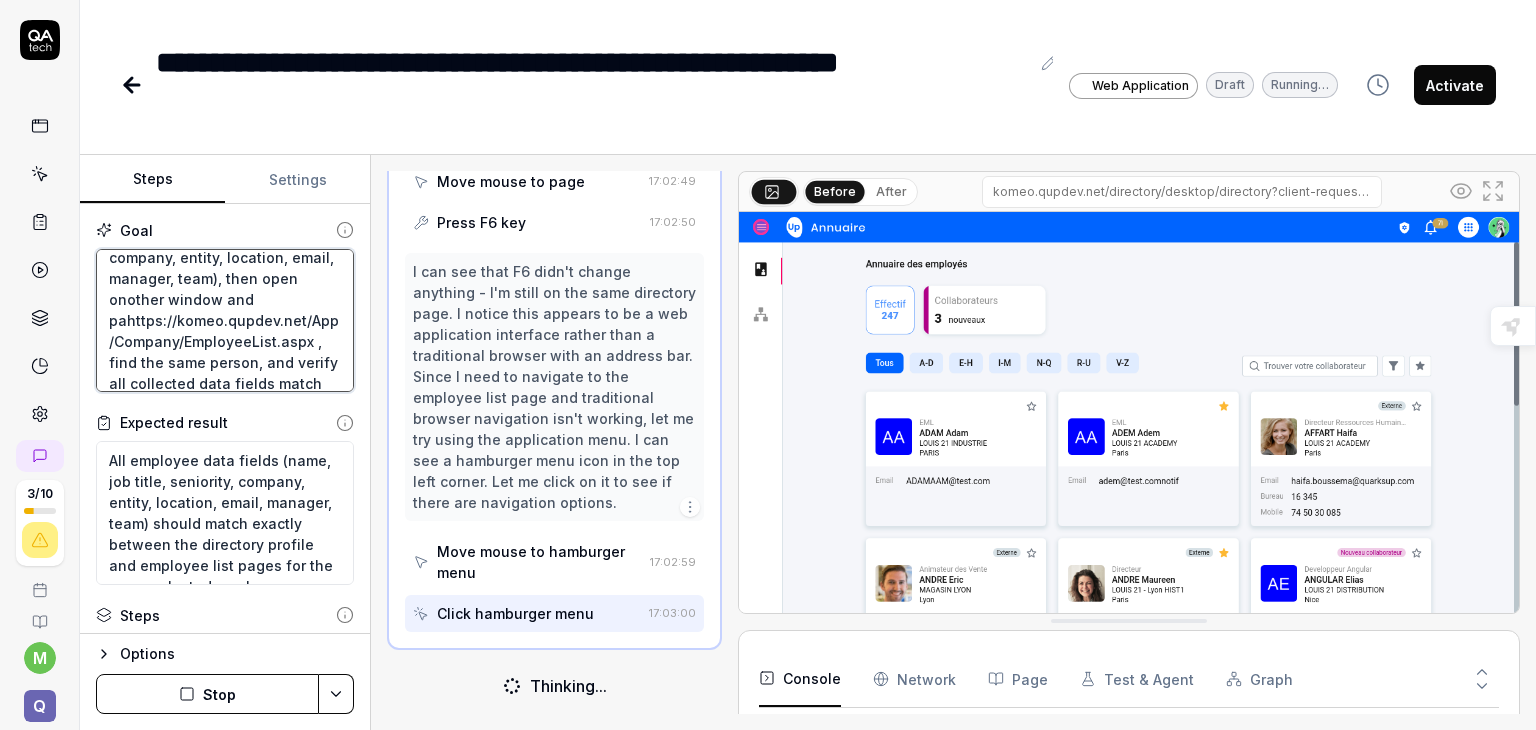 type on "Login with mounamgh  et mdp MOgh@2025navigate to directory desktop, randomly select an employee tile, collect profile data (name, job, seniority, company, entity, location, email, manager, team), then open onother window and pashttps://komeo.qupdev.net/App/Company/EmployeeList.aspx , find the same person, and verify all collected data fields match between both pages" 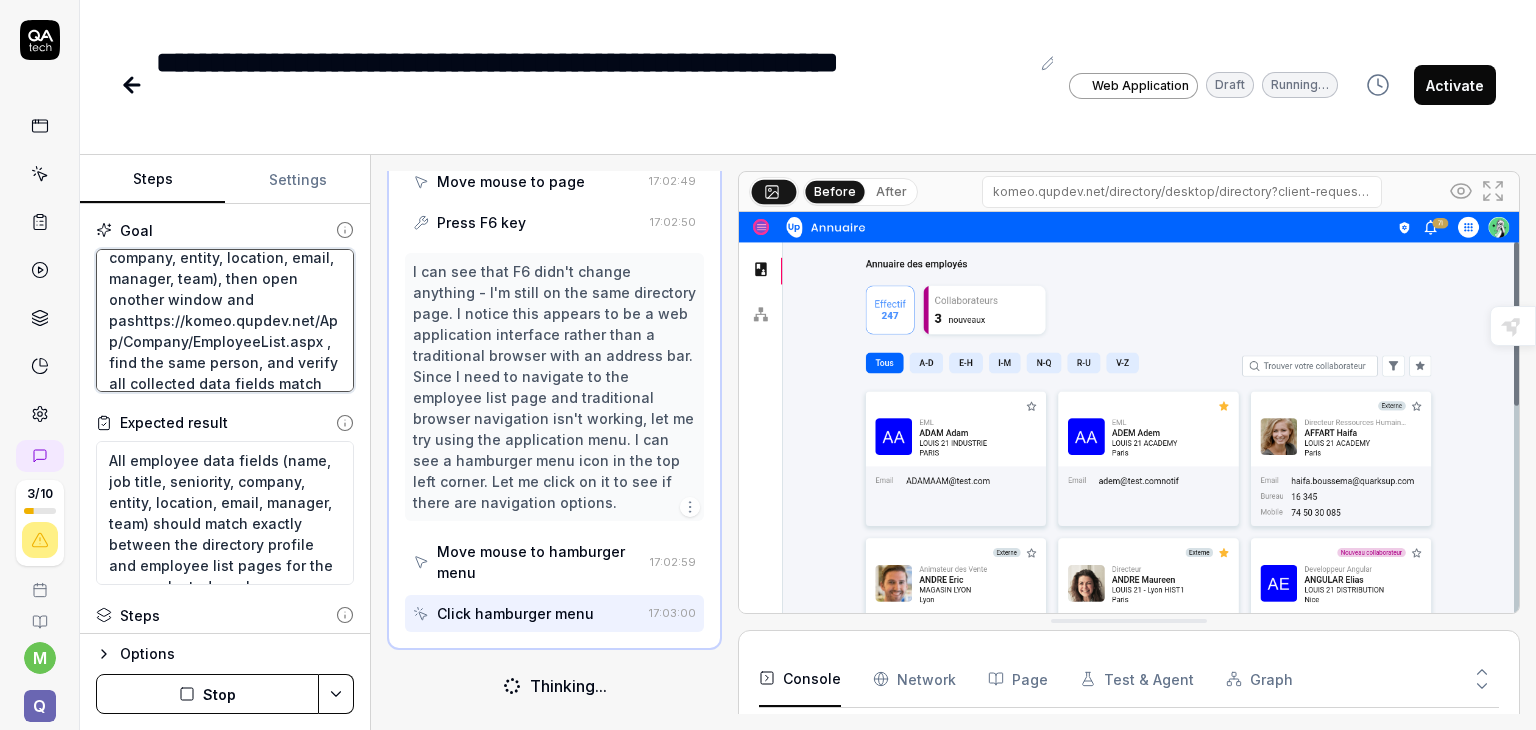 type on "Login with mounamgh  et mdp MOgh@2025navigate to directory desktop, randomly select an employee tile, collect profile data (name, job, seniority, company, entity, location, email, manager, team), then open onother window and pasthttps://komeo.qupdev.net/App/Company/EmployeeList.aspx , find the same person, and verify all collected data fields match between both pages" 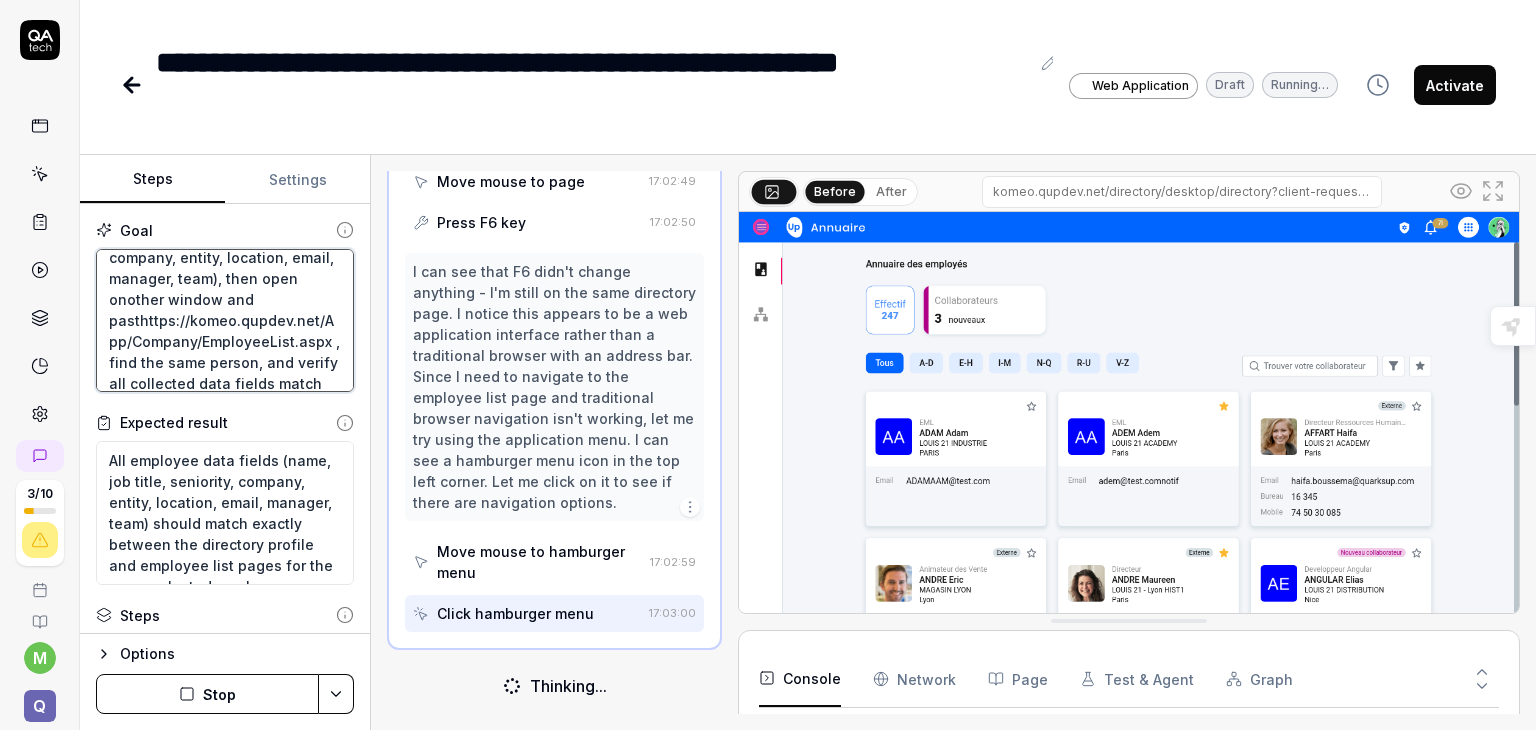type on "Login with mounamgh  et mdp MOgh@2025navigate to directory desktop, randomly select an employee tile, collect profile data (name, job, seniority, company, entity, location, email, manager, team), then open onother window and pastehttps://komeo.qupdev.net/App/Company/EmployeeList.aspx , find the same person, and verify all collected data fields match between both pages" 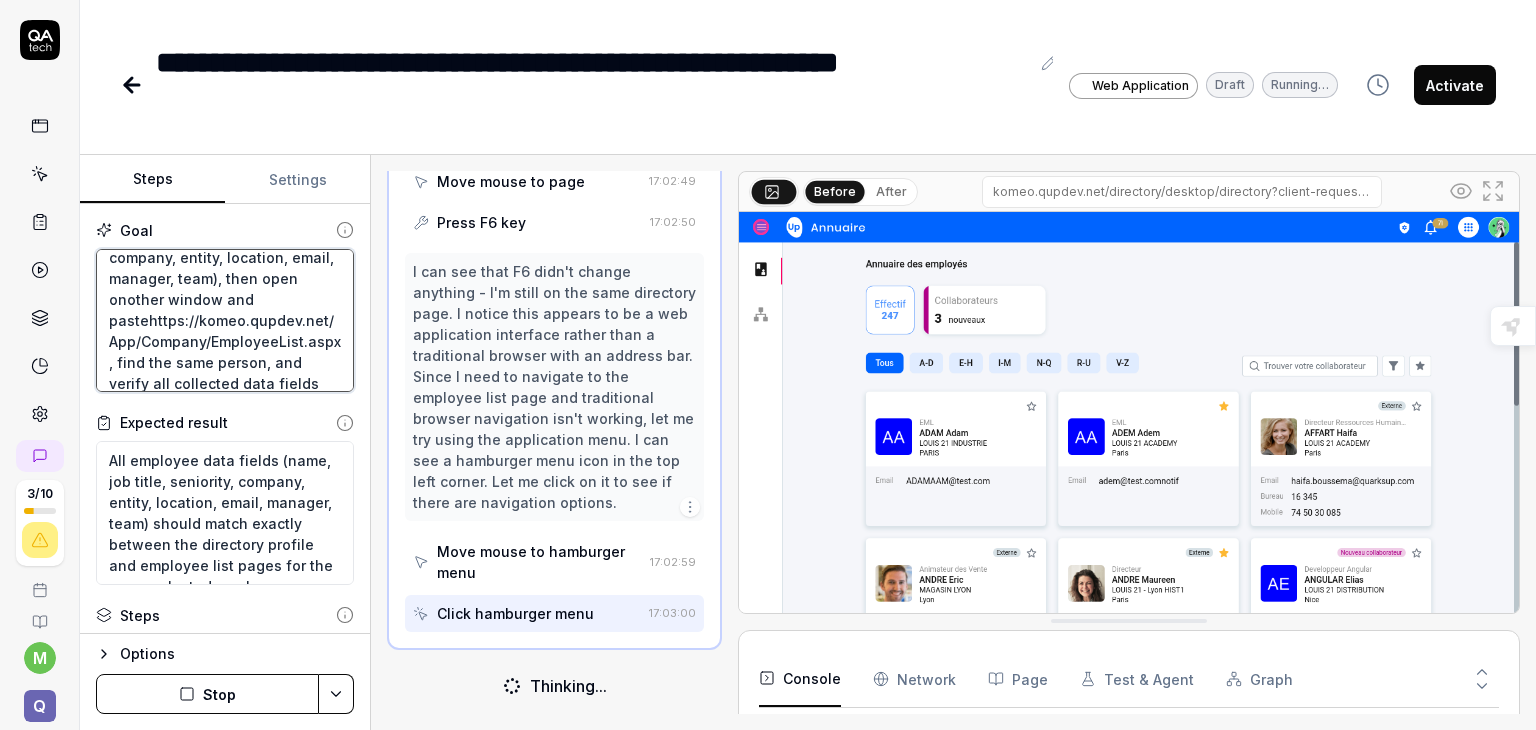 type on "Login with mounamgh  et mdp MOgh@2025navigate to directory desktop, randomly select an employee tile, collect profile data (name, job, seniority, company, entity, location, email, manager, team), then open onother window and paste https://komeo.qupdev.net/App/Company/EmployeeList.aspx , find the same person, and verify all collected data fields match between both pages" 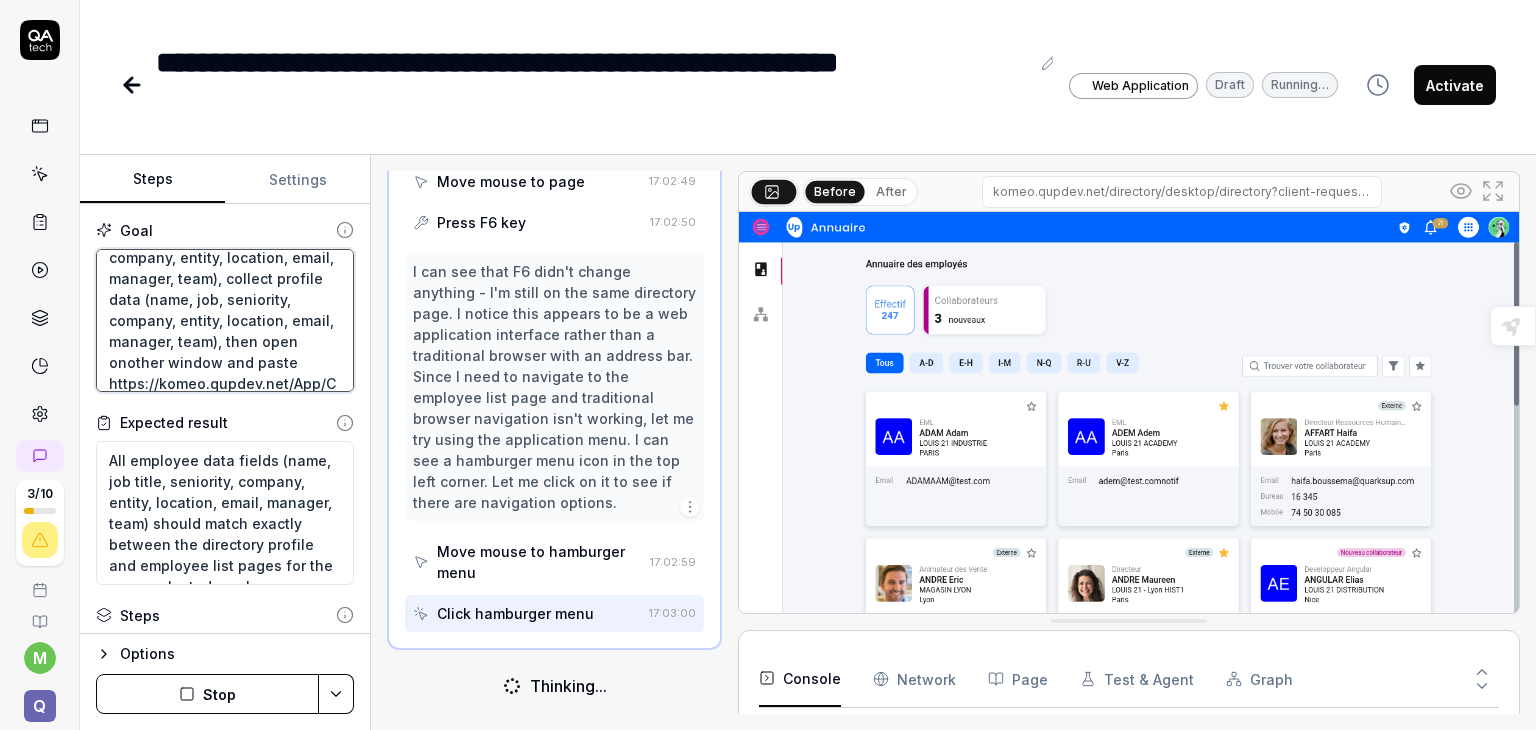 type on "Login with mounamgh  et mdp MOgh@2025navigate to directory desktop, randomly select an employee tile, collect profile data (name, job, seniority, company, entity, location, email, manager, team), then open onother window and paste thttps://komeo.qupdev.net/App/Company/EmployeeList.aspx , find the same person, and verify all collected data fields match between both pages" 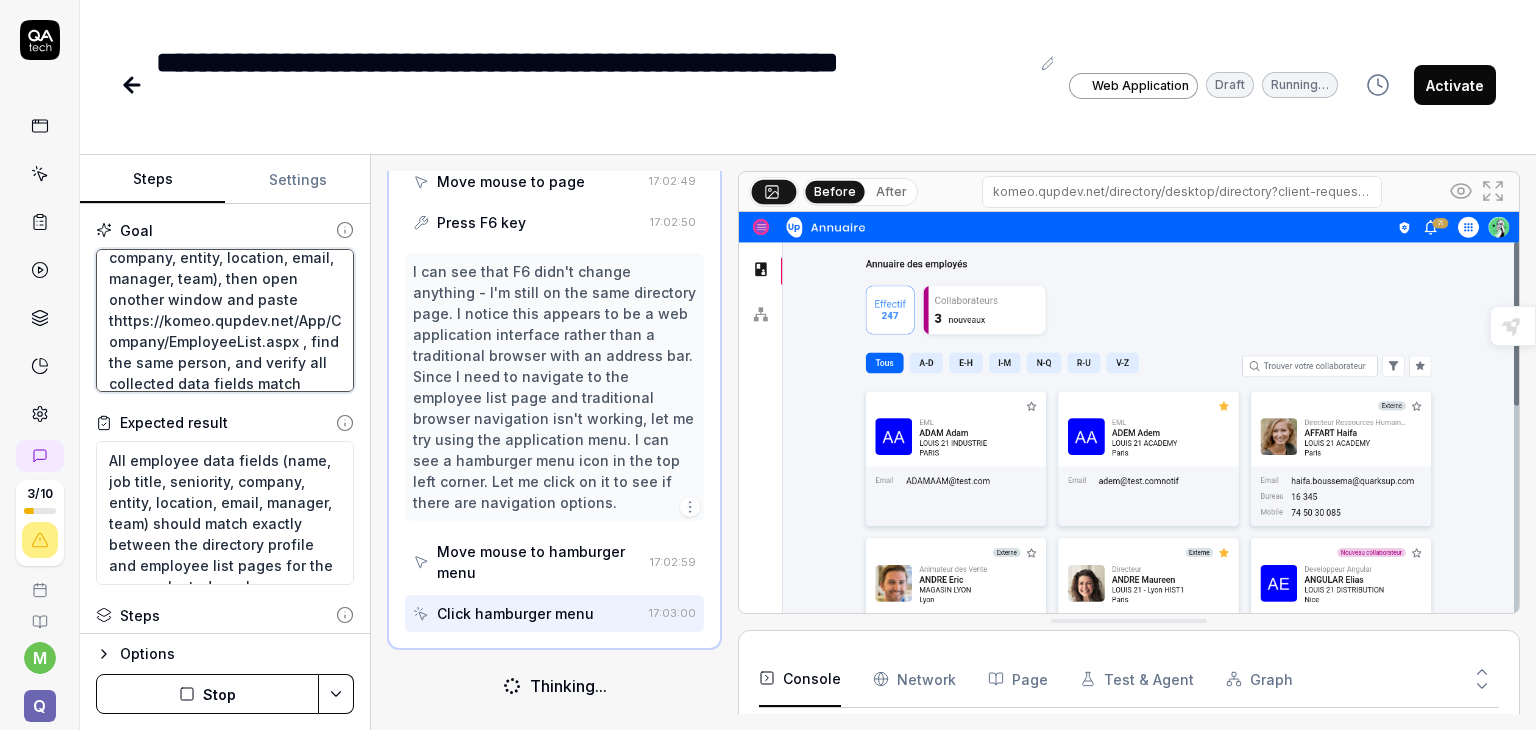 type on "Login with mounamgh  et mdp MOgh@2025navigate to directory desktop, randomly select an employee tile, collect profile data (name, job, seniority, company, entity, location, email, manager, team), then open onother window and paste thhttps://komeo.qupdev.net/App/Company/EmployeeList.aspx , find the same person, and verify all collected data fields match between both pages" 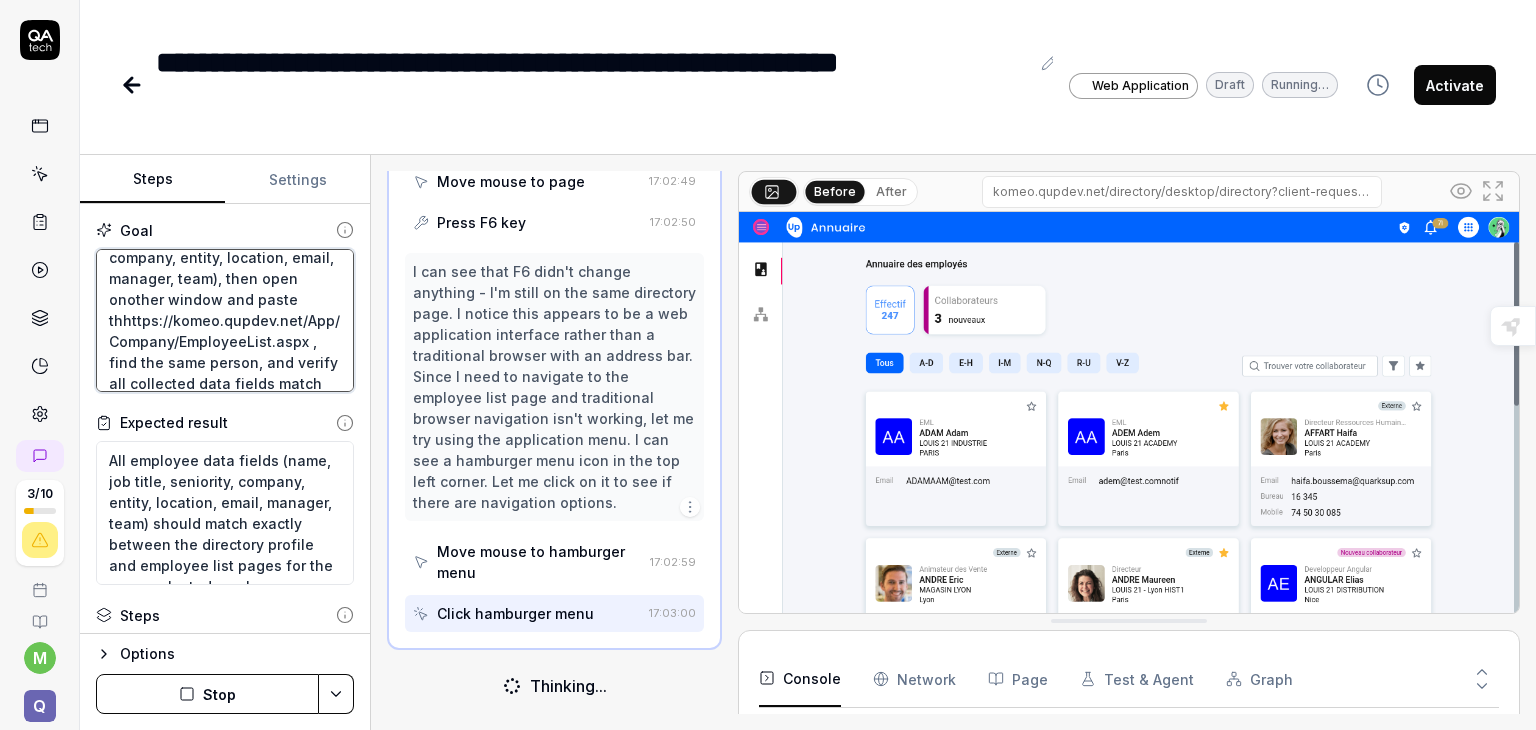 type on "Login with mounamgh  et mdp MOgh@2025navigate to directory desktop, randomly select an employee tile, collect profile data (name, job, seniority, company, entity, location, email, manager, team), then open onother window and paste thihttps://komeo.qupdev.net/App/Company/EmployeeList.aspx , find the same person, and verify all collected data fields match between both pages" 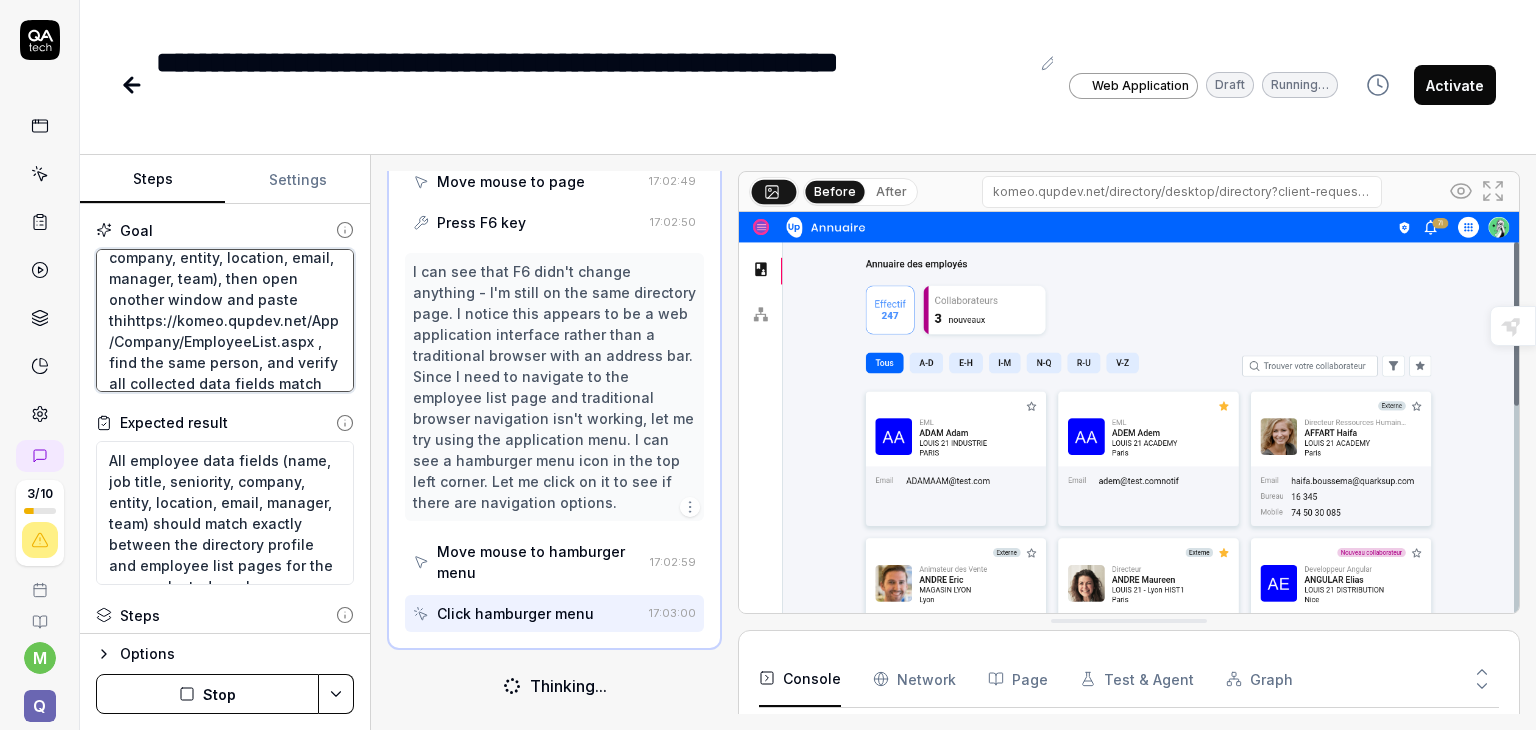 type on "Login with mounamgh  et mdp MOgh@2025navigate to directory desktop, randomly select an employee tile, collect profile data (name, job, seniority, company, entity, location, email, manager, team), then open onother window and paste thishttps://komeo.qupdev.net/App/Company/EmployeeList.aspx , find the same person, and verify all collected data fields match between both pages" 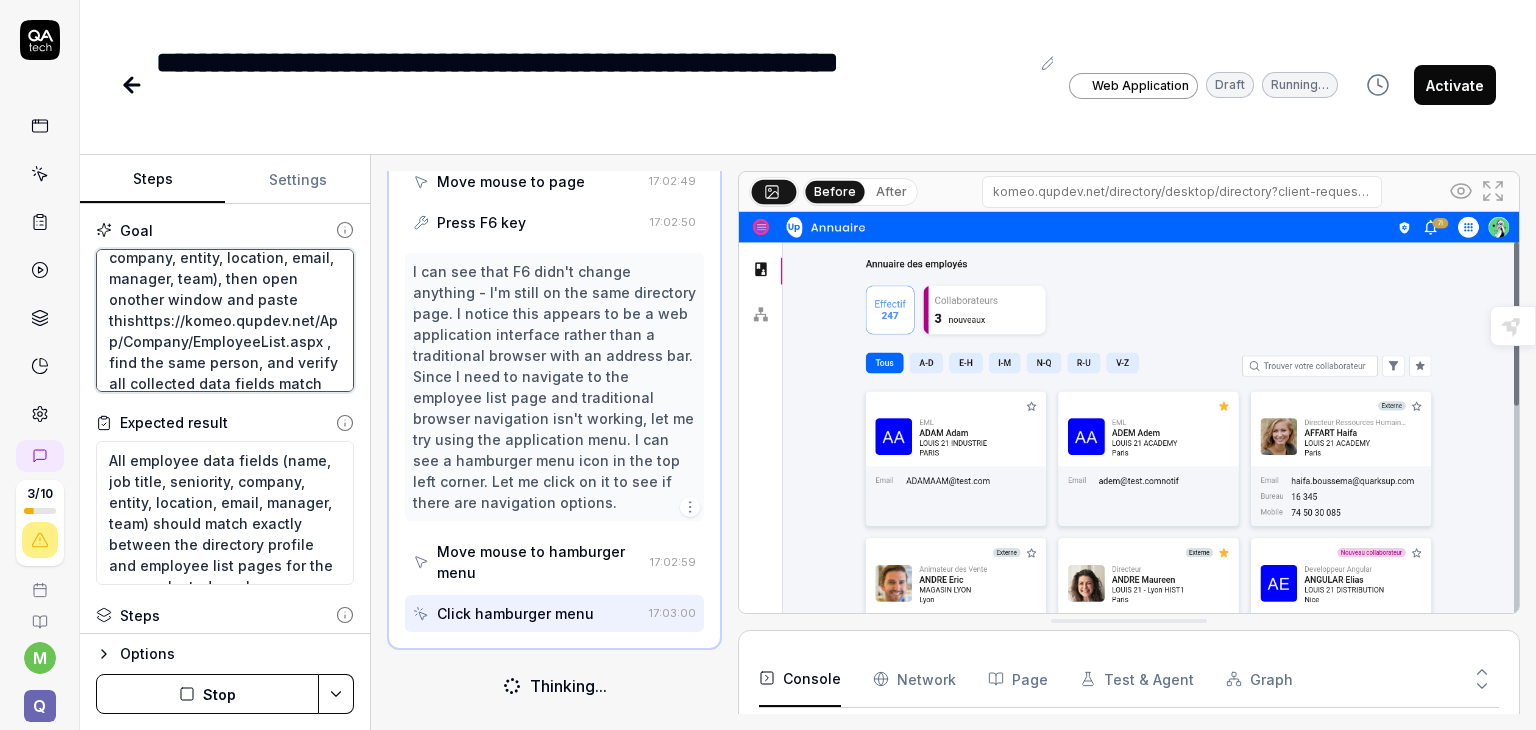 type on "Login with mounamgh  et mdp MOgh@2025navigate to directory desktop, randomly select an employee tile, collect profile data (name, job, seniority, company, entity, location, email, manager, team), then open onother window and paste this https://komeo.qupdev.net/App/Company/EmployeeList.aspx , find the same person, and verify all collected data fields match between both pages" 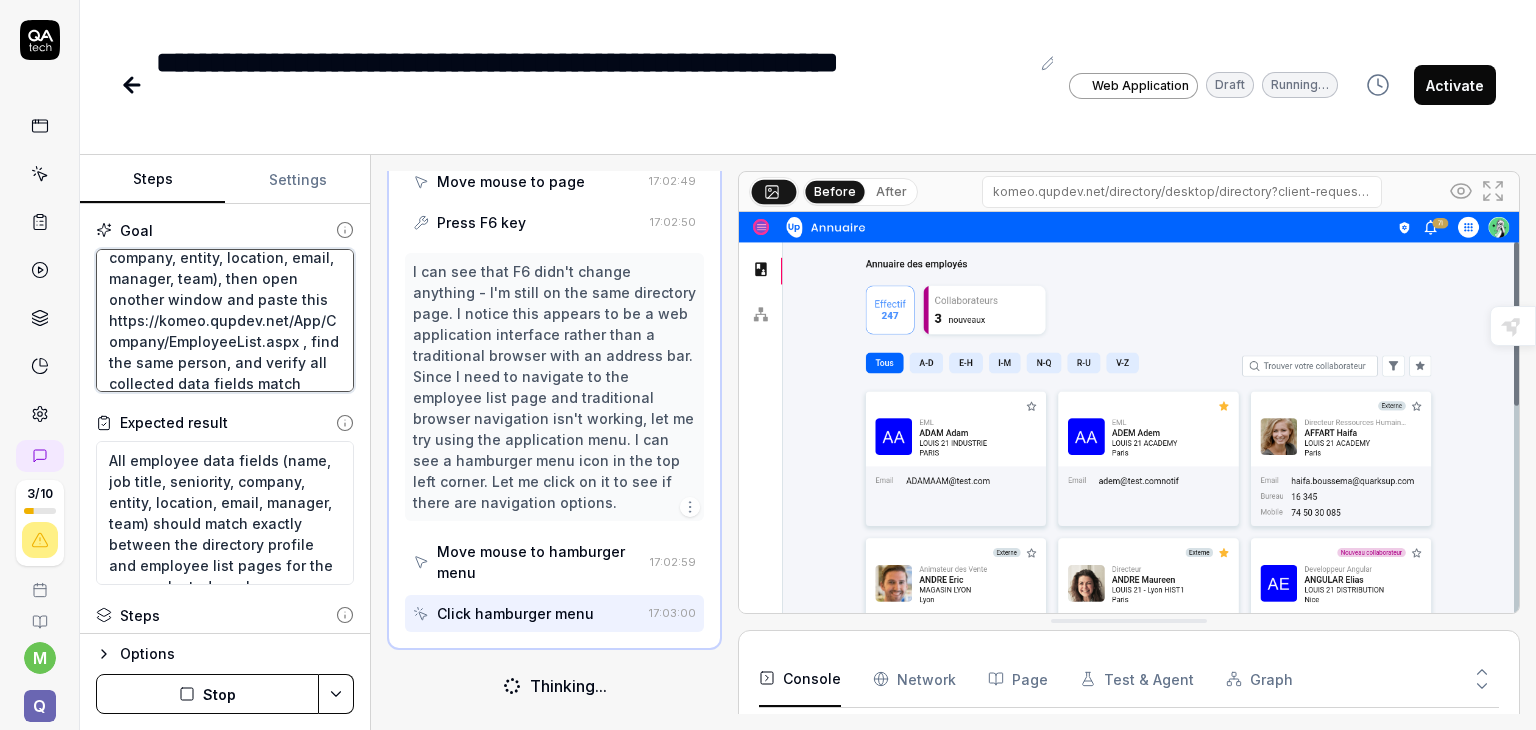 type on "Login with mounamgh  et mdp MOgh@2025navigate to directory desktop, randomly select an employee tile, collect profile data (name, job, seniority, company, entity, location, email, manager, team), then open onother window and paste this uhttps://komeo.qupdev.net/App/Company/EmployeeList.aspx , find the same person, and verify all collected data fields match between both pages" 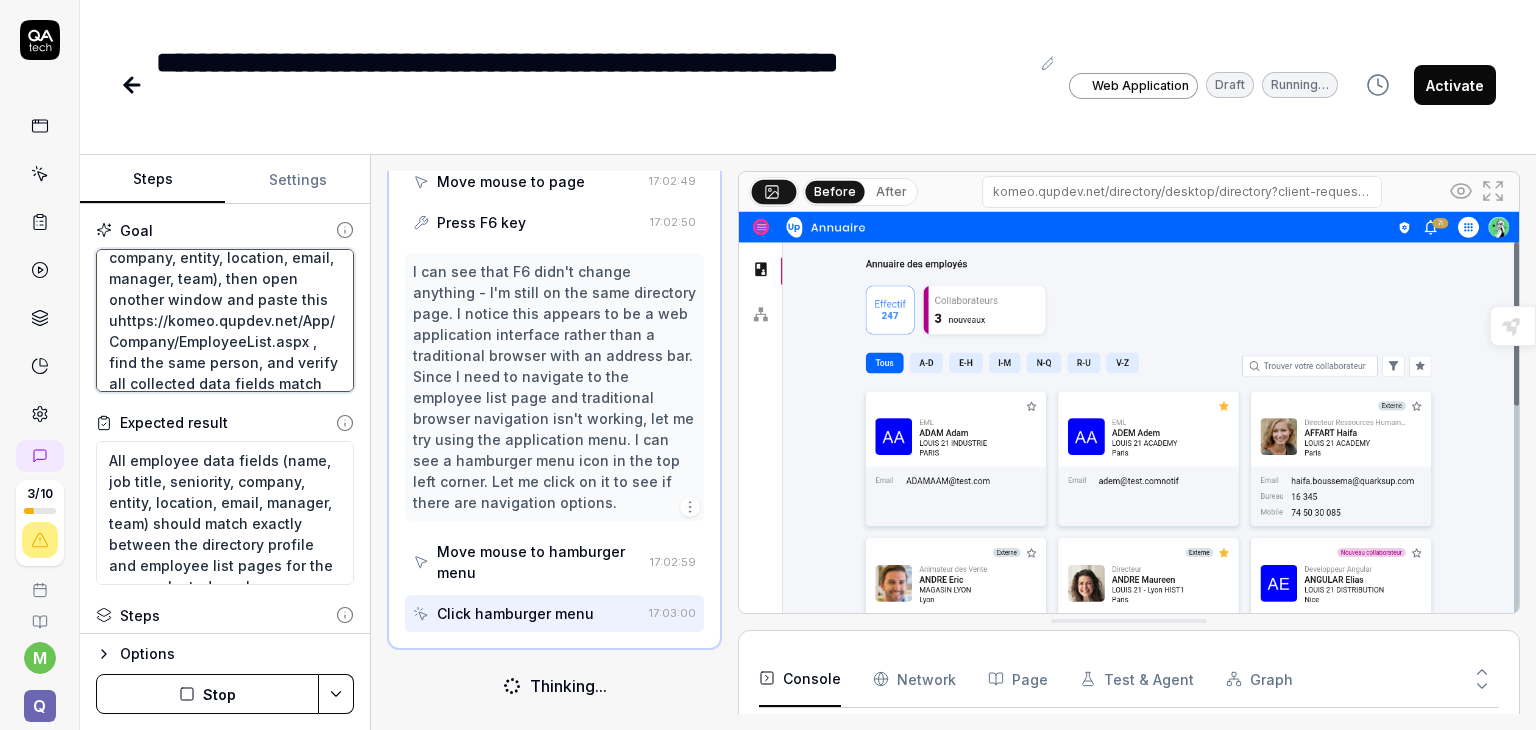 type on "Login with mounamgh  et mdp MOgh@2025navigate to directory desktop, randomly select an employee tile, collect profile data (name, job, seniority, company, entity, location, email, manager, team), then open onother window and paste this urhttps://komeo.qupdev.net/App/Company/EmployeeList.aspx , find the same person, and verify all collected data fields match between both pages" 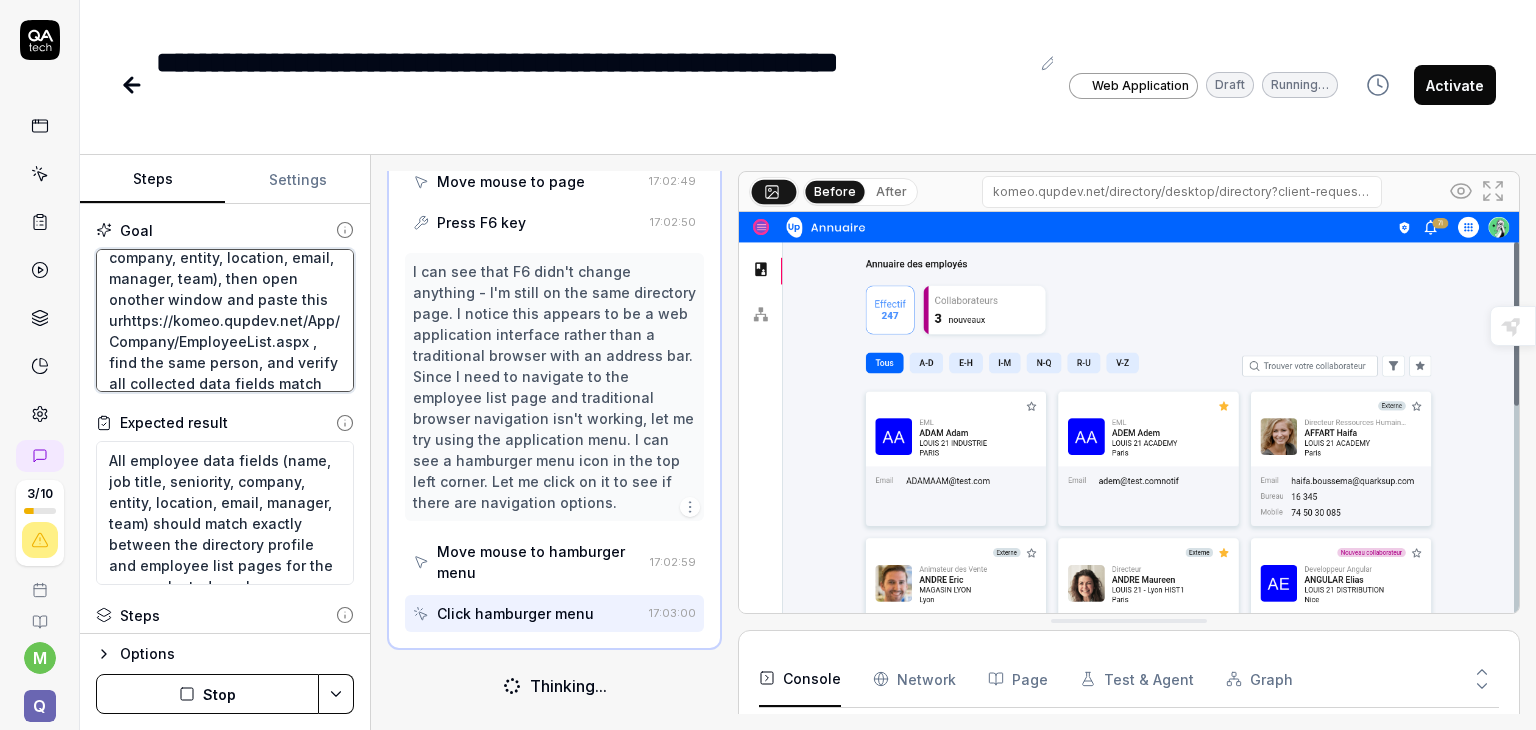 type on "Login with mounamgh  et mdp MOgh@2025navigate to directory desktop, randomly select an employee tile, collect profile data (name, job, seniority, company, entity, location, email, manager, team), then open onother window and paste this urlhttps://komeo.qupdev.net/App/Company/EmployeeList.aspx , find the same person, and verify all collected data fields match between both pages" 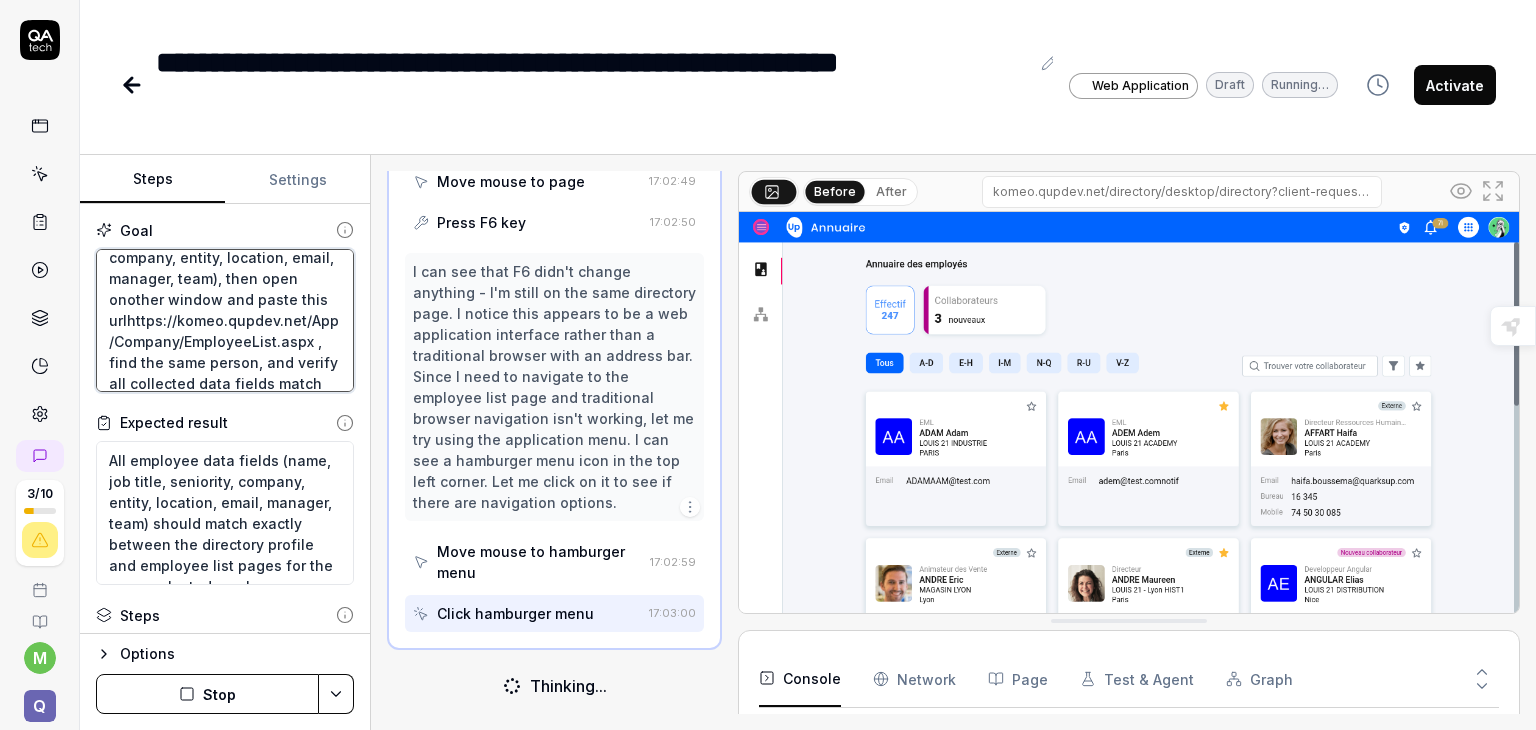 type on "Login with mounamgh  et mdp MOgh@2025navigate to directory desktop, randomly select an employee tile, collect profile data (name, job, seniority, company, entity, location, email, manager, team), then open onother window and paste this url https://komeo.qupdev.net/App/Company/EmployeeList.aspx , find the same person, and verify all collected data fields match between both pages" 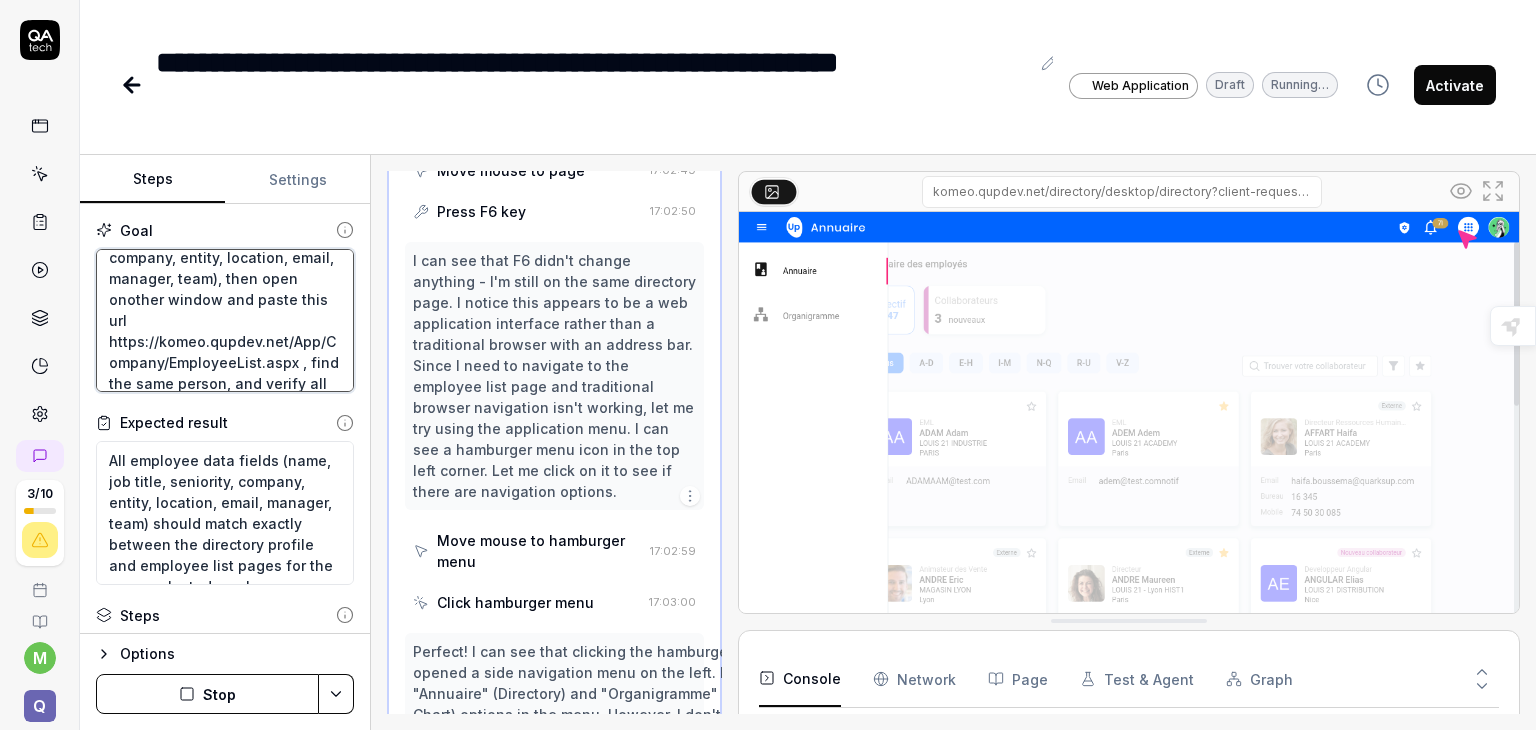 type on "*" 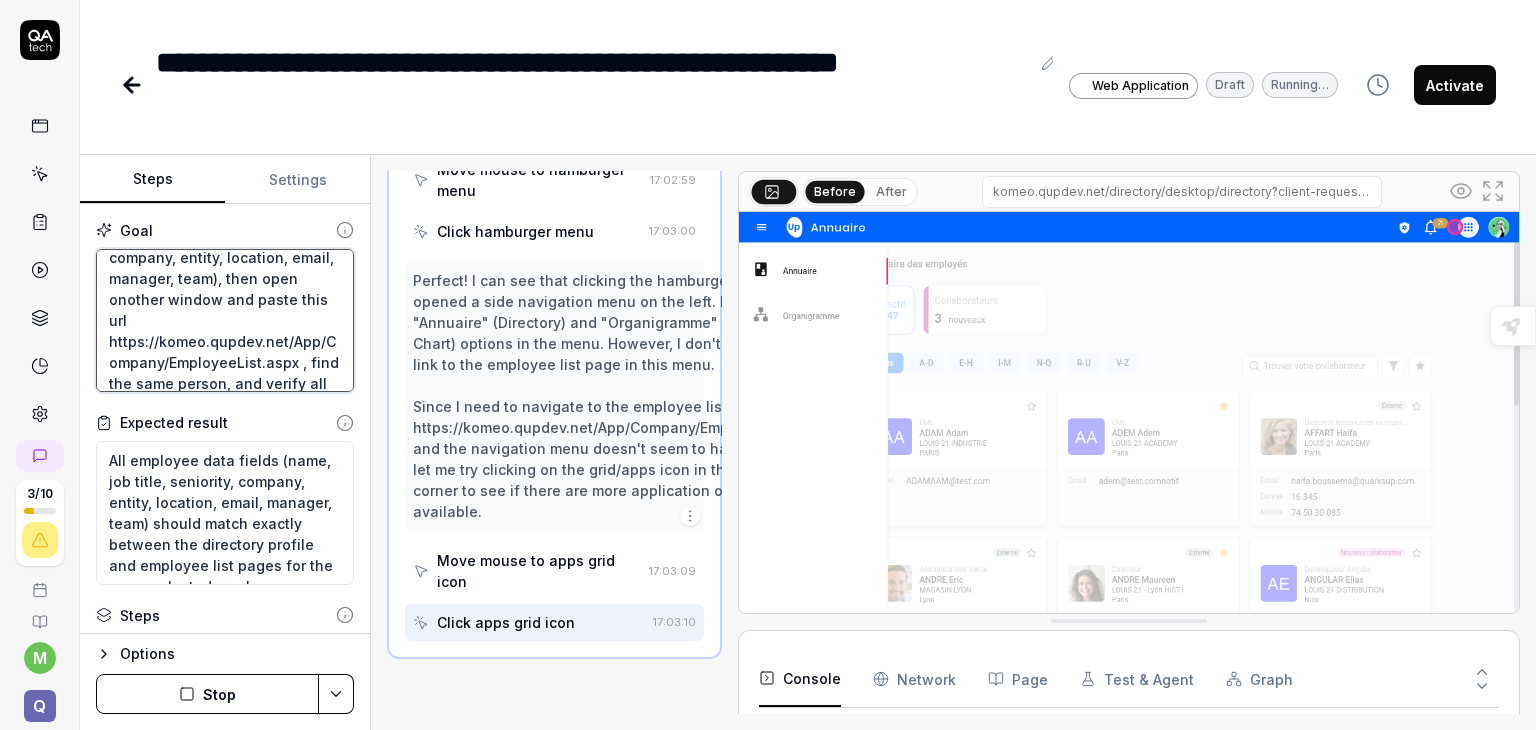scroll, scrollTop: 8351, scrollLeft: 0, axis: vertical 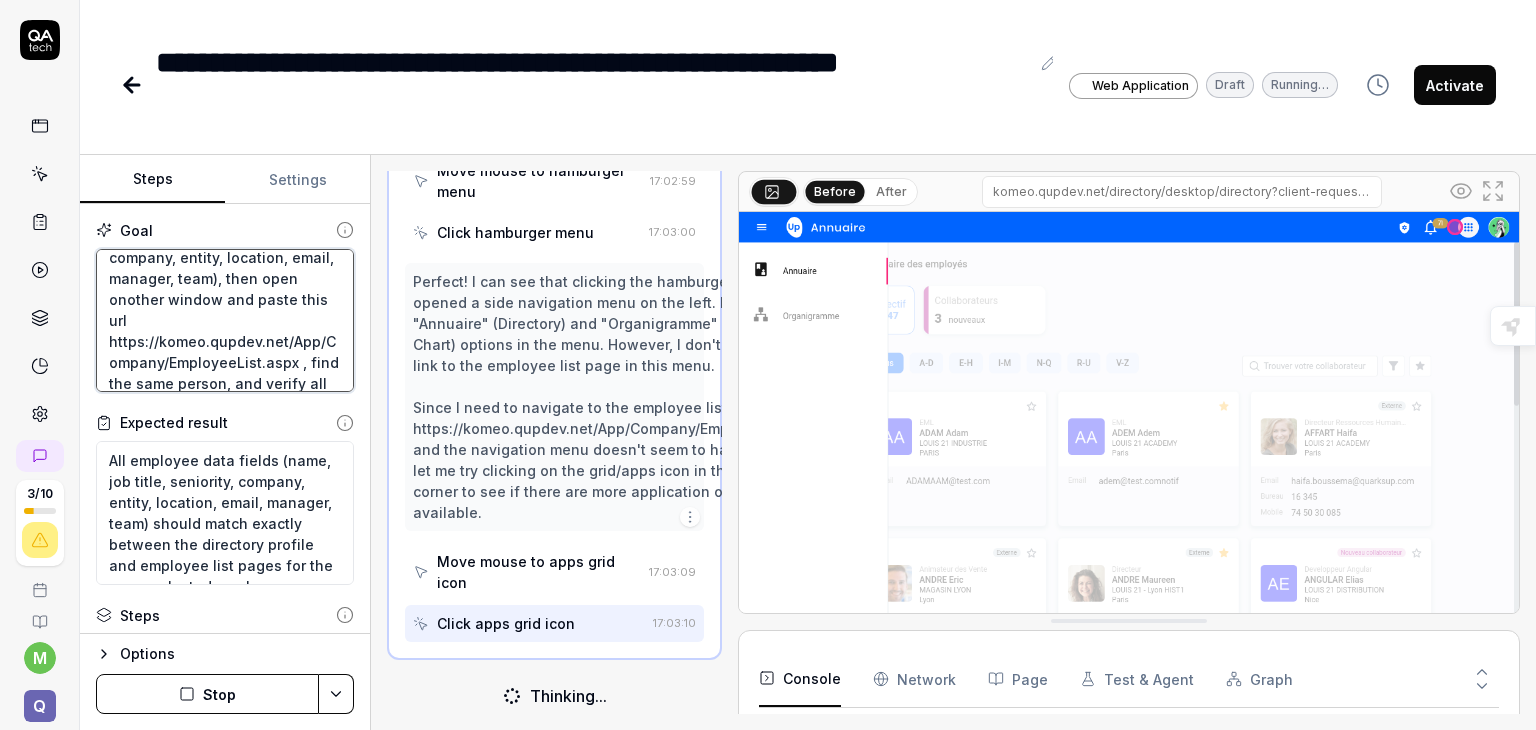 click on "Login with mounamgh  et mdp MOgh@2025navigate to directory desktop, randomly select an employee tile, collect profile data (name, job, seniority, company, entity, location, email, manager, team), then open onother window and paste this url https://komeo.qupdev.net/App/Company/EmployeeList.aspx , find the same person, and verify all collected data fields match between both pages" at bounding box center (225, 321) 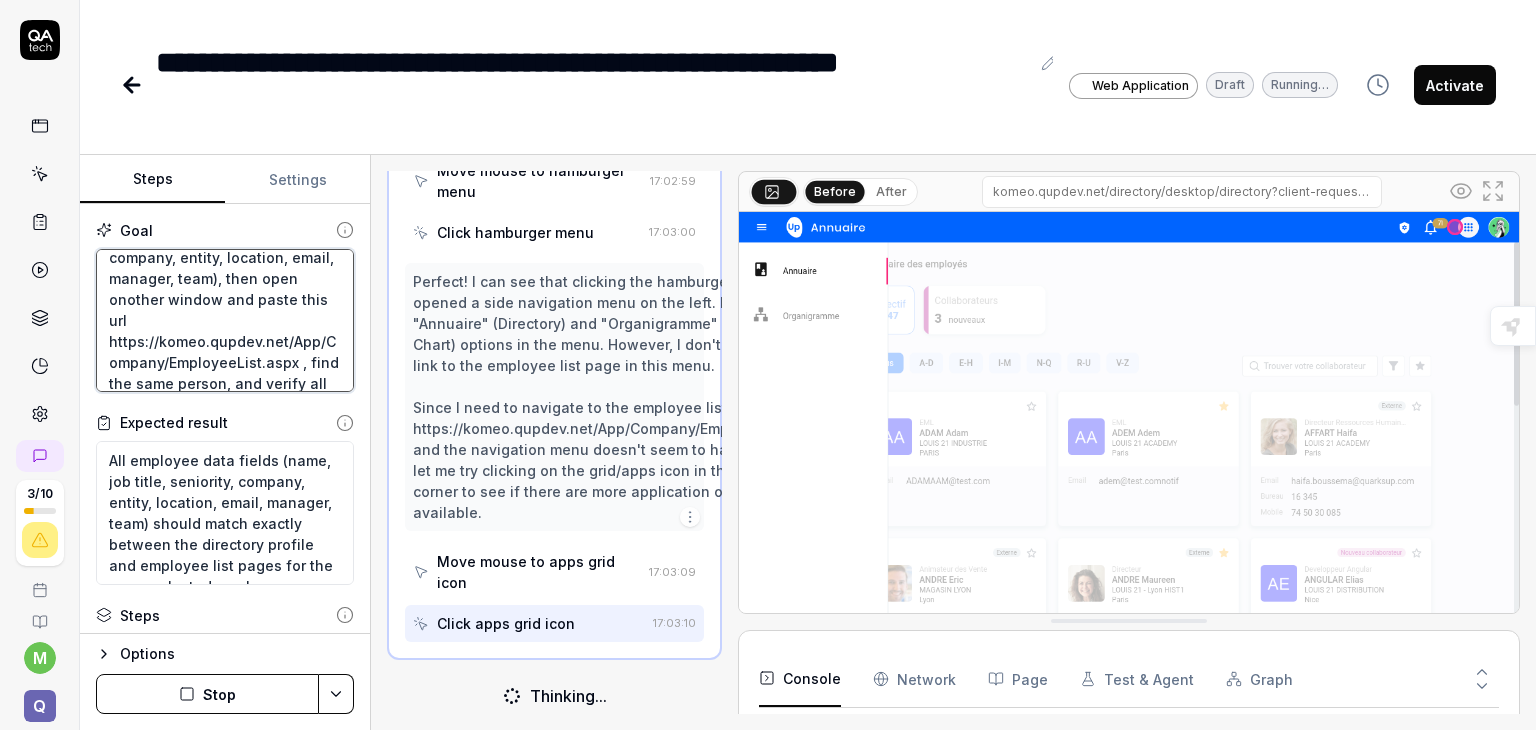 type on "Login with mounamgh  et mdp MOgh@2025navigate to directory desktop, randomly select an employee tile, collect profile data (name, job, seniority, company, entity, location, email, manager, team), then open onother window and paste this url "https://komeo.qupdev.net/App/Company/EmployeeList.aspx , find the same person, and verify all collected data fields match between both pages" 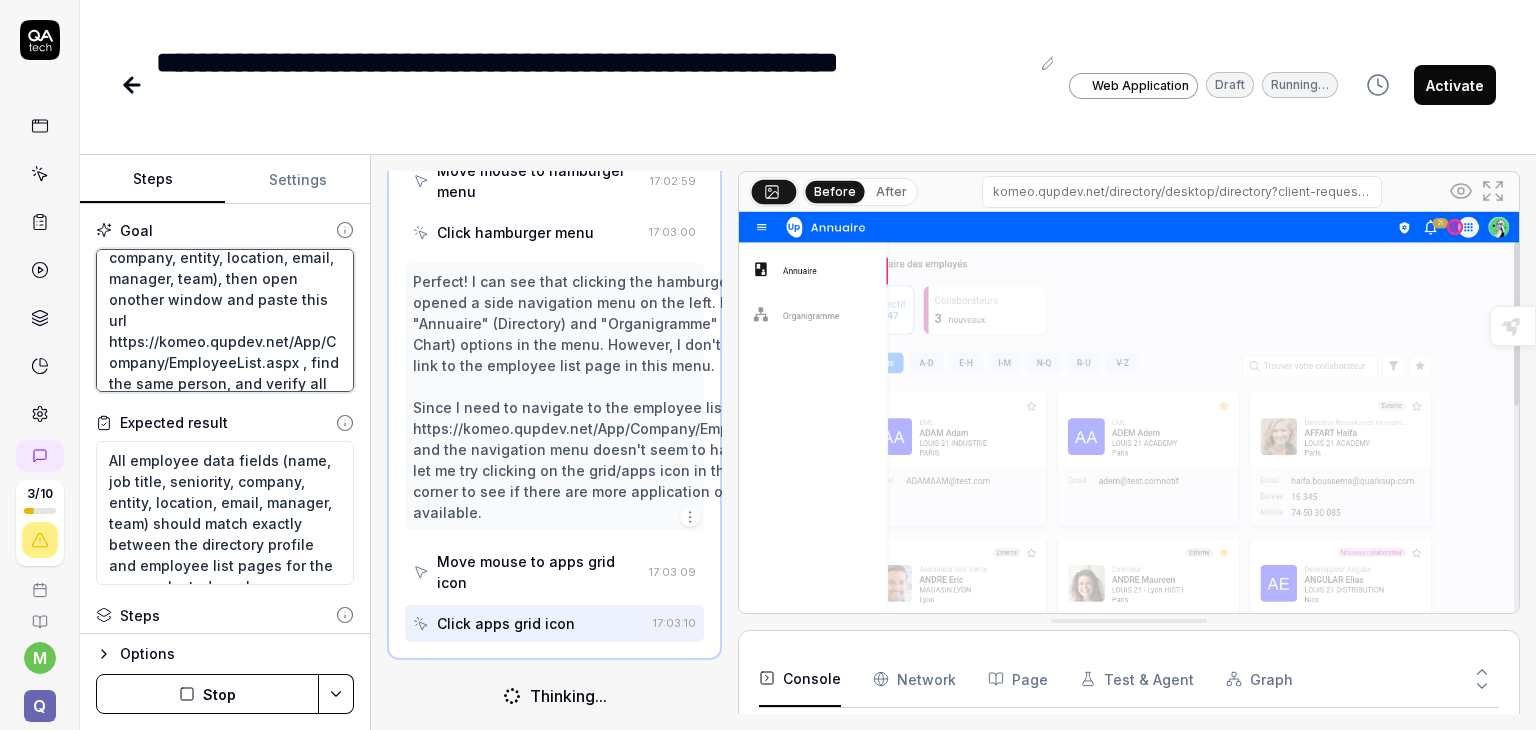 type on "*" 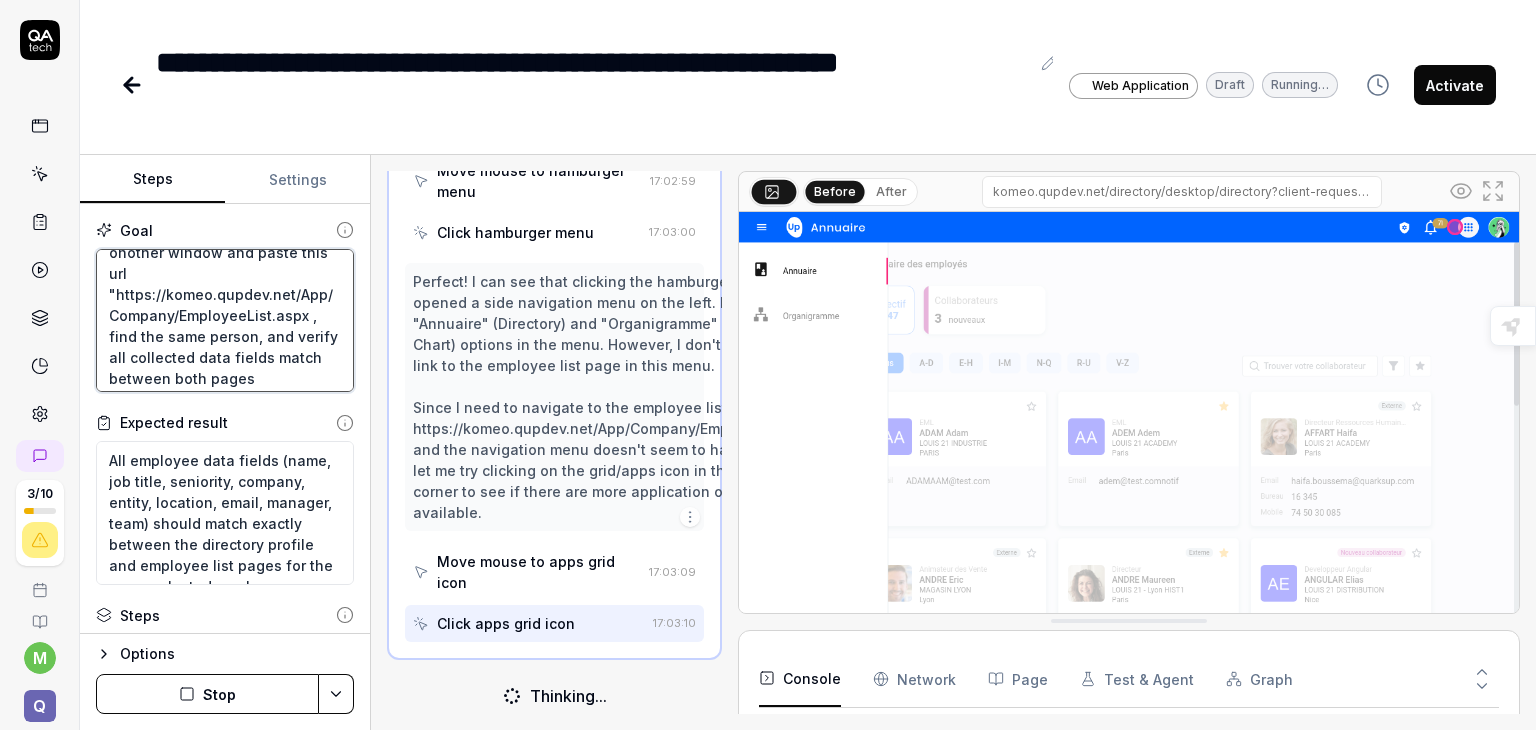 scroll, scrollTop: 166, scrollLeft: 0, axis: vertical 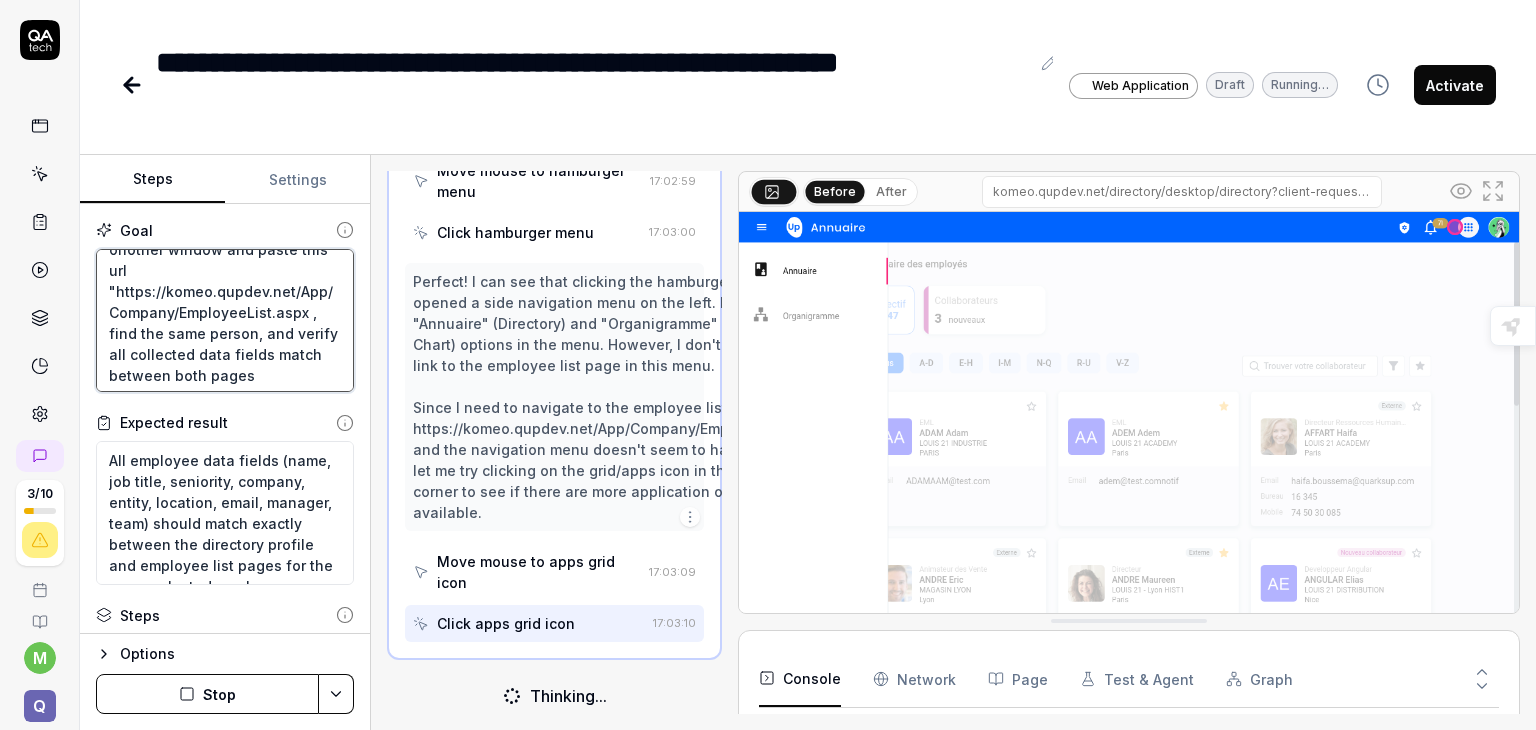 click on "Login with mounamgh  et mdp MOgh@2025navigate to directory desktop, randomly select an employee tile, collect profile data (name, job, seniority, company, entity, location, email, manager, team), then open onother window and paste this url "https://komeo.qupdev.net/App/Company/EmployeeList.aspx , find the same person, and verify all collected data fields match between both pages" at bounding box center (225, 321) 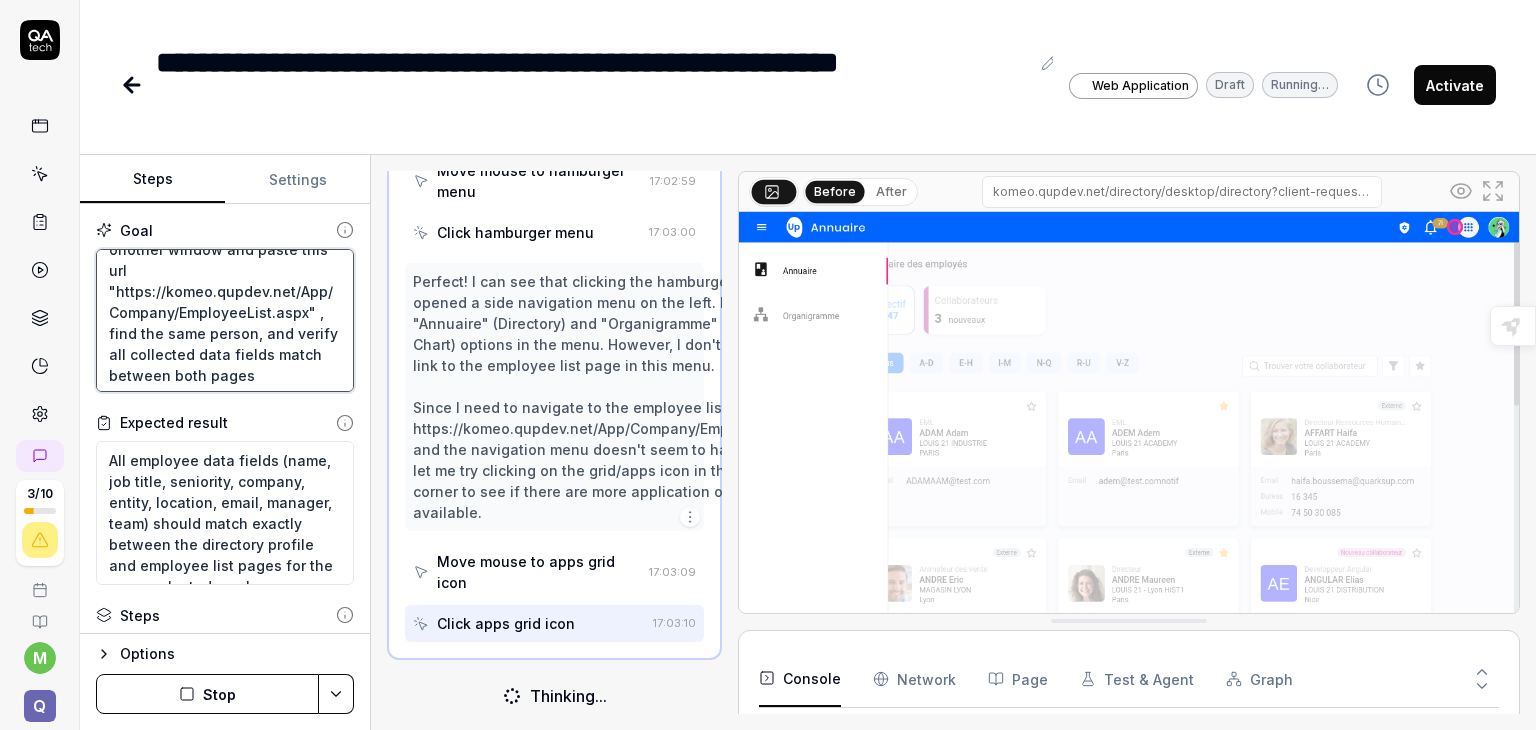 type on "Login with mounamgh  et mdp MOgh@2025navigate to directory desktop, randomly select an employee tile, collect profile data (name, job, seniority, company, entity, location, email, manager, team), then open onother window and paste this url "https://komeo.qupdev.net/App/Company/EmployeeList.aspx"  , find the same person, and verify all collected data fields match between both pages" 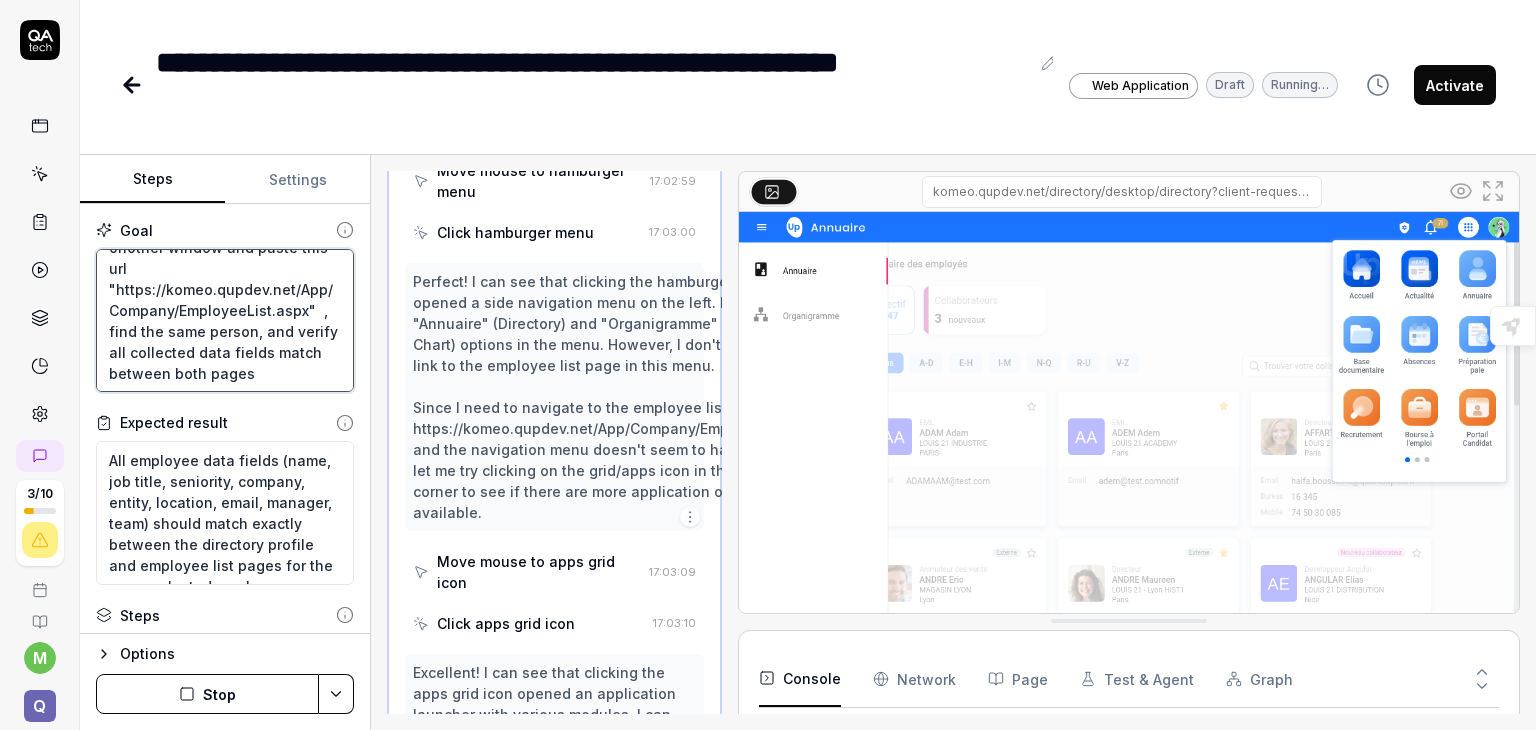 scroll, scrollTop: 199, scrollLeft: 0, axis: vertical 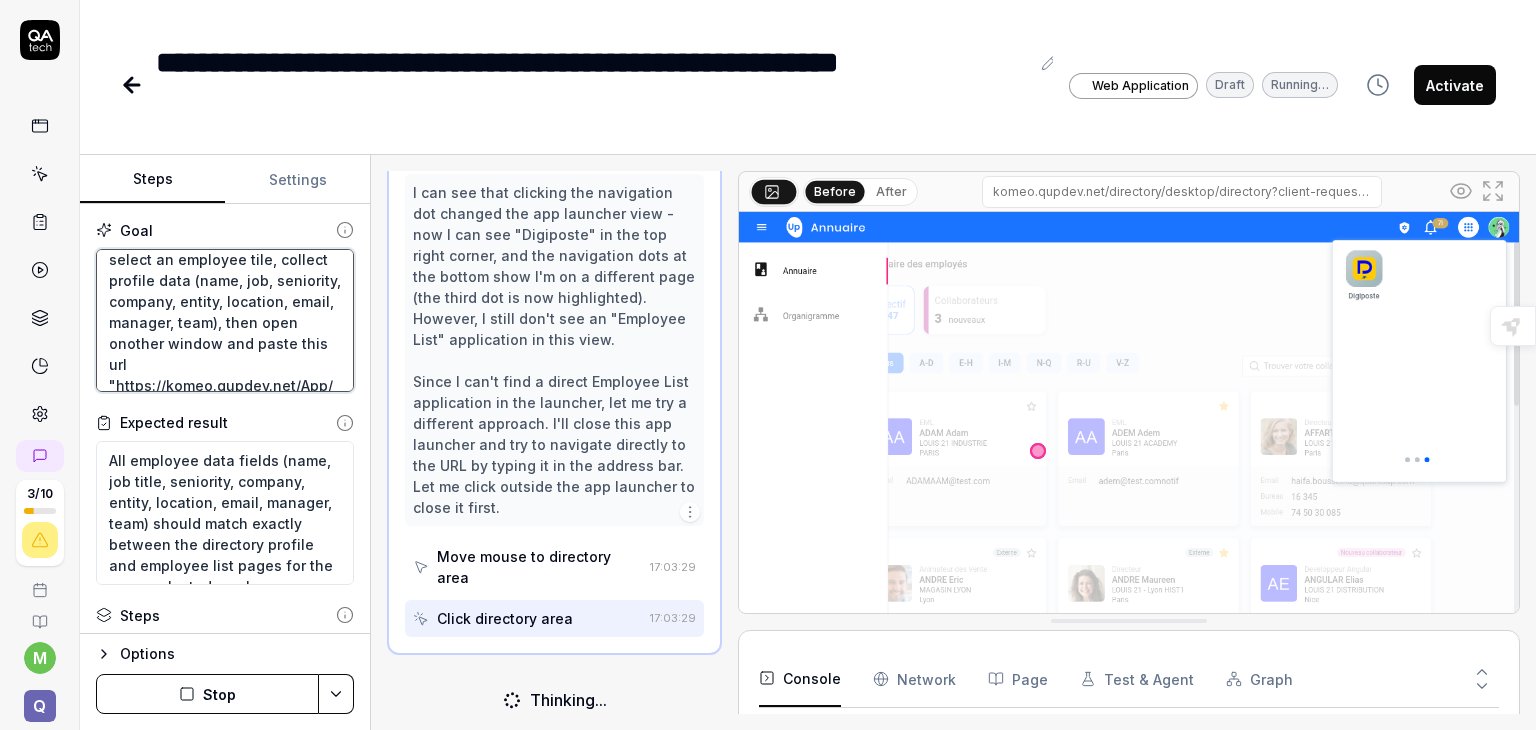 click on "Login with mounamgh  et mdp MOgh@2025navigate to directory desktop, randomly select an employee tile, collect profile data (name, job, seniority, company, entity, location, email, manager, team), then open onother window and paste this url "https://komeo.qupdev.net/App/Company/EmployeeList.aspx"  , find the same person, and verify all collected data fields match between both pages" at bounding box center [225, 321] 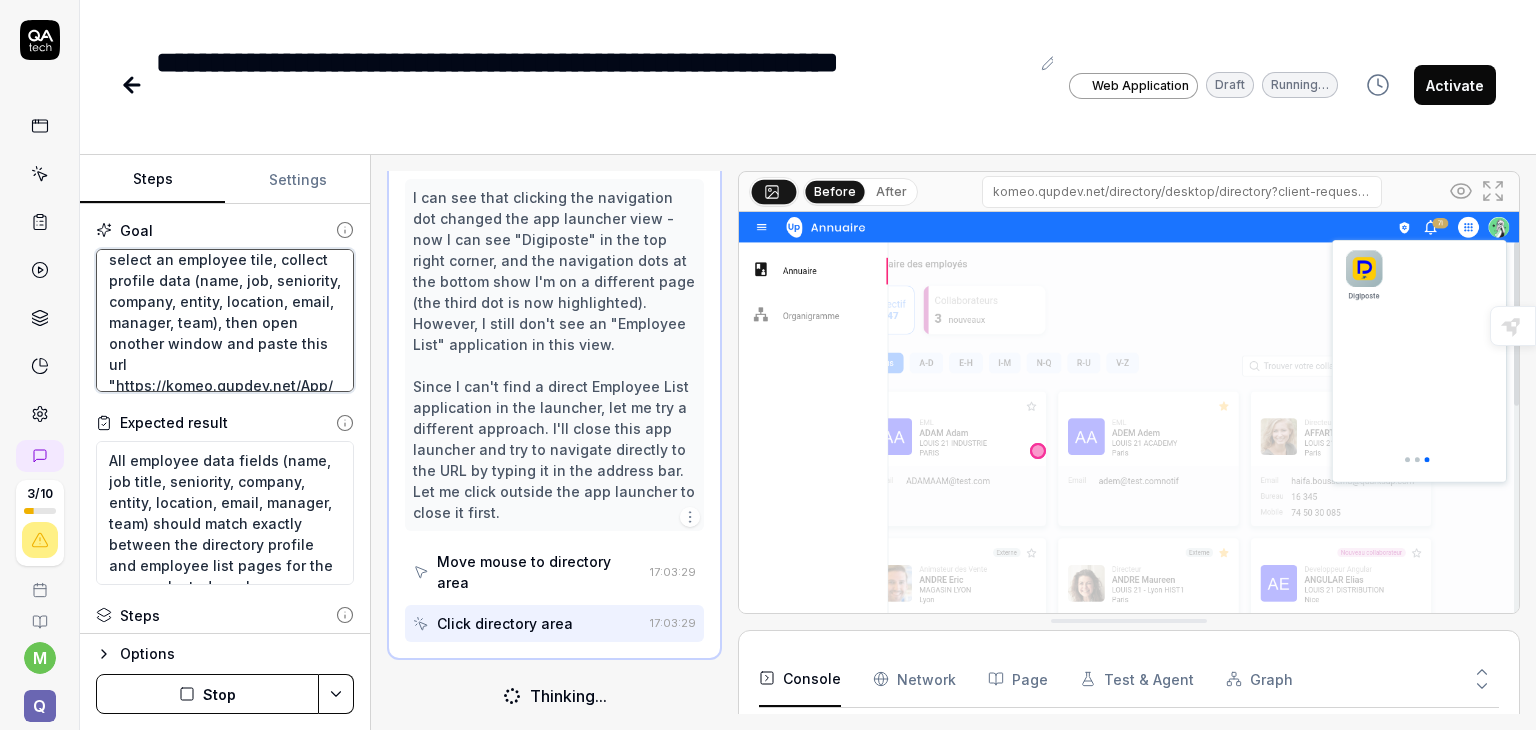 type on "Login with mounamgh  et mdp MOgh@2025navigate to directory desktop, randomly select an employee tile, collect profile data (name, job, seniority, company, entity, location, email, manager, team),  then open onother window and paste this url "https://komeo.qupdev.net/App/Company/EmployeeList.aspx"  , find the same person, and verify all collected data fields match between both pages" 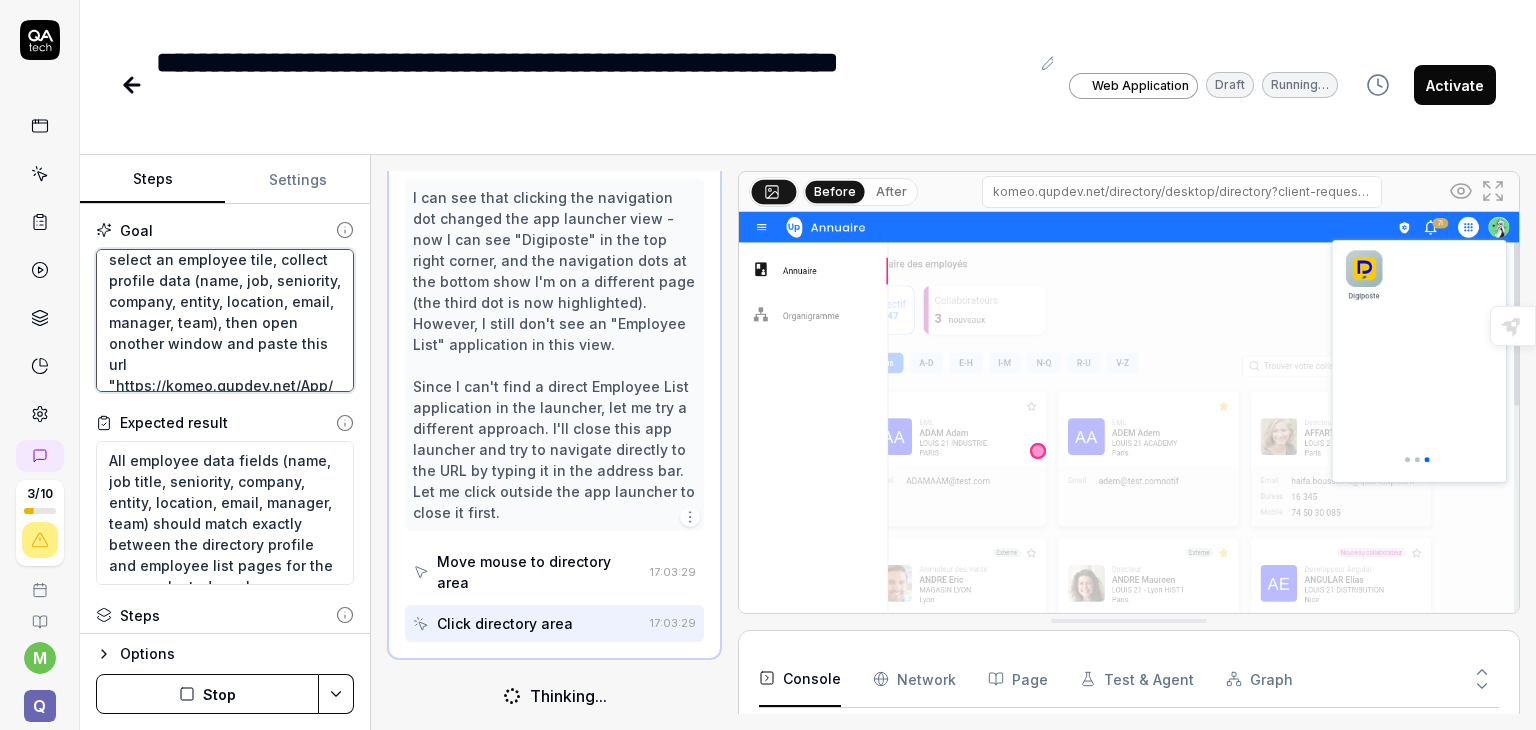type on "*" 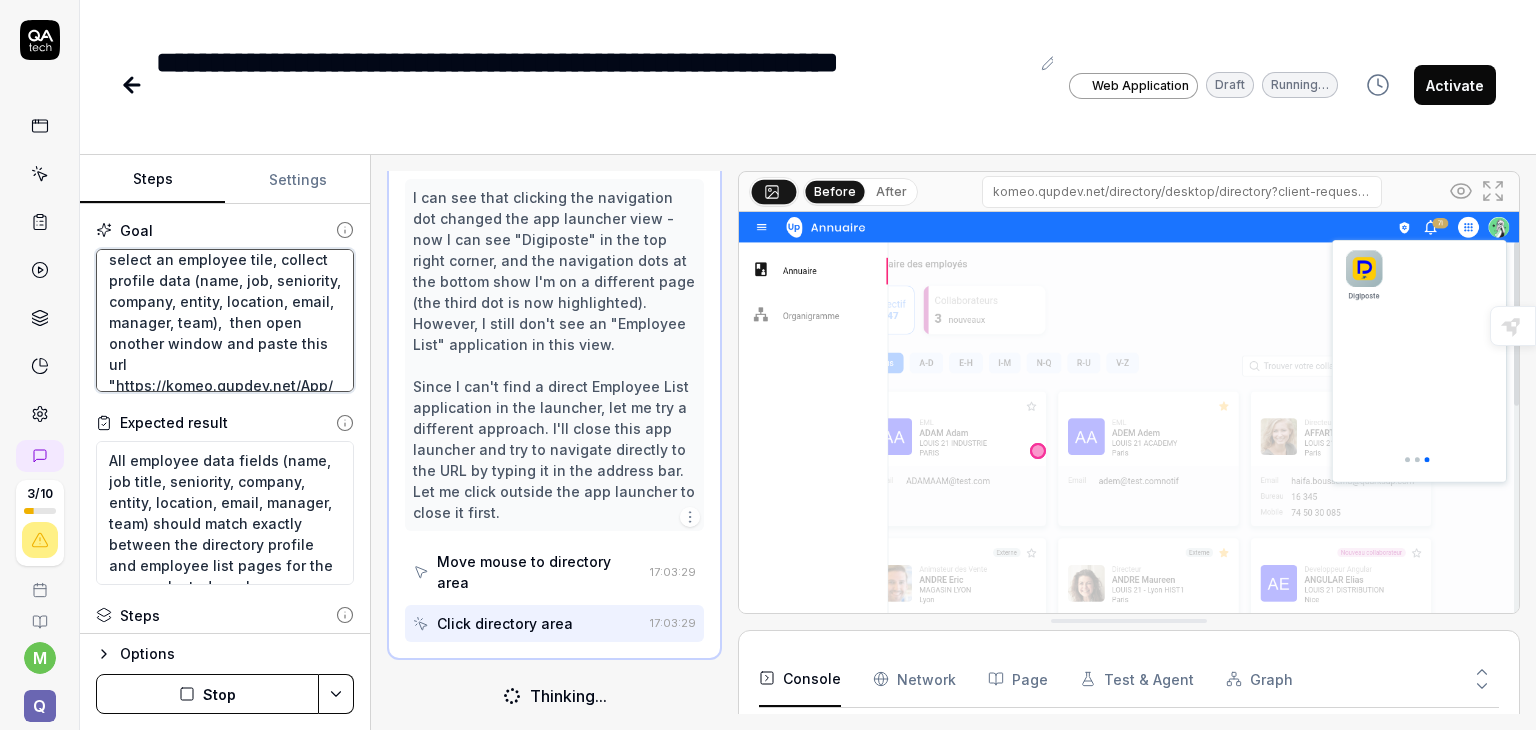 type on "Login with mounamgh  et mdp MOgh@2025navigate to directory desktop, randomly select an employee tile, collect profile data (name, job, seniority, company, entity, location, email, manager, team), e then open onother window and paste this url "https://komeo.qupdev.net/App/Company/EmployeeList.aspx"  , find the same person, and verify all collected data fields match between both pages" 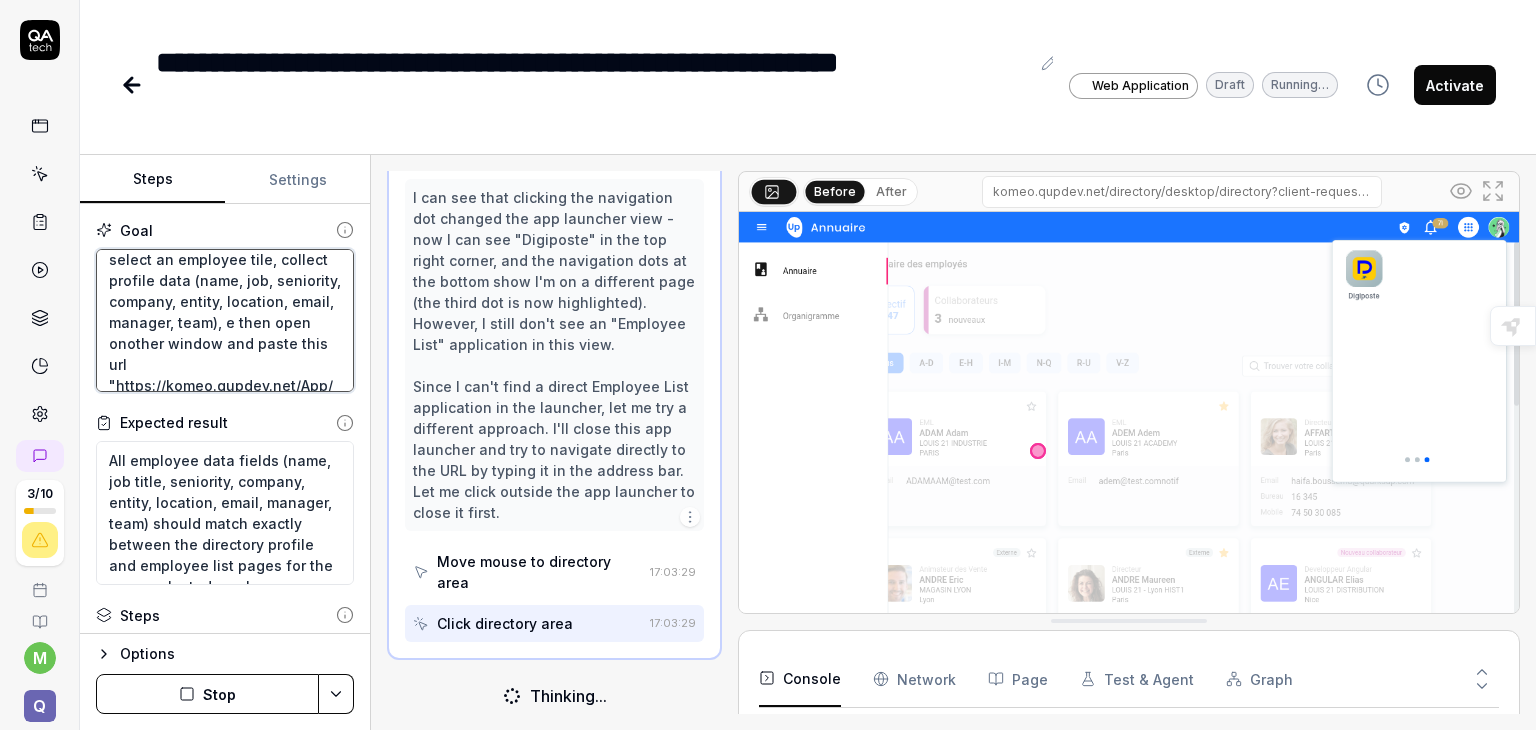 type on "Login with mounamgh  et mdp MOgh@2025navigate to directory desktop, randomly select an employee tile, collect profile data (name, job, seniority, company, entity, location, email, manager, team), ex then open onother window and paste this url "https://komeo.qupdev.net/App/Company/EmployeeList.aspx"  , find the same person, and verify all collected data fields match between both pages" 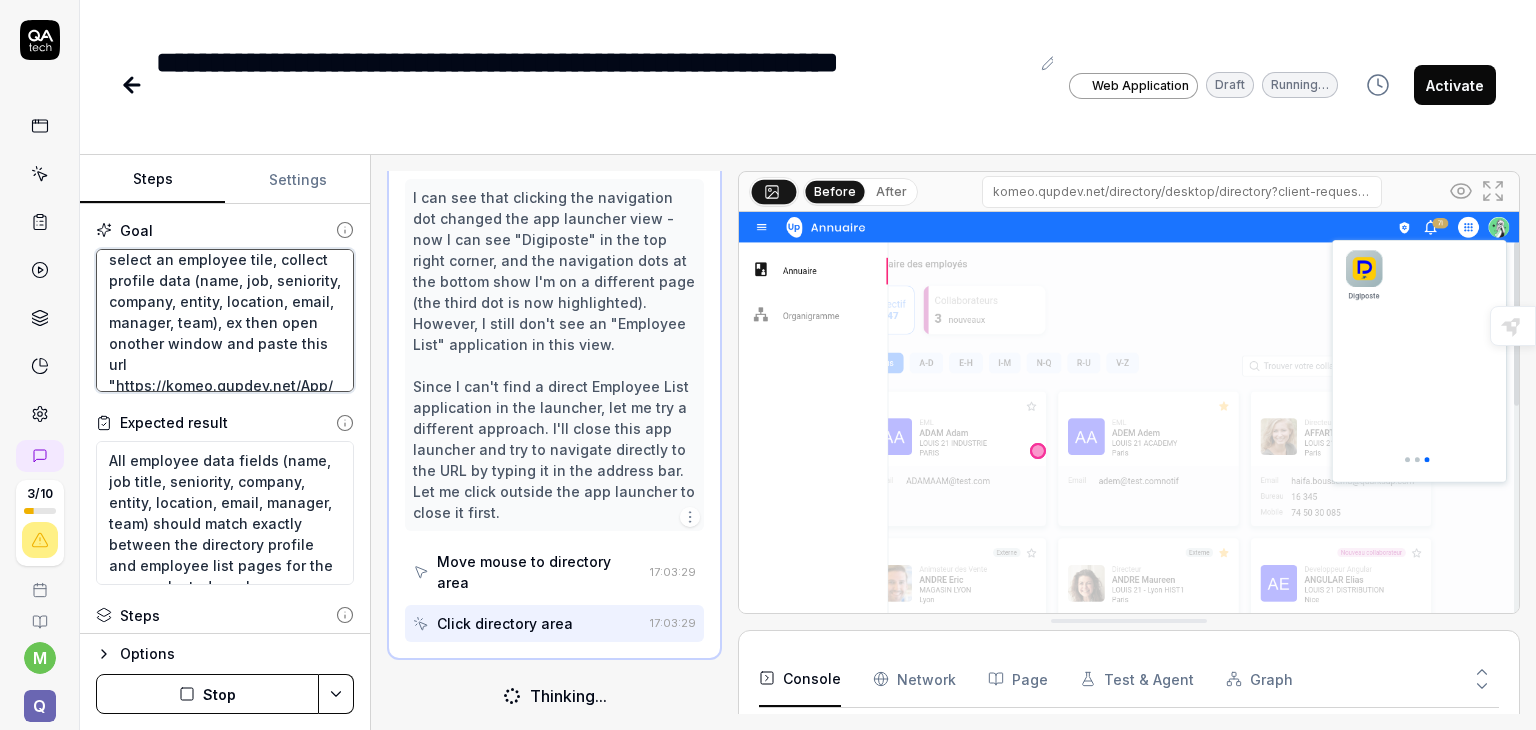 type on "Login with mounamgh  et mdp MOgh@2025navigate to directory desktop, randomly select an employee tile, collect profile data (name, job, seniority, company, entity, location, email, manager, team), ext then open onother window and paste this url "https://komeo.qupdev.net/App/Company/EmployeeList.aspx"  , find the same person, and verify all collected data fields match between both pages" 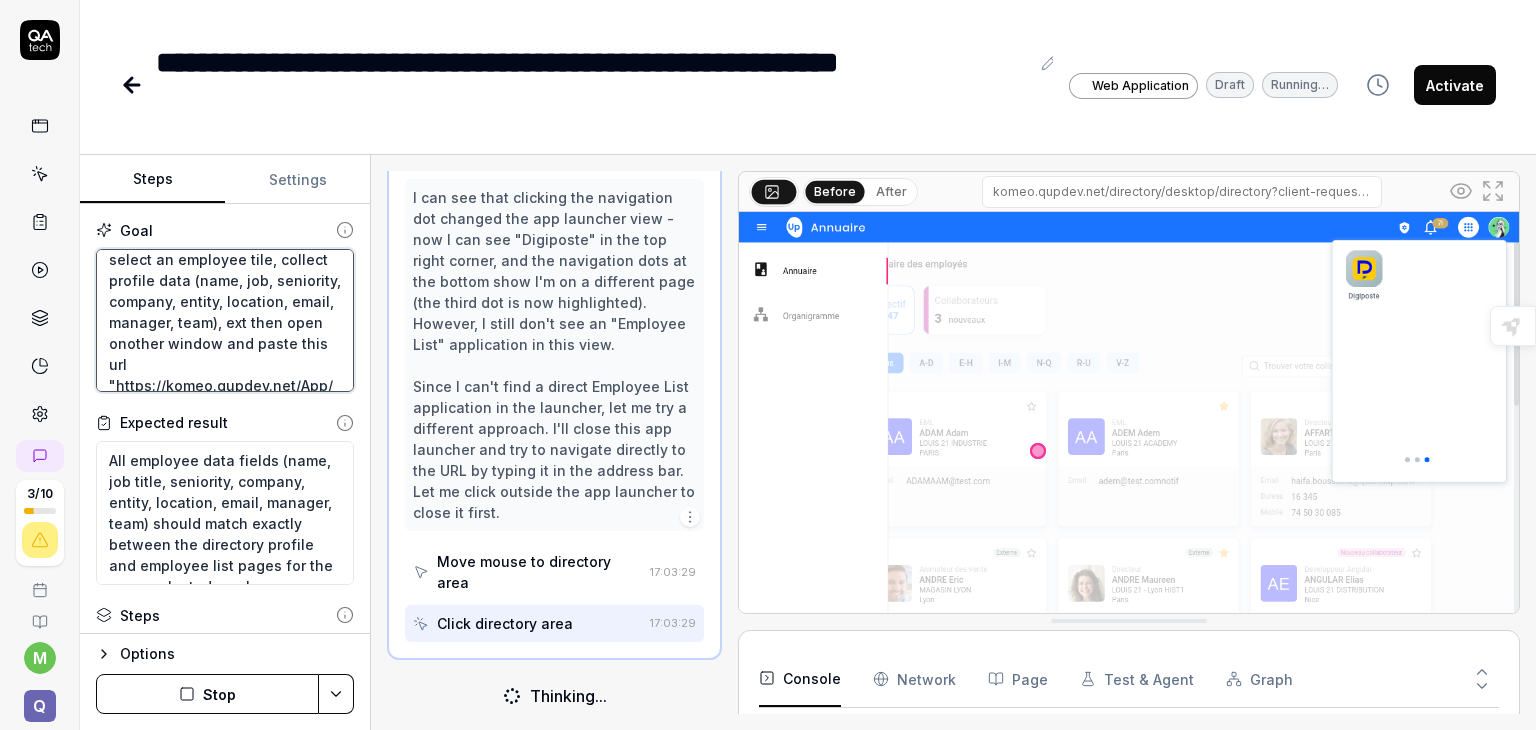 type on "Login with mounamgh  et mdp MOgh@2025navigate to directory desktop, randomly select an employee tile, collect profile data (name, job, seniority, company, entity, location, email, manager, team), extr then open onother window and paste this url "https://komeo.qupdev.net/App/Company/EmployeeList.aspx"  , find the same person, and verify all collected data fields match between both pages" 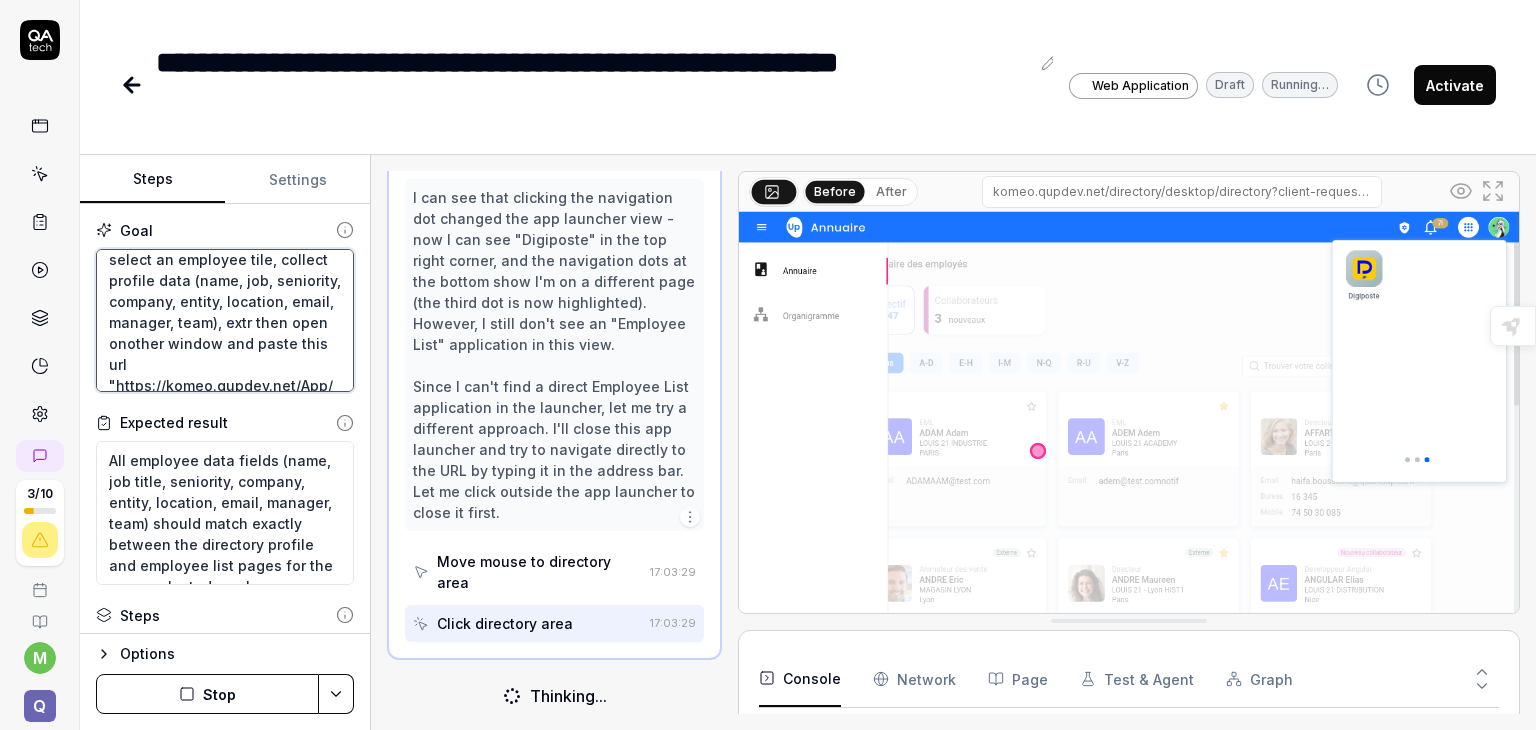 type on "Login with mounamgh  et mdp MOgh@2025navigate to directory desktop, randomly select an employee tile, collect profile data (name, job, seniority, company, entity, location, email, manager, team), extra then open onother window and paste this url "https://komeo.qupdev.net/App/Company/EmployeeList.aspx"  , find the same person, and verify all collected data fields match between both pages" 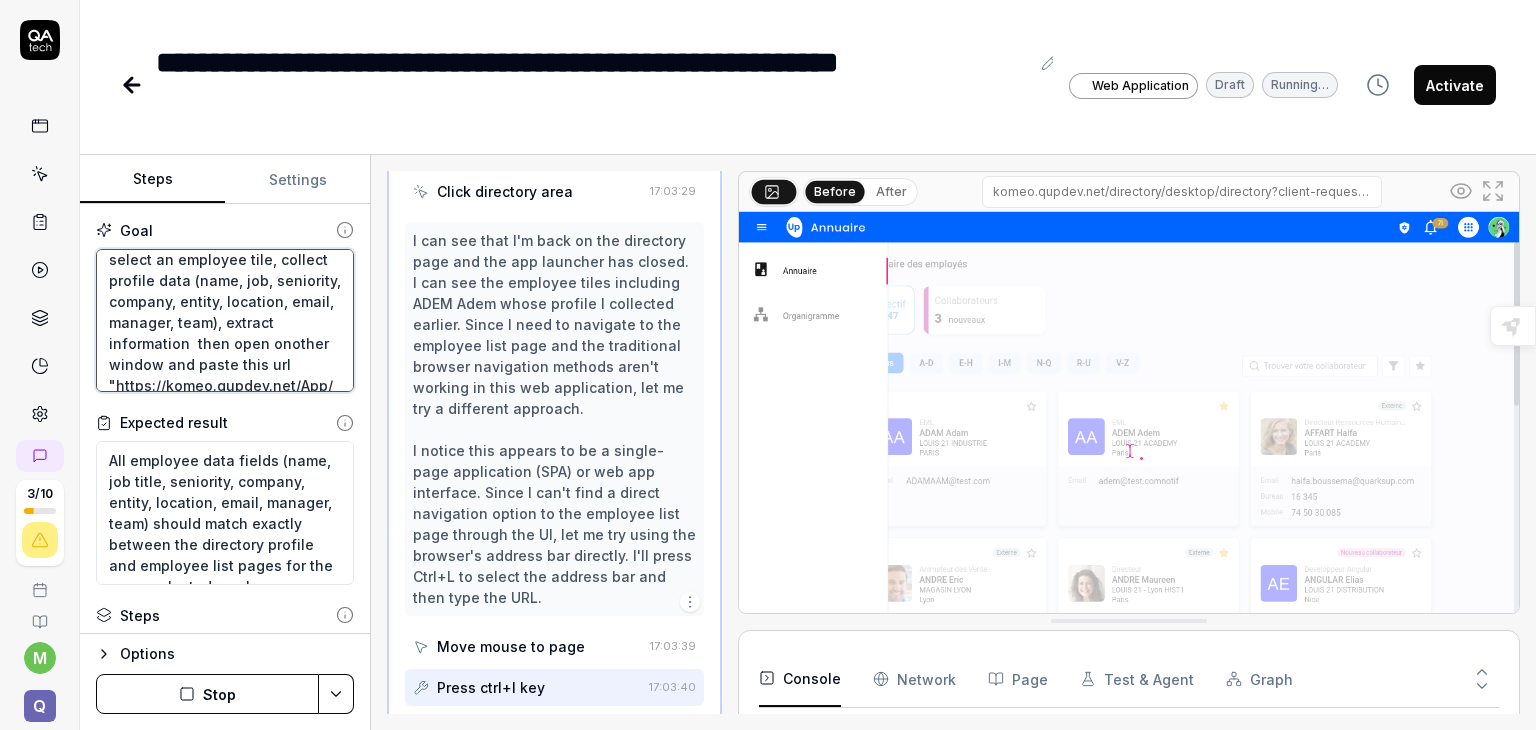 scroll, scrollTop: 9884, scrollLeft: 0, axis: vertical 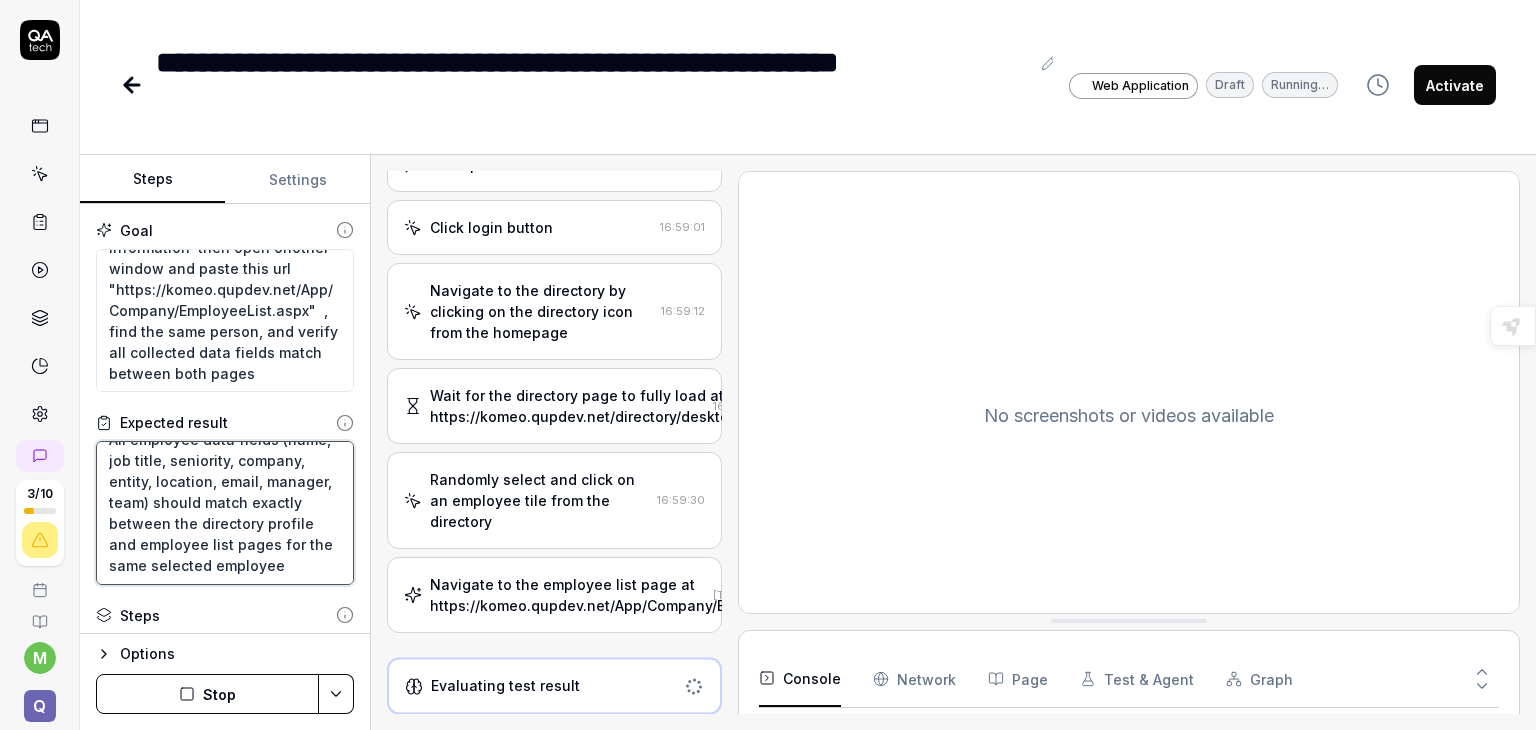 drag, startPoint x: 269, startPoint y: 503, endPoint x: 283, endPoint y: 546, distance: 45.221676 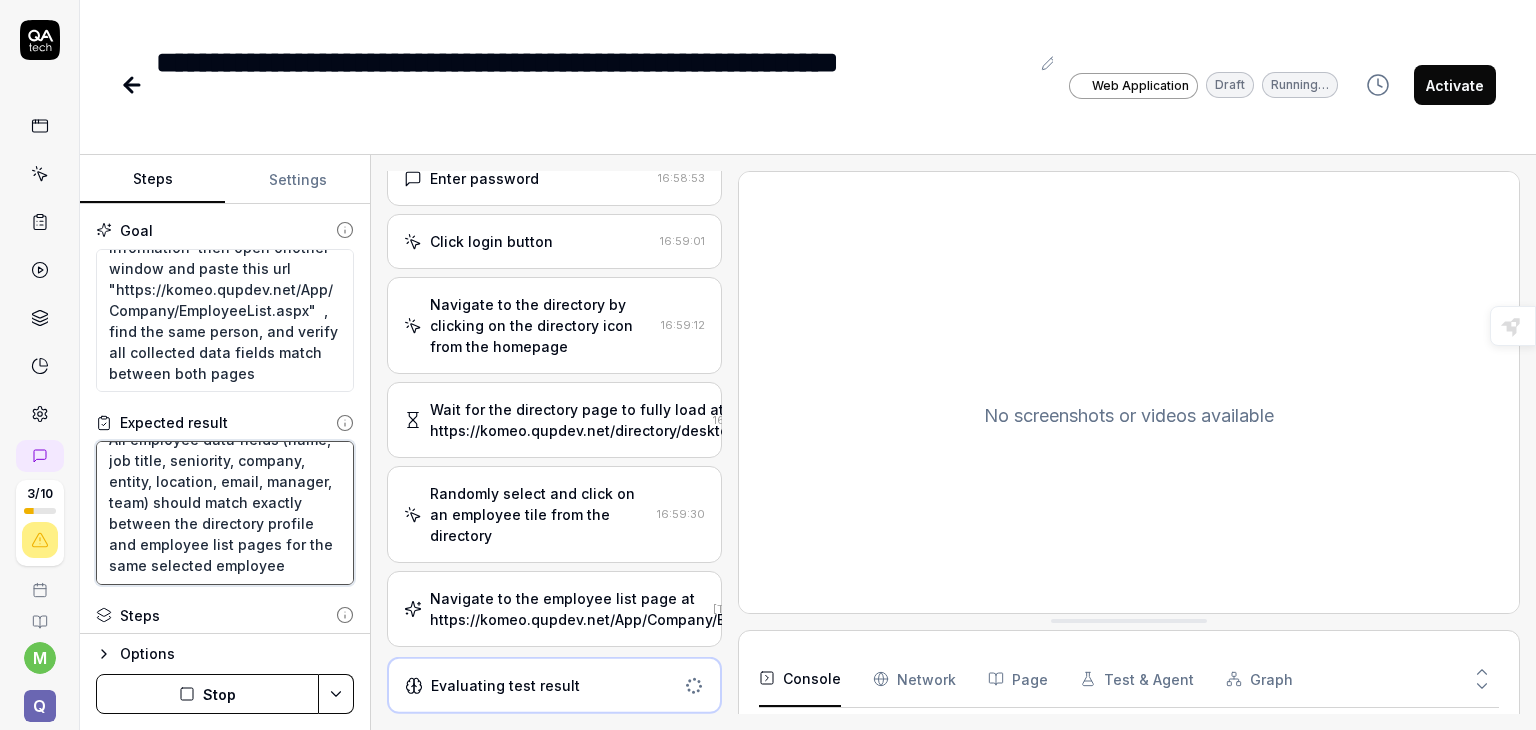 scroll, scrollTop: 203, scrollLeft: 0, axis: vertical 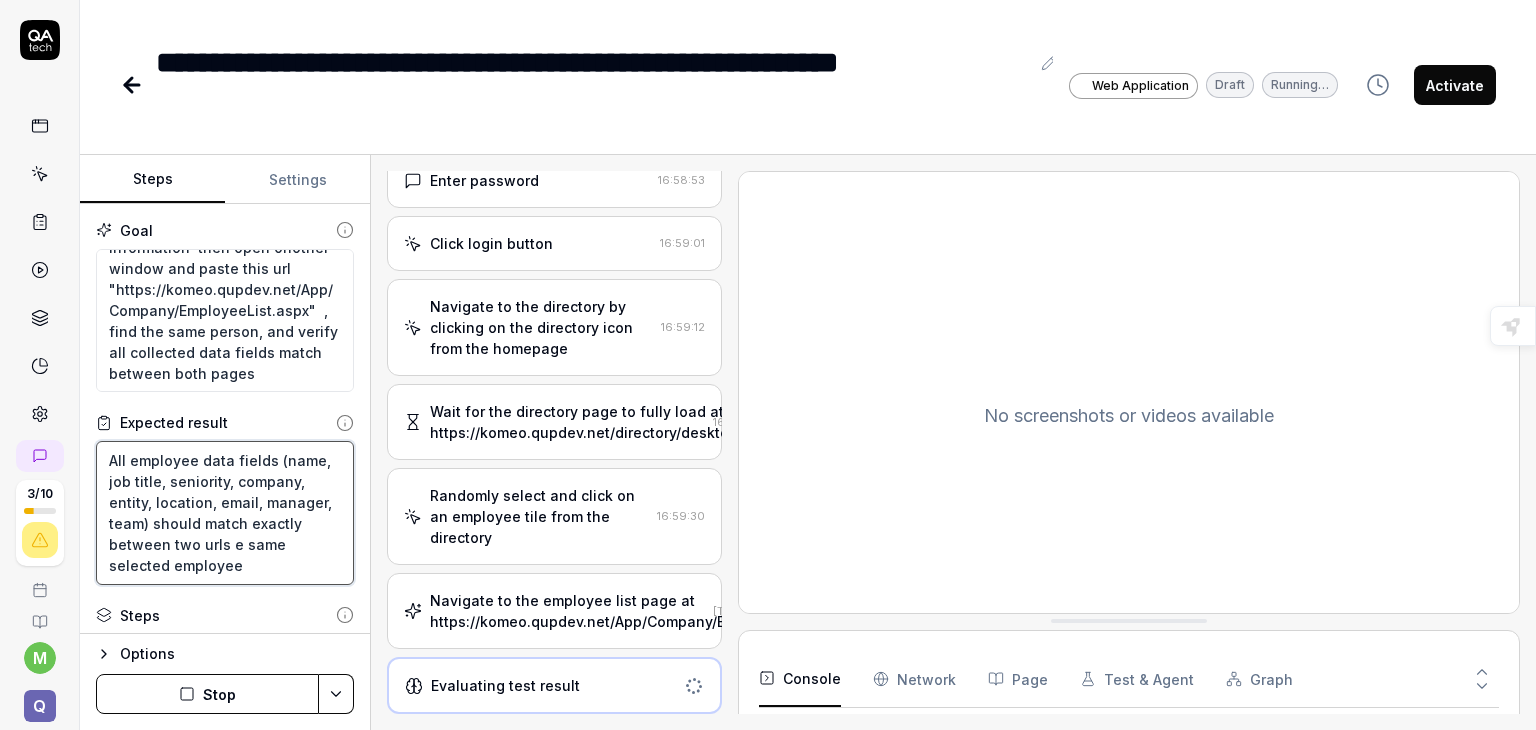 click on "All employee data fields (name, job title, seniority, company, entity, location, email, manager, team) should match exactly between two urls e same selected employee" at bounding box center [225, 513] 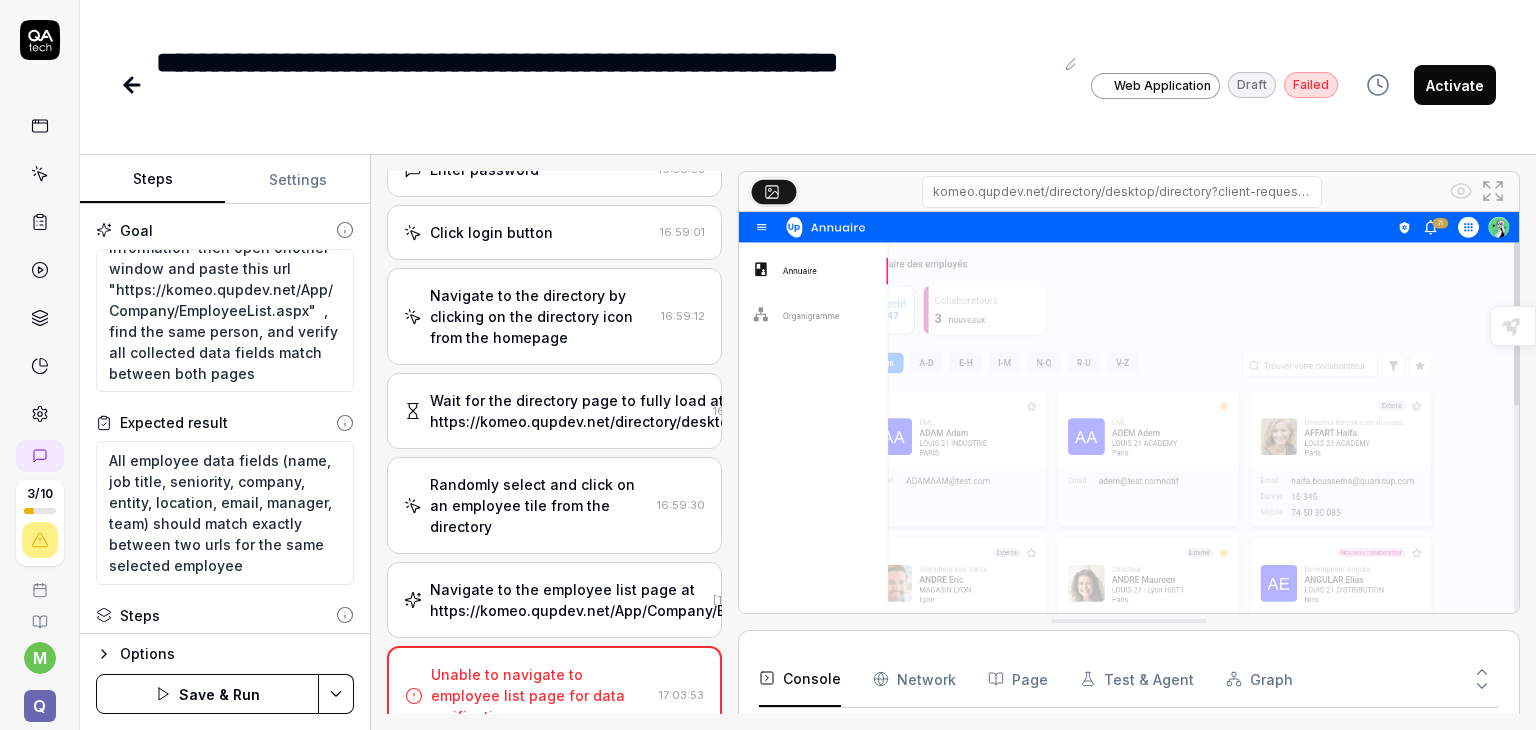 click on "Save & Run" at bounding box center [207, 694] 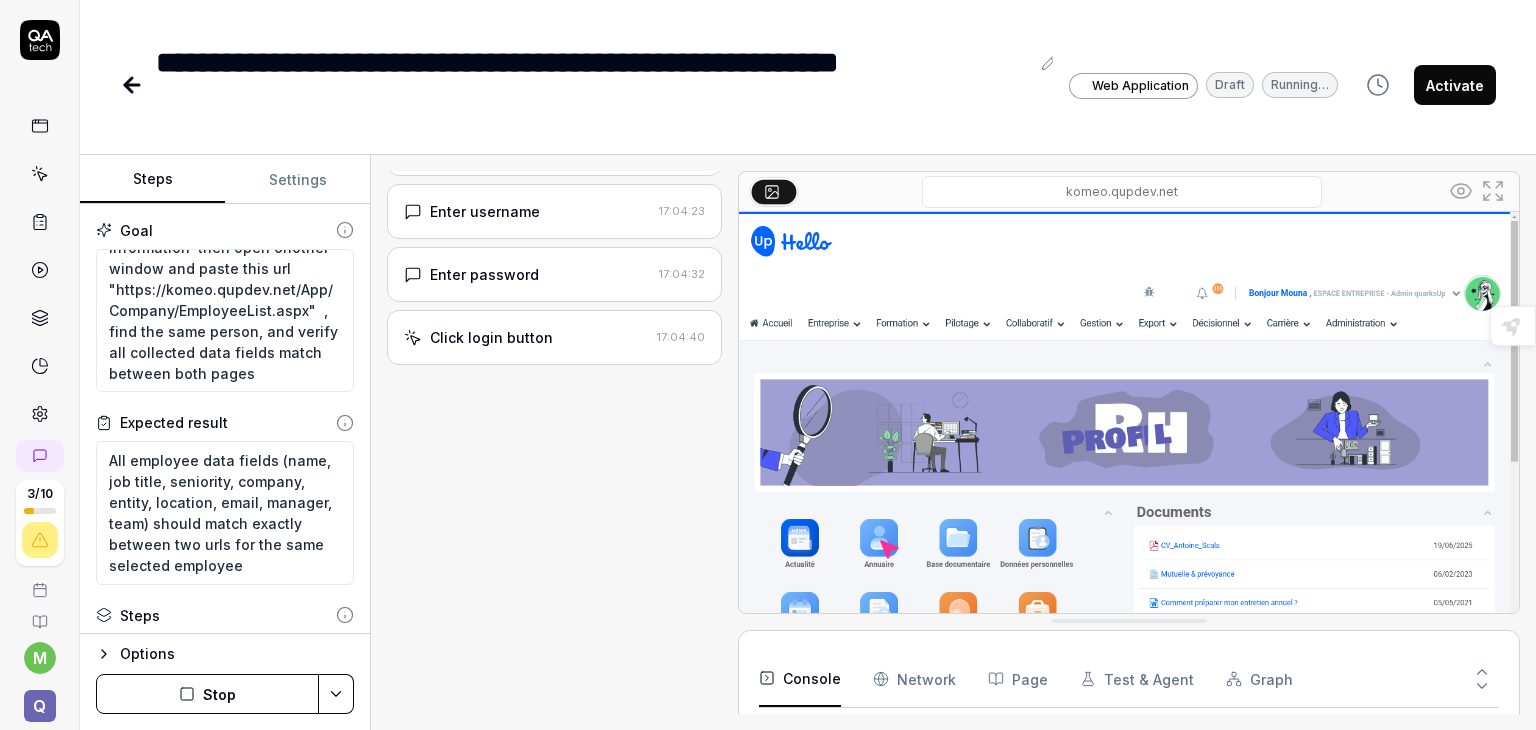scroll, scrollTop: 112, scrollLeft: 0, axis: vertical 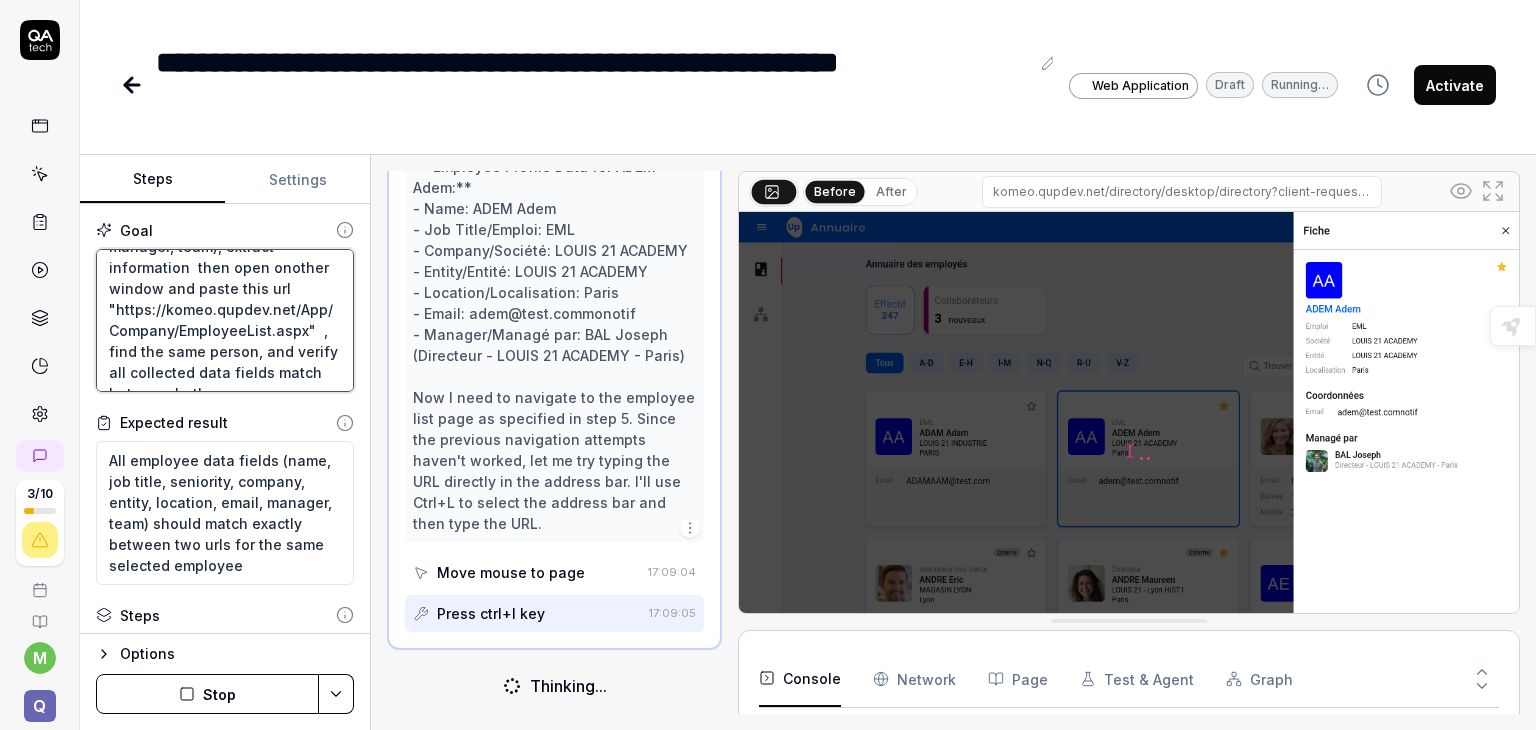 click on "Login with mounamgh  et mdp MOgh@2025navigate to directory desktop, randomly select an employee tile, collect profile data (name, job, seniority, company, entity, location, email, manager, team), extract information  then open onother window and paste this url "https://komeo.qupdev.net/App/Company/EmployeeList.aspx"  , find the same person, and verify all collected data fields match between both pages" at bounding box center [225, 321] 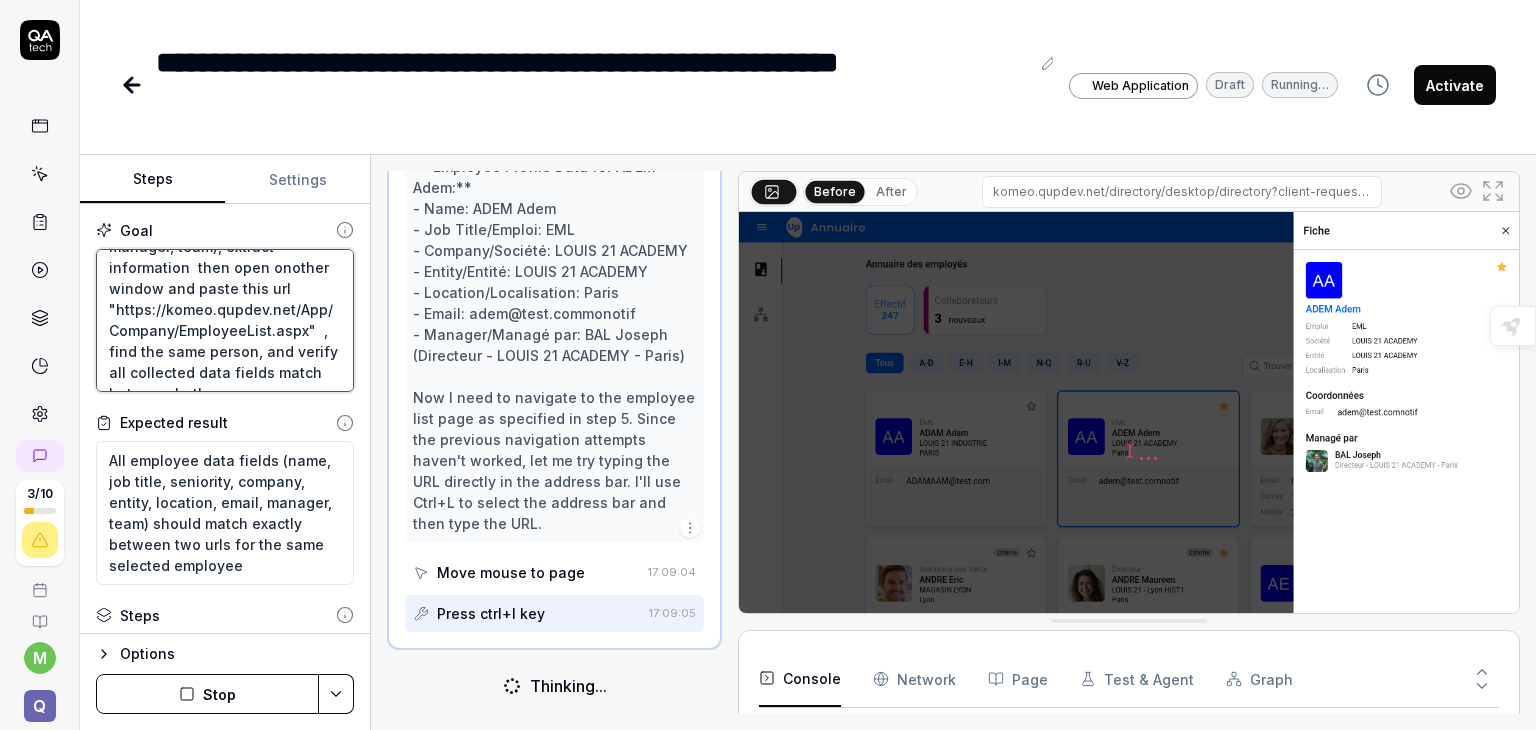 drag, startPoint x: 226, startPoint y: 288, endPoint x: 237, endPoint y: 325, distance: 38.600517 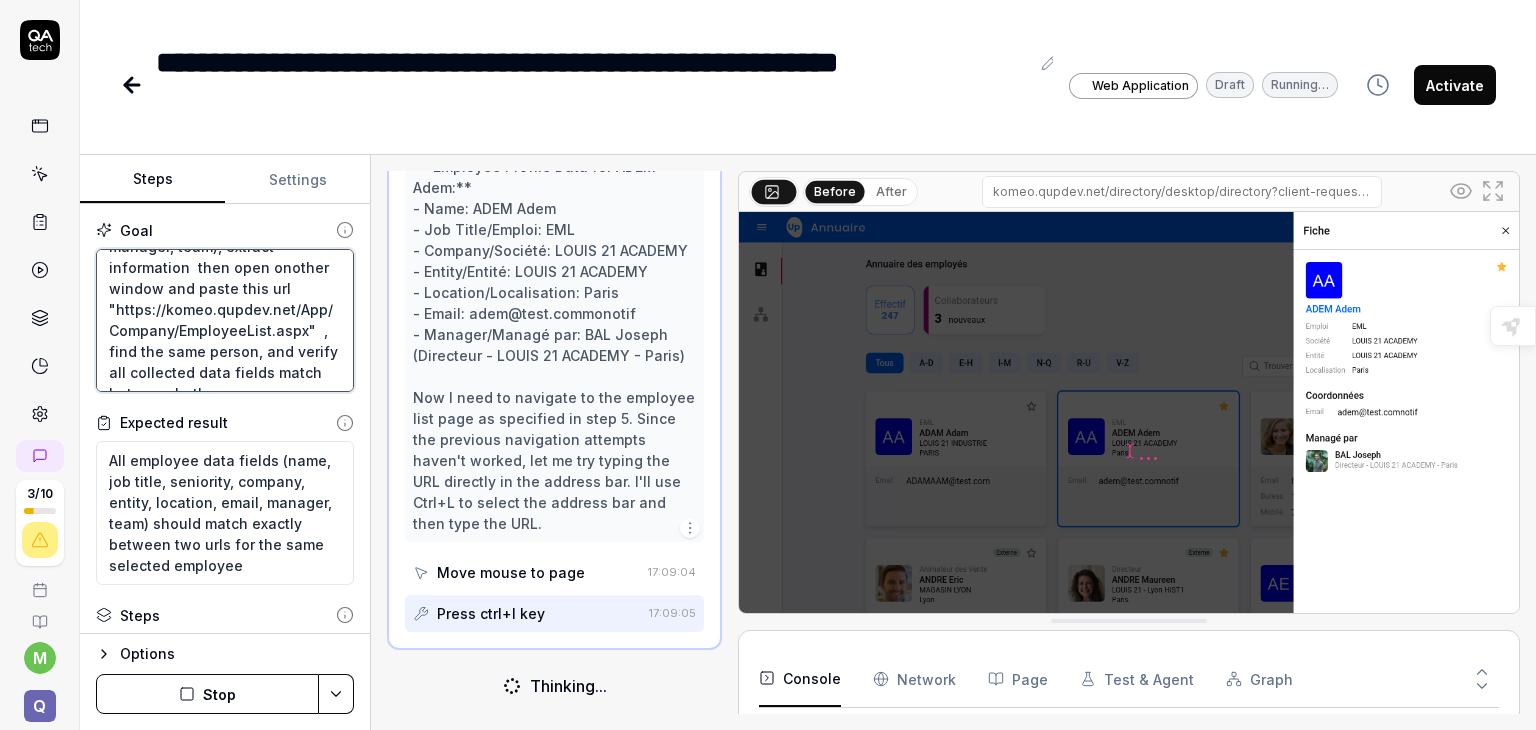 click on "Login with mounamgh  et mdp MOgh@2025navigate to directory desktop, randomly select an employee tile, collect profile data (name, job, seniority, company, entity, location, email, manager, team), extract information  then open onother window and paste this url "https://komeo.qupdev.net/App/Company/EmployeeList.aspx"  , find the same person, and verify all collected data fields match between both pages" at bounding box center (225, 321) 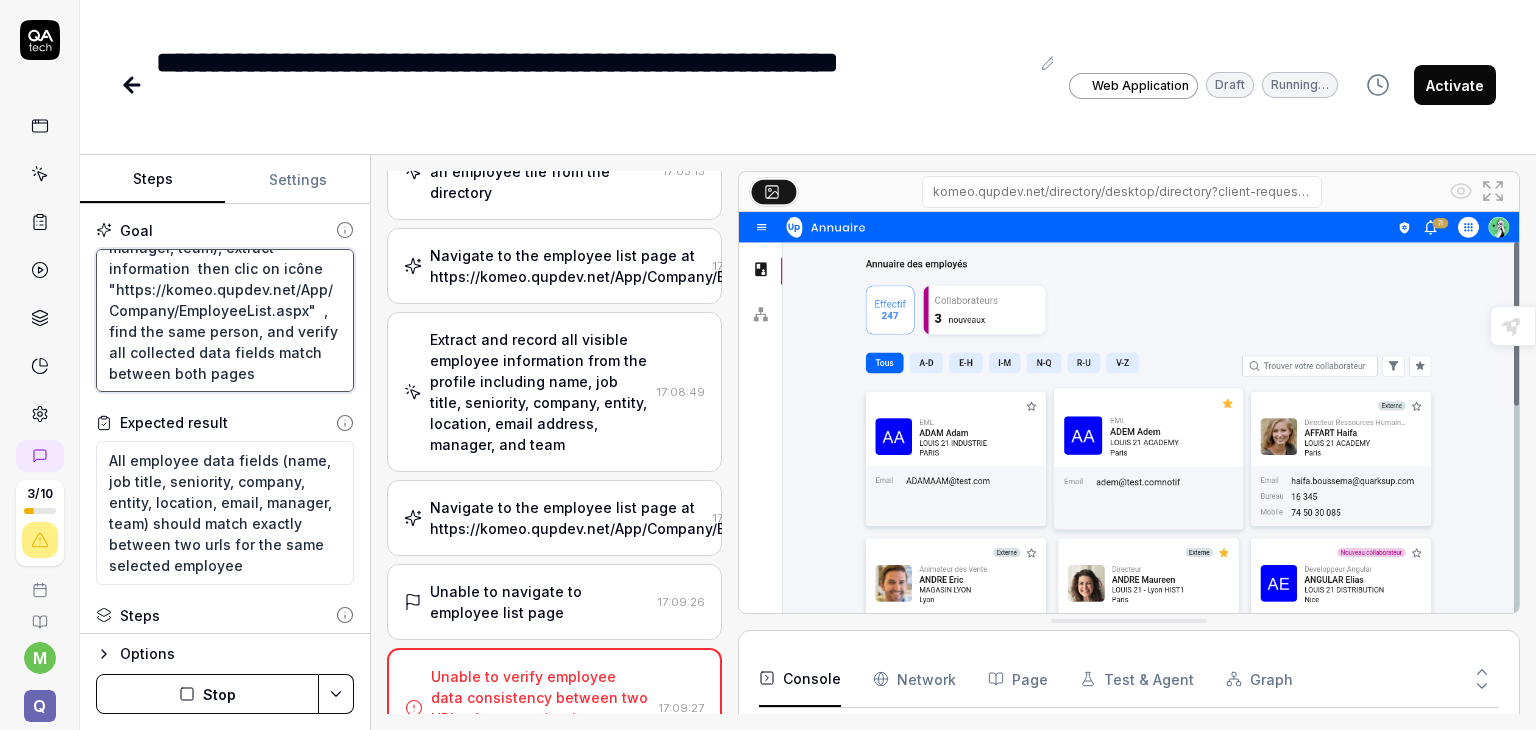 scroll, scrollTop: 540, scrollLeft: 0, axis: vertical 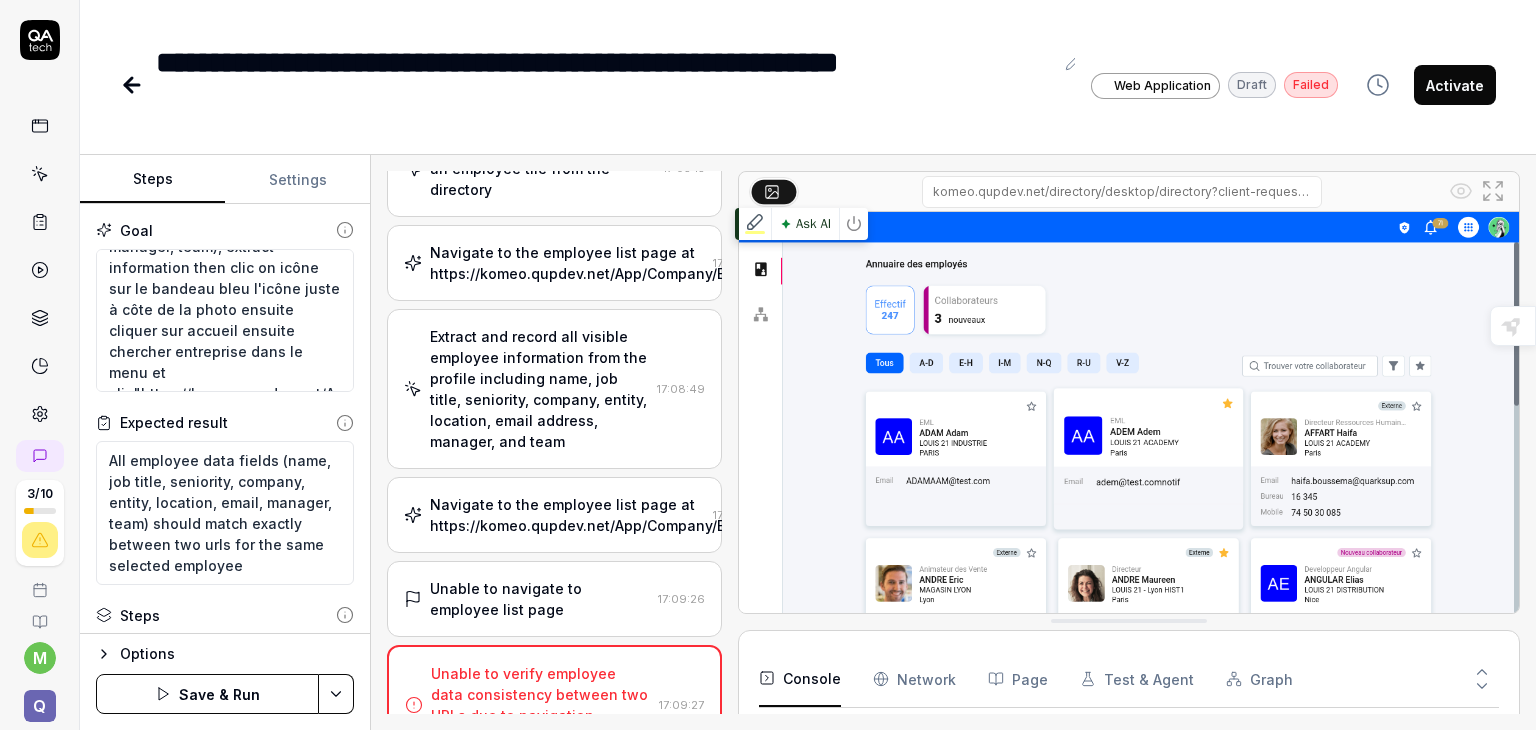 click at bounding box center (1129, 455) 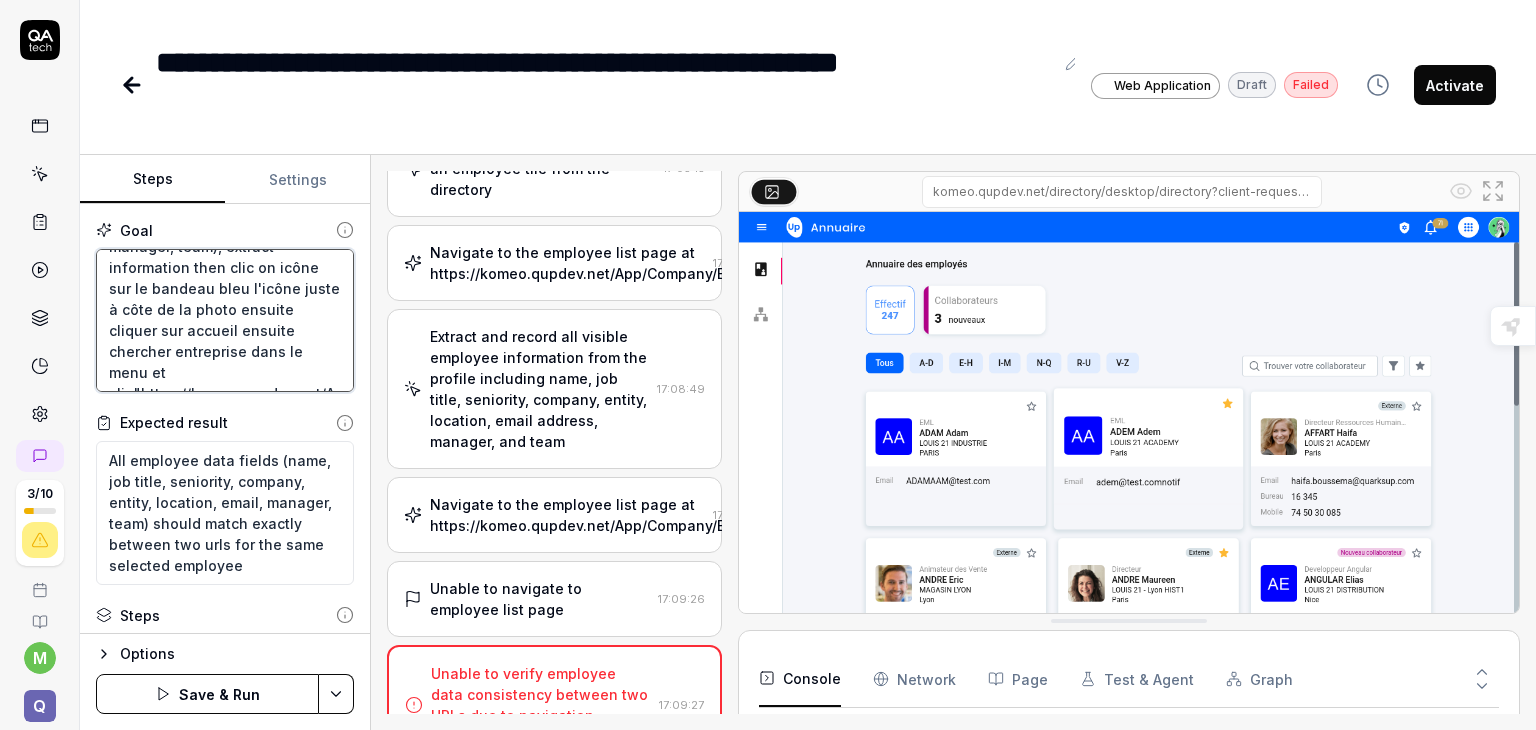 click on "Login with mounamgh  et mdp MOgh@2025navigate to directory desktop, randomly select an employee tile, collect profile data (name, job, seniority, company, entity, location, email, manager, team), extract information  then clic on icône sur le bandeau bleu l'icône juste à côte de la photo "https://komeo.qupdev.net/App/Company/EmployeeList.aspx"  , find the same person, and verify all collected data fields match between both pages" at bounding box center [225, 321] 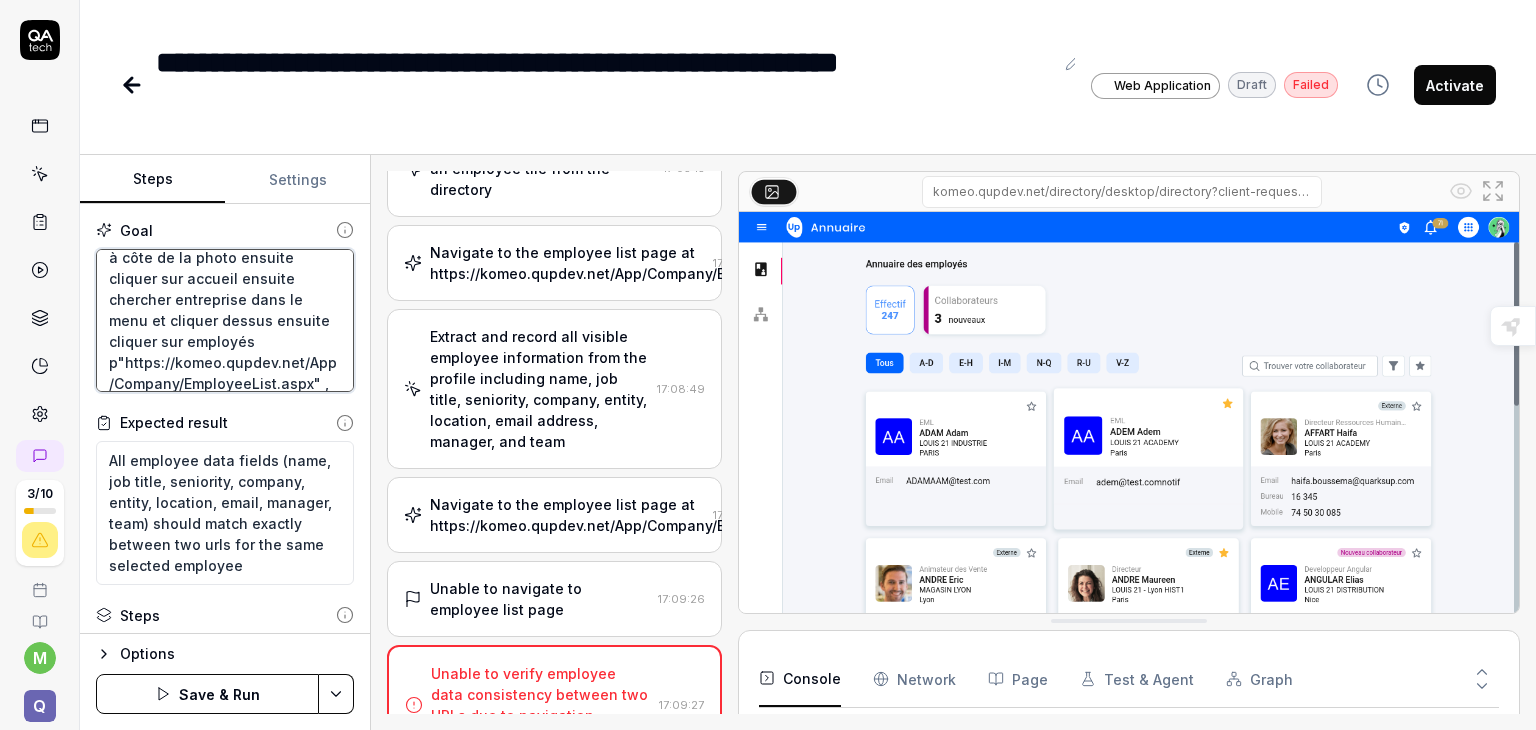 scroll, scrollTop: 220, scrollLeft: 0, axis: vertical 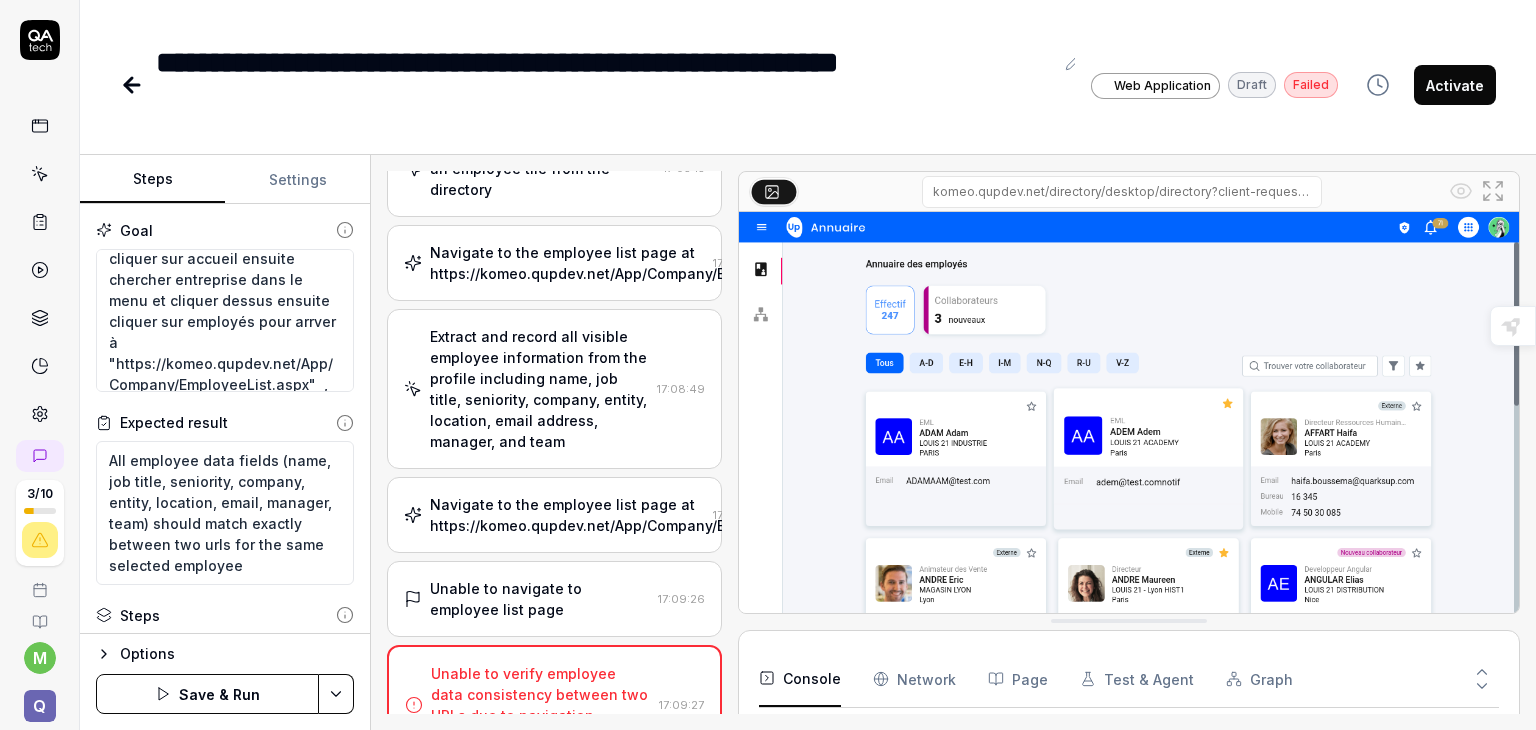 click on "Save & Run" at bounding box center (207, 694) 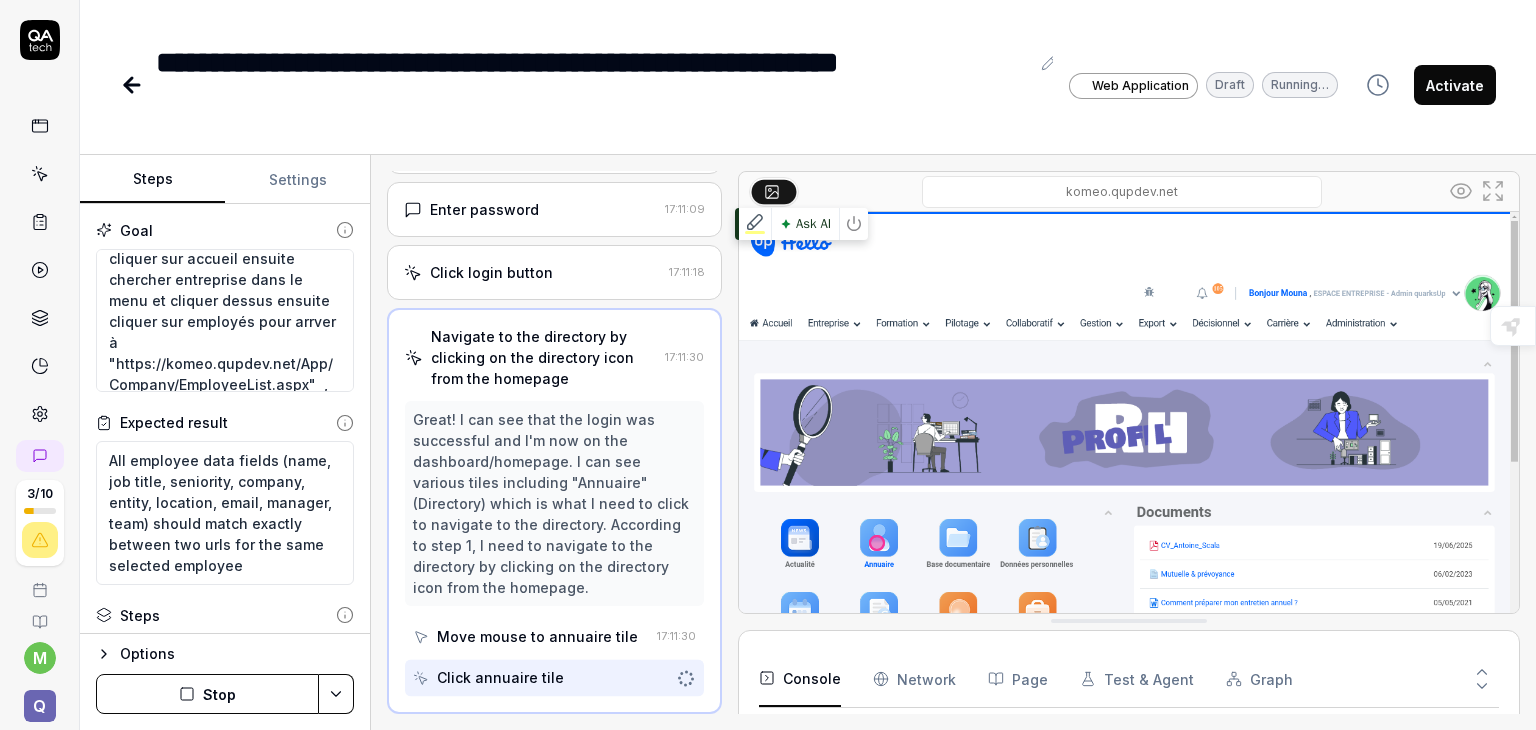 scroll, scrollTop: 160, scrollLeft: 0, axis: vertical 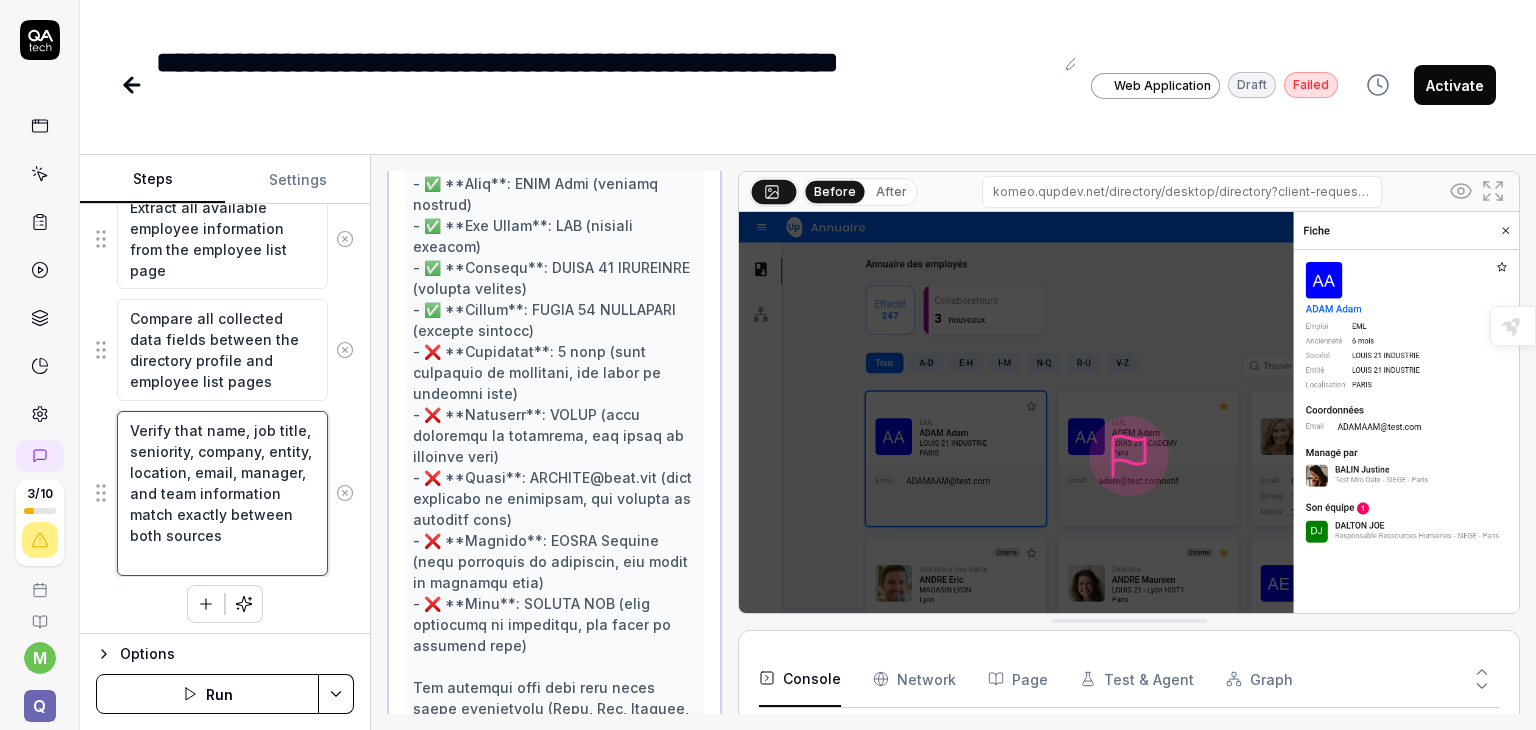 drag, startPoint x: 128, startPoint y: 445, endPoint x: 236, endPoint y: 455, distance: 108.461975 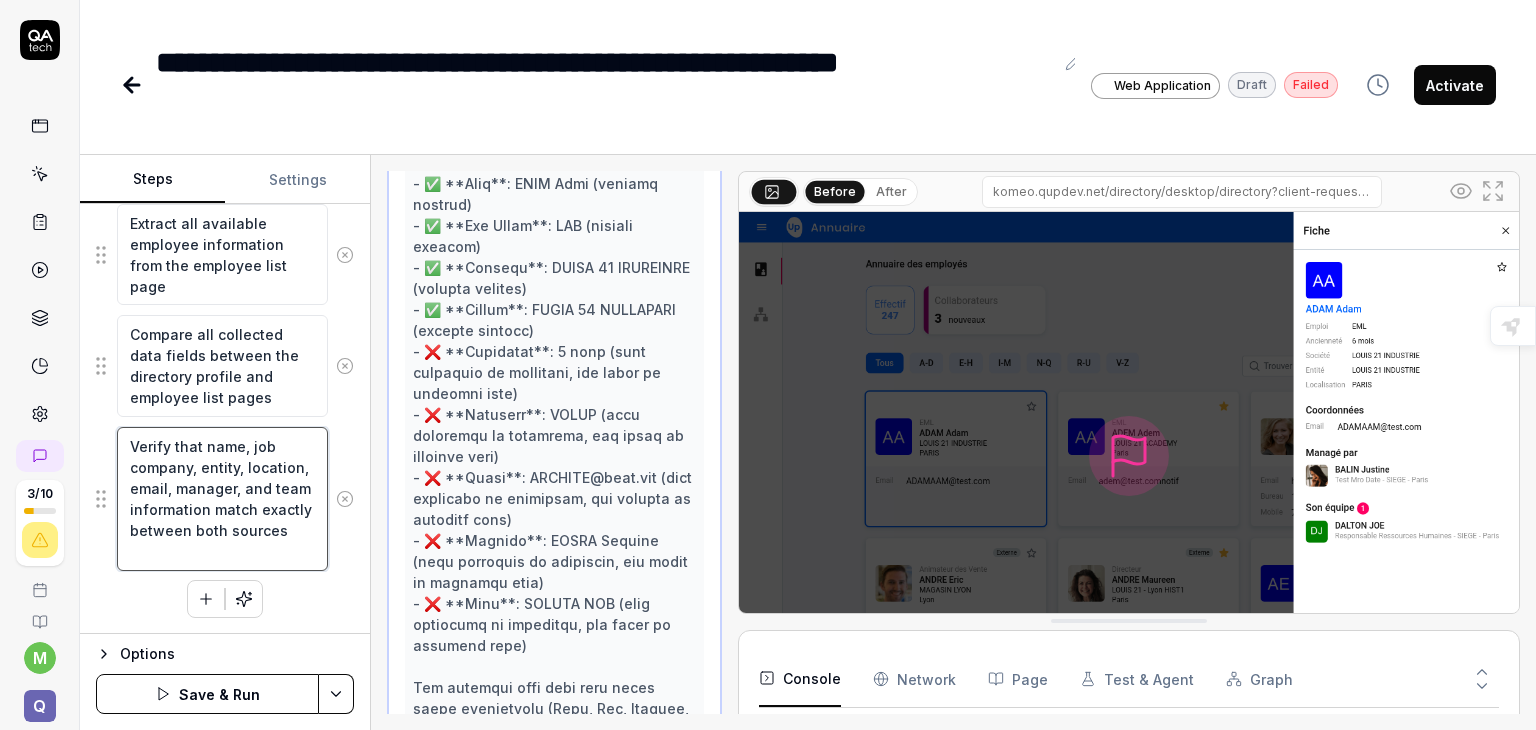 scroll, scrollTop: 1270, scrollLeft: 0, axis: vertical 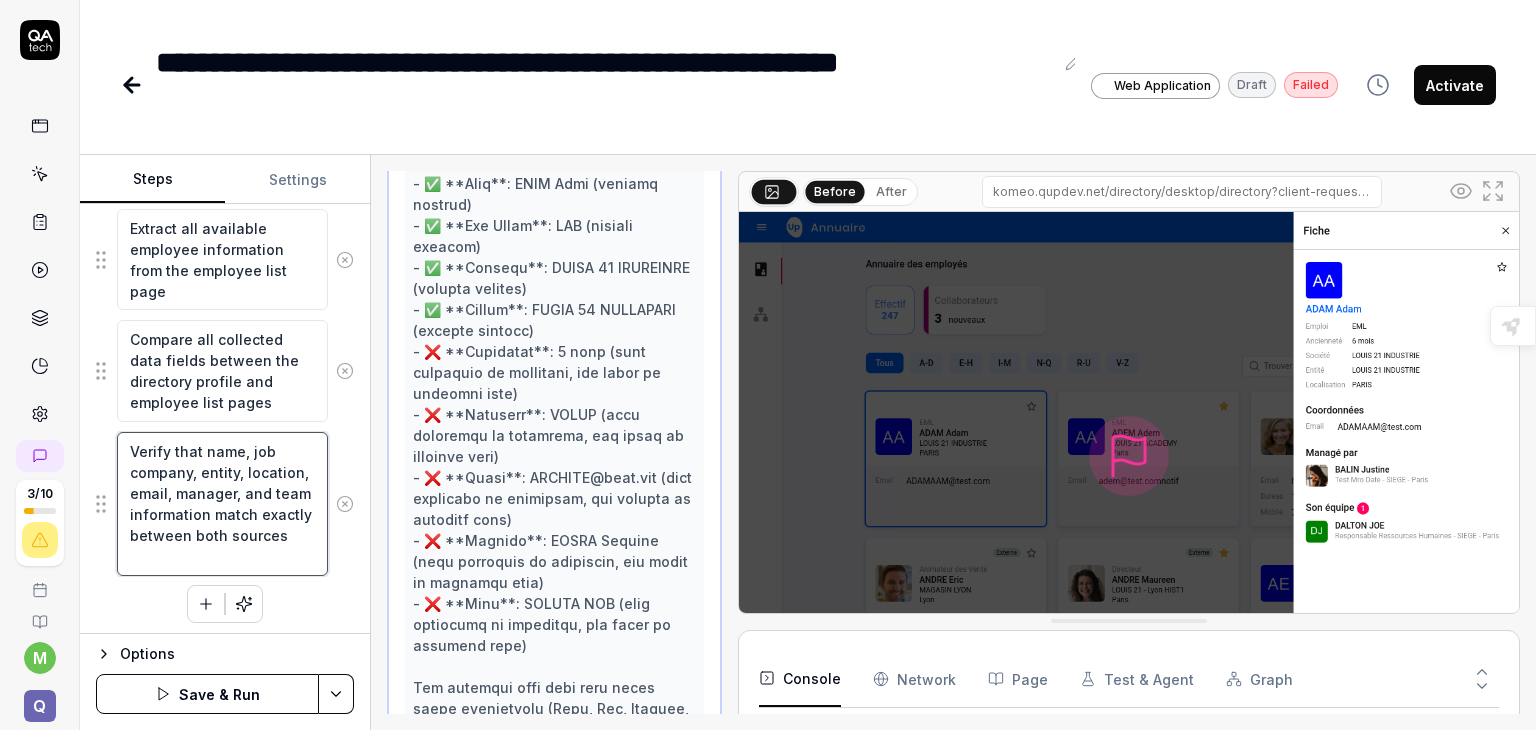 drag, startPoint x: 129, startPoint y: 494, endPoint x: 279, endPoint y: 511, distance: 150.96027 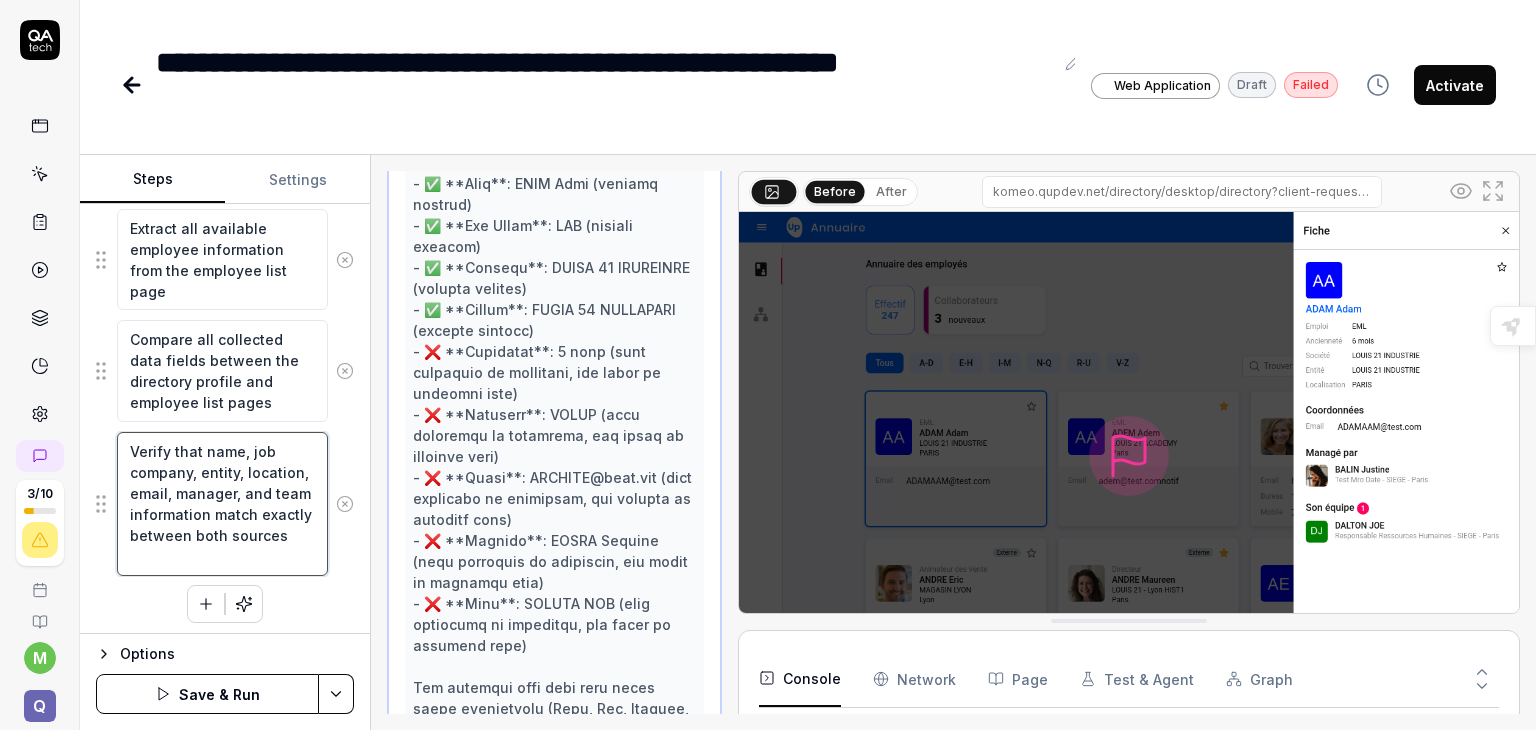 click on "Verify that name, job company, entity, location, email, manager, and team information match exactly between both sources" at bounding box center [222, 504] 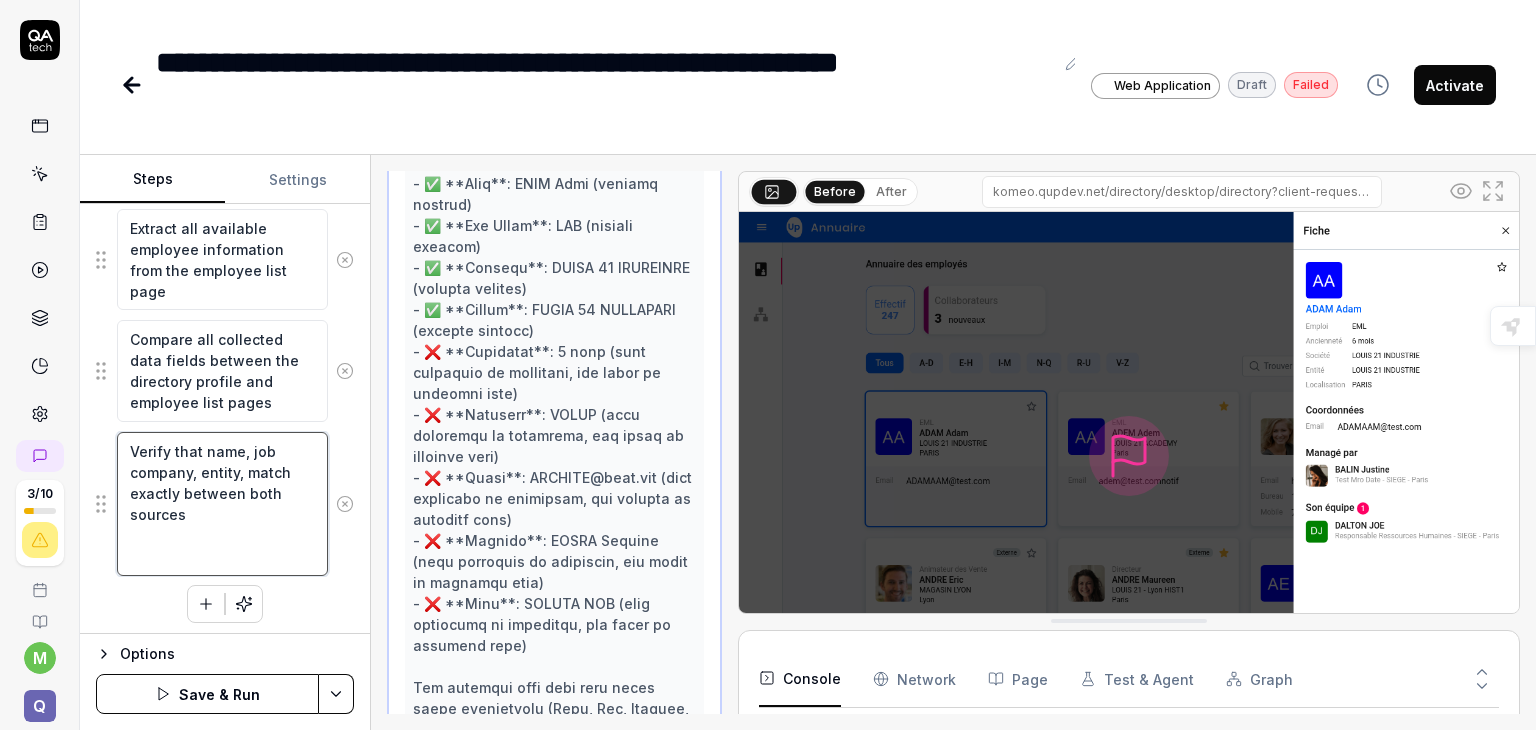 scroll, scrollTop: 1228, scrollLeft: 0, axis: vertical 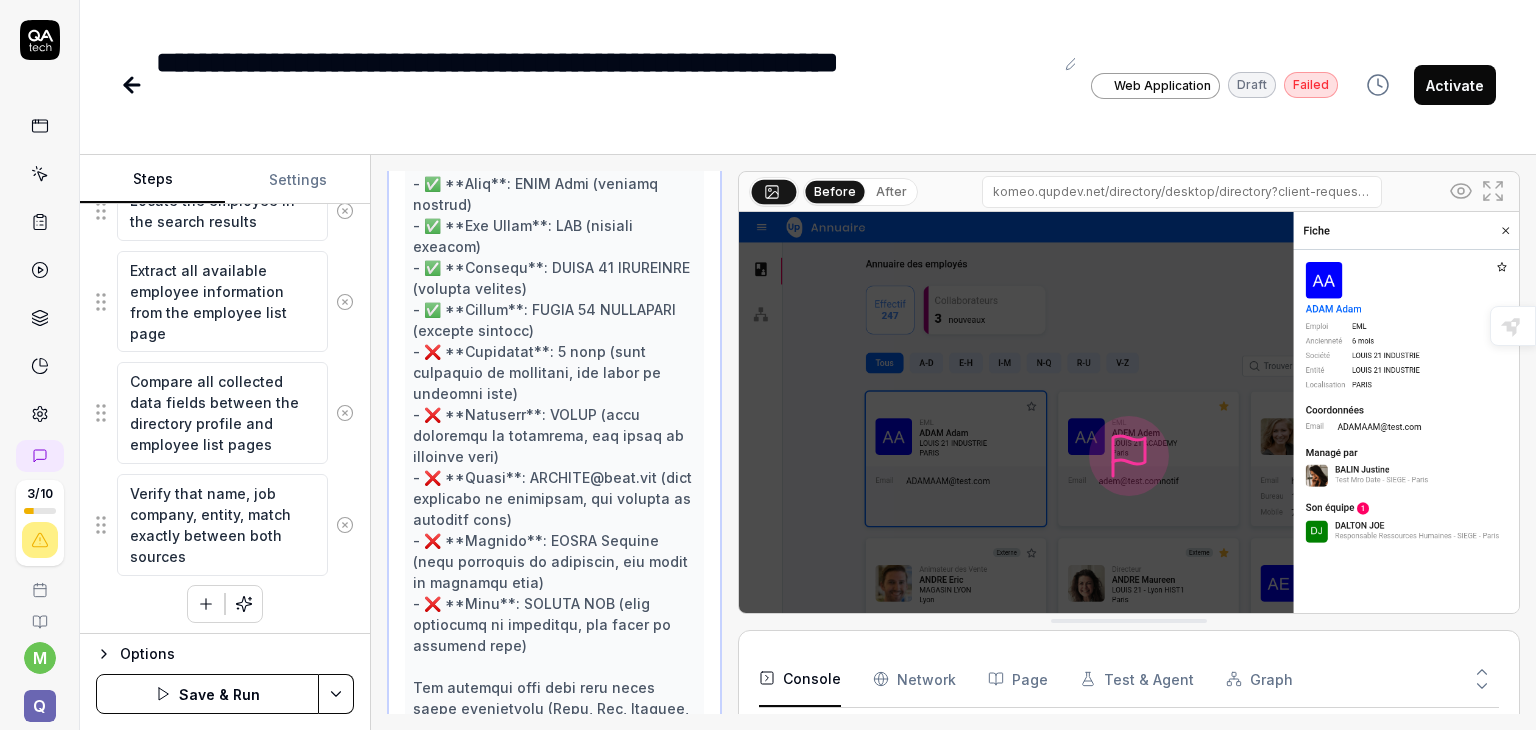 click on "Save & Run" at bounding box center [207, 694] 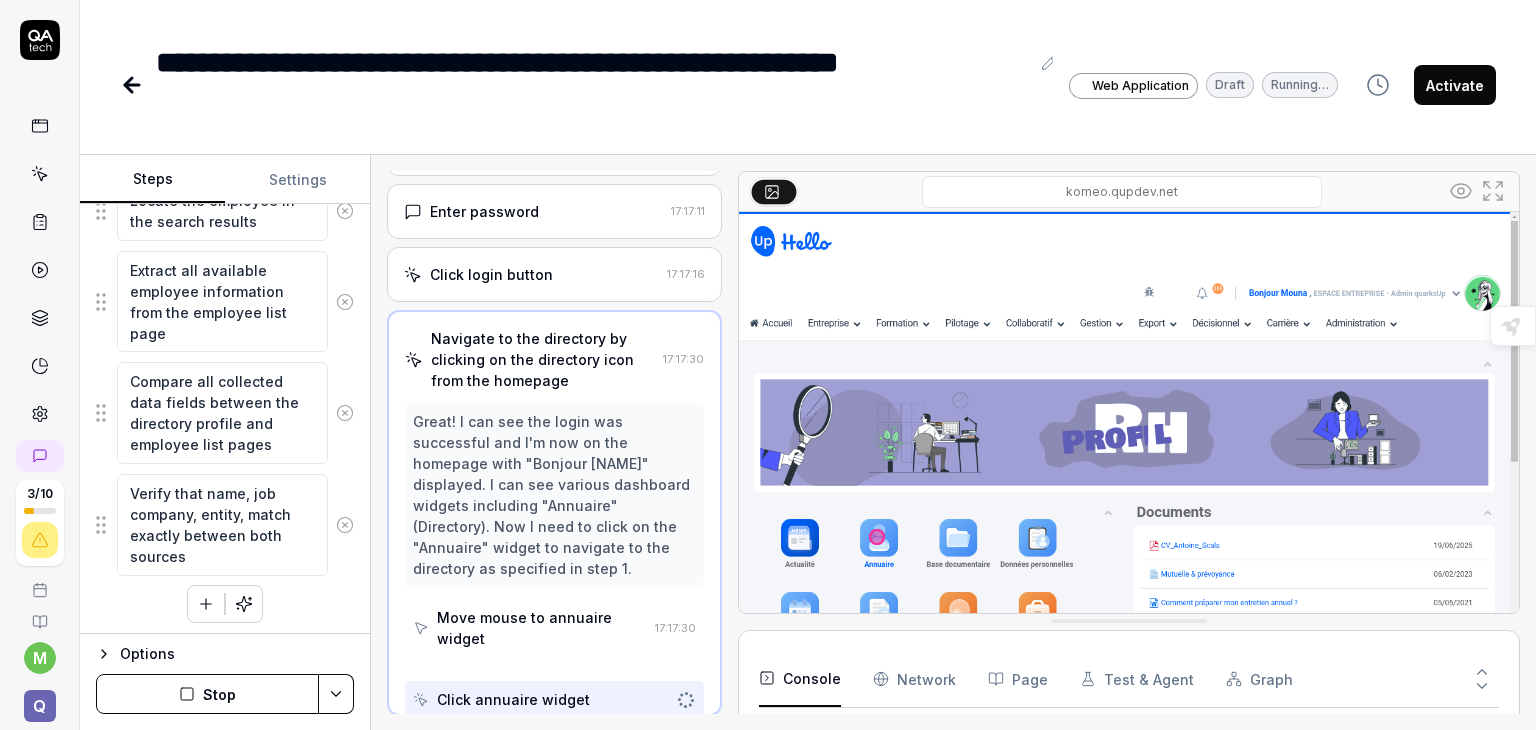 scroll, scrollTop: 160, scrollLeft: 0, axis: vertical 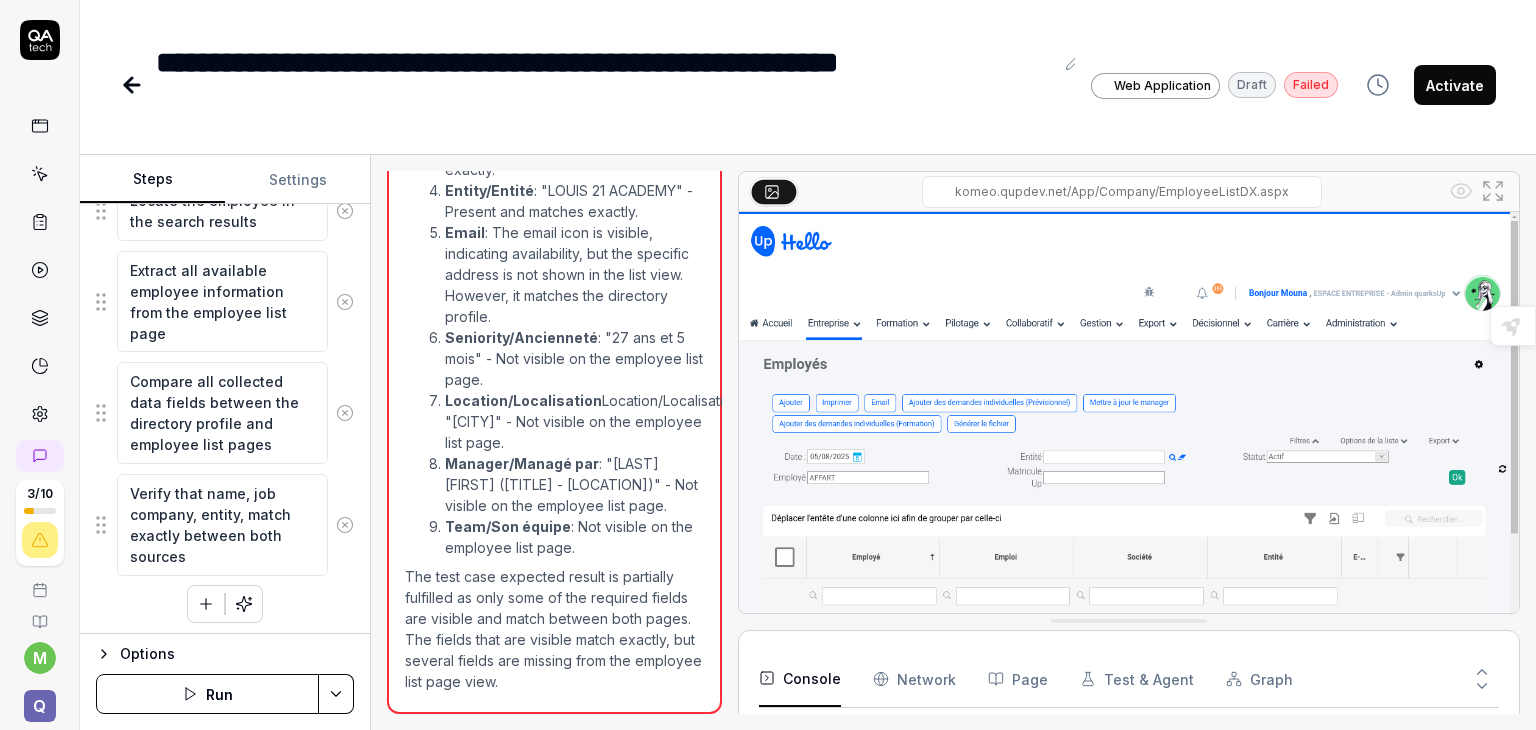 click on "Activate" at bounding box center (1455, 85) 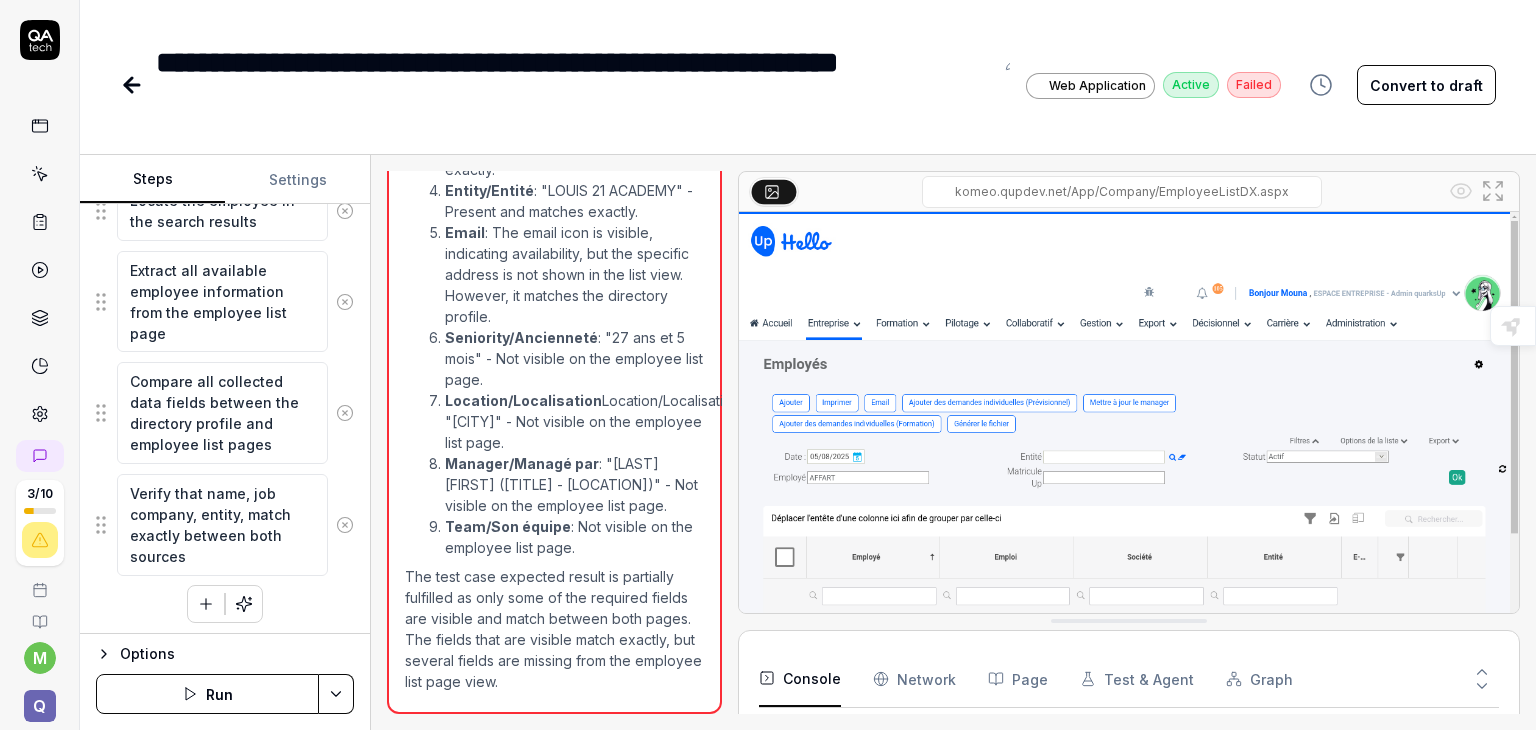 click at bounding box center [1013, 63] 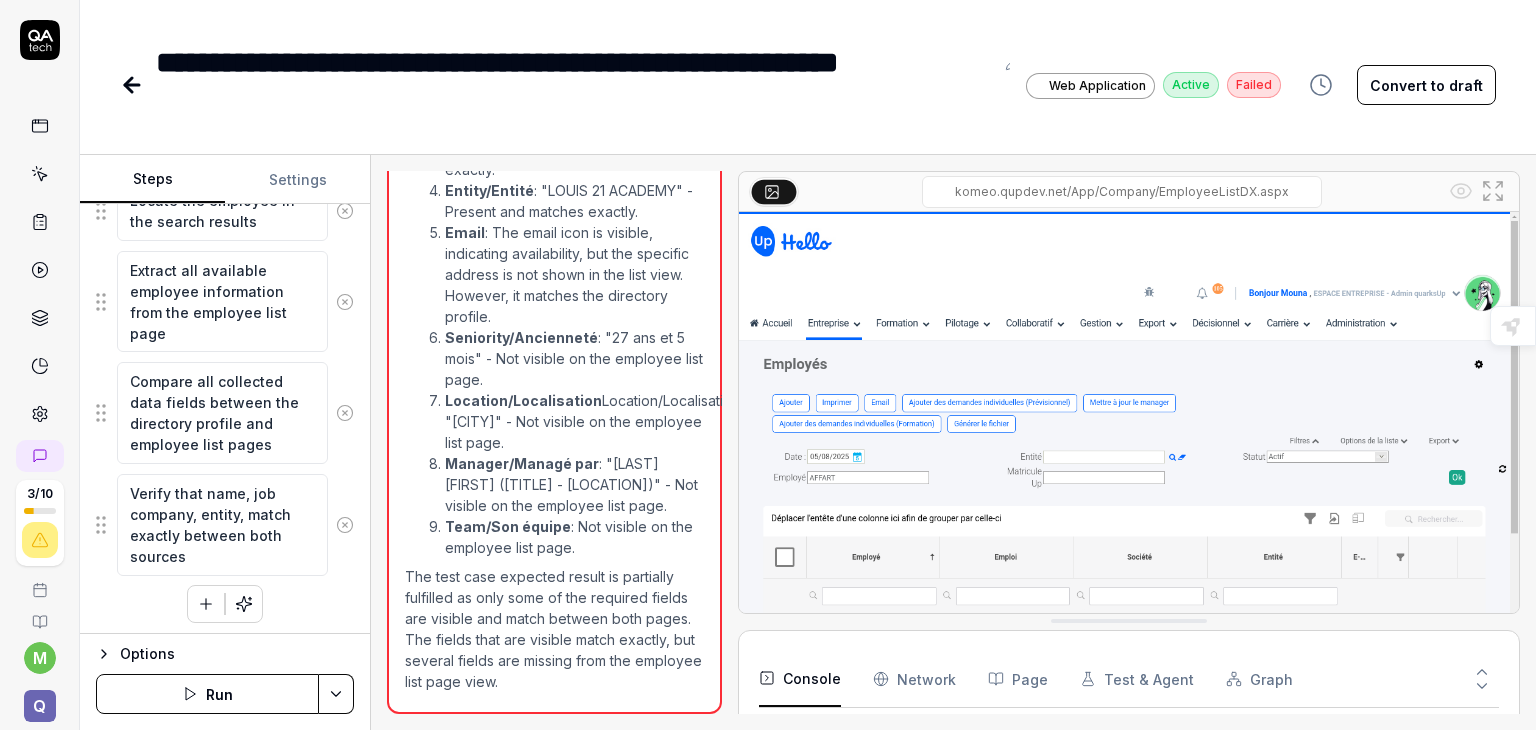 drag, startPoint x: 148, startPoint y: 65, endPoint x: 390, endPoint y: 110, distance: 246.14833 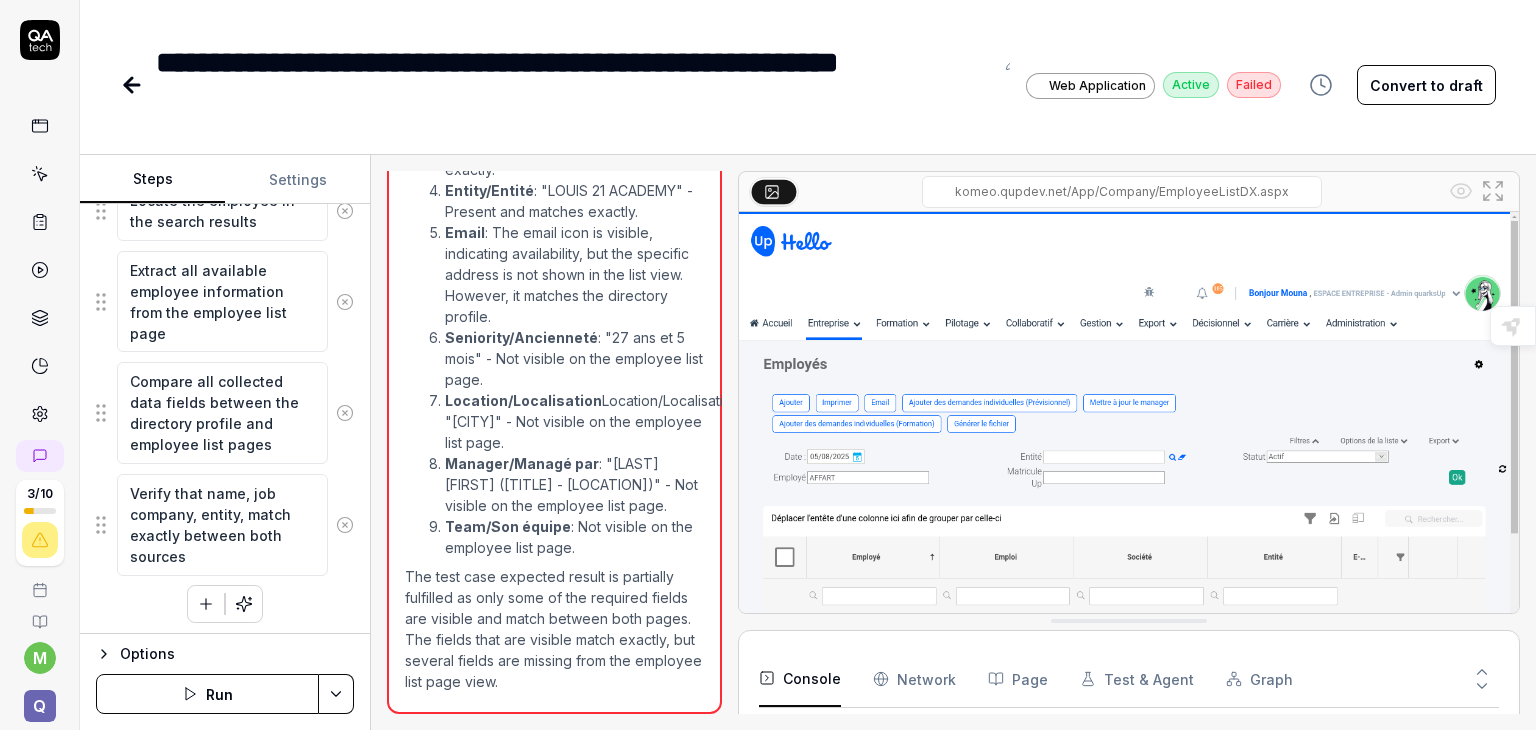 click on "**********" at bounding box center [700, 85] 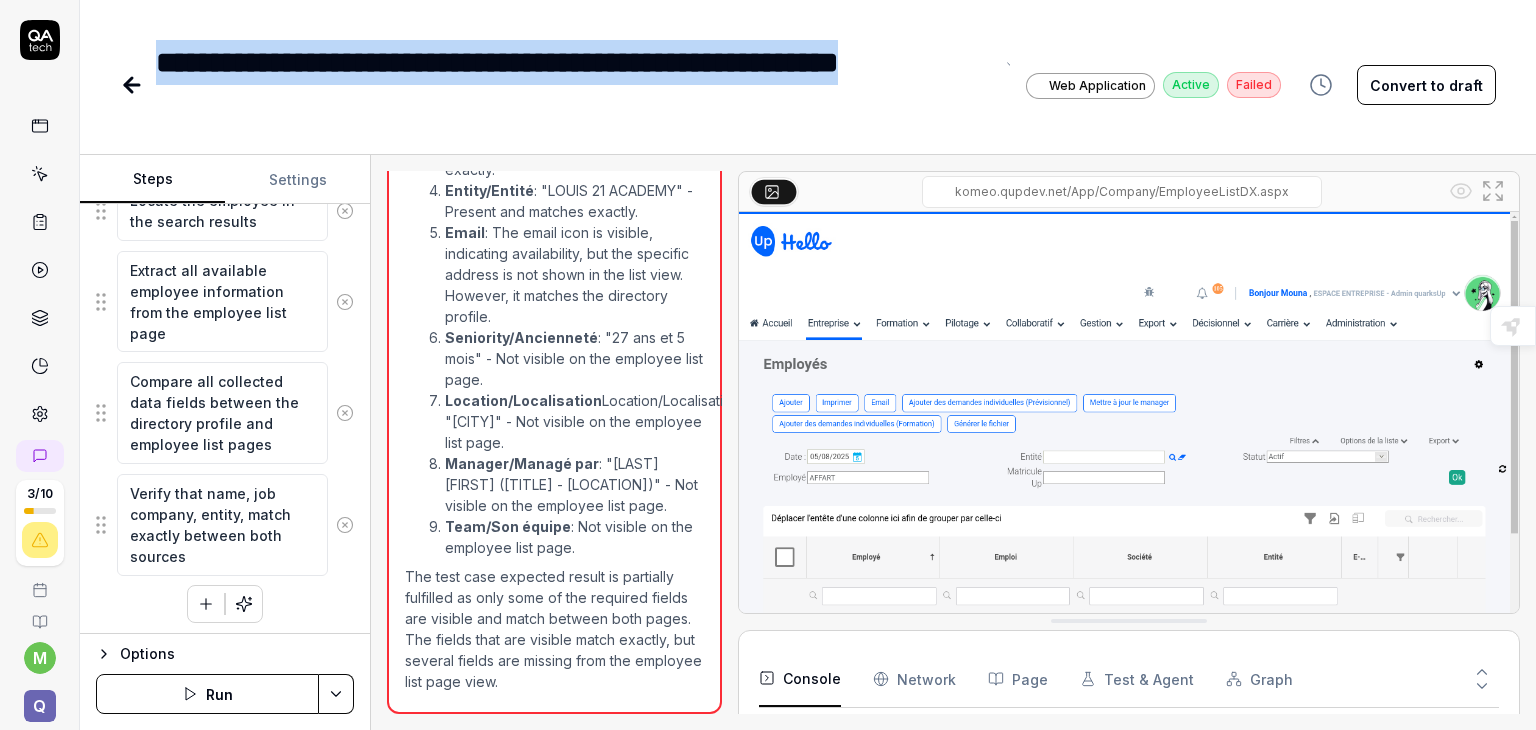 drag, startPoint x: 390, startPoint y: 110, endPoint x: 162, endPoint y: 53, distance: 235.01701 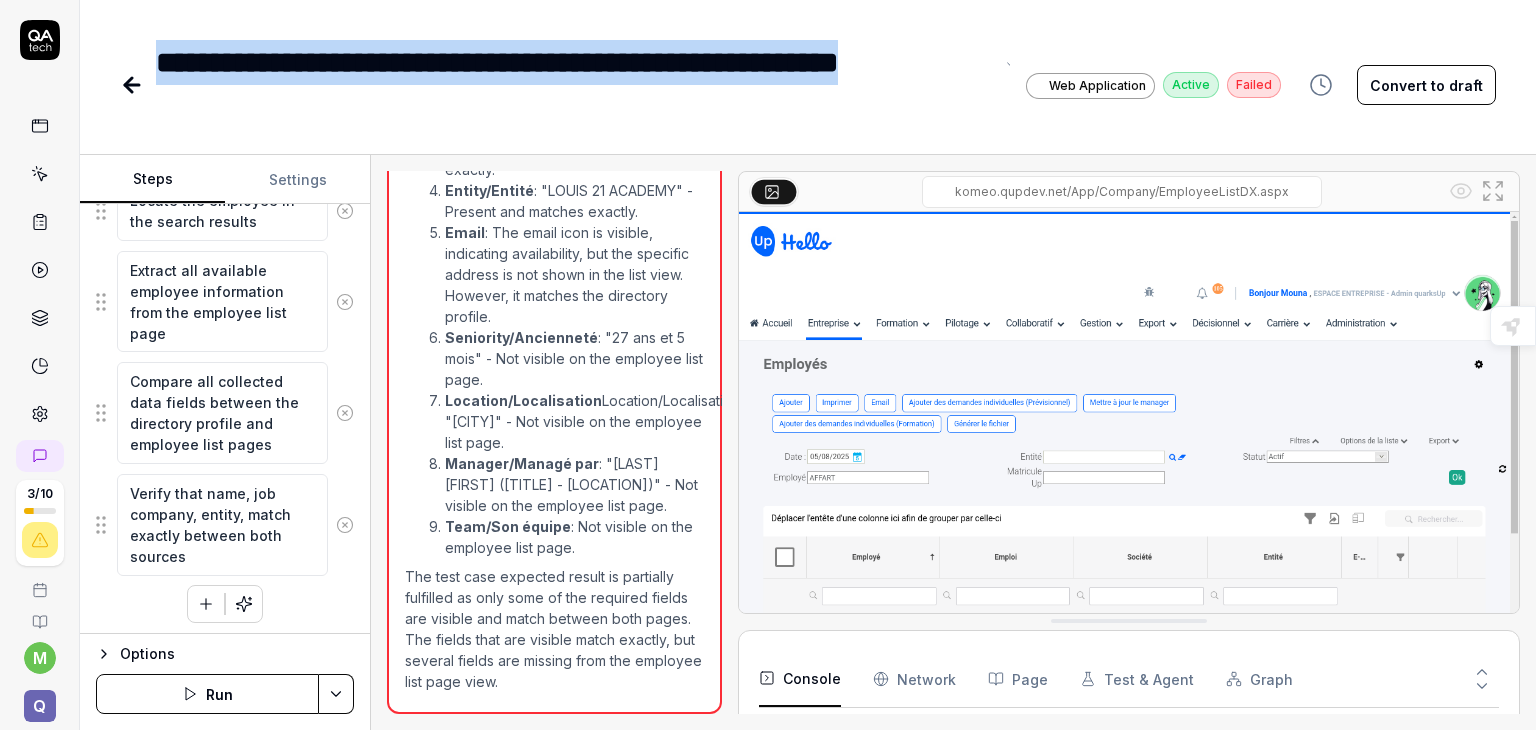 click on "**********" at bounding box center [574, 85] 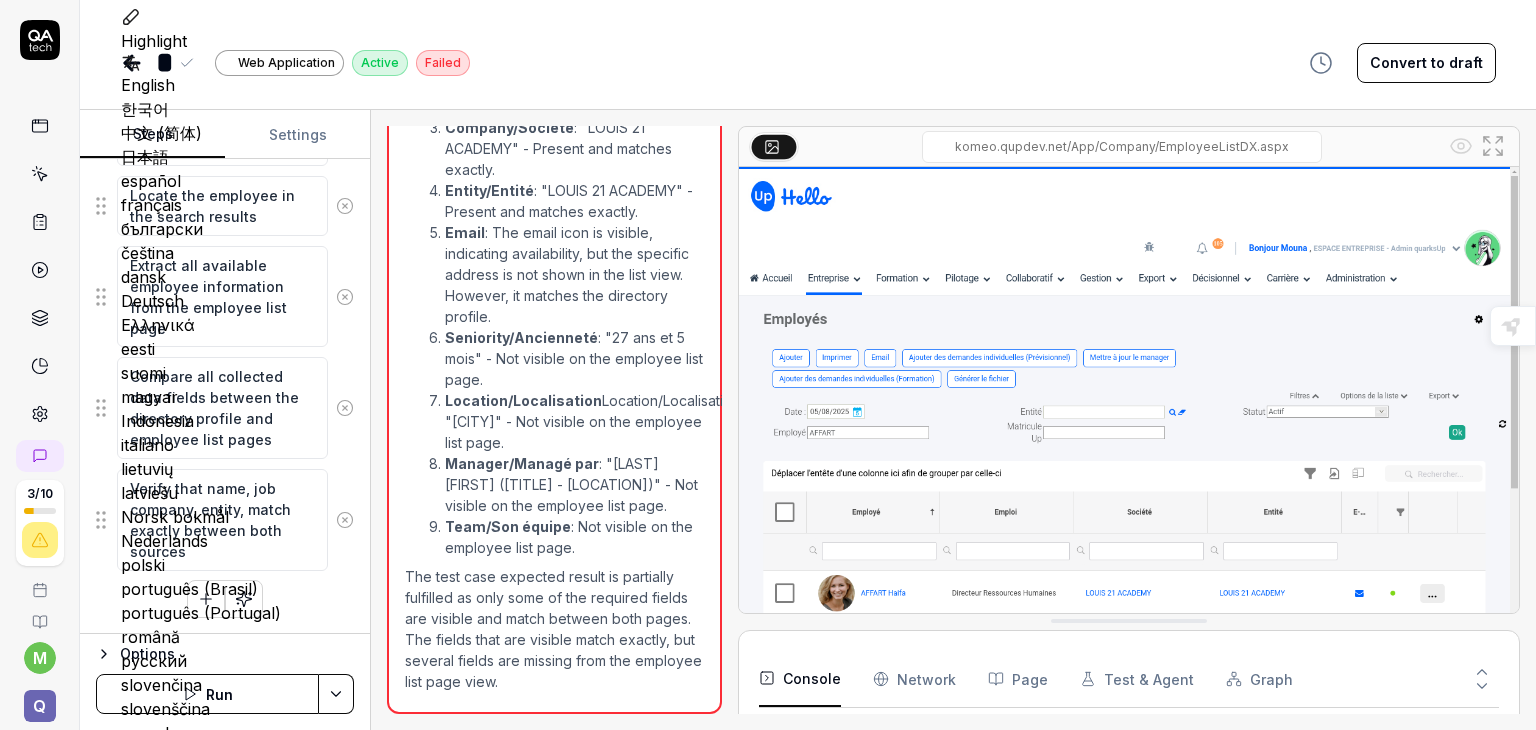 scroll, scrollTop: 1184, scrollLeft: 0, axis: vertical 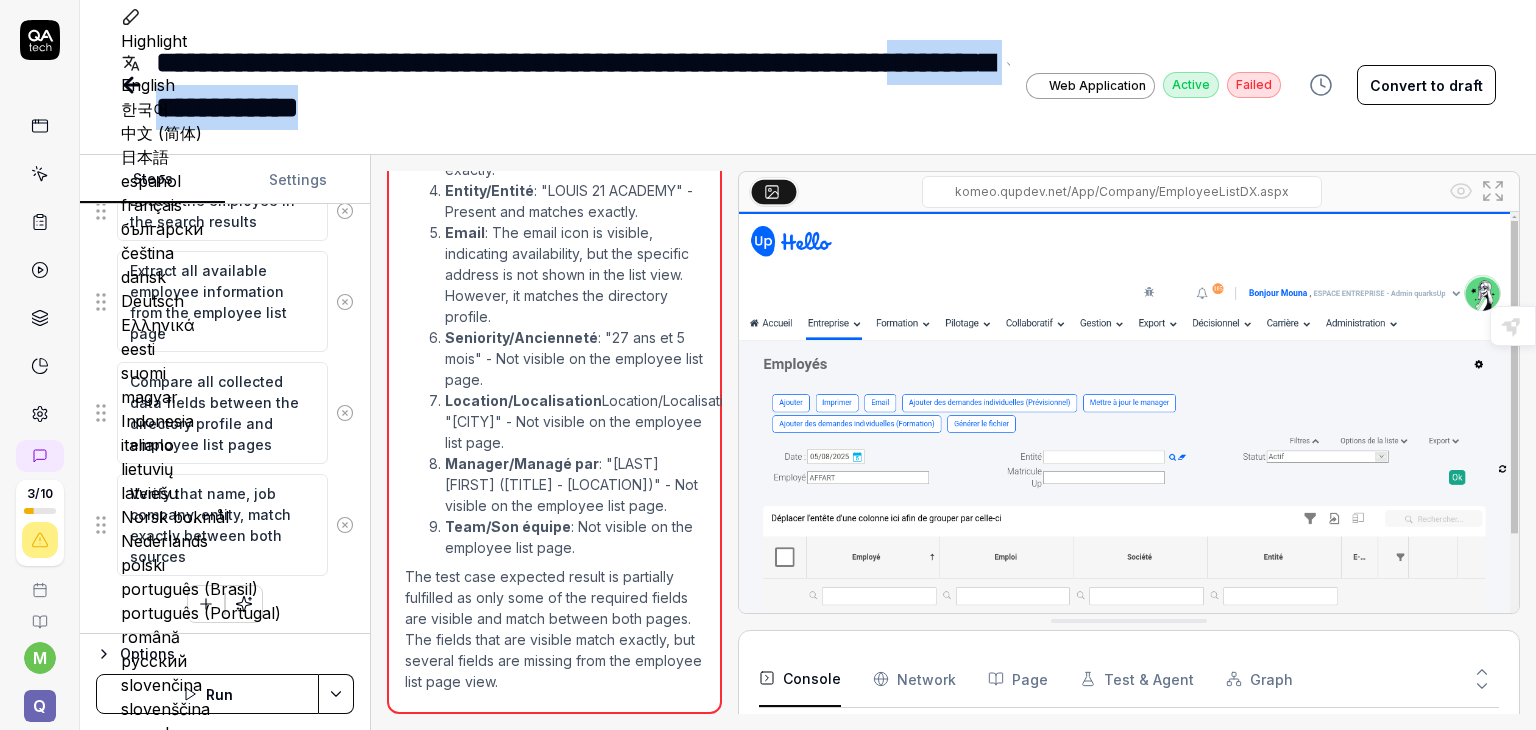 drag, startPoint x: 595, startPoint y: 105, endPoint x: 254, endPoint y: 94, distance: 341.17737 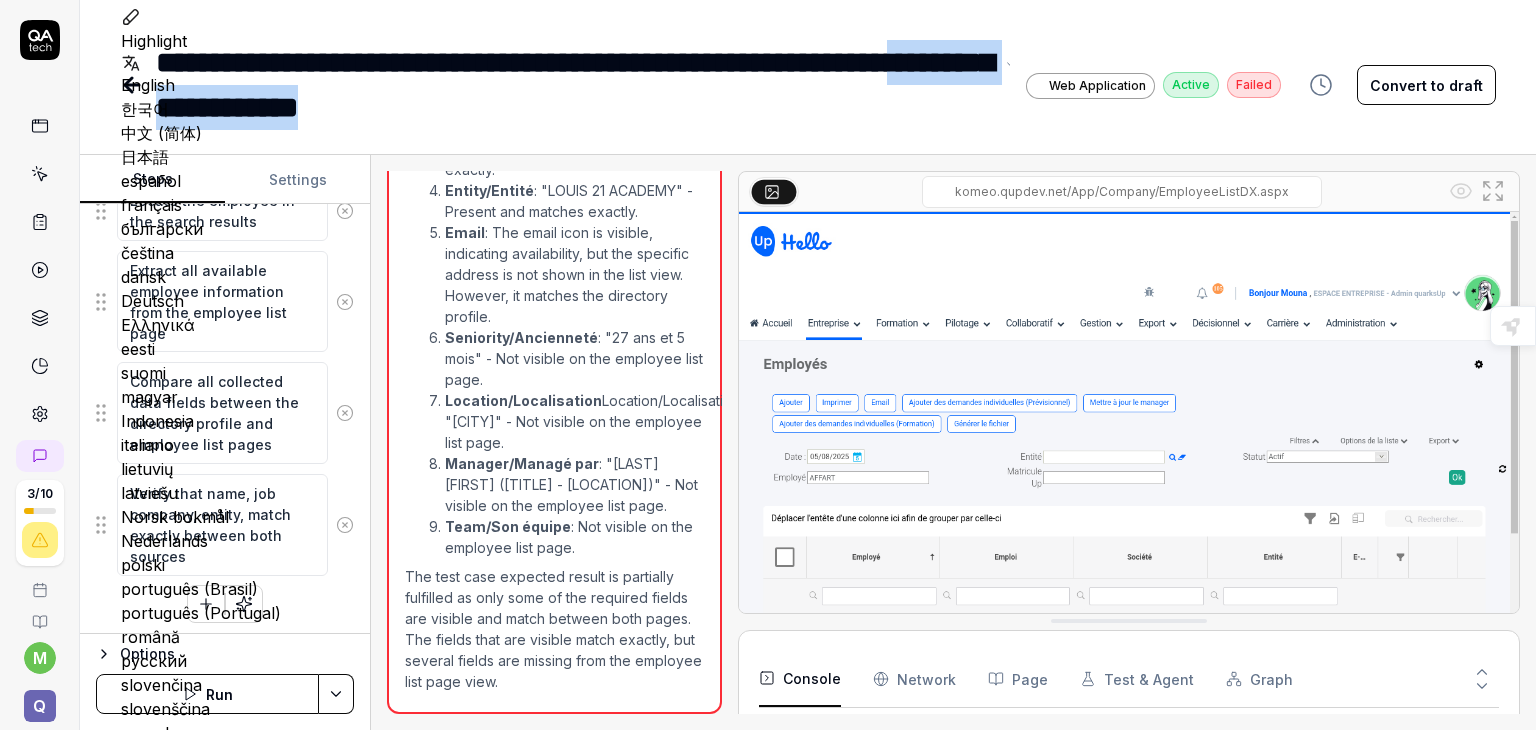 click on "**********" at bounding box center (574, 85) 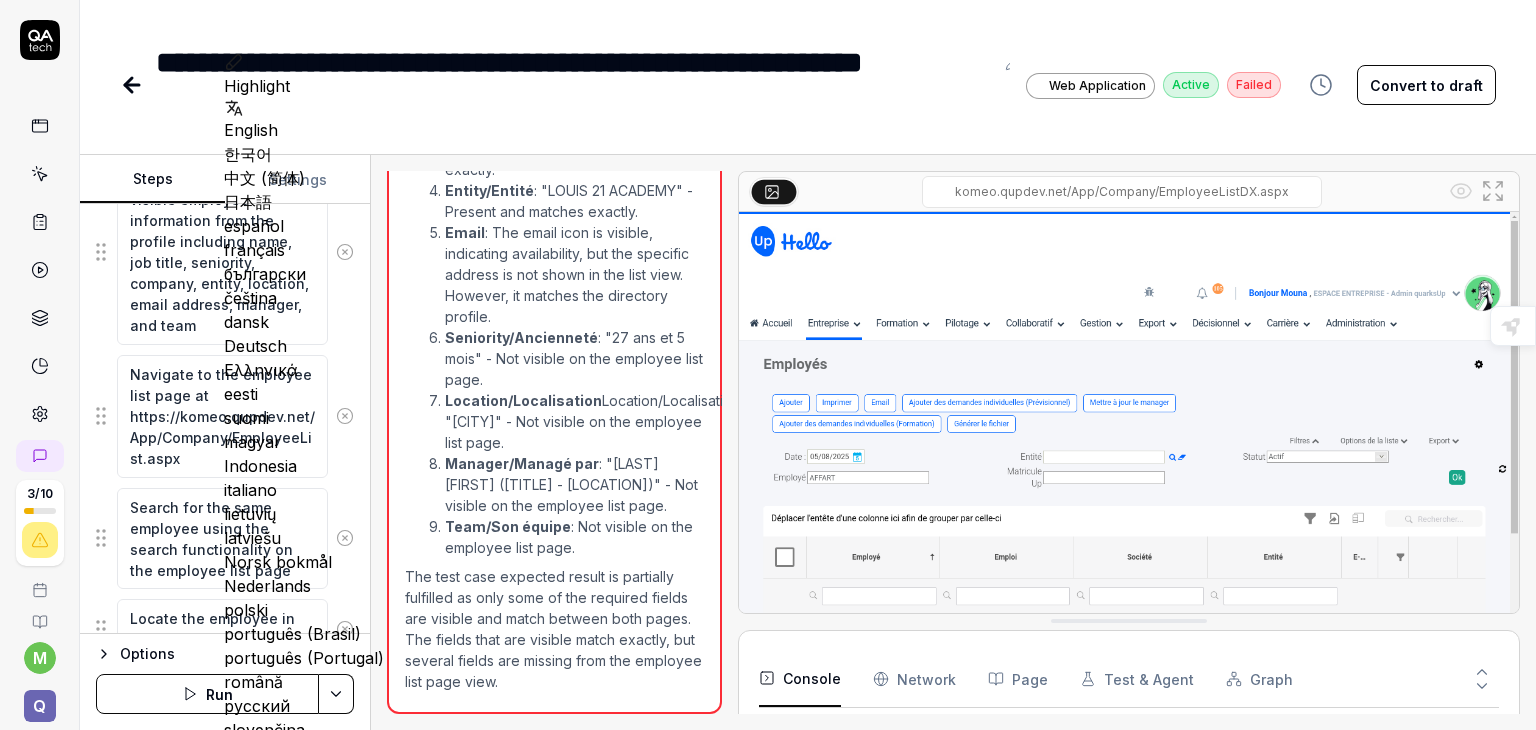scroll, scrollTop: 678, scrollLeft: 0, axis: vertical 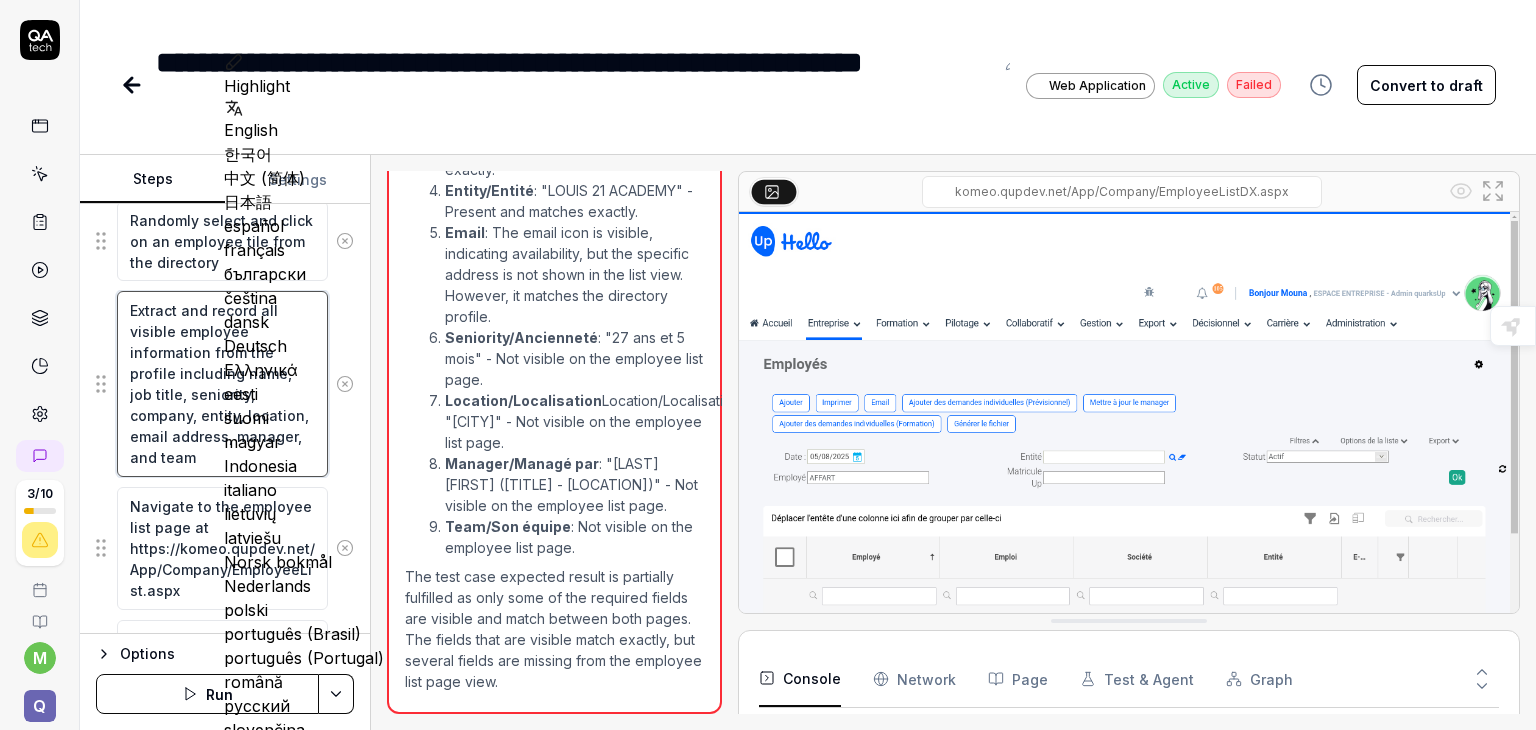 drag, startPoint x: 188, startPoint y: 388, endPoint x: 250, endPoint y: 388, distance: 62 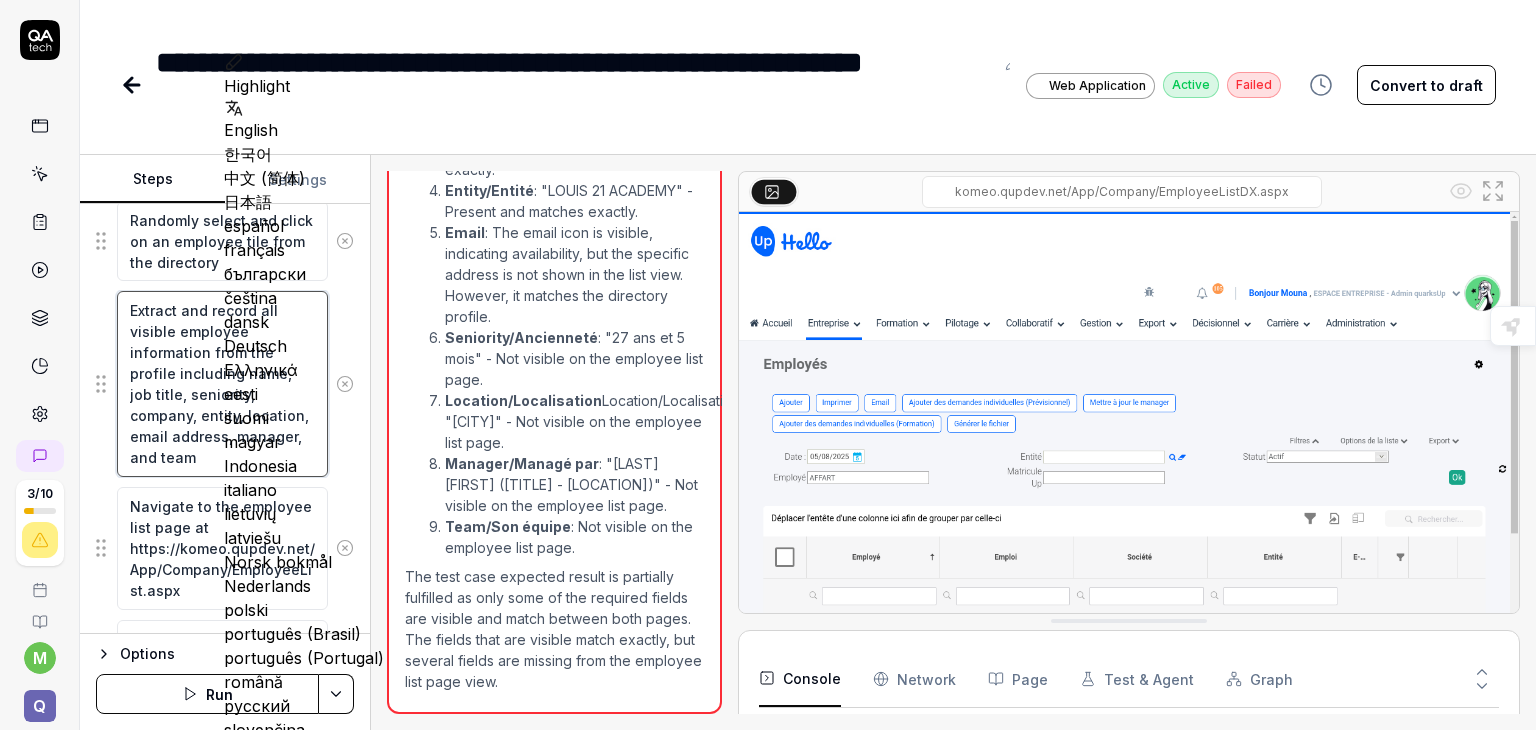 click on "Extract and record all visible employee information from the profile including name, job title, seniority, company, entity, location, email address, manager, and team" at bounding box center [222, 384] 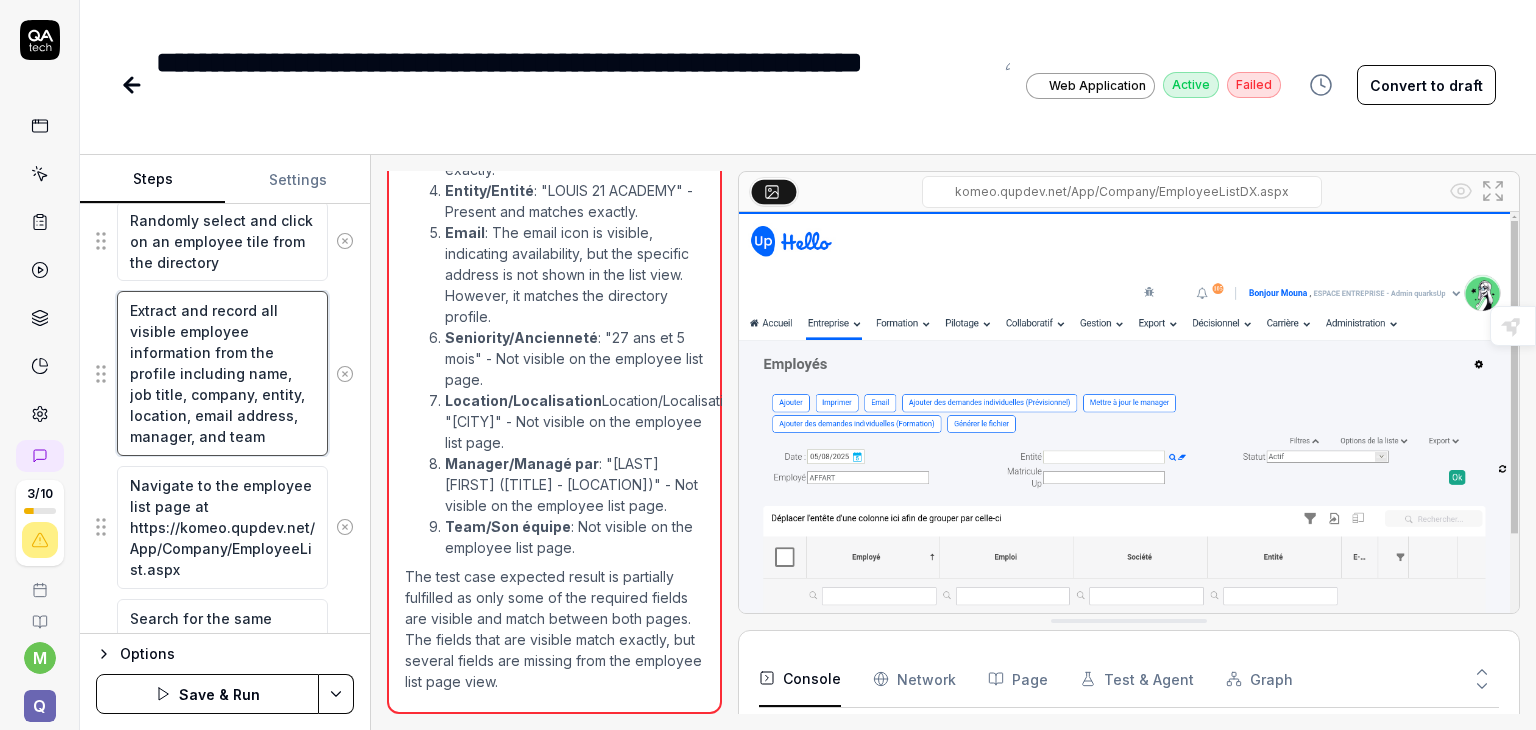 drag, startPoint x: 128, startPoint y: 408, endPoint x: 293, endPoint y: 451, distance: 170.511 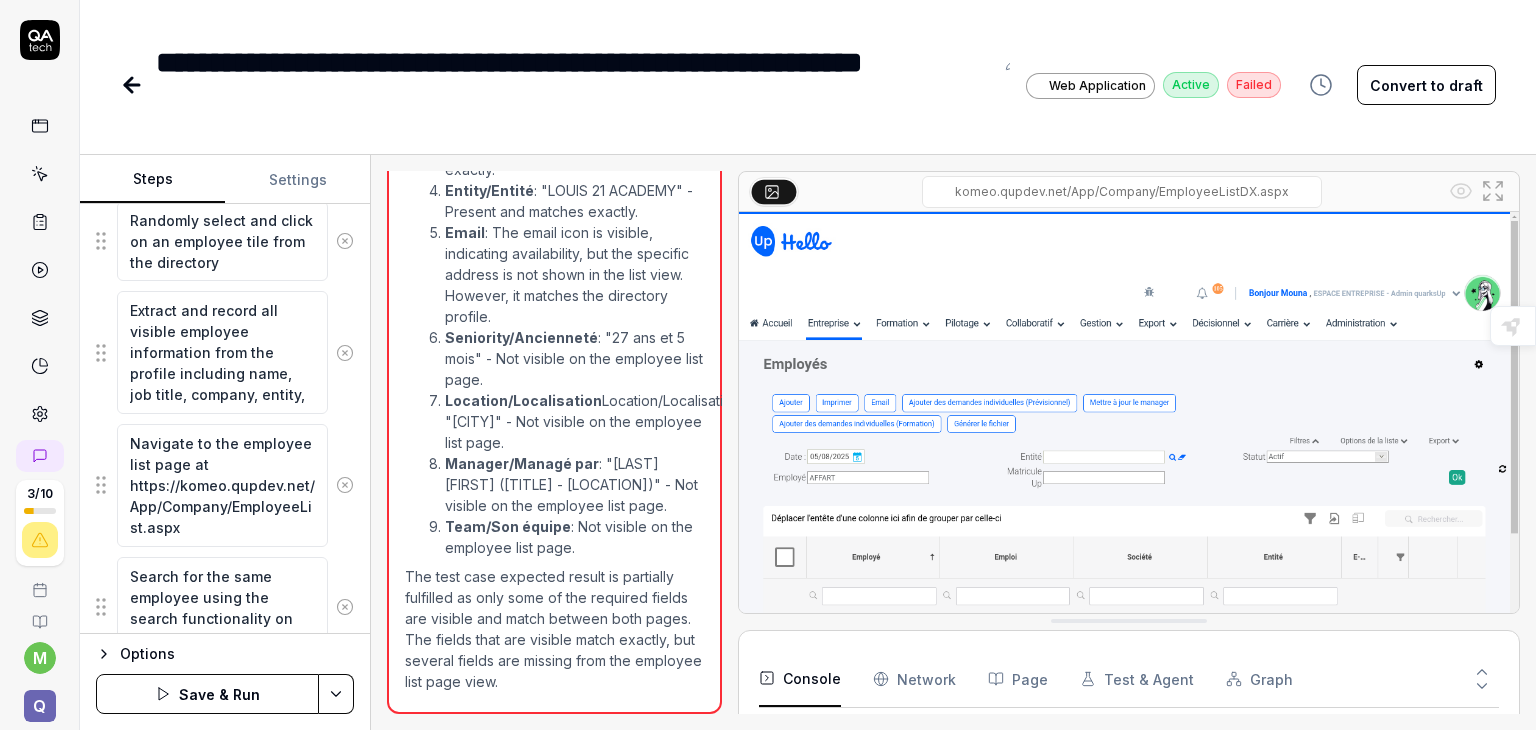 click on "Save & Run" at bounding box center [207, 694] 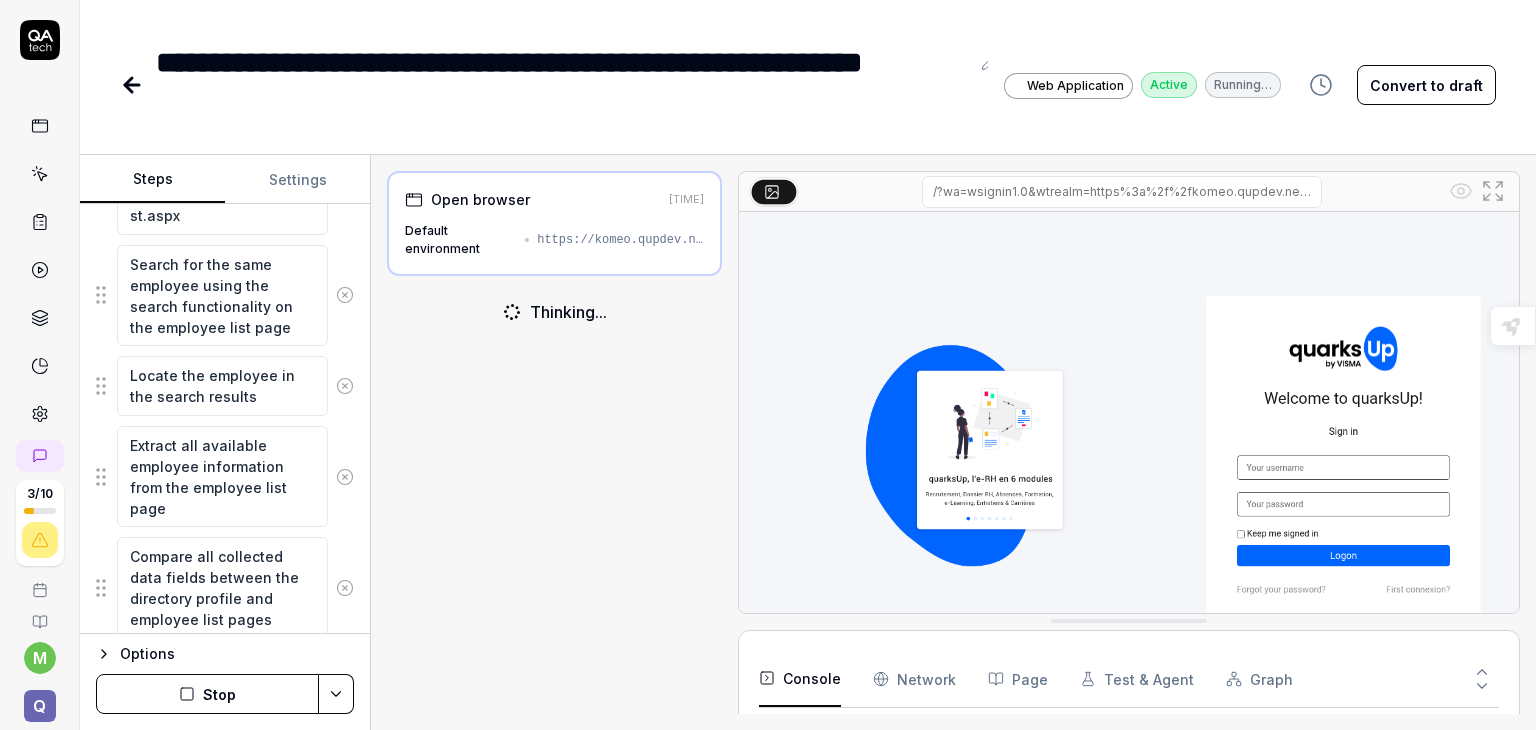 scroll, scrollTop: 1165, scrollLeft: 0, axis: vertical 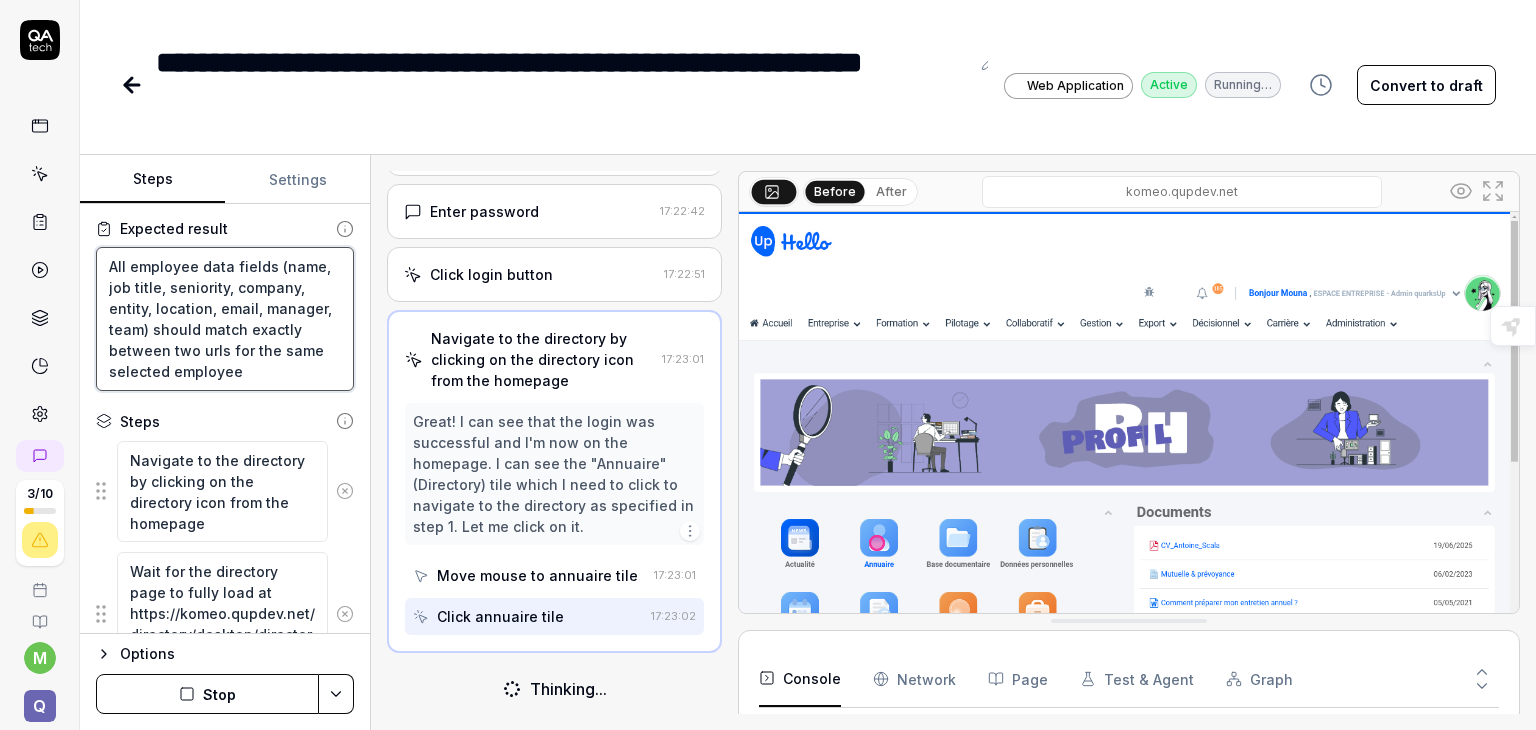 drag, startPoint x: 168, startPoint y: 285, endPoint x: 230, endPoint y: 277, distance: 62.514 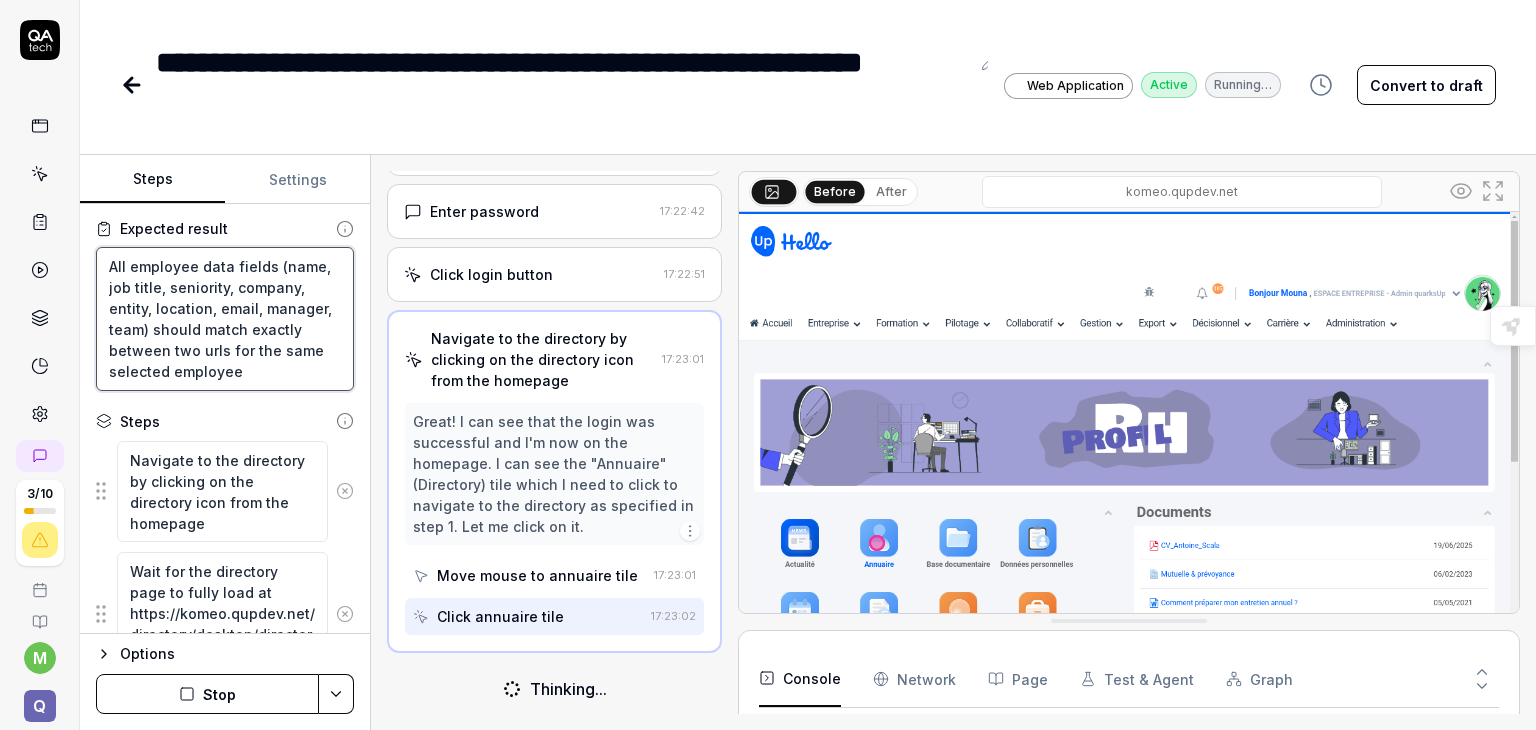click on "All employee data fields (name, job title, seniority, company, entity, location, email, manager, team) should match exactly between two urls for the same selected employee" at bounding box center (225, 319) 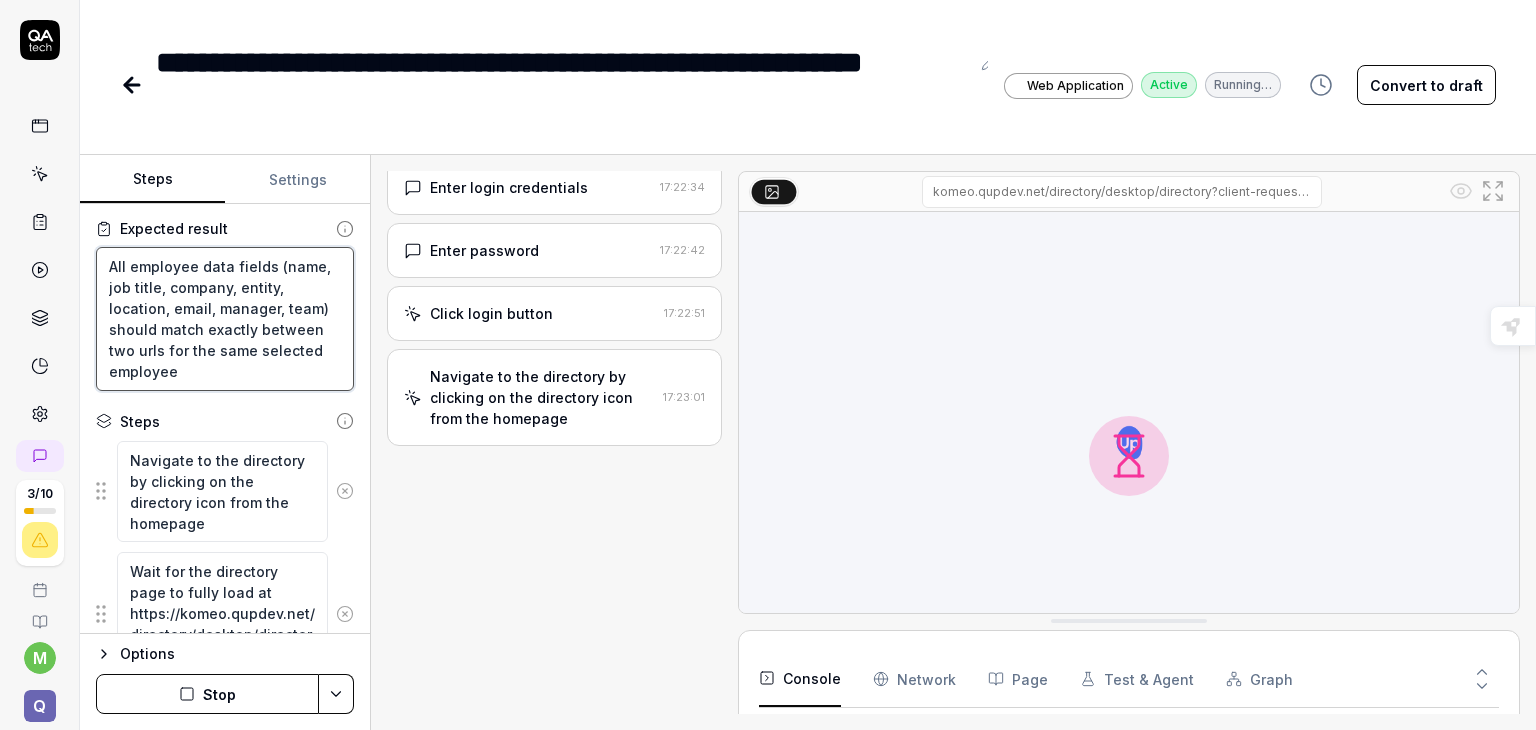 scroll, scrollTop: 134, scrollLeft: 0, axis: vertical 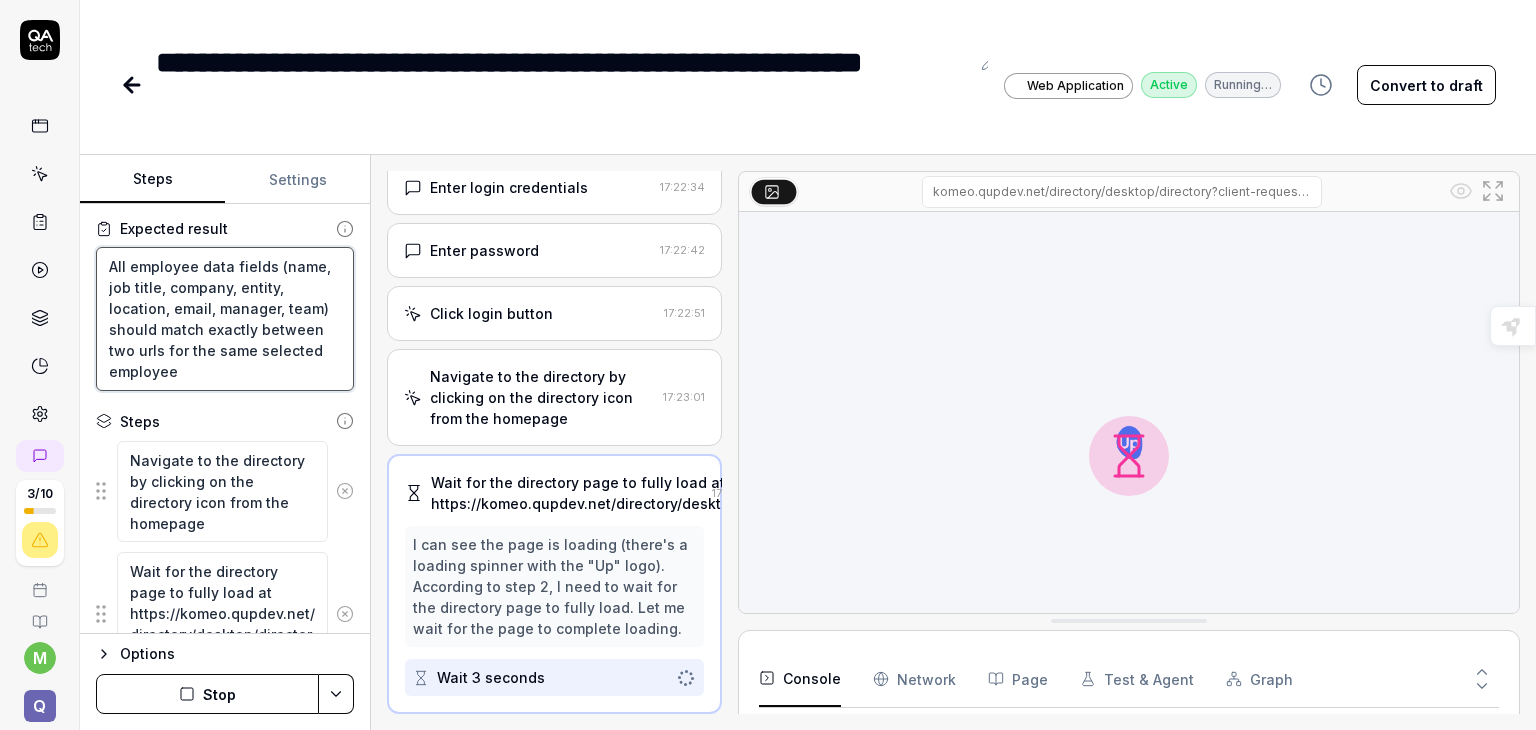 drag, startPoint x: 111, startPoint y: 303, endPoint x: 336, endPoint y: 299, distance: 225.03555 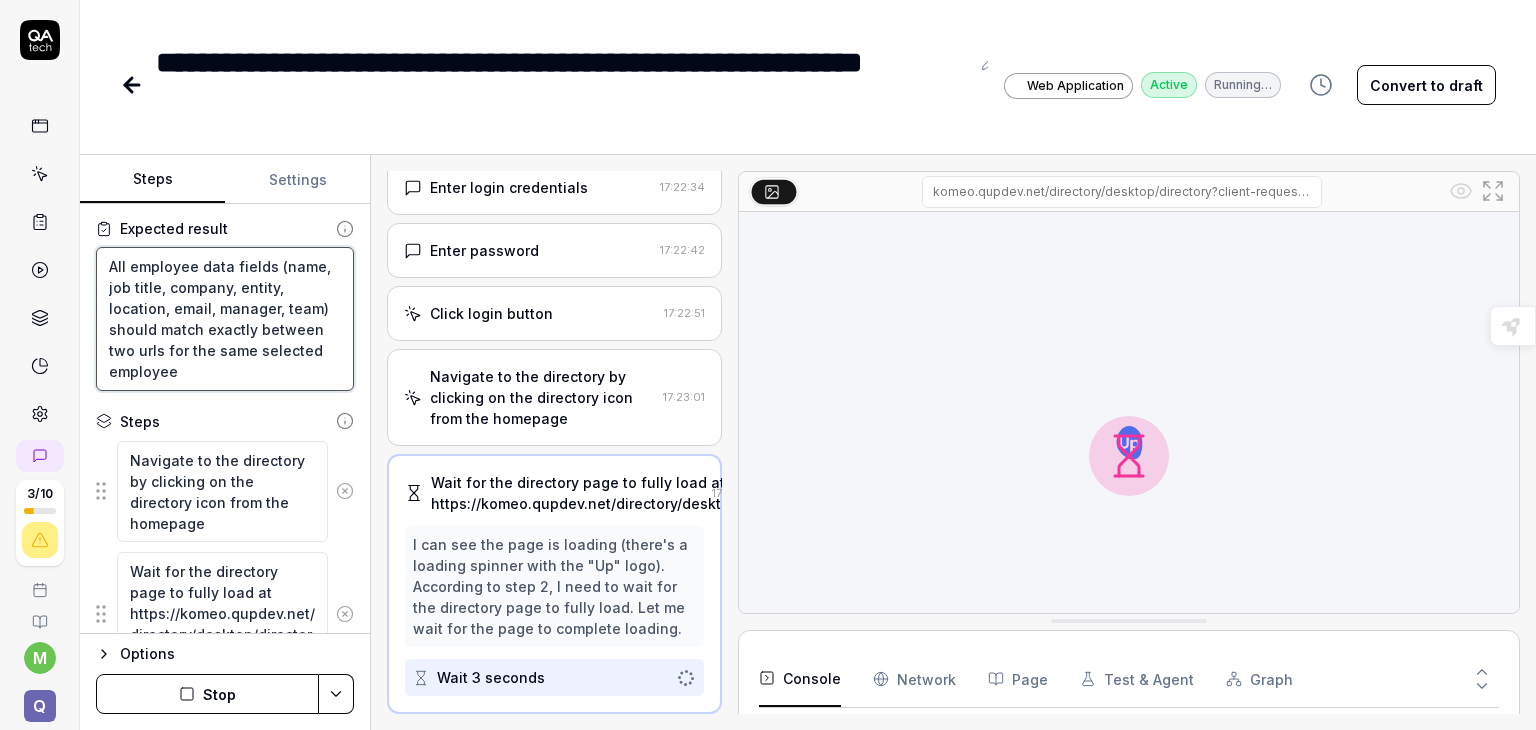 click on "All employee data fields (name, job title, company, entity, location, email, manager, team) should match exactly between two urls for the same selected employee" at bounding box center [225, 319] 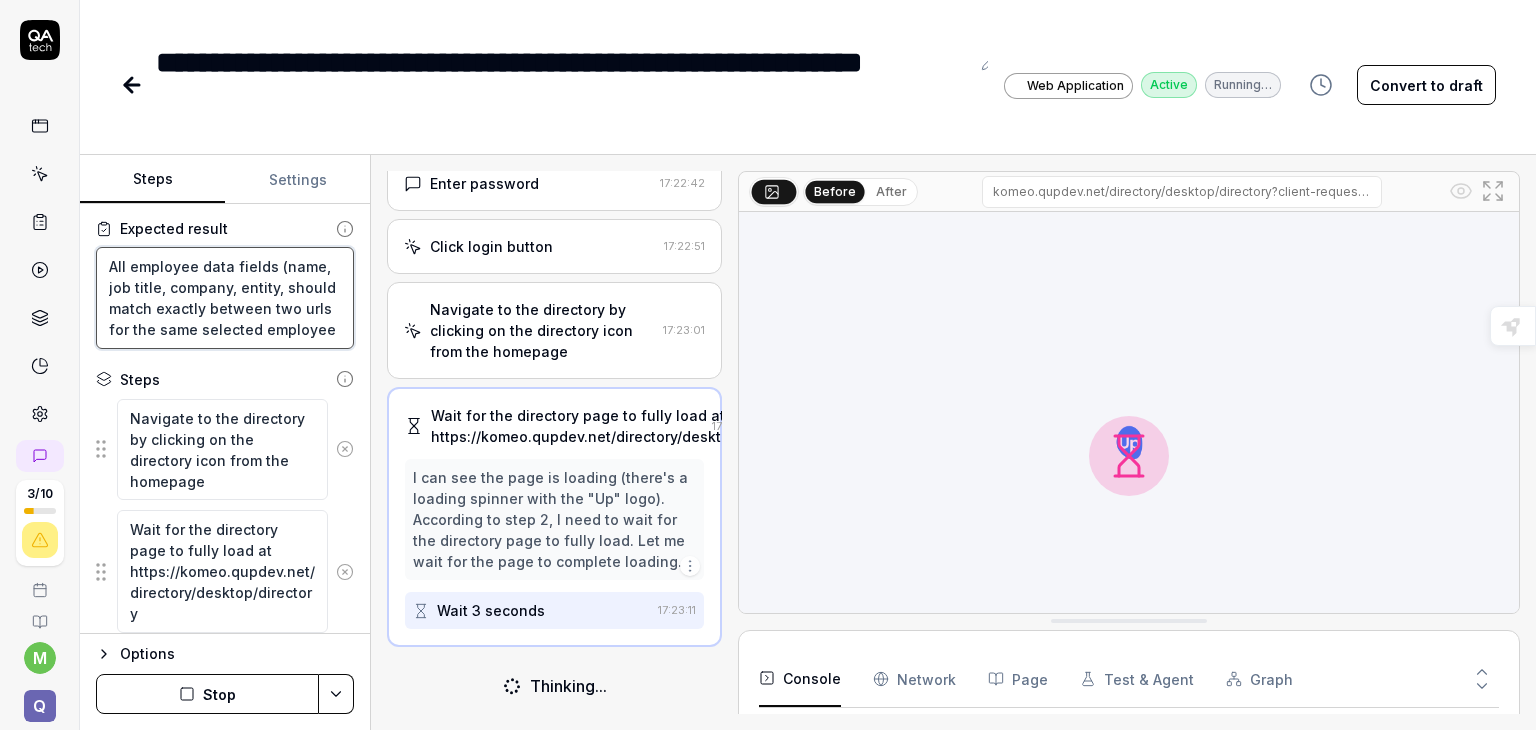 scroll, scrollTop: 198, scrollLeft: 0, axis: vertical 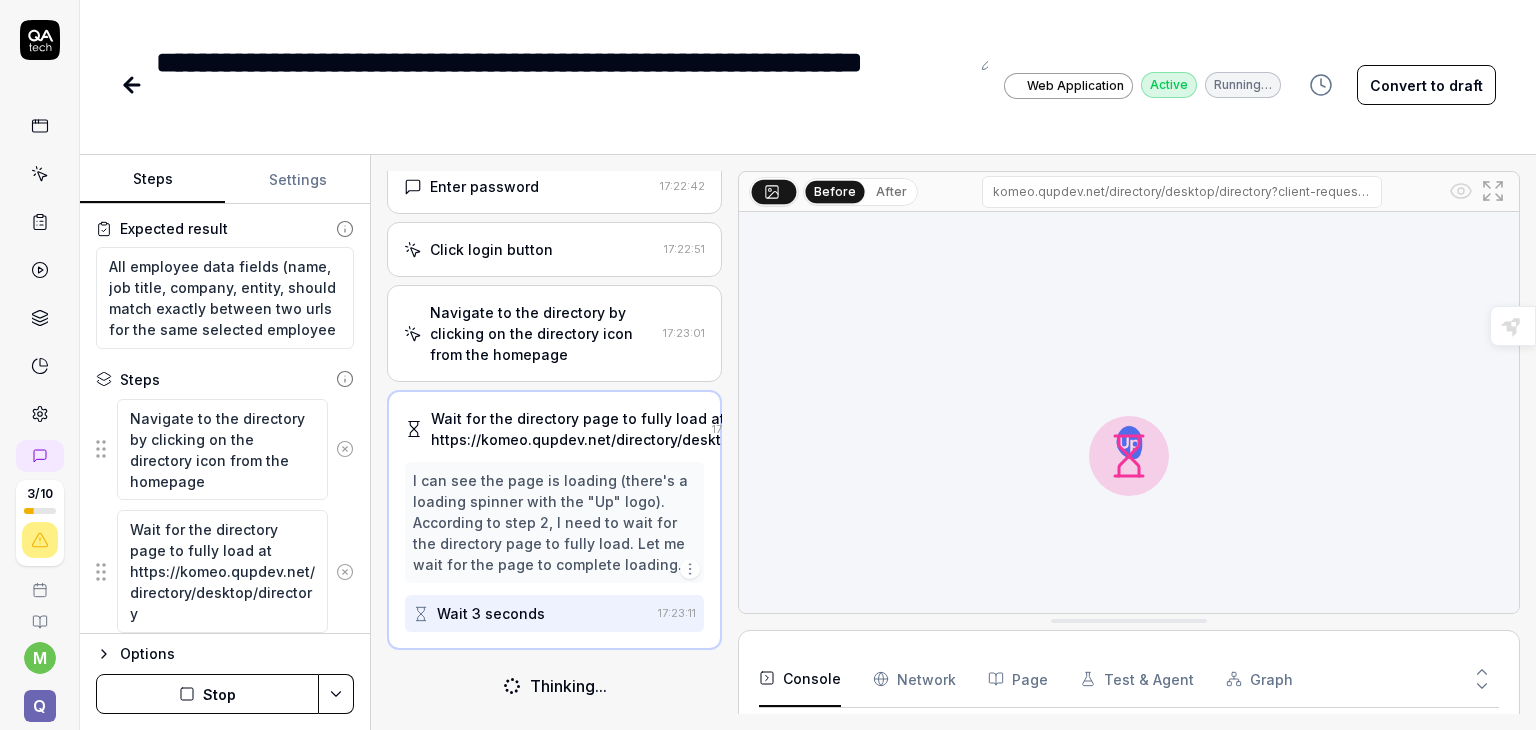 click on "Stop" at bounding box center [207, 694] 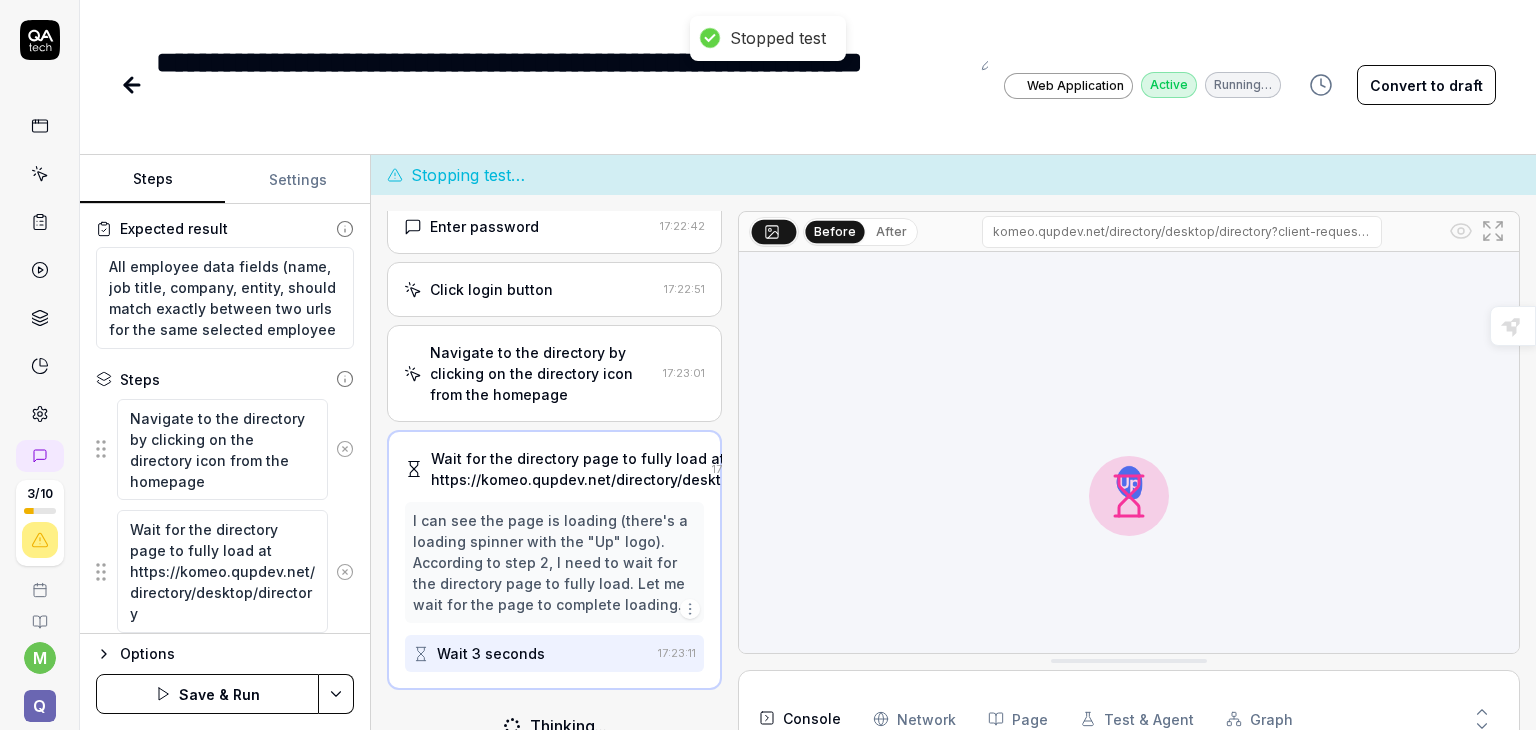 click on "Save & Run" at bounding box center (207, 694) 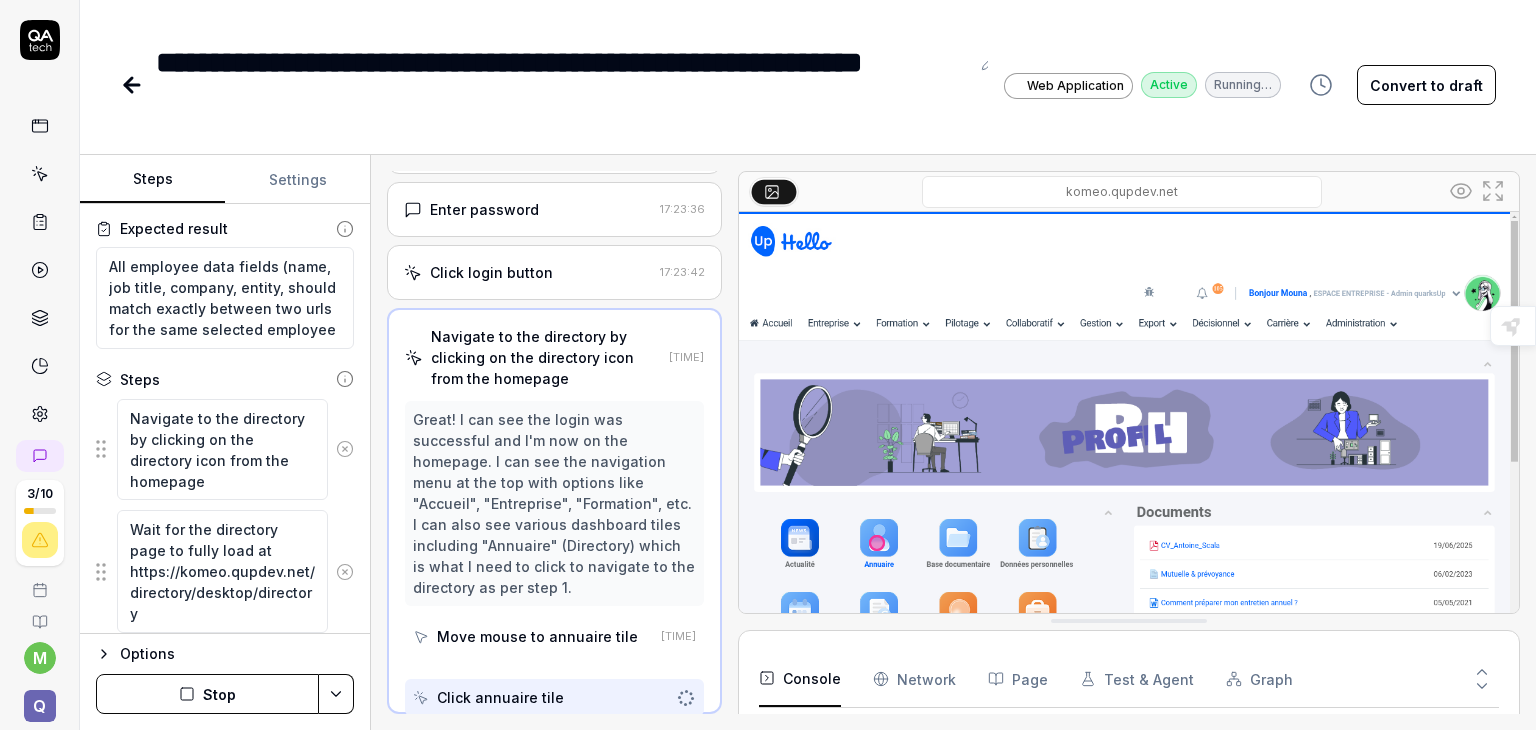 scroll, scrollTop: 160, scrollLeft: 0, axis: vertical 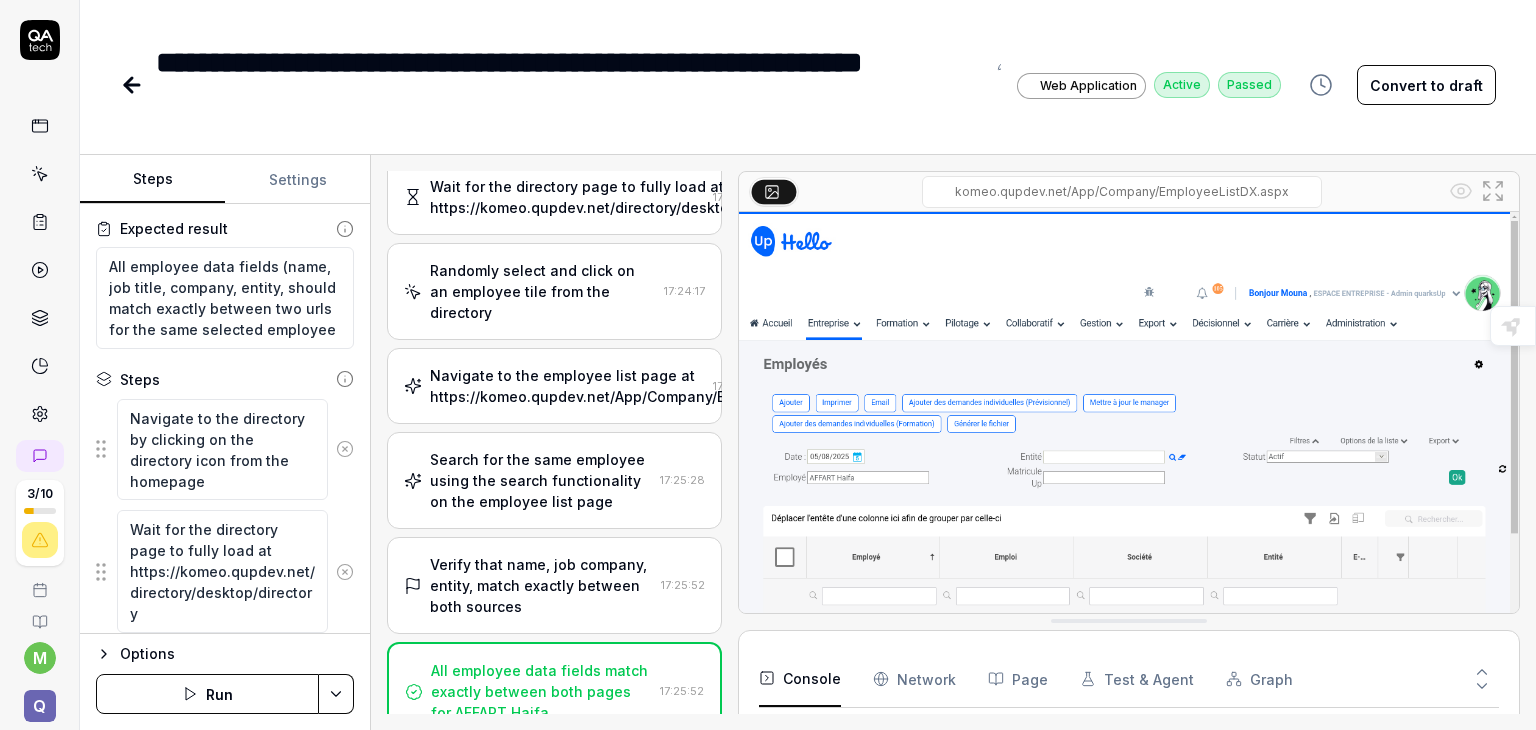 click 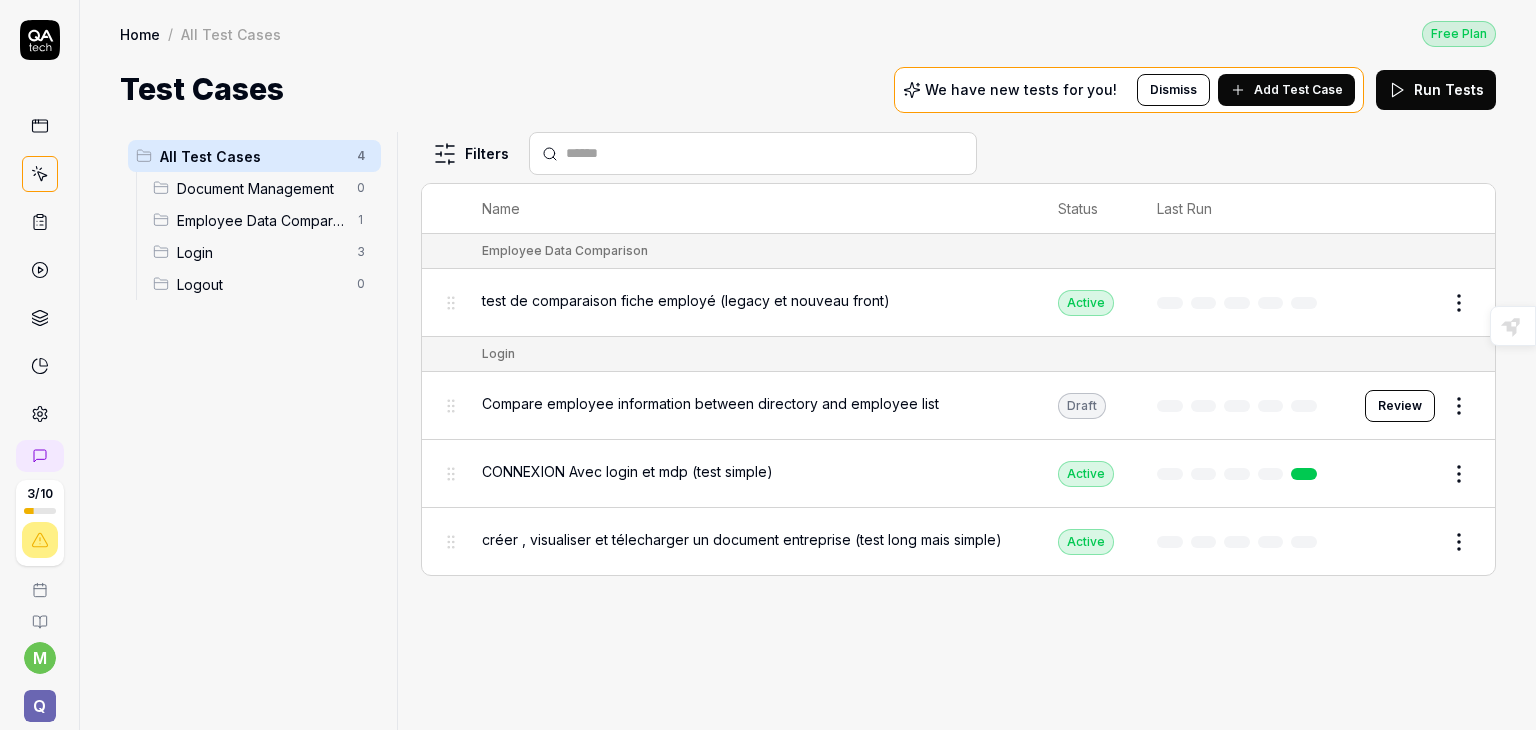 click on "3  /  10 m Q Home / All Test Cases Free Plan Home / All Test Cases Free Plan Test Cases We have new tests for you! Dismiss Add Test Case Run Tests All Test Cases 4 Document Management 0 Employee Data Comparison 1 Login 3 Logout 0 Filters Name Status Last Run Employee Data Comparison test de comparaison fiche employé (legacy et nouveau front) Active Edit Login Compare employee information between directory and employee list Draft Review CONNEXION Avec login et mdp (test simple) Active Edit créer , visualiser et télecharger un document entreprise (test long mais simple) Active Edit
To pick up a draggable item, press the space bar.
While dragging, use the arrow keys to move the item.
Press space again to drop the item in its new position, or press escape to cancel.
Highlight an image Highlight Ask AI Turn off Delete Important Important Important Important Important Important Change a color Write a memo Go to Liner Ask AI *" at bounding box center [768, 365] 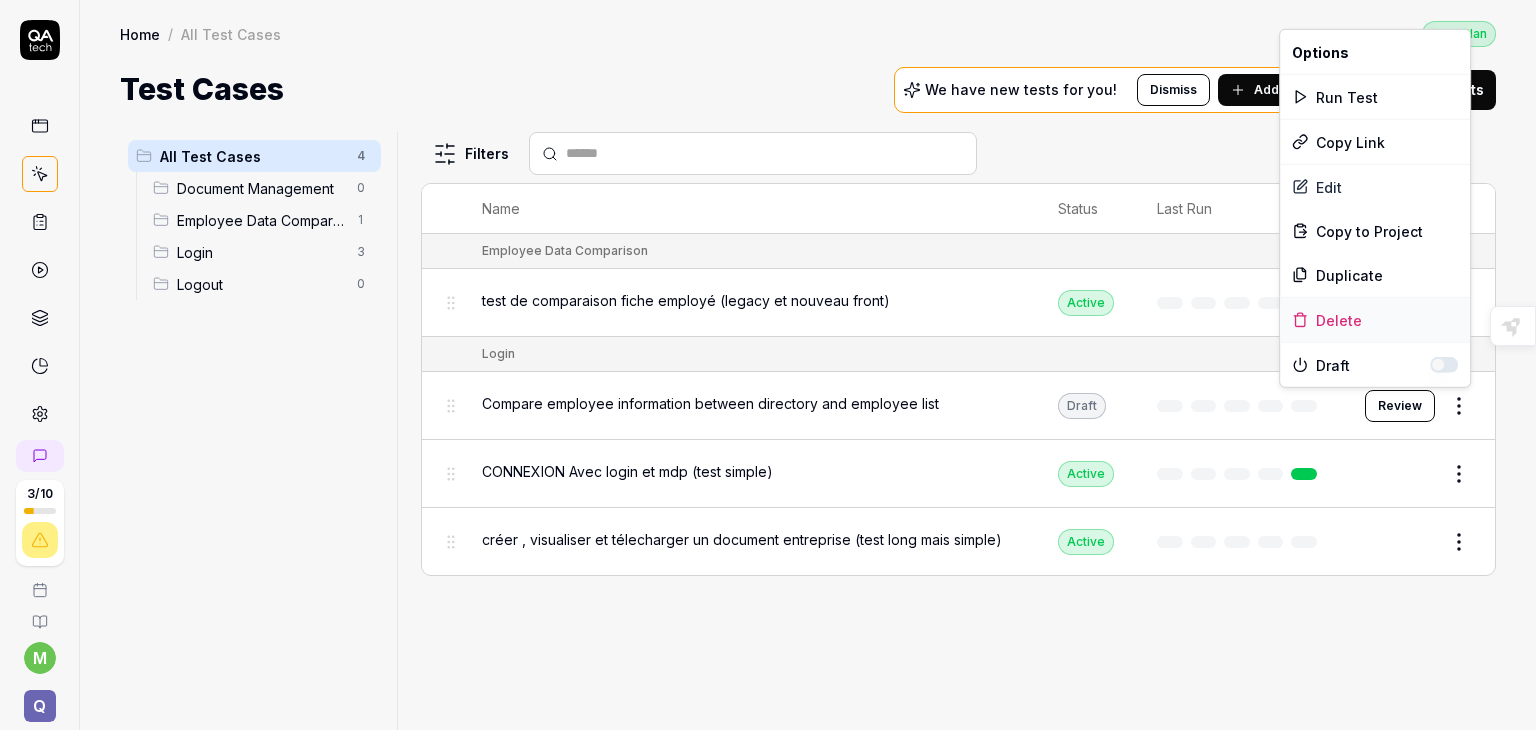 click on "Delete" at bounding box center (1375, 320) 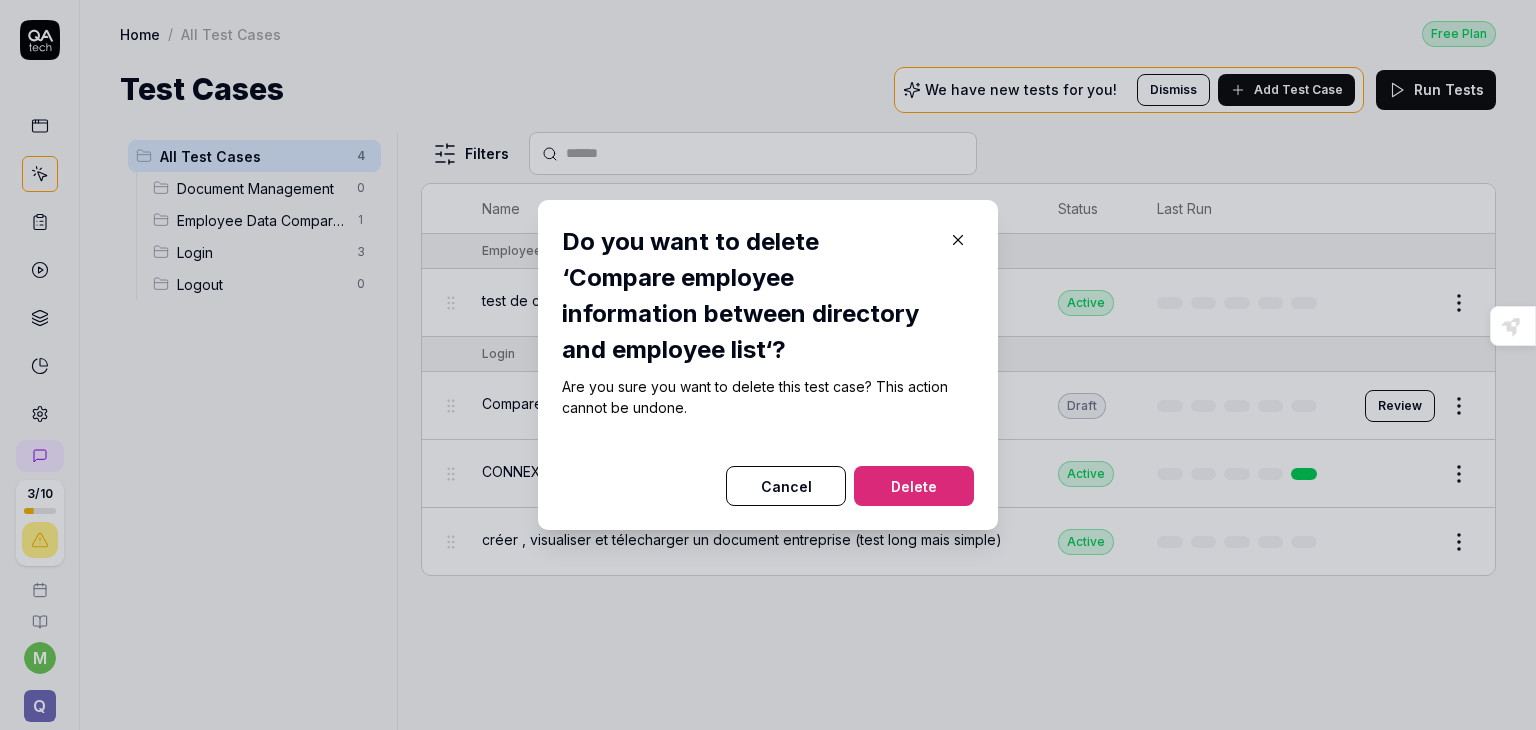 click on "Delete" at bounding box center (914, 486) 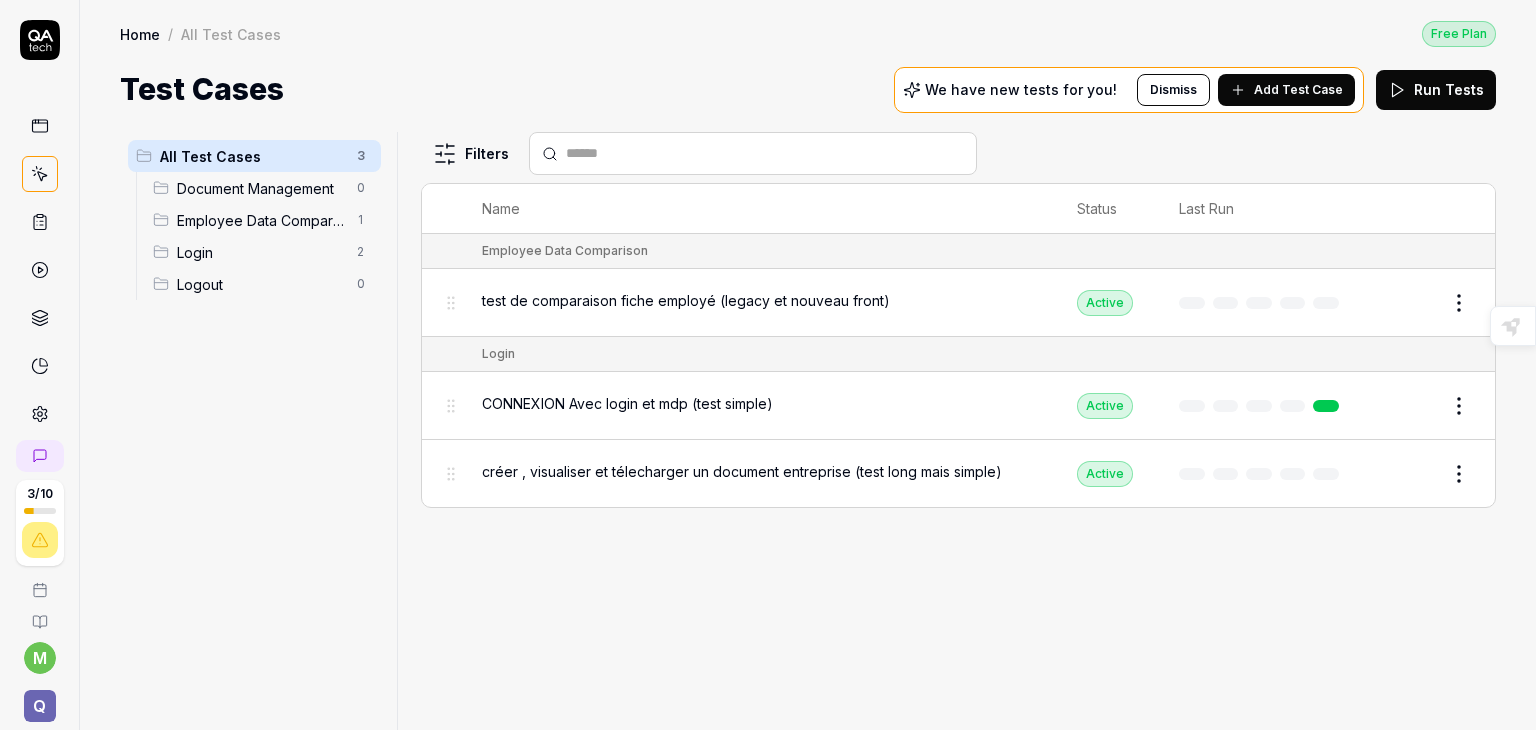 click on "Filters Name Status Last Run Employee Data Comparison test de comparaison fiche employé (legacy et nouveau front) Active Edit Login CONNEXION Avec login et mdp (test simple) Active Edit créer , visualiser et télecharger un document entreprise (test long mais simple) Active Edit" at bounding box center (958, 431) 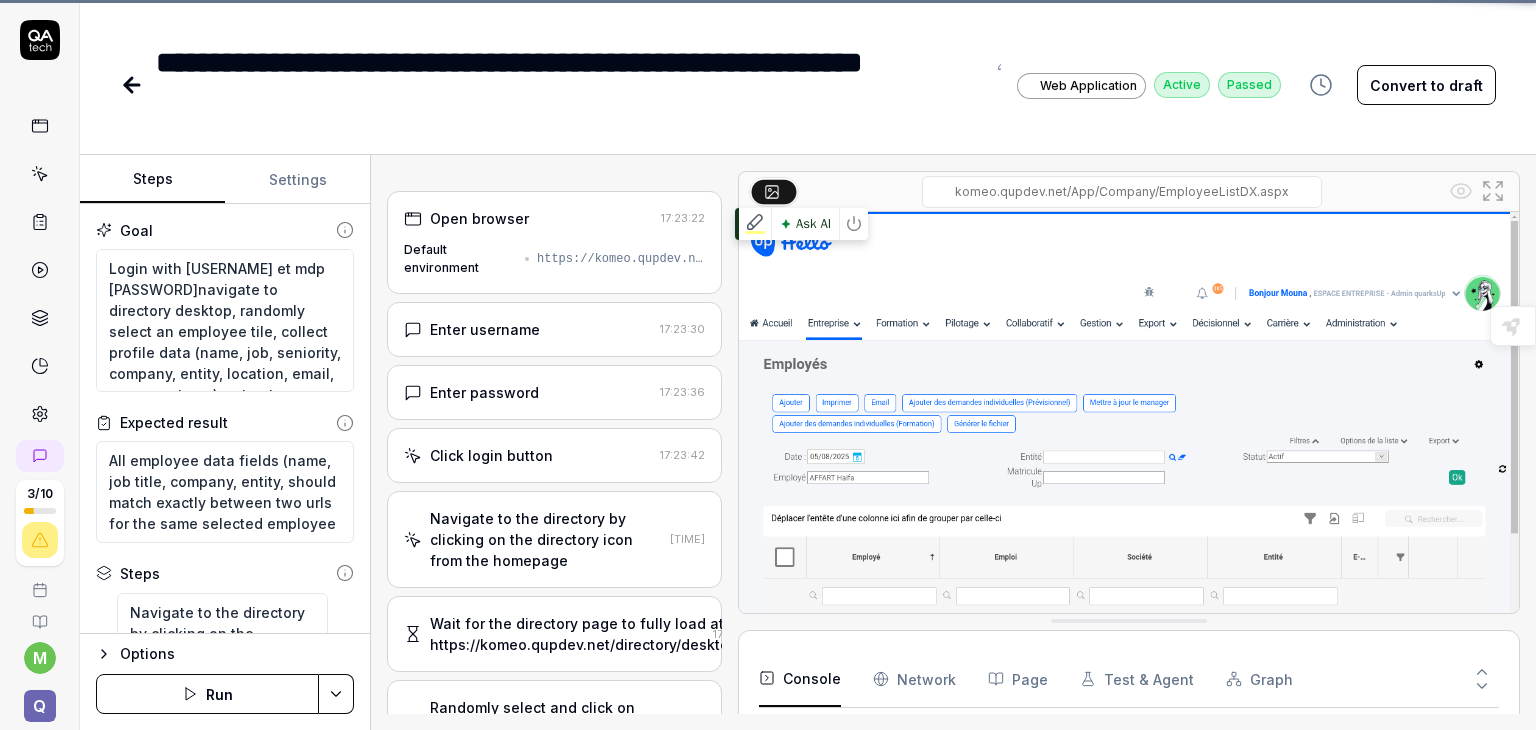 scroll, scrollTop: 423, scrollLeft: 0, axis: vertical 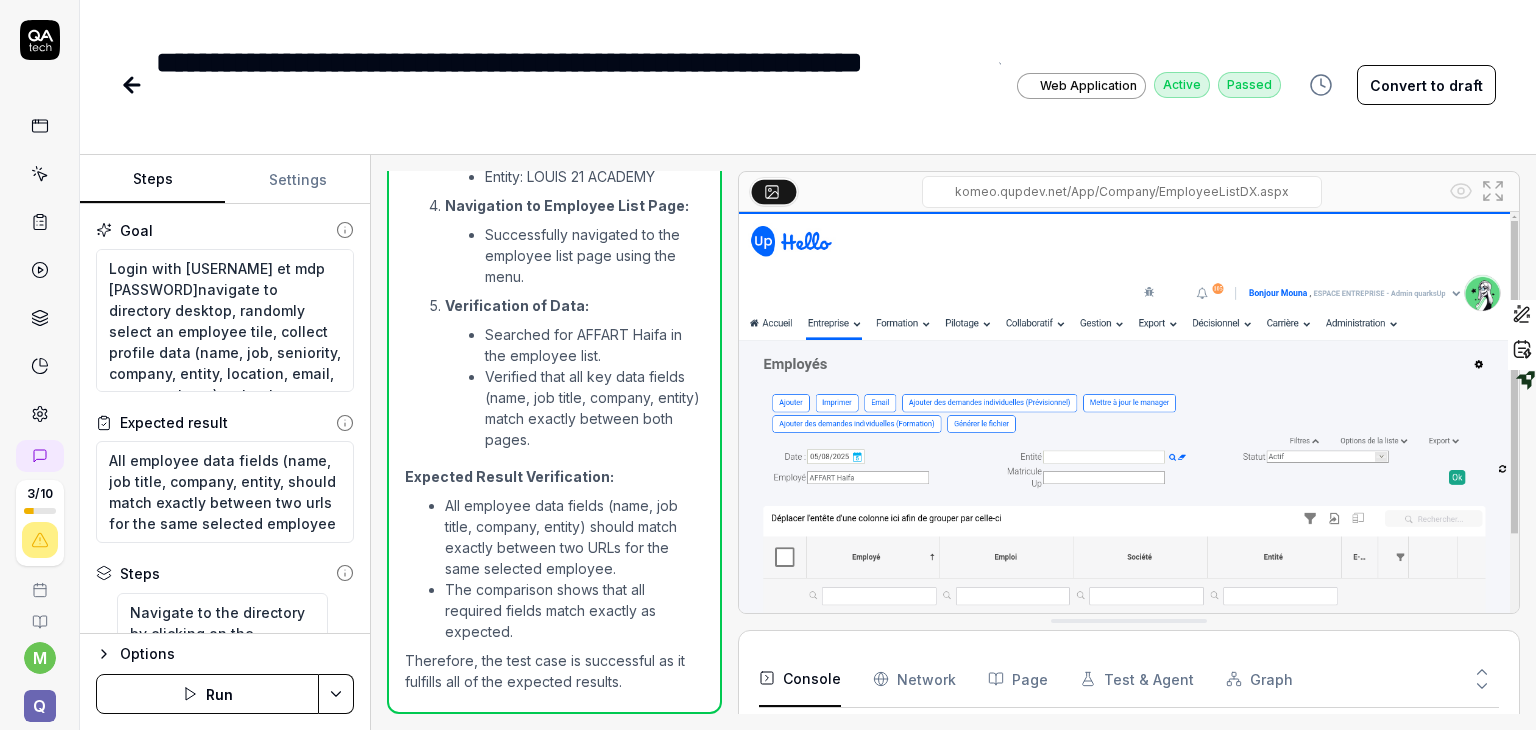 click on "**********" at bounding box center [570, 85] 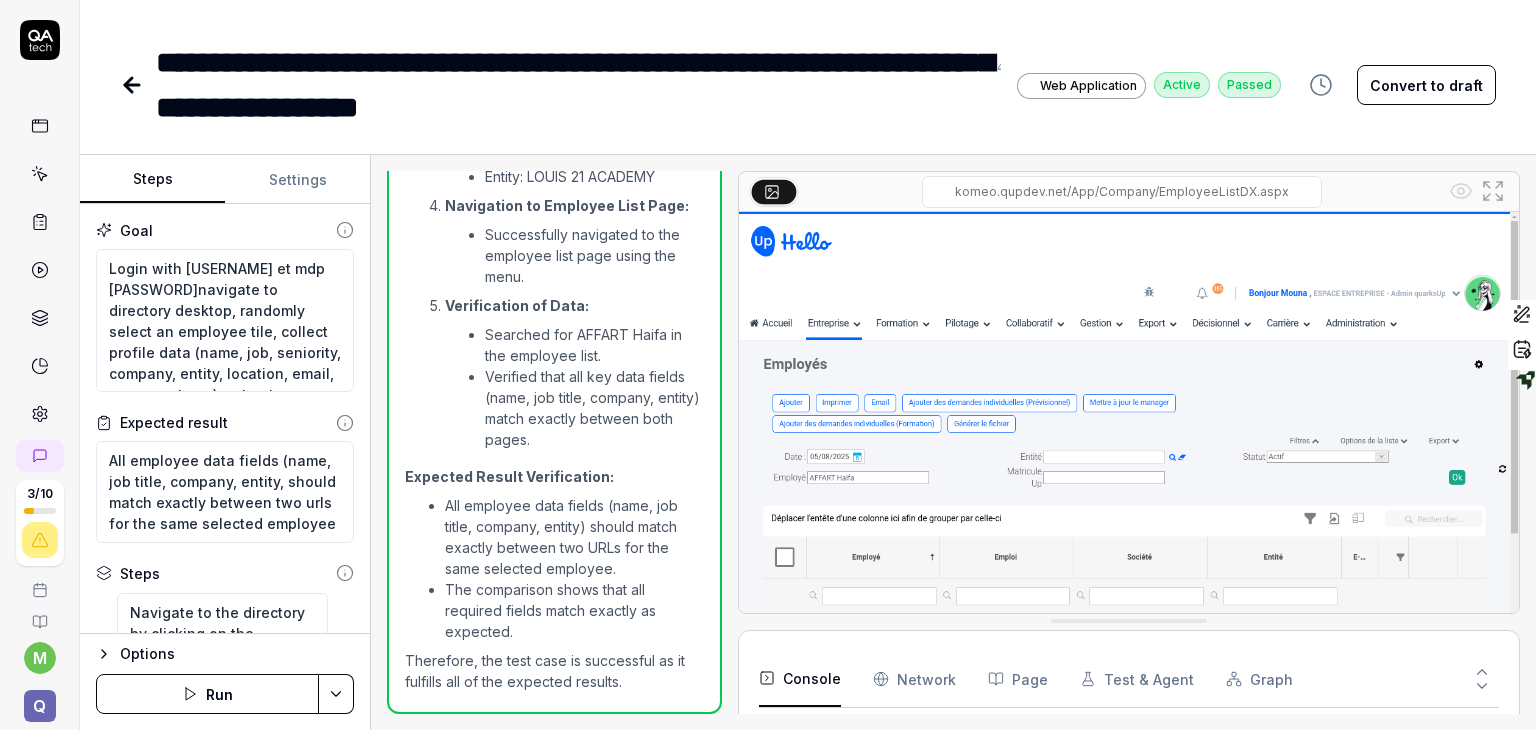 click 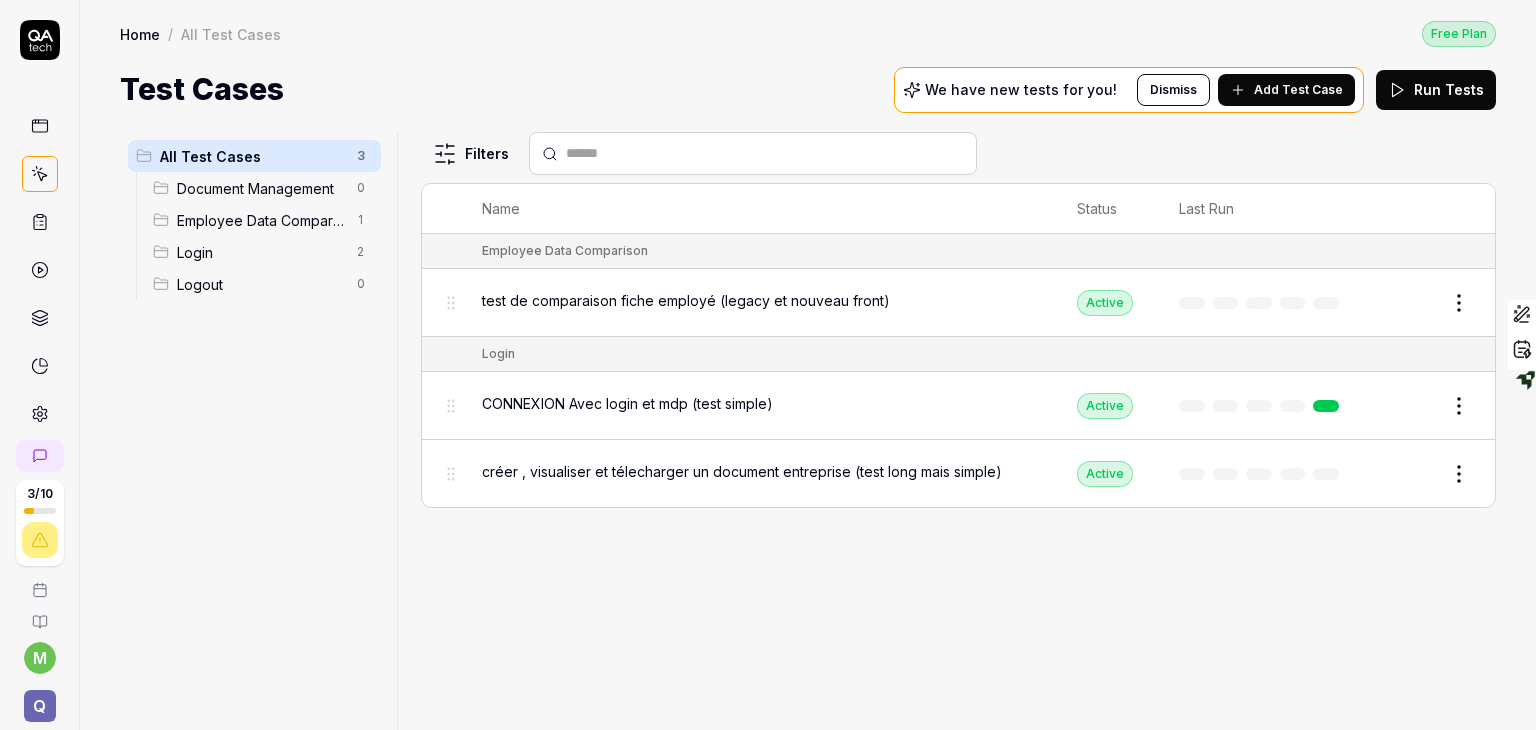 click 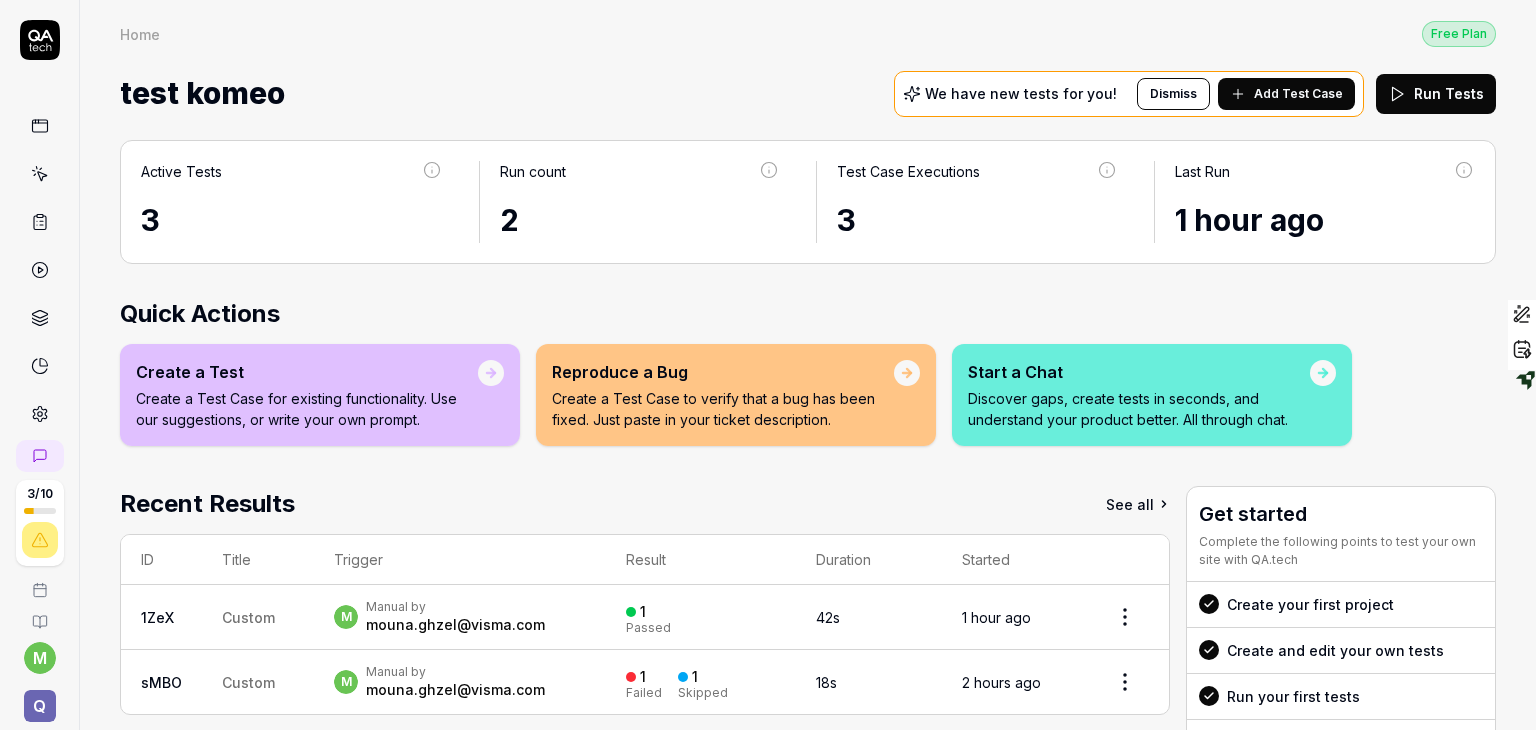 drag, startPoint x: 1515, startPoint y: 201, endPoint x: 1522, endPoint y: 246, distance: 45.54119 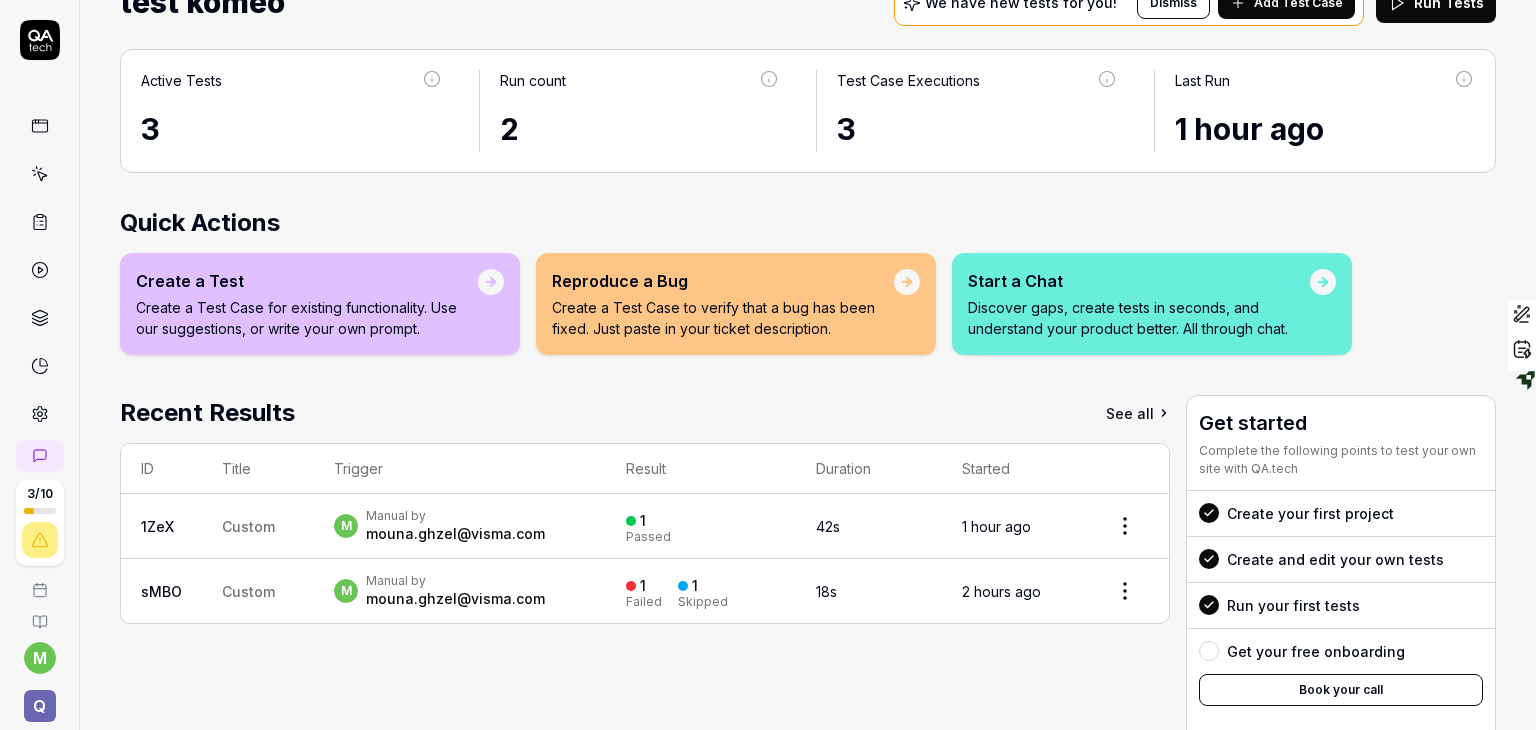 scroll, scrollTop: 195, scrollLeft: 0, axis: vertical 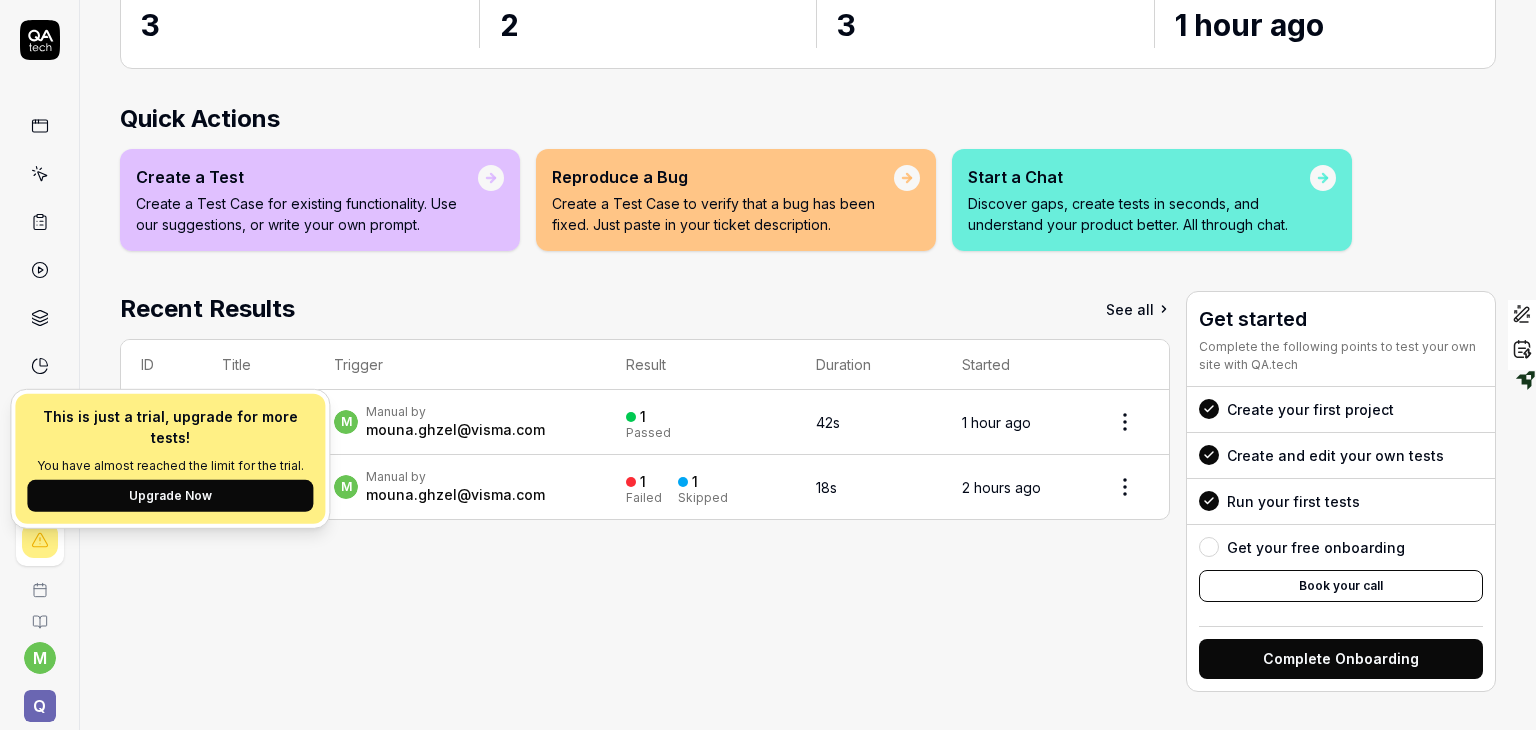 click on "Recent Results See all ID Title Trigger Result Duration Started 1ZeX Custom m Manual by mouna.ghzel@visma.com 1 Passed 42s 1 hour ago sMBO Custom m Manual by mouna.ghzel@visma.com 1 Failed 1 Skipped 18s 2 hours ago" at bounding box center (645, 491) 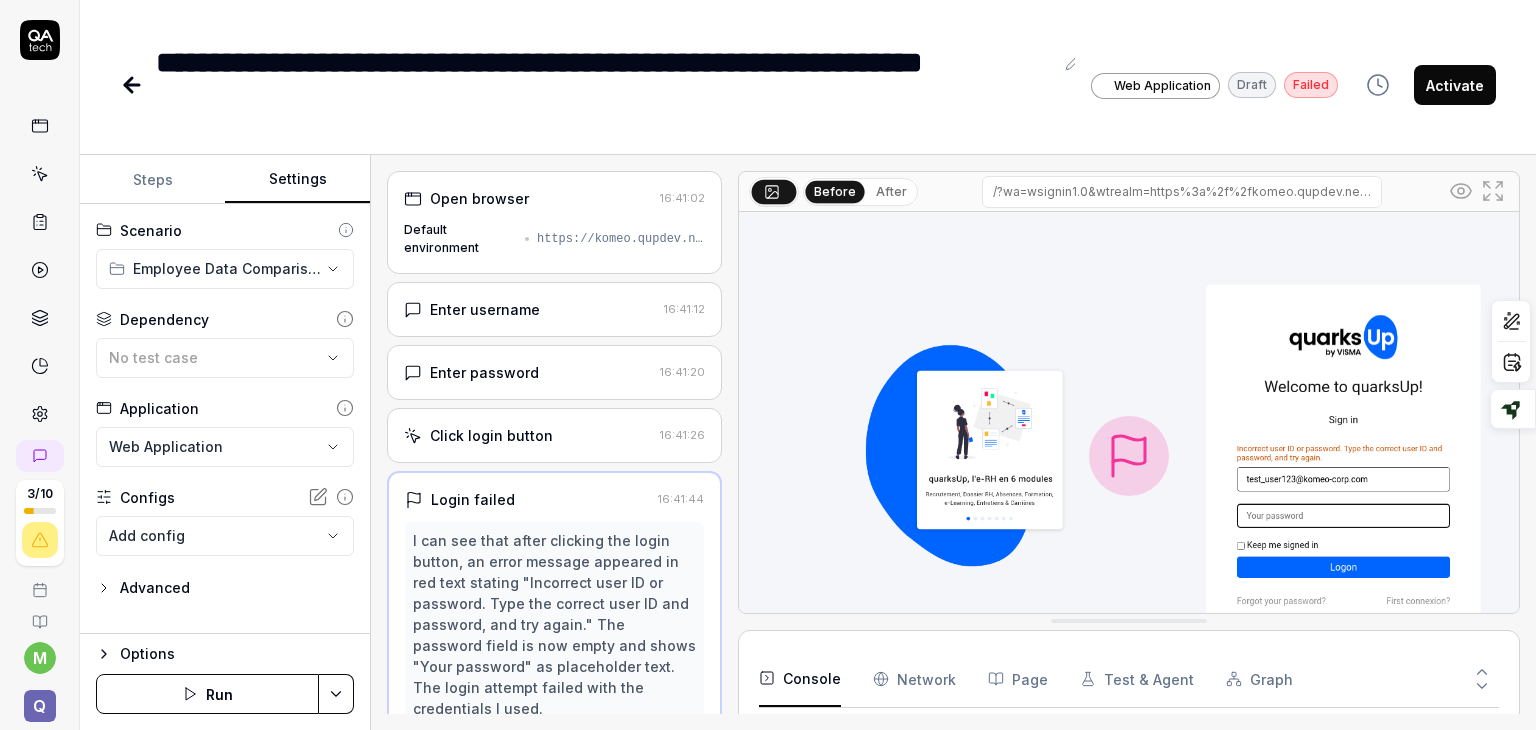 scroll, scrollTop: 0, scrollLeft: 0, axis: both 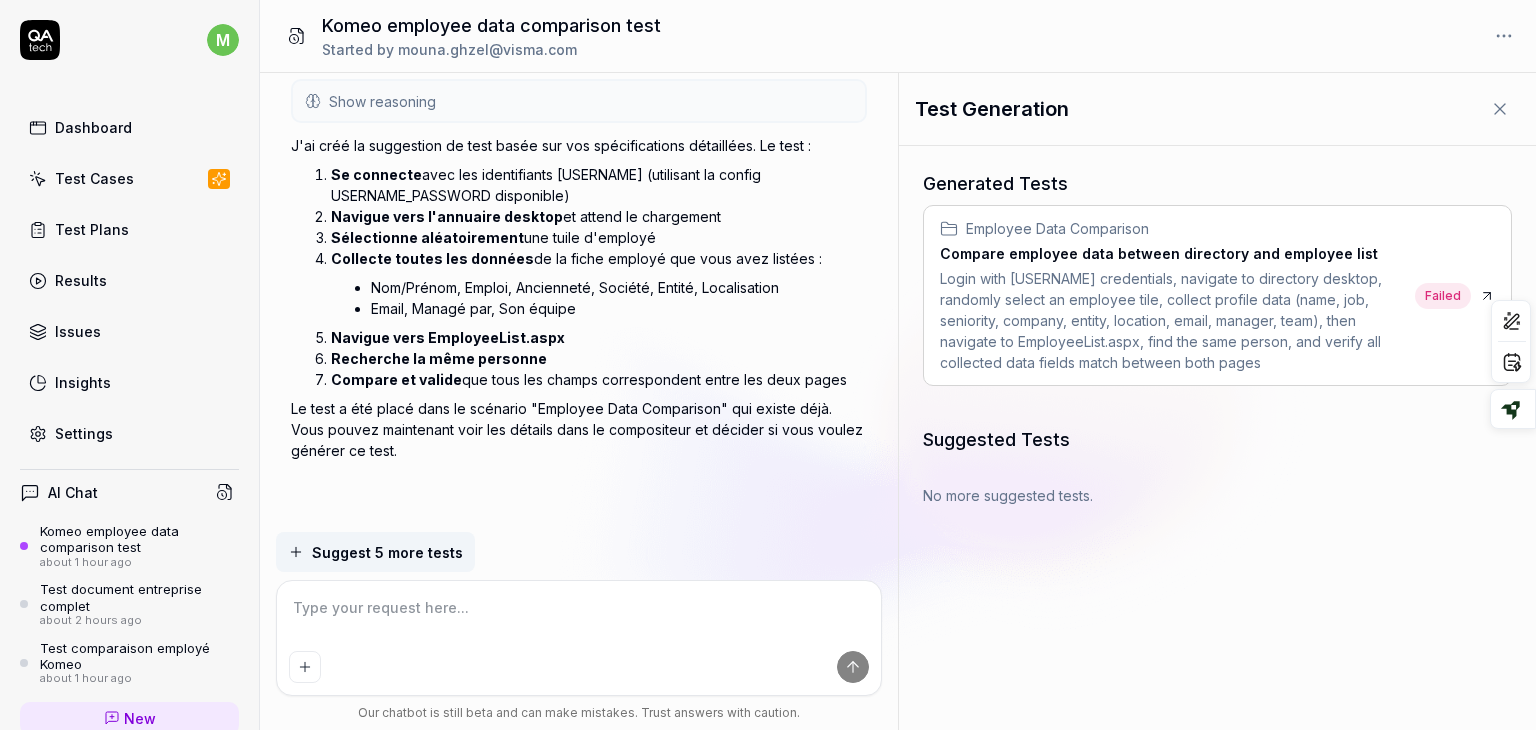type on "*" 